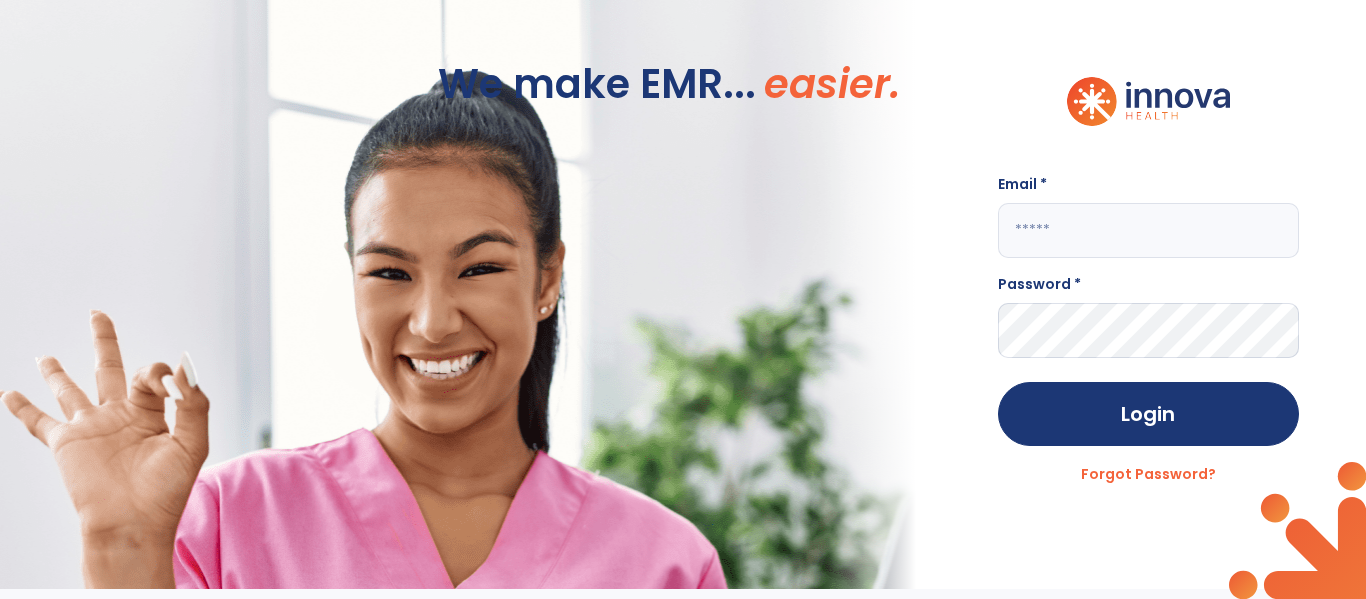 scroll, scrollTop: 0, scrollLeft: 0, axis: both 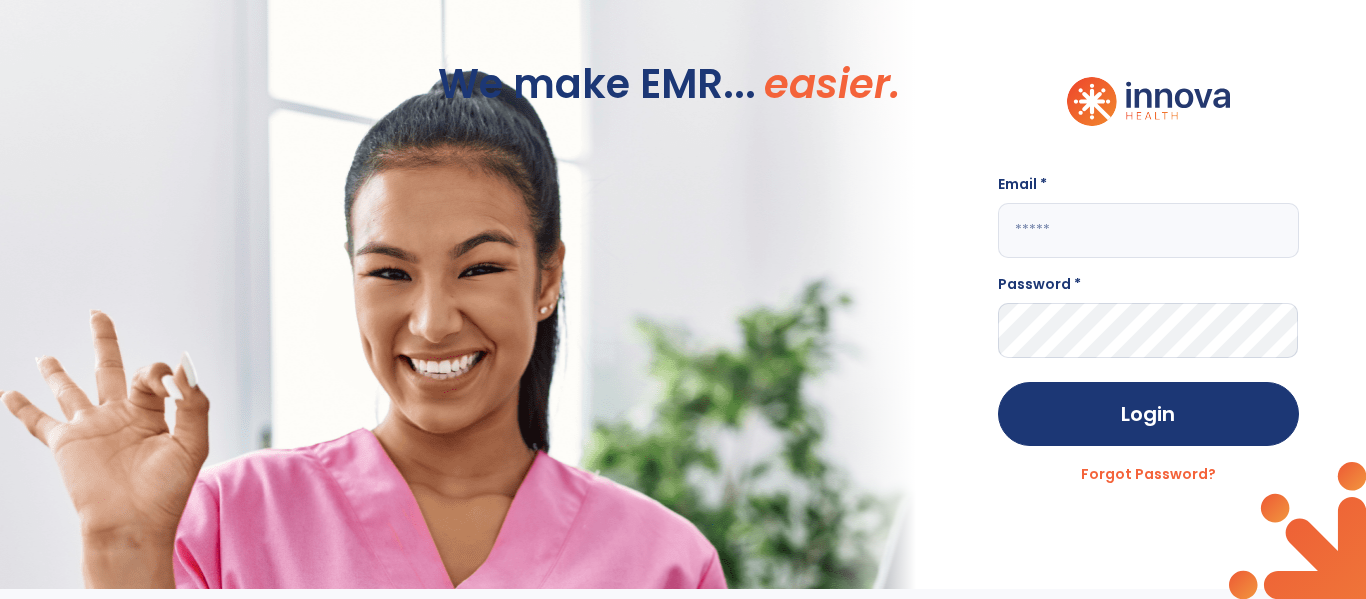 click 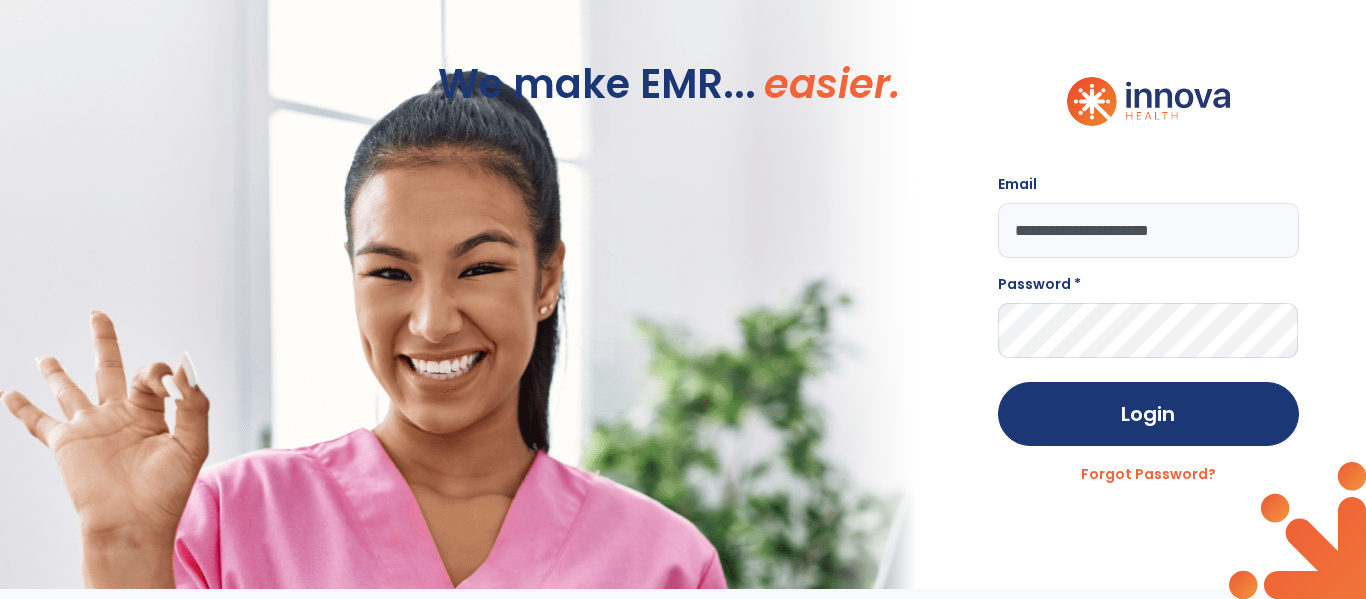 type on "**********" 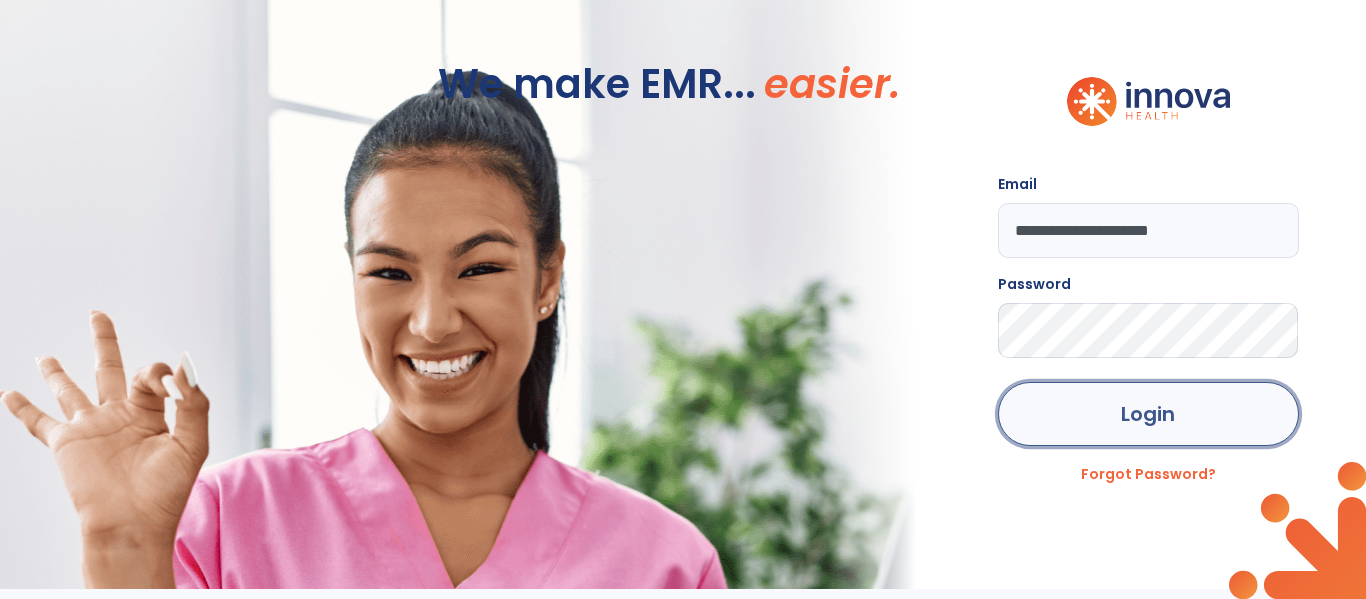 click on "Login" 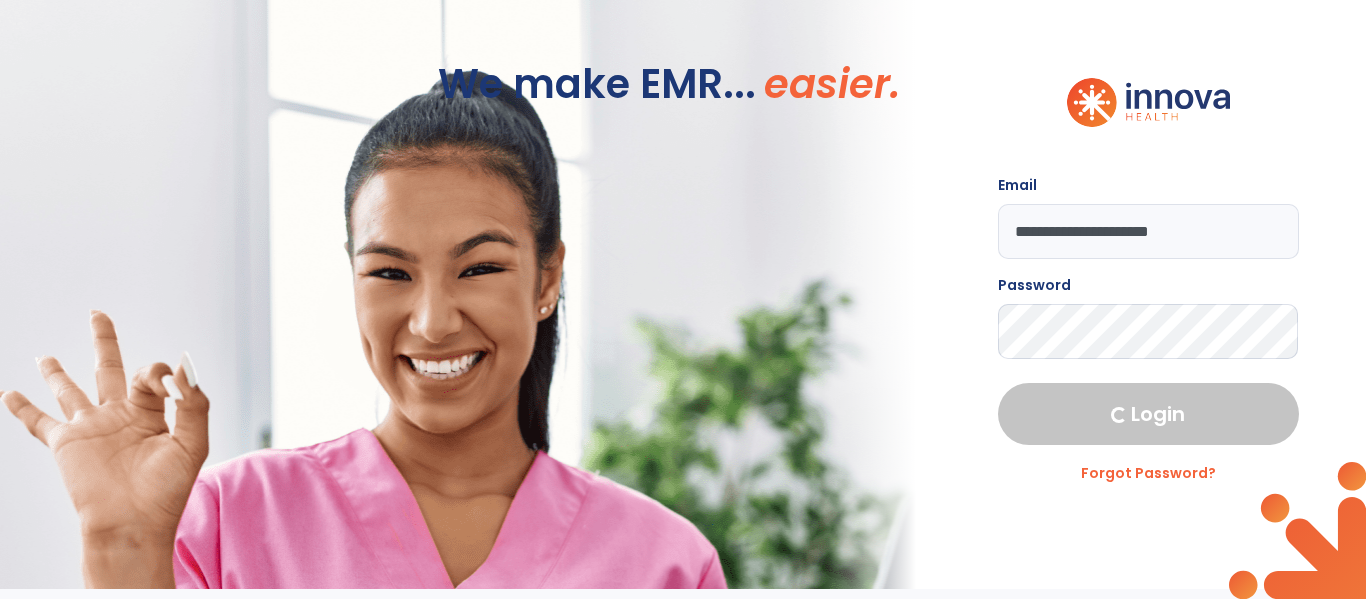 select on "****" 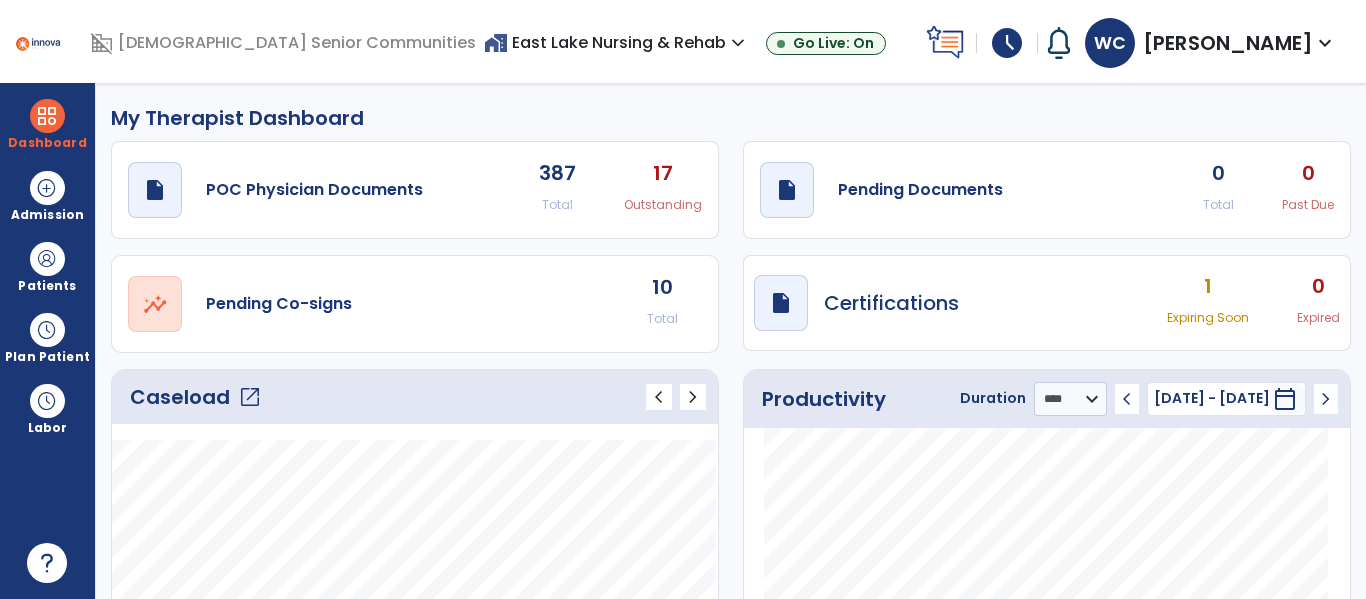 click on "Caseload   open_in_new" 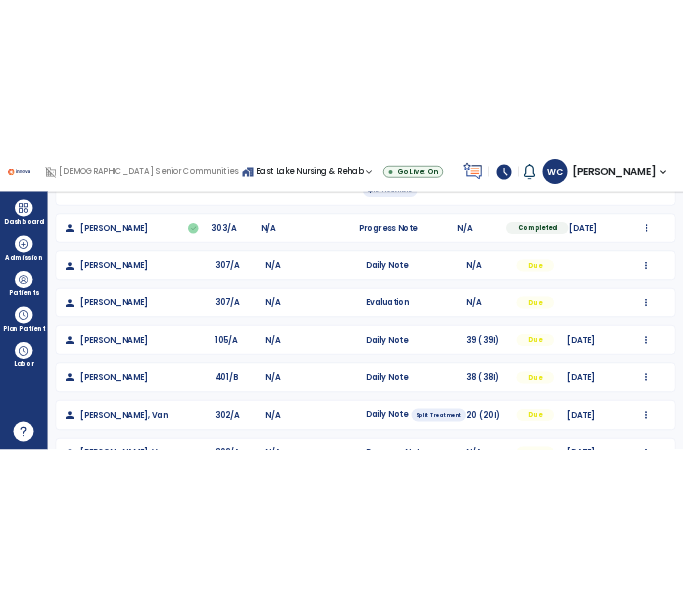 scroll, scrollTop: 313, scrollLeft: 0, axis: vertical 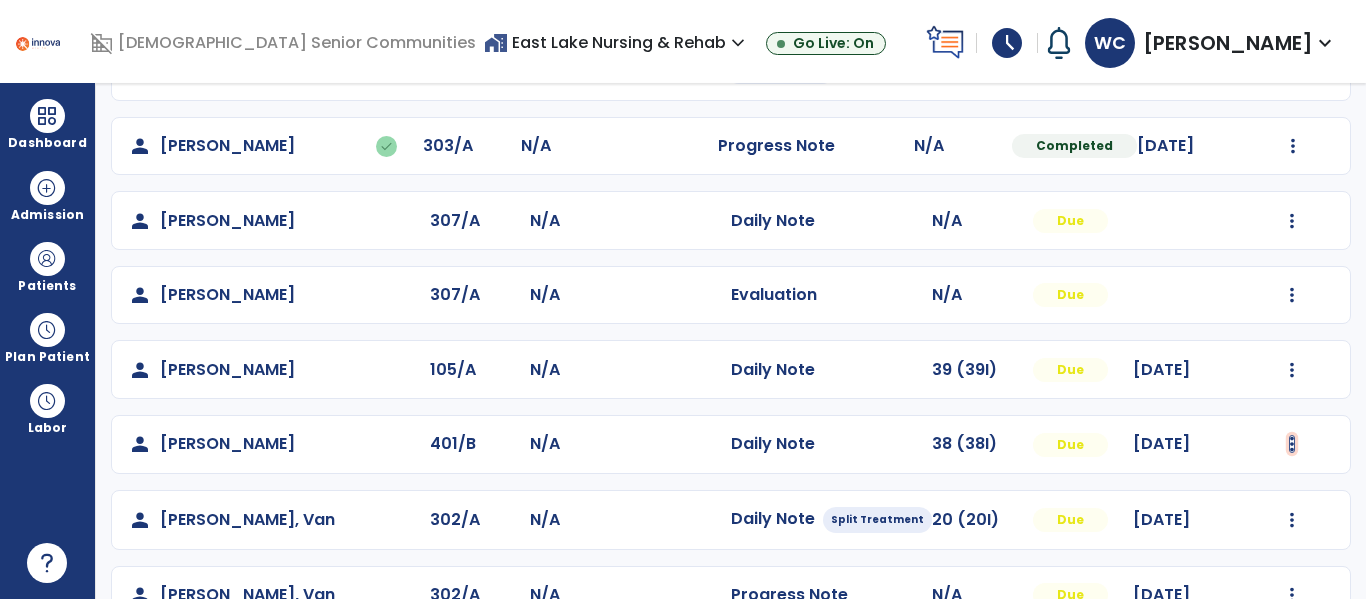 click at bounding box center (1293, 59) 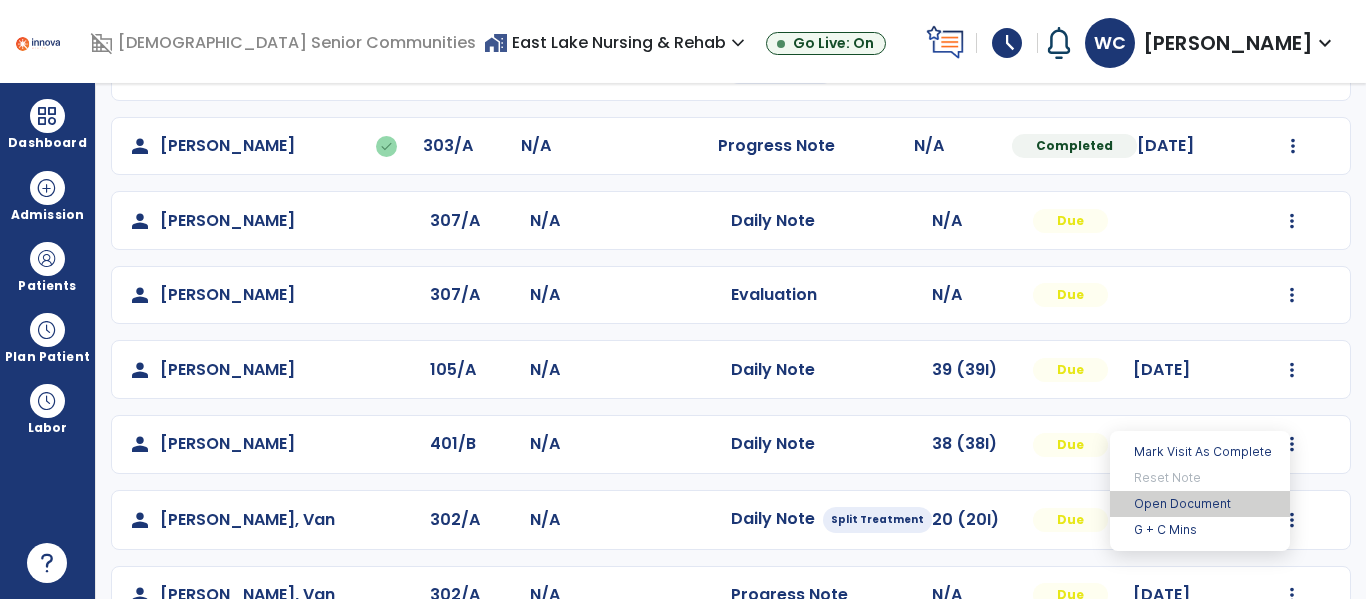 click on "Open Document" at bounding box center [1200, 504] 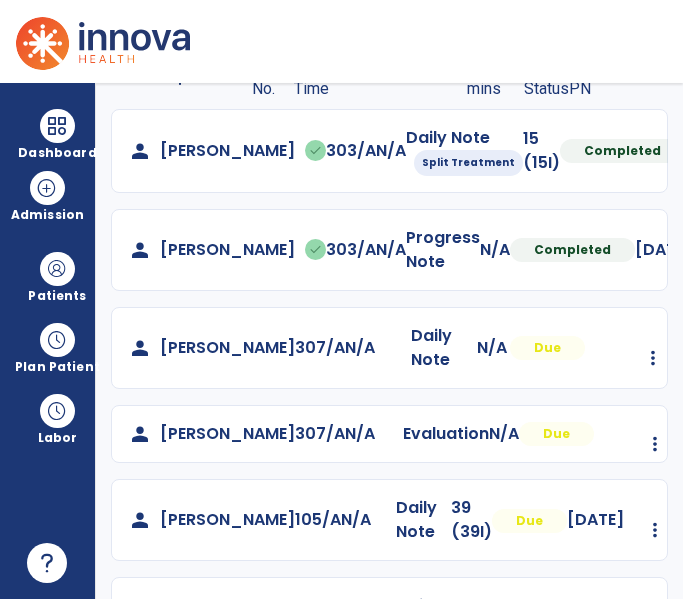 scroll, scrollTop: 429, scrollLeft: 0, axis: vertical 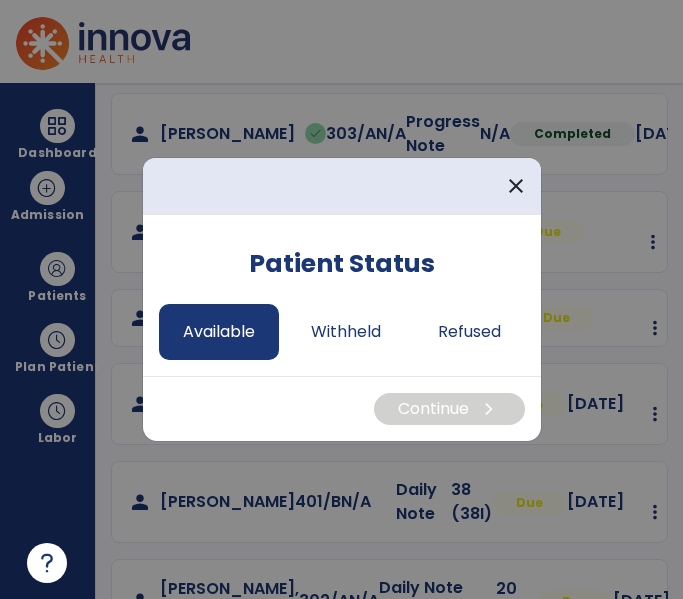 click on "Available" at bounding box center (219, 332) 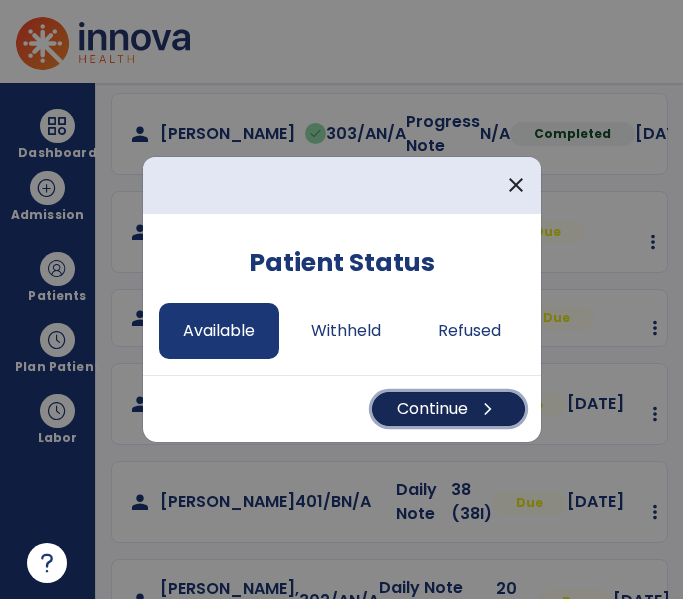 click on "Continue   chevron_right" at bounding box center (448, 409) 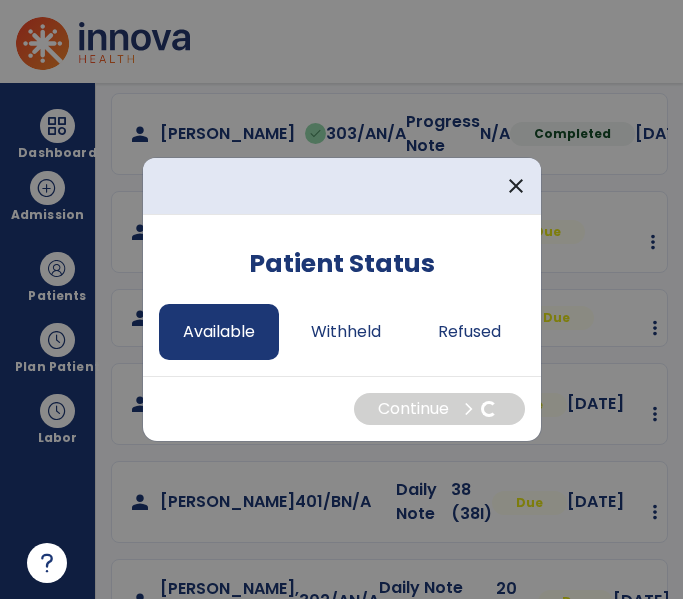 select on "*" 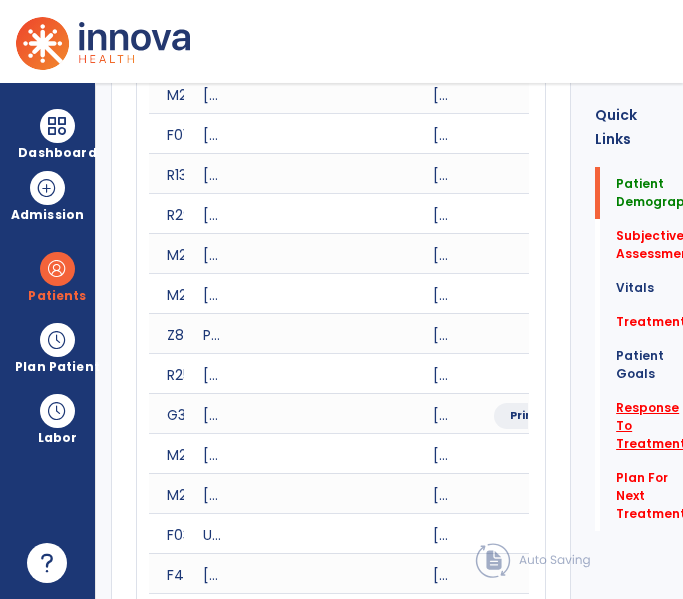 click on "Response To Treatment   *" 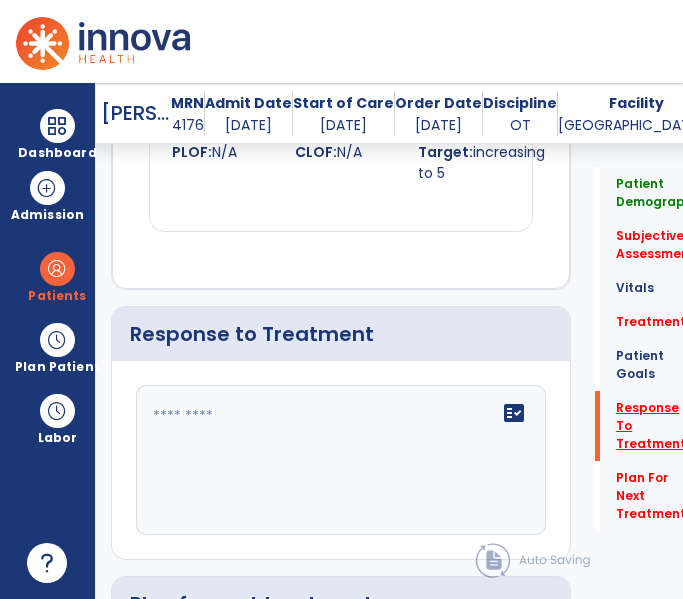 scroll, scrollTop: 3537, scrollLeft: 0, axis: vertical 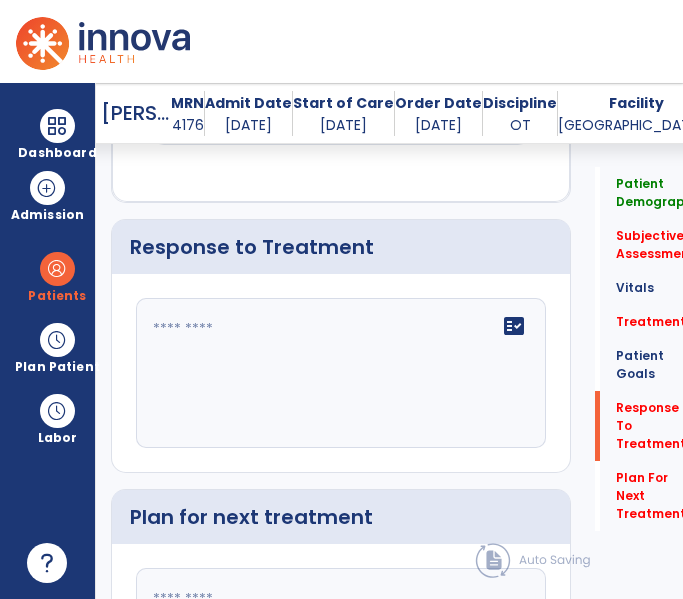 click on "fact_check" 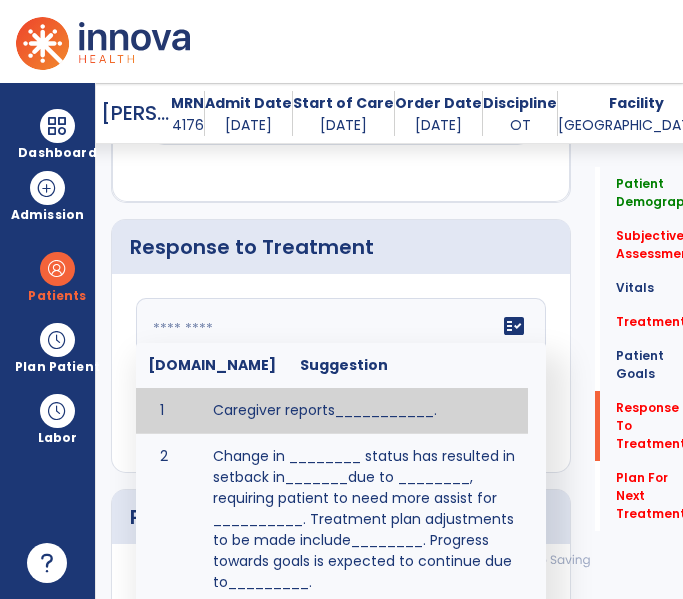 paste on "**********" 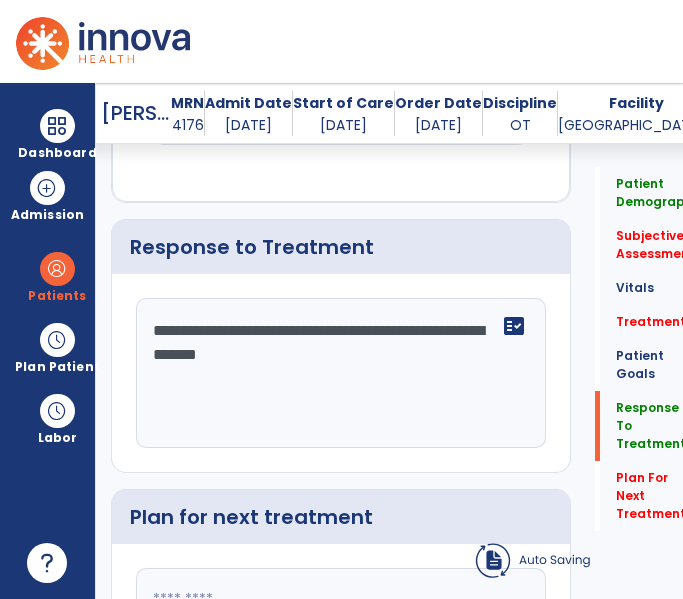 type on "**********" 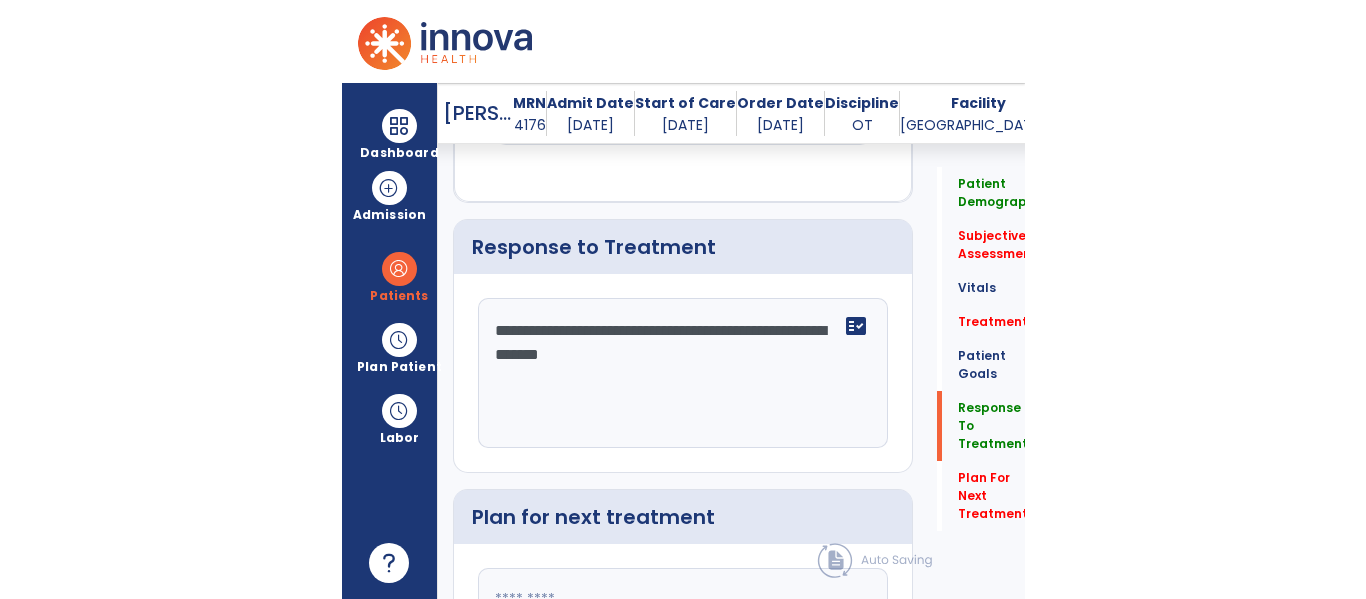 scroll, scrollTop: 3660, scrollLeft: 0, axis: vertical 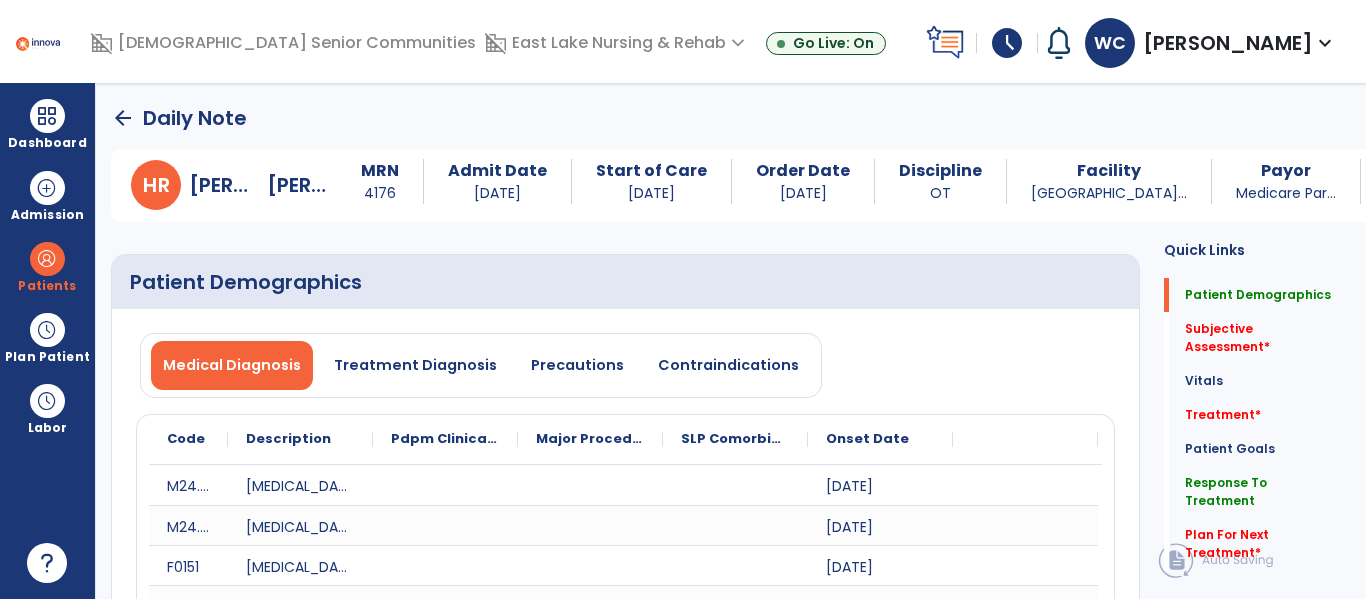 click on "arrow_back" 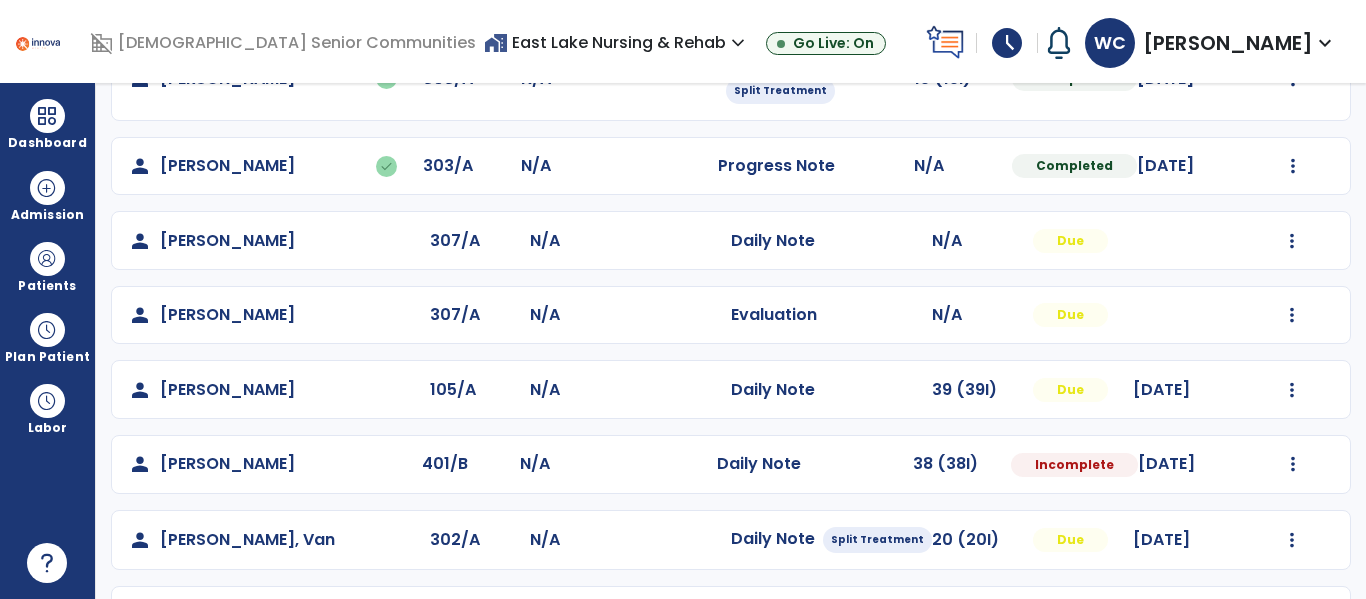scroll, scrollTop: 301, scrollLeft: 0, axis: vertical 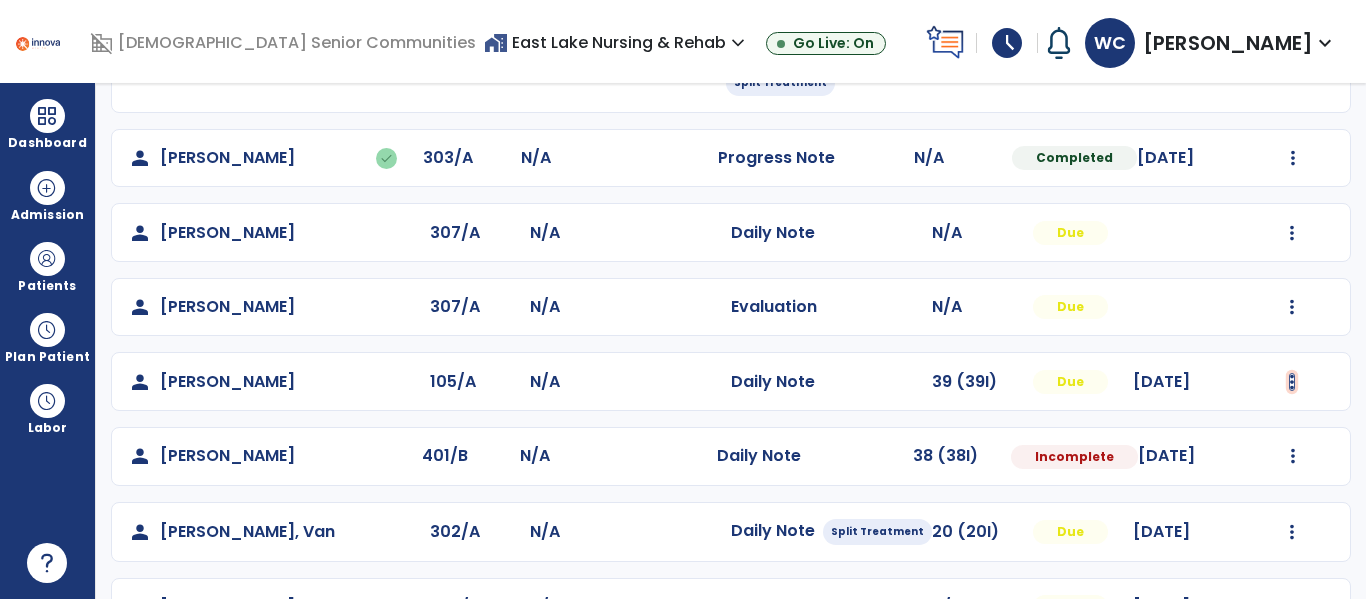 click at bounding box center [1293, 71] 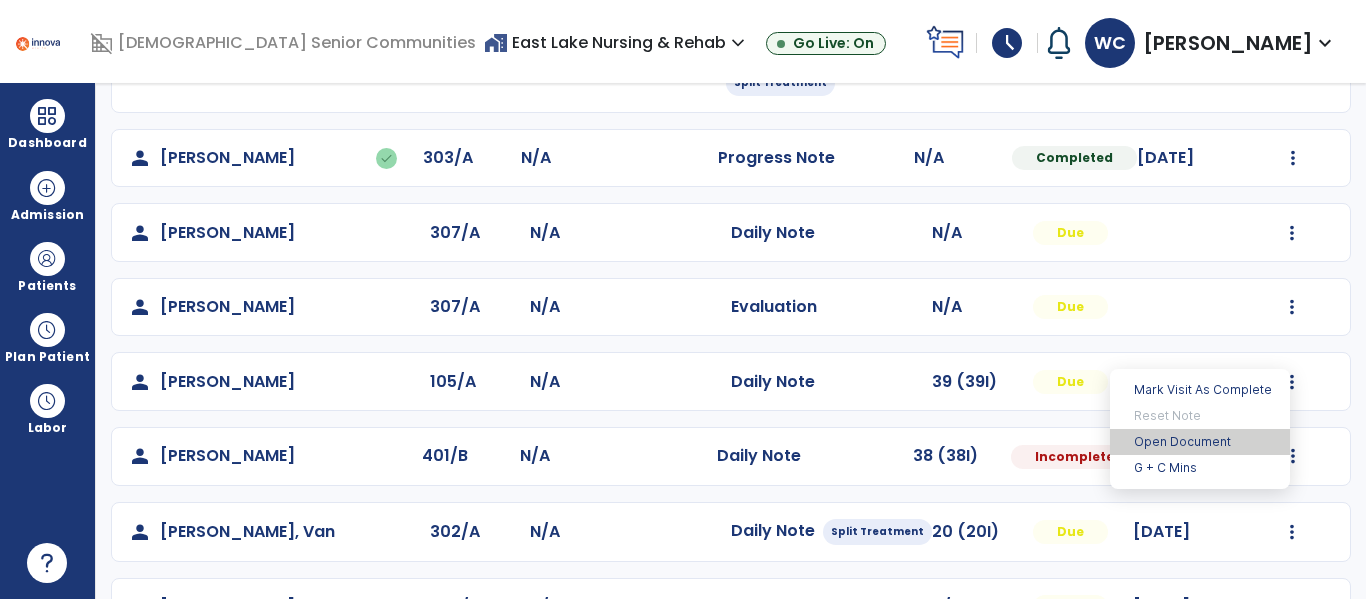 click on "Open Document" at bounding box center [1200, 442] 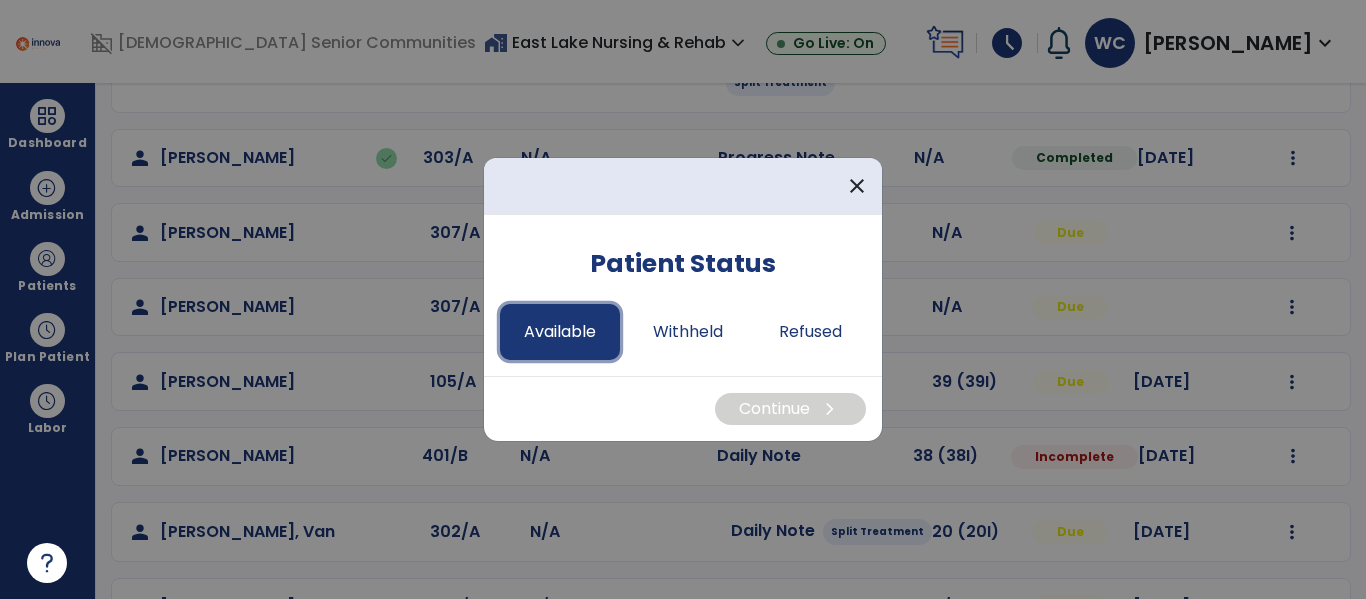 click on "Available" at bounding box center [560, 332] 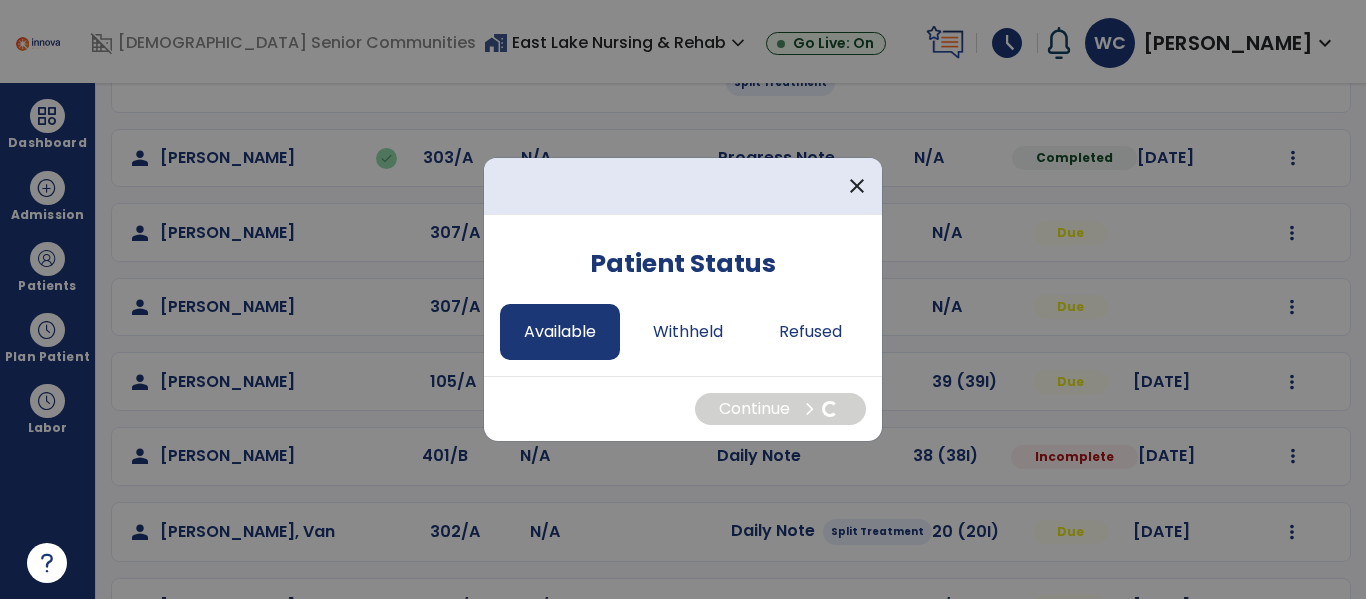 select on "*" 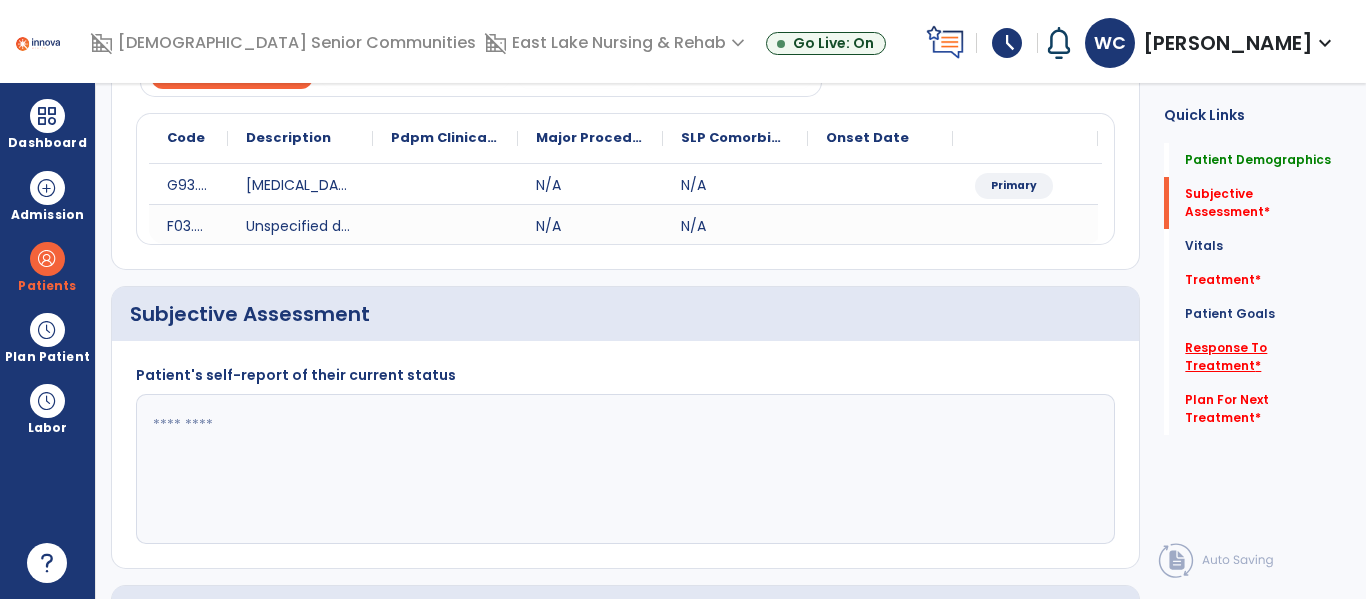 click on "Response To Treatment   *" 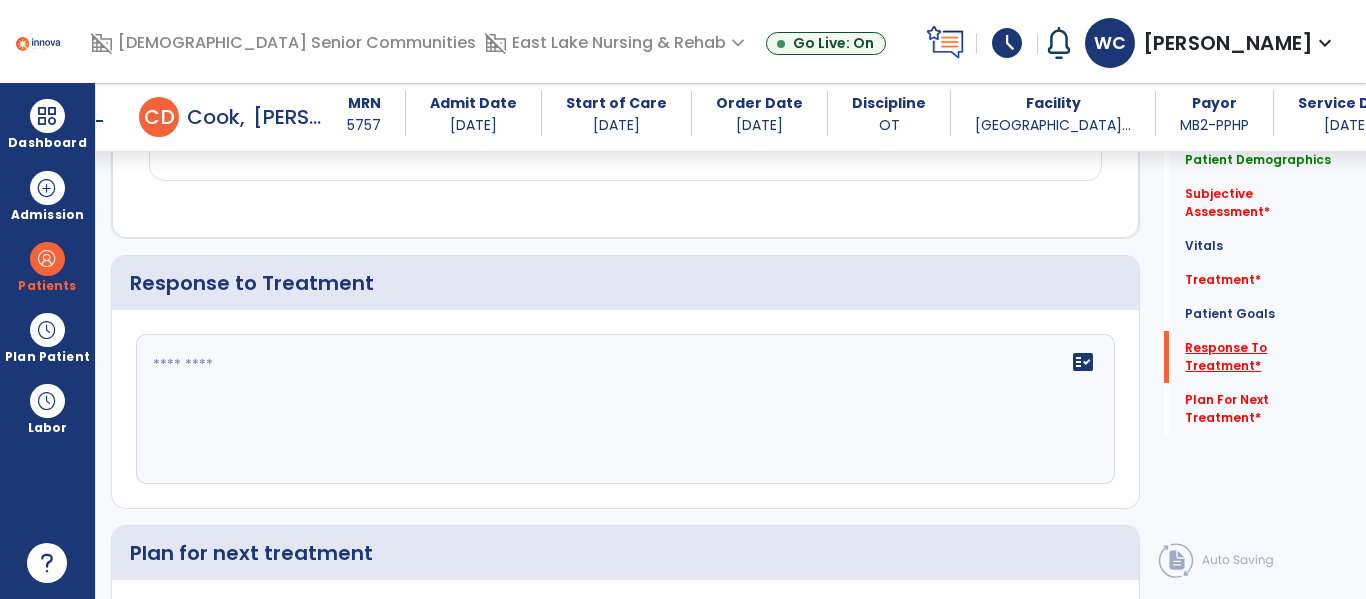 scroll, scrollTop: 1934, scrollLeft: 0, axis: vertical 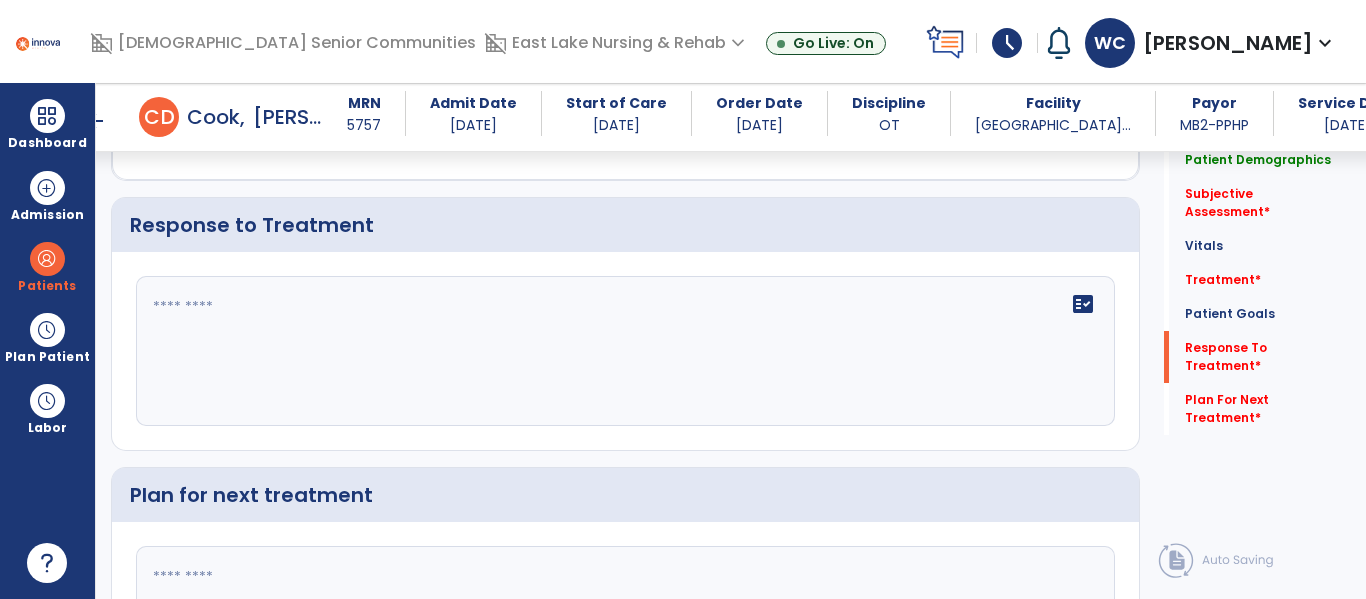 click on "fact_check" 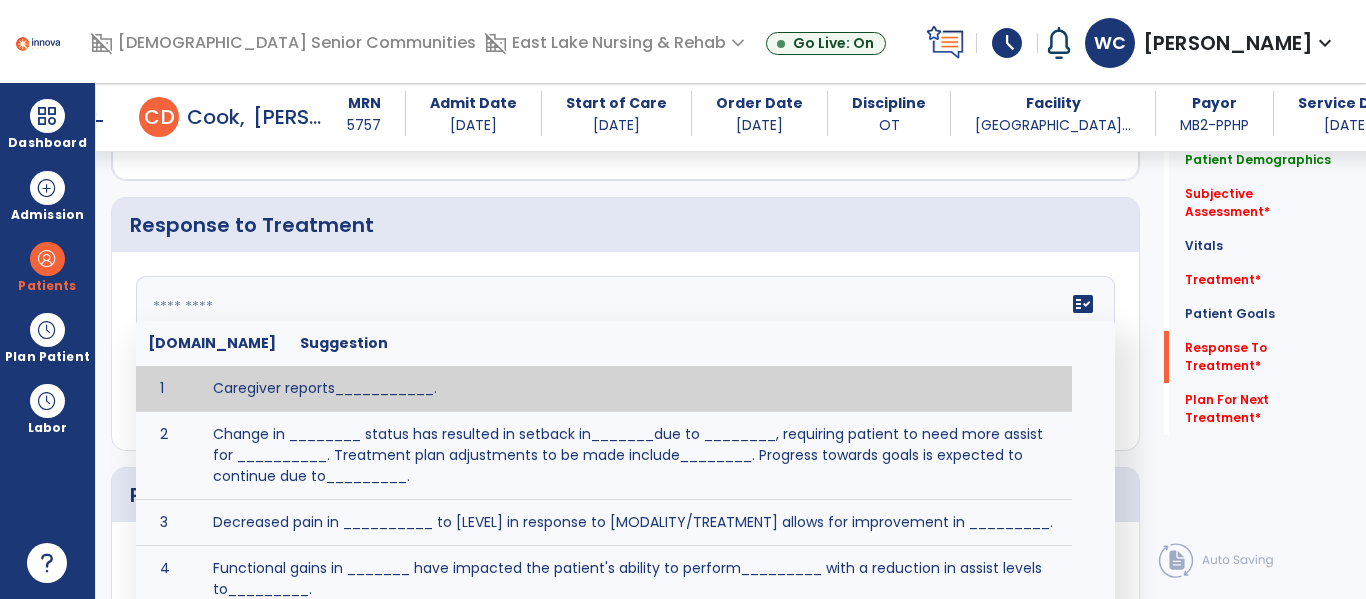 paste on "**********" 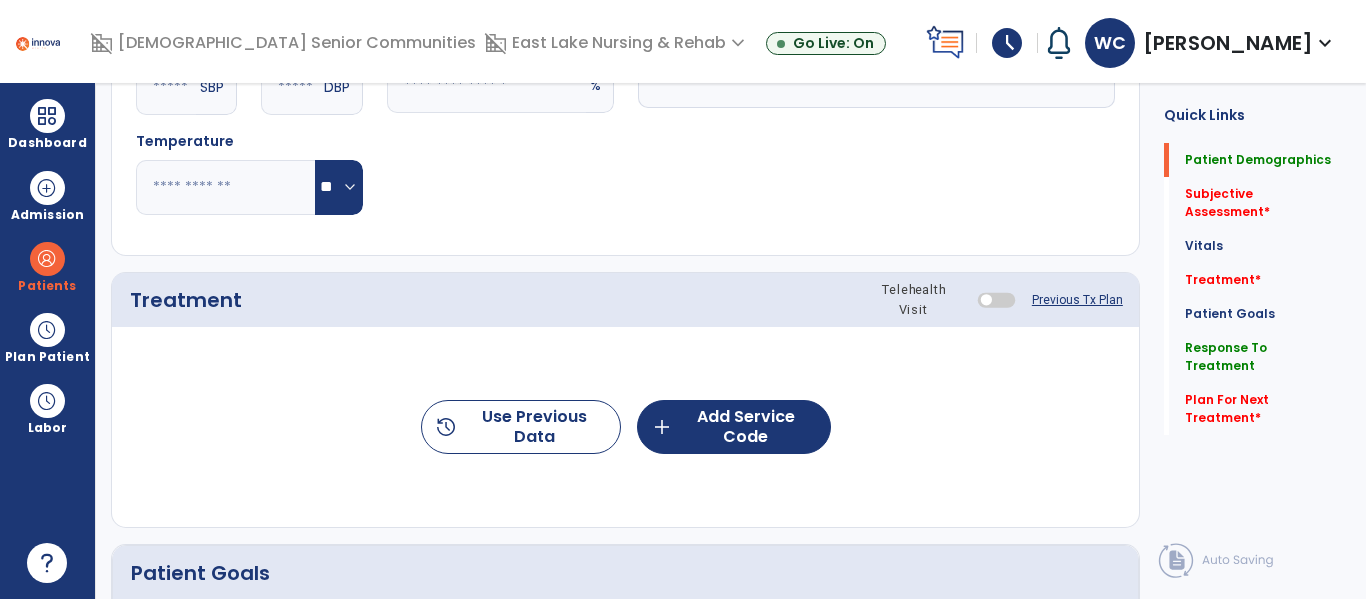 scroll, scrollTop: 0, scrollLeft: 0, axis: both 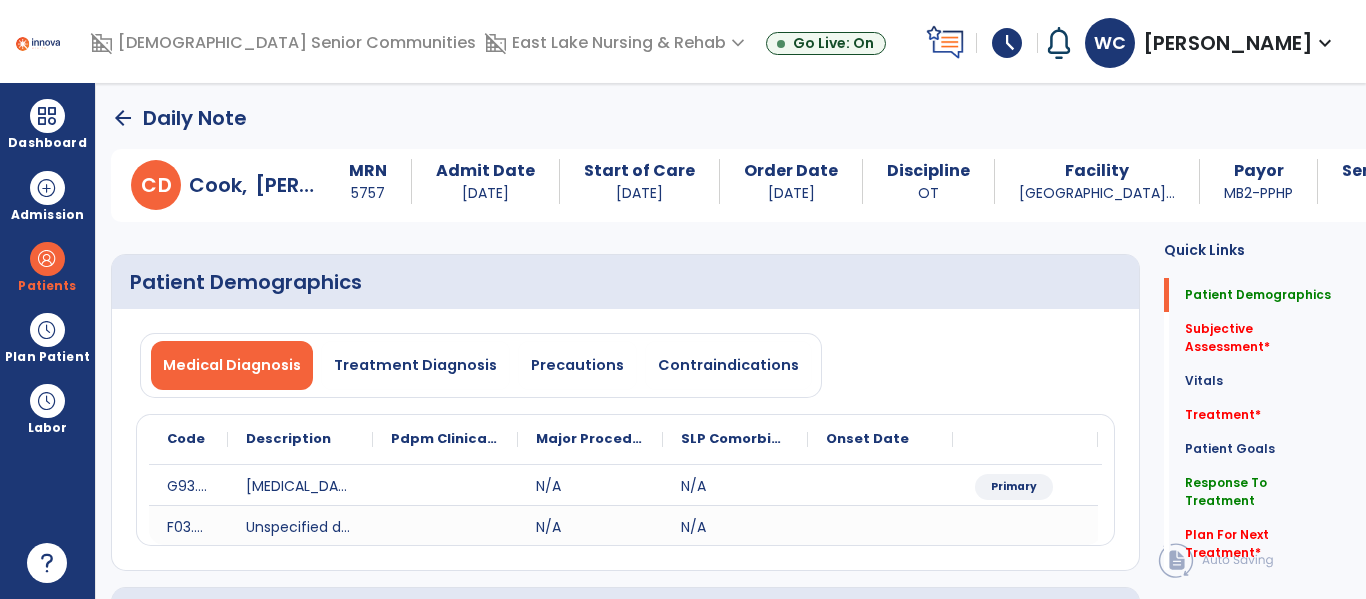 click on "arrow_back" 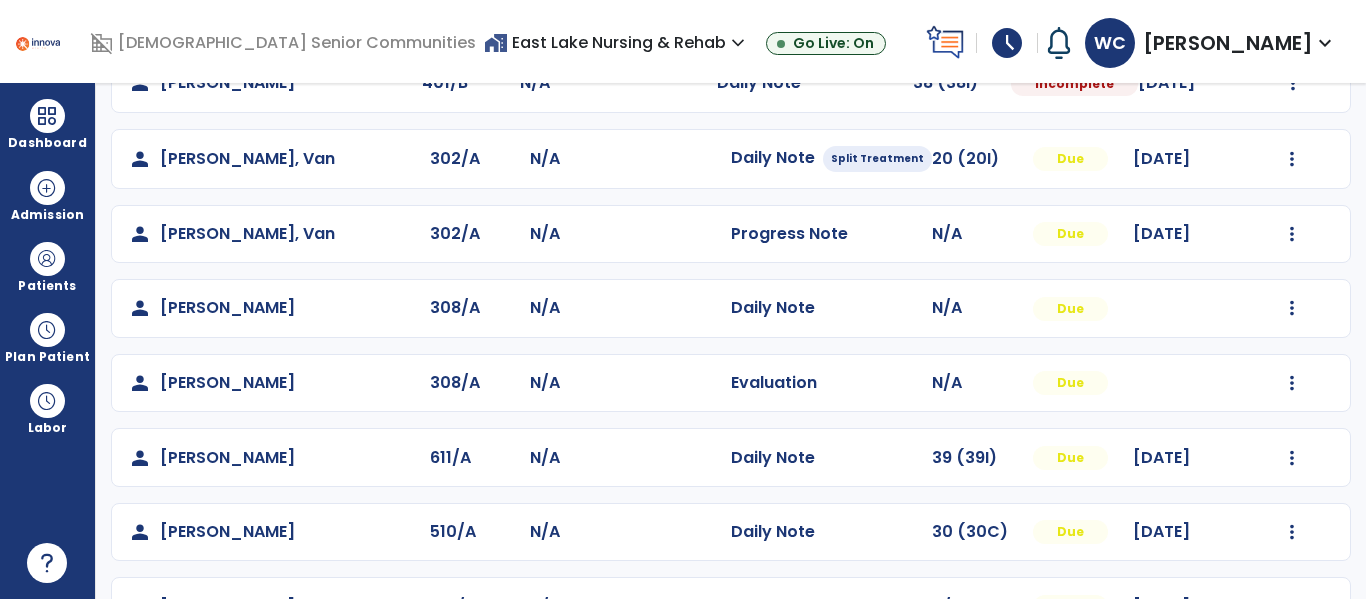 scroll, scrollTop: 711, scrollLeft: 0, axis: vertical 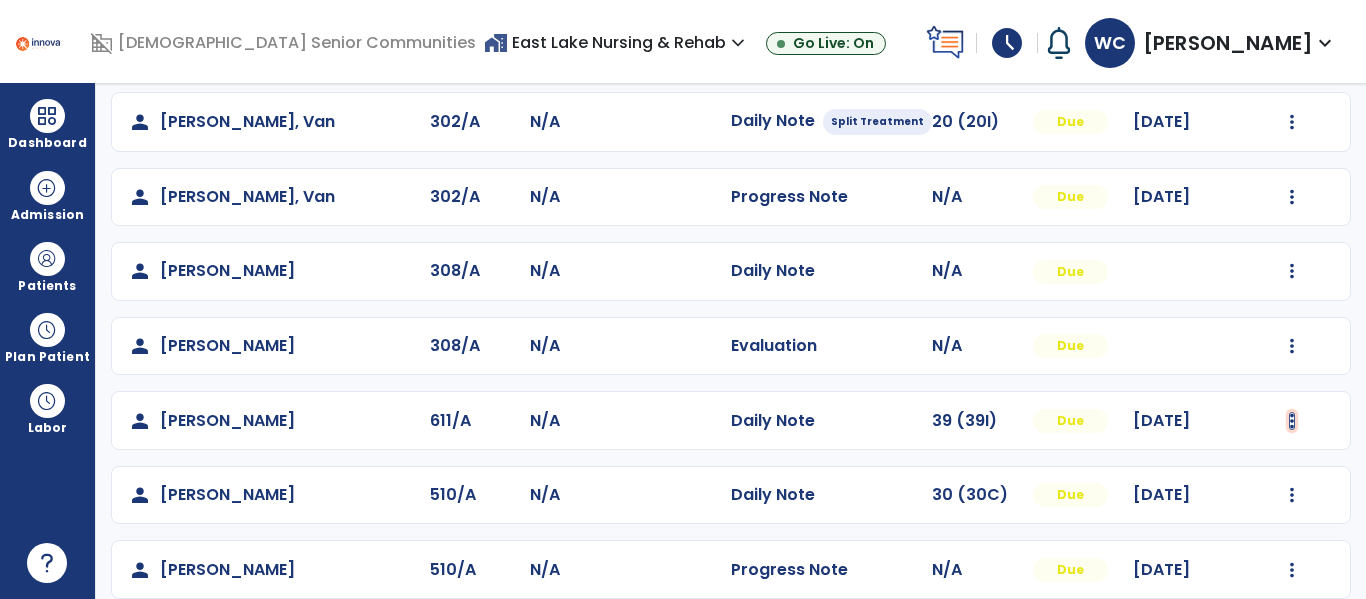 click at bounding box center (1293, -339) 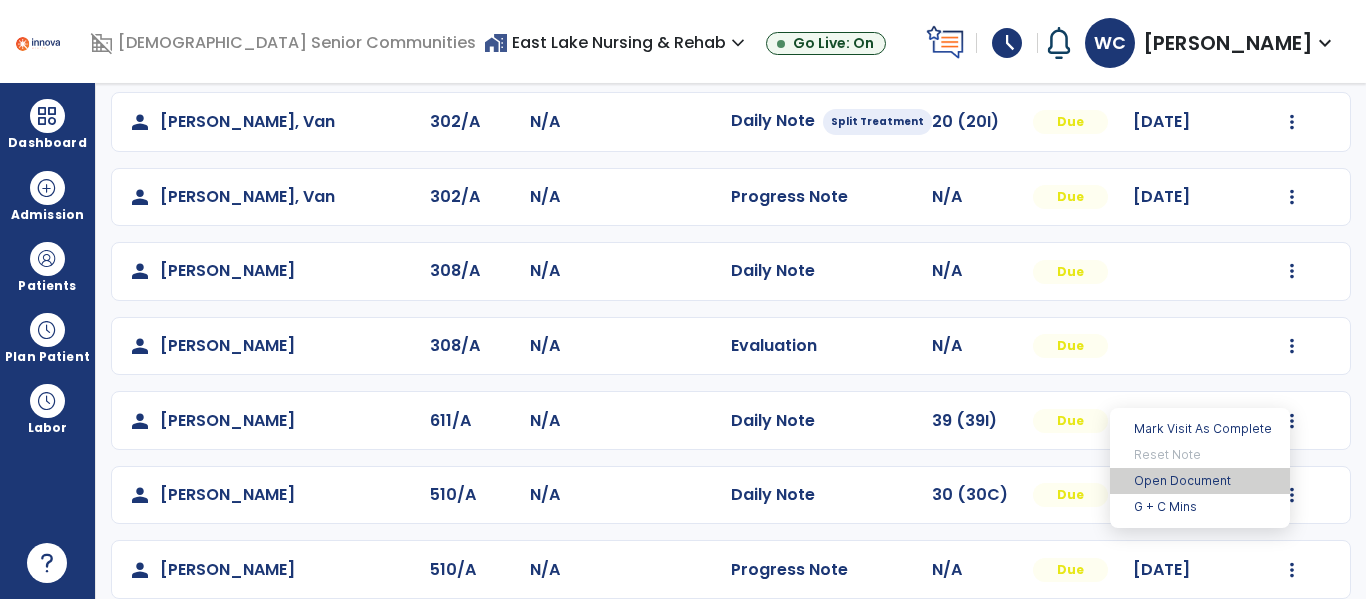 click on "Open Document" at bounding box center [1200, 481] 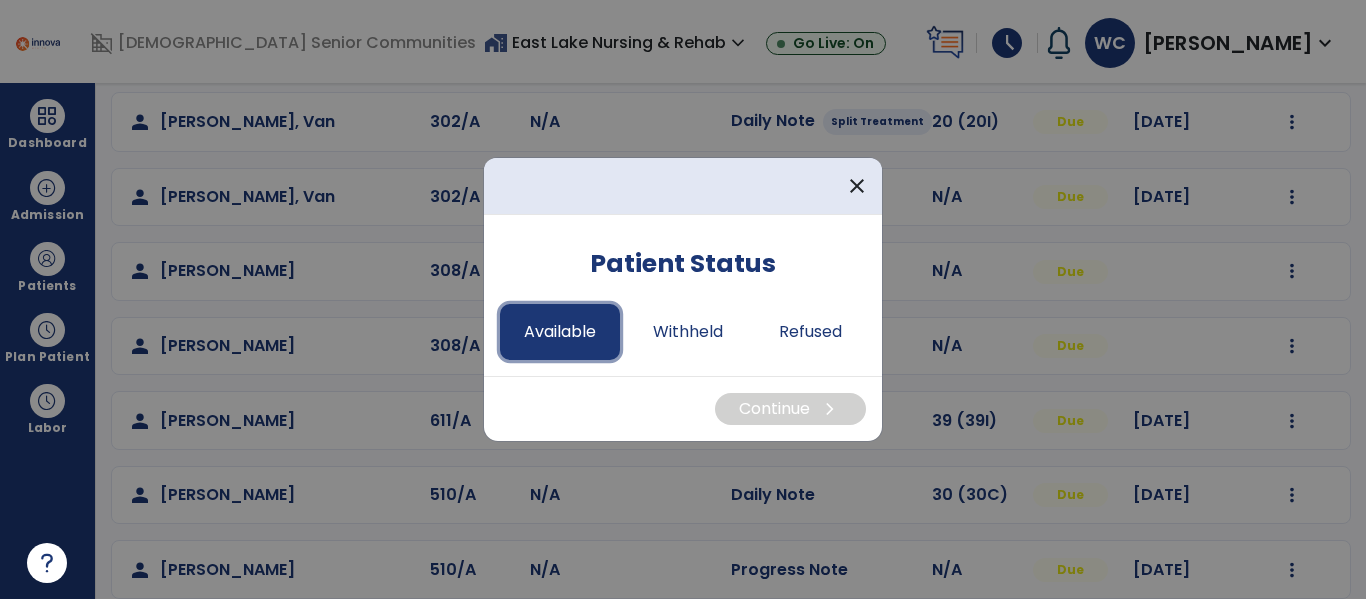 click on "Available" at bounding box center [560, 332] 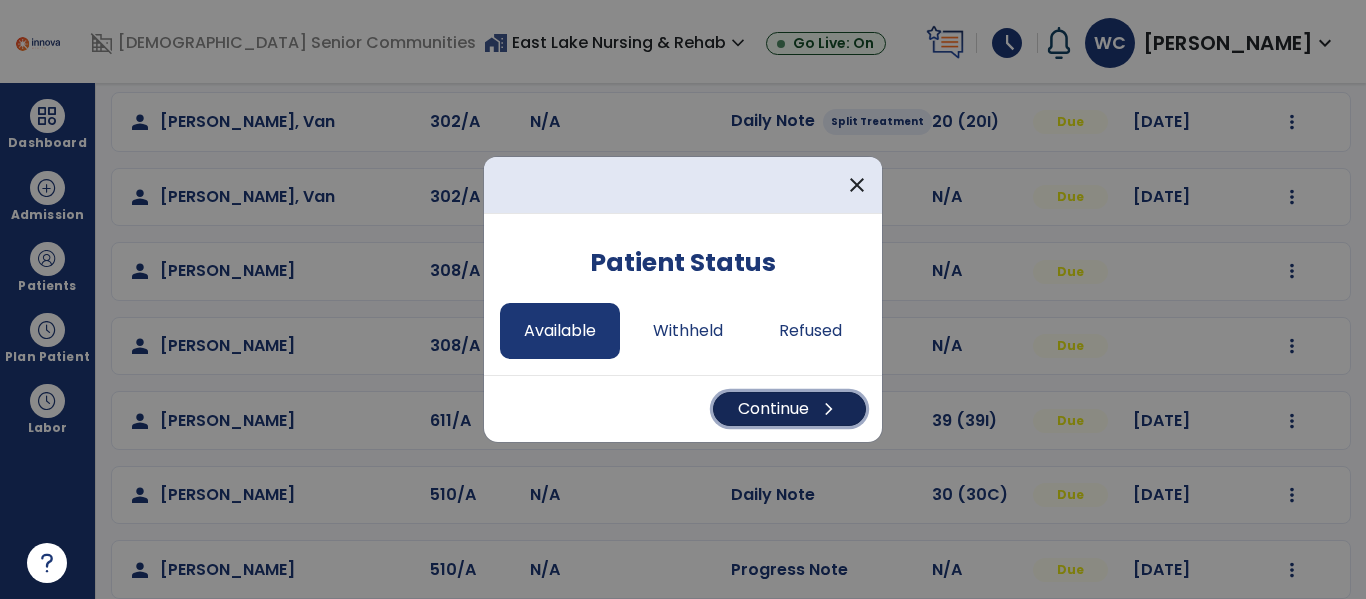click on "chevron_right" at bounding box center [829, 409] 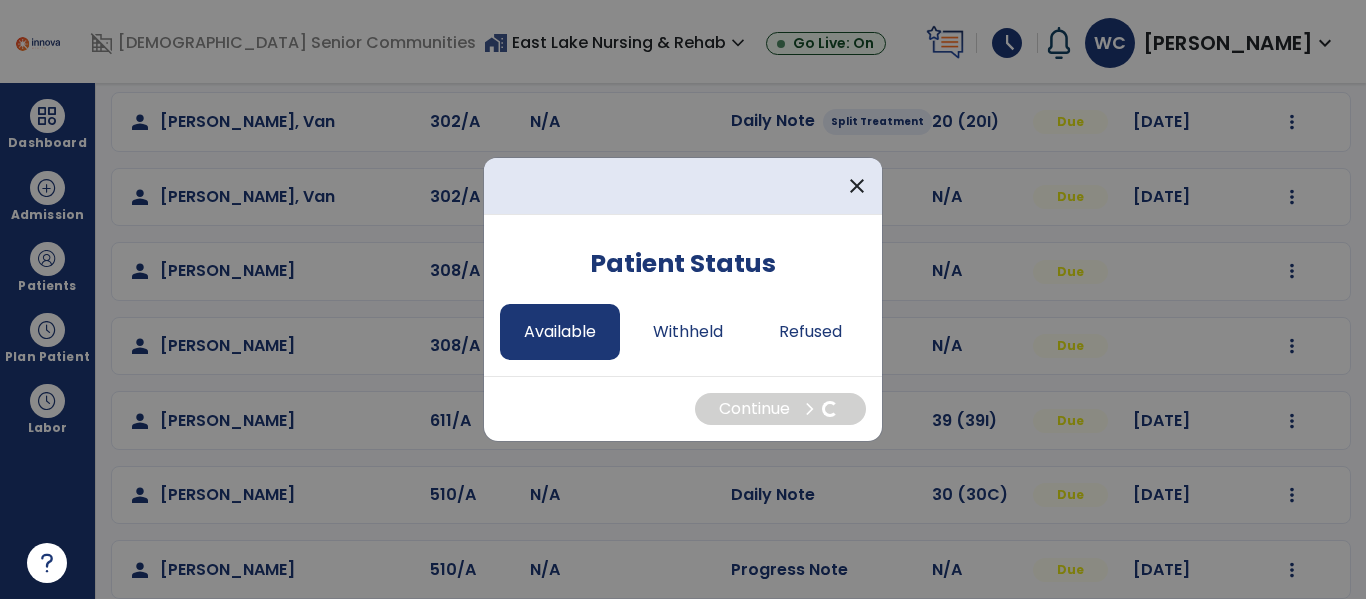 select on "*" 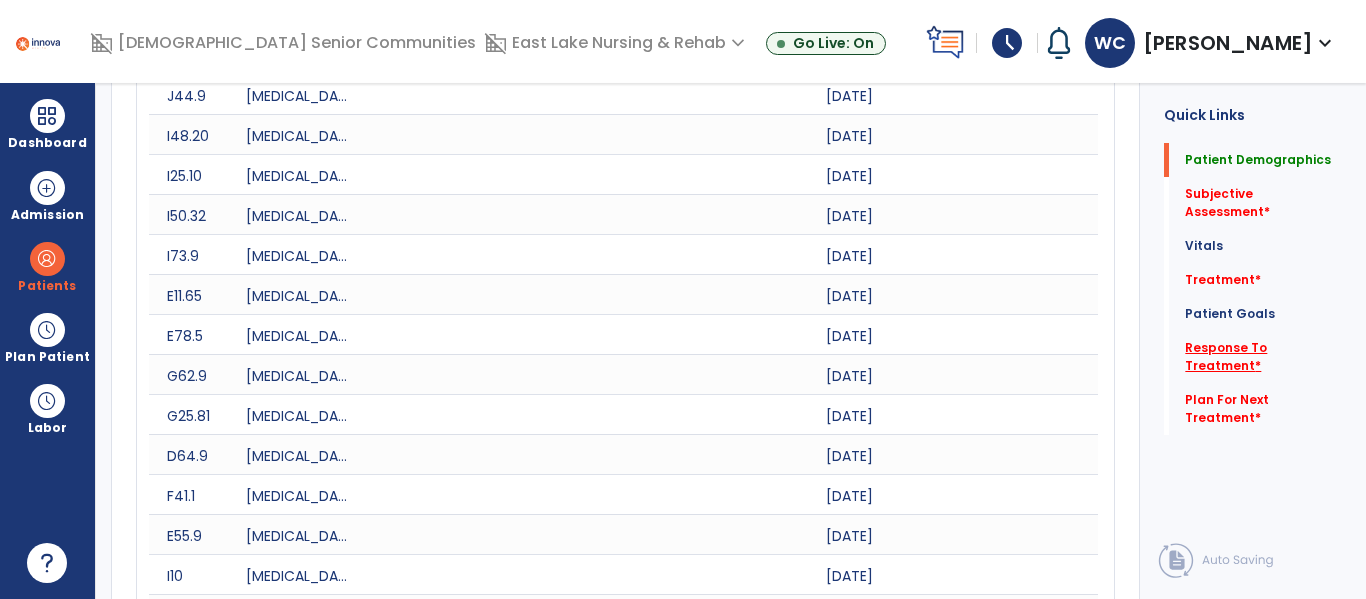 click on "Response To Treatment   *" 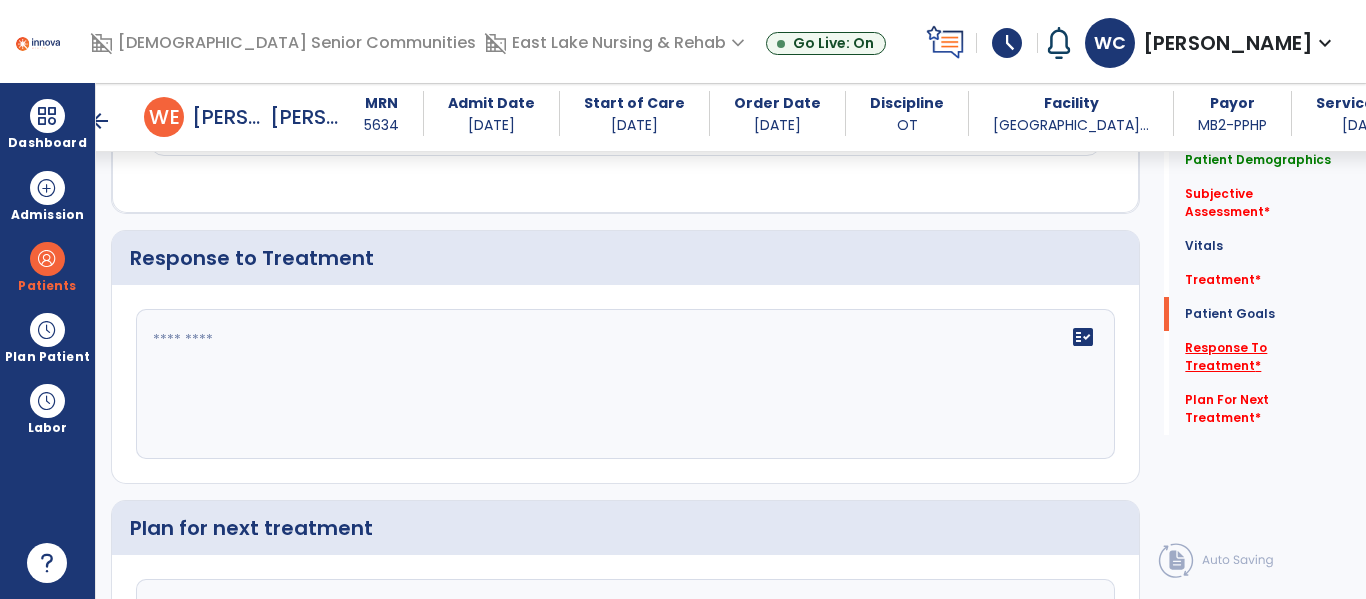 scroll, scrollTop: 4026, scrollLeft: 0, axis: vertical 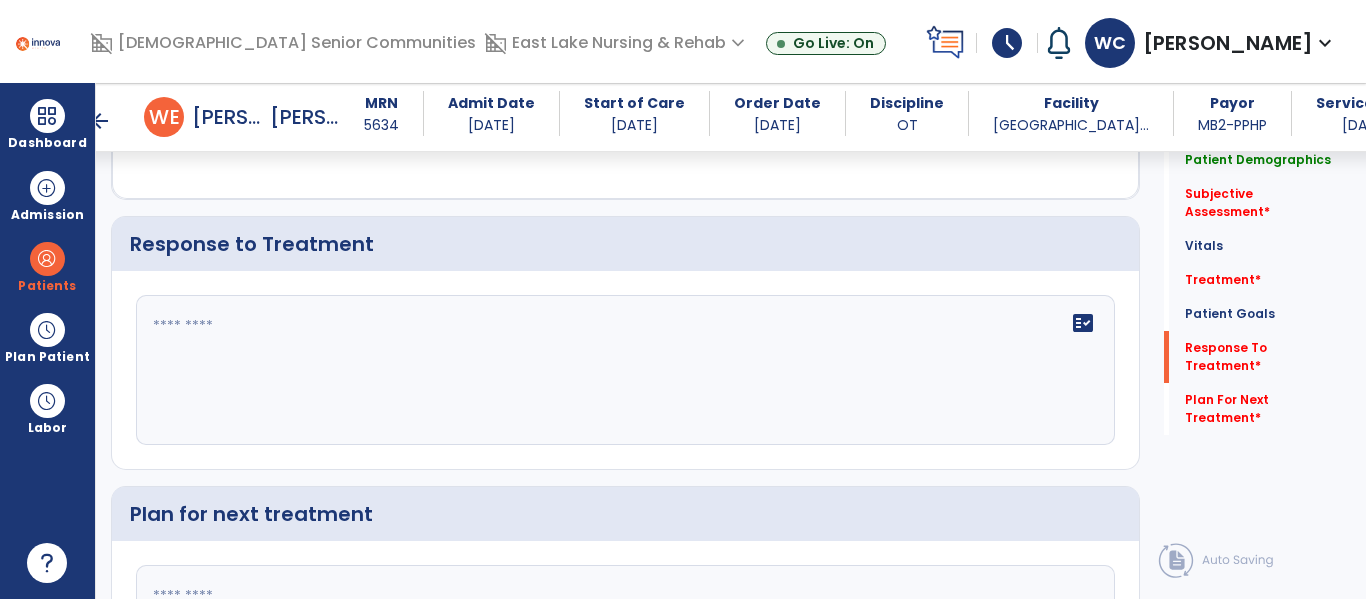 click on "fact_check" 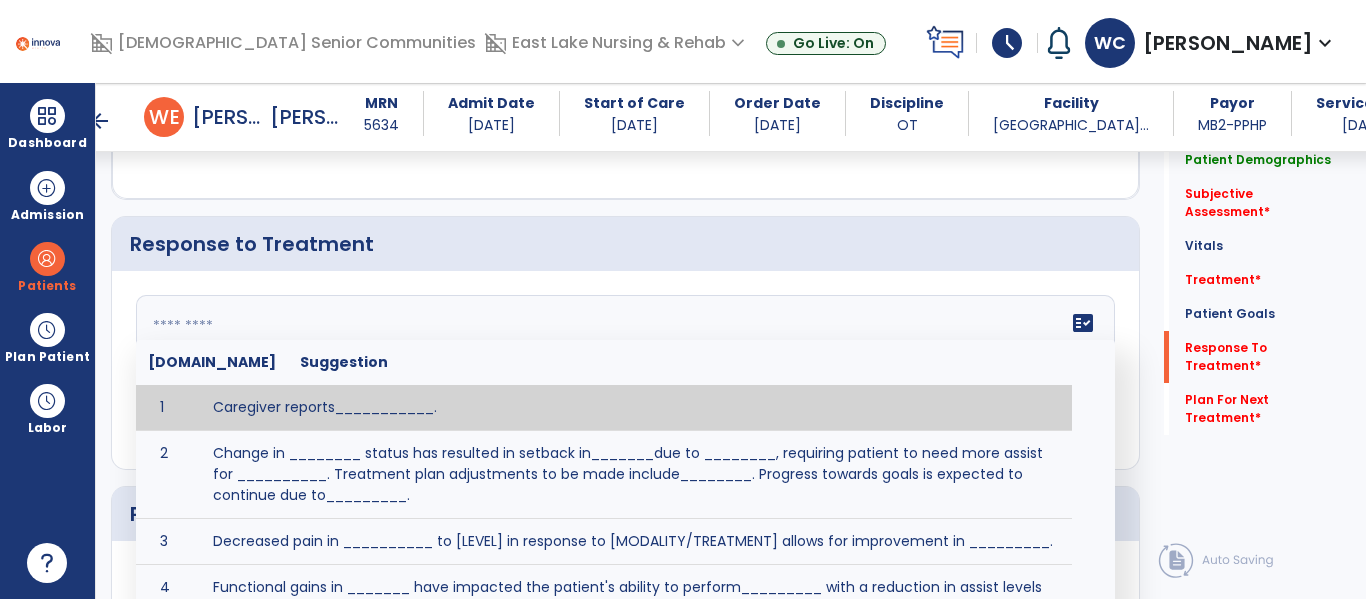 paste on "**********" 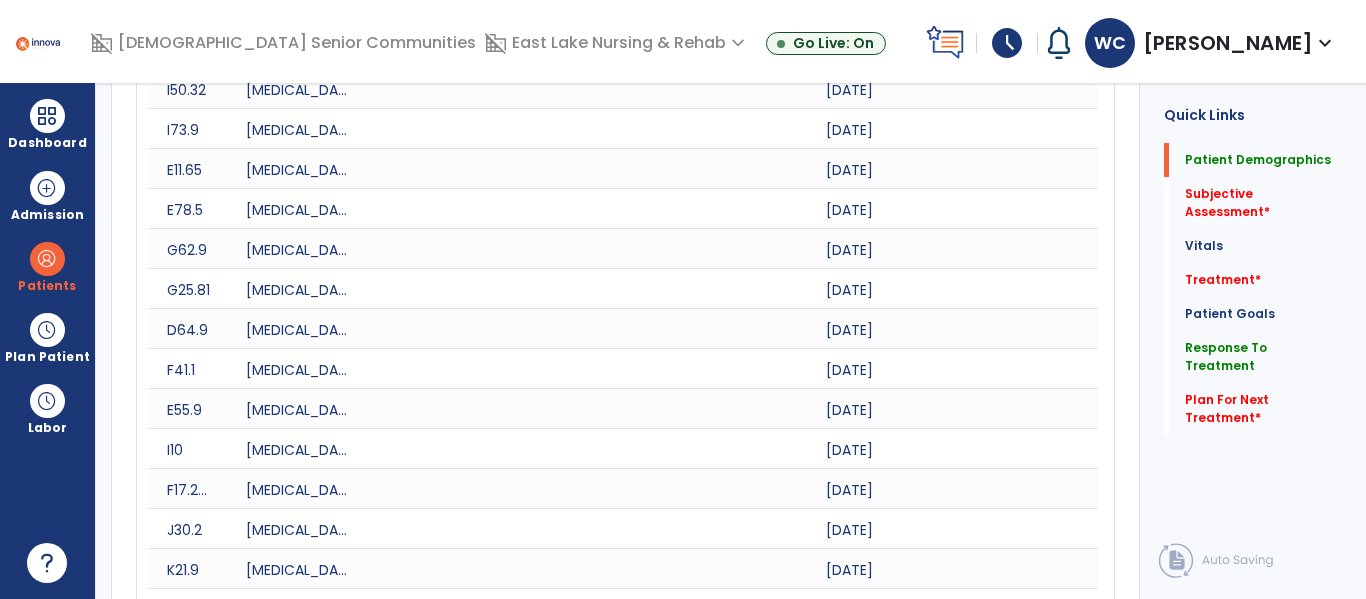 scroll, scrollTop: 0, scrollLeft: 0, axis: both 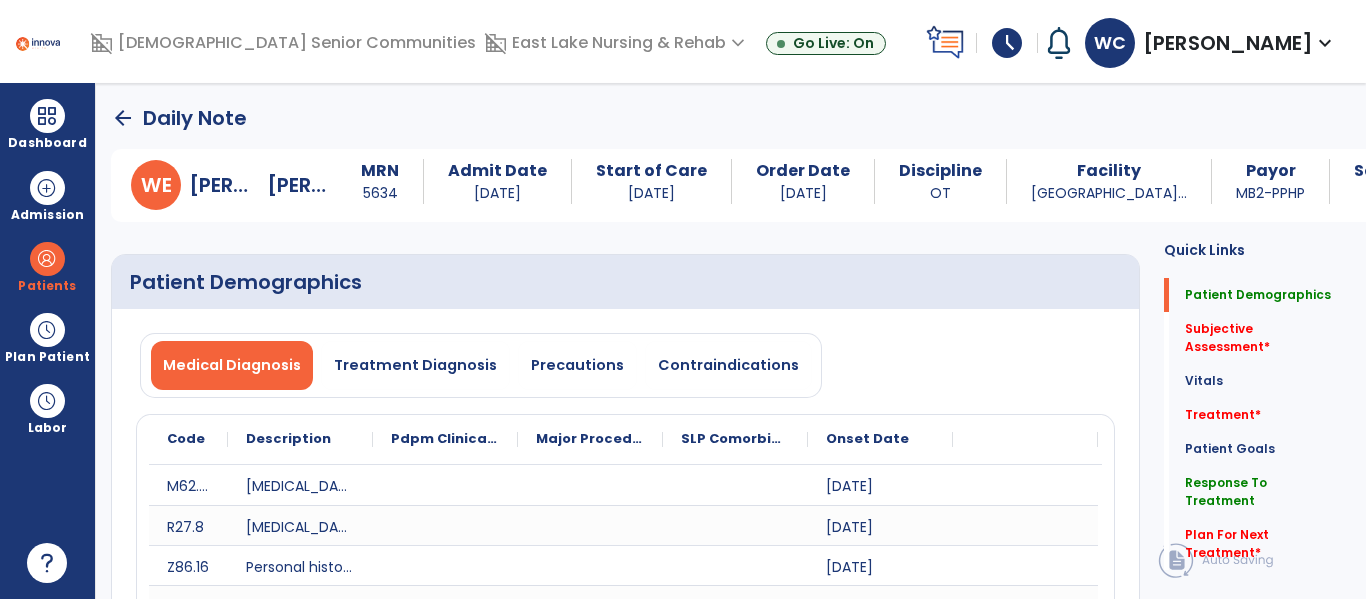 click on "arrow_back" 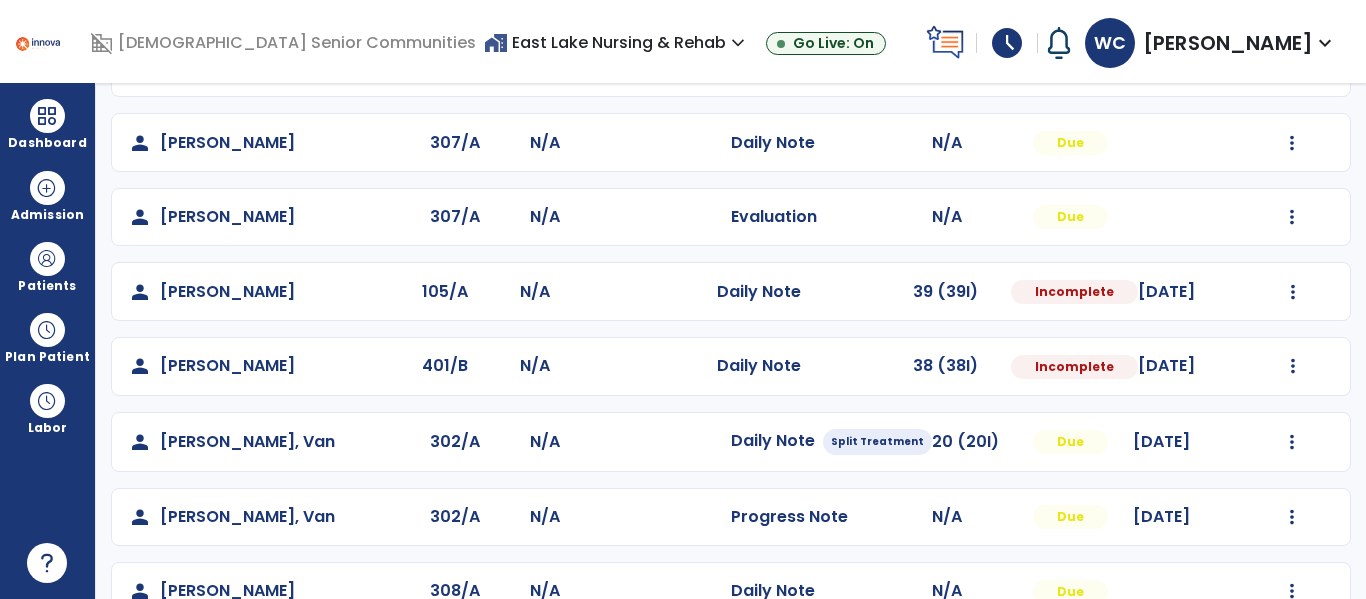 scroll, scrollTop: 394, scrollLeft: 0, axis: vertical 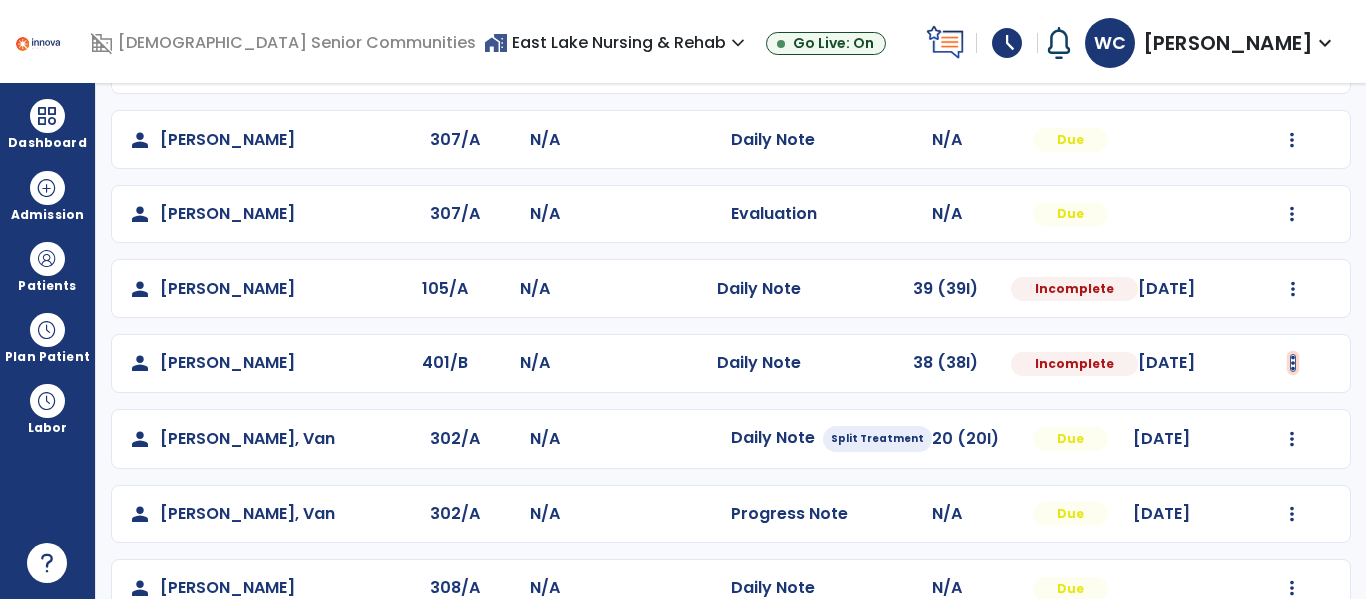 click at bounding box center (1293, -22) 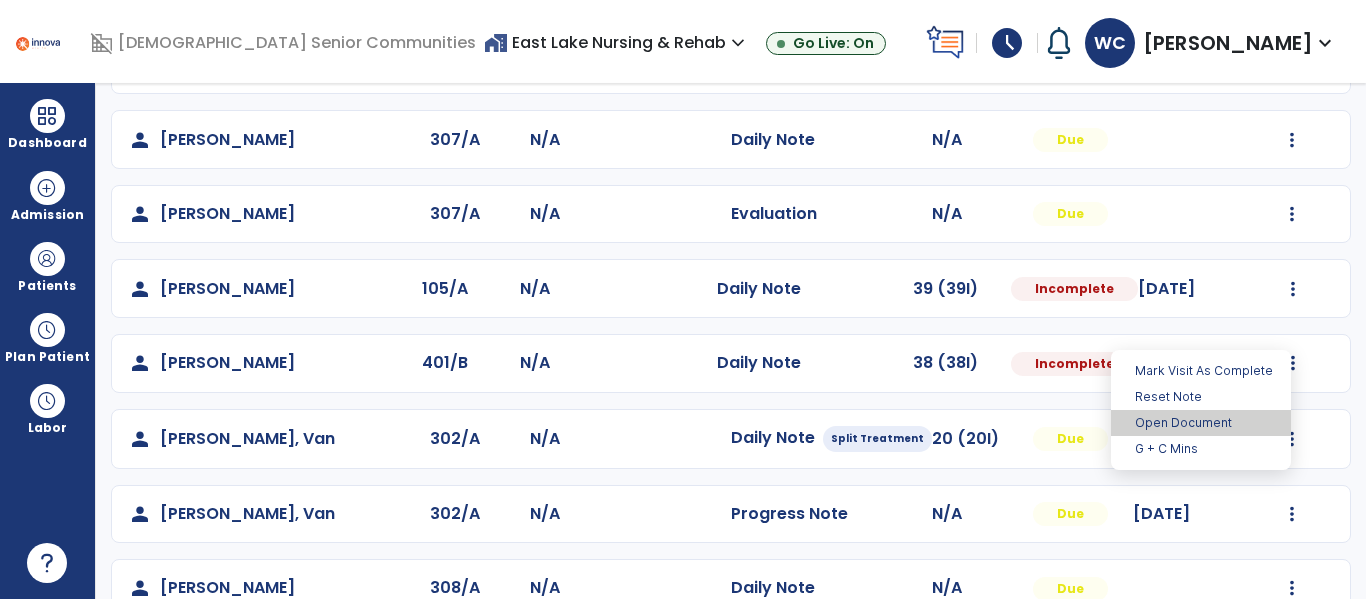 click on "Open Document" at bounding box center (1201, 423) 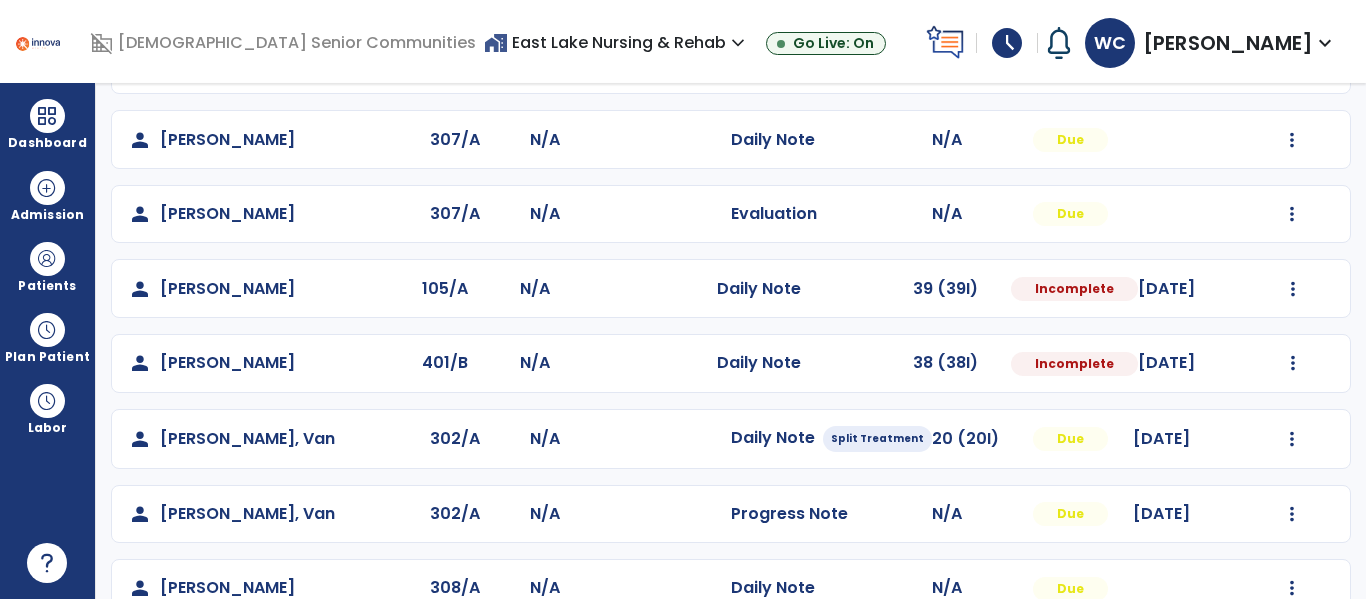 select on "*" 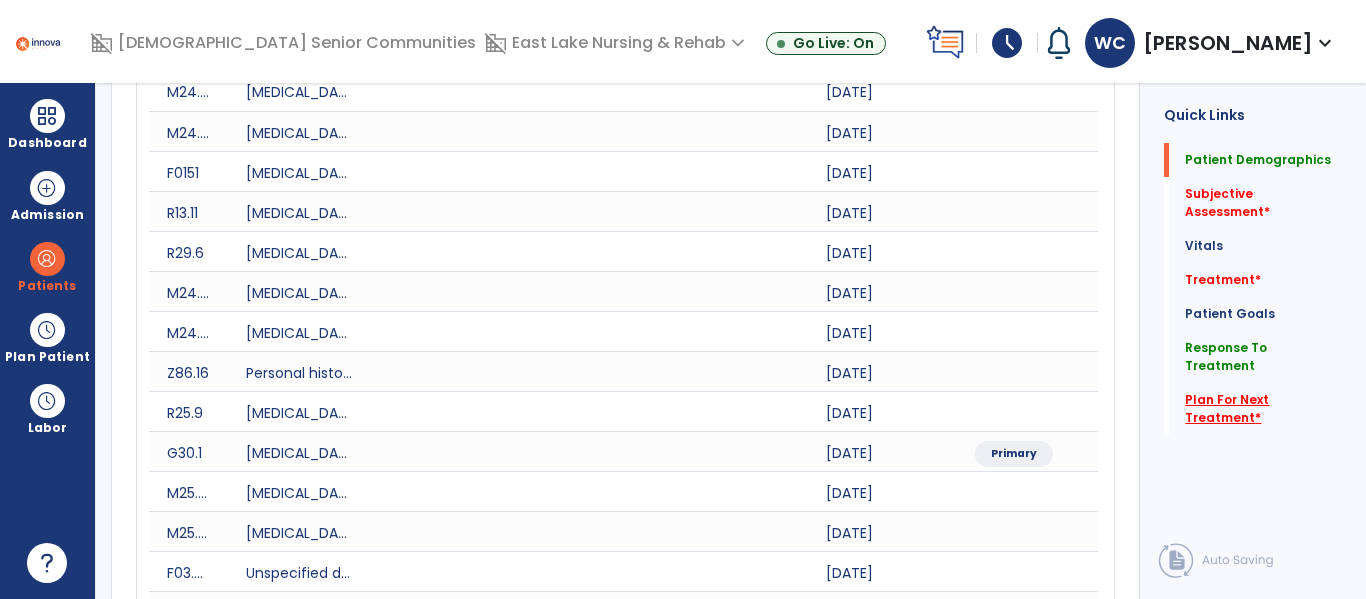 click on "Plan For Next Treatment   *" 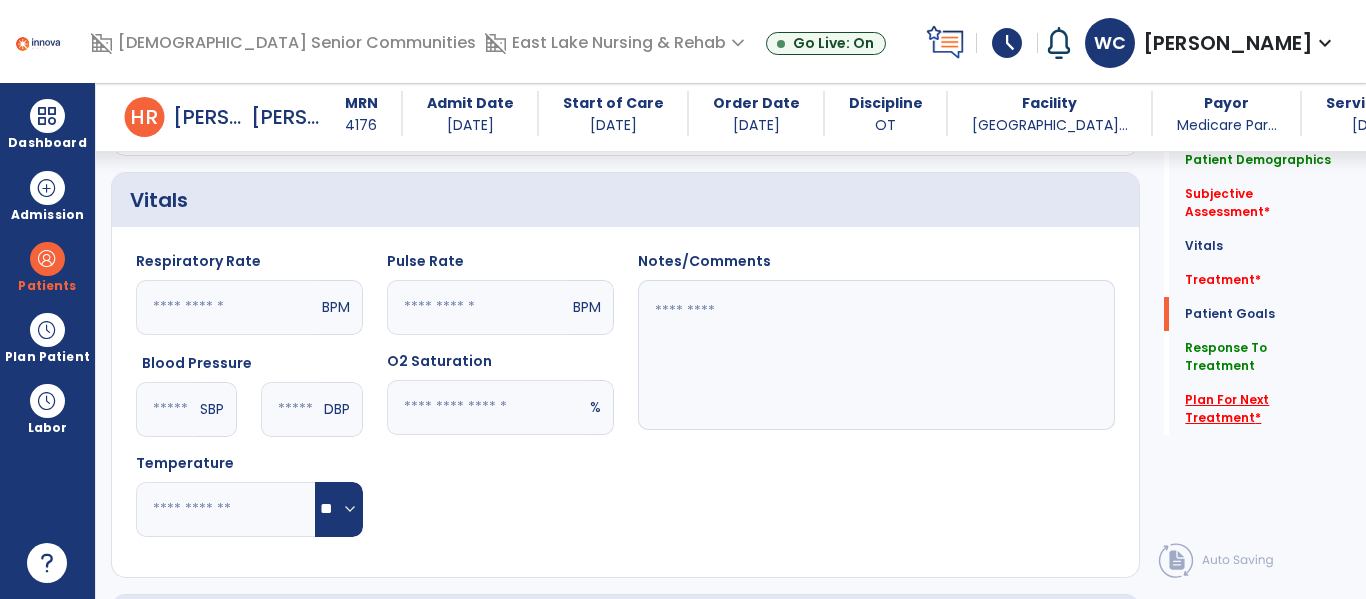 scroll, scrollTop: 3297, scrollLeft: 0, axis: vertical 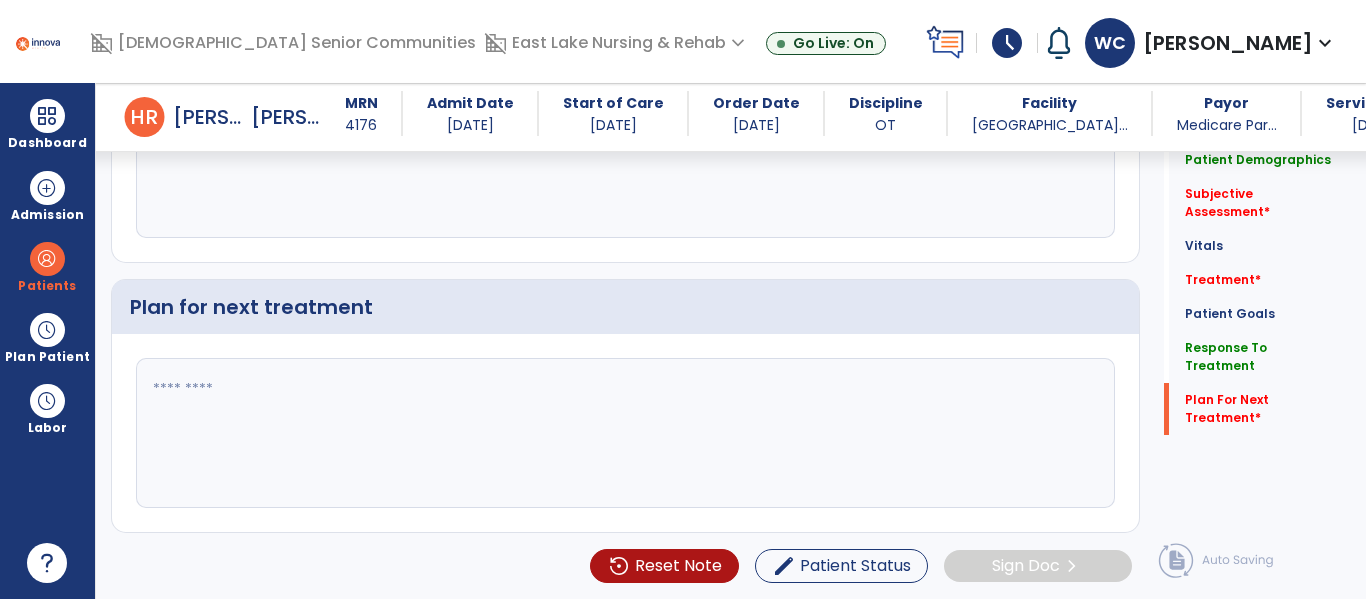 click 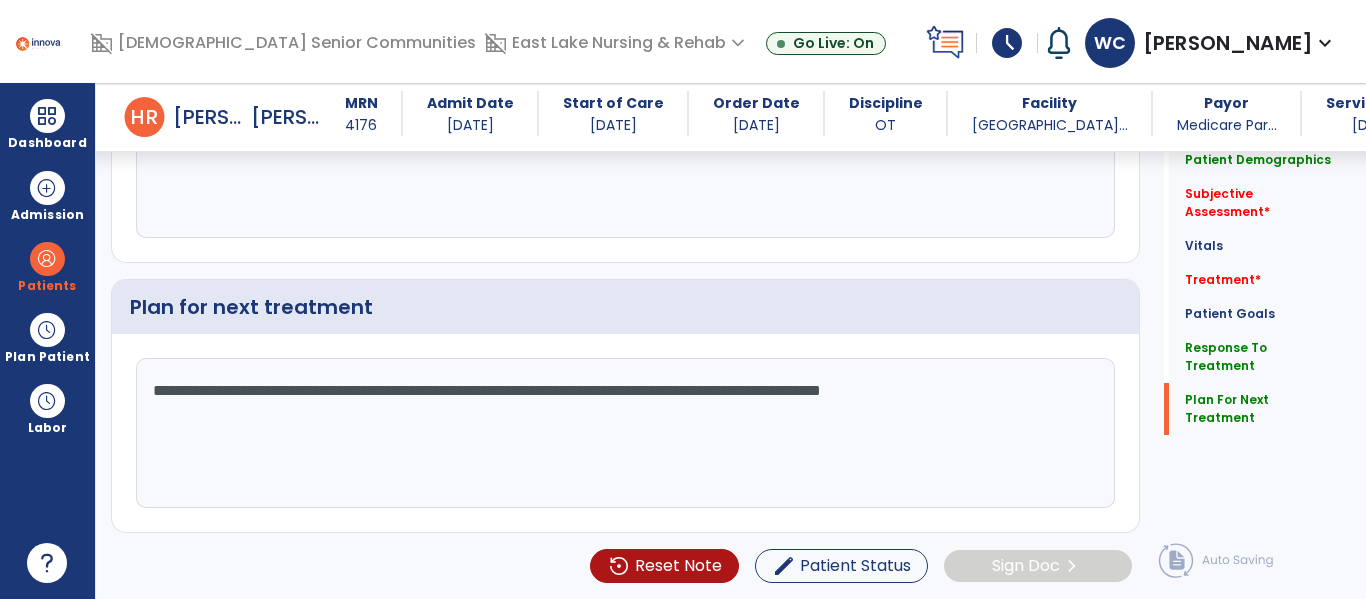 click on "**********" 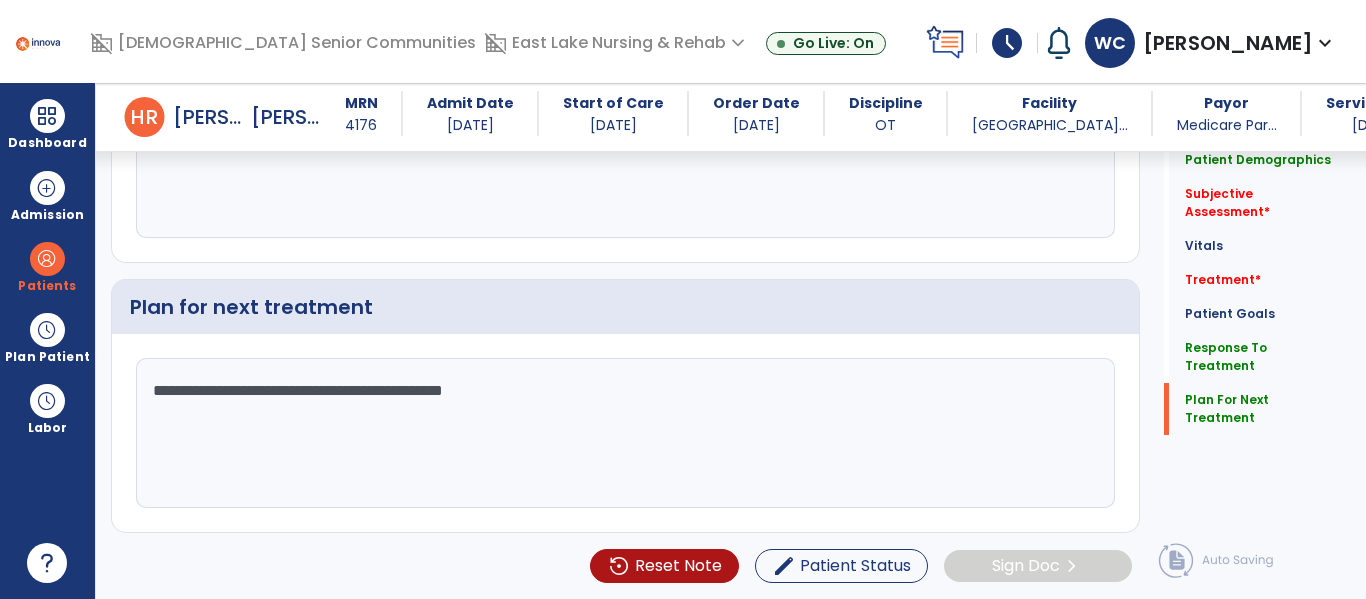 click on "**********" 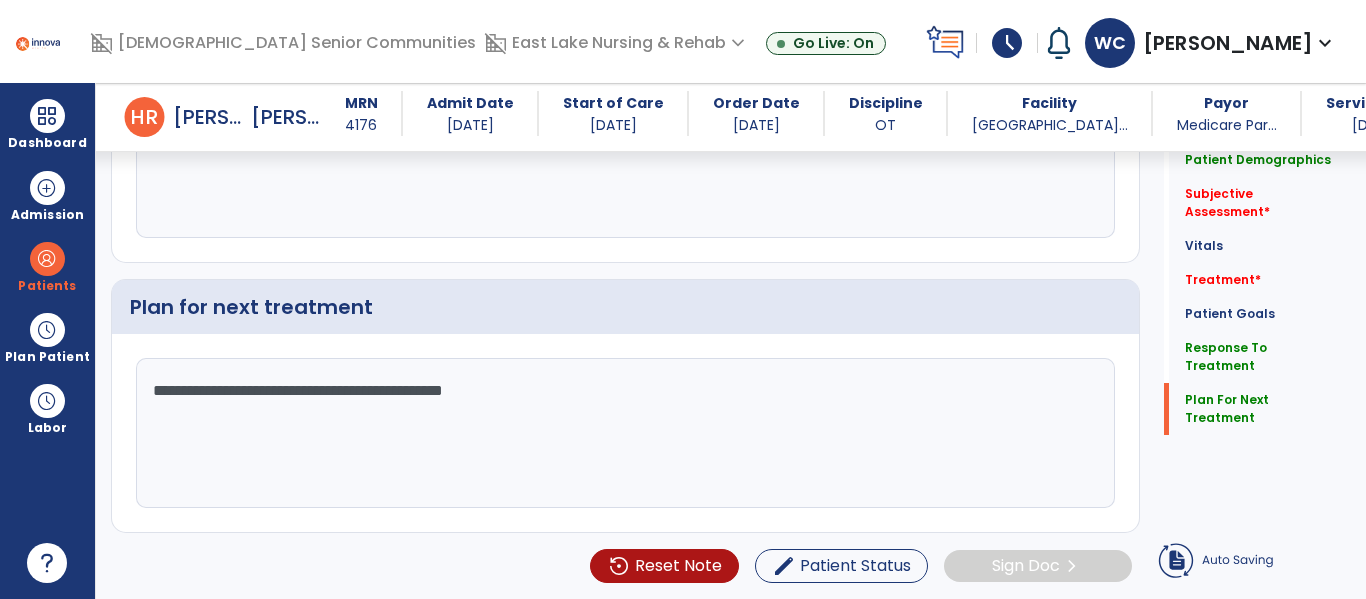 click on "**********" 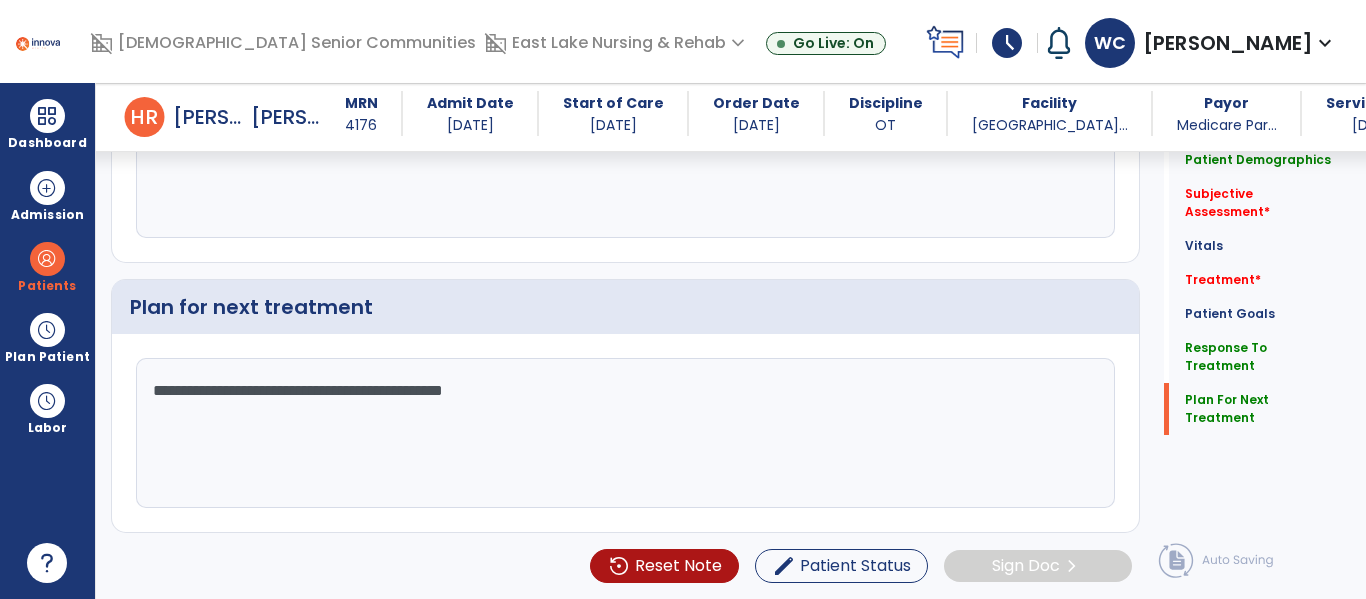 click on "**********" 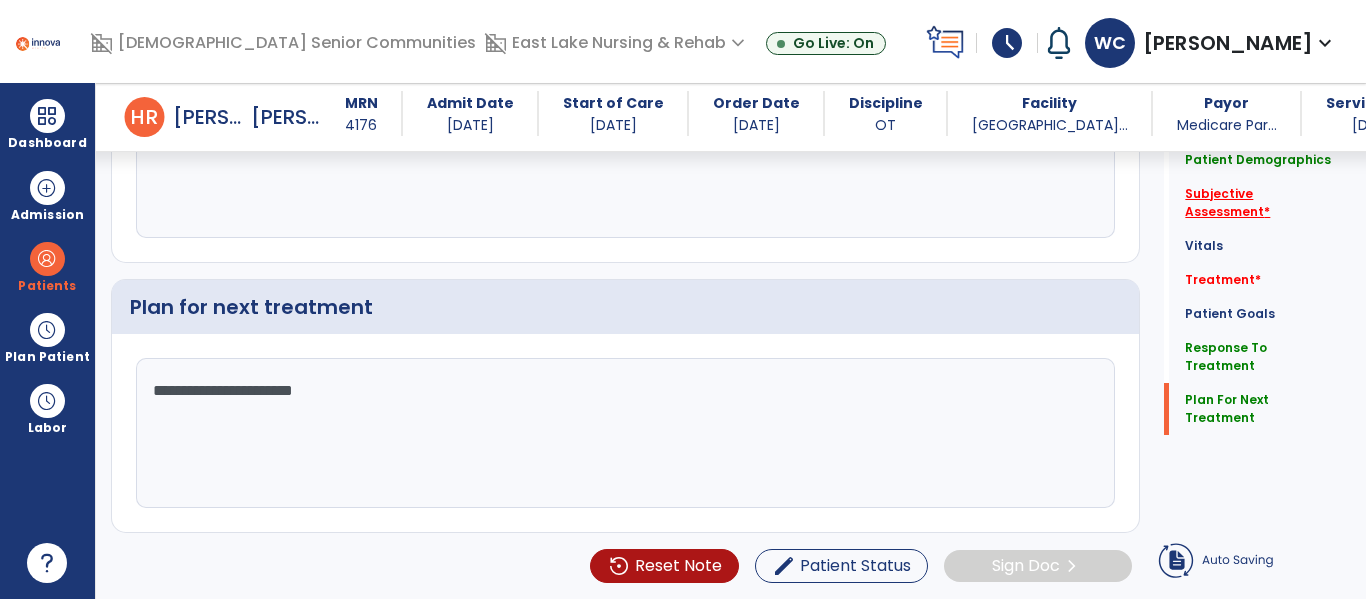 type on "**********" 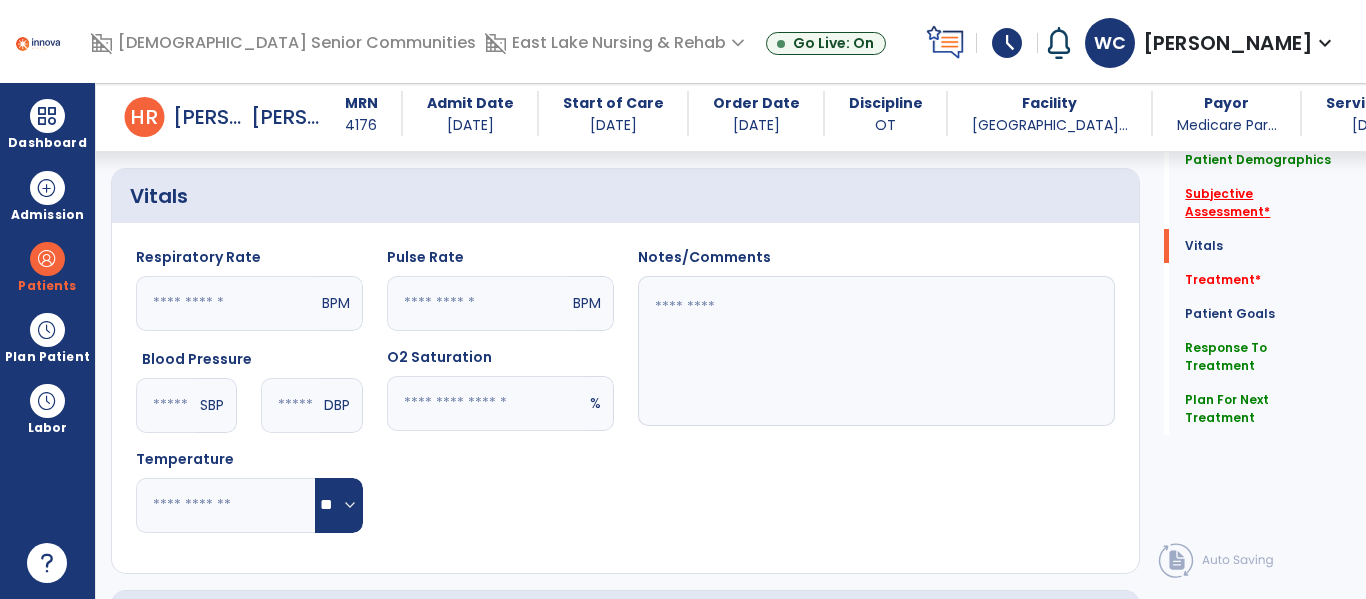 scroll, scrollTop: 1648, scrollLeft: 0, axis: vertical 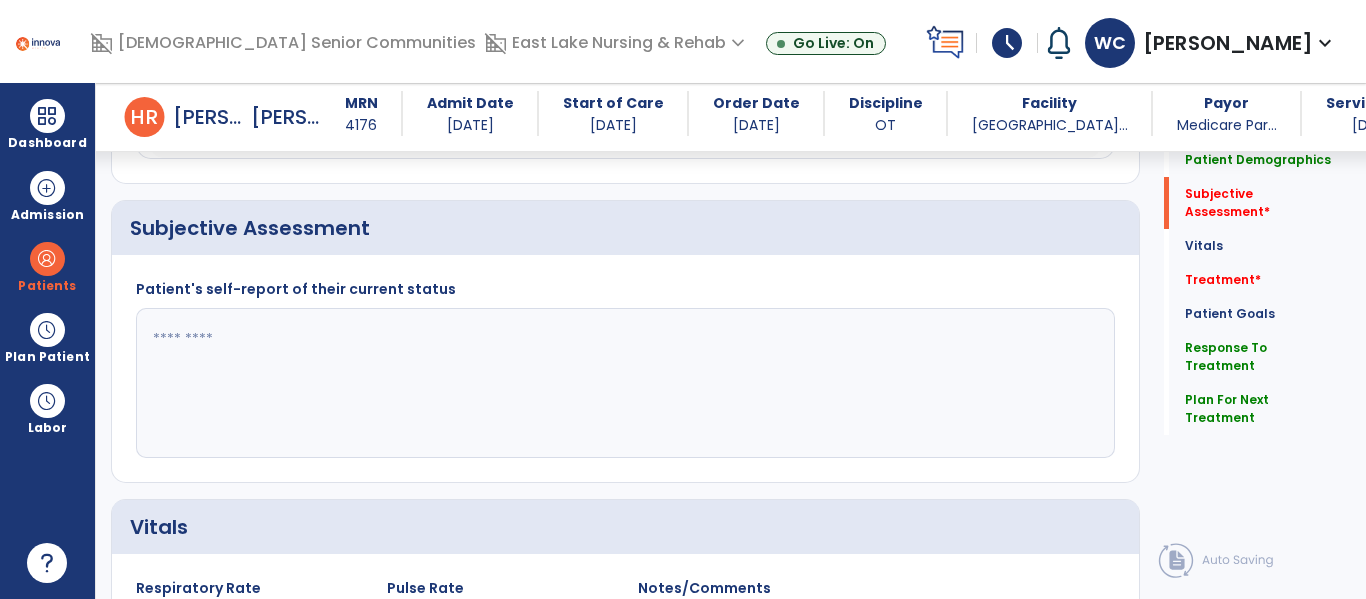 click 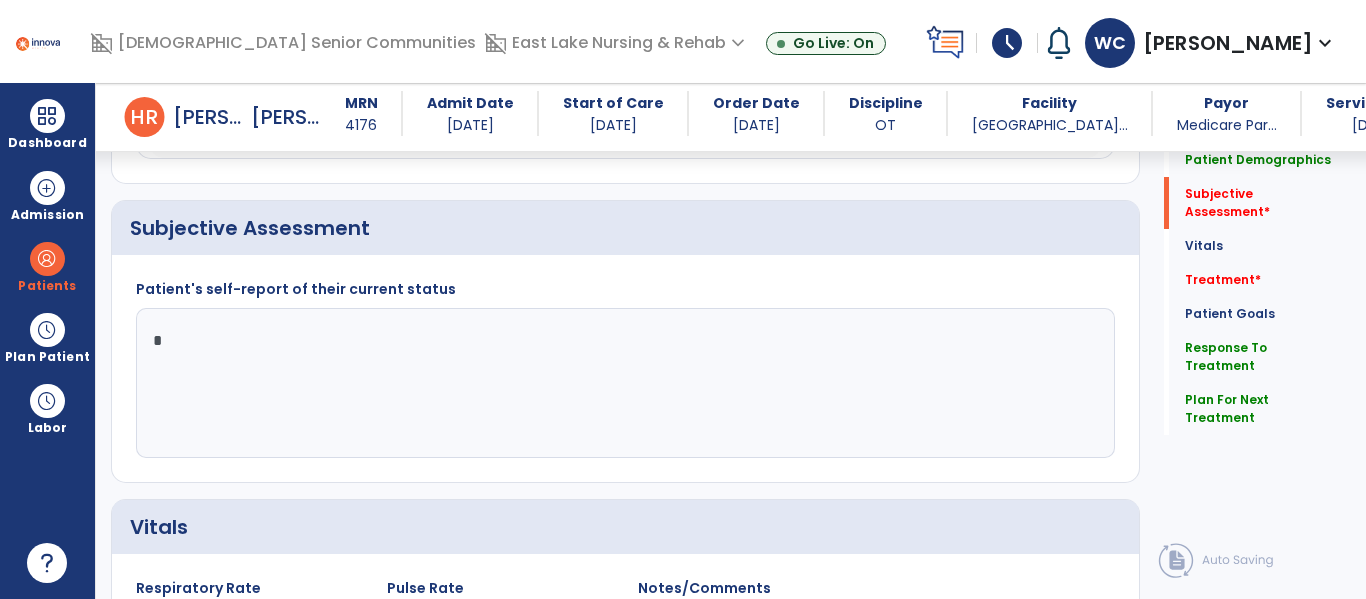 type on "**" 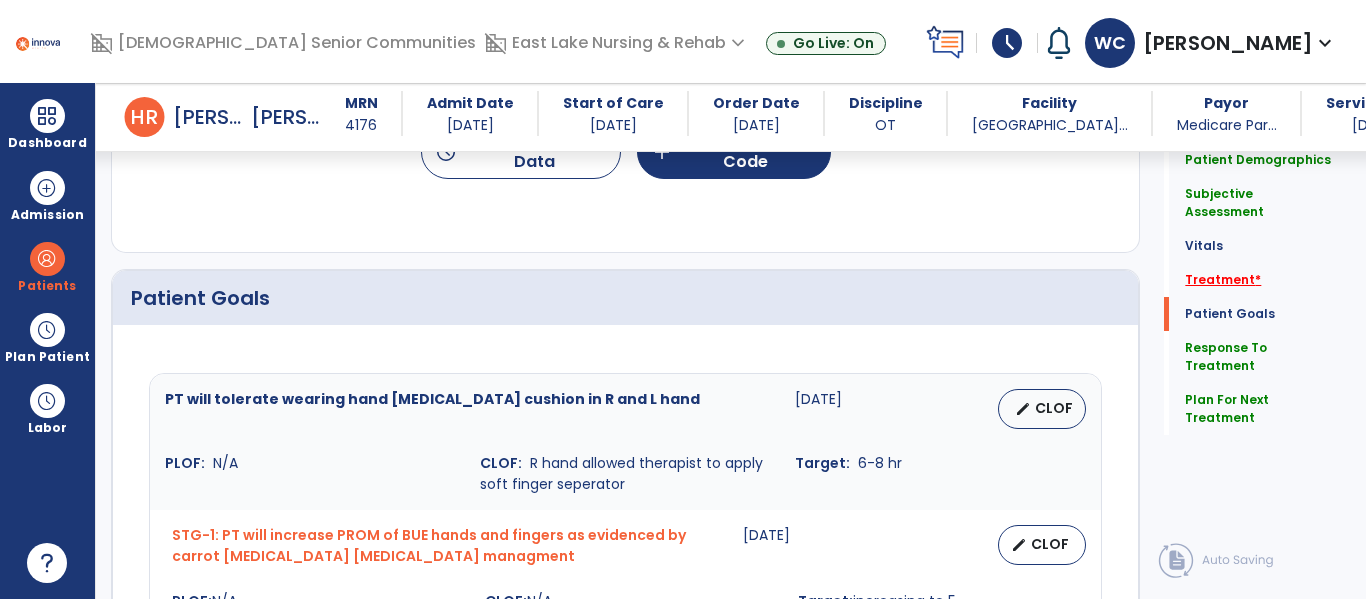 type on "**********" 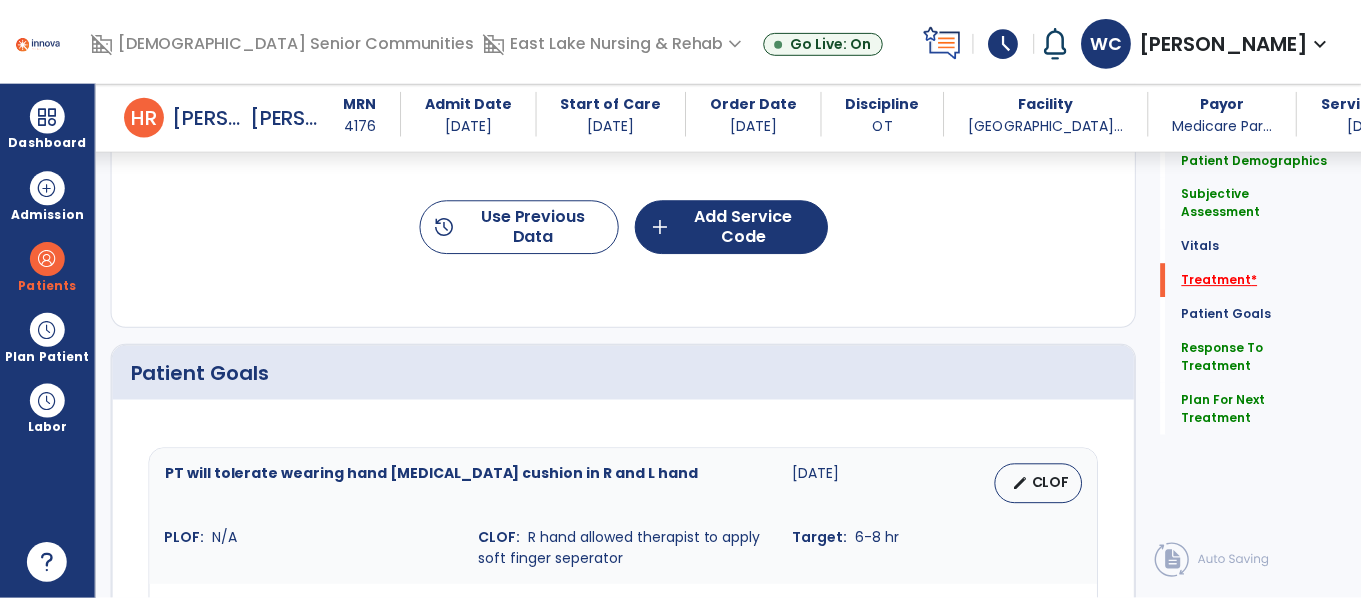 scroll, scrollTop: 2356, scrollLeft: 0, axis: vertical 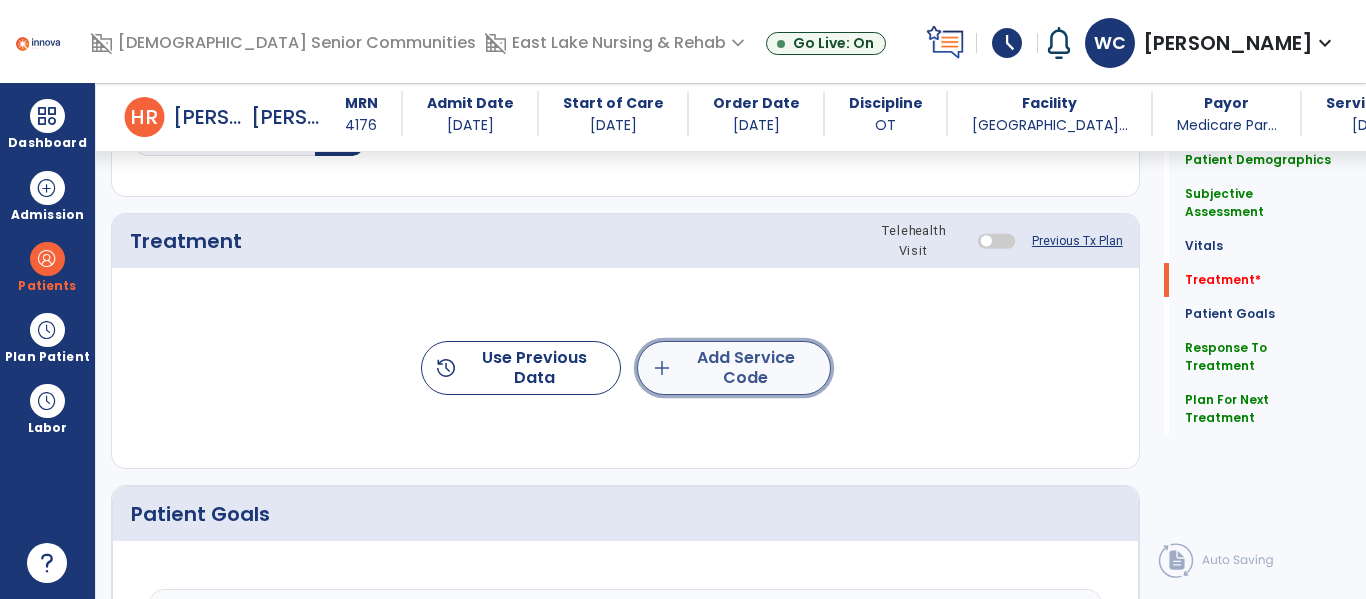 click on "add  Add Service Code" 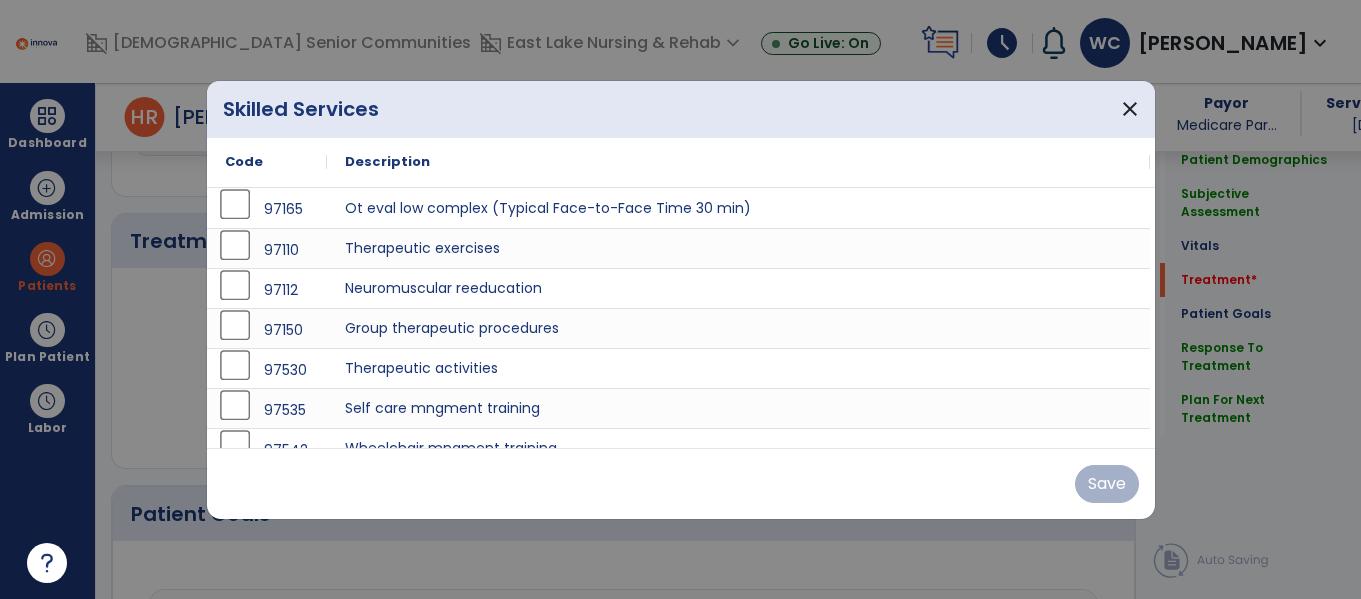 scroll, scrollTop: 2356, scrollLeft: 0, axis: vertical 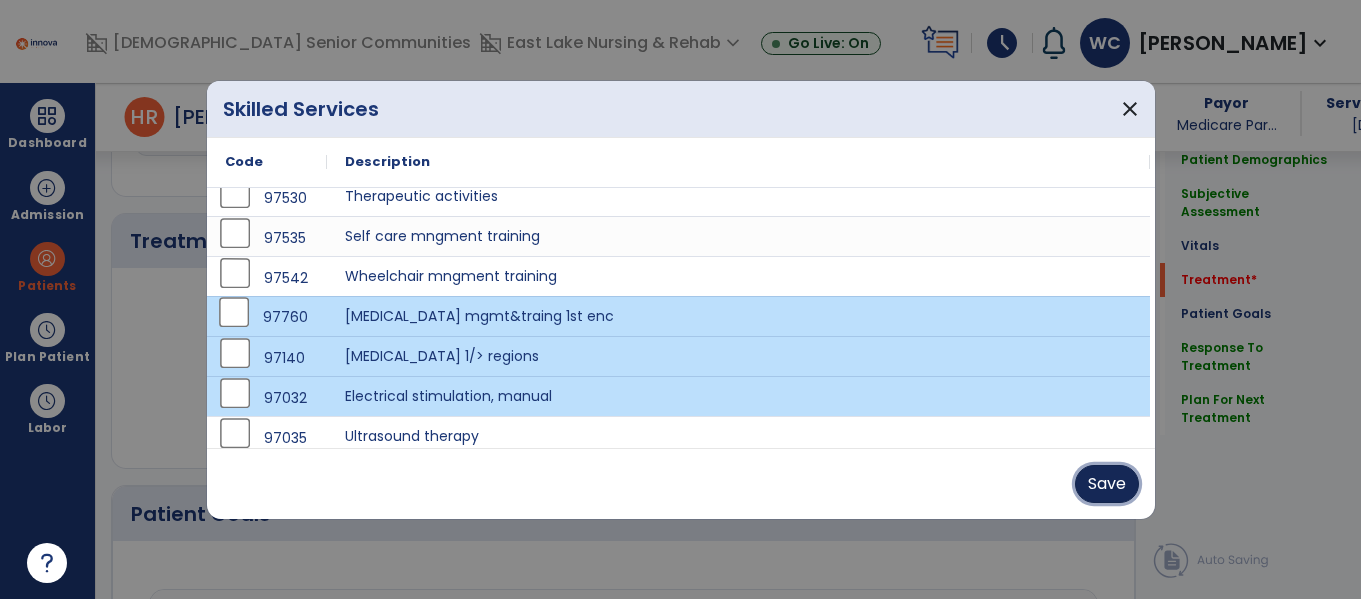 click on "Save" at bounding box center [1107, 484] 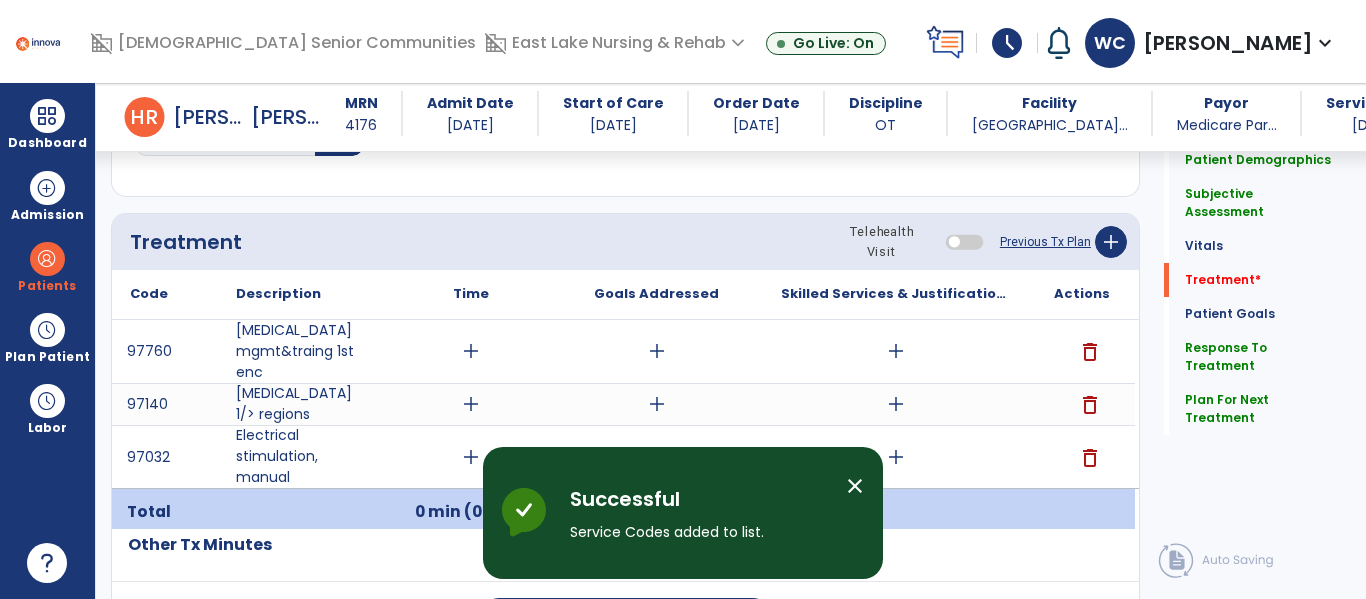 click on "add" at bounding box center (471, 404) 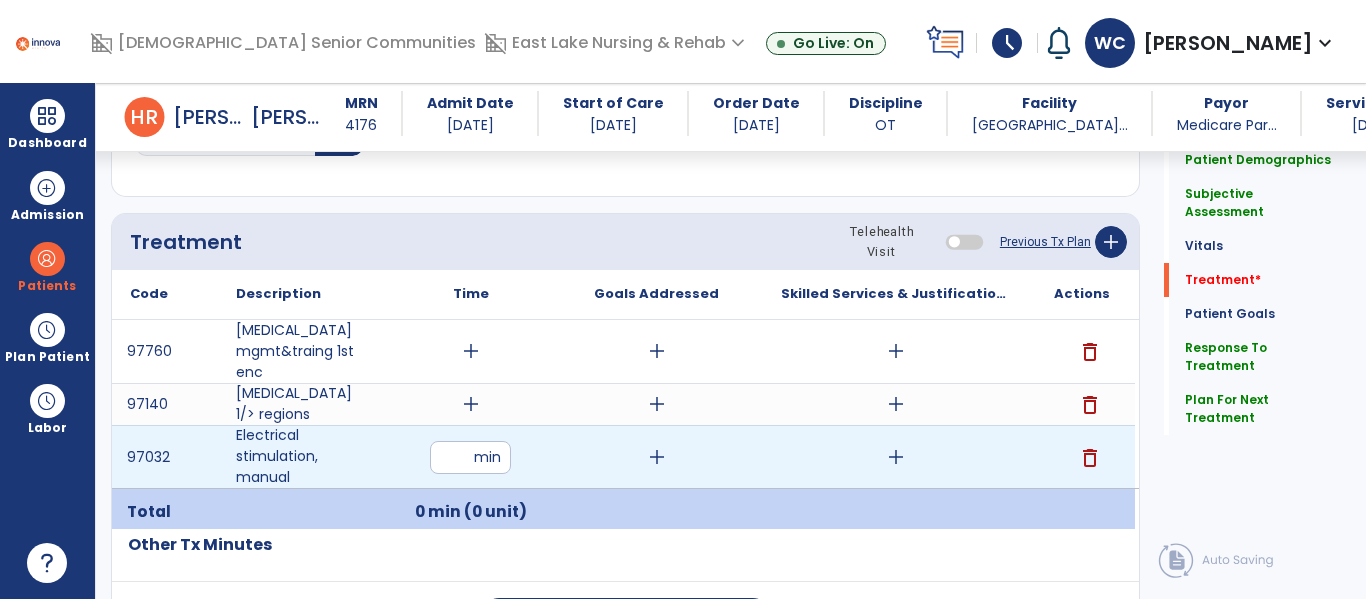 type on "**" 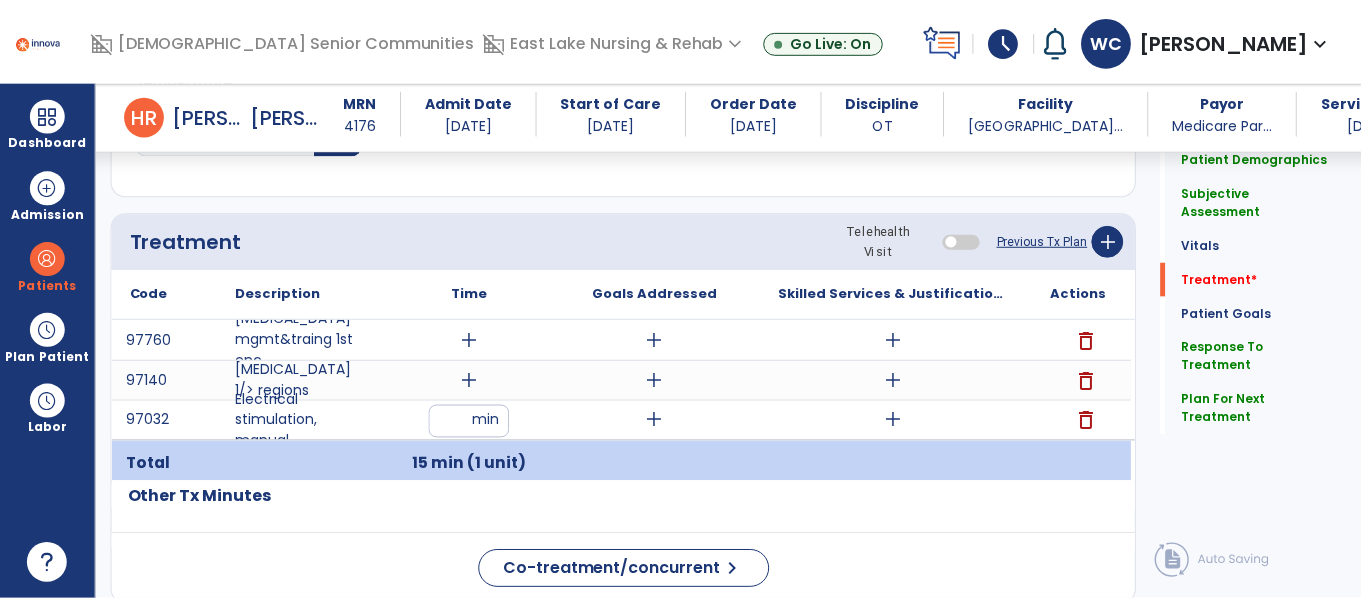 scroll, scrollTop: 2296, scrollLeft: 0, axis: vertical 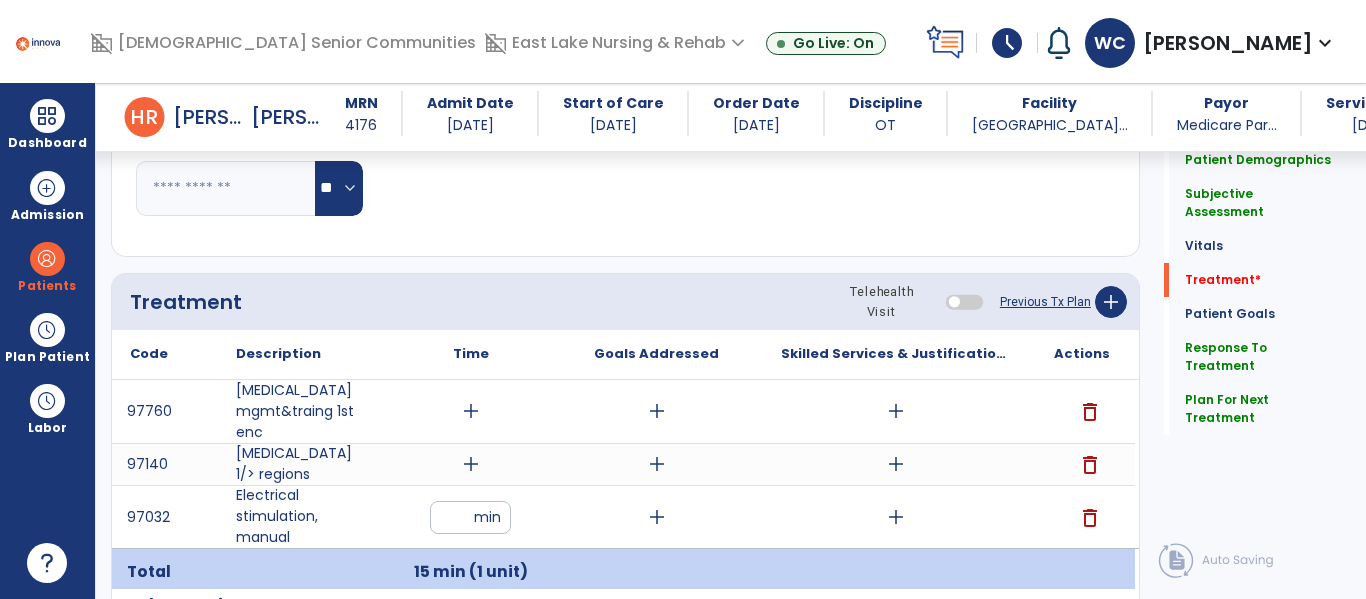 click on "add" at bounding box center (471, 411) 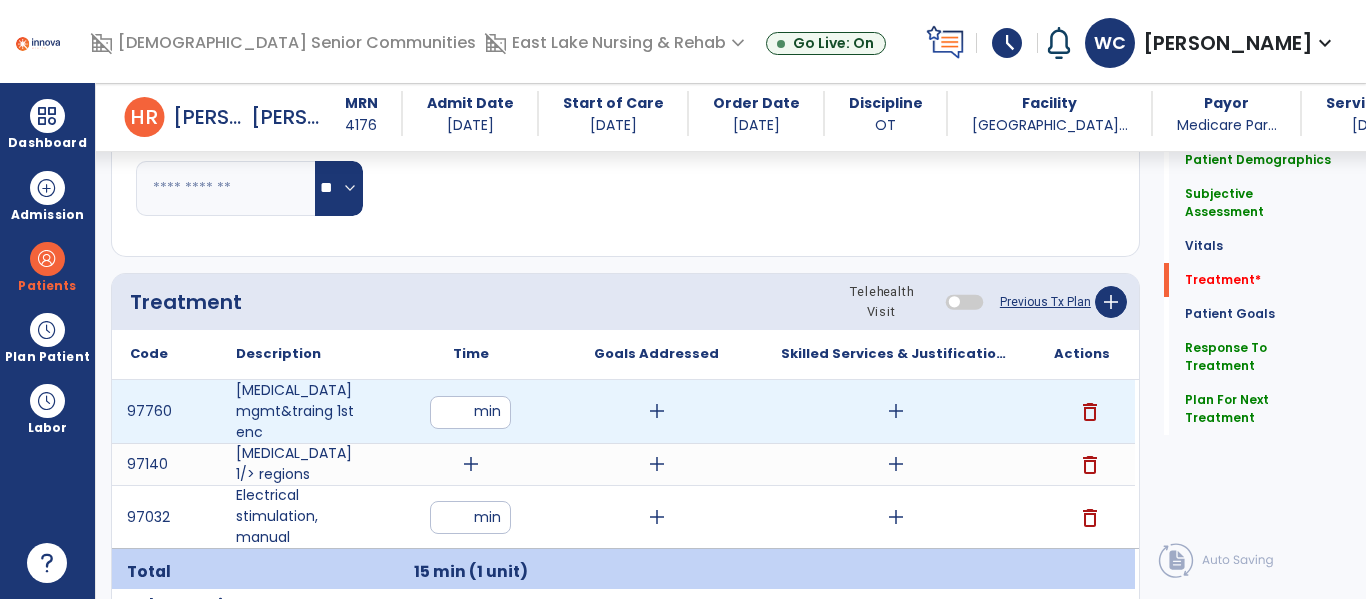 type on "**" 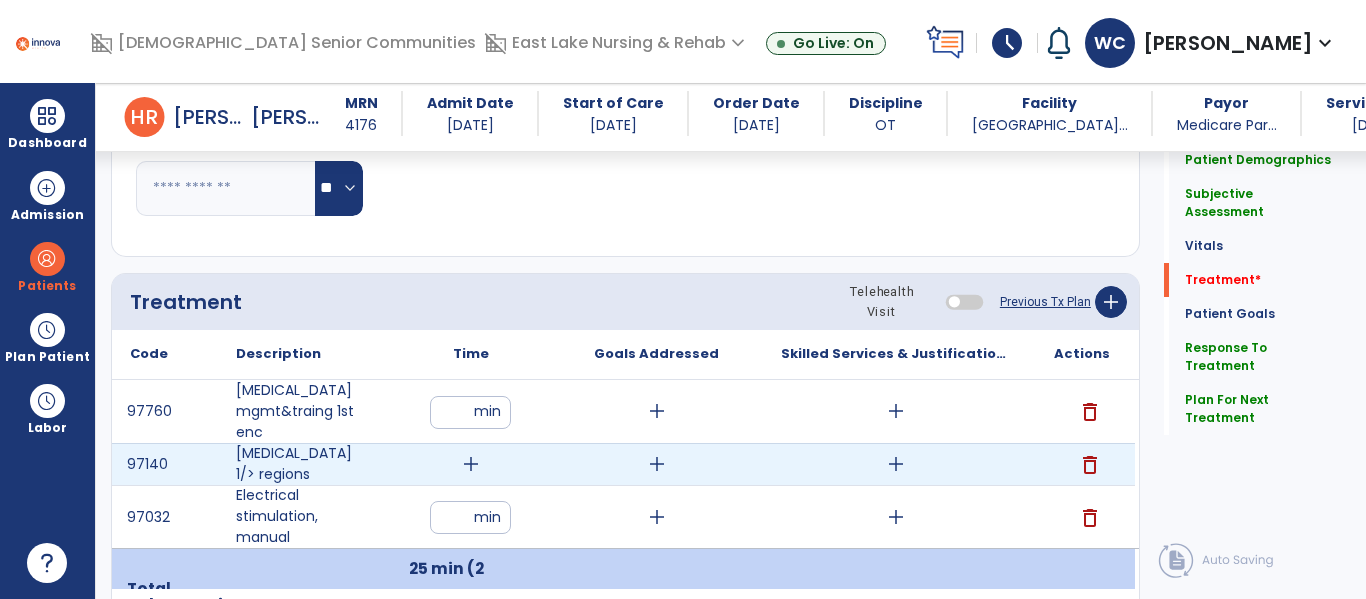 click on "add" at bounding box center [471, 464] 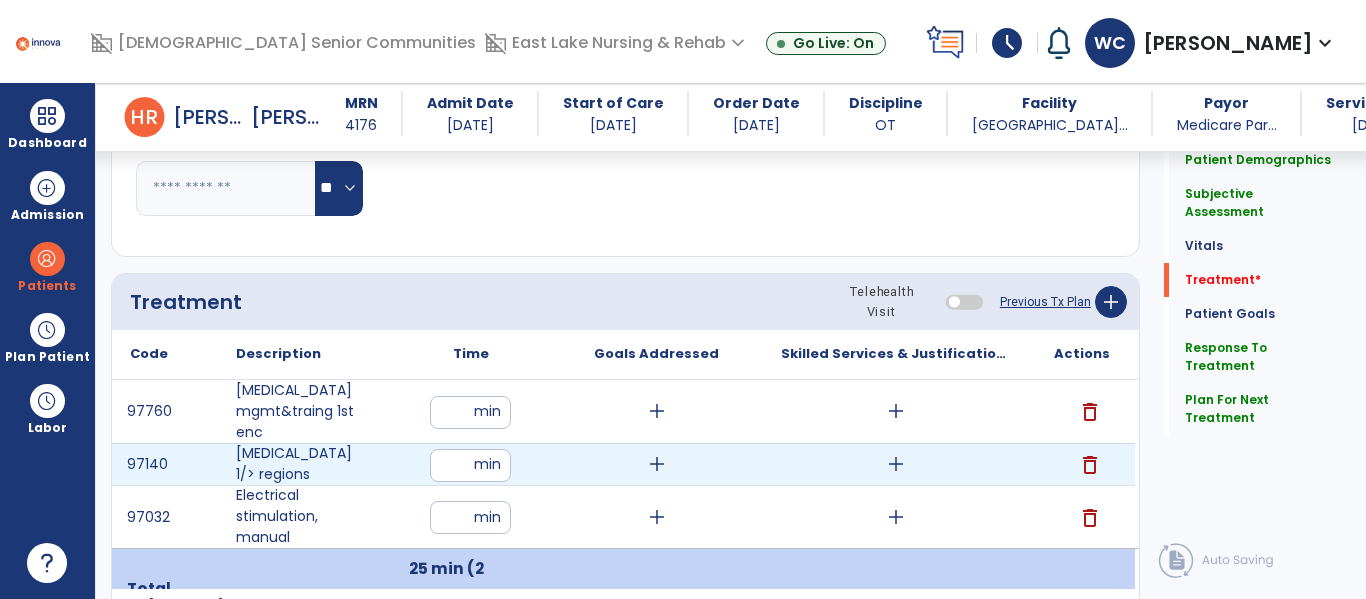 type on "**" 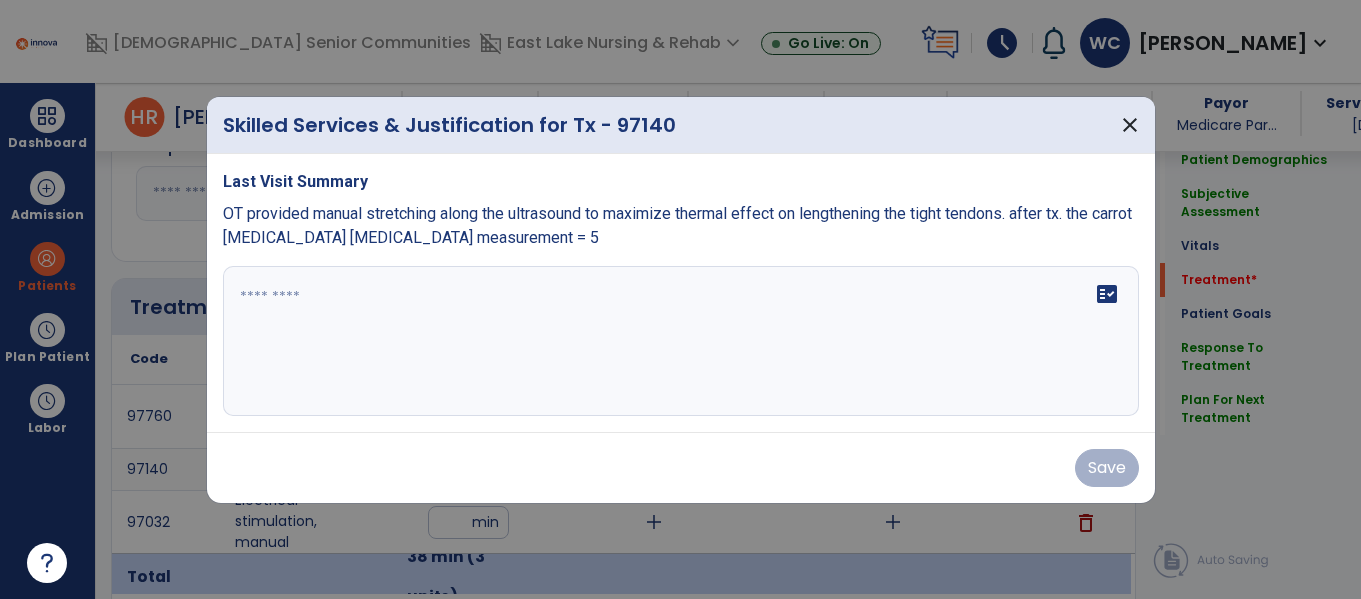 scroll, scrollTop: 2296, scrollLeft: 0, axis: vertical 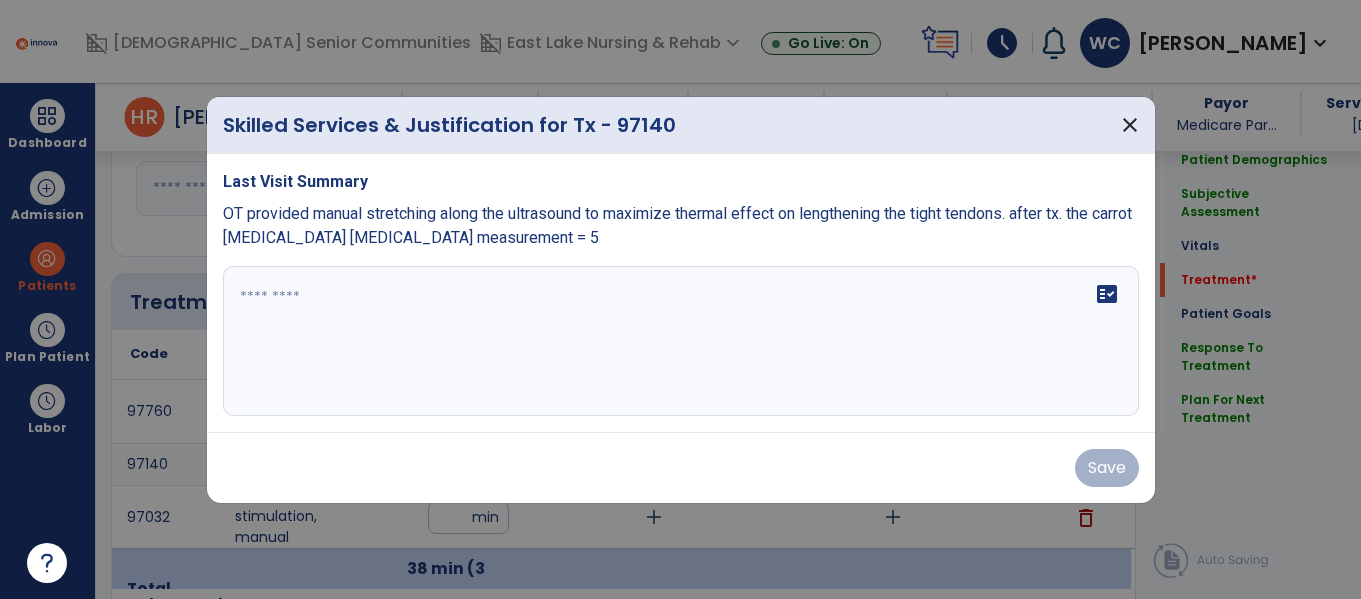 click at bounding box center (681, 341) 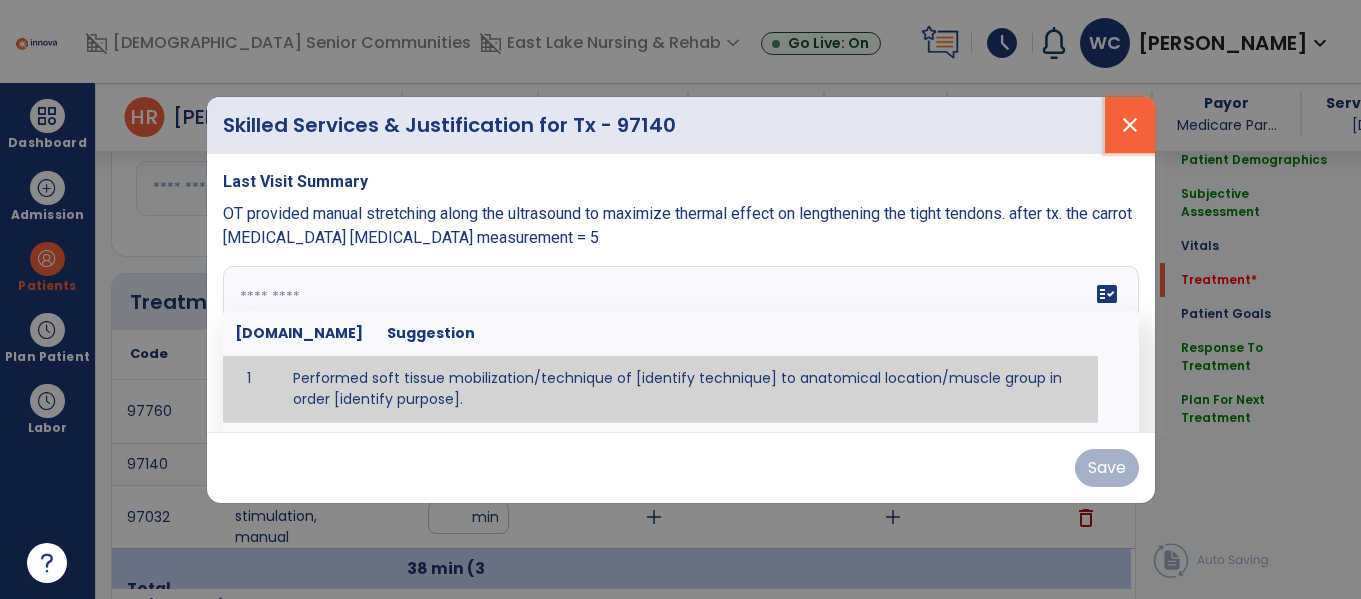 click on "close" at bounding box center (1130, 125) 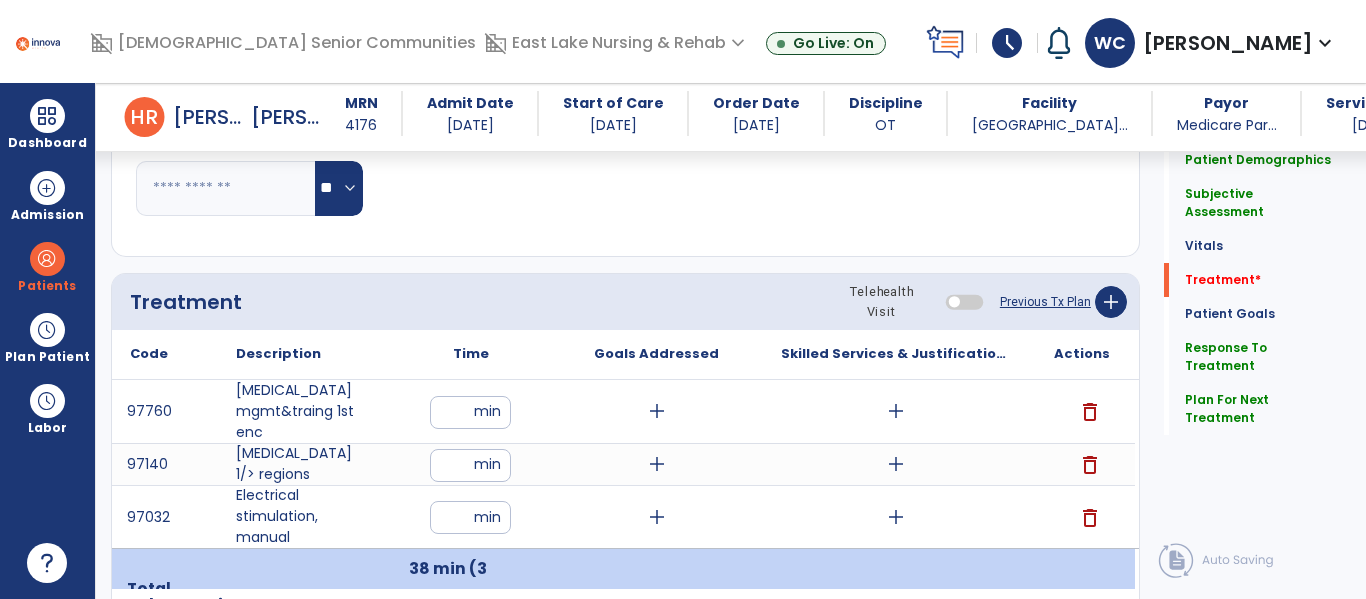 click on "add" at bounding box center (896, 464) 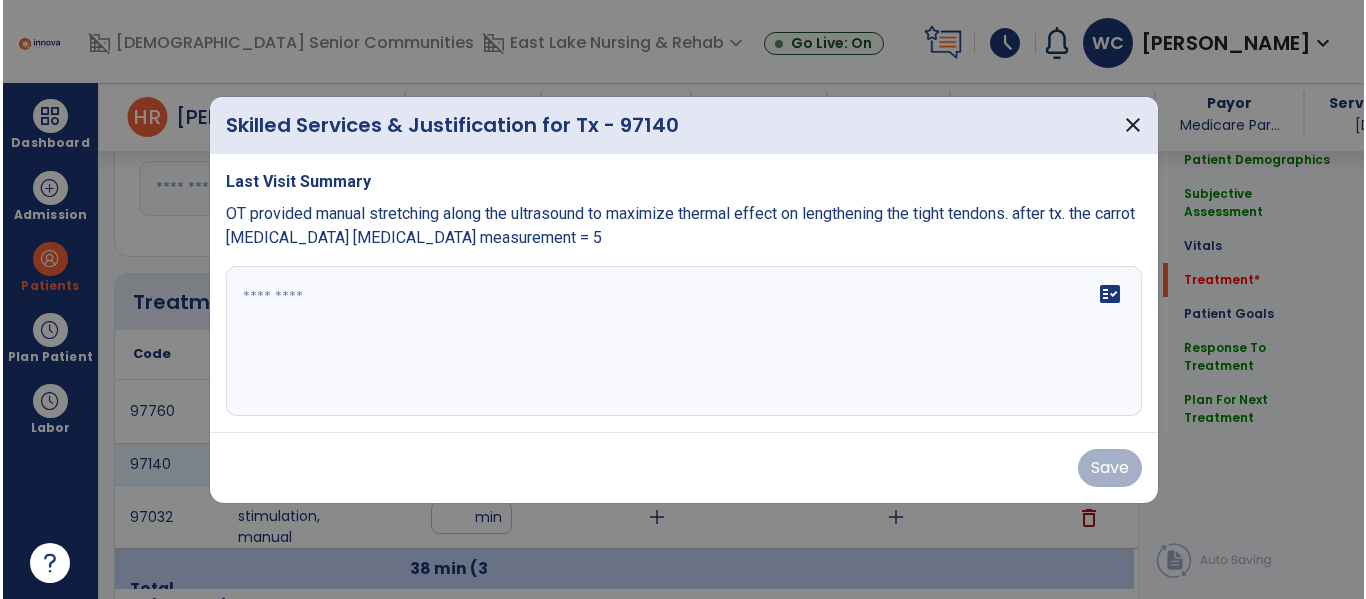 scroll, scrollTop: 2296, scrollLeft: 0, axis: vertical 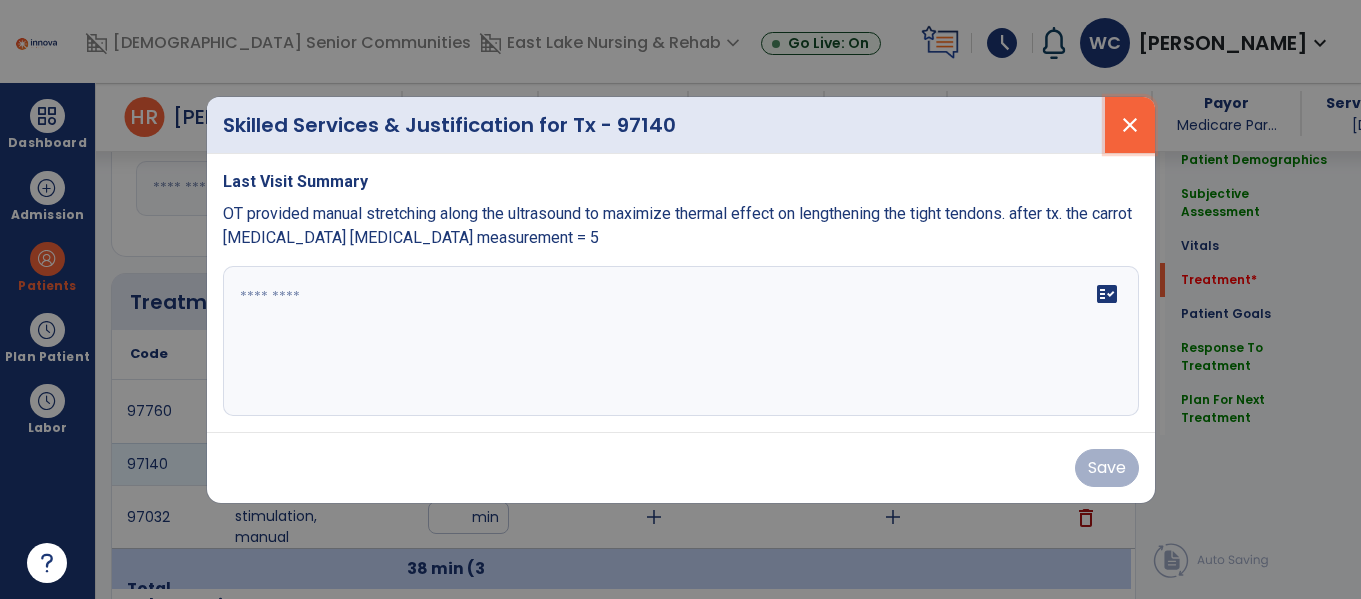 click on "close" at bounding box center (1130, 125) 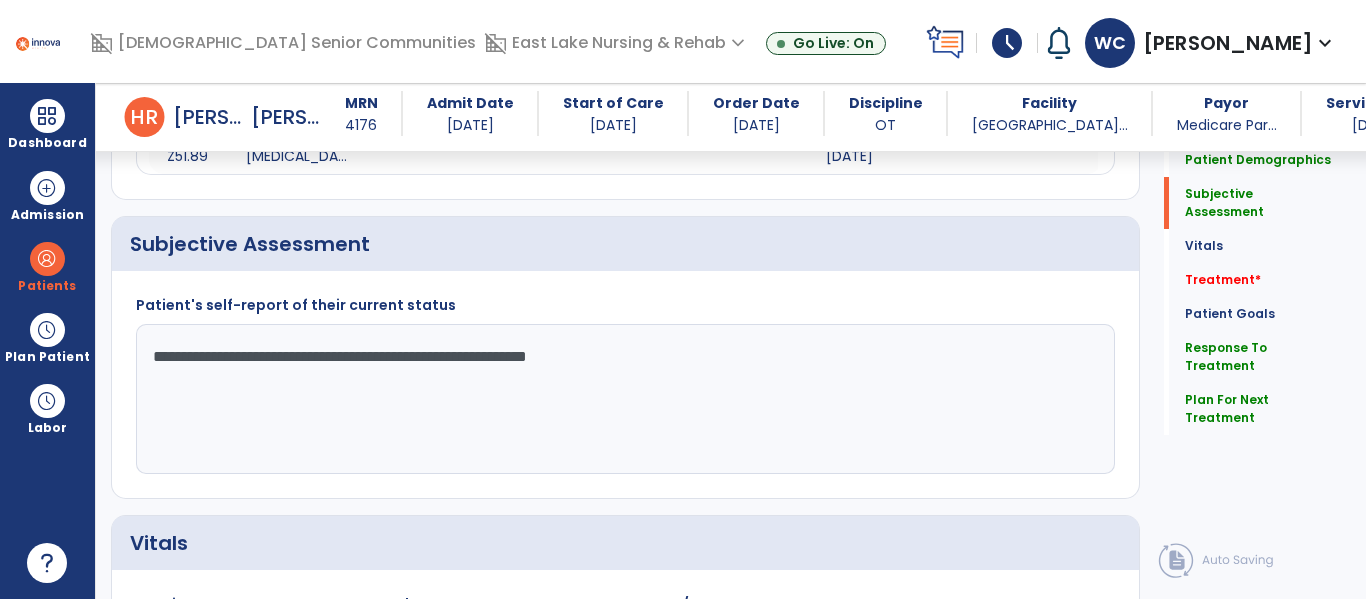 scroll, scrollTop: 1656, scrollLeft: 0, axis: vertical 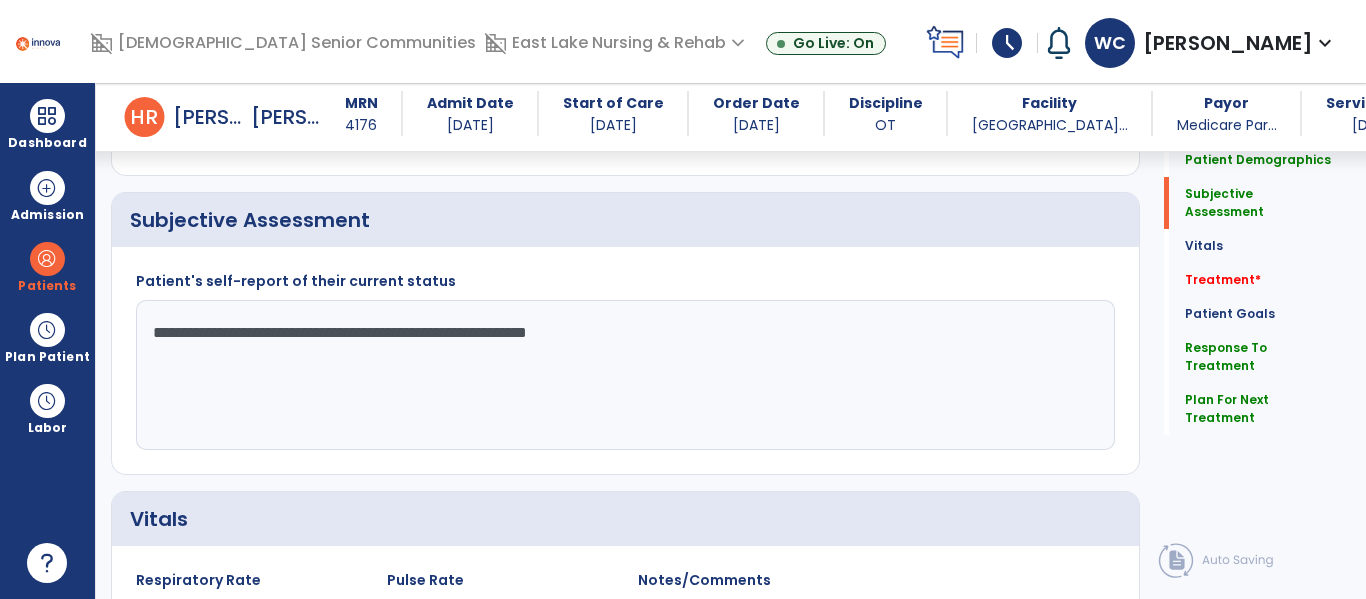 click on "**********" 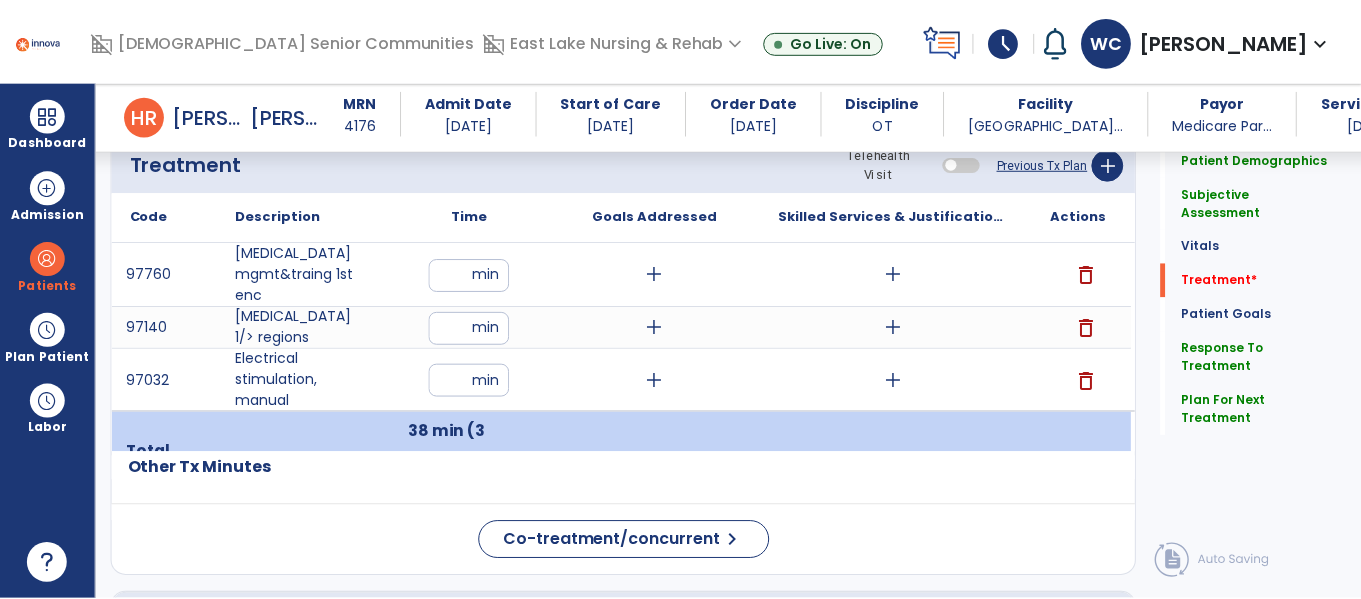 scroll, scrollTop: 2441, scrollLeft: 0, axis: vertical 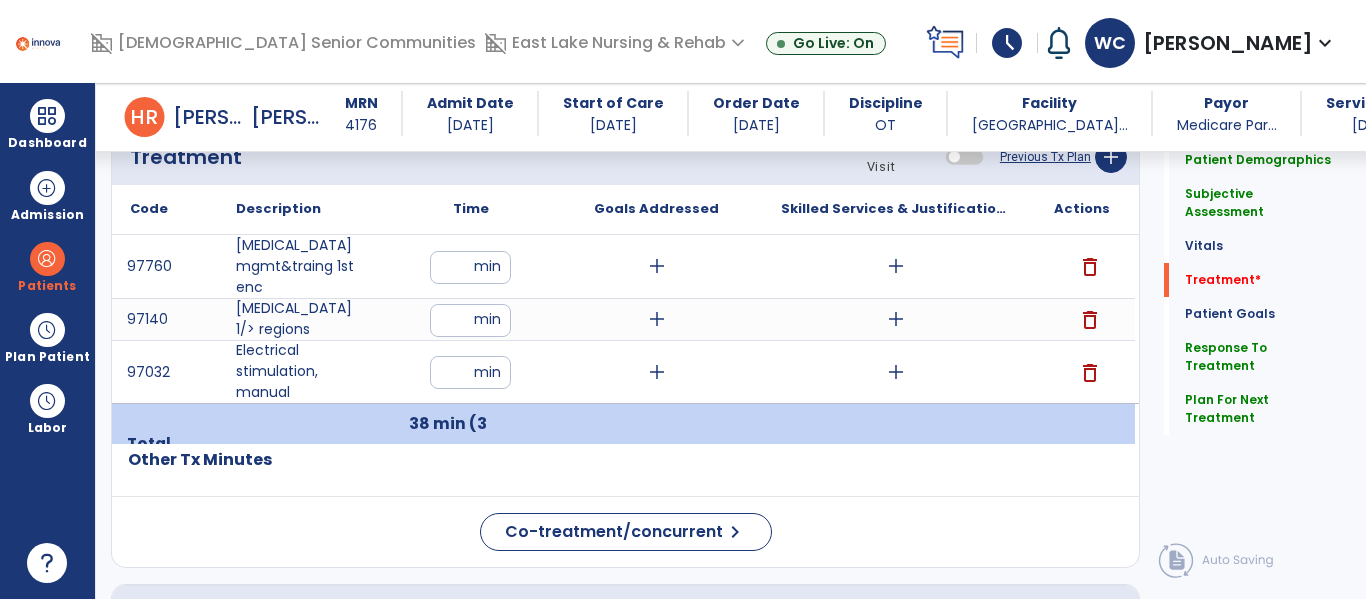 click on "add" at bounding box center [896, 319] 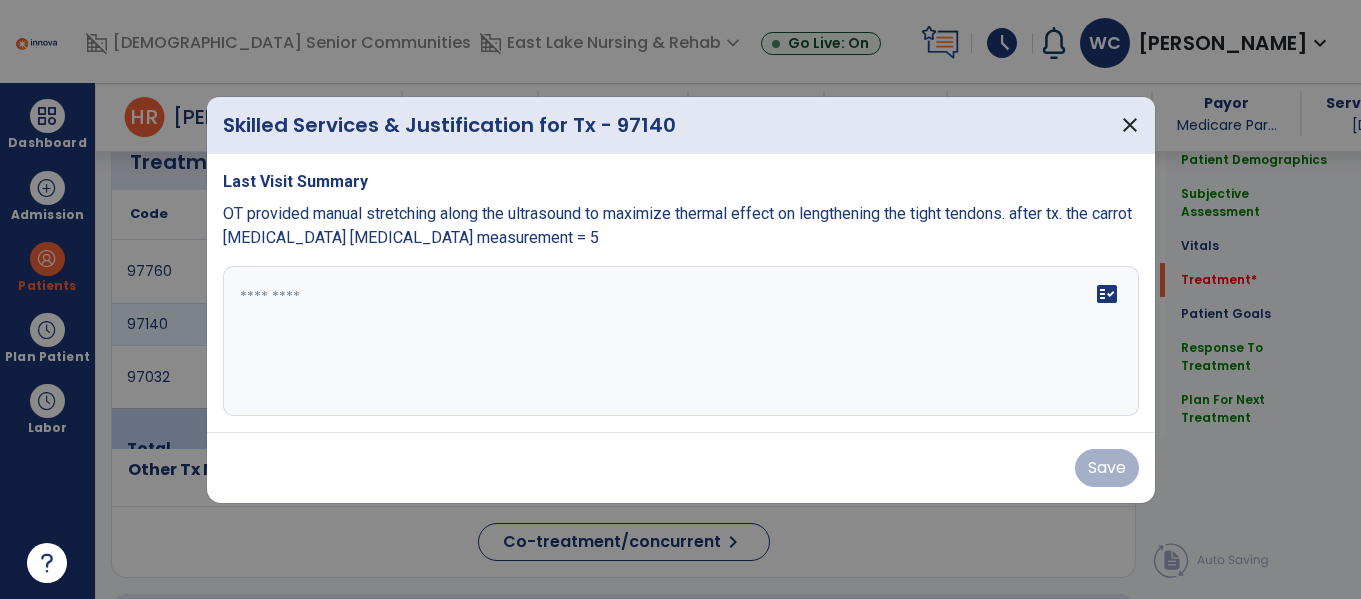 scroll, scrollTop: 2441, scrollLeft: 0, axis: vertical 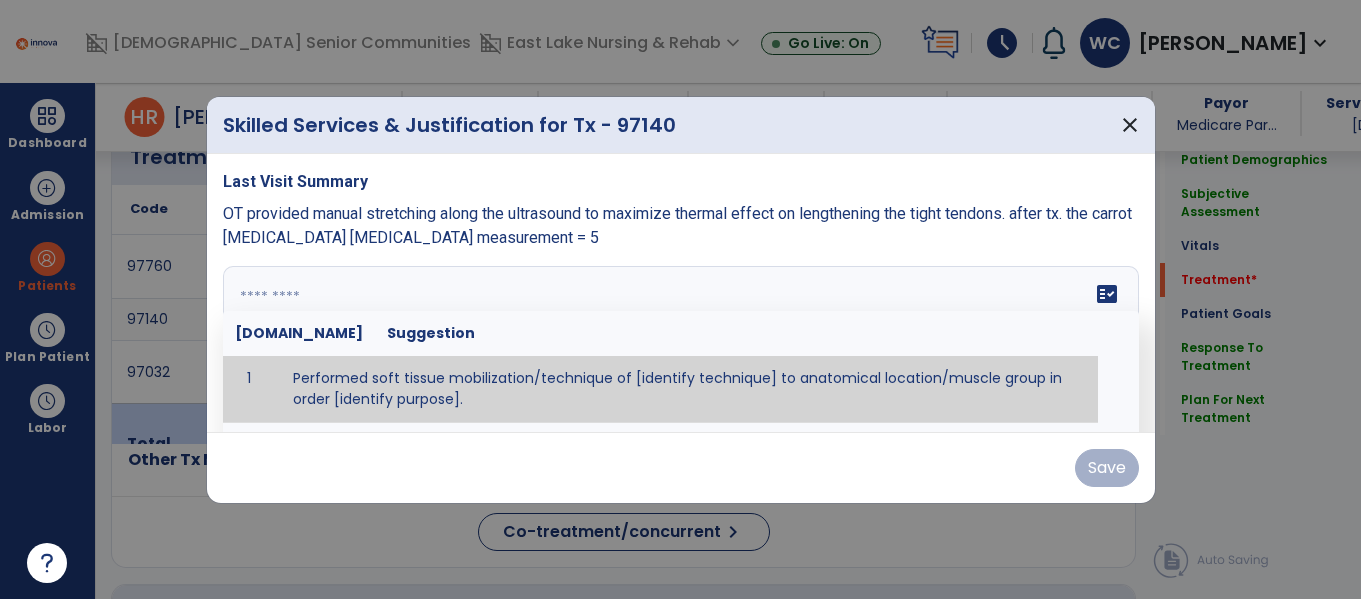 paste on "**********" 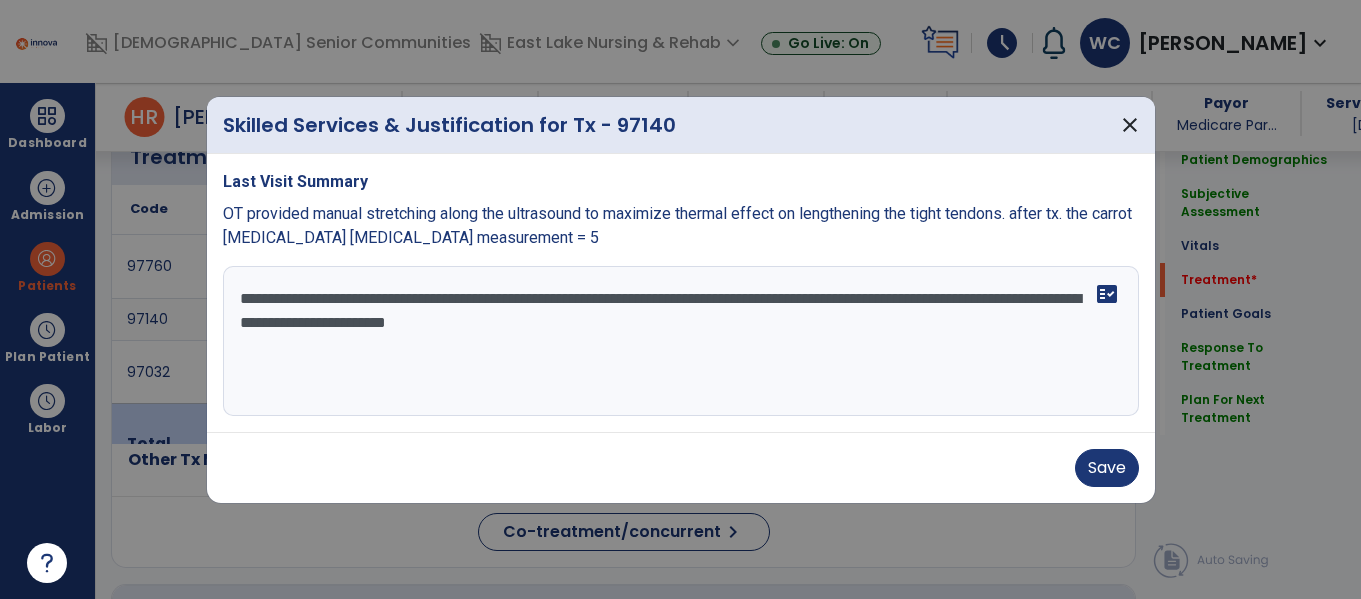 click on "**********" at bounding box center [681, 341] 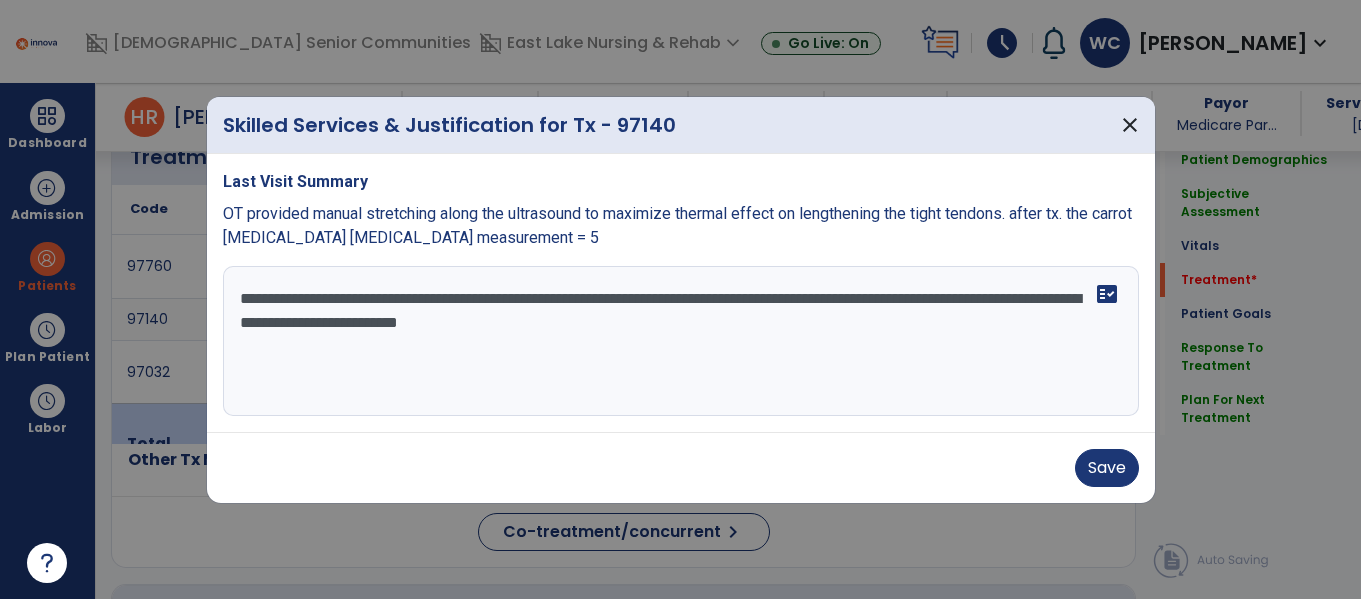 click on "**********" at bounding box center (681, 341) 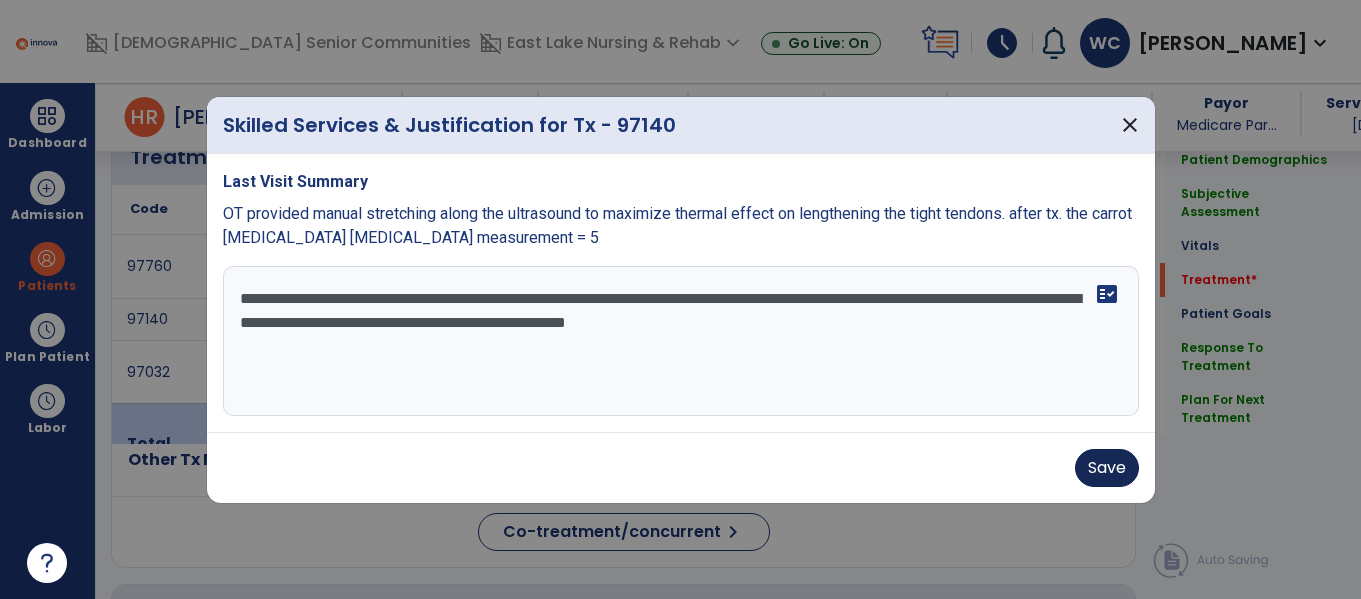 type on "**********" 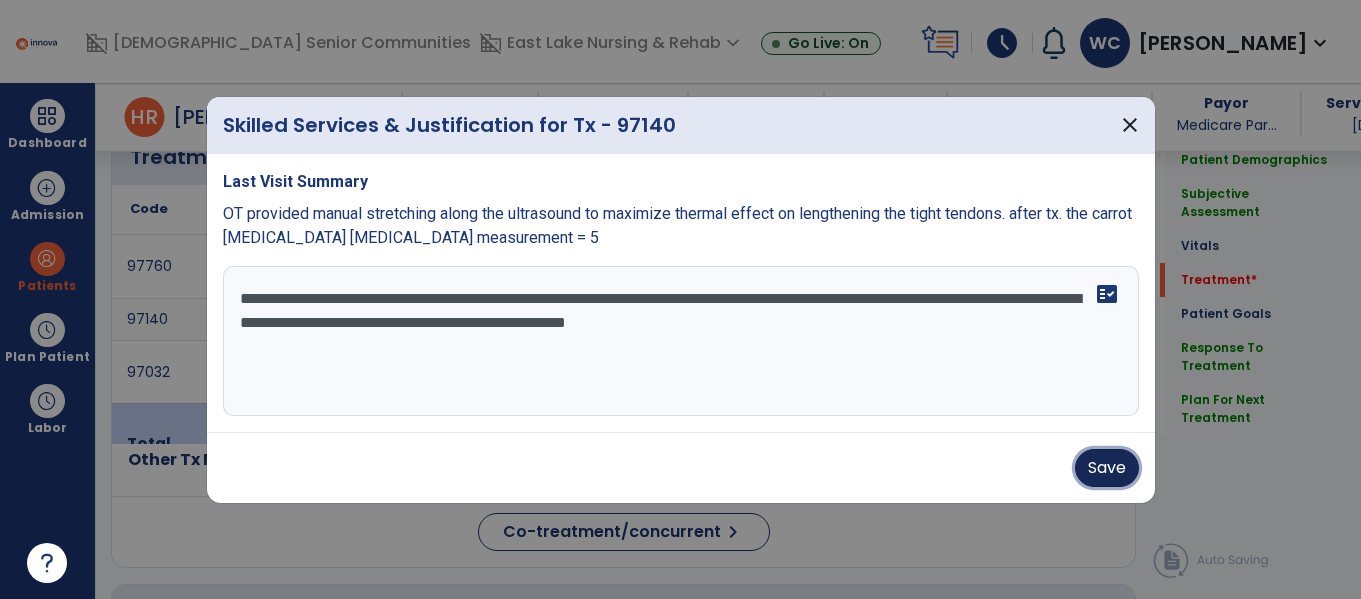 click on "Save" at bounding box center (1107, 468) 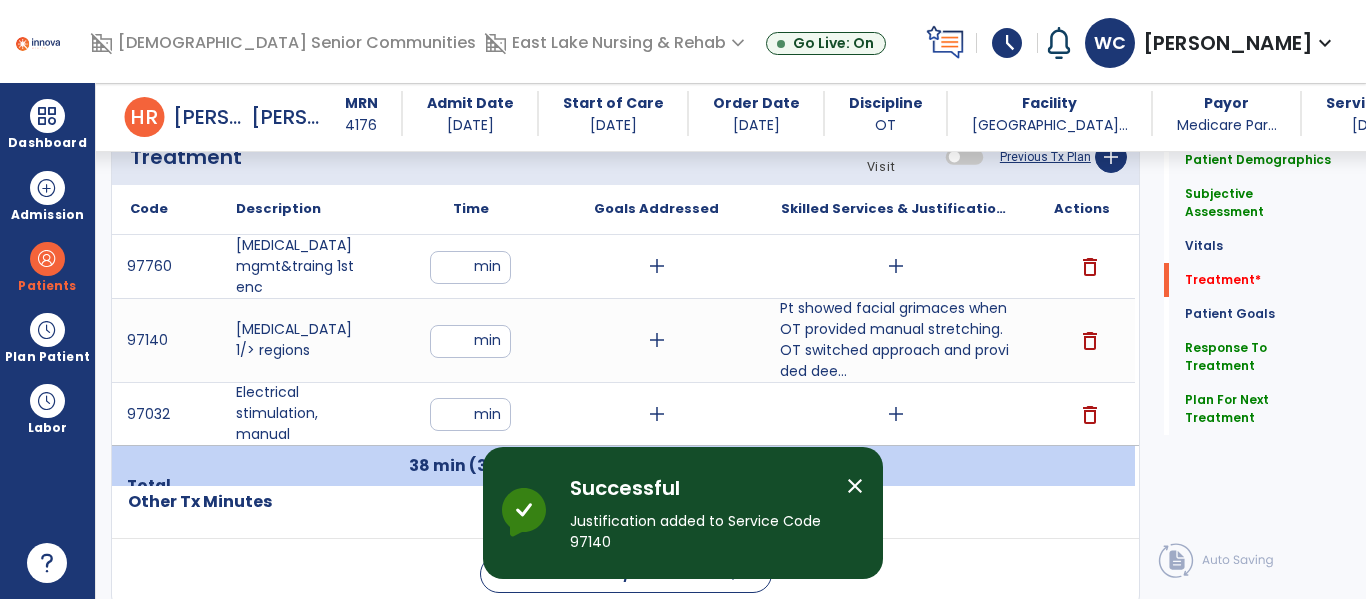 click on "add" at bounding box center [896, 266] 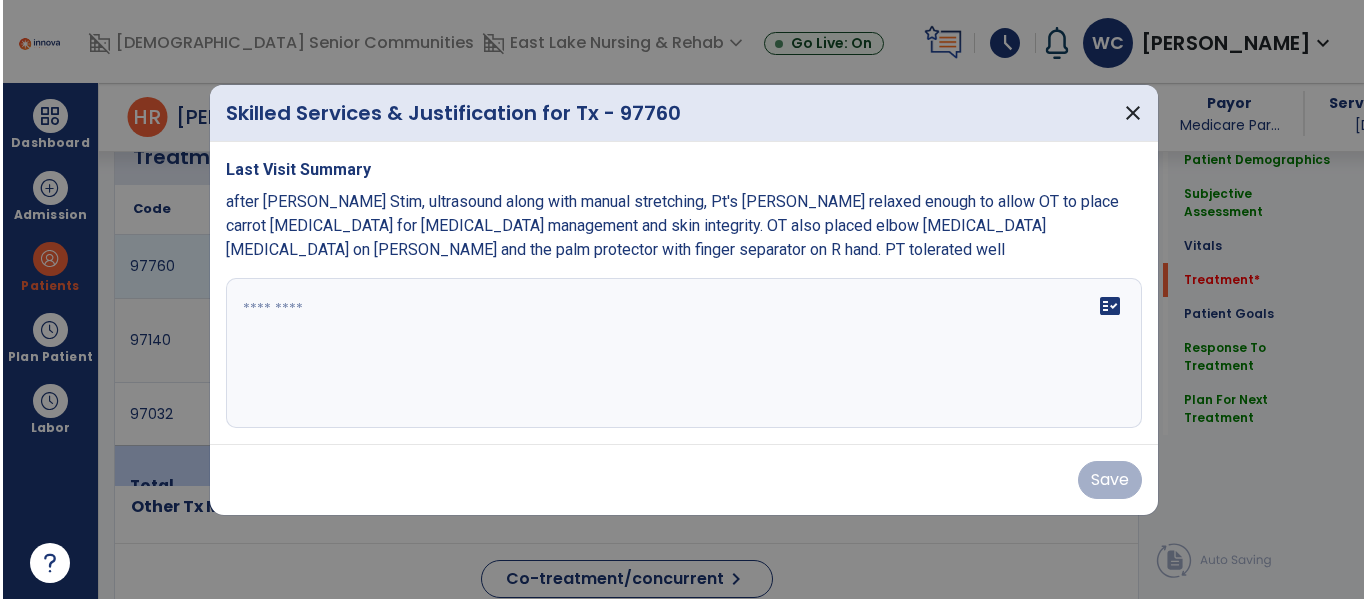 scroll, scrollTop: 2441, scrollLeft: 0, axis: vertical 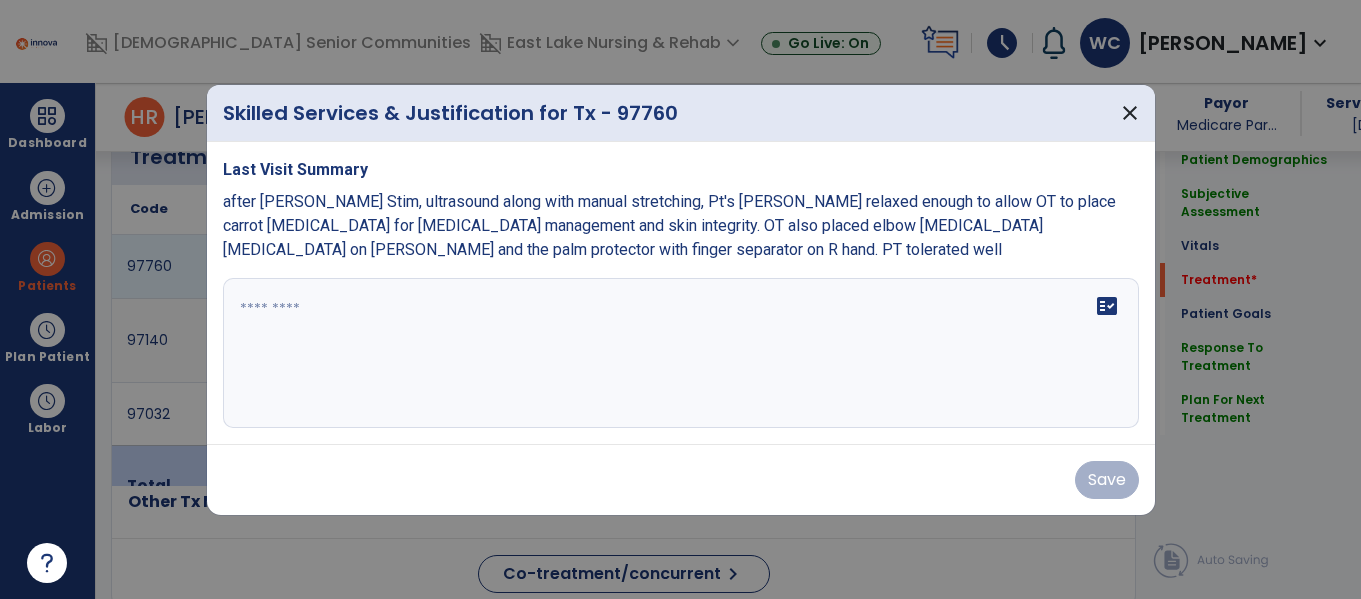 click at bounding box center [681, 353] 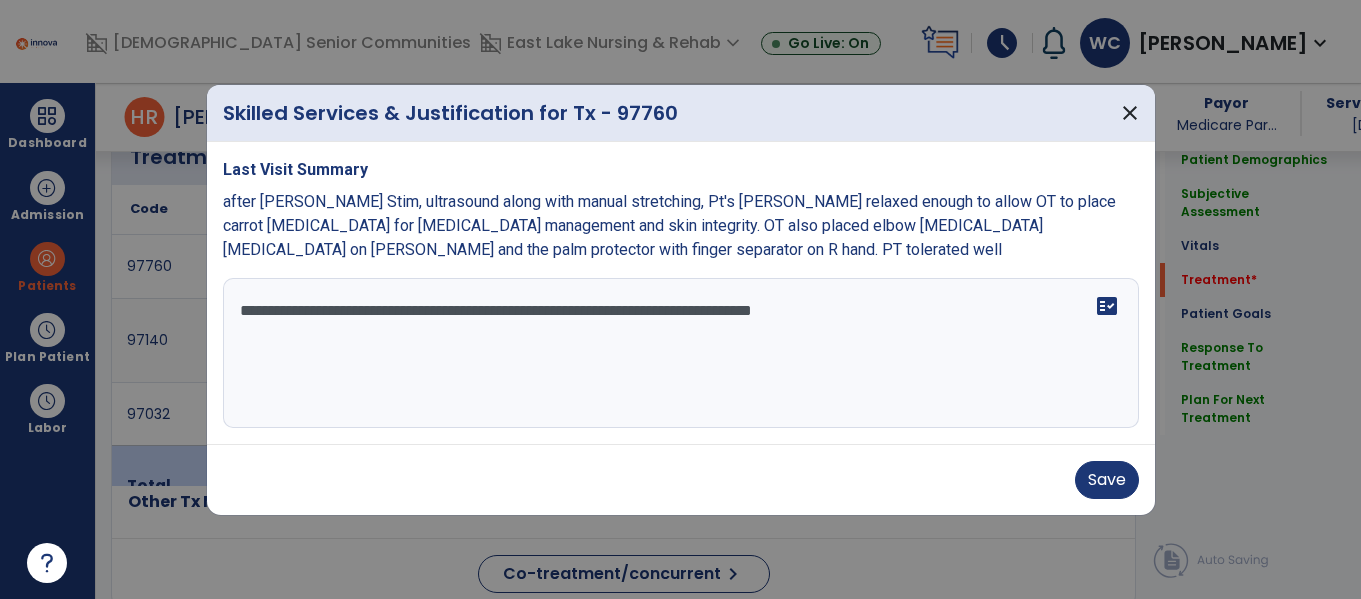click on "after e. Stim, ultrasound along with manual stretching, Pt's LUE relaxed enough to allow OT to place carrot splint for contracture management and skin integrity. OT also placed elbow contracture splint on LUE and the palm protector with finger separator on R hand. PT tolerated well" at bounding box center [669, 225] 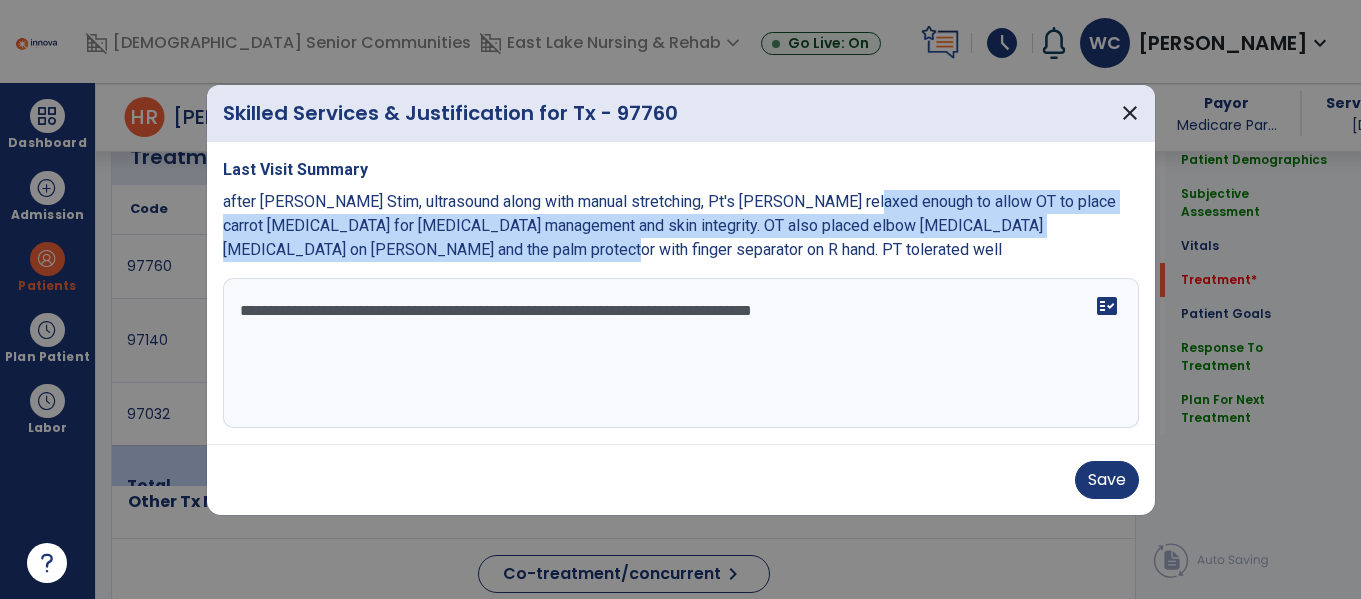 copy on "OT to place carrot splint for contracture management and skin integrity. OT also placed elbow contracture splint on LUE and the palm protector with finger separator on R hand. PT tolerated well" 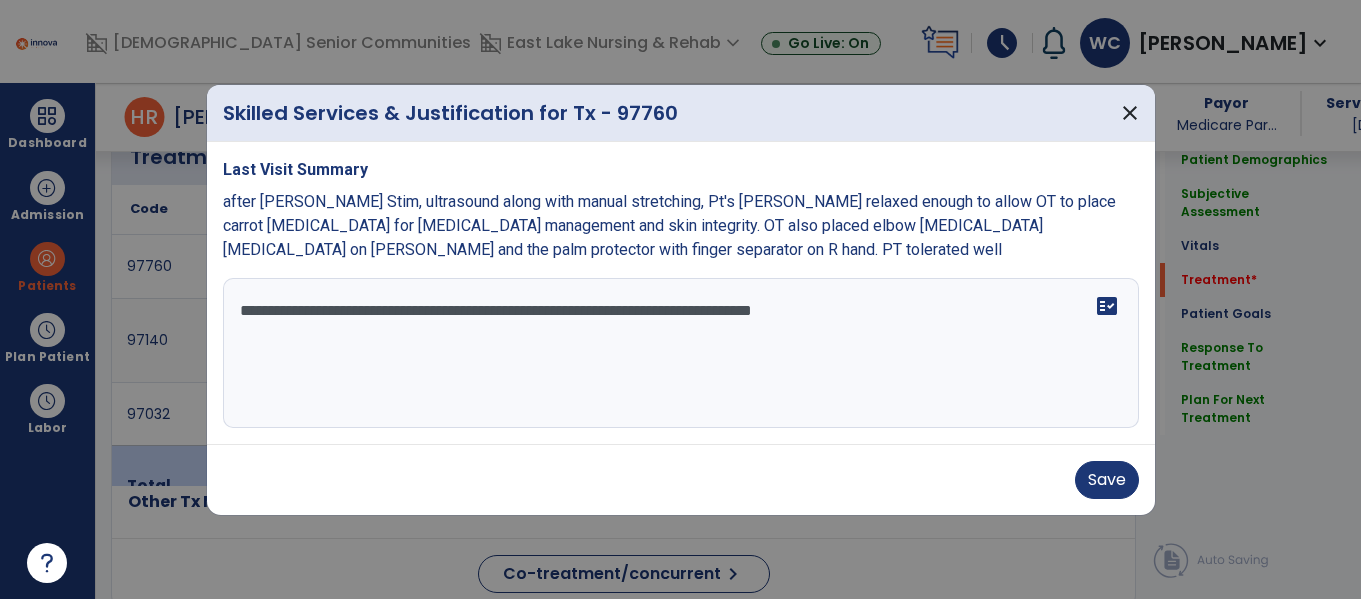 paste on "**********" 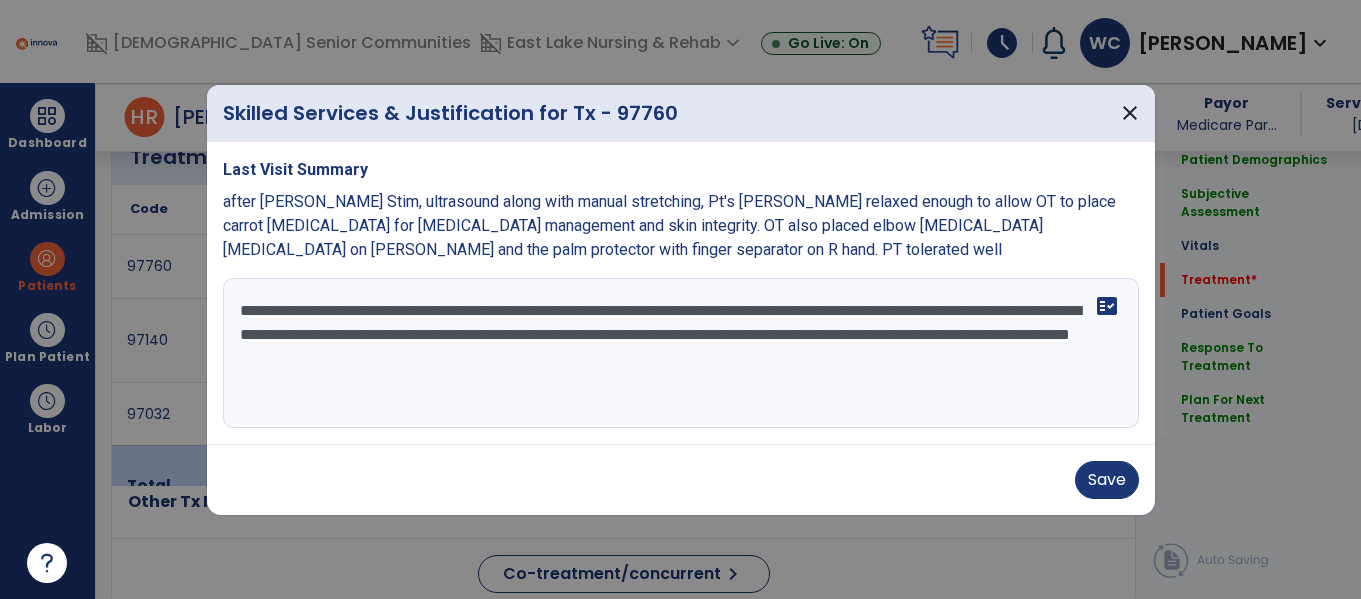 click on "**********" at bounding box center [681, 353] 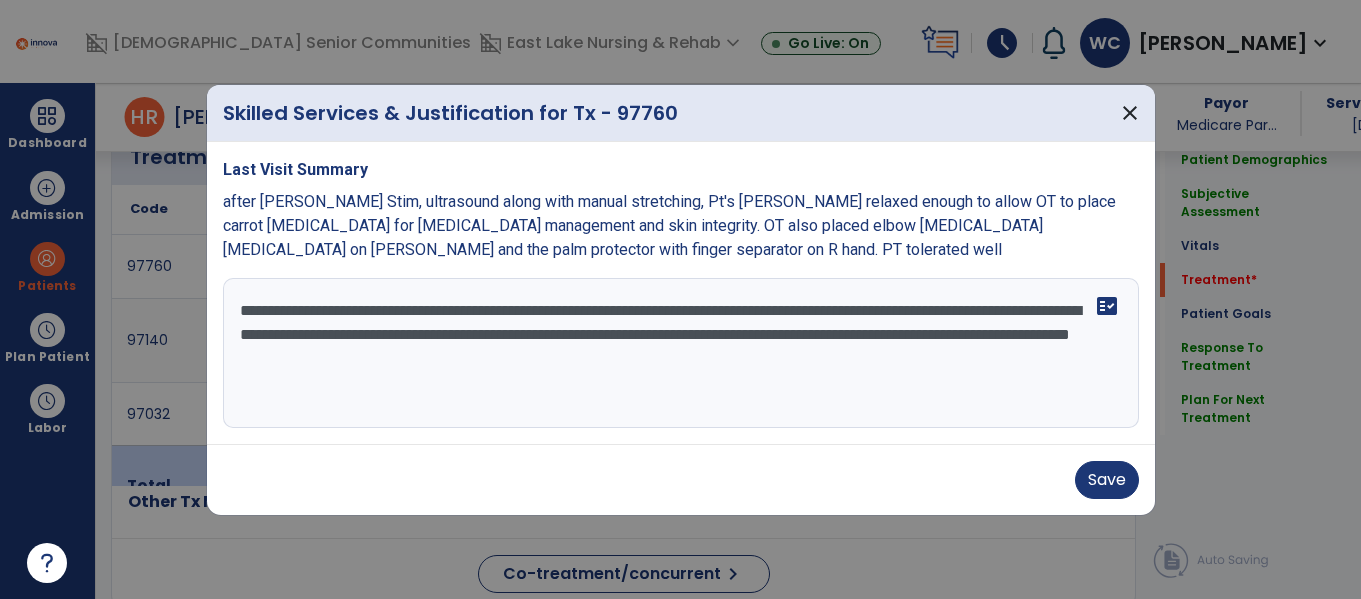 click on "**********" at bounding box center (681, 353) 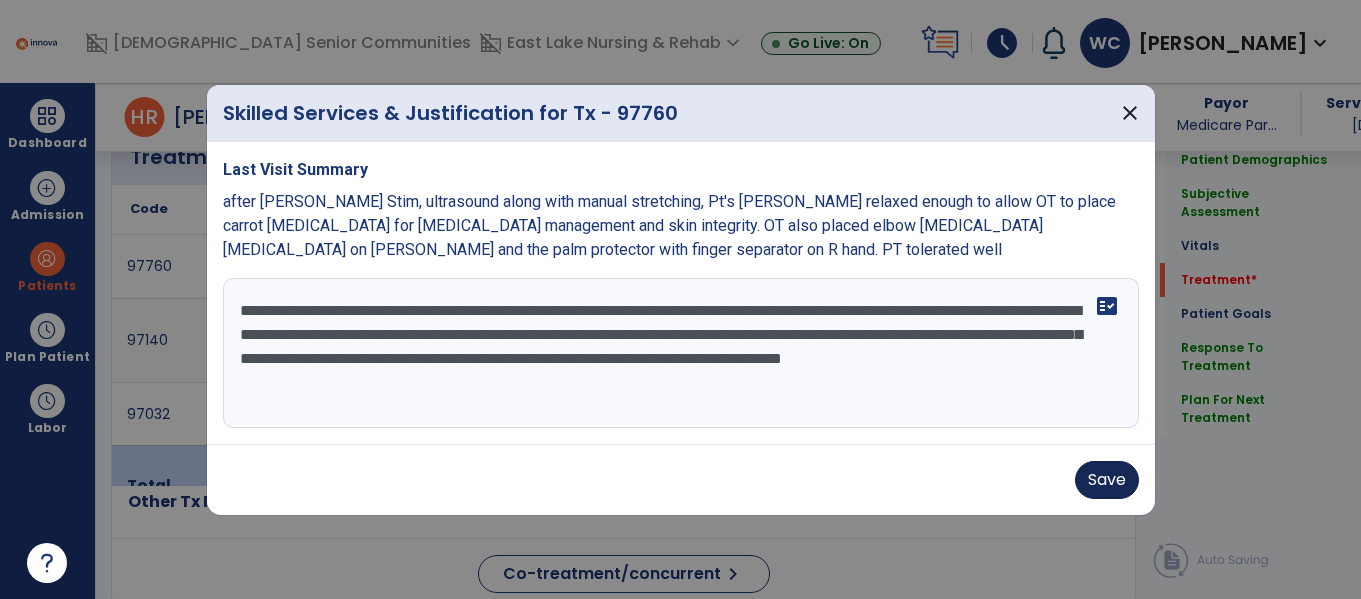 type on "**********" 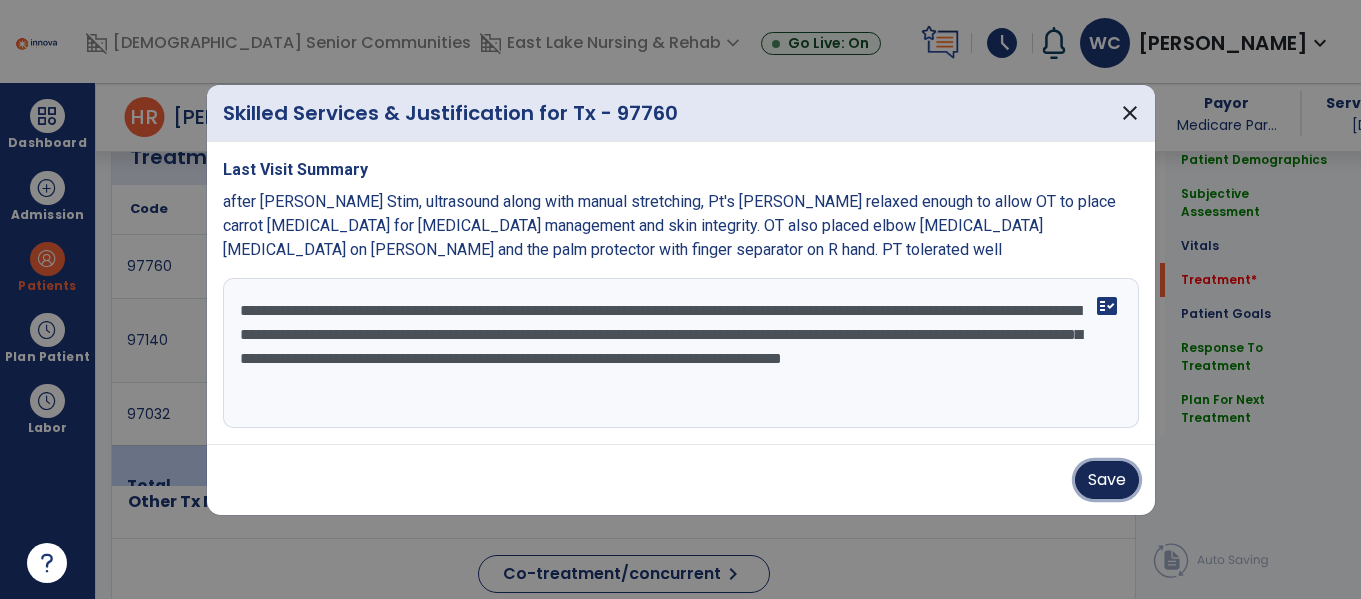 click on "Save" at bounding box center (1107, 480) 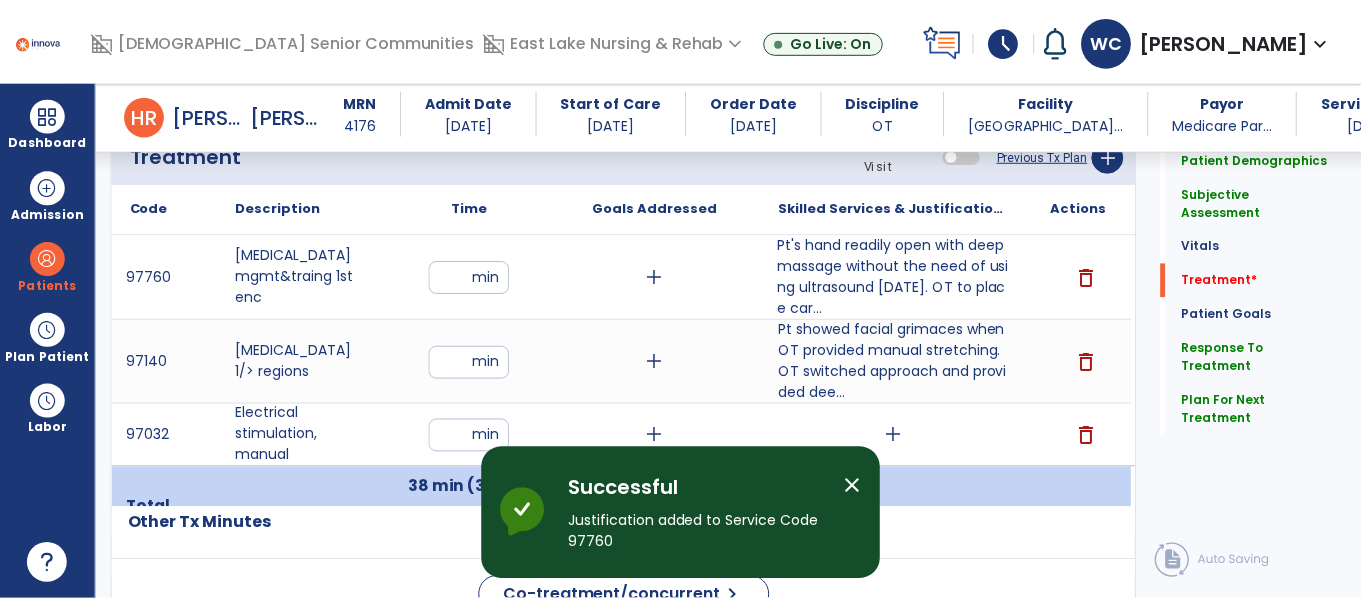 scroll, scrollTop: 2542, scrollLeft: 0, axis: vertical 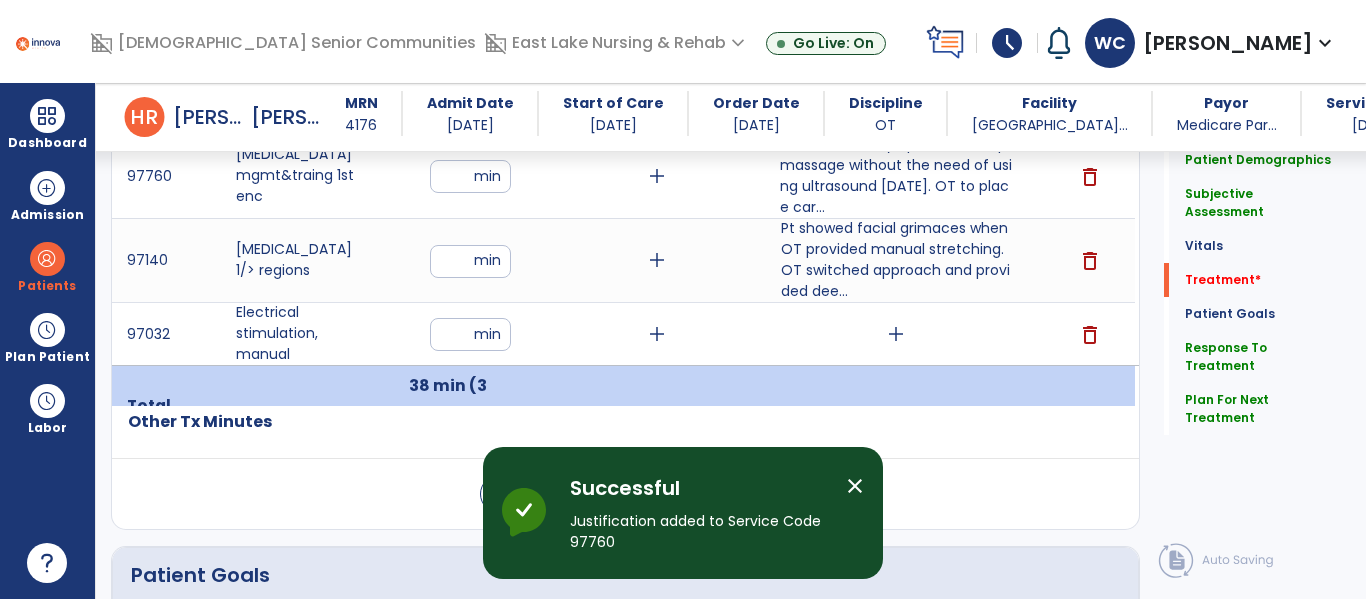click on "add" at bounding box center (896, 334) 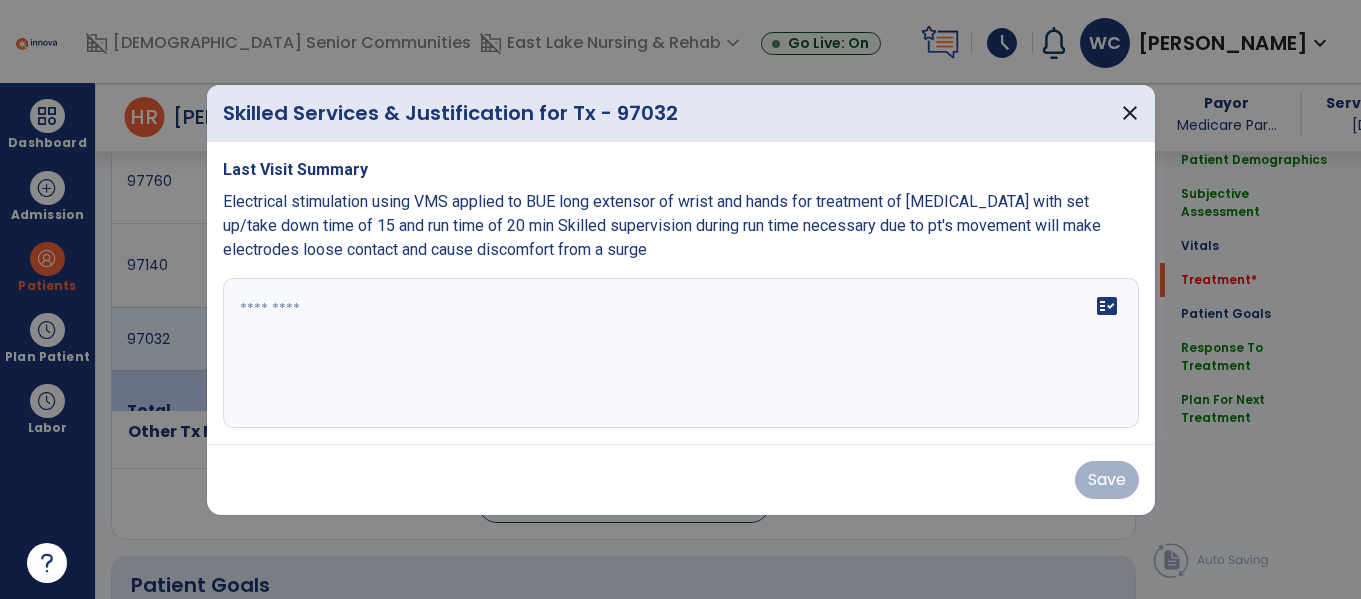 scroll, scrollTop: 2542, scrollLeft: 0, axis: vertical 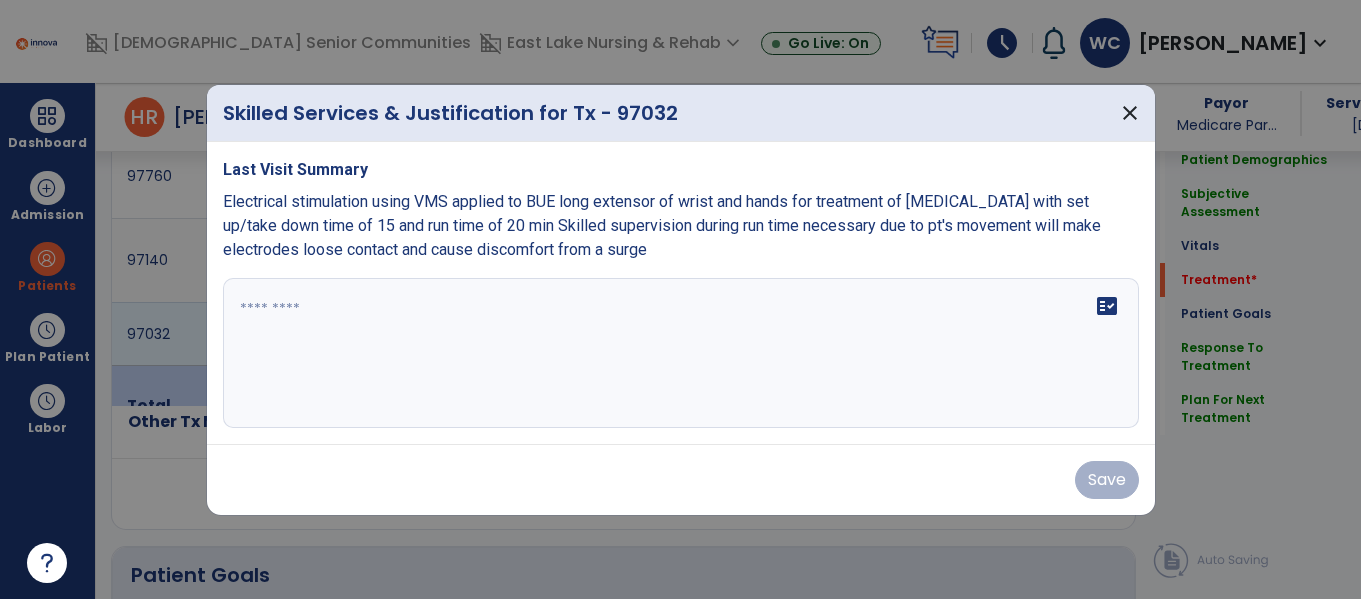click on "Electrical stimulation using VMS applied to BUE long extensor of wrist and hands for treatment of muscle contraction with set up/take down time of 15 and run time of 20 min Skilled supervision during run time necessary due to pt's movement will make electrodes loose contact and cause discomfort from a surge" at bounding box center [681, 226] 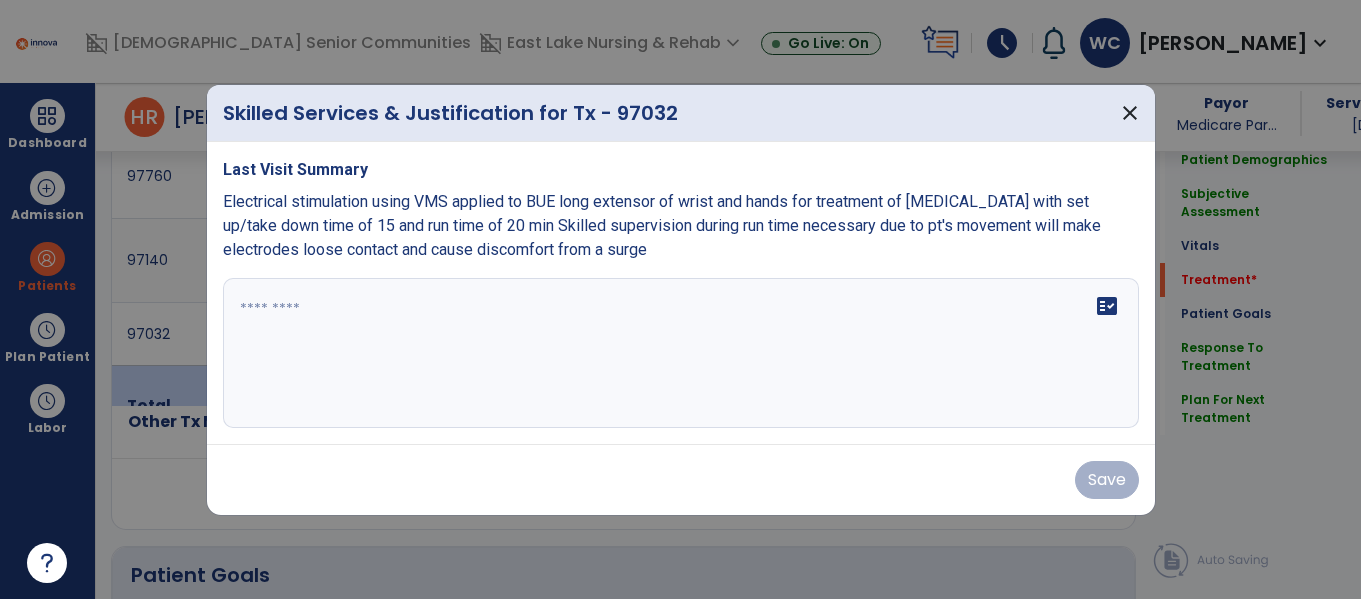click on "Electrical stimulation using VMS applied to BUE long extensor of wrist and hands for treatment of muscle contraction with set up/take down time of 15 and run time of 20 min Skilled supervision during run time necessary due to pt's movement will make electrodes loose contact and cause discomfort from a surge" at bounding box center [662, 225] 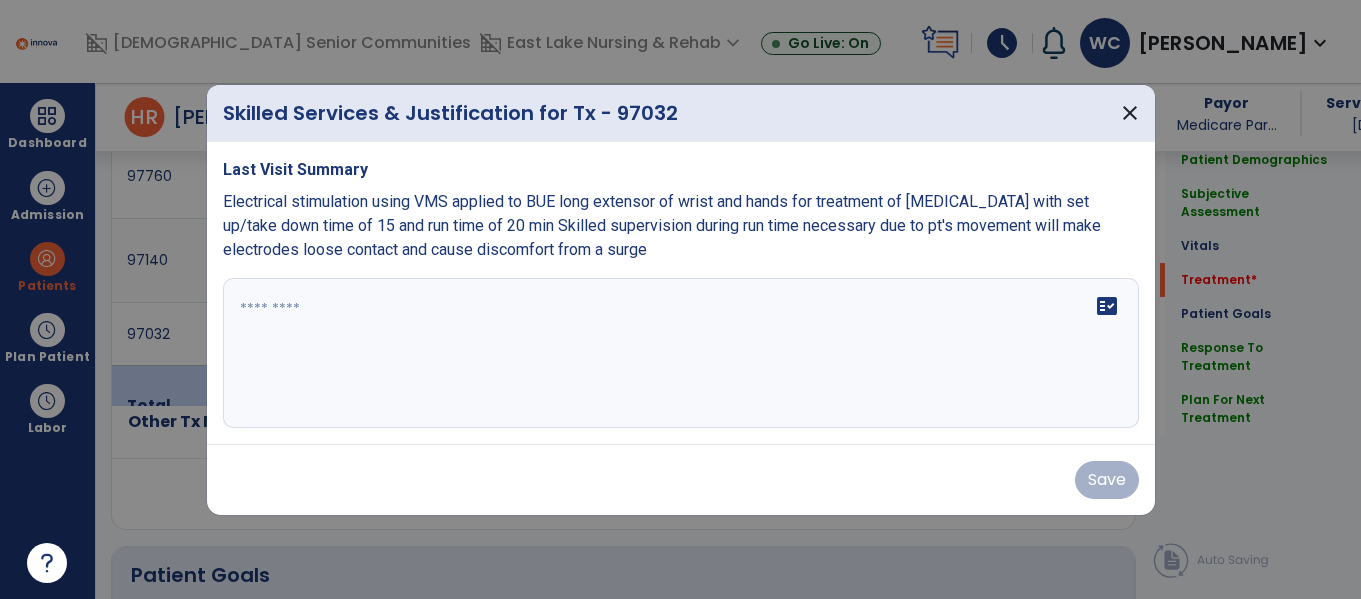 copy on "Electrical stimulation using VMS applied to BUE long extensor of wrist and hands for treatment of muscle contraction with set up/take down time of 15 and run time of 20 min Skilled supervision during run time necessary due to pt's movement will make electrodes loose contact and cause discomfort from a surge" 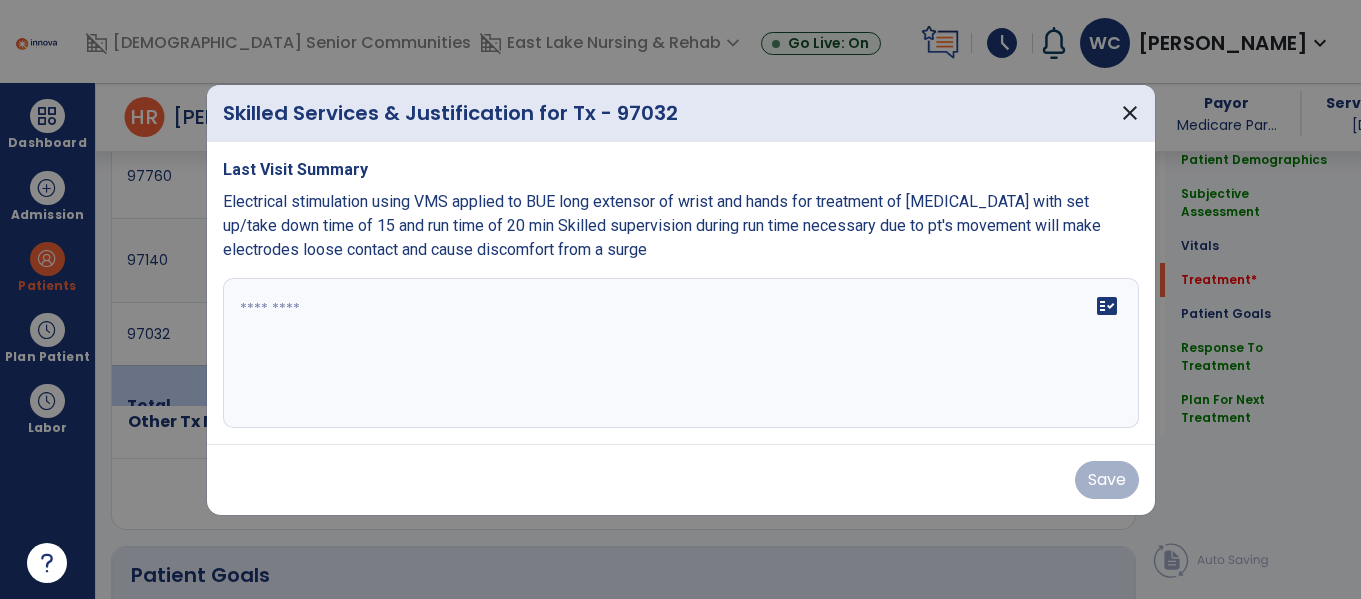 click on "fact_check" at bounding box center (681, 353) 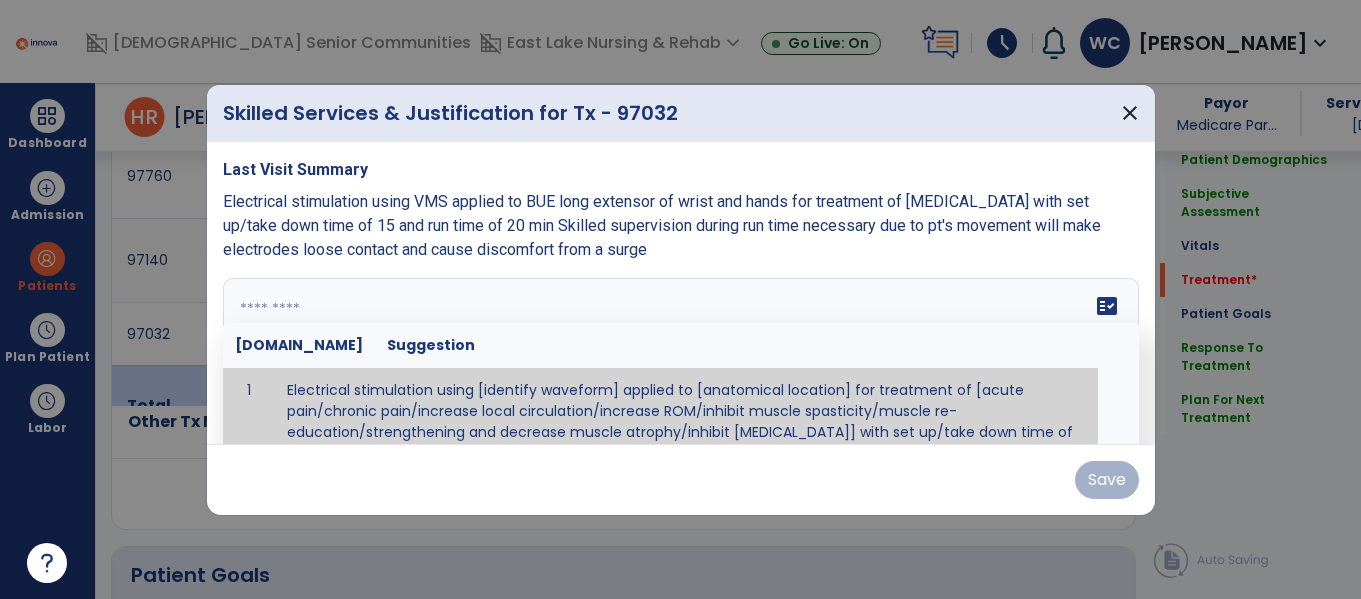 scroll, scrollTop: 54, scrollLeft: 0, axis: vertical 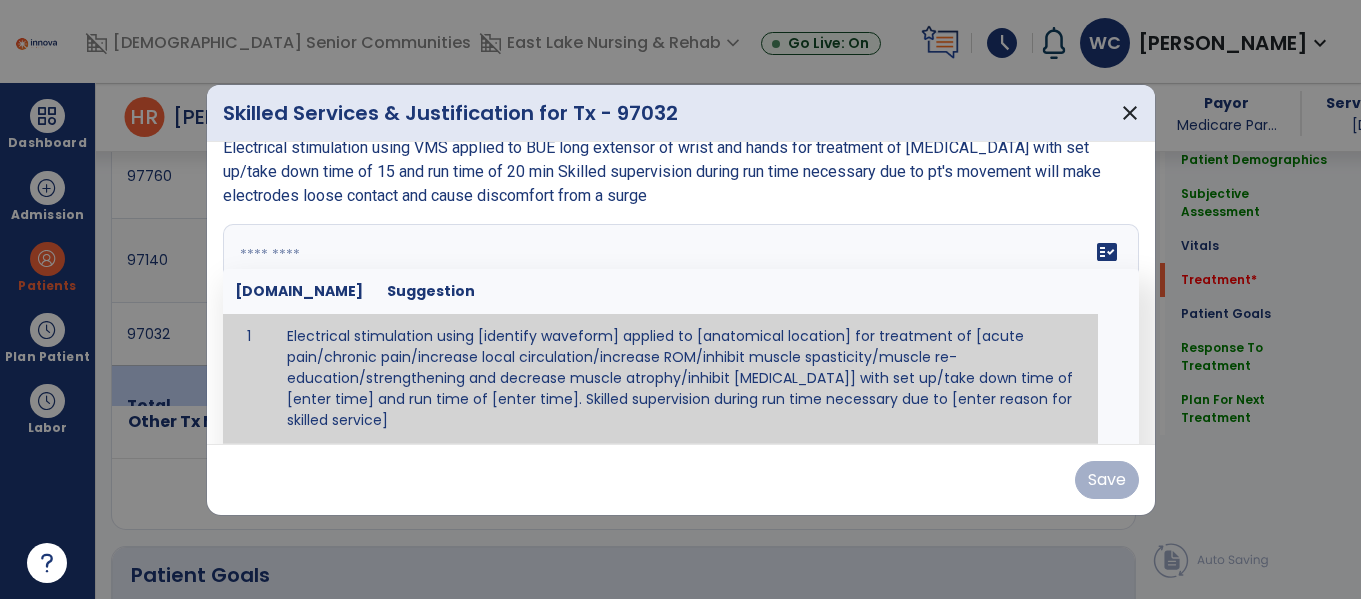 paste on "**********" 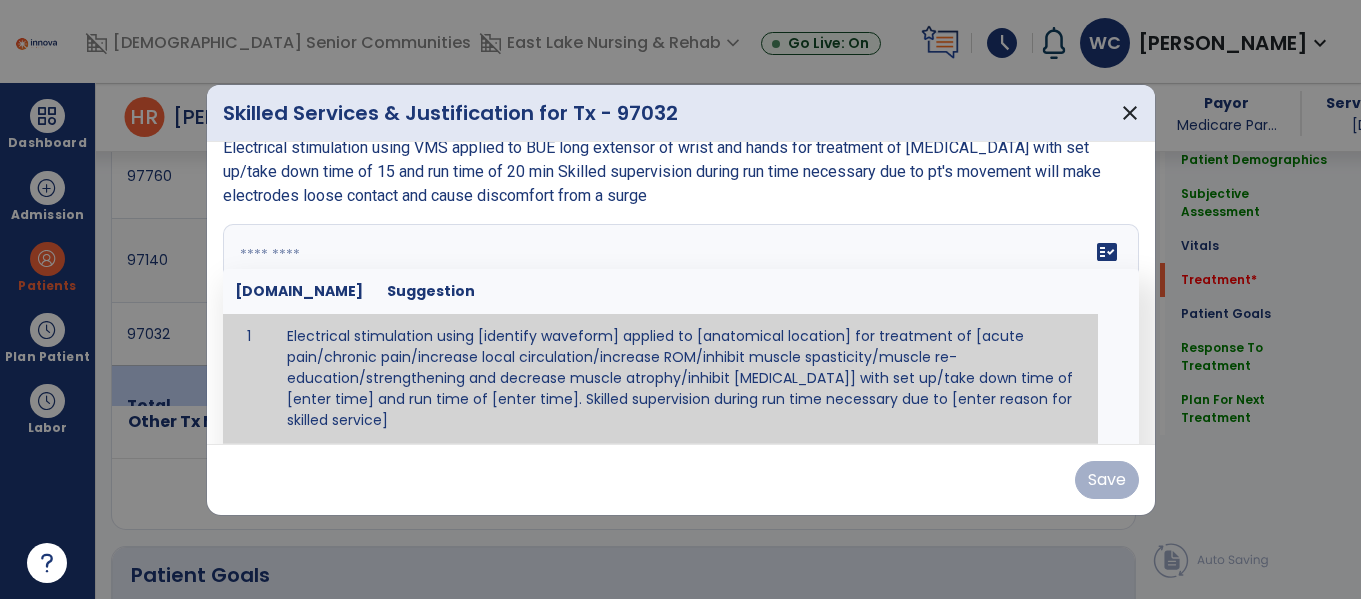 type on "**********" 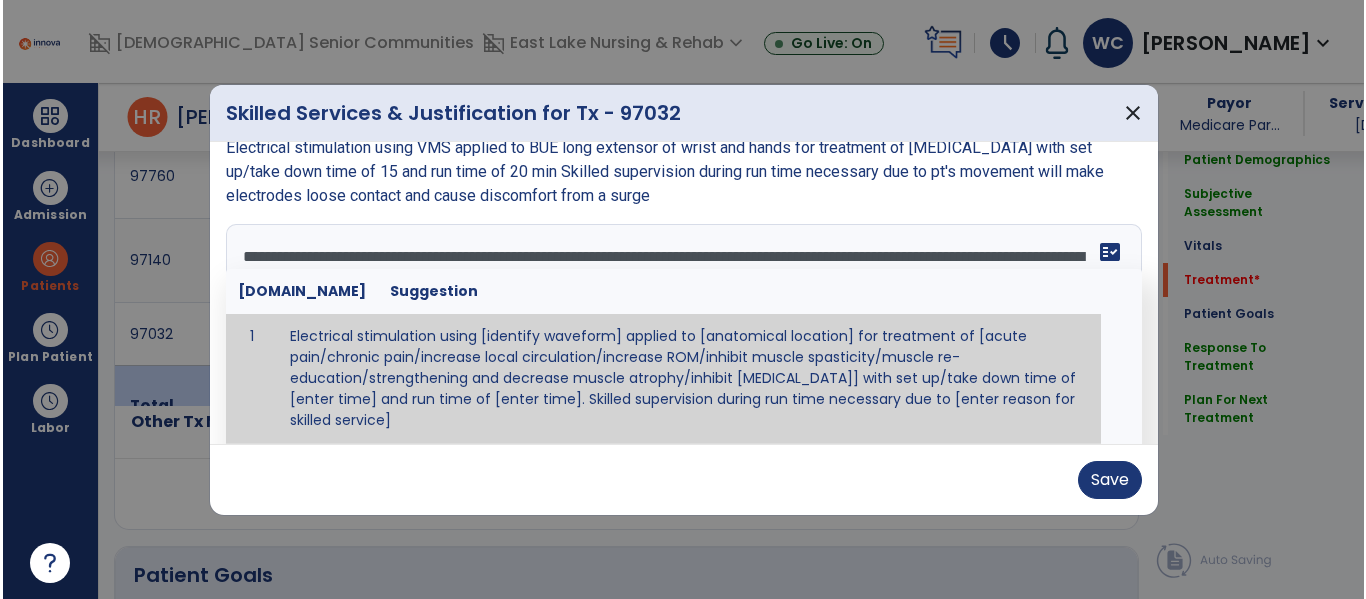 scroll, scrollTop: 0, scrollLeft: 0, axis: both 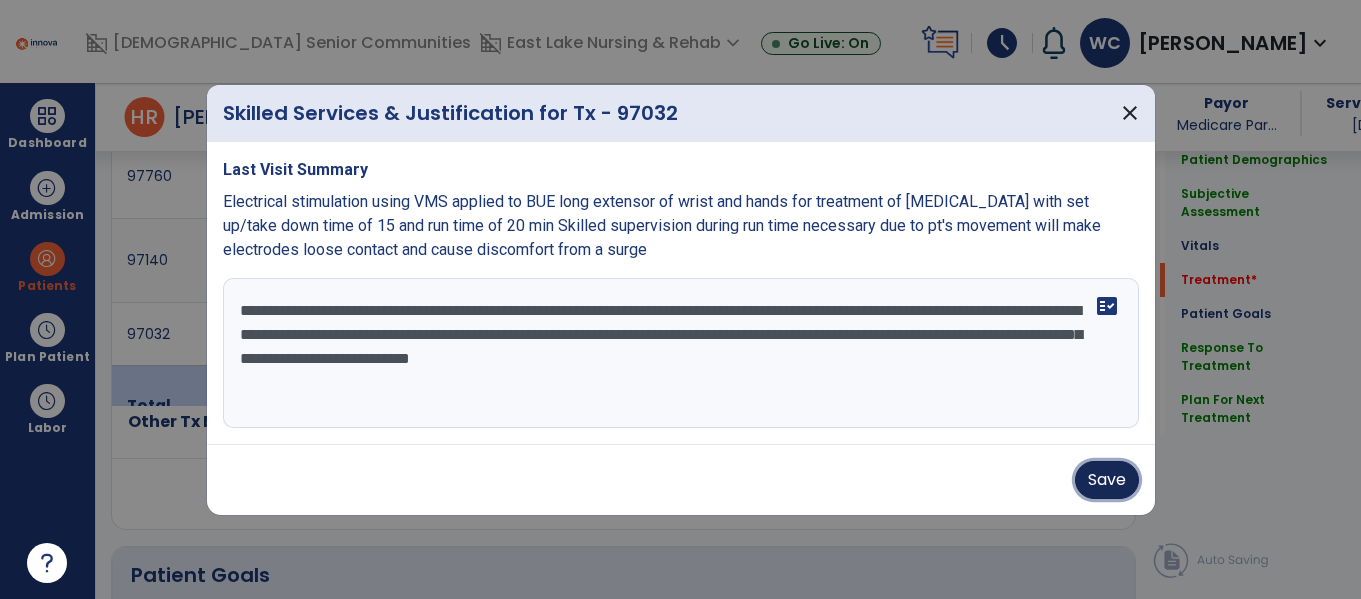 click on "Save" at bounding box center (1107, 480) 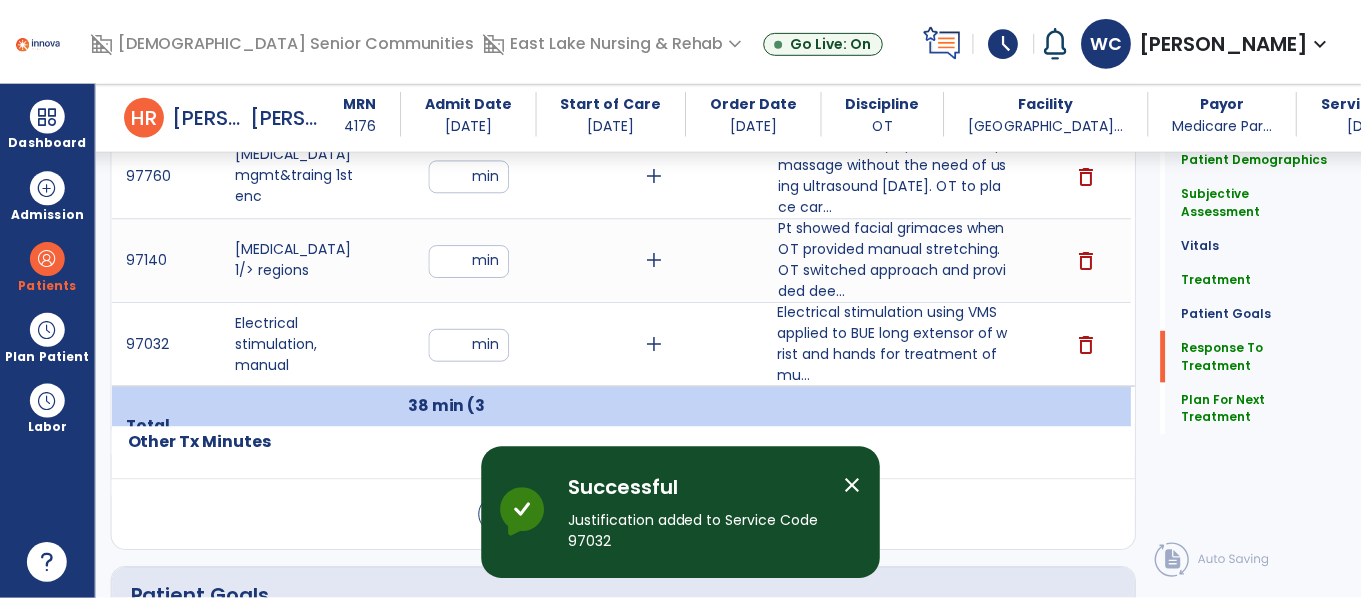 scroll, scrollTop: 3565, scrollLeft: 0, axis: vertical 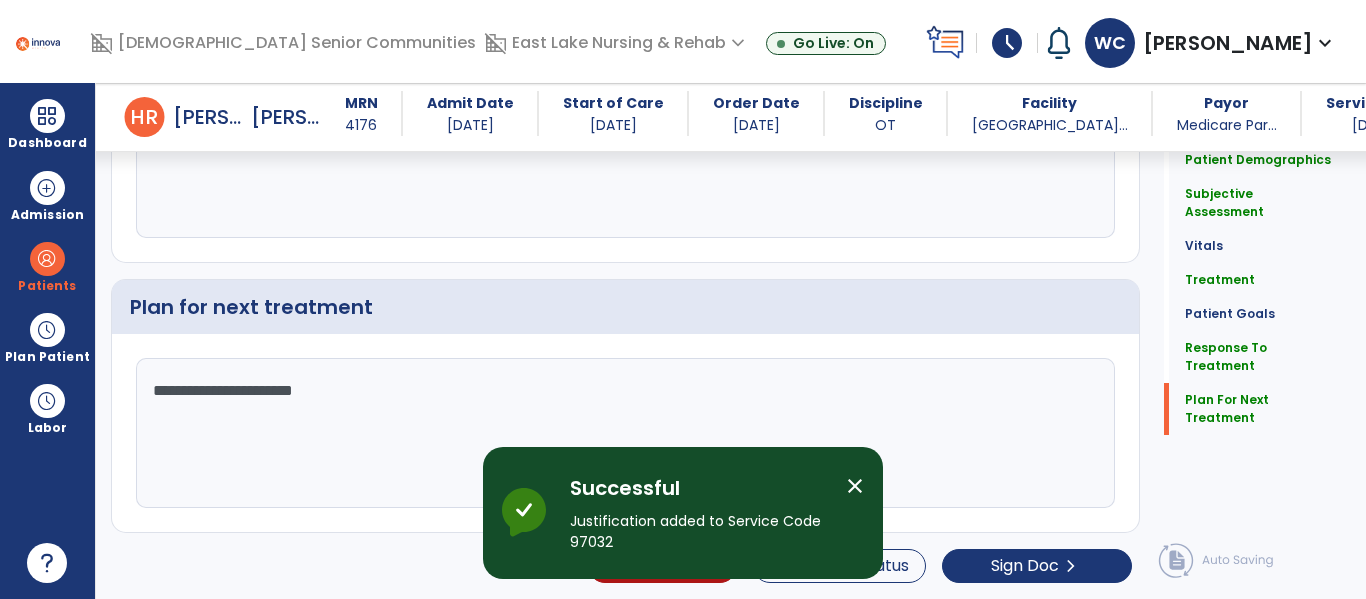 click on "close" at bounding box center [855, 486] 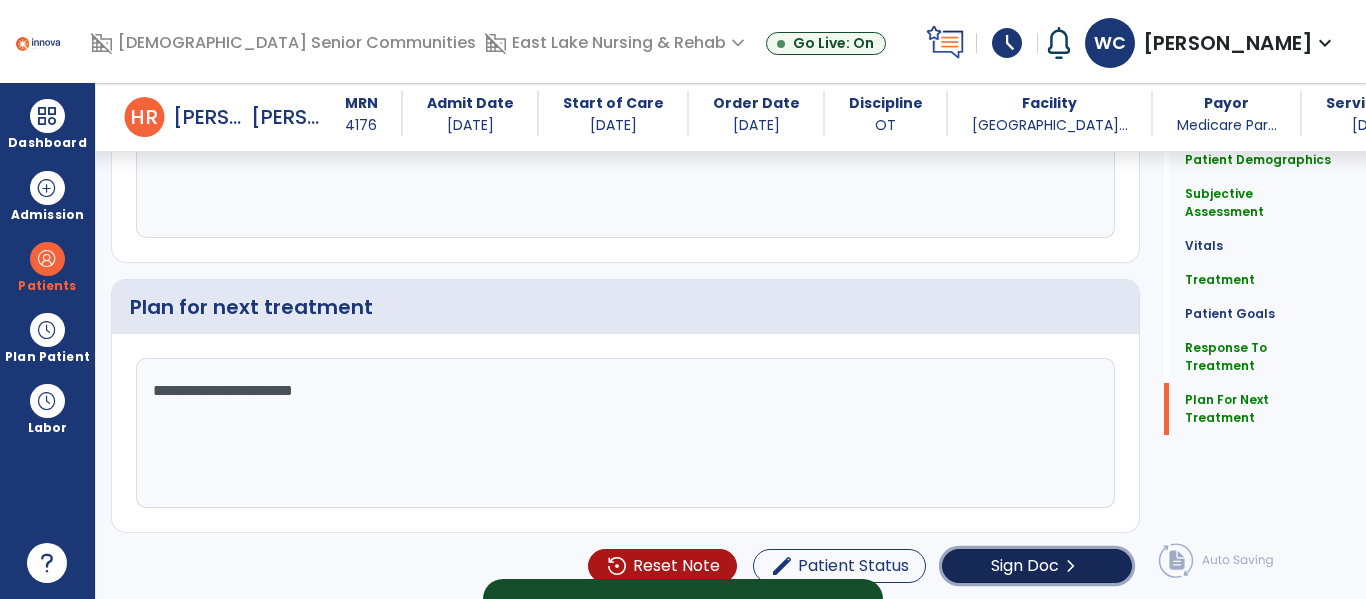 click on "Sign Doc" 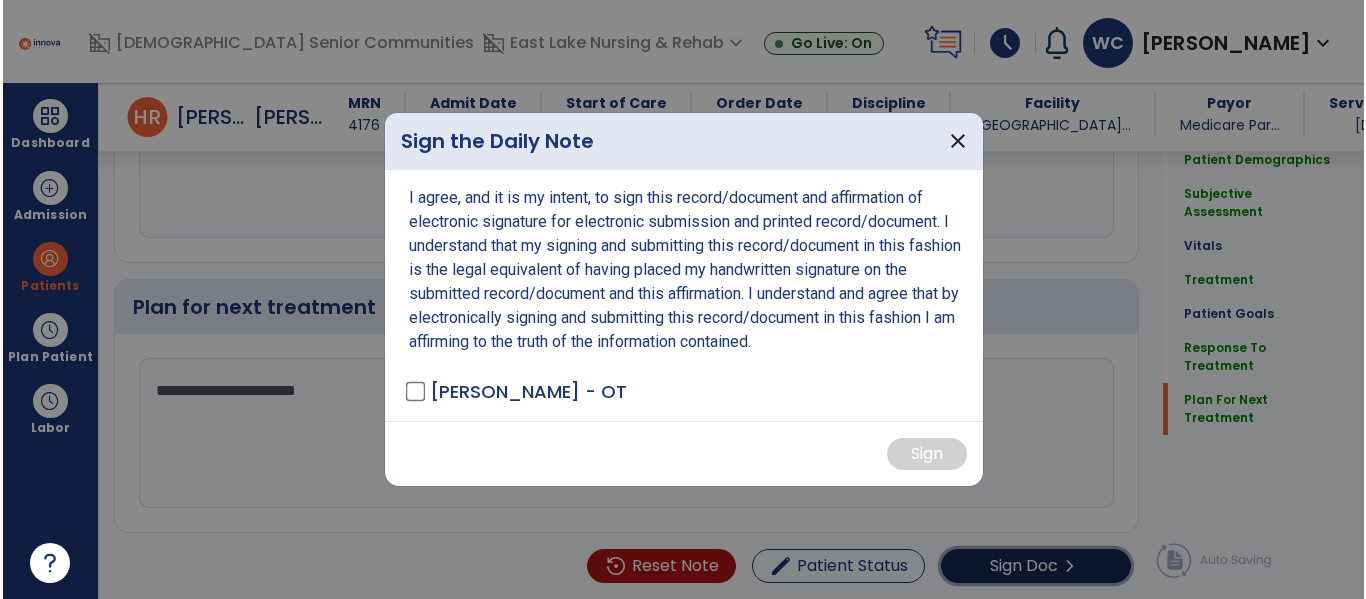 scroll, scrollTop: 3565, scrollLeft: 0, axis: vertical 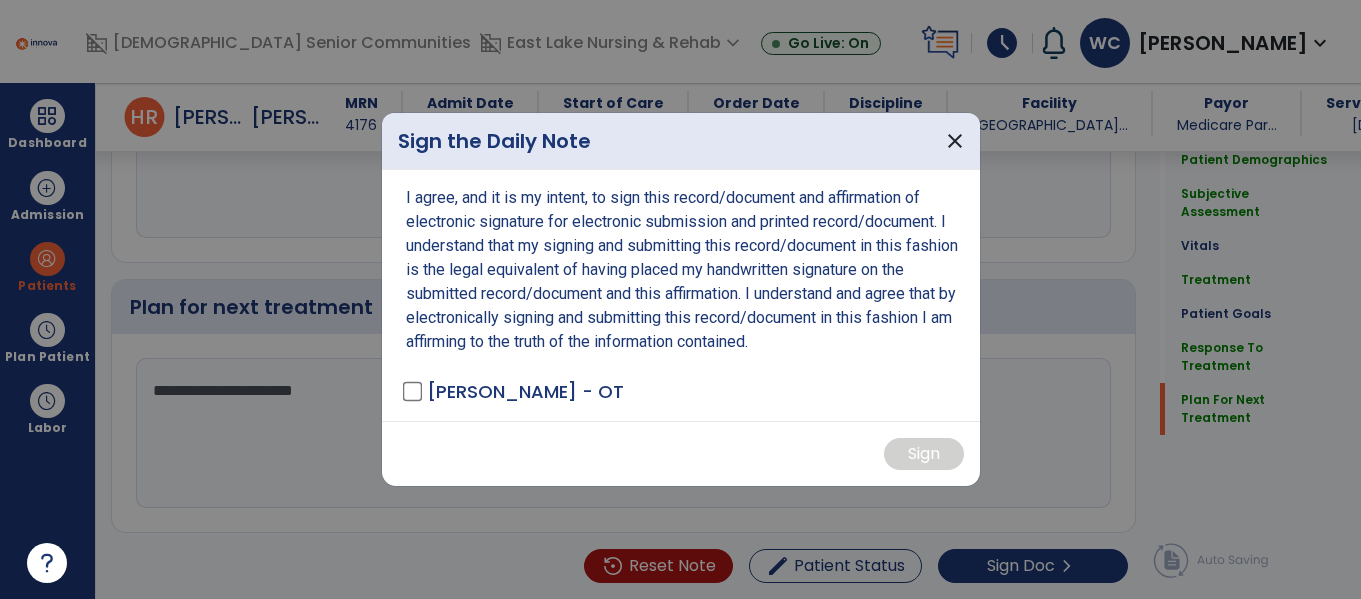 click on "I agree, and it is my intent, to sign this record/document and affirmation of electronic signature for electronic submission and printed record/document. I understand that my signing and submitting this record/document in this fashion is the legal equivalent of having placed my handwritten signature on the submitted record/document and this affirmation. I understand and agree that by electronically signing and submitting this record/document in this fashion I am affirming to the truth of the information contained.  Cheng, Wai Fu  - OT" at bounding box center (681, 295) 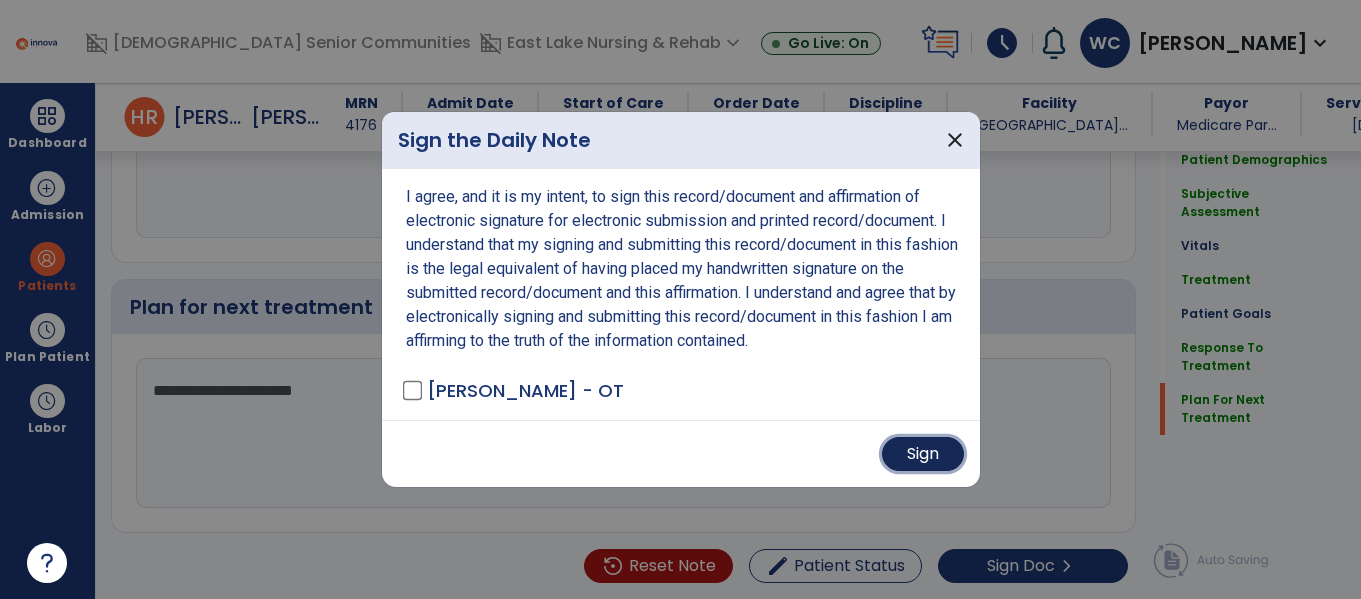 click on "Sign" at bounding box center [923, 454] 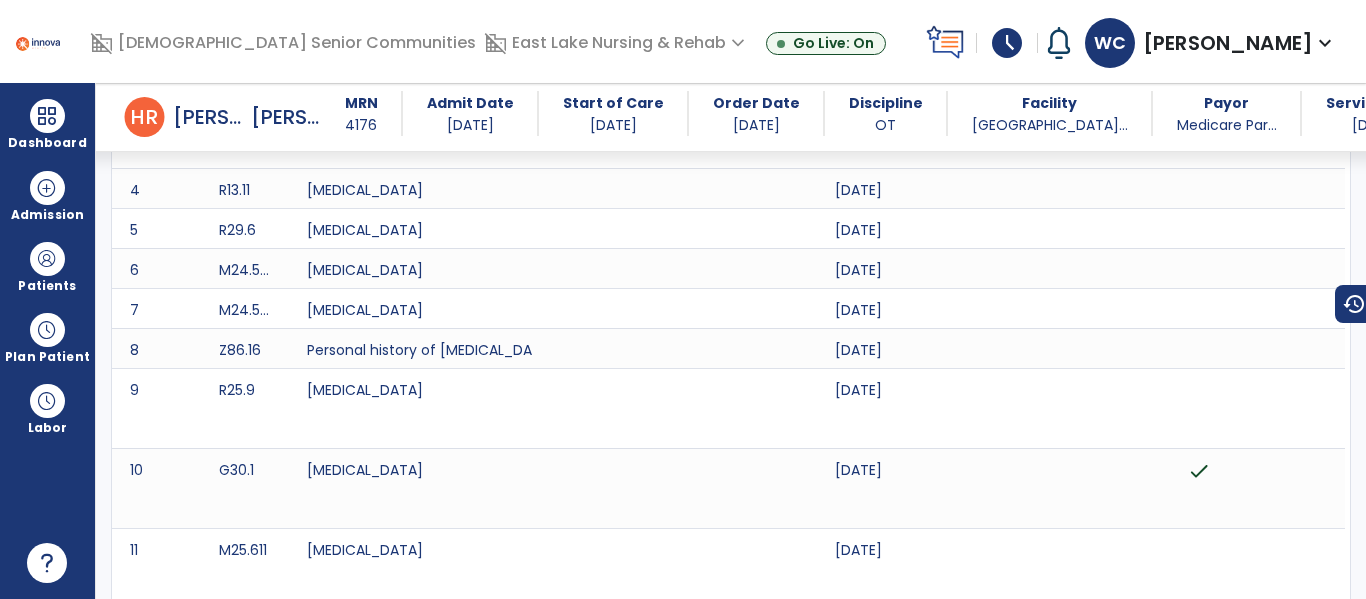 scroll, scrollTop: 0, scrollLeft: 0, axis: both 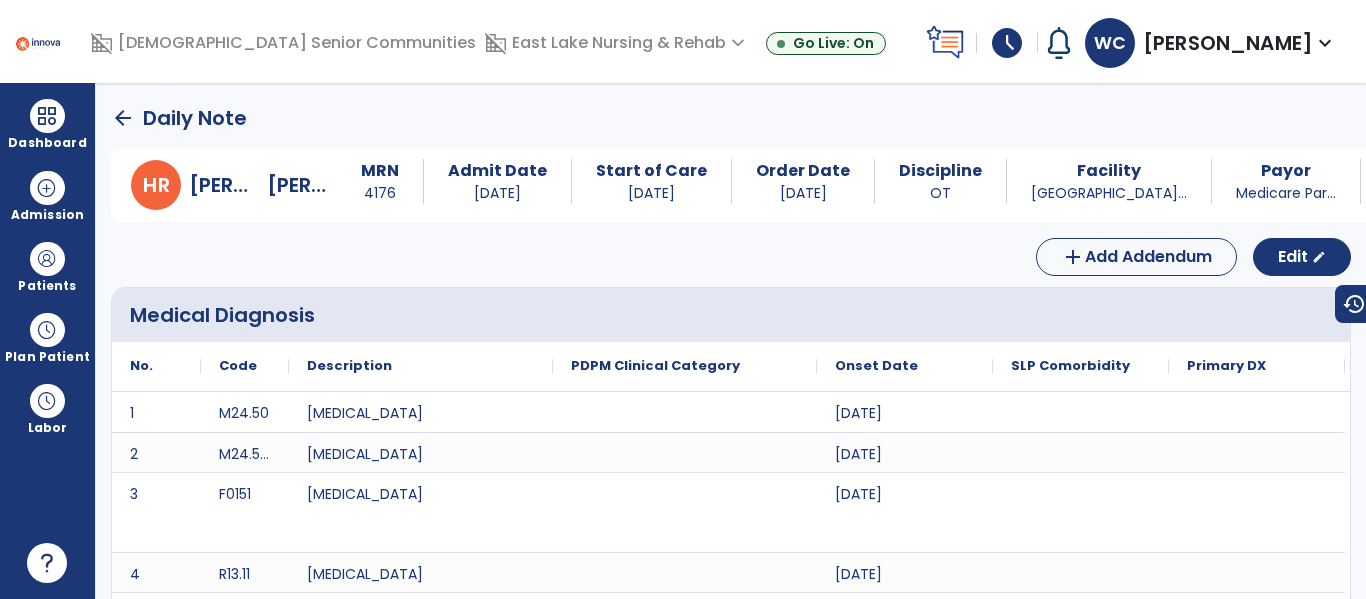 click on "arrow_back" 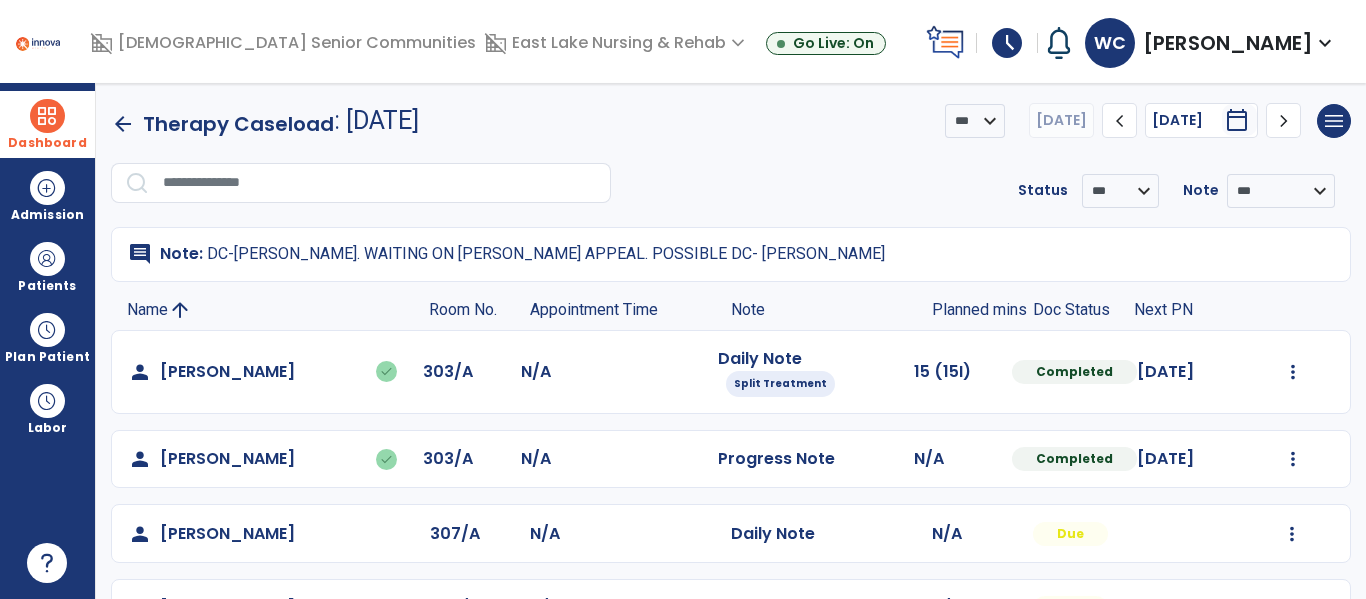 click on "Dashboard" at bounding box center [47, 124] 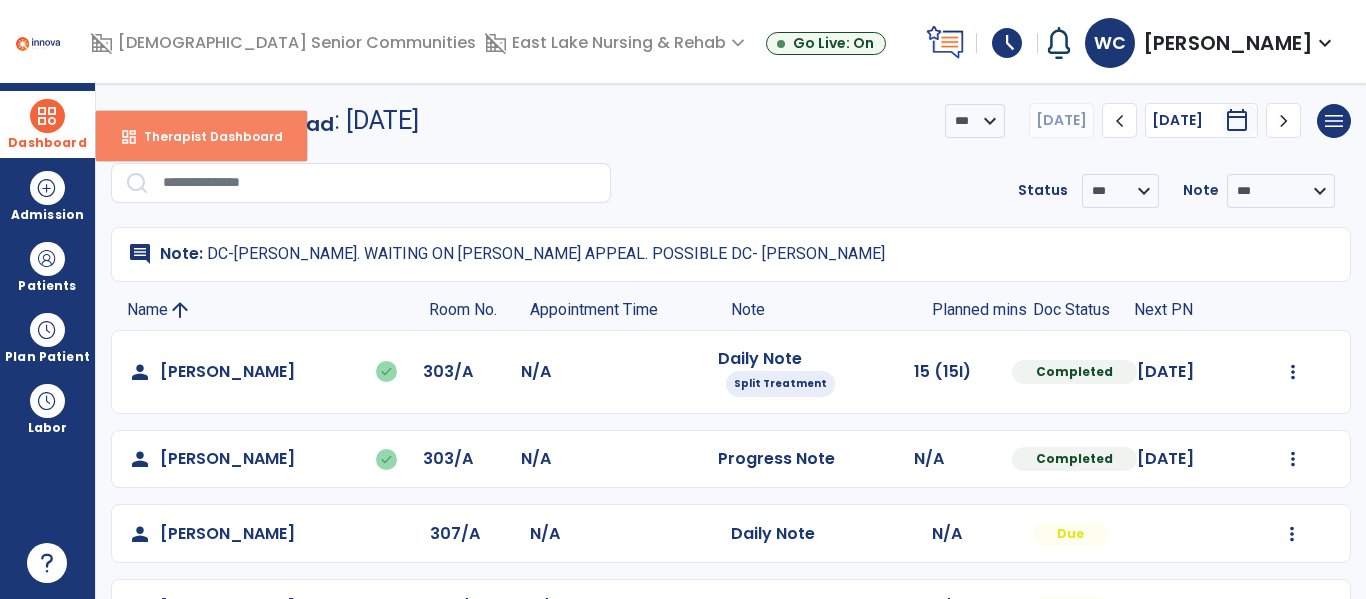 click on "Therapist Dashboard" at bounding box center (205, 136) 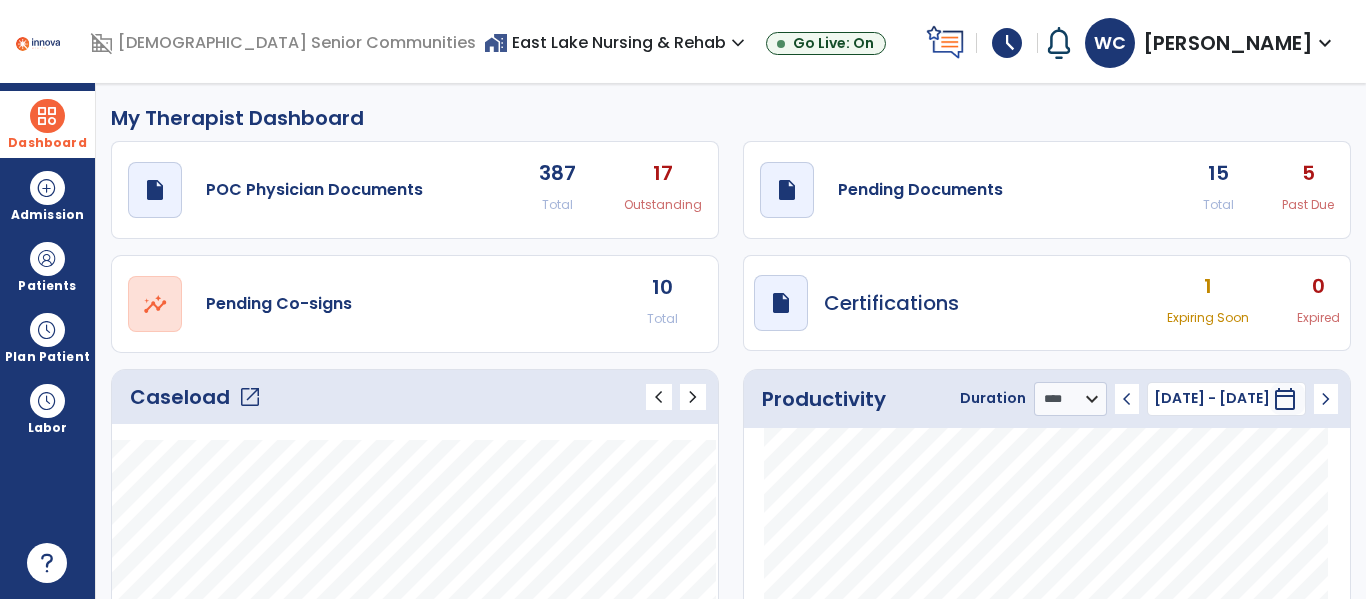 click on "open_in_new  Pending Co-signs 10 Total" 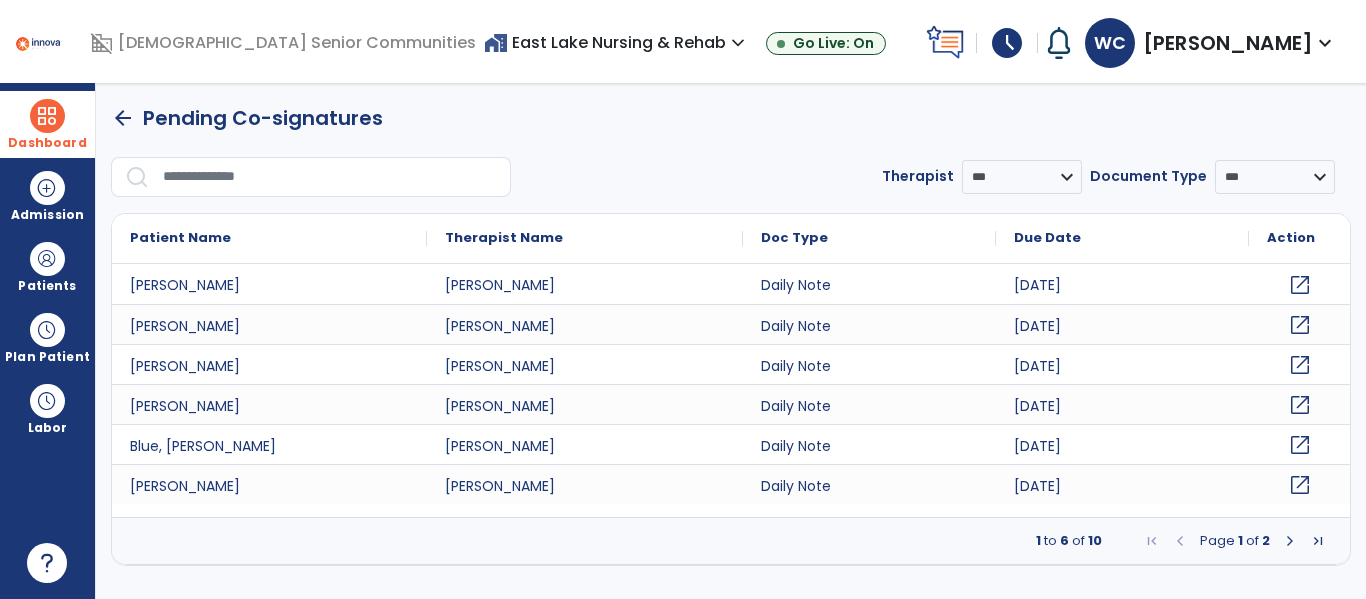 click on "open_in_new" 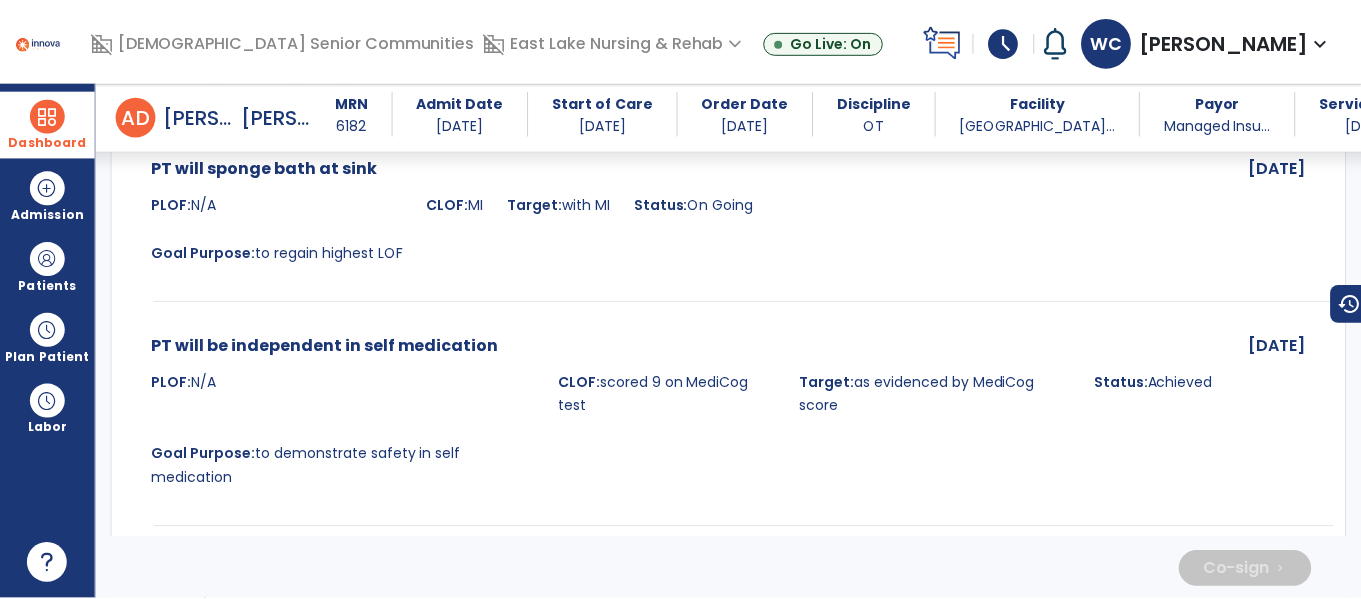 scroll, scrollTop: 3893, scrollLeft: 0, axis: vertical 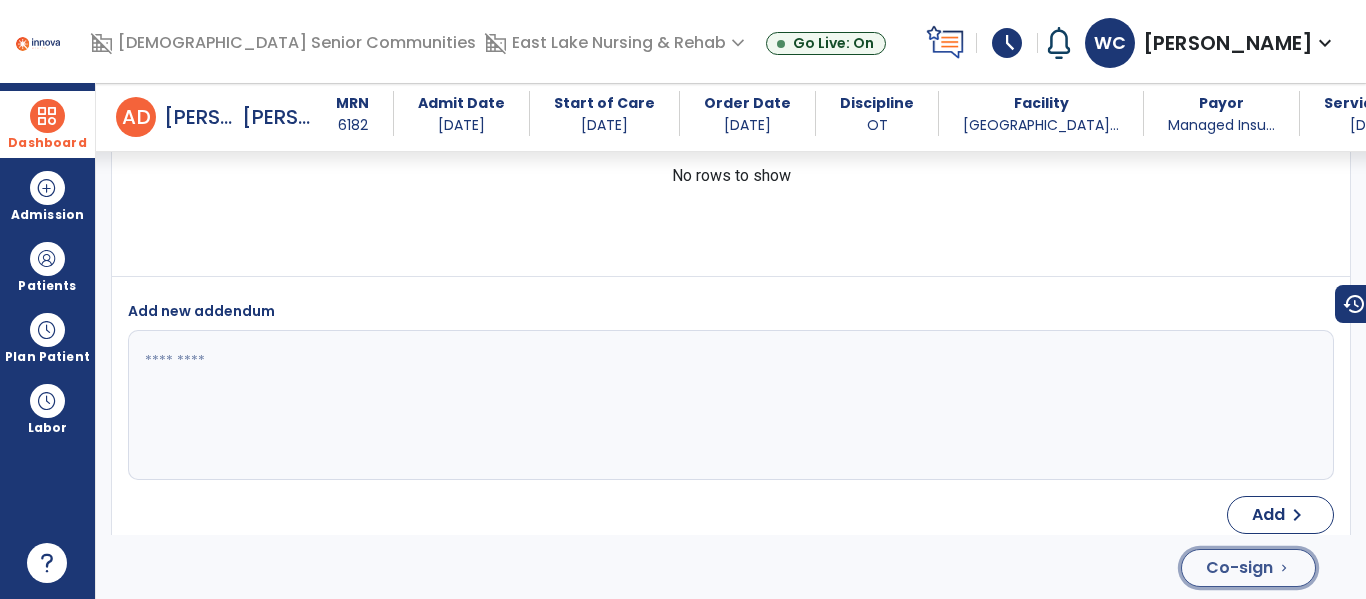 click on "Co-sign  chevron_right" 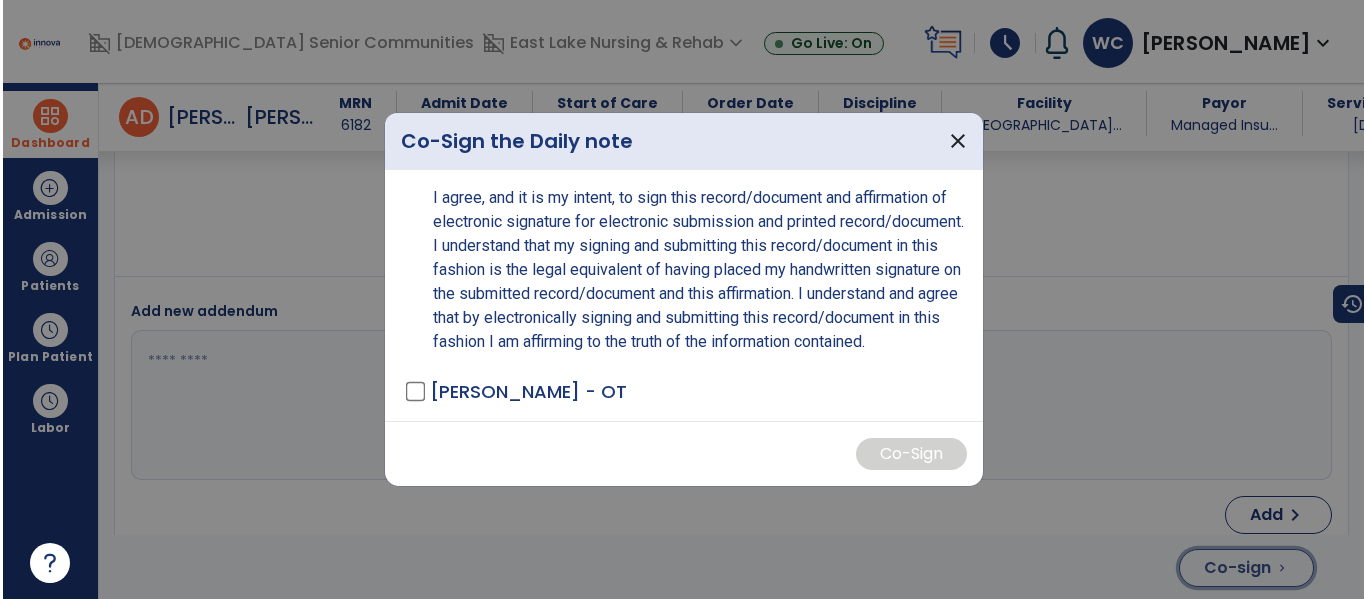 scroll, scrollTop: 3893, scrollLeft: 0, axis: vertical 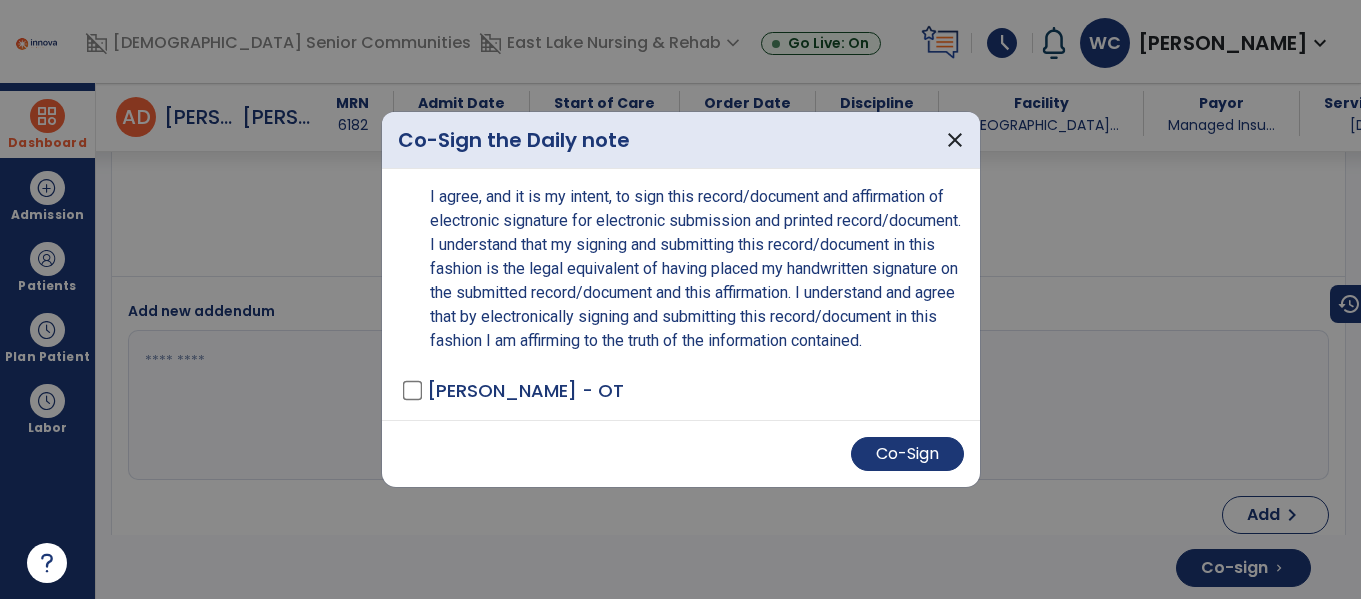 click on "Co-Sign" at bounding box center [681, 453] 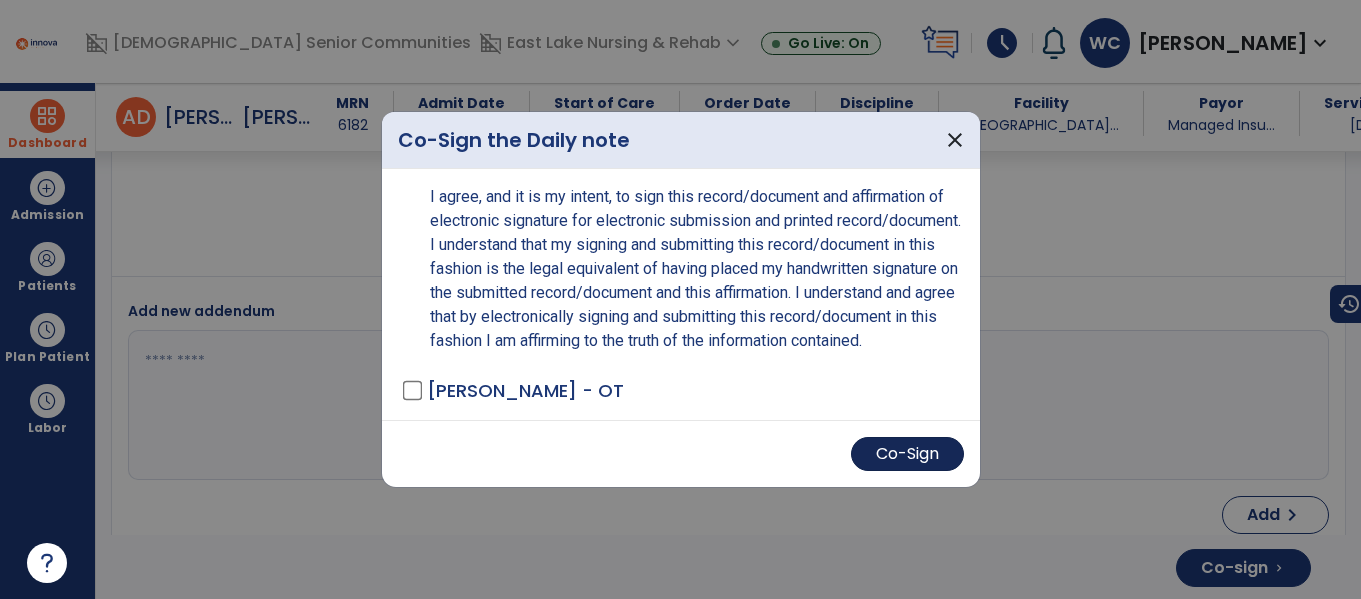 click on "Co-Sign" at bounding box center (907, 454) 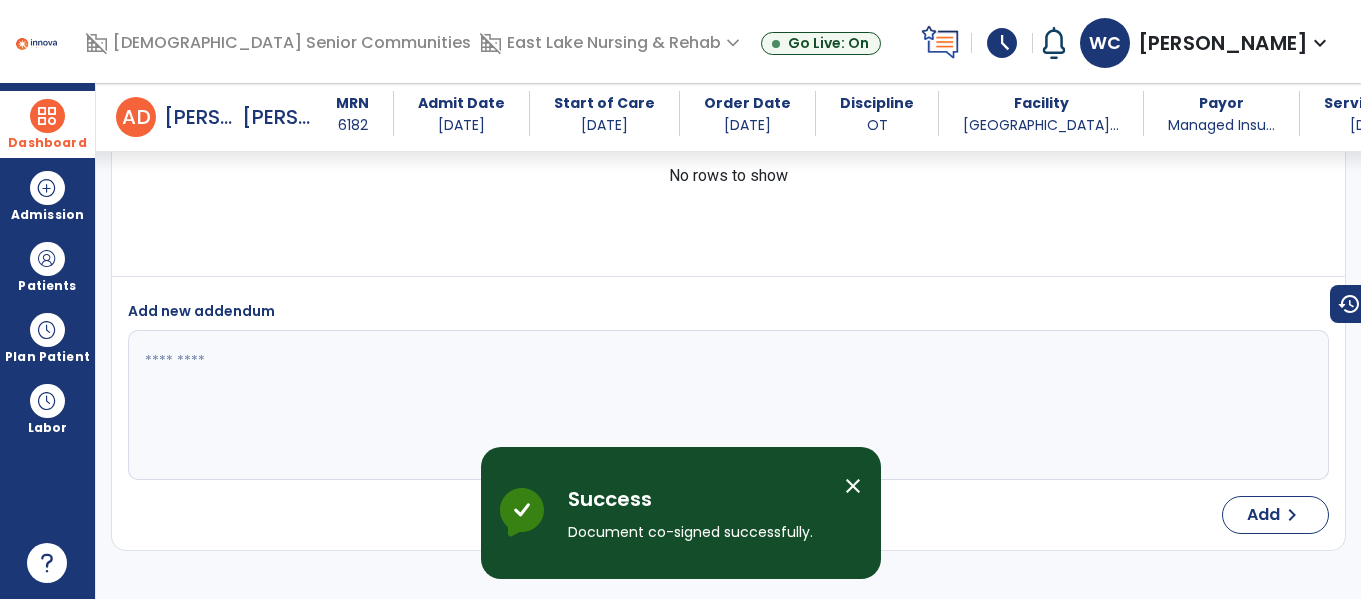 click at bounding box center (728, 405) 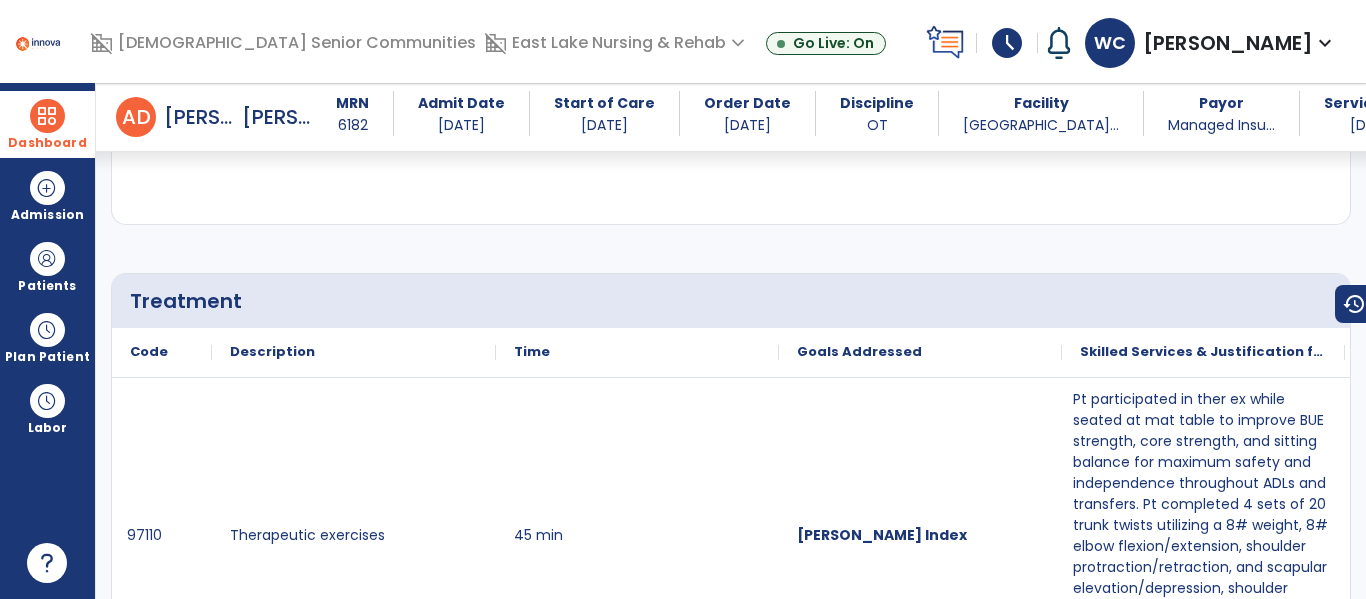 scroll, scrollTop: 0, scrollLeft: 0, axis: both 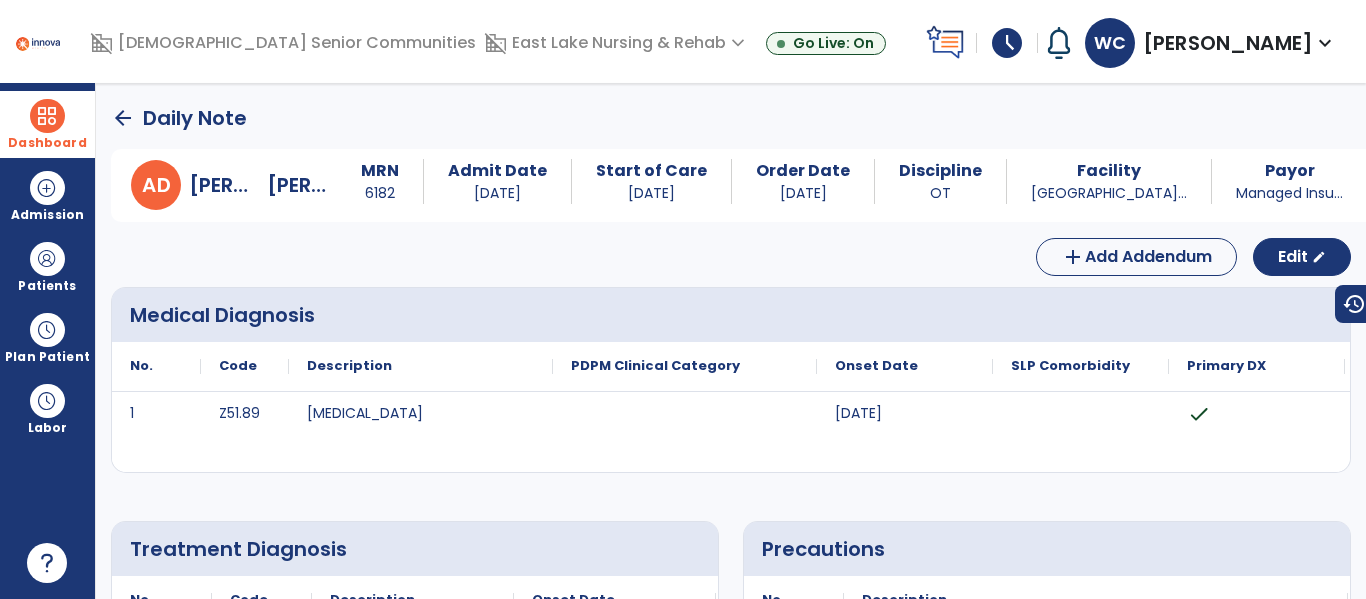 click on "arrow_back" 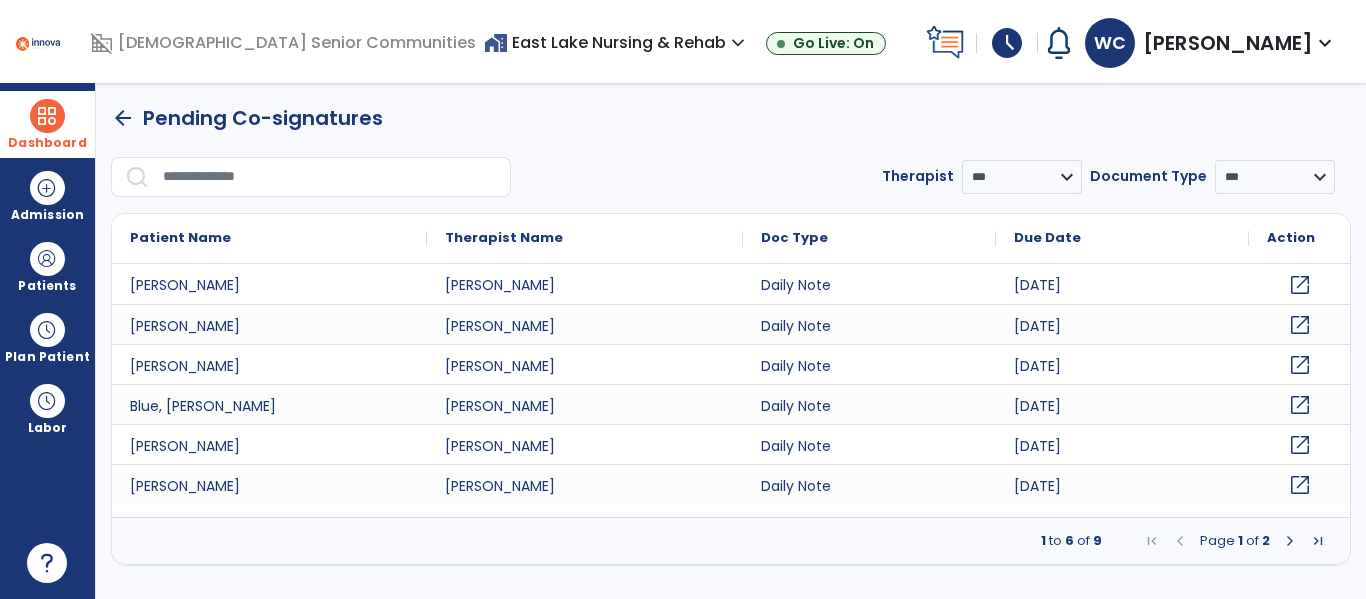 click on "open_in_new" 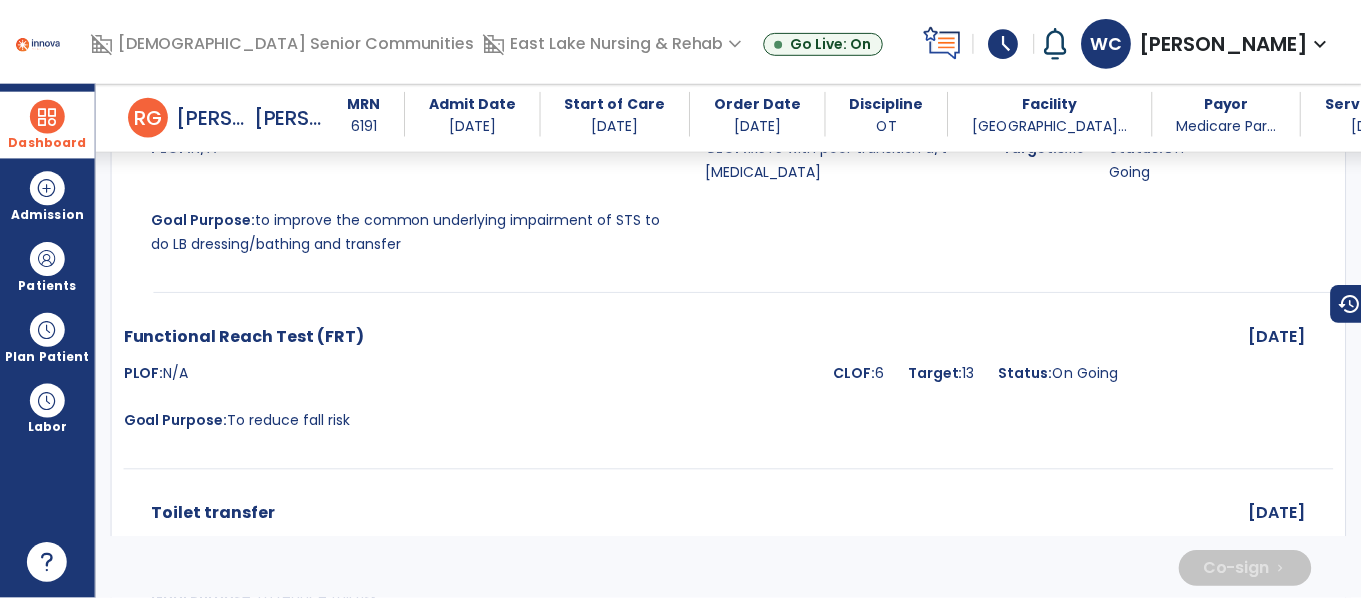 scroll, scrollTop: 3877, scrollLeft: 0, axis: vertical 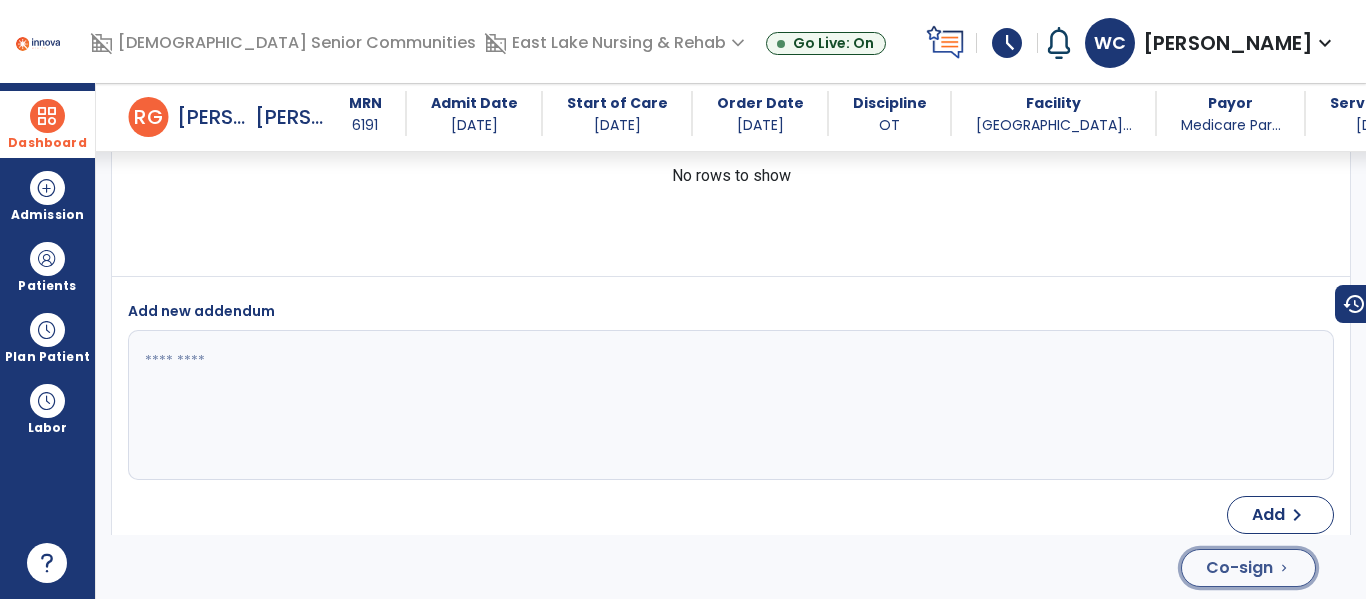 click on "Co-sign  chevron_right" 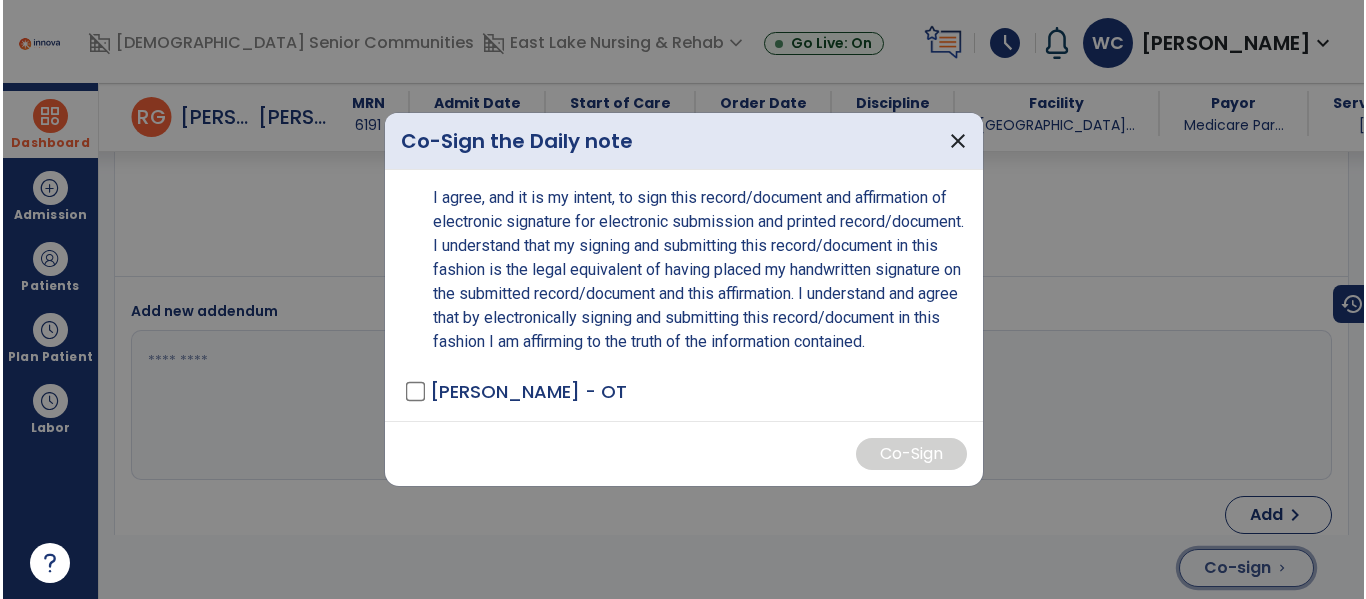 scroll, scrollTop: 3877, scrollLeft: 0, axis: vertical 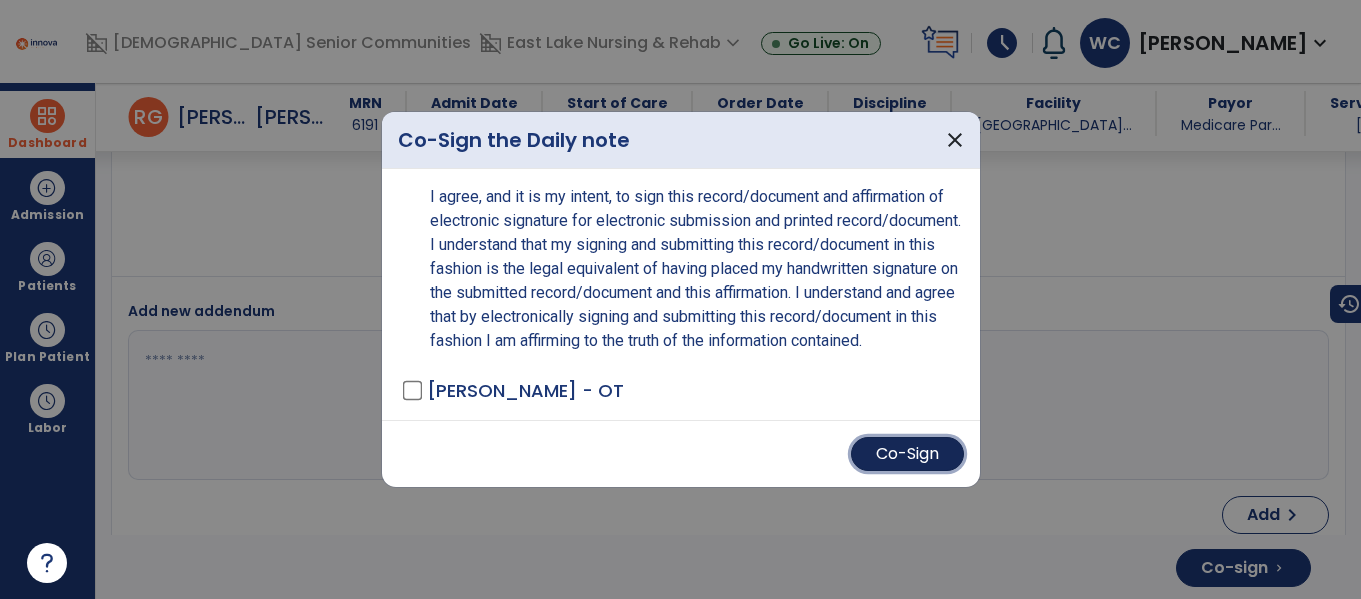 click on "Co-Sign" at bounding box center (907, 454) 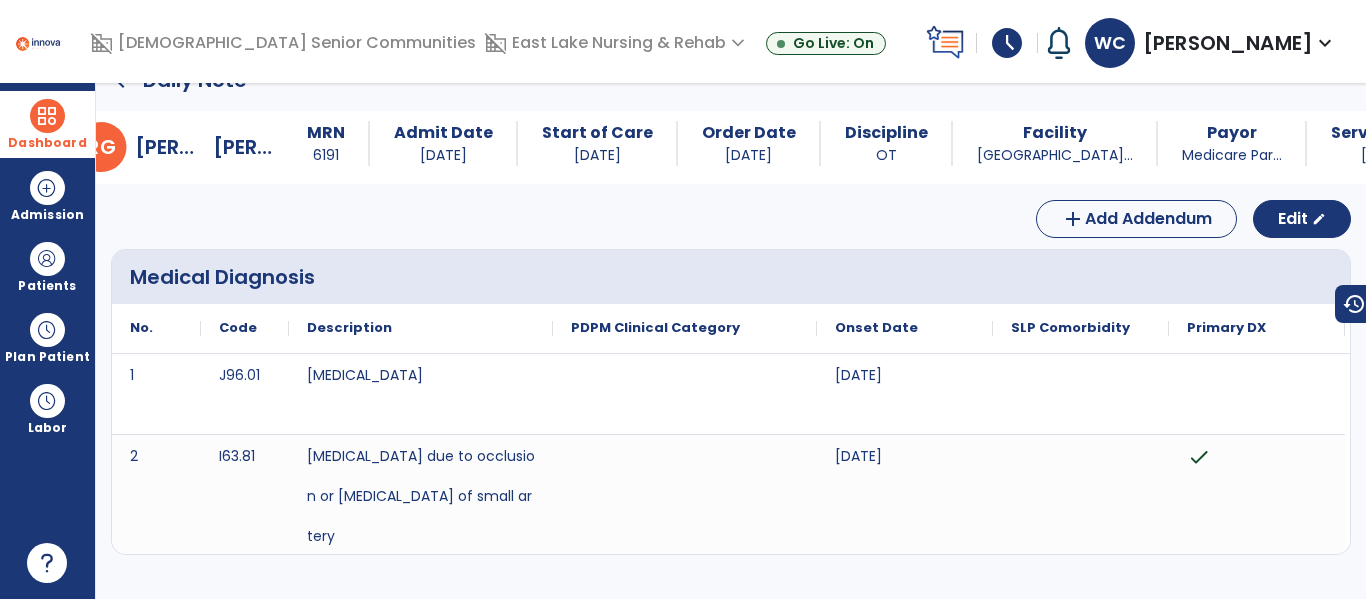 scroll, scrollTop: 0, scrollLeft: 0, axis: both 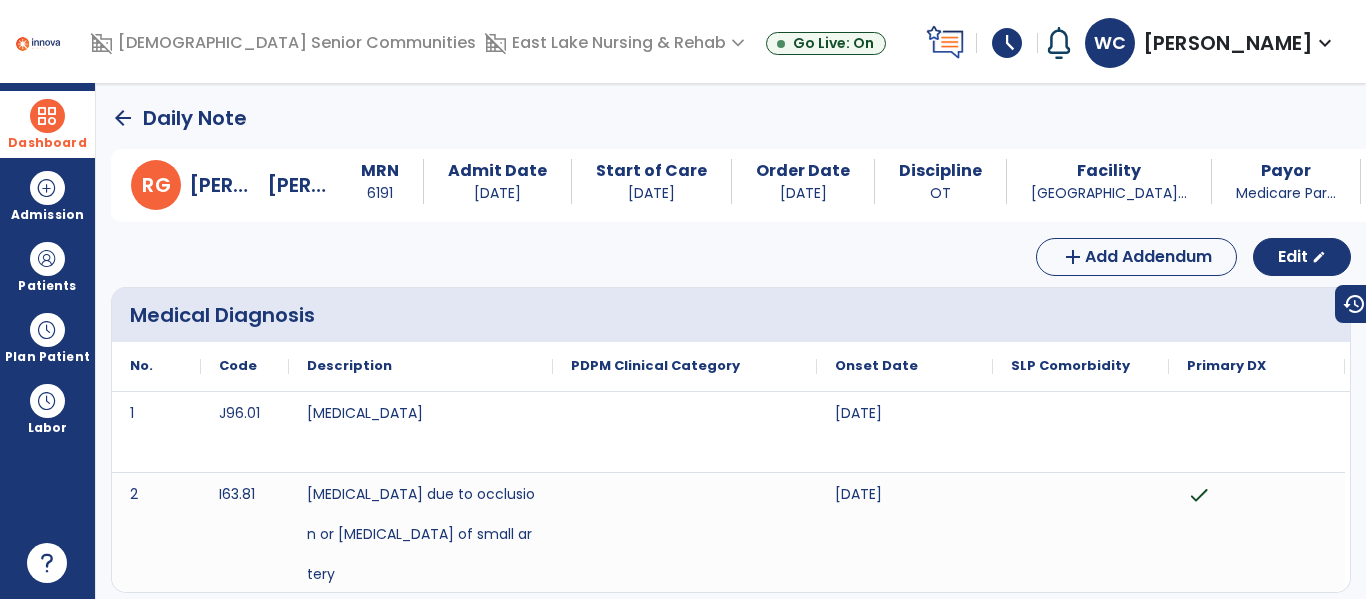 click on "arrow_back" 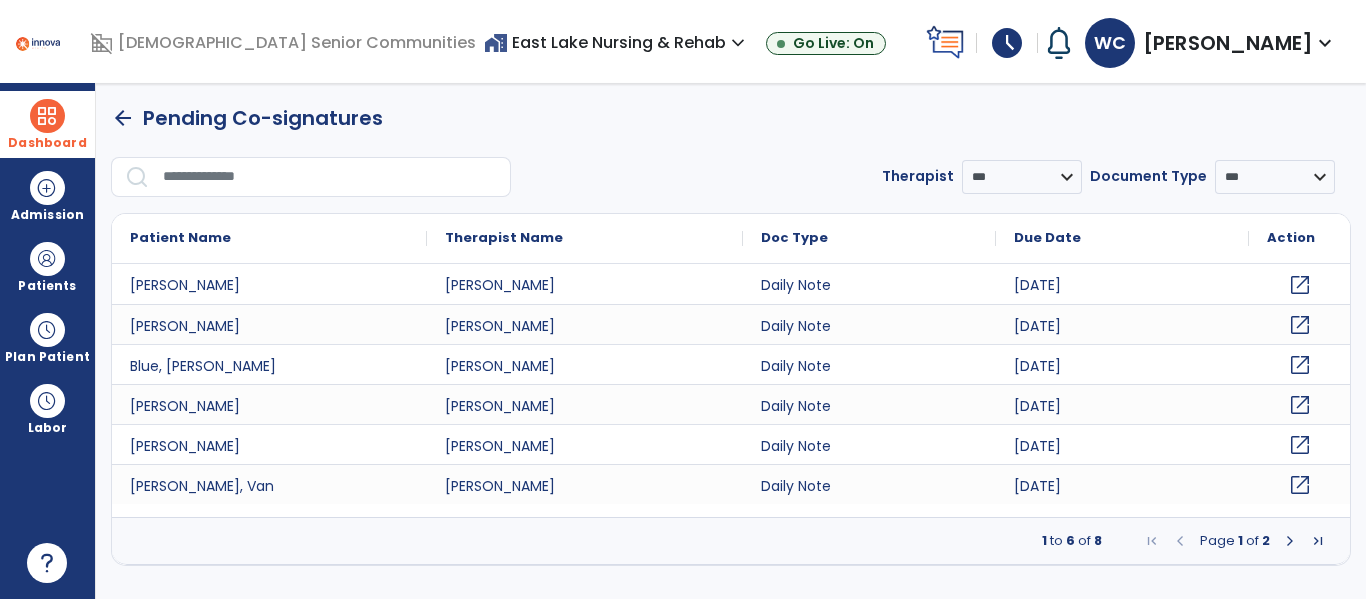click on "open_in_new" 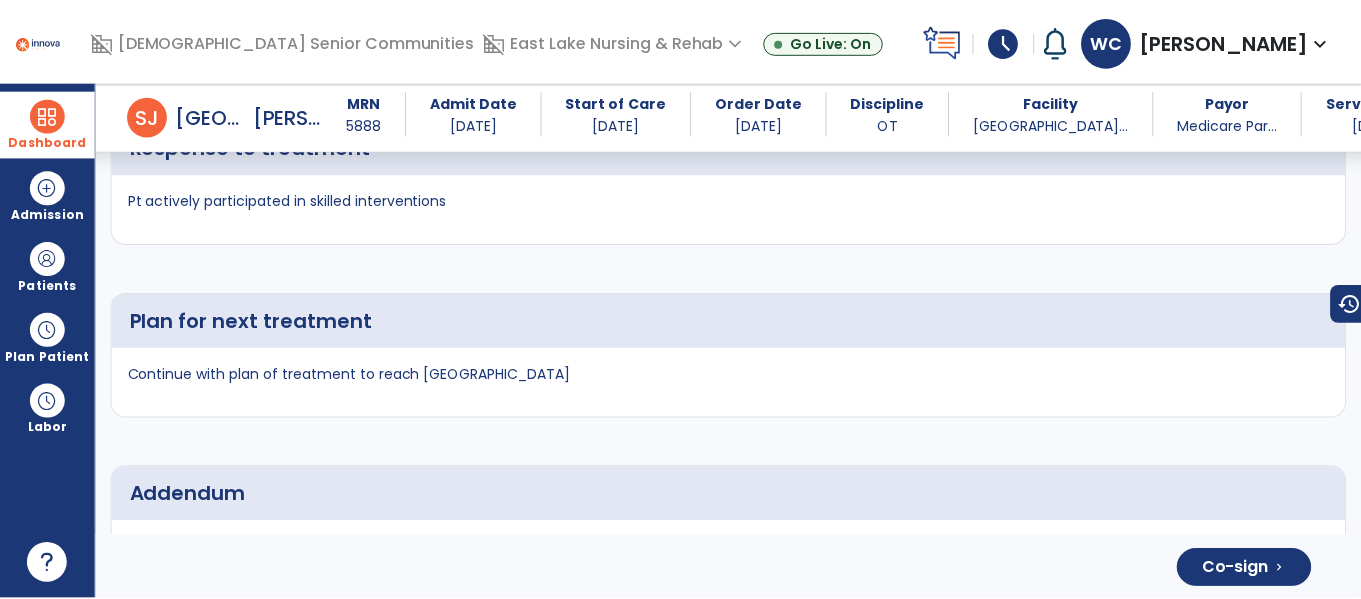 scroll, scrollTop: 3835, scrollLeft: 0, axis: vertical 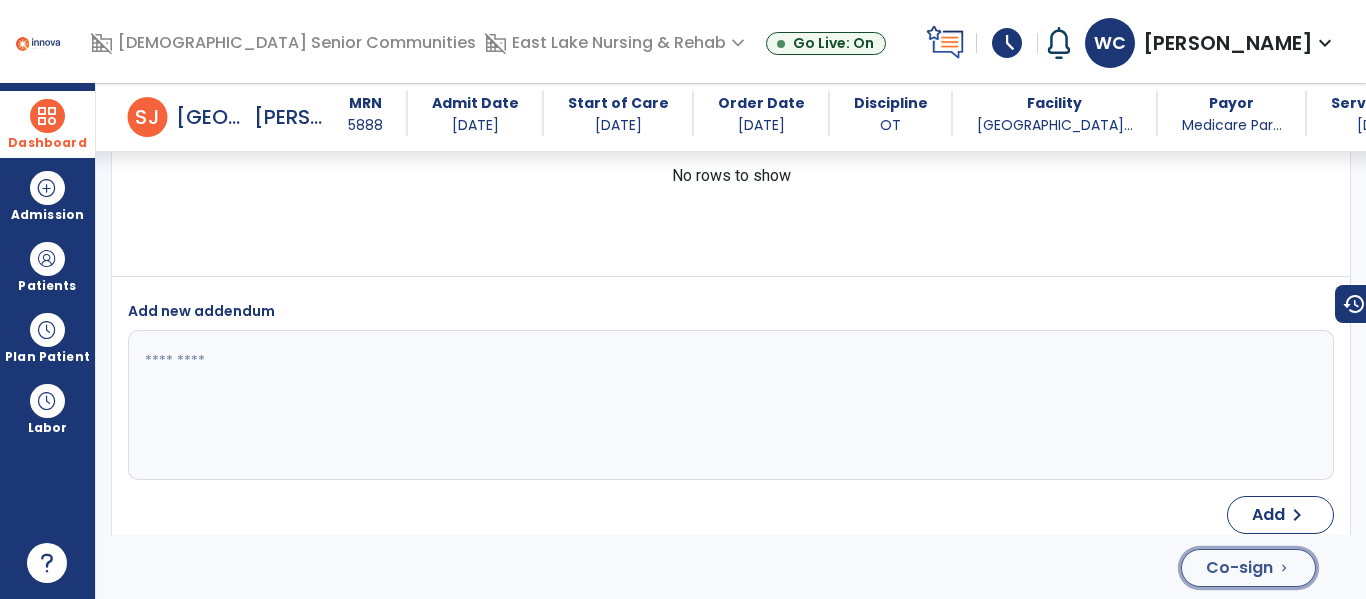 click on "Co-sign  chevron_right" 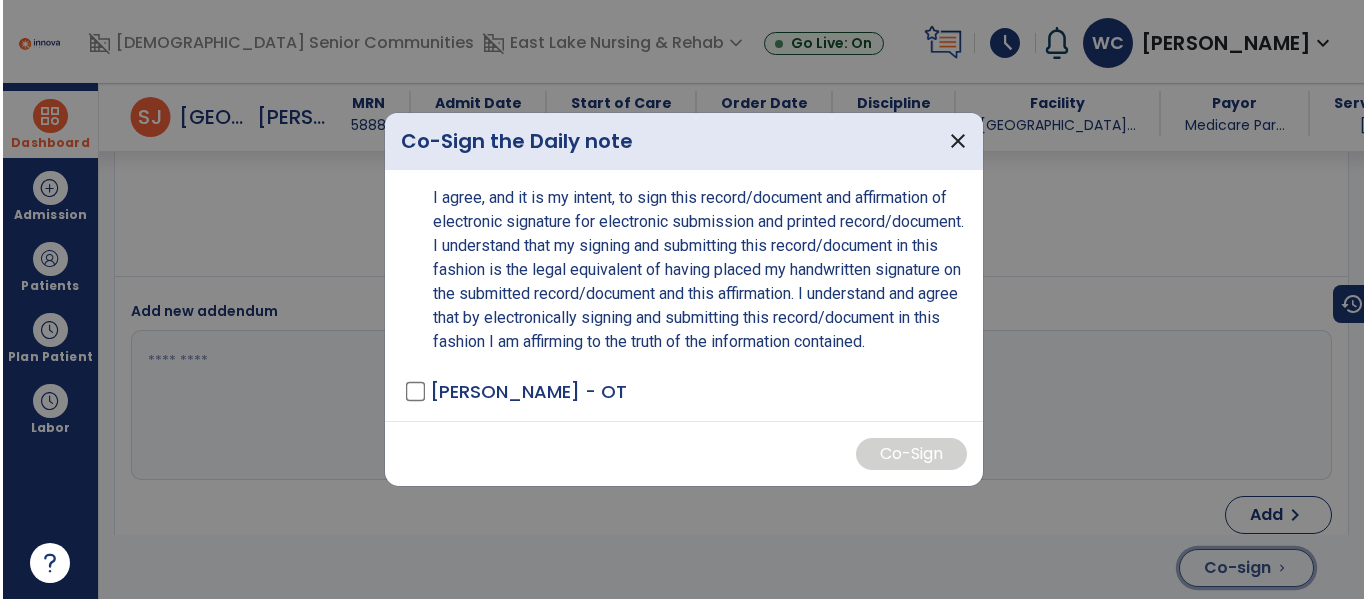 scroll, scrollTop: 3835, scrollLeft: 0, axis: vertical 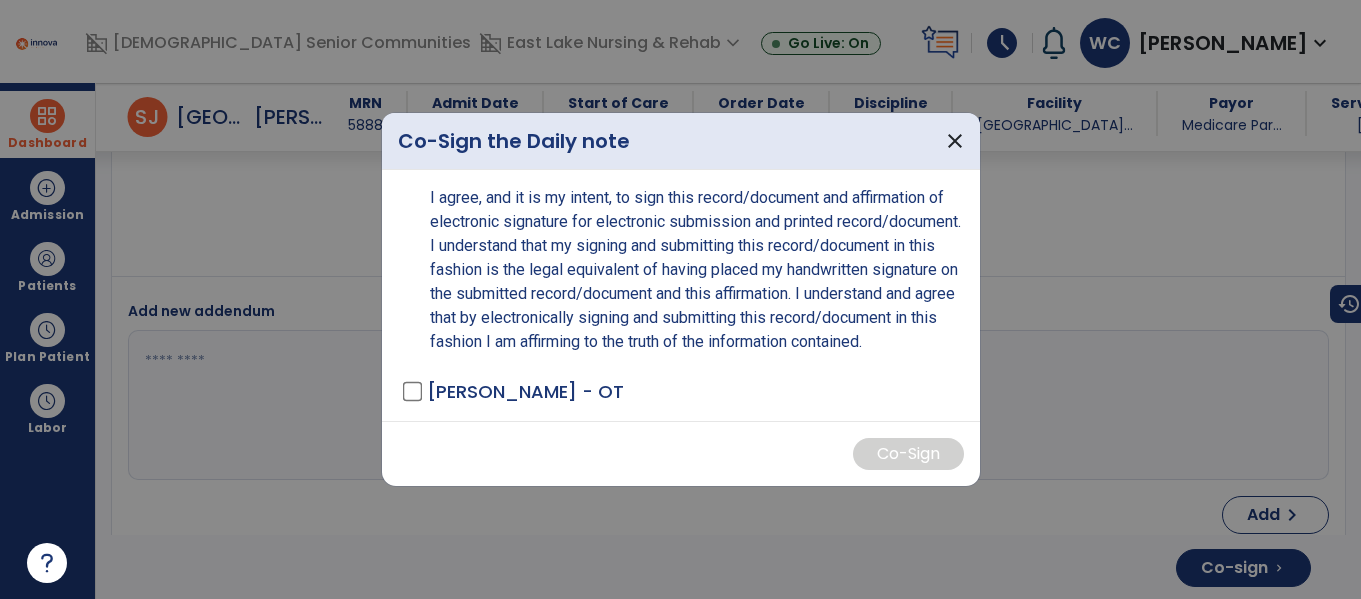 click on "I agree, and it is my intent, to sign this record/document and affirmation of electronic signature for electronic submission and printed record/document. I understand that my signing and submitting this record/document in this fashion is the legal equivalent of having placed my handwritten signature on the submitted record/document and this affirmation. I understand and agree that by electronically signing and submitting this record/document in this fashion I am affirming to the truth of the information contained.  Cheng, Wai Fu  - OT" at bounding box center (681, 295) 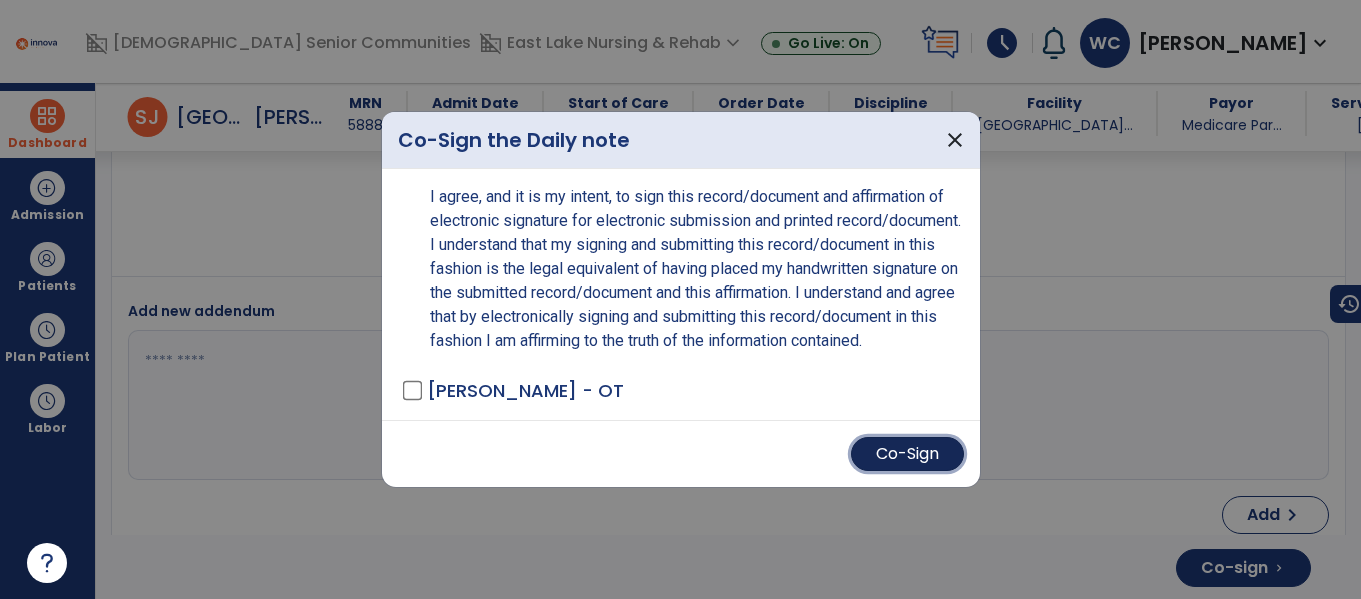 click on "Co-Sign" at bounding box center (907, 454) 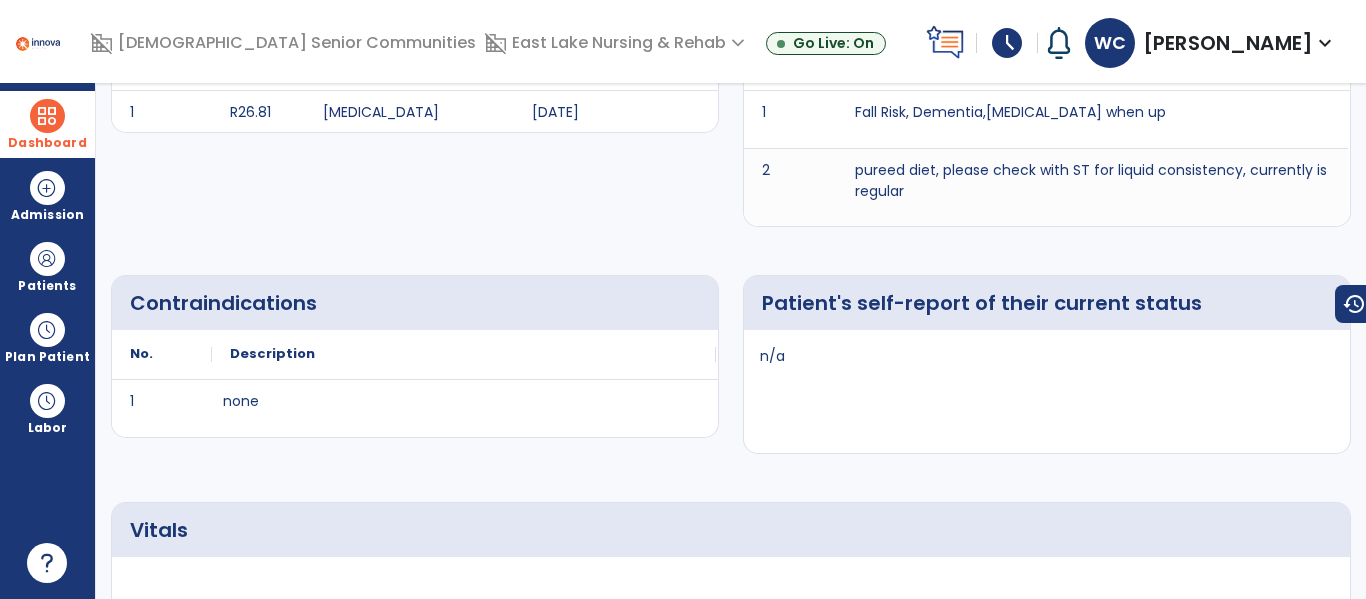 scroll, scrollTop: 0, scrollLeft: 0, axis: both 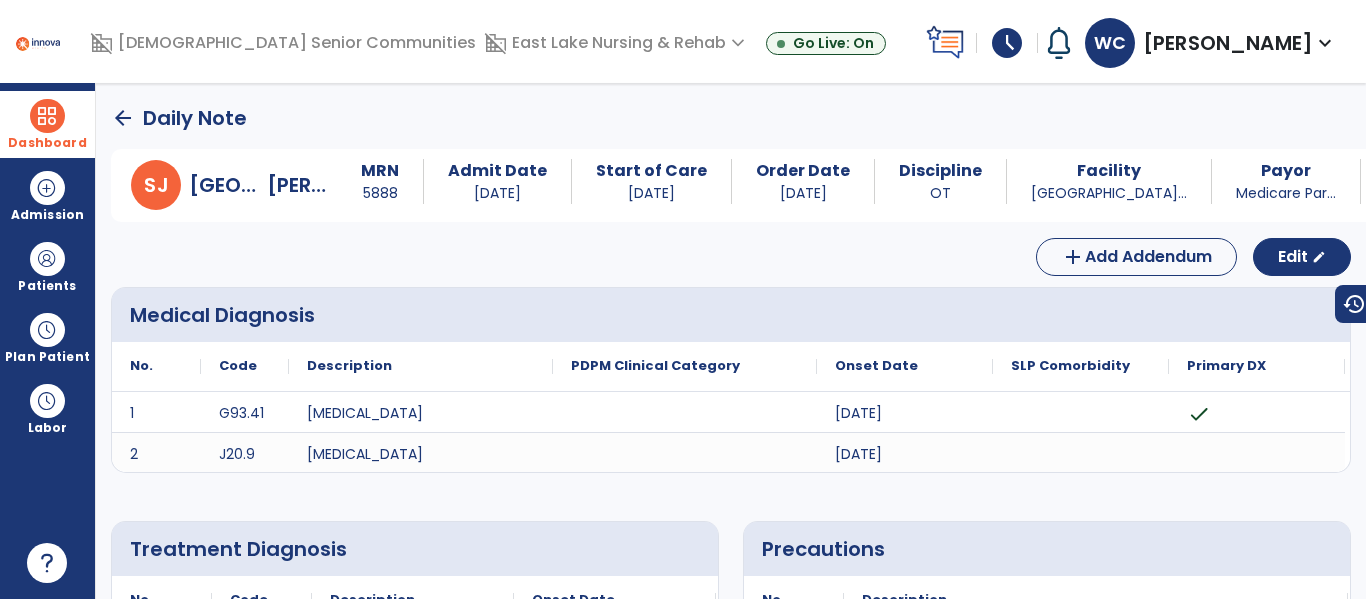 click on "arrow_back" 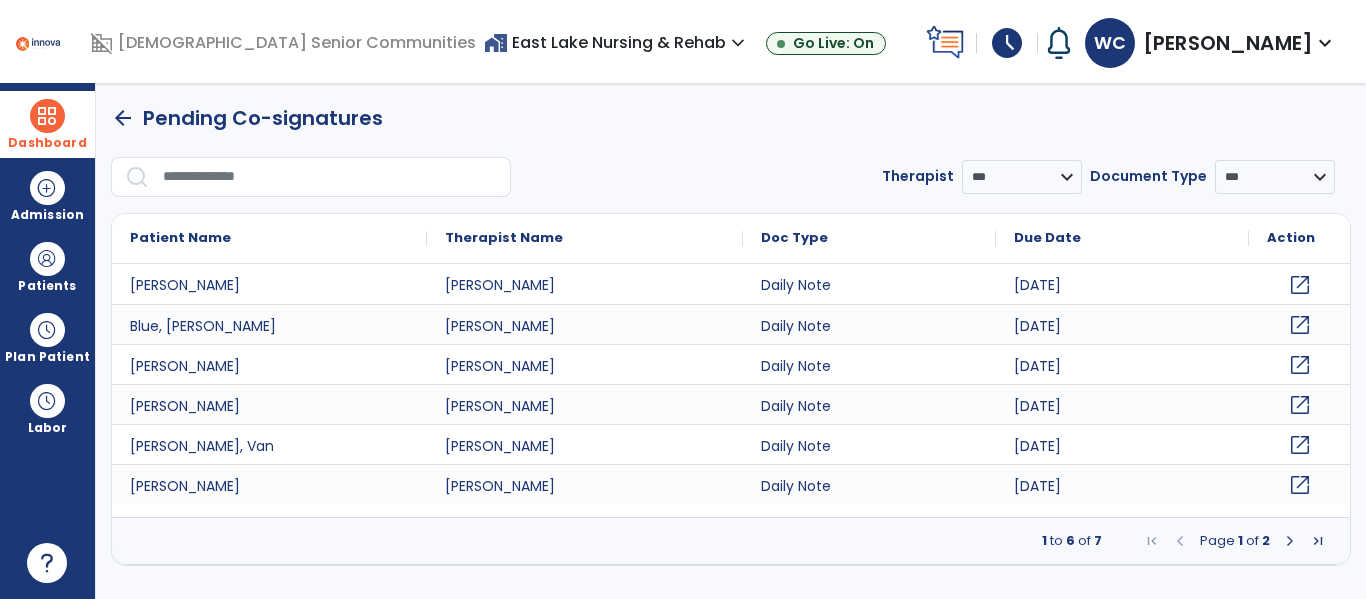 click on "open_in_new" 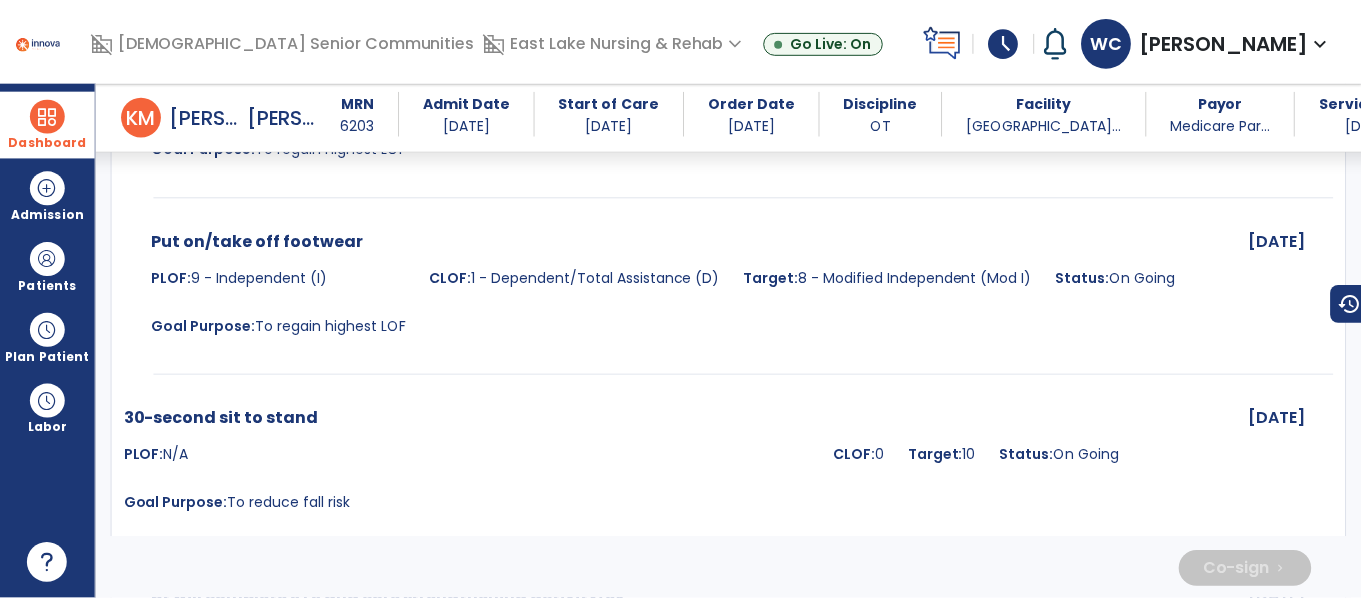 scroll, scrollTop: 3955, scrollLeft: 0, axis: vertical 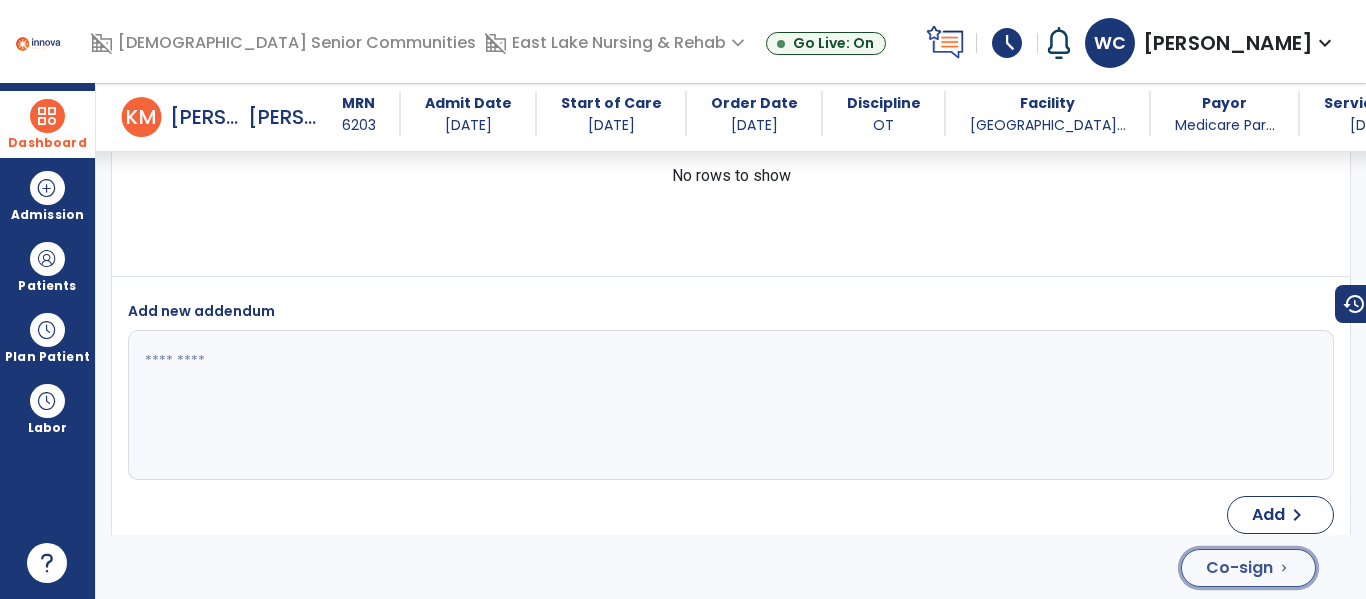 click on "Co-sign  chevron_right" 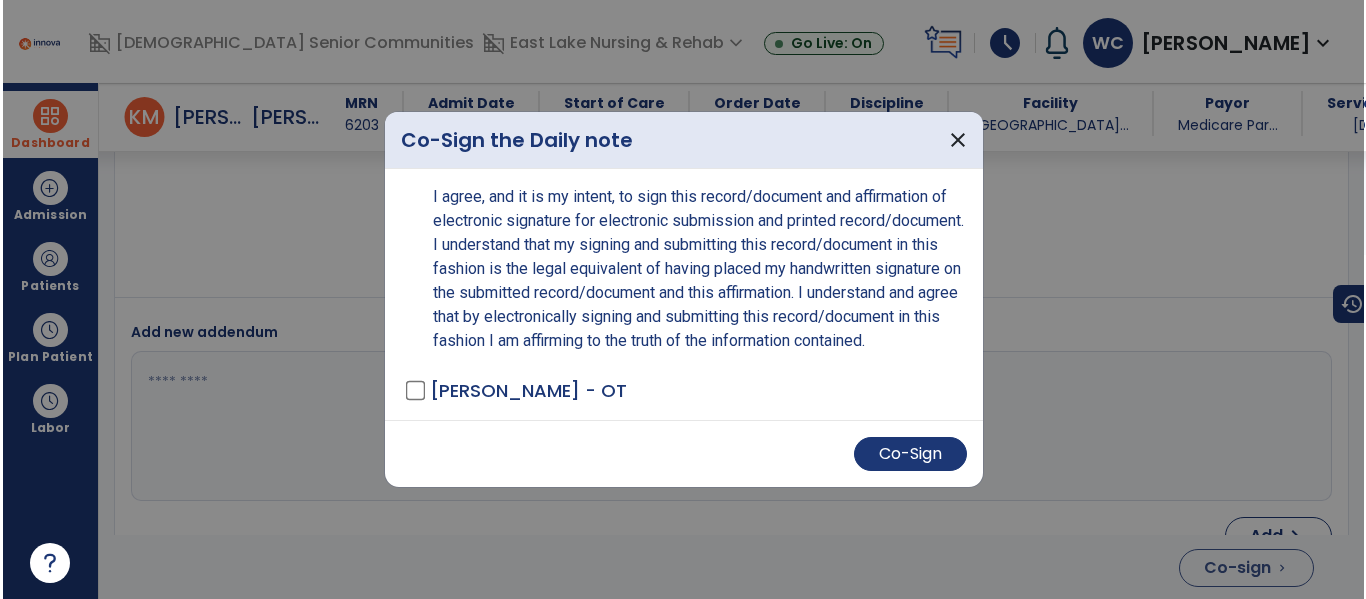 scroll, scrollTop: 3976, scrollLeft: 0, axis: vertical 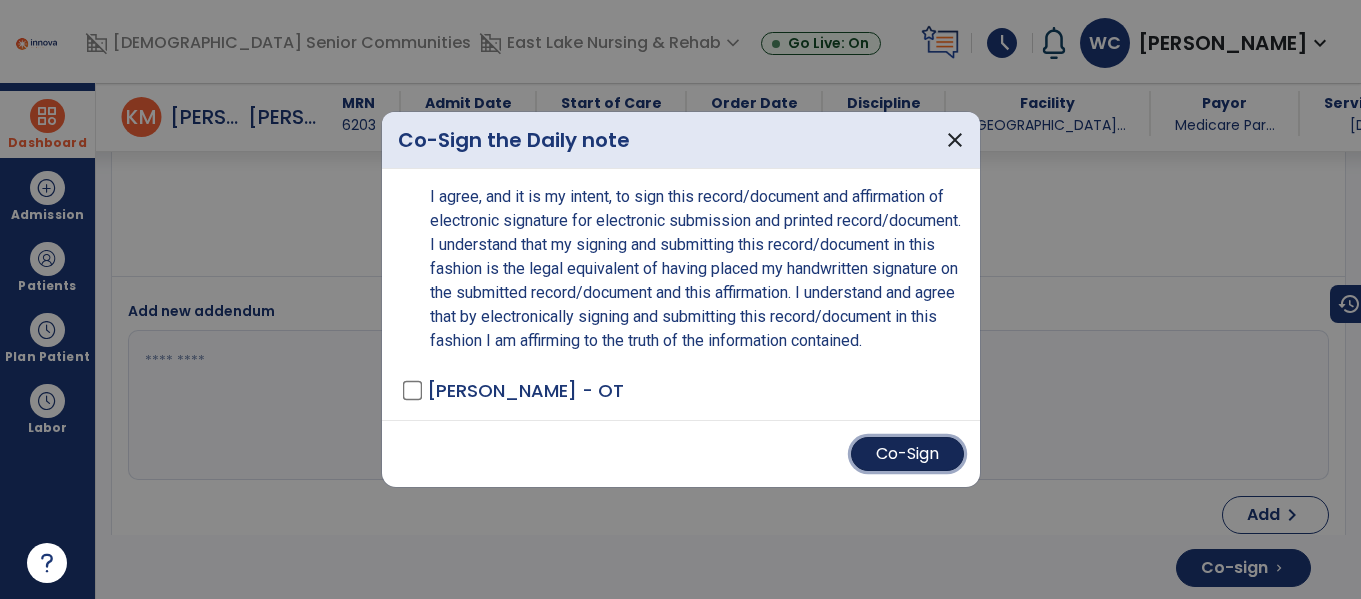 click on "Co-Sign" at bounding box center (907, 454) 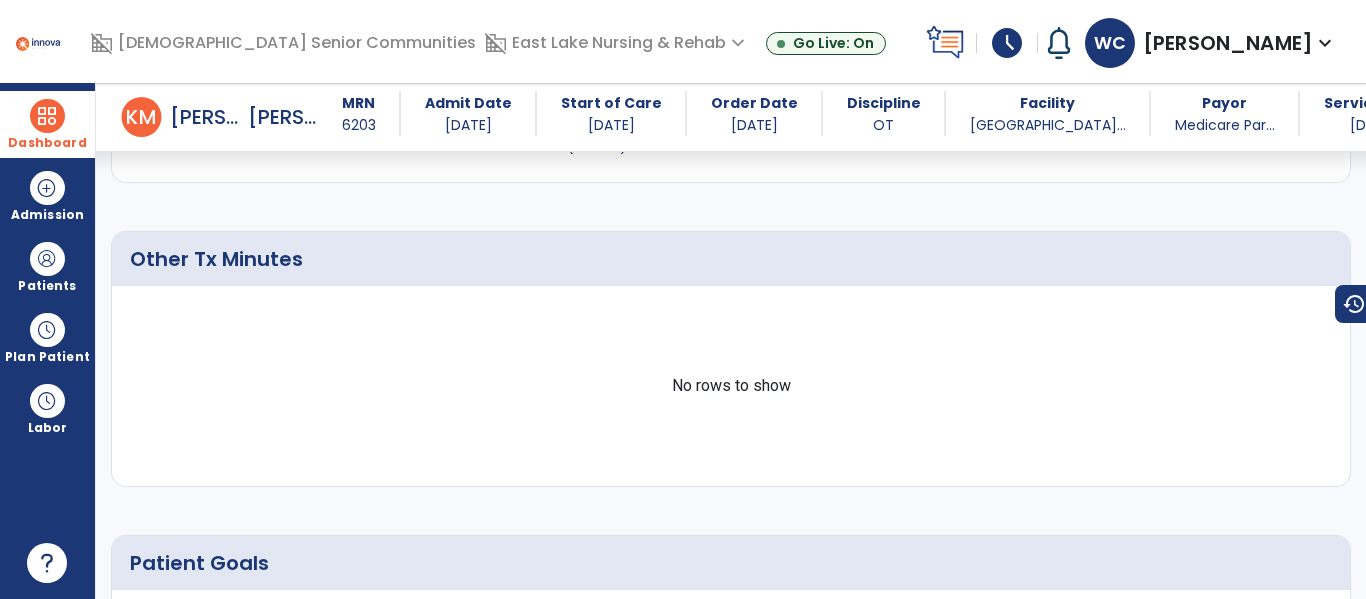 scroll, scrollTop: 0, scrollLeft: 0, axis: both 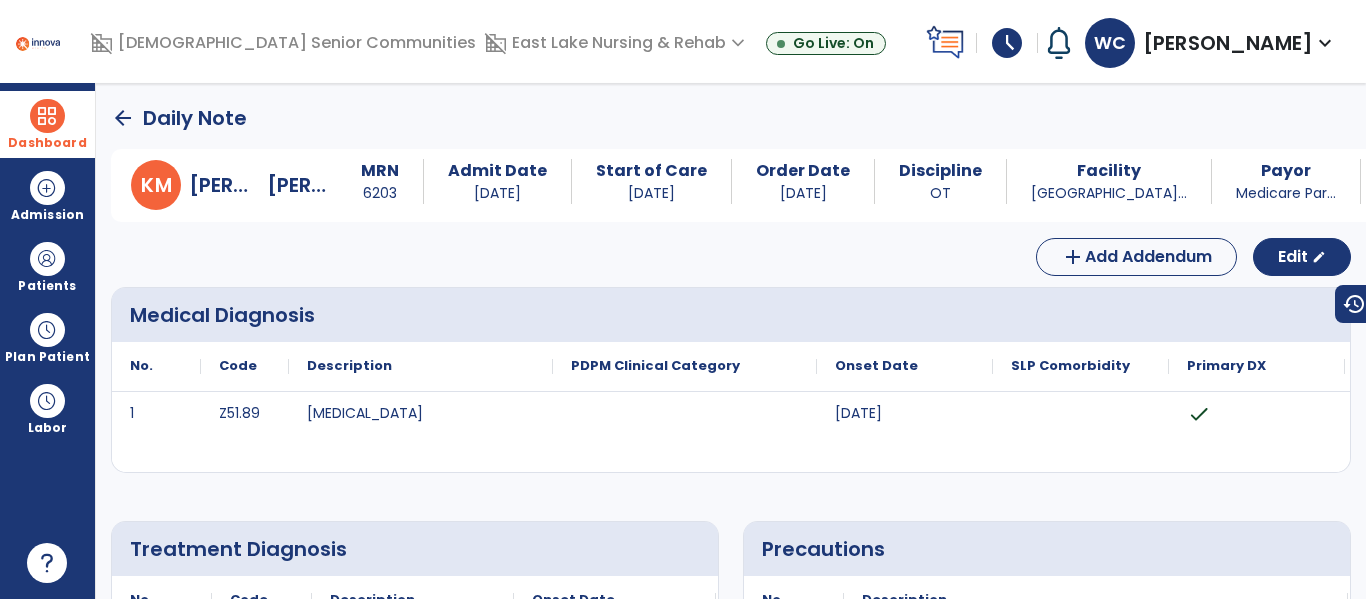 click on "arrow_back" 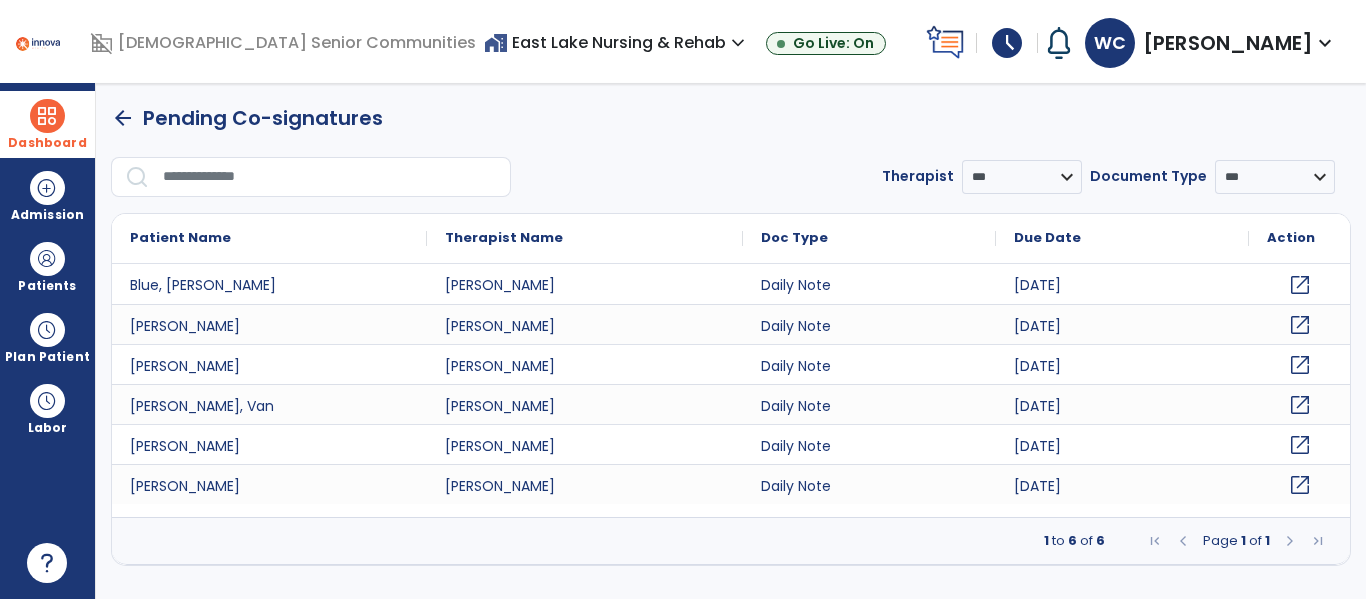 click on "open_in_new" 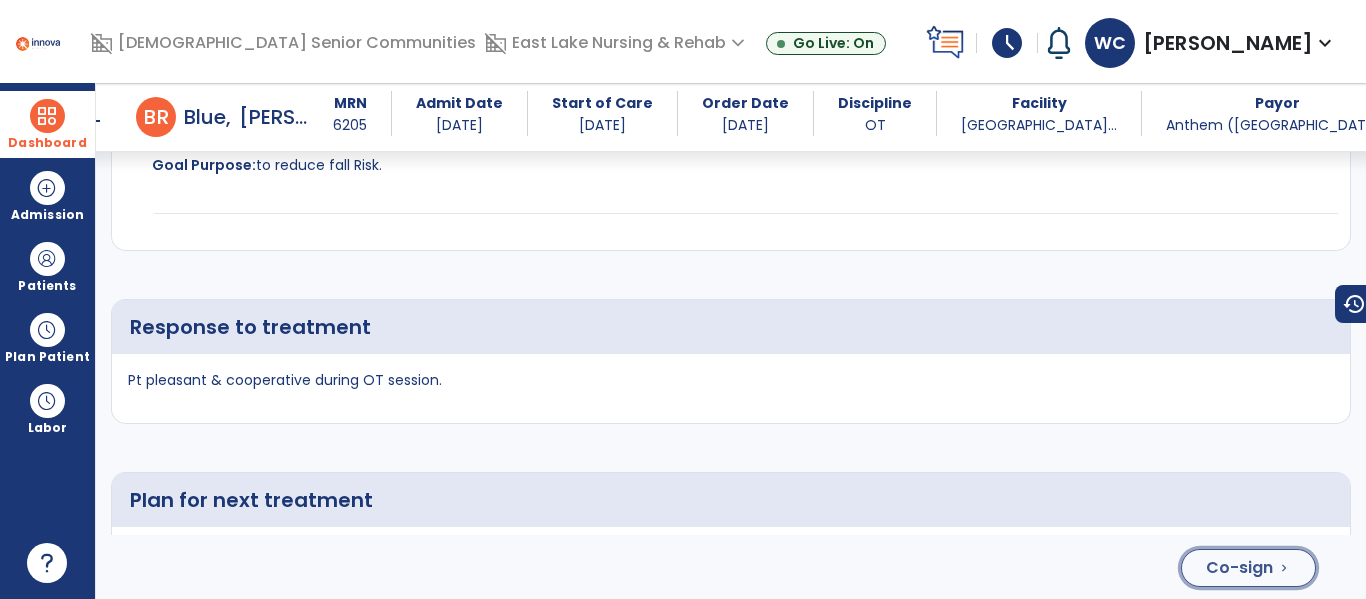 click on "Co-sign  chevron_right" 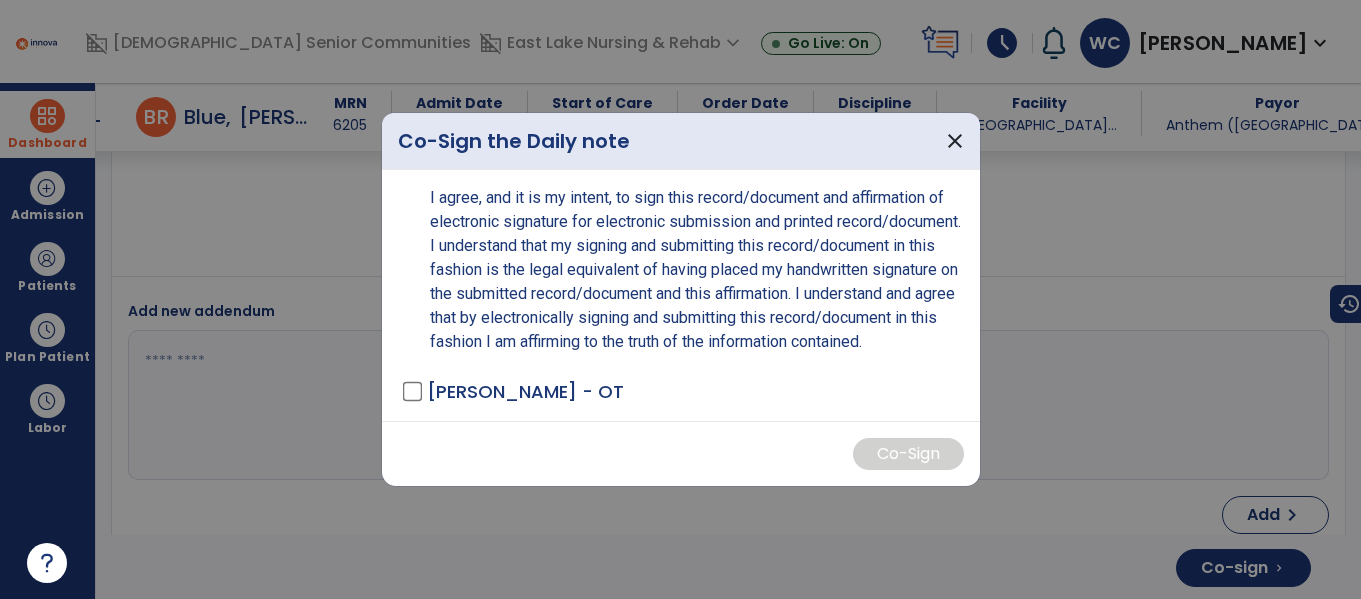 click on "[PERSON_NAME]  - OT" at bounding box center (525, 391) 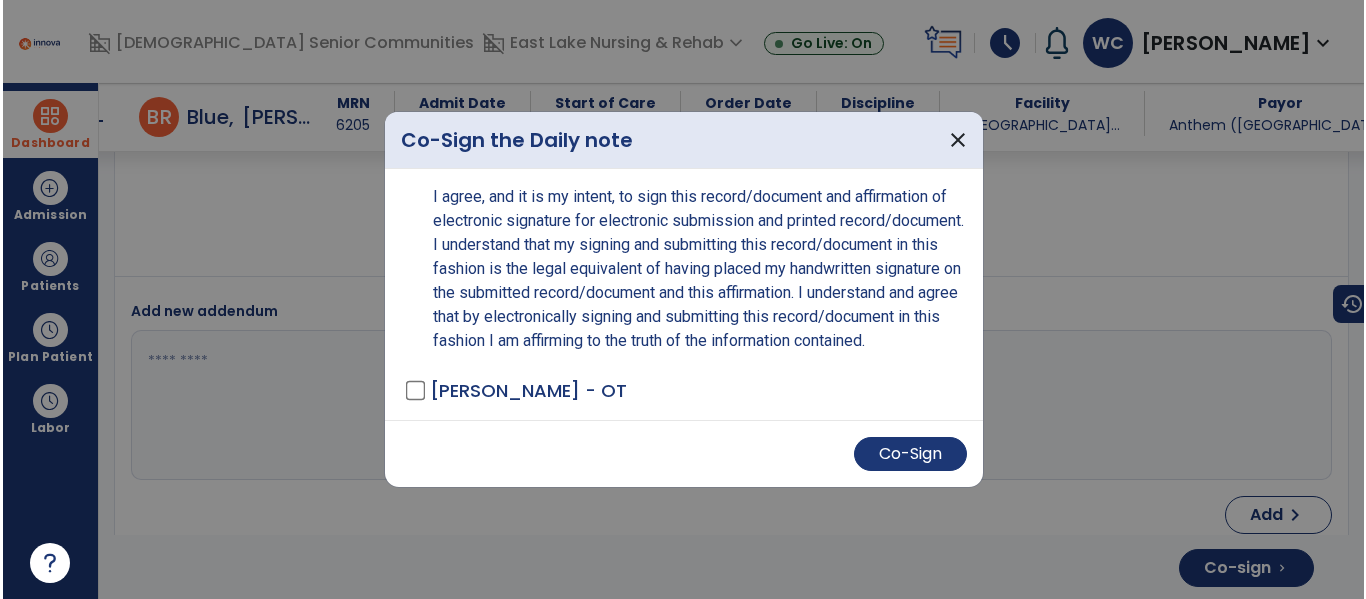 scroll, scrollTop: 4578, scrollLeft: 0, axis: vertical 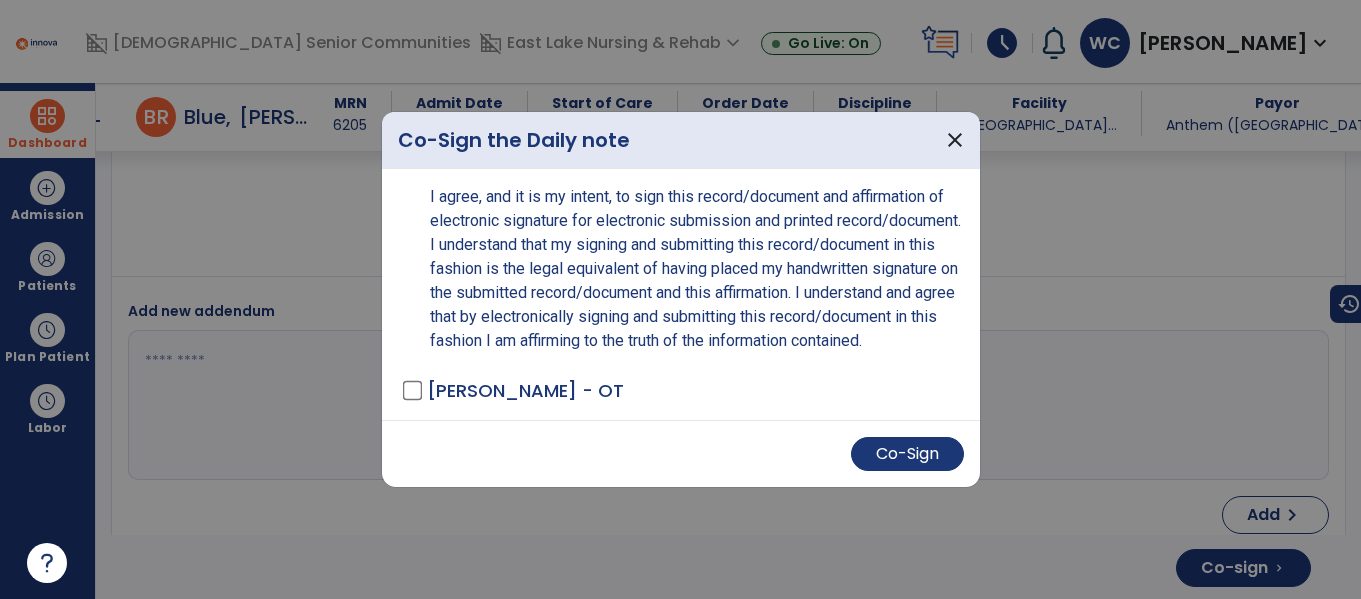 click on "Co-Sign" at bounding box center [681, 453] 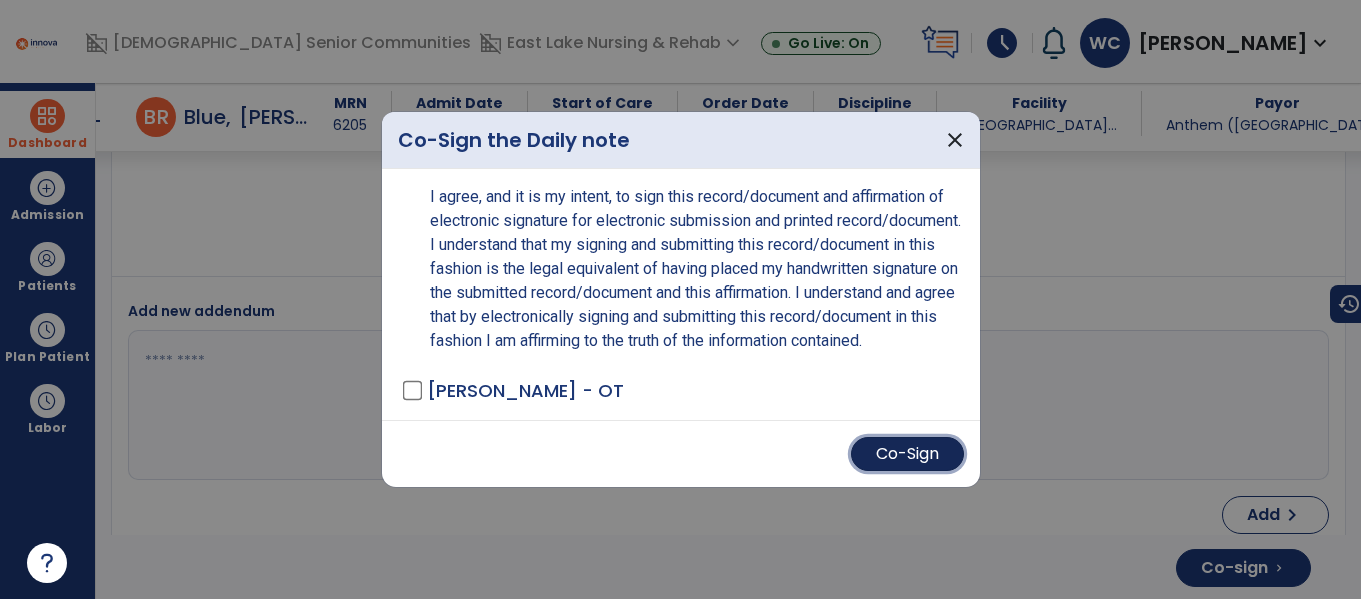 click on "Co-Sign" at bounding box center (907, 454) 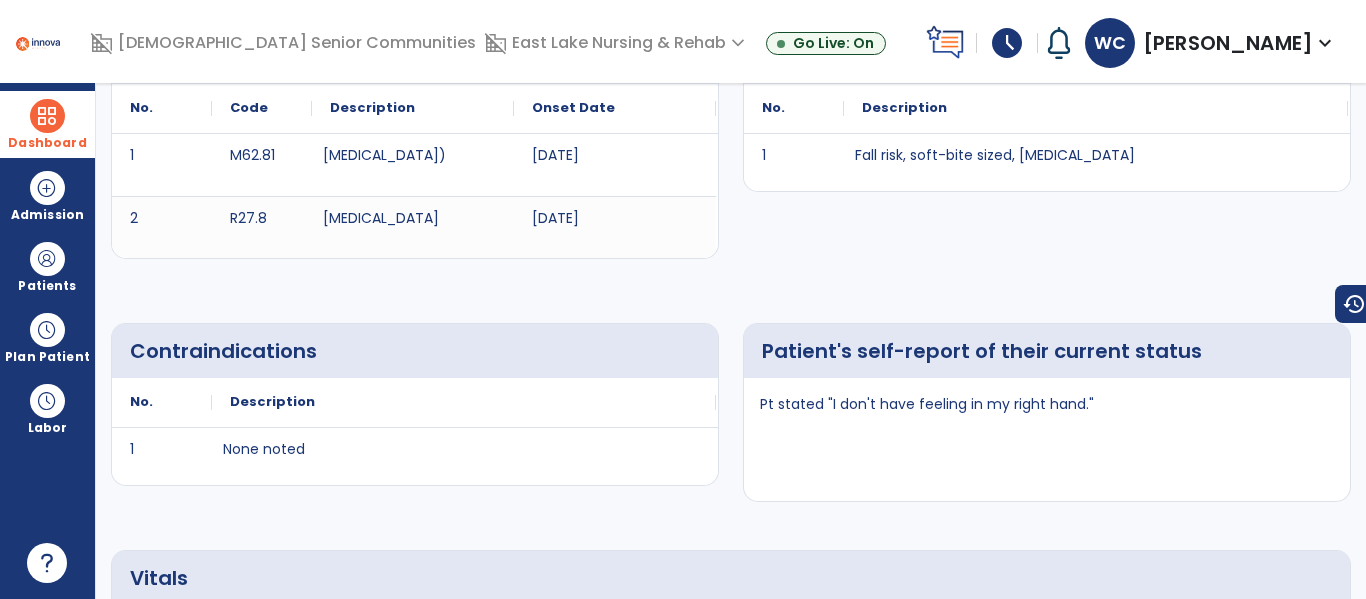scroll, scrollTop: 0, scrollLeft: 0, axis: both 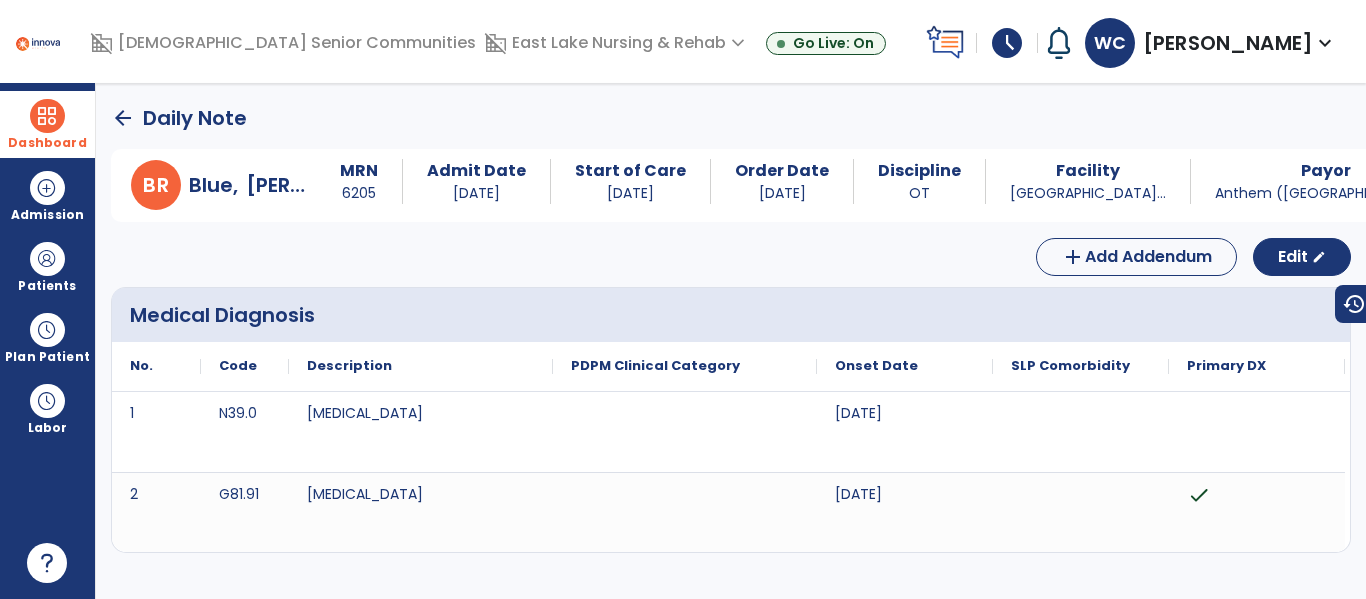 click on "arrow_back" 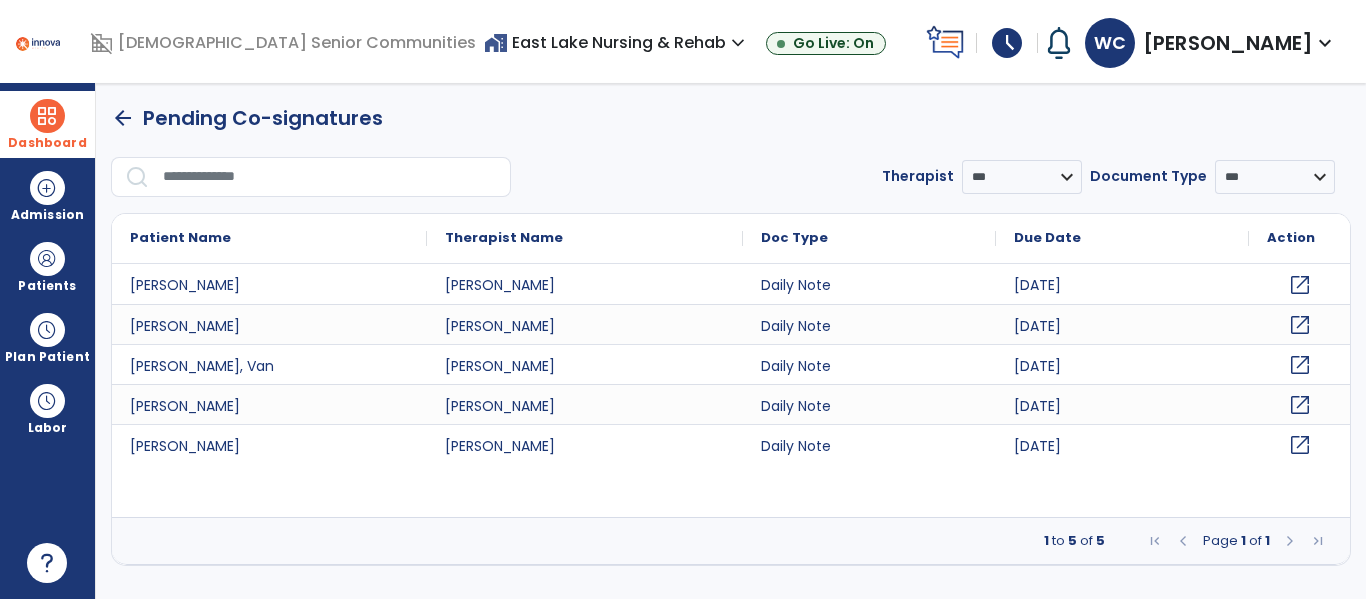 click on "open_in_new" 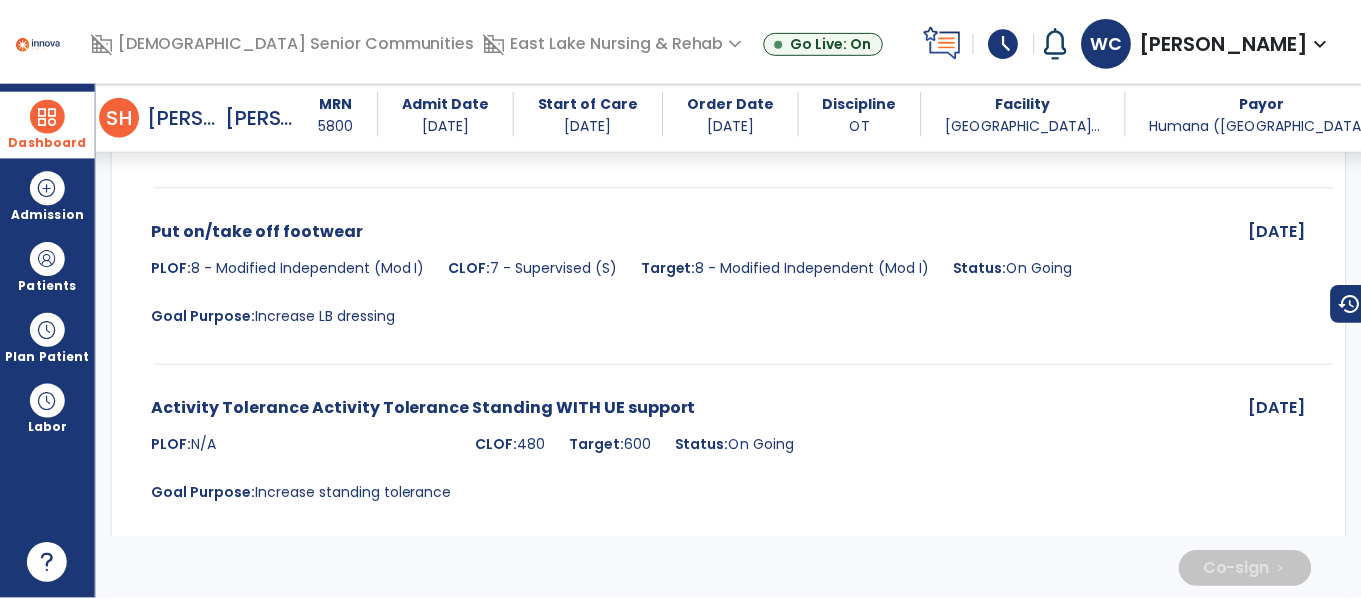 scroll, scrollTop: 4121, scrollLeft: 0, axis: vertical 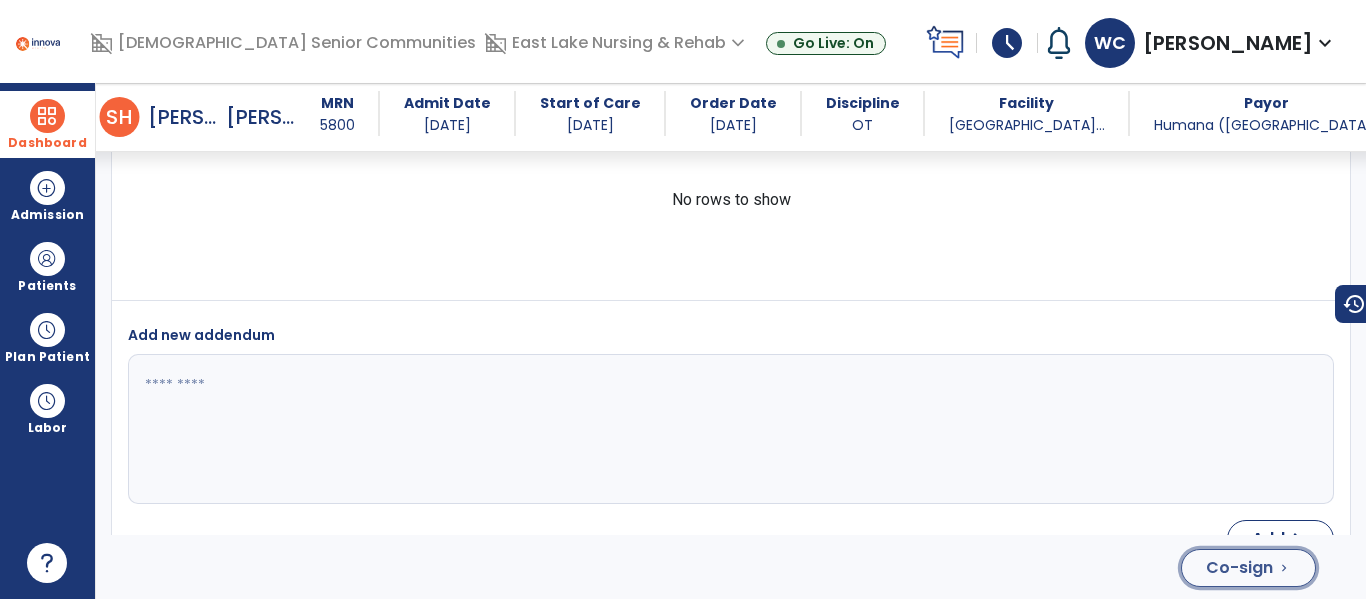 click on "Co-sign  chevron_right" 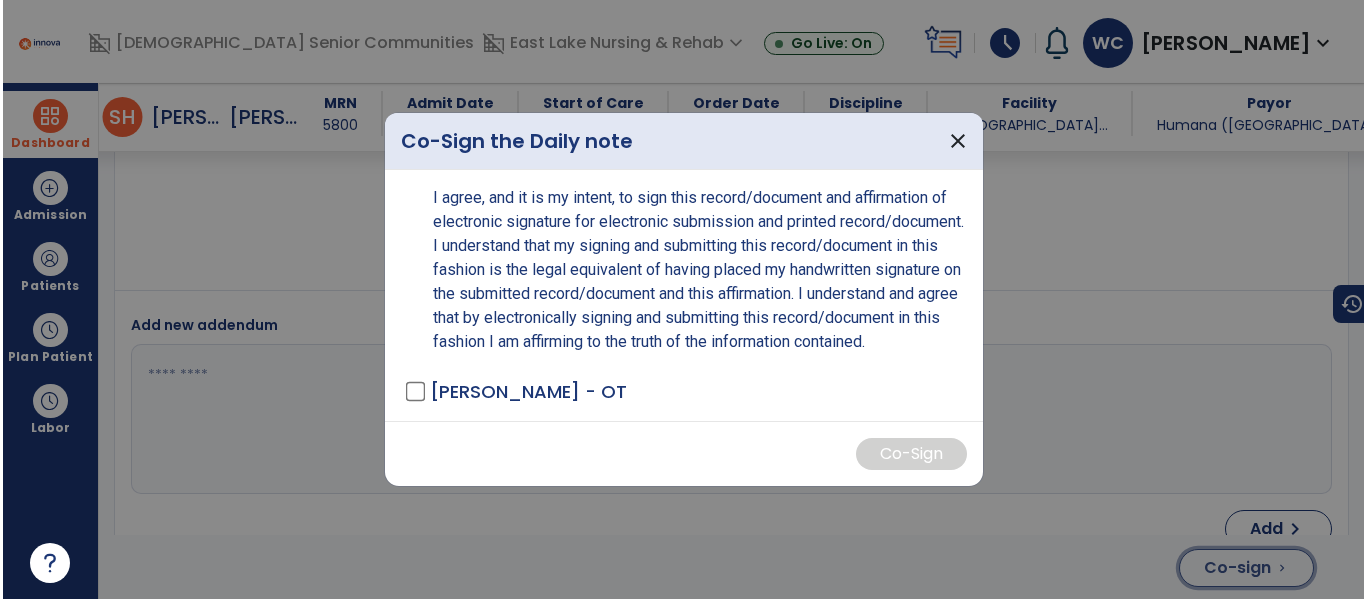 scroll, scrollTop: 4121, scrollLeft: 0, axis: vertical 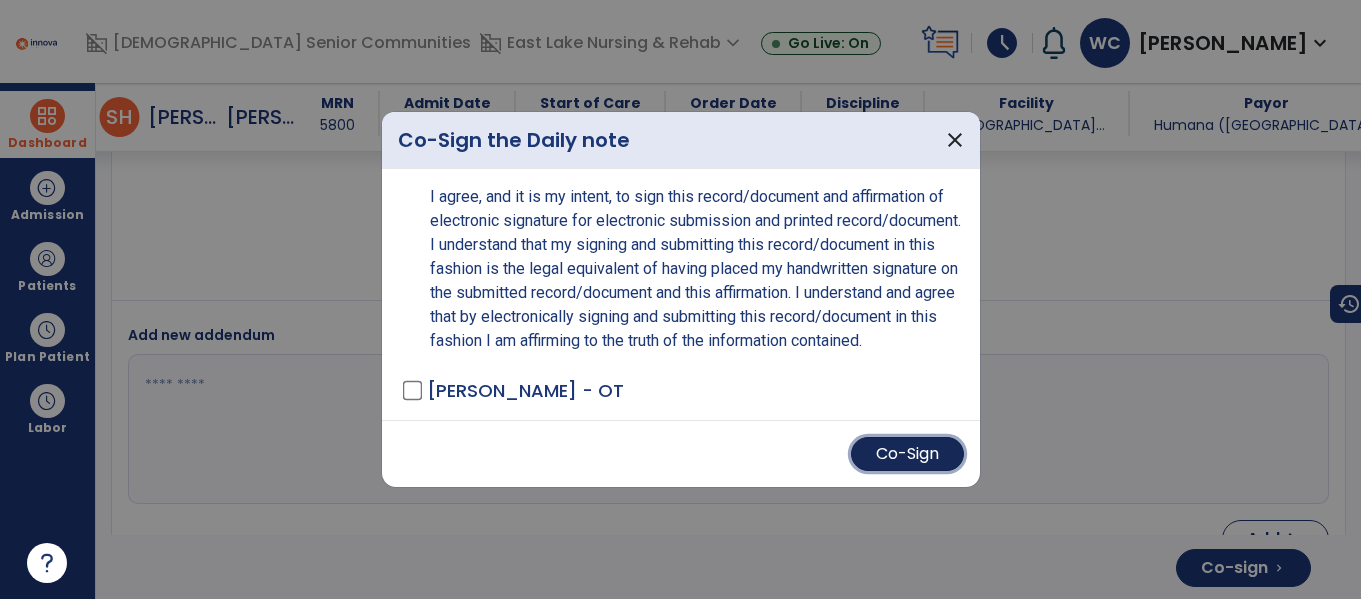 click on "Co-Sign" at bounding box center [907, 454] 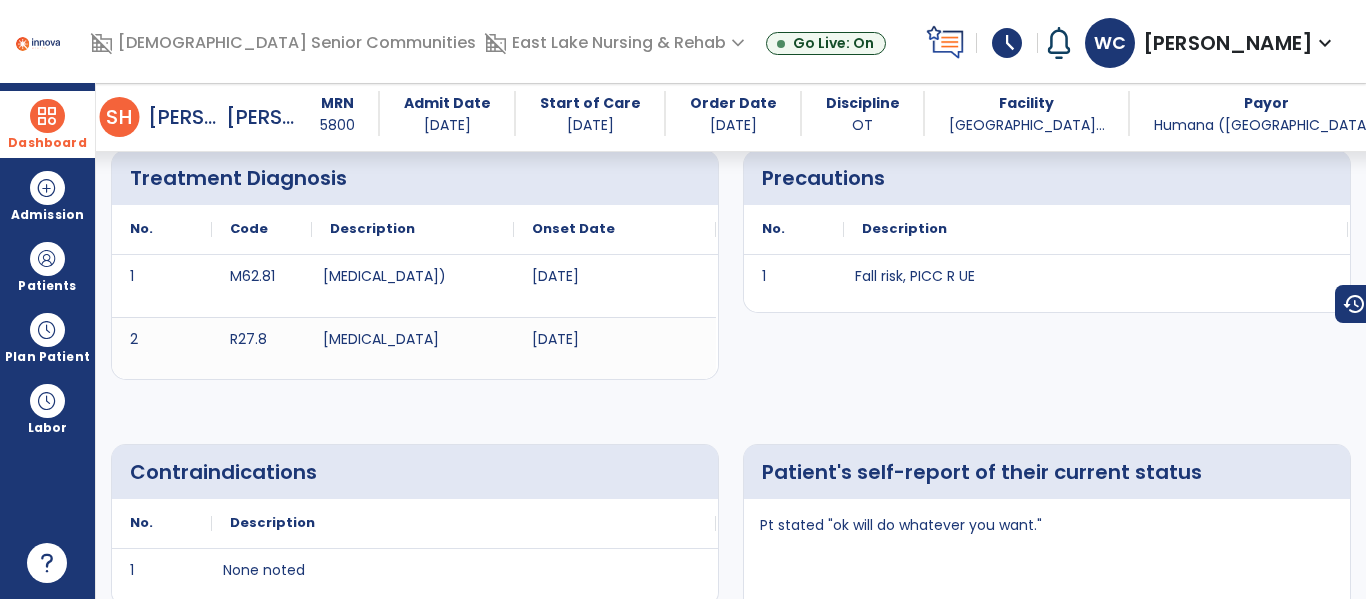 scroll, scrollTop: 0, scrollLeft: 0, axis: both 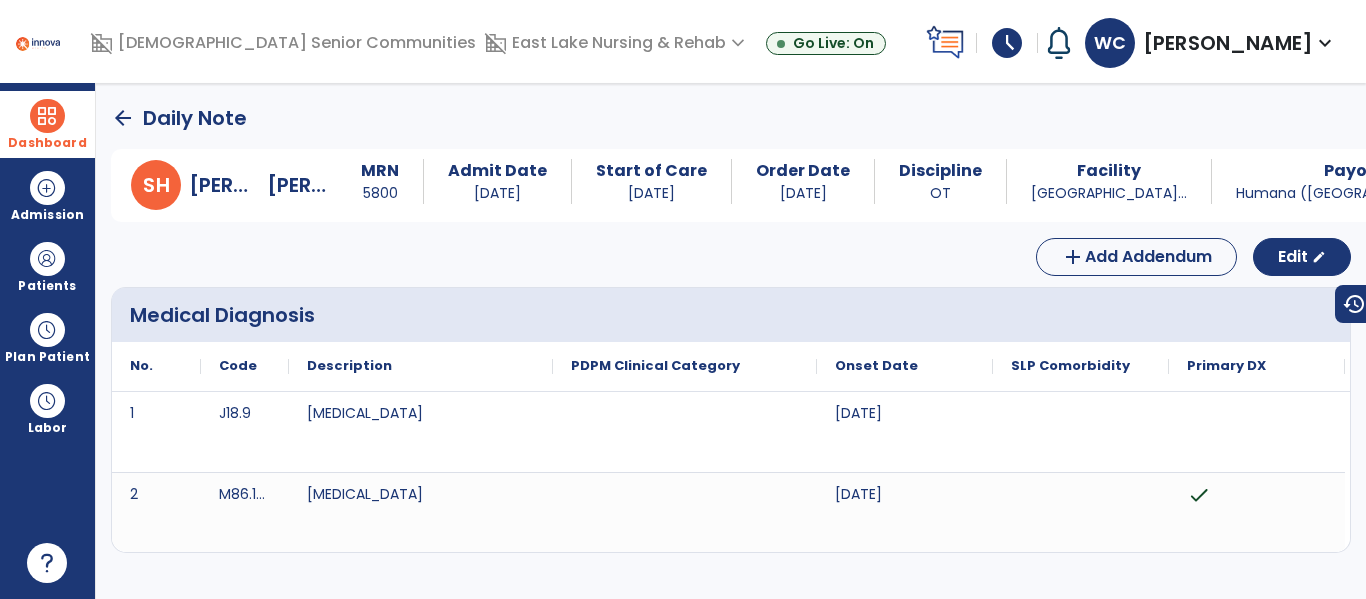 click on "arrow_back" 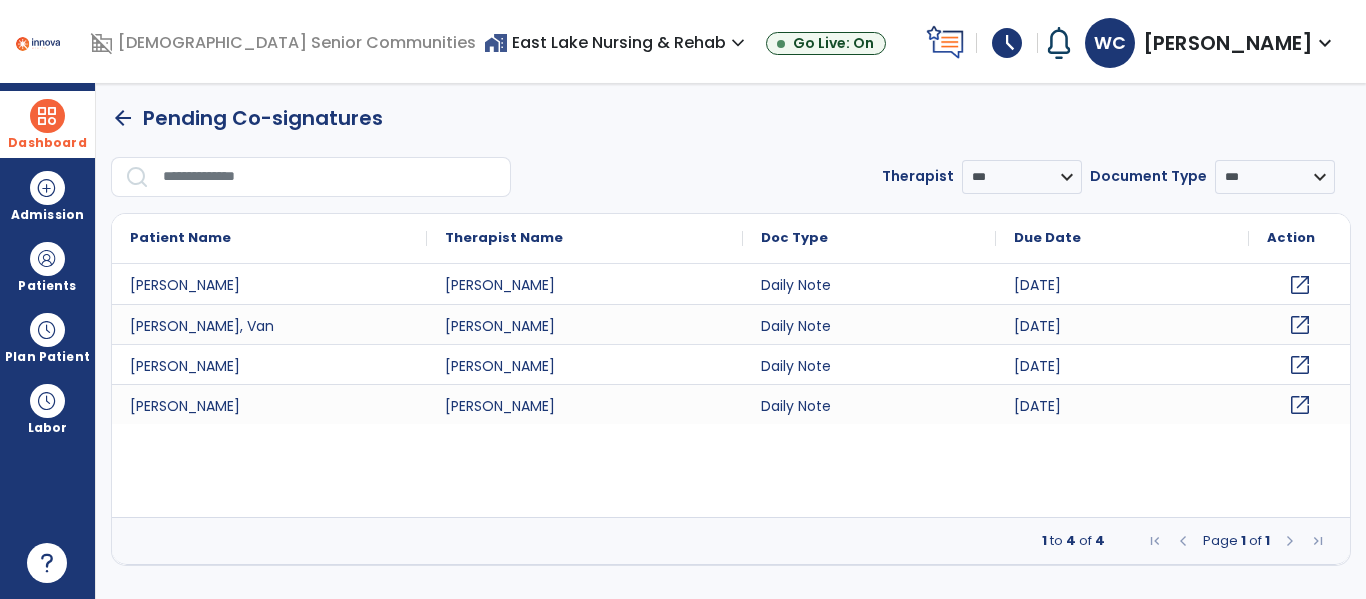 click on "open_in_new" 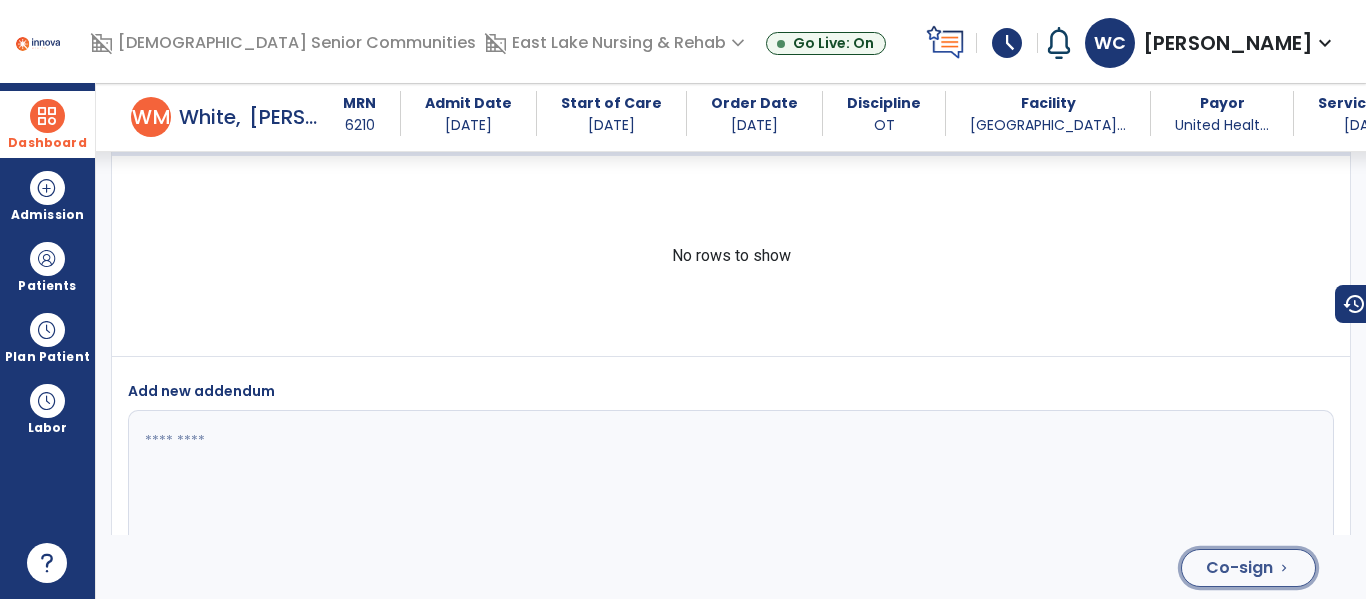 click on "Co-sign  chevron_right" 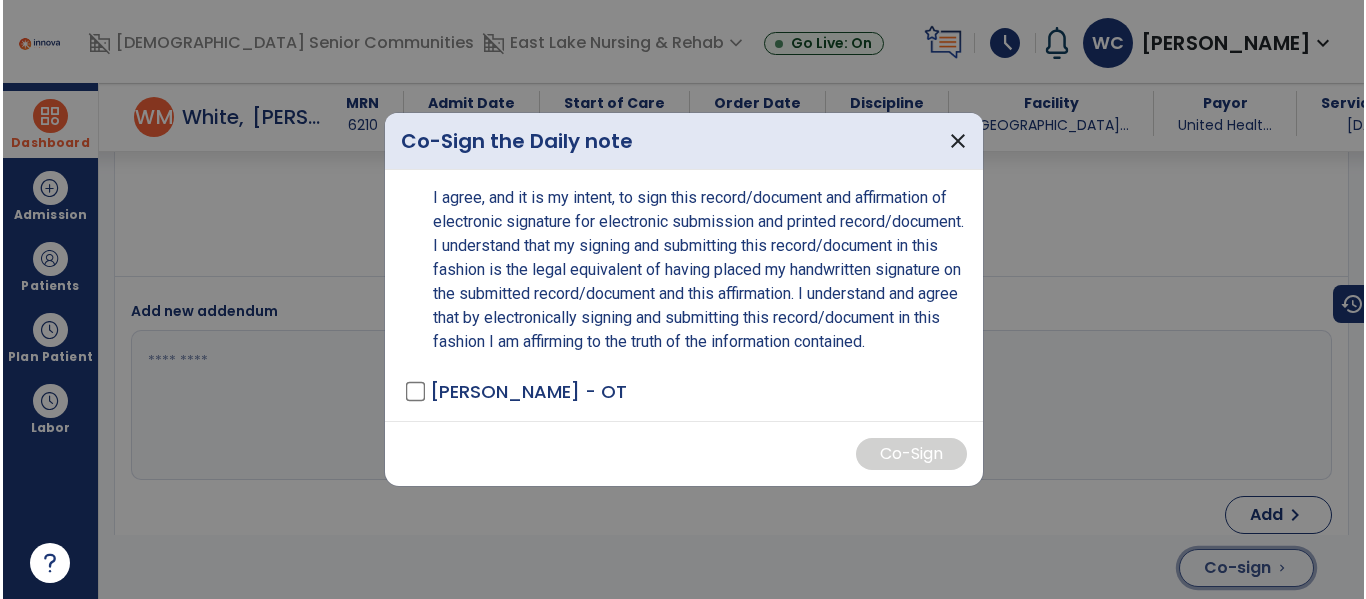 scroll, scrollTop: 4176, scrollLeft: 0, axis: vertical 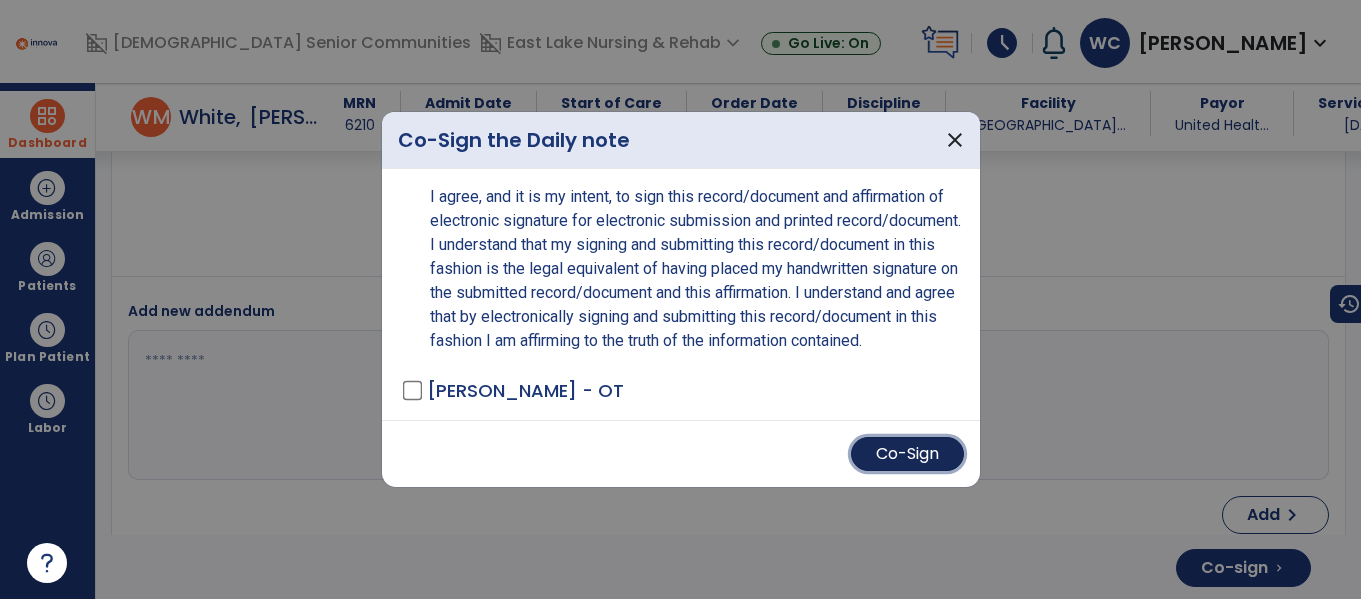 click on "Co-Sign" at bounding box center [907, 454] 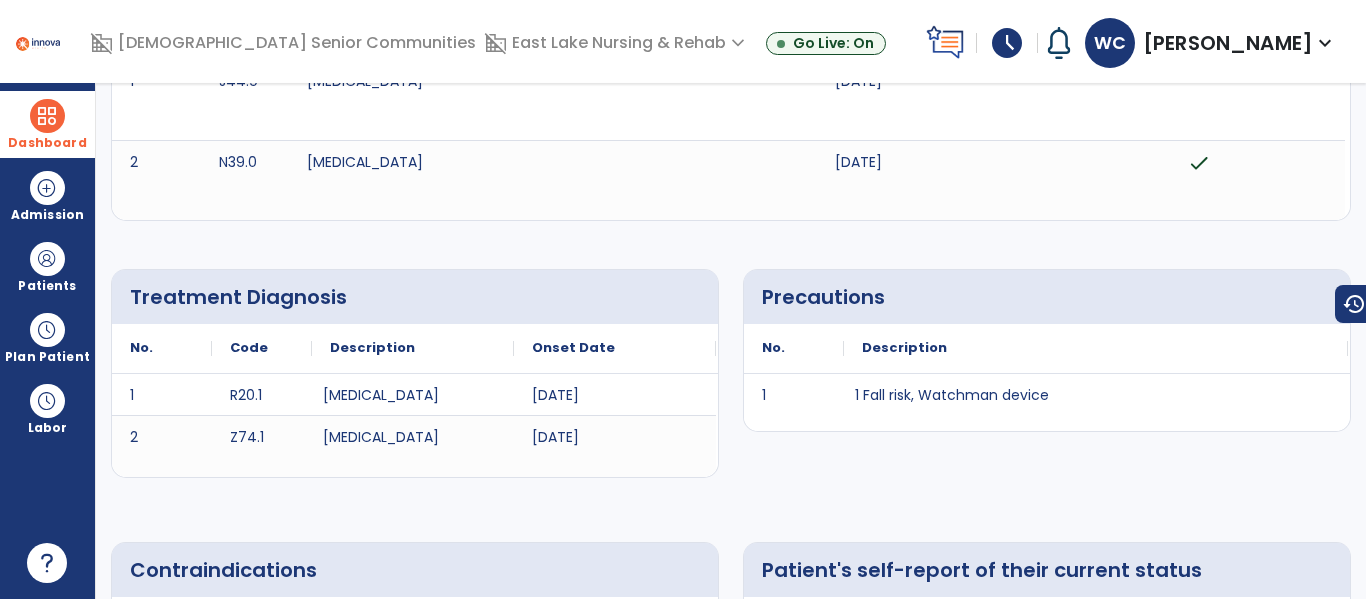 scroll, scrollTop: 0, scrollLeft: 0, axis: both 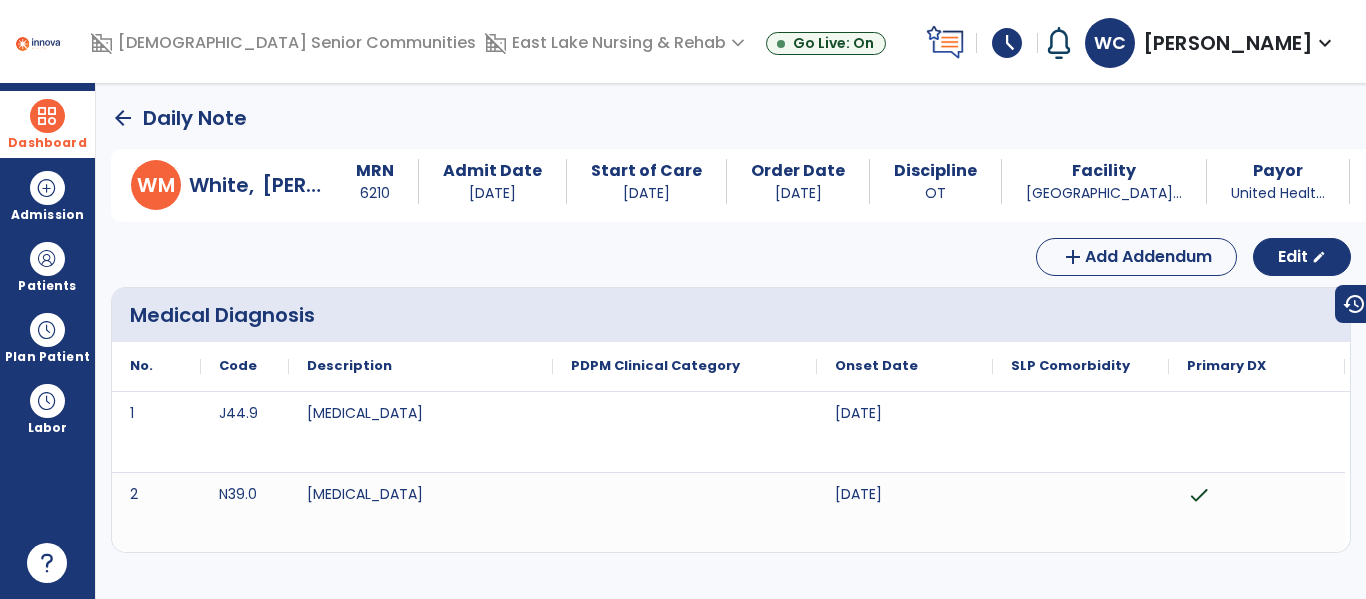 click on "arrow_back" 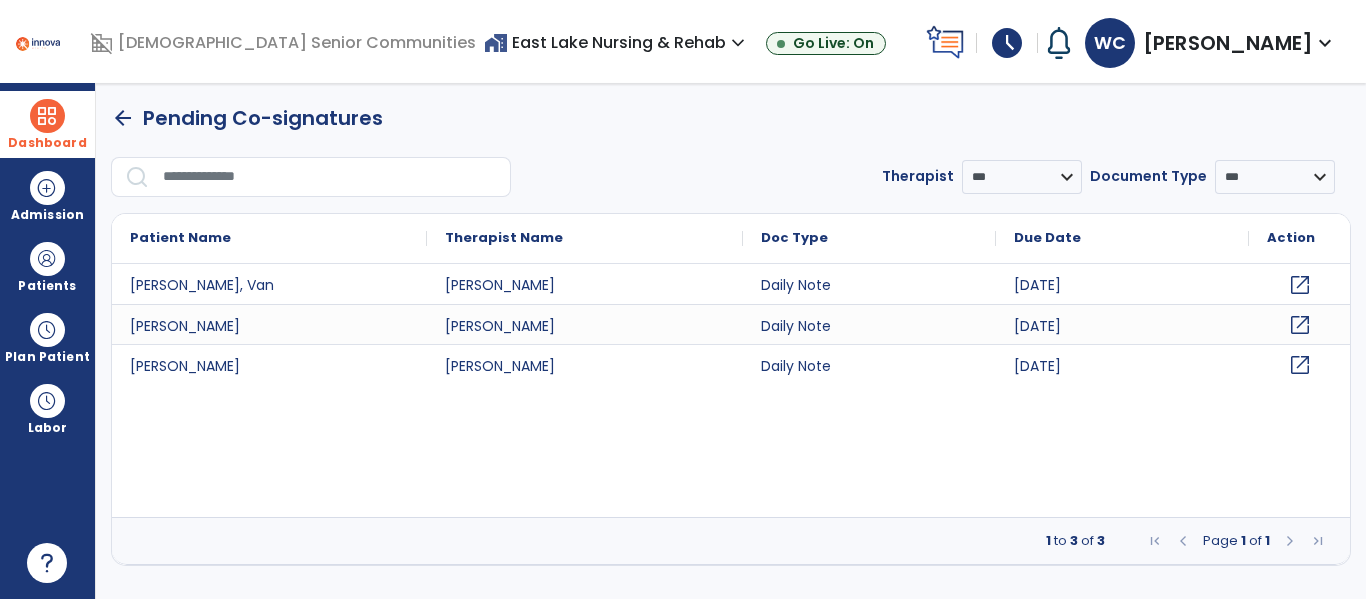click on "open_in_new" 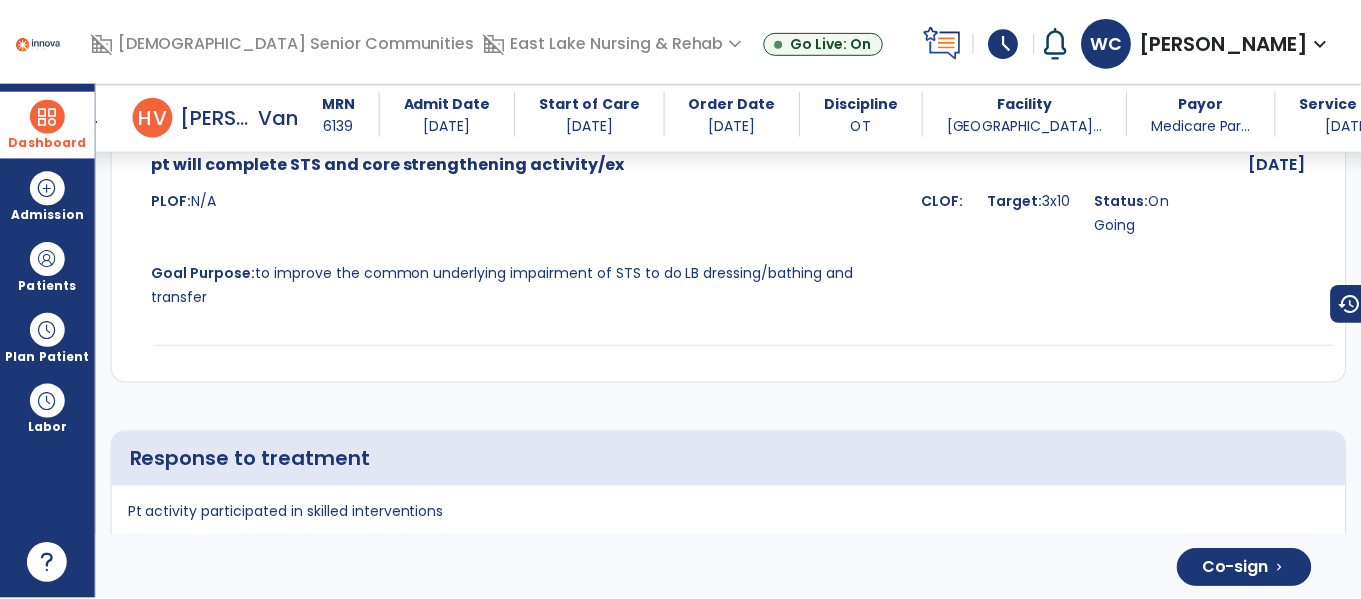 scroll, scrollTop: 4384, scrollLeft: 0, axis: vertical 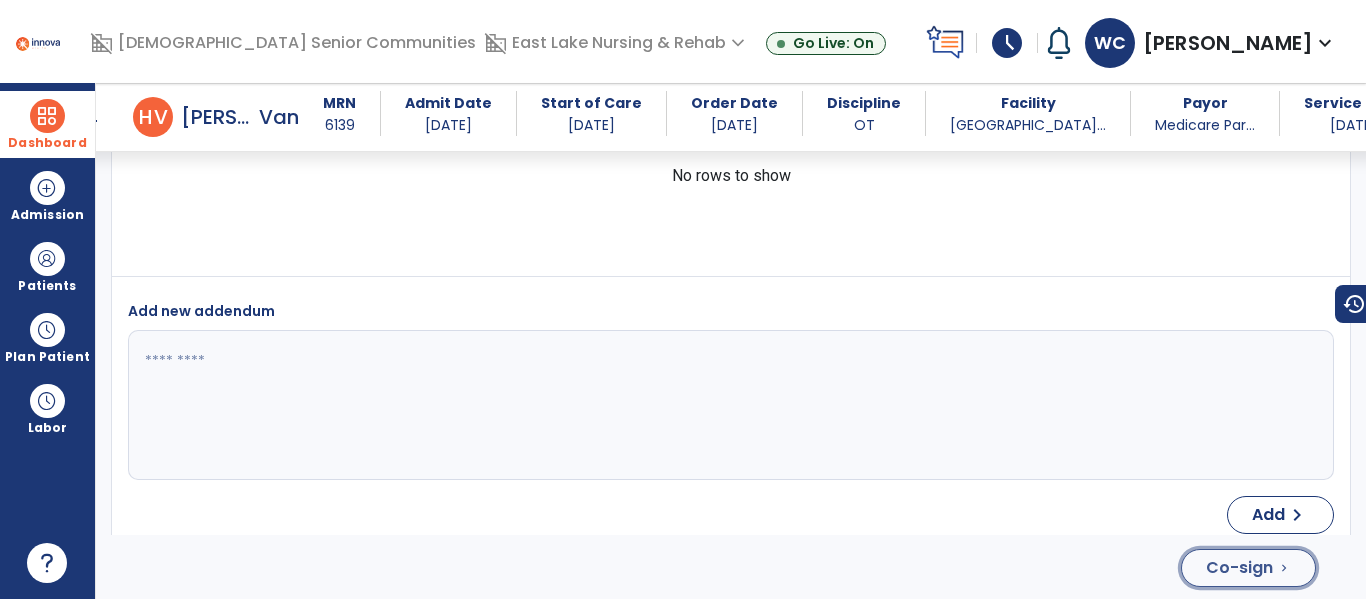click on "Co-sign  chevron_right" 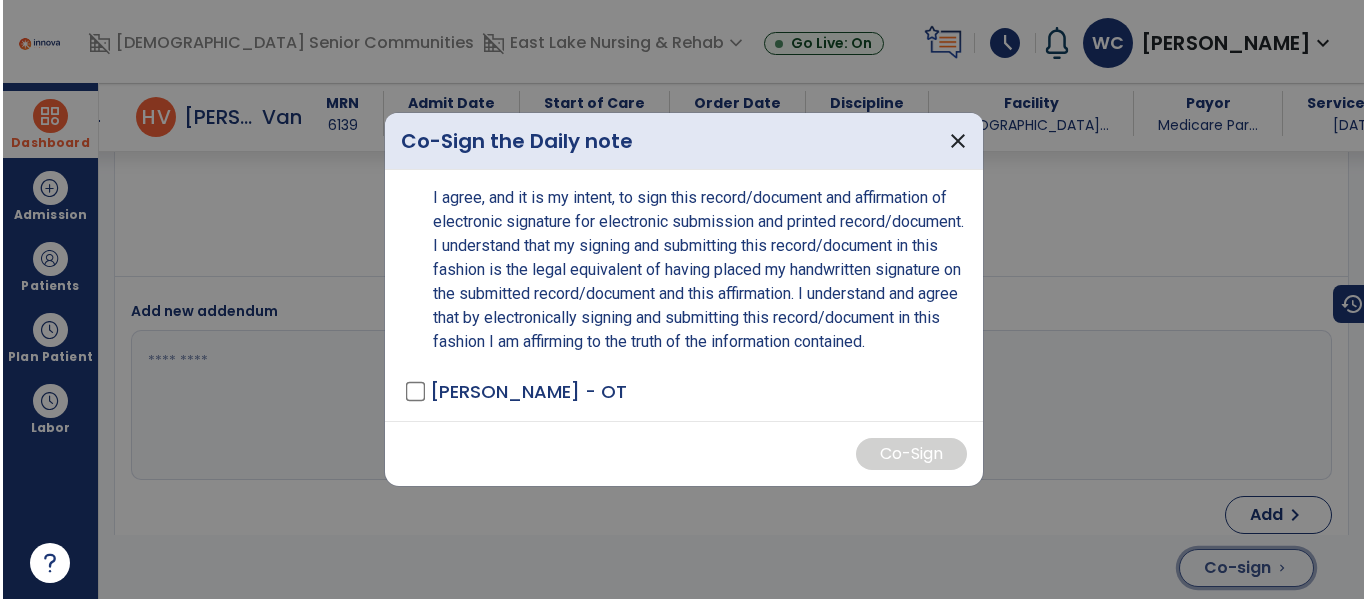 scroll, scrollTop: 4384, scrollLeft: 0, axis: vertical 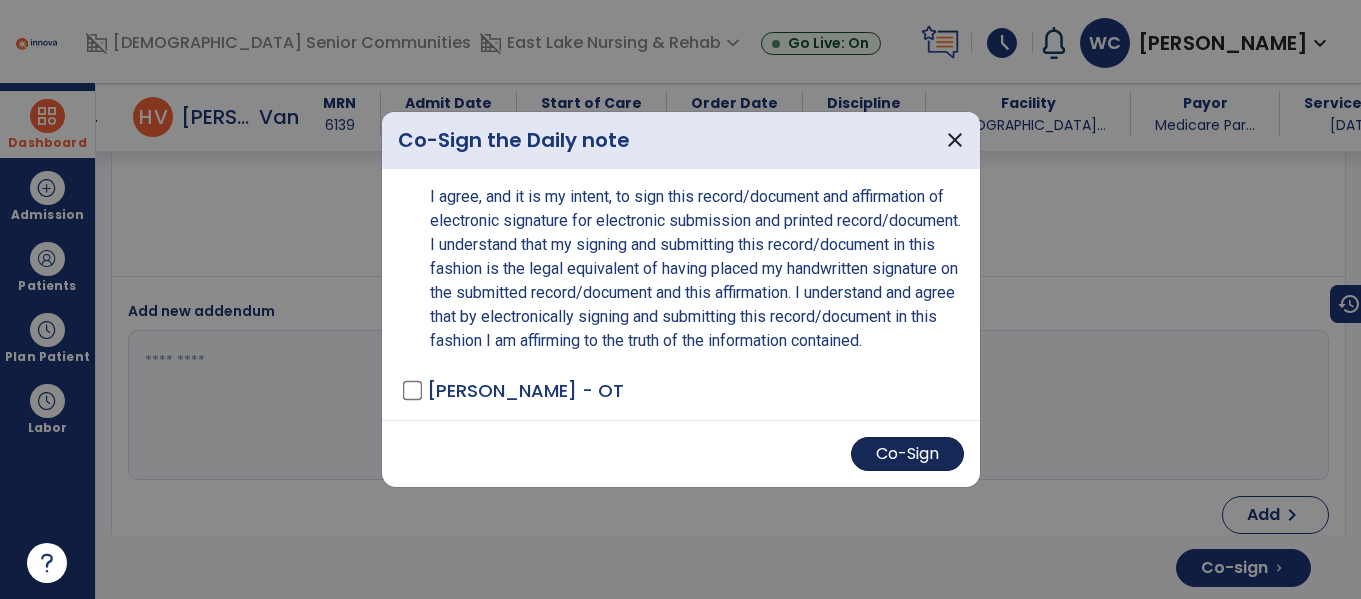 click on "Co-Sign" at bounding box center (907, 454) 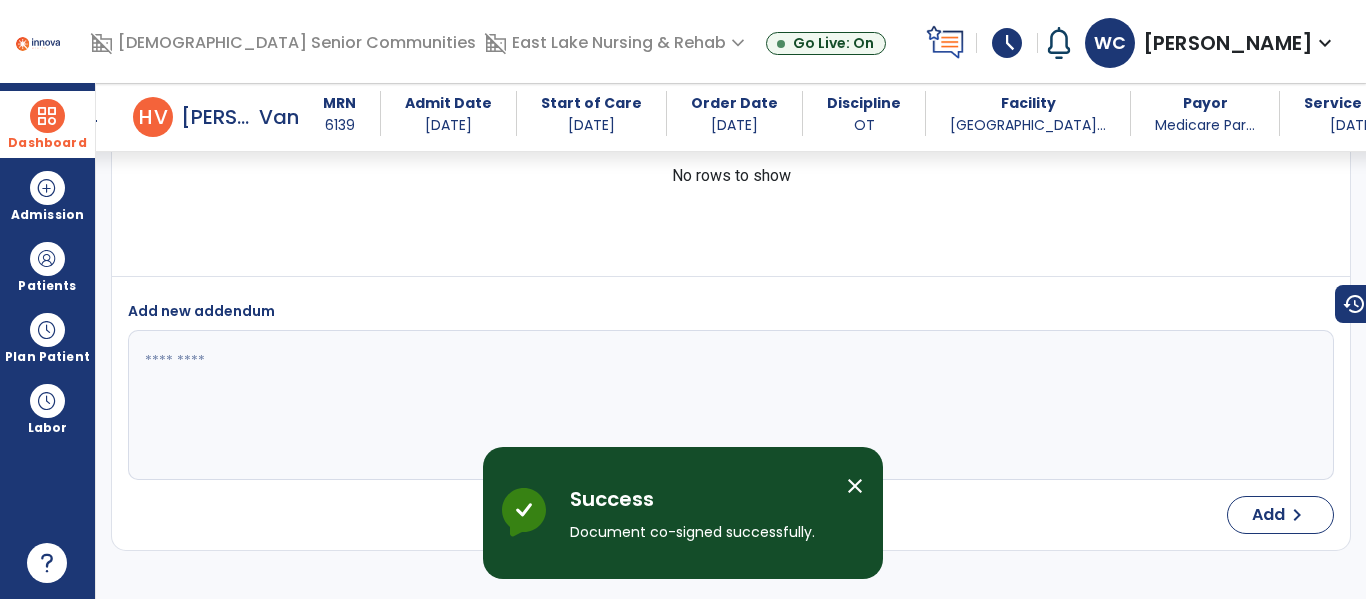 click on "close" at bounding box center [855, 486] 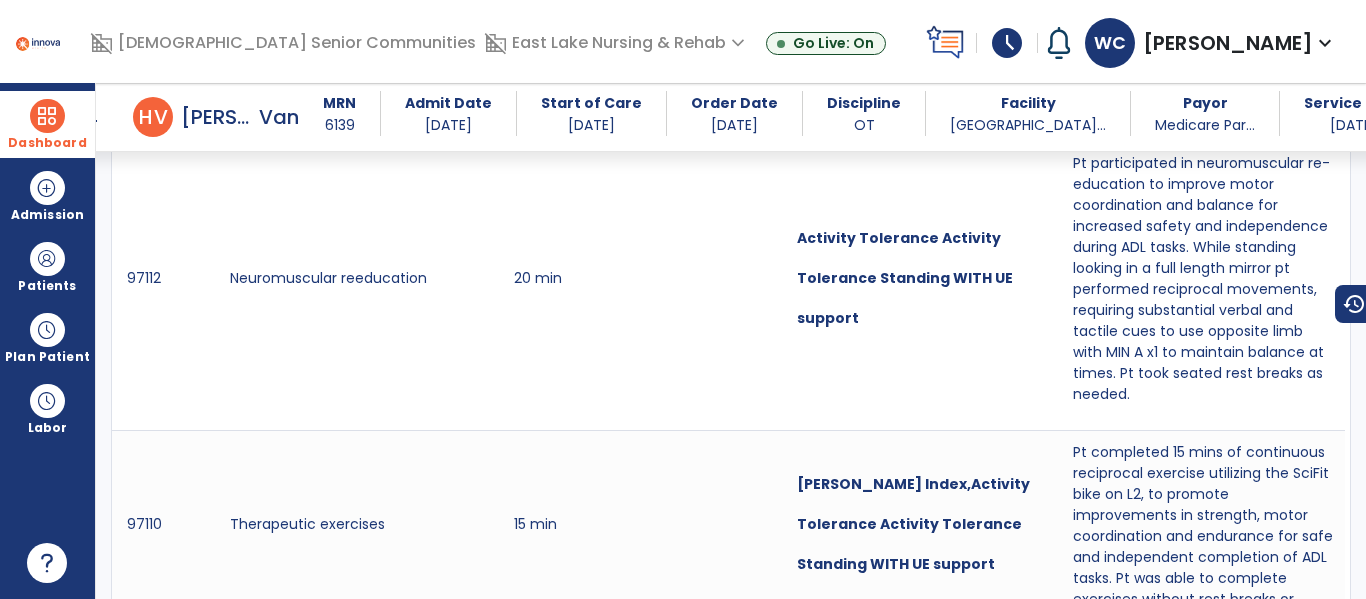 scroll, scrollTop: 0, scrollLeft: 0, axis: both 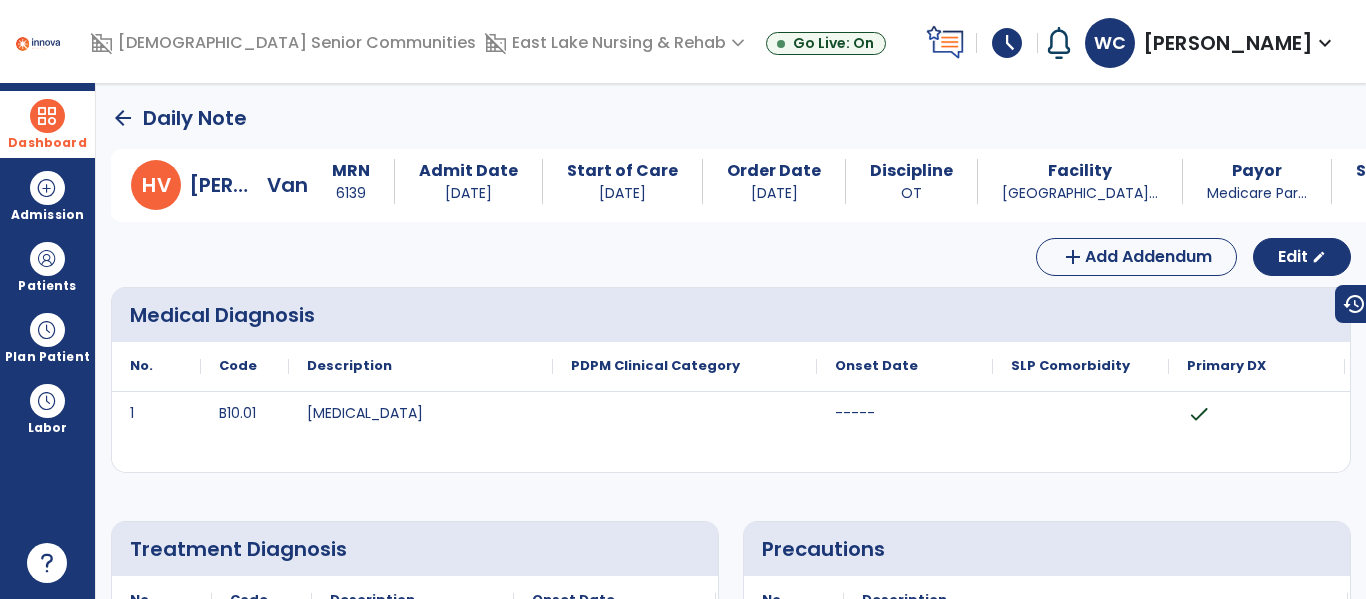 click on "arrow_back" 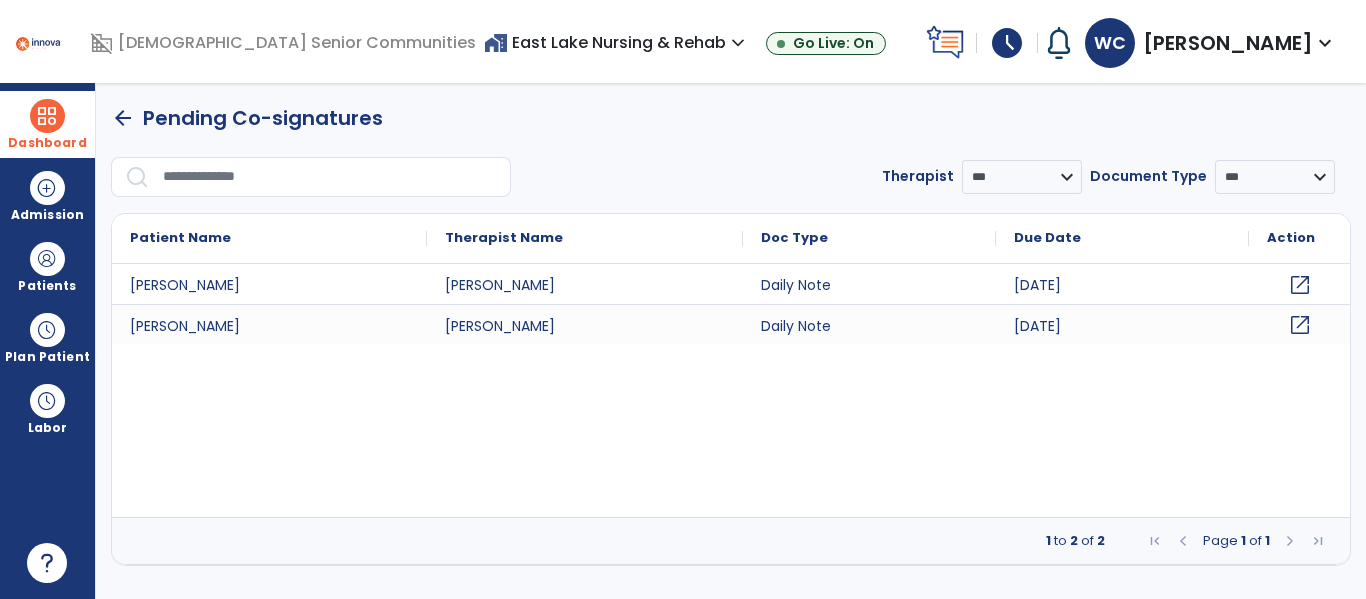 click on "open_in_new" 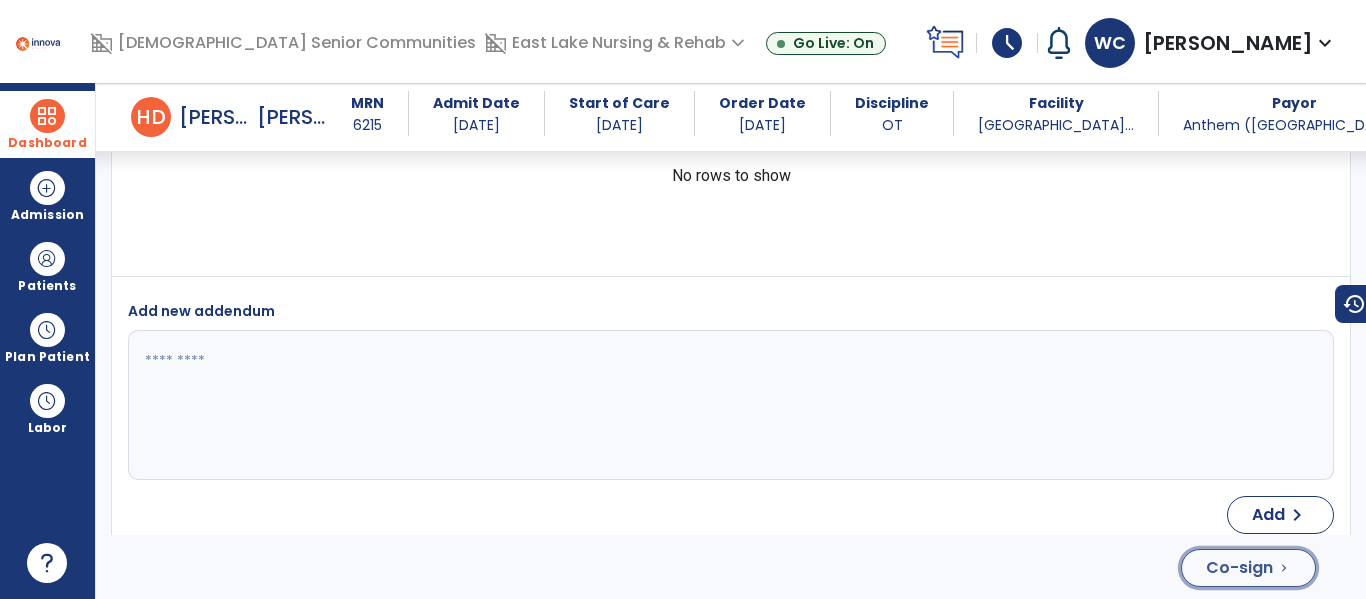click on "Co-sign" 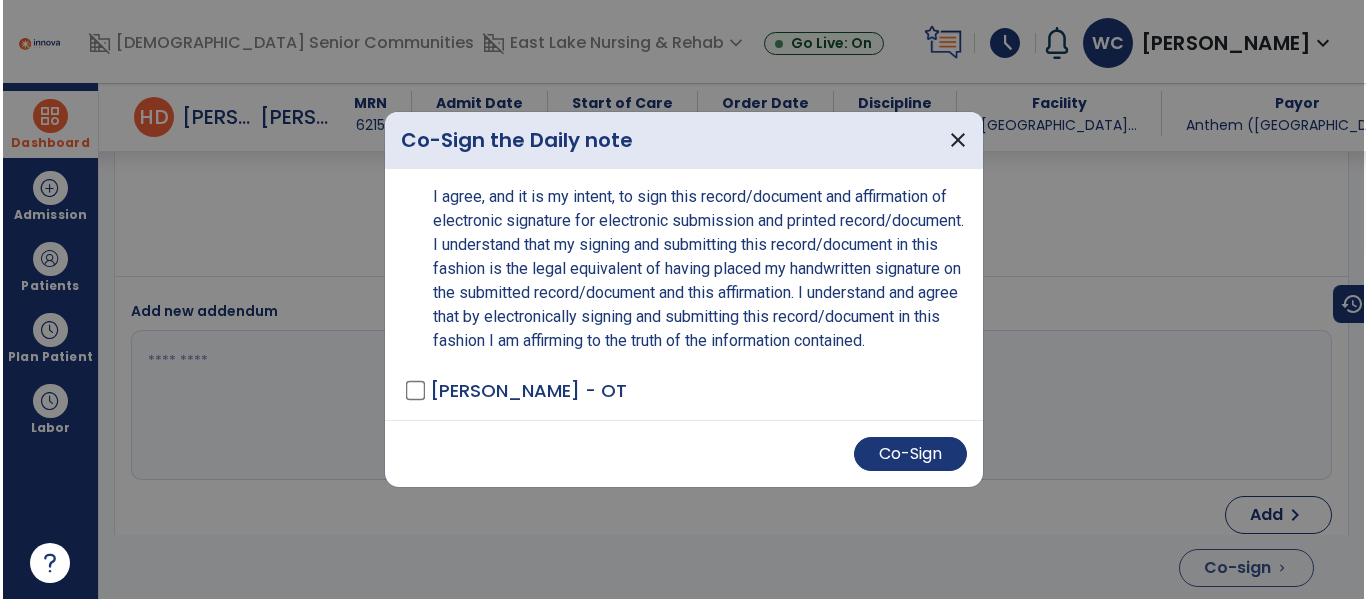 scroll, scrollTop: 4546, scrollLeft: 0, axis: vertical 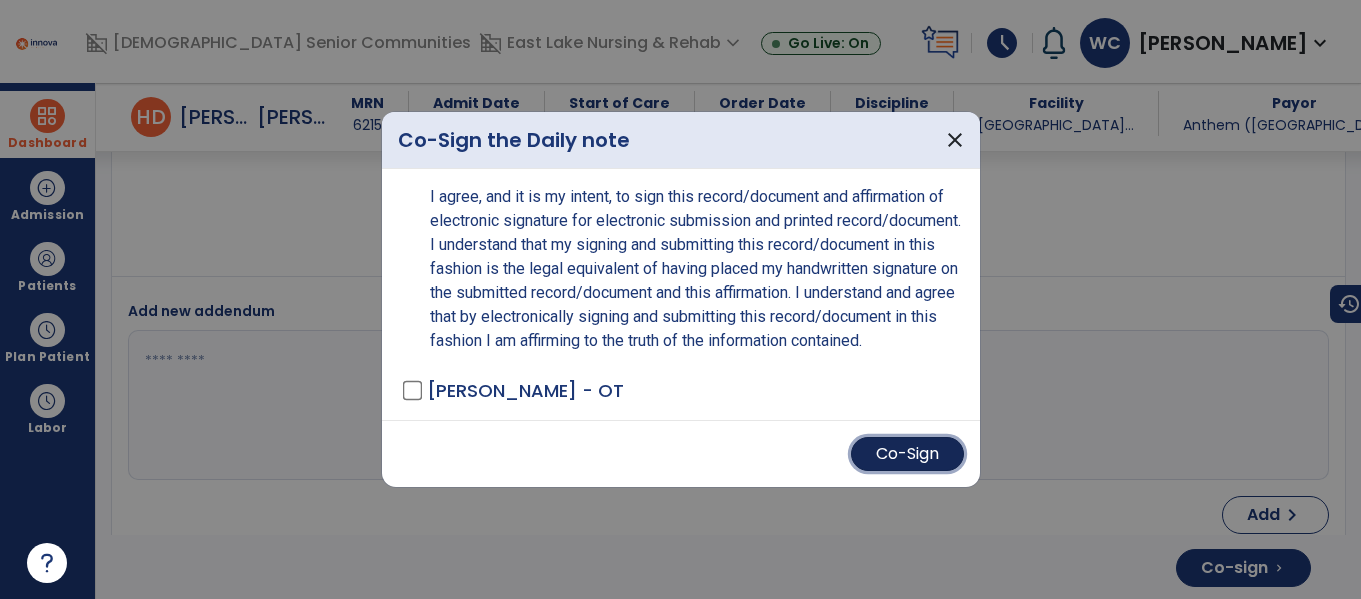 click on "Co-Sign" at bounding box center (907, 454) 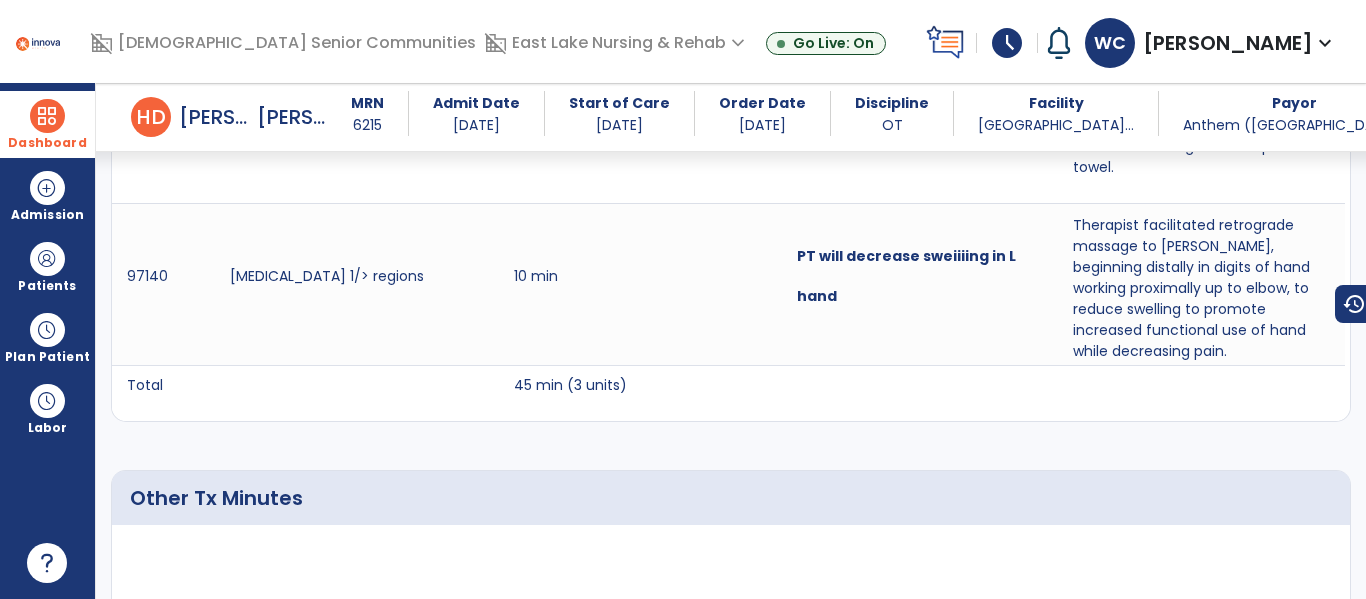 scroll, scrollTop: 0, scrollLeft: 0, axis: both 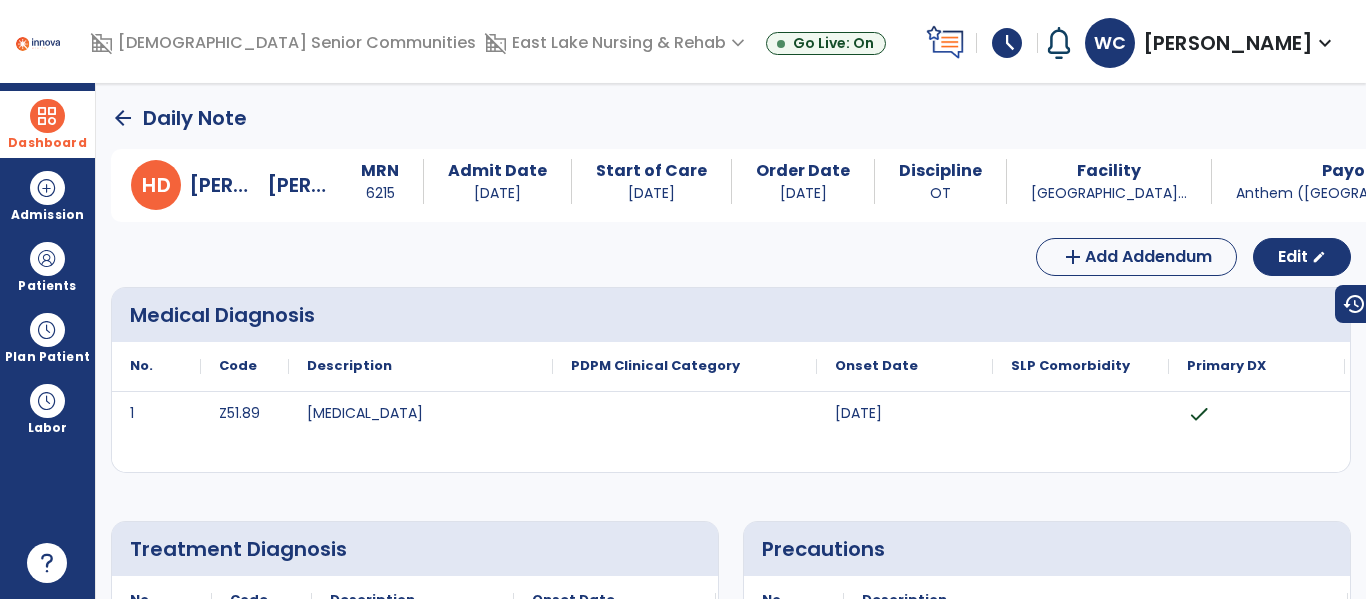 click on "arrow_back" 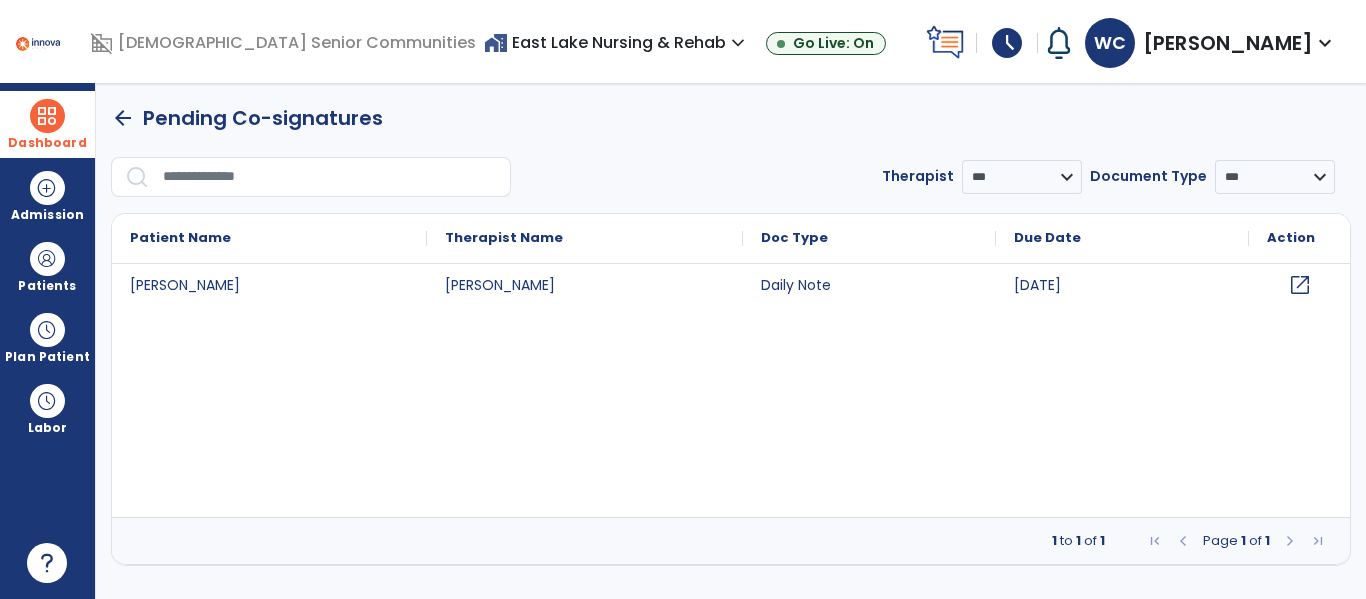 click on "open_in_new" 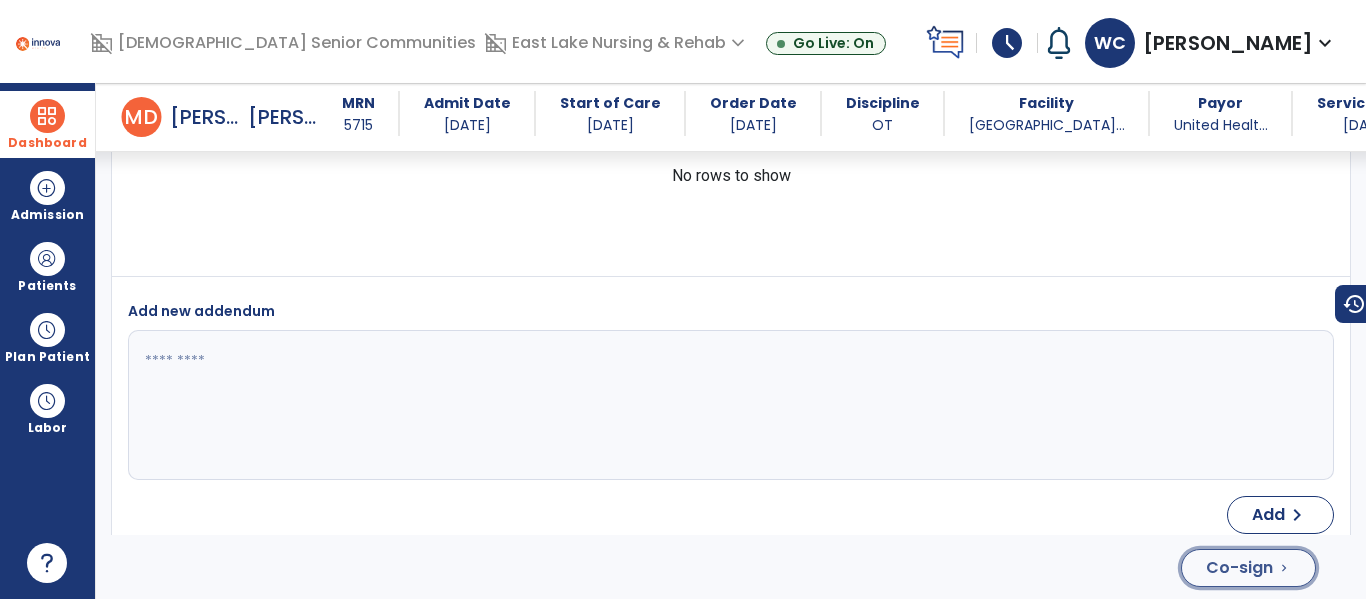 click on "Co-sign  chevron_right" 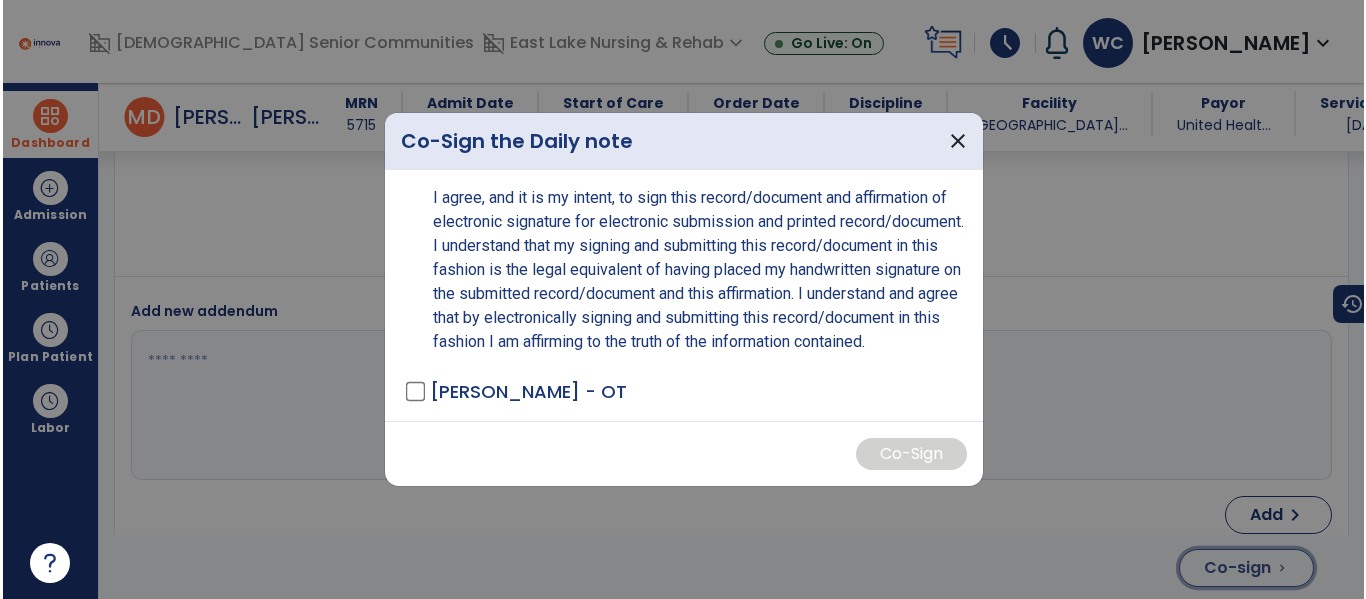 scroll, scrollTop: 3838, scrollLeft: 0, axis: vertical 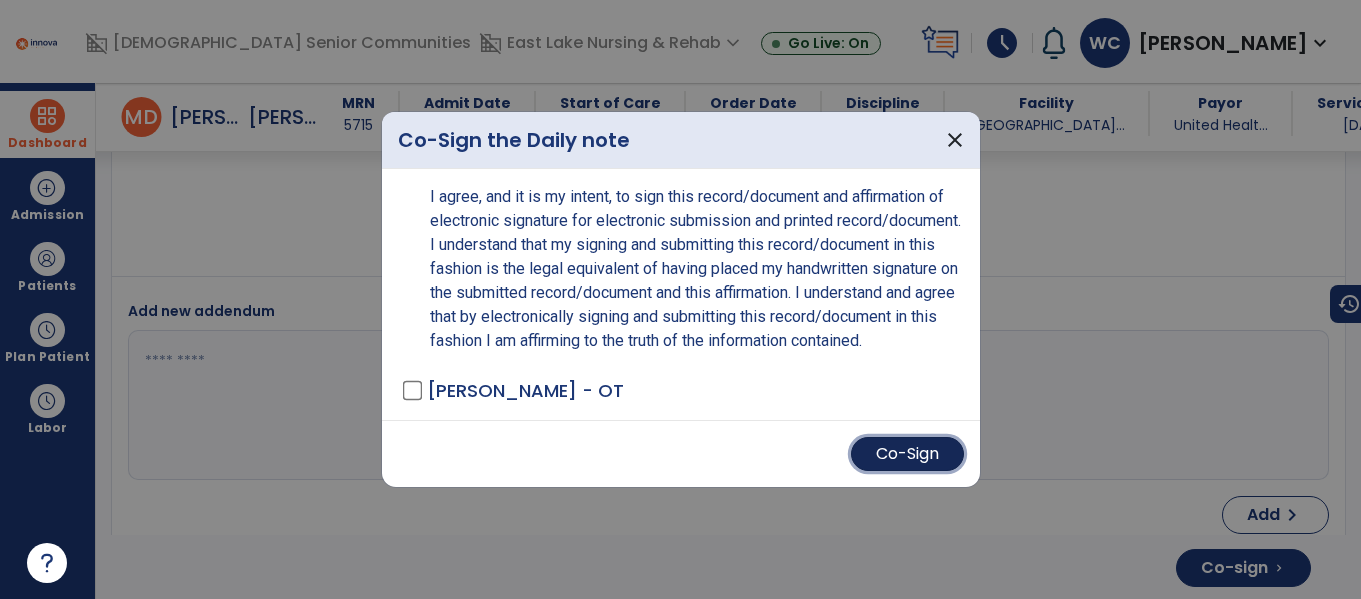 click on "Co-Sign" at bounding box center [907, 454] 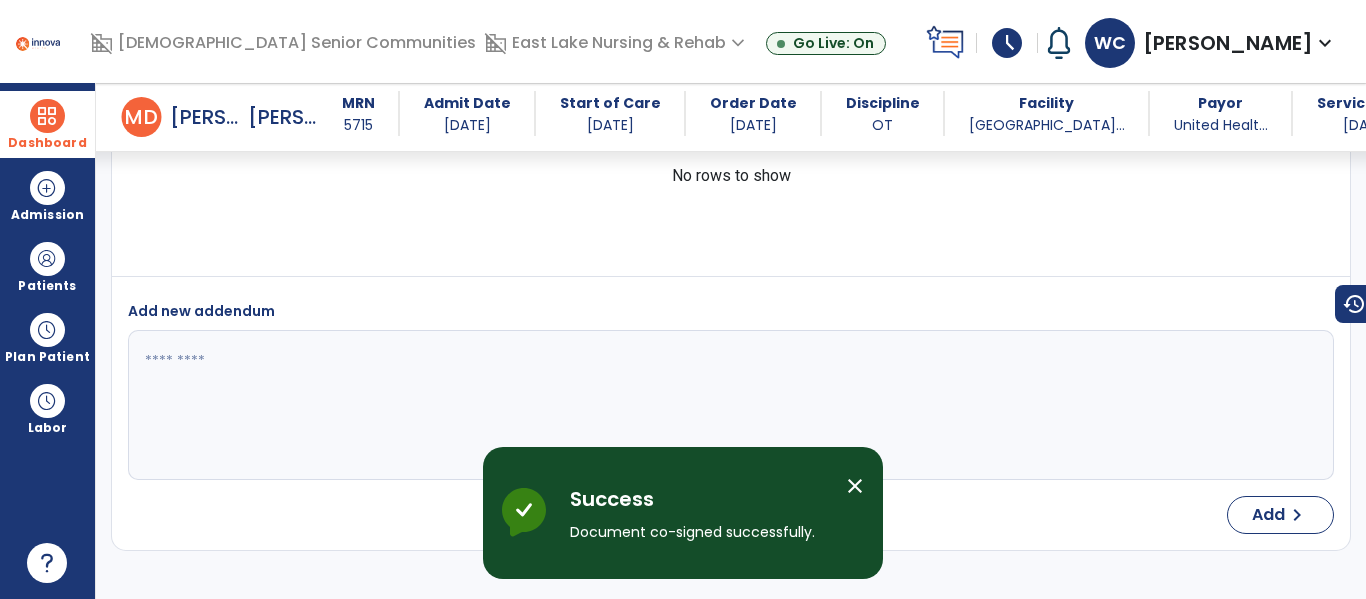 click on "close" at bounding box center [855, 486] 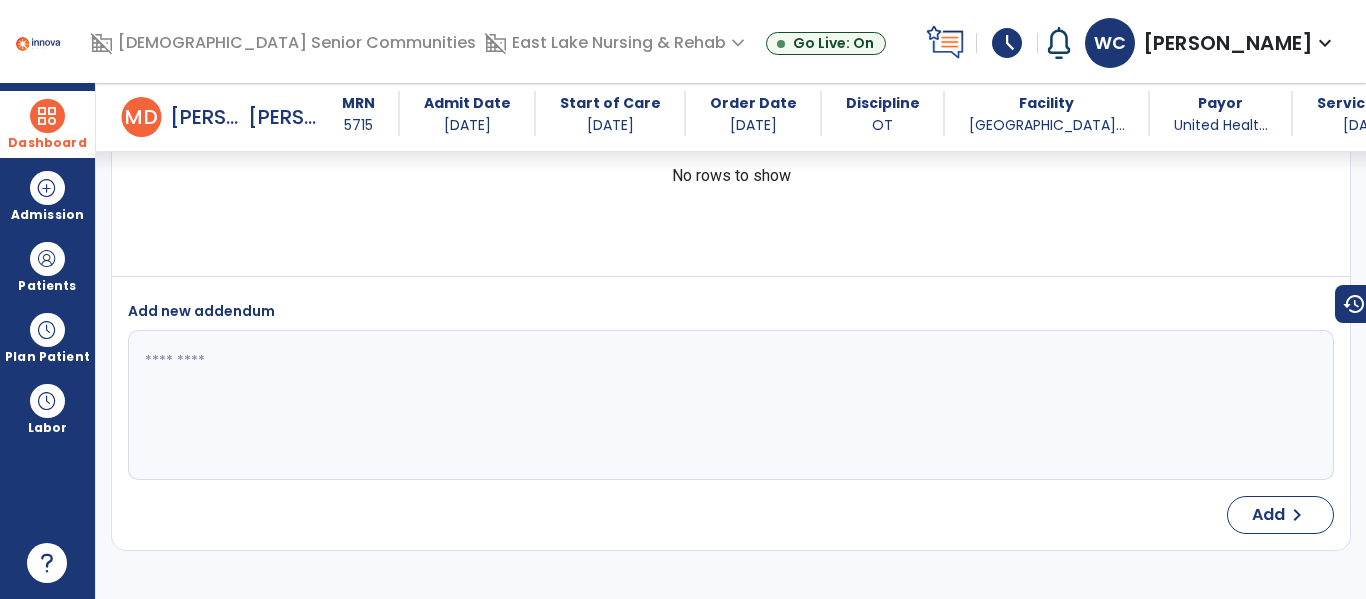 click on "Dashboard" at bounding box center (47, 143) 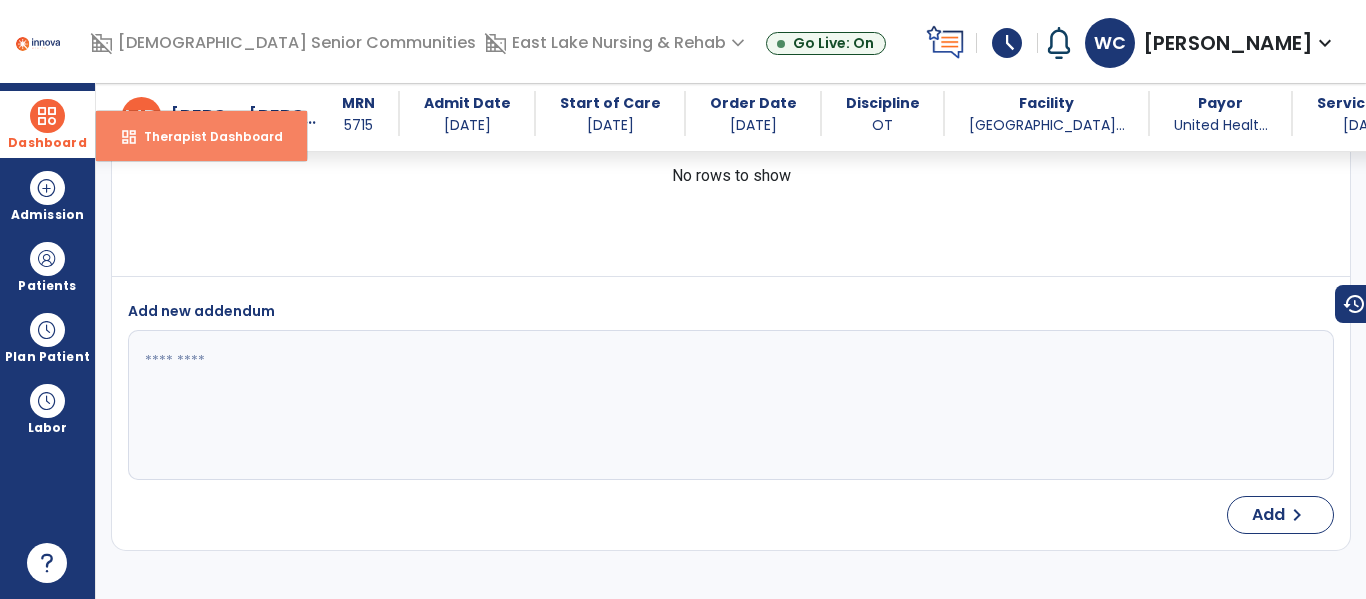 click on "Therapist Dashboard" at bounding box center (205, 136) 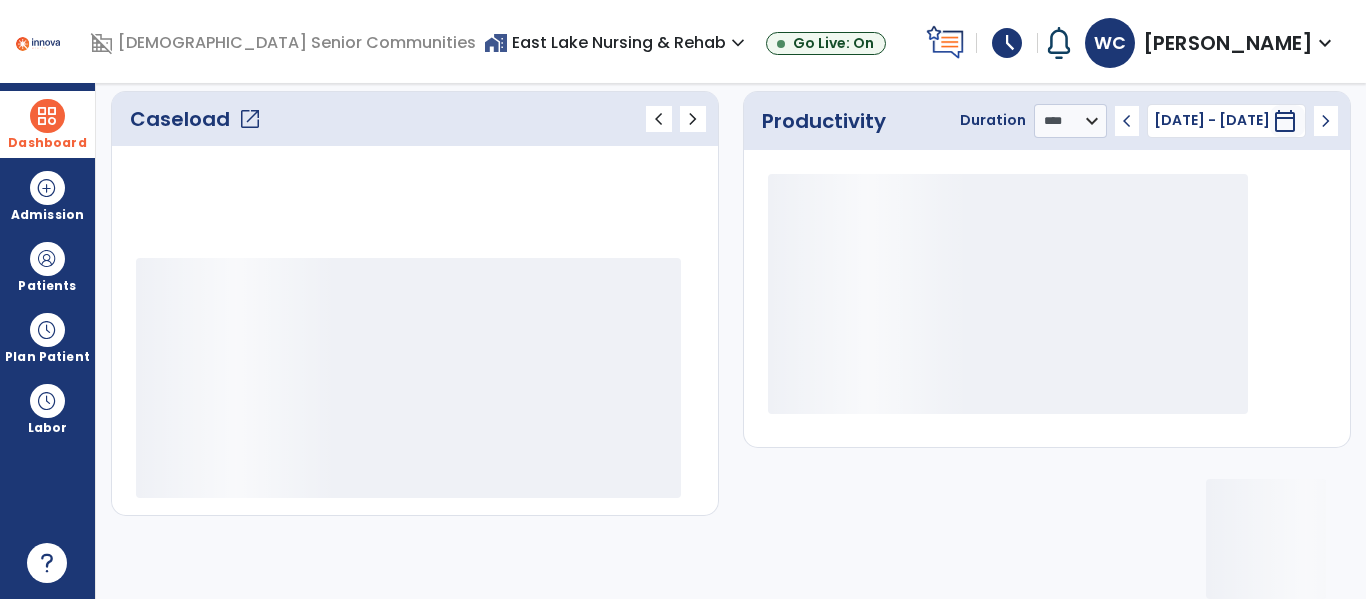 scroll, scrollTop: 278, scrollLeft: 0, axis: vertical 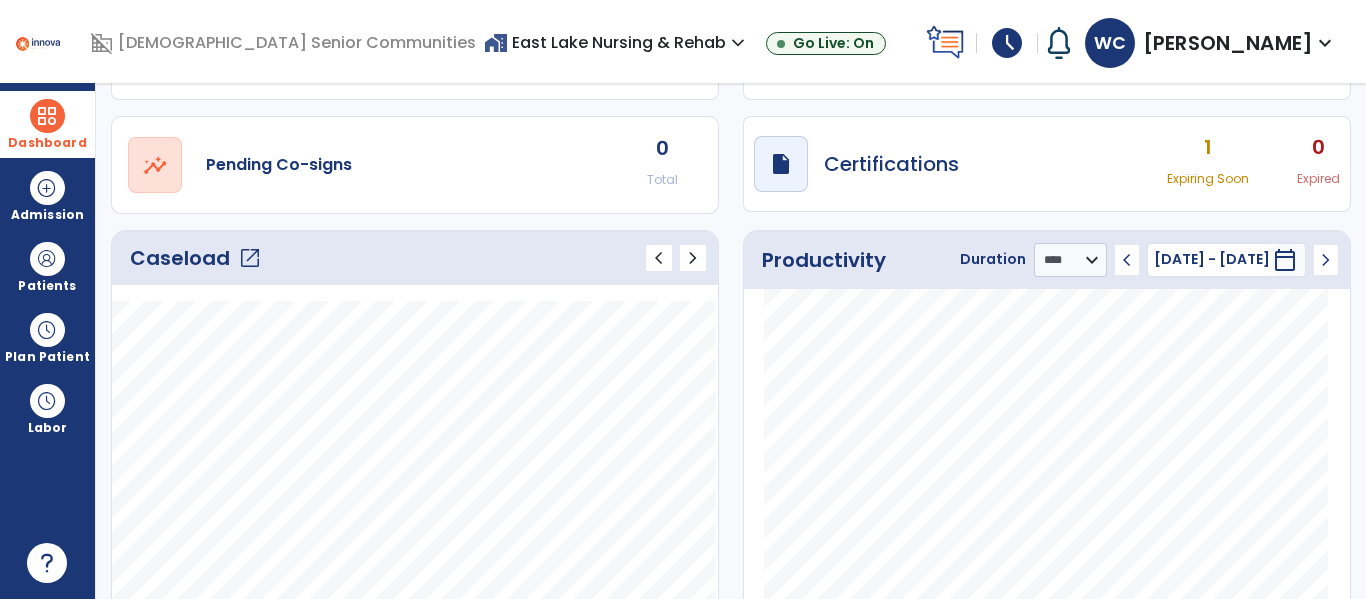 click on "Caseload   open_in_new" 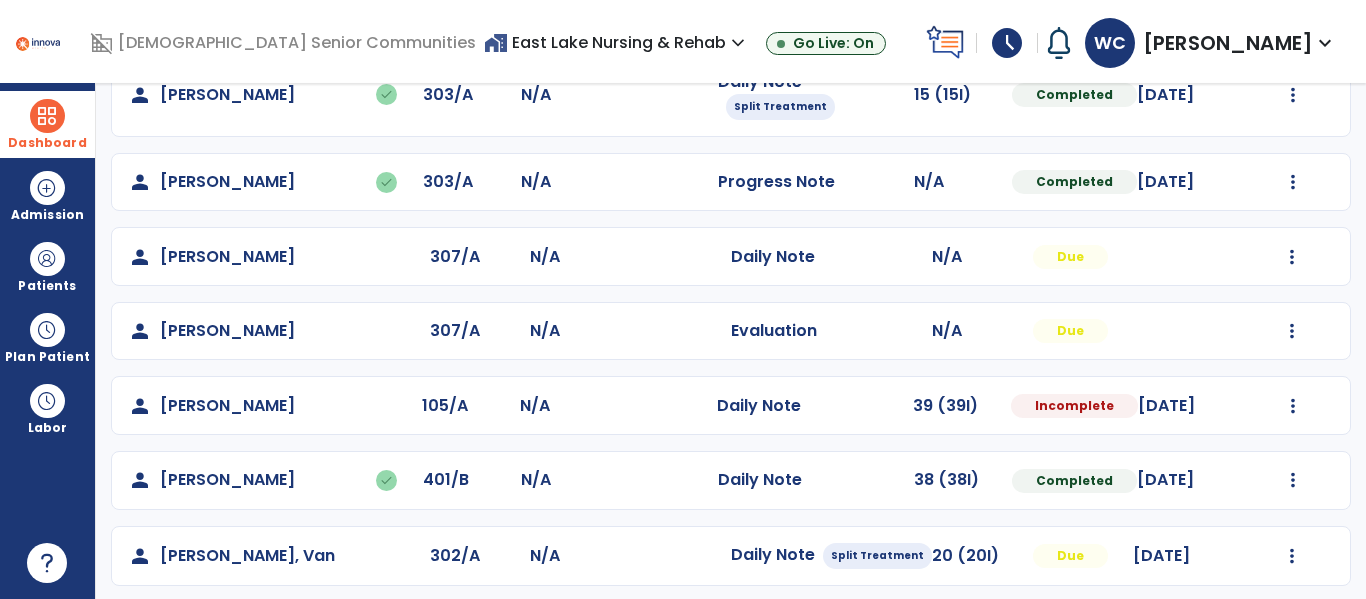 scroll, scrollTop: 280, scrollLeft: 0, axis: vertical 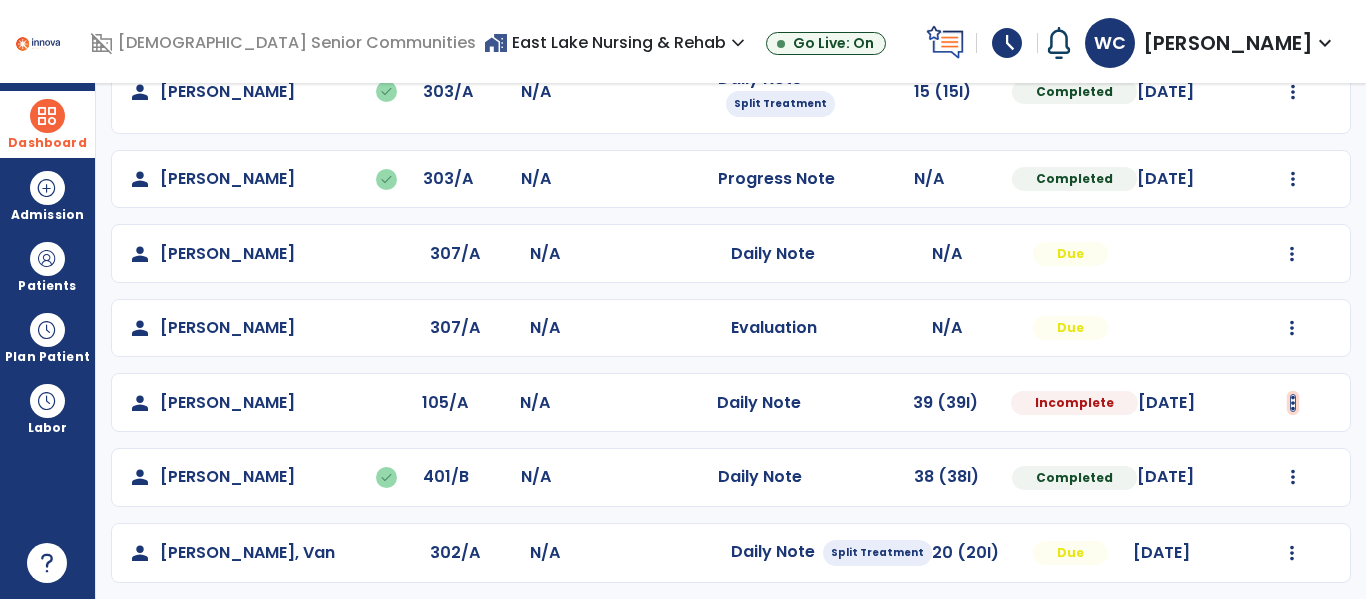 click at bounding box center [1293, 92] 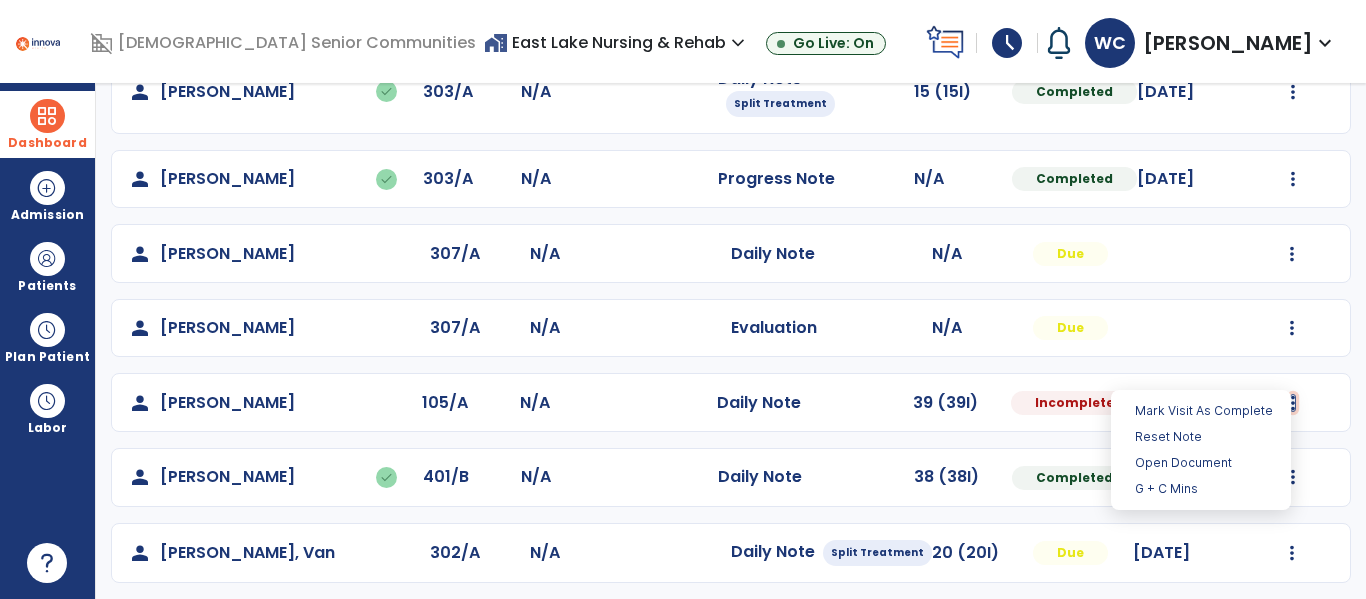 click at bounding box center (1293, 403) 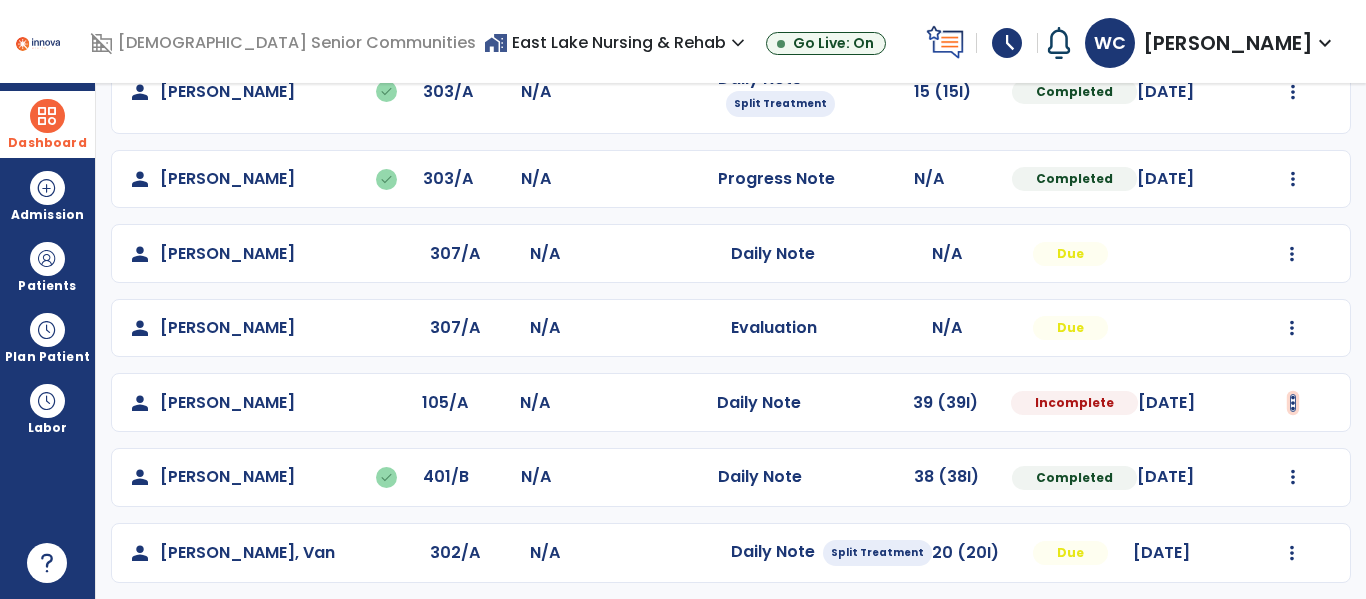 click at bounding box center (1293, 92) 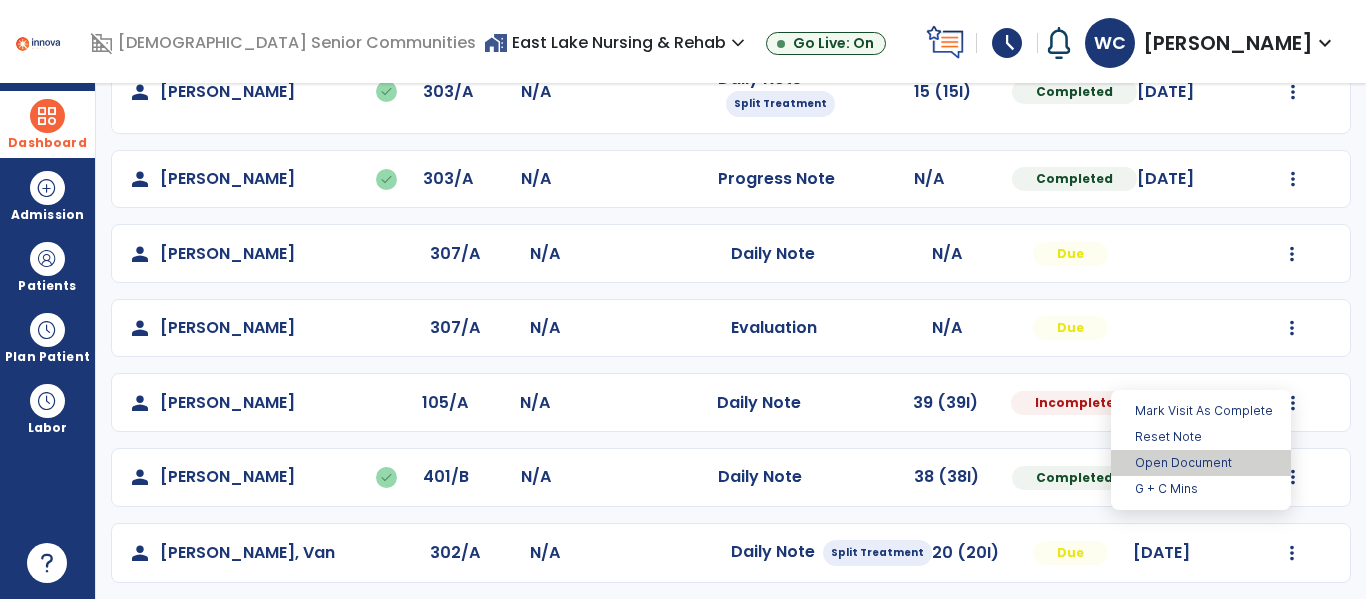 click on "Open Document" at bounding box center (1201, 463) 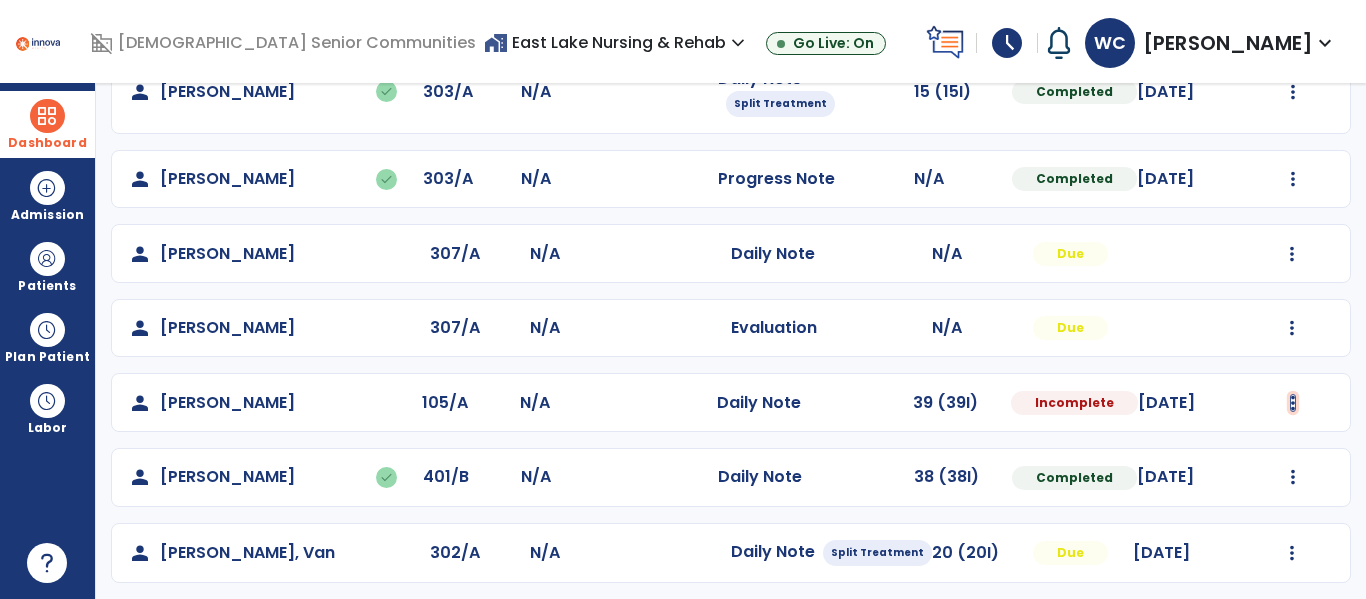 click at bounding box center (1293, 92) 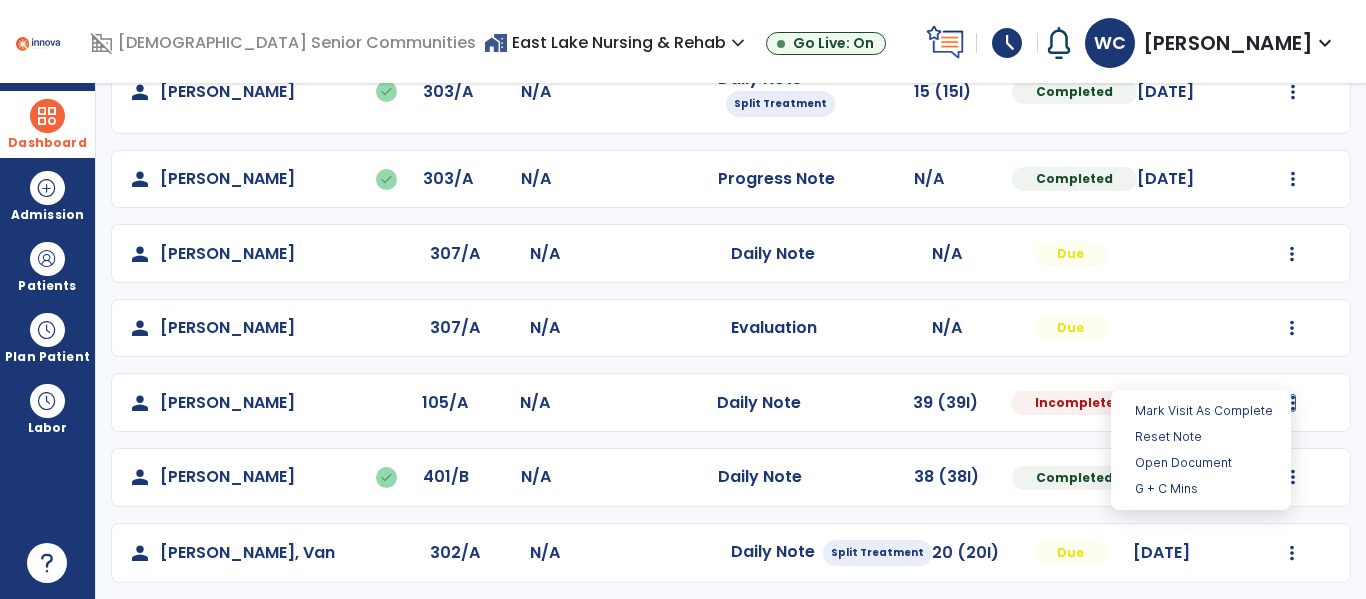 select on "*" 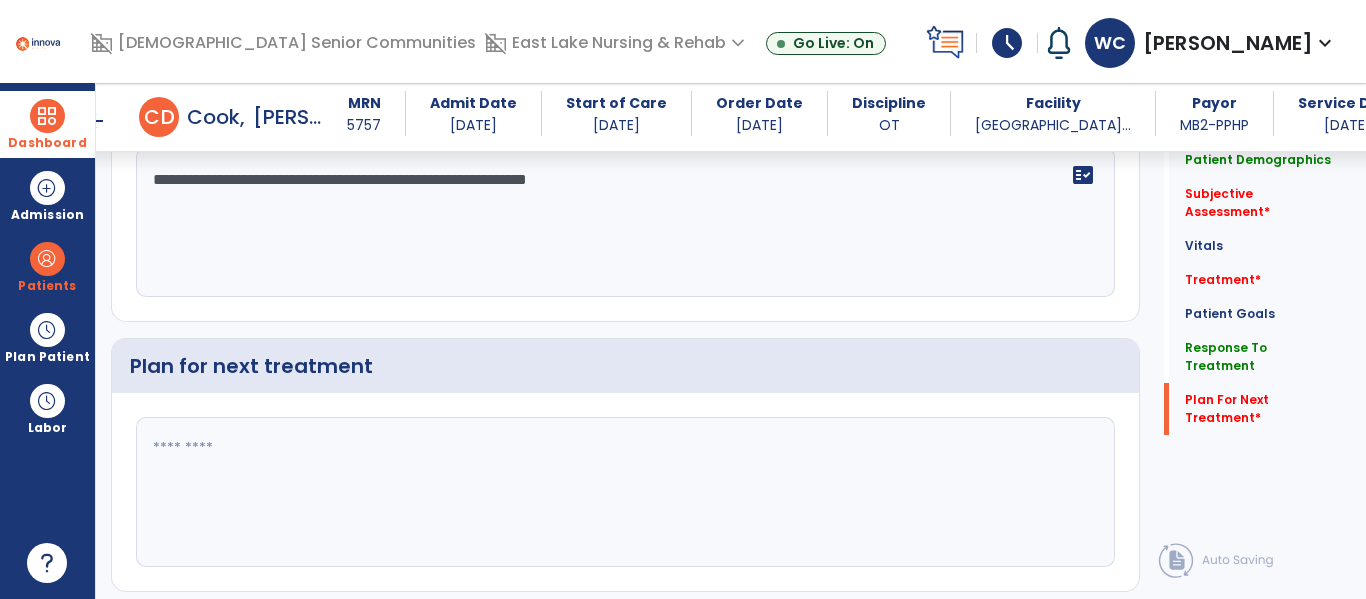 scroll, scrollTop: 2121, scrollLeft: 0, axis: vertical 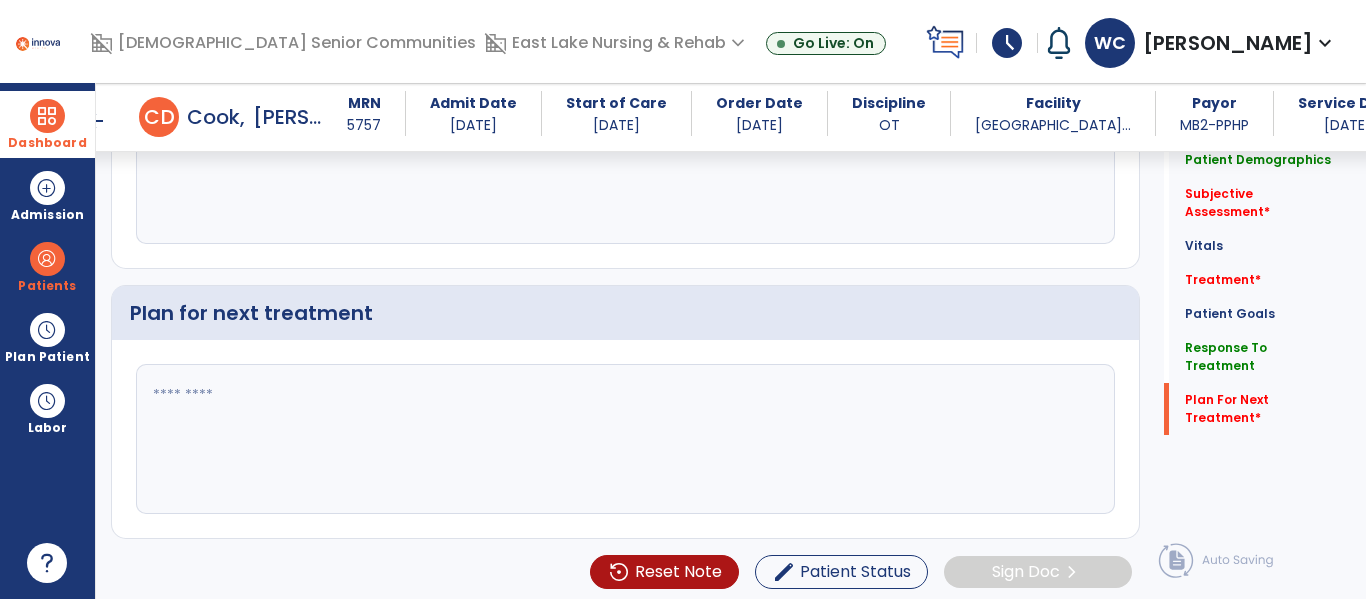 click 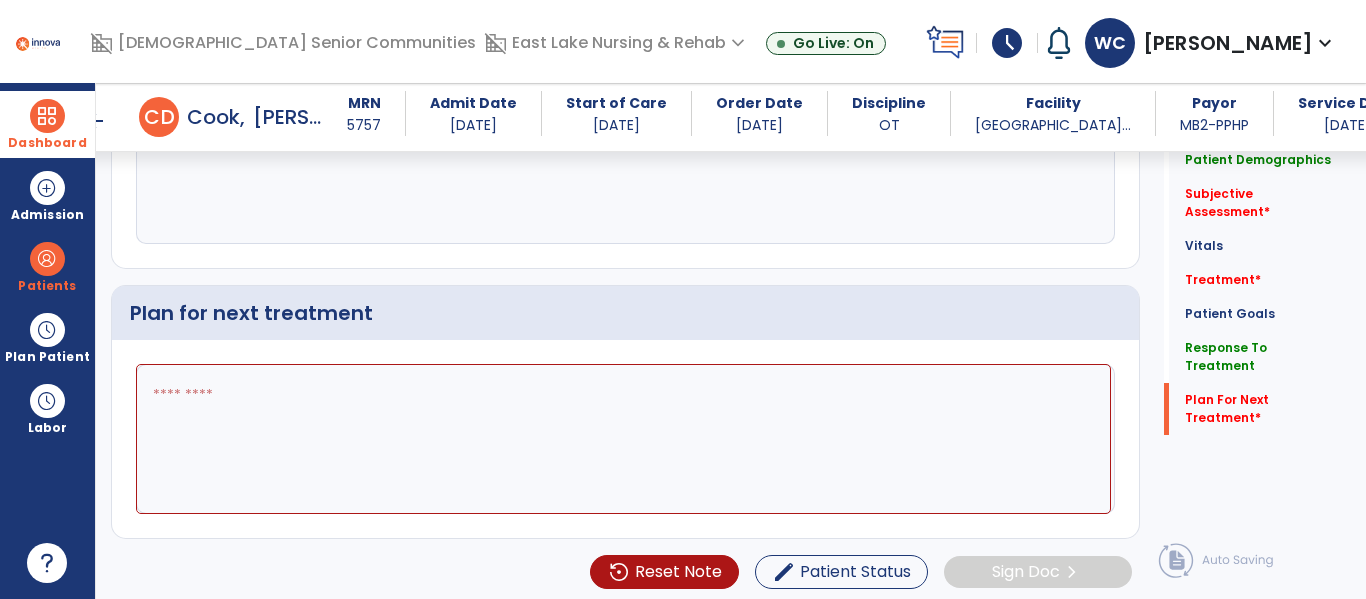 click 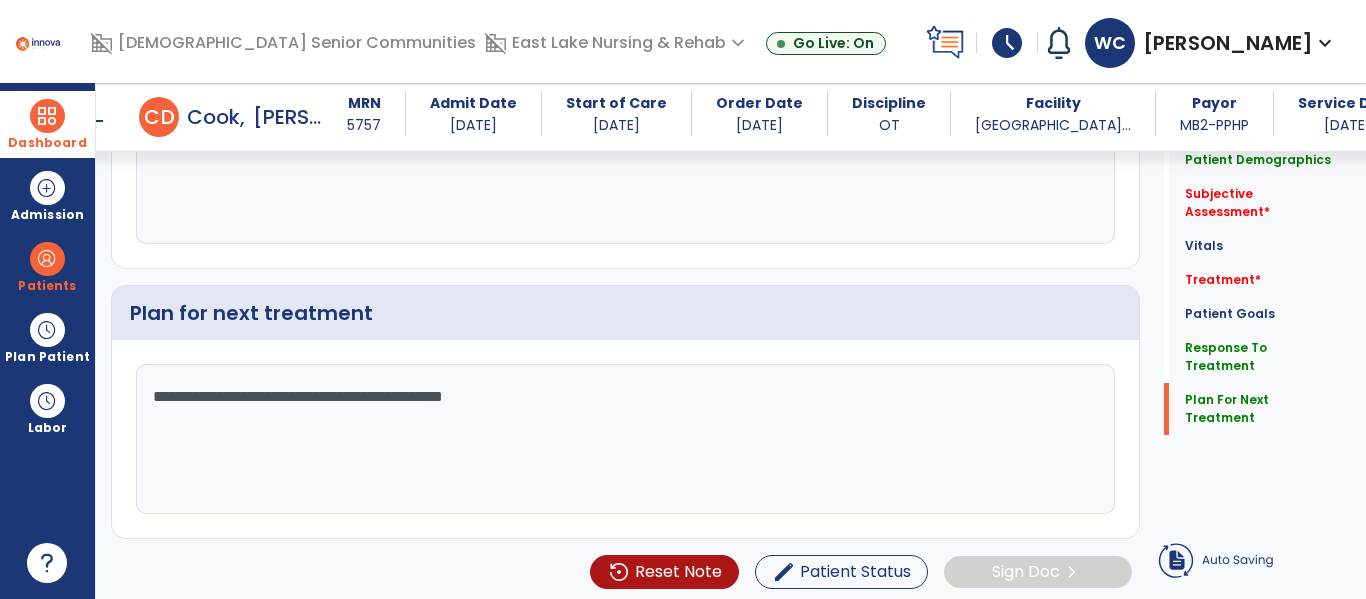 click on "**********" 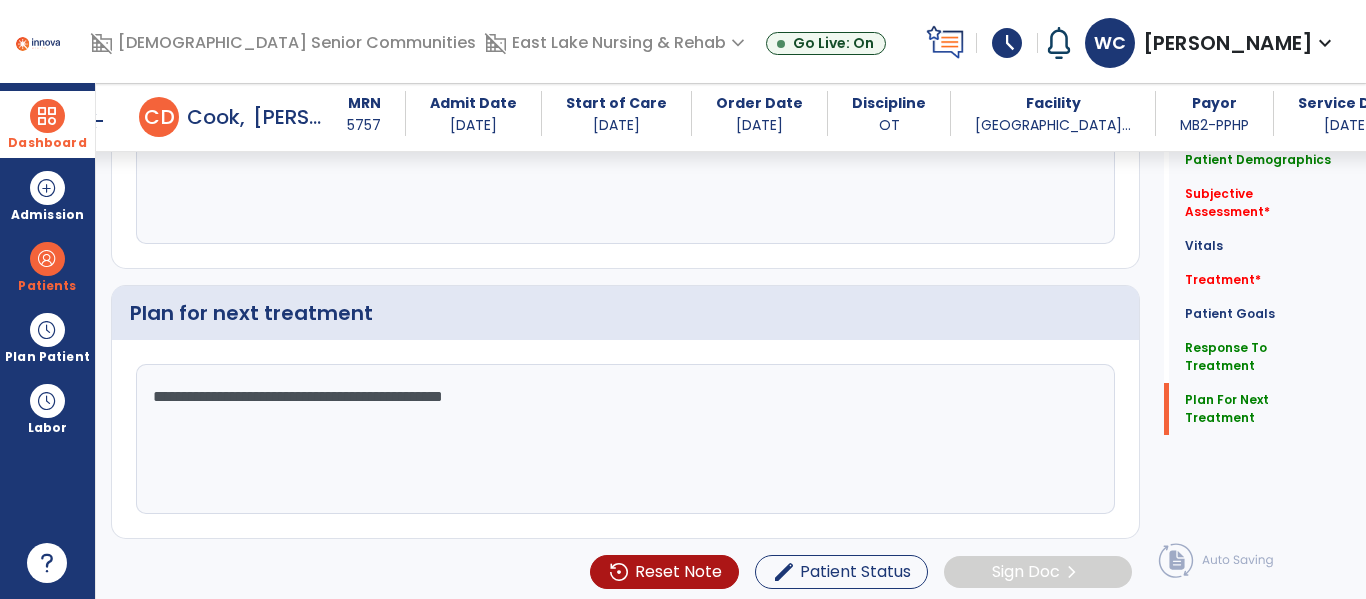 click on "**********" 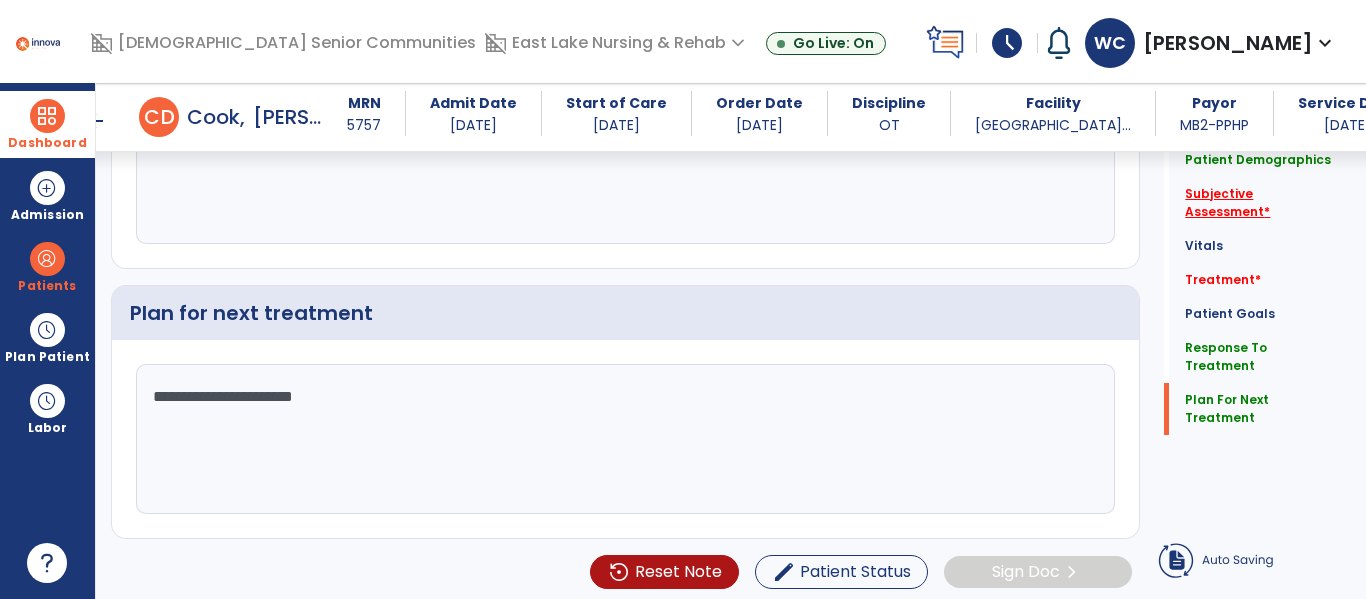 type on "**********" 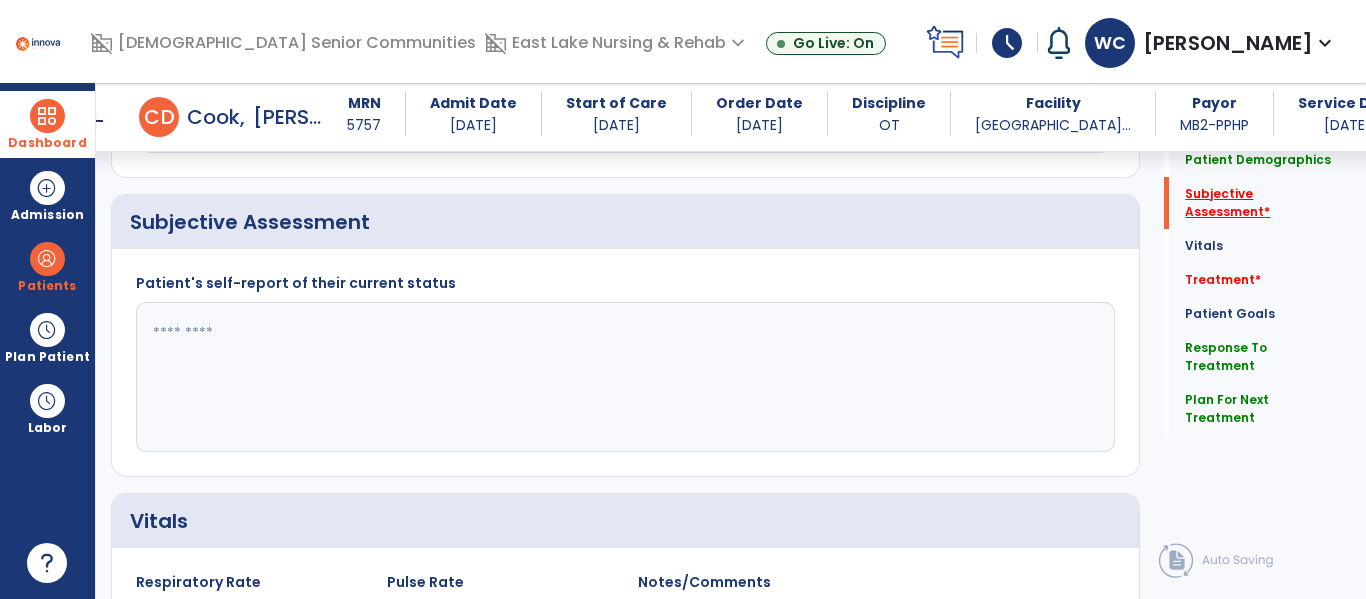 scroll, scrollTop: 373, scrollLeft: 0, axis: vertical 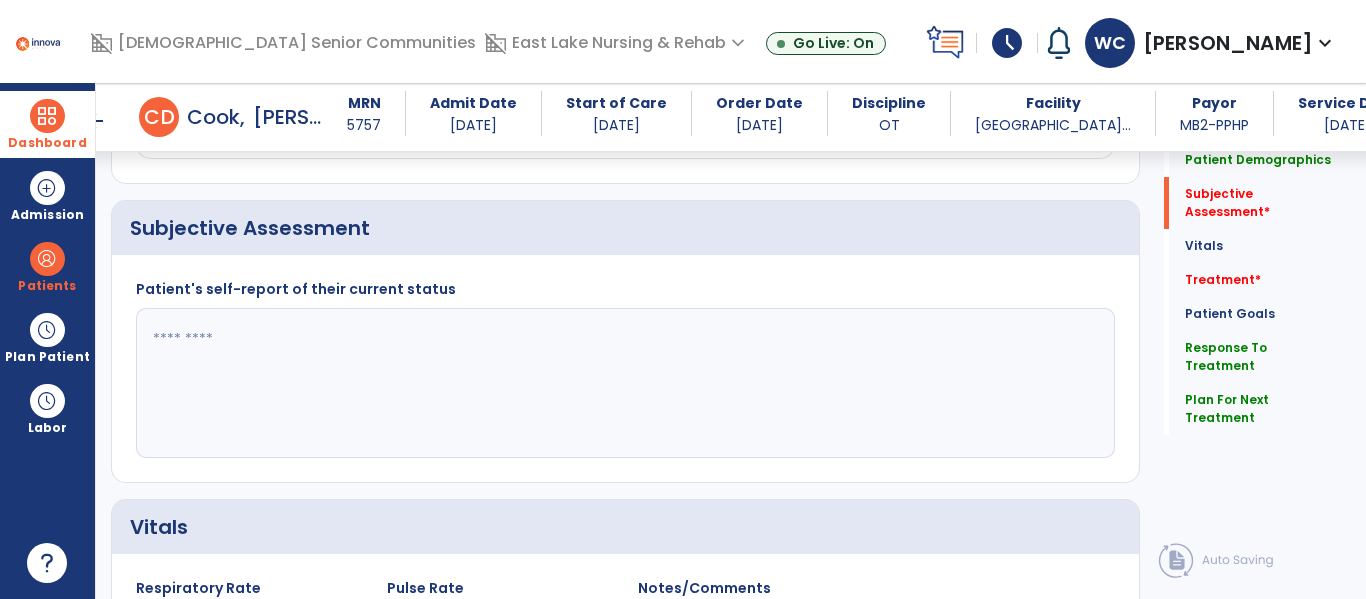 click 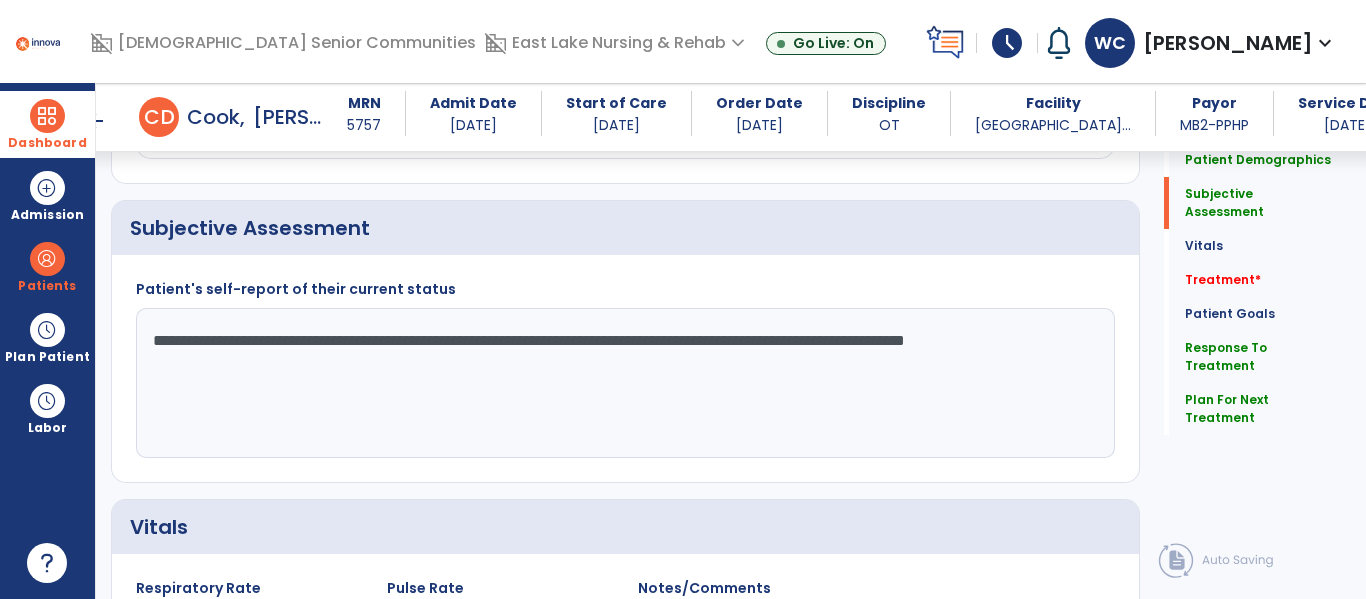 click on "**********" 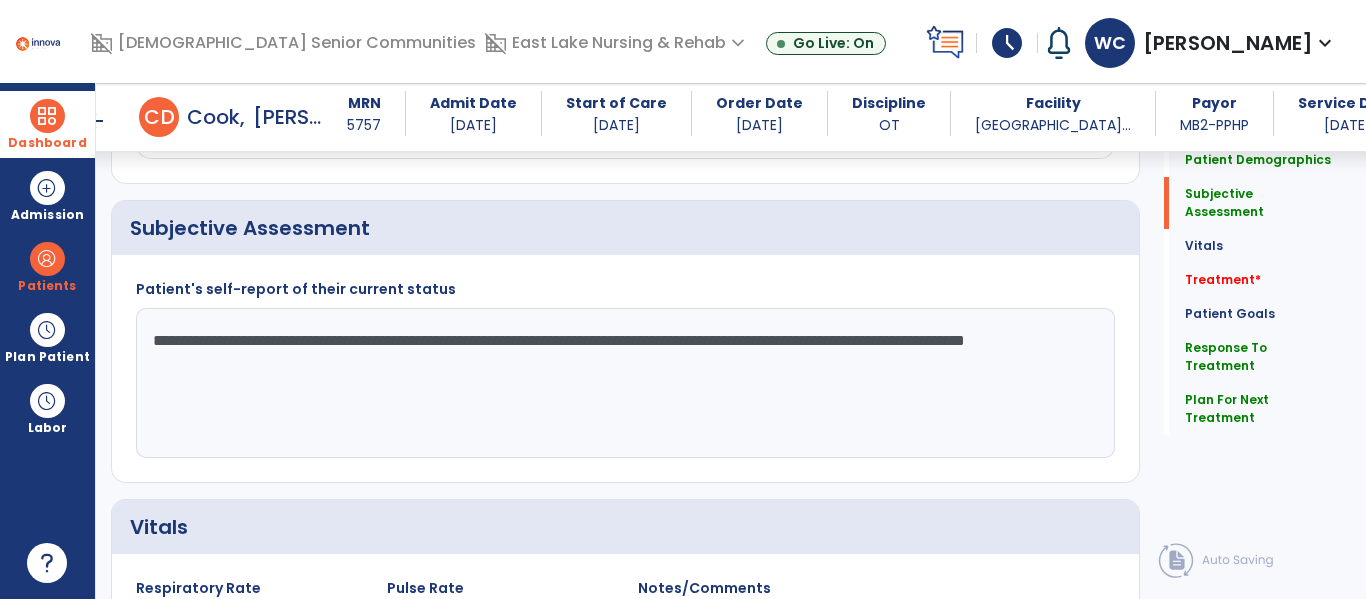 click on "**********" 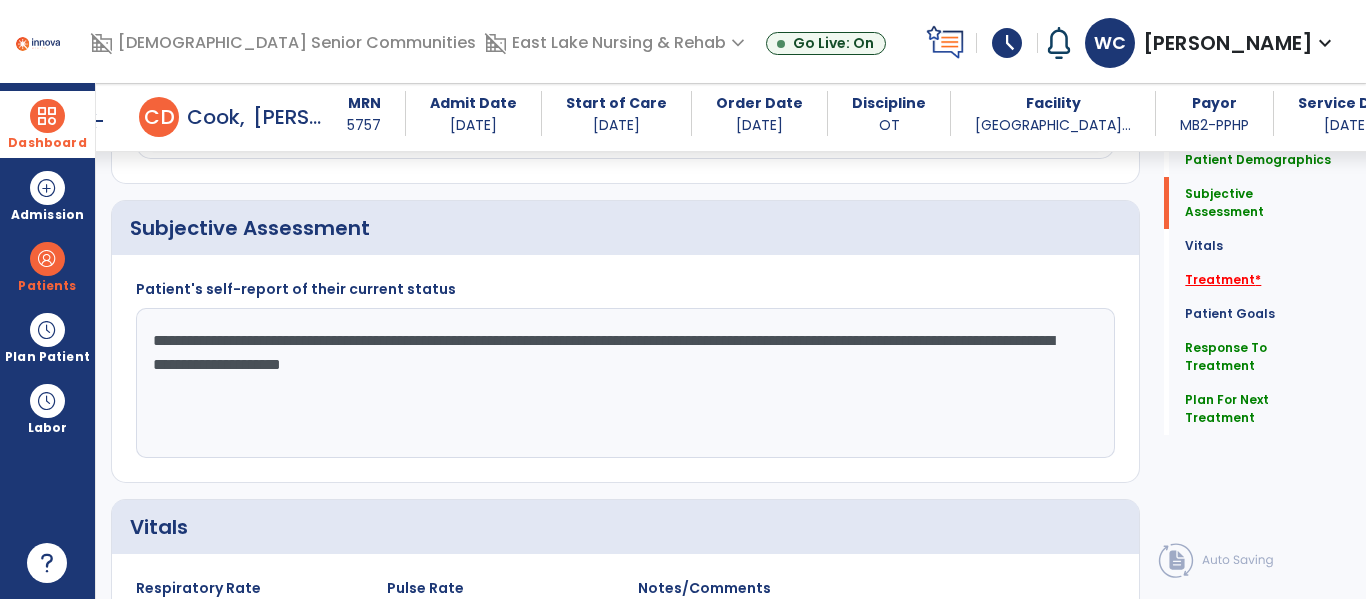 type on "**********" 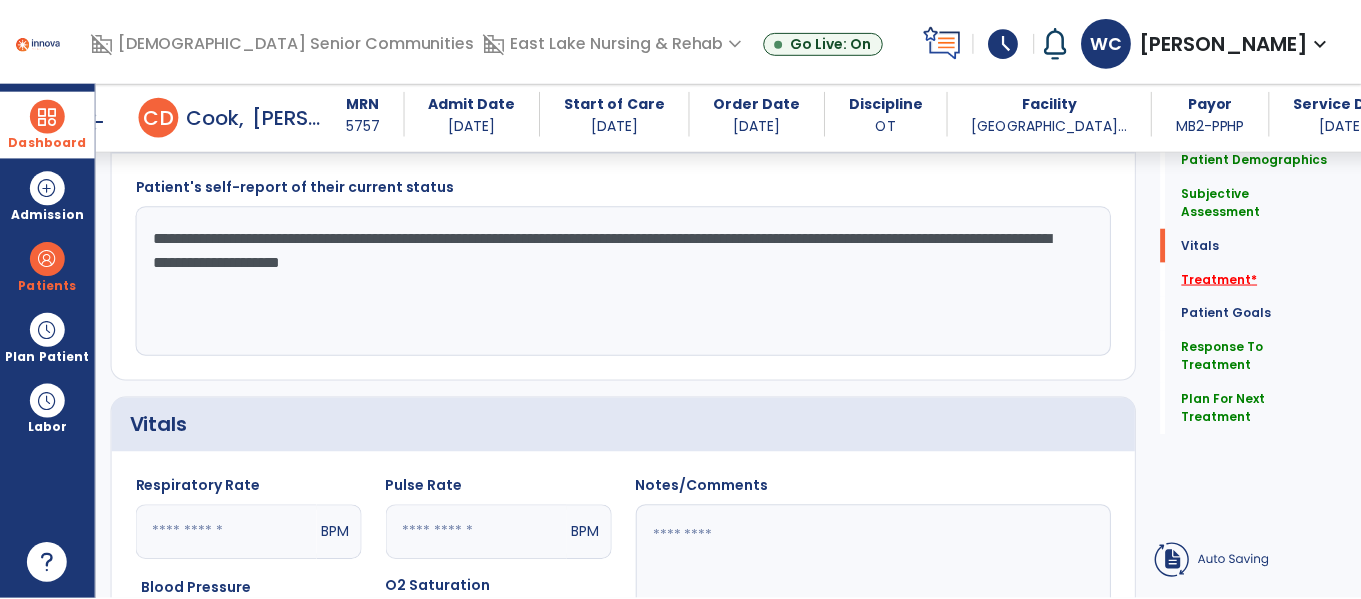 scroll, scrollTop: 1081, scrollLeft: 0, axis: vertical 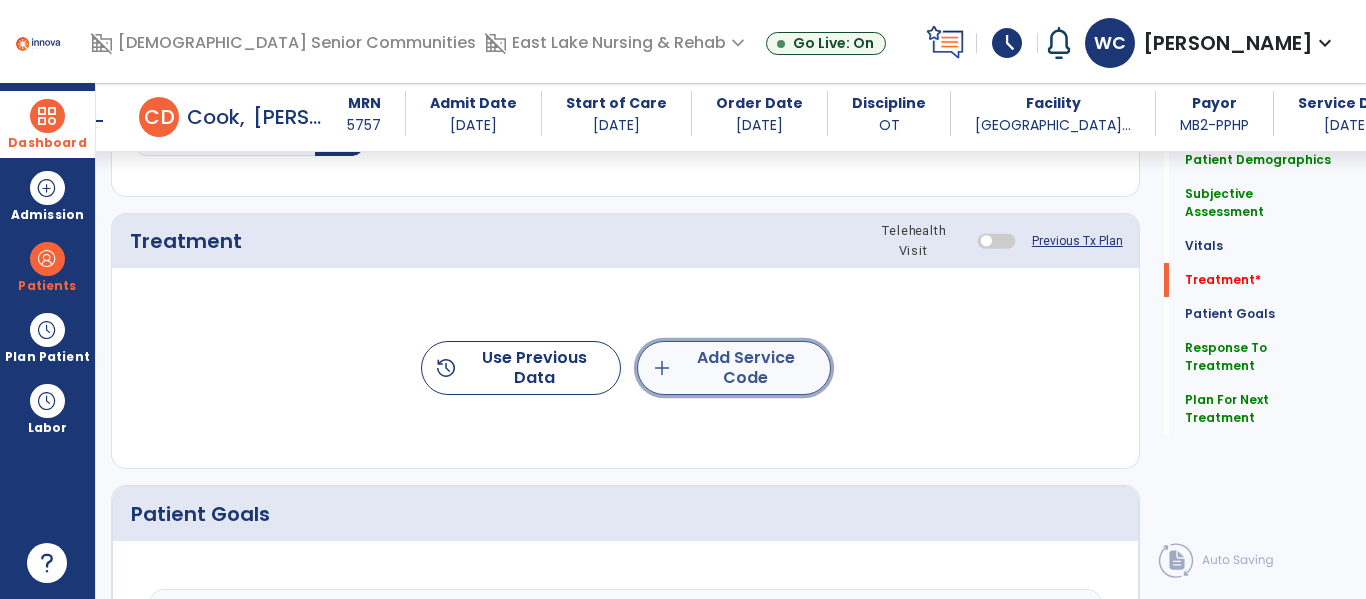 click on "add  Add Service Code" 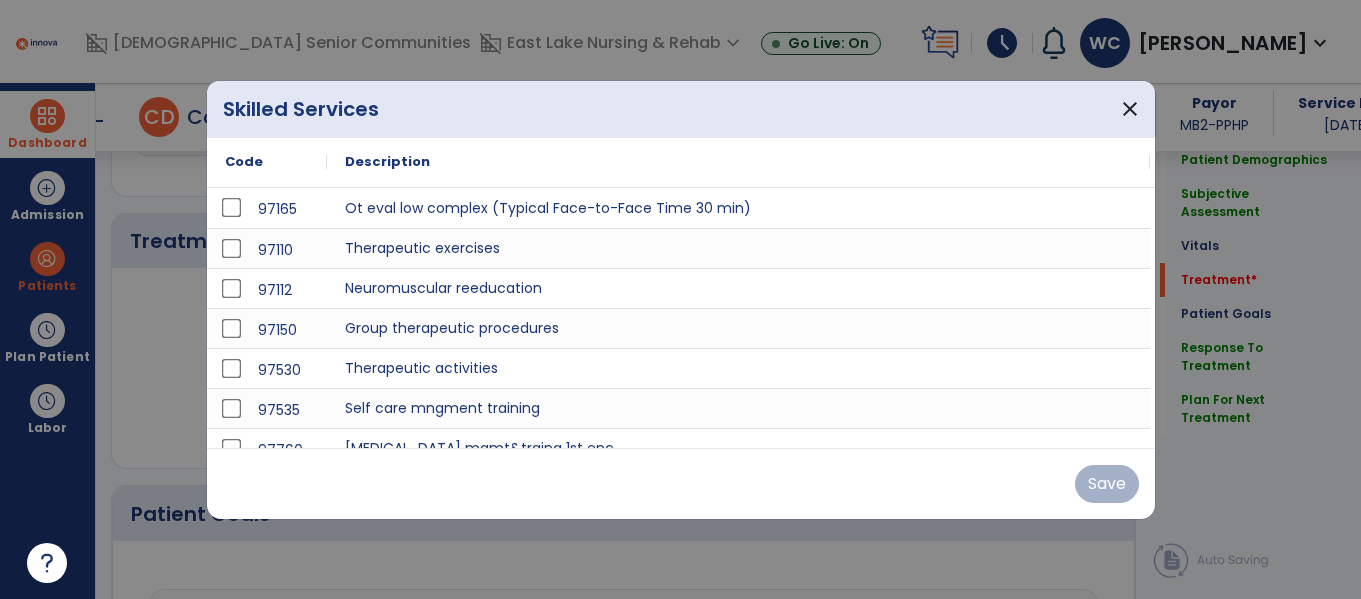 scroll, scrollTop: 1076, scrollLeft: 0, axis: vertical 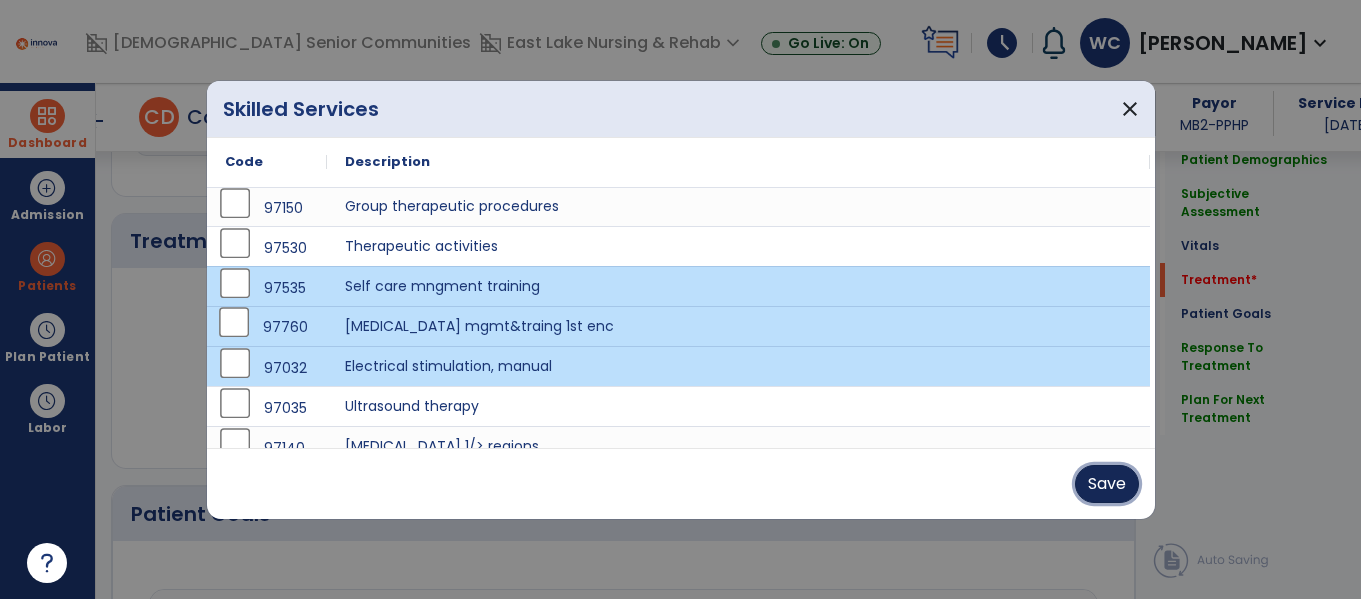 click on "Save" at bounding box center (1107, 484) 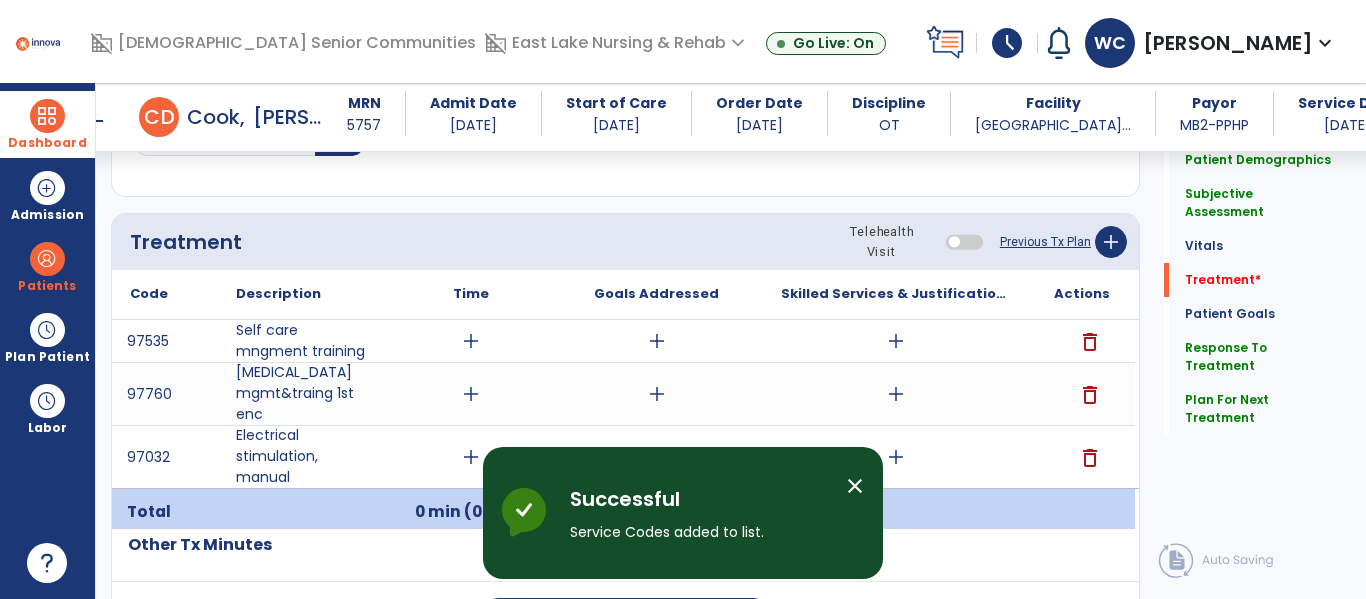 click on "add" at bounding box center (471, 394) 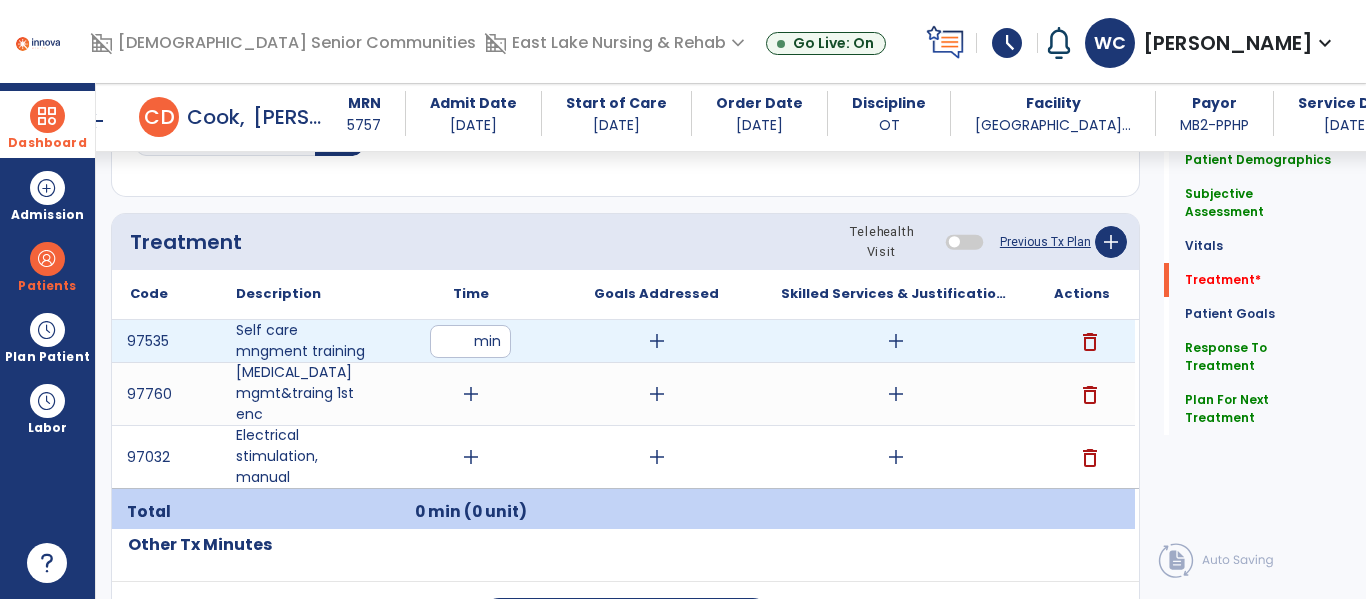 type on "**" 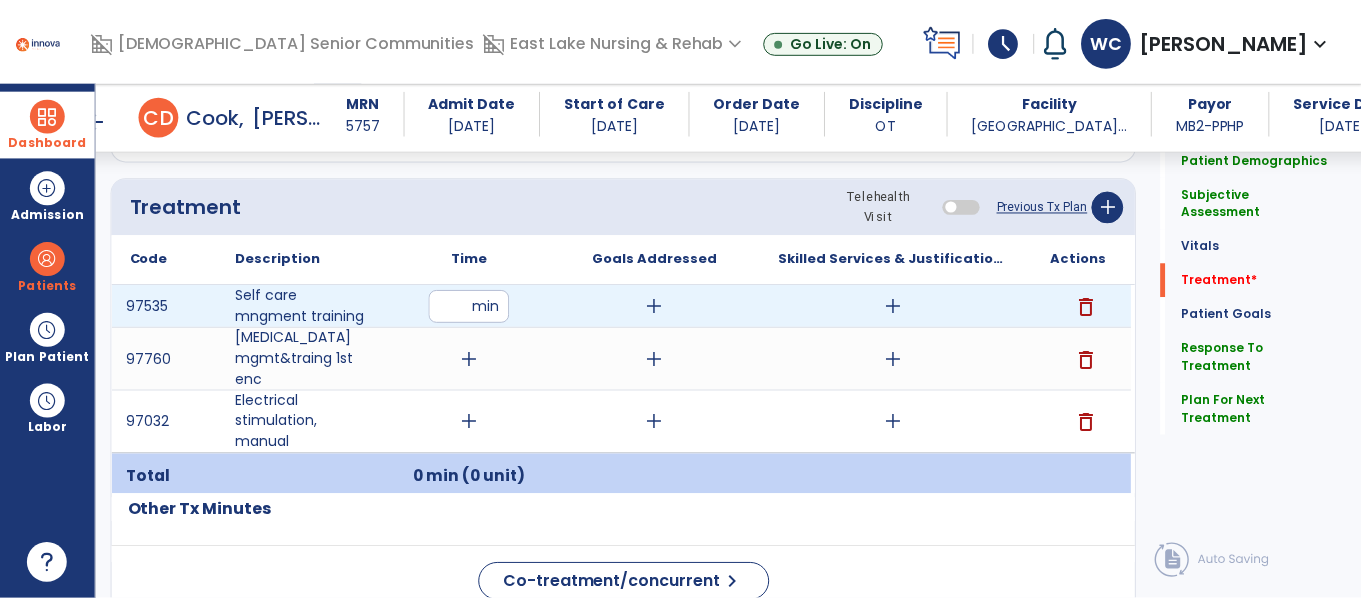 scroll, scrollTop: 1110, scrollLeft: 0, axis: vertical 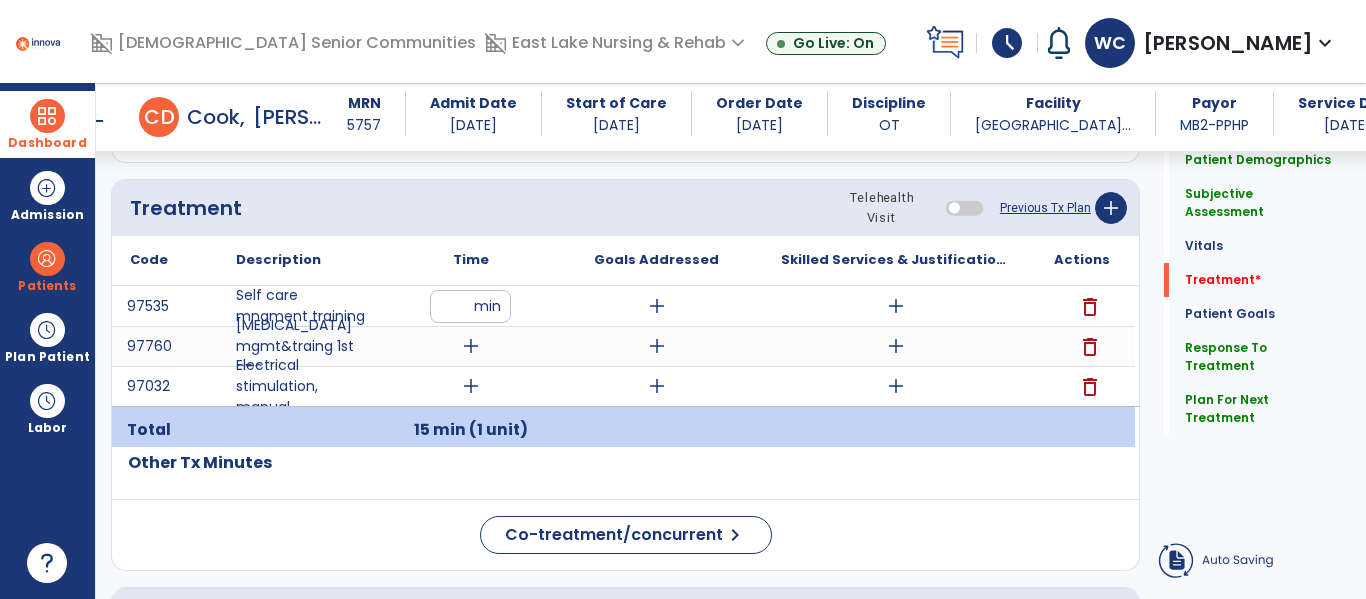 click on "add" at bounding box center [471, 386] 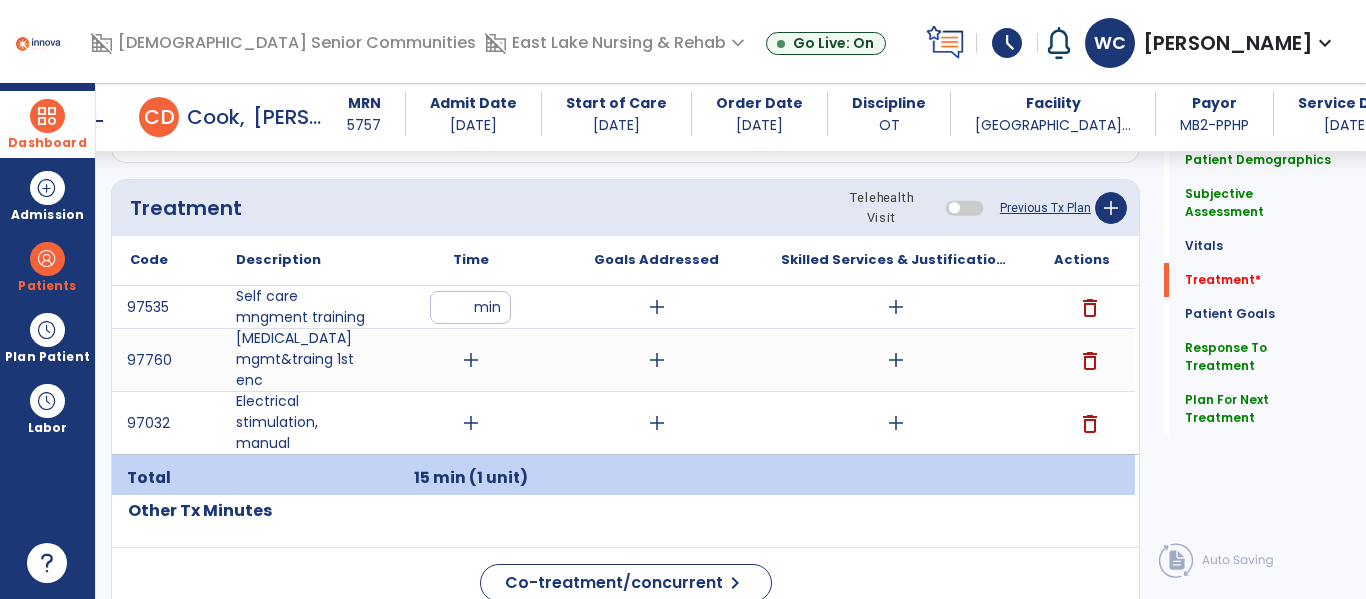 click on "add" at bounding box center (471, 423) 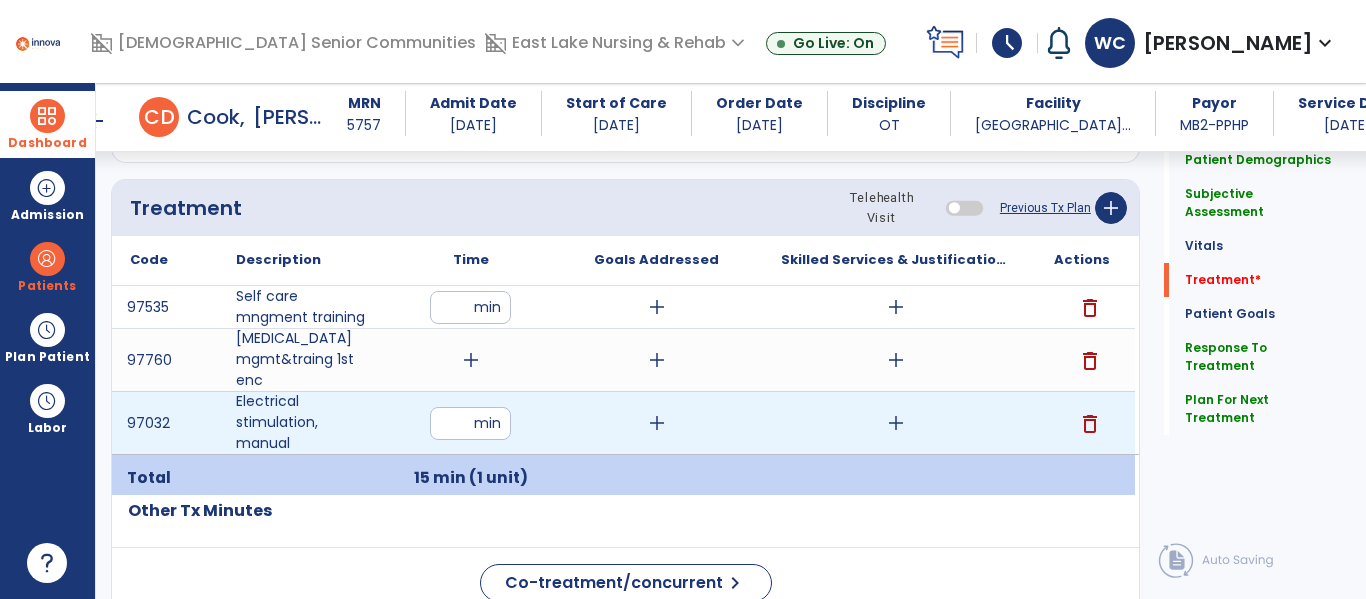type on "**" 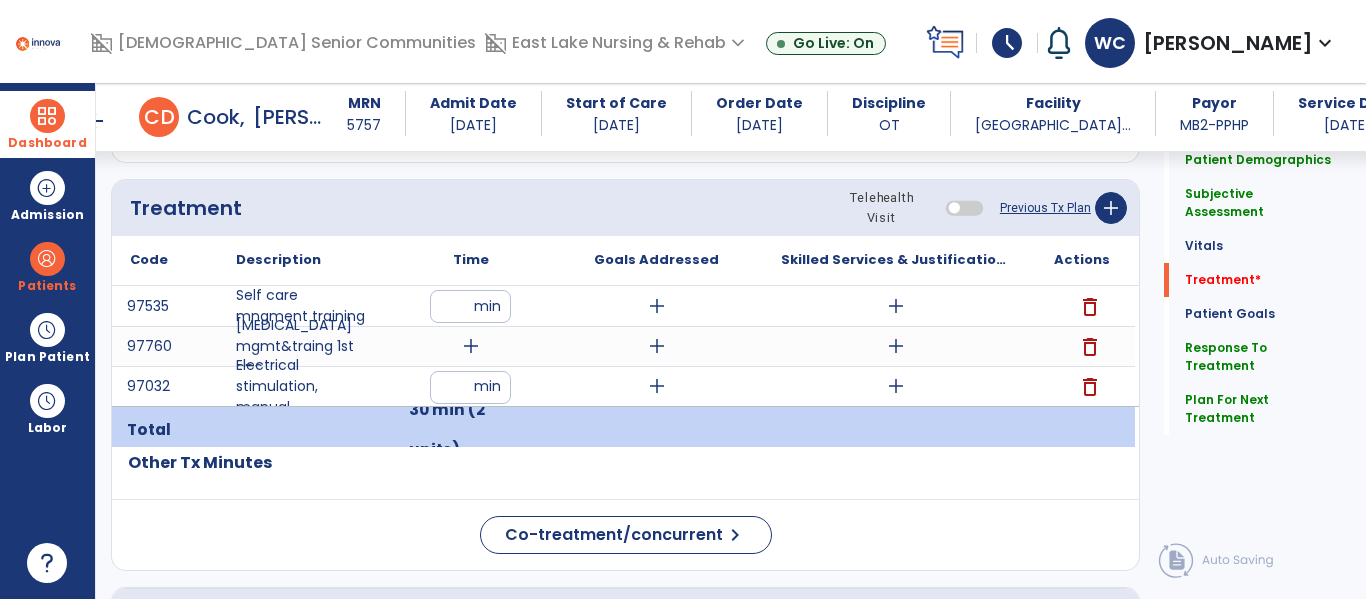 click on "**" at bounding box center [470, 306] 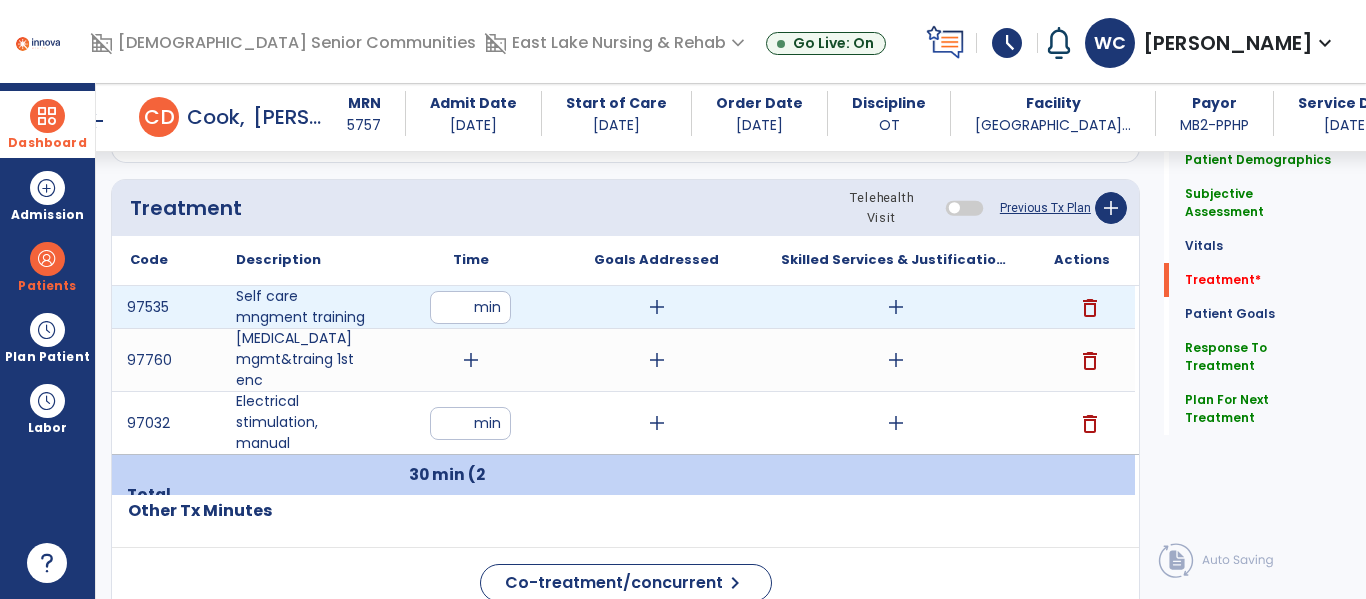 type on "**" 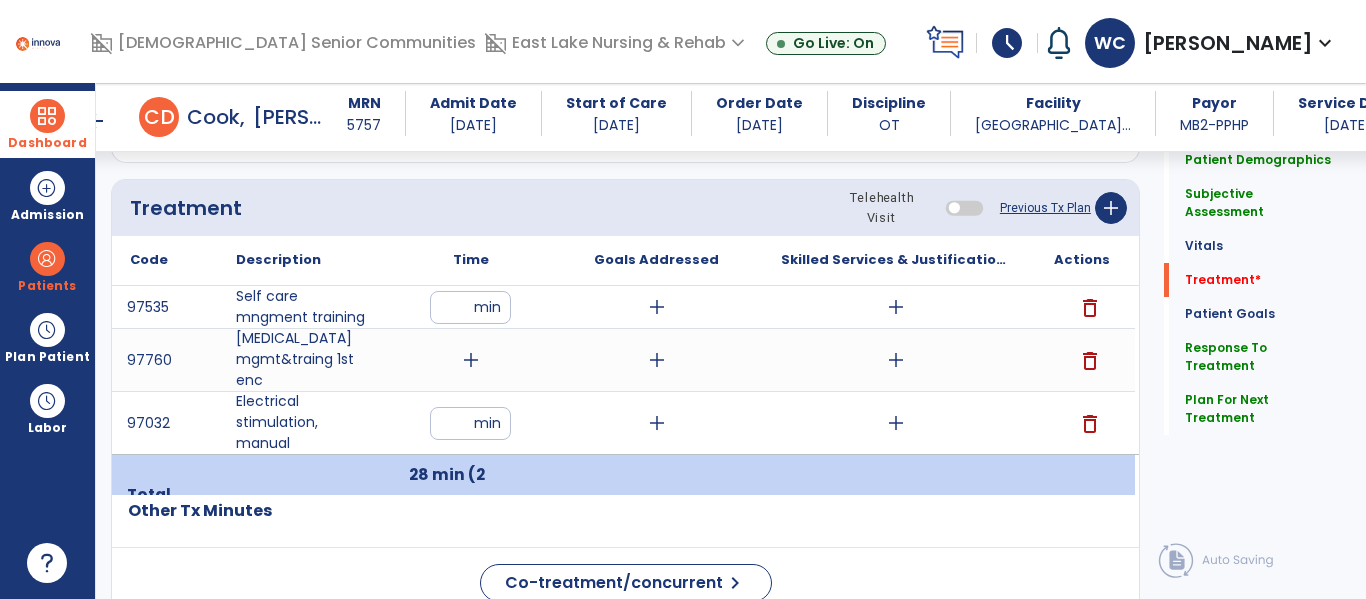 click on "add" at bounding box center [471, 360] 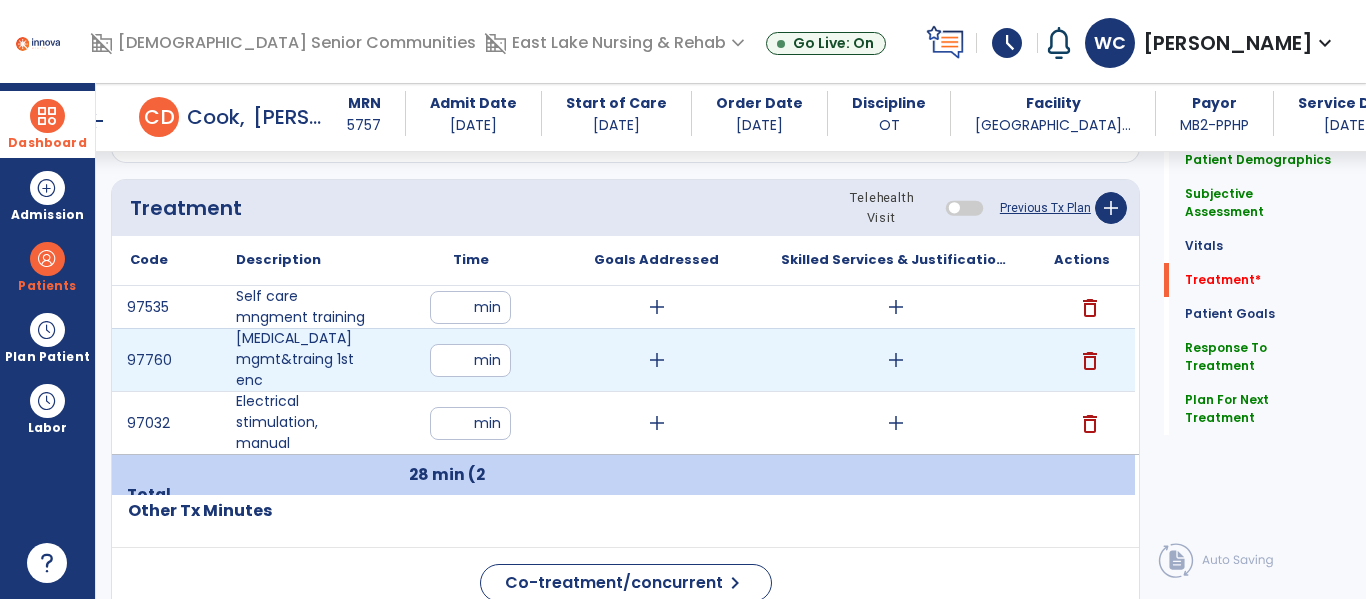 type on "**" 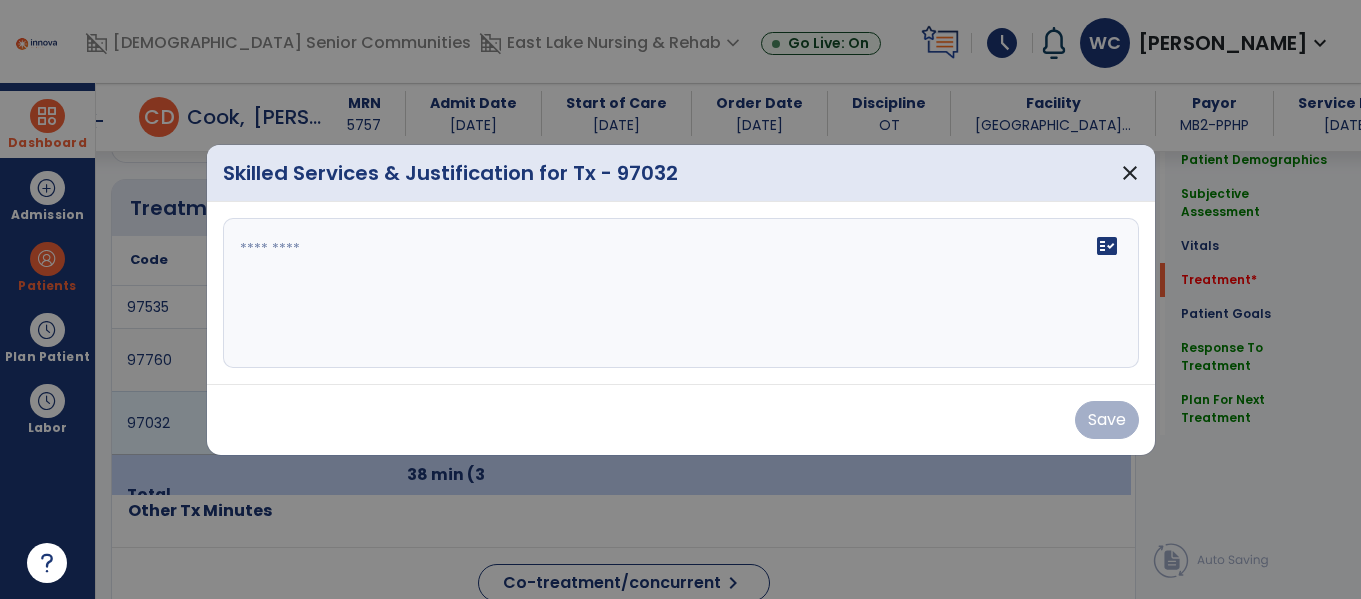 scroll, scrollTop: 1110, scrollLeft: 0, axis: vertical 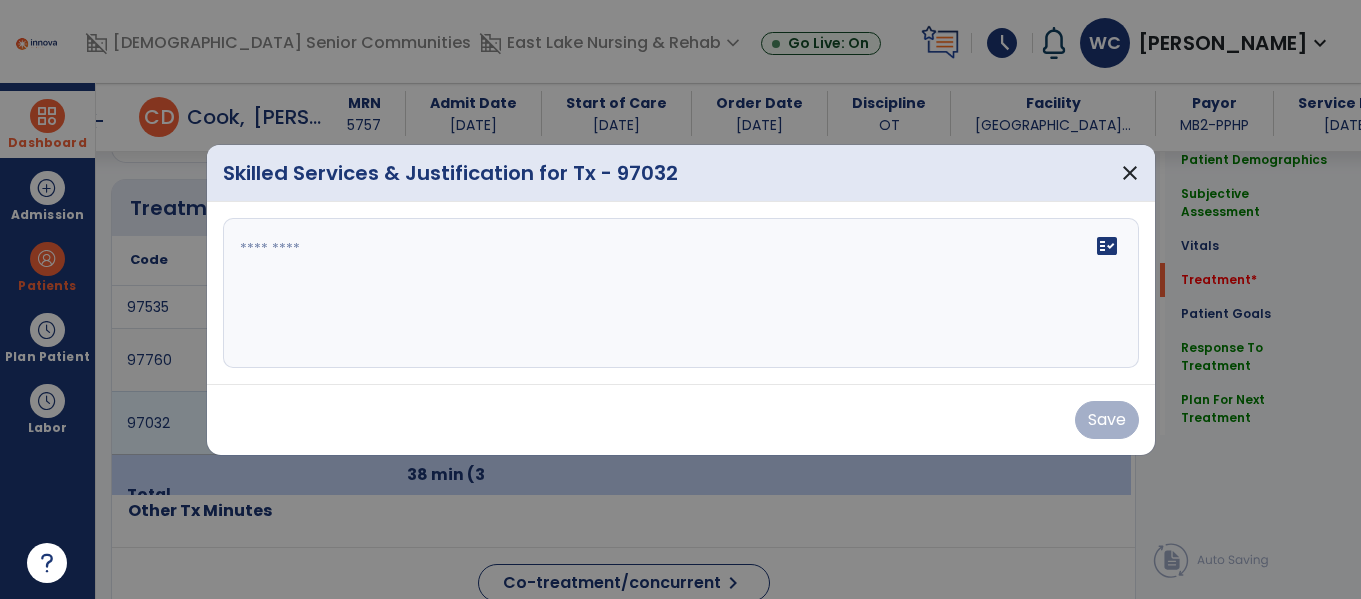 click at bounding box center (681, 293) 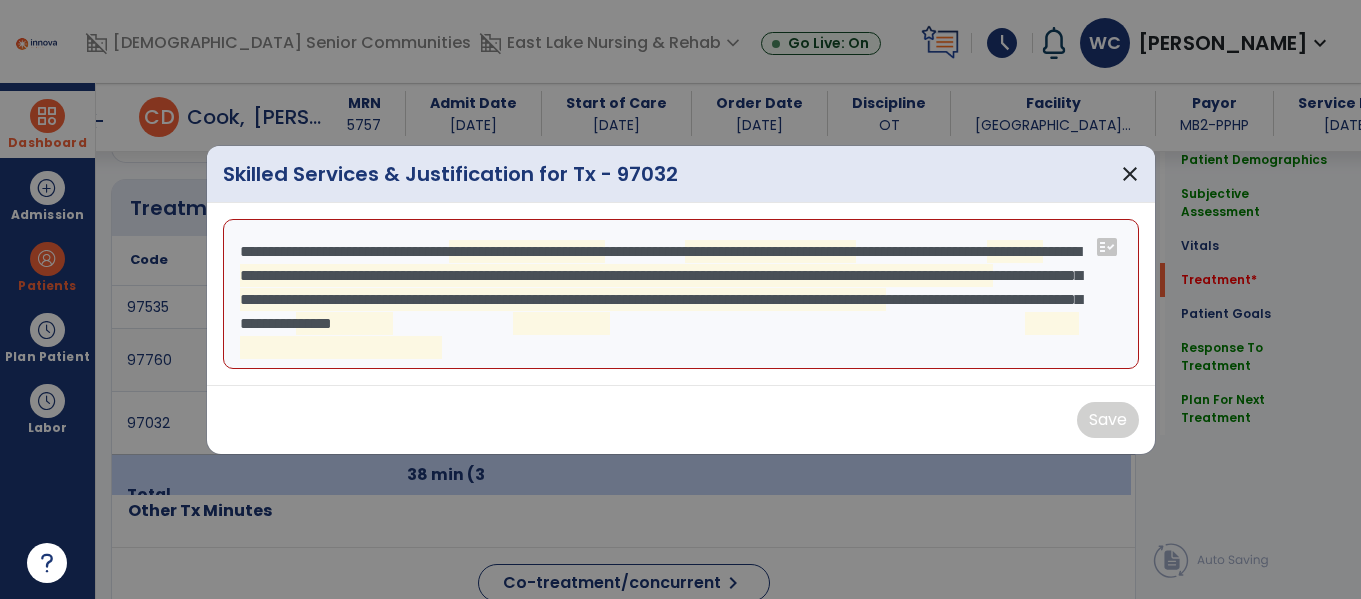click on "**********" at bounding box center [681, 294] 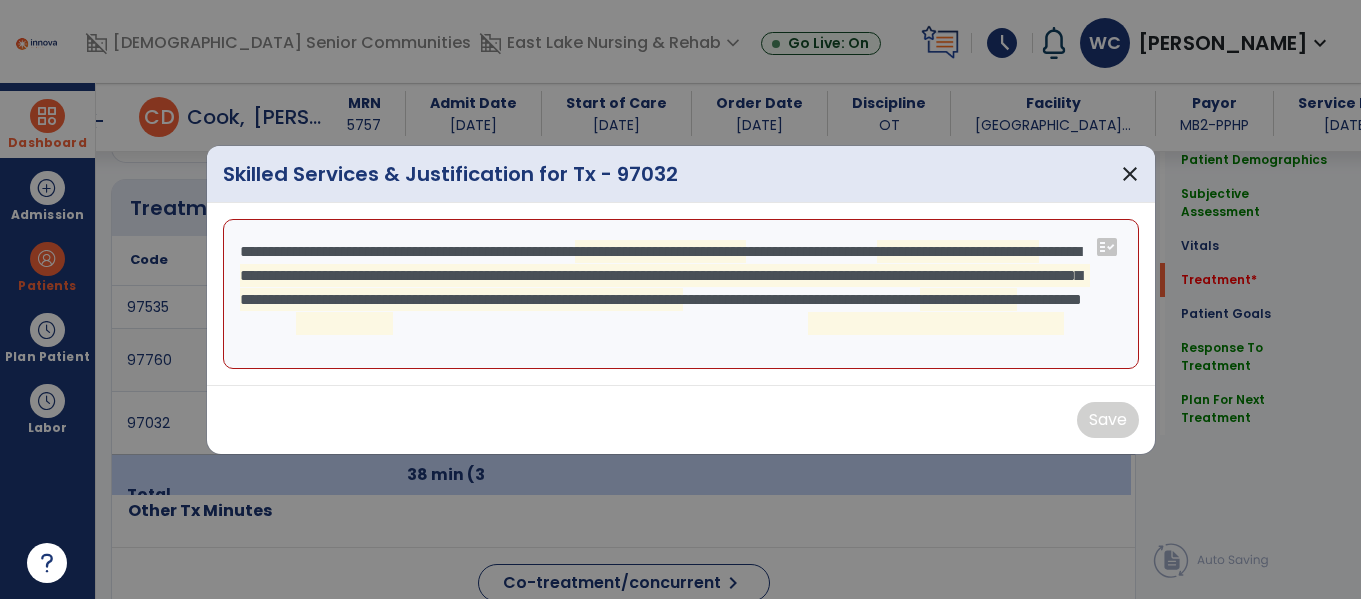 click on "**********" at bounding box center (681, 294) 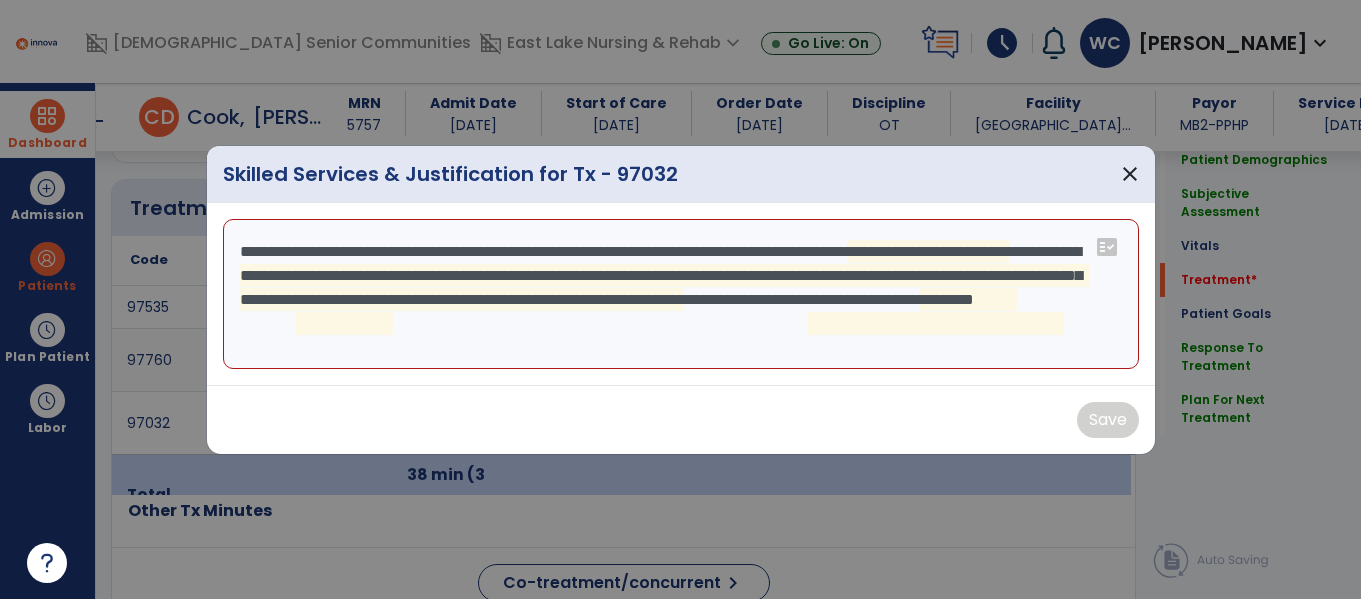 click on "**********" at bounding box center (681, 294) 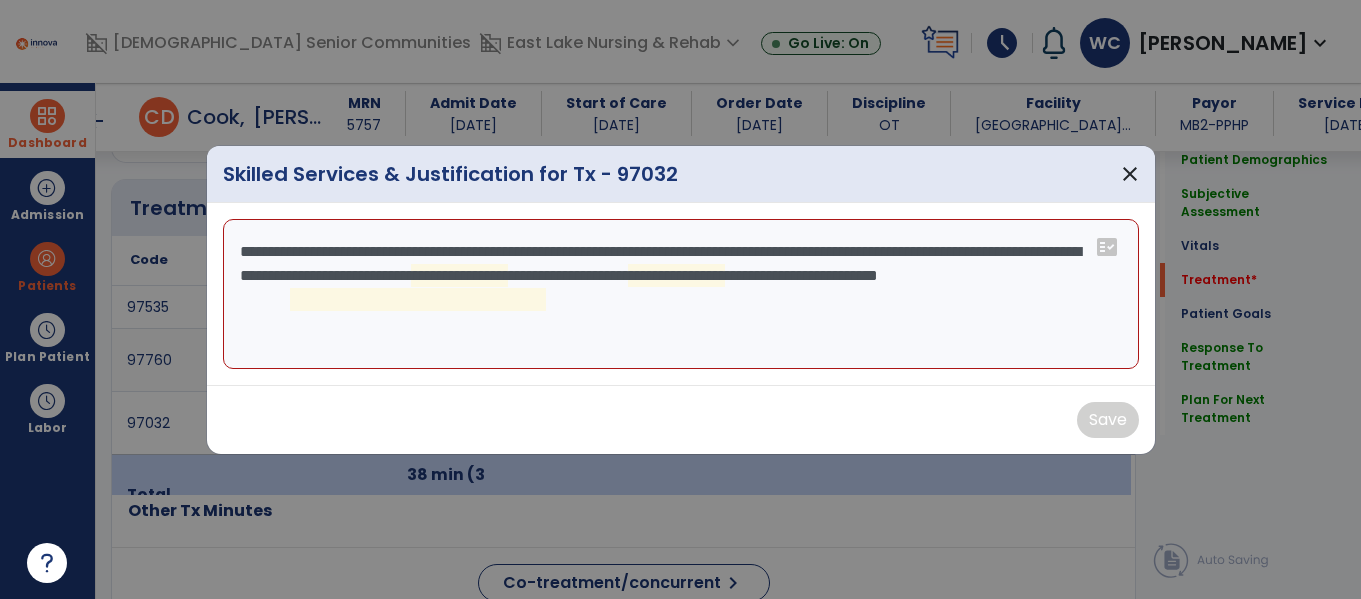 click on "**********" at bounding box center [681, 294] 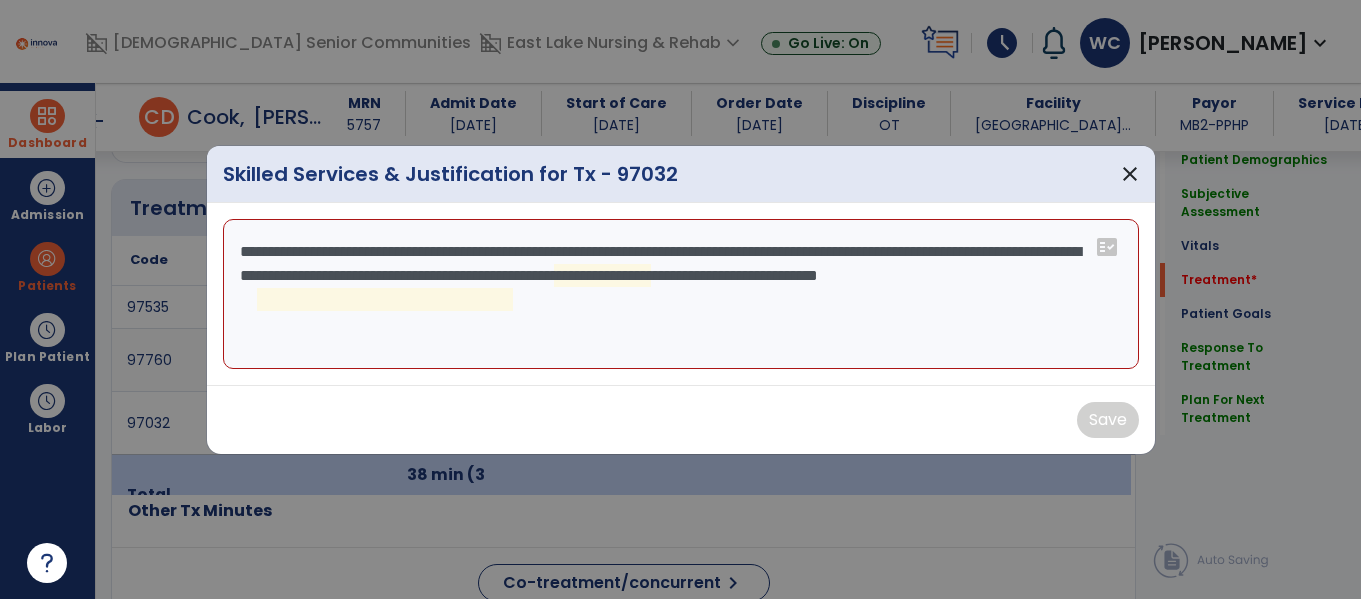 click on "**********" at bounding box center (681, 294) 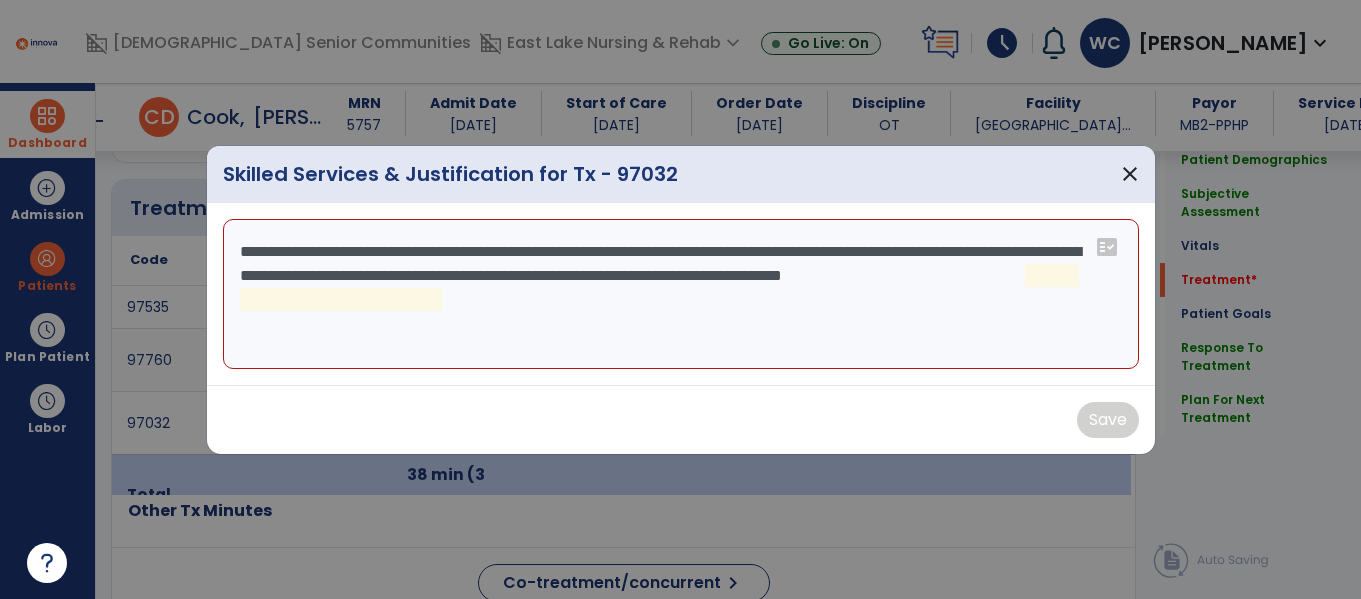 click on "**********" at bounding box center (681, 294) 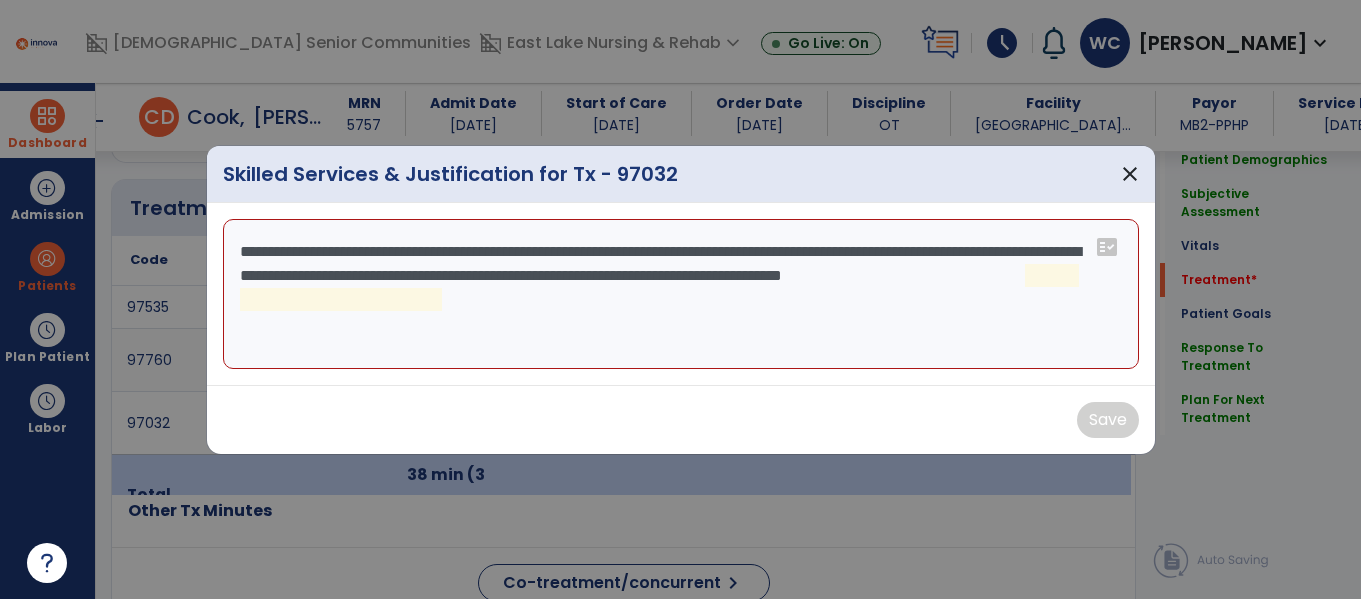 paste on "**********" 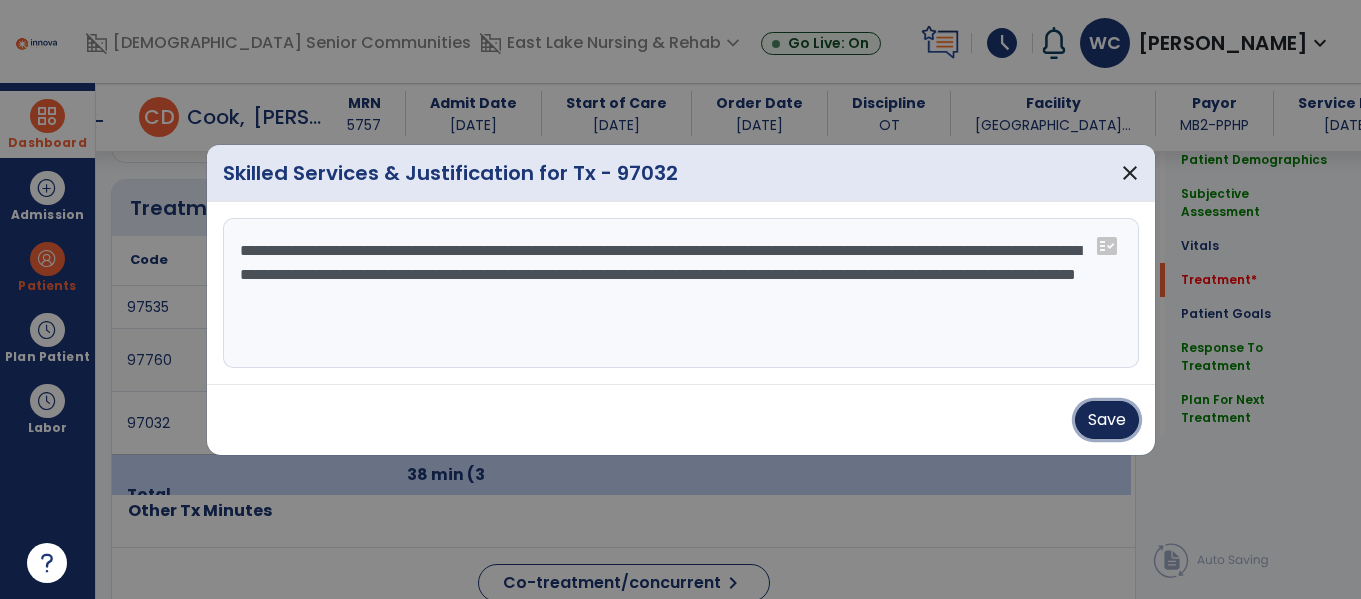 click on "Save" at bounding box center (1107, 420) 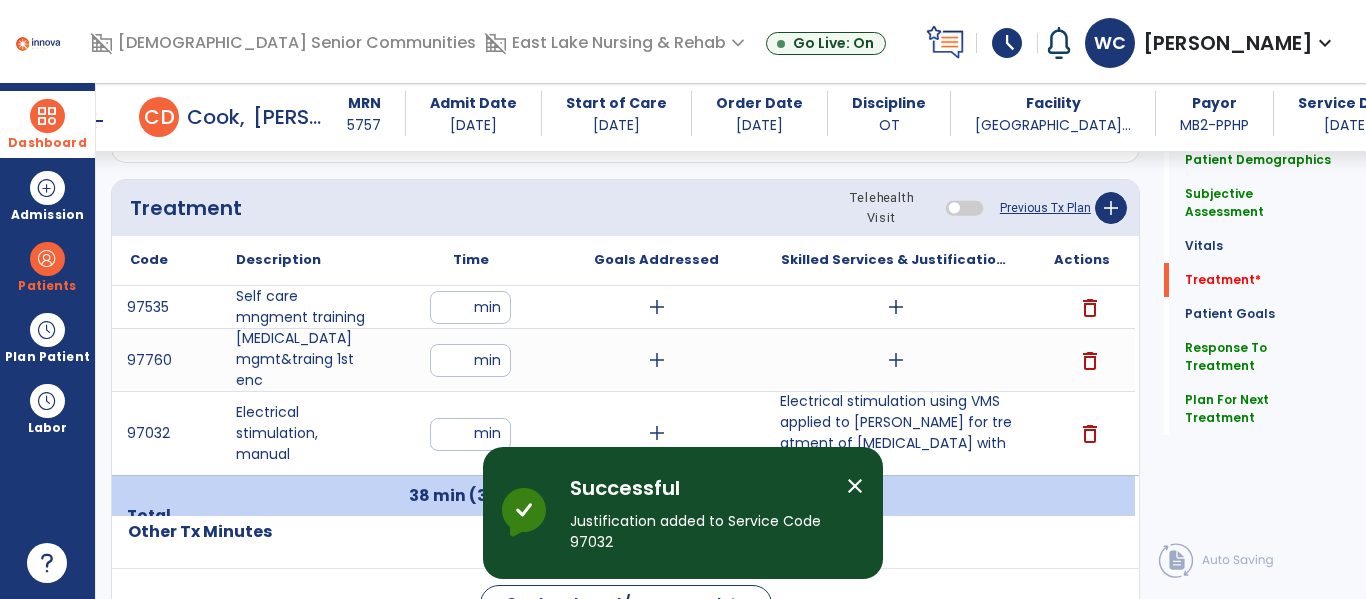 click on "add" at bounding box center [896, 307] 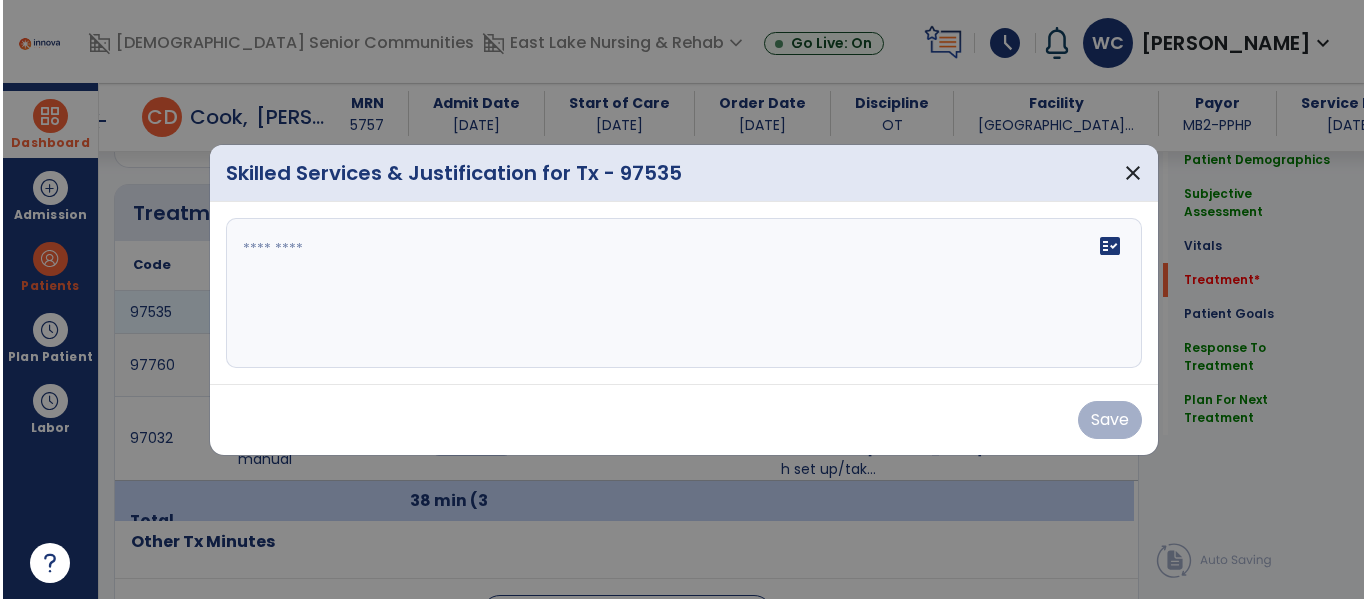 scroll, scrollTop: 1110, scrollLeft: 0, axis: vertical 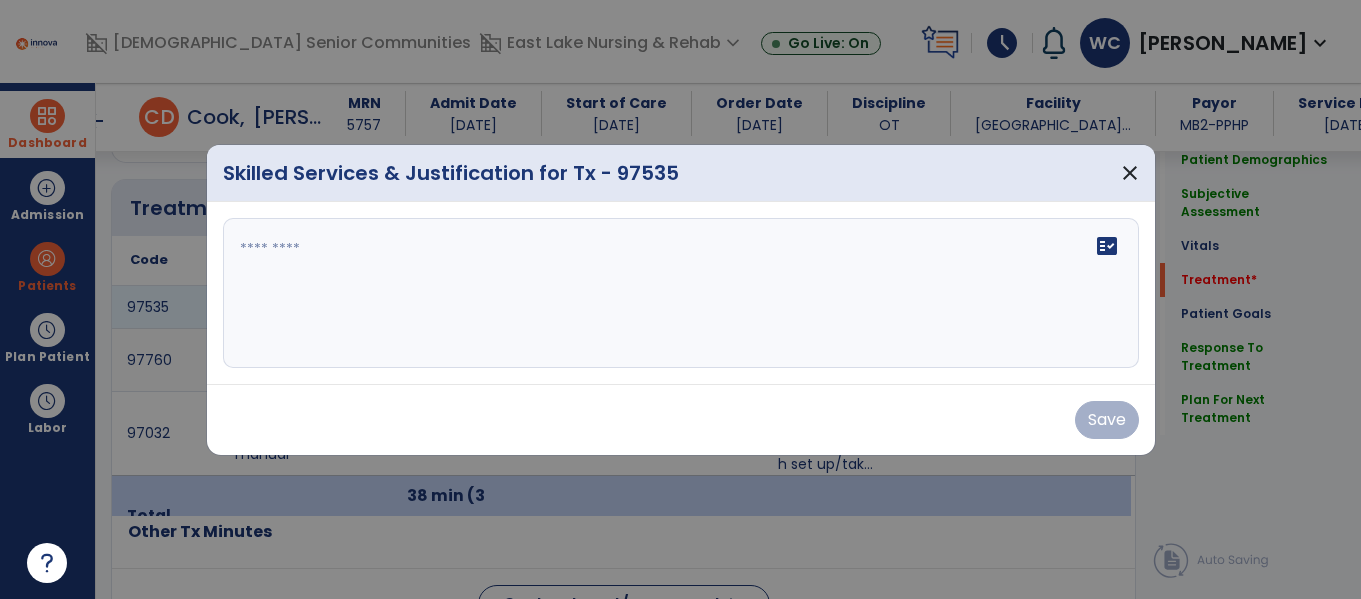 click on "fact_check" at bounding box center (681, 293) 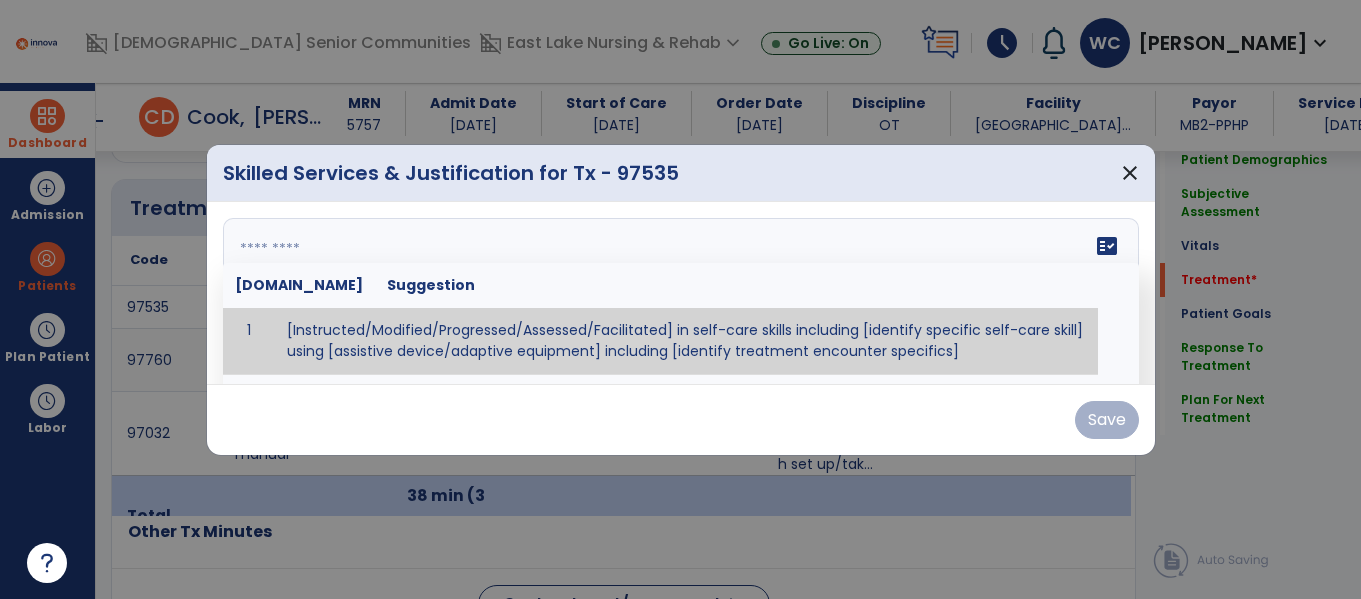 paste on "**********" 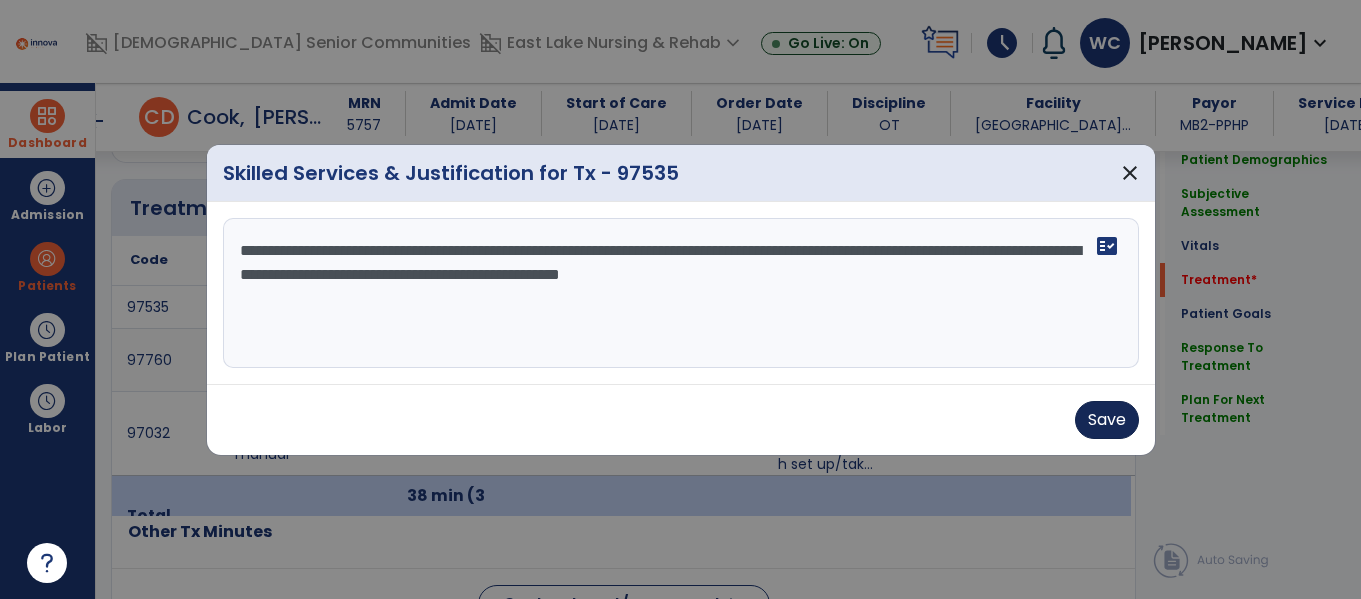 type on "**********" 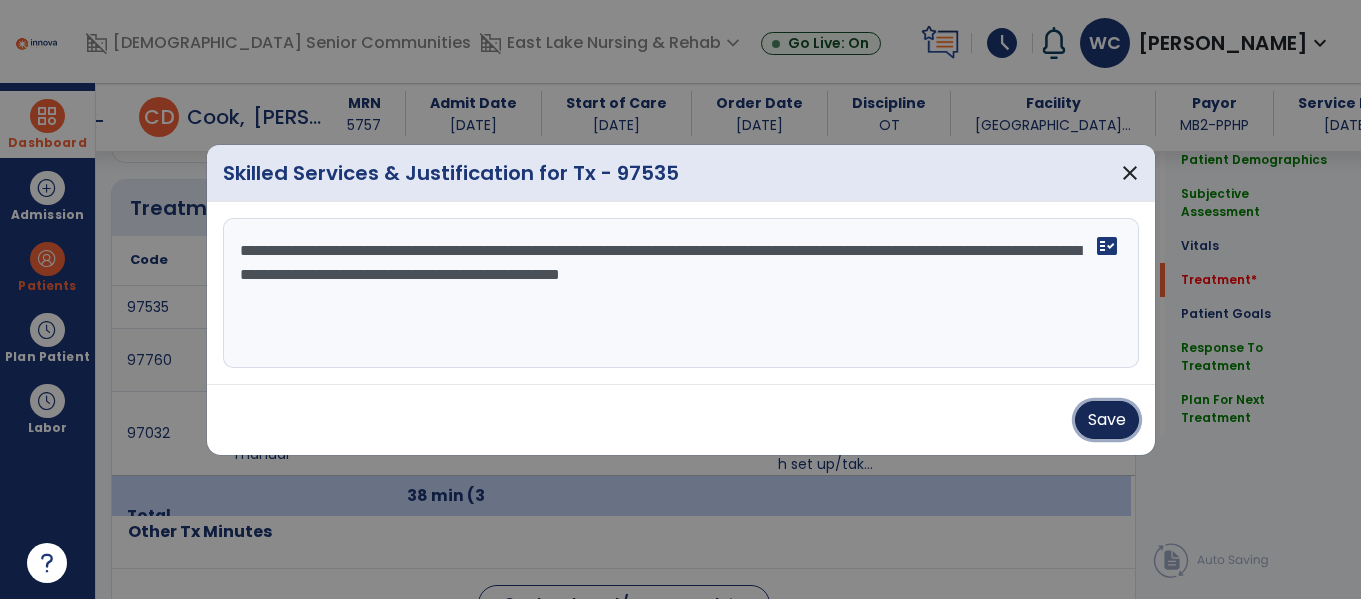 click on "Save" at bounding box center [1107, 420] 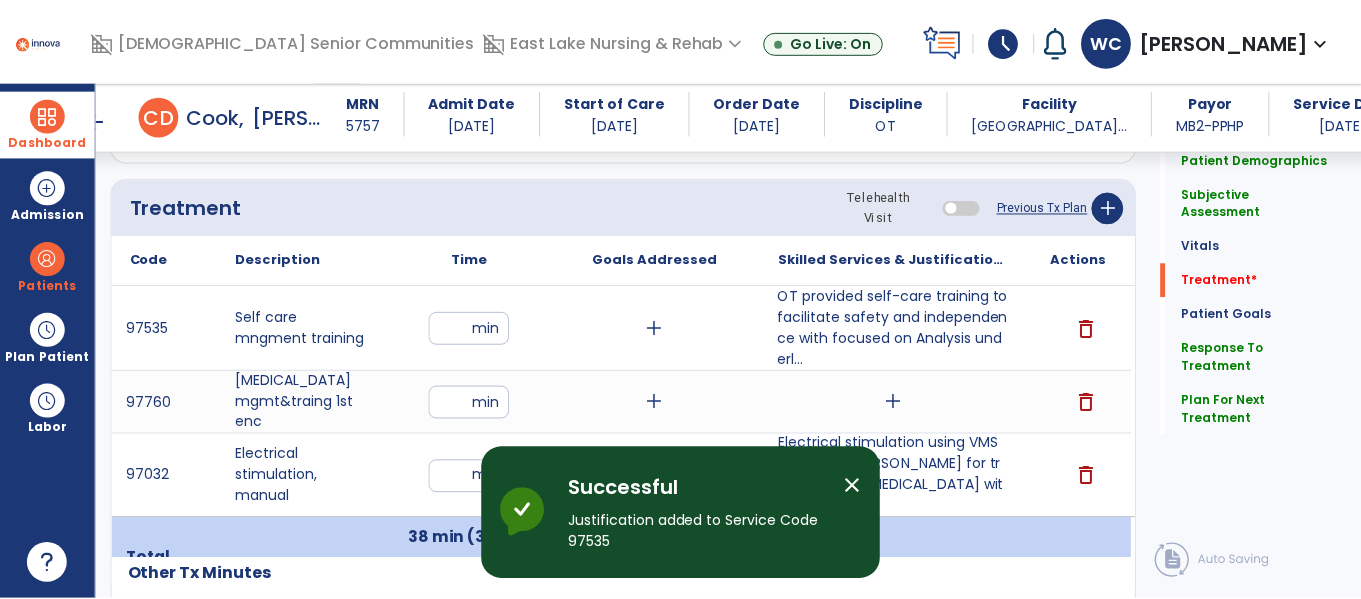 scroll, scrollTop: 1093, scrollLeft: 0, axis: vertical 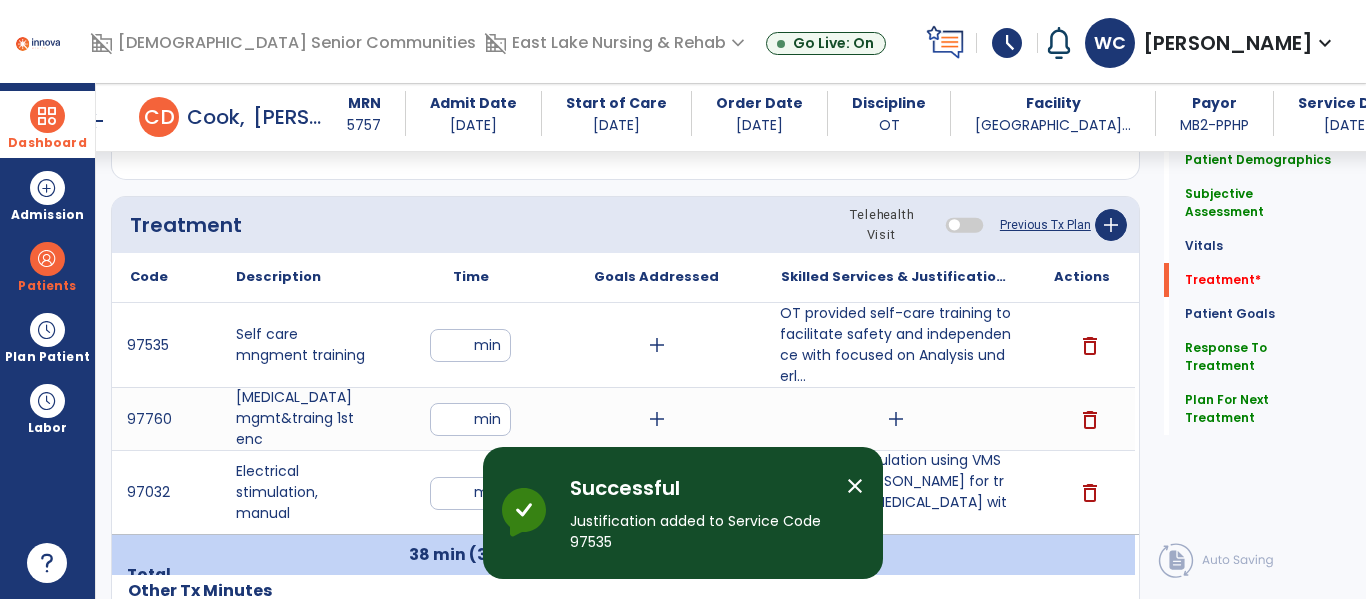 click on "add" at bounding box center (896, 419) 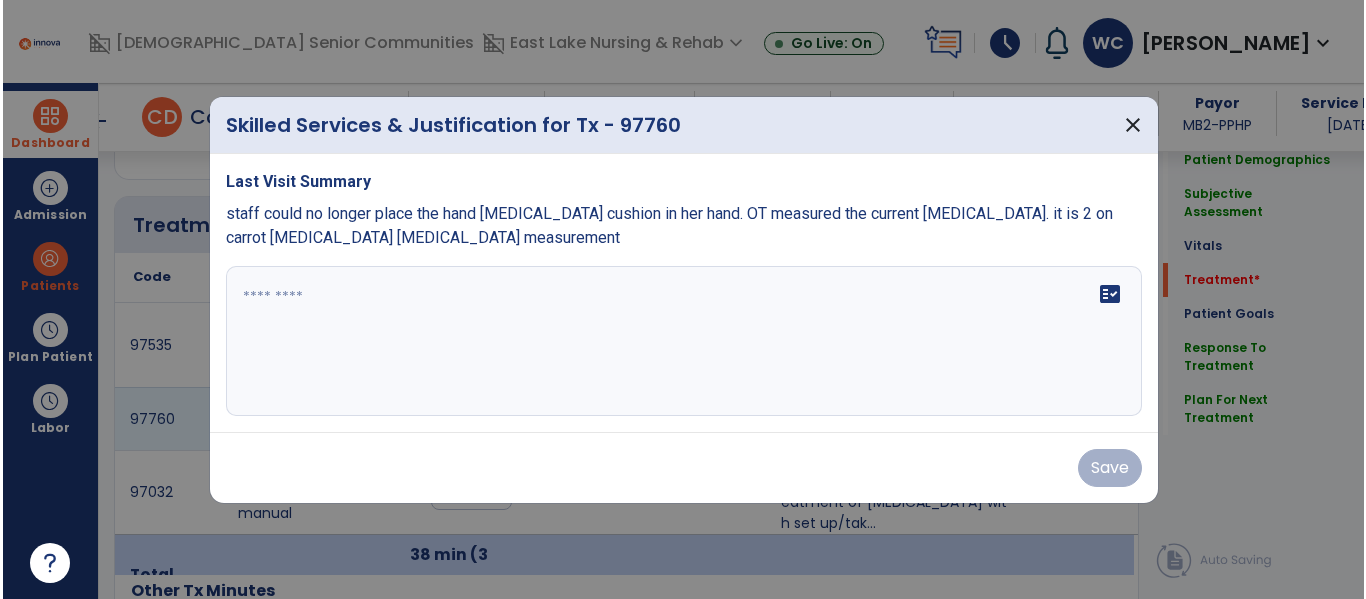 scroll, scrollTop: 1093, scrollLeft: 0, axis: vertical 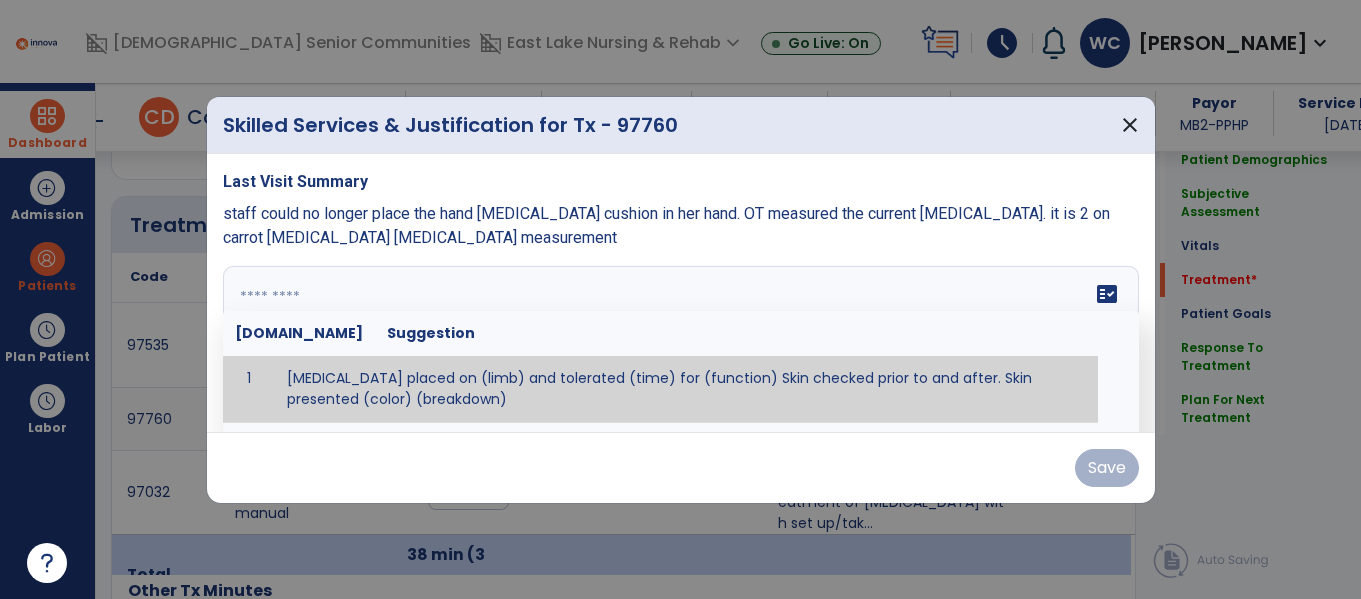 click at bounding box center (678, 341) 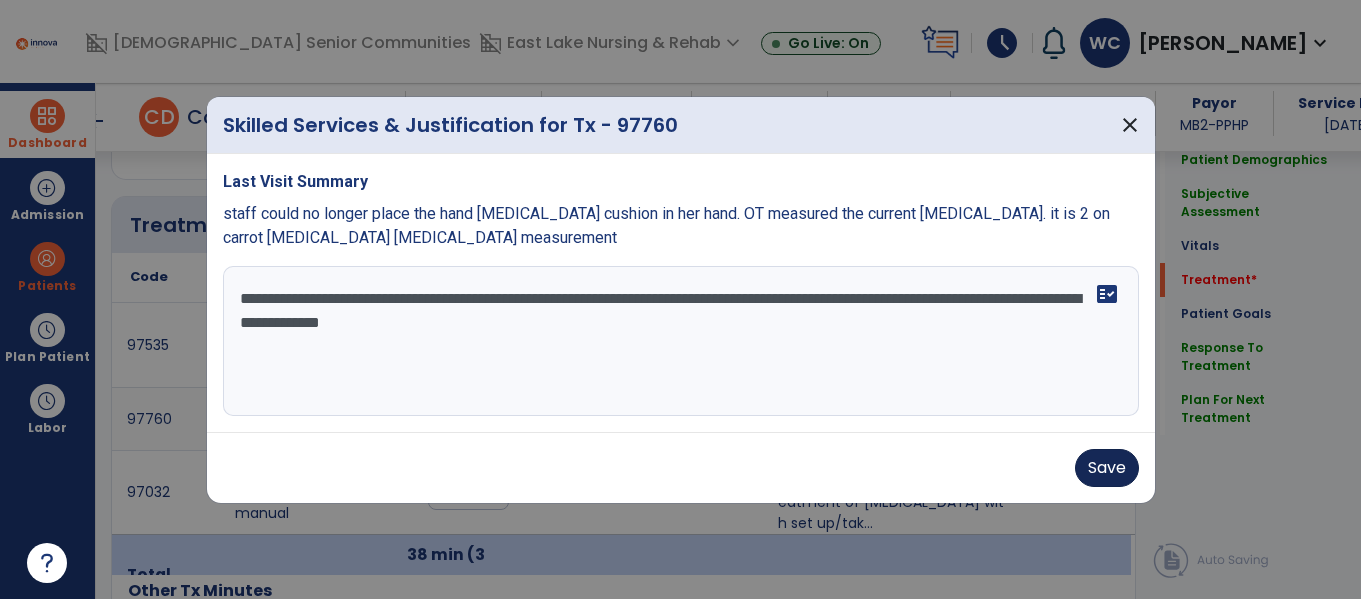 type on "**********" 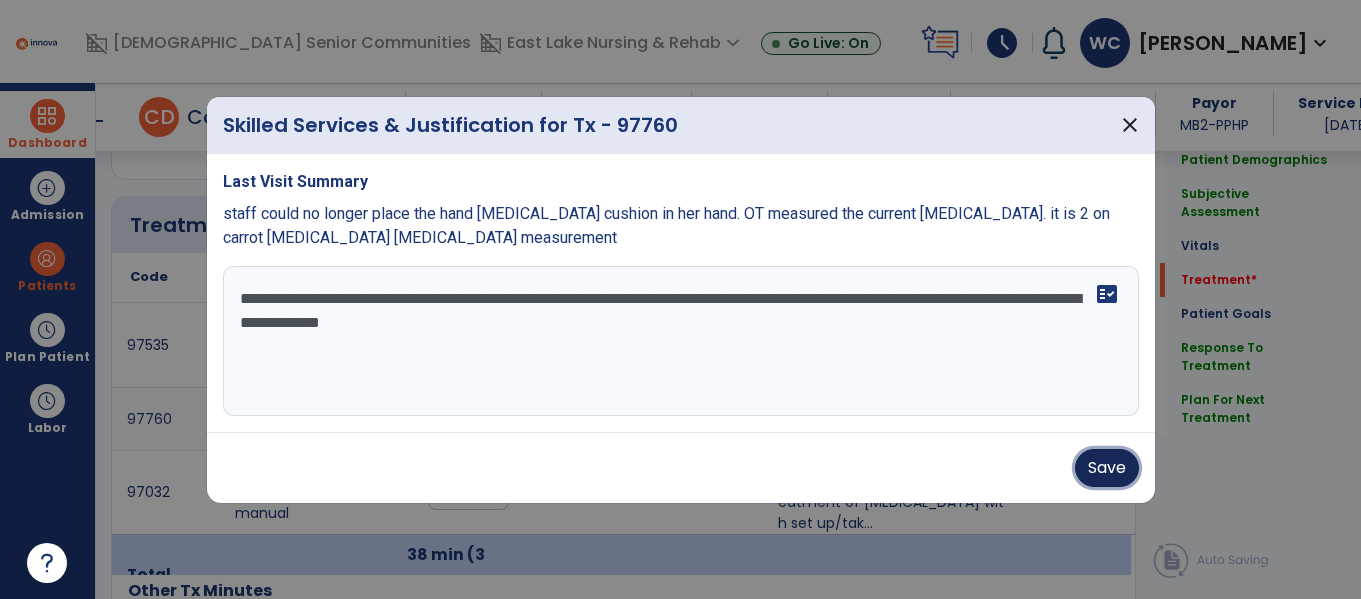 click on "Save" at bounding box center [1107, 468] 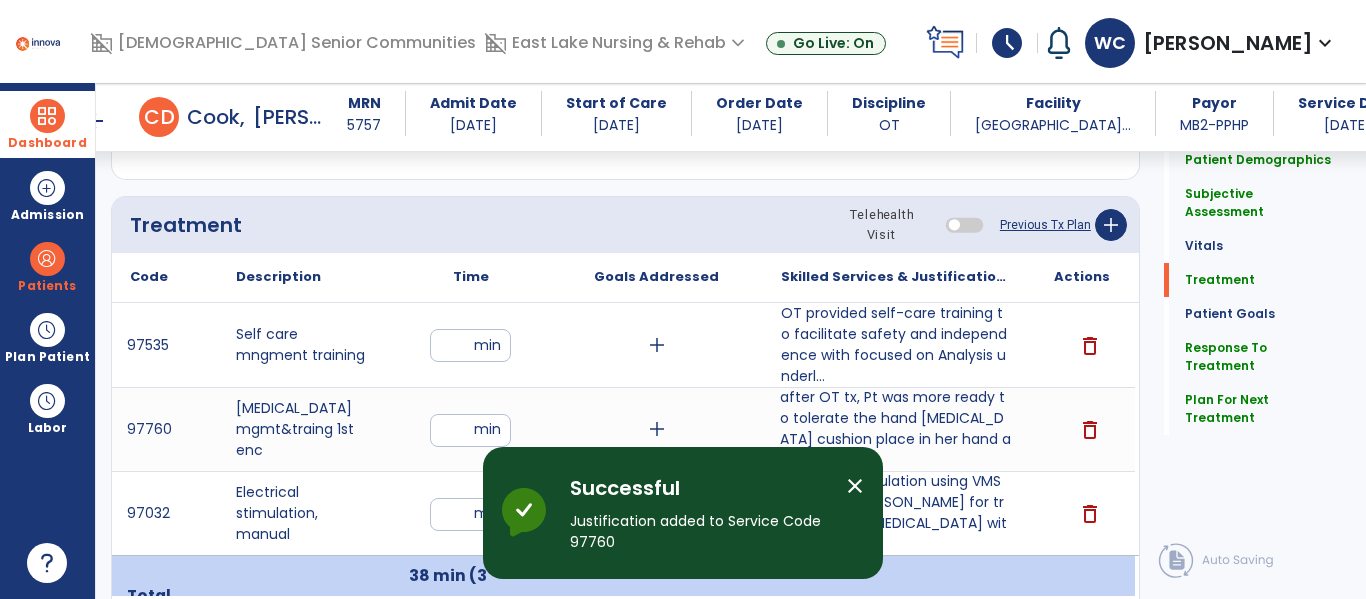 click on "close" at bounding box center (863, 489) 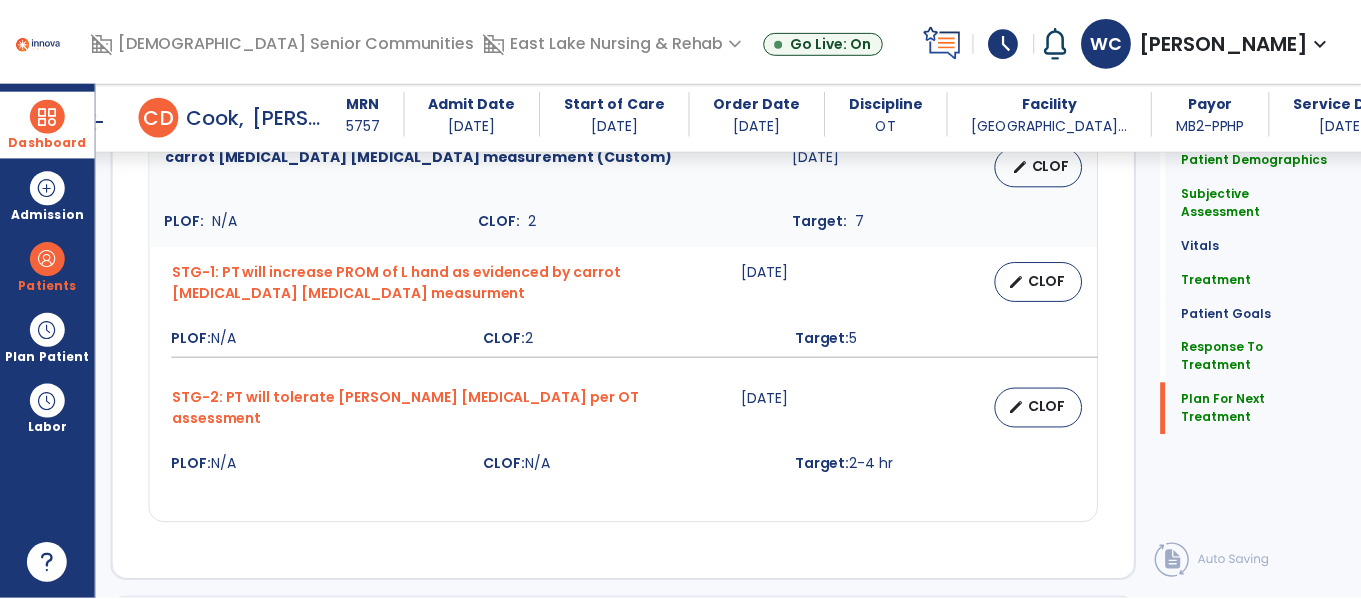 scroll, scrollTop: 2388, scrollLeft: 0, axis: vertical 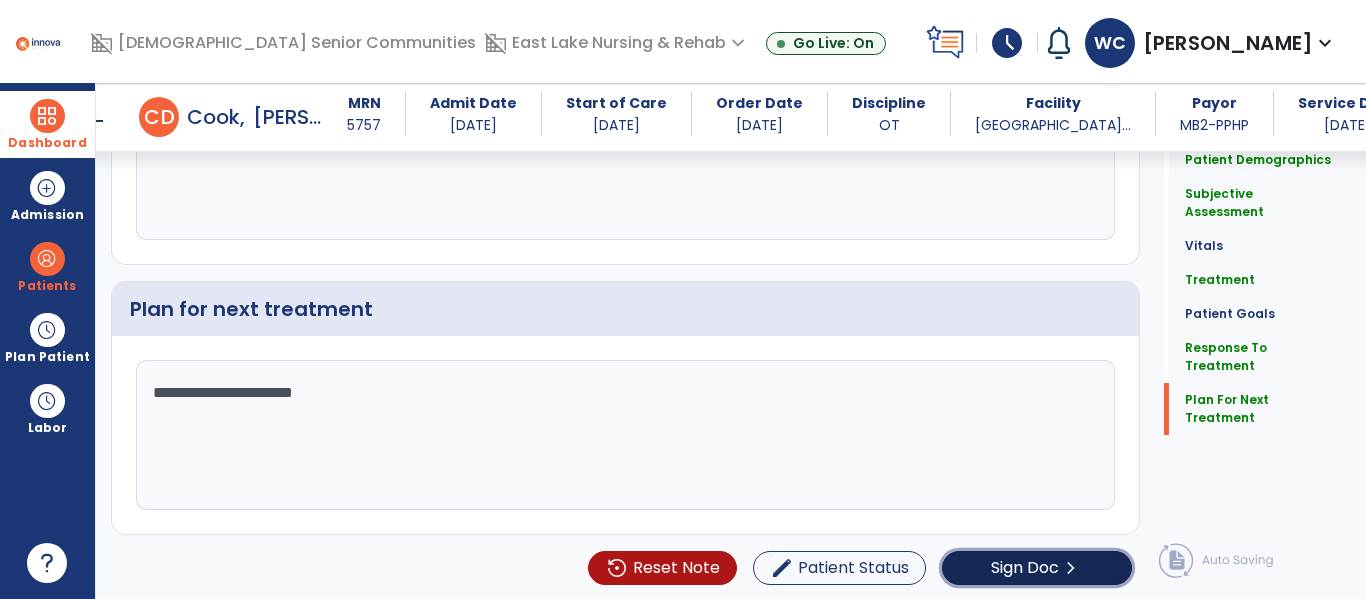 click on "Sign Doc" 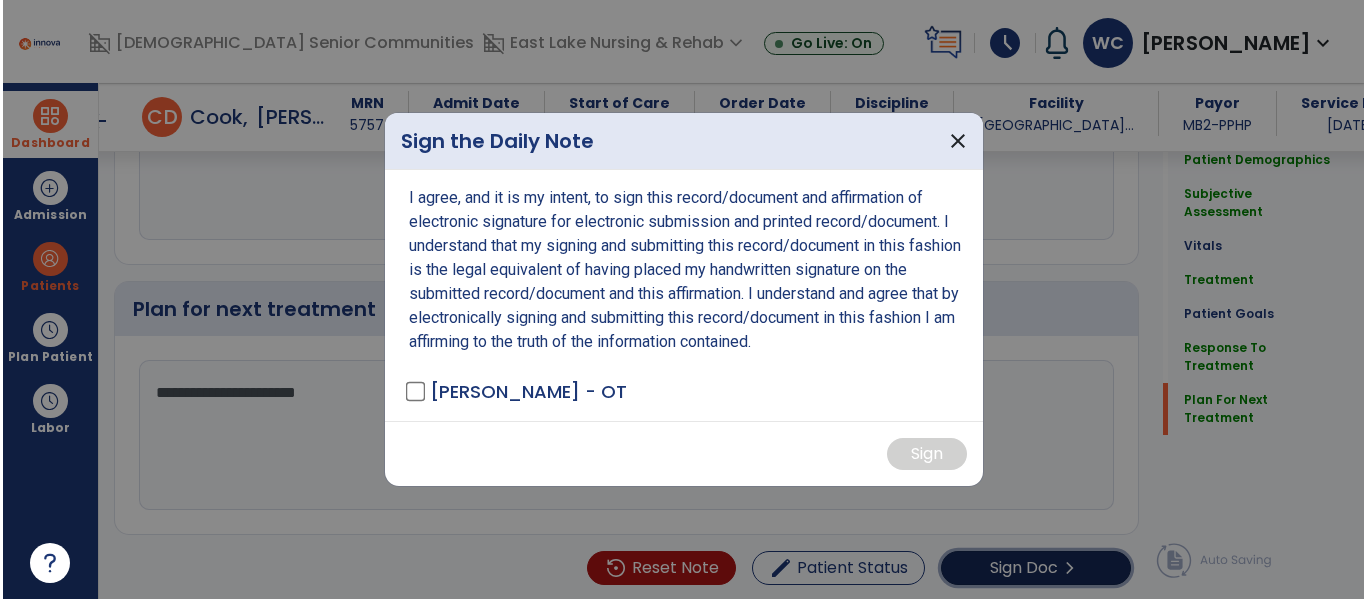 scroll, scrollTop: 2388, scrollLeft: 0, axis: vertical 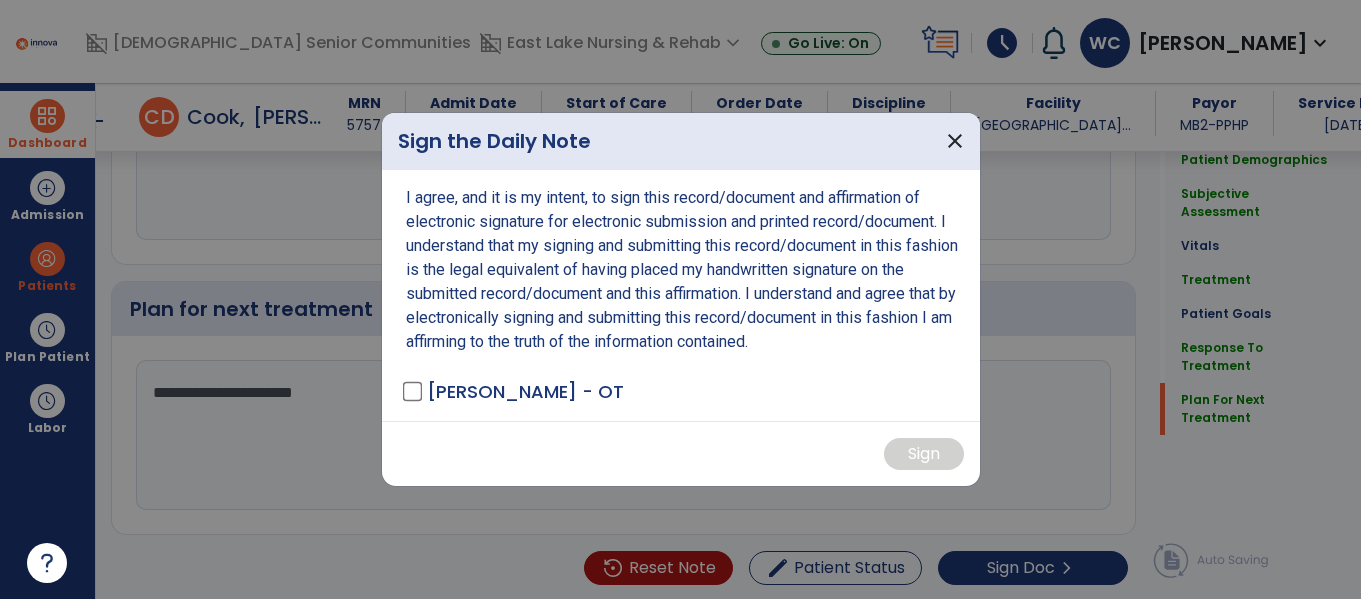 click on "[PERSON_NAME]  - OT" at bounding box center (525, 391) 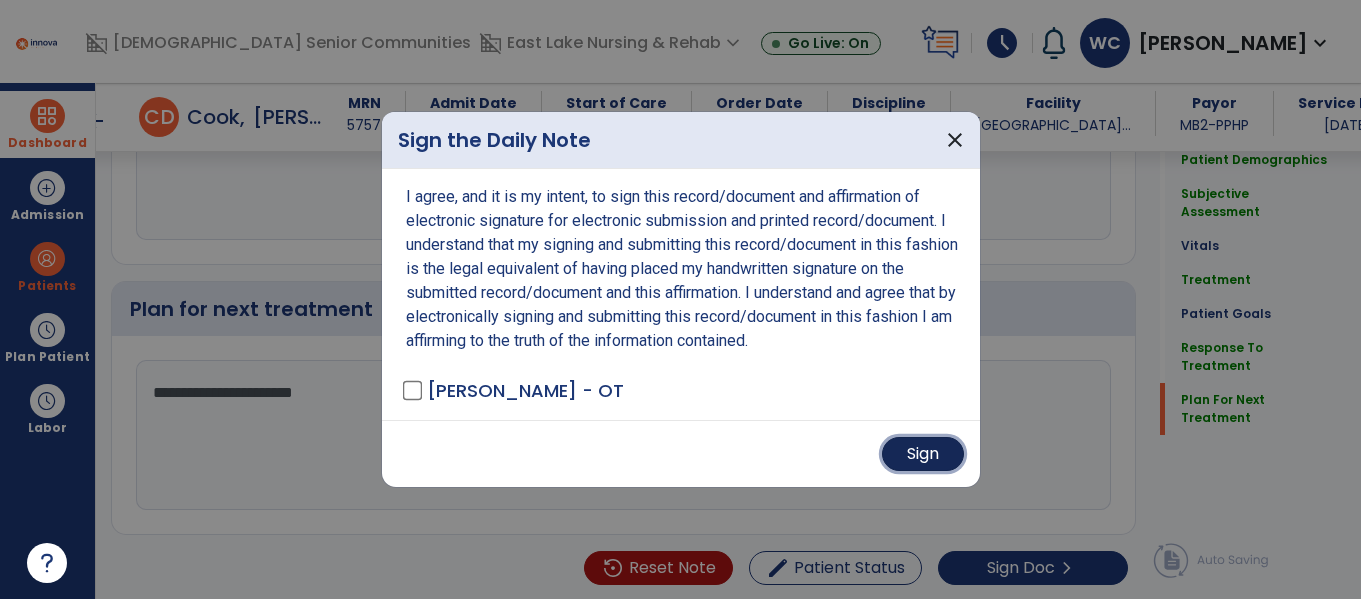 click on "Sign" at bounding box center (923, 454) 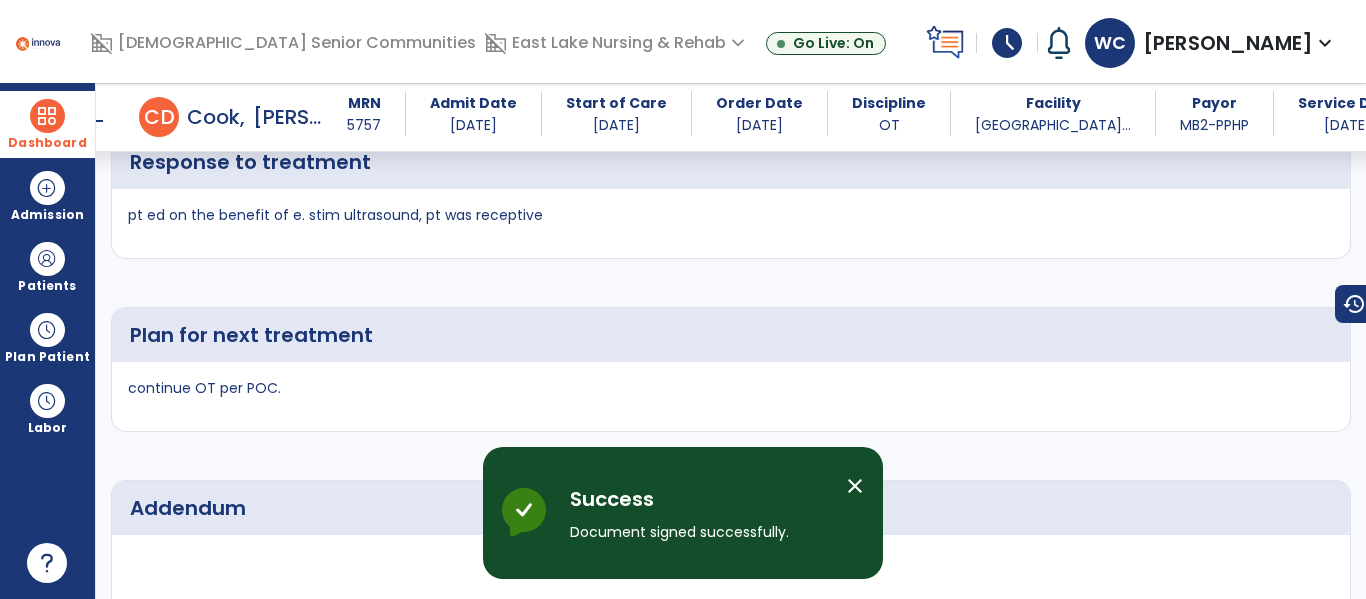click on "close" at bounding box center [855, 486] 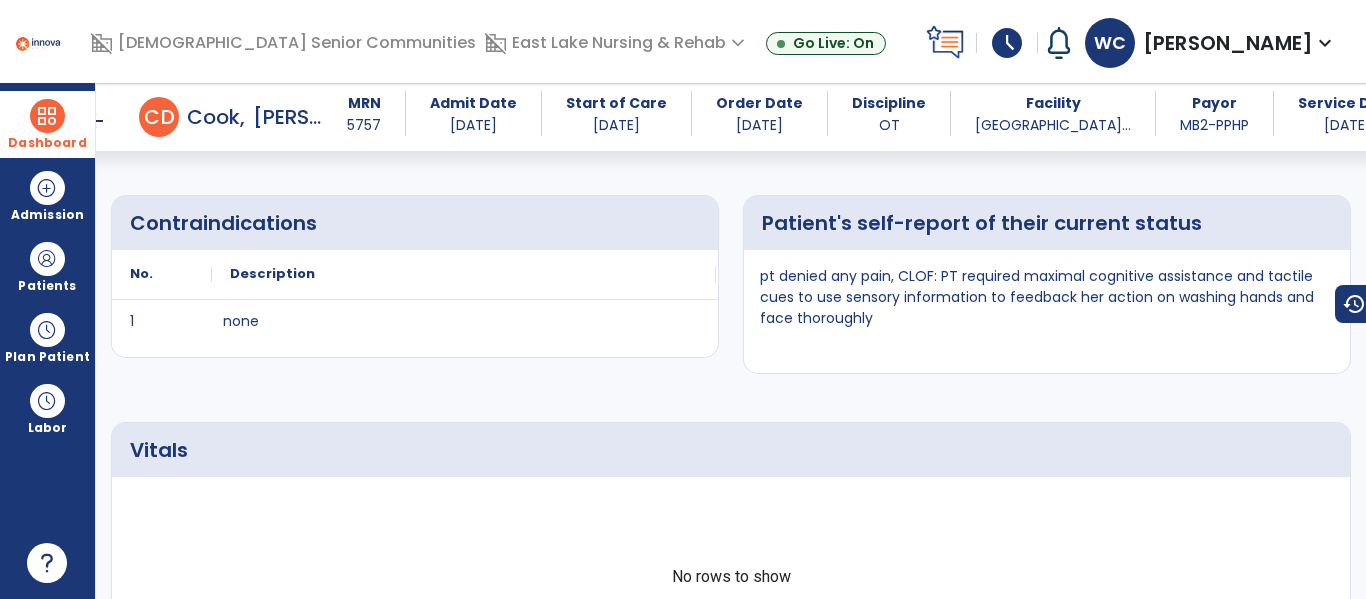 scroll, scrollTop: 0, scrollLeft: 0, axis: both 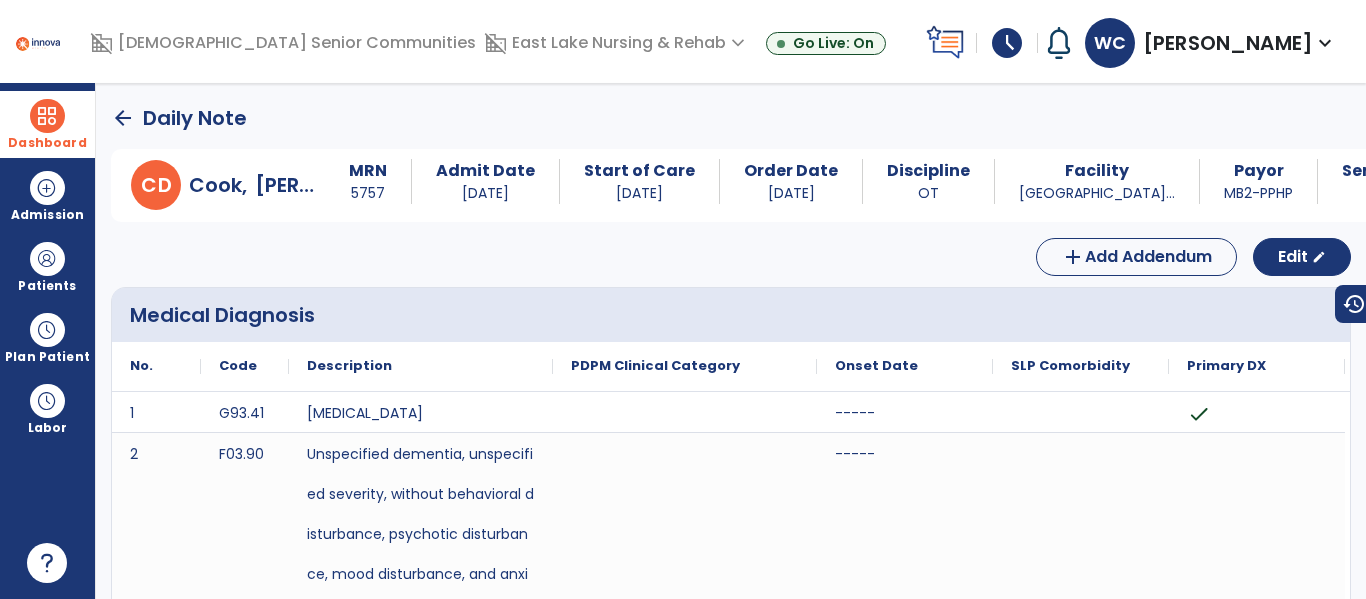 click on "arrow_back" 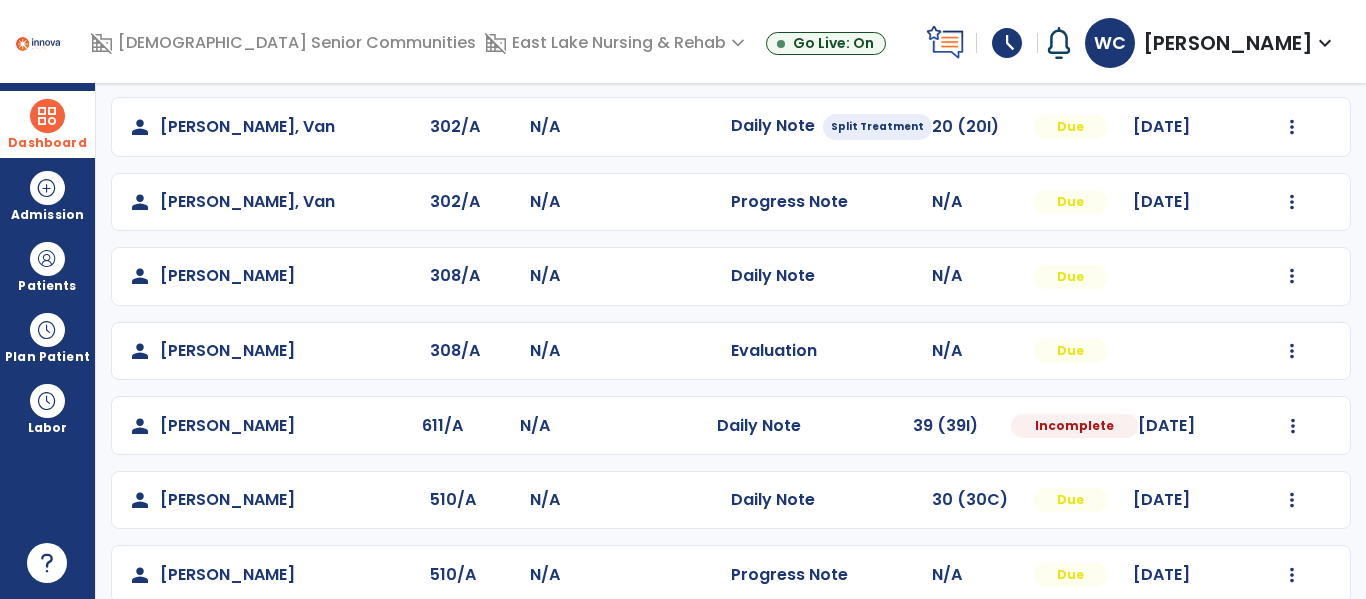scroll, scrollTop: 711, scrollLeft: 0, axis: vertical 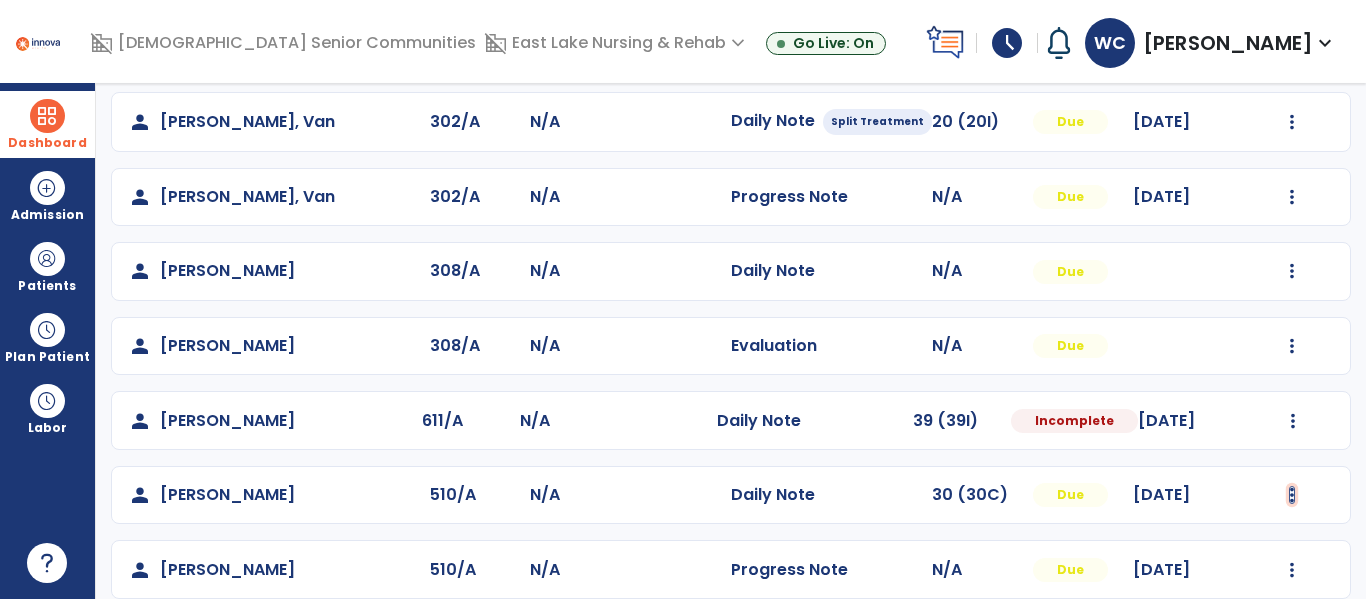 click at bounding box center [1293, -339] 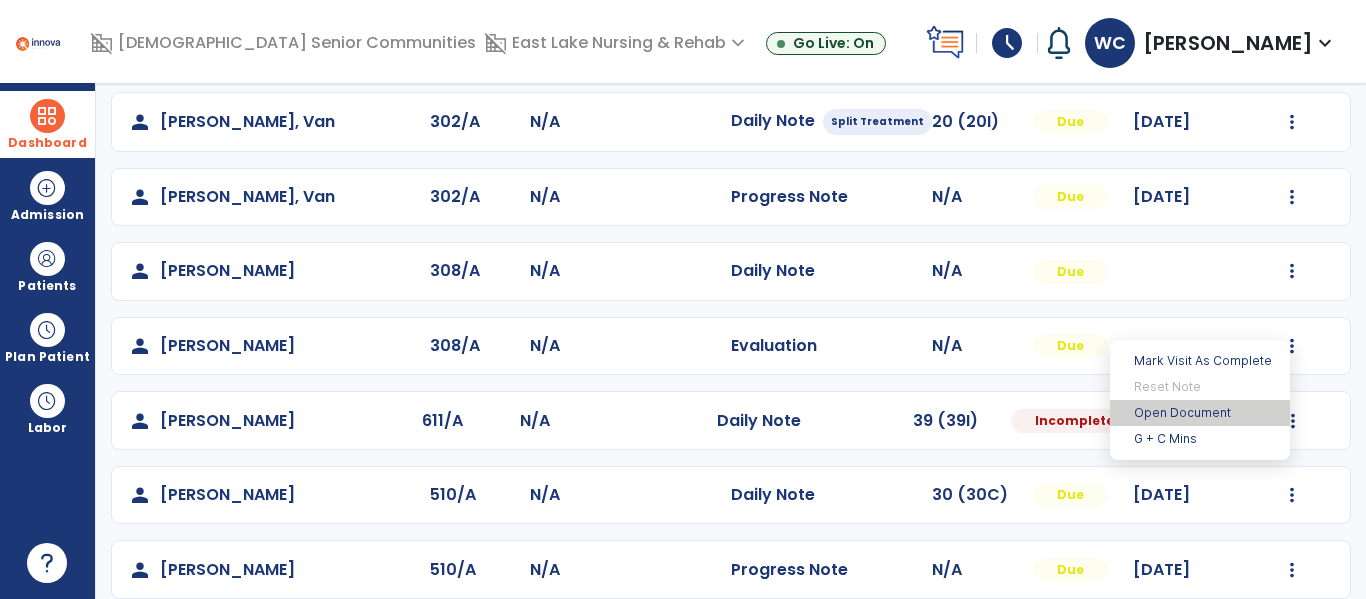 click on "Open Document" at bounding box center (1200, 413) 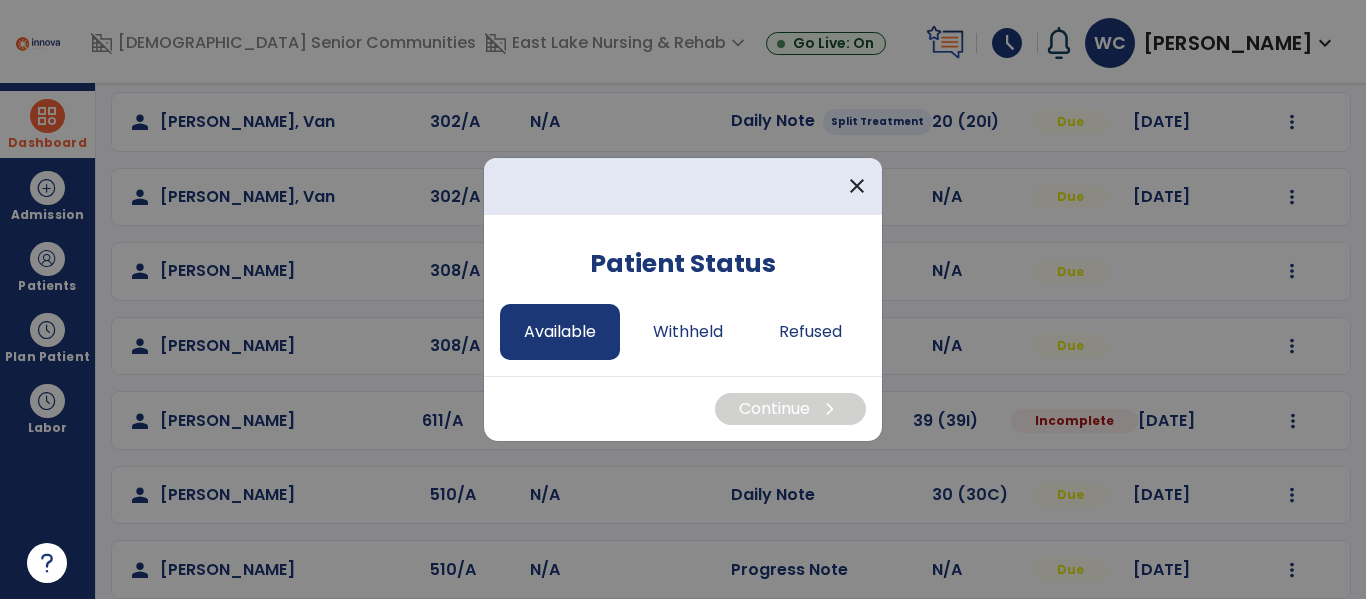click on "Available" at bounding box center [560, 332] 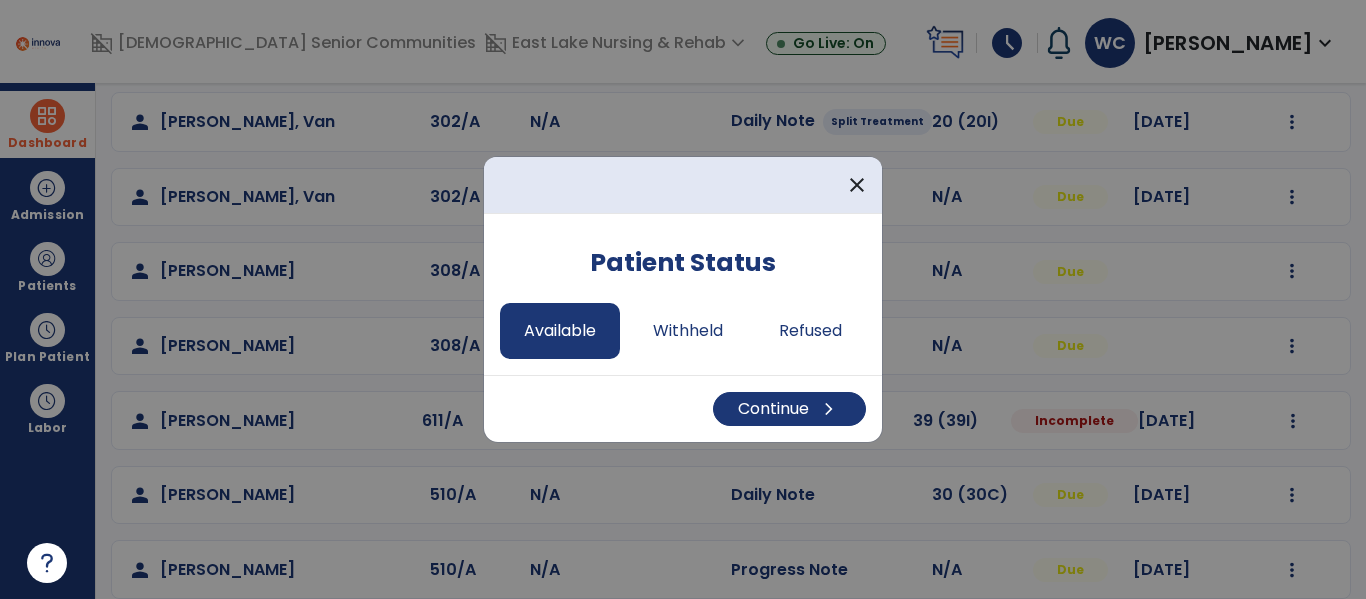 click on "Continue   chevron_right" at bounding box center (683, 408) 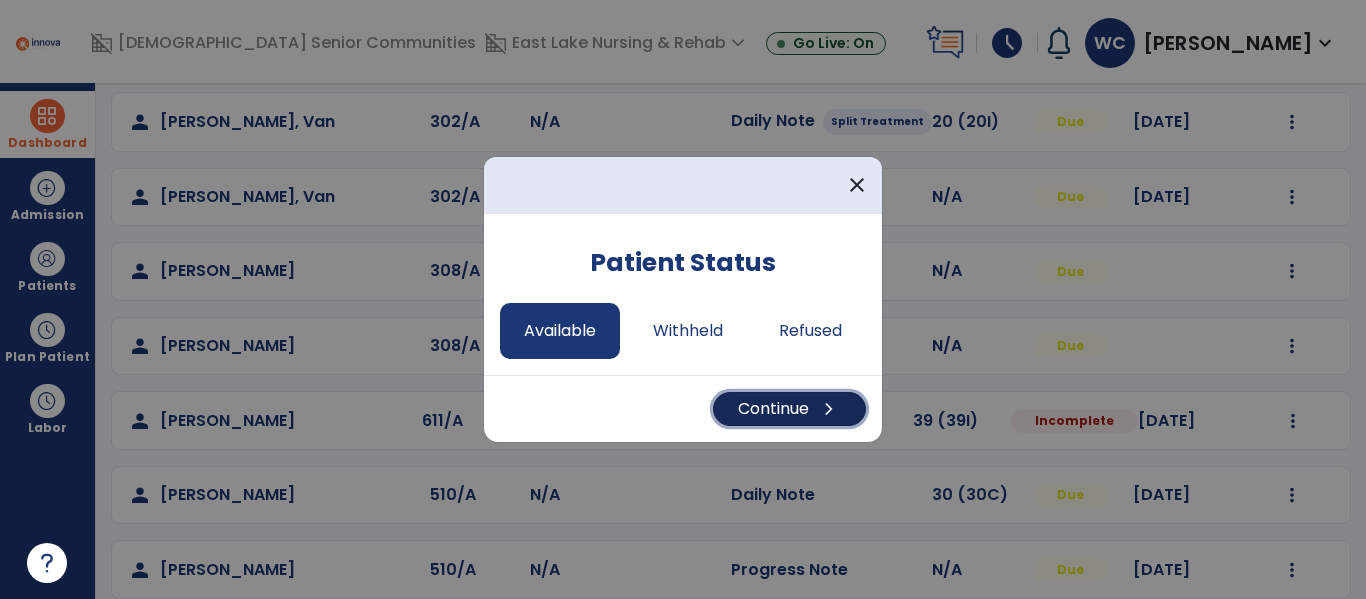 click on "Continue   chevron_right" at bounding box center [789, 409] 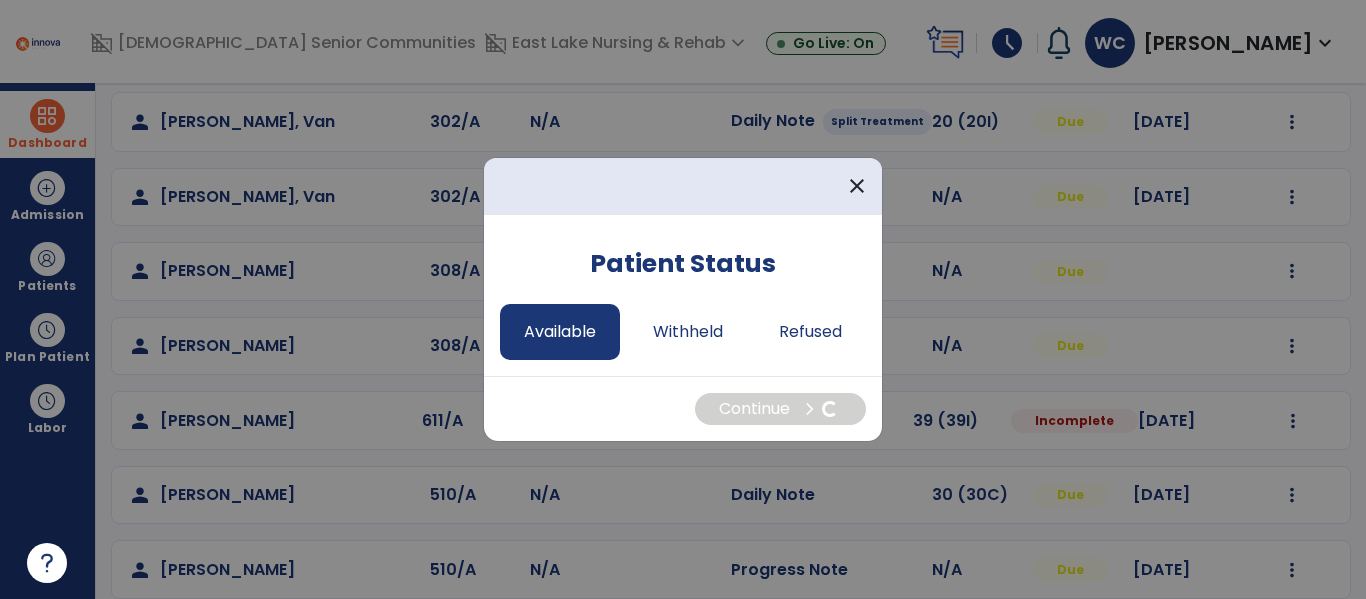 select on "*" 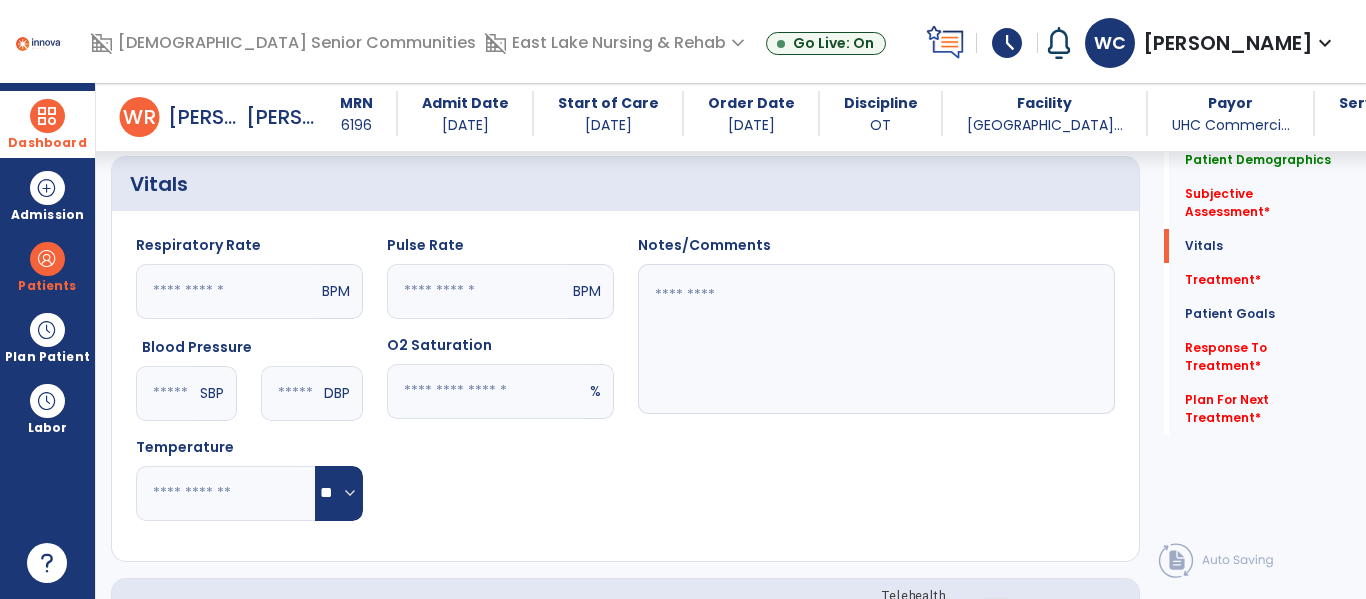 scroll, scrollTop: 706, scrollLeft: 0, axis: vertical 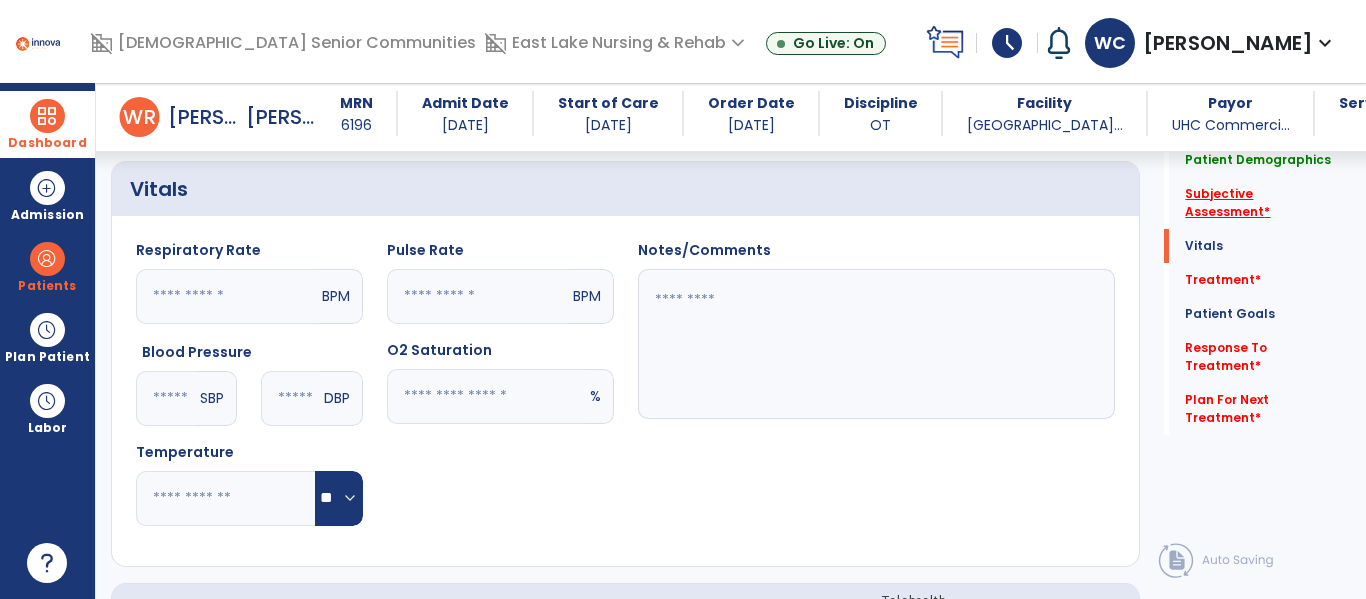 click on "Subjective Assessment   *" 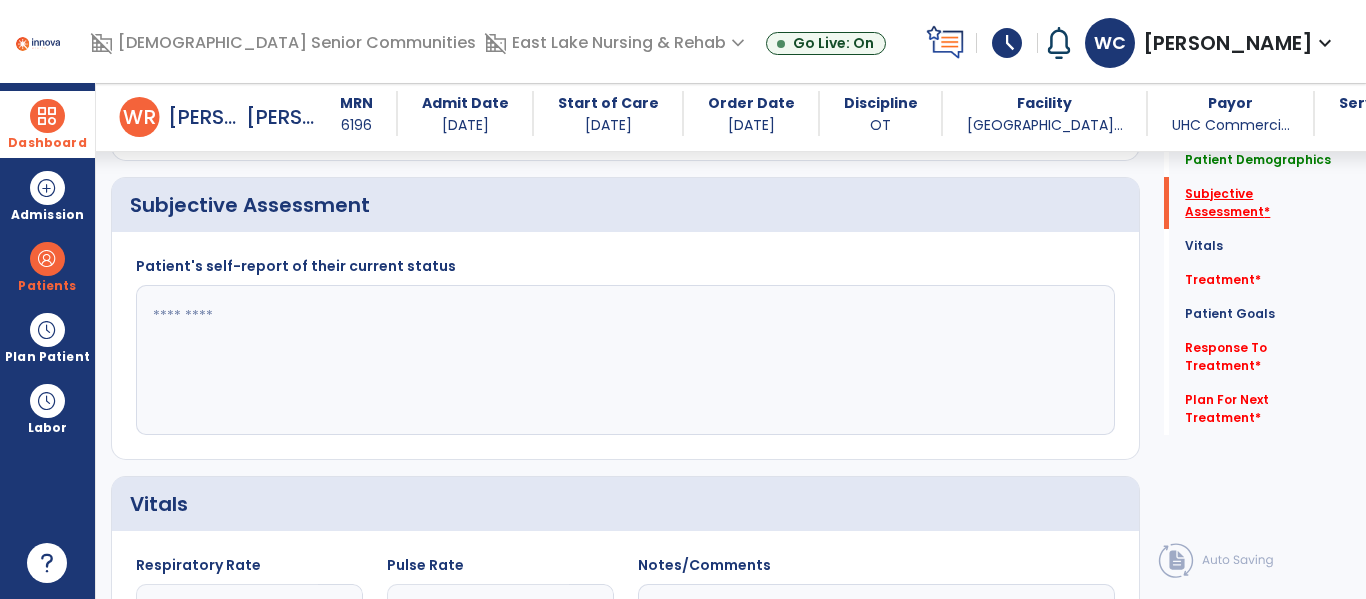 scroll, scrollTop: 368, scrollLeft: 0, axis: vertical 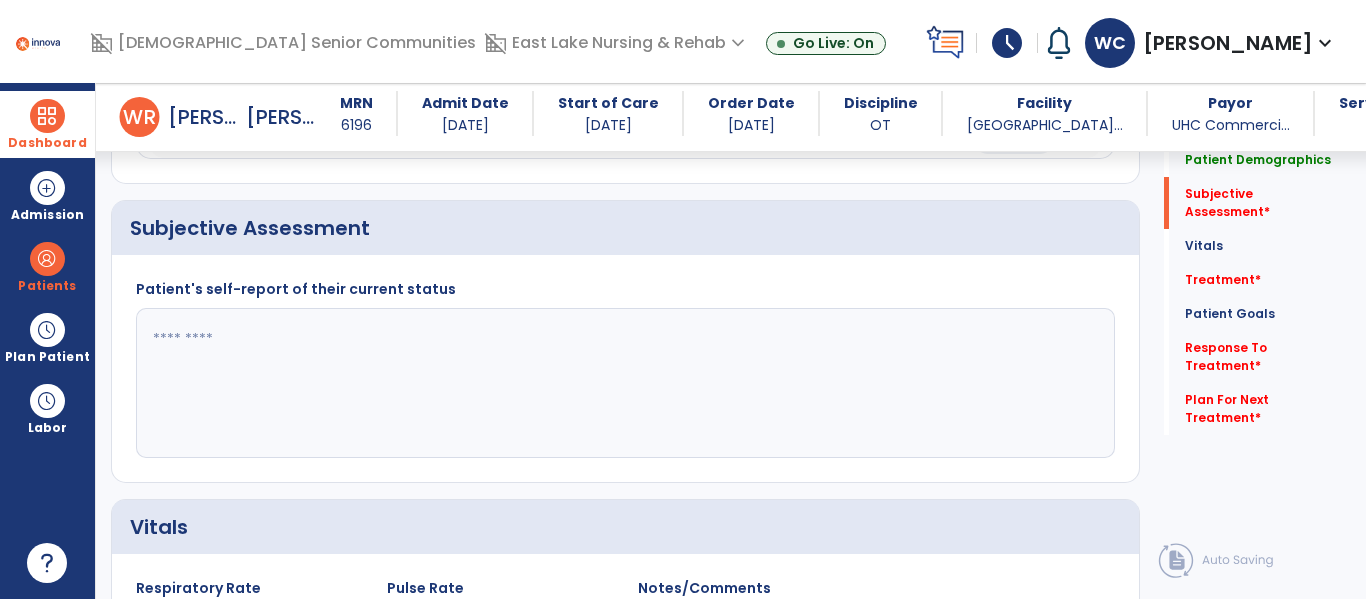 click 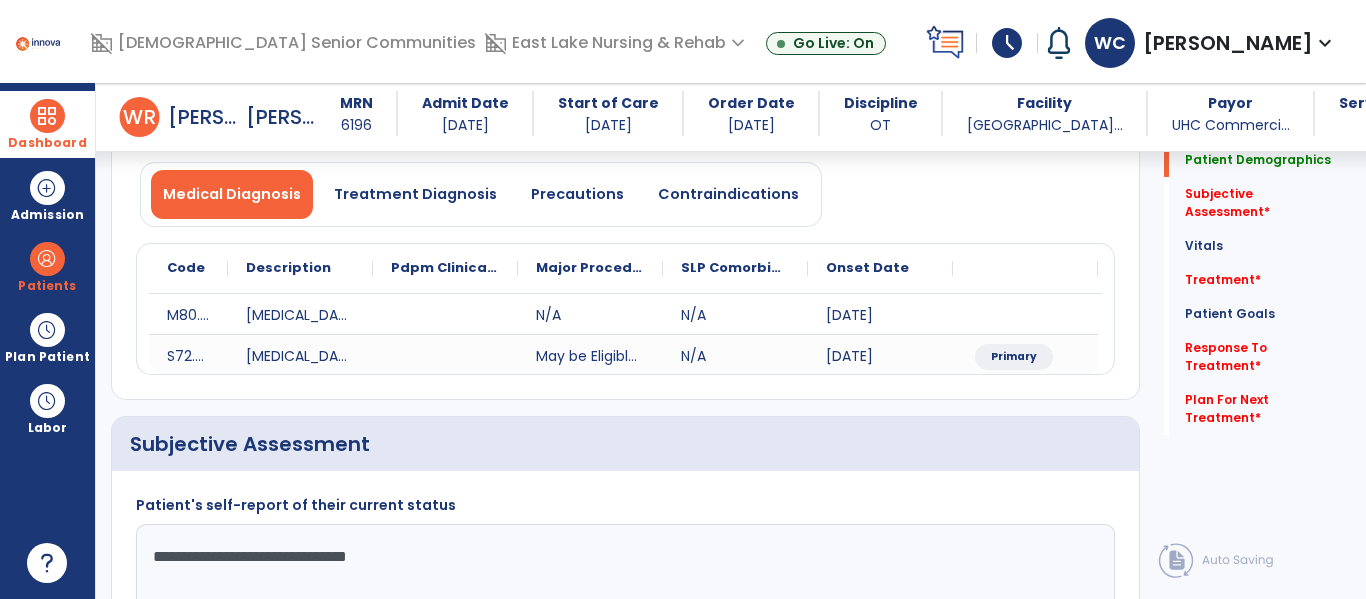 scroll, scrollTop: 0, scrollLeft: 0, axis: both 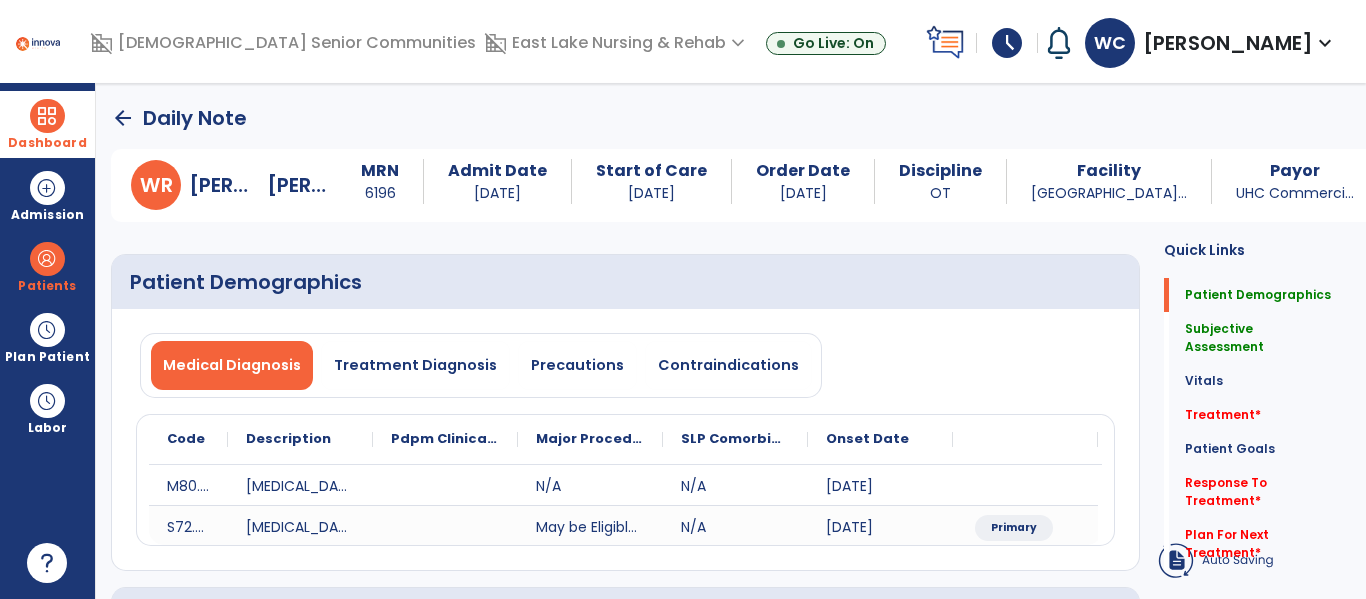 type on "**********" 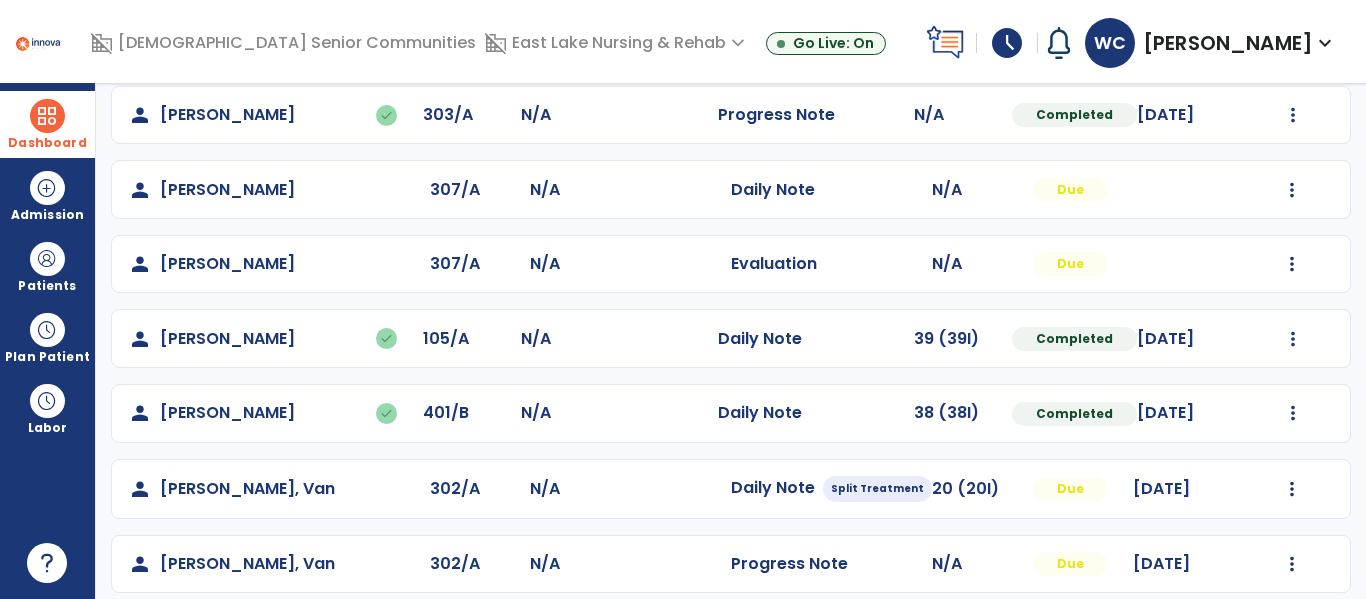 scroll, scrollTop: 346, scrollLeft: 0, axis: vertical 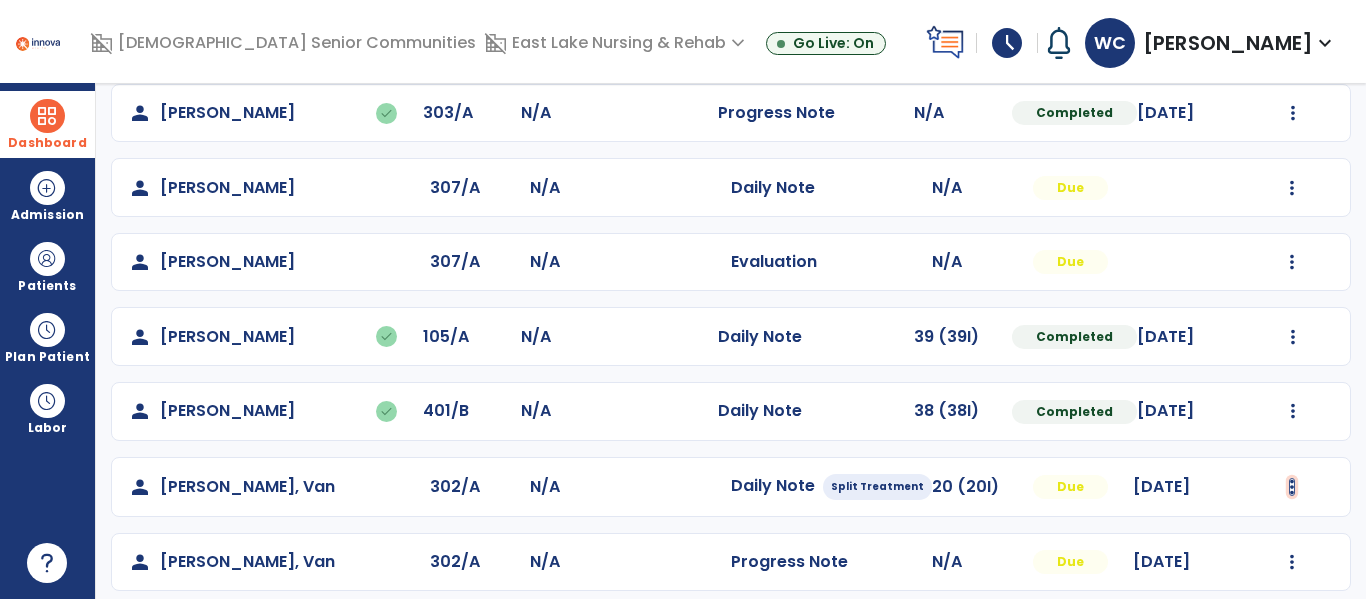 click at bounding box center (1293, 26) 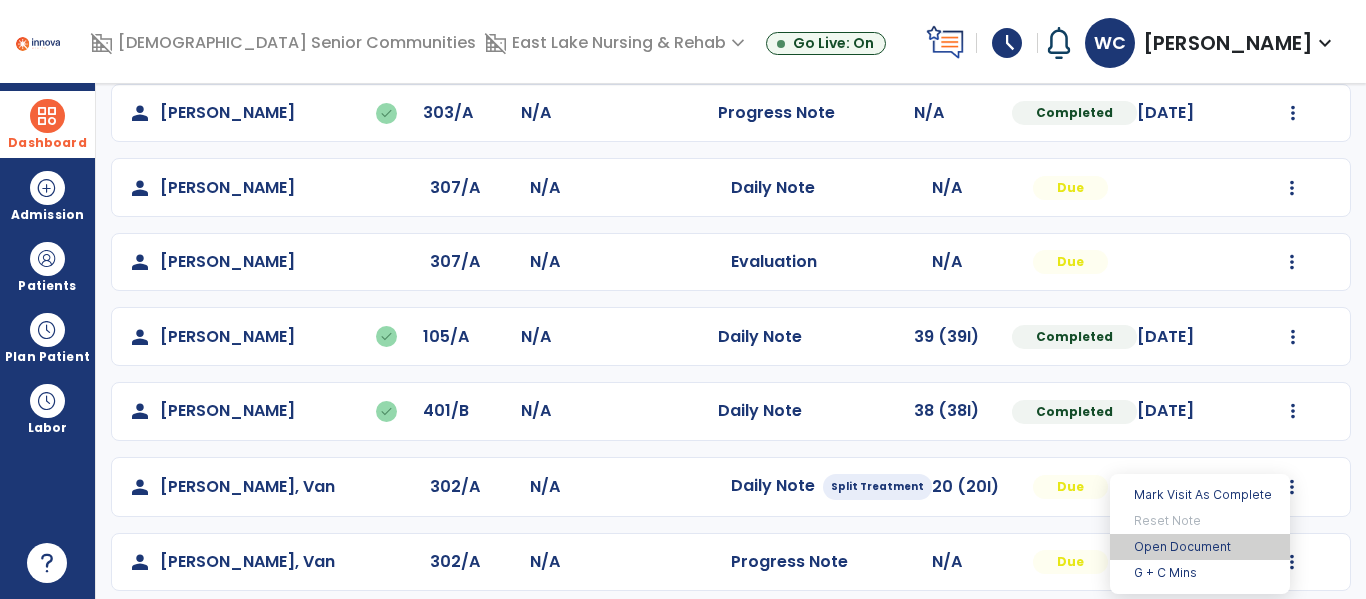 click on "Open Document" at bounding box center (1200, 547) 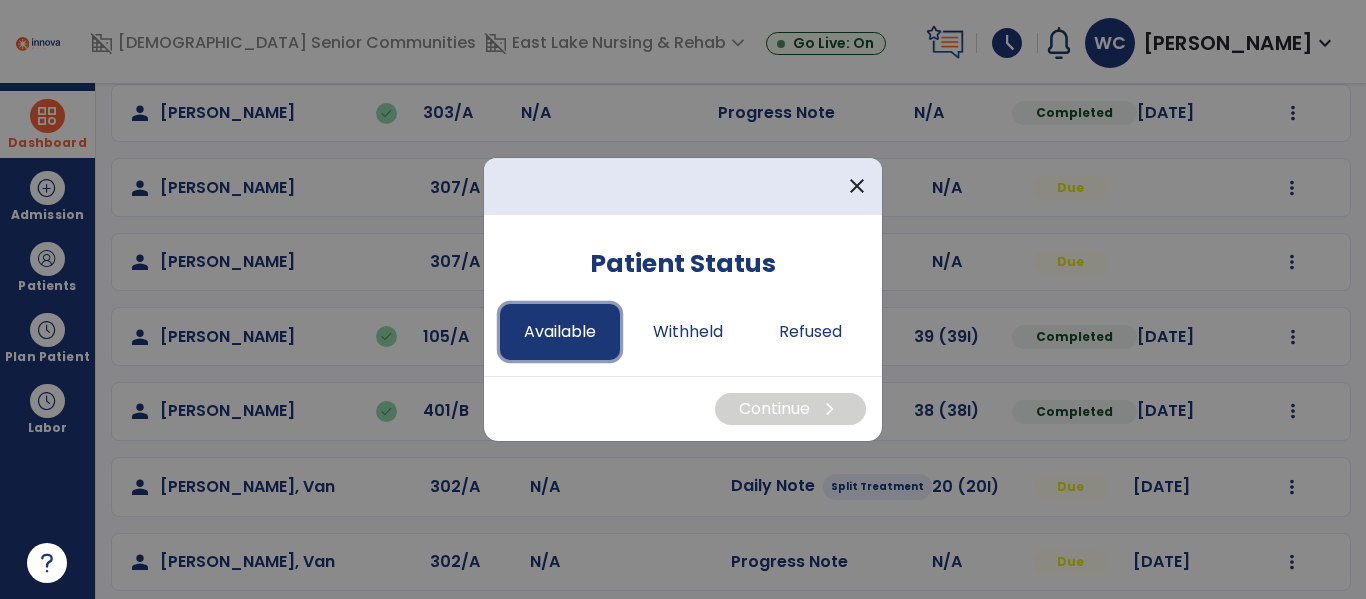 click on "Available" at bounding box center [560, 332] 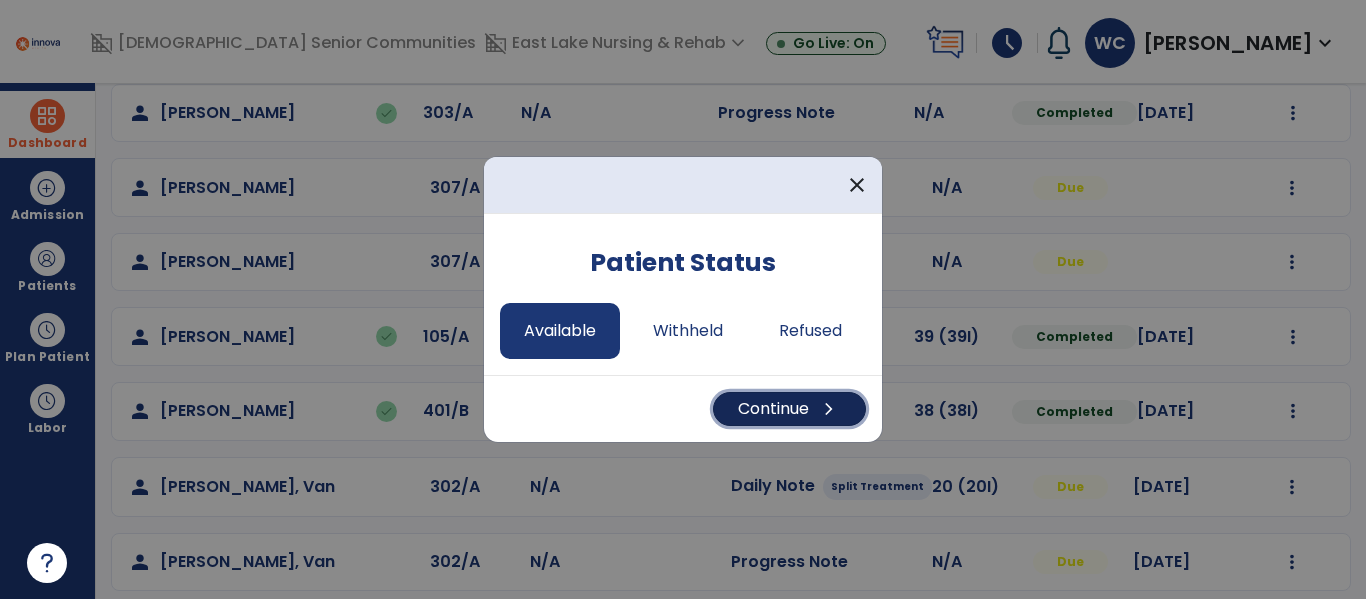 click on "Continue   chevron_right" at bounding box center (789, 409) 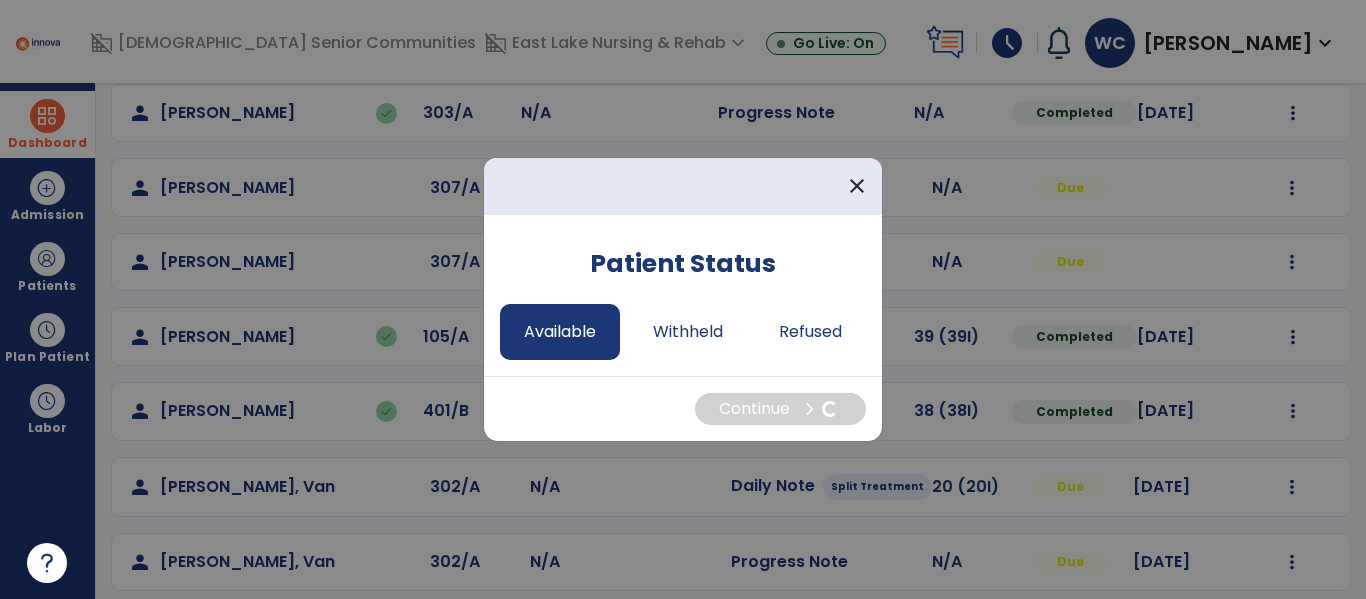 select on "*" 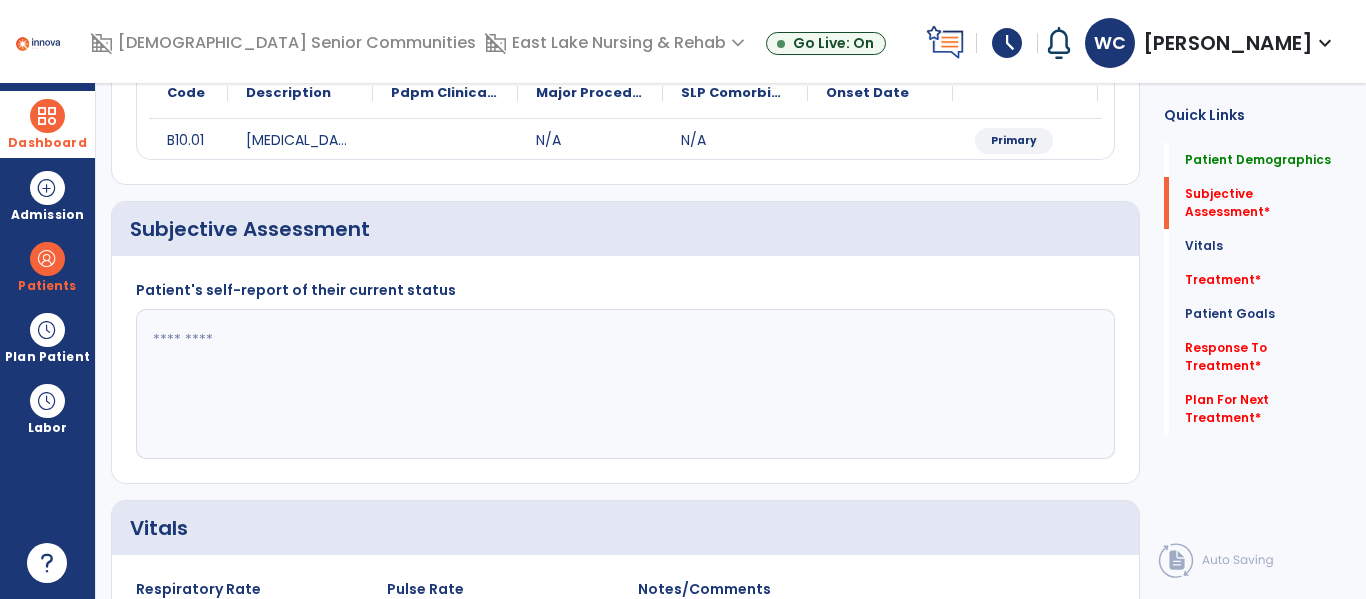 click 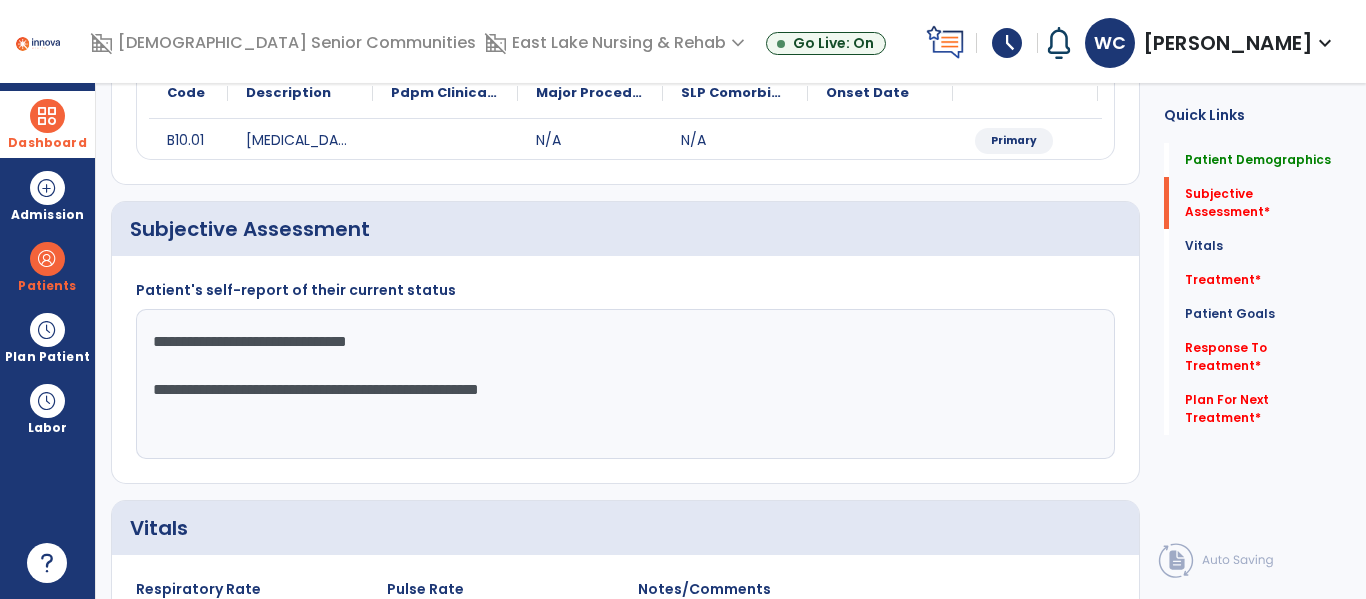click on "**********" 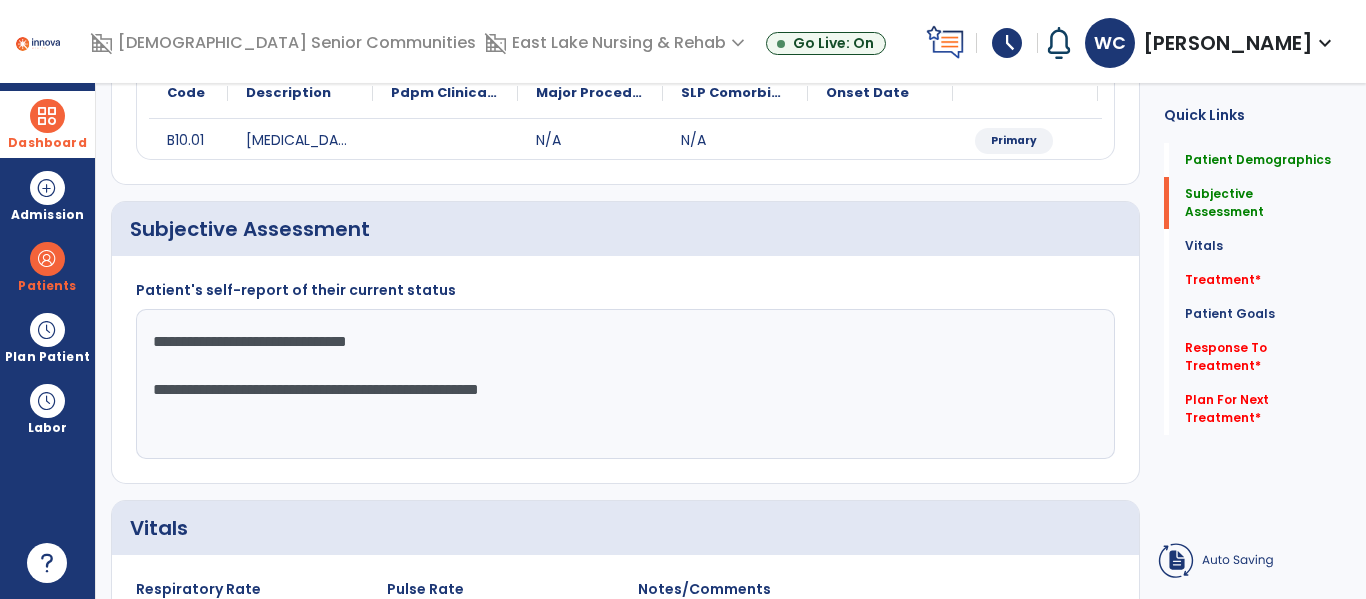 click on "**********" 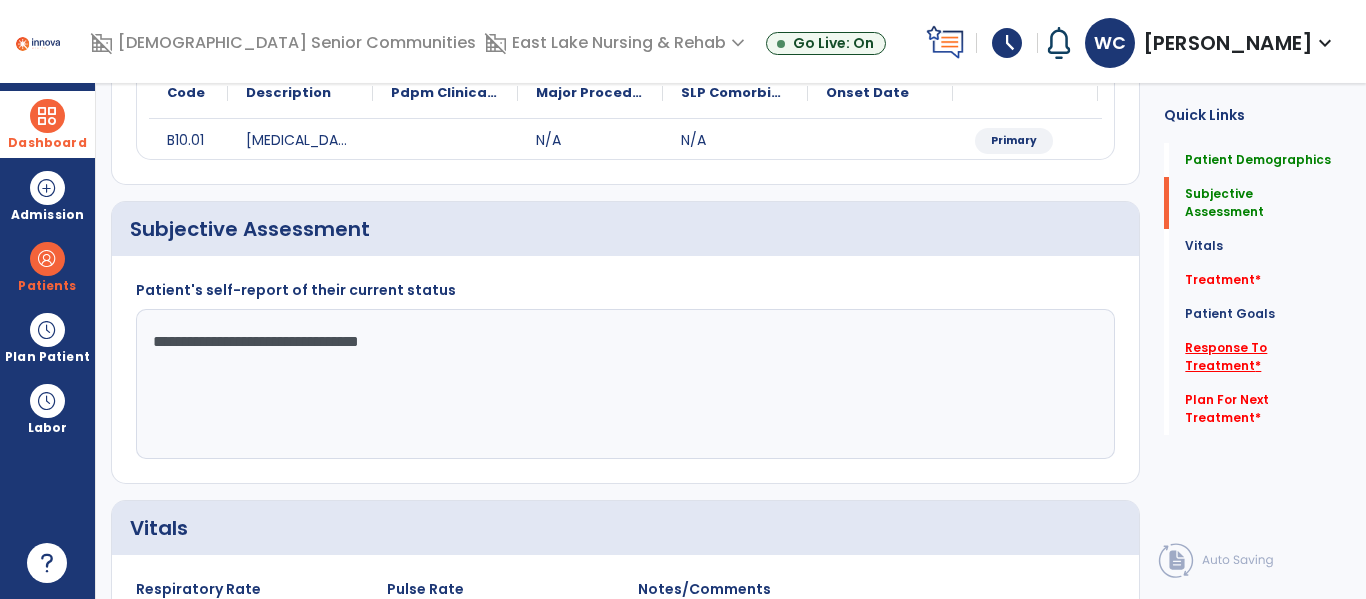 type on "**********" 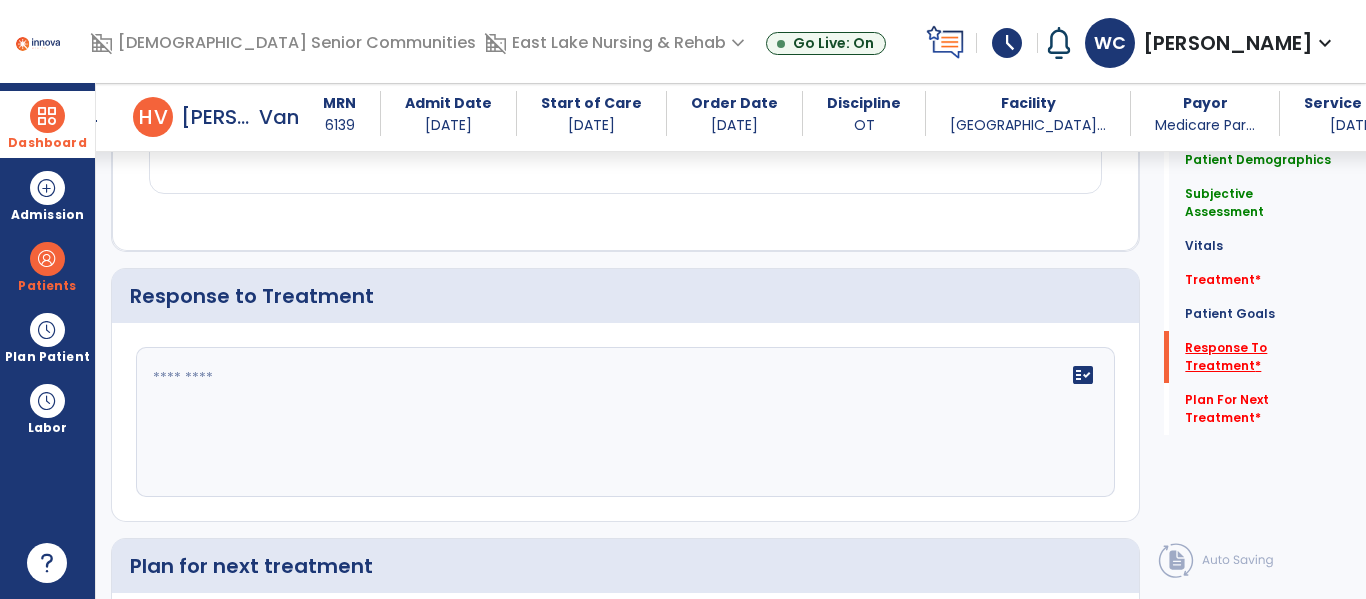 scroll, scrollTop: 2533, scrollLeft: 0, axis: vertical 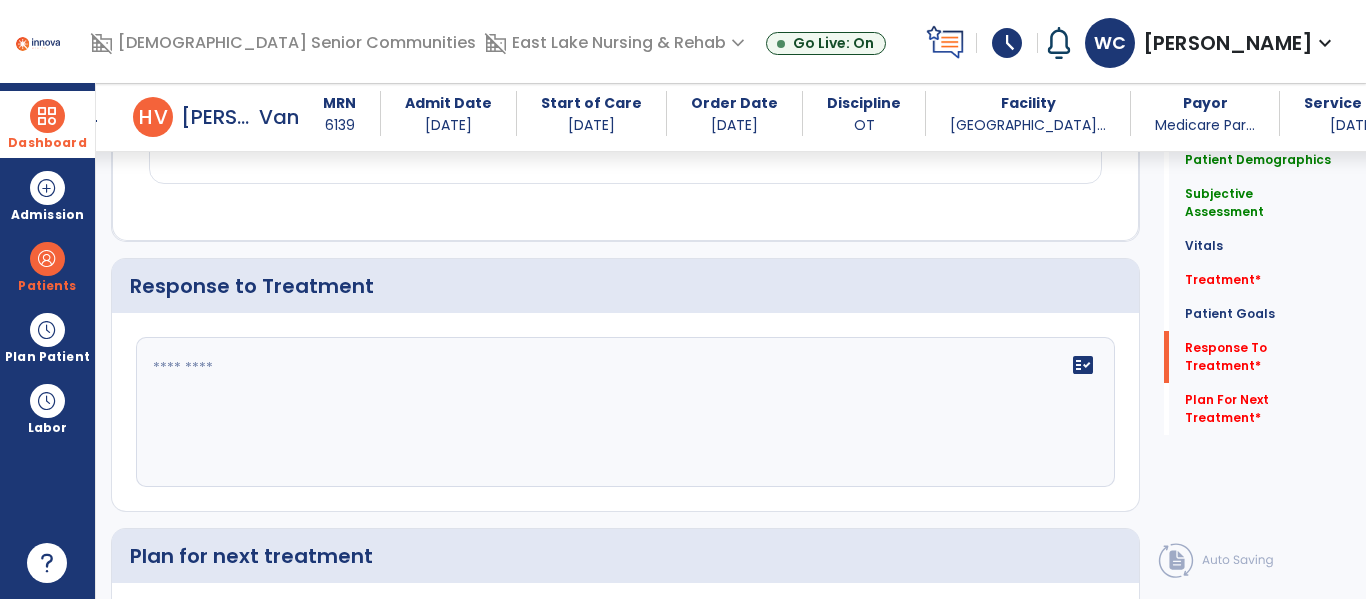 click 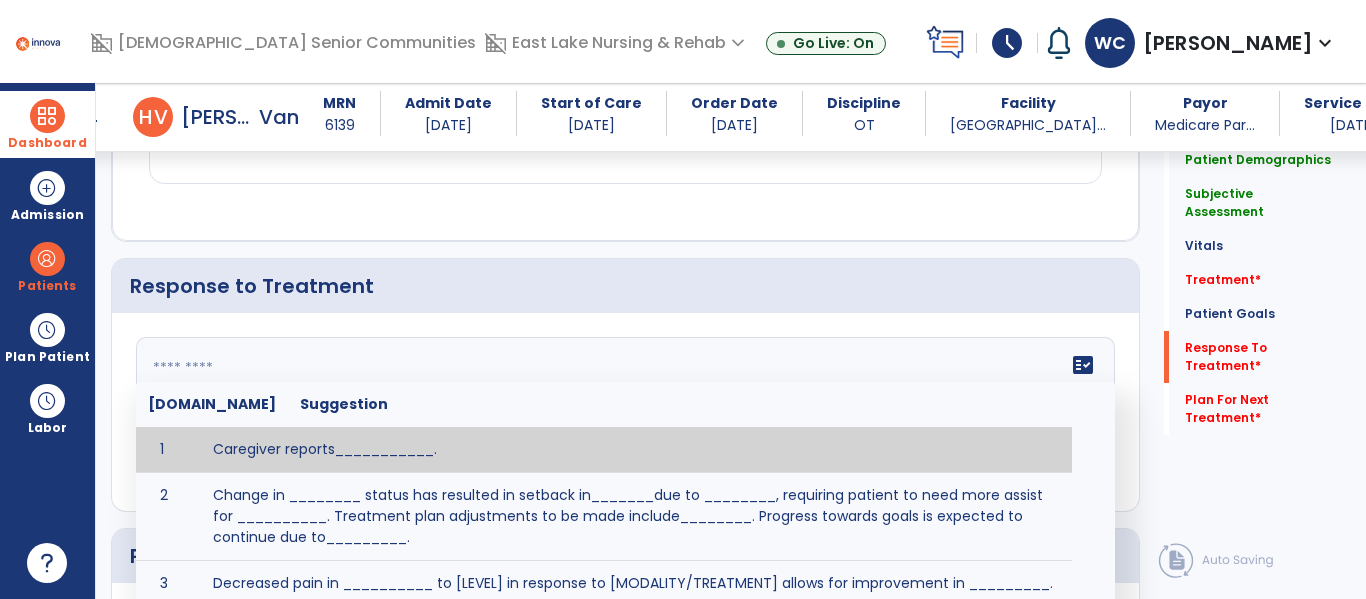 paste on "**********" 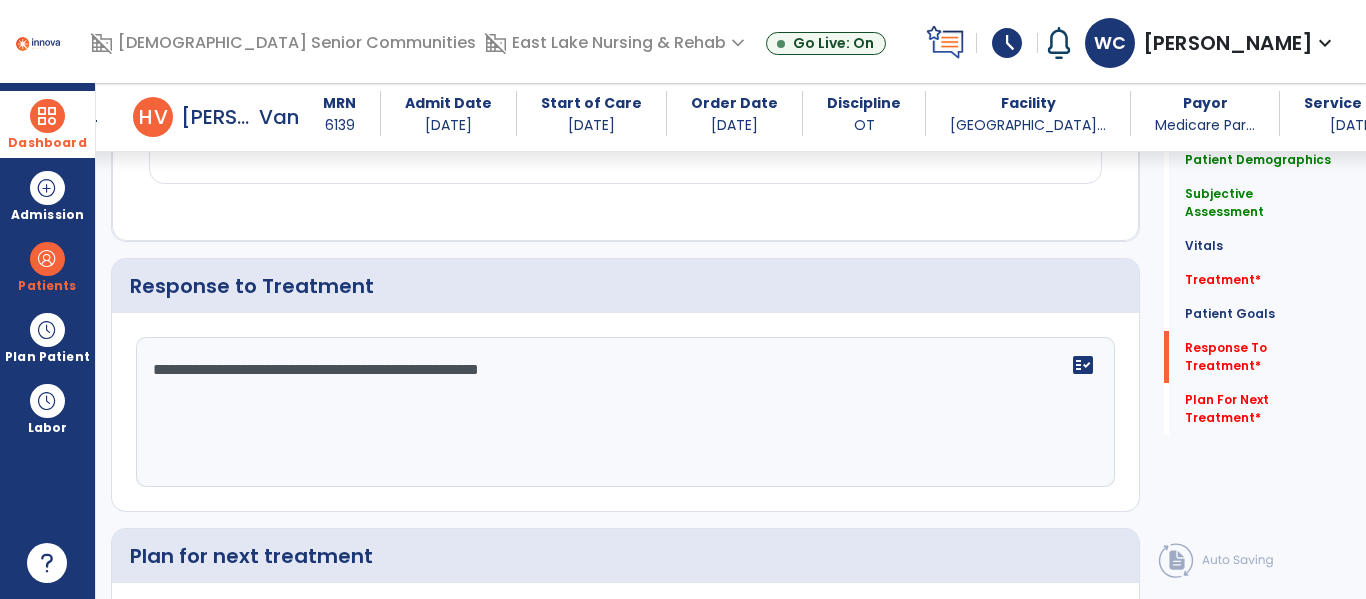 click on "**********" 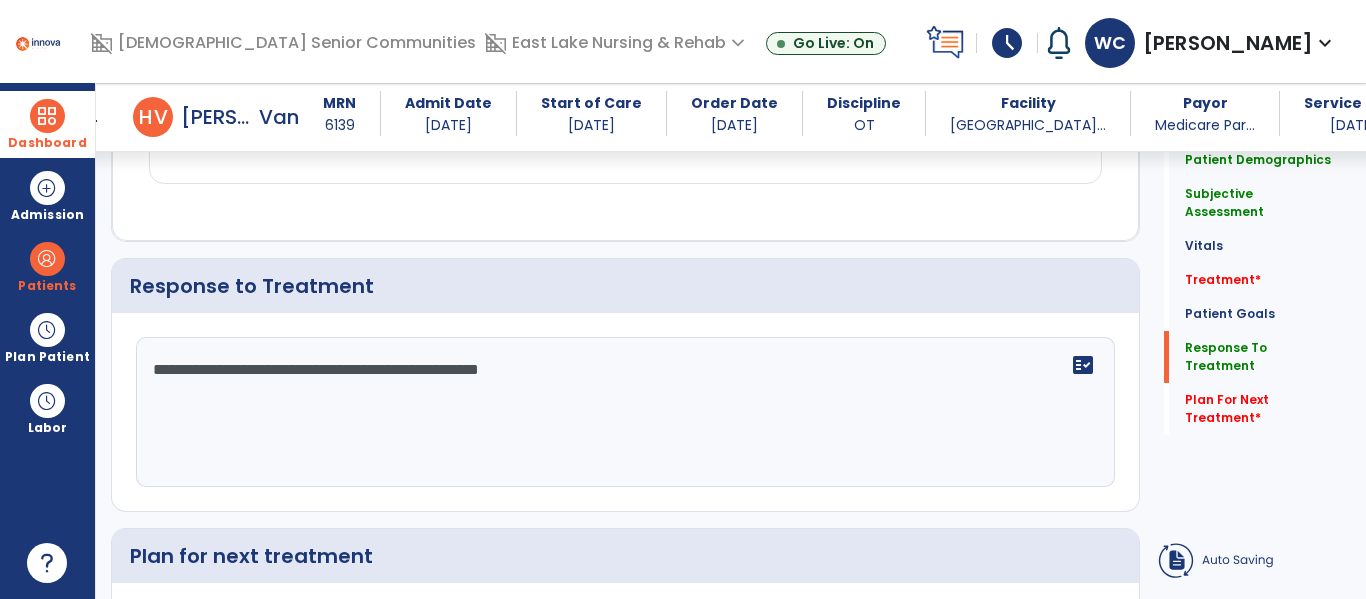click on "**********" 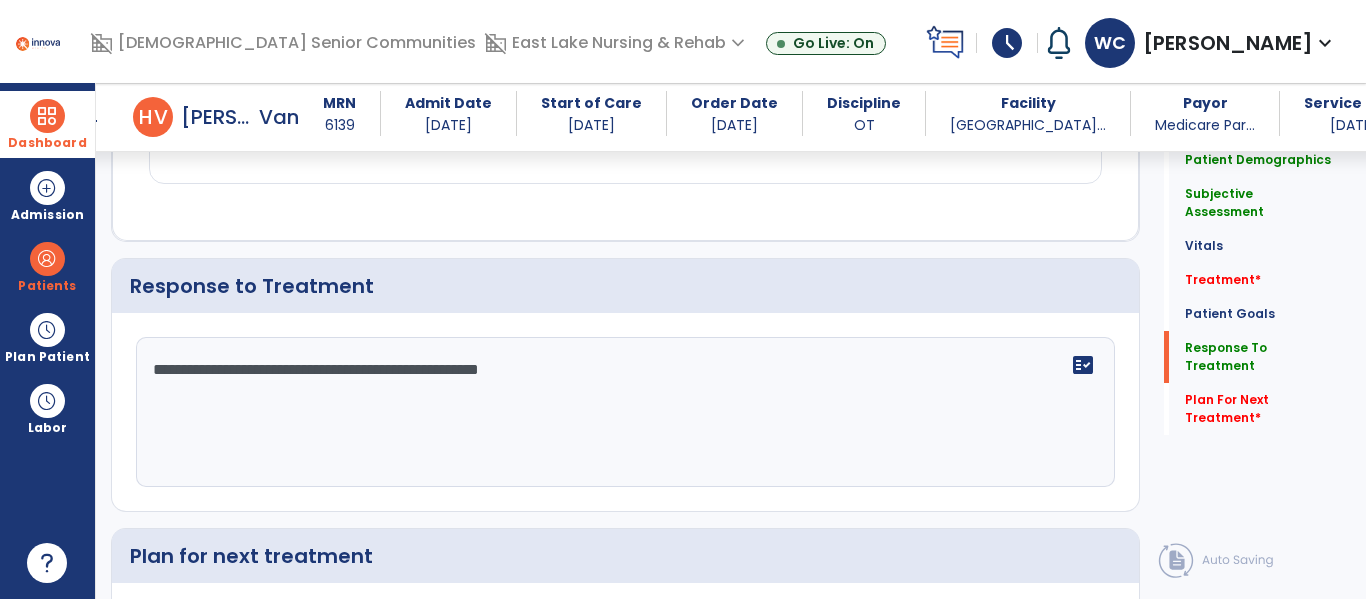 click on "**********" 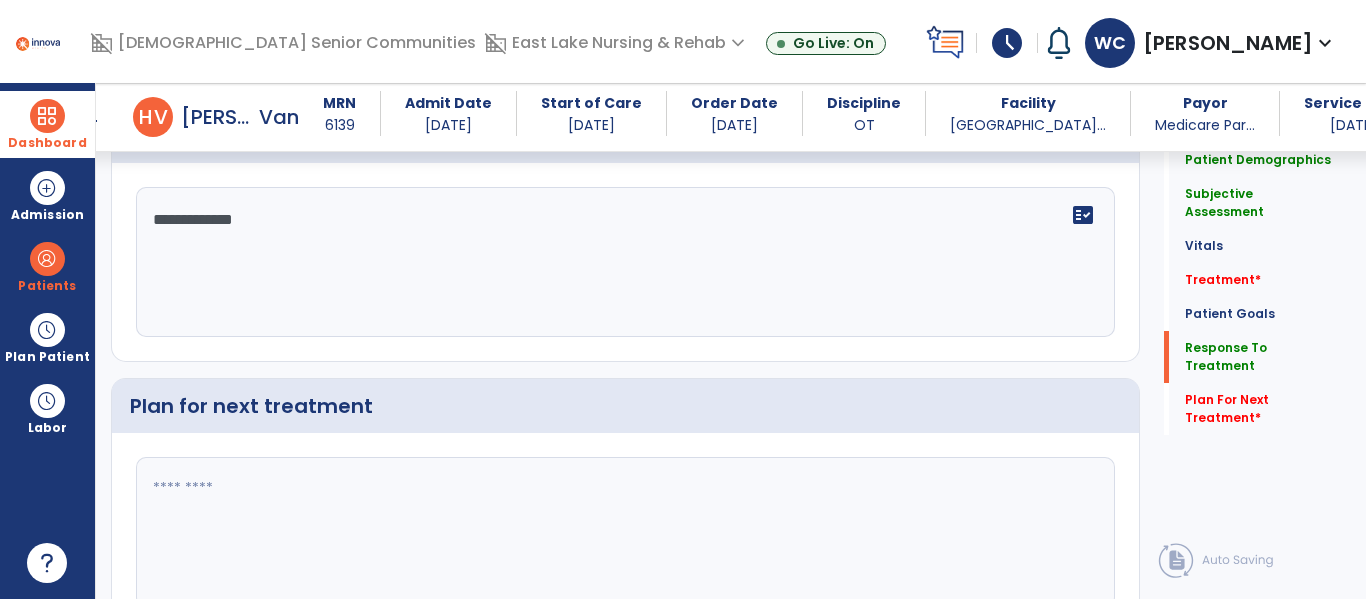 scroll, scrollTop: 2693, scrollLeft: 0, axis: vertical 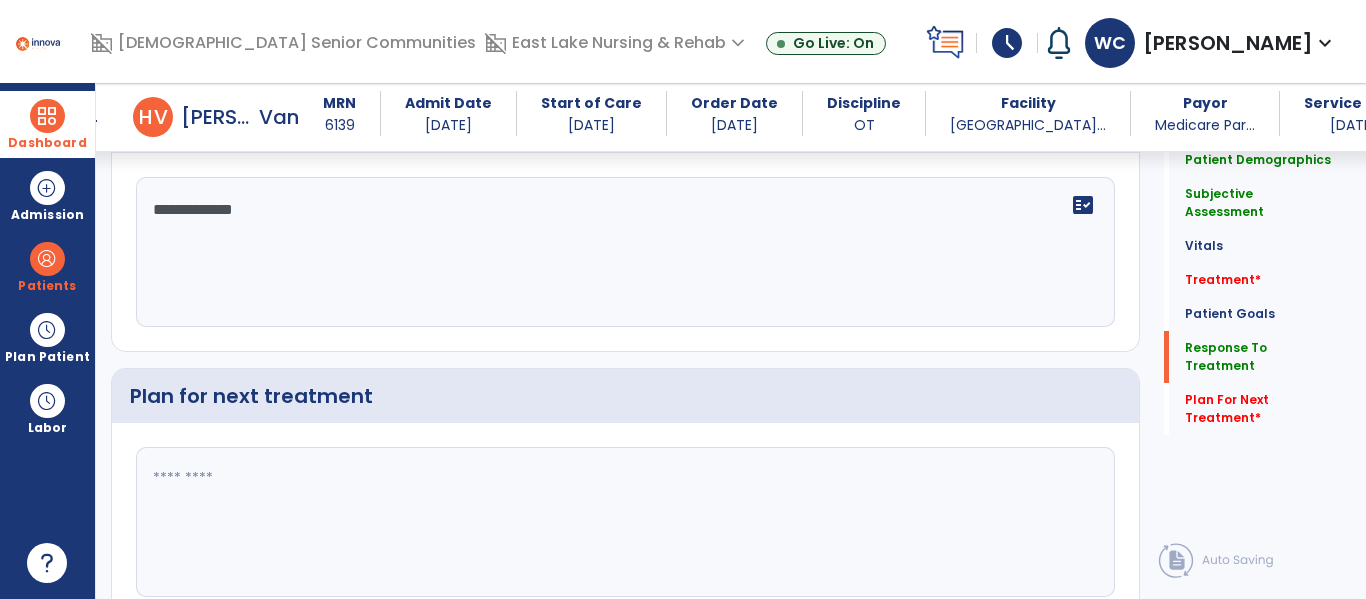 type on "**********" 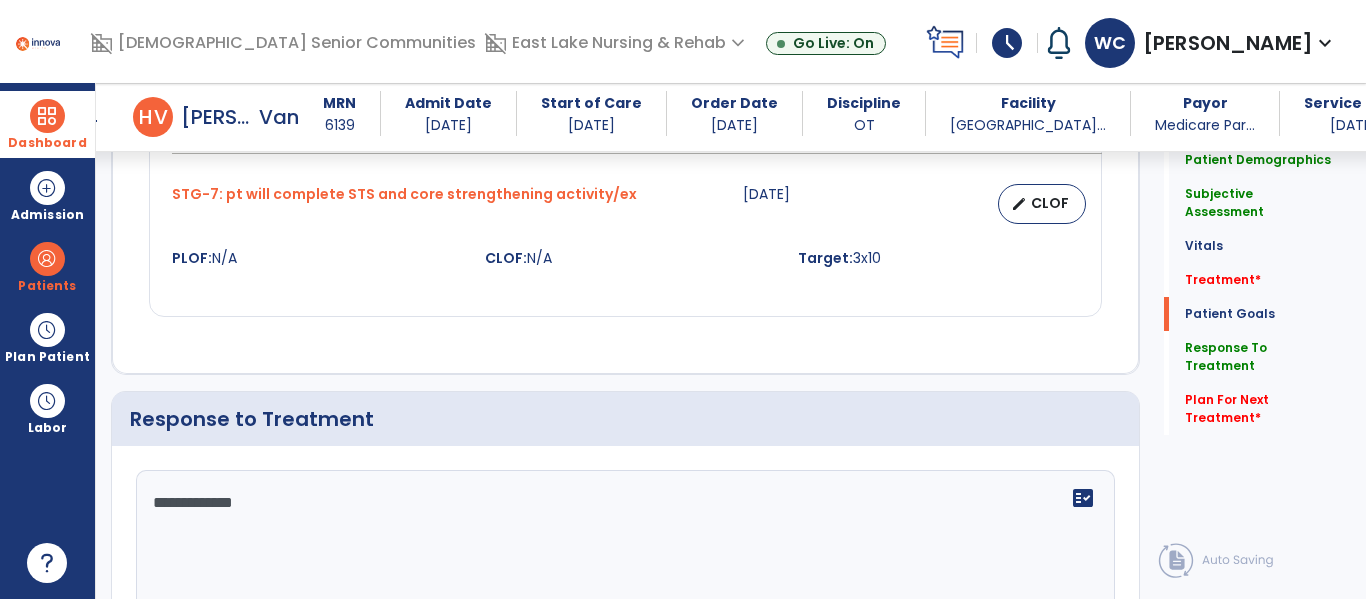 scroll, scrollTop: 0, scrollLeft: 0, axis: both 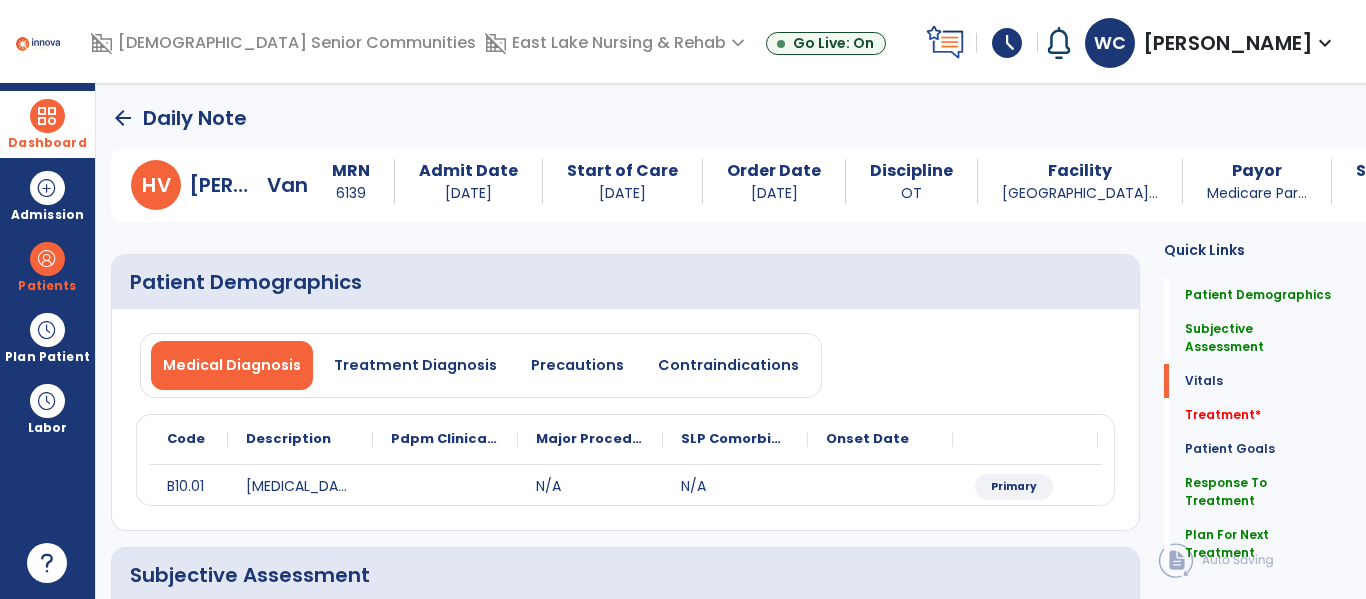 click on "arrow_back" 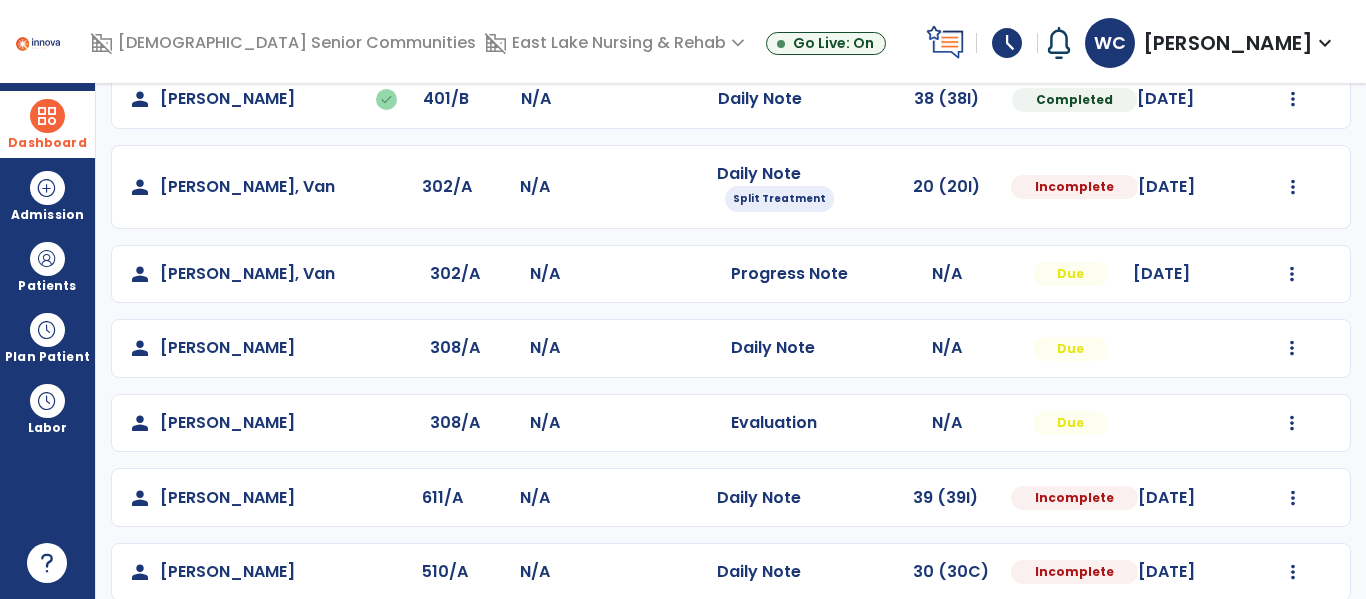 scroll, scrollTop: 649, scrollLeft: 0, axis: vertical 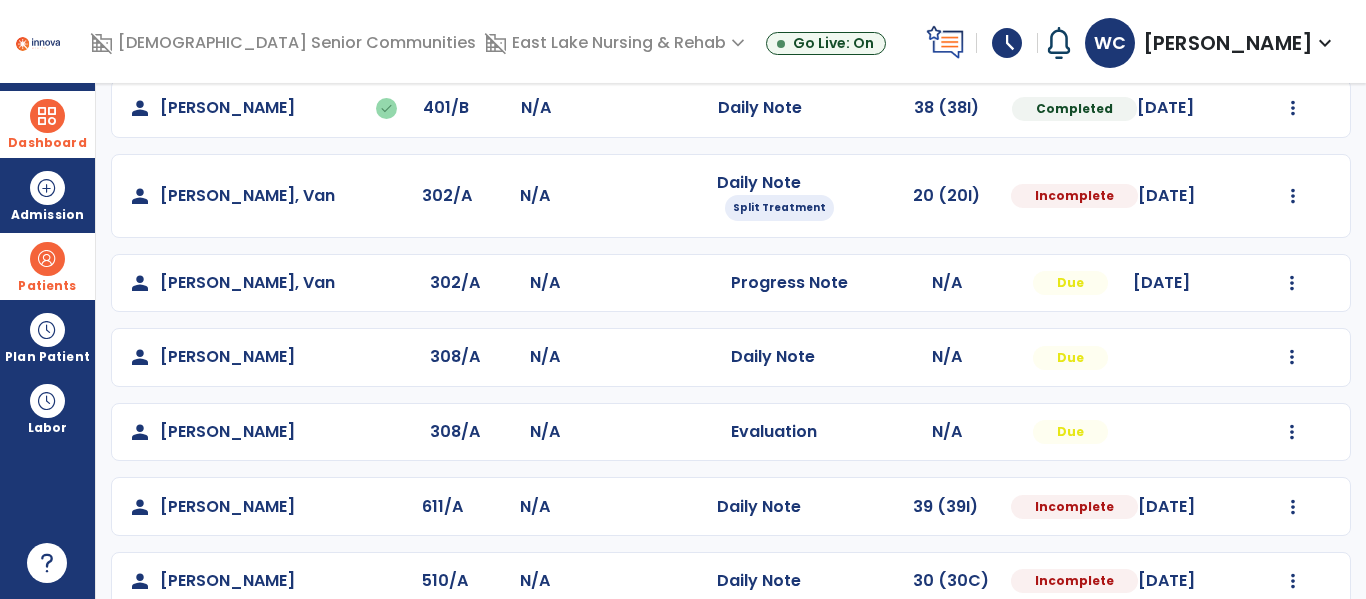 click at bounding box center [47, 259] 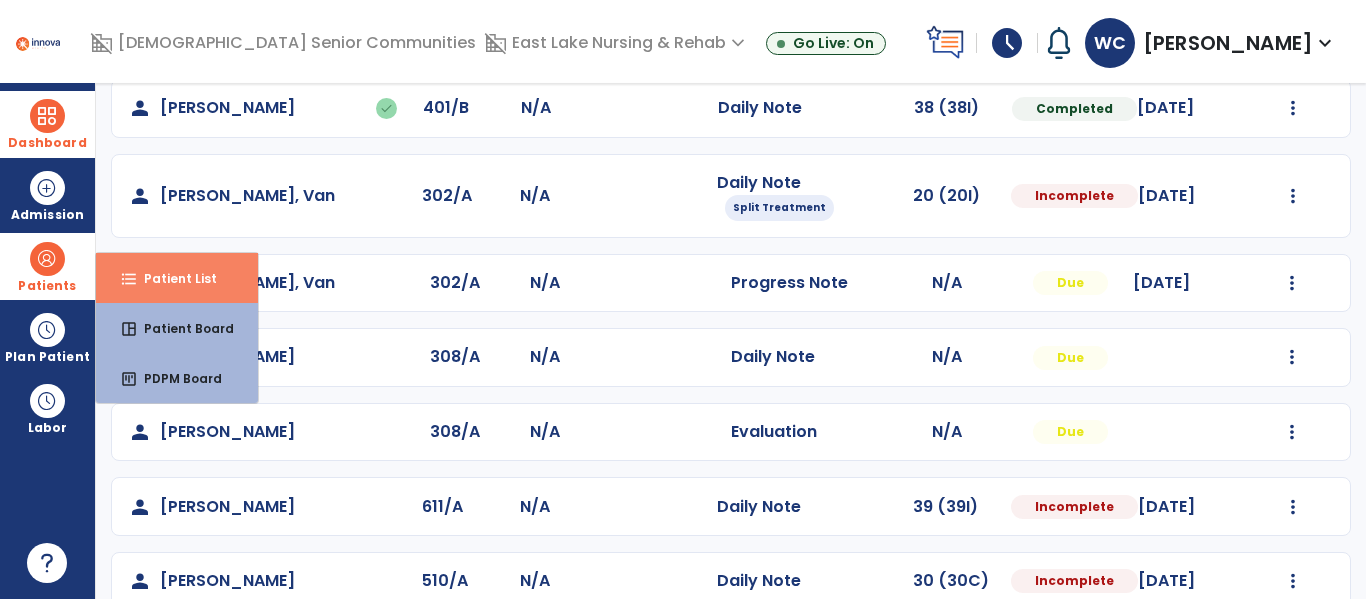click on "format_list_bulleted  Patient List" at bounding box center [177, 278] 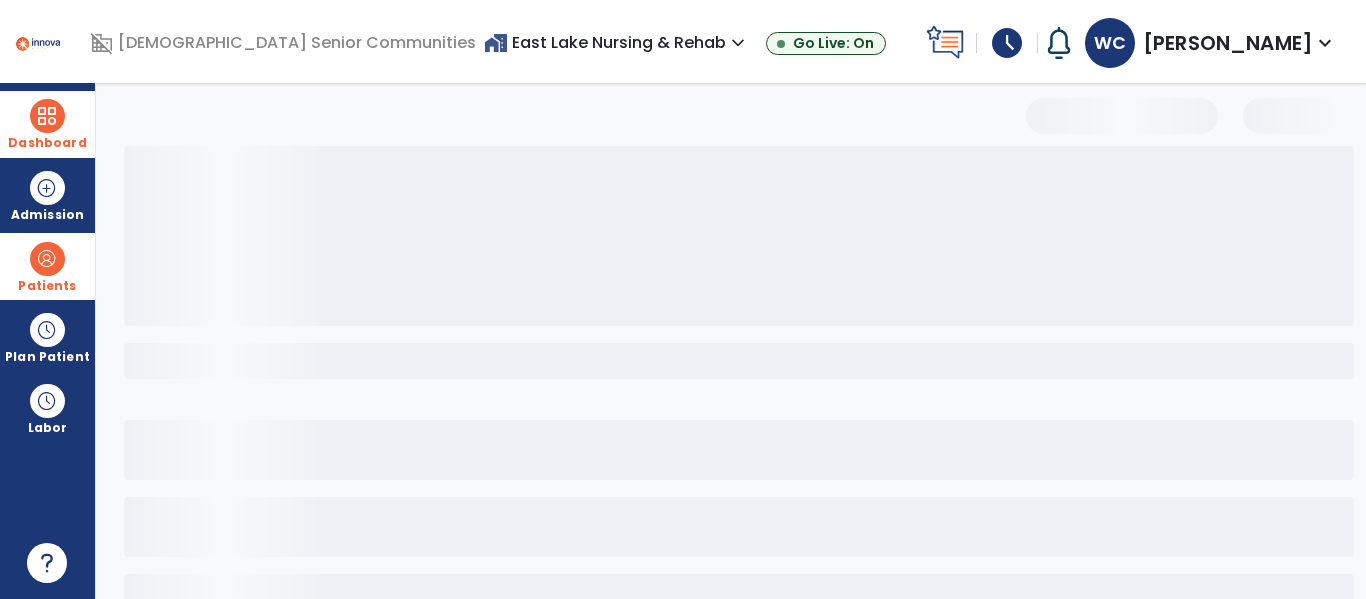 scroll, scrollTop: 144, scrollLeft: 0, axis: vertical 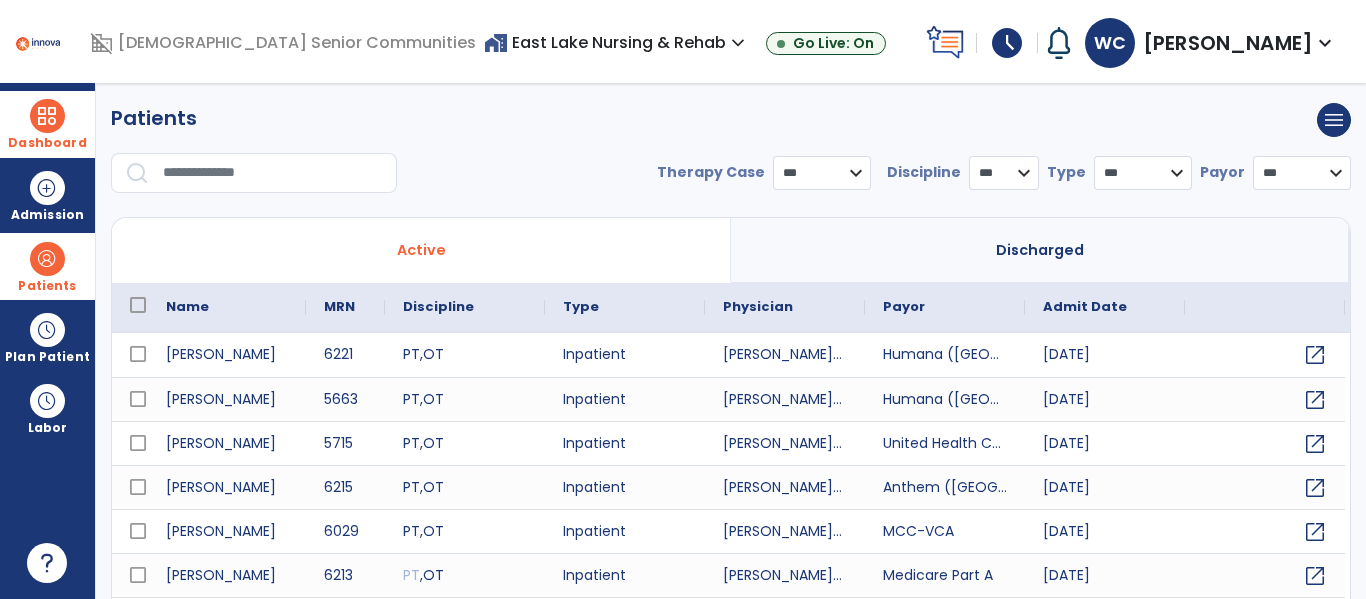 click at bounding box center [273, 173] 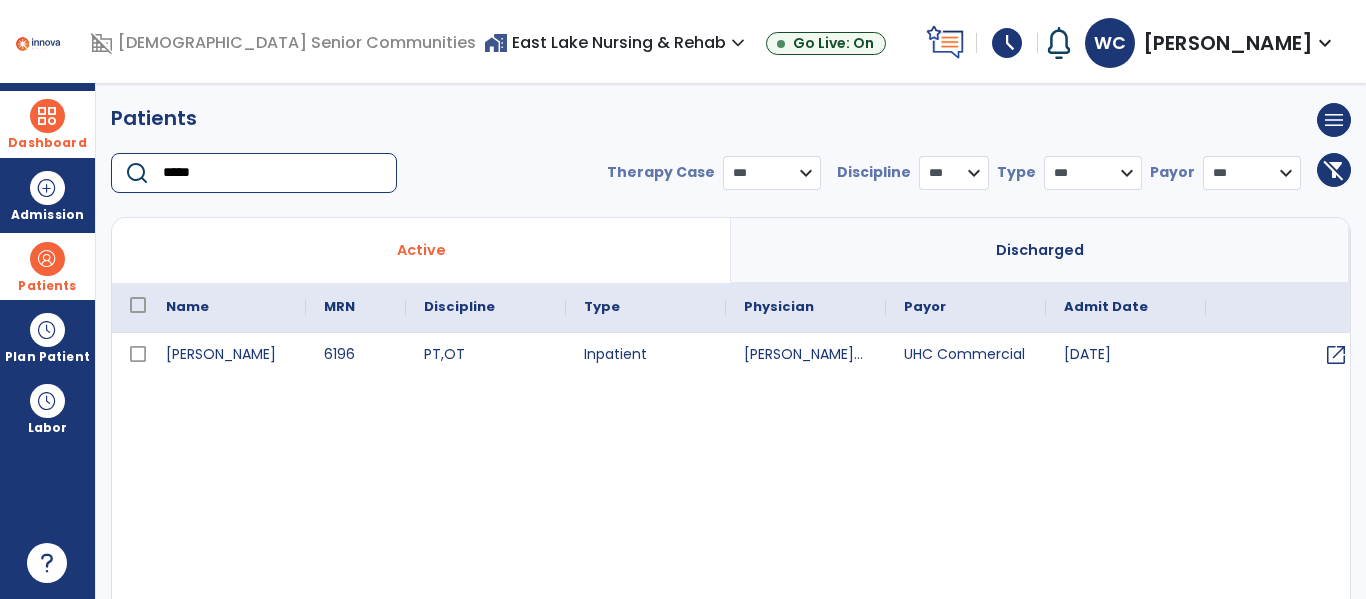 type on "*****" 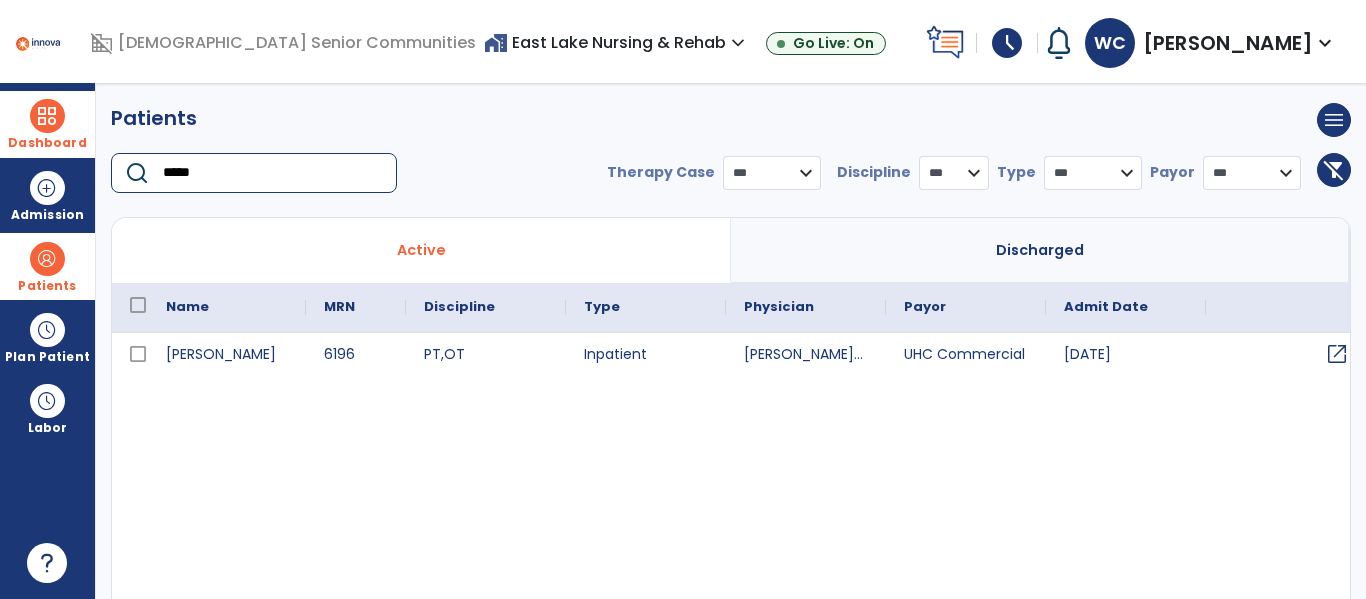 click on "open_in_new" at bounding box center (1337, 354) 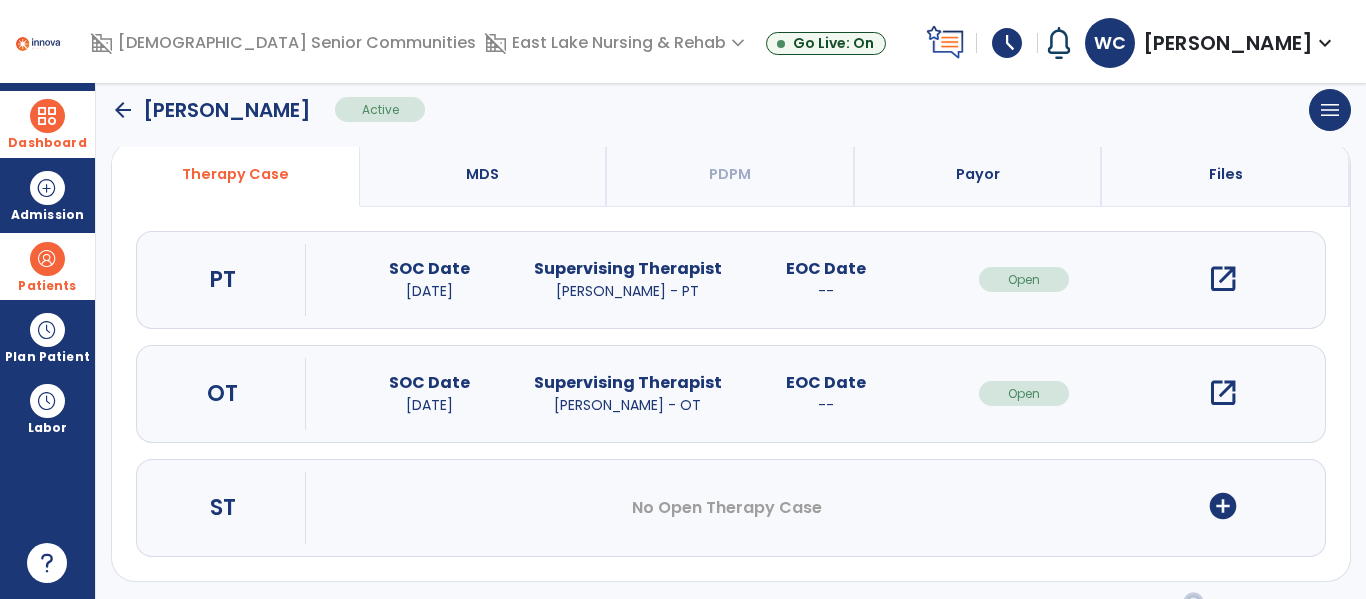 scroll, scrollTop: 162, scrollLeft: 0, axis: vertical 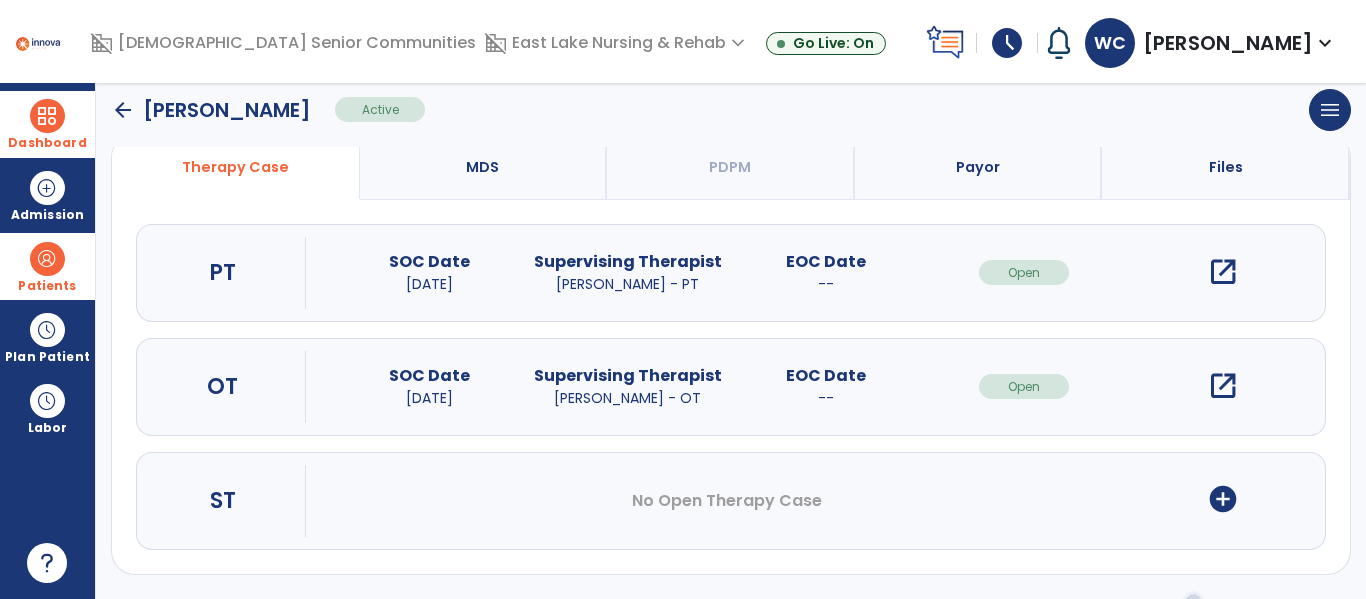 click on "open_in_new" at bounding box center (1223, 386) 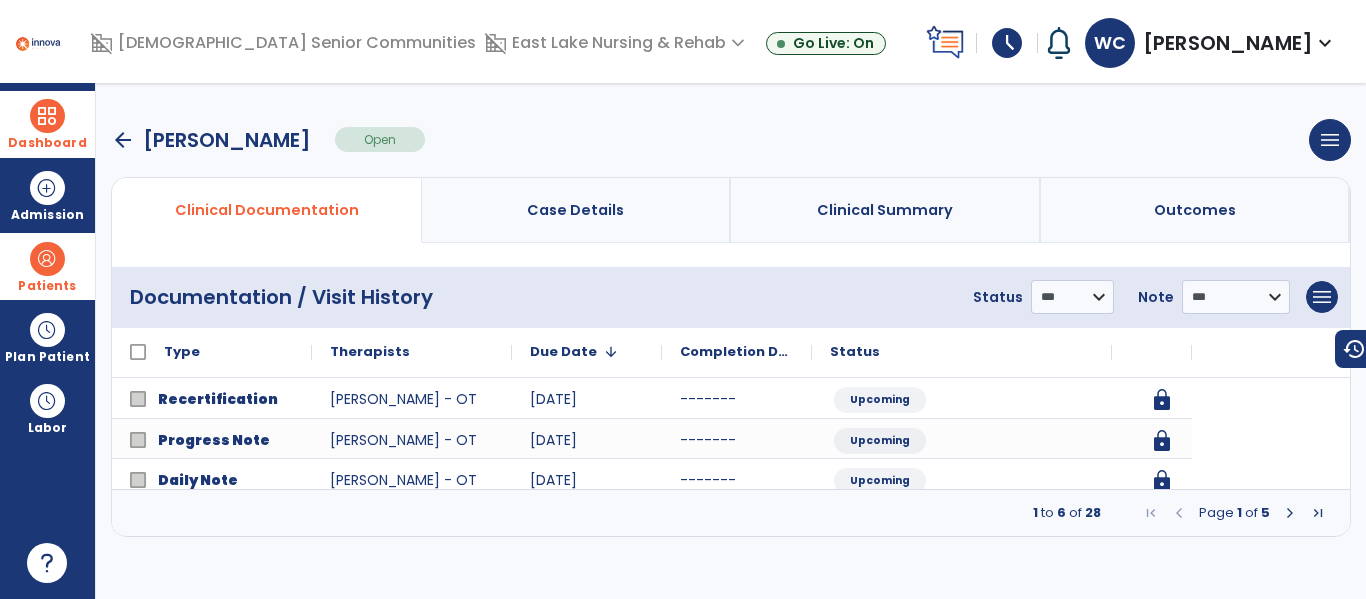 scroll, scrollTop: 0, scrollLeft: 0, axis: both 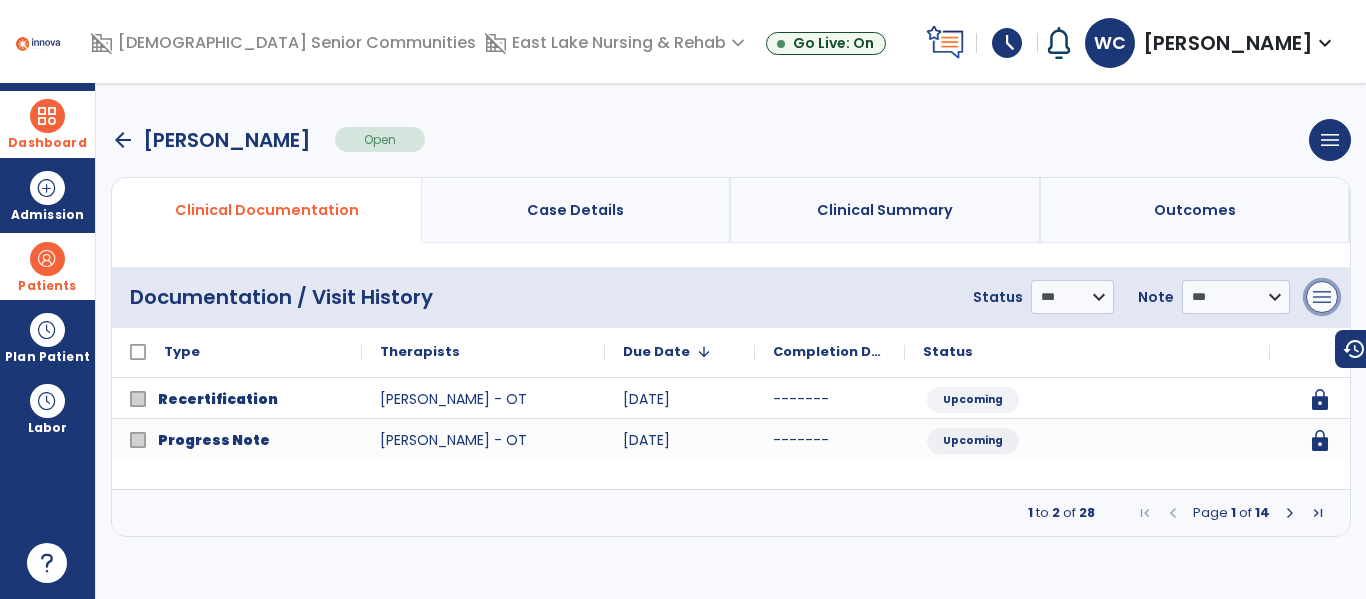 click on "menu" at bounding box center (1322, 297) 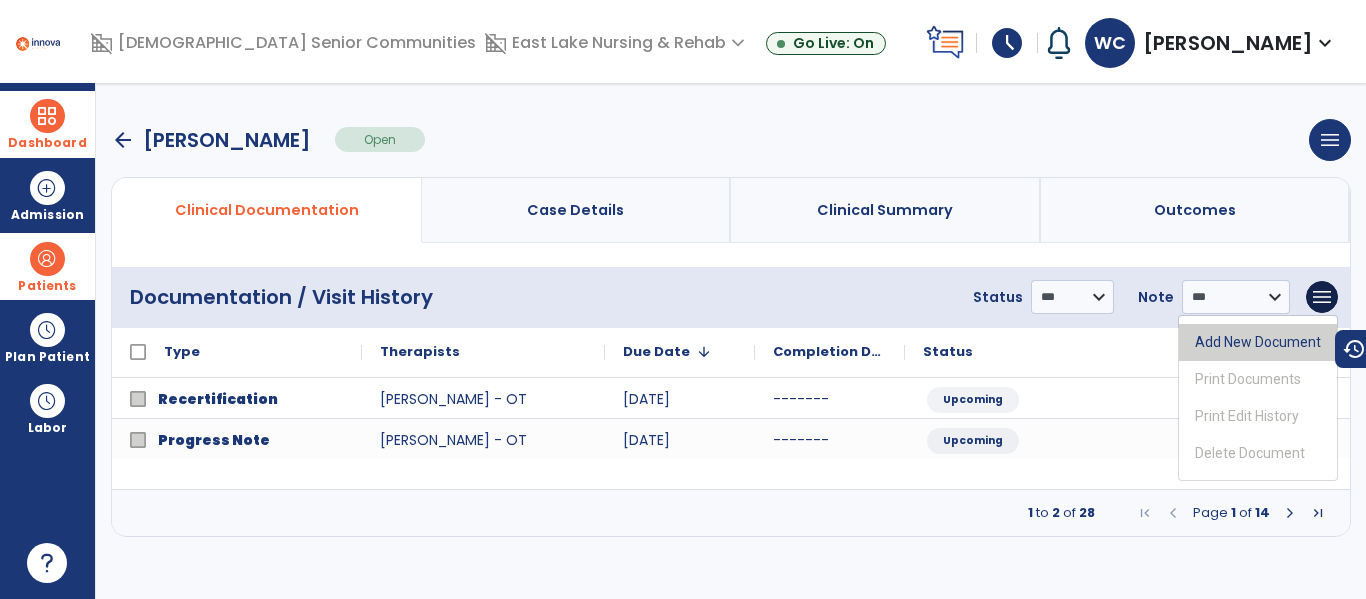 click on "Add New Document" at bounding box center [1258, 342] 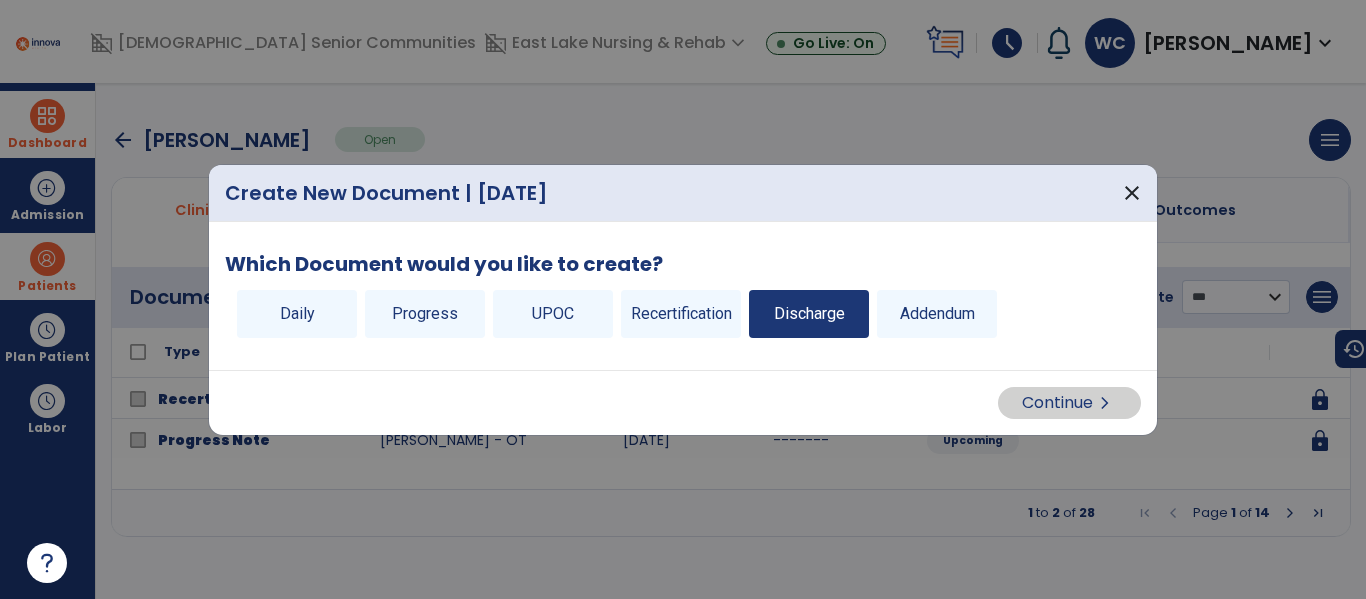 click on "Discharge" at bounding box center [809, 314] 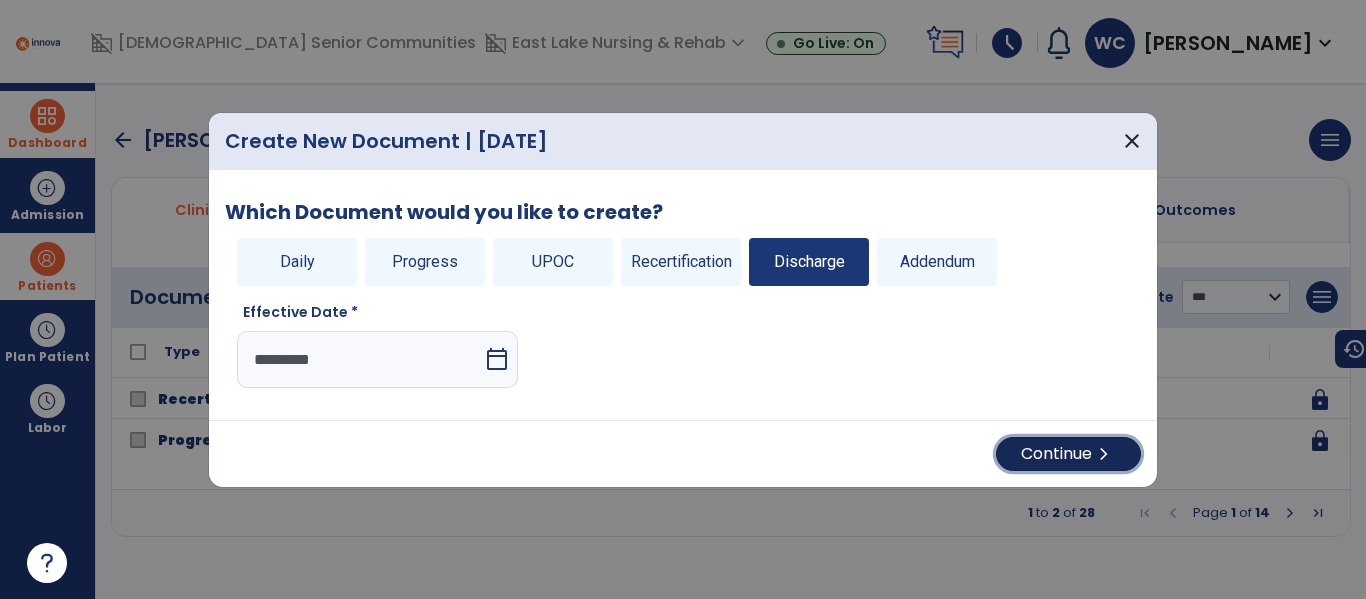 click on "Continue   chevron_right" at bounding box center [1068, 454] 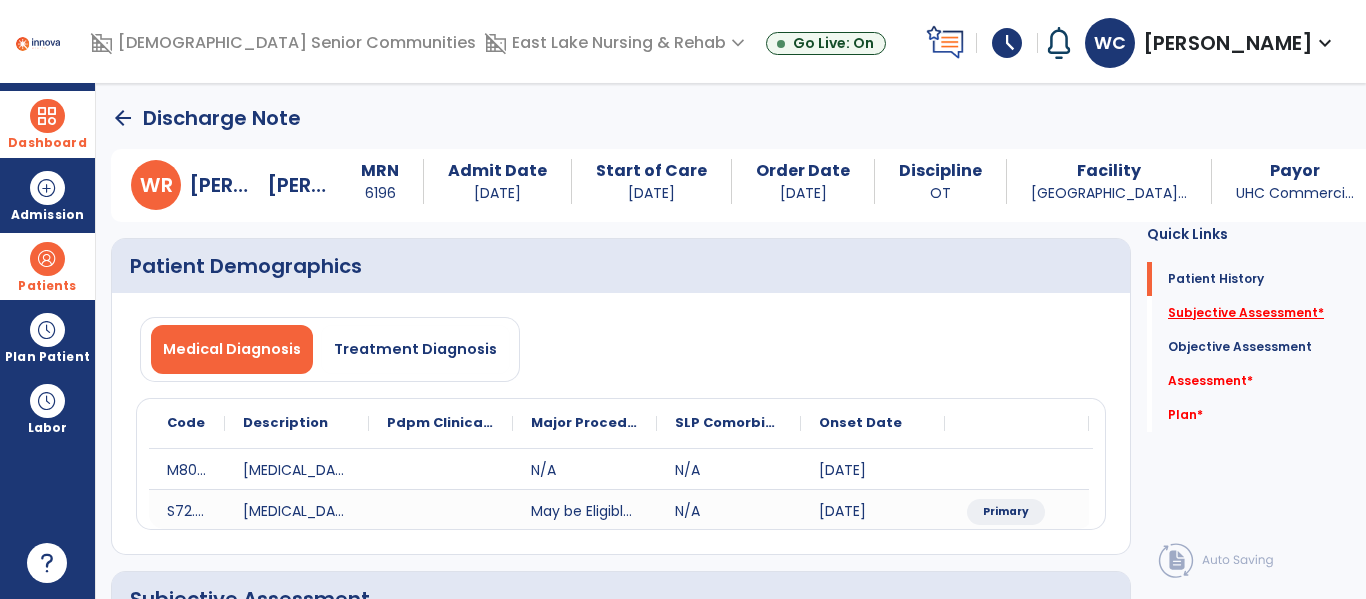 click on "Subjective Assessment   *" 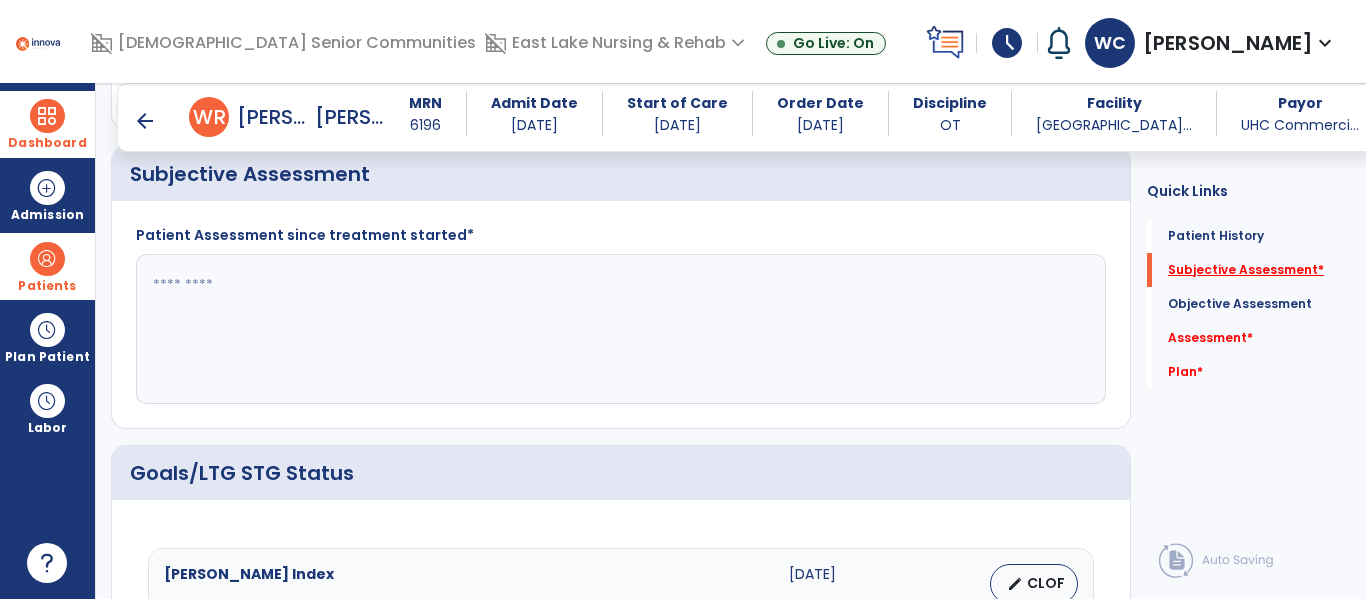 scroll, scrollTop: 399, scrollLeft: 0, axis: vertical 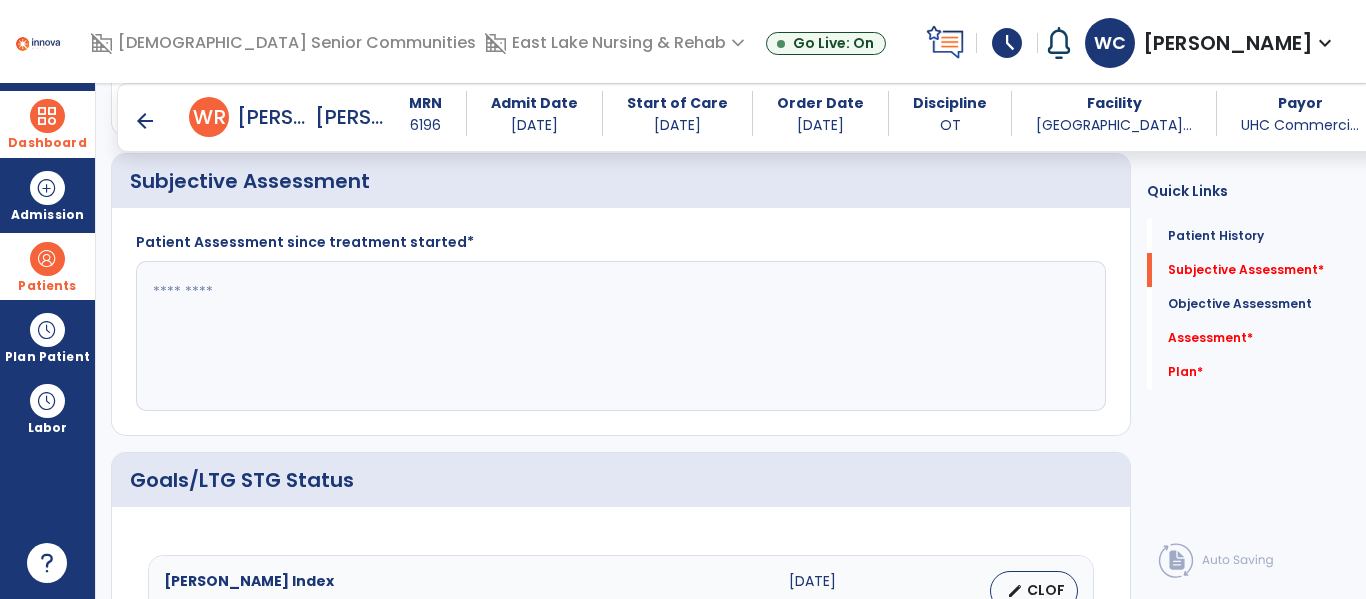 click 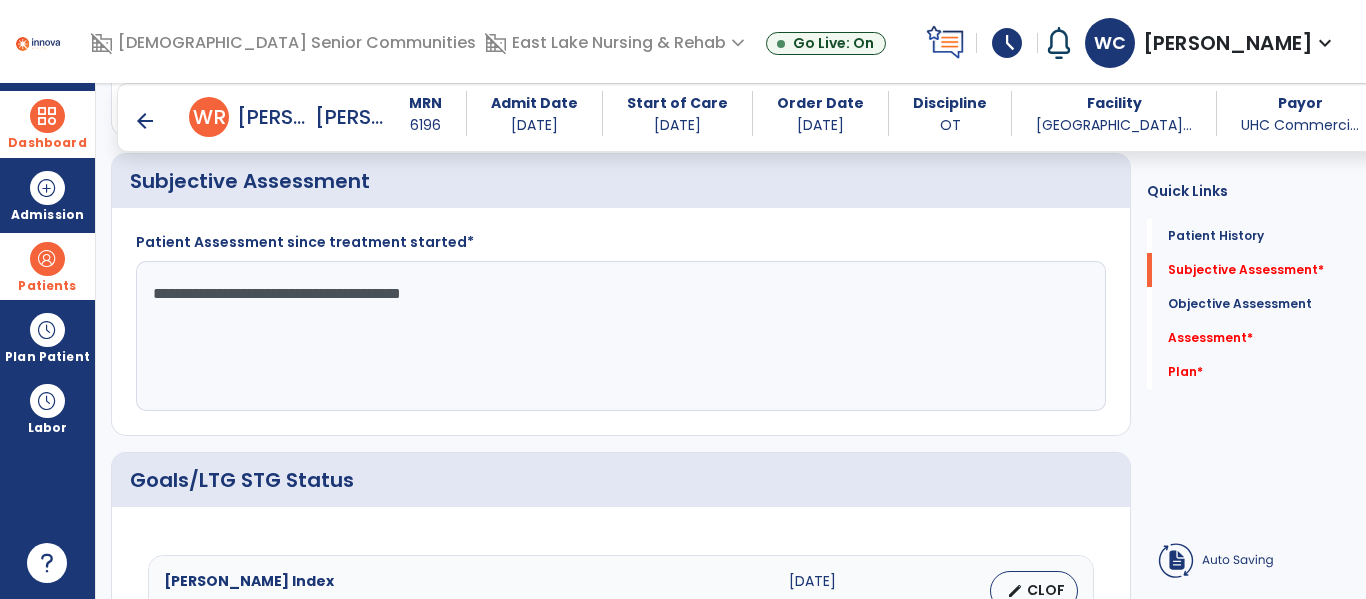 click on "**********" 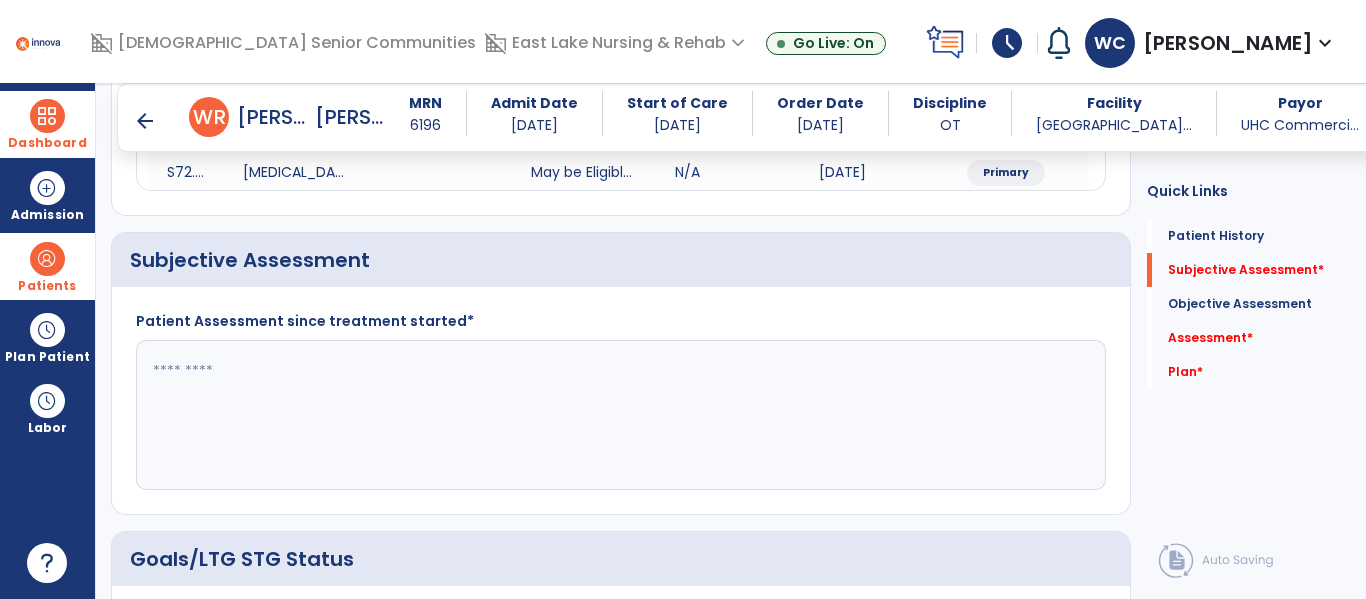 scroll, scrollTop: 316, scrollLeft: 0, axis: vertical 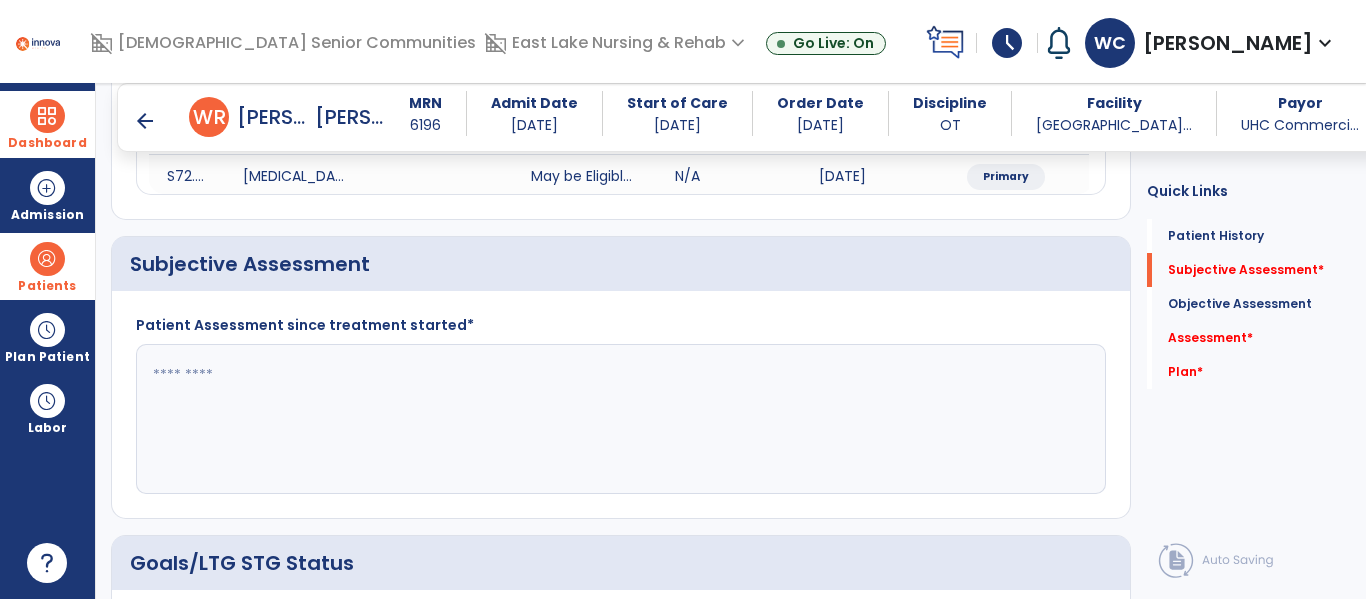 click 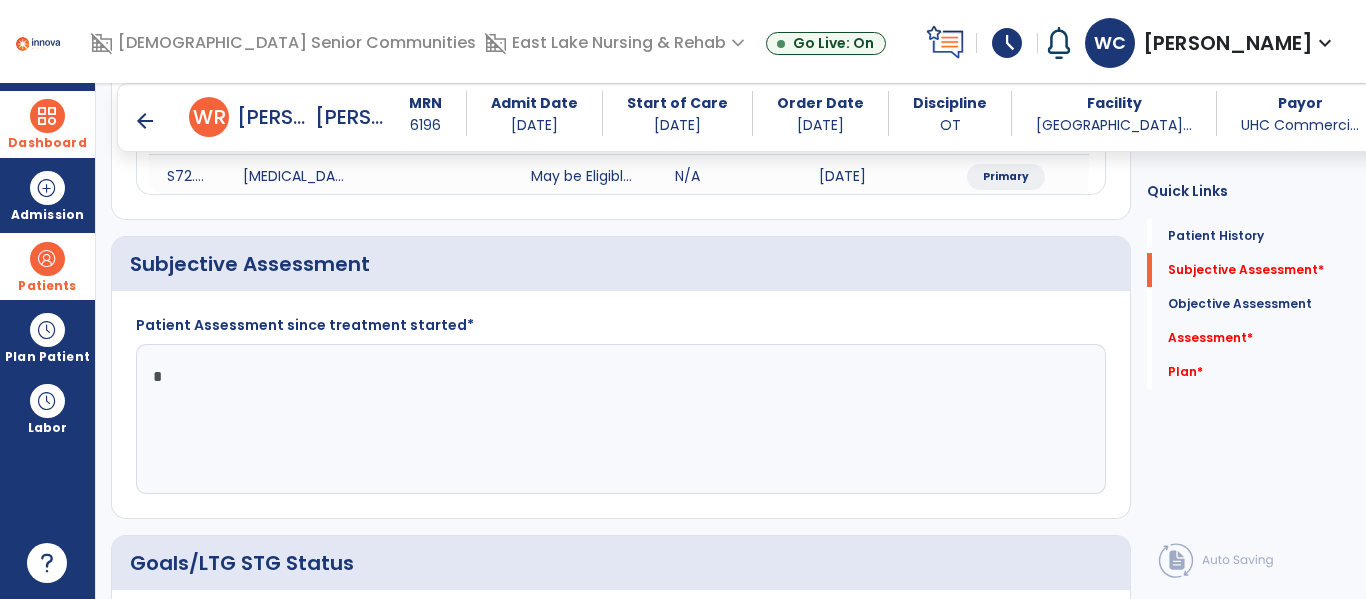 type on "**" 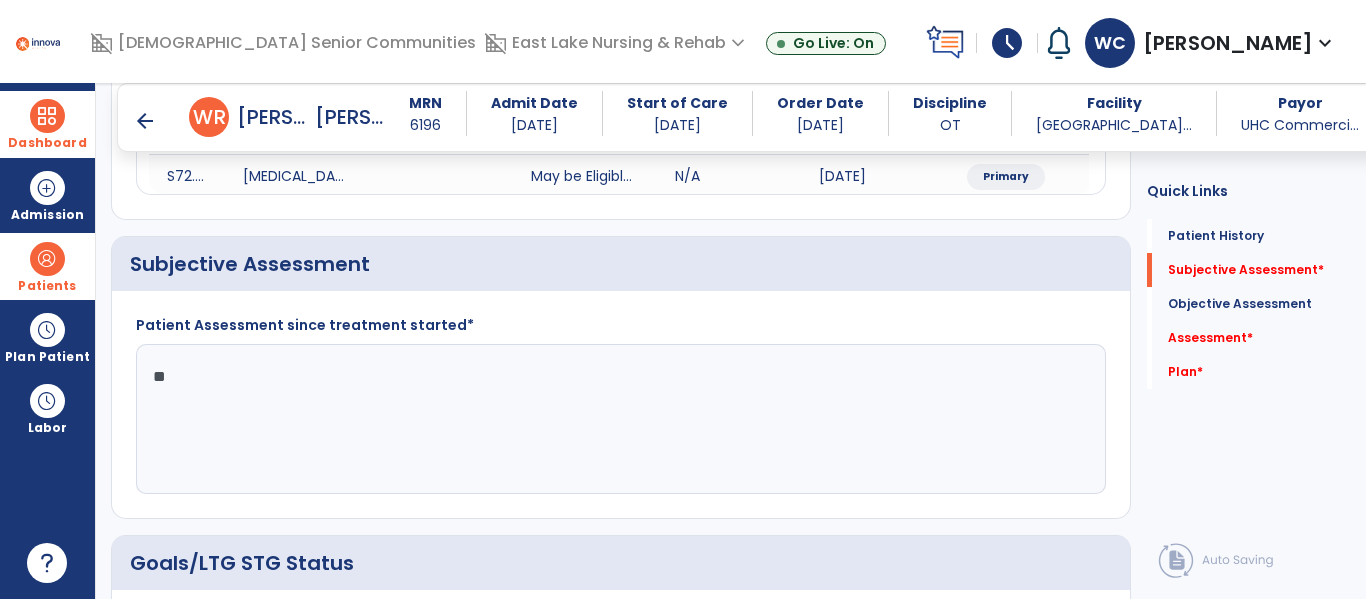 type on "*" 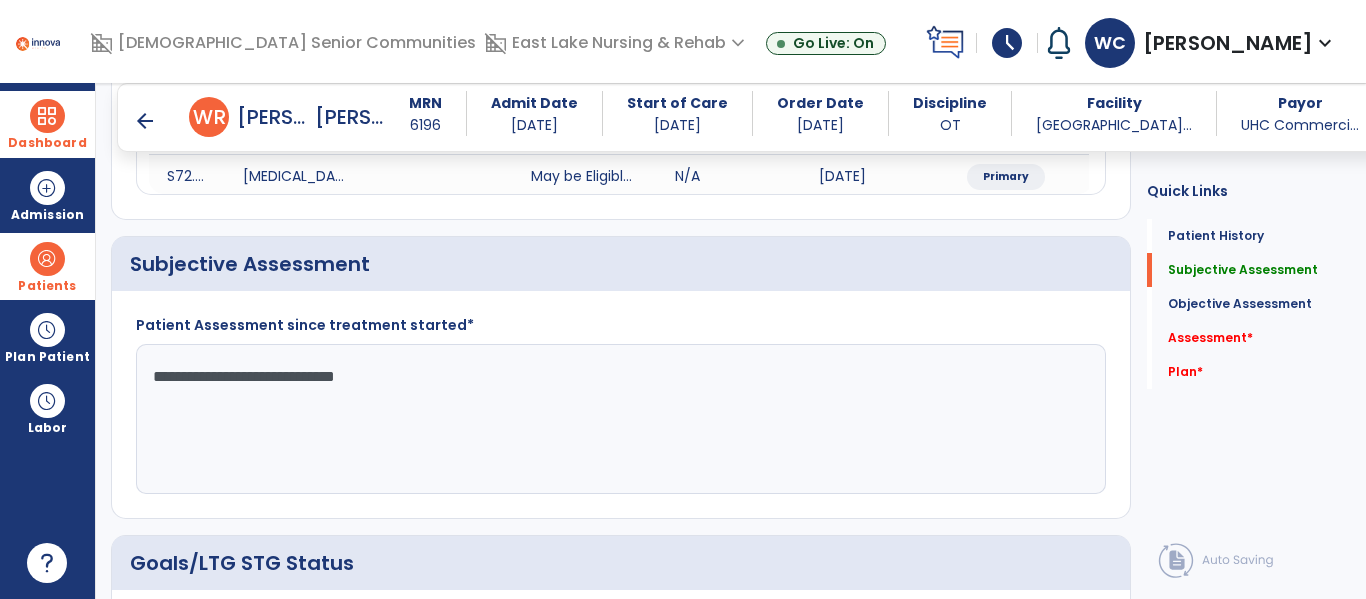 click on "**********" 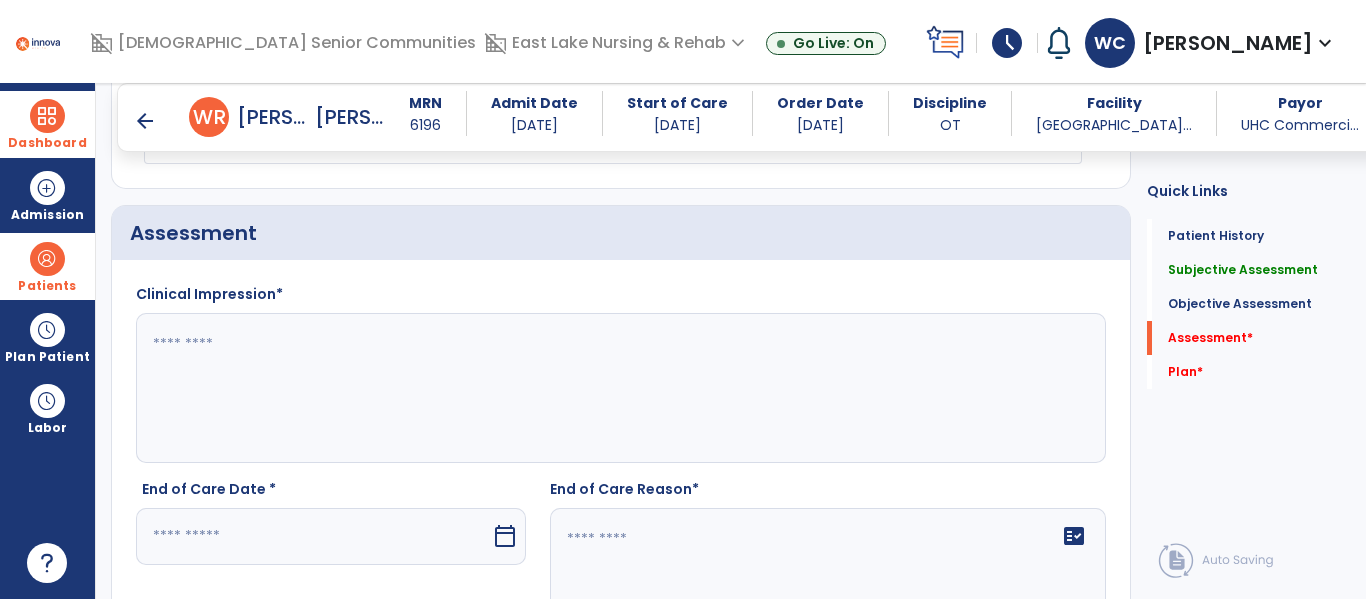 scroll, scrollTop: 2335, scrollLeft: 0, axis: vertical 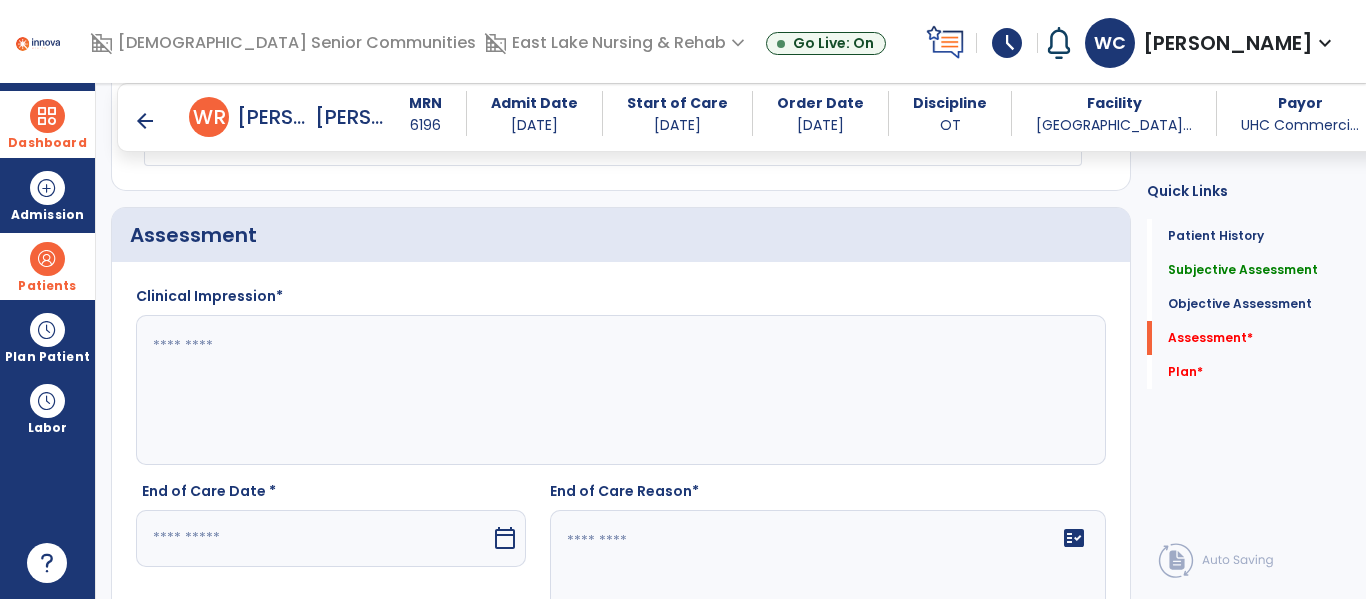 type on "**********" 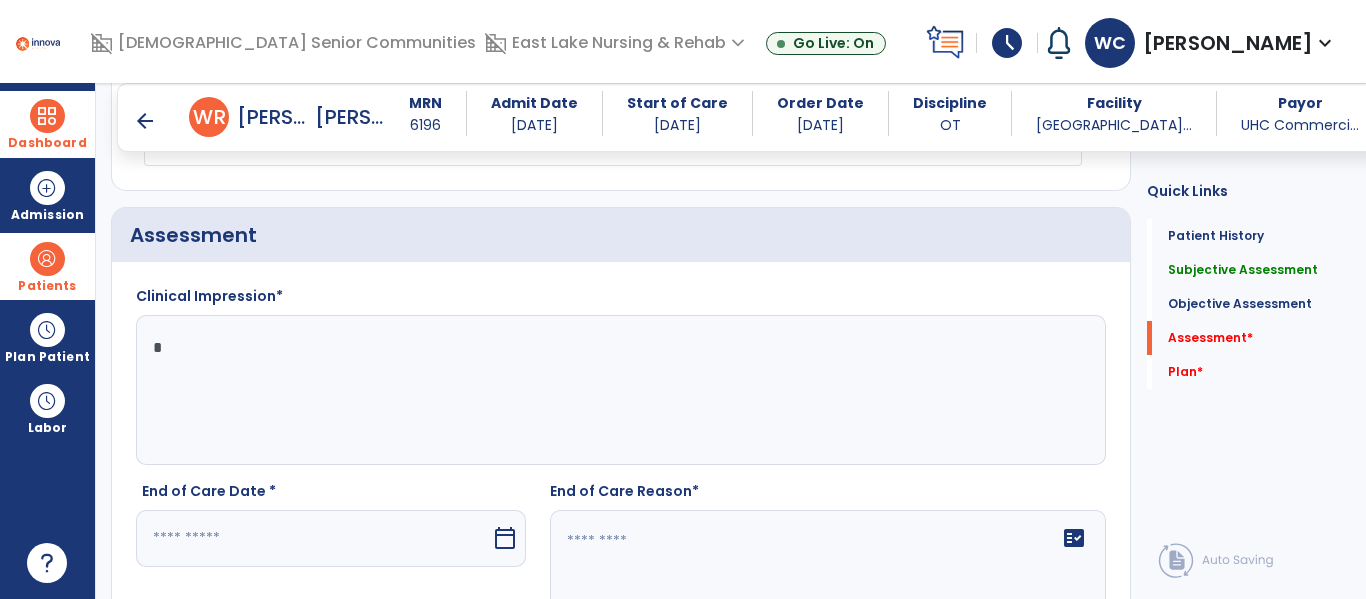 type on "**" 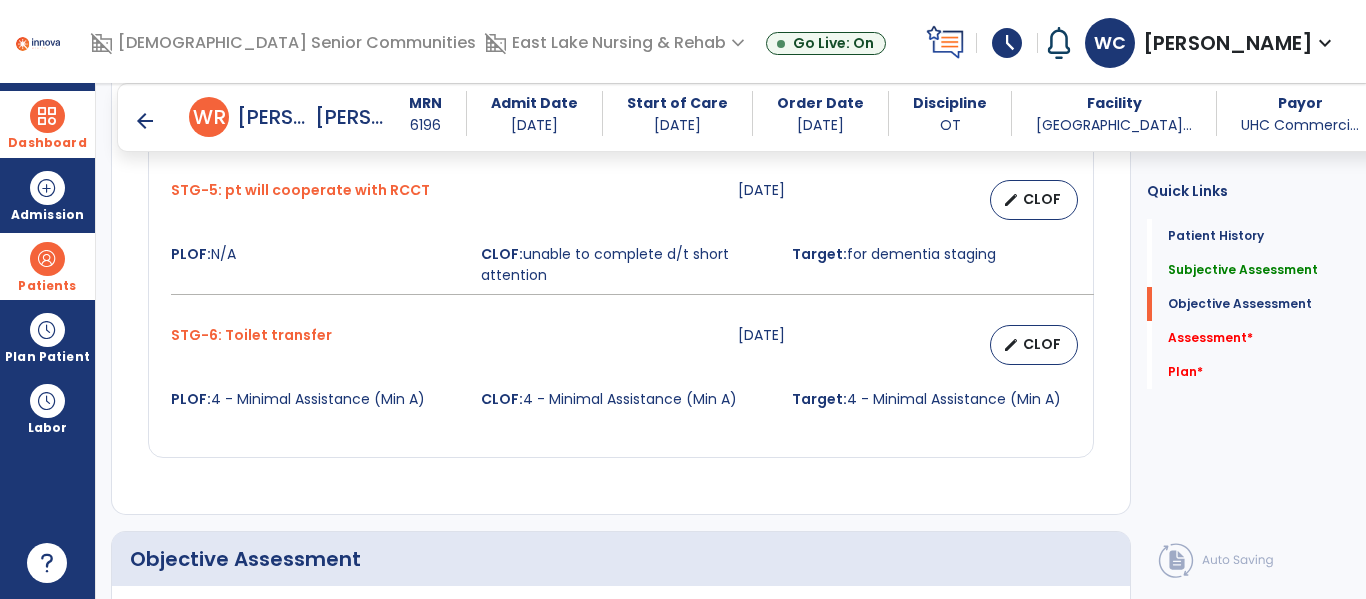 type on "**********" 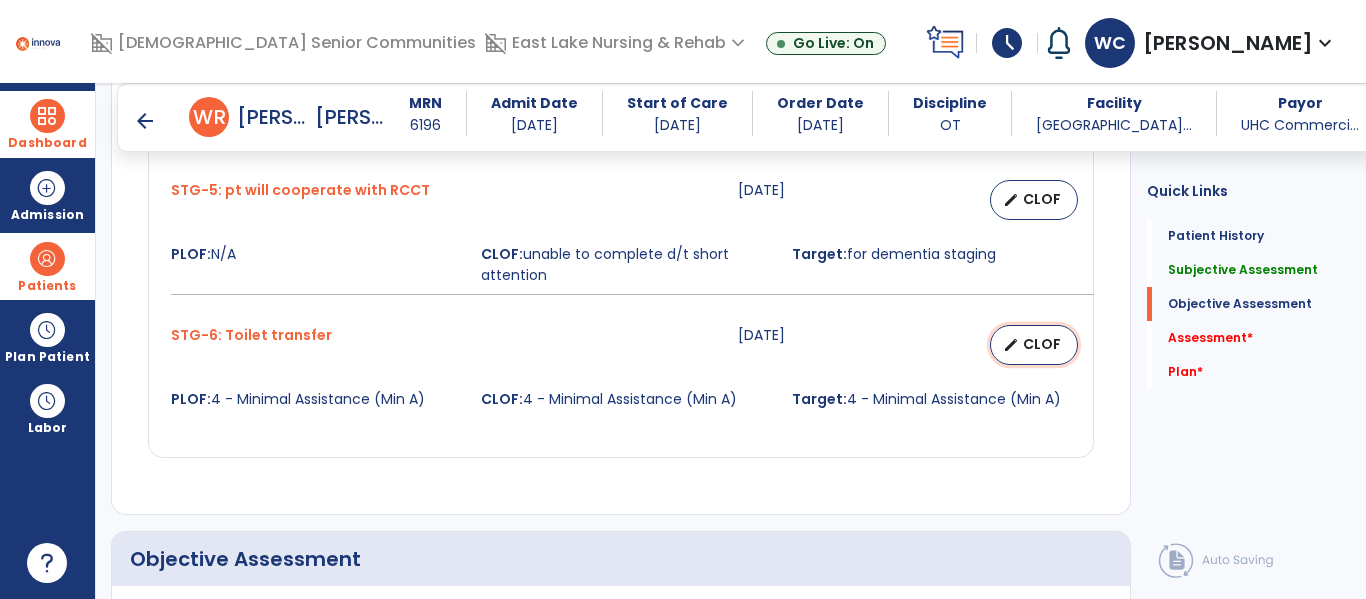 click on "edit   CLOF" at bounding box center [1034, 345] 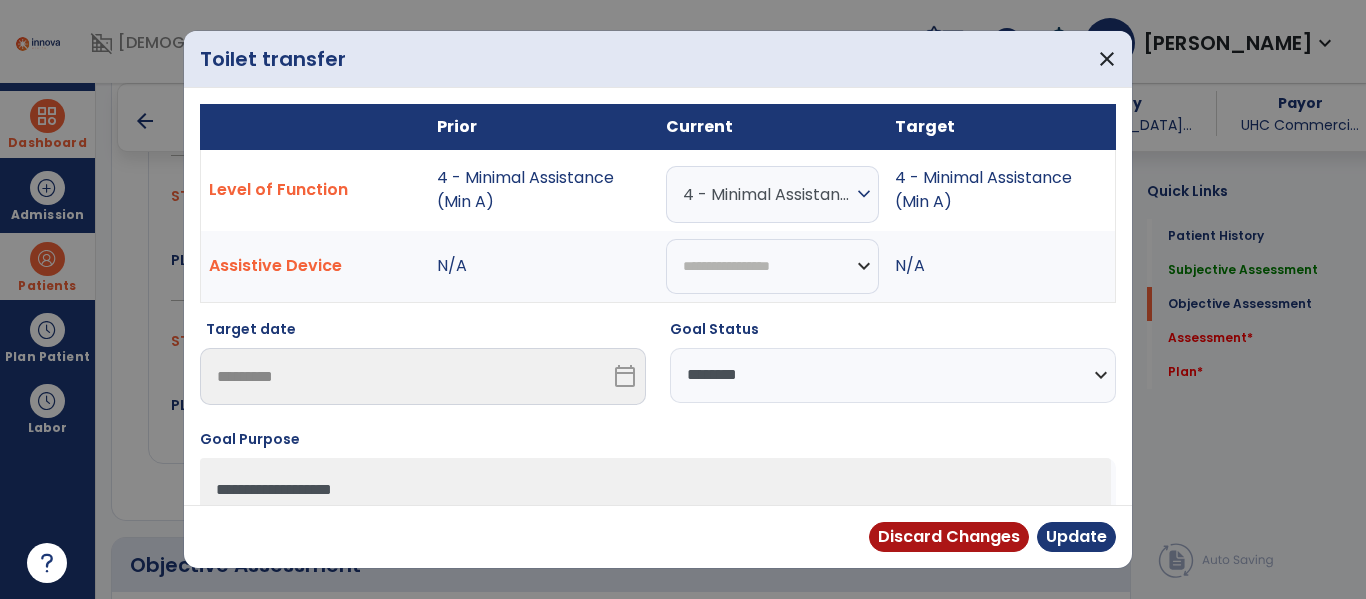 click on "**********" at bounding box center (893, 375) 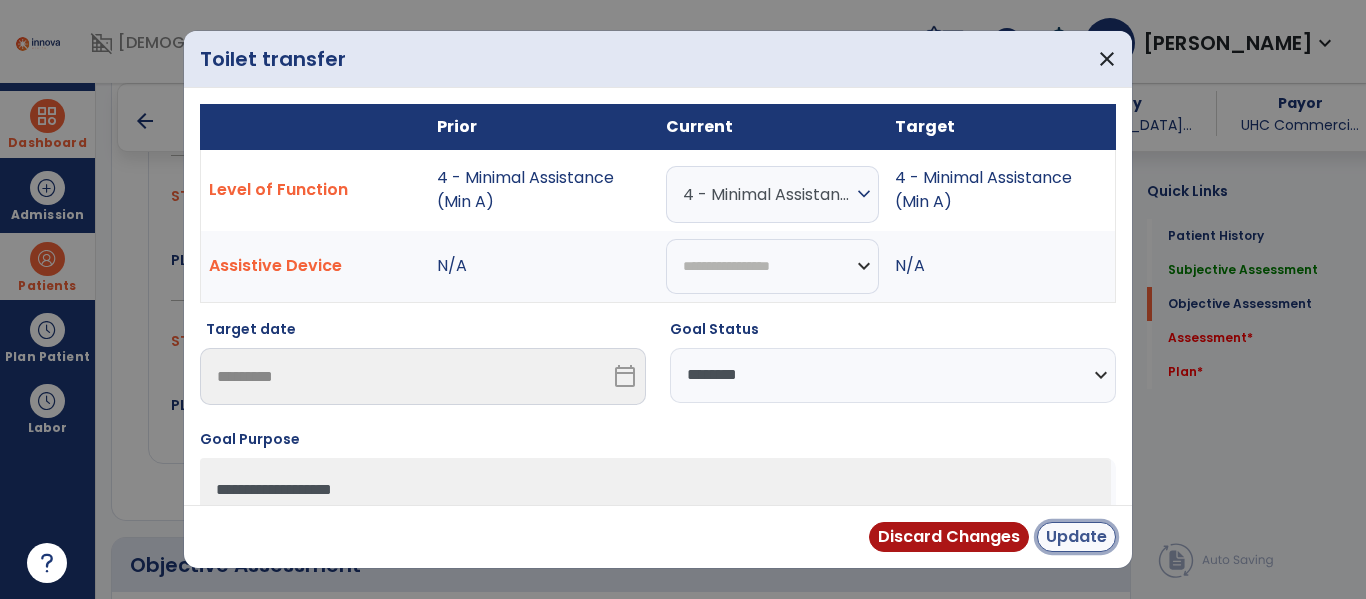 click on "Update" at bounding box center (1076, 537) 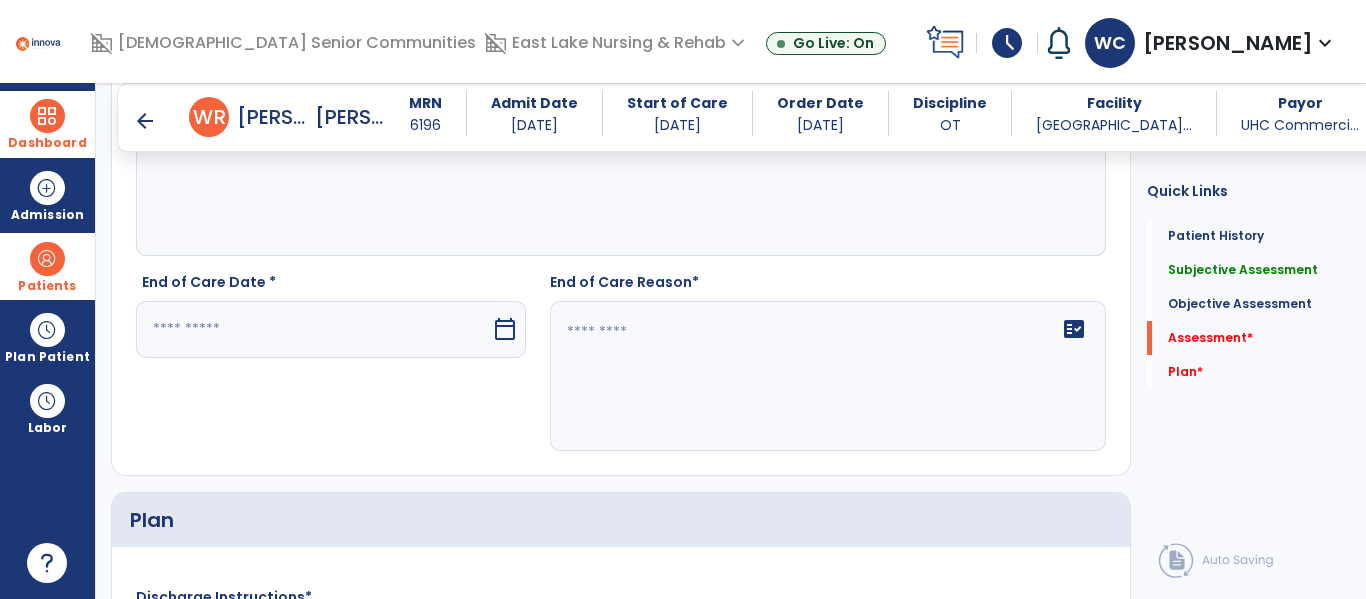 scroll, scrollTop: 2582, scrollLeft: 0, axis: vertical 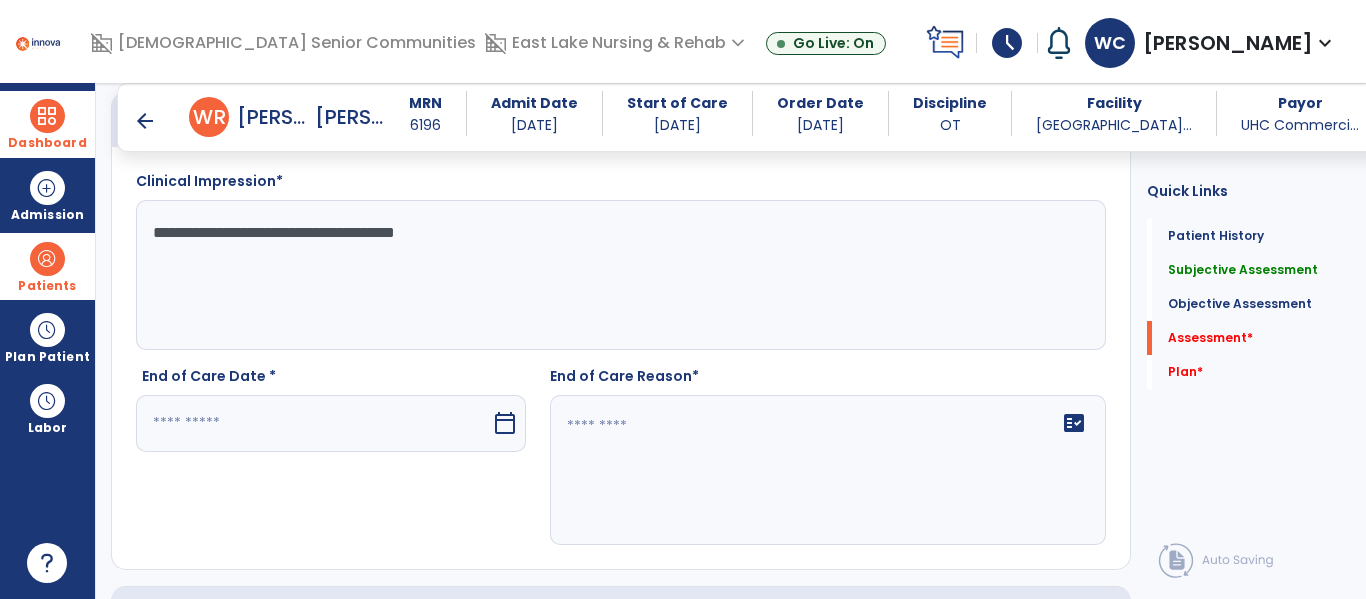 click on "calendar_today" at bounding box center (505, 423) 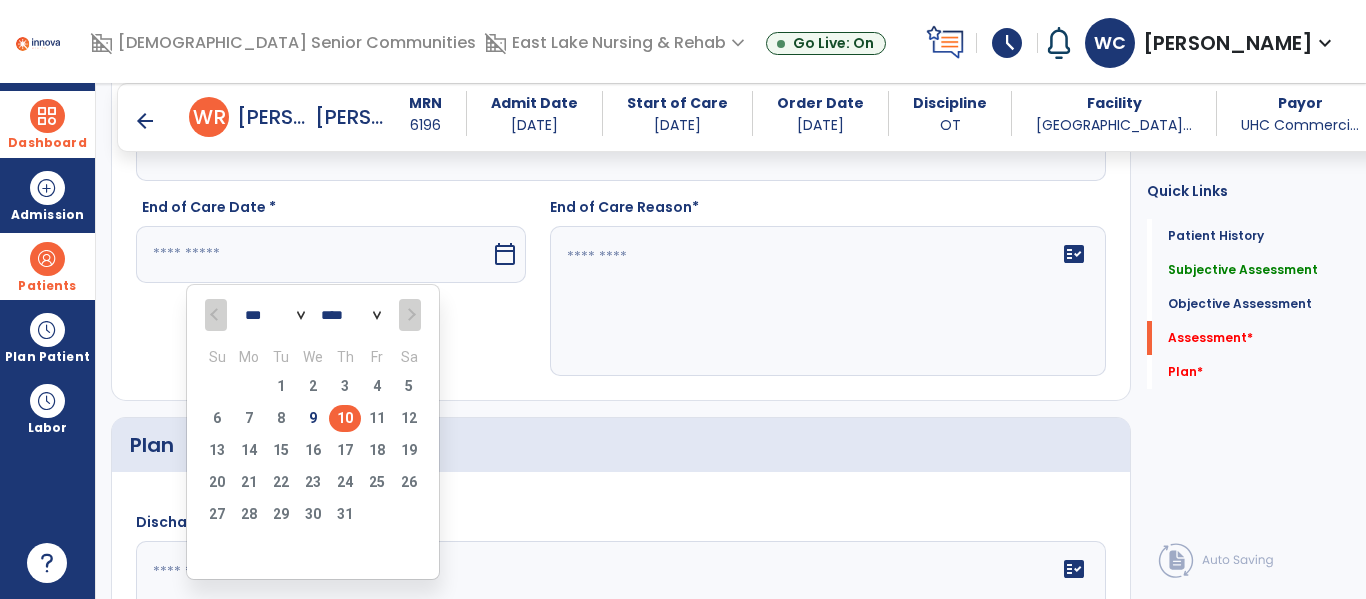 scroll, scrollTop: 2627, scrollLeft: 0, axis: vertical 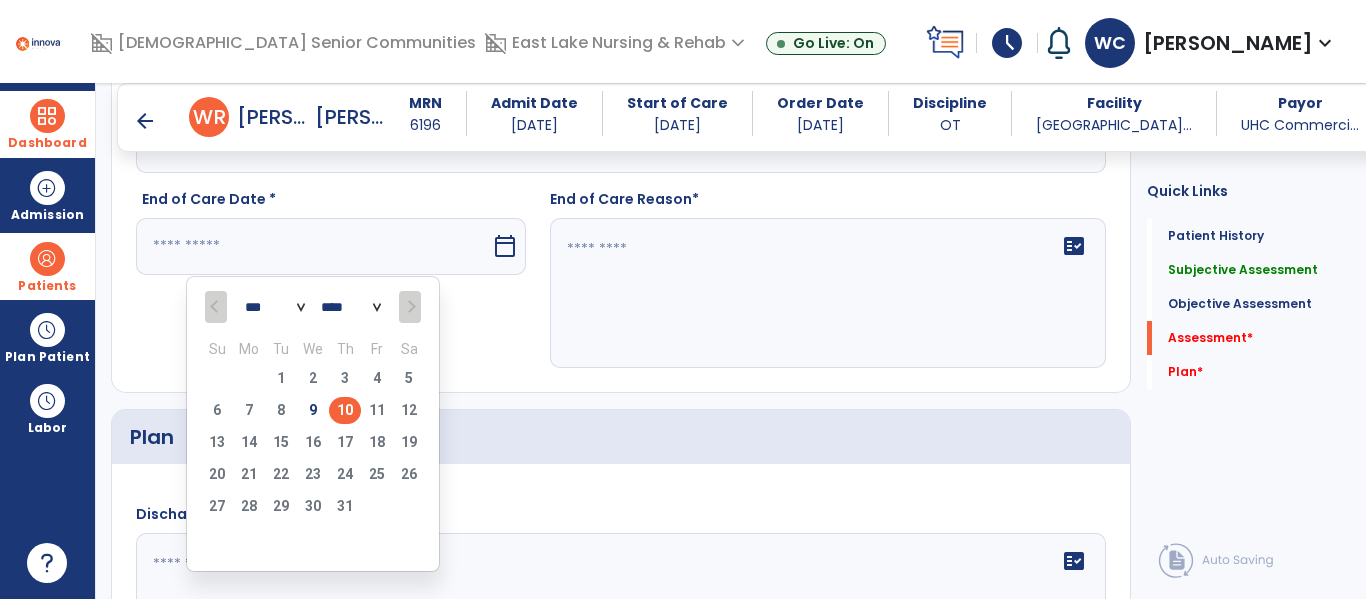 click on "10" at bounding box center (345, 410) 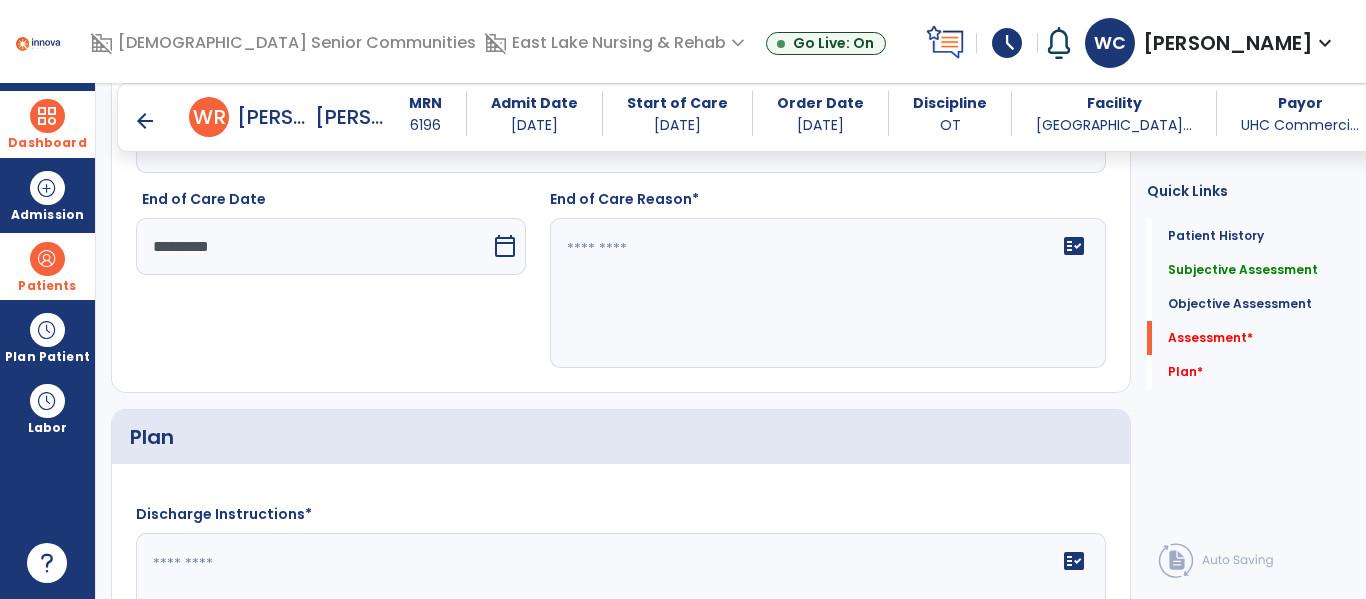click on "fact_check" 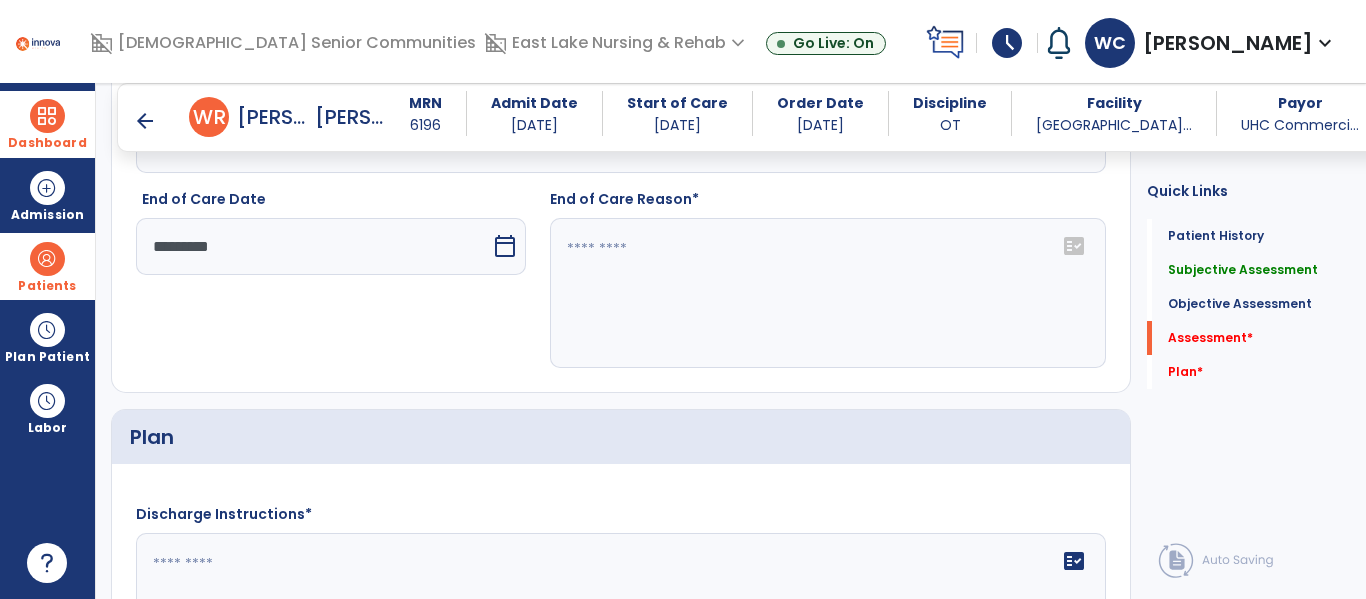 click on "fact_check" 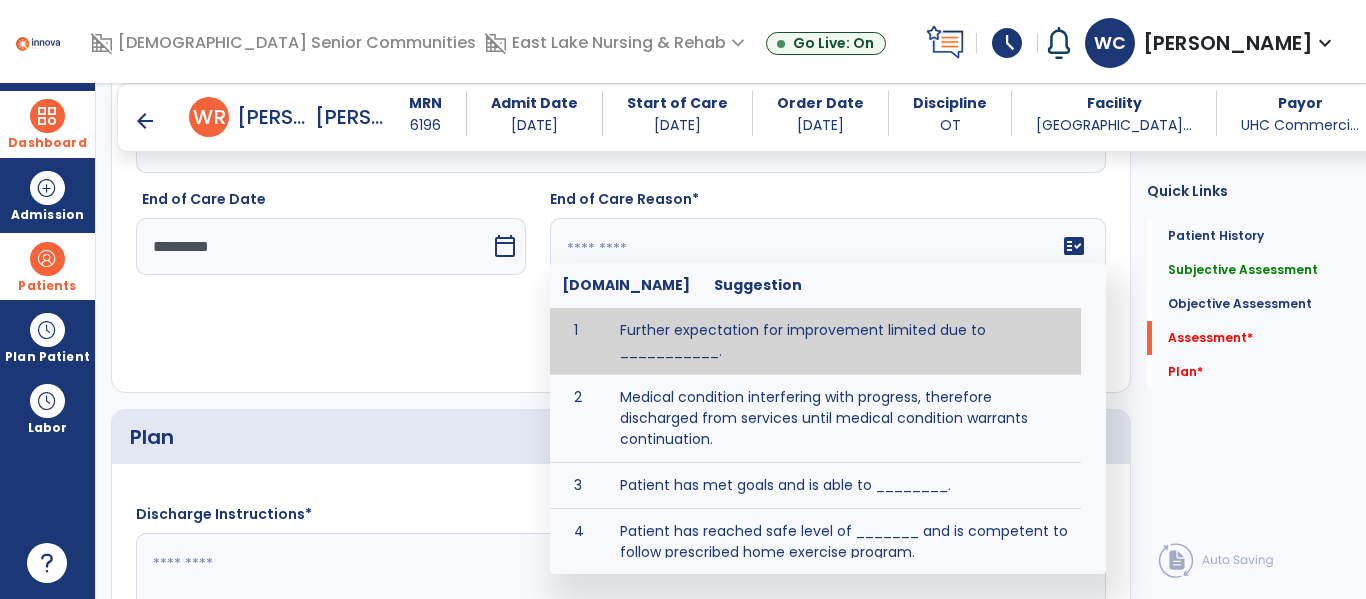 click 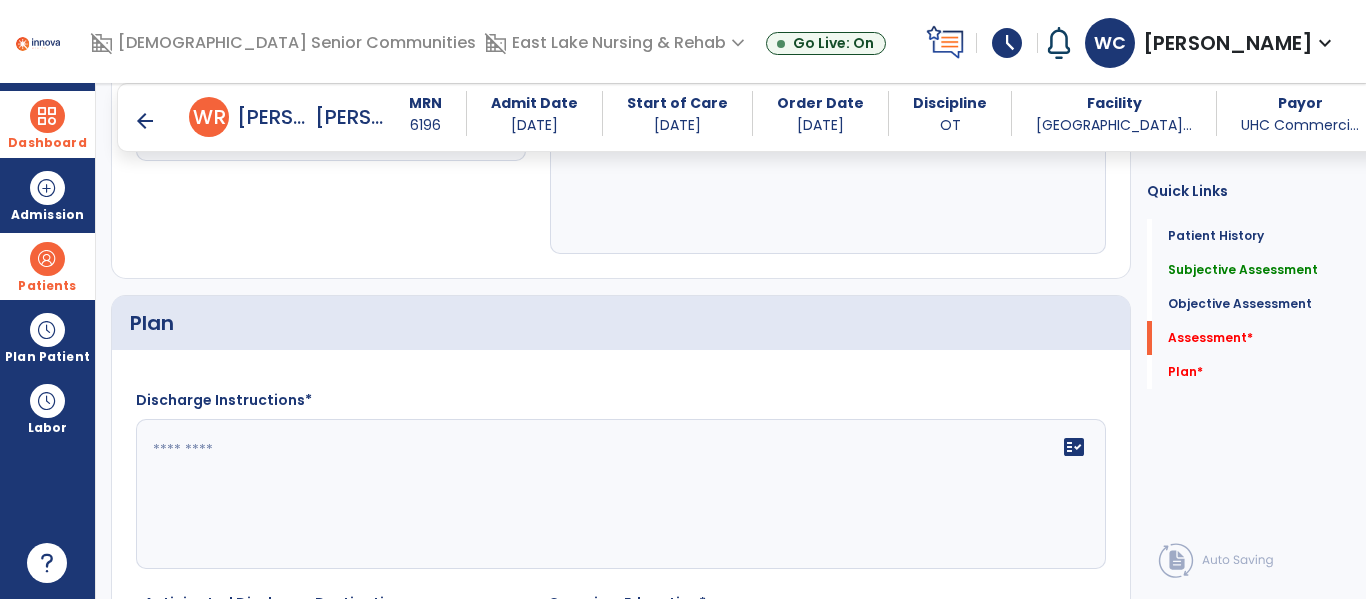scroll, scrollTop: 2747, scrollLeft: 0, axis: vertical 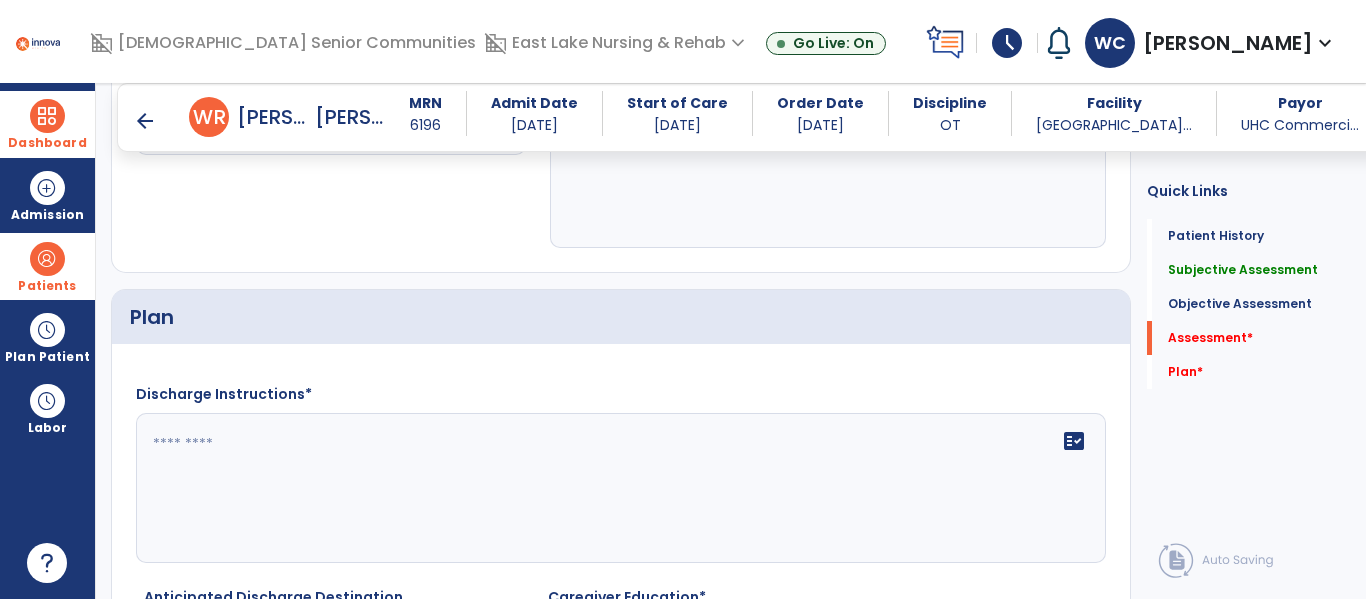 type on "**********" 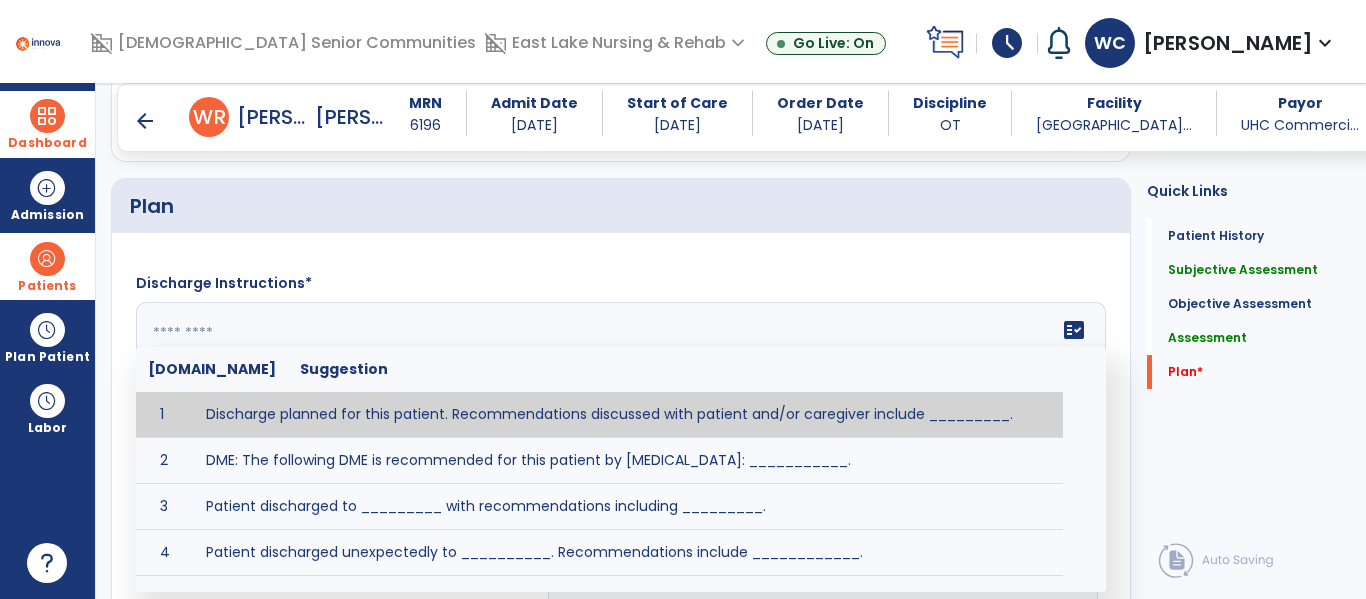 scroll, scrollTop: 2857, scrollLeft: 0, axis: vertical 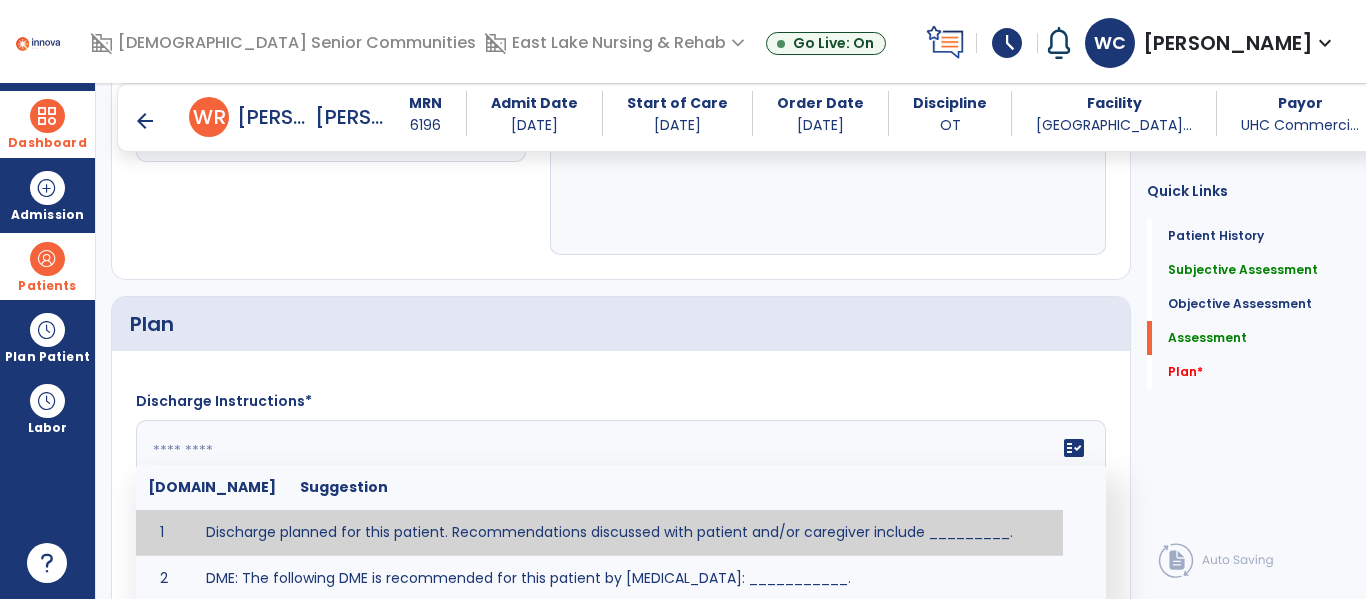 click 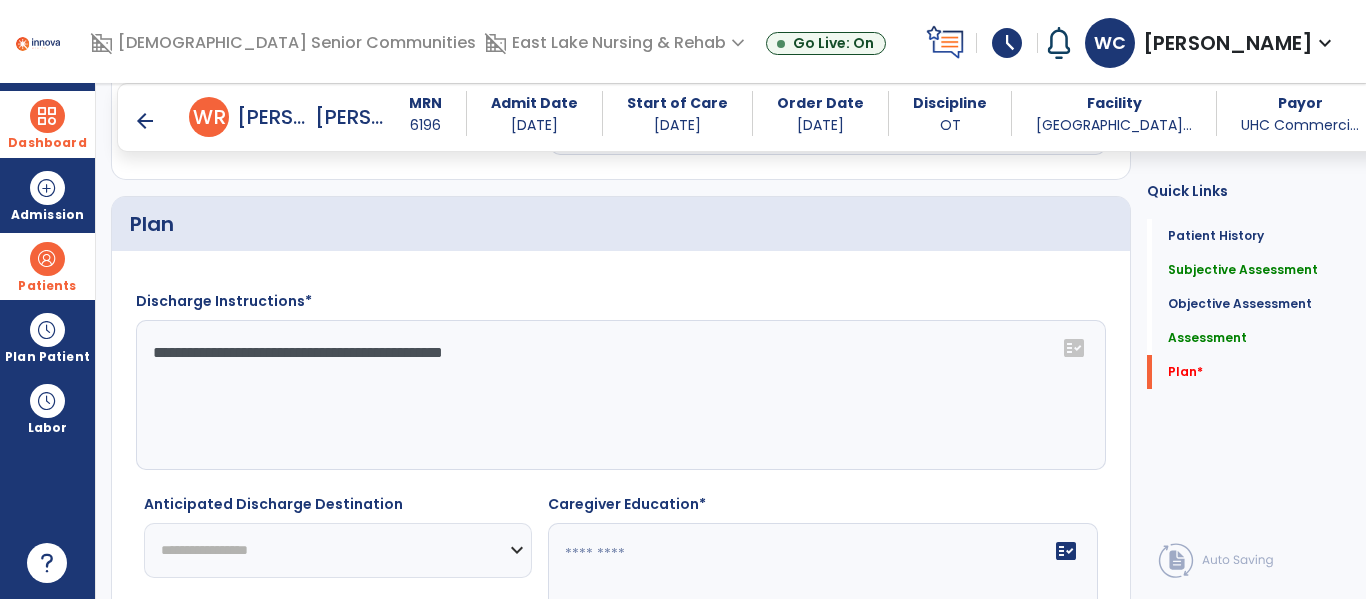 scroll, scrollTop: 2946, scrollLeft: 0, axis: vertical 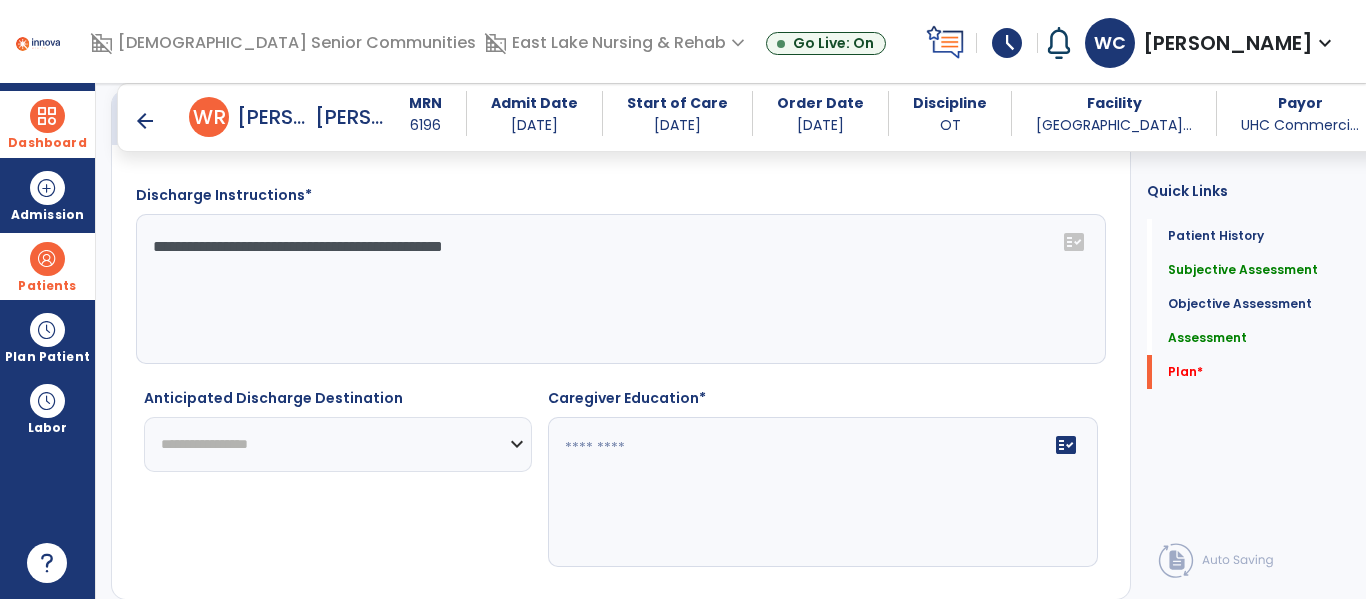 type on "**********" 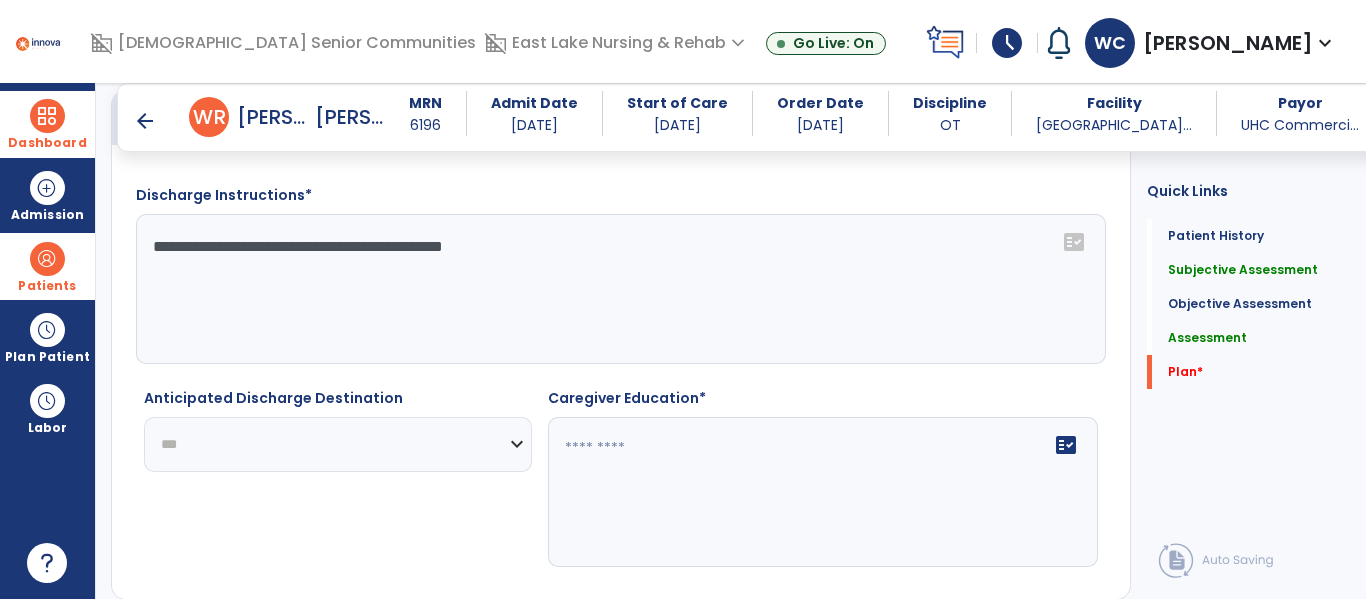 click on "**********" 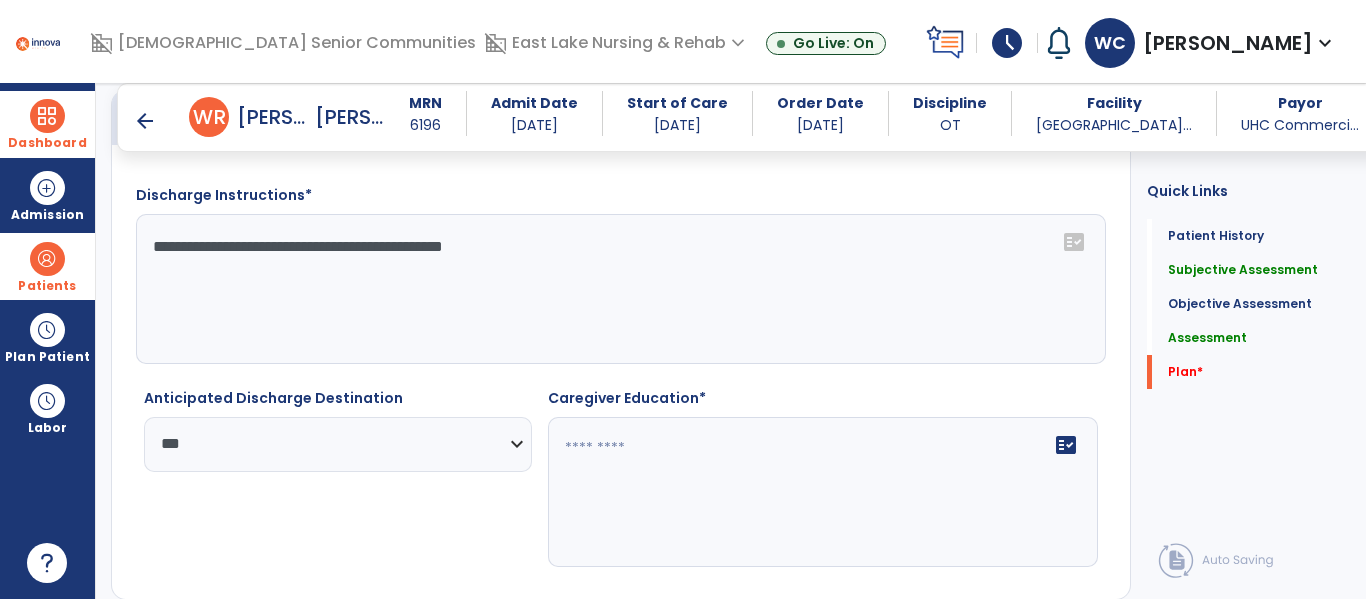 click on "fact_check" 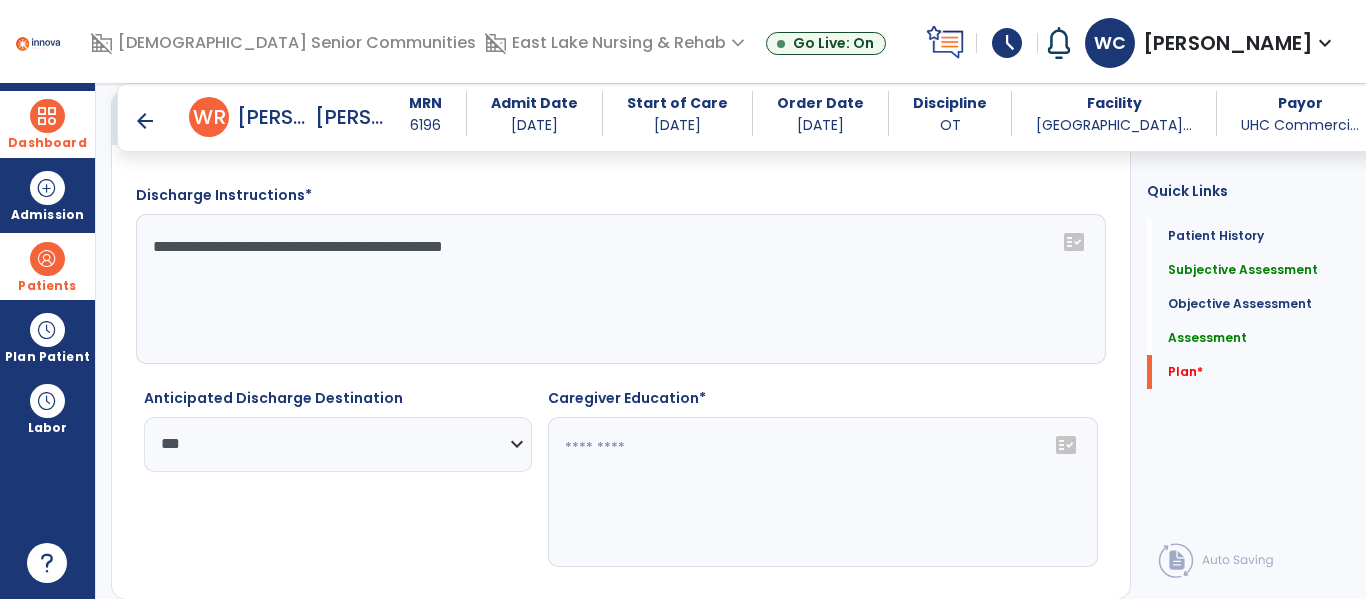click on "fact_check" 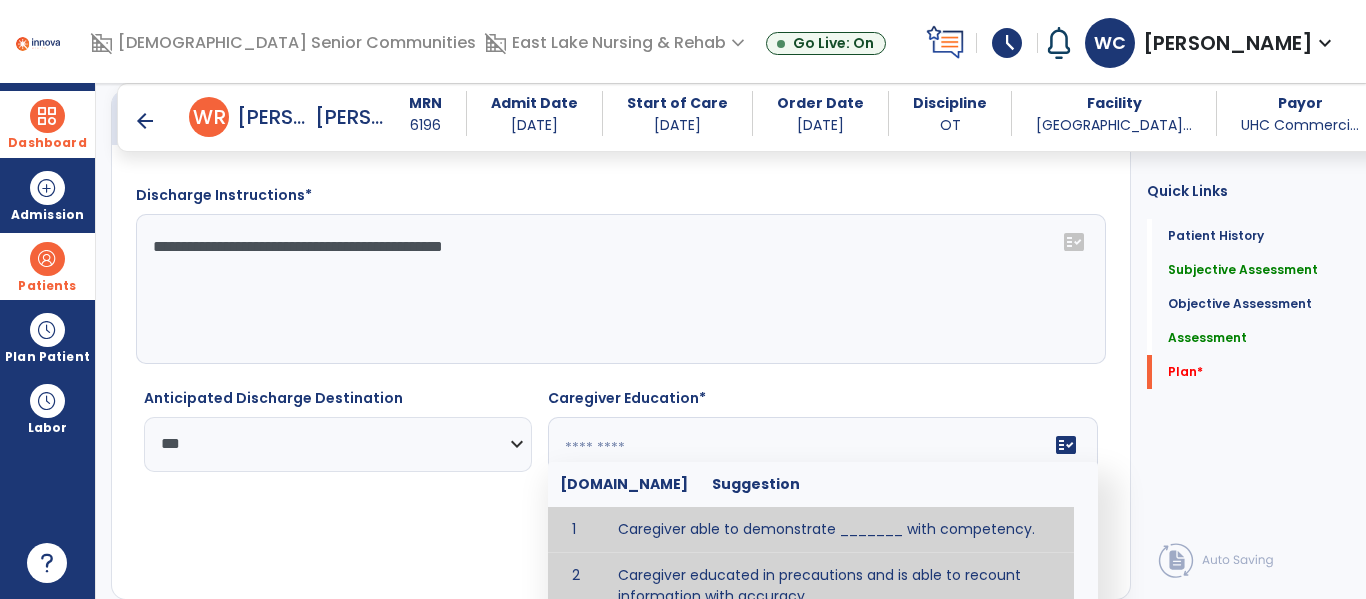 type on "**********" 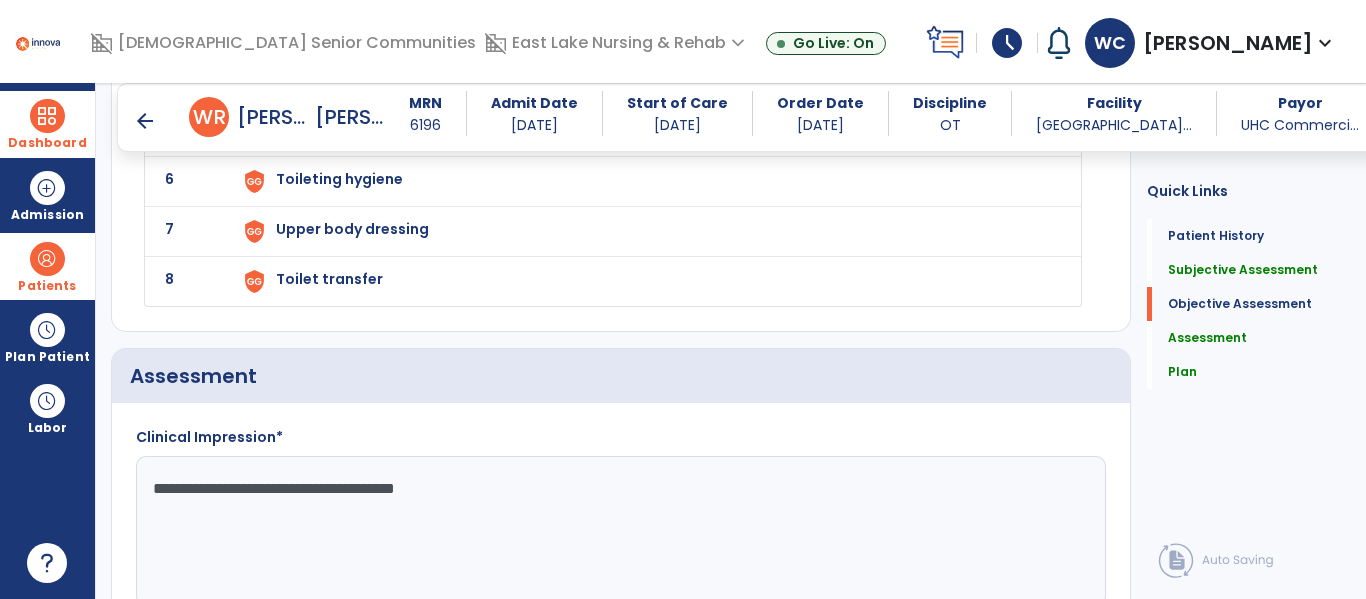 scroll, scrollTop: 2808, scrollLeft: 0, axis: vertical 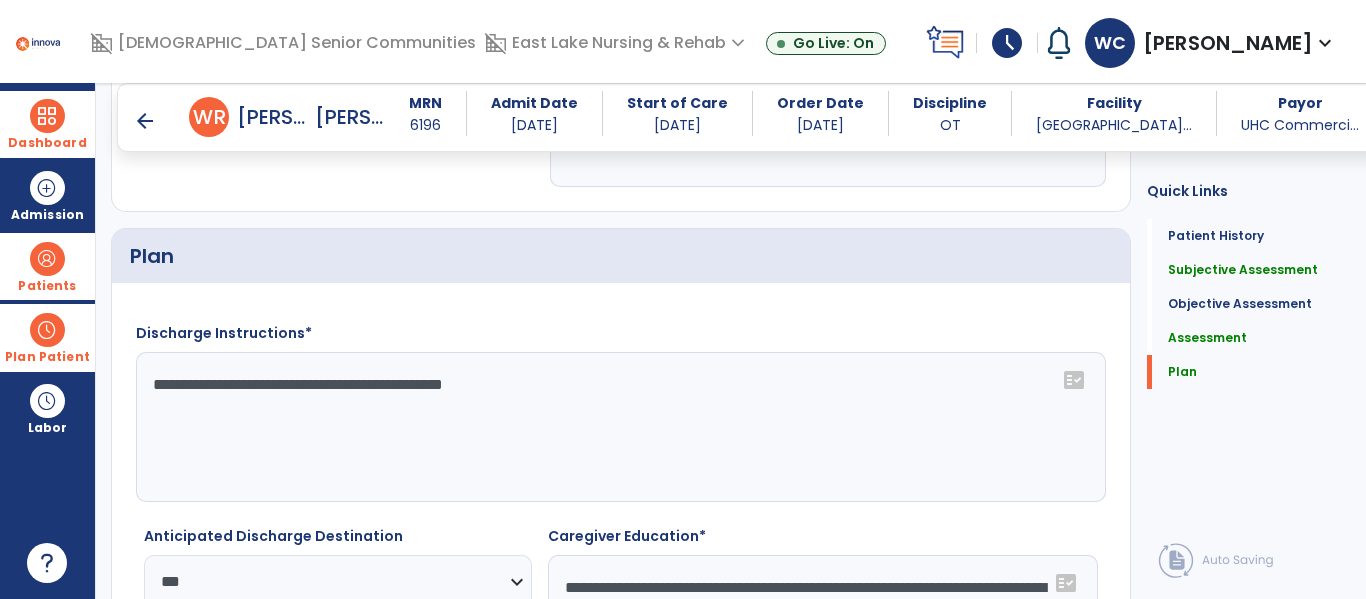 click on "Plan Patient" at bounding box center (47, 266) 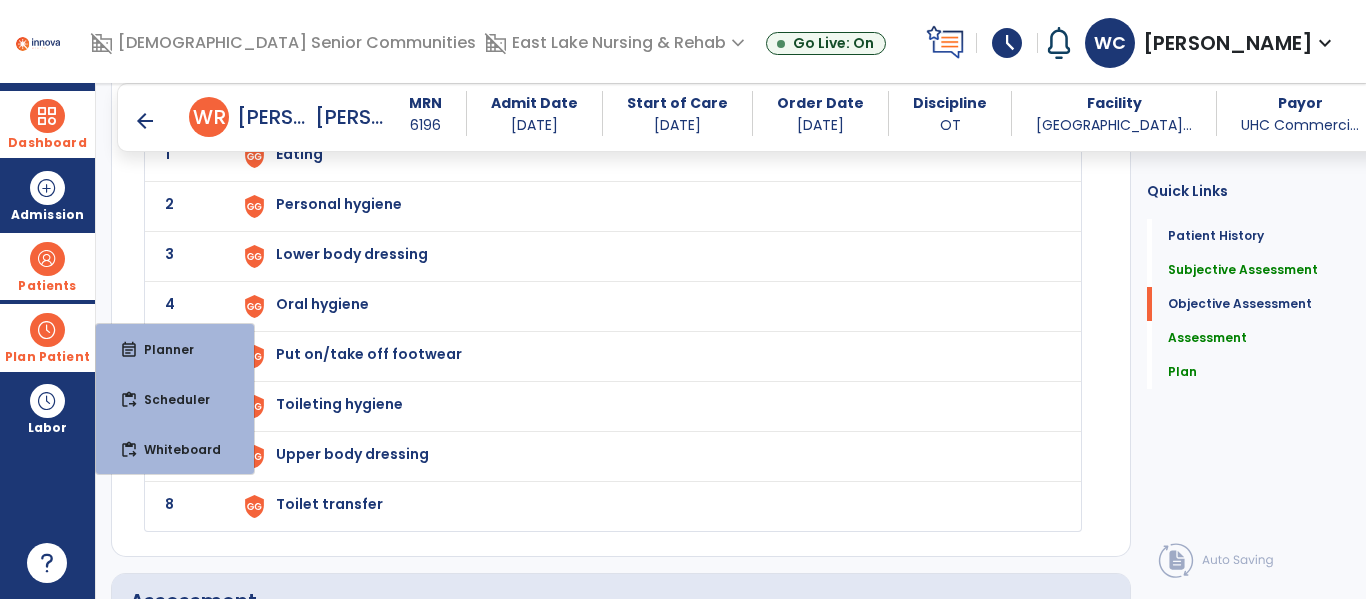 scroll, scrollTop: 1968, scrollLeft: 0, axis: vertical 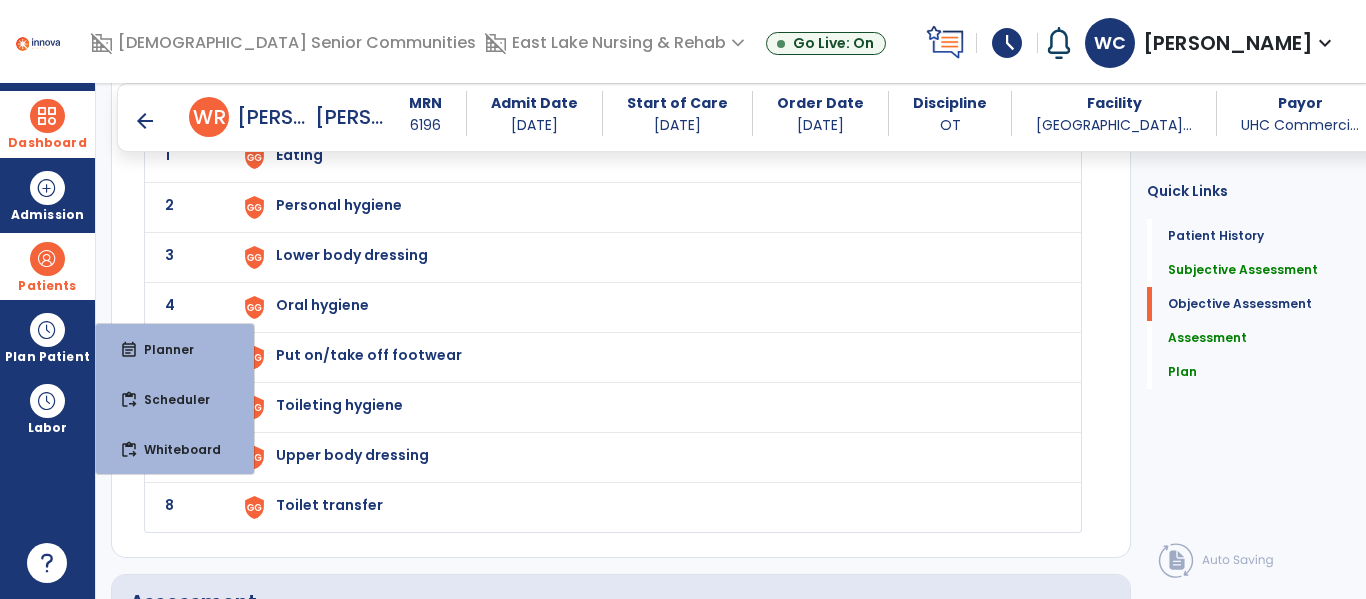 click at bounding box center [47, 259] 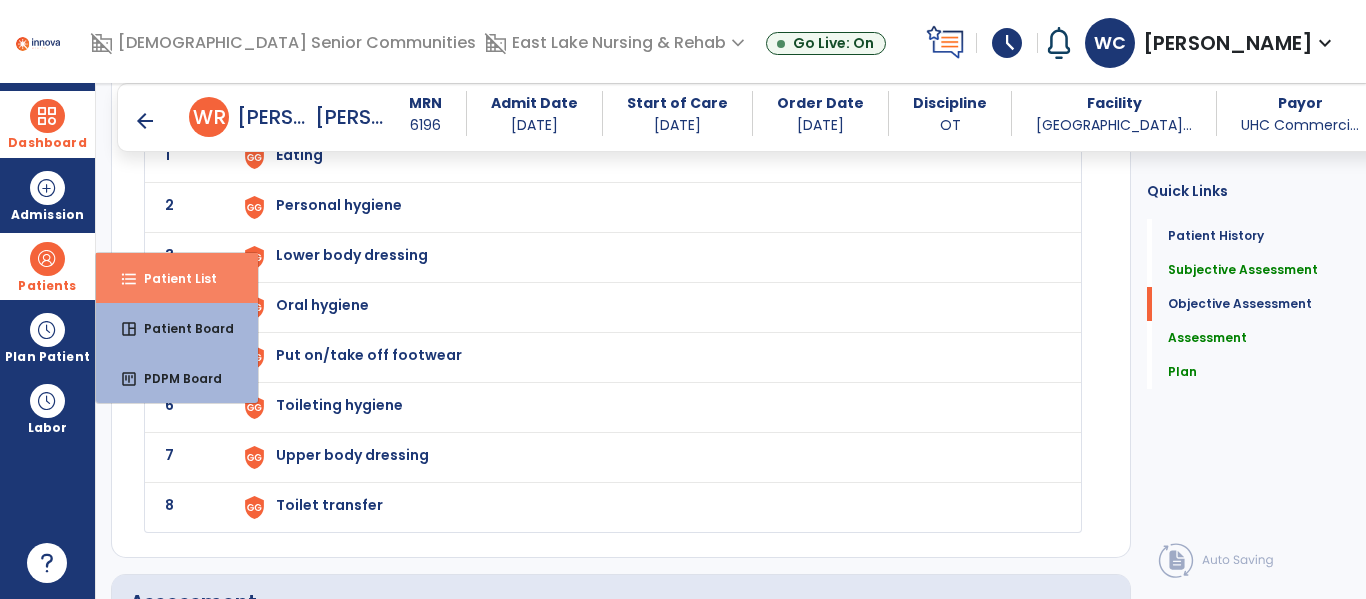 click on "Patient List" at bounding box center (172, 278) 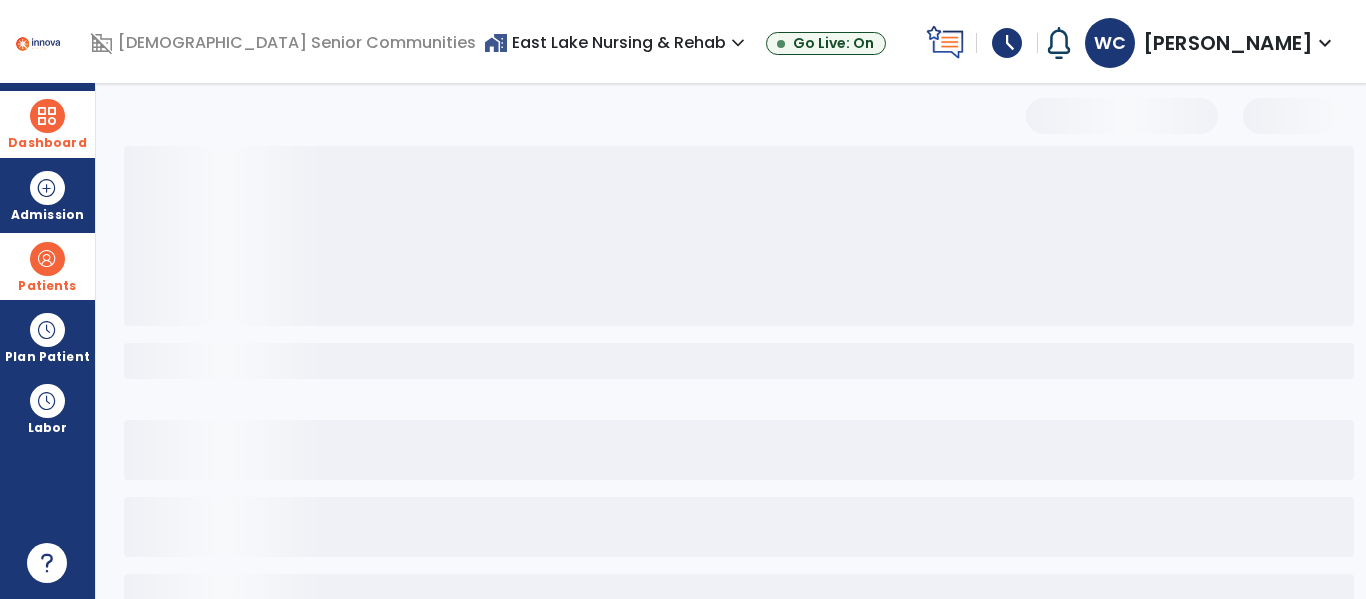 scroll, scrollTop: 144, scrollLeft: 0, axis: vertical 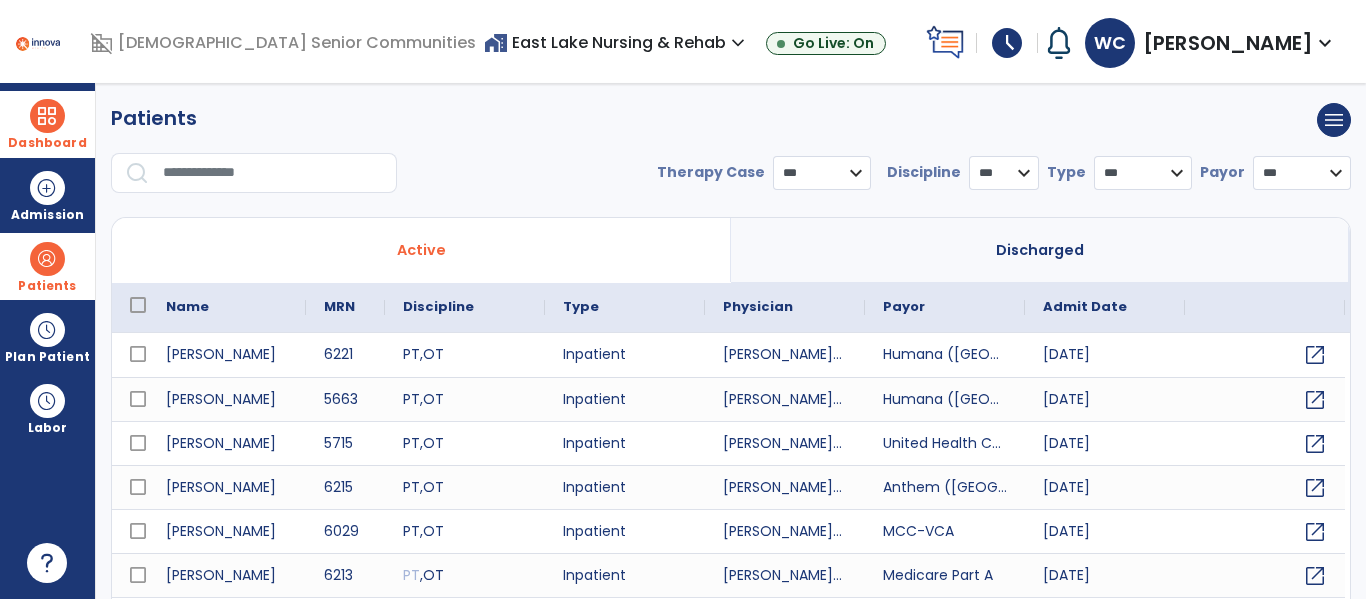 click at bounding box center [273, 173] 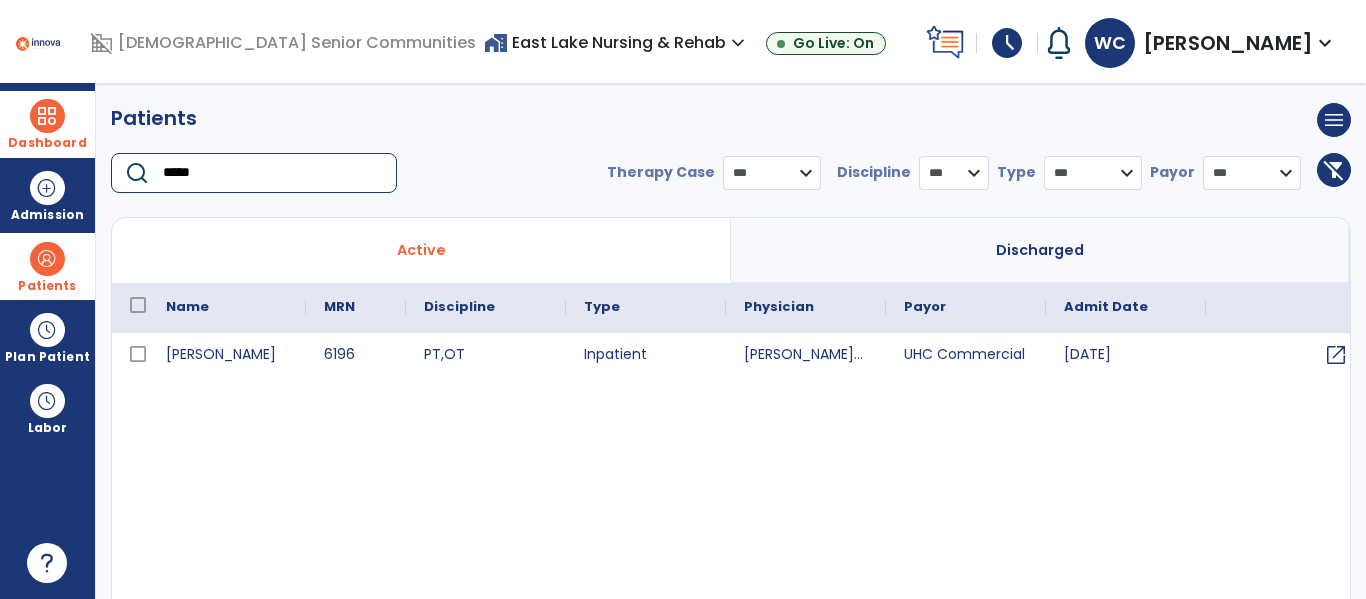 type on "*****" 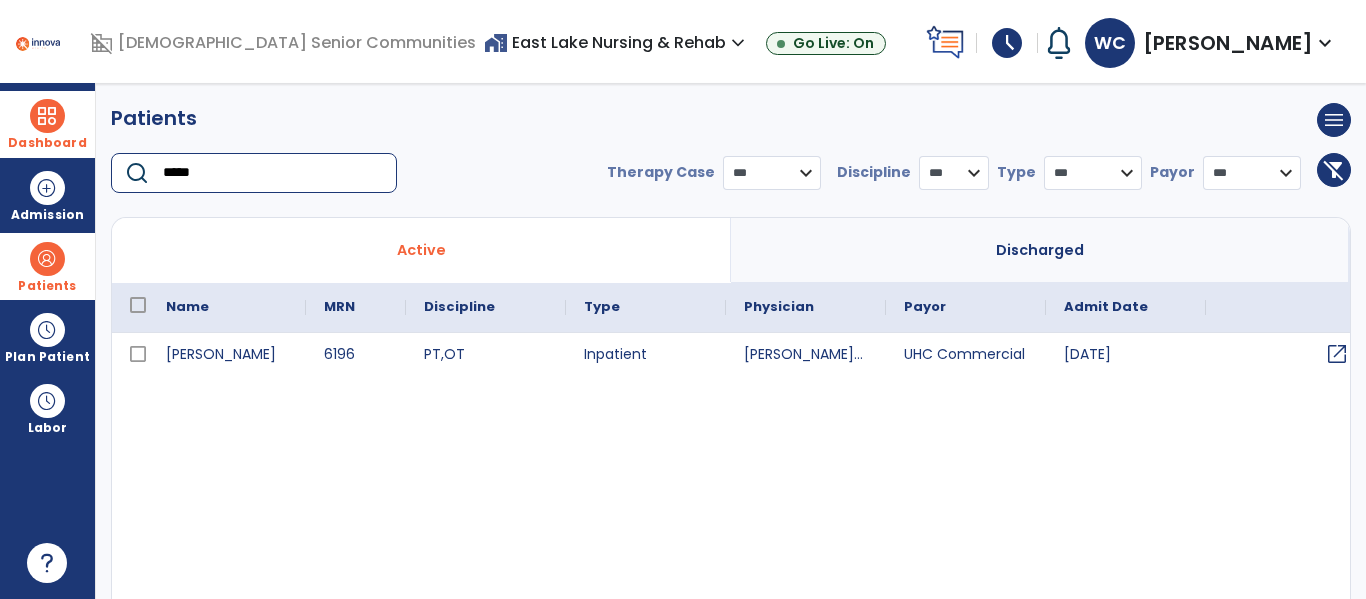 click on "open_in_new" at bounding box center (1337, 354) 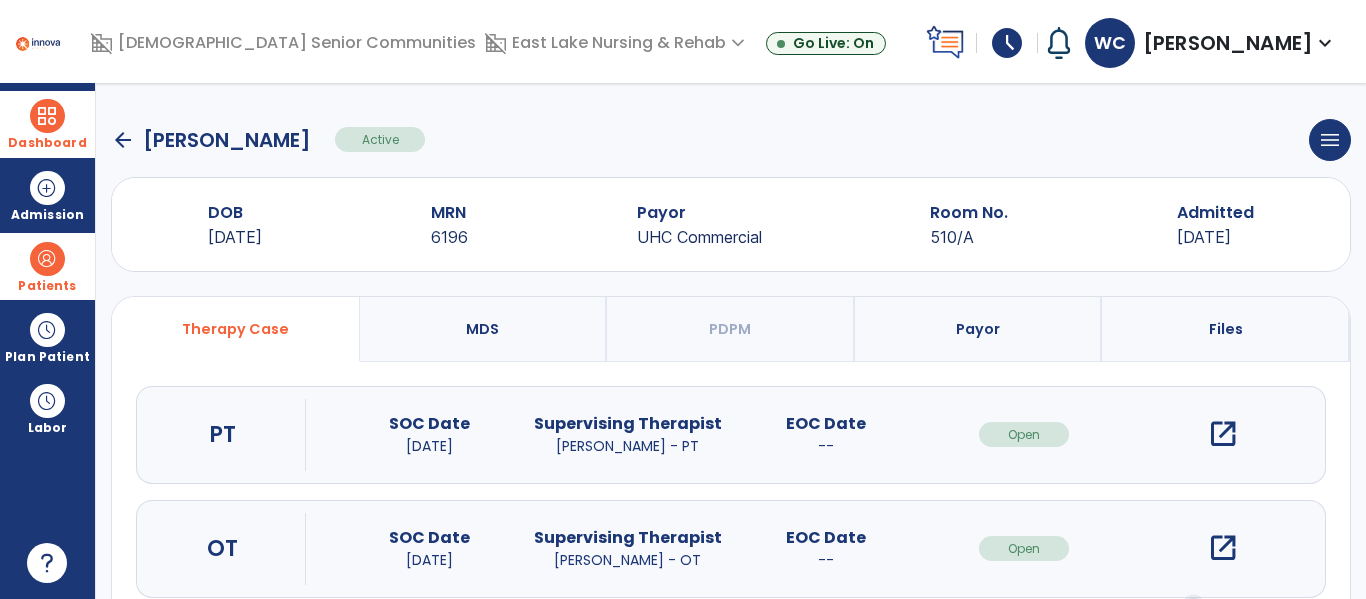 scroll, scrollTop: 100, scrollLeft: 0, axis: vertical 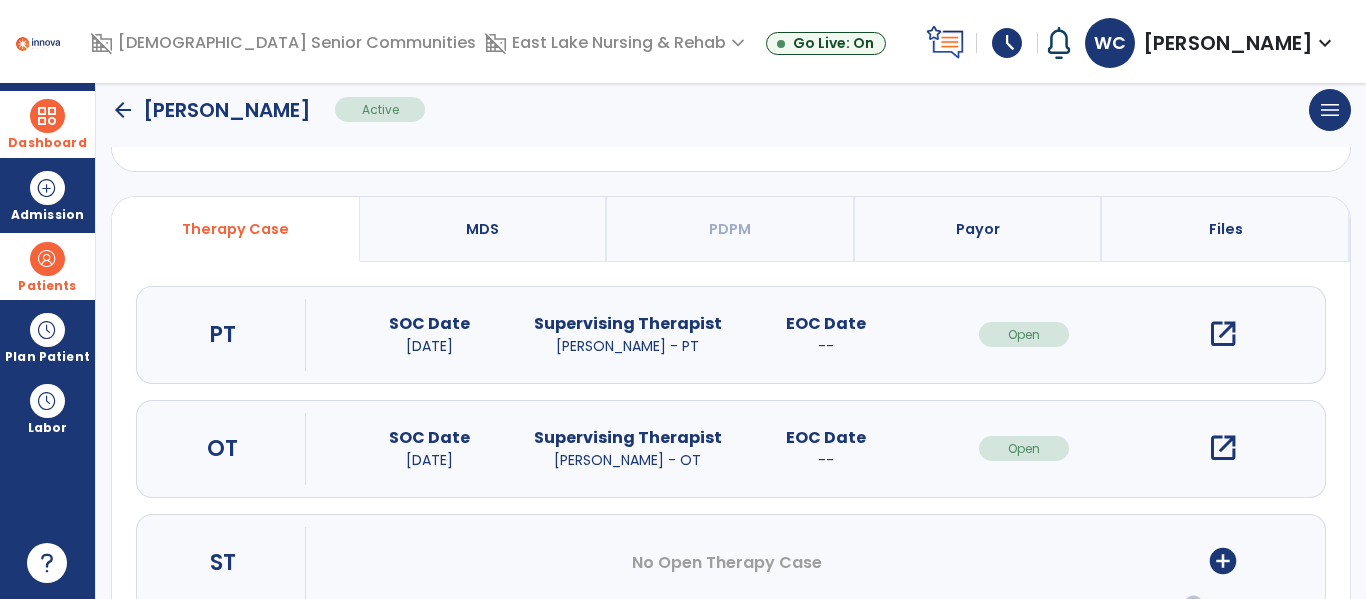 click on "open_in_new" at bounding box center [1223, 448] 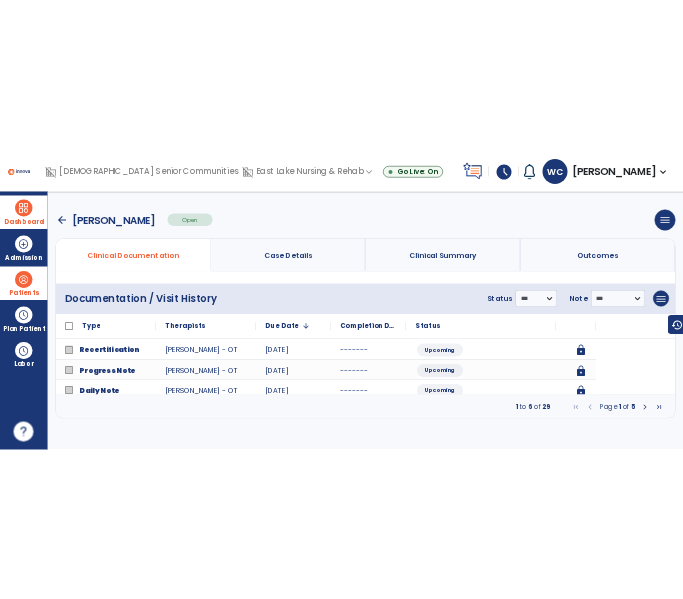 scroll, scrollTop: 0, scrollLeft: 0, axis: both 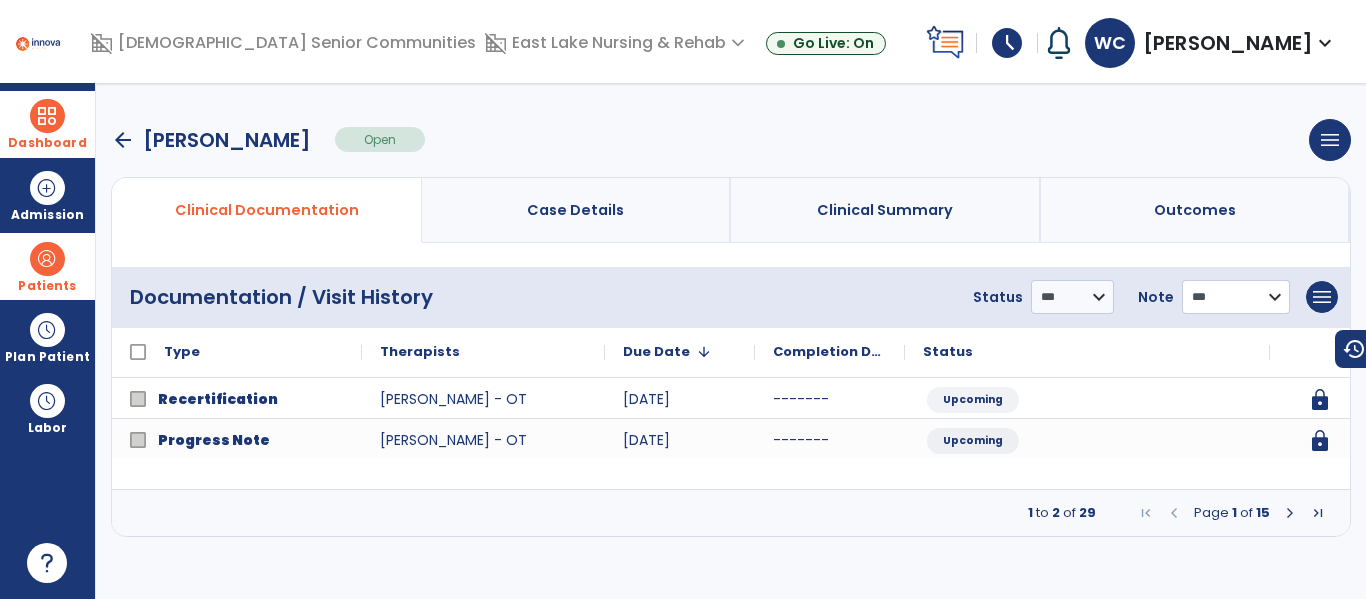 click on "**********" at bounding box center (1072, 297) 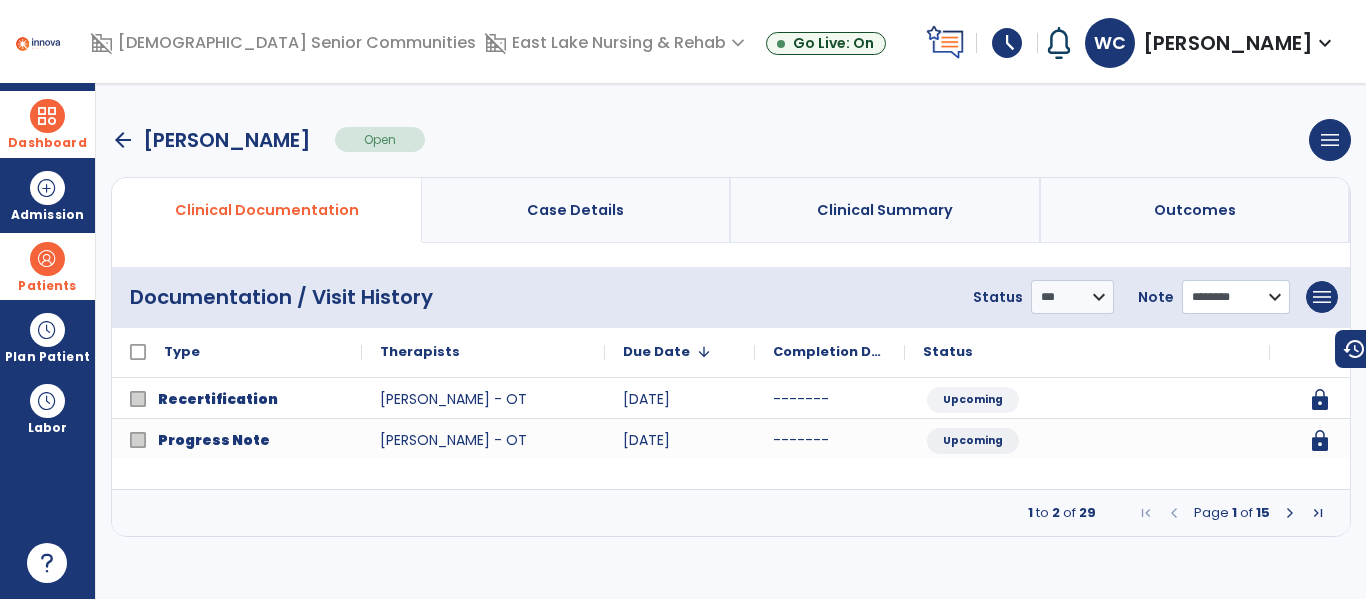 click on "**********" at bounding box center [1072, 297] 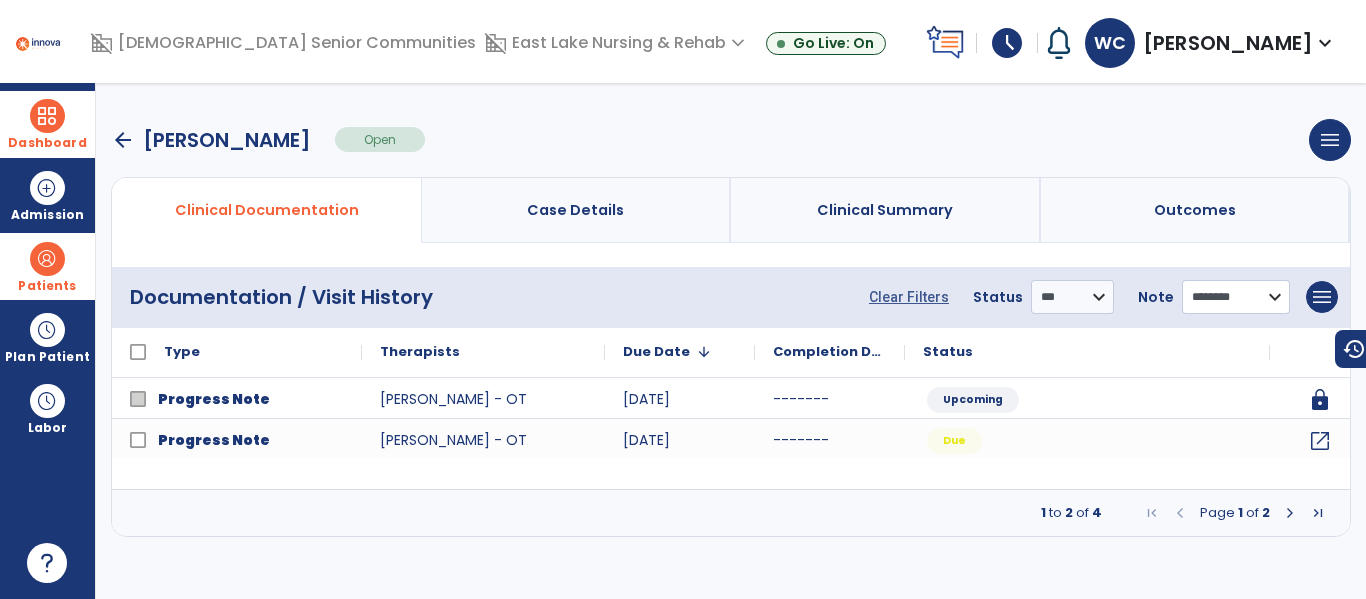 click on "**********" at bounding box center (1236, 297) 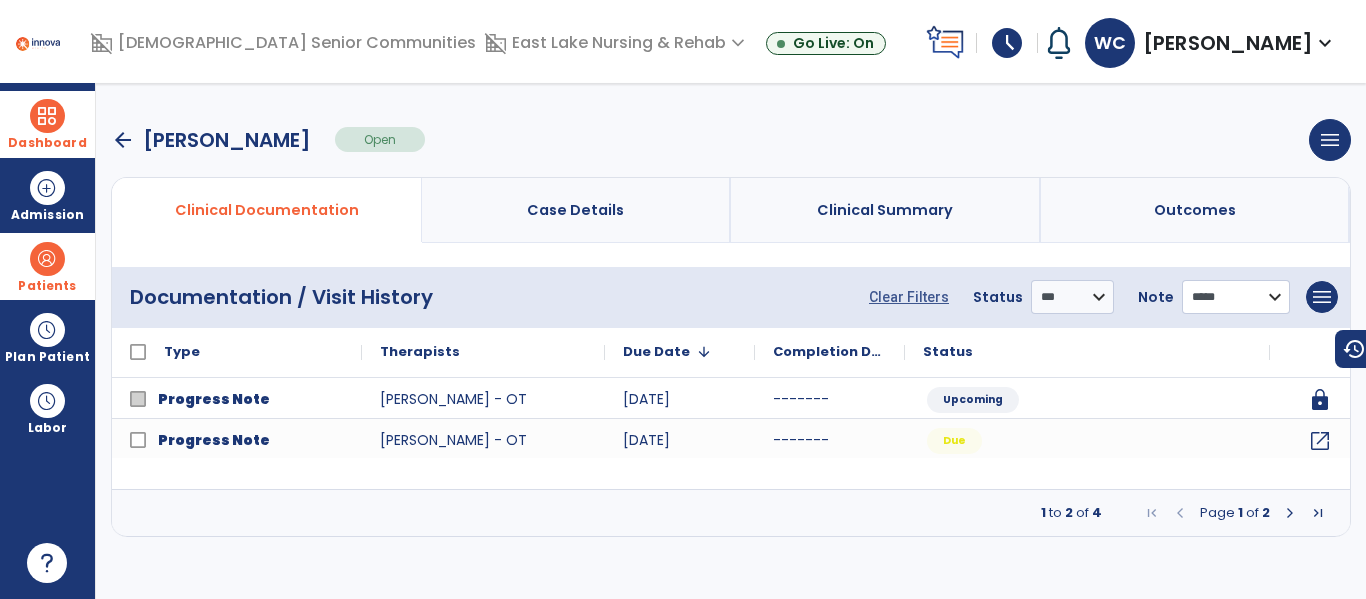 click on "**********" at bounding box center (1236, 297) 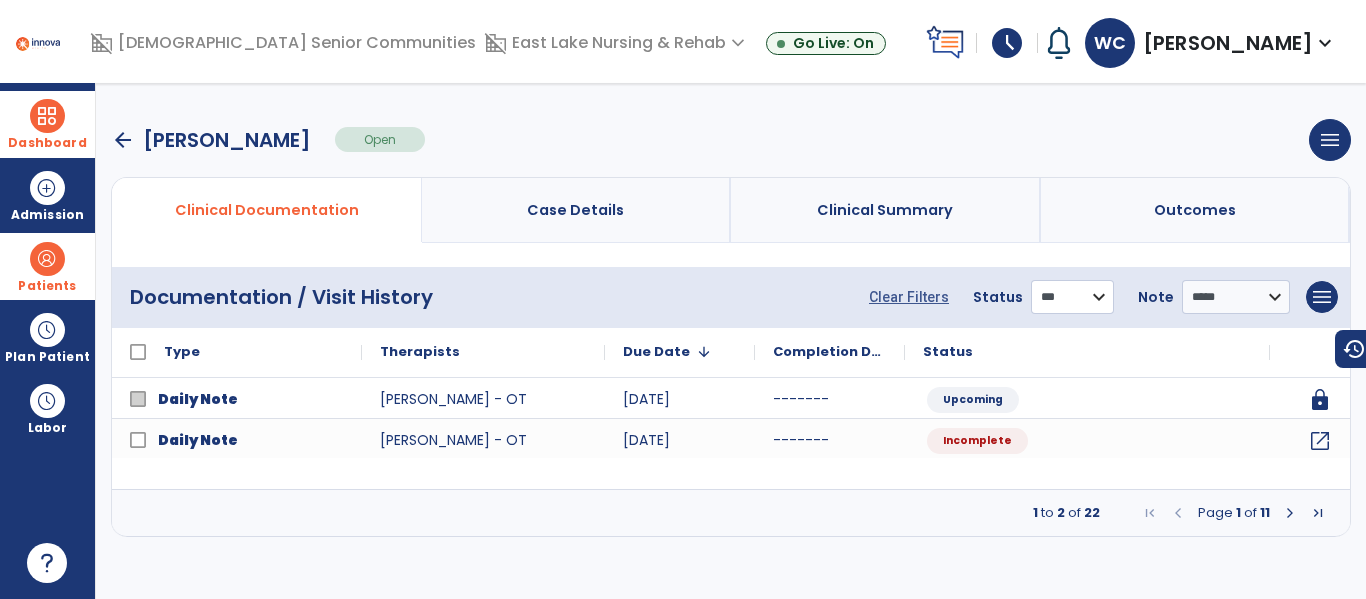 click on "**********" at bounding box center (1072, 297) 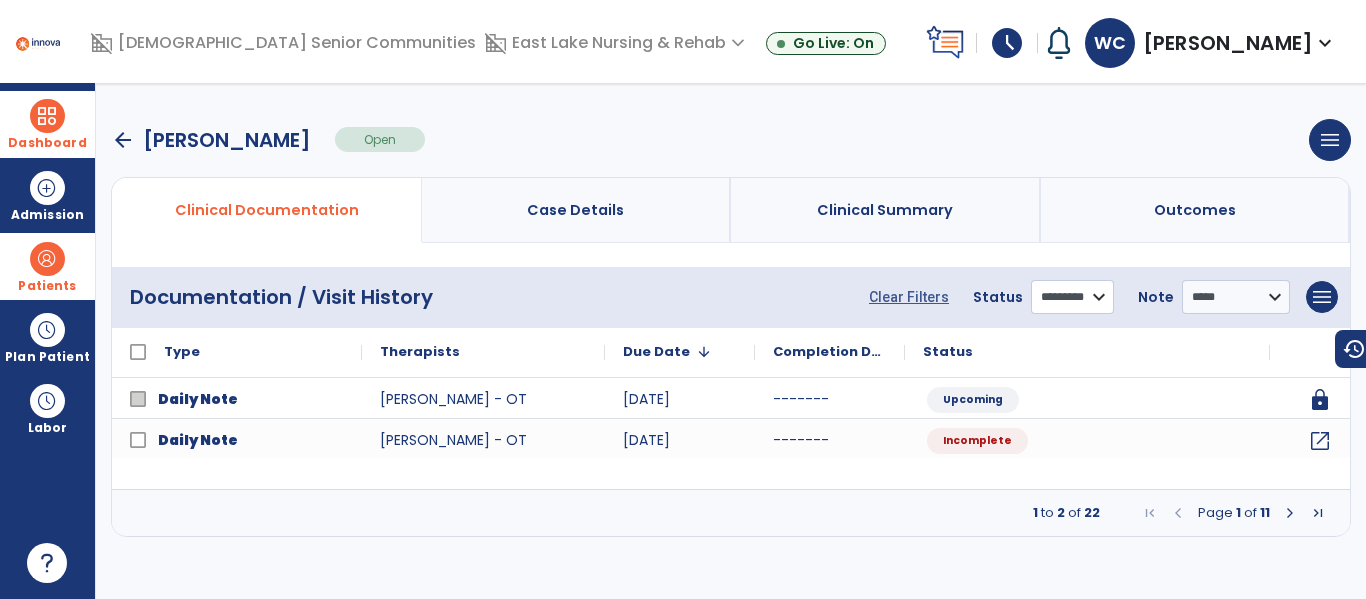 click on "**********" at bounding box center [1072, 297] 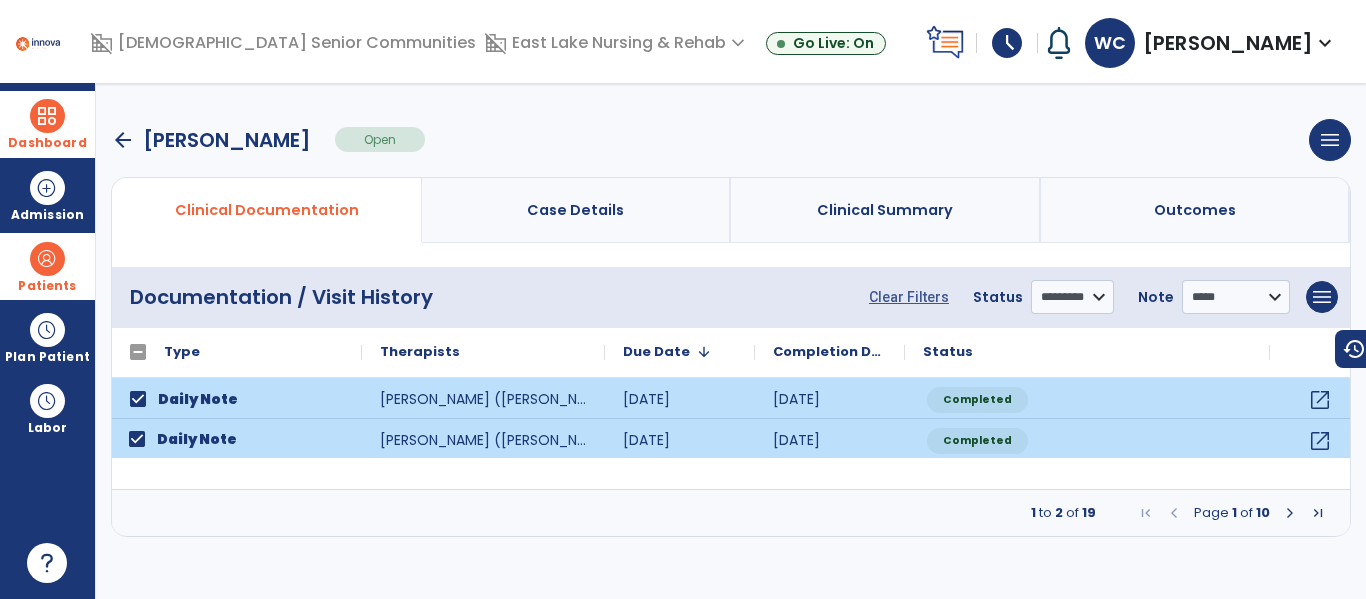 click at bounding box center (1290, 513) 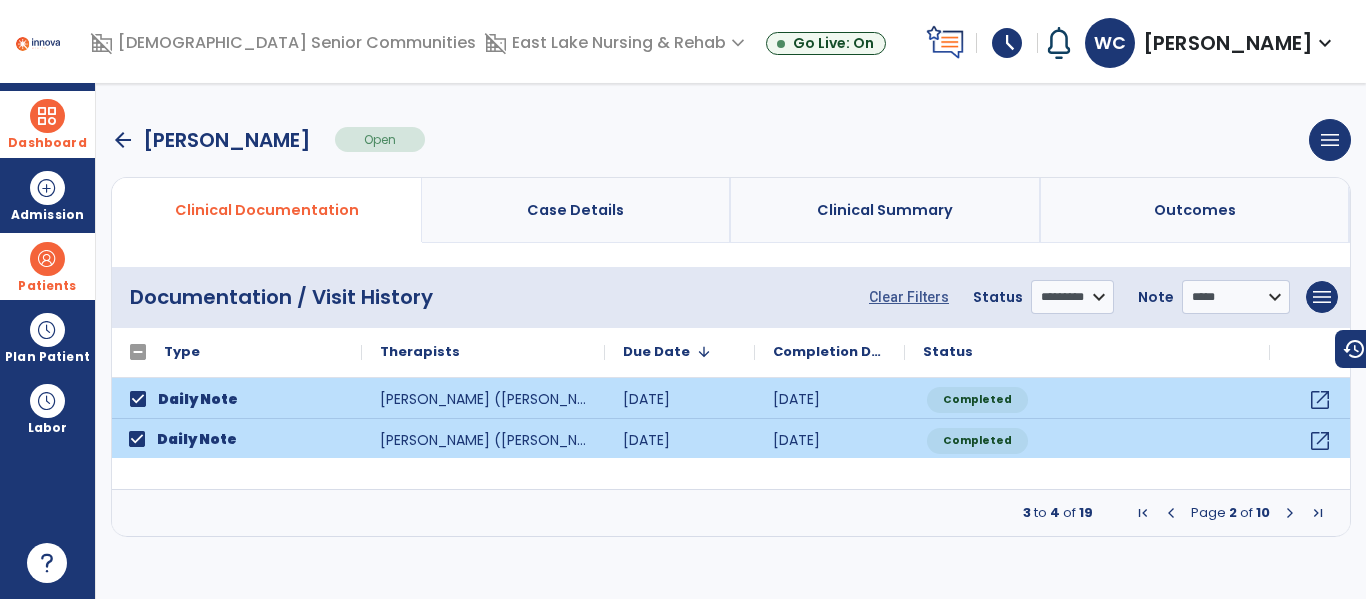 click at bounding box center [1290, 513] 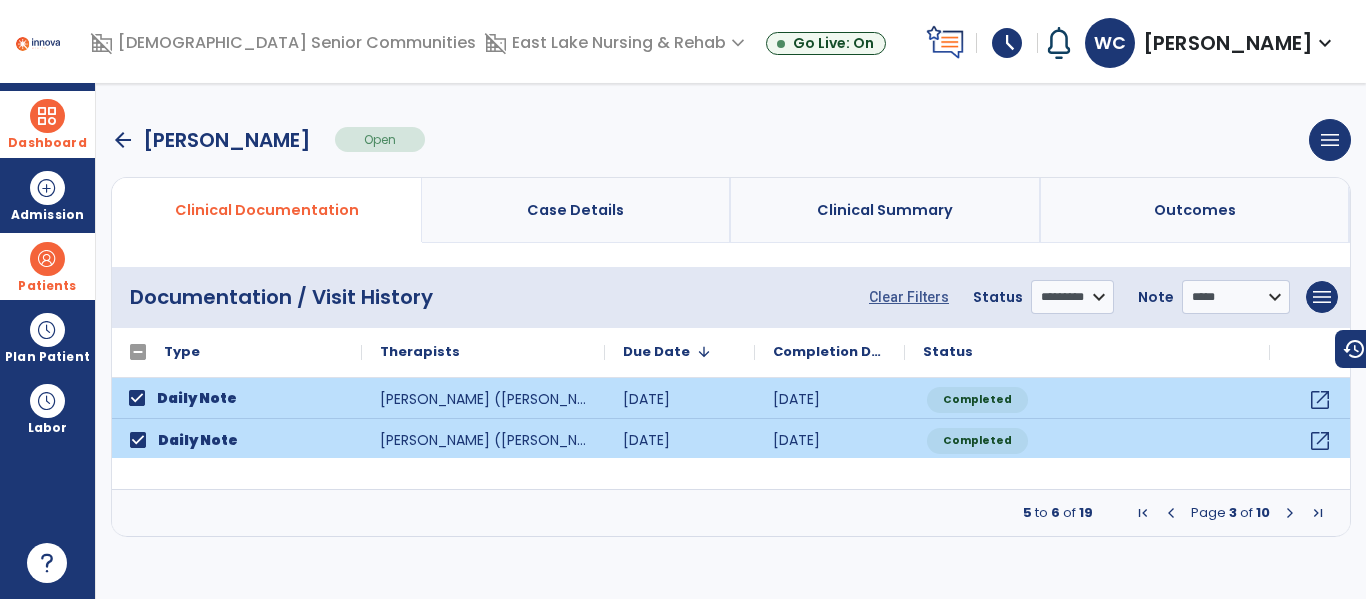 click at bounding box center [1290, 513] 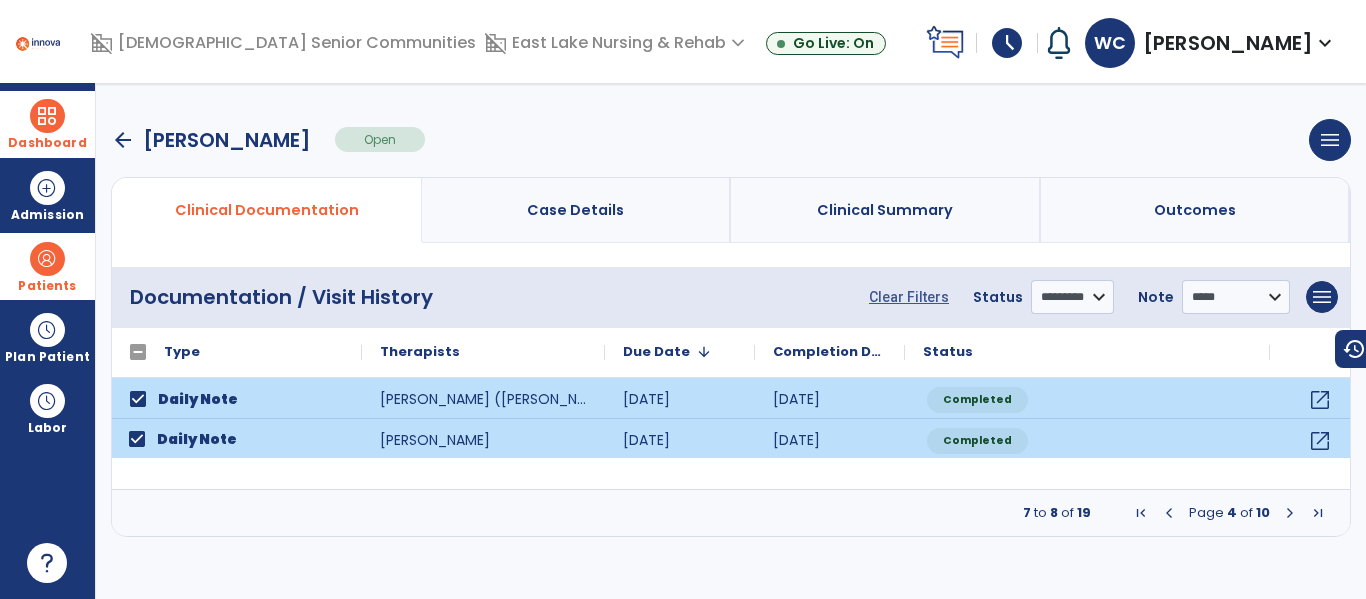 click at bounding box center [1290, 513] 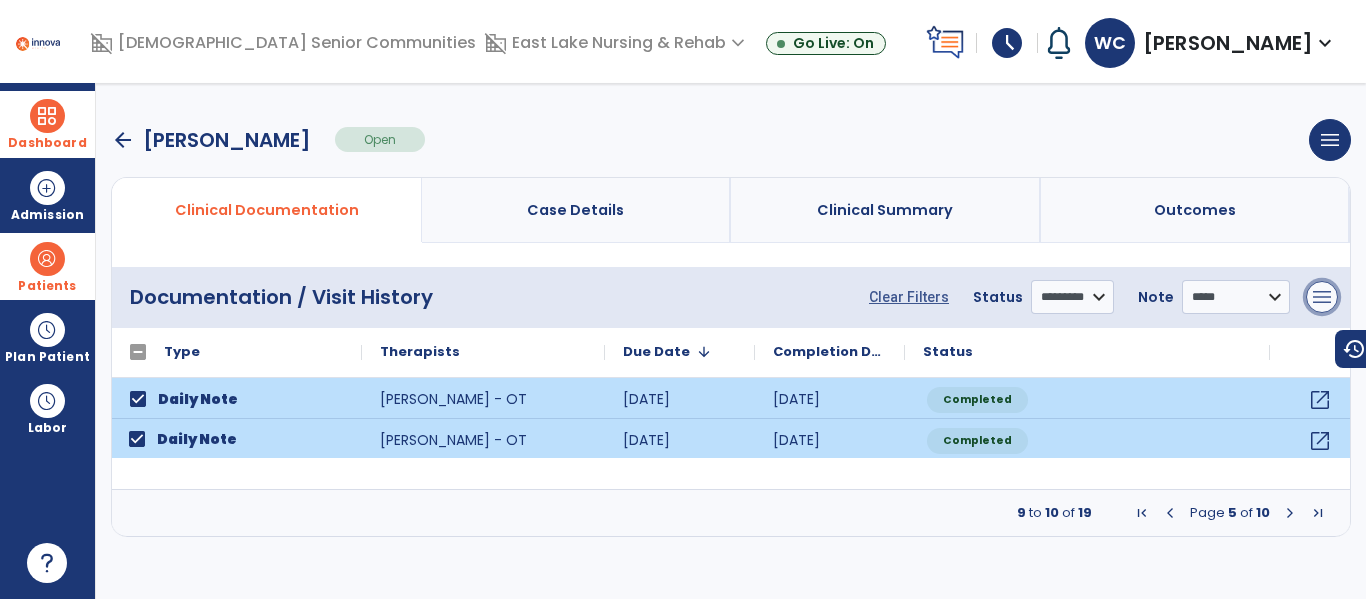 click on "menu" at bounding box center (1322, 297) 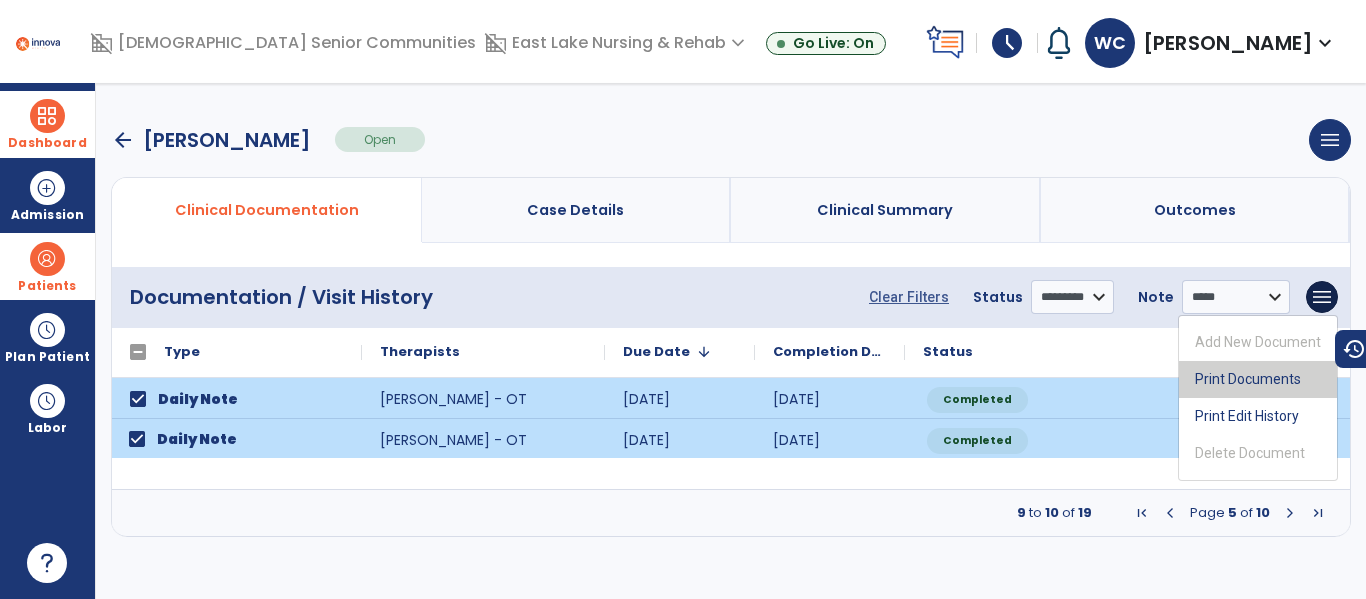 click on "Print Documents" at bounding box center (1258, 379) 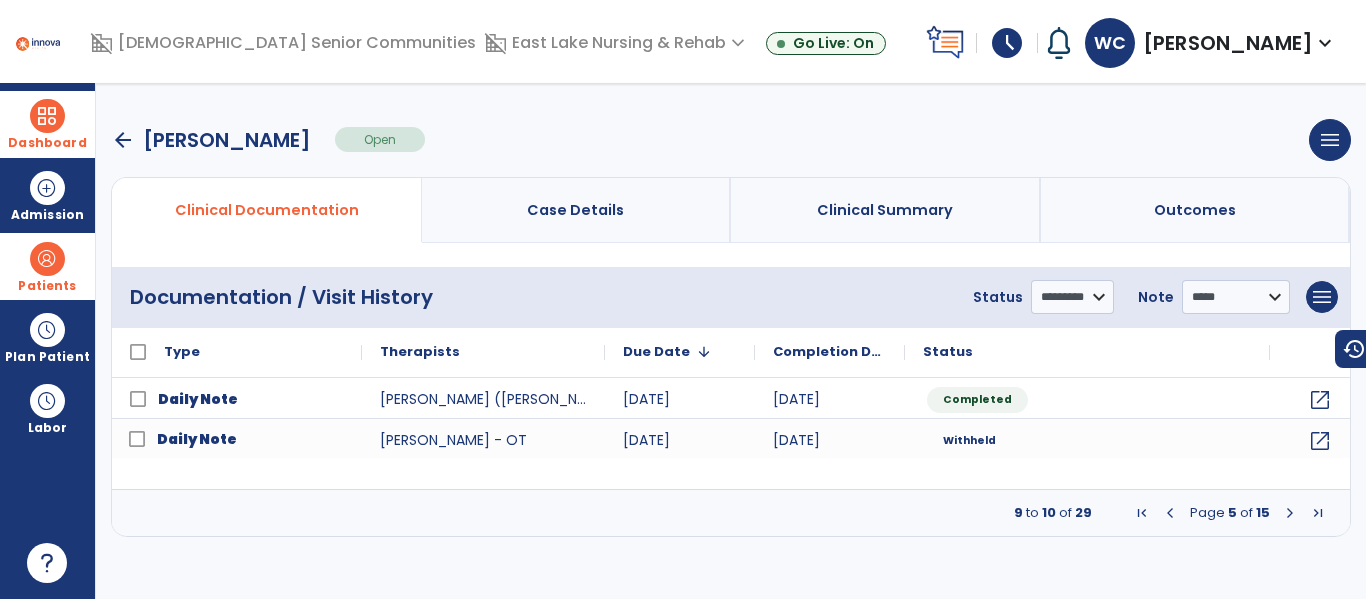 select on "***" 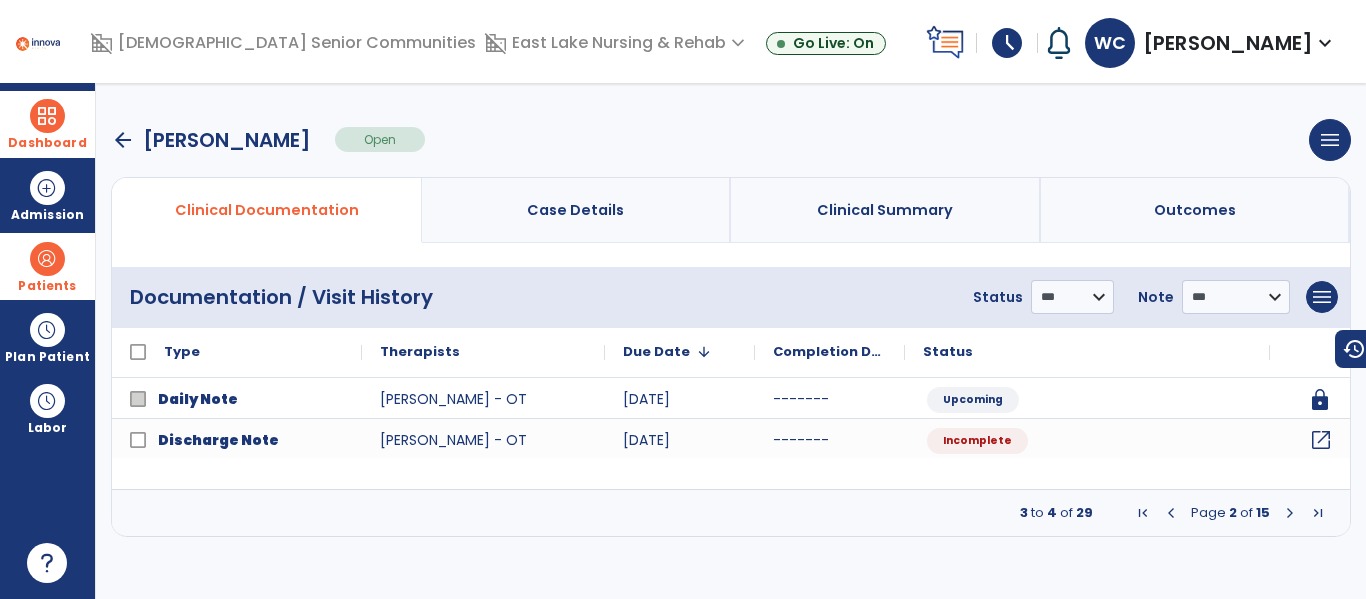 click on "open_in_new" 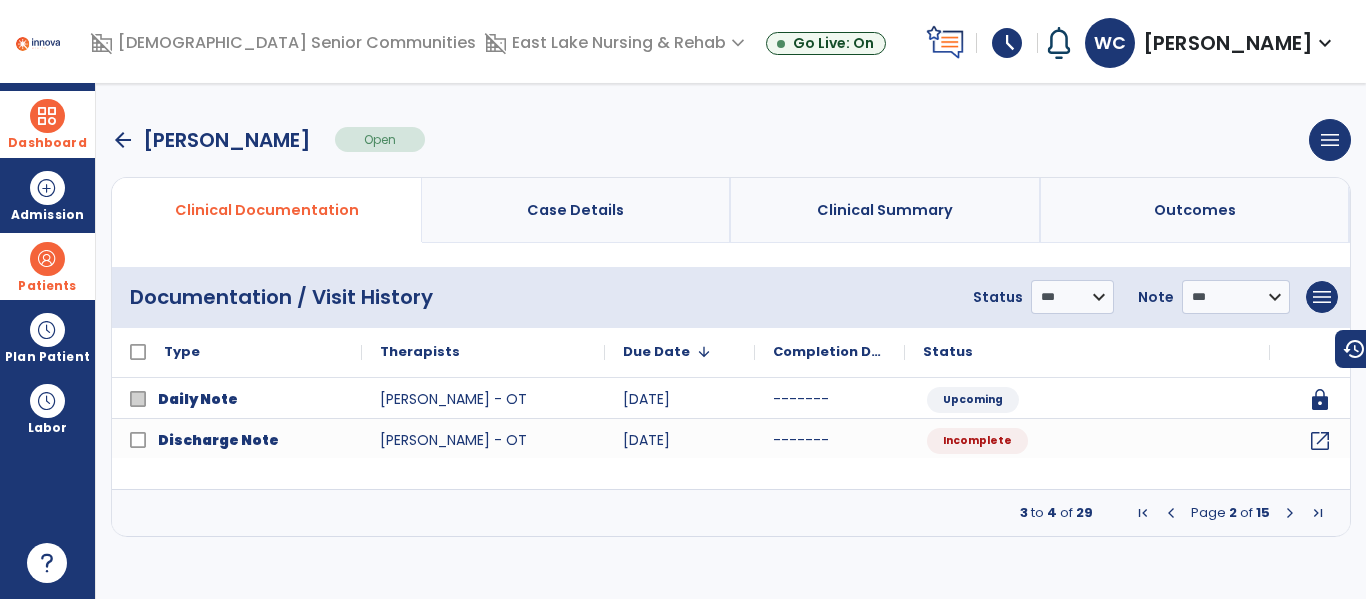select on "***" 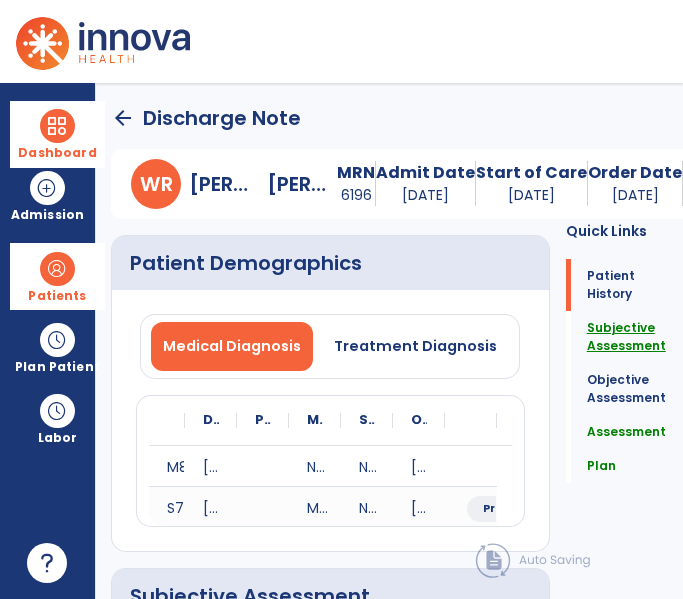 click on "Subjective Assessment" 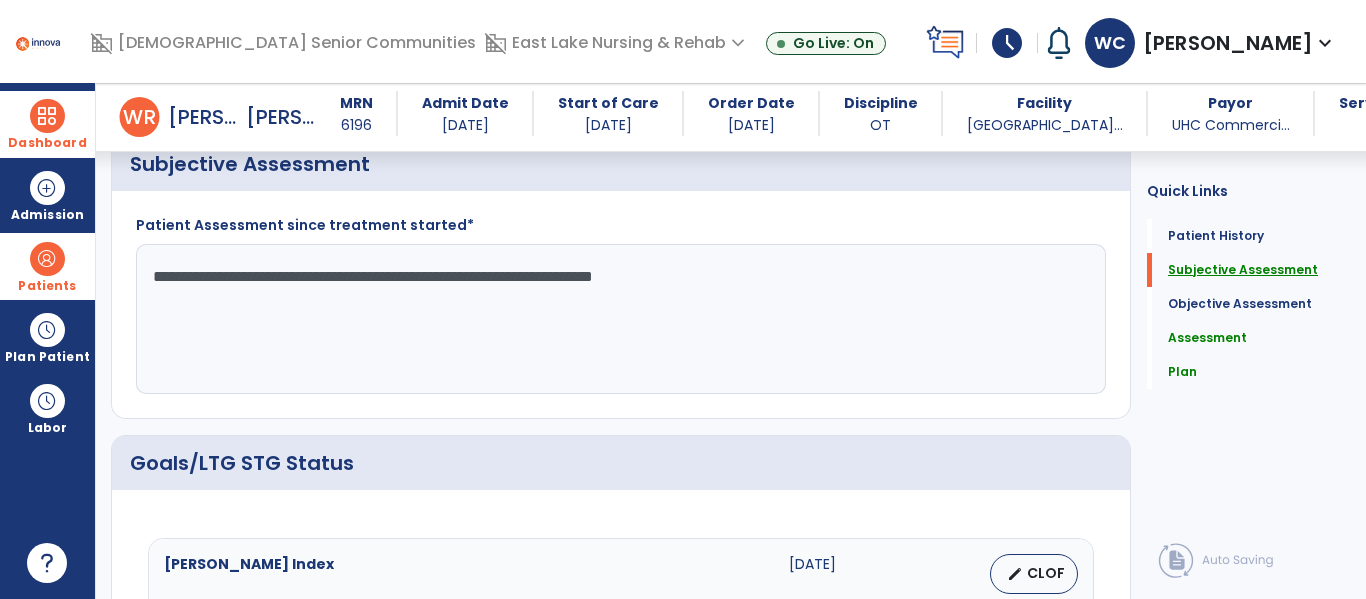 scroll, scrollTop: 412, scrollLeft: 0, axis: vertical 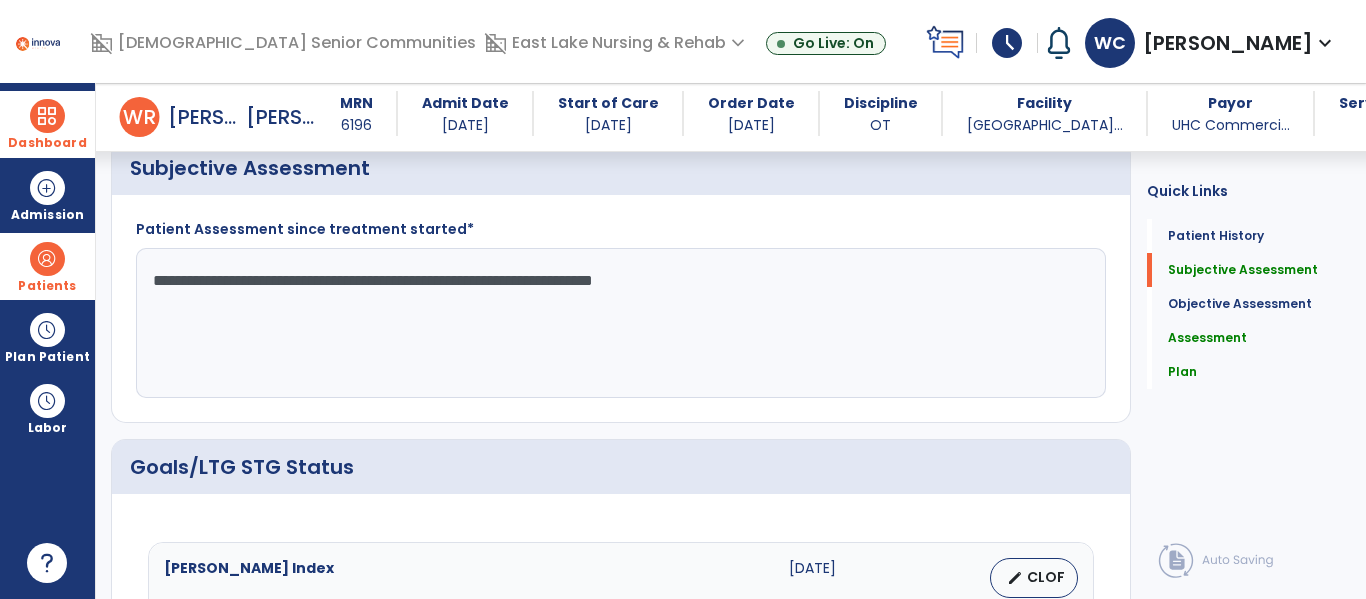 click on "**********" 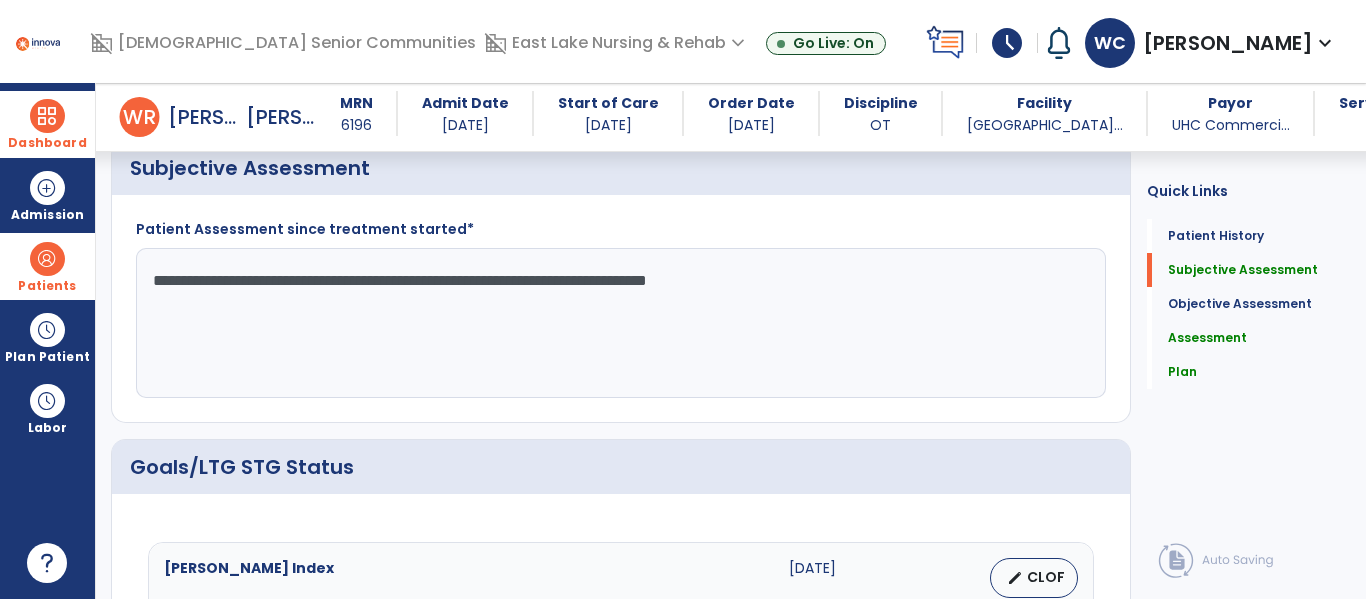 click on "**********" 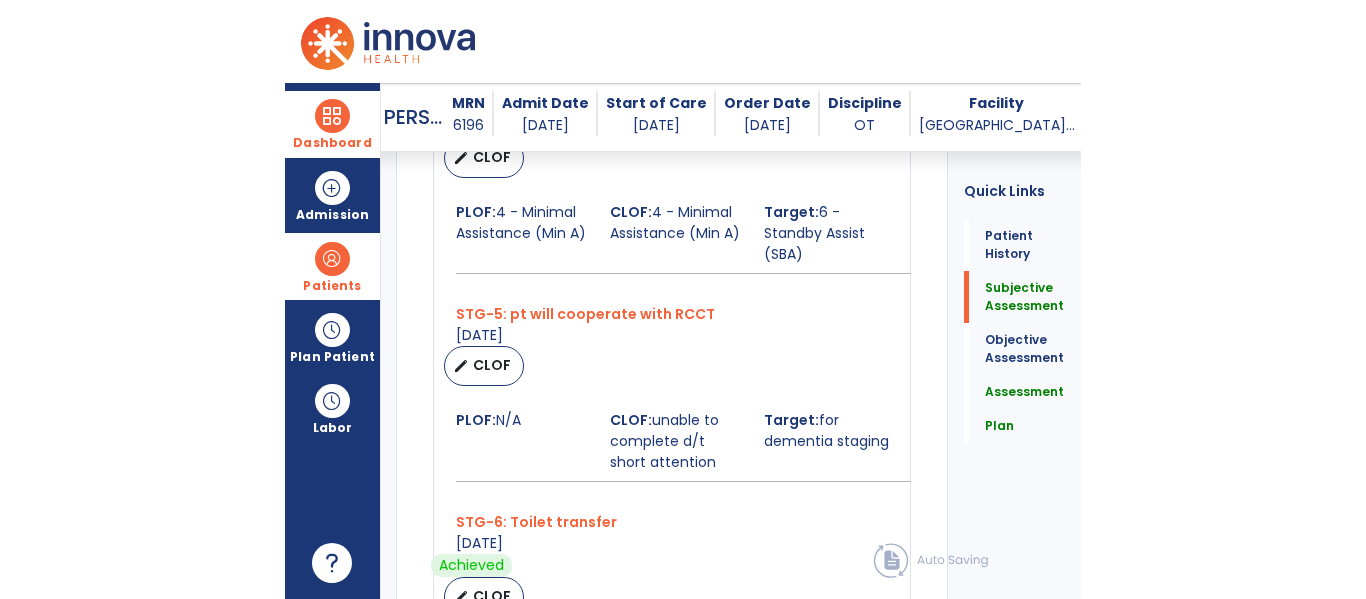 scroll, scrollTop: 1706, scrollLeft: 0, axis: vertical 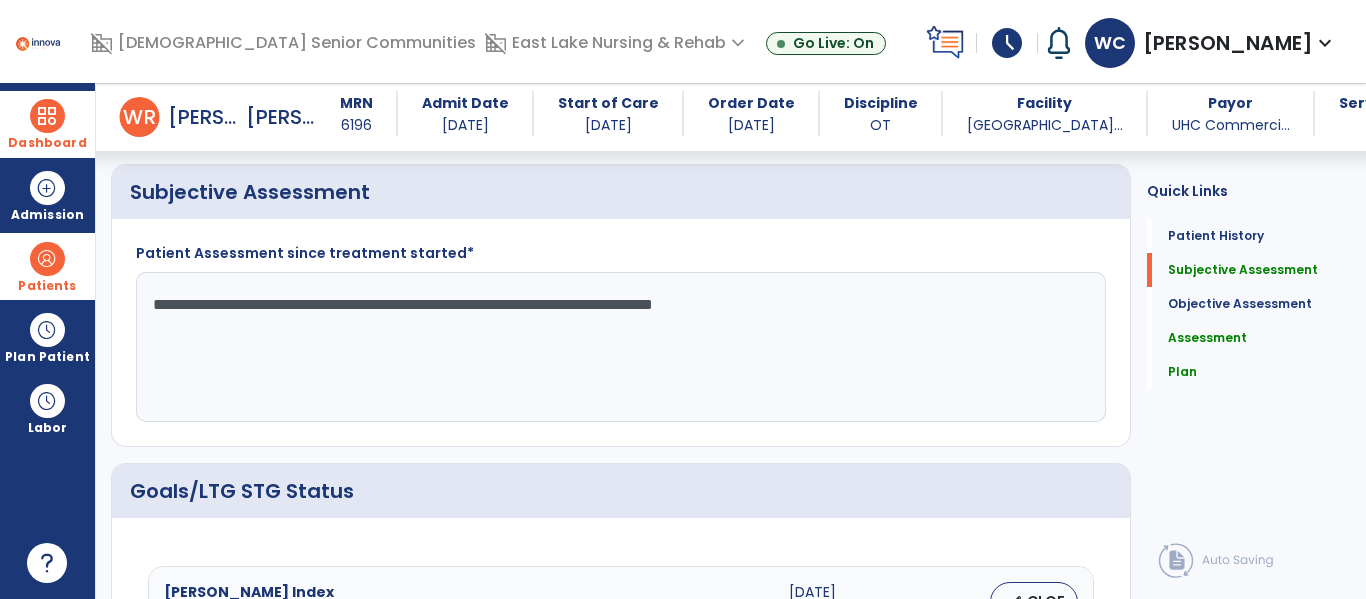 click on "**********" 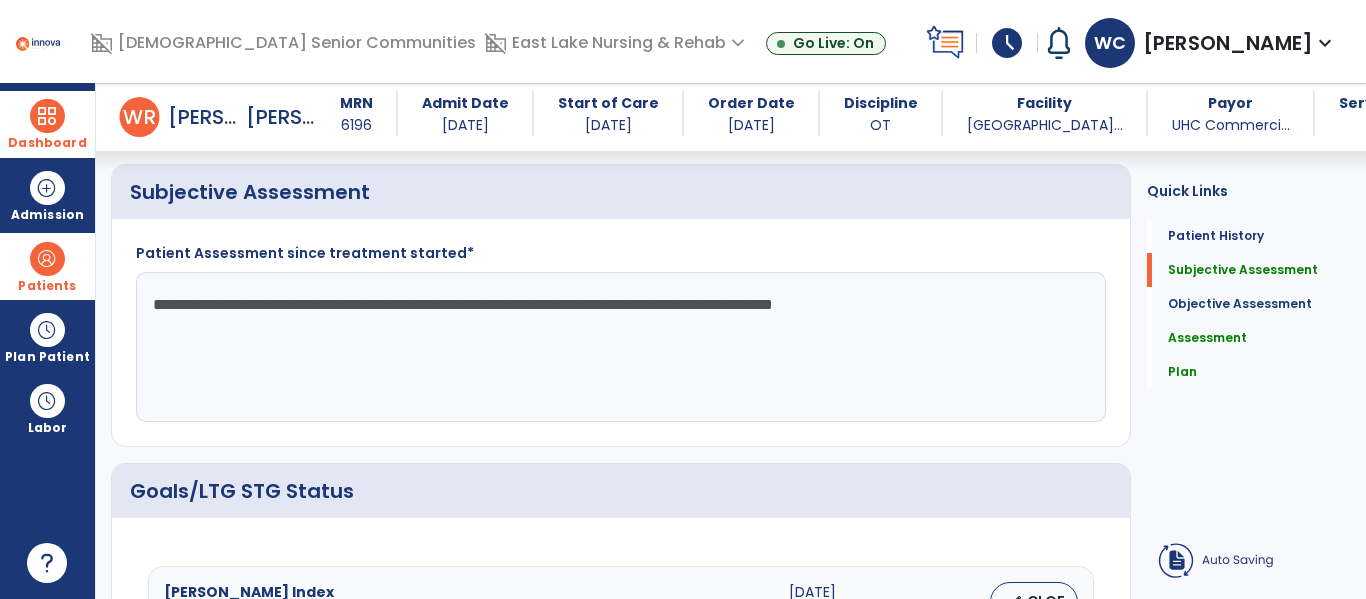 paste on "**********" 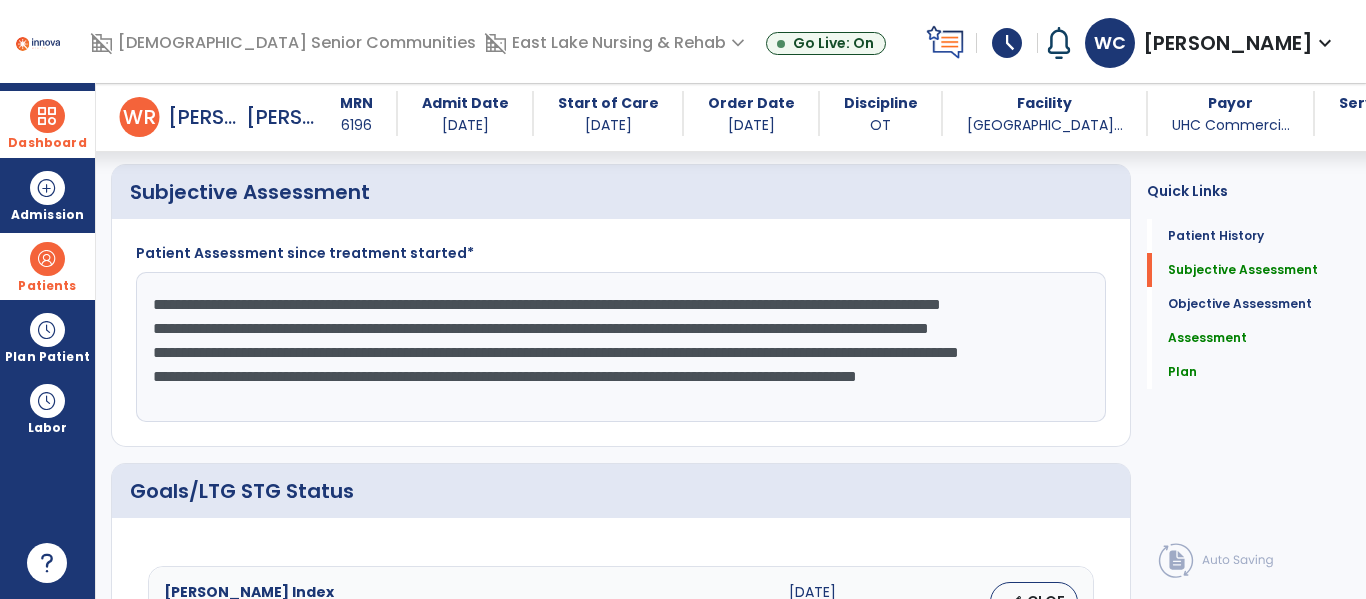 scroll, scrollTop: 63, scrollLeft: 0, axis: vertical 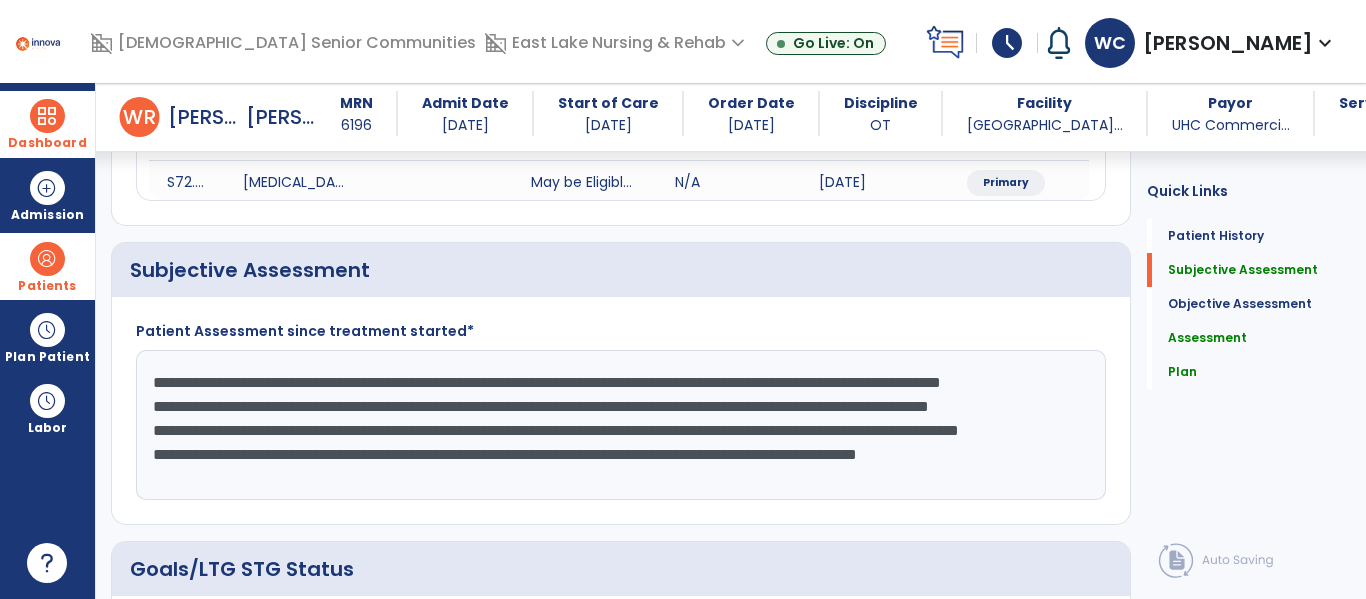 click on "**********" 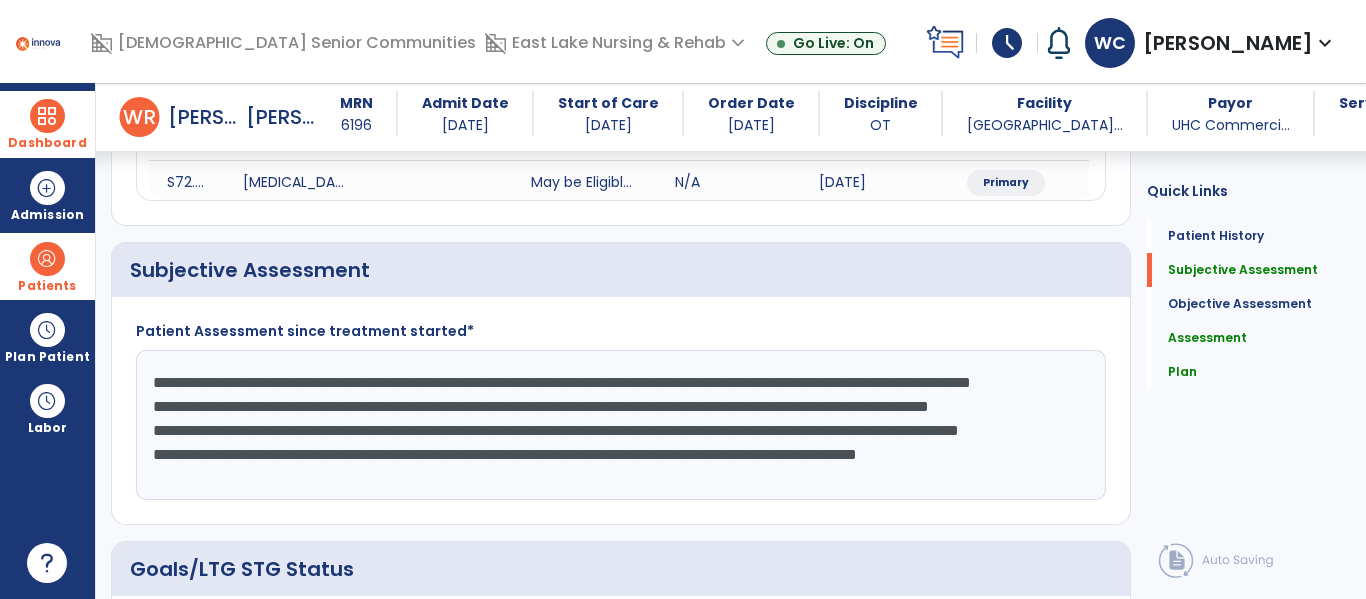 scroll, scrollTop: 28, scrollLeft: 0, axis: vertical 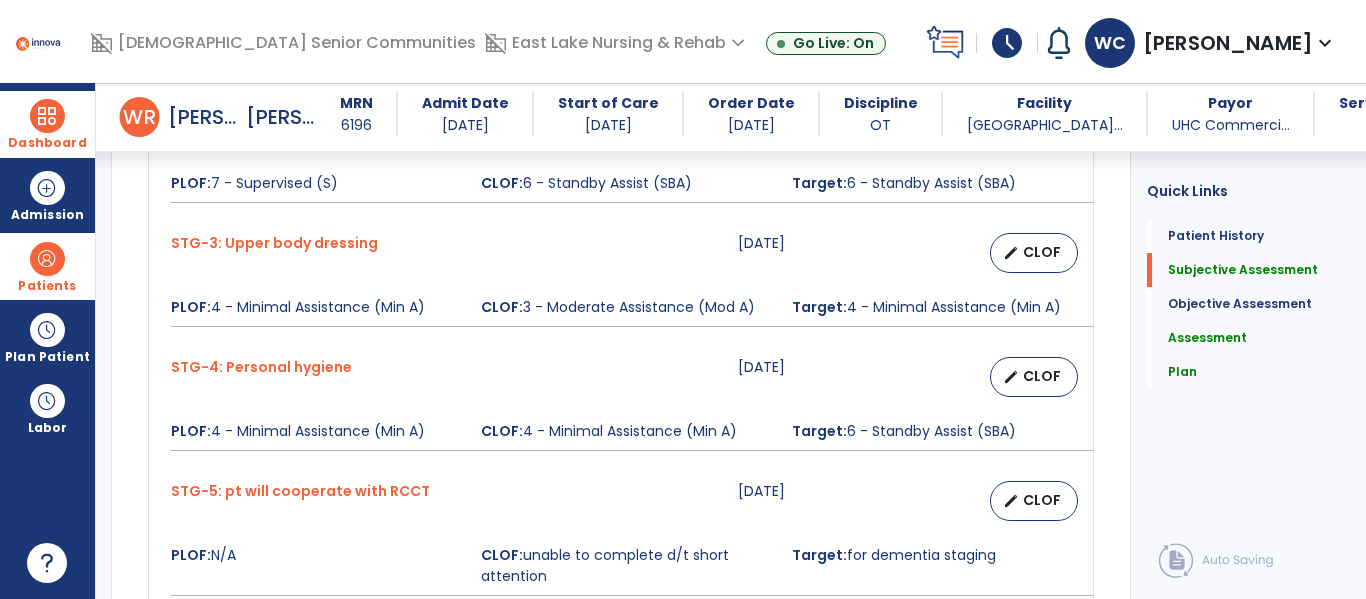 type on "**********" 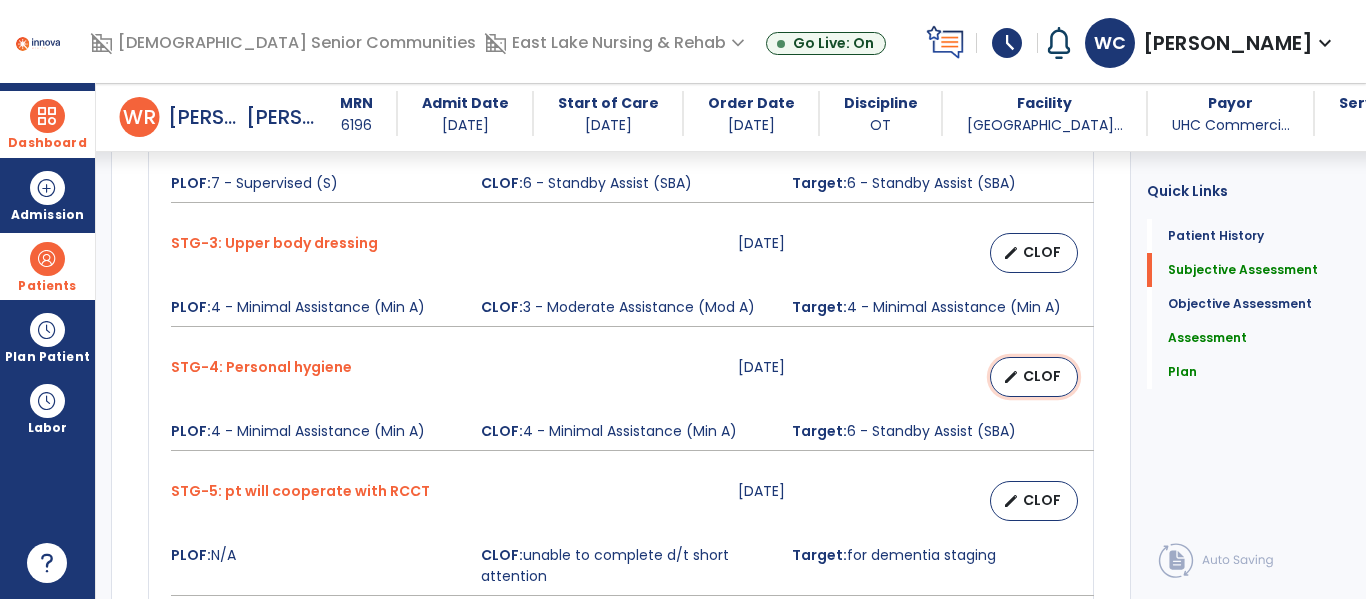 click on "CLOF" at bounding box center (1042, 376) 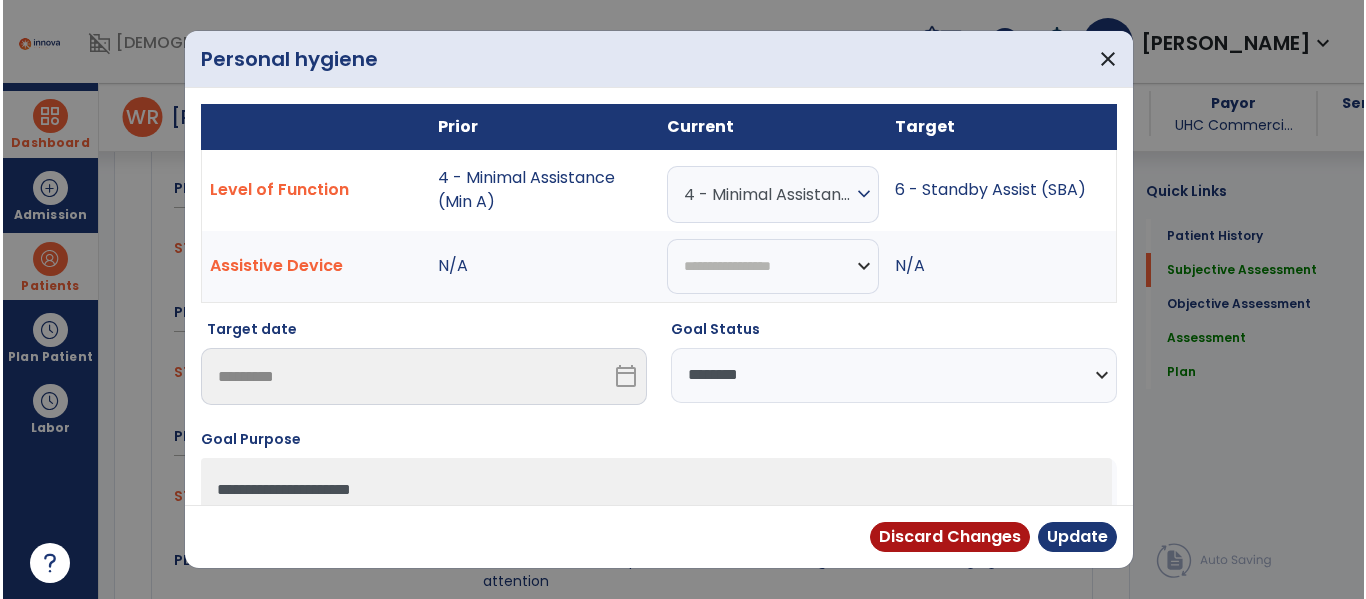 scroll, scrollTop: 1100, scrollLeft: 0, axis: vertical 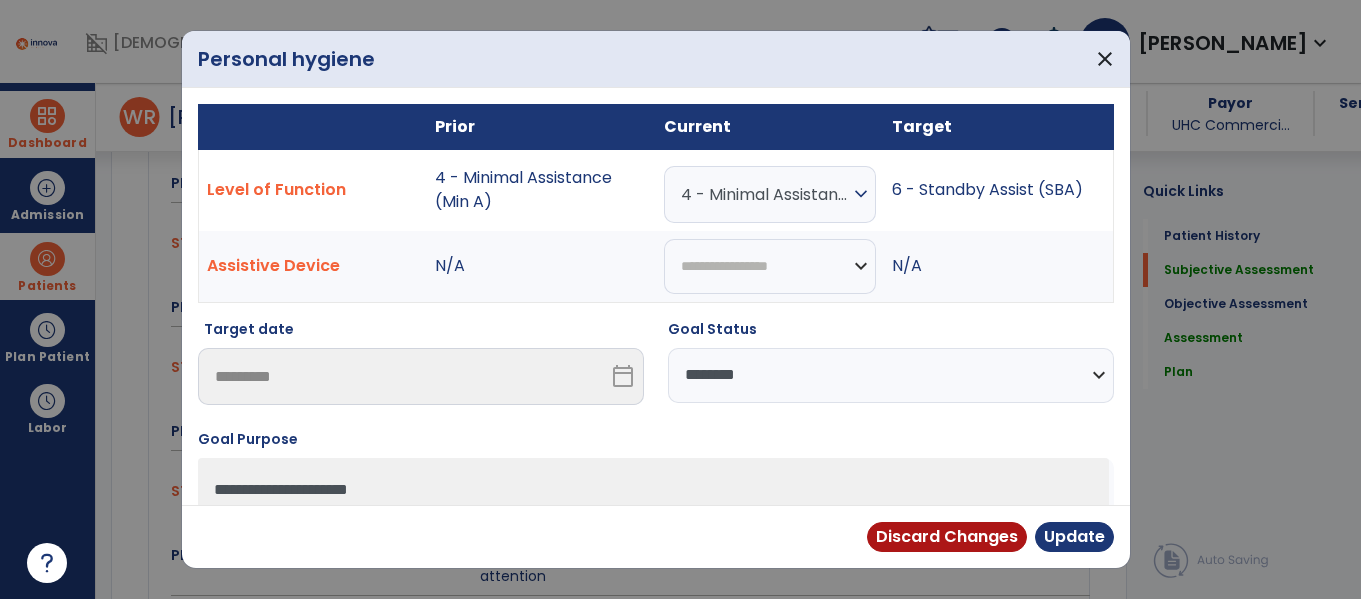 click on "**********" at bounding box center (891, 375) 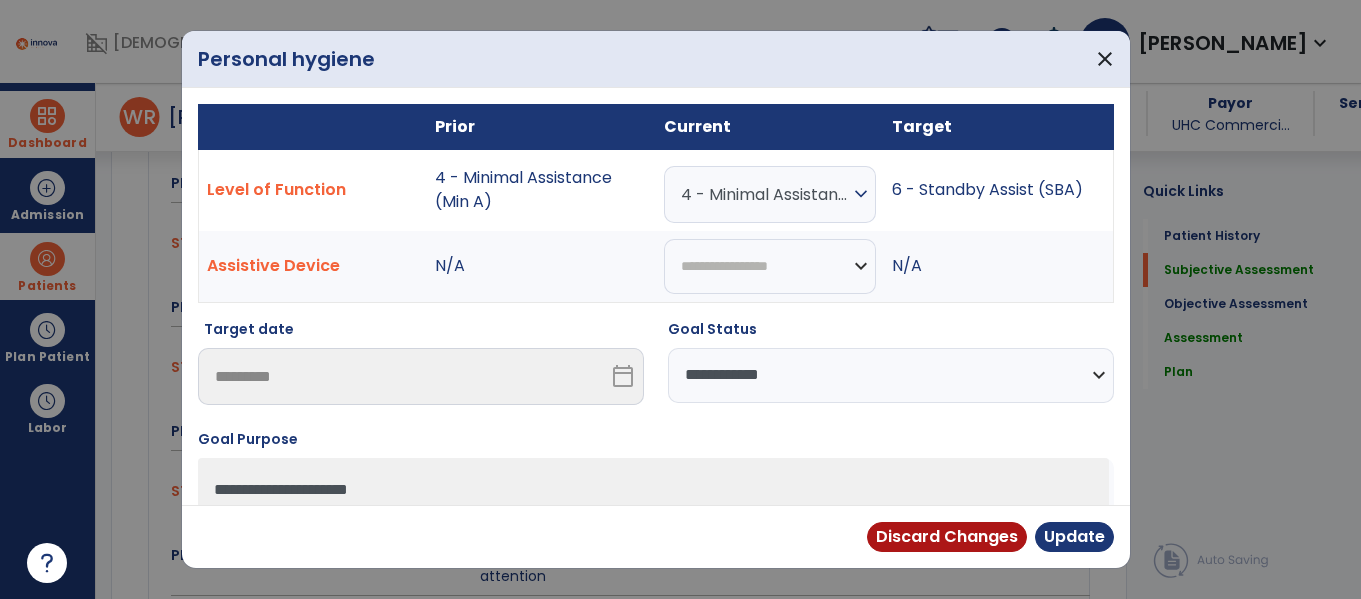 click on "**********" at bounding box center [891, 375] 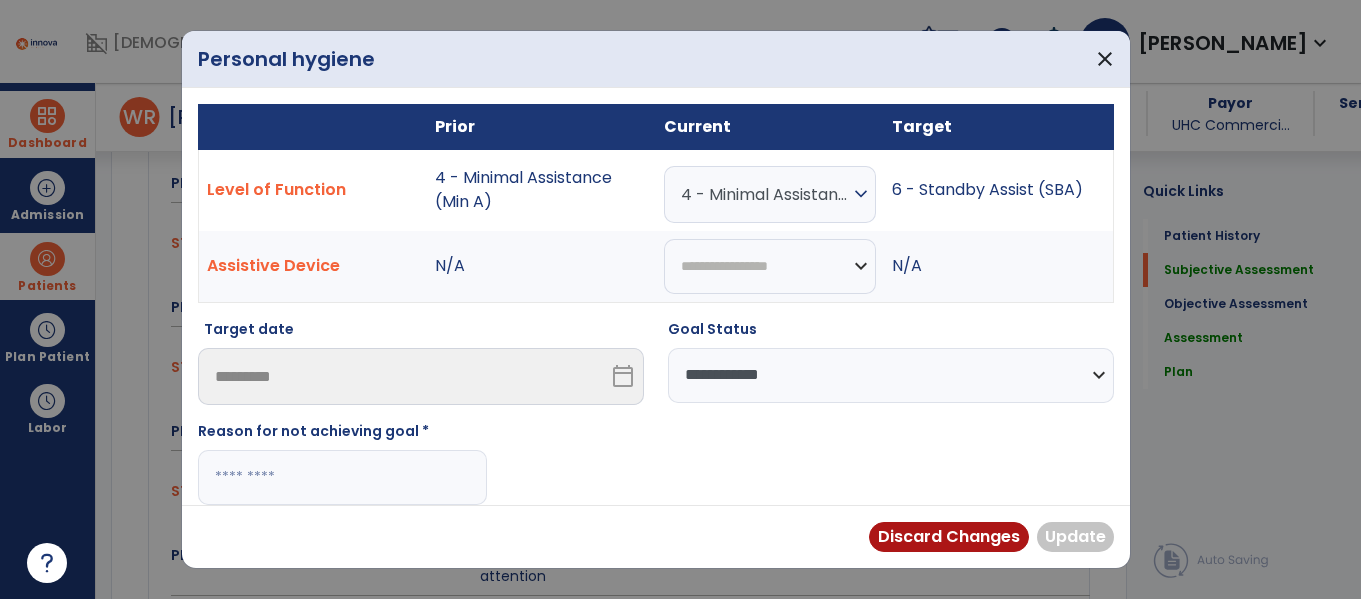 click at bounding box center (342, 477) 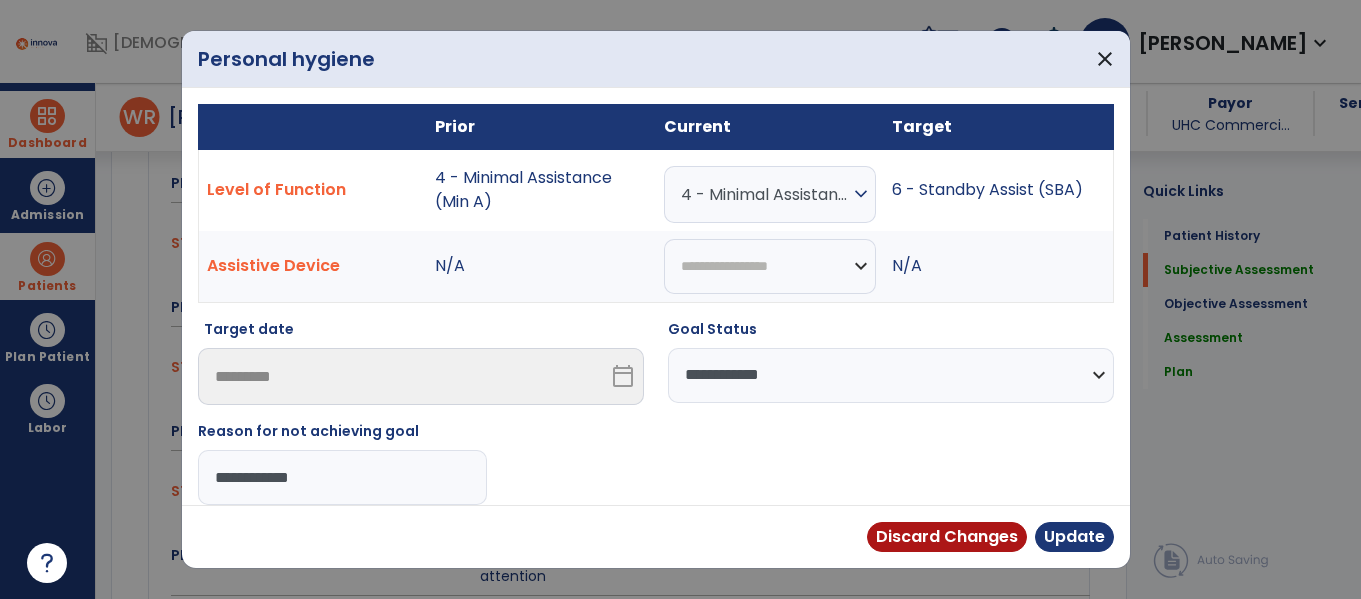 type on "**********" 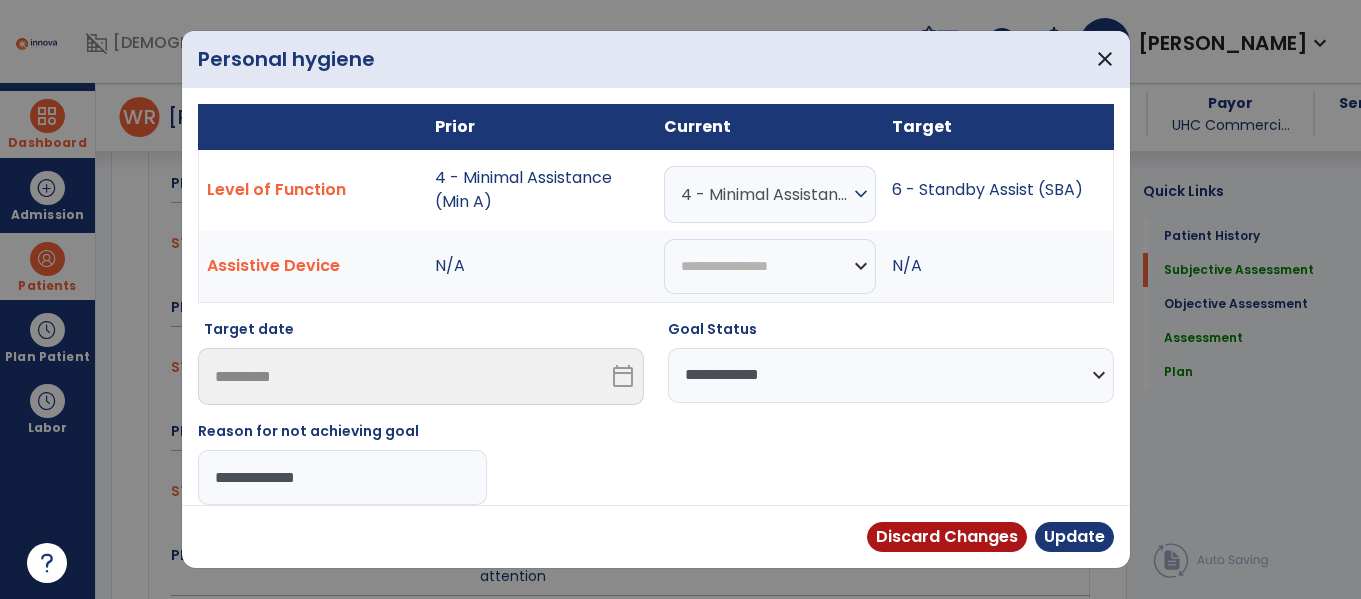 click on "**********" at bounding box center [342, 477] 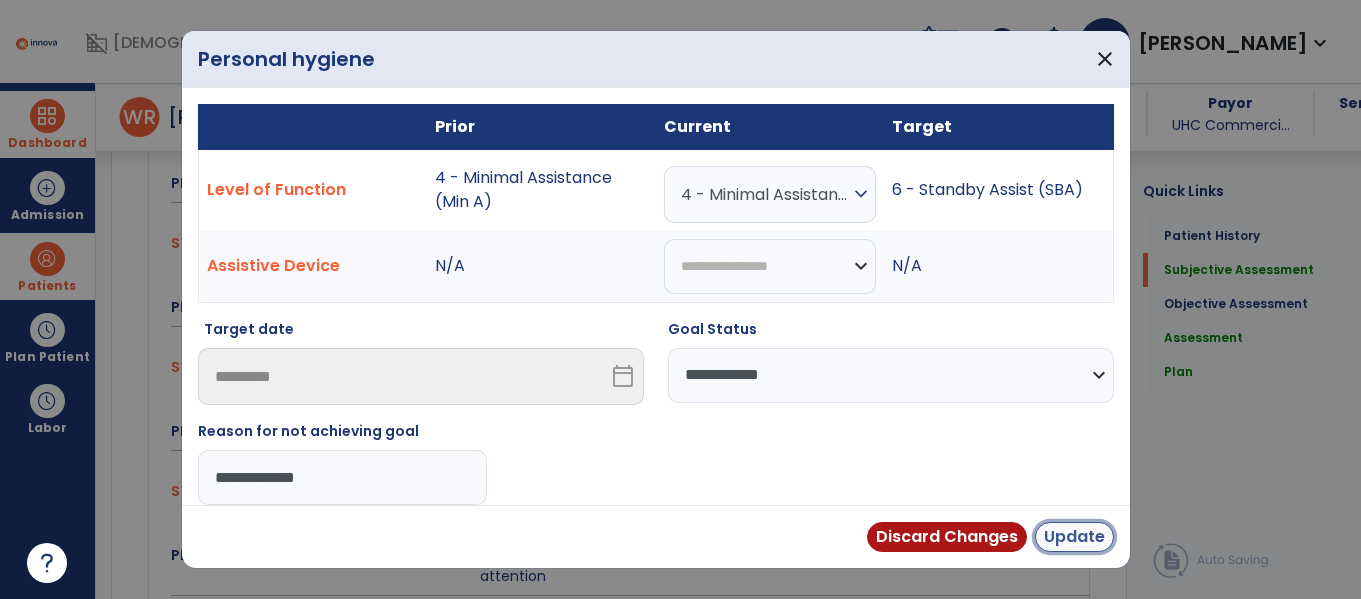 click on "Update" at bounding box center [1074, 537] 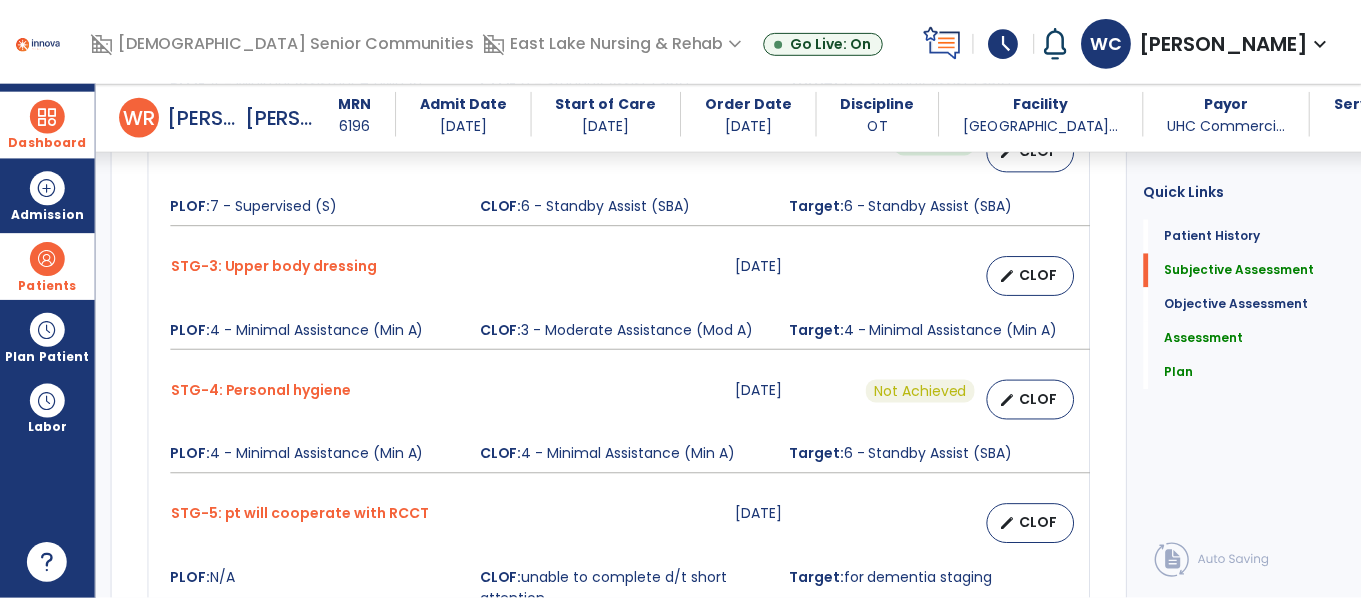 scroll, scrollTop: 1017, scrollLeft: 0, axis: vertical 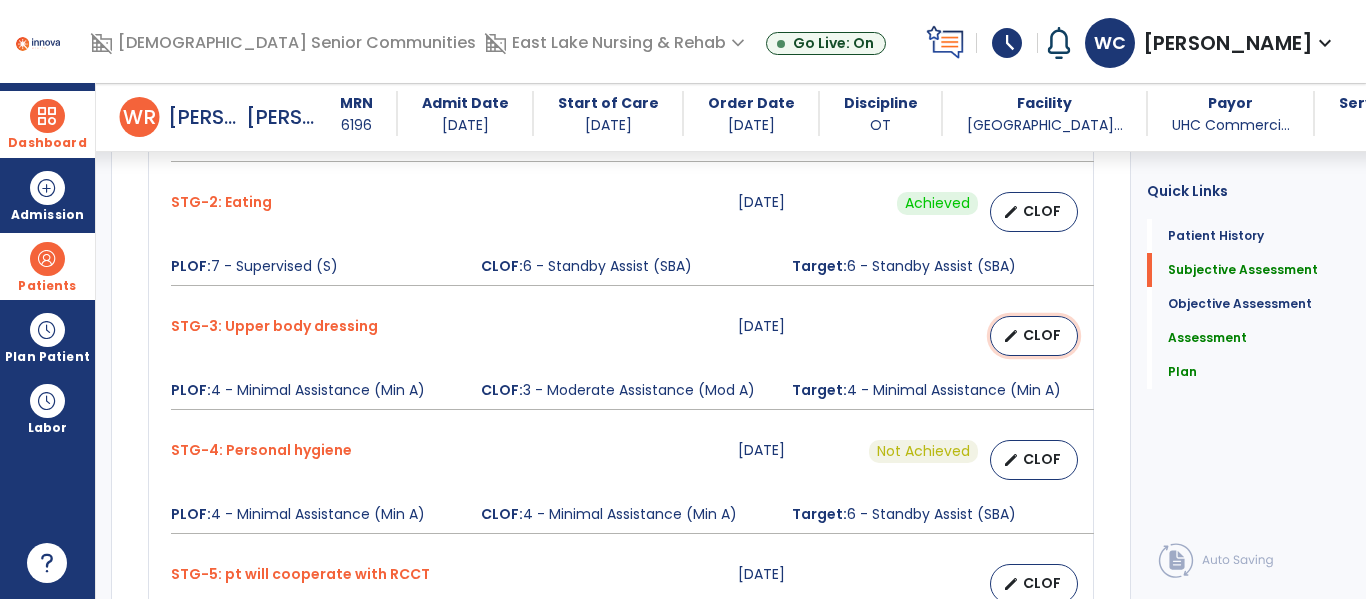 click on "CLOF" at bounding box center [1042, 335] 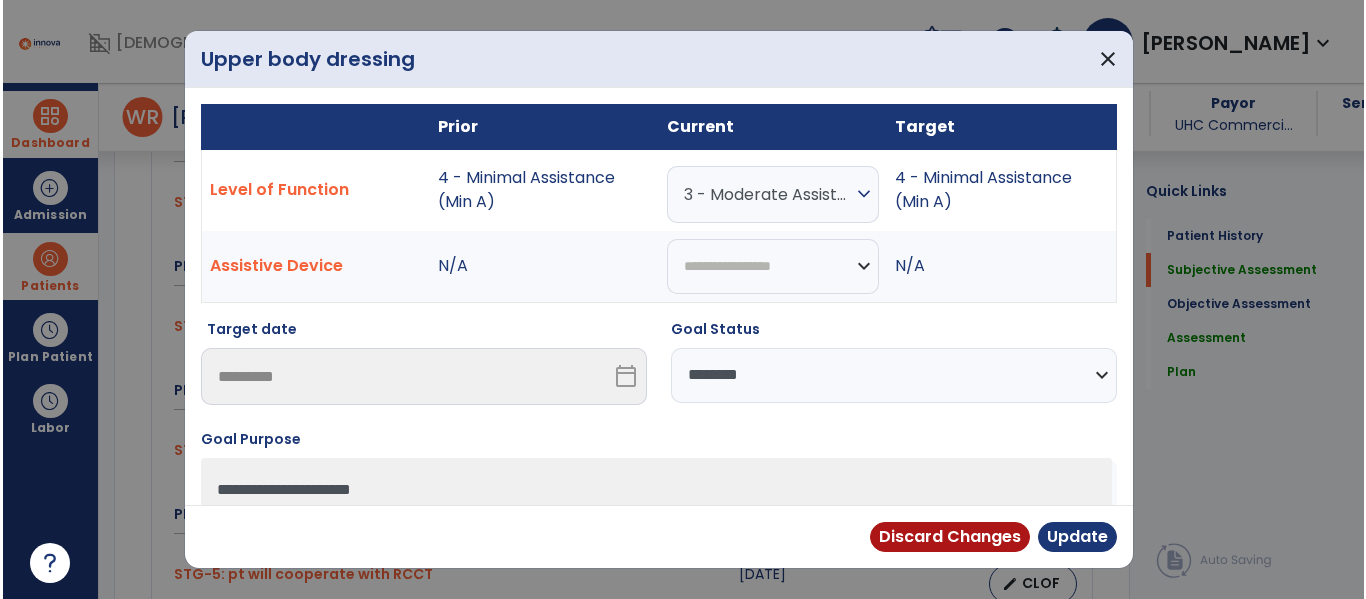 scroll, scrollTop: 1017, scrollLeft: 0, axis: vertical 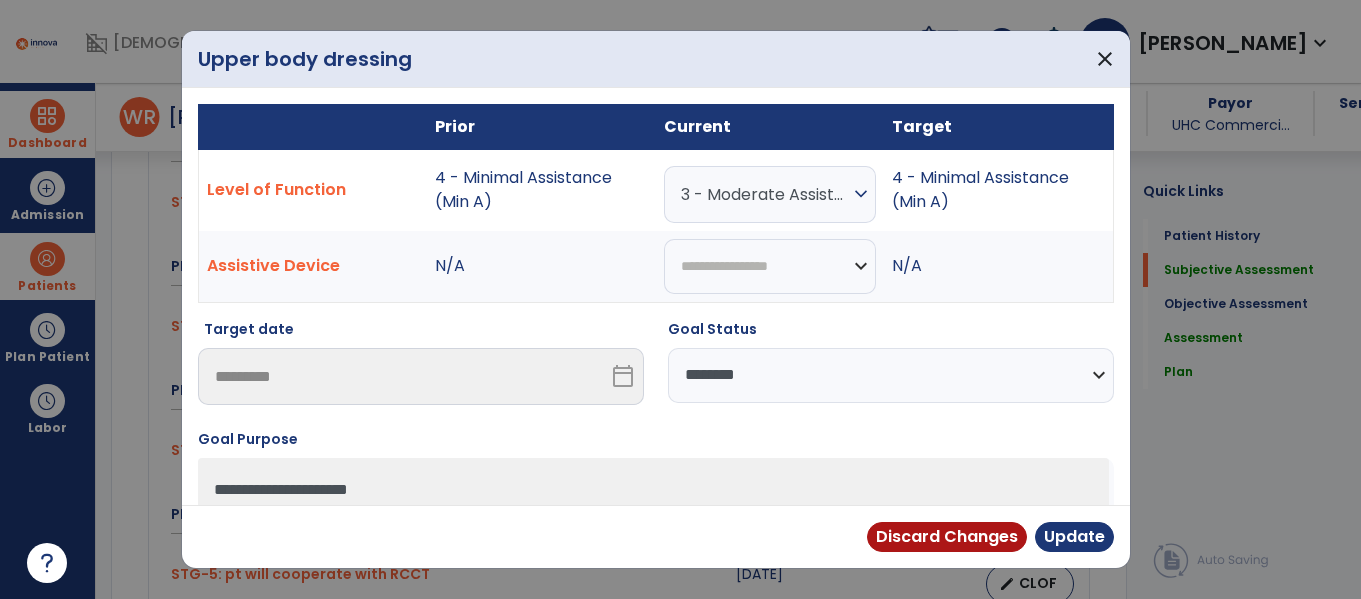 click on "**********" at bounding box center (891, 375) 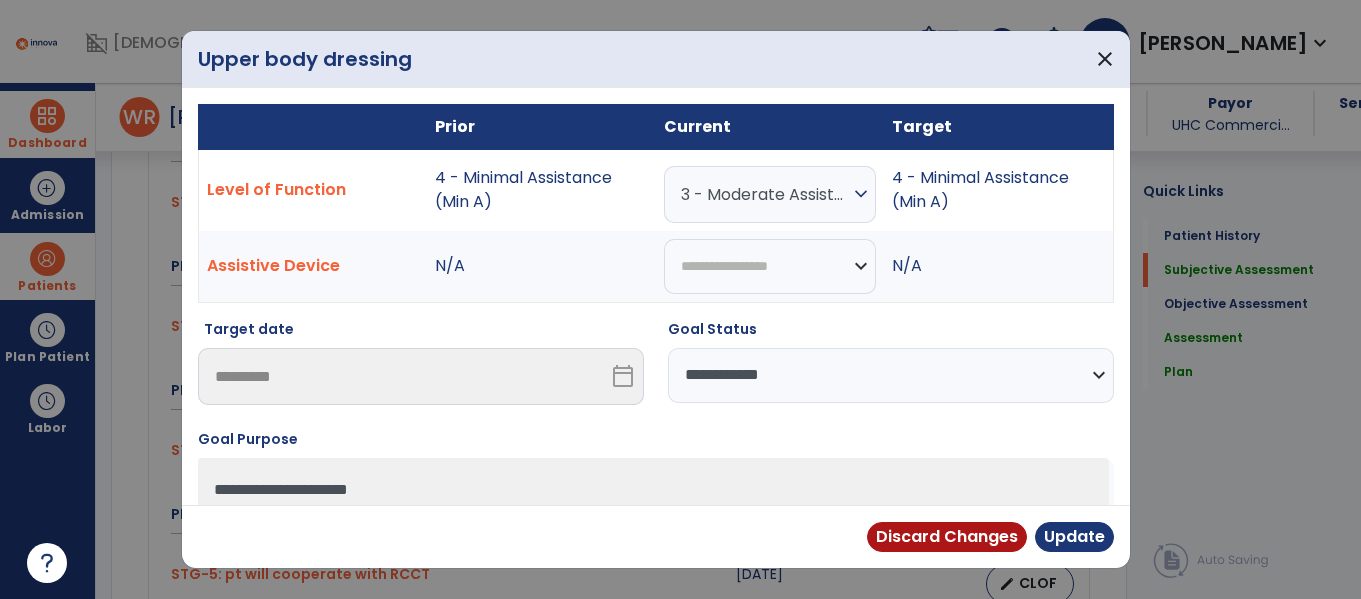 click on "**********" at bounding box center [891, 375] 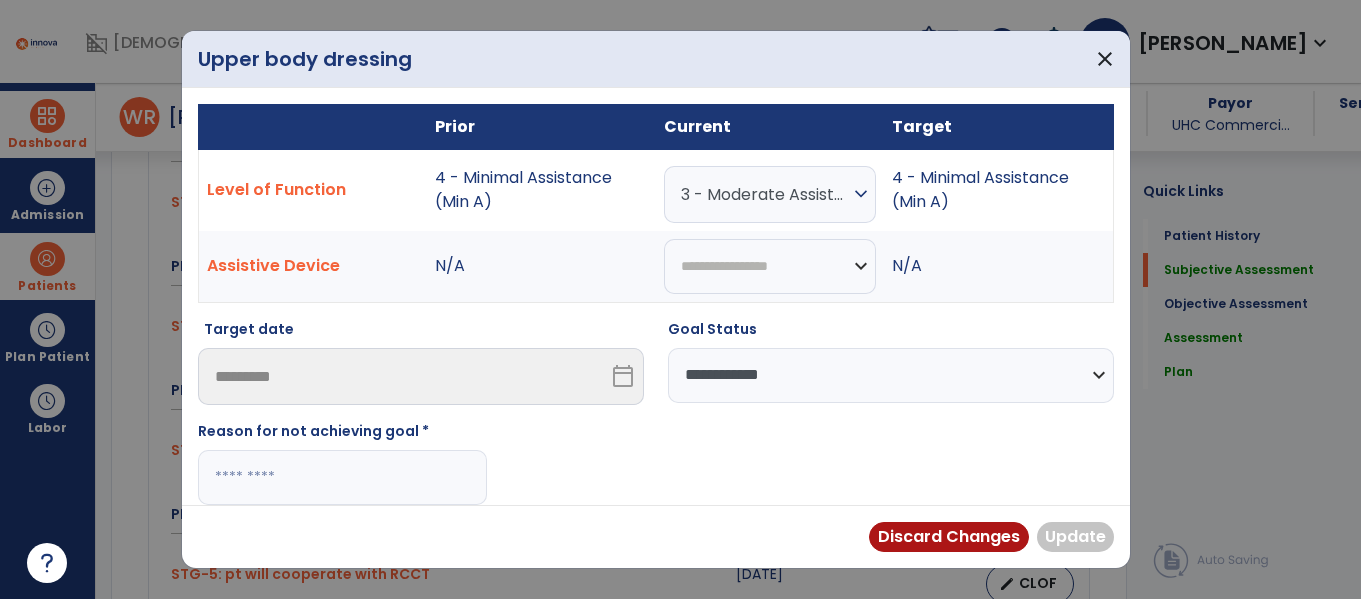 click at bounding box center [342, 477] 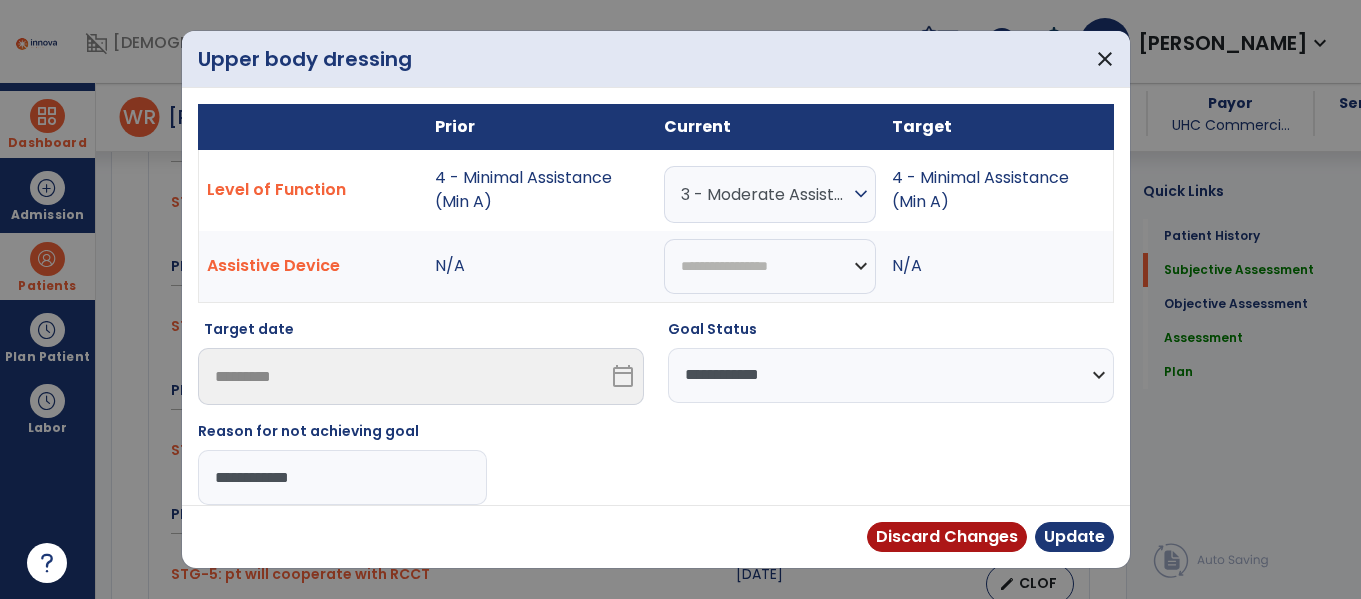 type on "**********" 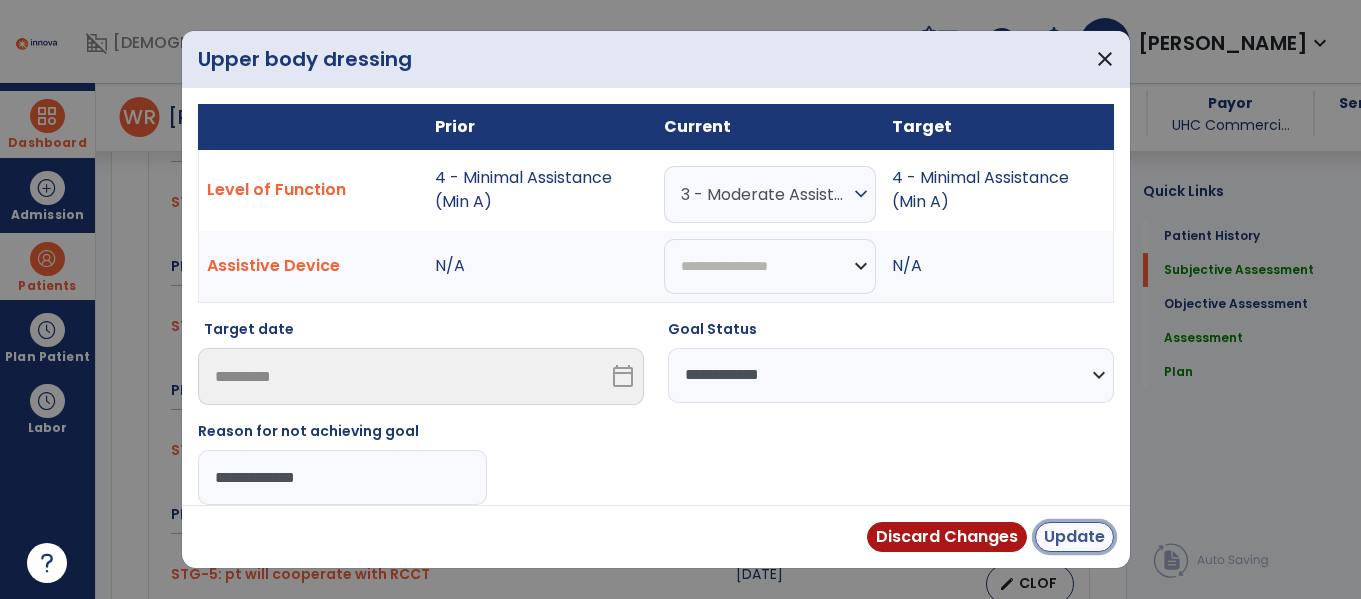 click on "Update" at bounding box center (1074, 537) 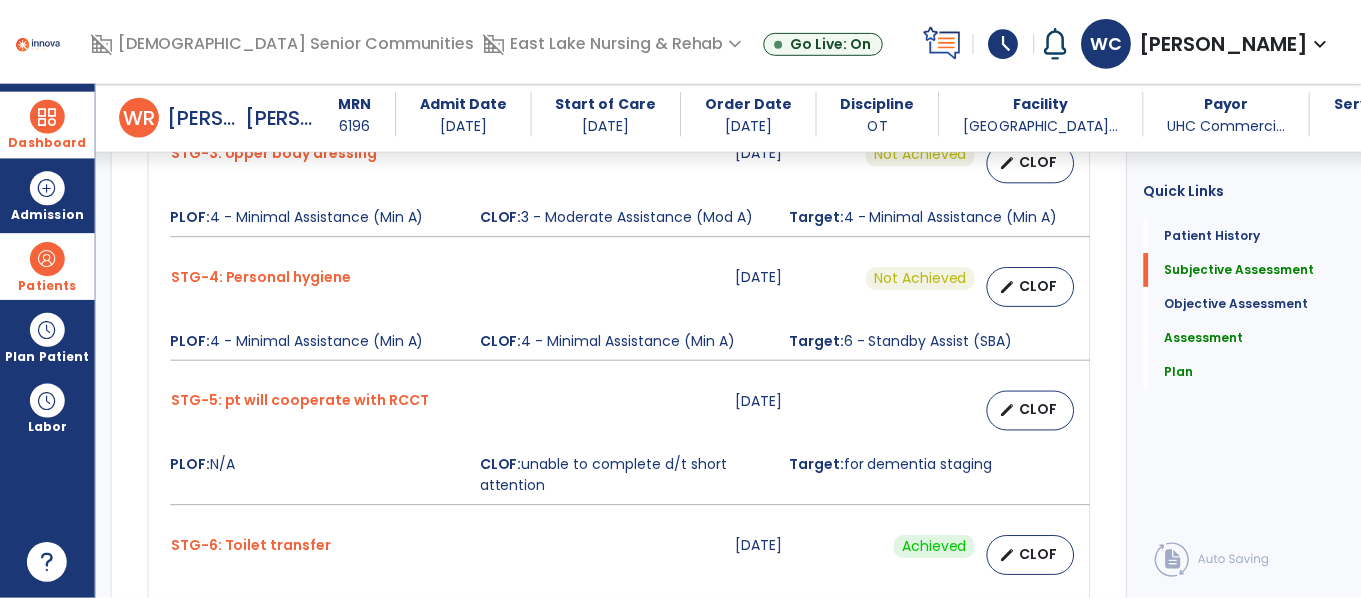 scroll, scrollTop: 1191, scrollLeft: 0, axis: vertical 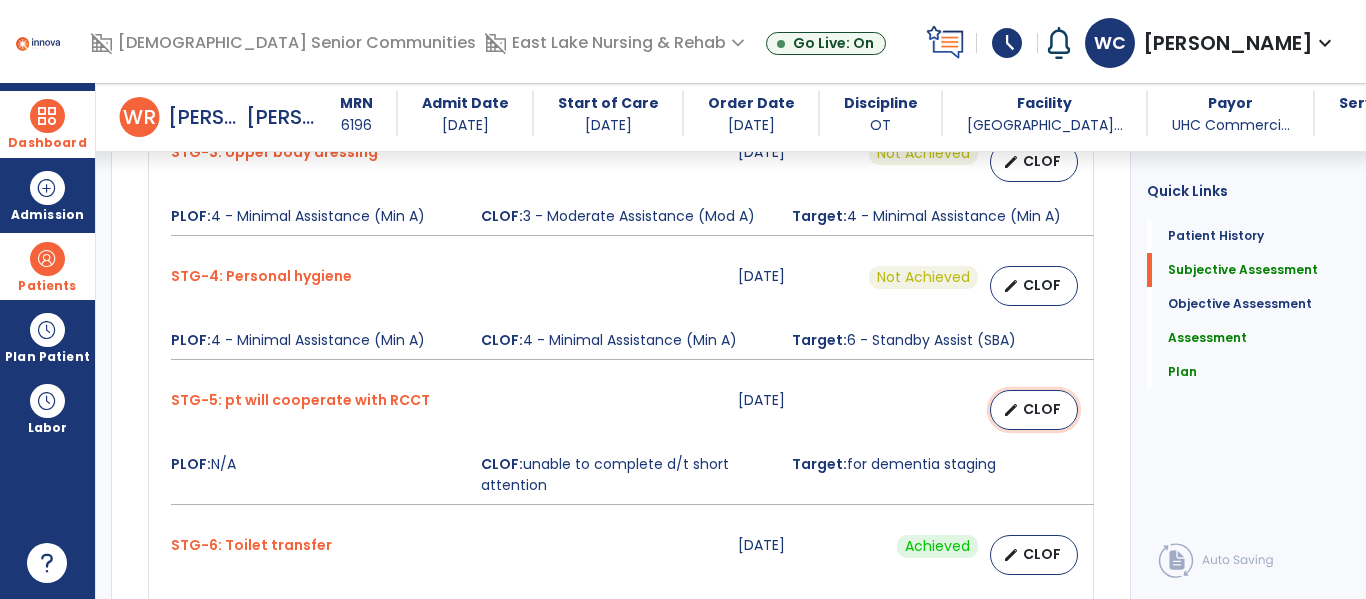 click on "CLOF" at bounding box center (1042, 409) 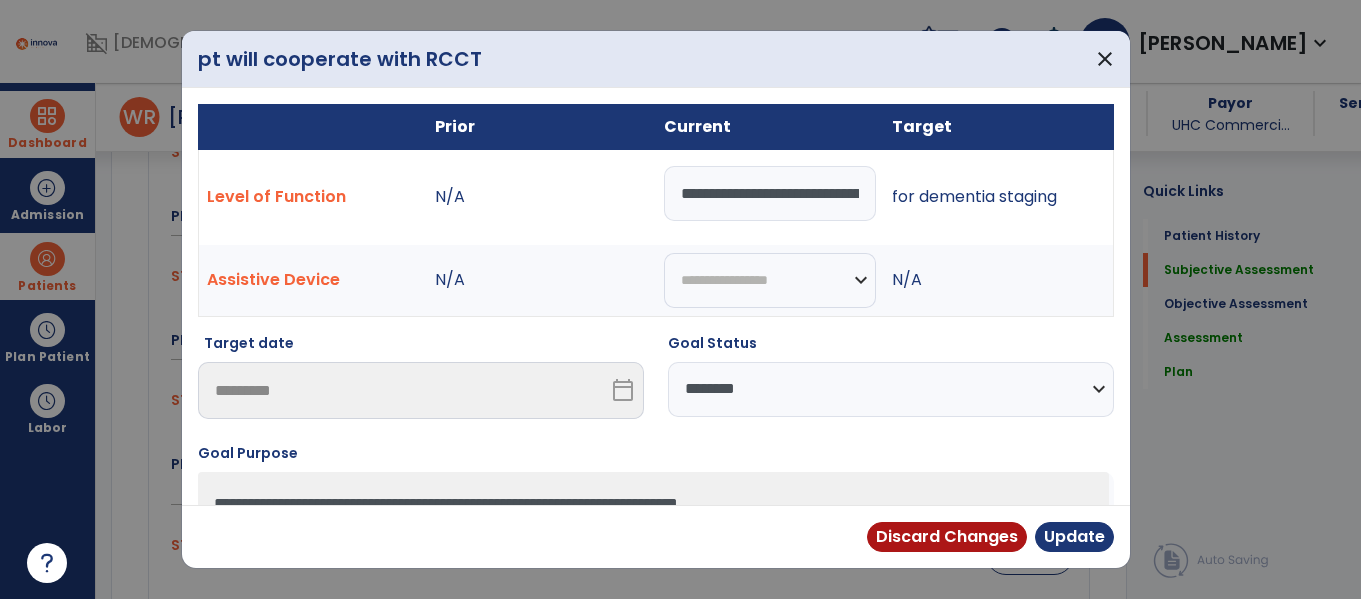 scroll, scrollTop: 1191, scrollLeft: 0, axis: vertical 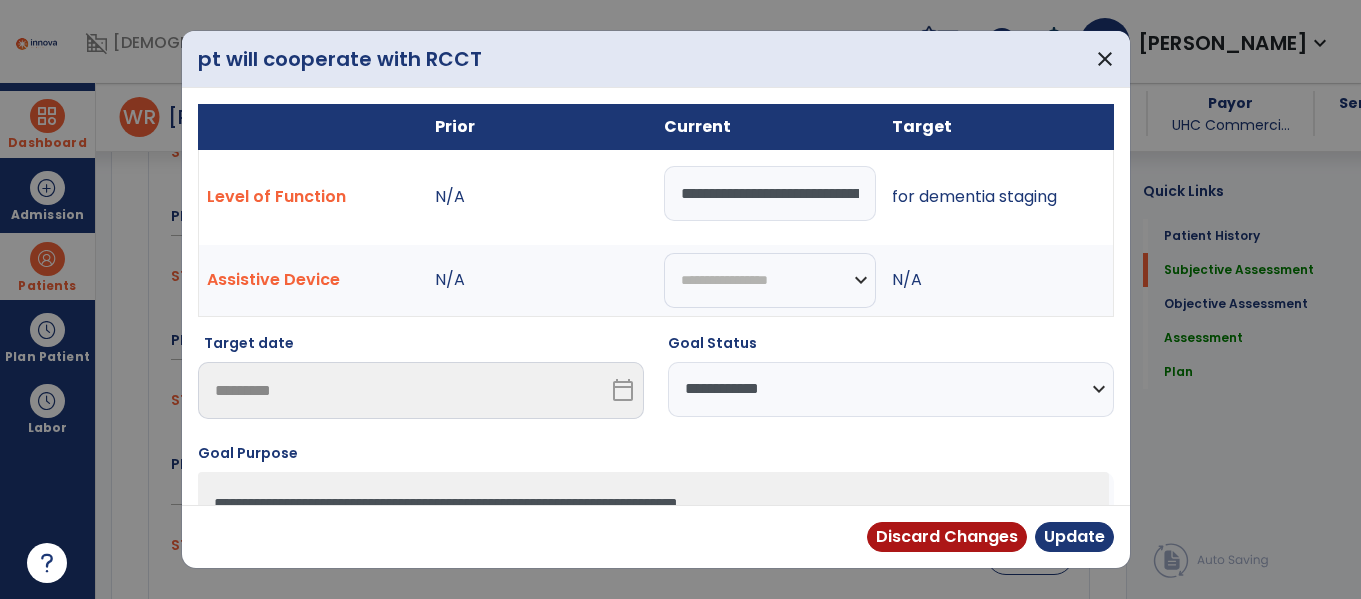click on "**********" at bounding box center [891, 389] 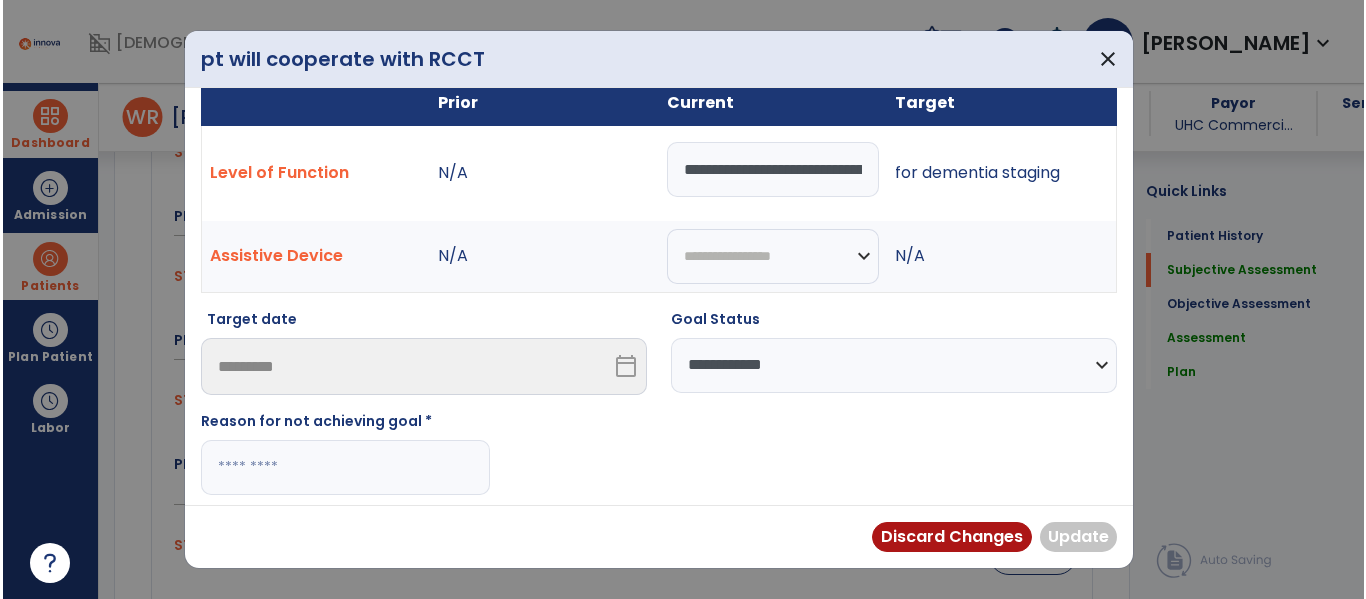 scroll, scrollTop: 68, scrollLeft: 0, axis: vertical 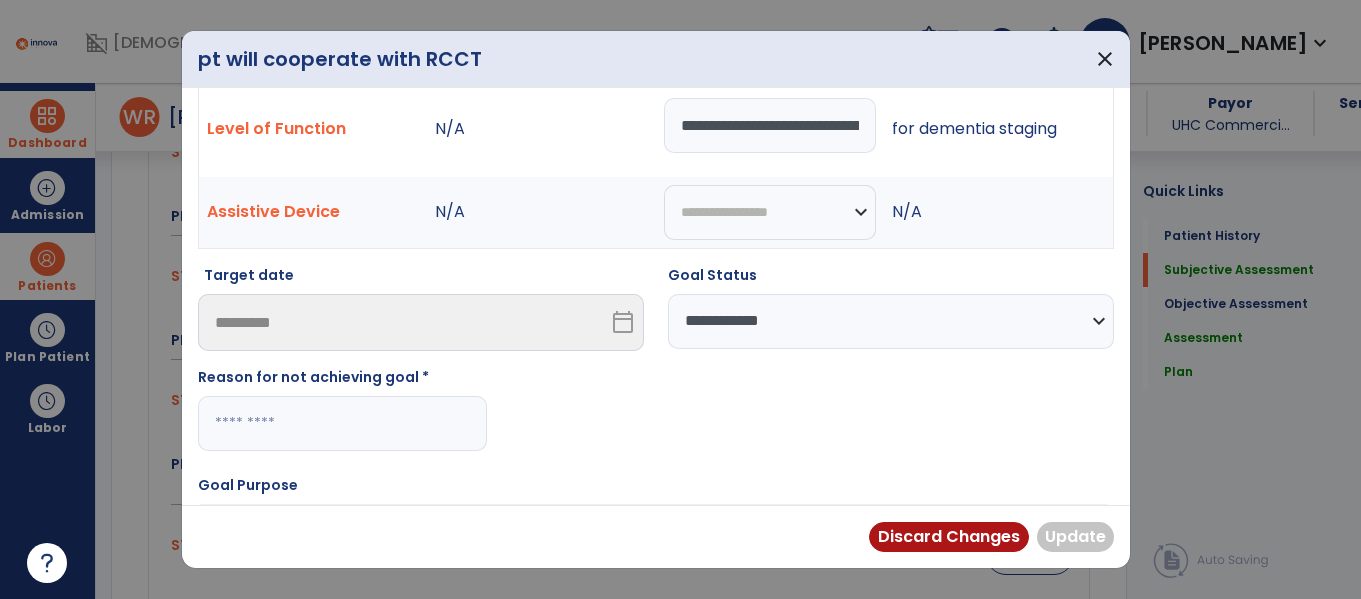 click at bounding box center [342, 423] 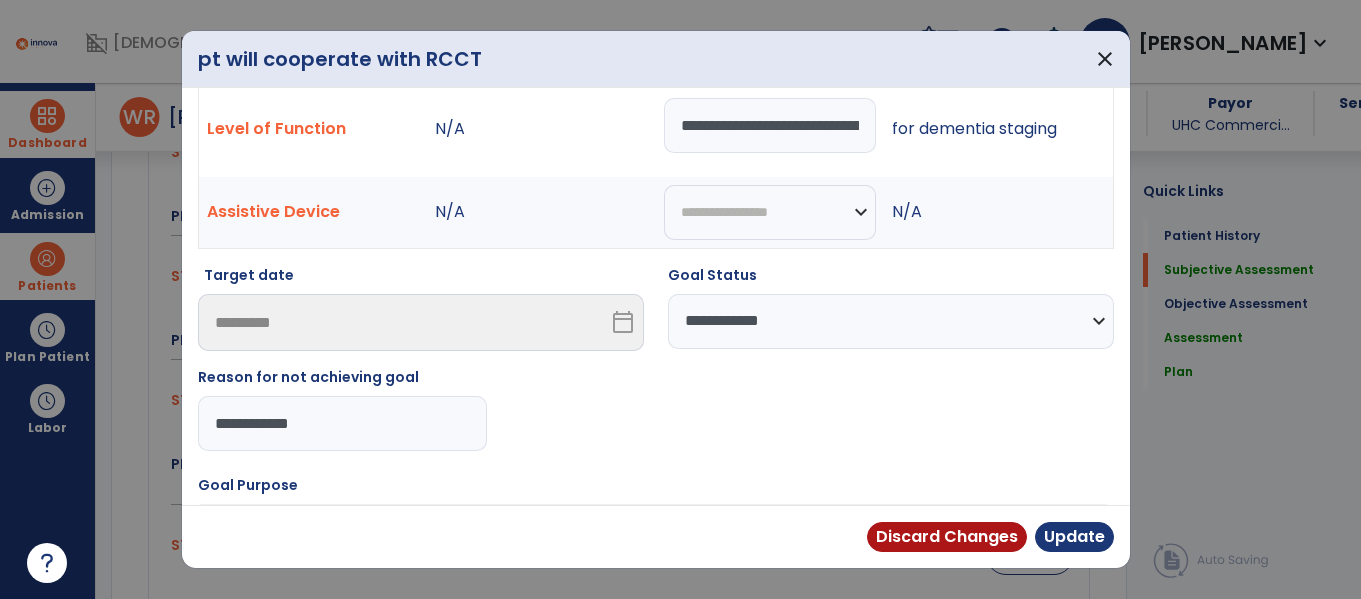 type on "**********" 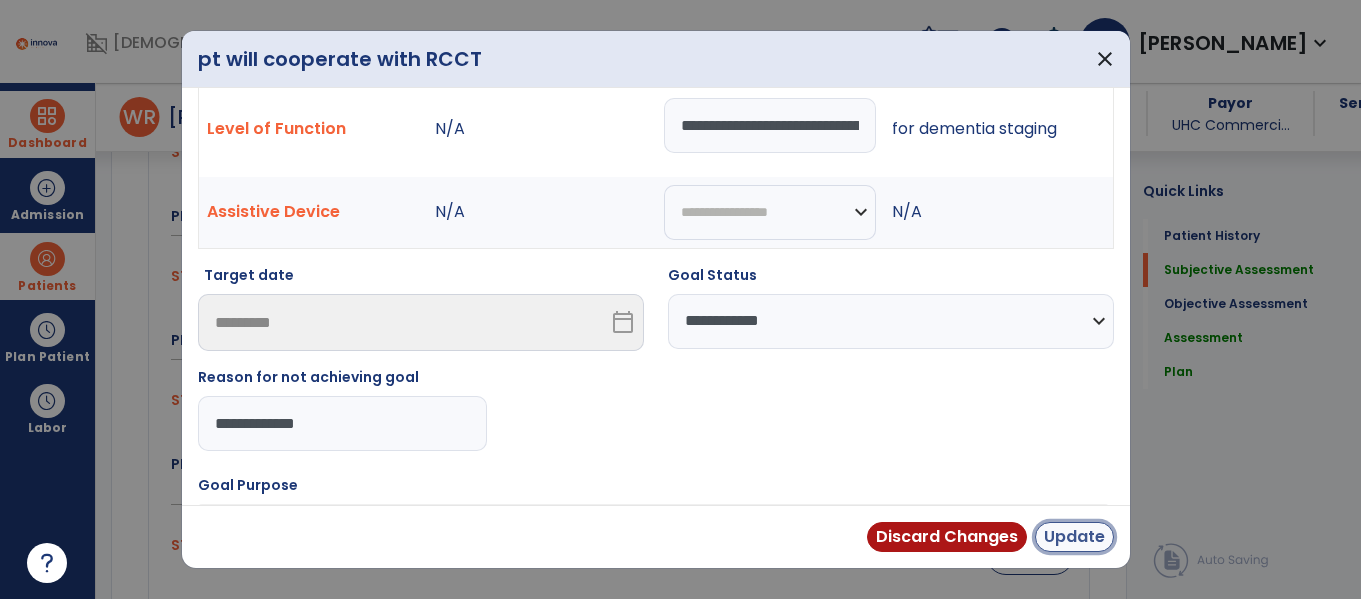 click on "Update" at bounding box center (1074, 537) 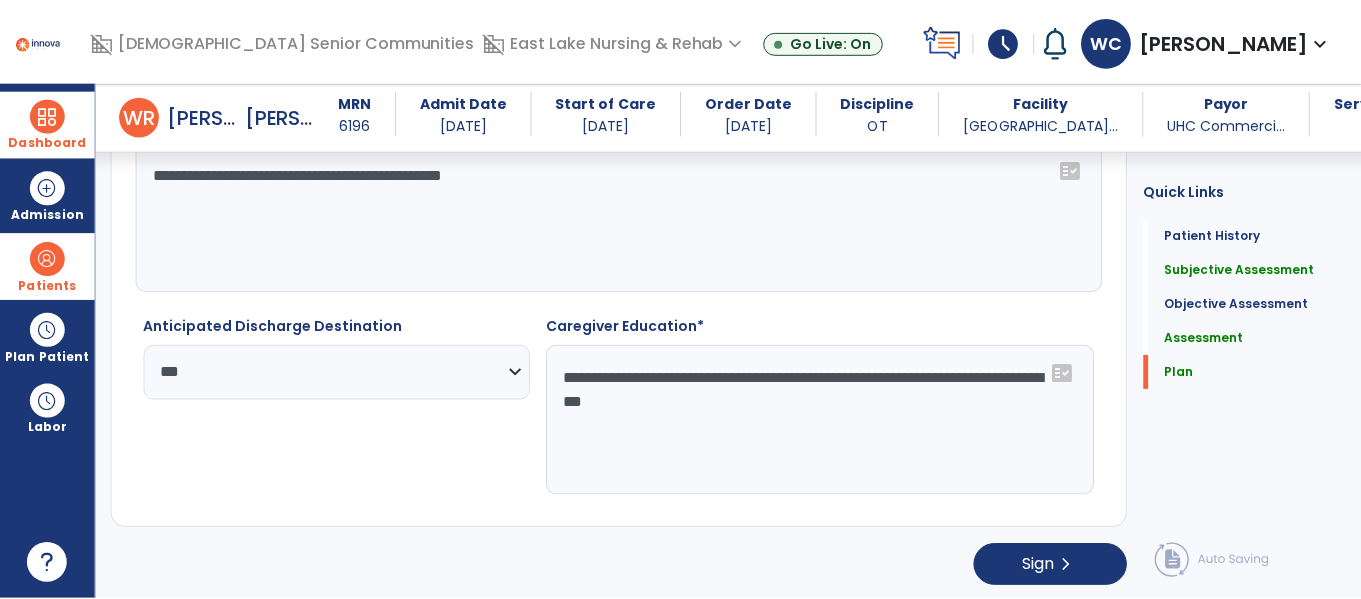 scroll, scrollTop: 3021, scrollLeft: 0, axis: vertical 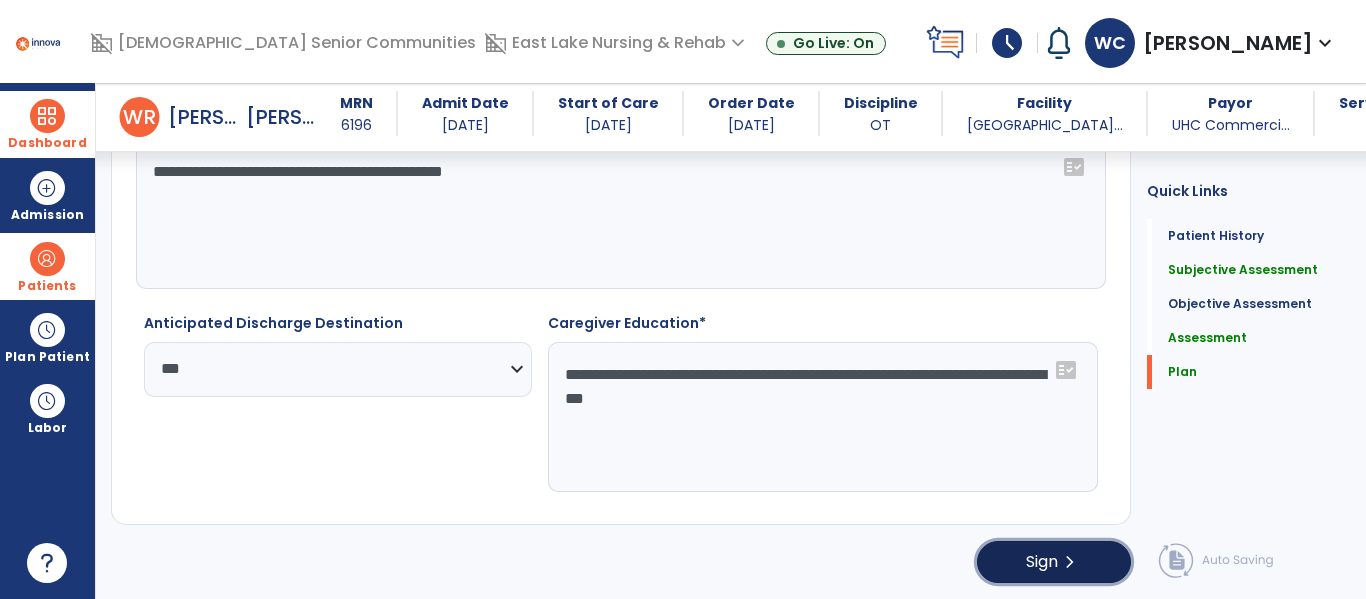 click on "Sign  chevron_right" 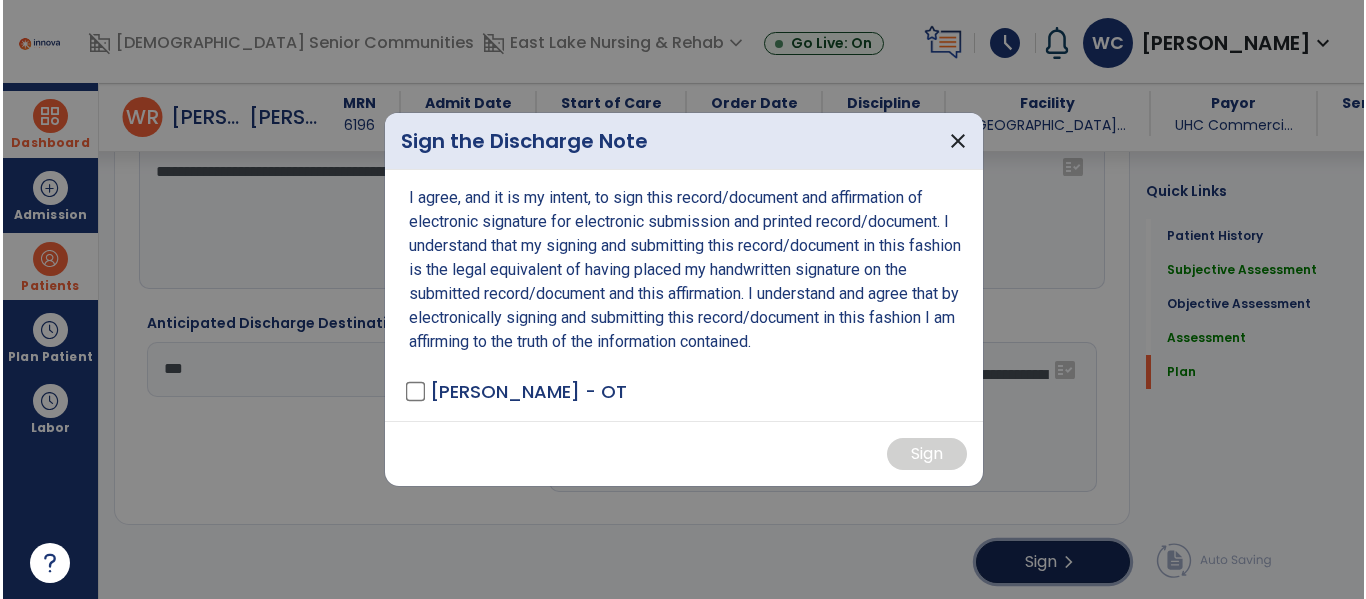 scroll, scrollTop: 3021, scrollLeft: 0, axis: vertical 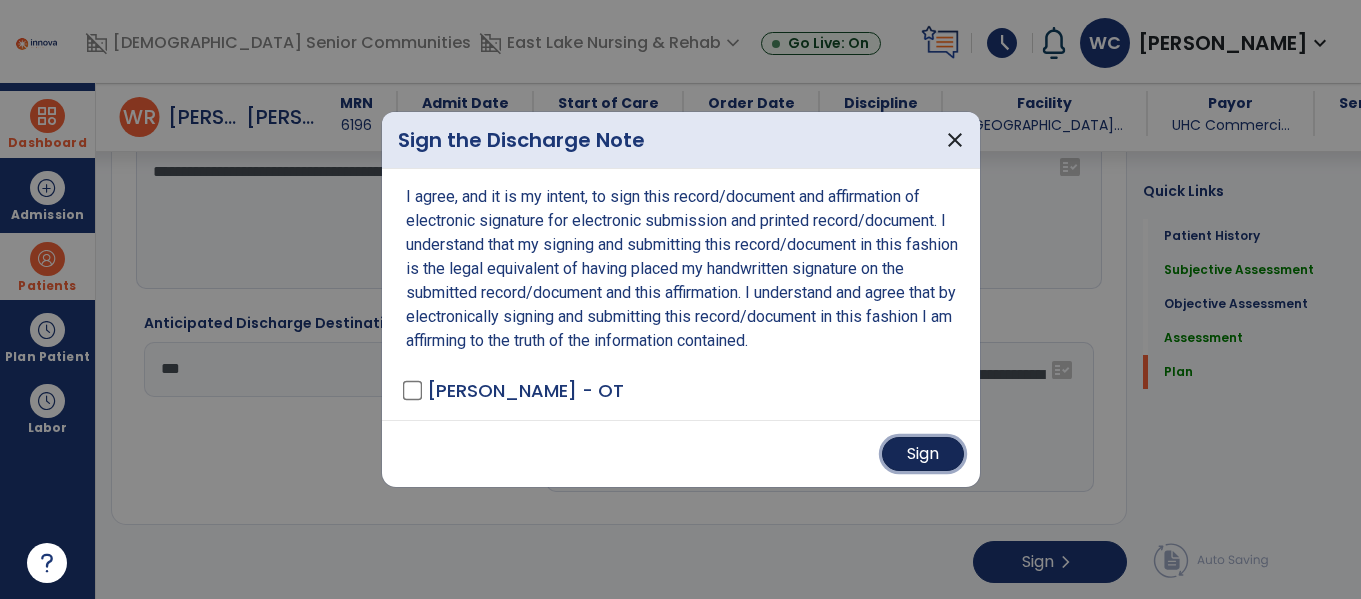 click on "Sign" at bounding box center [923, 454] 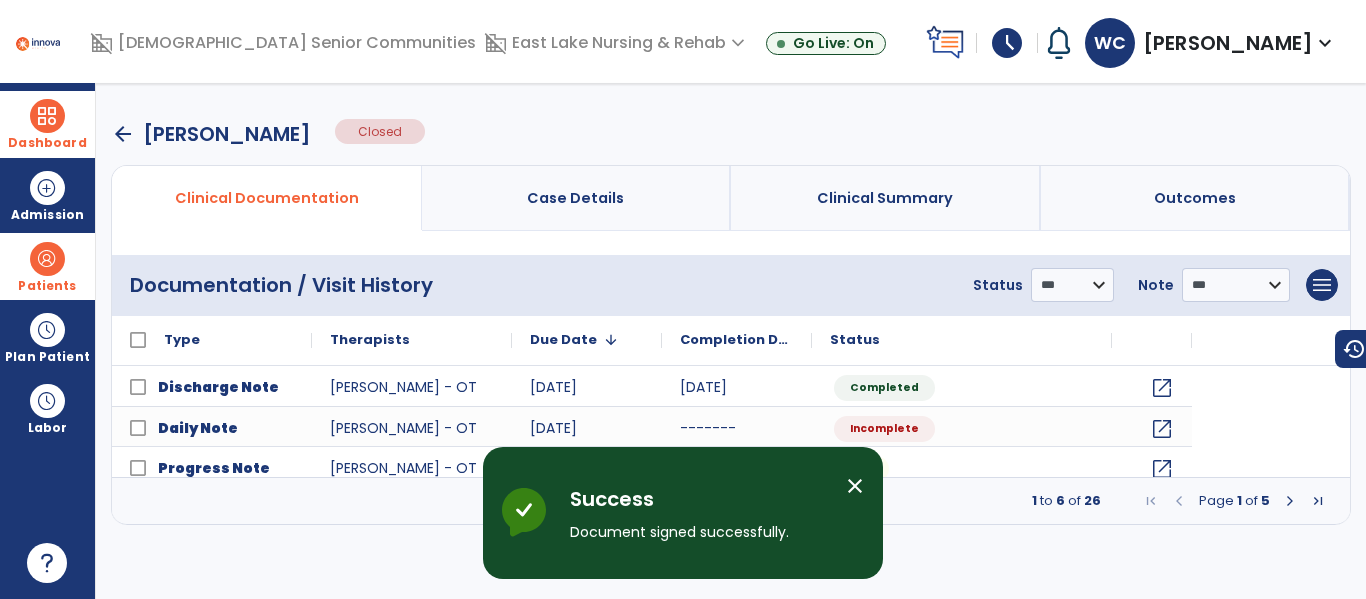 scroll, scrollTop: 0, scrollLeft: 0, axis: both 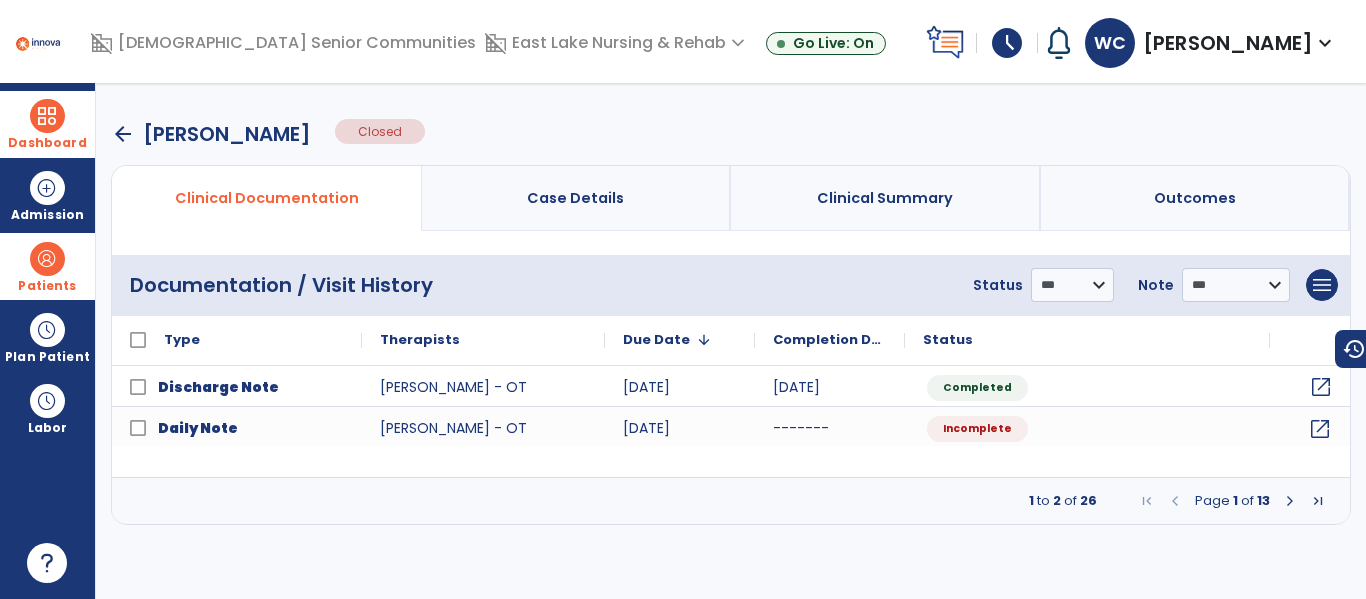 click on "open_in_new" 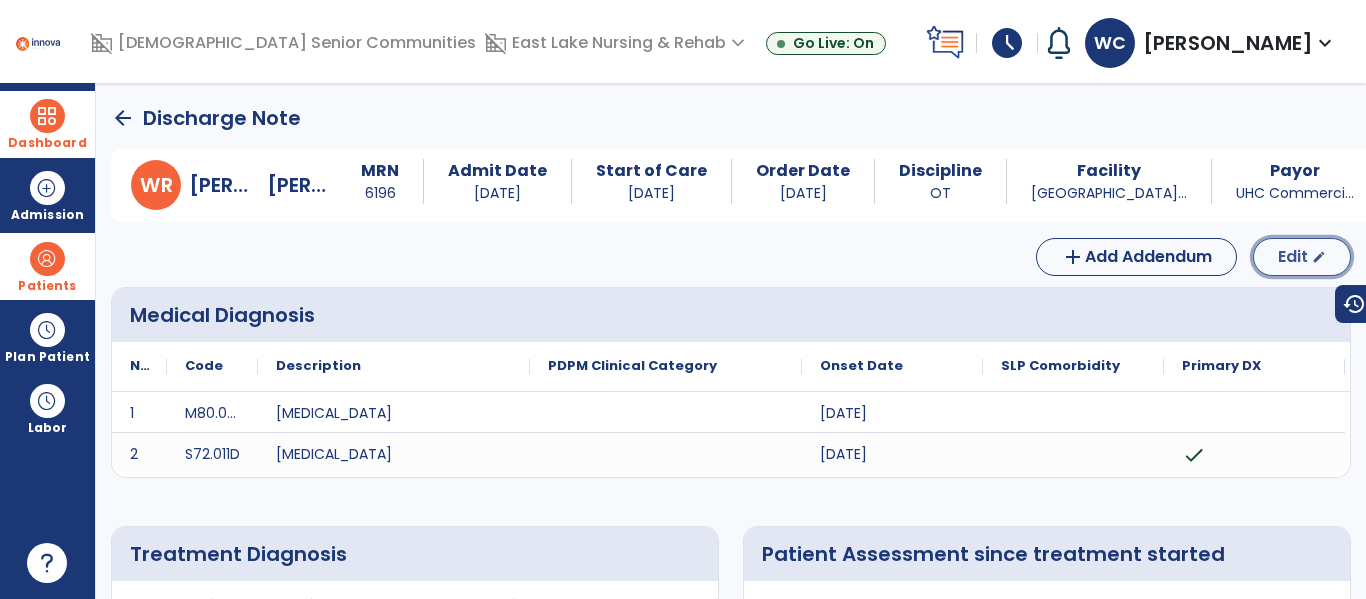 click on "edit" 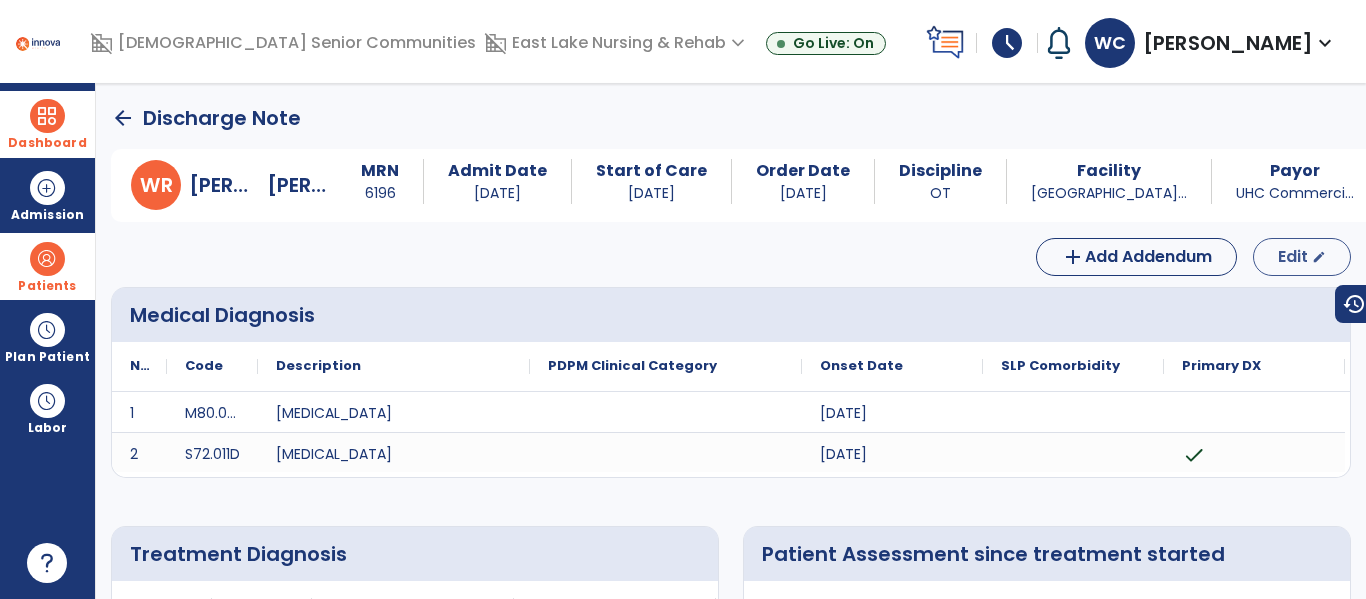 select on "***" 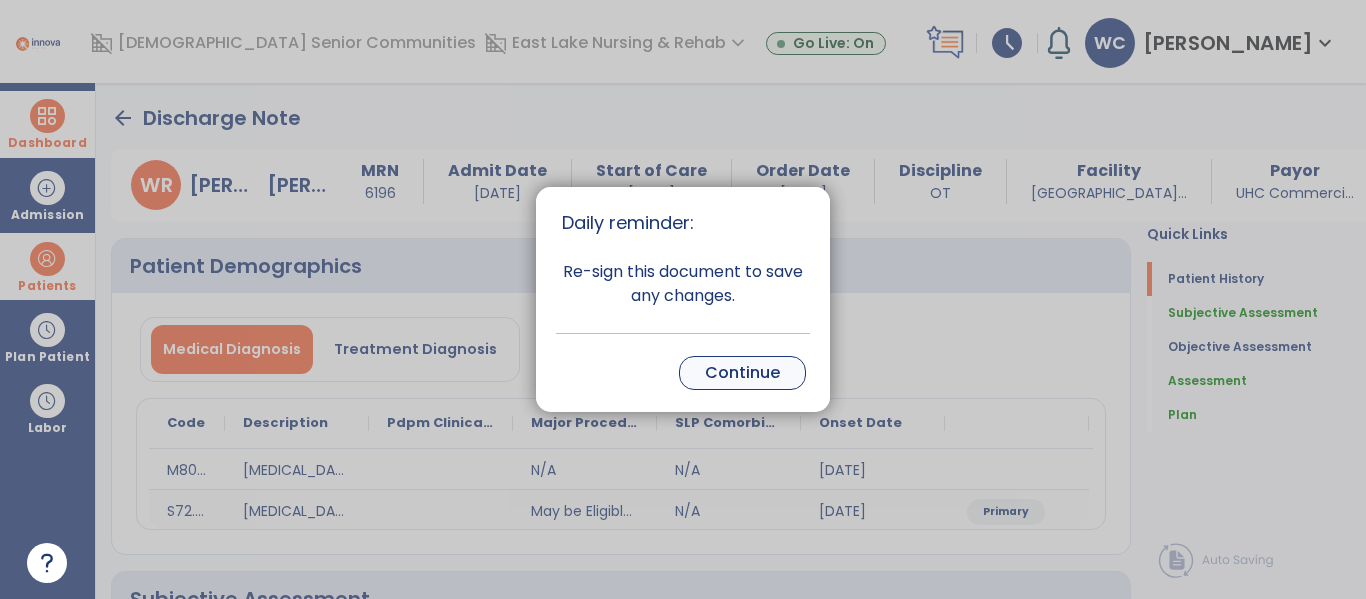 click on "Continue" at bounding box center (742, 373) 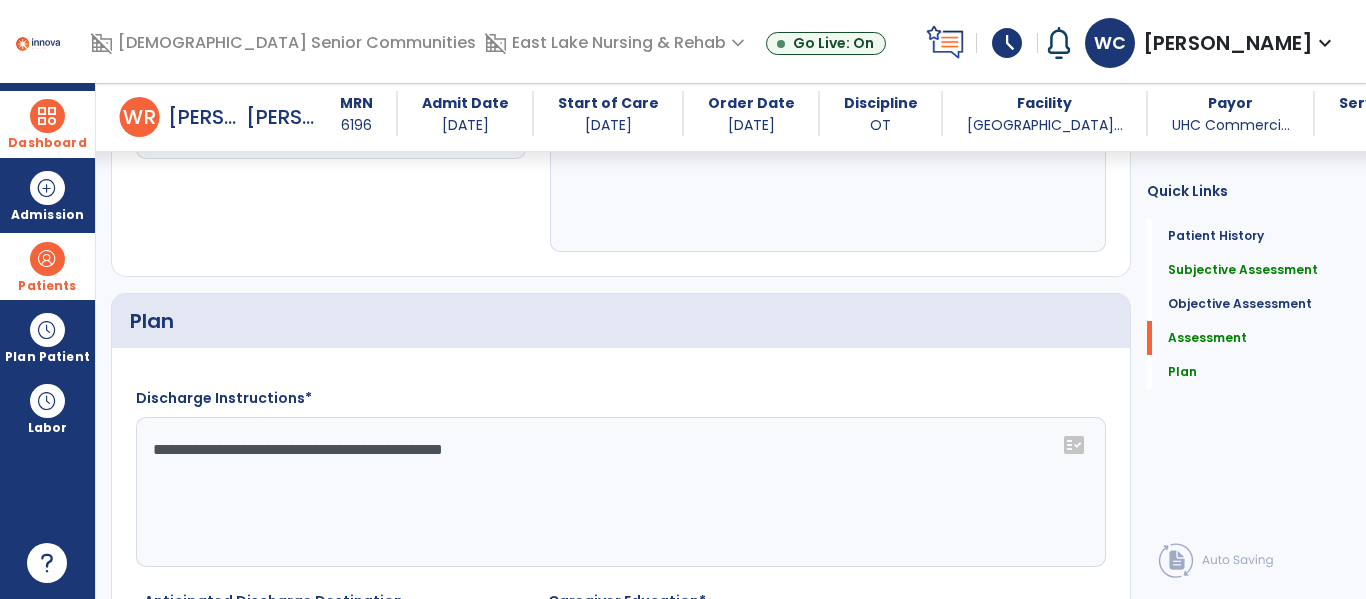 scroll, scrollTop: 2884, scrollLeft: 0, axis: vertical 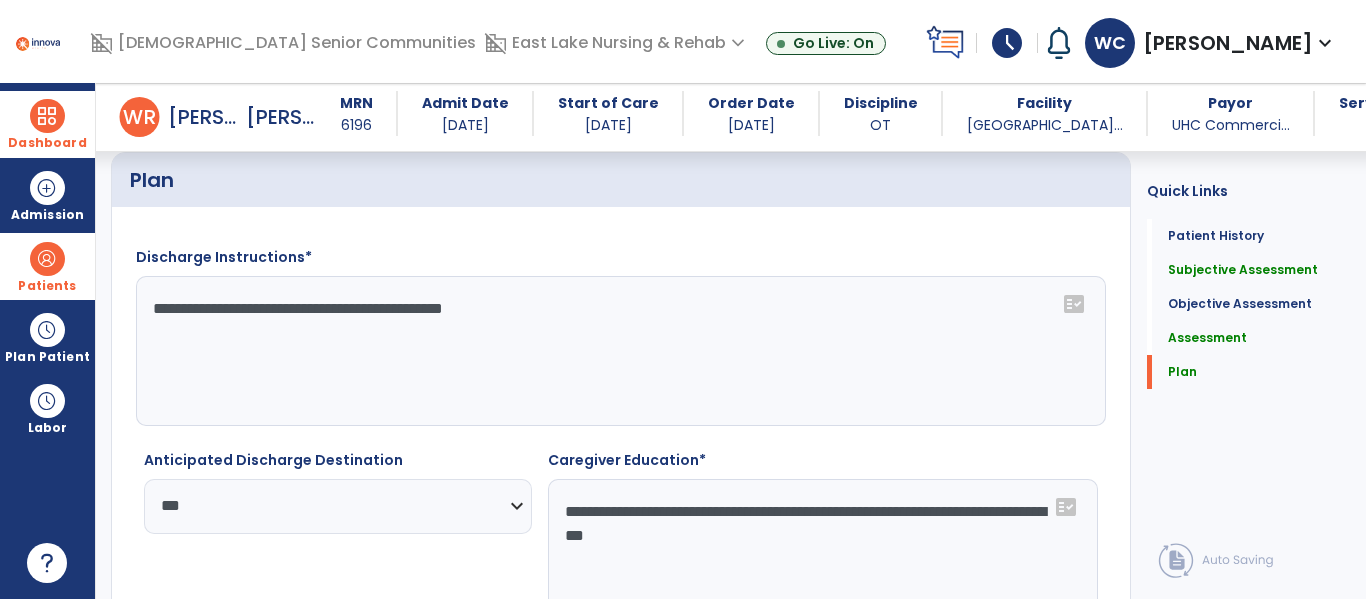 click on "**********" 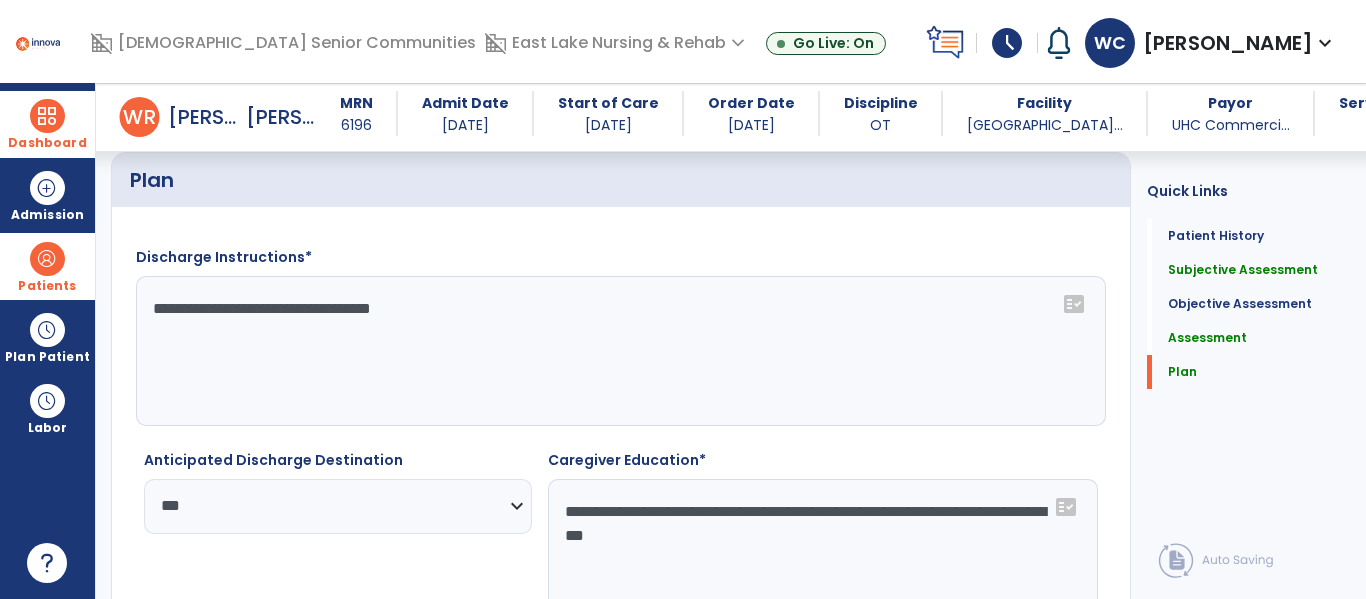 click on "**********" 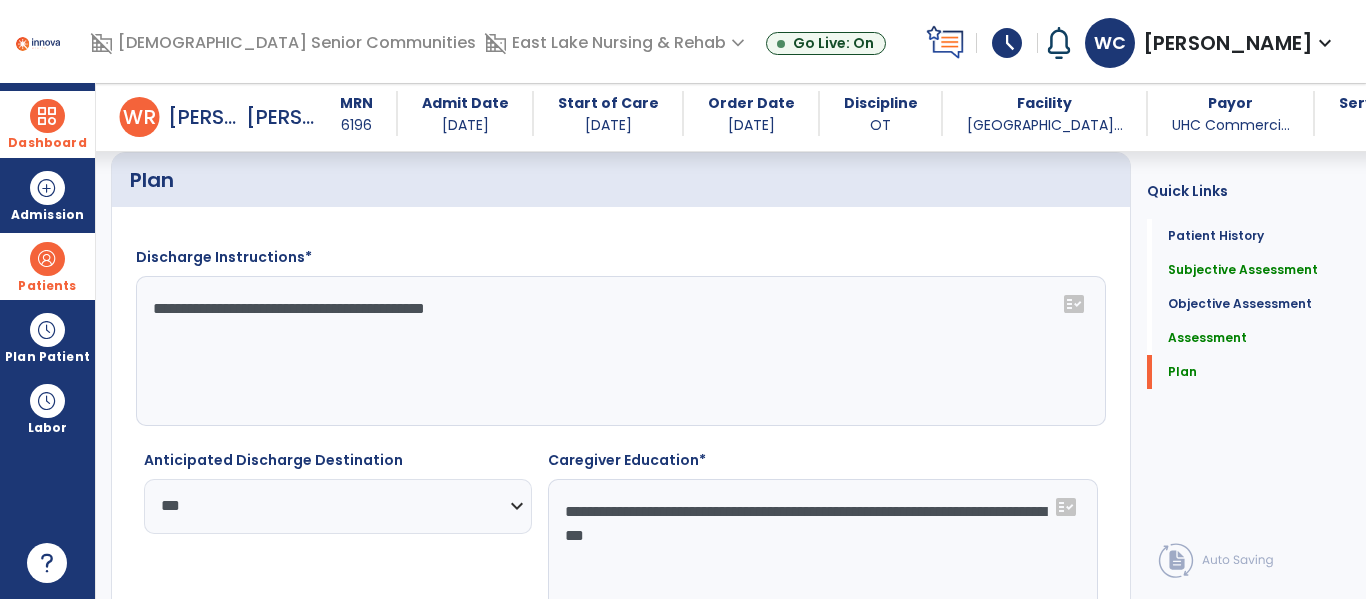 type on "**********" 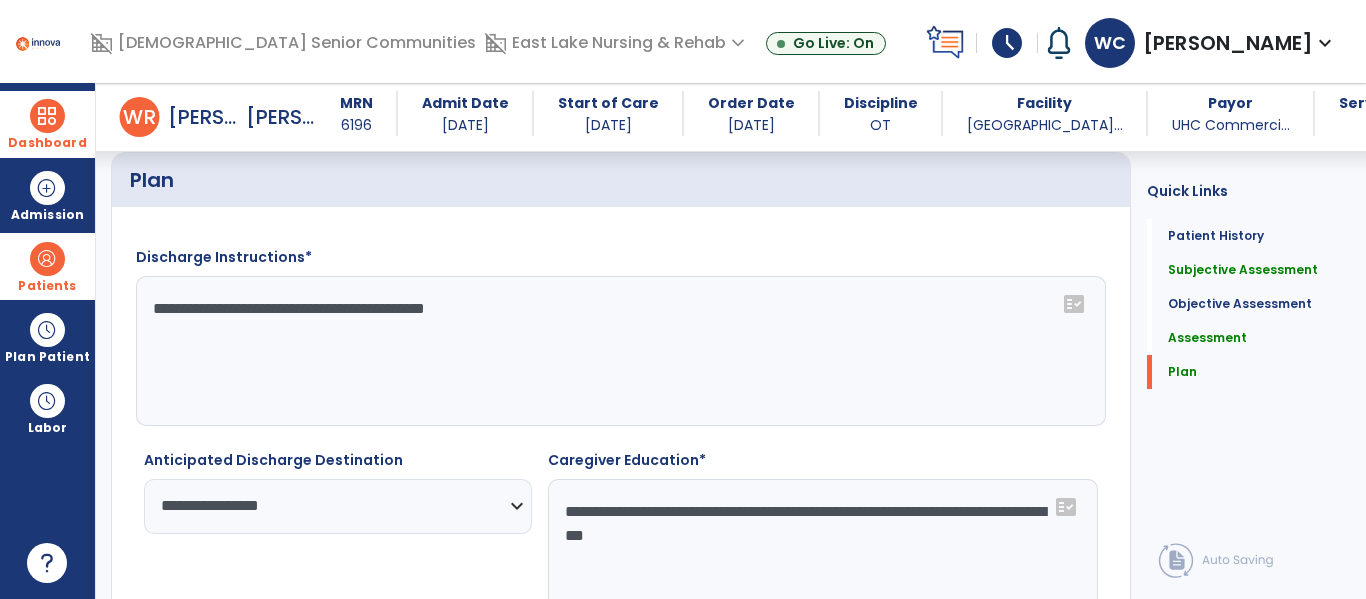 click on "**********" 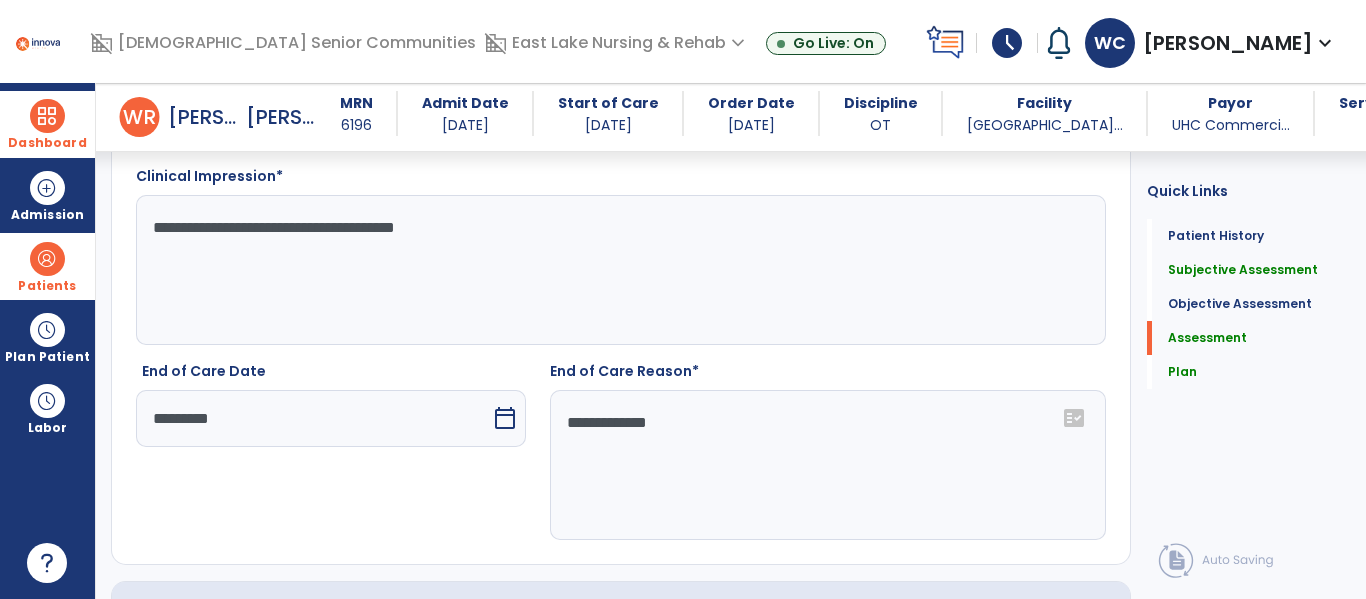 scroll, scrollTop: 2459, scrollLeft: 0, axis: vertical 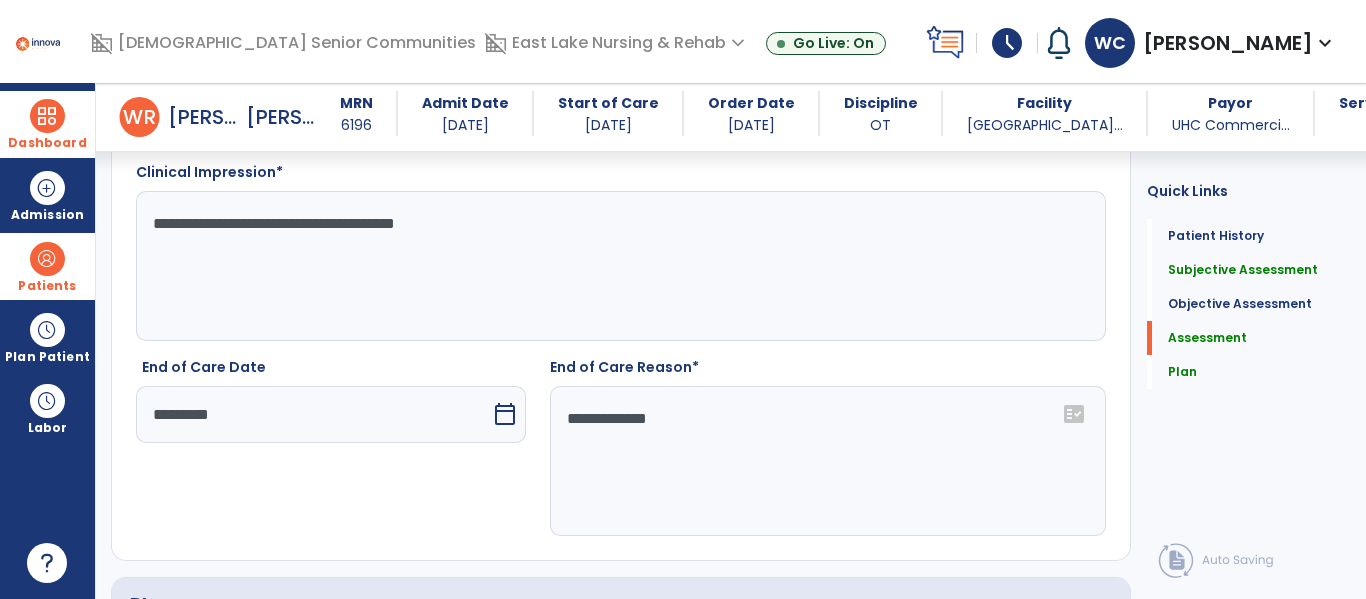 click on "**********" 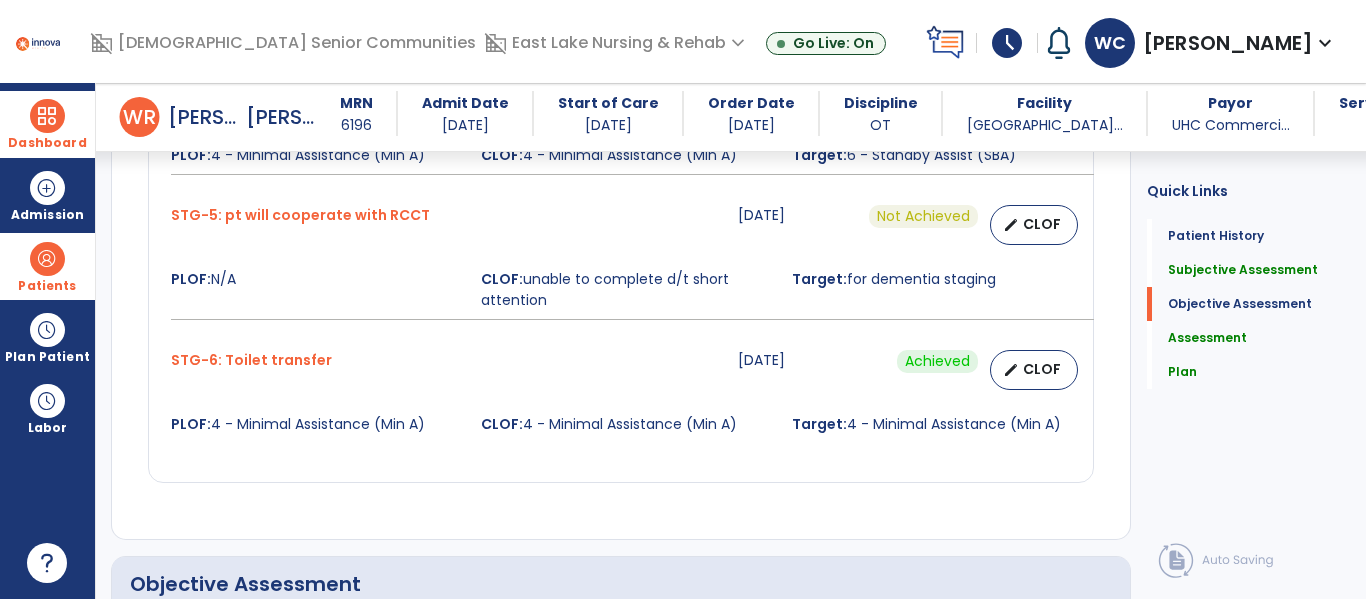 scroll, scrollTop: 1372, scrollLeft: 0, axis: vertical 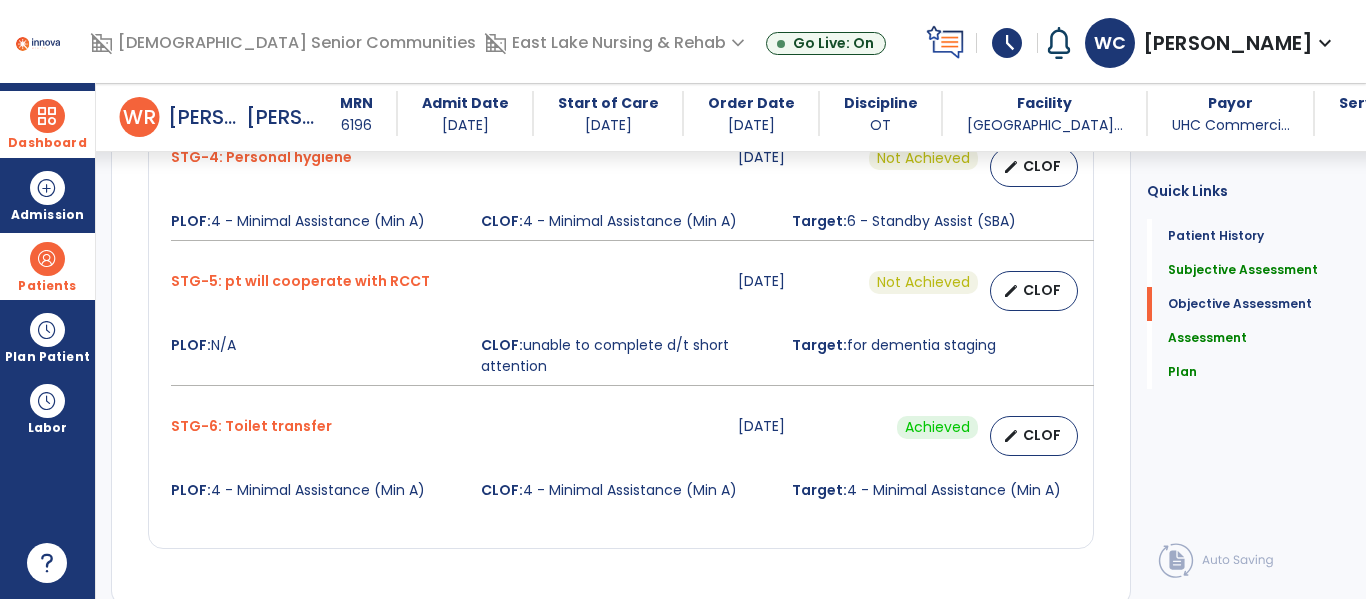 type on "*******" 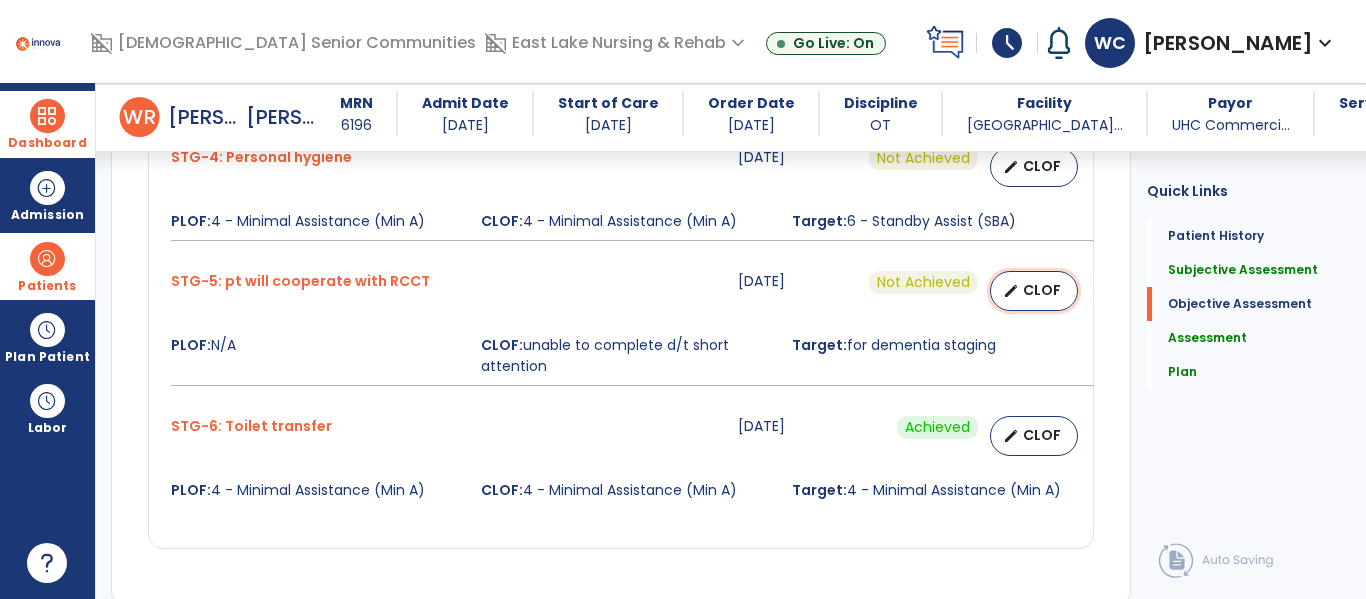 click on "edit   CLOF" at bounding box center (1034, 291) 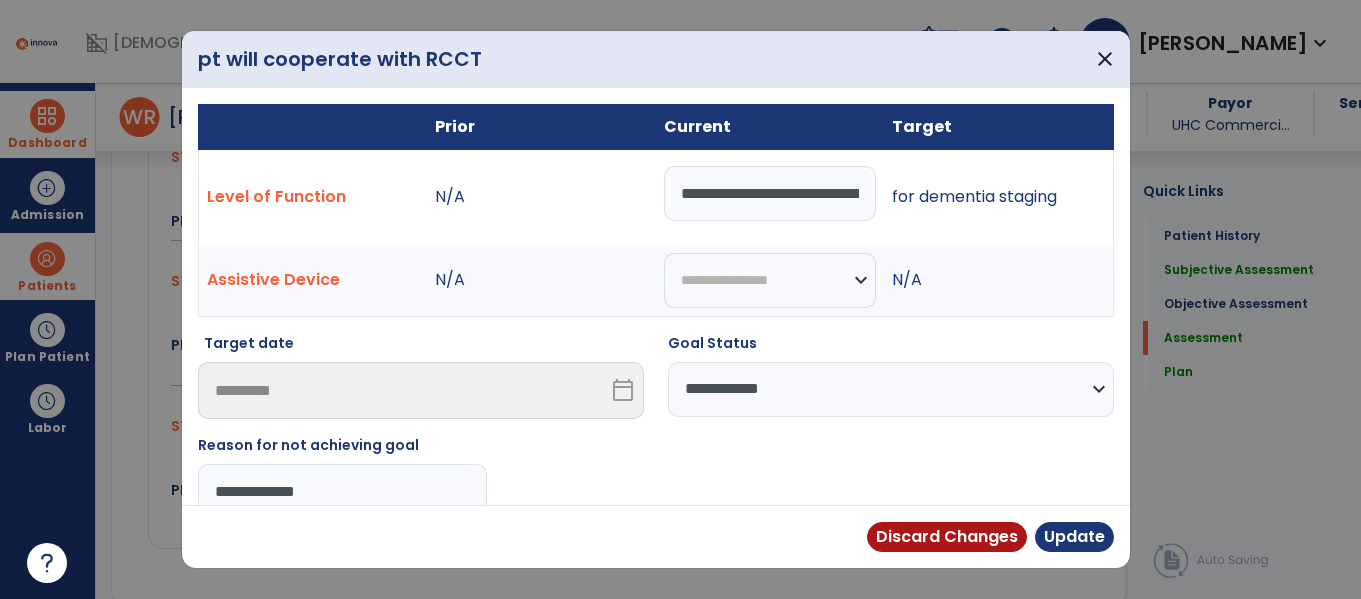 scroll, scrollTop: 2290, scrollLeft: 0, axis: vertical 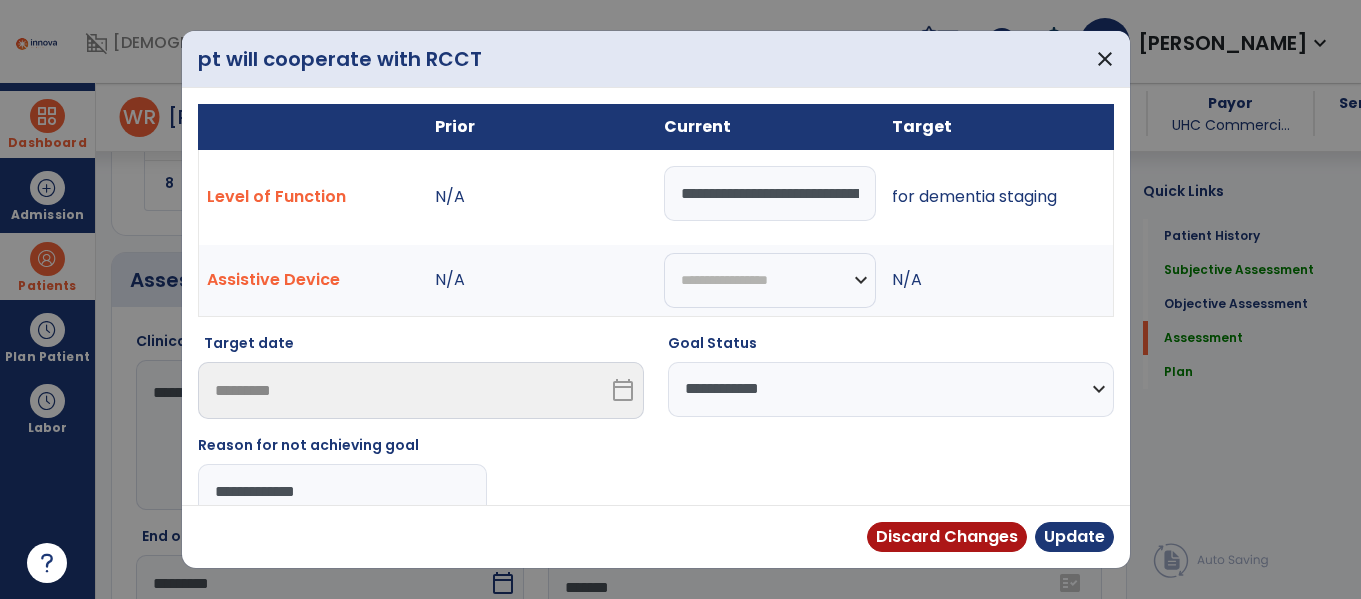 click on "**********" at bounding box center [342, 491] 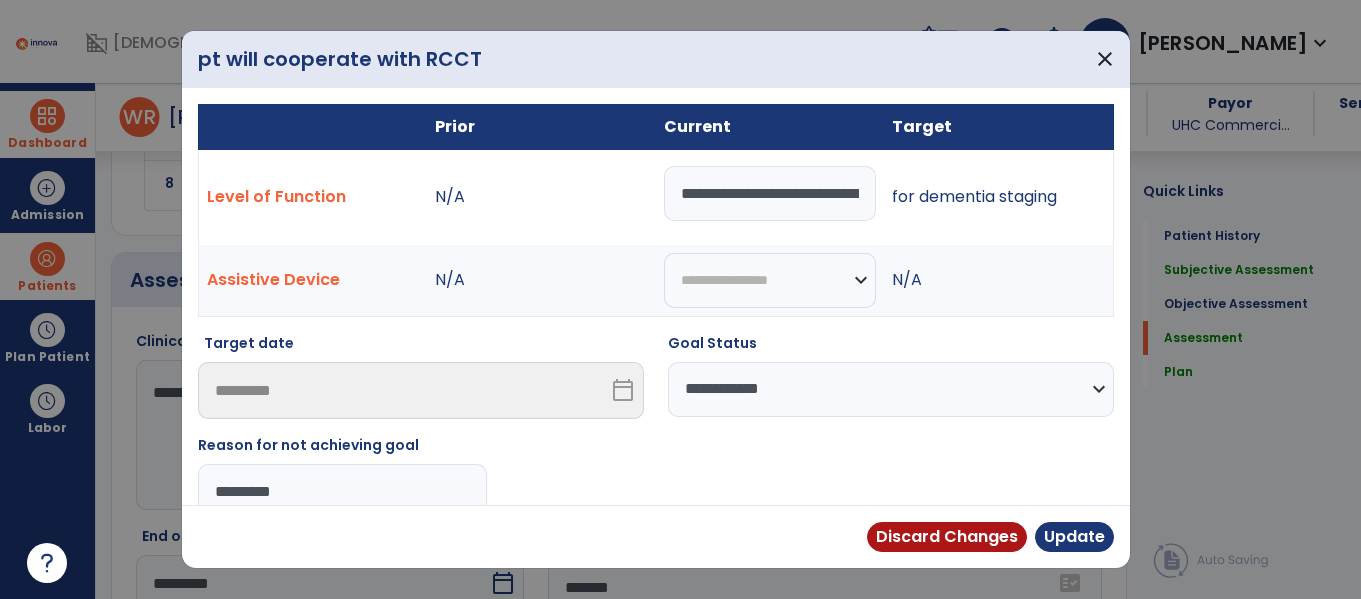 type on "*******" 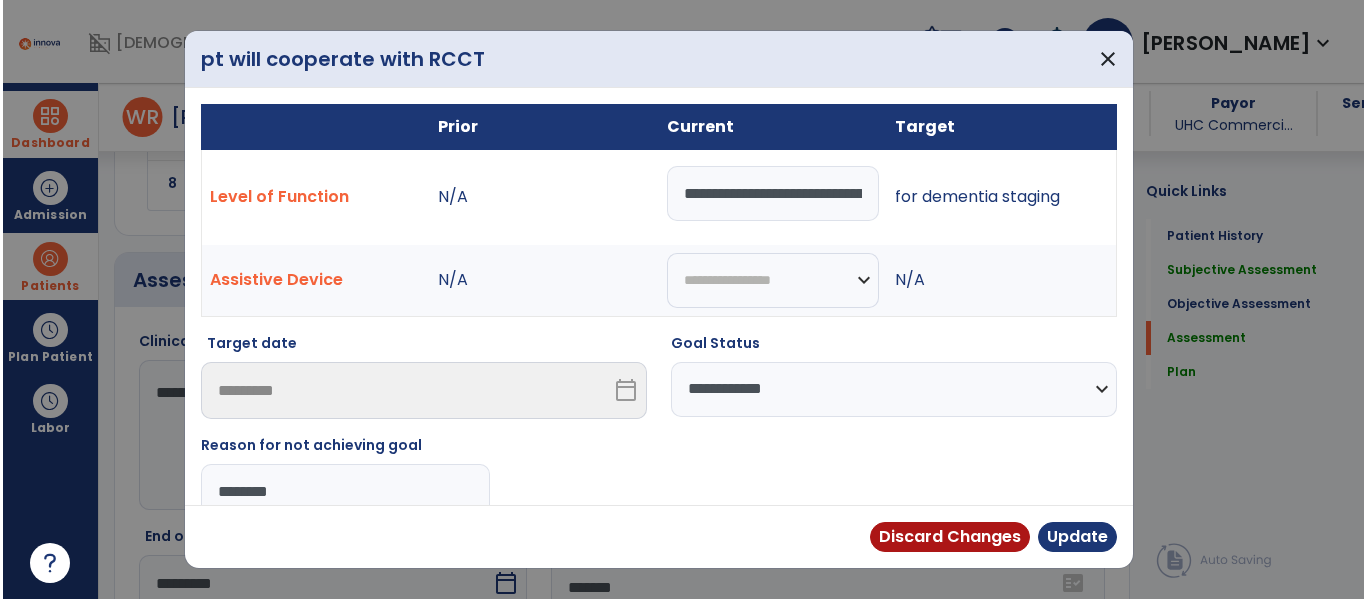 scroll, scrollTop: 31, scrollLeft: 0, axis: vertical 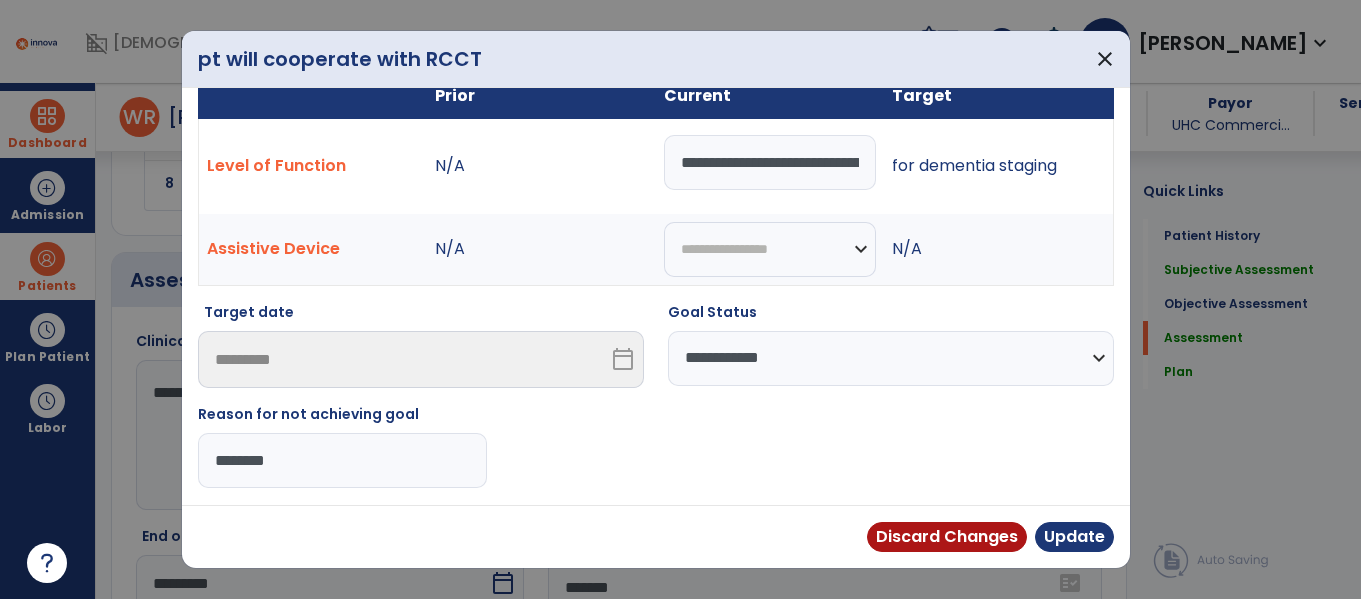 click on "*******" at bounding box center (342, 460) 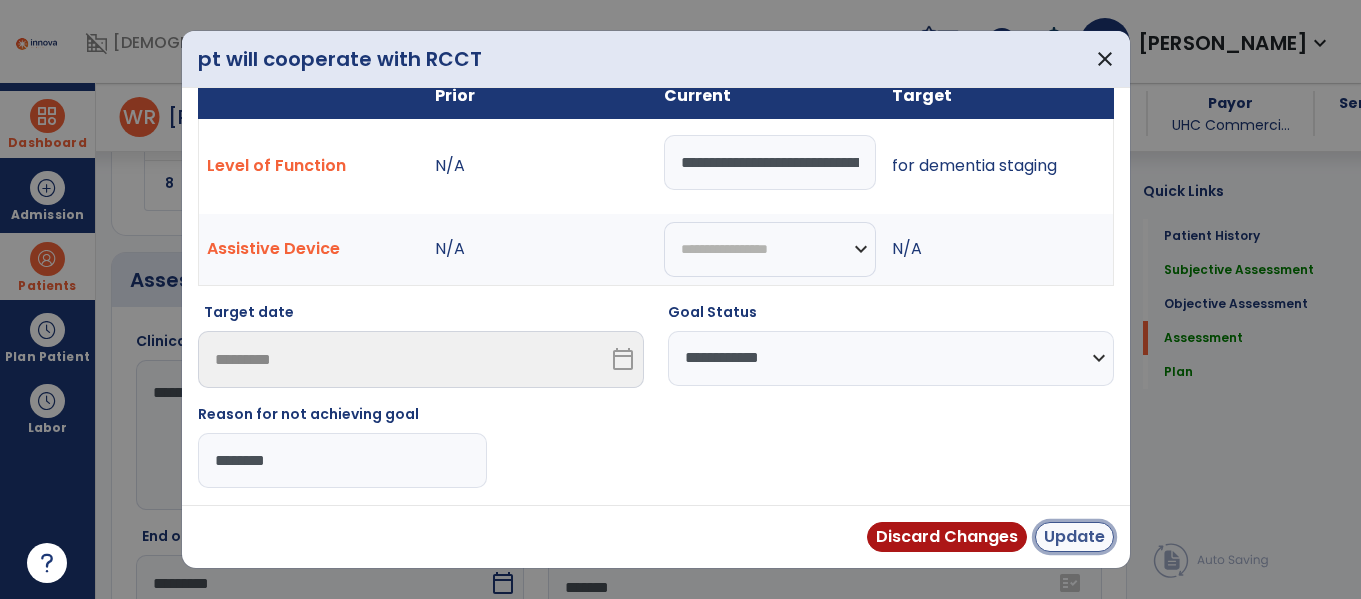 click on "Update" at bounding box center [1074, 537] 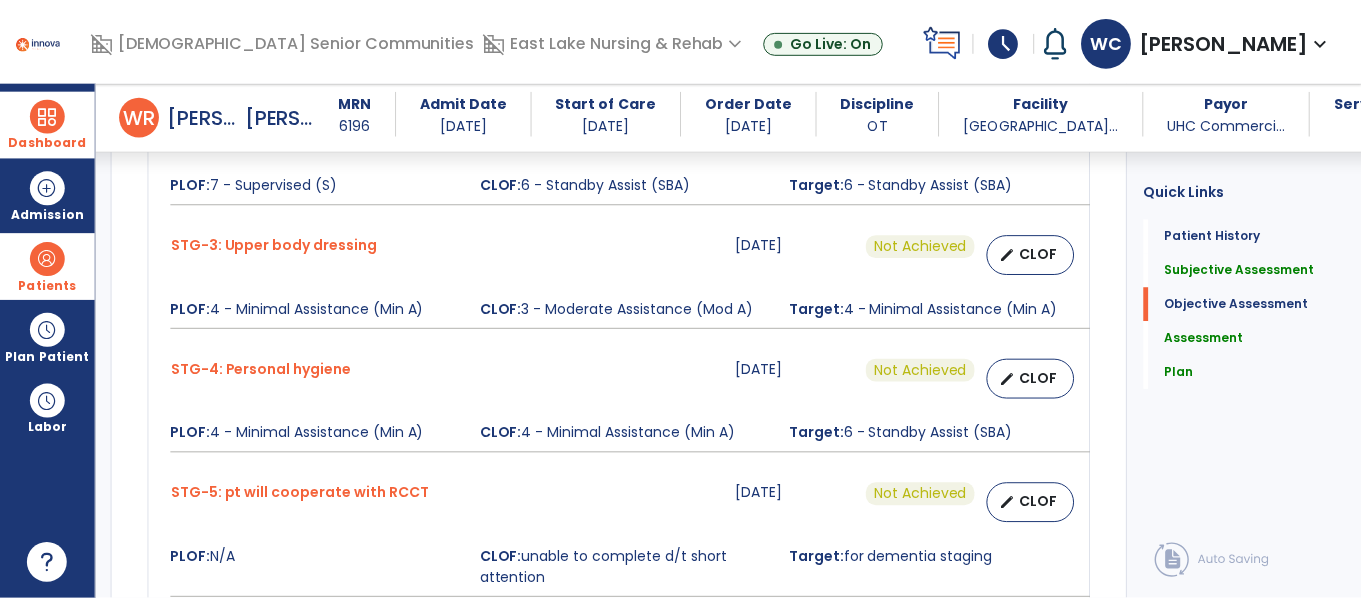 scroll, scrollTop: 1103, scrollLeft: 0, axis: vertical 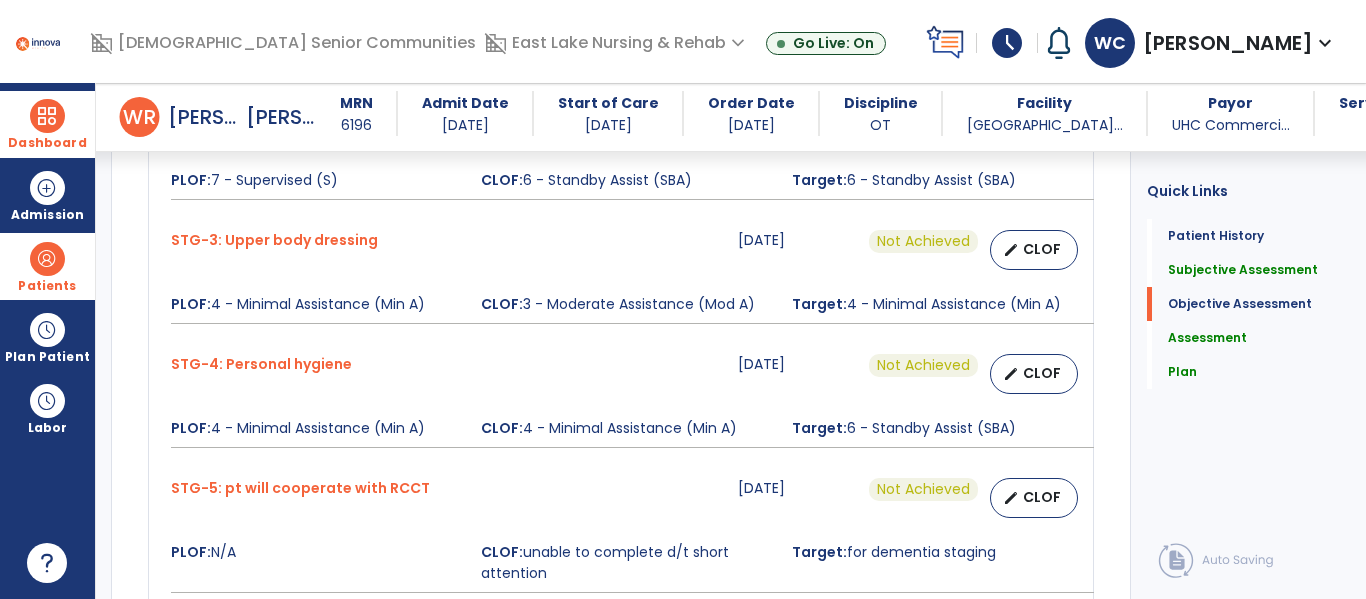 click on "edit" at bounding box center (1011, 374) 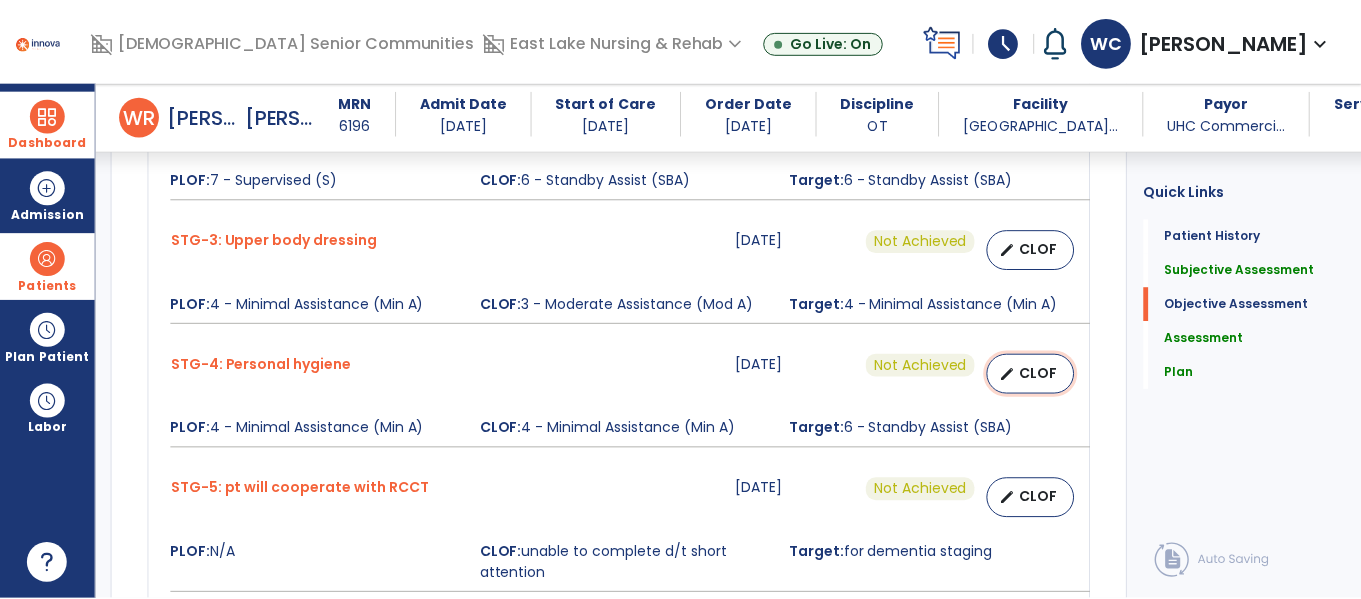 select on "**********" 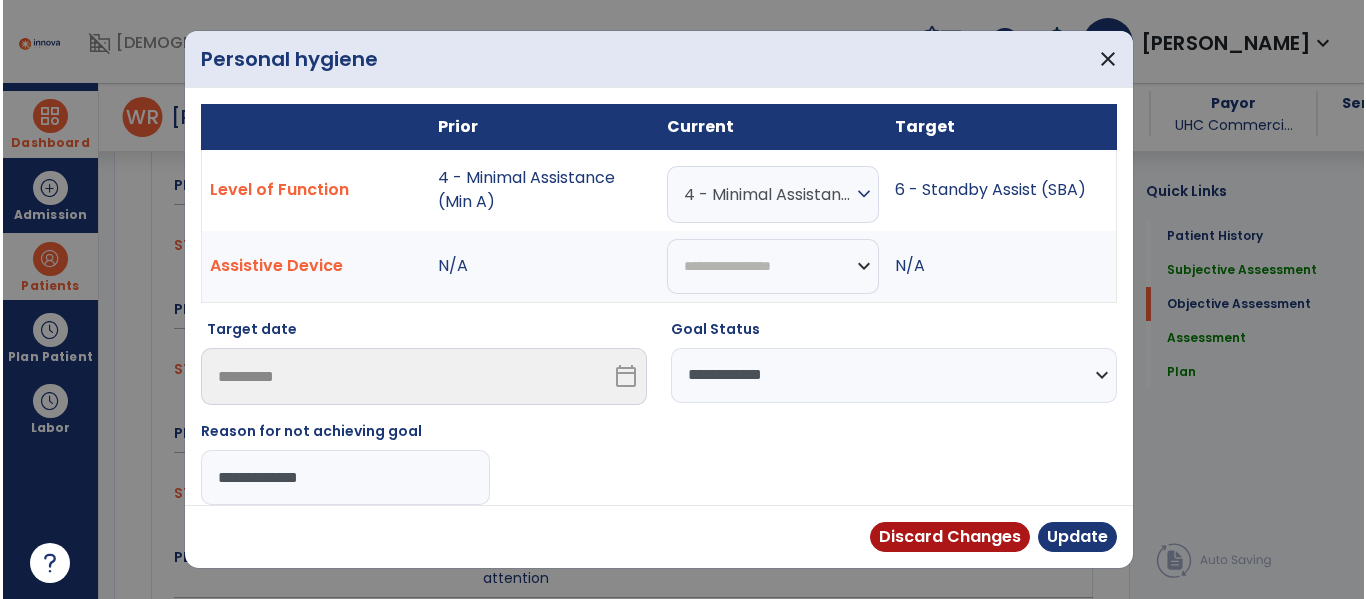 scroll, scrollTop: 1103, scrollLeft: 0, axis: vertical 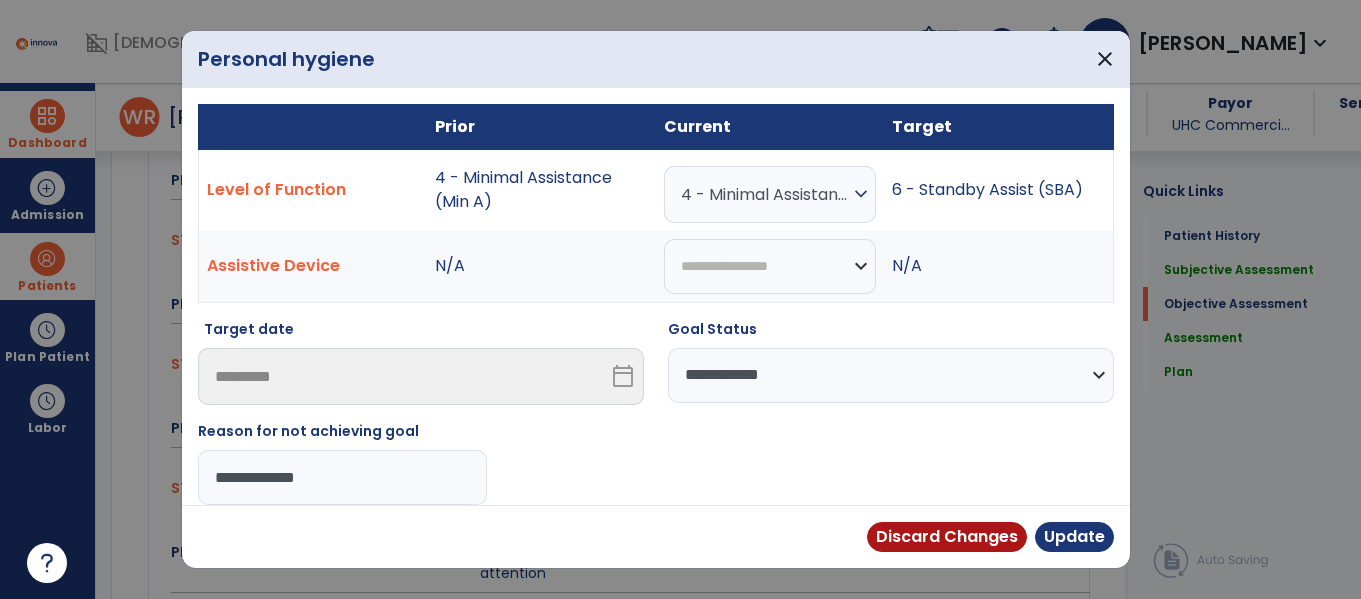 click on "**********" at bounding box center [342, 477] 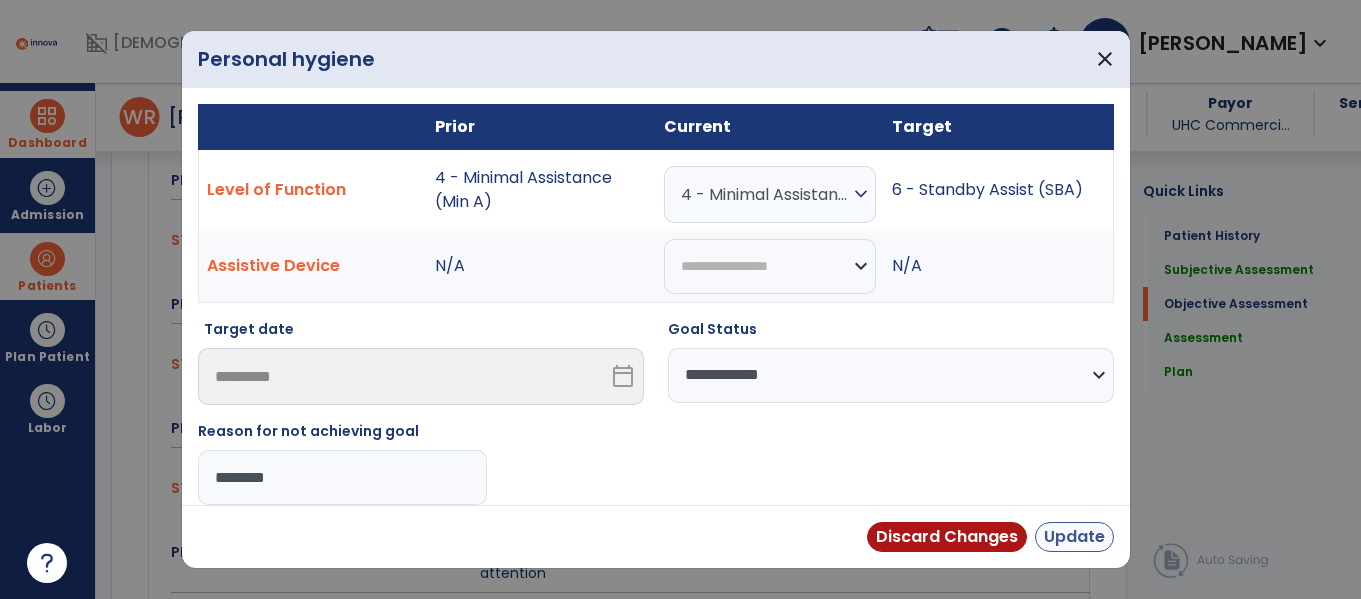 click on "Update" at bounding box center (1074, 537) 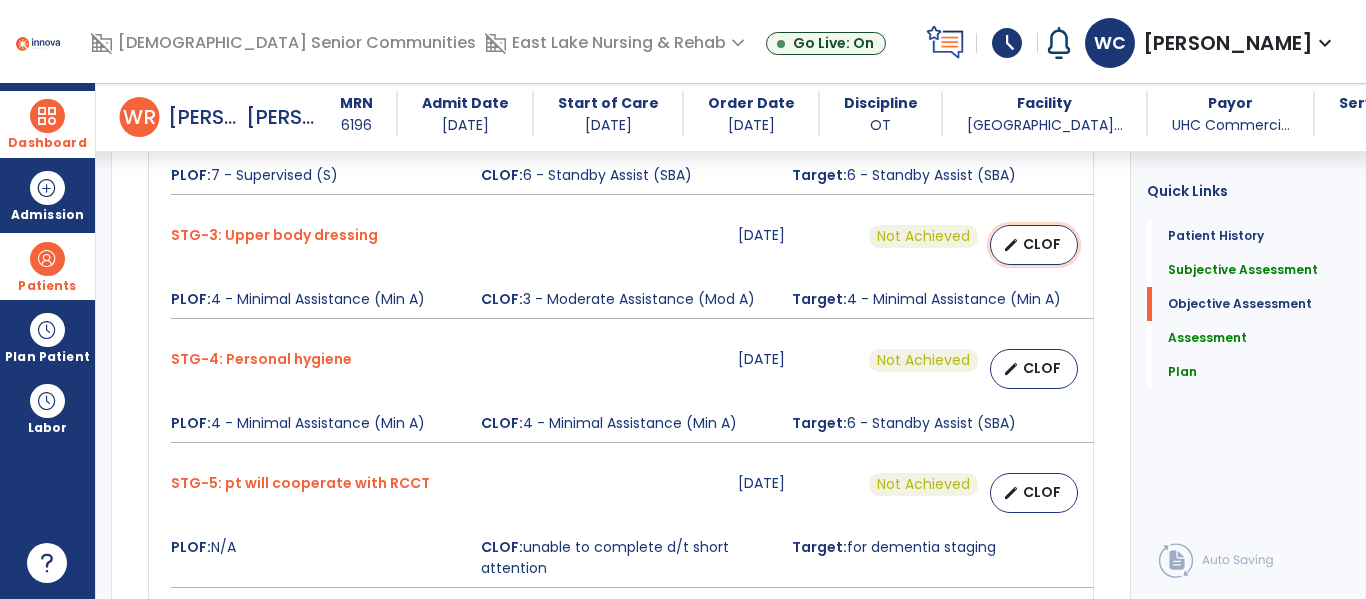 click on "CLOF" at bounding box center (1042, 244) 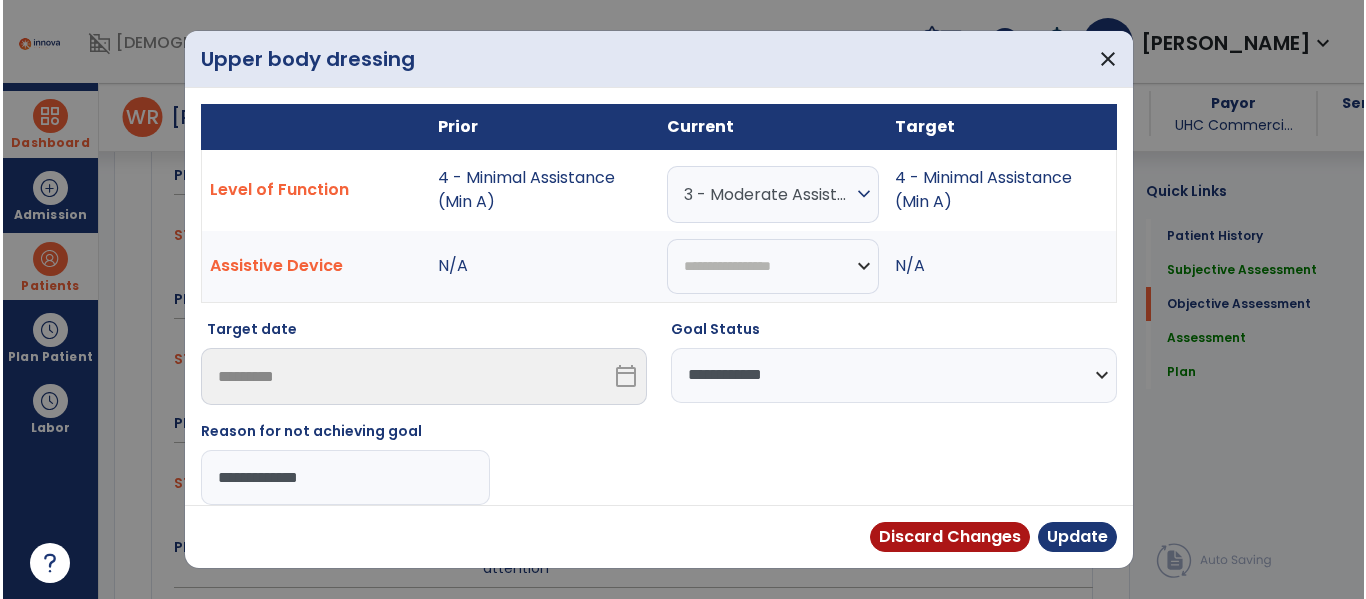 scroll, scrollTop: 1108, scrollLeft: 0, axis: vertical 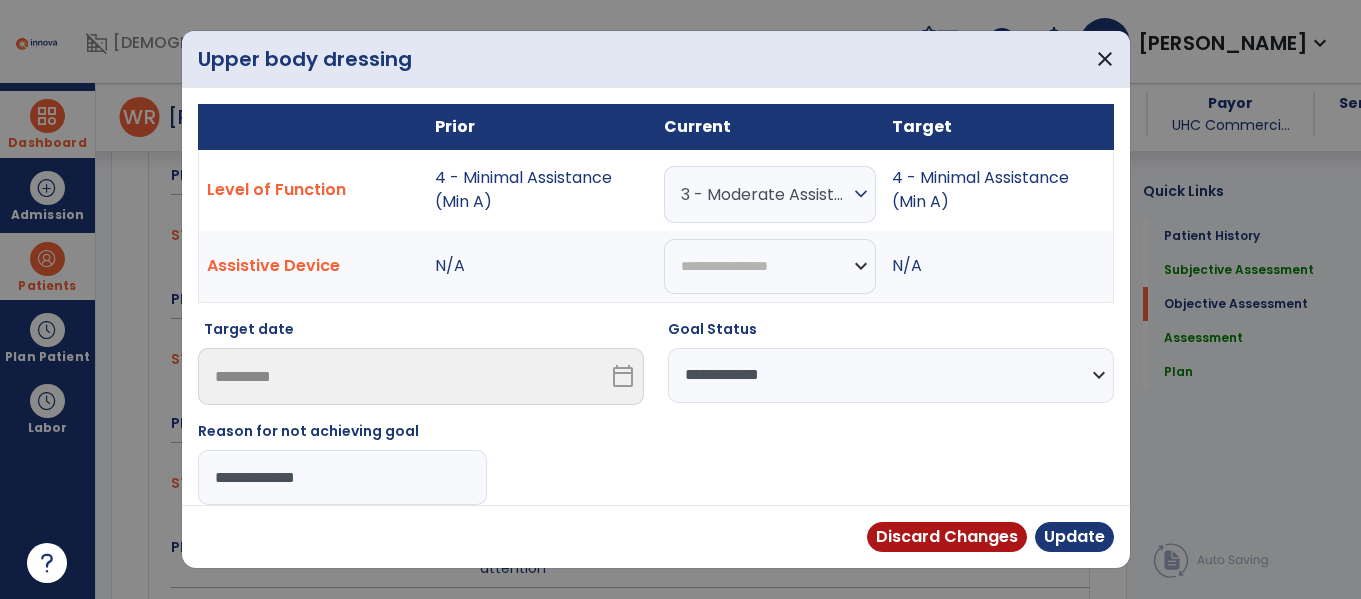 click on "**********" at bounding box center [342, 477] 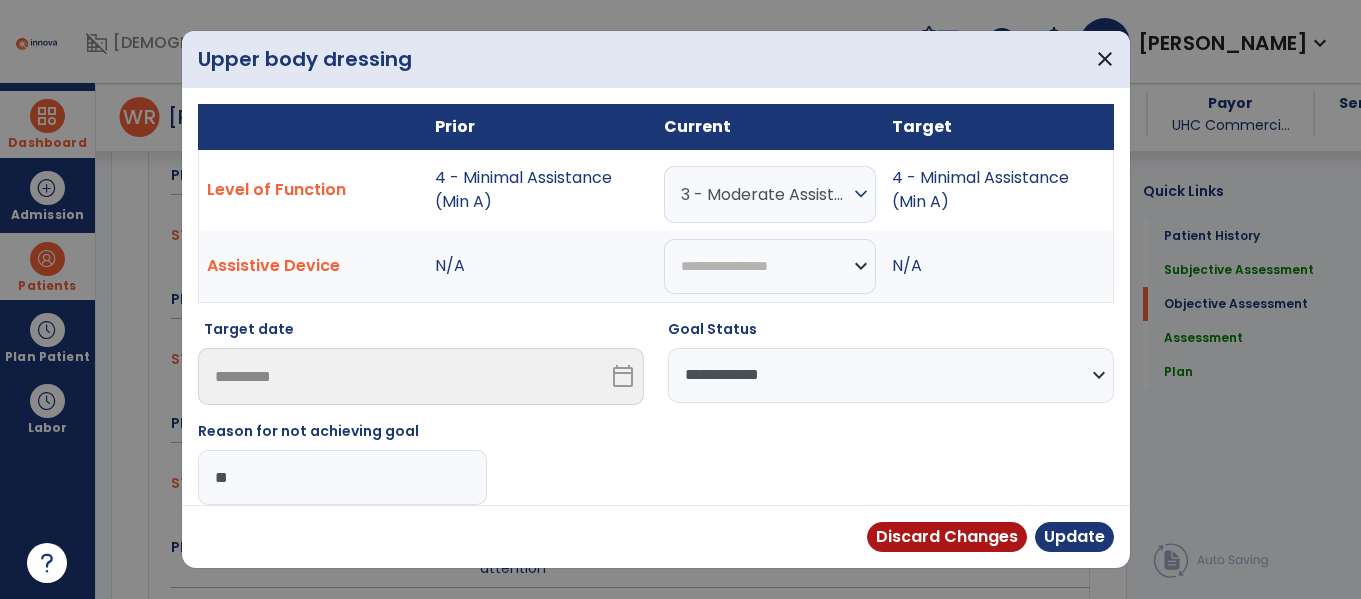 type on "*" 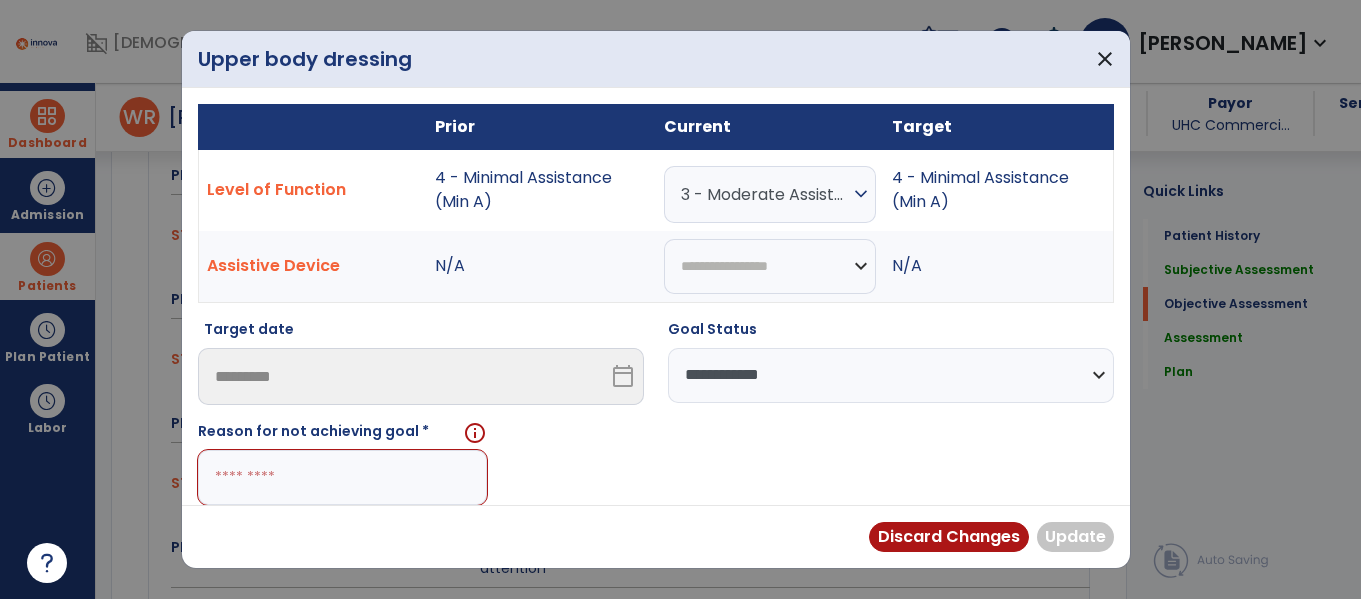 click at bounding box center (342, 477) 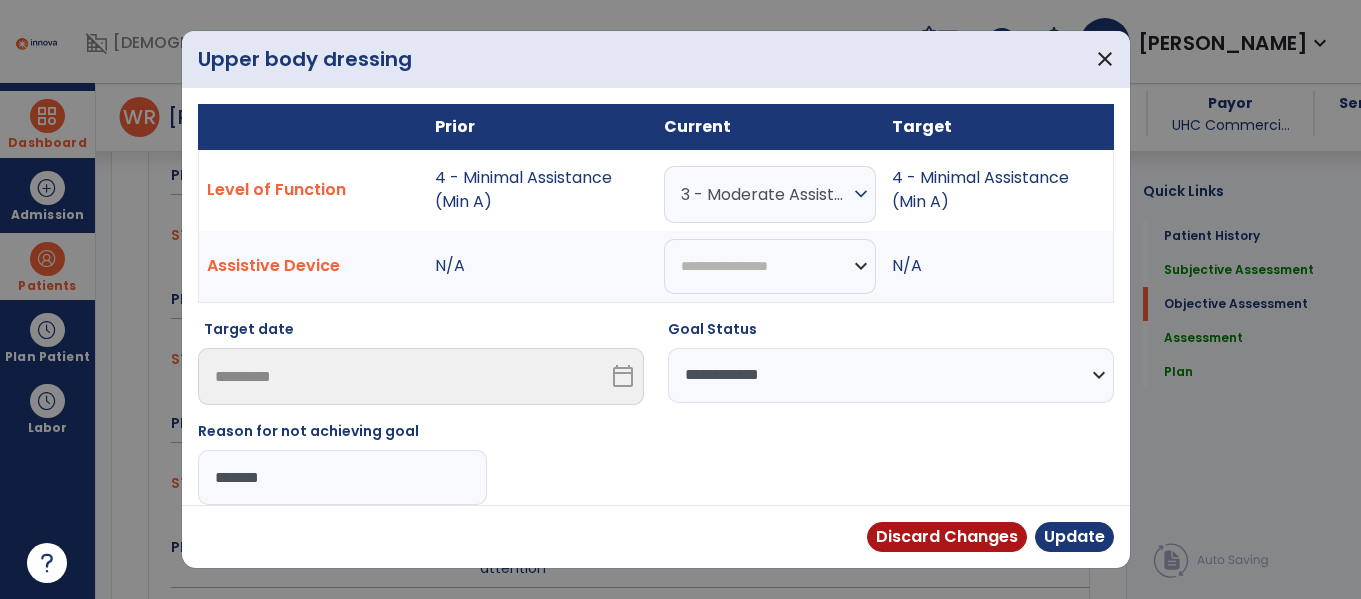 click on "*******" at bounding box center [342, 477] 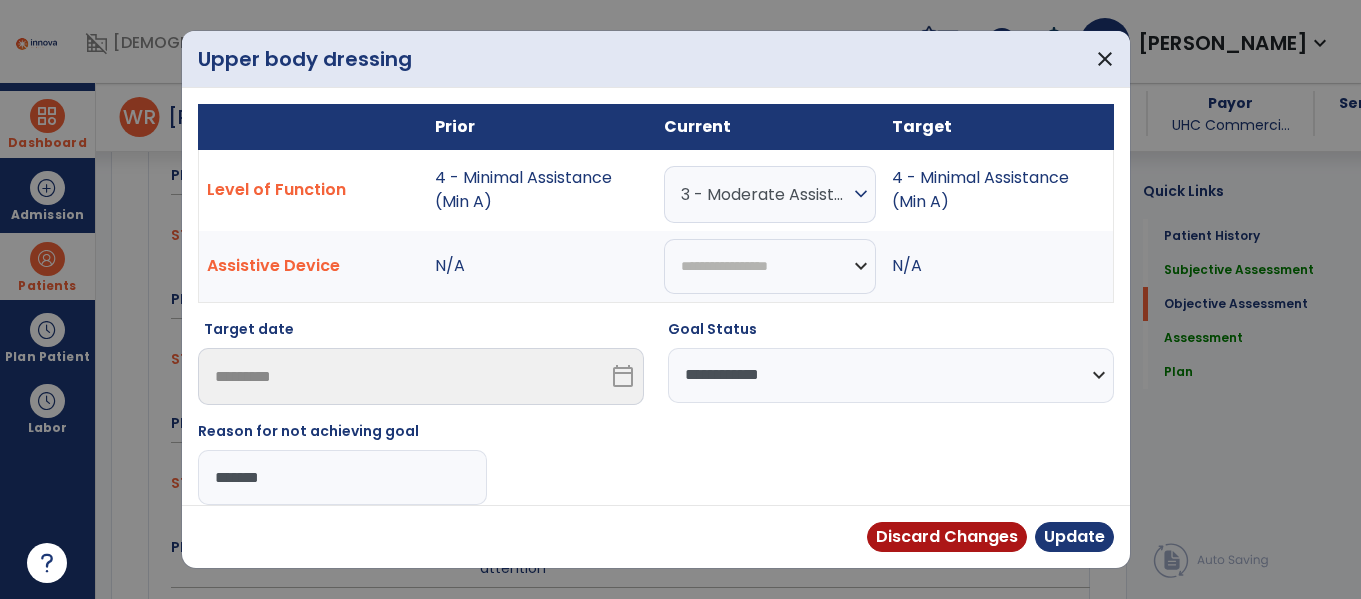 type on "*******" 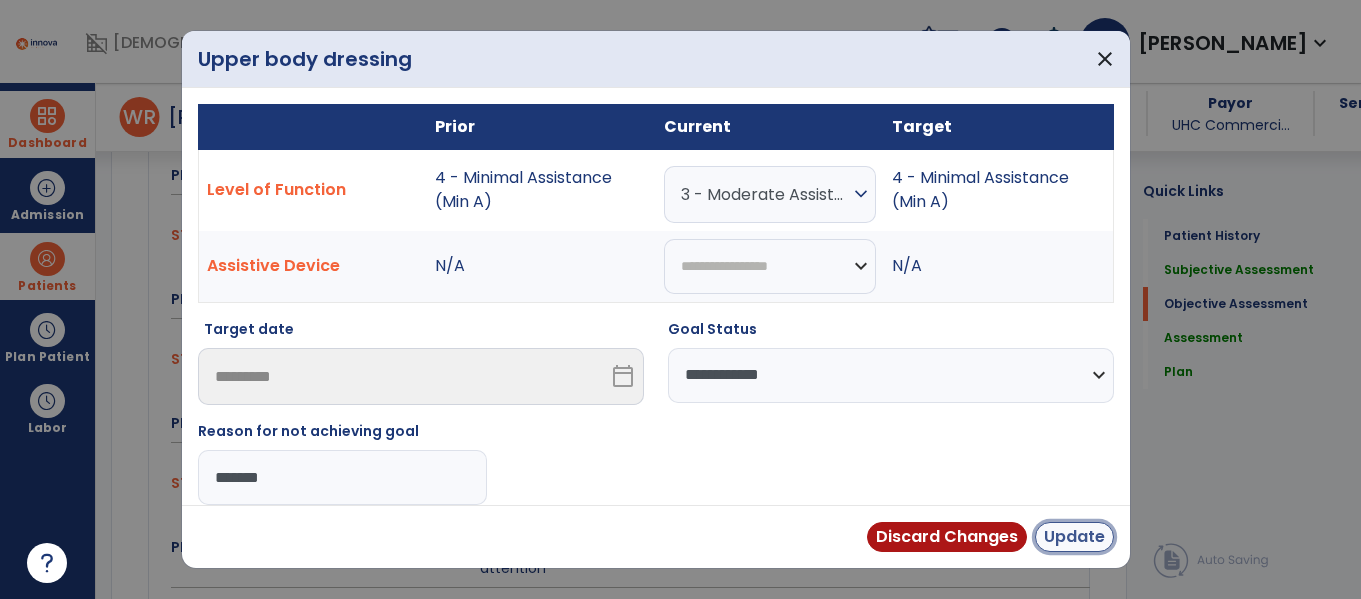 click on "Update" at bounding box center (1074, 537) 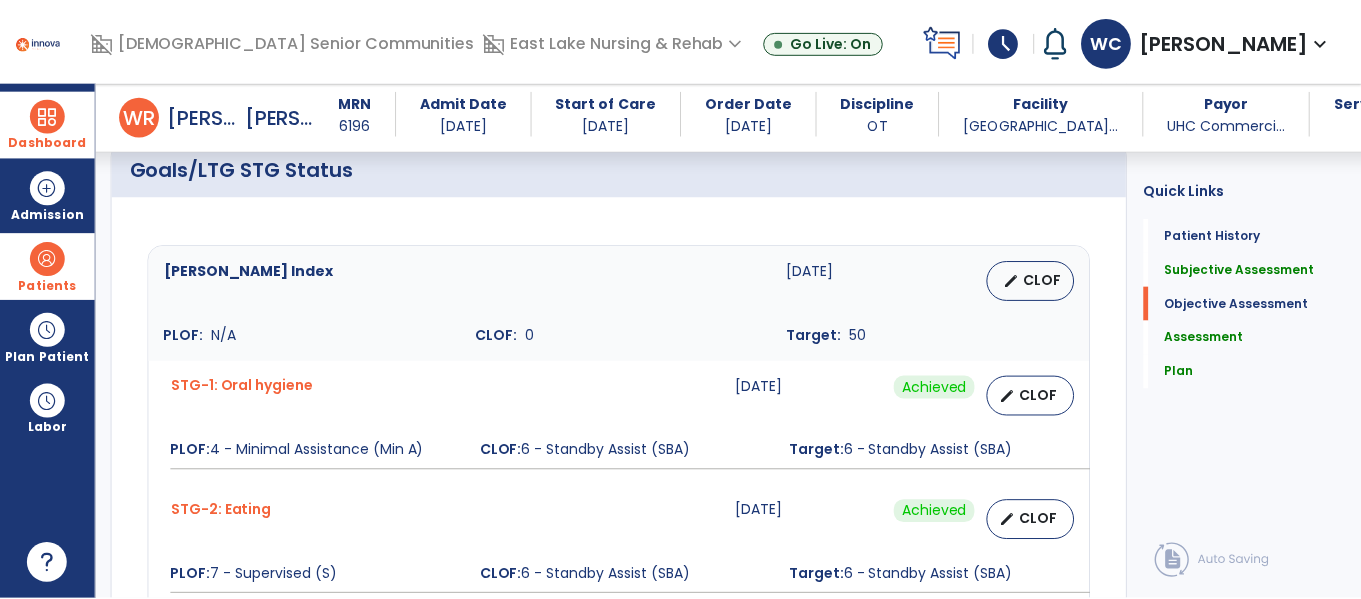 scroll, scrollTop: 706, scrollLeft: 0, axis: vertical 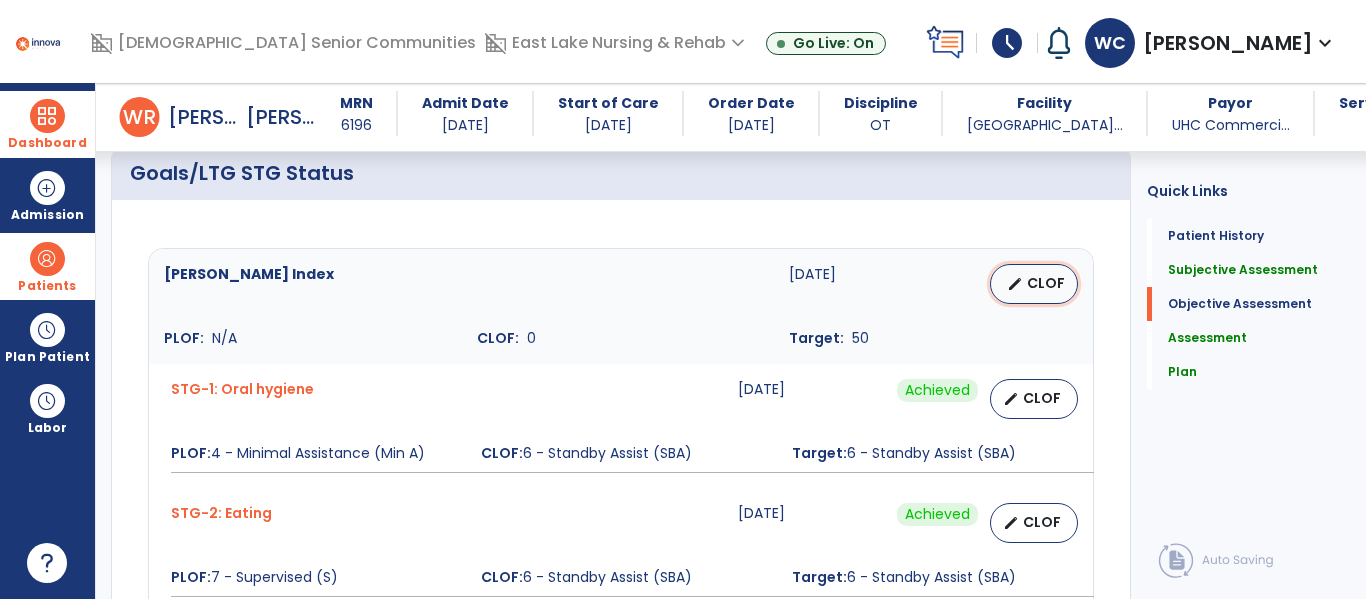 click on "CLOF" at bounding box center (1046, 283) 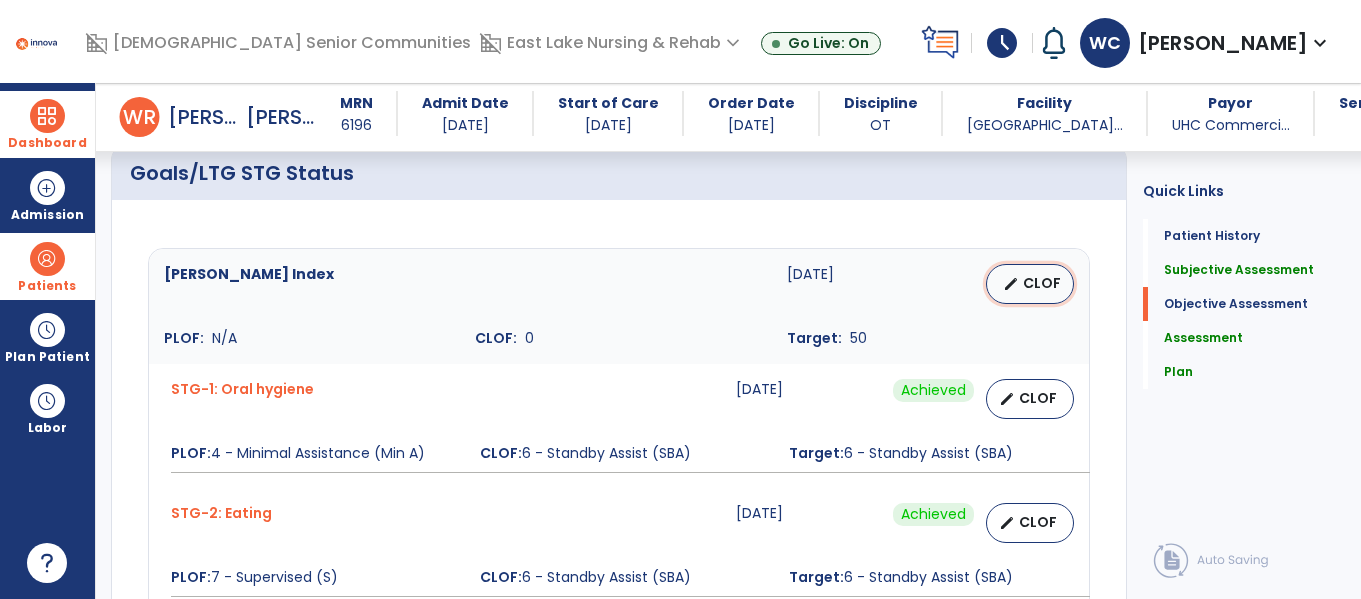 select on "********" 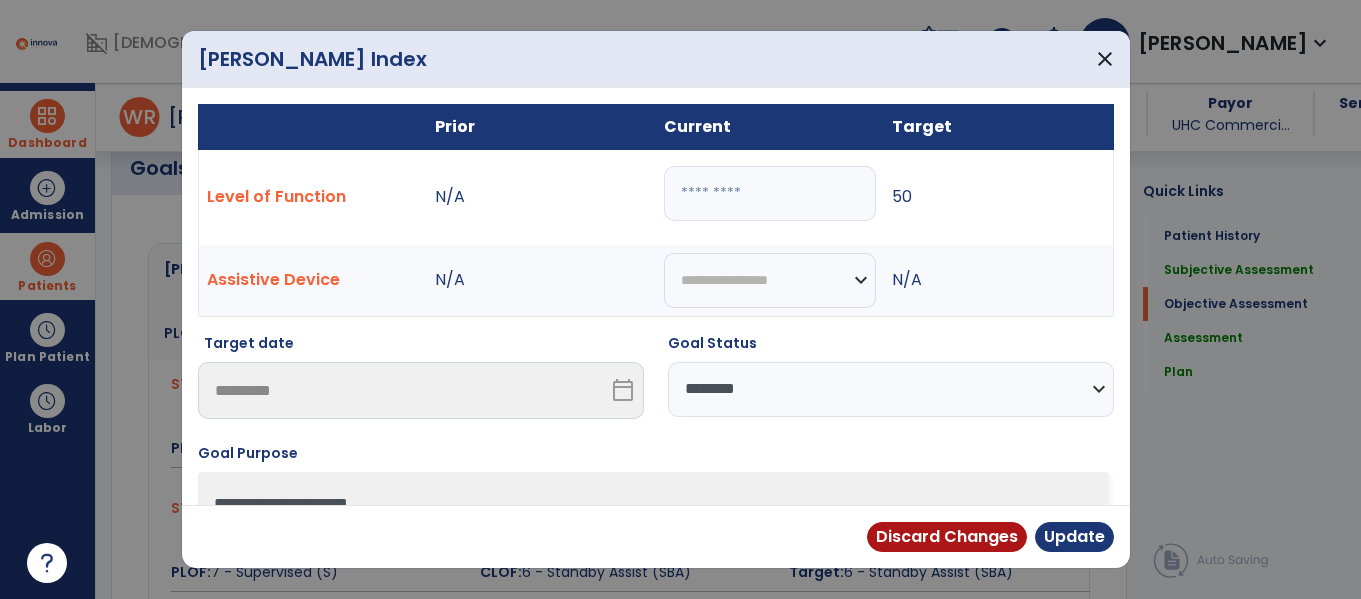 scroll, scrollTop: 706, scrollLeft: 0, axis: vertical 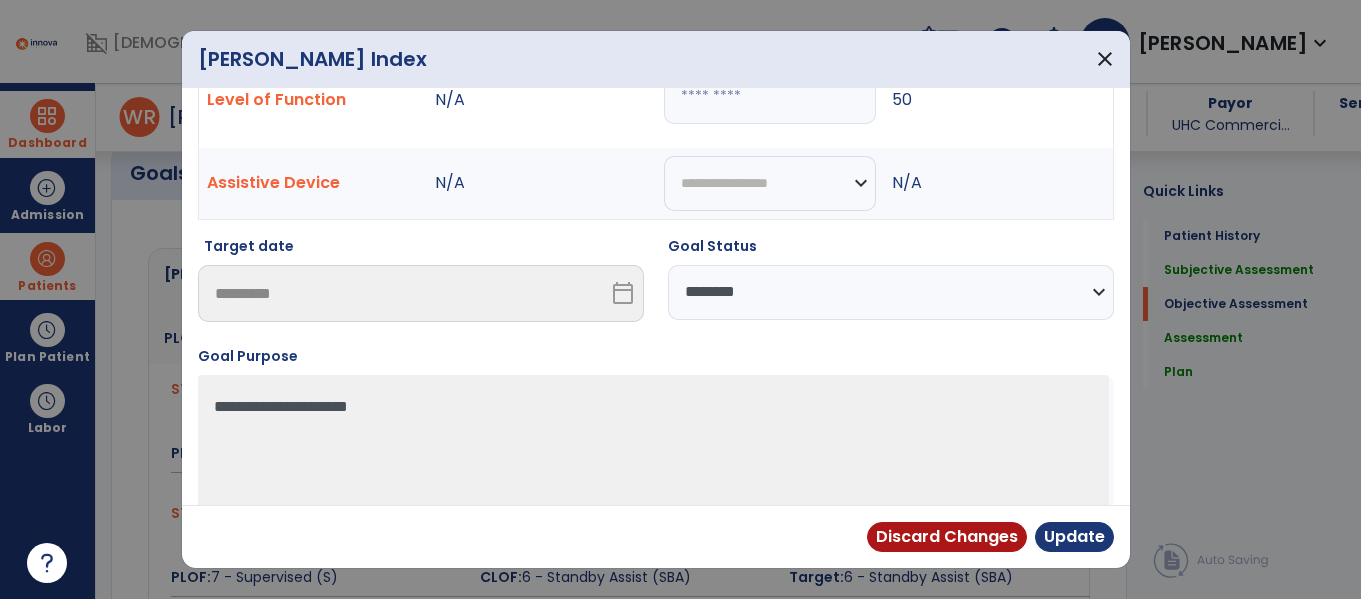 click on "*" at bounding box center (770, 96) 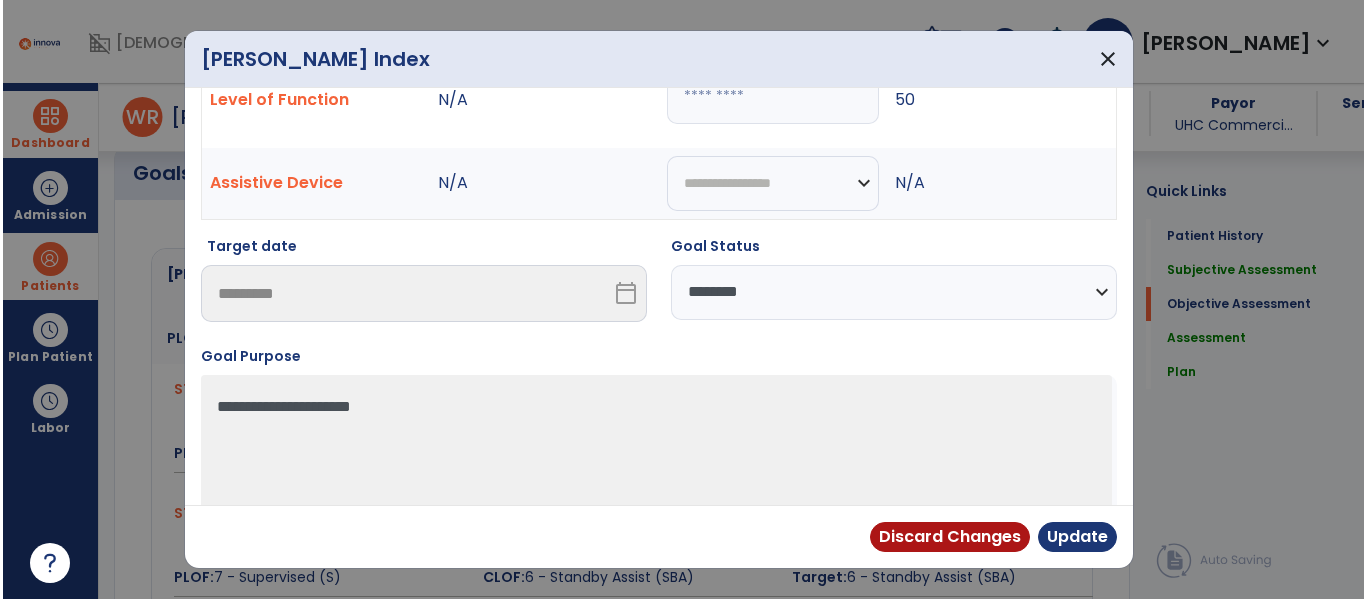 scroll, scrollTop: 93, scrollLeft: 0, axis: vertical 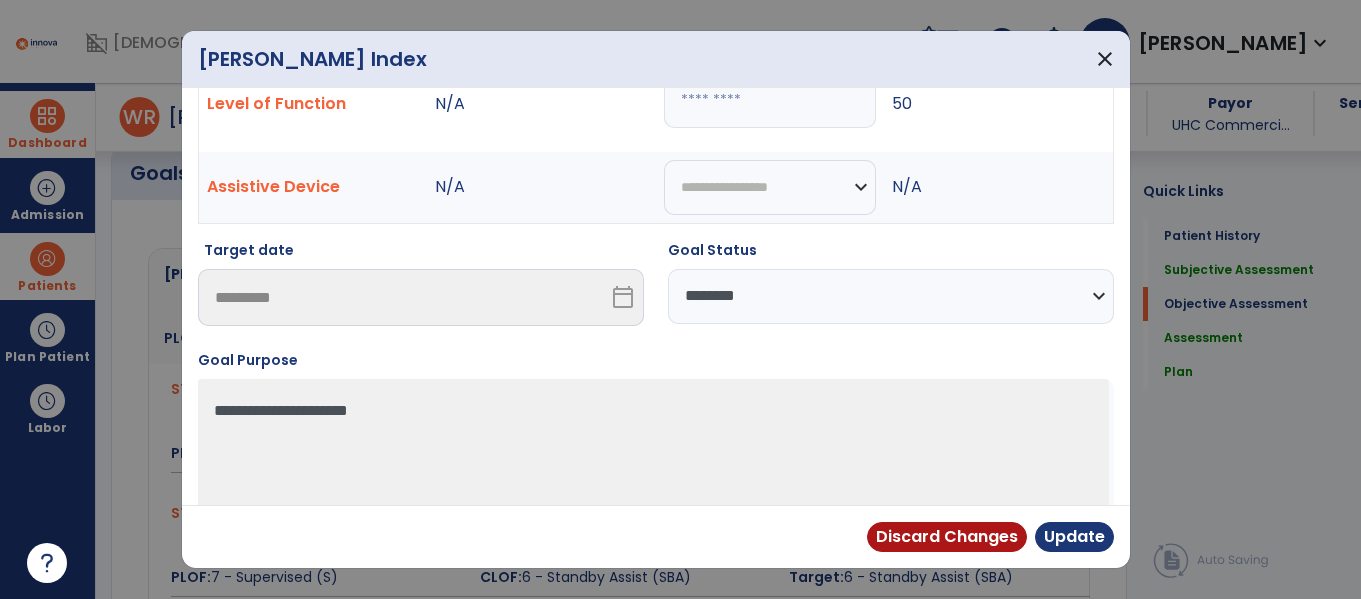 type on "**" 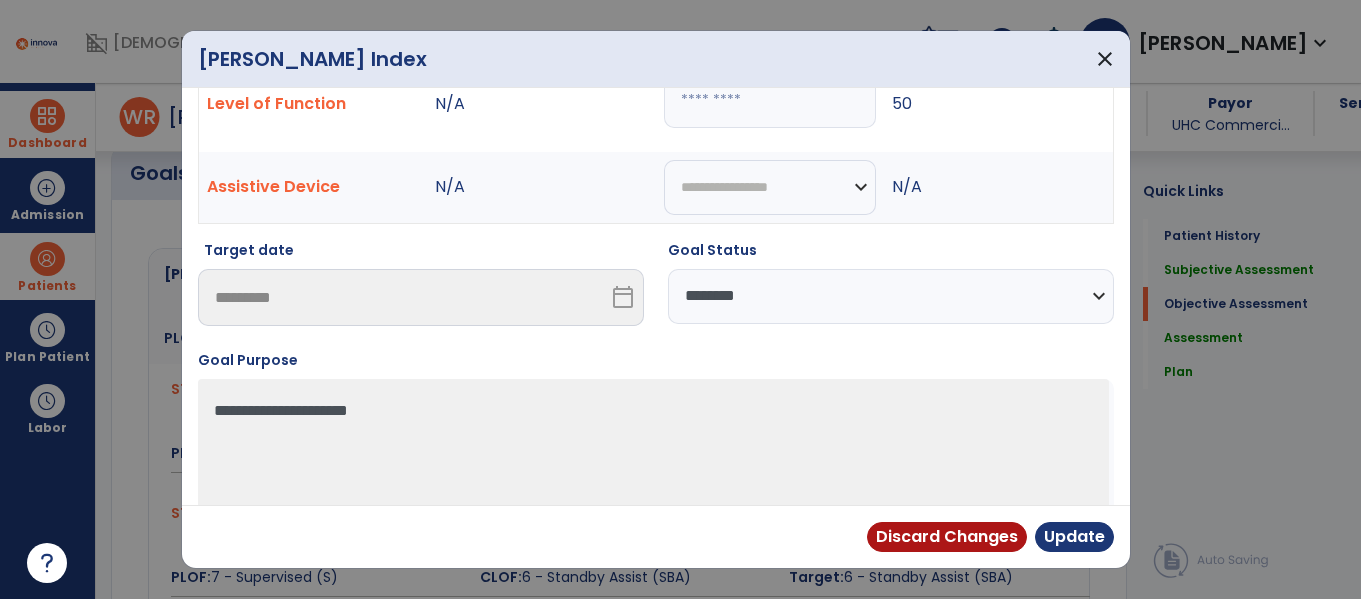 select on "**********" 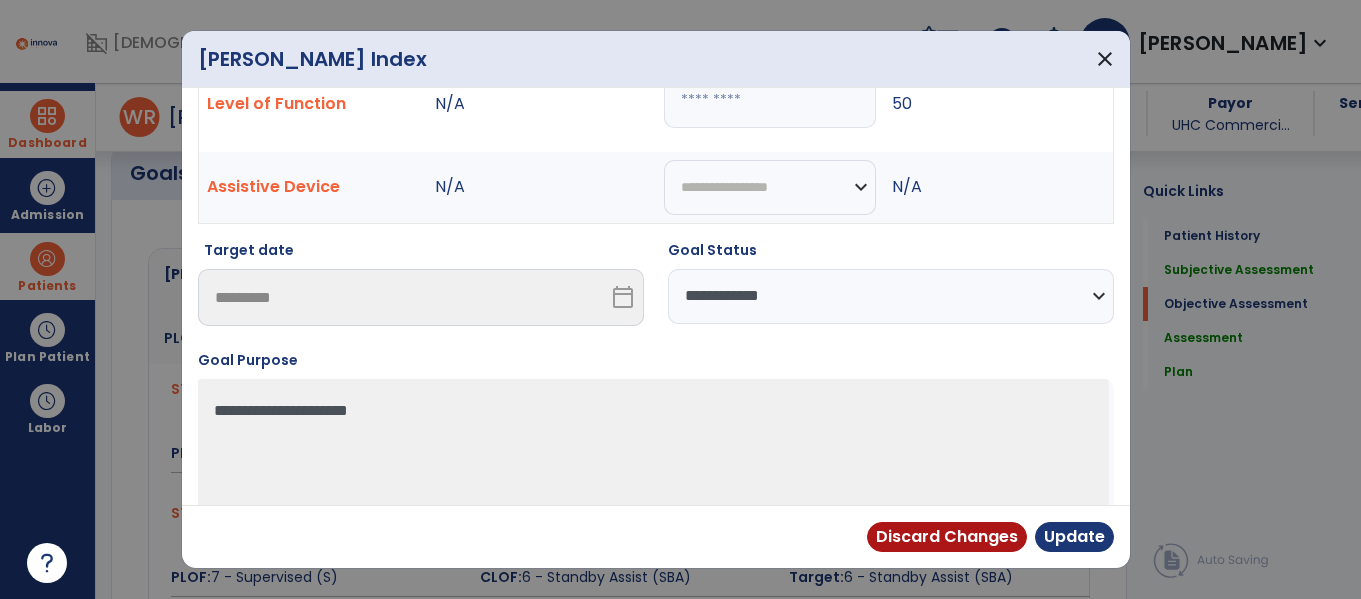 click on "**********" at bounding box center [891, 296] 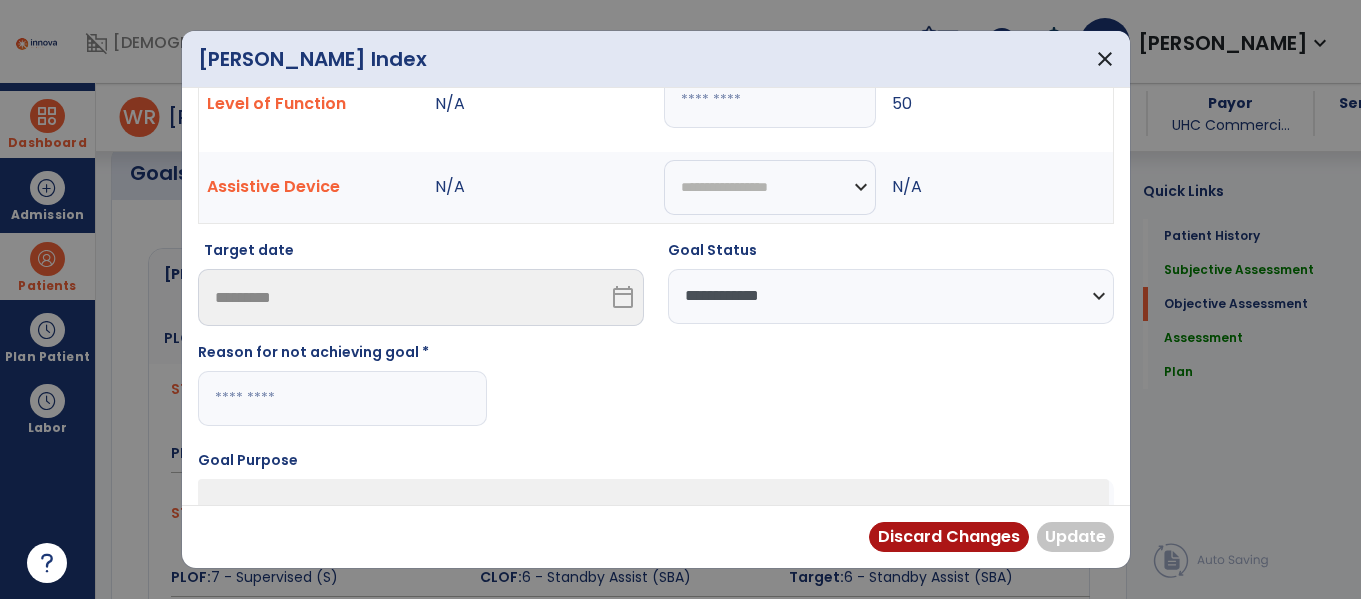click at bounding box center [342, 398] 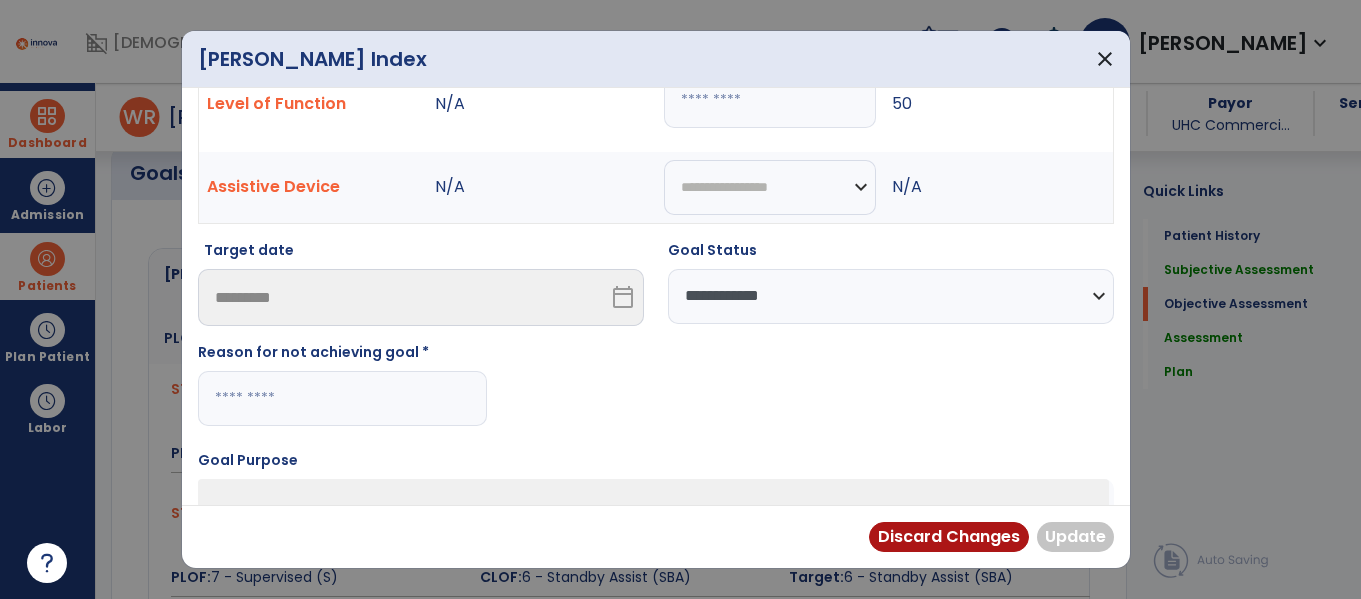paste on "*******" 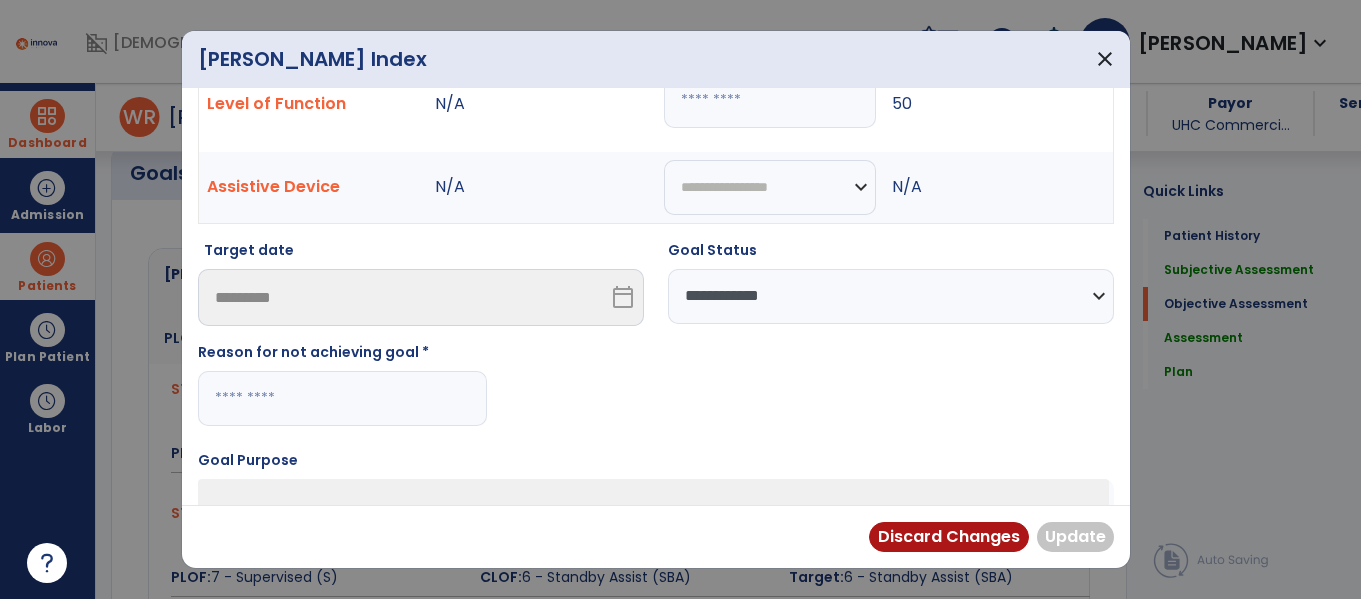 type on "*******" 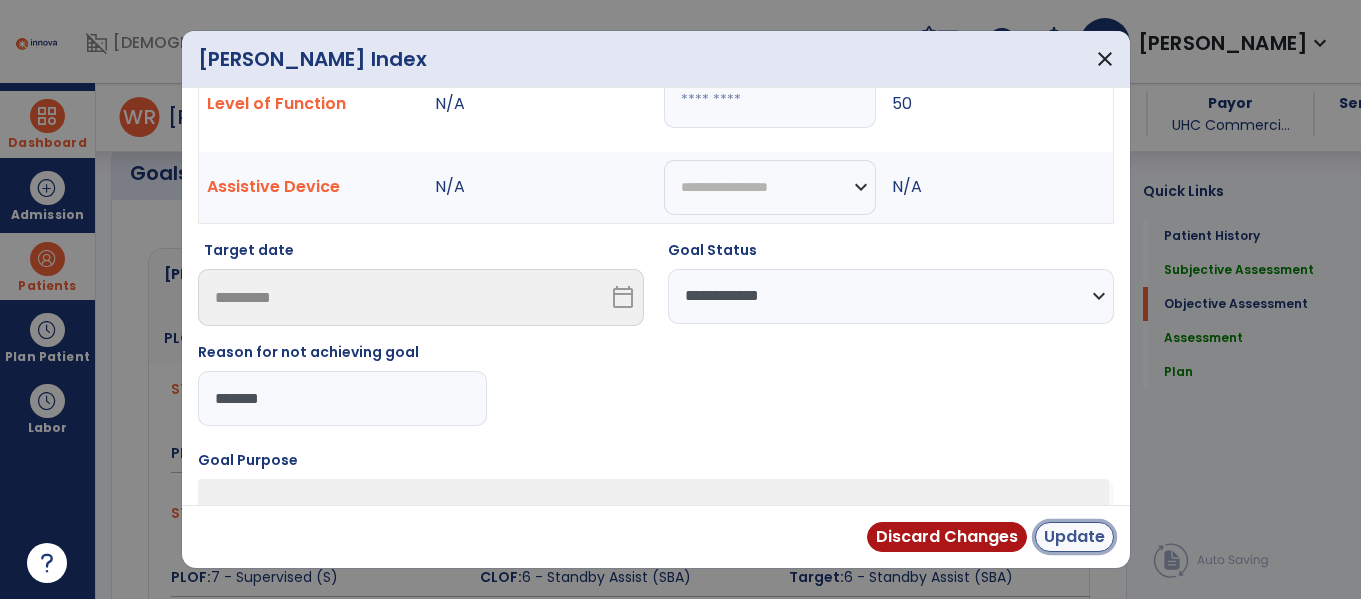 click on "Update" at bounding box center [1074, 537] 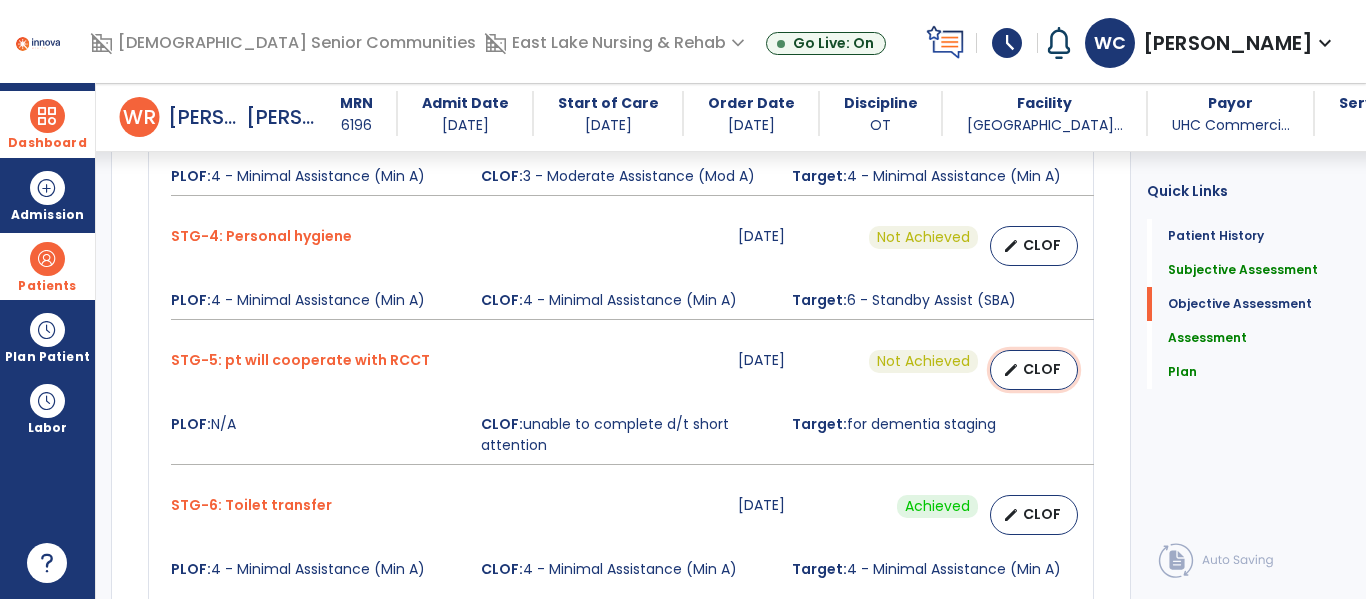 click on "edit   CLOF" at bounding box center [1034, 370] 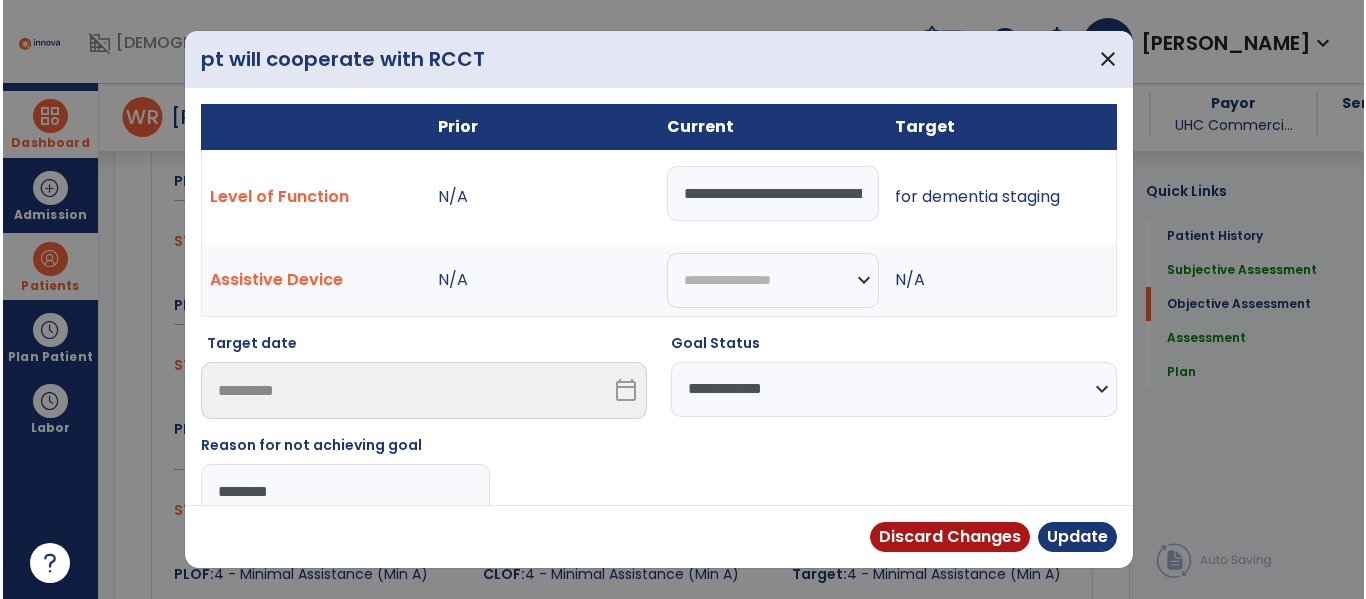 scroll, scrollTop: 1231, scrollLeft: 0, axis: vertical 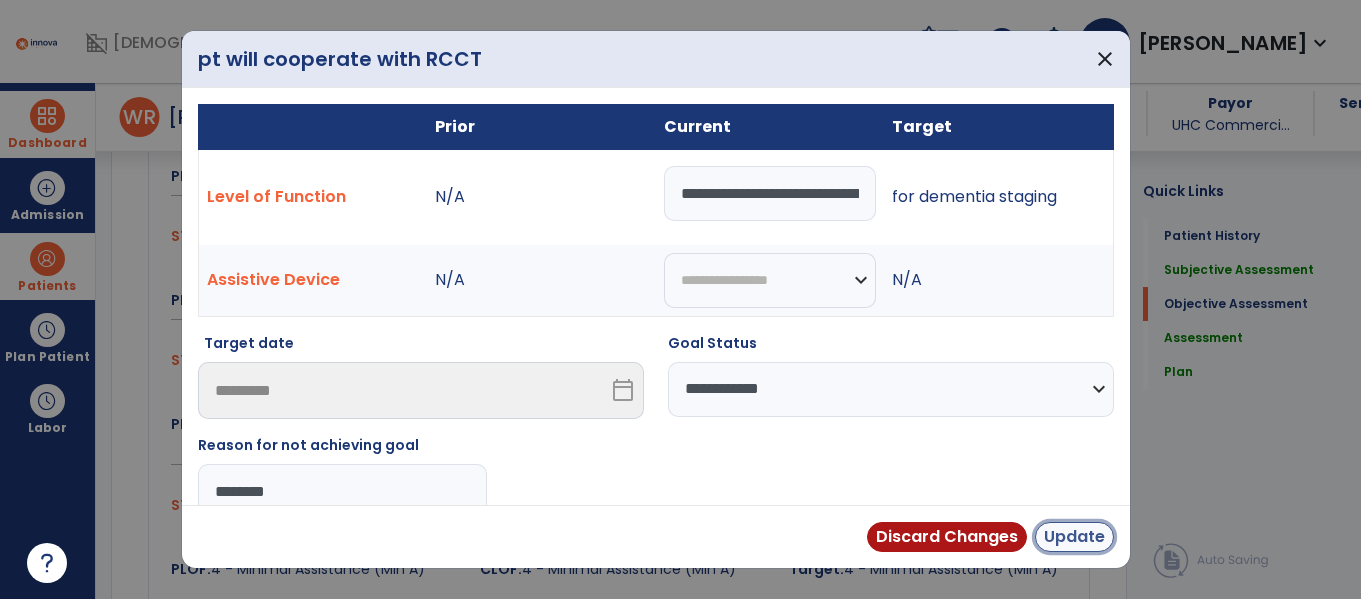 click on "Update" at bounding box center (1074, 537) 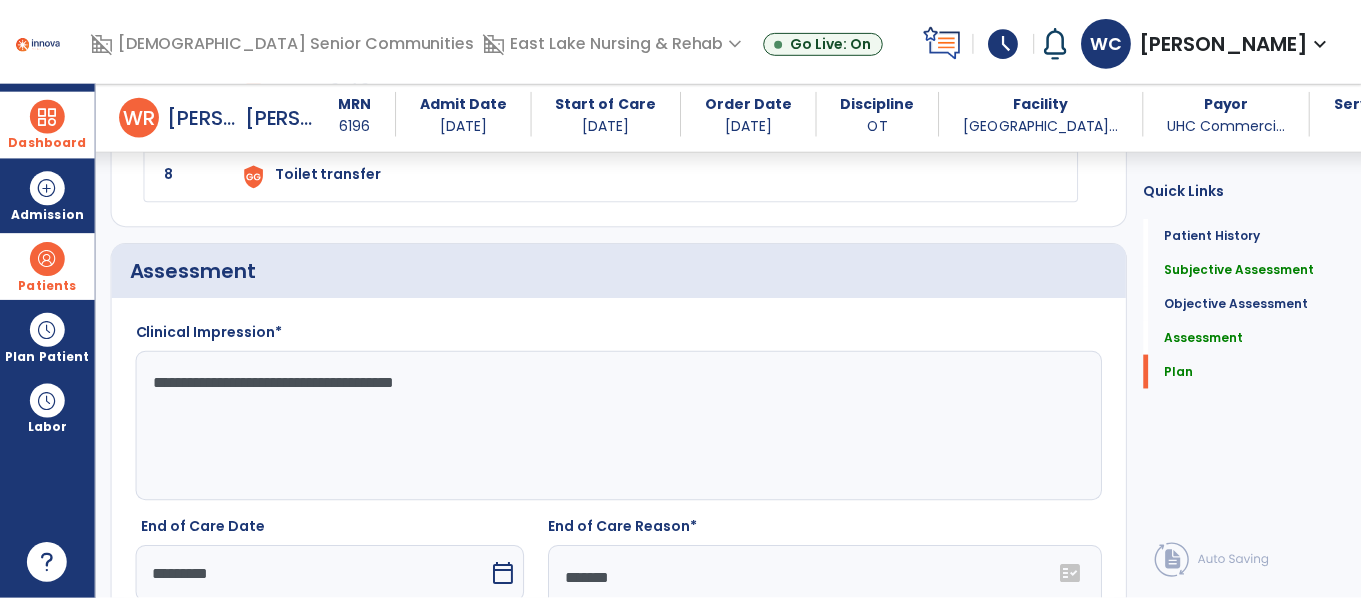 scroll, scrollTop: 3013, scrollLeft: 0, axis: vertical 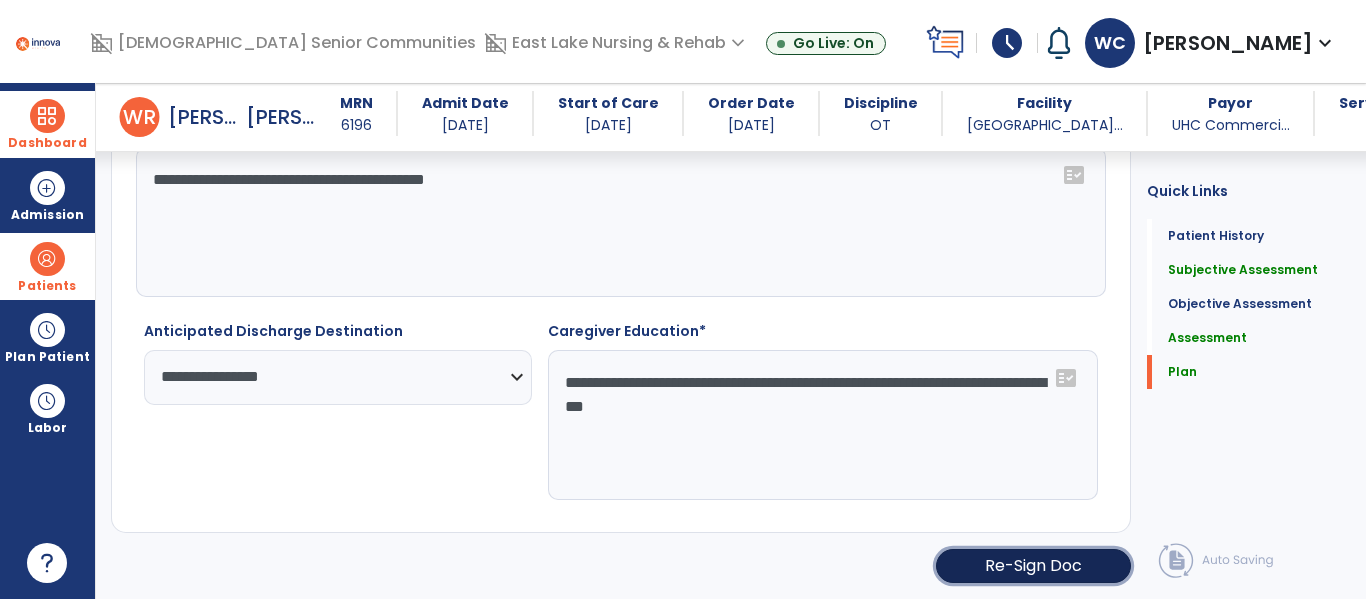 click on "Re-Sign Doc" 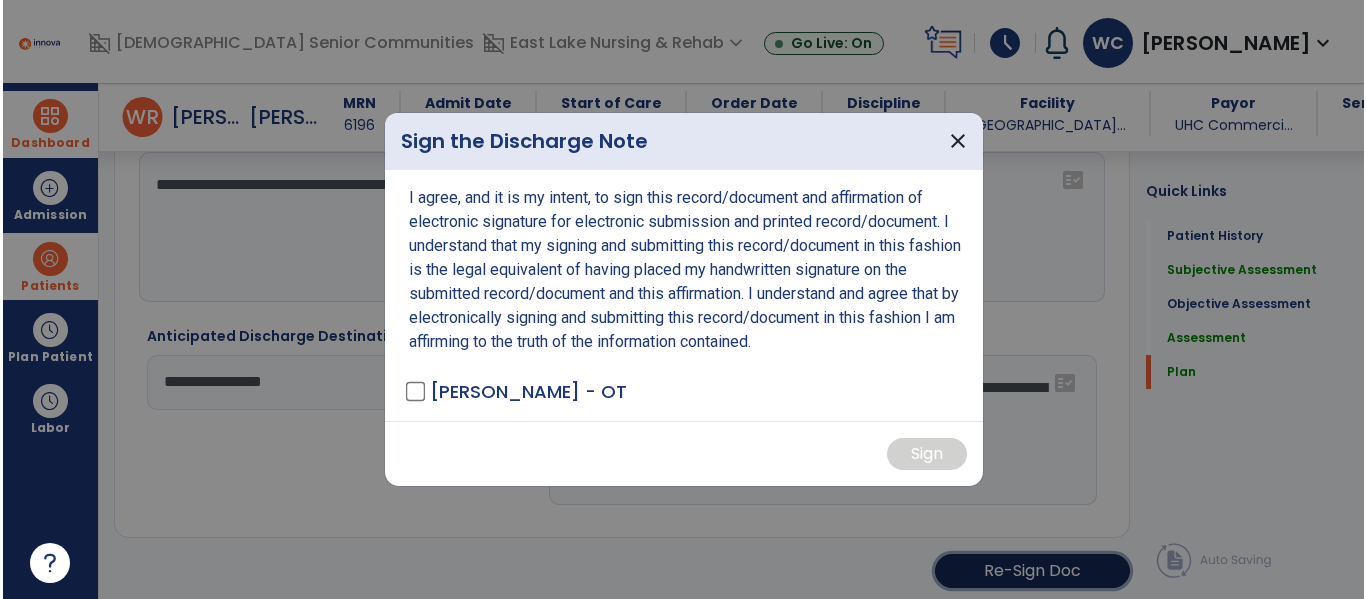 scroll, scrollTop: 3013, scrollLeft: 0, axis: vertical 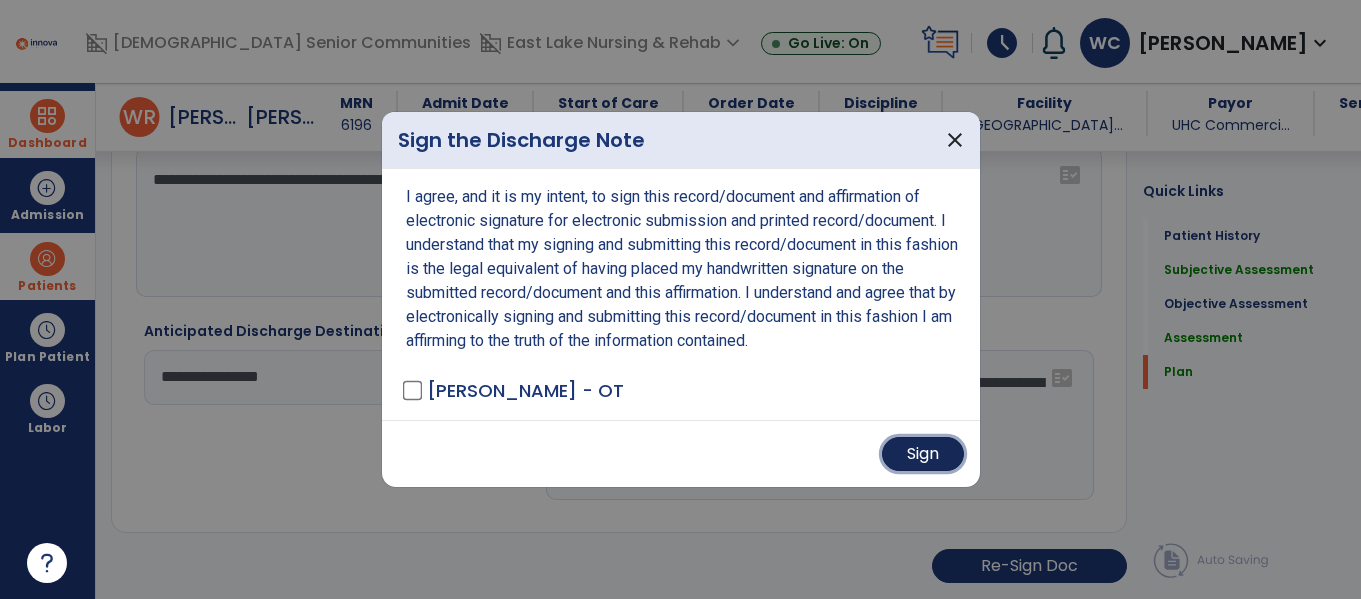 click on "Sign" at bounding box center [923, 454] 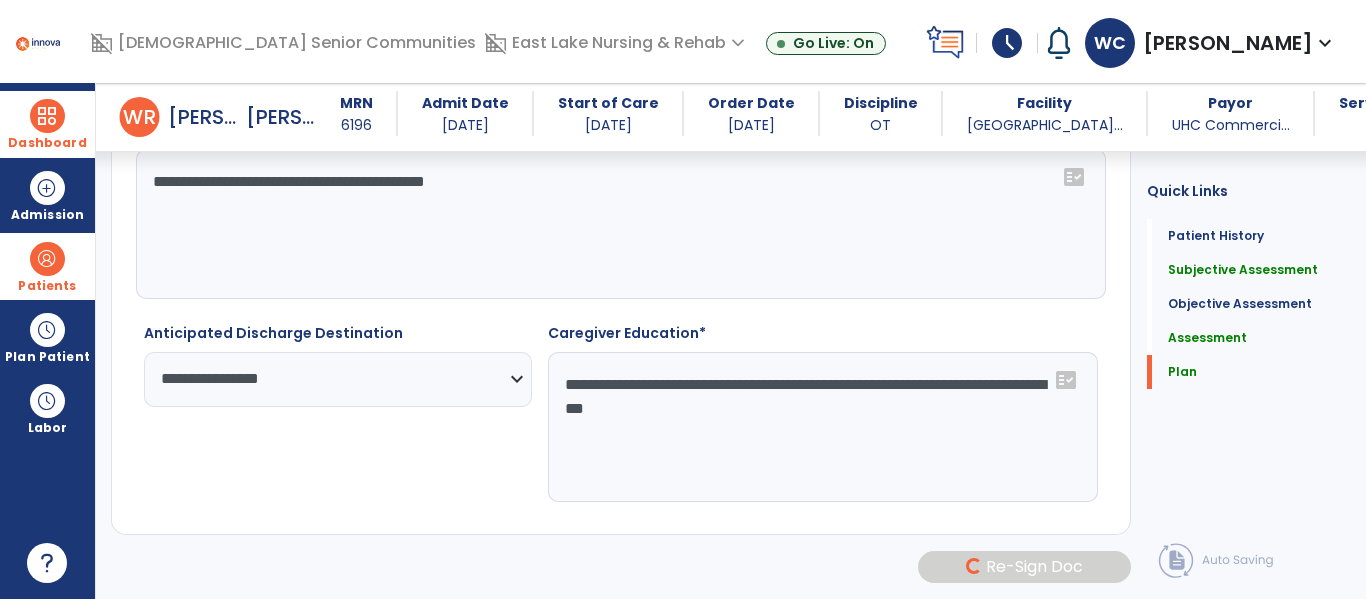 scroll, scrollTop: 3011, scrollLeft: 0, axis: vertical 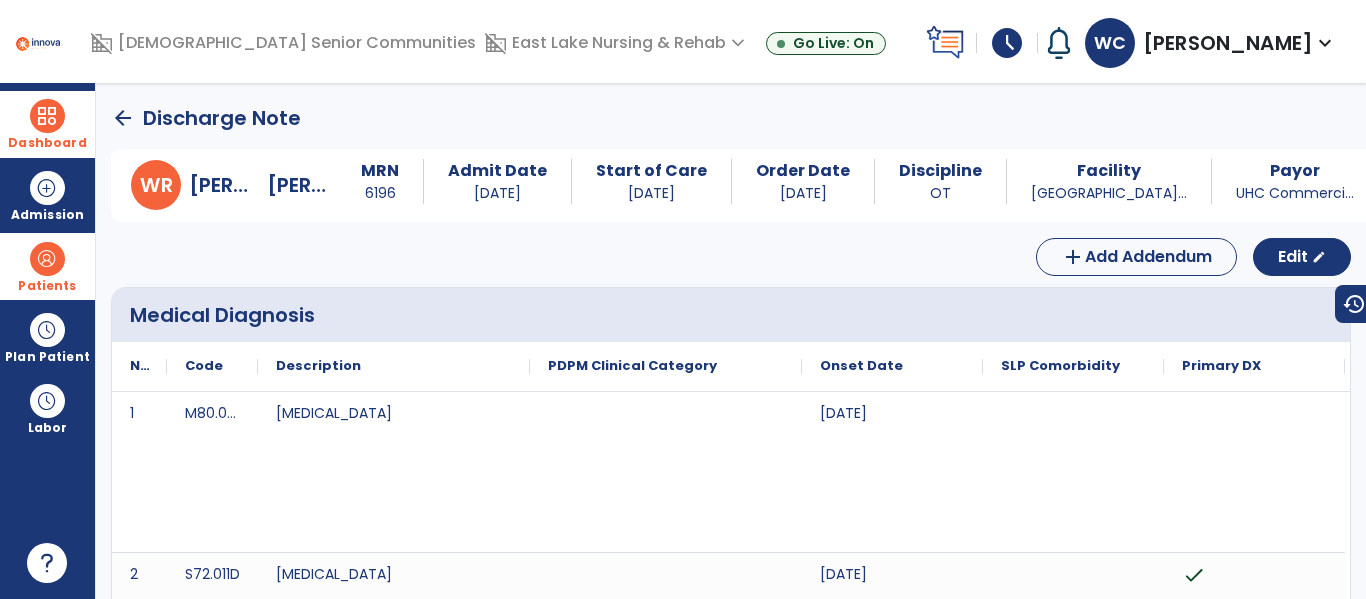 click on "arrow_back" 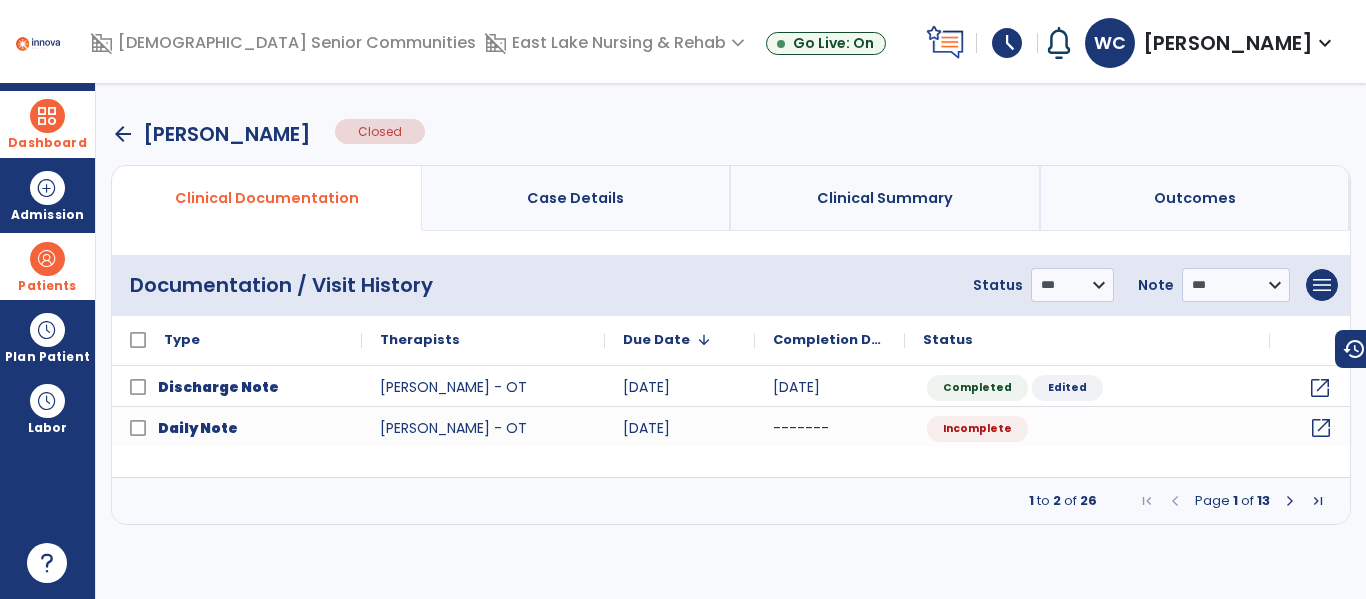 click on "open_in_new" 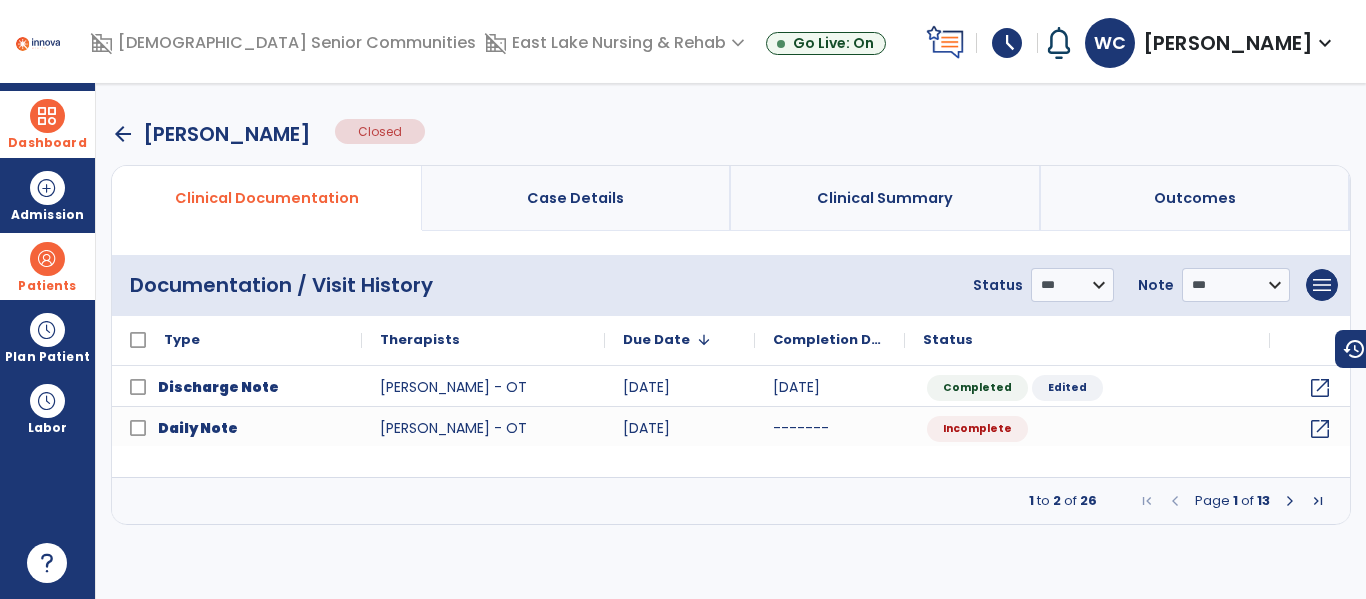 select on "*" 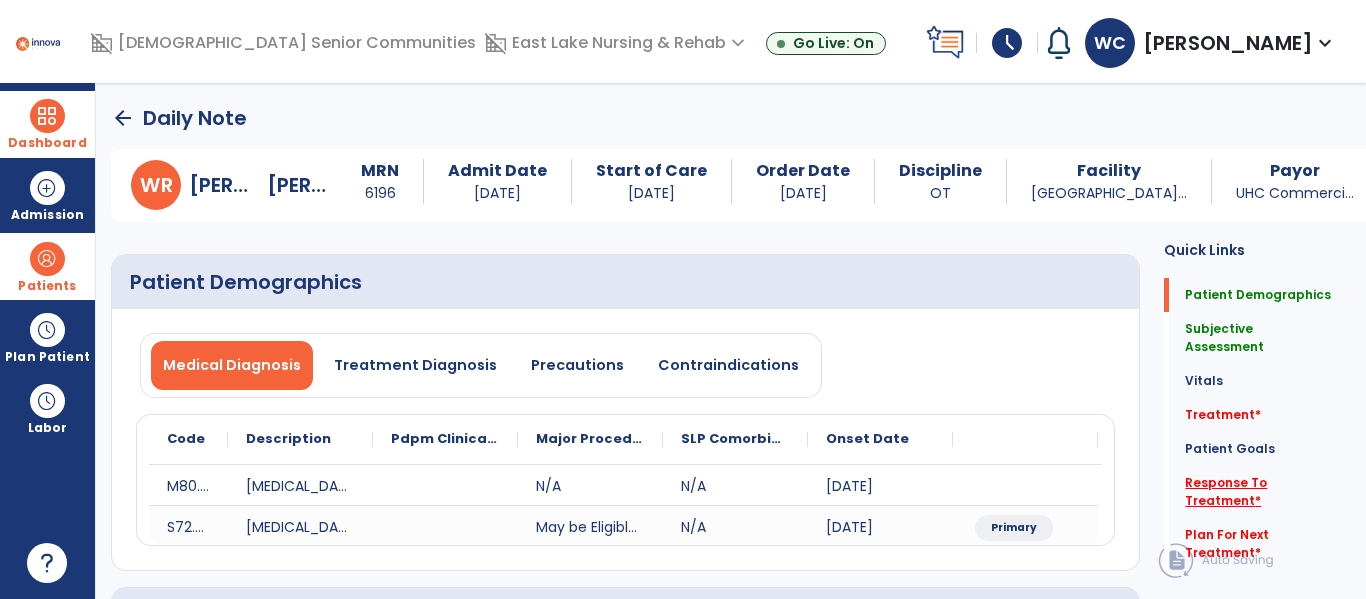click on "Response To Treatment   *" 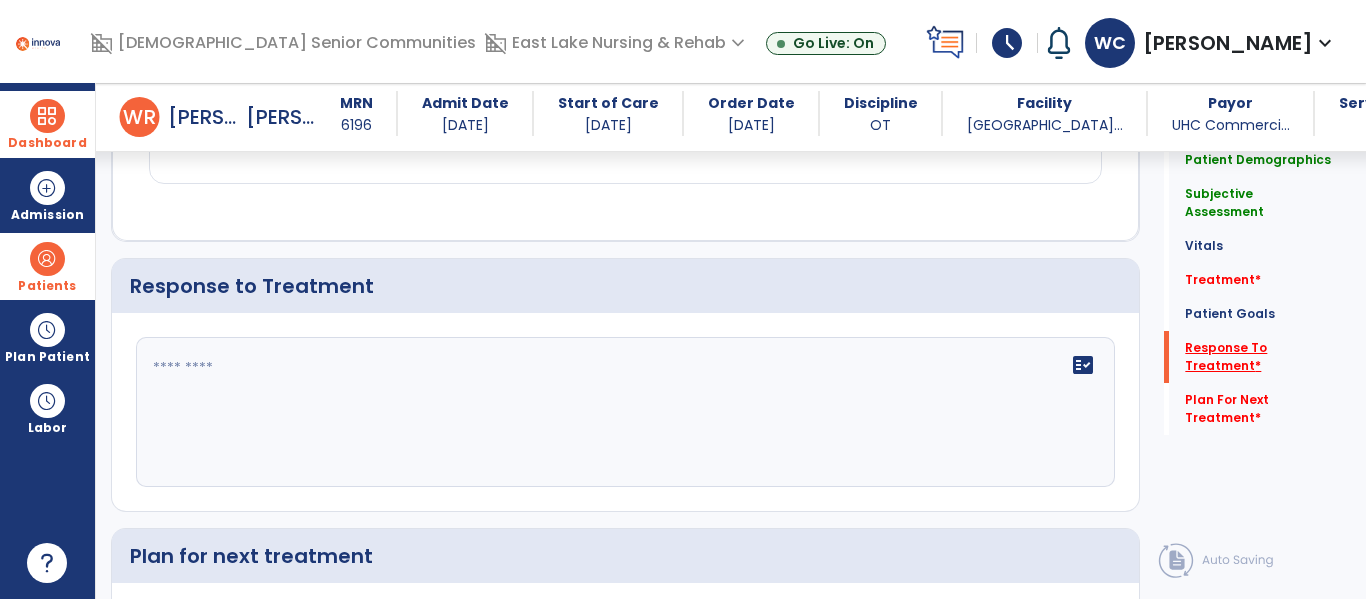 scroll, scrollTop: 2385, scrollLeft: 0, axis: vertical 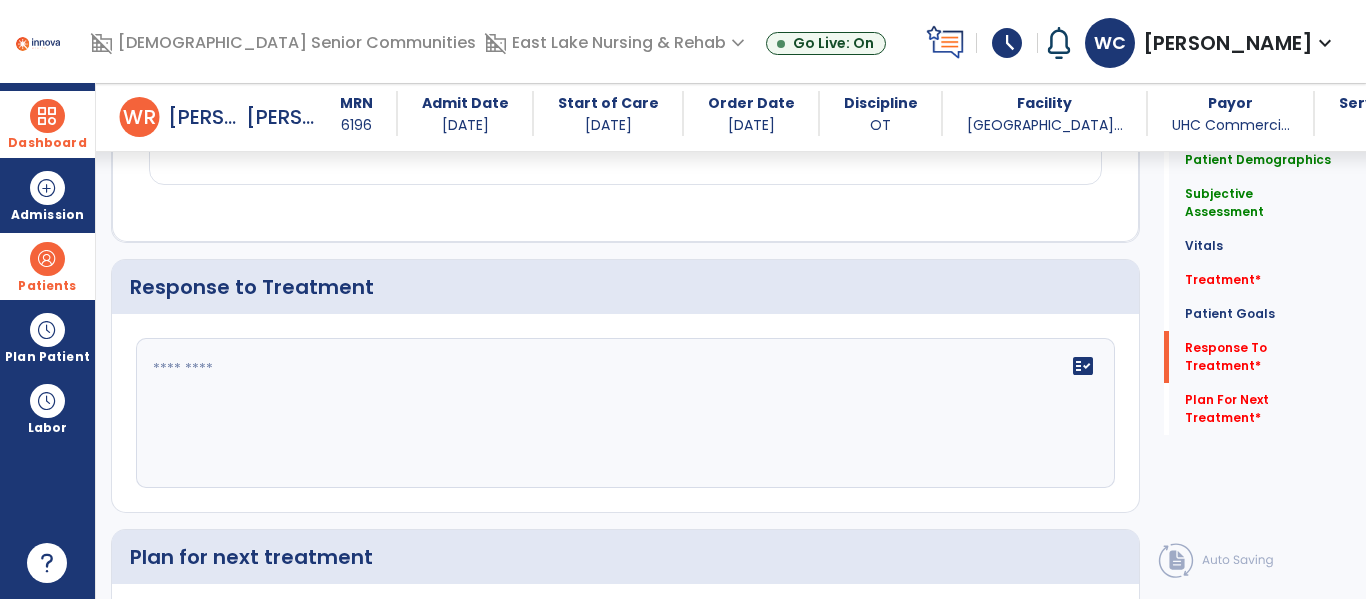 click on "fact_check" 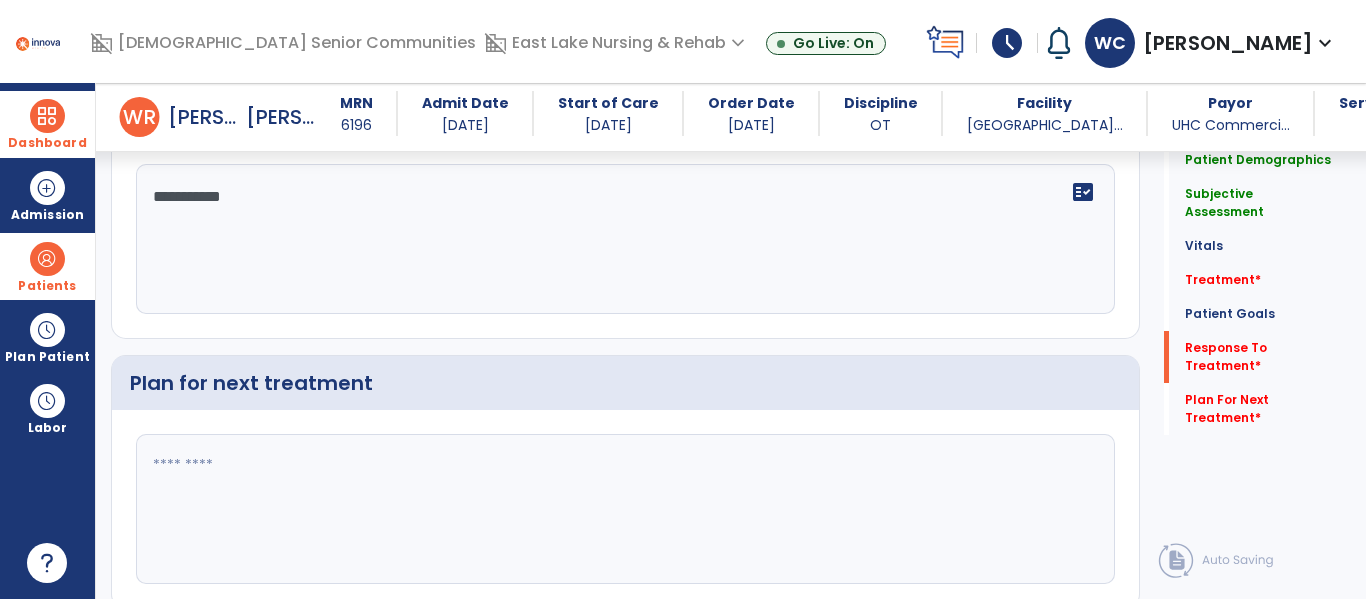 scroll, scrollTop: 2578, scrollLeft: 0, axis: vertical 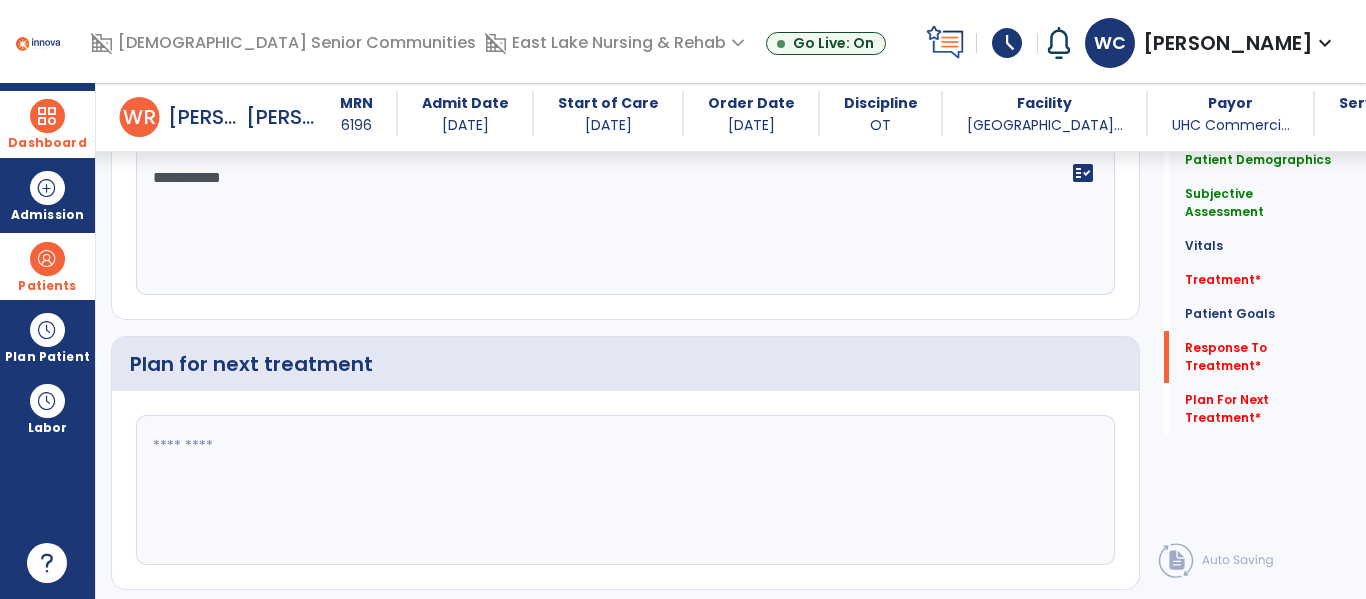 type on "**********" 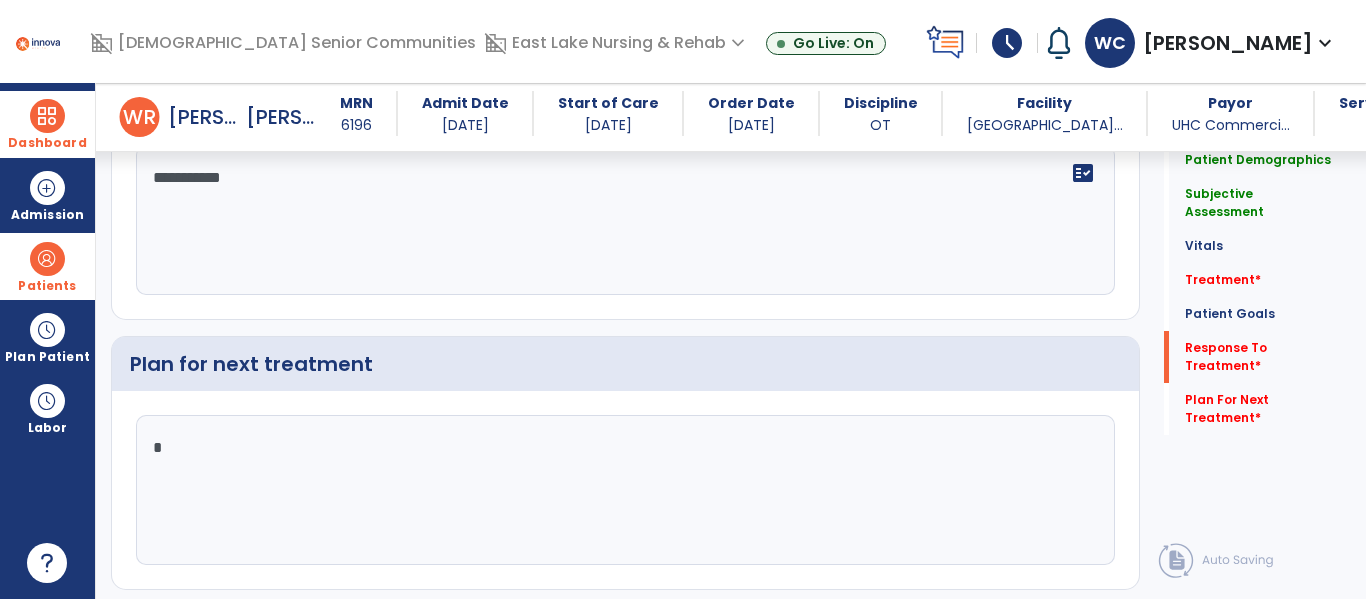 type on "**" 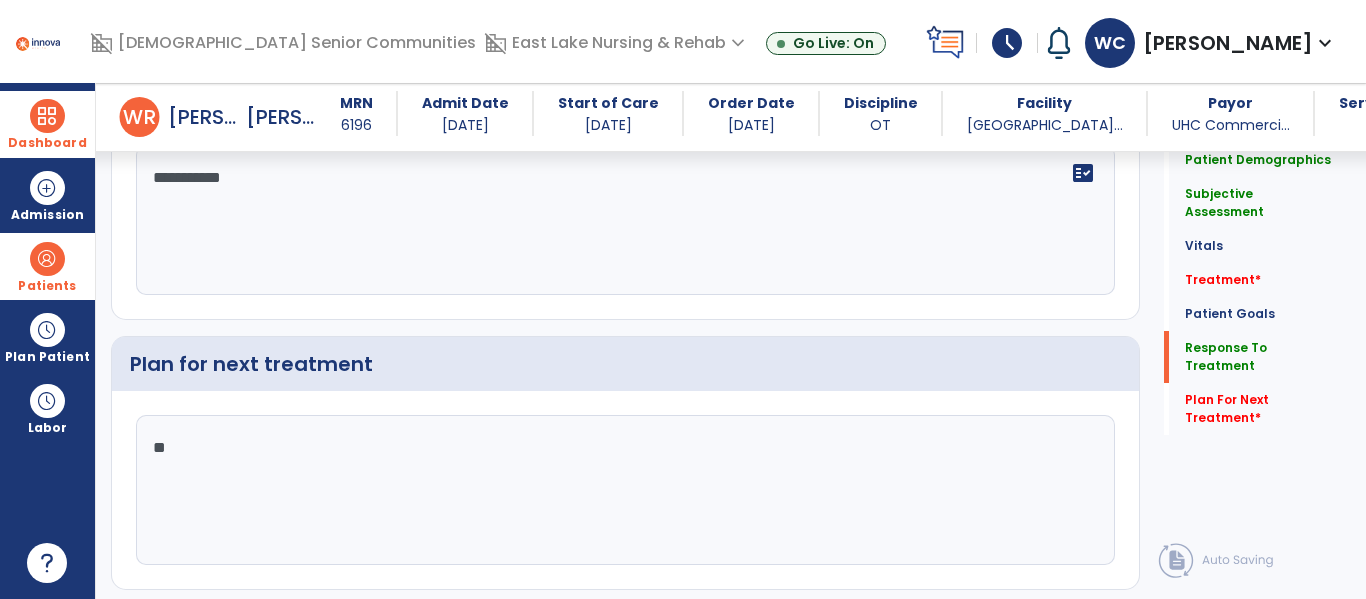 type on "*" 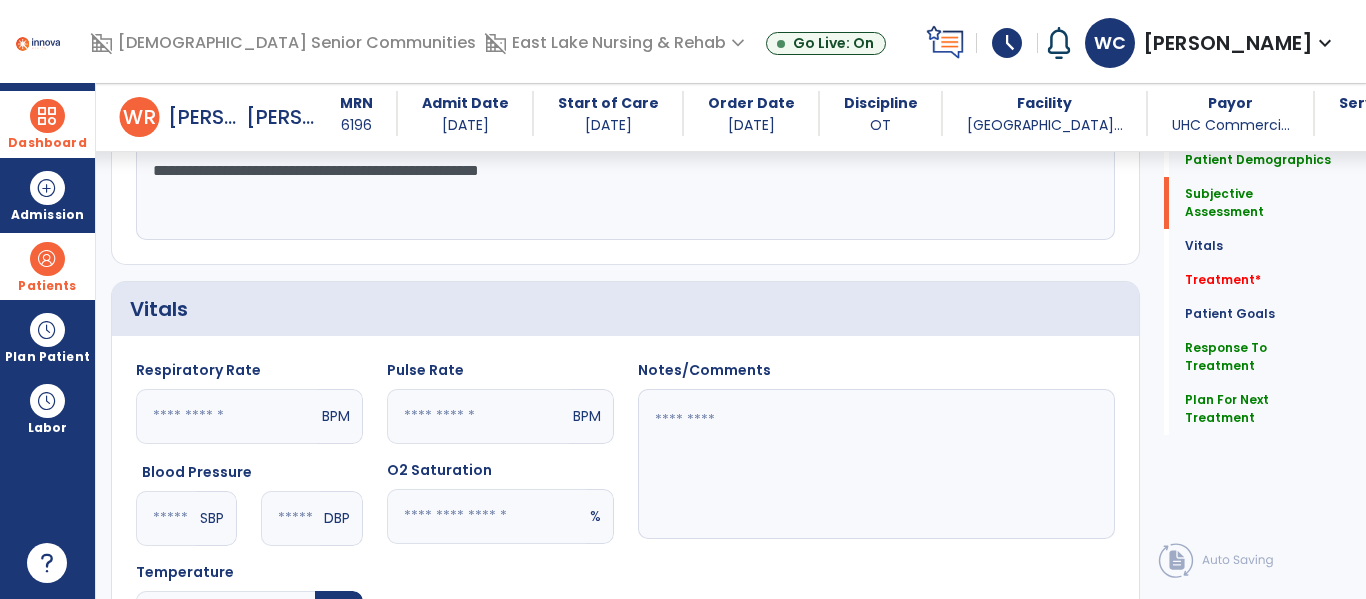scroll, scrollTop: 437, scrollLeft: 0, axis: vertical 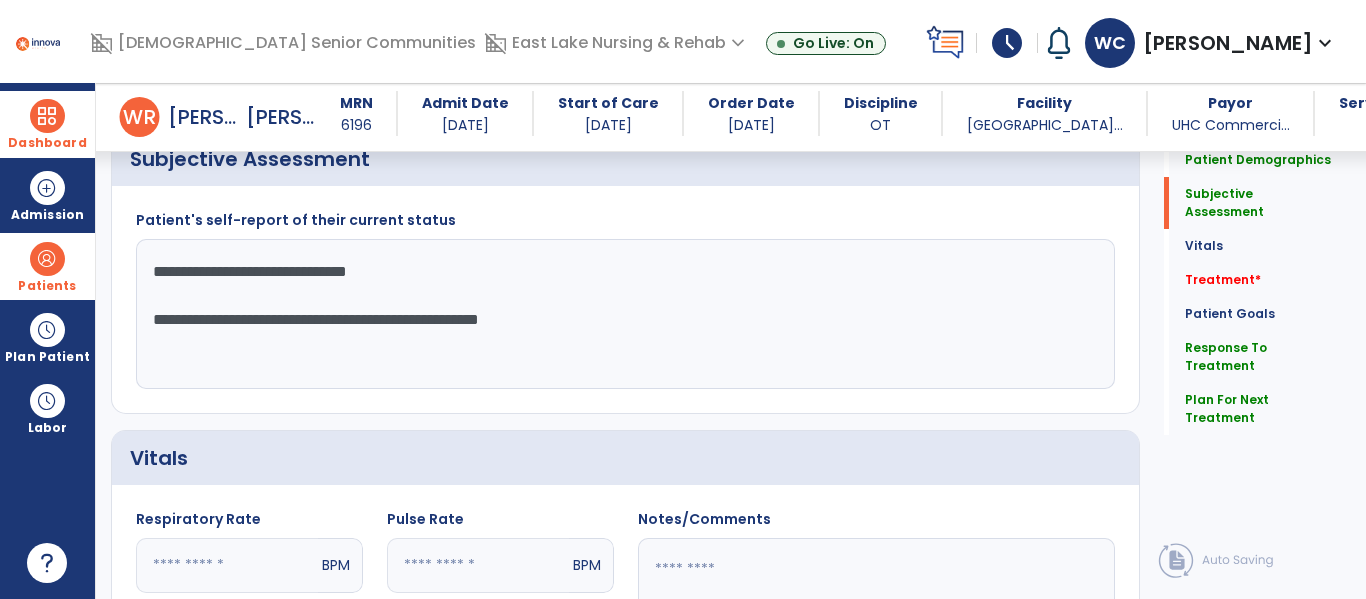 type on "**********" 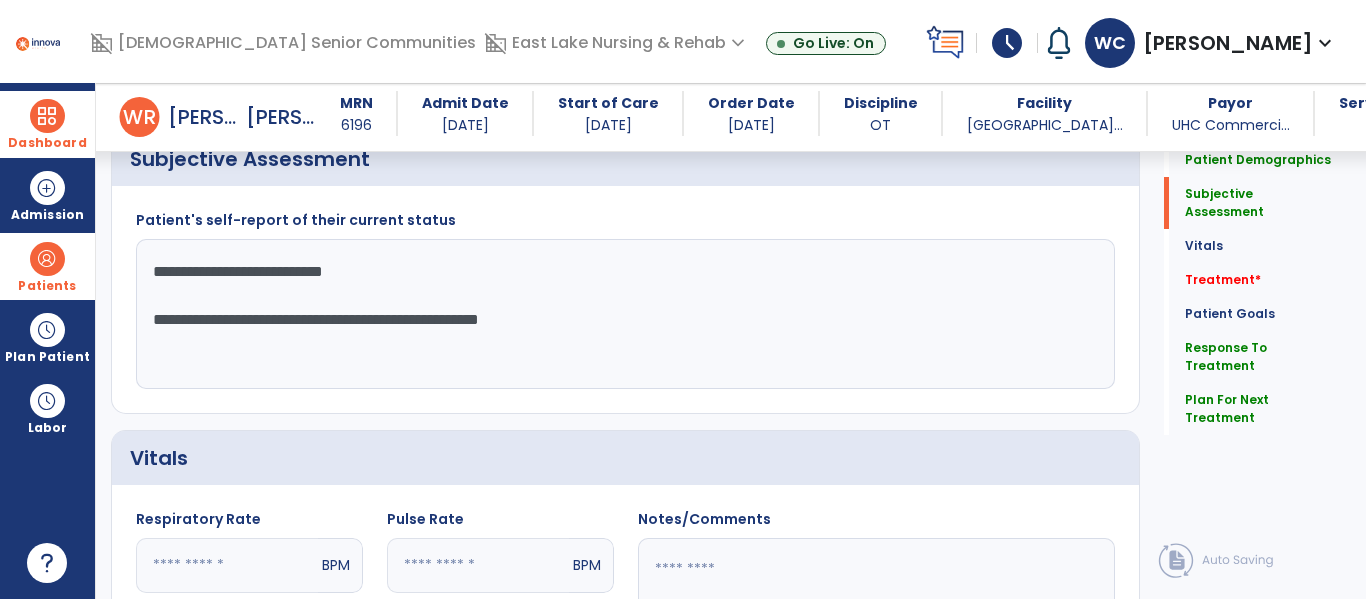 click on "**********" 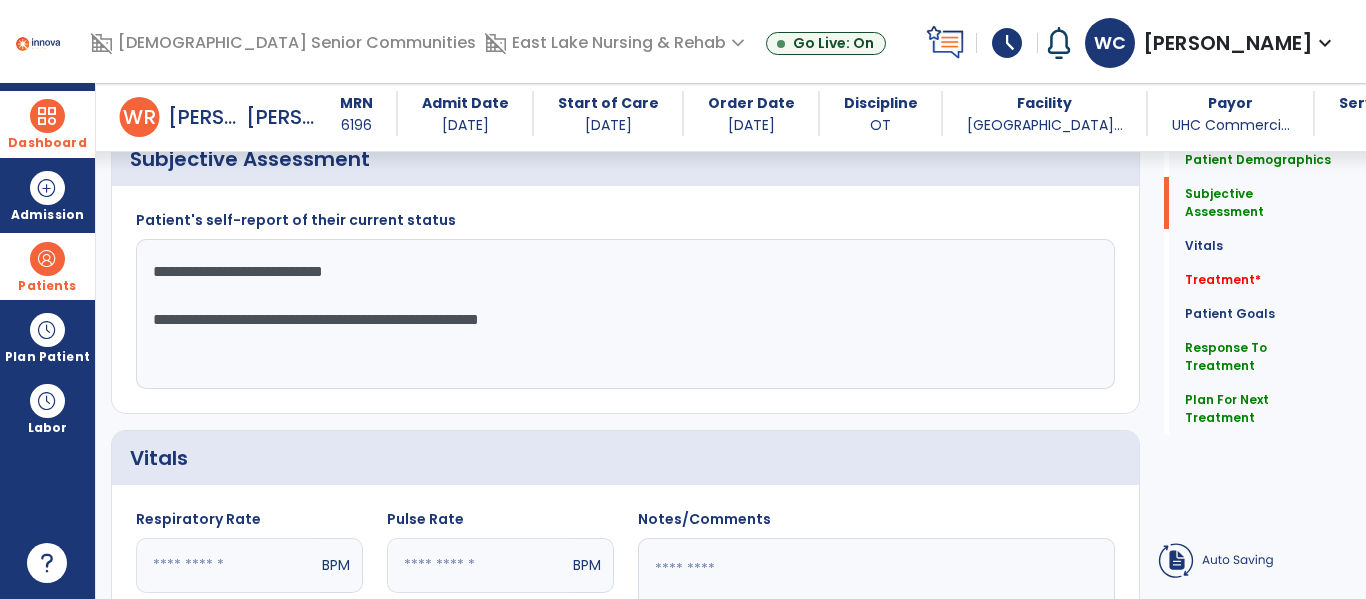 click on "**********" 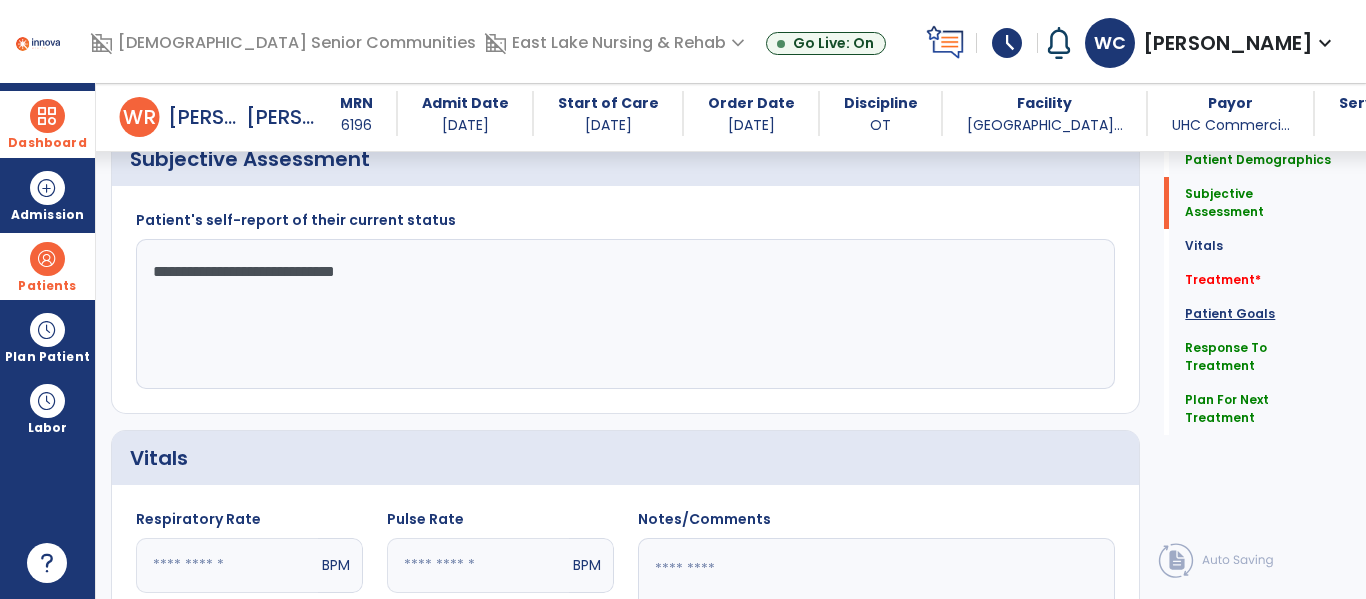 type on "**********" 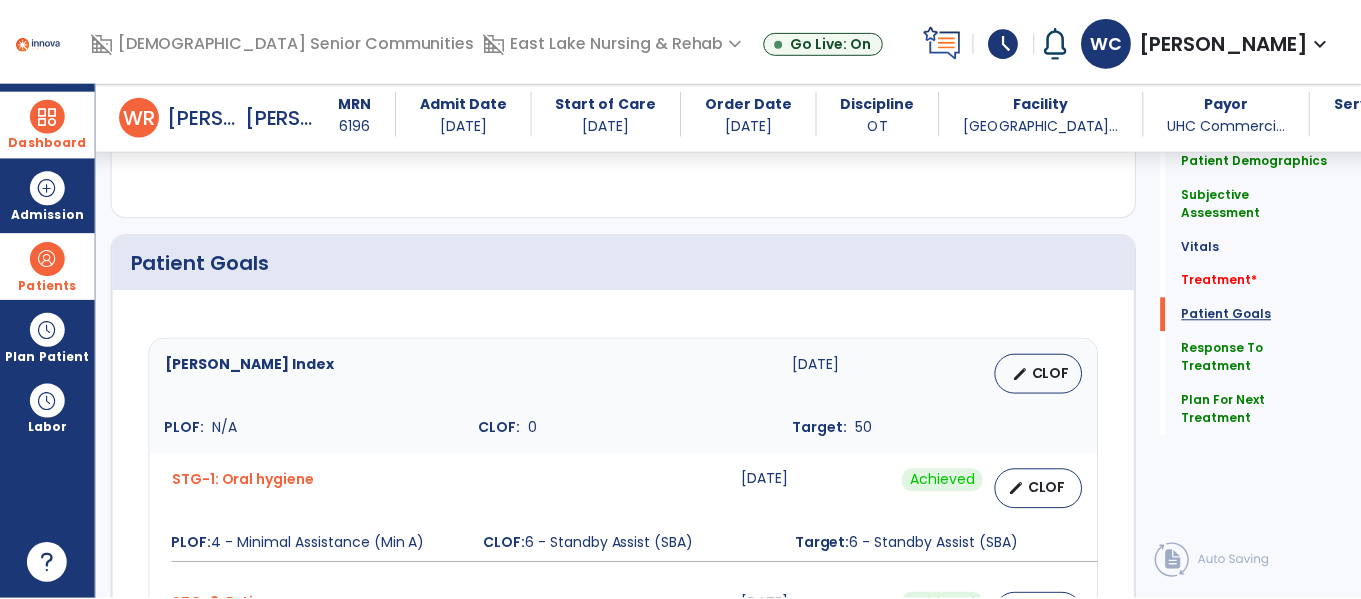 scroll, scrollTop: 1189, scrollLeft: 0, axis: vertical 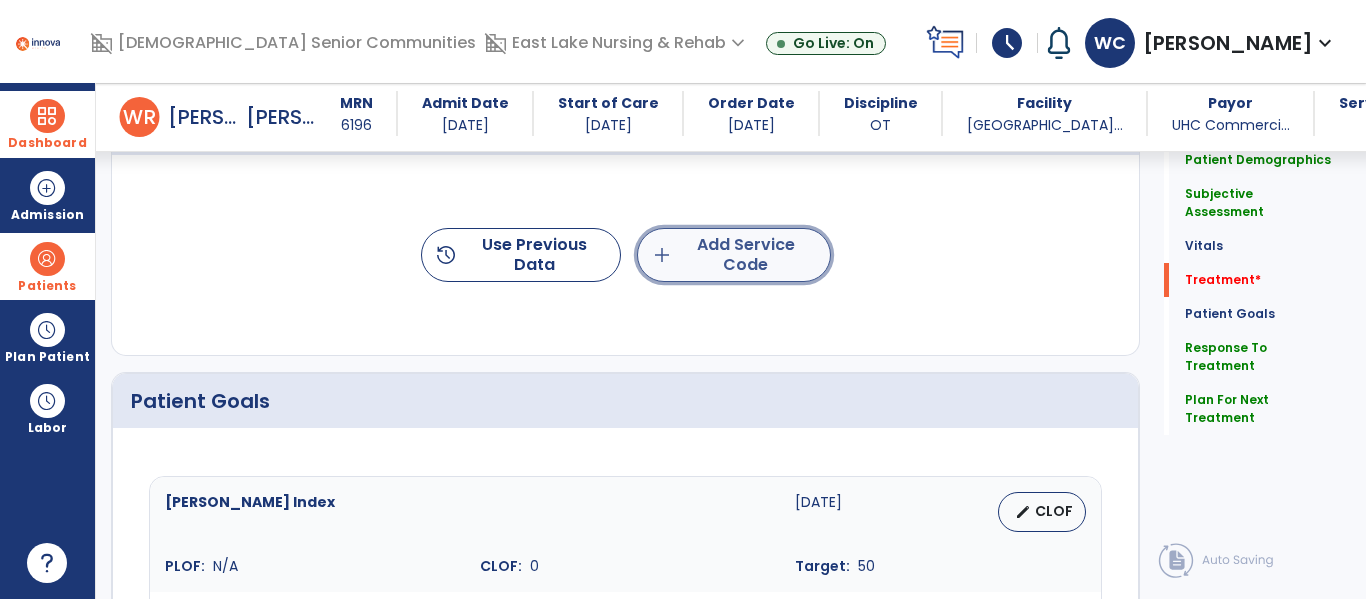 click on "add  Add Service Code" 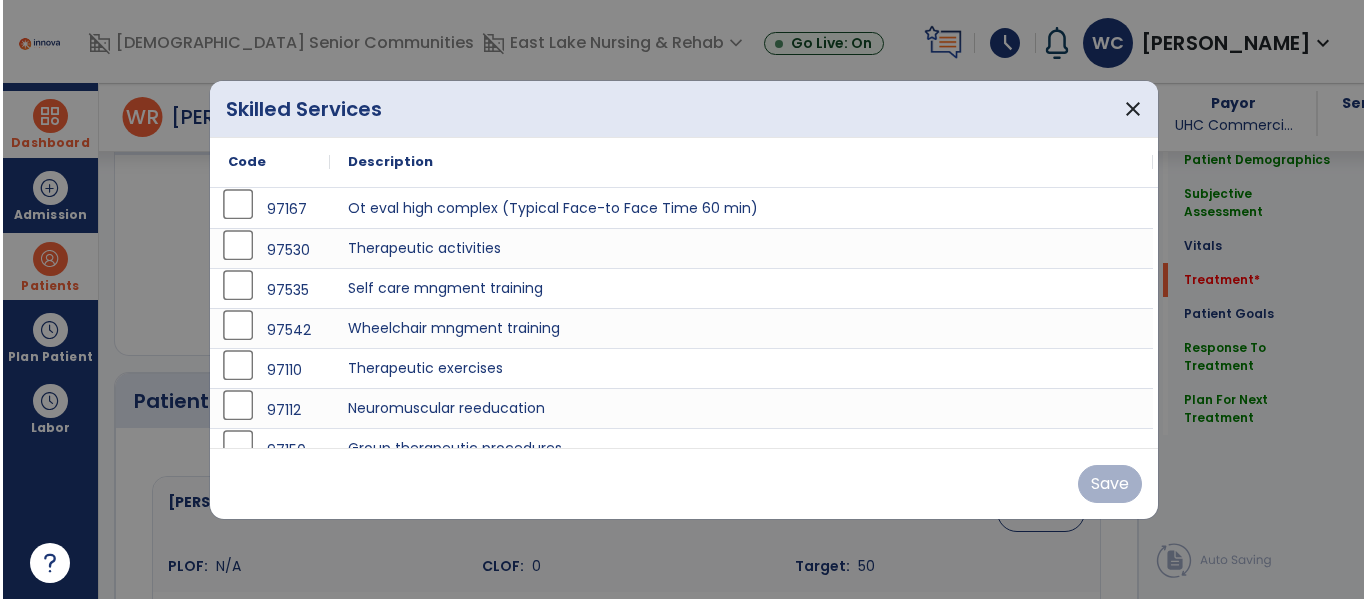 scroll, scrollTop: 1189, scrollLeft: 0, axis: vertical 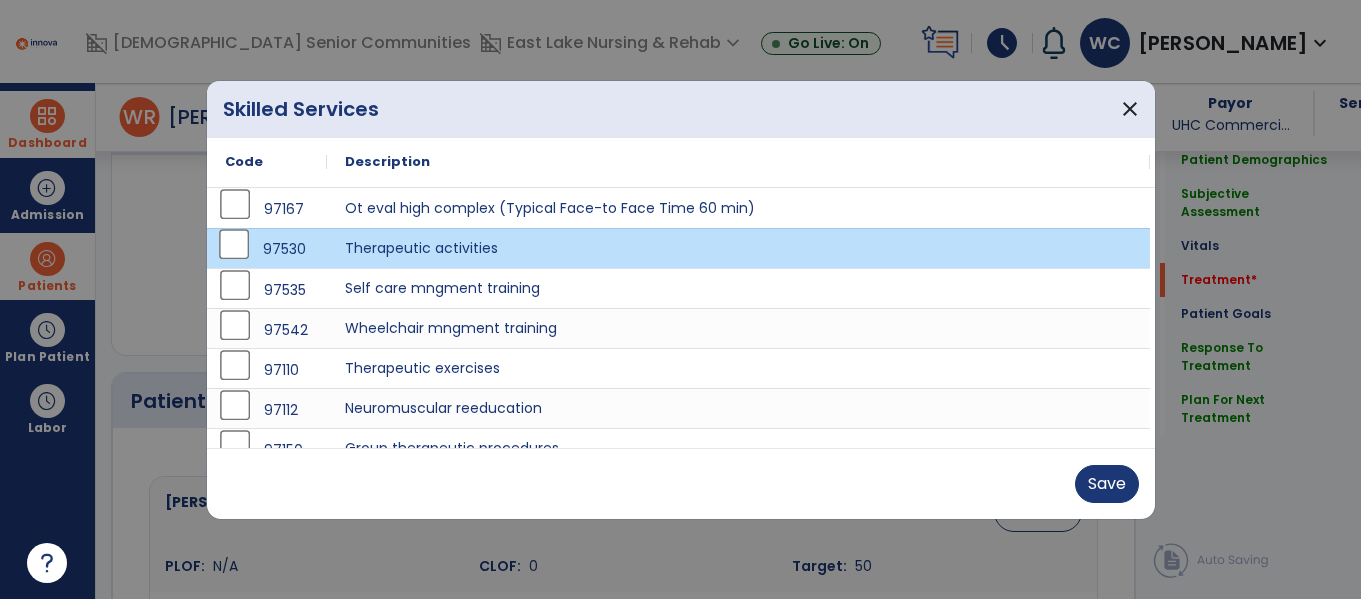 click on "Save" at bounding box center (681, 483) 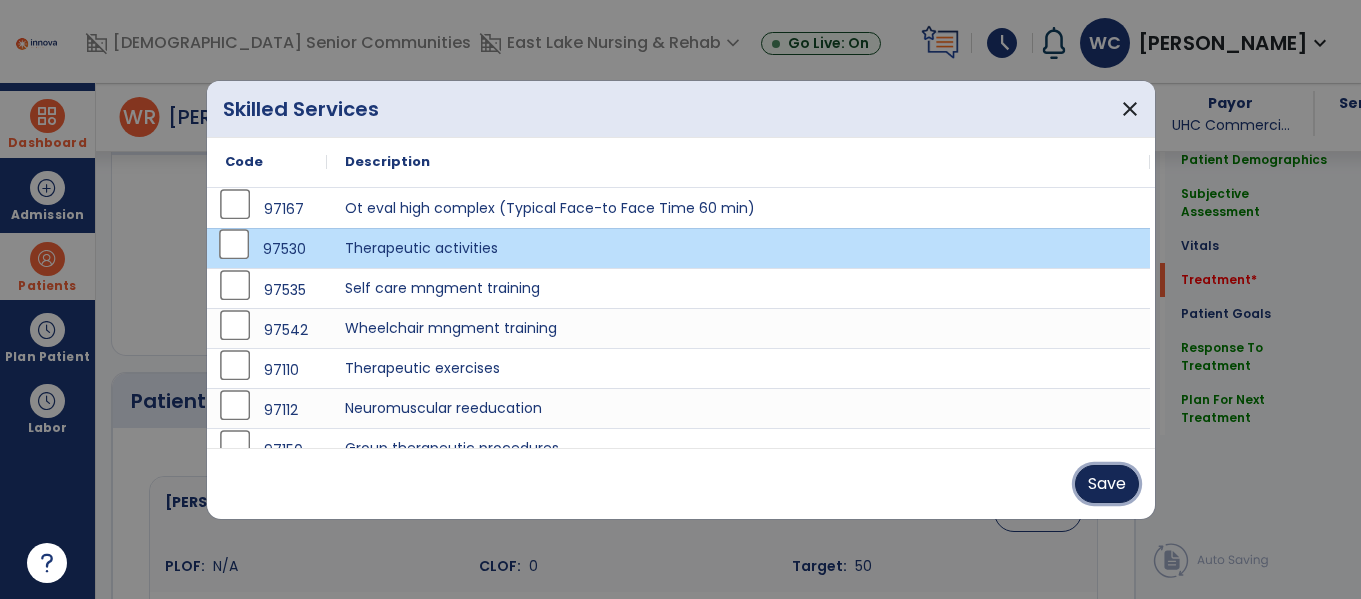 click on "Save" at bounding box center [1107, 484] 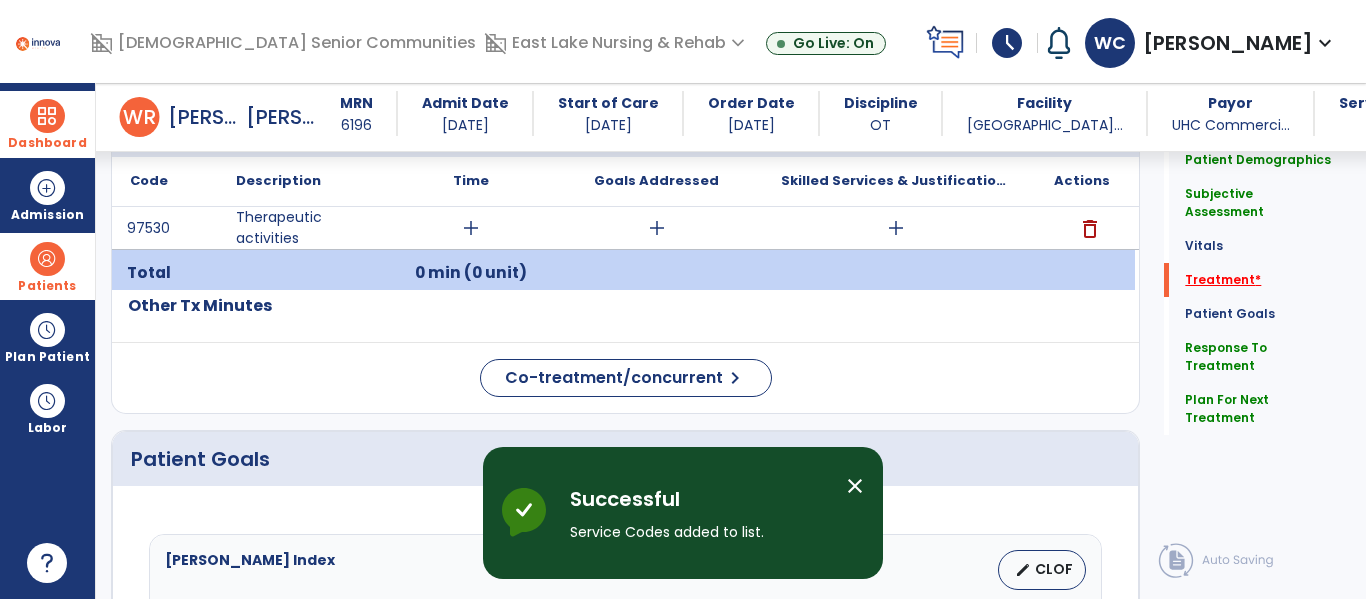 click on "*" 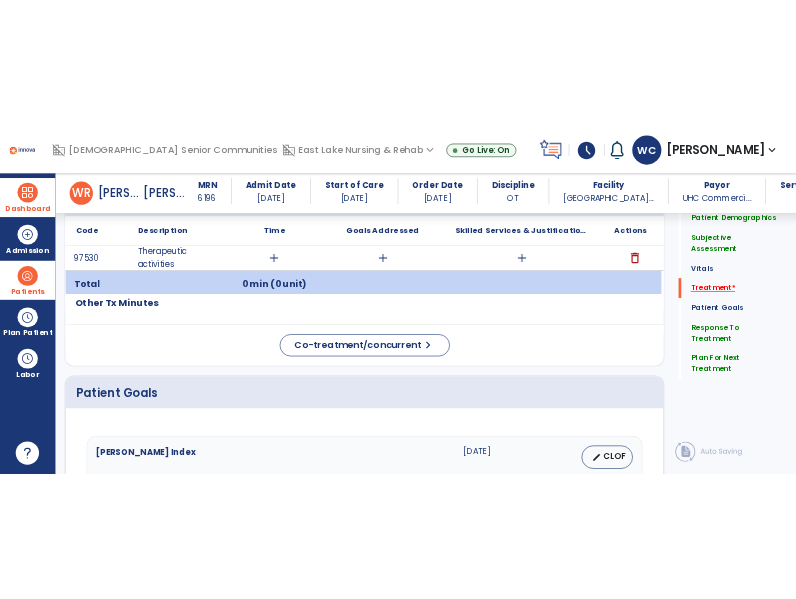 scroll, scrollTop: 1105, scrollLeft: 0, axis: vertical 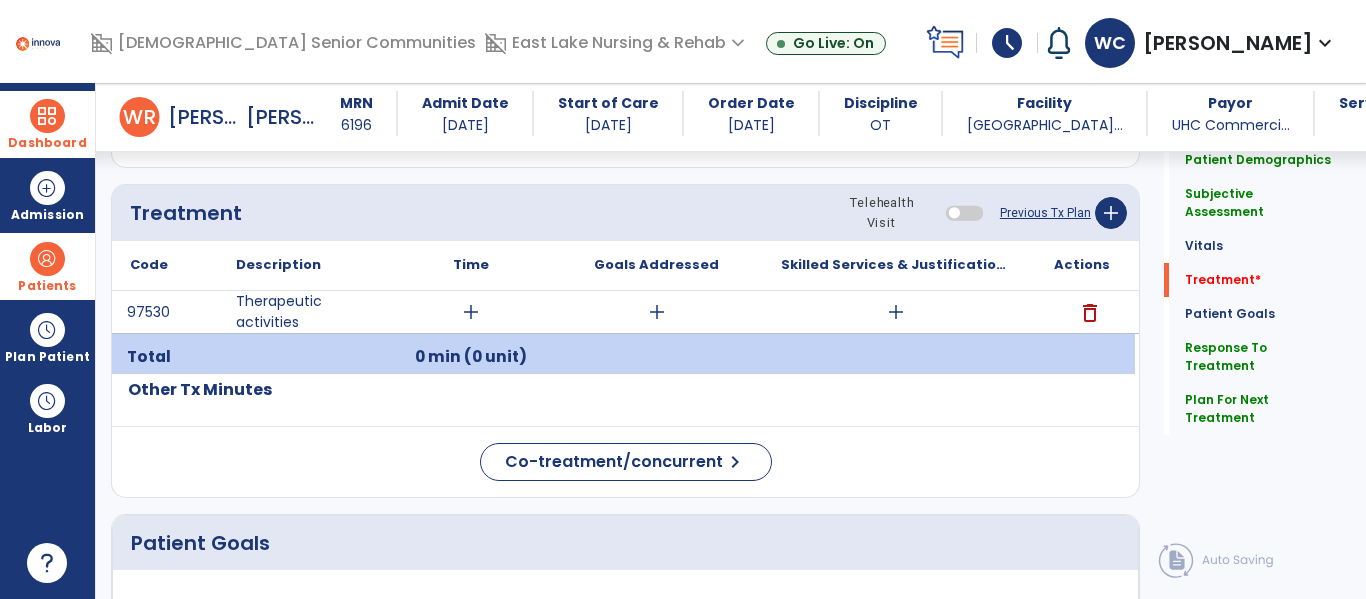 click on "0 min (0 unit)" at bounding box center (471, 357) 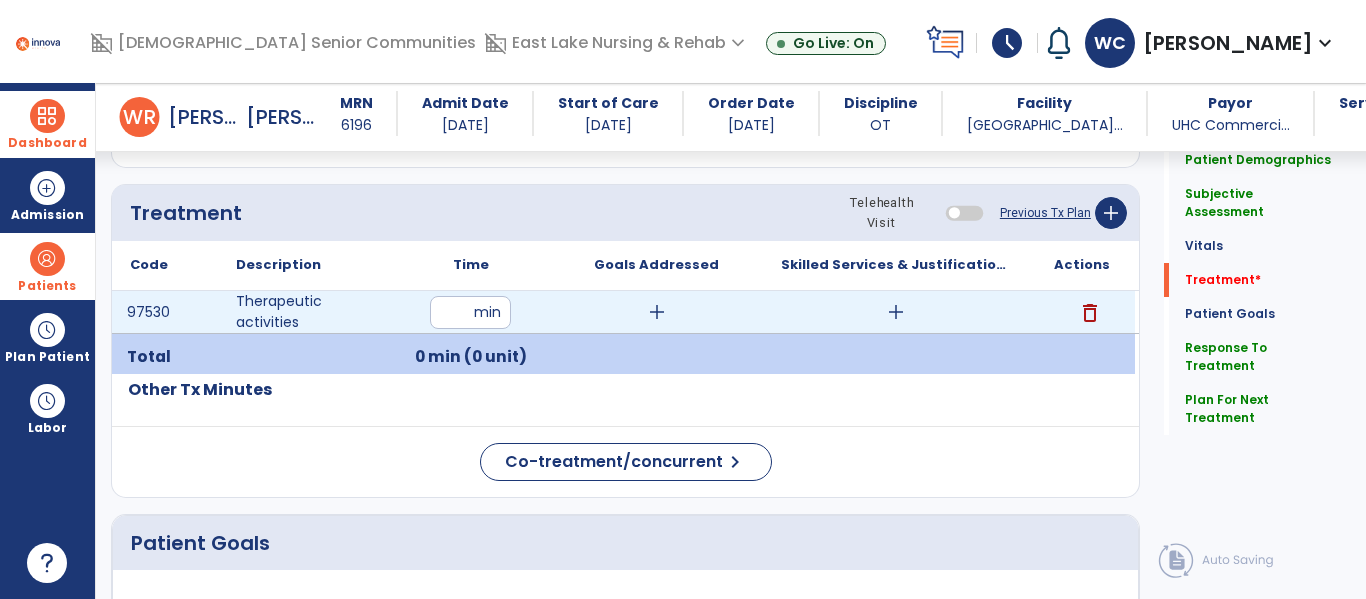 type on "**" 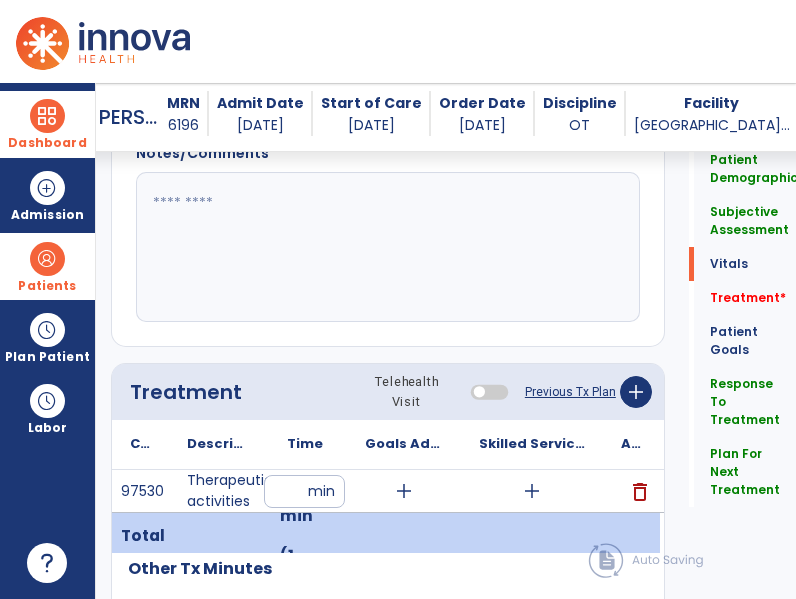 scroll, scrollTop: 1105, scrollLeft: 0, axis: vertical 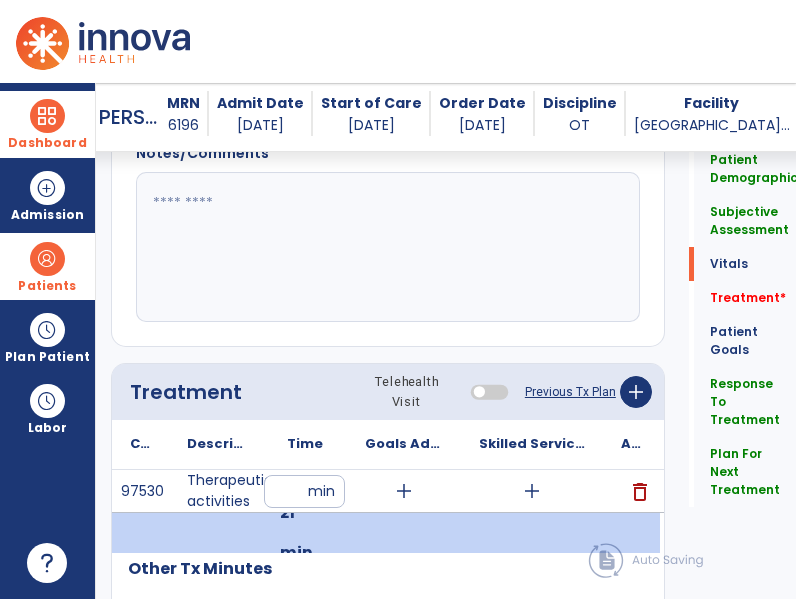 click 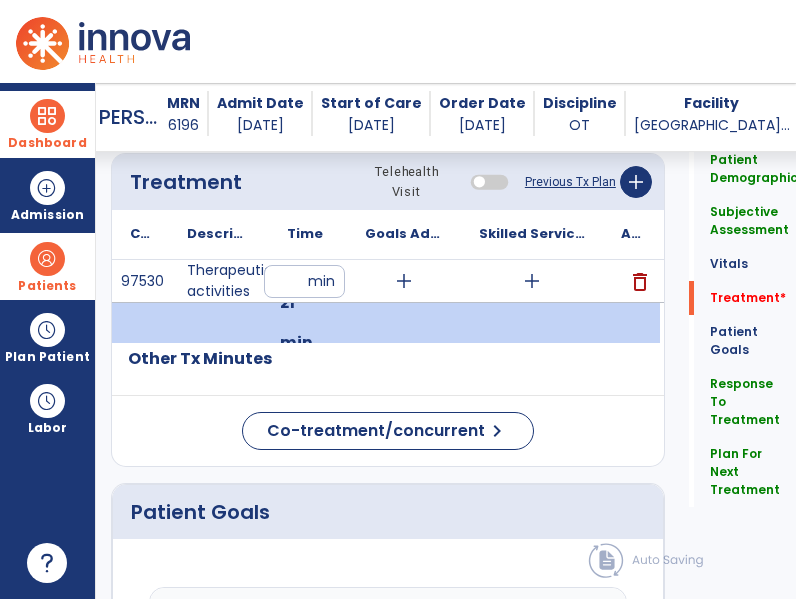 click on "add" at bounding box center [532, 281] 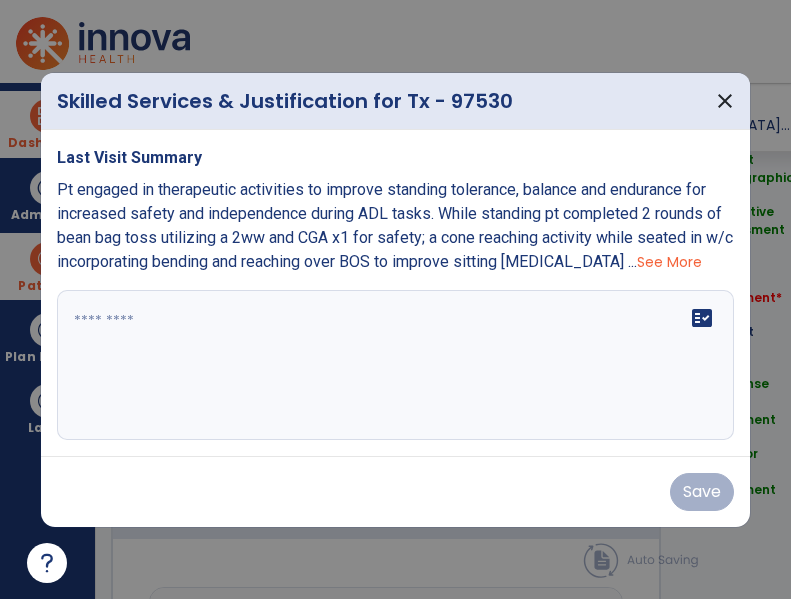 scroll, scrollTop: 1315, scrollLeft: 0, axis: vertical 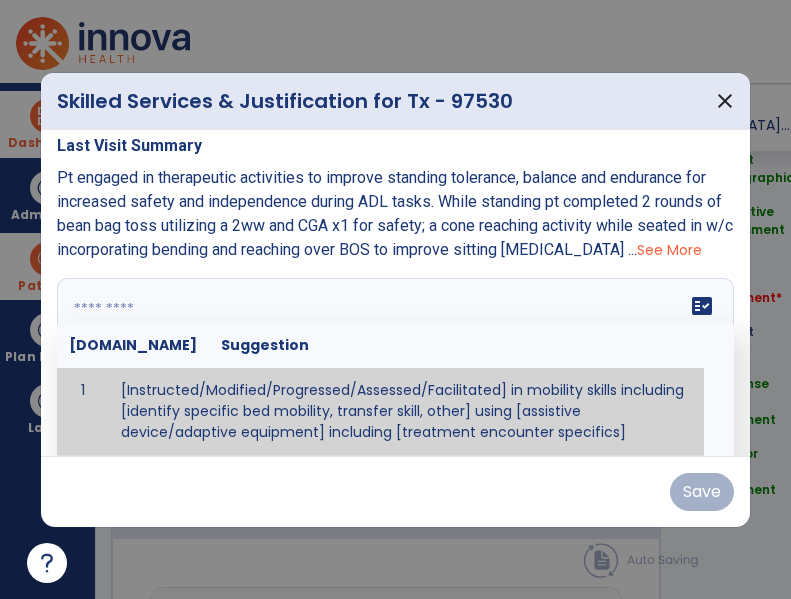 paste on "**********" 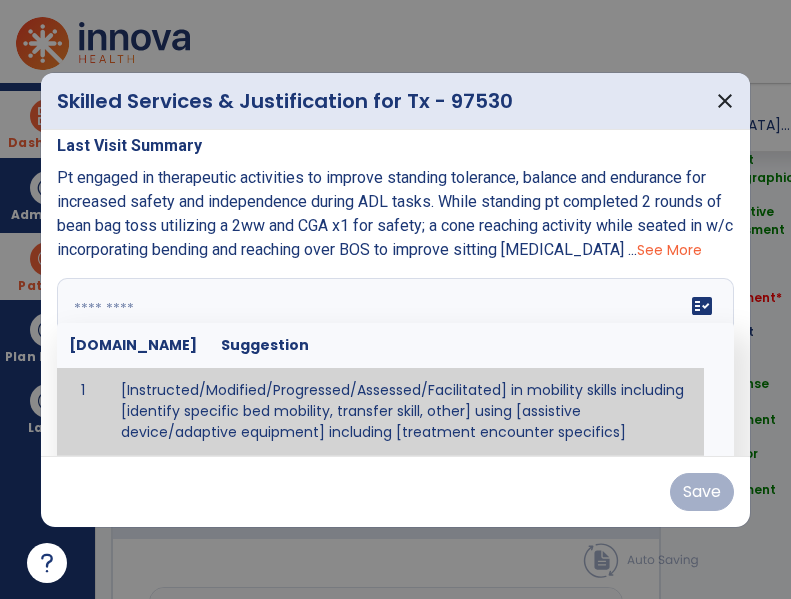type on "**********" 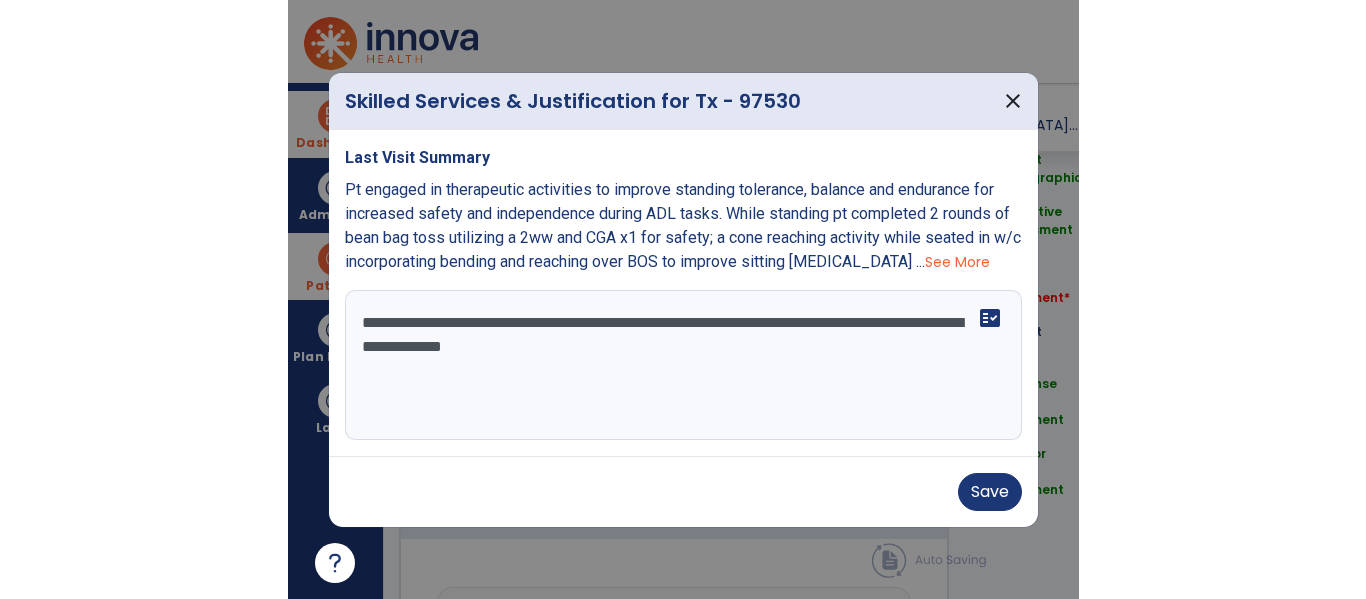 scroll, scrollTop: 0, scrollLeft: 0, axis: both 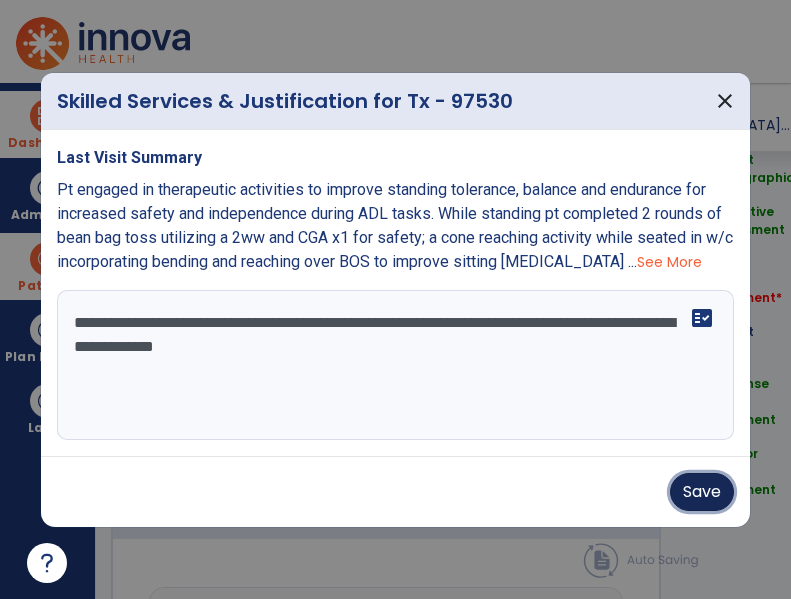 click on "Save" at bounding box center (702, 492) 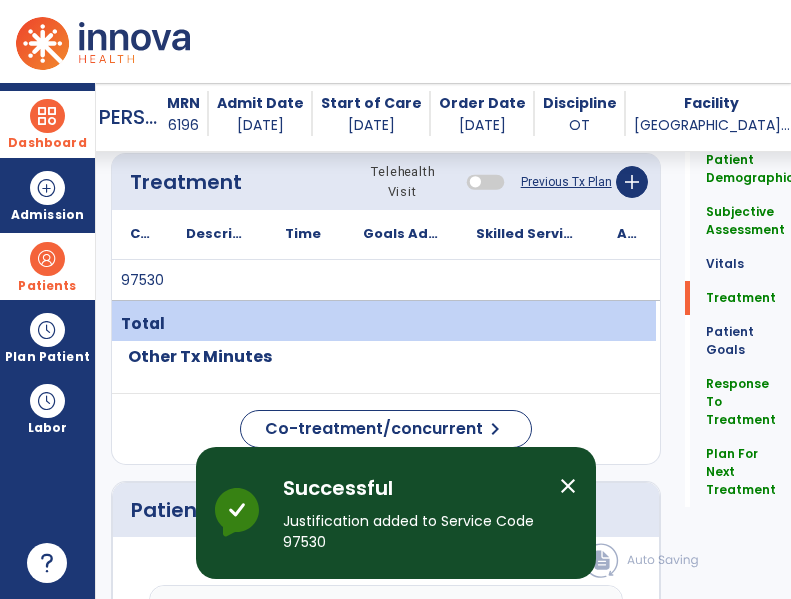 click on "Quick Links  Patient Demographics   Patient Demographics   Subjective Assessment   Subjective Assessment   Vitals   Vitals   Treatment   Treatment   Patient Goals   Patient Goals   Response To Treatment   Response To Treatment   Plan For Next Treatment   Plan For Next Treatment" 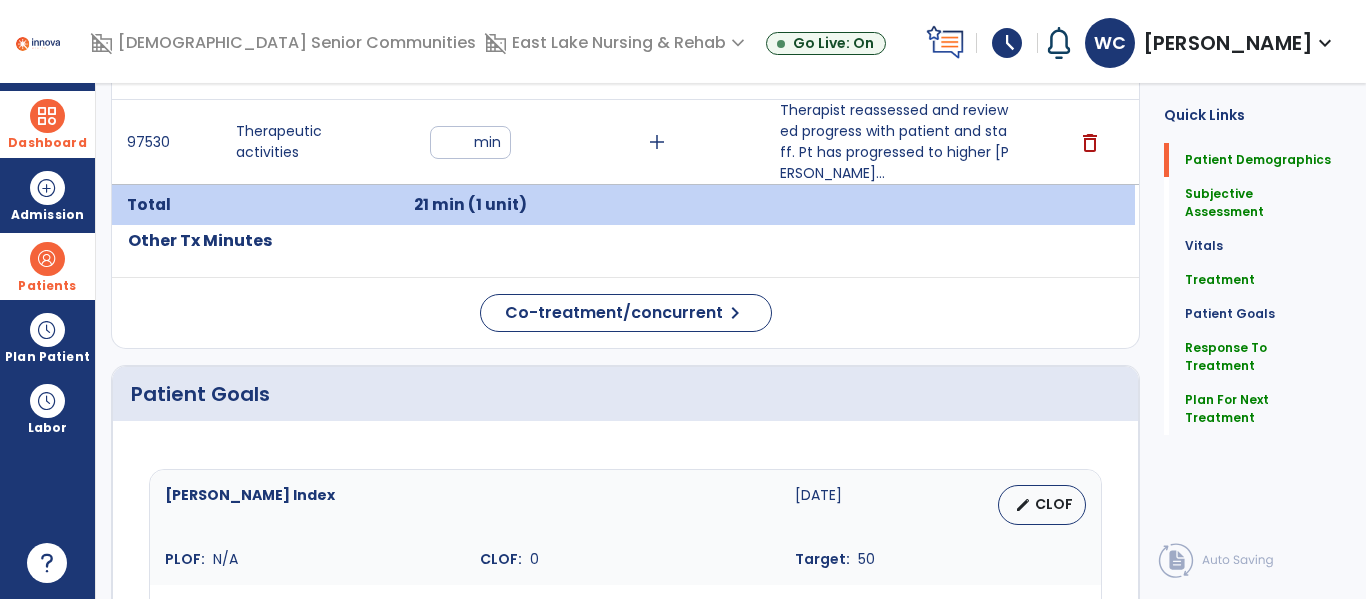 scroll, scrollTop: 0, scrollLeft: 0, axis: both 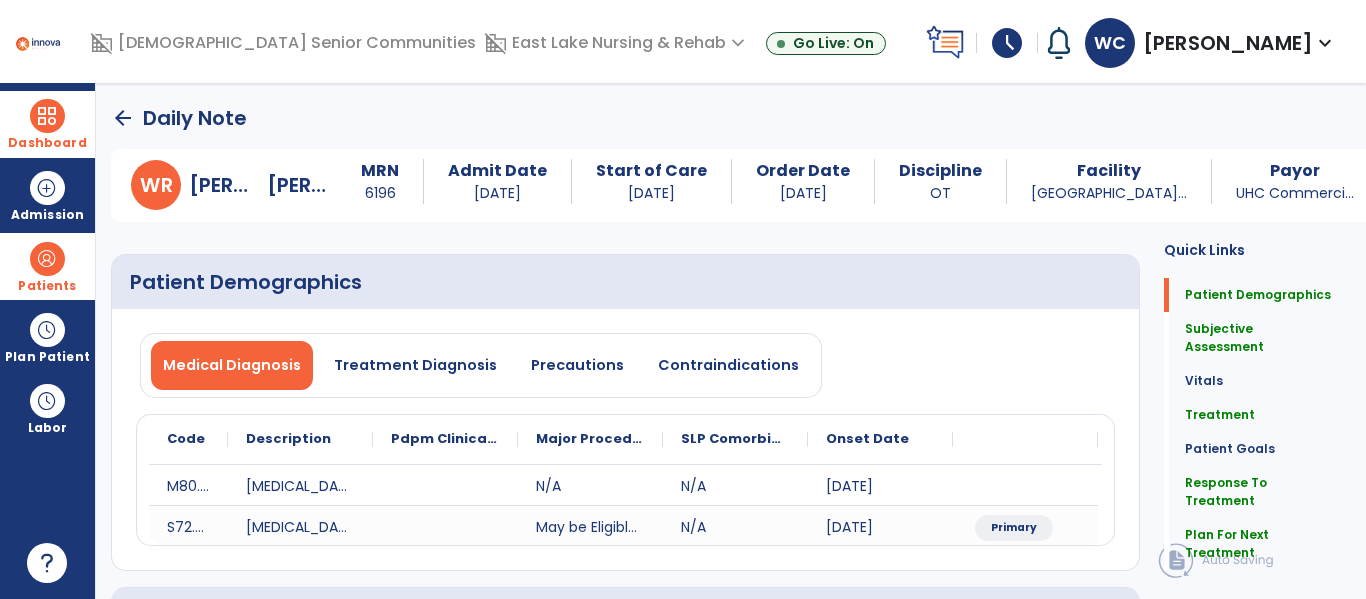 click on "arrow_back" 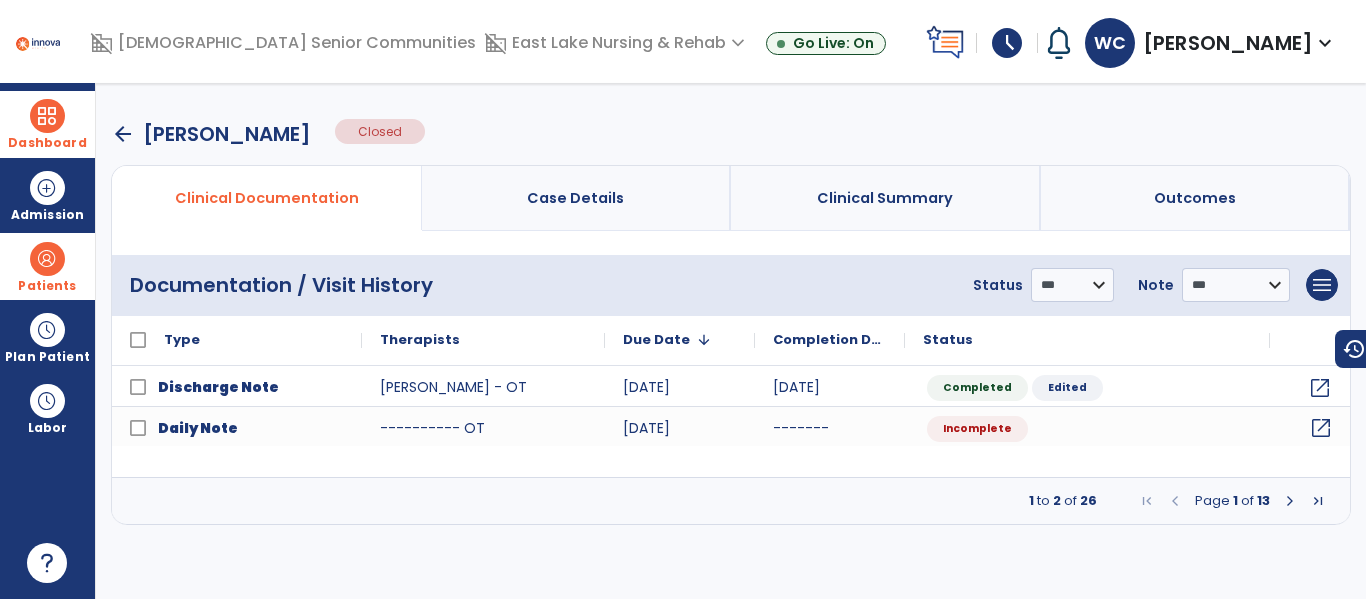 click on "open_in_new" 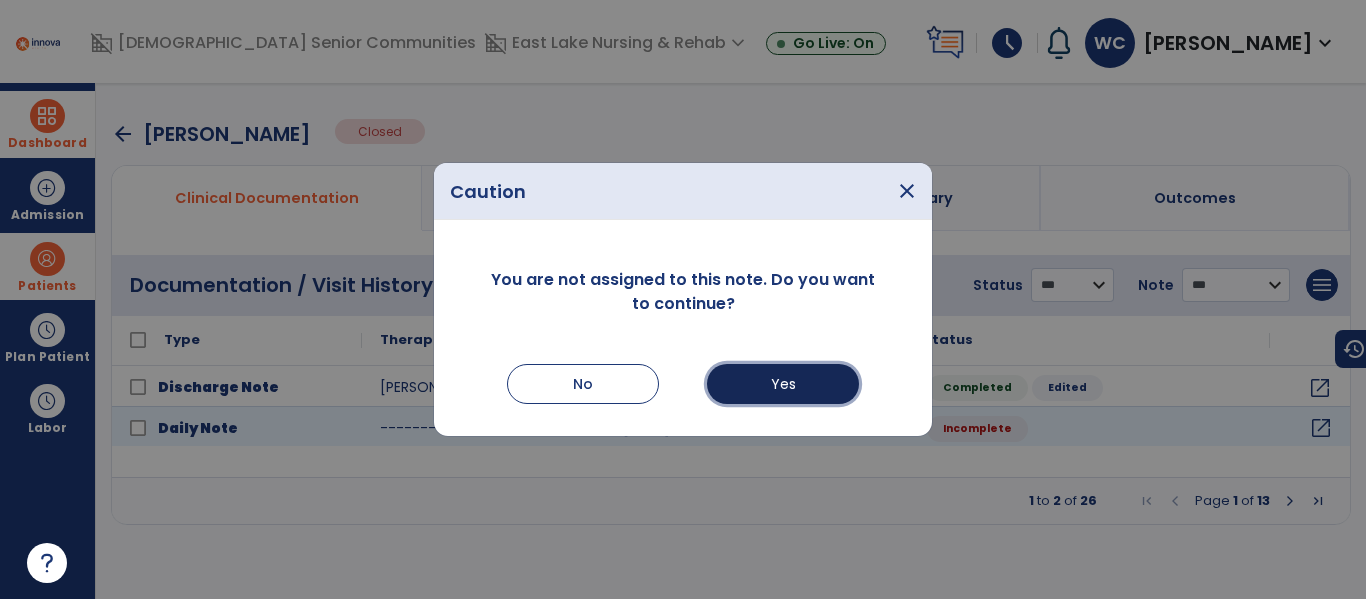 click on "Yes" at bounding box center (783, 384) 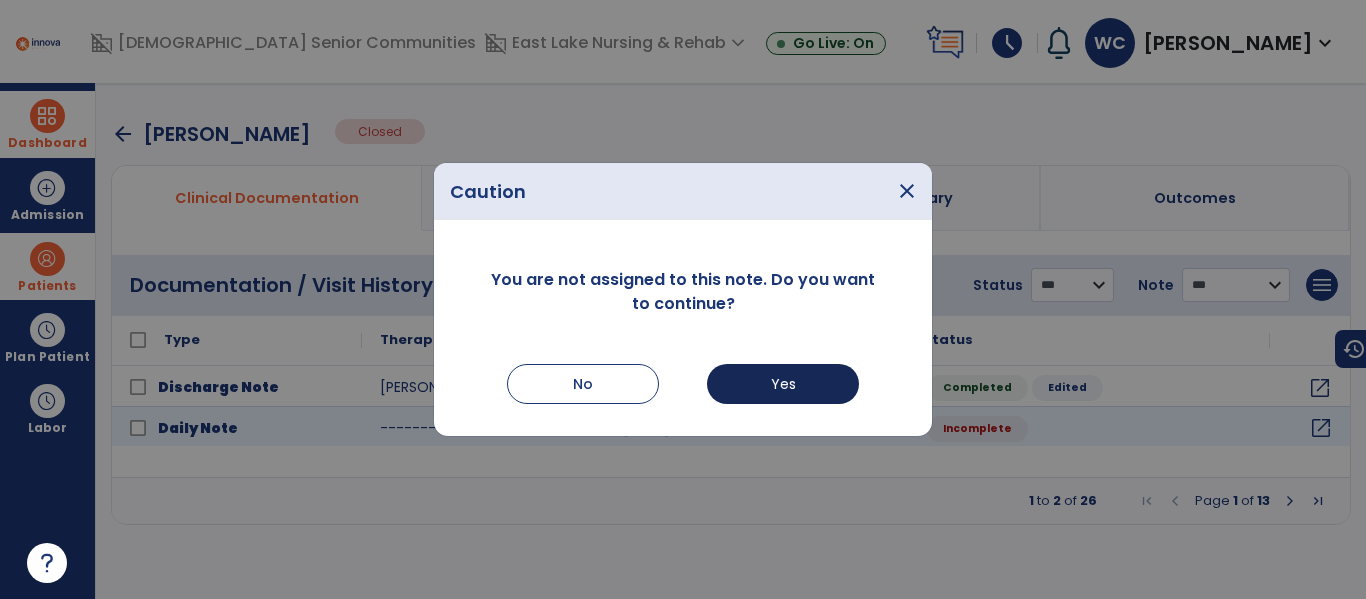 select on "*" 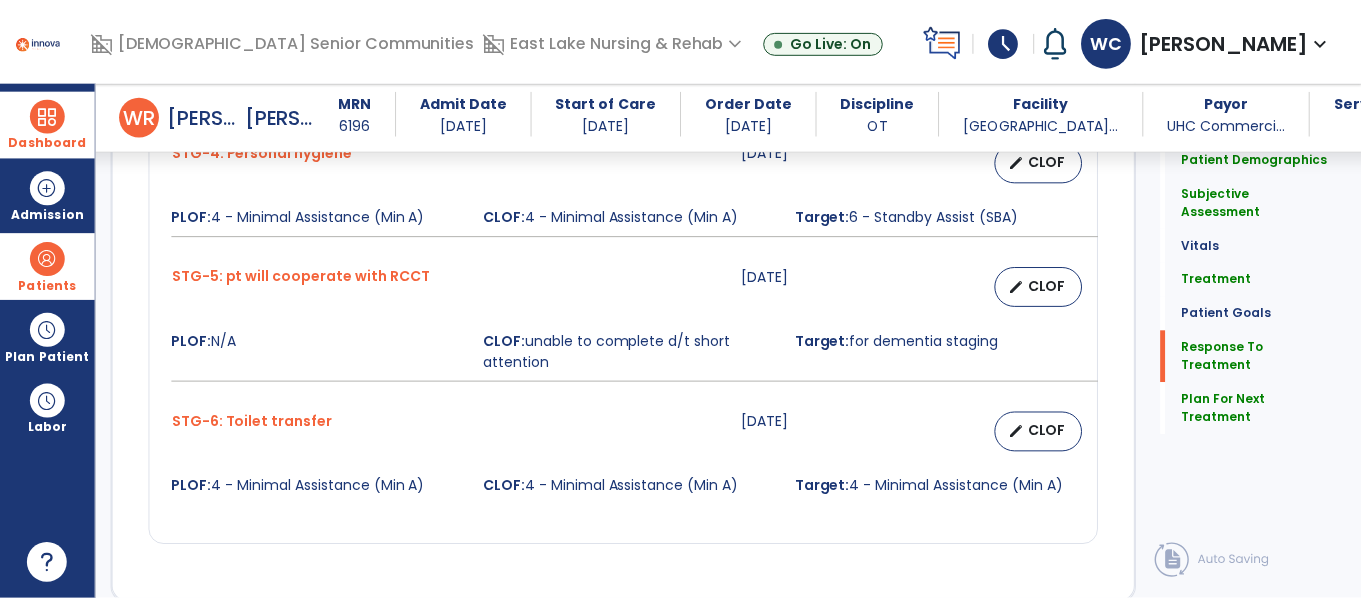 scroll, scrollTop: 2735, scrollLeft: 0, axis: vertical 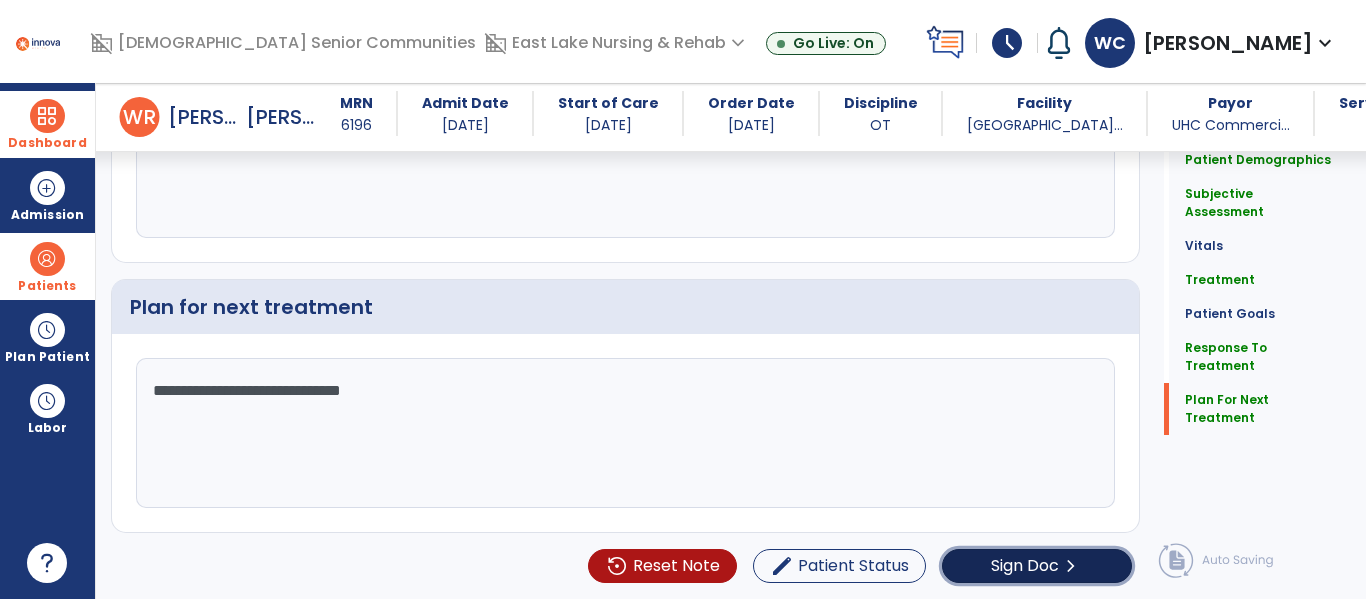 click on "Sign Doc" 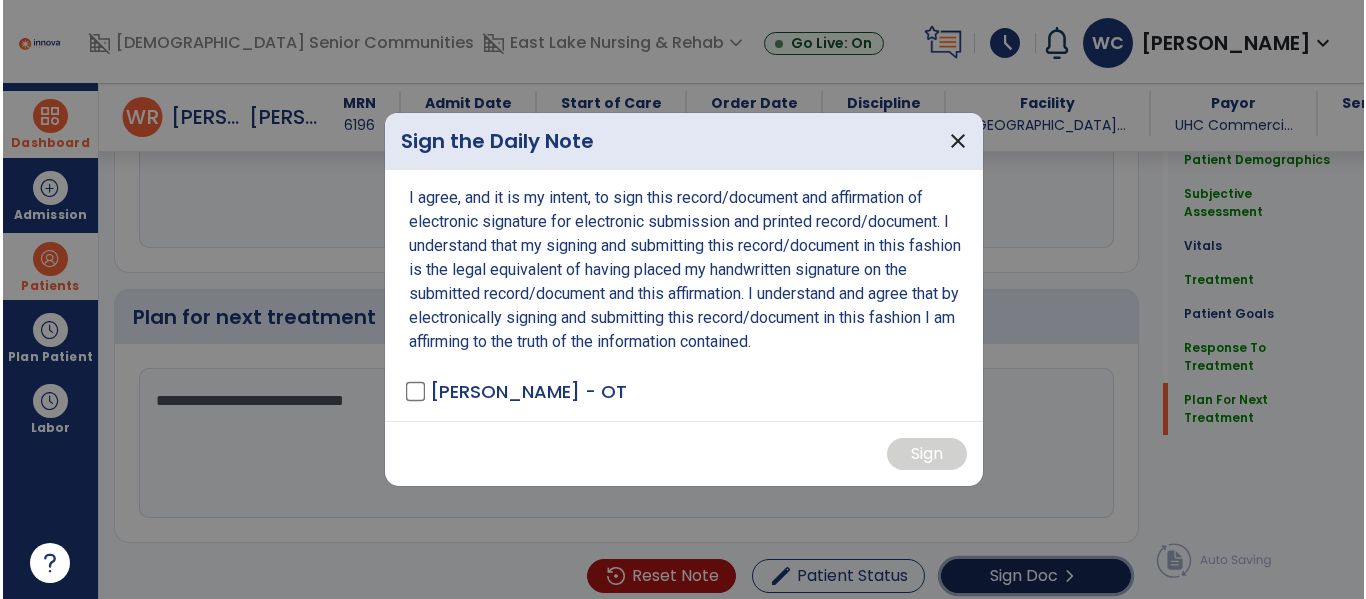 scroll, scrollTop: 2735, scrollLeft: 0, axis: vertical 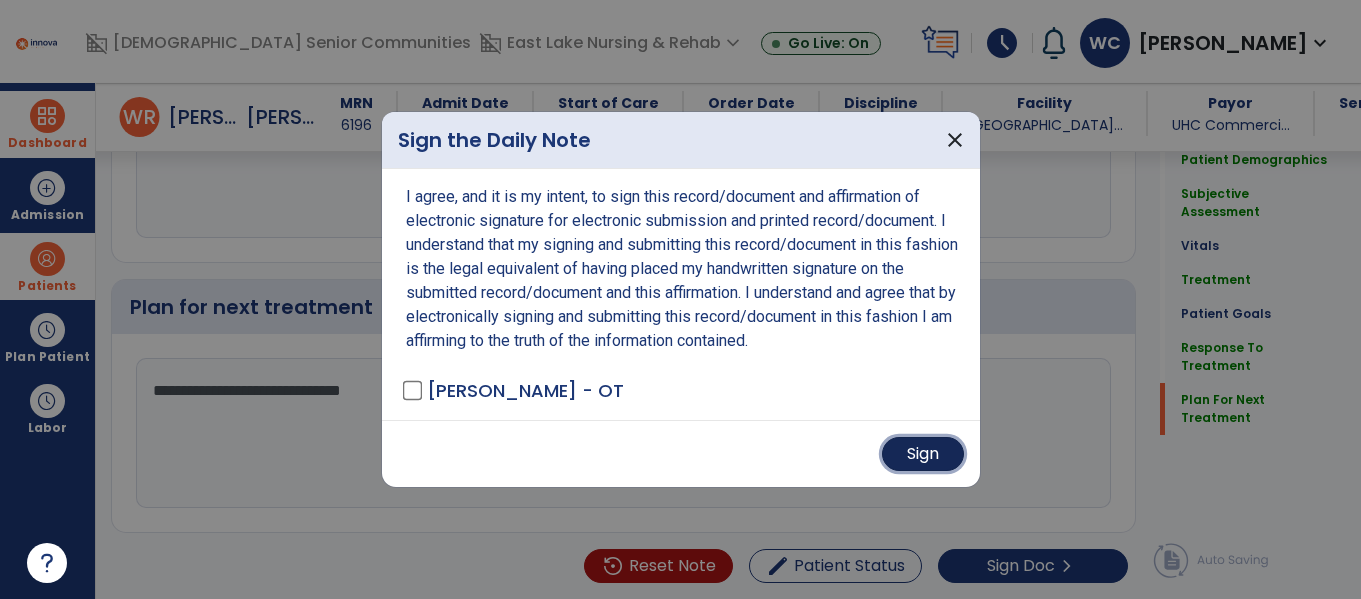 click on "Sign" at bounding box center (923, 454) 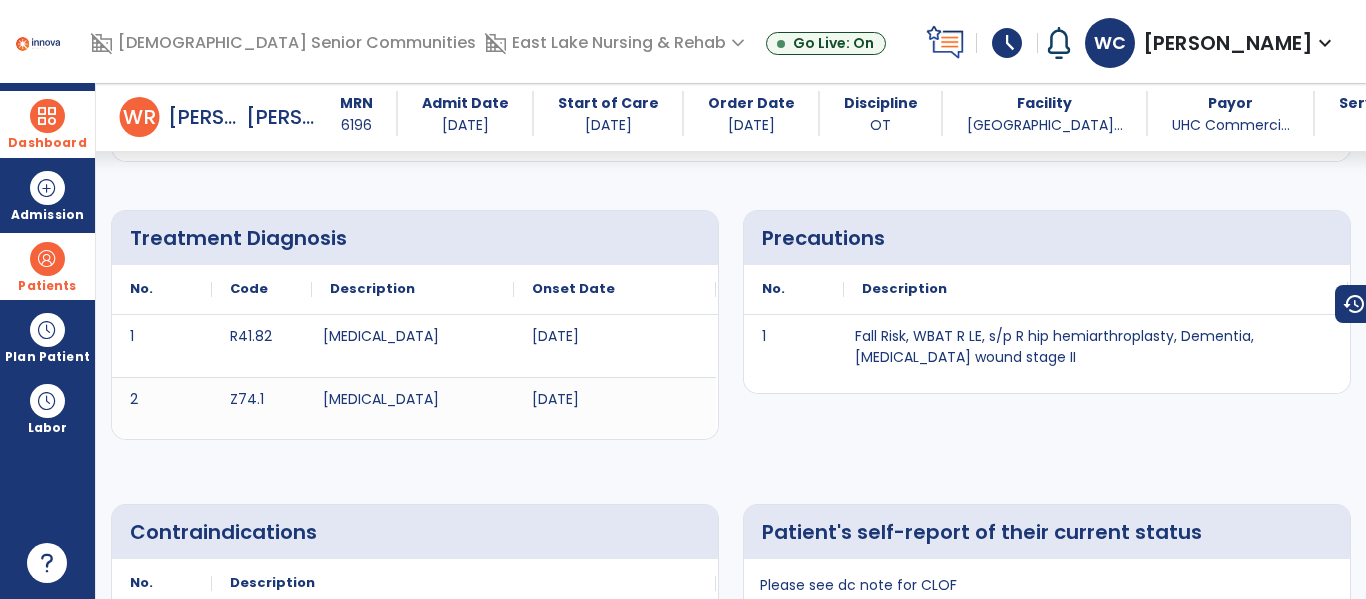 scroll, scrollTop: 0, scrollLeft: 0, axis: both 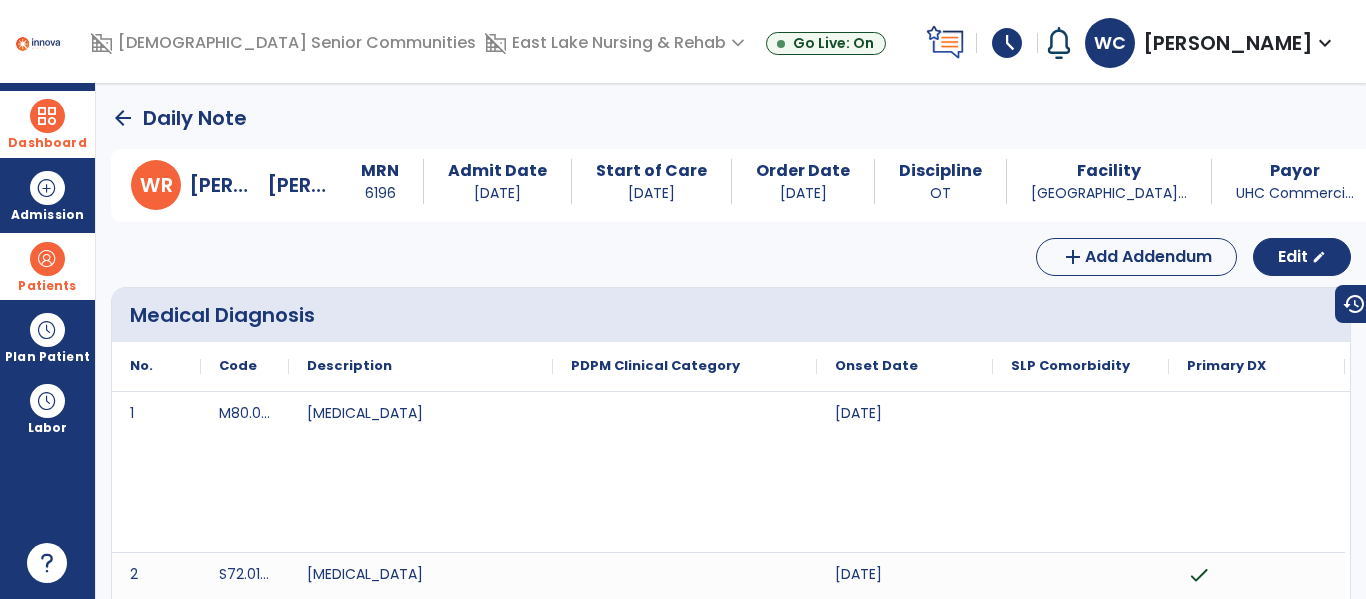 click at bounding box center (47, 116) 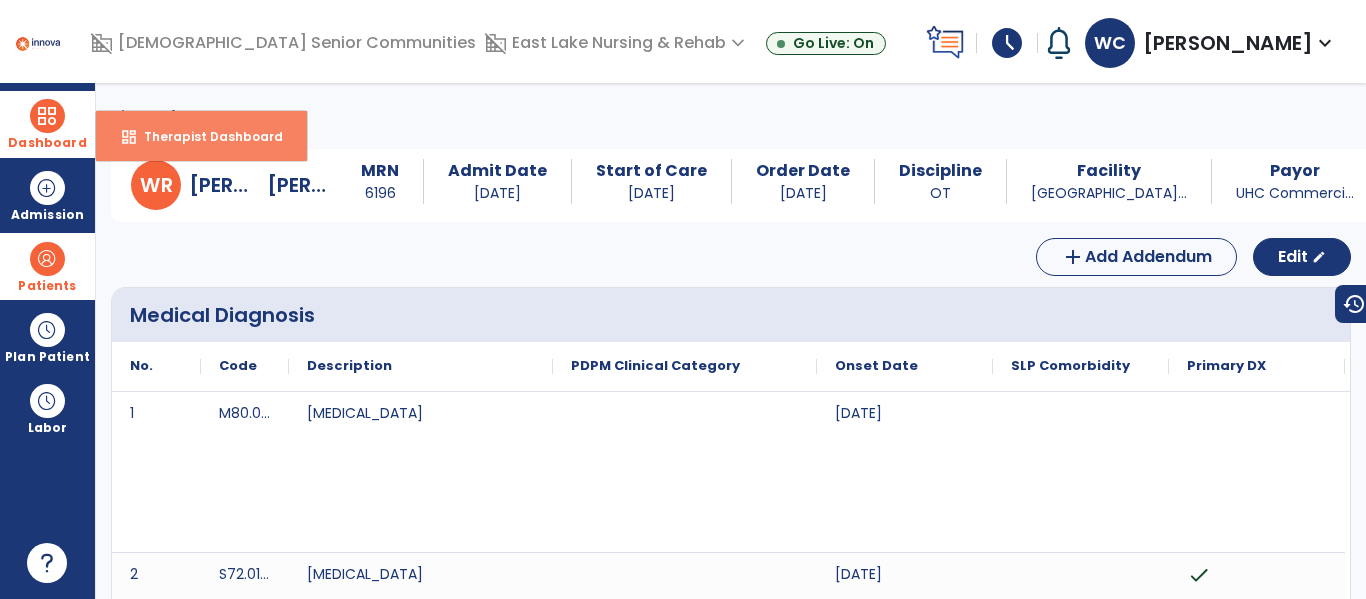 click on "Therapist Dashboard" at bounding box center [205, 136] 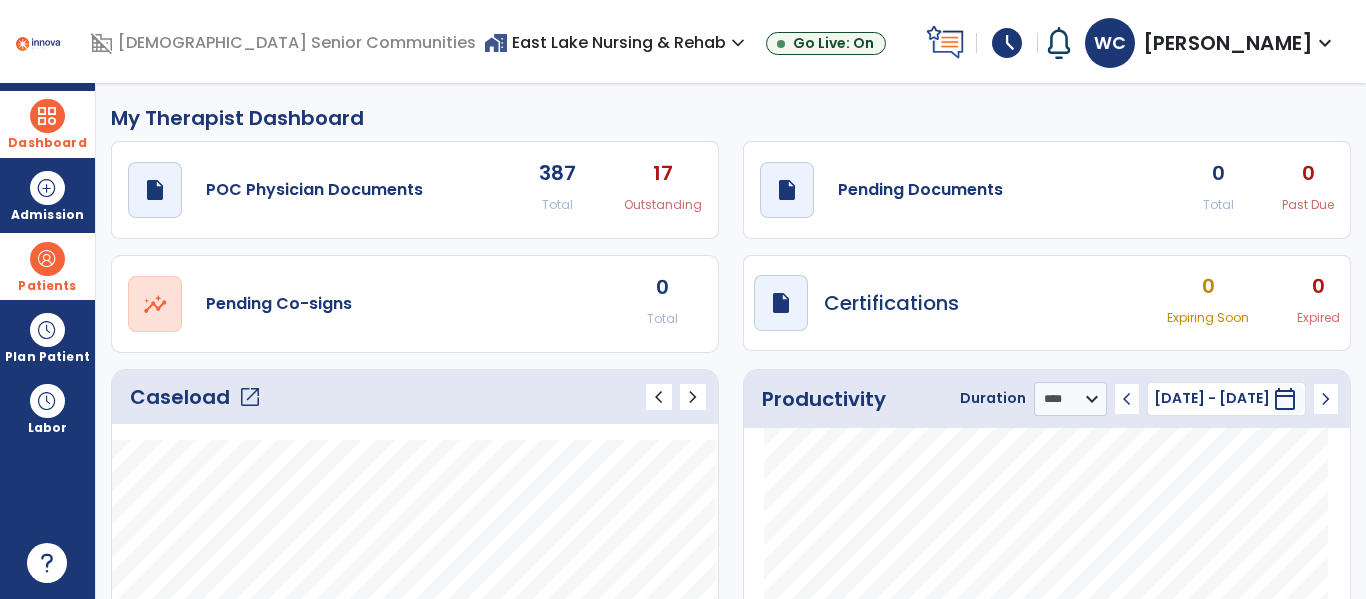 click on "Caseload   open_in_new" 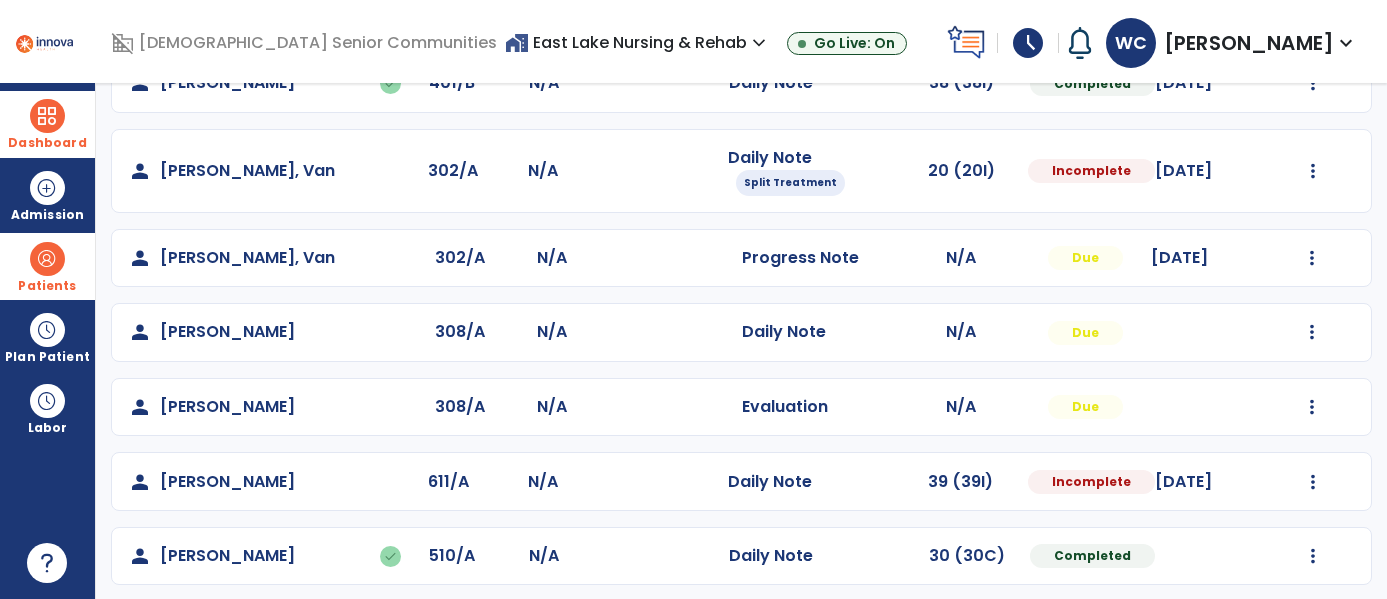 scroll, scrollTop: 678, scrollLeft: 0, axis: vertical 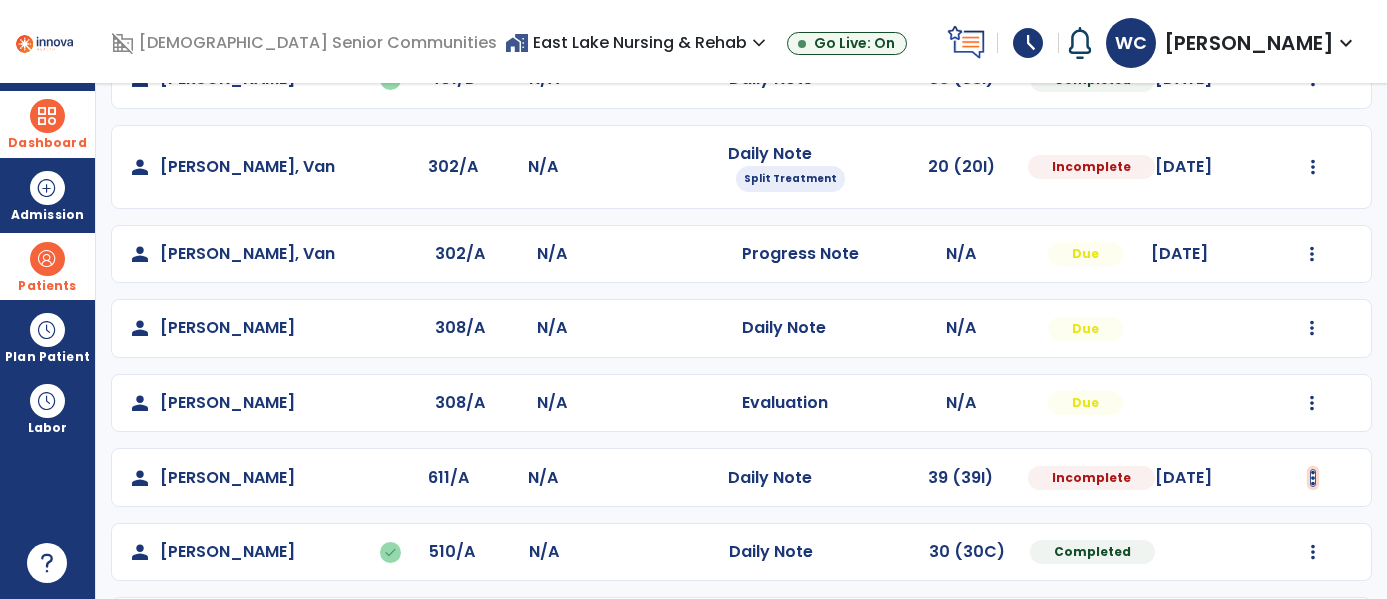 click at bounding box center (1313, -306) 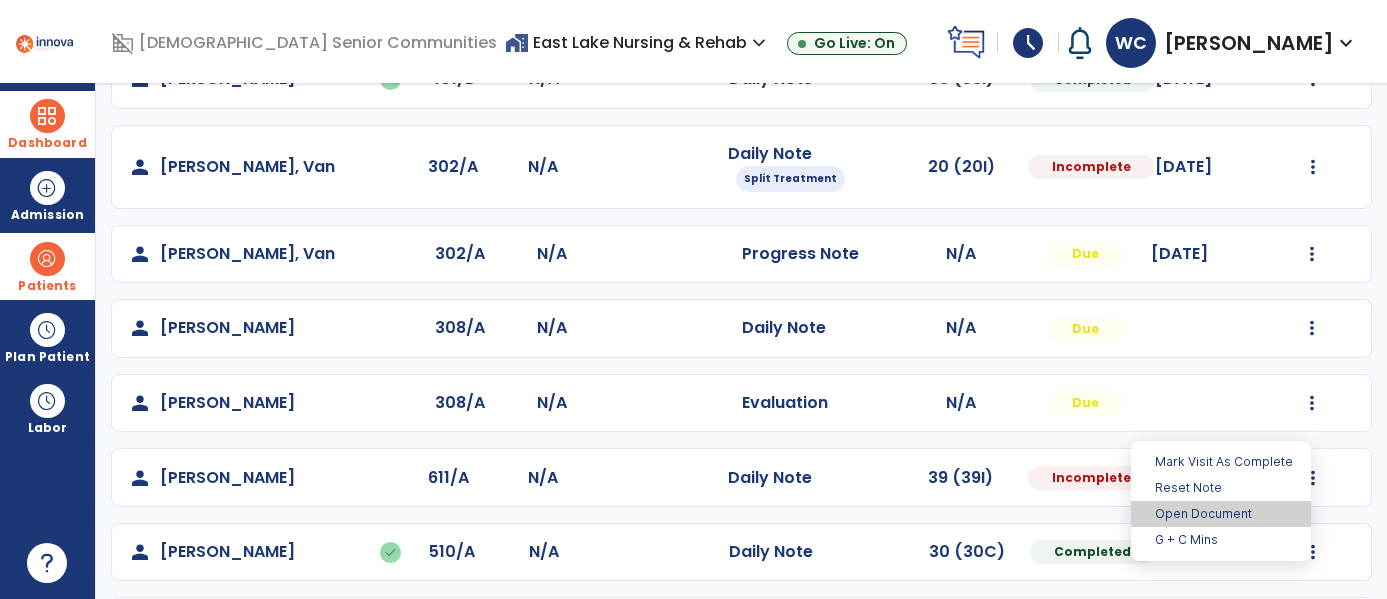 click on "Open Document" at bounding box center [1221, 514] 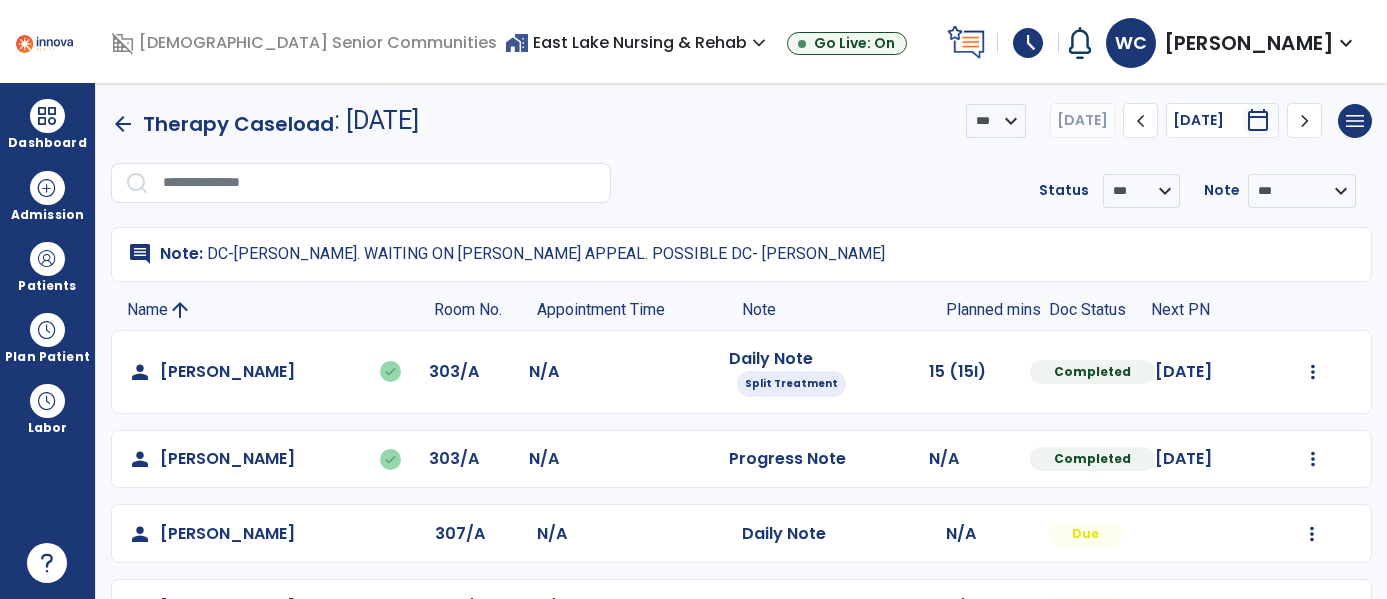 scroll, scrollTop: 0, scrollLeft: 0, axis: both 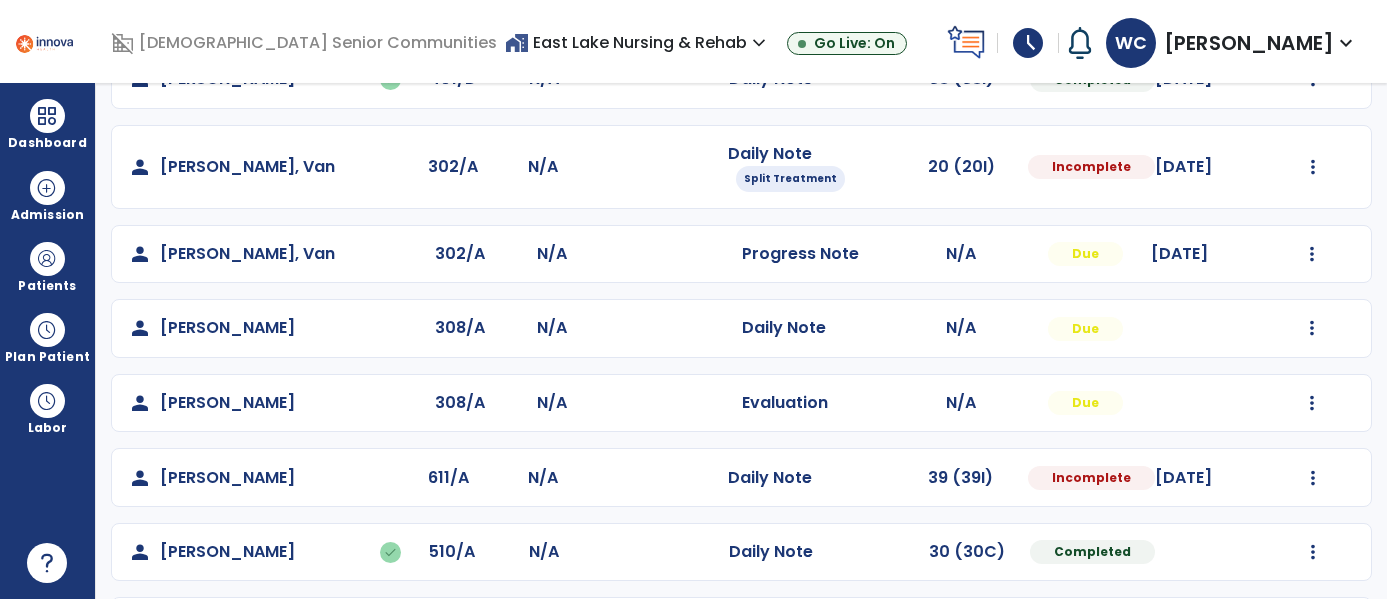 select on "*" 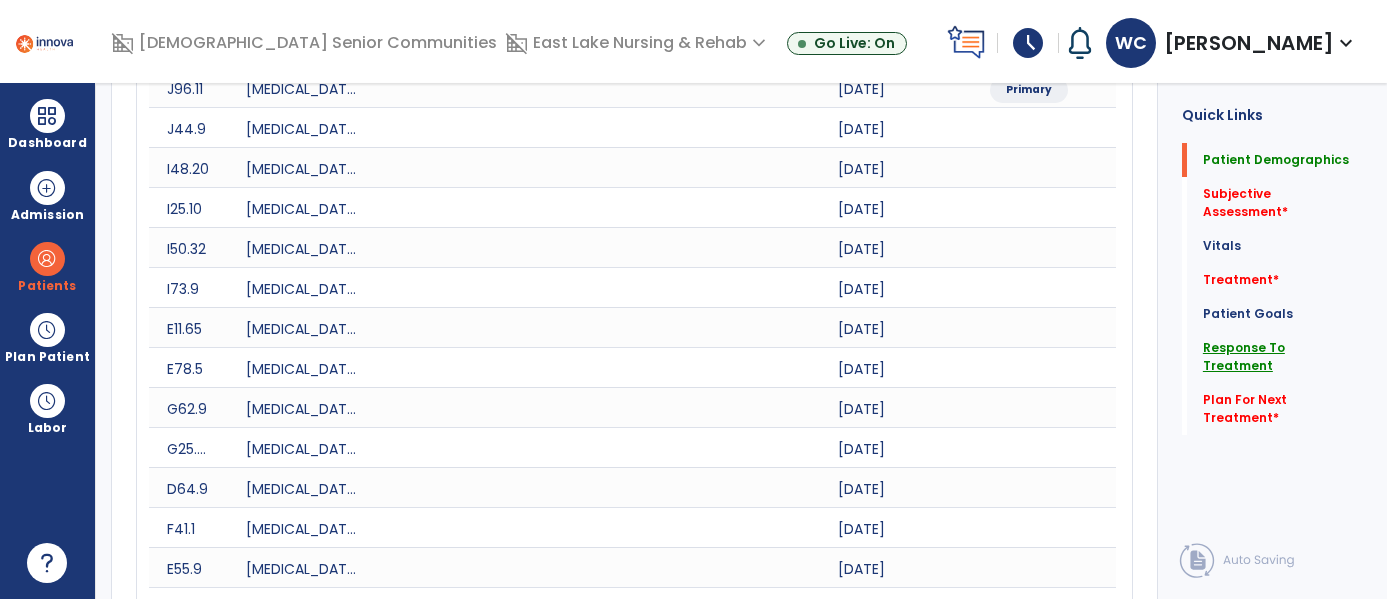 click on "Response To Treatment" 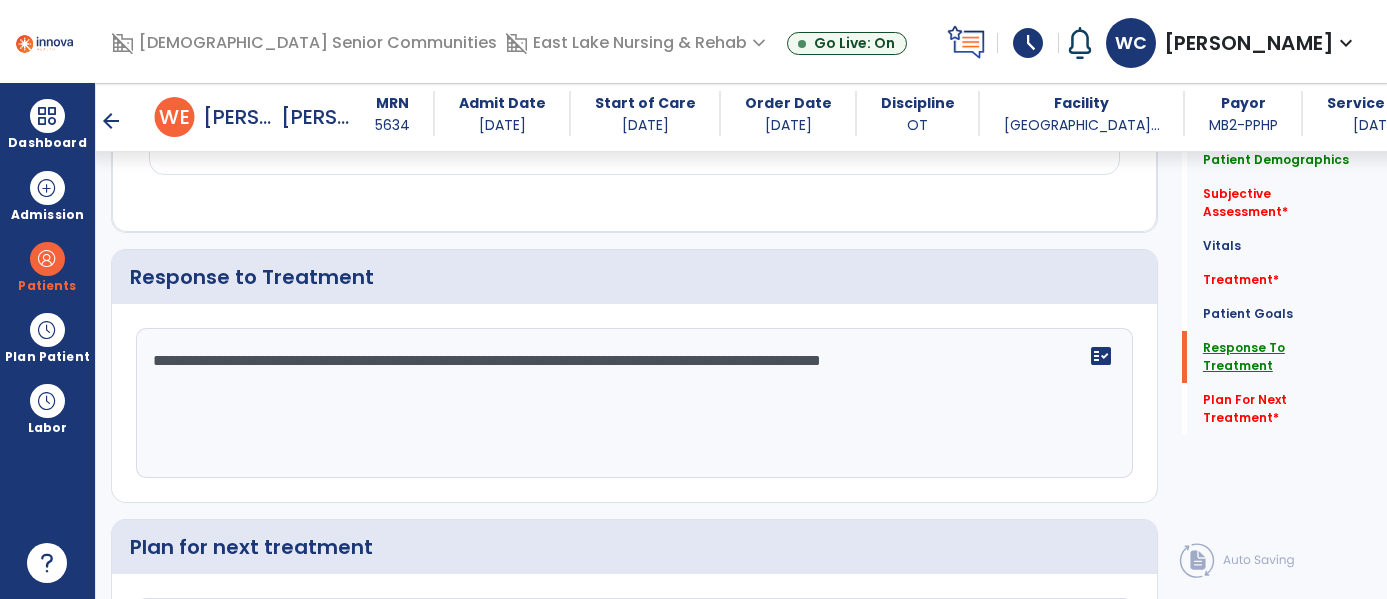 scroll, scrollTop: 4026, scrollLeft: 0, axis: vertical 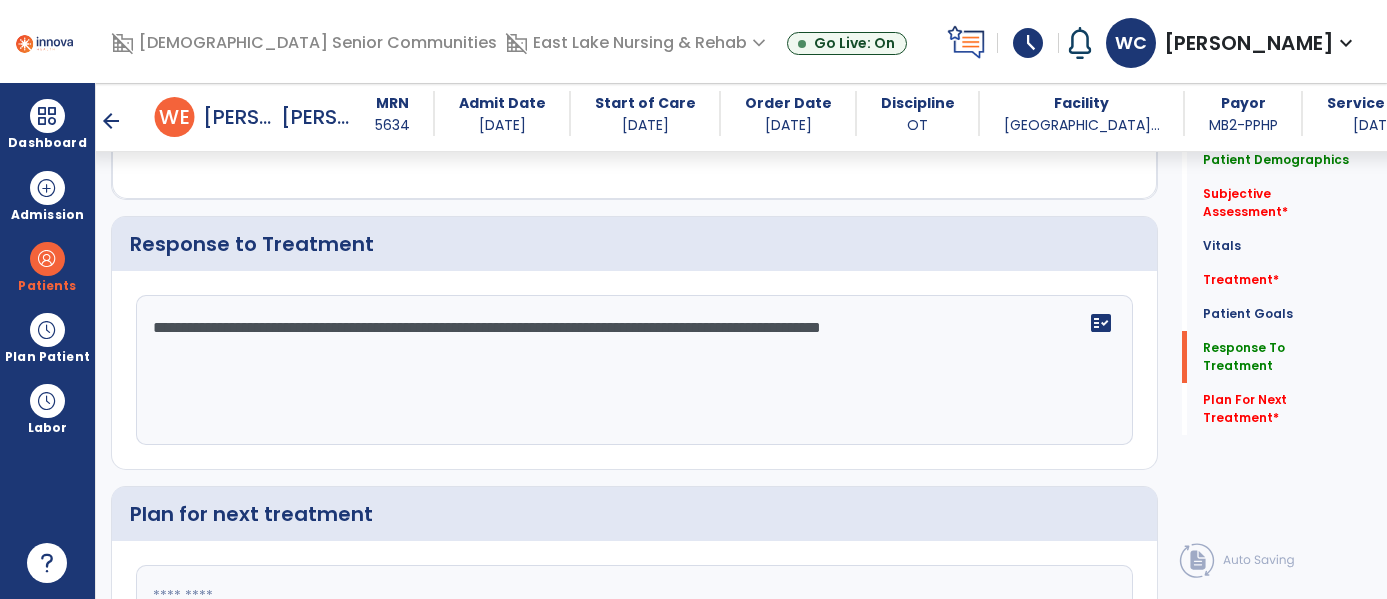 click on "**********" 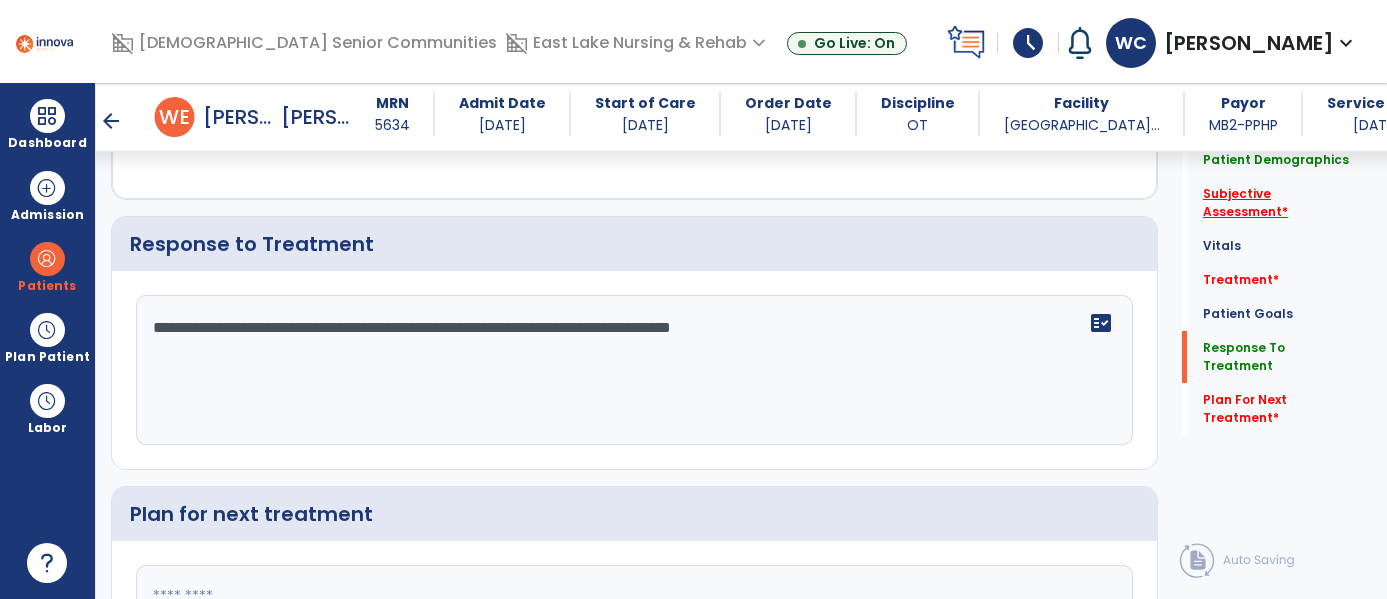 type on "**********" 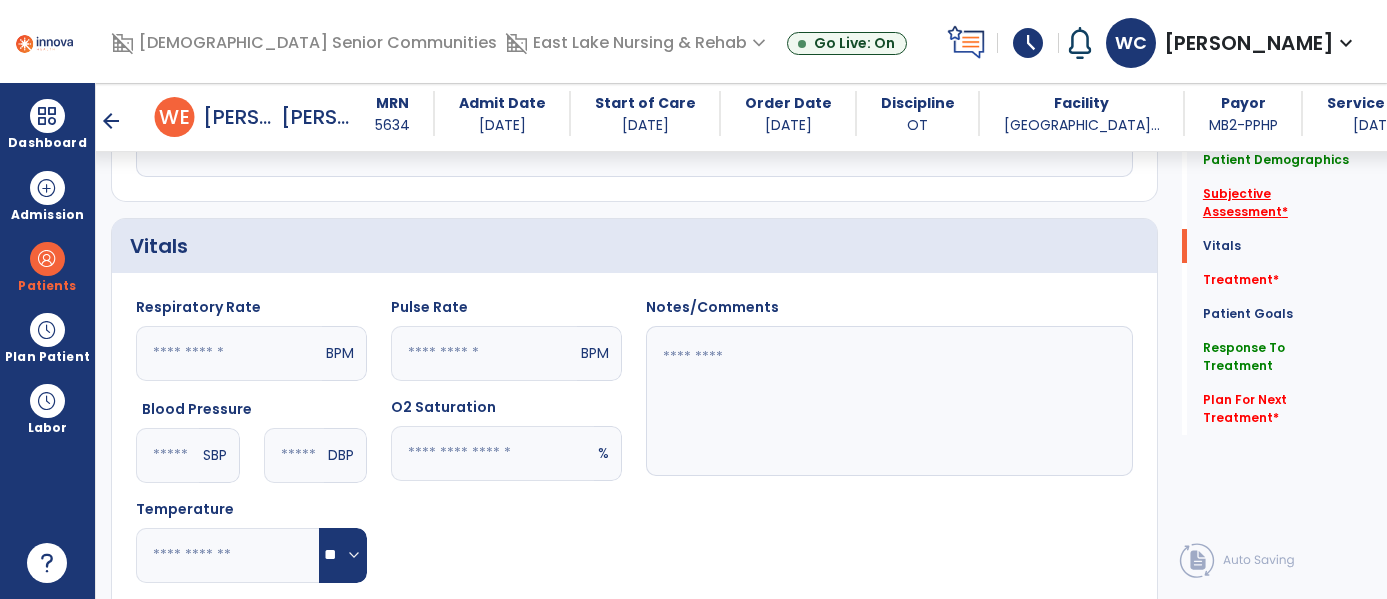 scroll, scrollTop: 2159, scrollLeft: 0, axis: vertical 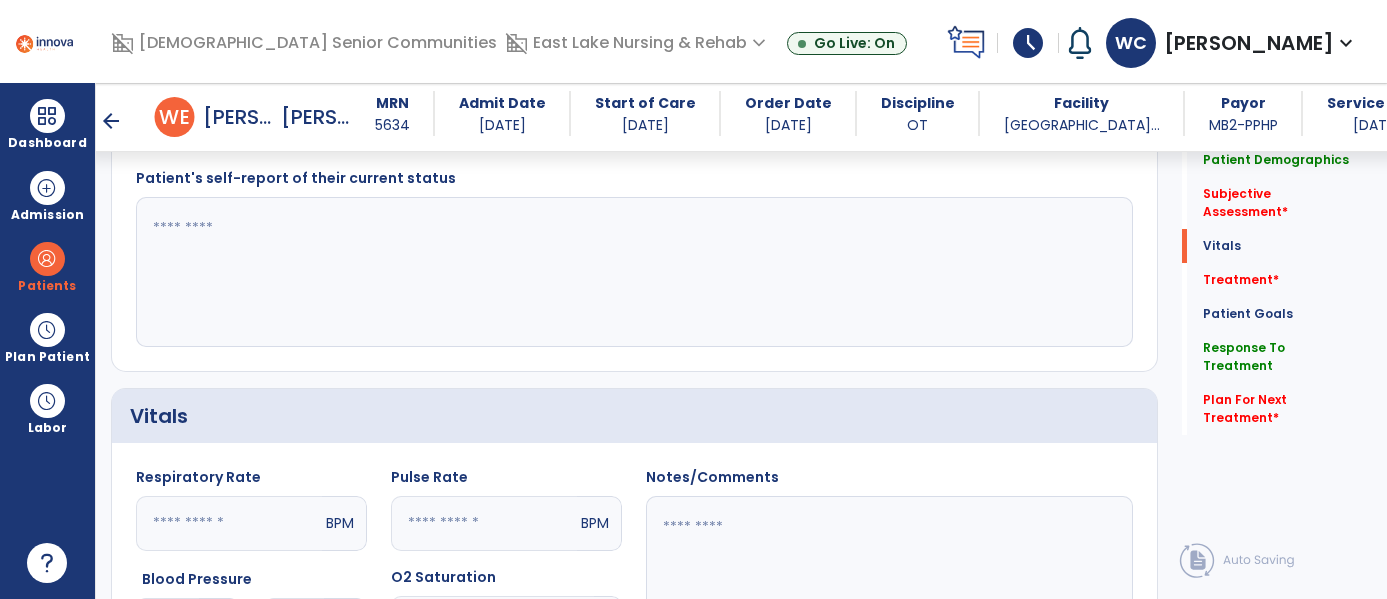 click 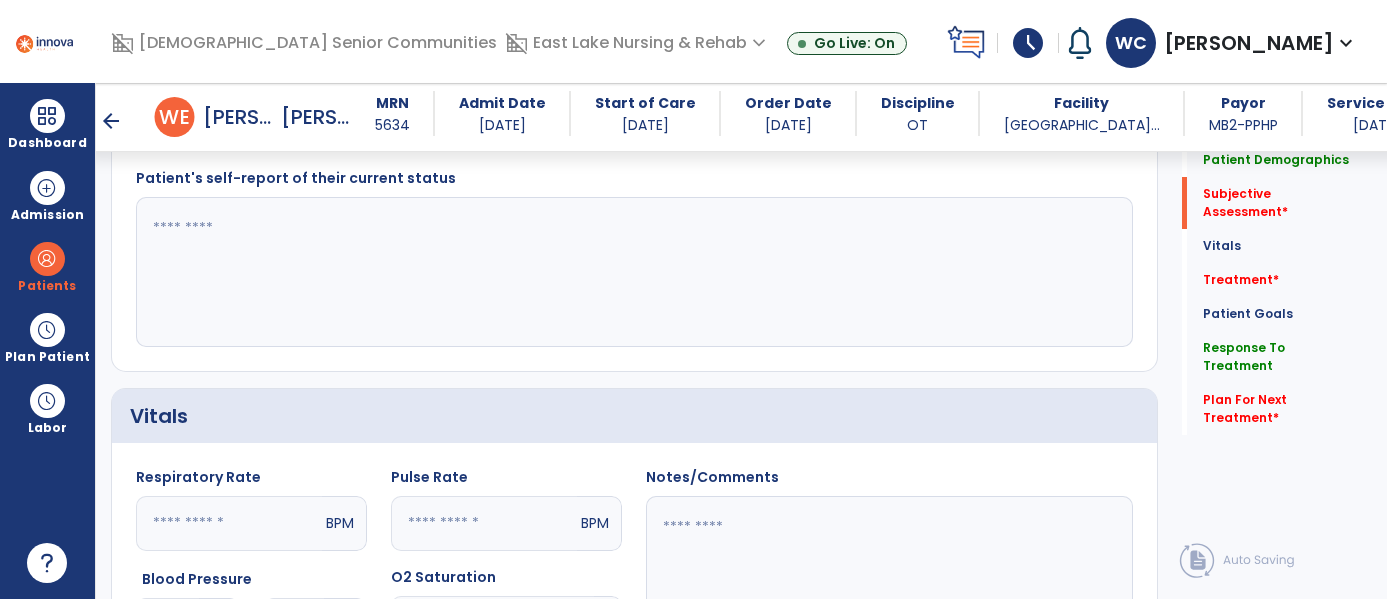 click 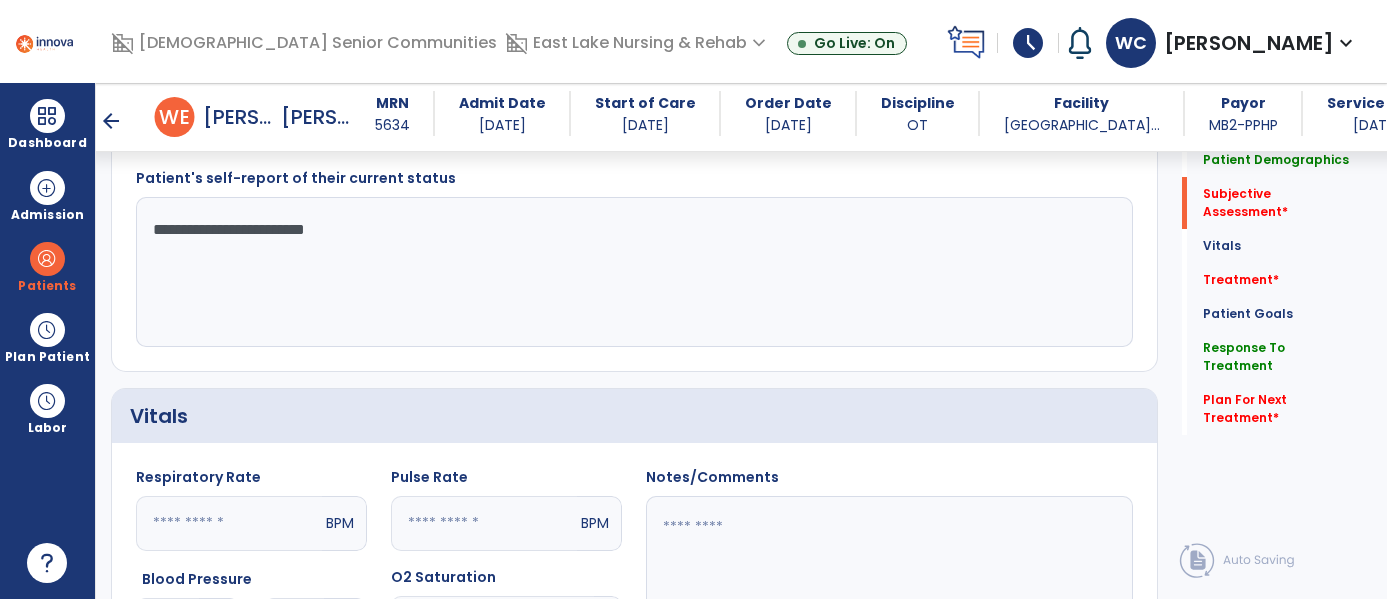 scroll, scrollTop: 2048, scrollLeft: 0, axis: vertical 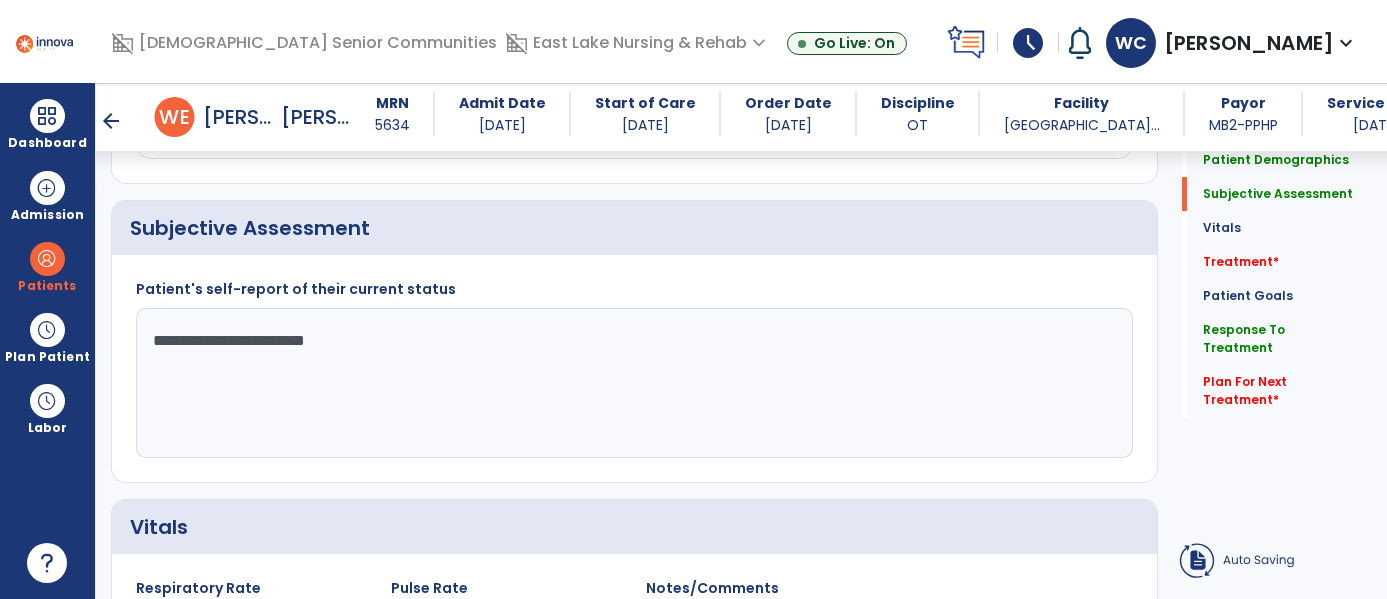 click on "**********" 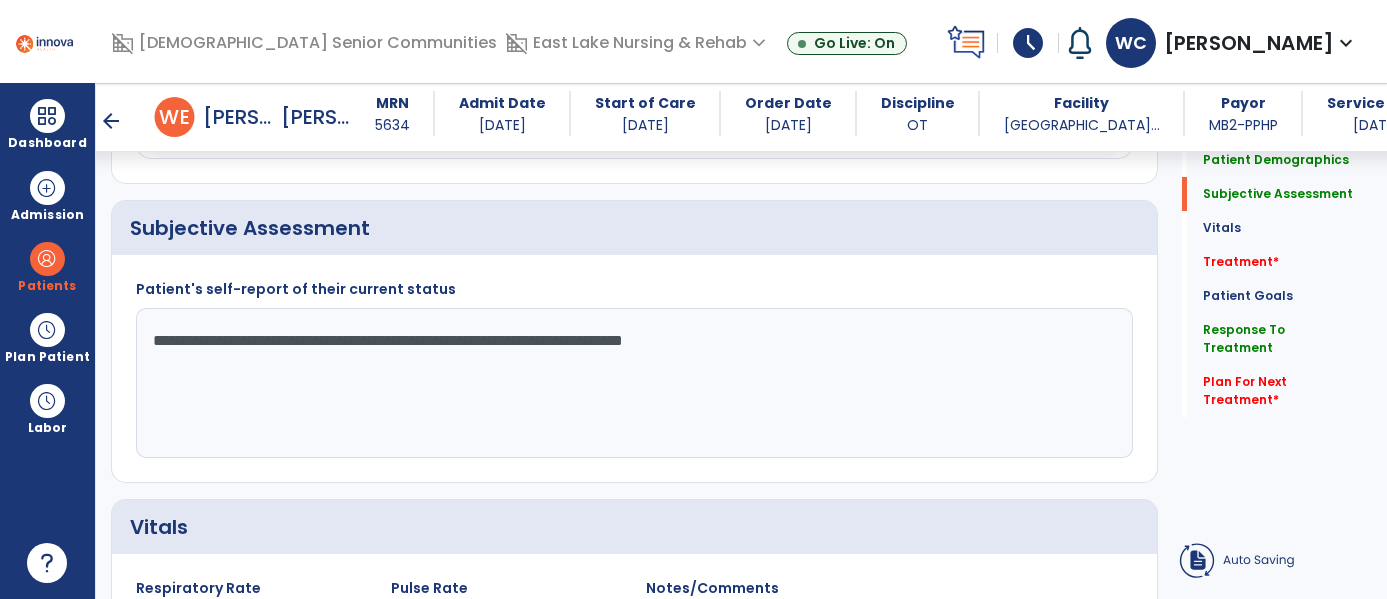 click on "**********" 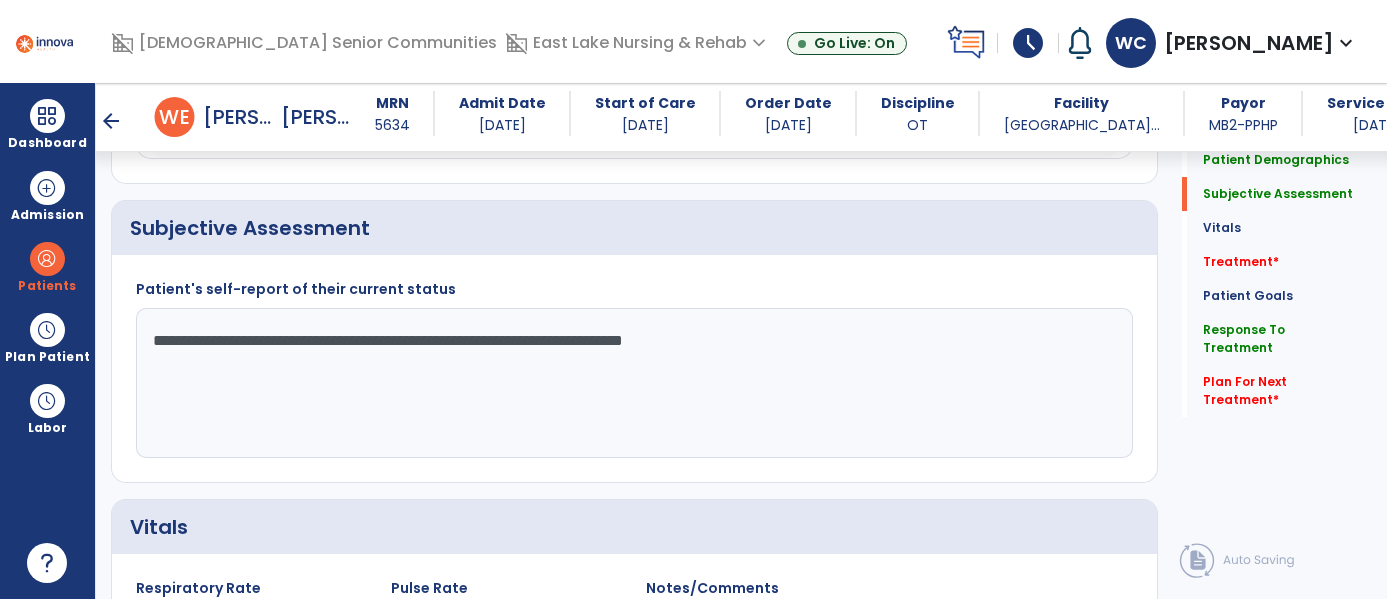 scroll, scrollTop: 2047, scrollLeft: 0, axis: vertical 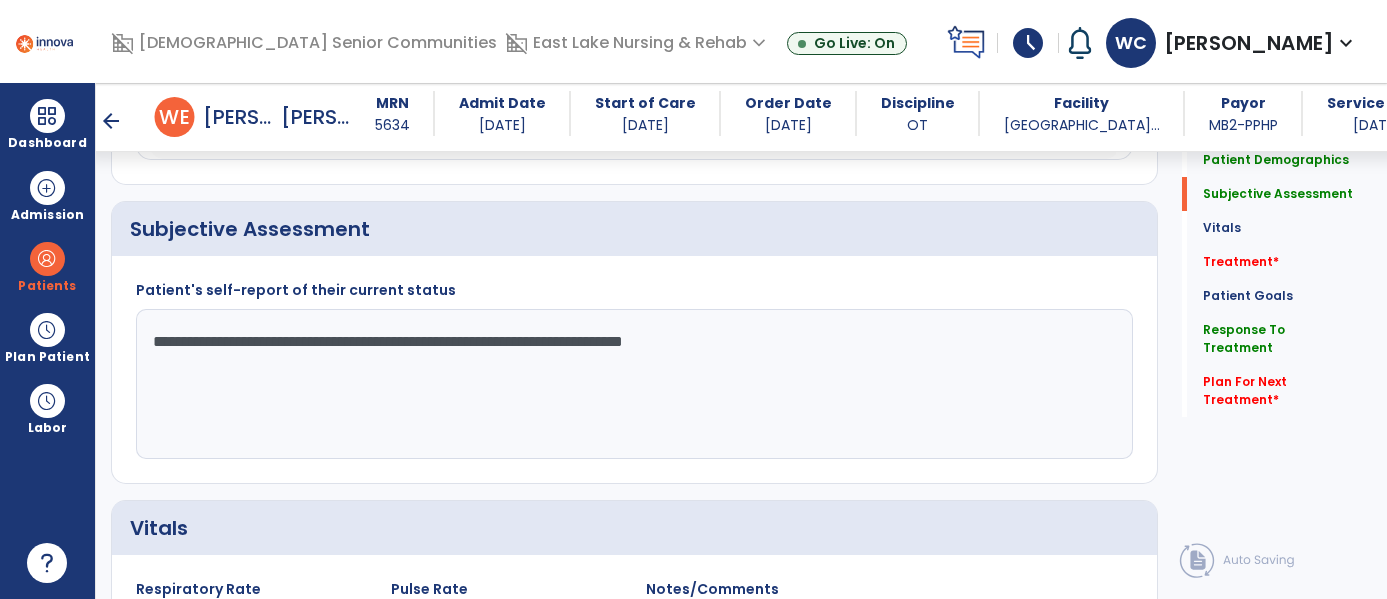 click on "**********" 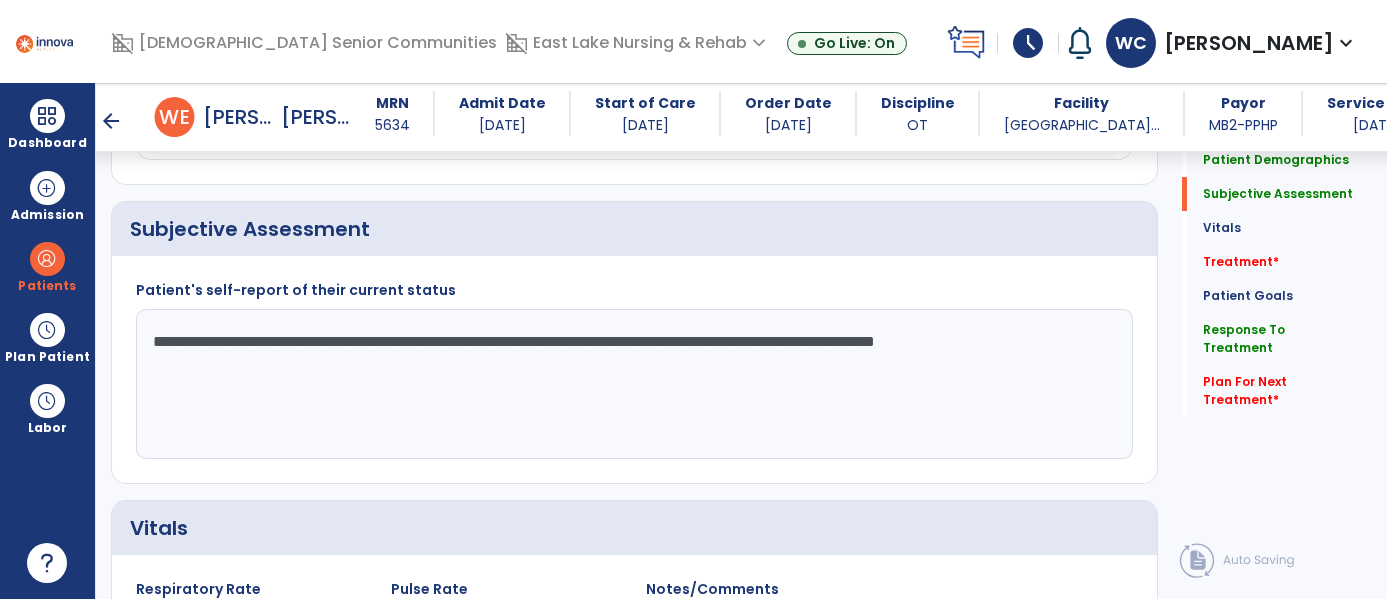 click on "**********" 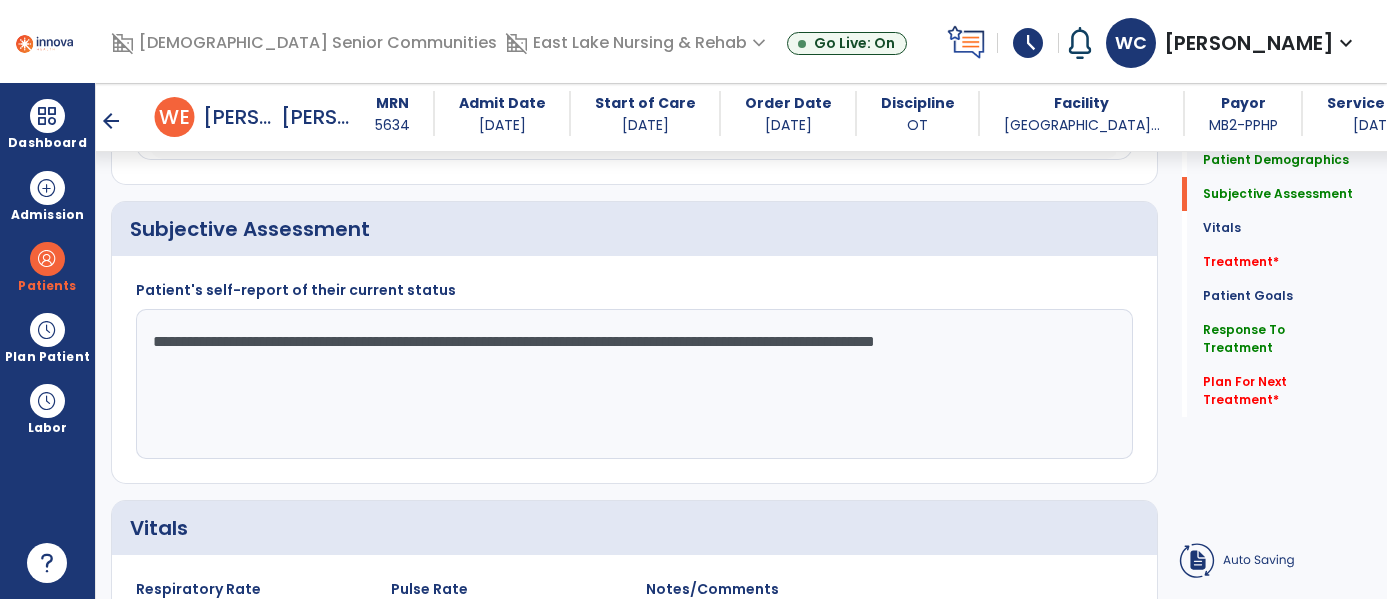 click on "**********" 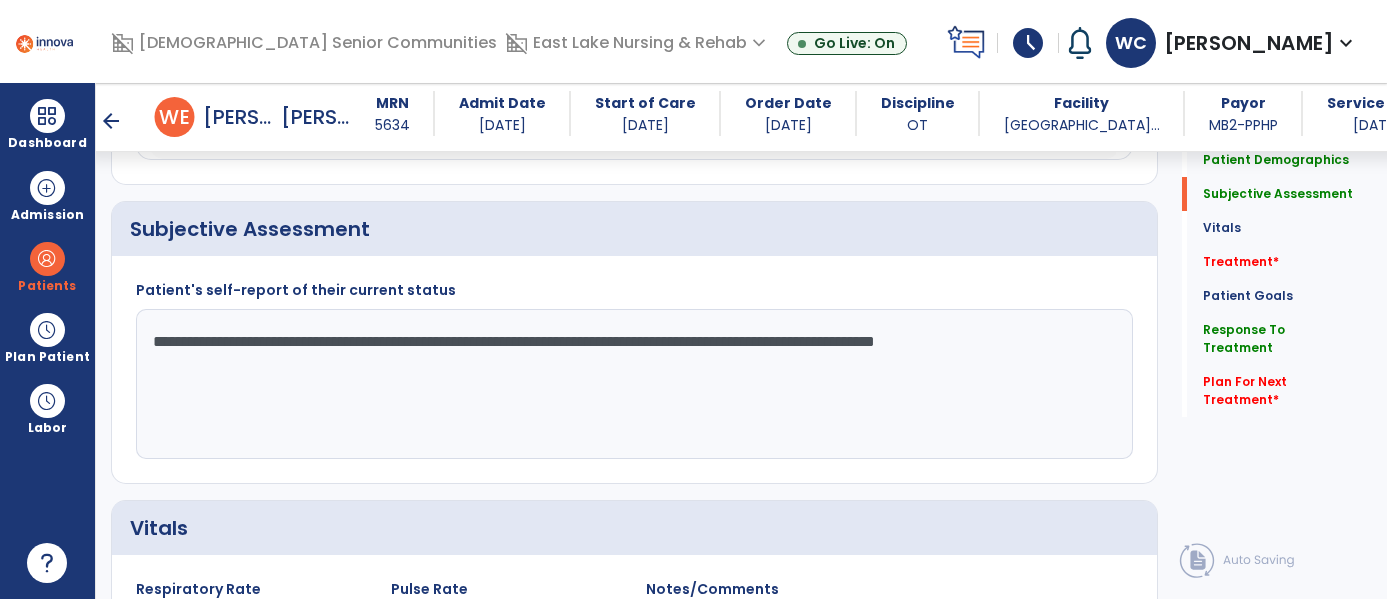 click on "**********" 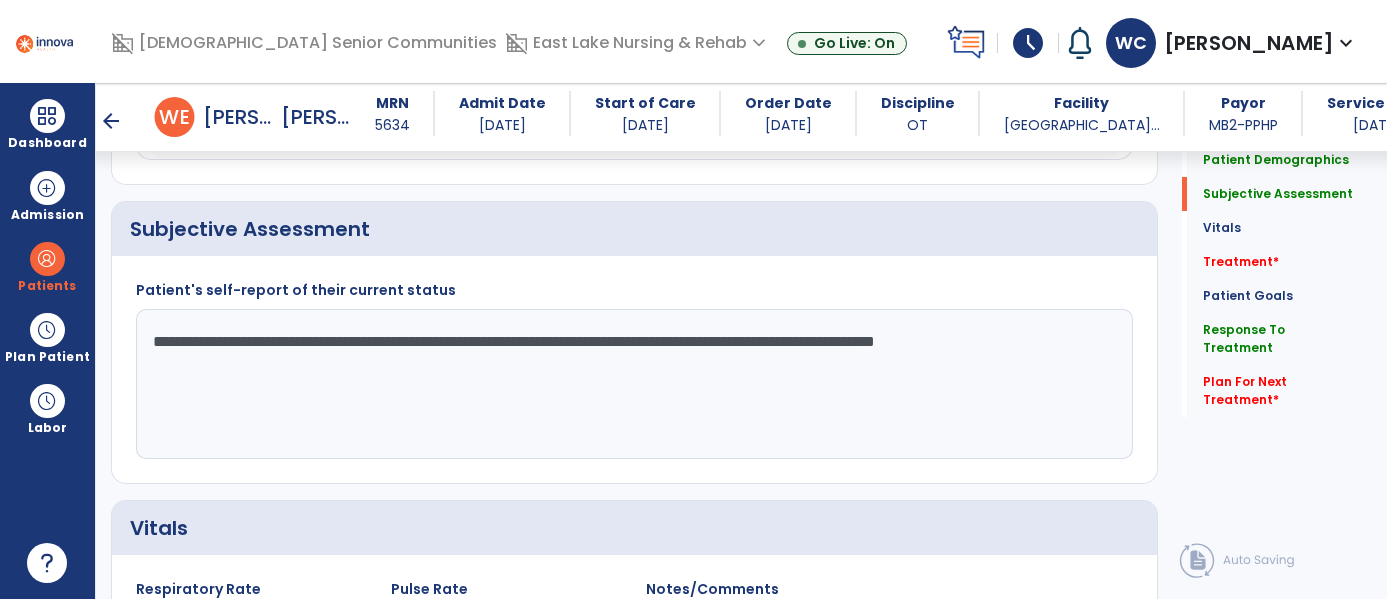 click on "**********" 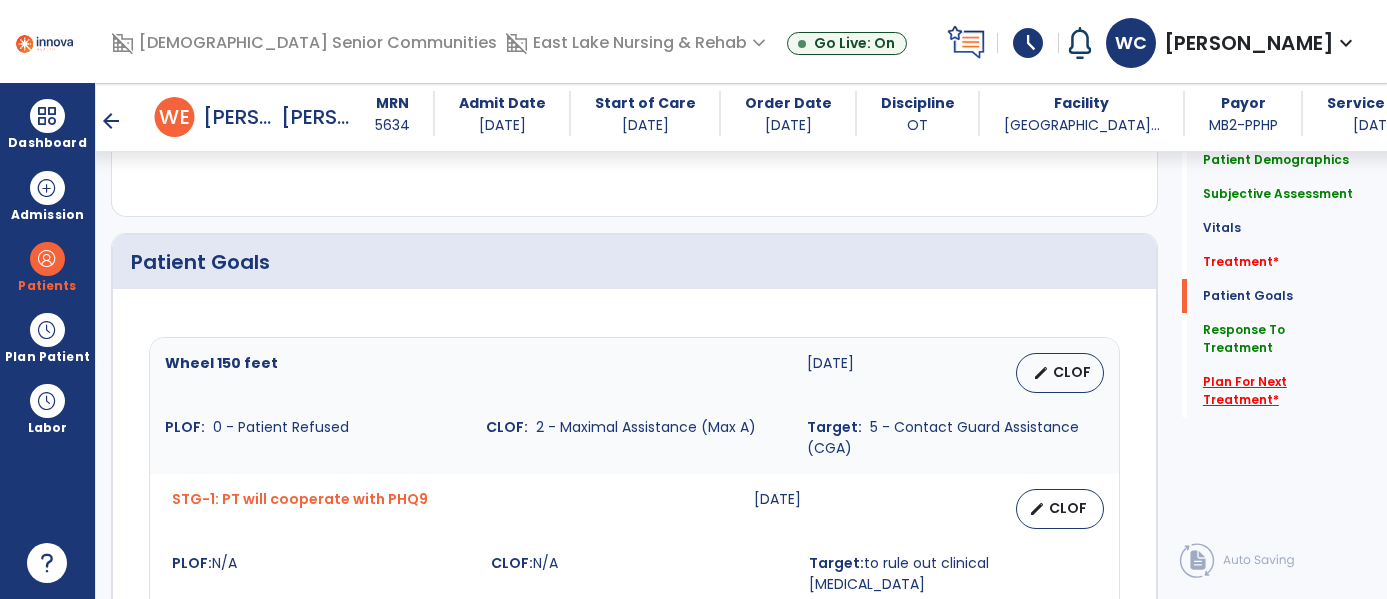 type on "**********" 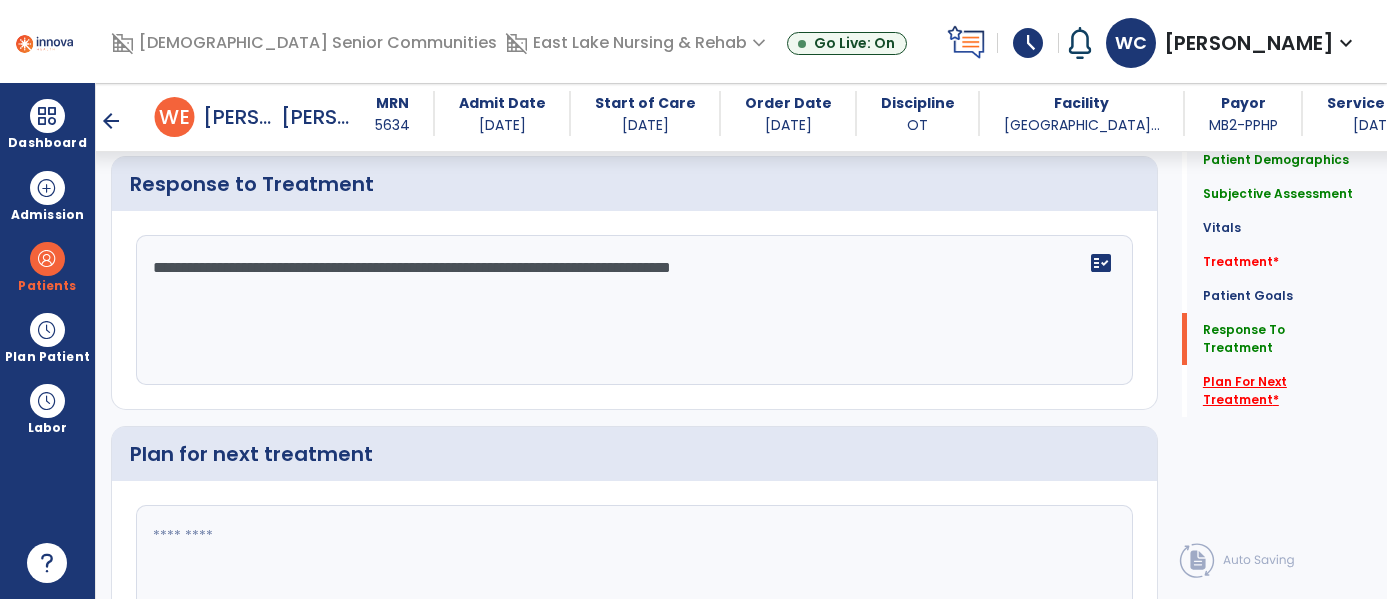 scroll, scrollTop: 4082, scrollLeft: 0, axis: vertical 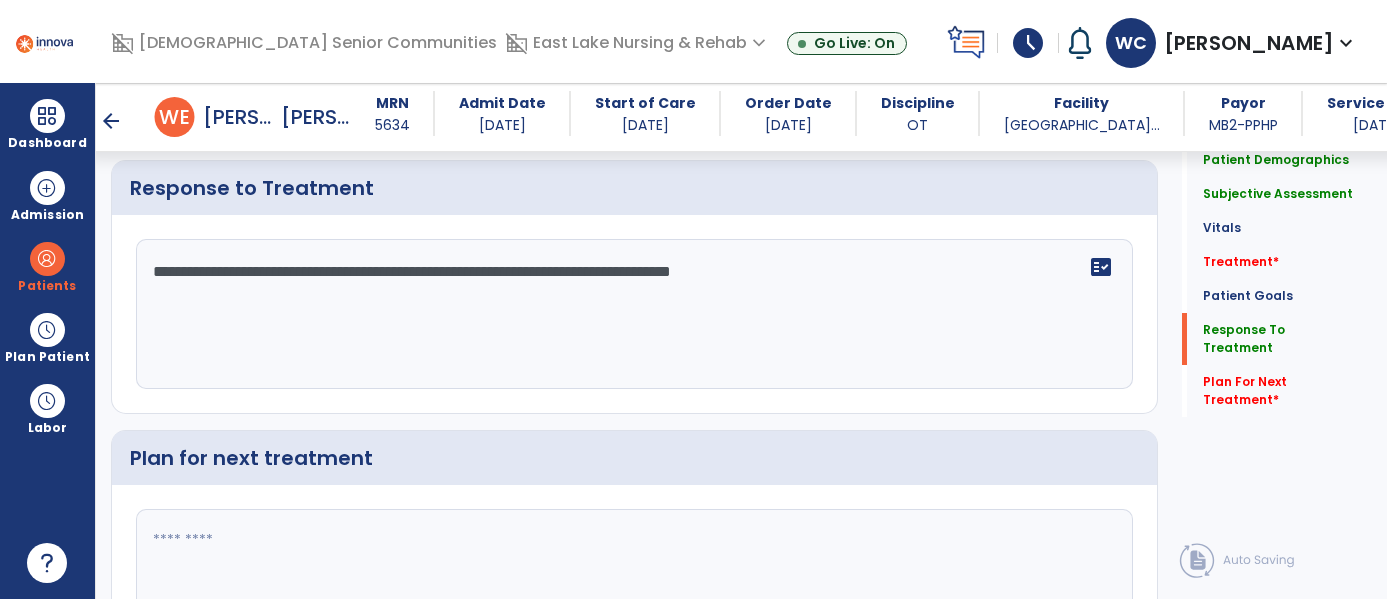 click on "**********" 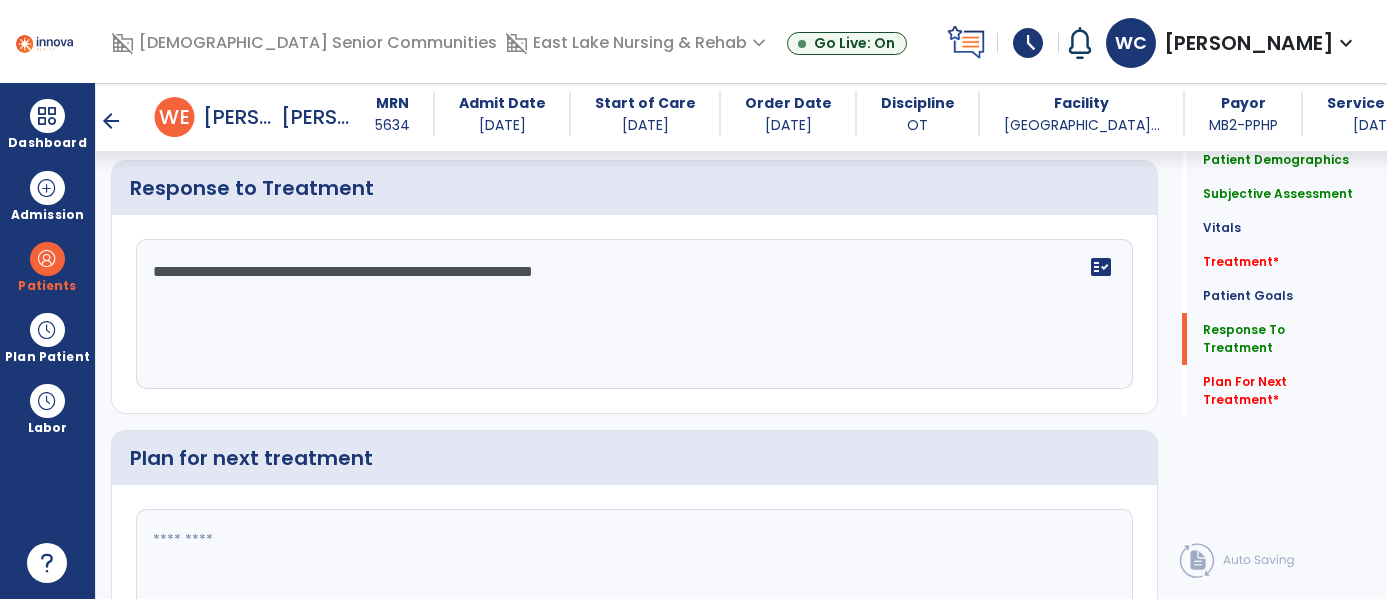 type on "**********" 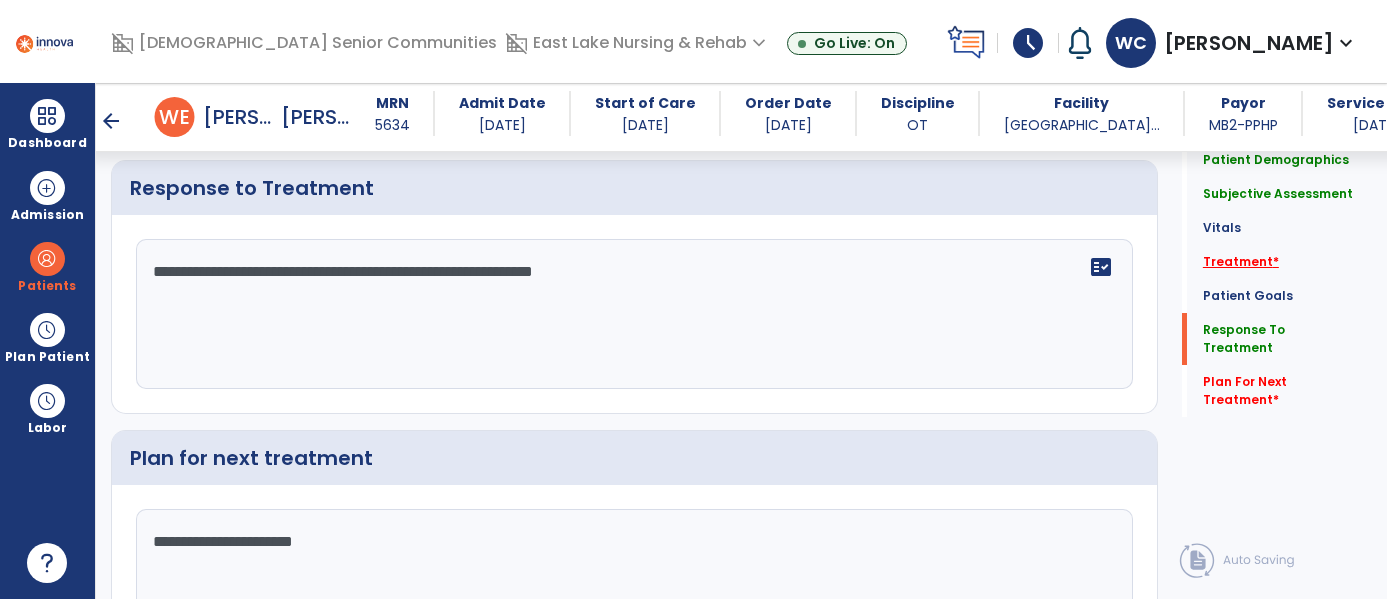 type on "**********" 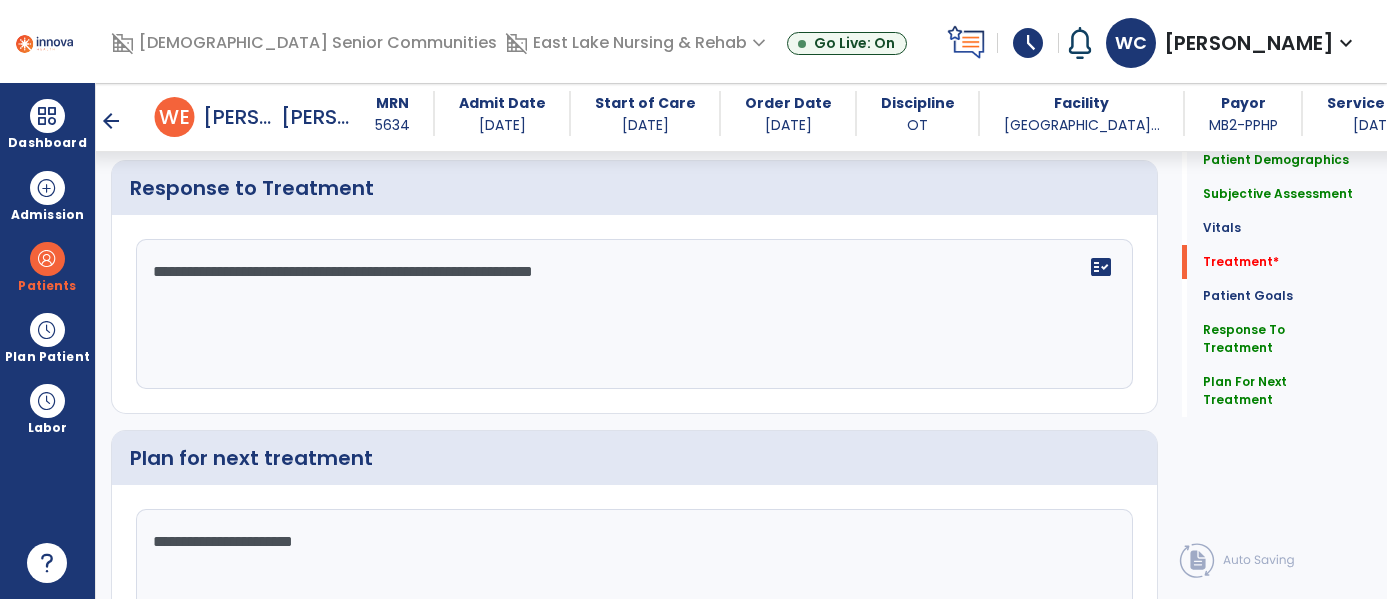 click on "add  Add Service Code" 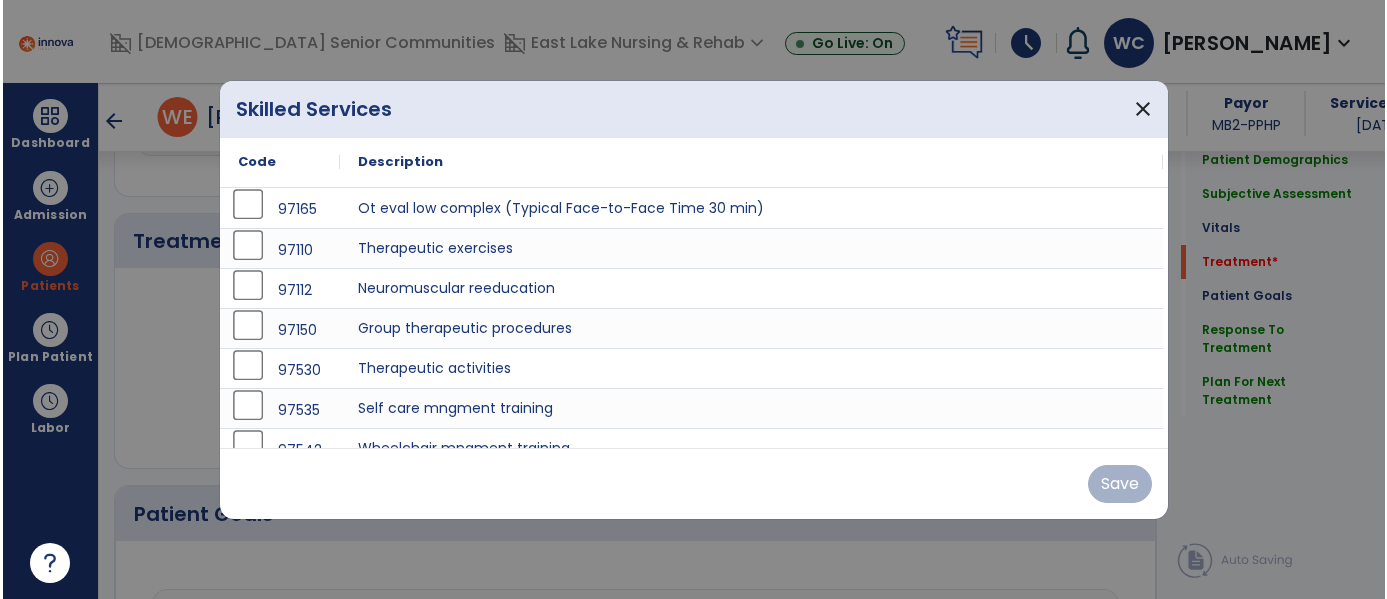 scroll, scrollTop: 2756, scrollLeft: 0, axis: vertical 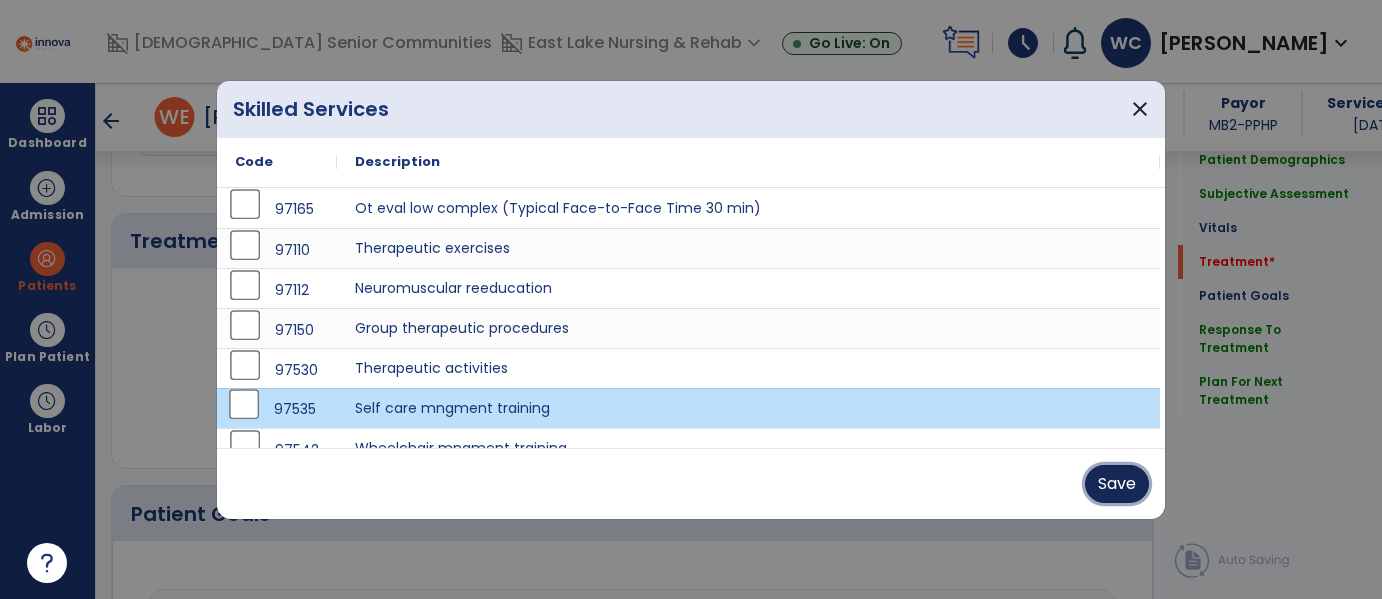 click on "Save" at bounding box center (1117, 484) 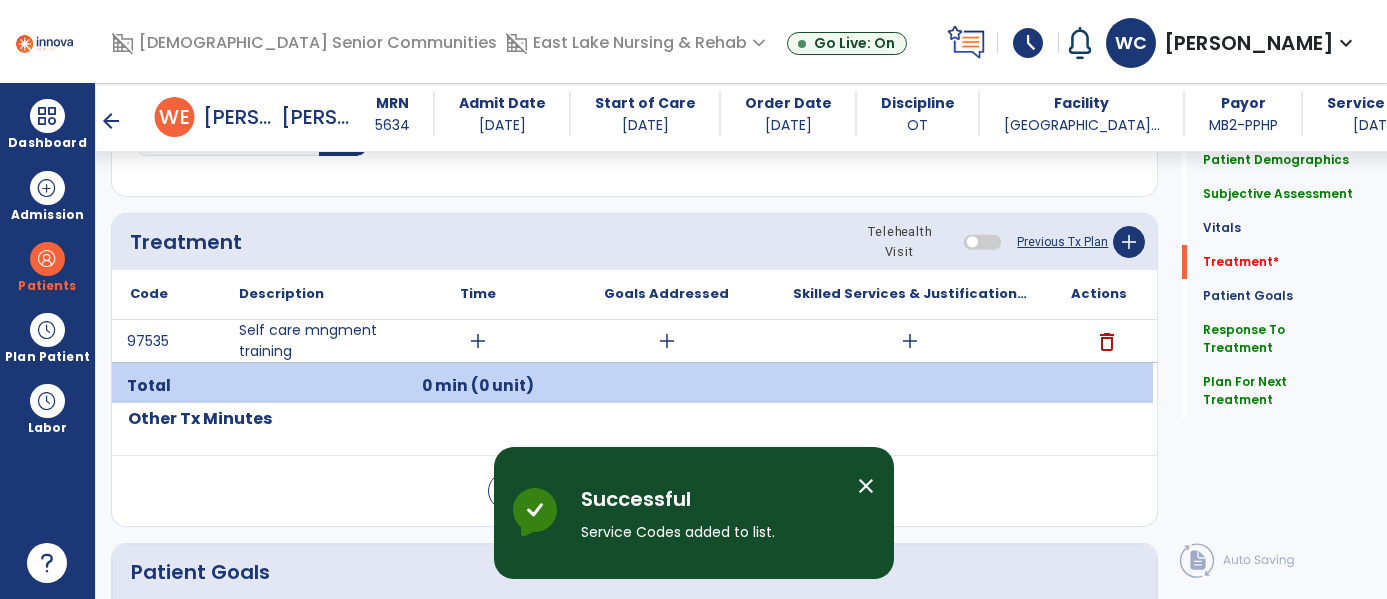 click on "add" at bounding box center (478, 341) 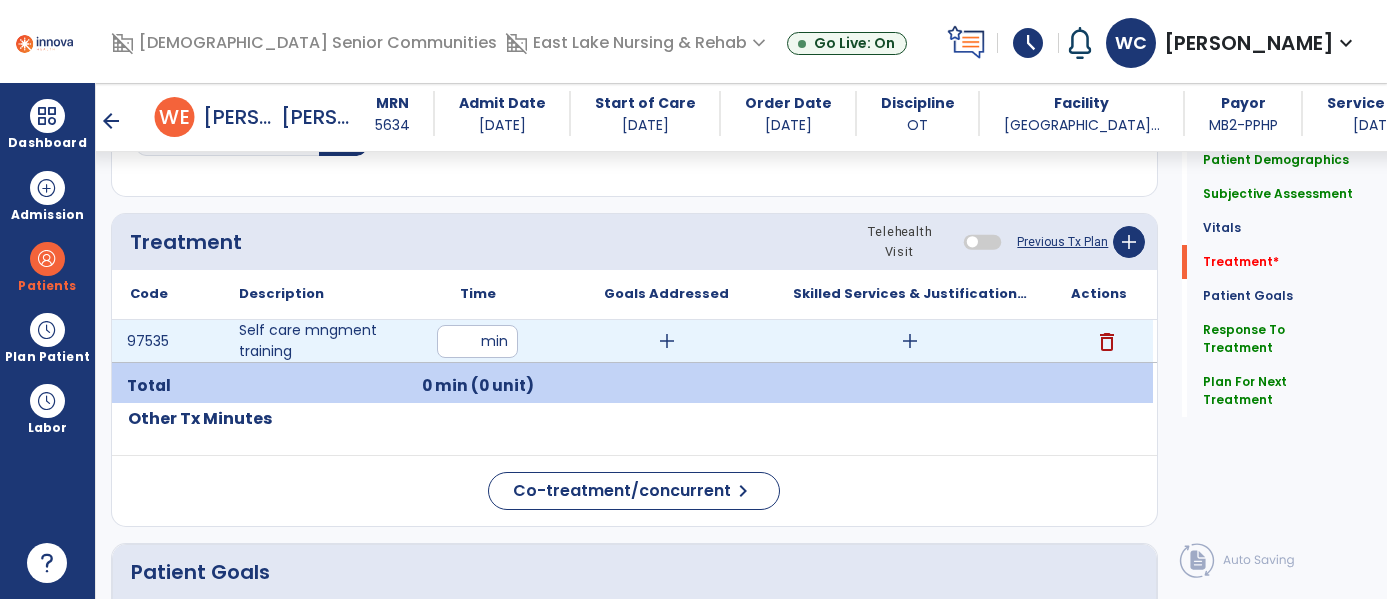 type on "**" 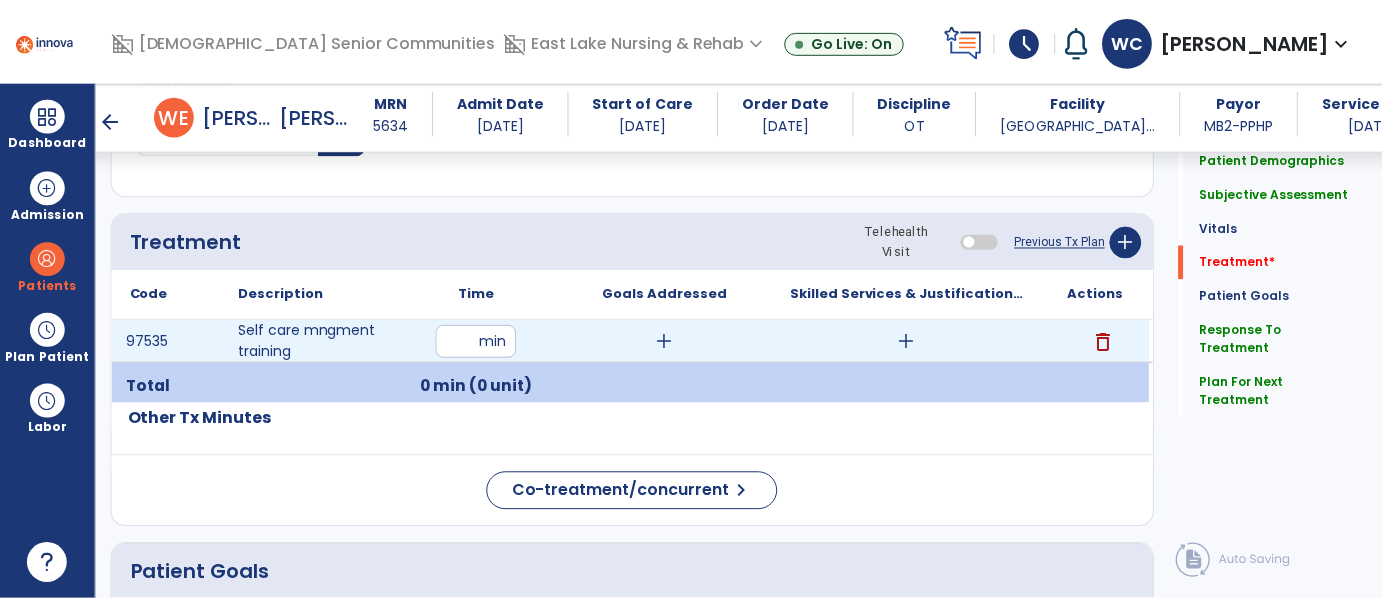 scroll, scrollTop: 2766, scrollLeft: 0, axis: vertical 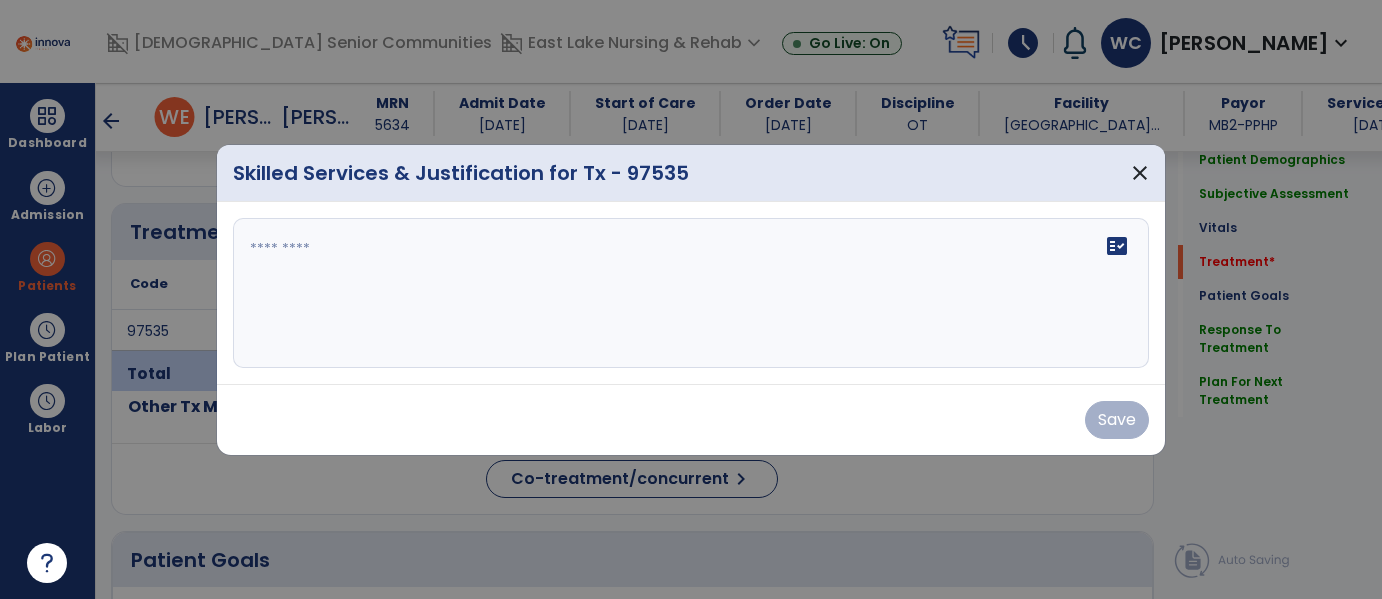 click on "fact_check" at bounding box center (691, 293) 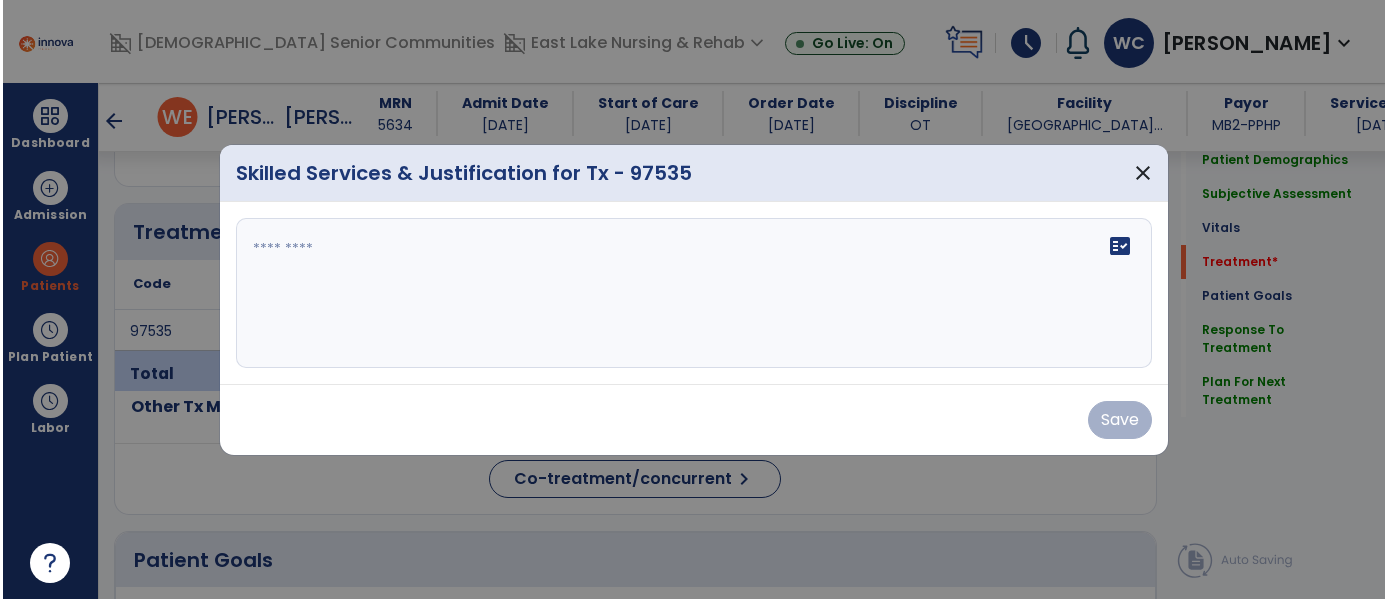 scroll, scrollTop: 2766, scrollLeft: 0, axis: vertical 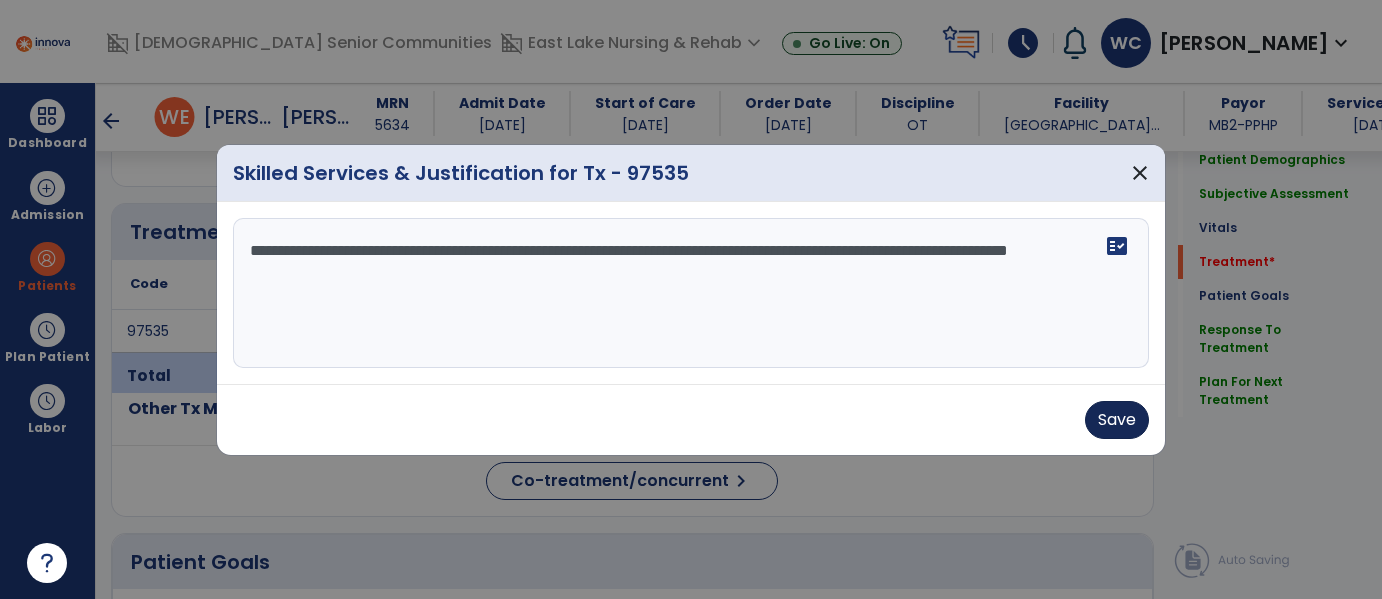type on "**********" 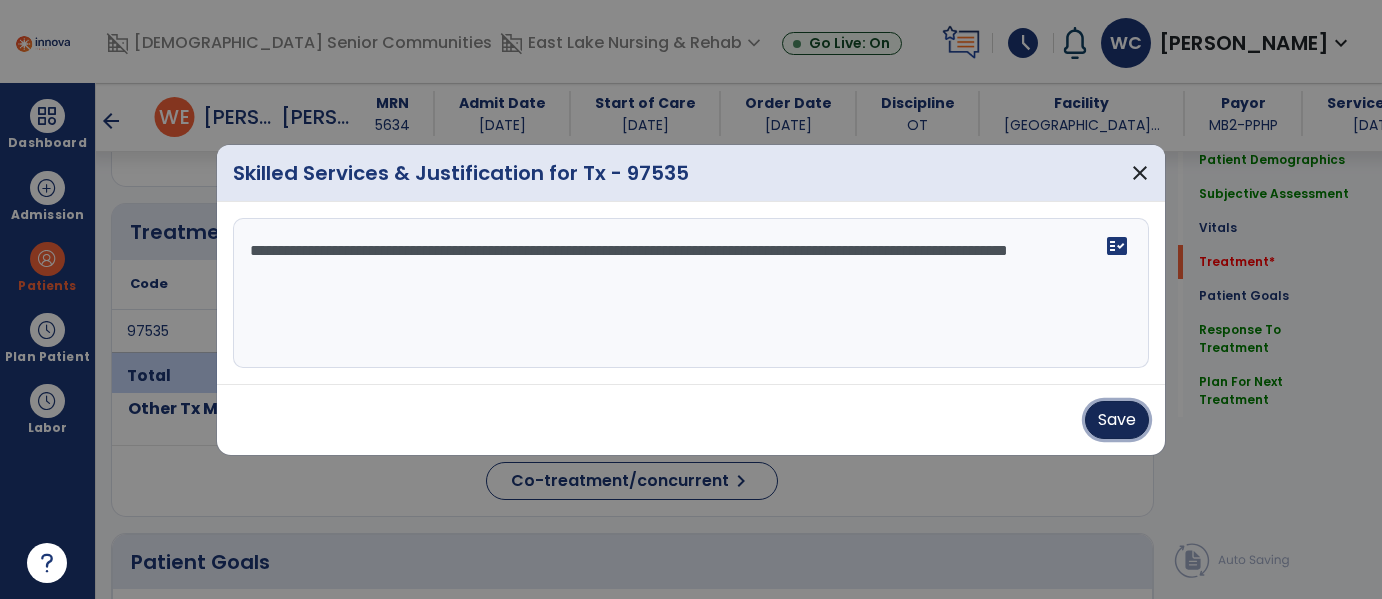 click on "Save" at bounding box center (1117, 420) 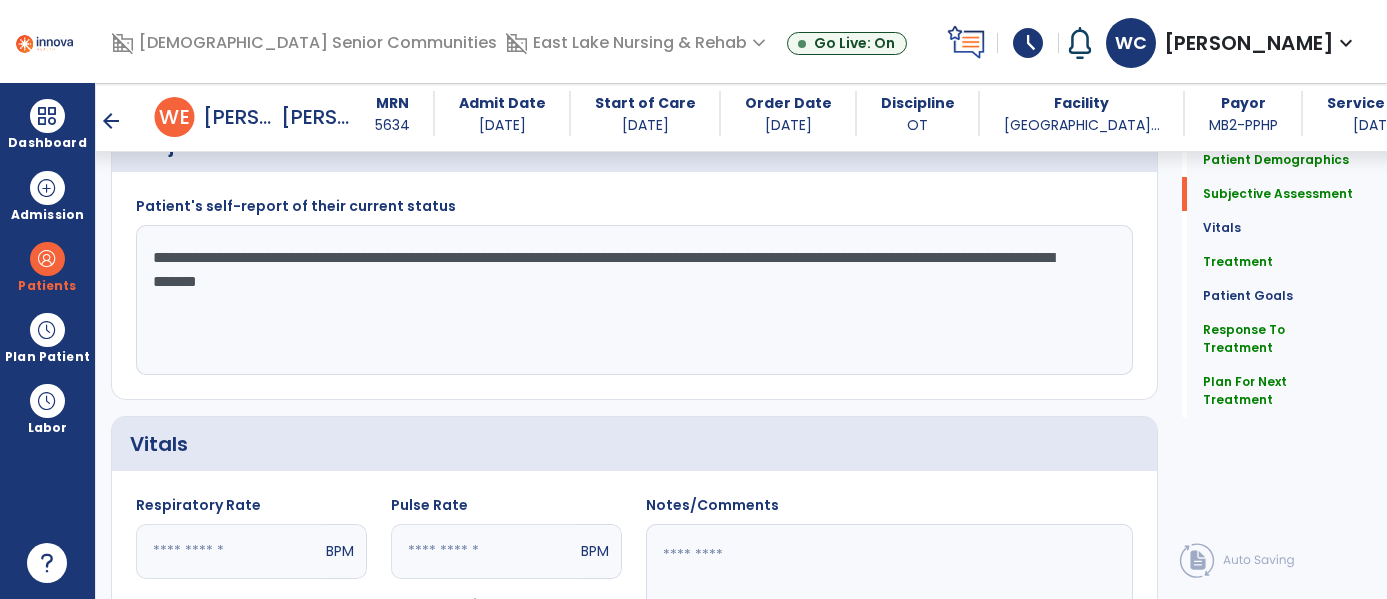 scroll, scrollTop: 2134, scrollLeft: 0, axis: vertical 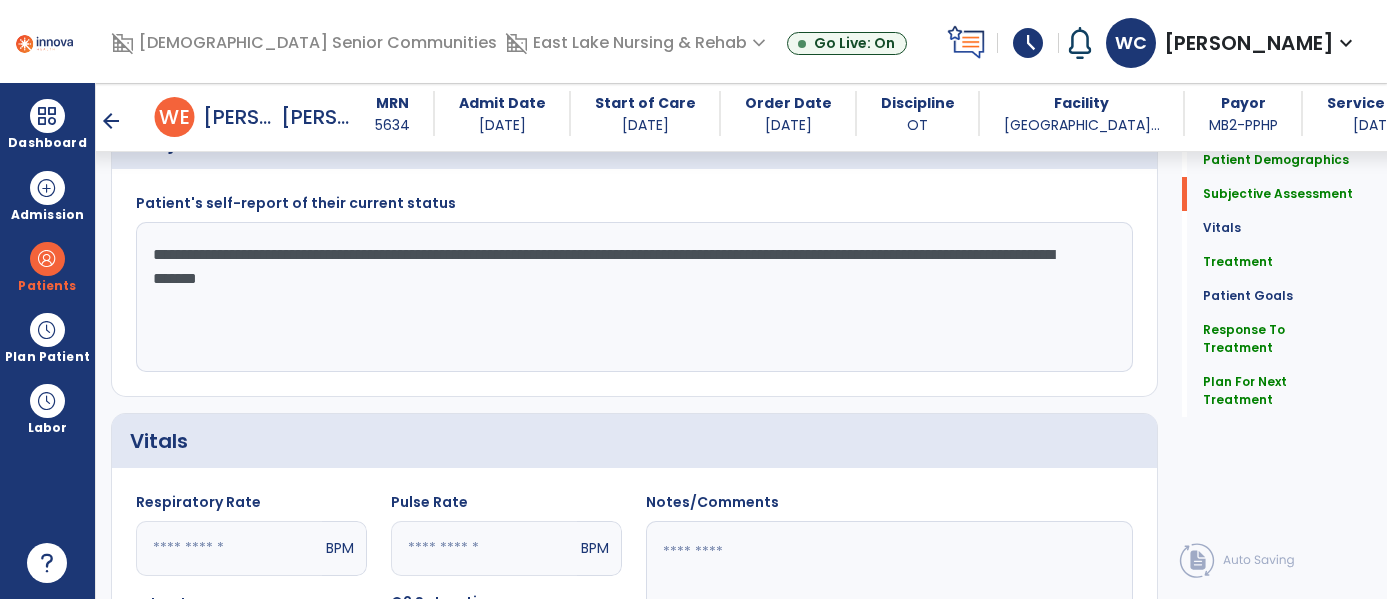 click on "**********" 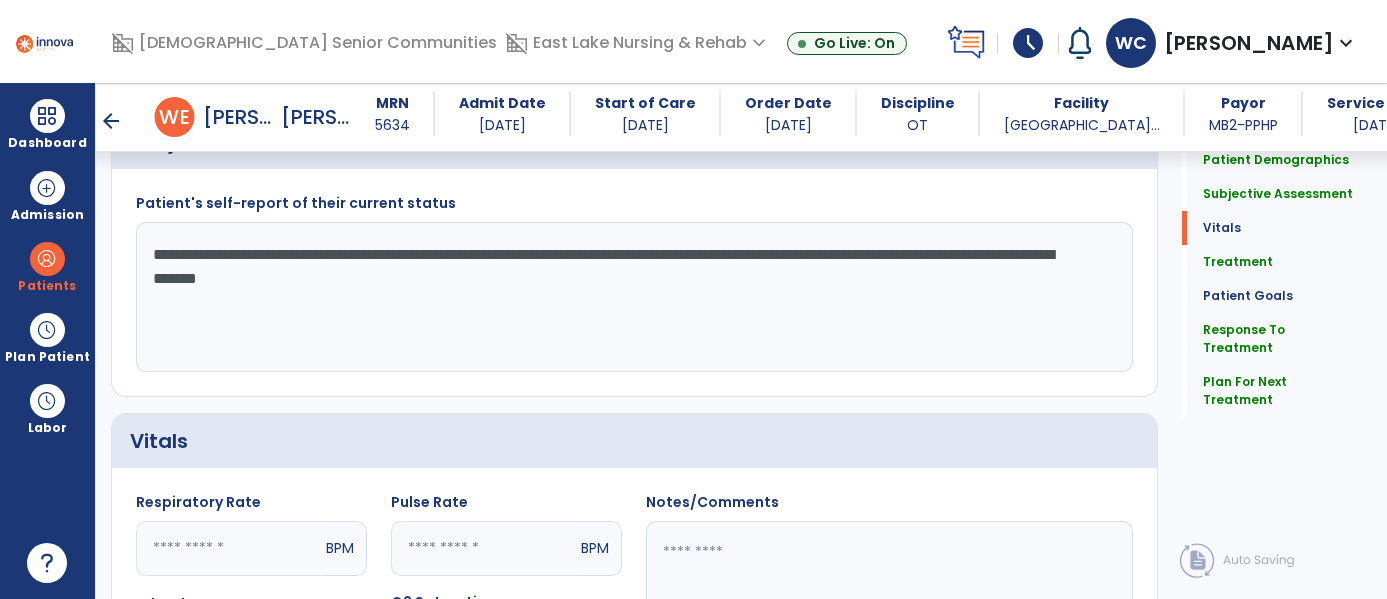 scroll, scrollTop: 2516, scrollLeft: 0, axis: vertical 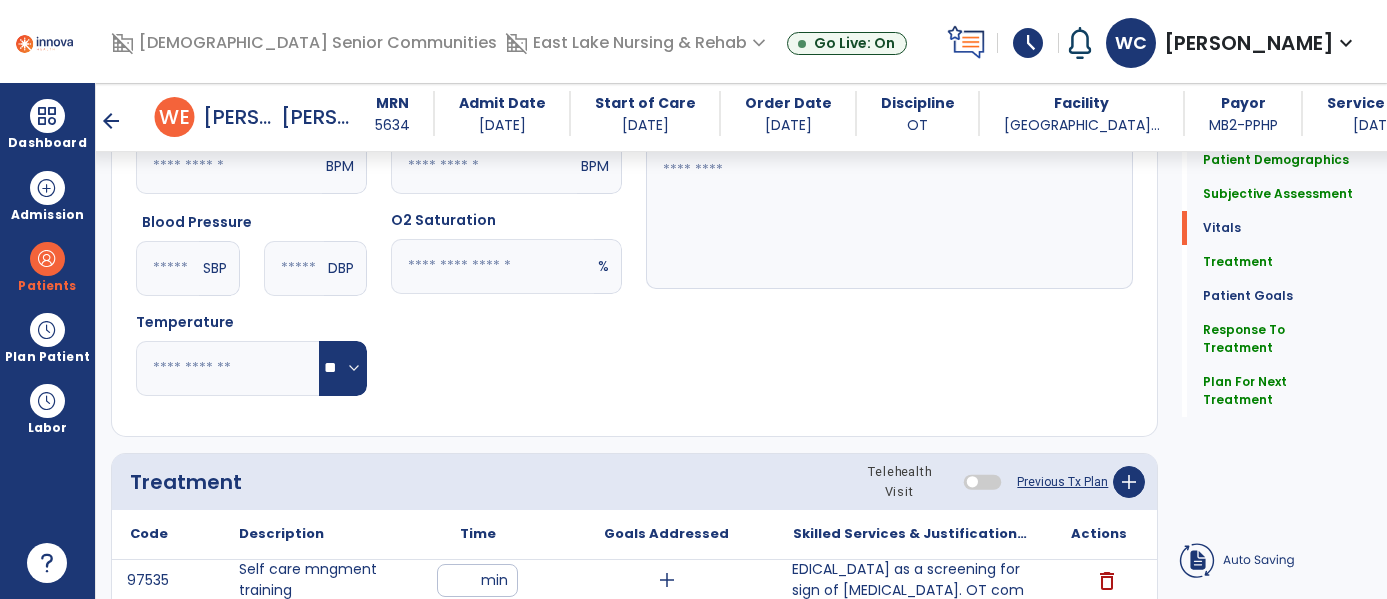 type on "**********" 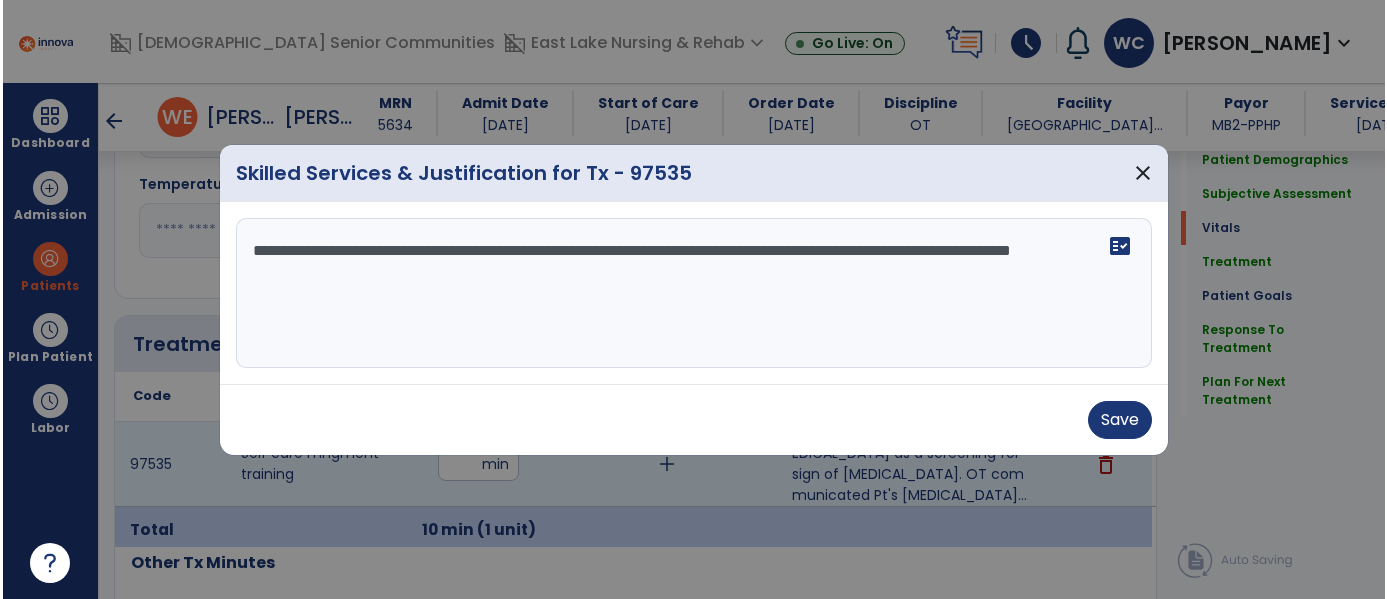 scroll, scrollTop: 2654, scrollLeft: 0, axis: vertical 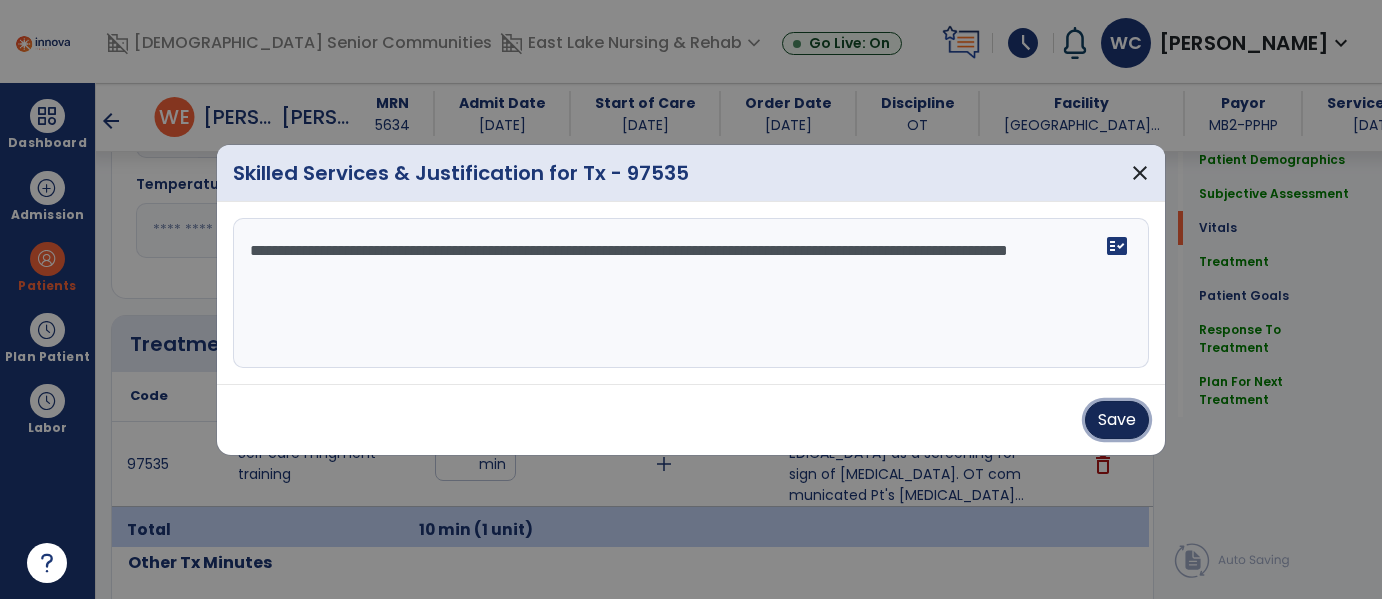 click on "Save" at bounding box center (1117, 420) 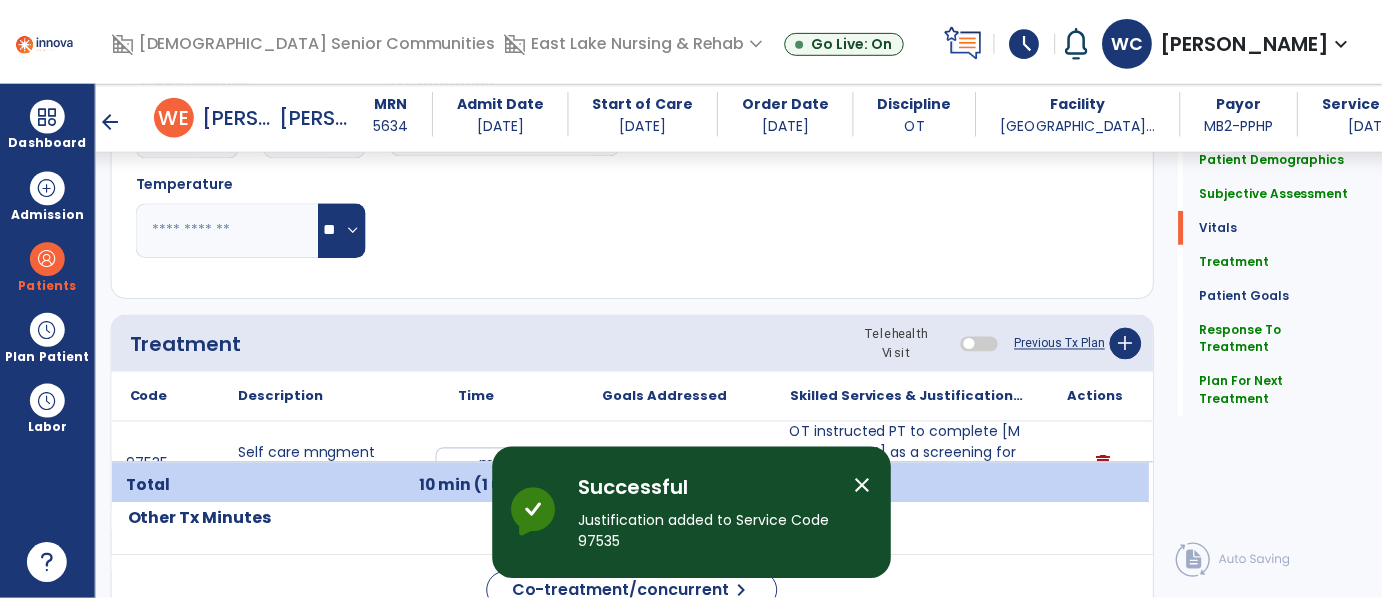 scroll, scrollTop: 2794, scrollLeft: 0, axis: vertical 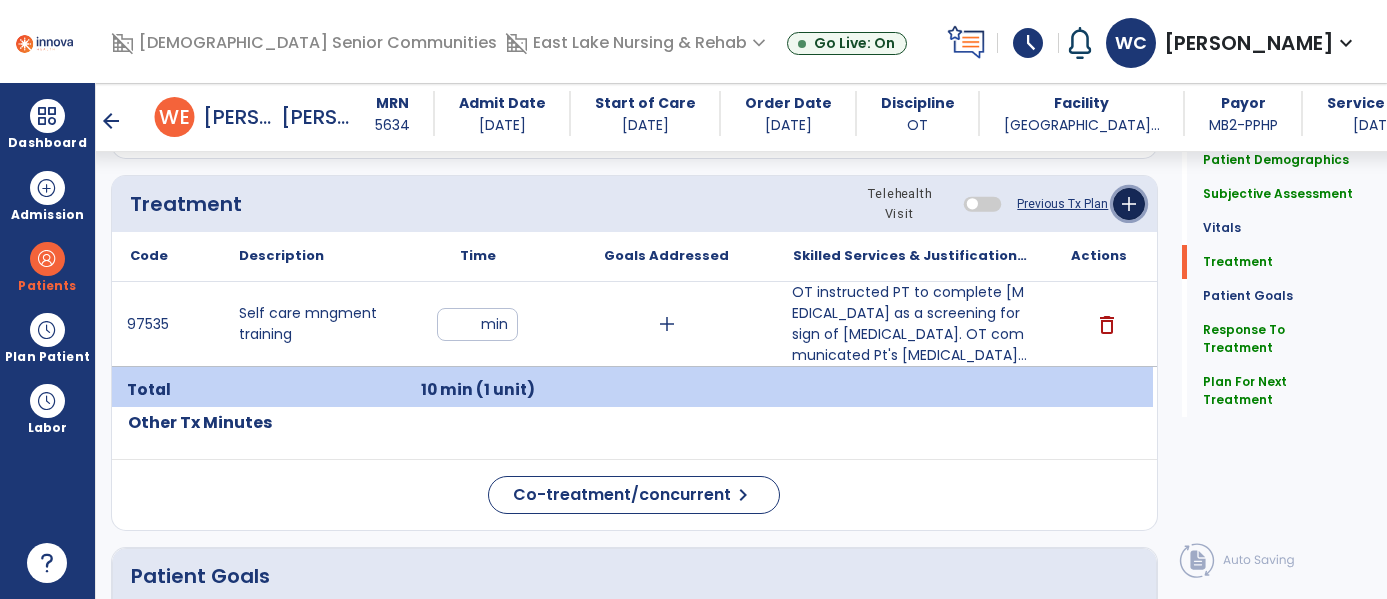 click on "add" 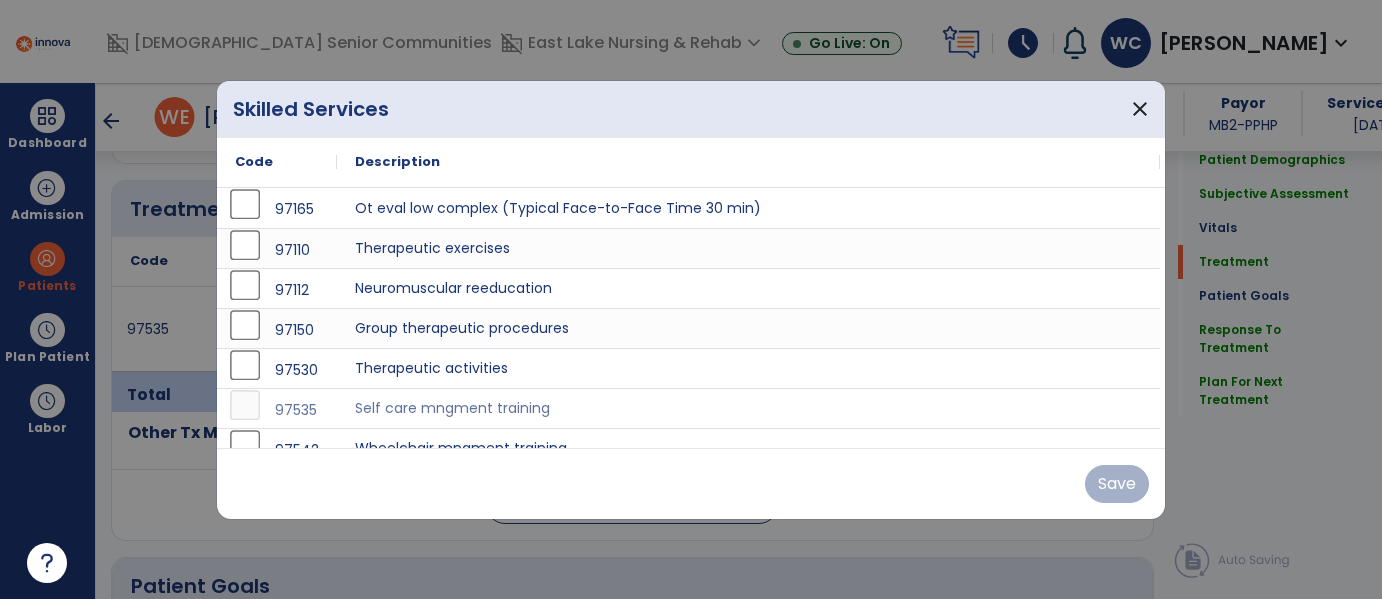 scroll, scrollTop: 2794, scrollLeft: 0, axis: vertical 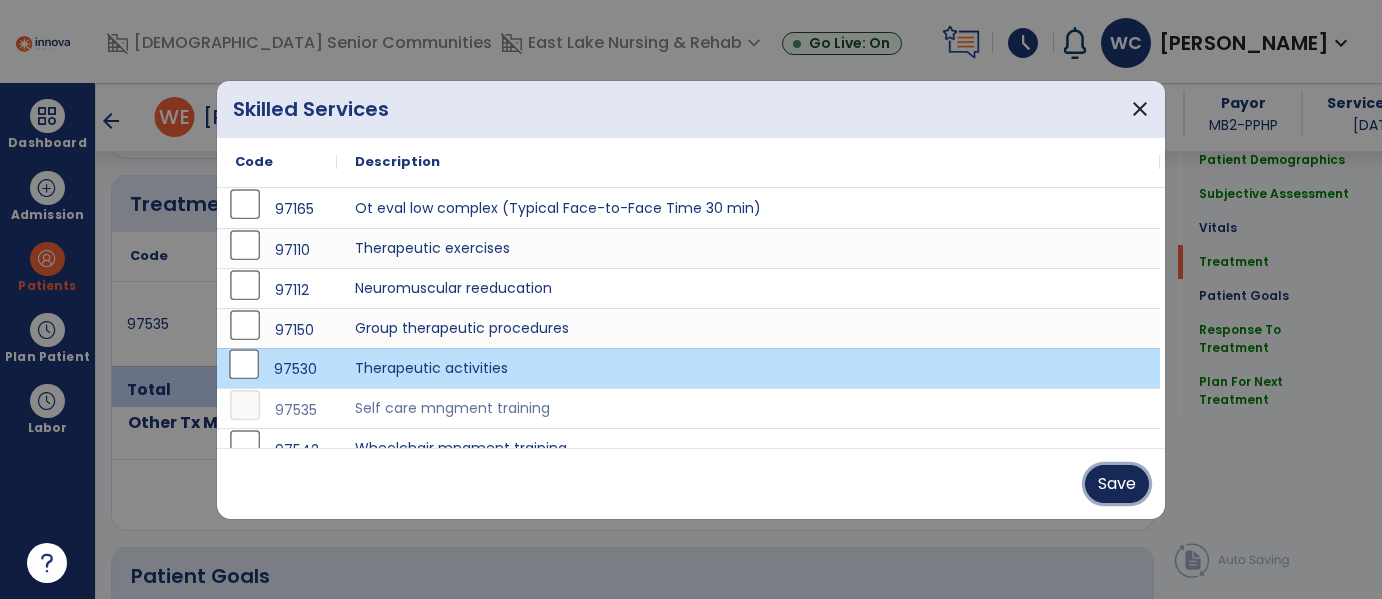 click on "Save" at bounding box center [1117, 484] 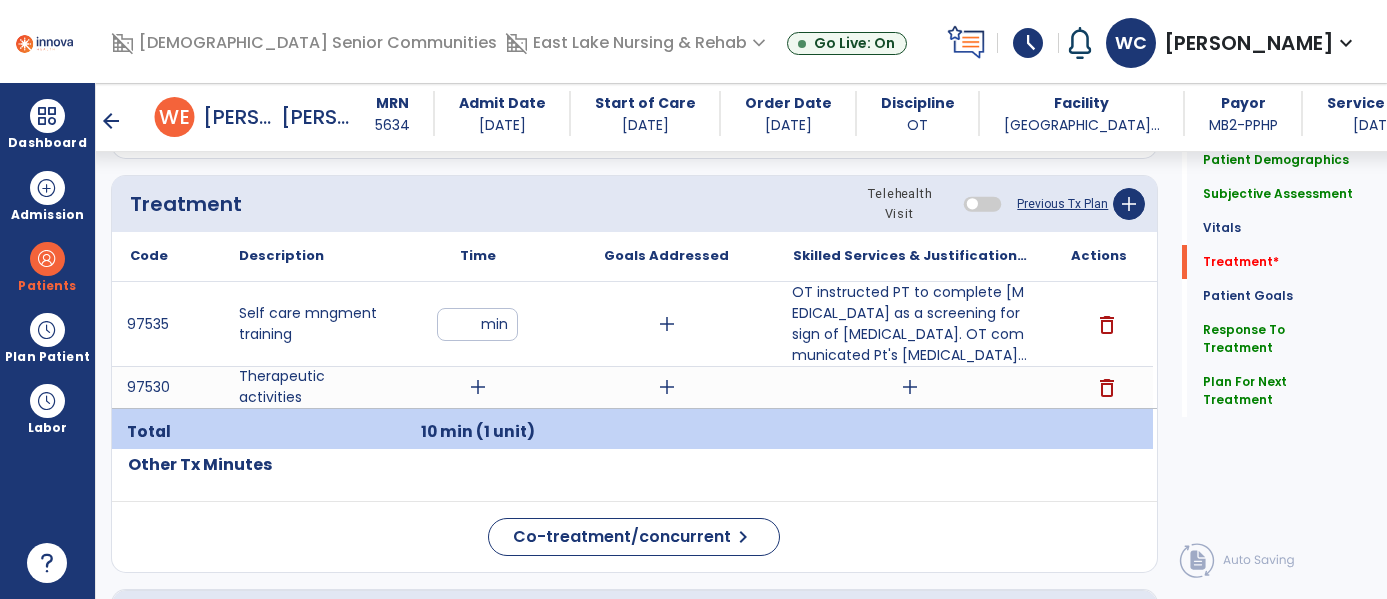 click on "add" at bounding box center (478, 387) 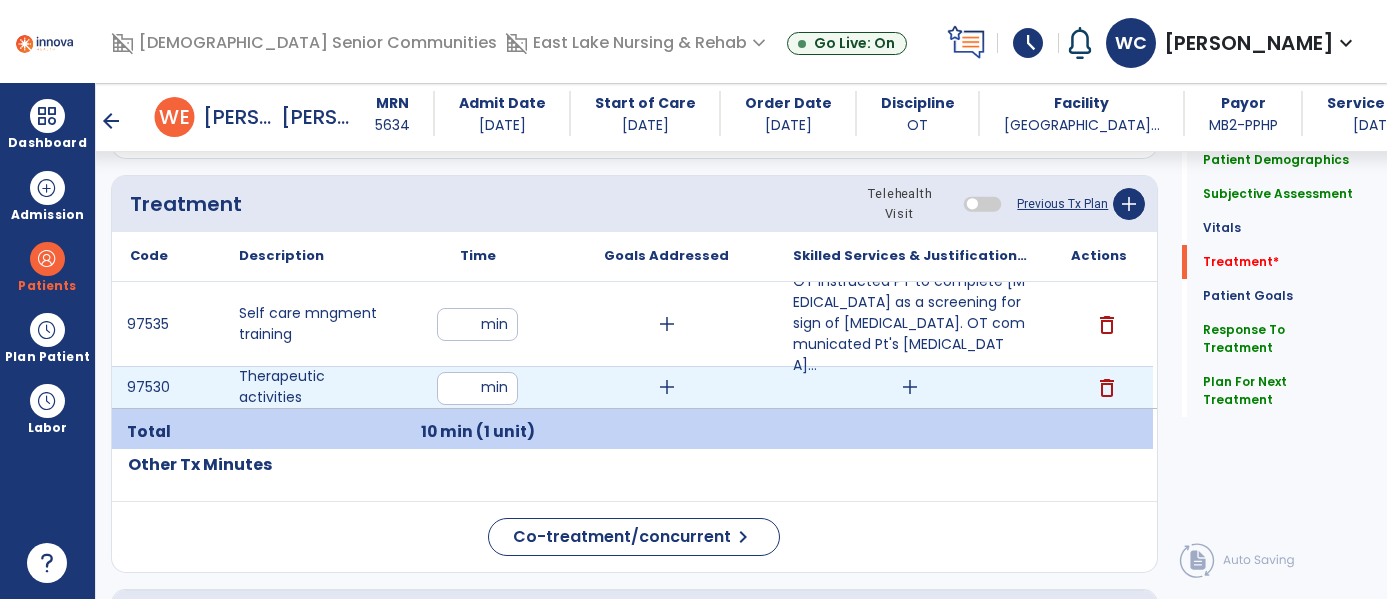 type on "*" 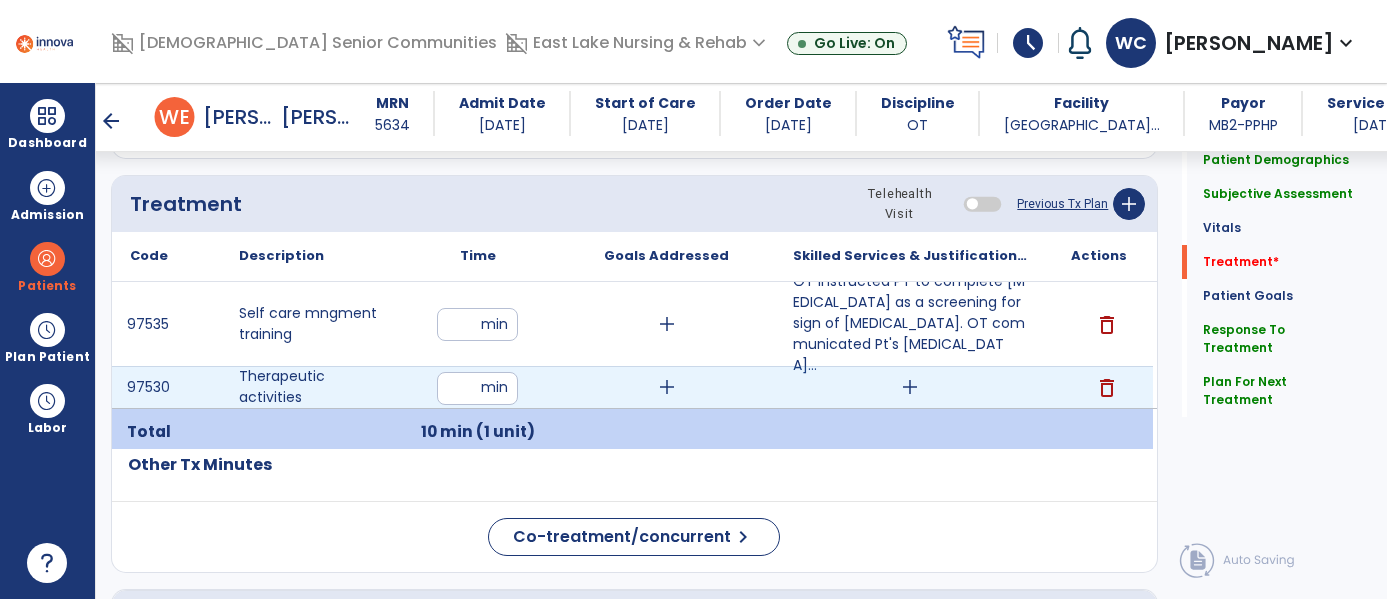 type on "**" 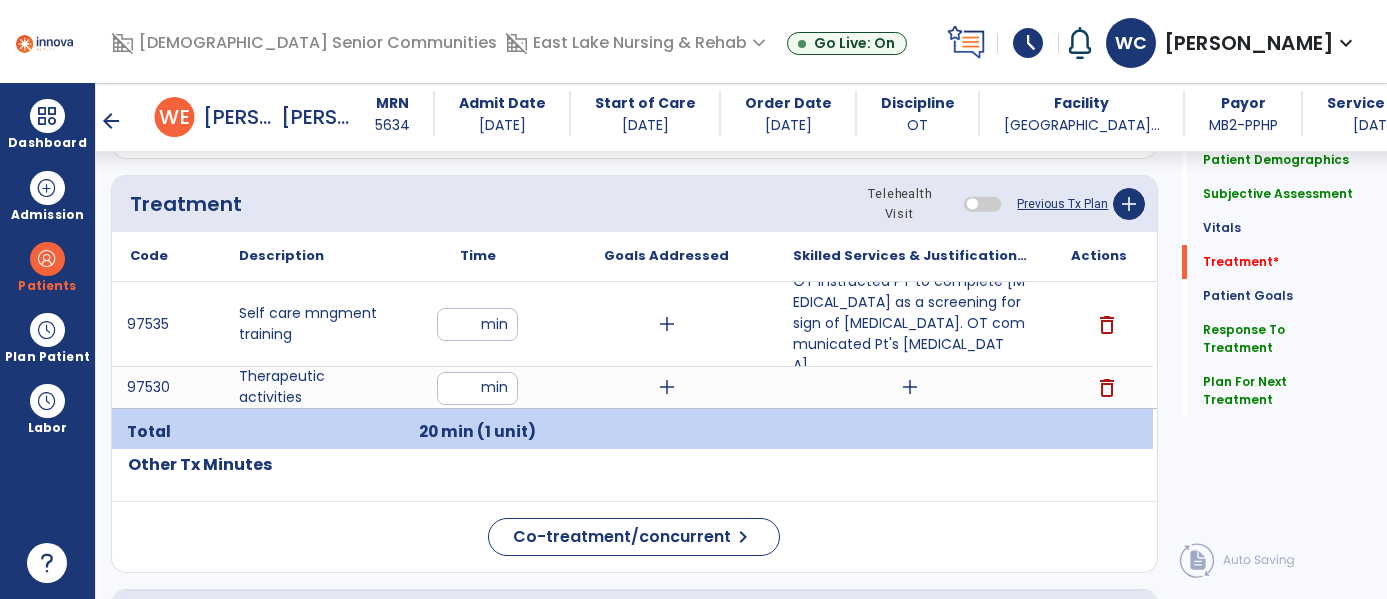 click on "add" at bounding box center (910, 387) 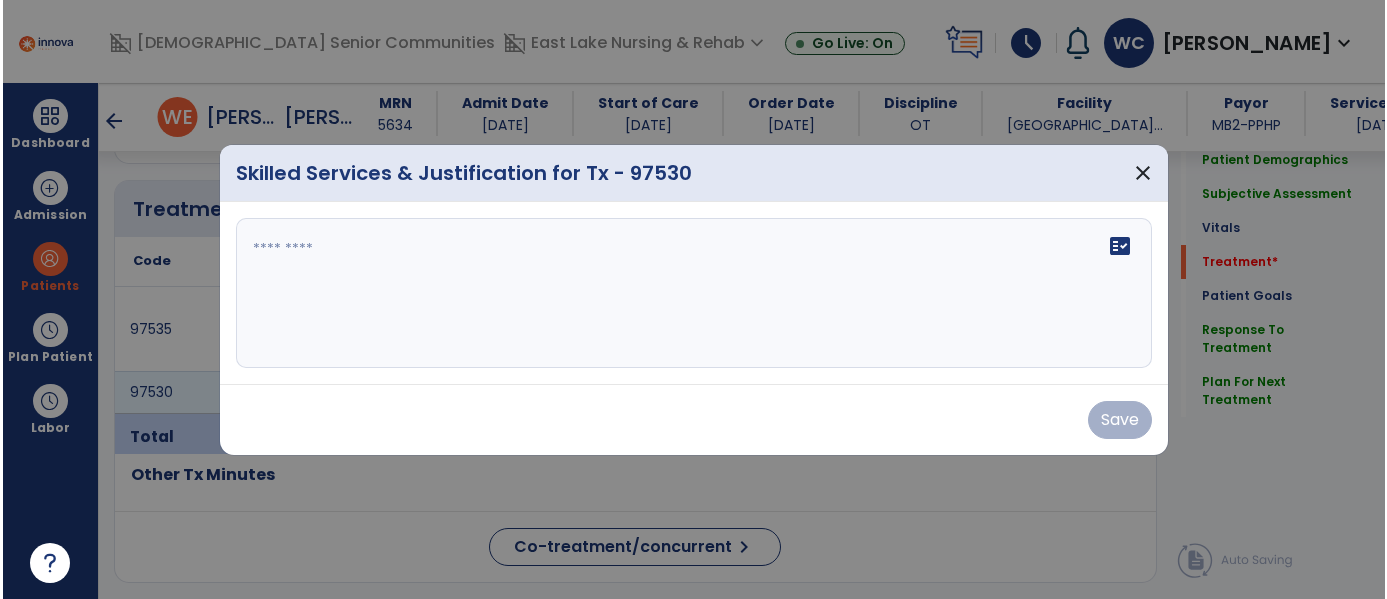 scroll, scrollTop: 2794, scrollLeft: 0, axis: vertical 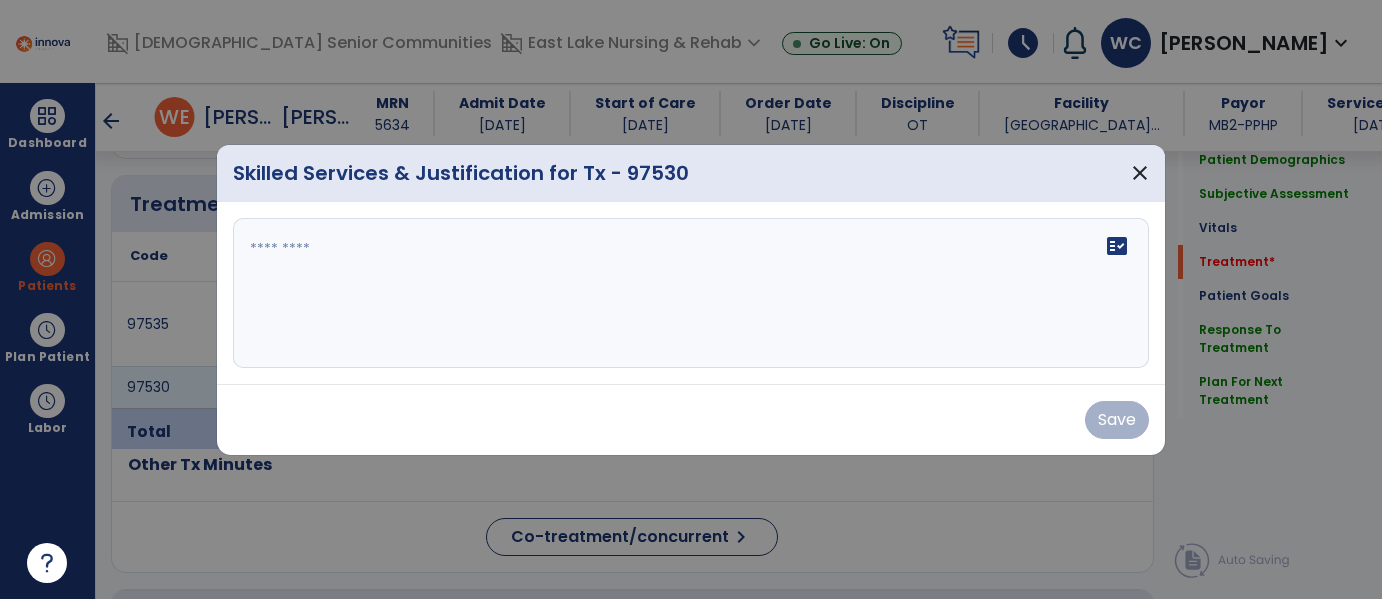 click on "fact_check" at bounding box center [691, 293] 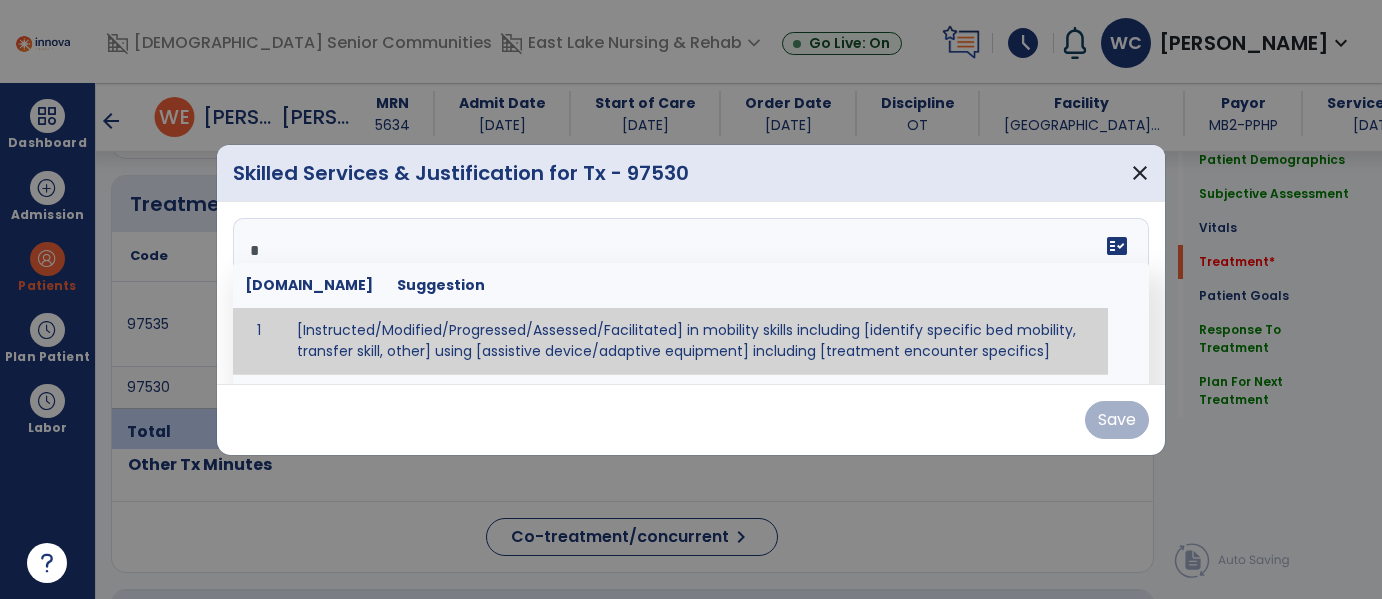 type on "**" 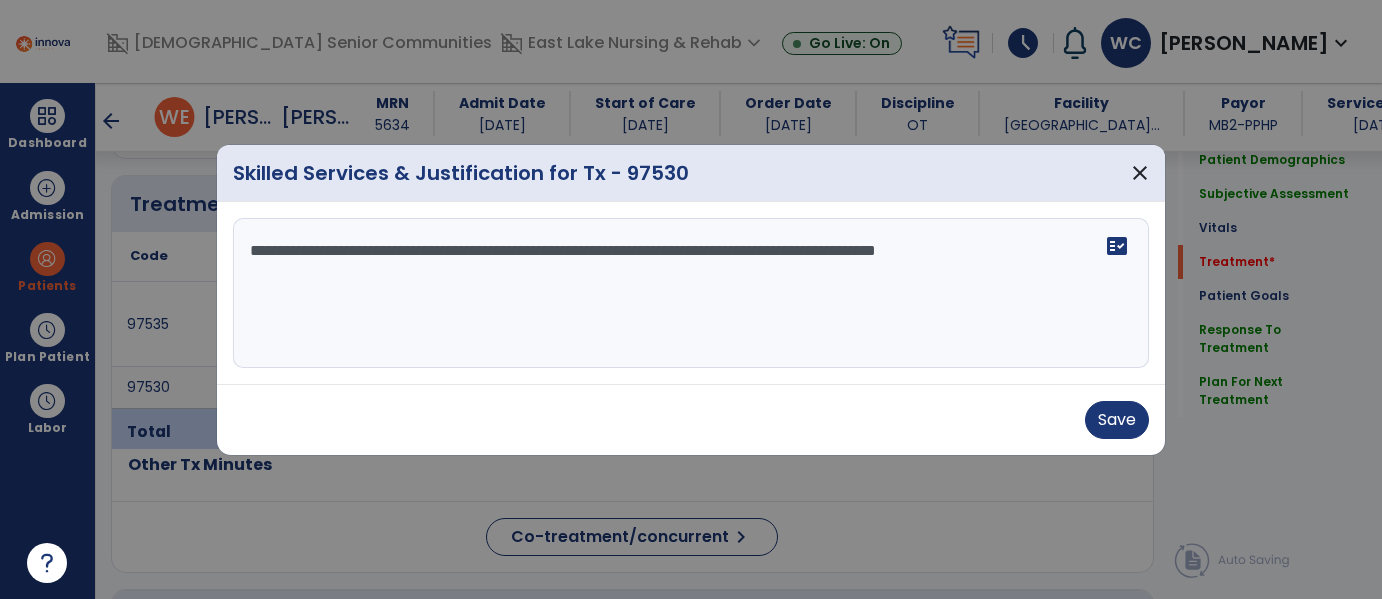 click on "**********" at bounding box center (691, 293) 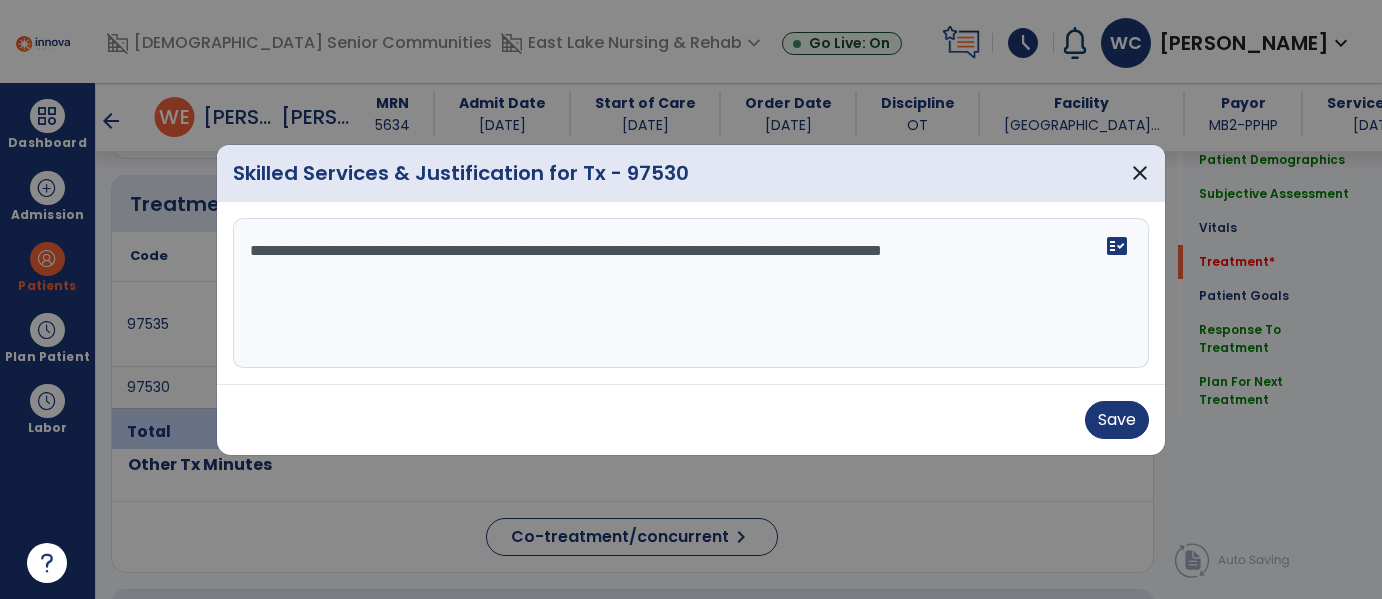 type on "**********" 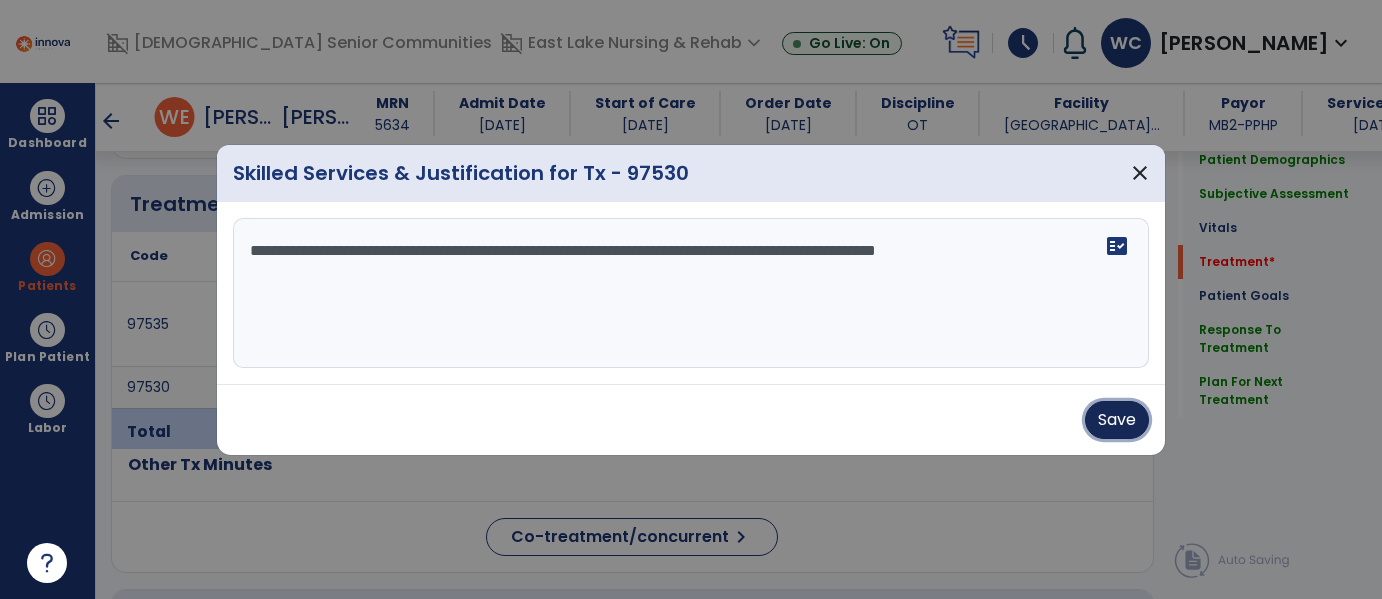 click on "Save" at bounding box center (1117, 420) 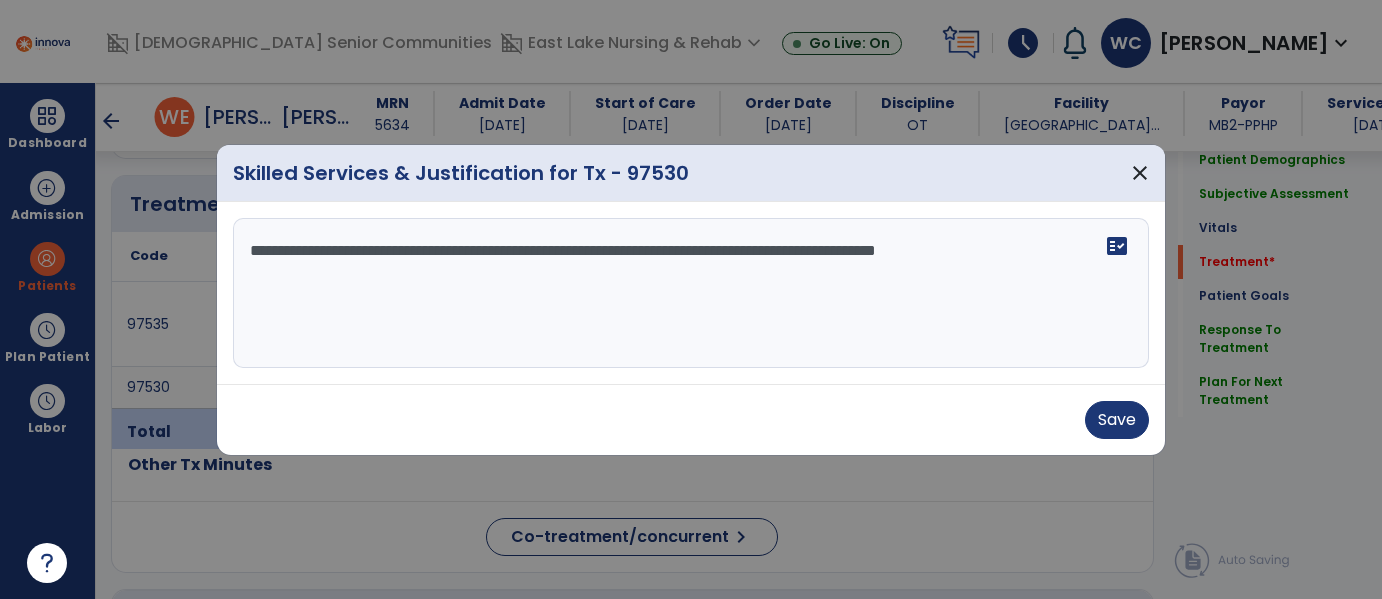 click on "Save" at bounding box center [691, 420] 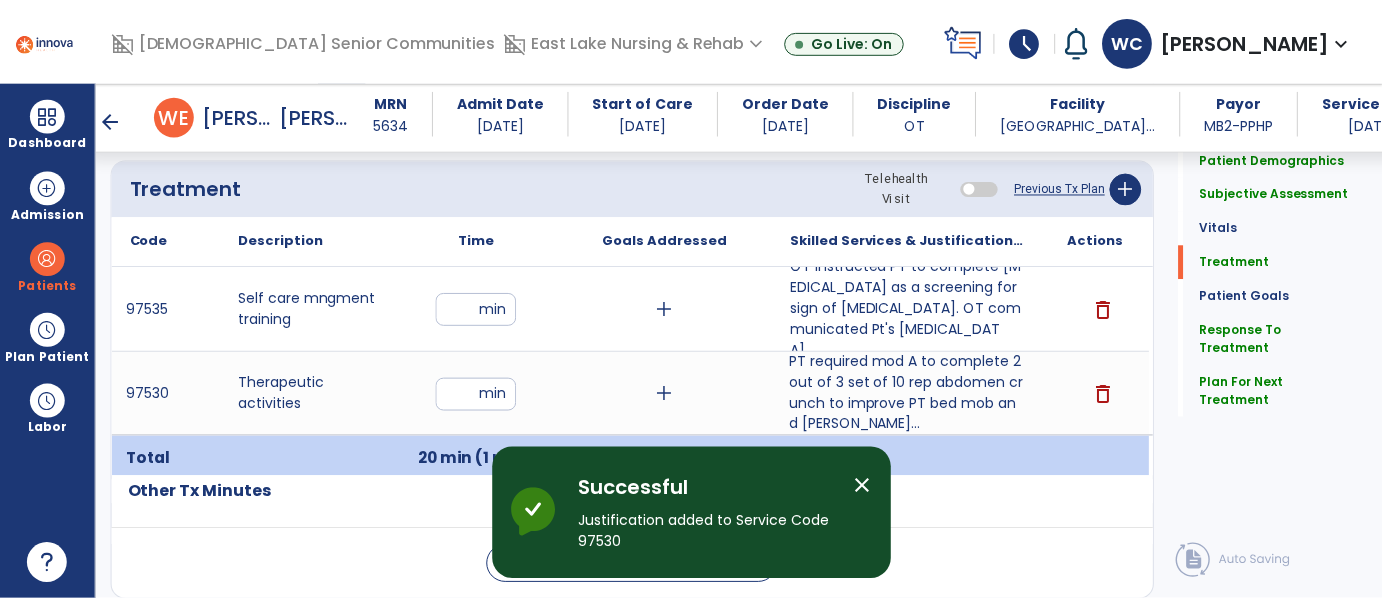 scroll, scrollTop: 2743, scrollLeft: 0, axis: vertical 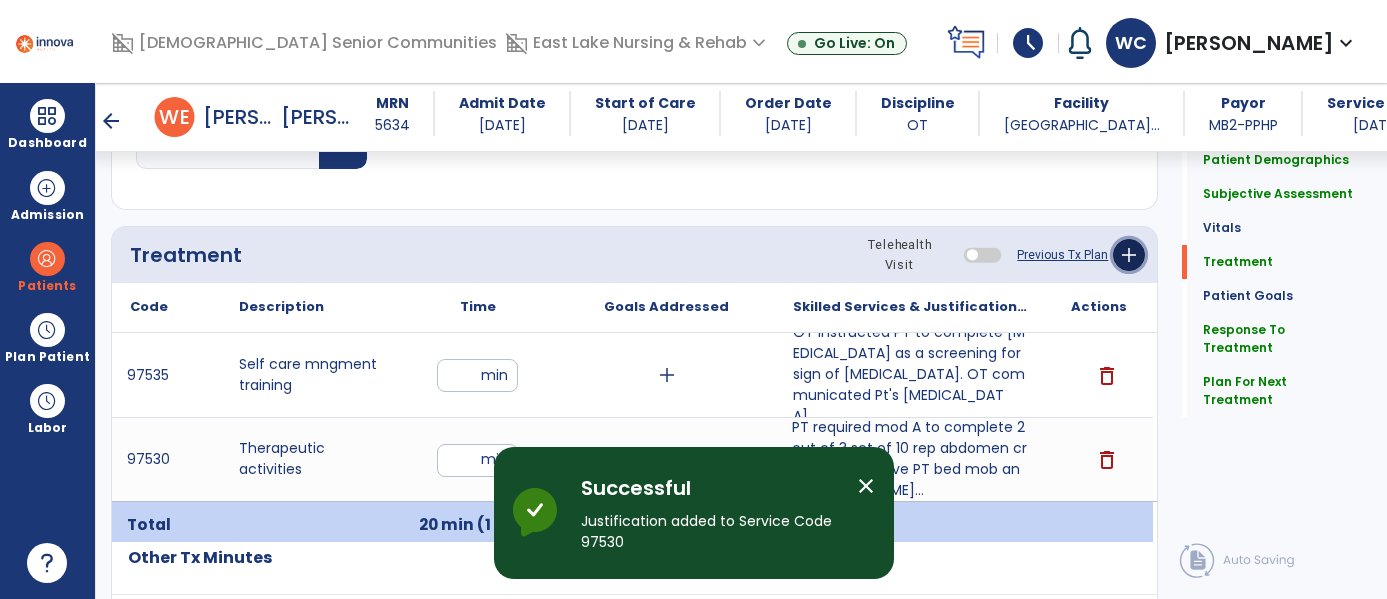 click on "add" 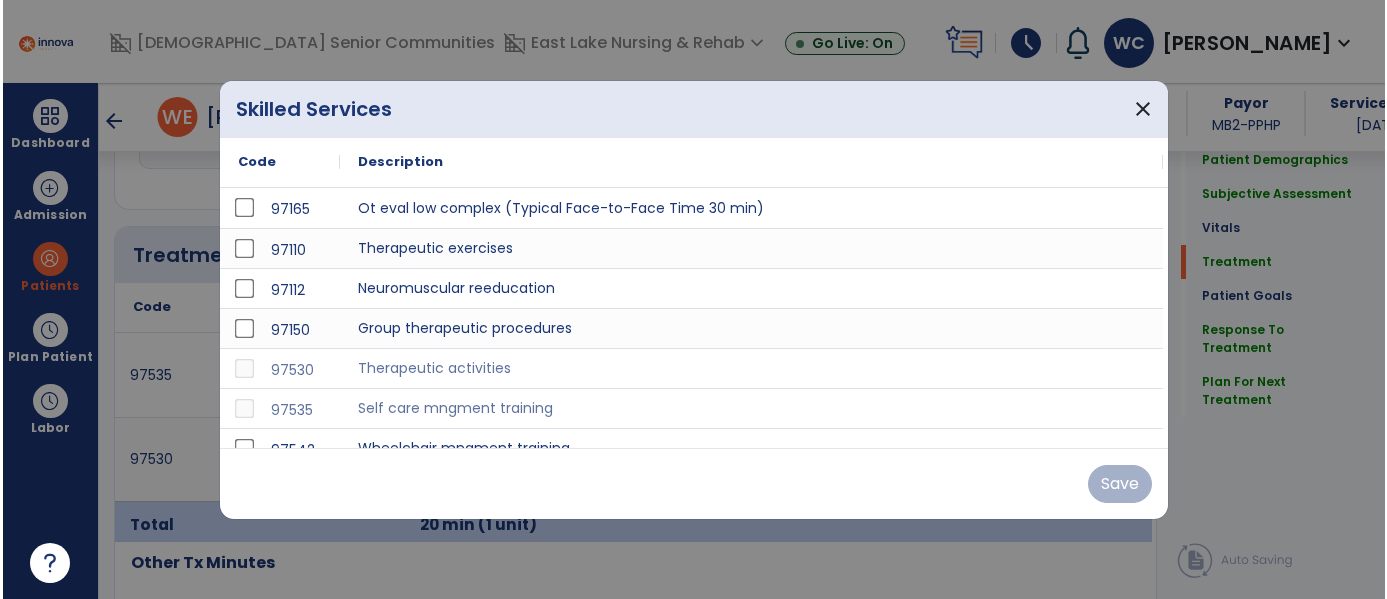 scroll, scrollTop: 2743, scrollLeft: 0, axis: vertical 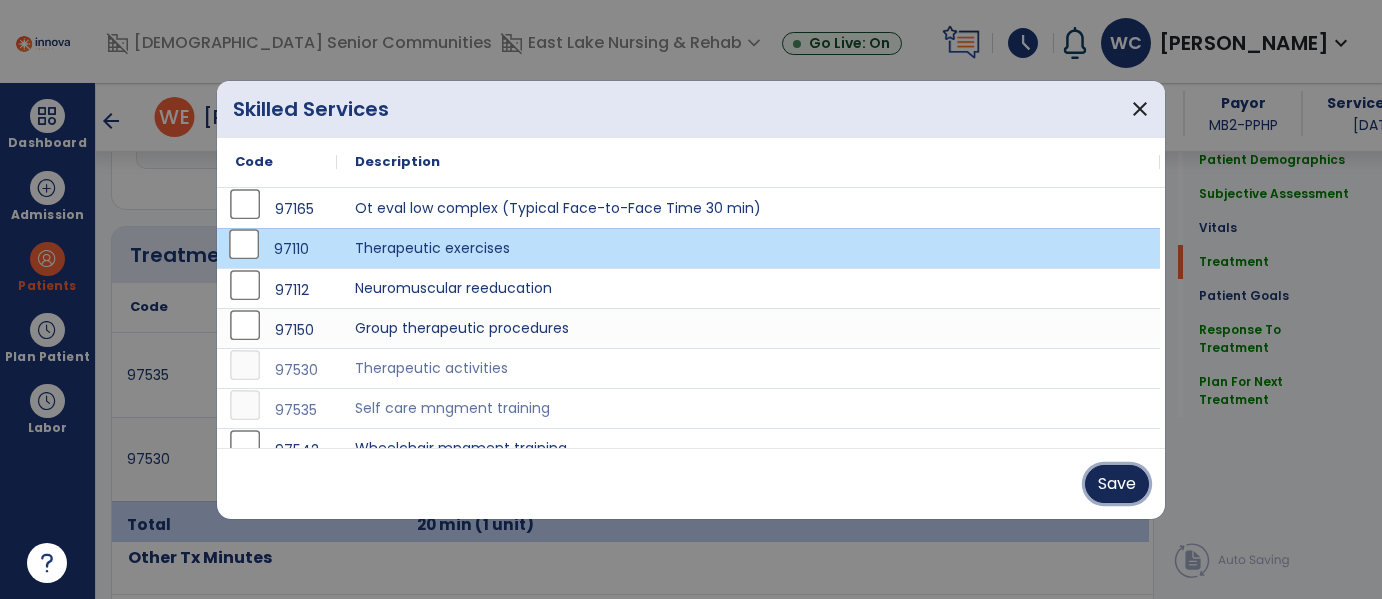 click on "Save" at bounding box center [1117, 484] 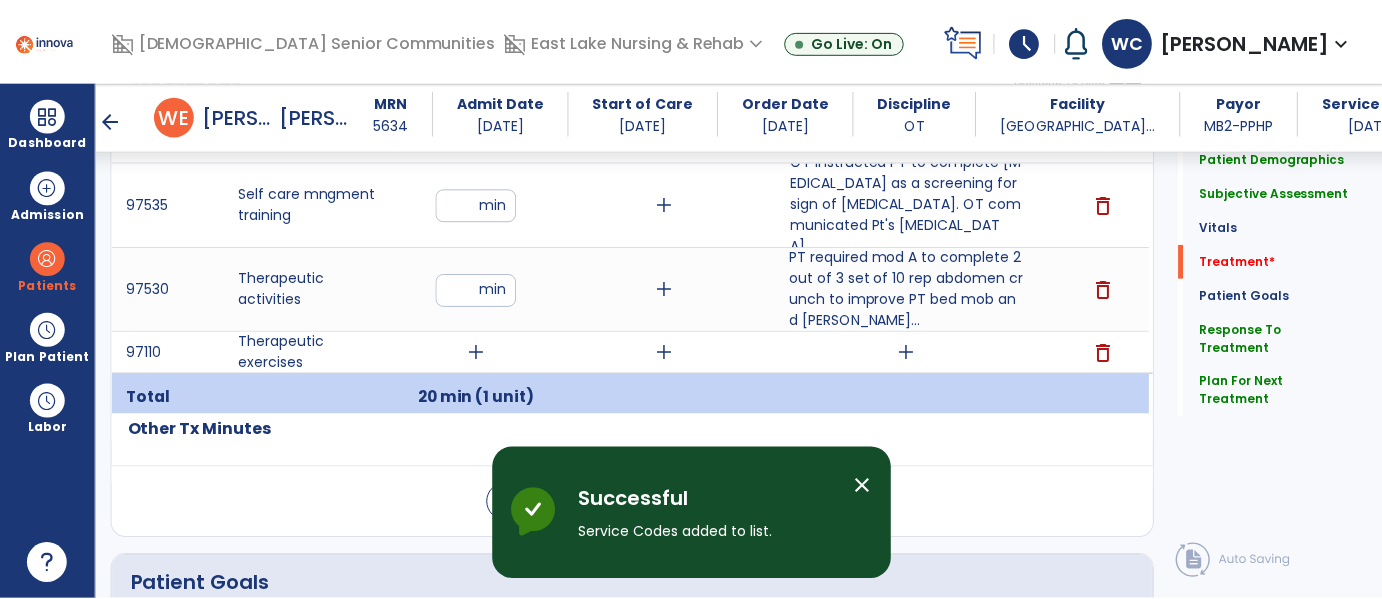 scroll, scrollTop: 2930, scrollLeft: 0, axis: vertical 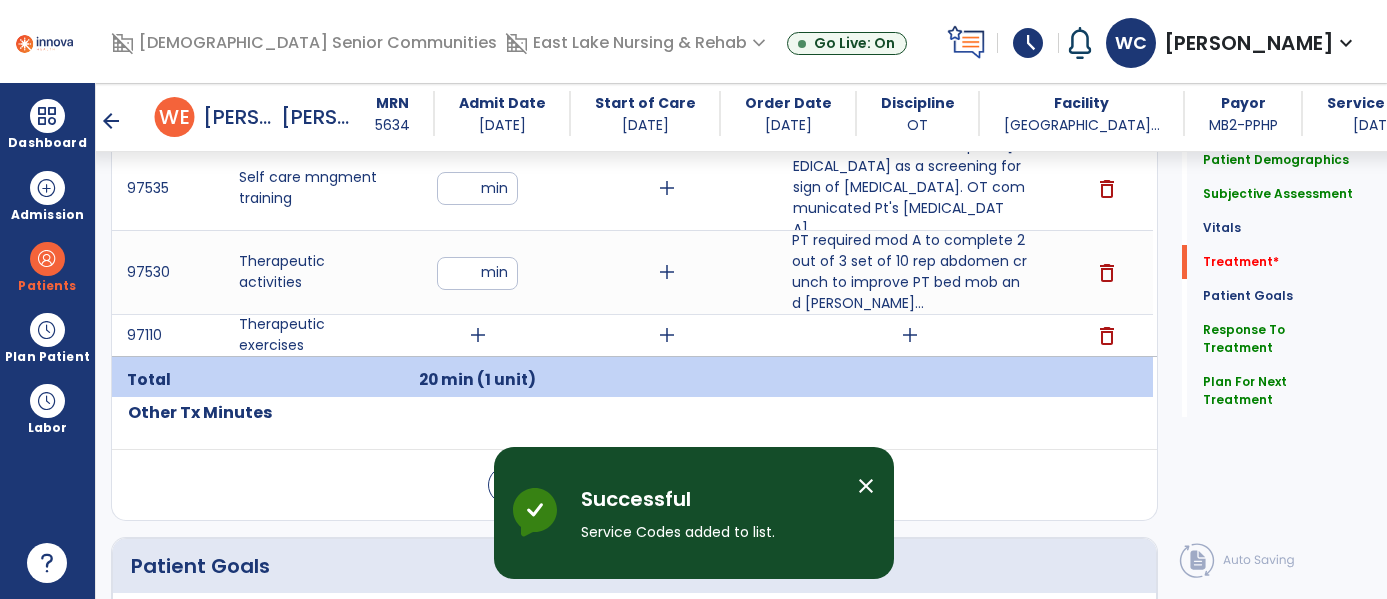 click on "add" at bounding box center (478, 335) 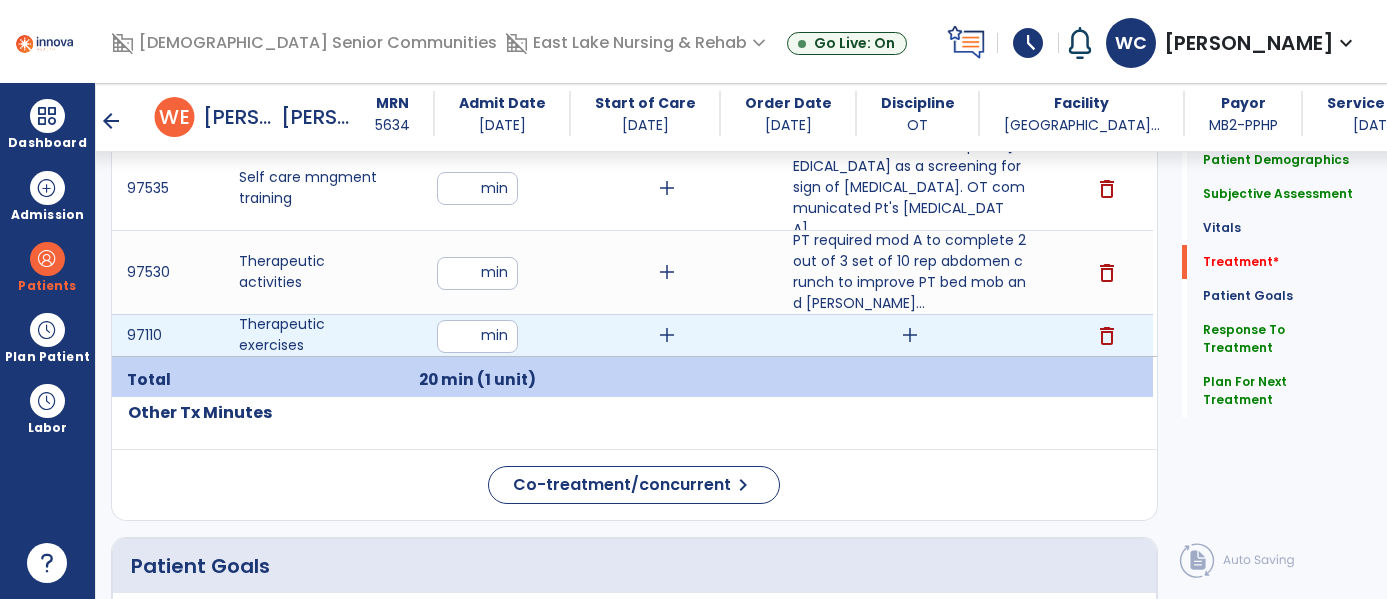 type on "**" 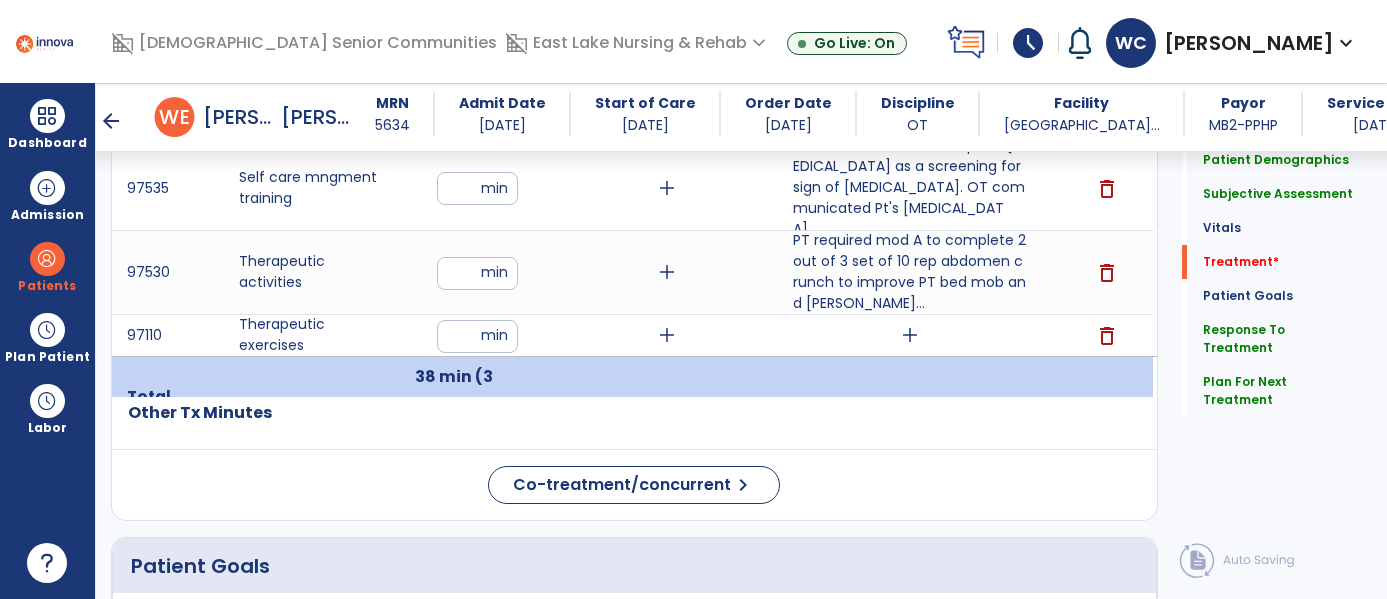 click on "add" at bounding box center [910, 335] 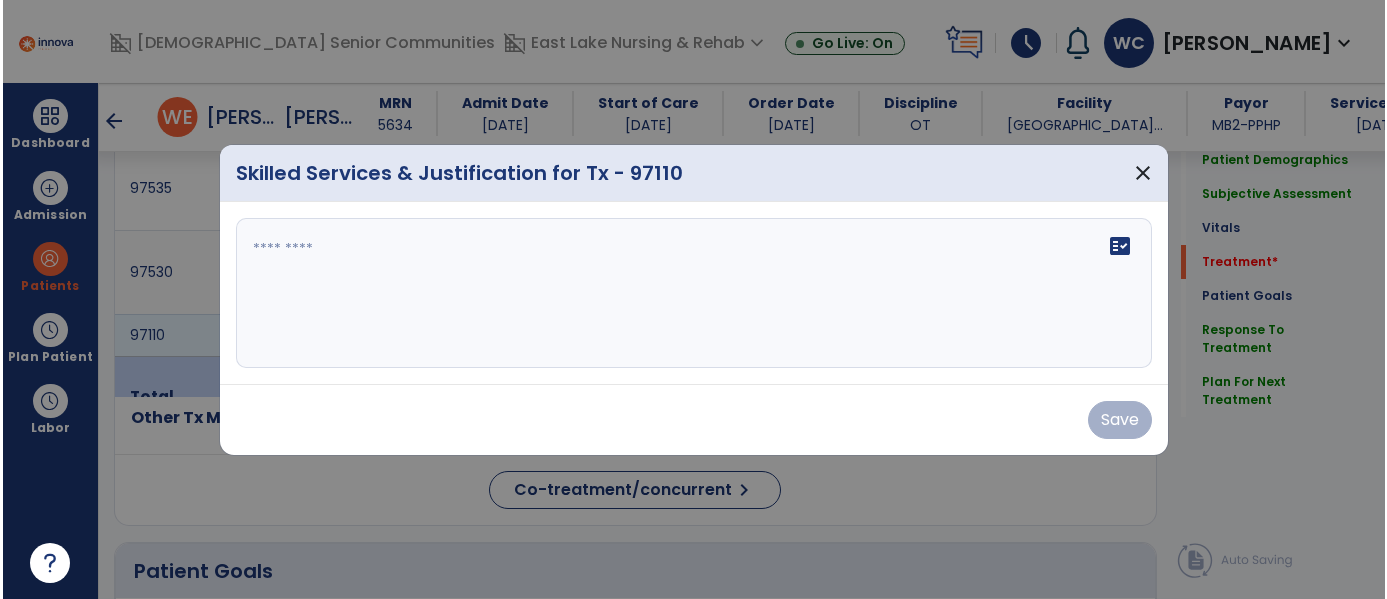 scroll, scrollTop: 2930, scrollLeft: 0, axis: vertical 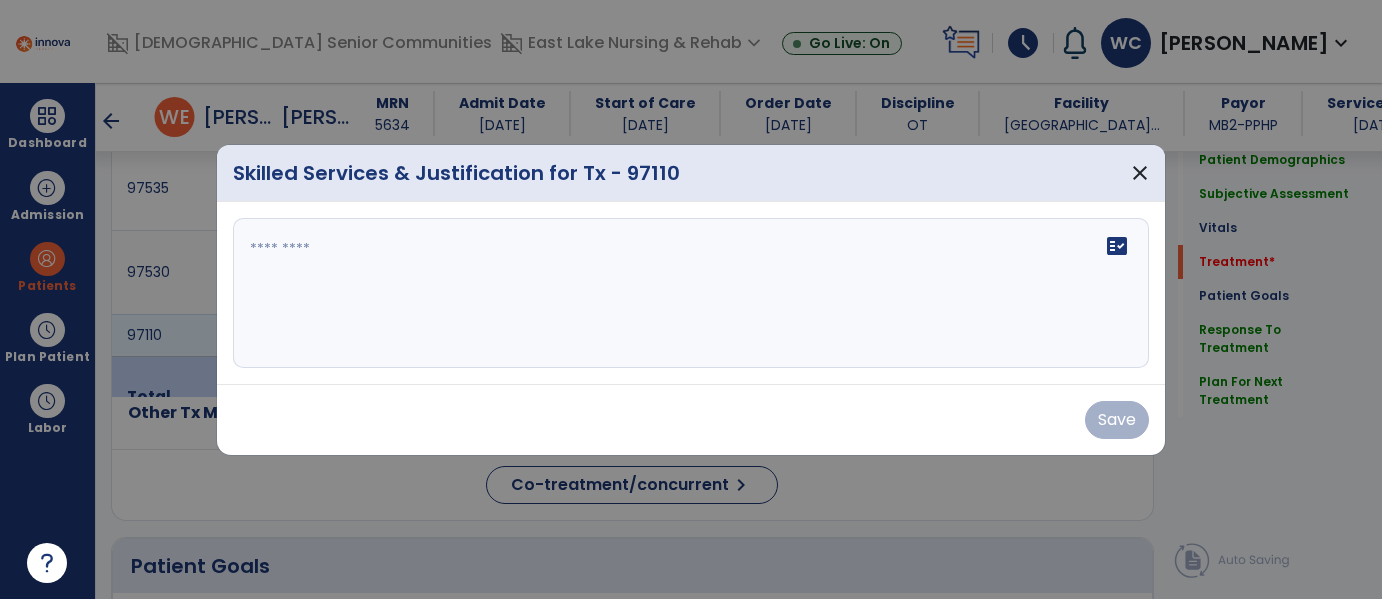 click at bounding box center (691, 293) 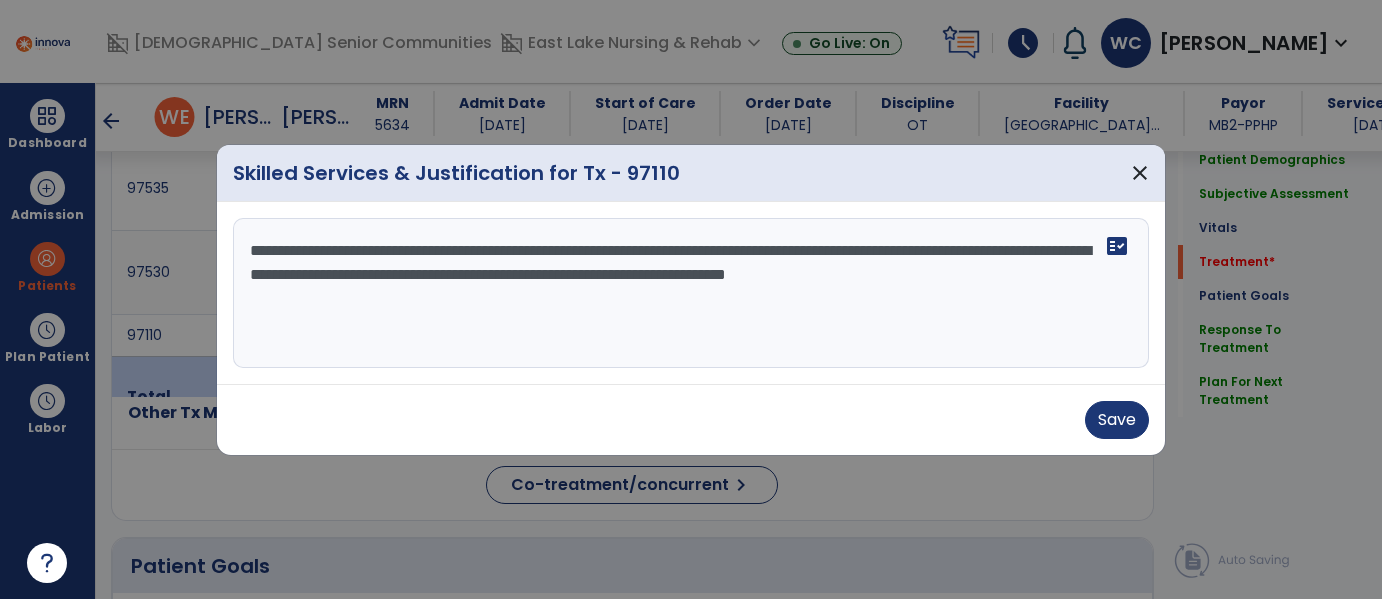 type on "**********" 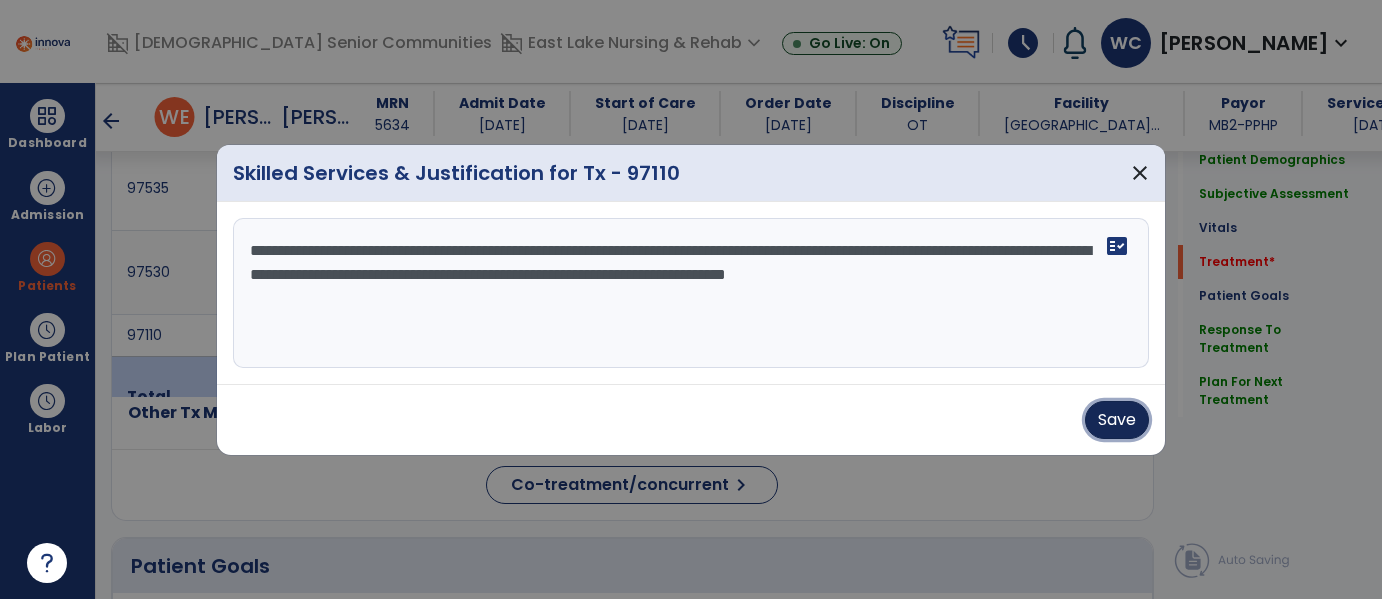 click on "Save" at bounding box center [1117, 420] 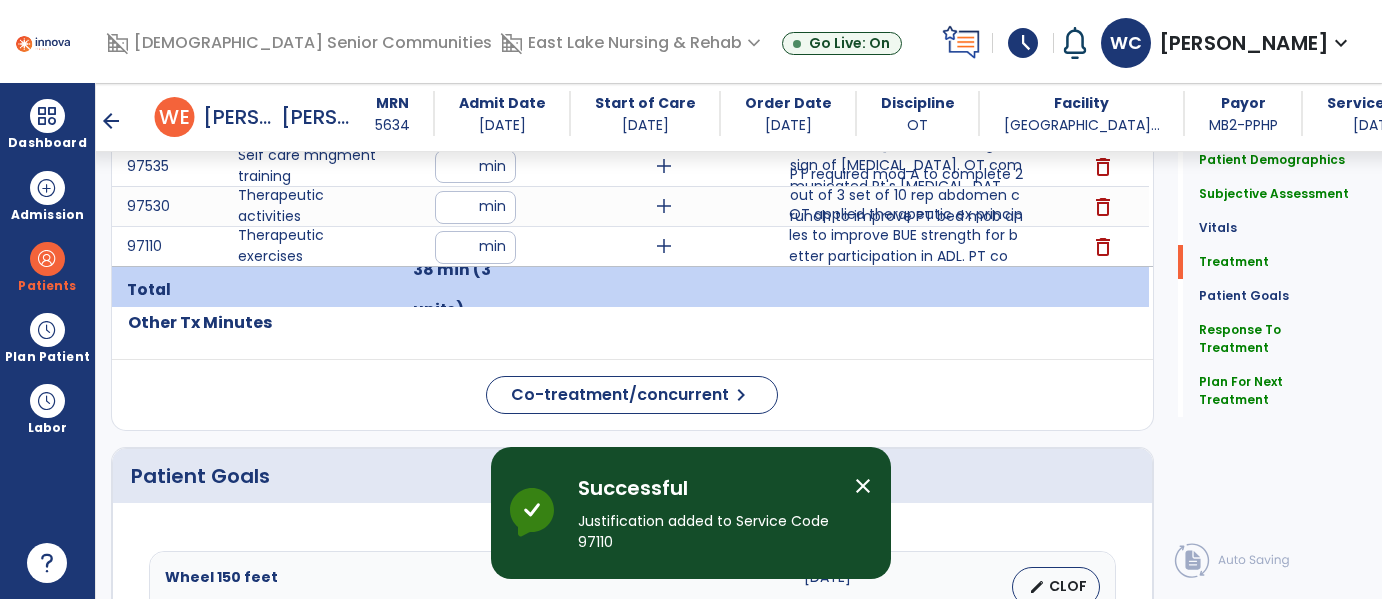 click on "Patient Demographics  Medical Diagnosis   Treatment Diagnosis   Precautions   Contraindications
Code
Description
Pdpm Clinical Category
M62.81" 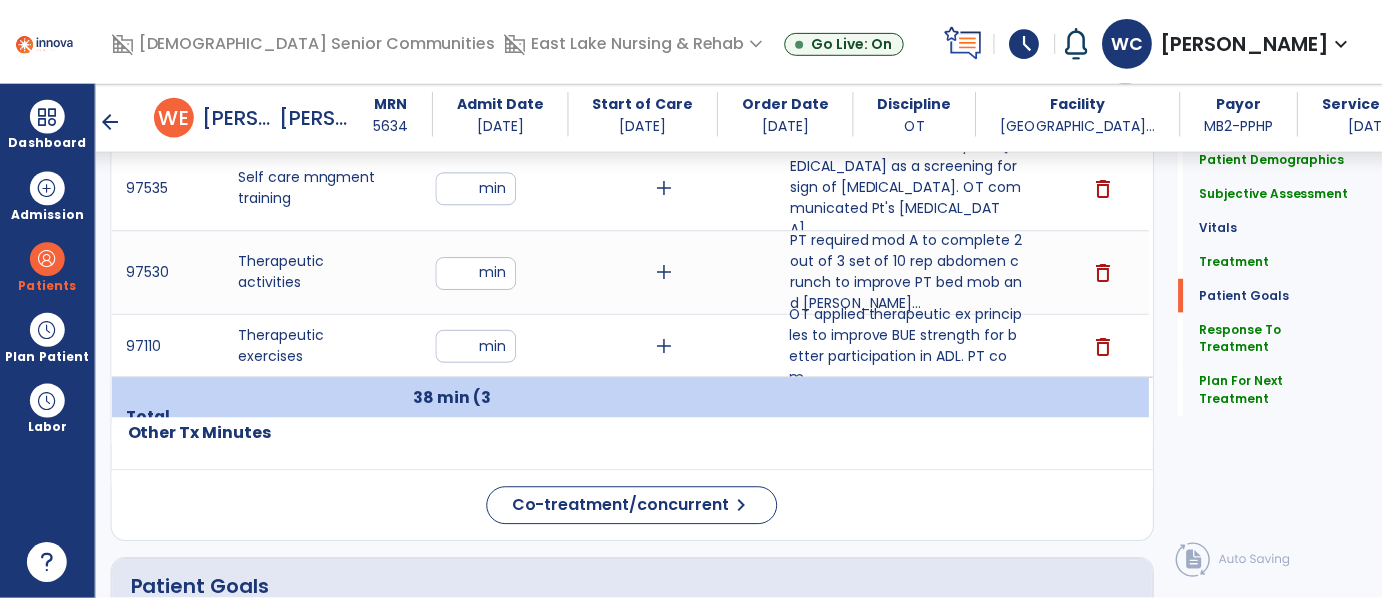 scroll, scrollTop: 4459, scrollLeft: 0, axis: vertical 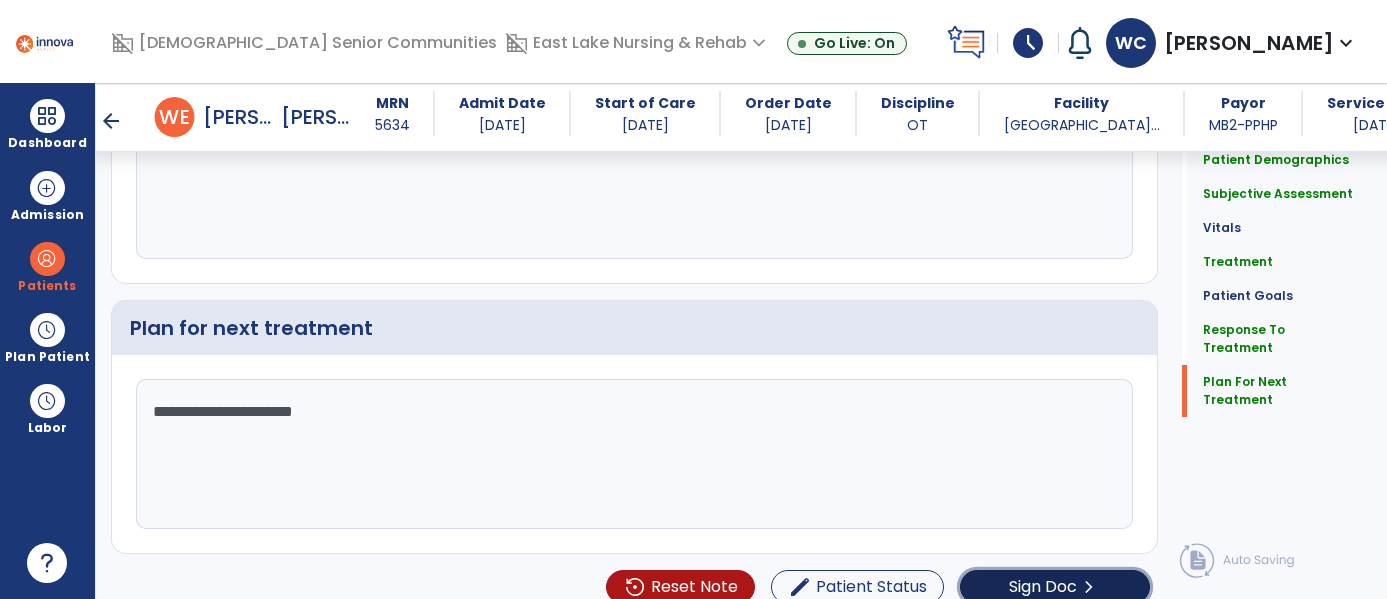click on "Sign Doc" 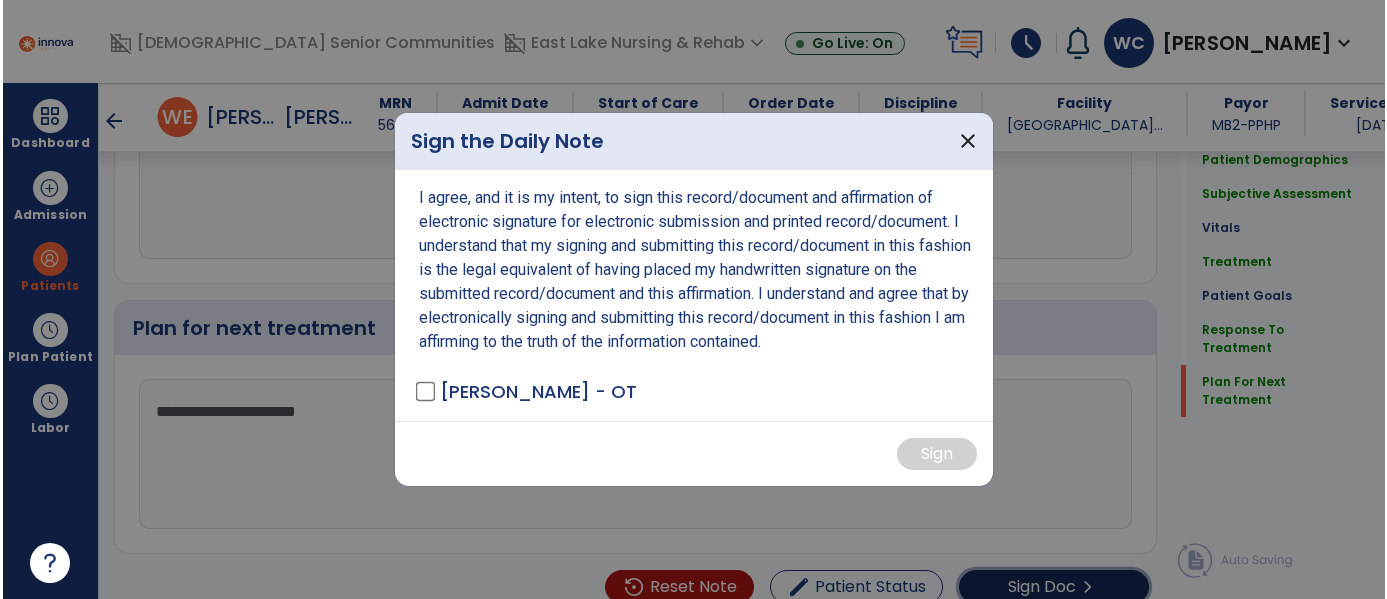 scroll, scrollTop: 4459, scrollLeft: 0, axis: vertical 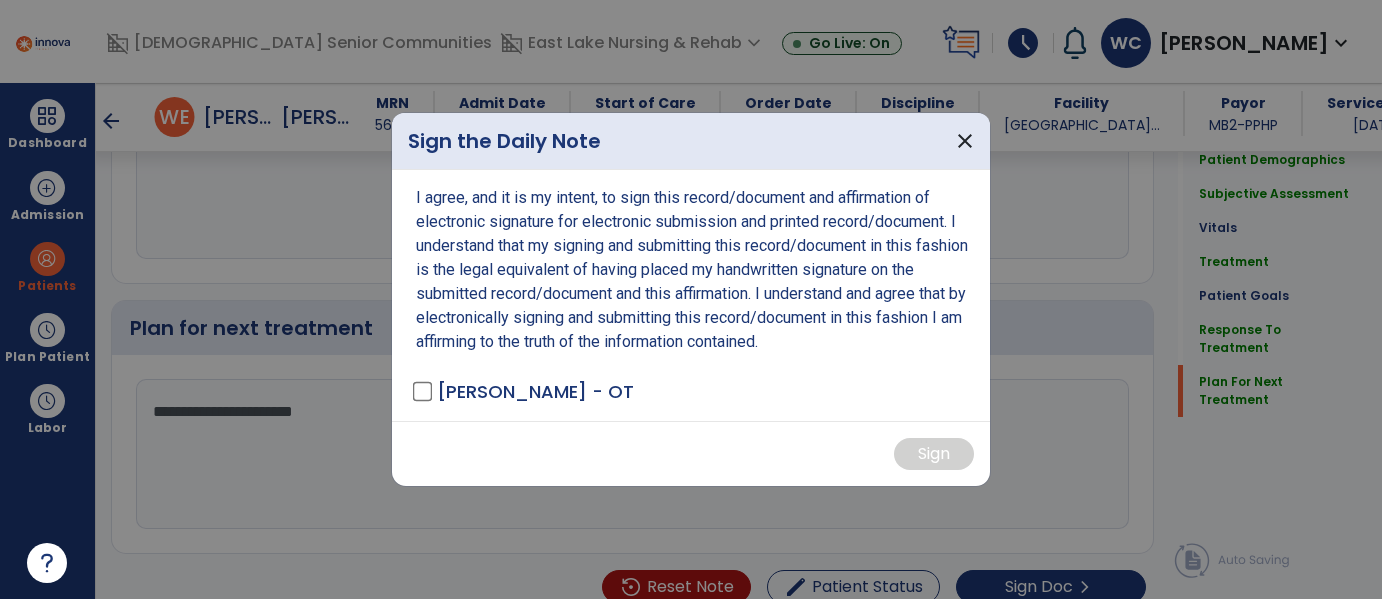 click on "Sign" at bounding box center (691, 453) 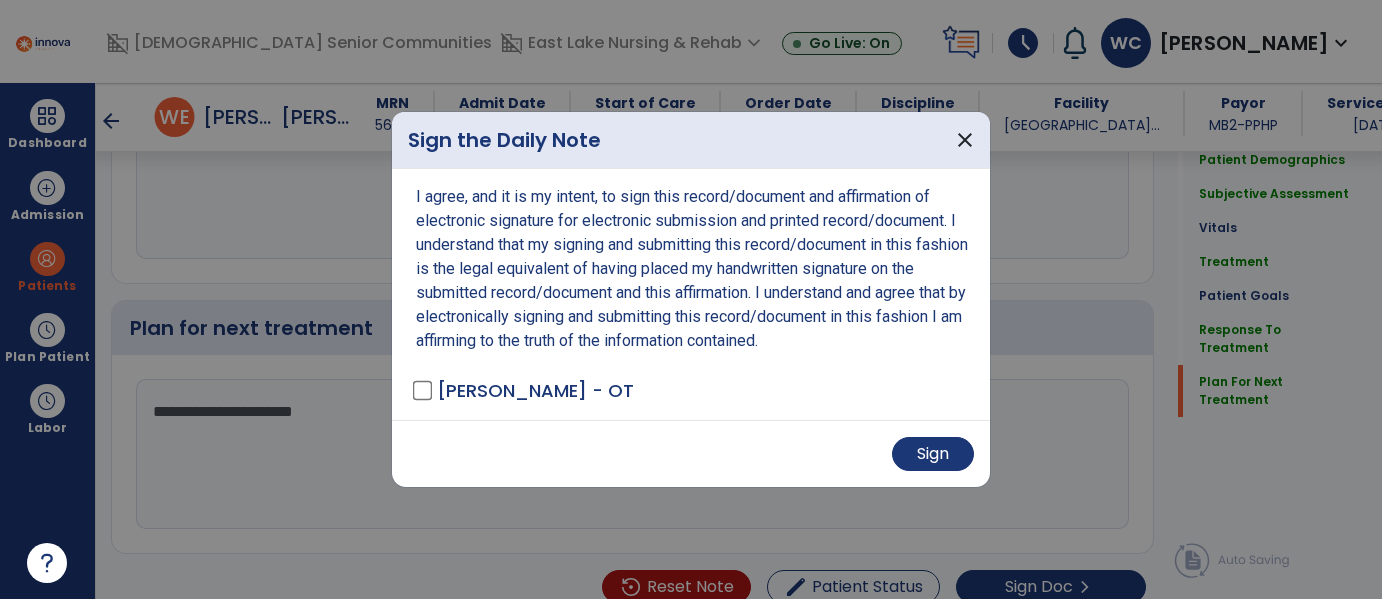 click on "Sign" at bounding box center (691, 453) 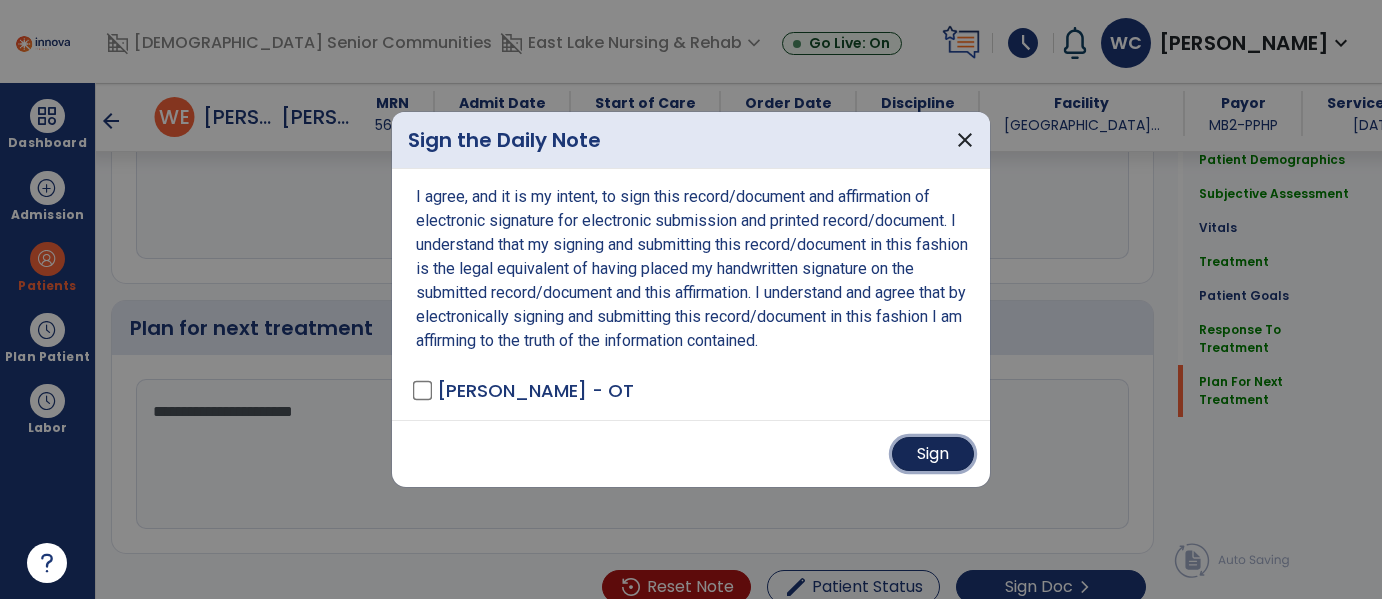 click on "Sign" at bounding box center (933, 454) 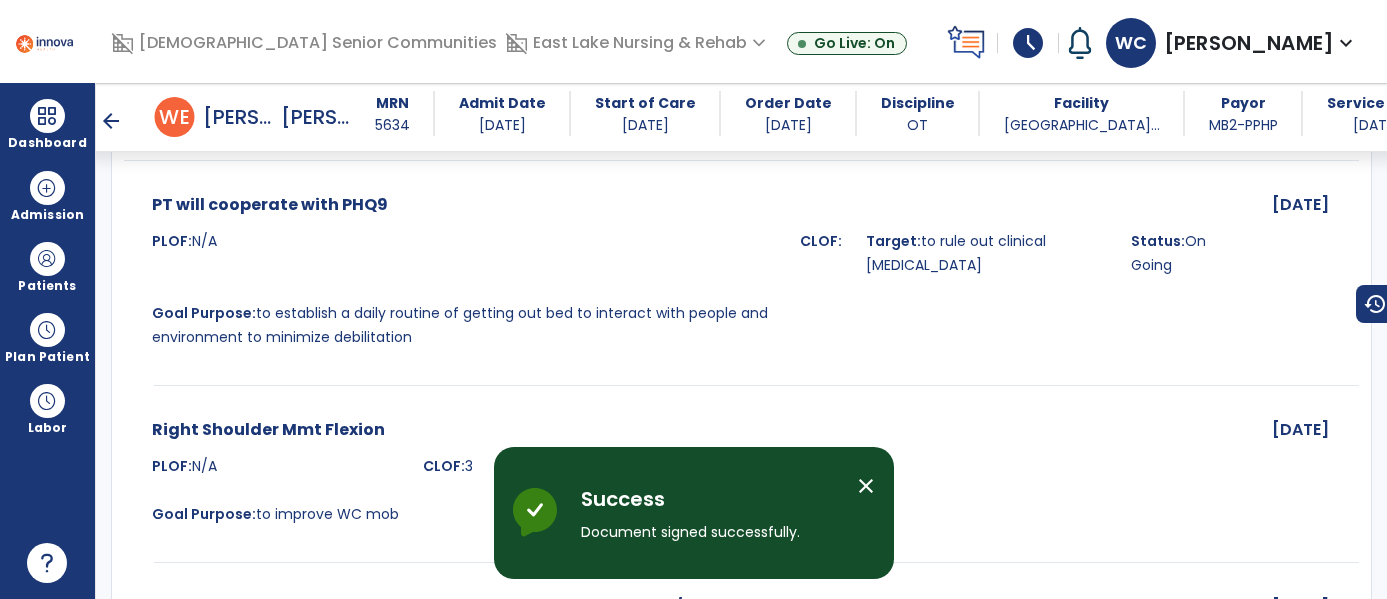 scroll, scrollTop: 6772, scrollLeft: 0, axis: vertical 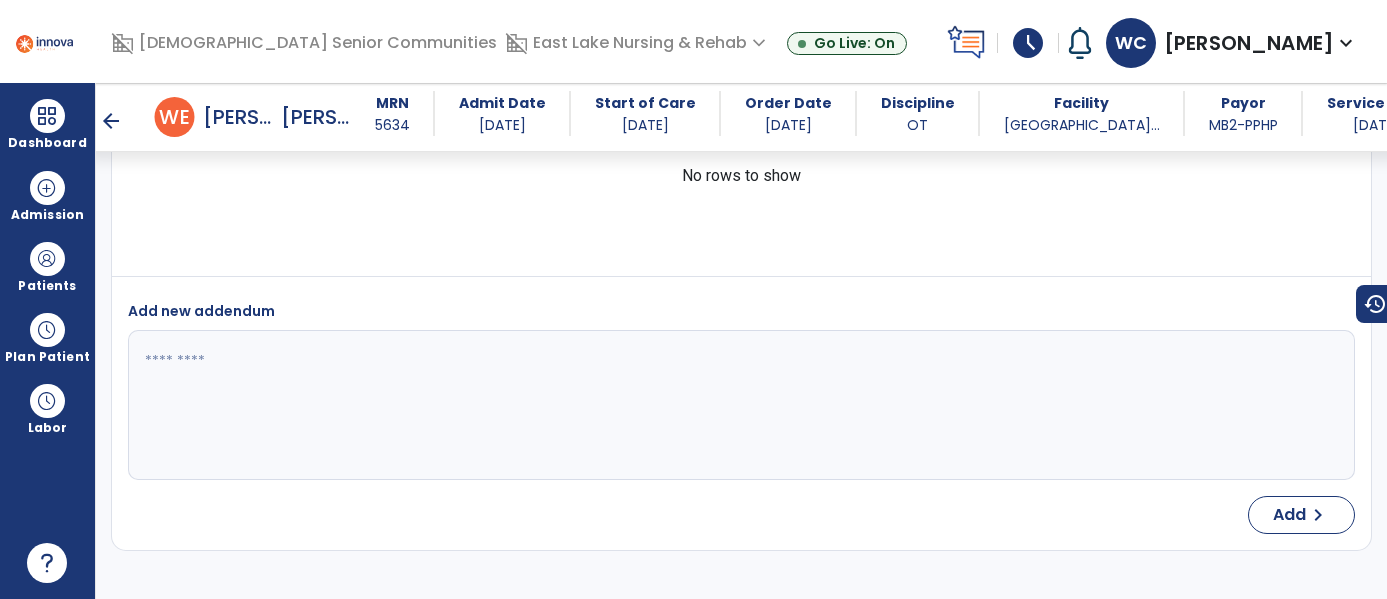click on "arrow_back" at bounding box center (111, 121) 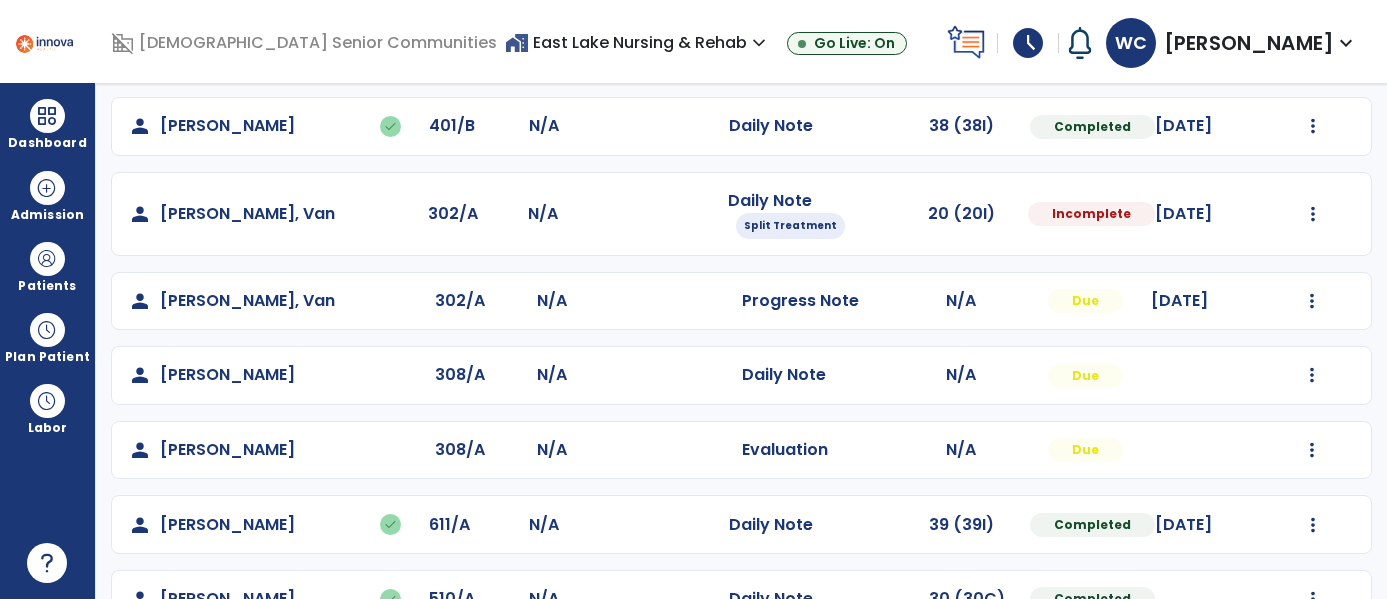 scroll, scrollTop: 627, scrollLeft: 0, axis: vertical 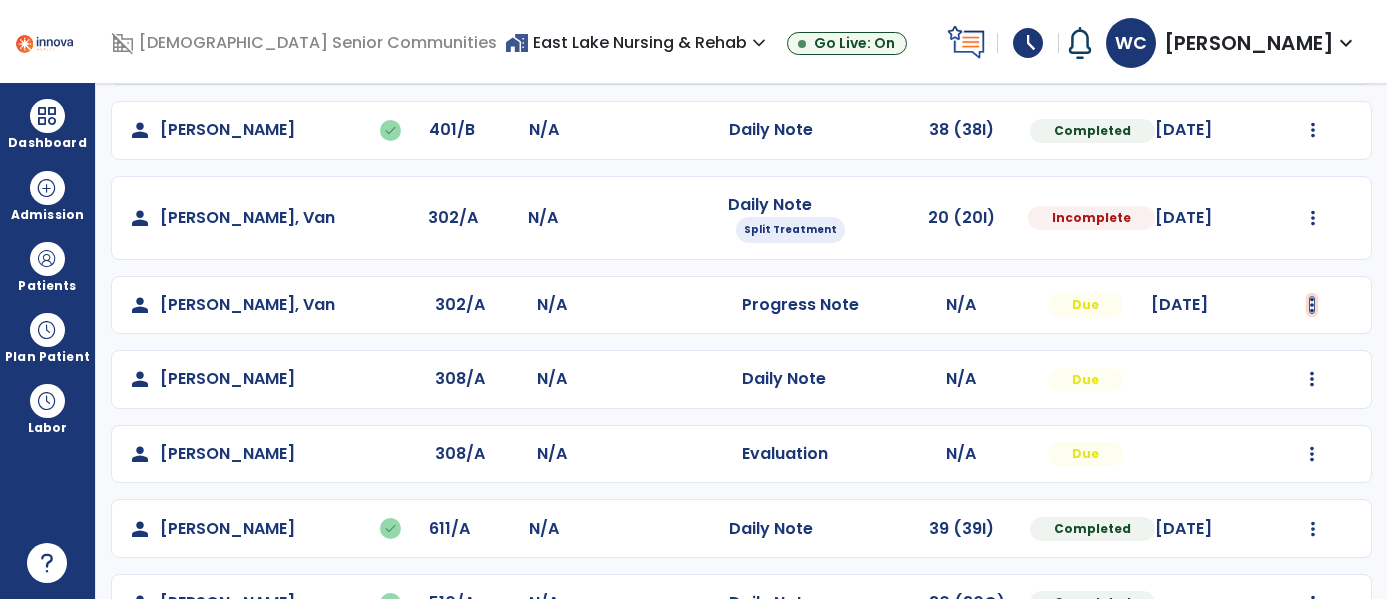 click at bounding box center [1313, -255] 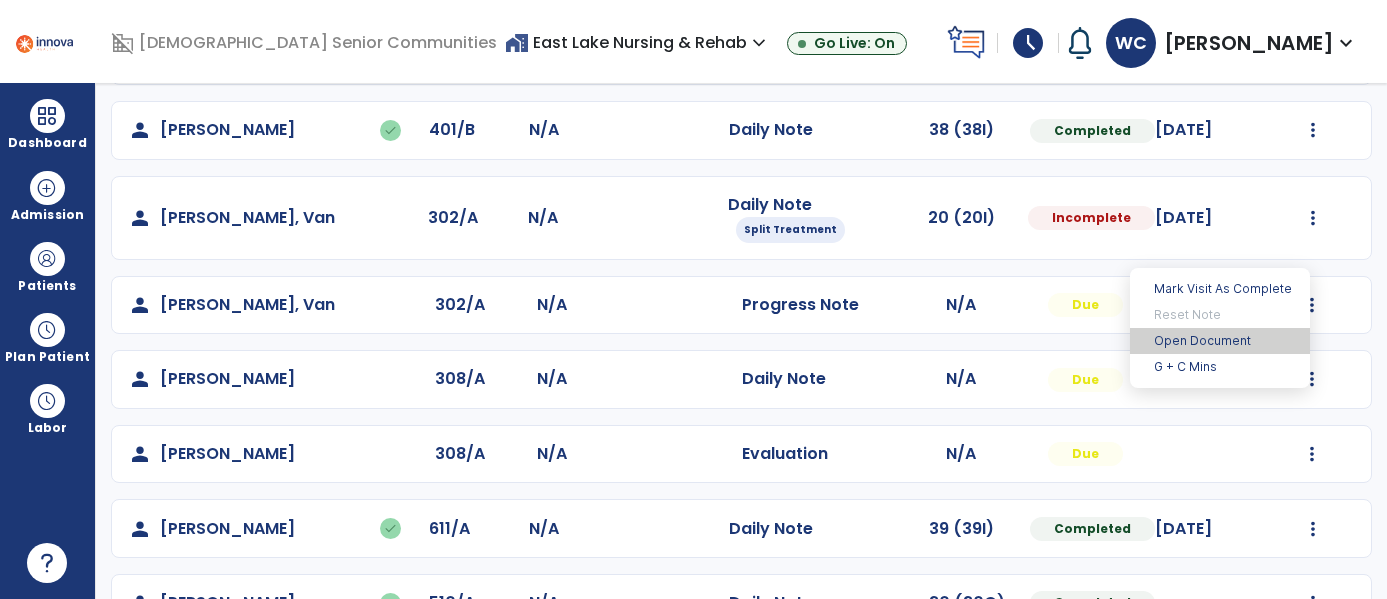 click on "Open Document" at bounding box center (1220, 341) 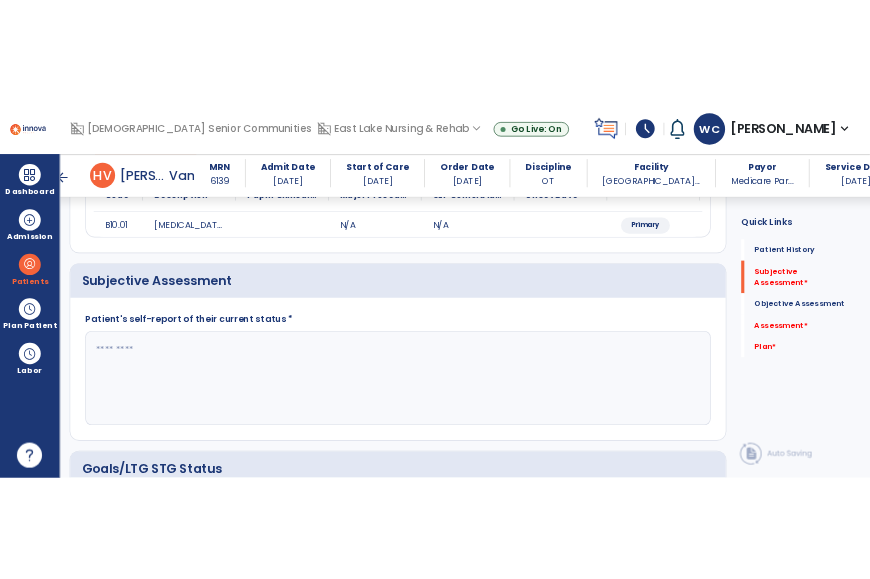 scroll, scrollTop: 270, scrollLeft: 0, axis: vertical 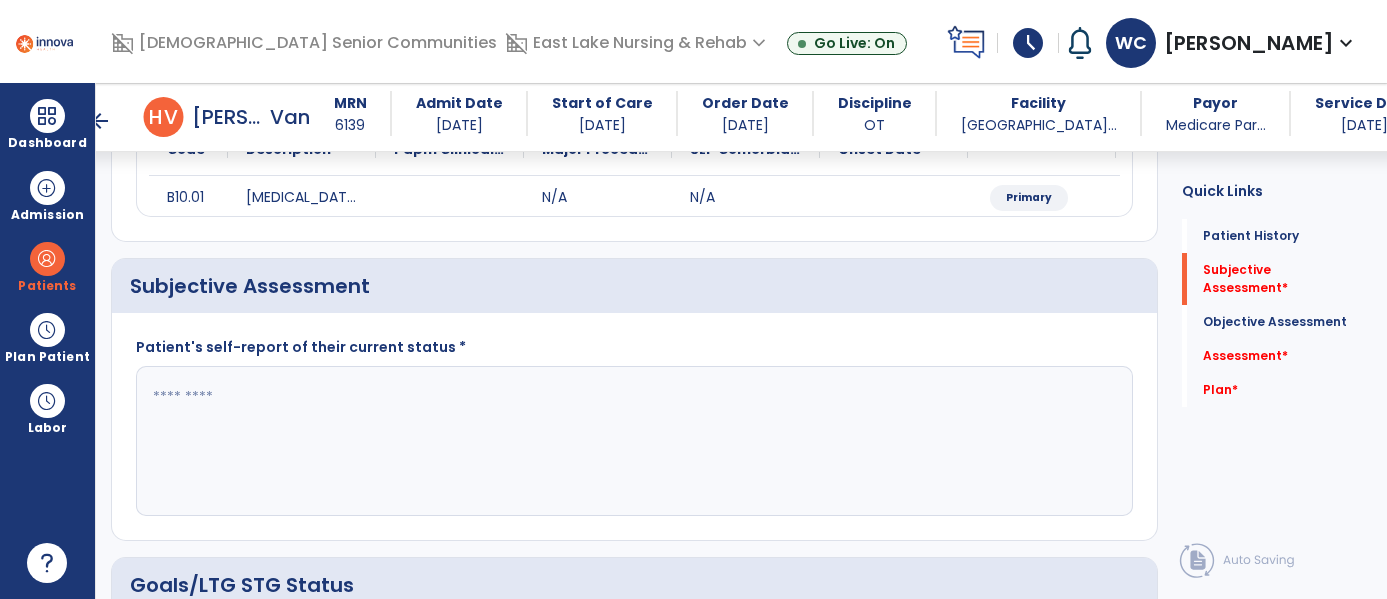 click 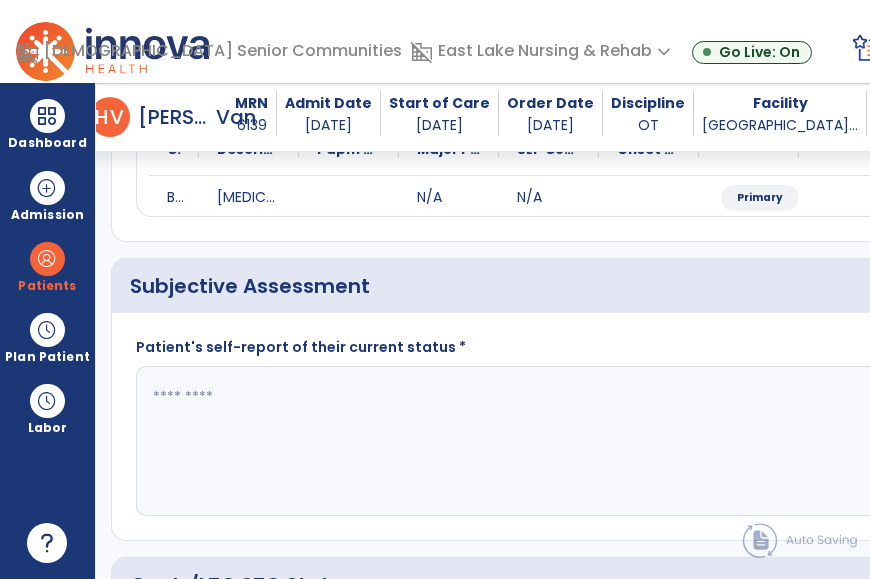 click 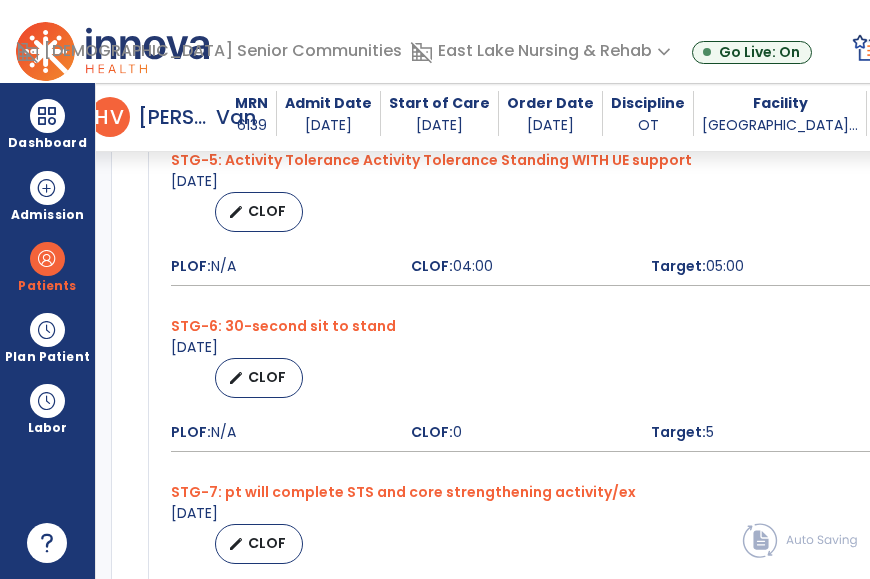 scroll, scrollTop: 1703, scrollLeft: 0, axis: vertical 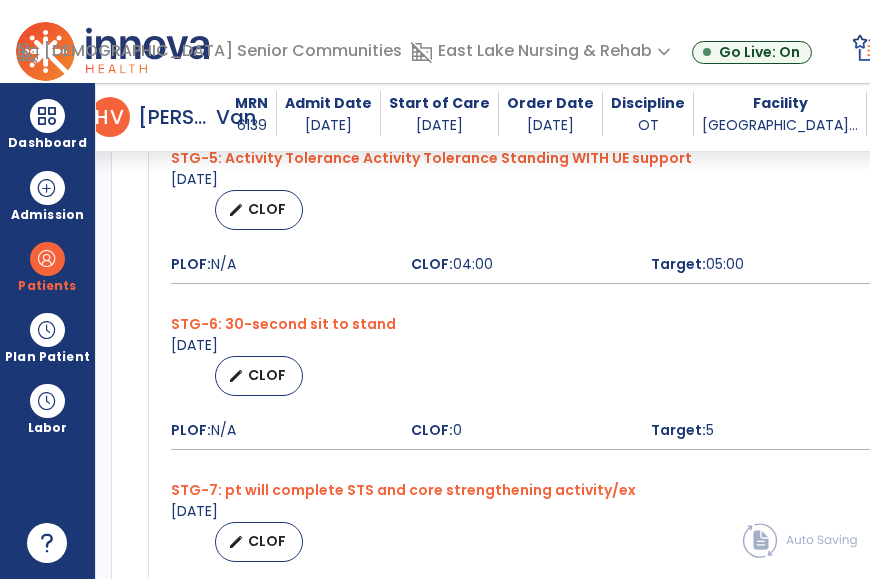 type on "**********" 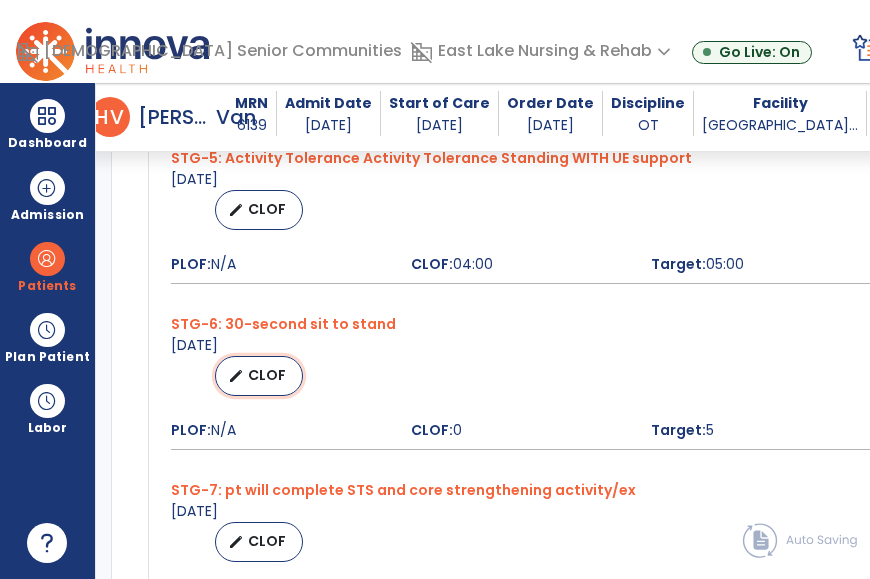 click on "CLOF" at bounding box center (267, 375) 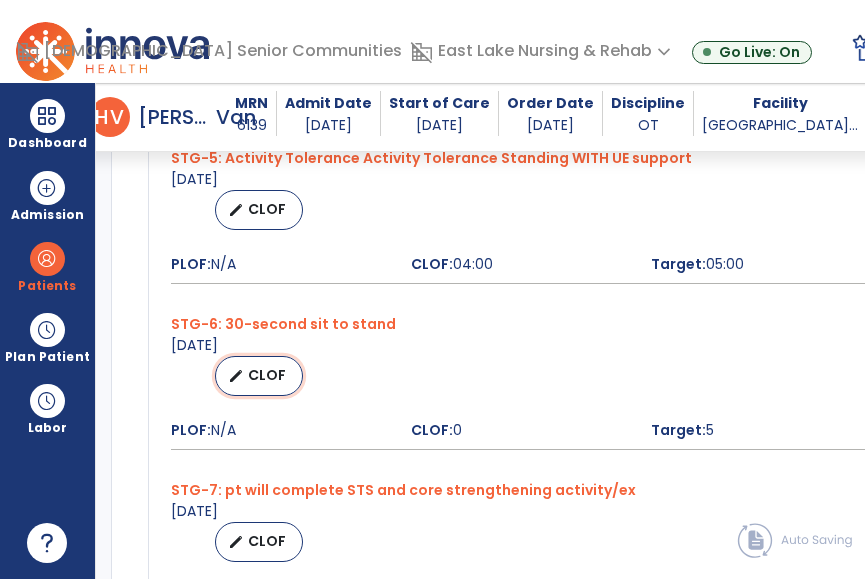select on "********" 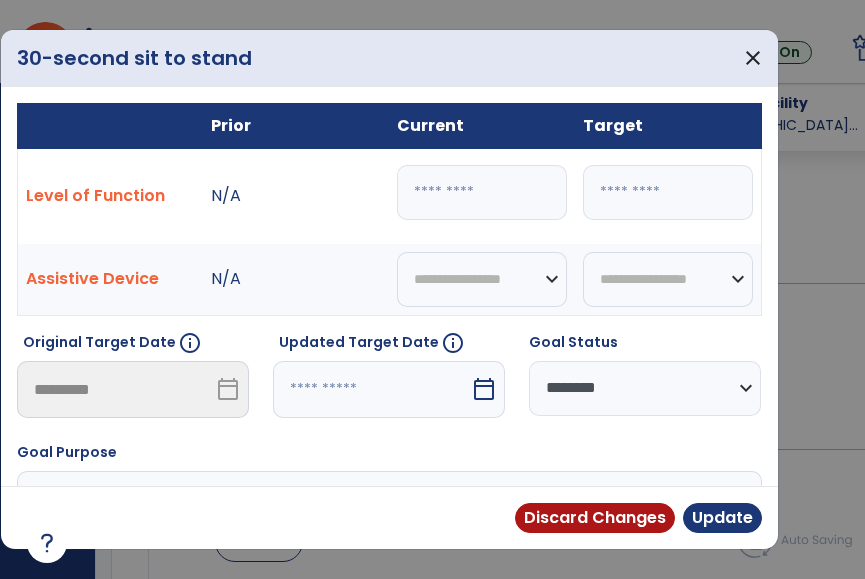 click on "*" at bounding box center [482, 192] 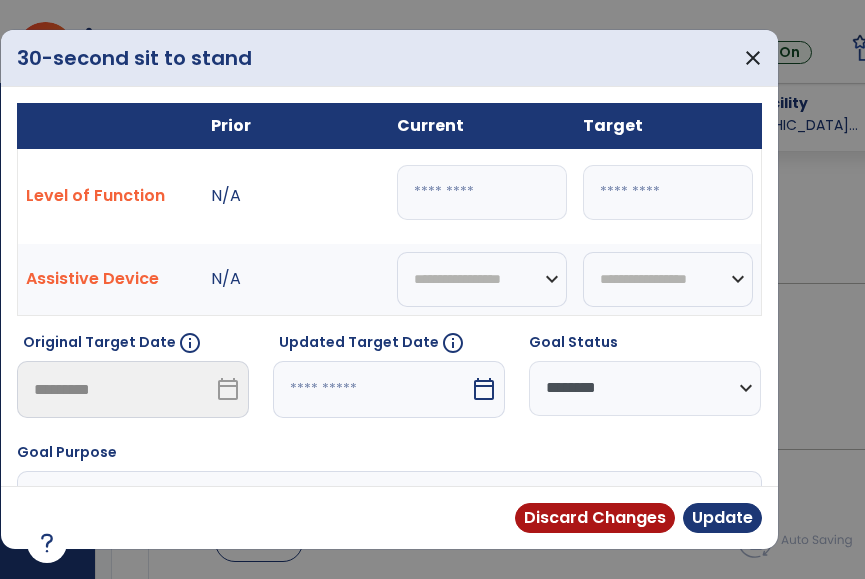 click on "*" at bounding box center (482, 192) 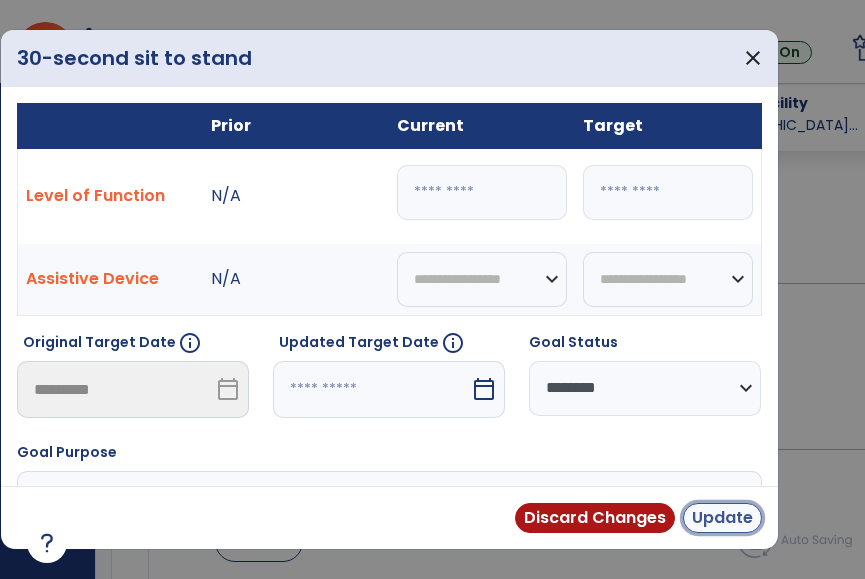 click on "Update" at bounding box center (722, 518) 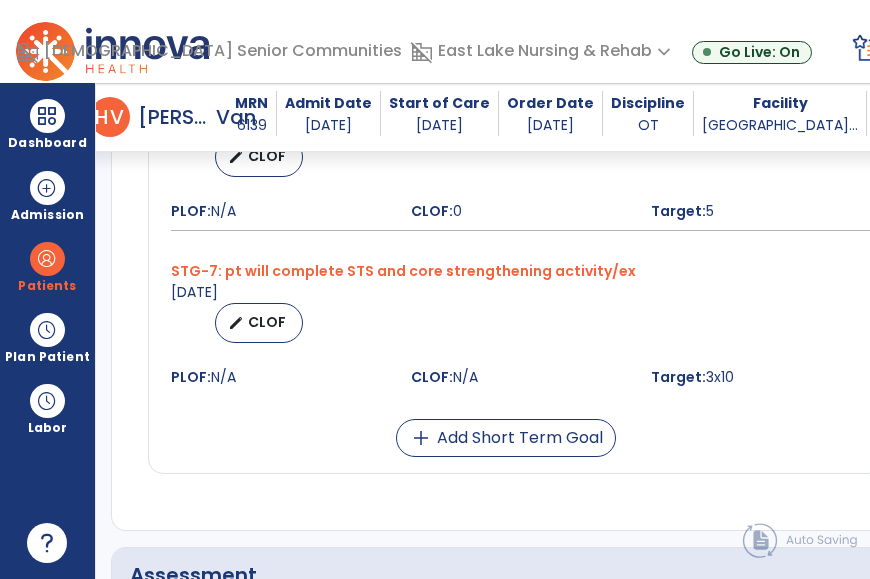 scroll, scrollTop: 1917, scrollLeft: 0, axis: vertical 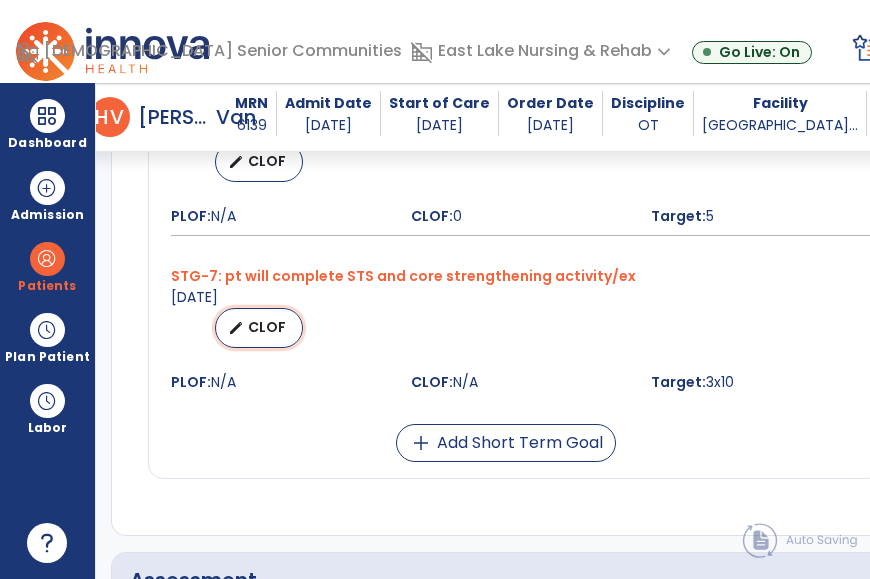click on "edit   CLOF" at bounding box center [259, 328] 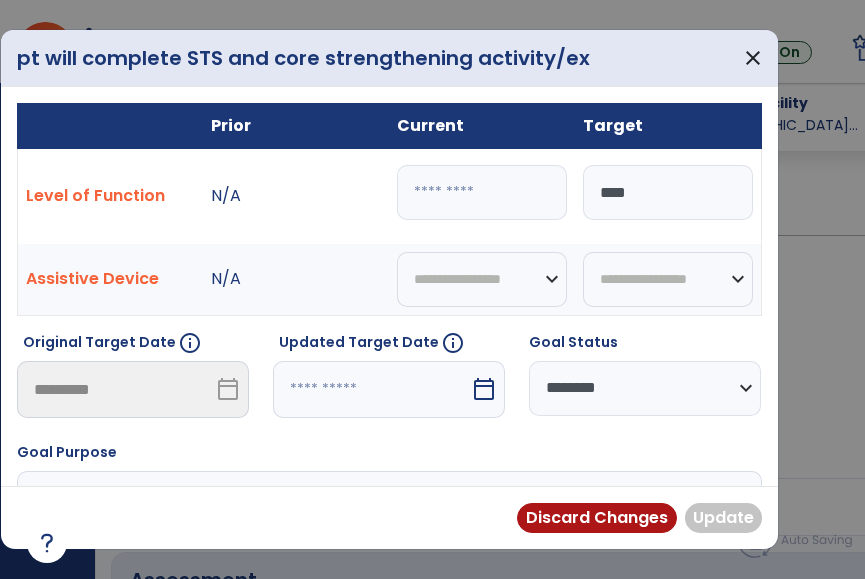 click at bounding box center [482, 192] 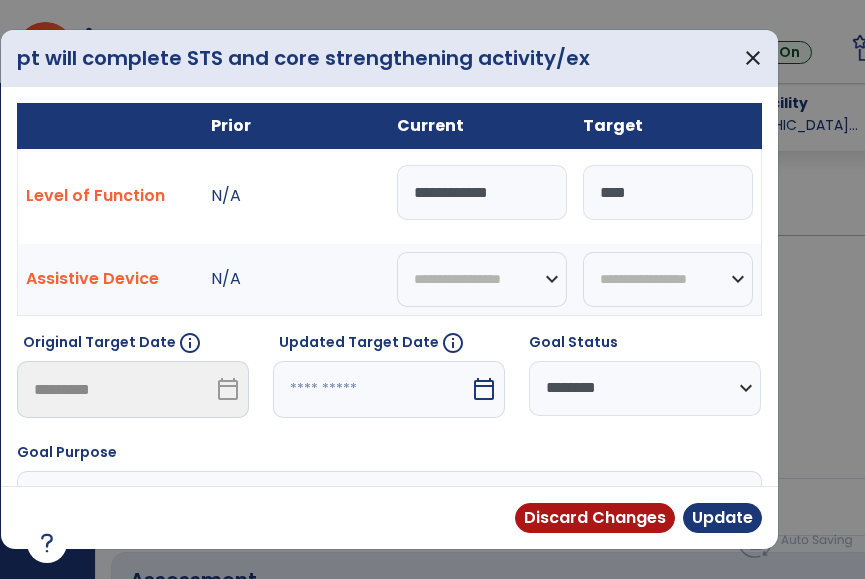 type on "**********" 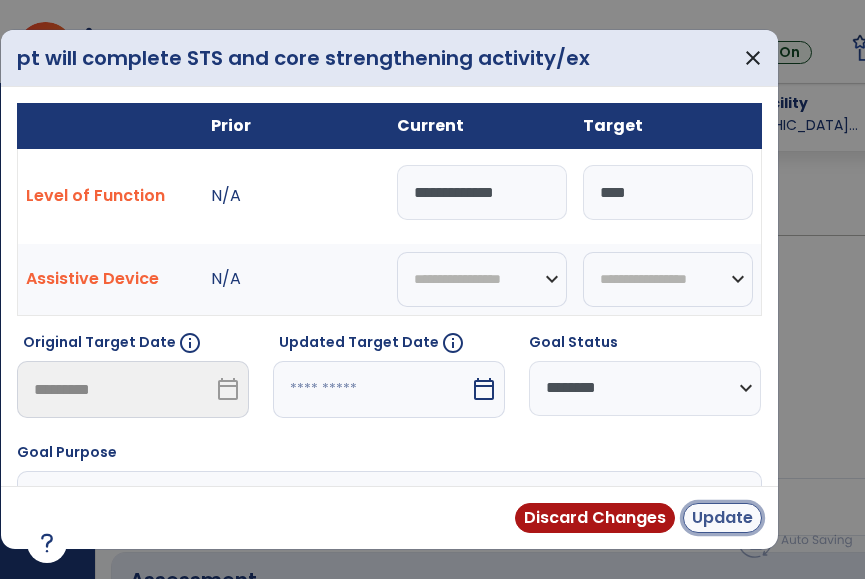 click on "Update" at bounding box center (722, 518) 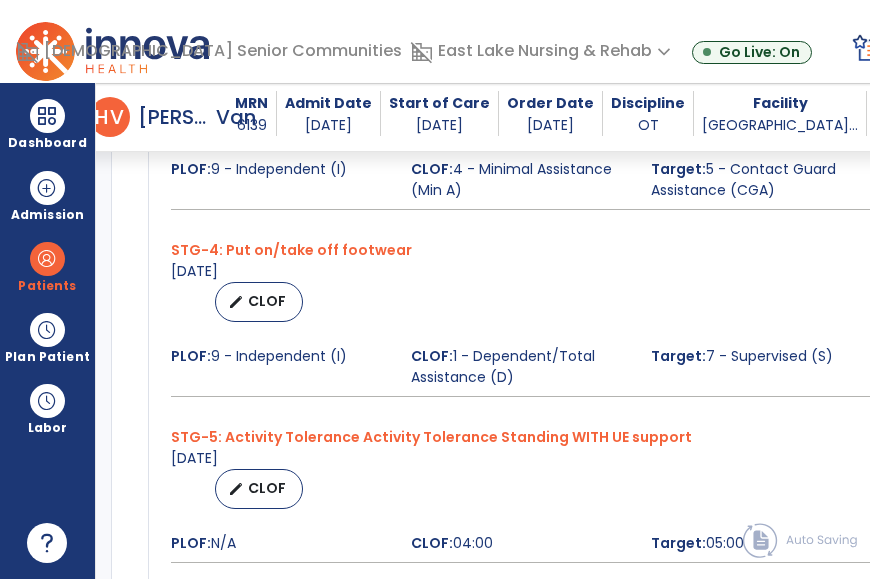 scroll, scrollTop: 1425, scrollLeft: 0, axis: vertical 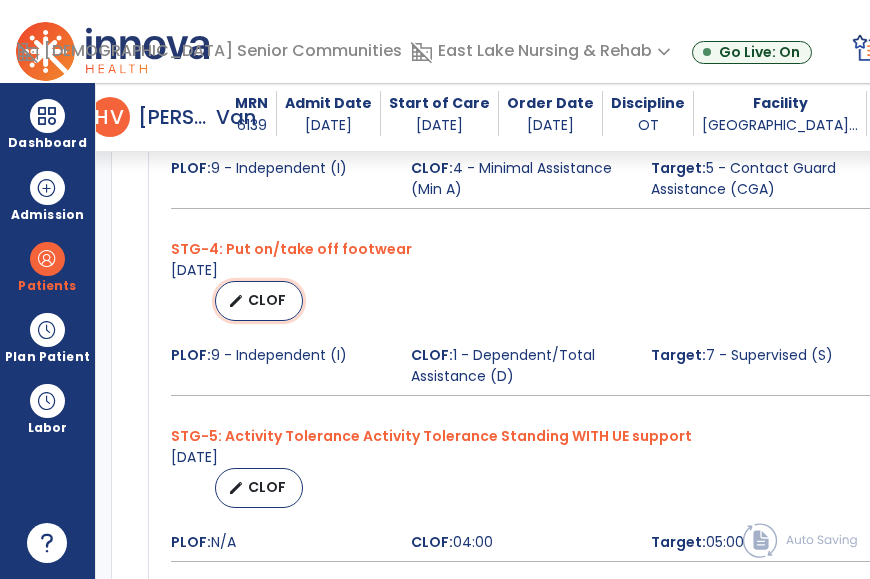 click on "edit   CLOF" at bounding box center [259, 301] 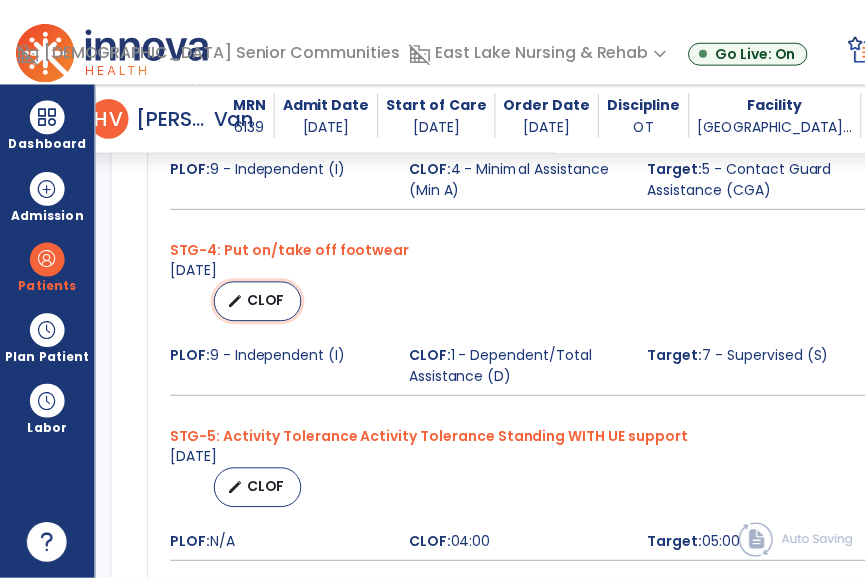select on "********" 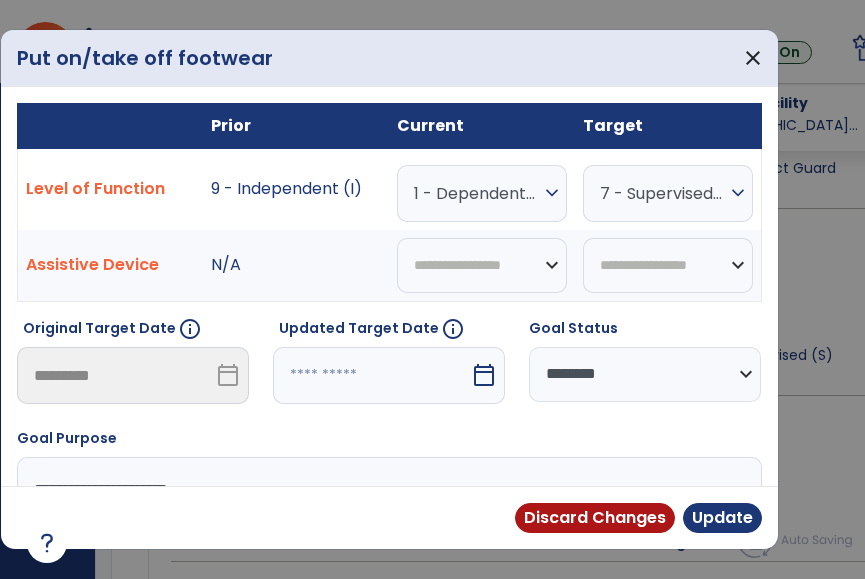 click on "expand_more" at bounding box center [552, 193] 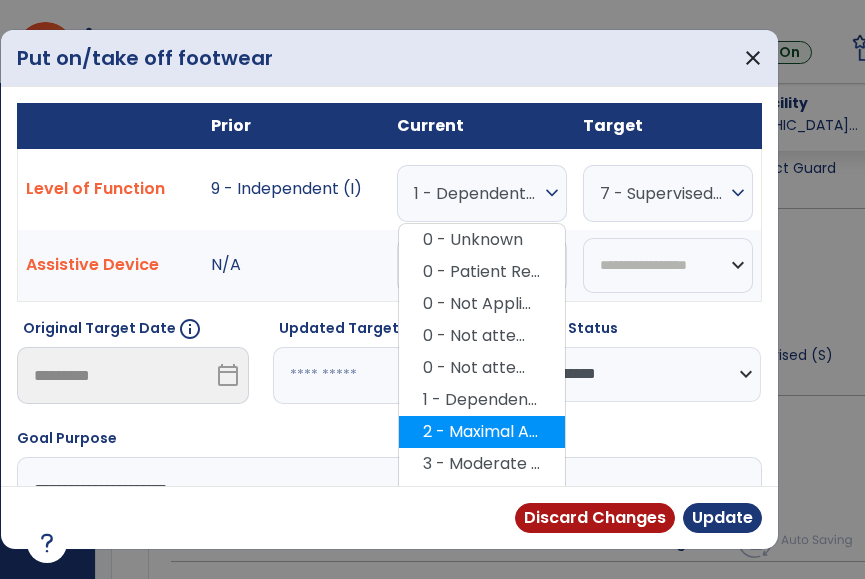 click on "2 - Maximal Assistance (Max A)" at bounding box center [482, 432] 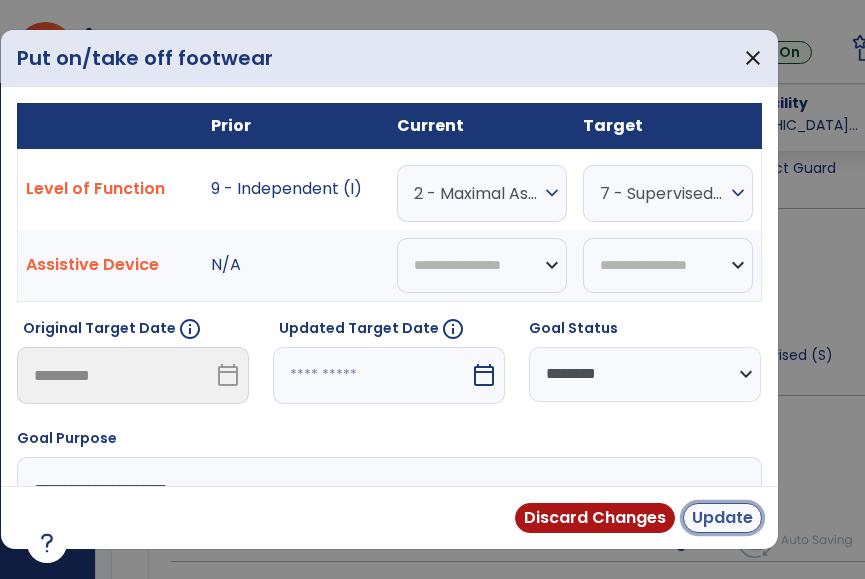 click on "Update" at bounding box center [722, 518] 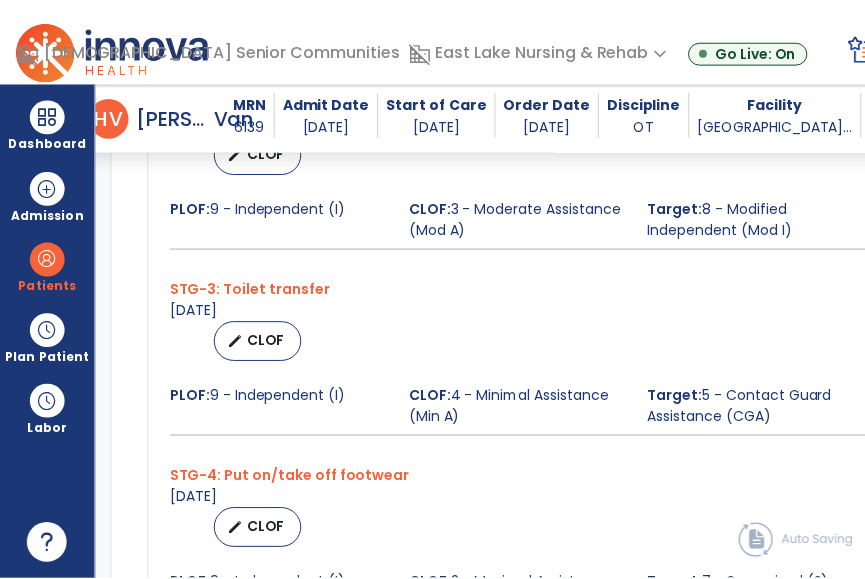scroll, scrollTop: 1197, scrollLeft: 0, axis: vertical 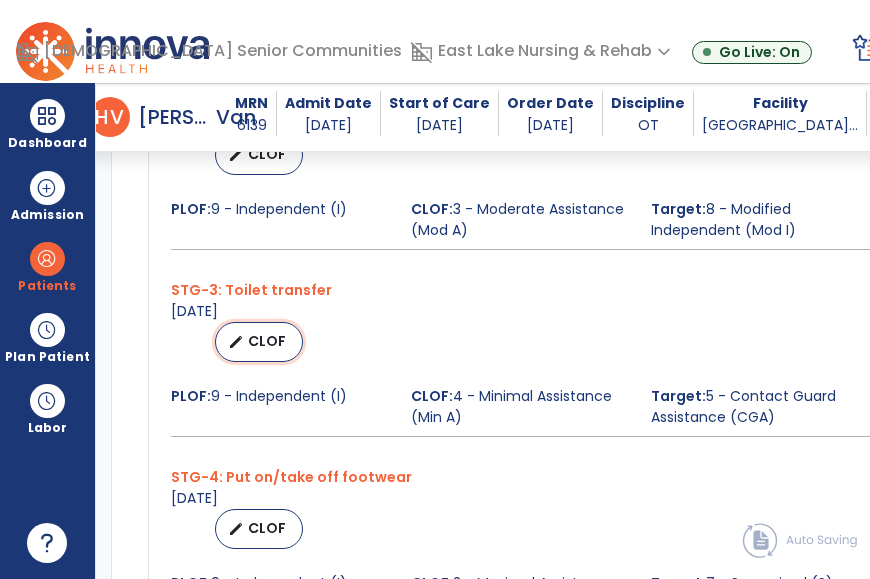 click on "CLOF" at bounding box center [267, 341] 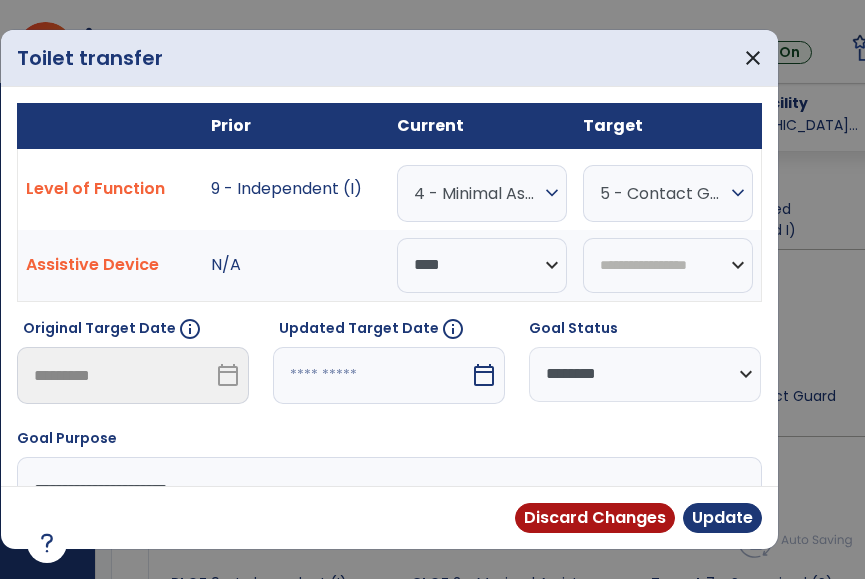 click on "expand_more" at bounding box center [552, 193] 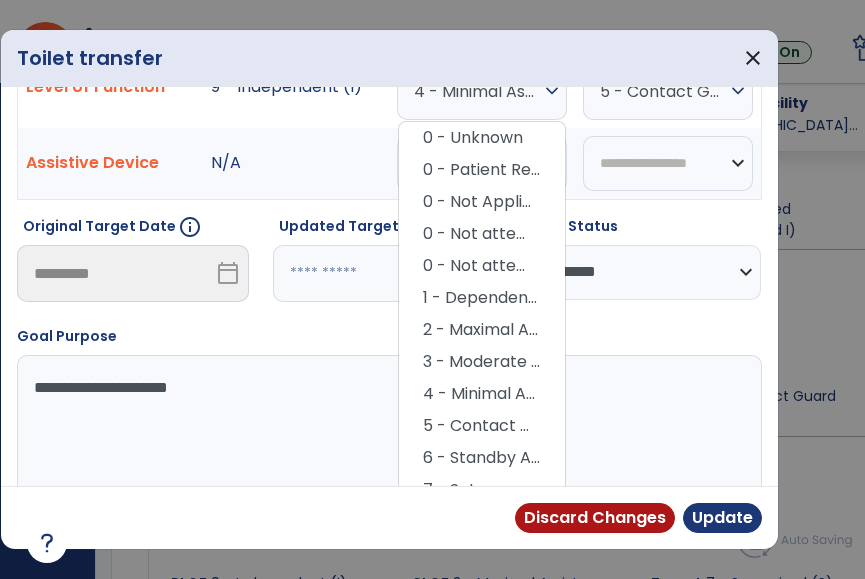 scroll, scrollTop: 110, scrollLeft: 0, axis: vertical 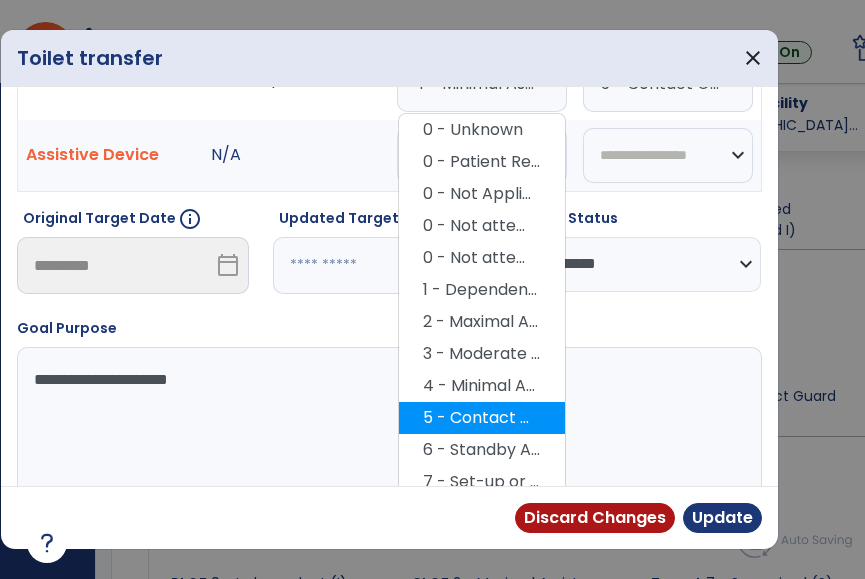 click on "5 - Contact Guard Assistance (CGA)" at bounding box center [482, 418] 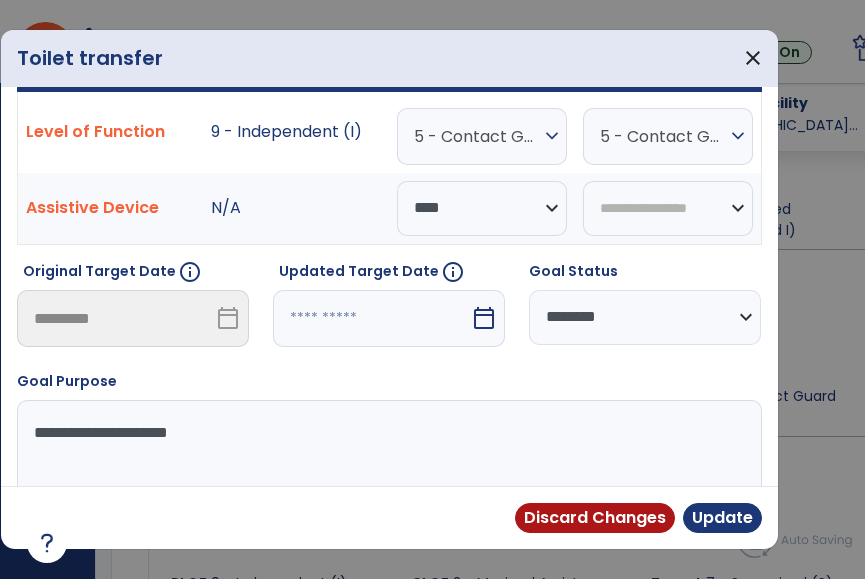 scroll, scrollTop: 50, scrollLeft: 0, axis: vertical 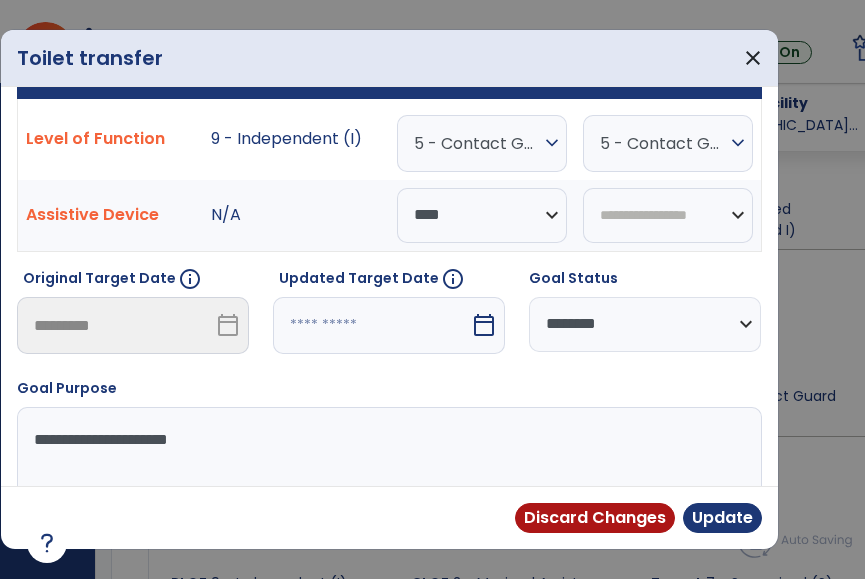 click on "expand_more" at bounding box center (738, 143) 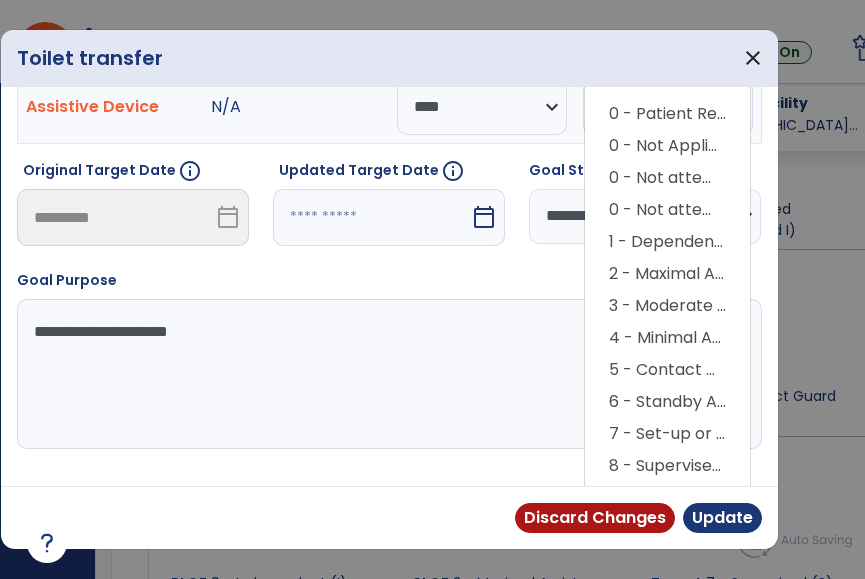 scroll, scrollTop: 159, scrollLeft: 0, axis: vertical 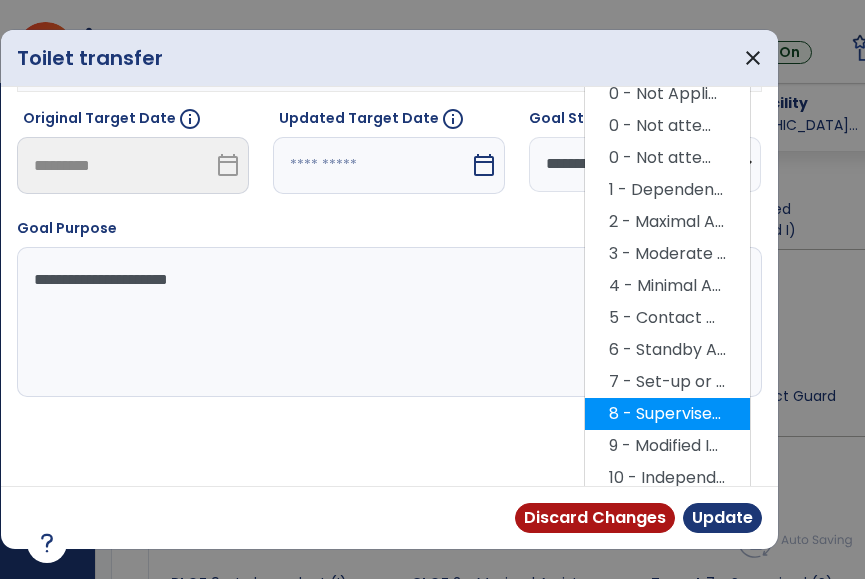 click on "8 - Supervised (S)" at bounding box center (667, 414) 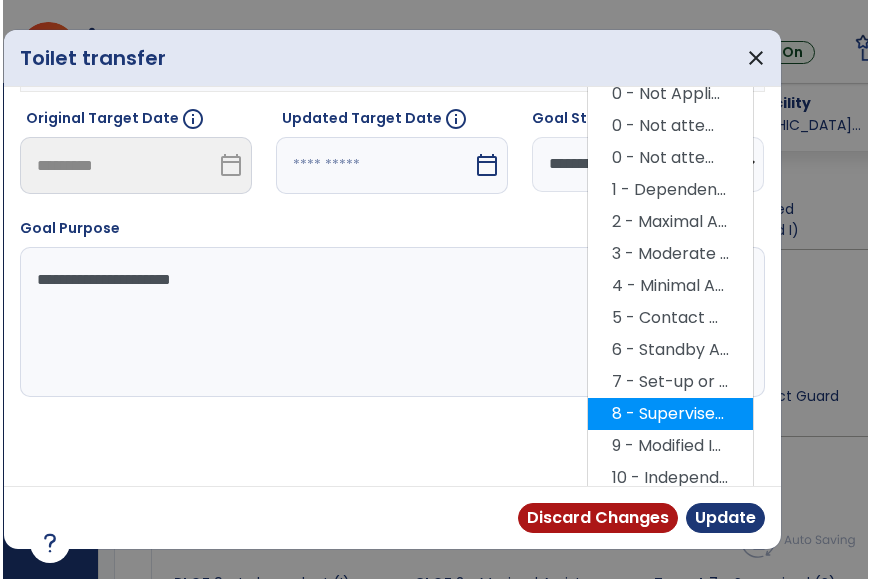 scroll, scrollTop: 137, scrollLeft: 0, axis: vertical 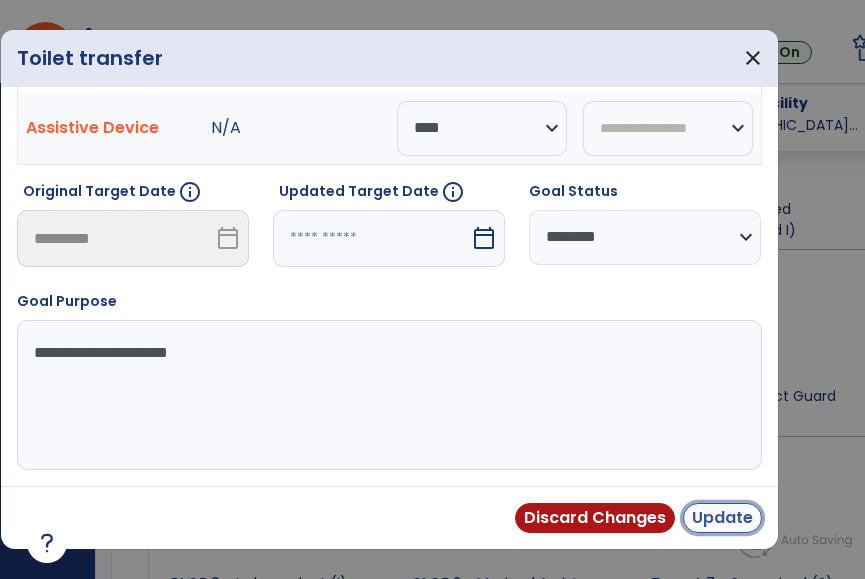 click on "Update" at bounding box center (722, 518) 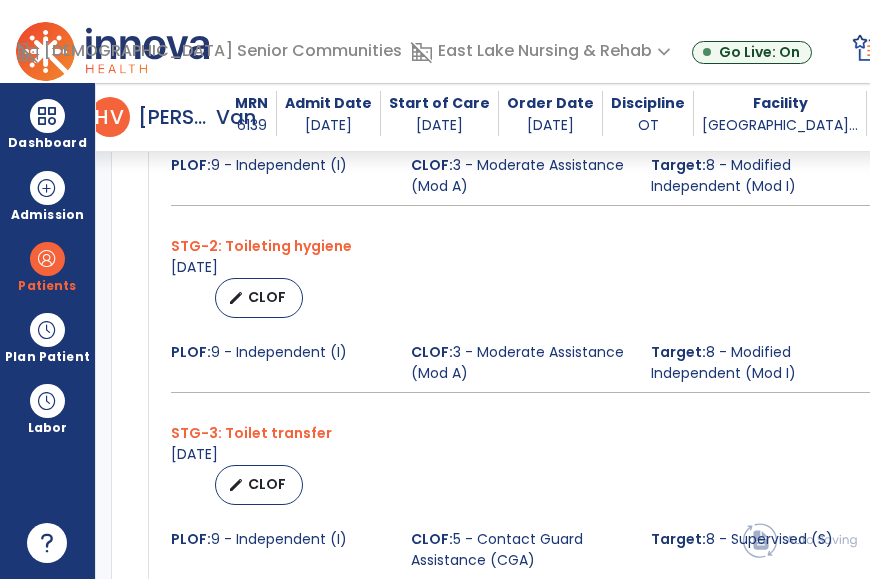 scroll, scrollTop: 1049, scrollLeft: 0, axis: vertical 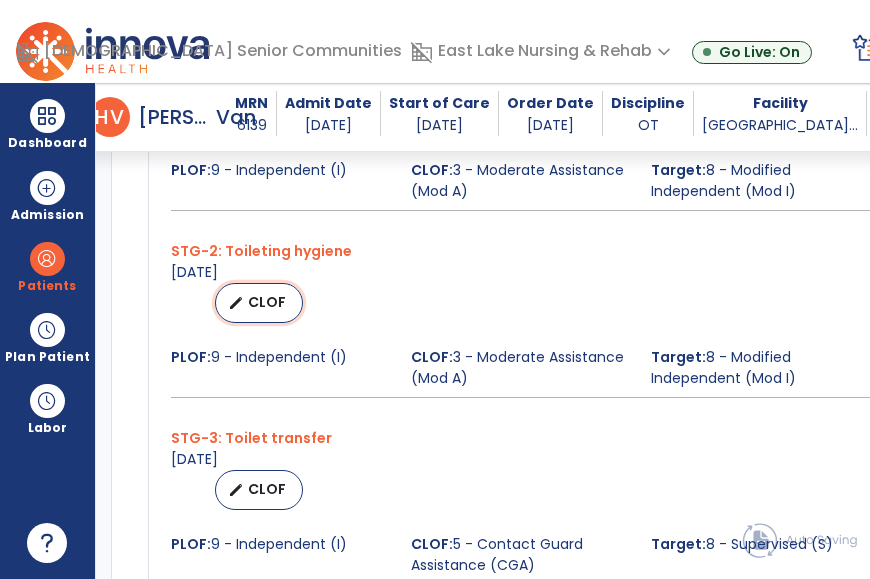 click on "edit   CLOF" at bounding box center (259, 303) 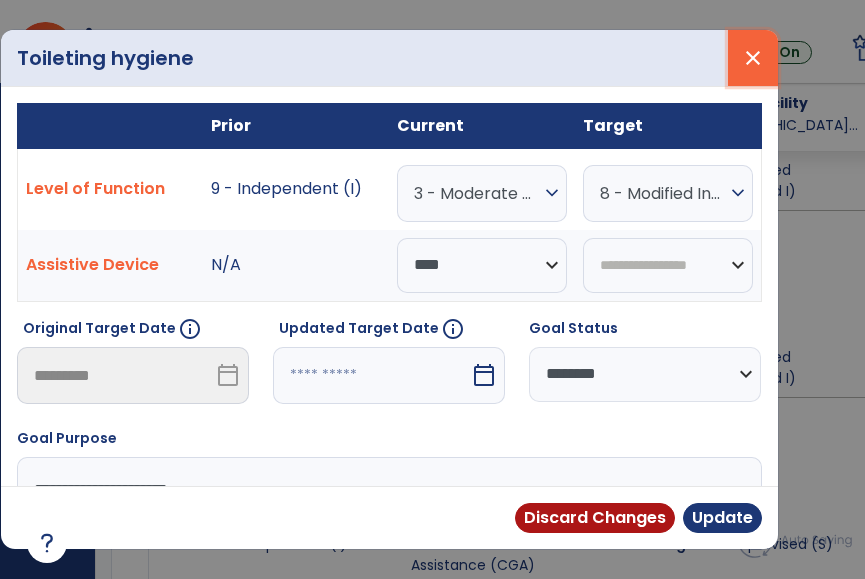 click on "close" at bounding box center (753, 58) 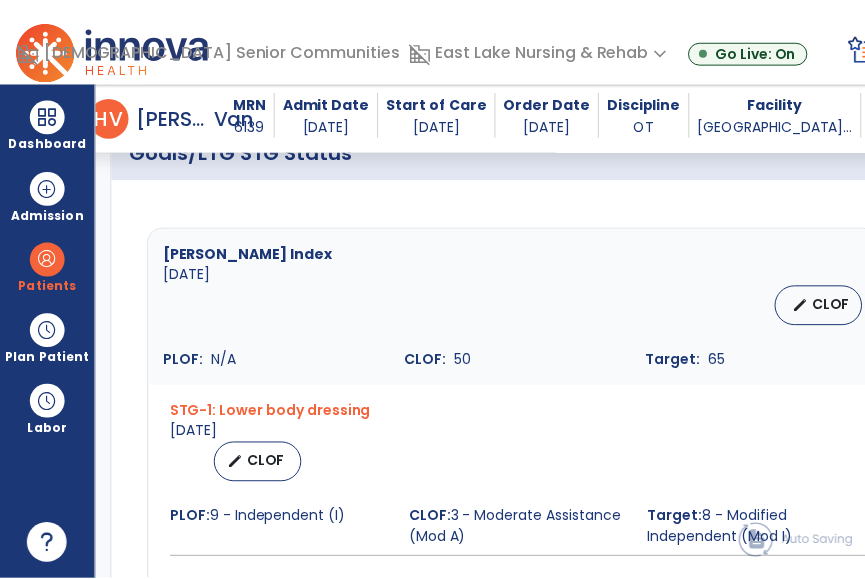 scroll, scrollTop: 701, scrollLeft: 0, axis: vertical 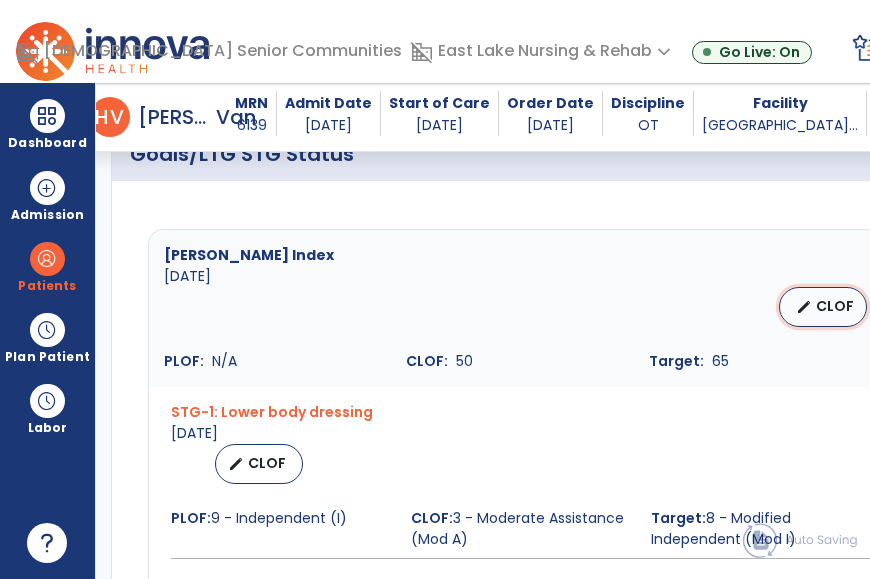 click on "edit   CLOF" at bounding box center (823, 307) 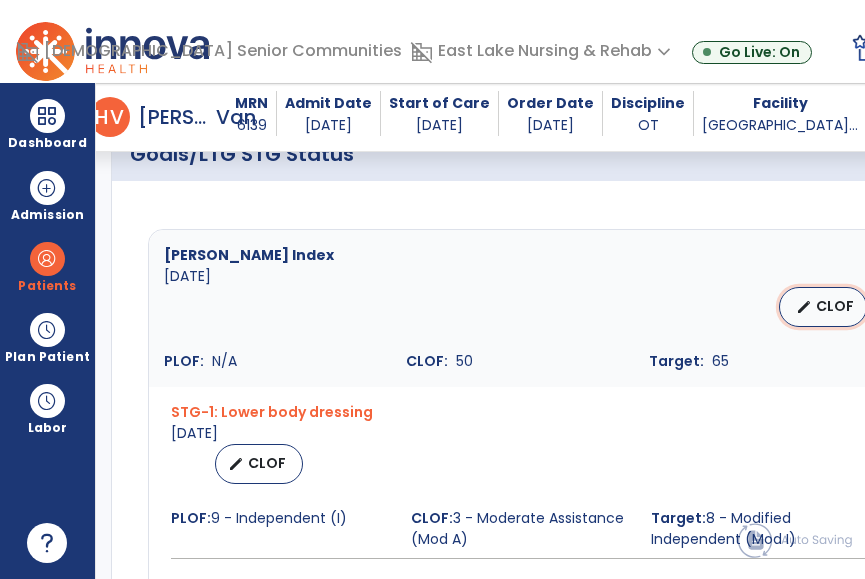 select on "********" 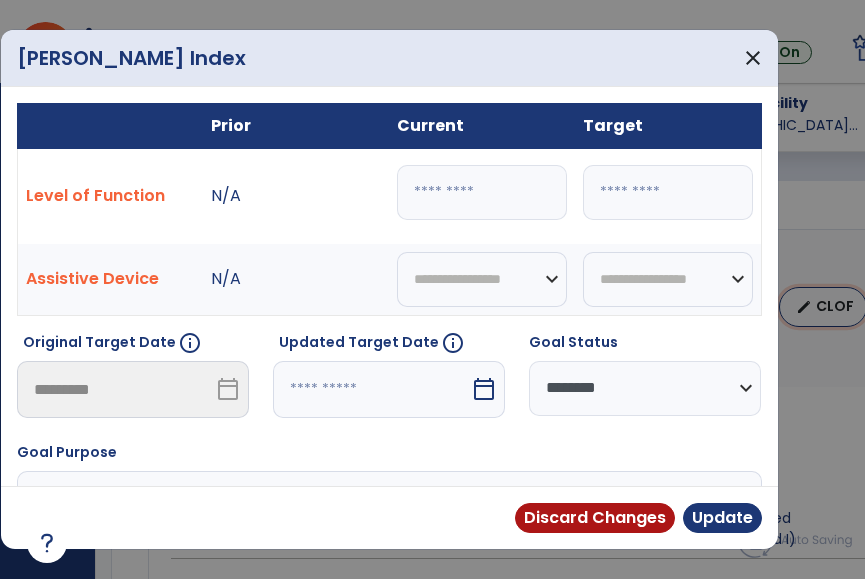 type 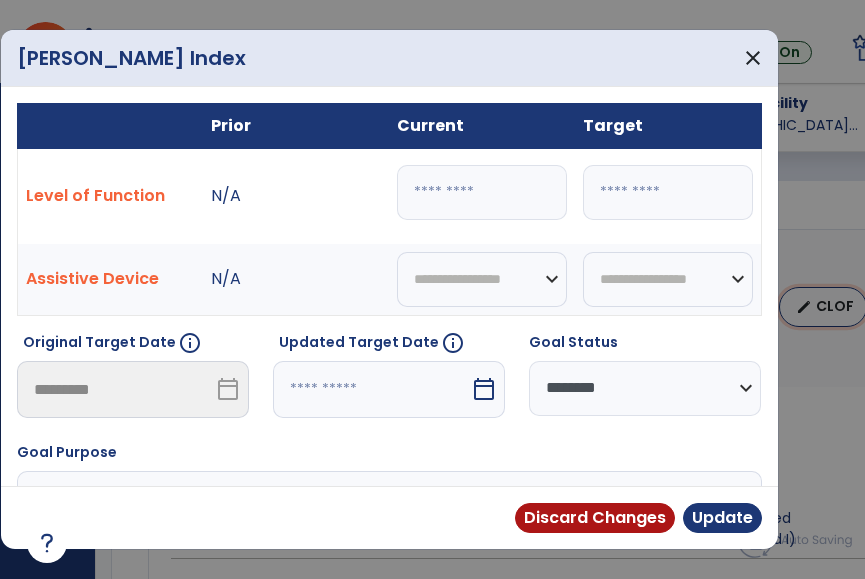 click on "edit   CLOF" at bounding box center [823, 307] 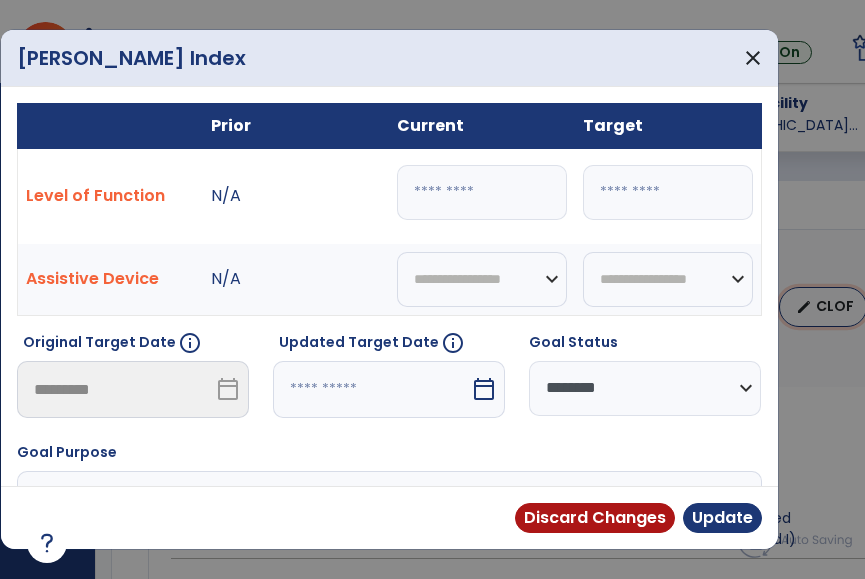 click on "edit   CLOF" at bounding box center (823, 307) 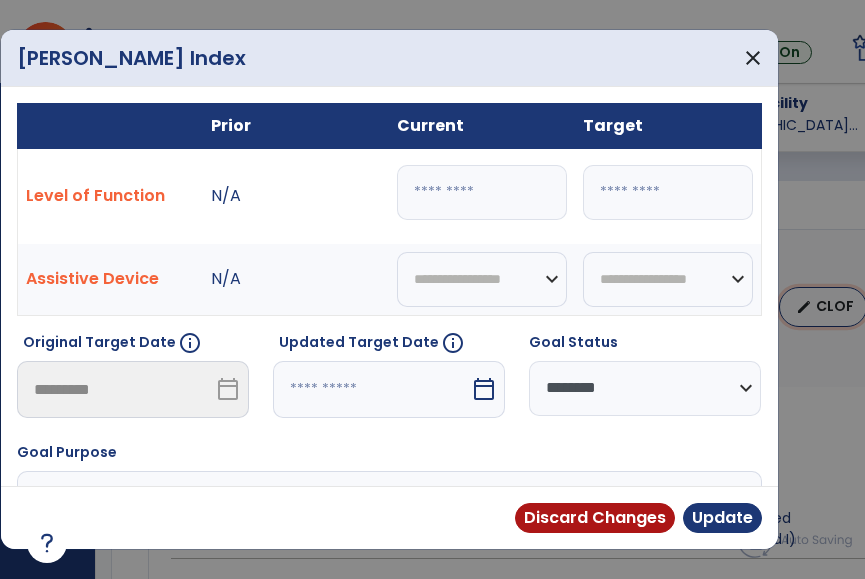 select on "********" 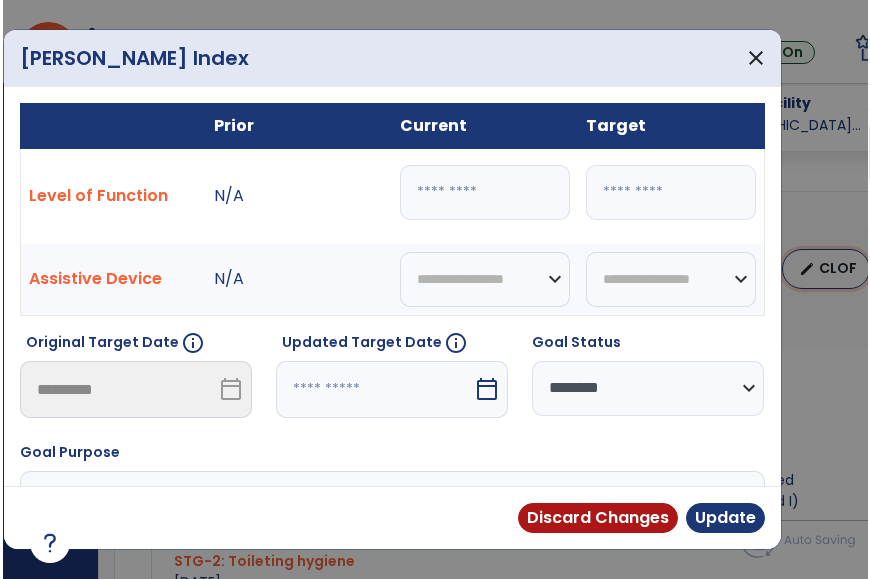 scroll, scrollTop: 741, scrollLeft: 0, axis: vertical 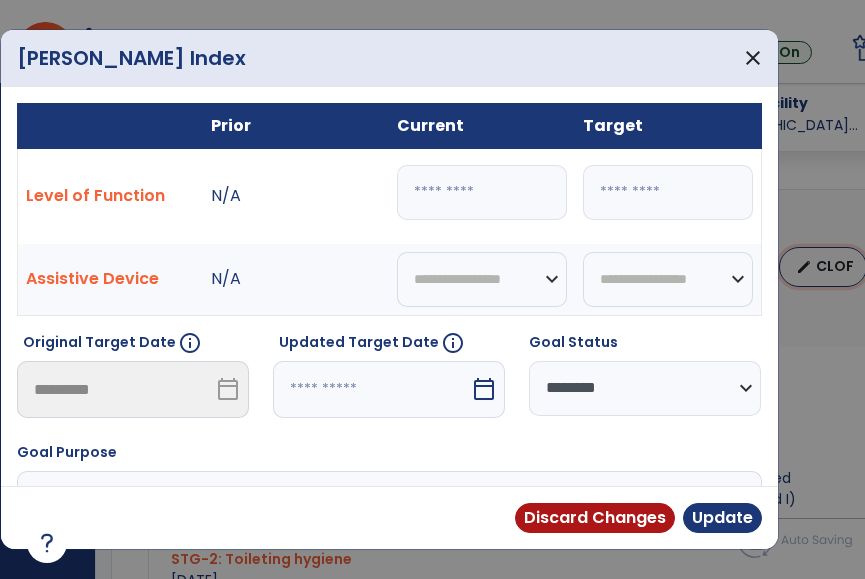click on "edit   CLOF" at bounding box center [823, 267] 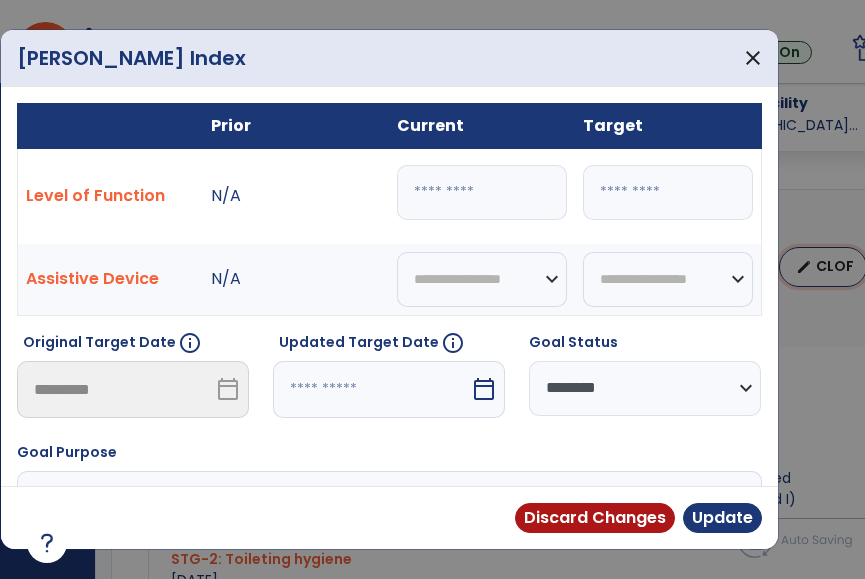 select on "********" 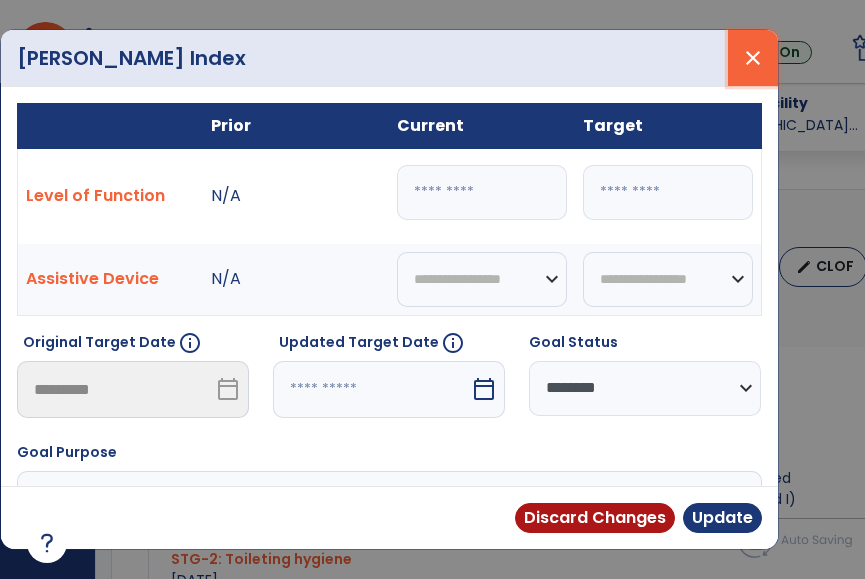 click on "close" at bounding box center (753, 58) 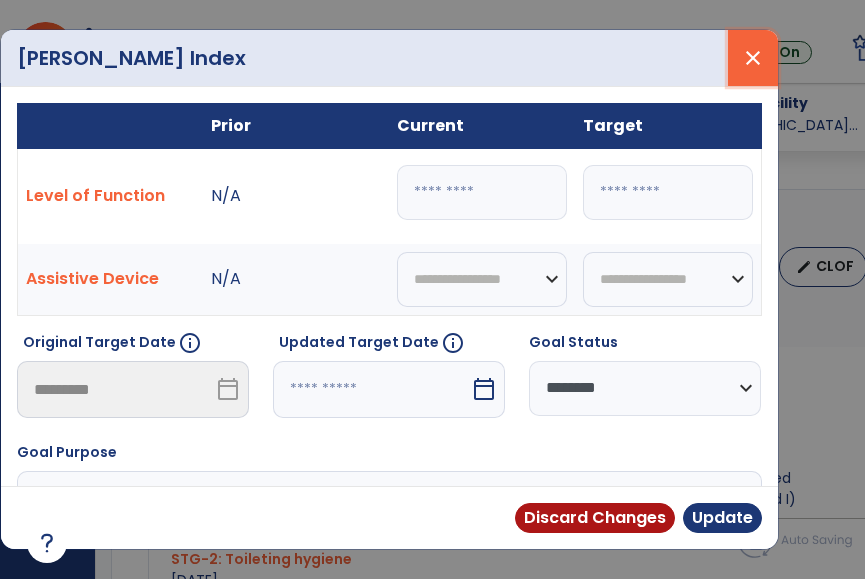 click on "close" at bounding box center [753, 58] 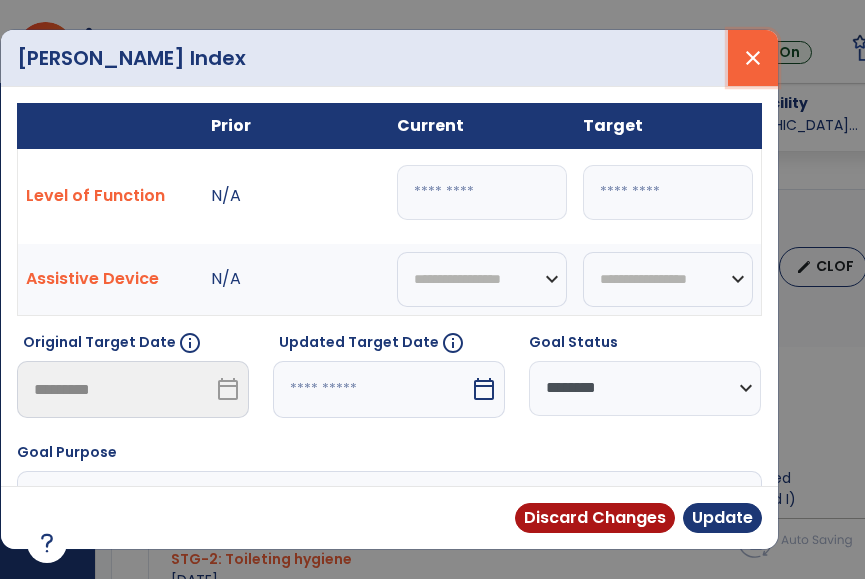click on "close" at bounding box center [753, 58] 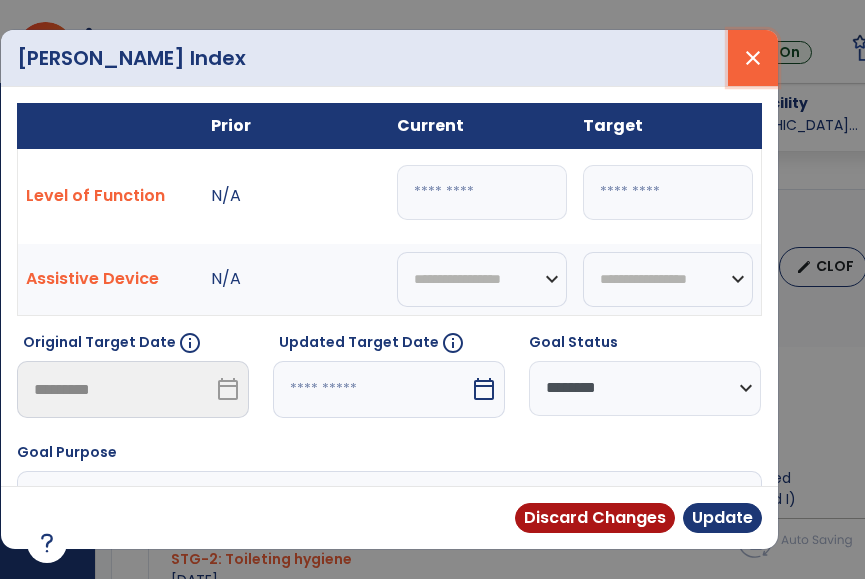 click on "close" at bounding box center [753, 58] 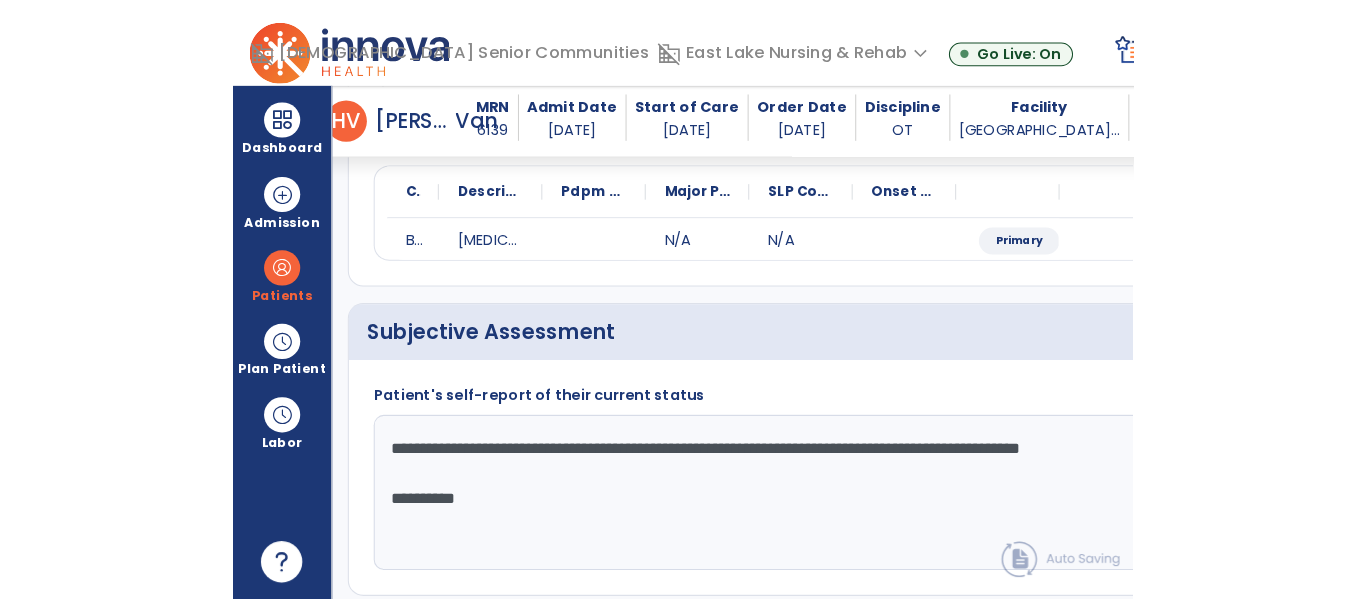 scroll, scrollTop: 243, scrollLeft: 0, axis: vertical 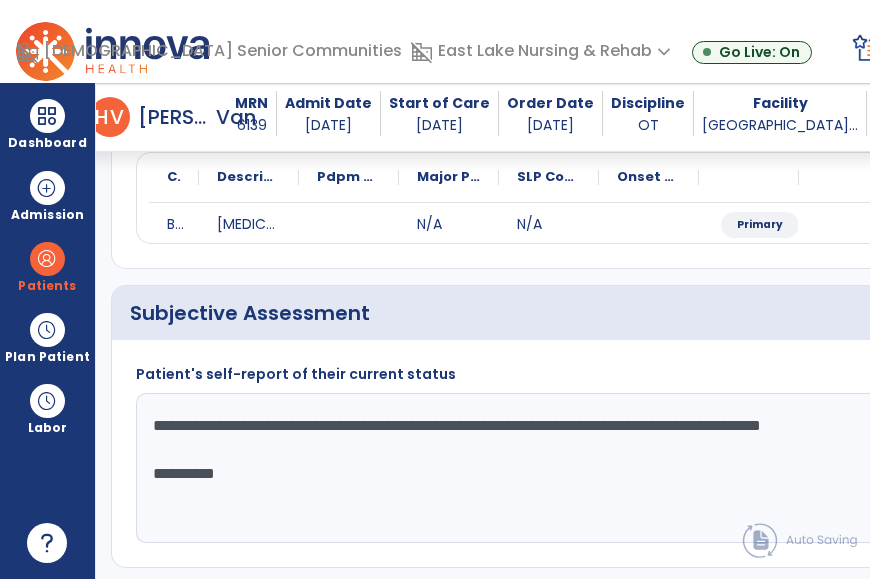 click on "**********" 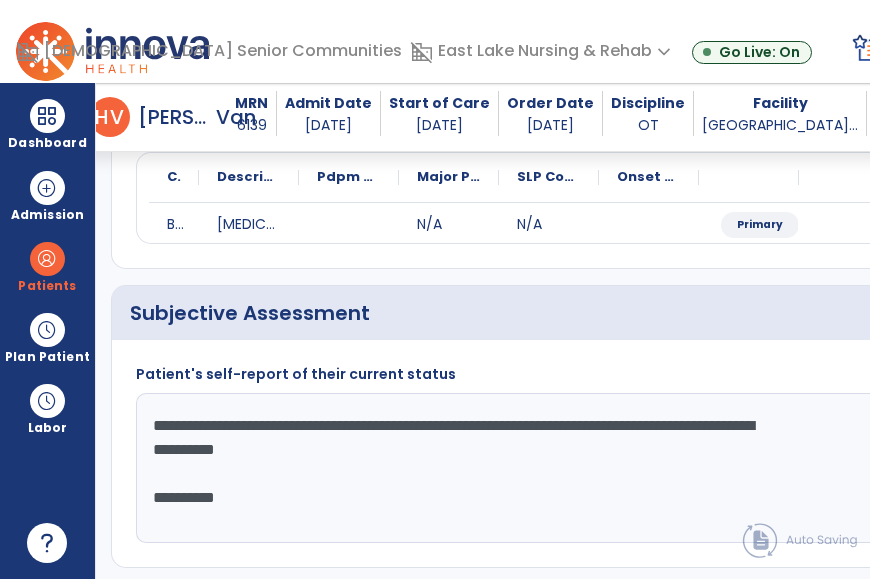 click on "**********" 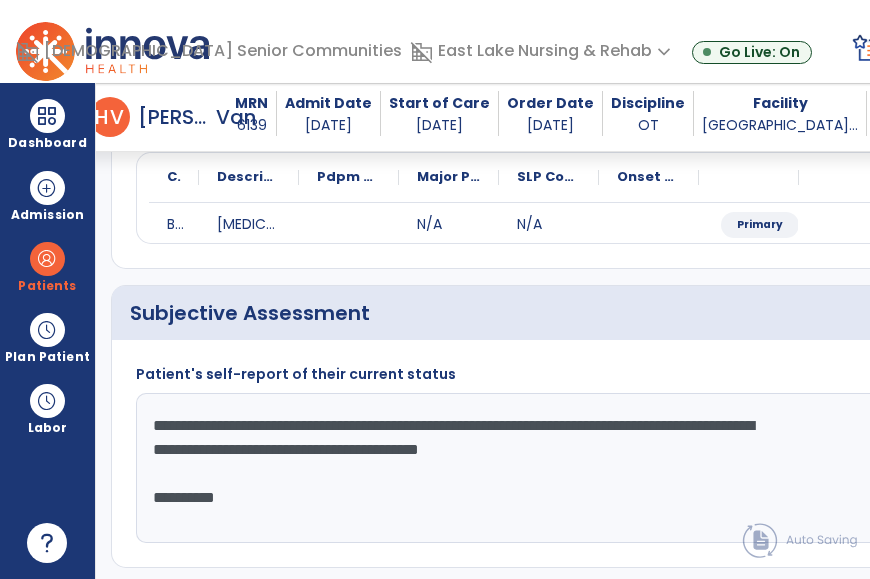 click on "**********" 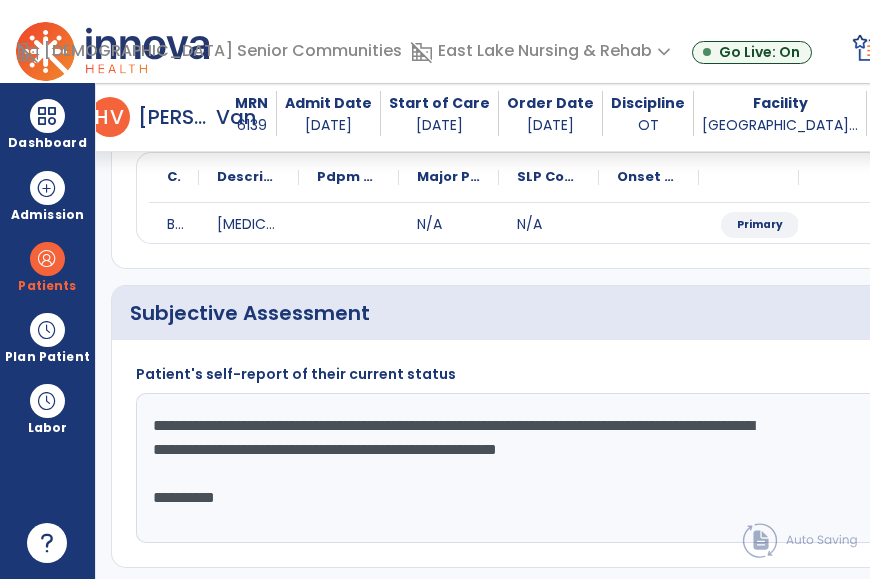 click on "**********" 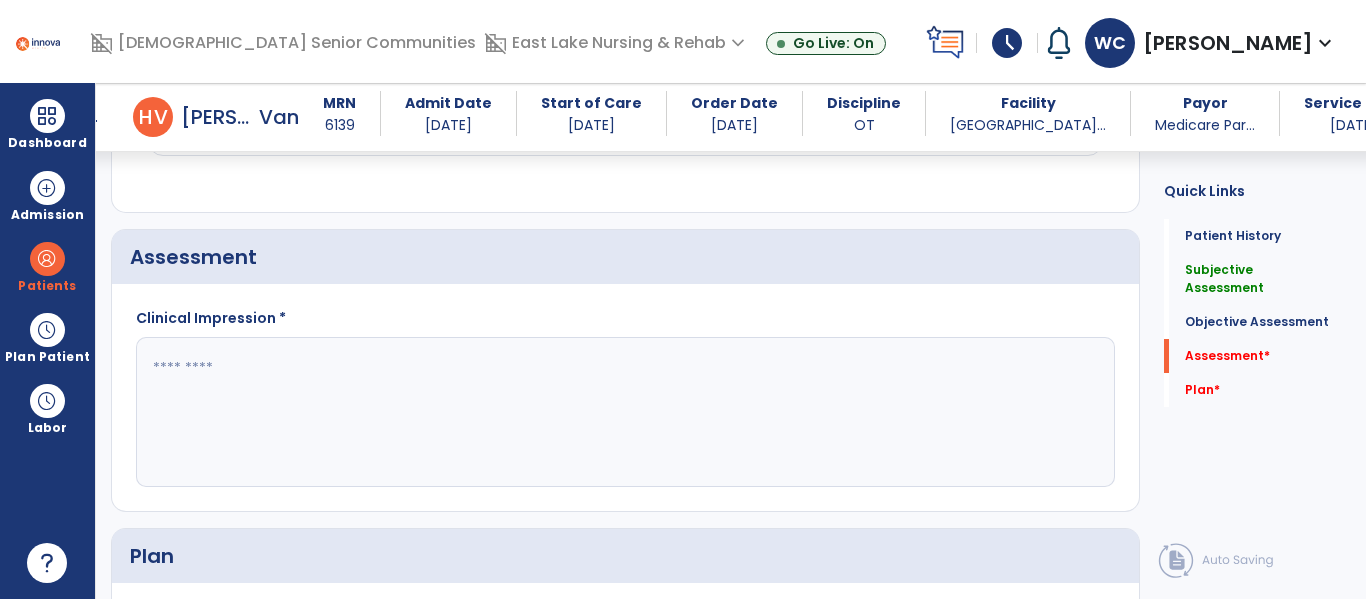 scroll, scrollTop: 1844, scrollLeft: 0, axis: vertical 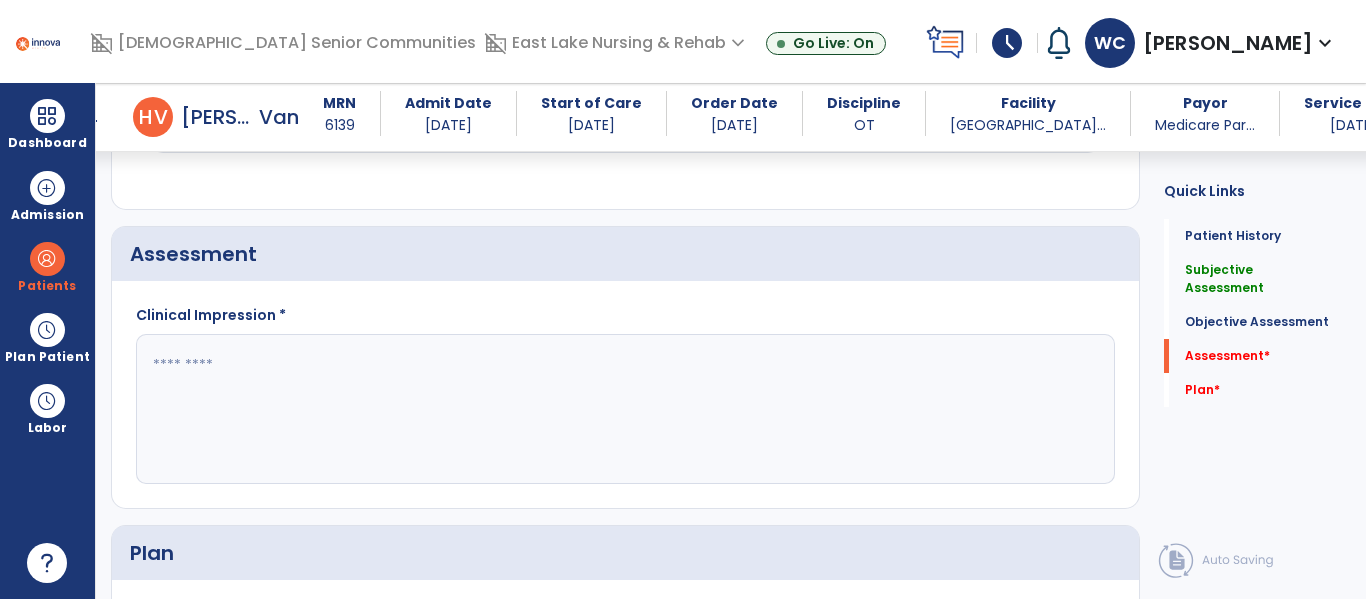 type on "**********" 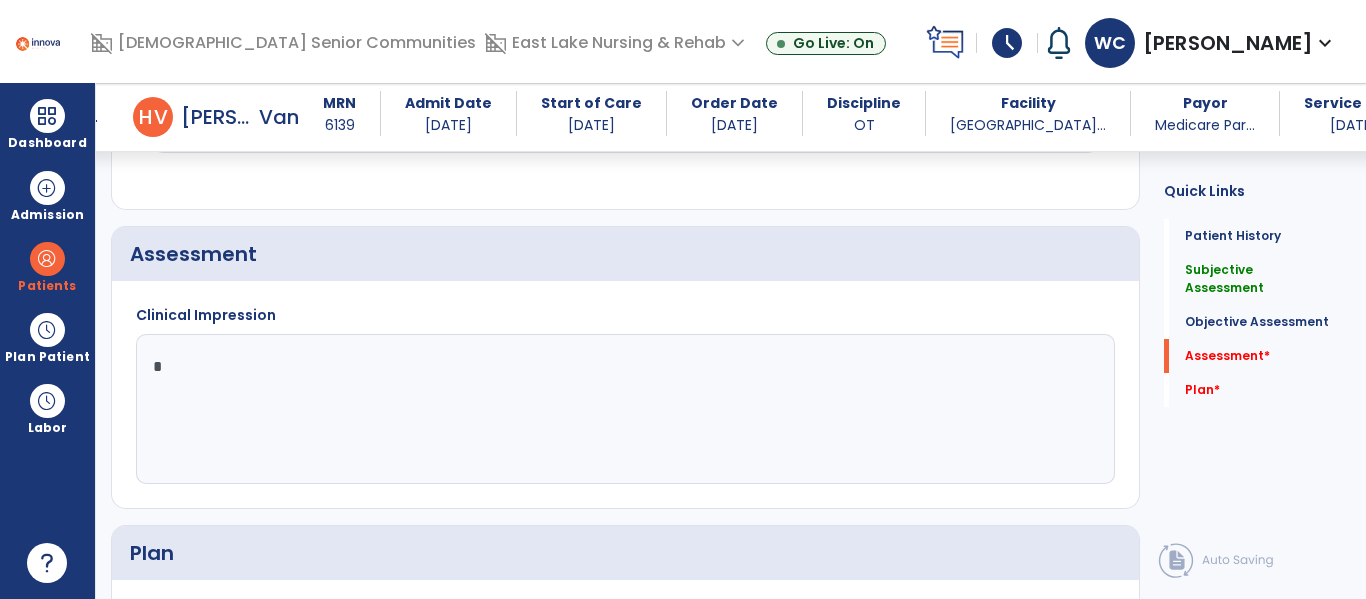 type on "**" 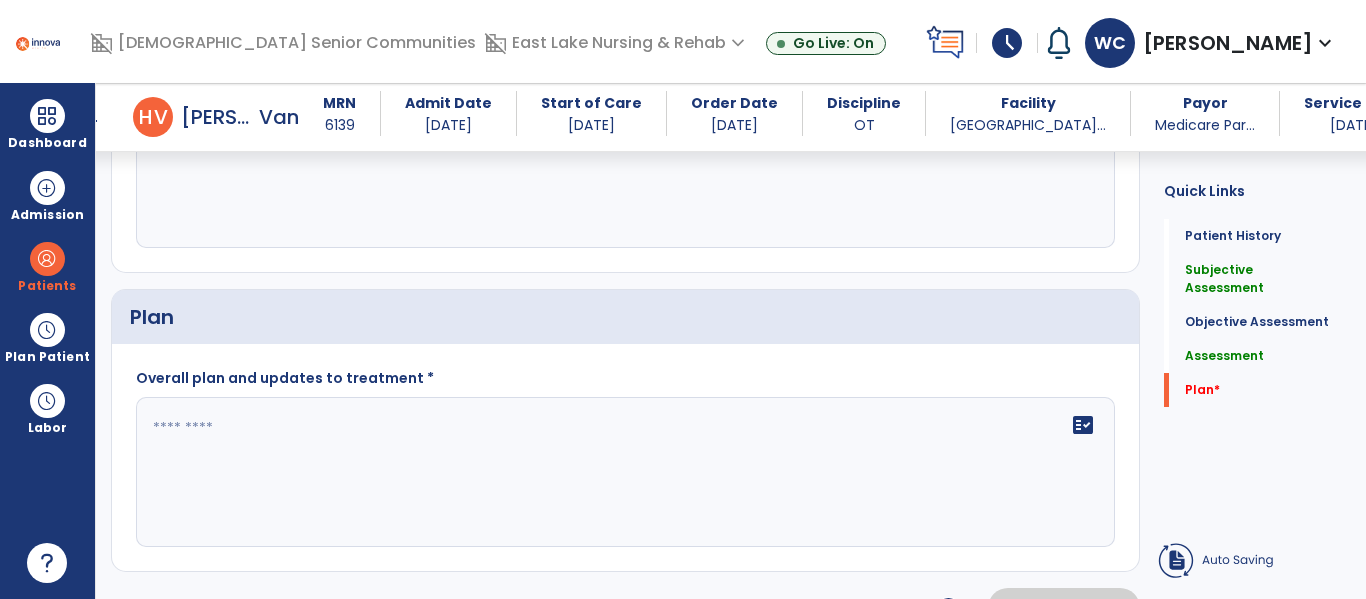 scroll, scrollTop: 2079, scrollLeft: 0, axis: vertical 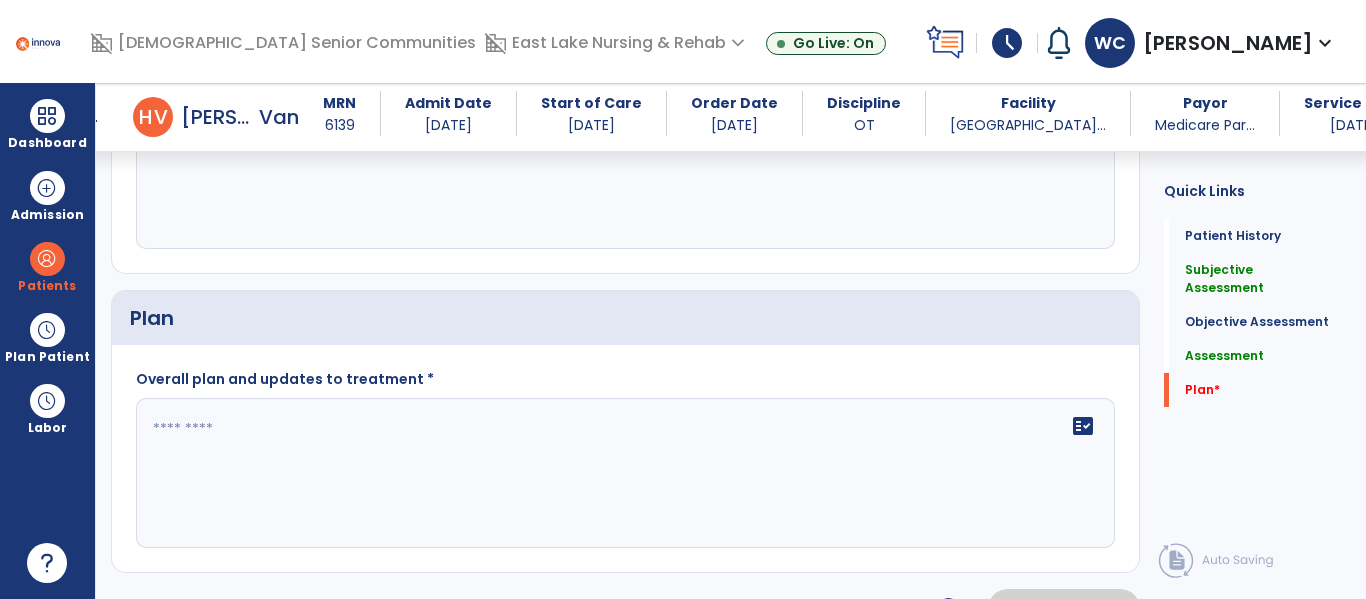 type on "**********" 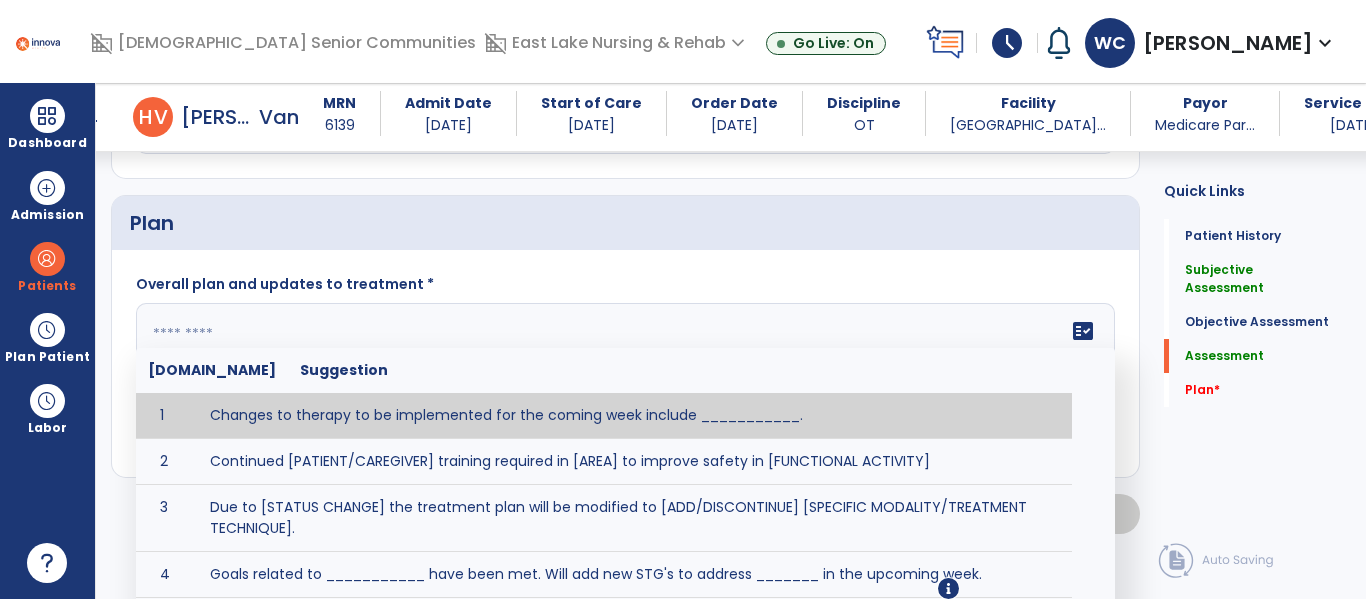 scroll, scrollTop: 2169, scrollLeft: 0, axis: vertical 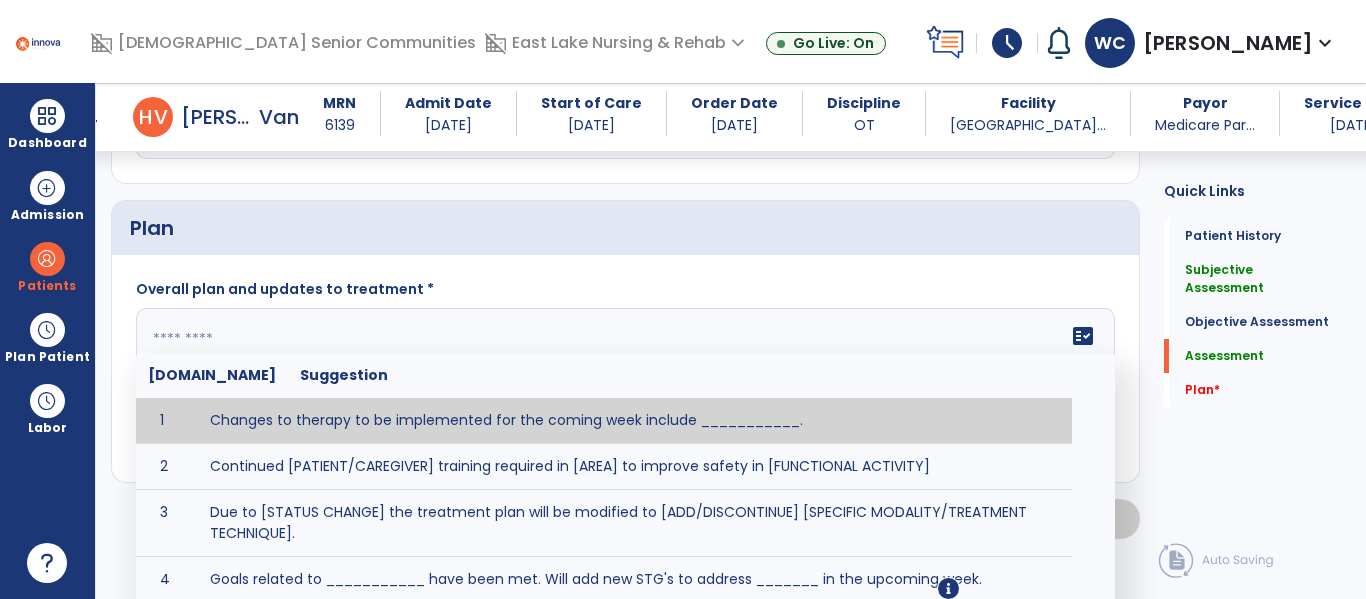 click 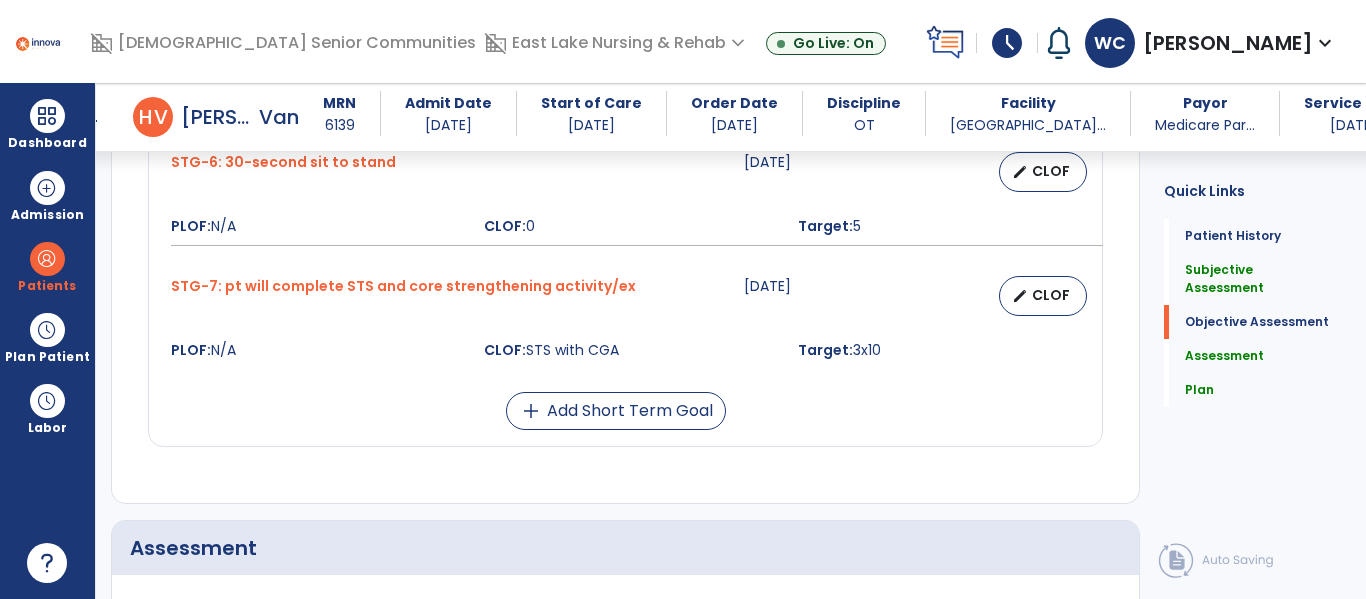 scroll, scrollTop: 1579, scrollLeft: 0, axis: vertical 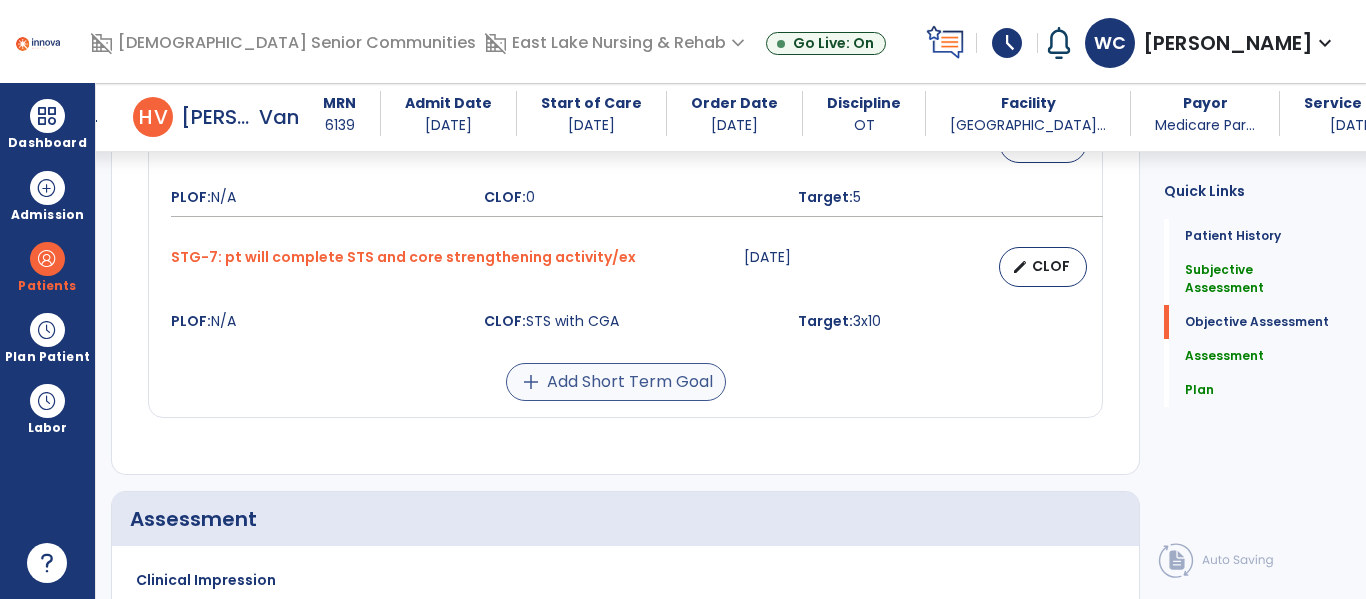 type on "**********" 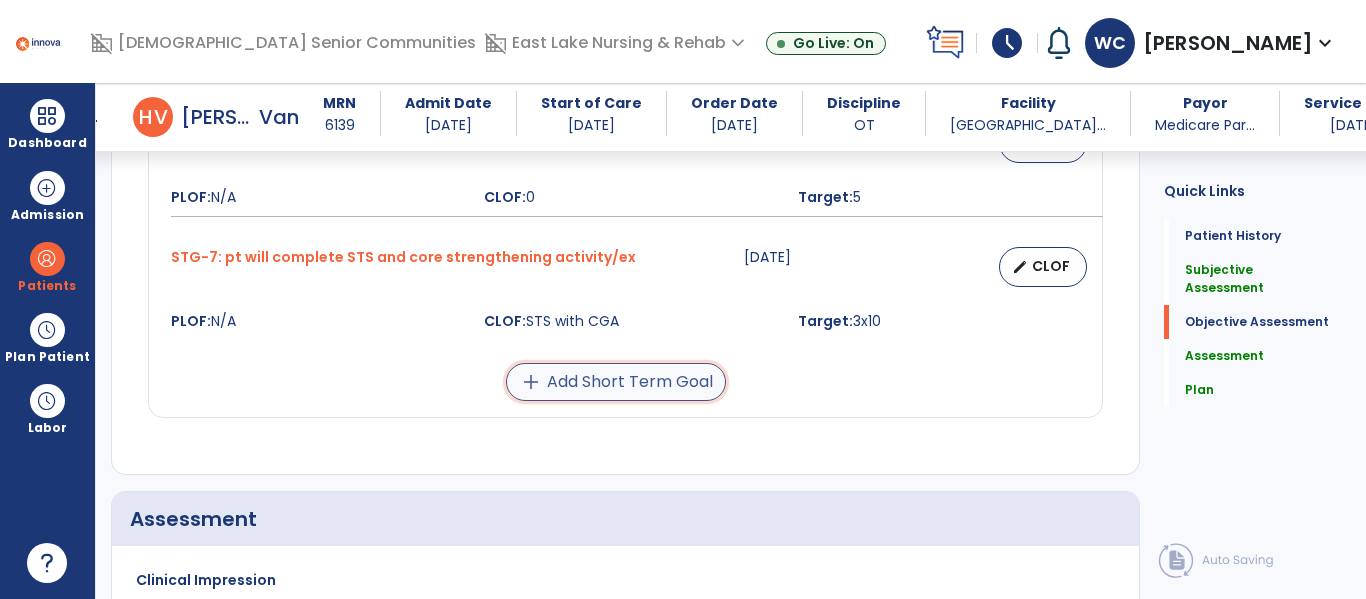 click on "add  Add Short Term Goal" at bounding box center [616, 382] 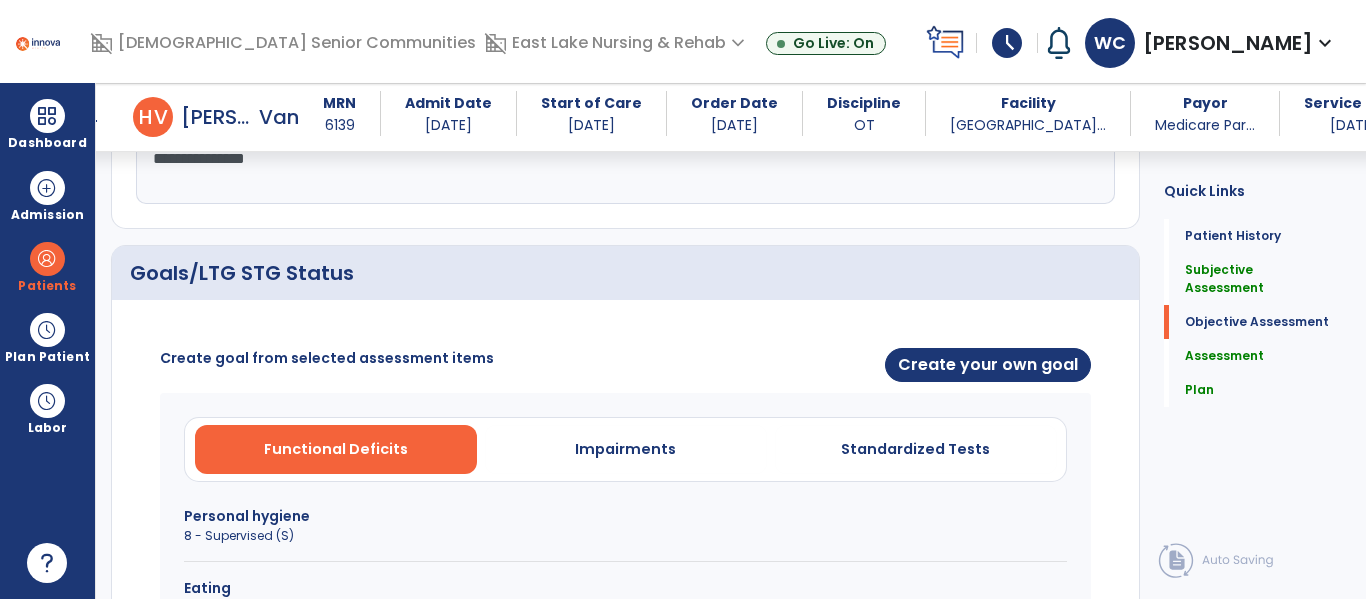 scroll, scrollTop: 579, scrollLeft: 0, axis: vertical 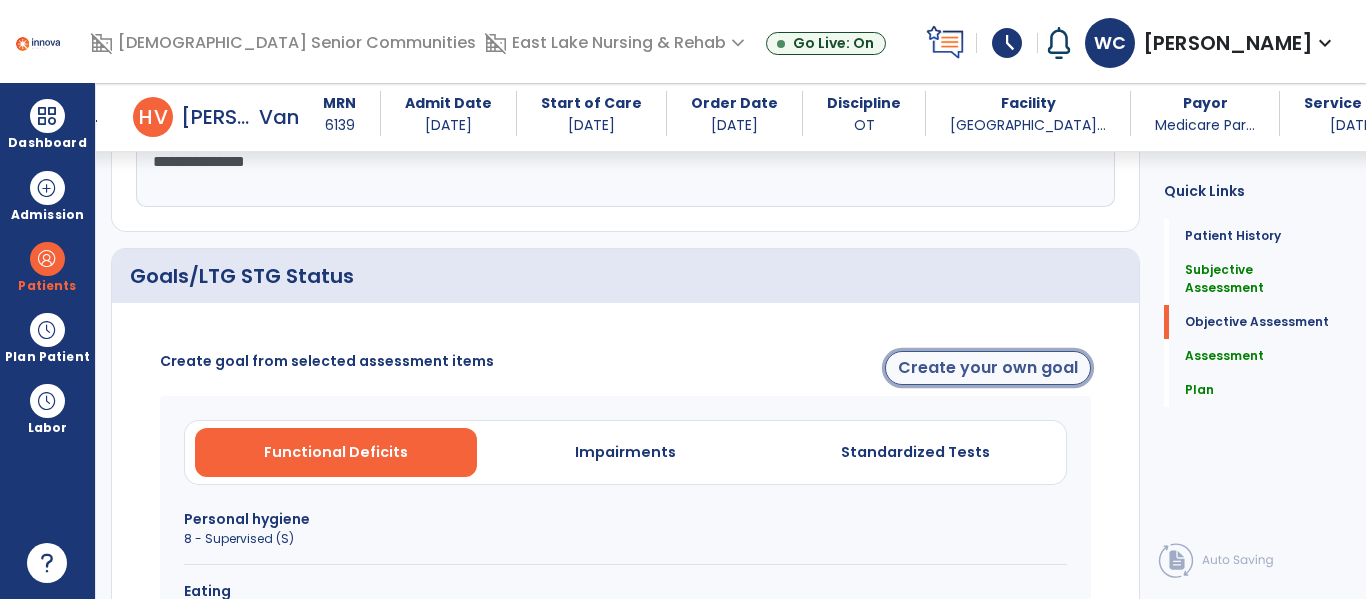 click on "Create your own goal" 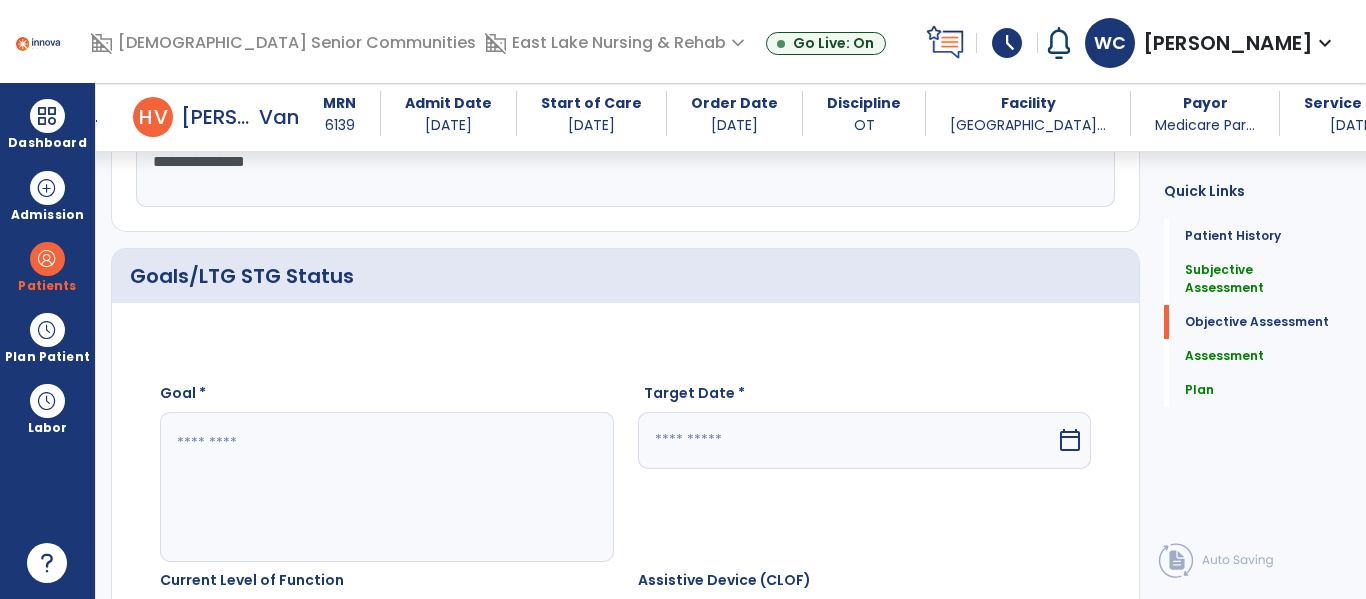 click 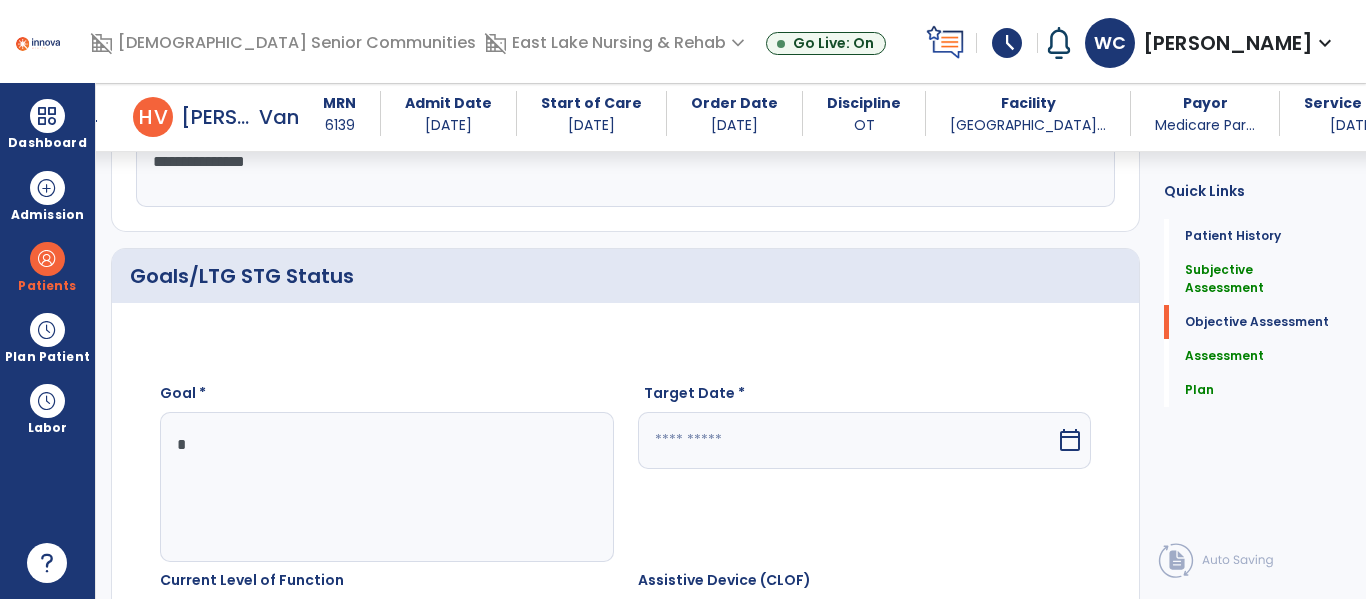 type on "**" 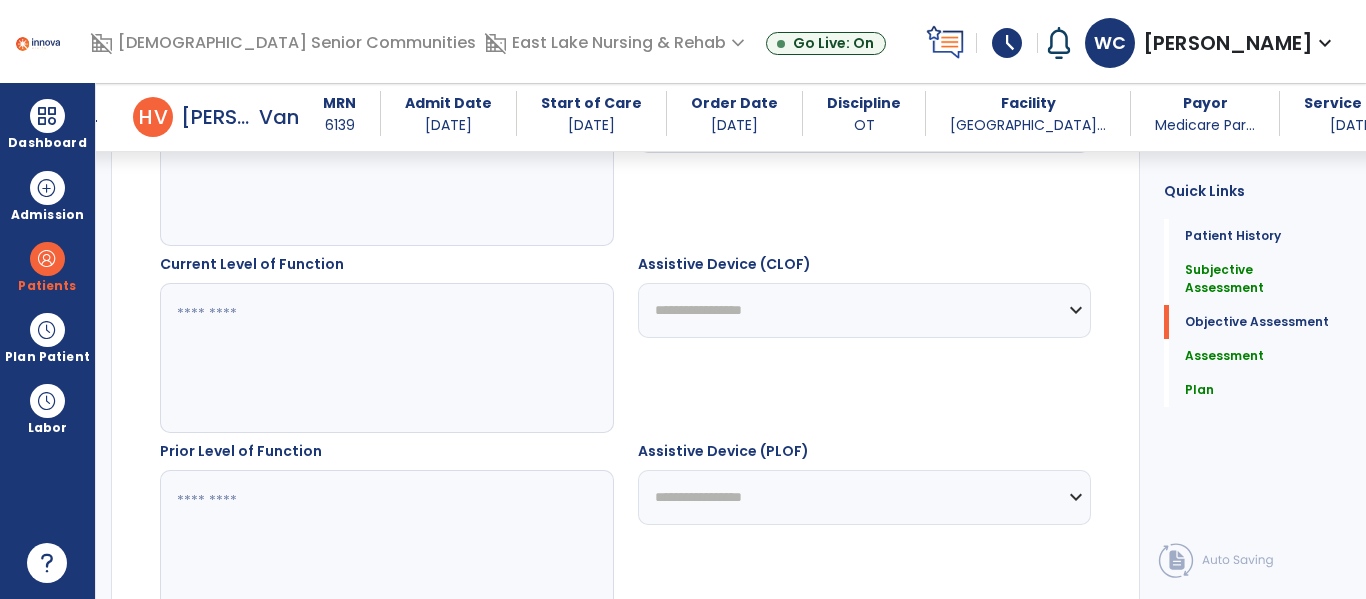 scroll, scrollTop: 941, scrollLeft: 0, axis: vertical 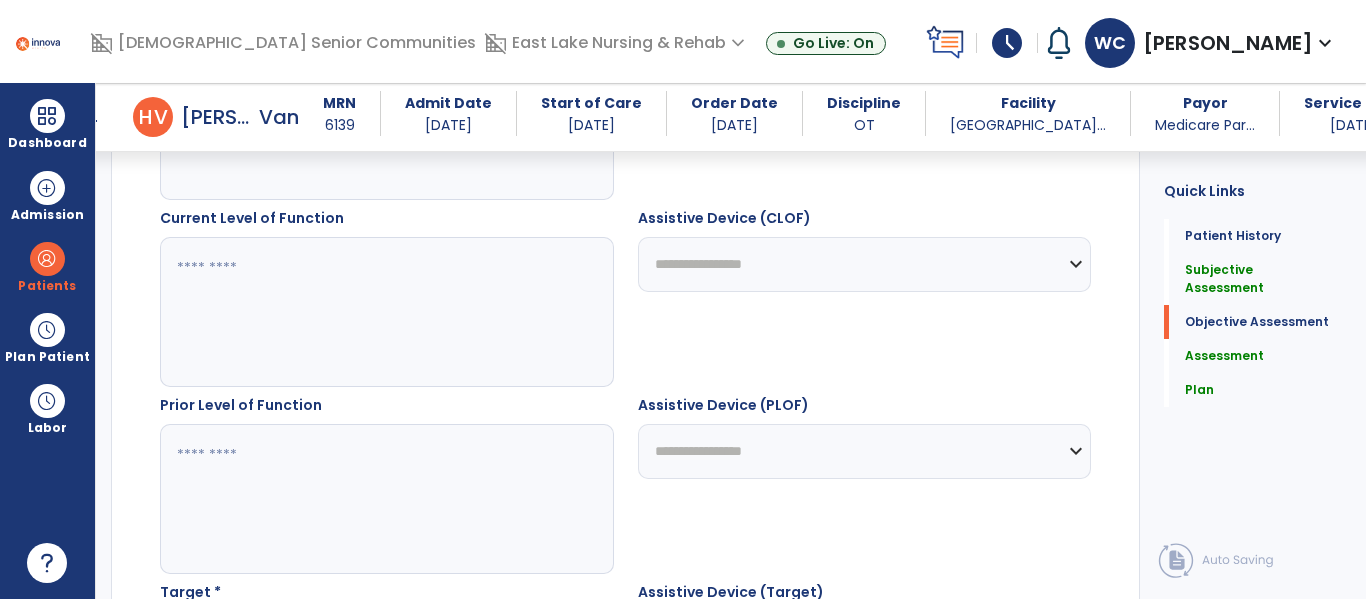 type on "**********" 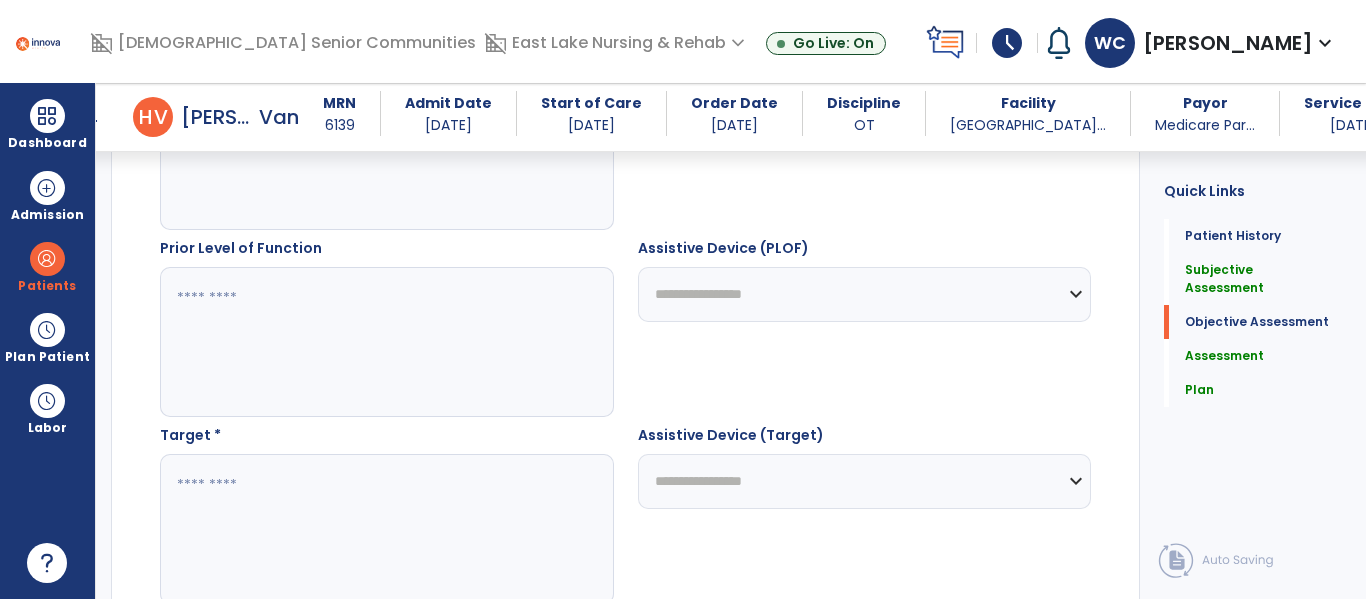 scroll, scrollTop: 1134, scrollLeft: 0, axis: vertical 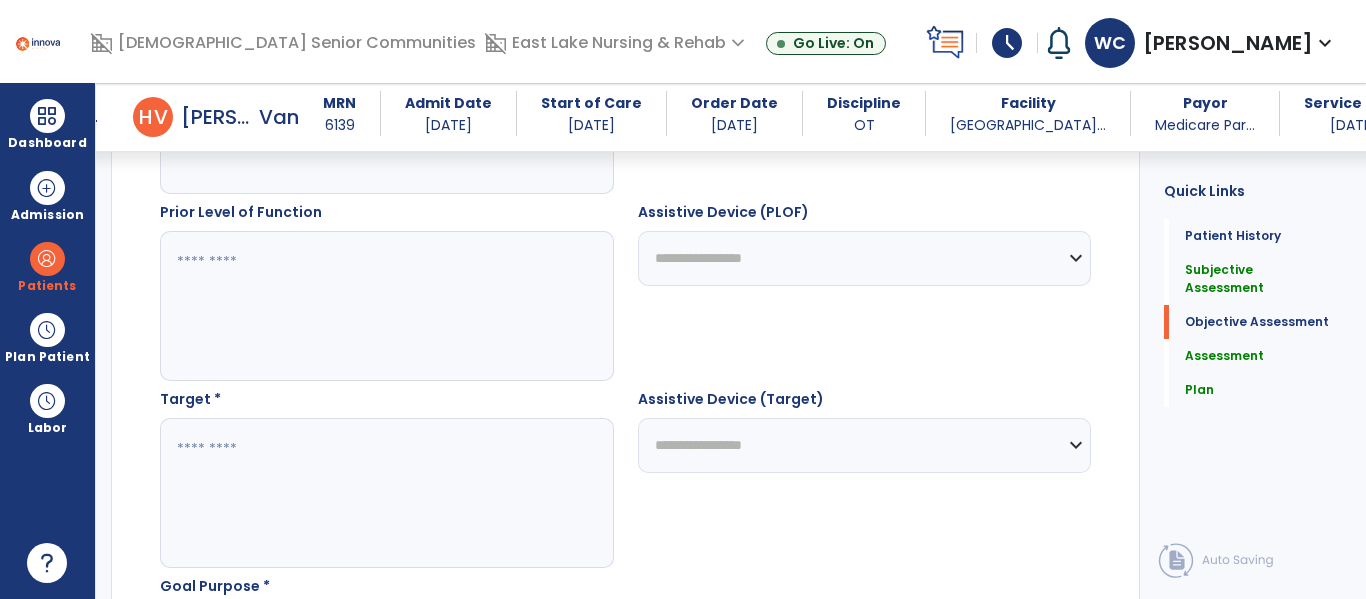 click 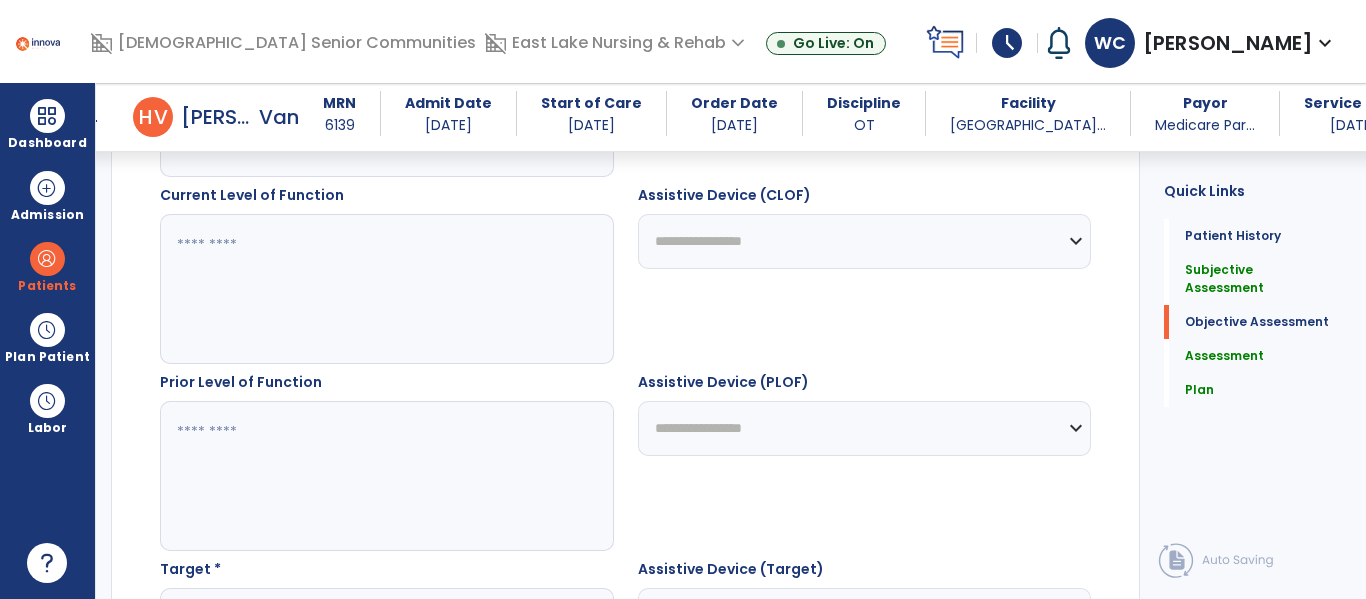 scroll, scrollTop: 976, scrollLeft: 0, axis: vertical 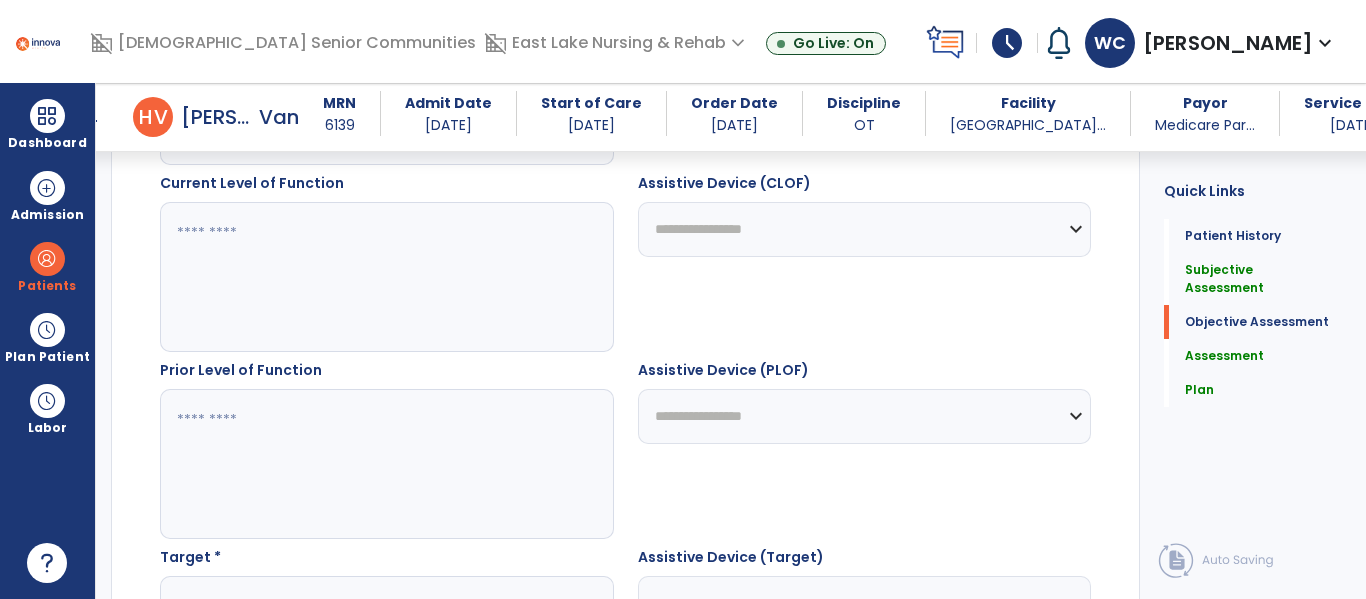 click 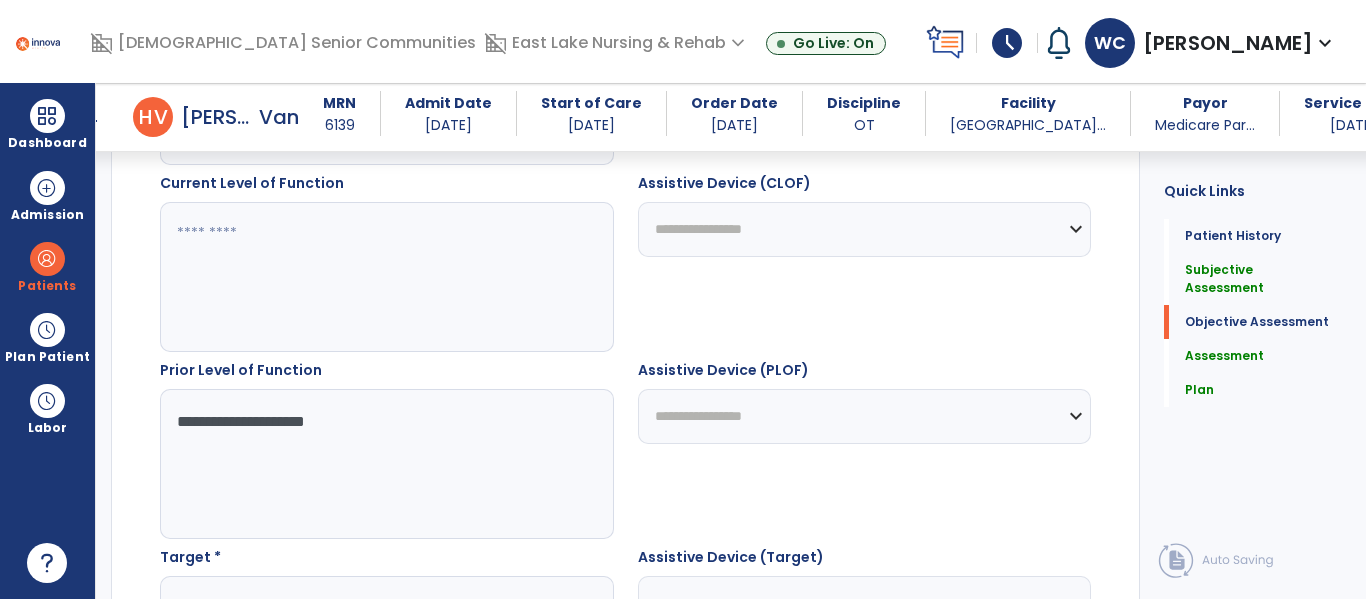 type on "**********" 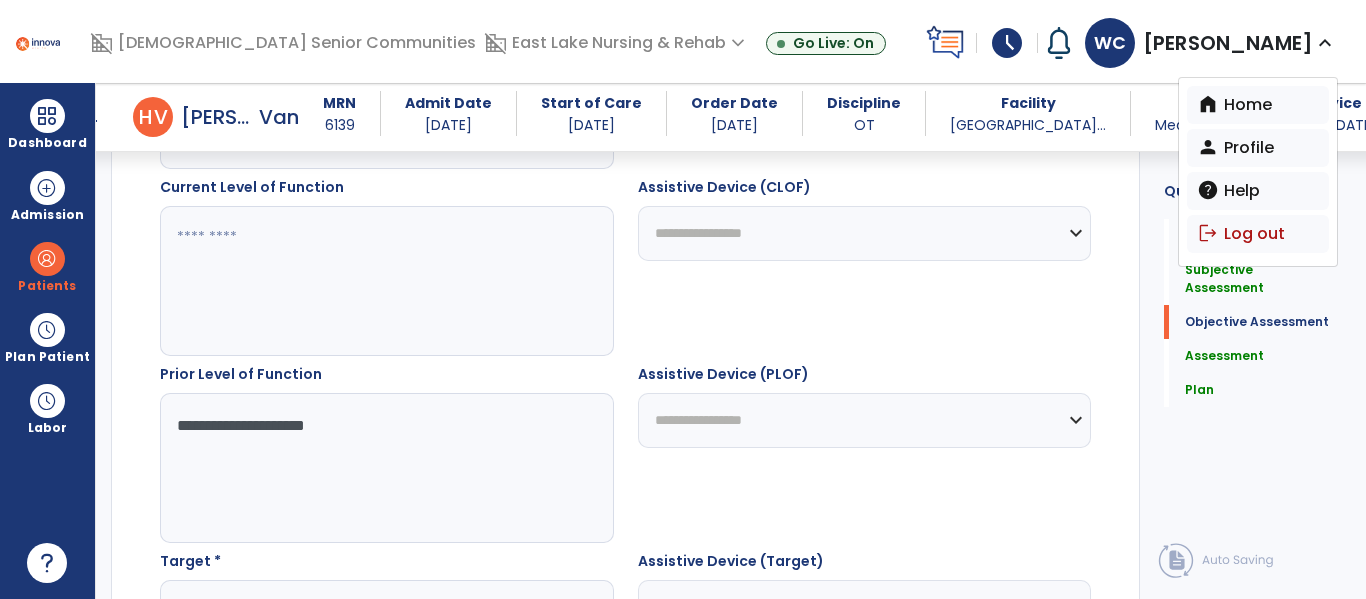 scroll, scrollTop: 961, scrollLeft: 0, axis: vertical 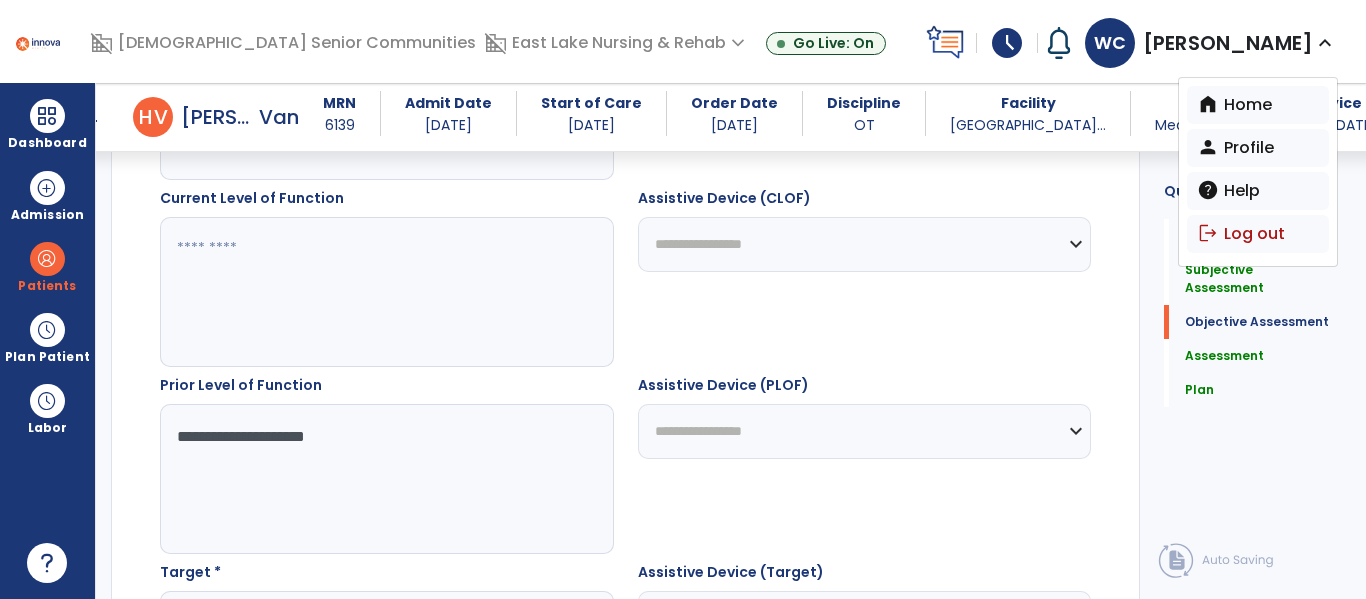 click 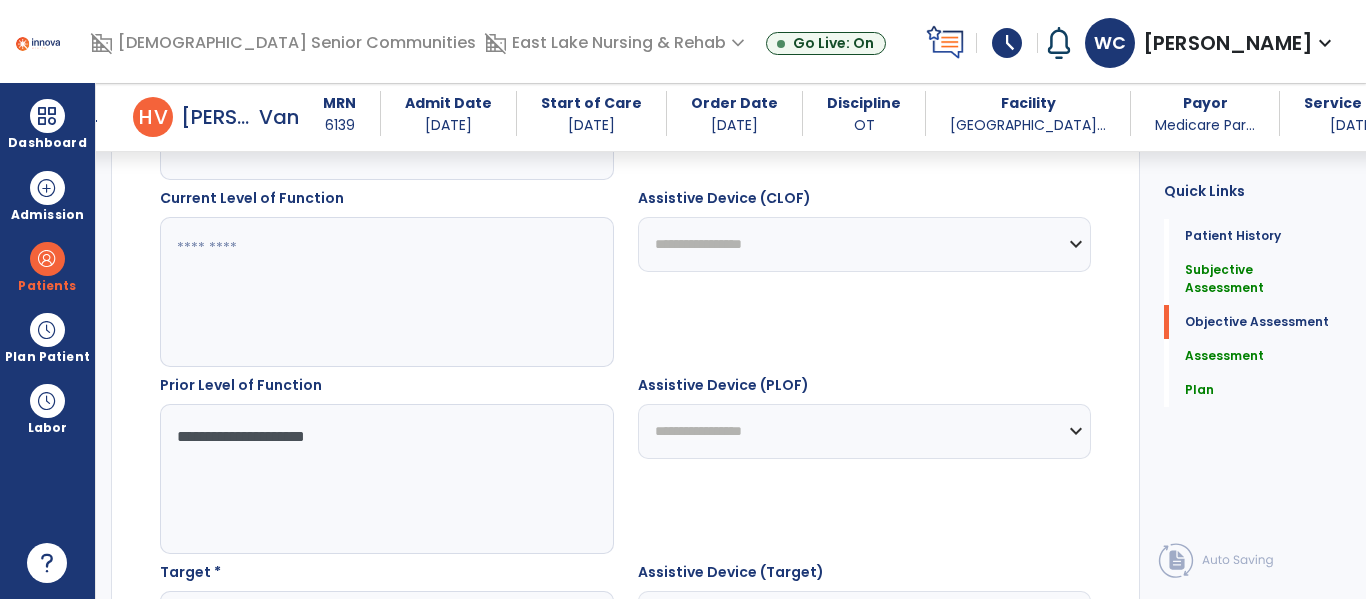 paste on "**********" 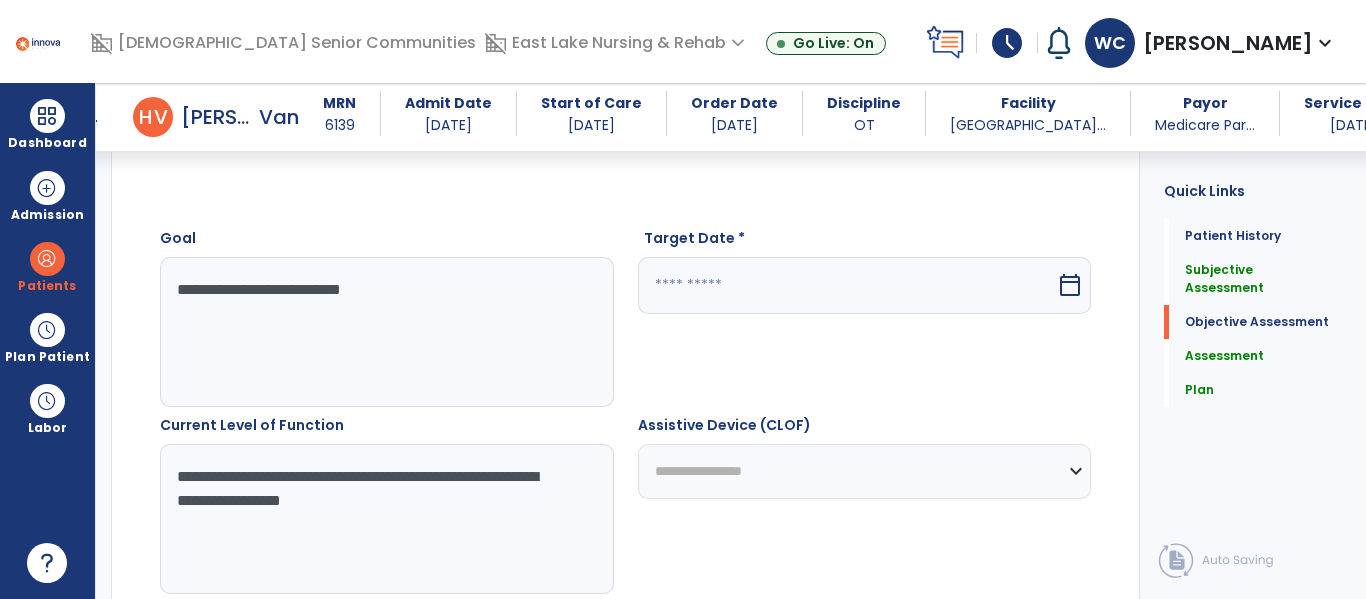 scroll, scrollTop: 733, scrollLeft: 0, axis: vertical 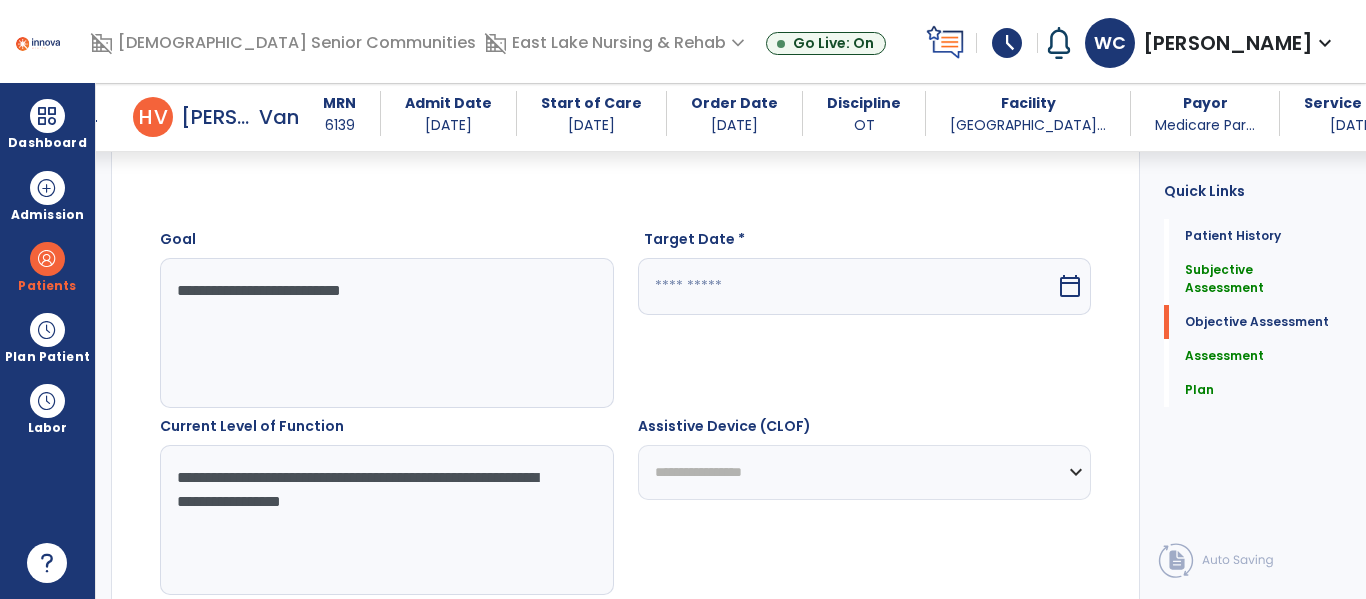 type on "**********" 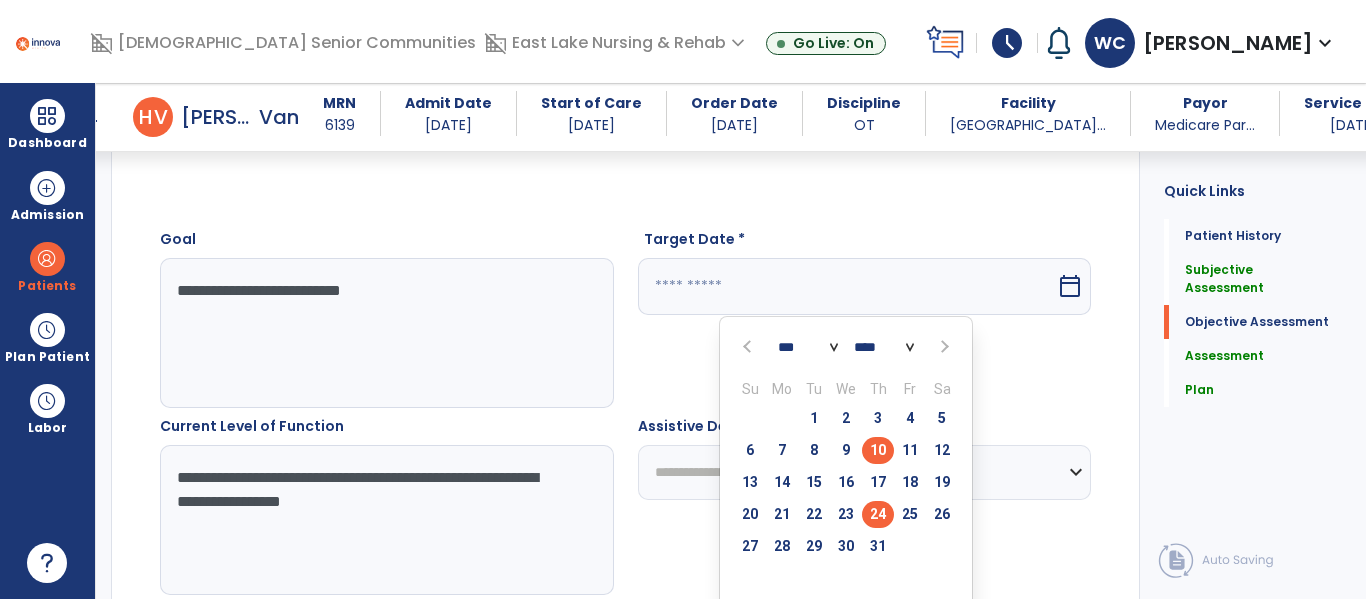 click on "24" at bounding box center [878, 514] 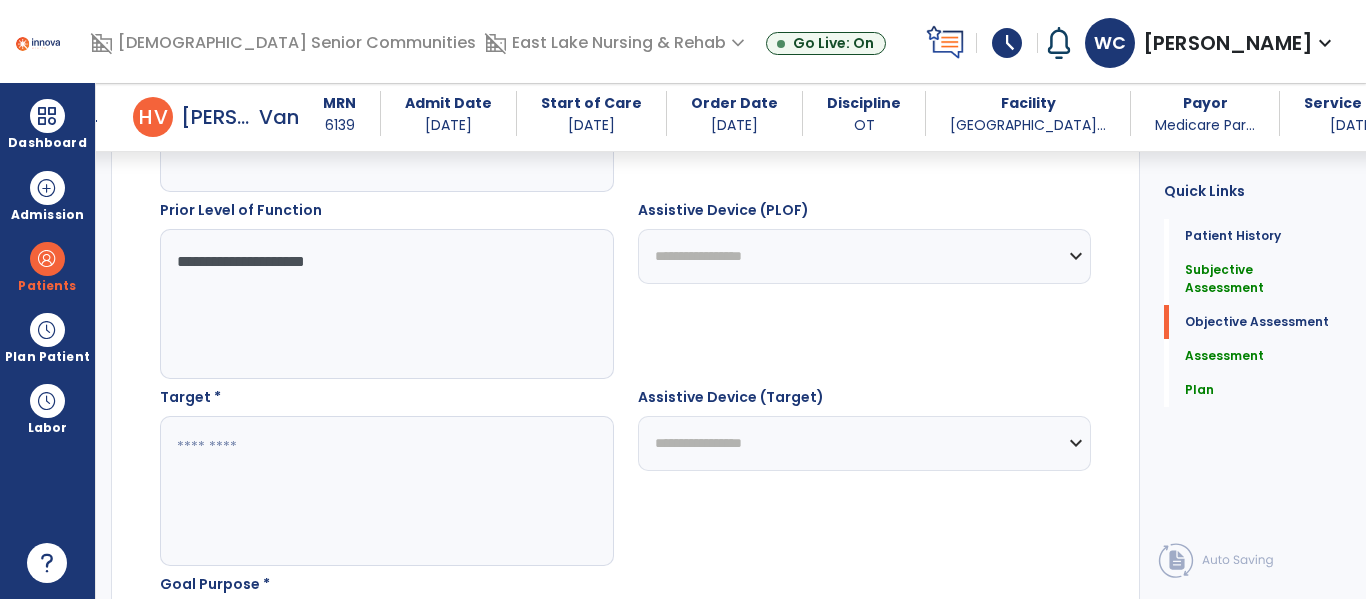 scroll, scrollTop: 1094, scrollLeft: 0, axis: vertical 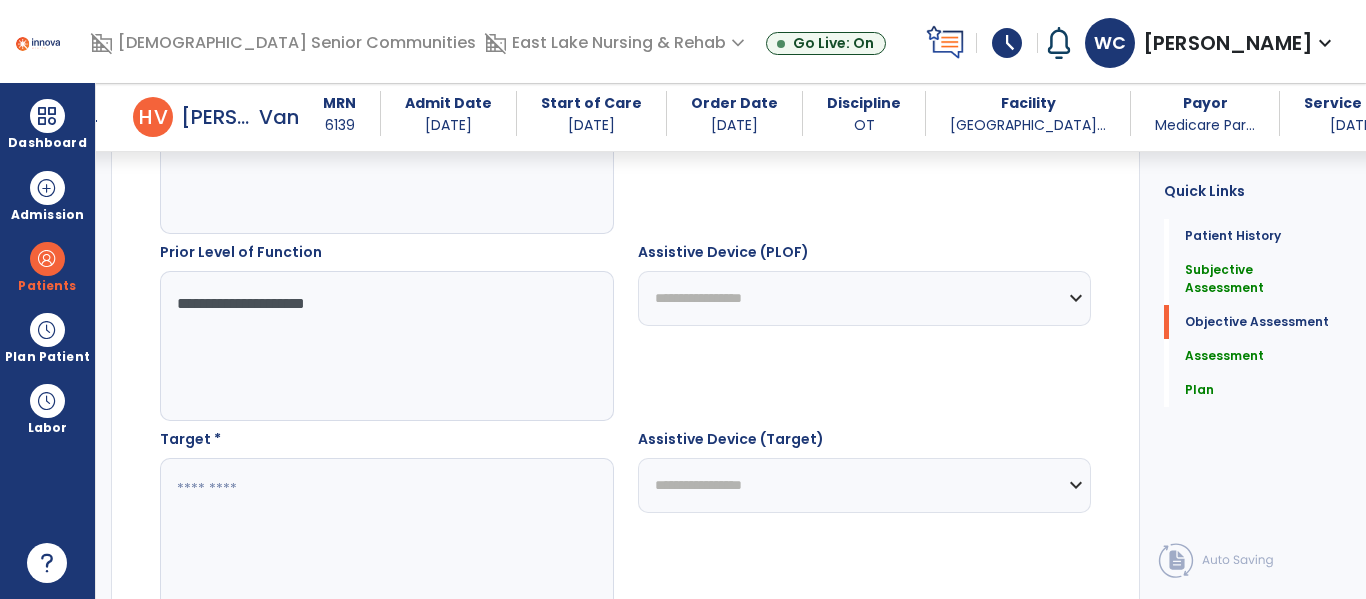 click on "**********" 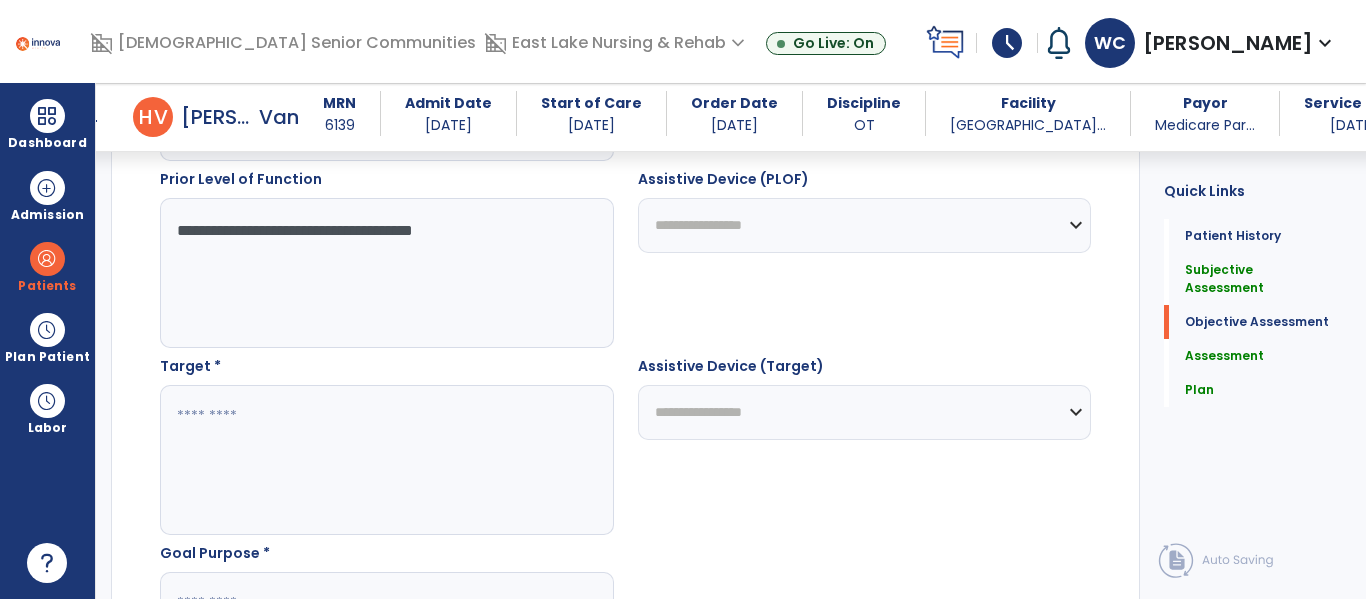 scroll, scrollTop: 1163, scrollLeft: 0, axis: vertical 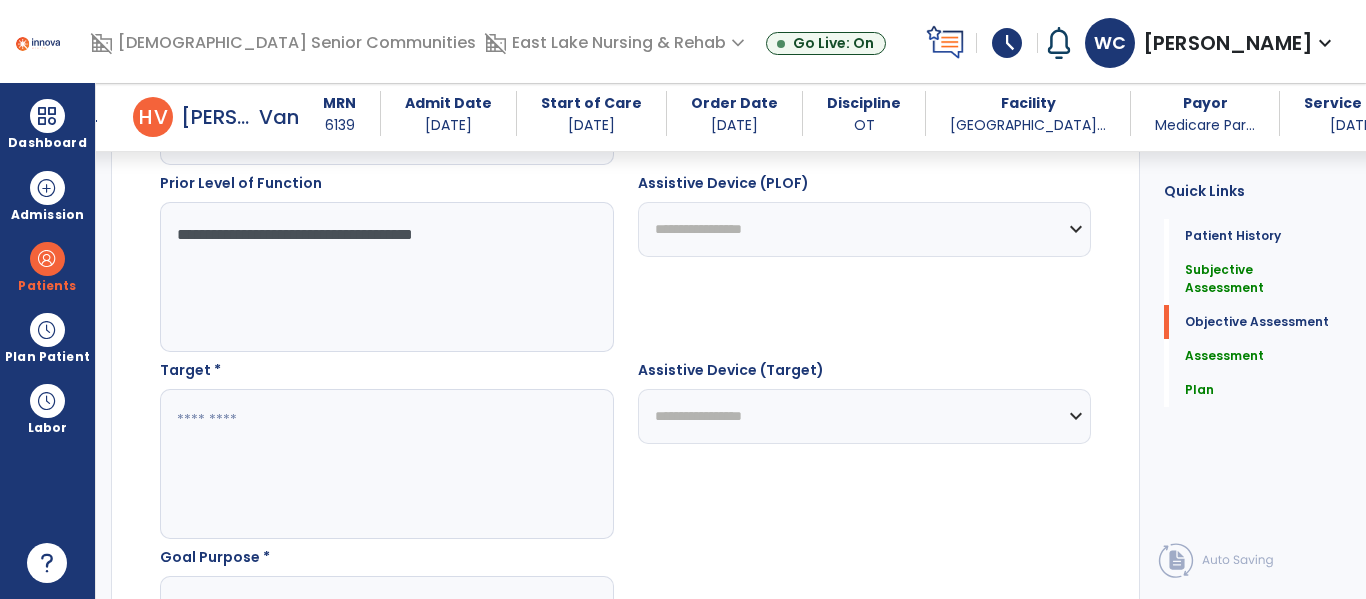 type 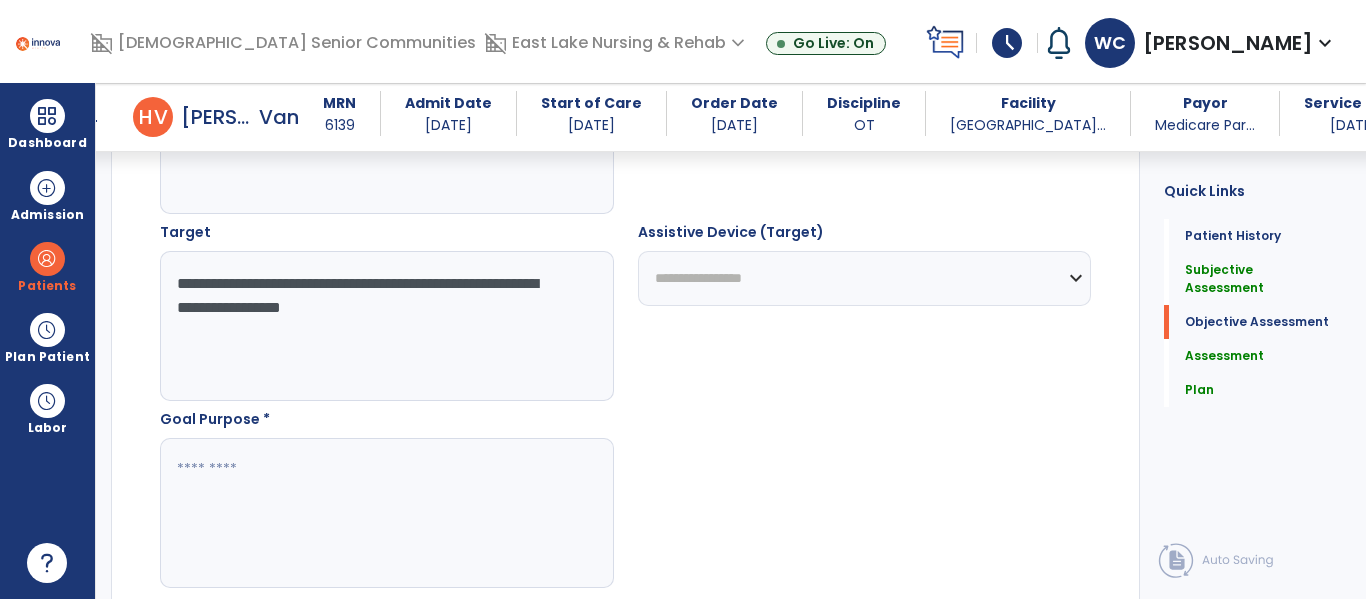 scroll, scrollTop: 1296, scrollLeft: 0, axis: vertical 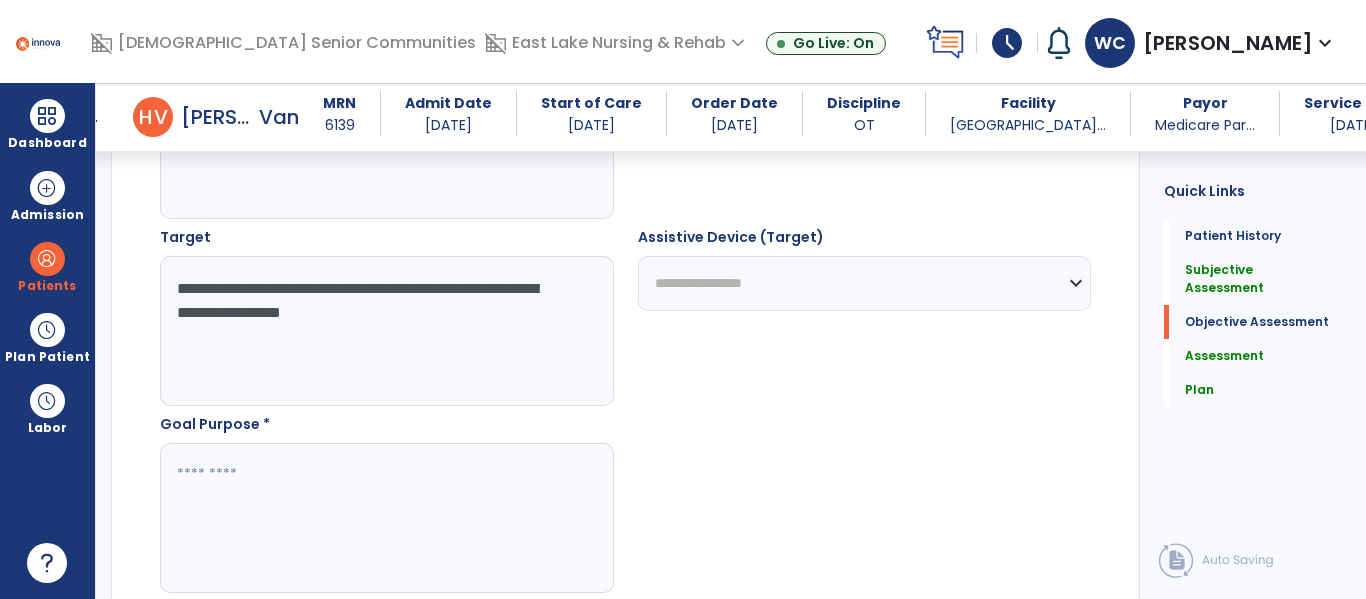 type 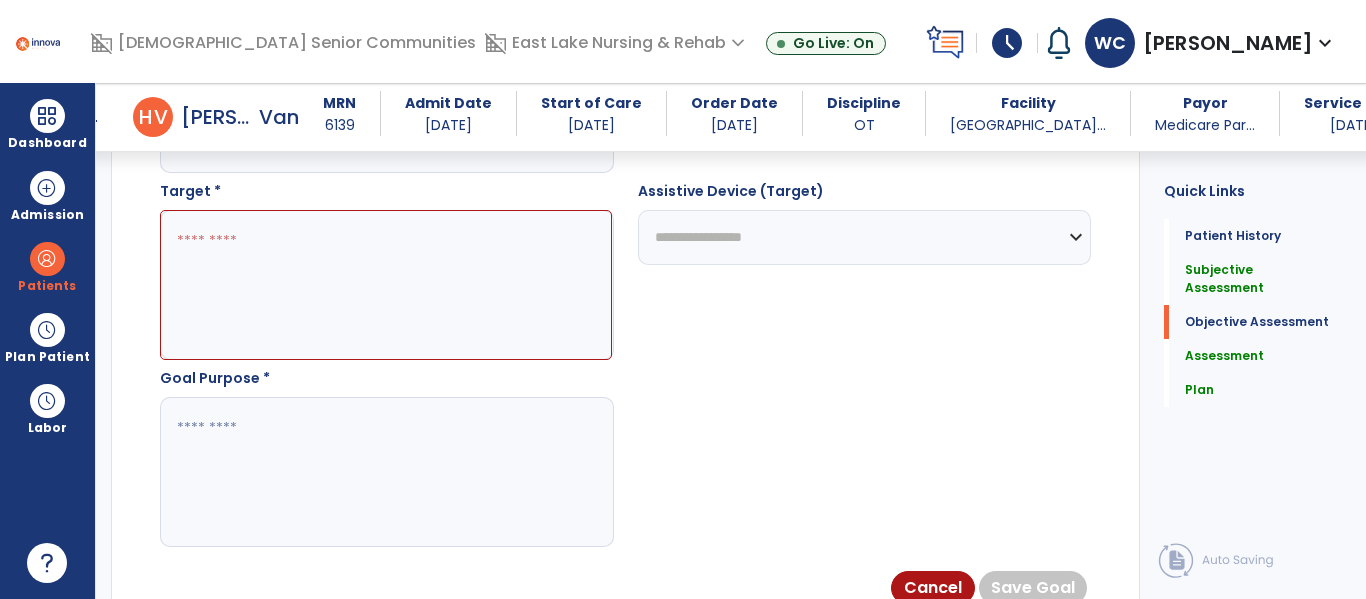 scroll, scrollTop: 1341, scrollLeft: 0, axis: vertical 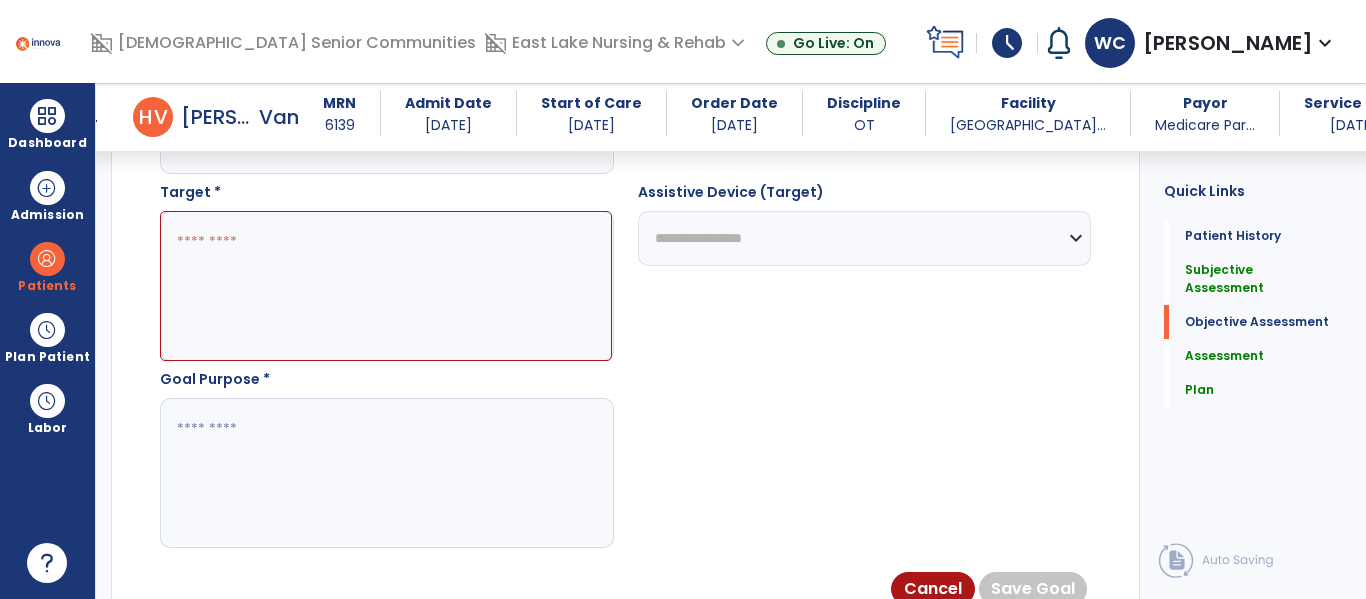 type 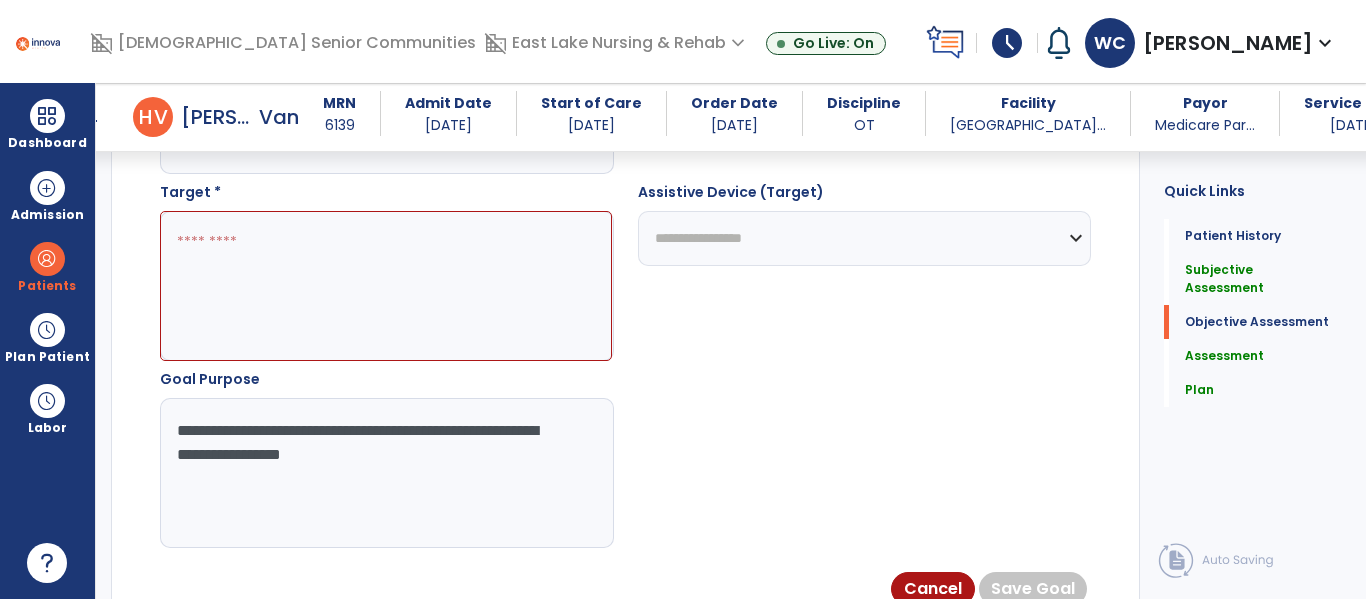 type on "**********" 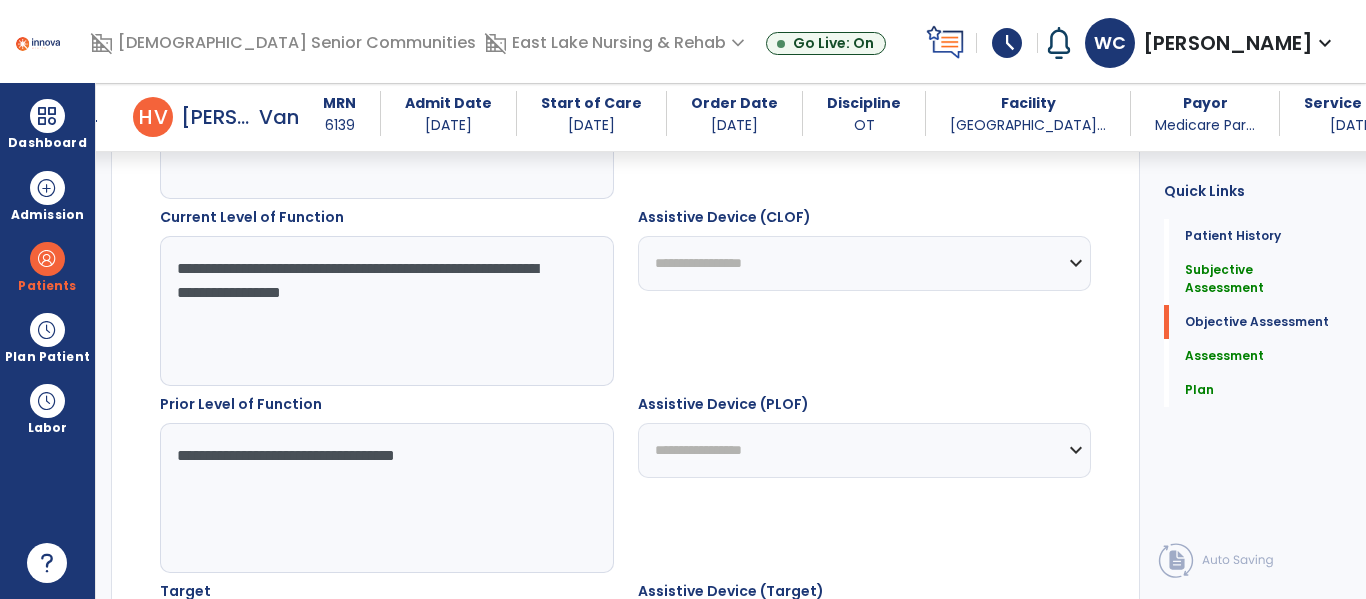 scroll, scrollTop: 953, scrollLeft: 0, axis: vertical 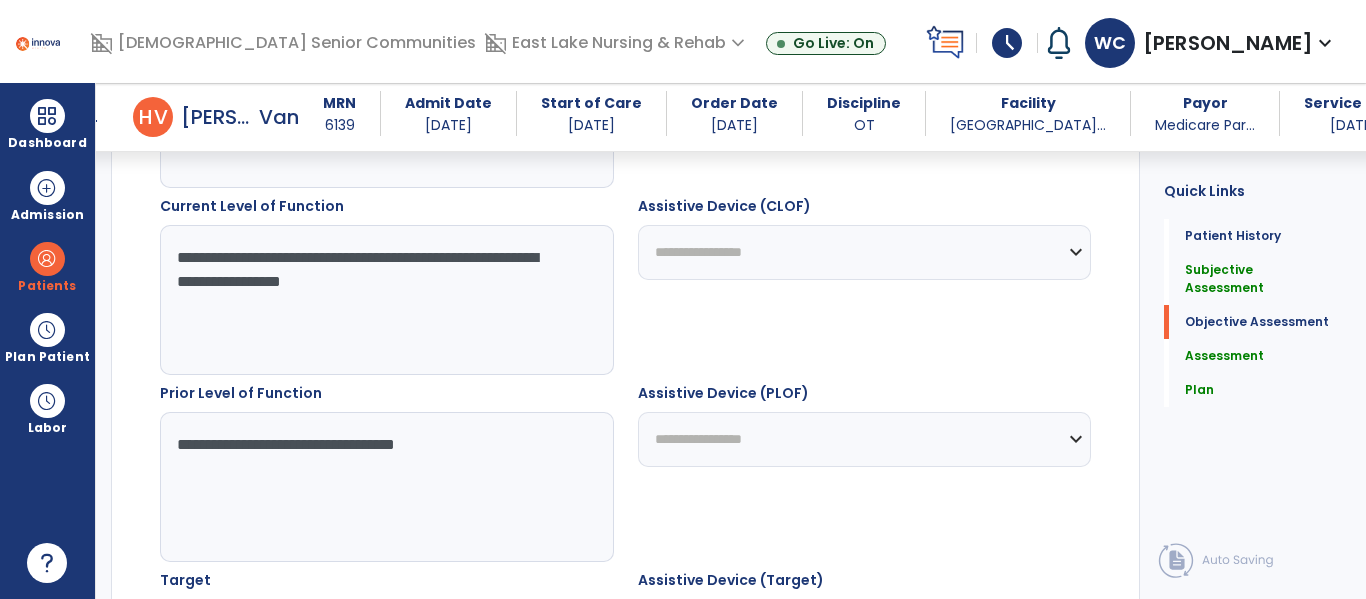 type on "**********" 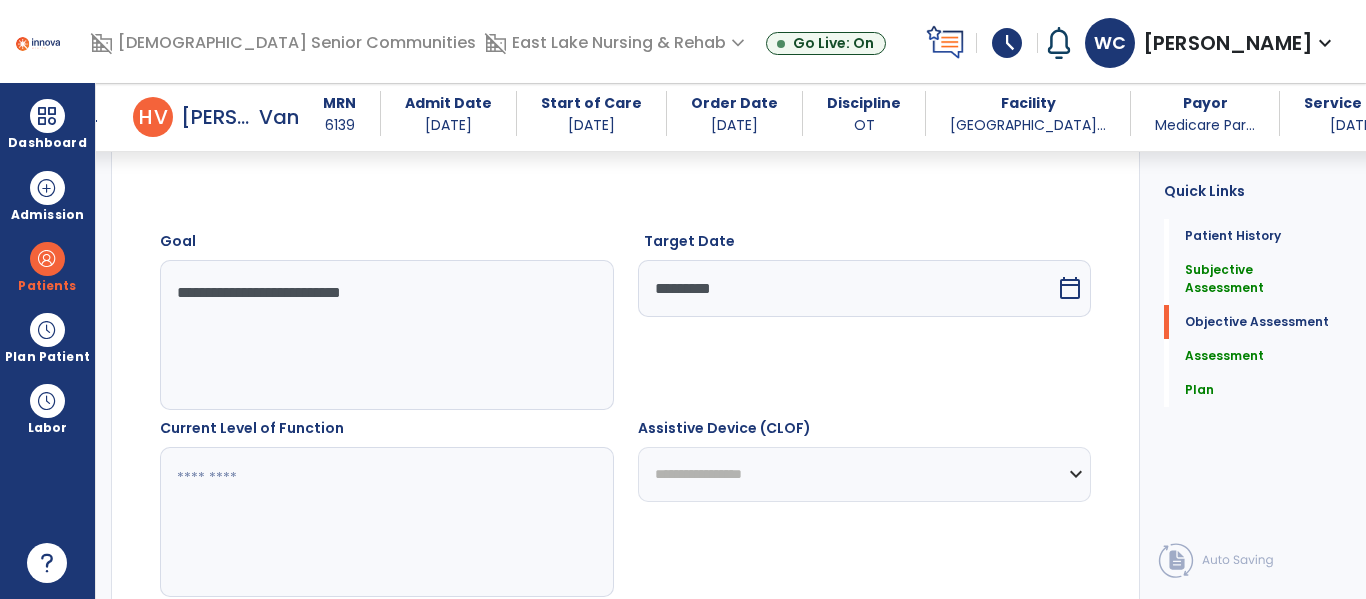scroll, scrollTop: 720, scrollLeft: 0, axis: vertical 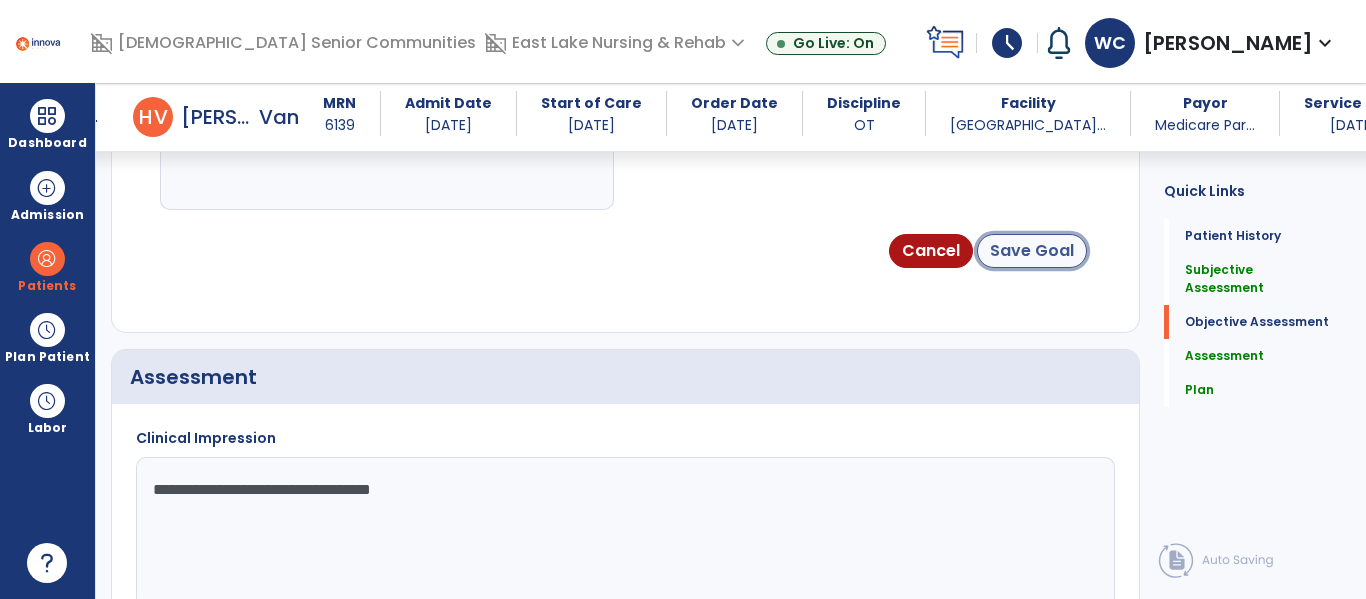 click on "Save Goal" 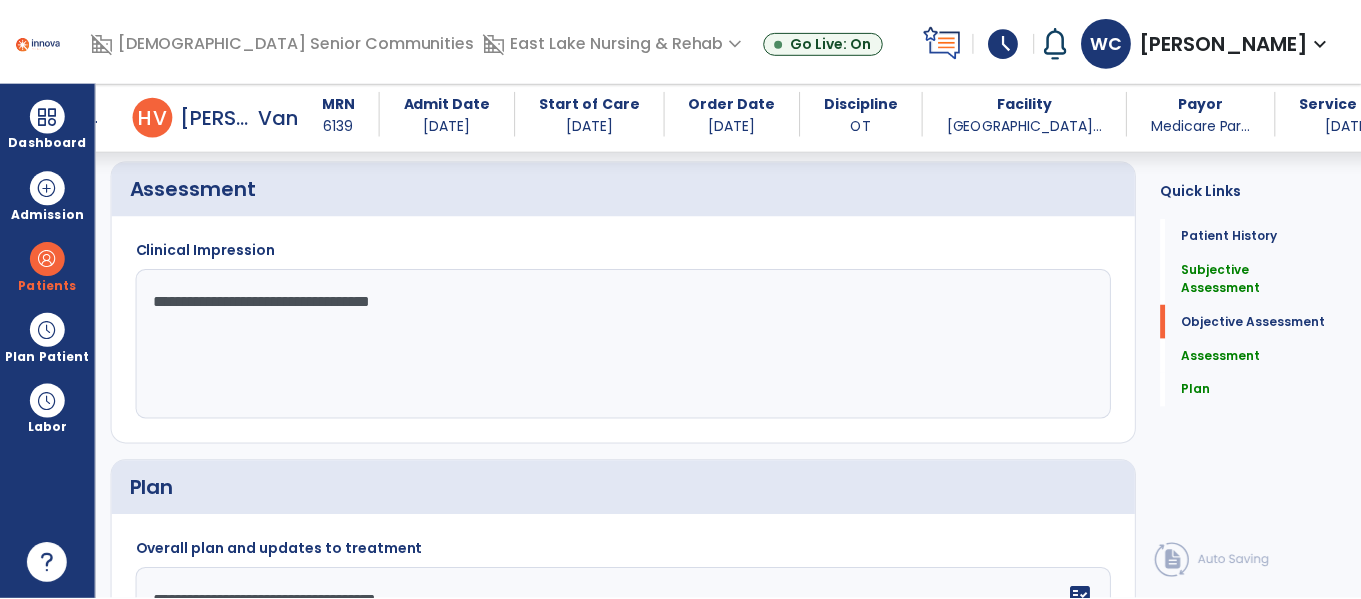 scroll, scrollTop: 2251, scrollLeft: 0, axis: vertical 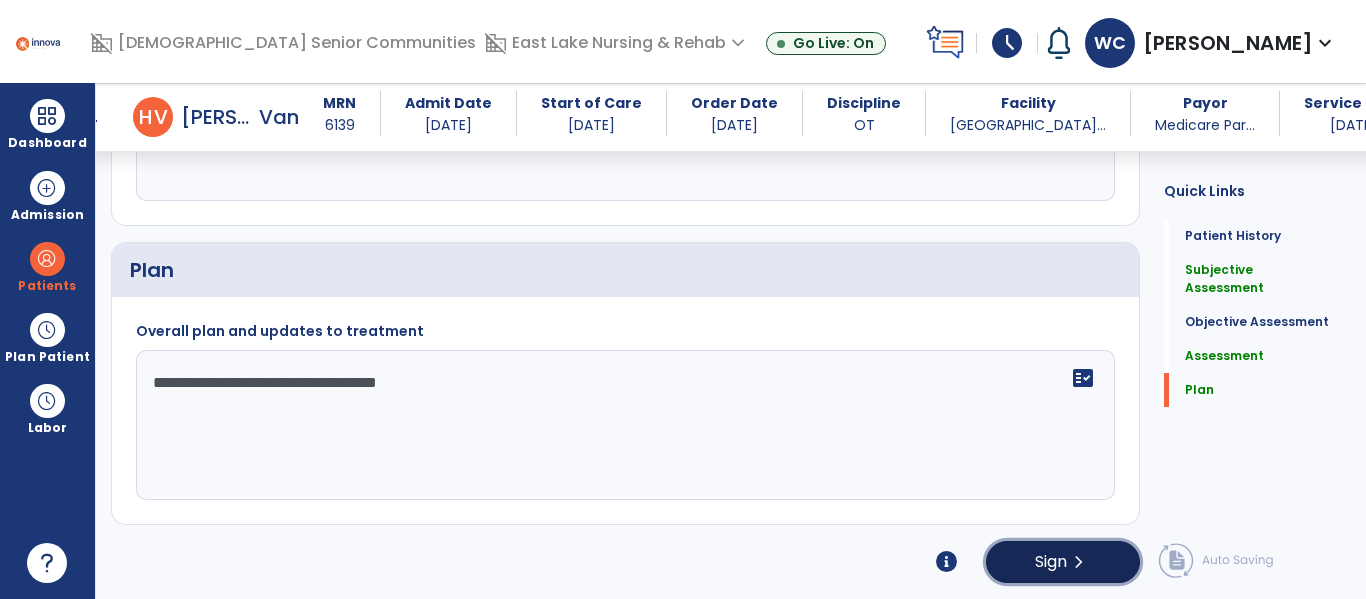 click on "Sign" 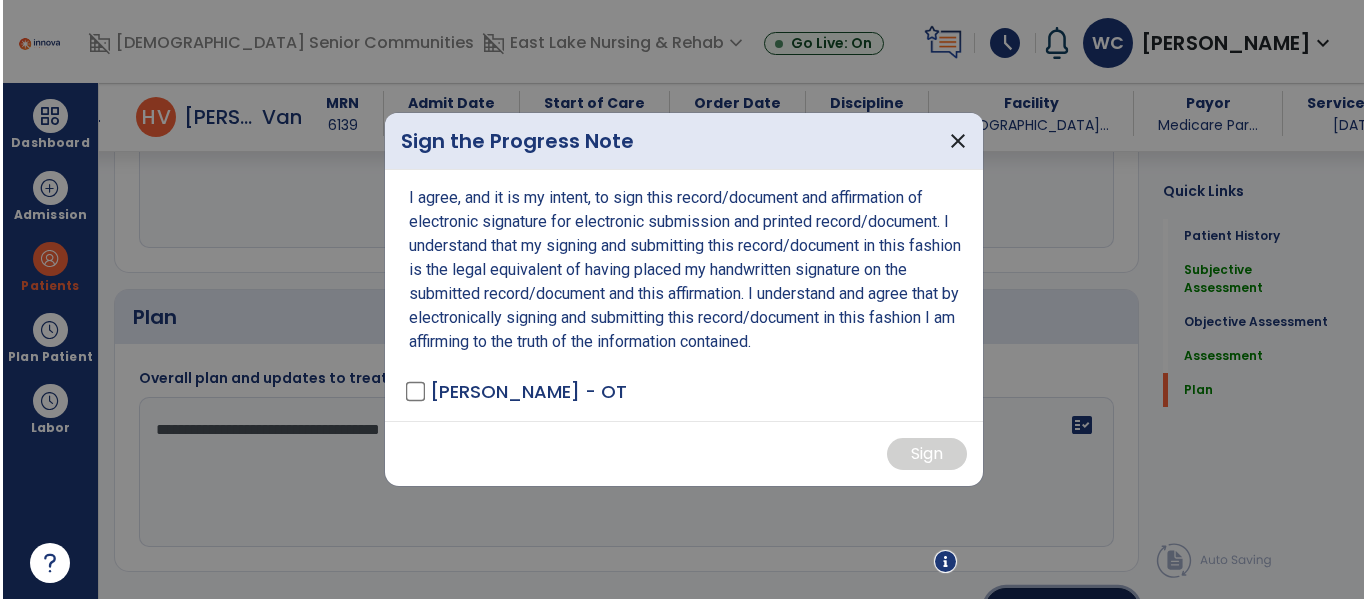 scroll, scrollTop: 2251, scrollLeft: 0, axis: vertical 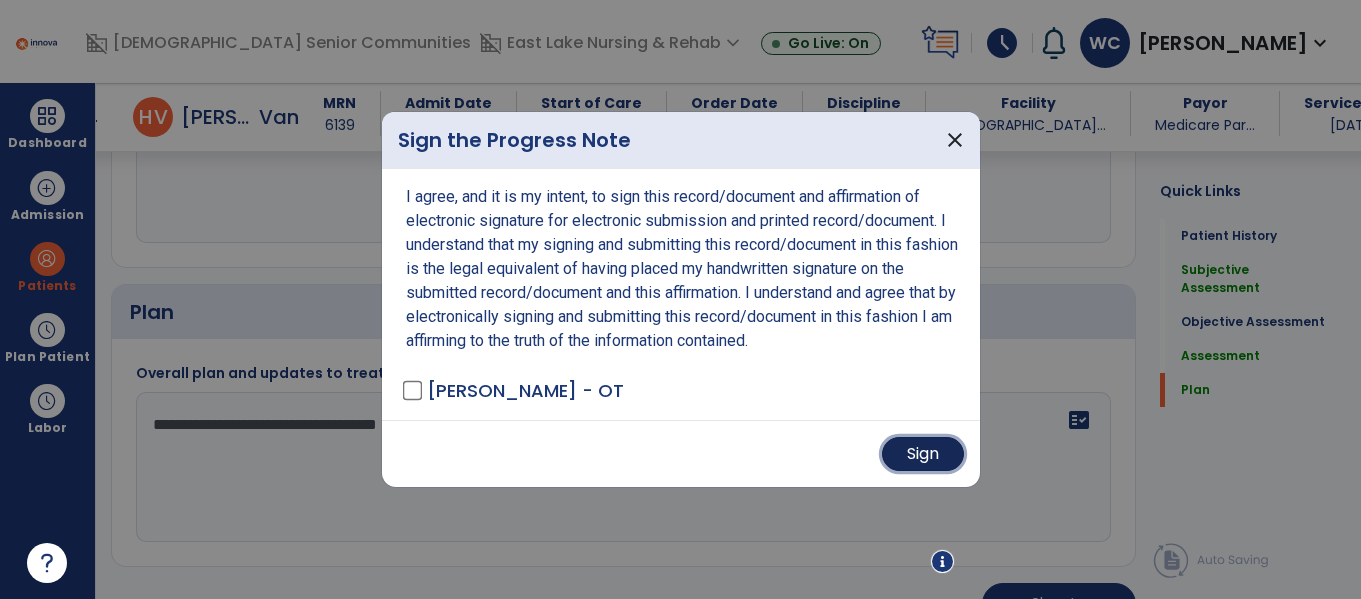 click on "Sign" at bounding box center (923, 454) 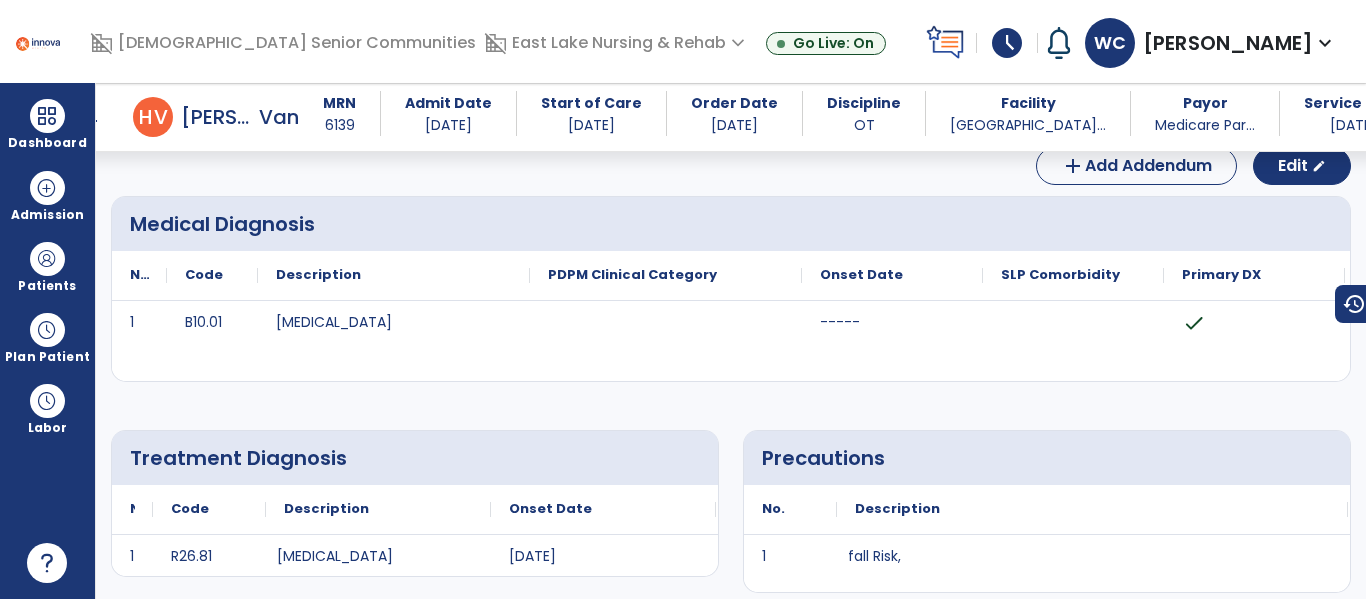 scroll, scrollTop: 0, scrollLeft: 0, axis: both 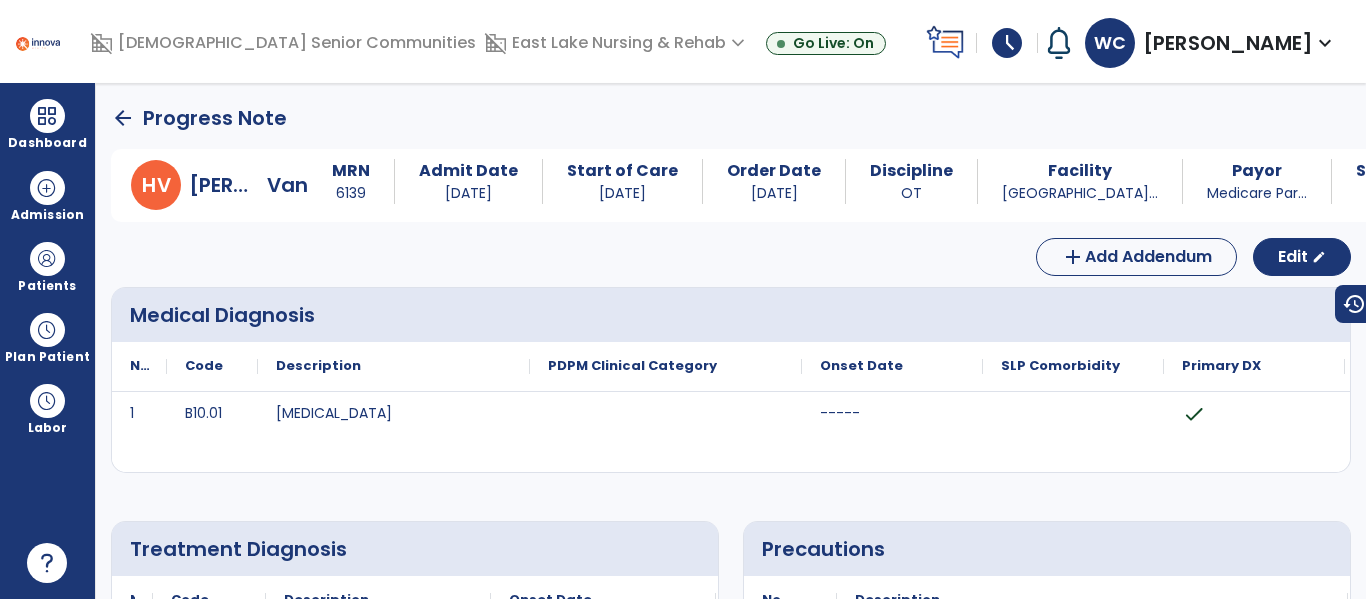 click on "arrow_back" 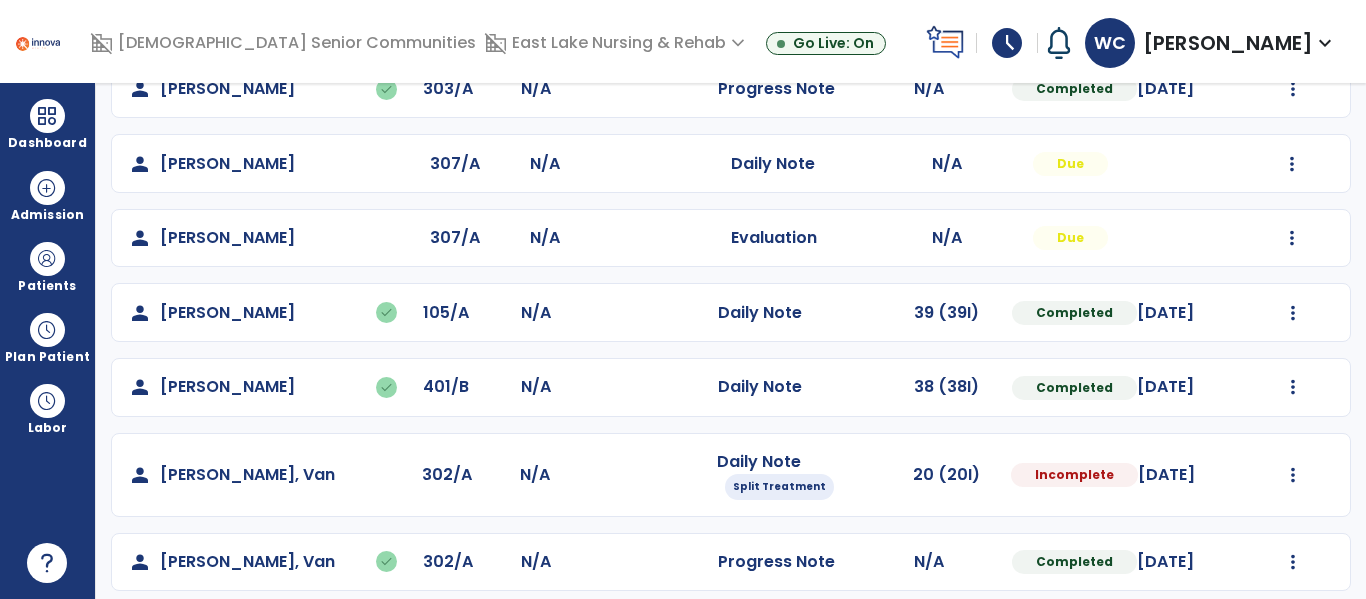 scroll, scrollTop: 373, scrollLeft: 0, axis: vertical 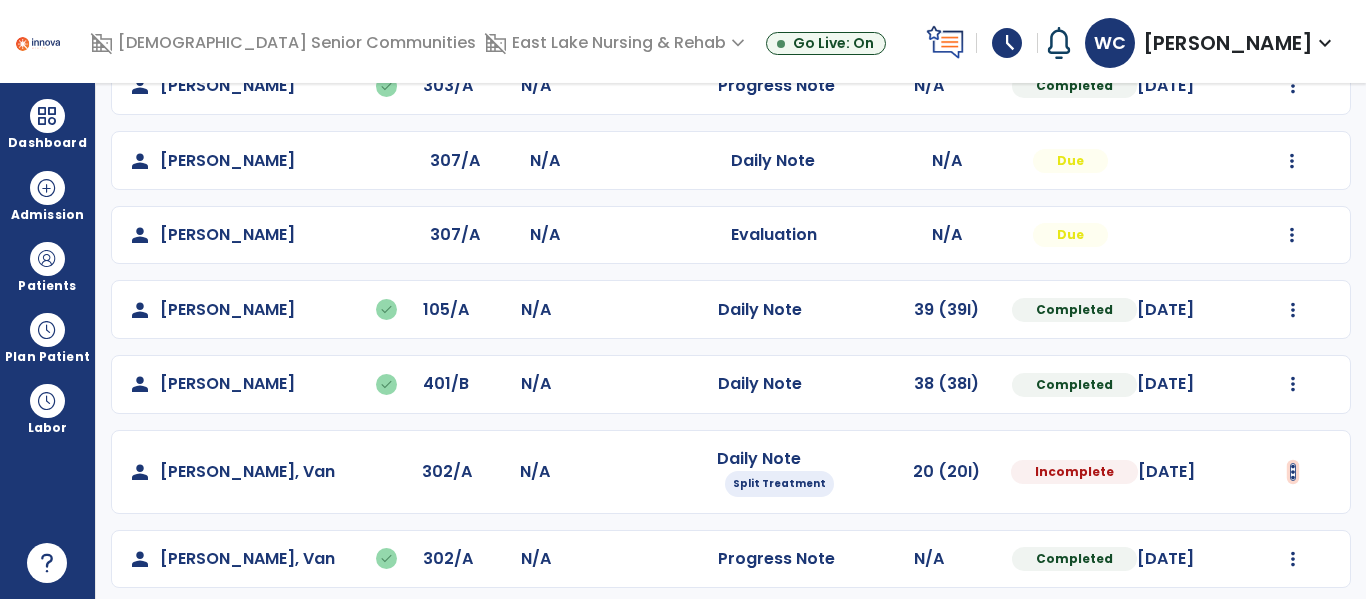 click at bounding box center (1293, -1) 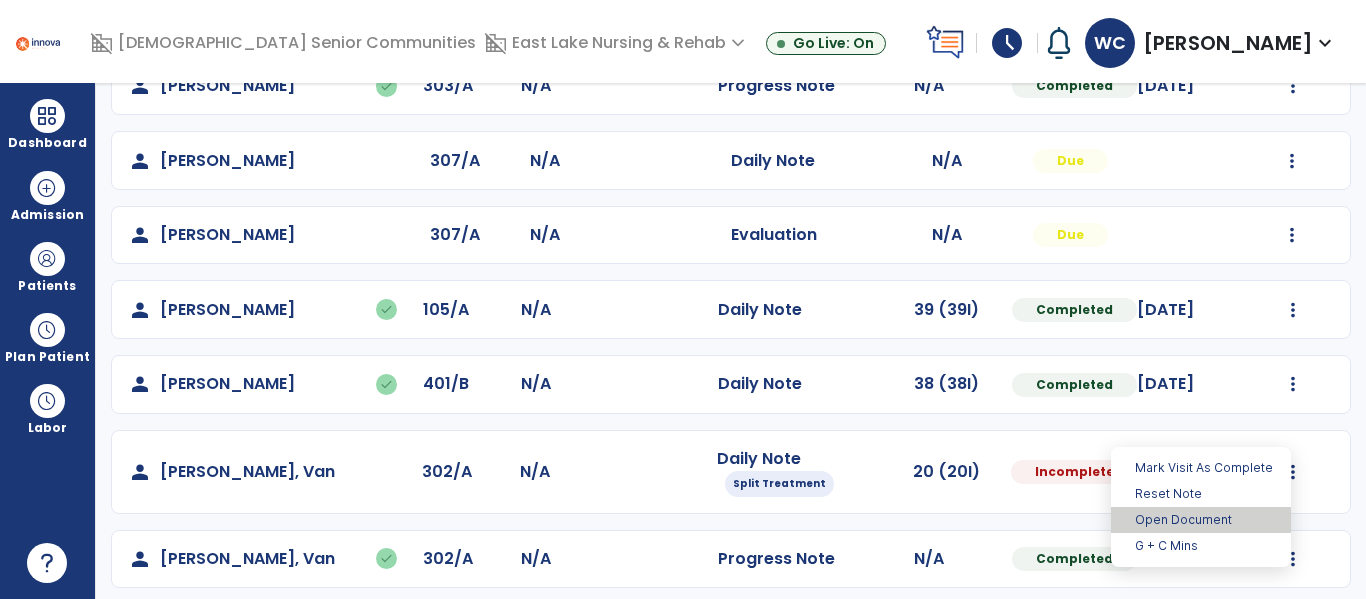 click on "Open Document" at bounding box center [1201, 520] 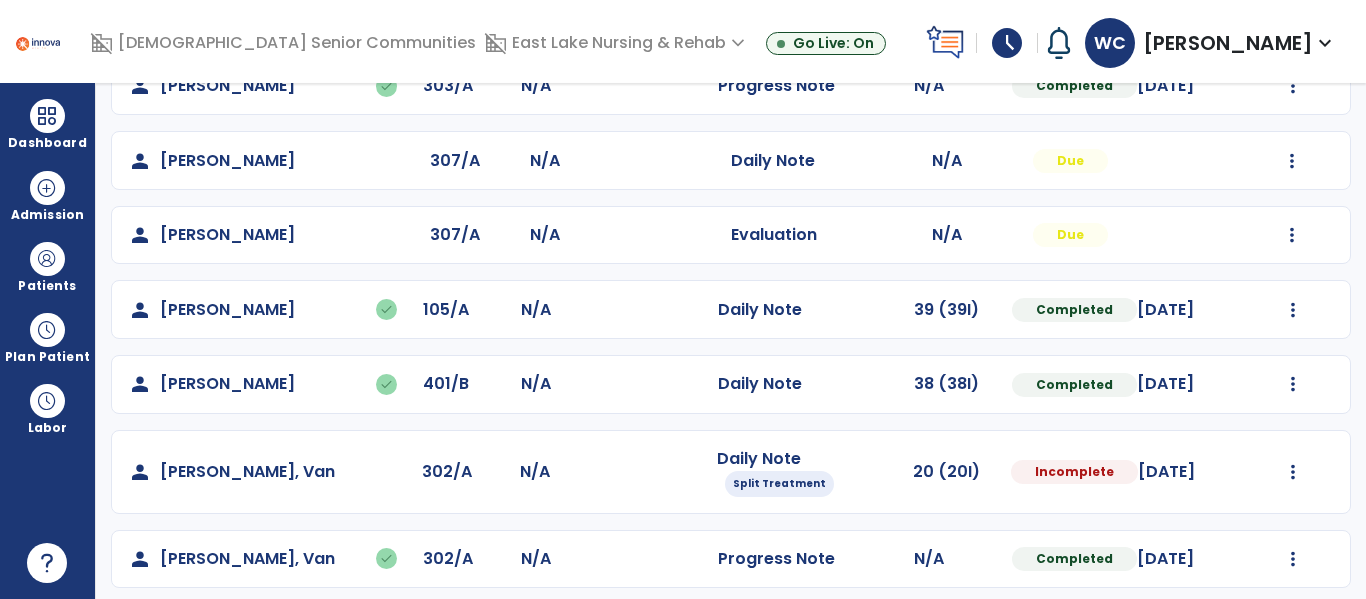 select on "*" 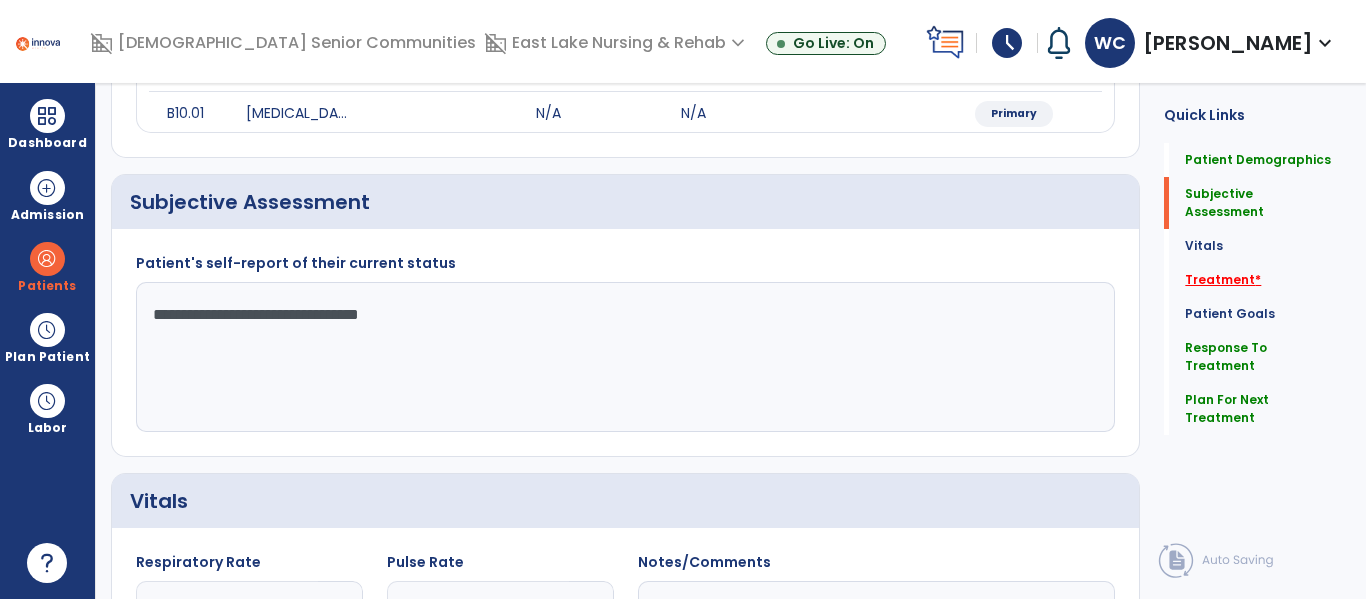 click on "Treatment   *" 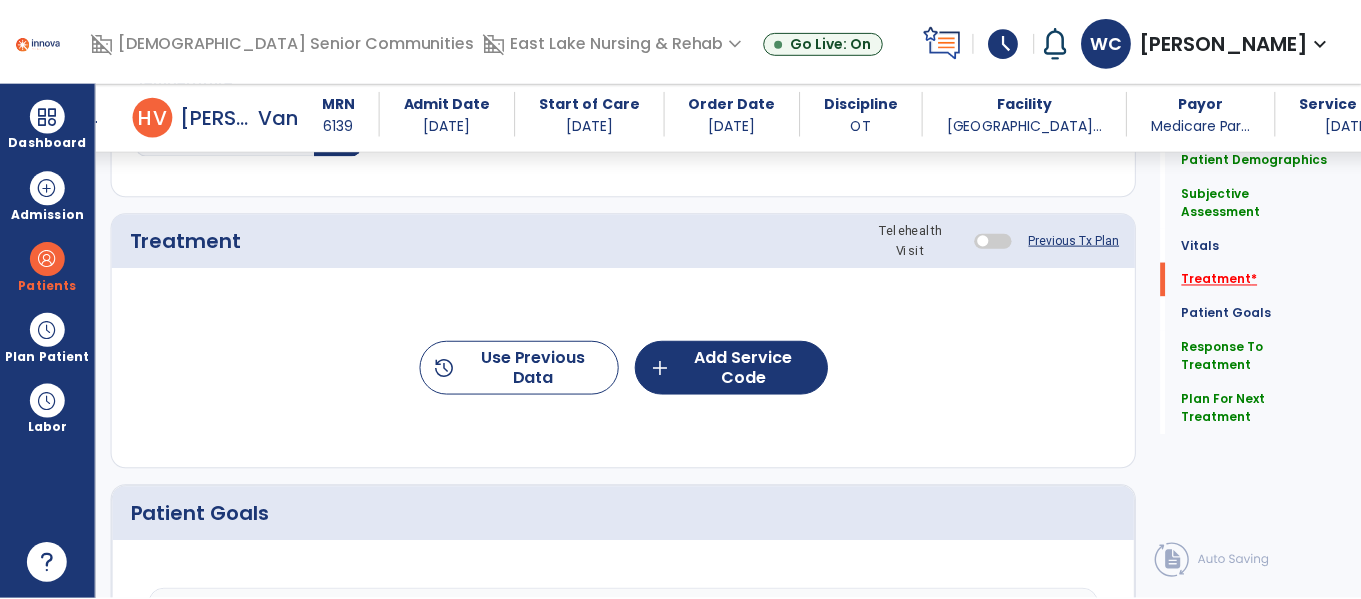 scroll, scrollTop: 1055, scrollLeft: 0, axis: vertical 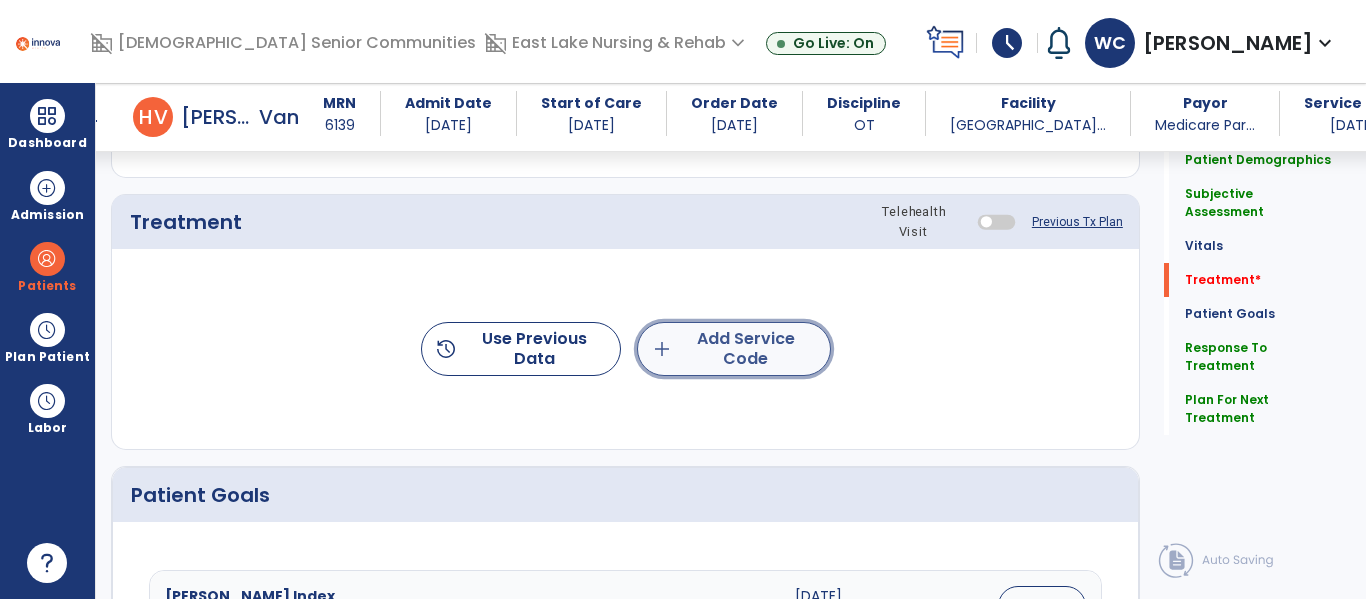 click on "add  Add Service Code" 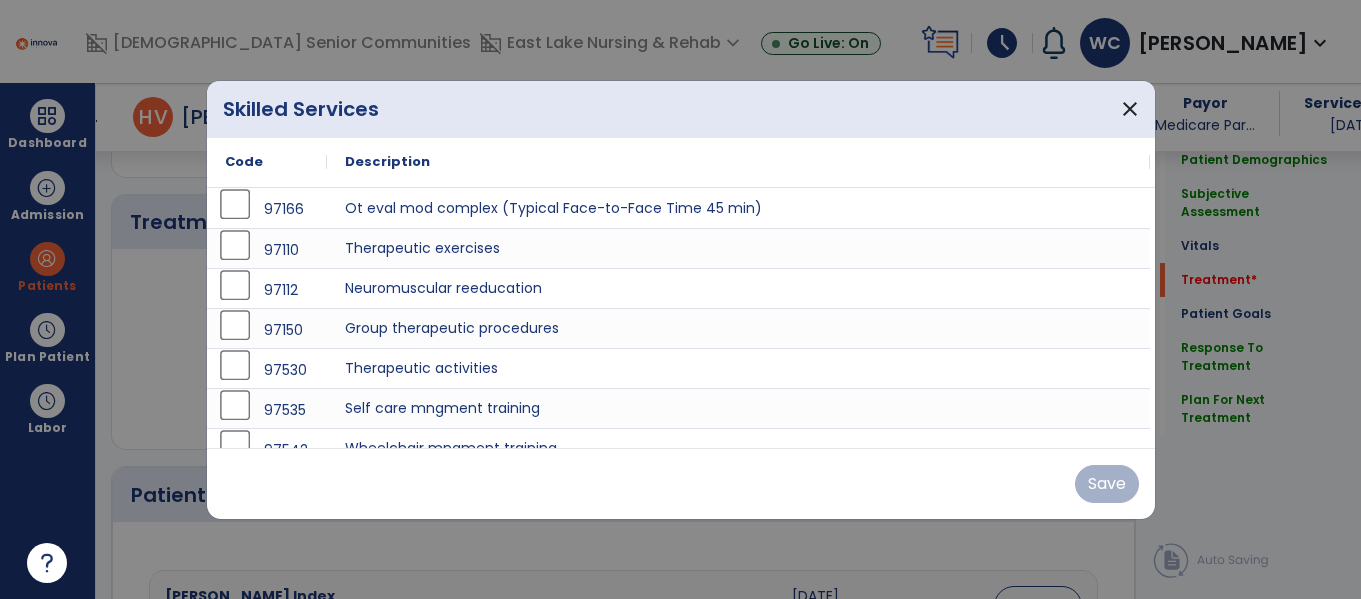 scroll, scrollTop: 1055, scrollLeft: 0, axis: vertical 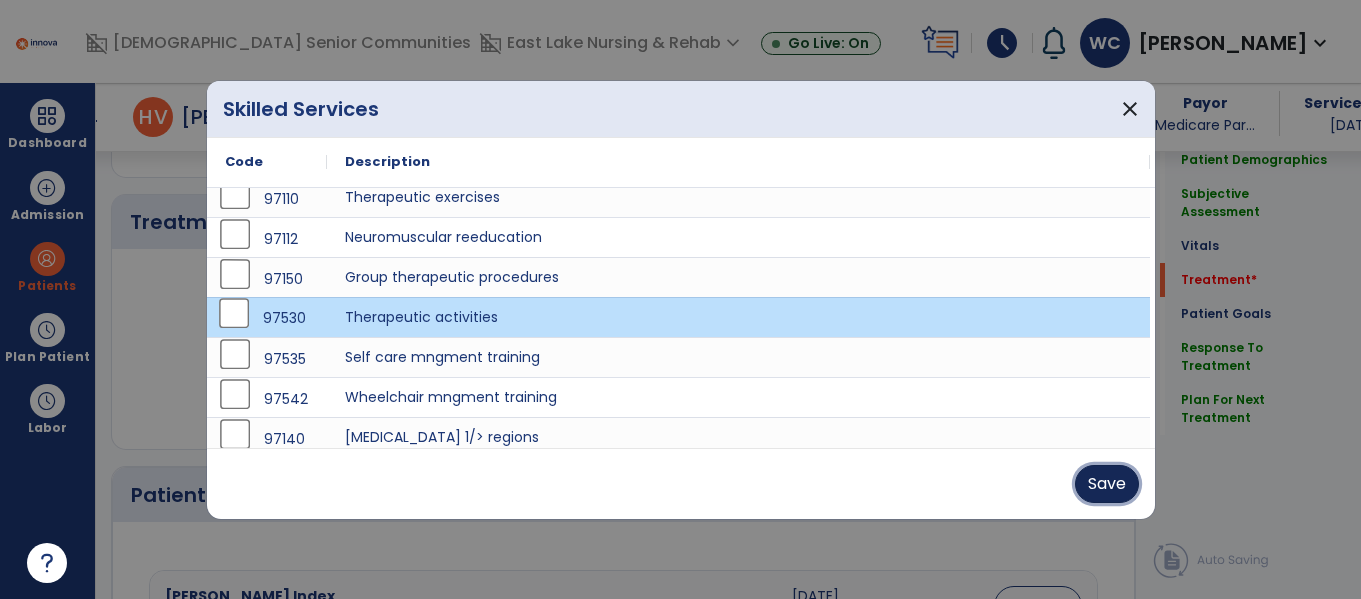 click on "Save" at bounding box center (1107, 484) 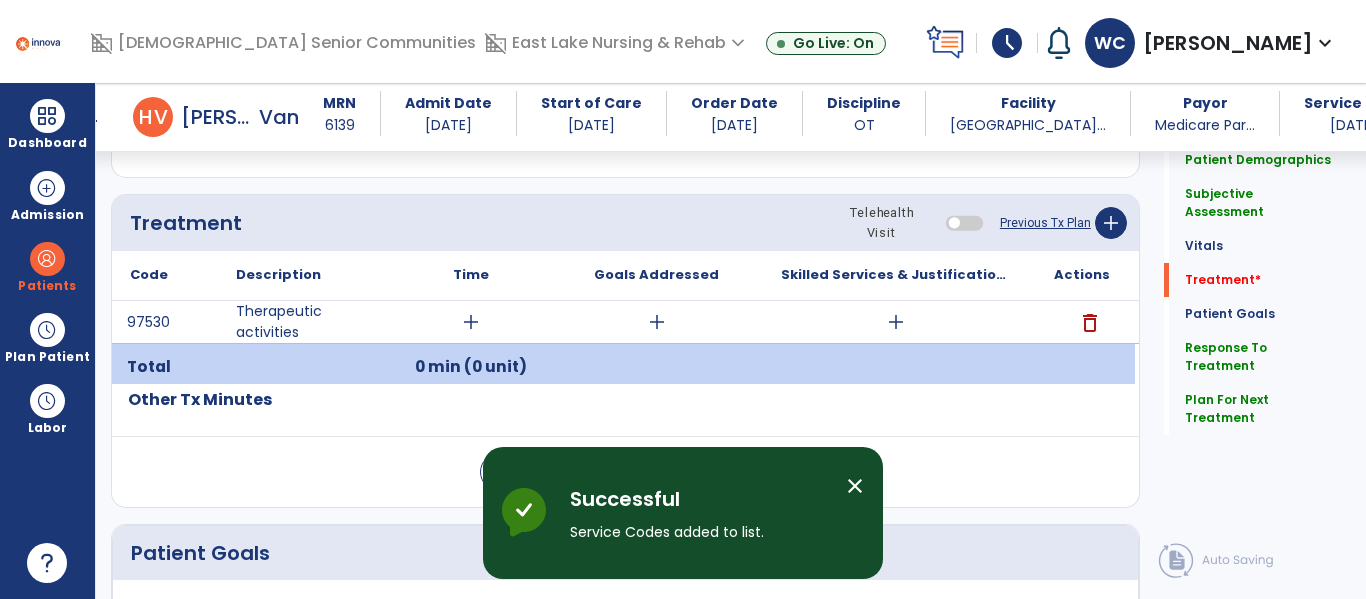click on "add" at bounding box center (471, 322) 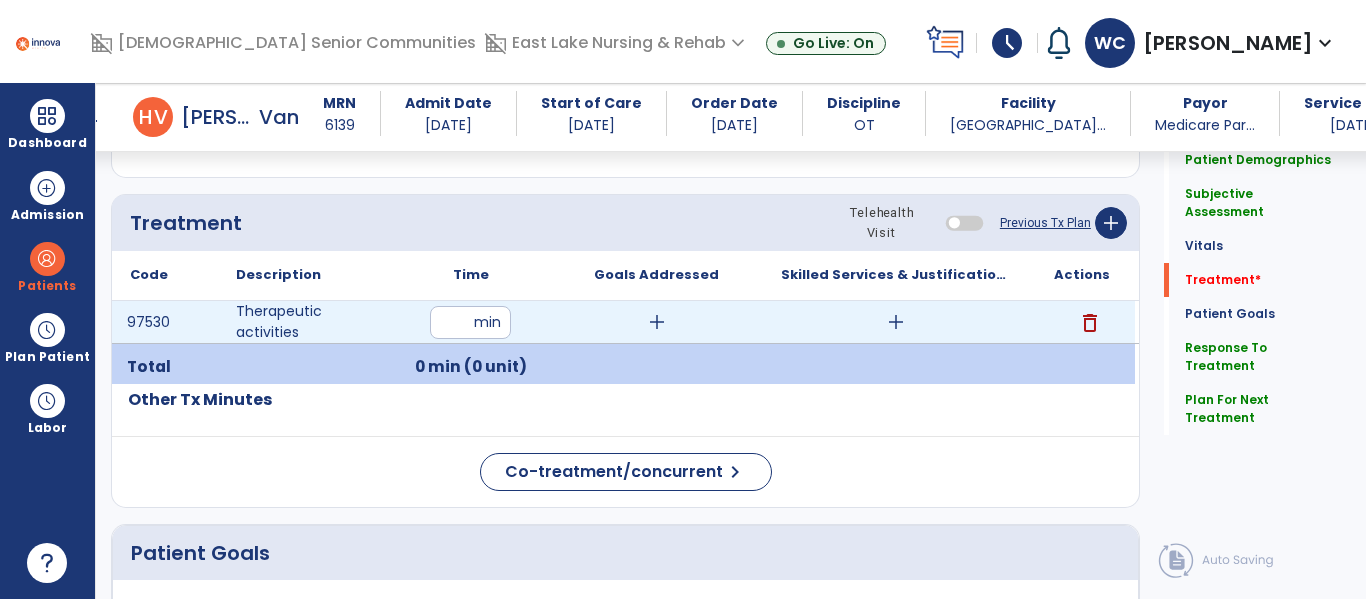 type on "**" 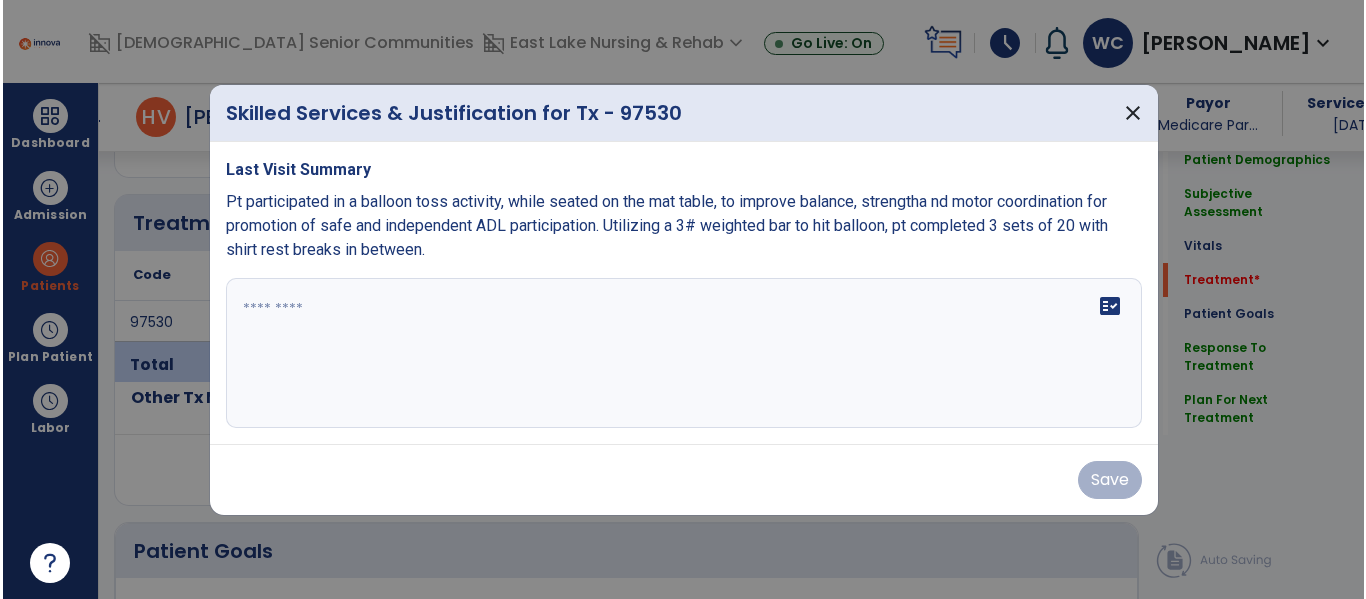 scroll, scrollTop: 1055, scrollLeft: 0, axis: vertical 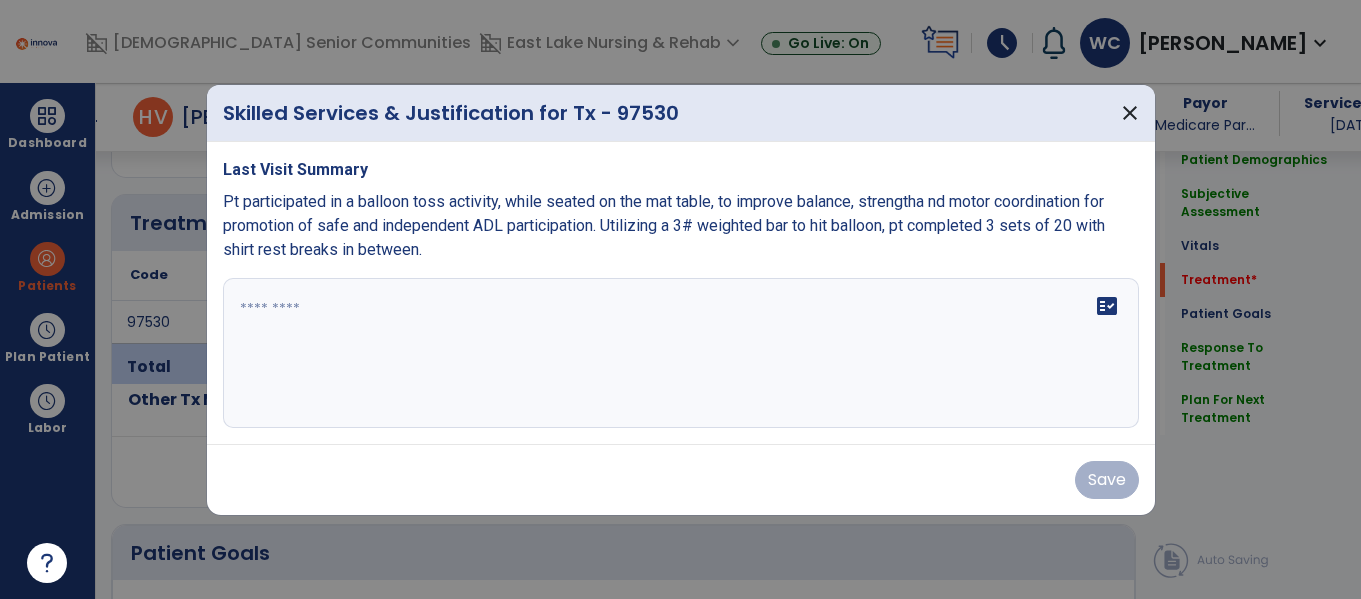 click on "fact_check" at bounding box center [681, 353] 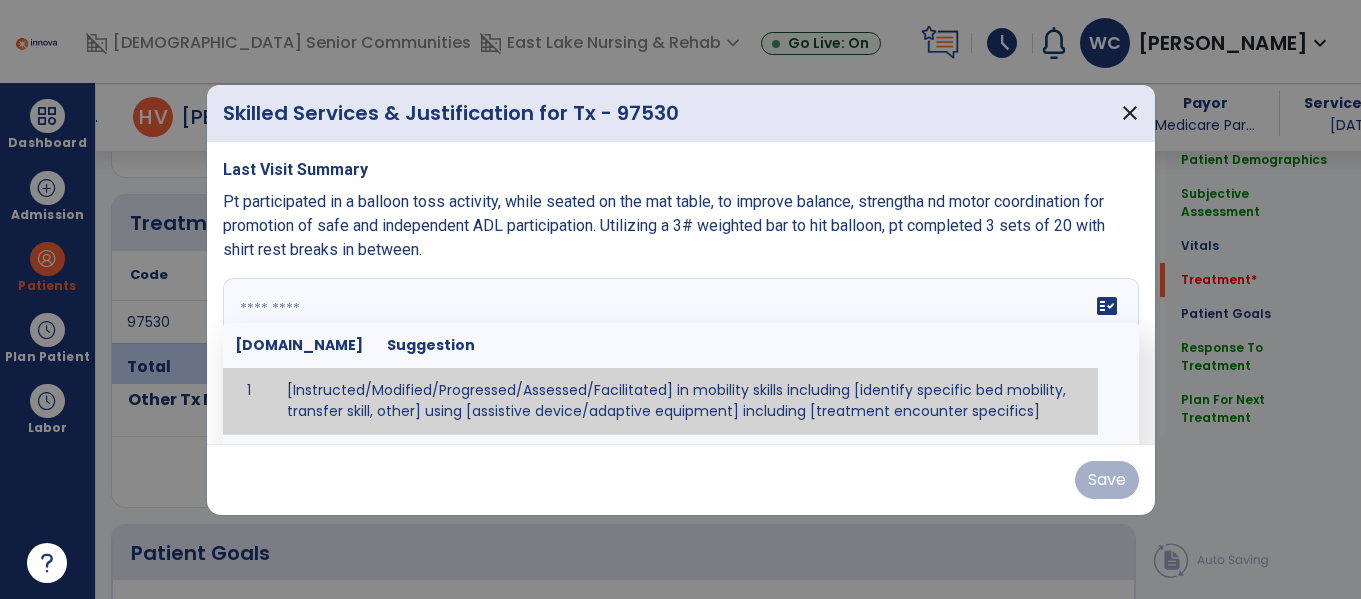 click at bounding box center (678, 353) 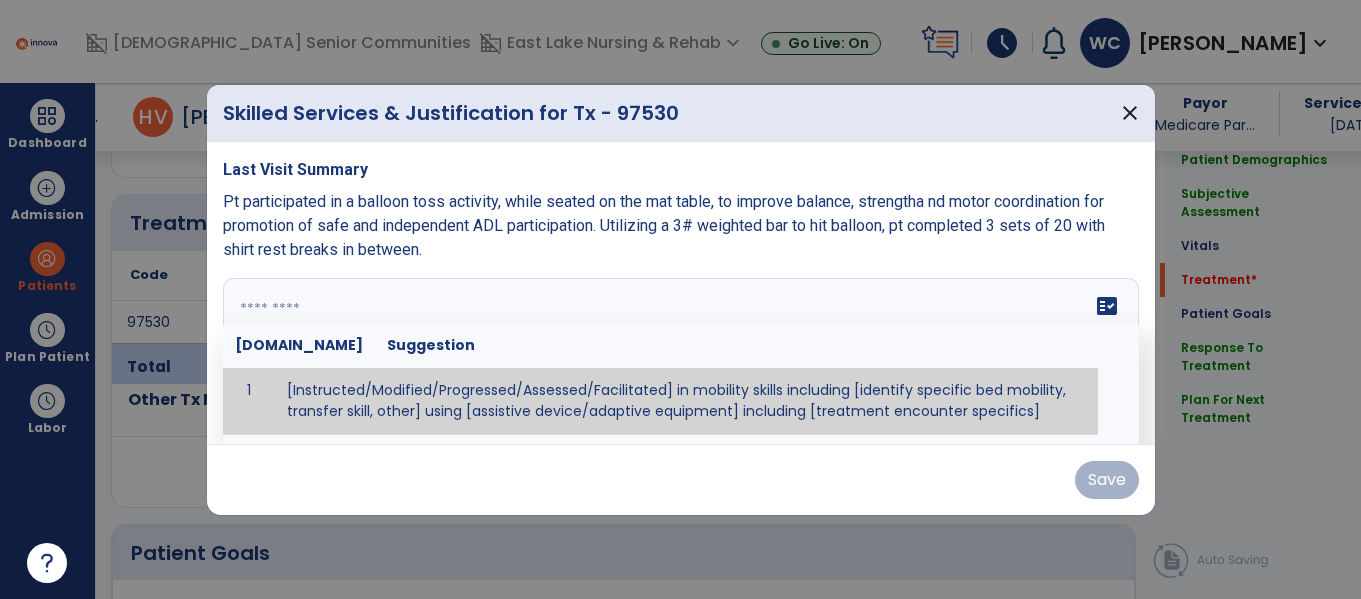 paste on "**********" 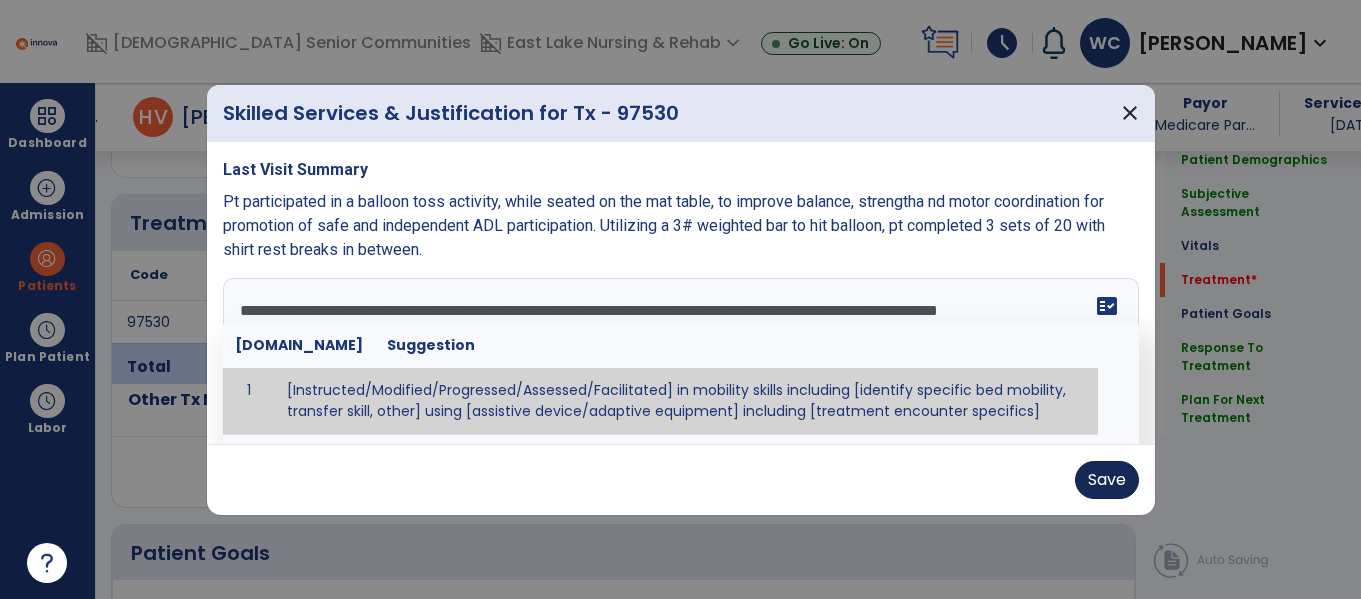 type on "**********" 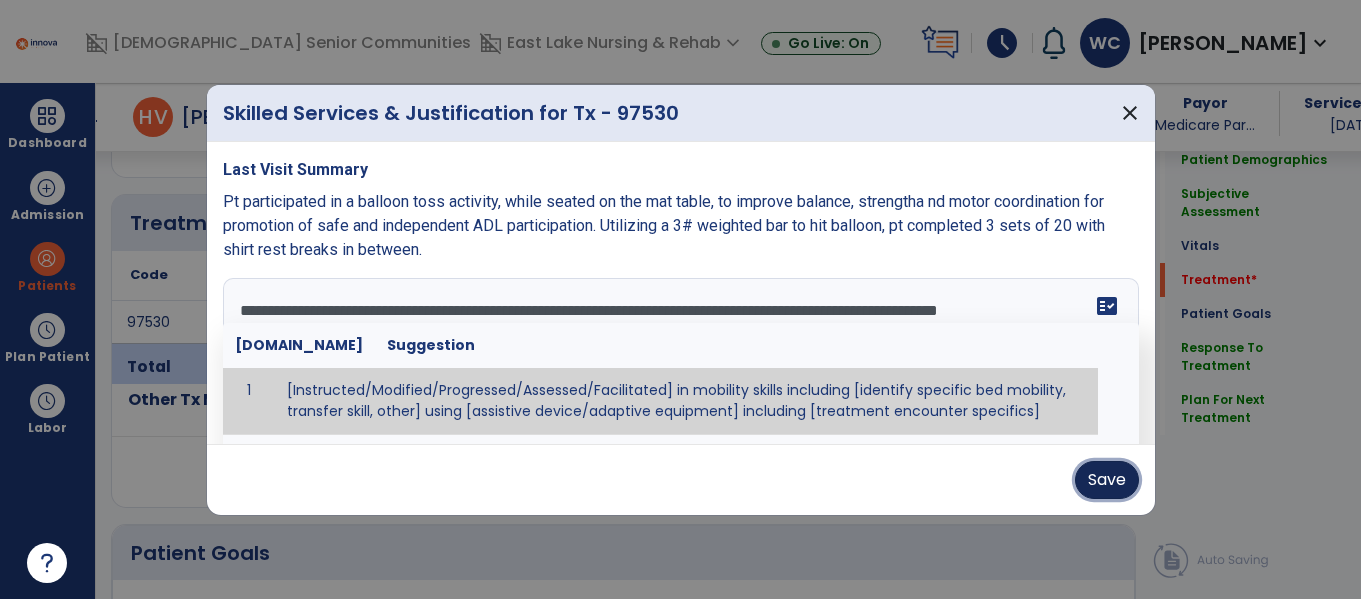 click on "Save" at bounding box center [1107, 480] 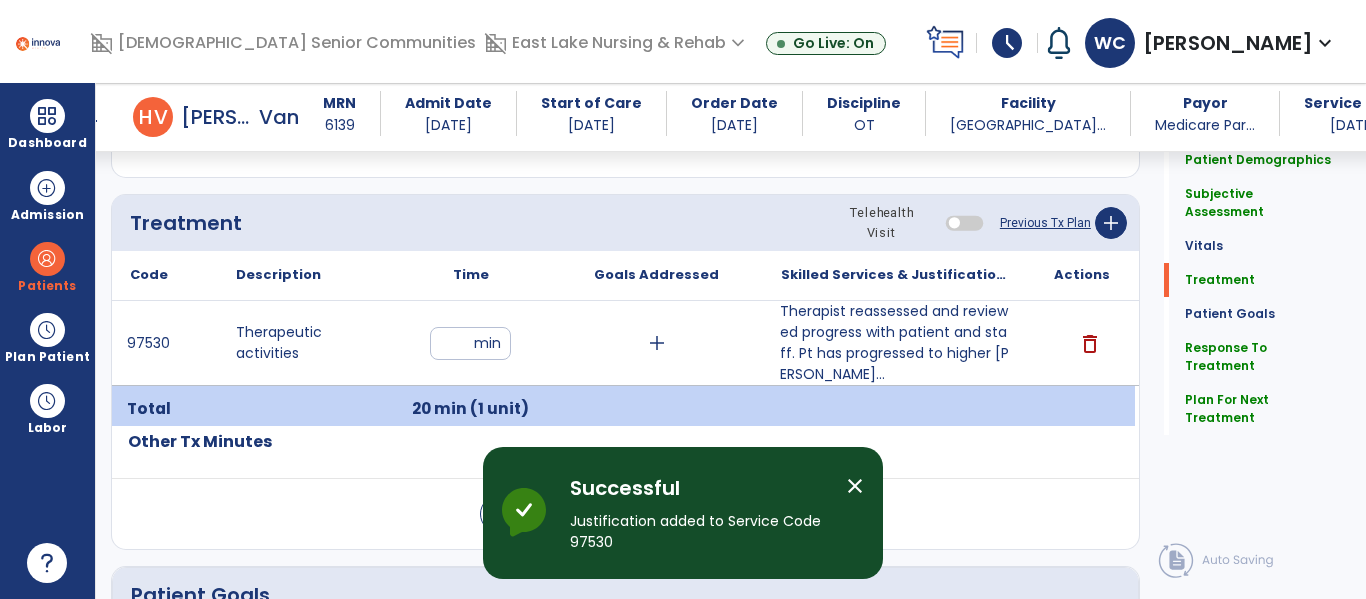 click on "close" at bounding box center (855, 486) 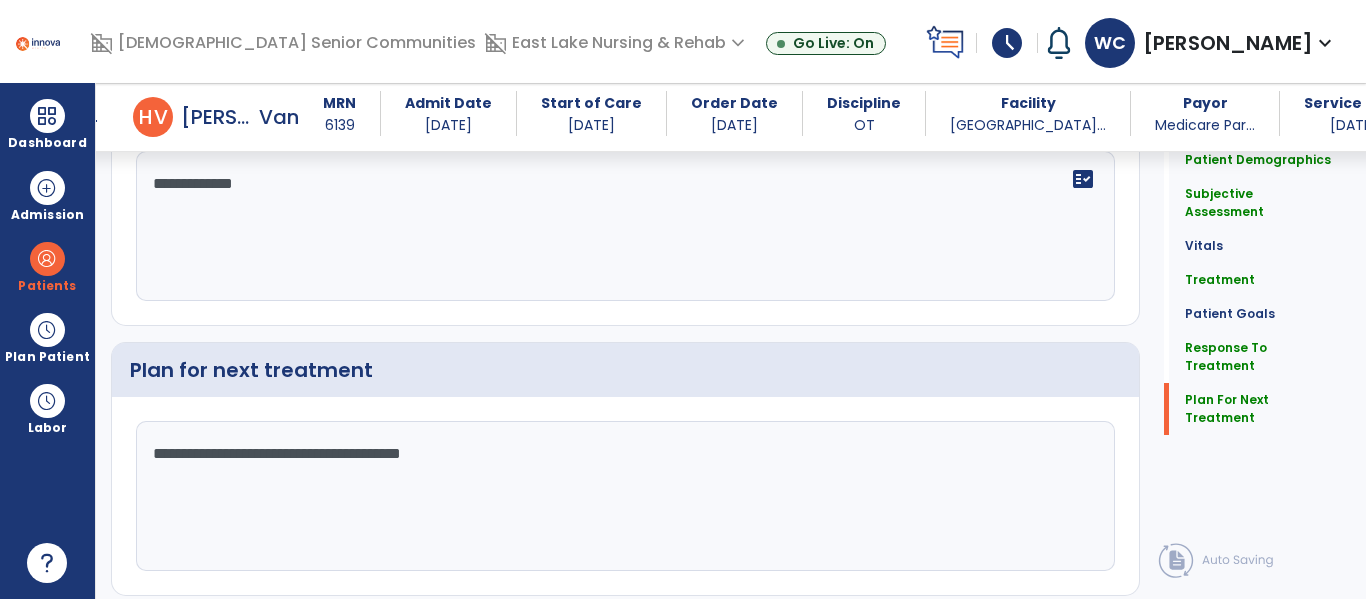 click on "chevron_right" 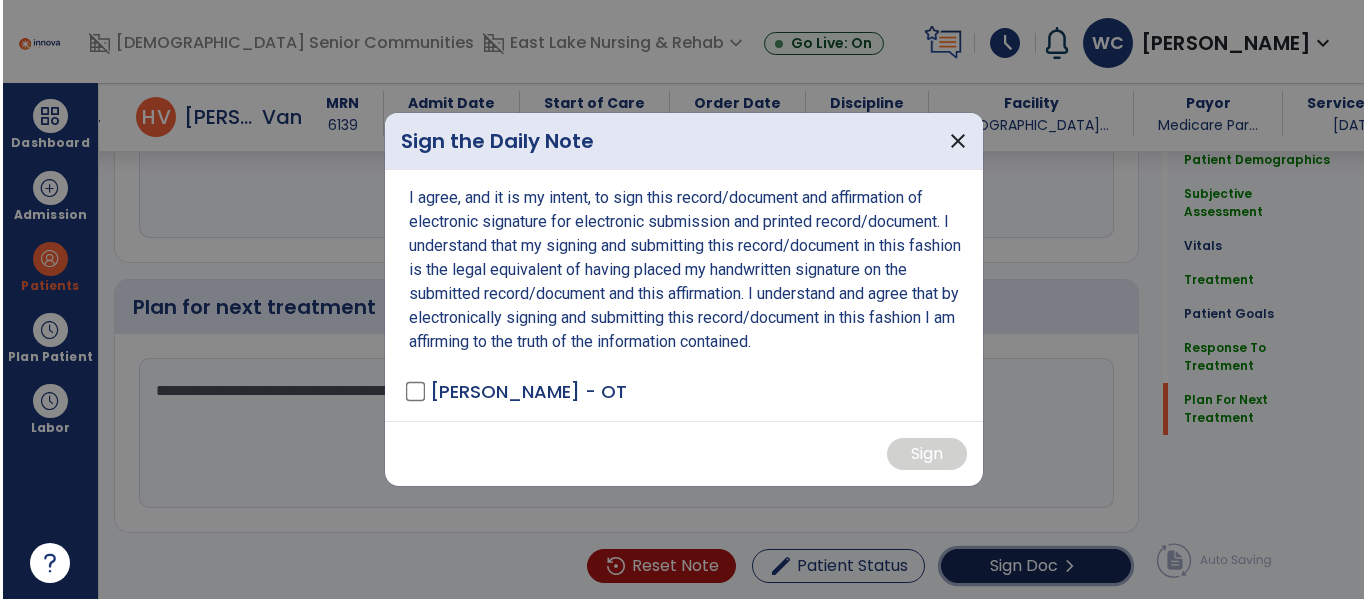 scroll, scrollTop: 2882, scrollLeft: 0, axis: vertical 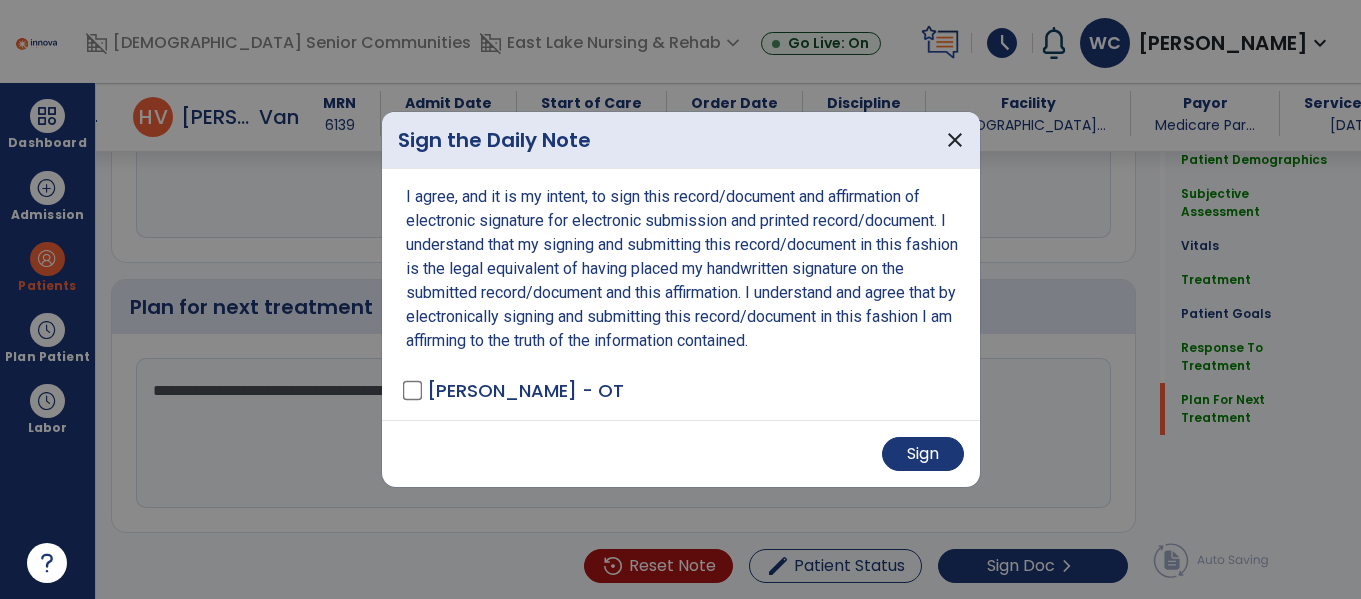 click on "Sign" at bounding box center (681, 453) 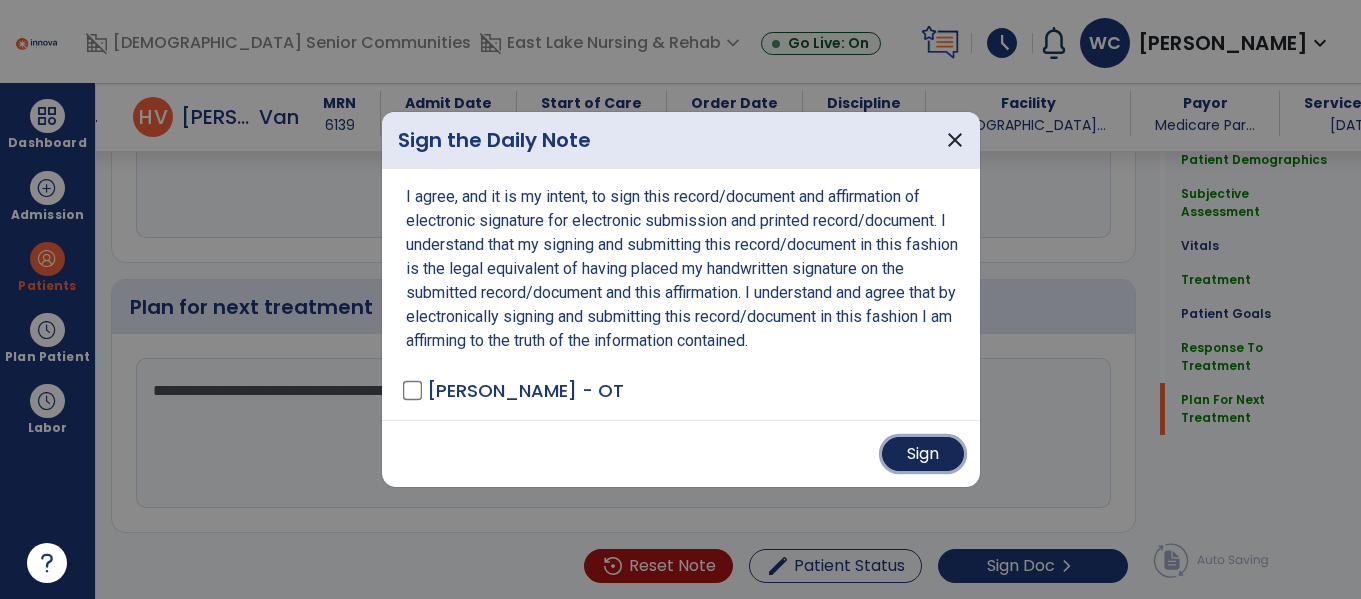 click on "Sign" at bounding box center [923, 454] 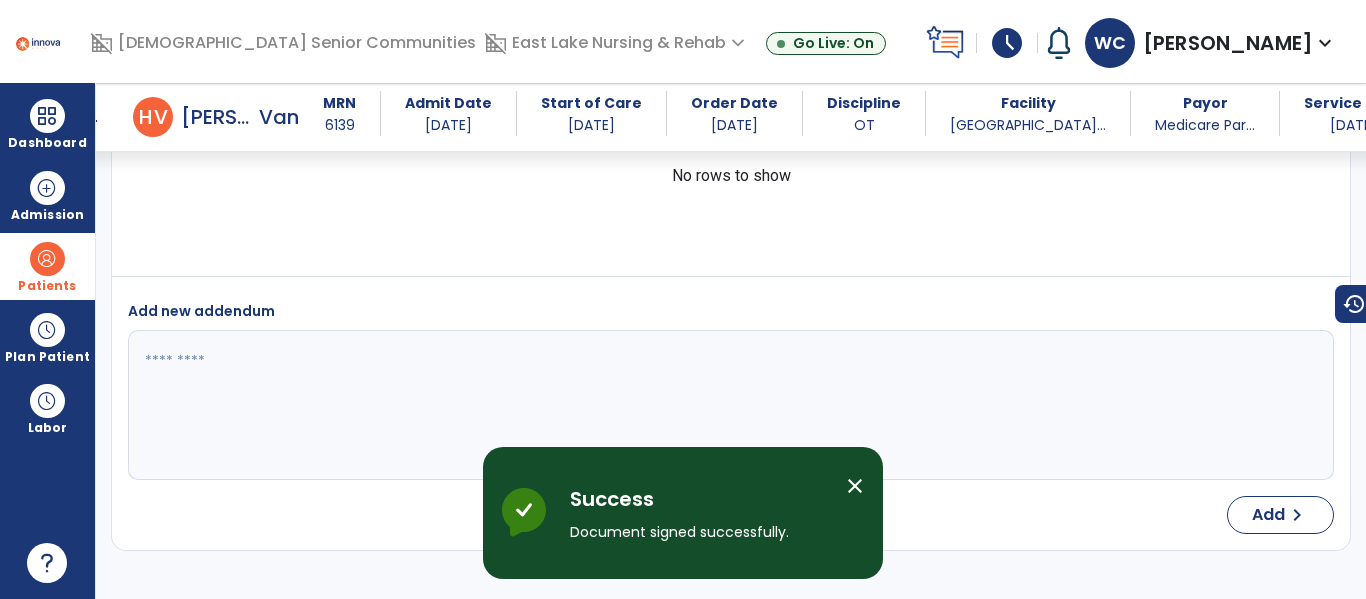 click at bounding box center (47, 259) 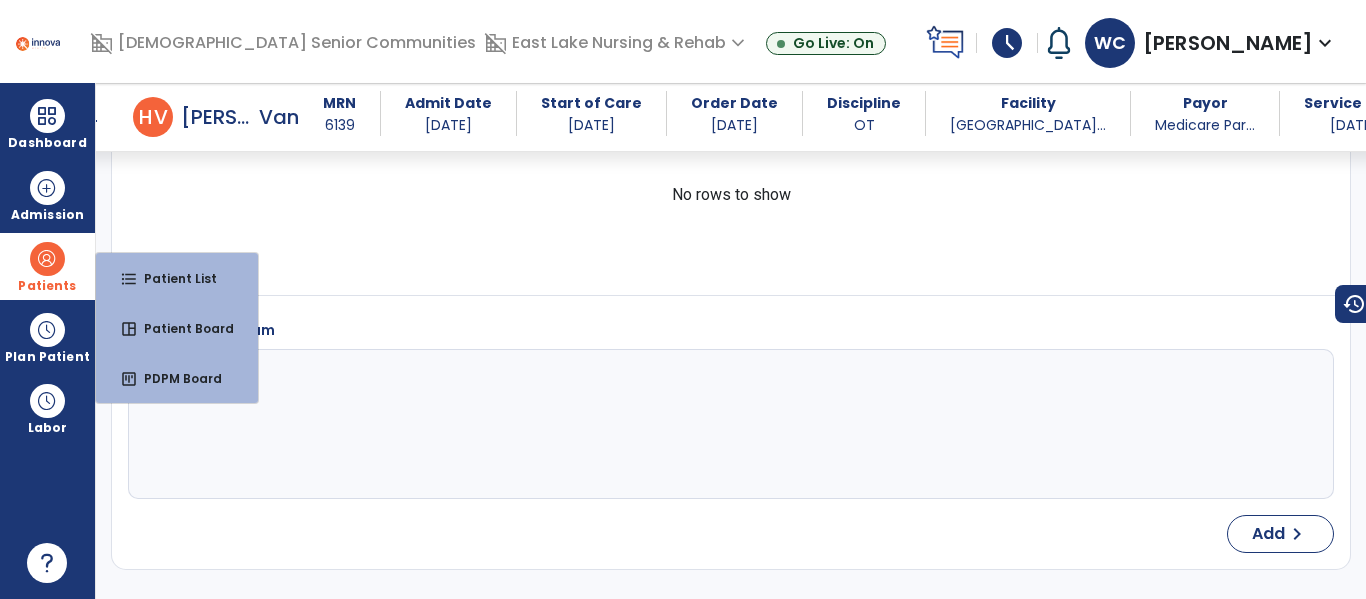 scroll, scrollTop: 3787, scrollLeft: 0, axis: vertical 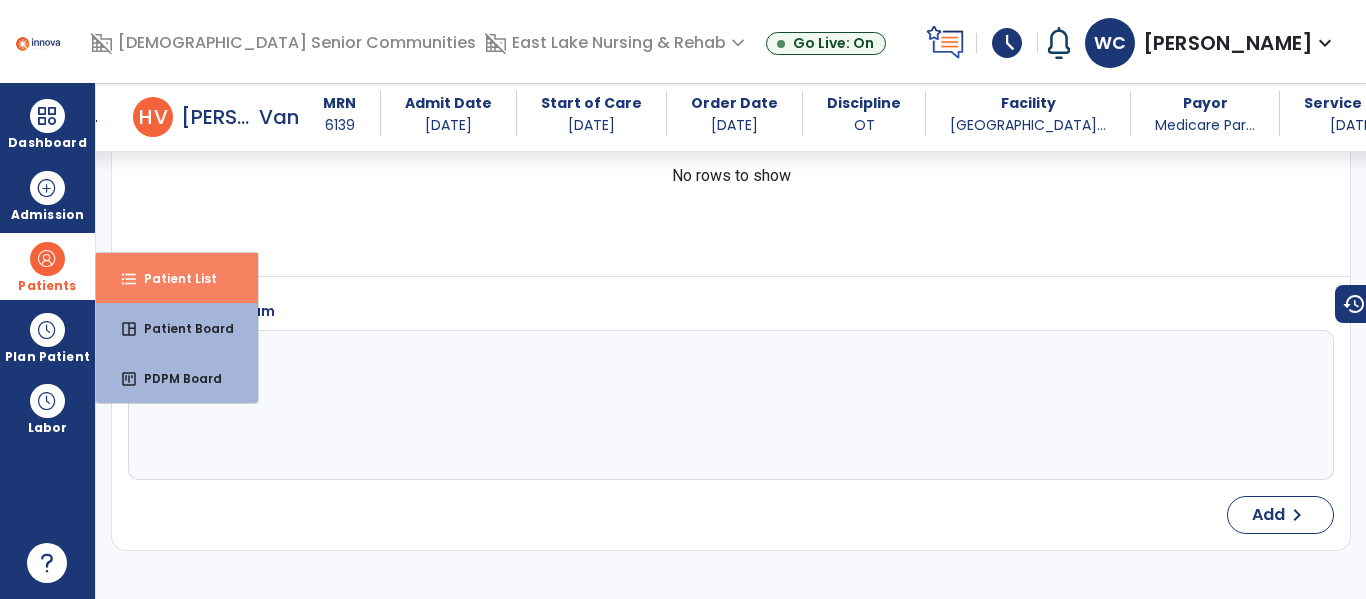 click on "Patient List" at bounding box center [172, 278] 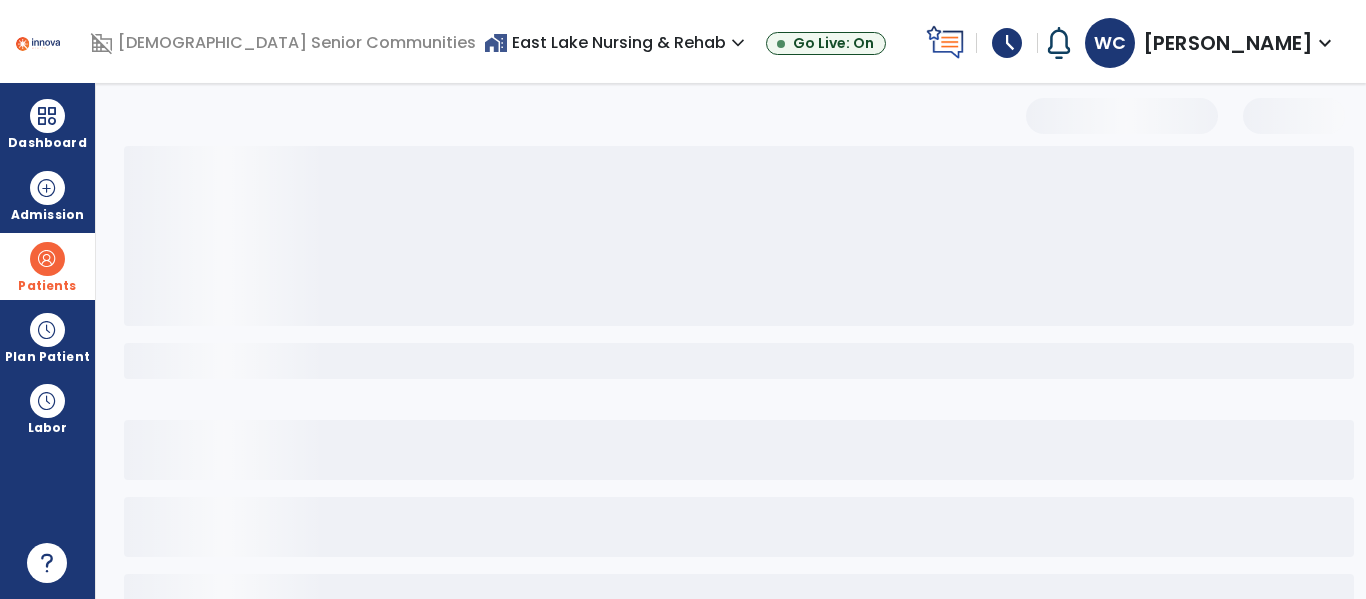 select on "***" 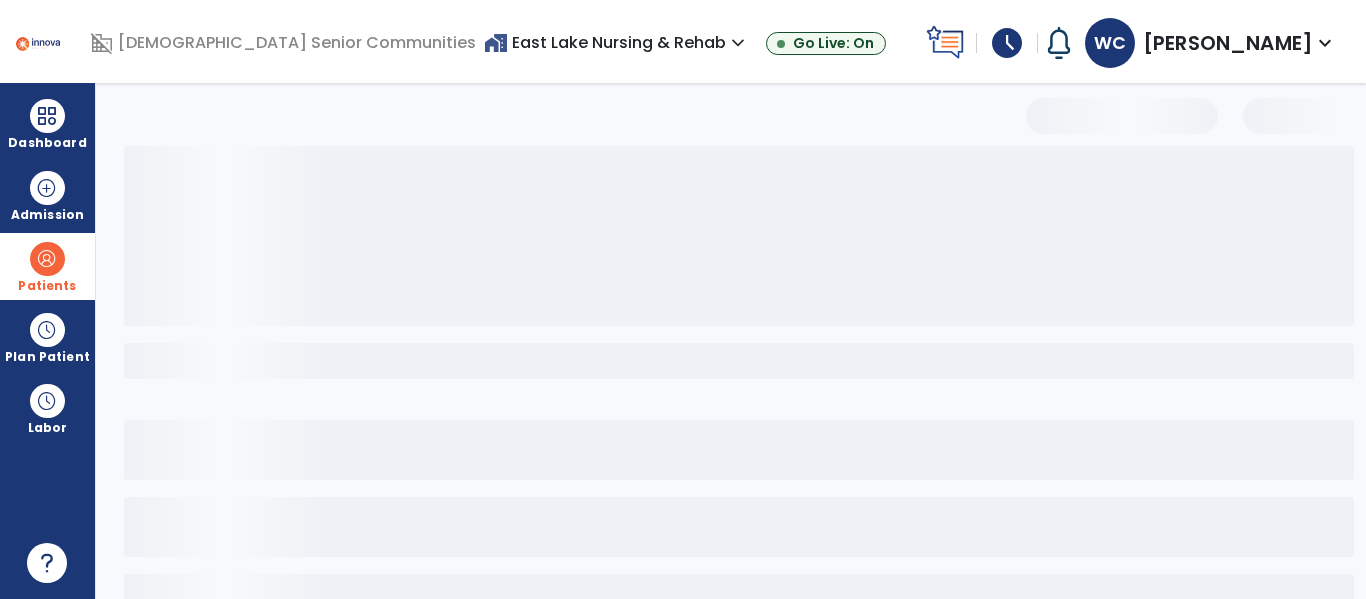 scroll, scrollTop: 0, scrollLeft: 0, axis: both 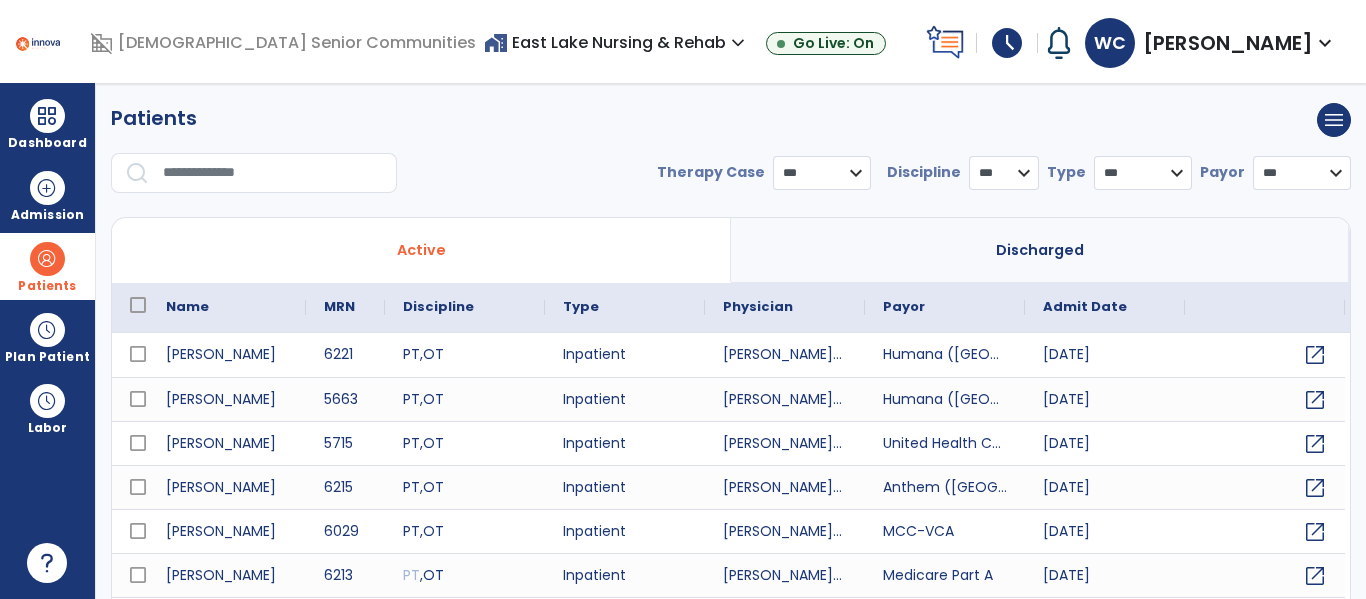 click at bounding box center [273, 173] 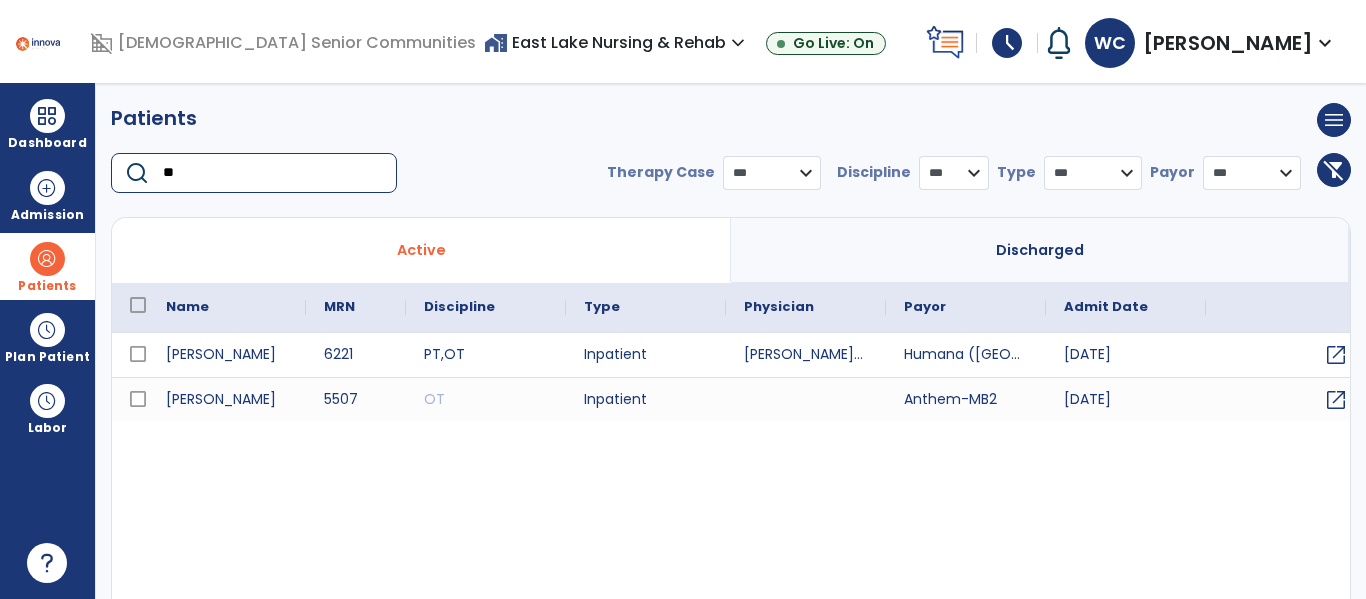 type on "**" 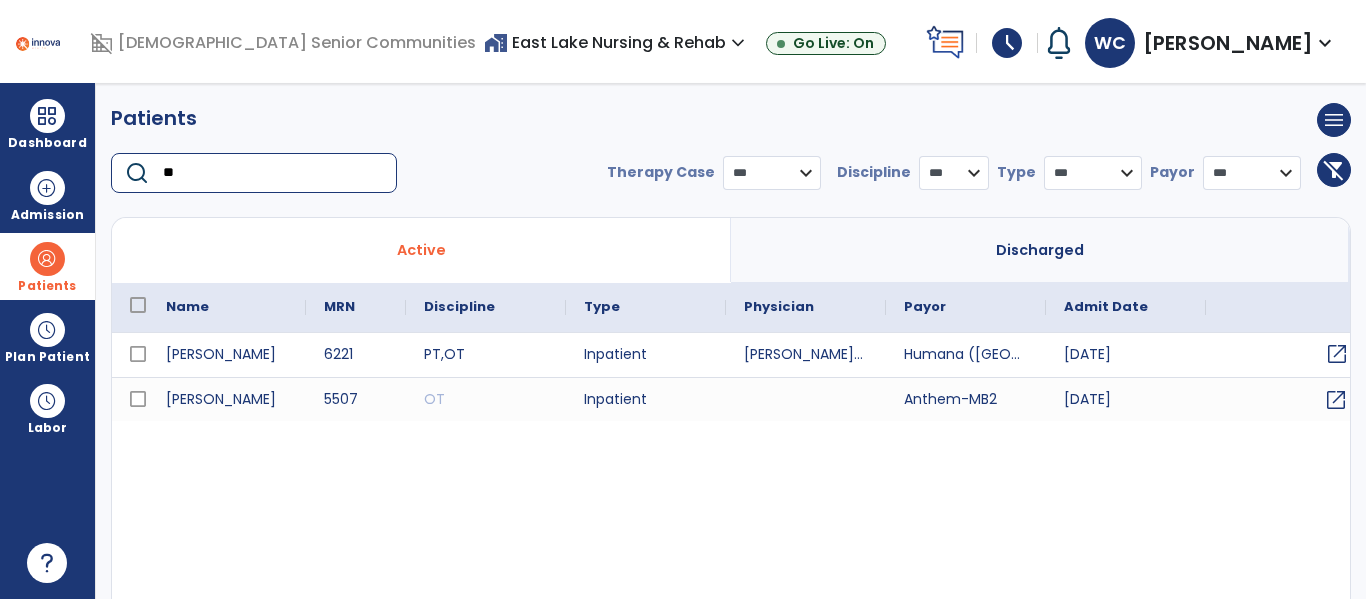 click on "open_in_new" at bounding box center [1337, 354] 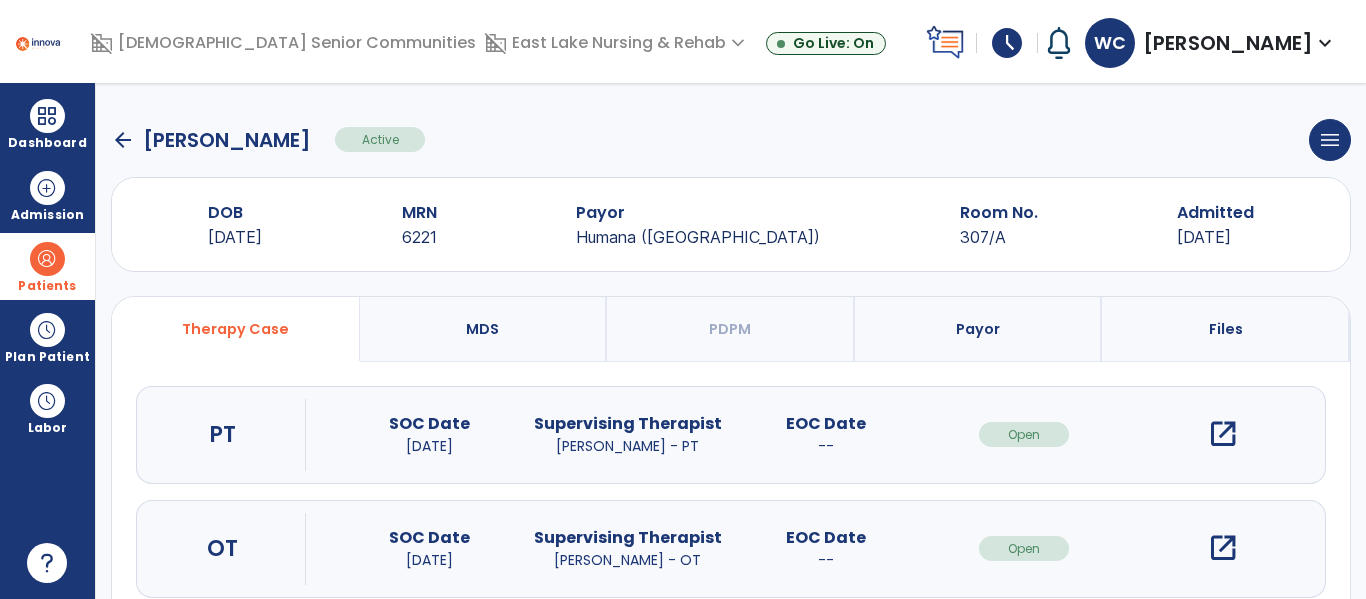 click on "open_in_new" at bounding box center (1223, 434) 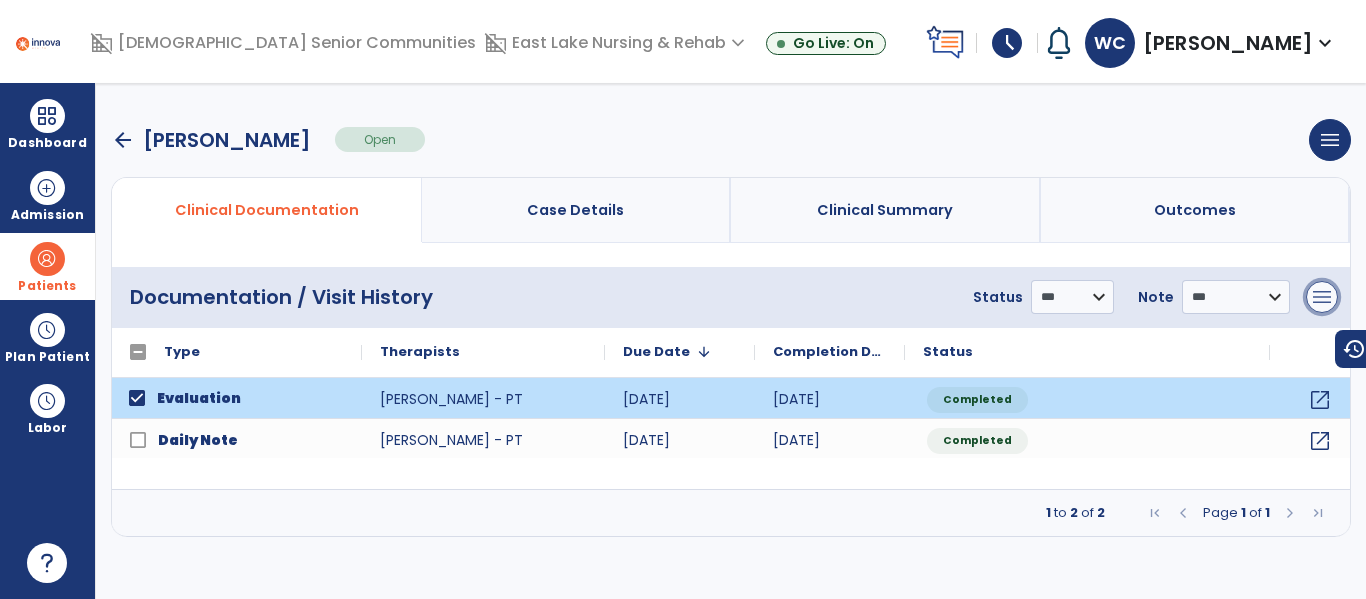 click on "menu" at bounding box center (1322, 297) 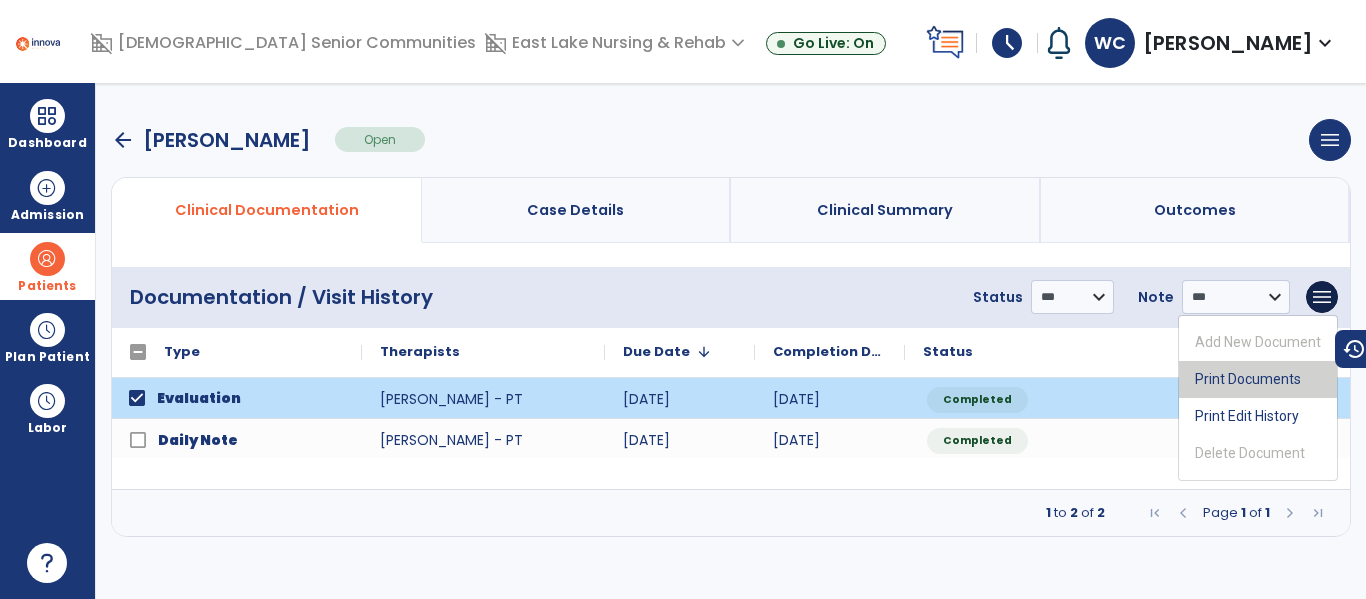 click on "Print Documents" at bounding box center [1258, 379] 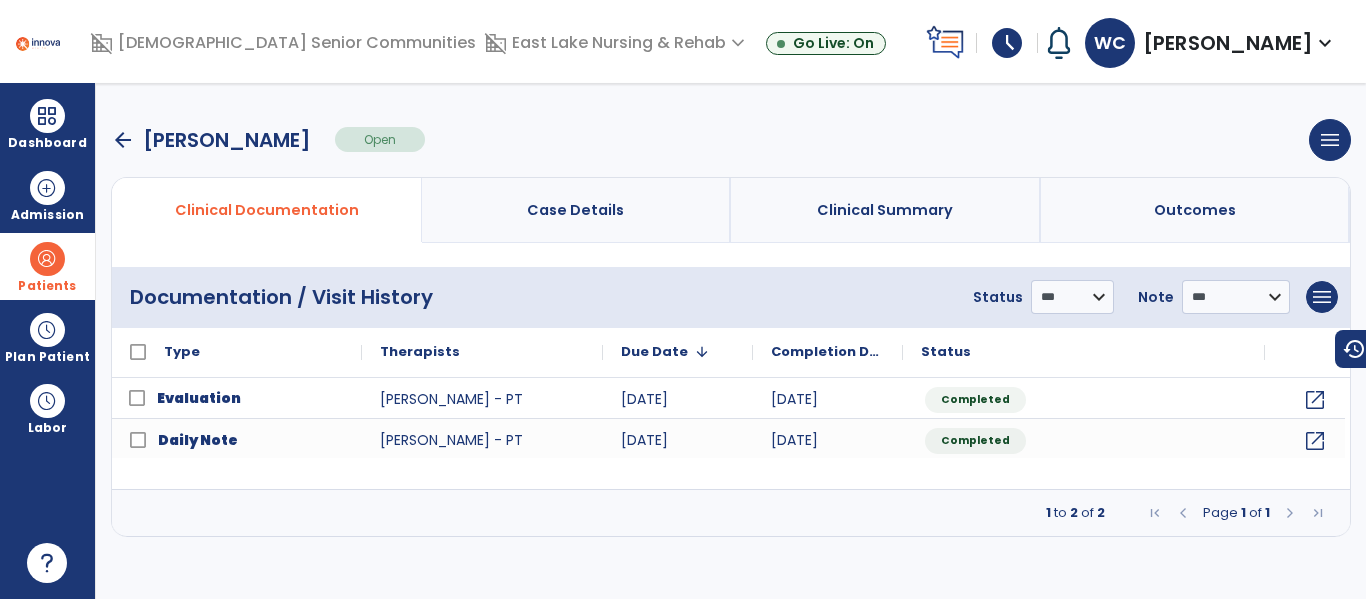 click on "arrow_back" at bounding box center (123, 140) 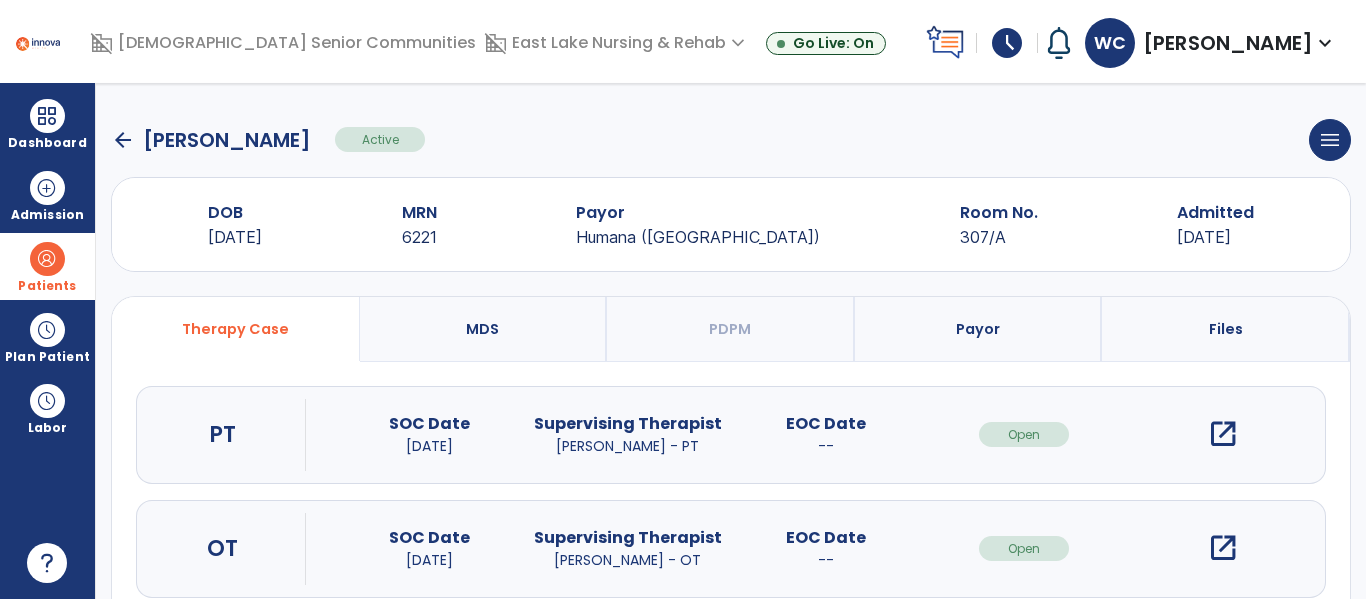 click on "open_in_new" at bounding box center (1223, 548) 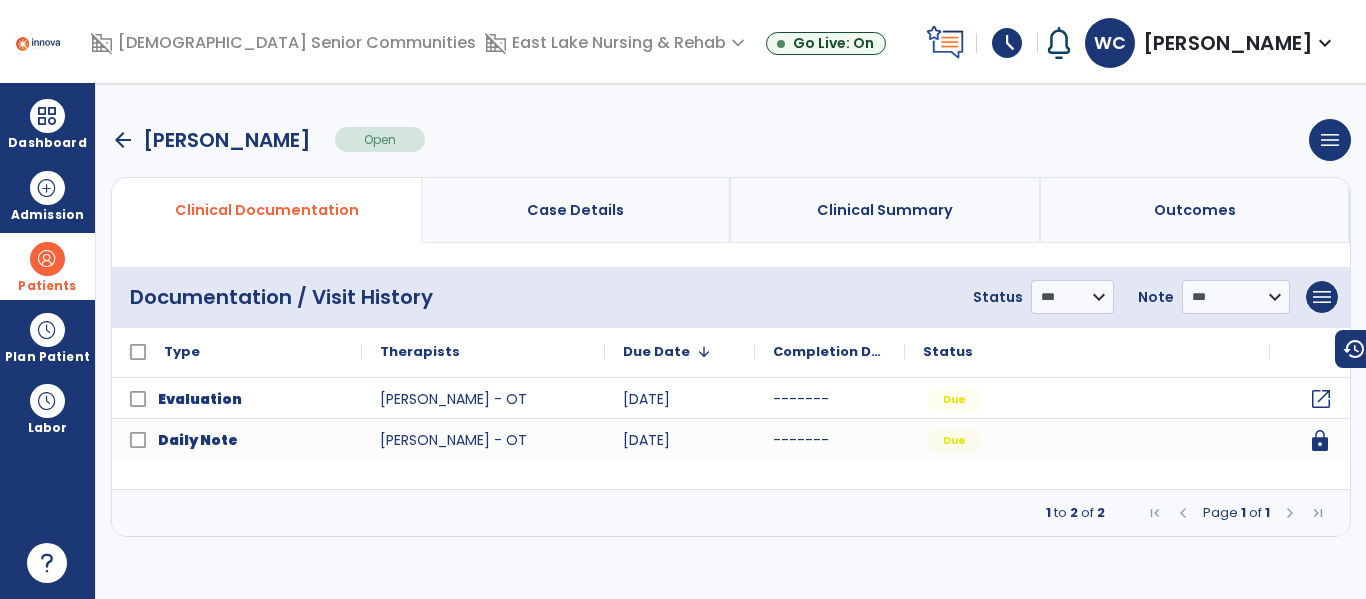 click on "open_in_new" 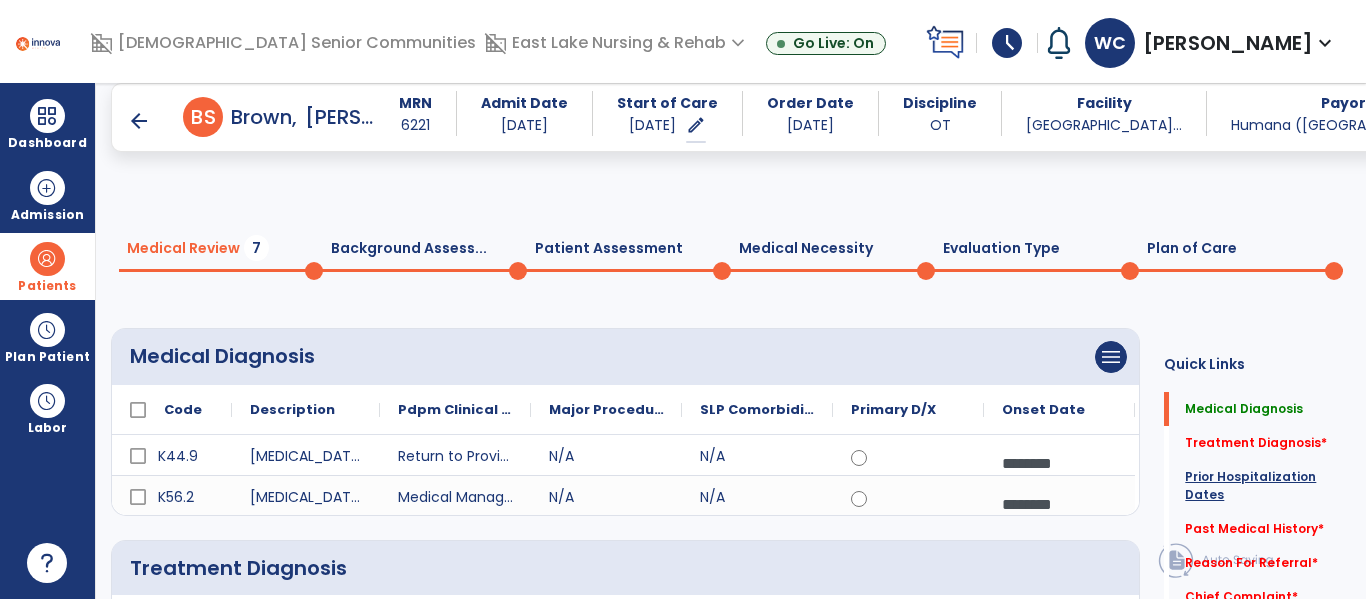 click on "Prior Hospitalization Dates" 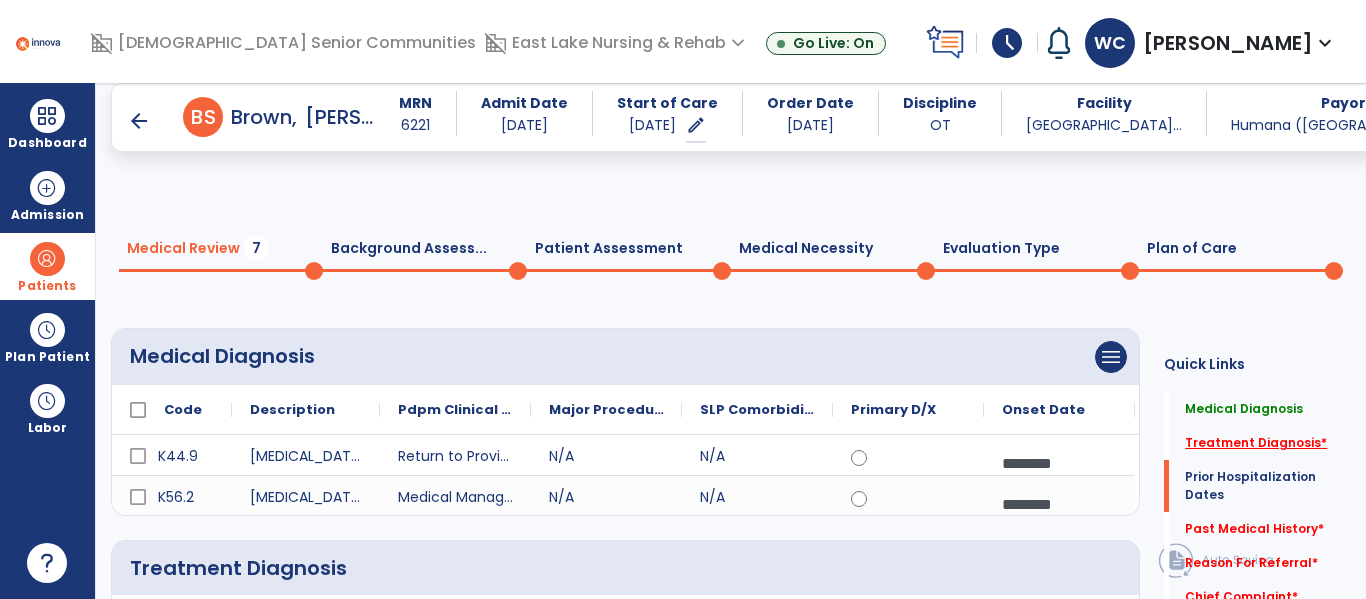 click on "Treatment Diagnosis   *" 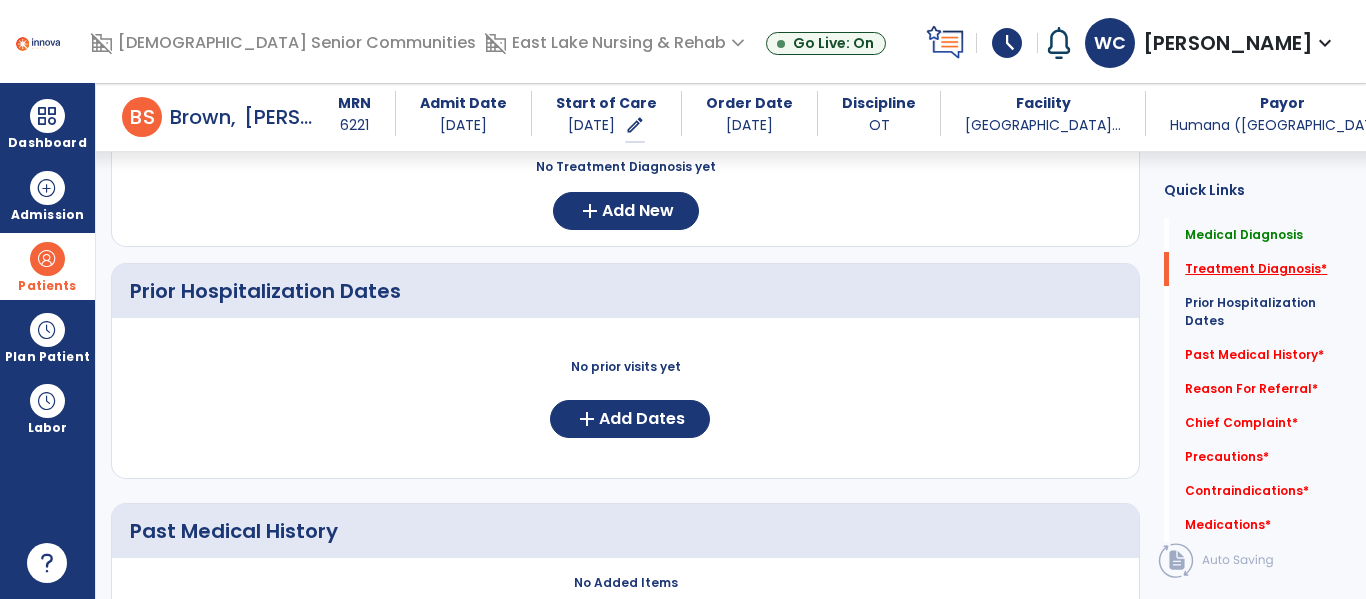 scroll, scrollTop: 458, scrollLeft: 0, axis: vertical 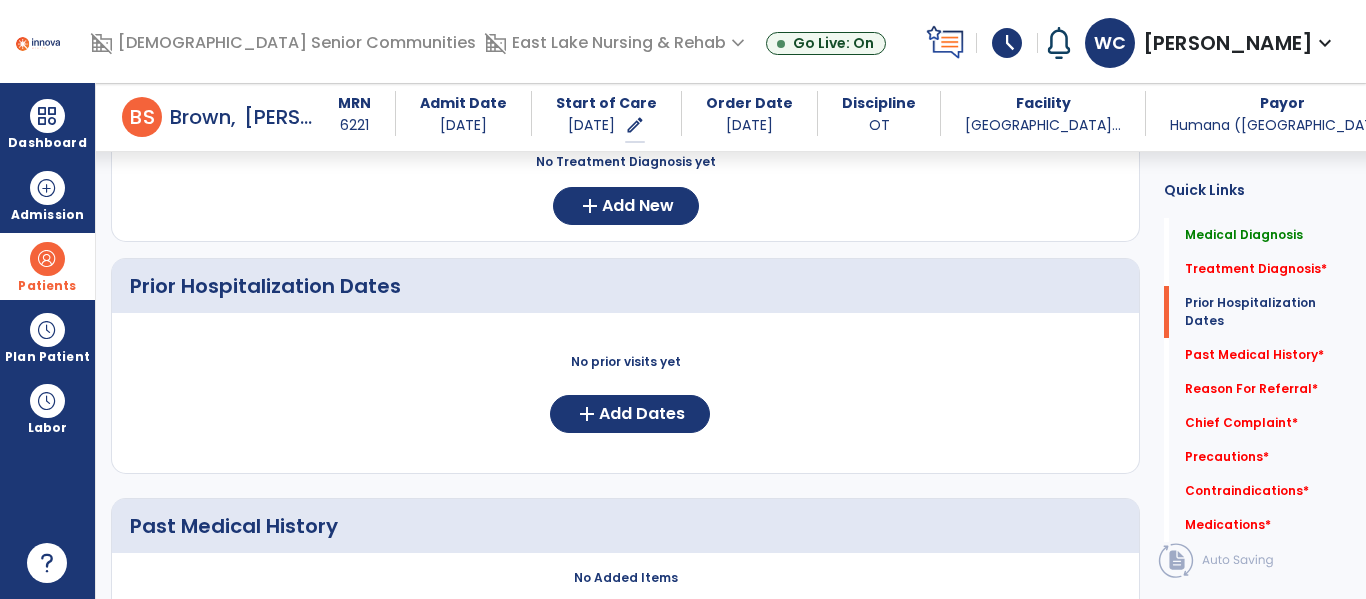 click on "No prior visits yet  add  Add Dates" 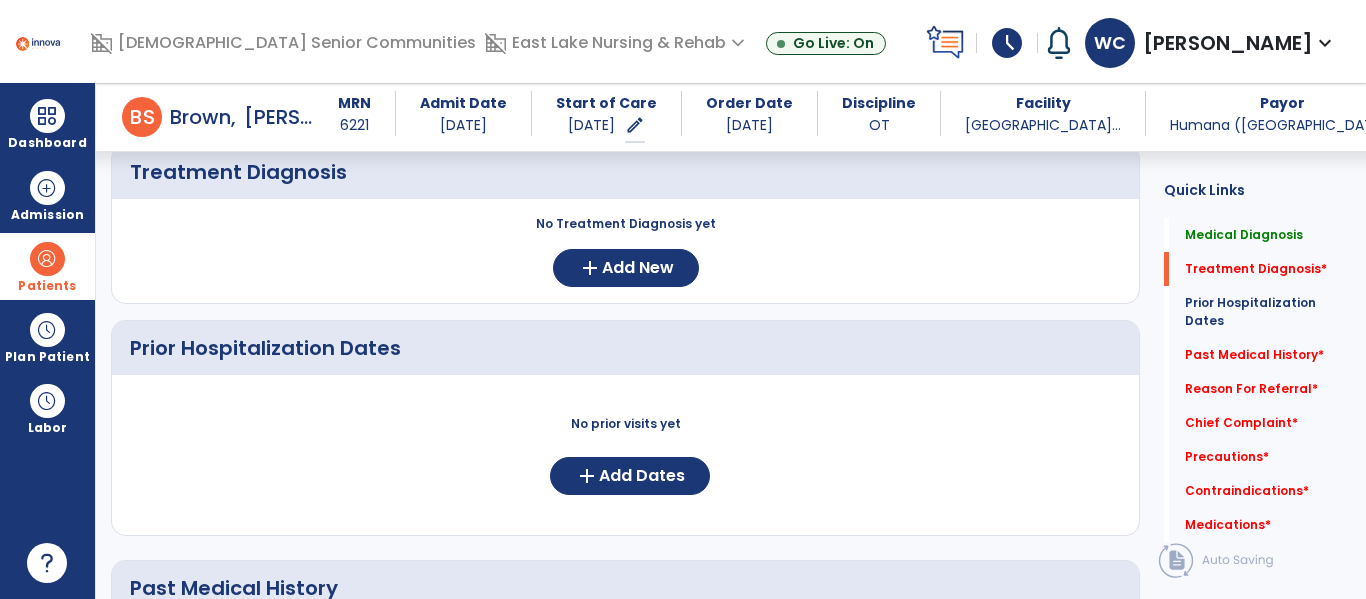 scroll, scrollTop: 397, scrollLeft: 0, axis: vertical 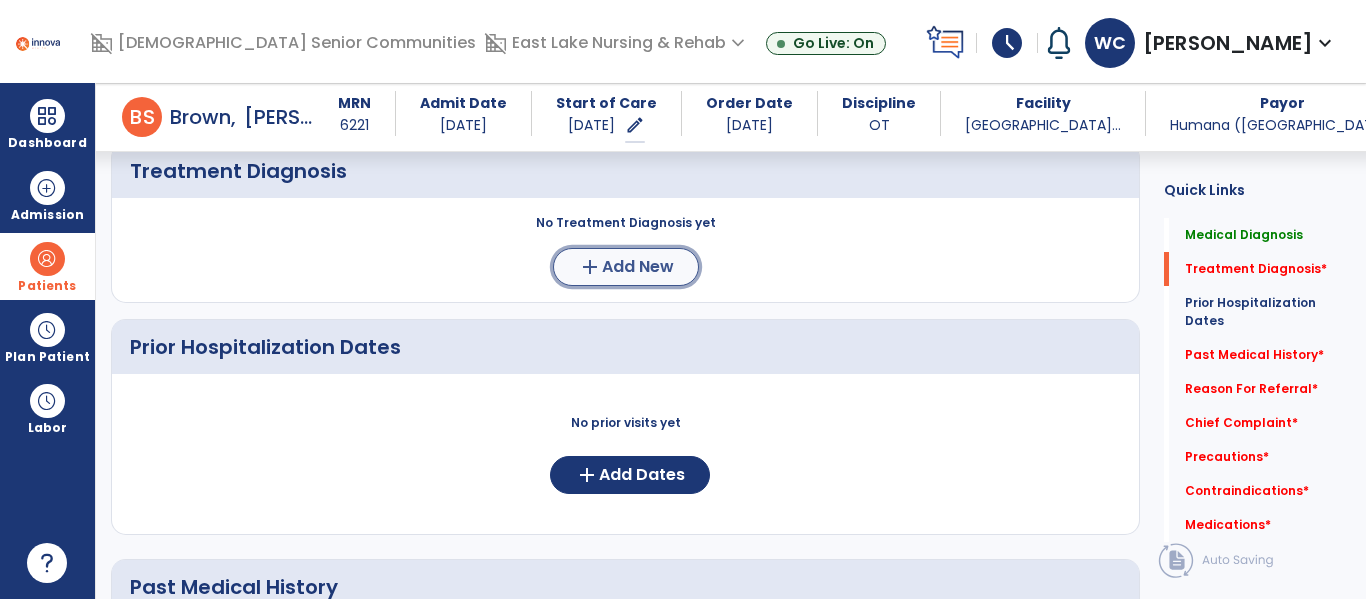 click on "Add New" 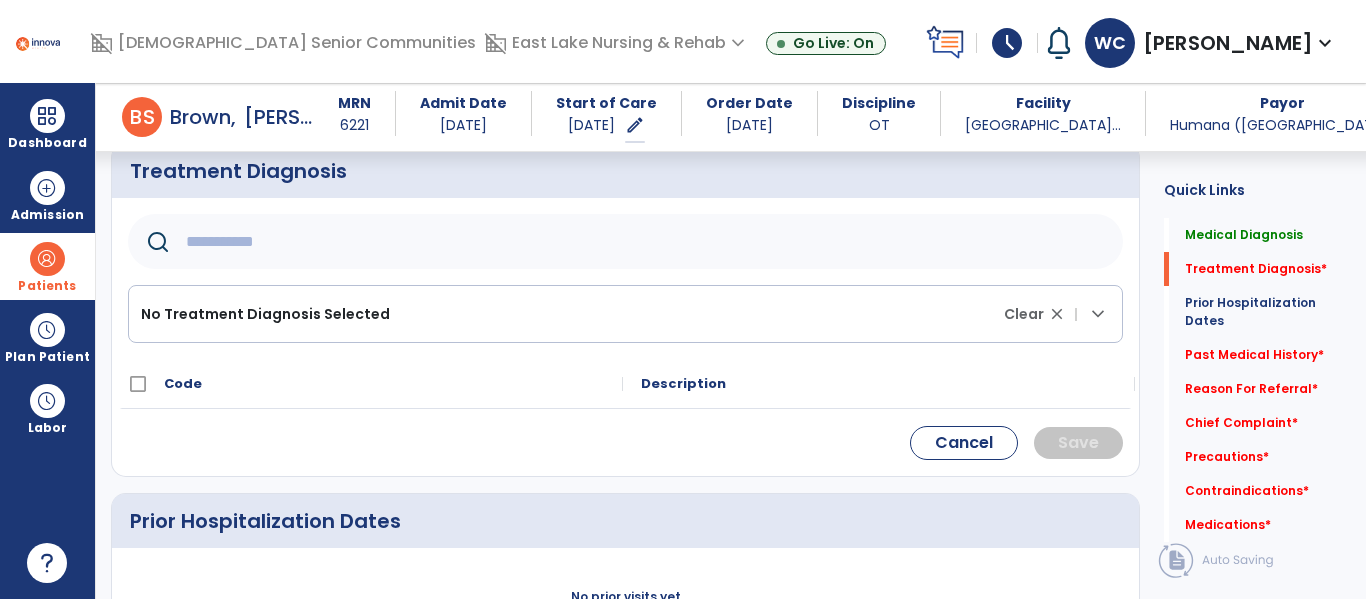click 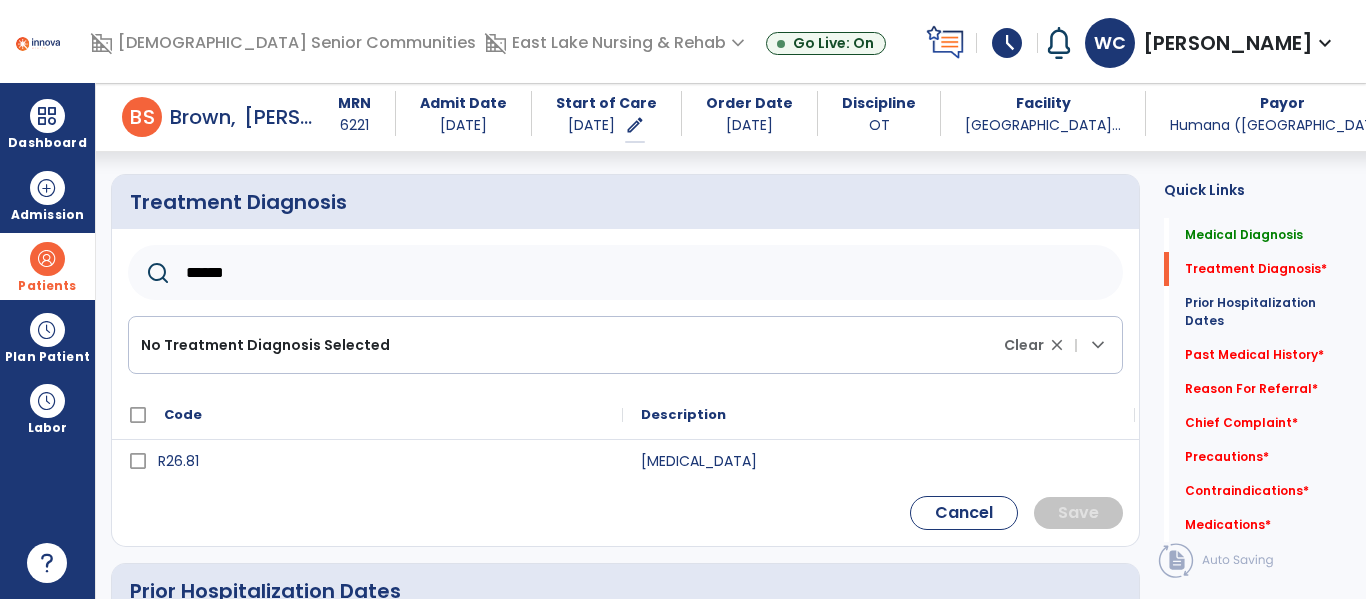 scroll, scrollTop: 363, scrollLeft: 0, axis: vertical 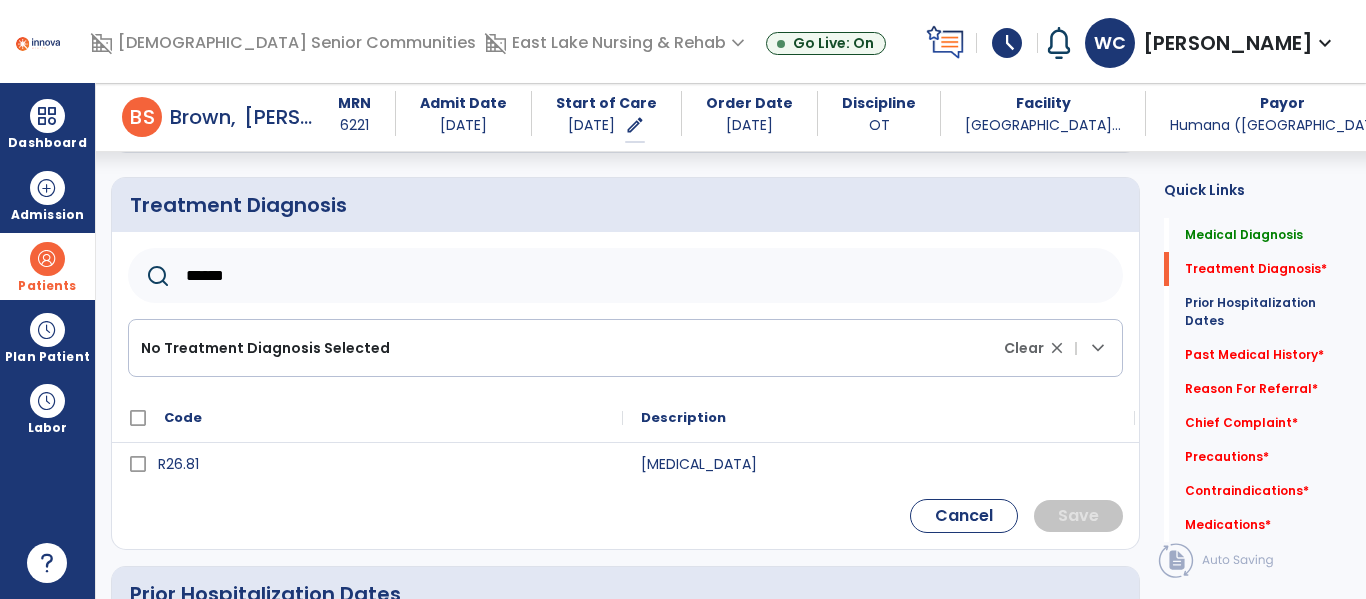 type on "******" 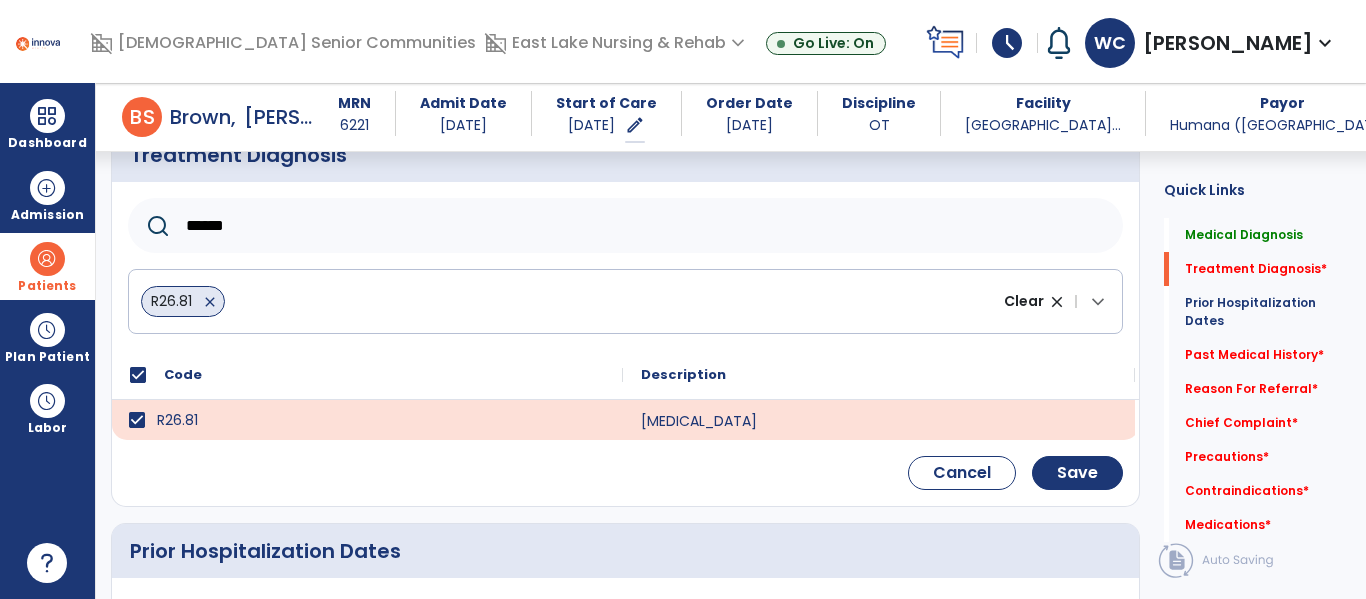 scroll, scrollTop: 484, scrollLeft: 0, axis: vertical 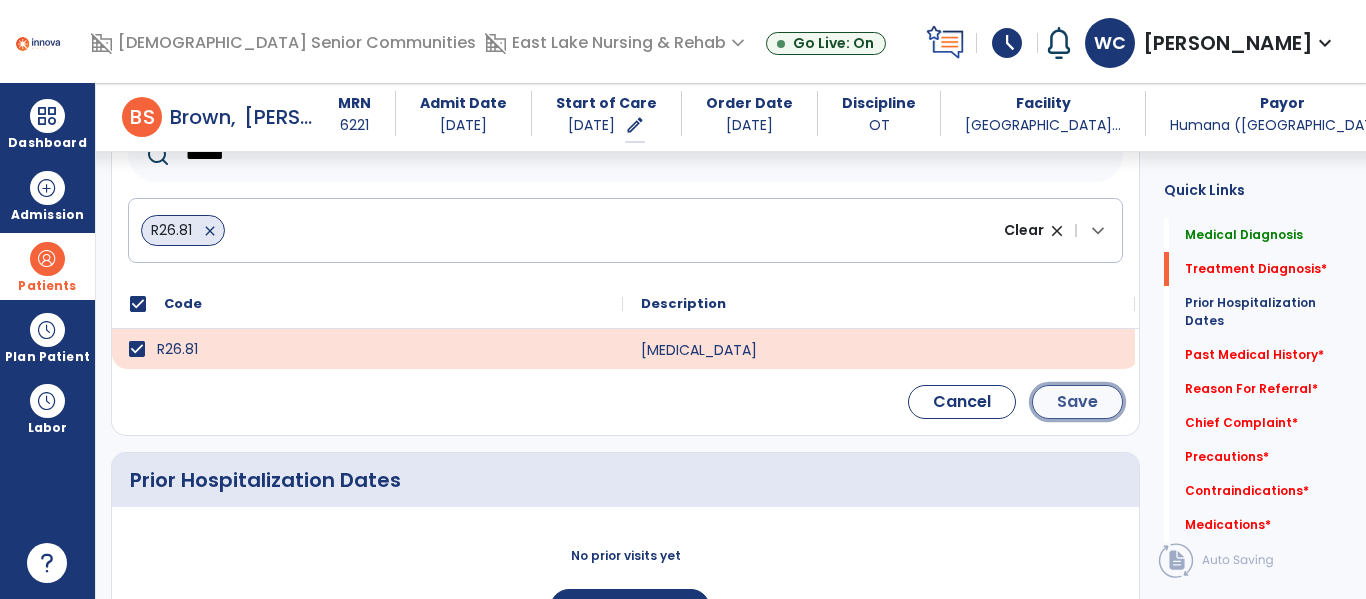 click on "Save" 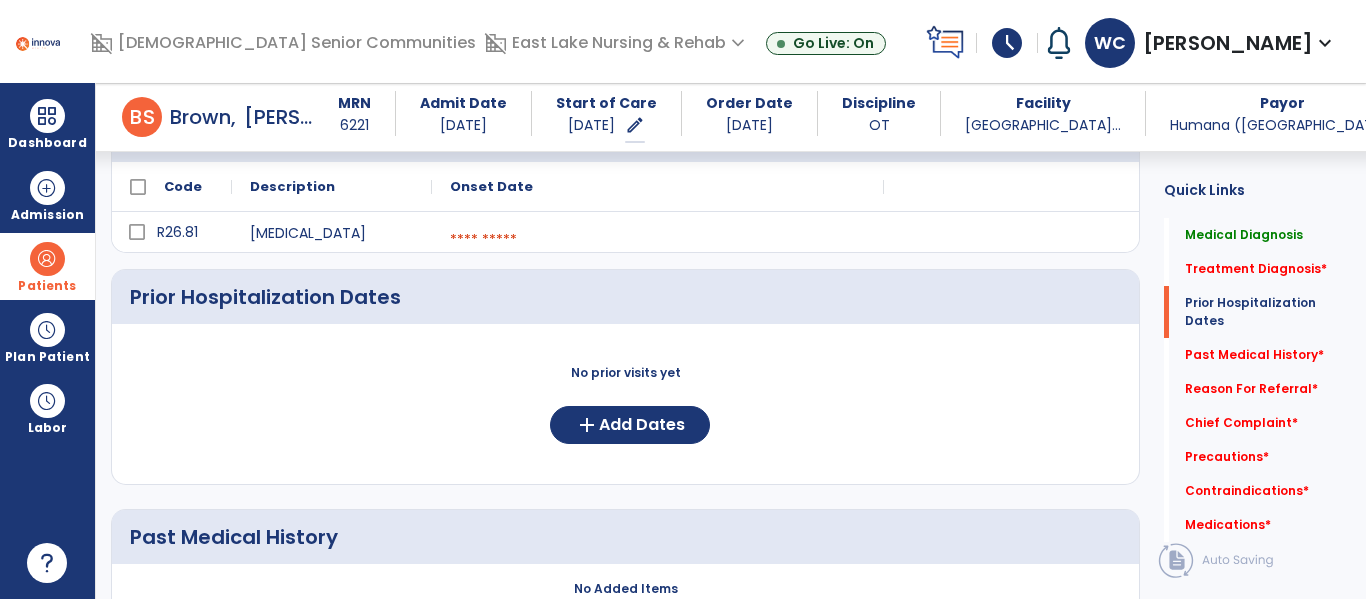 scroll, scrollTop: 430, scrollLeft: 0, axis: vertical 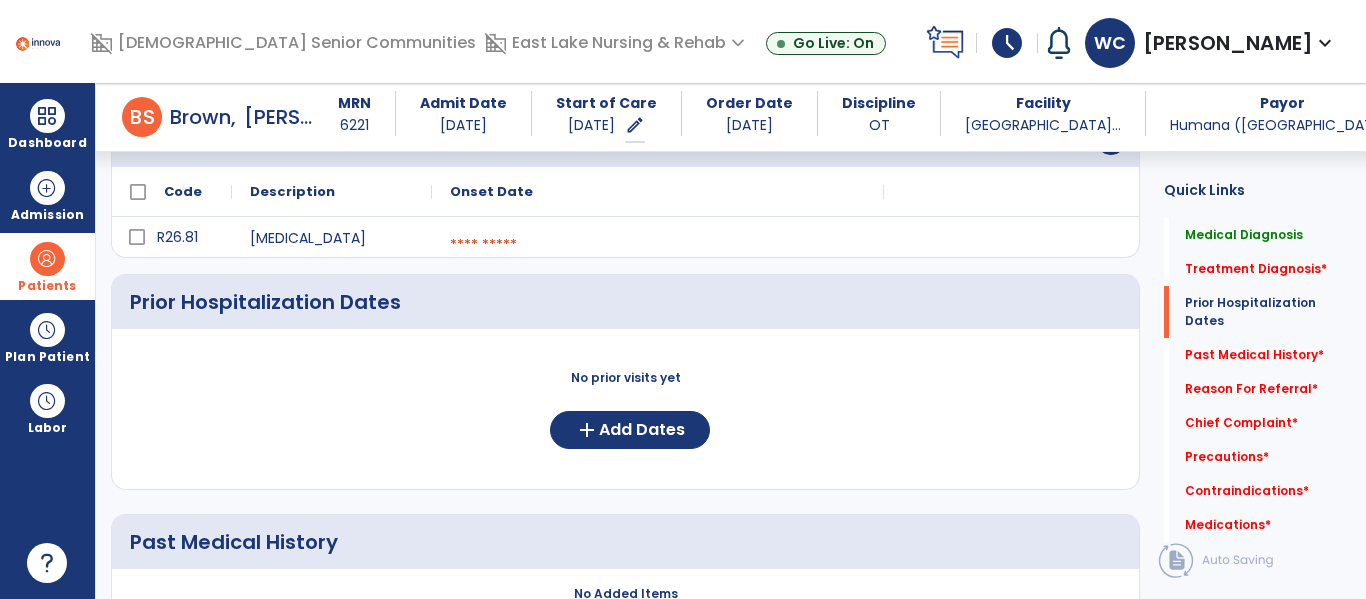 click at bounding box center (658, 245) 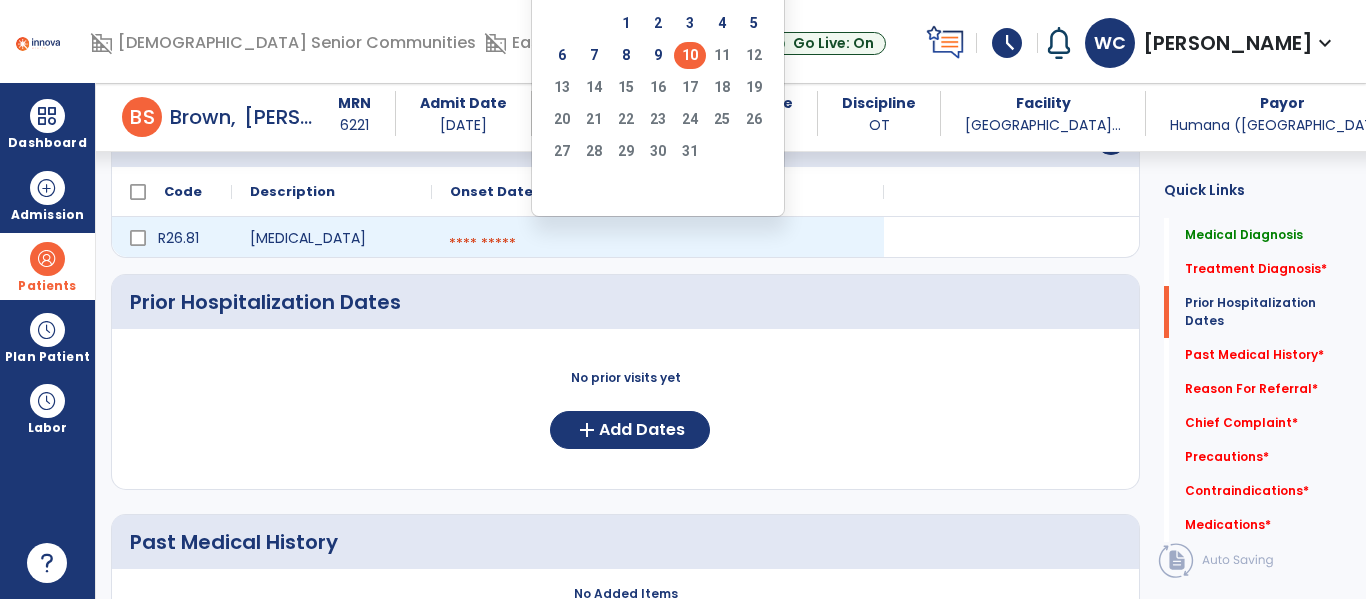 click on "10" 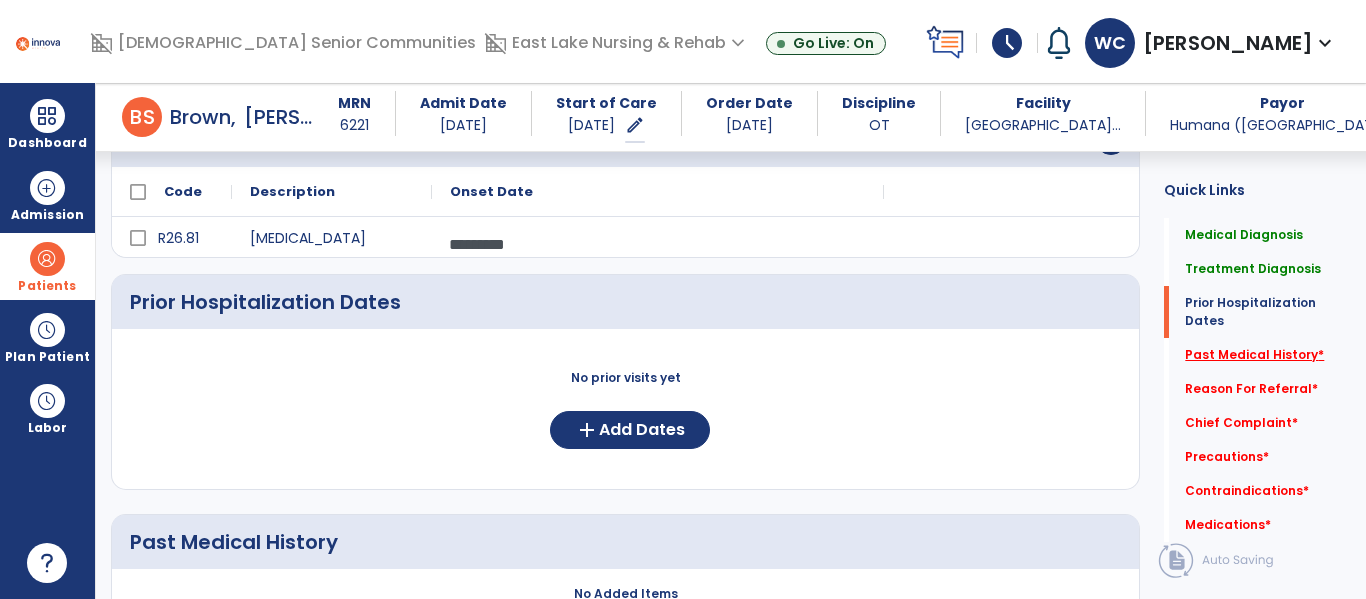 click on "Past Medical History   *" 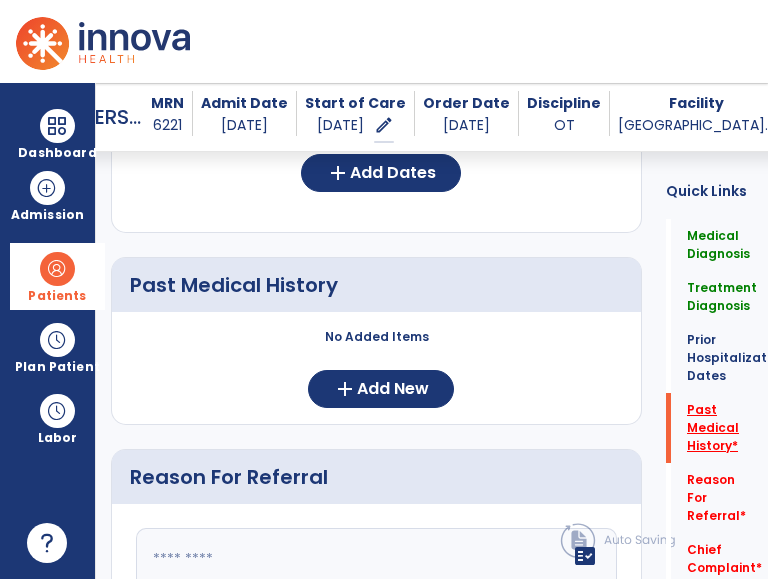 scroll, scrollTop: 724, scrollLeft: 0, axis: vertical 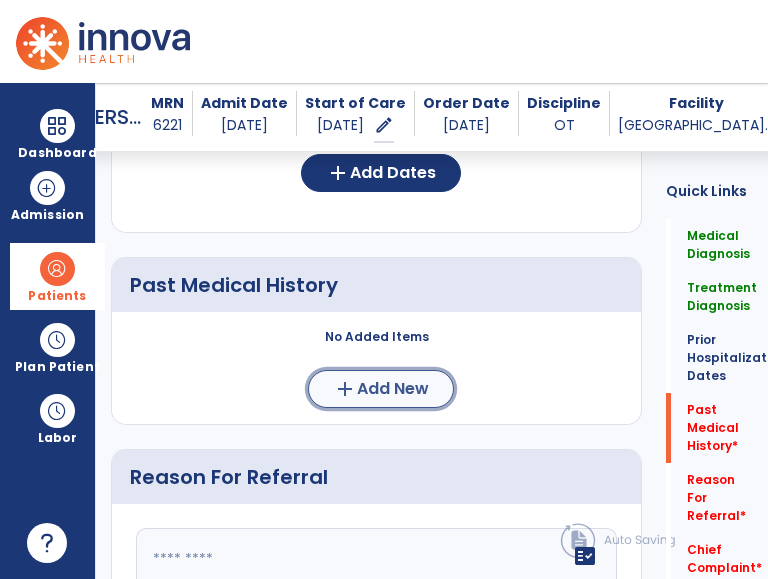 click on "Add New" 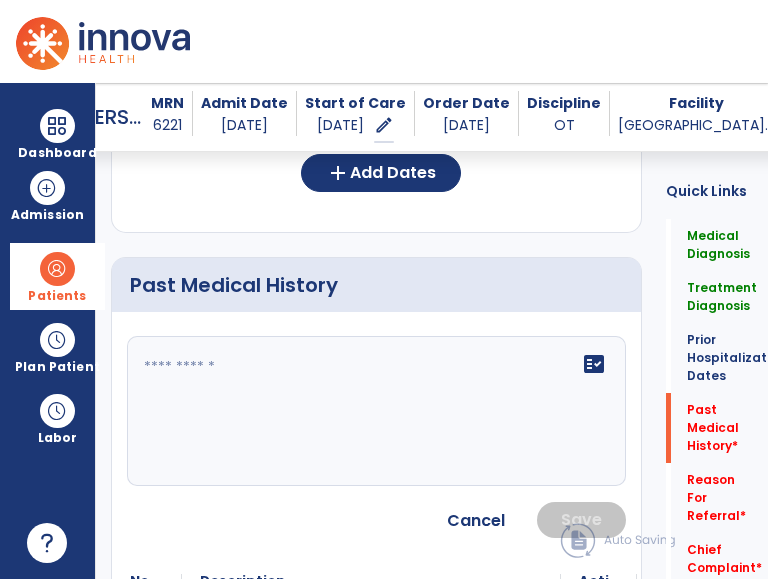 click 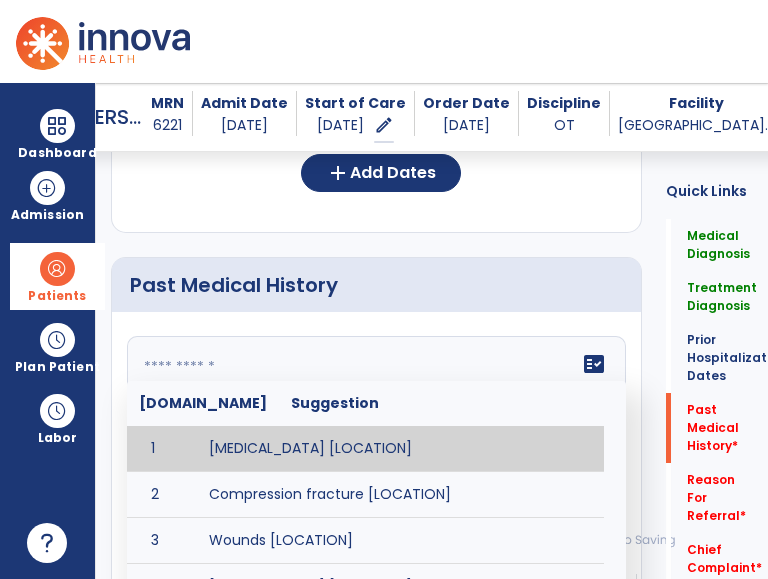 paste on "**********" 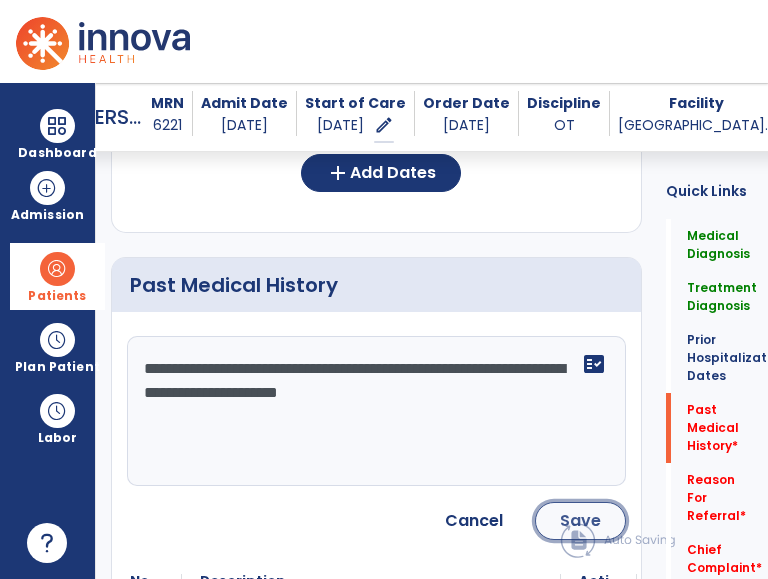 click on "Save" 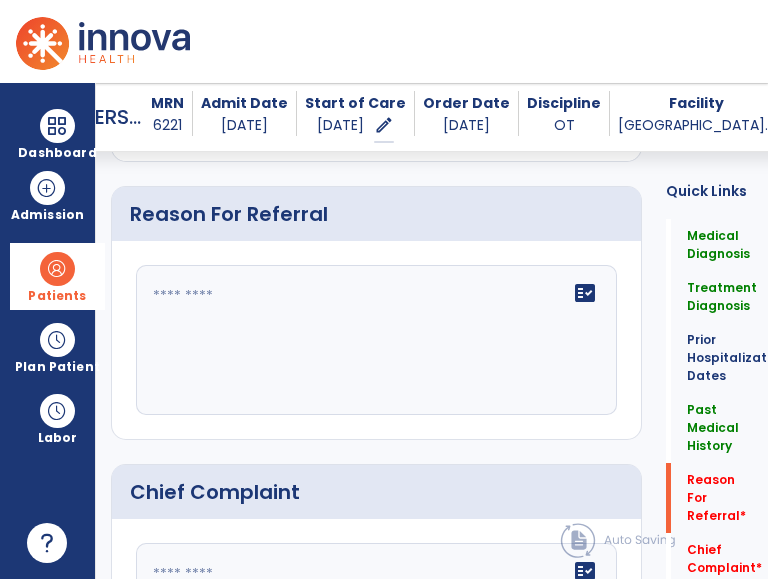 scroll, scrollTop: 1034, scrollLeft: 0, axis: vertical 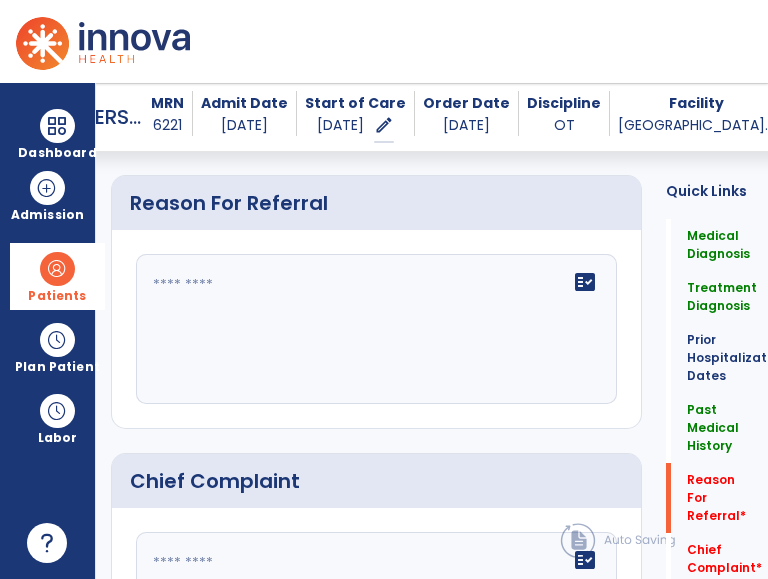 click on "fact_check" 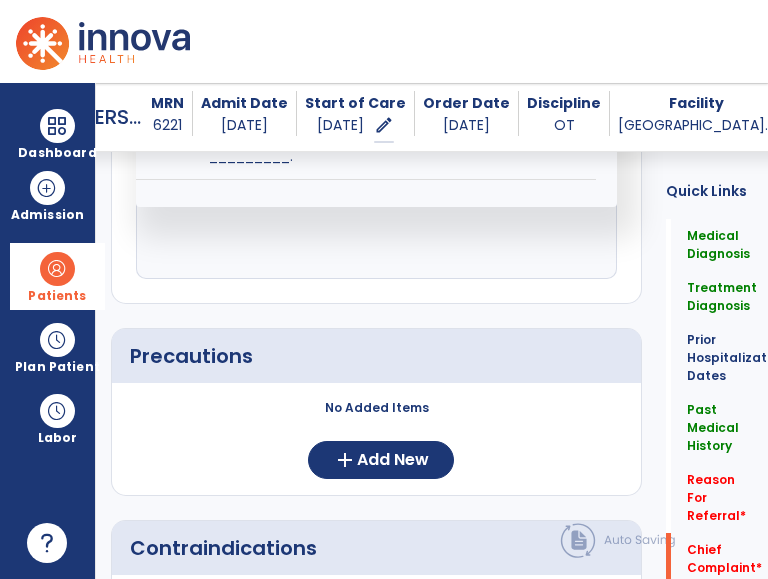scroll, scrollTop: 1394, scrollLeft: 0, axis: vertical 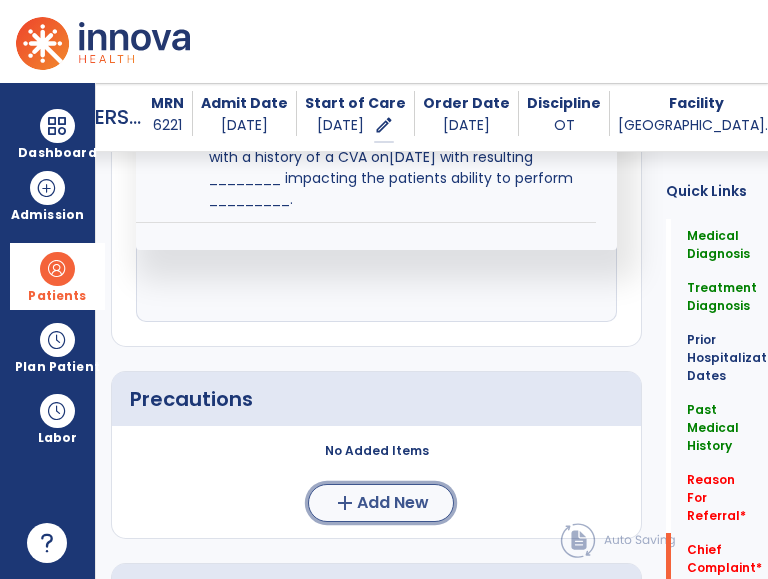 click on "Add New" 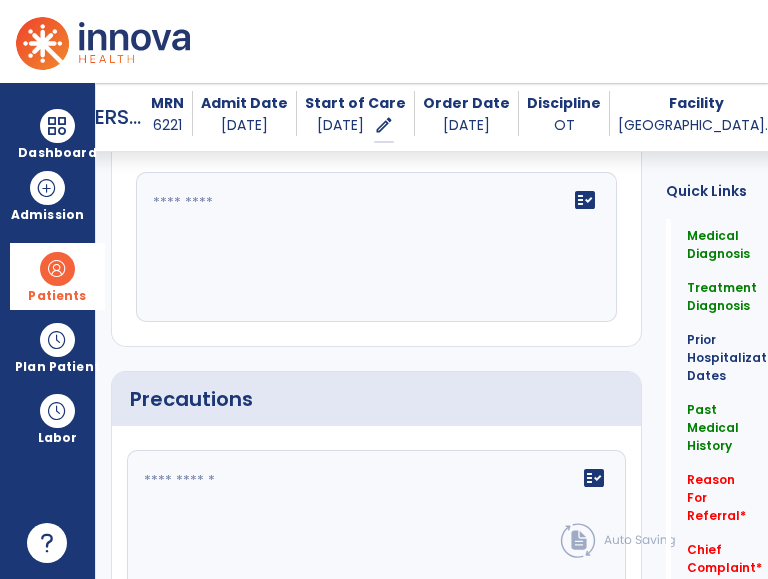 scroll, scrollTop: 1584, scrollLeft: 0, axis: vertical 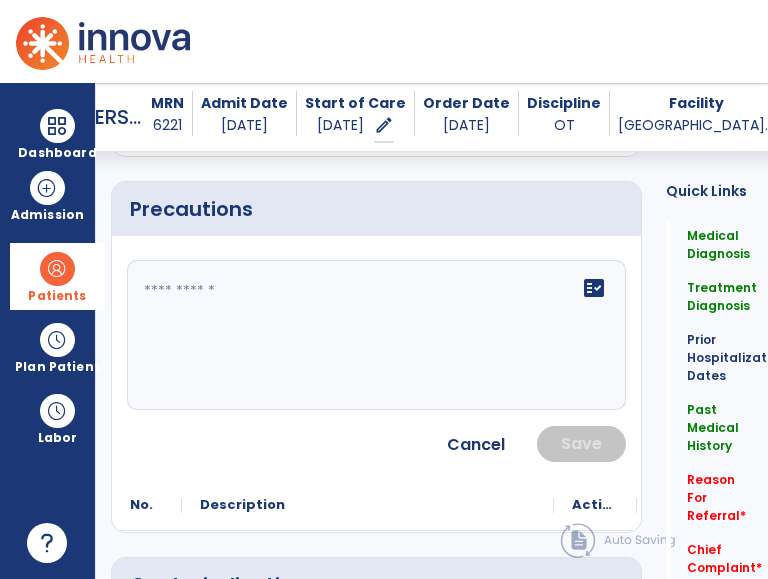 click on "fact_check" 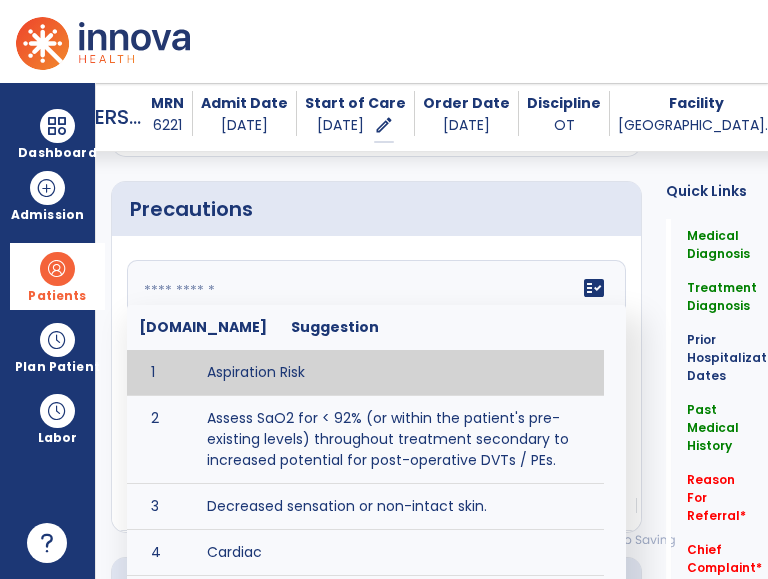 paste on "**********" 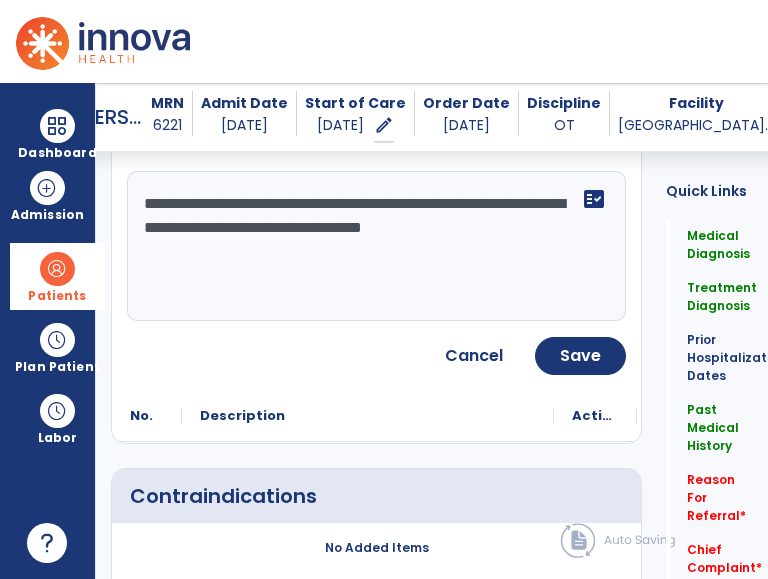 scroll, scrollTop: 1667, scrollLeft: 0, axis: vertical 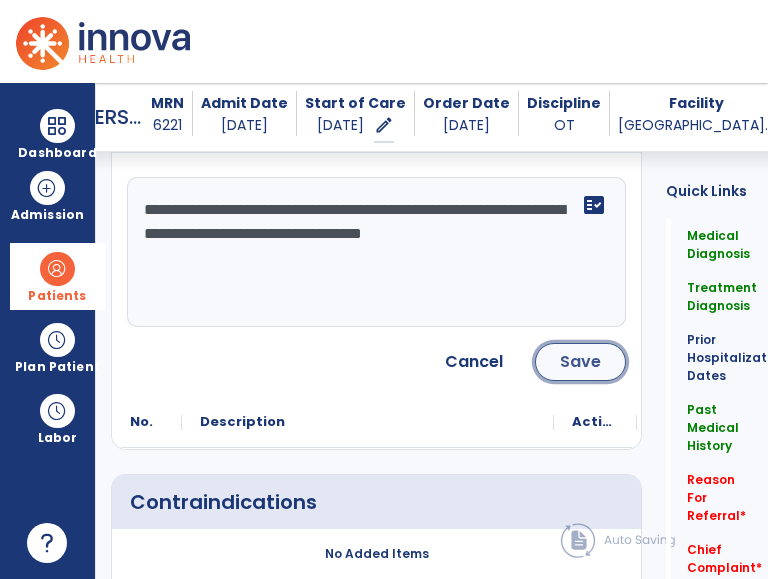 click on "Save" 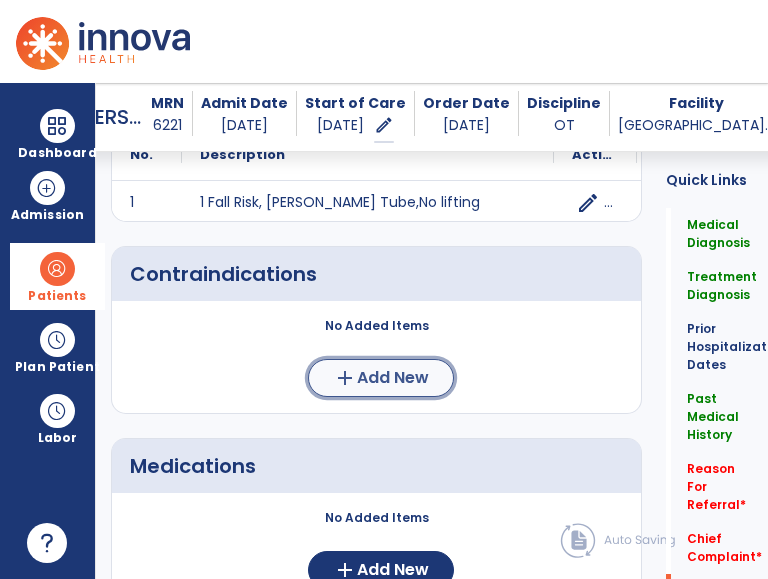 click on "Add New" 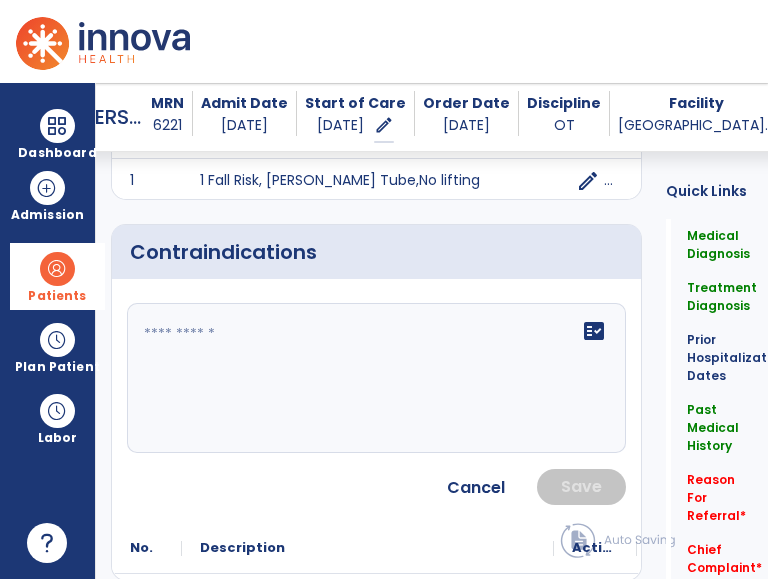 click 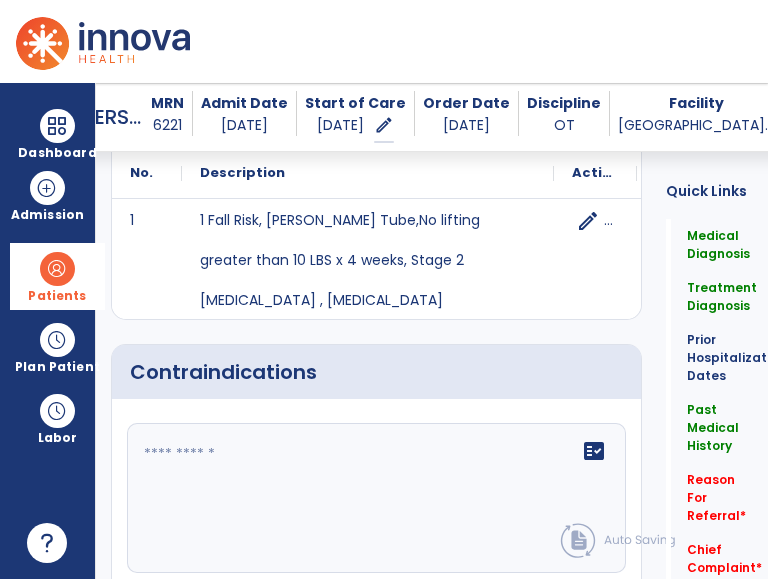 scroll, scrollTop: 1729, scrollLeft: 0, axis: vertical 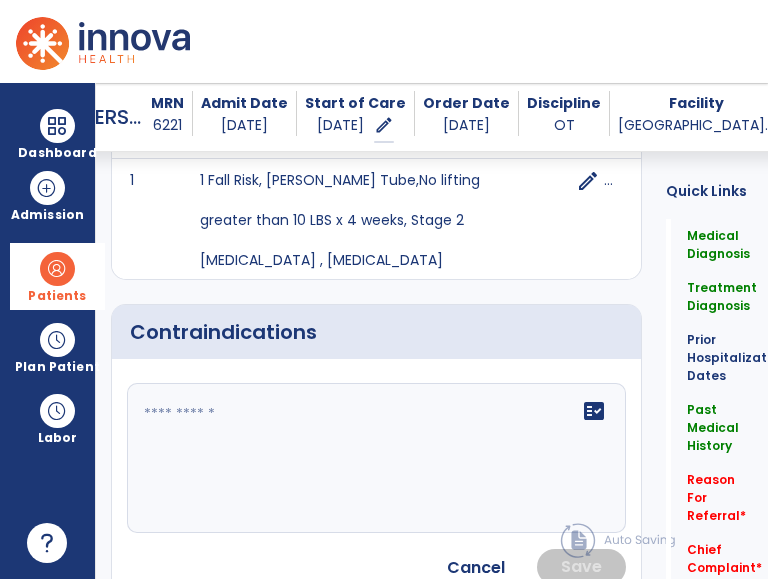 click 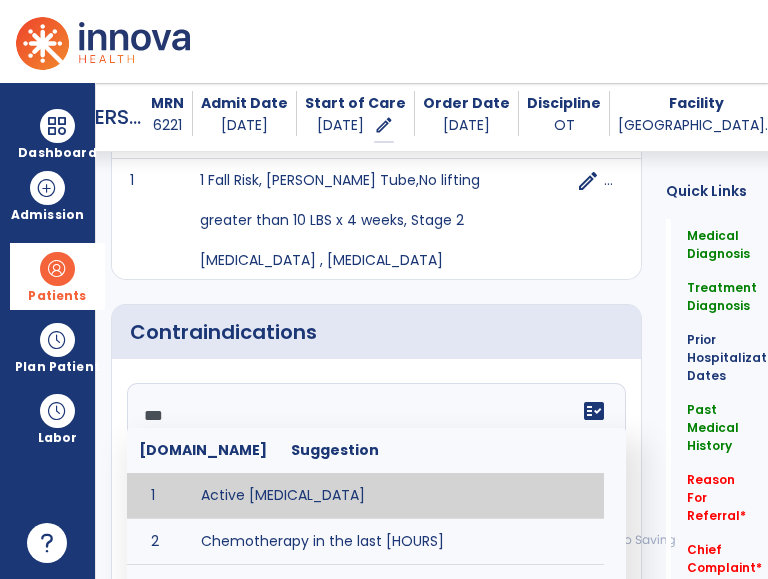 type on "****" 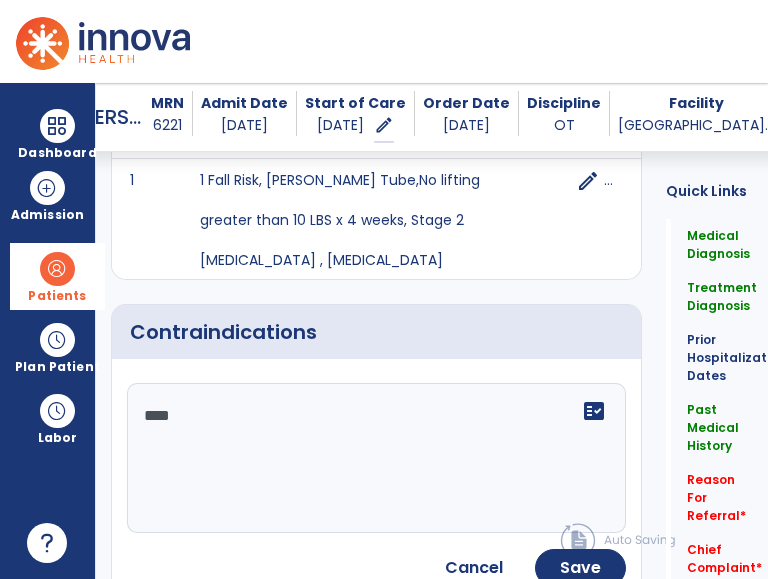 scroll, scrollTop: 1866, scrollLeft: 0, axis: vertical 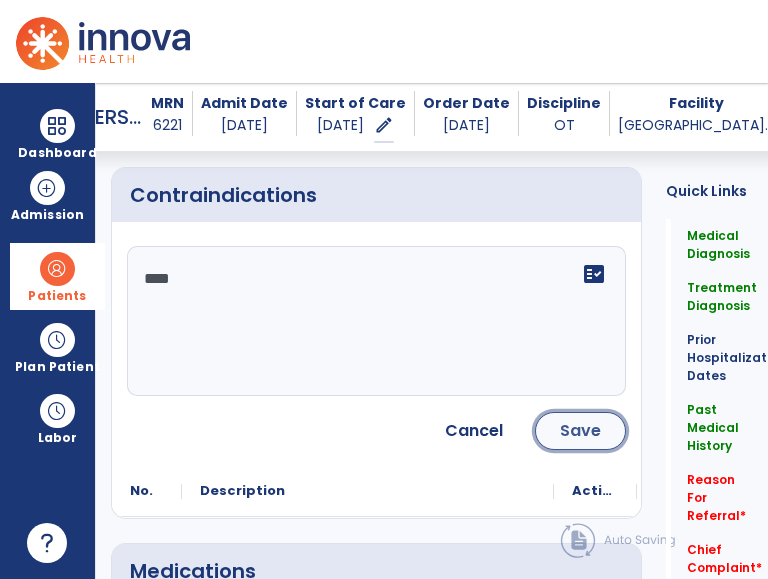 click on "Save" 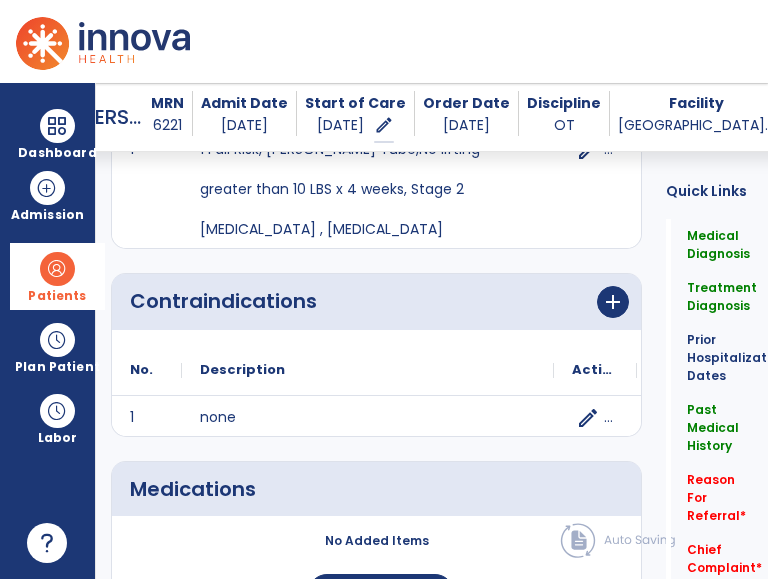 scroll, scrollTop: 1800, scrollLeft: 0, axis: vertical 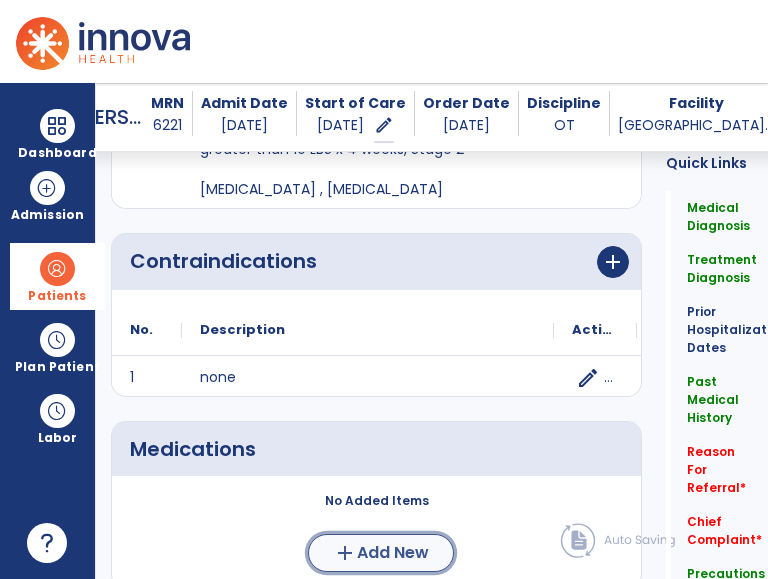 click on "Add New" 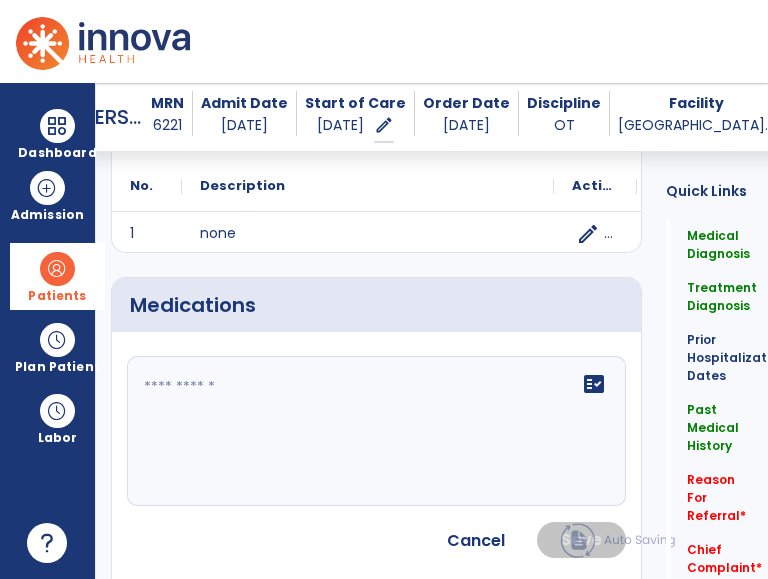 scroll, scrollTop: 1948, scrollLeft: 0, axis: vertical 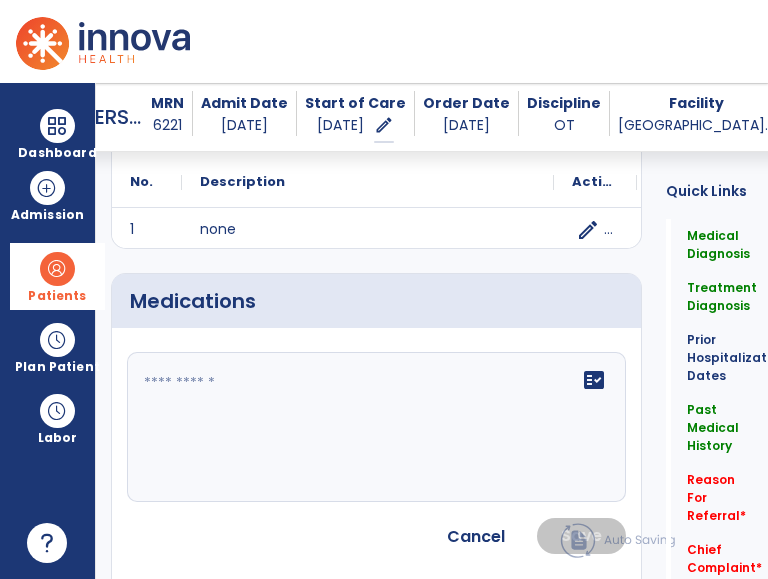 click 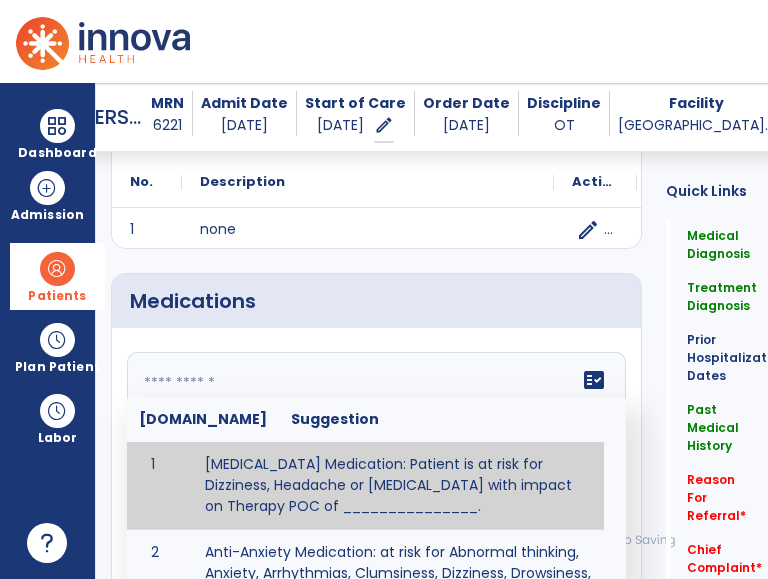 paste on "**********" 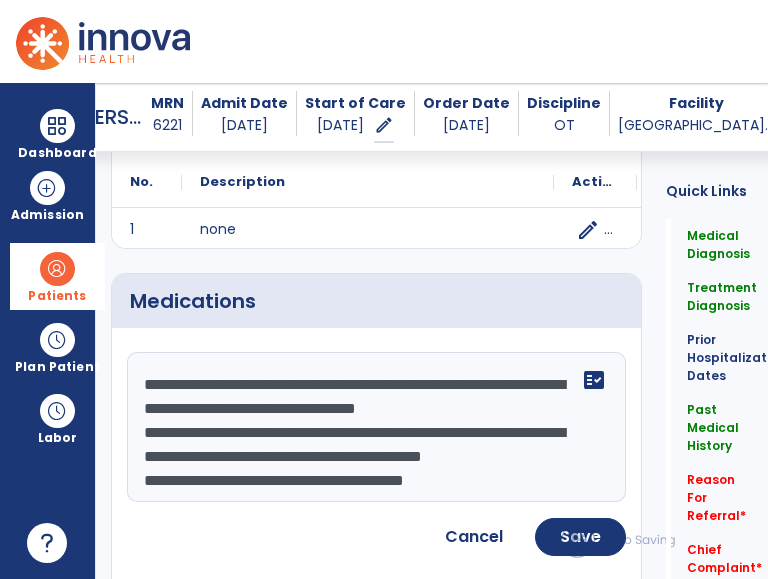 scroll, scrollTop: 39, scrollLeft: 0, axis: vertical 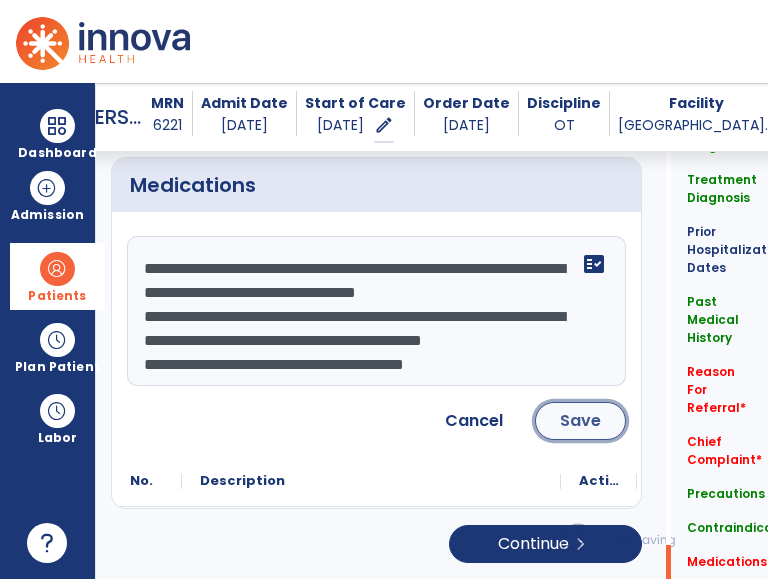 click on "Save" 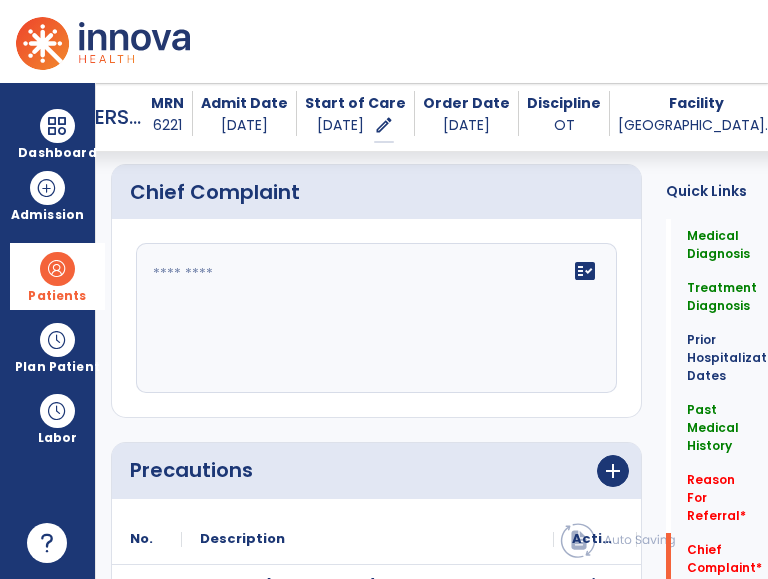 scroll, scrollTop: 1309, scrollLeft: 0, axis: vertical 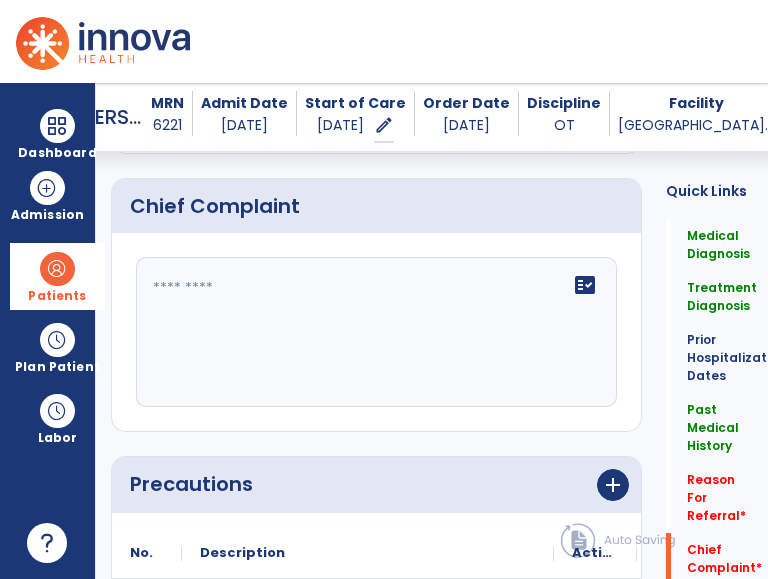 click on "fact_check" 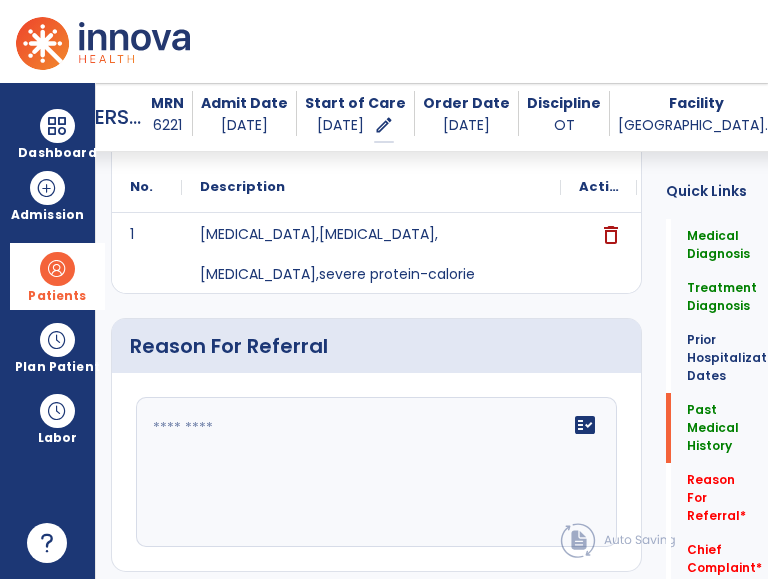 click 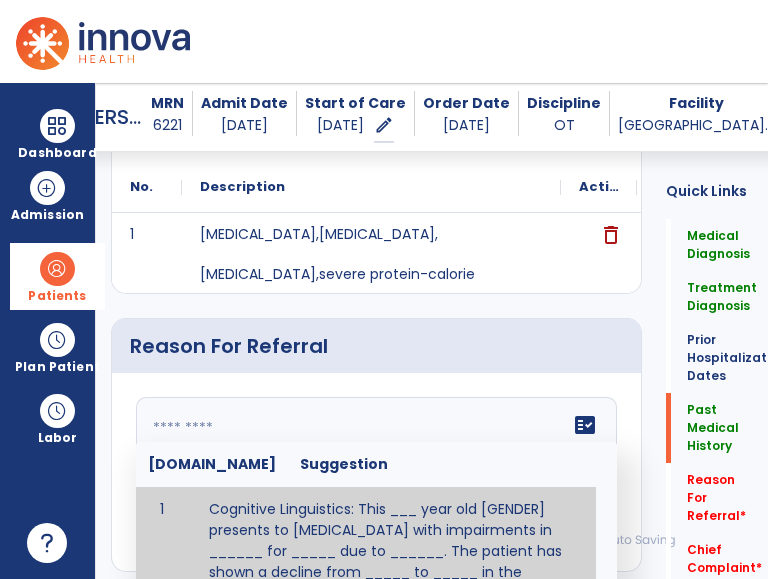 scroll, scrollTop: 928, scrollLeft: 0, axis: vertical 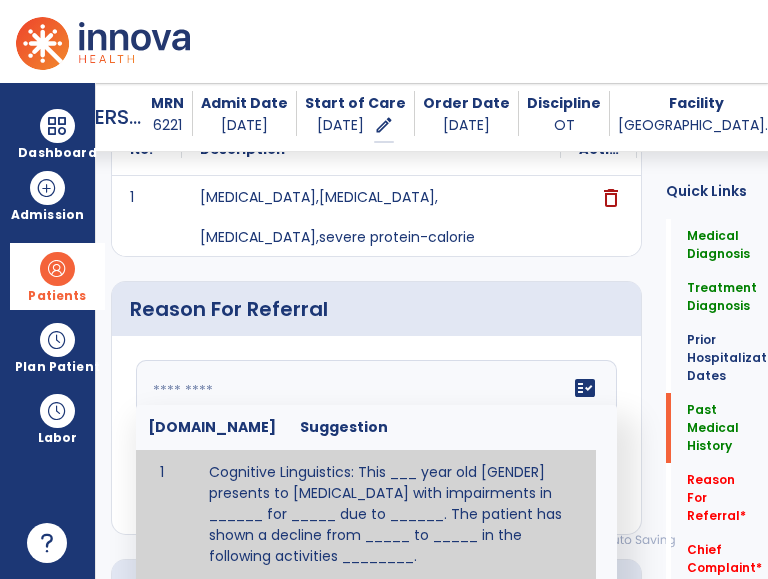 paste on "**********" 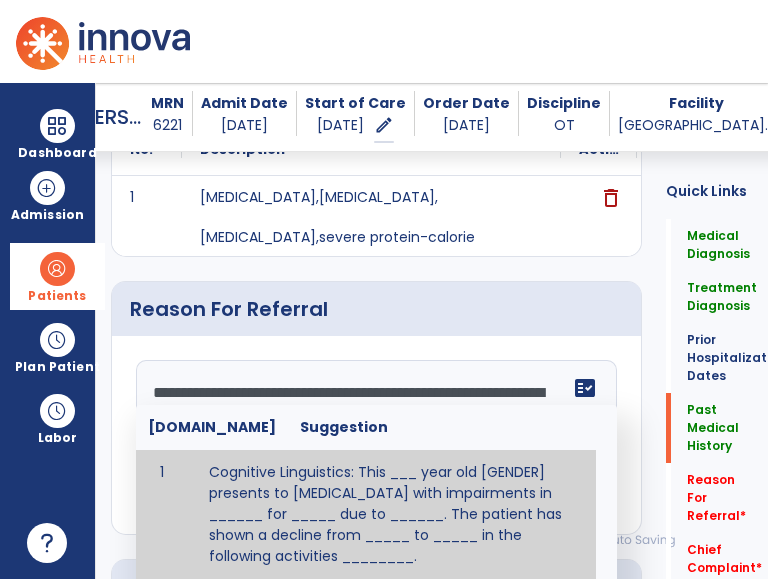 scroll, scrollTop: 39, scrollLeft: 0, axis: vertical 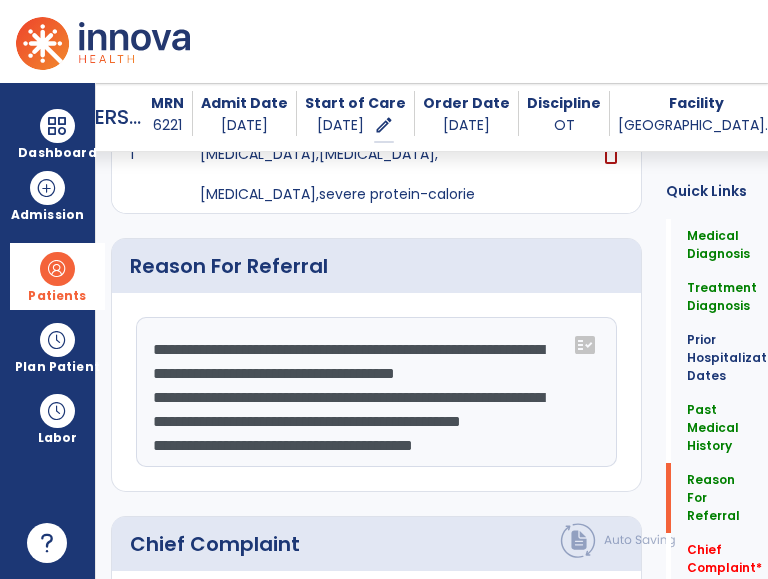 type on "**********" 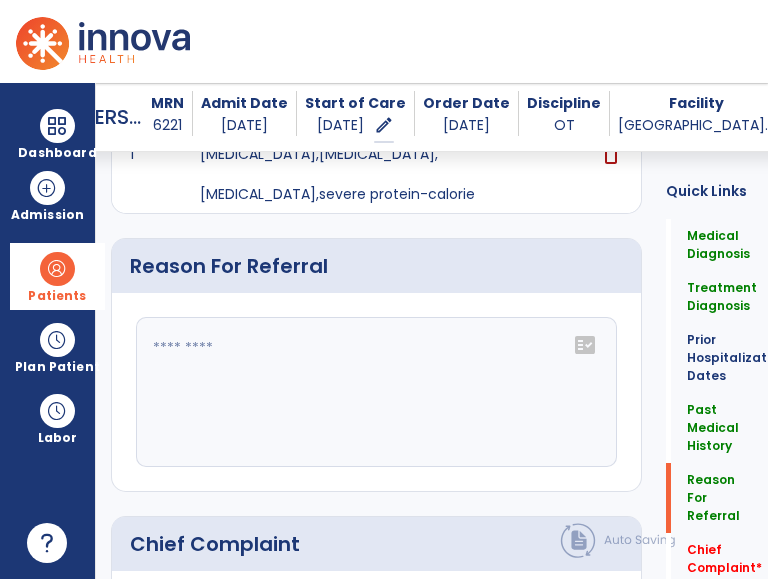 scroll, scrollTop: 0, scrollLeft: 0, axis: both 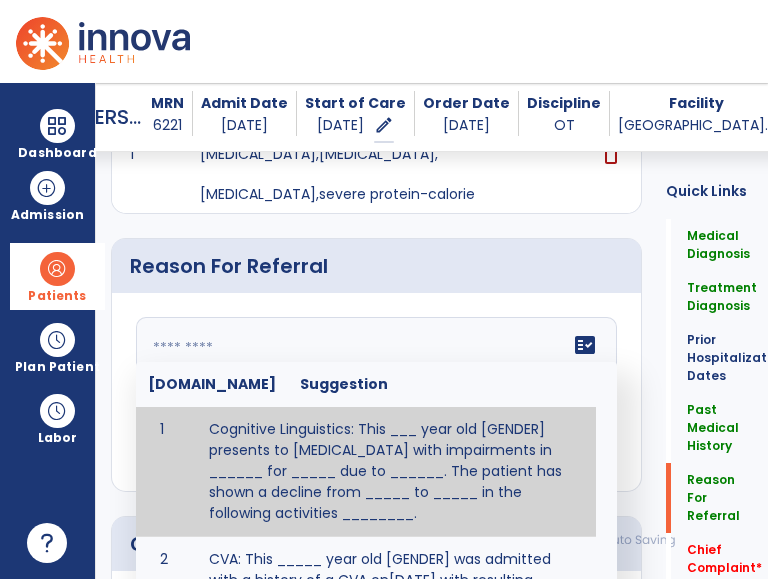 click 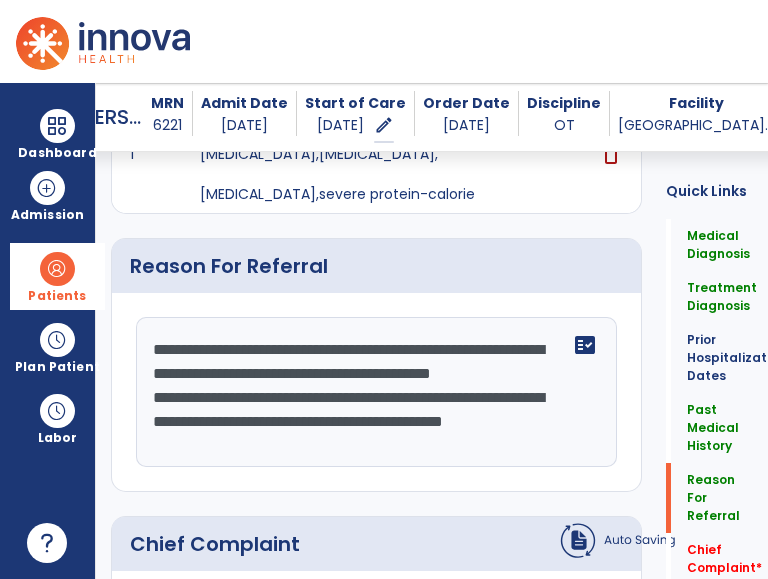 scroll, scrollTop: 15, scrollLeft: 0, axis: vertical 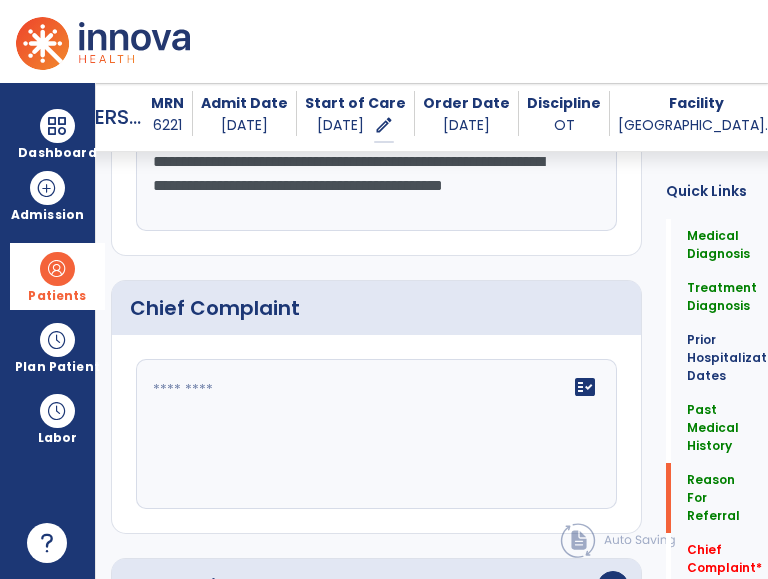 type on "**********" 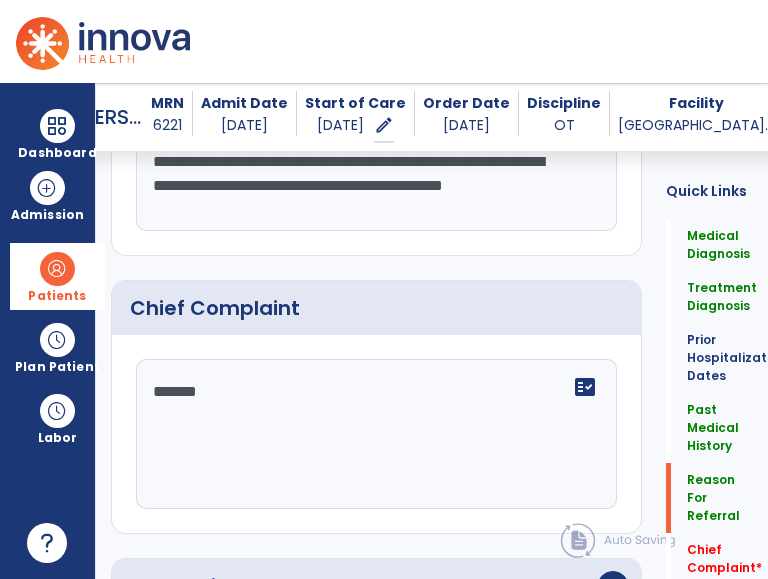 type on "********" 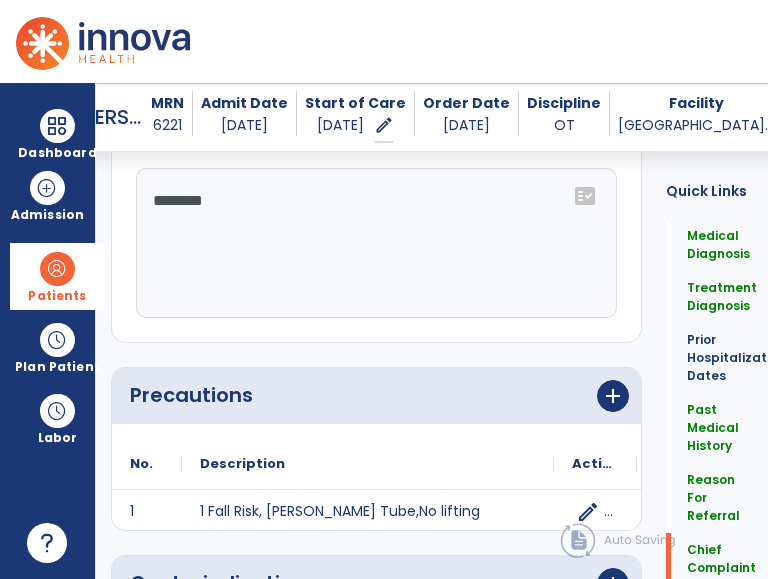 scroll, scrollTop: 1796, scrollLeft: 0, axis: vertical 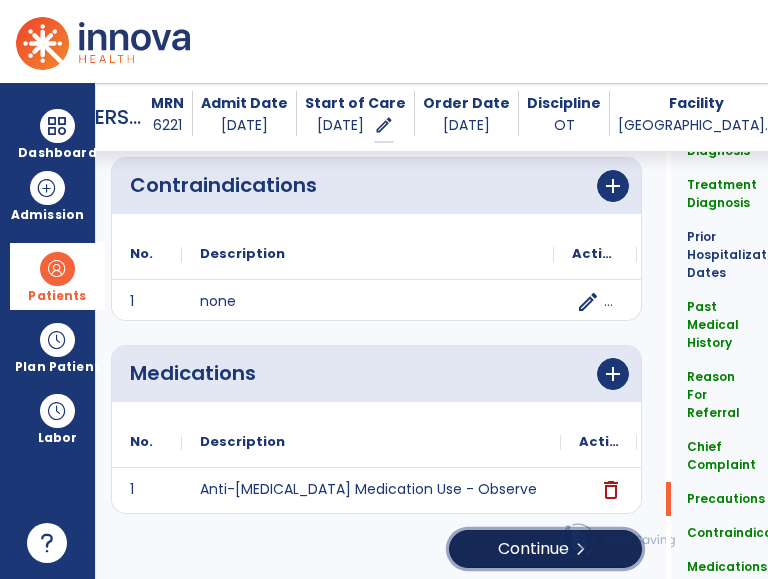 click on "Continue  chevron_right" 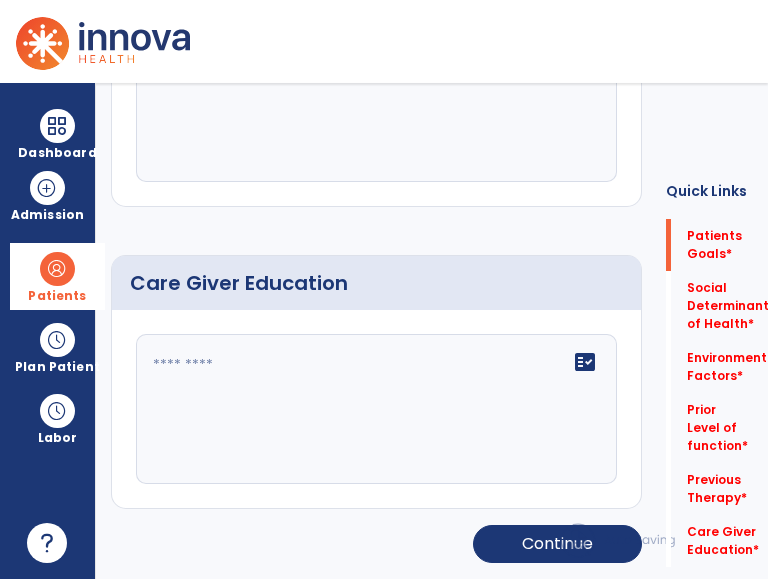 scroll, scrollTop: 32, scrollLeft: 0, axis: vertical 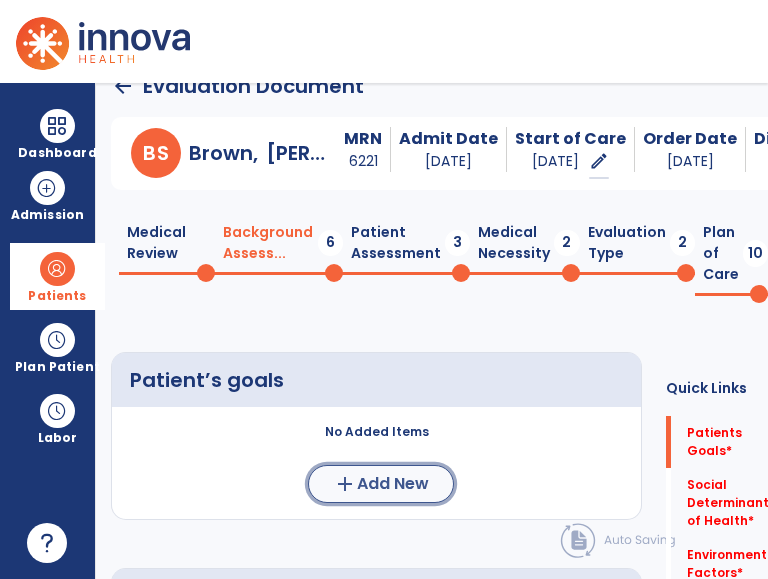 click on "Add New" 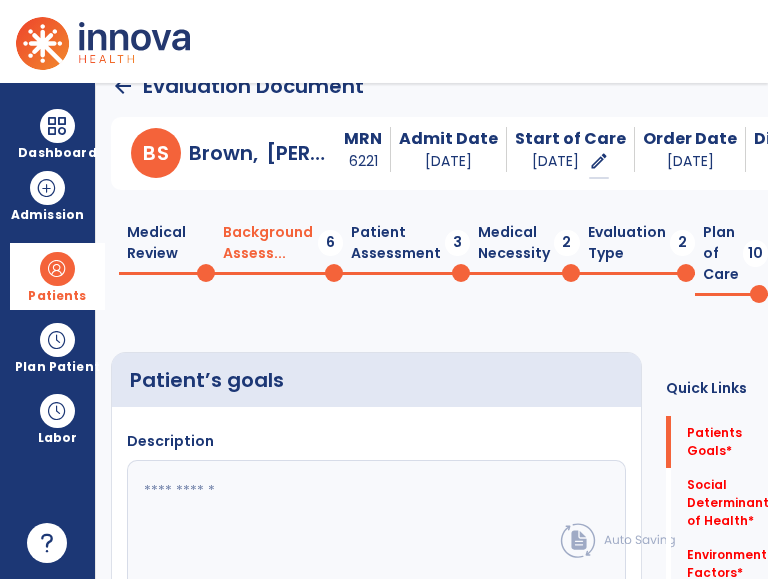 click 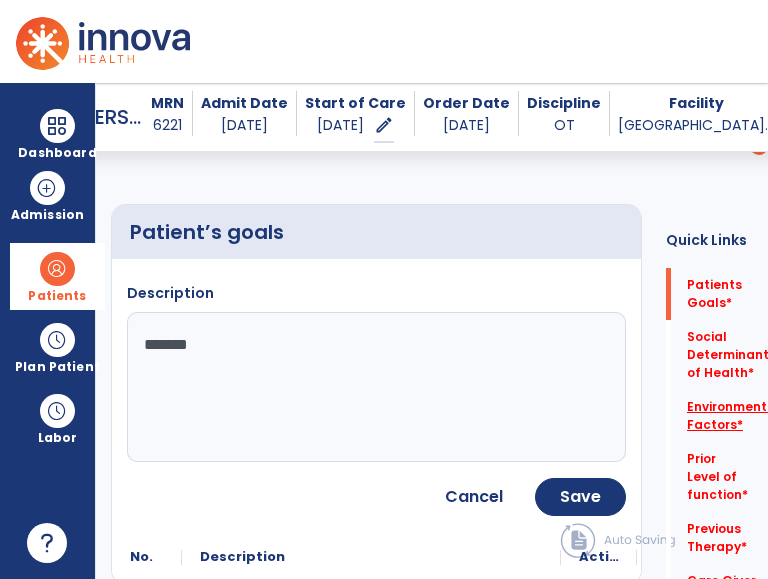 type on "*******" 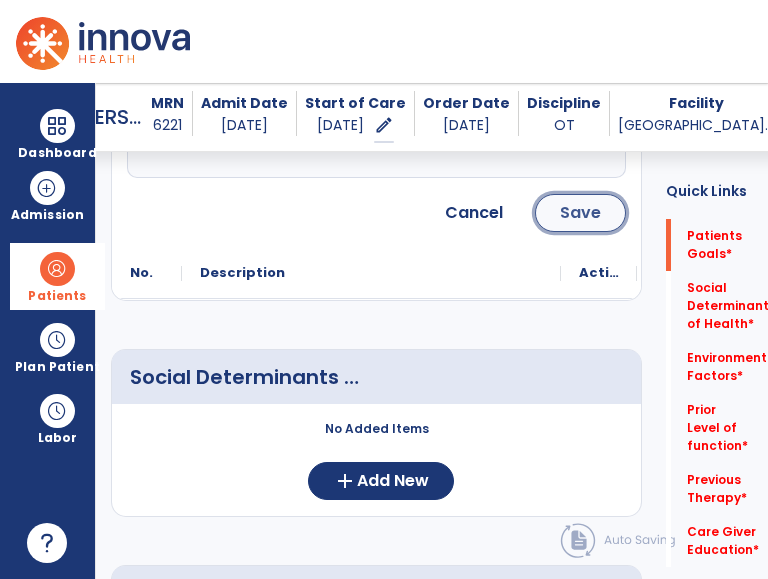click on "Save" 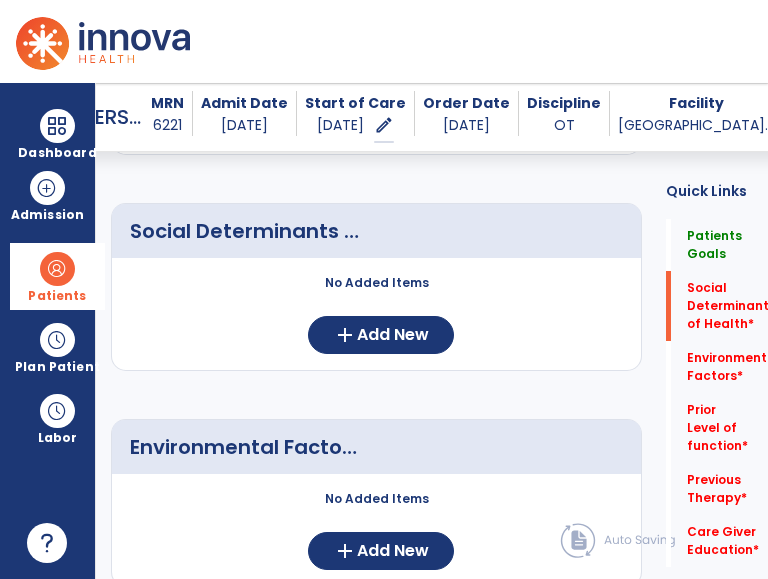 scroll, scrollTop: 370, scrollLeft: 0, axis: vertical 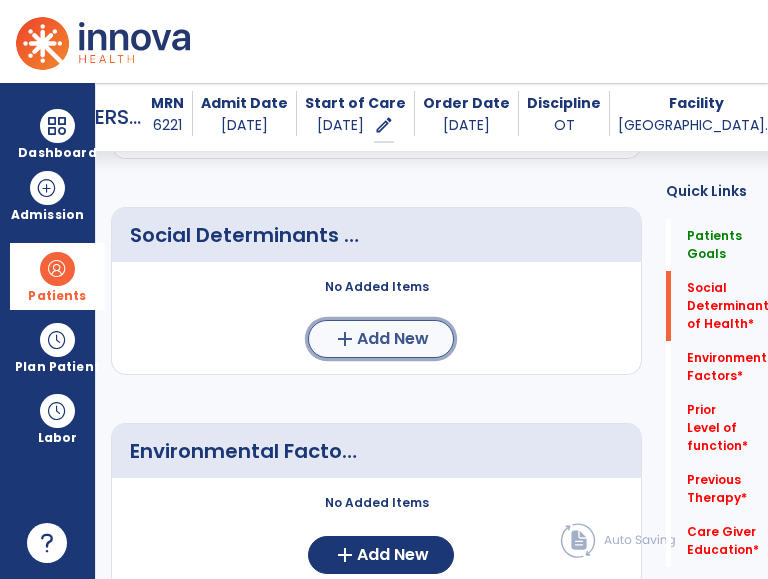 click on "Add New" 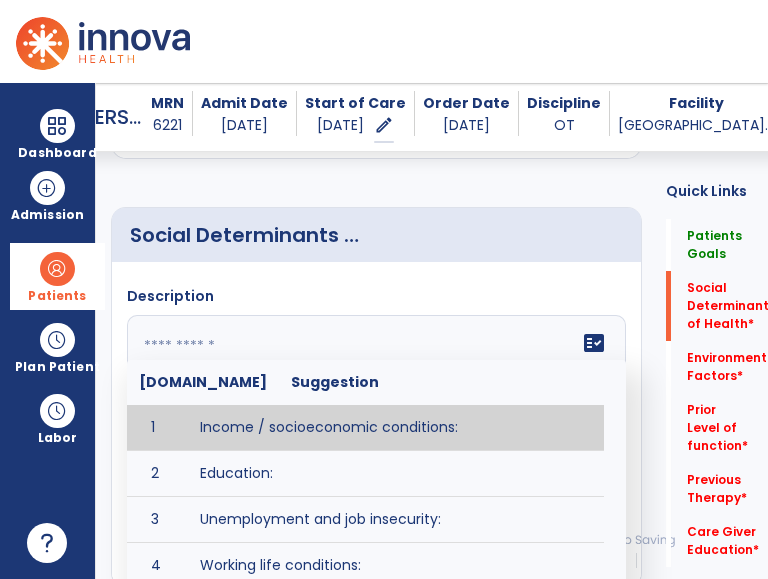 click on "Description   fact_check  [DOMAIN_NAME] Suggestion 1 Income / socioeconomic conditions:  2 Education:  3 Unemployment and job insecurity:  4 Working life conditions:  5 Food insecurity:  6 Housing, basic amenities and the environment:  7 Early childhood development:  8 Social inclusion and non-discrimination: 9 Structural conflict: 10 Access to affordable health services of decent quality:" 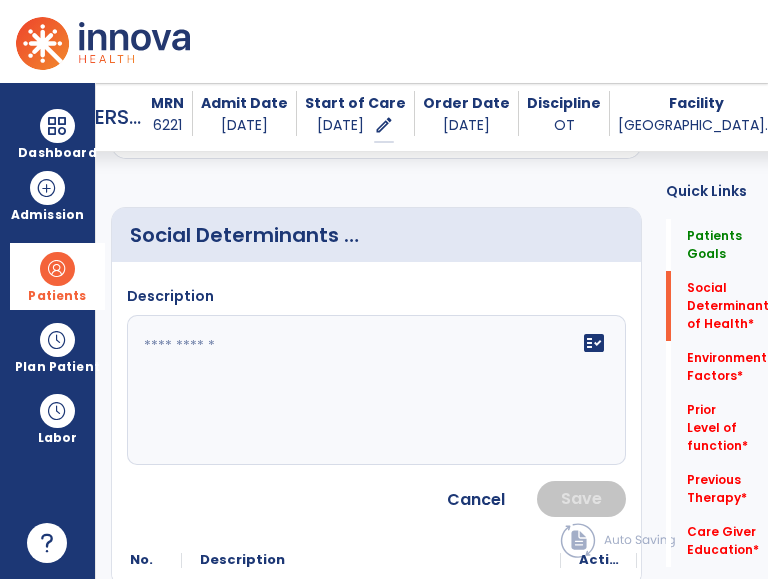 click 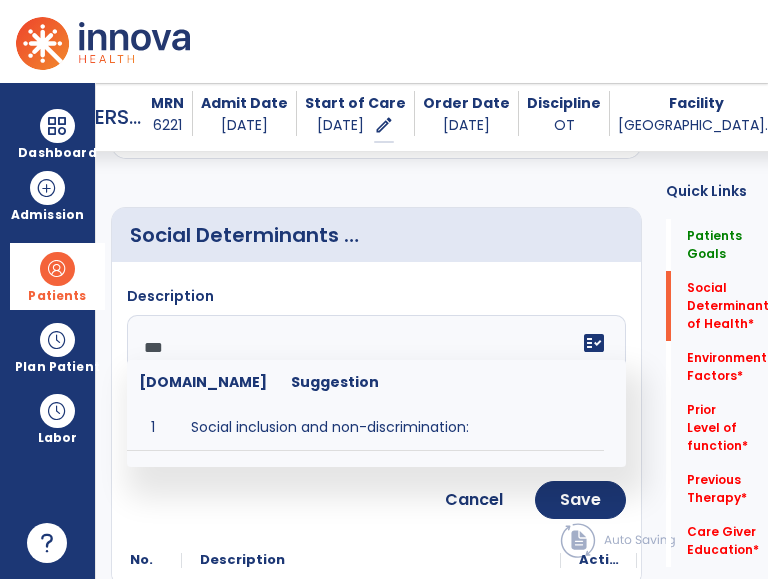 type on "****" 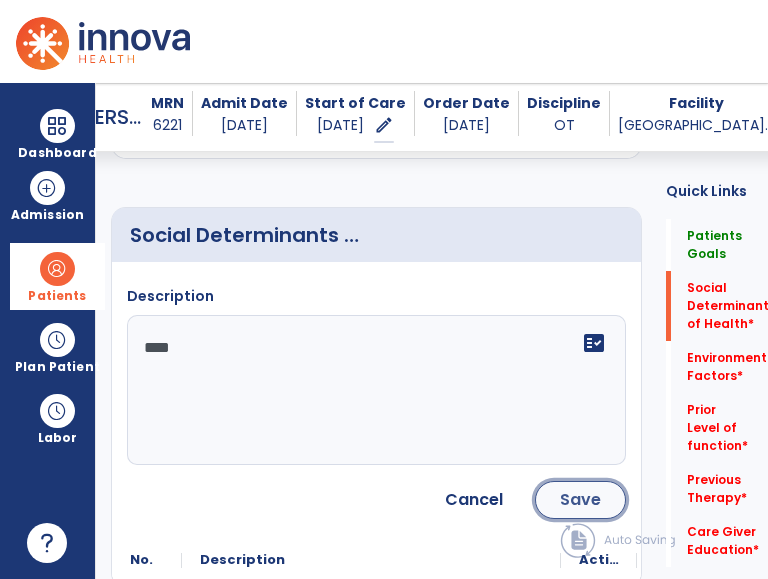 click on "Save" 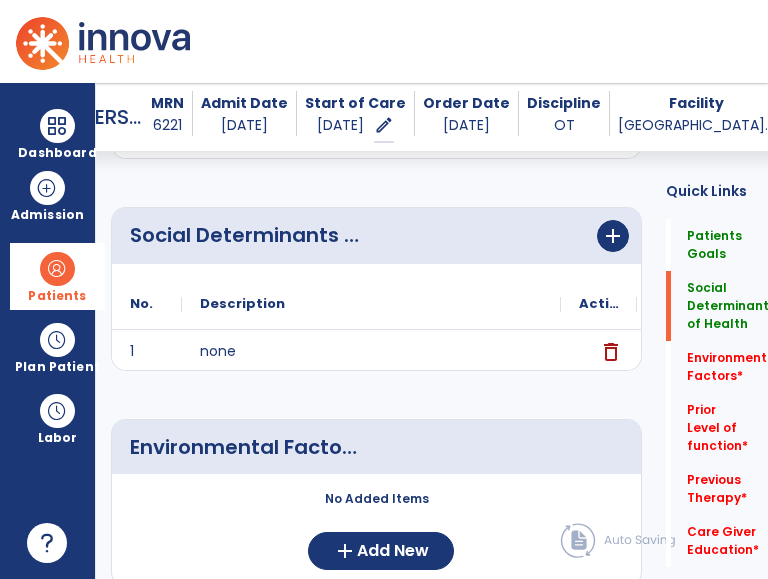 scroll, scrollTop: 602, scrollLeft: 0, axis: vertical 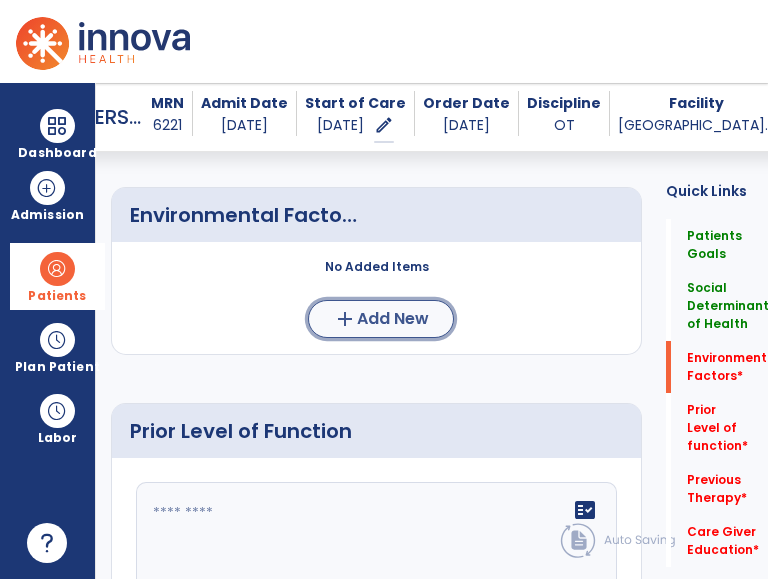 click on "Add New" 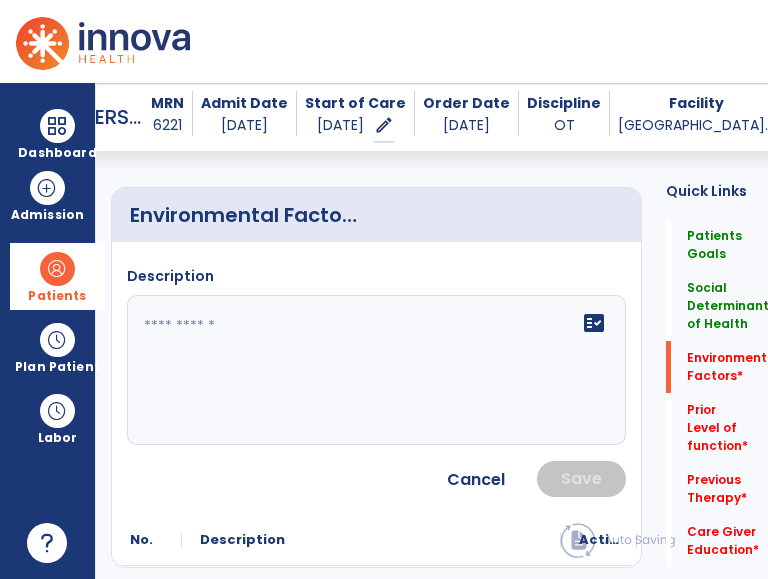 click 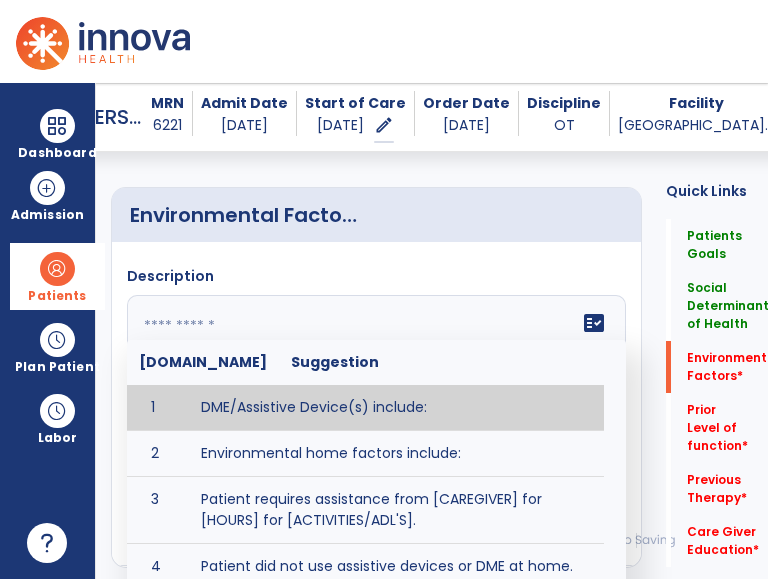 paste on "**********" 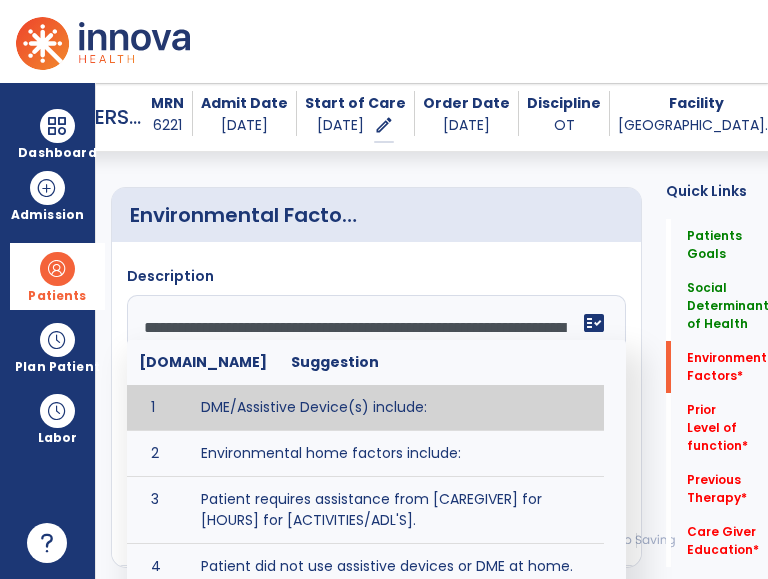 scroll, scrollTop: 15, scrollLeft: 0, axis: vertical 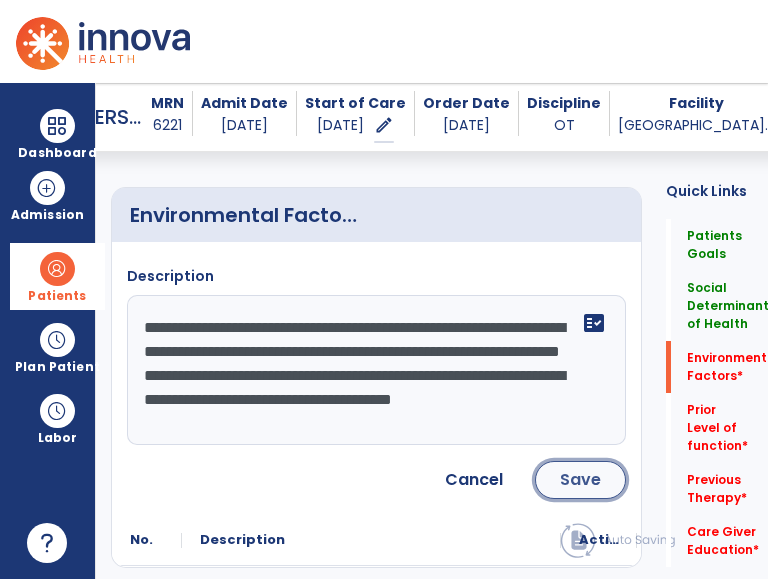 click on "Save" 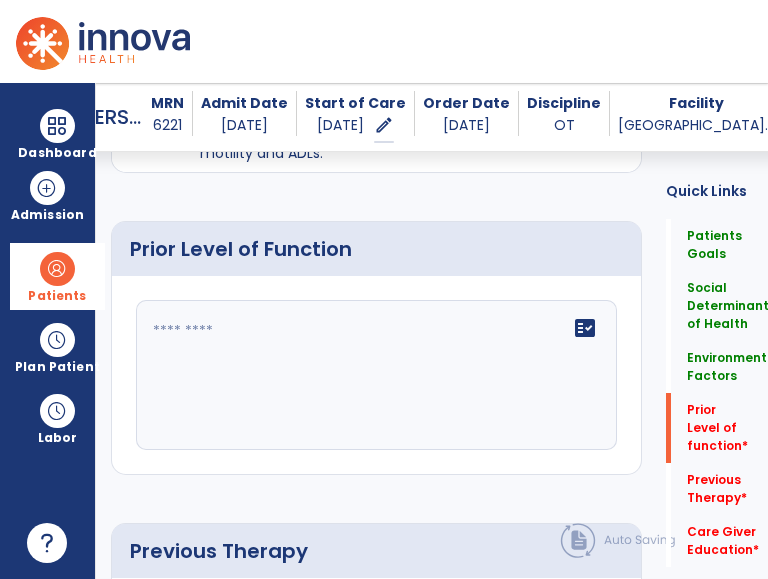 scroll, scrollTop: 979, scrollLeft: 0, axis: vertical 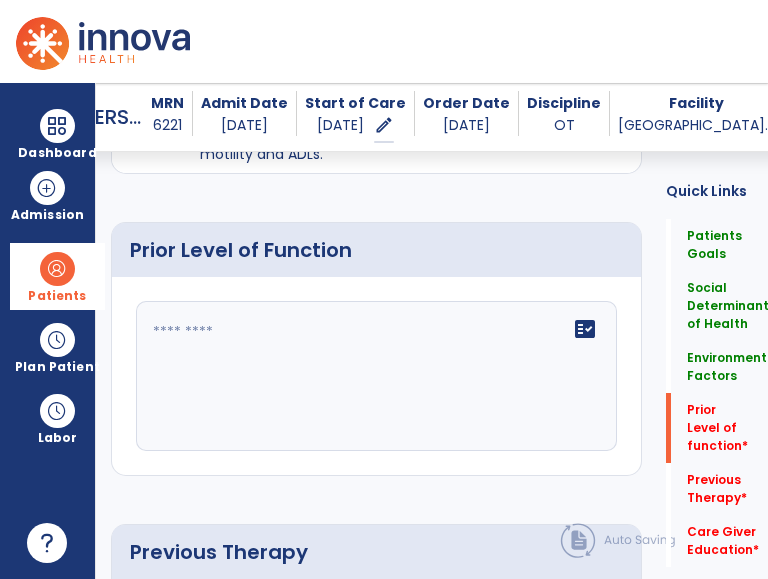 click on "fact_check" 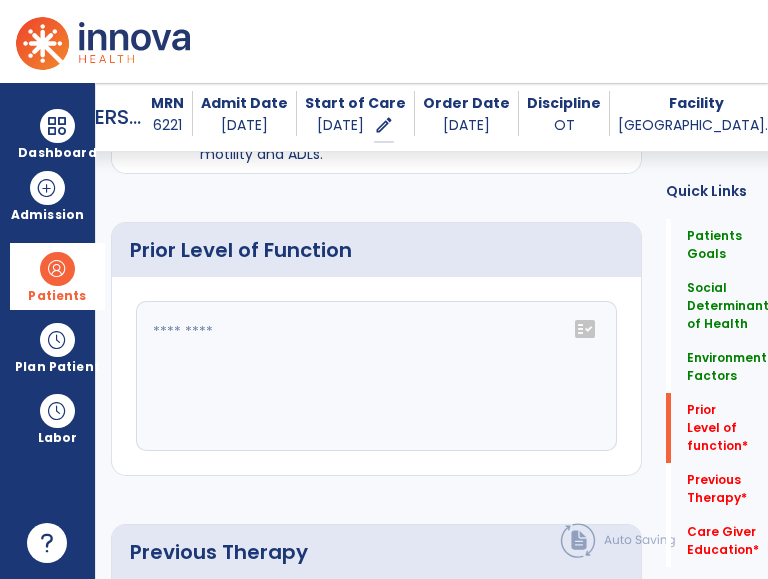 click 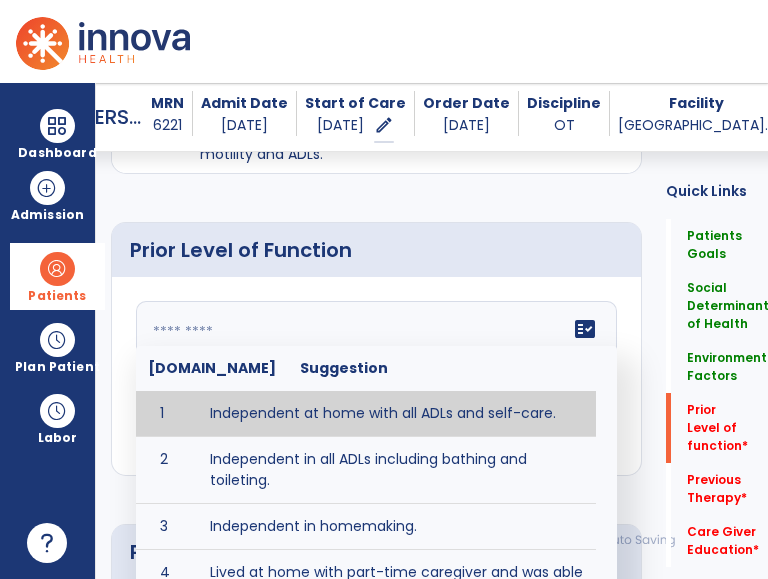 scroll, scrollTop: 0, scrollLeft: 0, axis: both 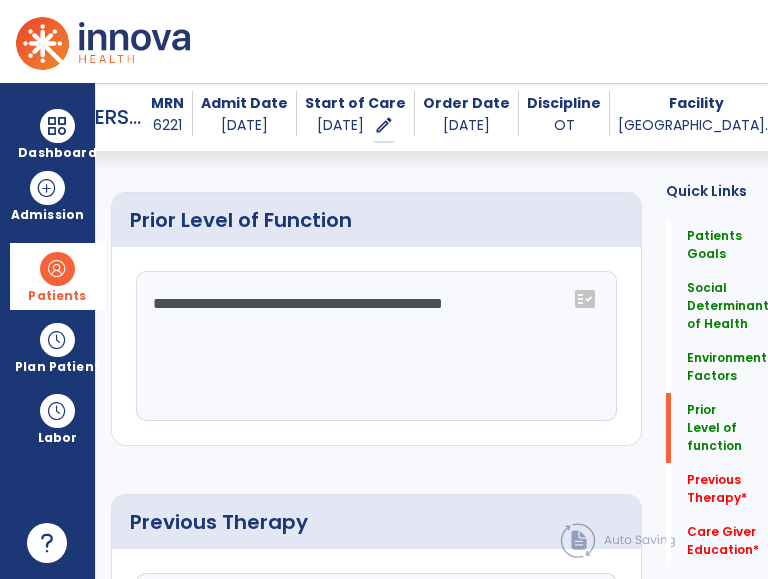 click on "fact_check" 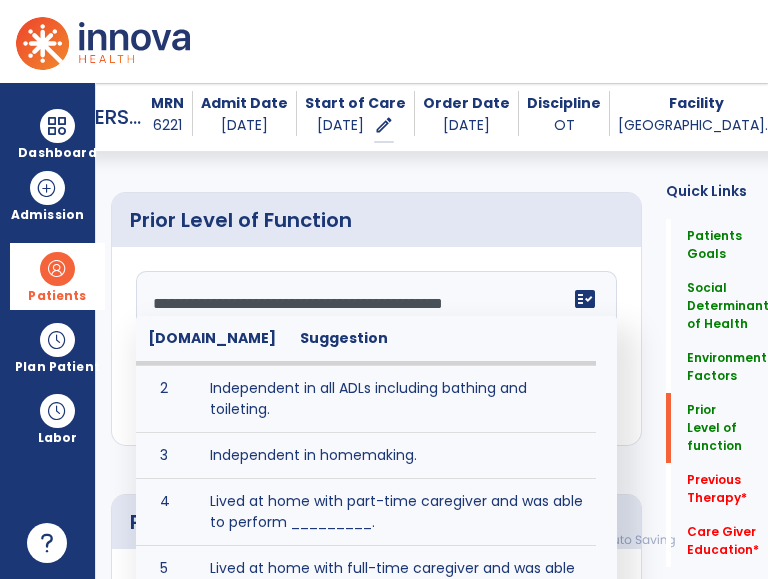 scroll, scrollTop: 48, scrollLeft: 0, axis: vertical 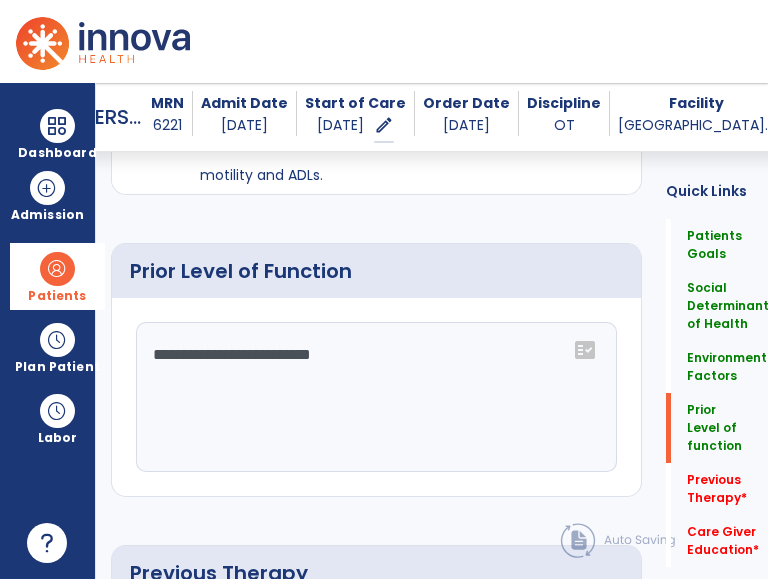 click on "fact_check" 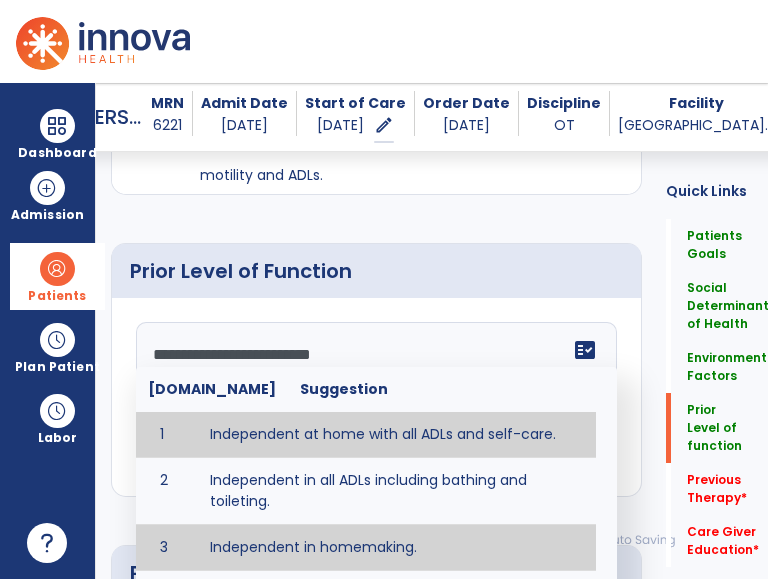 type on "**********" 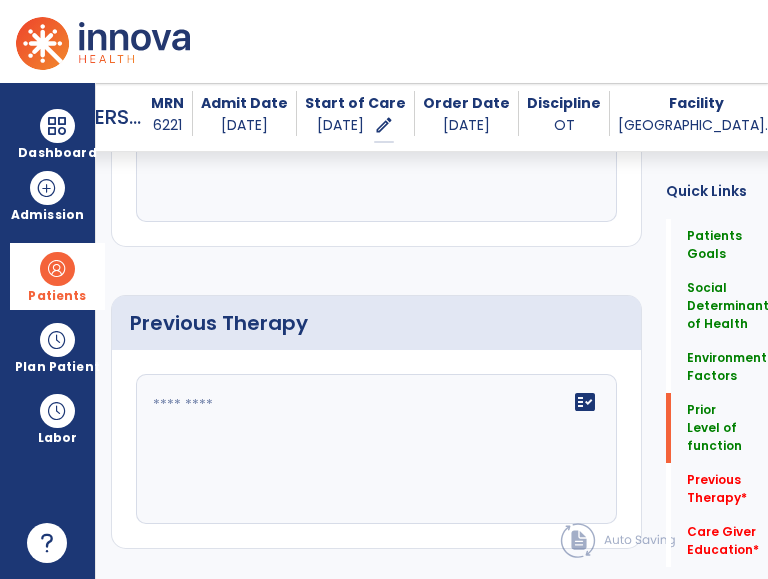 scroll, scrollTop: 1215, scrollLeft: 0, axis: vertical 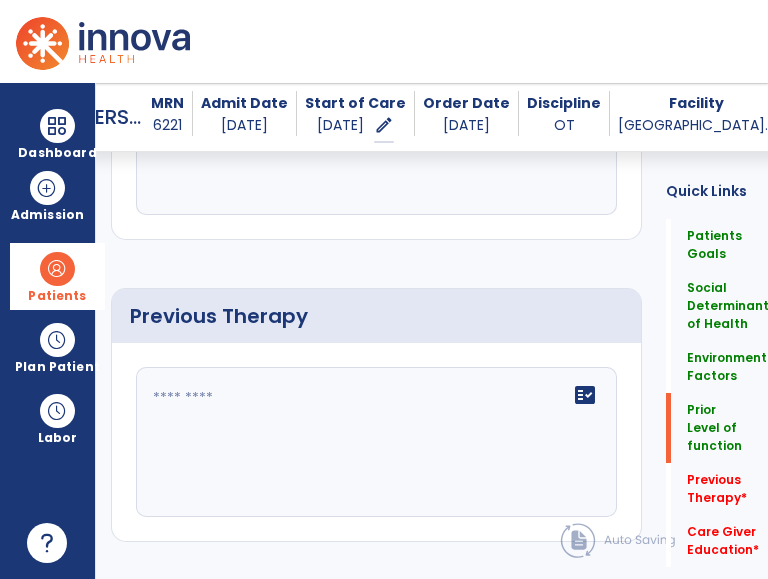 click on "fact_check" 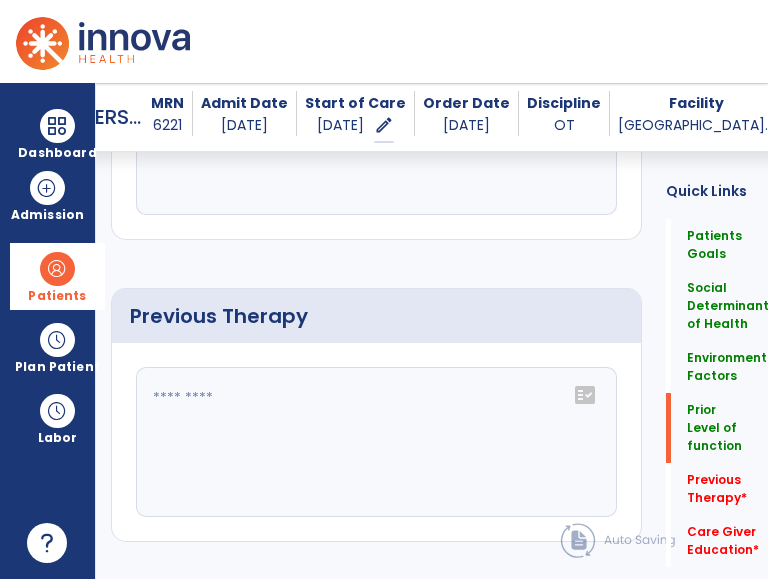 click on "fact_check" 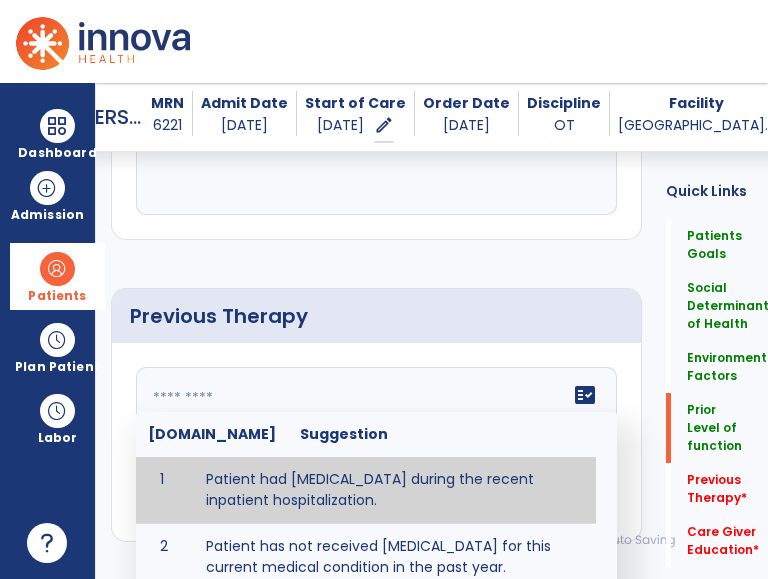 scroll, scrollTop: 4, scrollLeft: 0, axis: vertical 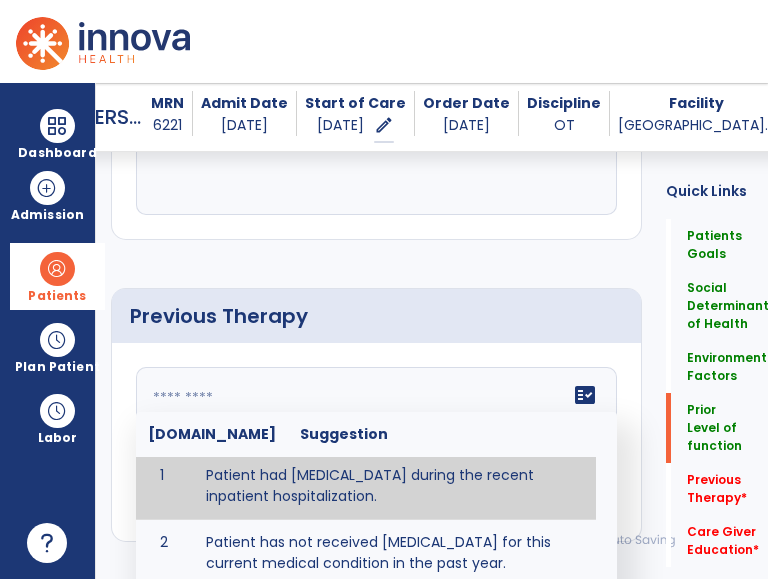 type on "**********" 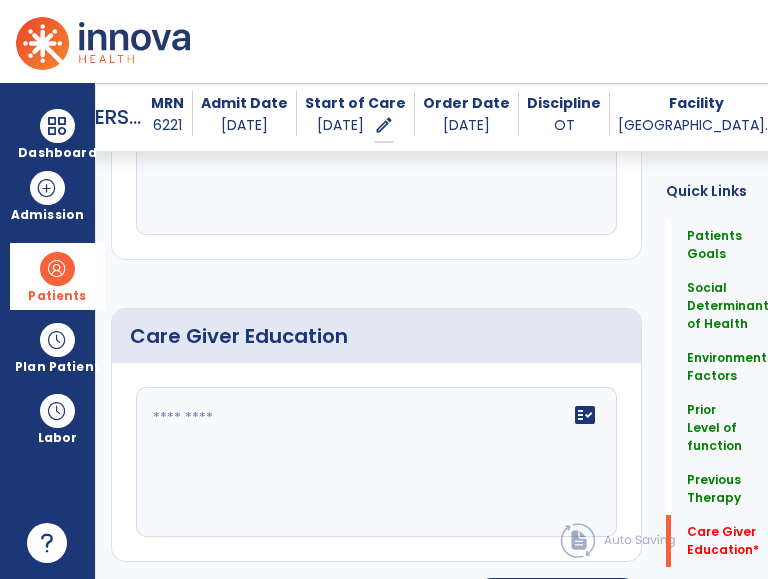 scroll, scrollTop: 1495, scrollLeft: 0, axis: vertical 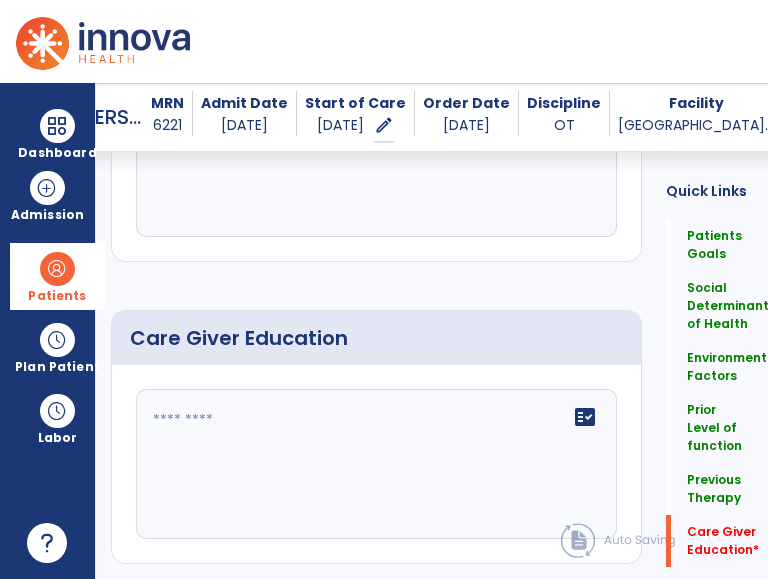 click on "fact_check" 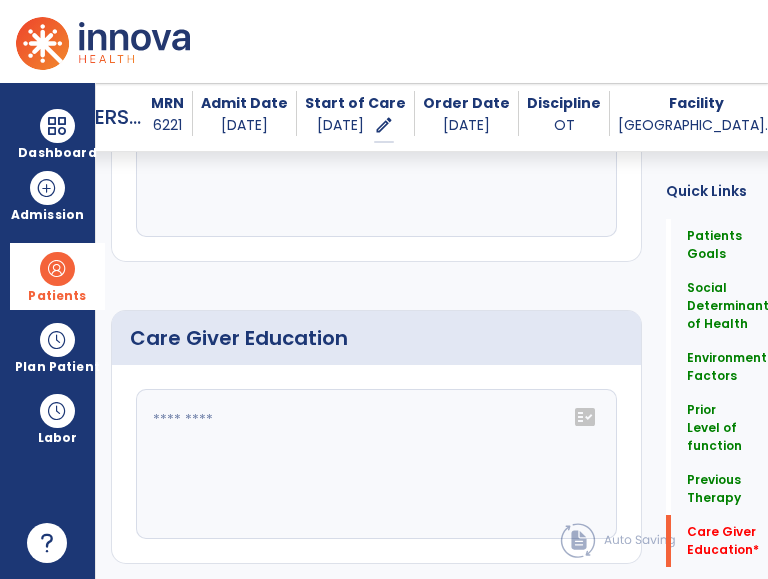 click on "fact_check" 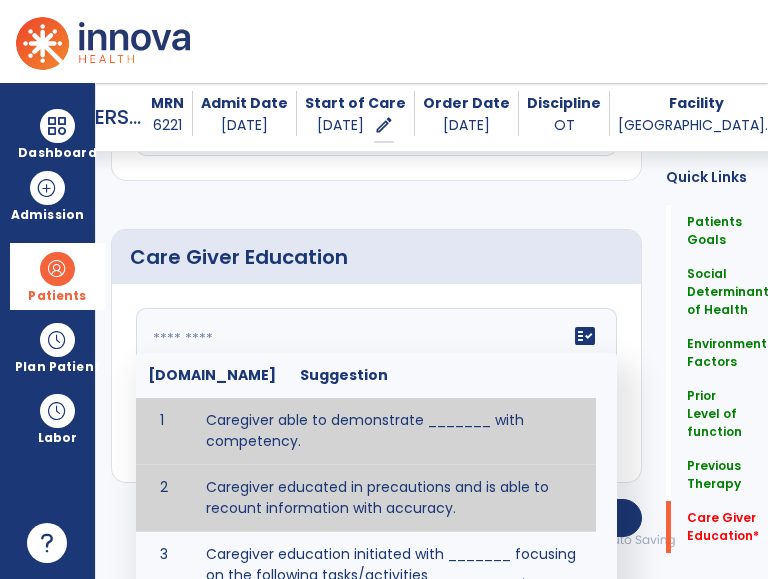 type on "**********" 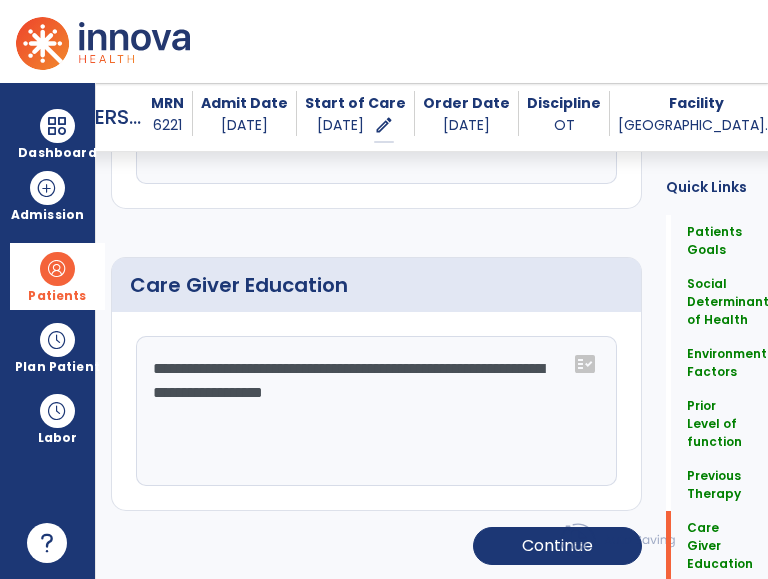 scroll, scrollTop: 1548, scrollLeft: 0, axis: vertical 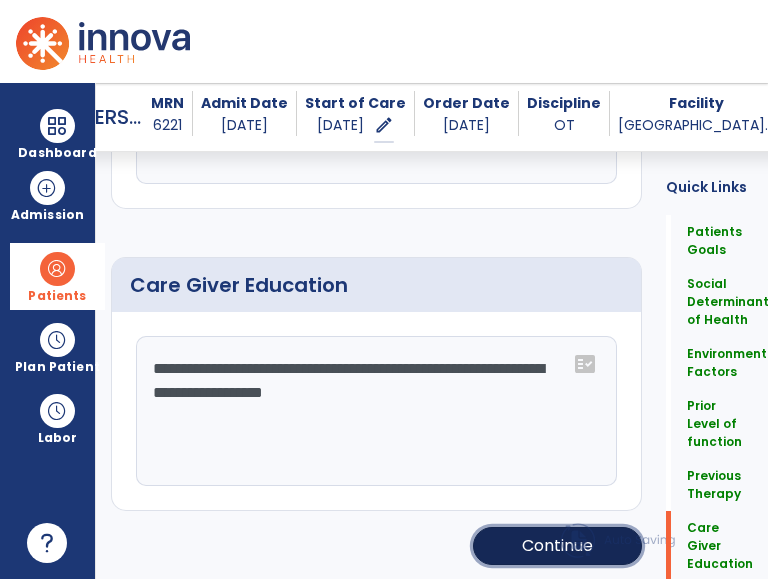 click on "Continue" 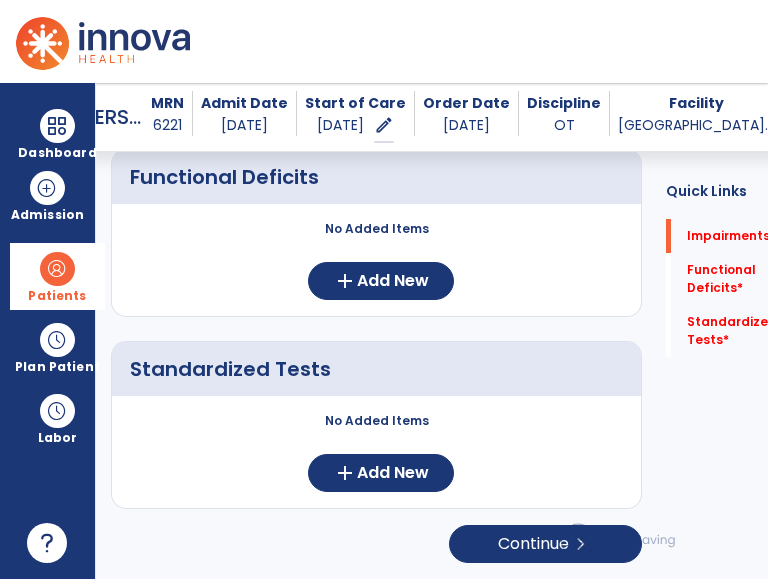 scroll, scrollTop: 408, scrollLeft: 0, axis: vertical 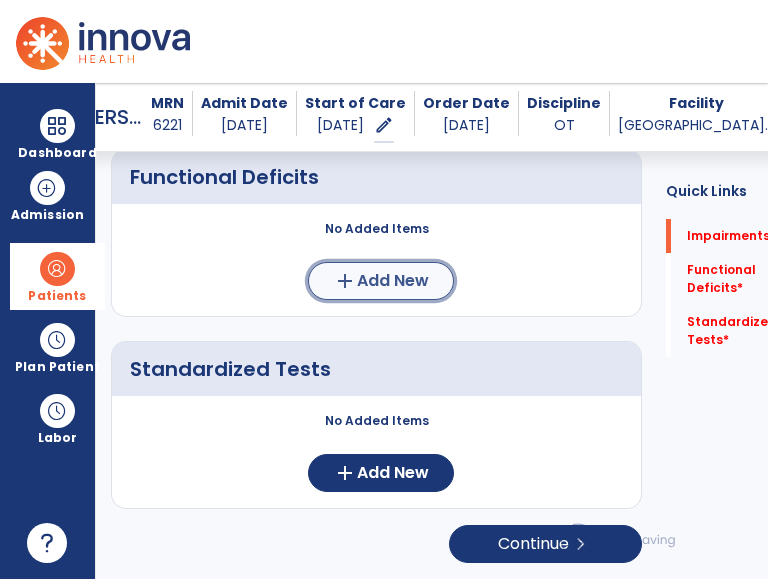 click on "Add New" 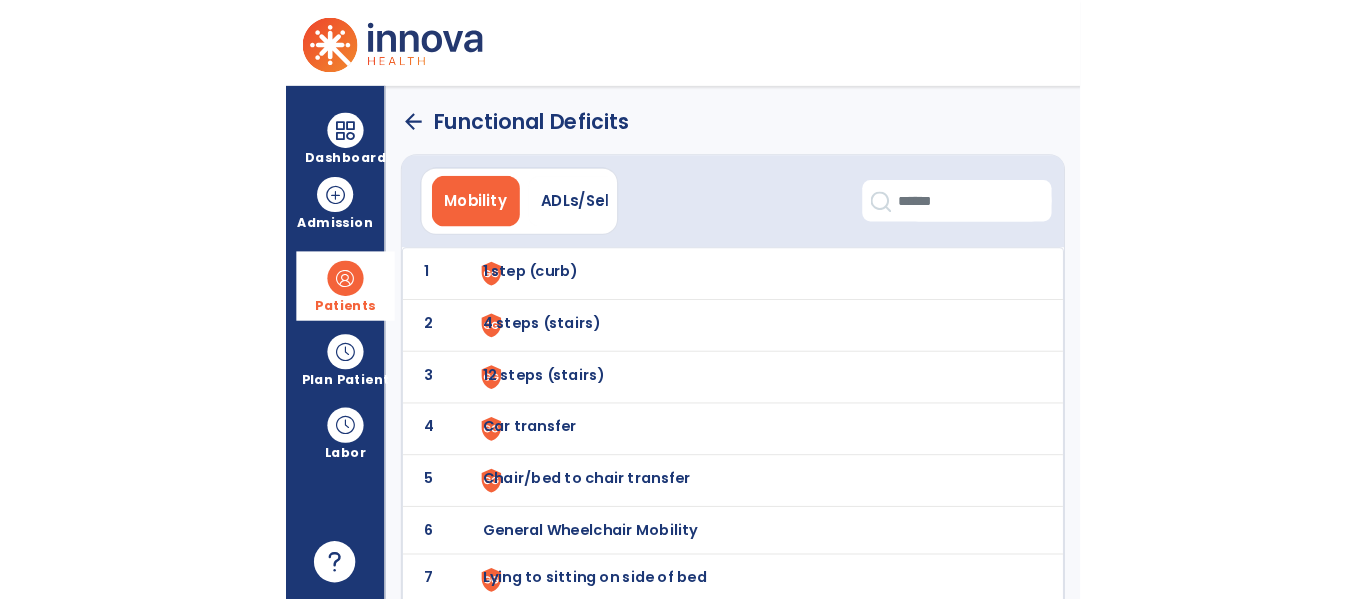 scroll, scrollTop: 28, scrollLeft: 0, axis: vertical 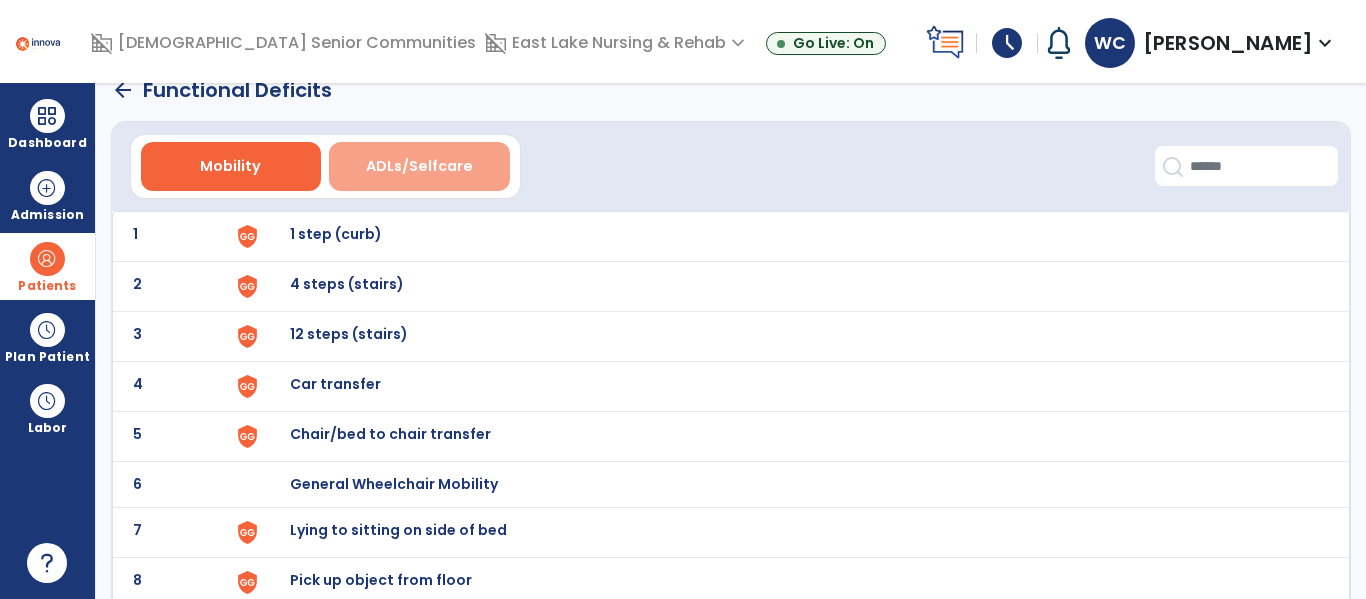 click on "ADLs/Selfcare" at bounding box center (419, 166) 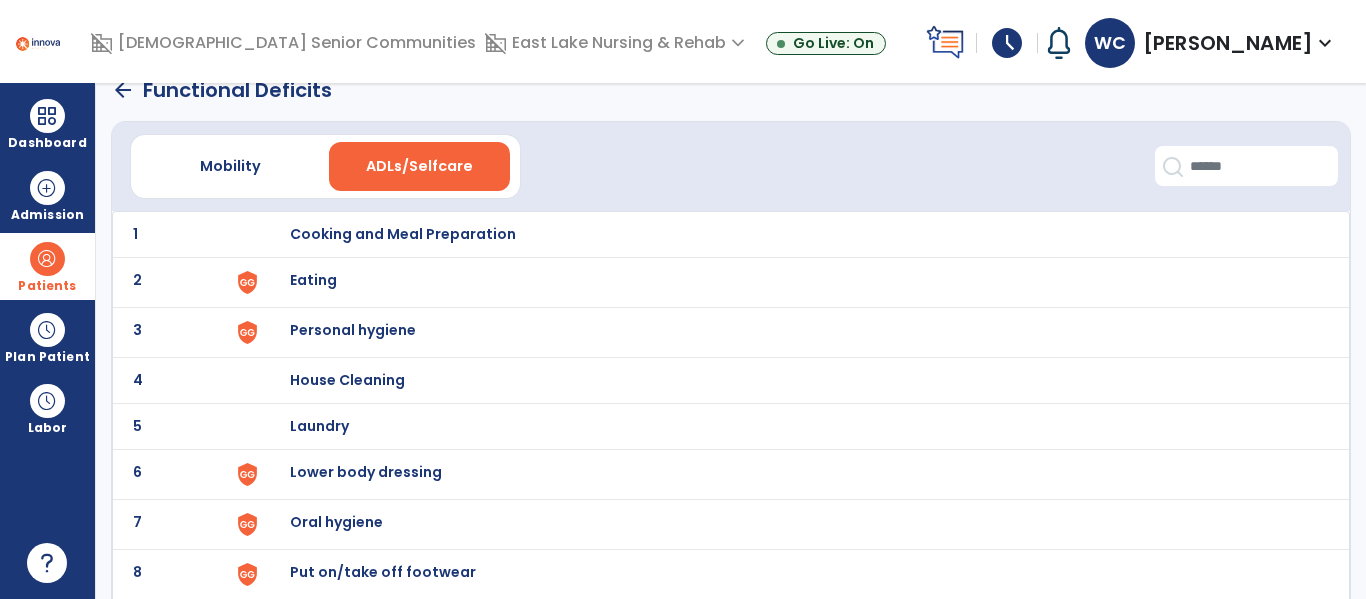 scroll, scrollTop: 0, scrollLeft: 0, axis: both 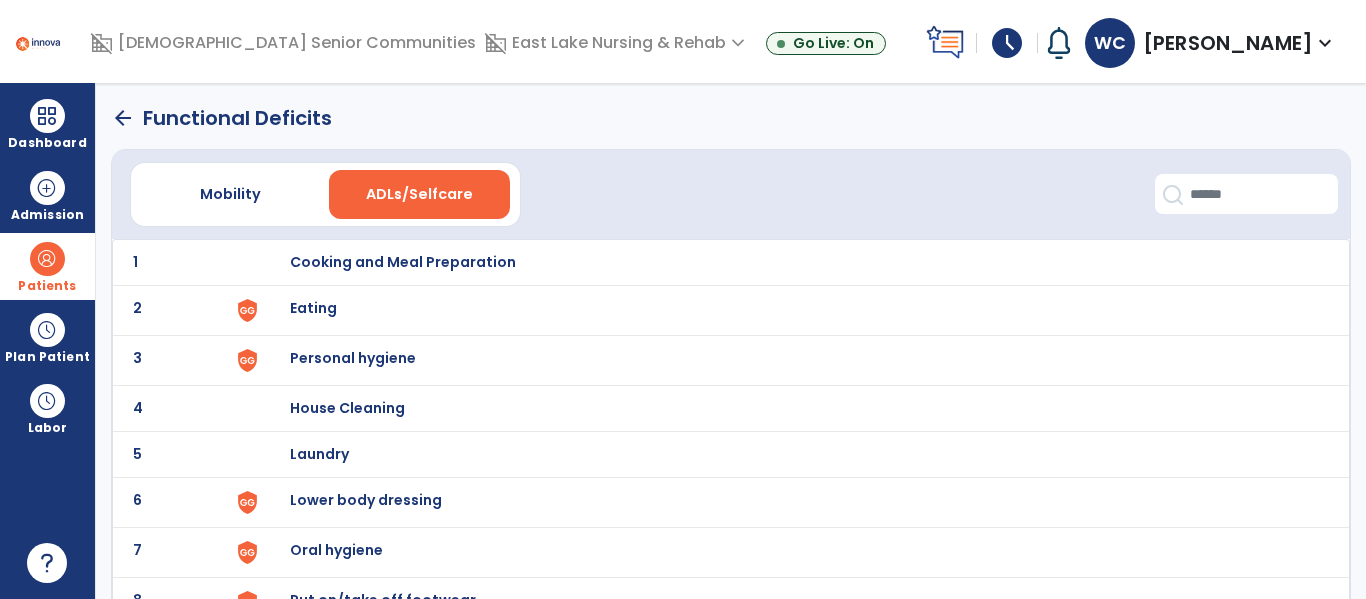 click on "arrow_back" 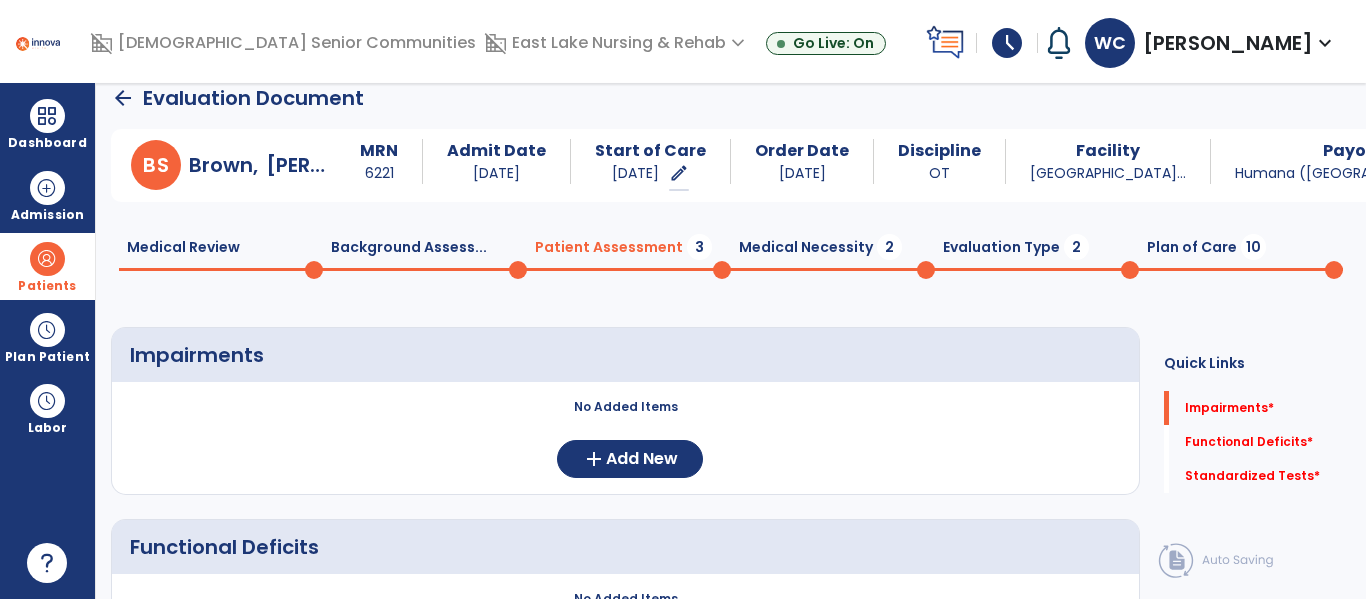 scroll, scrollTop: 0, scrollLeft: 0, axis: both 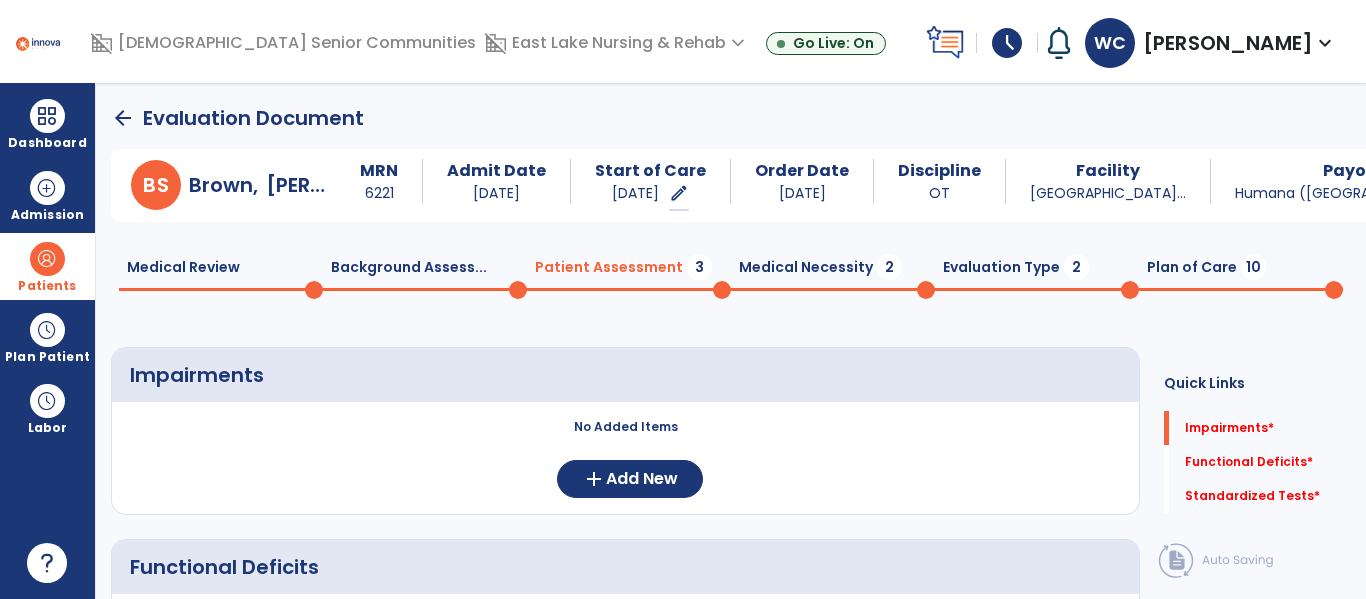 click 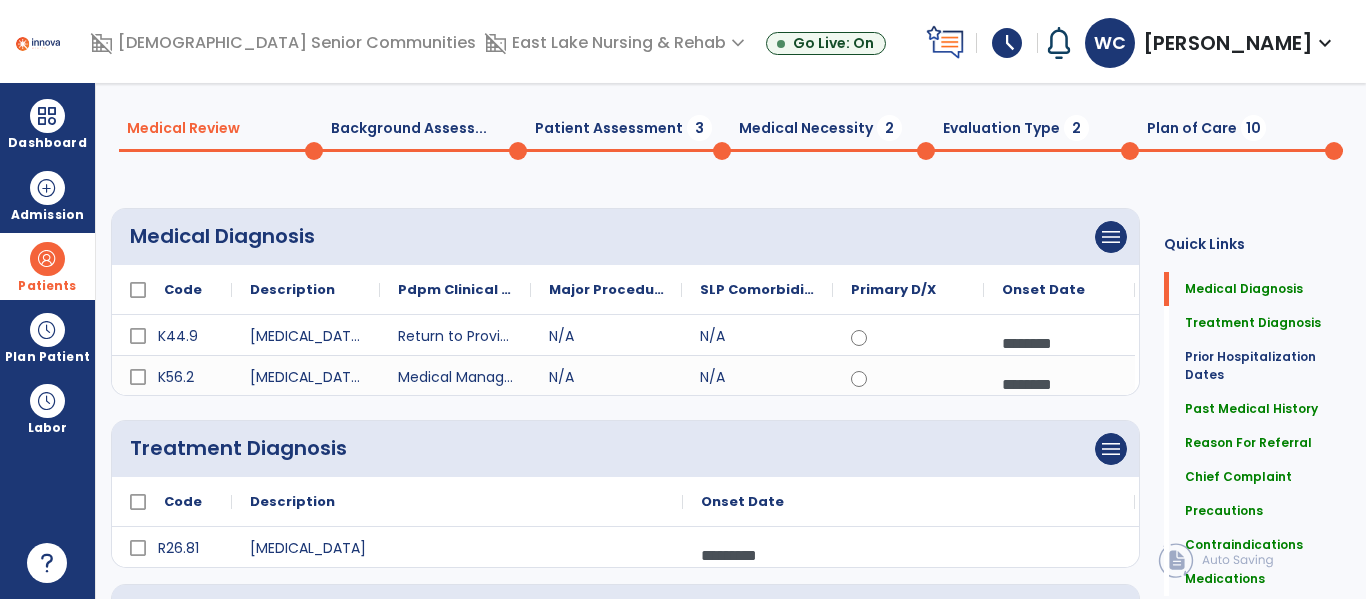 scroll, scrollTop: 0, scrollLeft: 0, axis: both 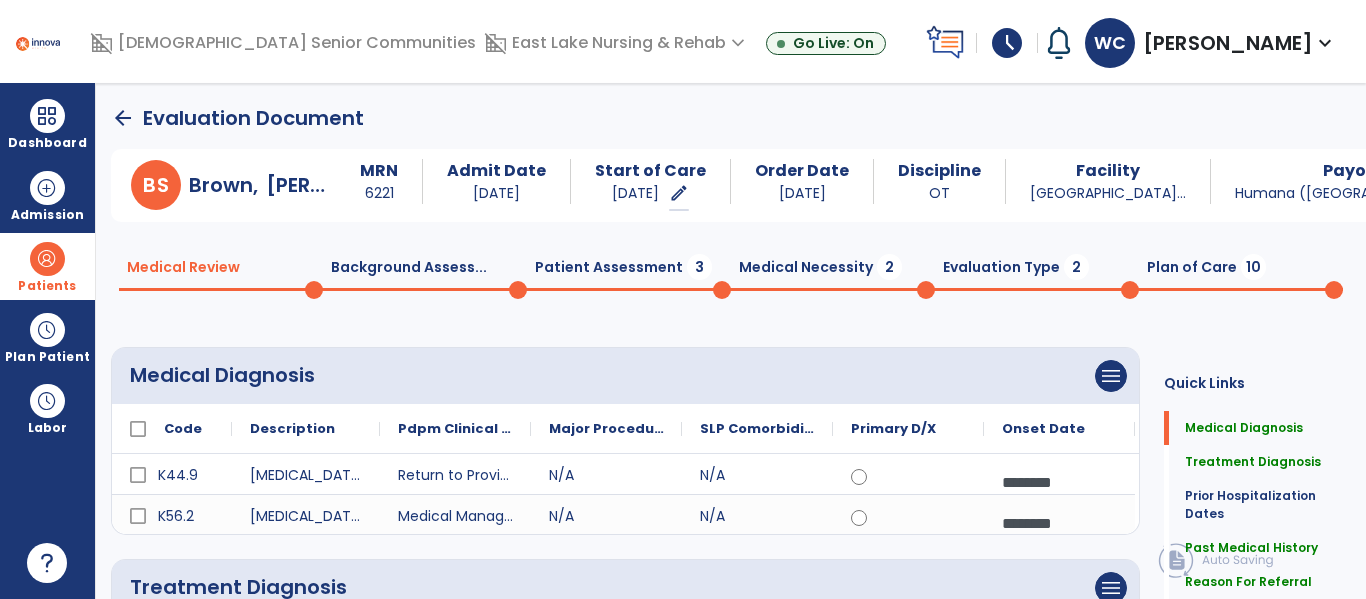 click on "Patient Assessment  3" 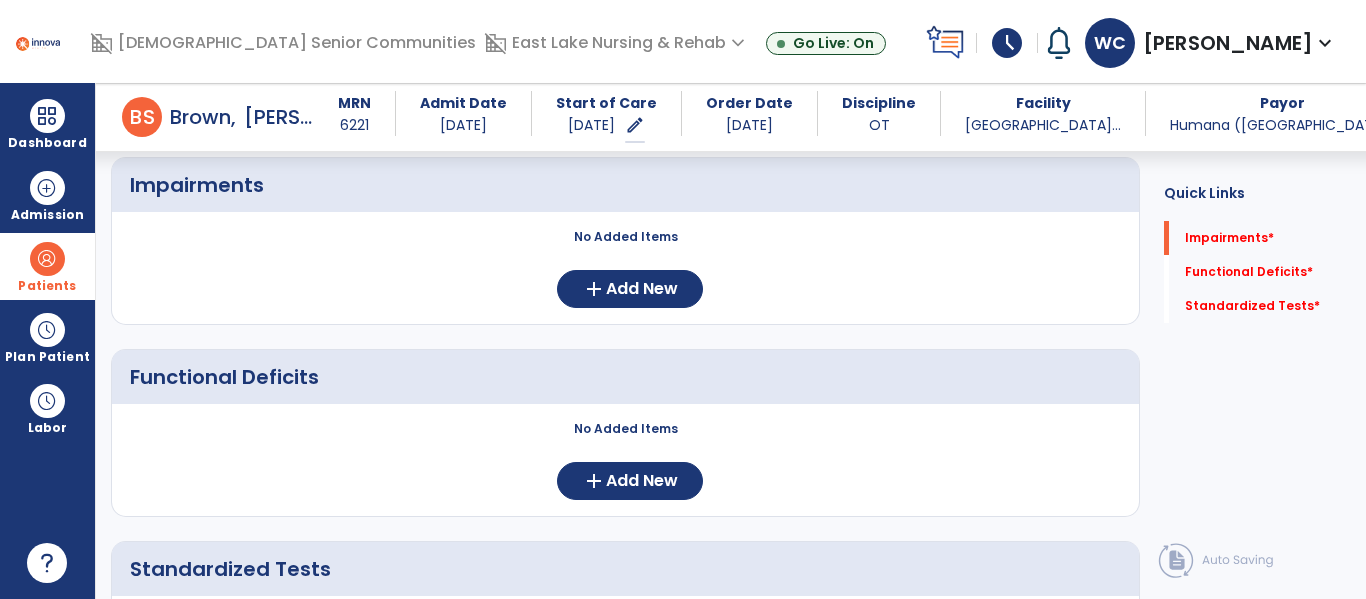 scroll, scrollTop: 189, scrollLeft: 0, axis: vertical 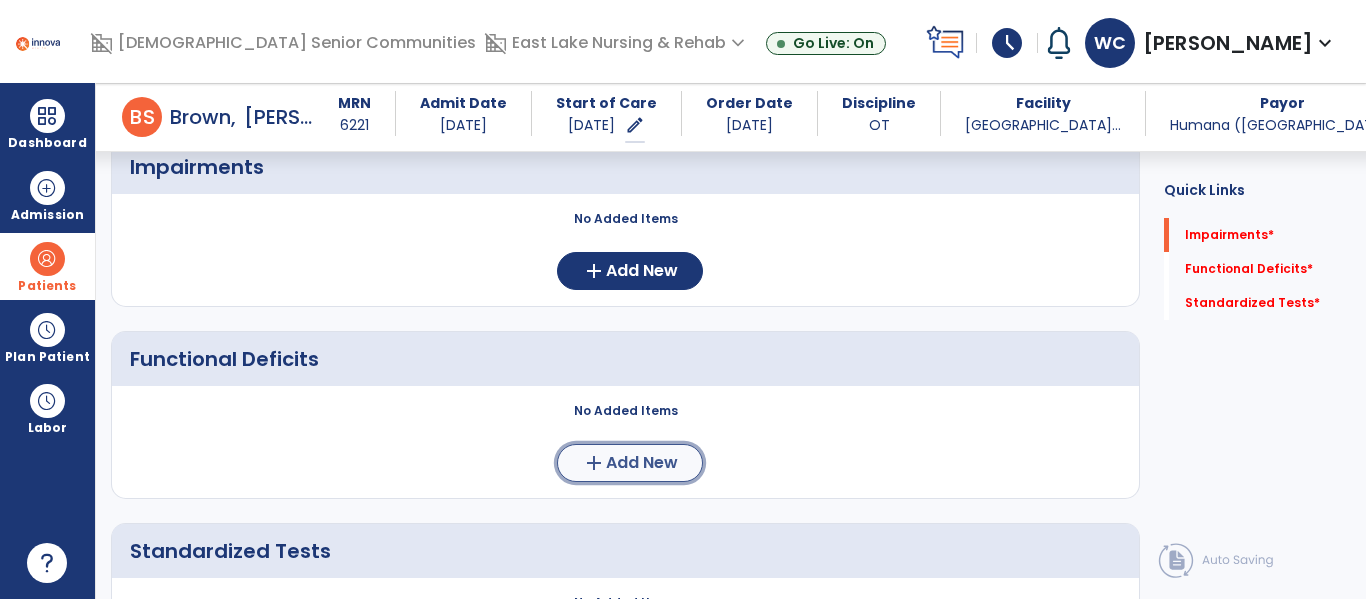 click on "add  Add New" 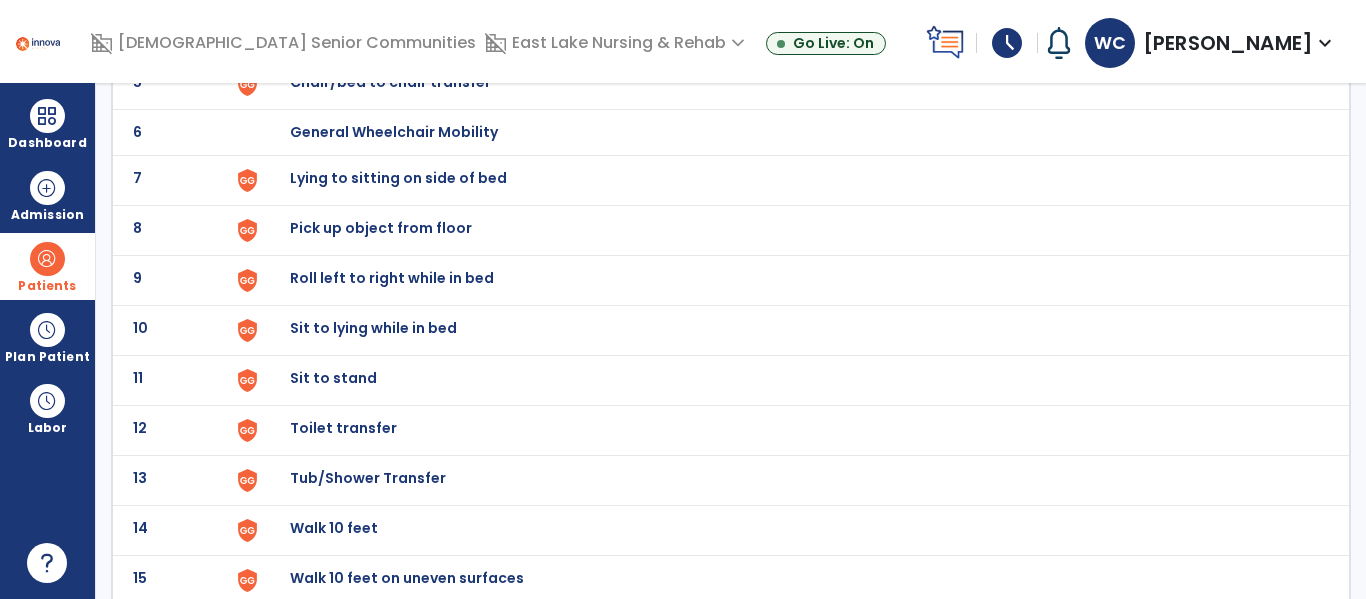 scroll, scrollTop: 398, scrollLeft: 0, axis: vertical 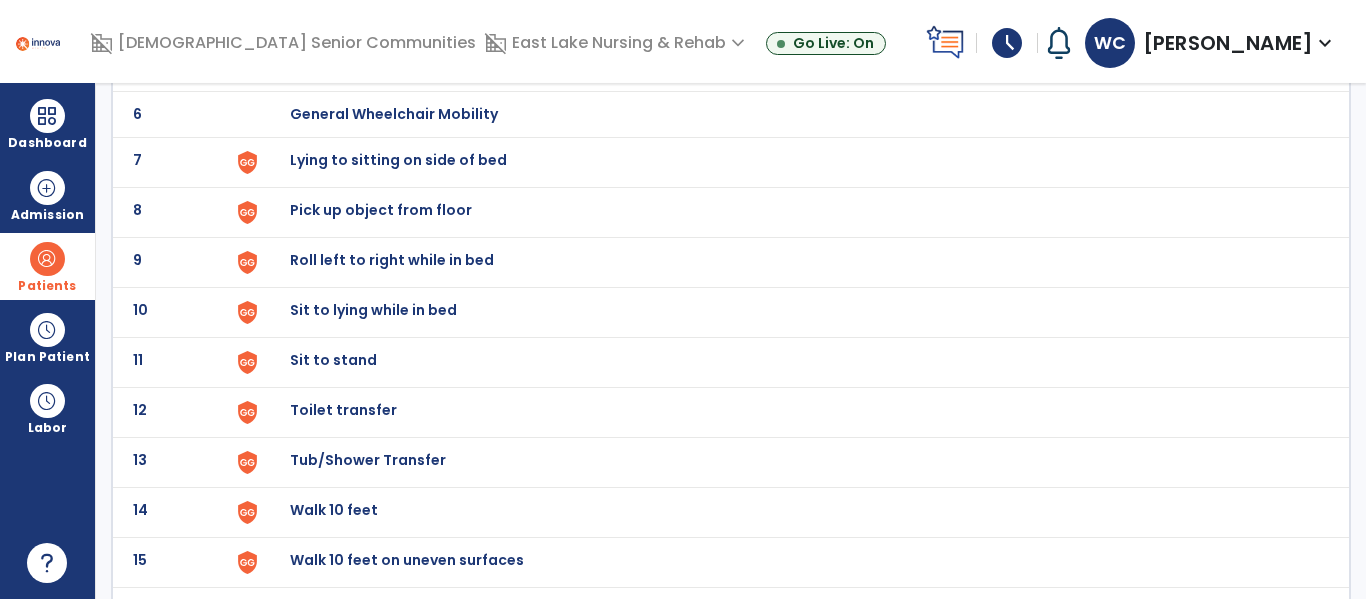 click on "Toilet transfer" at bounding box center [789, -134] 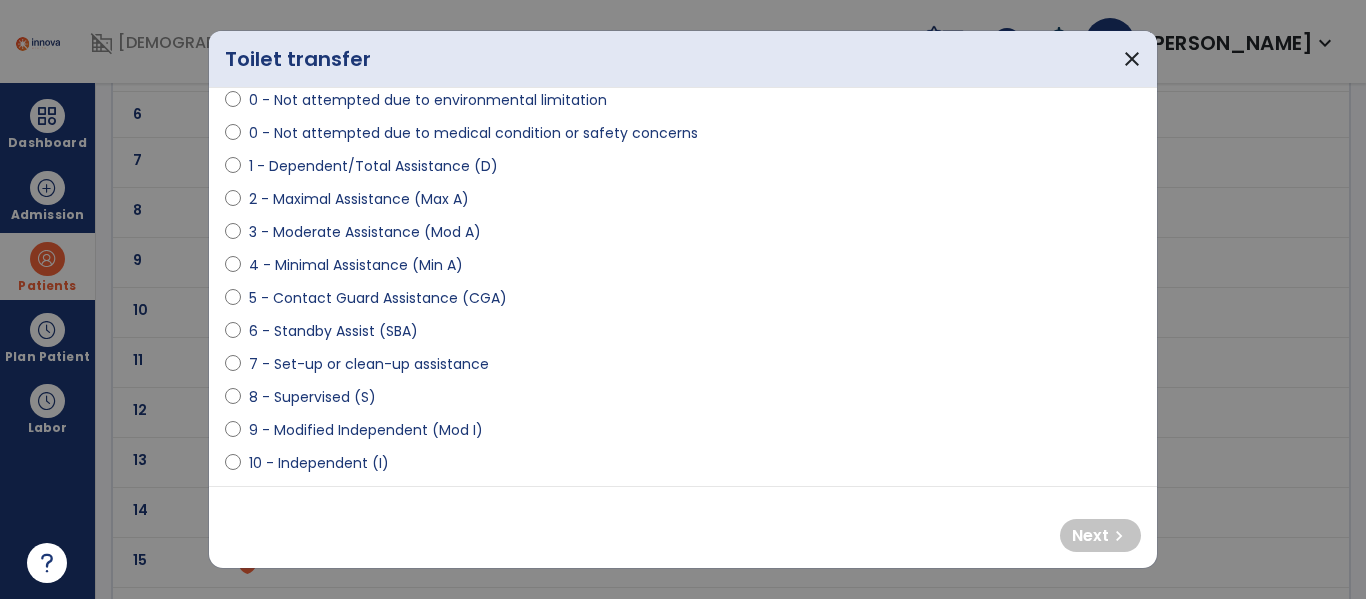 scroll, scrollTop: 181, scrollLeft: 0, axis: vertical 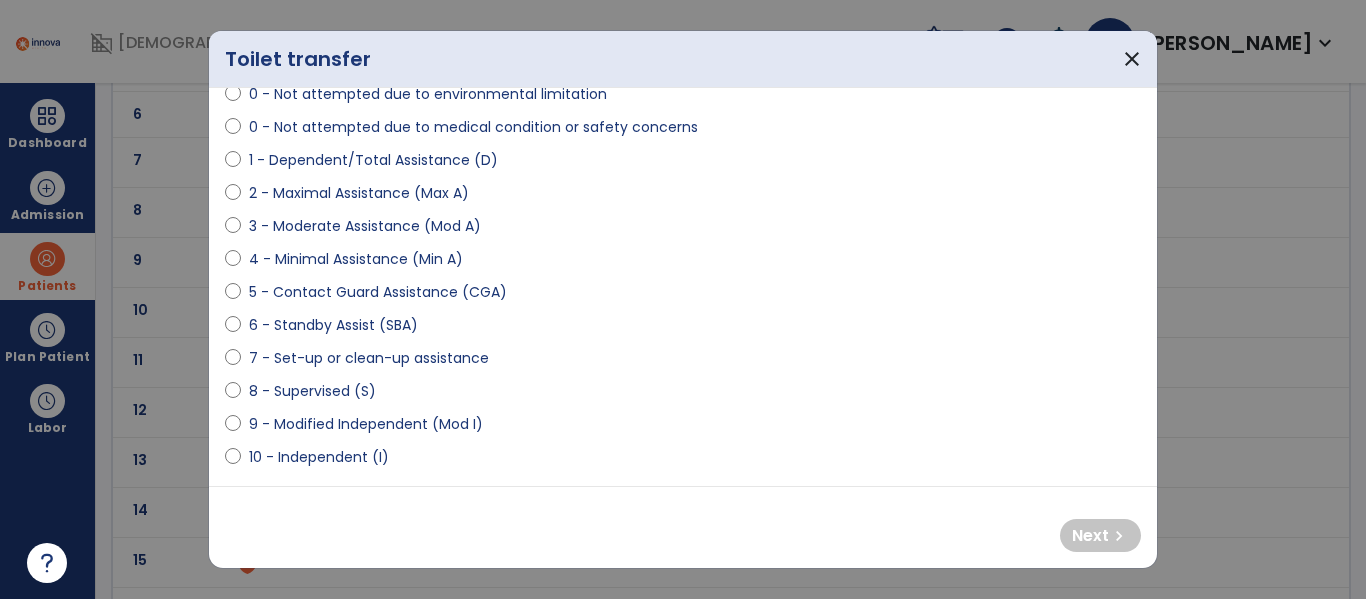 select on "**********" 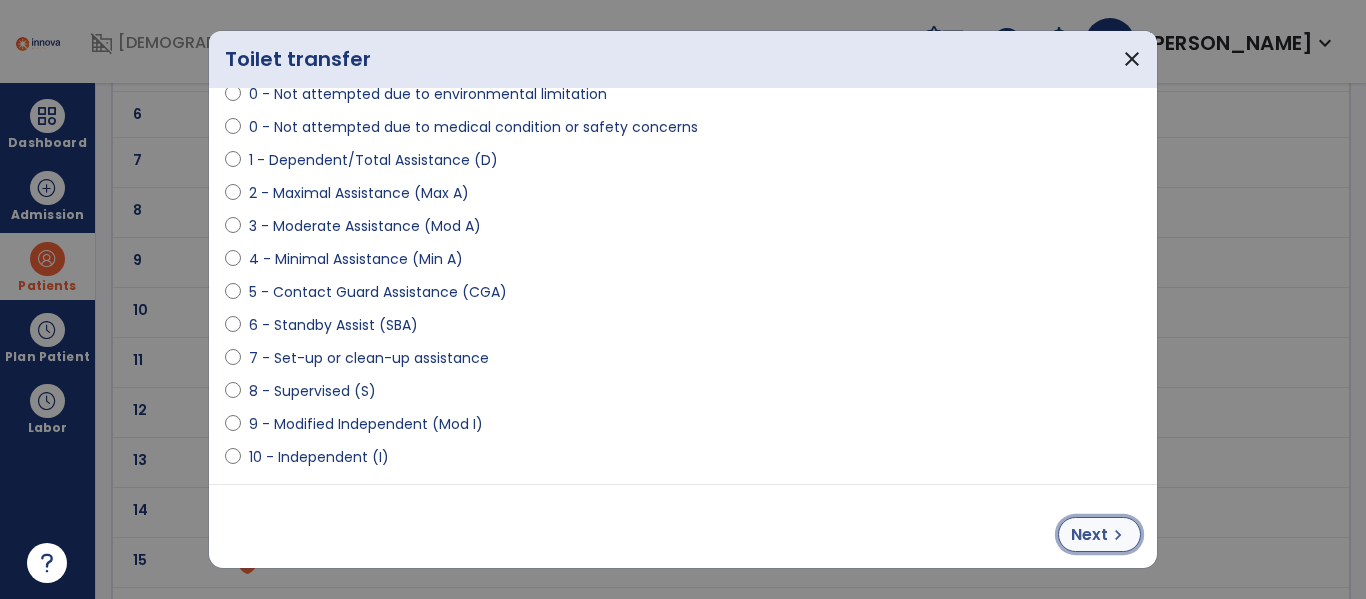click on "Next" at bounding box center [1089, 535] 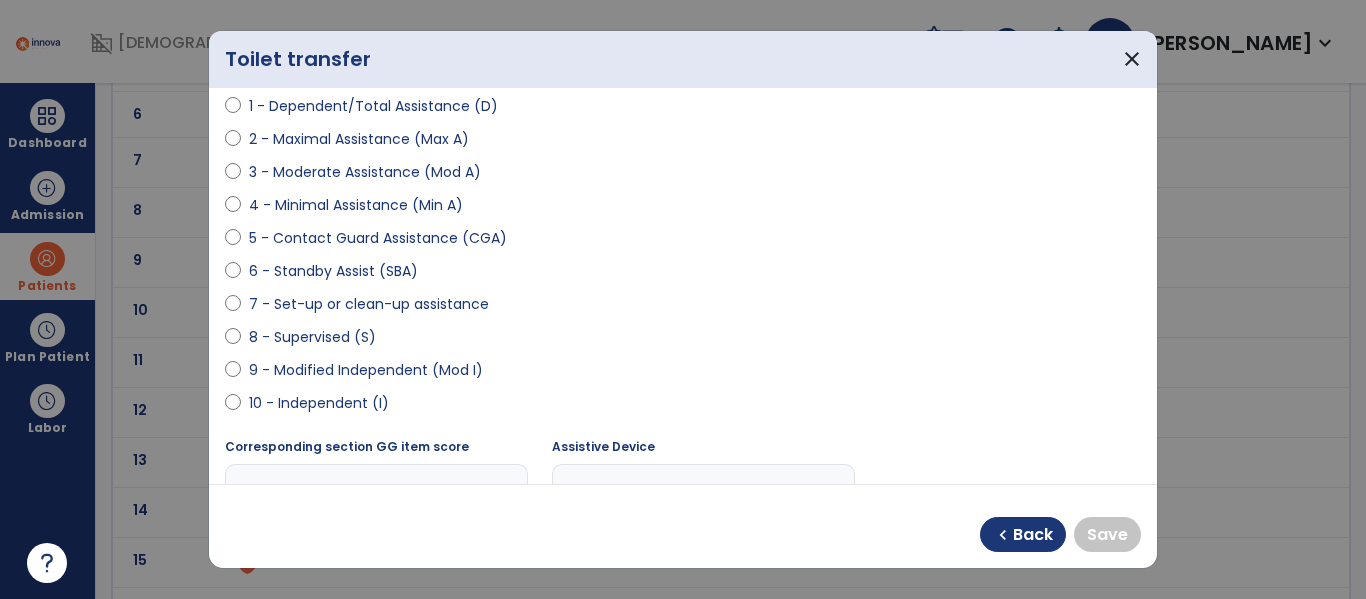 scroll, scrollTop: 264, scrollLeft: 0, axis: vertical 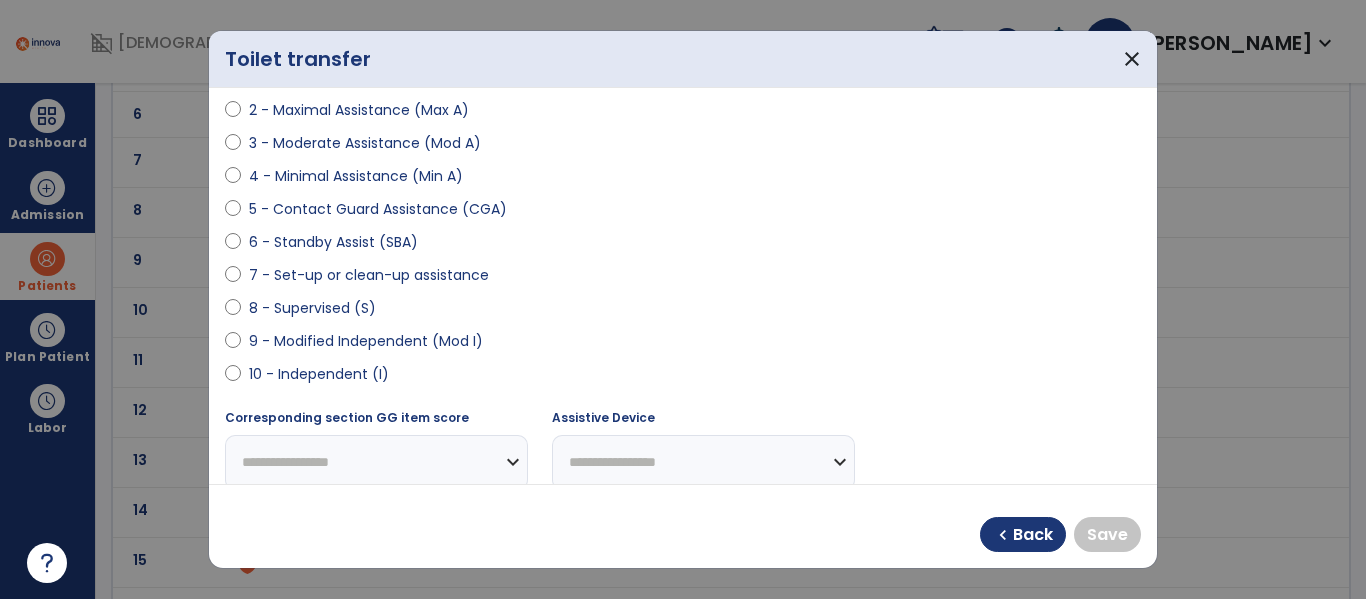 click on "10 - Independent (I)" at bounding box center [319, 374] 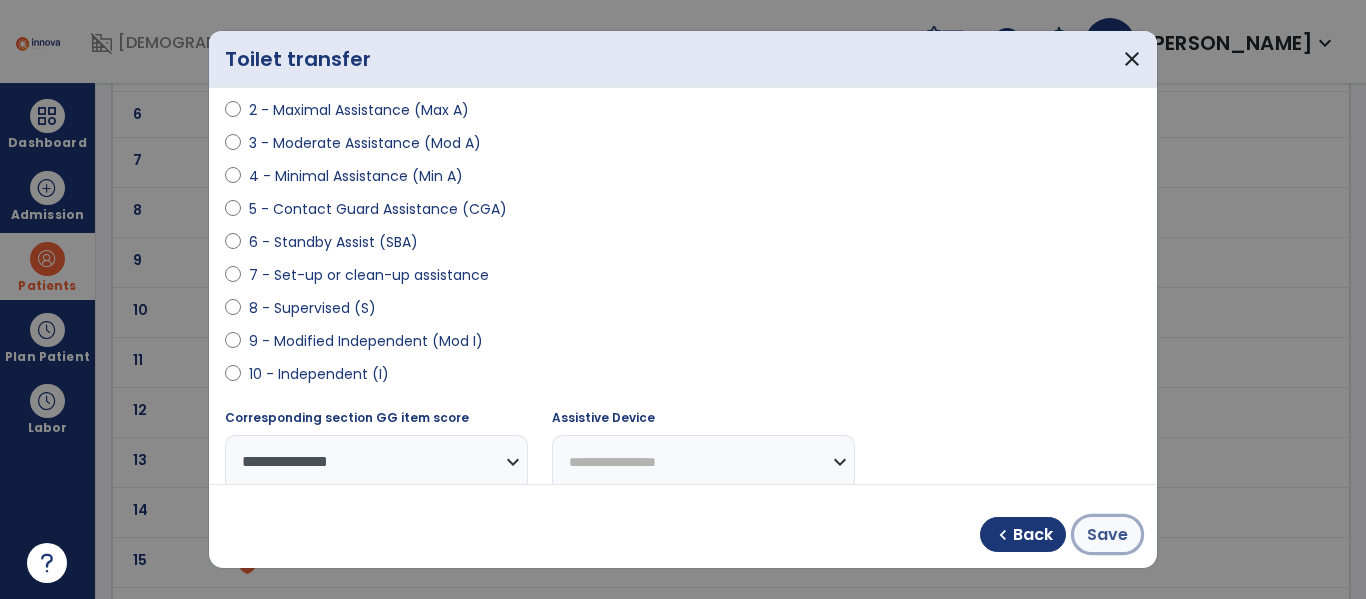 click on "Save" at bounding box center (1107, 535) 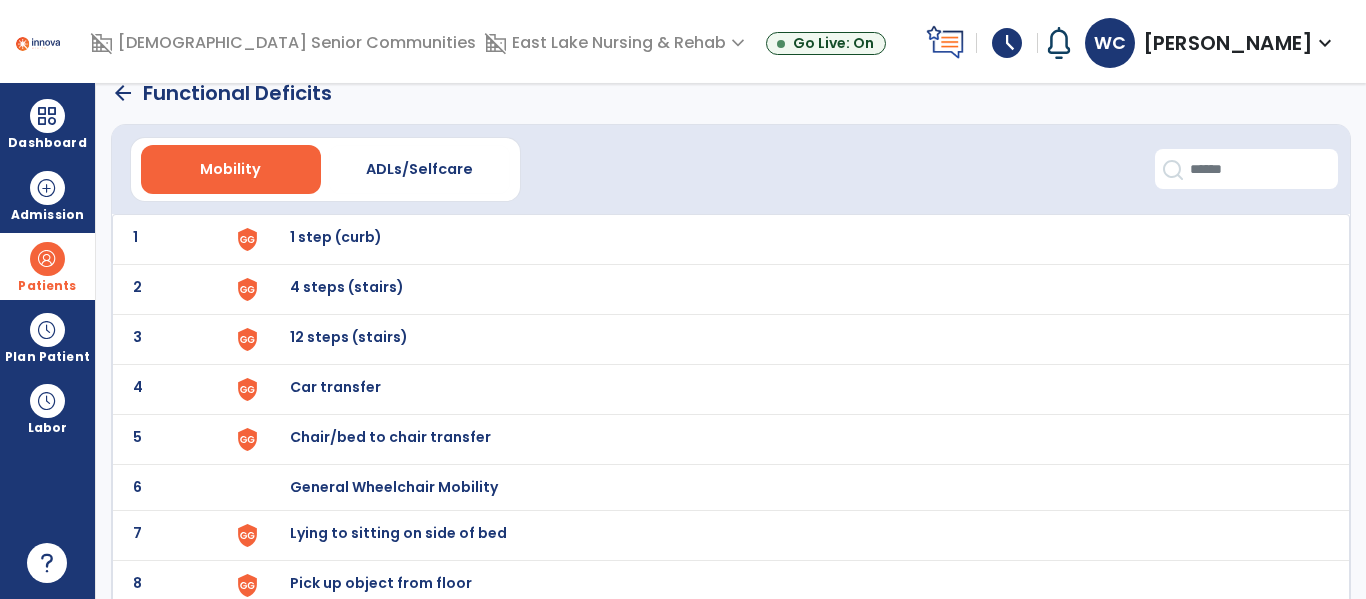 scroll, scrollTop: 0, scrollLeft: 0, axis: both 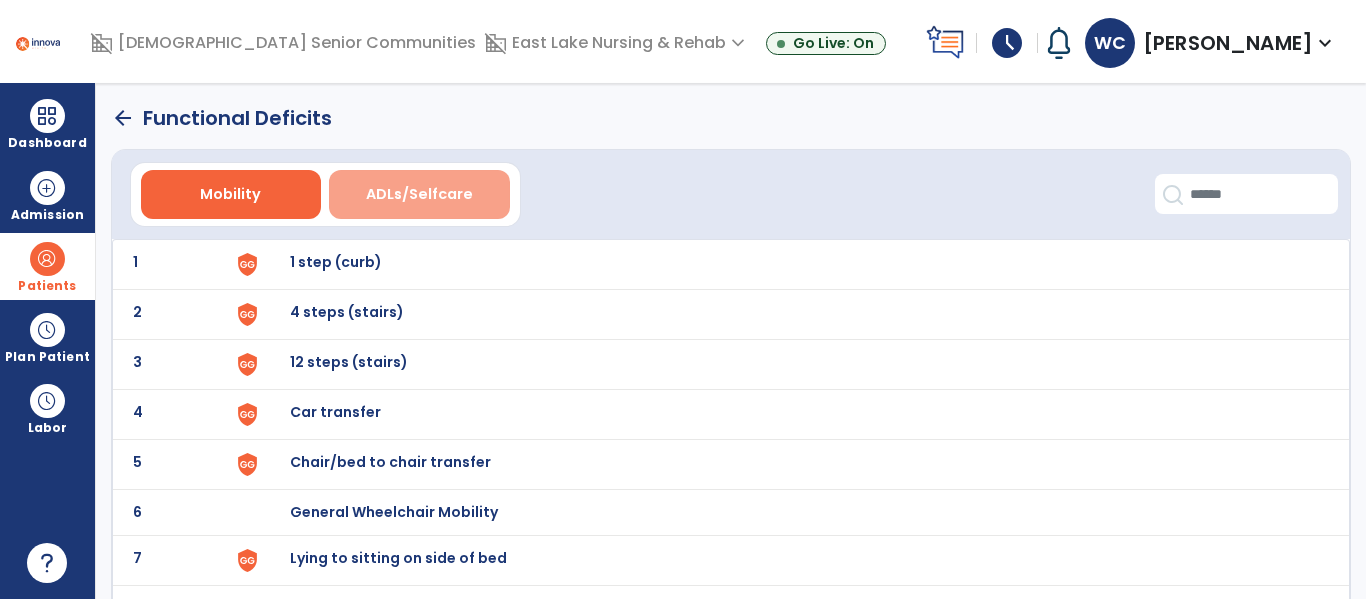 click on "ADLs/Selfcare" at bounding box center (419, 194) 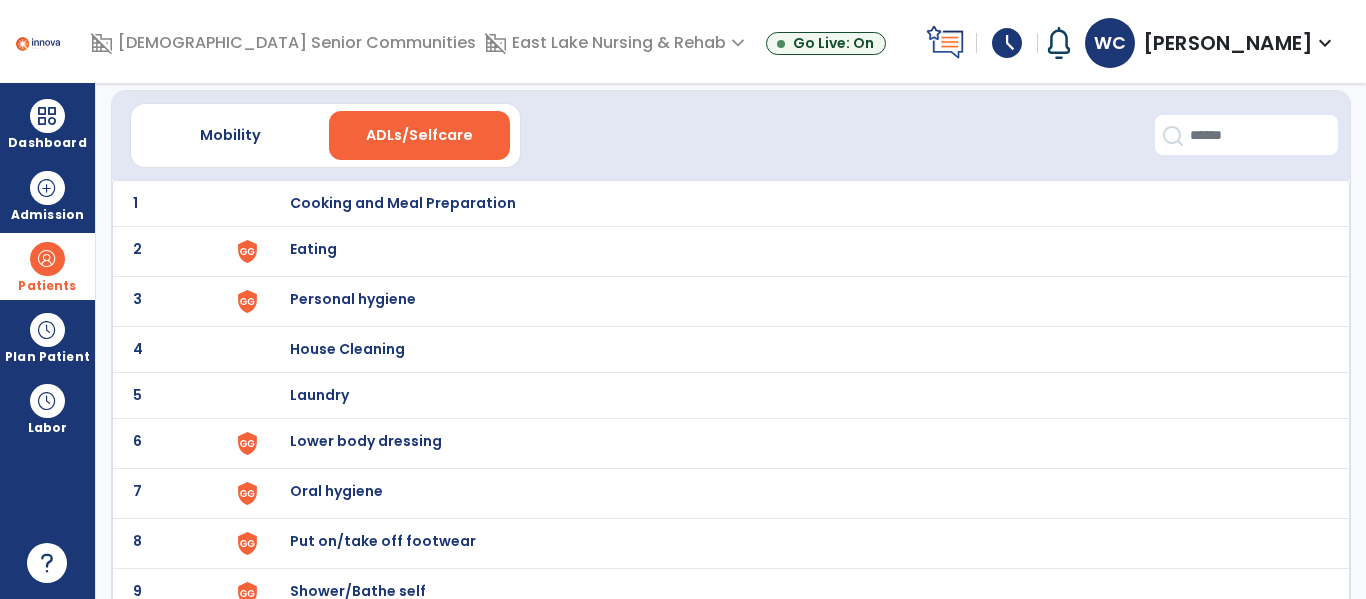 scroll, scrollTop: 77, scrollLeft: 0, axis: vertical 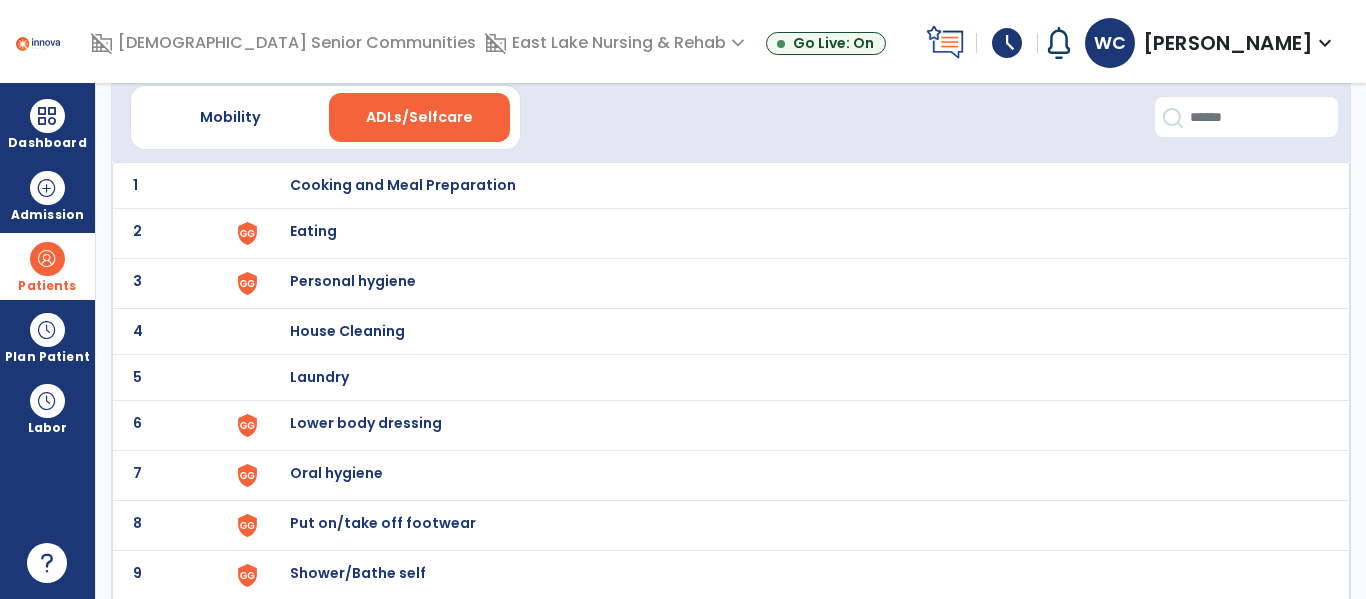 click on "Eating" at bounding box center [403, 185] 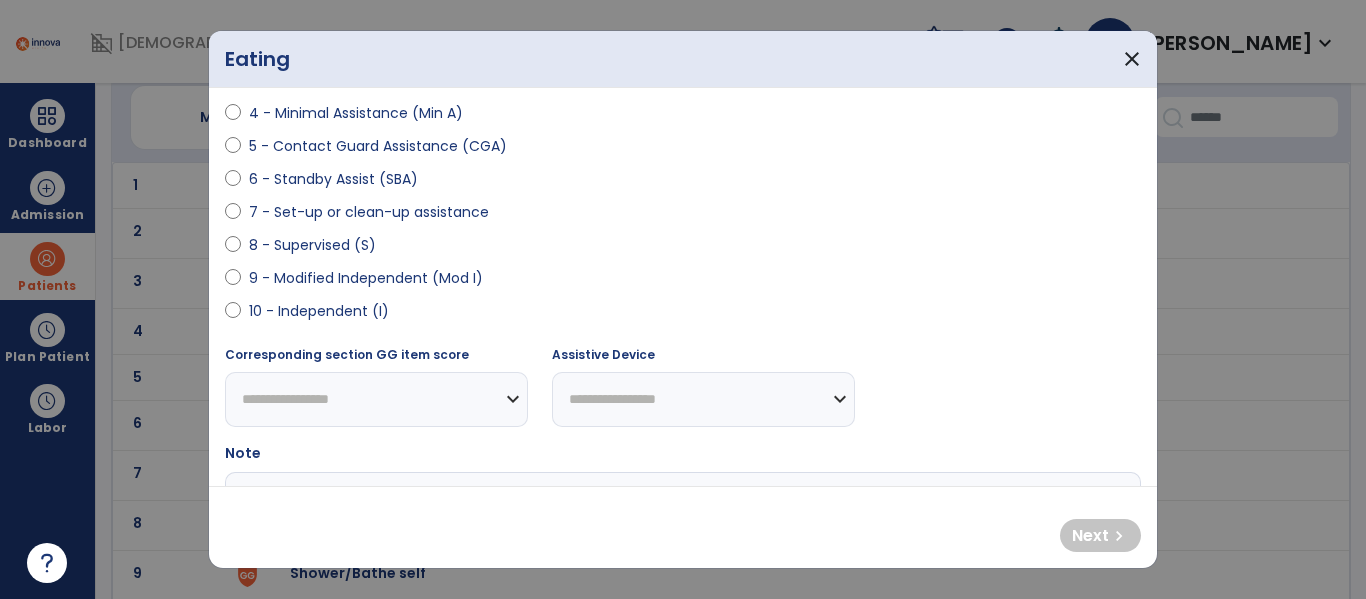 scroll, scrollTop: 318, scrollLeft: 0, axis: vertical 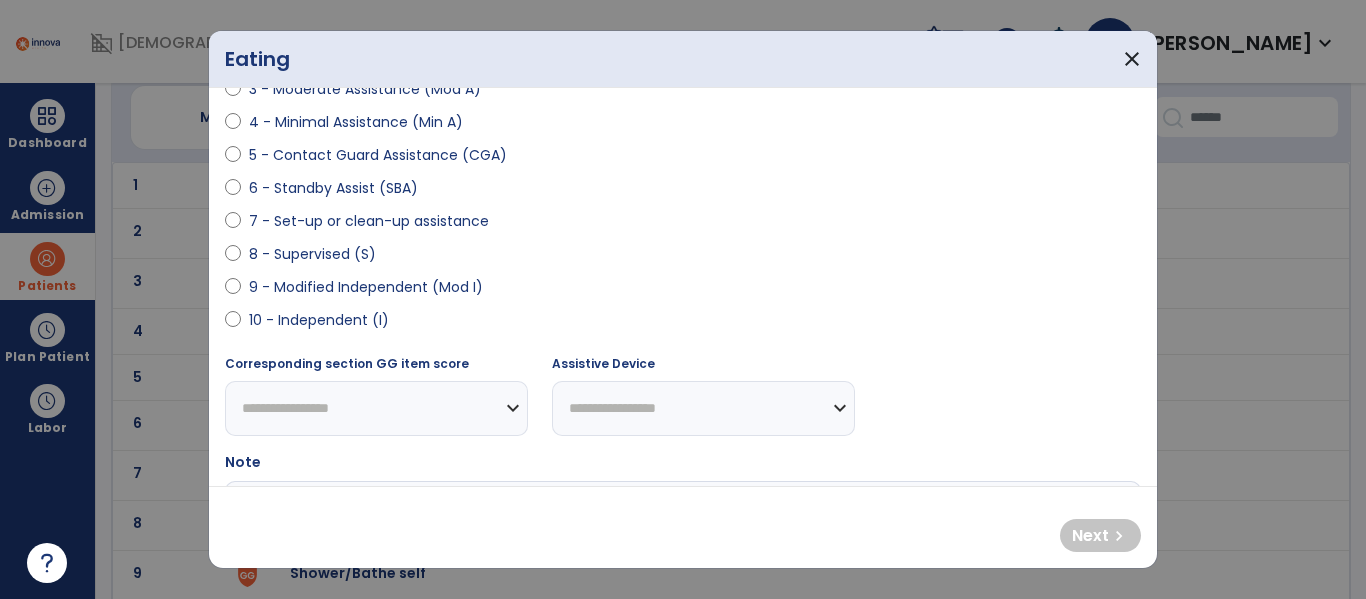 select on "**********" 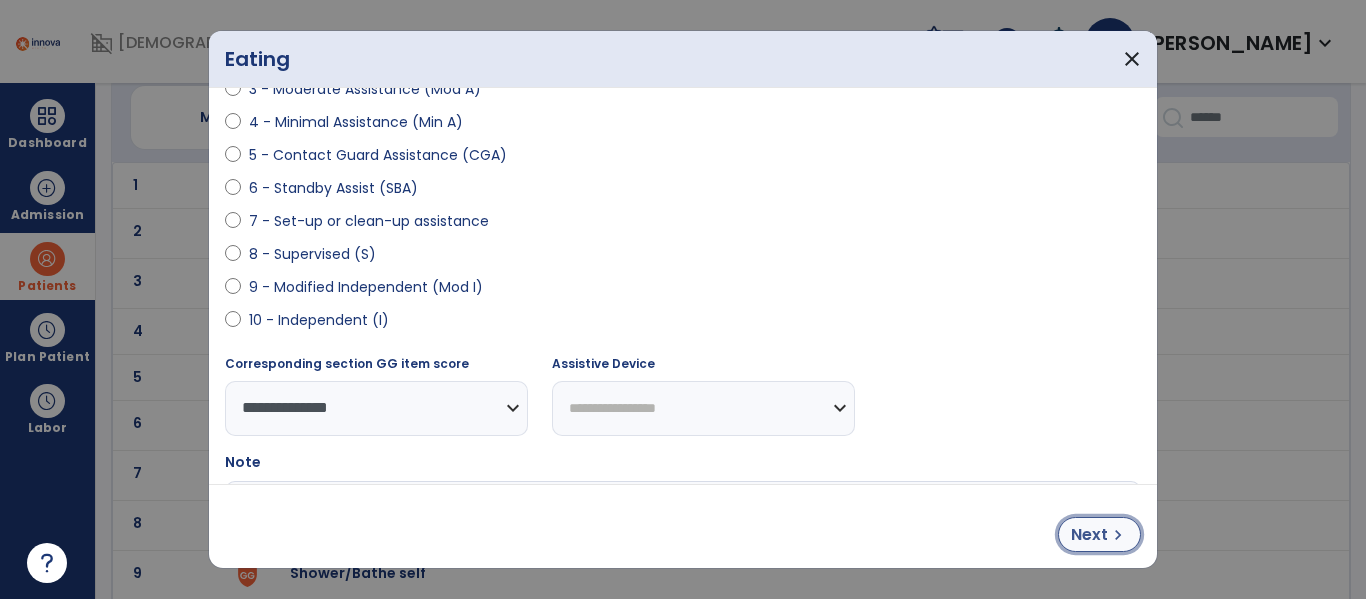 click on "Next" at bounding box center [1089, 535] 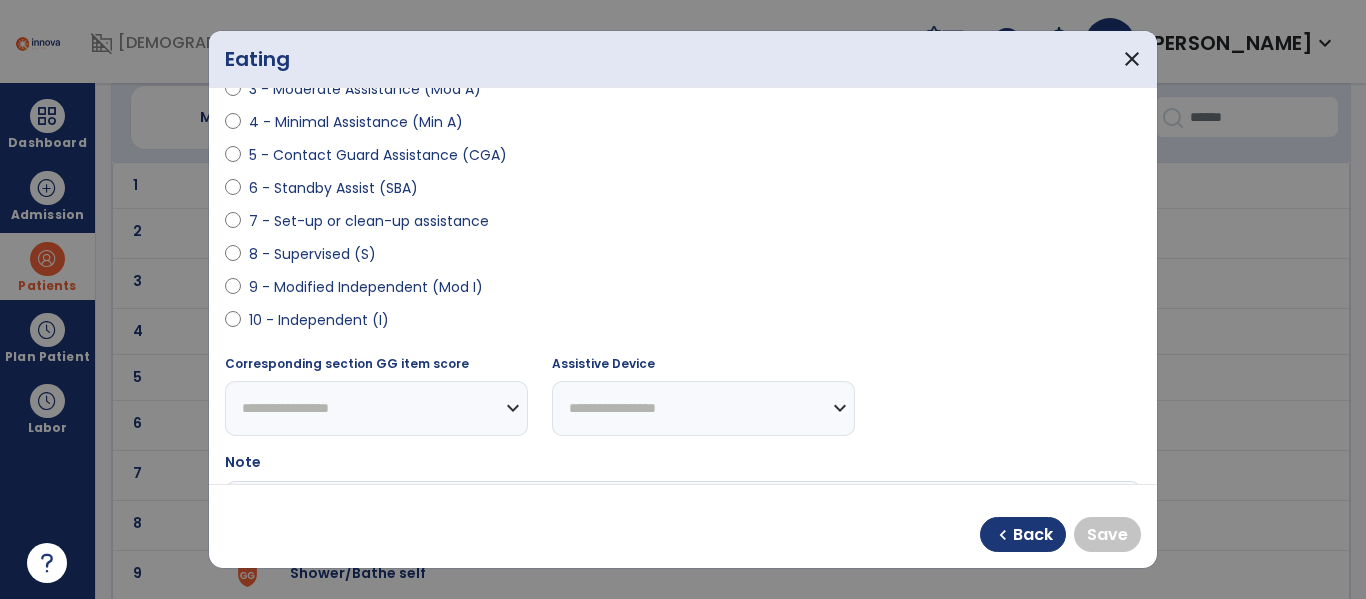 select on "**********" 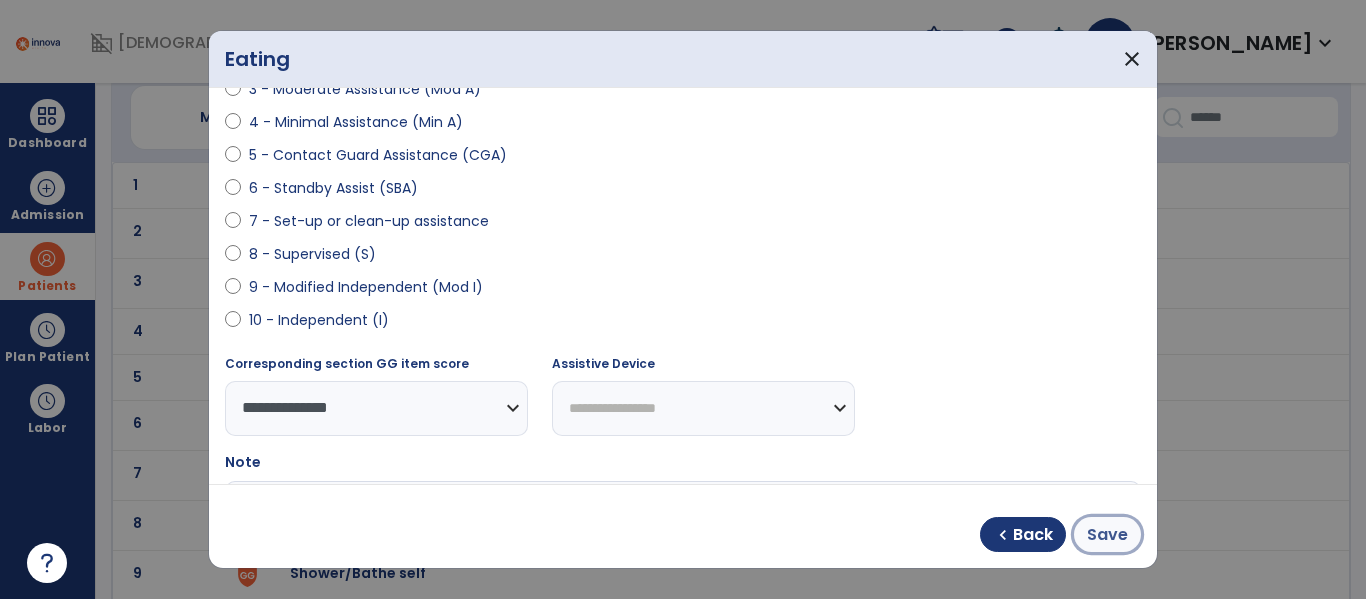click on "Save" at bounding box center (1107, 535) 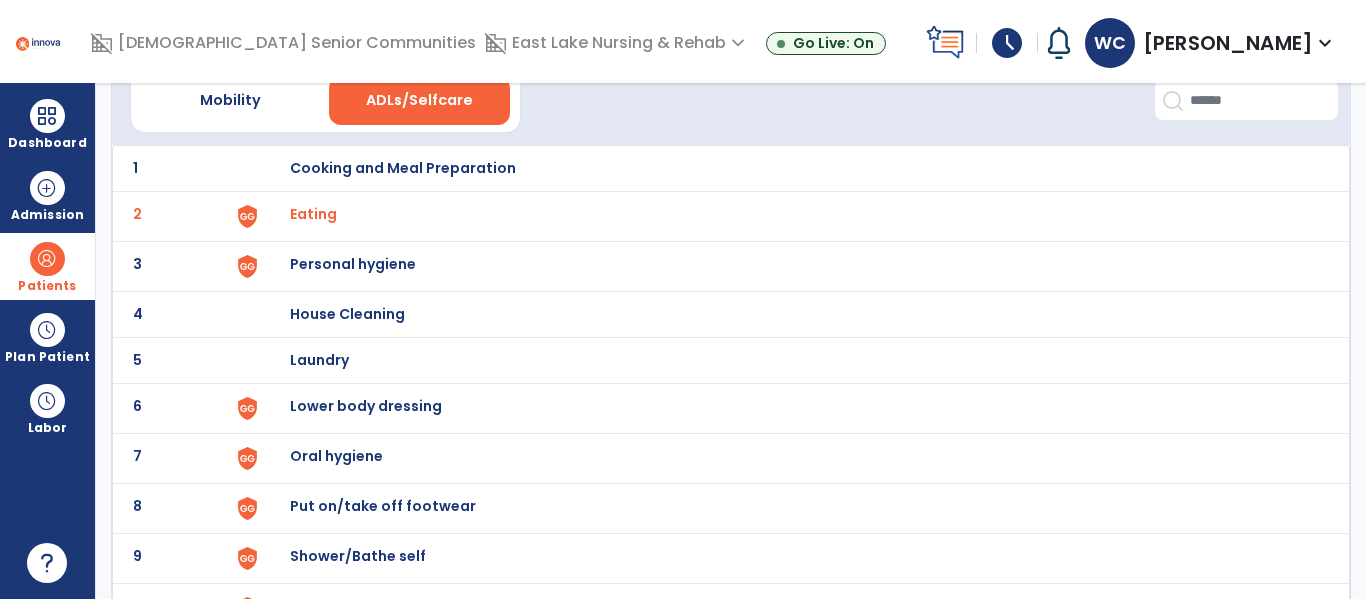 scroll, scrollTop: 95, scrollLeft: 0, axis: vertical 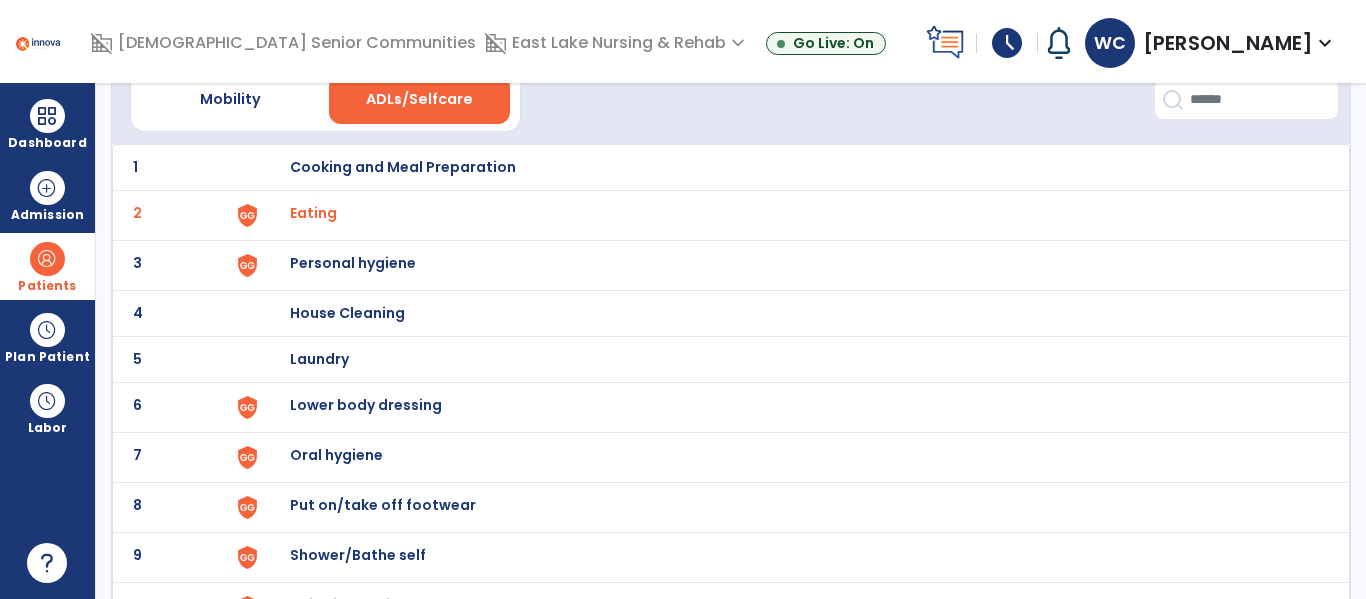 click on "Personal hygiene" at bounding box center [403, 167] 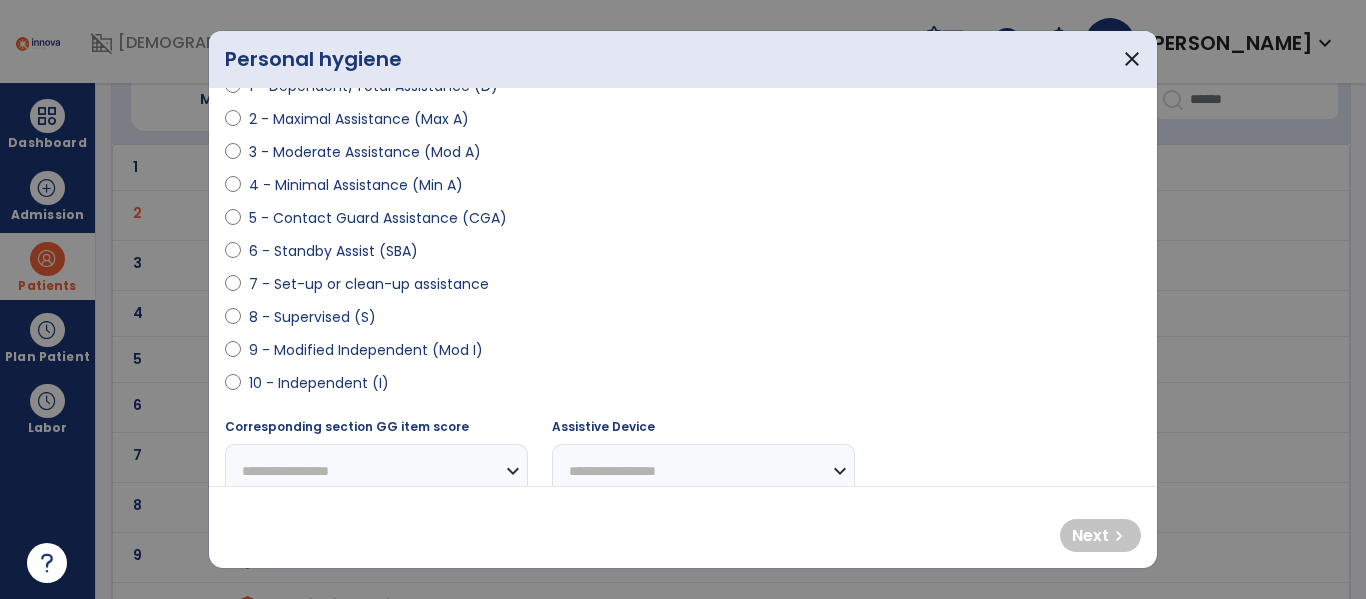scroll, scrollTop: 271, scrollLeft: 0, axis: vertical 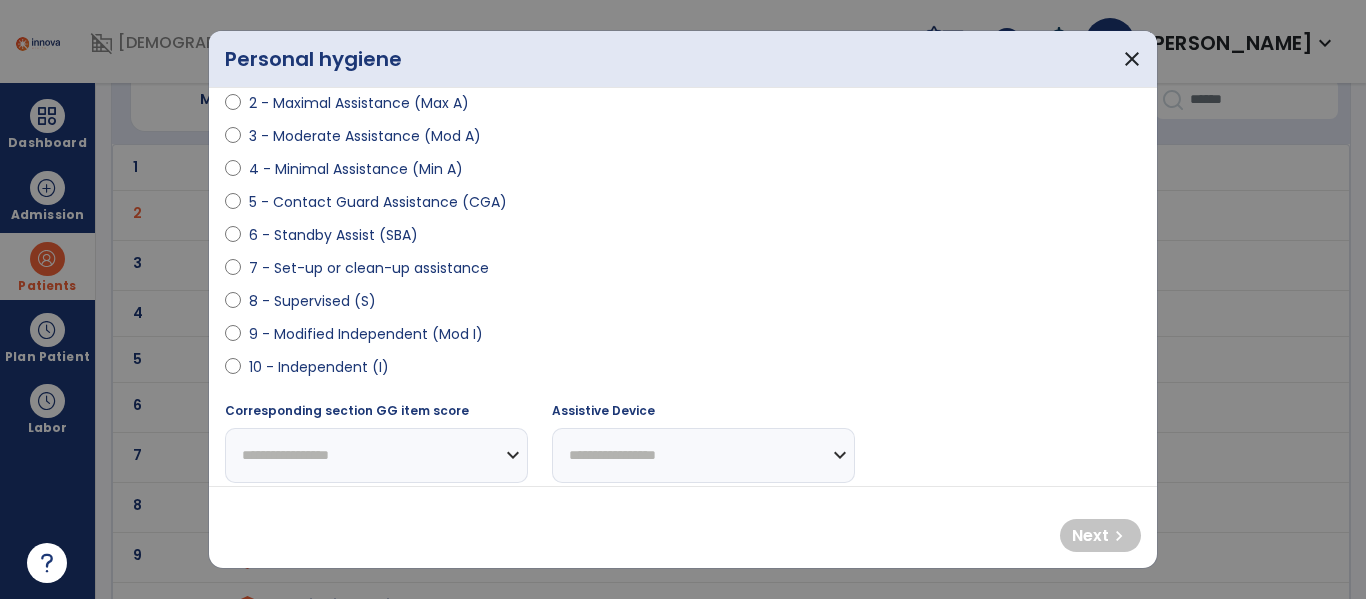select on "**********" 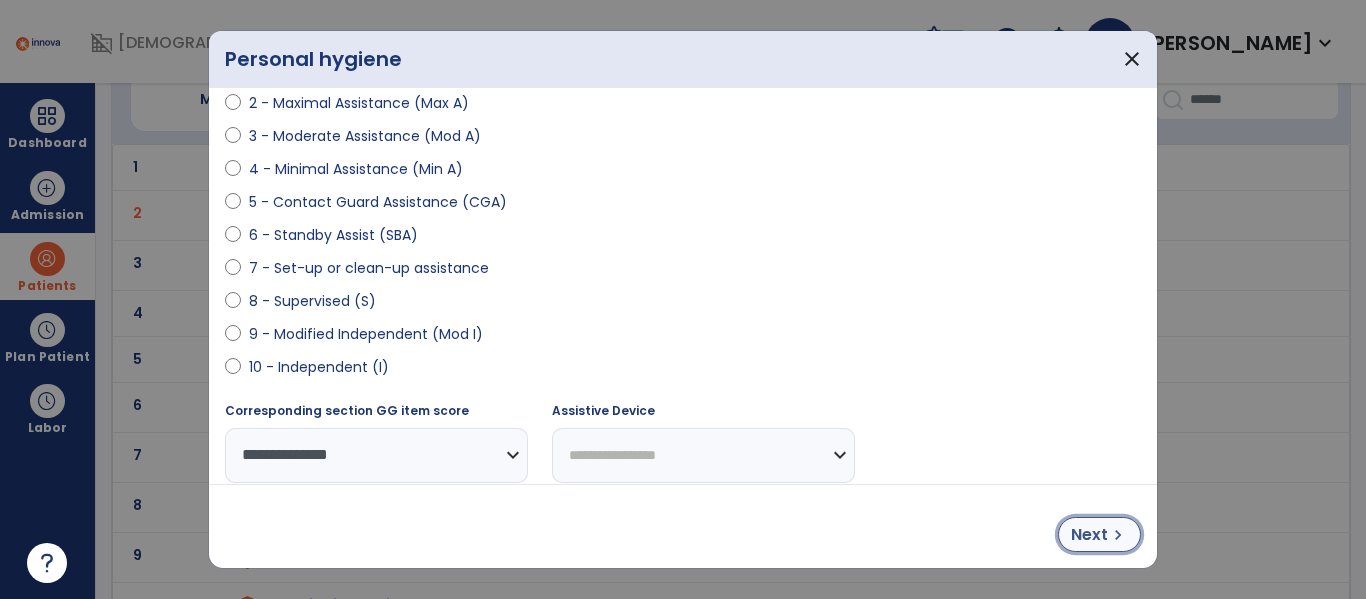 click on "Next" at bounding box center [1089, 535] 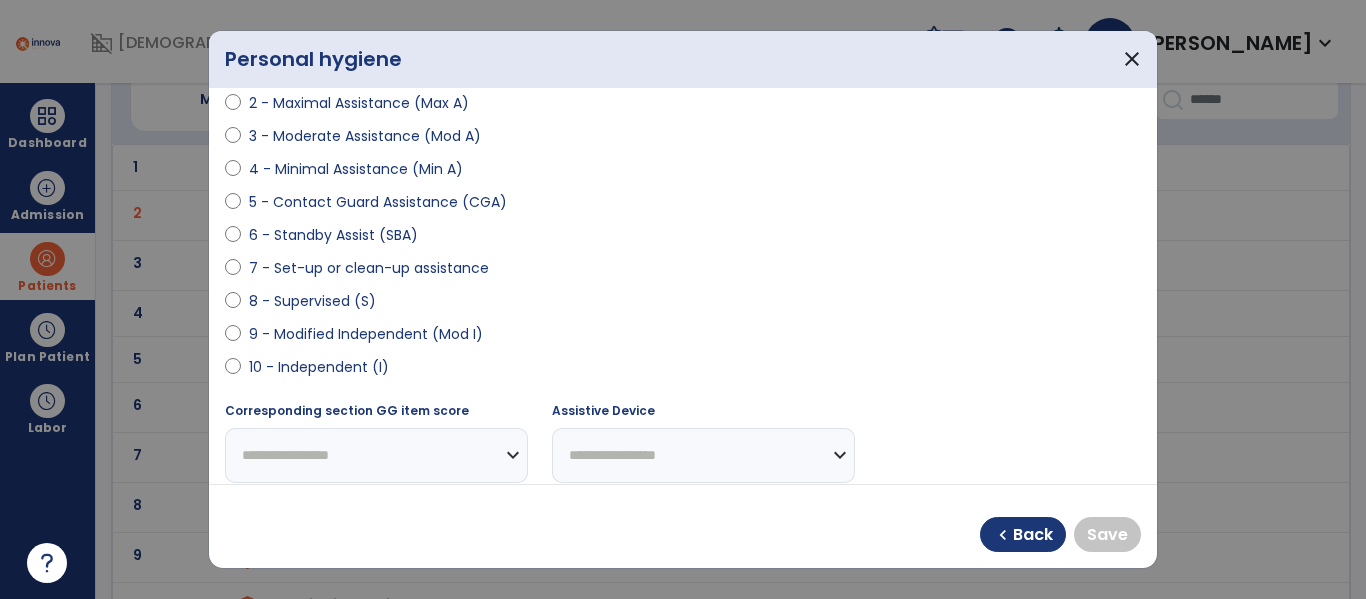 select on "**********" 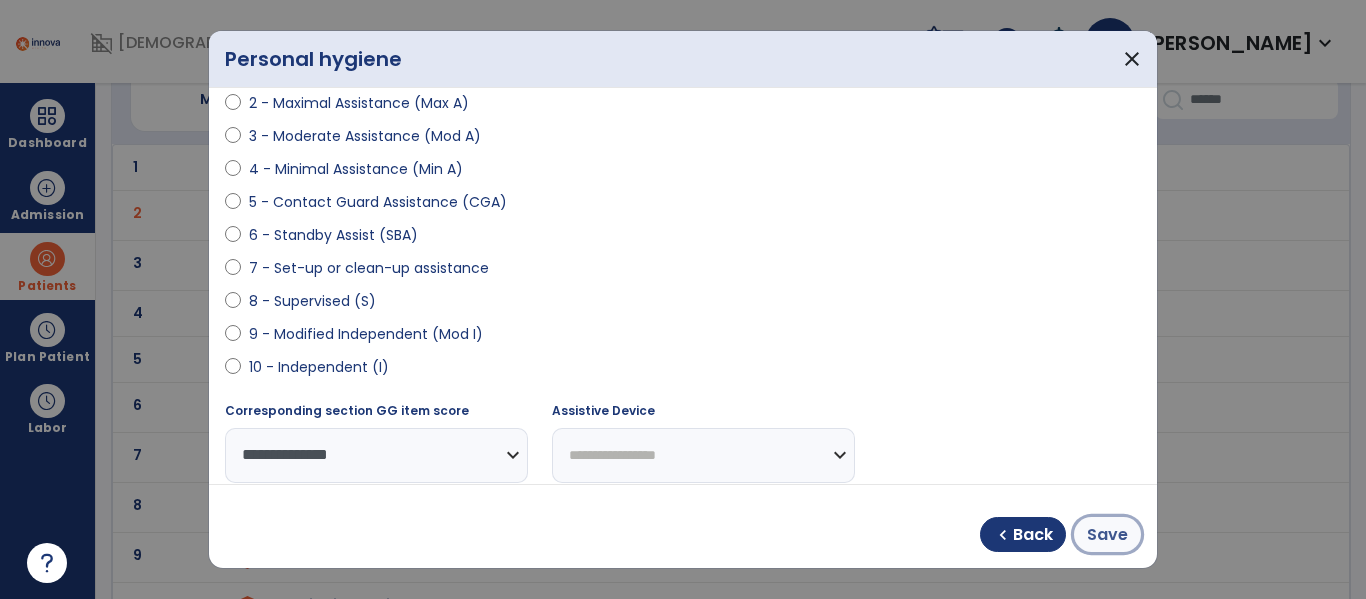 click on "Save" at bounding box center [1107, 535] 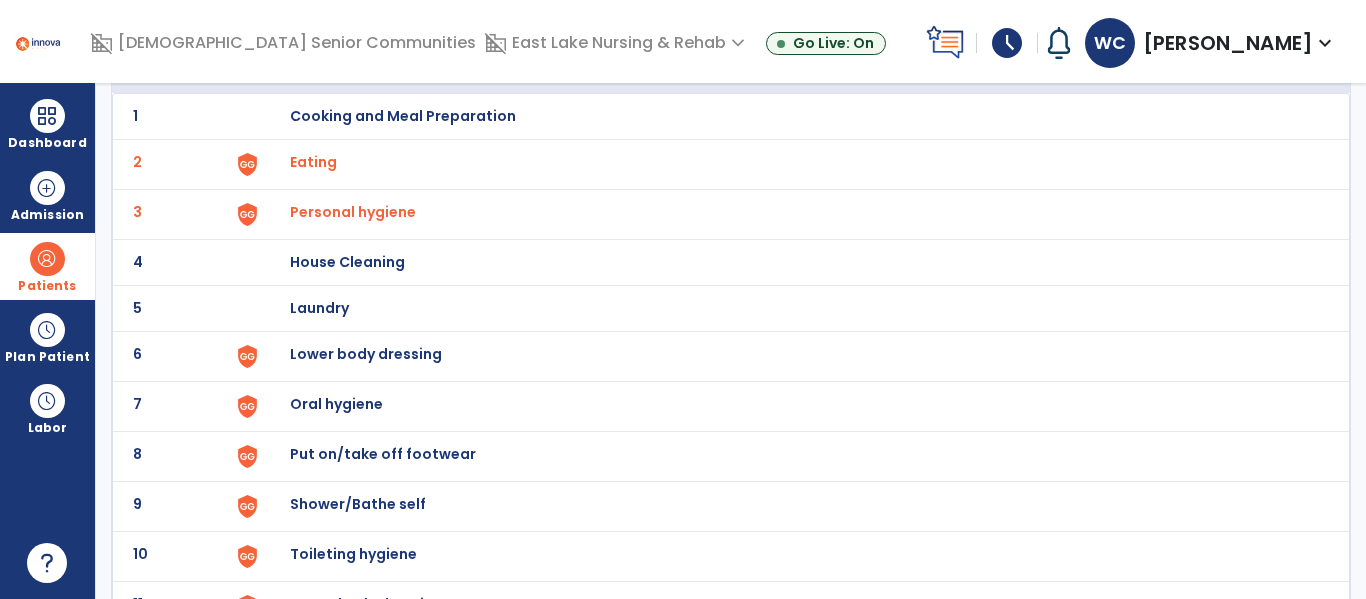 scroll, scrollTop: 154, scrollLeft: 0, axis: vertical 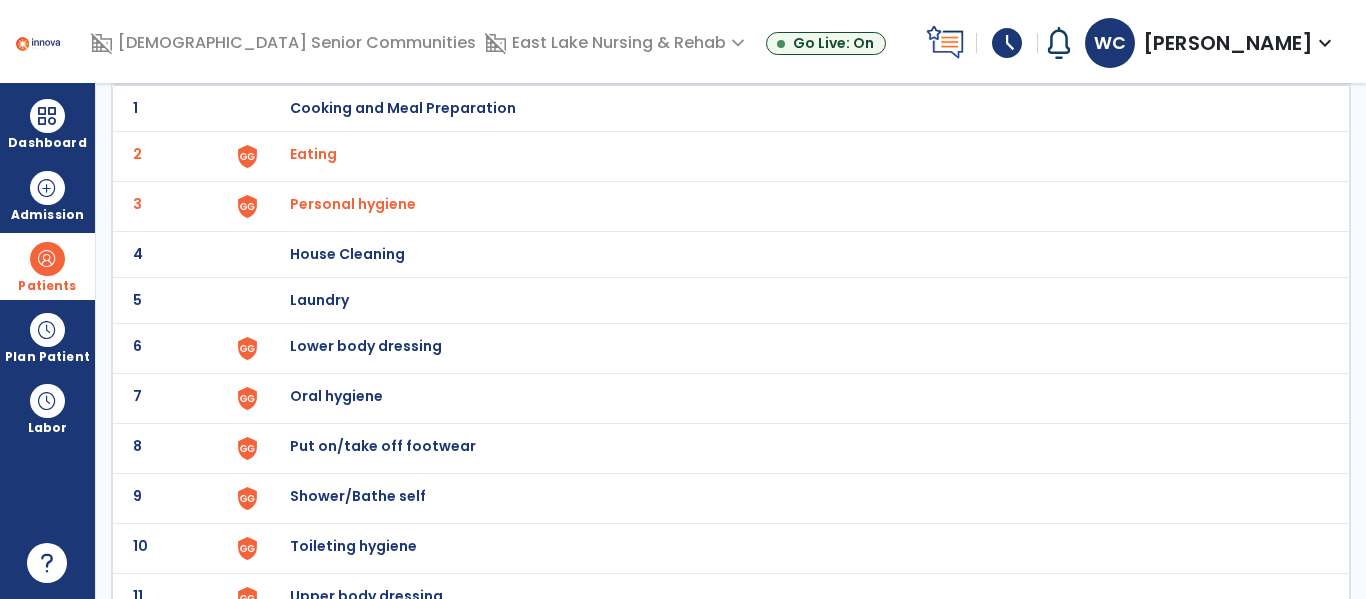 click on "Oral hygiene" at bounding box center (403, 108) 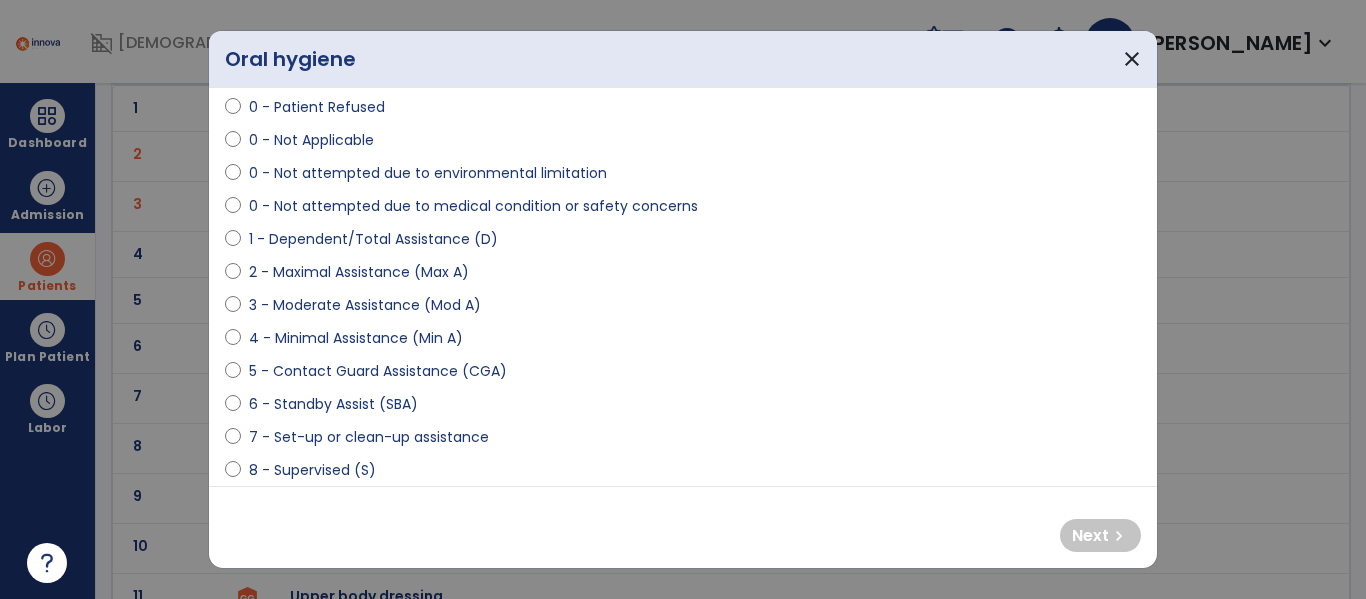 scroll, scrollTop: 352, scrollLeft: 0, axis: vertical 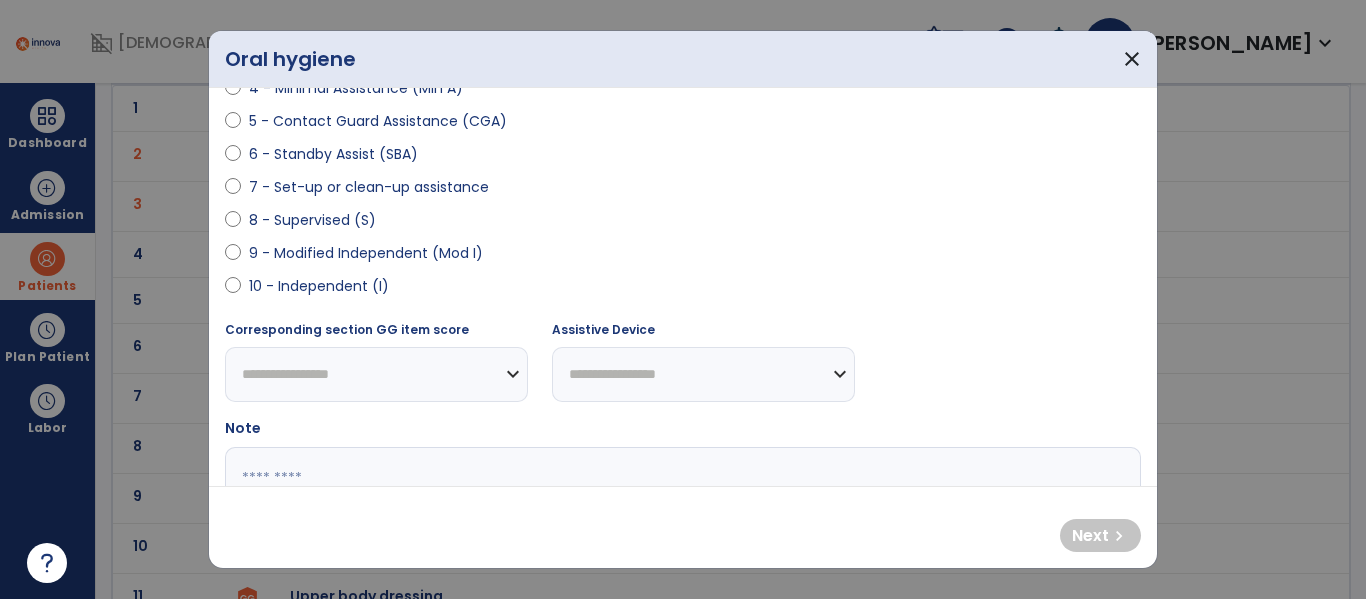 select on "**********" 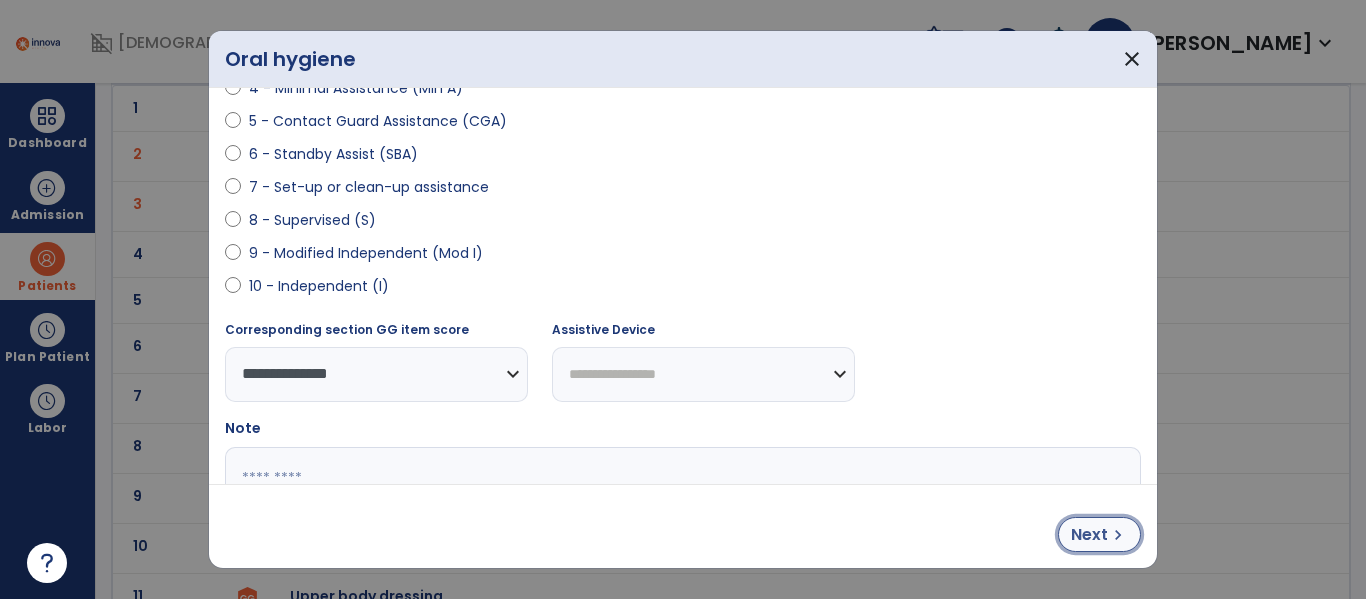 click on "Next" at bounding box center (1089, 535) 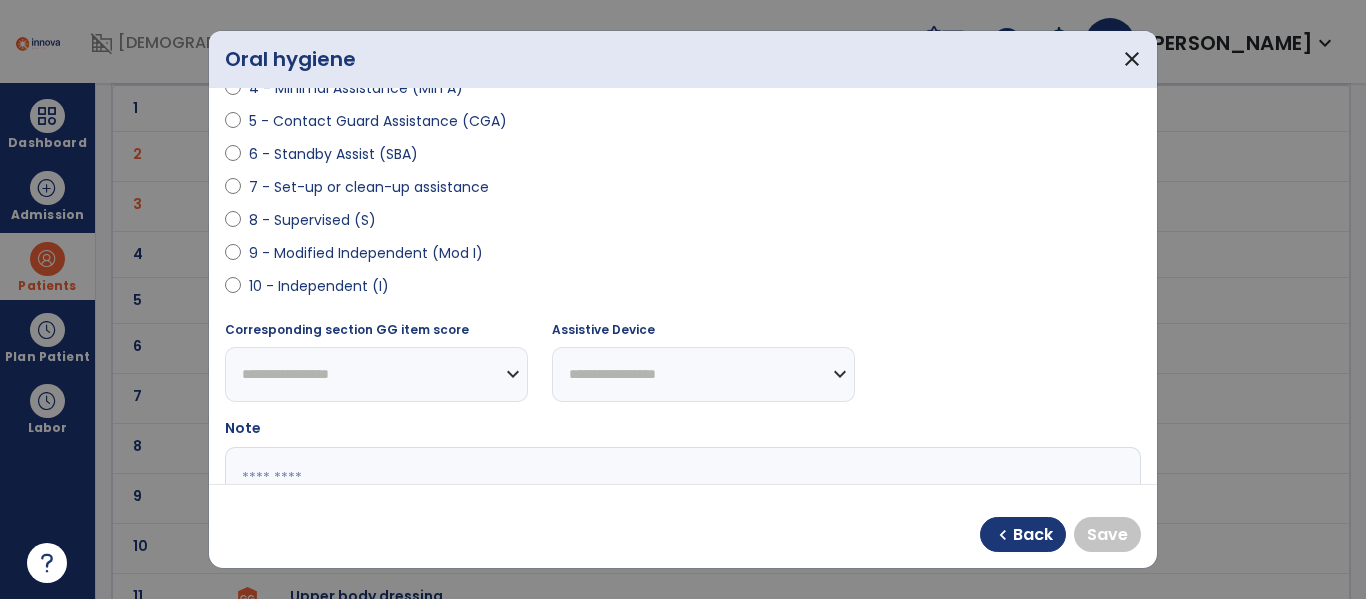 select on "**********" 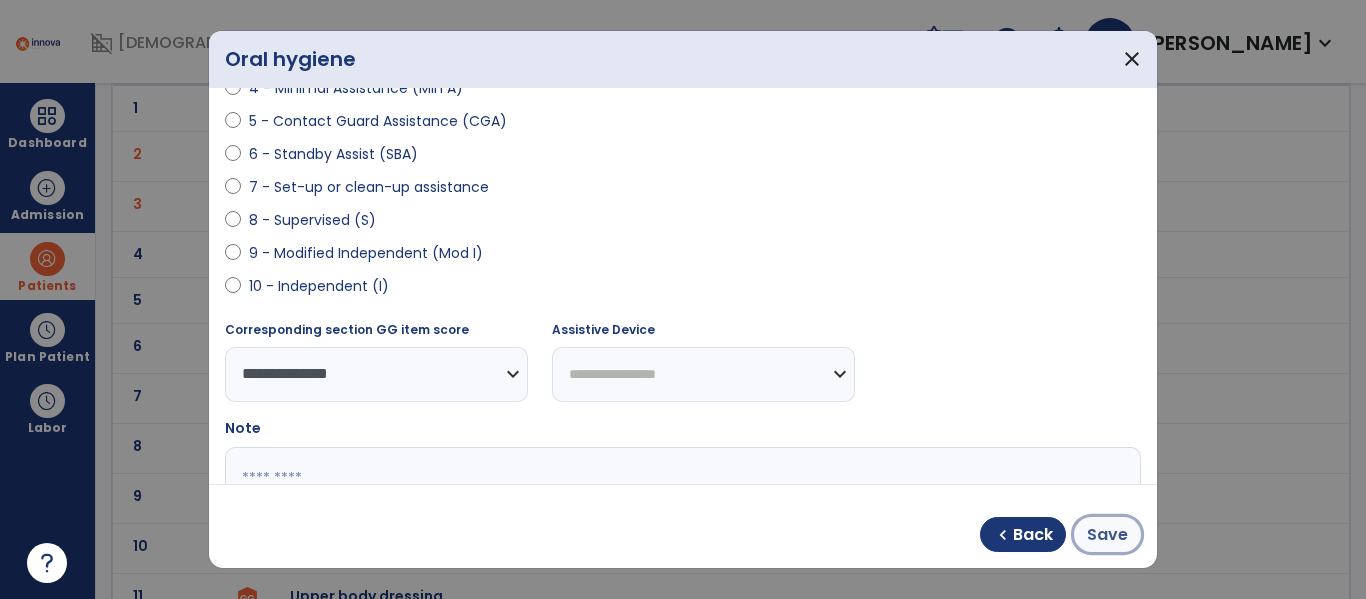click on "Save" at bounding box center (1107, 535) 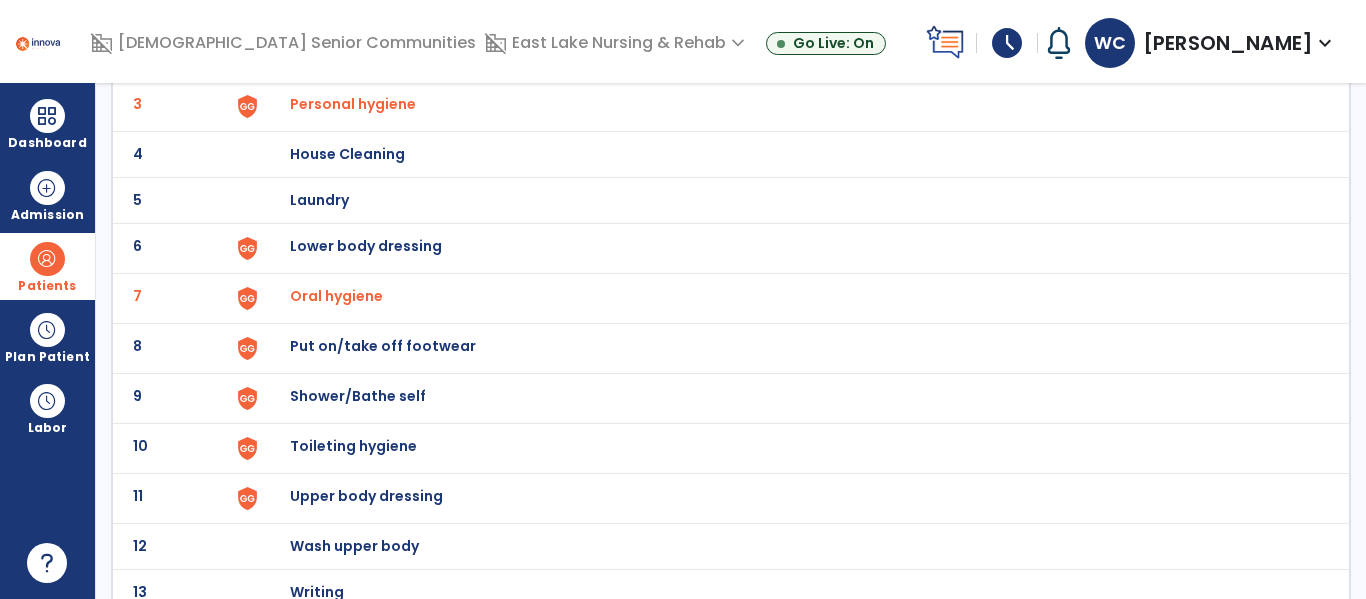 scroll, scrollTop: 272, scrollLeft: 0, axis: vertical 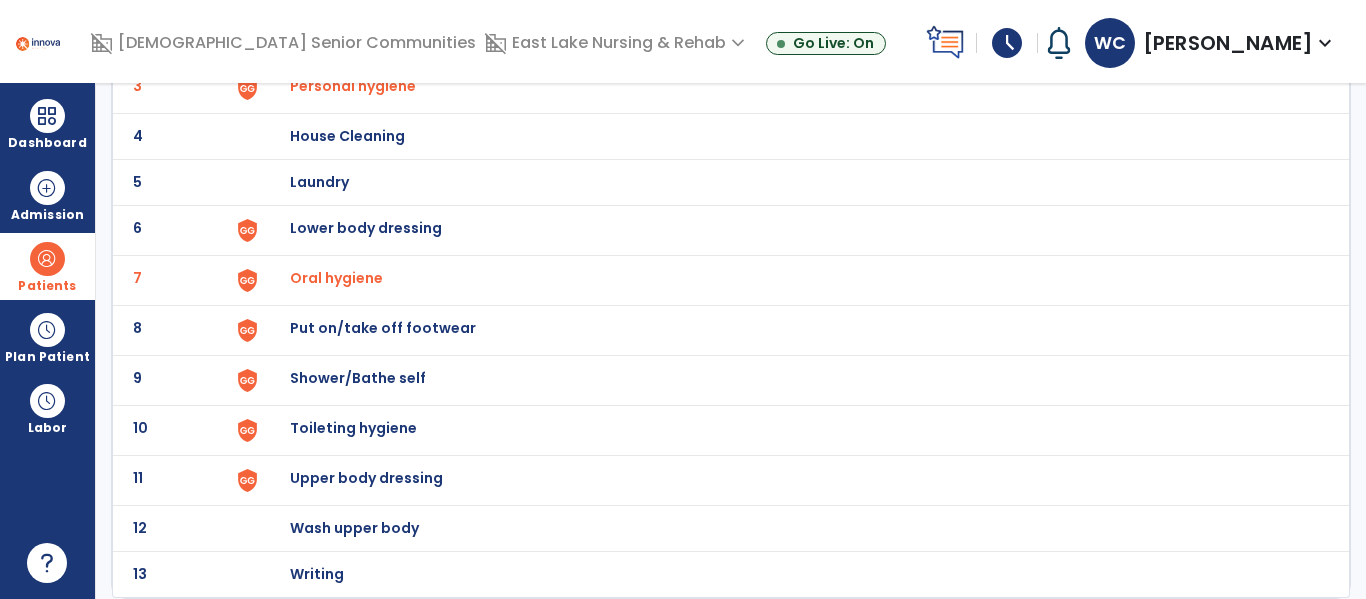 click on "Toileting hygiene" at bounding box center [789, -10] 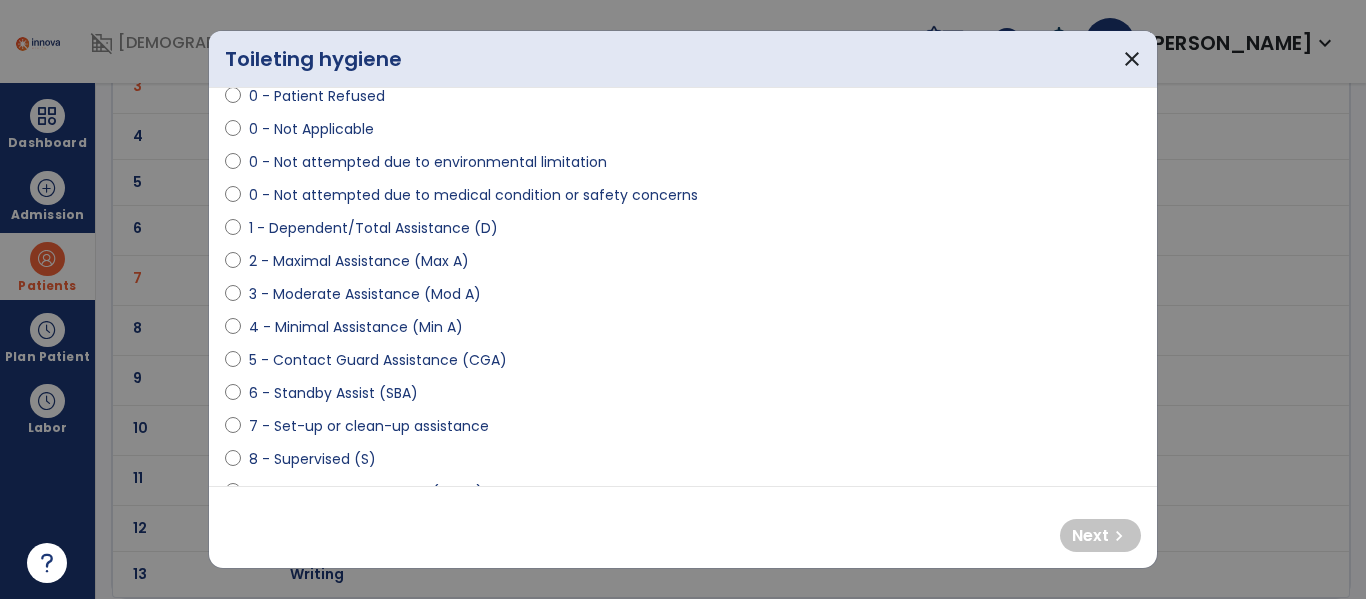 scroll, scrollTop: 120, scrollLeft: 0, axis: vertical 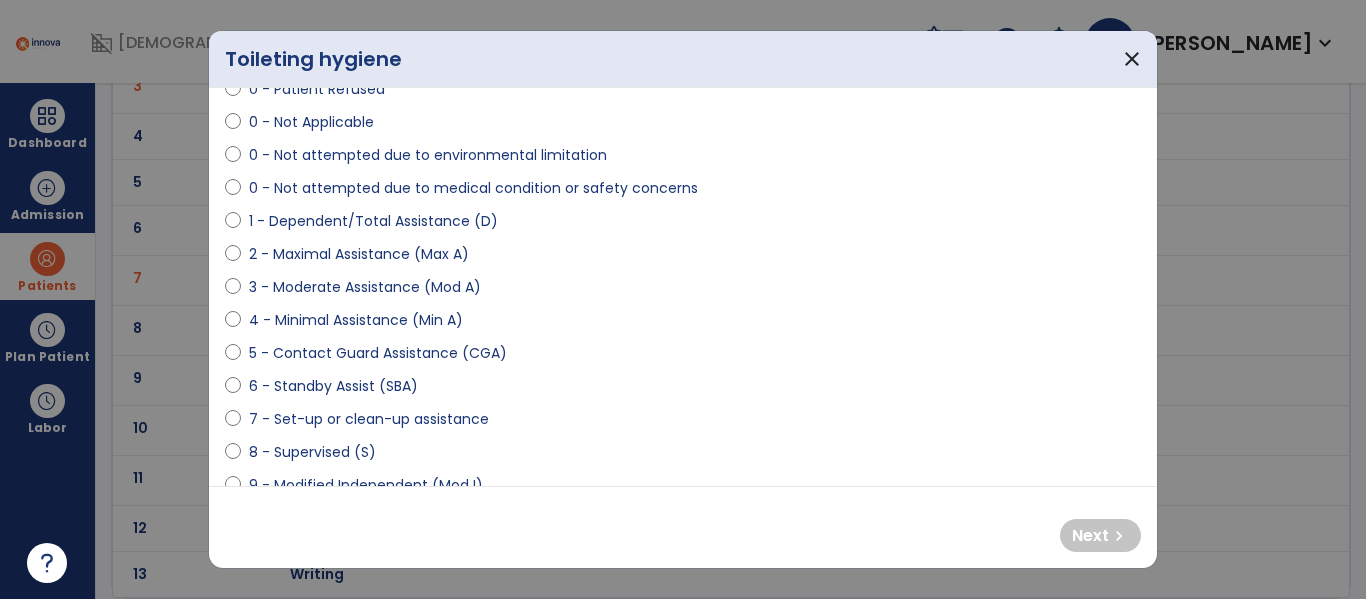 select on "**********" 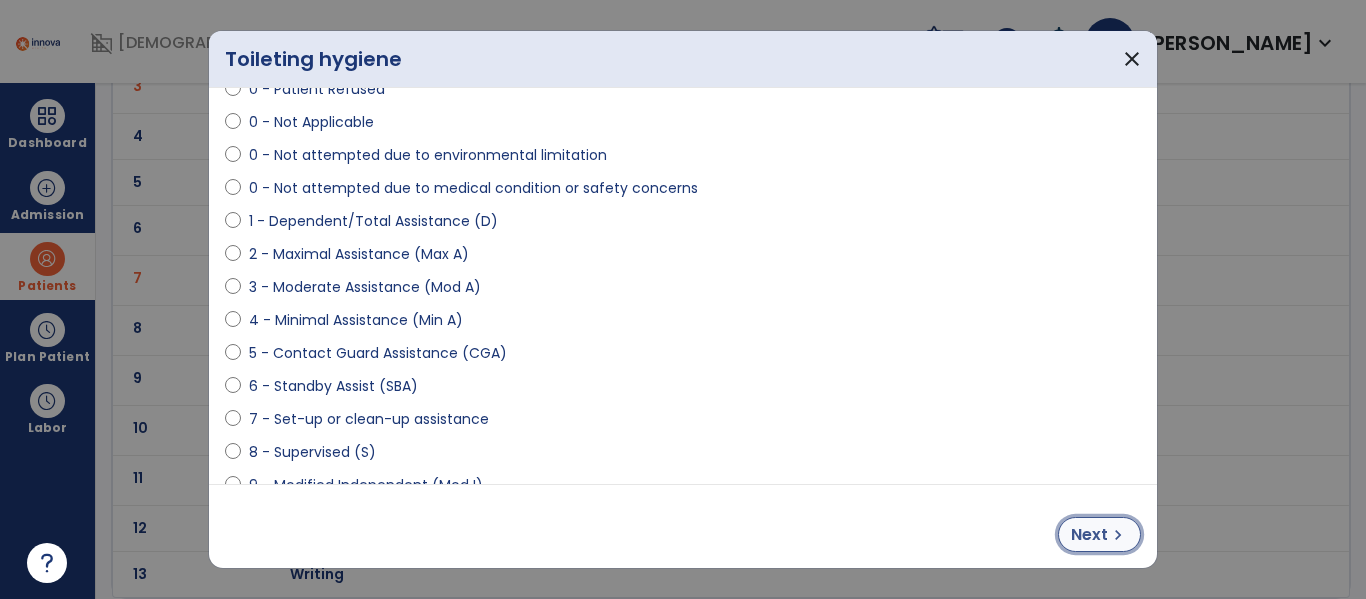 click on "chevron_right" at bounding box center (1118, 535) 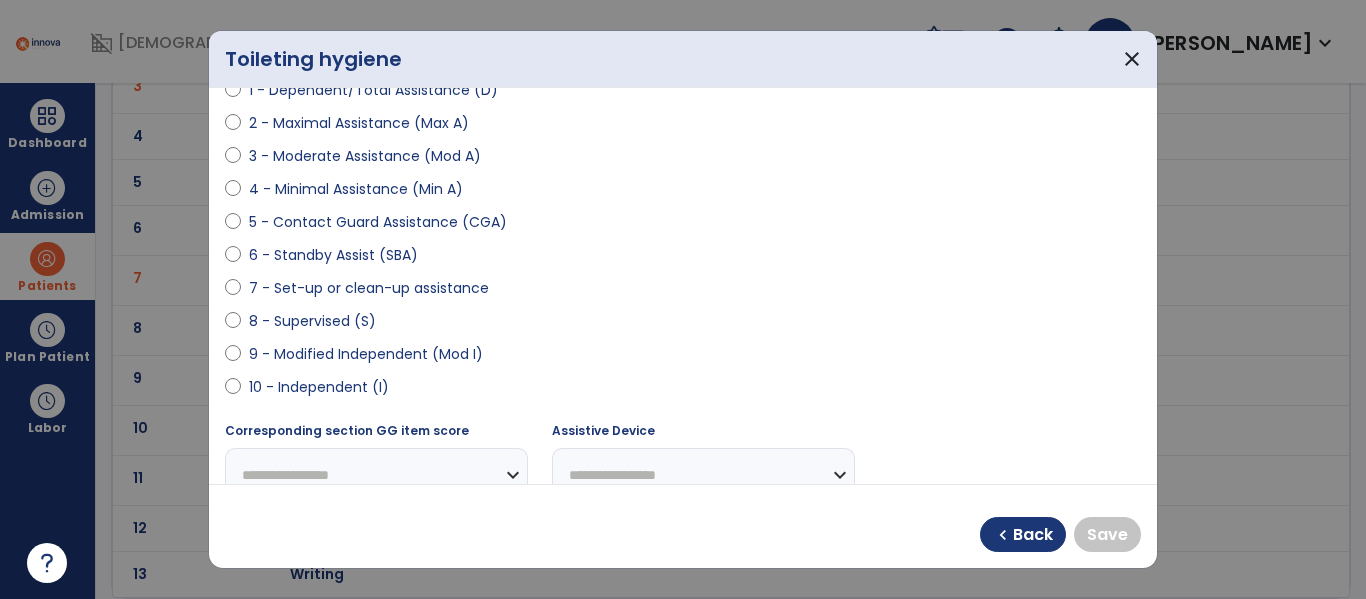 scroll, scrollTop: 296, scrollLeft: 0, axis: vertical 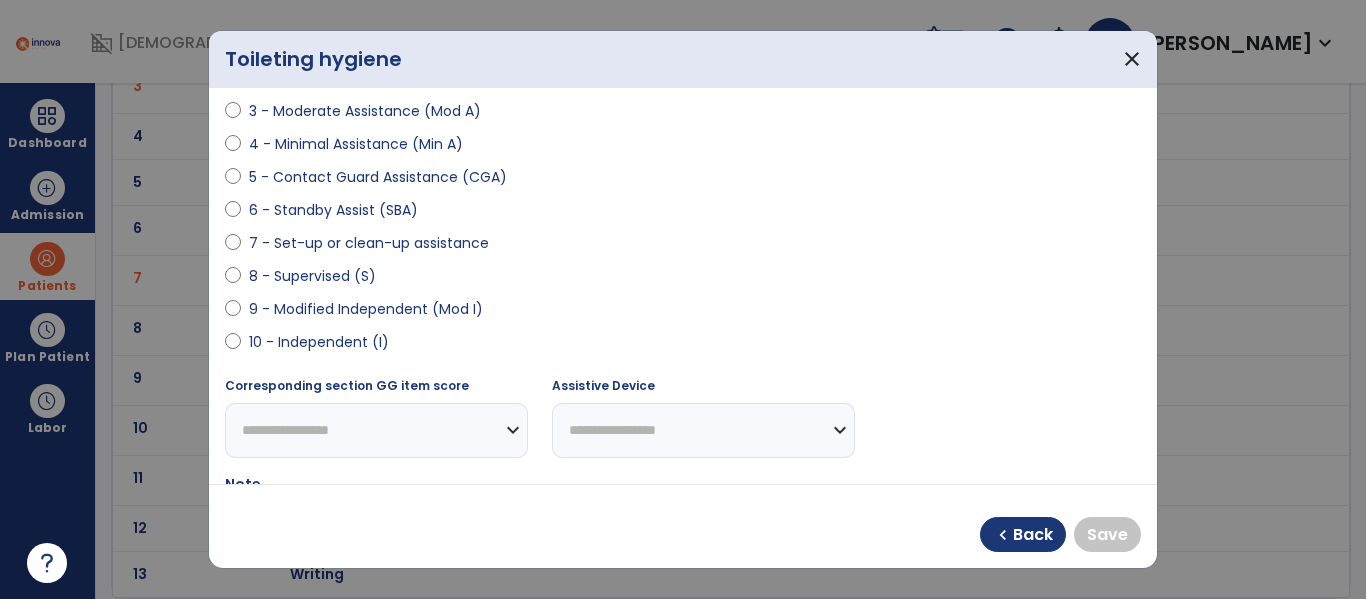 select on "**********" 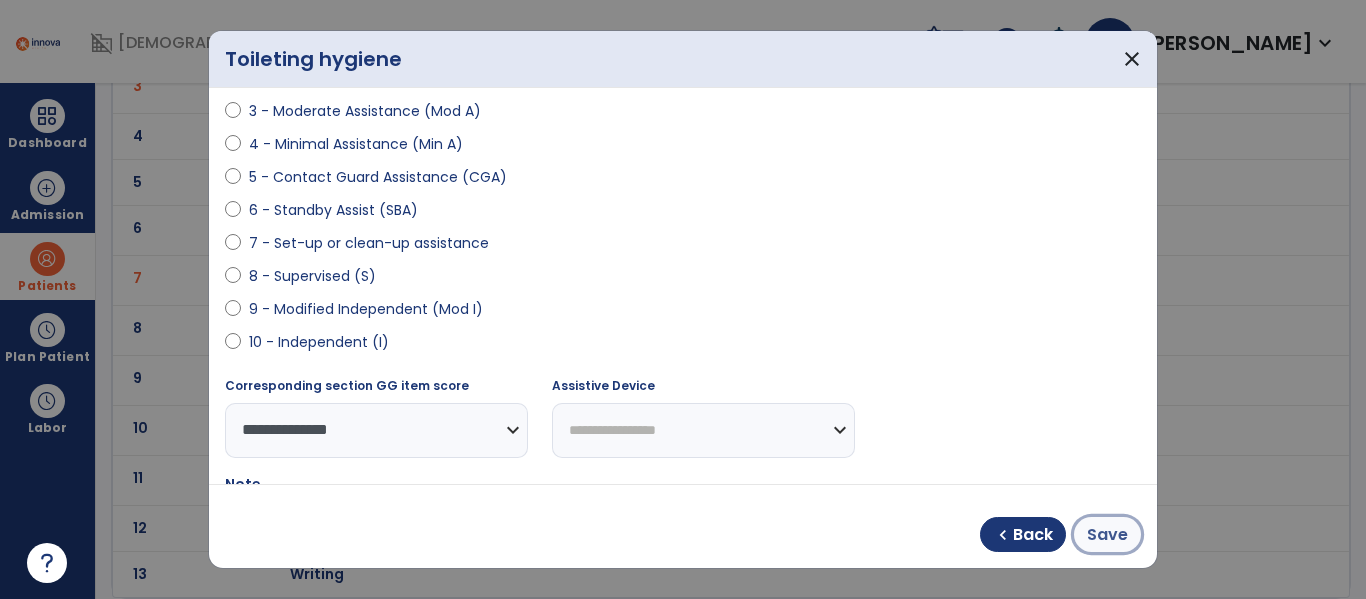 click on "Save" at bounding box center [1107, 535] 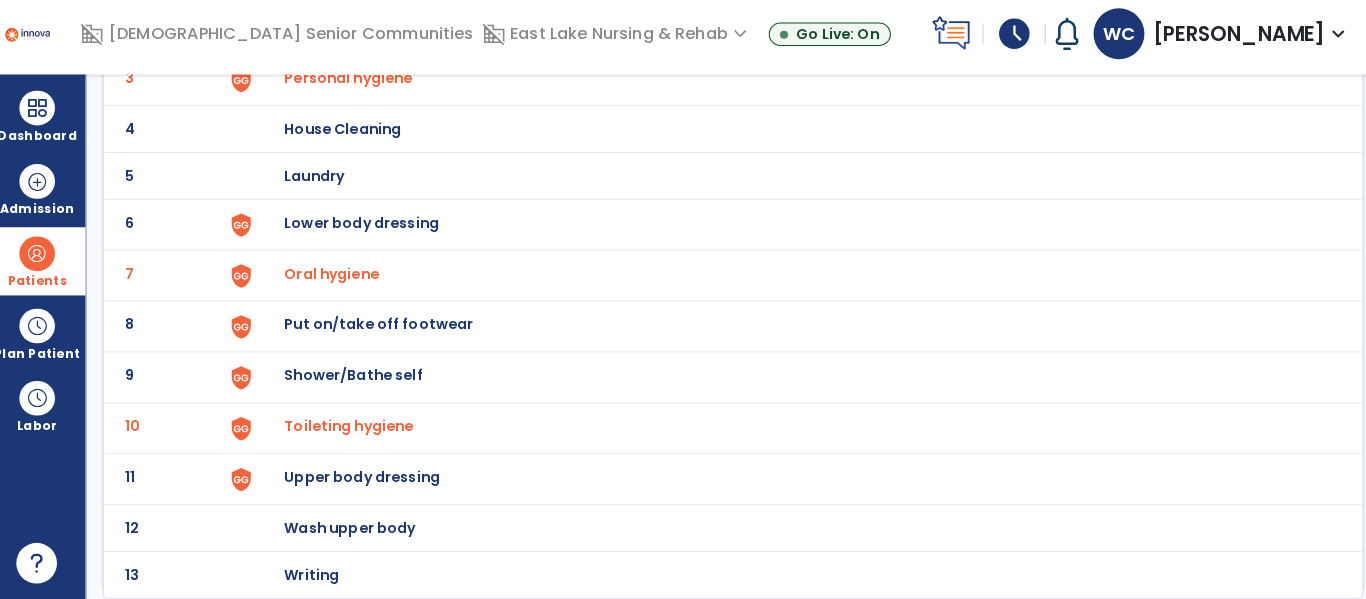 scroll, scrollTop: 0, scrollLeft: 0, axis: both 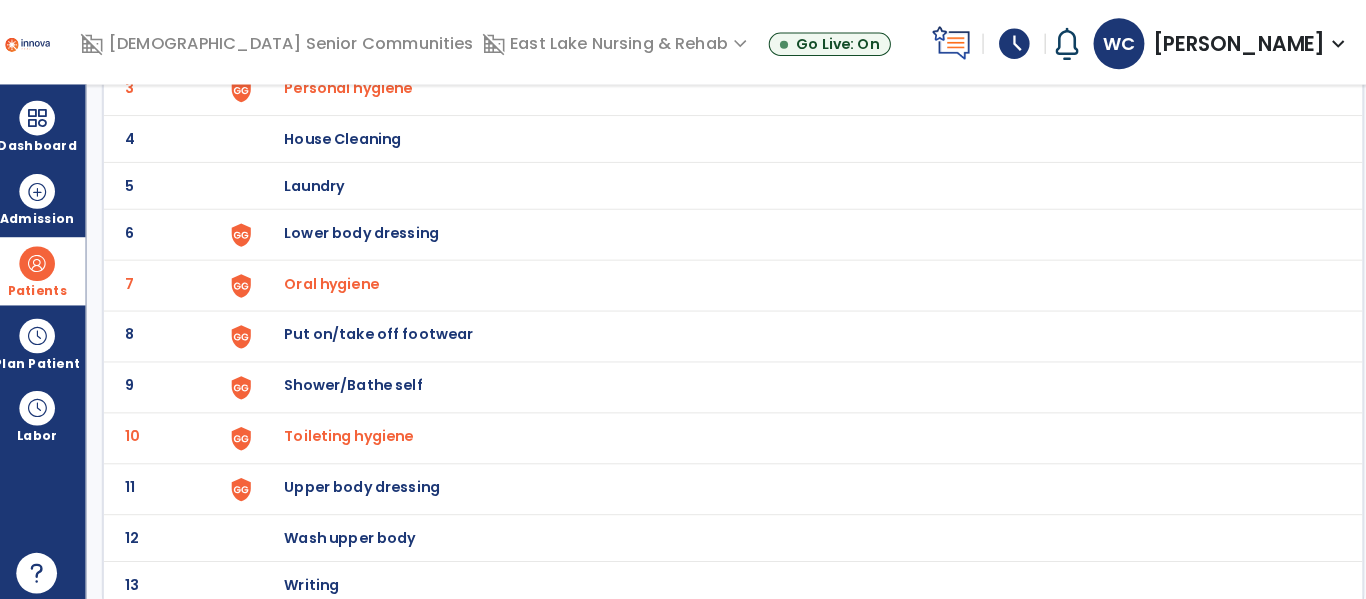 click on "Upper body dressing" at bounding box center [403, -10] 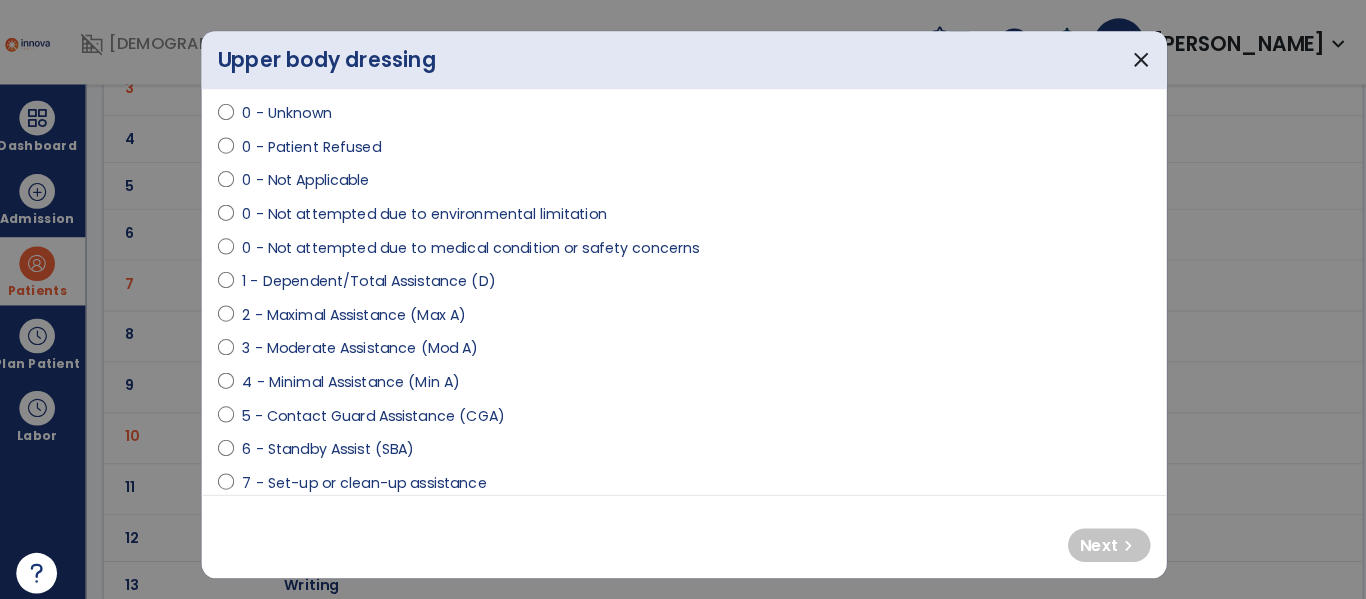 scroll, scrollTop: 67, scrollLeft: 0, axis: vertical 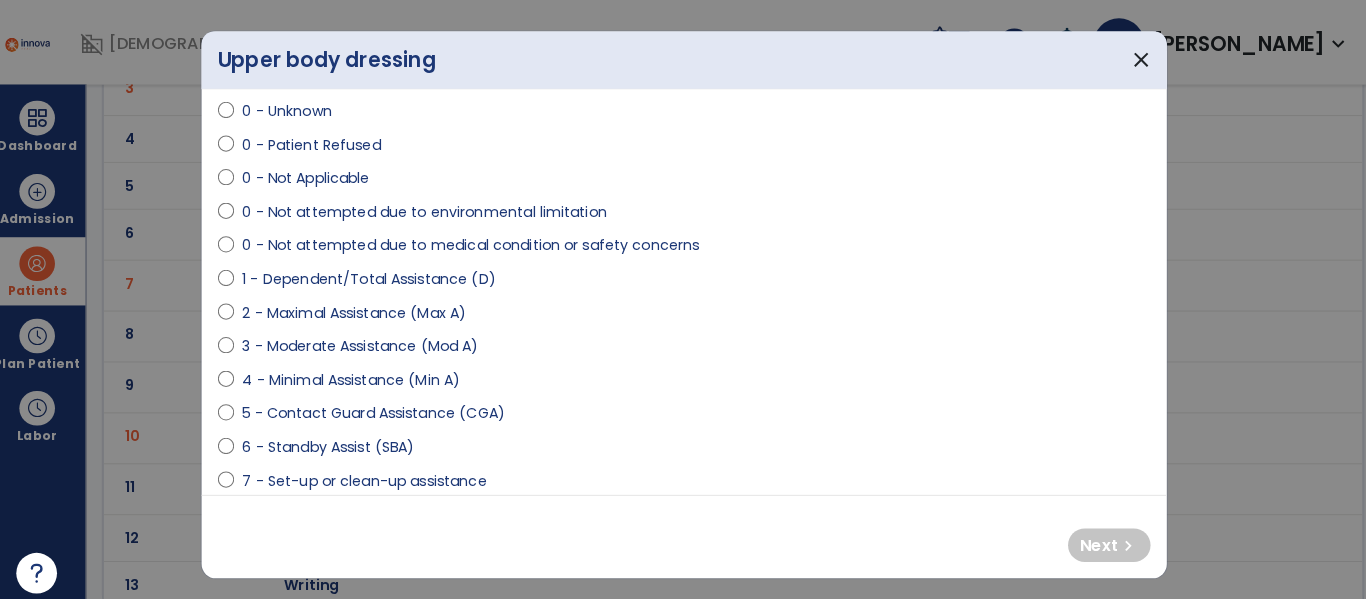 click on "4 - Minimal Assistance (Min A)" at bounding box center [683, 377] 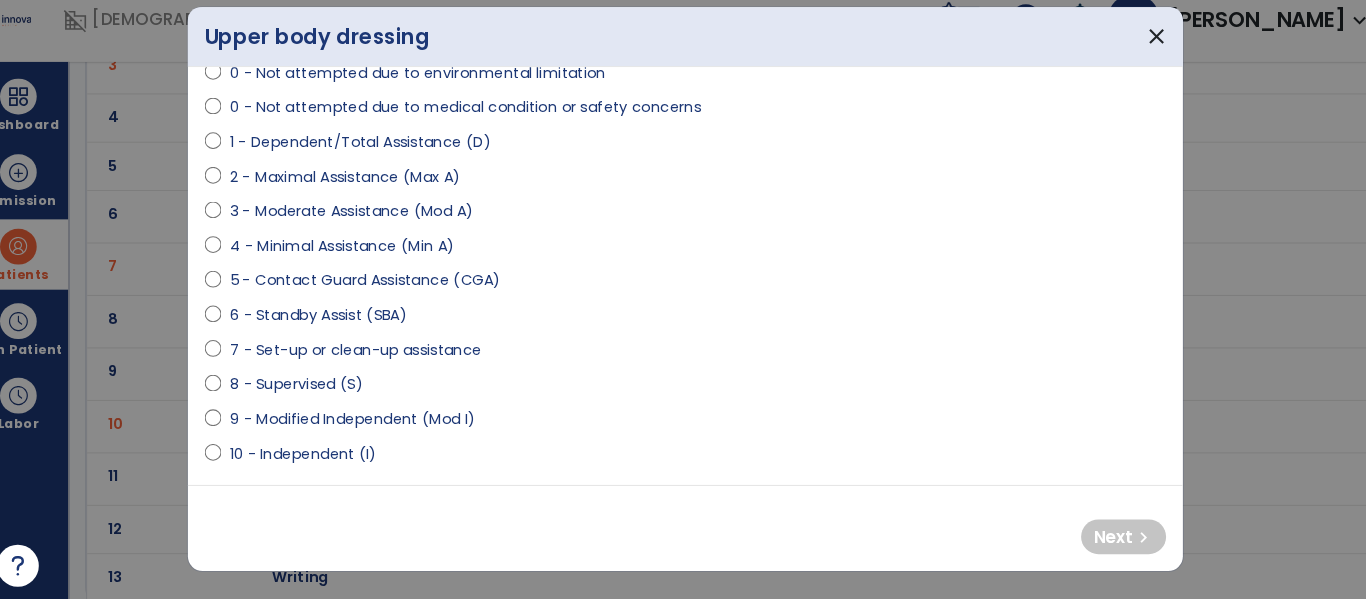 scroll, scrollTop: 188, scrollLeft: 0, axis: vertical 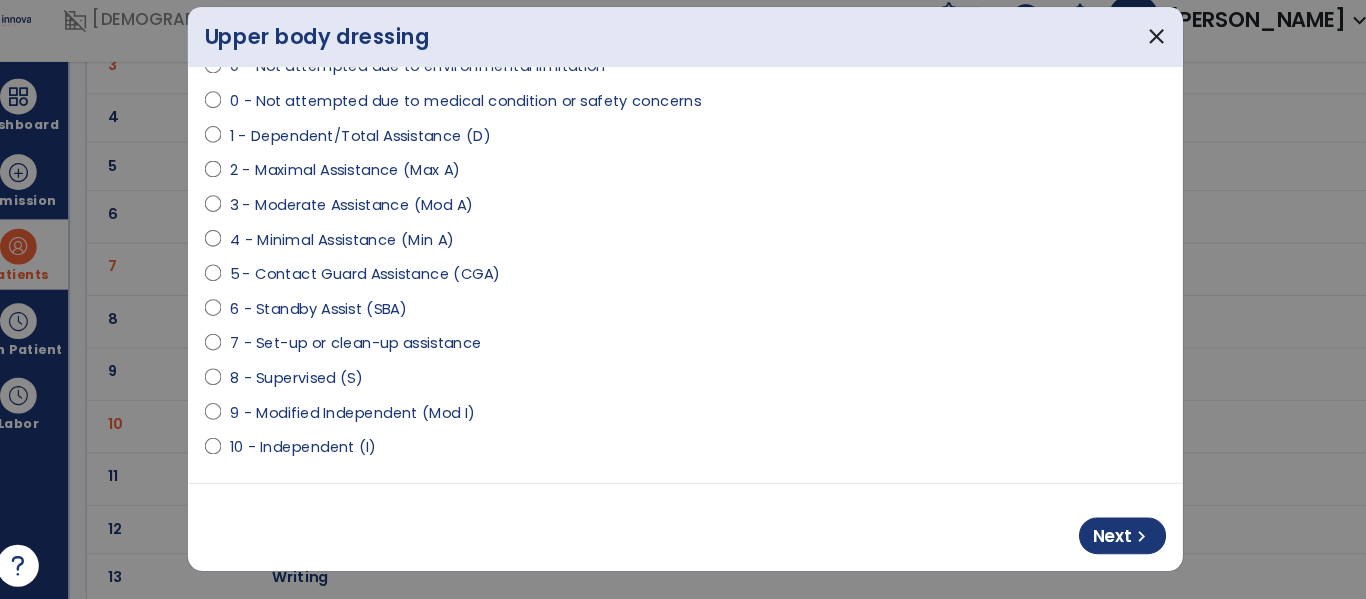select on "**********" 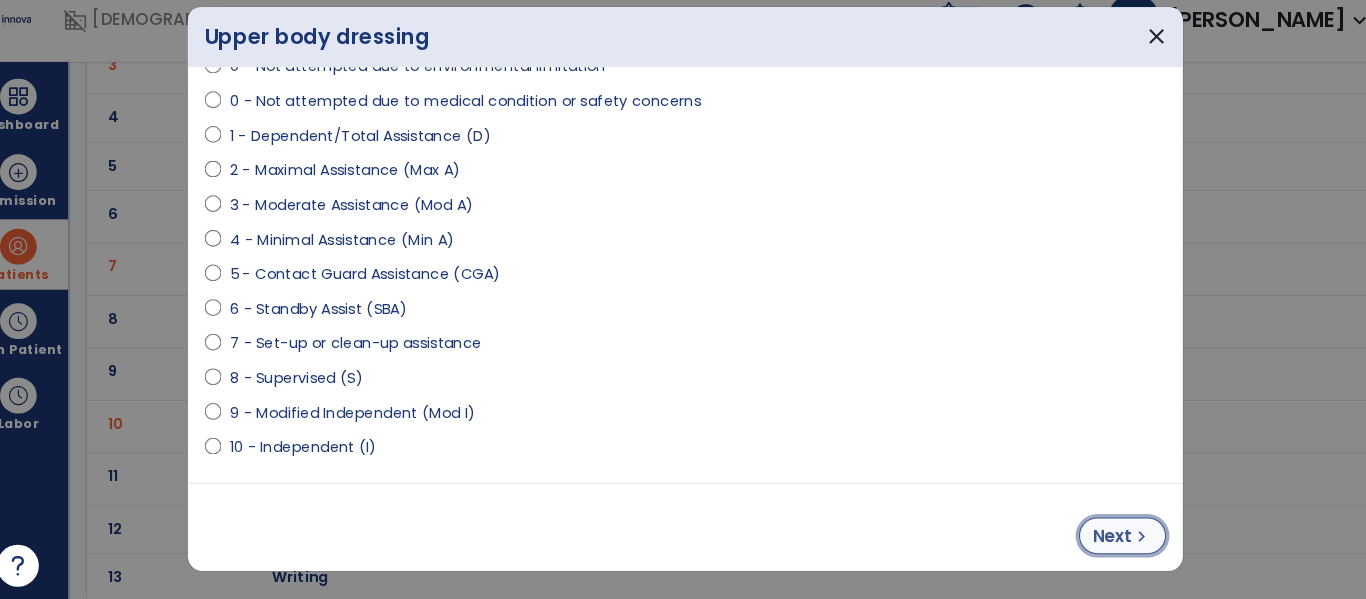 click on "Next" at bounding box center (1089, 535) 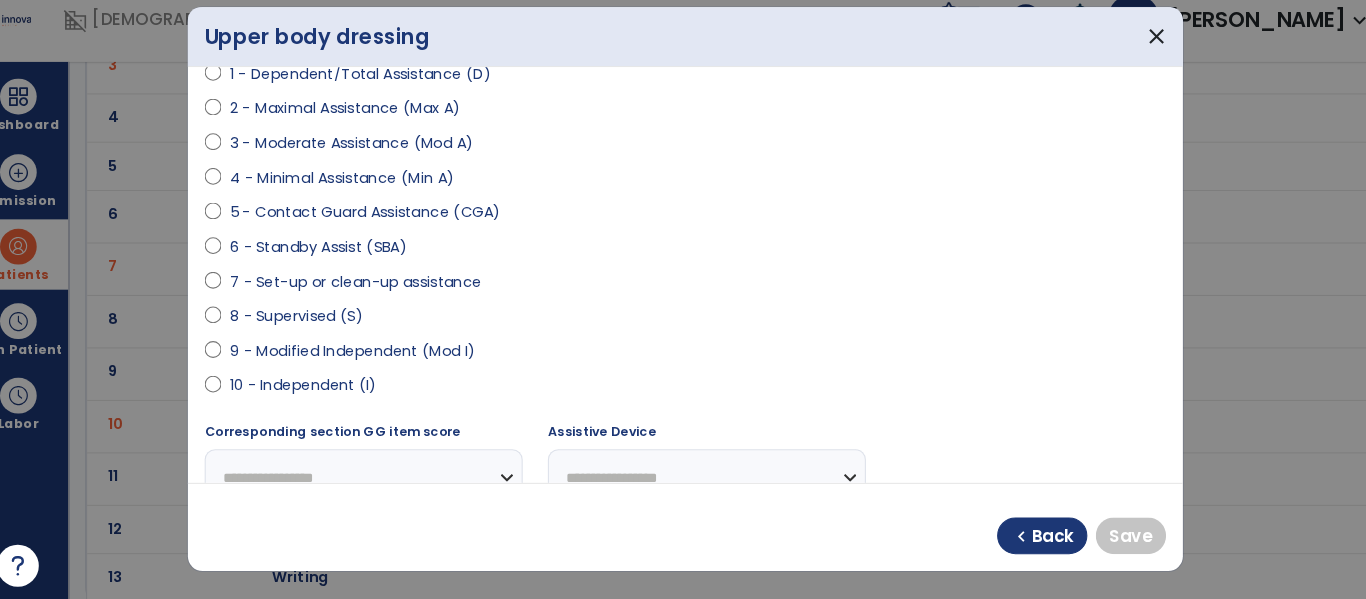 scroll, scrollTop: 278, scrollLeft: 0, axis: vertical 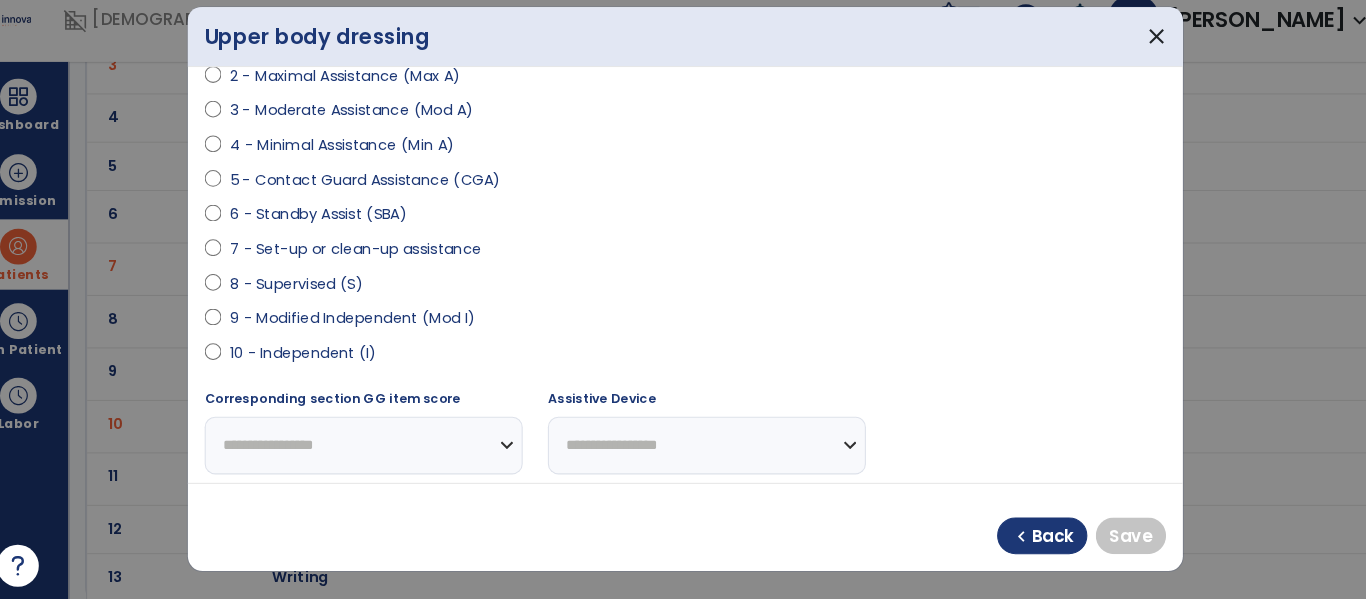 click on "10 - Independent (I)" at bounding box center [319, 360] 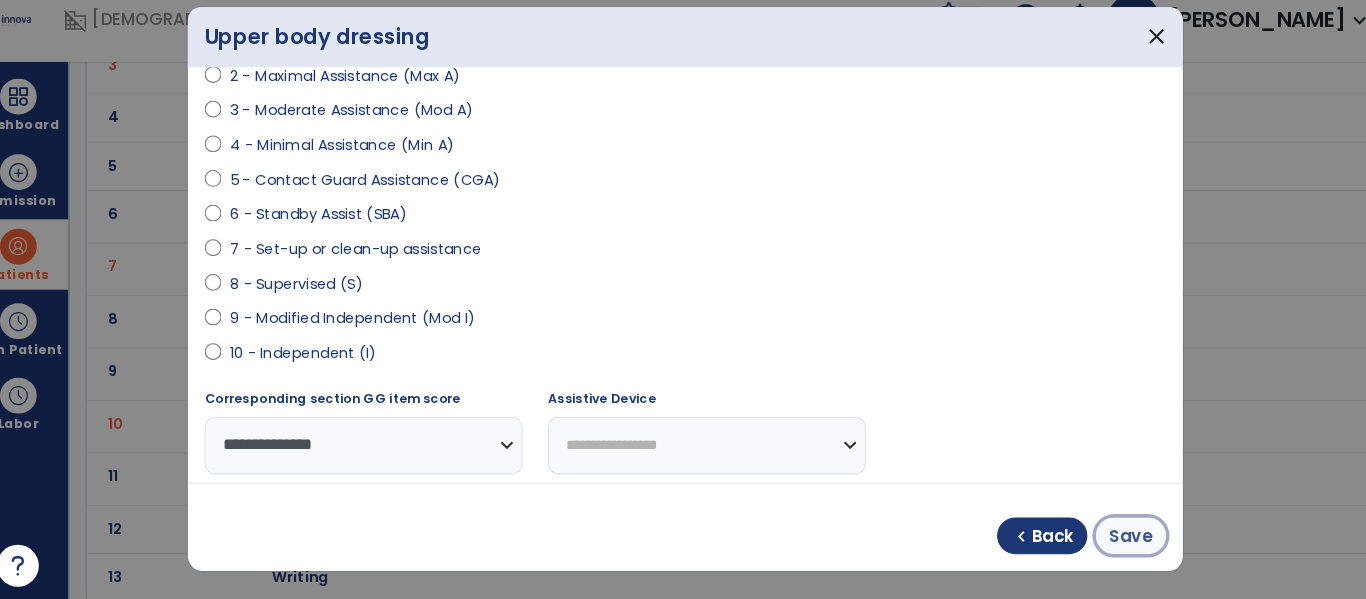 click on "Save" at bounding box center [1107, 535] 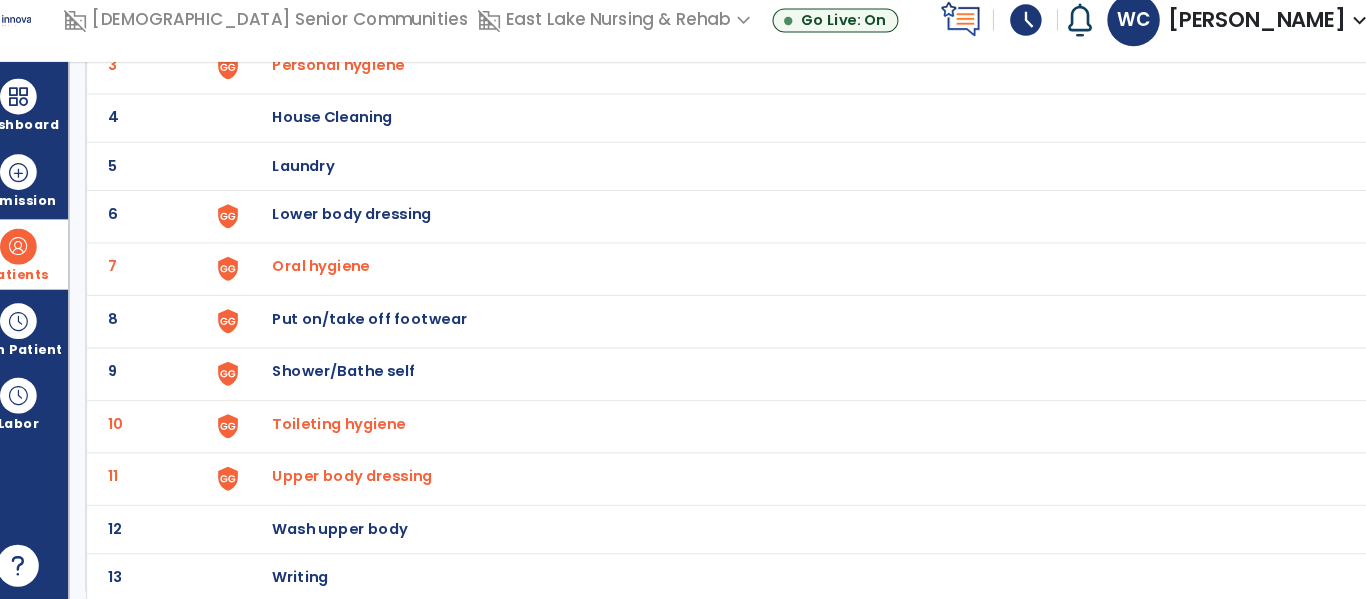 scroll, scrollTop: 0, scrollLeft: 0, axis: both 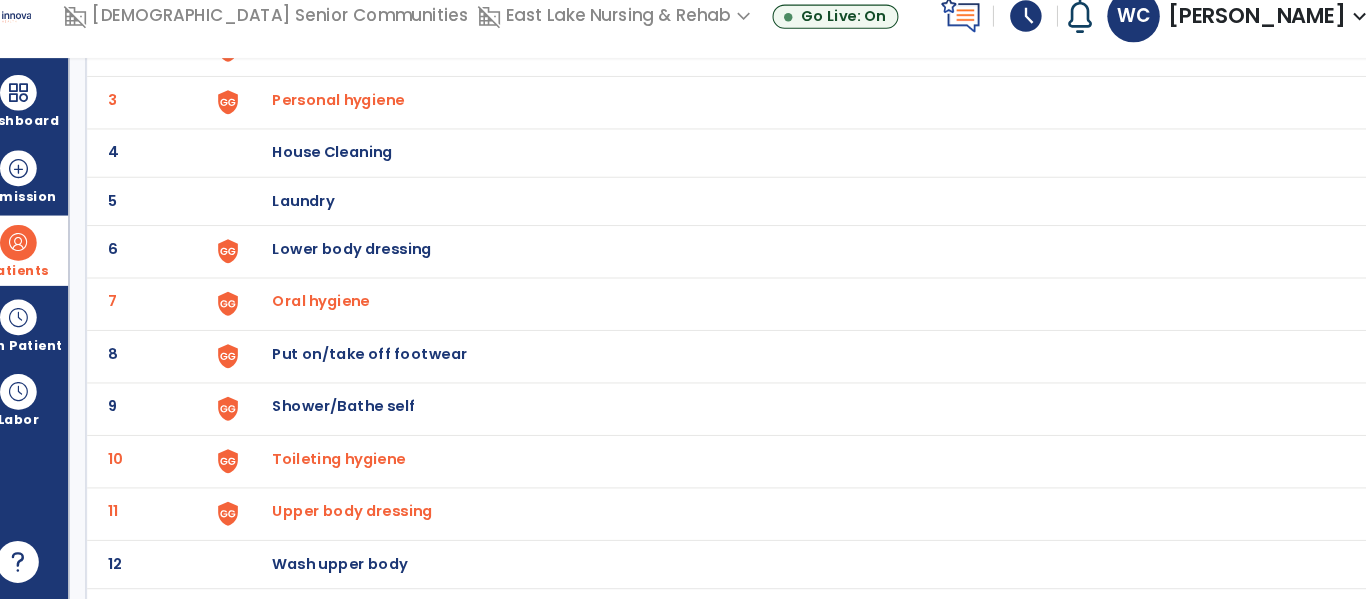 click on "Put on/take off footwear" at bounding box center (403, 27) 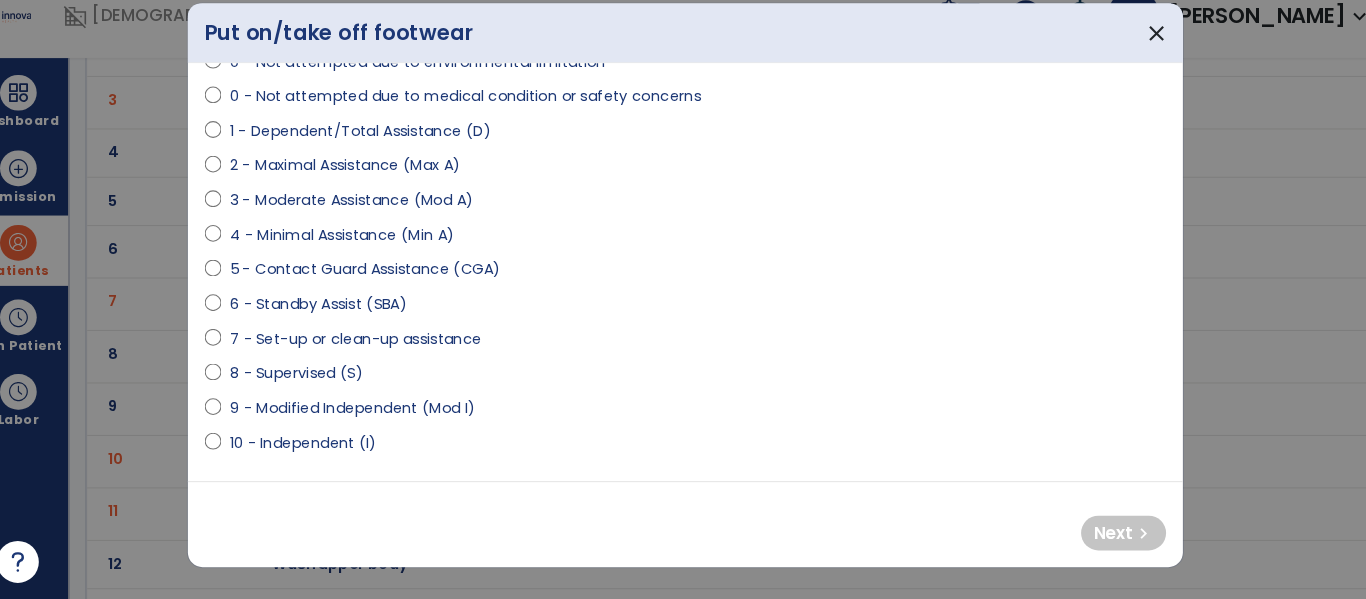 scroll, scrollTop: 222, scrollLeft: 0, axis: vertical 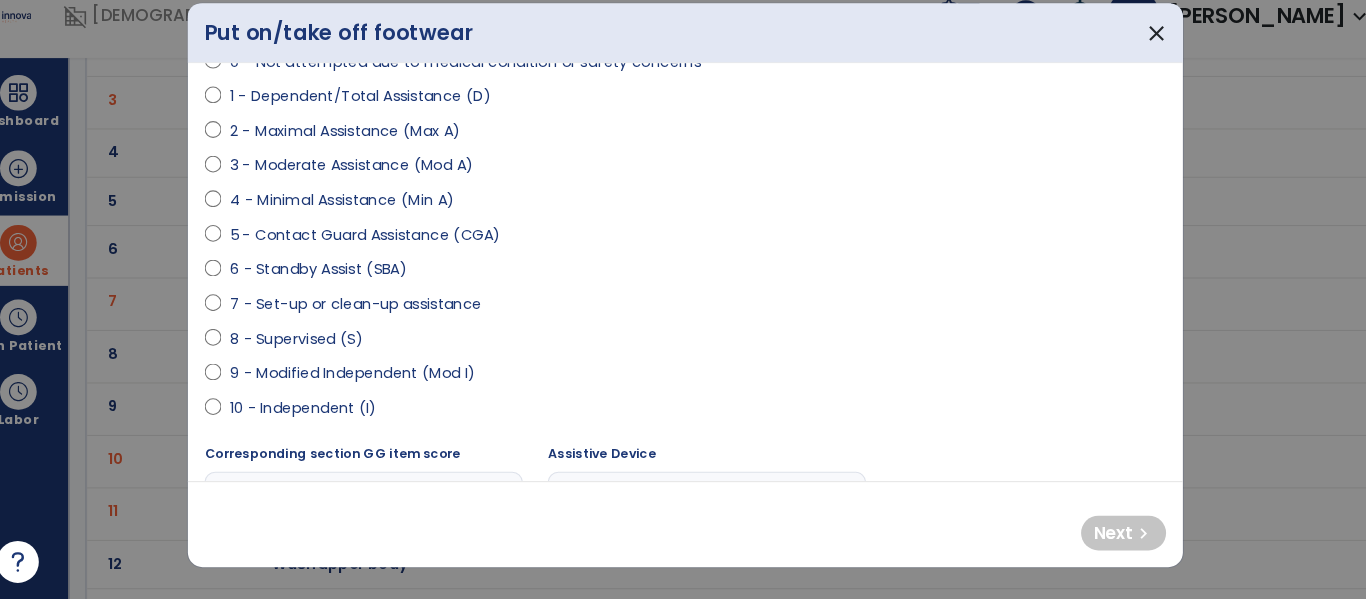 click on "10 - Independent (I)" at bounding box center (319, 416) 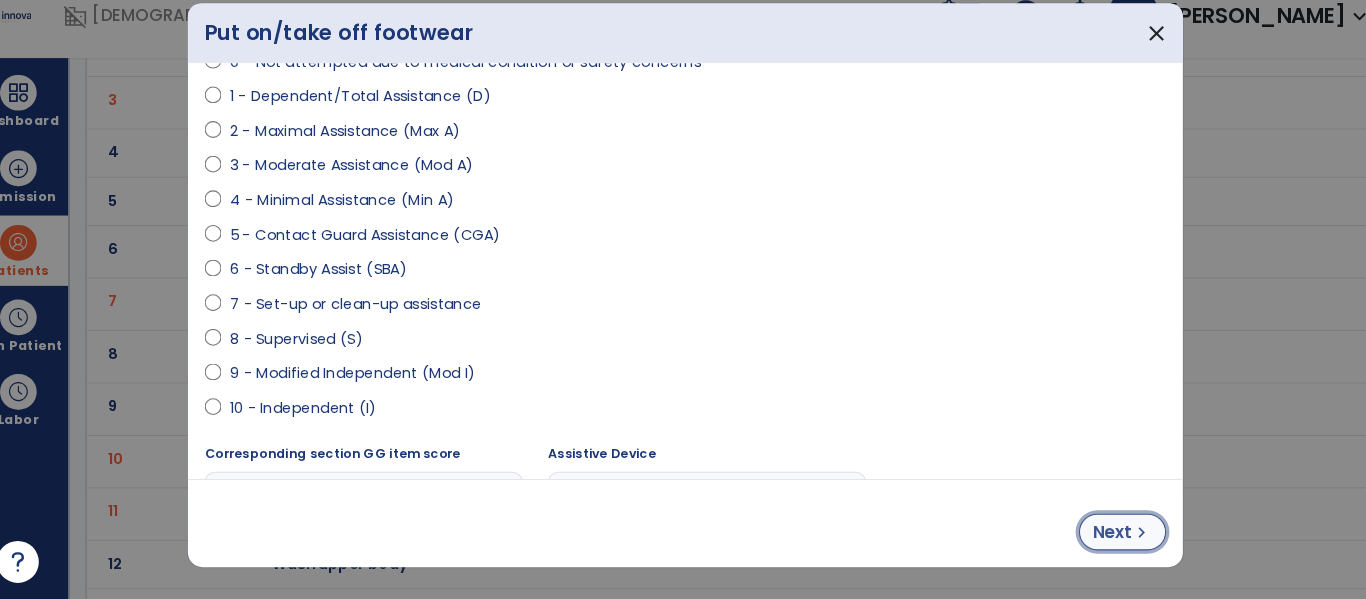 click on "Next" at bounding box center (1089, 535) 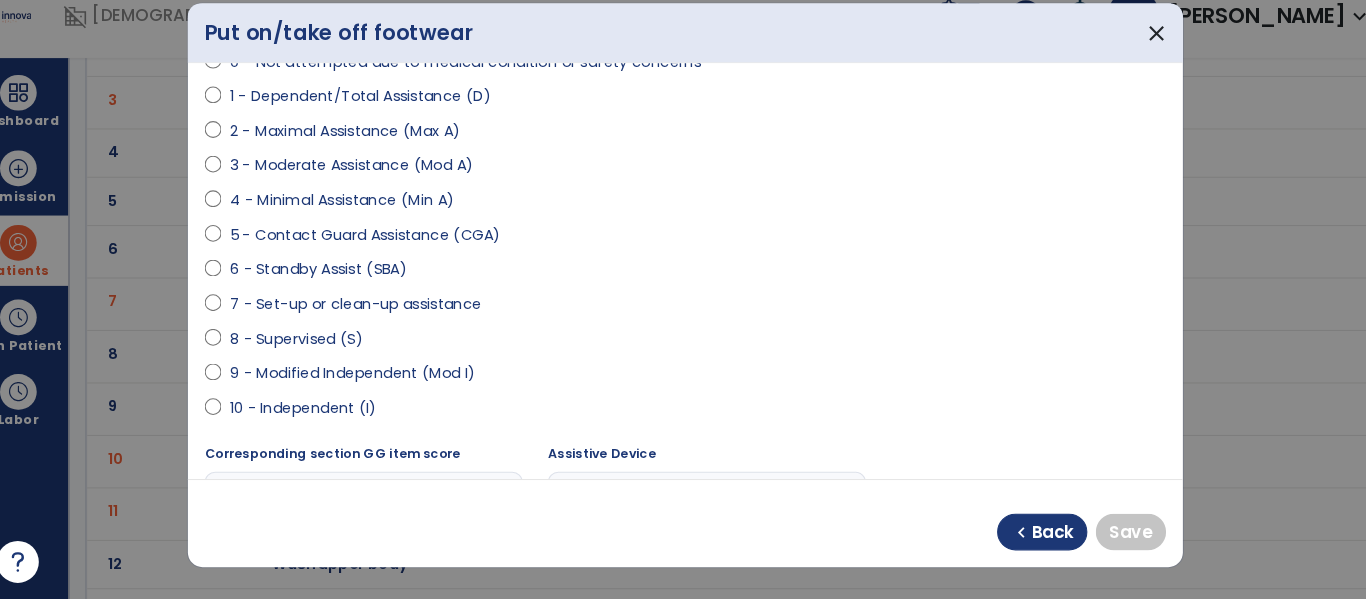 select on "**********" 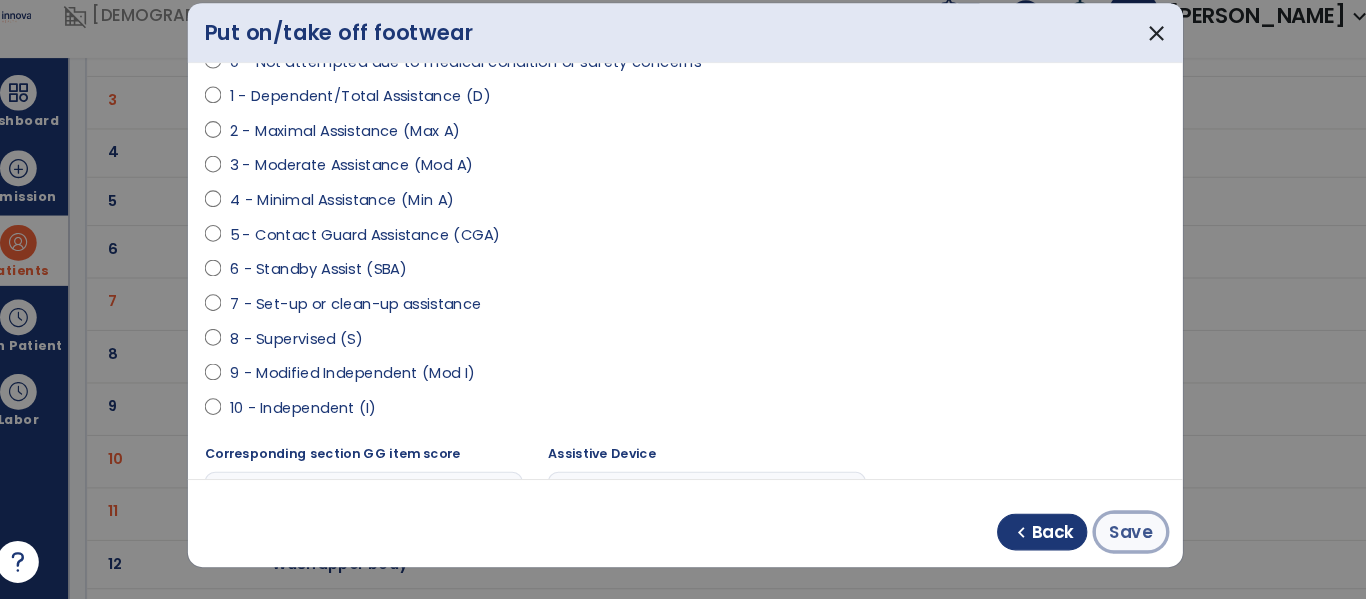 click on "Save" at bounding box center (1107, 535) 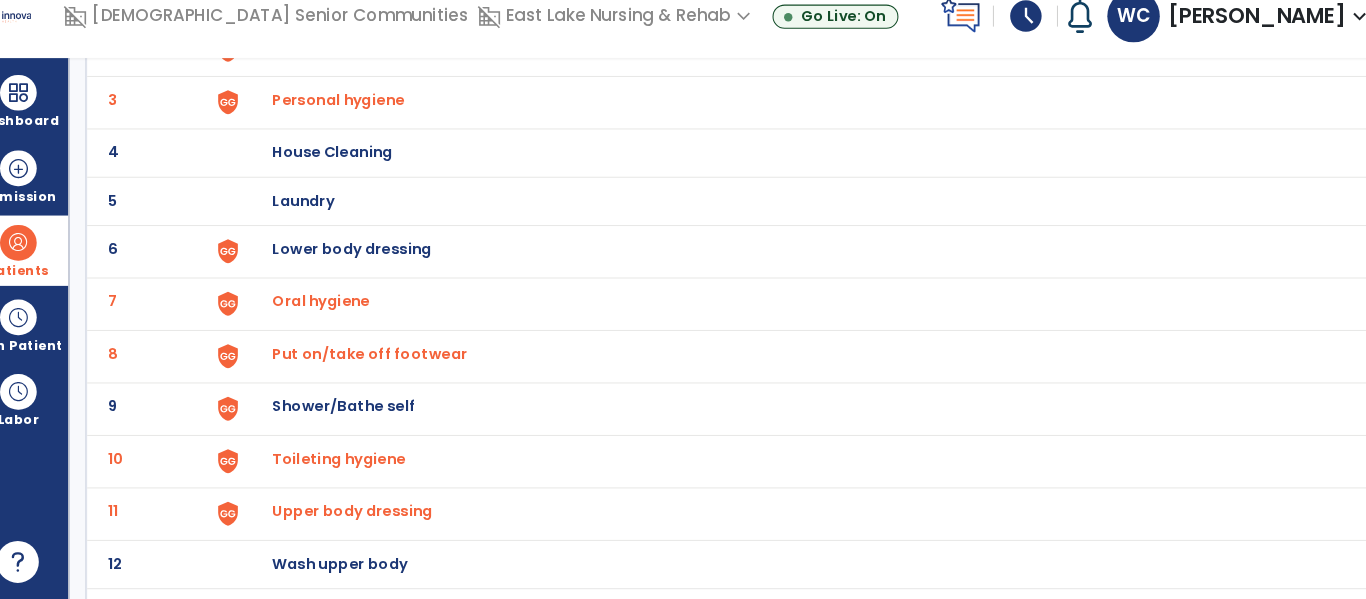 scroll, scrollTop: 272, scrollLeft: 0, axis: vertical 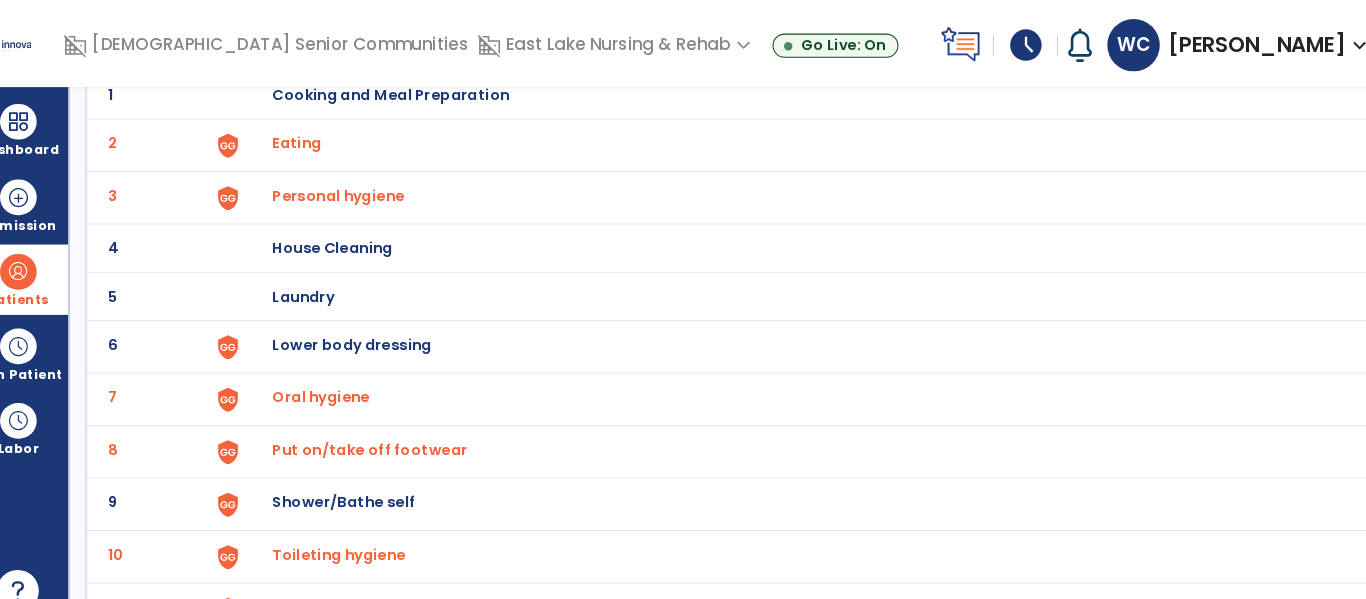 click on "Lower body dressing" at bounding box center [403, 90] 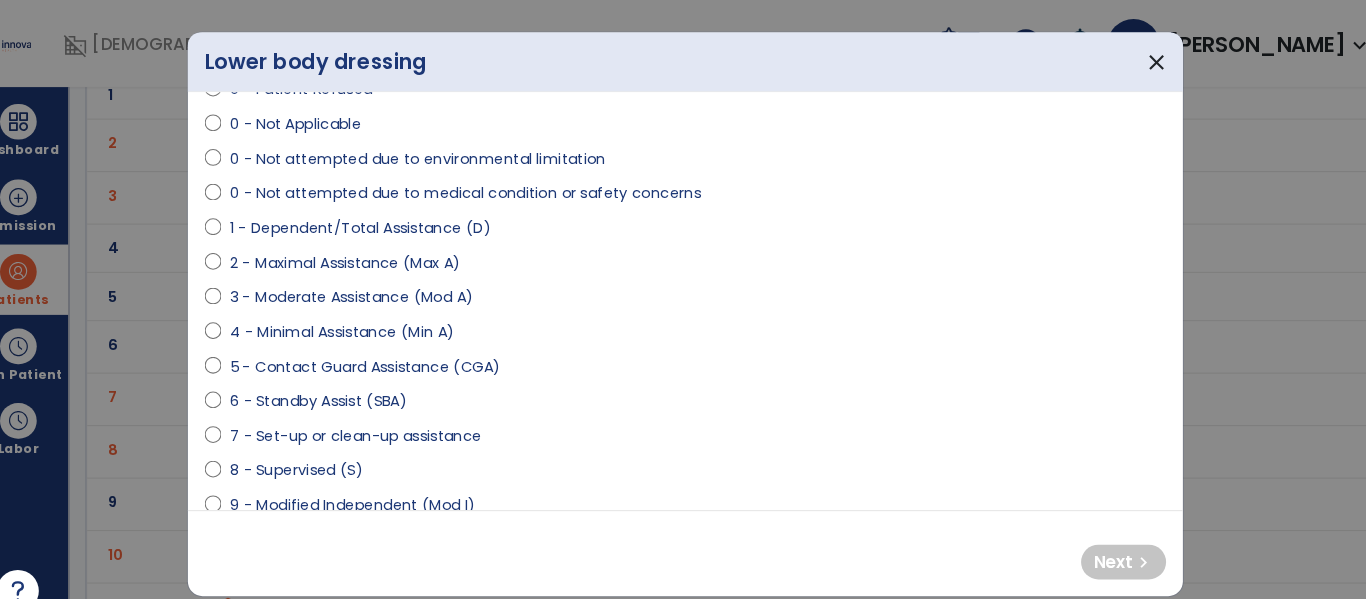 scroll, scrollTop: 123, scrollLeft: 0, axis: vertical 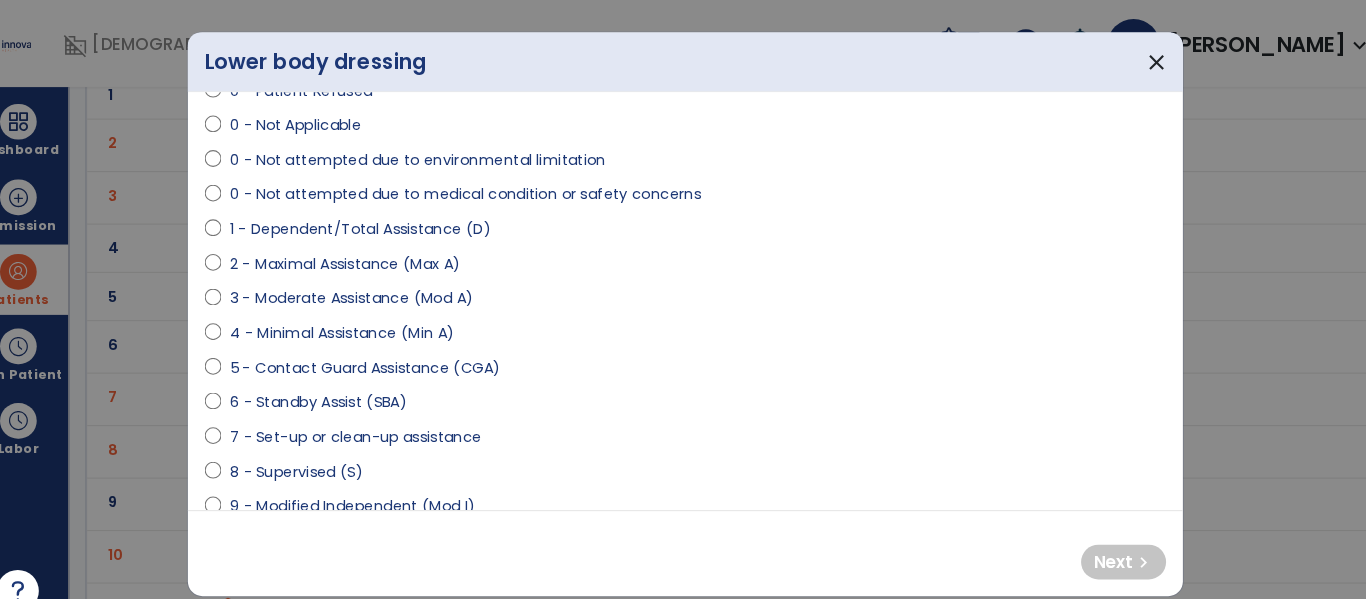 select on "**********" 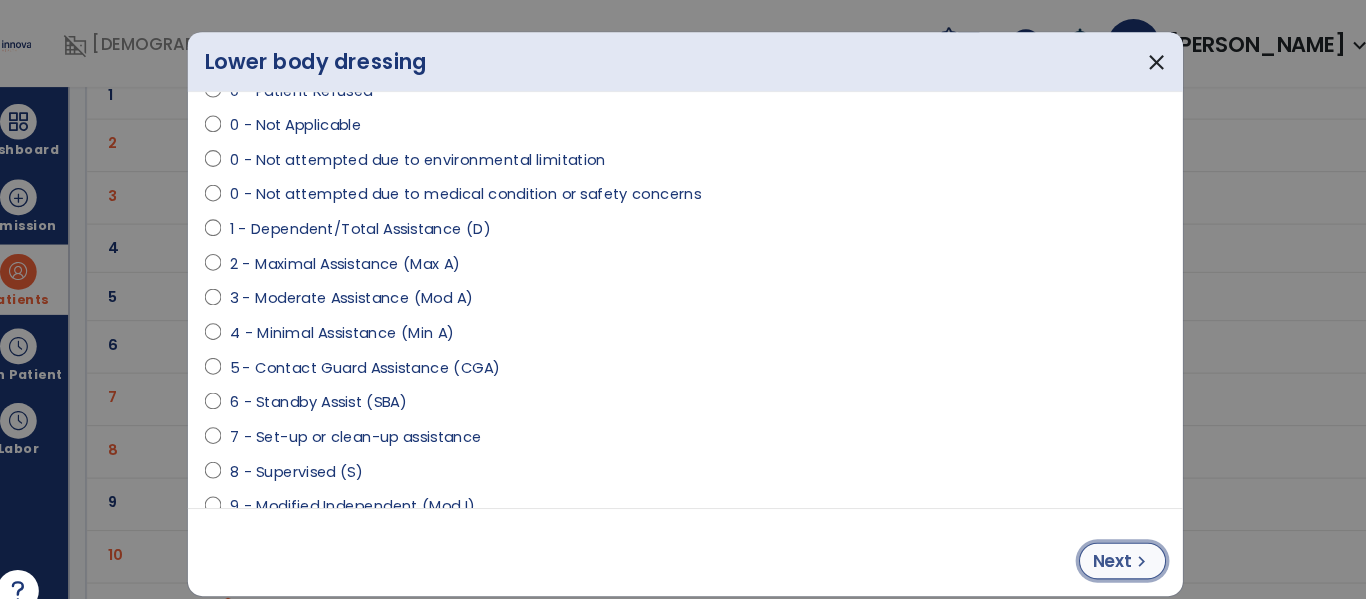 click on "Next  chevron_right" at bounding box center [1099, 534] 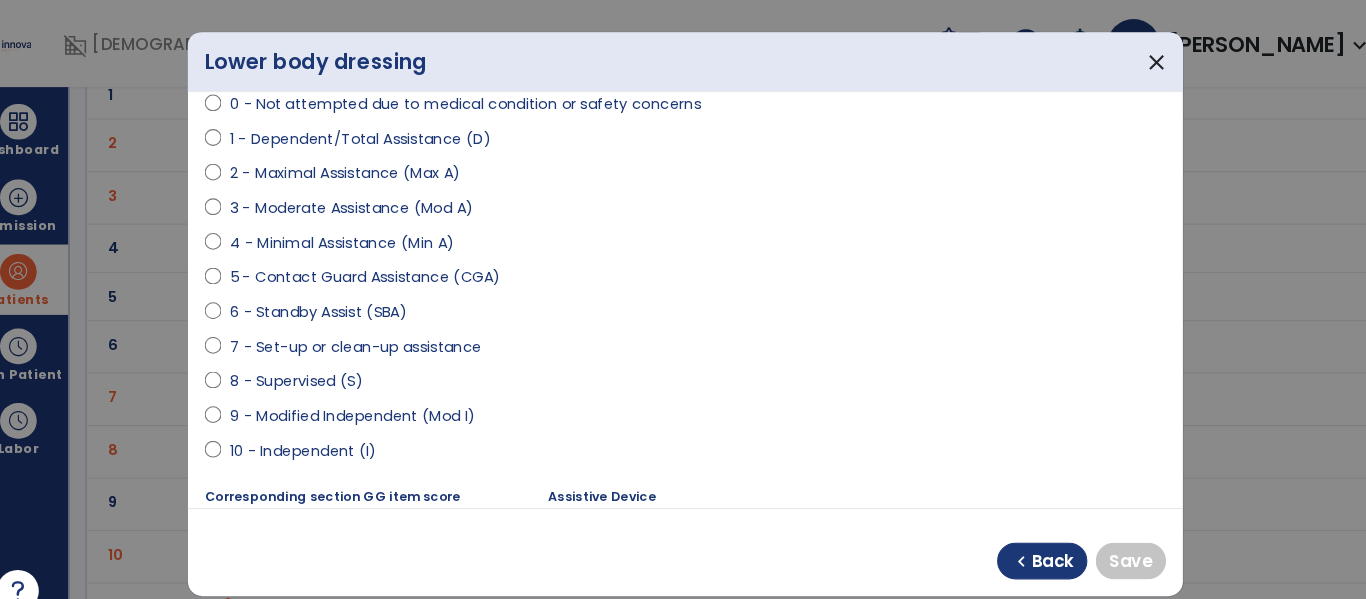 scroll, scrollTop: 255, scrollLeft: 0, axis: vertical 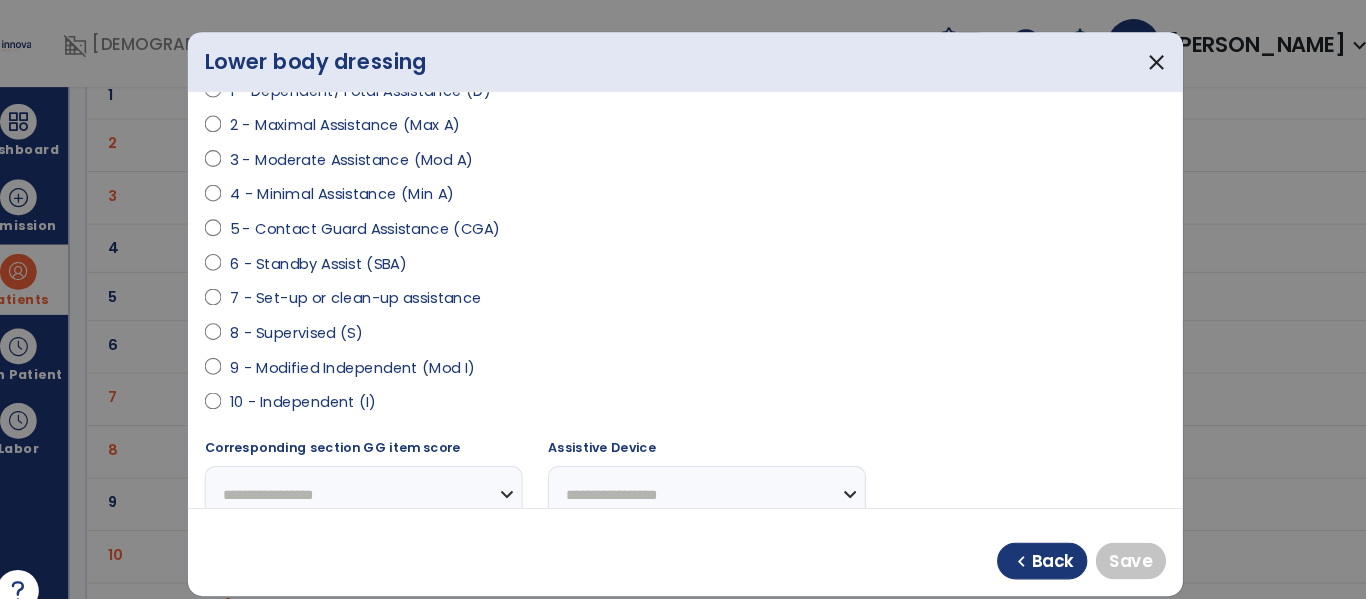 select on "**********" 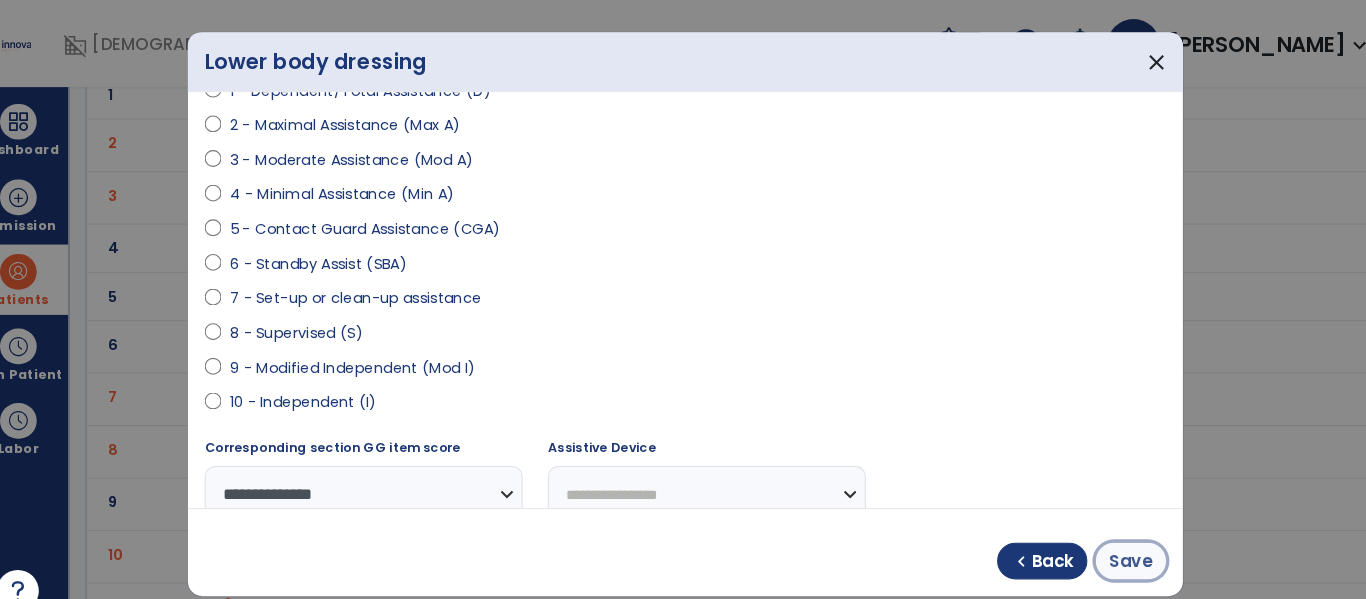 click on "Save" at bounding box center [1107, 534] 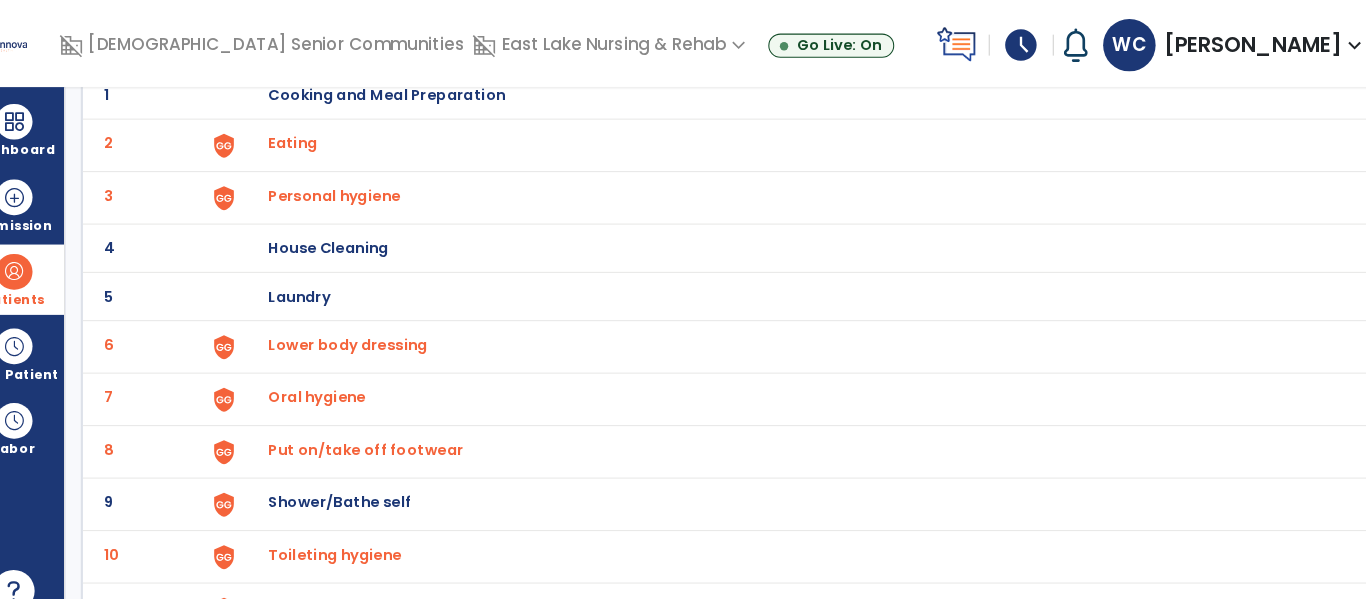 scroll, scrollTop: 0, scrollLeft: 0, axis: both 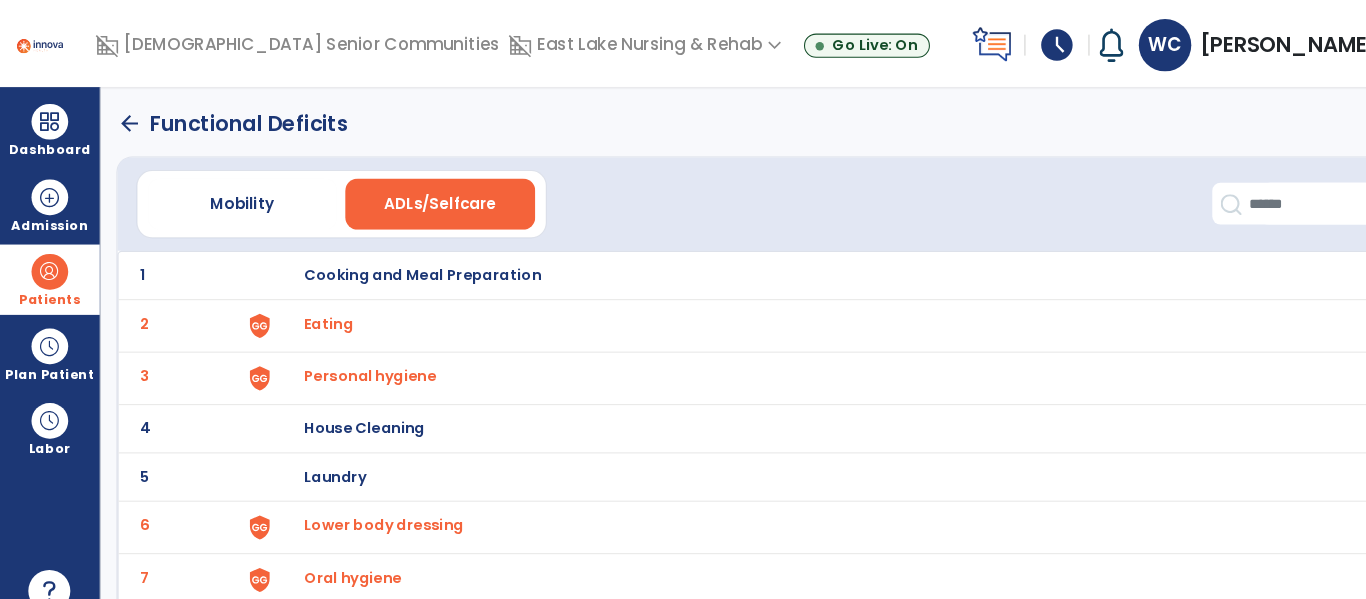 click on "arrow_back" 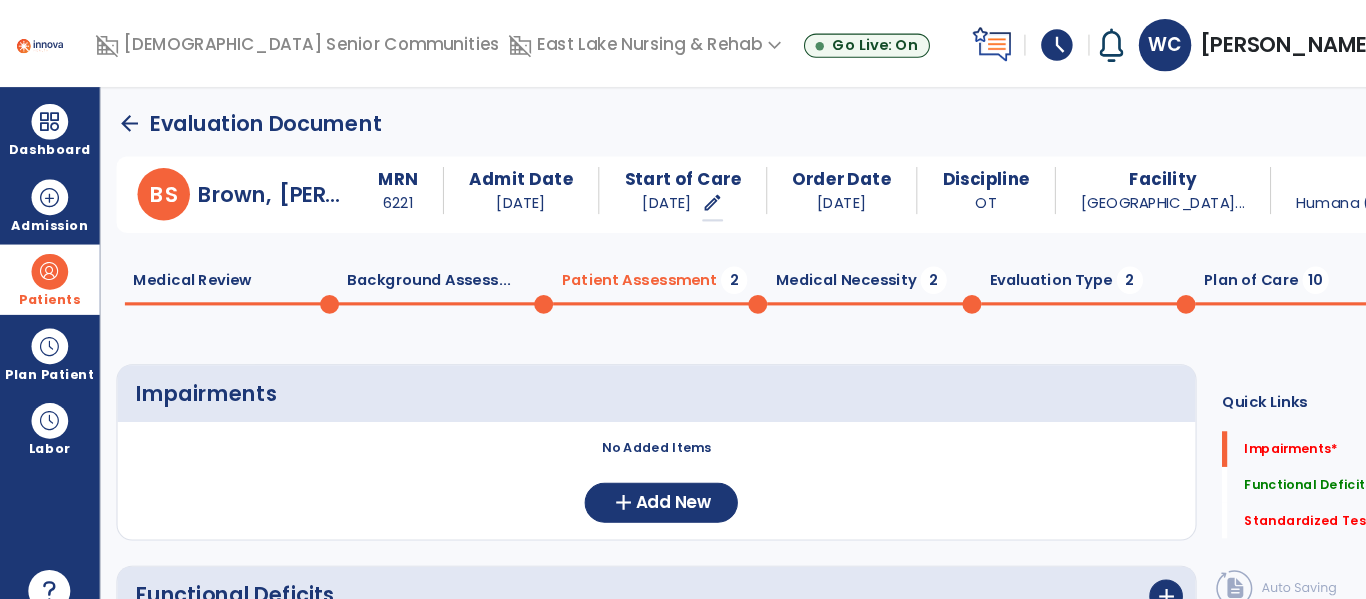 scroll, scrollTop: 0, scrollLeft: 0, axis: both 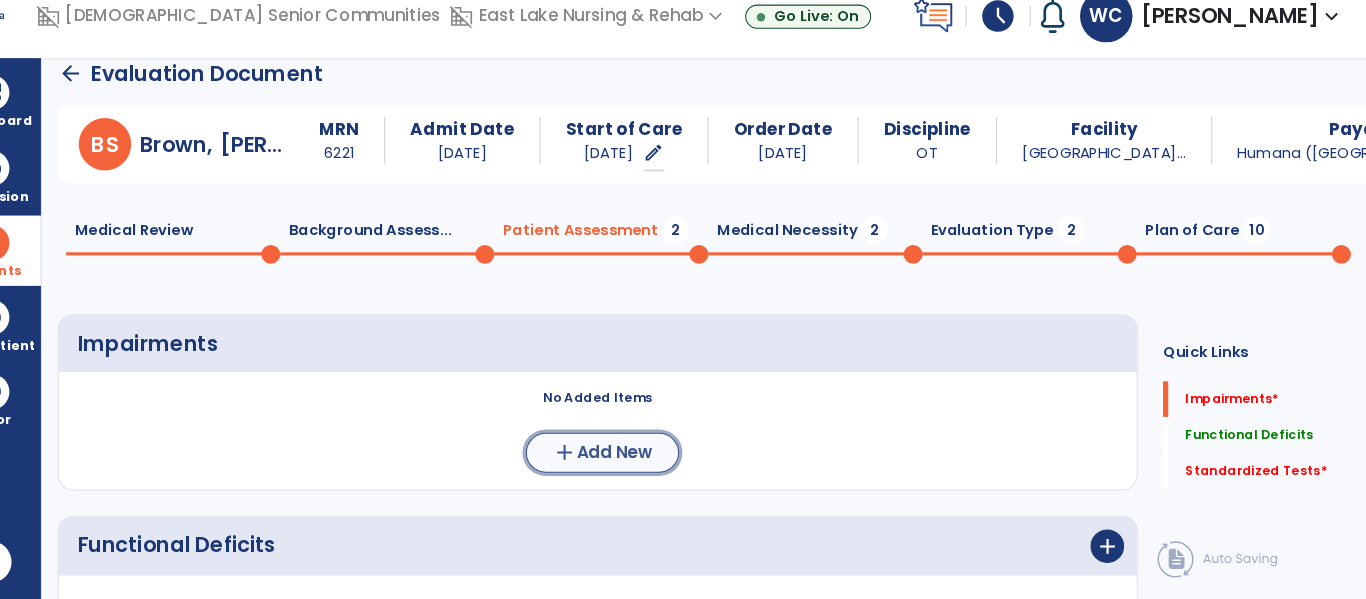 click on "Add New" 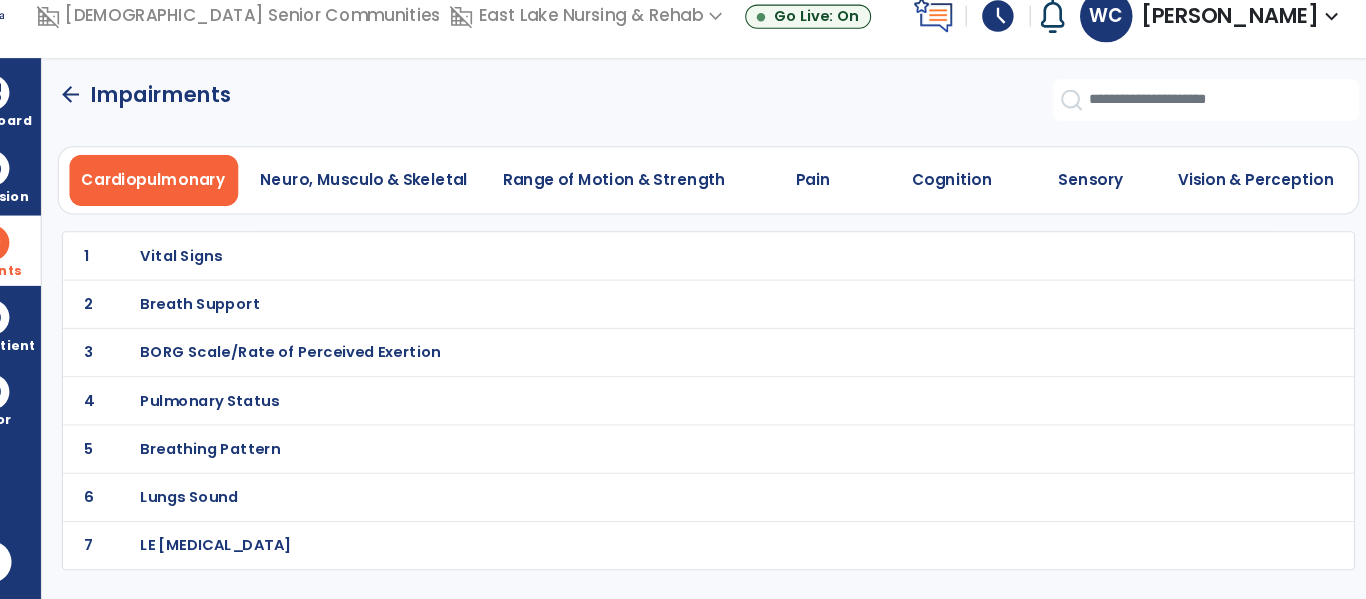 scroll, scrollTop: 0, scrollLeft: 0, axis: both 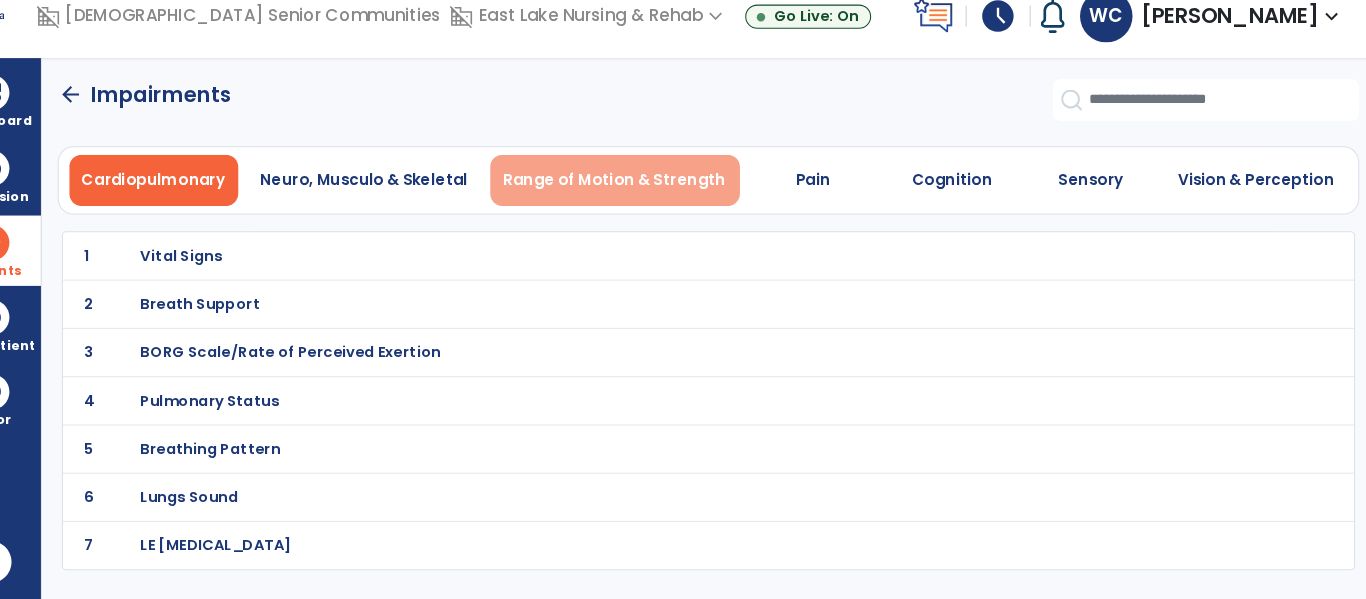 click on "Range of Motion & Strength" at bounding box center [642, 199] 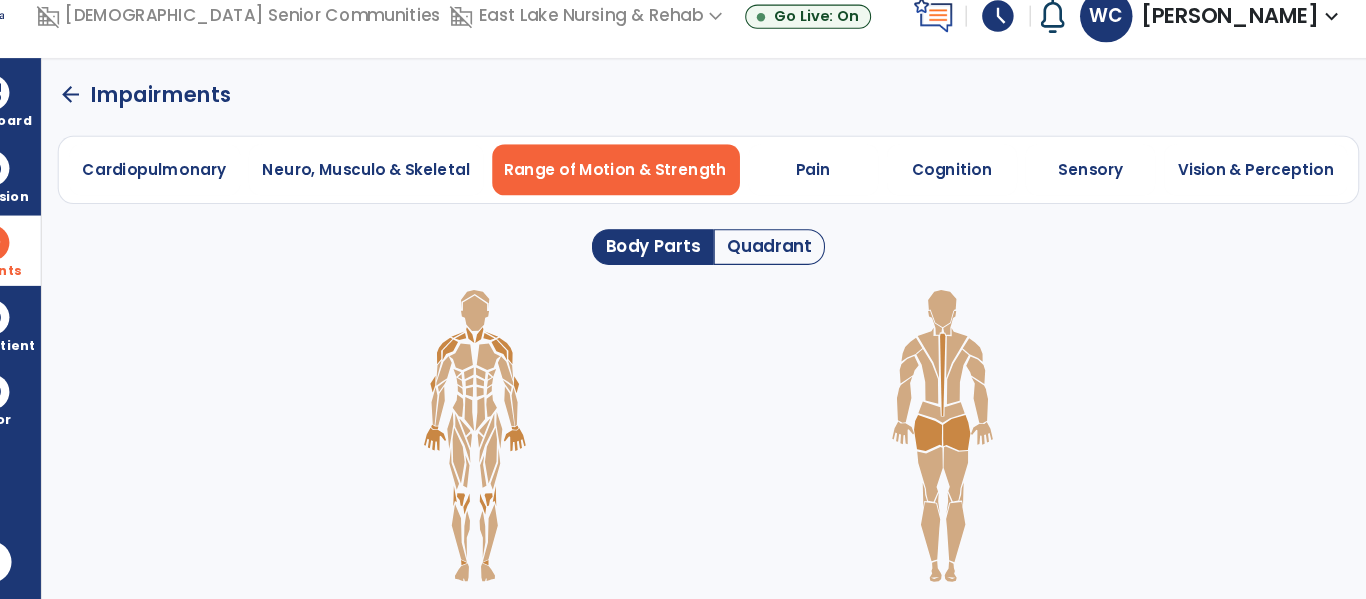 click on "Quadrant" 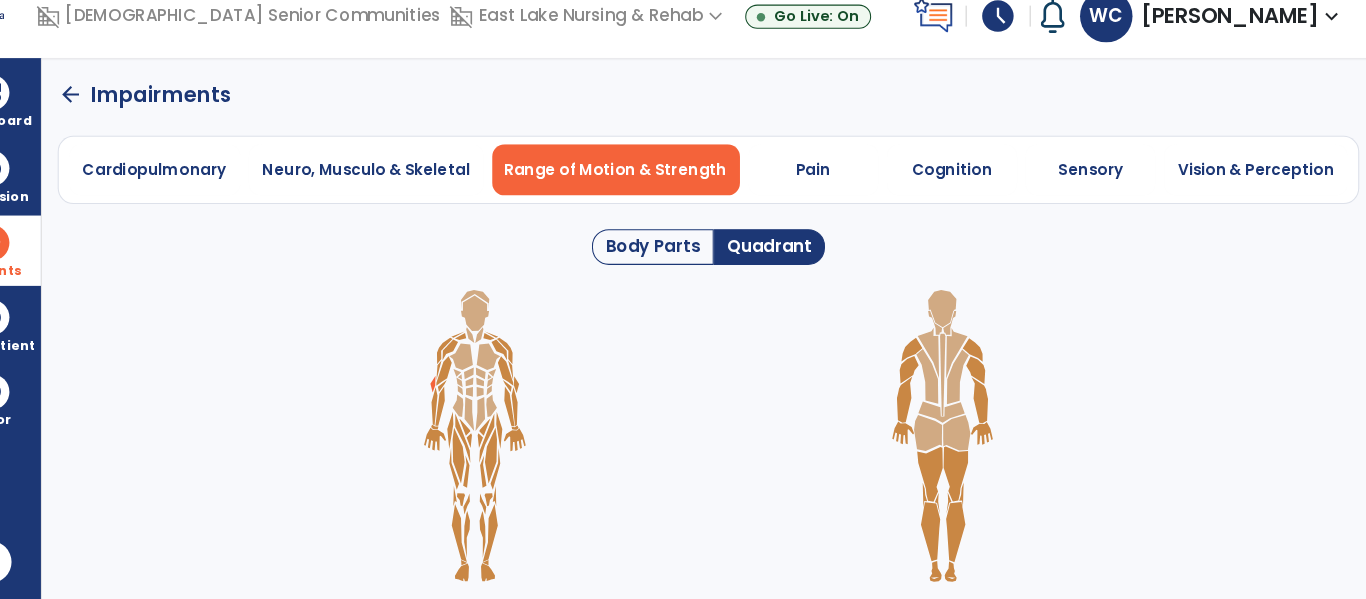 click 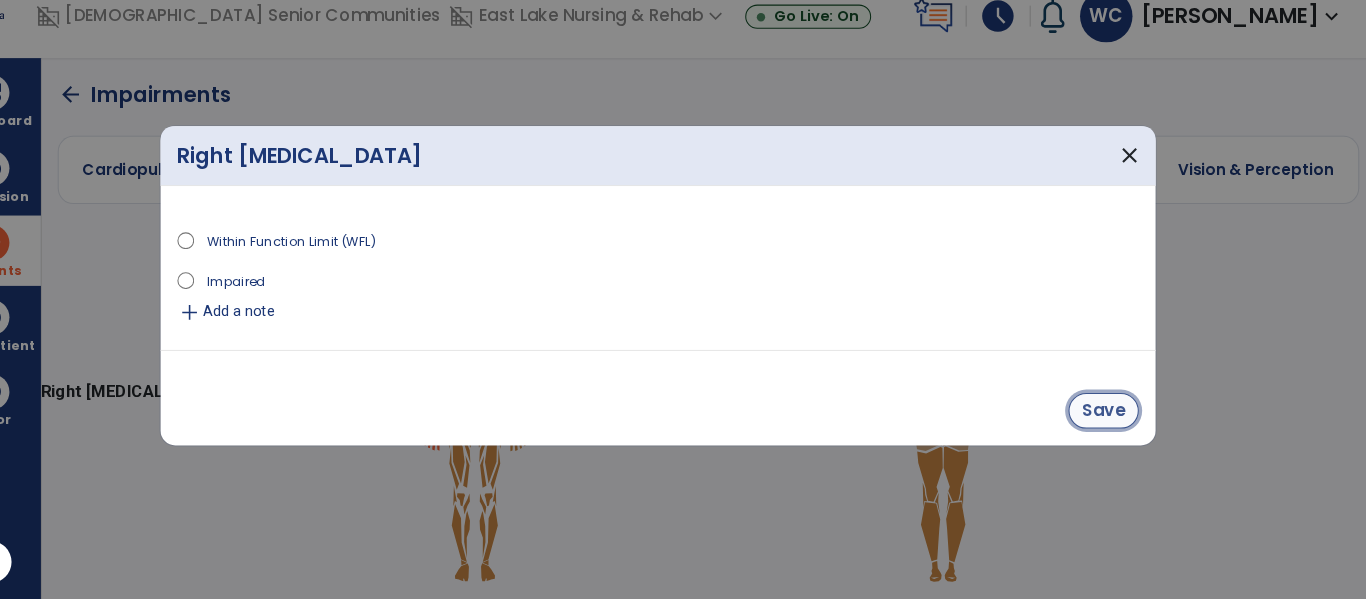 click on "Save" at bounding box center (1107, 419) 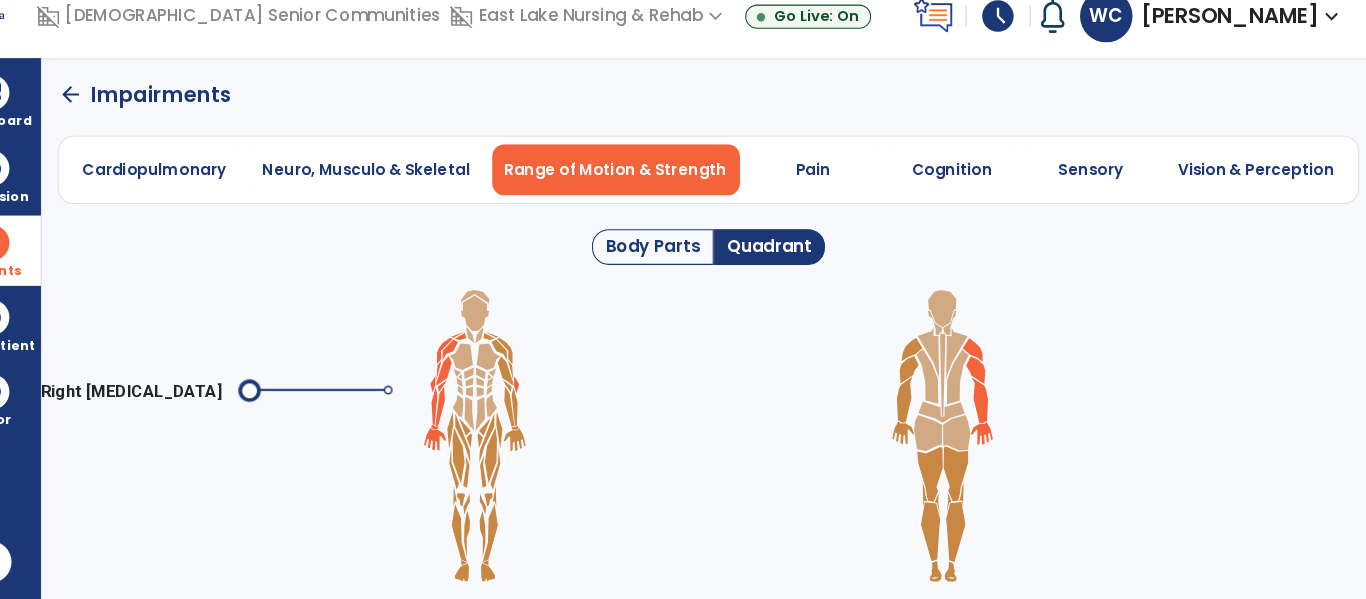 click 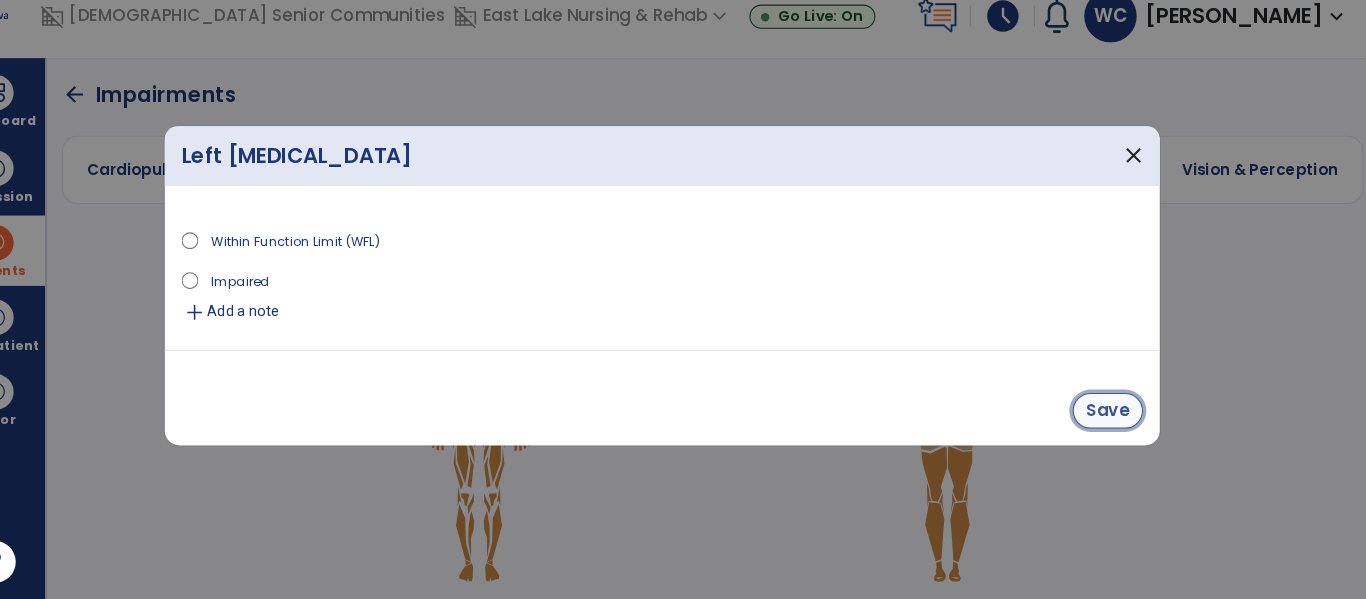 click on "Save" at bounding box center [1107, 419] 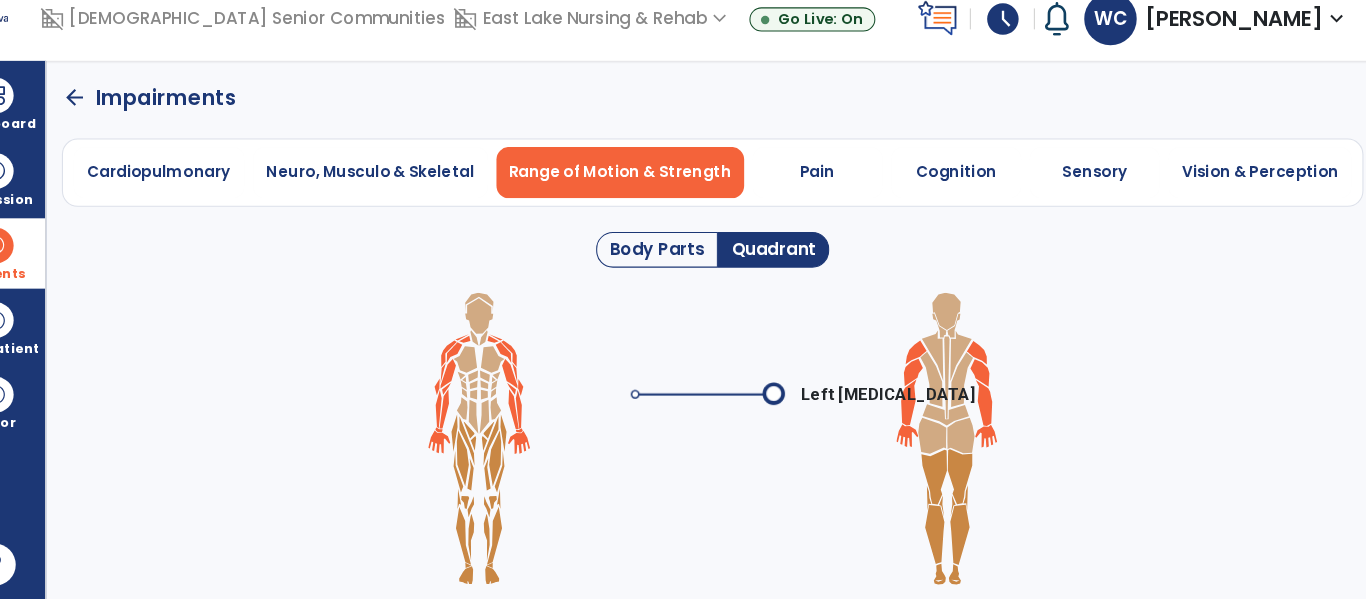 scroll, scrollTop: 0, scrollLeft: 0, axis: both 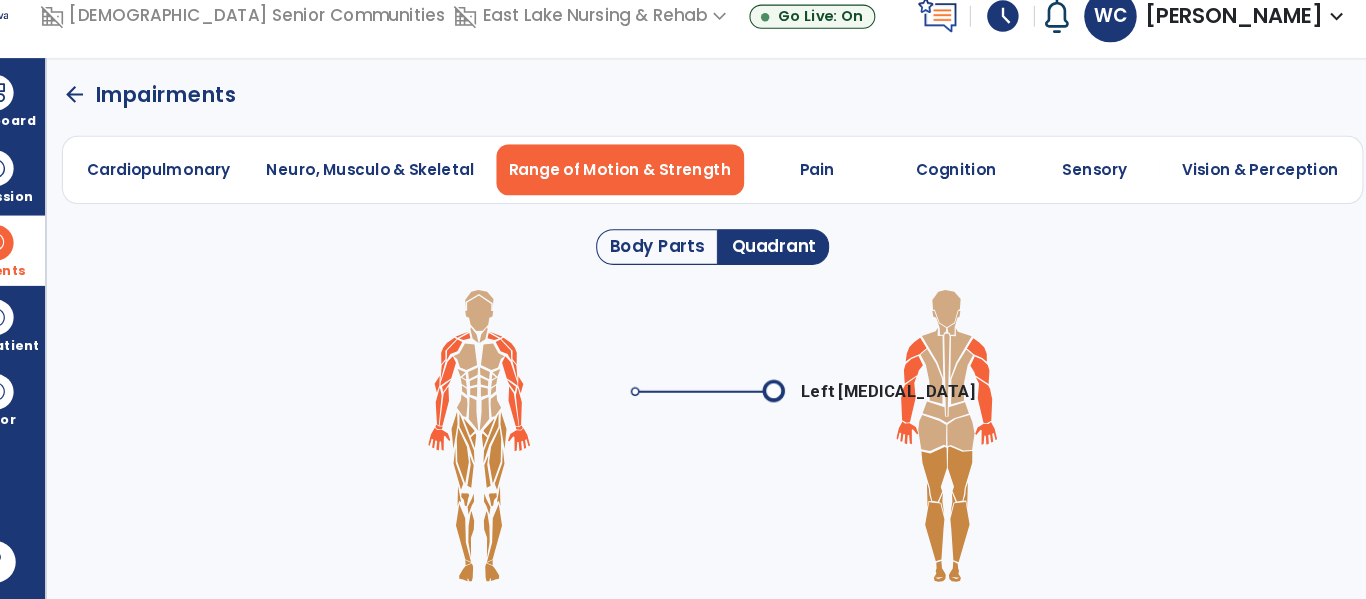 click on "Left [MEDICAL_DATA]" at bounding box center [731, 443] 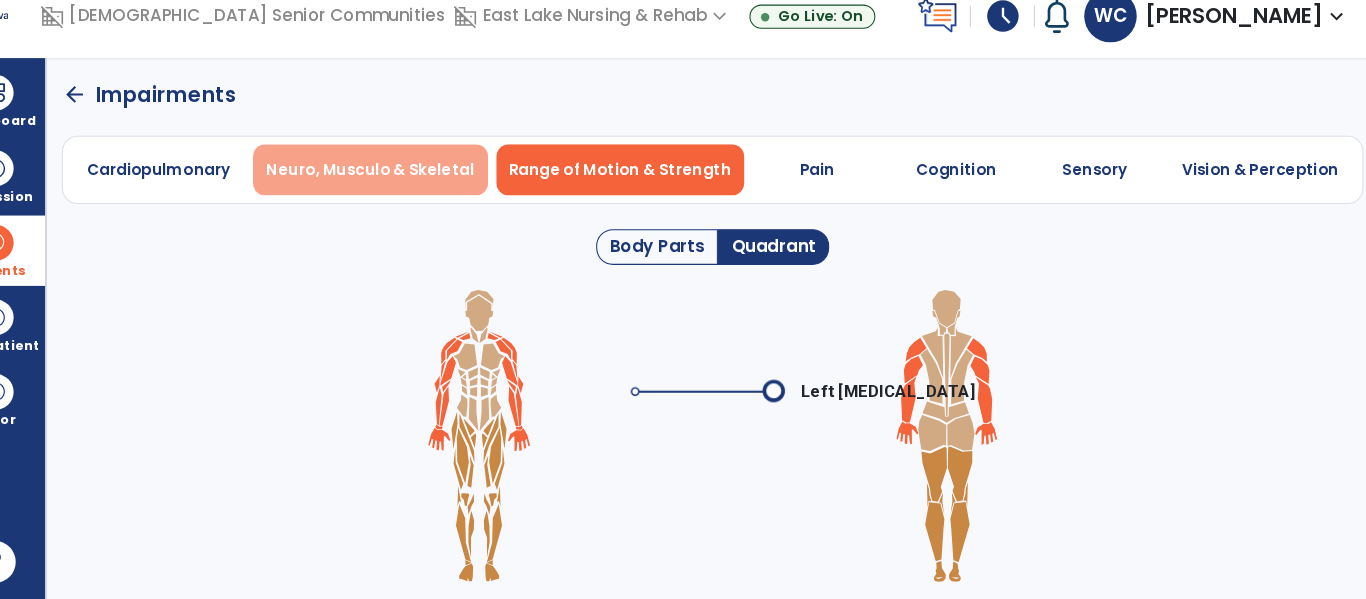 click on "Neuro, Musculo & Skeletal" at bounding box center (405, 189) 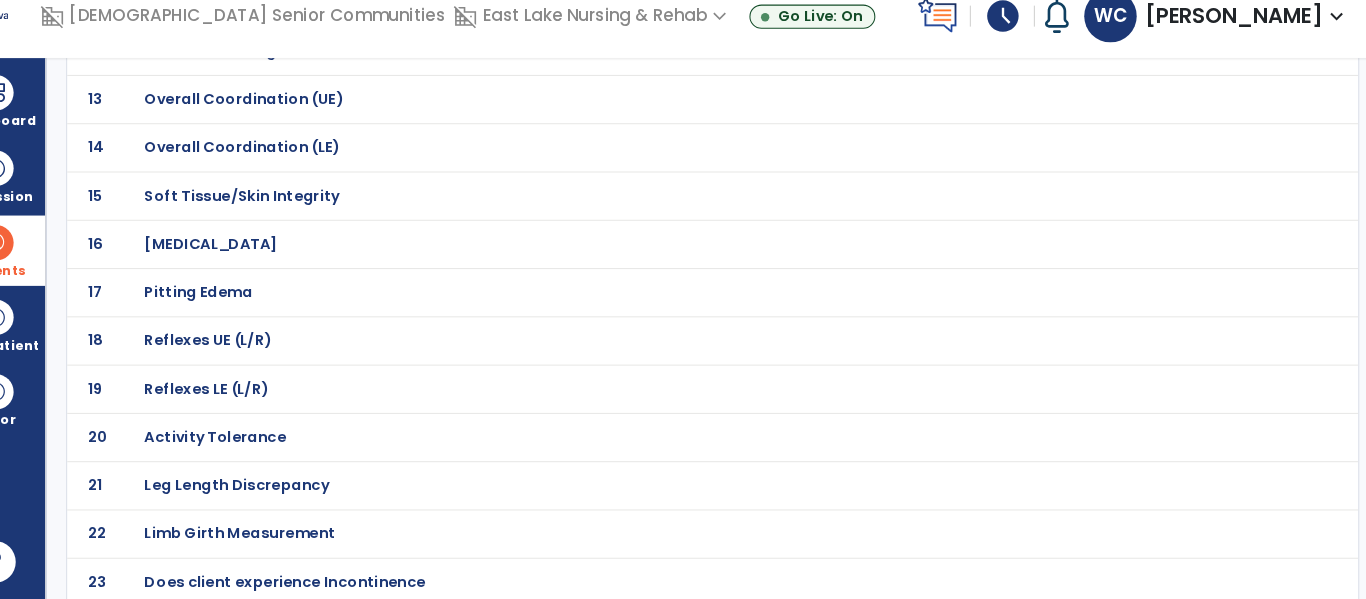 scroll, scrollTop: 700, scrollLeft: 0, axis: vertical 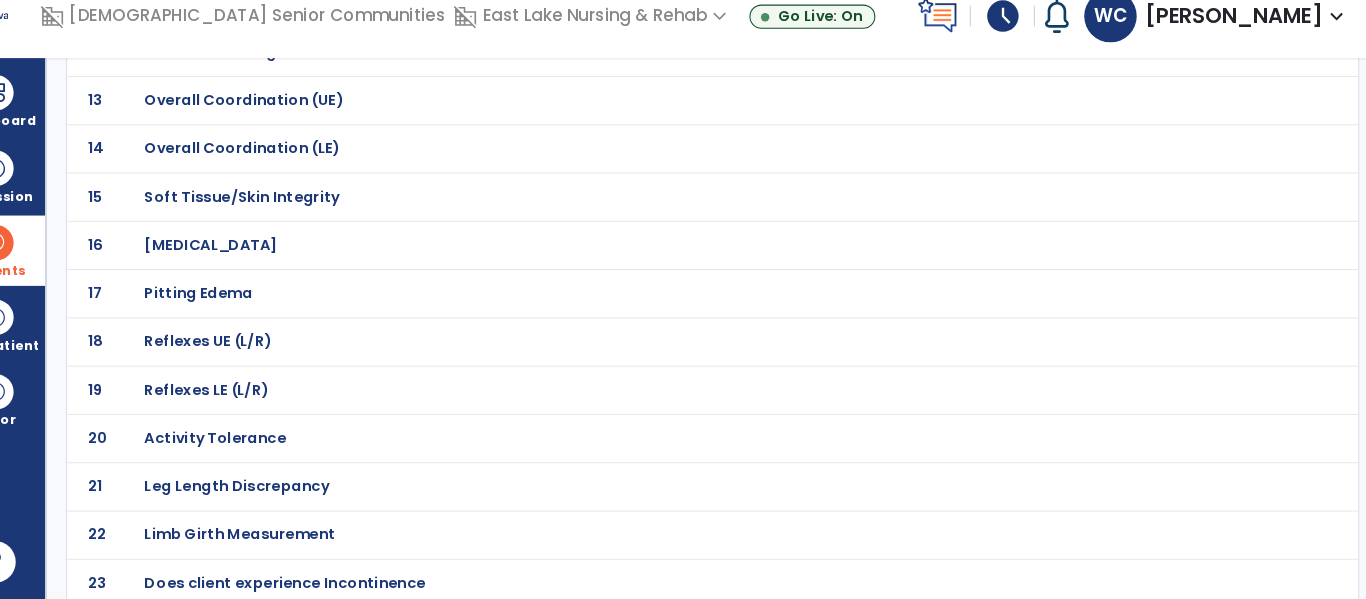 click on "20 Activity Tolerance" 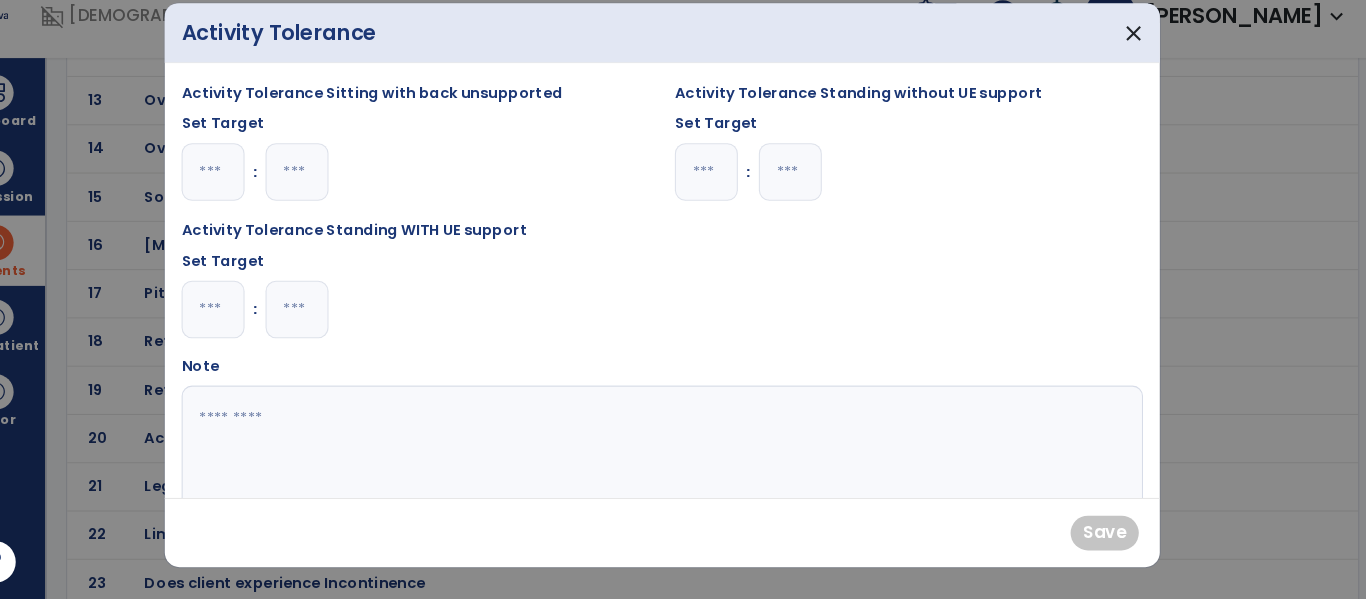 click at bounding box center (805, 191) 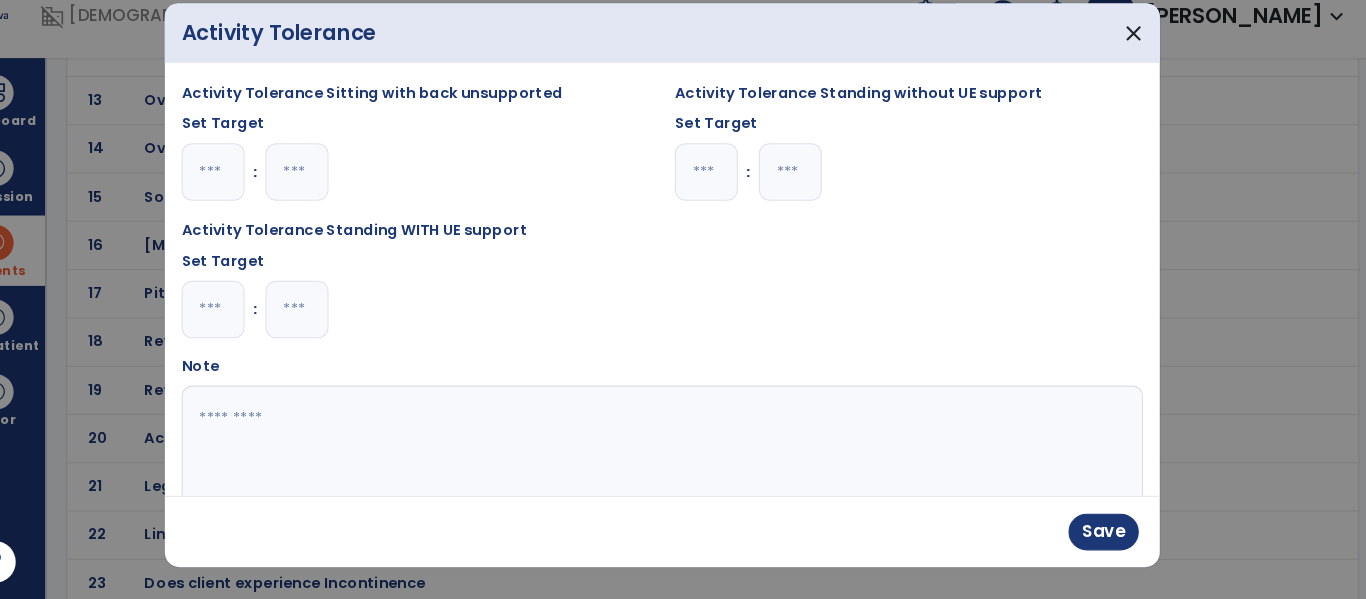 type on "**" 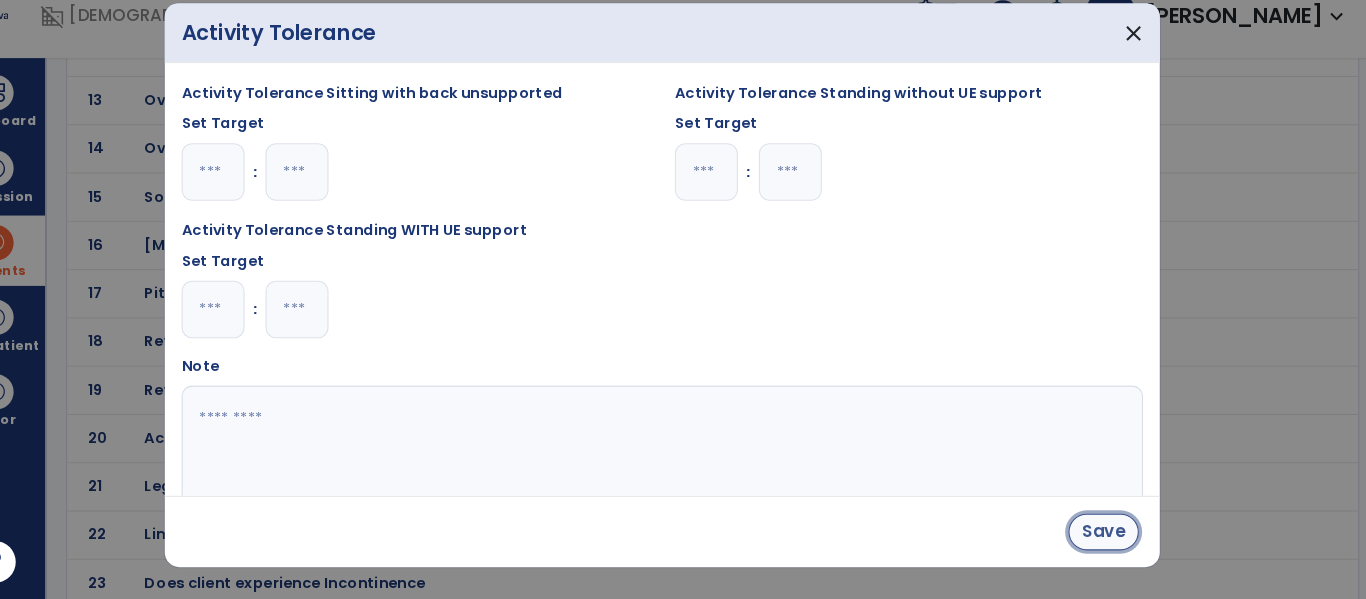 click on "Save" at bounding box center (1103, 534) 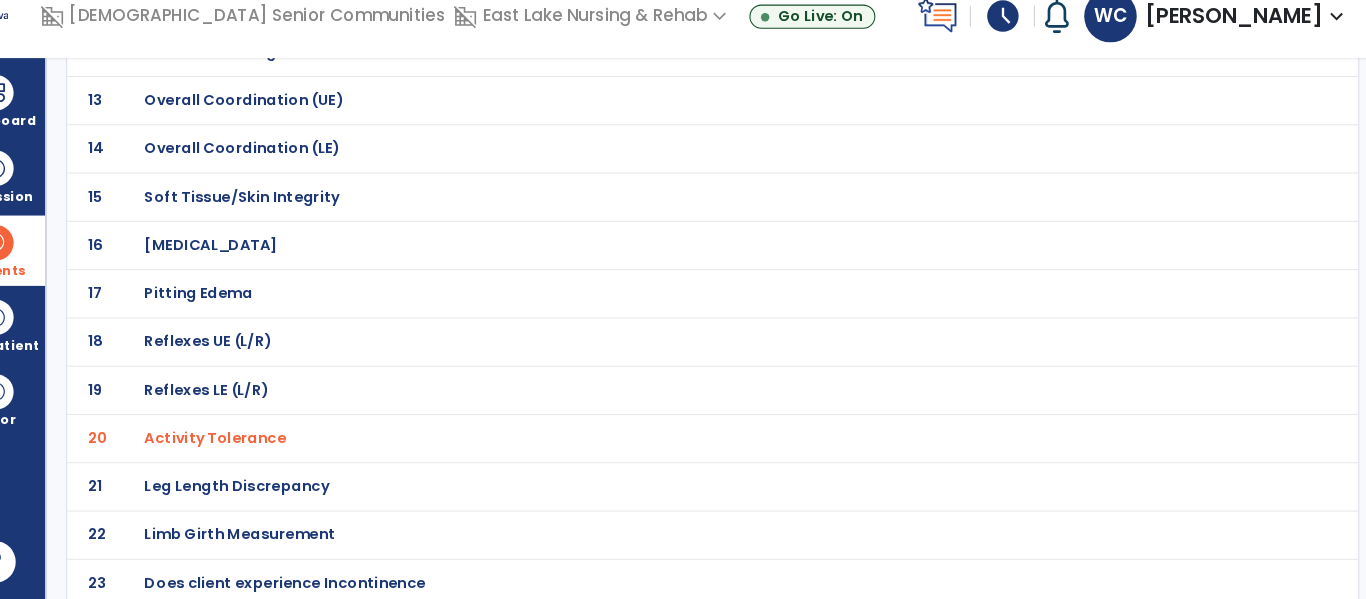 scroll, scrollTop: 708, scrollLeft: 0, axis: vertical 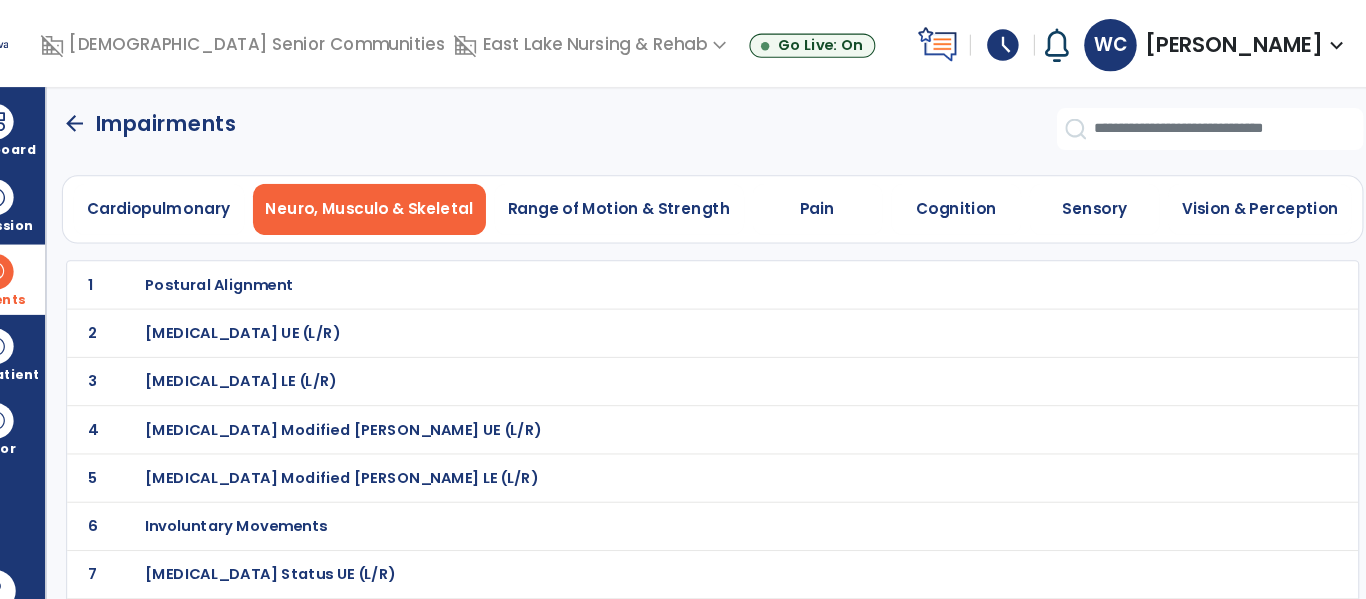 click on "arrow_back" 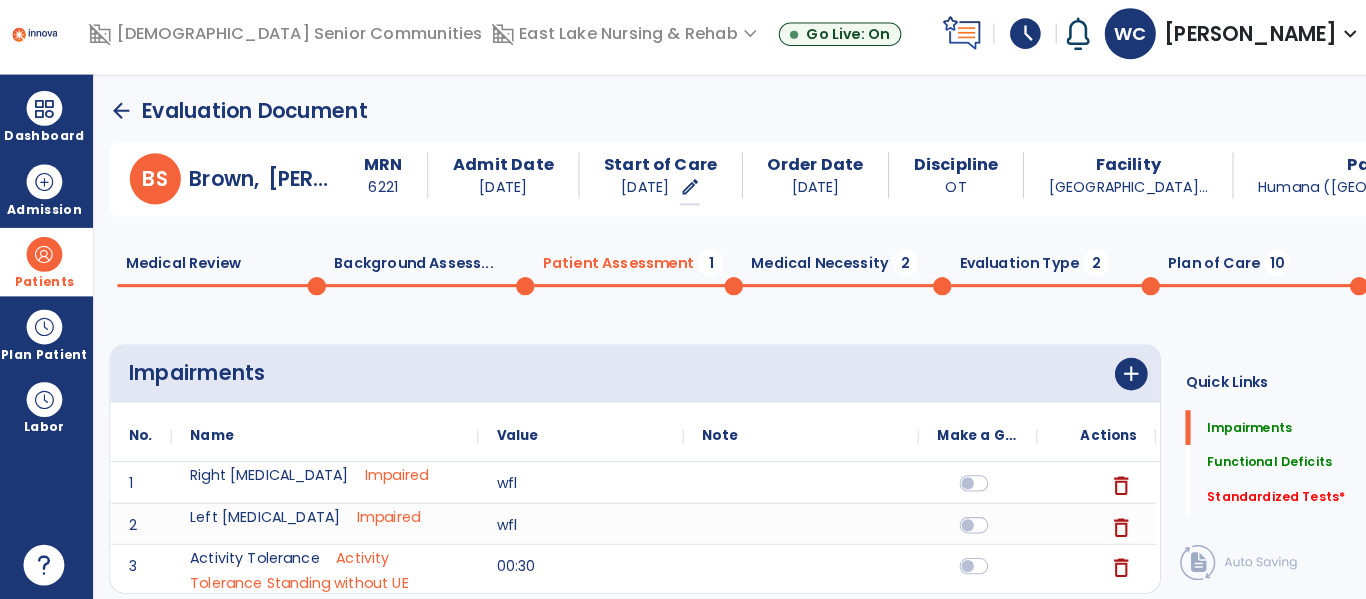 scroll, scrollTop: 0, scrollLeft: 0, axis: both 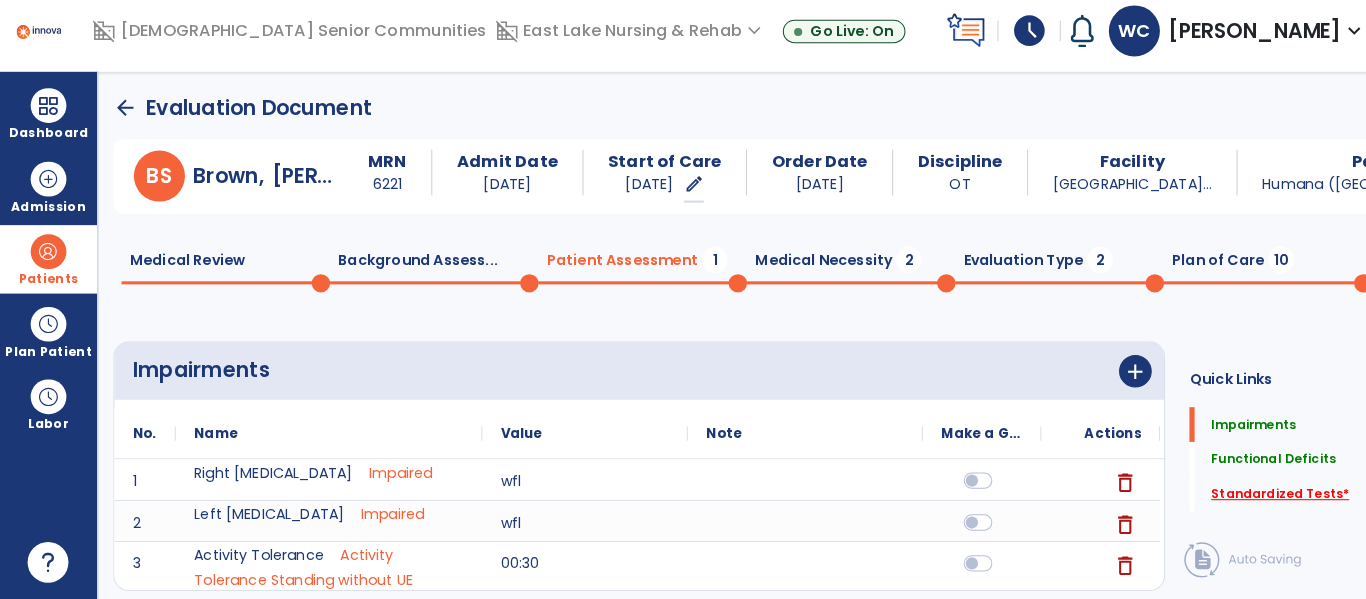 click on "Standardized Tests   *" 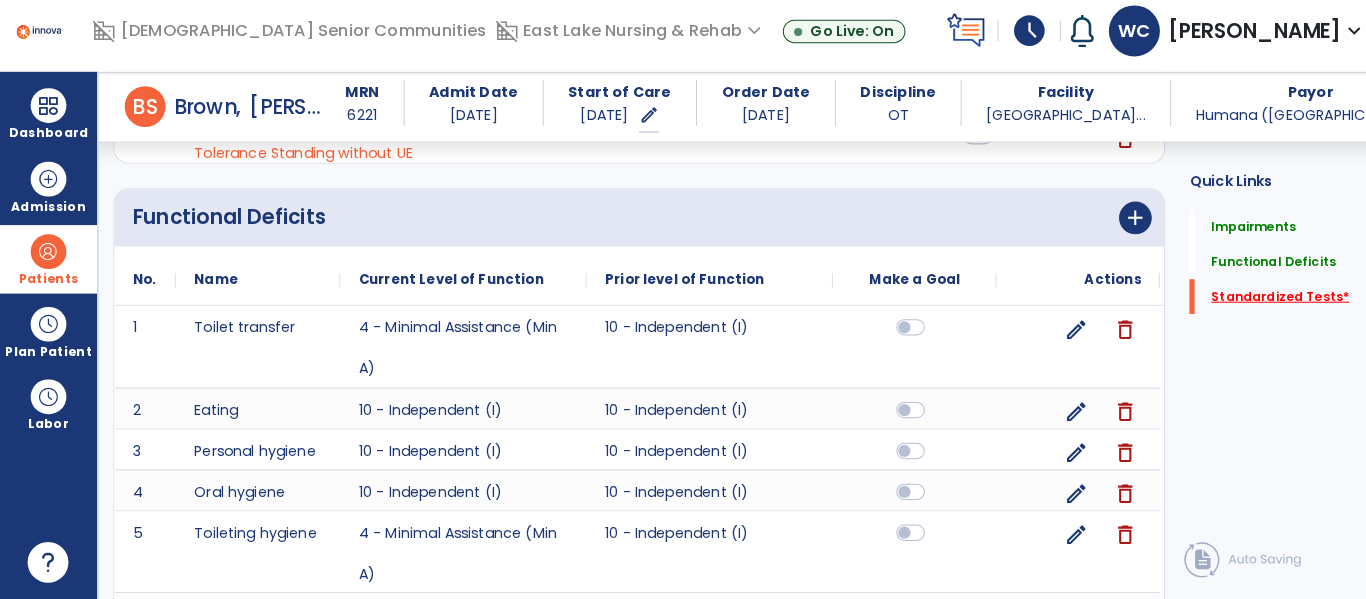 scroll, scrollTop: 895, scrollLeft: 0, axis: vertical 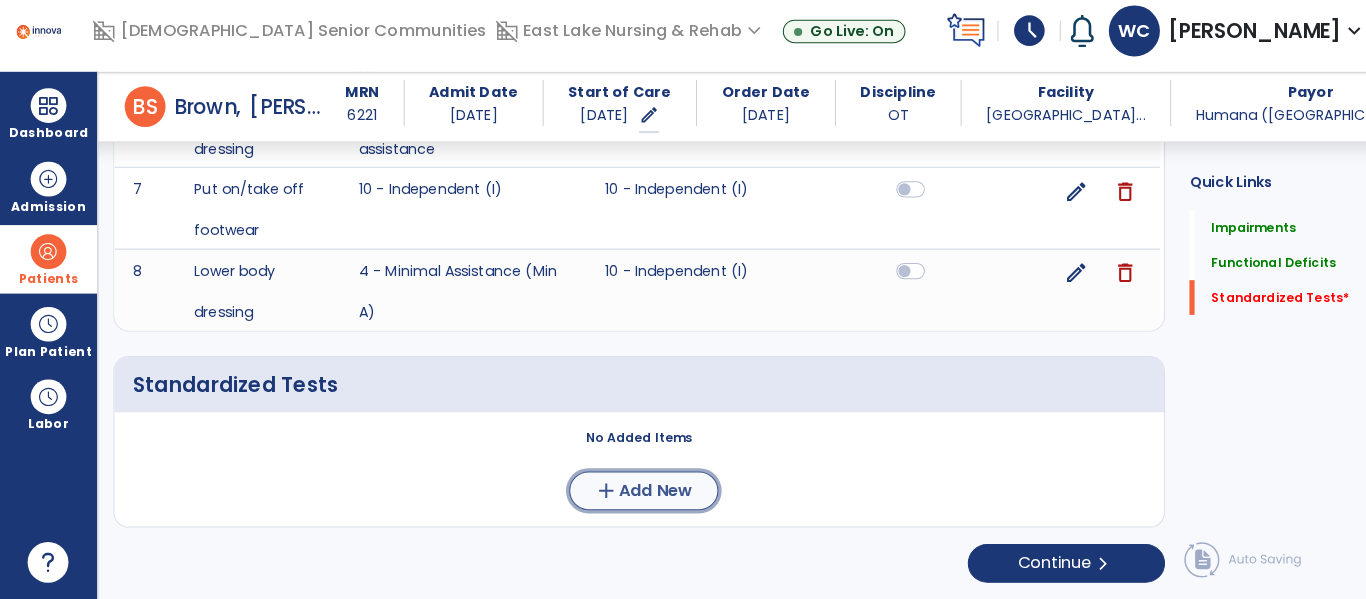 click on "Add New" 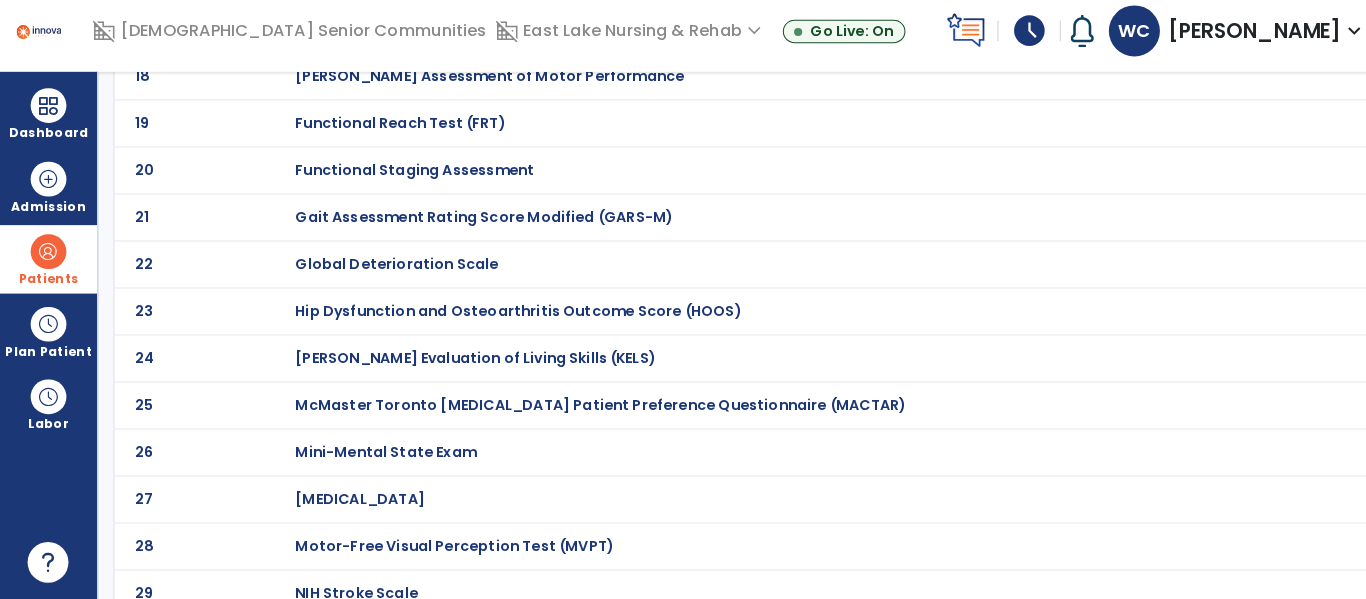 scroll, scrollTop: 0, scrollLeft: 0, axis: both 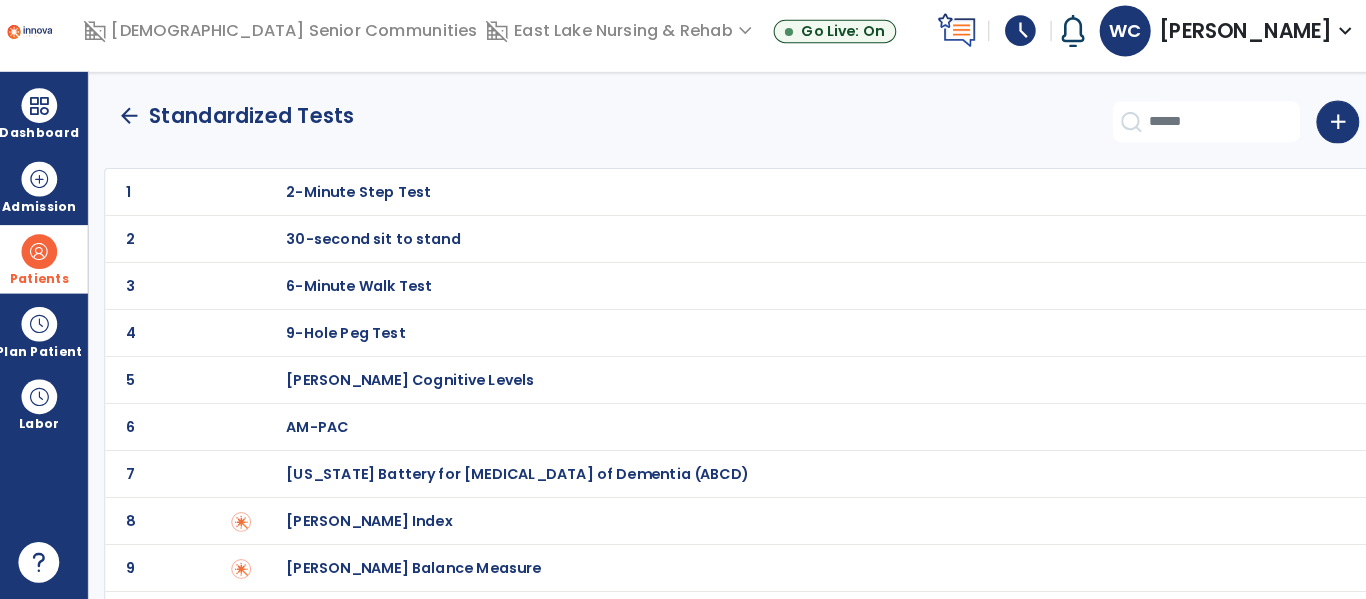 click on "30-second sit to stand" at bounding box center [789, 200] 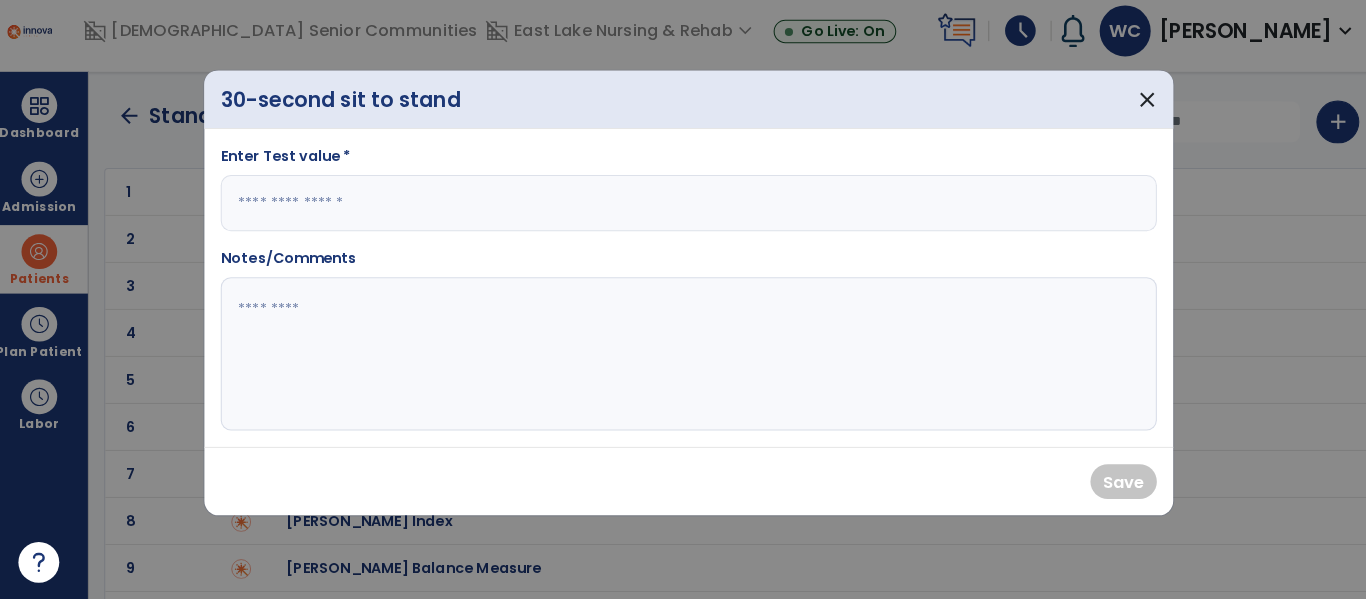 click at bounding box center (683, 211) 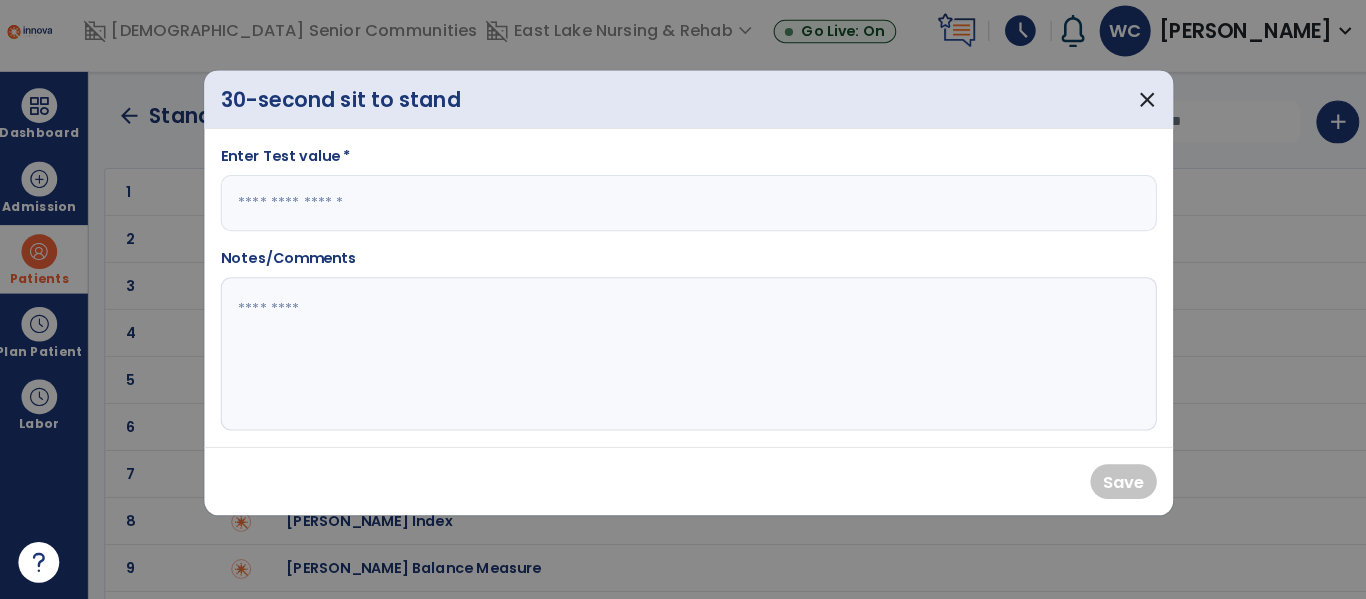 type on "*" 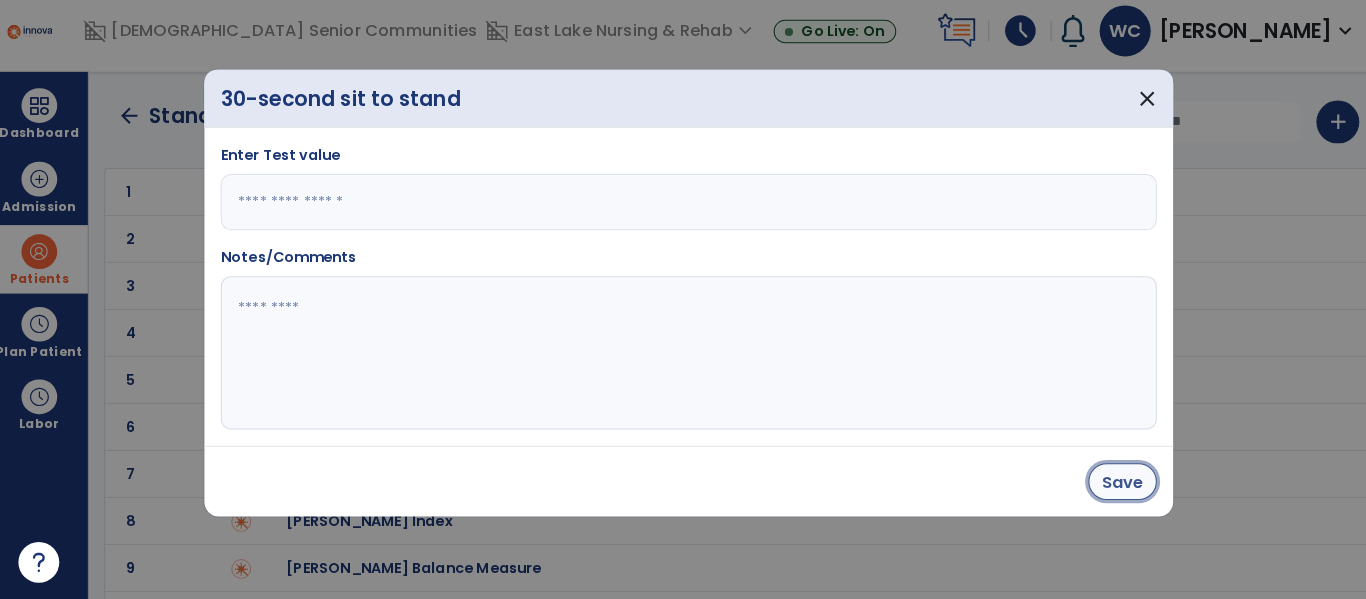 click on "Save" at bounding box center [1107, 484] 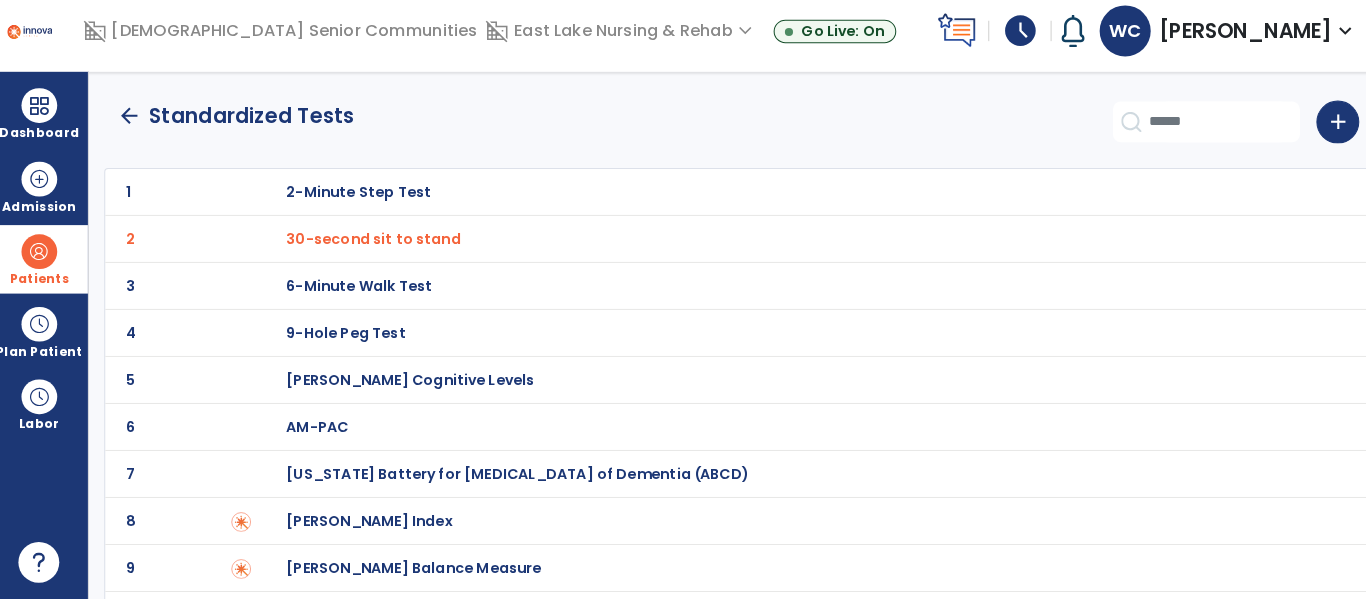 click on "6-Minute Walk Test" at bounding box center (789, 200) 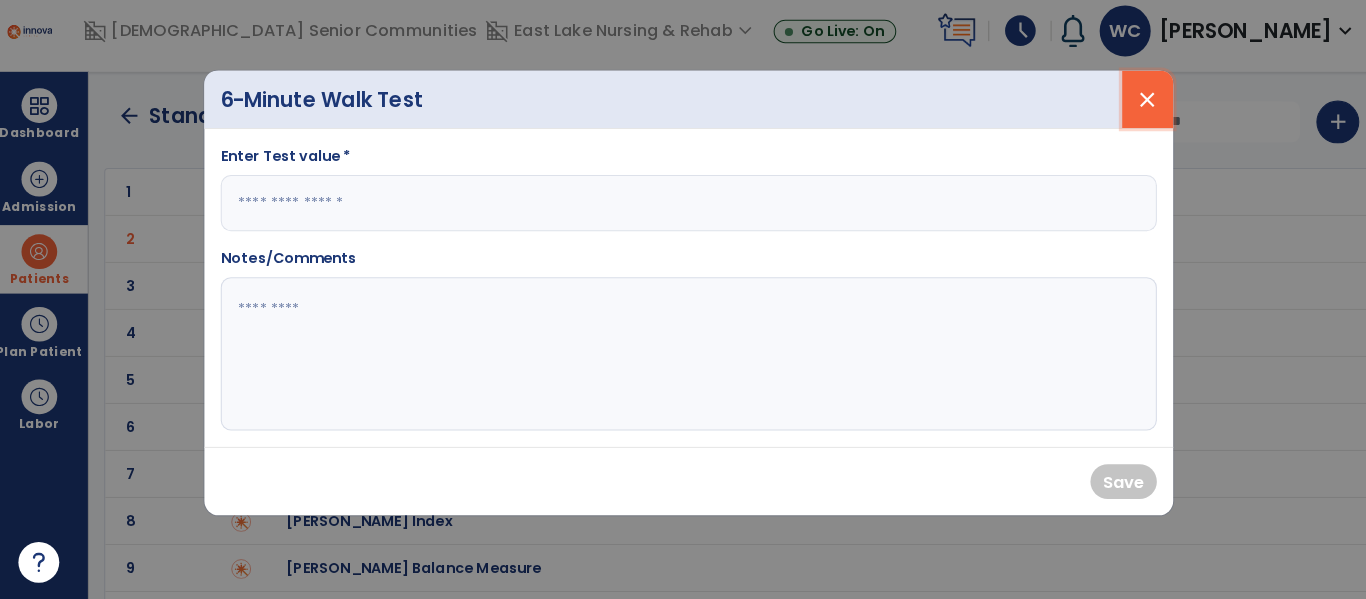 click on "close" at bounding box center [1132, 110] 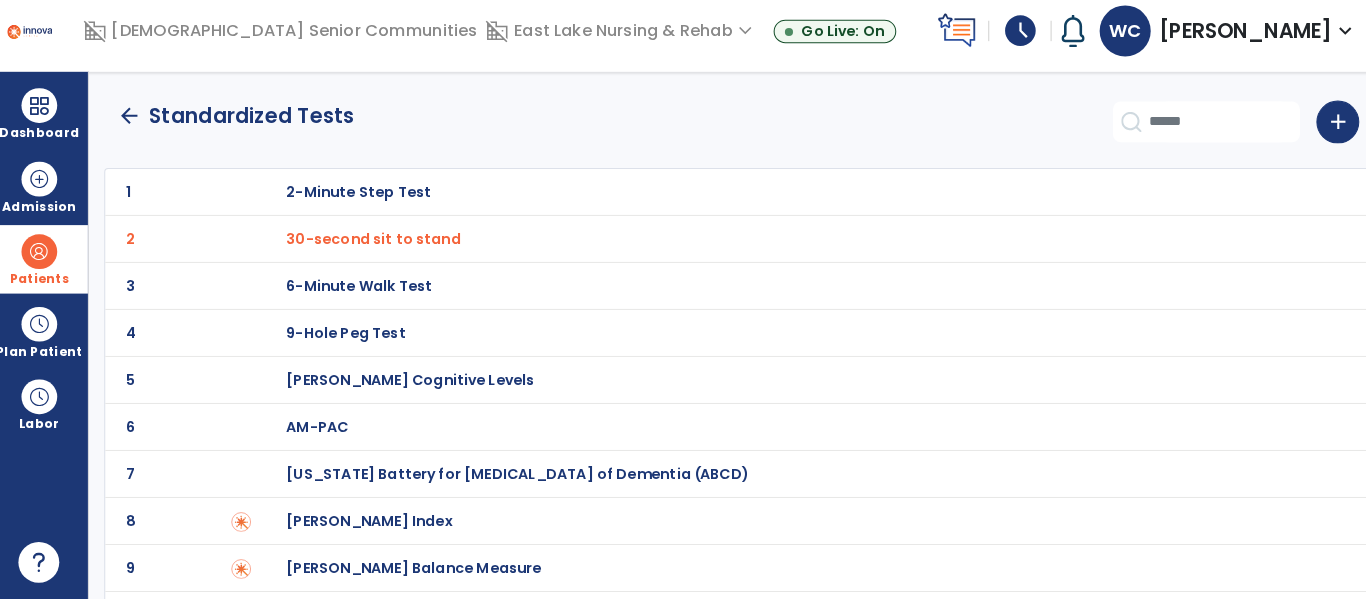 click on "30-second sit to stand" at bounding box center [789, 200] 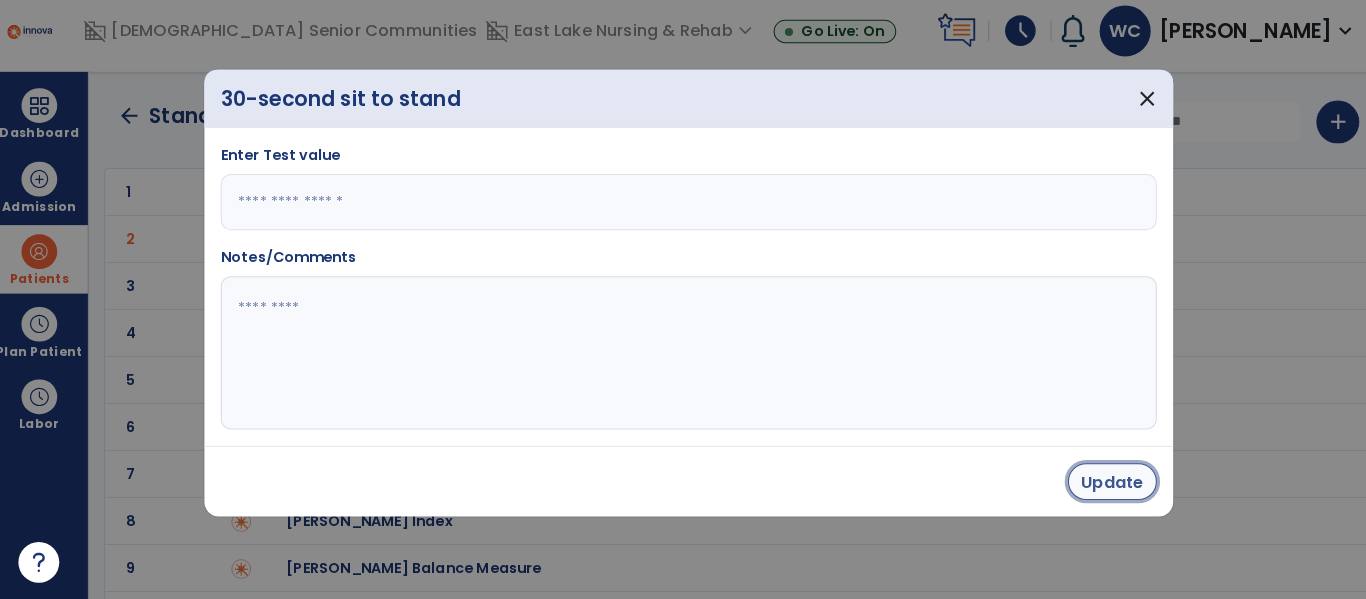 click on "Update" at bounding box center [1097, 484] 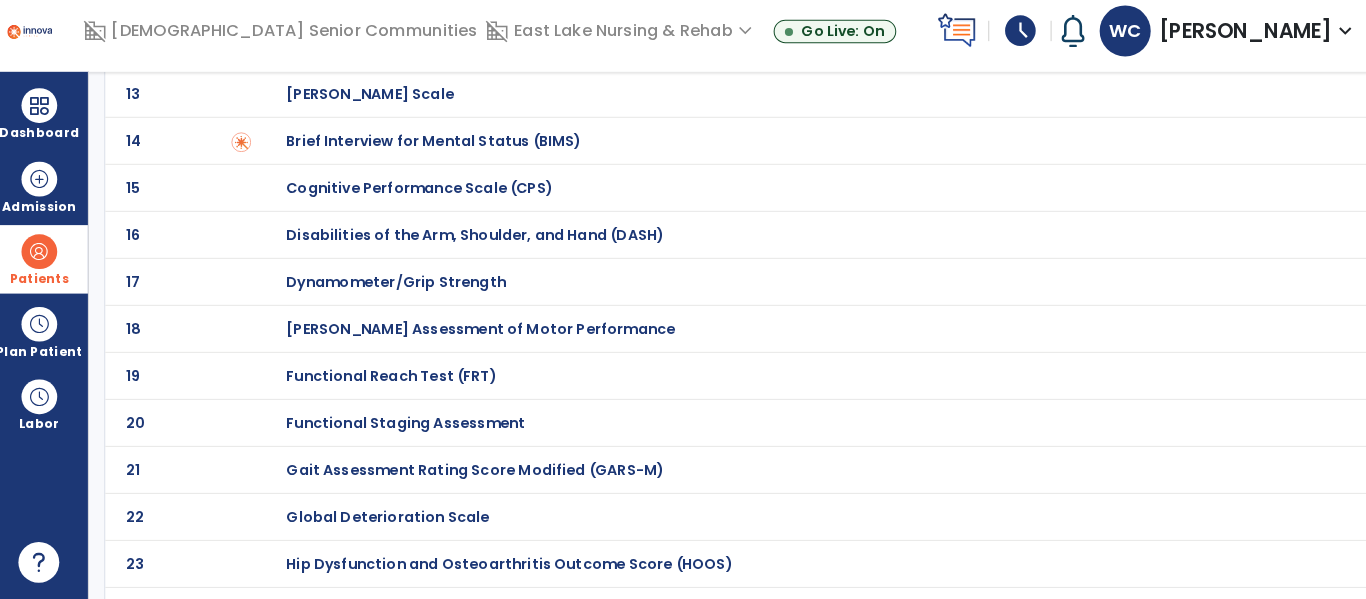 scroll, scrollTop: 661, scrollLeft: 0, axis: vertical 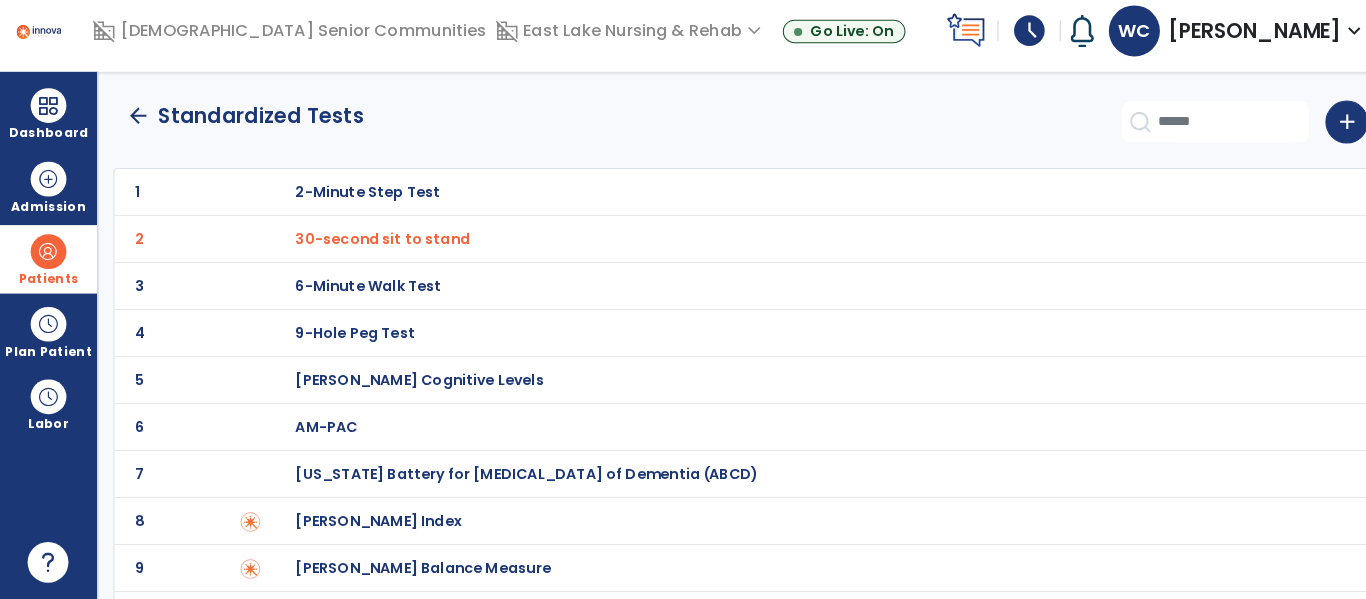 click on "arrow_back" 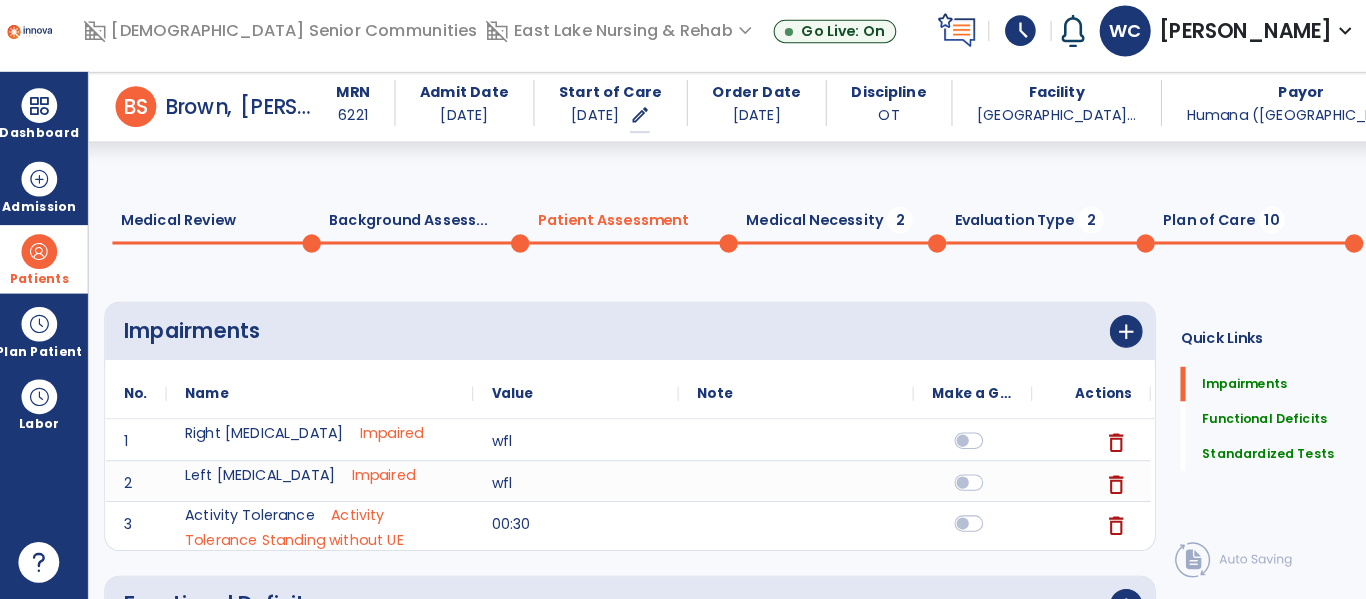 scroll, scrollTop: 923, scrollLeft: 0, axis: vertical 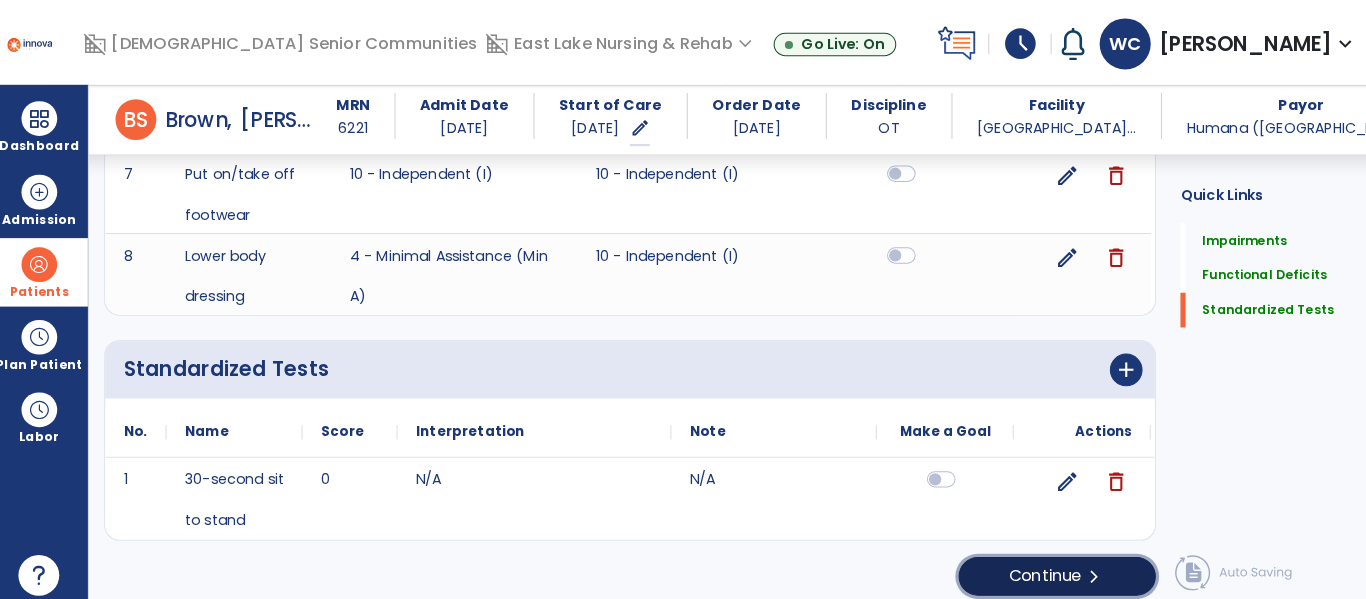 click on "Continue  chevron_right" 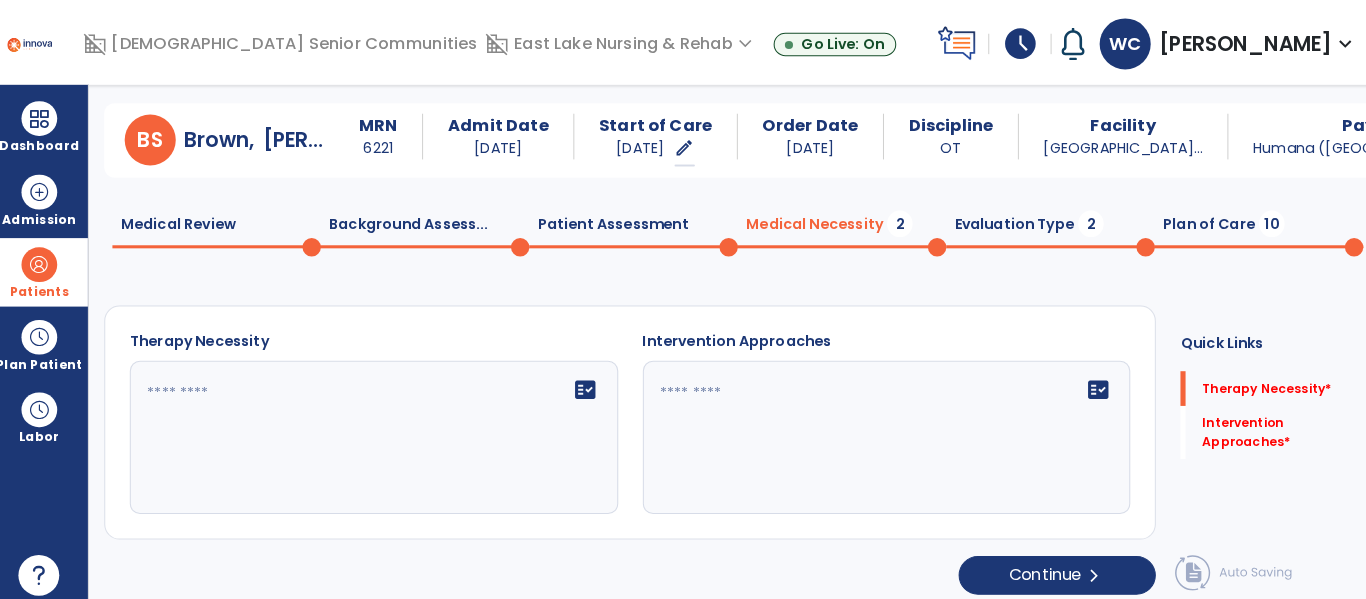 scroll, scrollTop: 29, scrollLeft: 0, axis: vertical 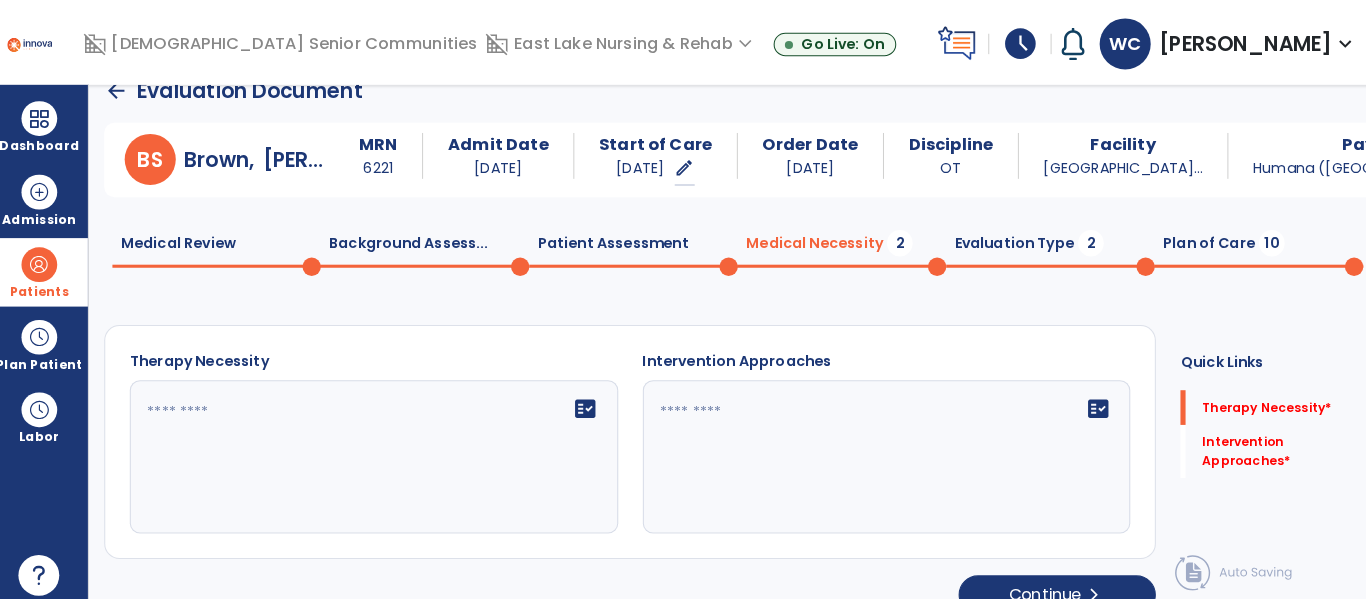 click on "fact_check" 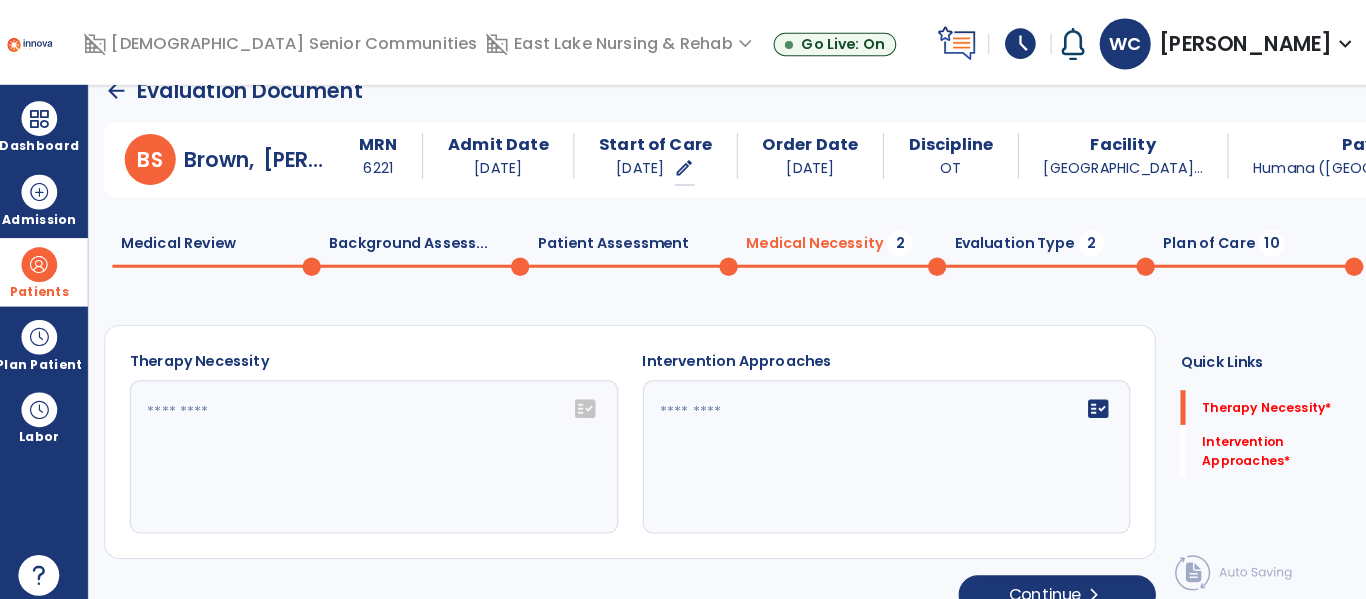 click on "fact_check" 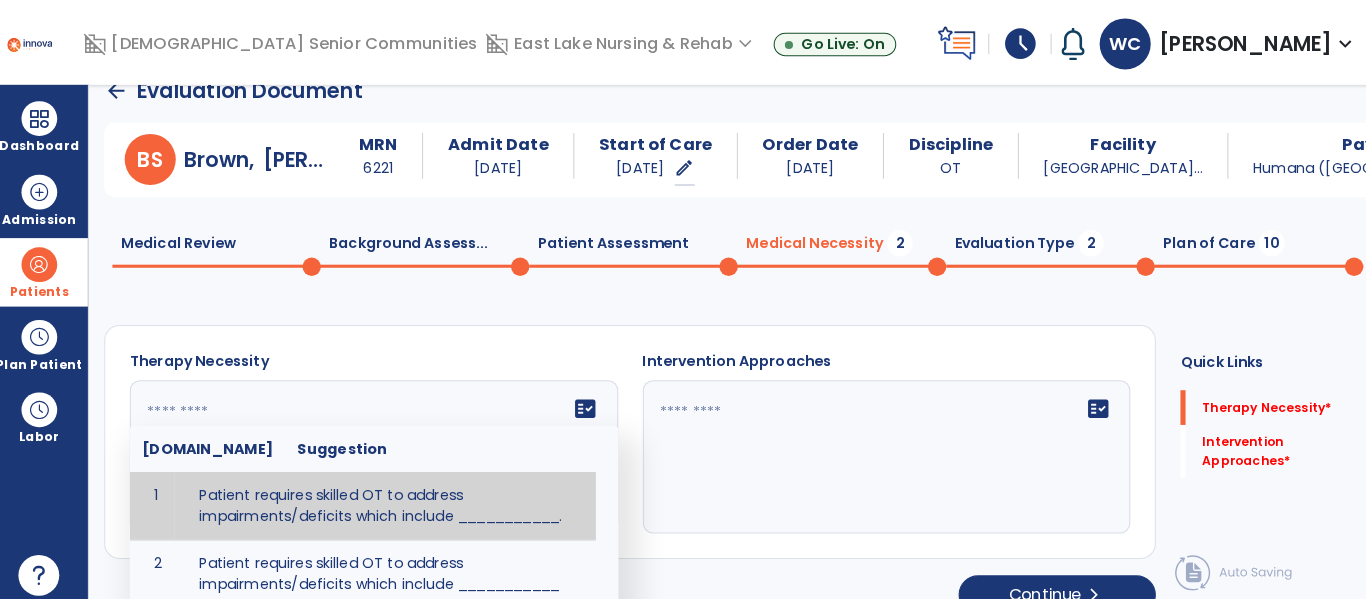 scroll, scrollTop: 65, scrollLeft: 0, axis: vertical 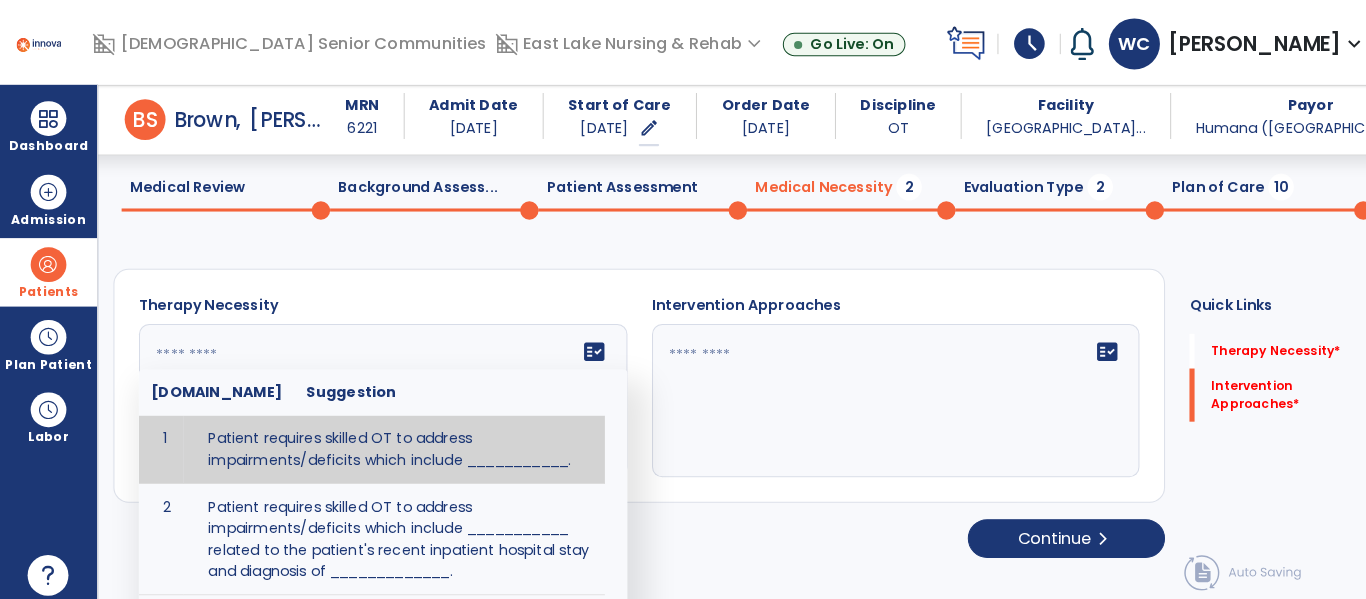 click 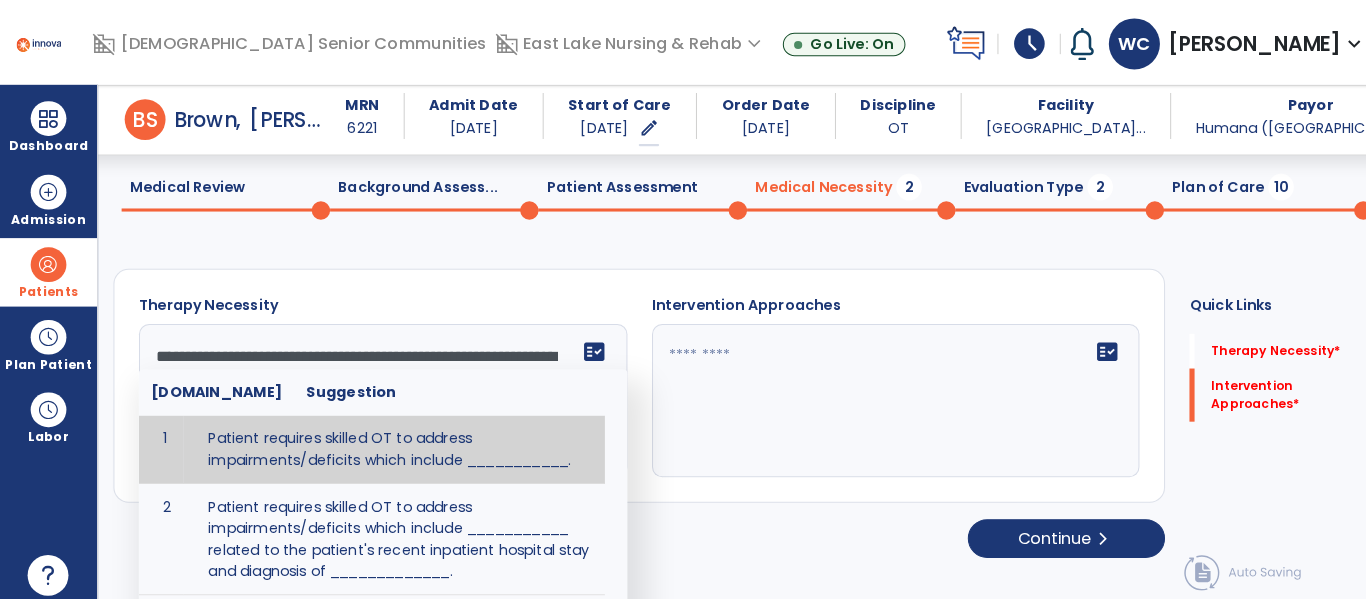 scroll, scrollTop: 29, scrollLeft: 0, axis: vertical 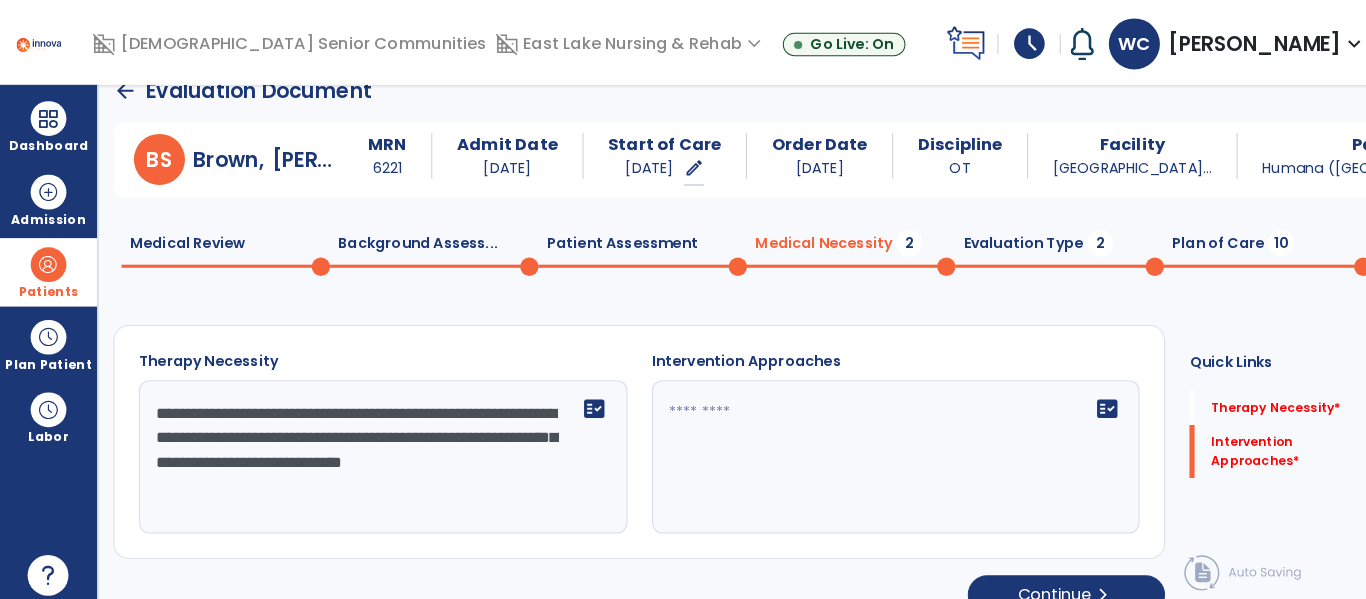 click on "**********" 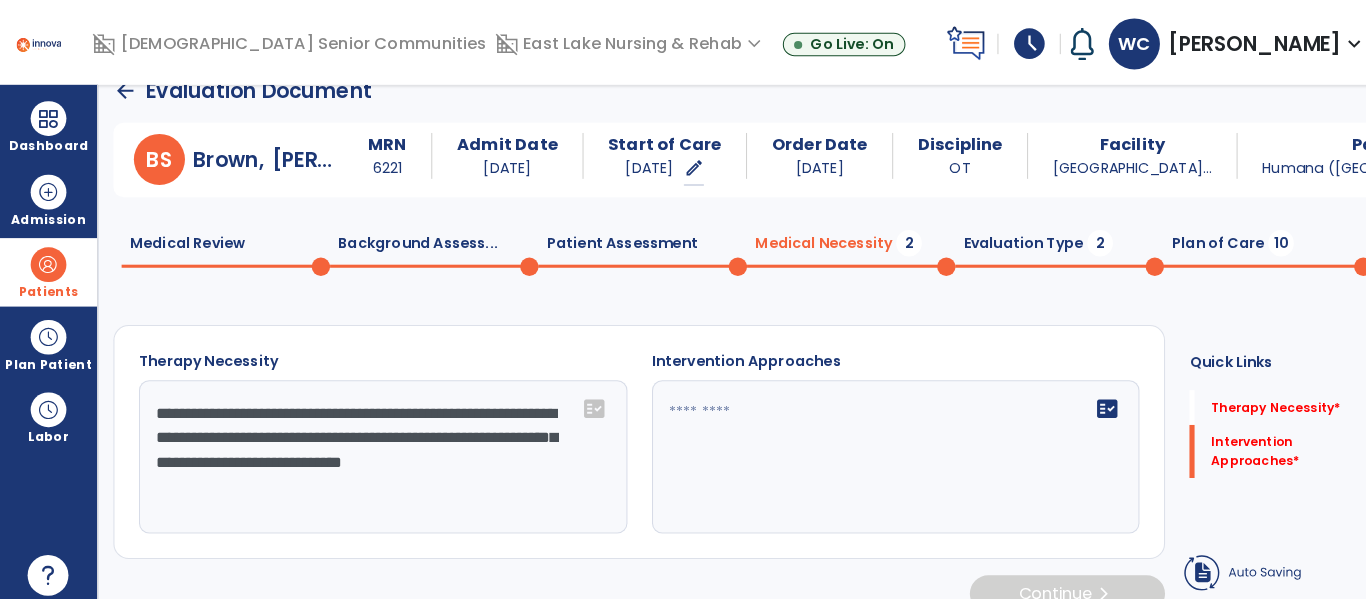 click on "**********" 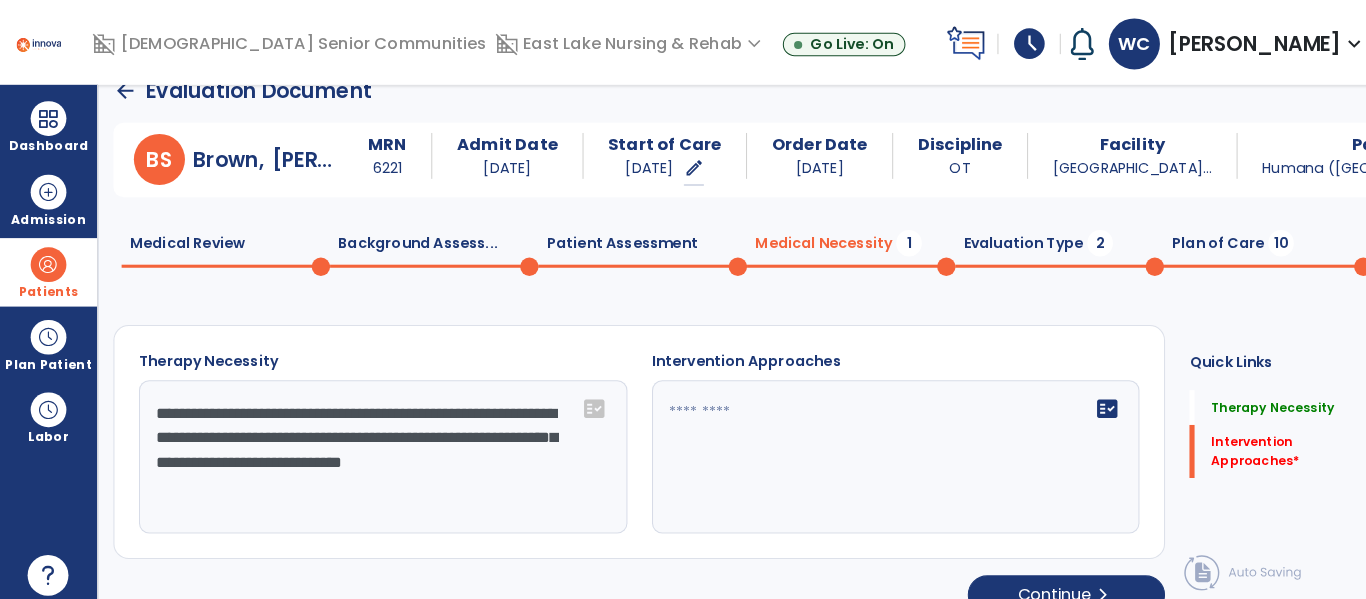 click on "**********" 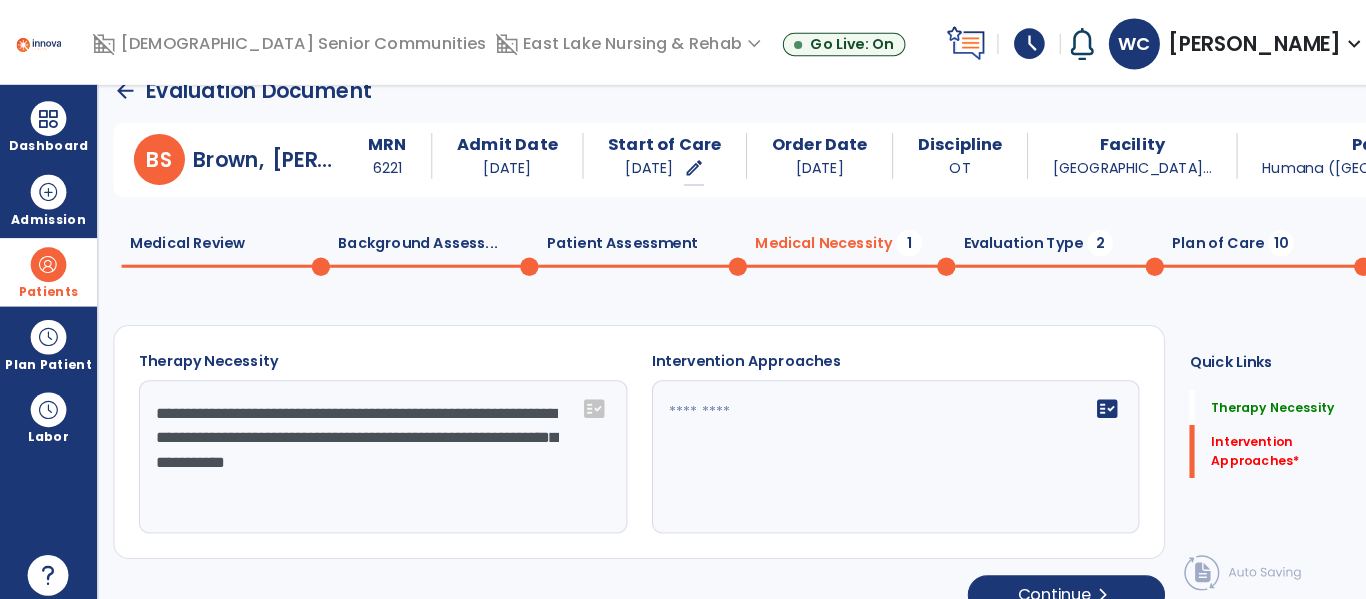 type on "**********" 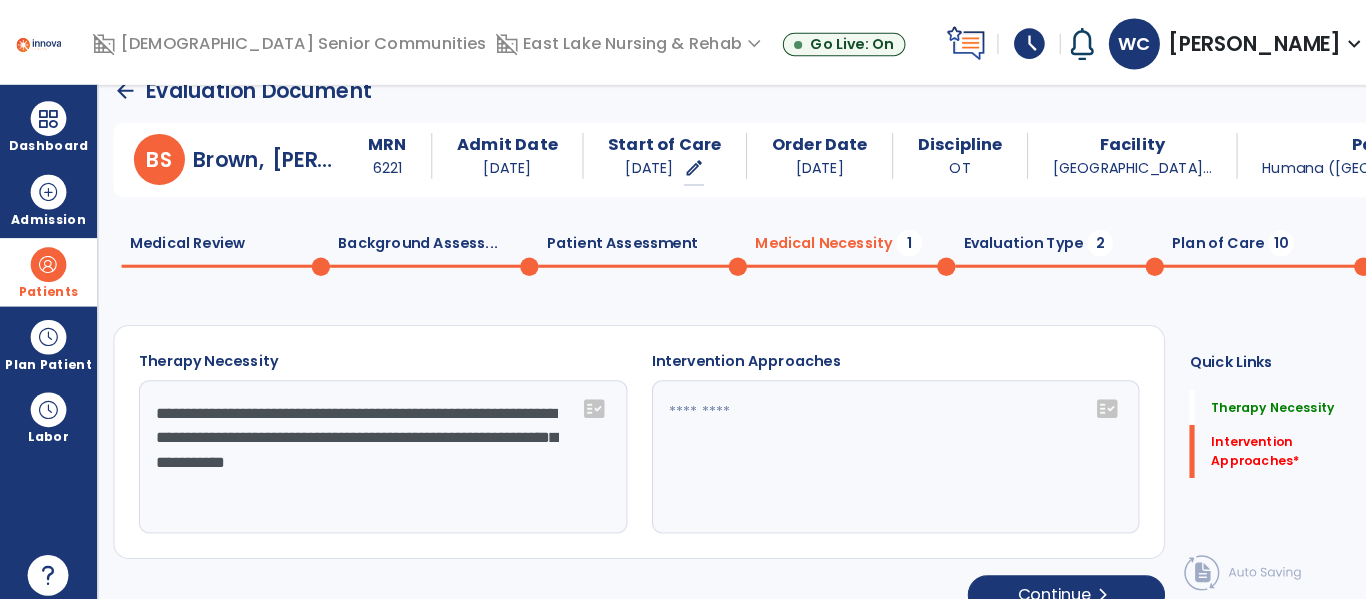 click on "fact_check" 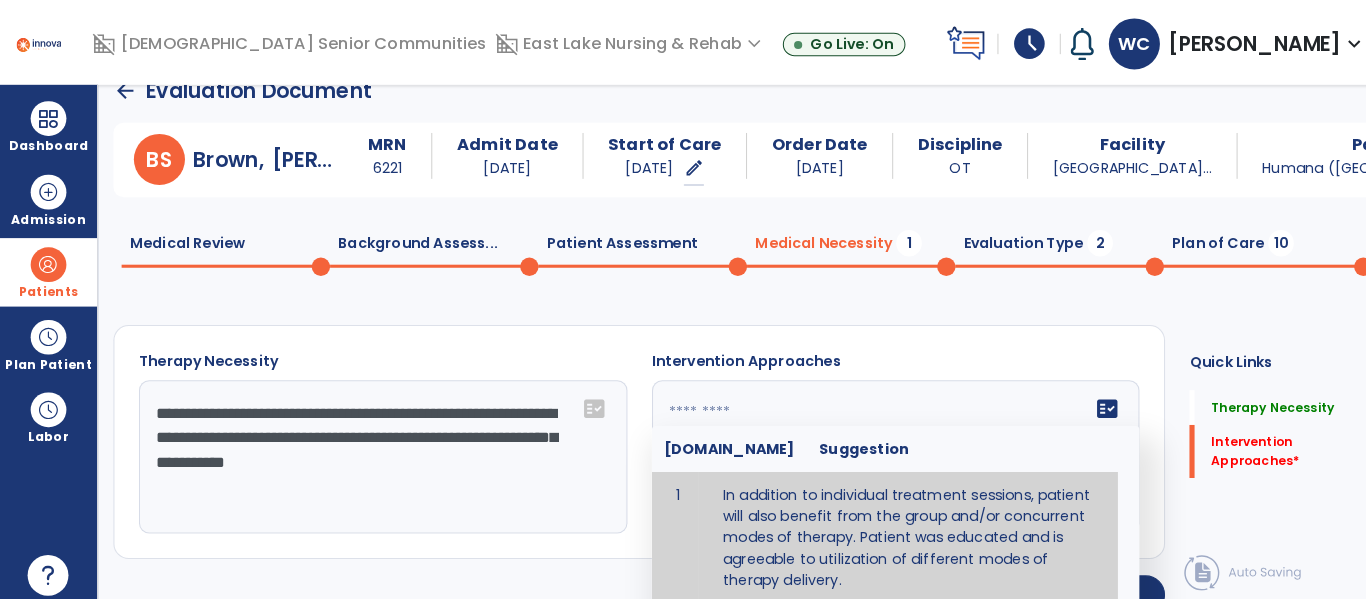 type on "**********" 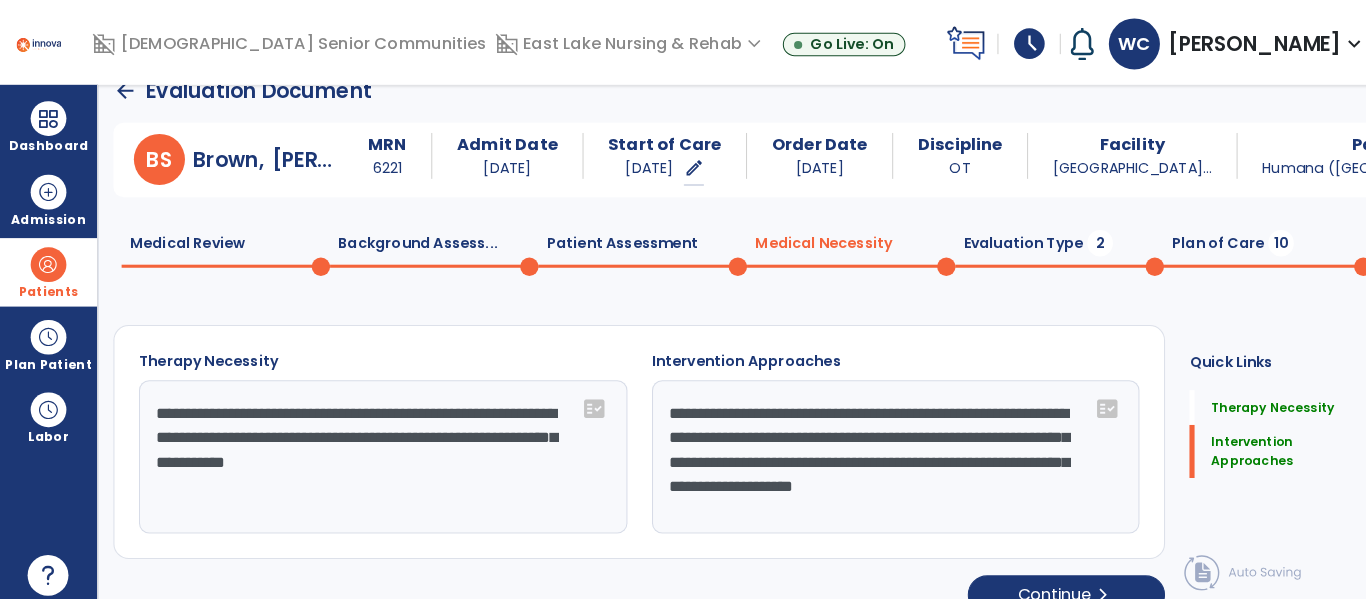 click on "Evaluation Type  2" 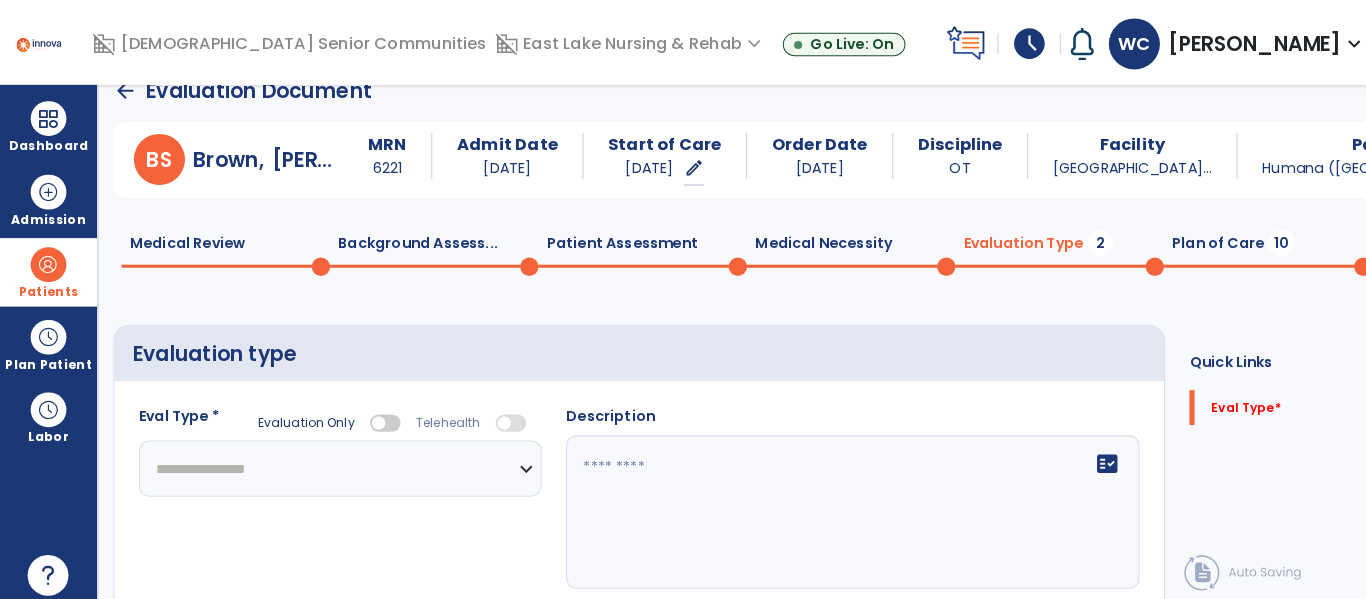 click on "**********" 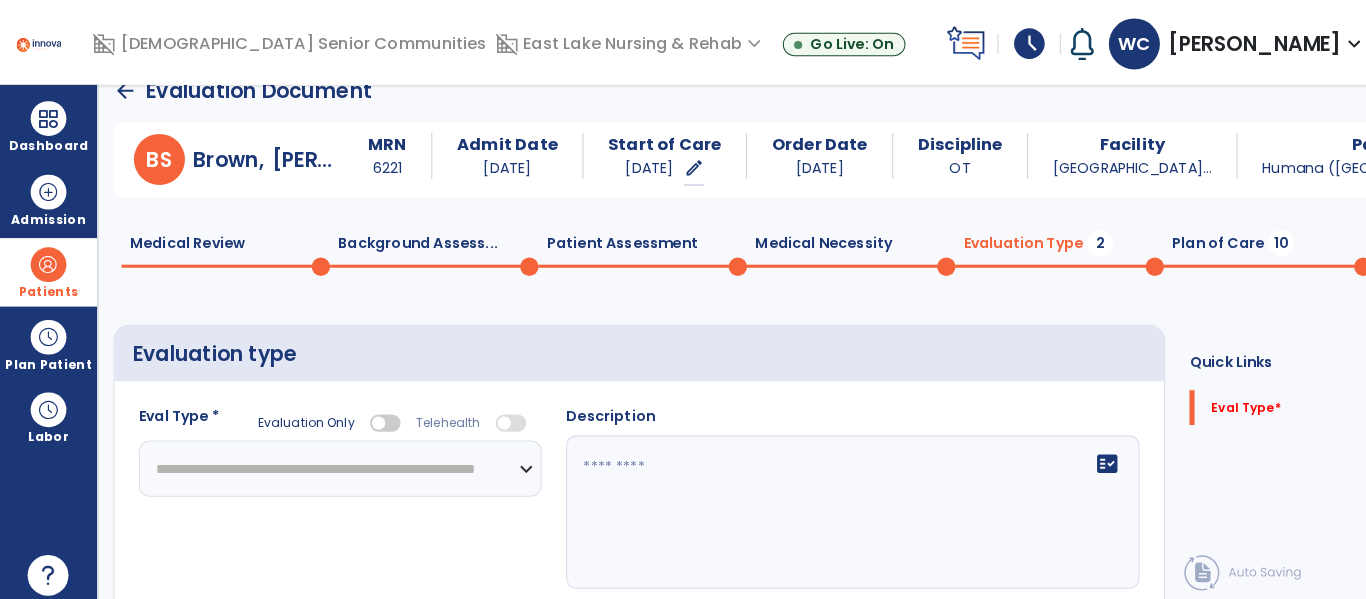 click on "**********" 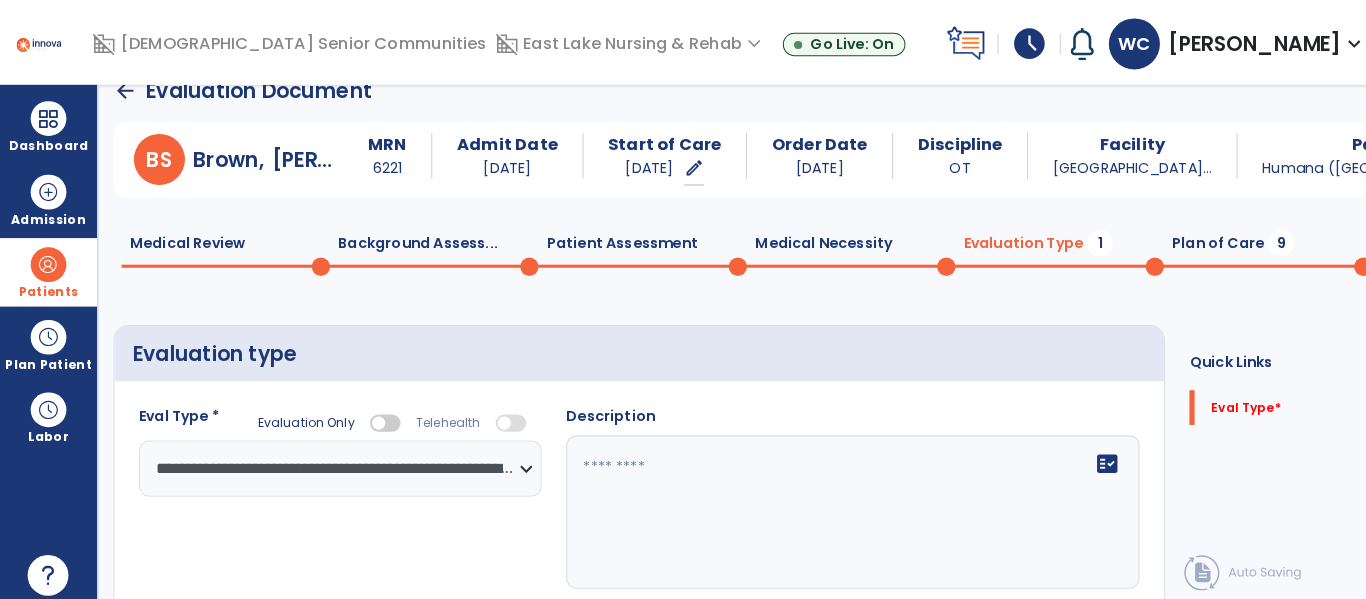 click 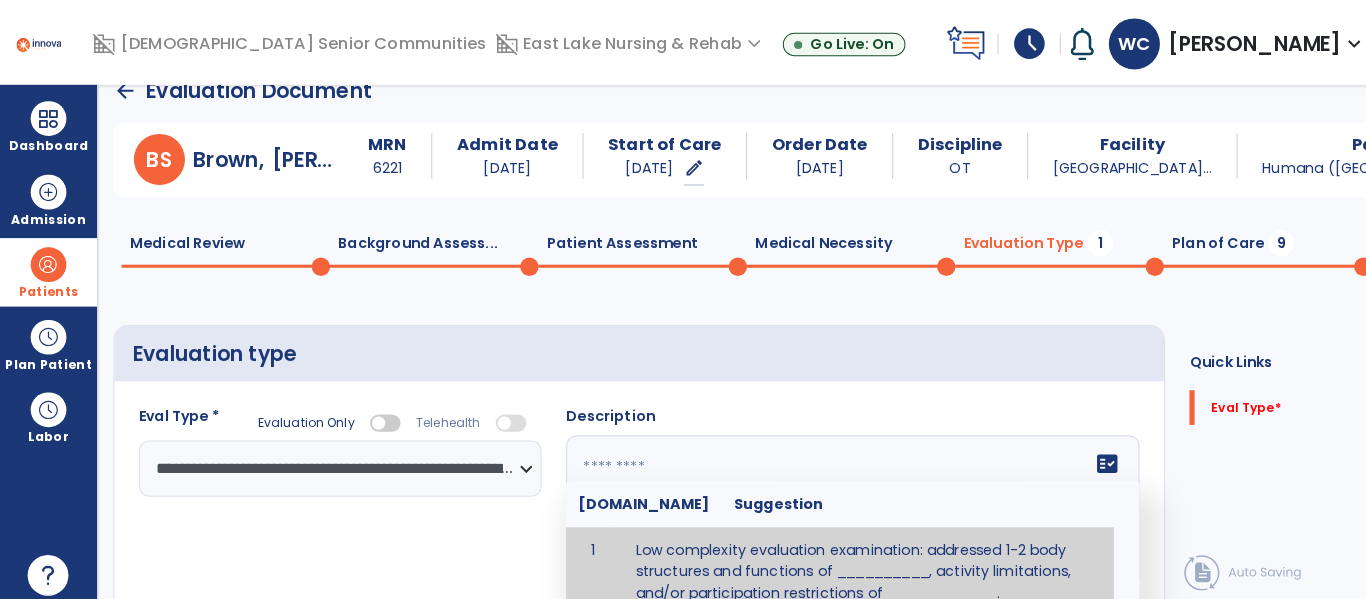 click 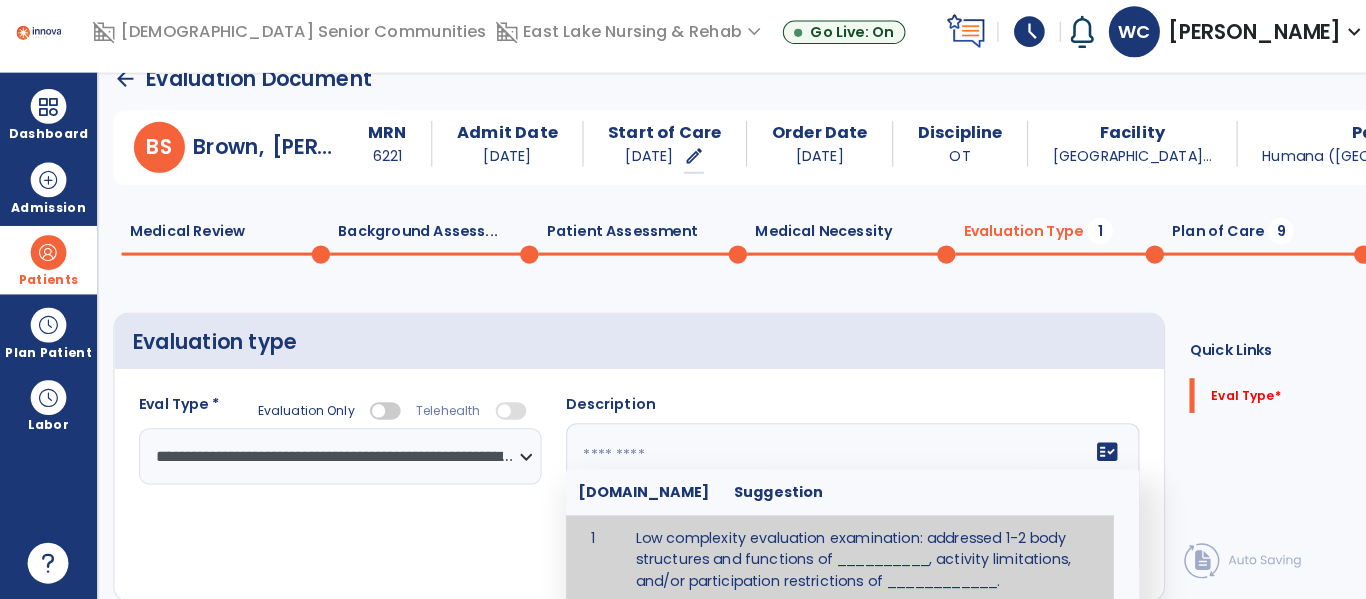 scroll, scrollTop: 34, scrollLeft: 0, axis: vertical 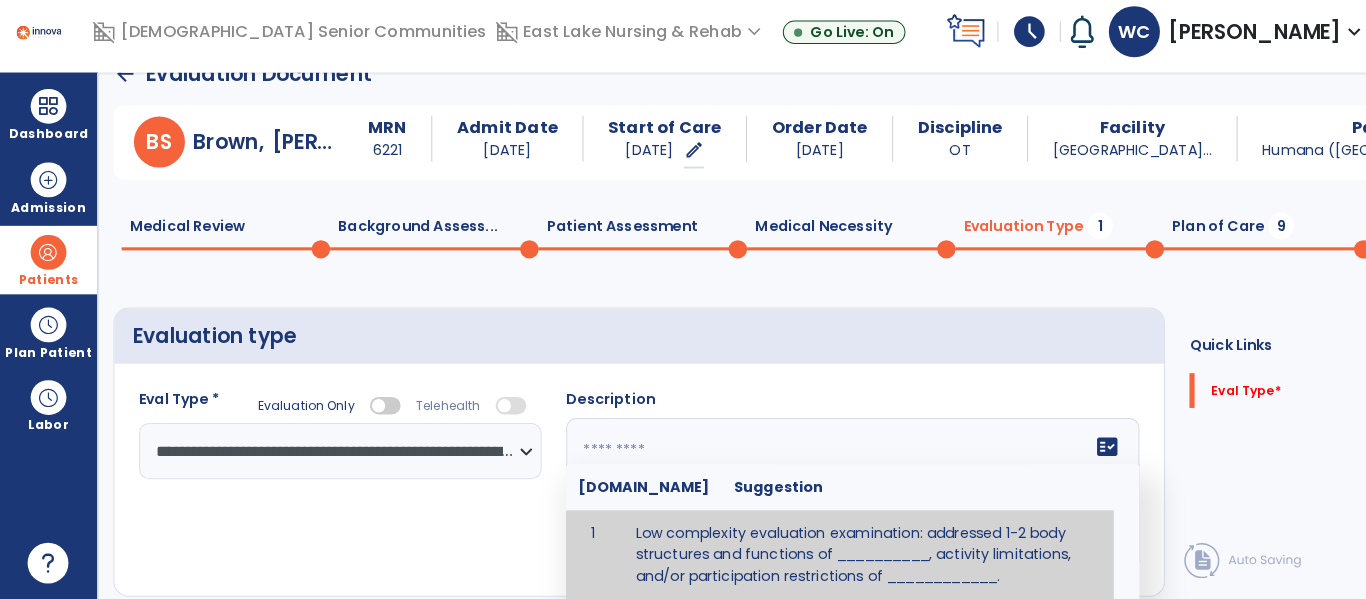 paste on "**********" 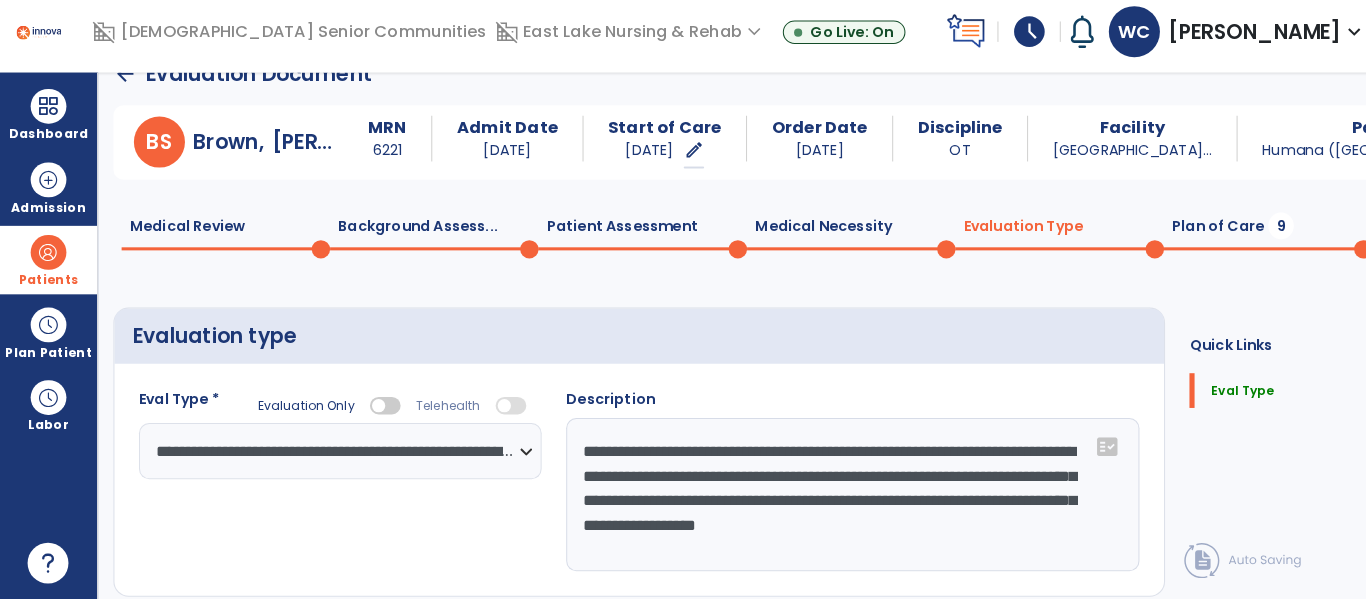 click on "**********" 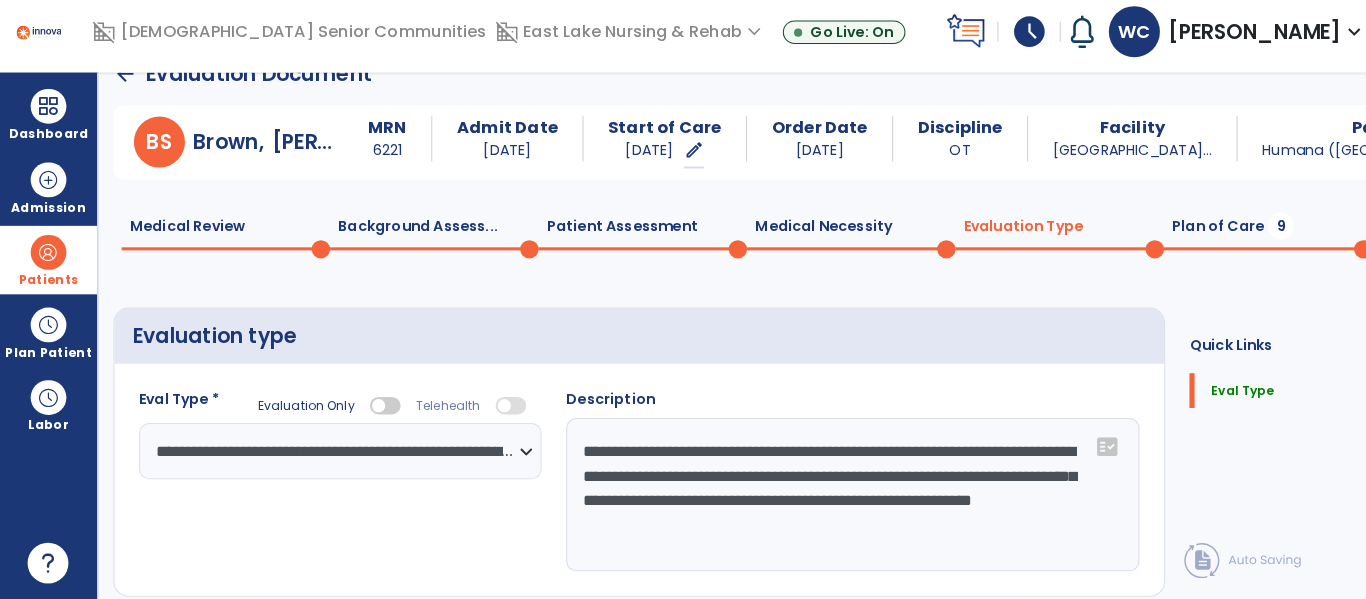 scroll, scrollTop: 82, scrollLeft: 0, axis: vertical 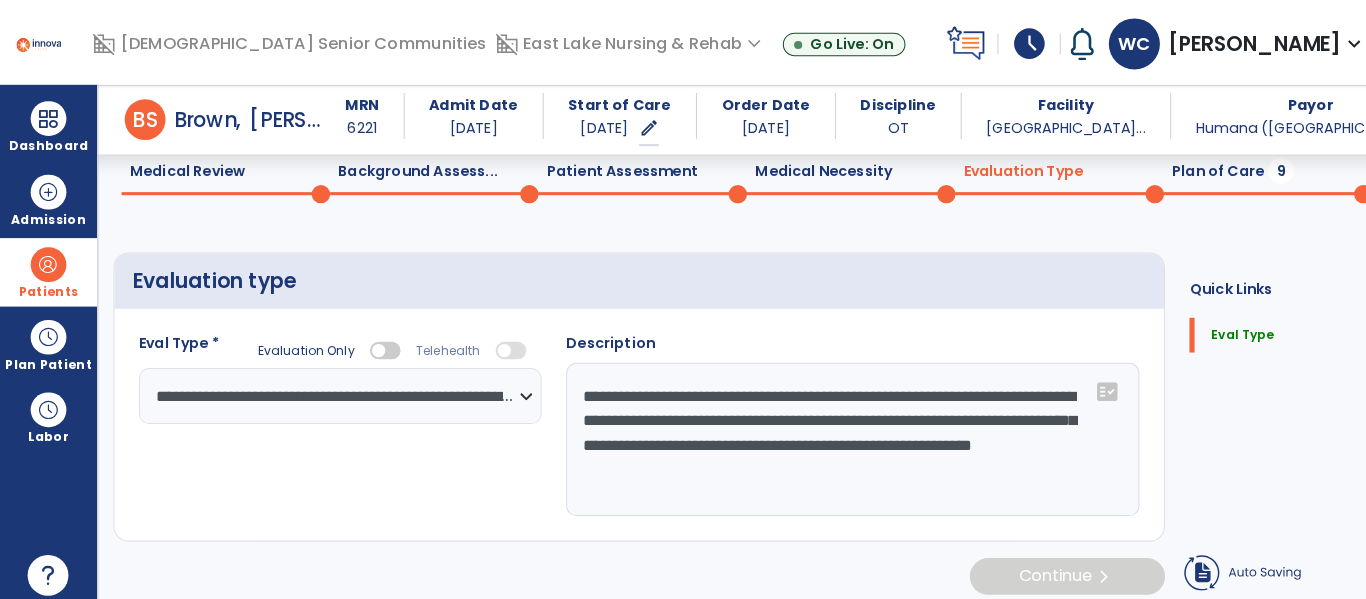 type on "**********" 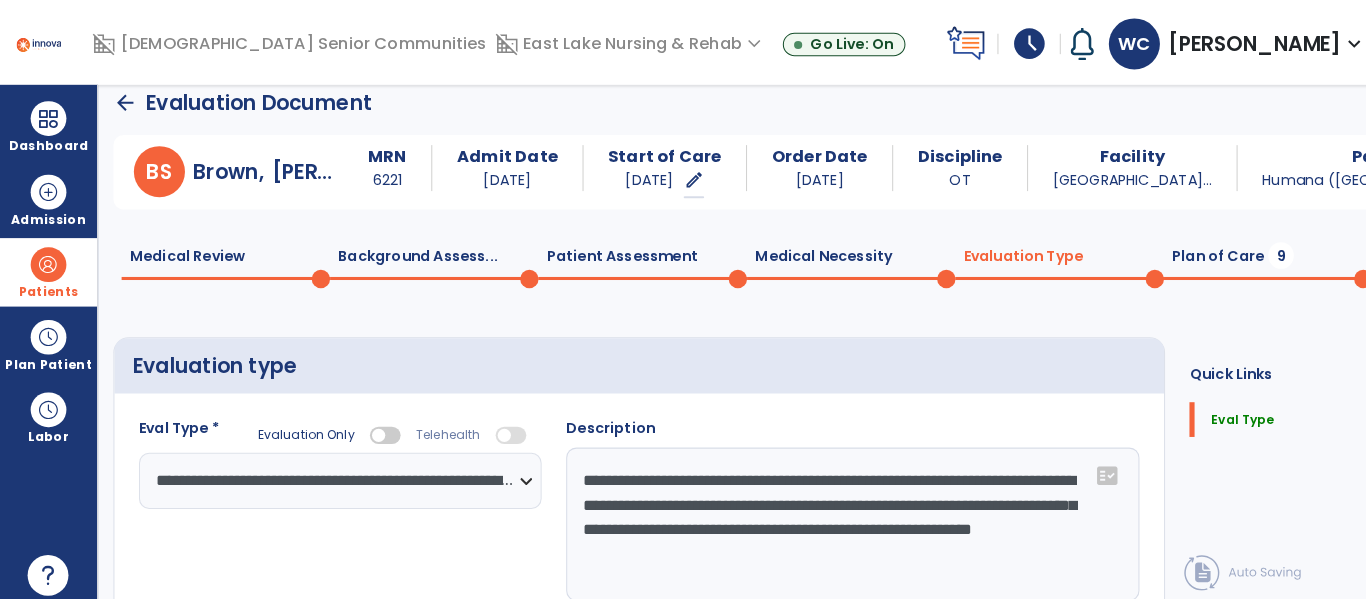 scroll, scrollTop: 0, scrollLeft: 0, axis: both 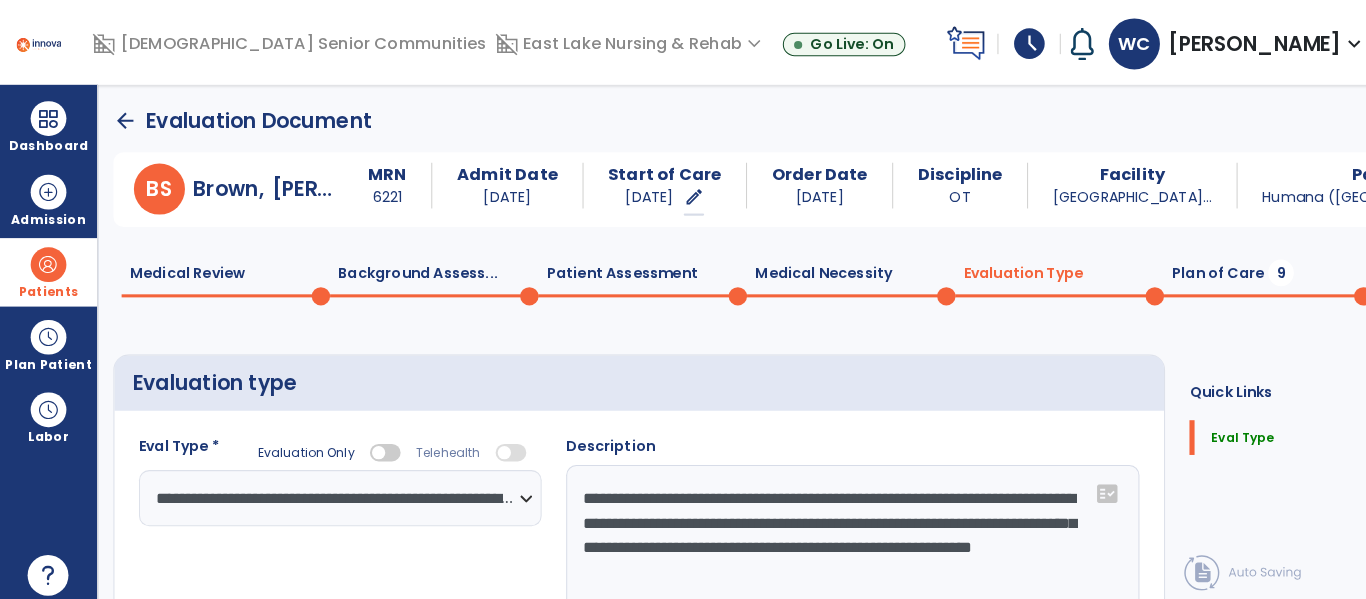 click on "Plan of Care  9" 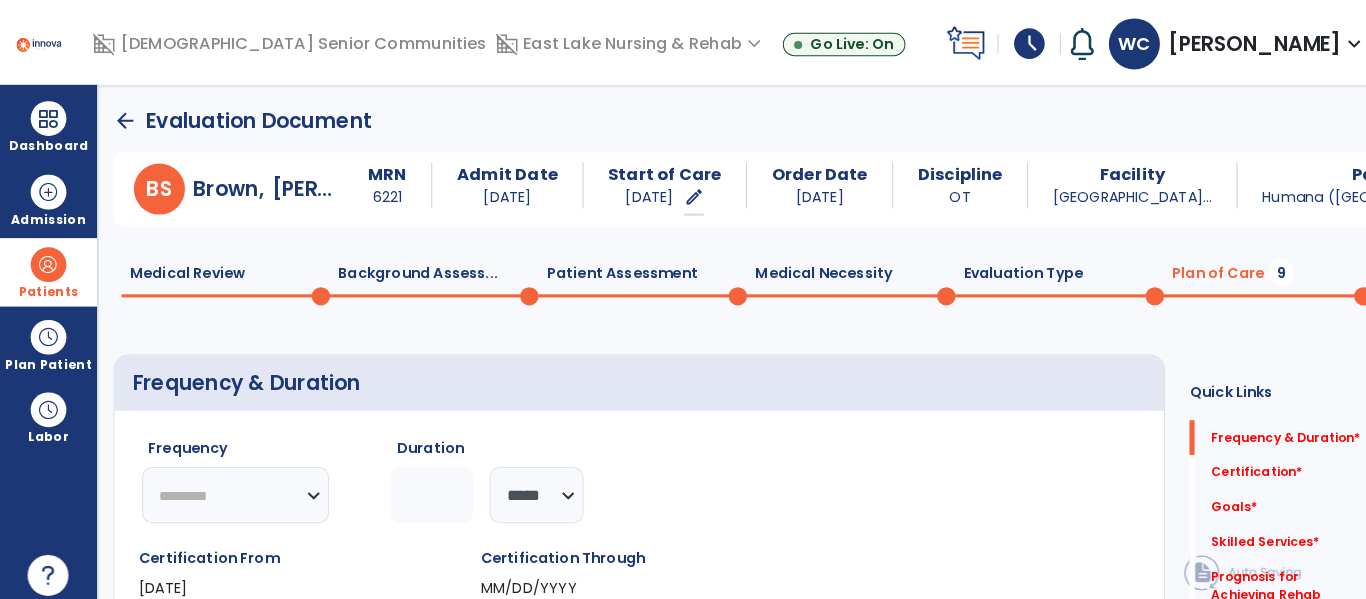click on "********* ** ** ** ** ** ** **" 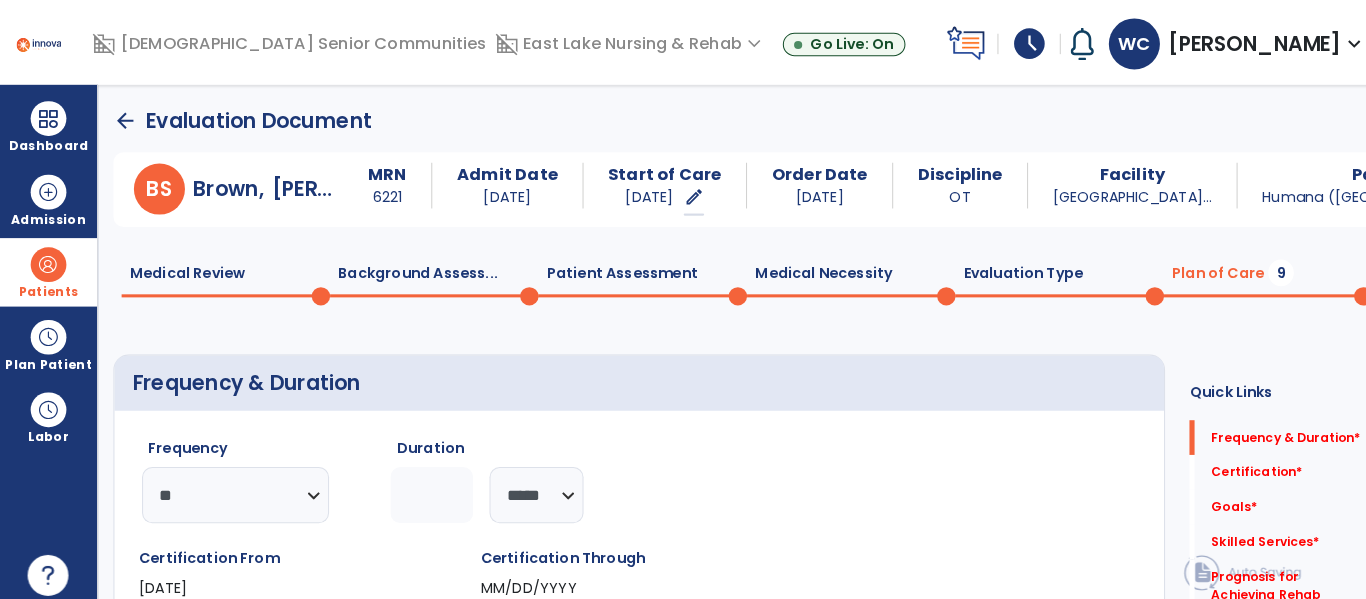 click 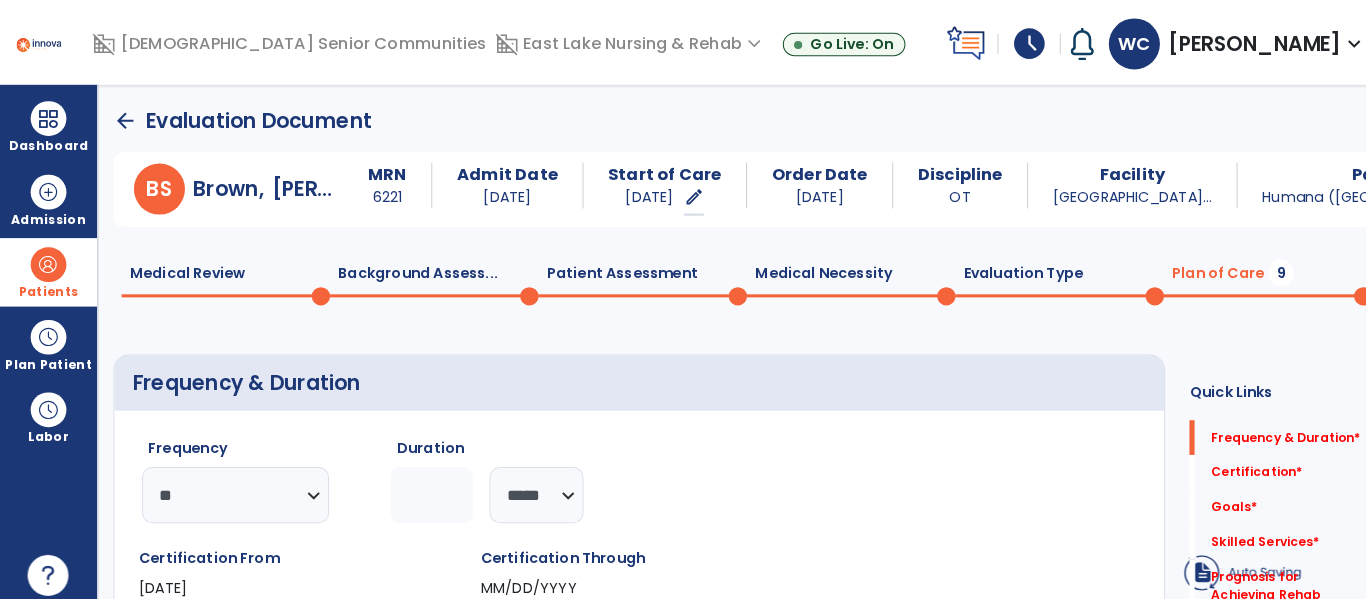 type on "*" 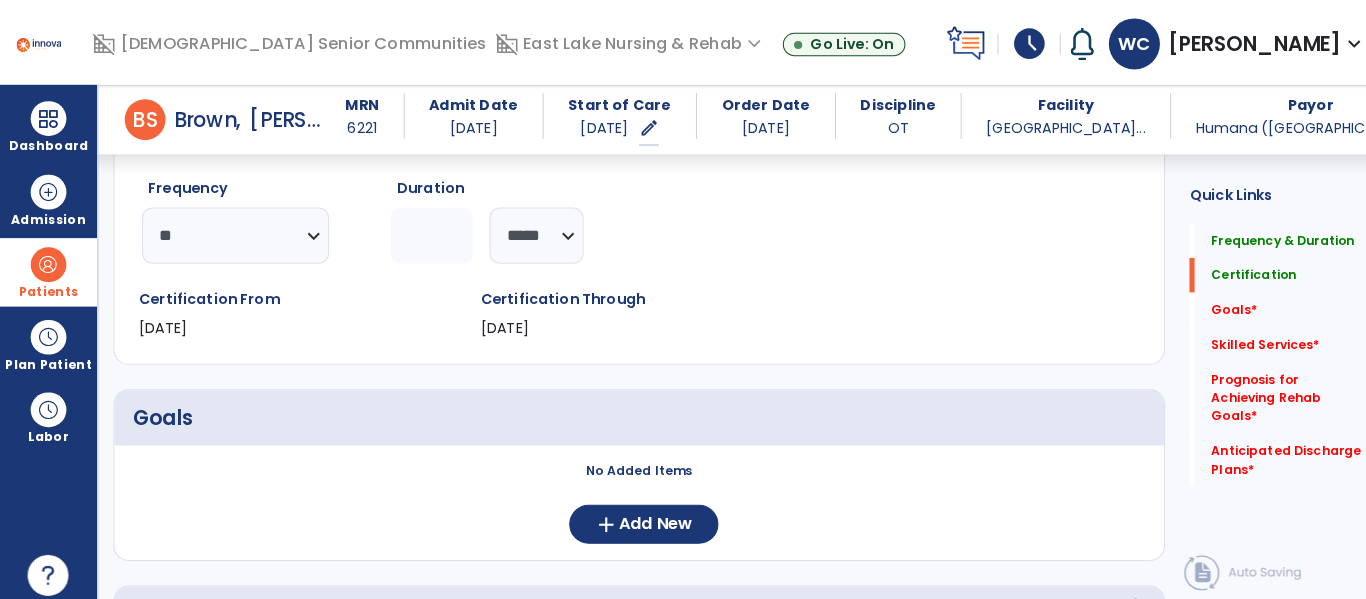 scroll, scrollTop: 273, scrollLeft: 0, axis: vertical 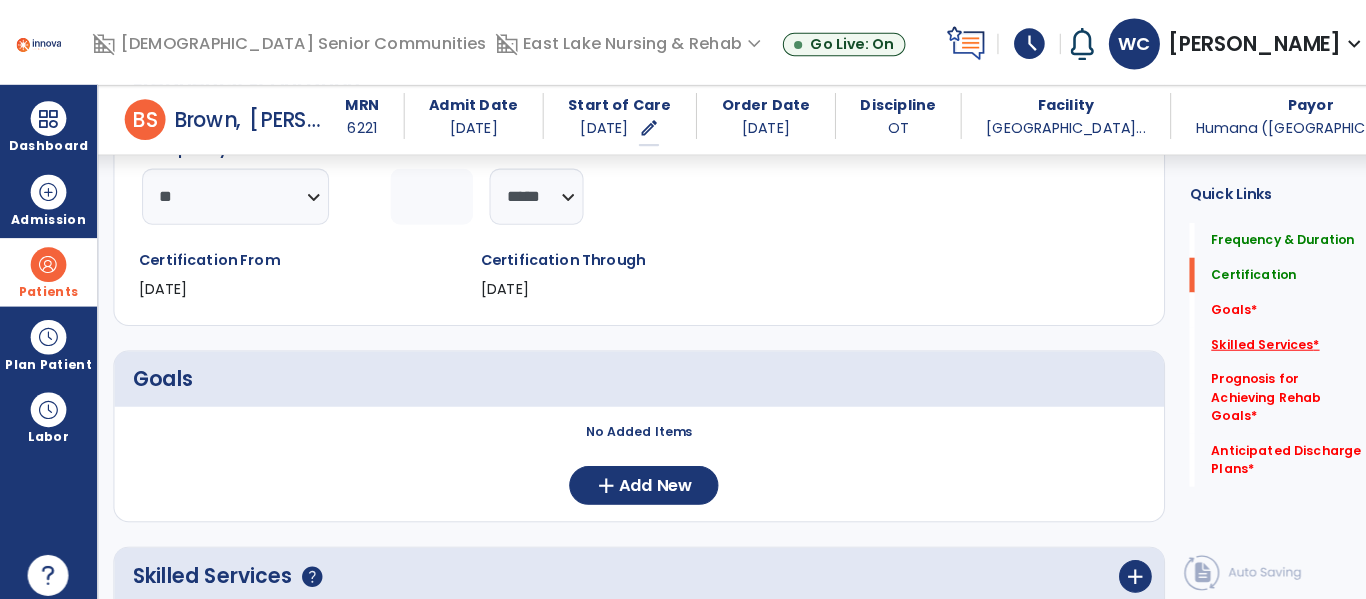 type on "*" 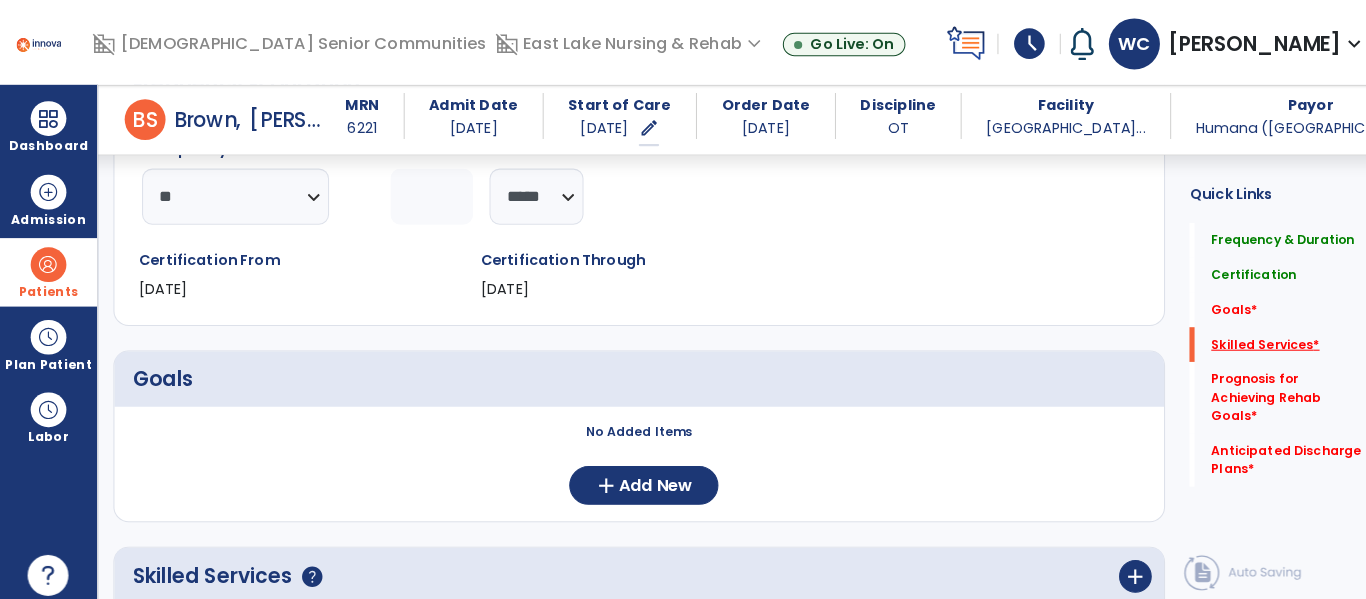 scroll, scrollTop: 18, scrollLeft: 0, axis: vertical 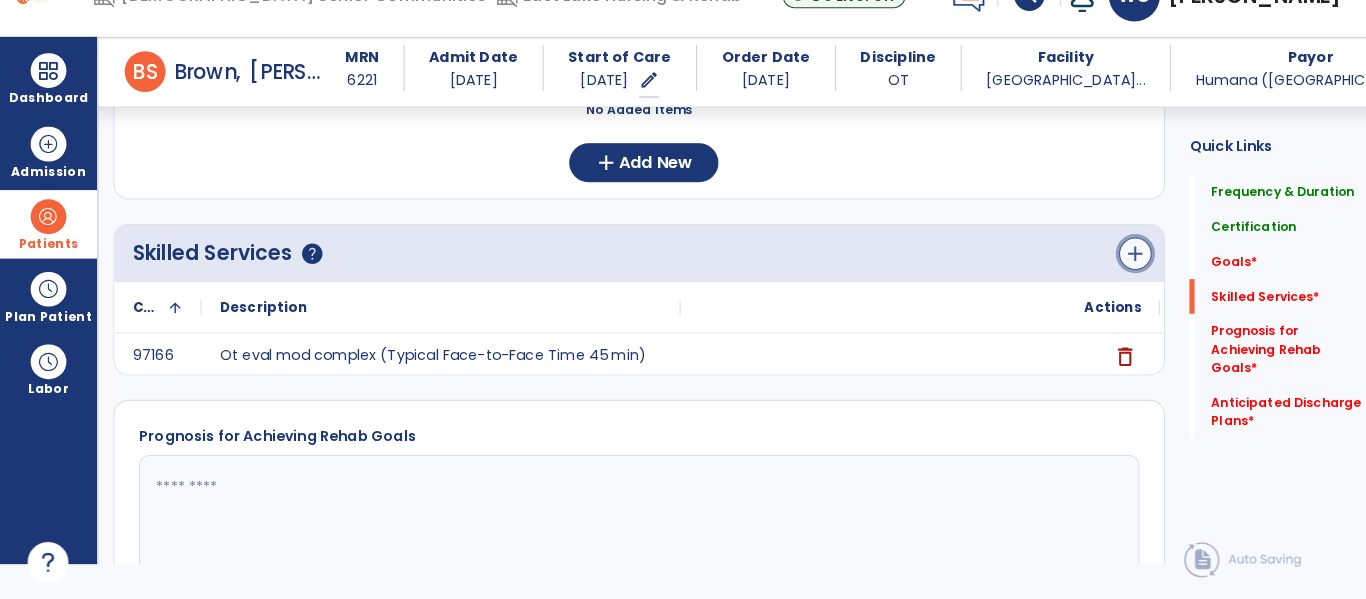 click on "add" 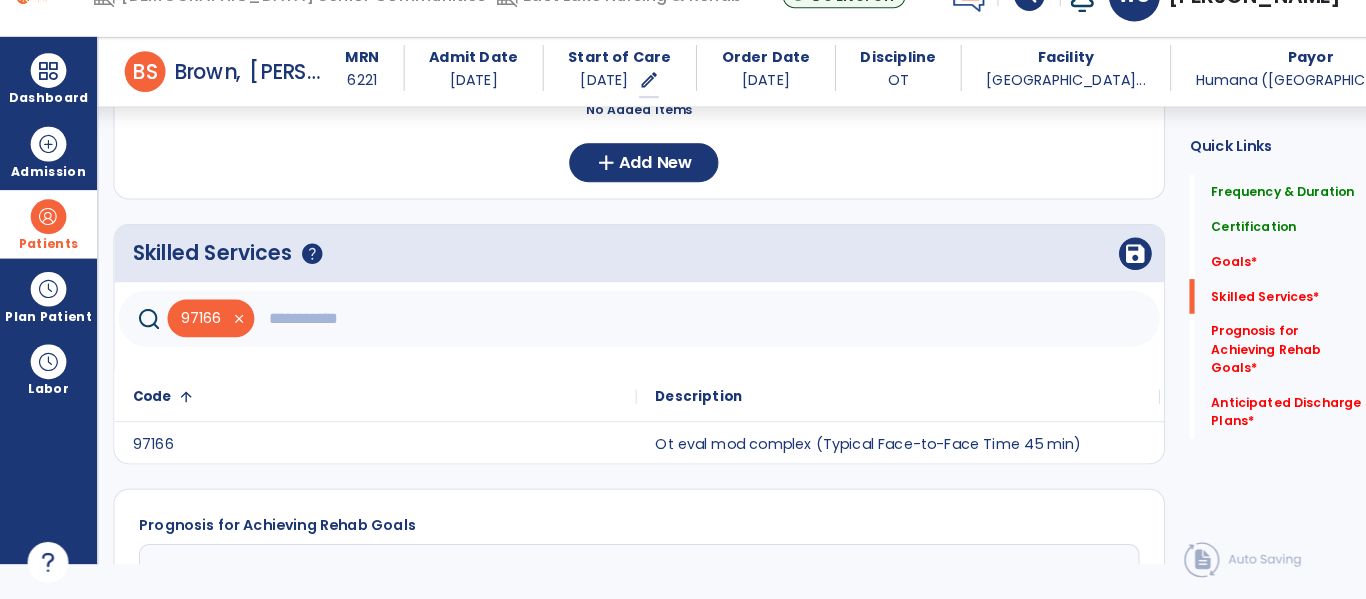 click 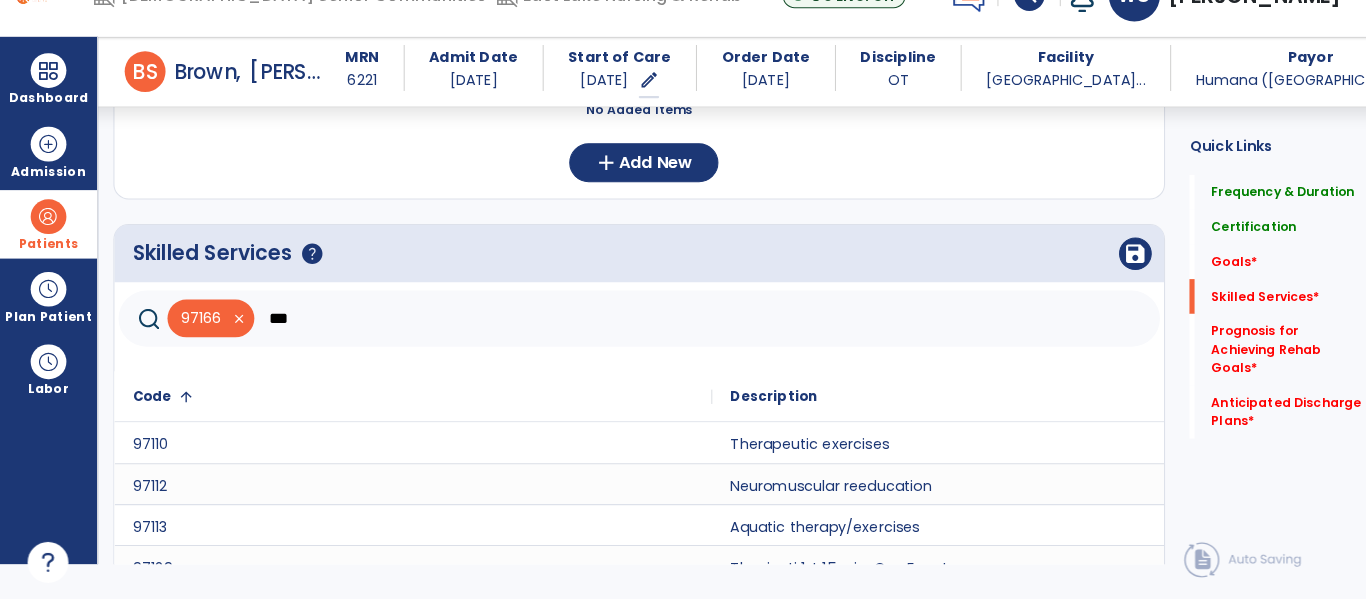 scroll, scrollTop: 13, scrollLeft: 0, axis: vertical 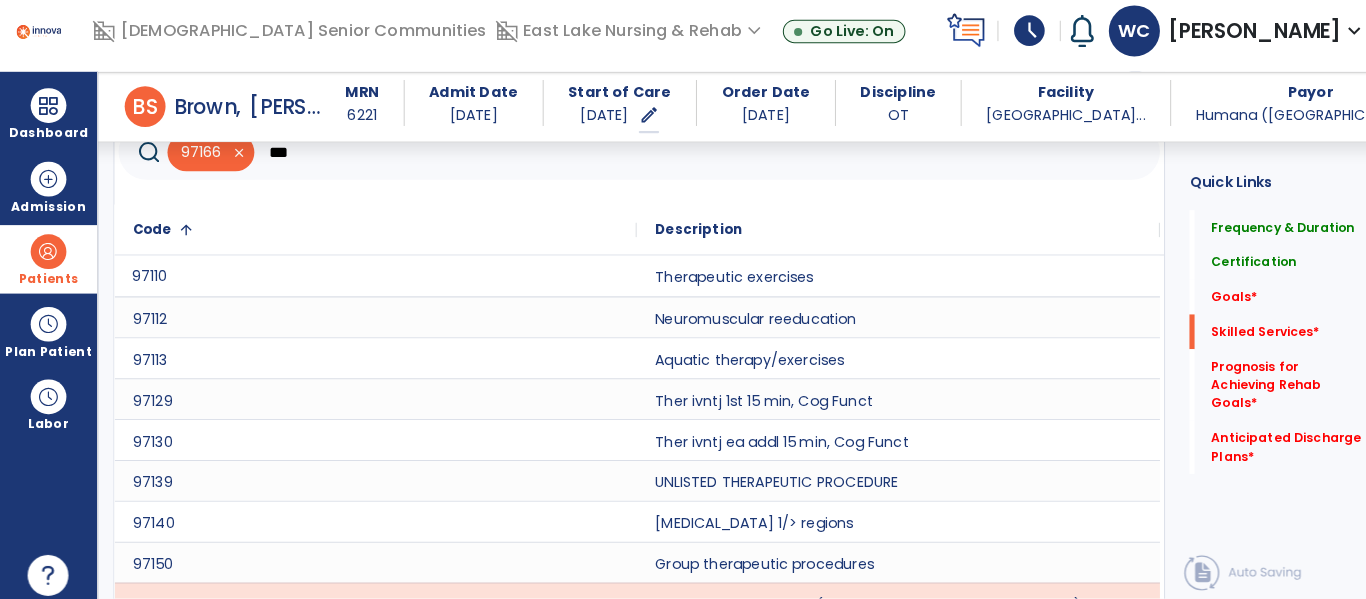 click on "97110" 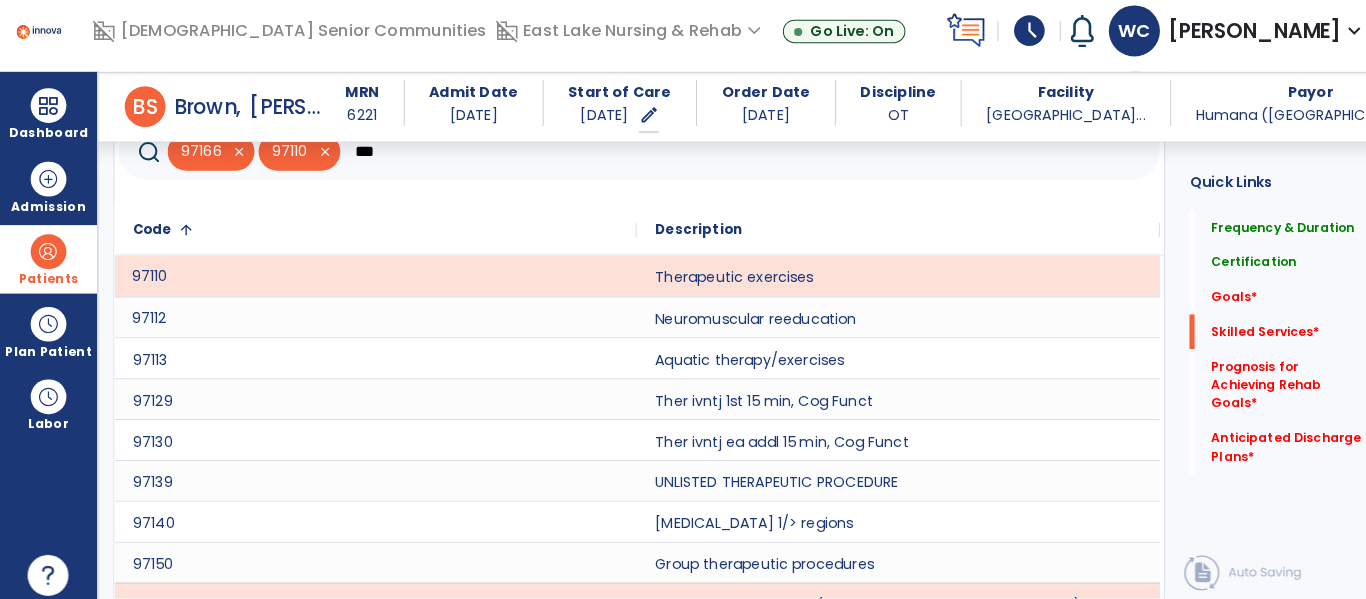 click on "97112" 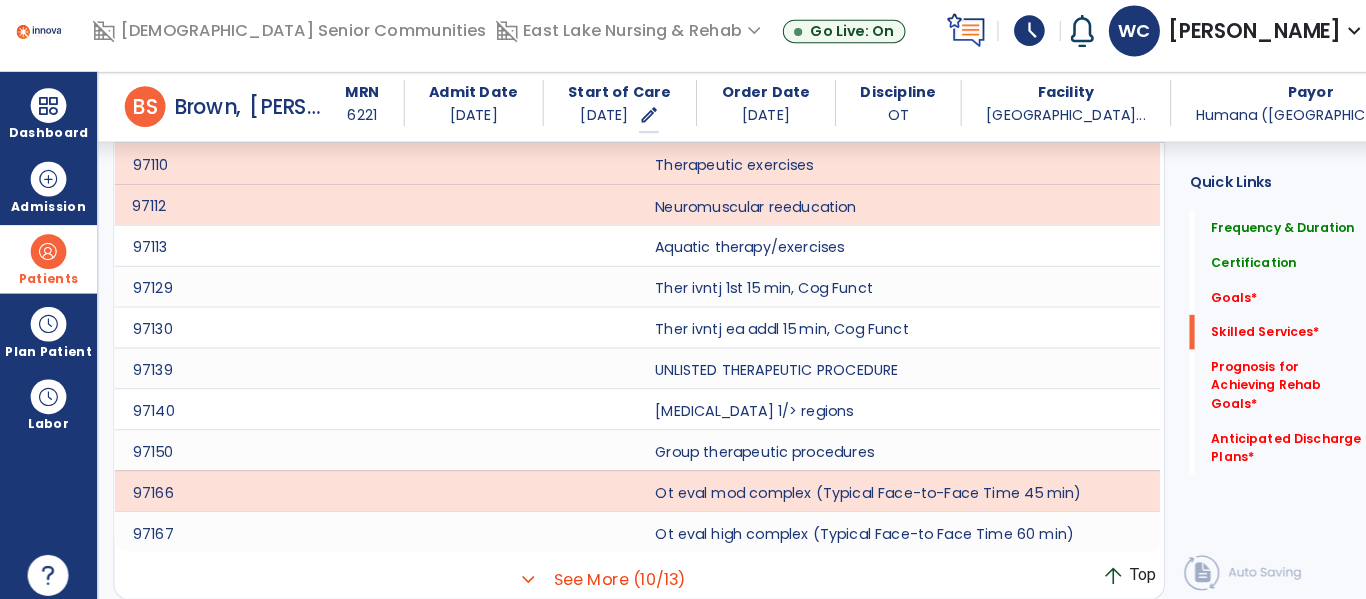 scroll, scrollTop: 855, scrollLeft: 0, axis: vertical 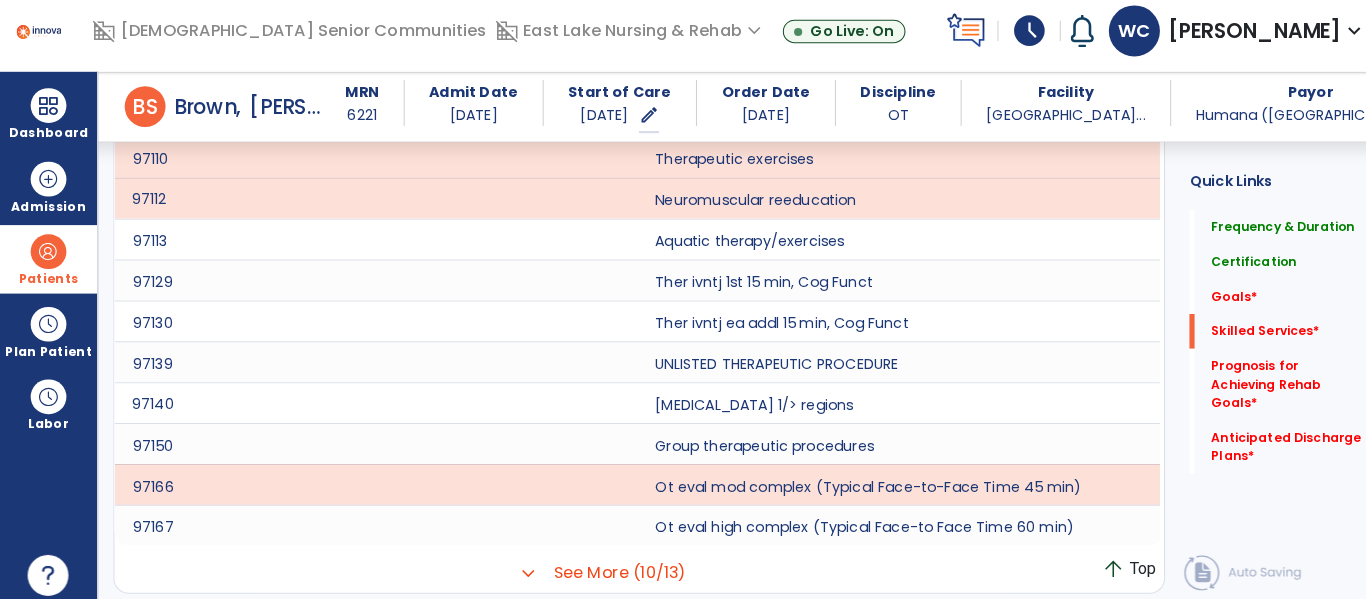 click on "97140" 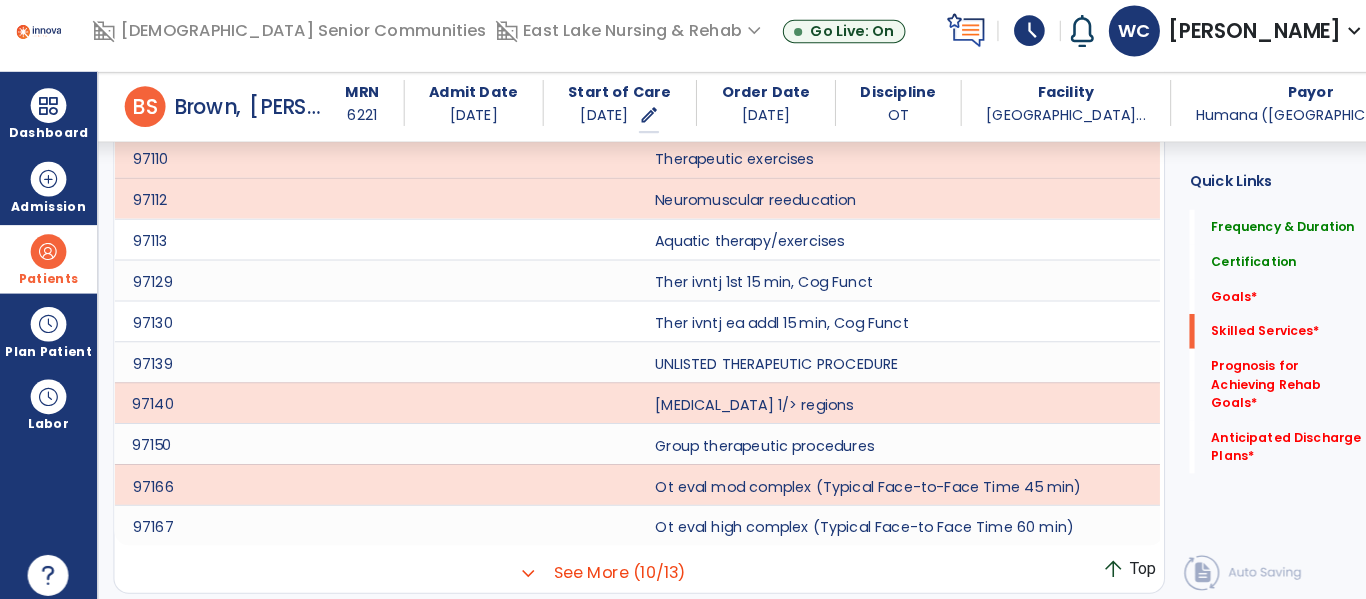 click on "97150" 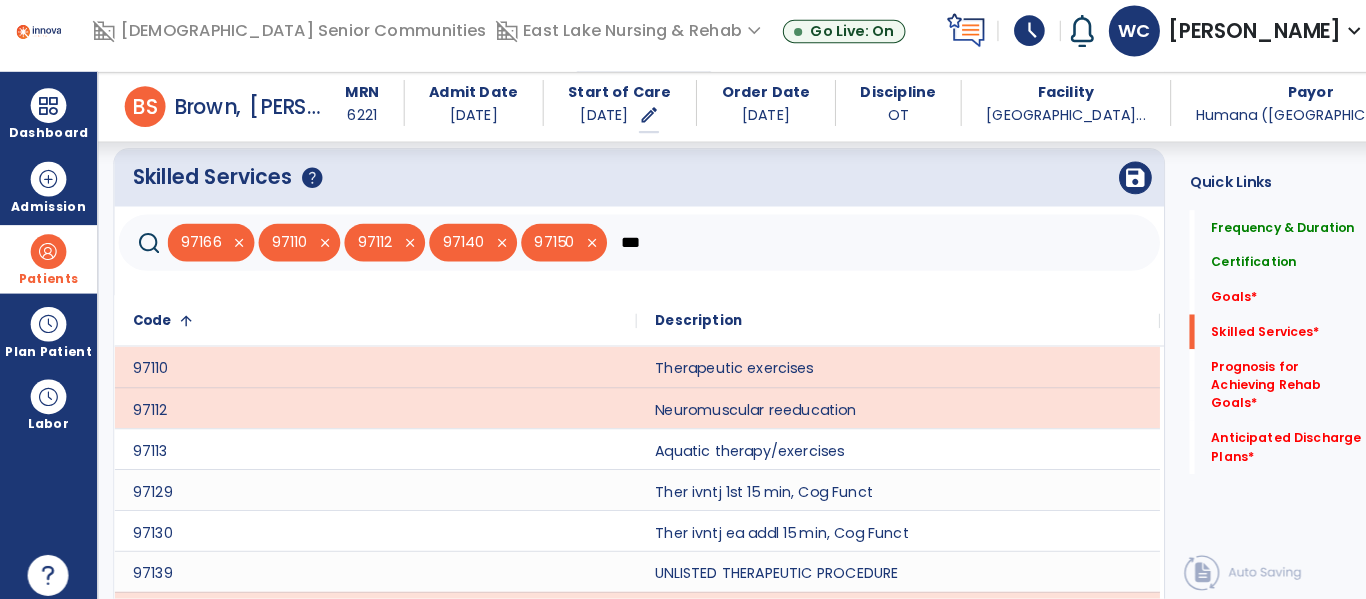 scroll, scrollTop: 637, scrollLeft: 0, axis: vertical 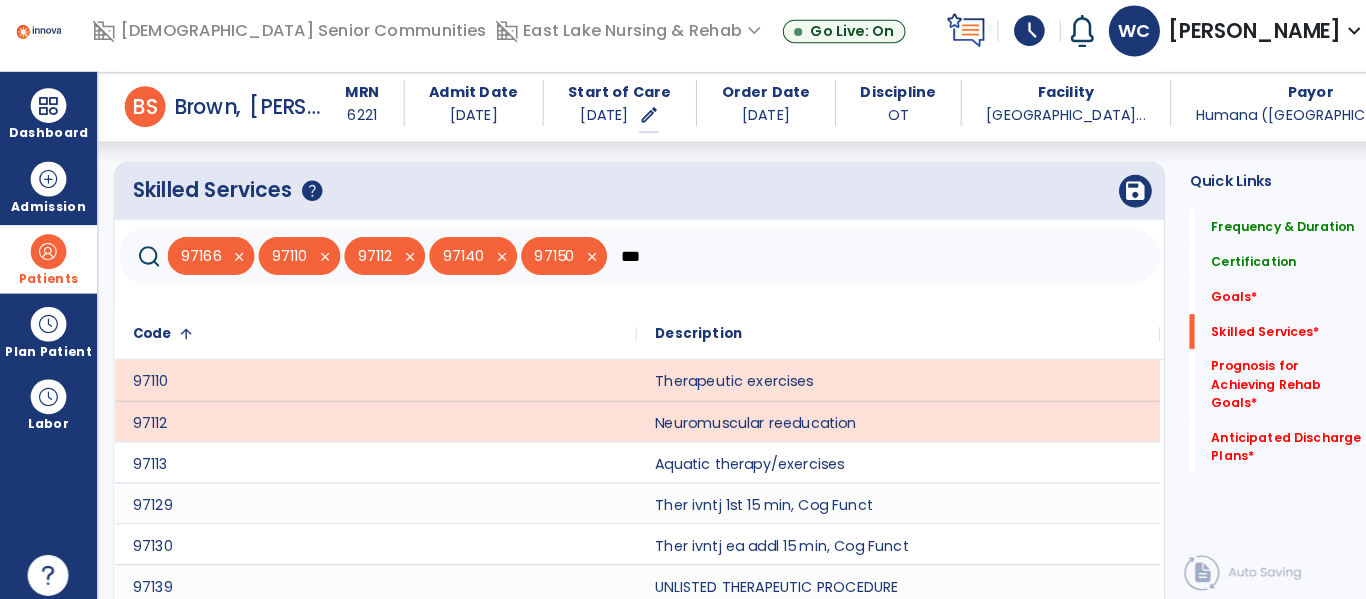 click on "***" 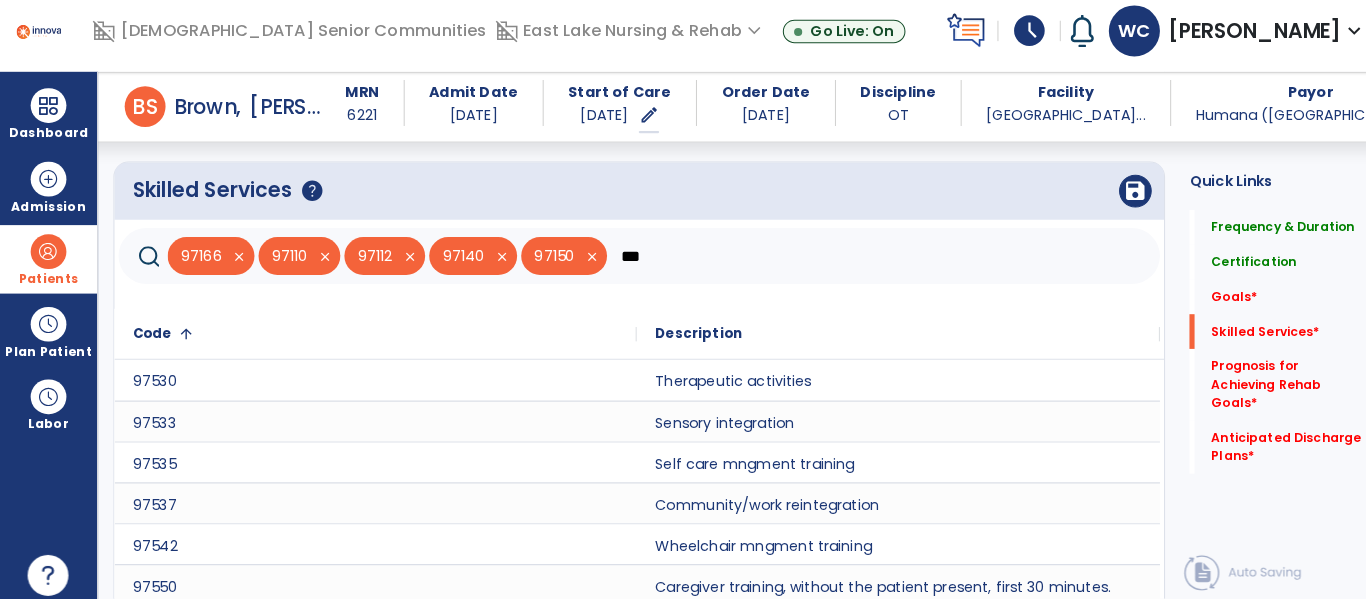 type on "***" 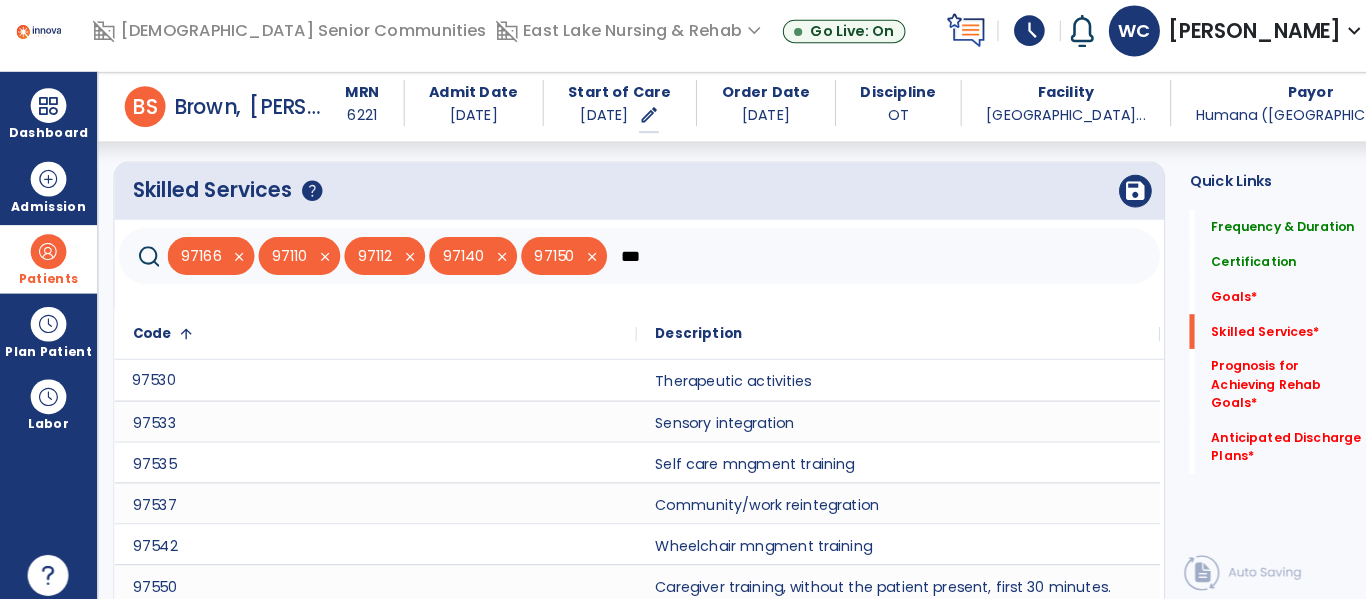 click on "97530" 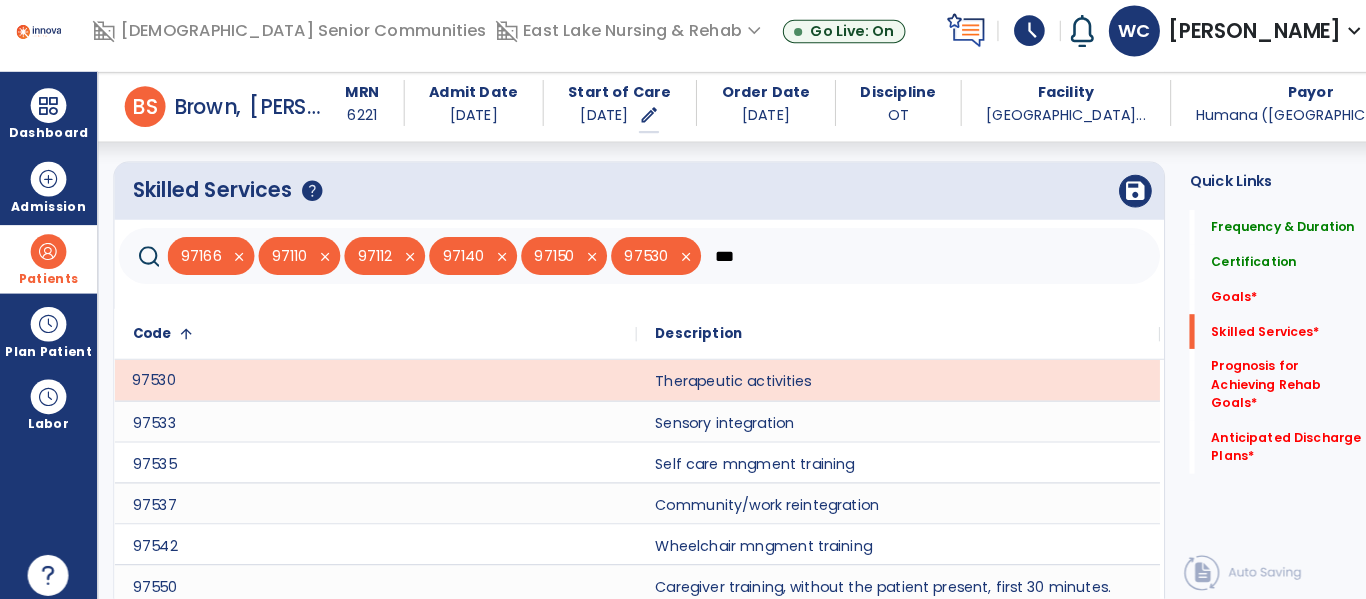 scroll, scrollTop: 716, scrollLeft: 0, axis: vertical 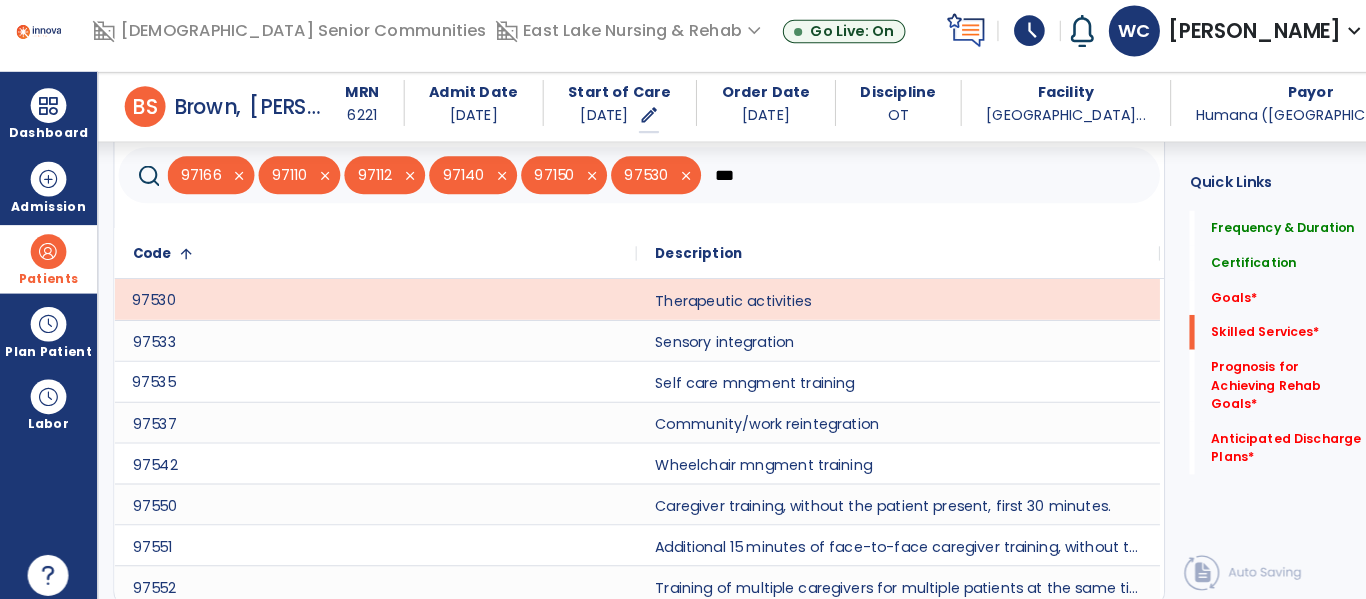 click on "97535" 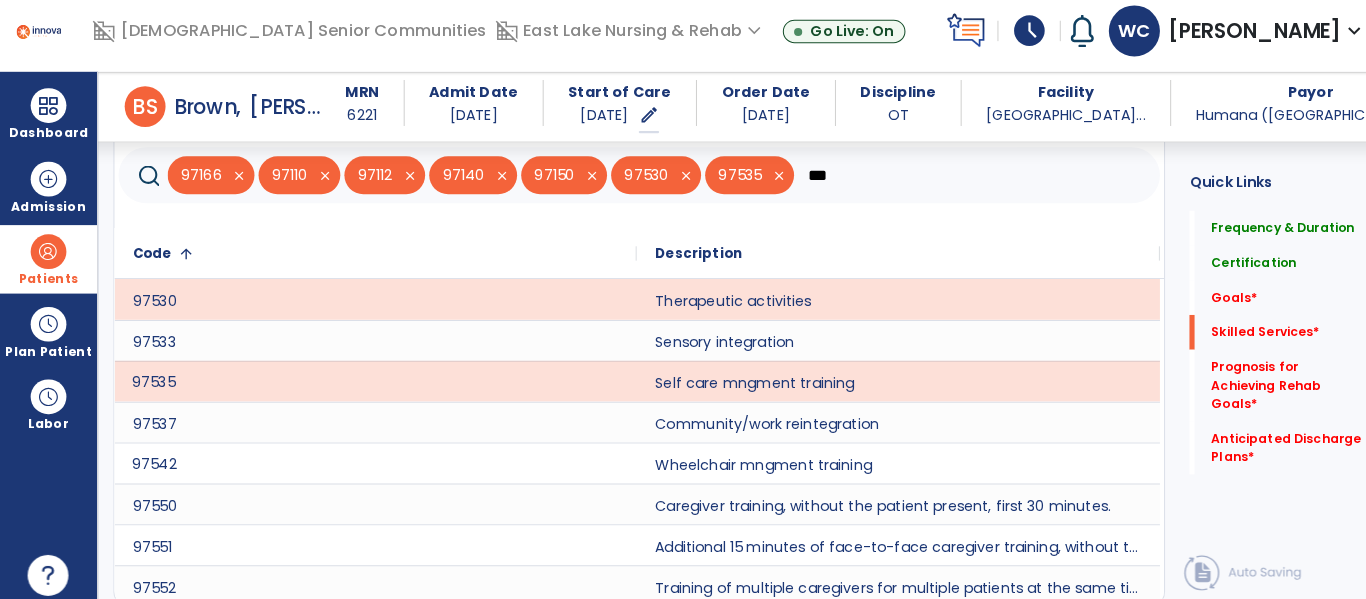 click on "97542" 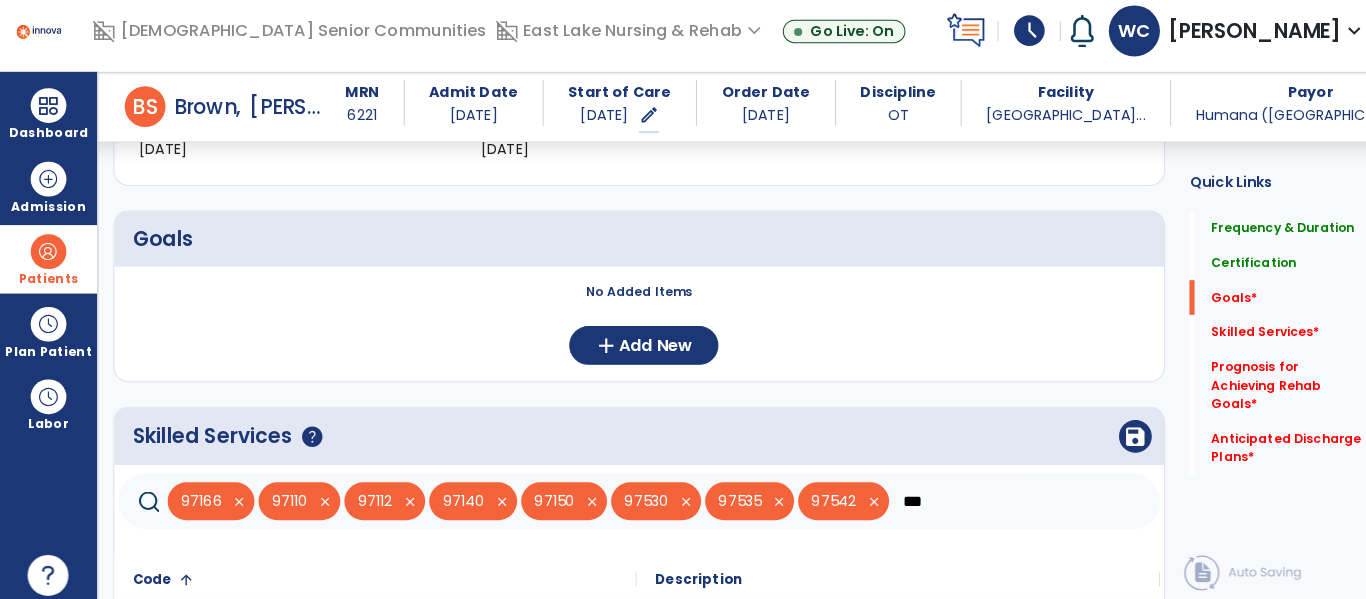 scroll, scrollTop: 406, scrollLeft: 0, axis: vertical 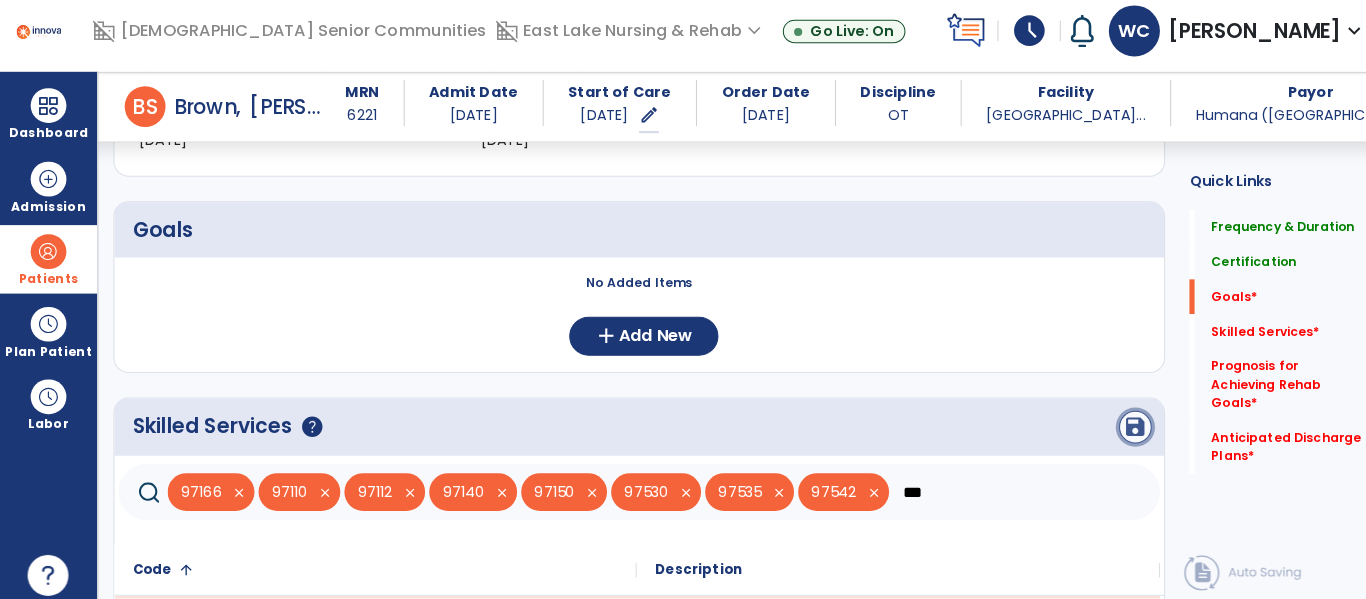 click on "save" 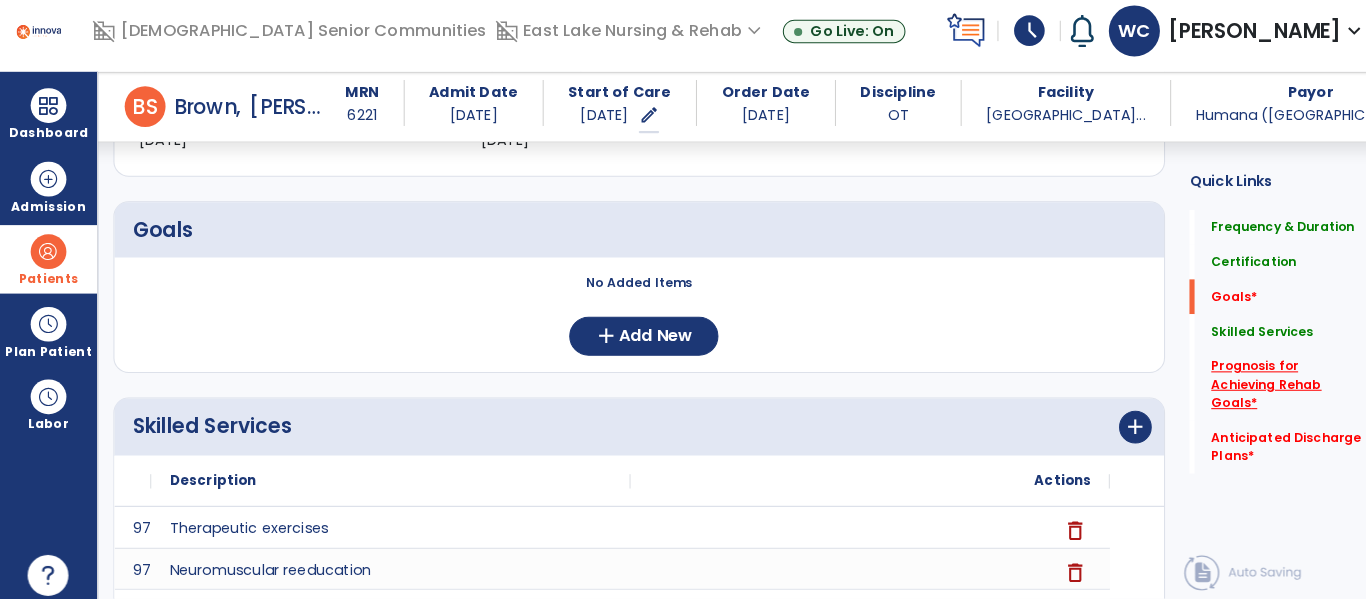 click on "Prognosis for Achieving Rehab Goals   *" 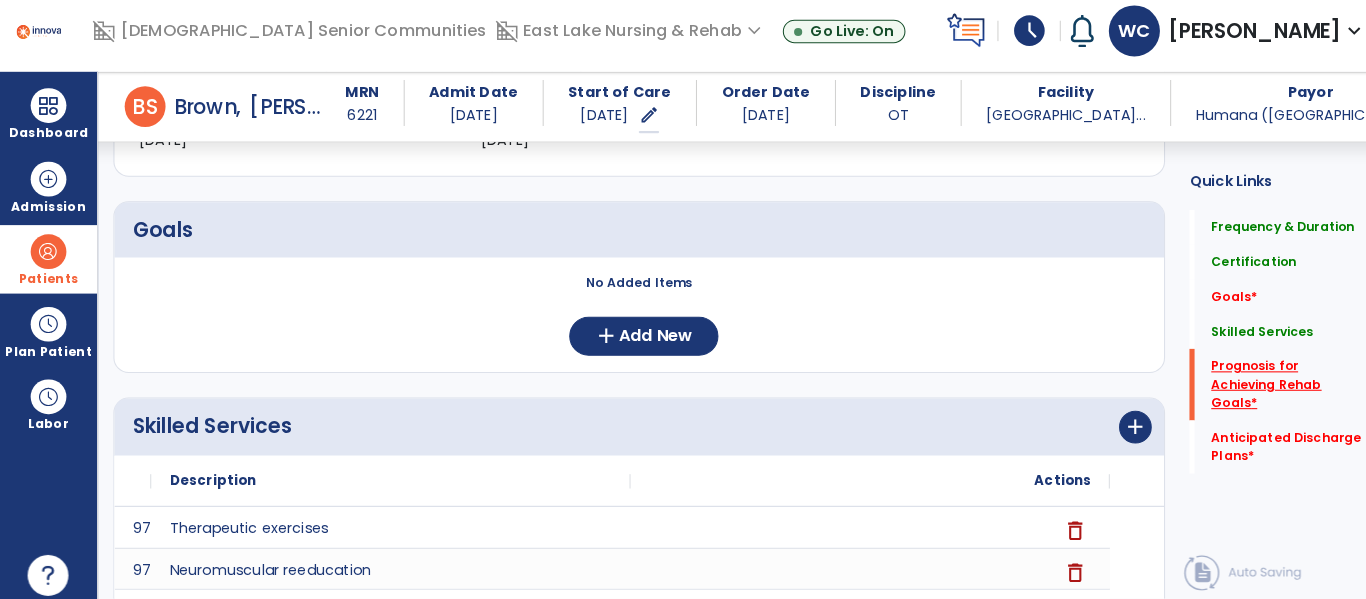 scroll, scrollTop: 764, scrollLeft: 0, axis: vertical 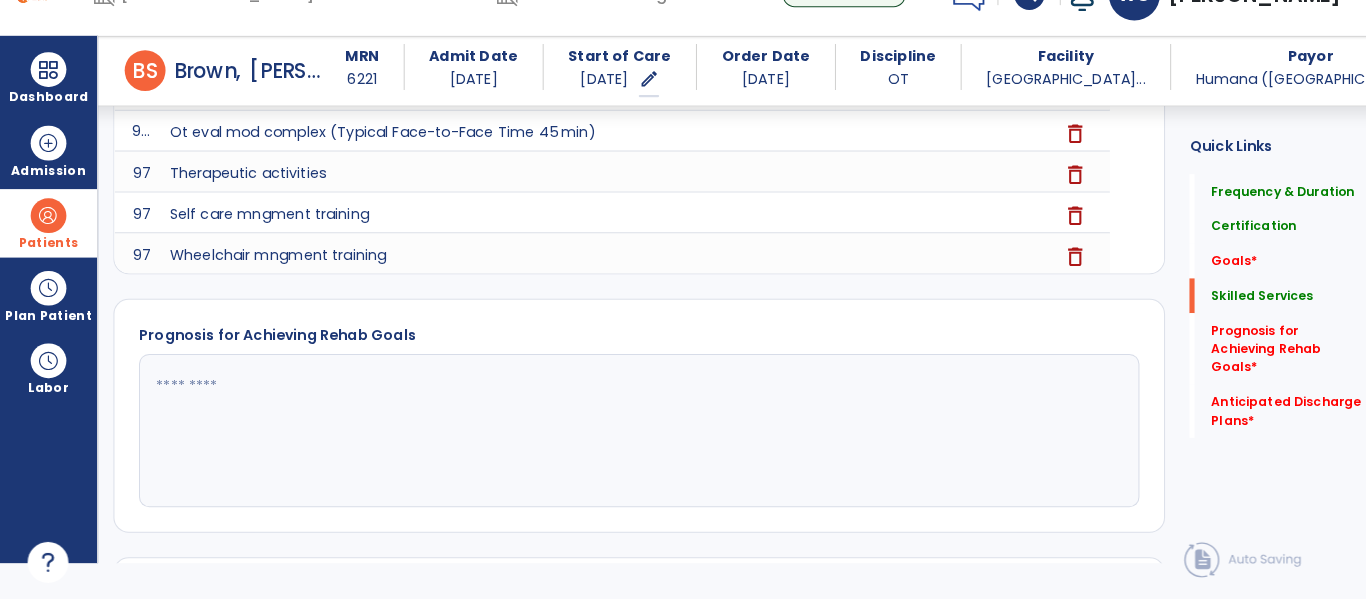 click 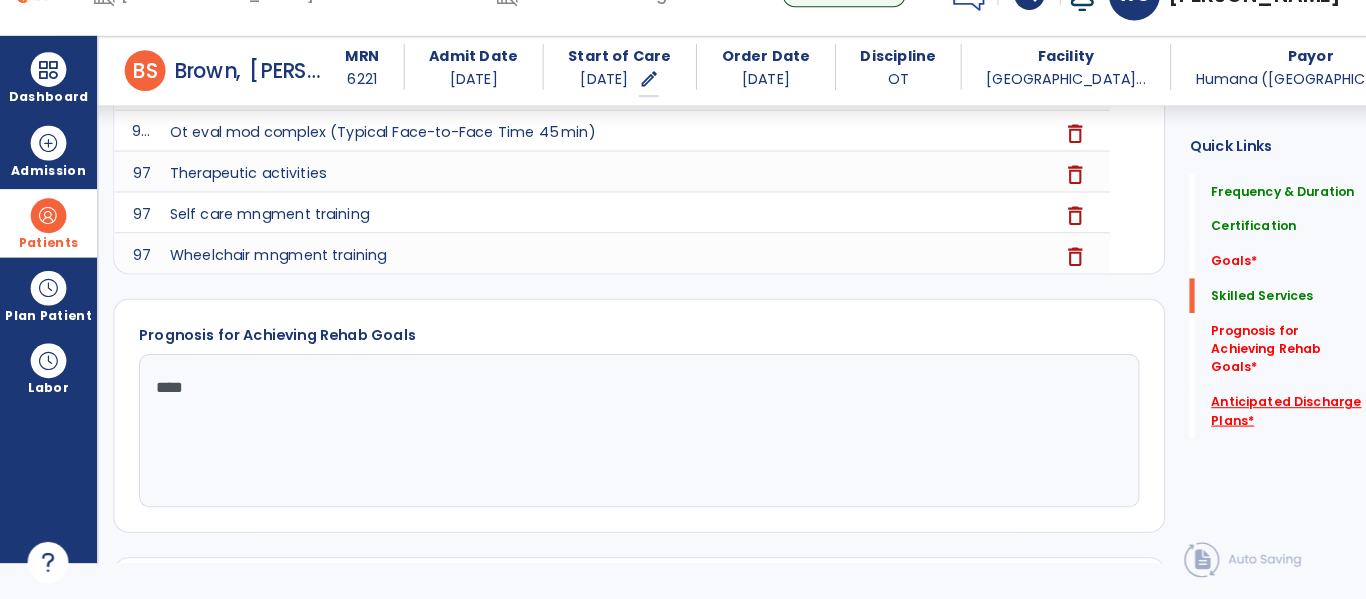 type on "****" 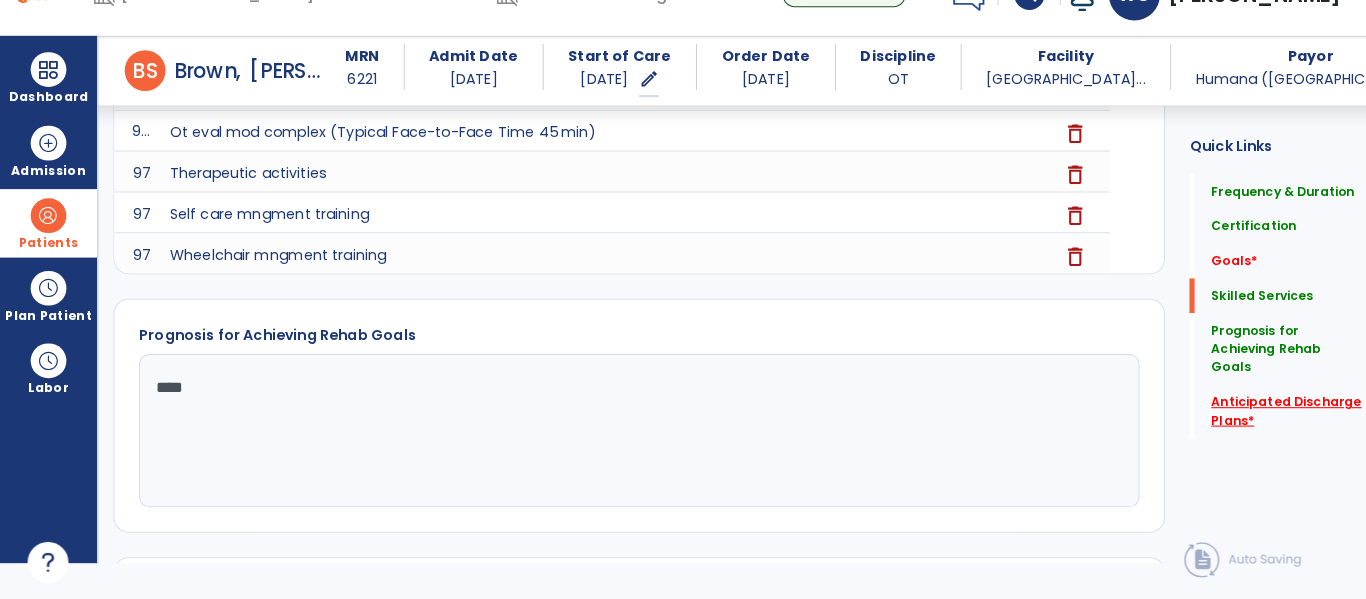 click on "*" 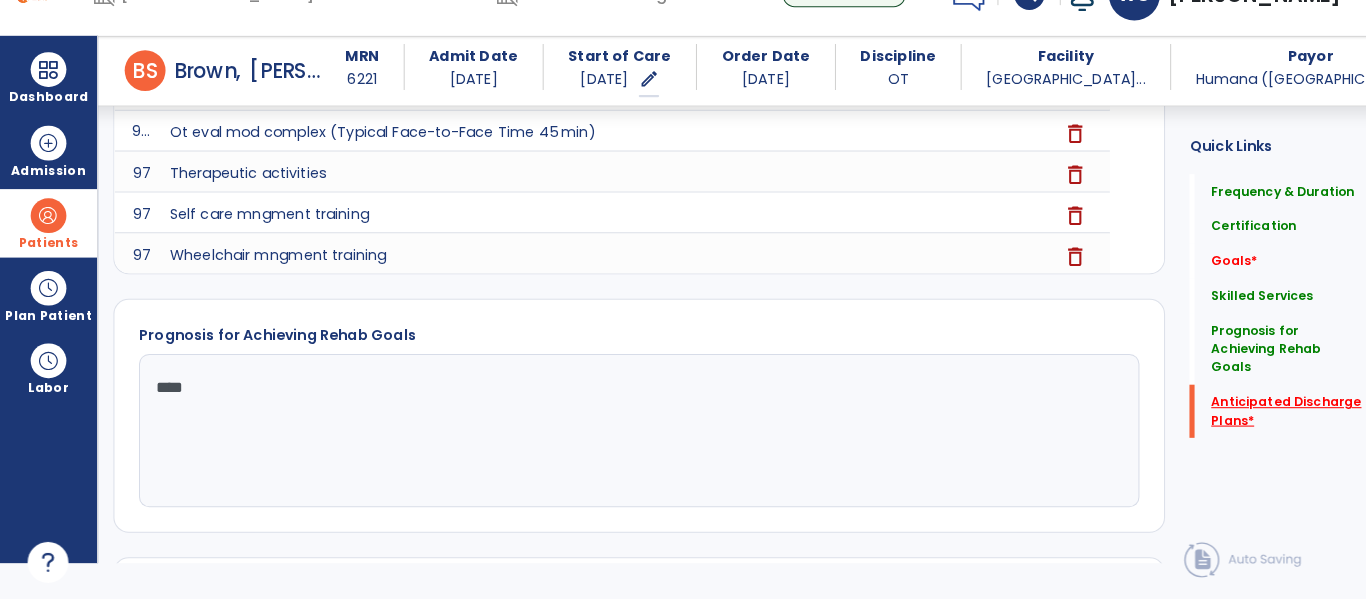 click on "*" 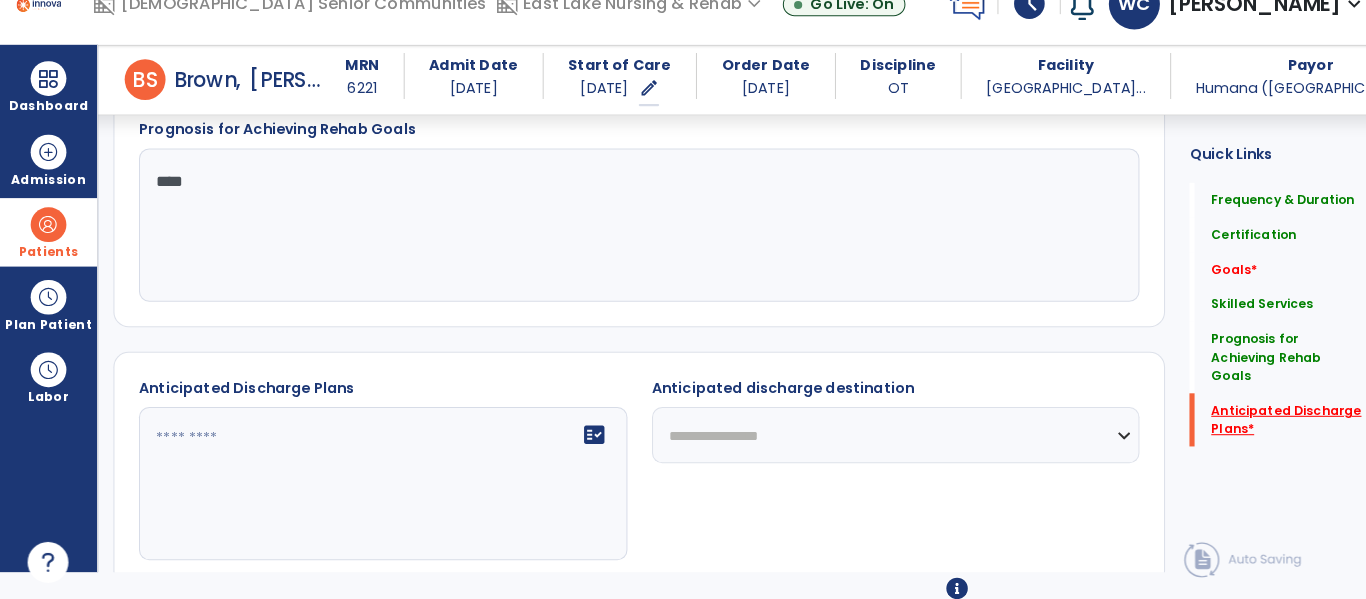 scroll, scrollTop: 1192, scrollLeft: 0, axis: vertical 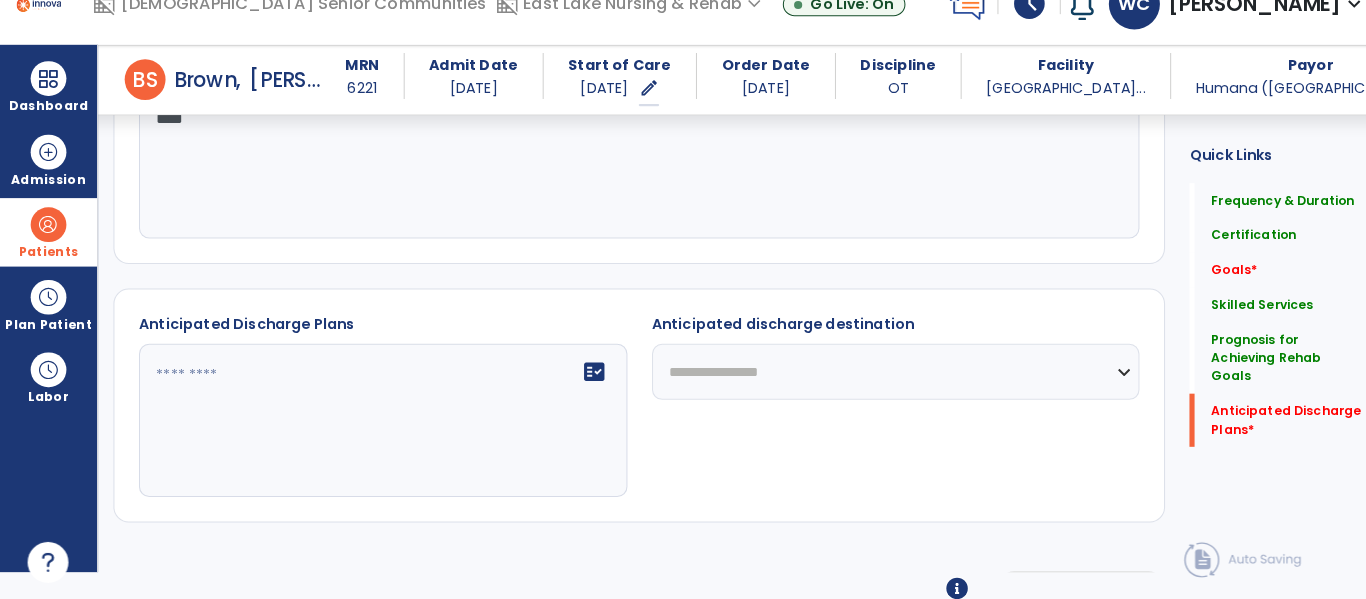 click 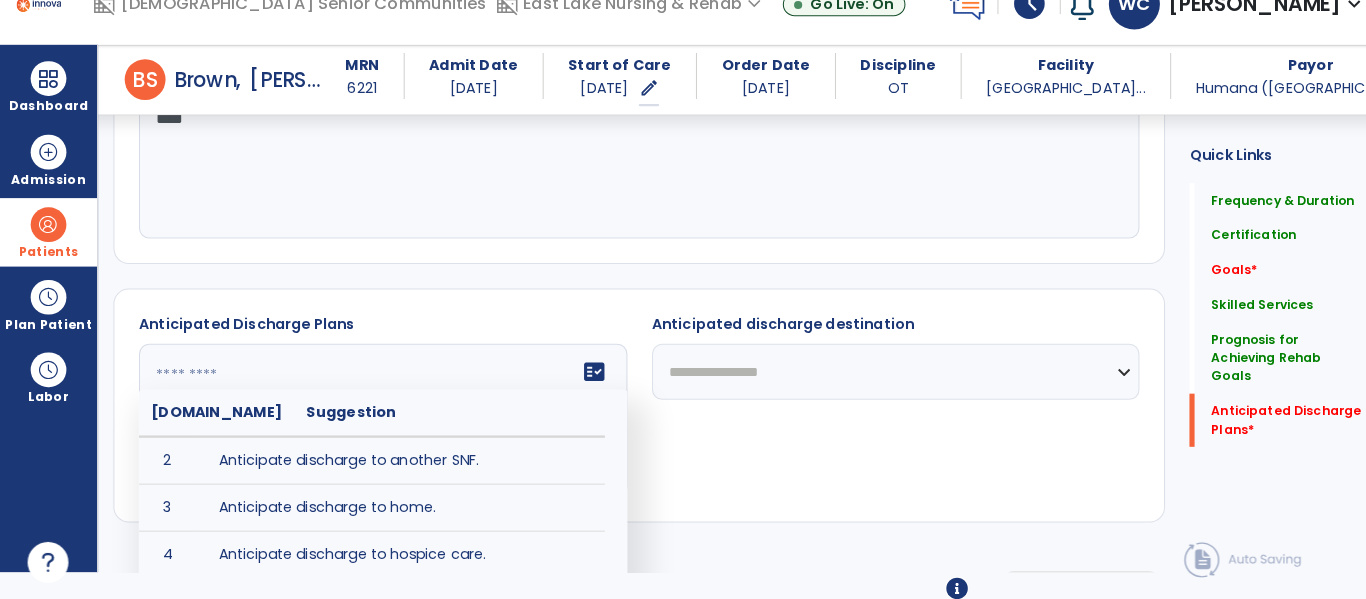 scroll, scrollTop: 47, scrollLeft: 0, axis: vertical 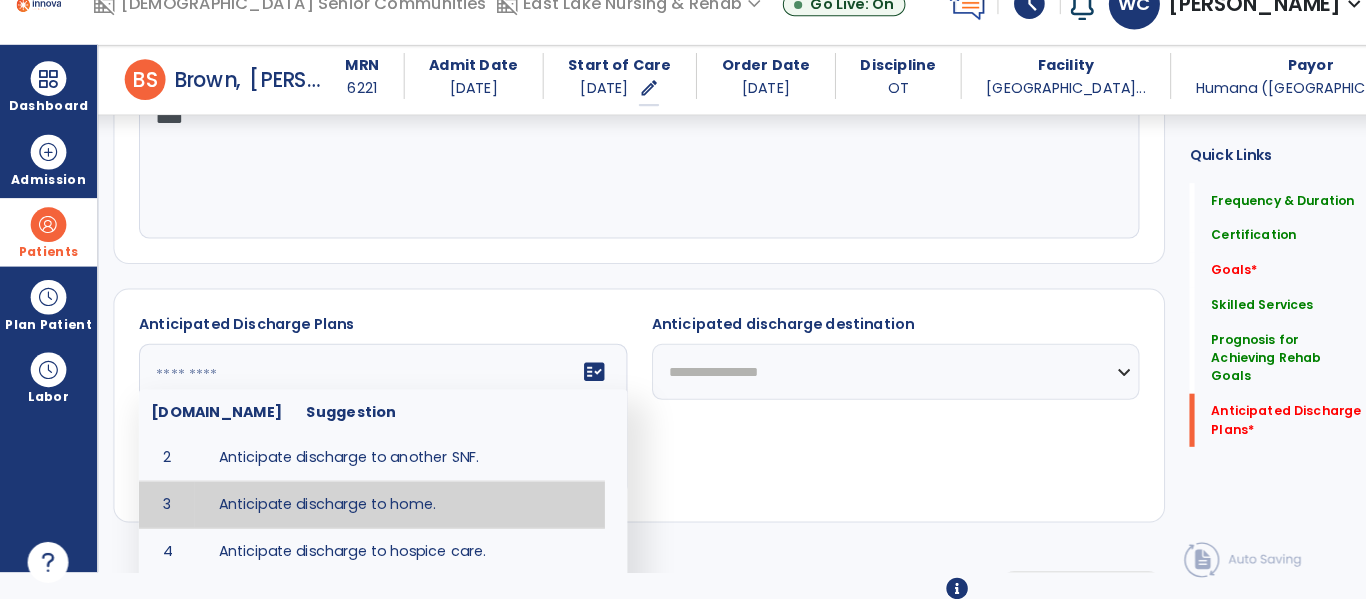 type on "**********" 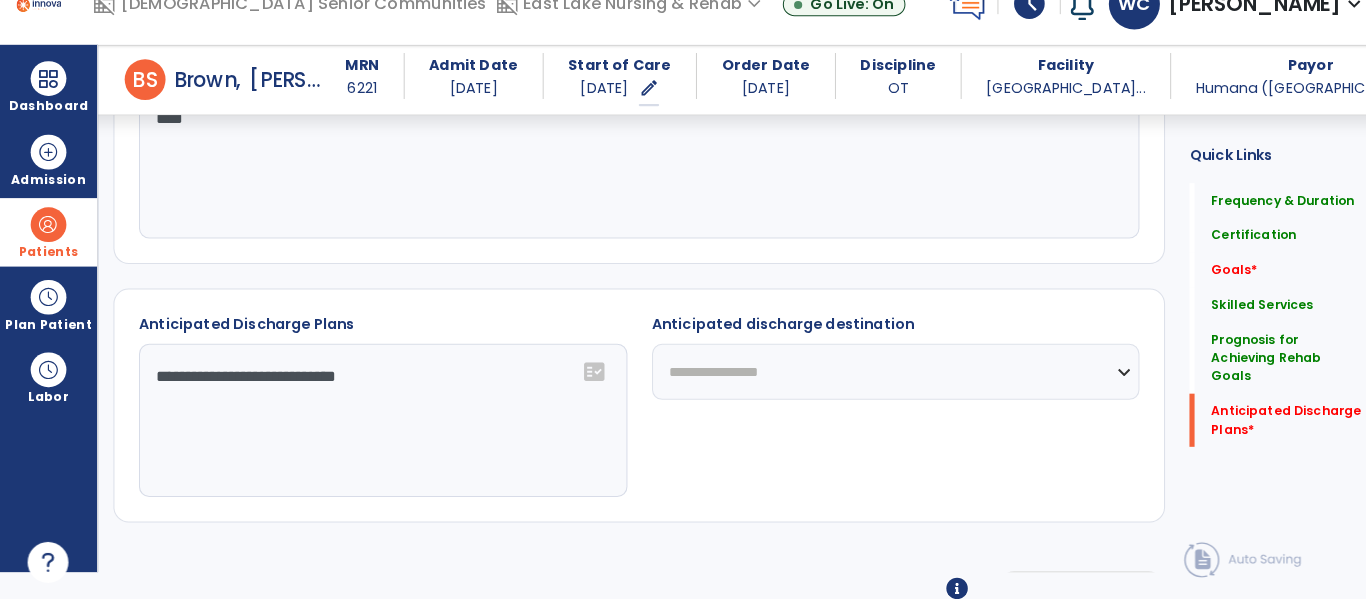 click on "**********" 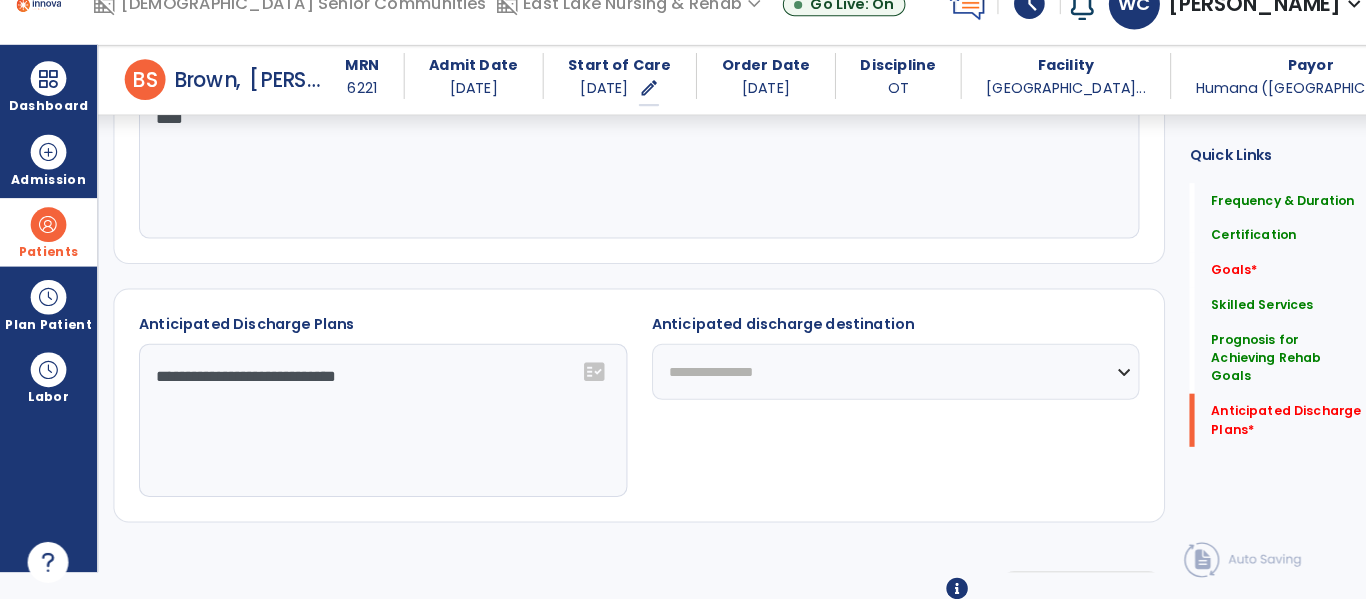 click on "**********" 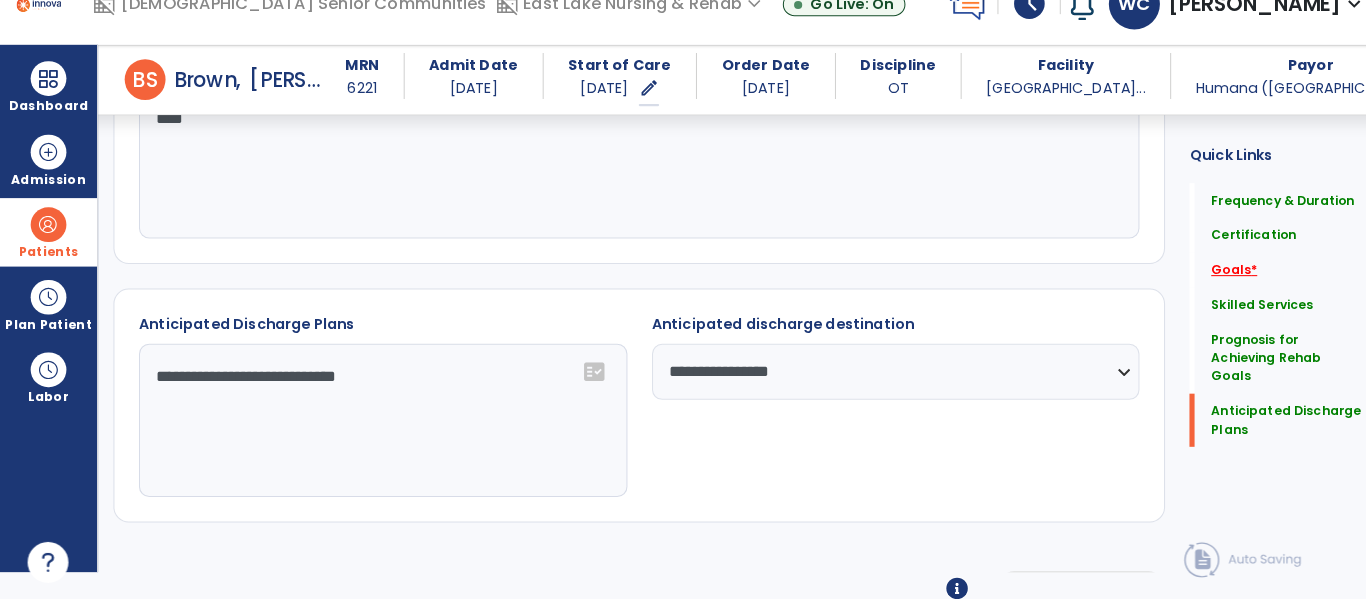 click on "Goals   *" 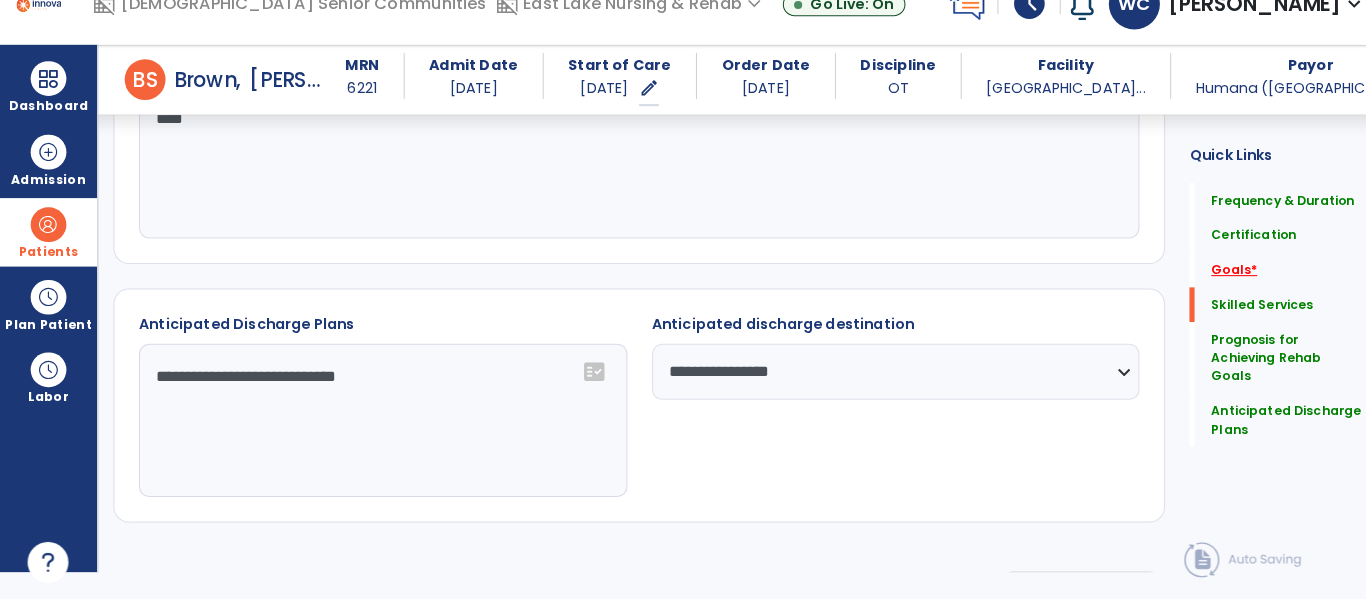 scroll, scrollTop: 360, scrollLeft: 0, axis: vertical 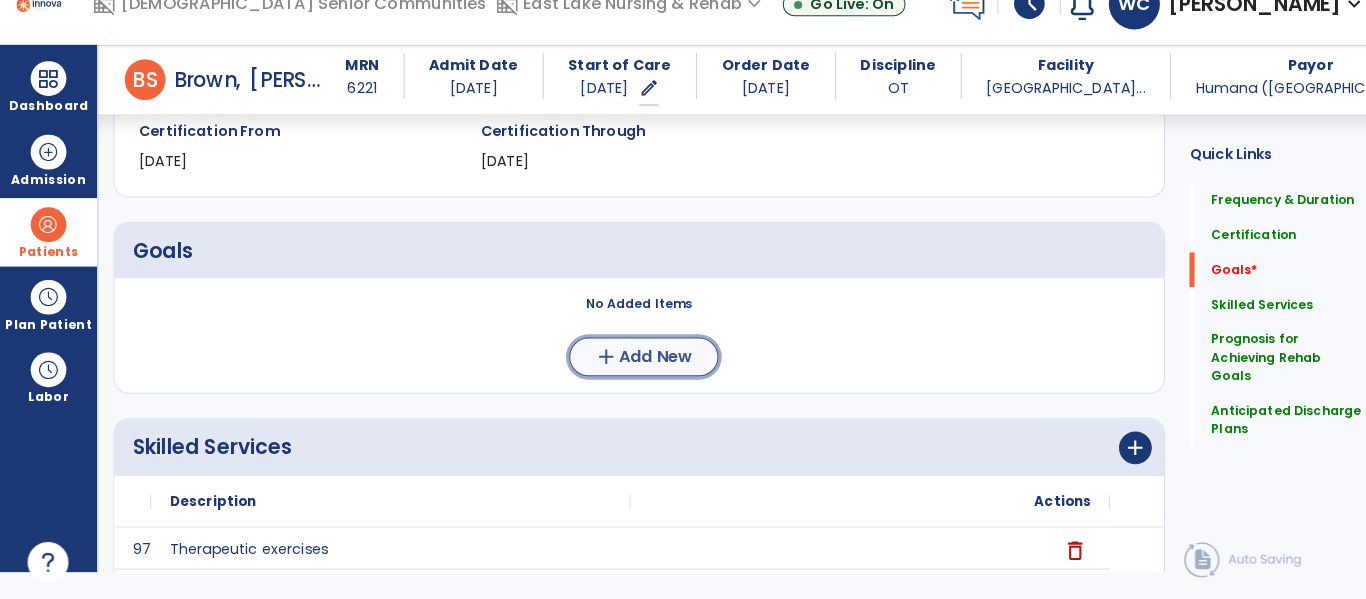 click on "Add New" at bounding box center (642, 362) 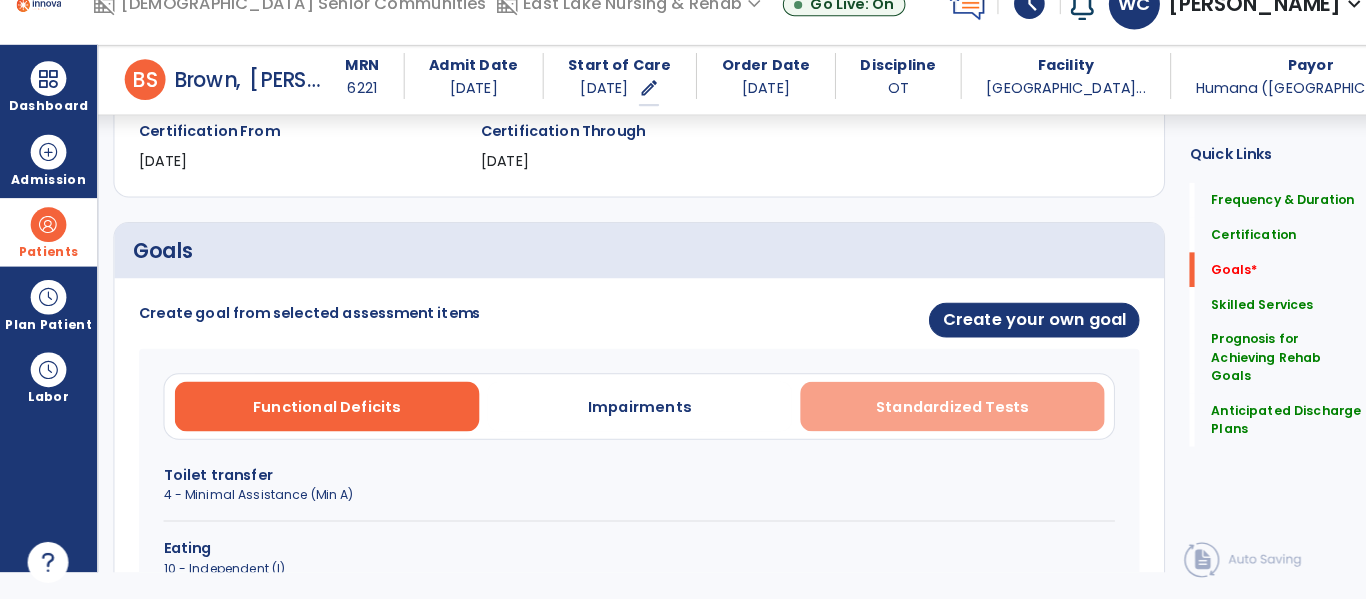 click on "Standardized Tests" at bounding box center (932, 410) 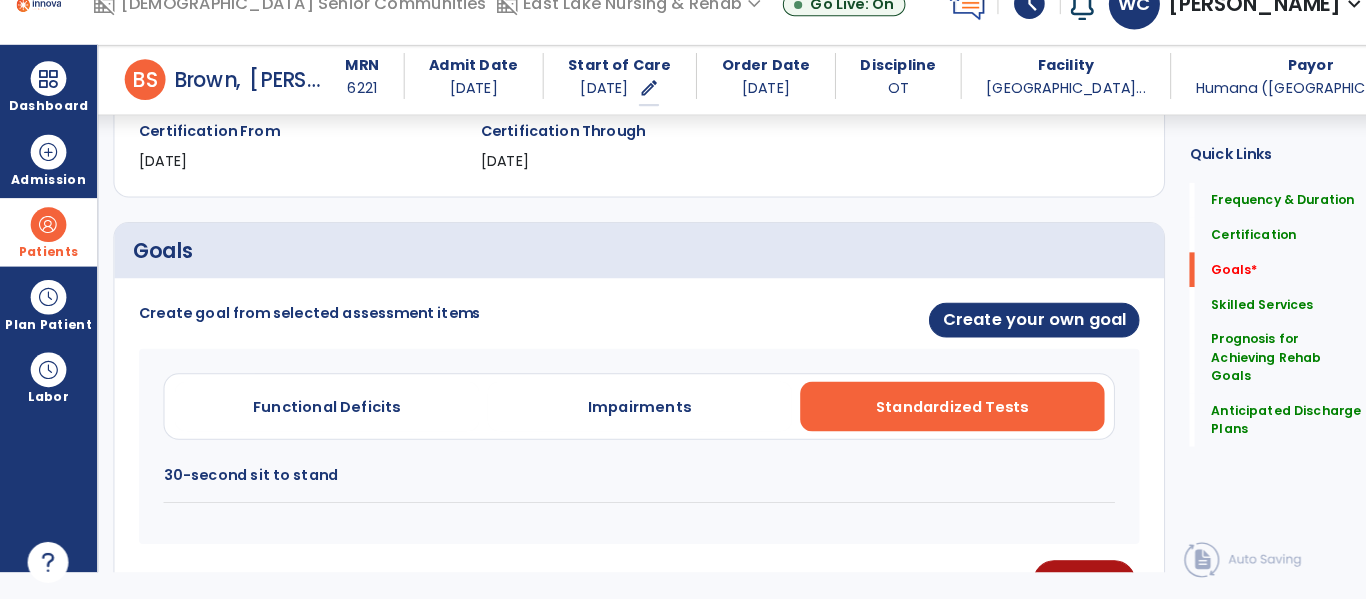 click on "30-second sit to stand" at bounding box center (625, 477) 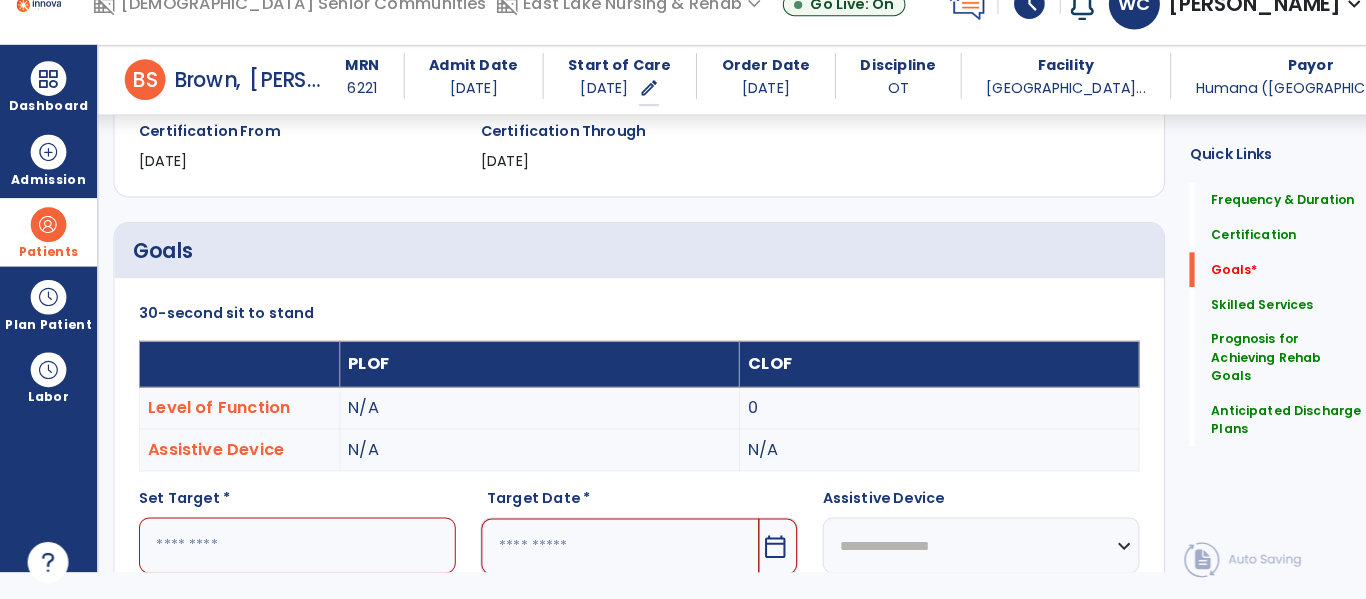 click at bounding box center (291, 546) 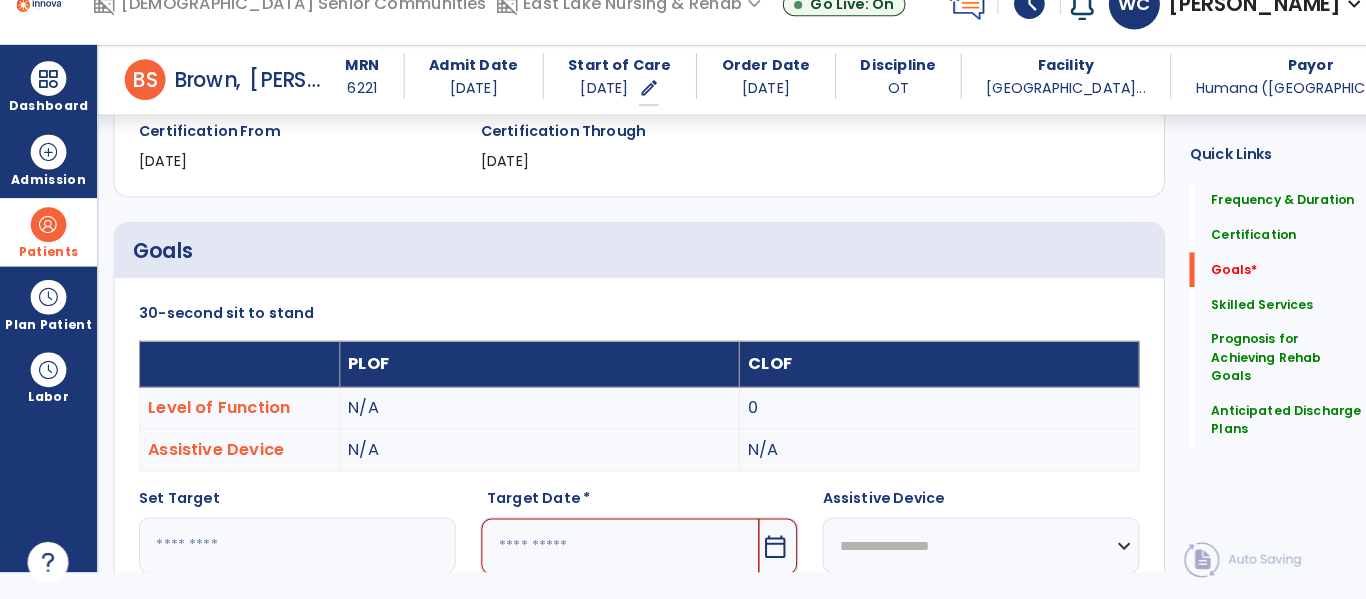 scroll, scrollTop: 543, scrollLeft: 0, axis: vertical 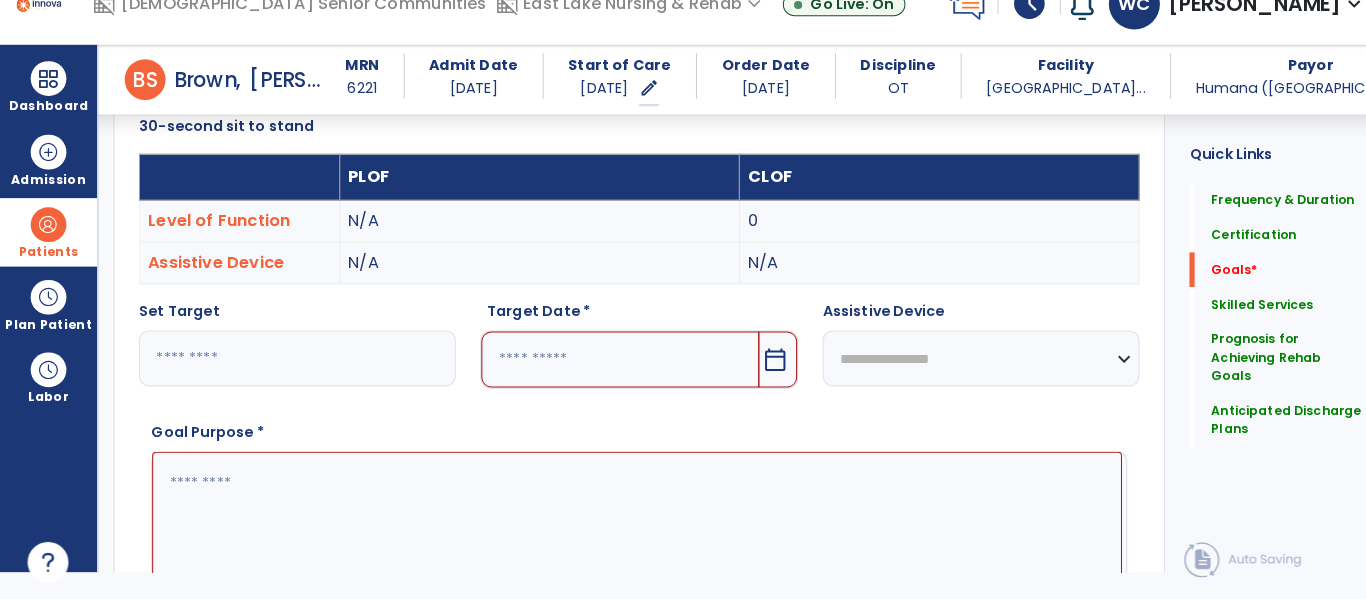 type on "**" 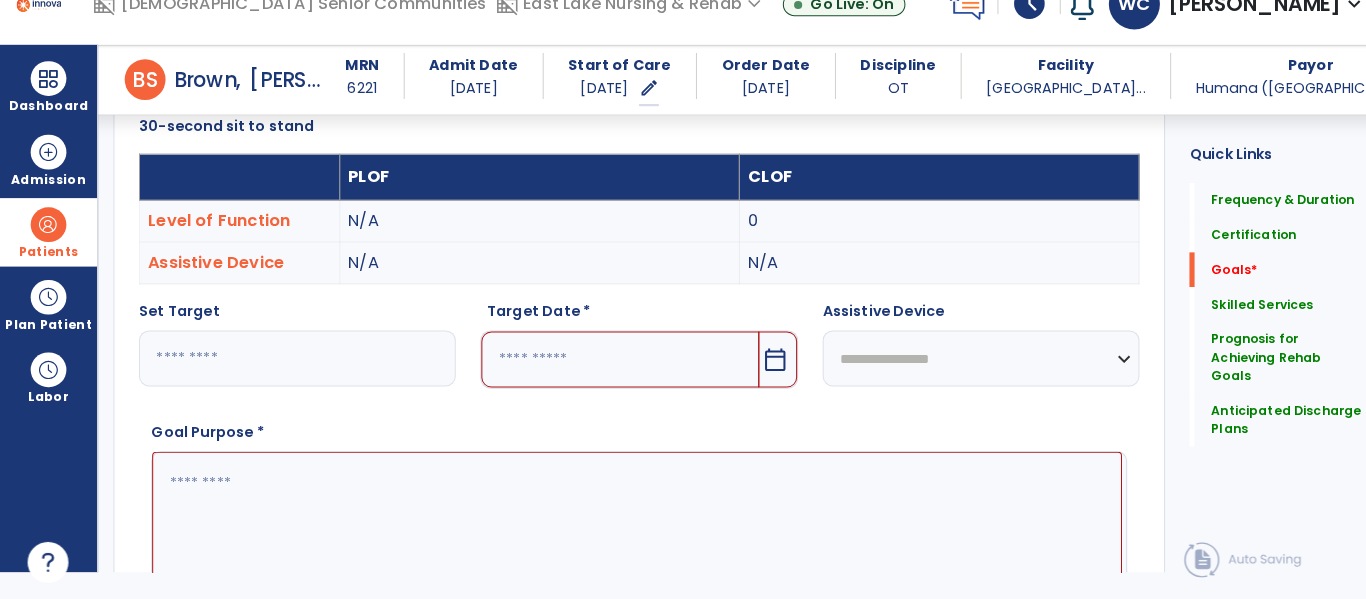 click on "calendar_today" at bounding box center [759, 365] 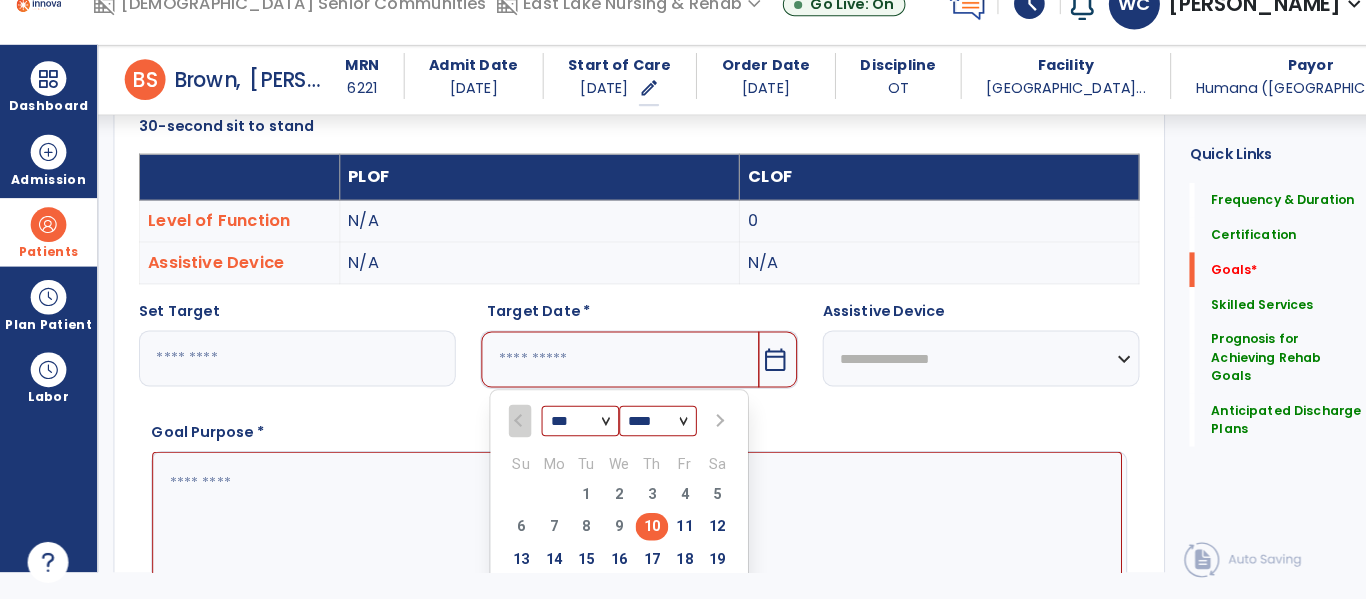 click at bounding box center (703, 425) 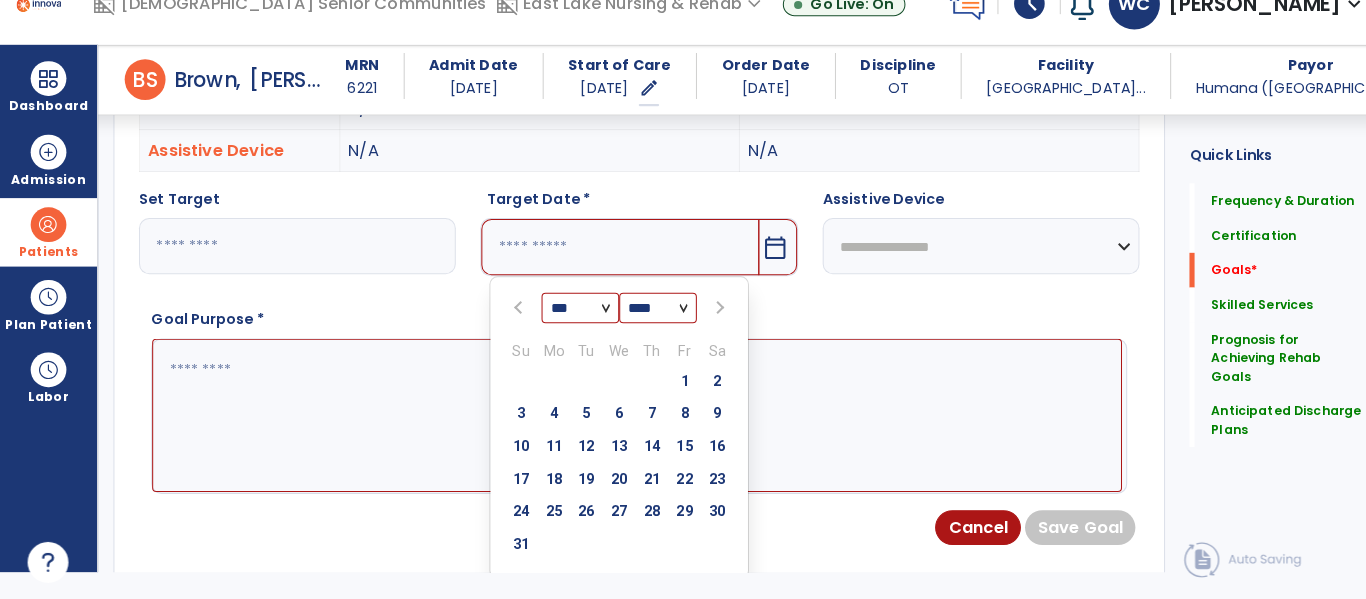 scroll, scrollTop: 664, scrollLeft: 0, axis: vertical 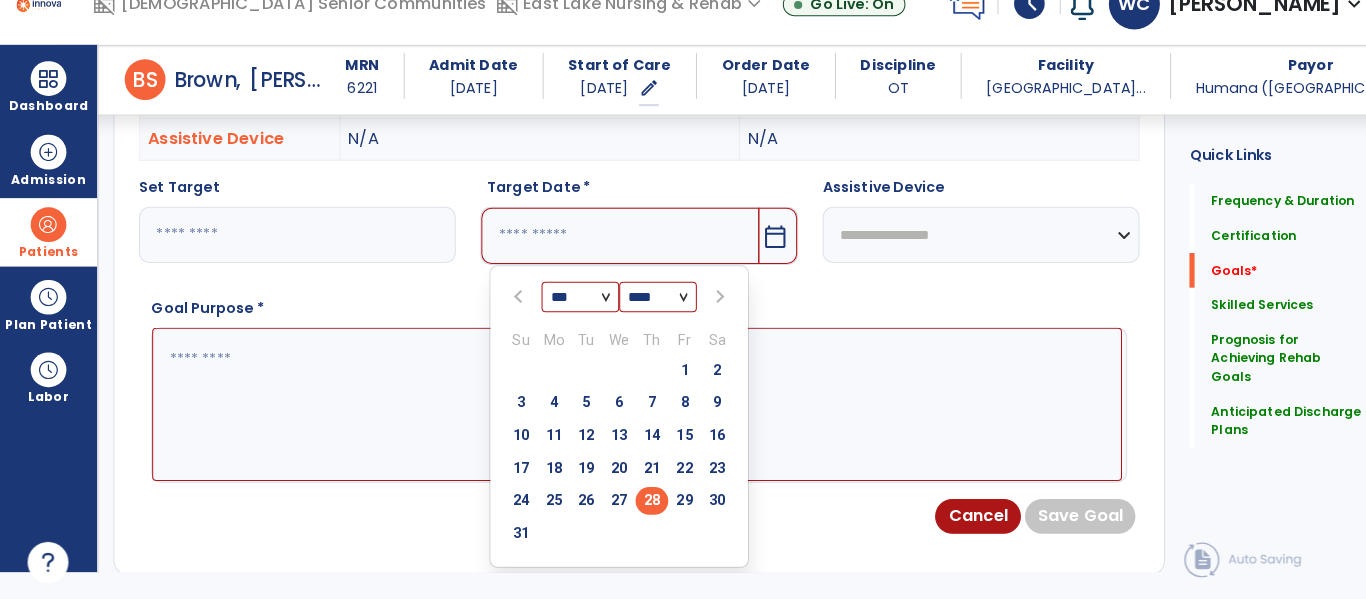 click on "28" at bounding box center (638, 503) 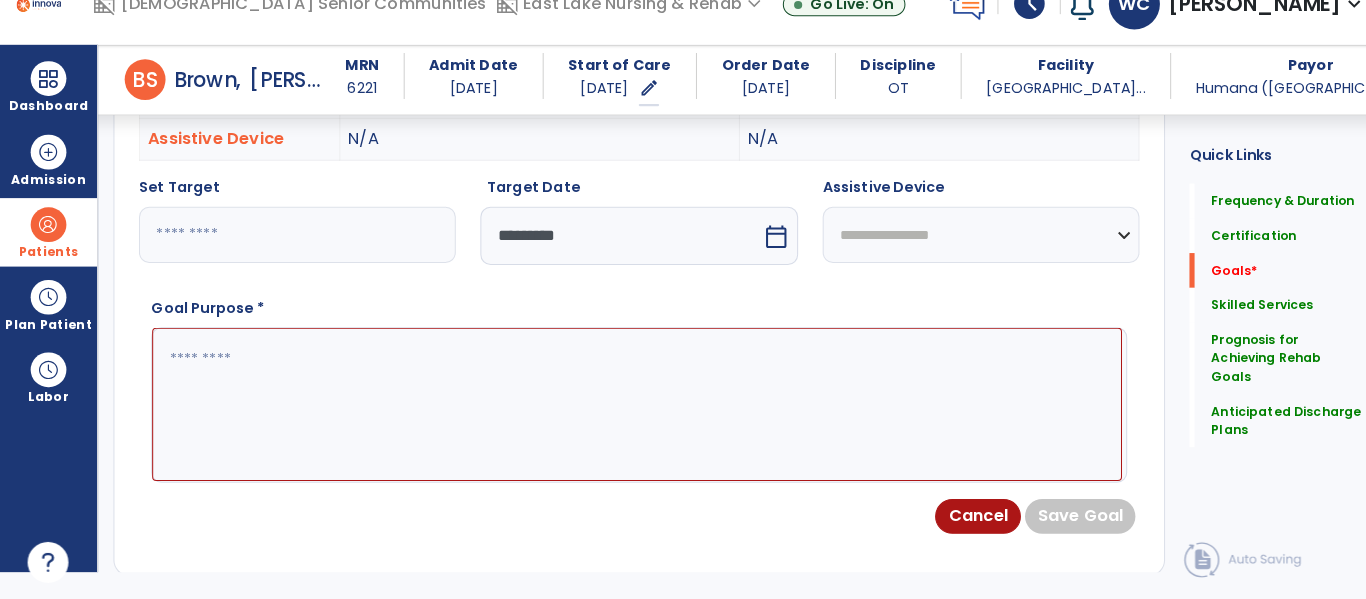 click at bounding box center (623, 409) 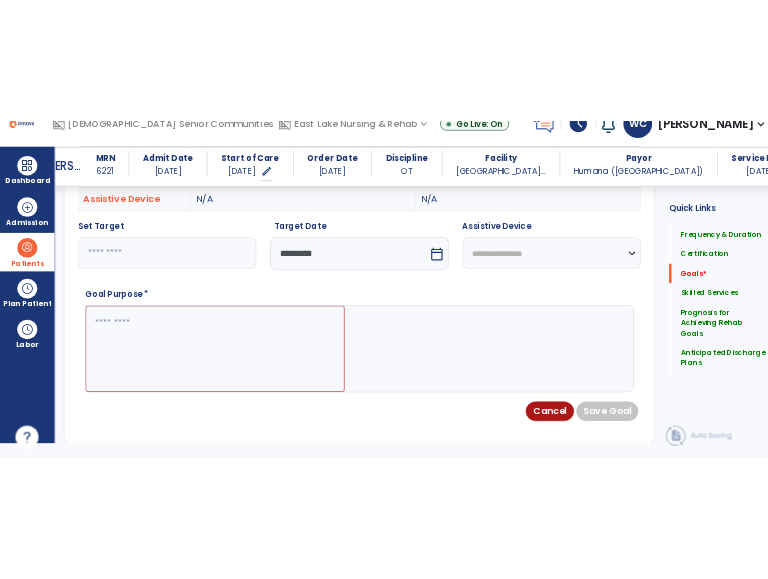 scroll, scrollTop: 27, scrollLeft: 0, axis: vertical 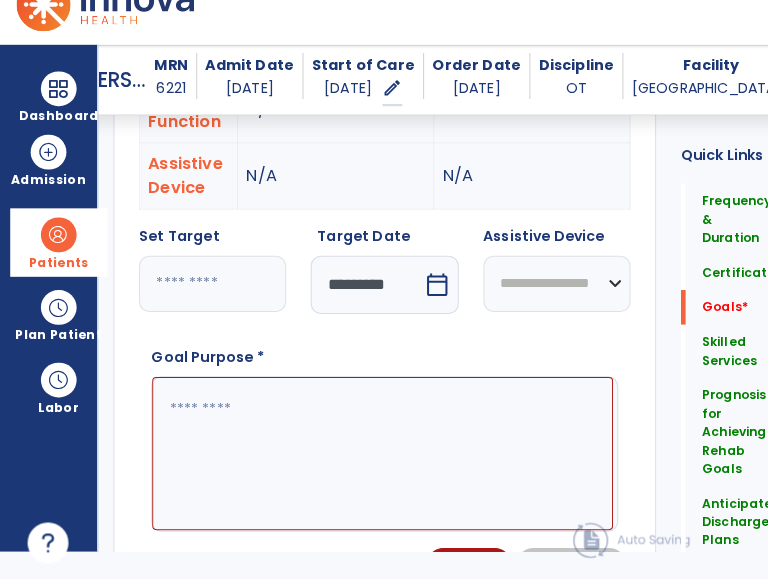 click at bounding box center (374, 456) 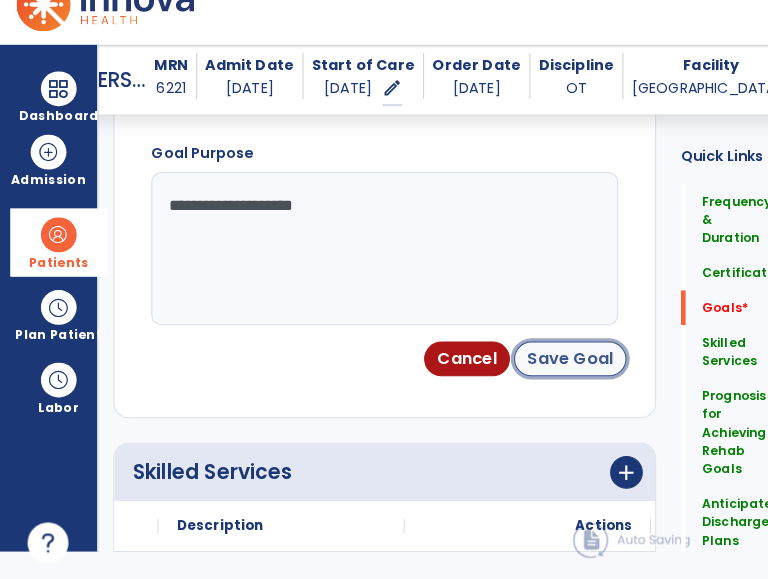 click on "Save Goal" at bounding box center [558, 363] 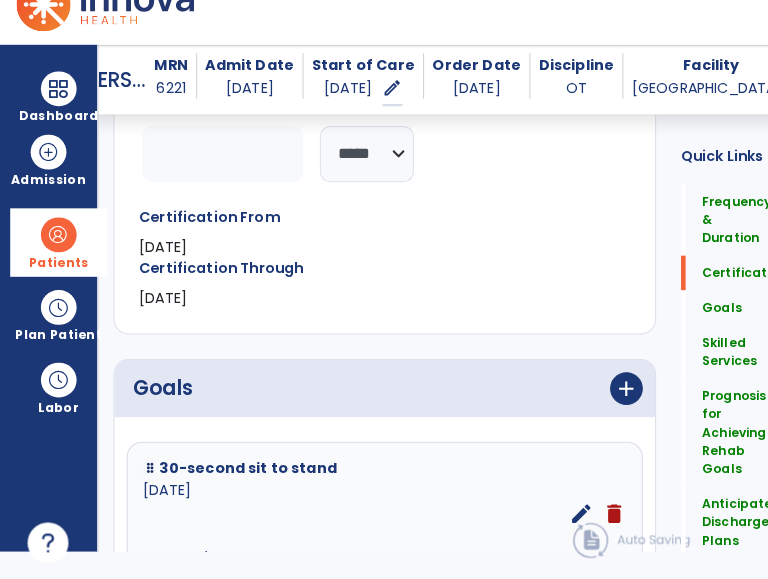 scroll, scrollTop: 340, scrollLeft: 0, axis: vertical 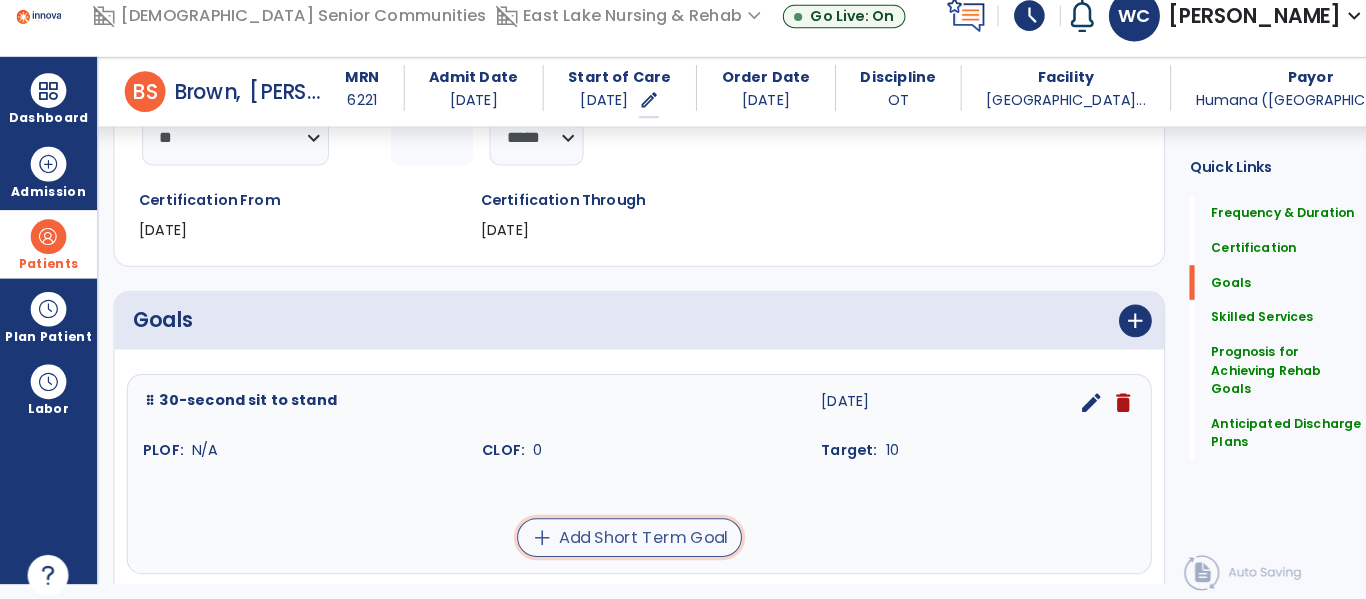 click on "add  Add Short Term Goal" at bounding box center (616, 526) 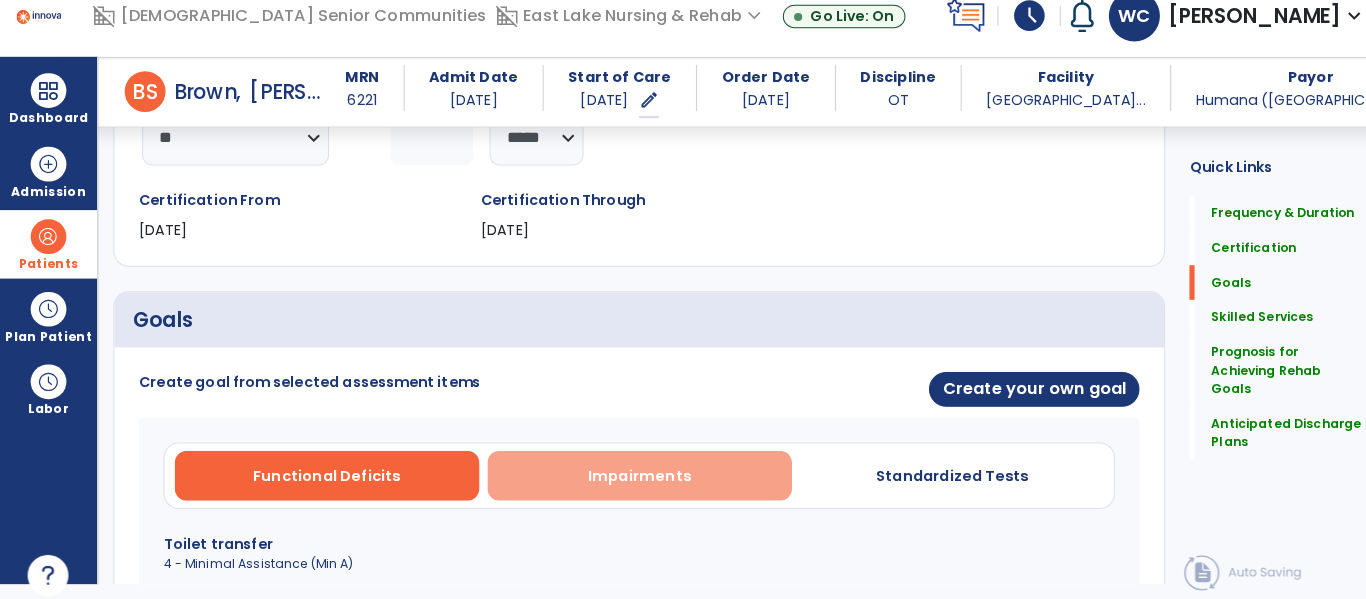 click on "Impairments" at bounding box center (626, 465) 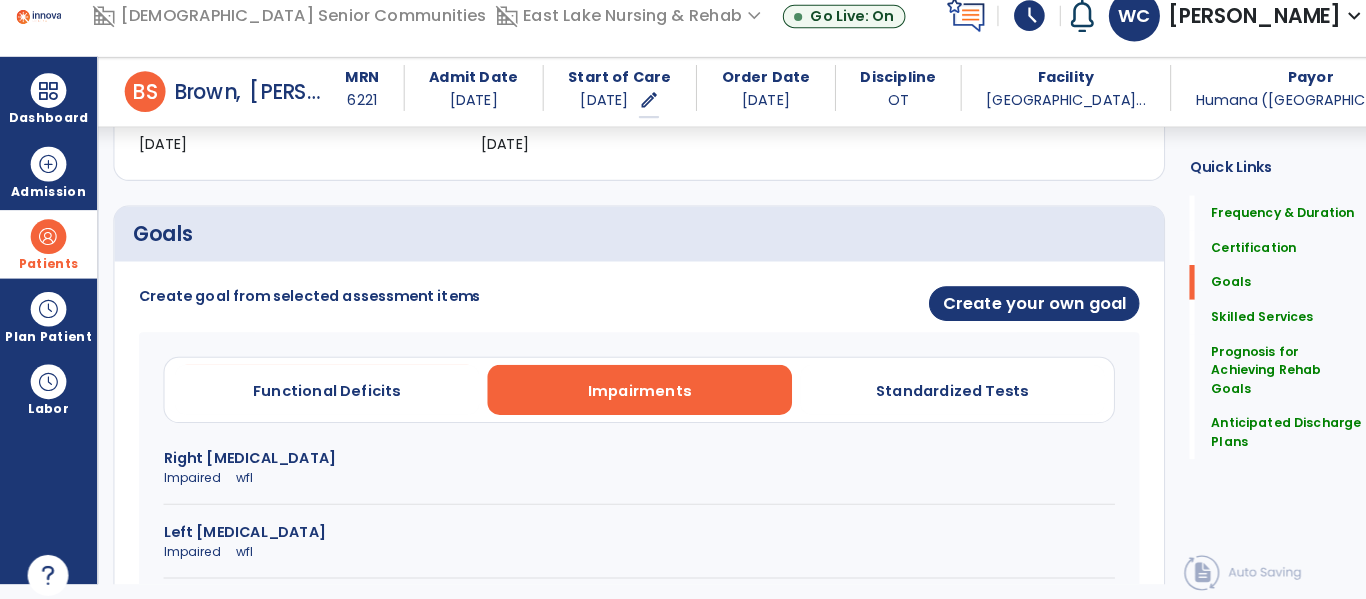 scroll, scrollTop: 562, scrollLeft: 0, axis: vertical 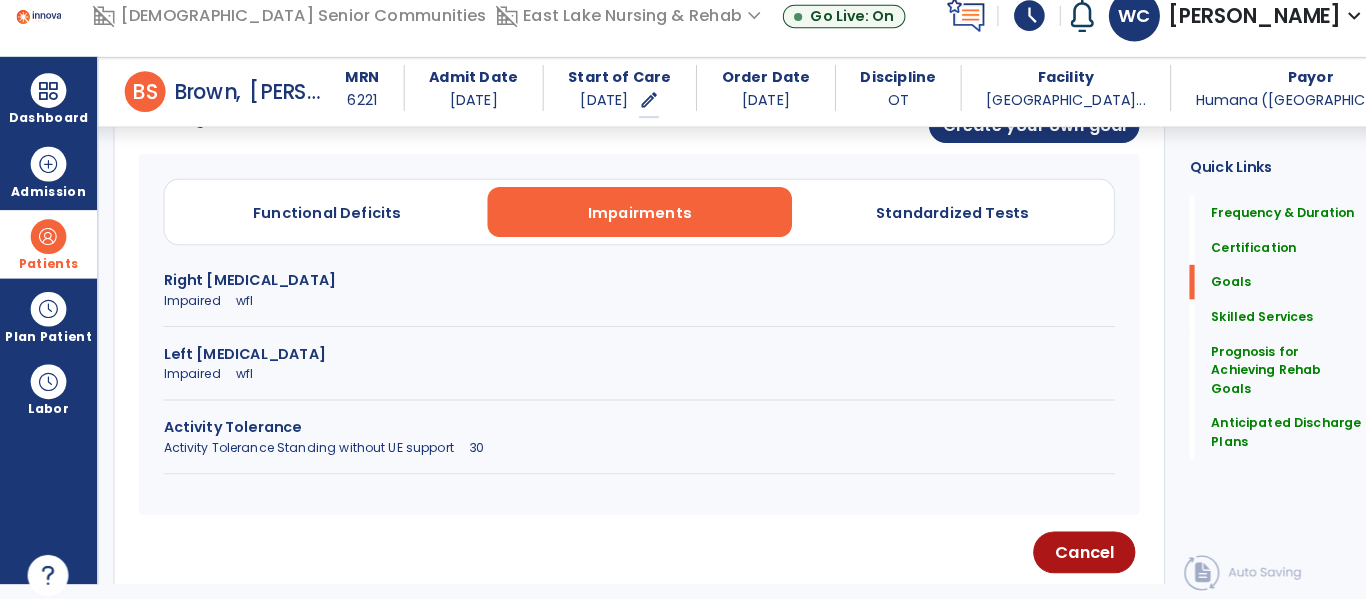 click on "Activity Tolerance Standing without UE support      30" at bounding box center [625, 438] 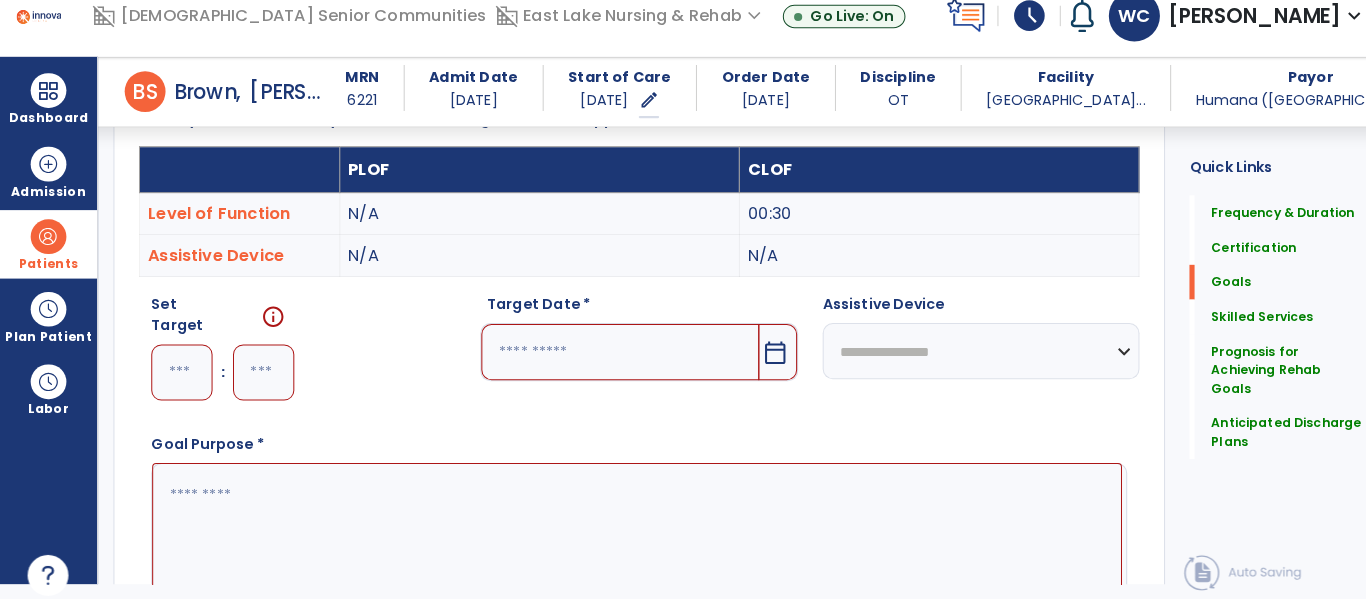 click at bounding box center (178, 364) 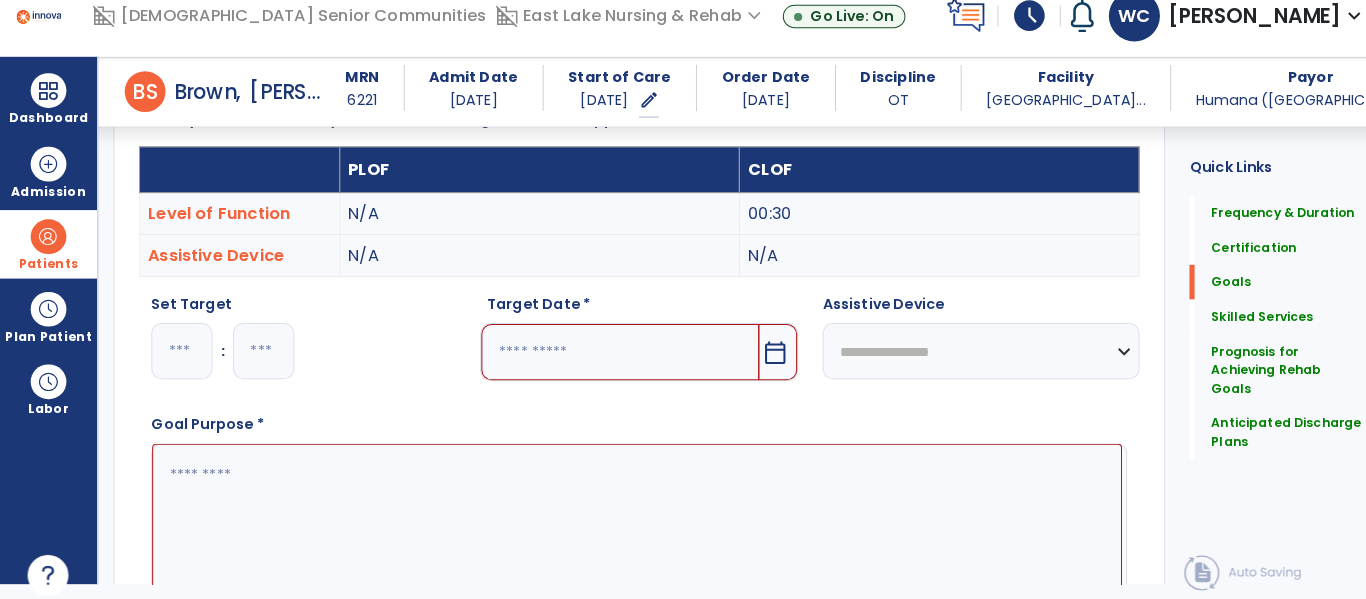 type on "*" 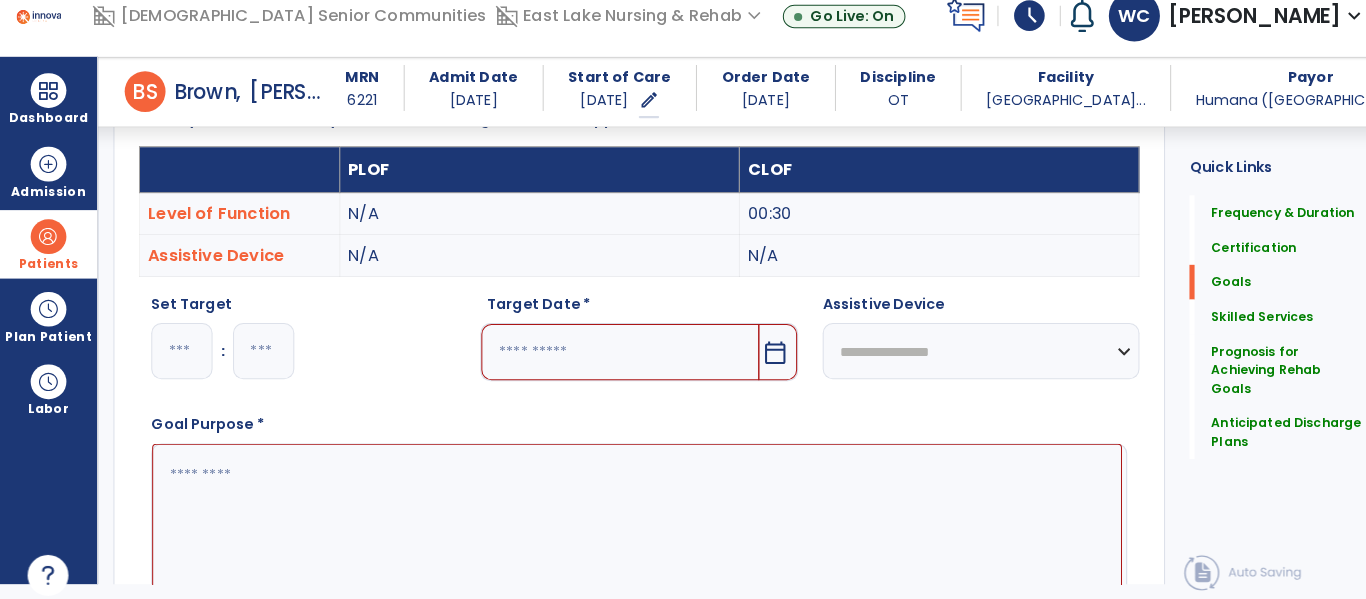 click on "calendar_today" at bounding box center [759, 345] 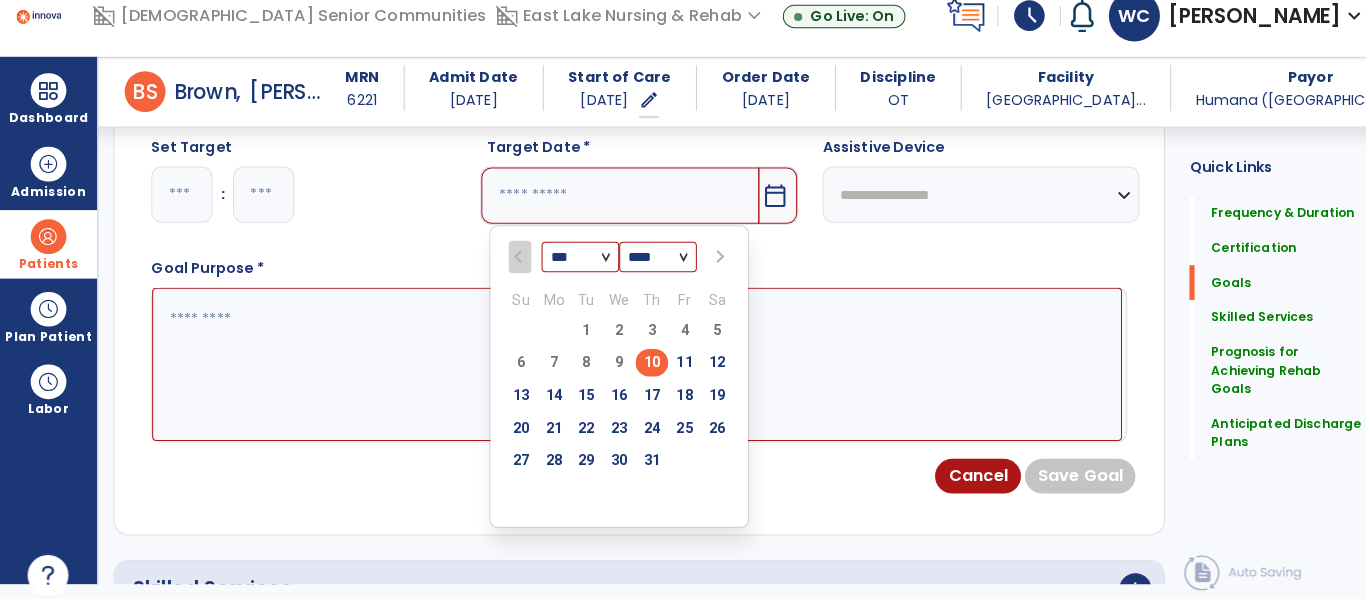 scroll, scrollTop: 710, scrollLeft: 0, axis: vertical 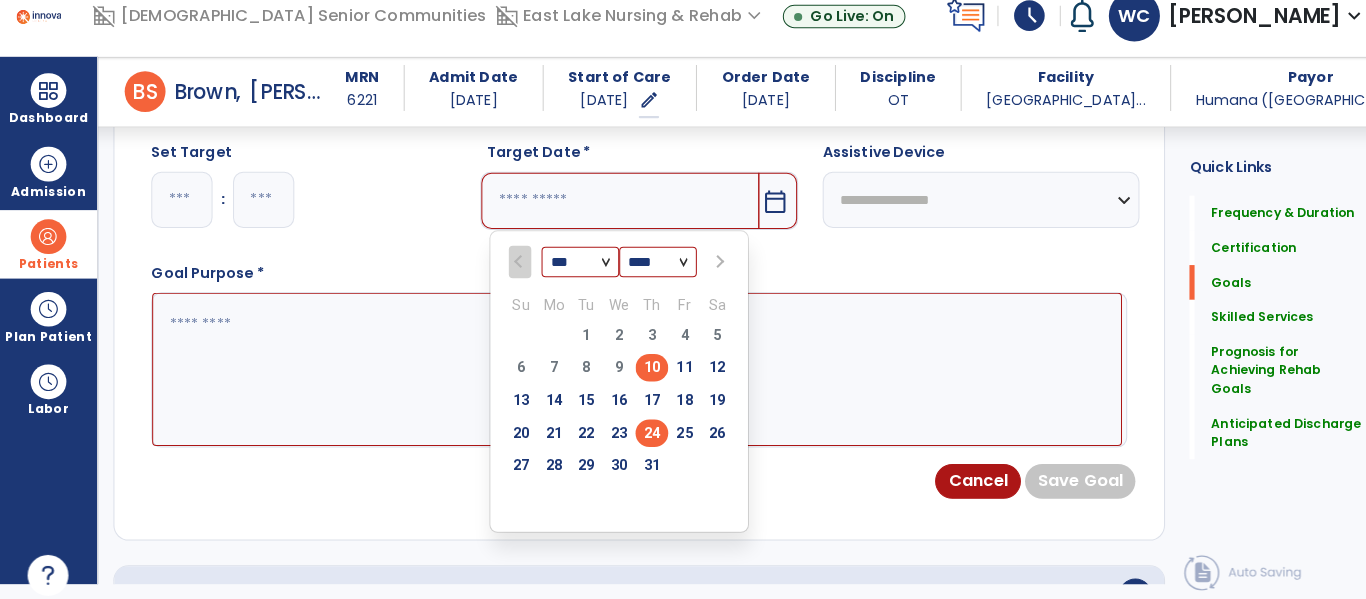 click on "24" at bounding box center (638, 424) 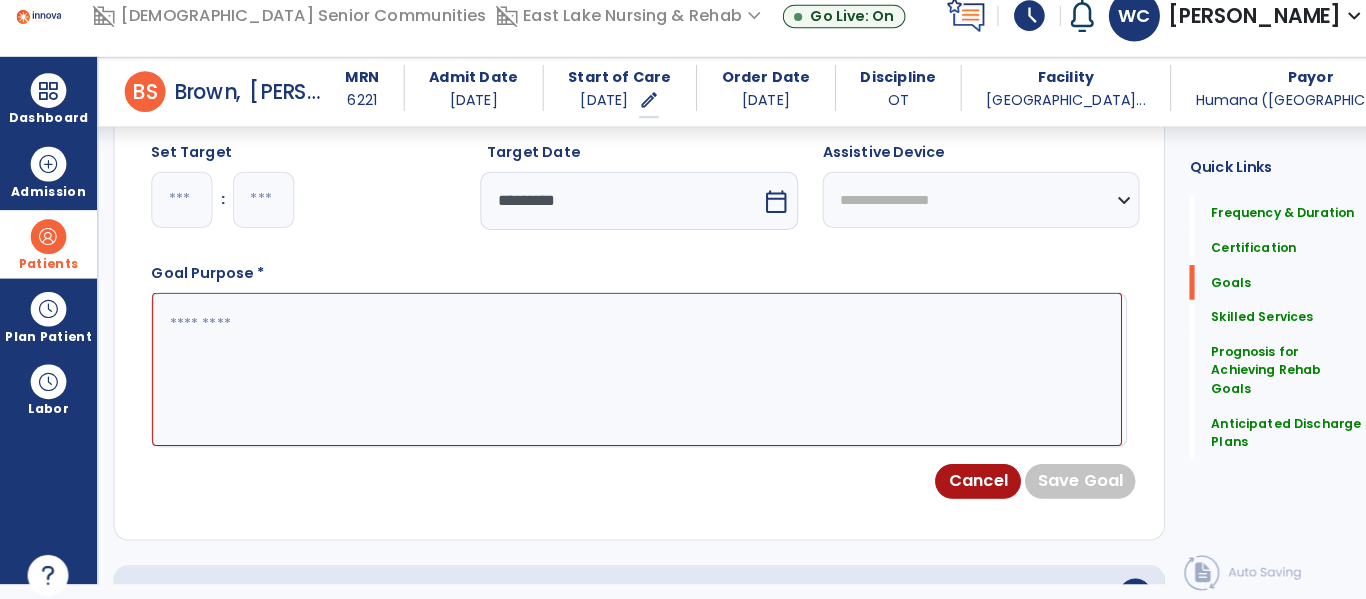 click at bounding box center (623, 362) 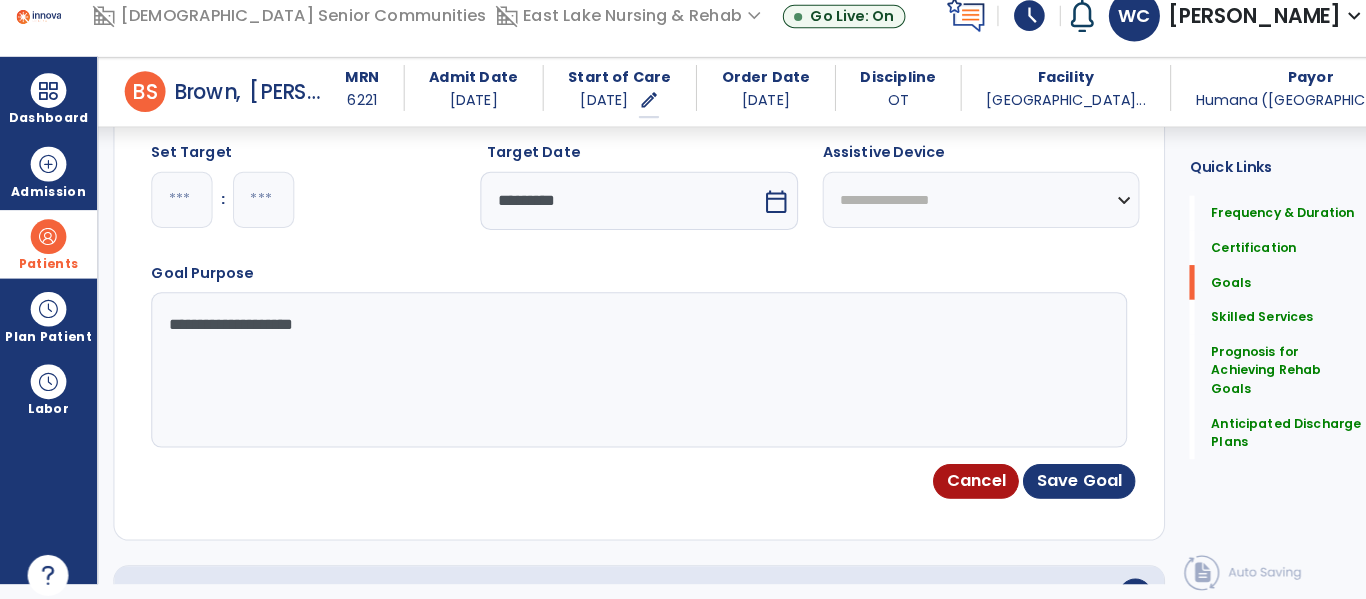 type on "**********" 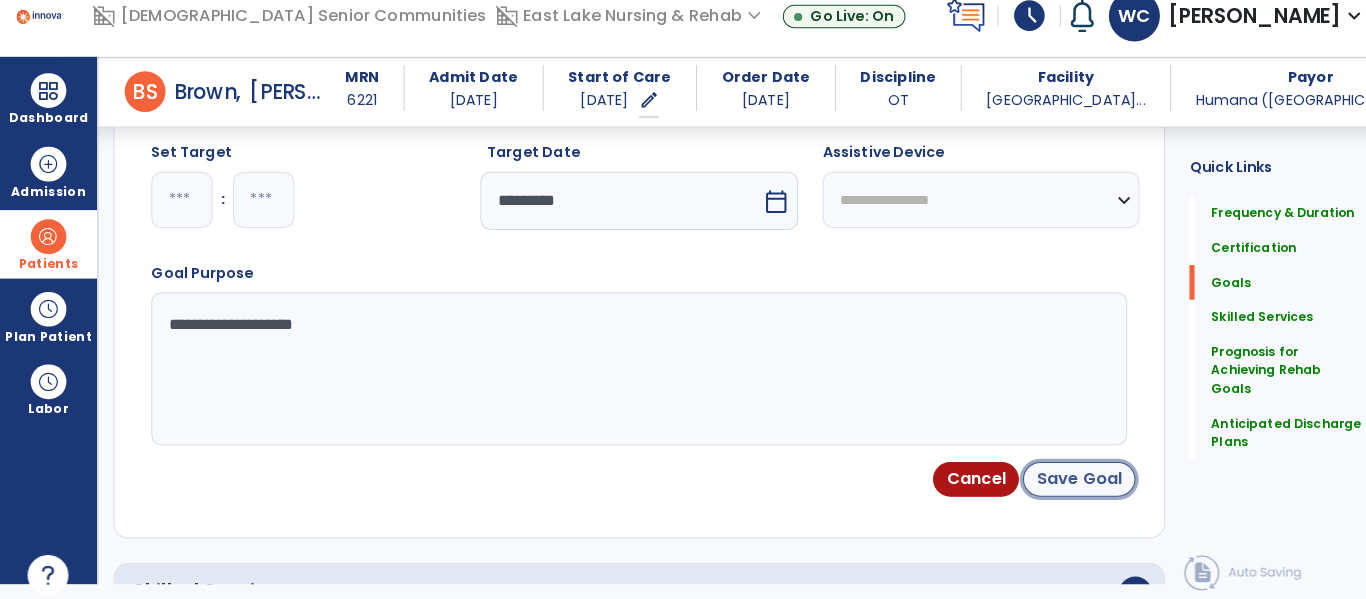 click on "Save Goal" at bounding box center (1056, 469) 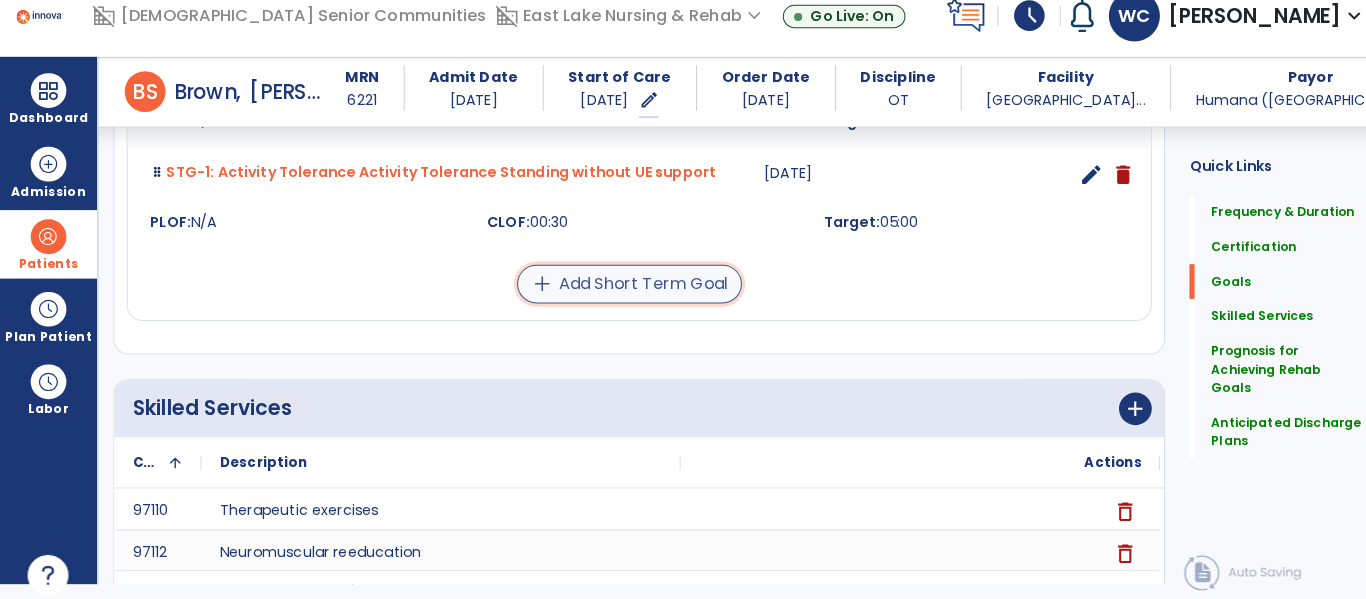 click on "add  Add Short Term Goal" at bounding box center (616, 278) 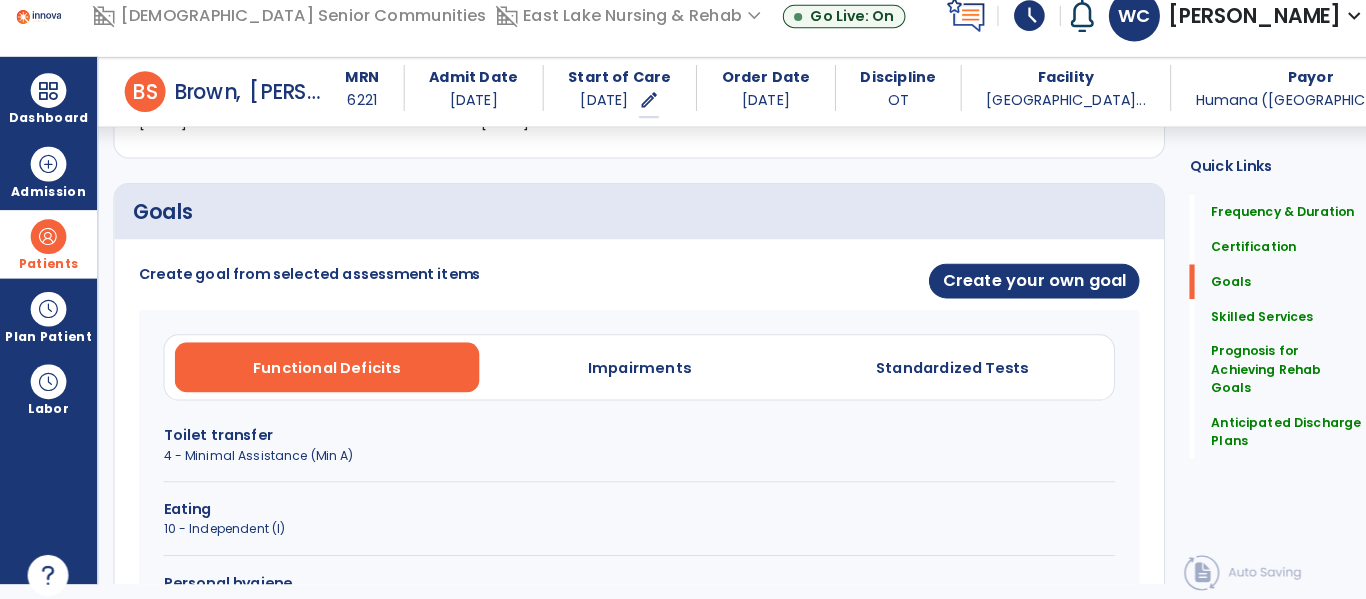 scroll, scrollTop: 408, scrollLeft: 0, axis: vertical 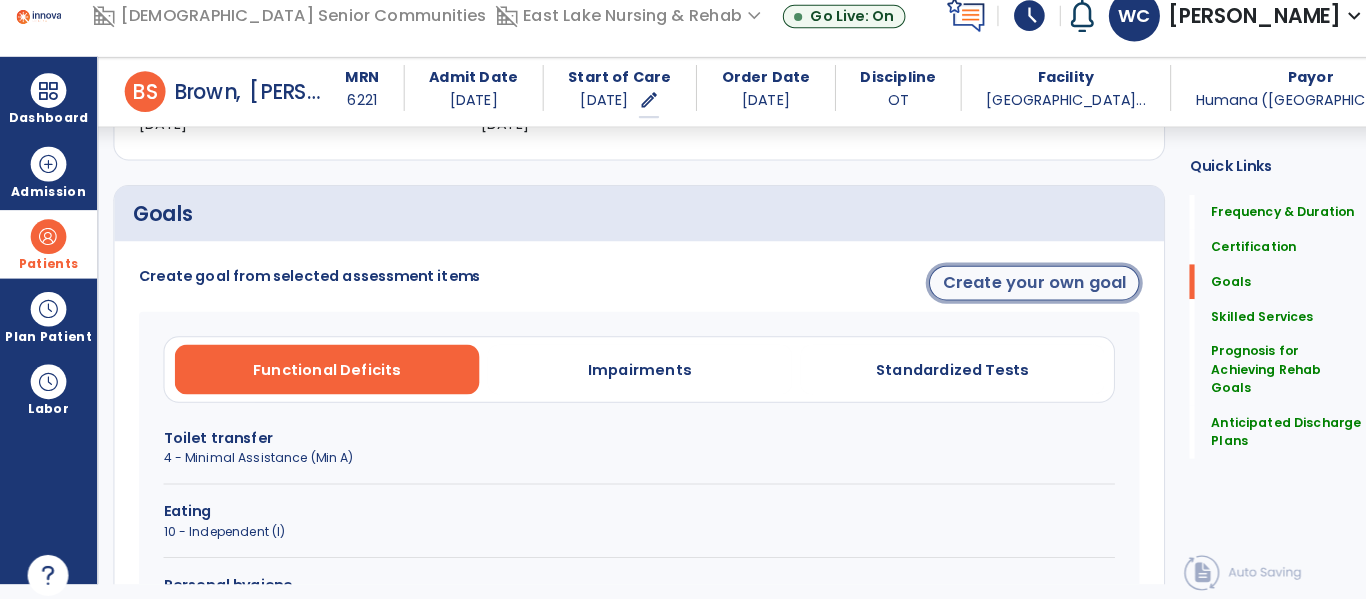 click on "Create your own goal" at bounding box center [1012, 277] 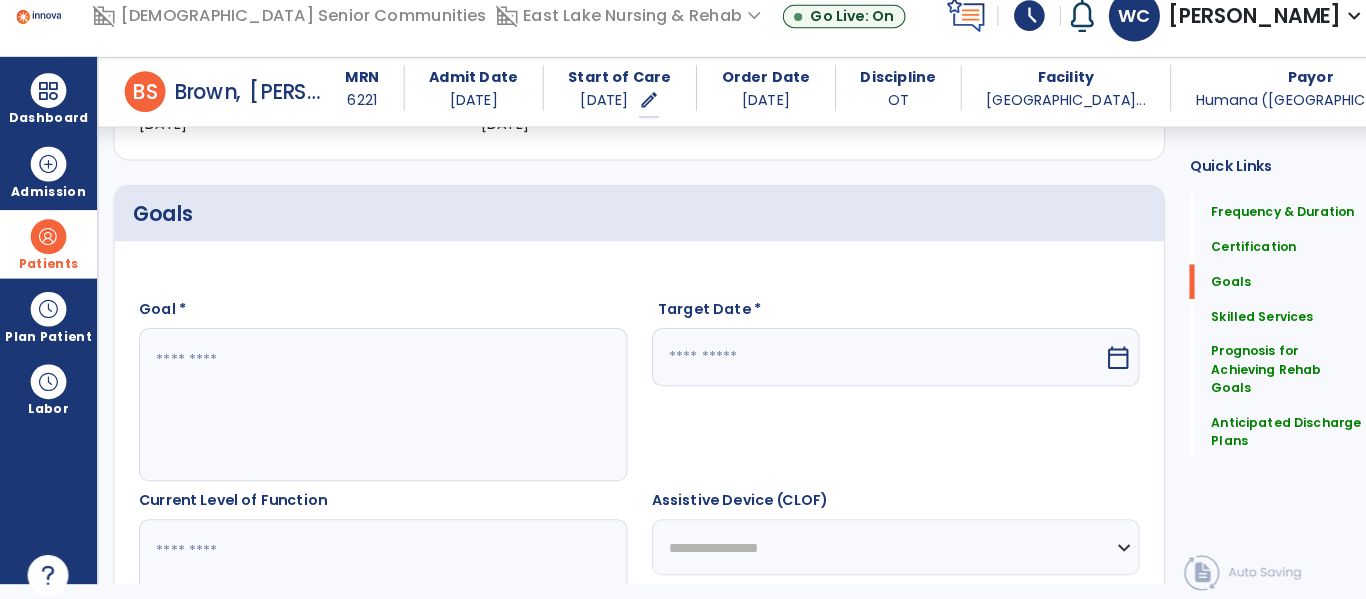 click at bounding box center (374, 396) 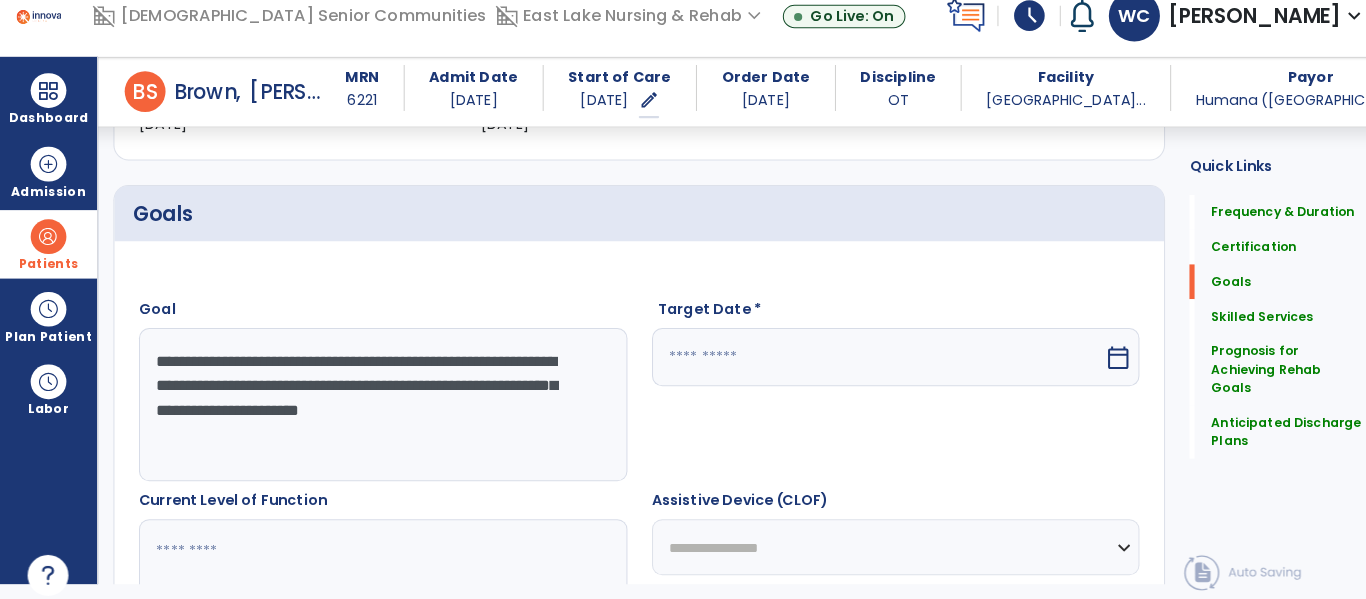 type on "**********" 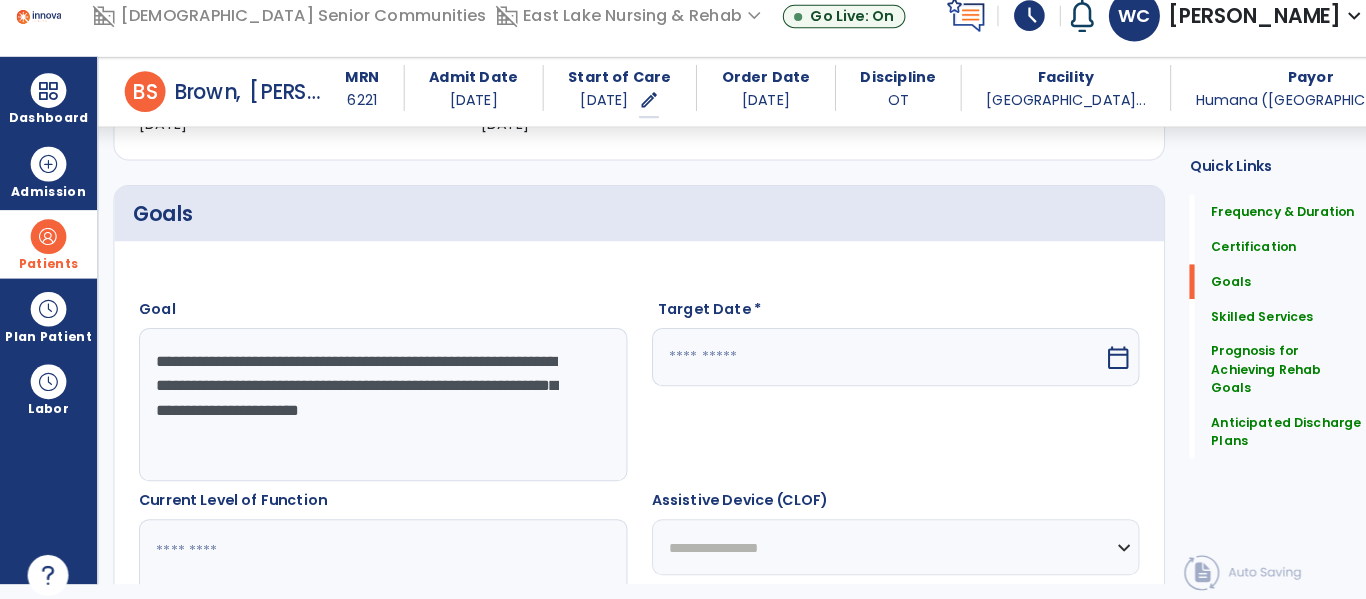 click on "calendar_today" at bounding box center [1094, 350] 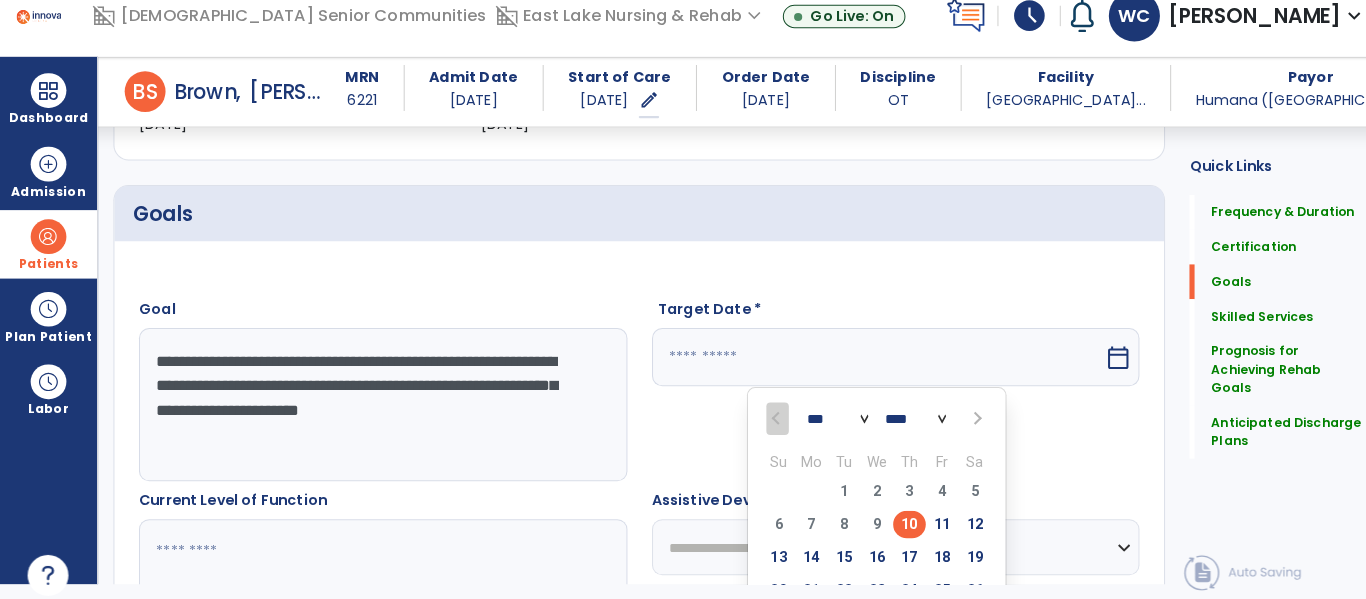 click at bounding box center [955, 410] 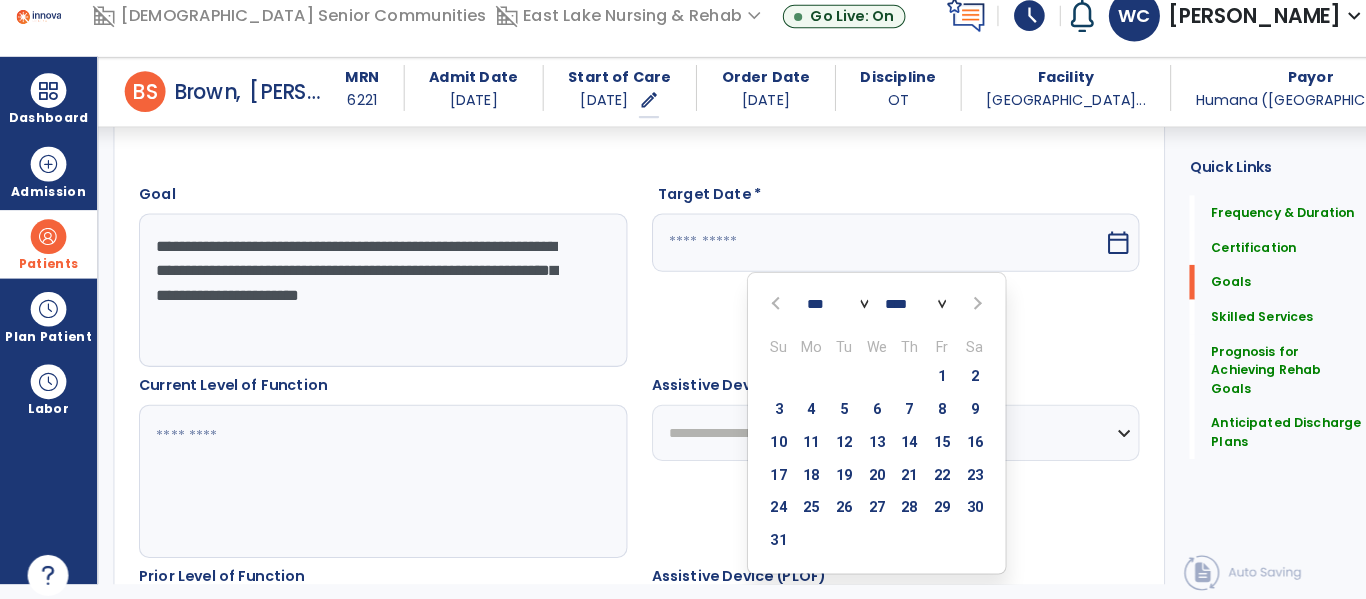 scroll, scrollTop: 524, scrollLeft: 0, axis: vertical 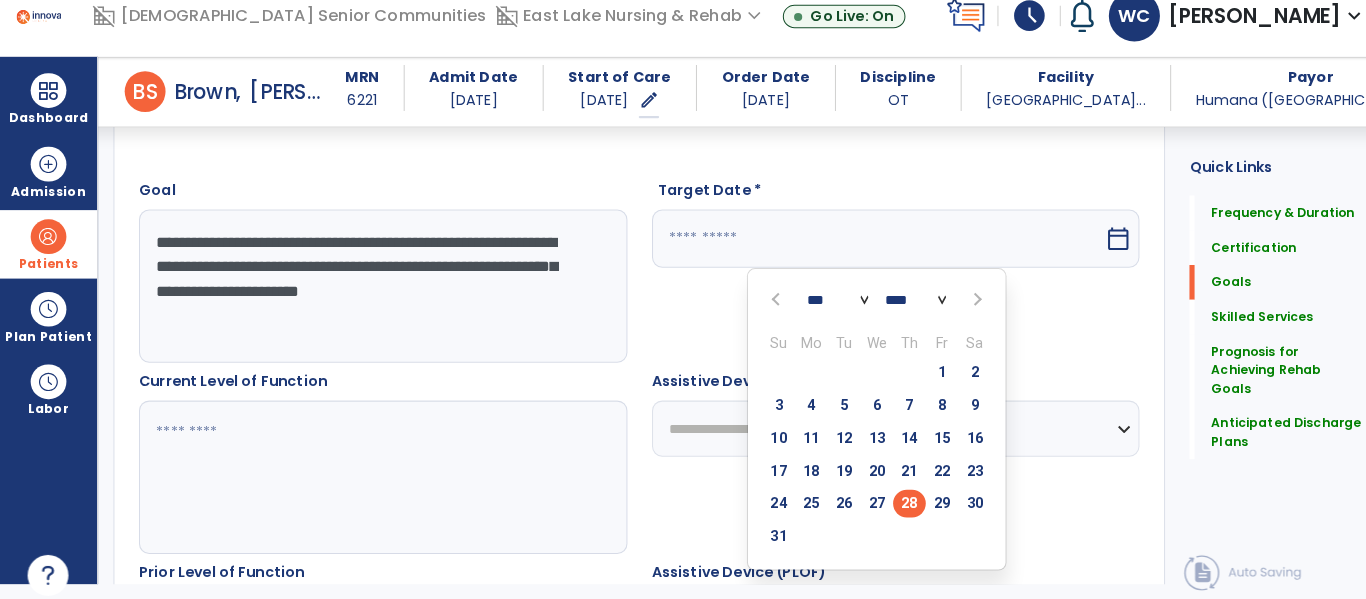 click on "28" at bounding box center [890, 493] 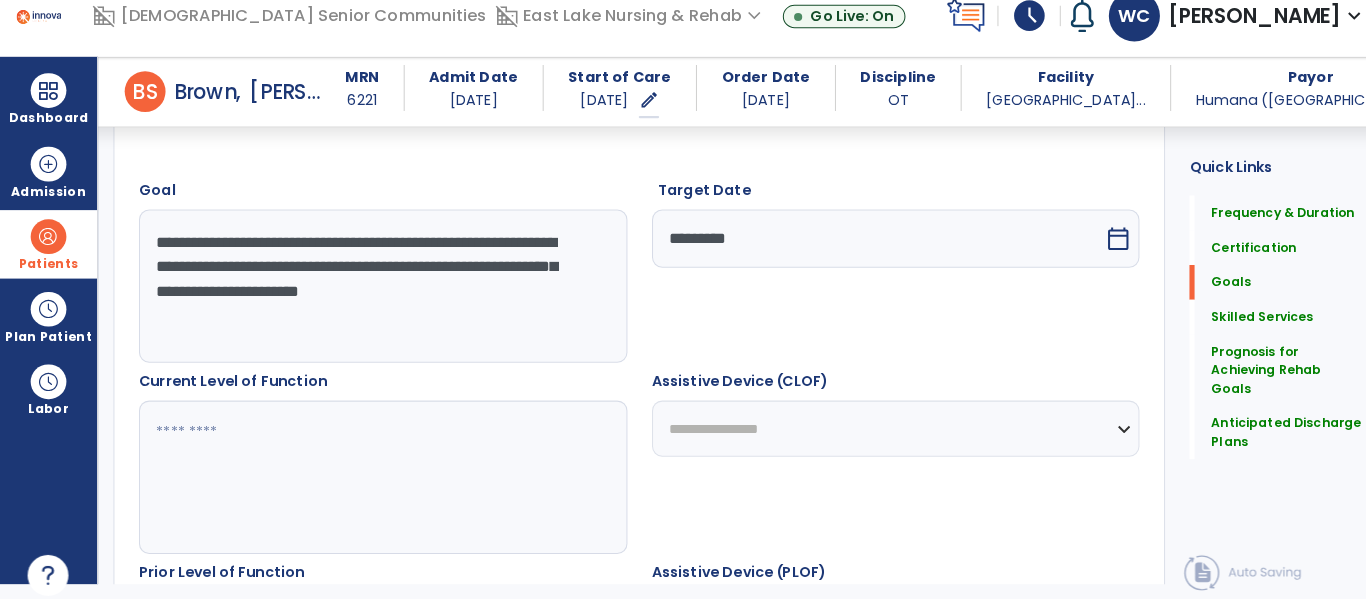 click on "**********" at bounding box center (374, 280) 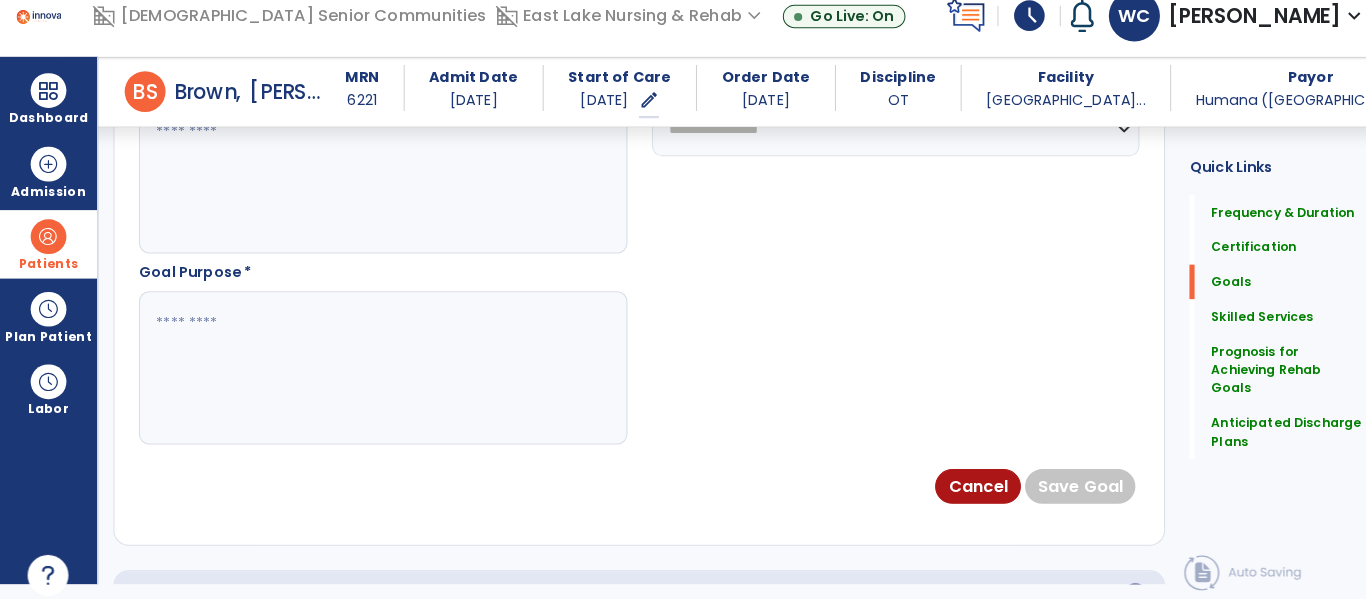paste on "**********" 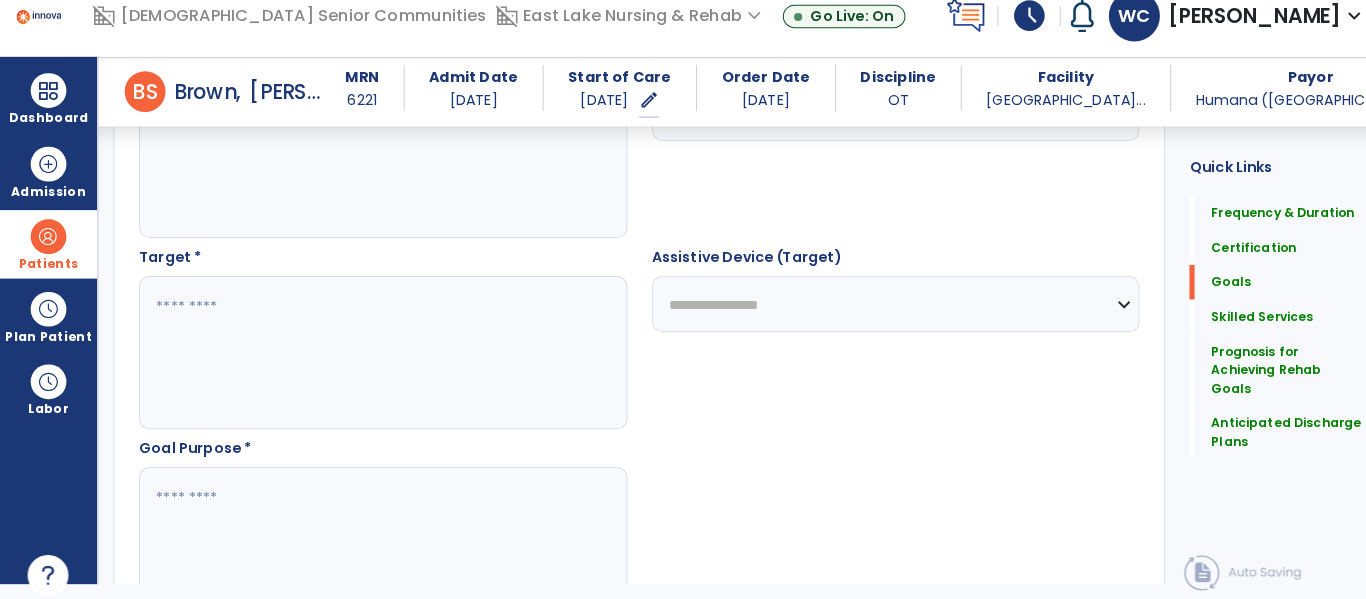 scroll, scrollTop: 1030, scrollLeft: 0, axis: vertical 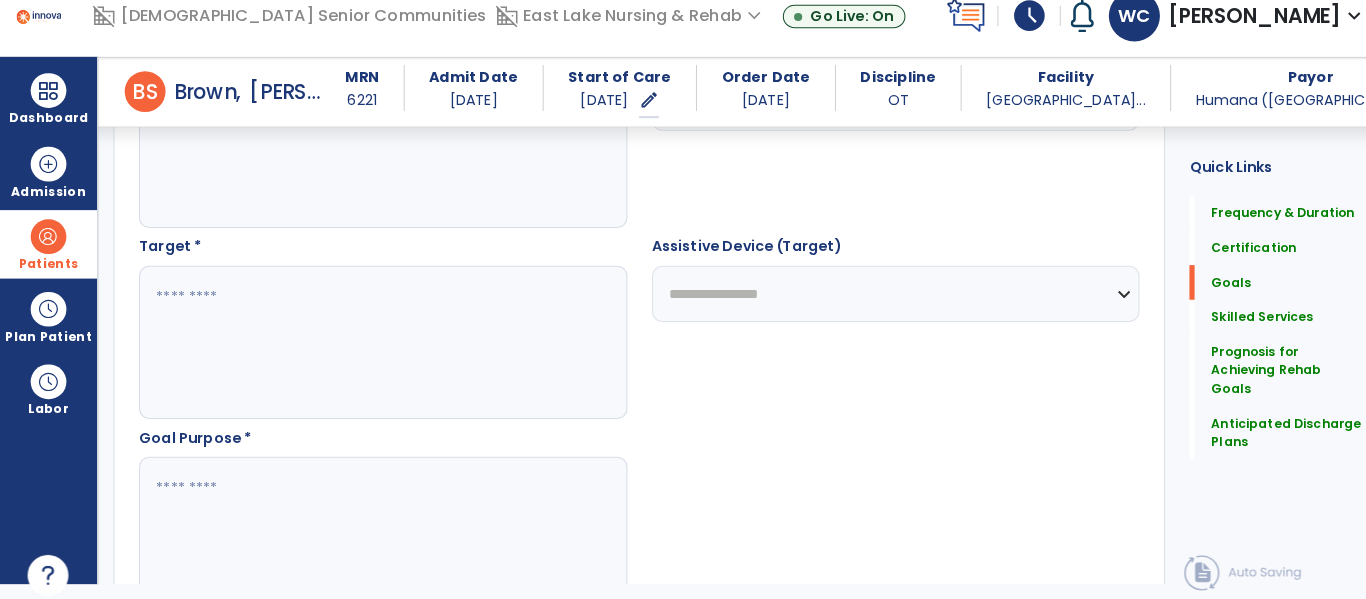 type on "**********" 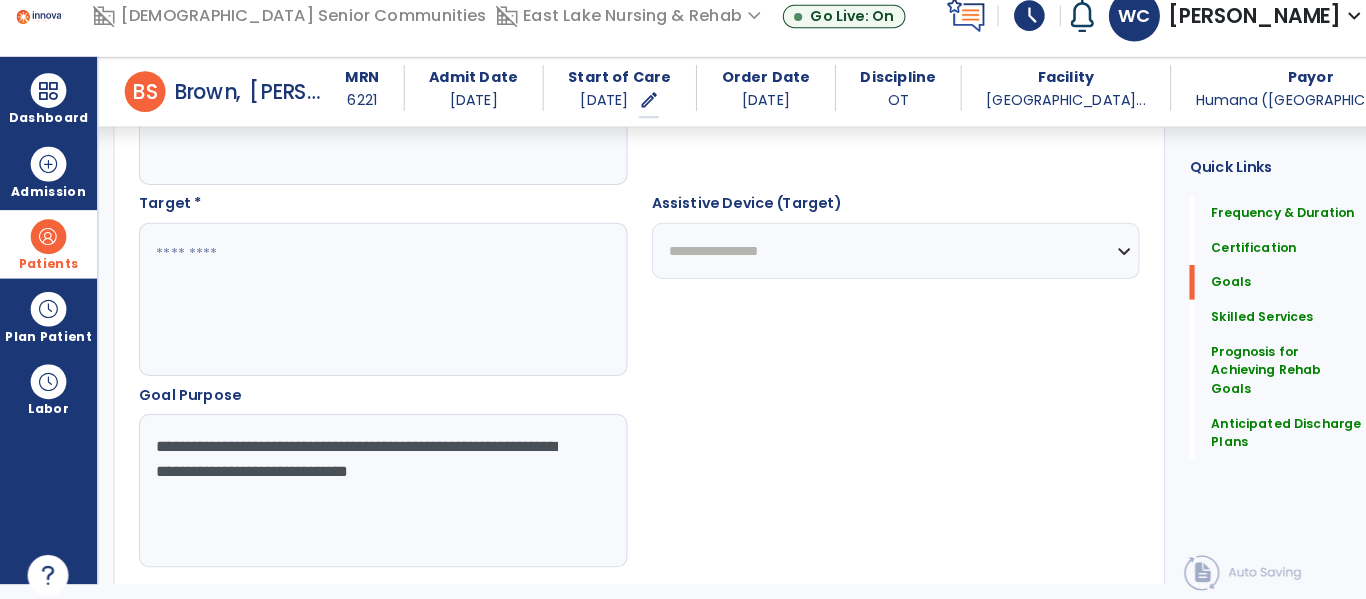 scroll, scrollTop: 1092, scrollLeft: 0, axis: vertical 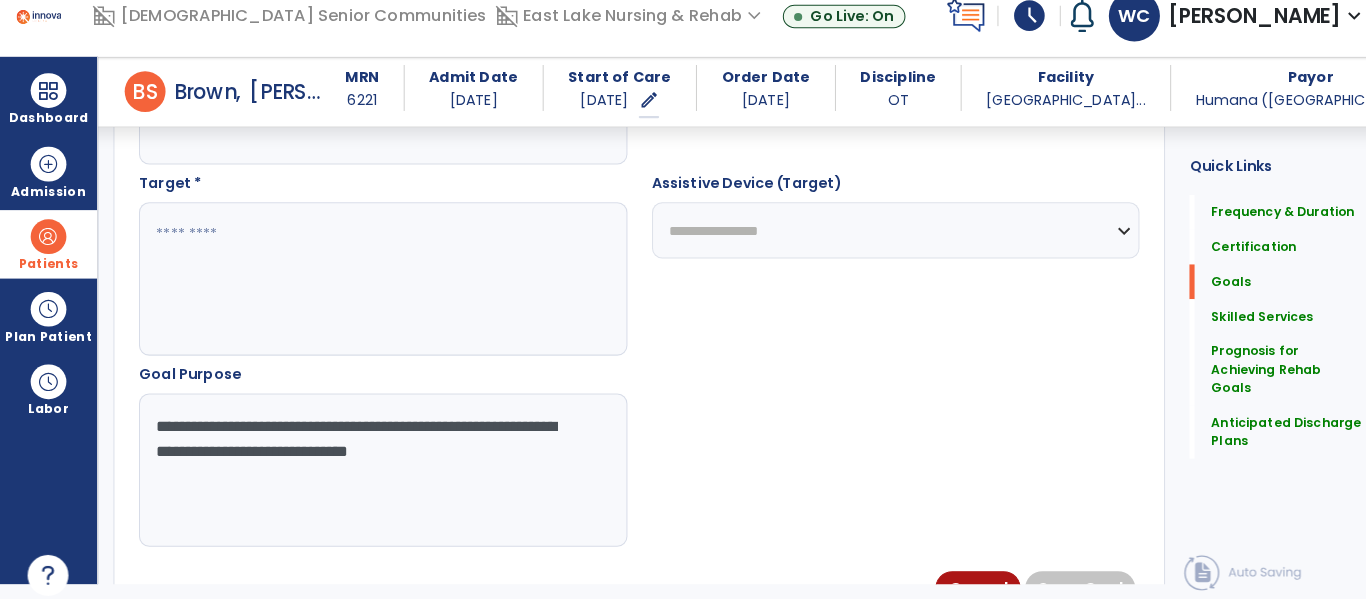 click on "**********" at bounding box center (374, 460) 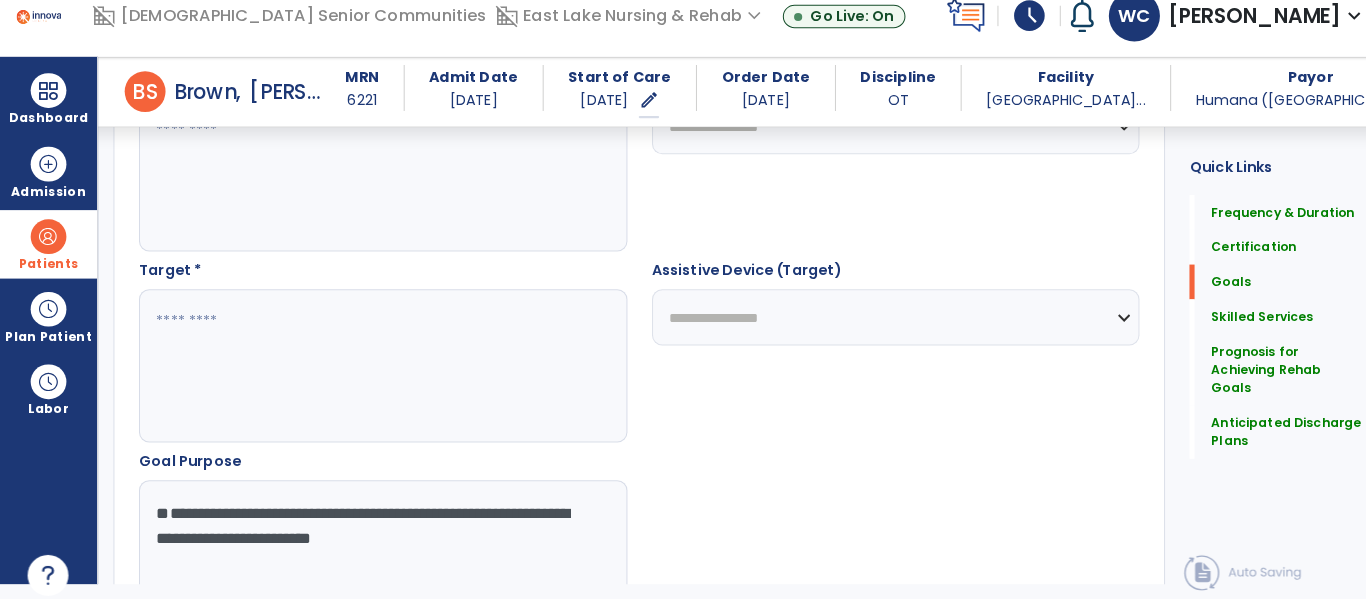 scroll, scrollTop: 1015, scrollLeft: 0, axis: vertical 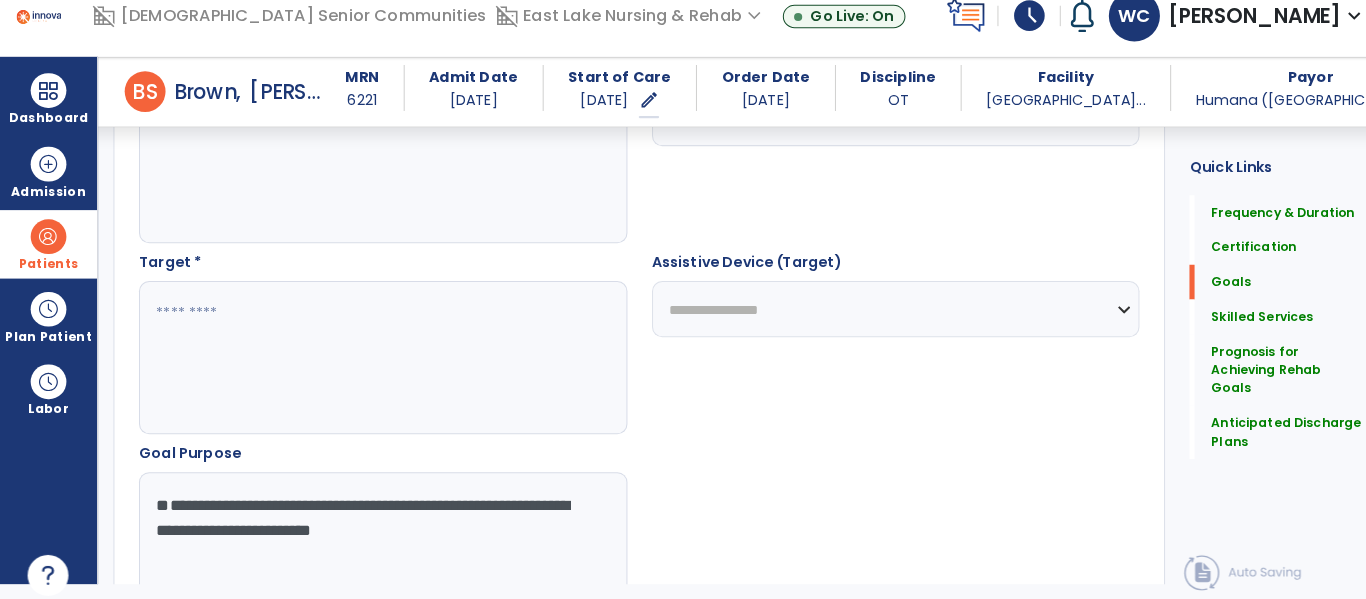 type on "**********" 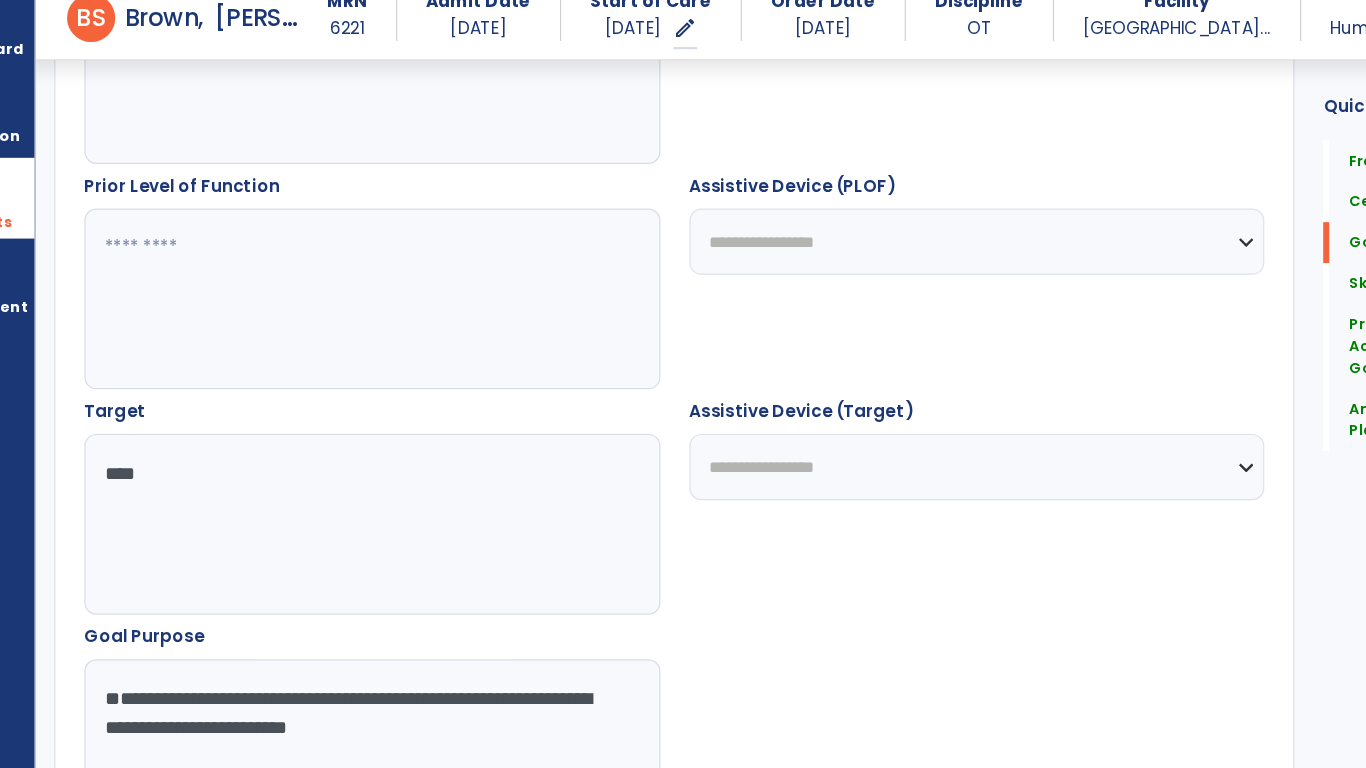 scroll, scrollTop: 847, scrollLeft: 0, axis: vertical 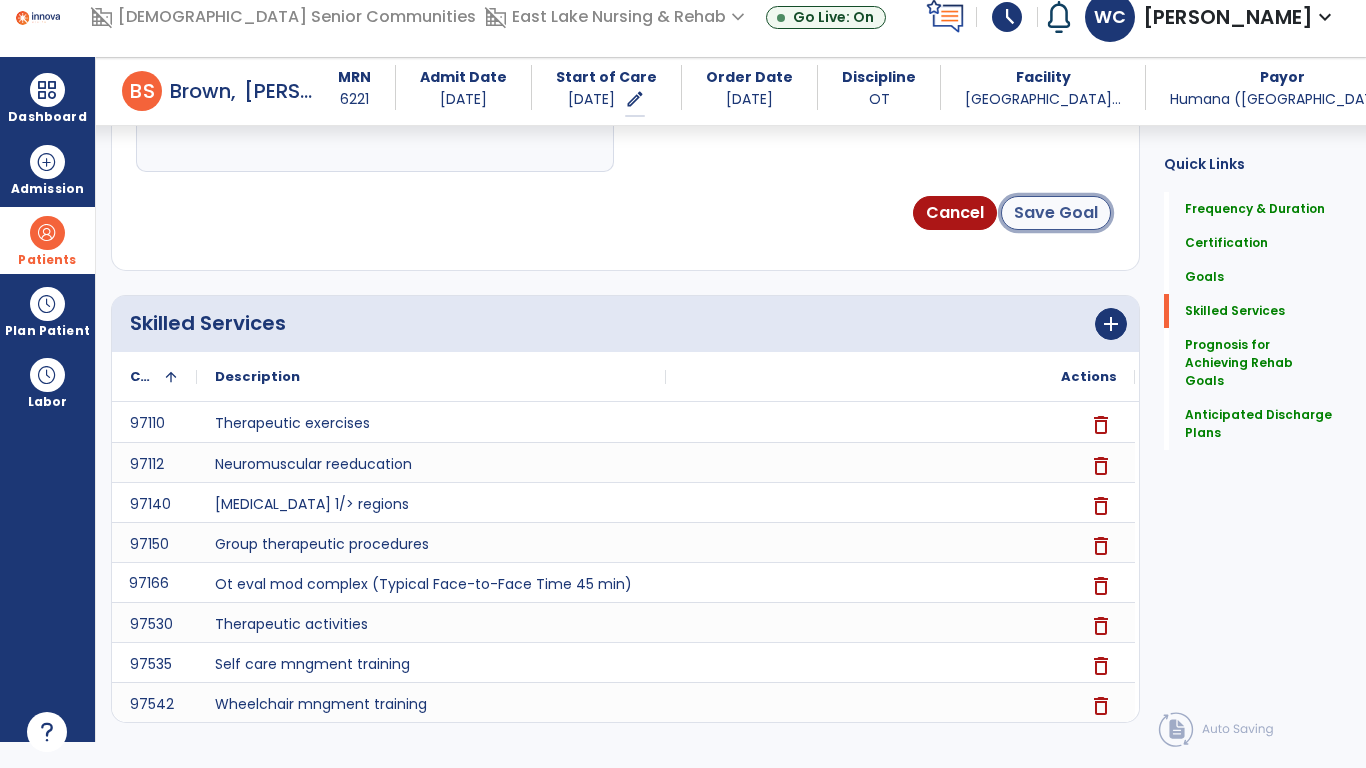 click on "Save Goal" at bounding box center (1056, 213) 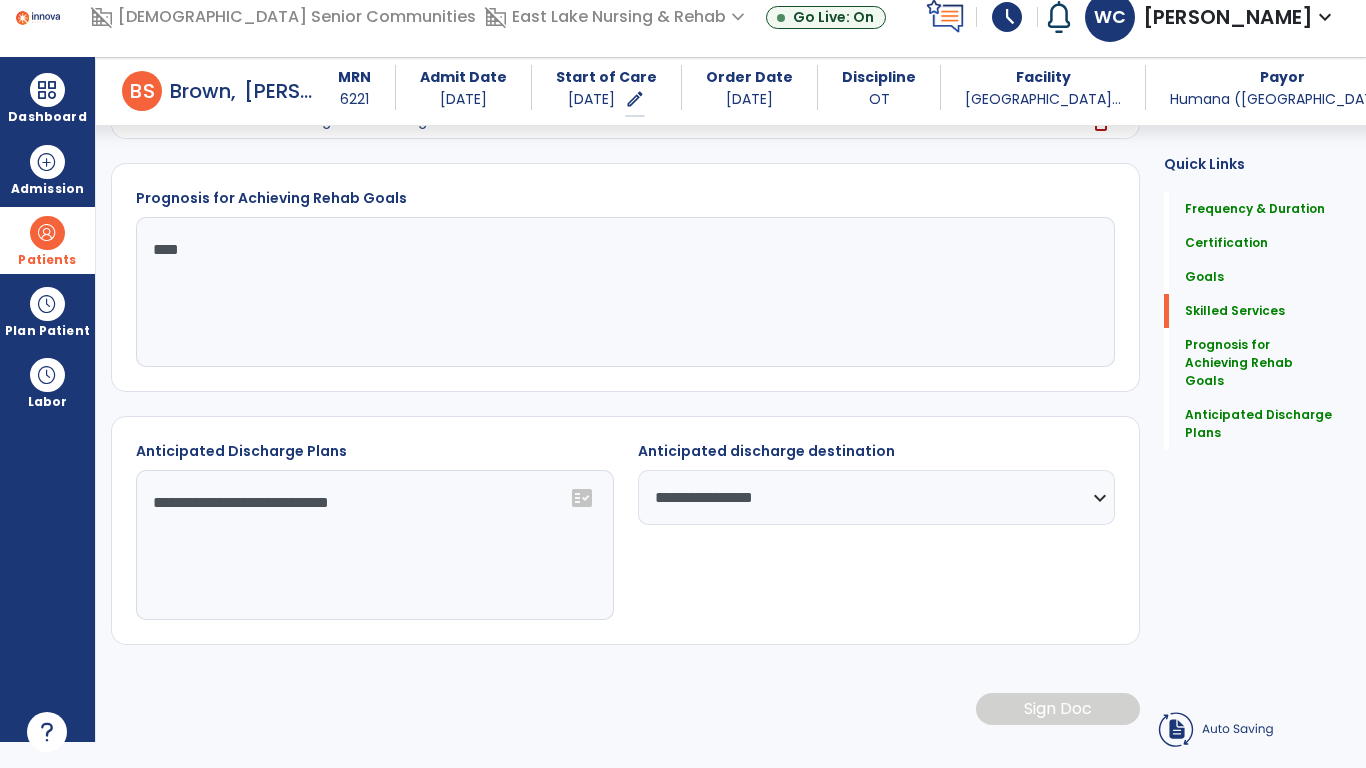 scroll, scrollTop: 377, scrollLeft: 0, axis: vertical 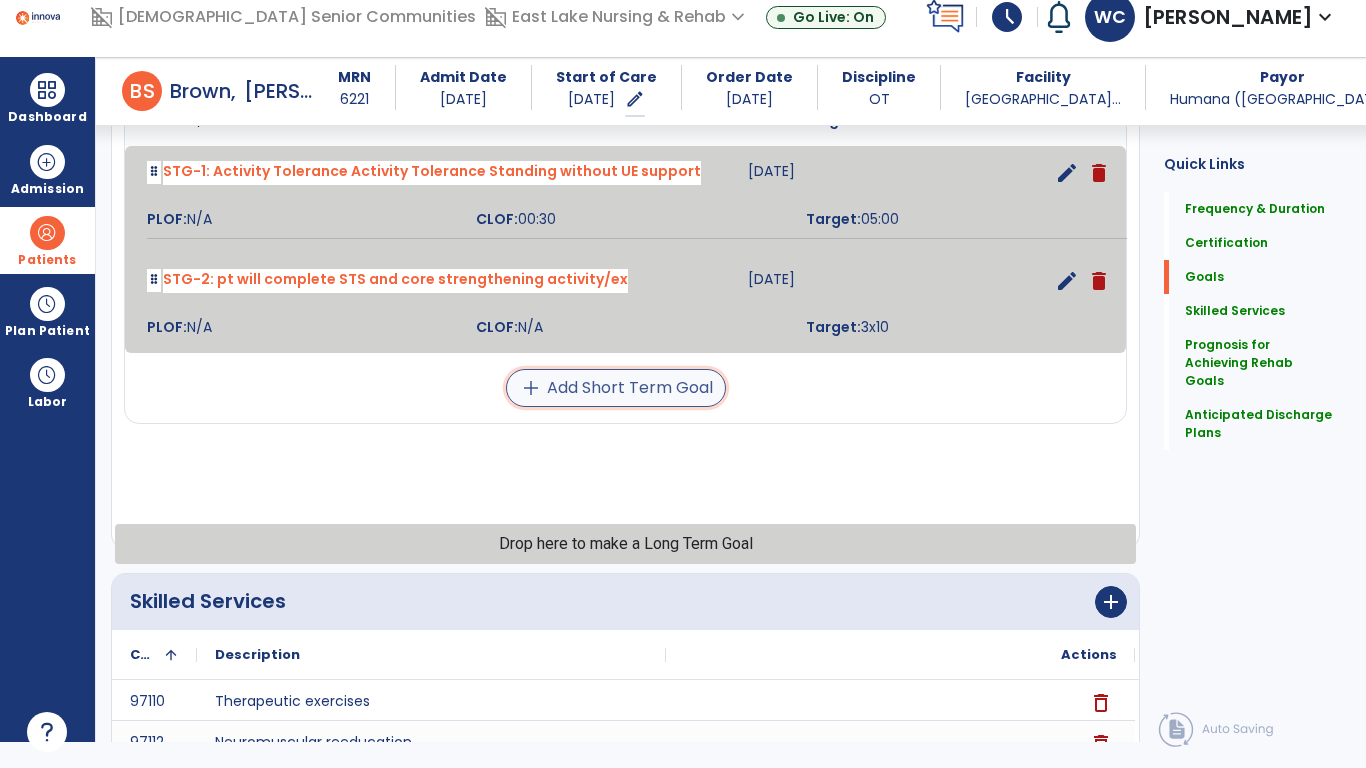 click on "add  Add Short Term Goal" at bounding box center [616, 388] 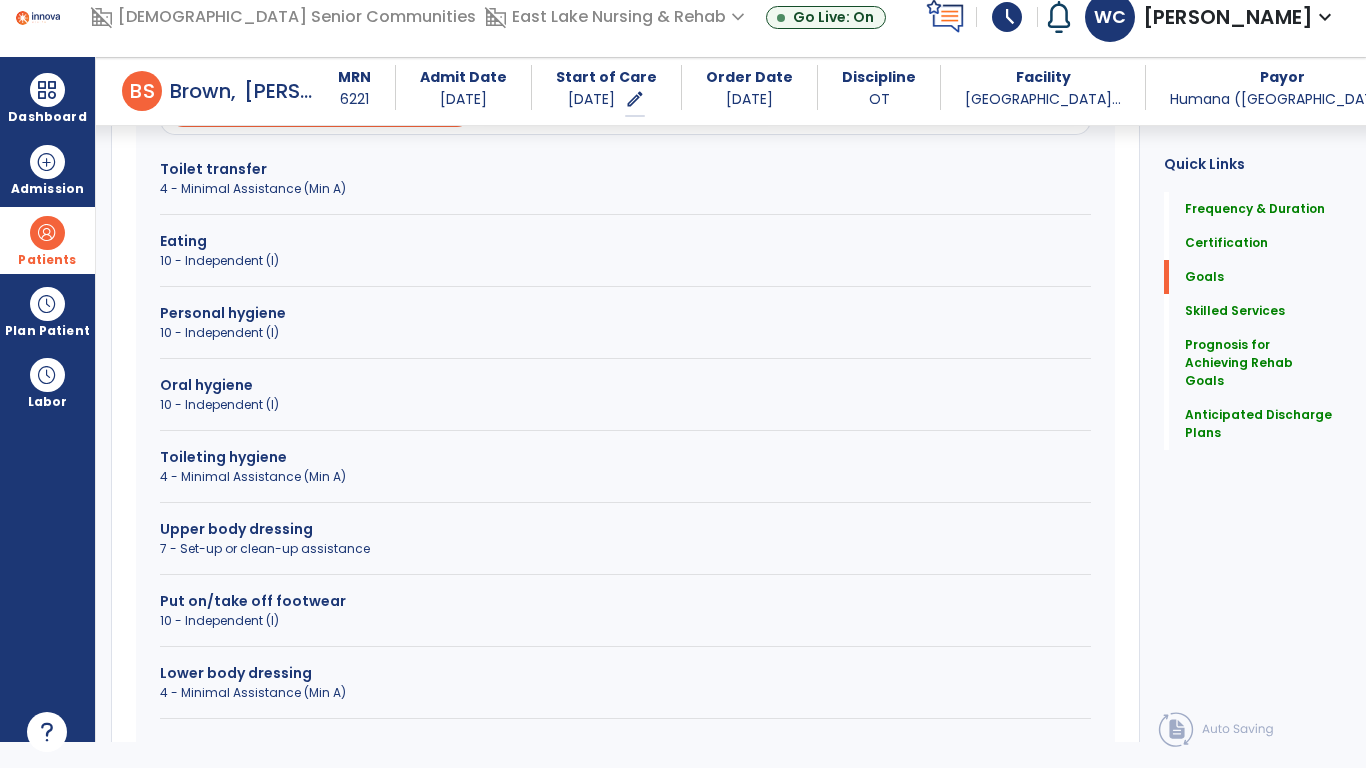 scroll, scrollTop: 663, scrollLeft: 0, axis: vertical 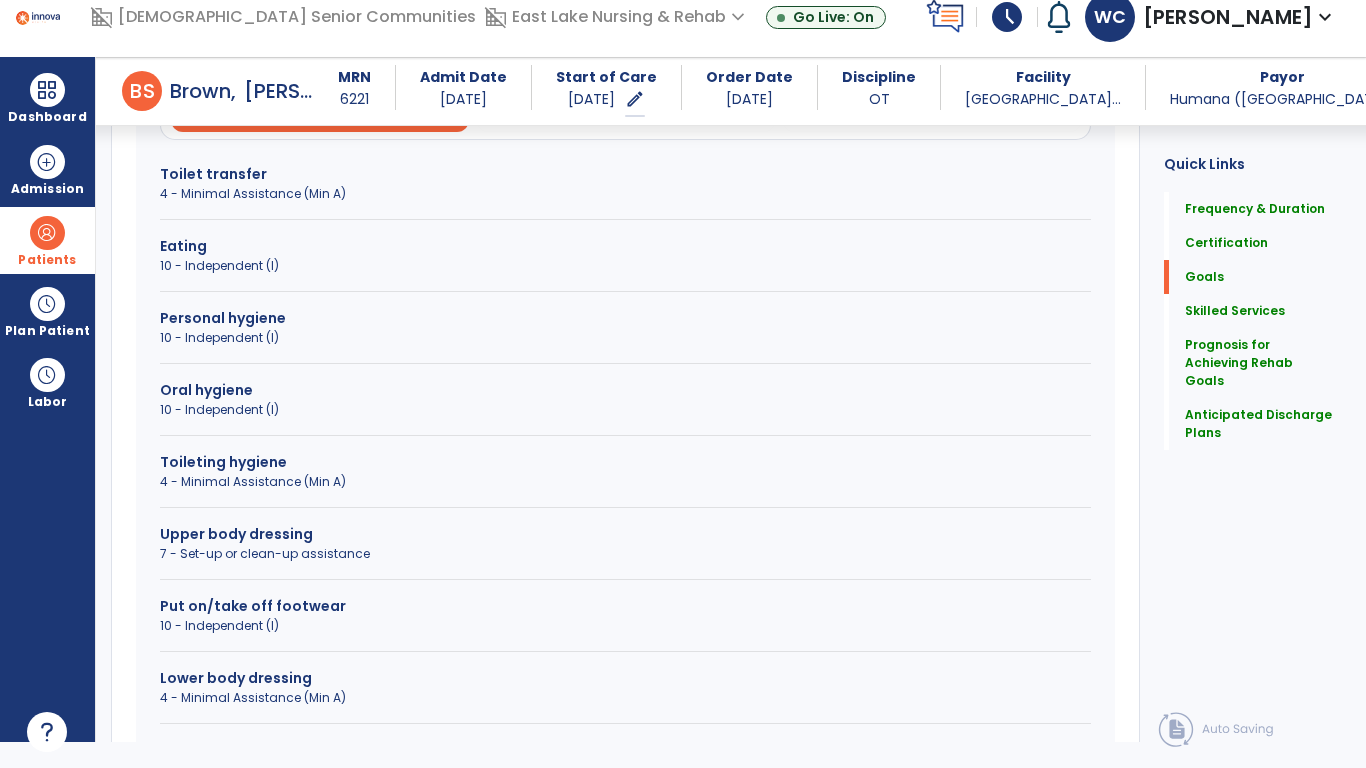 click on "Toileting hygiene" at bounding box center [625, 462] 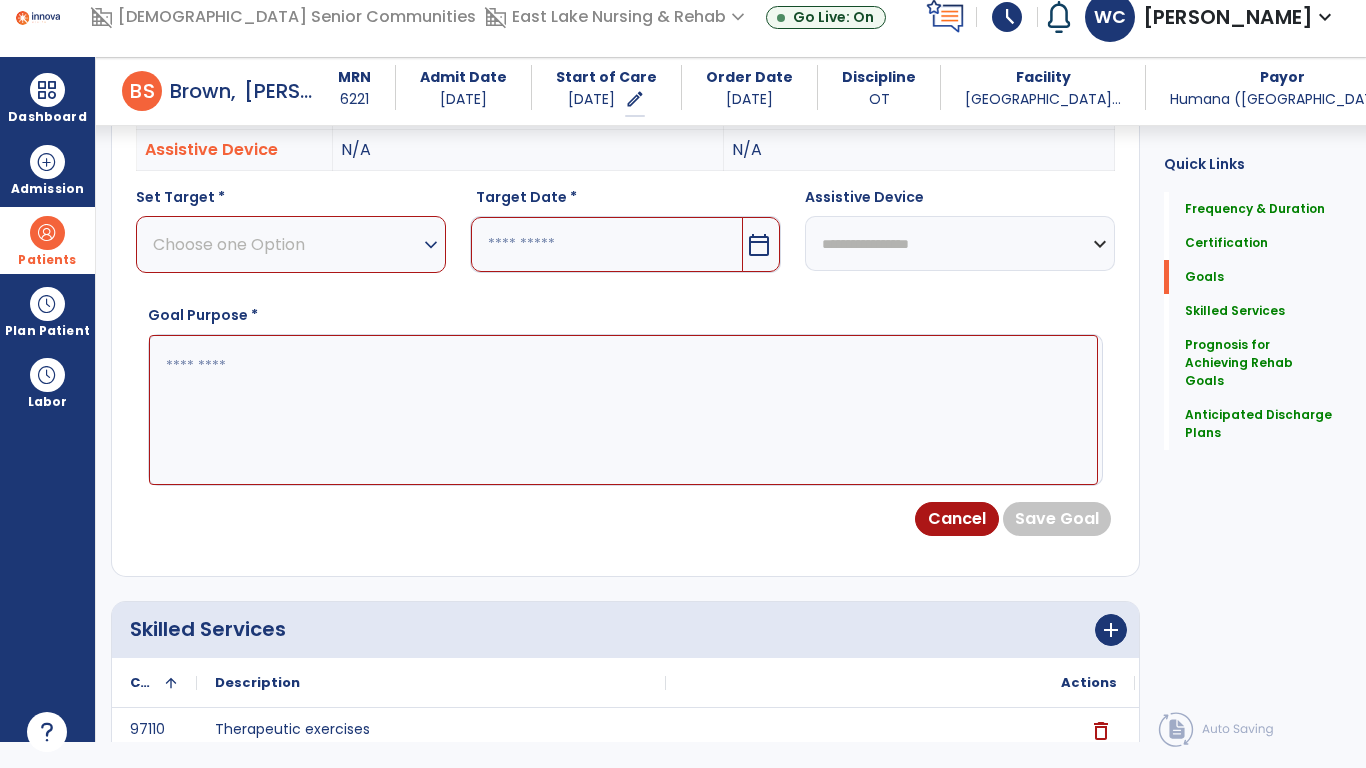 click on "expand_more" at bounding box center [431, 245] 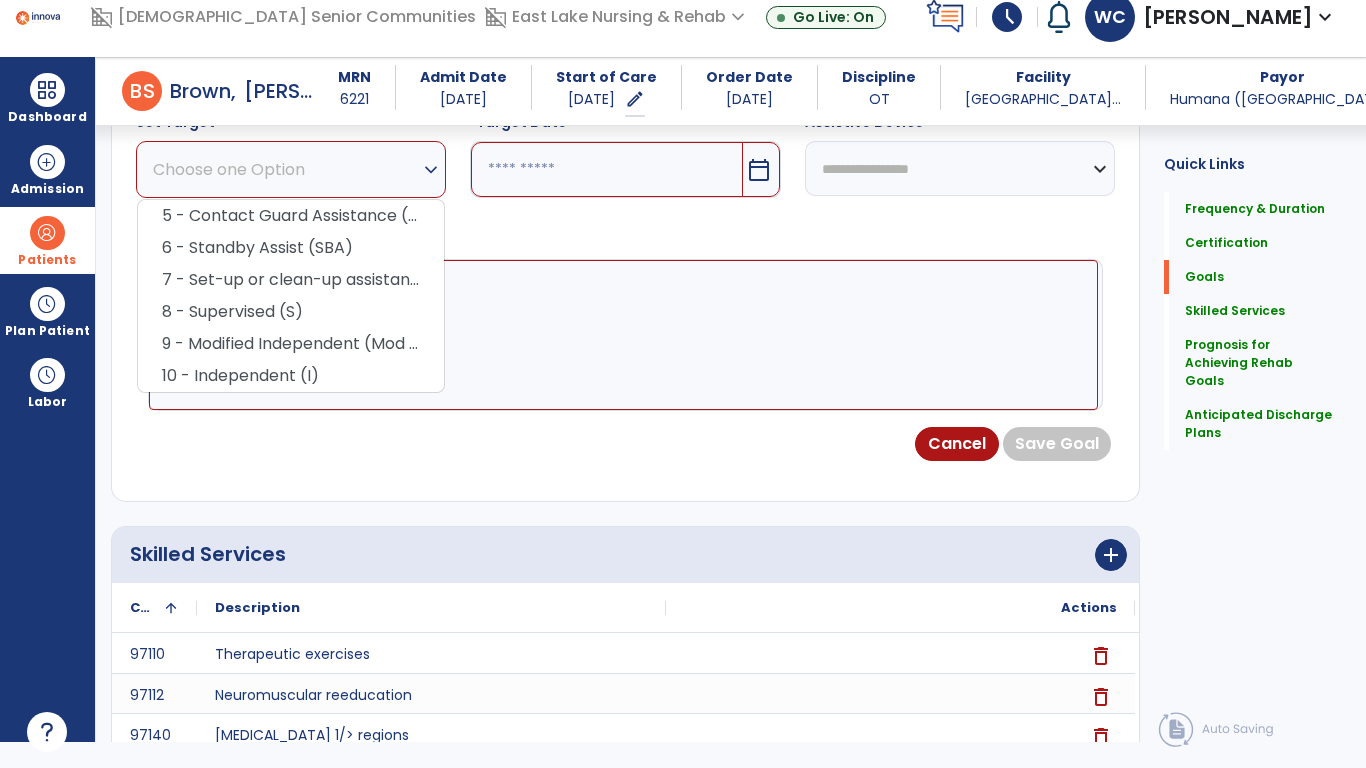 scroll, scrollTop: 749, scrollLeft: 0, axis: vertical 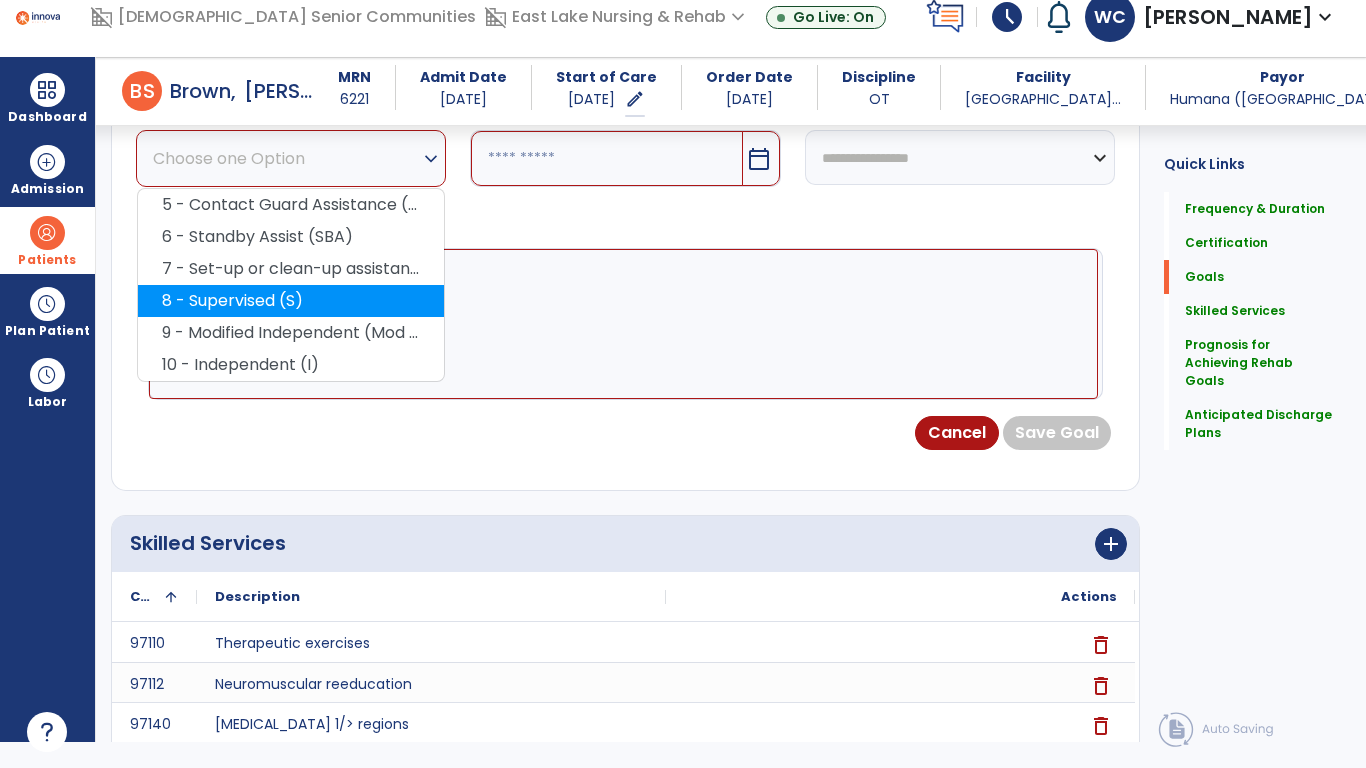 click on "8 - Supervised (S)" at bounding box center [291, 301] 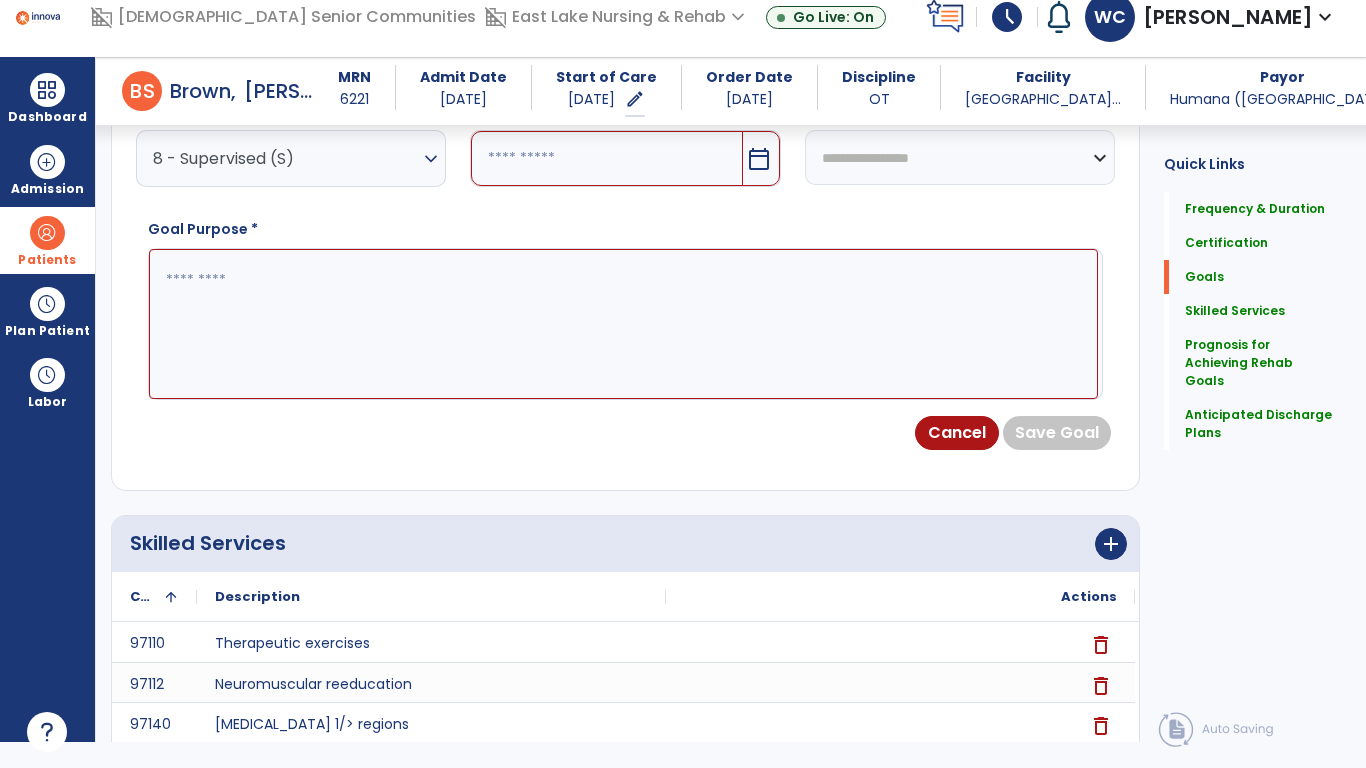 click on "calendar_today" at bounding box center (759, 159) 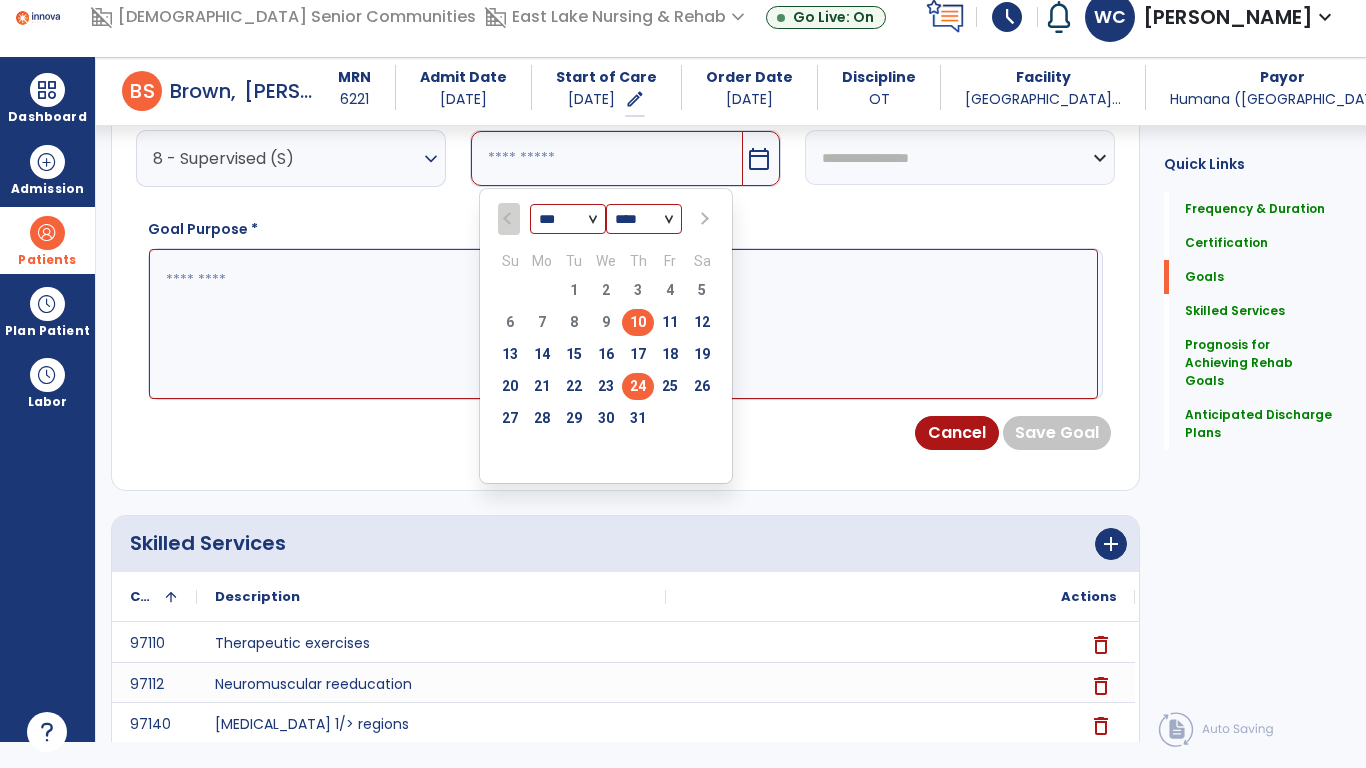 click on "24" at bounding box center [638, 386] 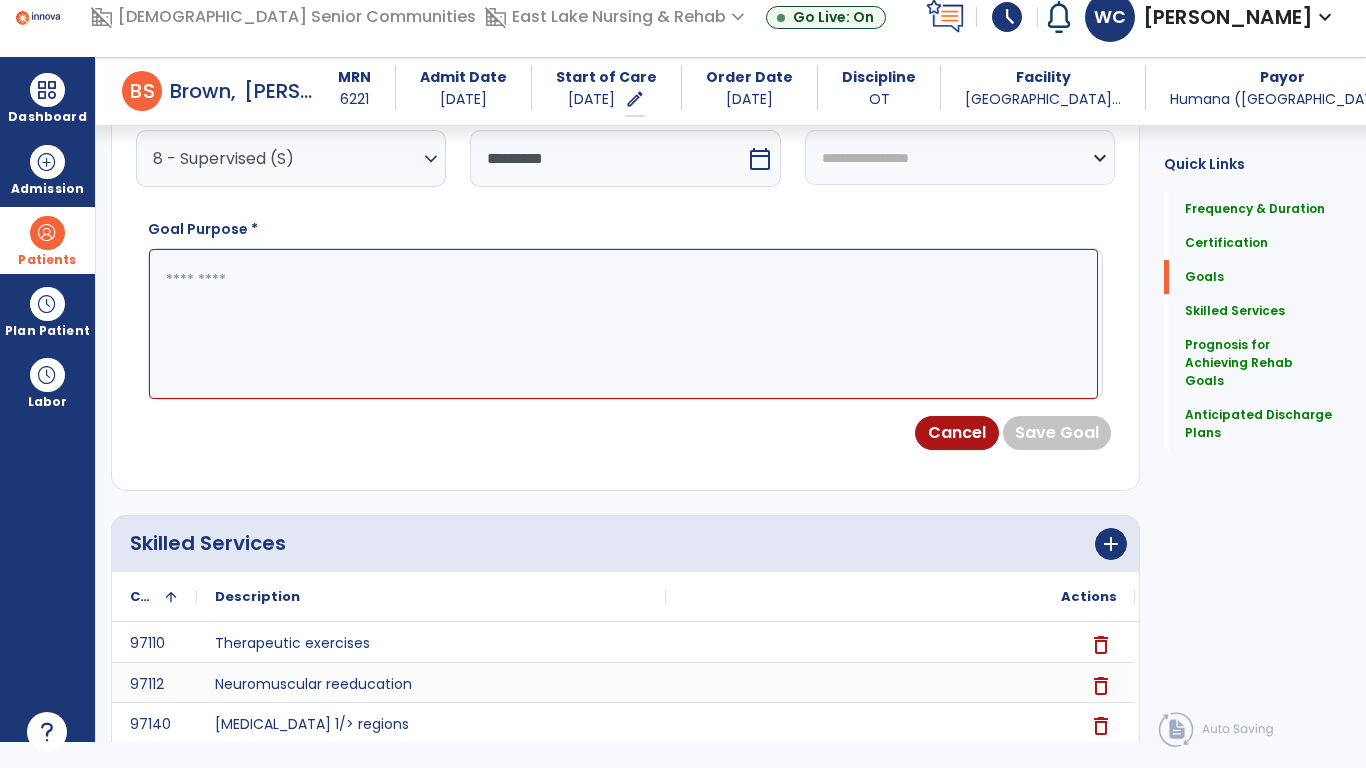 click at bounding box center (623, 324) 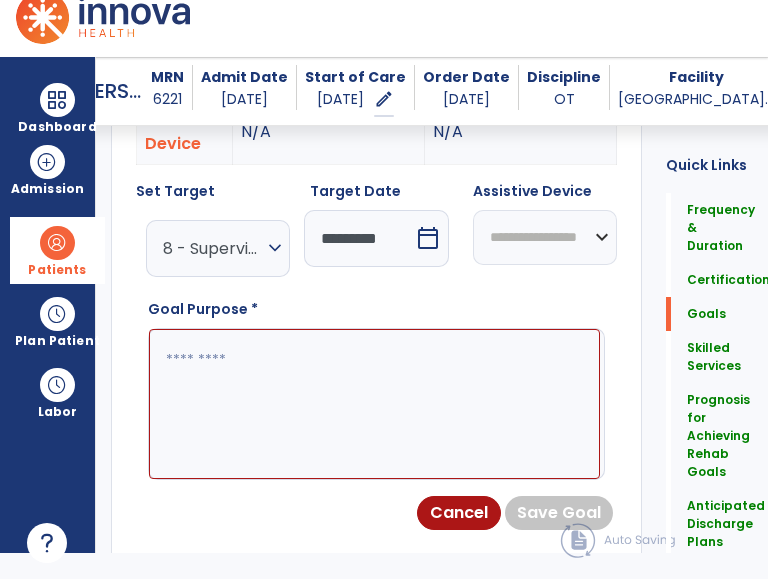scroll, scrollTop: 907, scrollLeft: 0, axis: vertical 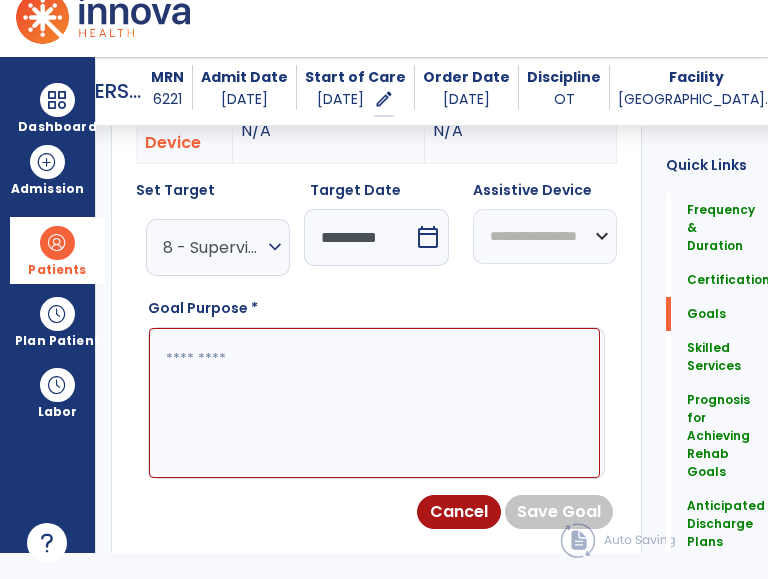 click at bounding box center [374, 403] 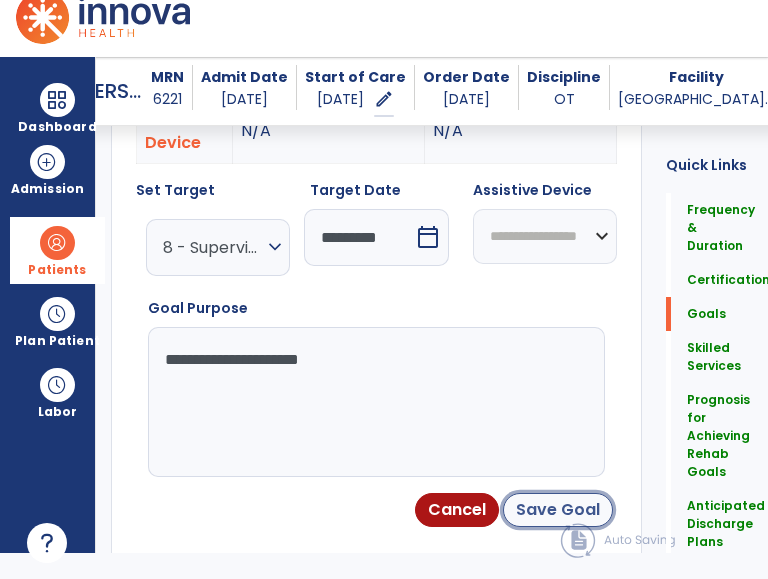 click on "Save Goal" at bounding box center (558, 510) 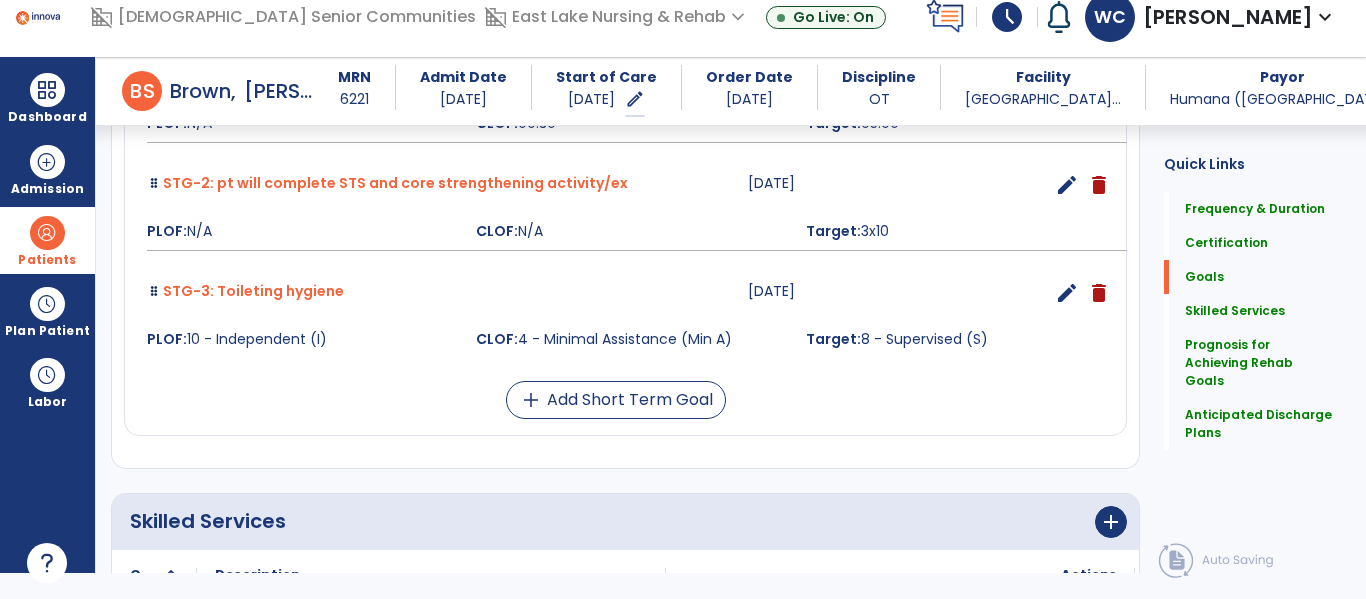 scroll, scrollTop: 615, scrollLeft: 0, axis: vertical 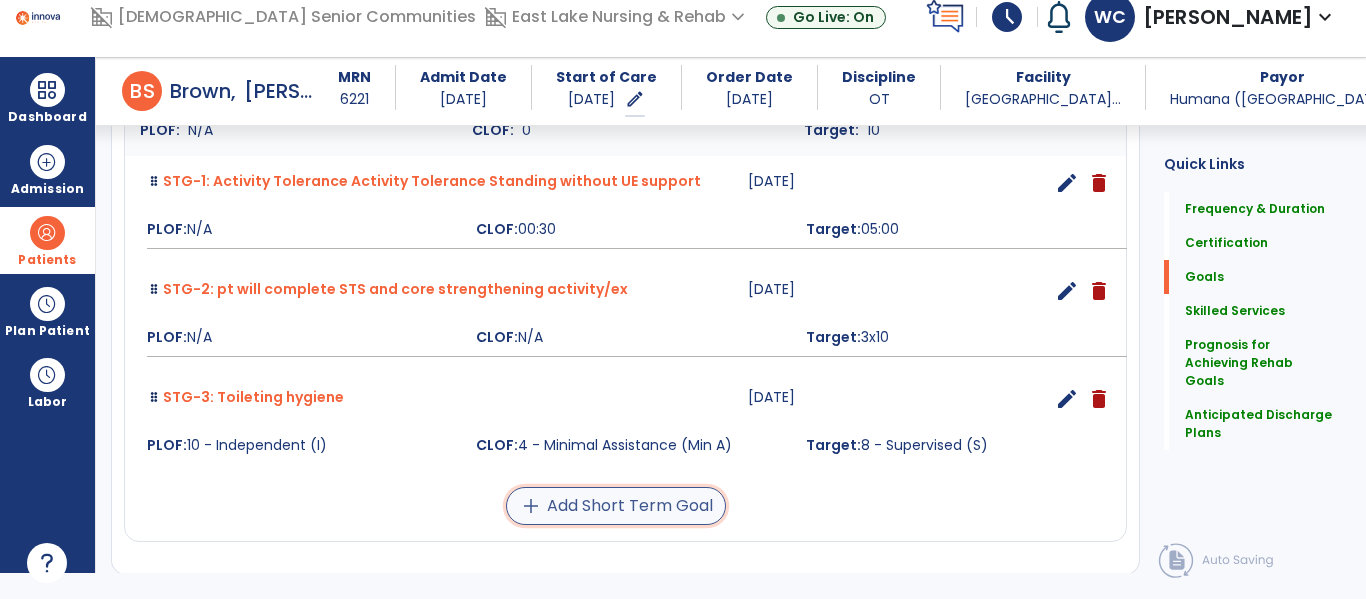 click on "add  Add Short Term Goal" at bounding box center [616, 506] 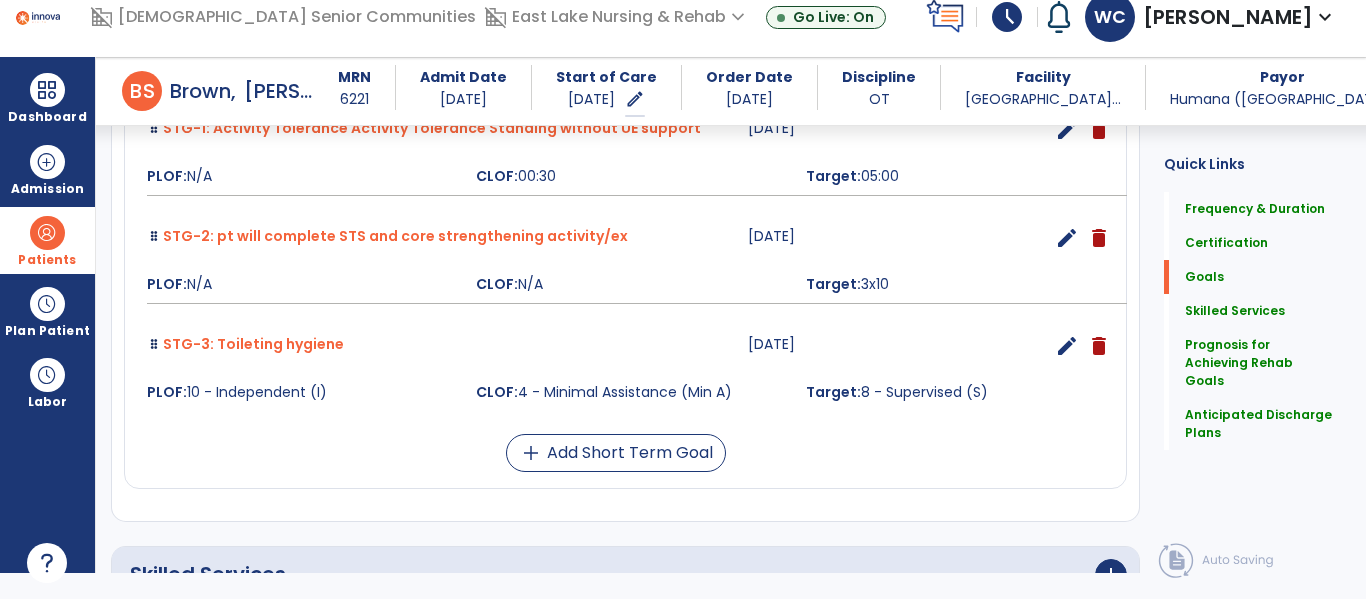 scroll, scrollTop: 578, scrollLeft: 0, axis: vertical 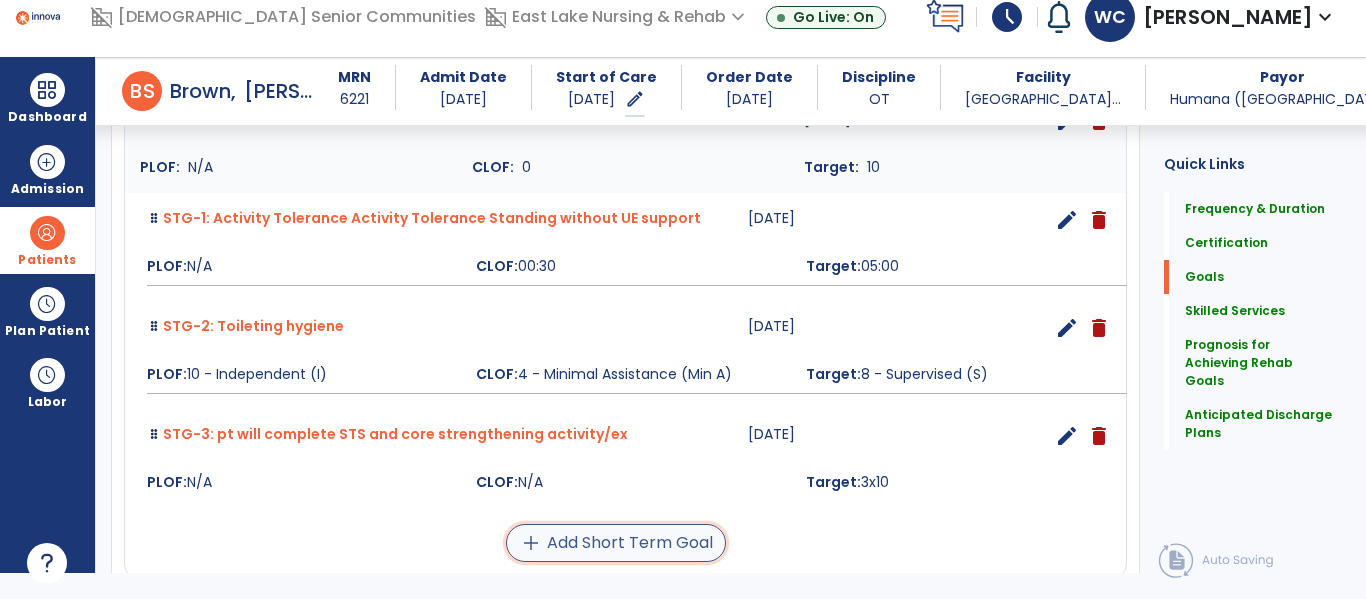 click on "add  Add Short Term Goal" at bounding box center [616, 543] 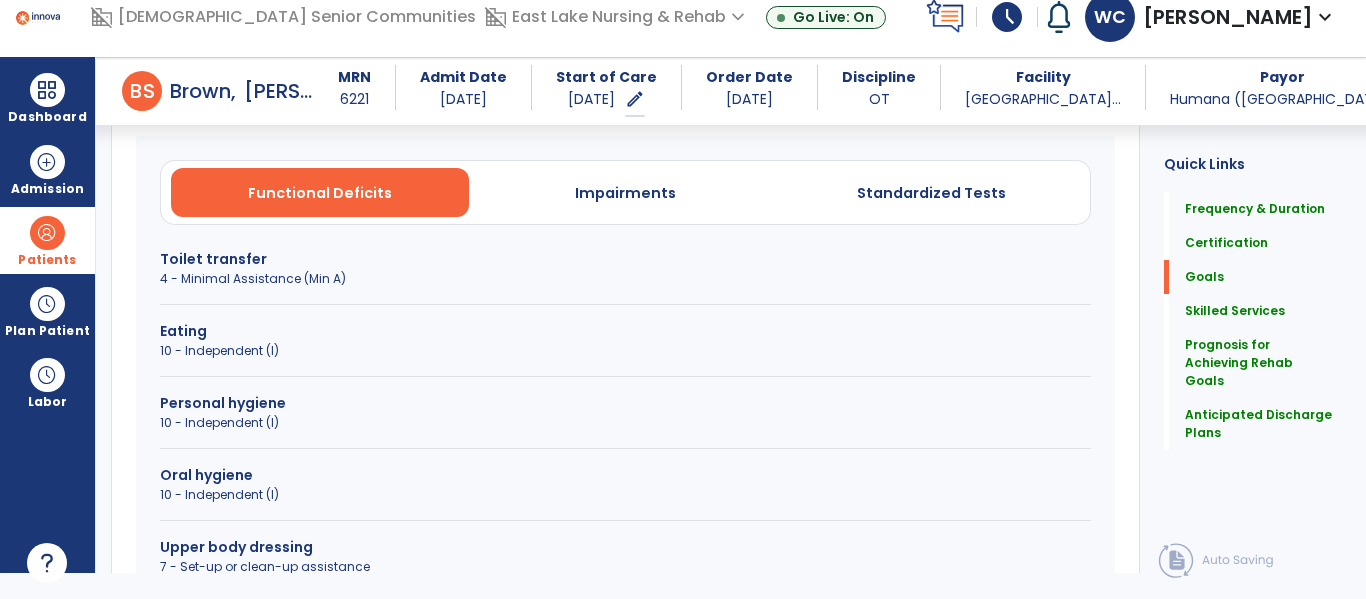 click on "4 - Minimal Assistance (Min A)" at bounding box center [625, 279] 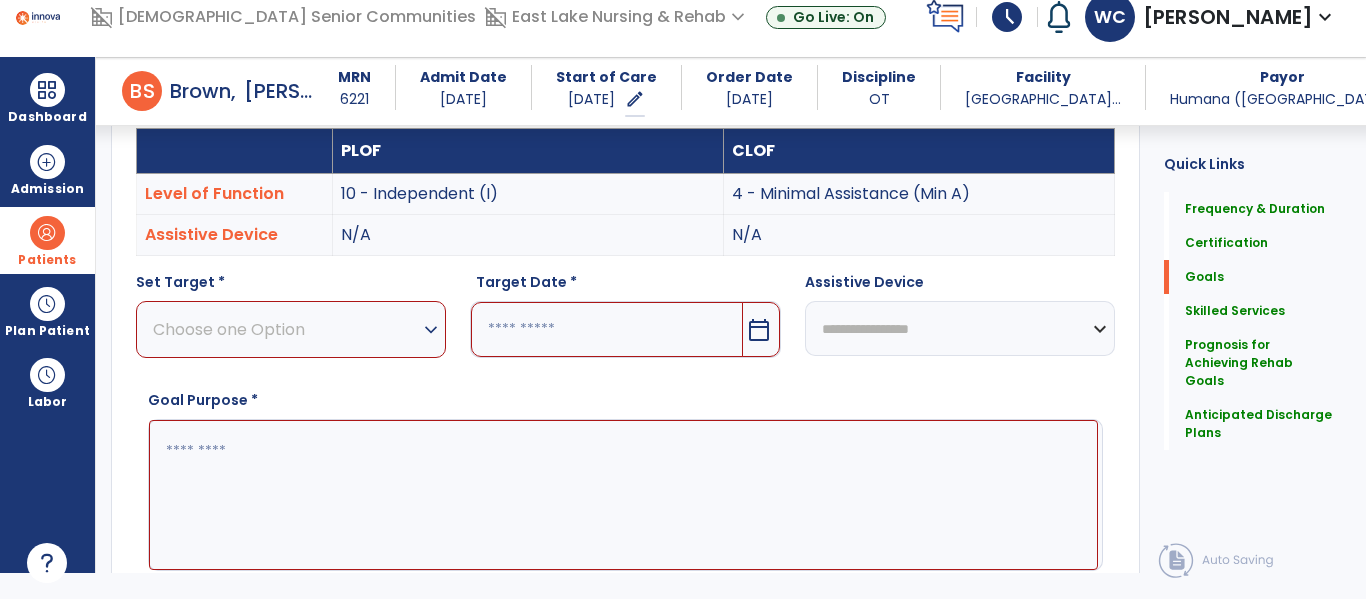 click on "expand_more" at bounding box center [431, 330] 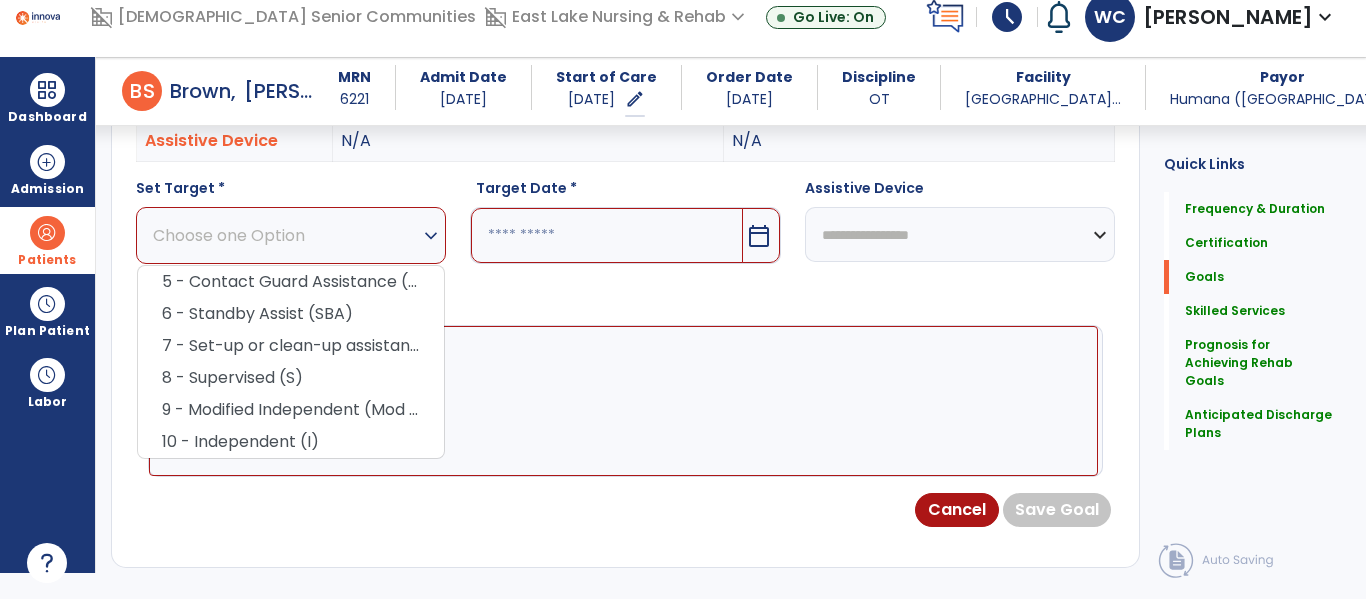 scroll, scrollTop: 673, scrollLeft: 0, axis: vertical 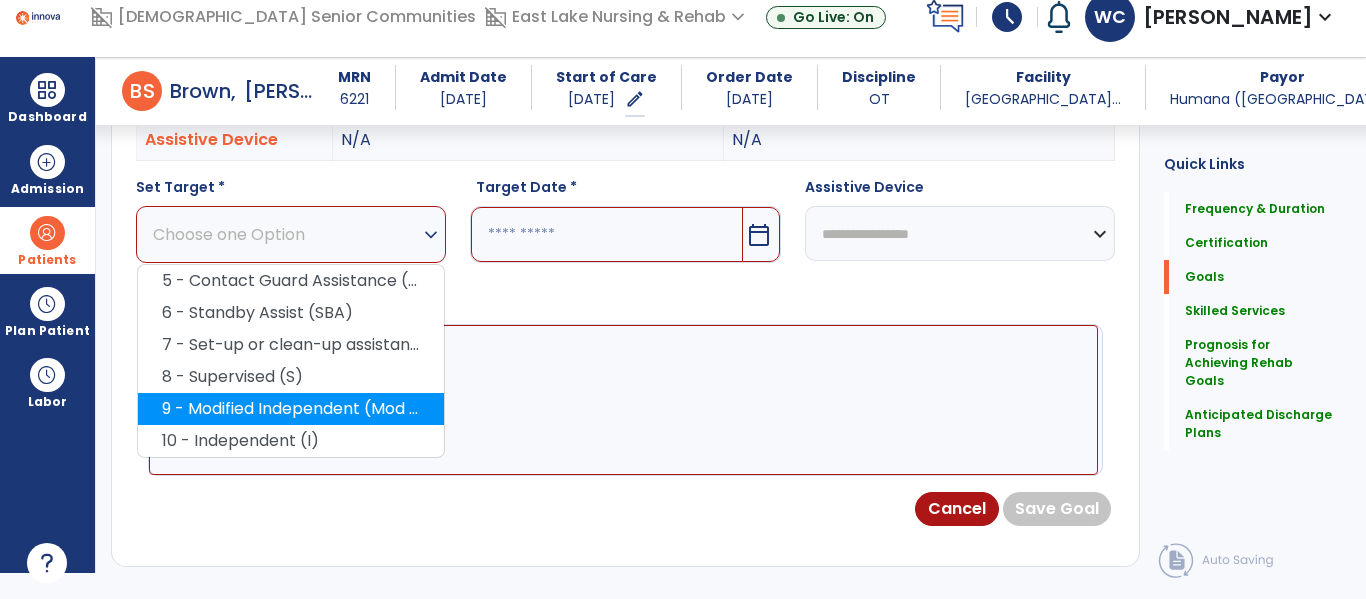 click on "9 - Modified Independent (Mod I)" at bounding box center [291, 409] 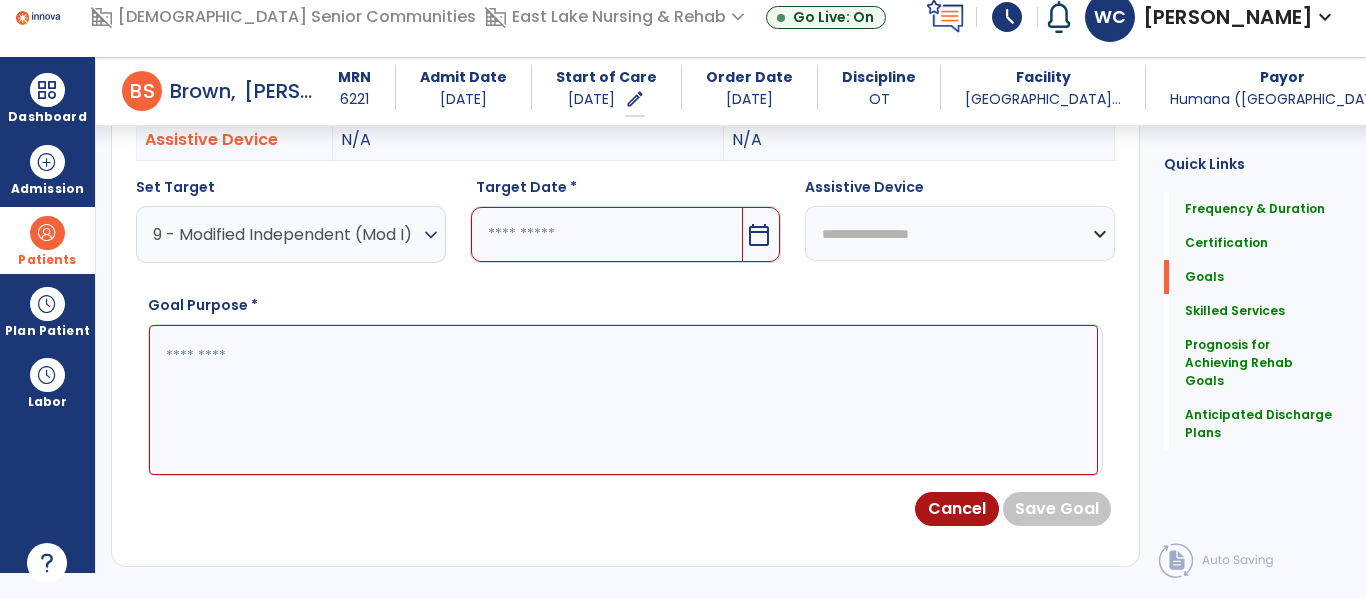 click on "calendar_today" at bounding box center (759, 235) 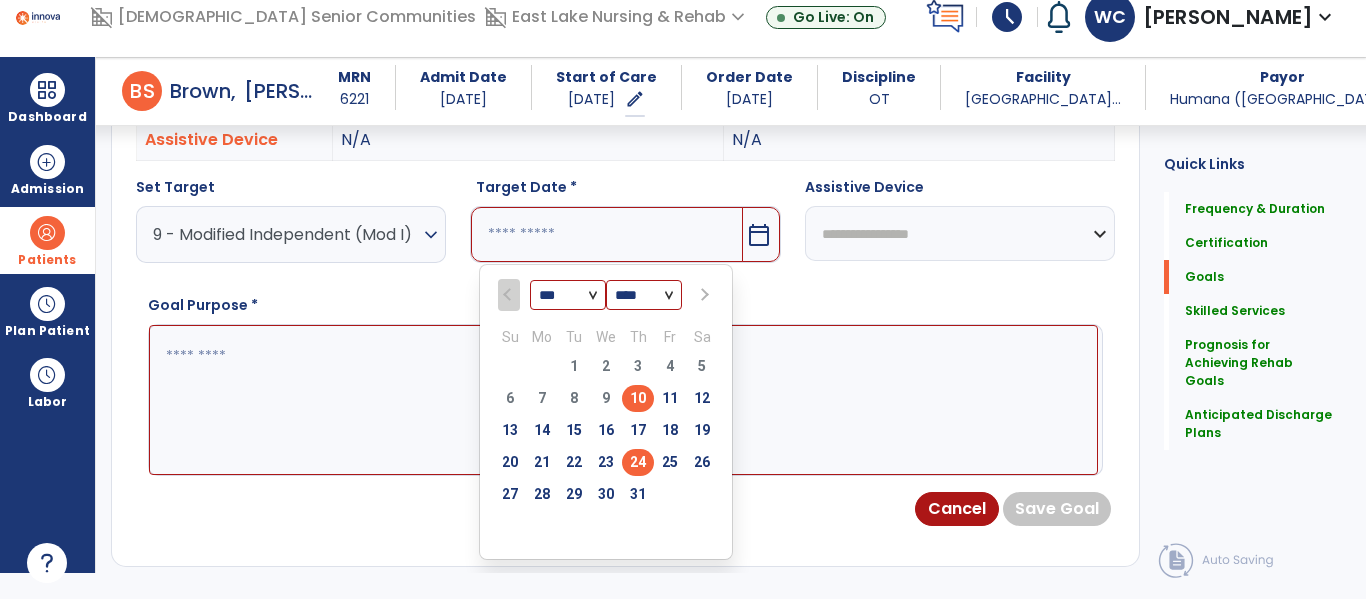 click on "24" at bounding box center (638, 462) 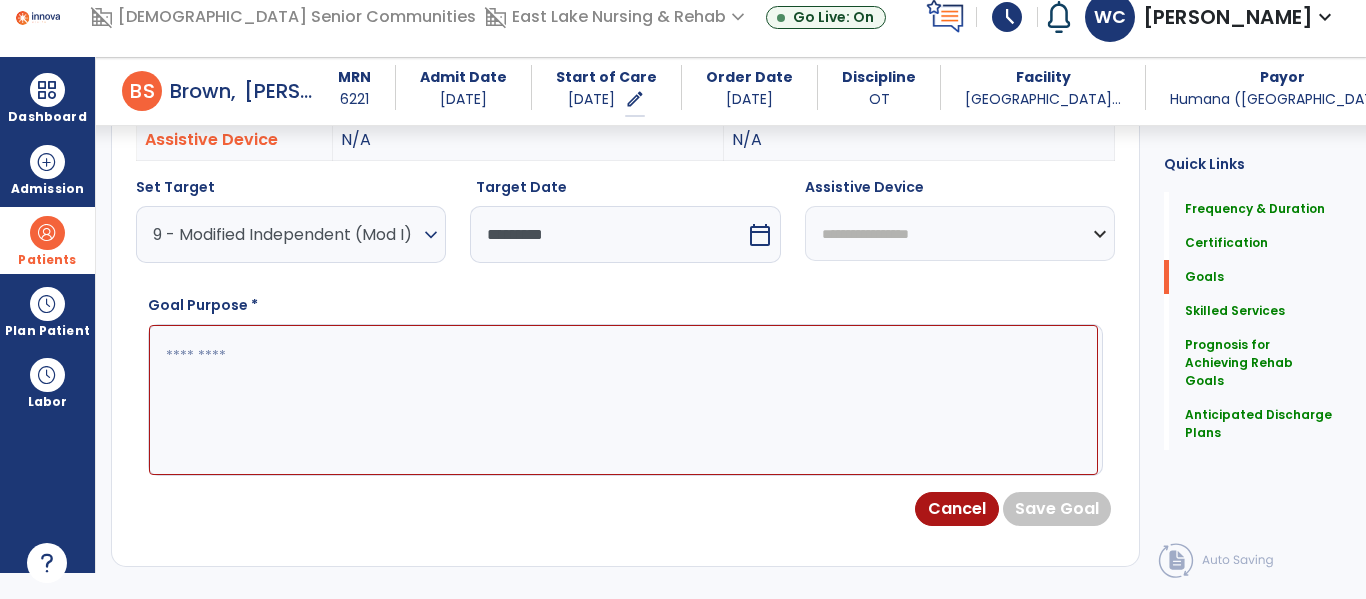 click at bounding box center (623, 400) 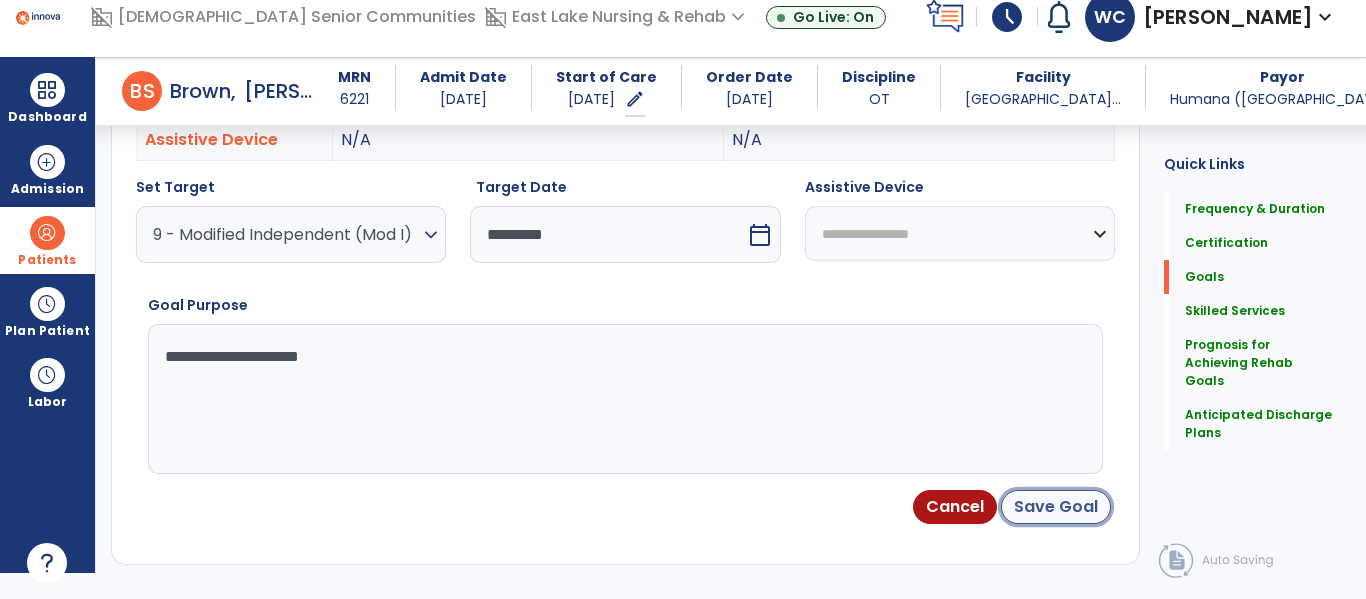click on "Save Goal" at bounding box center (1056, 507) 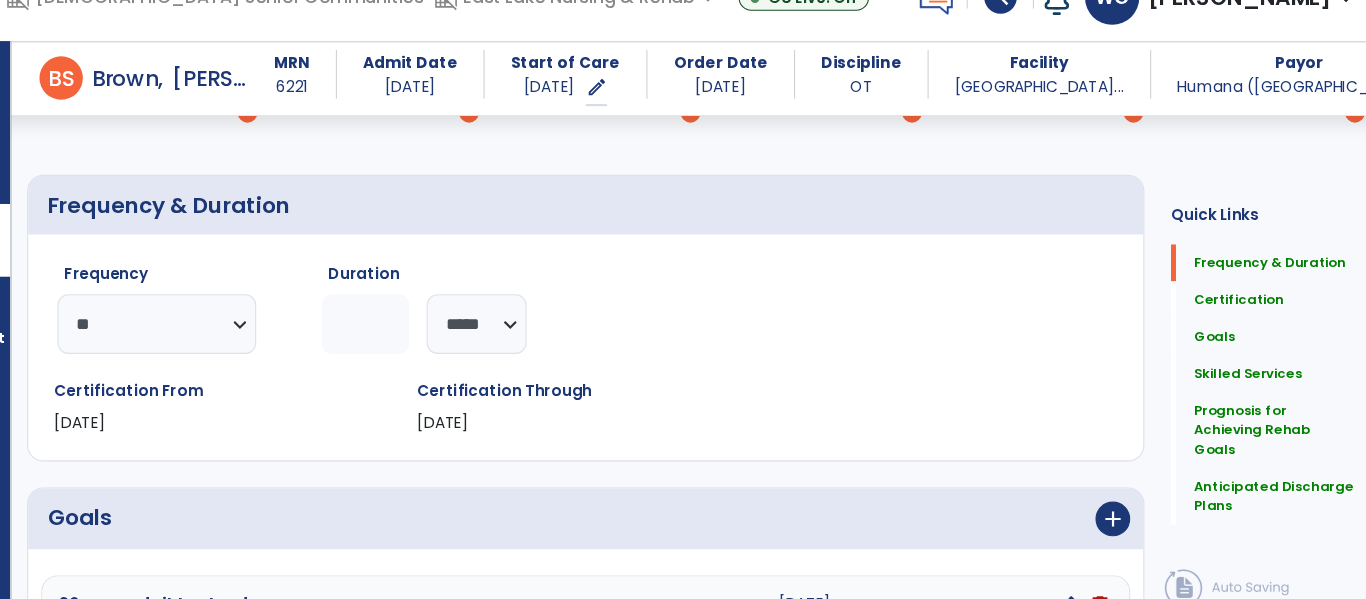 scroll, scrollTop: 179, scrollLeft: 0, axis: vertical 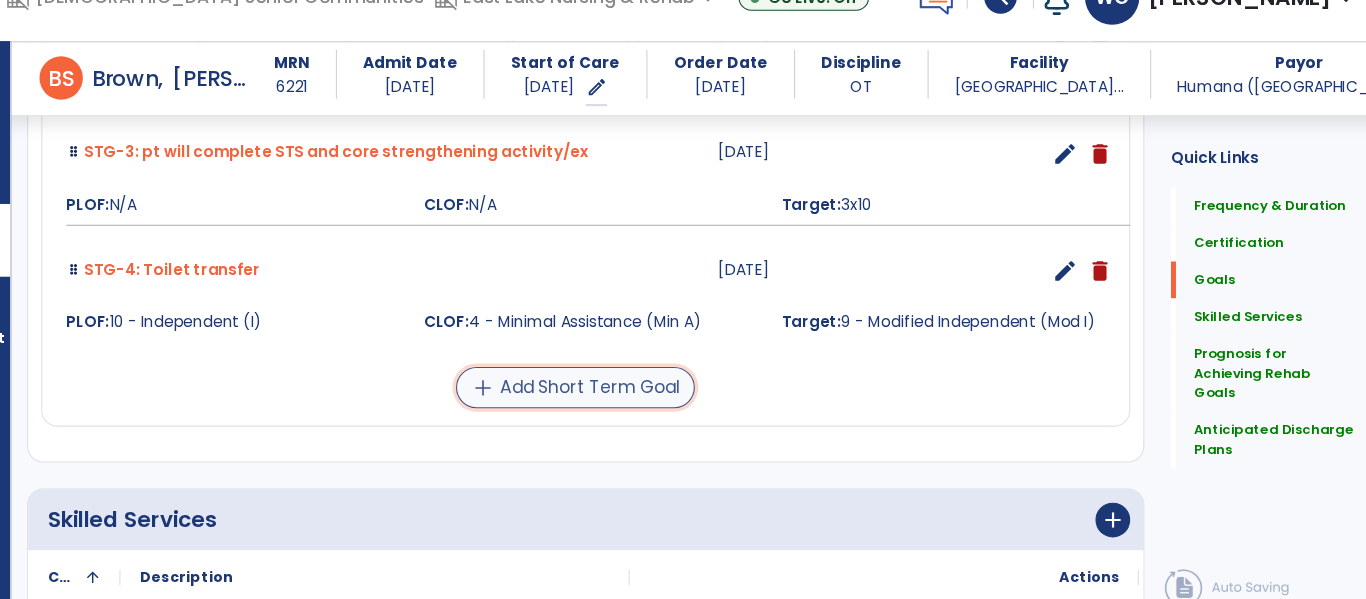 click on "add  Add Short Term Goal" at bounding box center (616, 376) 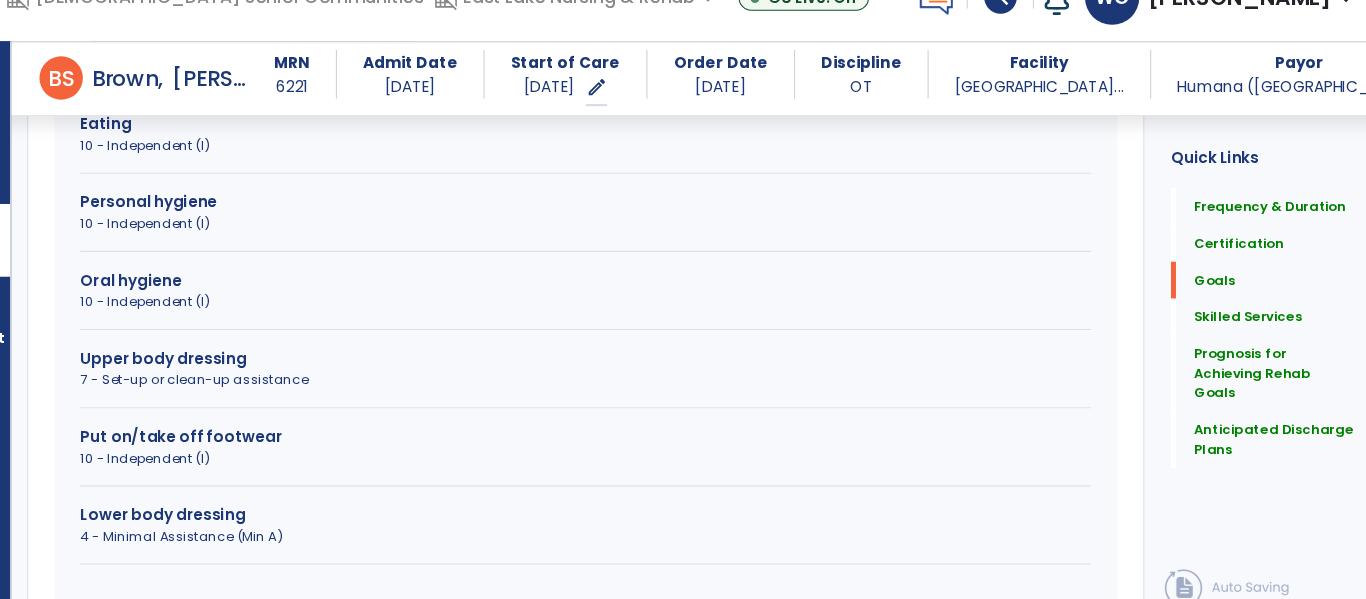 scroll, scrollTop: 708, scrollLeft: 0, axis: vertical 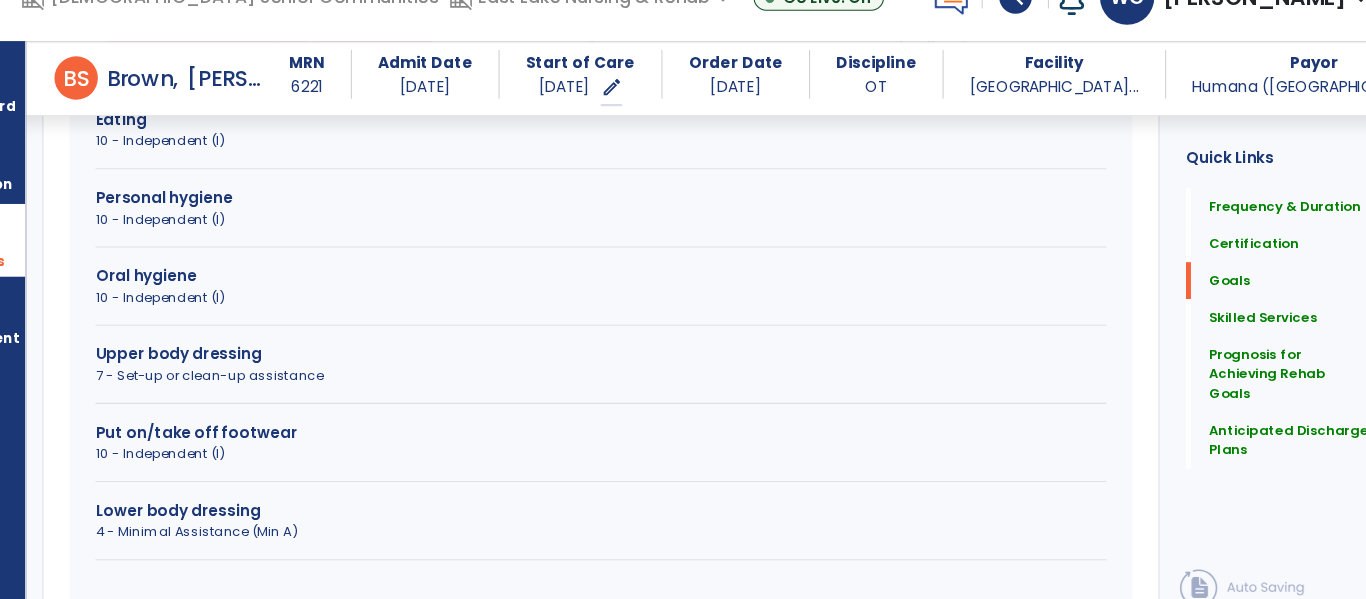 click on "4 - Minimal Assistance (Min A)" at bounding box center [625, 509] 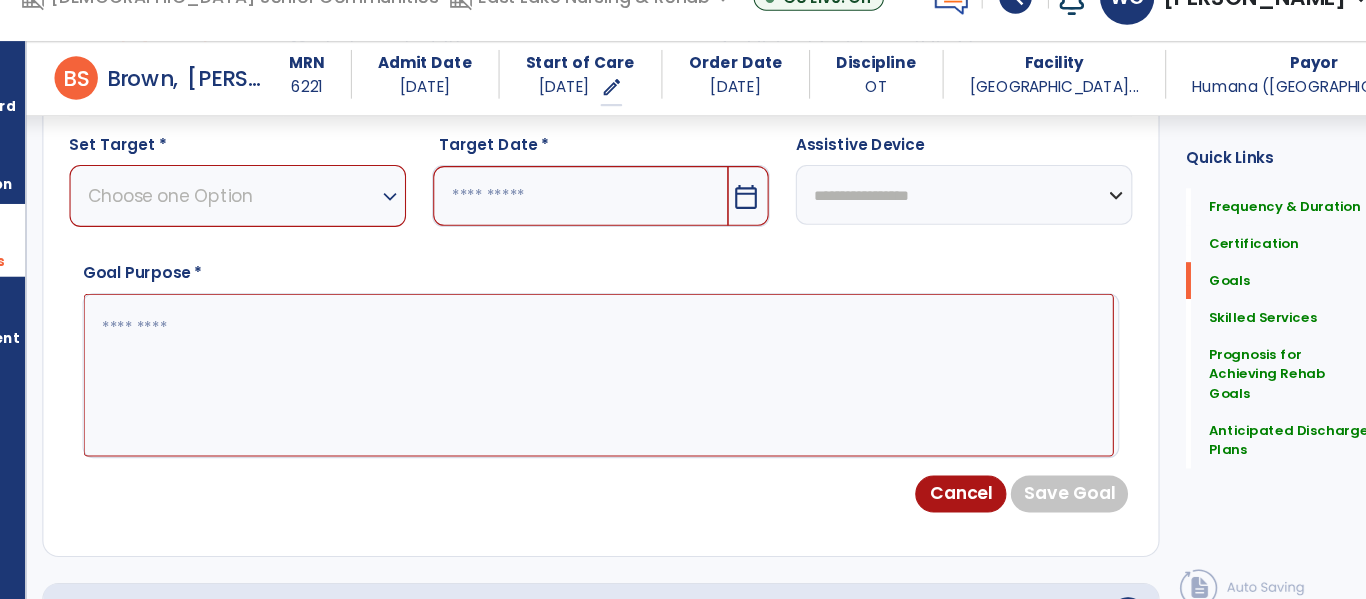 click on "expand_more" at bounding box center (431, 200) 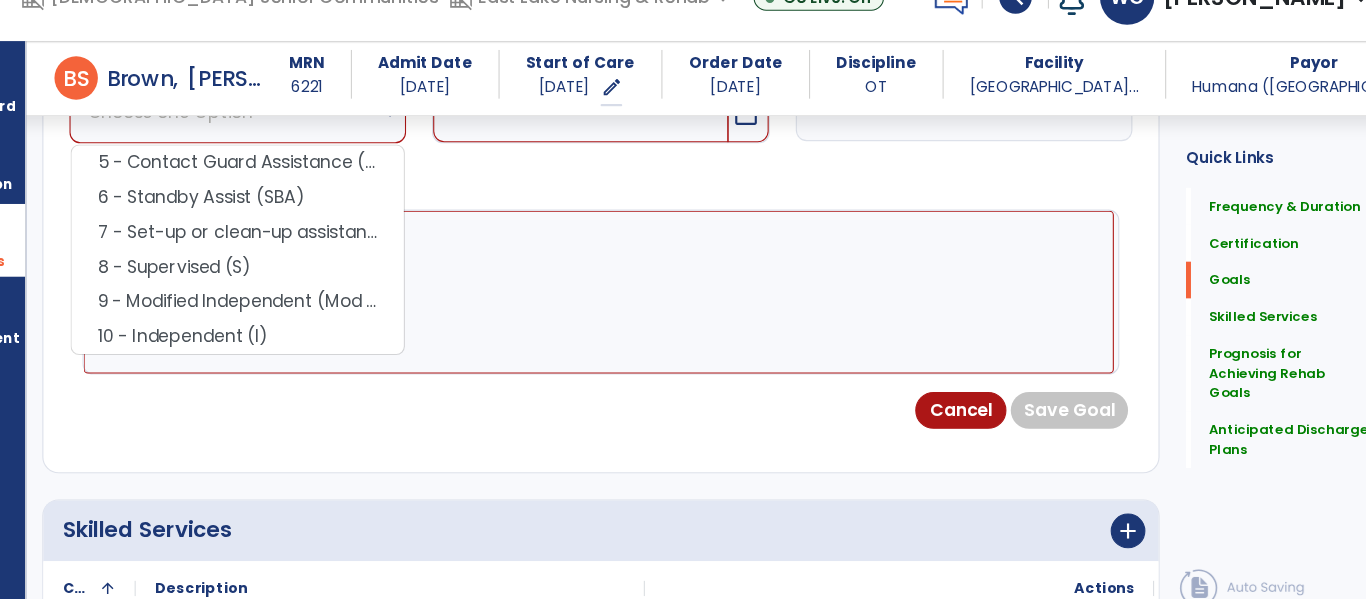 scroll, scrollTop: 786, scrollLeft: 0, axis: vertical 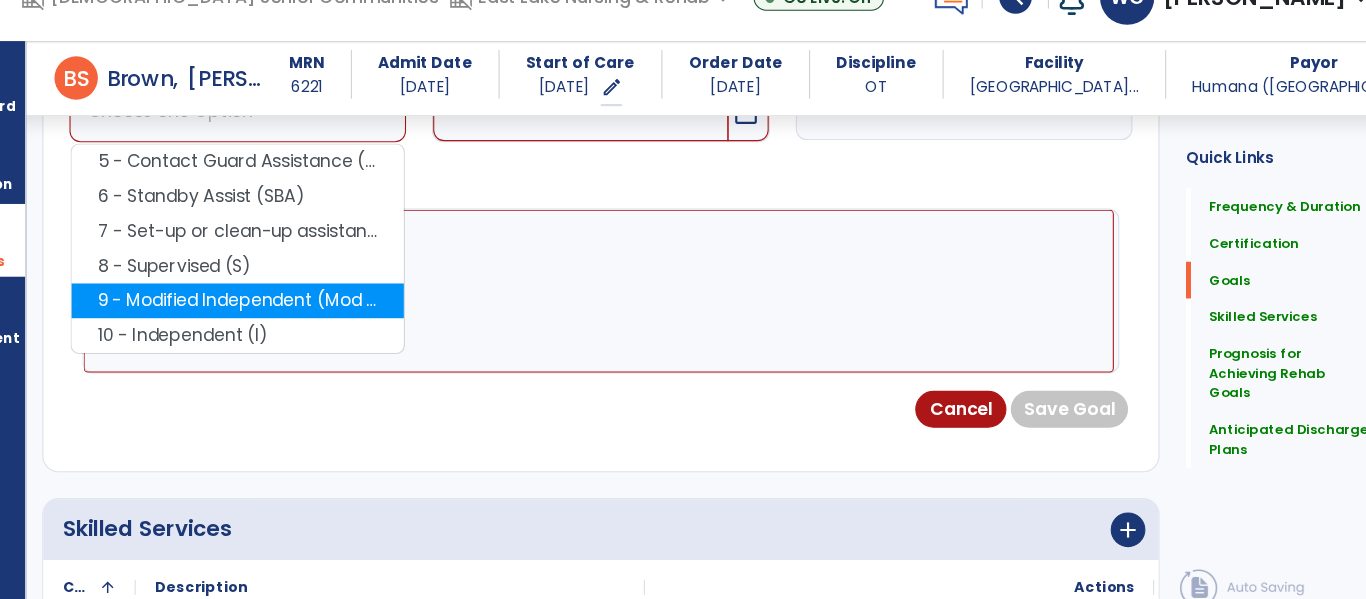 click on "9 - Modified Independent (Mod I)" at bounding box center [291, 296] 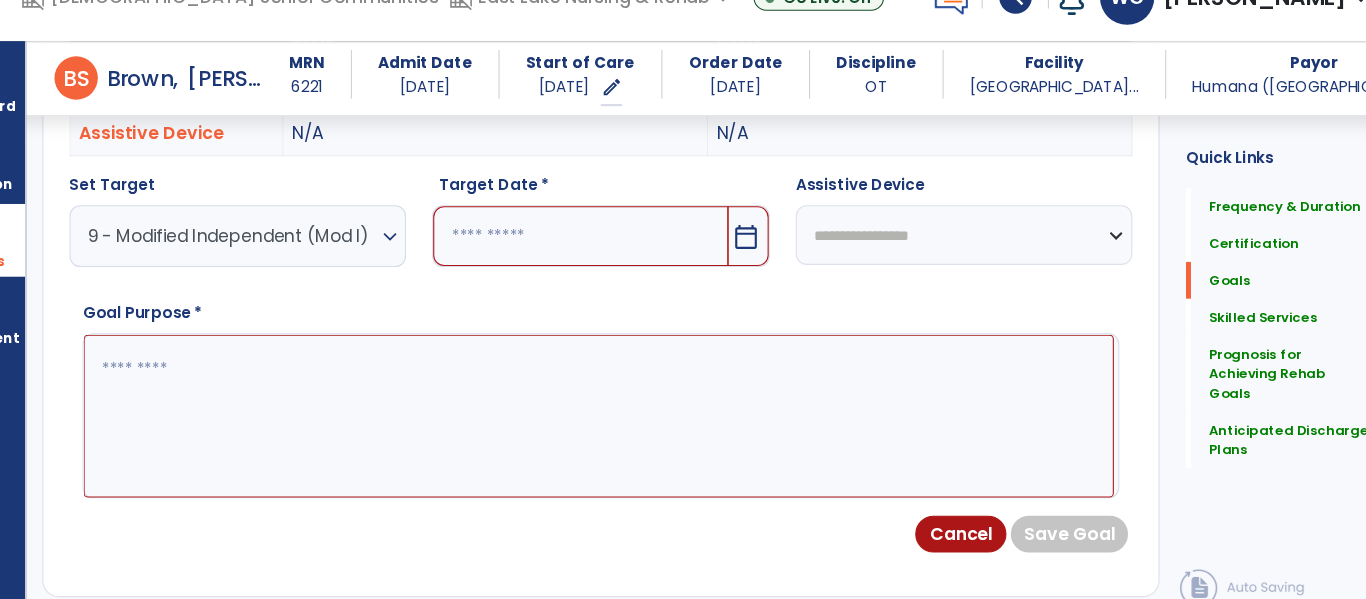 scroll, scrollTop: 669, scrollLeft: 0, axis: vertical 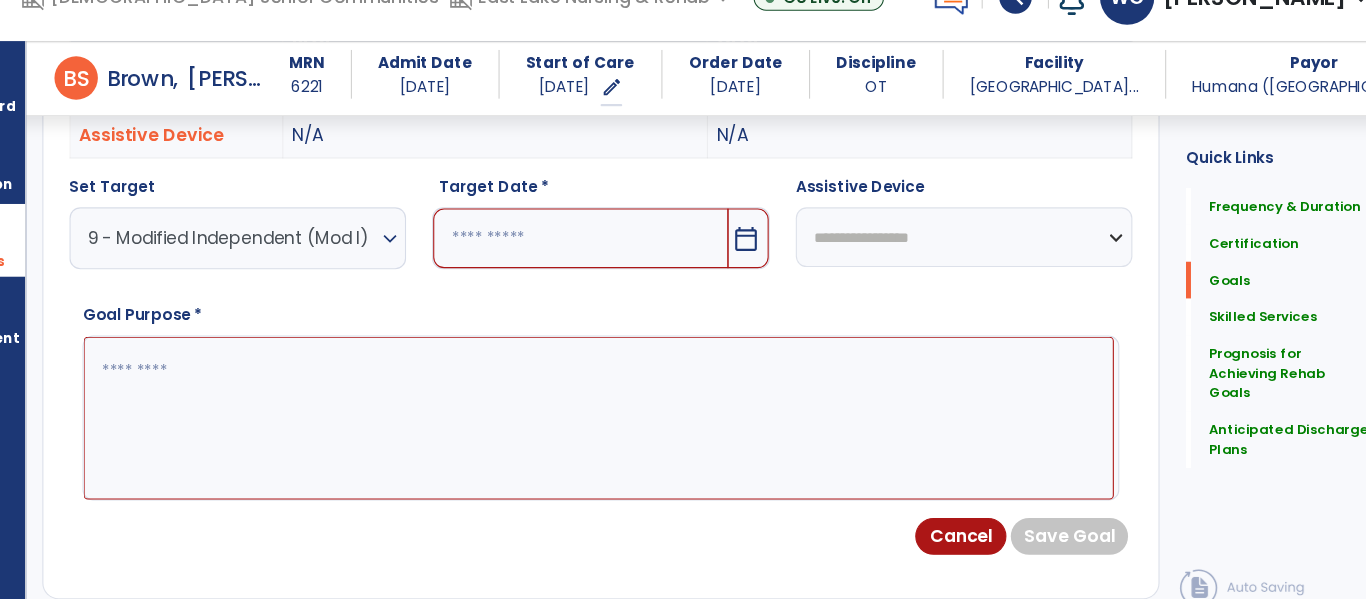 click on "calendar_today" at bounding box center [759, 239] 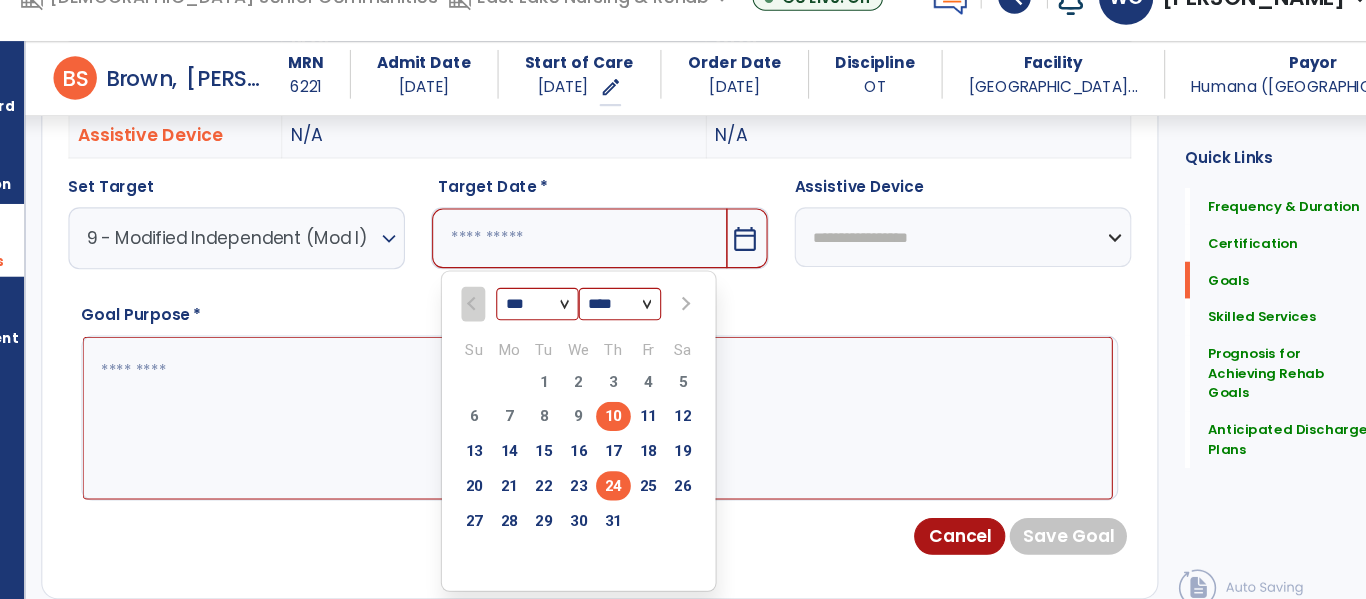 click on "24" at bounding box center (638, 466) 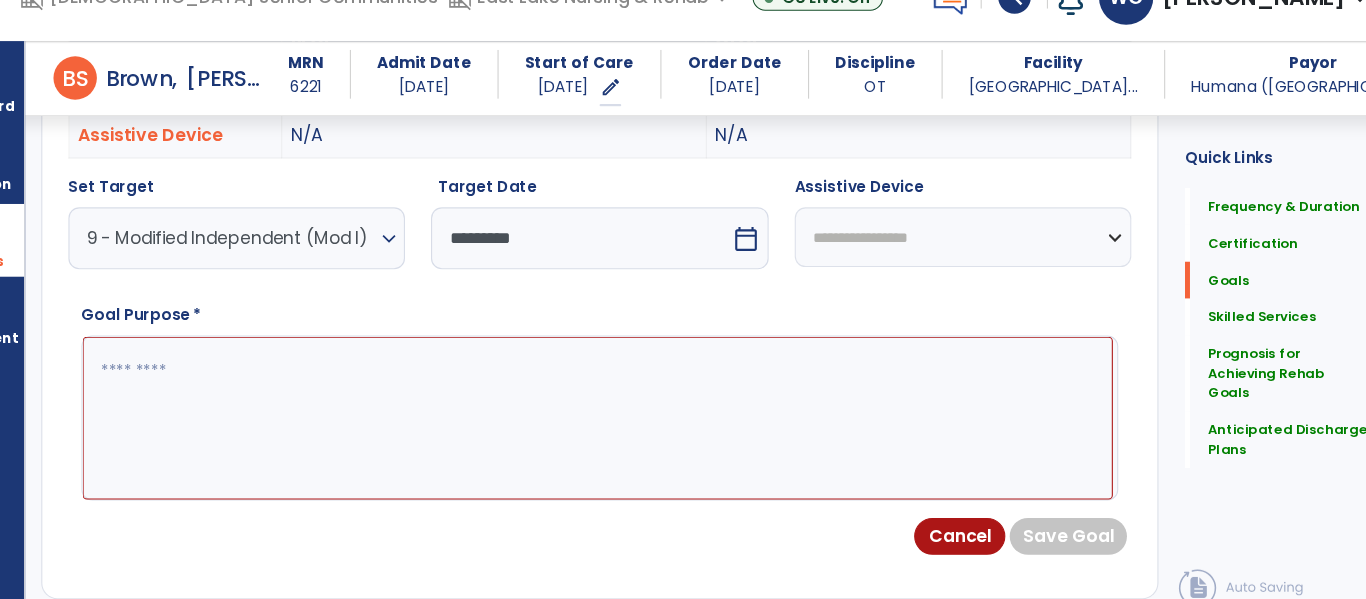 click at bounding box center [623, 404] 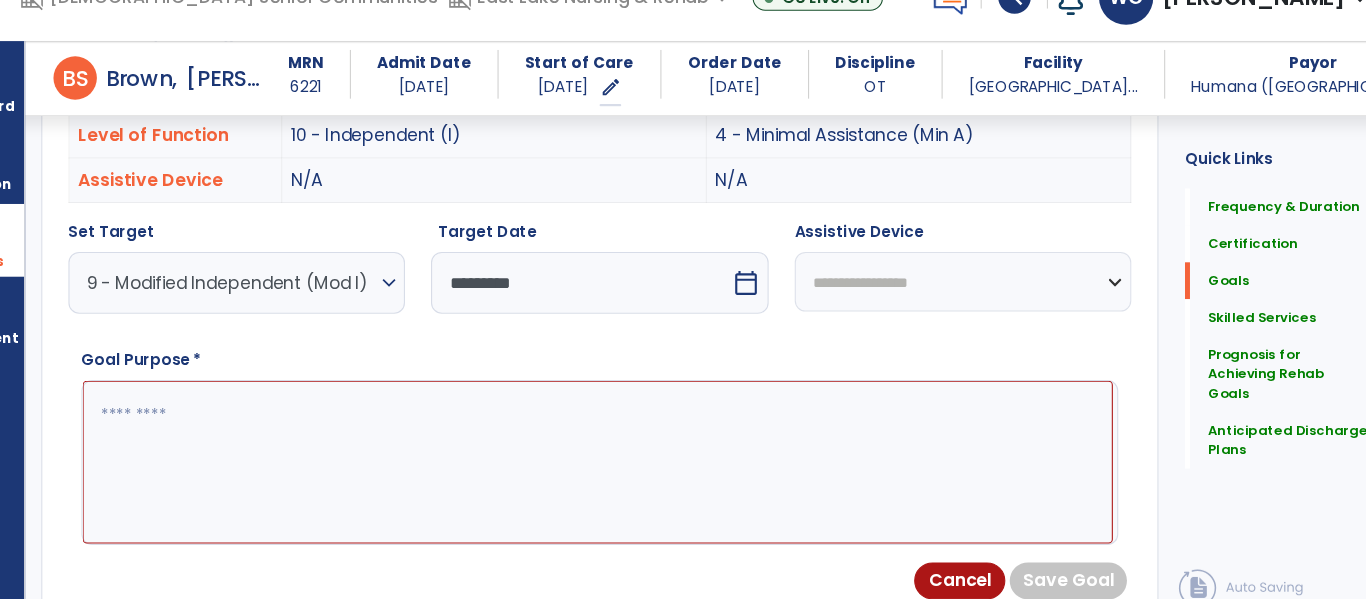 scroll, scrollTop: 629, scrollLeft: 0, axis: vertical 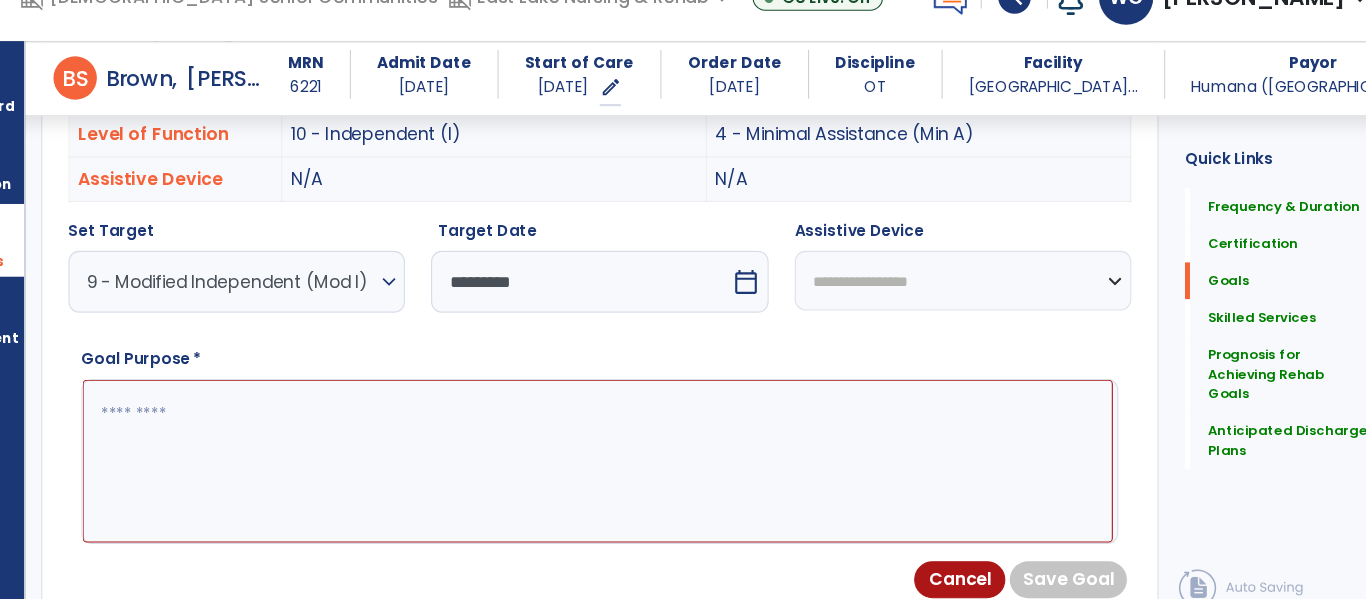 click at bounding box center [623, 444] 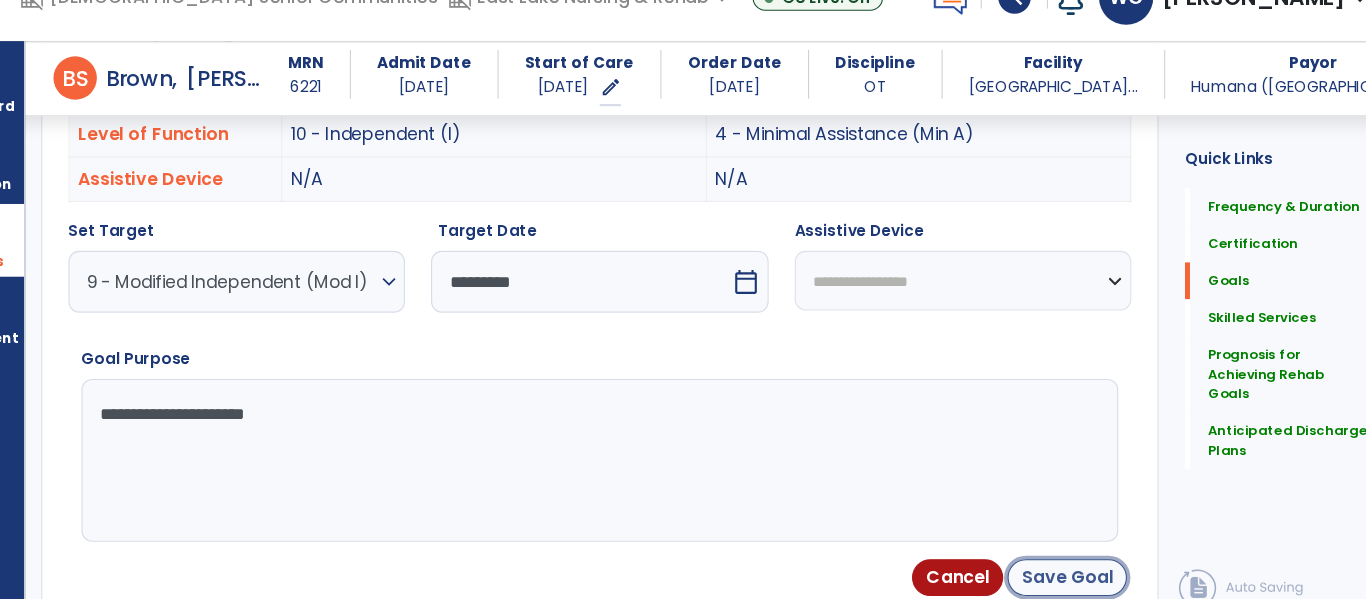 click on "Save Goal" at bounding box center (1056, 551) 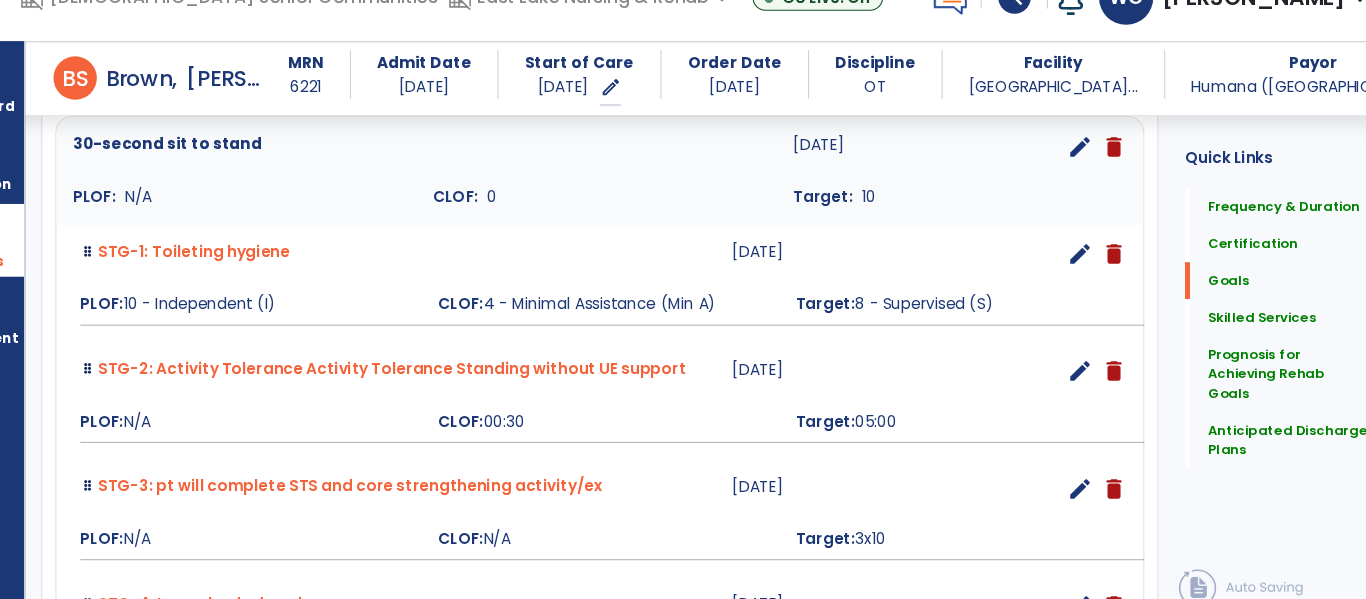 scroll, scrollTop: 0, scrollLeft: 0, axis: both 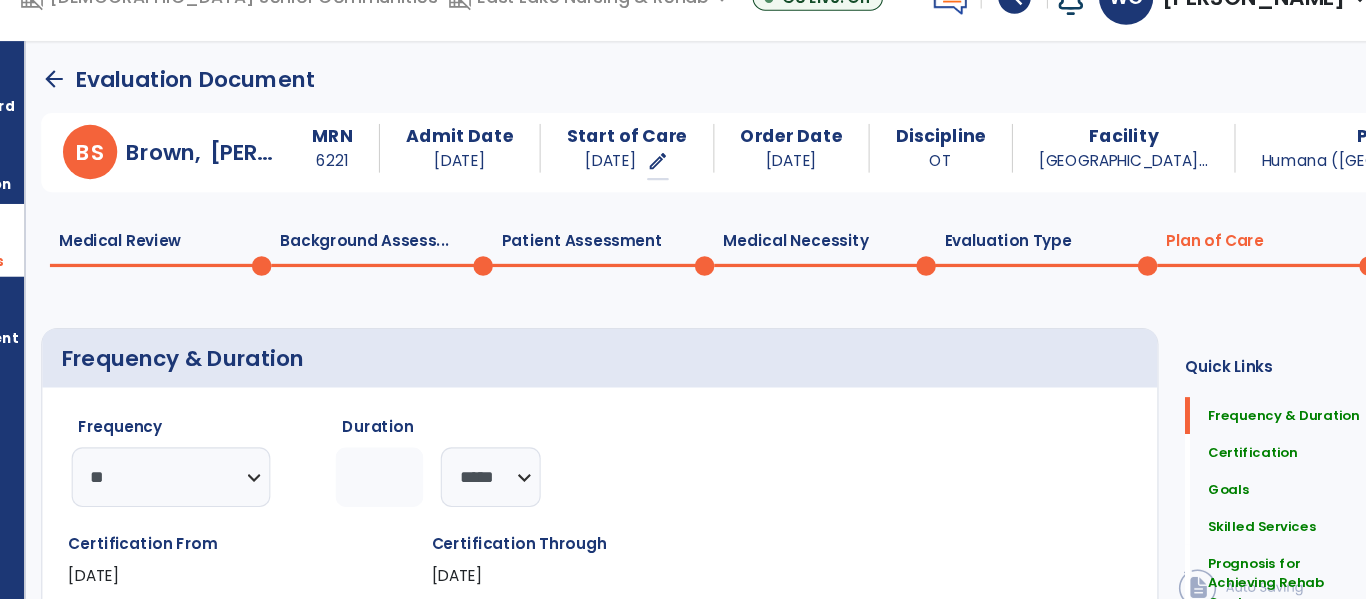 click on "Patient Assessment  0" 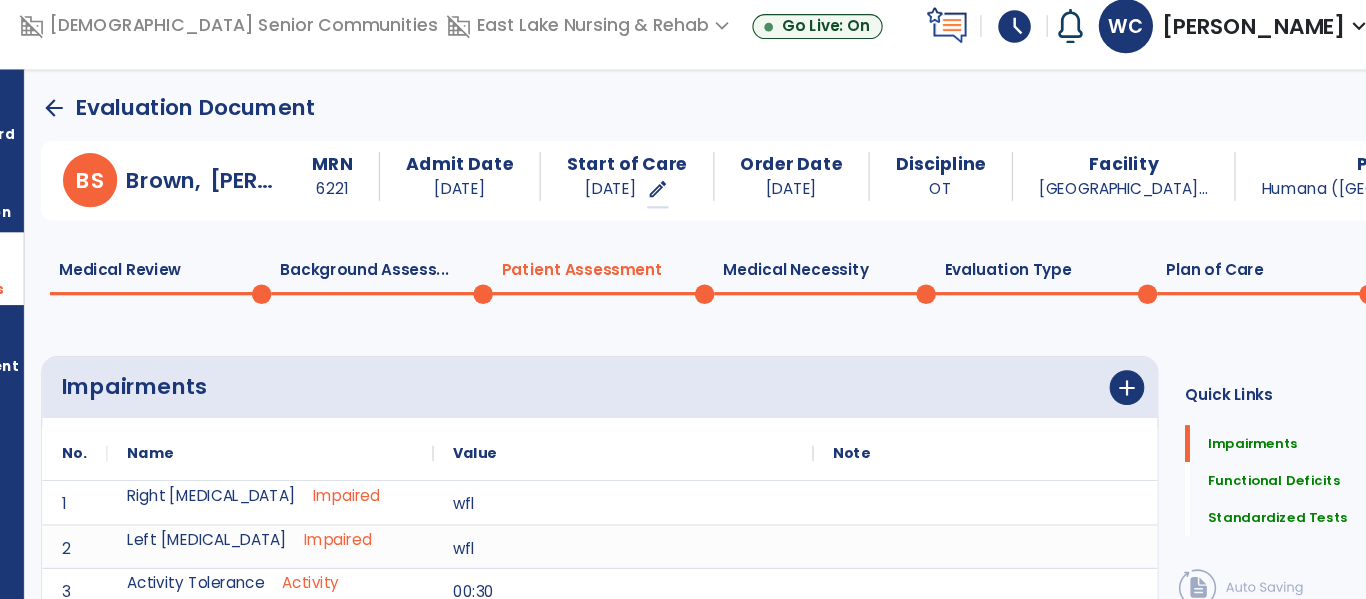 scroll, scrollTop: 0, scrollLeft: 0, axis: both 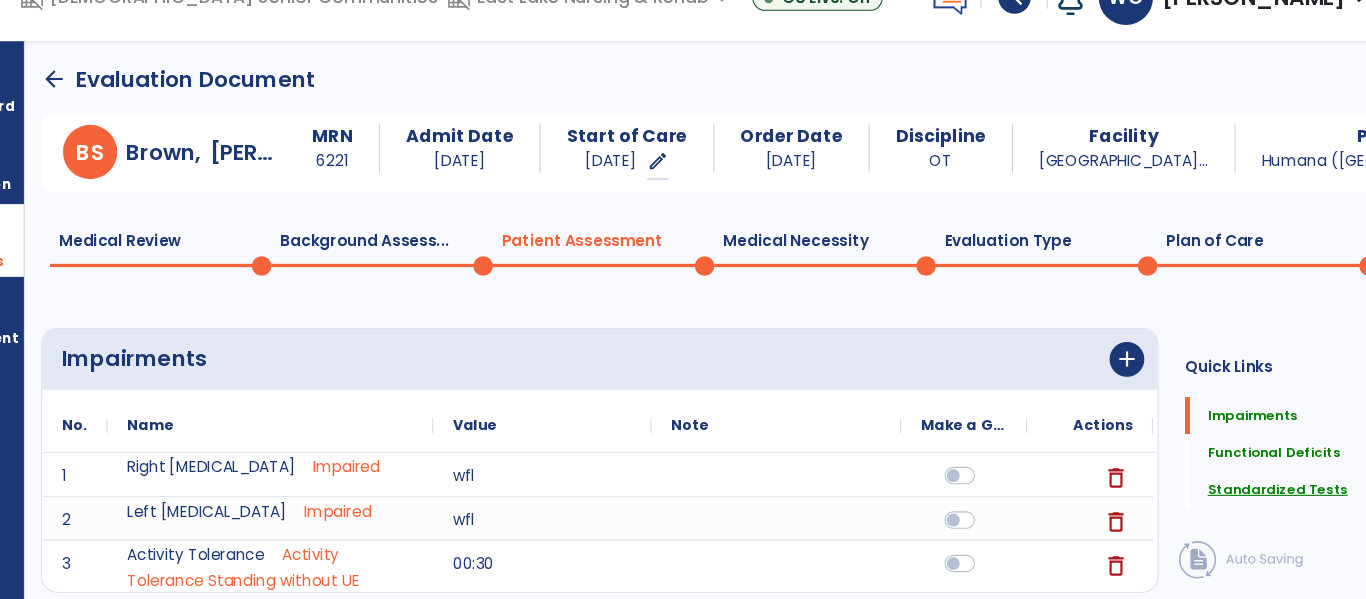 click on "Standardized Tests" 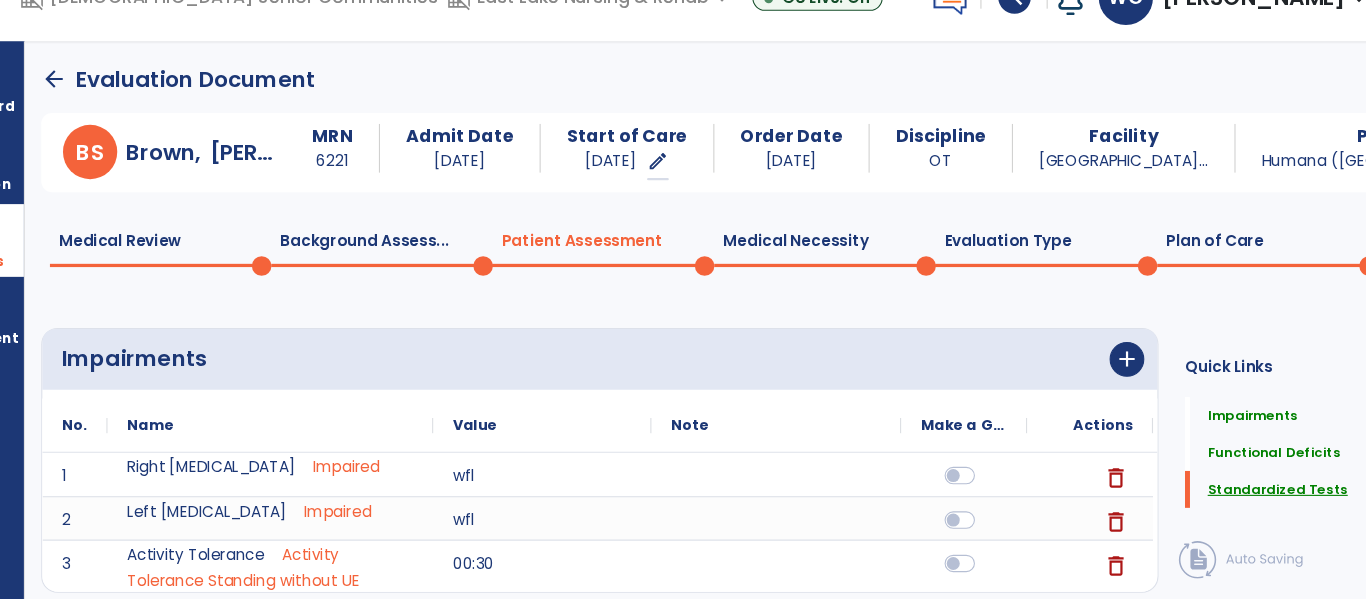 scroll, scrollTop: 133, scrollLeft: 0, axis: vertical 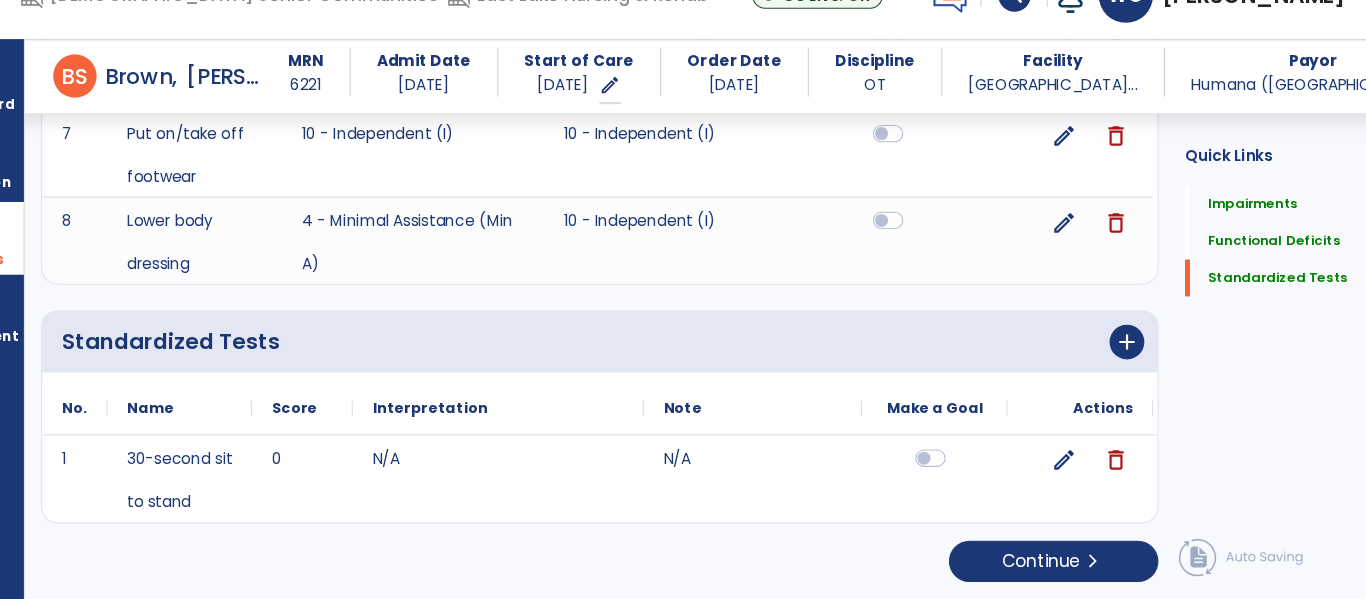 click on "add" 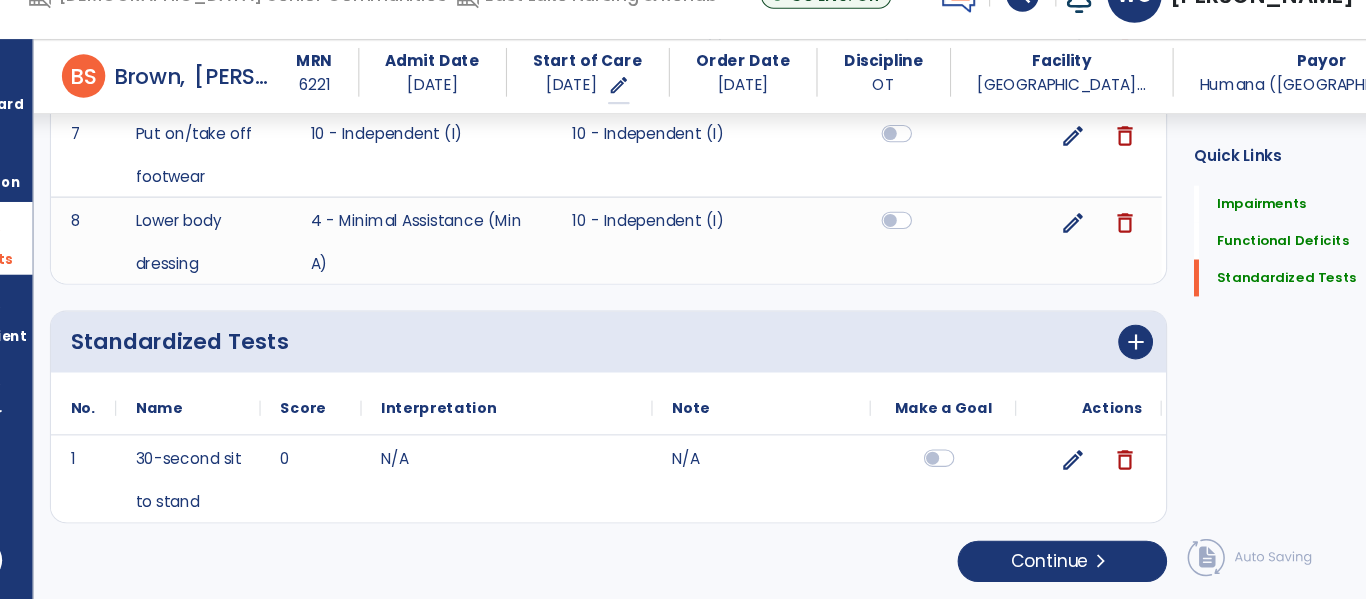 click on "add" 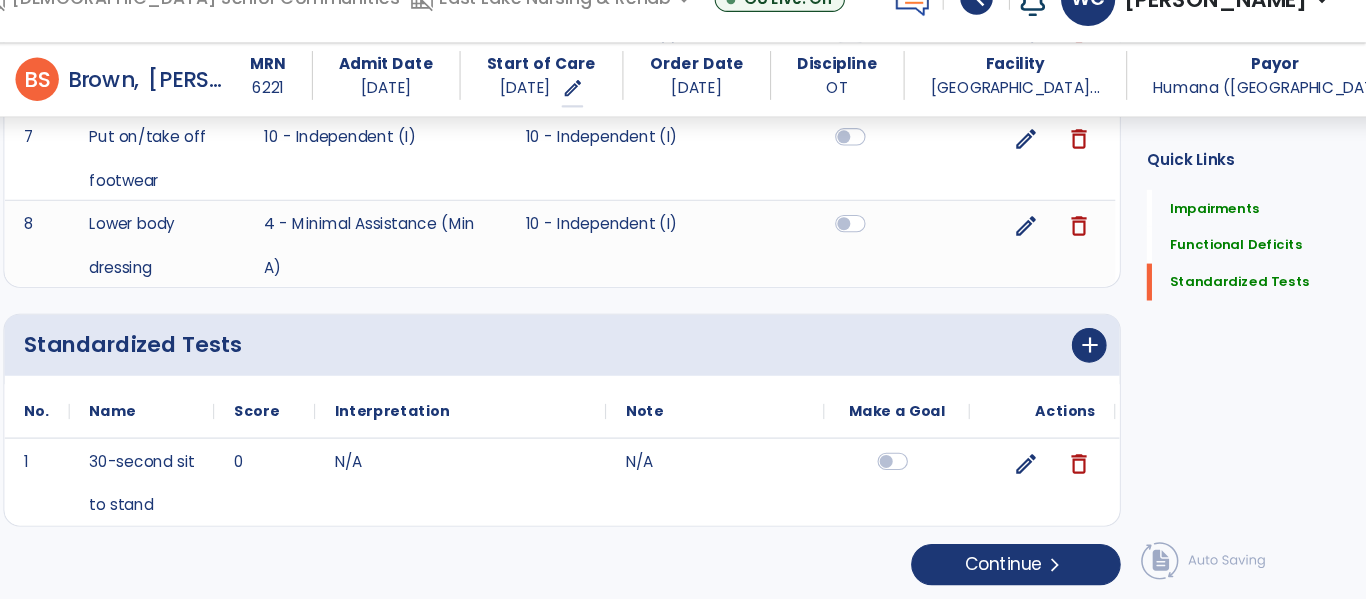 scroll, scrollTop: 0, scrollLeft: 0, axis: both 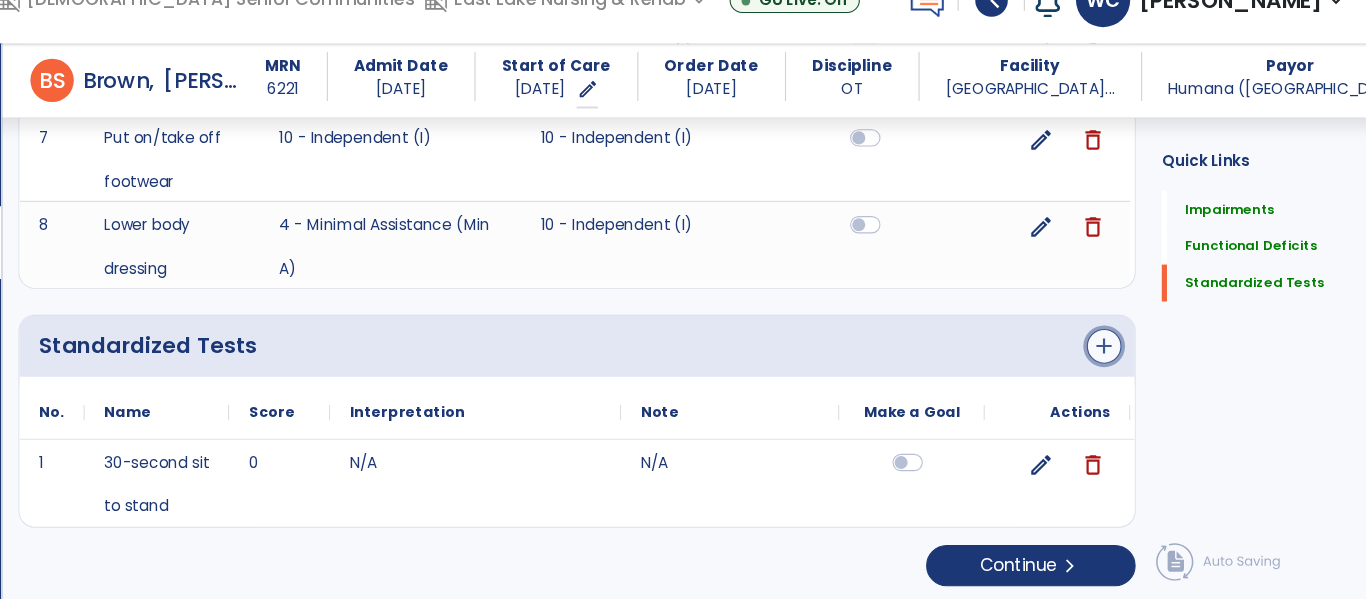 click on "add" 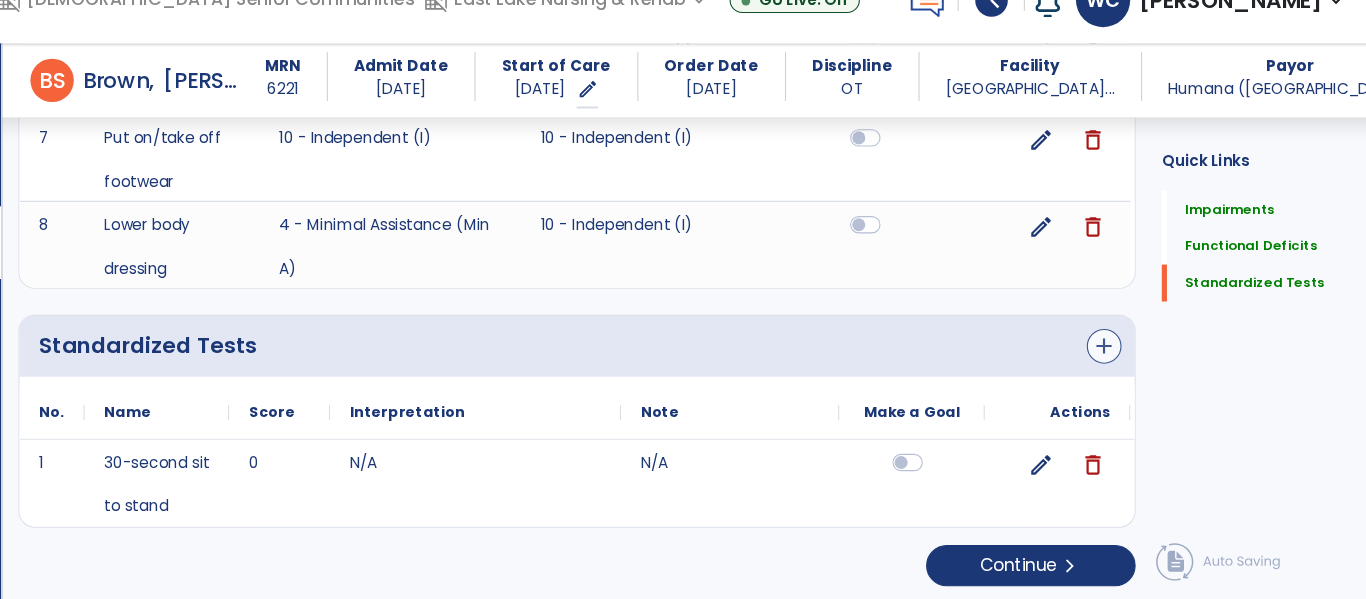 scroll, scrollTop: 0, scrollLeft: 0, axis: both 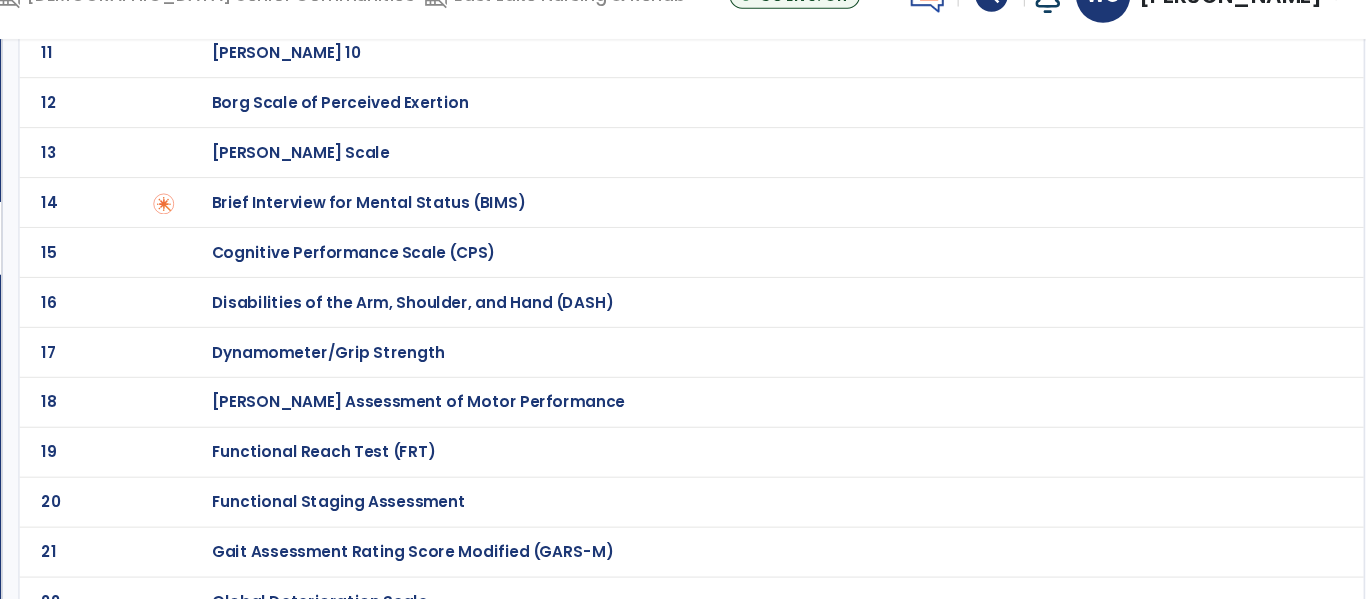 click on "Functional Reach Test (FRT)" at bounding box center [789, -365] 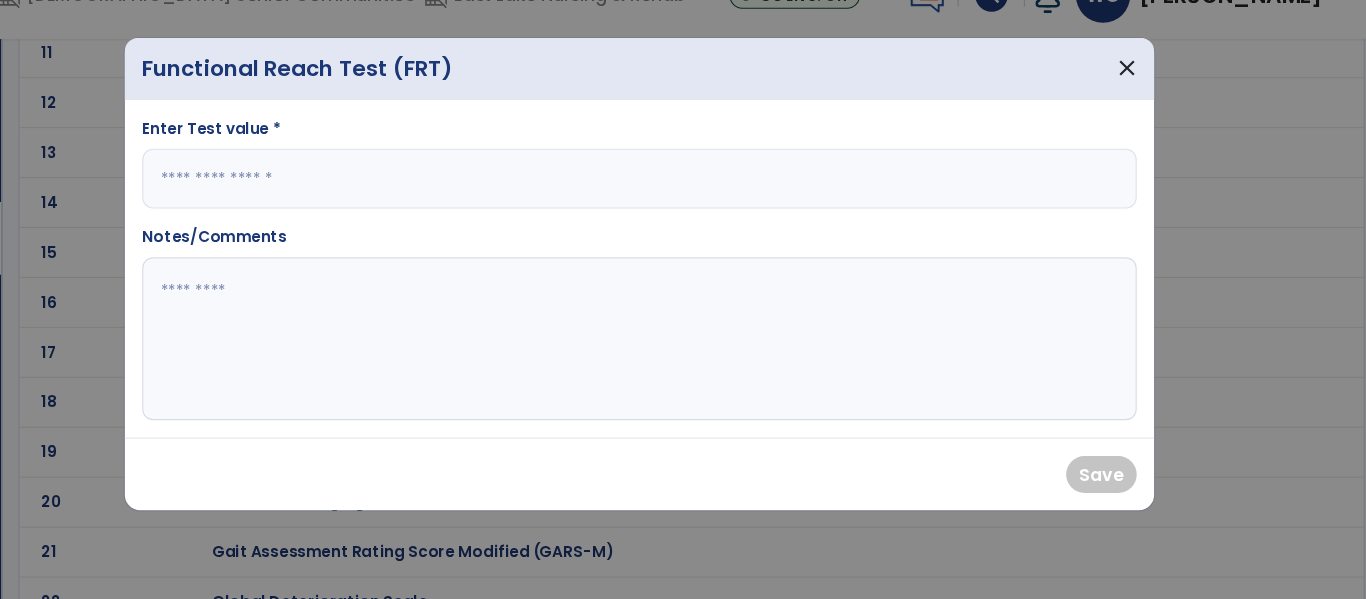 click at bounding box center (683, 211) 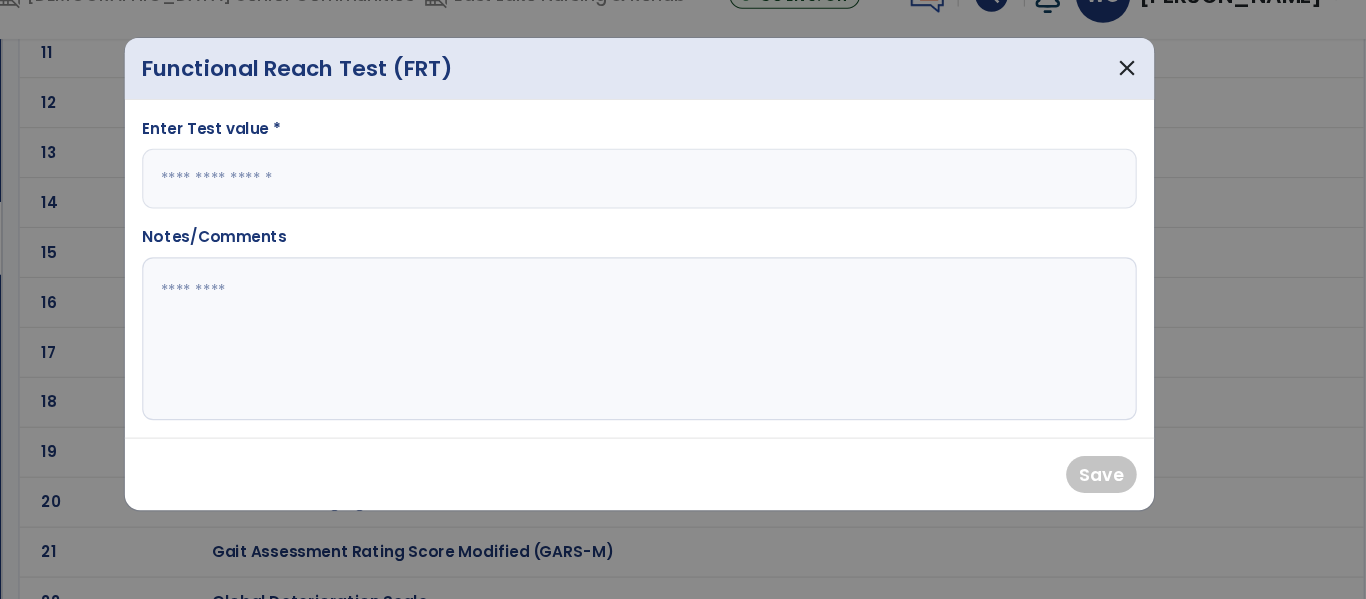 type on "*" 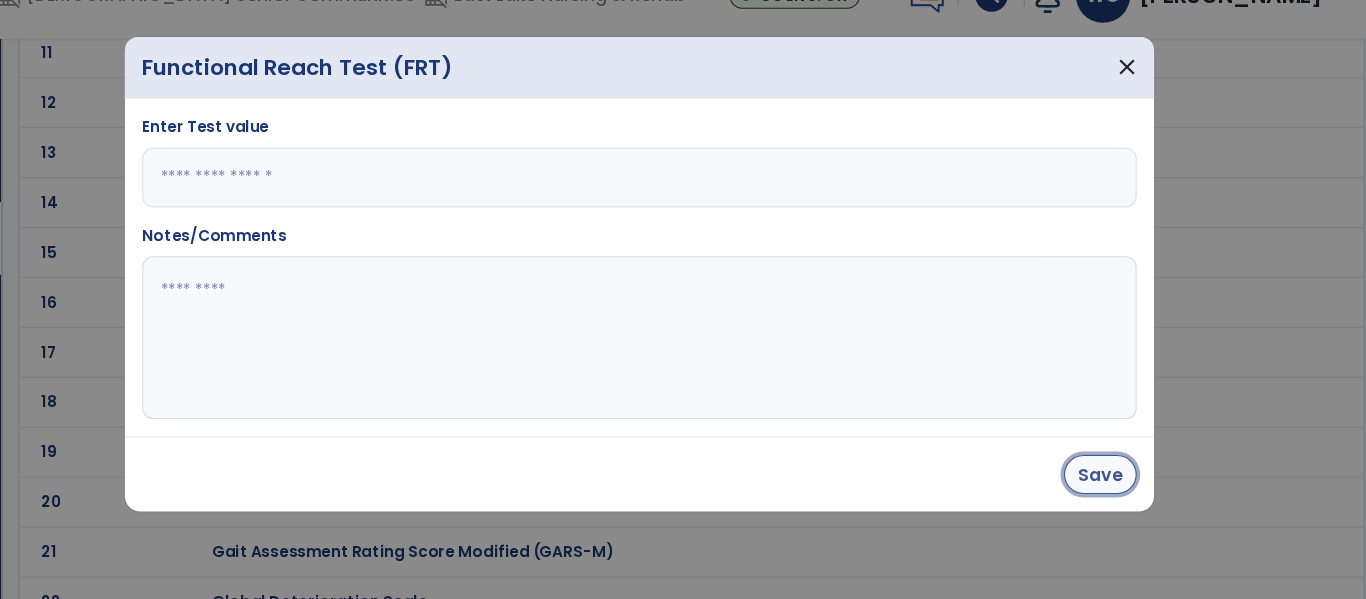 click on "Save" at bounding box center (1107, 484) 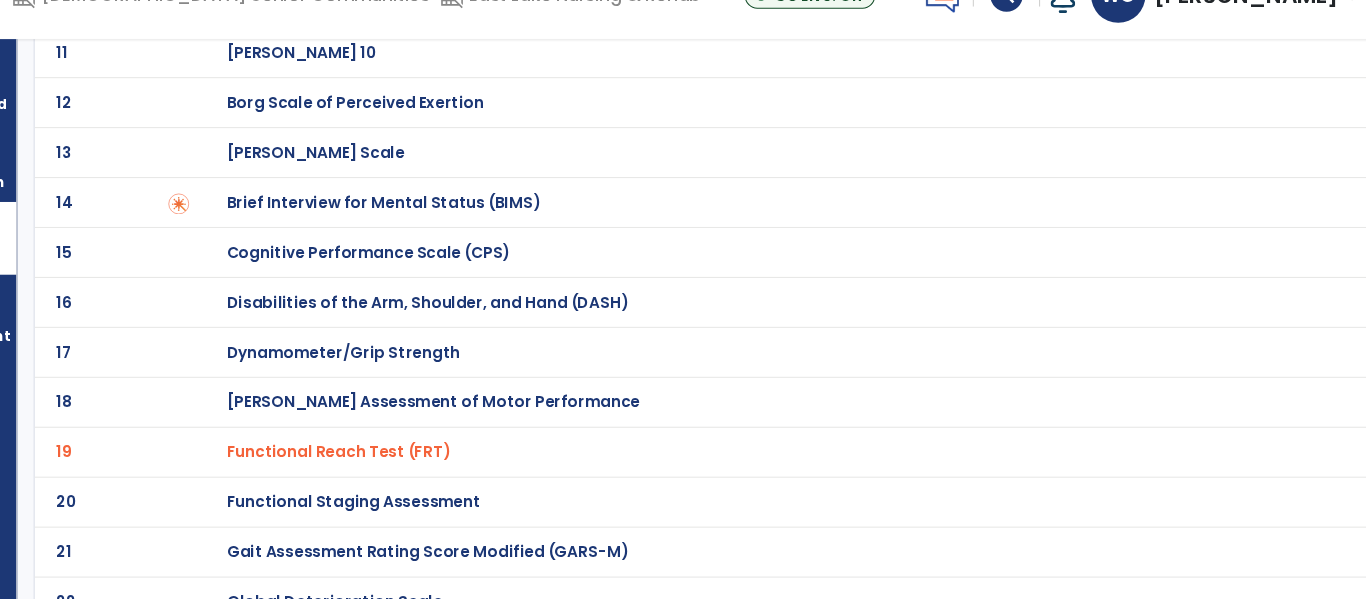 click on "19 Functional Reach Test (FRT)" 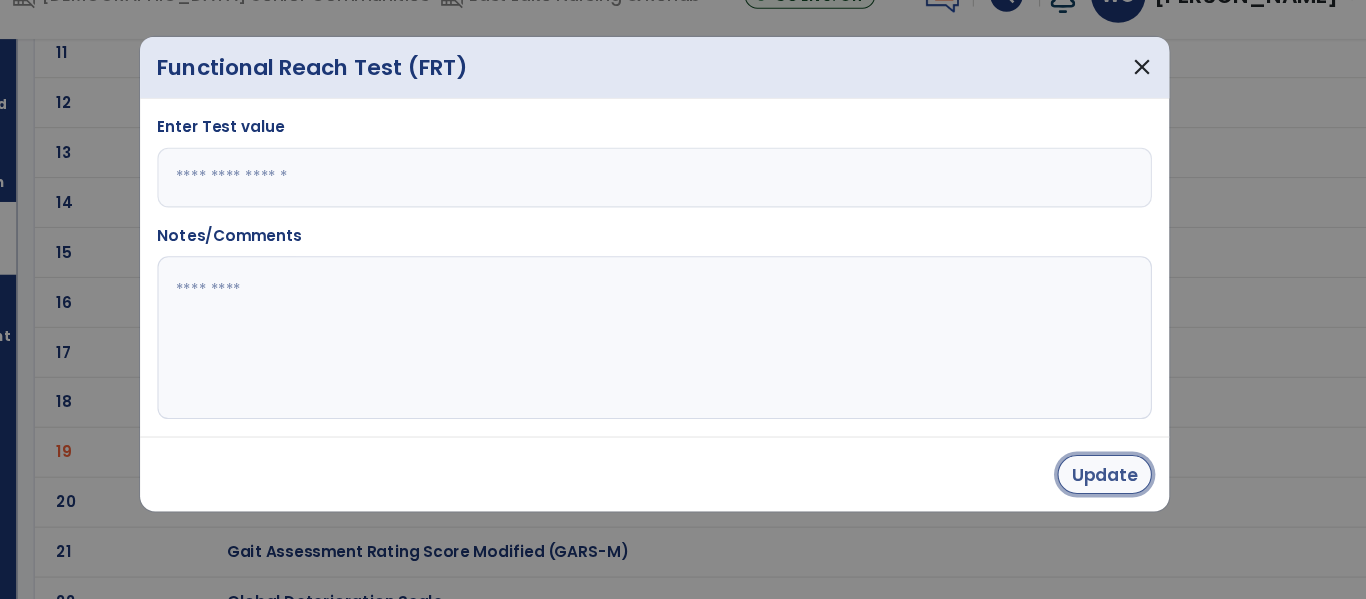 click on "Update" at bounding box center [1097, 484] 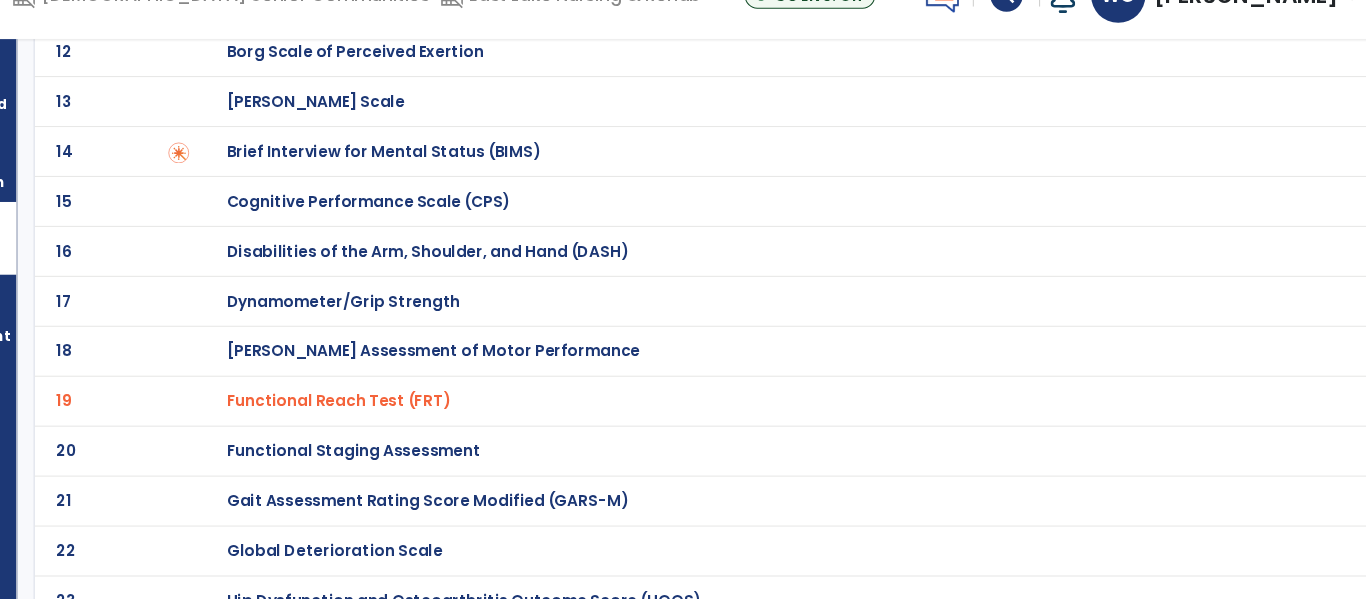 scroll, scrollTop: 0, scrollLeft: 0, axis: both 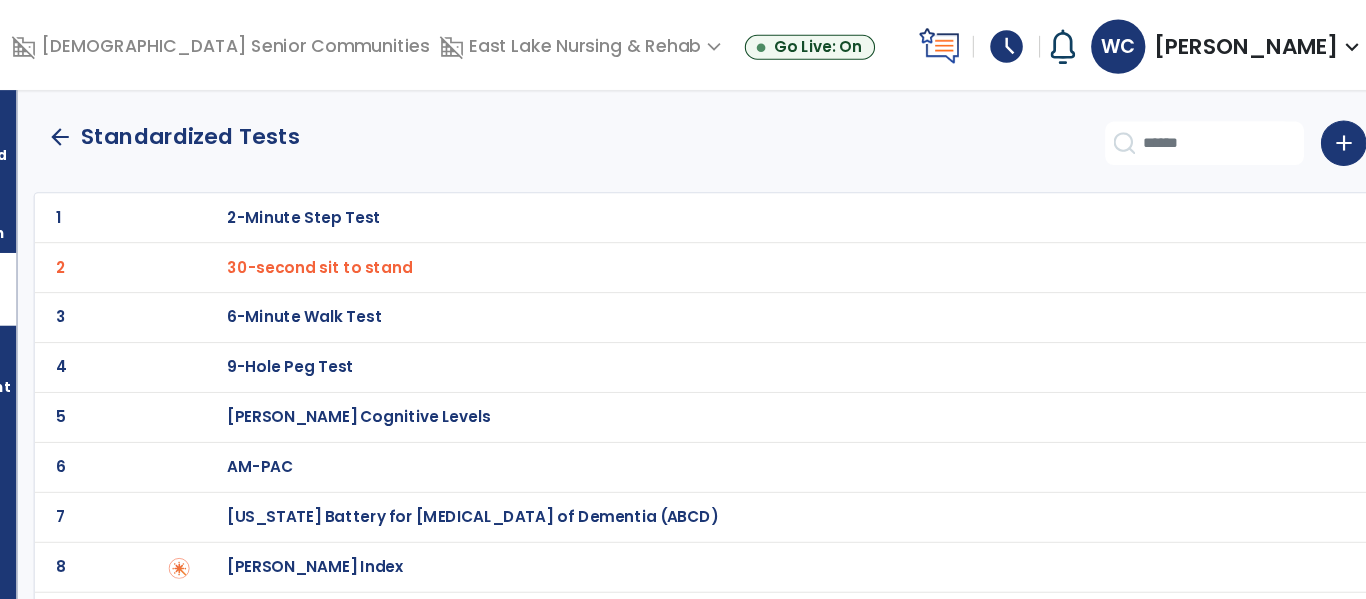 click on "Standardized Tests" 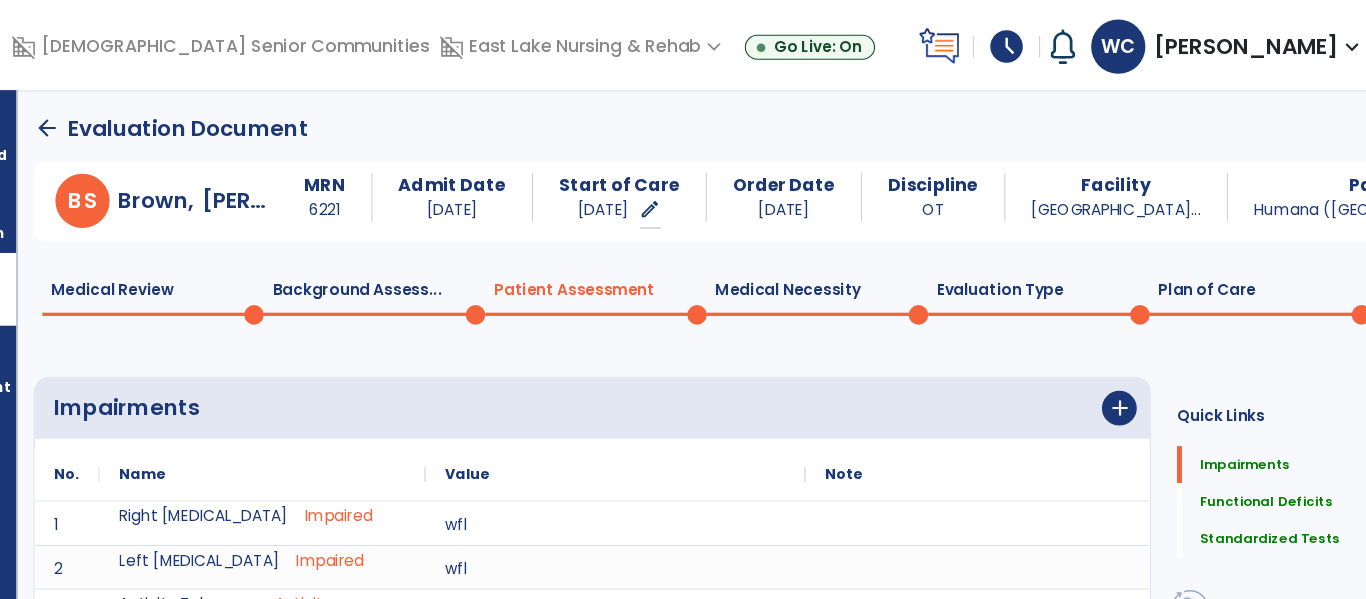 scroll, scrollTop: 0, scrollLeft: 0, axis: both 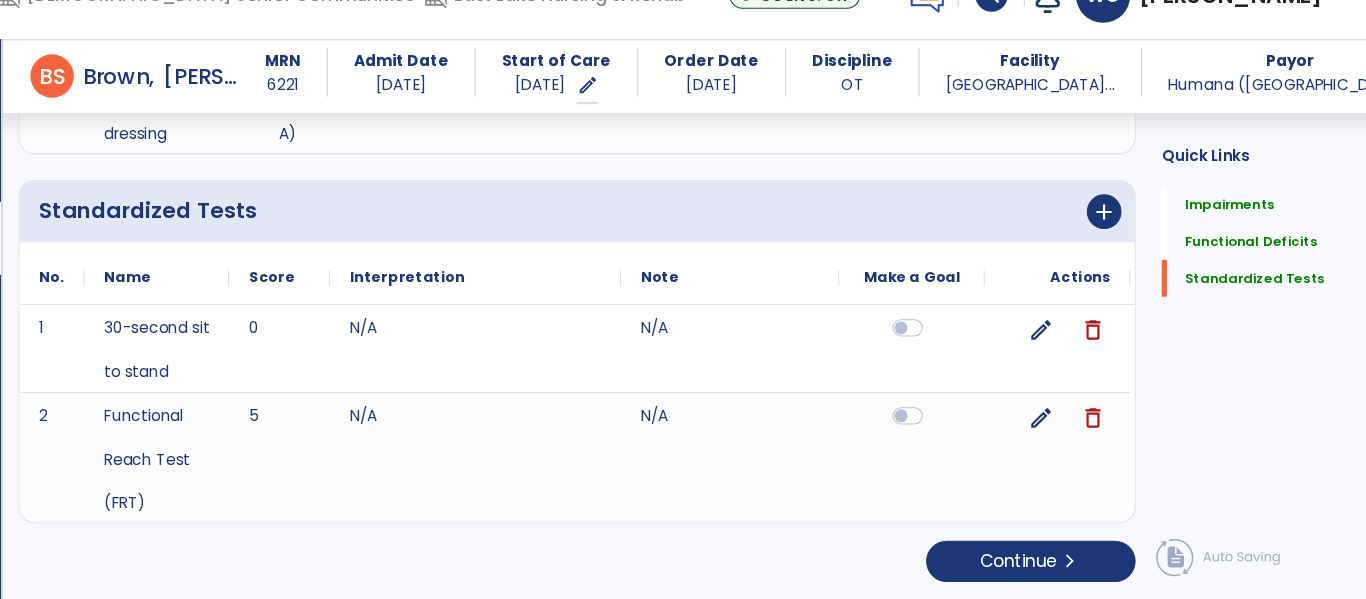 click on "Plan of Care  0" 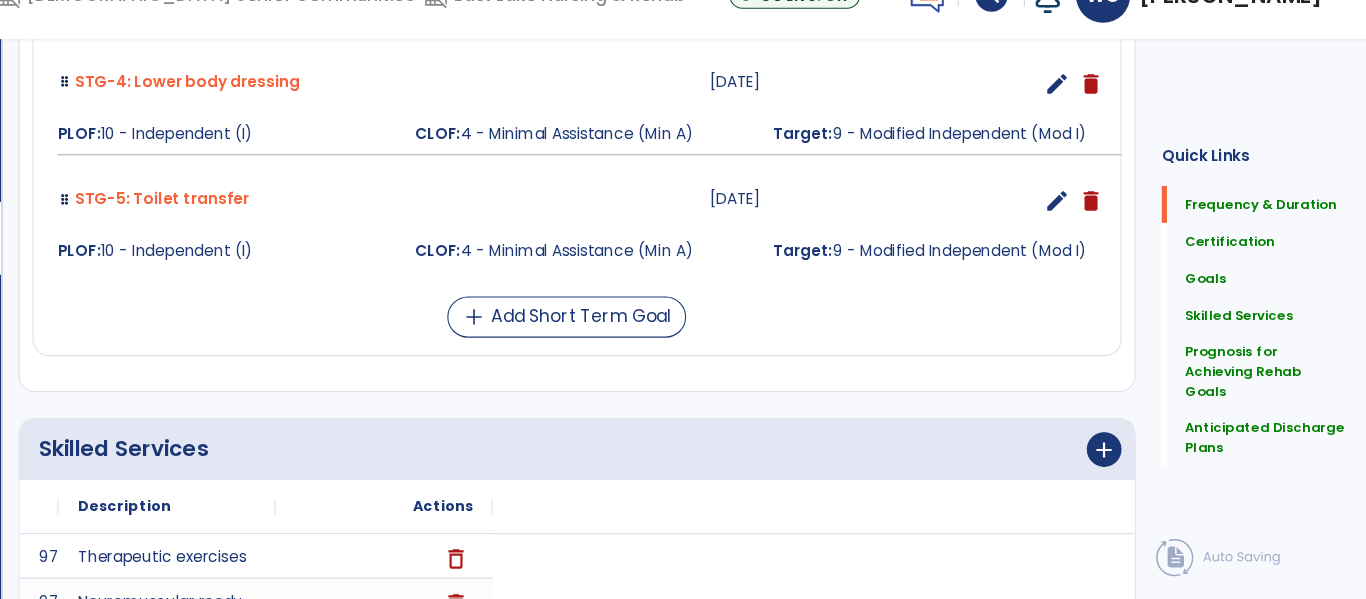 click on "Plan of Care  0" 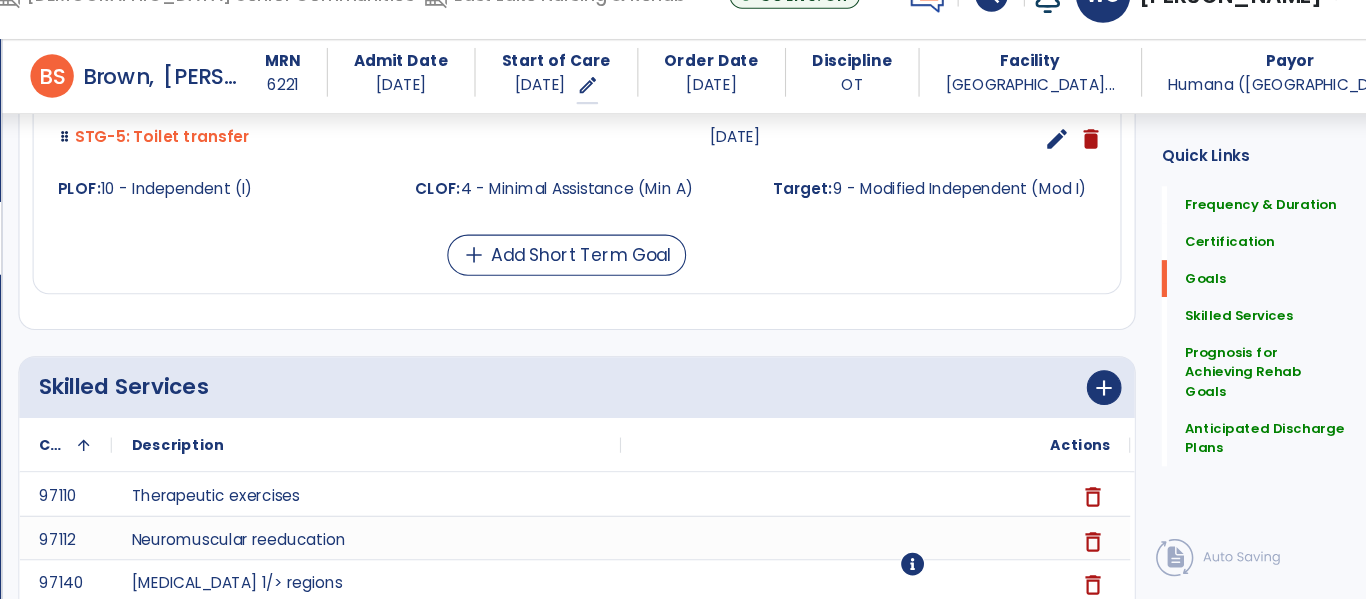 scroll, scrollTop: 1889, scrollLeft: 0, axis: vertical 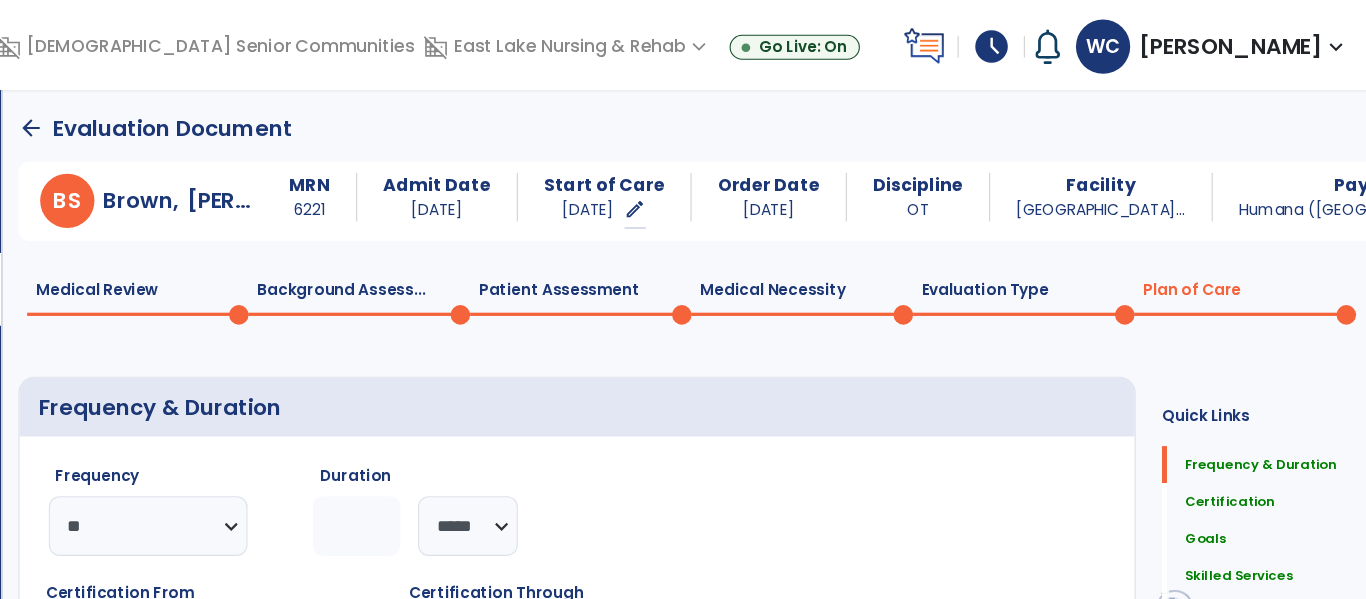 click on "arrow_back" 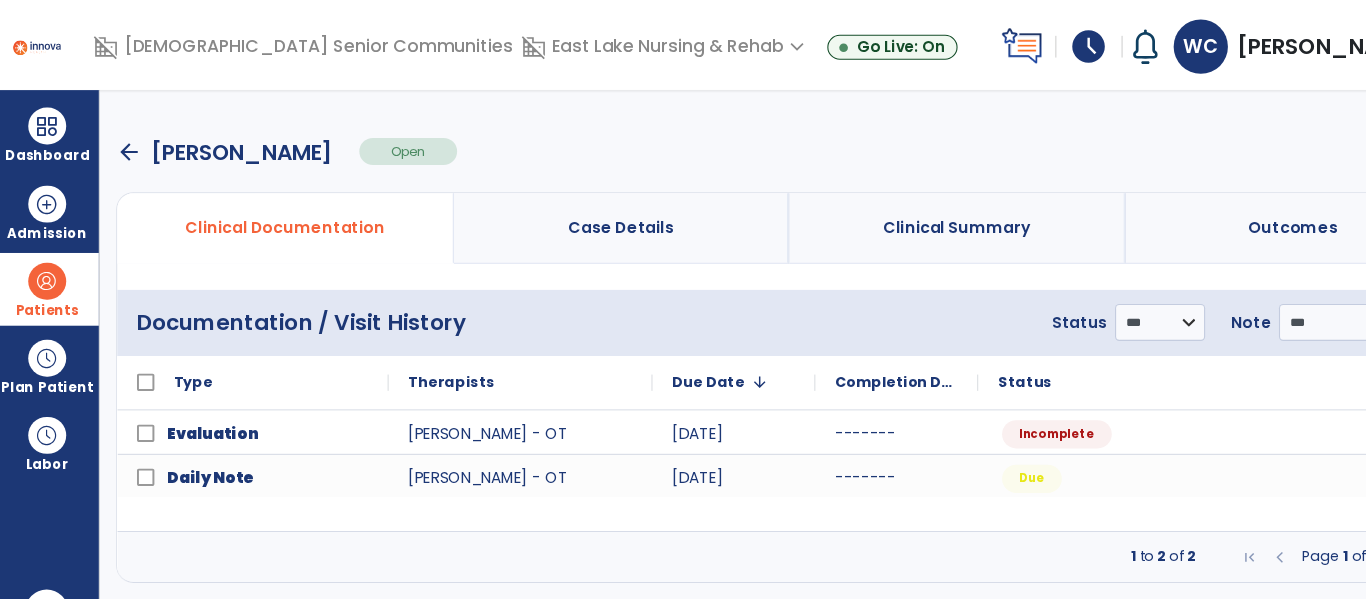 click on "arrow_back" at bounding box center [123, 140] 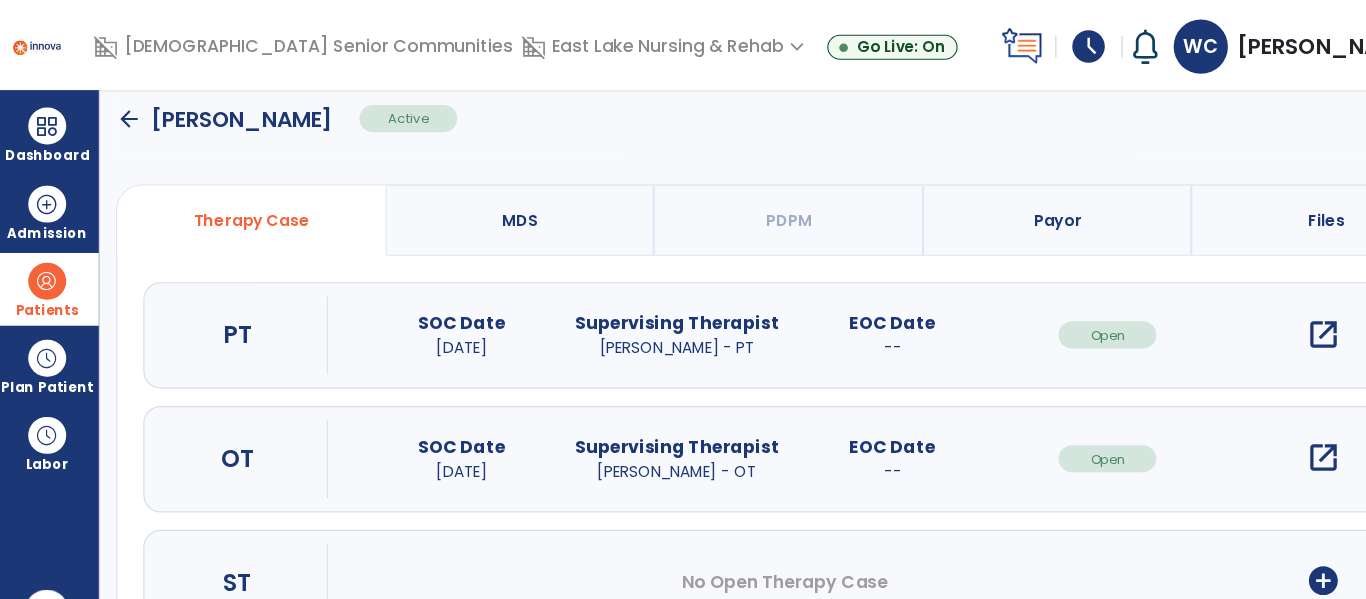 scroll, scrollTop: 162, scrollLeft: 0, axis: vertical 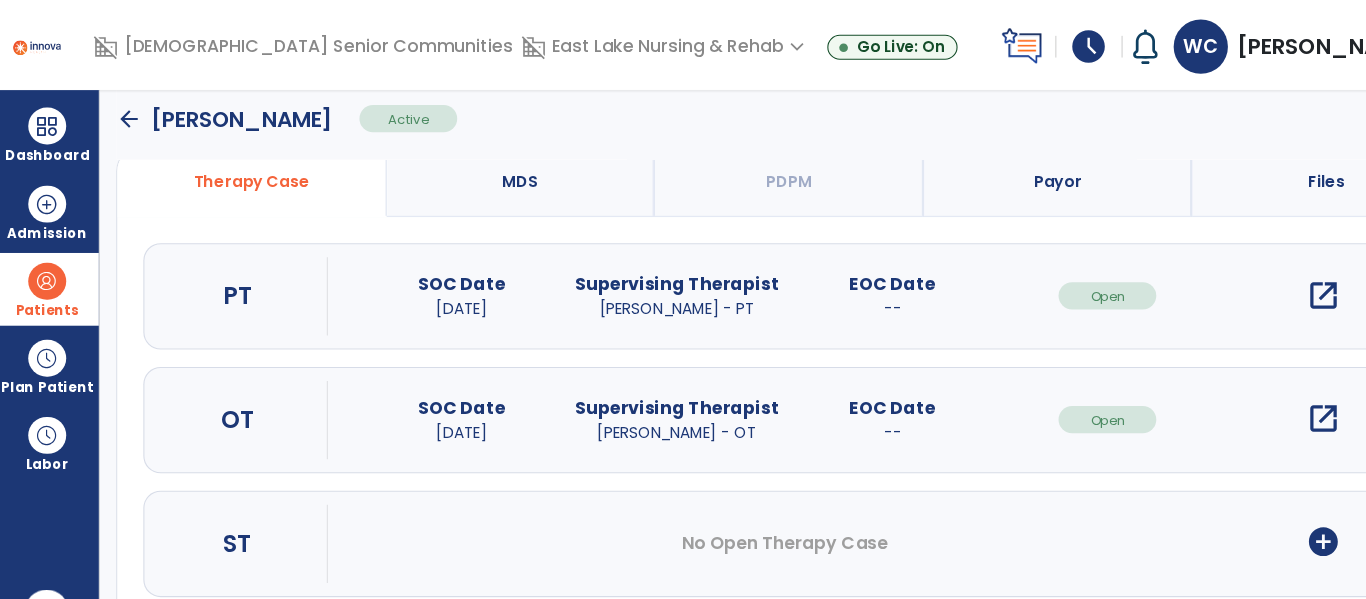 click on "open_in_new" at bounding box center (1223, 386) 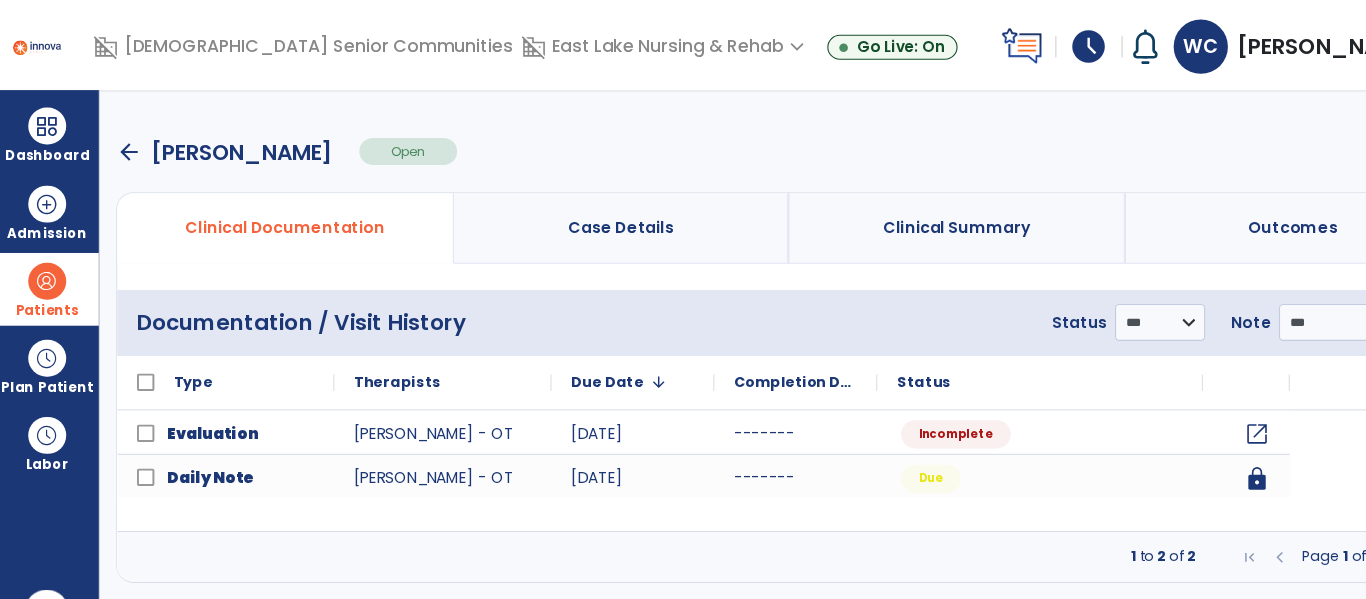 scroll, scrollTop: 0, scrollLeft: 0, axis: both 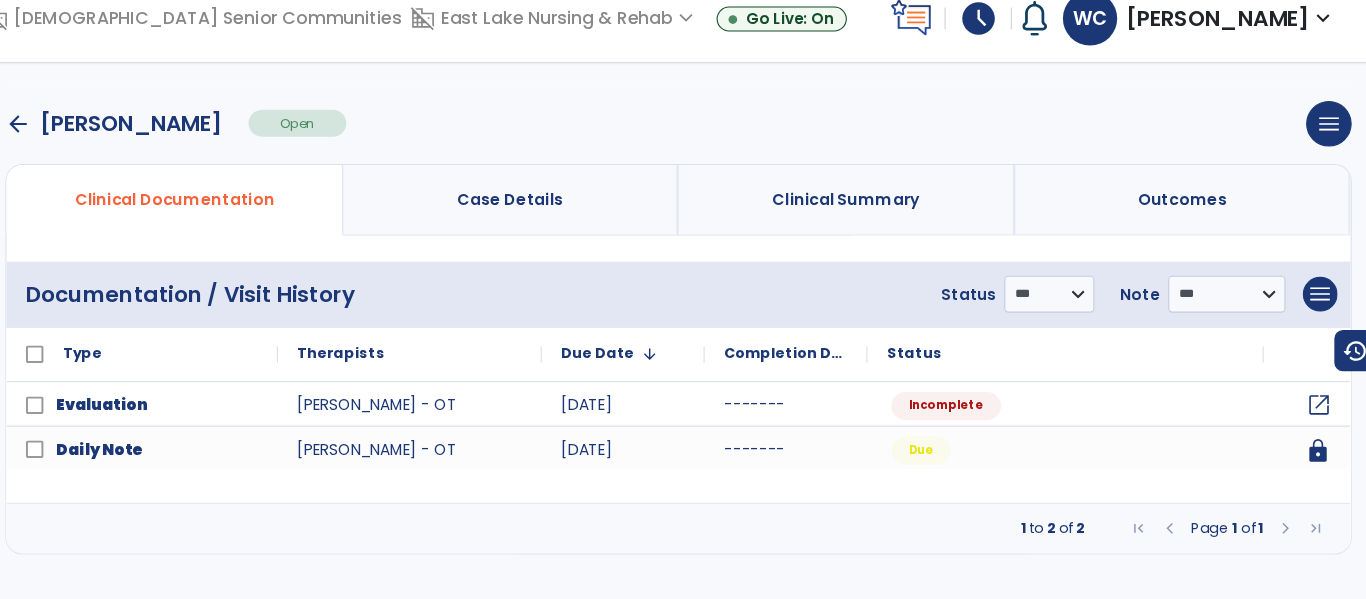click on "open_in_new" 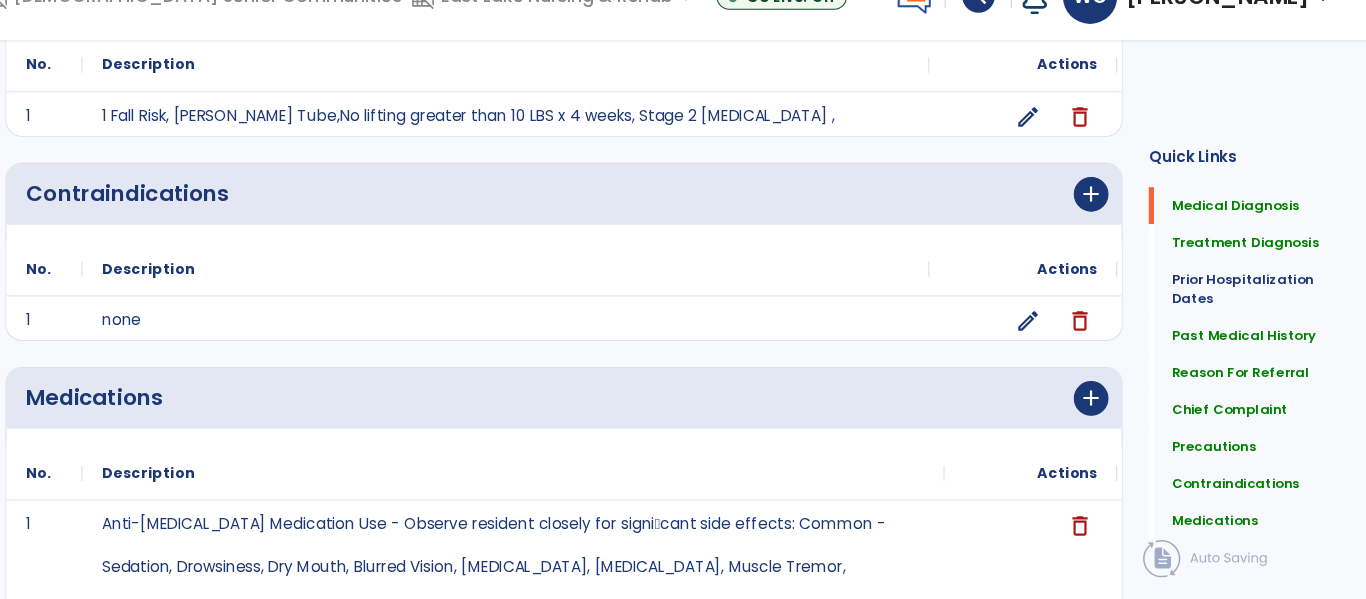 scroll, scrollTop: 0, scrollLeft: 0, axis: both 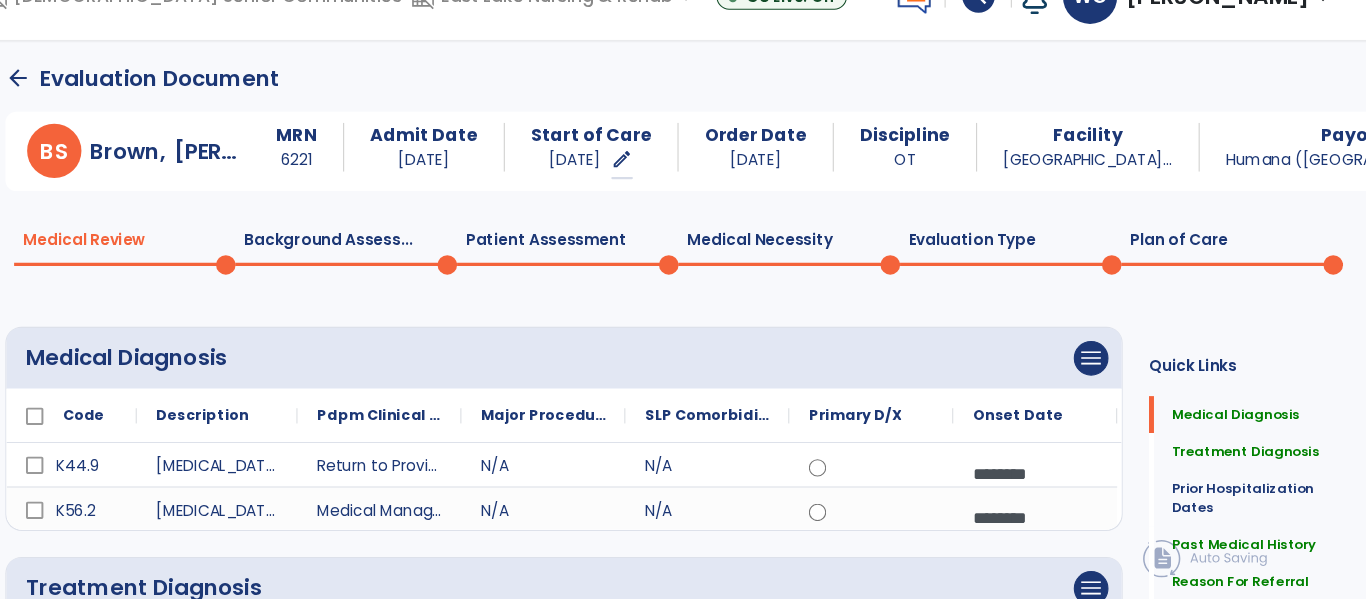 click on "Plan of Care  0" 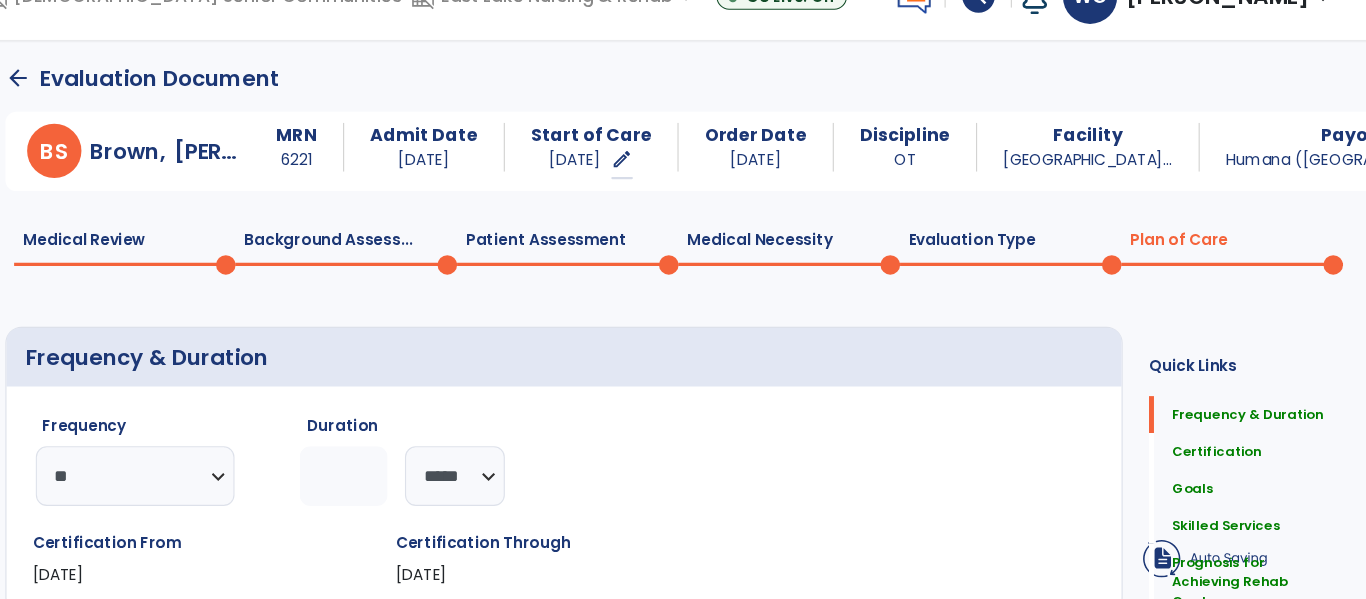 click 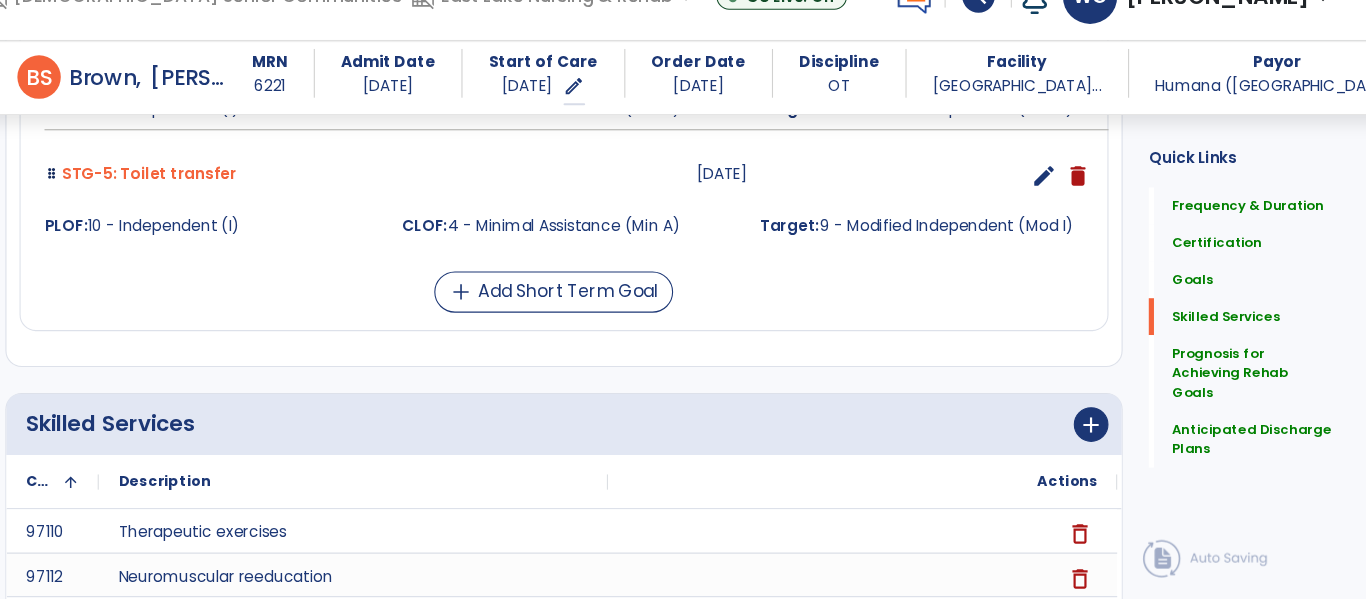 scroll, scrollTop: 1889, scrollLeft: 0, axis: vertical 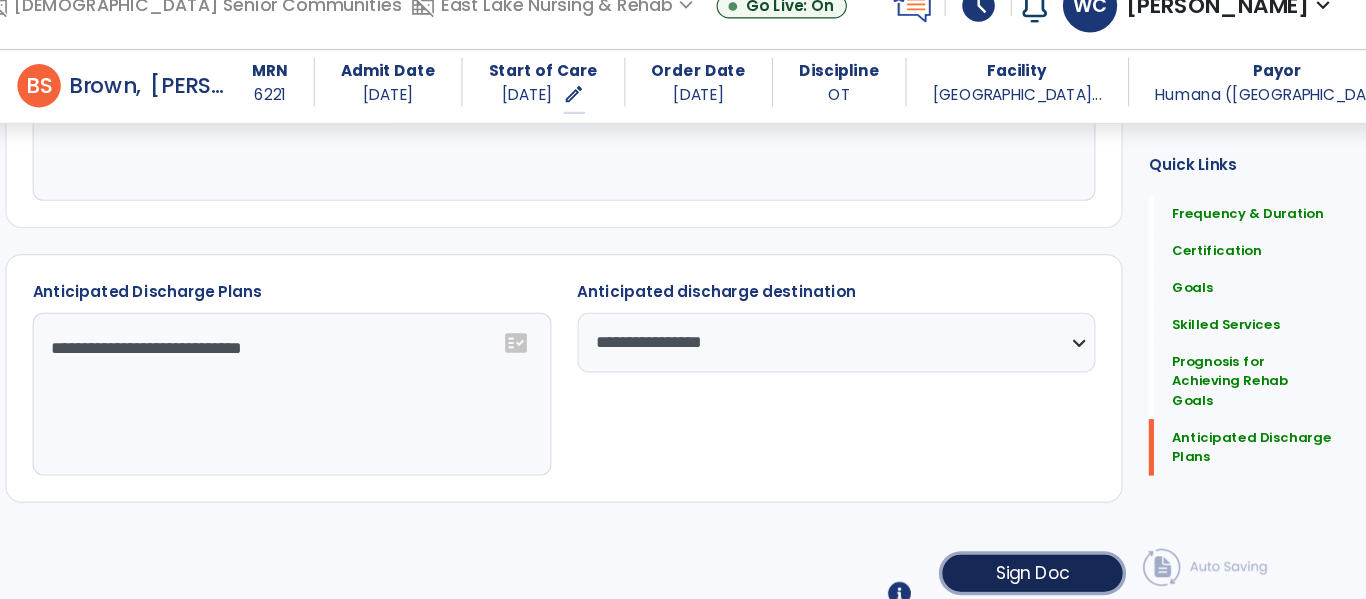 click on "Sign Doc" 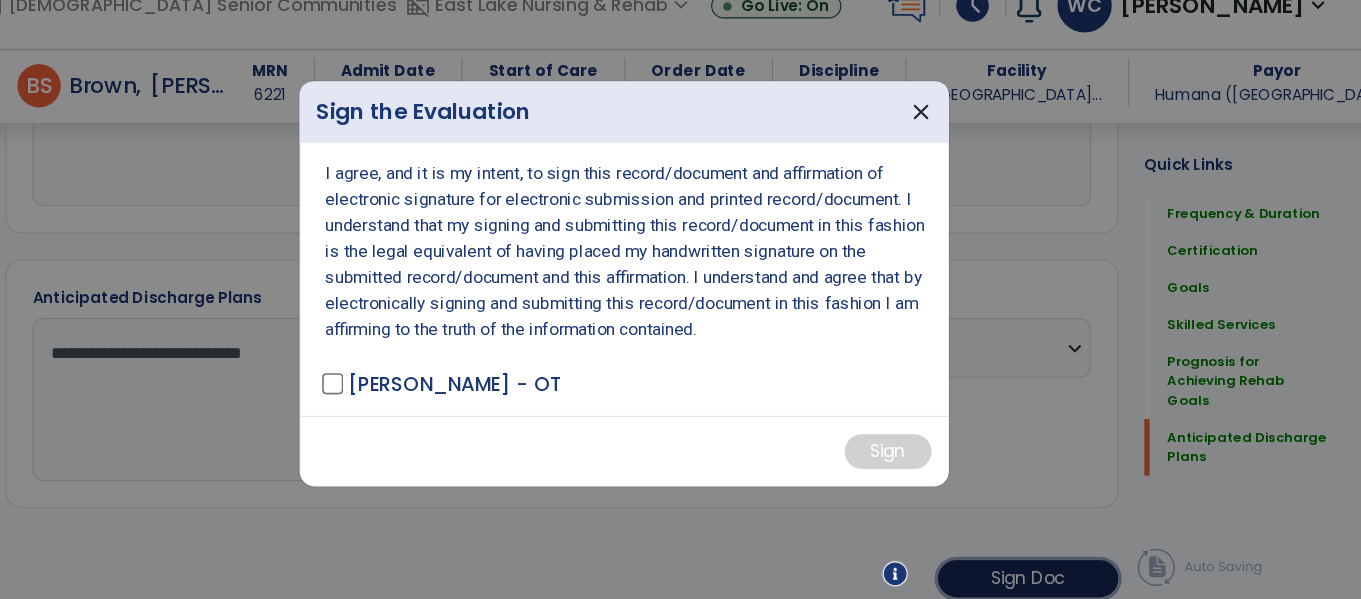 scroll, scrollTop: 1889, scrollLeft: 0, axis: vertical 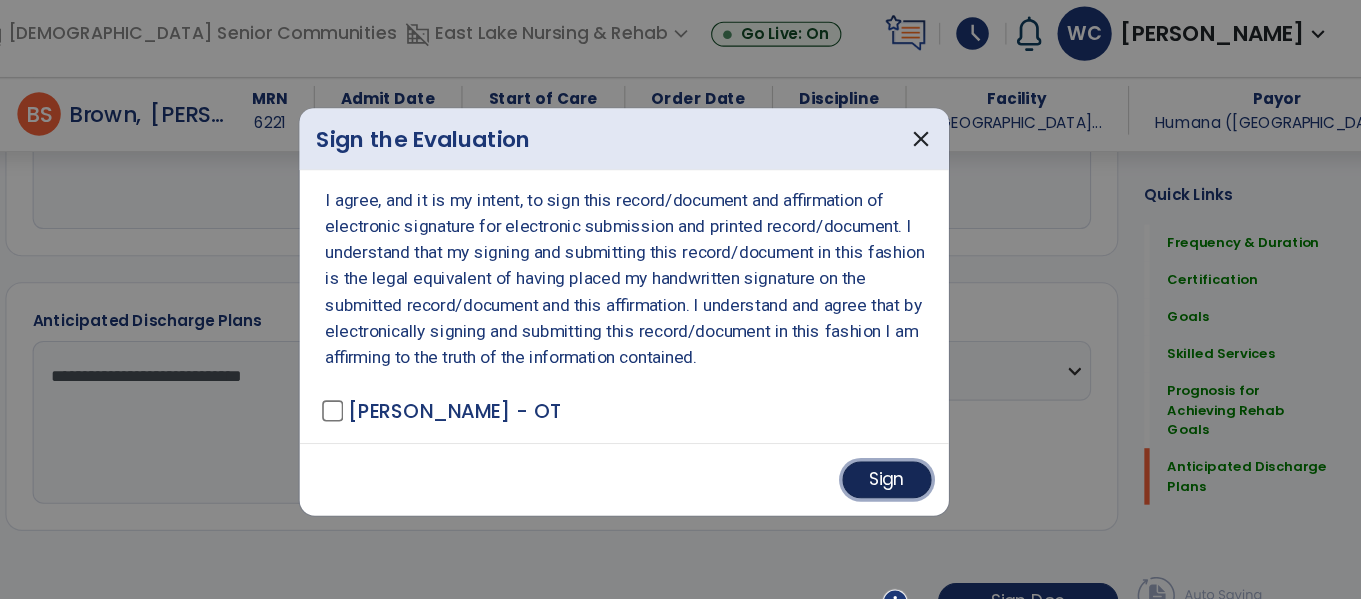 click on "Sign" at bounding box center (923, 454) 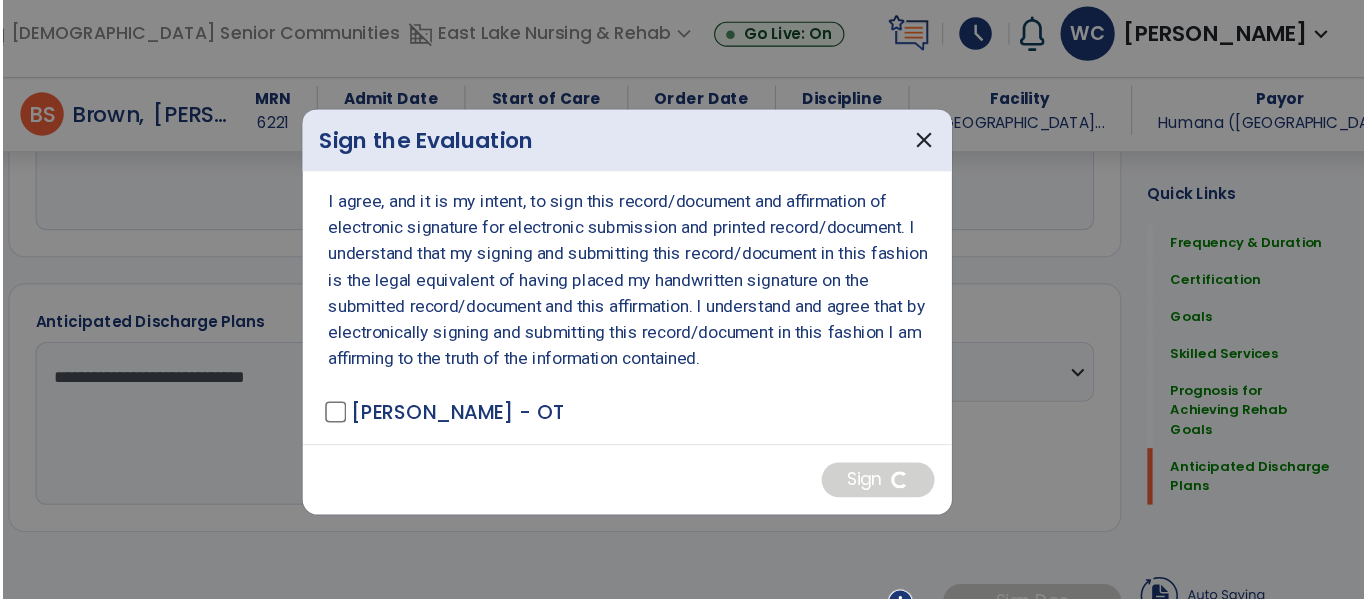 scroll, scrollTop: 1888, scrollLeft: 0, axis: vertical 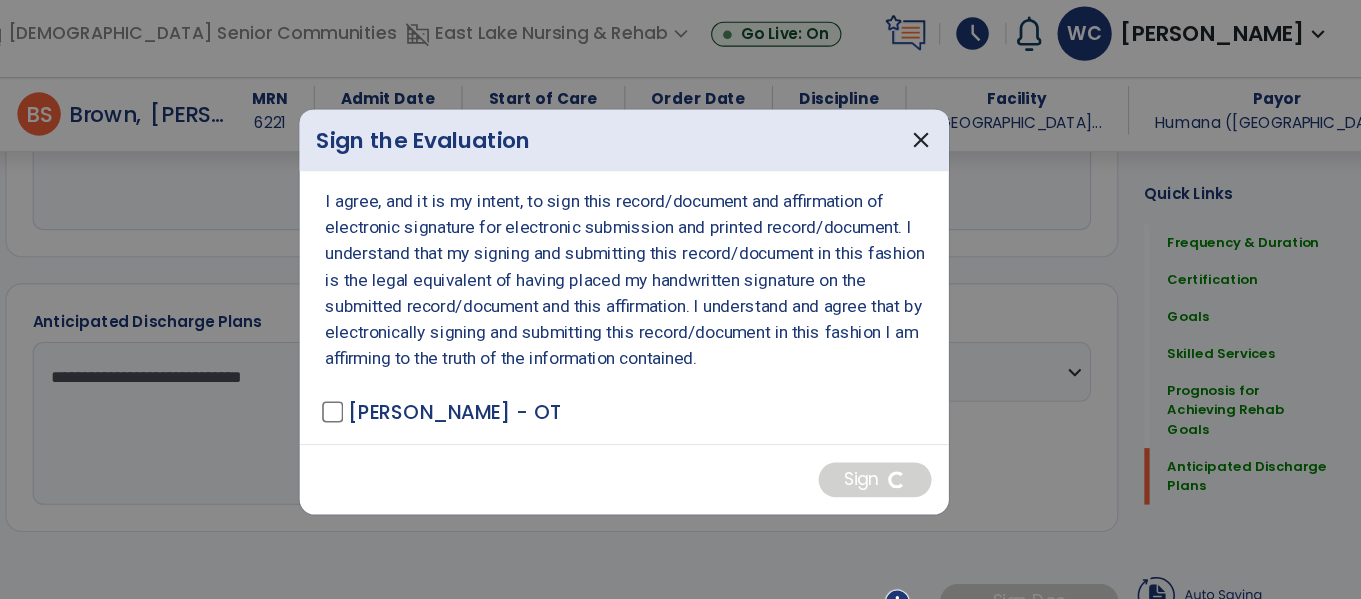 click at bounding box center [680, 299] 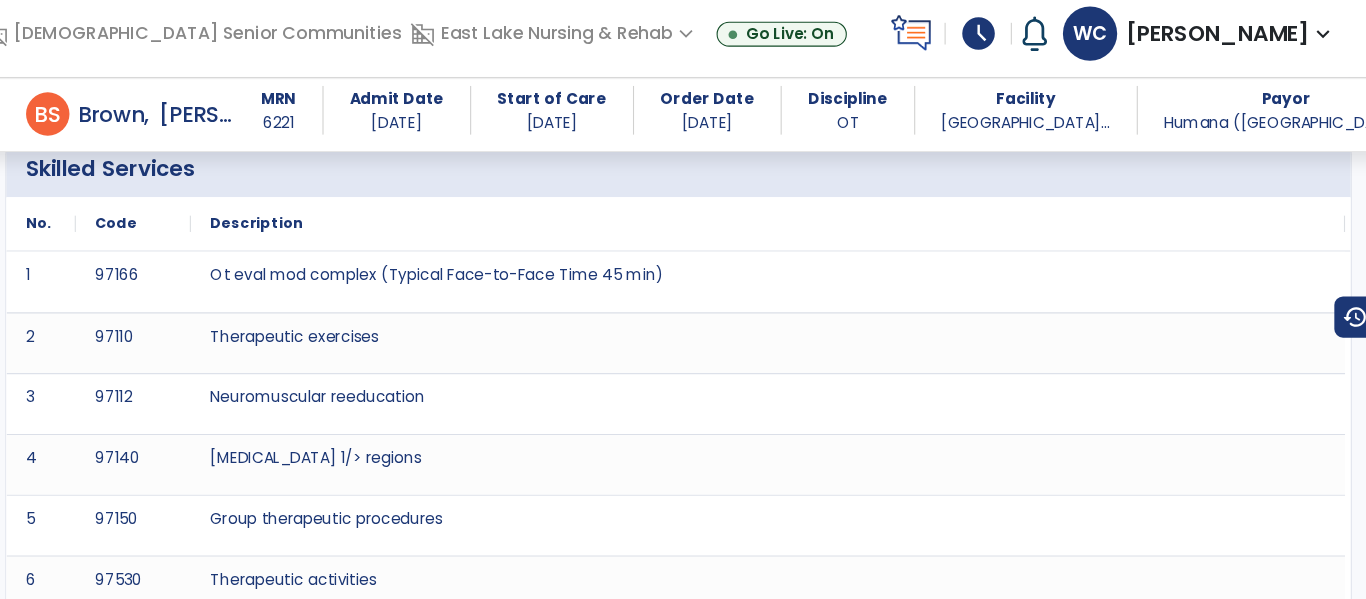 scroll, scrollTop: 6661, scrollLeft: 0, axis: vertical 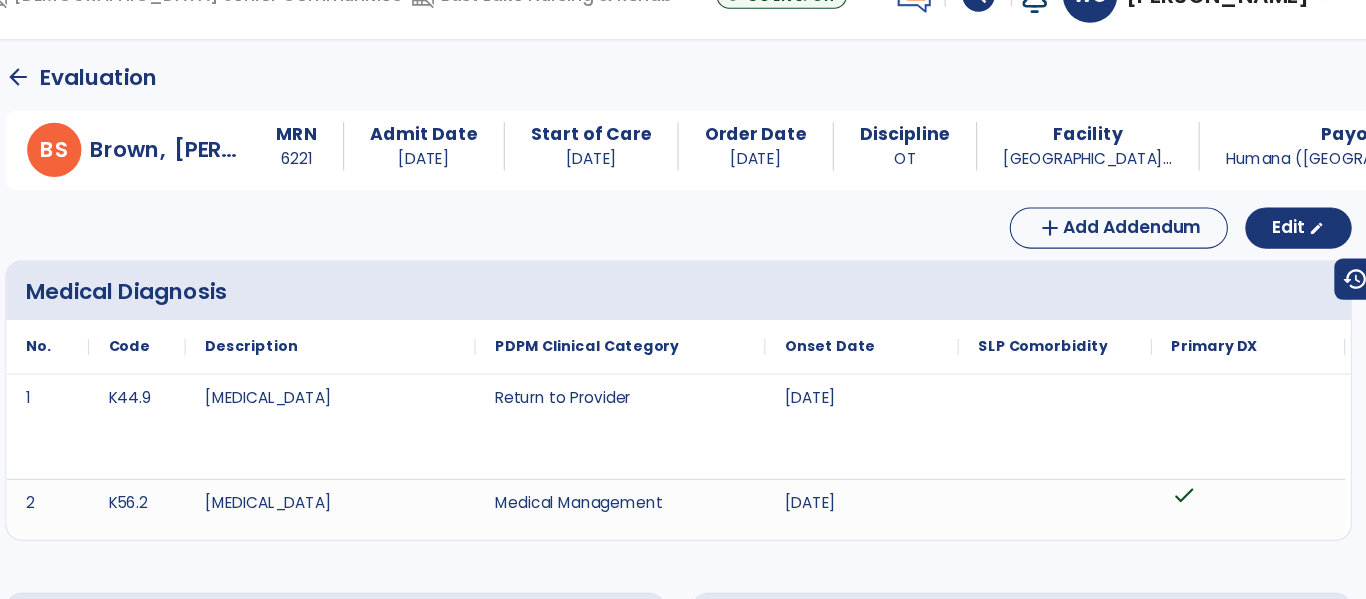 click on "arrow_back" 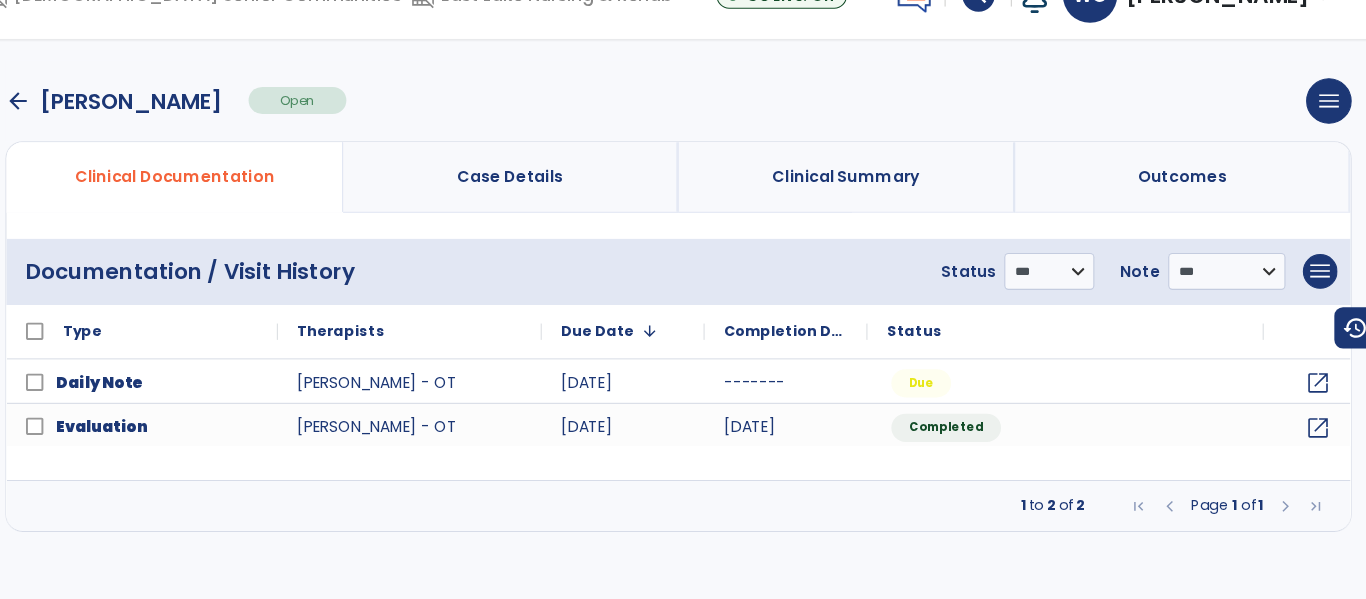 click on "arrow_back" at bounding box center [123, 140] 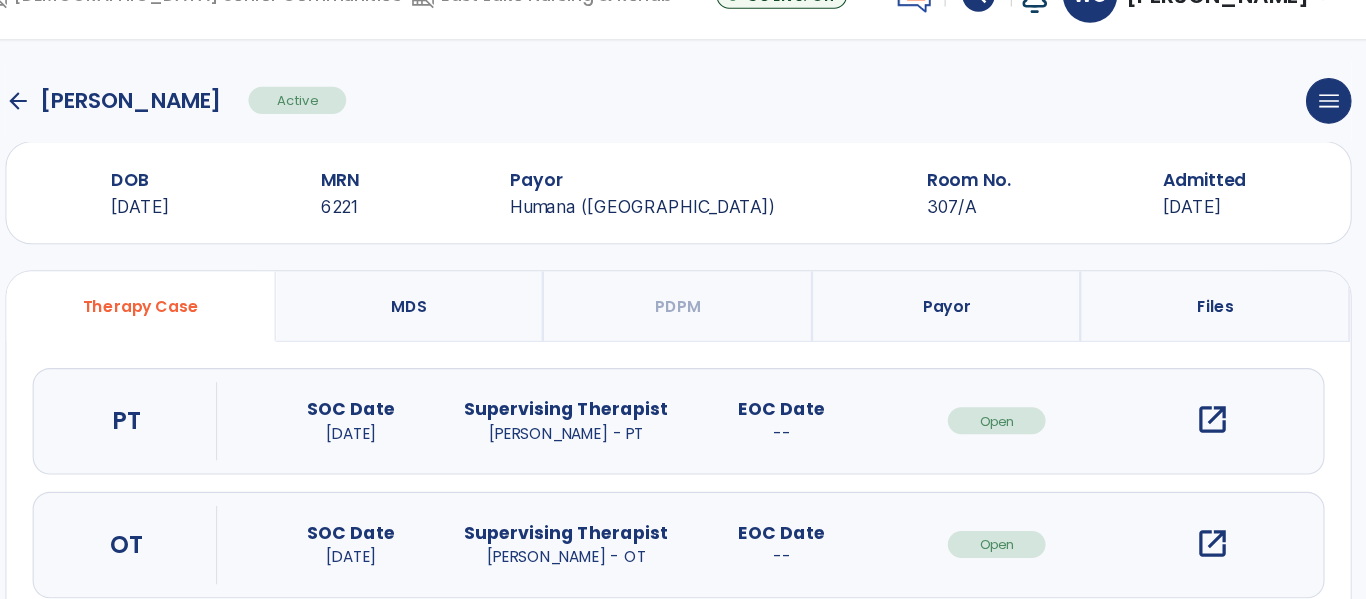 scroll, scrollTop: 0, scrollLeft: 0, axis: both 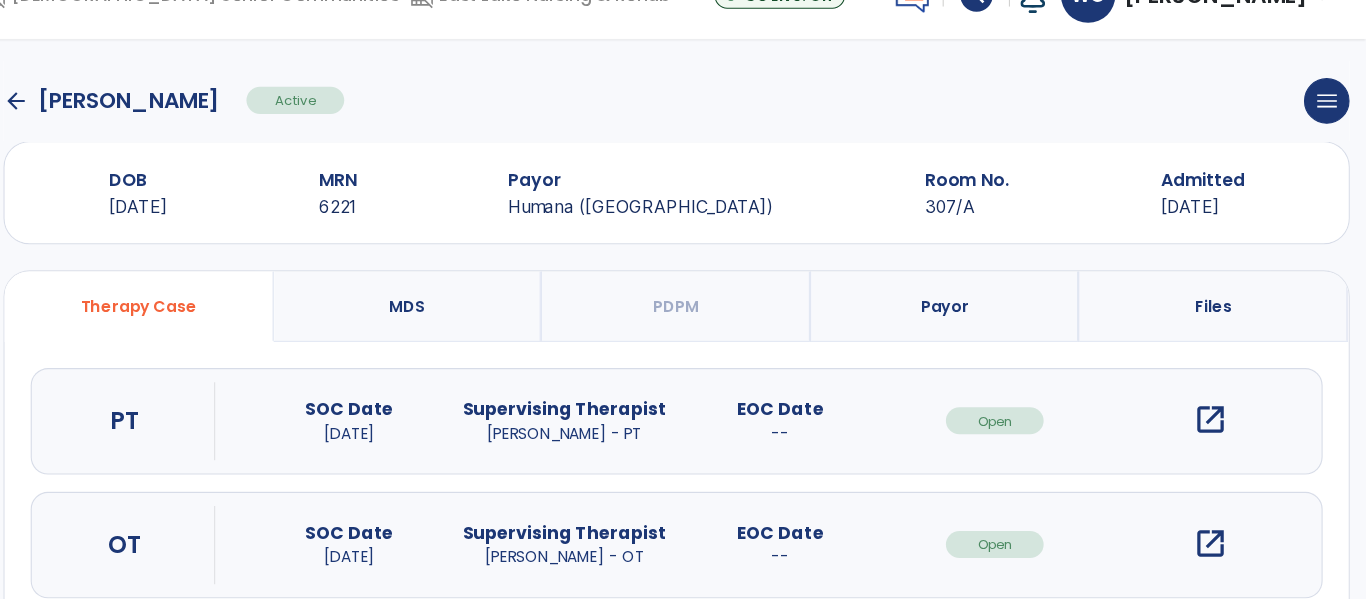click on "arrow_back" 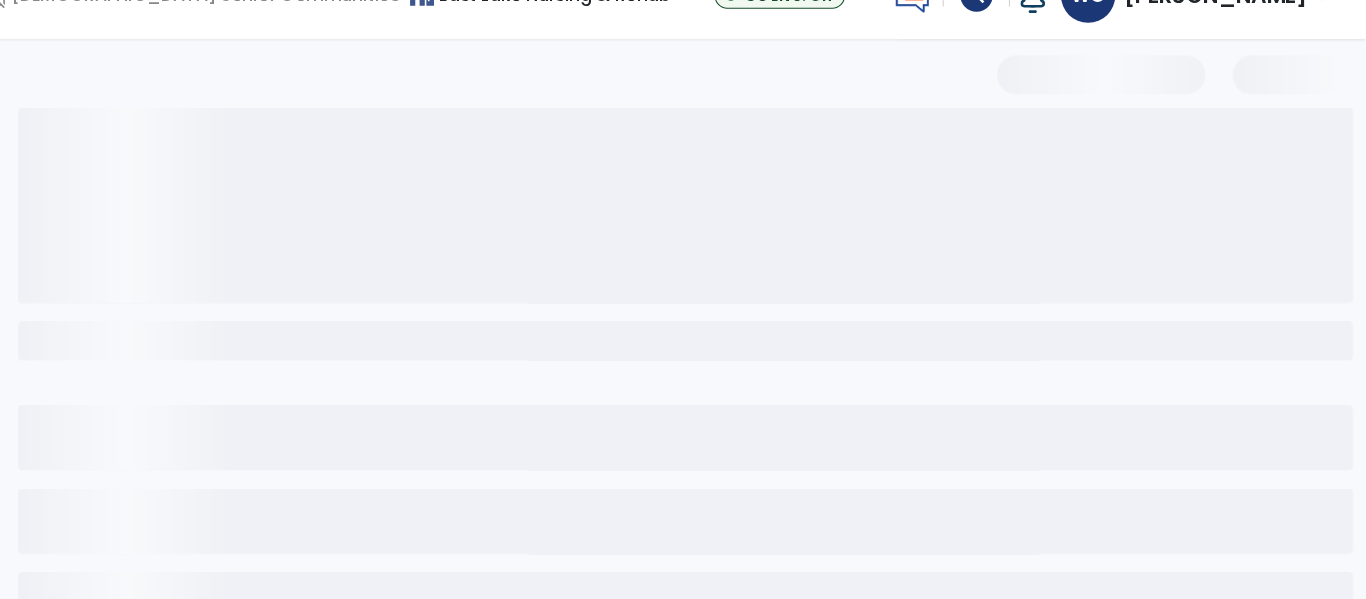 select on "***" 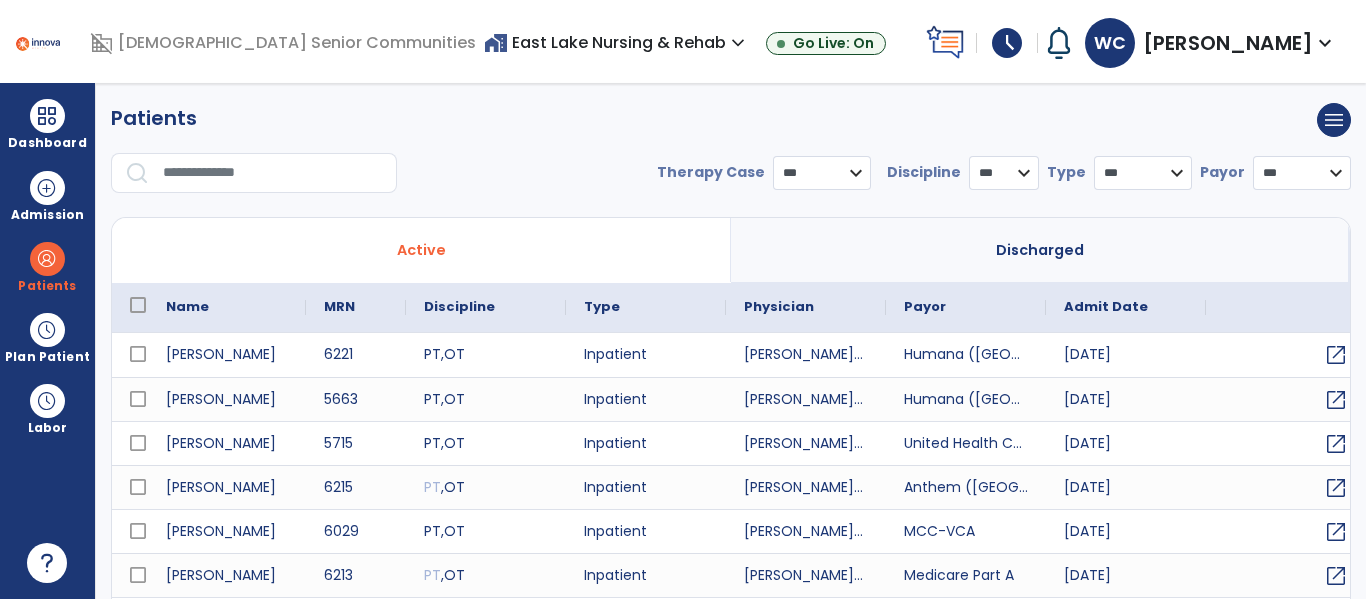 scroll, scrollTop: 0, scrollLeft: 0, axis: both 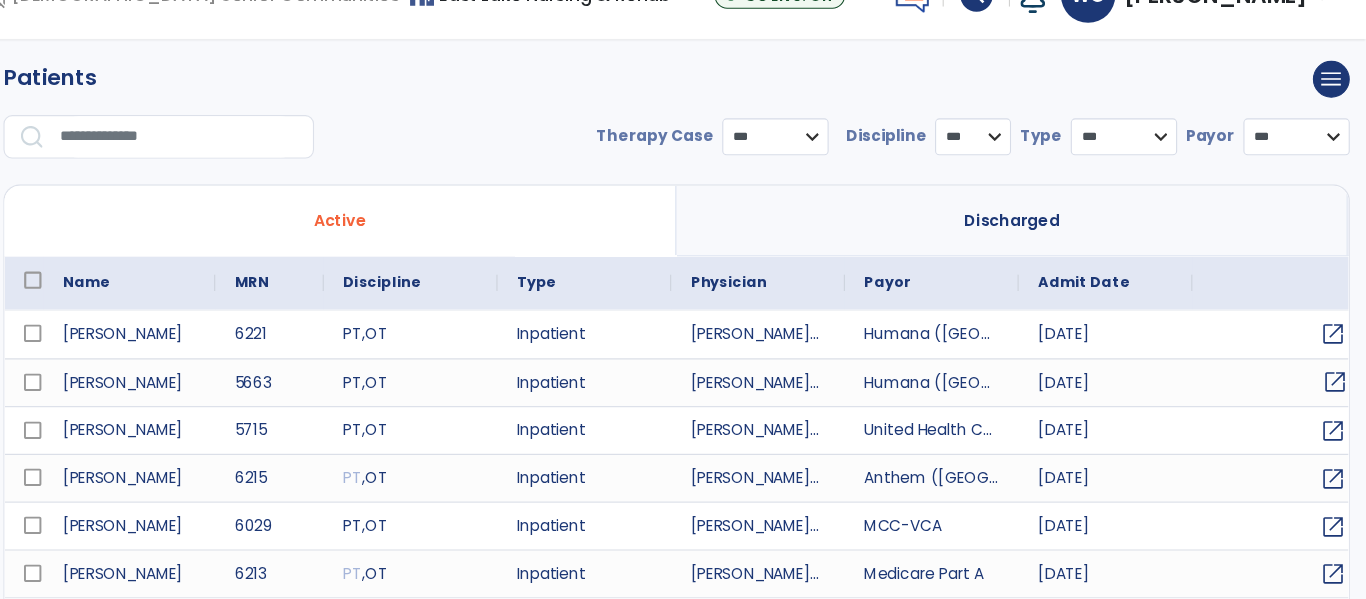 click on "open_in_new" at bounding box center (1337, 399) 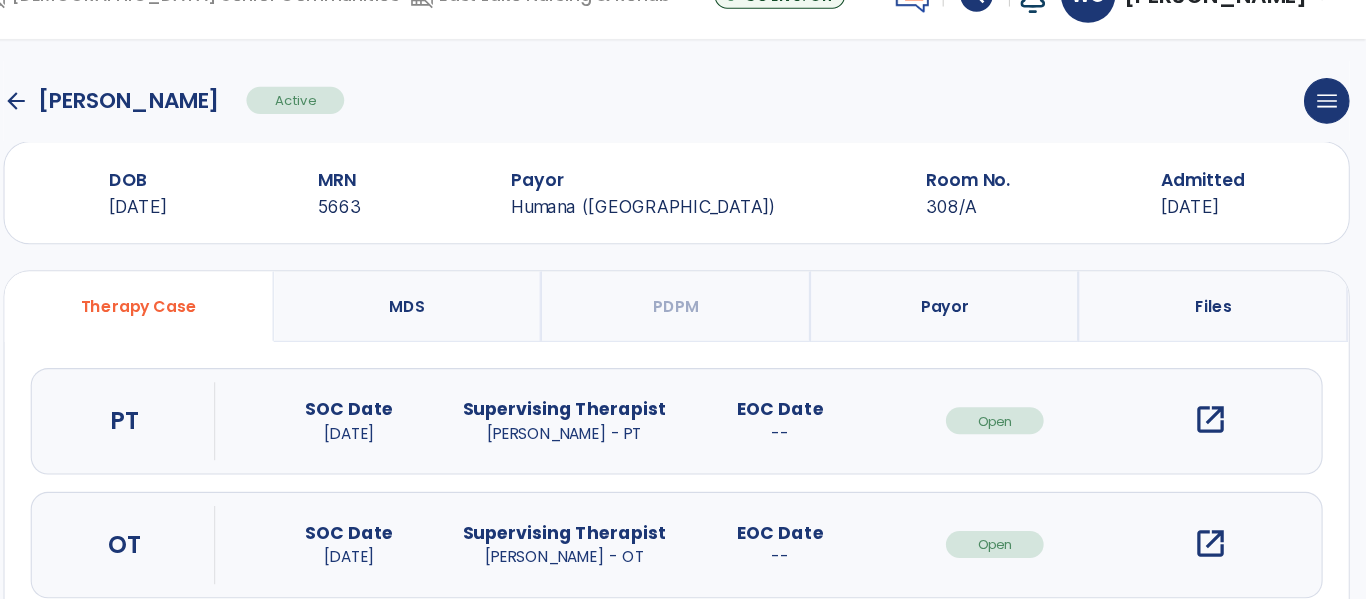 click on "open_in_new" at bounding box center (1223, 434) 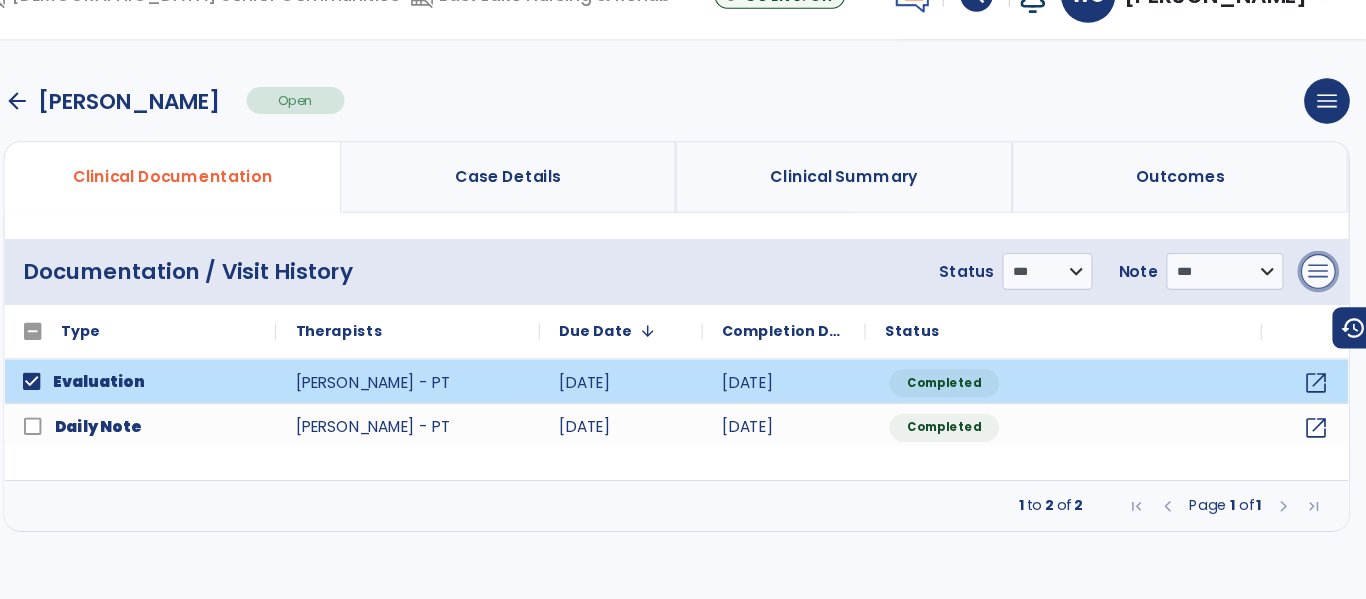click on "menu" at bounding box center [1322, 297] 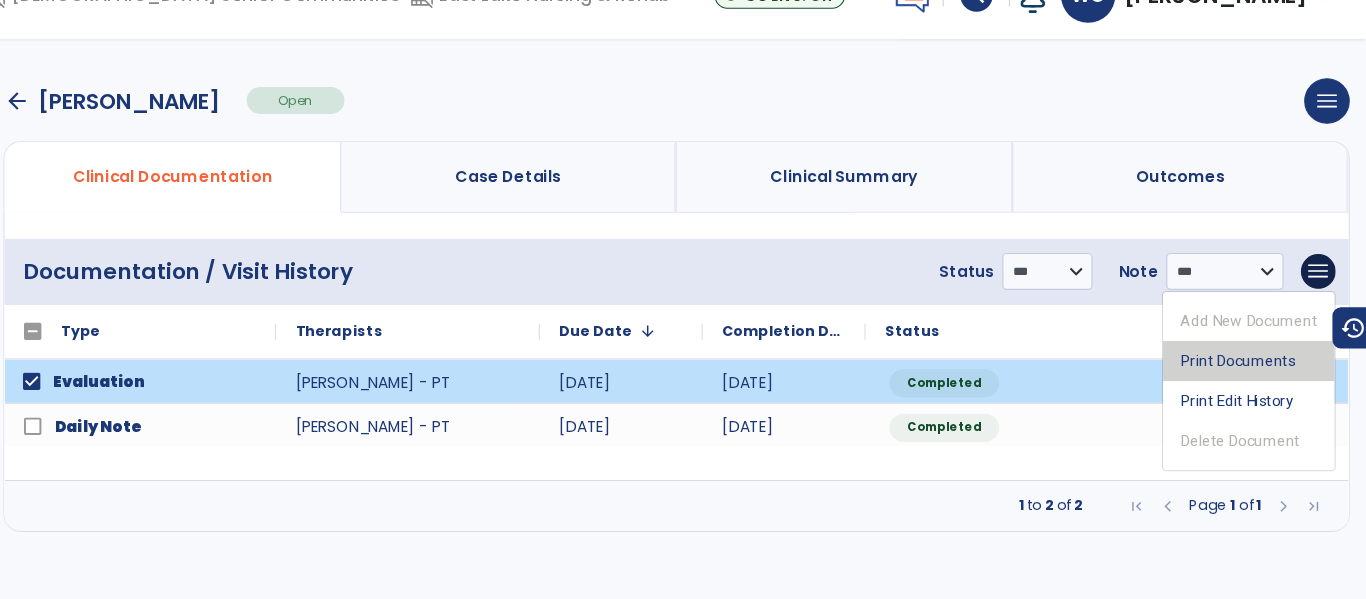 click on "Print Documents" at bounding box center (1258, 379) 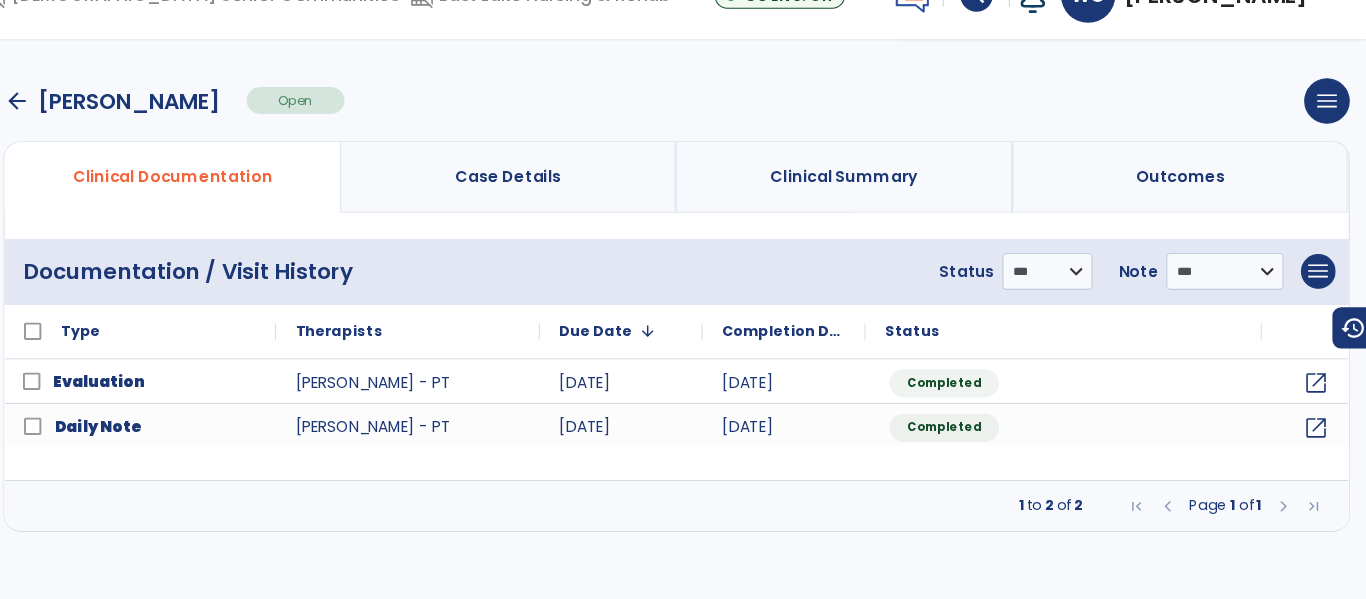click on "arrow_back" at bounding box center (123, 140) 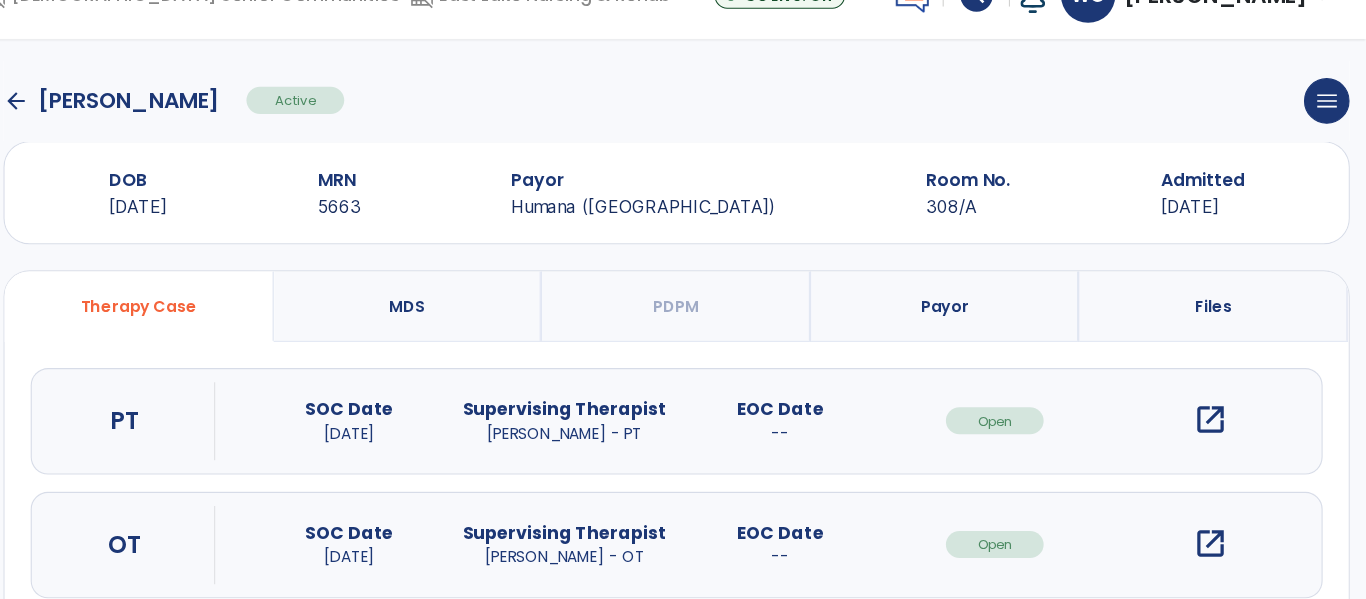 click on "open_in_new" at bounding box center [1223, 548] 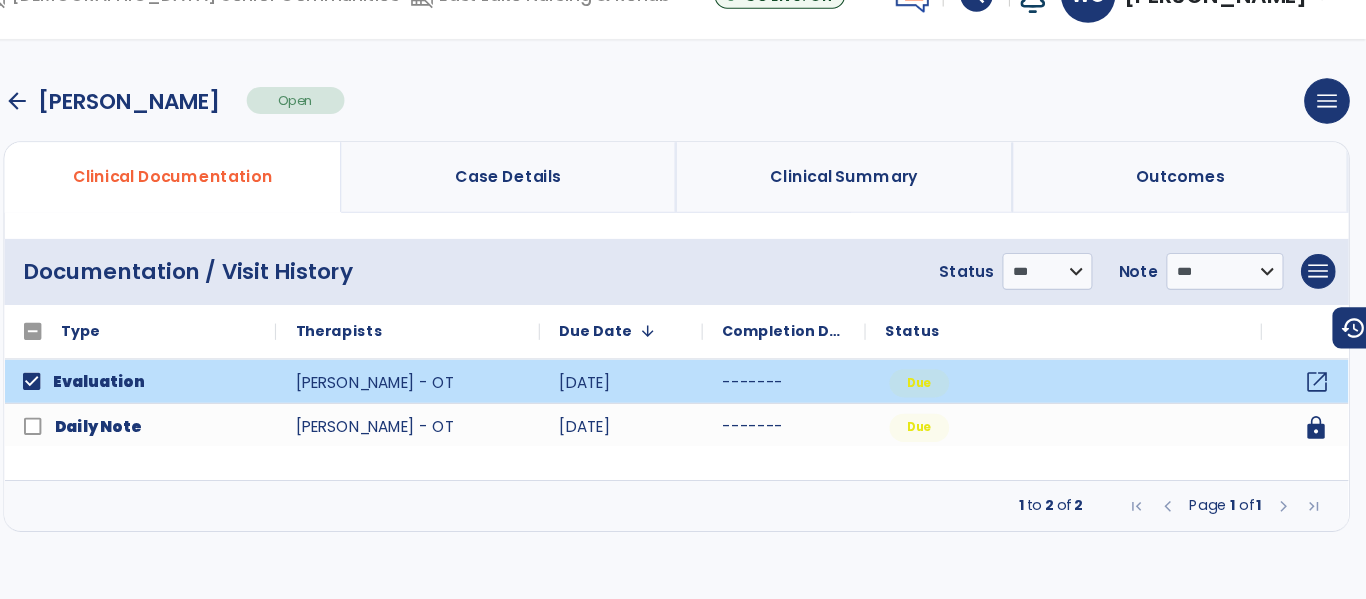 click on "open_in_new" 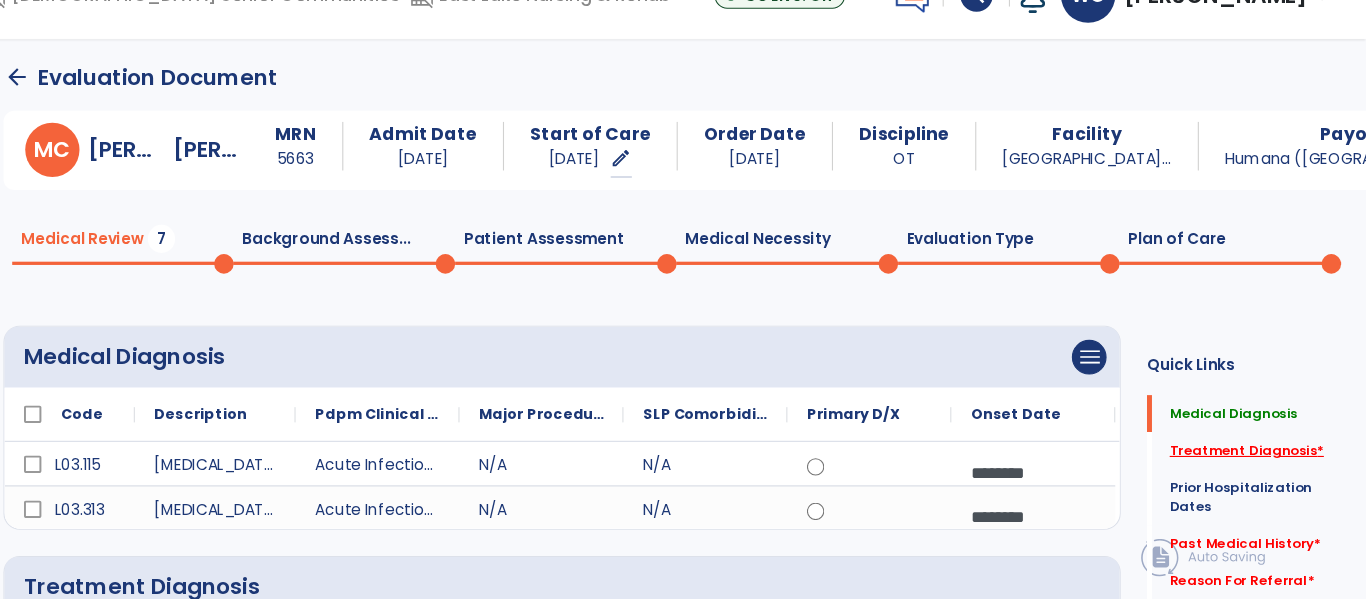click on "Treatment Diagnosis   *" 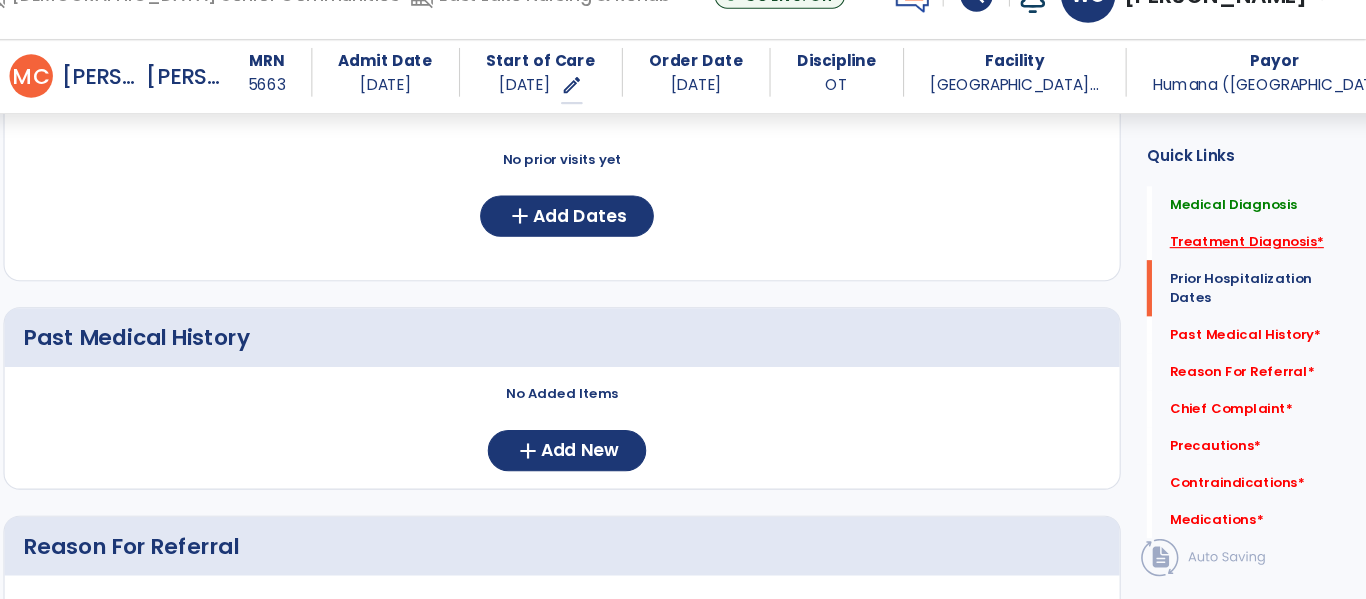 scroll, scrollTop: 640, scrollLeft: 0, axis: vertical 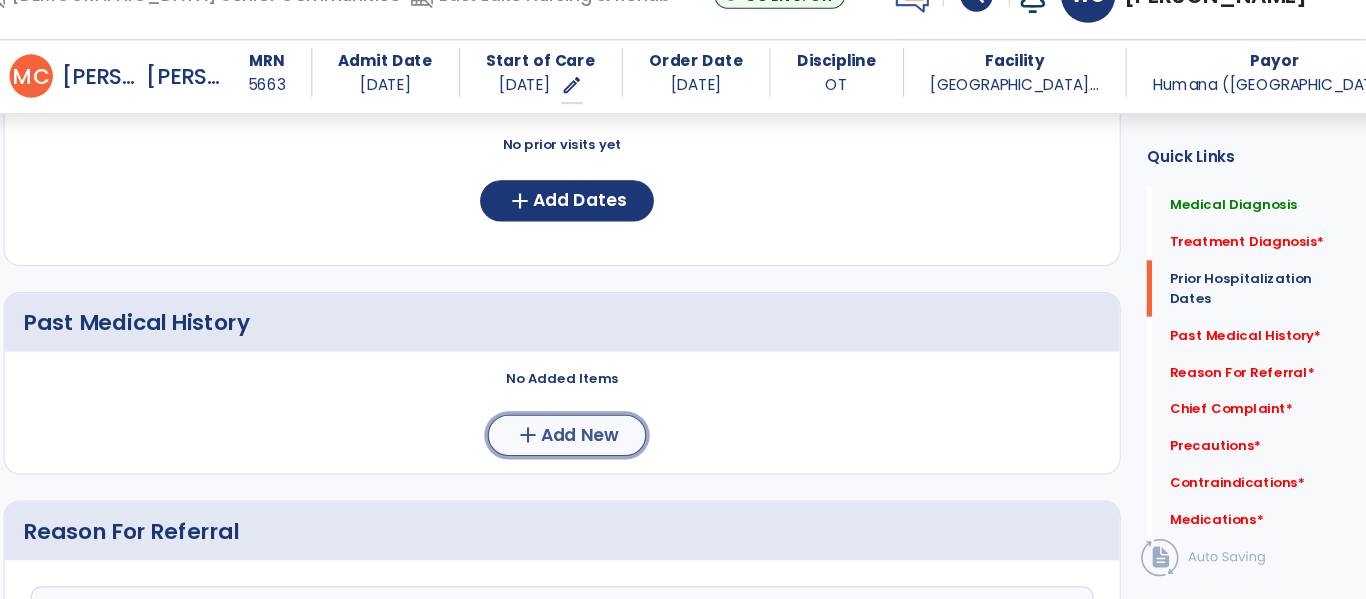 click on "add  Add New" 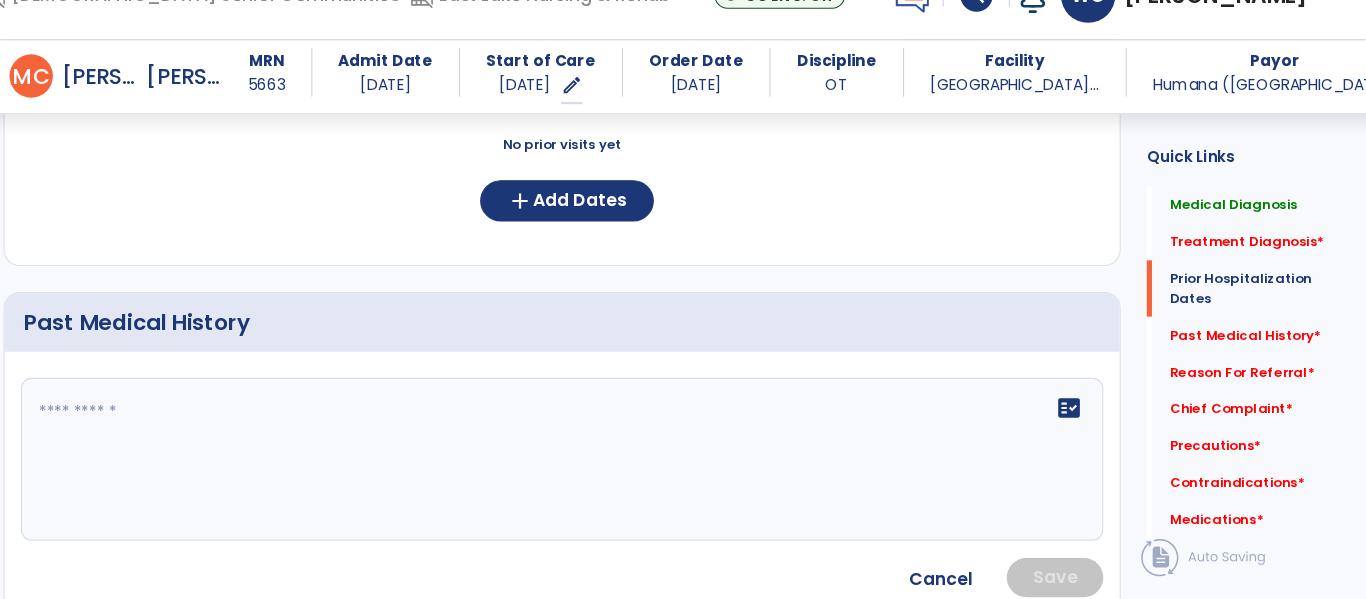 click 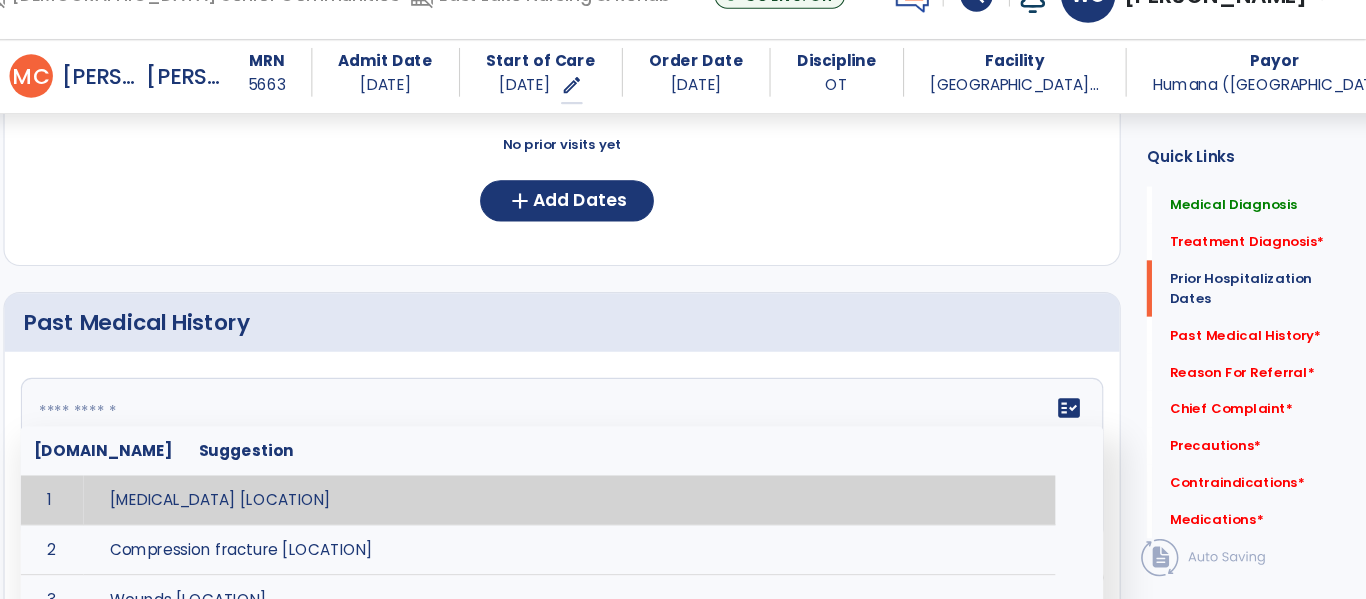 paste on "**********" 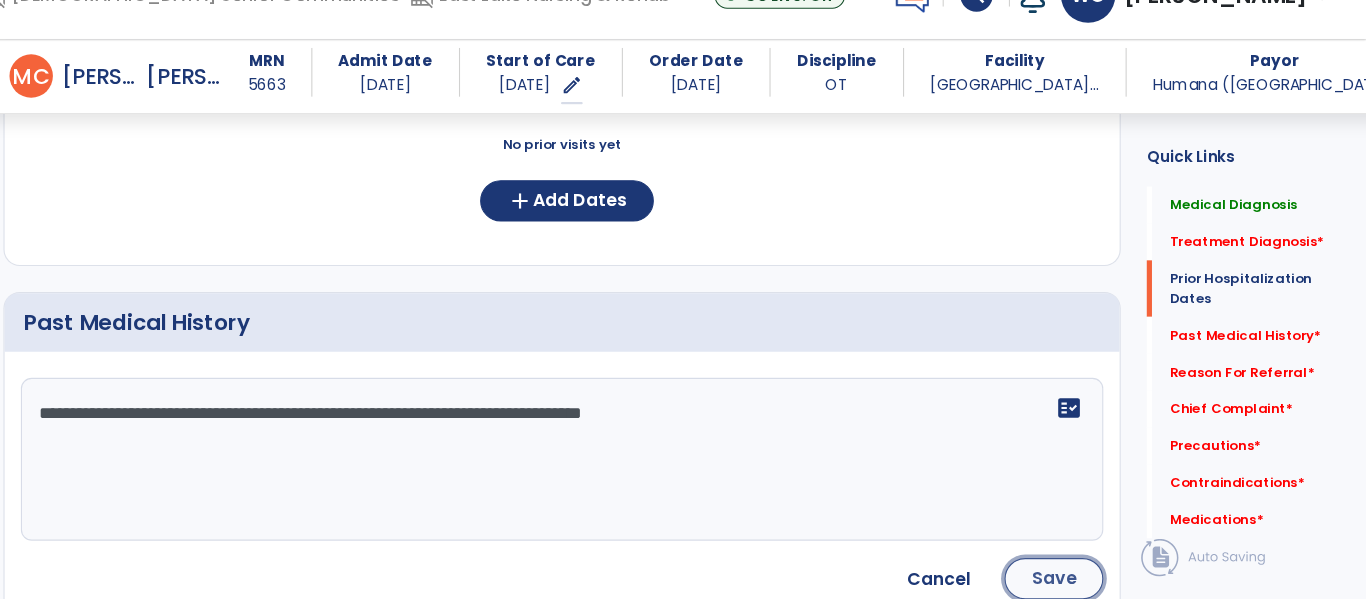 click on "Save" 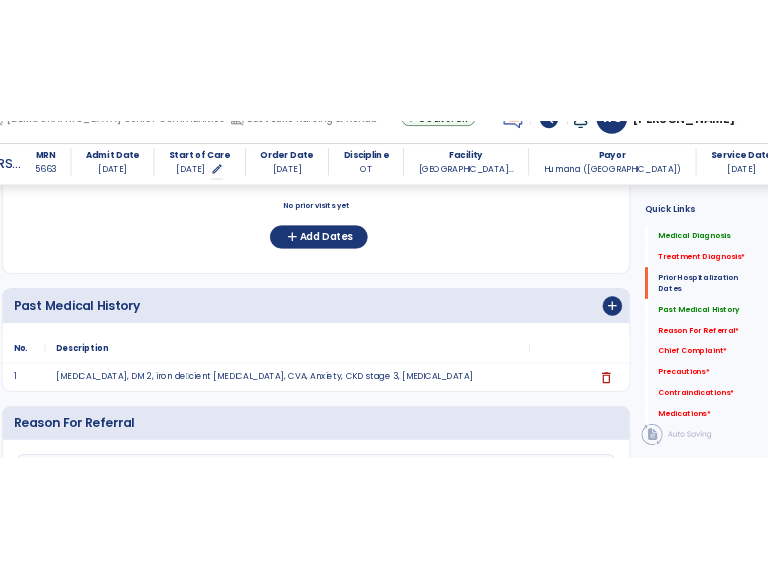 scroll, scrollTop: 0, scrollLeft: 0, axis: both 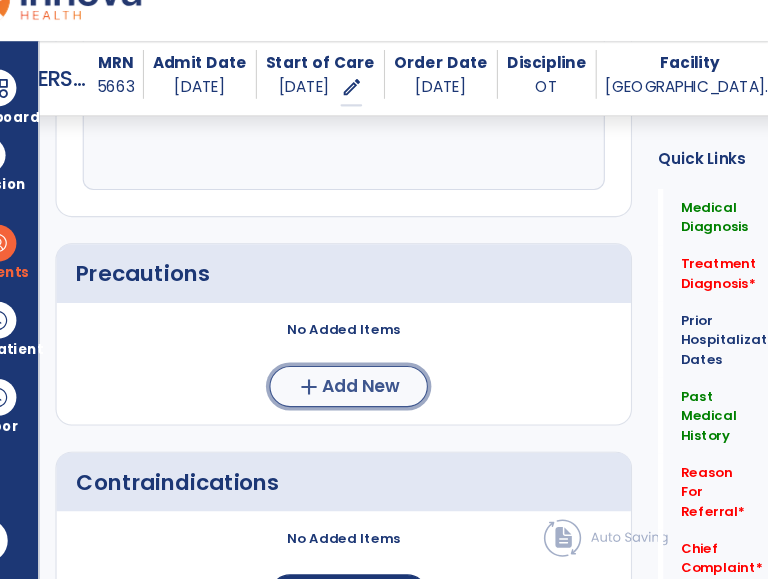 click on "Add New" 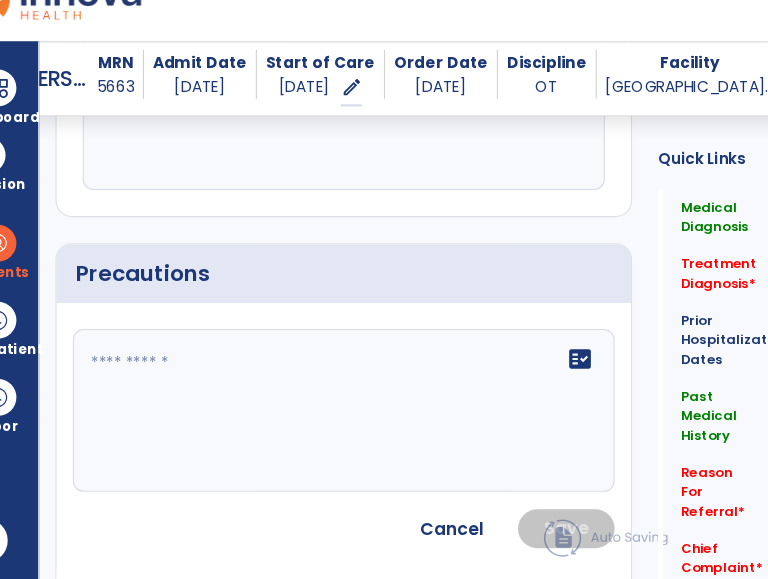 click 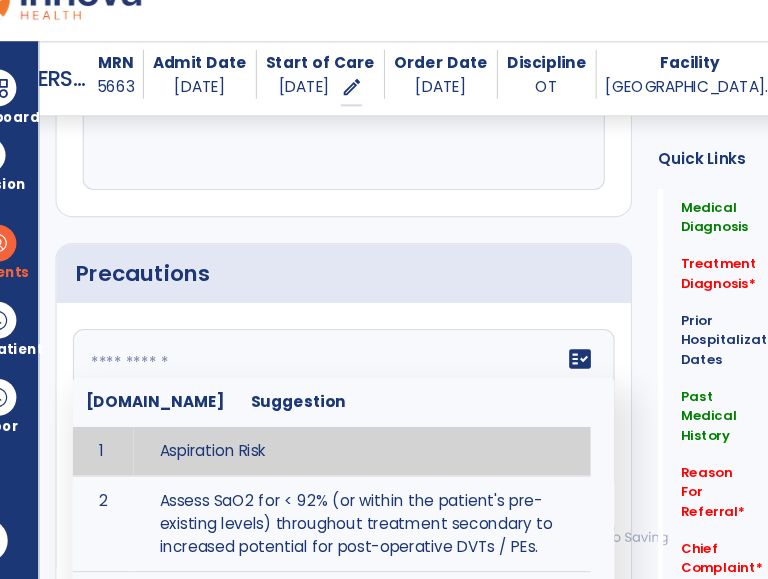 paste on "**********" 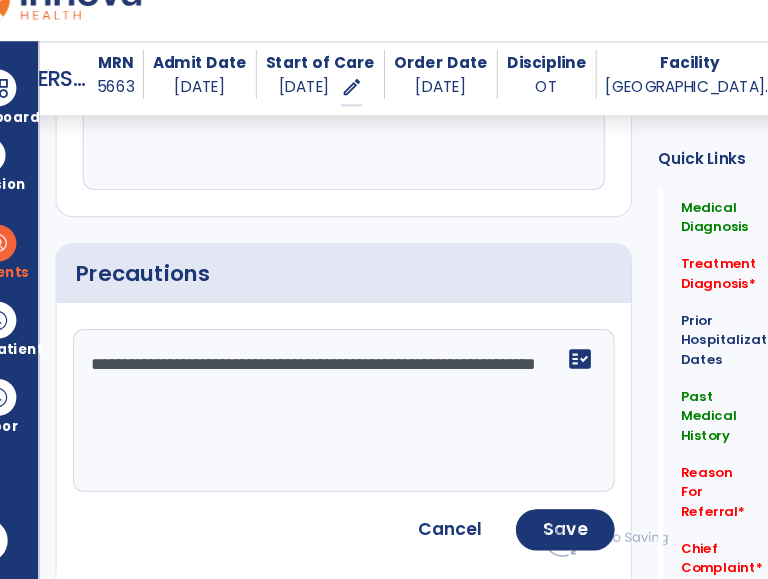 click on "**********" 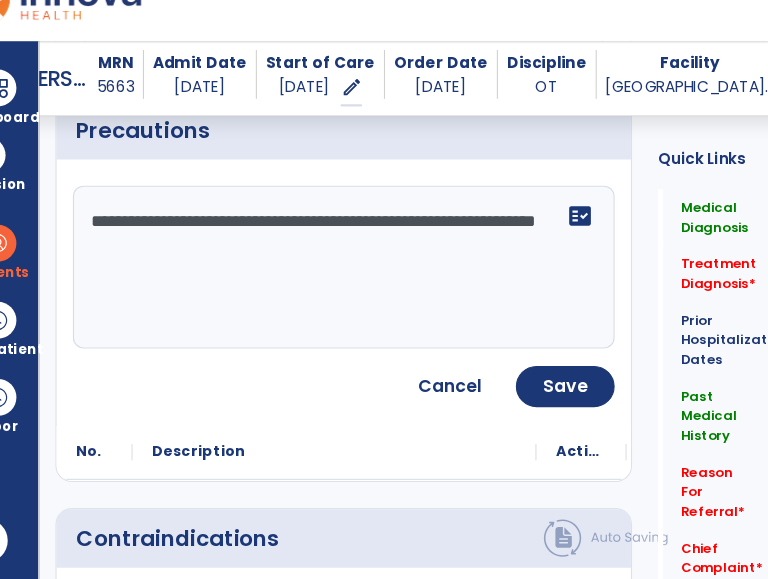 scroll, scrollTop: 1638, scrollLeft: 0, axis: vertical 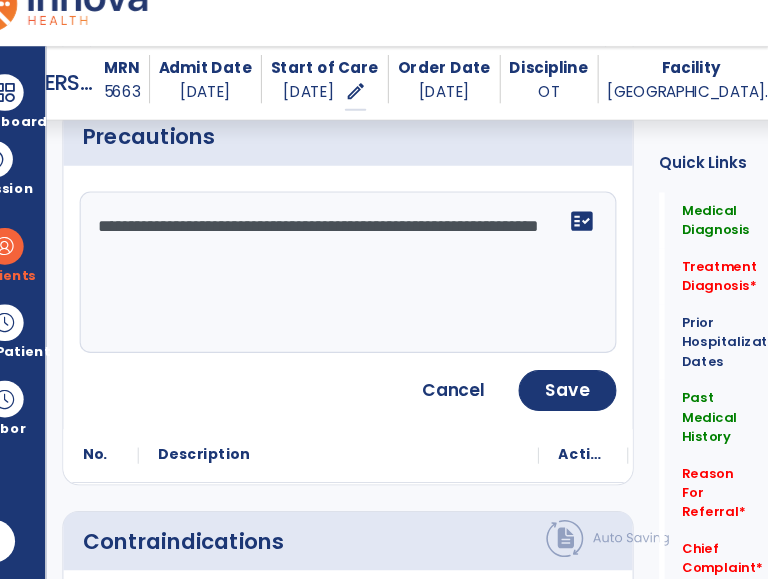 type on "**********" 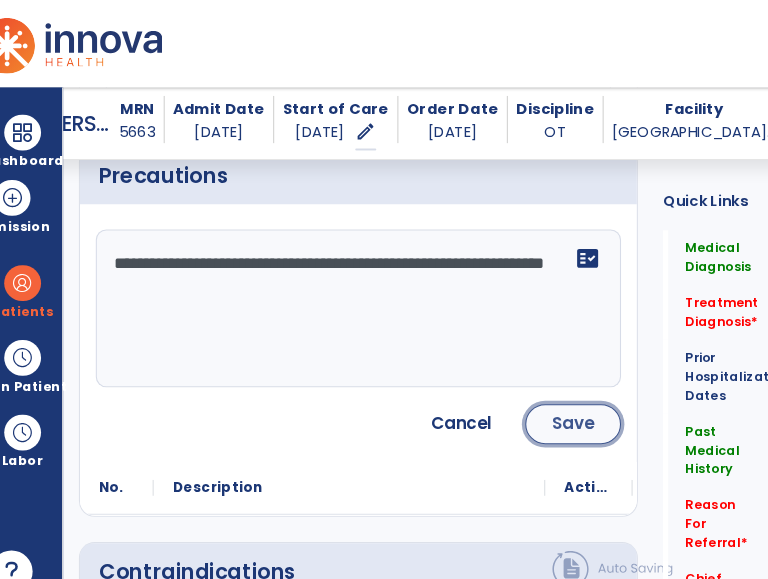 click on "Save" 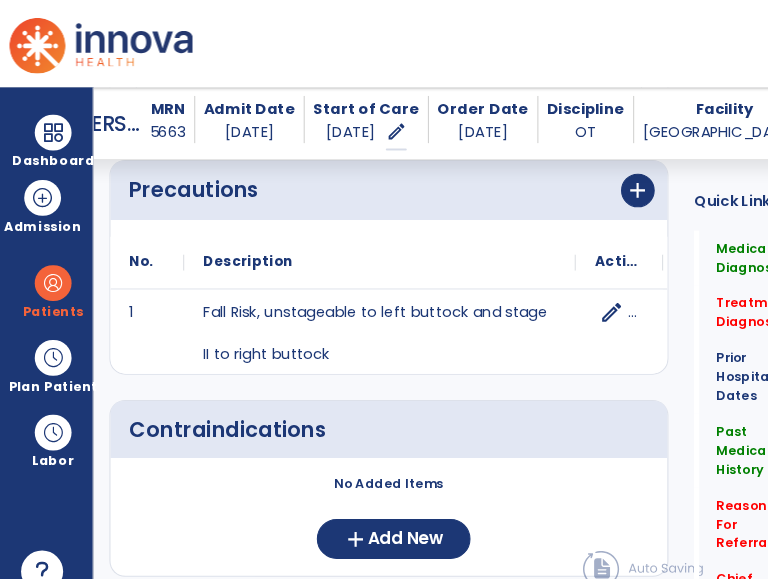 scroll, scrollTop: 1619, scrollLeft: 0, axis: vertical 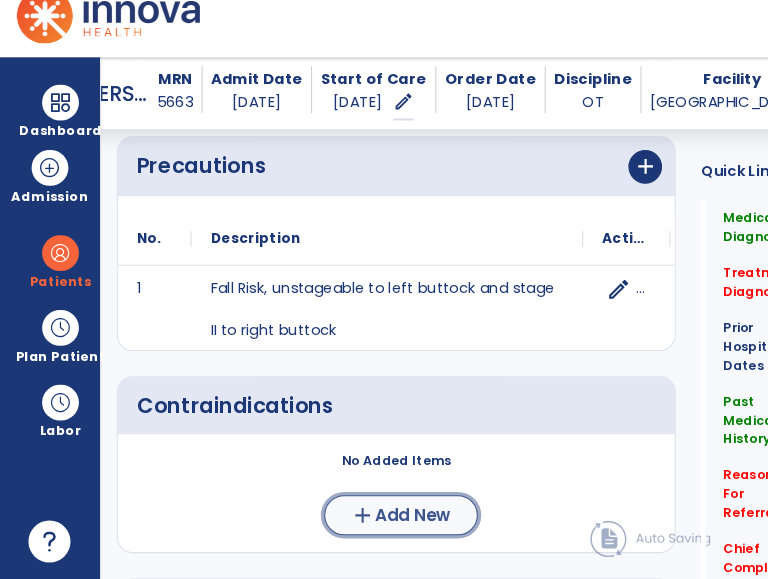 click on "add  Add New" 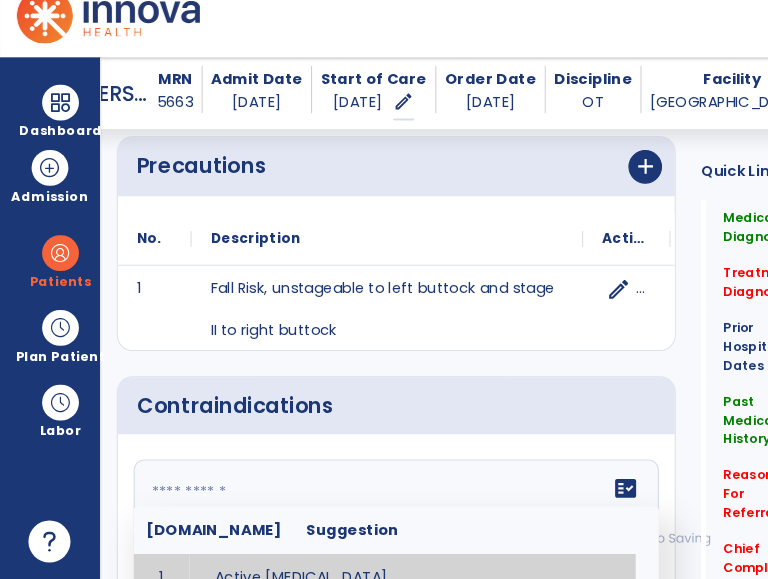 click 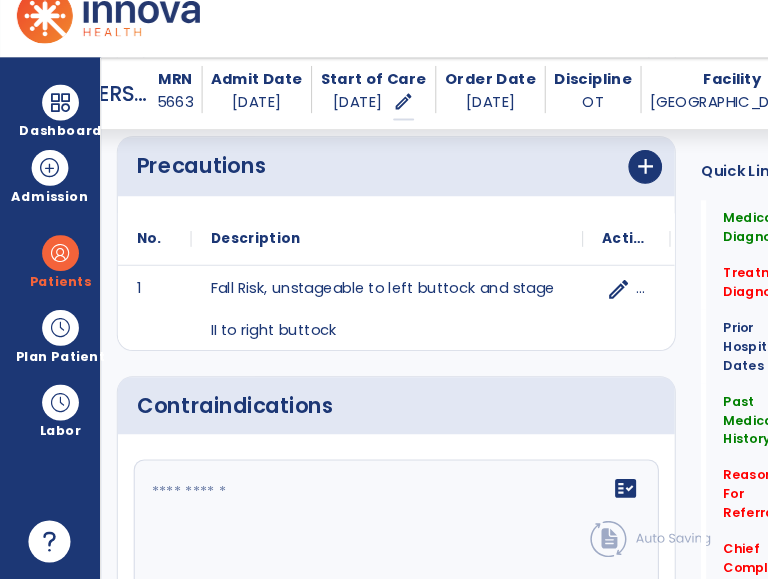click on "Contraindications" 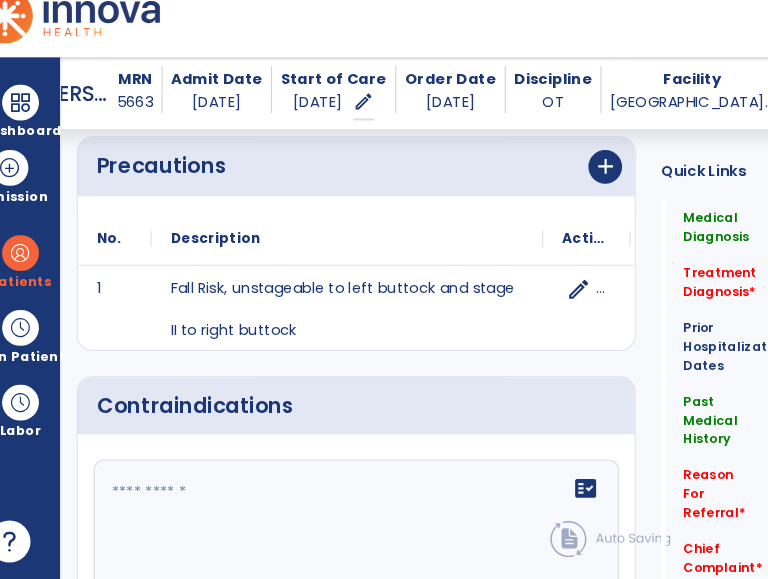 scroll, scrollTop: 0, scrollLeft: 0, axis: both 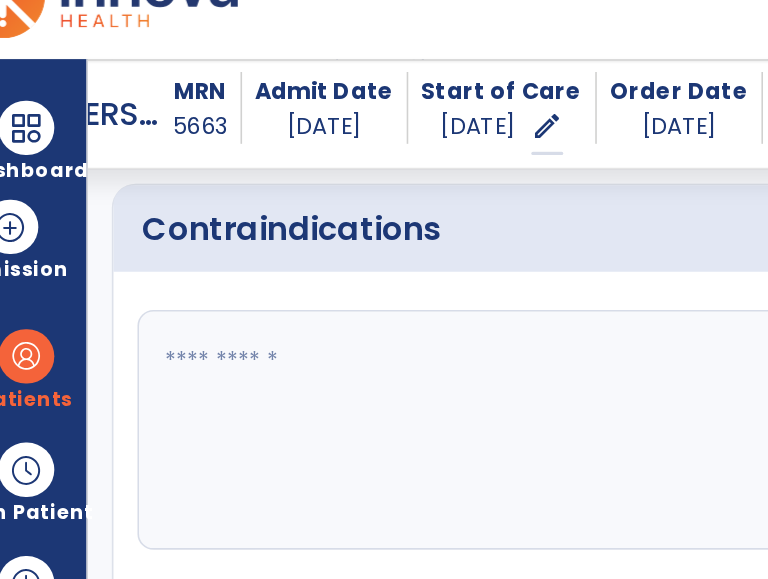 click on "fact_check" 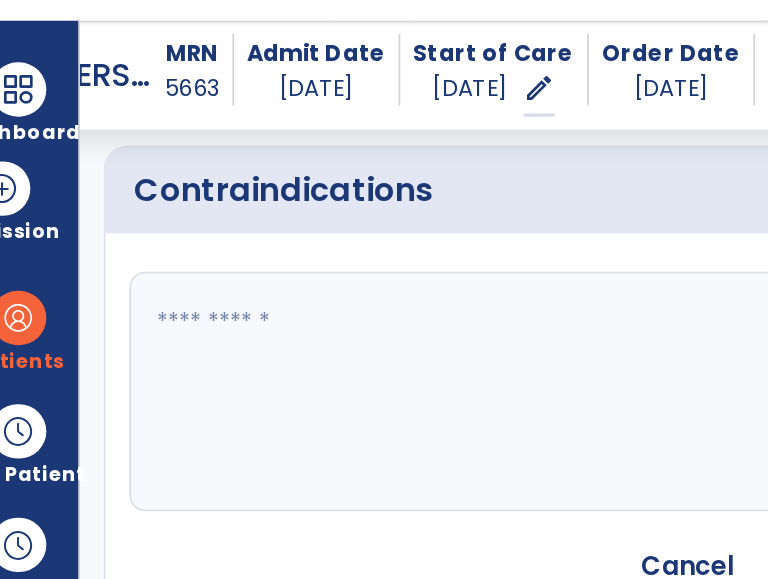 click on "Contraindications" 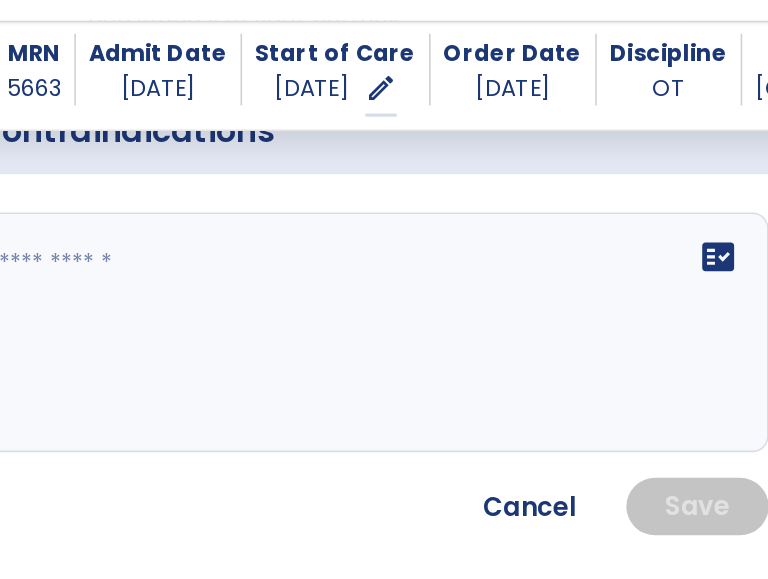 scroll, scrollTop: 1878, scrollLeft: 0, axis: vertical 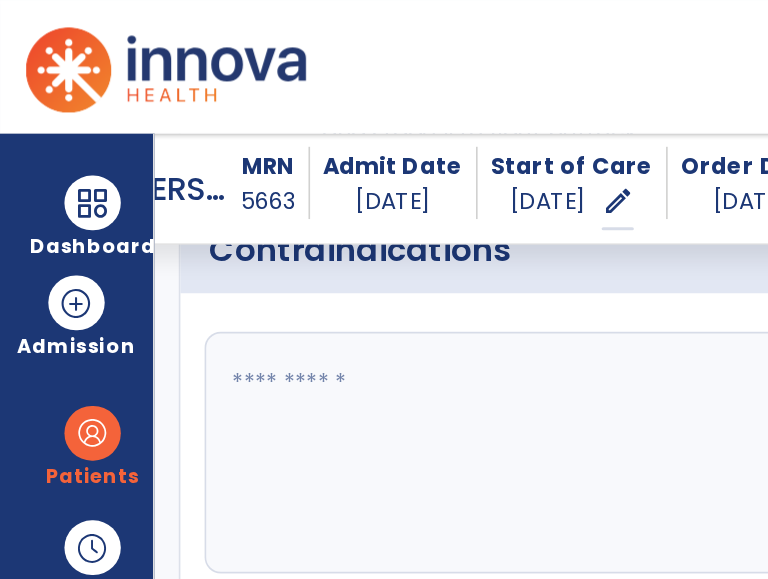 click on "Contraindications" 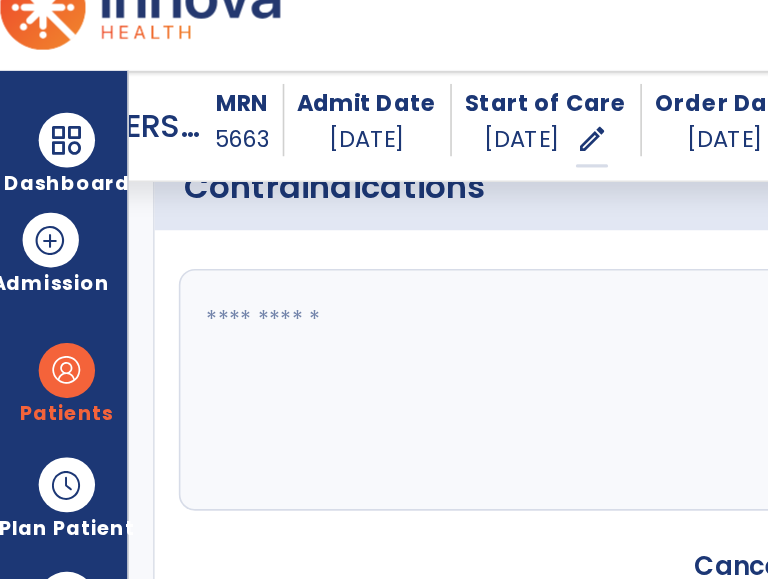 click on "domain_disabled   American Senior Communities   domain_disabled   East Lake Nursing & Rehab   expand_more   East Lake Nursing & Rehab  Go Live: On schedule My Time:   Thursday, Jul 10   Open your timecard  arrow_right Notifications  No Notifications yet   WC   Cheng, Wai Fu   expand_more   home   Home   person   Profile   help   Help   logout   Log out" at bounding box center [384, 41] 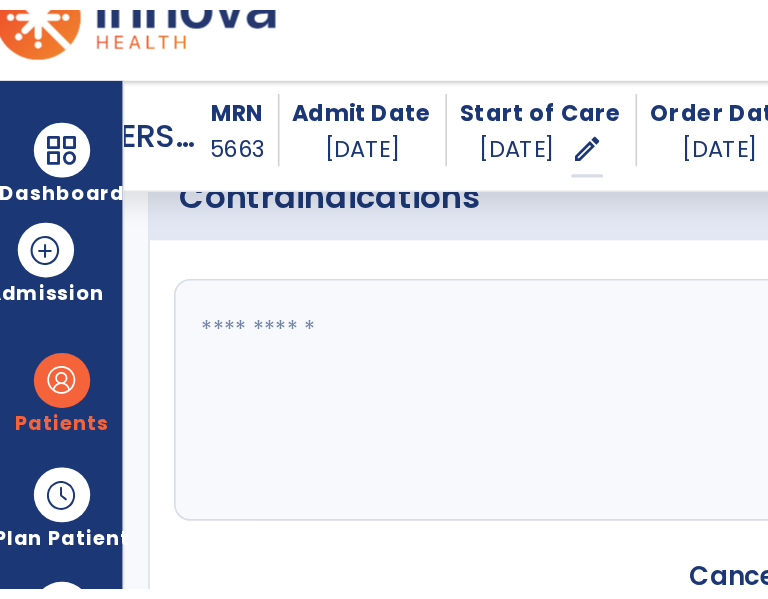 scroll, scrollTop: 1874, scrollLeft: 0, axis: vertical 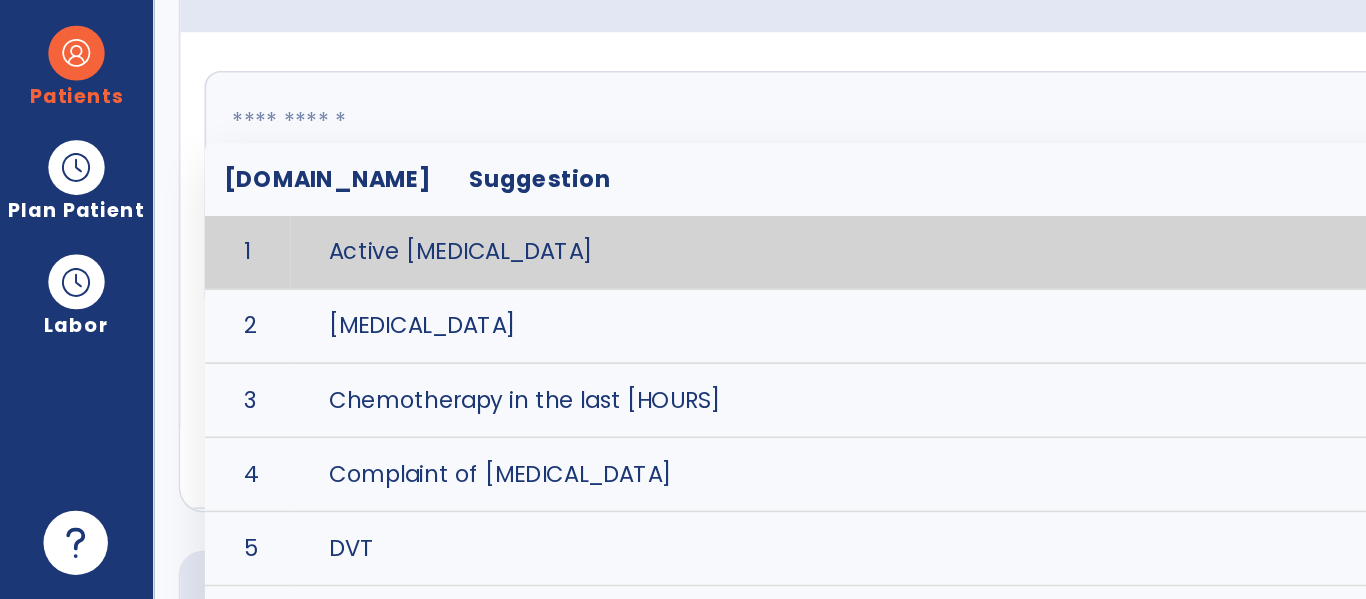 click 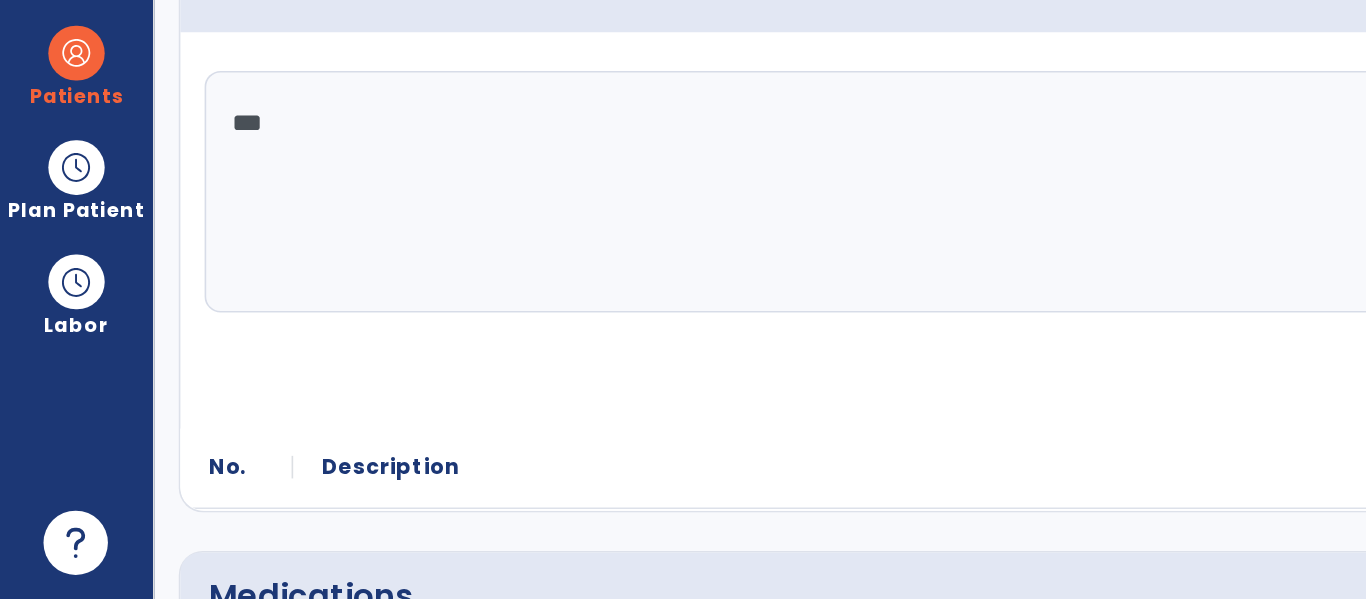 scroll, scrollTop: 1656, scrollLeft: 0, axis: vertical 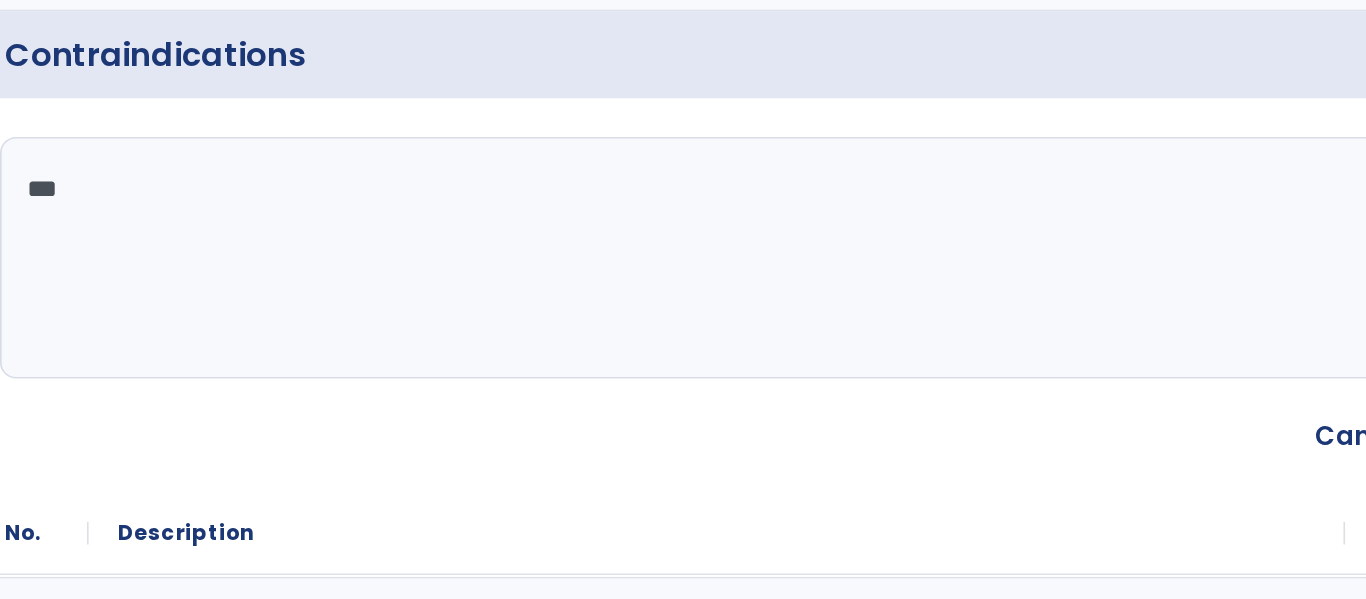 type on "****" 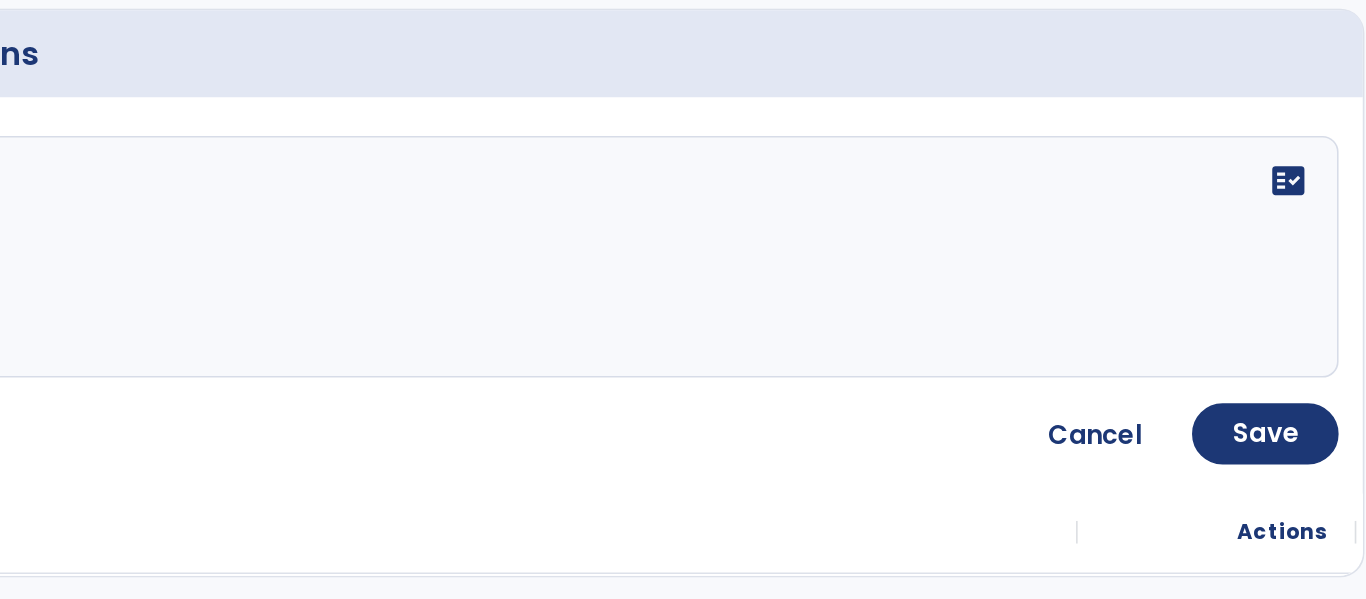 scroll, scrollTop: 0, scrollLeft: 0, axis: both 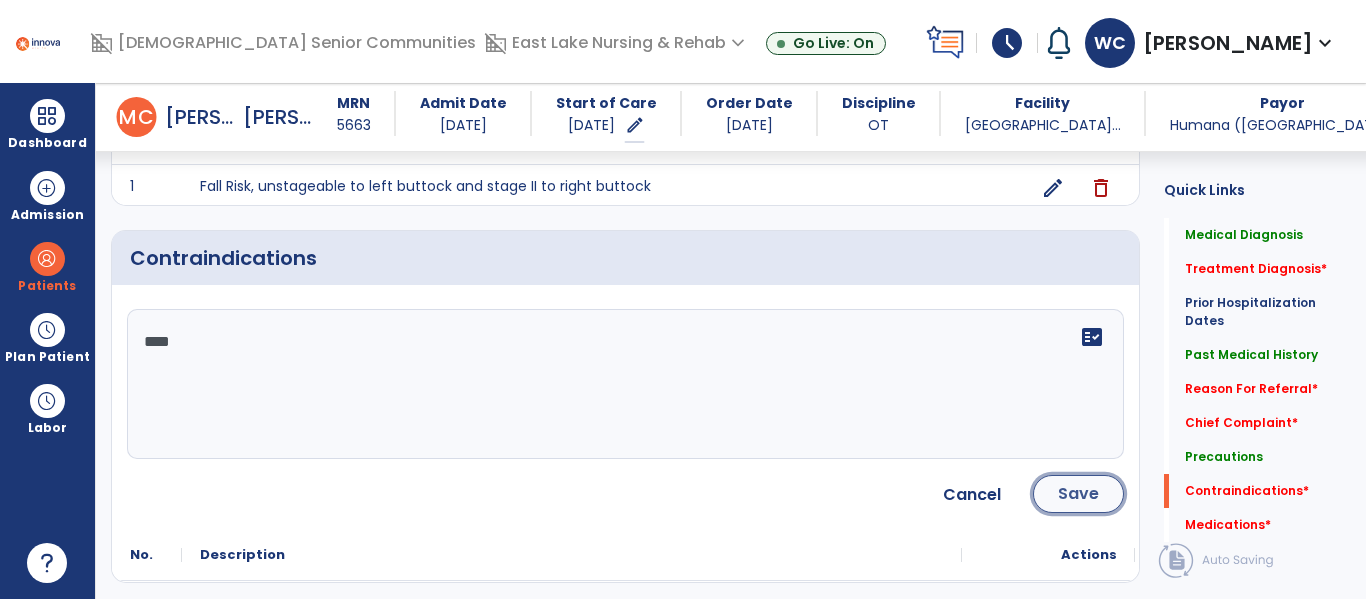 click on "Save" 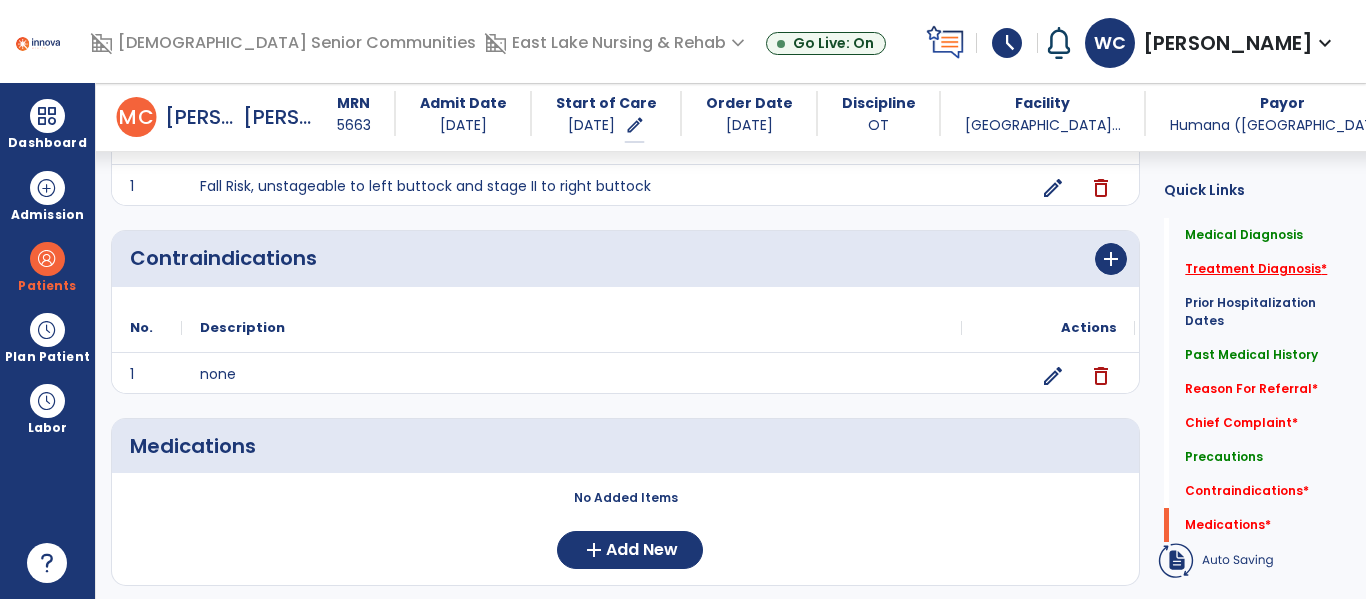 click on "Treatment Diagnosis   *" 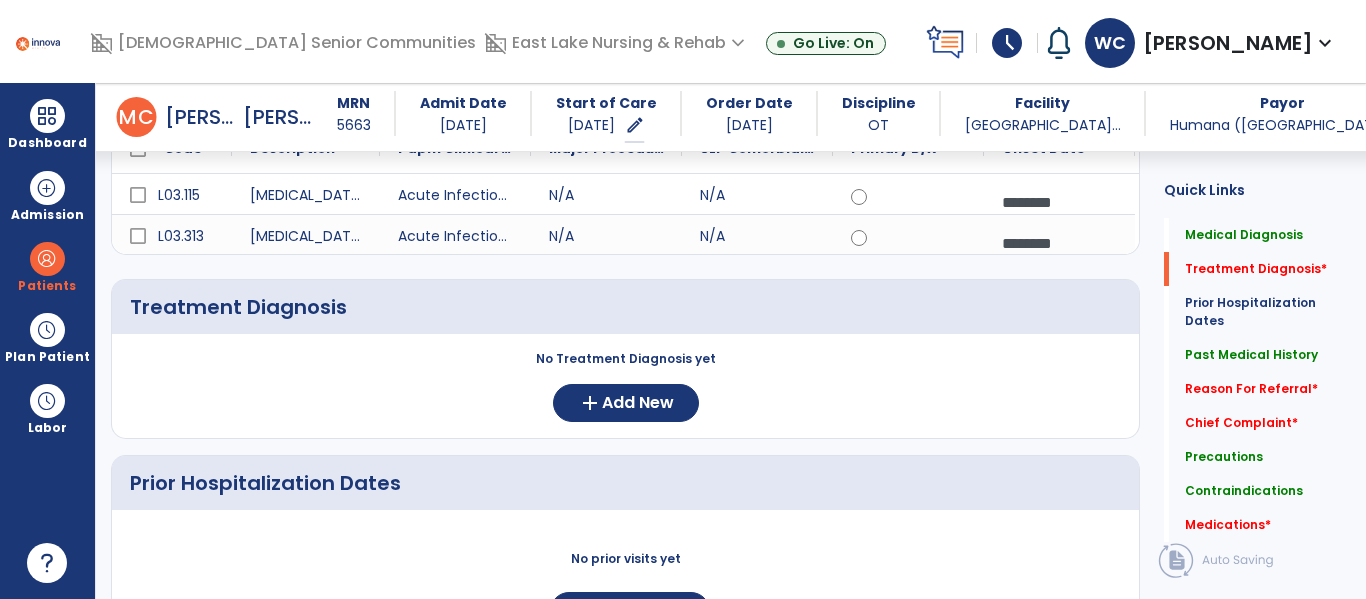 scroll, scrollTop: 251, scrollLeft: 0, axis: vertical 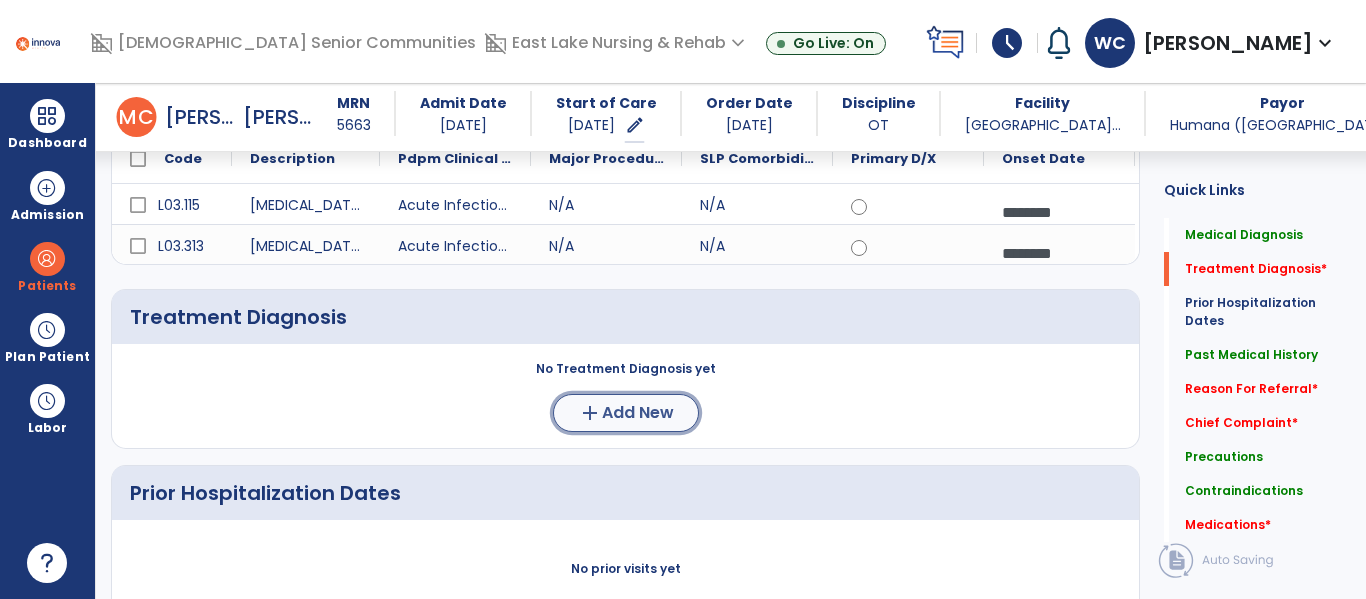 click on "add  Add New" 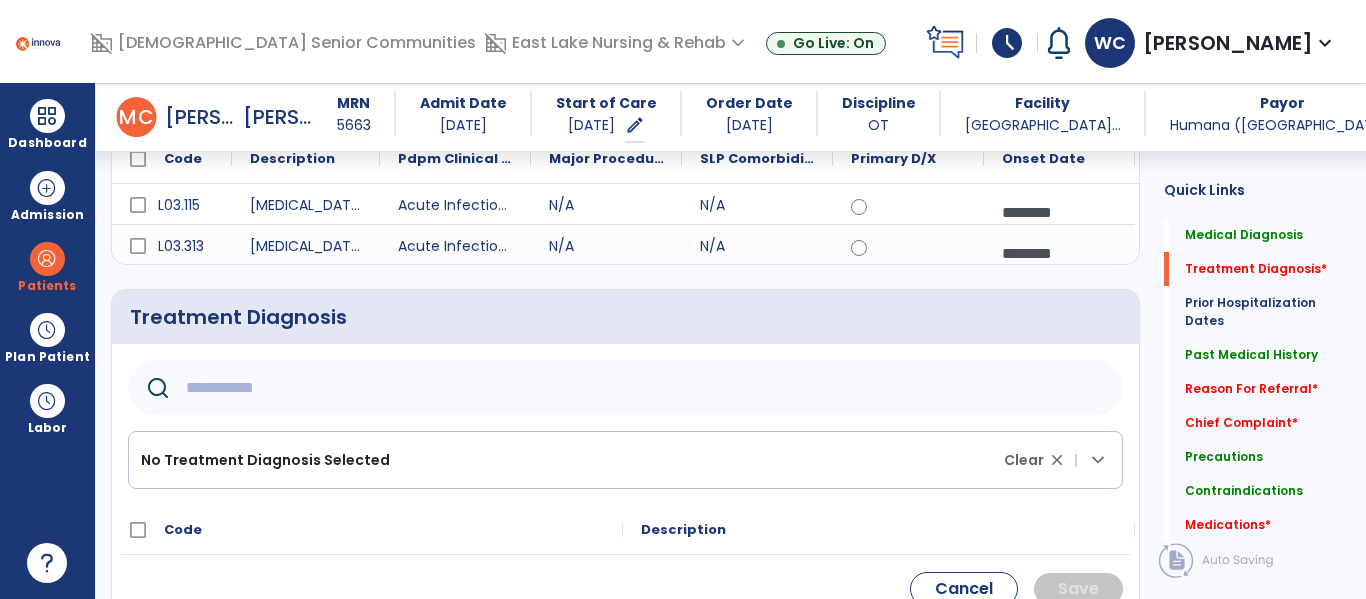 click 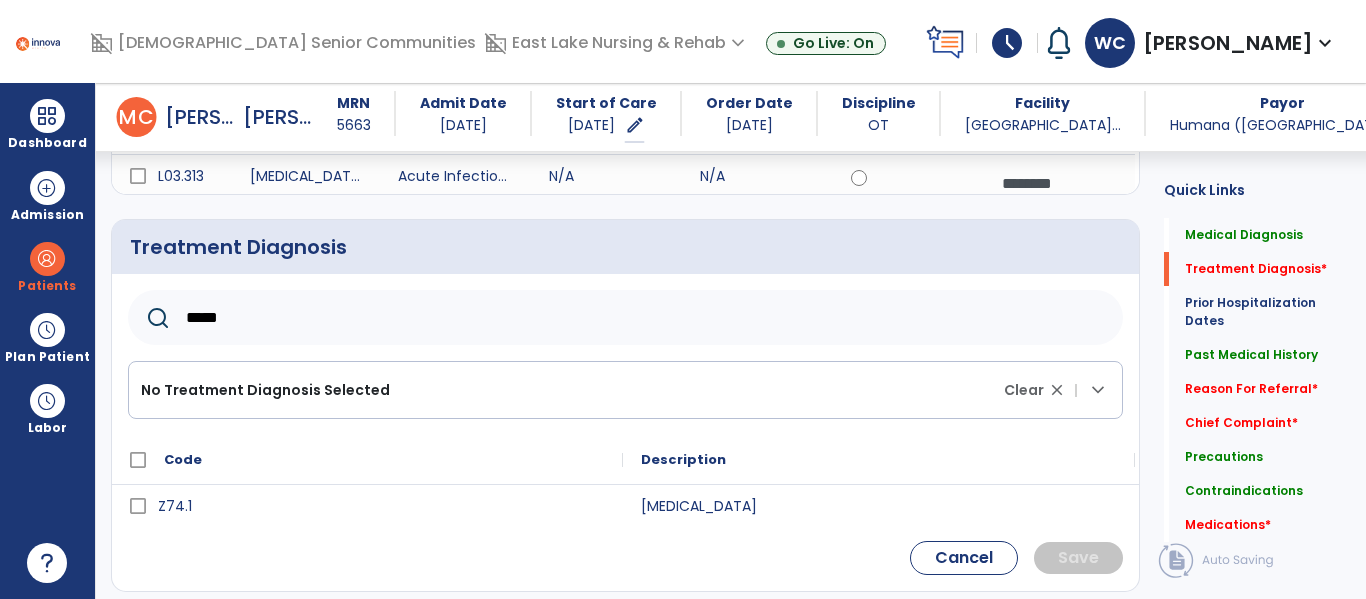 scroll, scrollTop: 331, scrollLeft: 0, axis: vertical 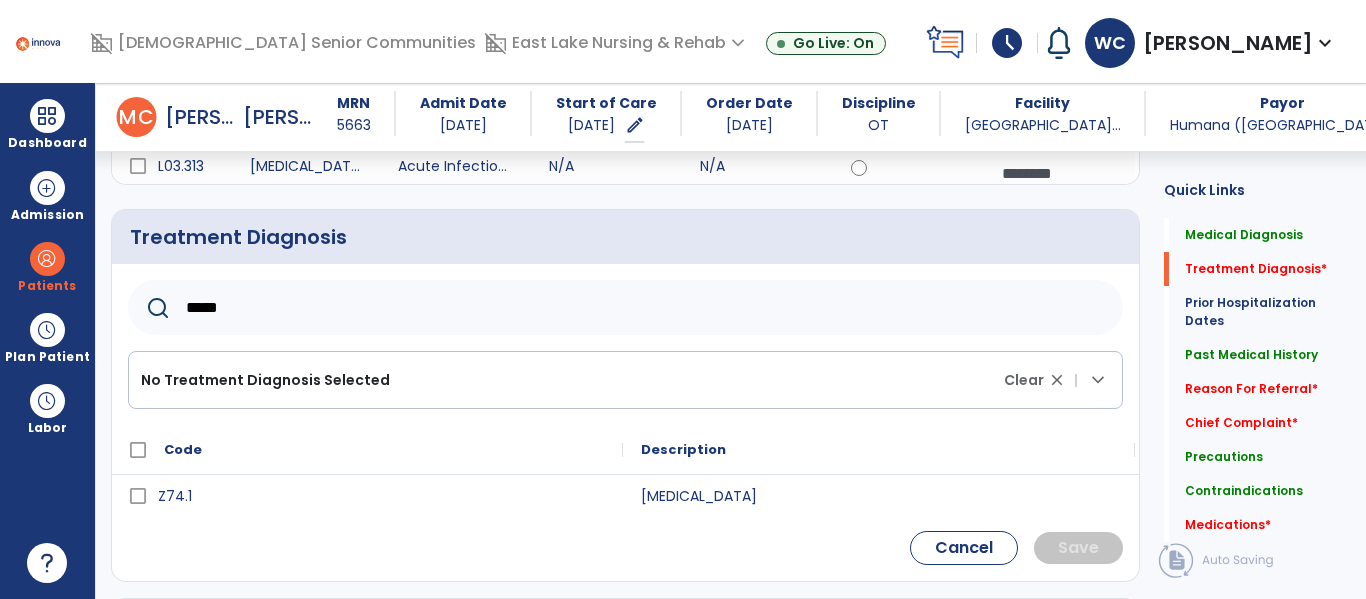 type on "*****" 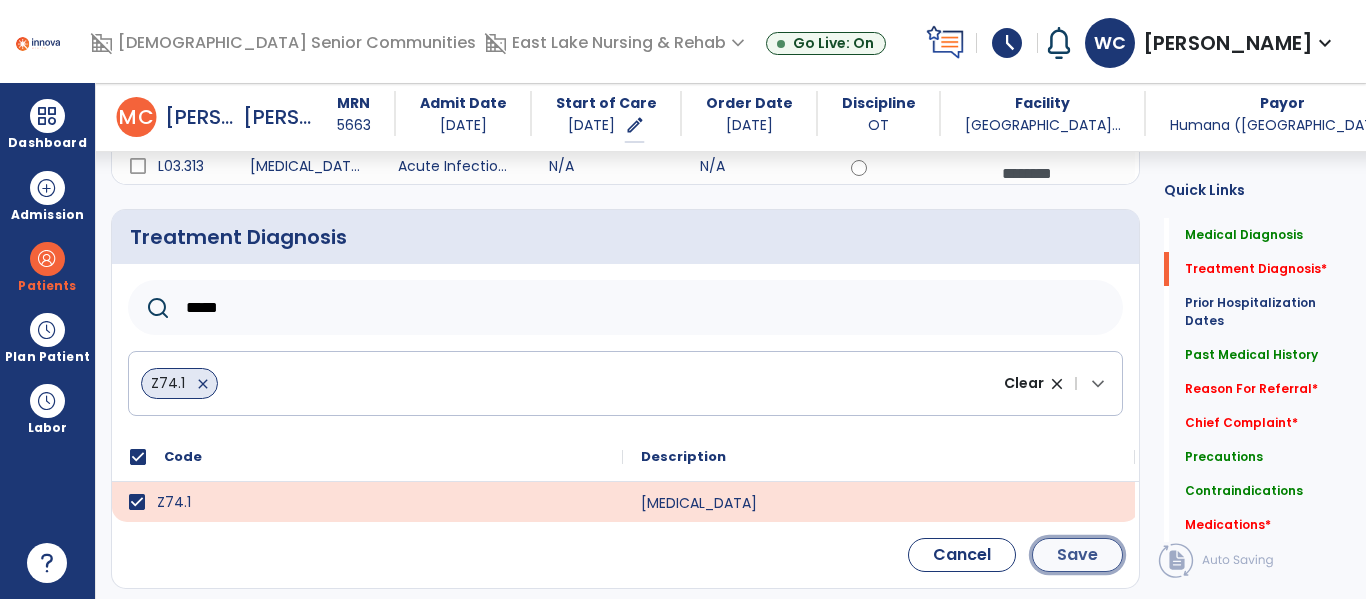 click on "Save" 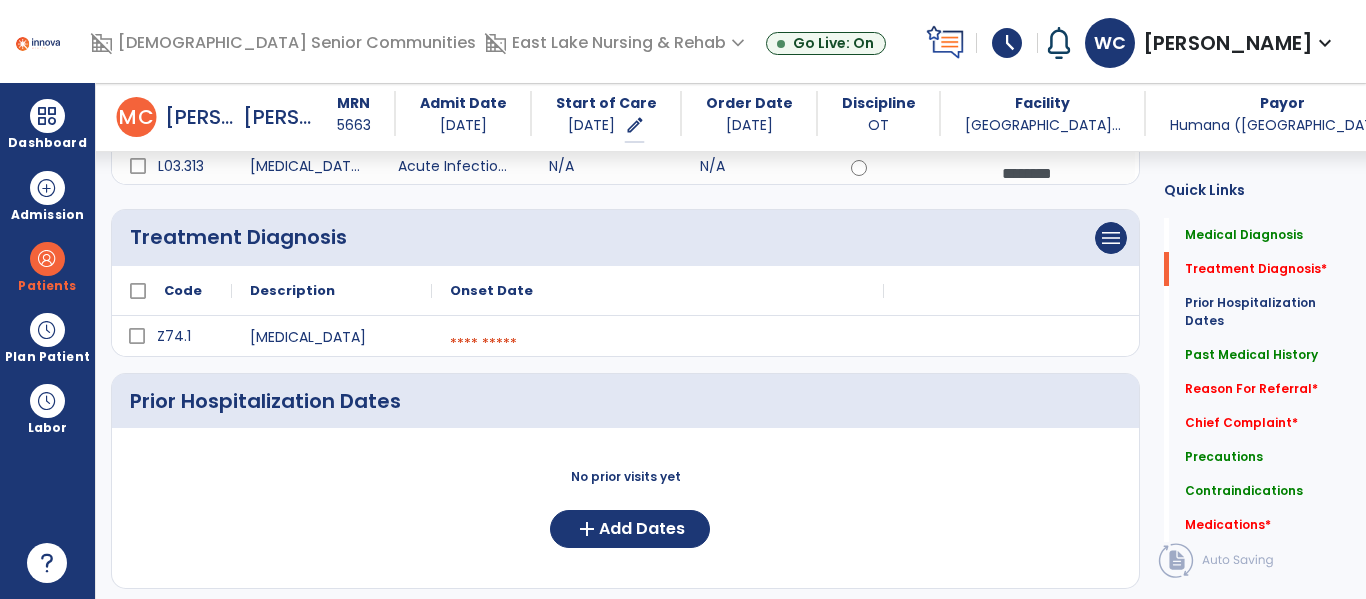 click at bounding box center (658, 344) 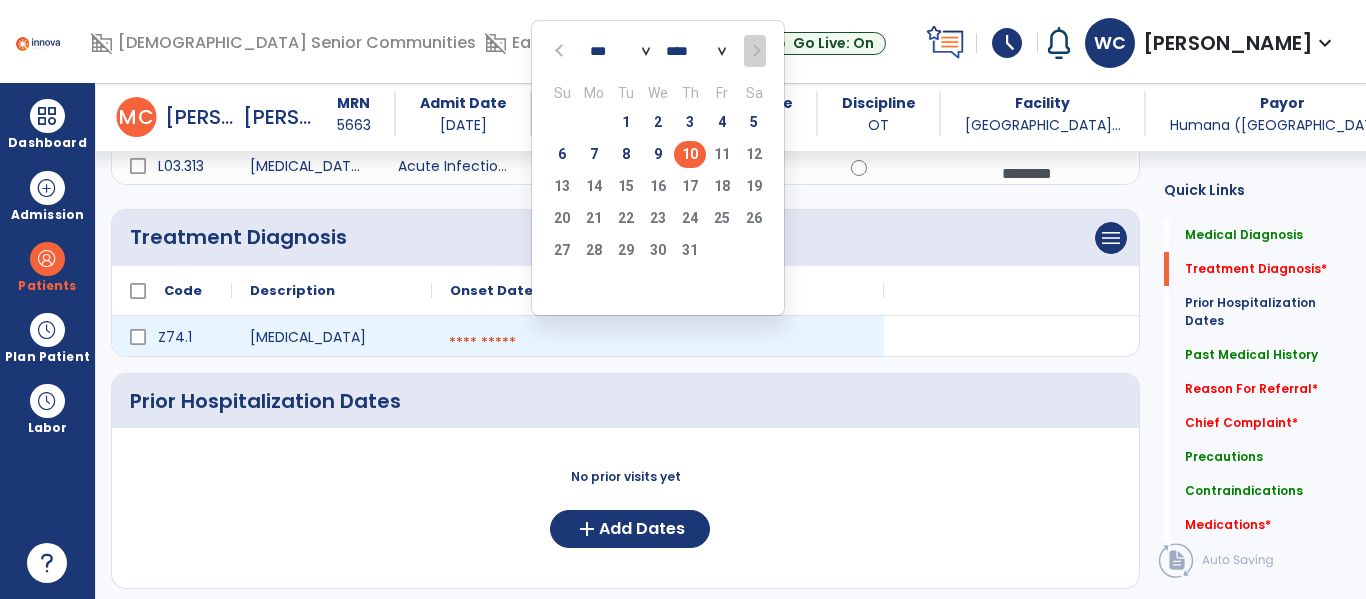 click on "10" 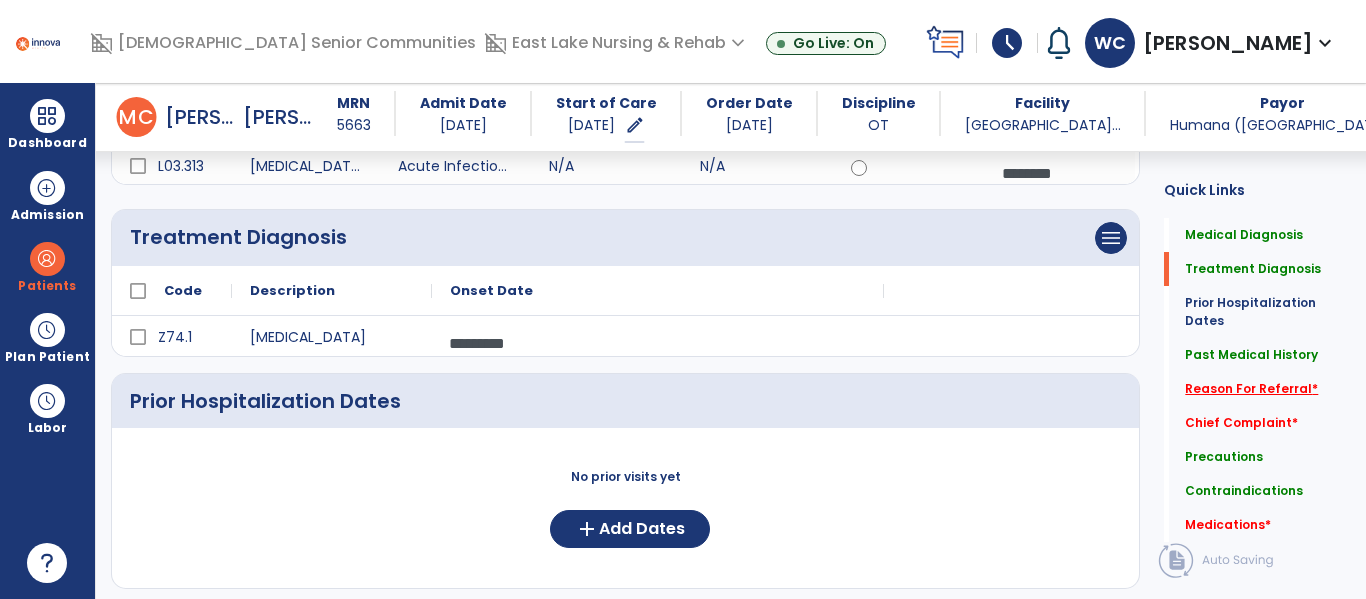 click on "Reason For Referral   *" 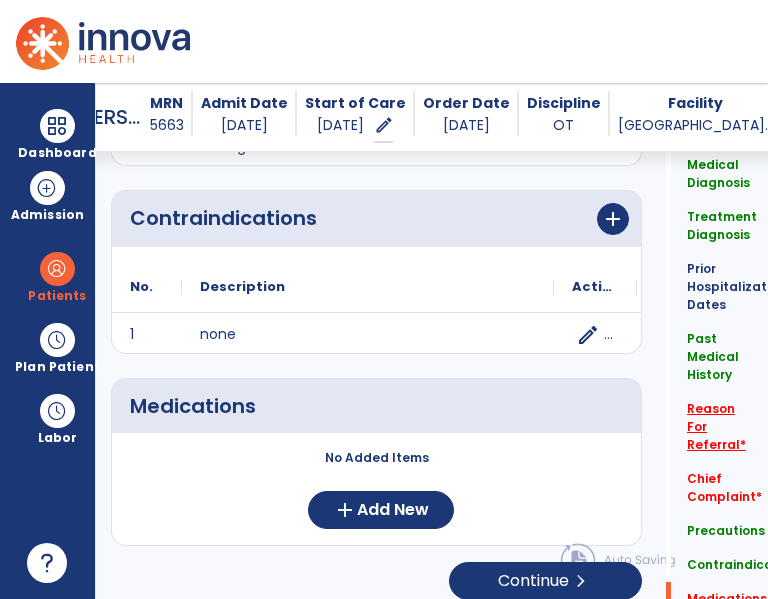 scroll, scrollTop: 1820, scrollLeft: 0, axis: vertical 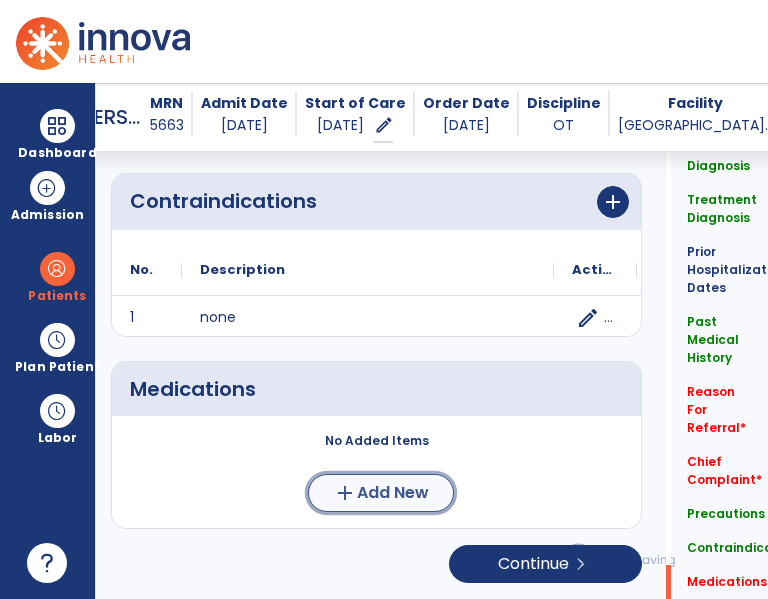 click on "Add New" 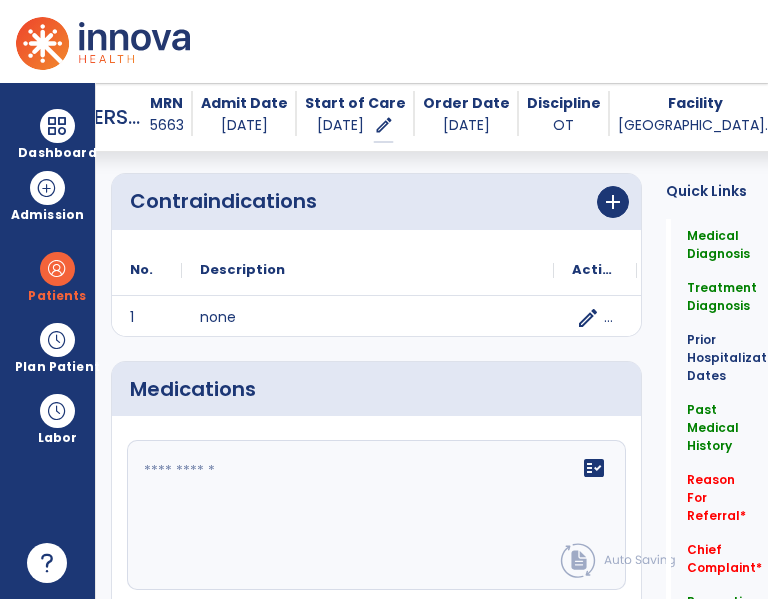 click 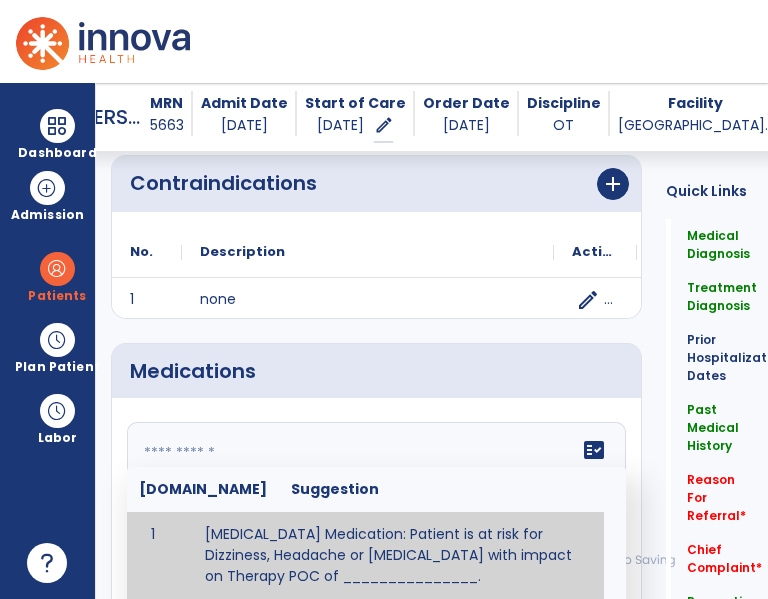 paste on "**********" 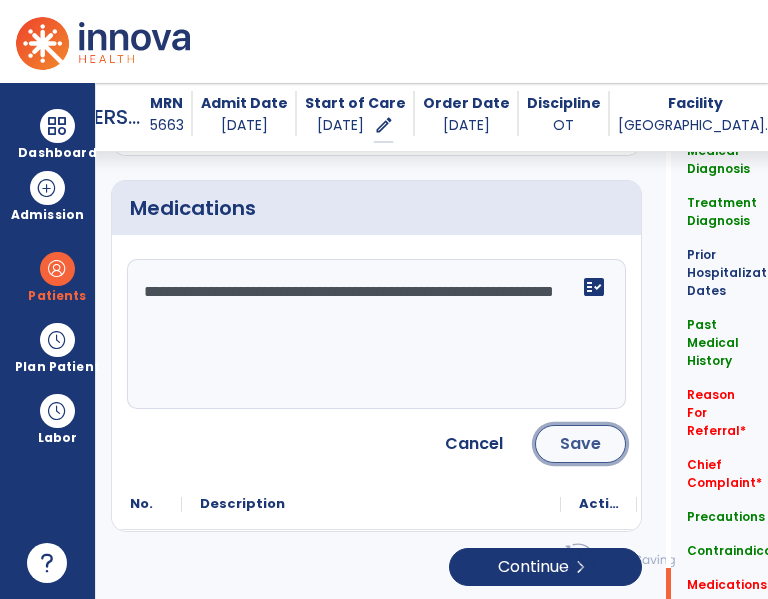 click on "Save" 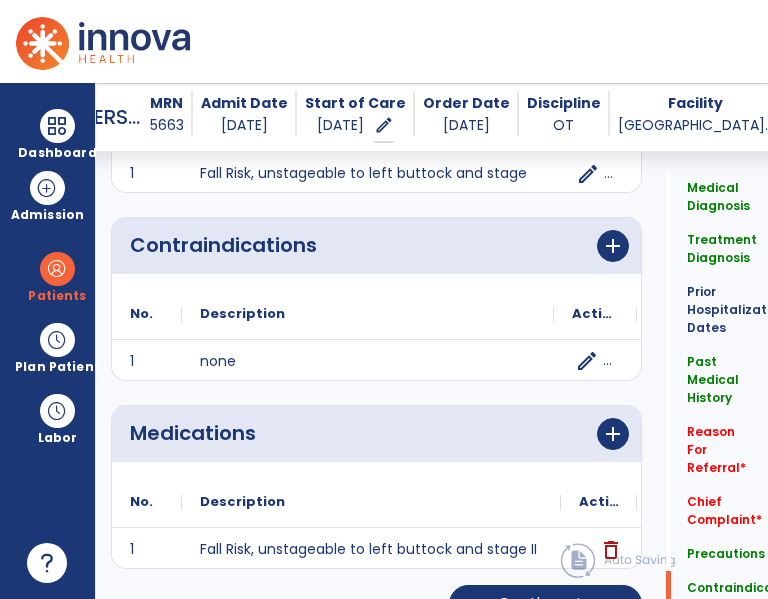 click on "edit delete" 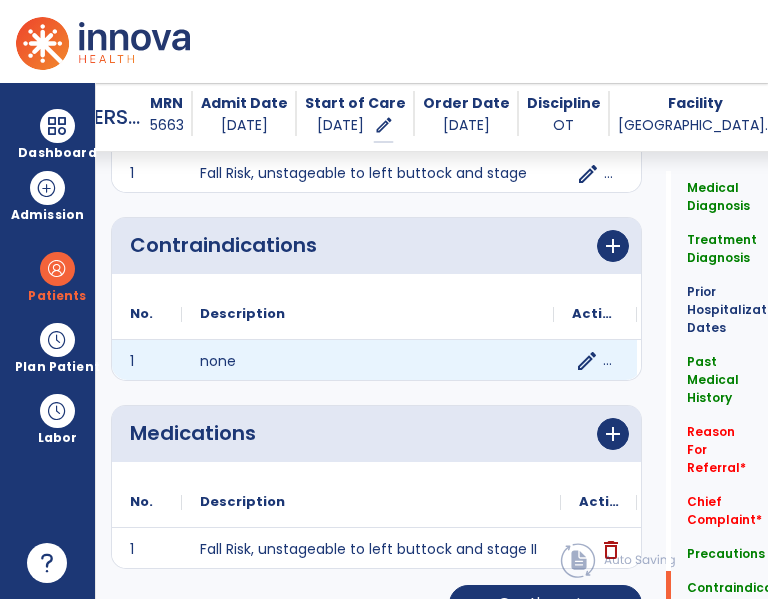 scroll, scrollTop: 1776, scrollLeft: 0, axis: vertical 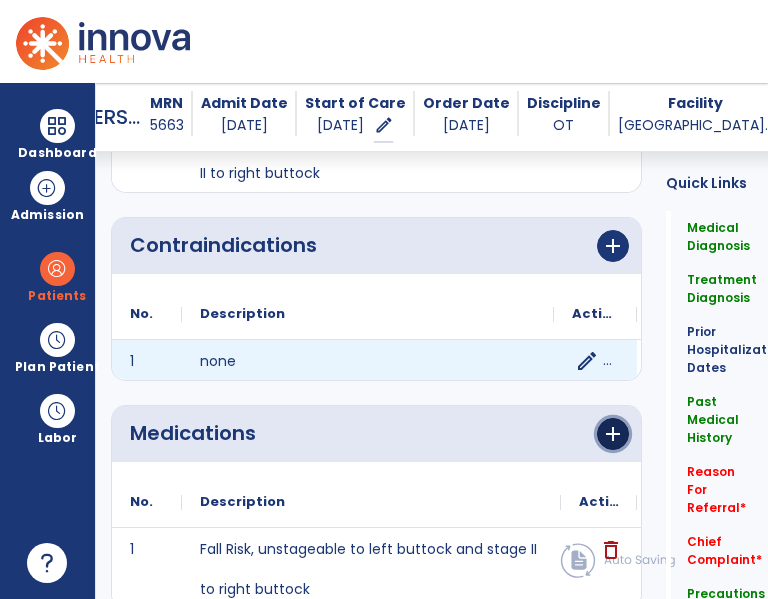 click on "add" 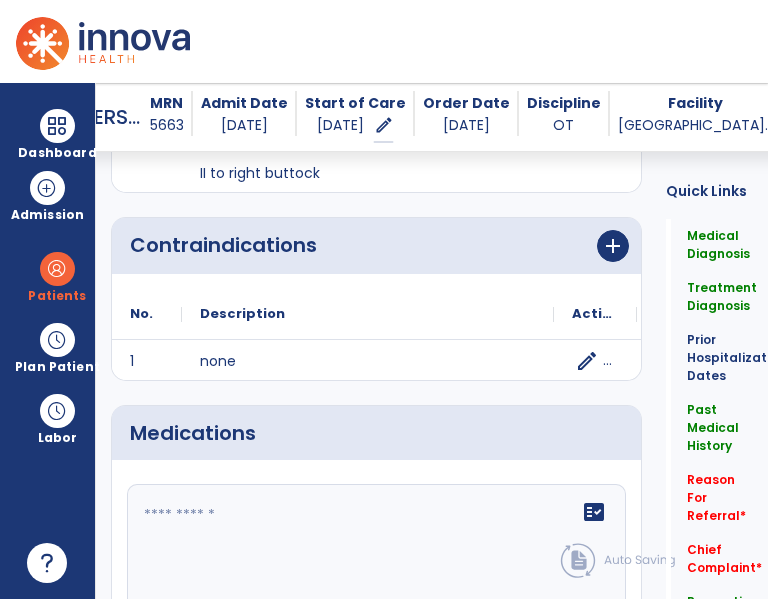 click 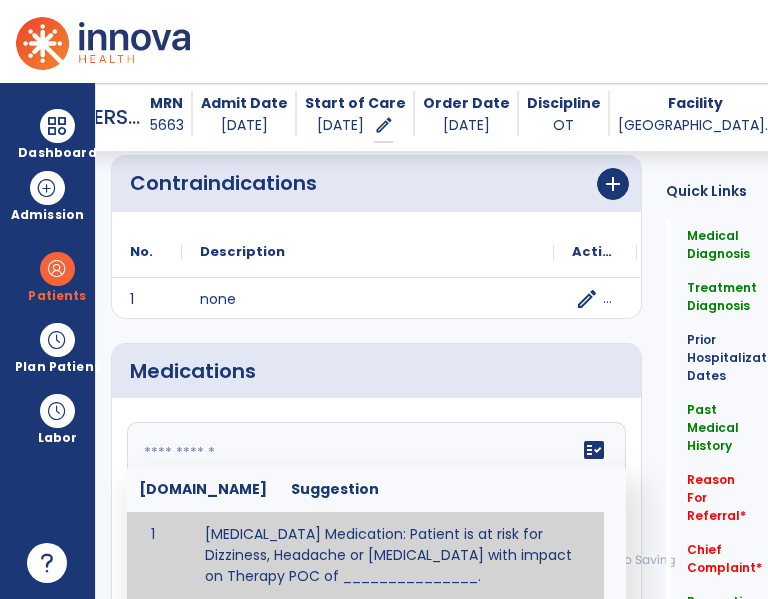 paste on "**********" 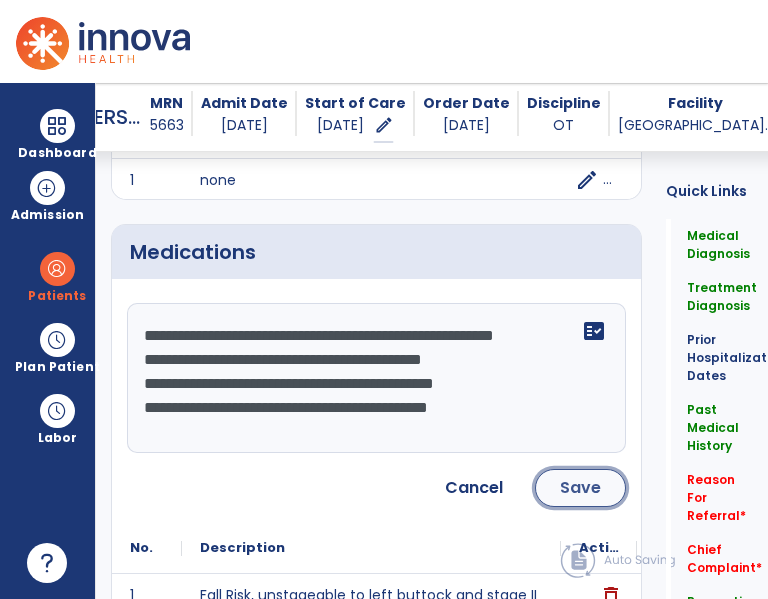 click on "Save" 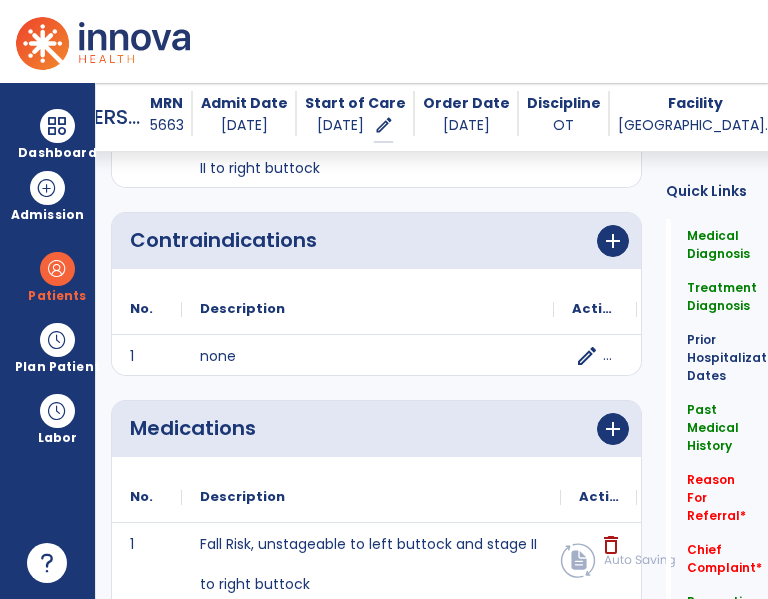 scroll, scrollTop: 1957, scrollLeft: 0, axis: vertical 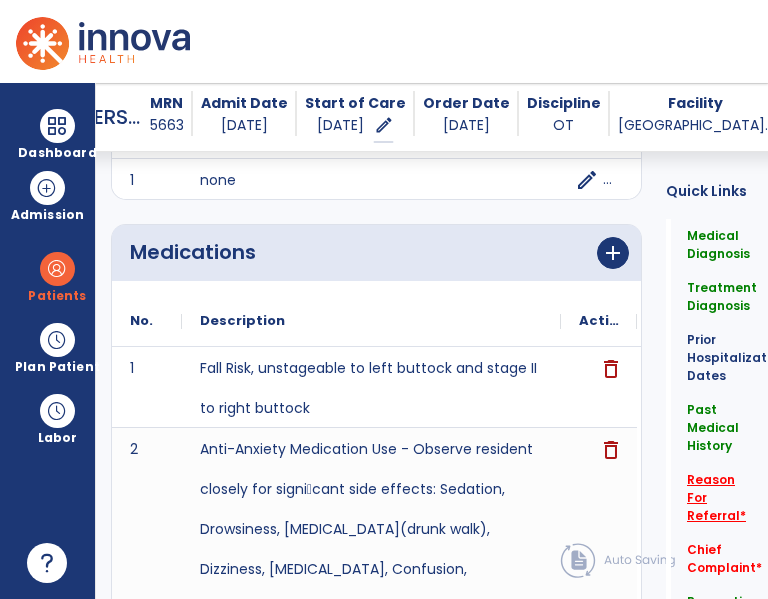 click on "Reason For Referral   *" 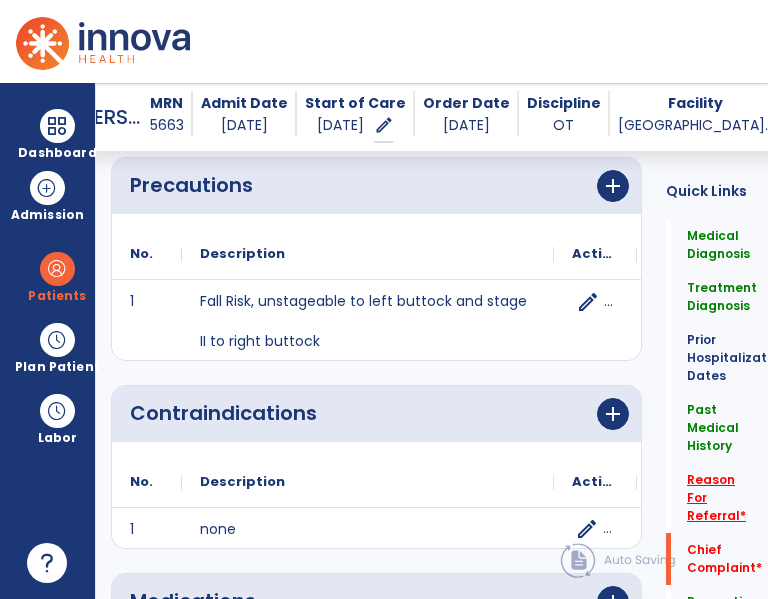 scroll, scrollTop: 995, scrollLeft: 0, axis: vertical 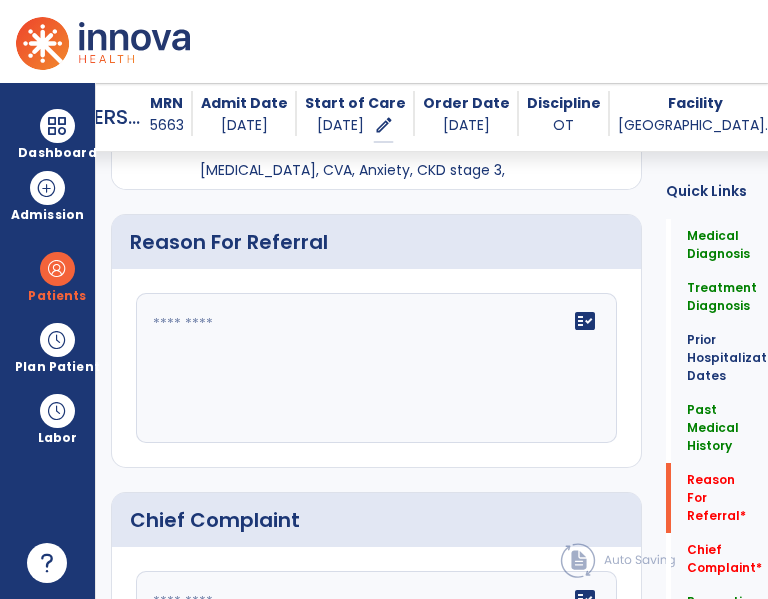 click on "fact_check" 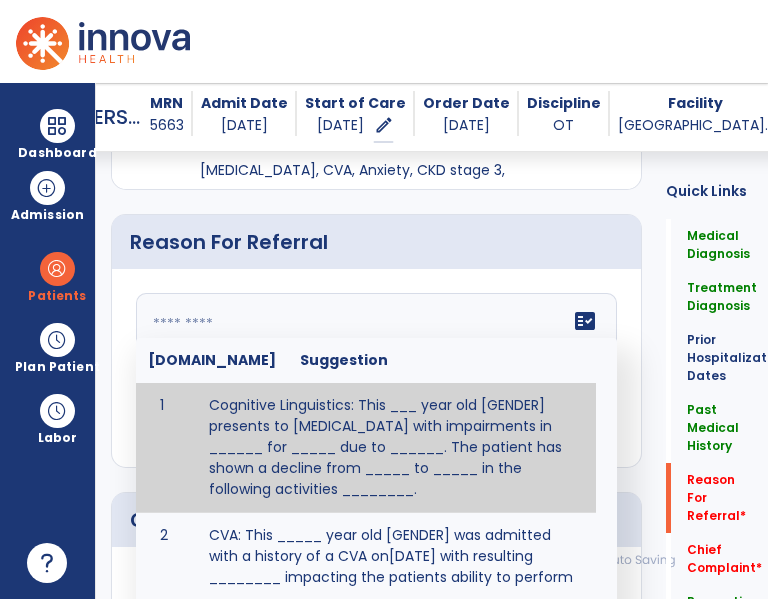 paste on "**********" 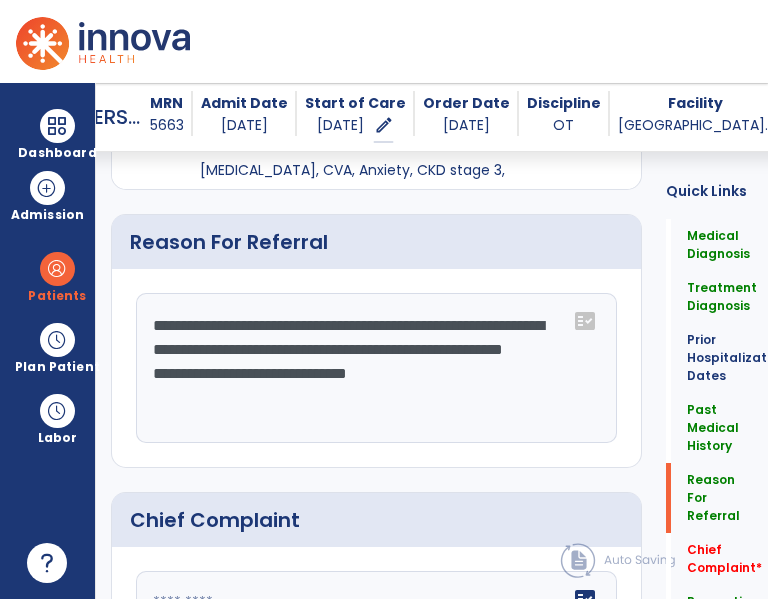 type on "**********" 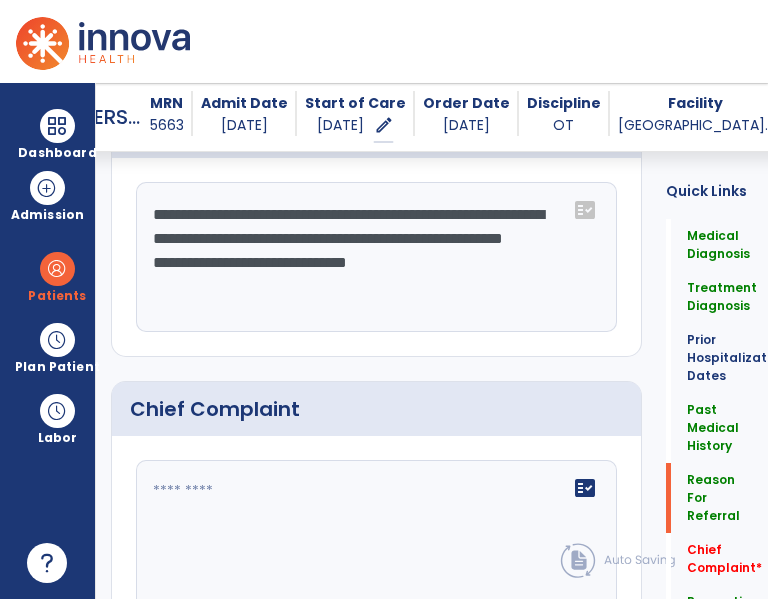 click 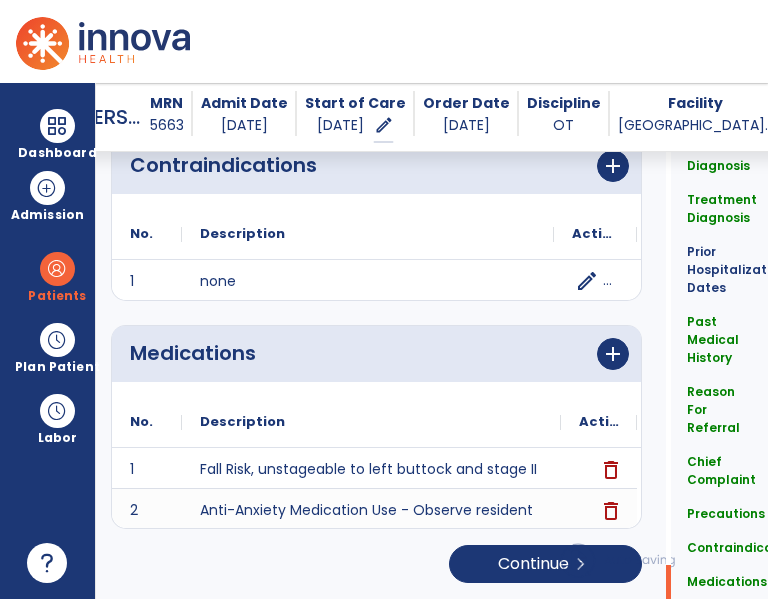 scroll, scrollTop: 1856, scrollLeft: 0, axis: vertical 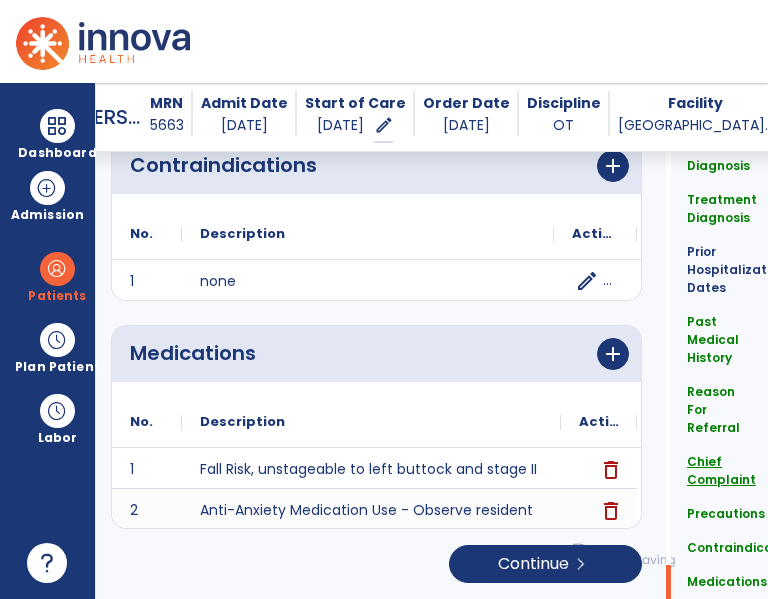 type on "**********" 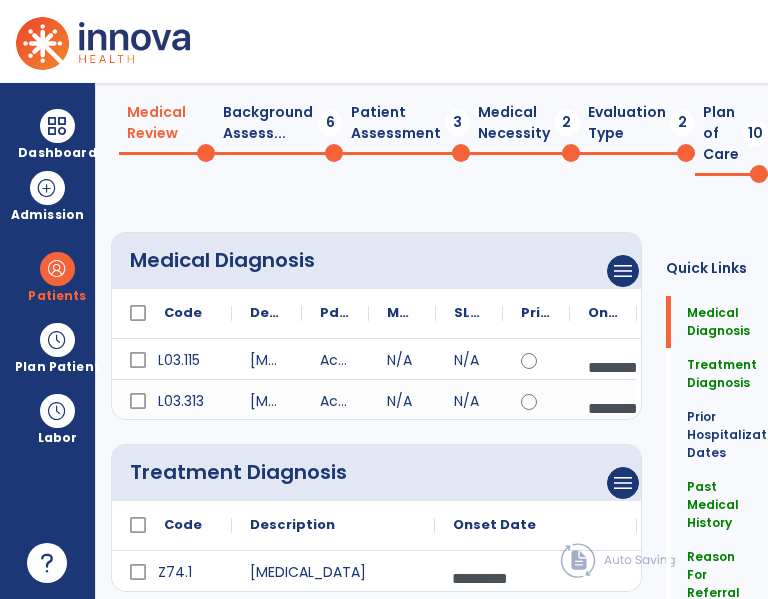 scroll, scrollTop: 0, scrollLeft: 0, axis: both 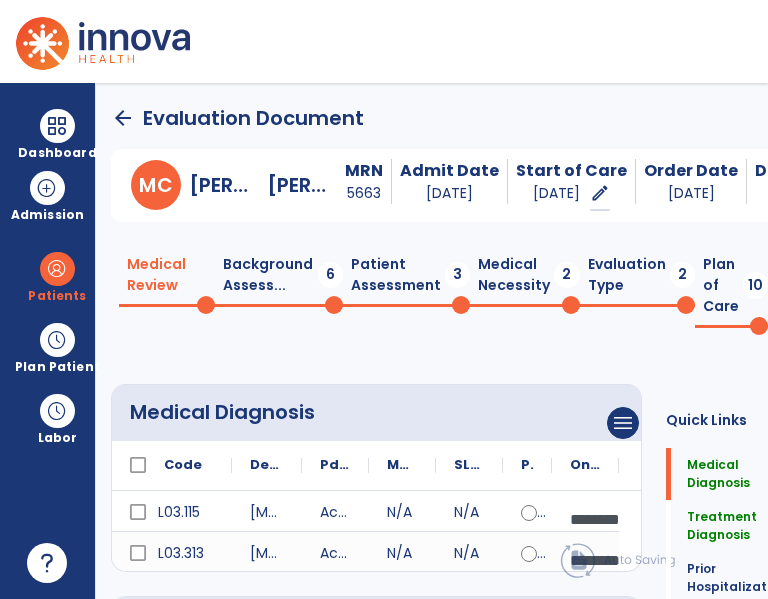click on "Background Assess...  6" 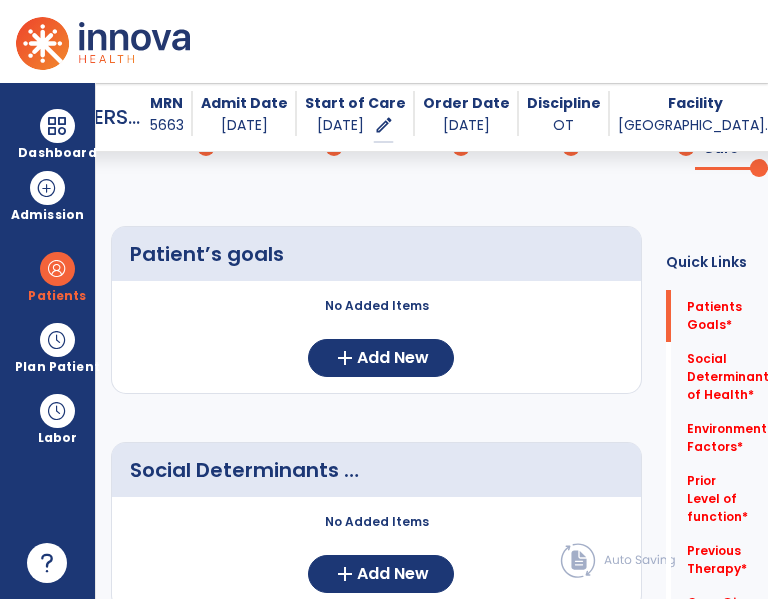 scroll, scrollTop: 141, scrollLeft: 0, axis: vertical 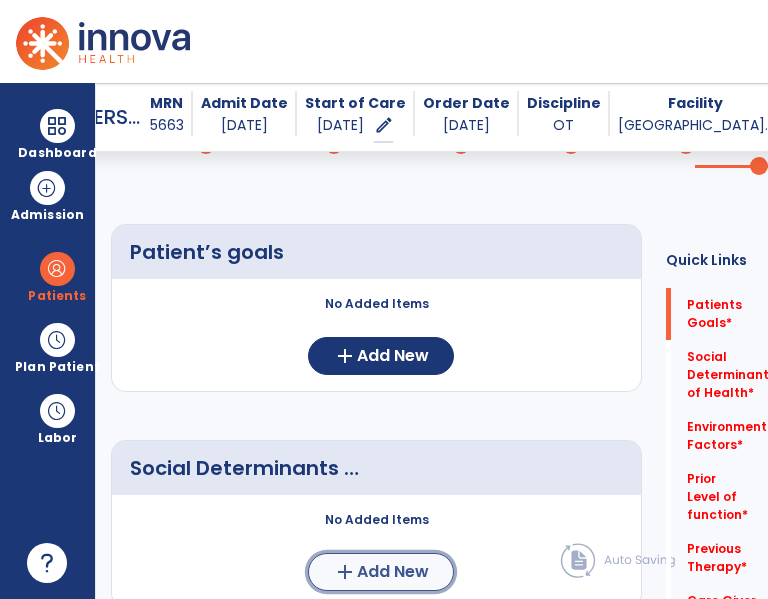 click on "add  Add New" 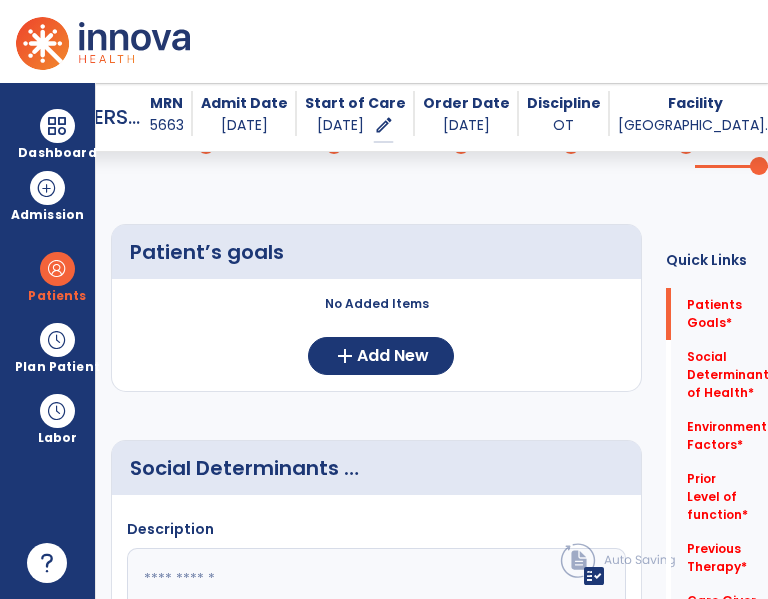click 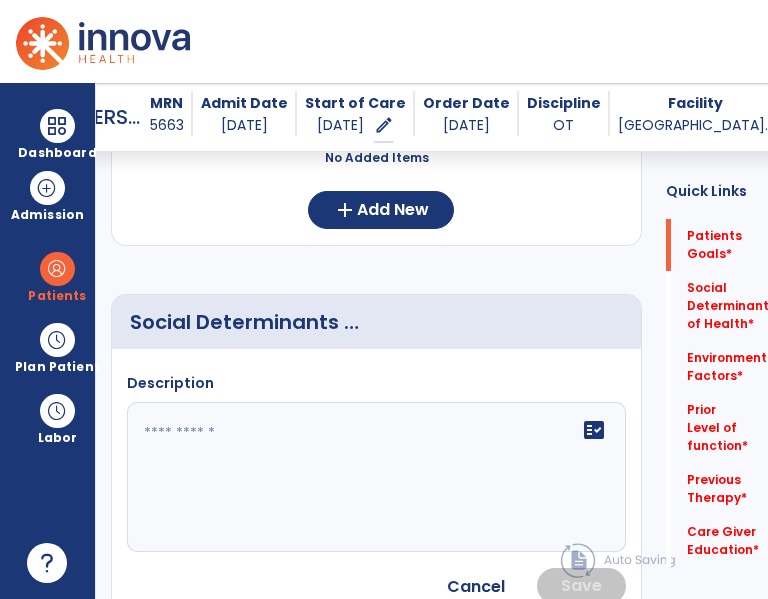 click 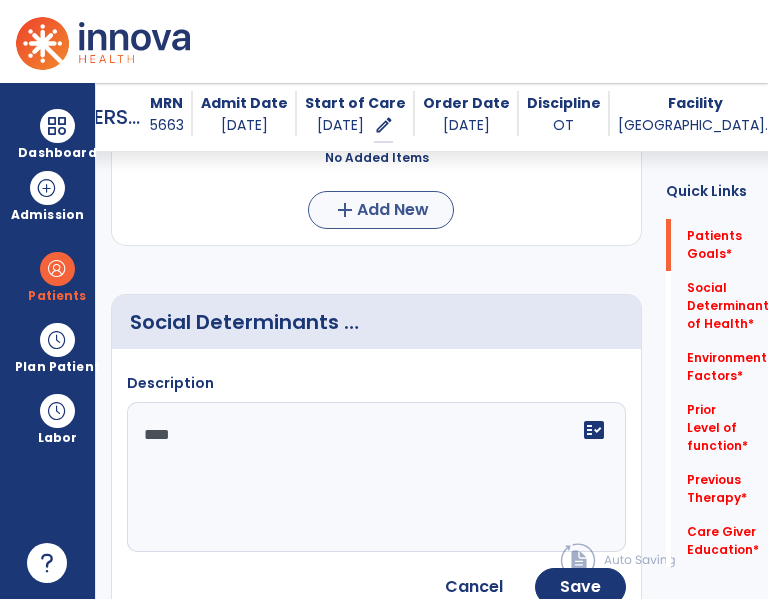 type on "****" 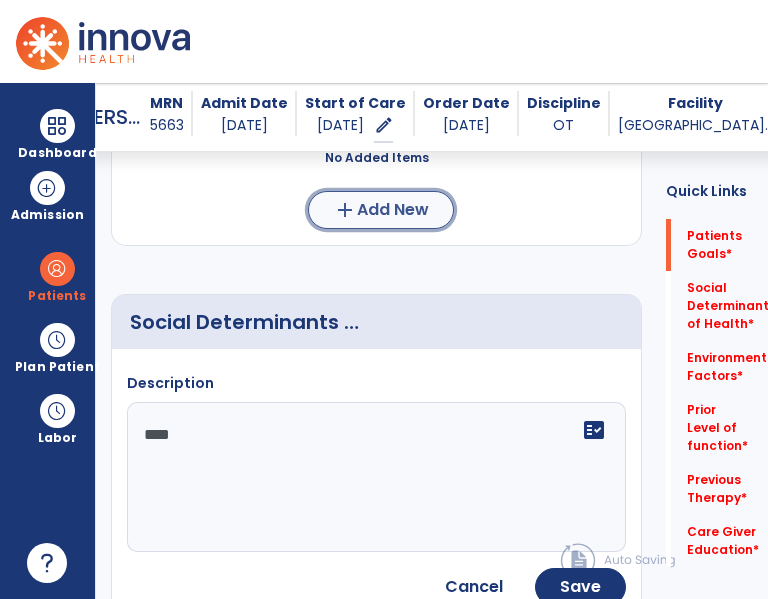 click on "add  Add New" 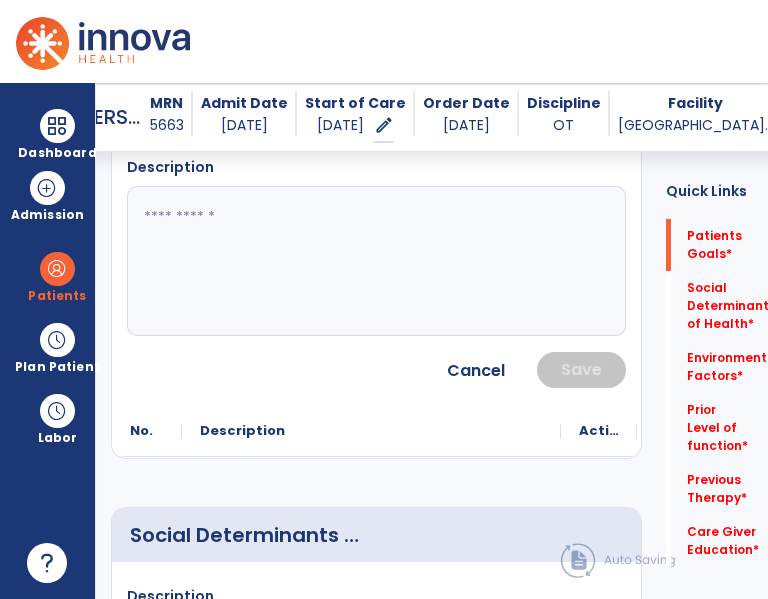 click 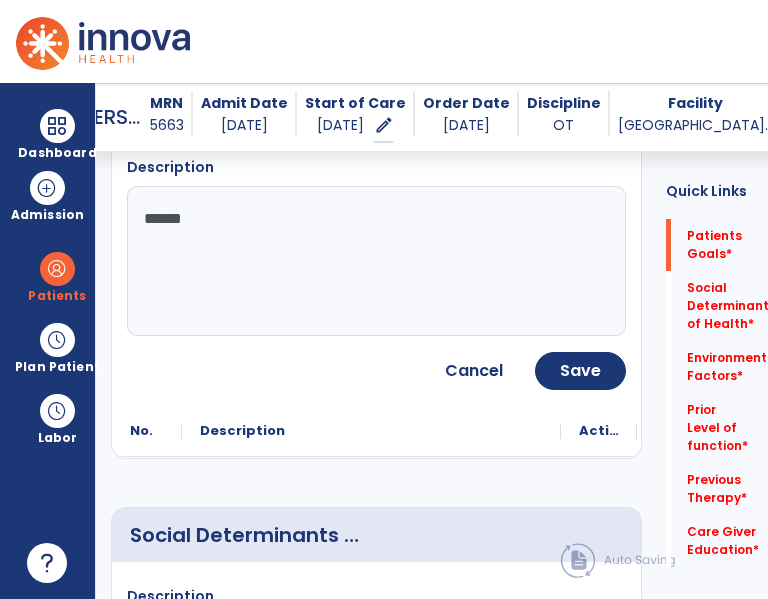 type on "*******" 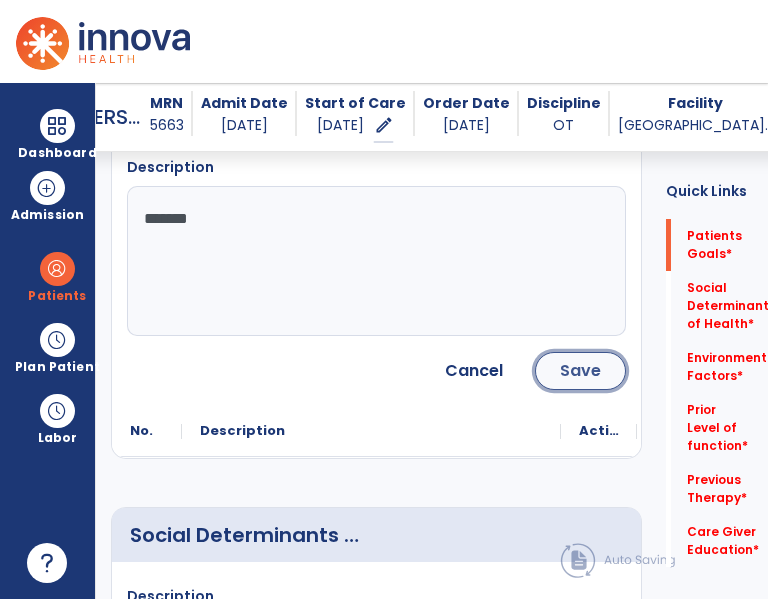 click on "Save" 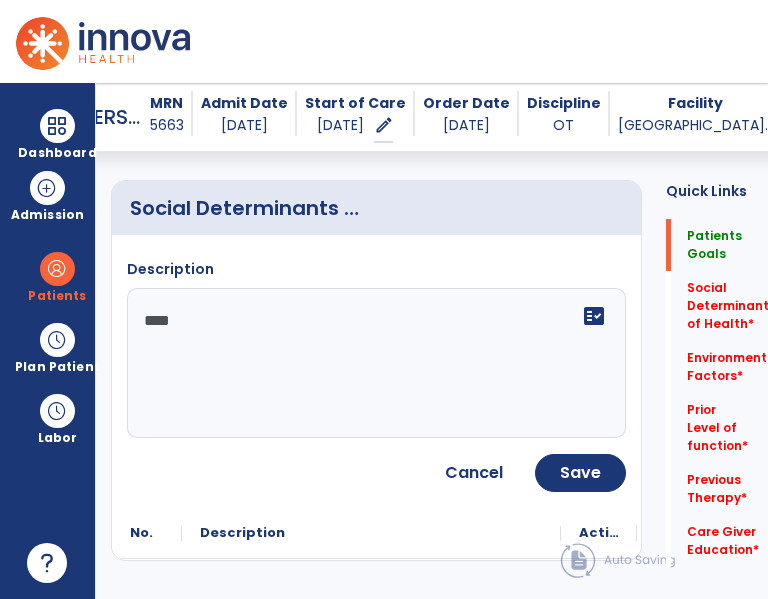 scroll, scrollTop: 395, scrollLeft: 0, axis: vertical 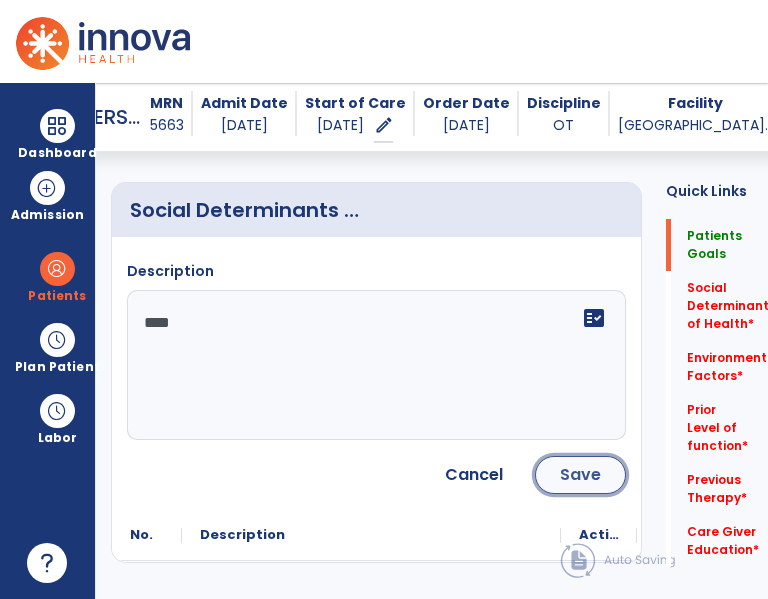 click on "Save" 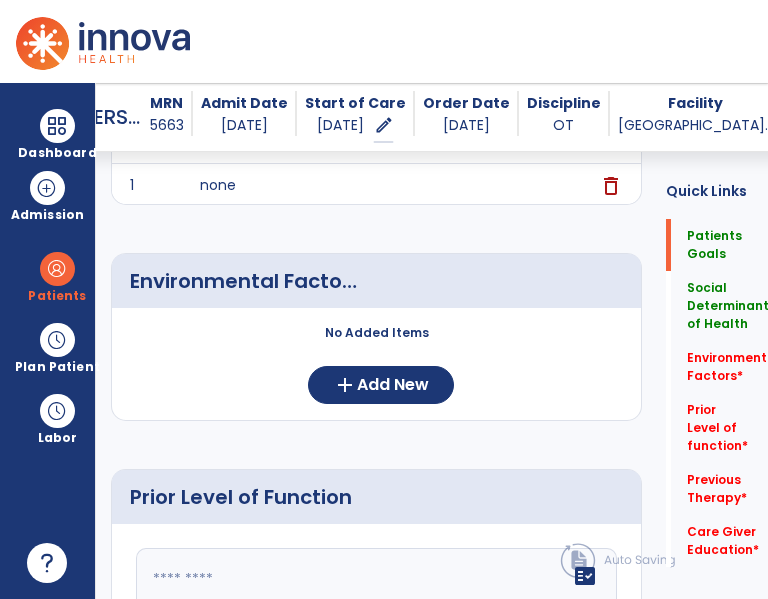 scroll, scrollTop: 555, scrollLeft: 0, axis: vertical 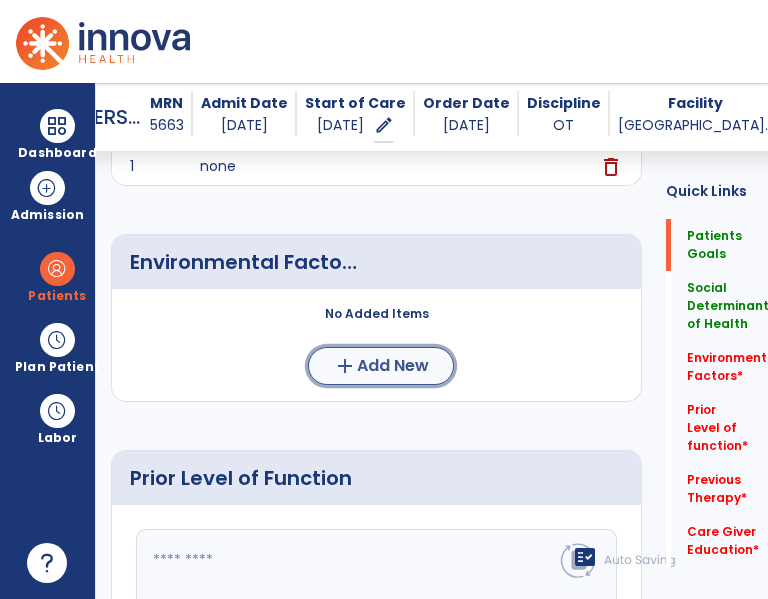 click on "add  Add New" 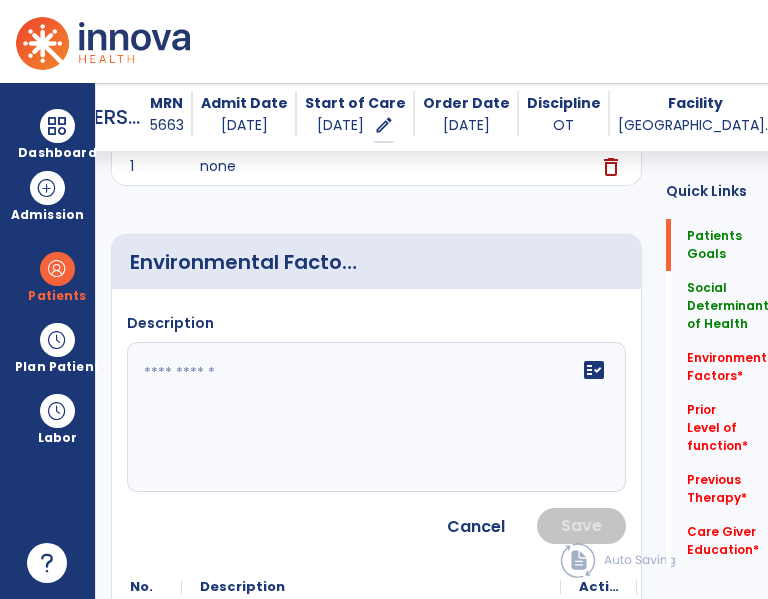 click 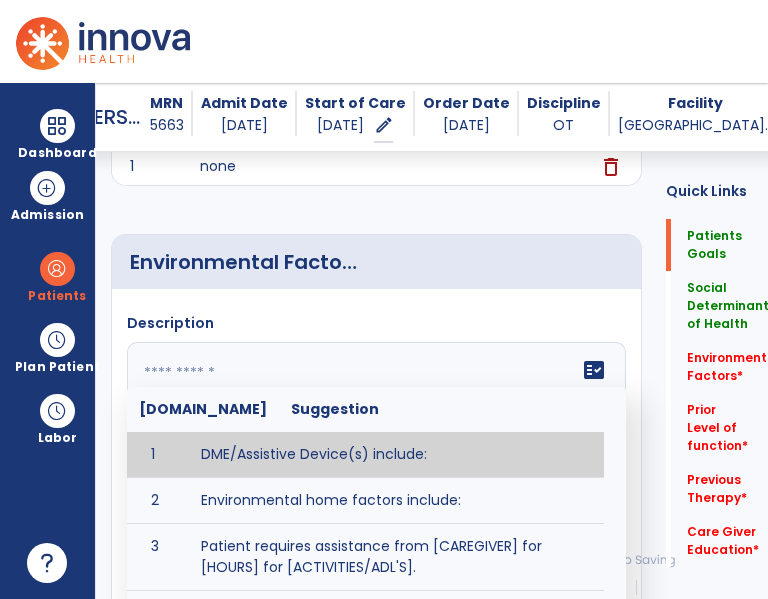 paste on "**********" 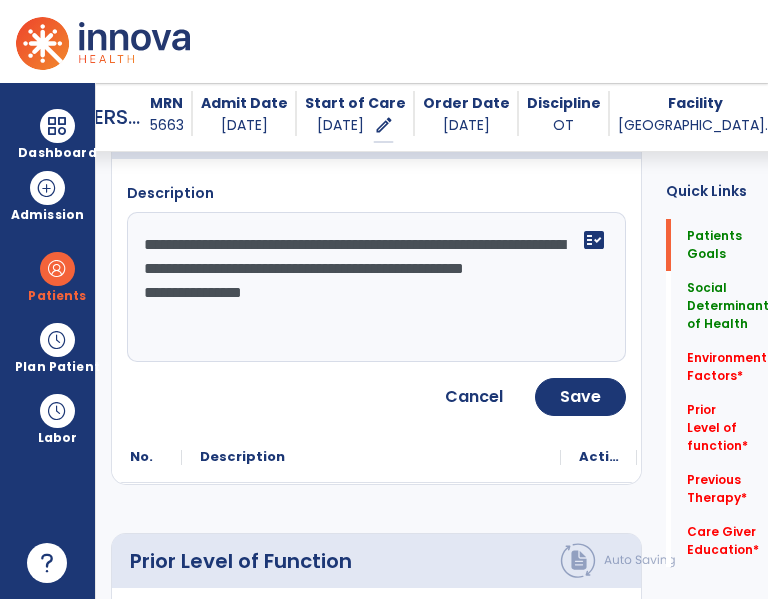 scroll, scrollTop: 680, scrollLeft: 0, axis: vertical 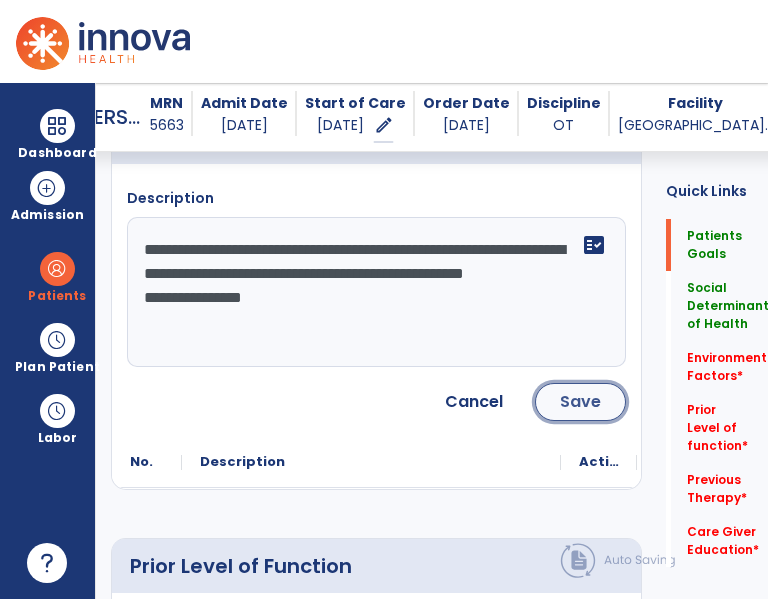 click on "Save" 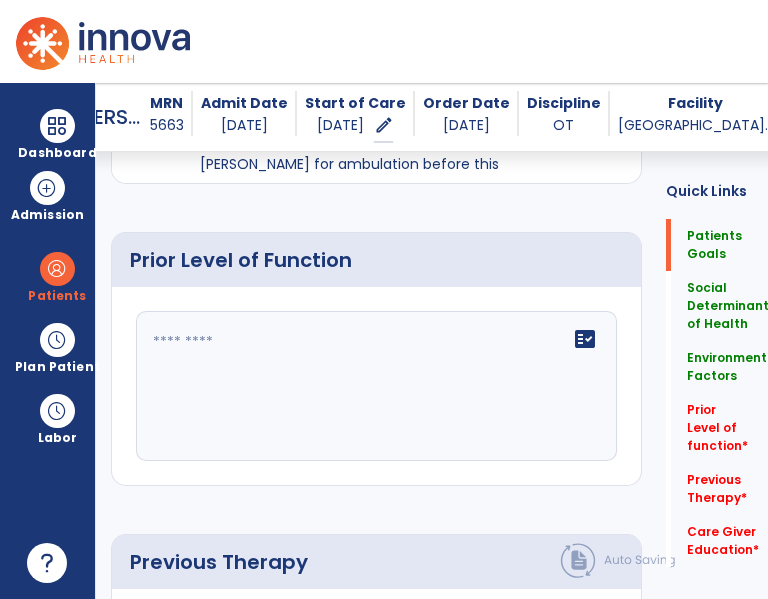 scroll, scrollTop: 856, scrollLeft: 0, axis: vertical 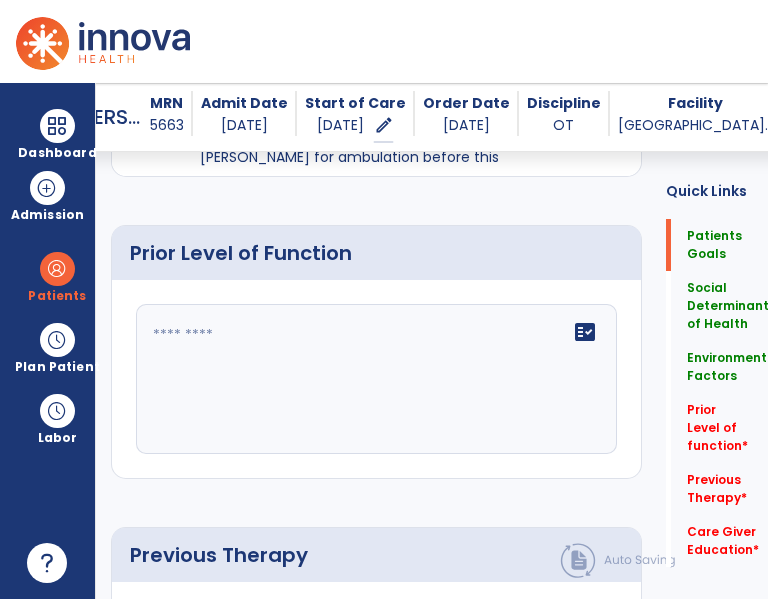 click on "fact_check" 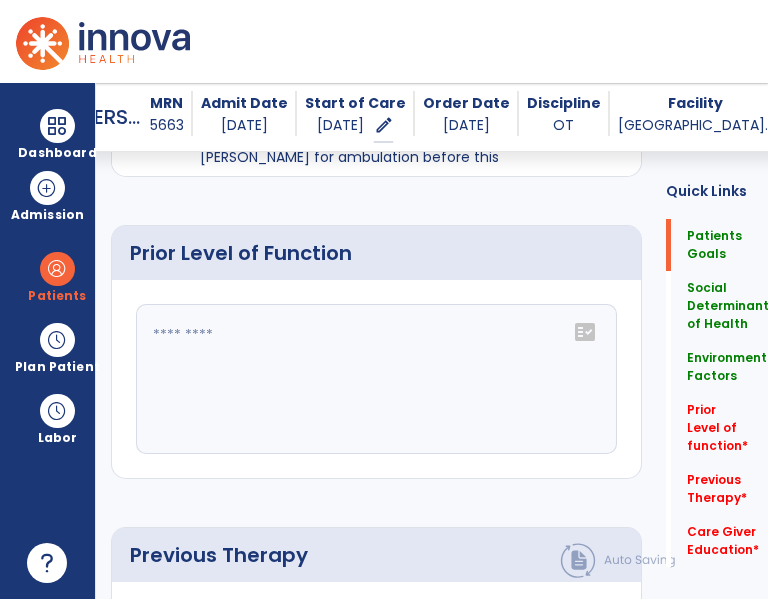 click on "fact_check" 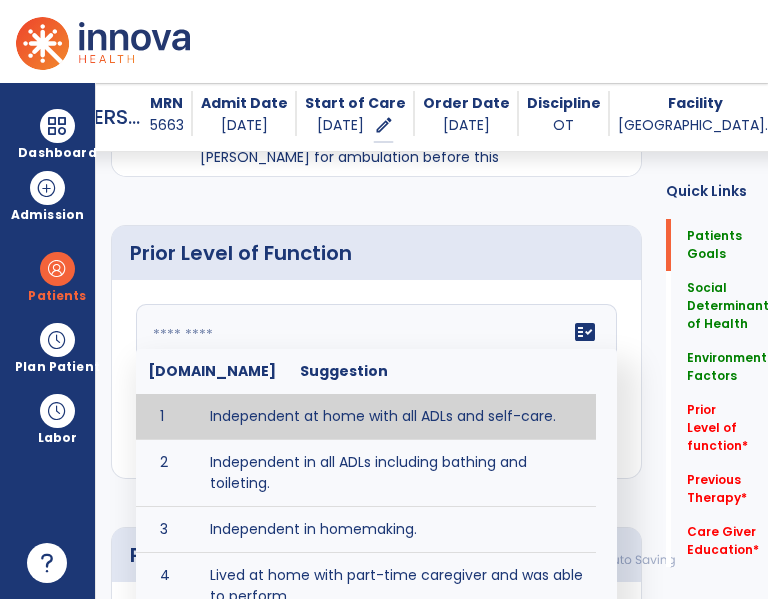 type on "**********" 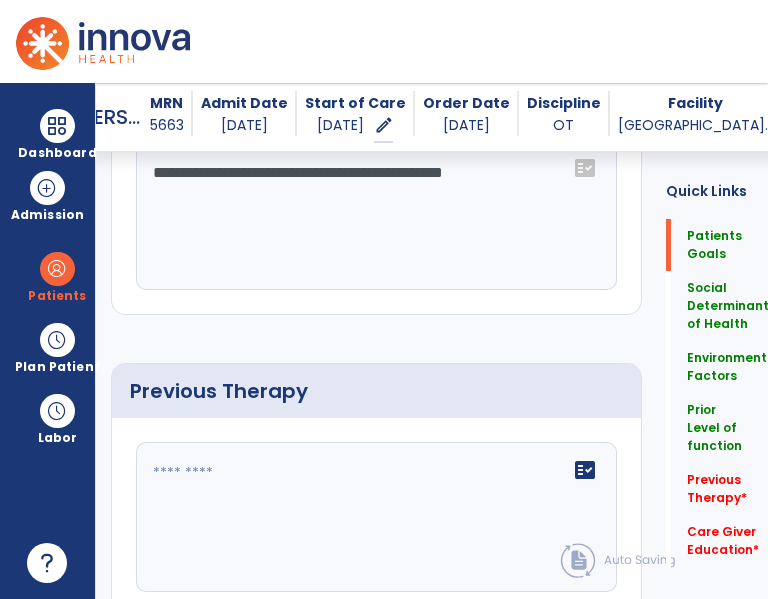 scroll, scrollTop: 1026, scrollLeft: 0, axis: vertical 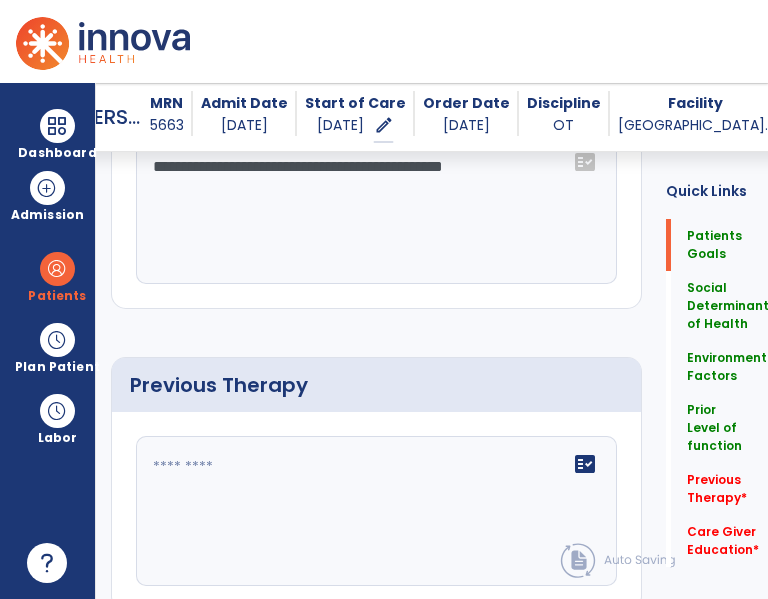 click on "fact_check" 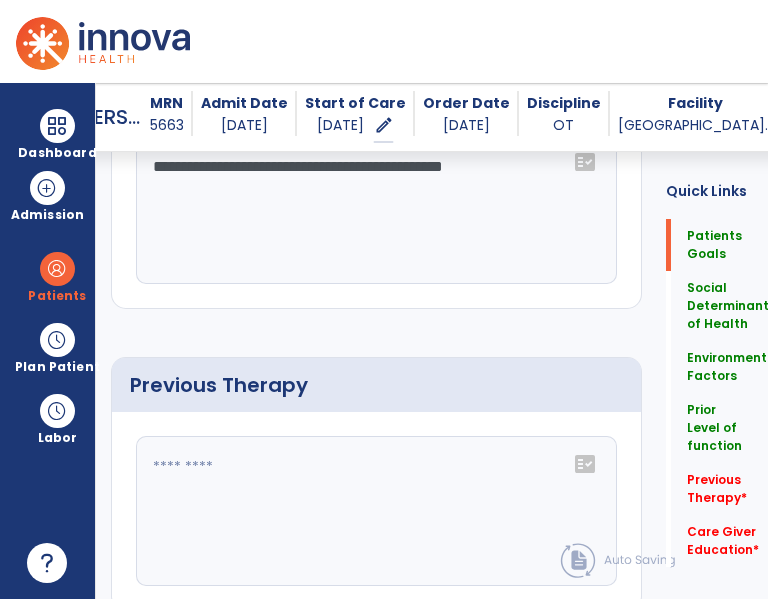 click on "fact_check" 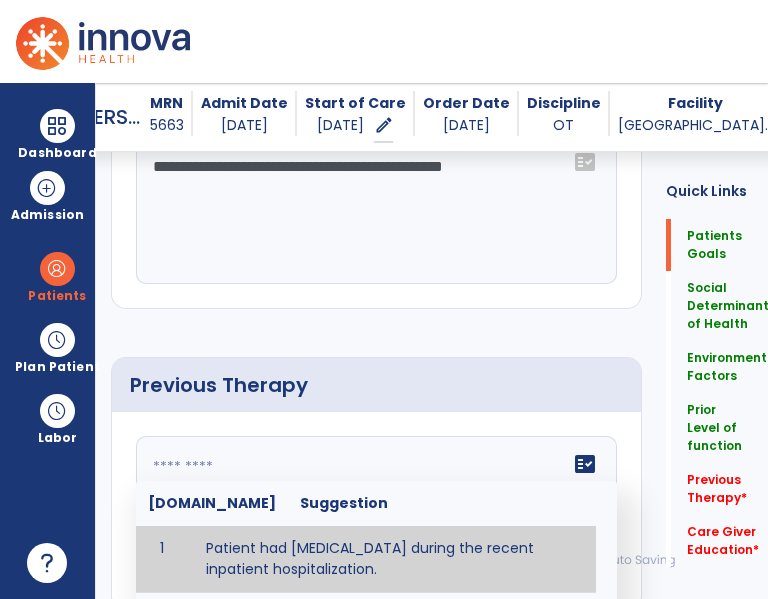 type on "**********" 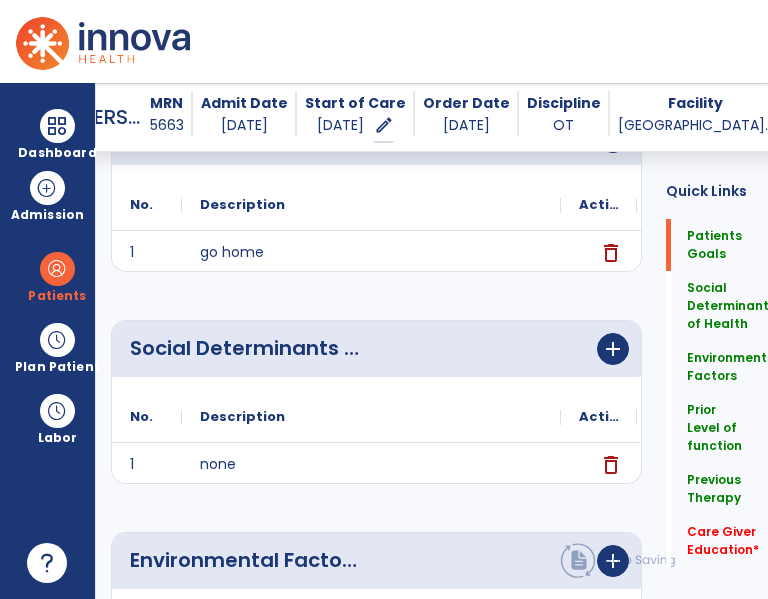 scroll, scrollTop: 257, scrollLeft: 0, axis: vertical 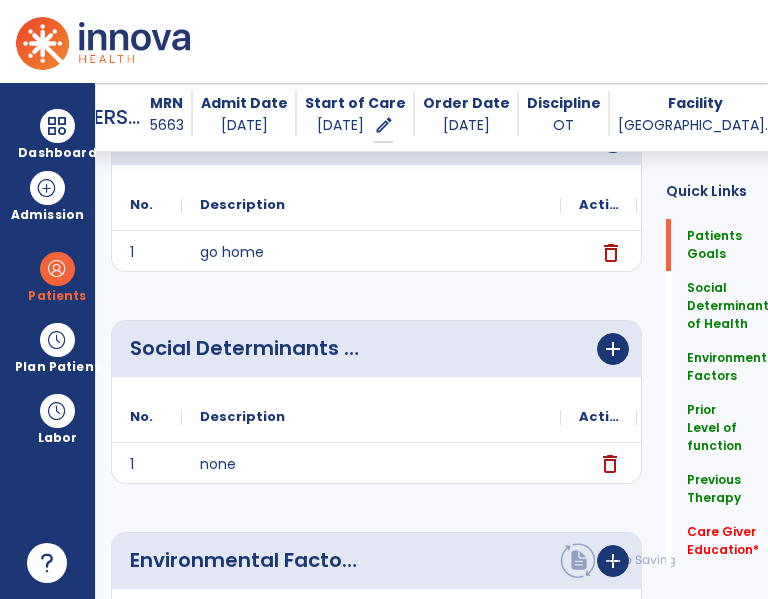 click on "delete" 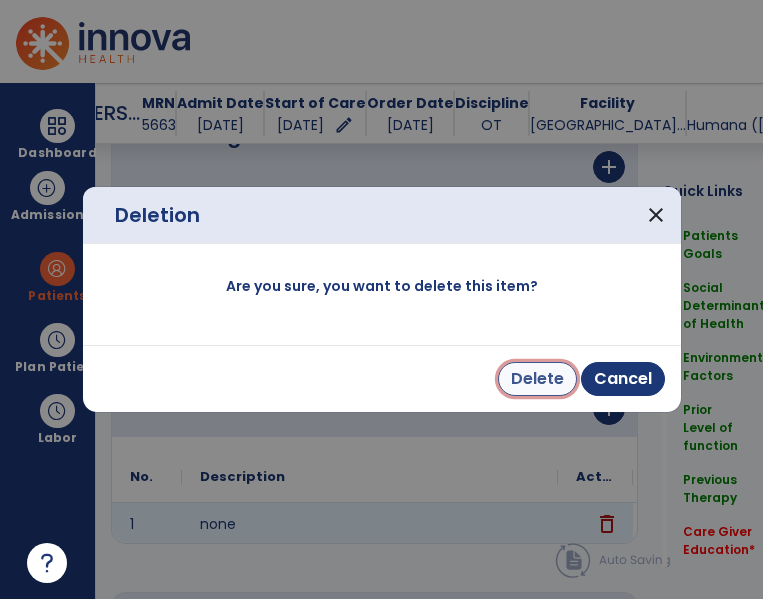 click on "Delete" at bounding box center (537, 379) 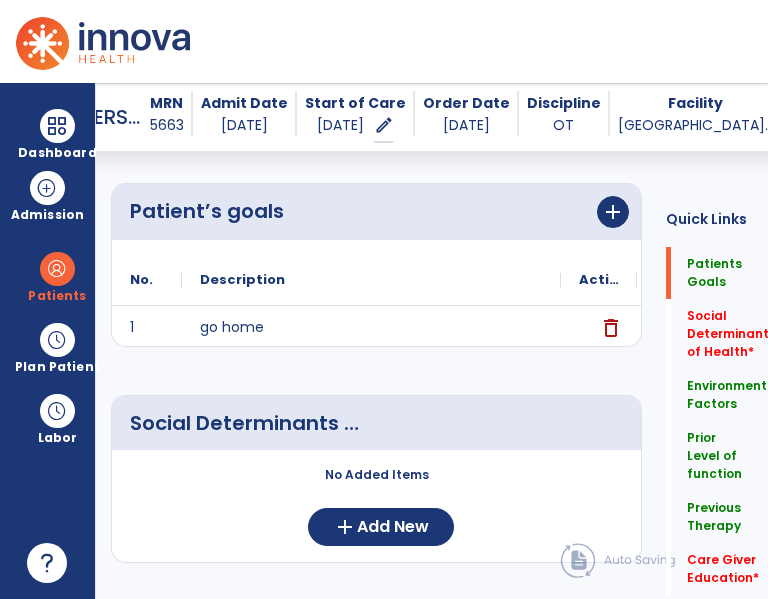 scroll, scrollTop: 181, scrollLeft: 0, axis: vertical 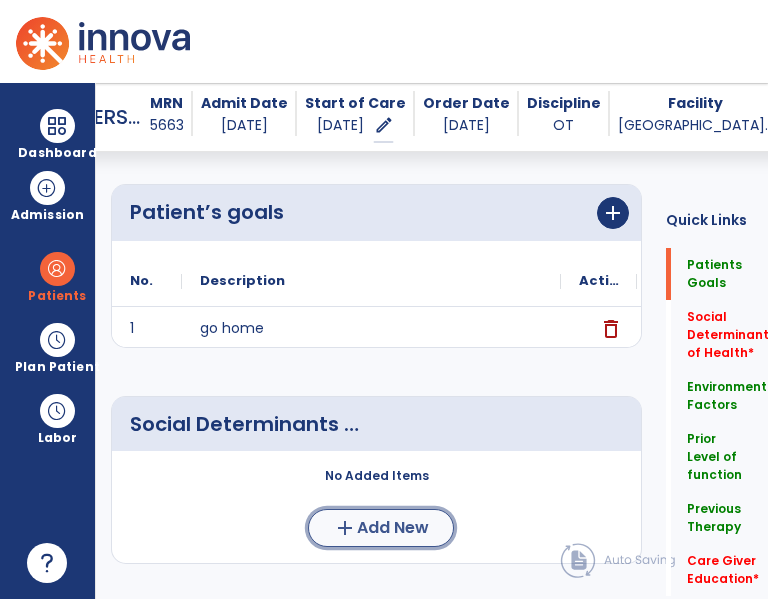 click on "add  Add New" 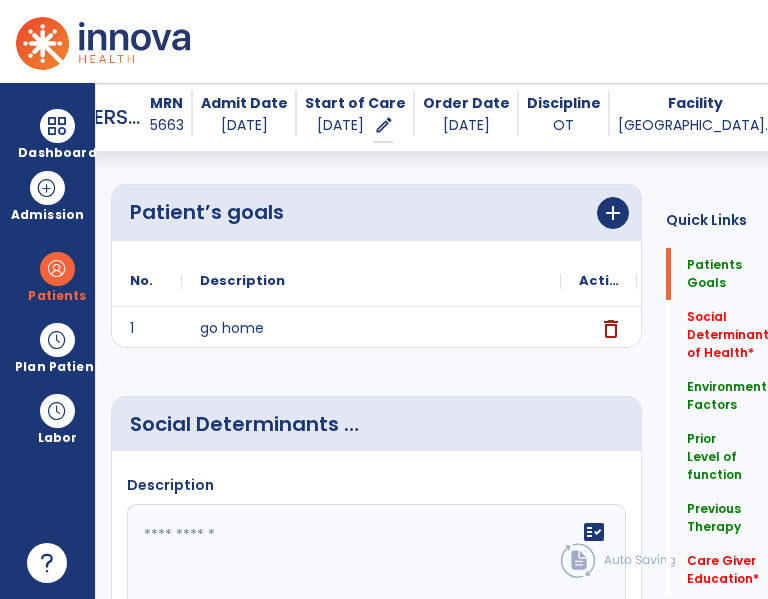 click 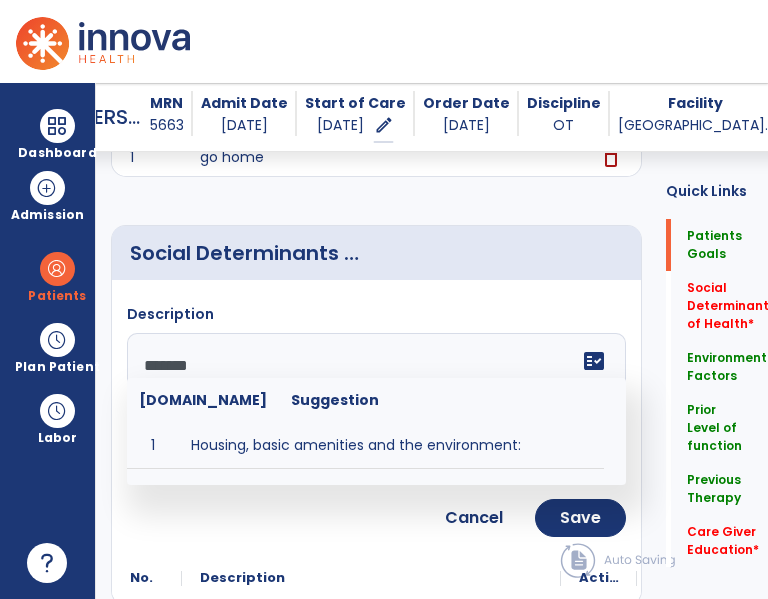 scroll, scrollTop: 356, scrollLeft: 0, axis: vertical 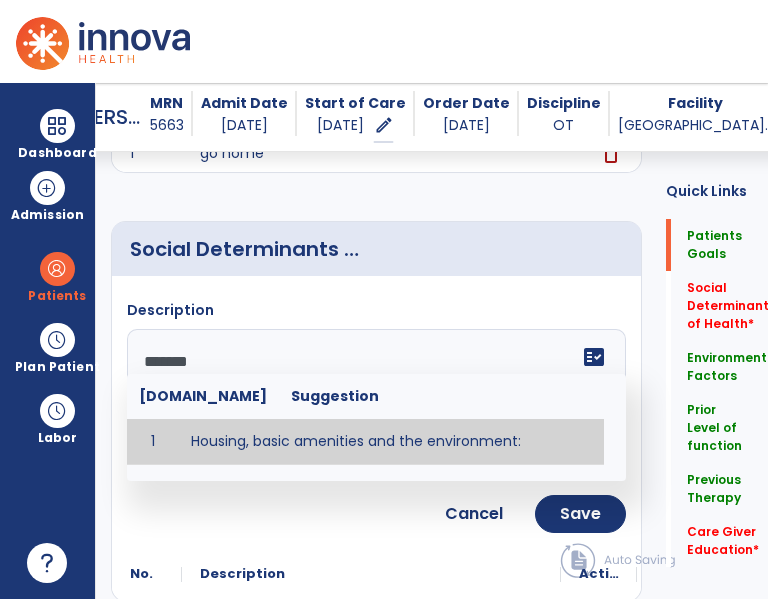 type on "**********" 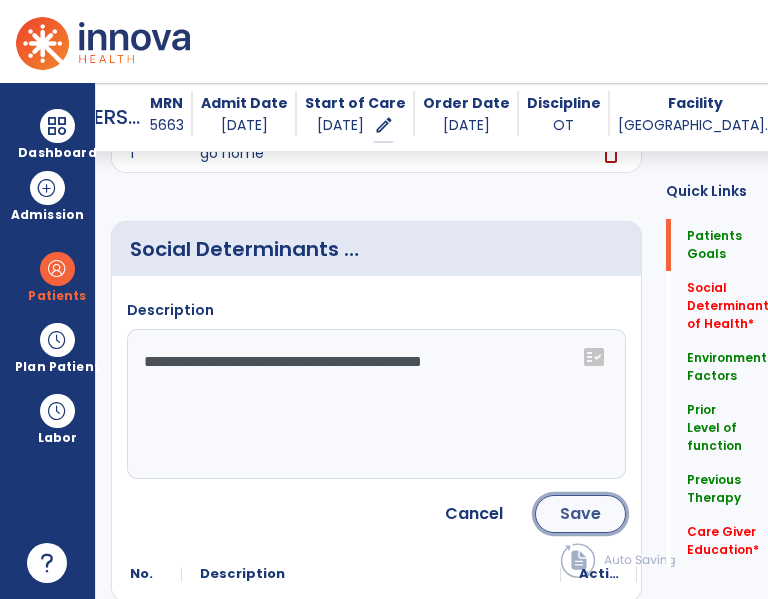 click on "Save" 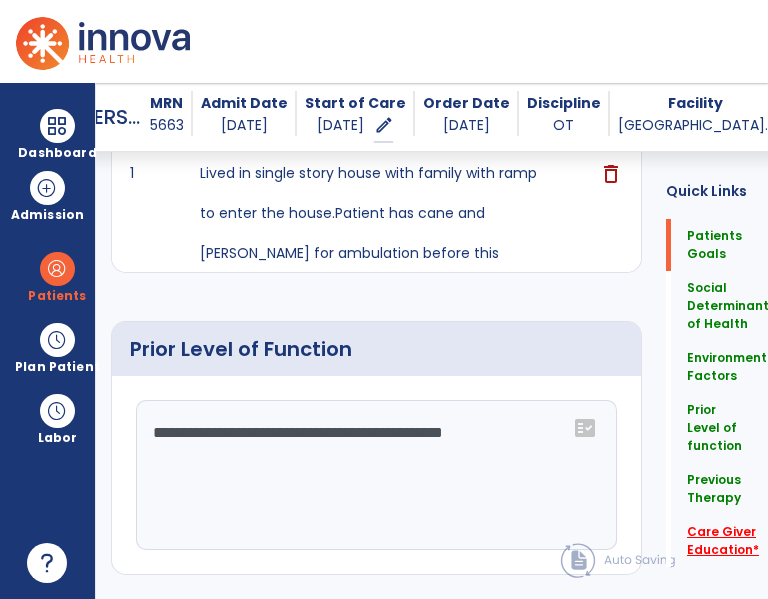 click on "Care Giver Education   *" 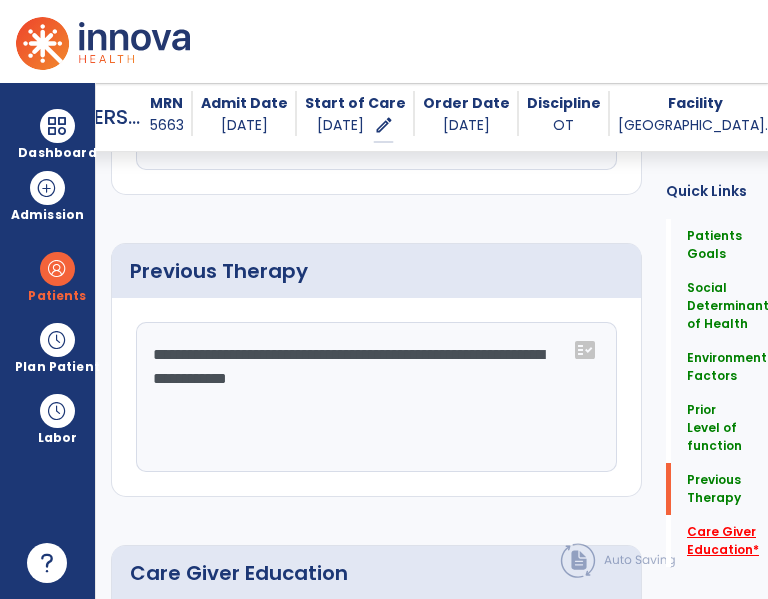 scroll, scrollTop: 1410, scrollLeft: 0, axis: vertical 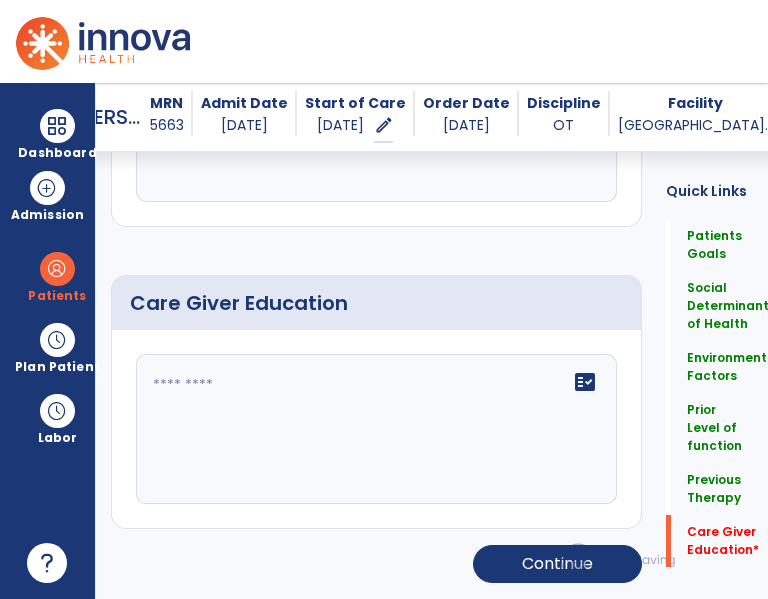 click on "fact_check" 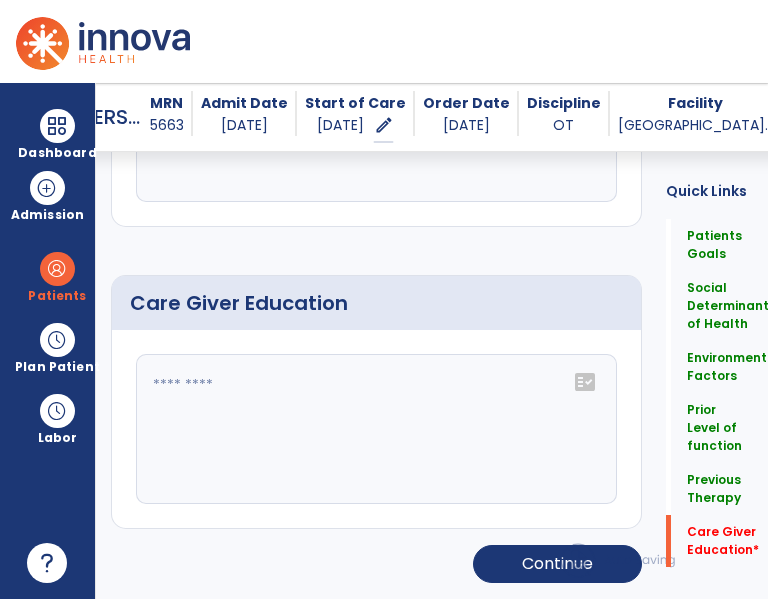 click 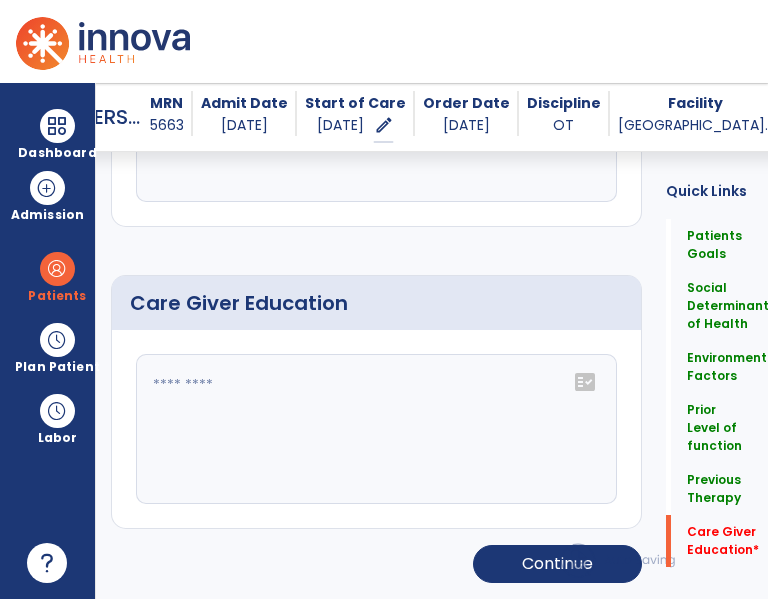 click on "fact_check" 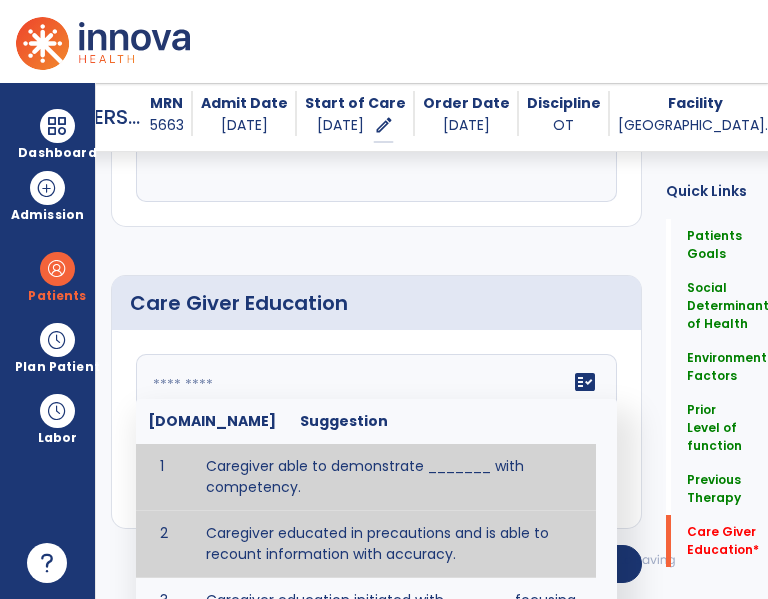 type on "**********" 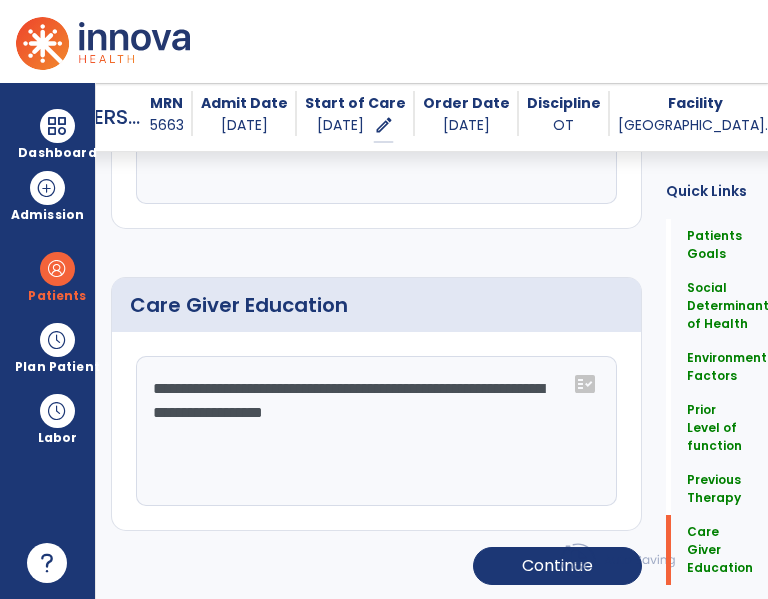 scroll, scrollTop: 1408, scrollLeft: 0, axis: vertical 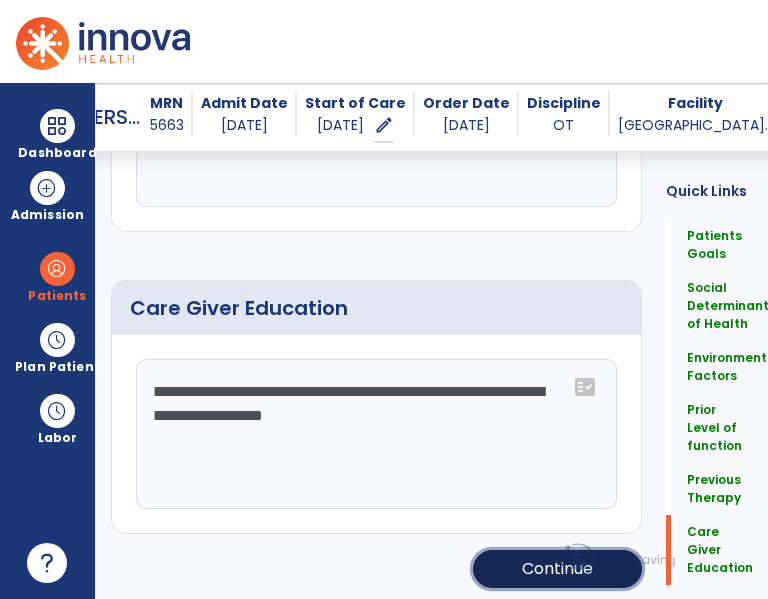 click on "Continue" 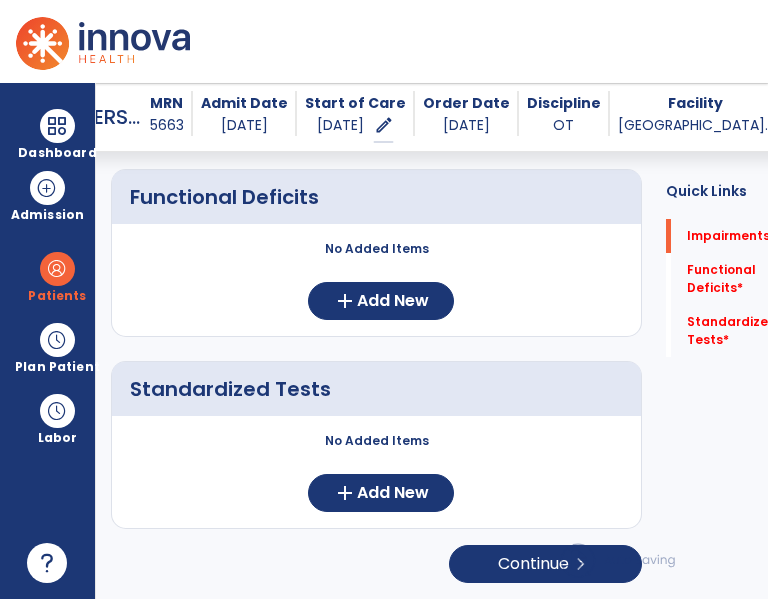 scroll, scrollTop: 388, scrollLeft: 0, axis: vertical 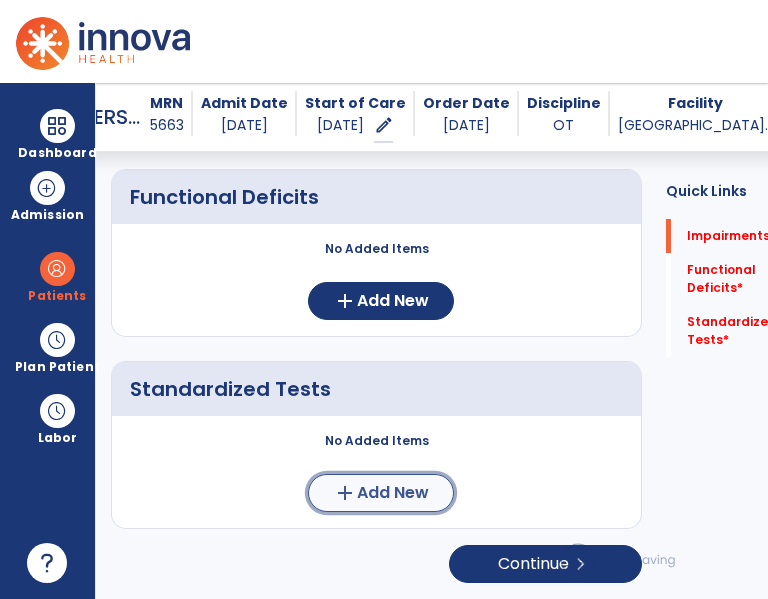 click on "Add New" 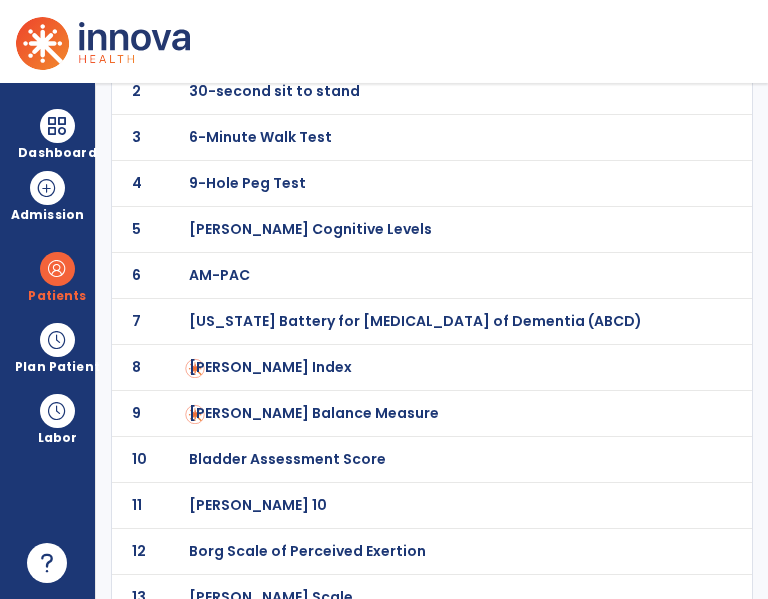 scroll, scrollTop: 159, scrollLeft: 0, axis: vertical 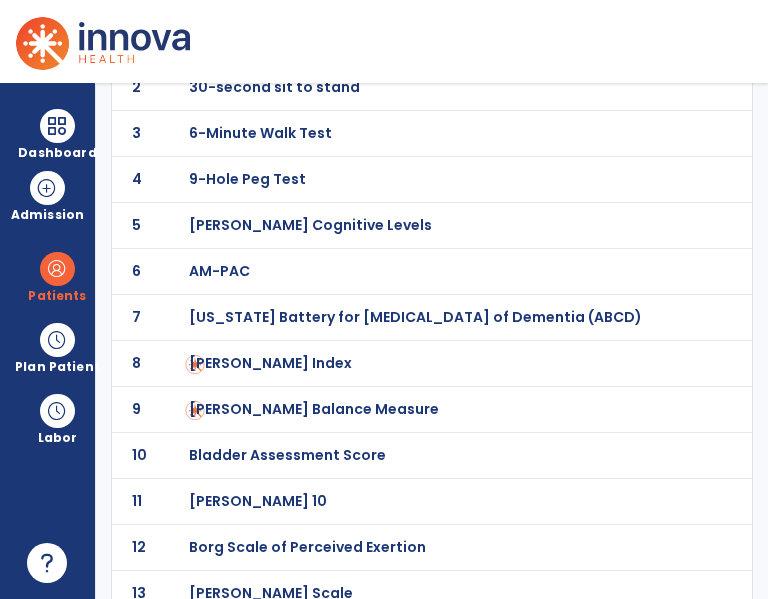 click on "8 Barthel Index" 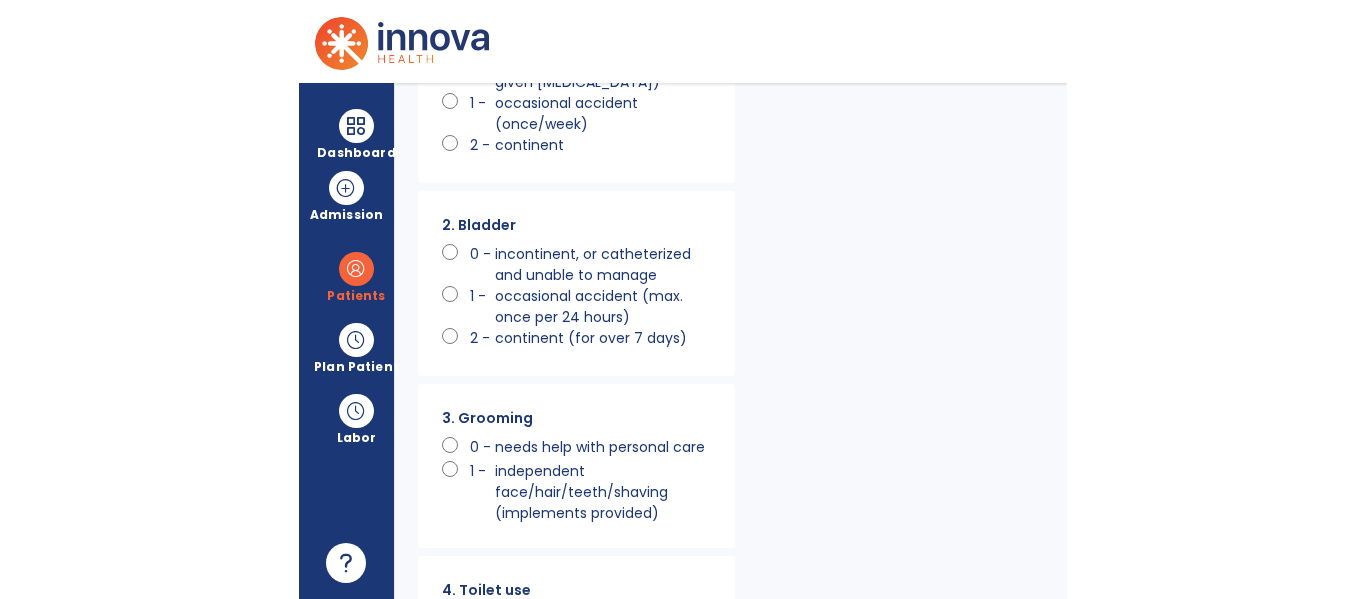 scroll, scrollTop: 0, scrollLeft: 0, axis: both 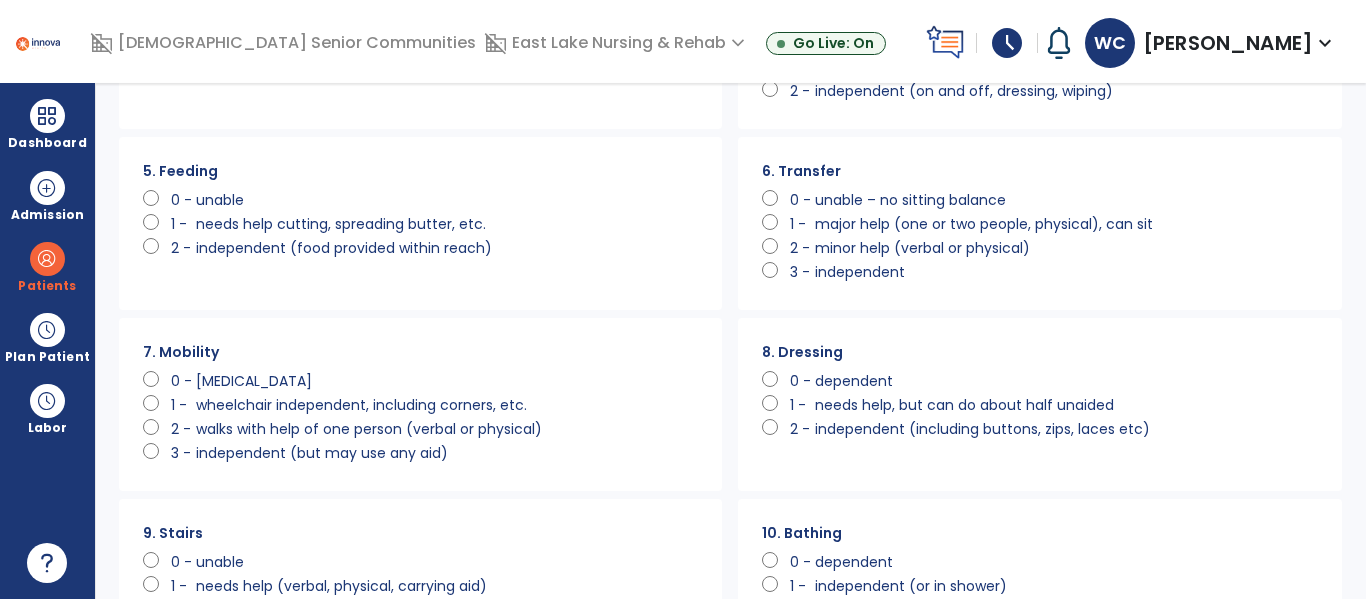 click on "6. Transfer      0 -   unable – no sitting balance      1 -   major help (one or two people, physical), can sit      2 -   minor help (verbal or physical)      3 -   independent" 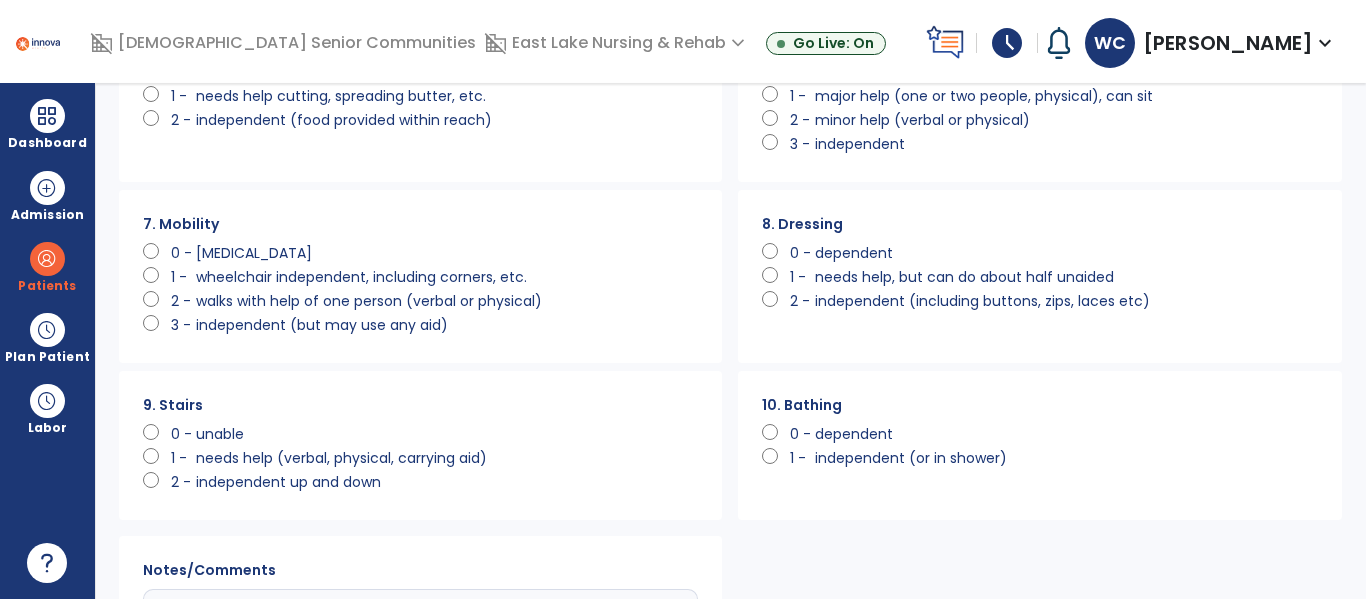 scroll, scrollTop: 710, scrollLeft: 0, axis: vertical 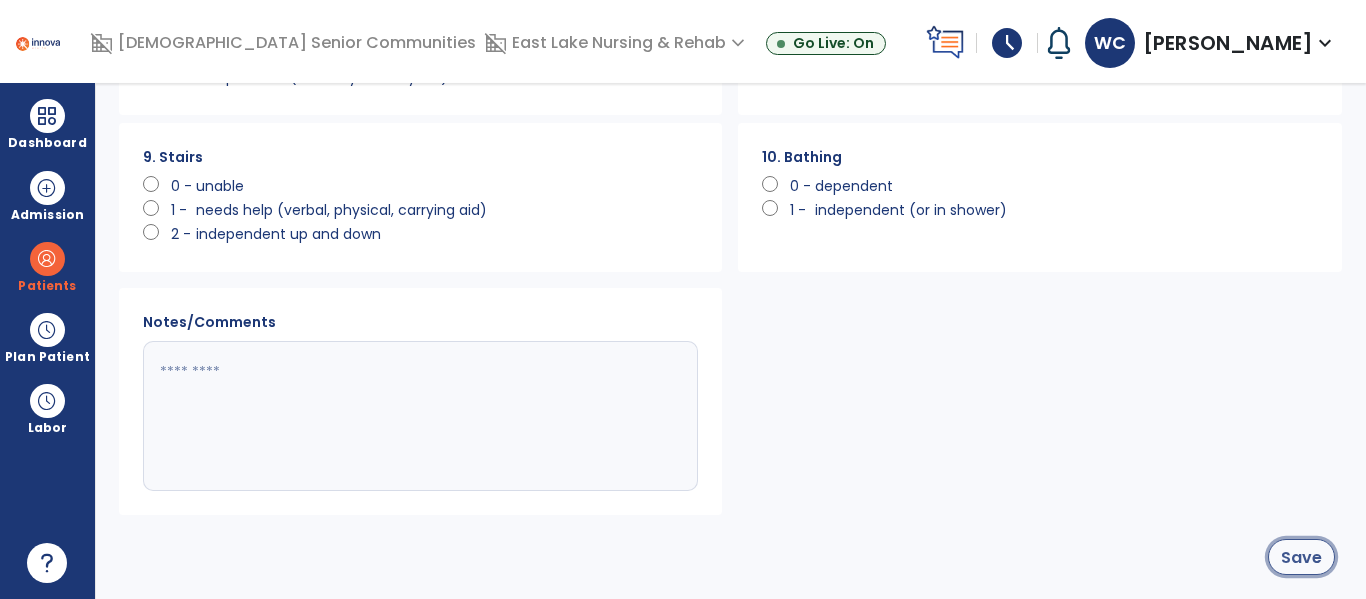 click on "Save" 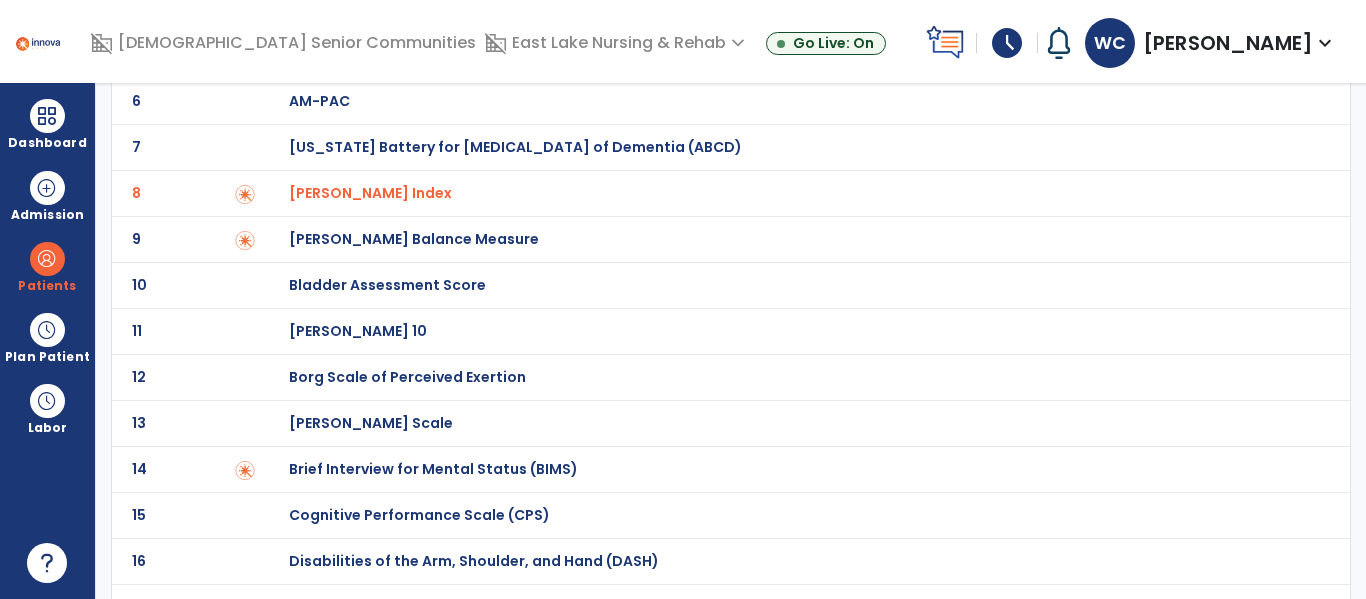 scroll, scrollTop: 0, scrollLeft: 0, axis: both 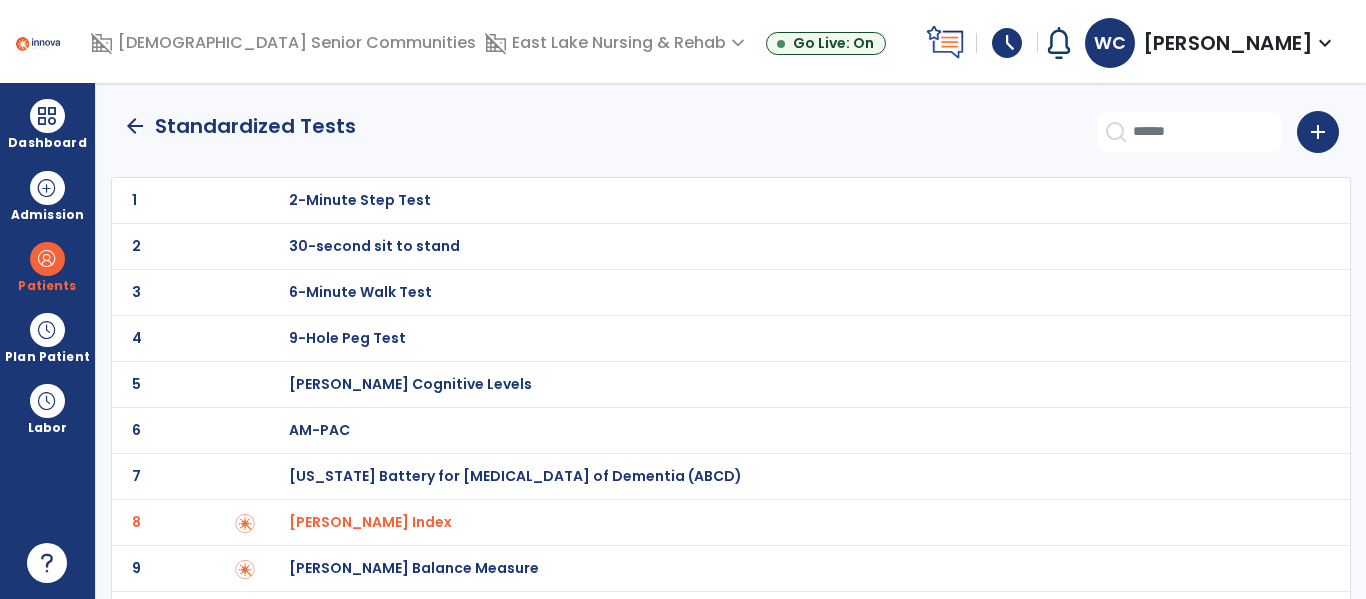 click on "arrow_back" 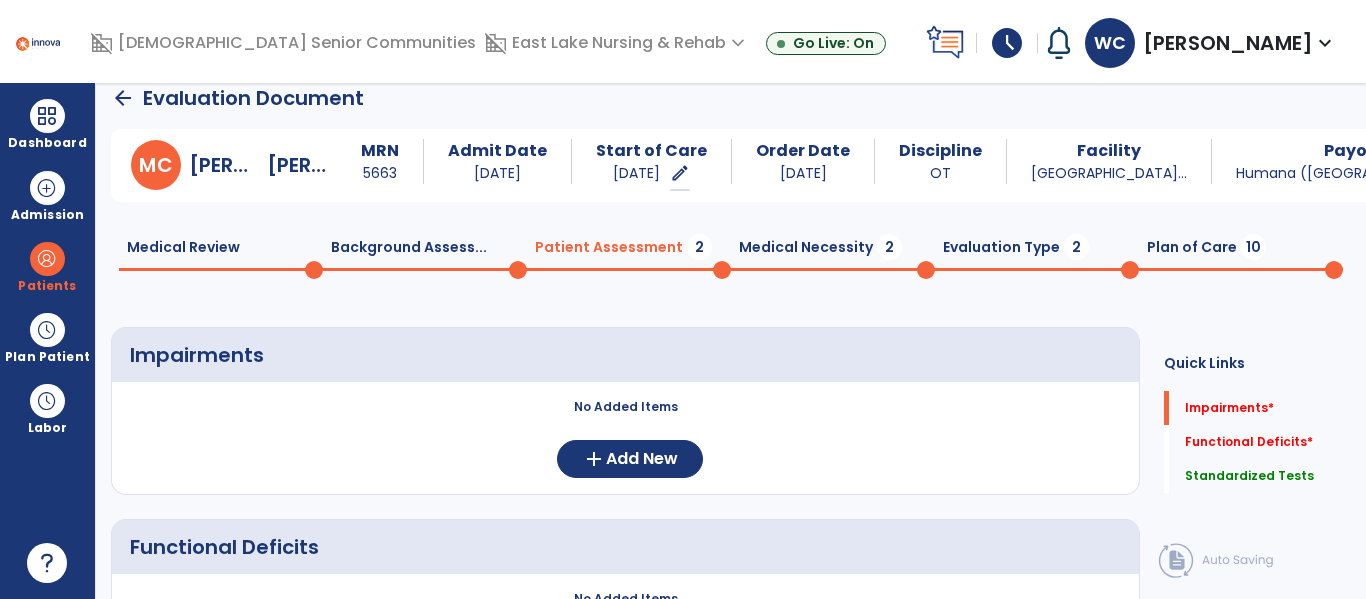 scroll, scrollTop: 91, scrollLeft: 0, axis: vertical 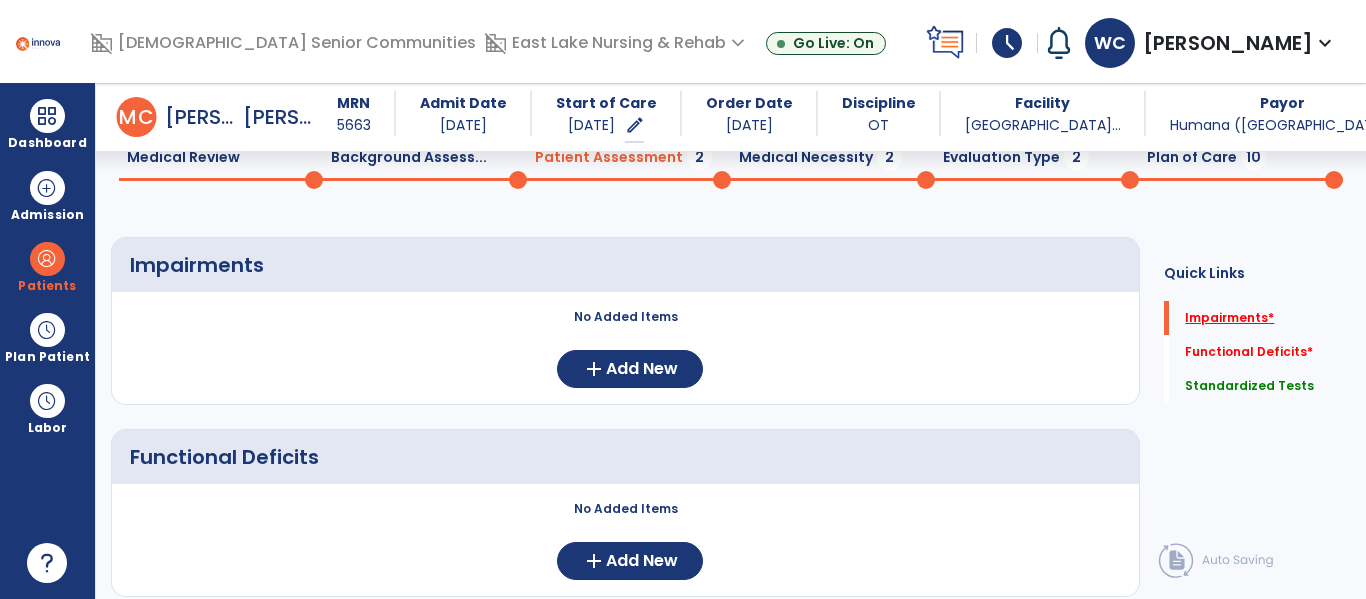 click on "Impairments   *" 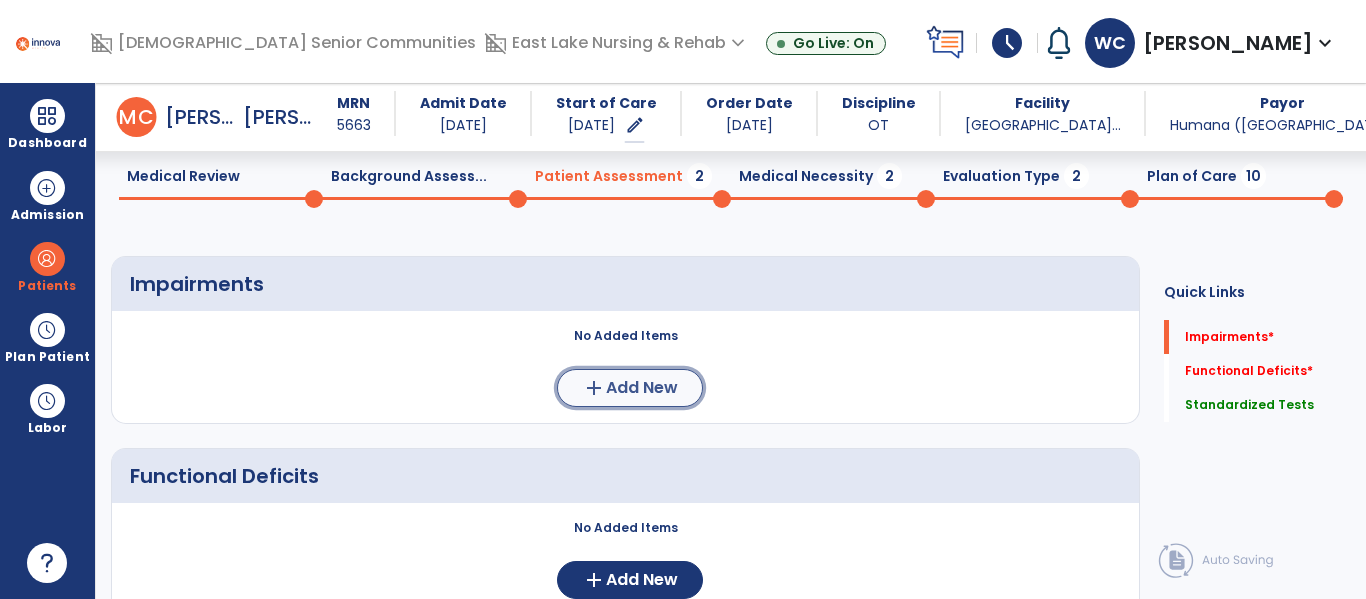 click on "add  Add New" 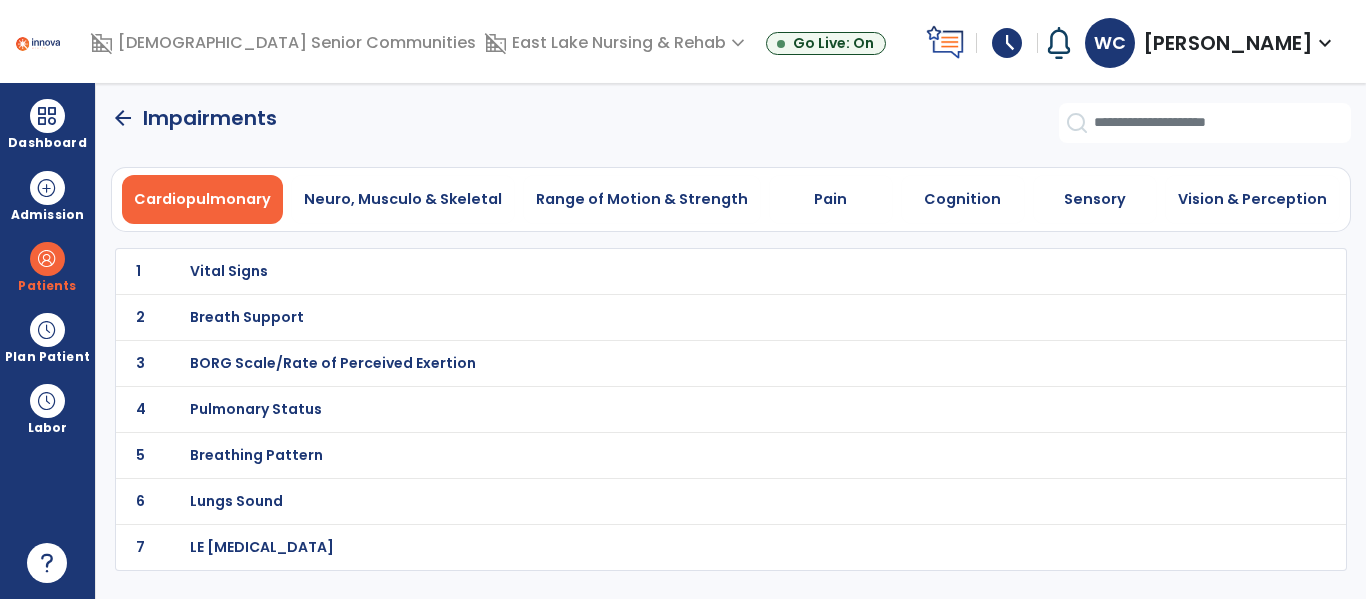 scroll, scrollTop: 0, scrollLeft: 0, axis: both 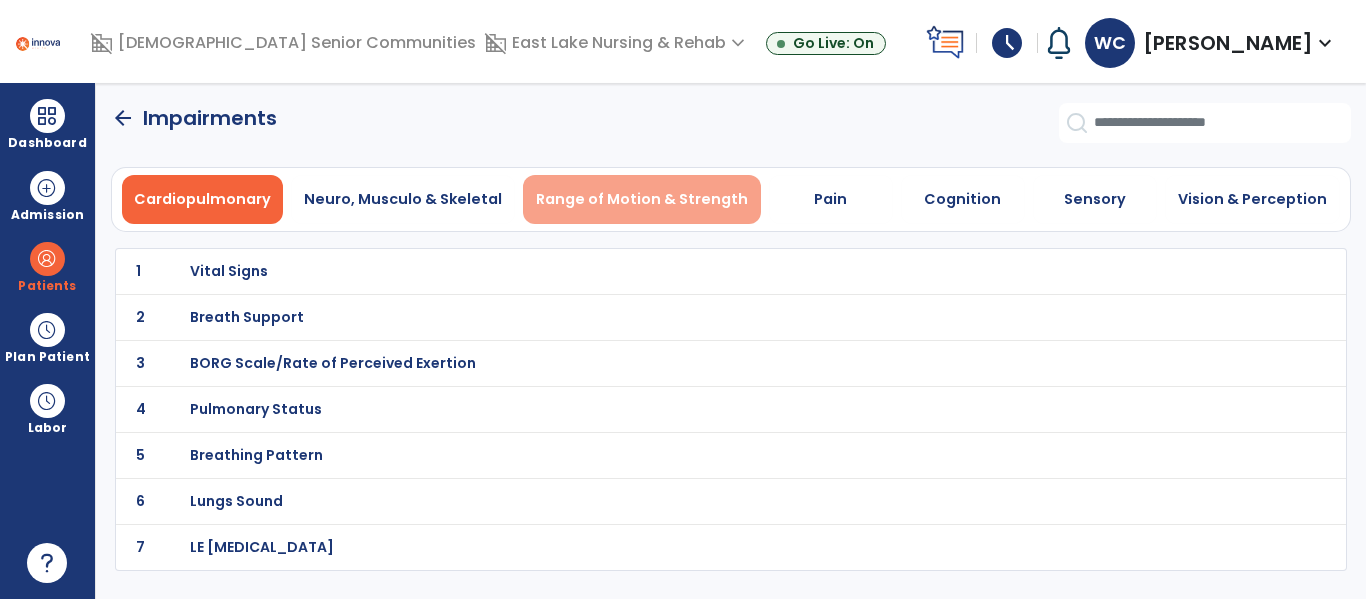 click on "Range of Motion & Strength" at bounding box center [642, 199] 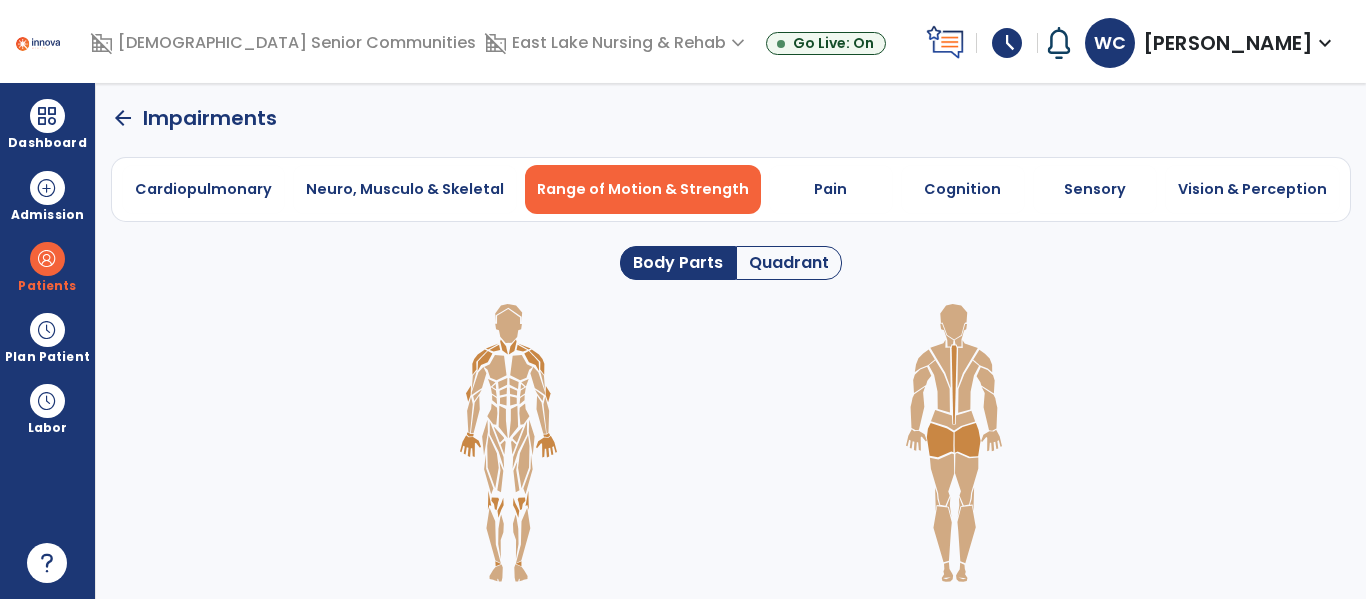 click on "Quadrant" 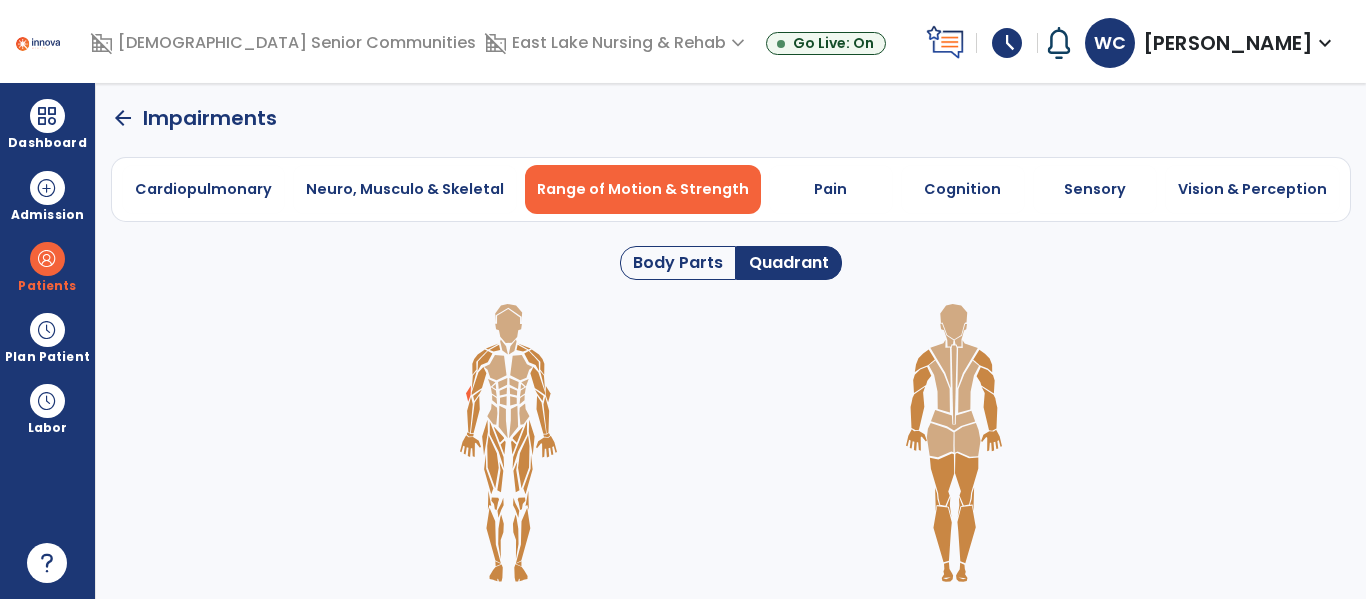 click 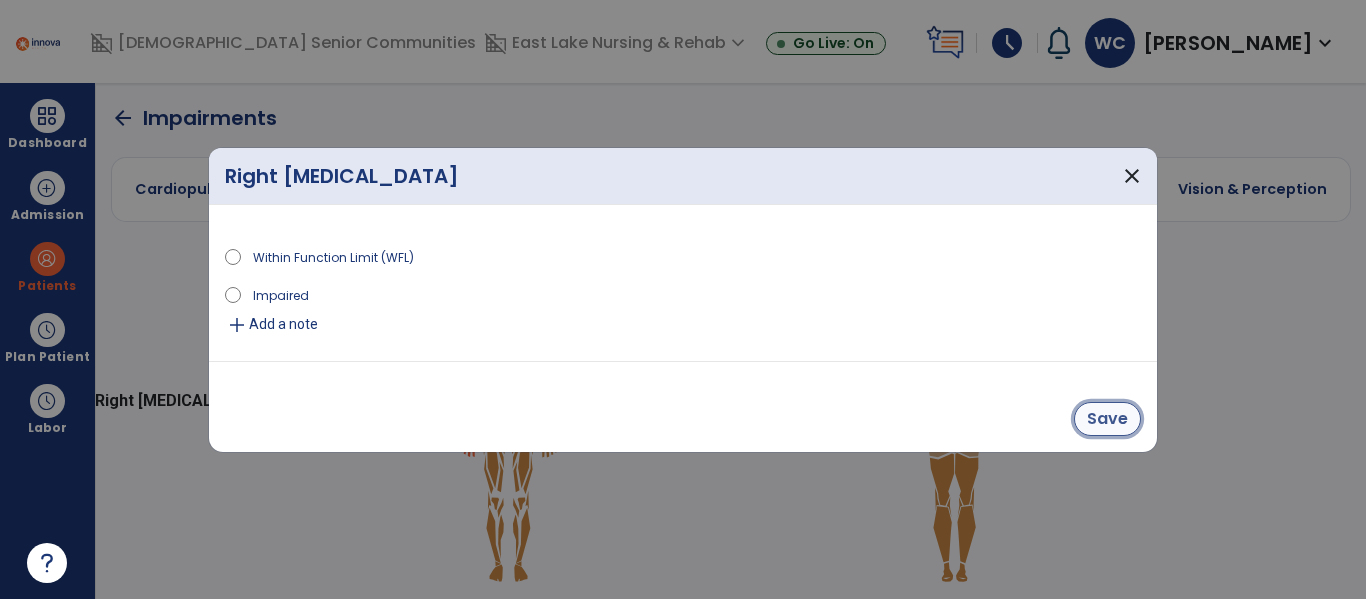 click on "Save" at bounding box center [1107, 419] 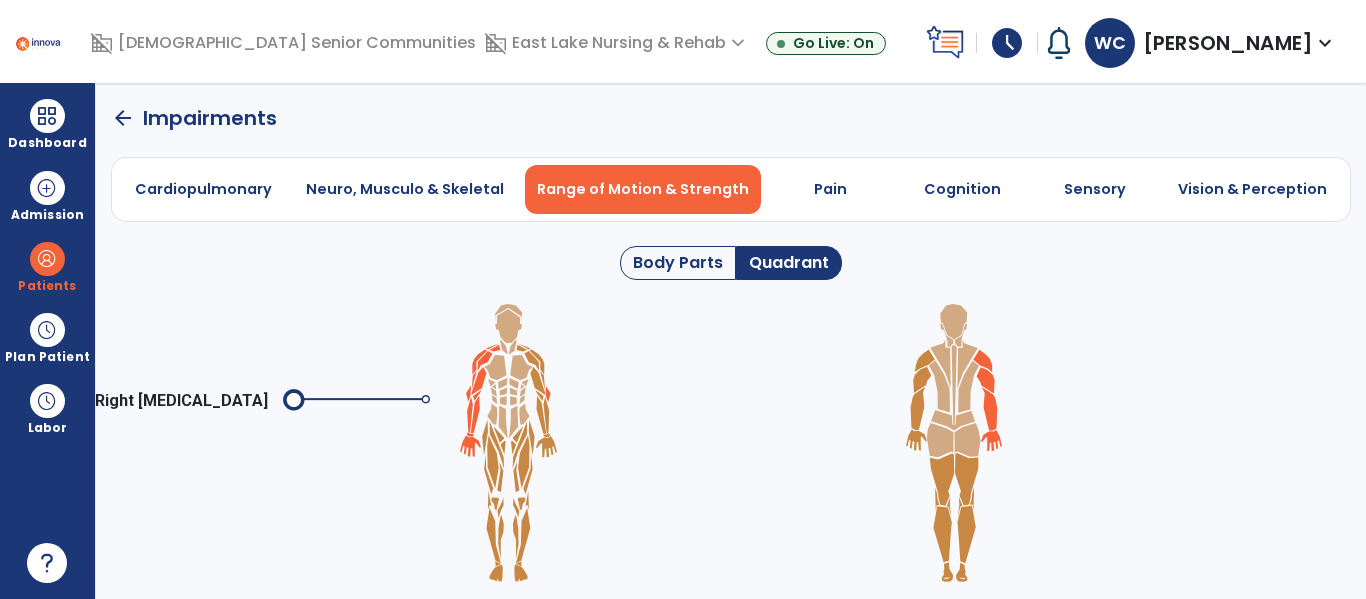 click 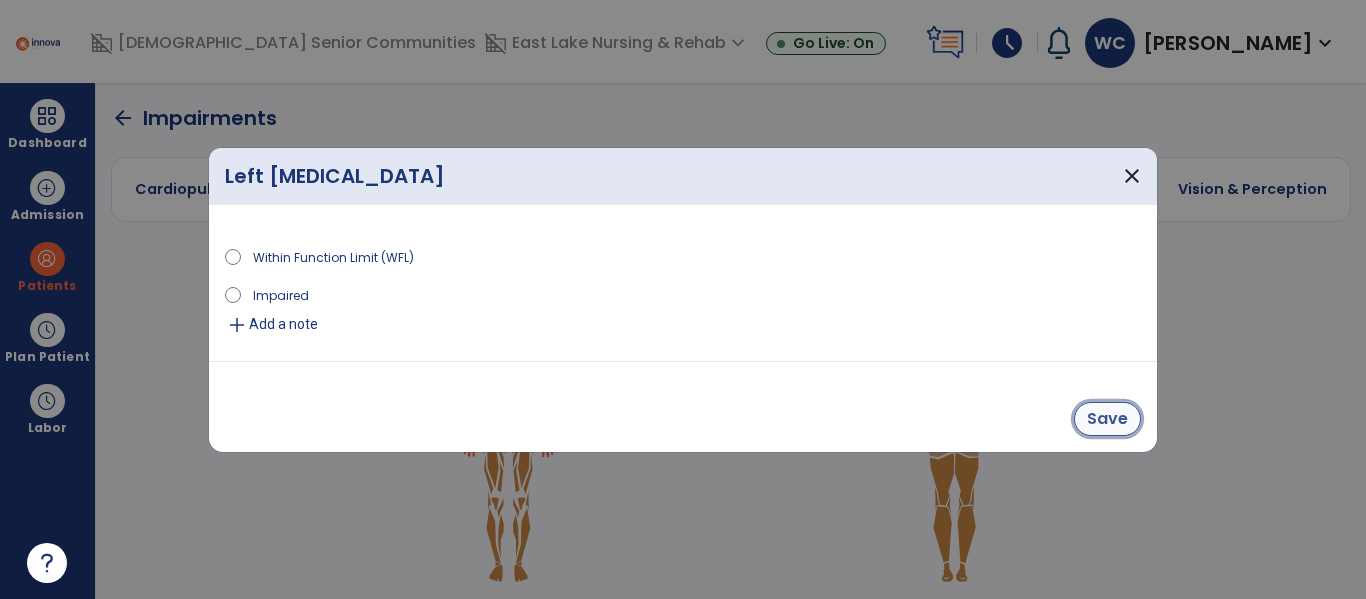 click on "Save" at bounding box center (1107, 419) 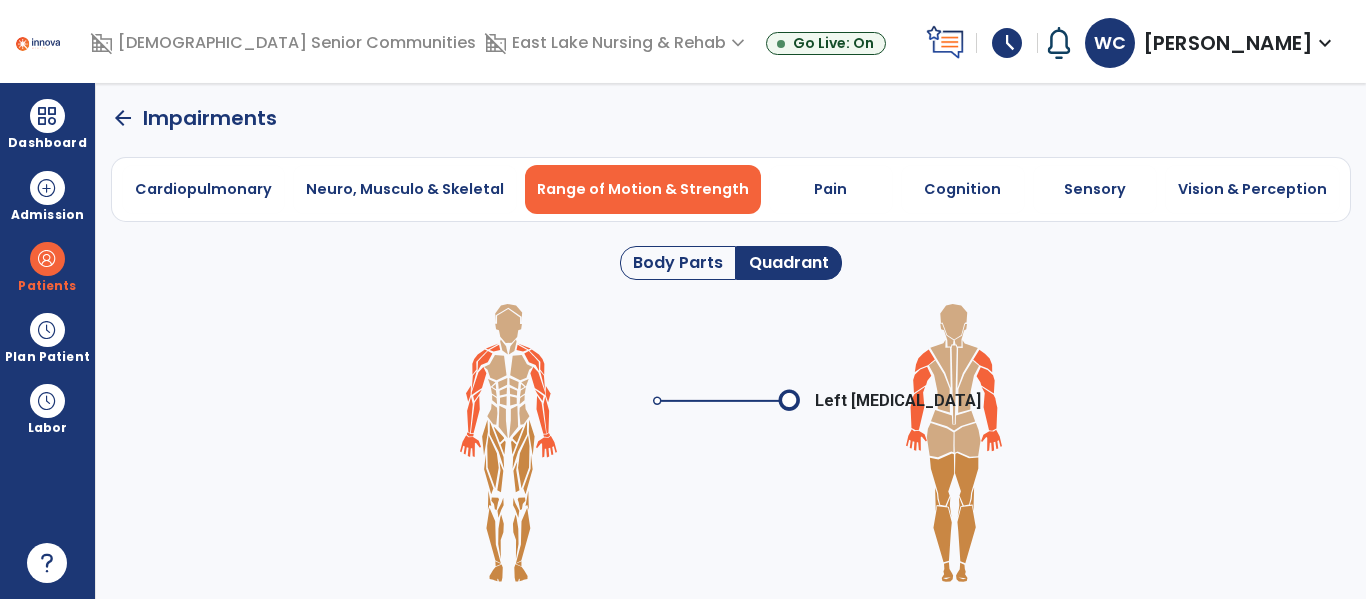click on "arrow_back" 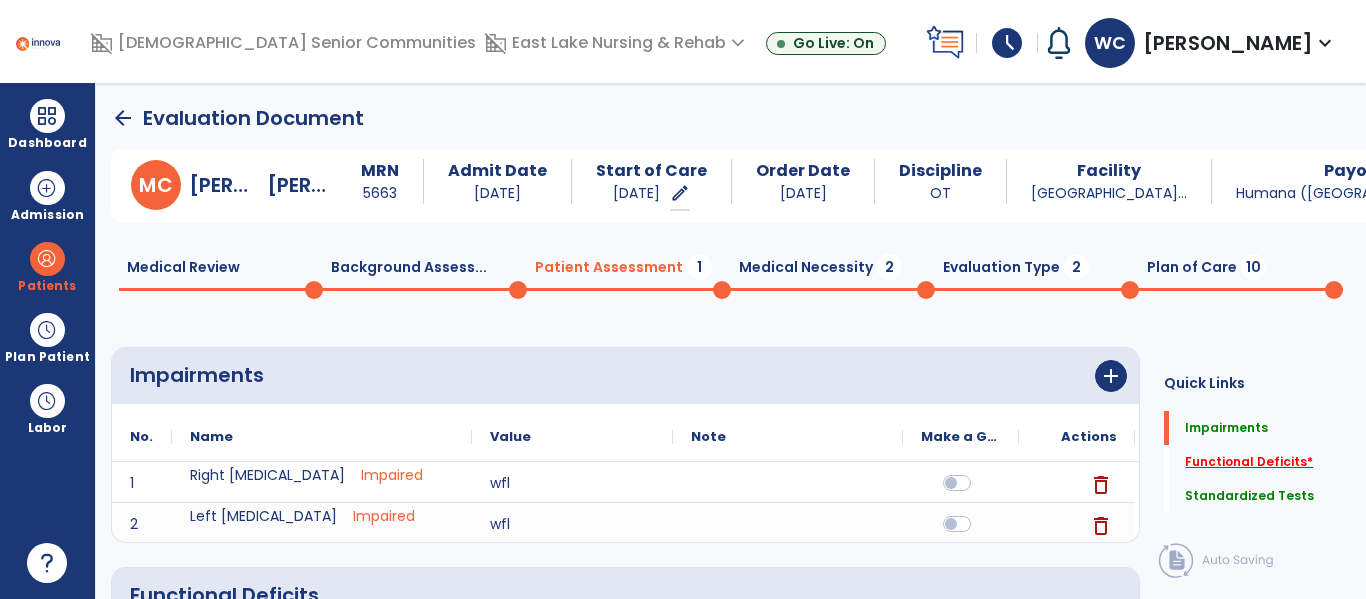 click on "Functional Deficits   *" 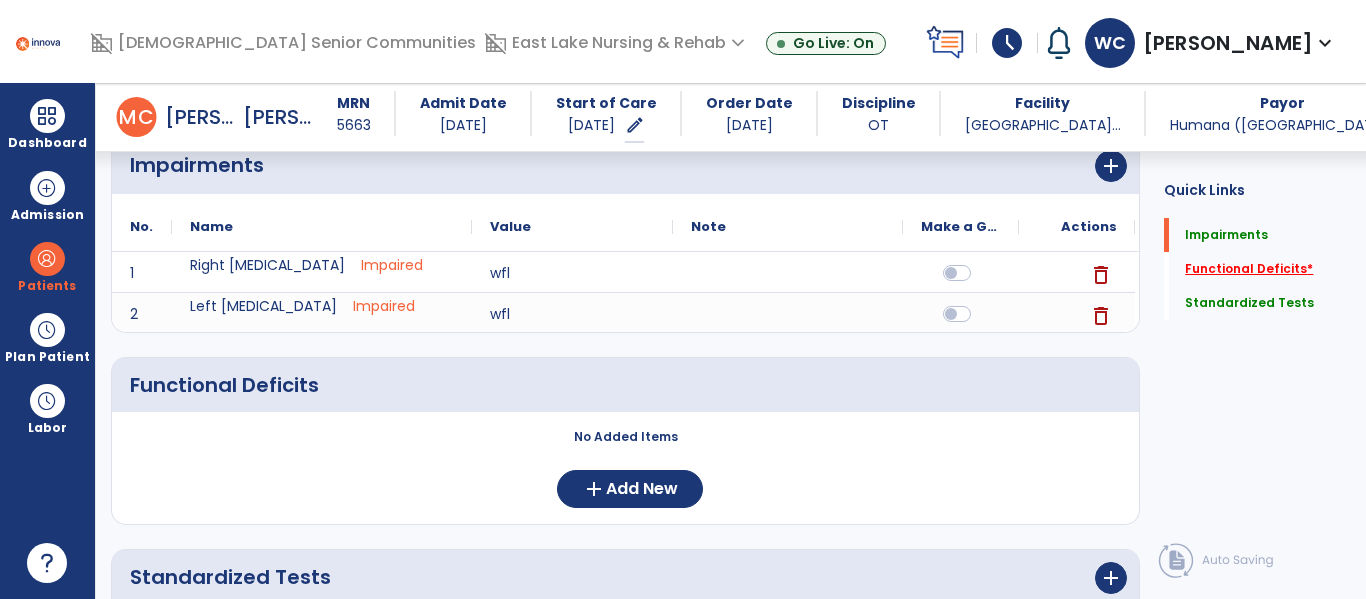 scroll, scrollTop: 311, scrollLeft: 0, axis: vertical 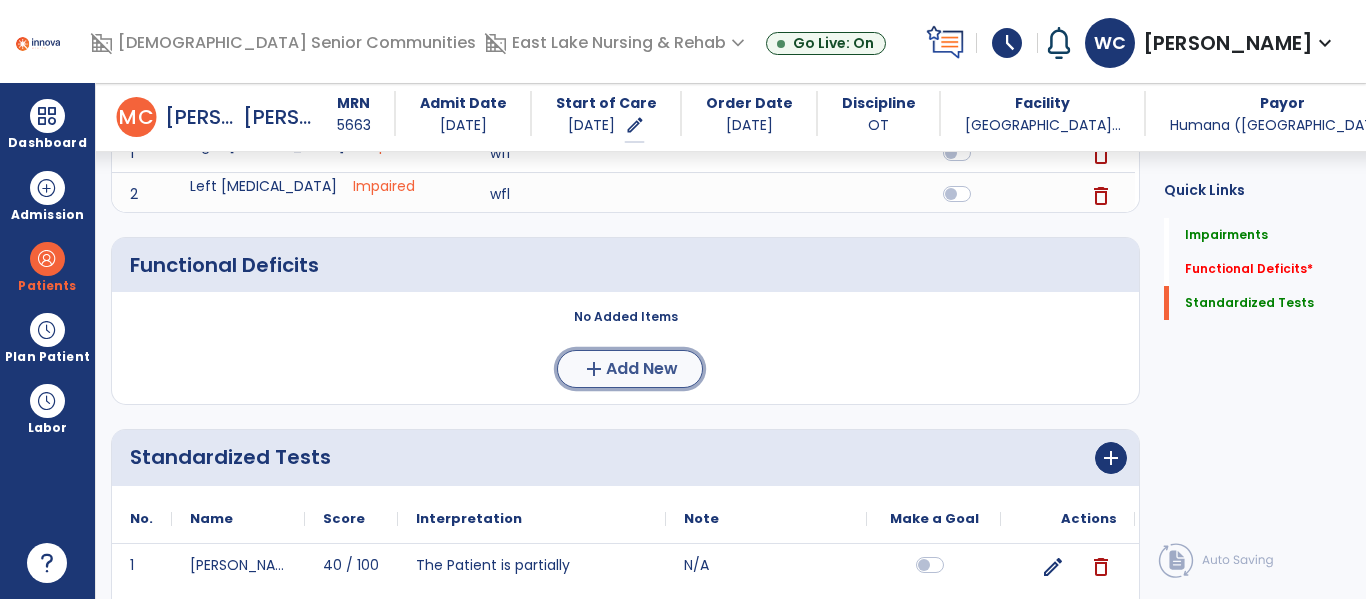 click on "Add New" 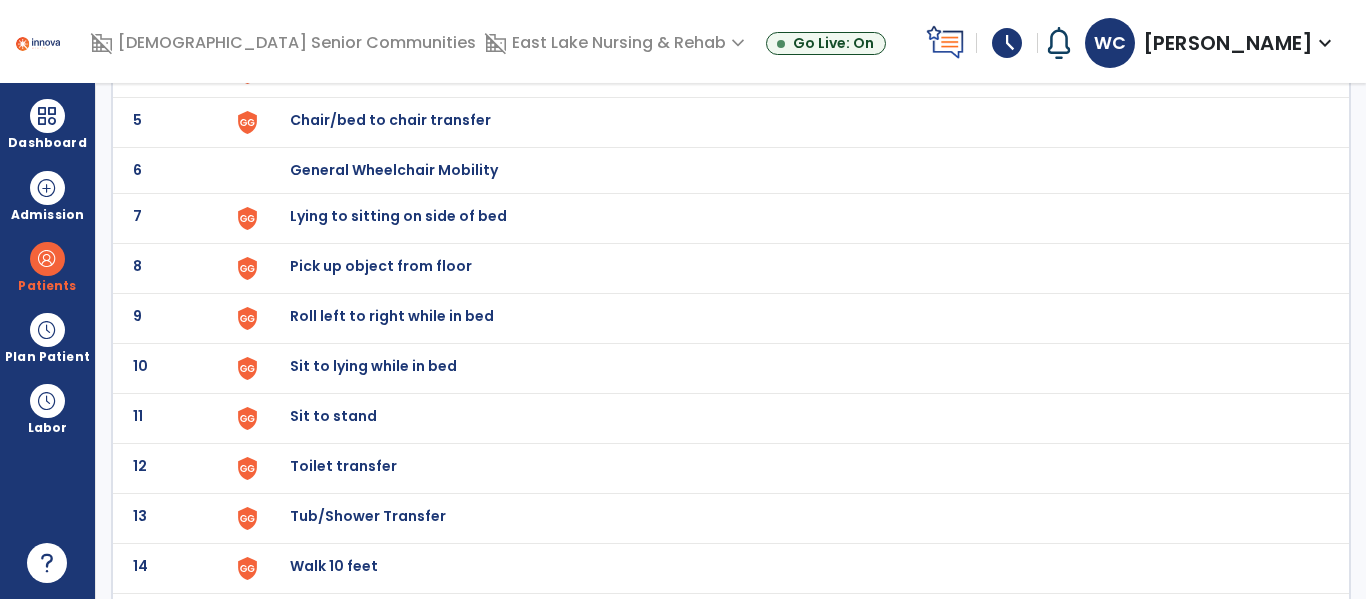 scroll, scrollTop: 369, scrollLeft: 0, axis: vertical 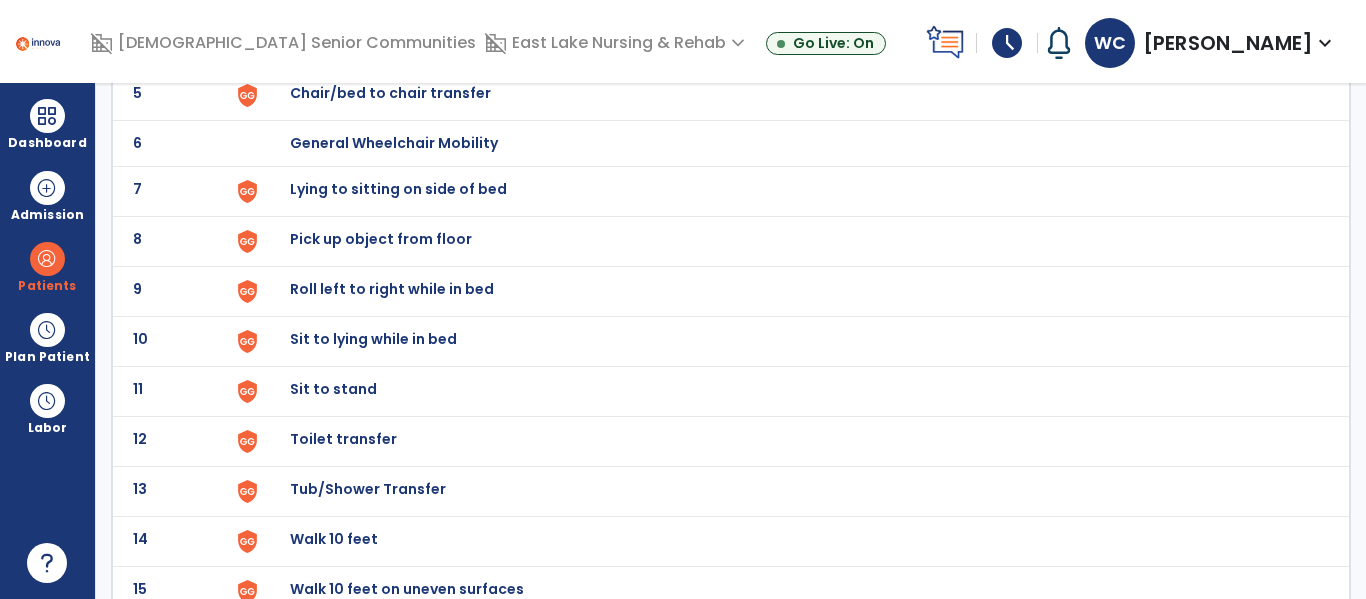 click on "Toilet transfer" at bounding box center (789, -105) 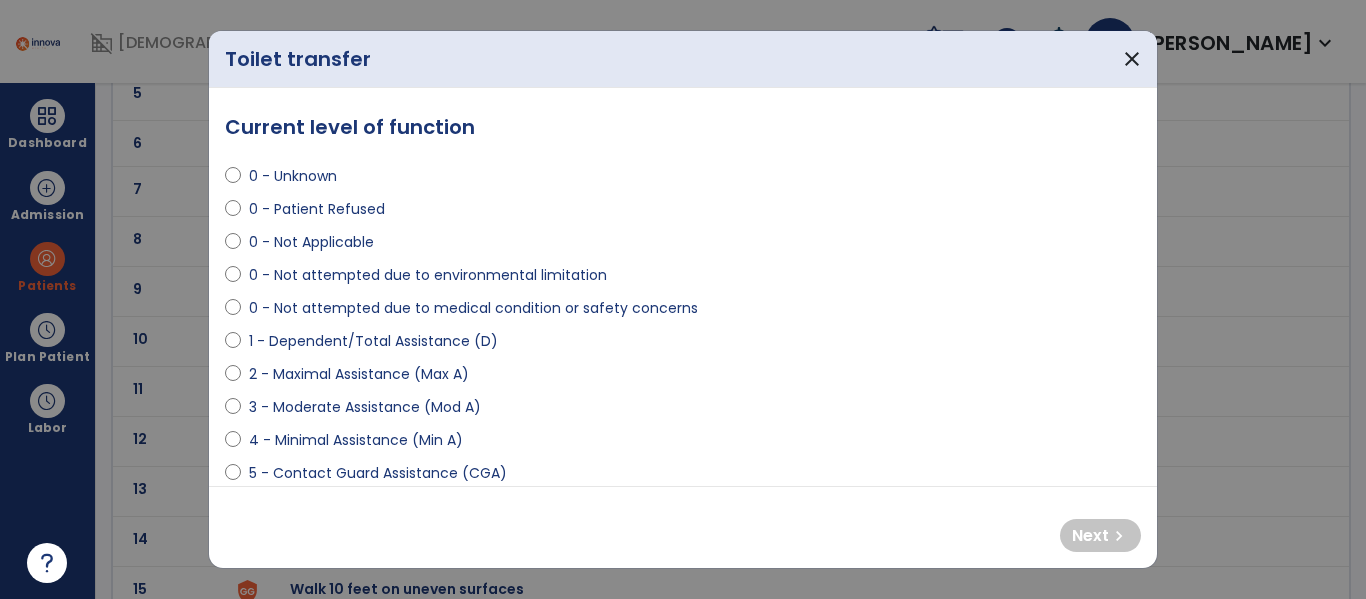 select on "**********" 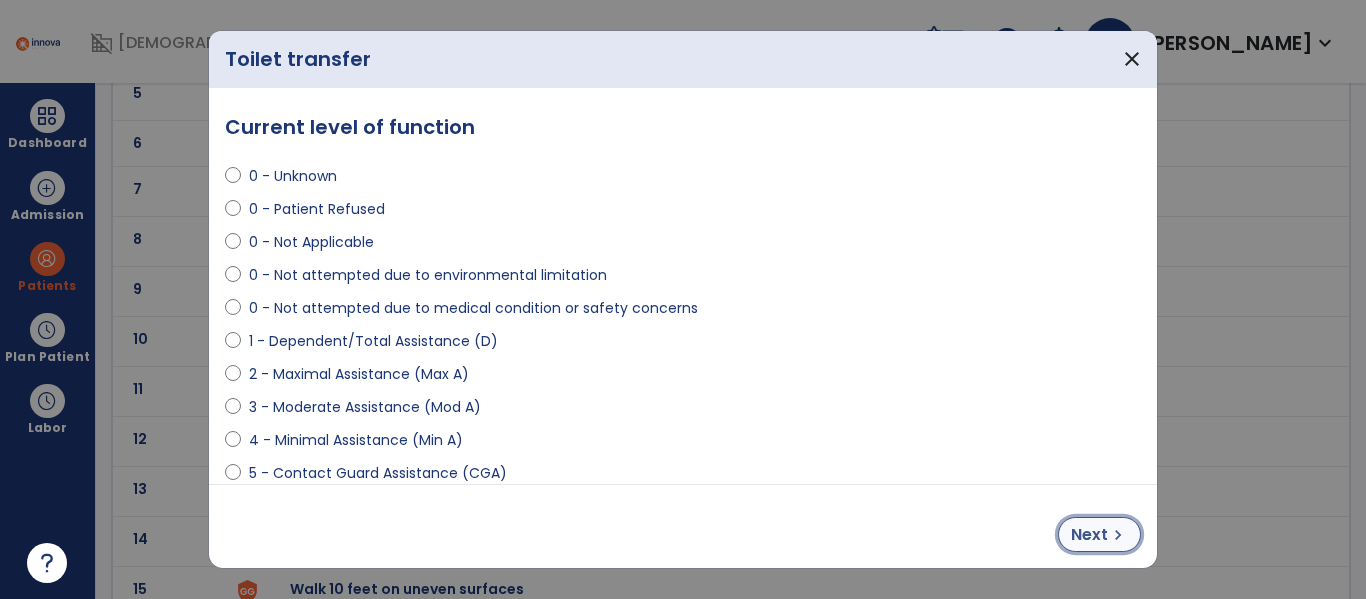 click on "Next" at bounding box center [1089, 535] 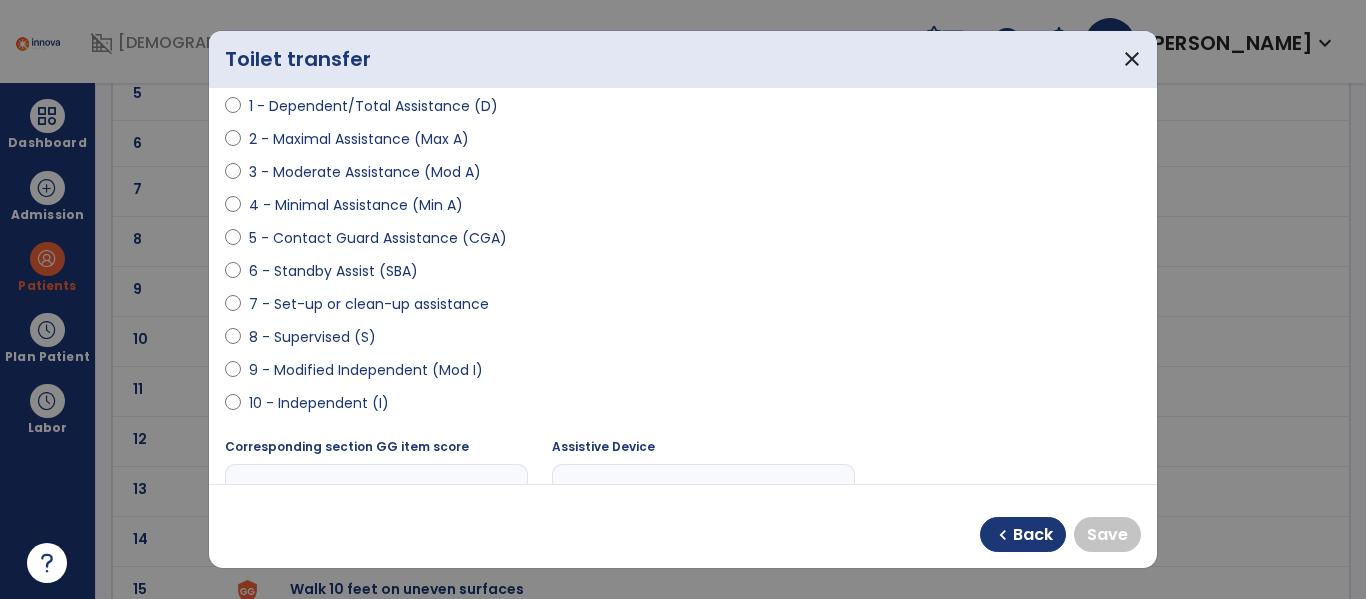 scroll, scrollTop: 242, scrollLeft: 0, axis: vertical 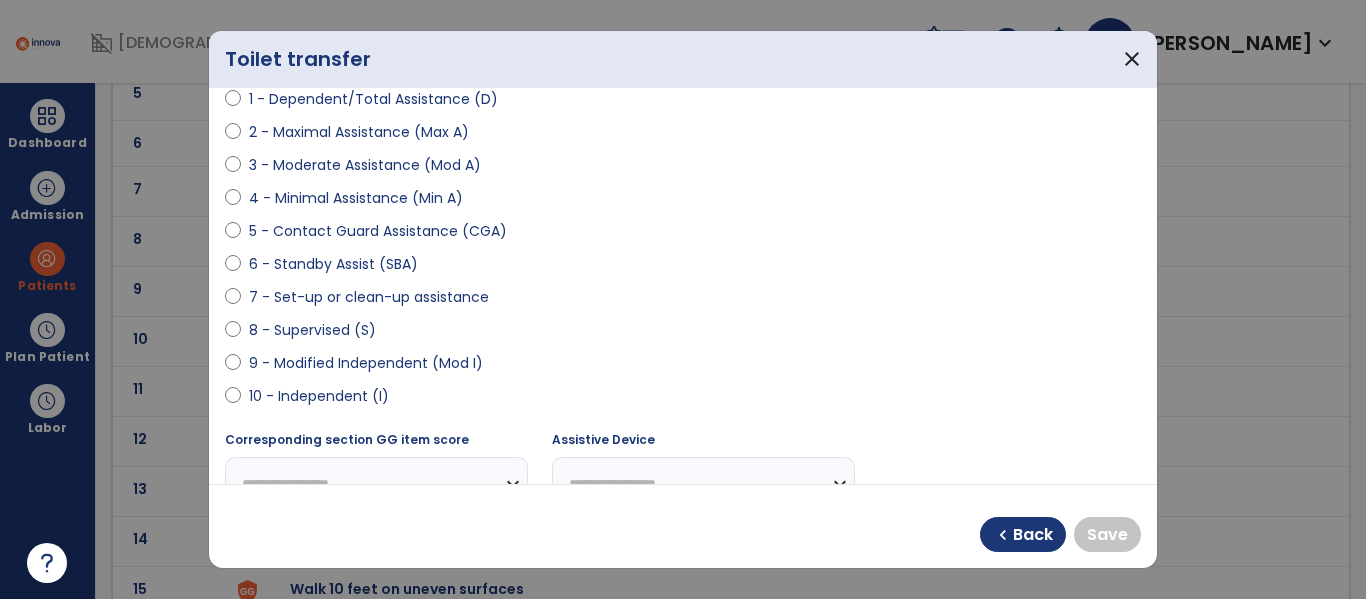 click on "10 - Independent (I)" at bounding box center (319, 396) 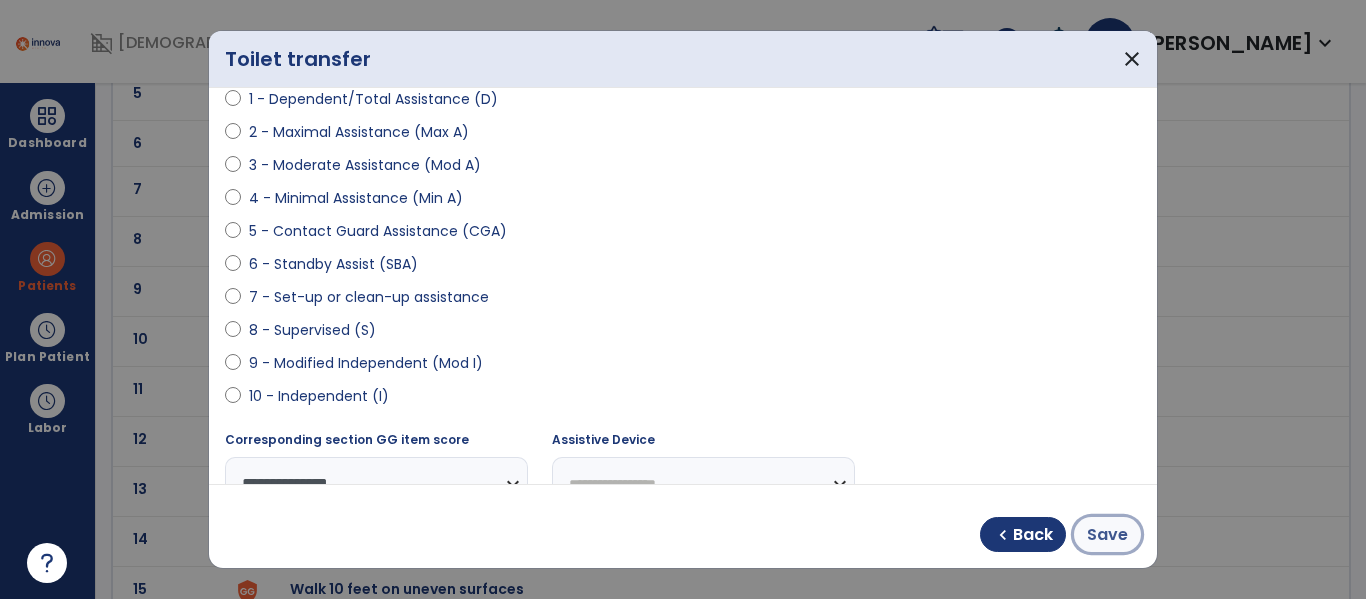 click on "Save" at bounding box center [1107, 535] 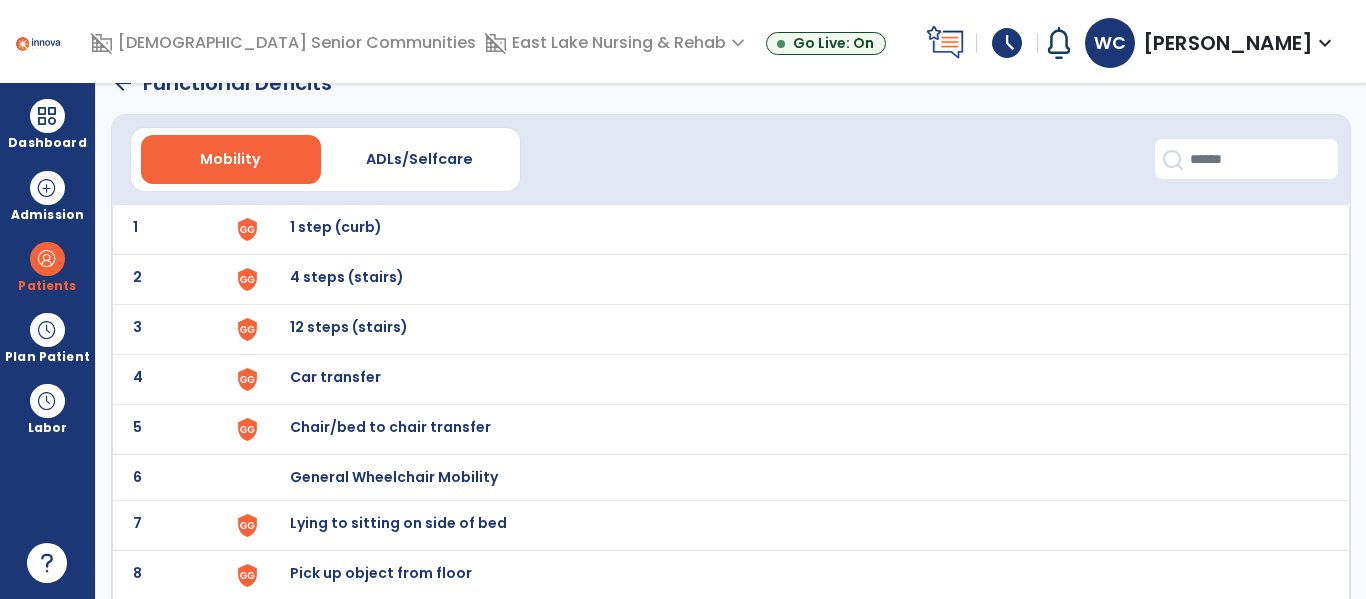scroll, scrollTop: 31, scrollLeft: 0, axis: vertical 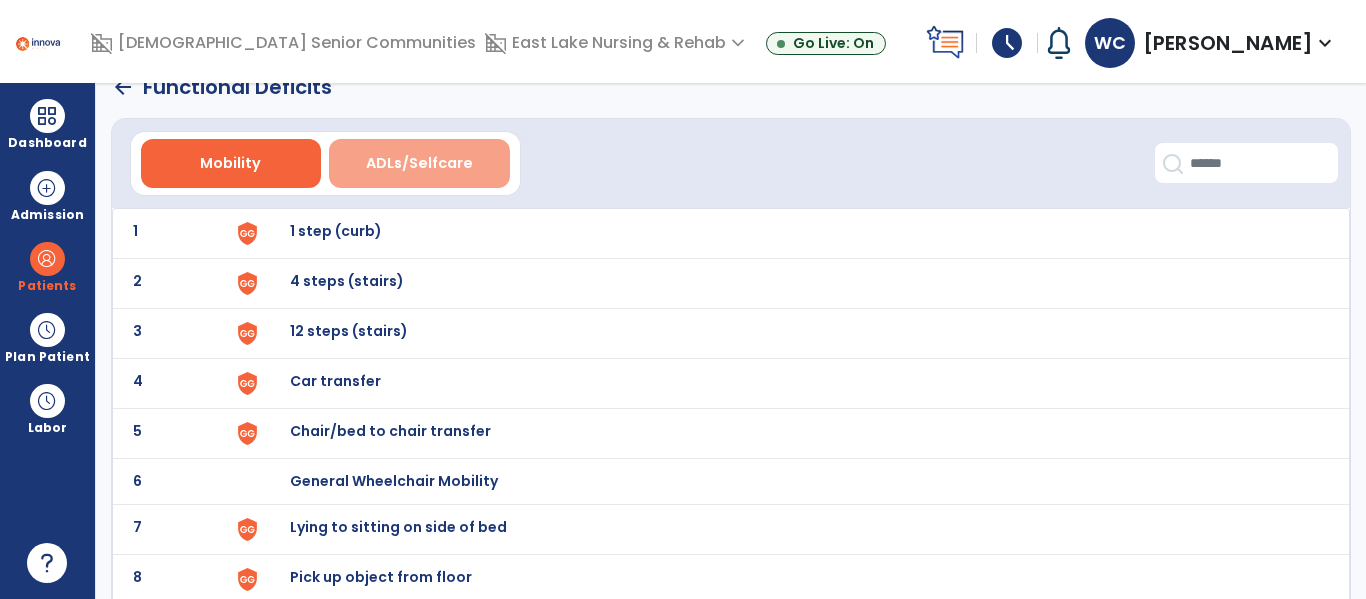 click on "ADLs/Selfcare" at bounding box center (419, 163) 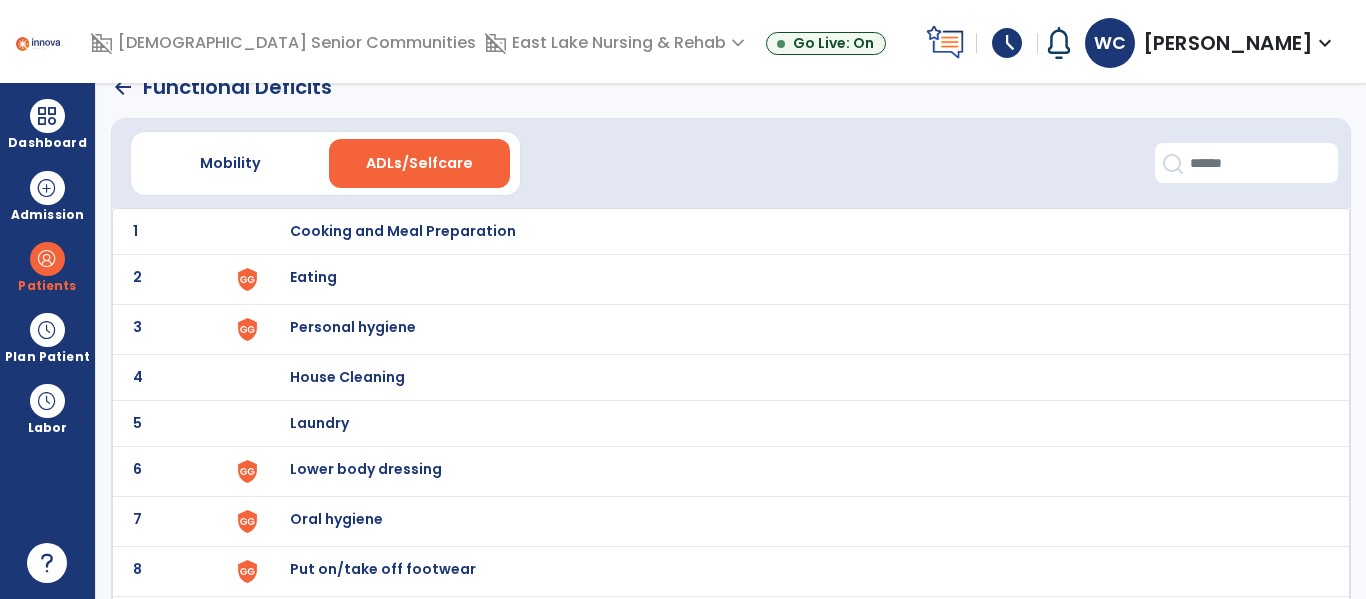 click on "Eating" at bounding box center [403, 231] 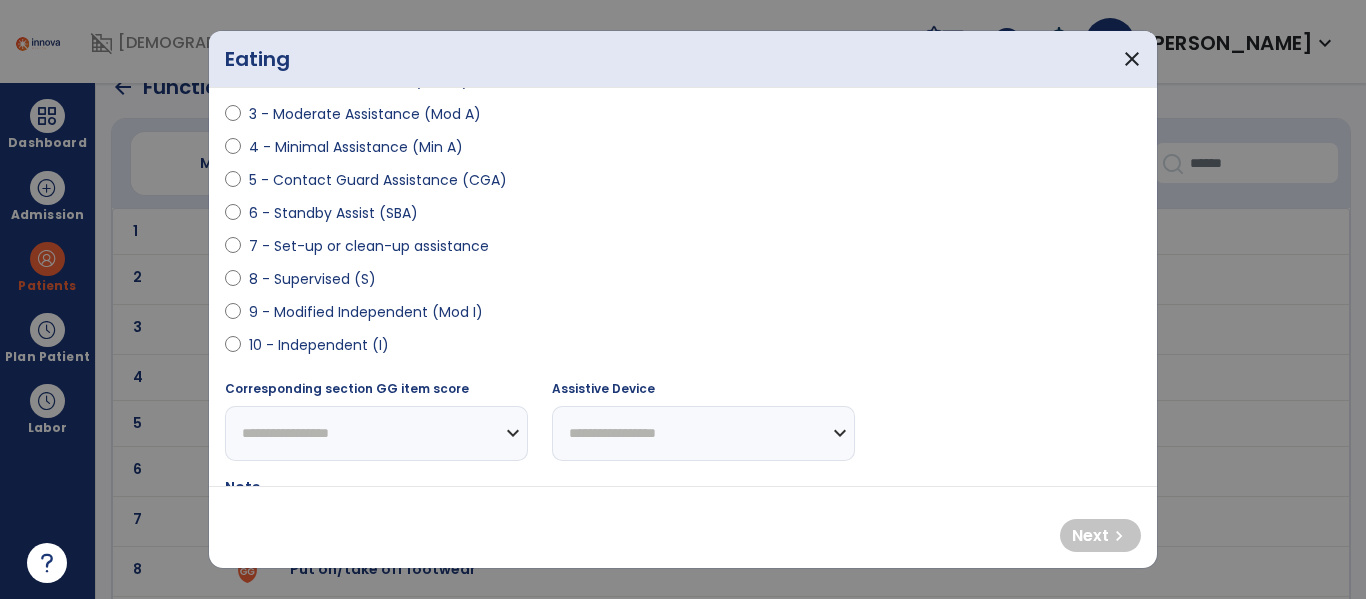scroll, scrollTop: 295, scrollLeft: 0, axis: vertical 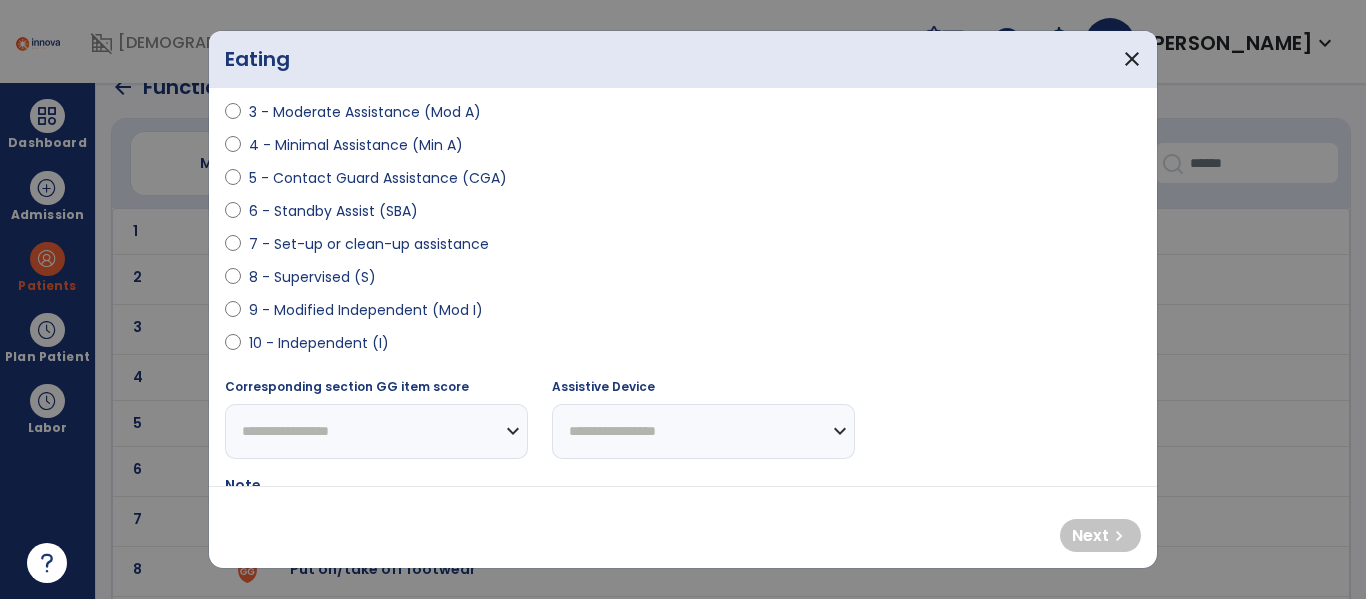select on "**********" 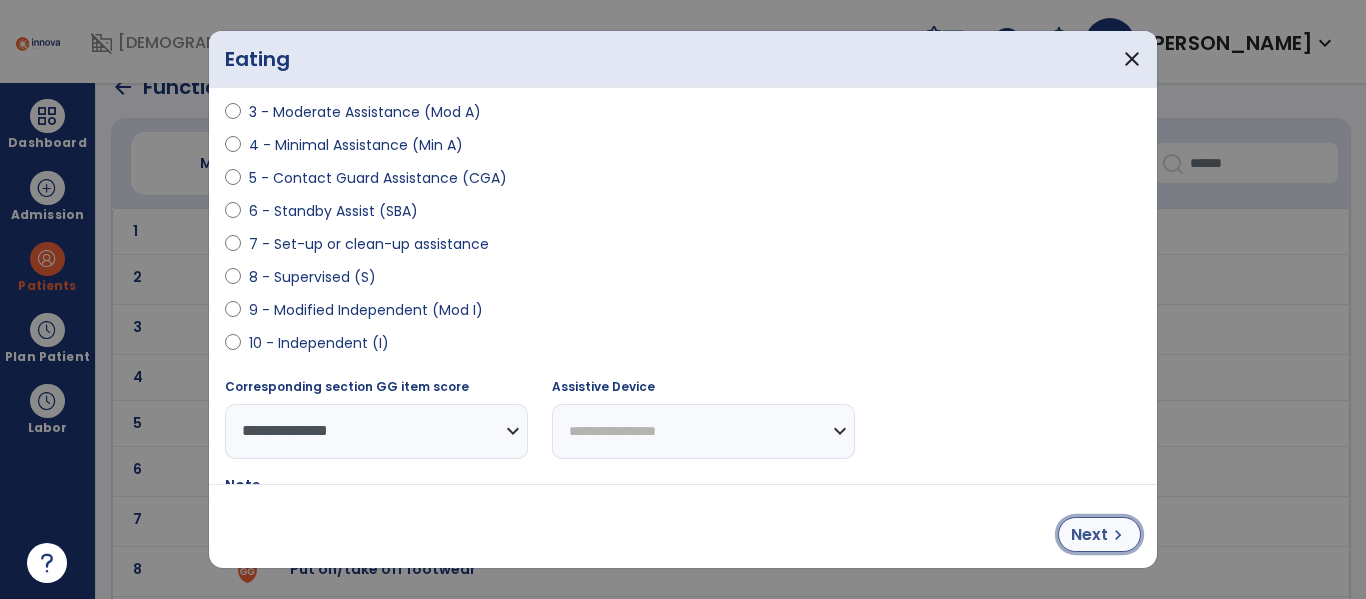 click on "Next" at bounding box center [1089, 535] 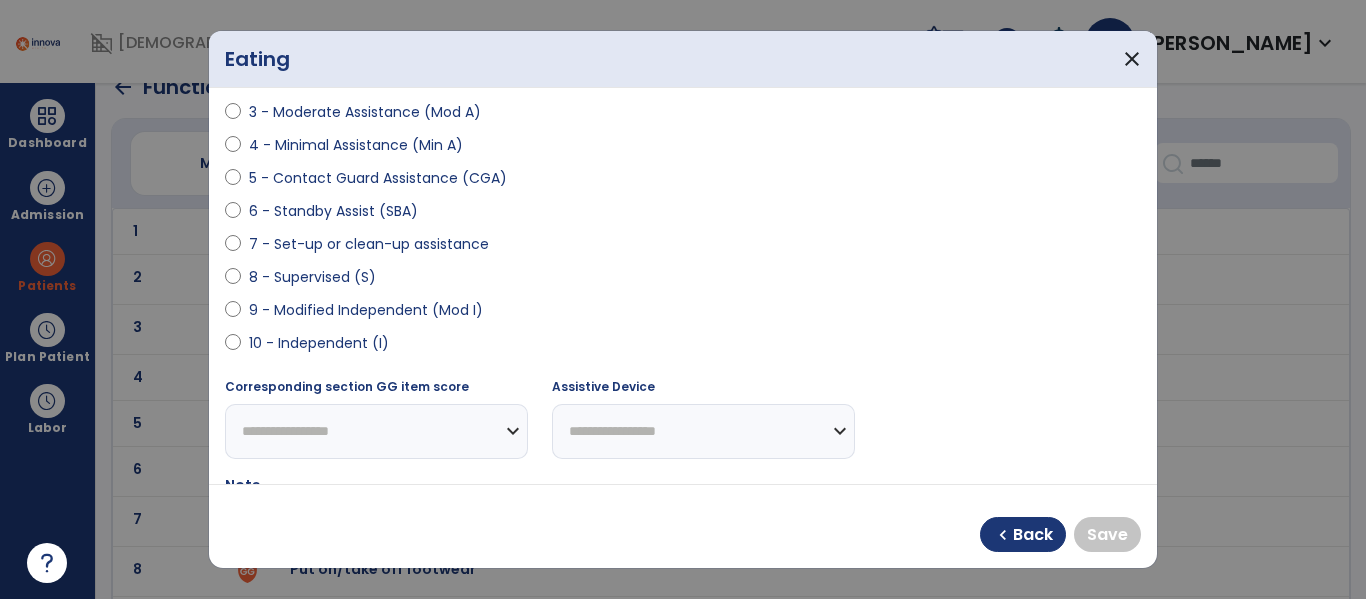 select on "**********" 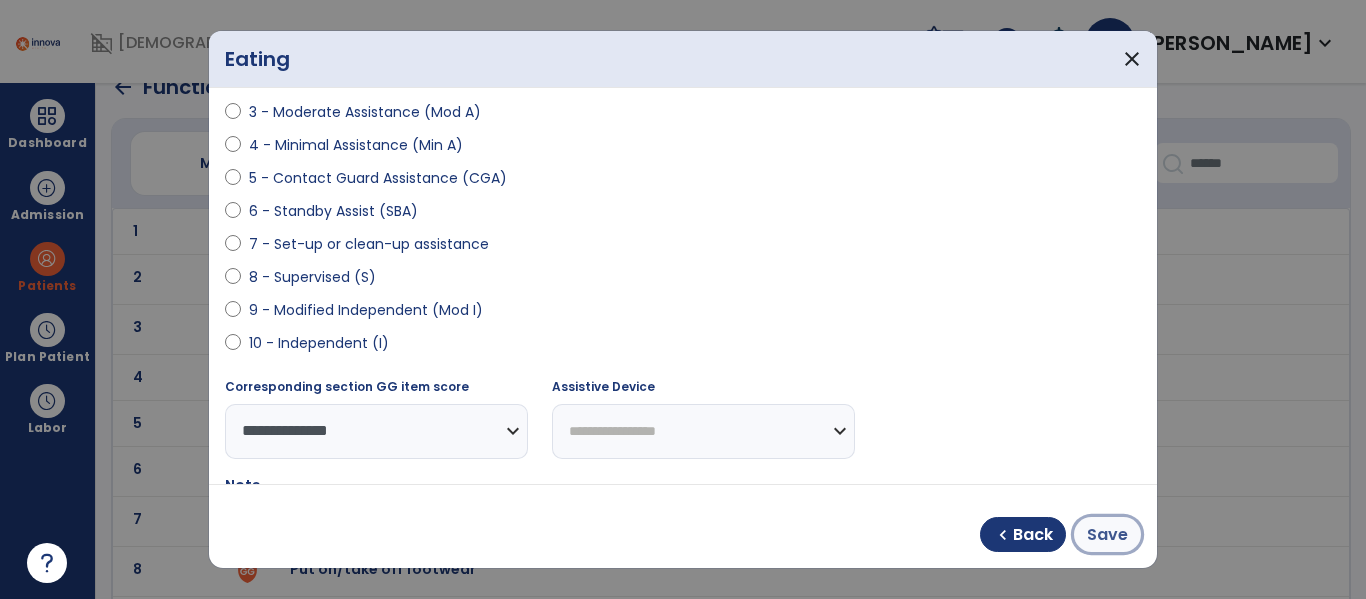 click on "Save" at bounding box center [1107, 535] 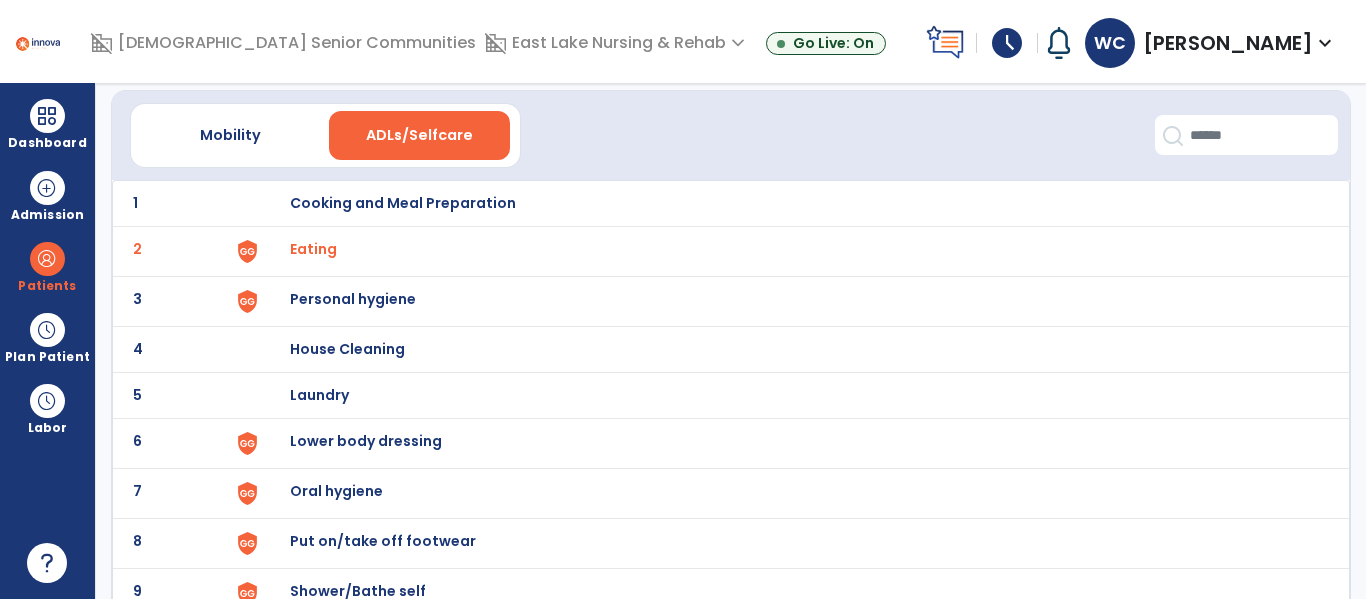 scroll, scrollTop: 60, scrollLeft: 0, axis: vertical 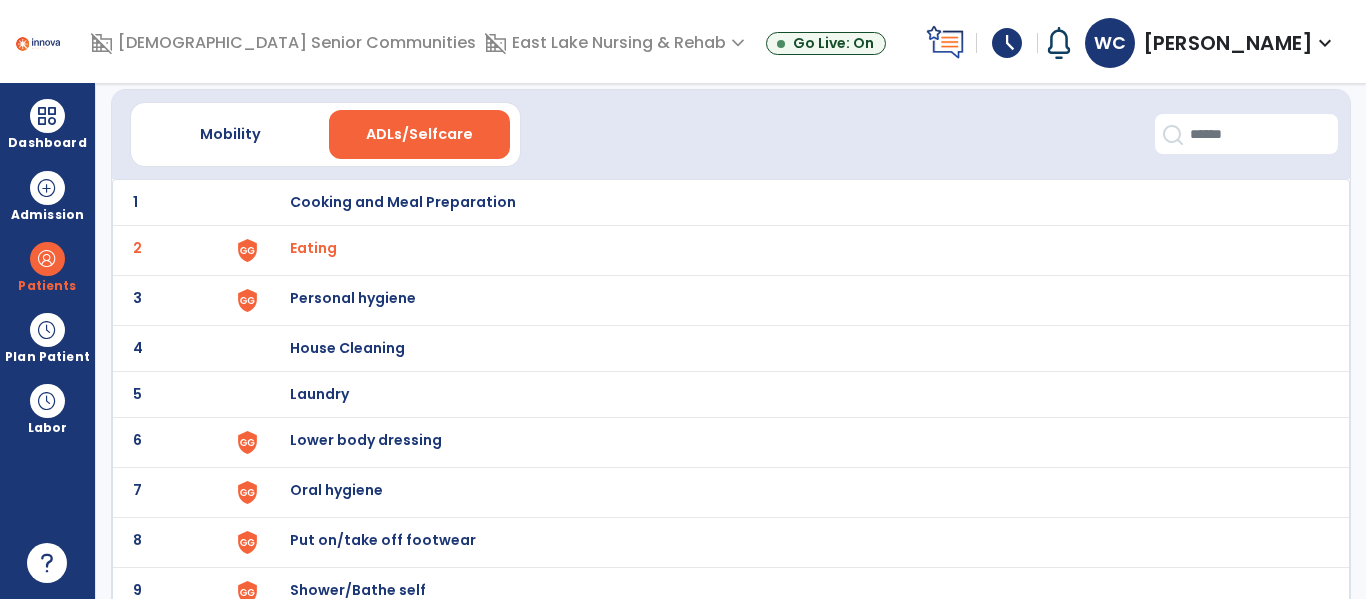 click on "Personal hygiene" at bounding box center [403, 202] 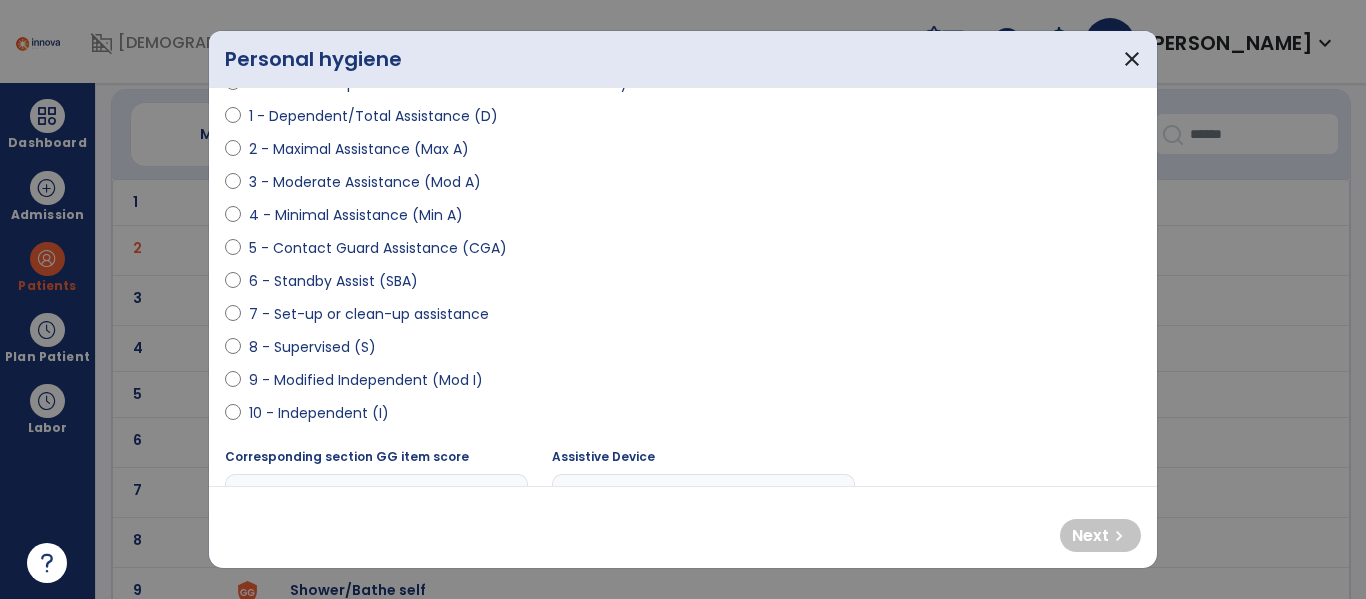 scroll, scrollTop: 224, scrollLeft: 0, axis: vertical 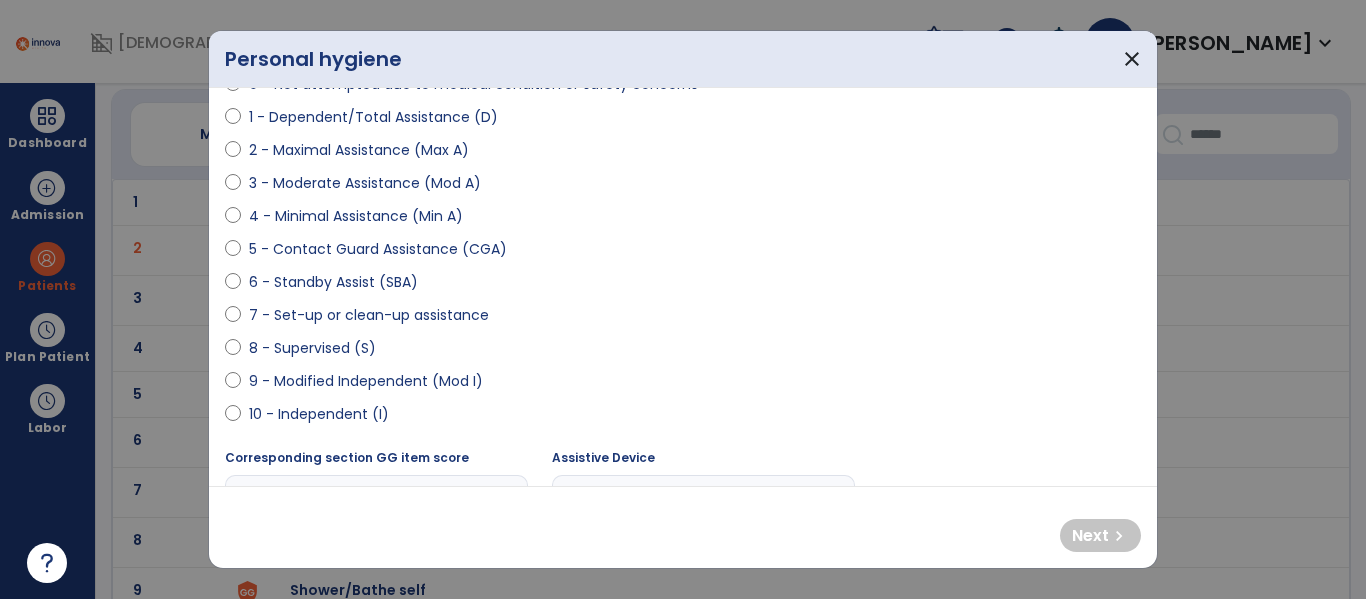 click on "10 - Independent (I)" at bounding box center (683, 418) 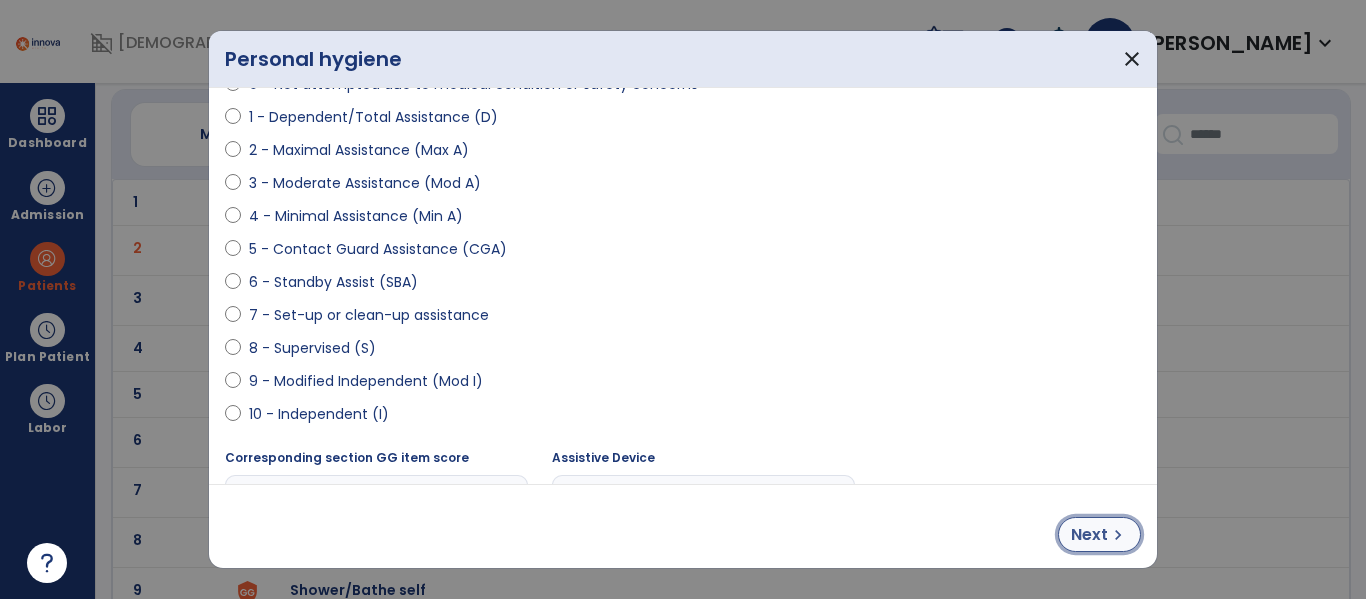 click on "Next" at bounding box center [1089, 535] 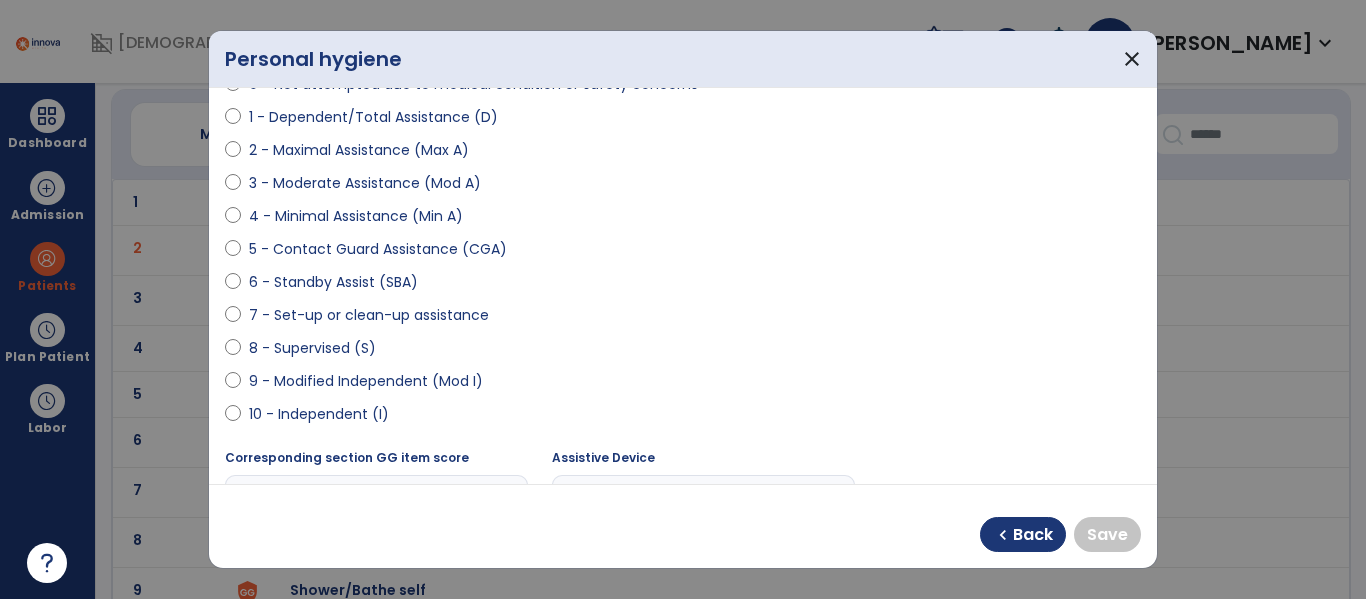select on "**********" 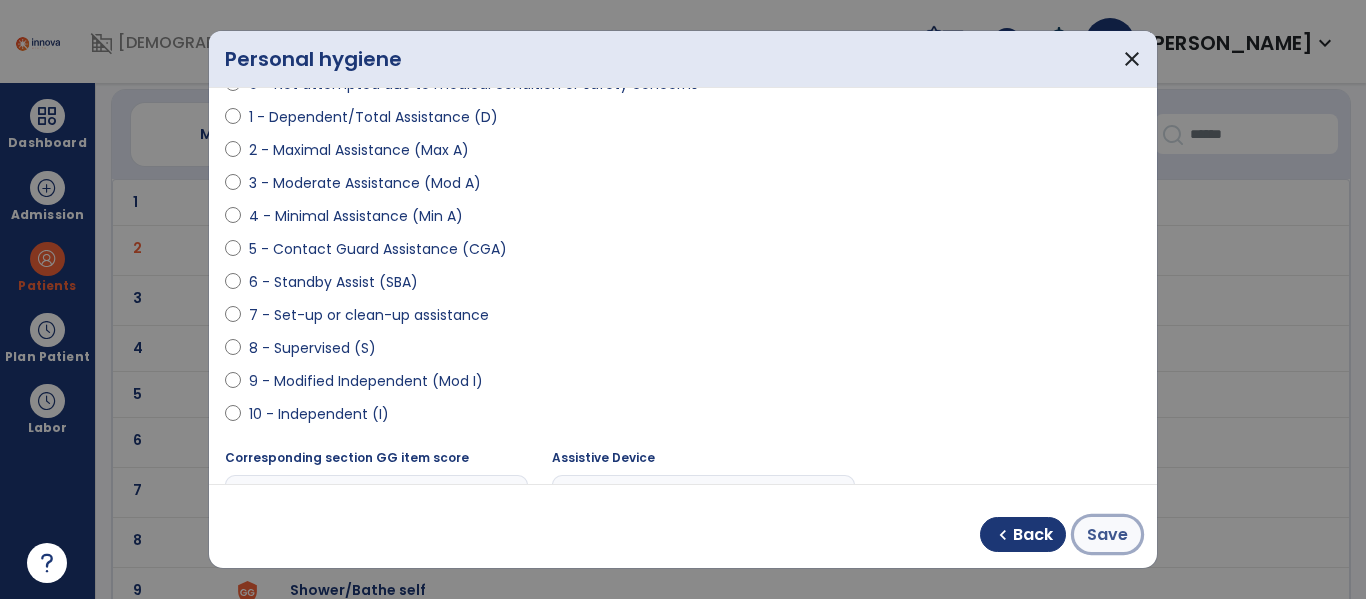 click on "Save" at bounding box center [1107, 535] 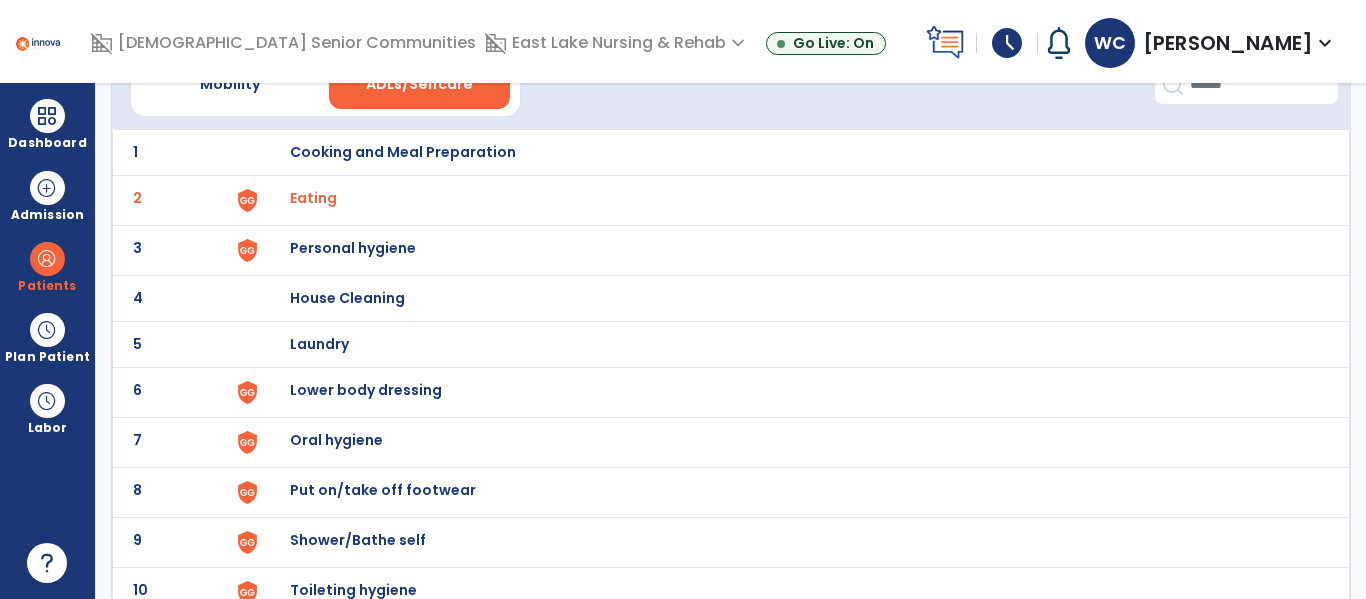 scroll, scrollTop: 112, scrollLeft: 0, axis: vertical 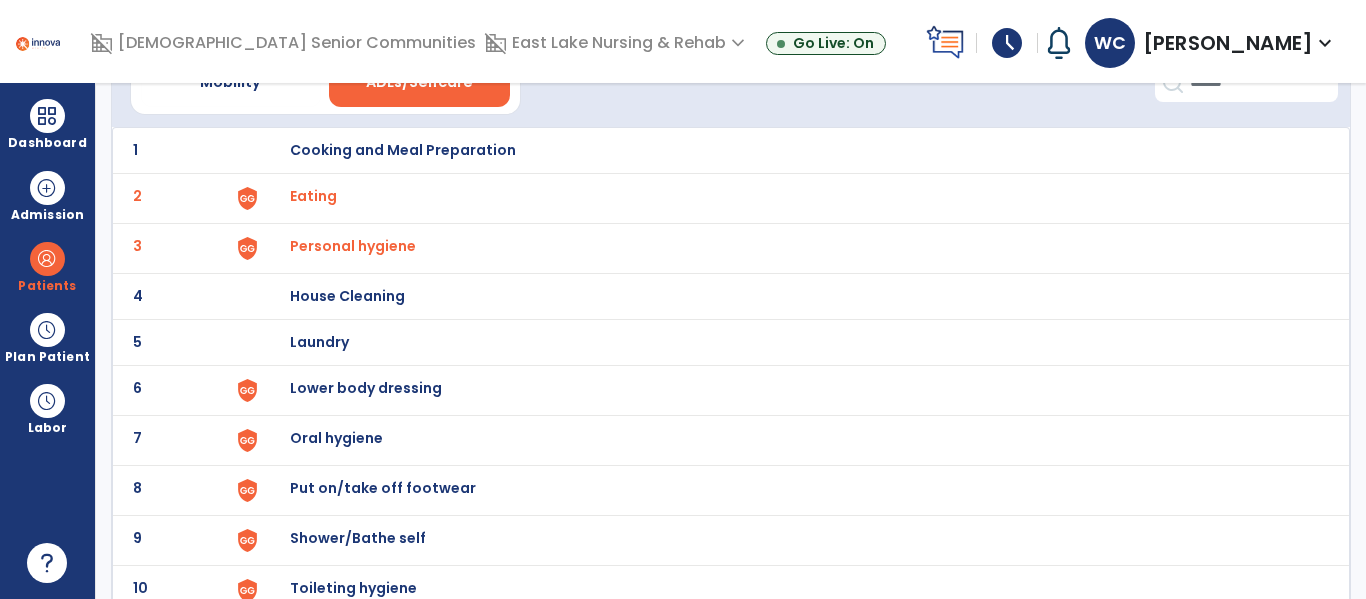 click on "Lower body dressing" at bounding box center [403, 150] 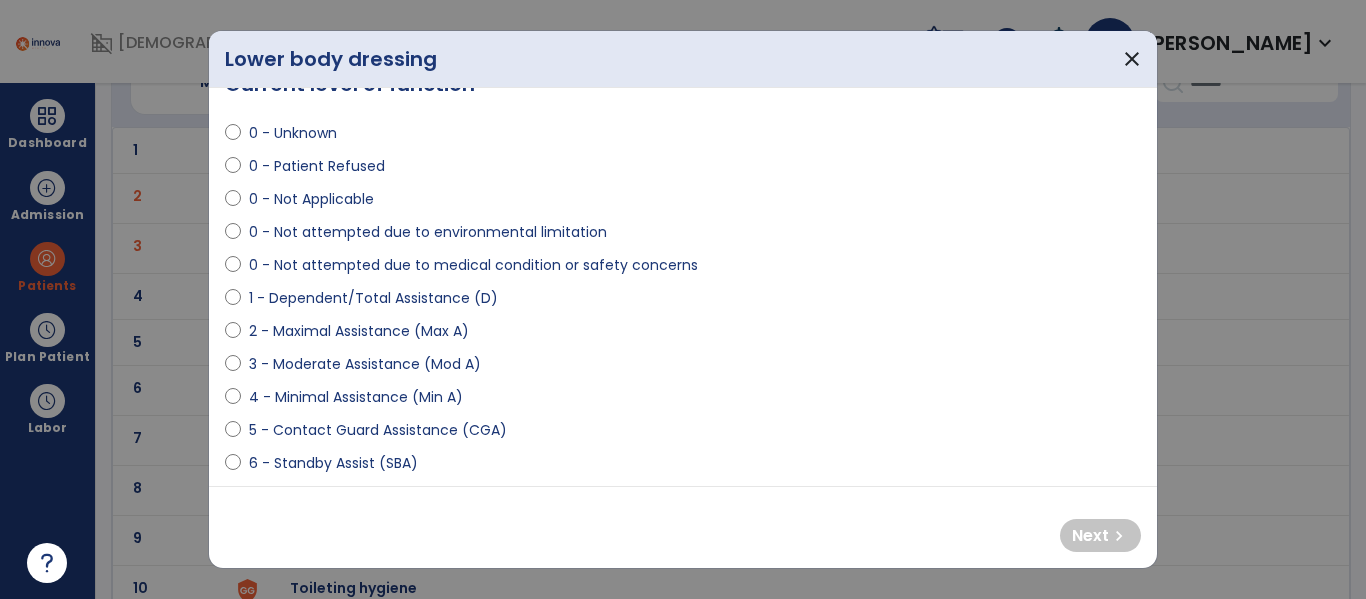 scroll, scrollTop: 42, scrollLeft: 0, axis: vertical 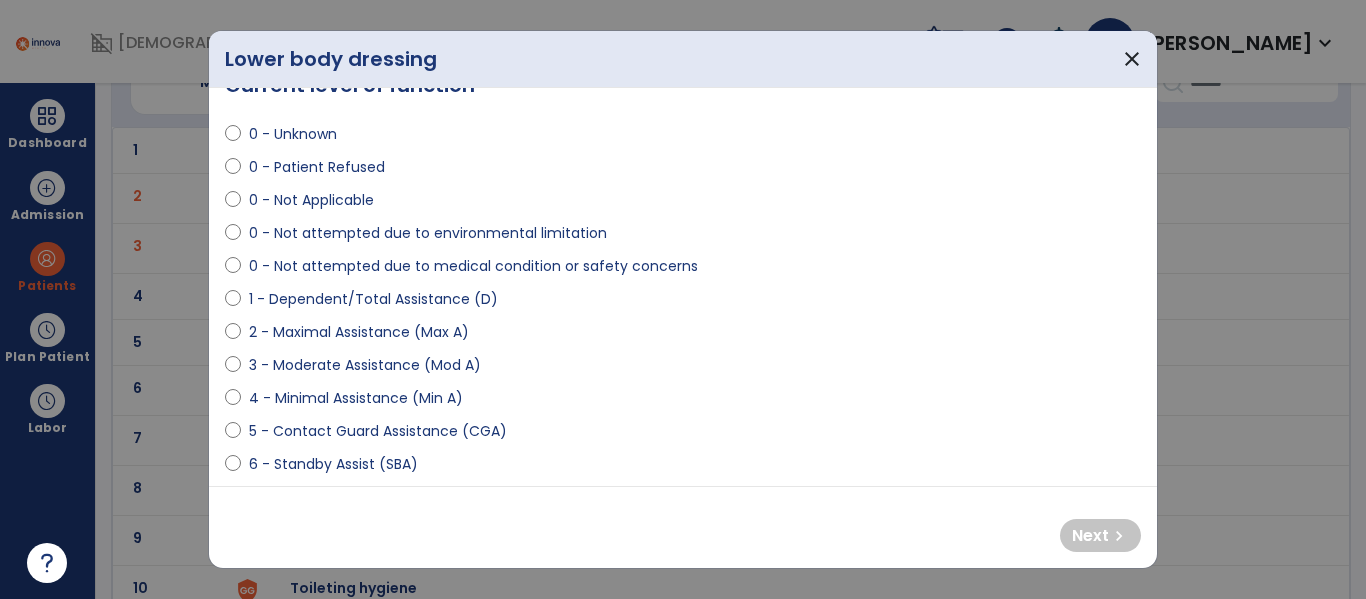 select on "**********" 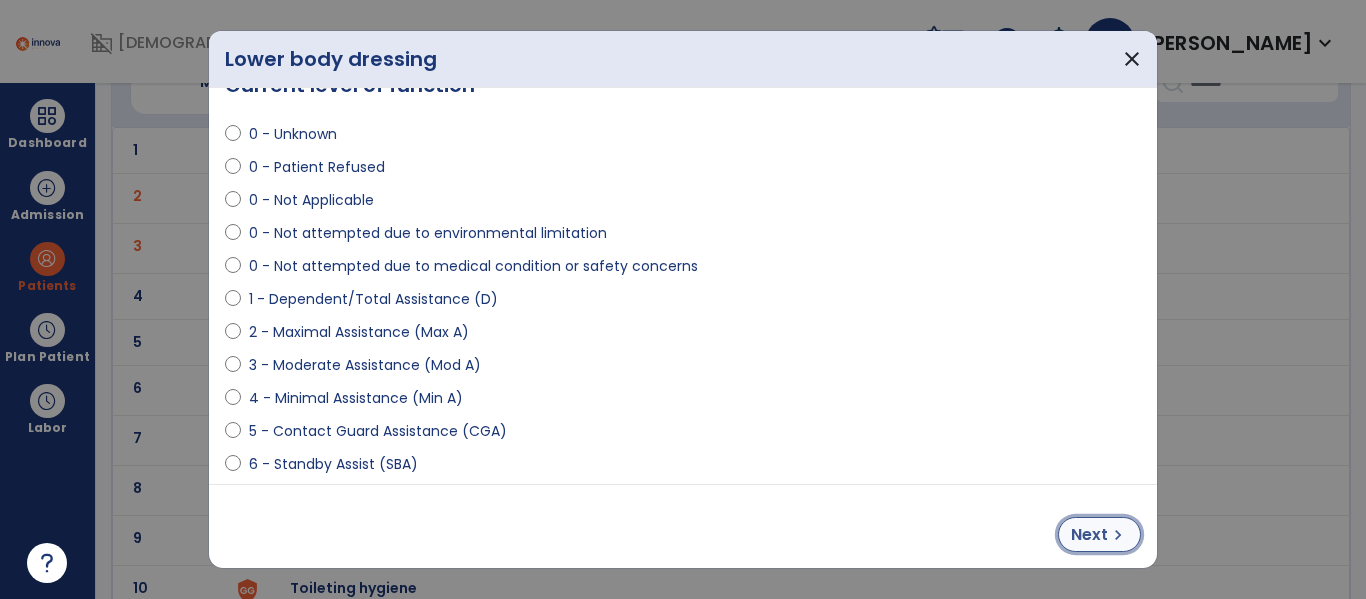 click on "chevron_right" at bounding box center (1118, 535) 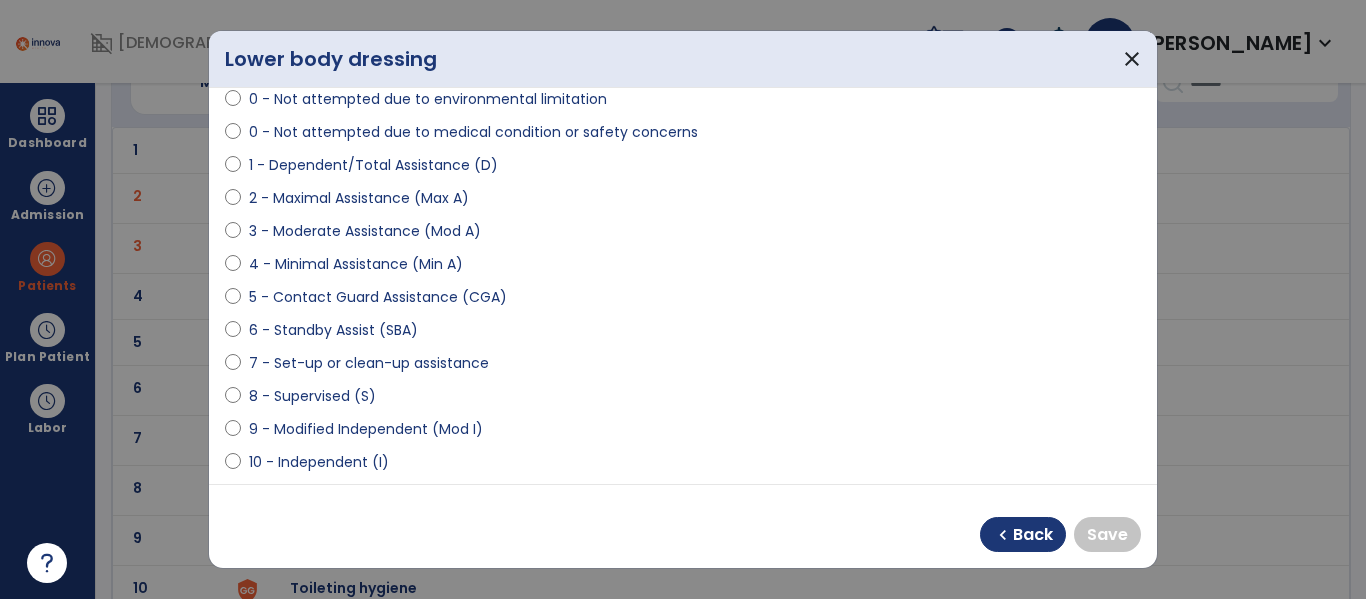 scroll, scrollTop: 178, scrollLeft: 0, axis: vertical 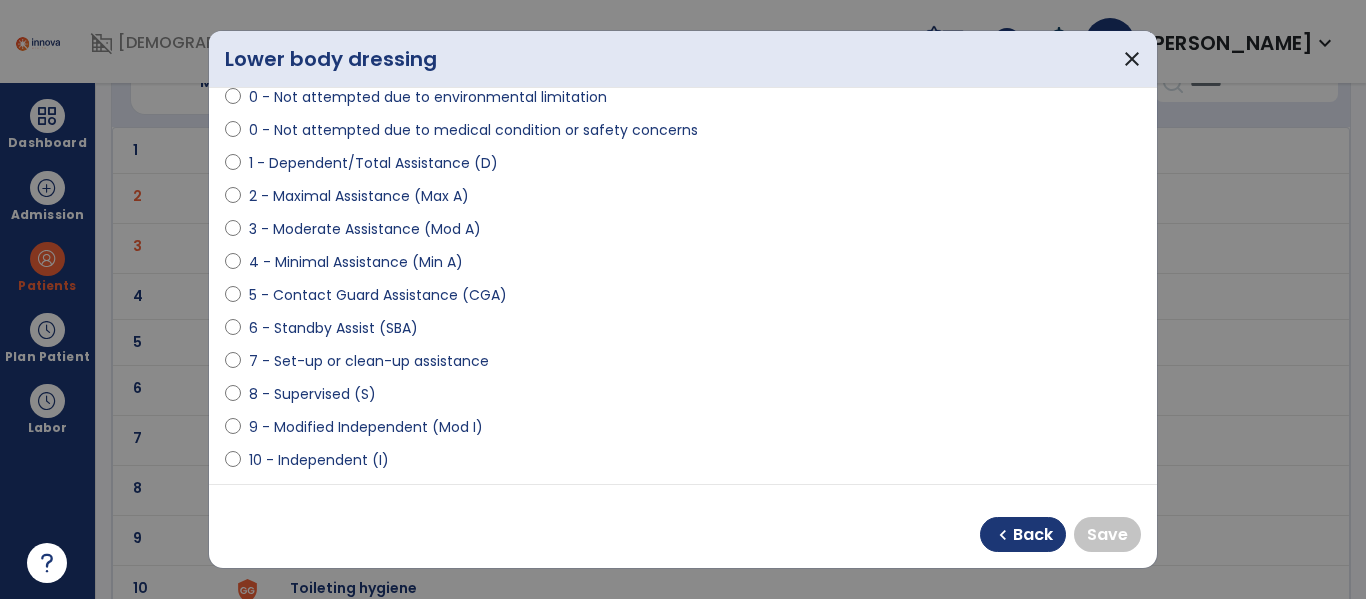 select on "**********" 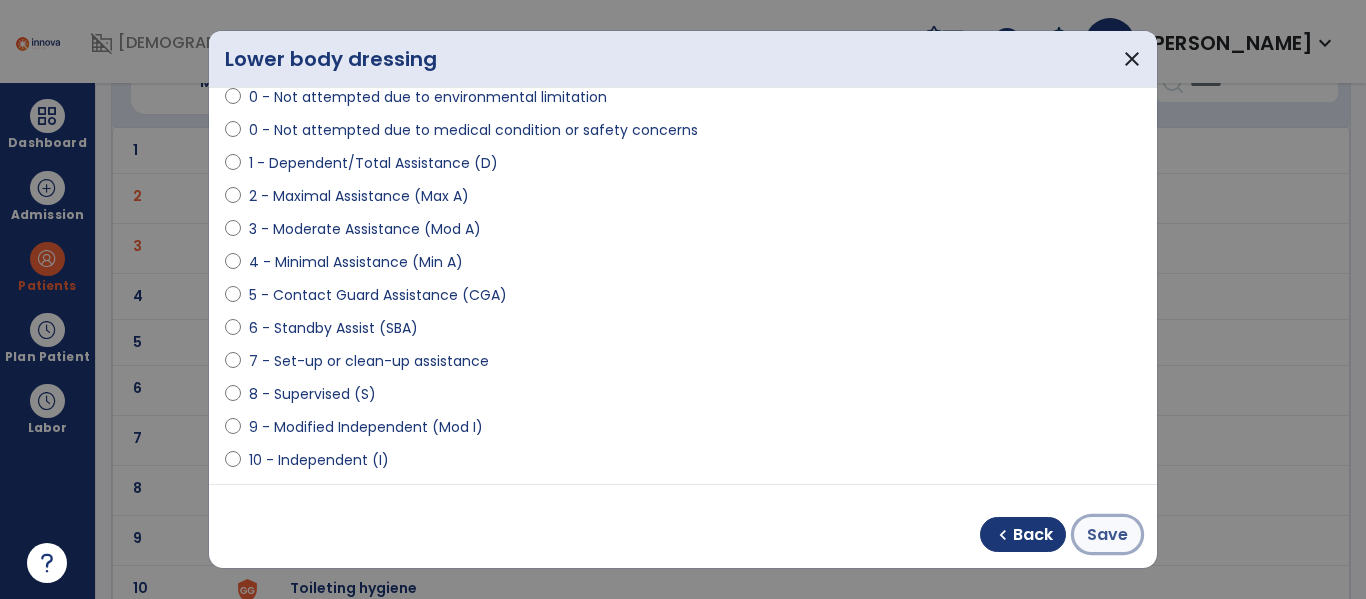 click on "Save" at bounding box center [1107, 535] 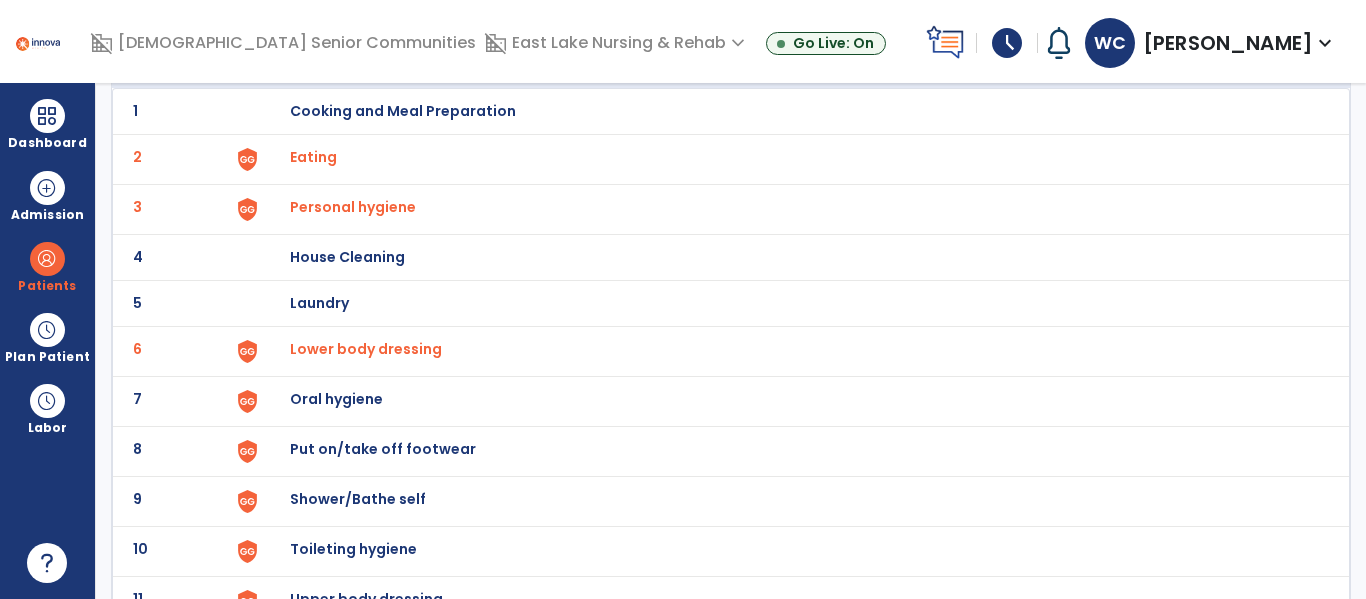 scroll, scrollTop: 157, scrollLeft: 0, axis: vertical 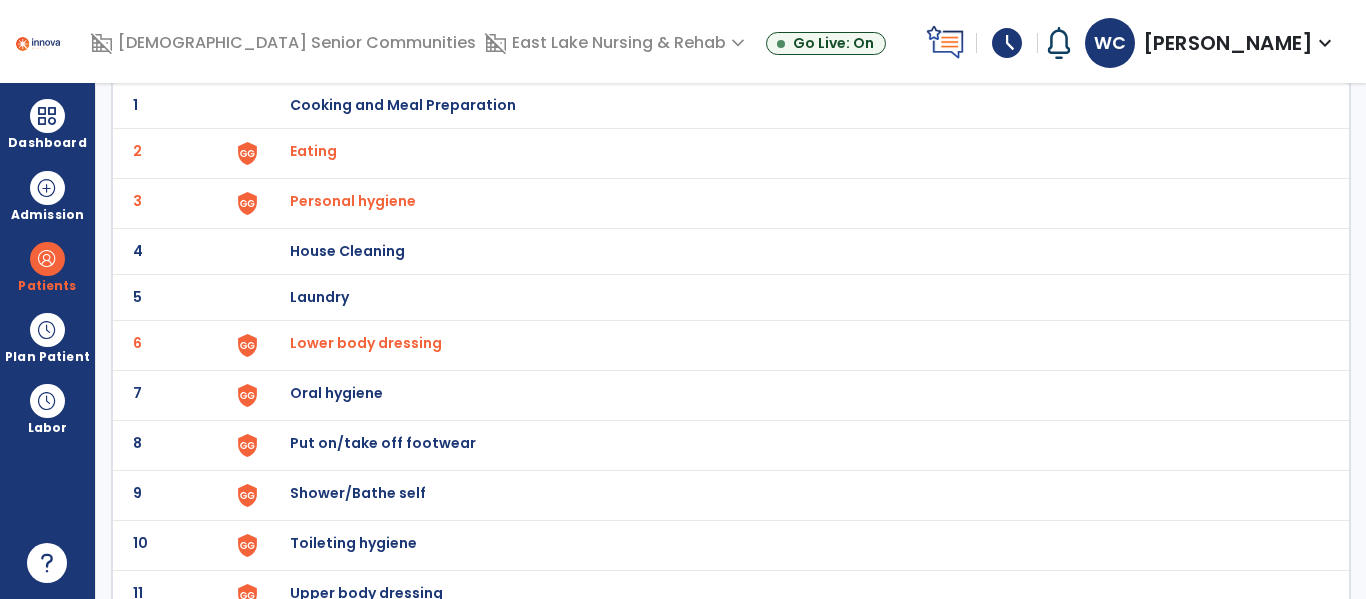 click on "Oral hygiene" at bounding box center (403, 105) 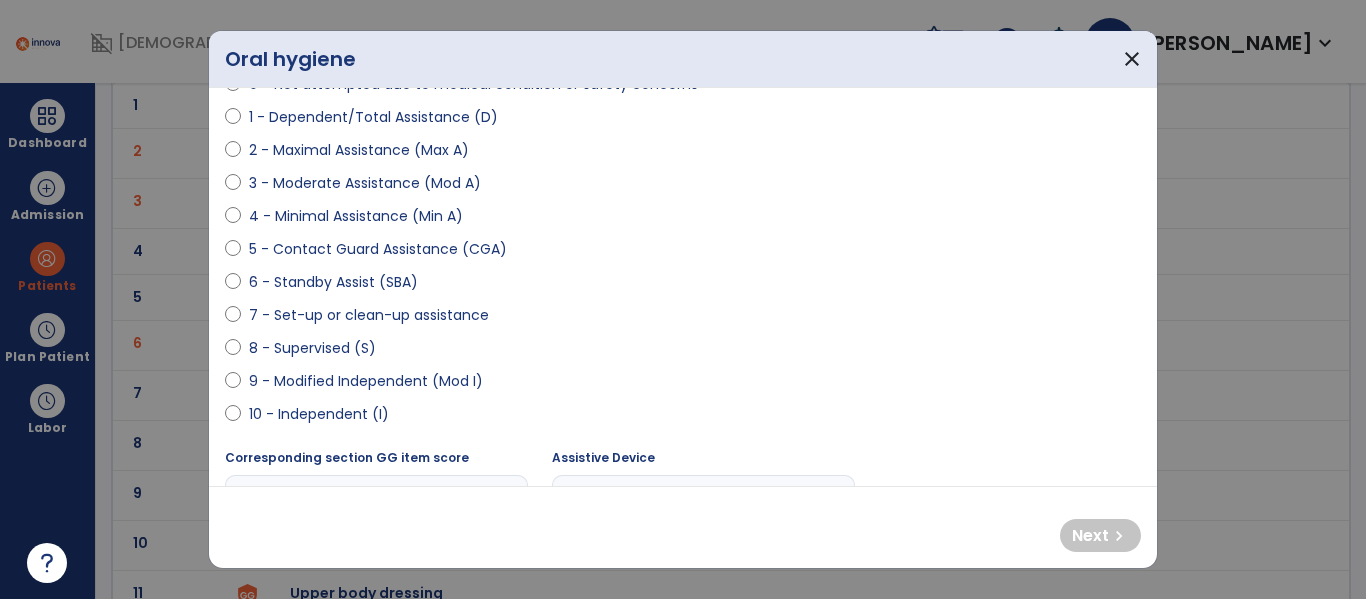 scroll, scrollTop: 221, scrollLeft: 0, axis: vertical 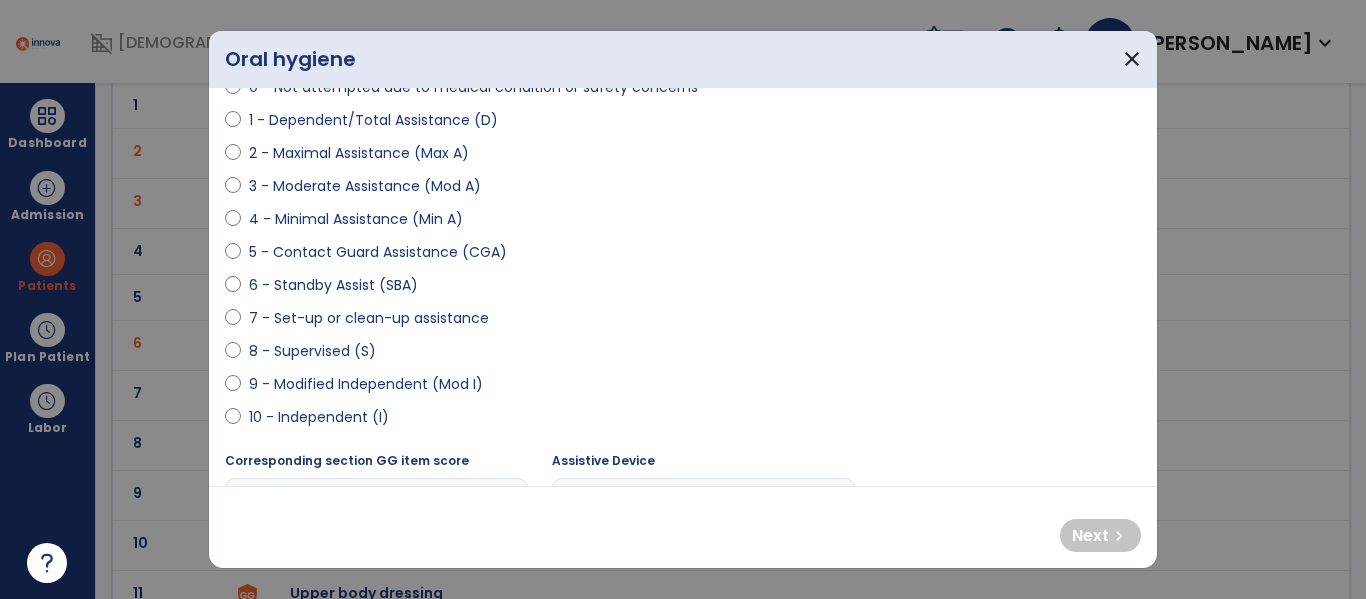 select on "**********" 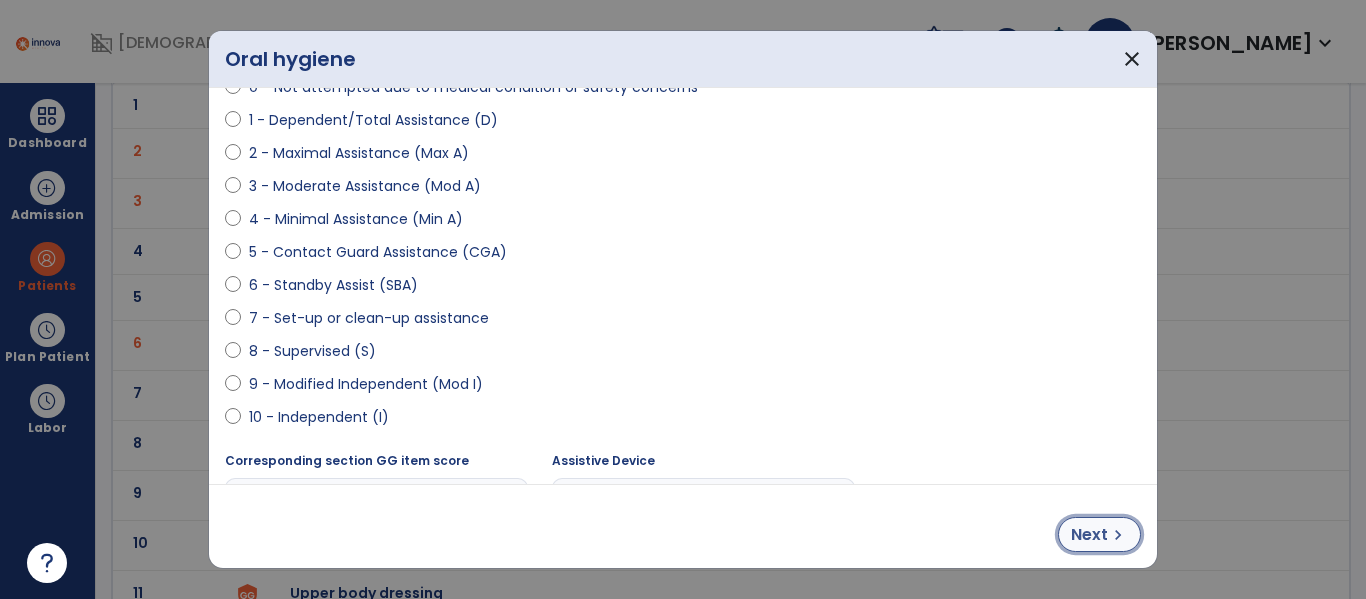 click on "Next  chevron_right" at bounding box center (1099, 534) 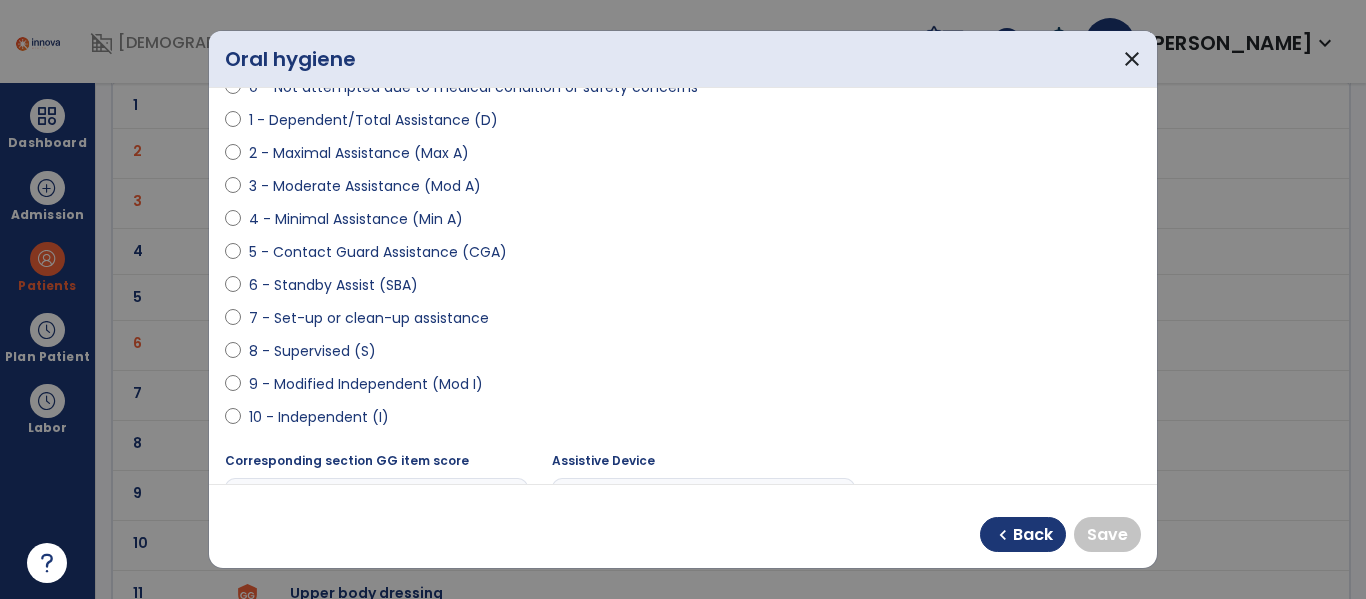 select on "**********" 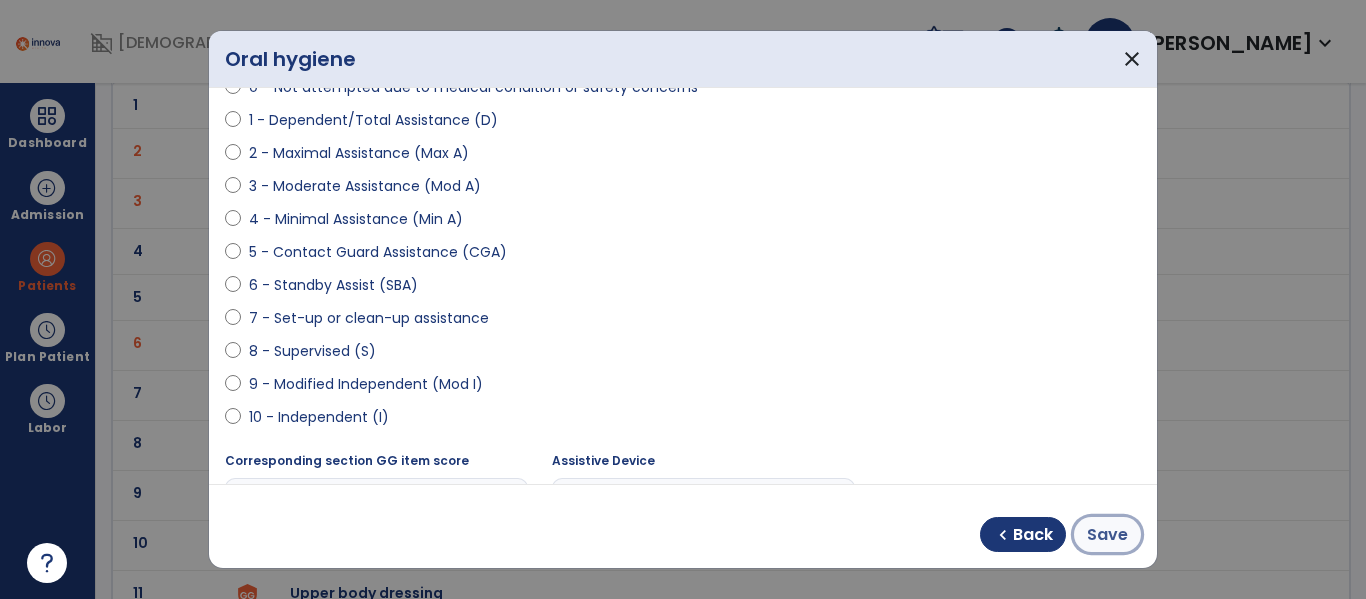 click on "Save" at bounding box center (1107, 535) 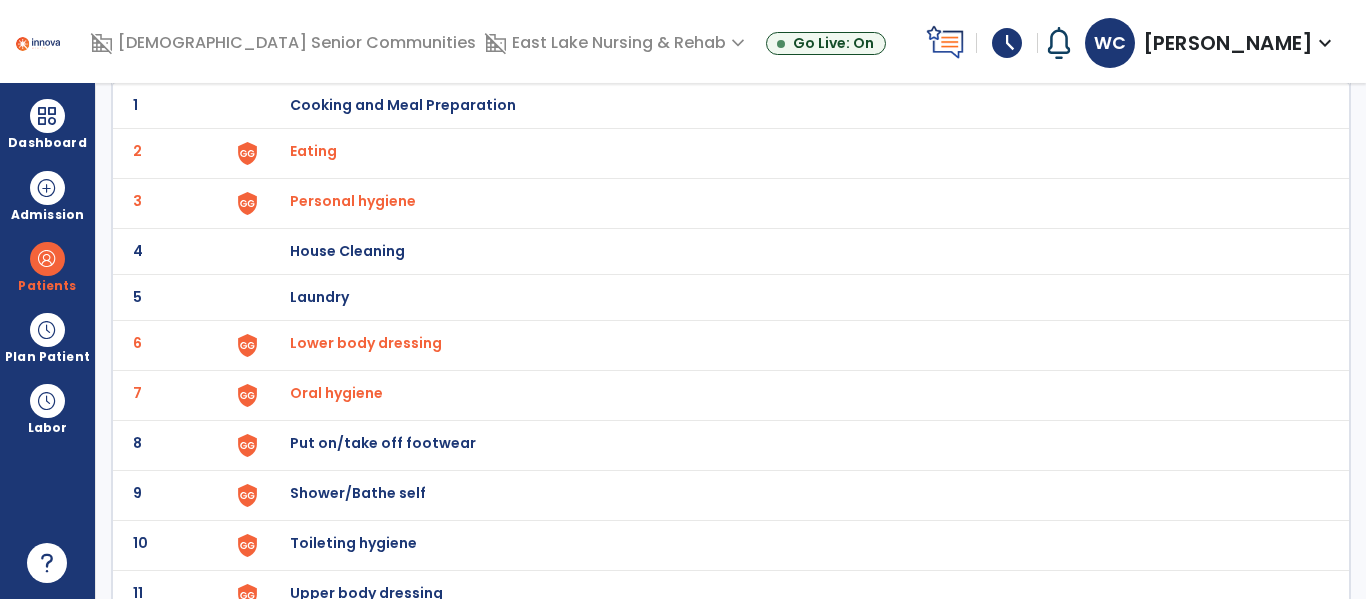 scroll, scrollTop: 243, scrollLeft: 0, axis: vertical 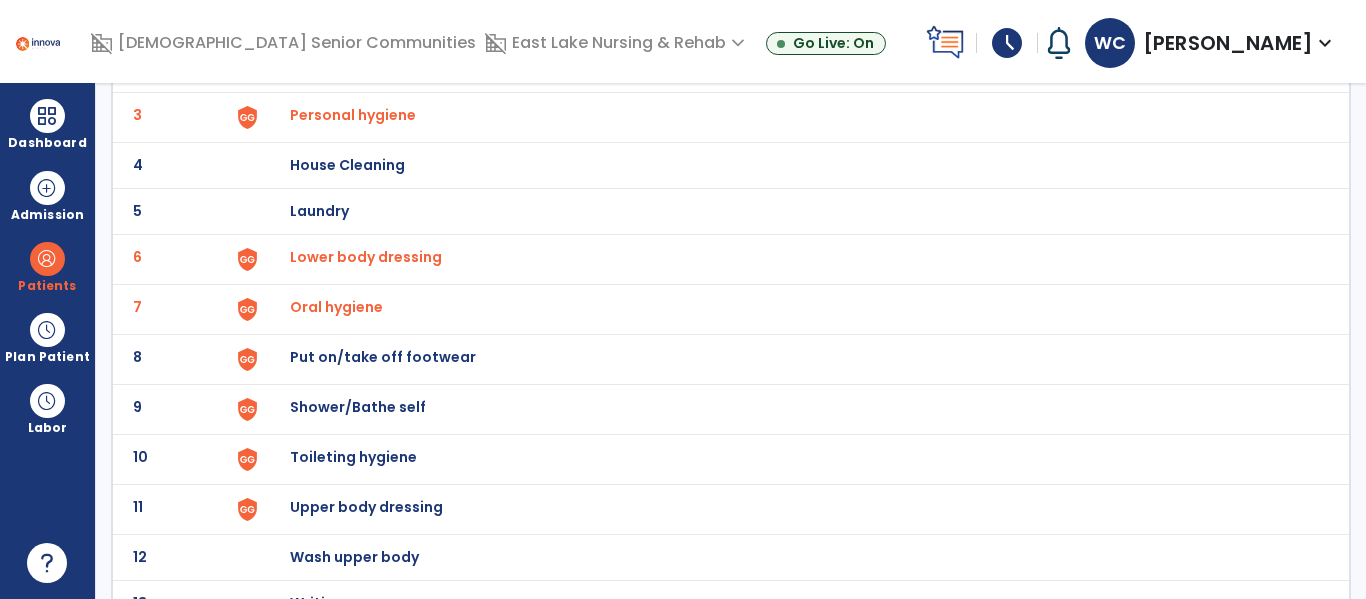 click on "Put on/take off footwear" at bounding box center (789, 19) 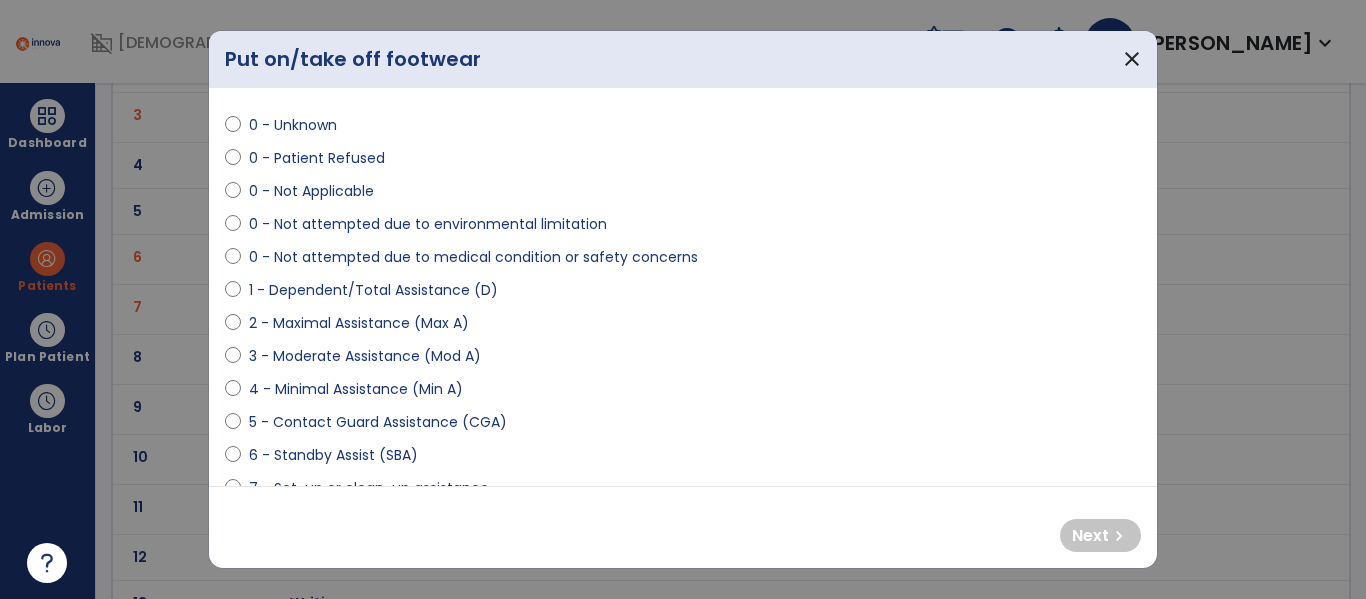 scroll, scrollTop: 49, scrollLeft: 0, axis: vertical 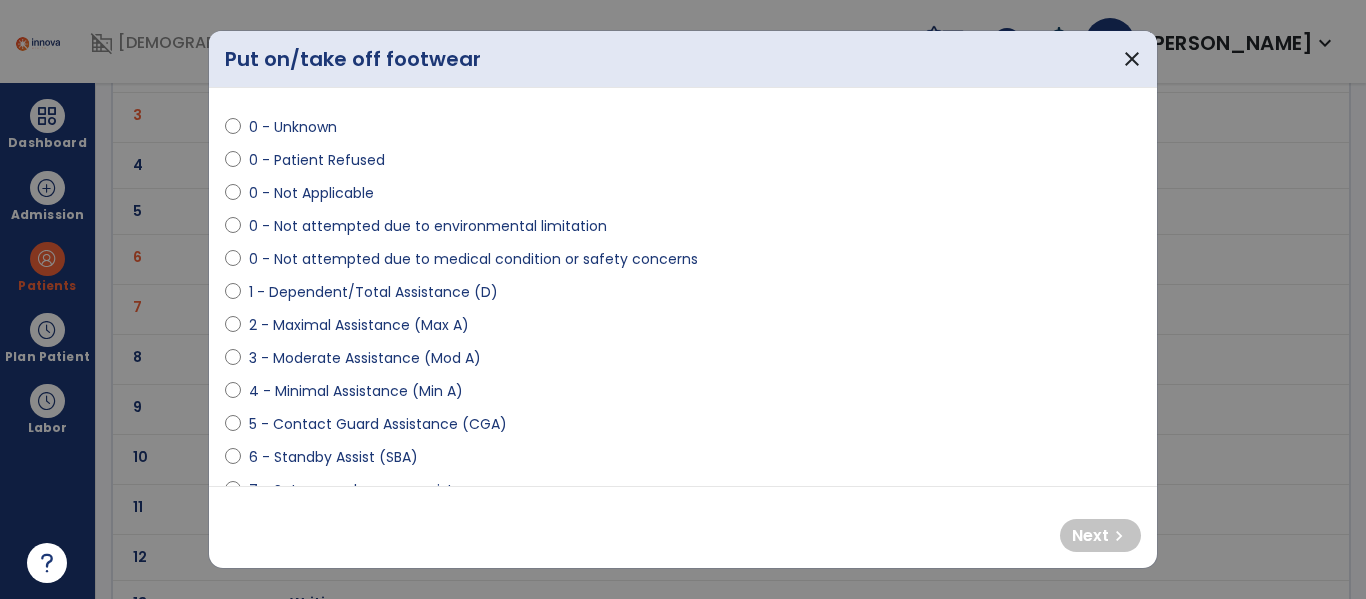 select on "**********" 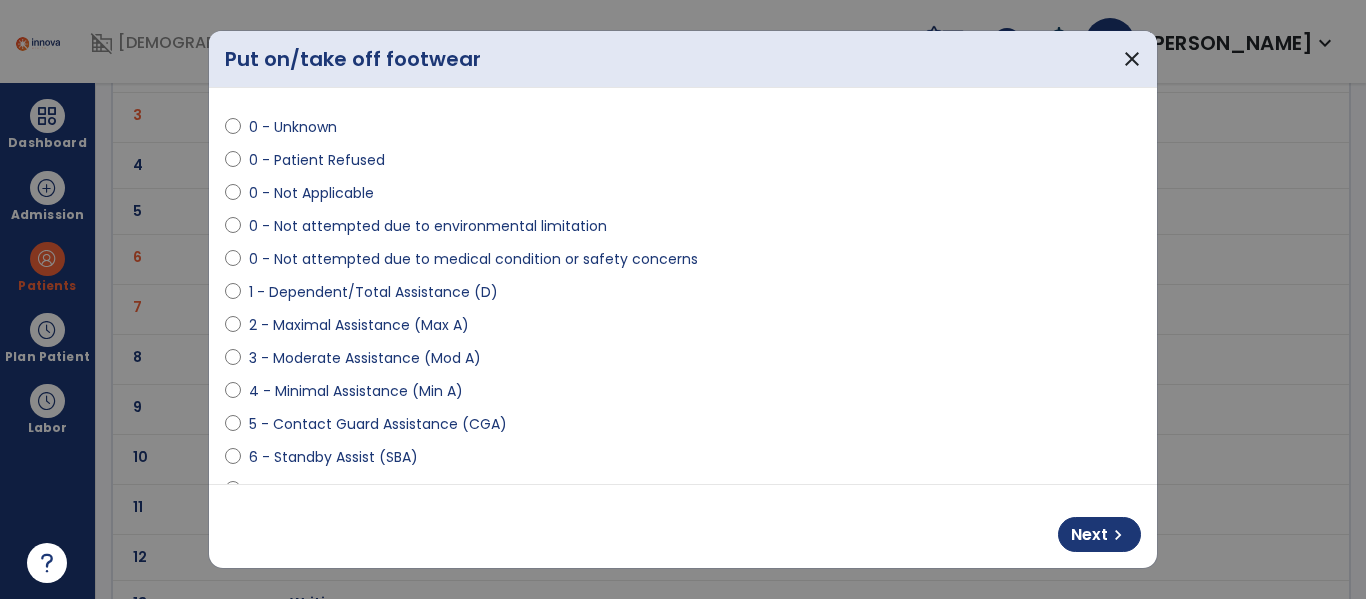 click on "Next  chevron_right" at bounding box center [683, 526] 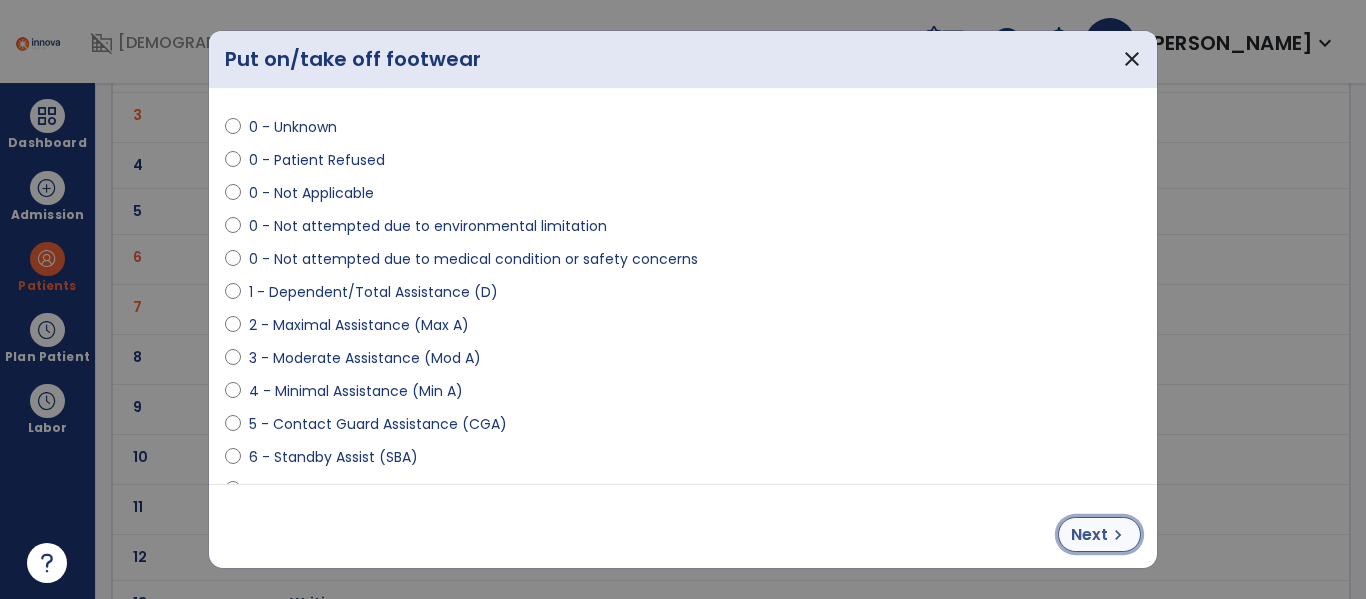 click on "chevron_right" at bounding box center [1118, 535] 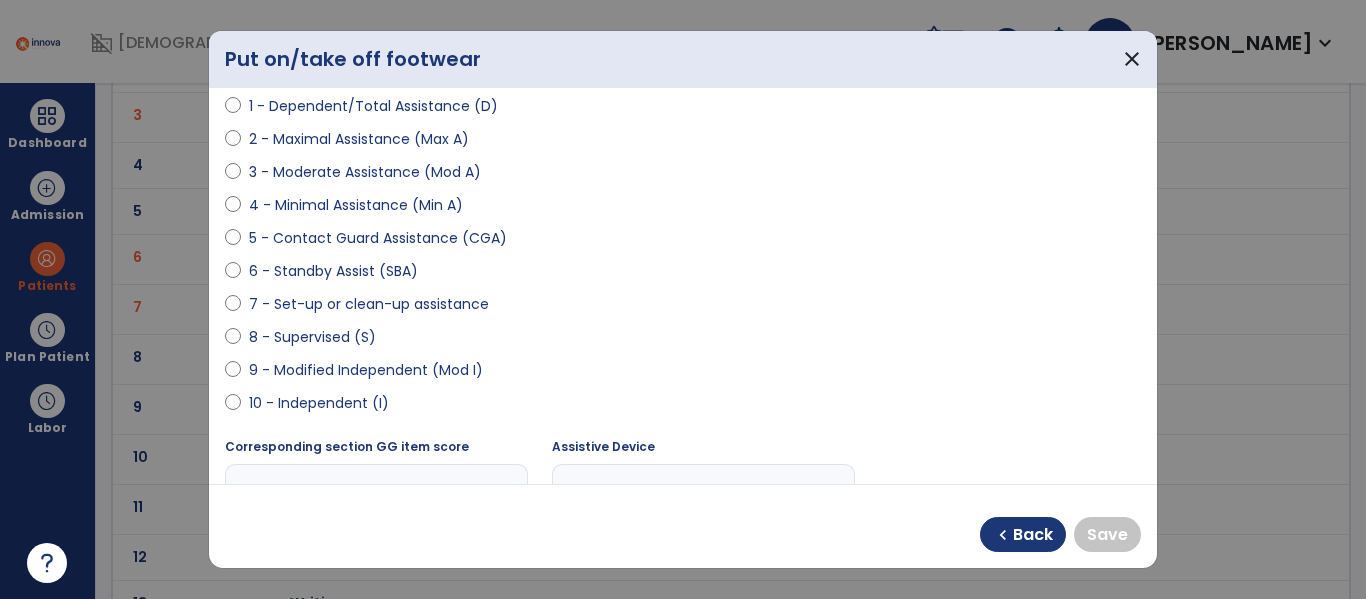 scroll, scrollTop: 237, scrollLeft: 0, axis: vertical 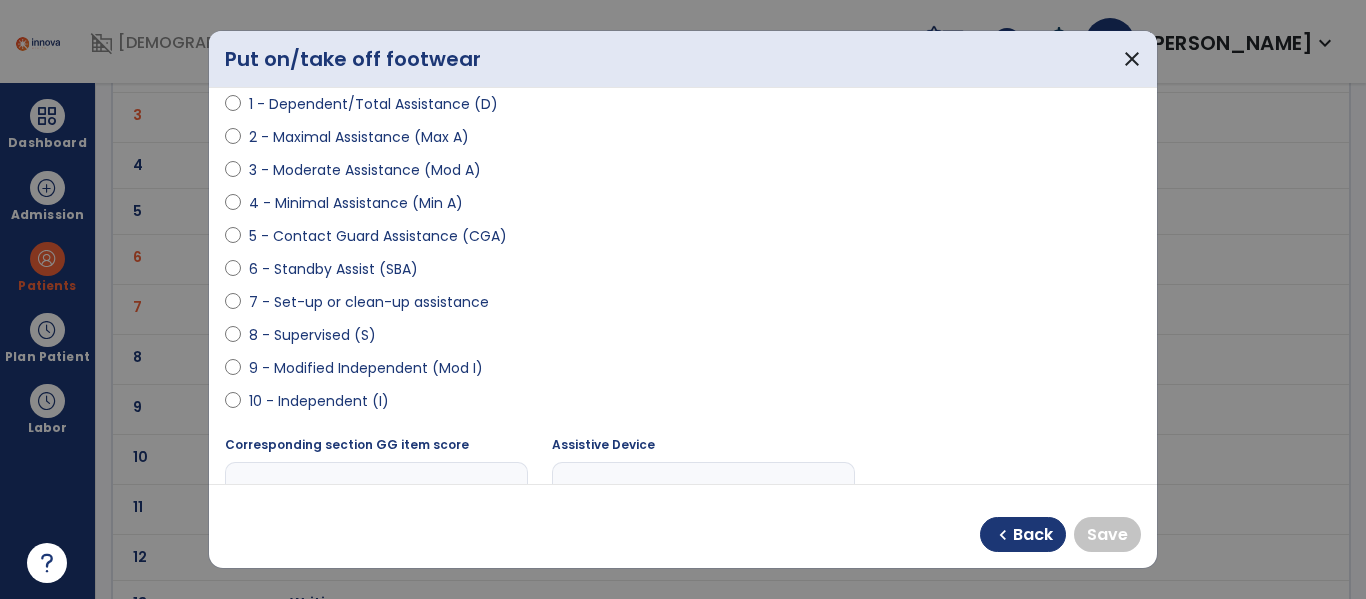 select on "**********" 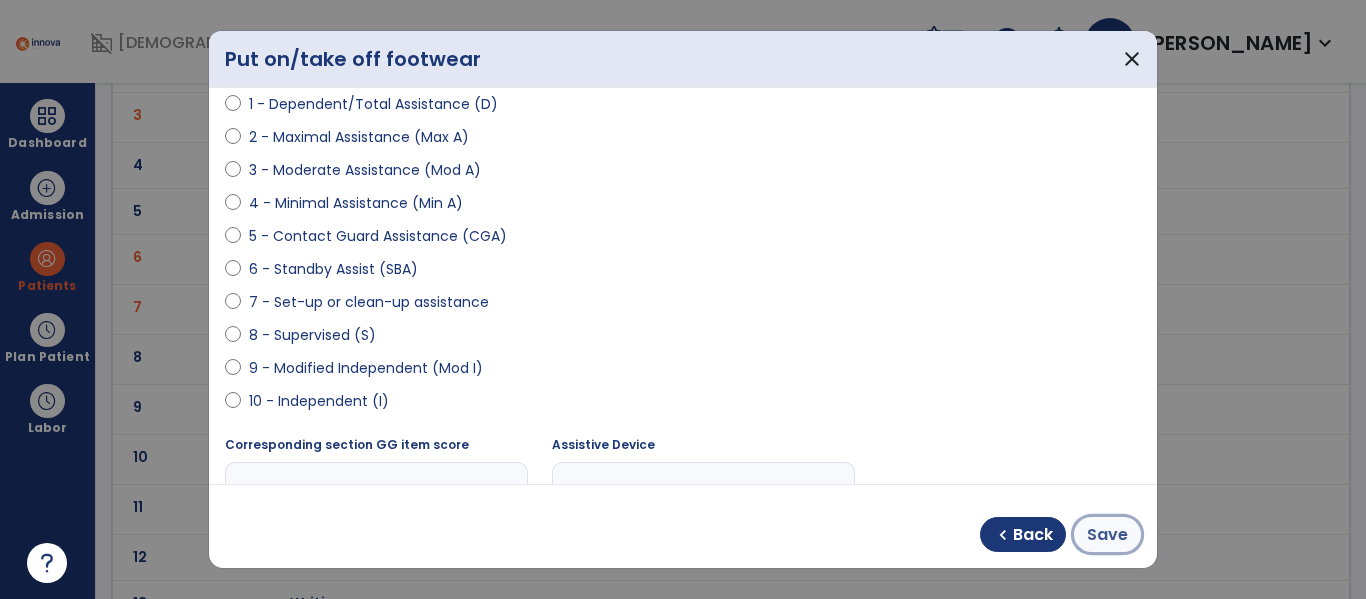 click on "Save" at bounding box center (1107, 535) 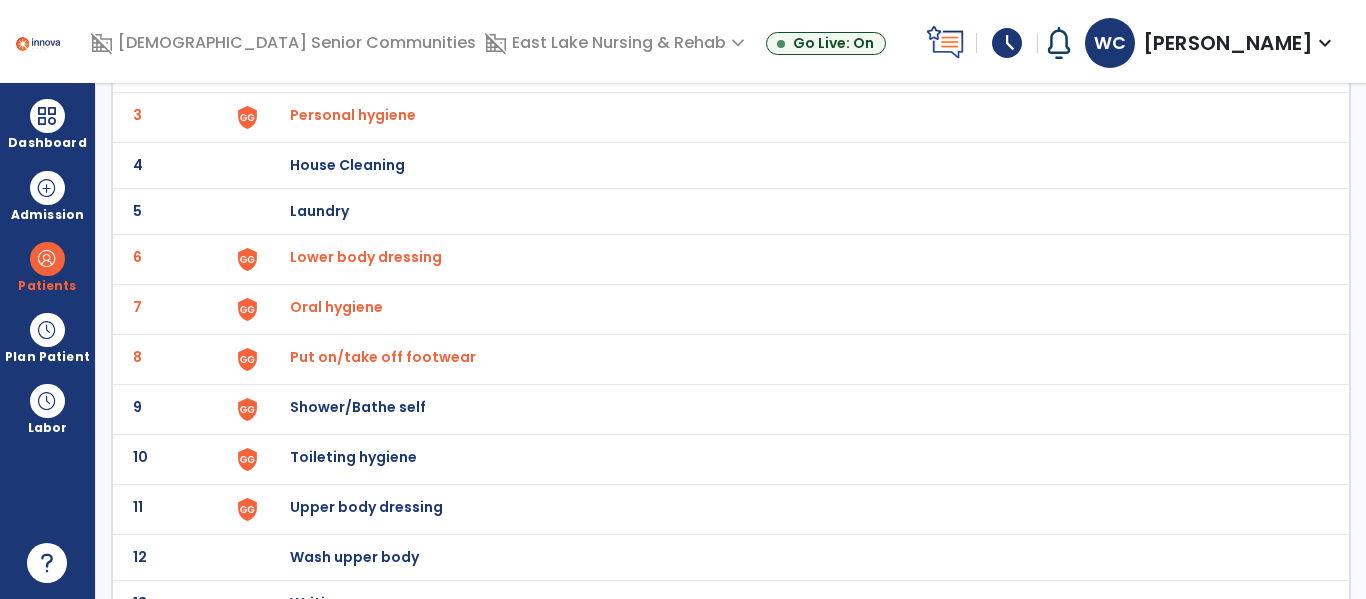 scroll, scrollTop: 272, scrollLeft: 0, axis: vertical 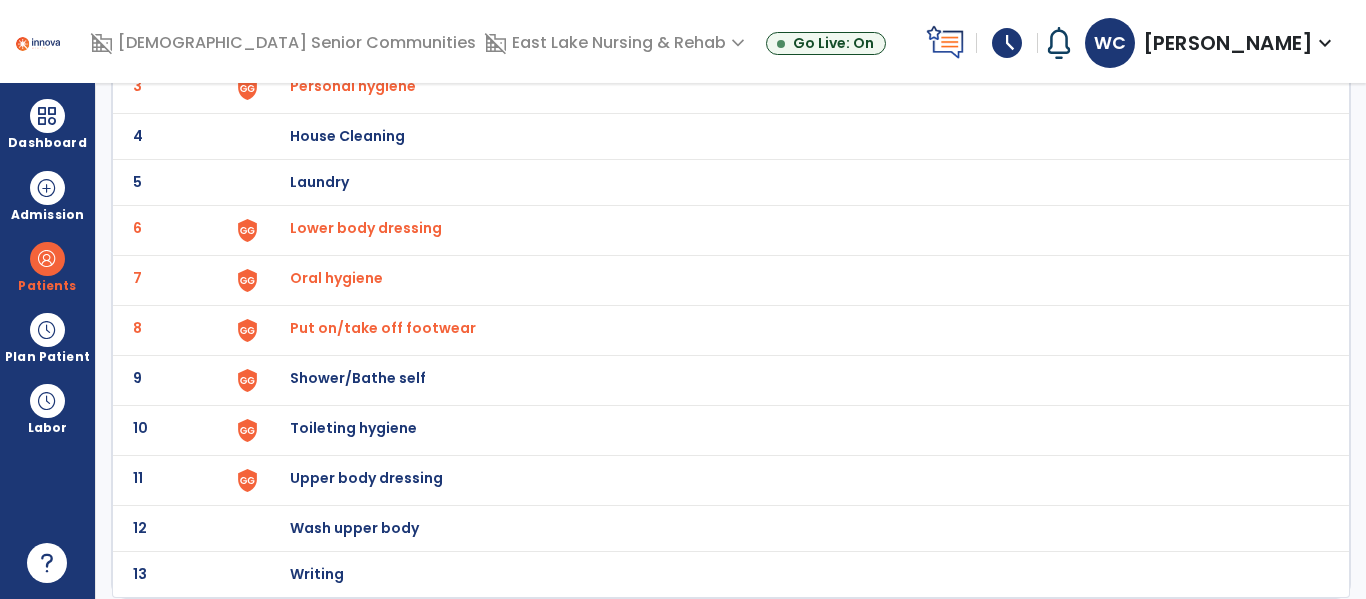 click on "Toileting hygiene" at bounding box center (403, -10) 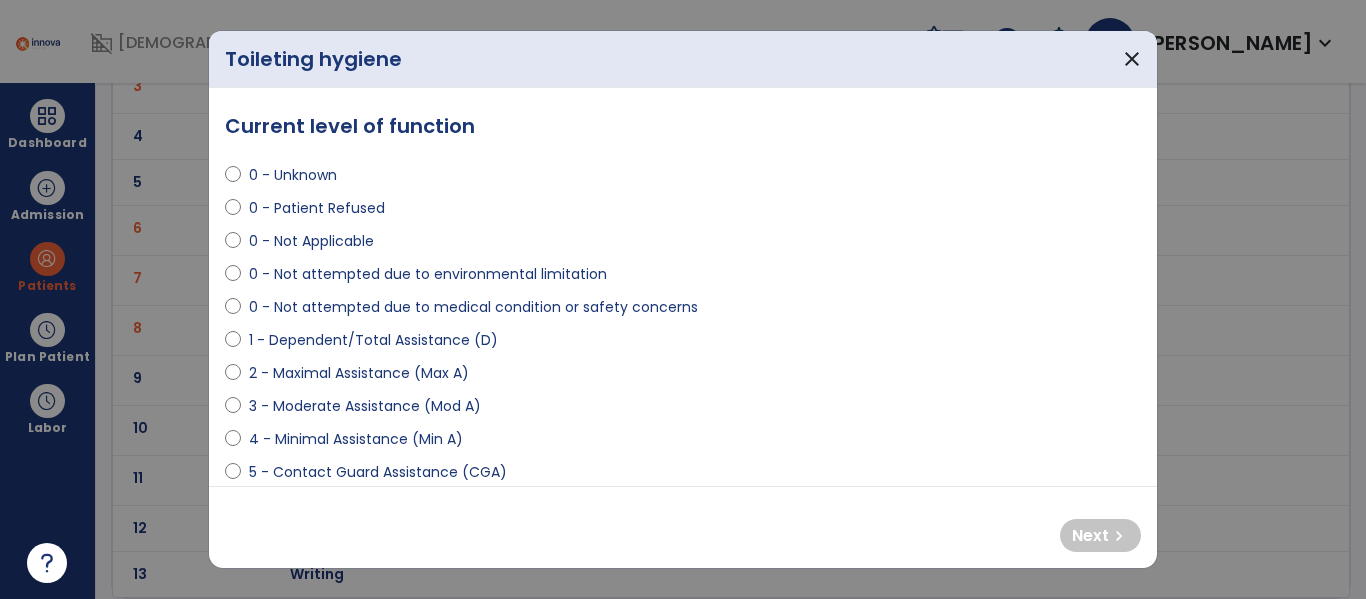 scroll, scrollTop: 0, scrollLeft: 0, axis: both 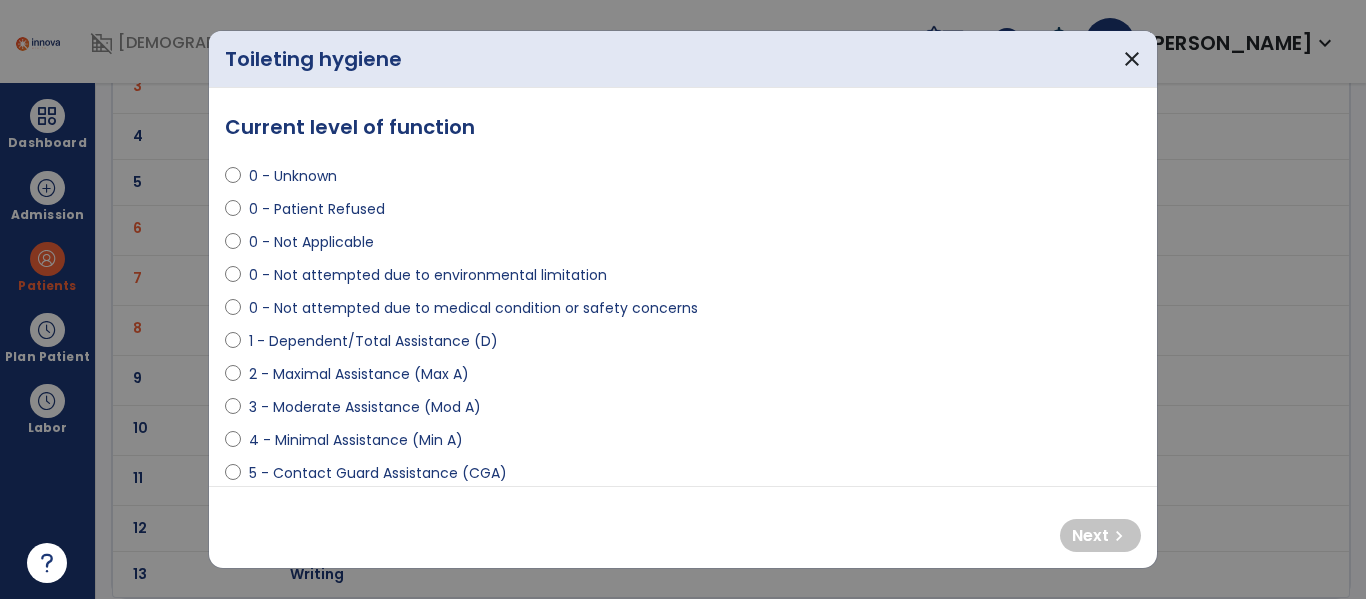 select on "**********" 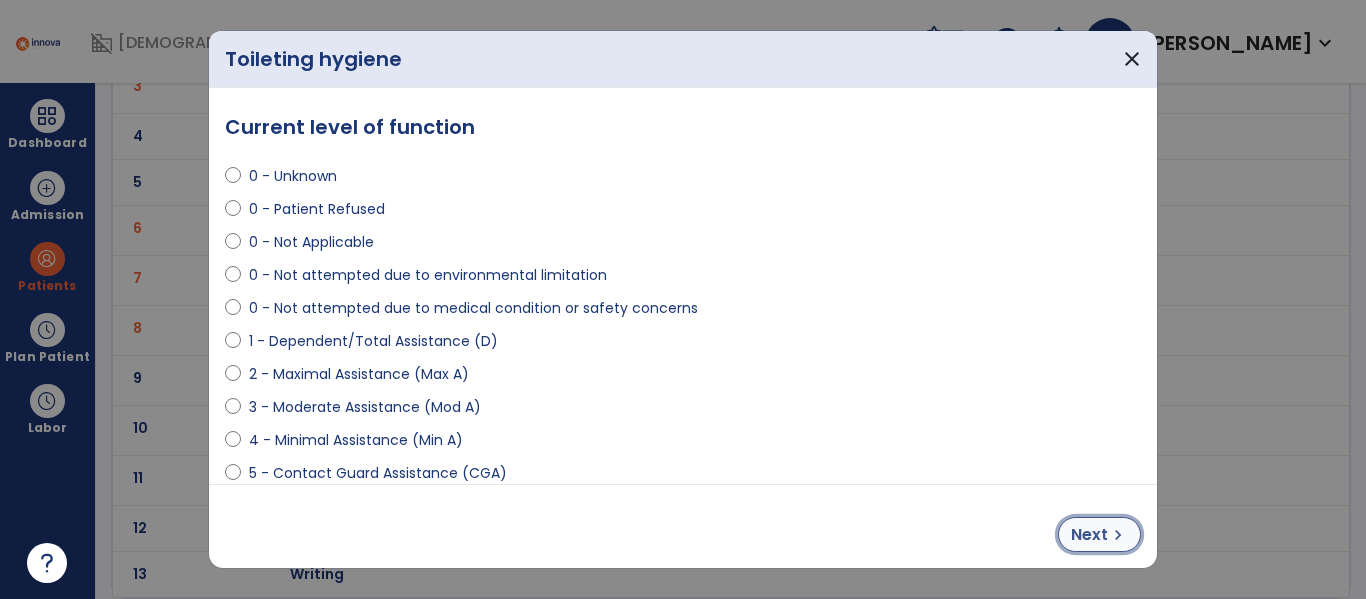 click on "Next" at bounding box center (1089, 535) 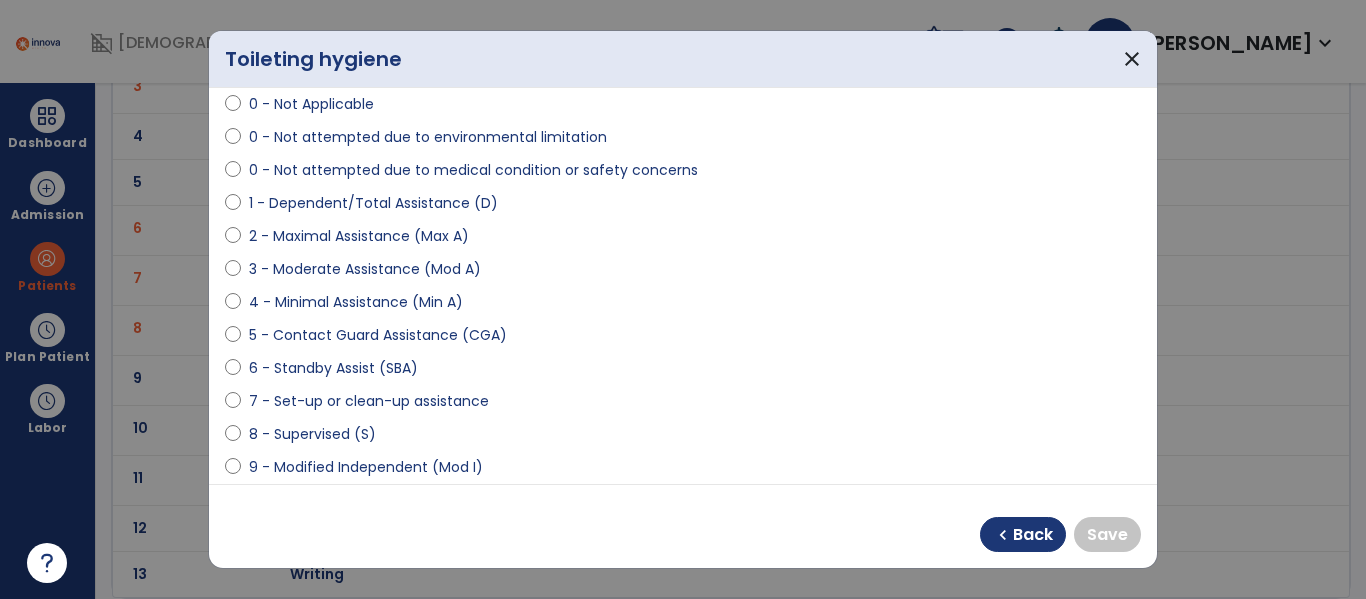 scroll, scrollTop: 180, scrollLeft: 0, axis: vertical 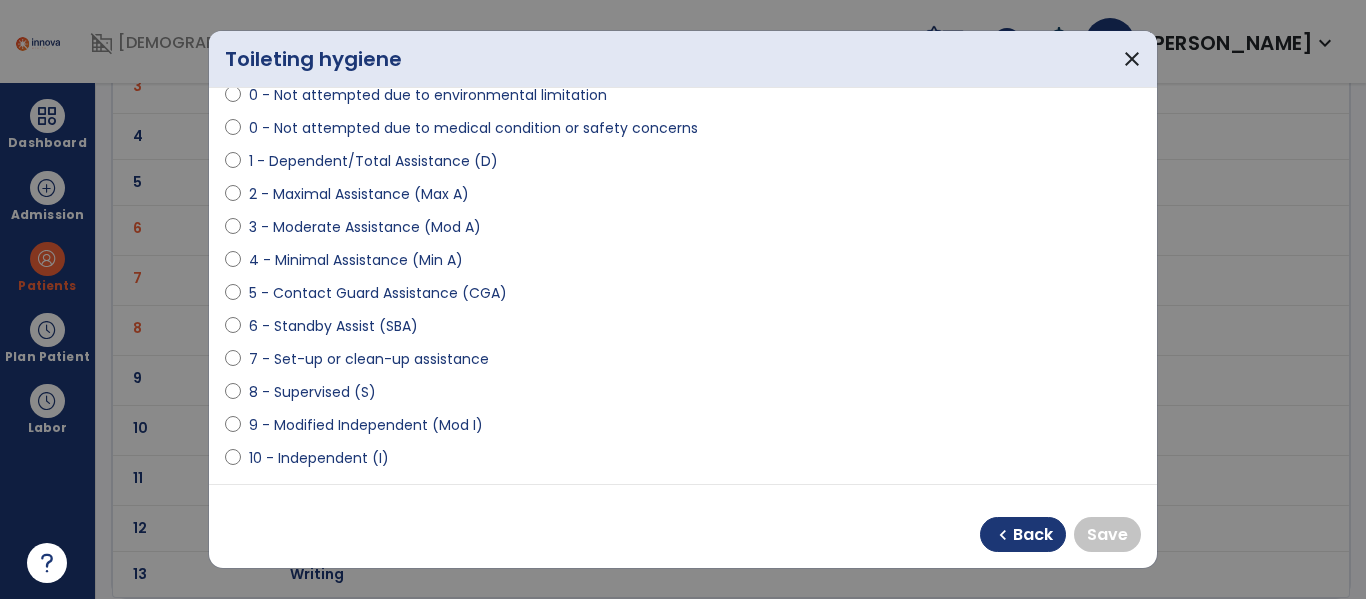 click on "10 - Independent (I)" at bounding box center (319, 458) 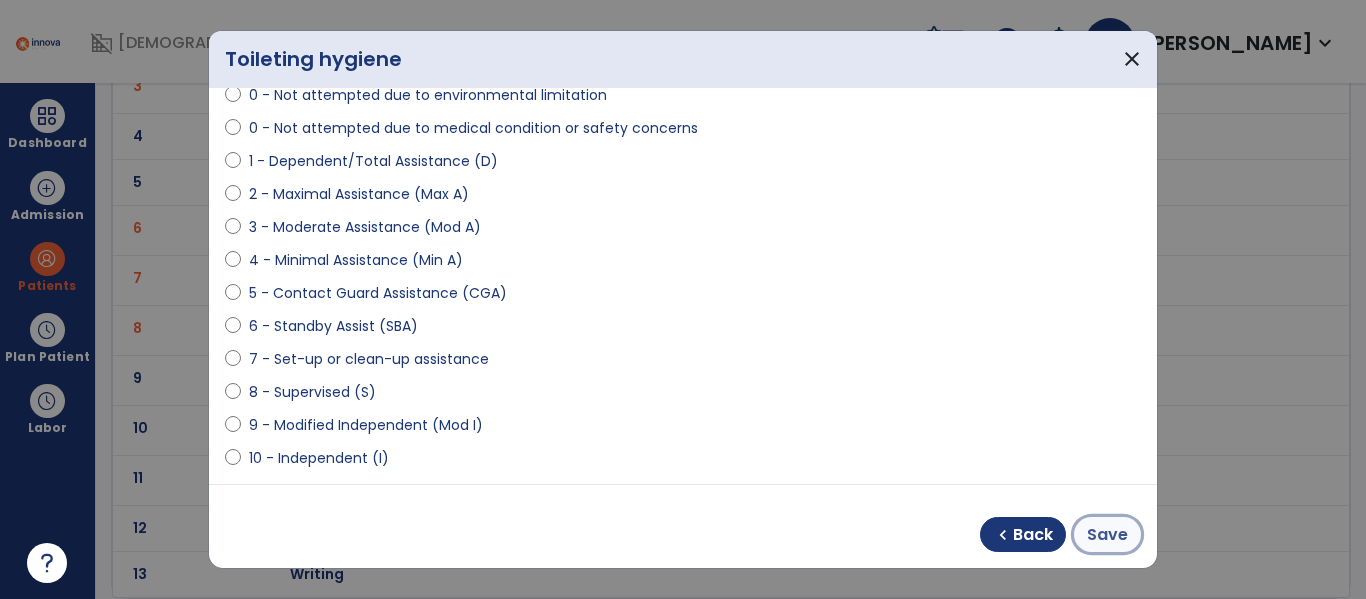 click on "Save" at bounding box center [1107, 535] 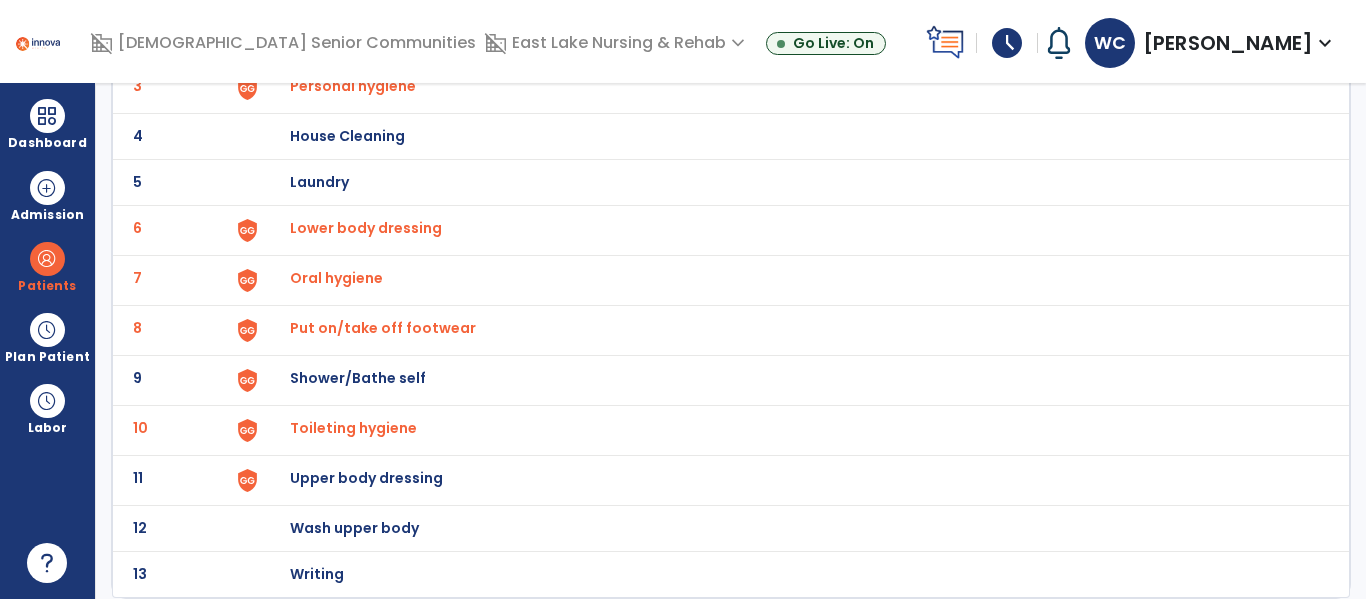 click on "Upper body dressing" at bounding box center [403, -10] 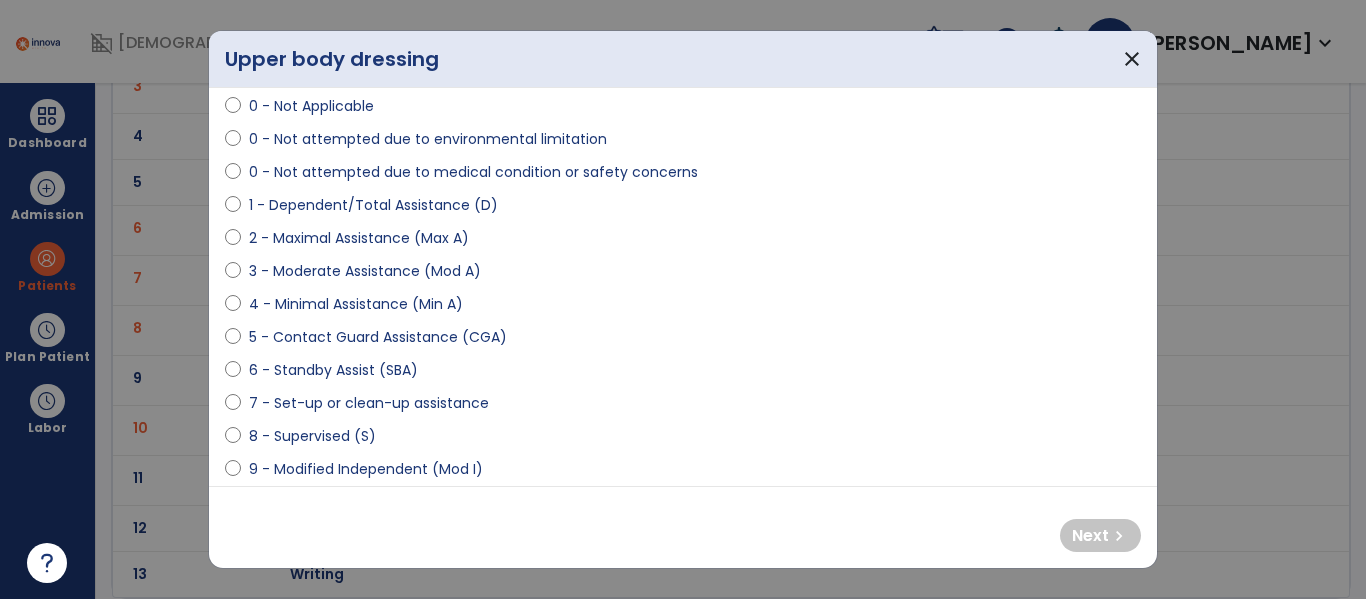 scroll, scrollTop: 142, scrollLeft: 0, axis: vertical 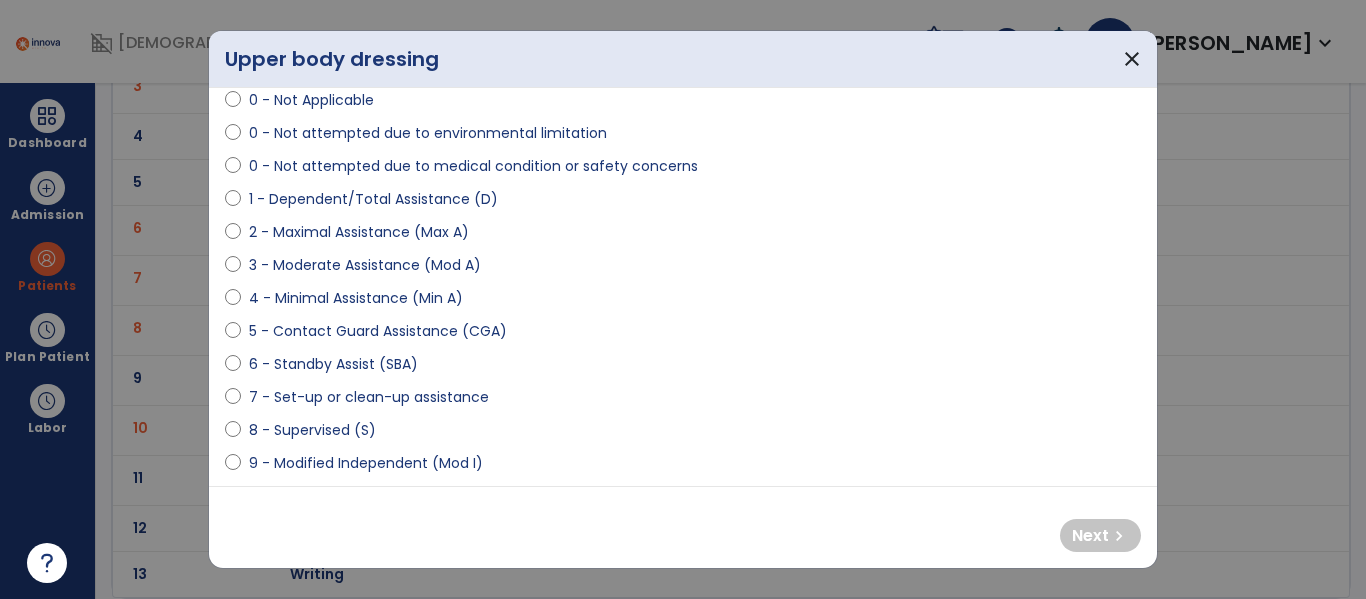 select on "**********" 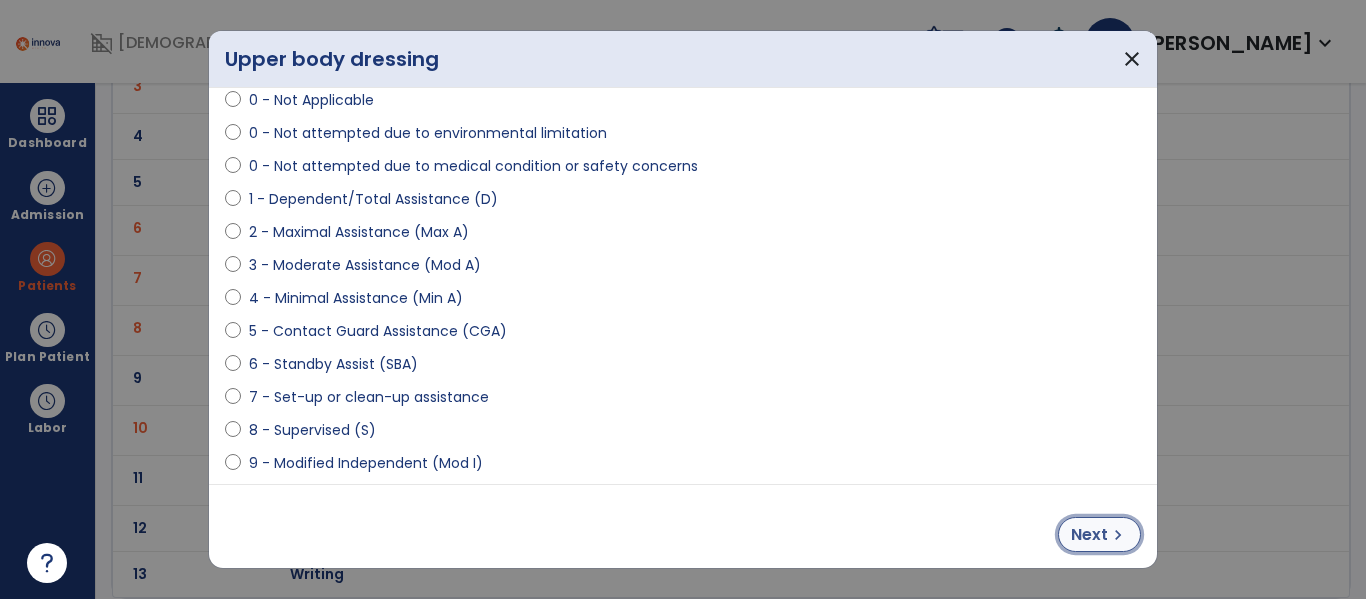 click on "Next  chevron_right" at bounding box center [1099, 534] 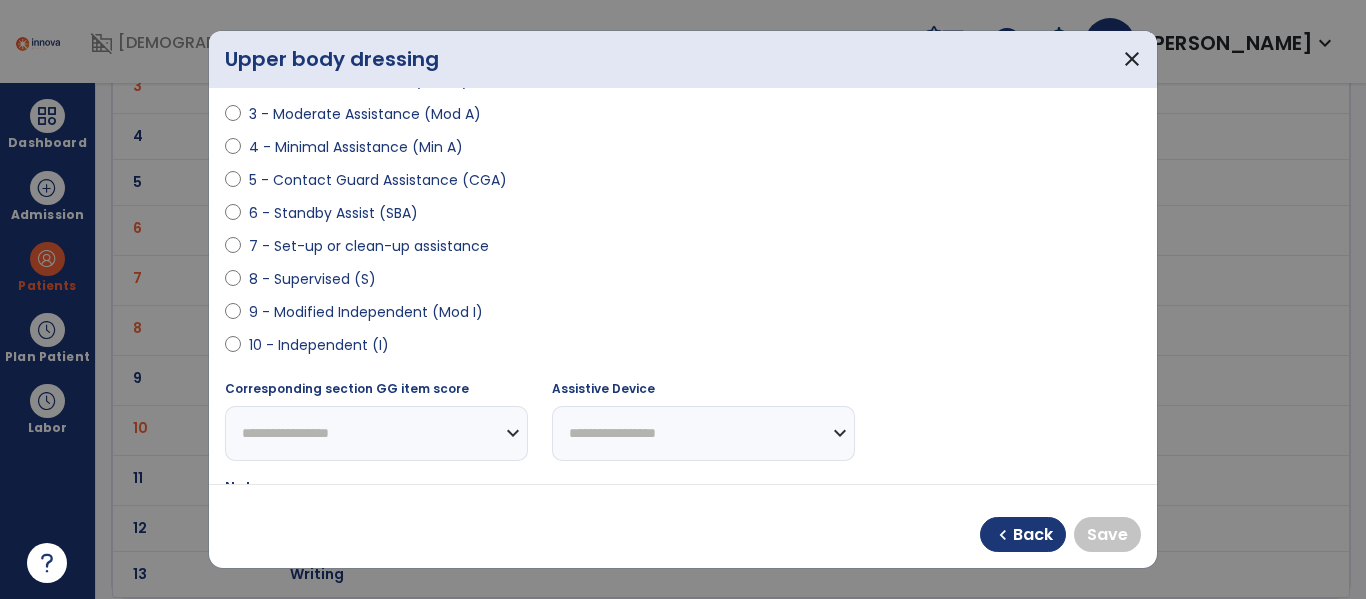 scroll, scrollTop: 313, scrollLeft: 0, axis: vertical 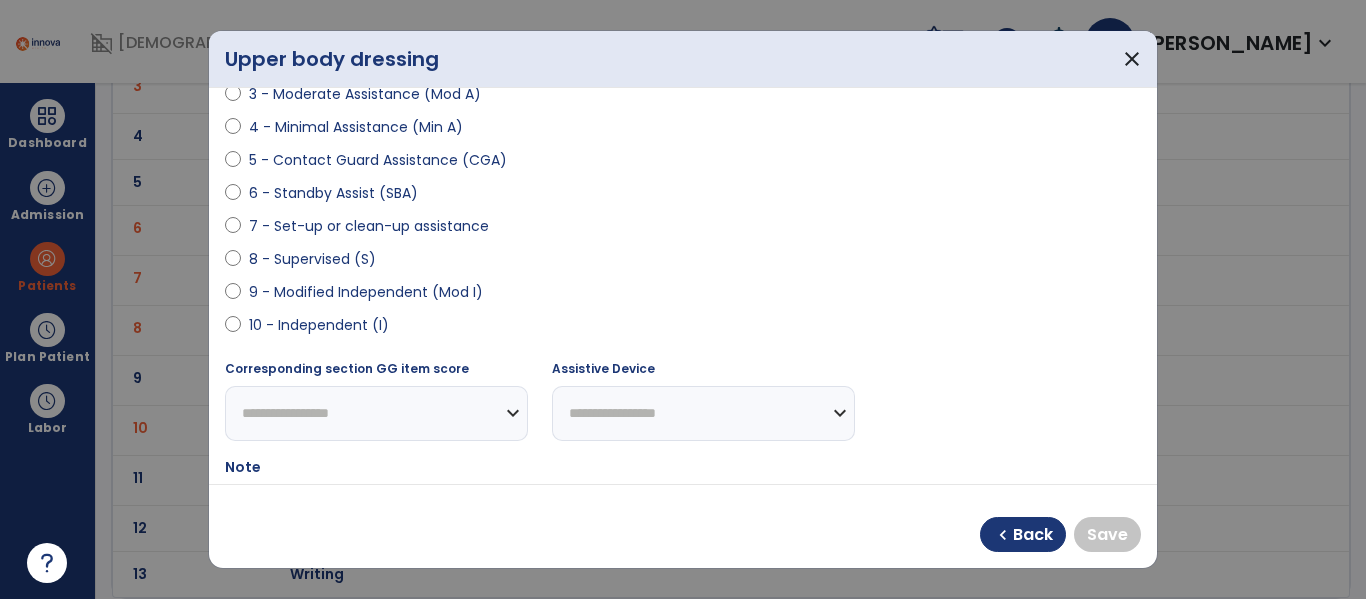 click on "10 - Independent (I)" at bounding box center (319, 325) 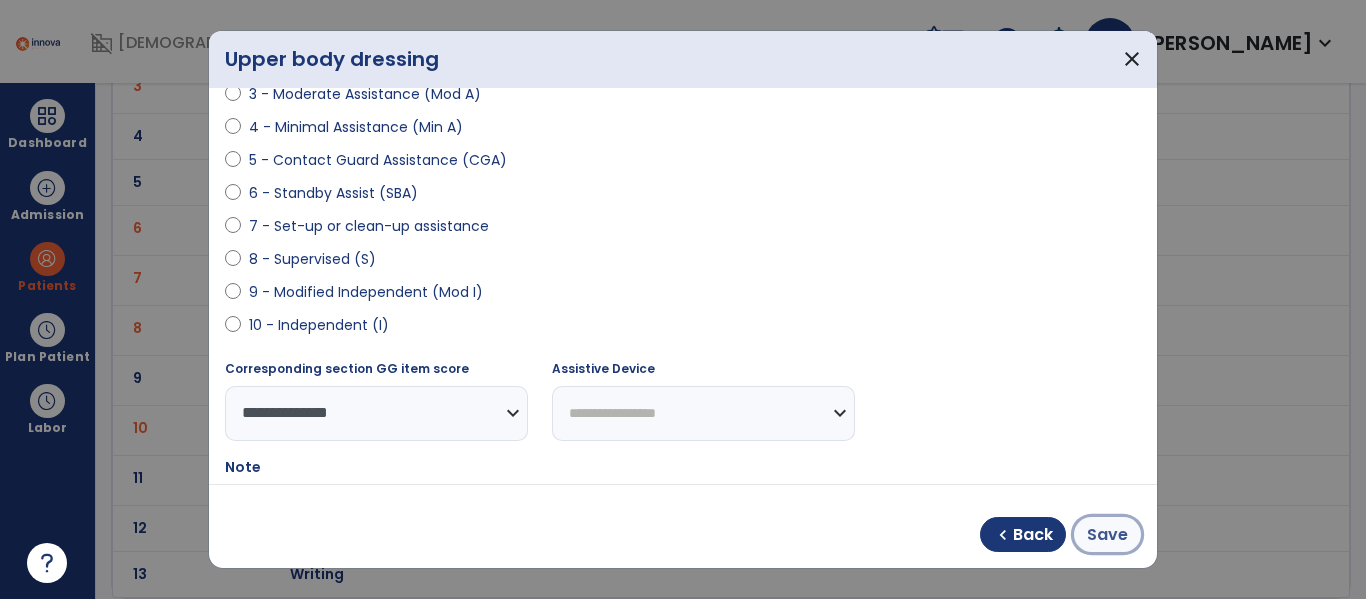 click on "Save" at bounding box center [1107, 535] 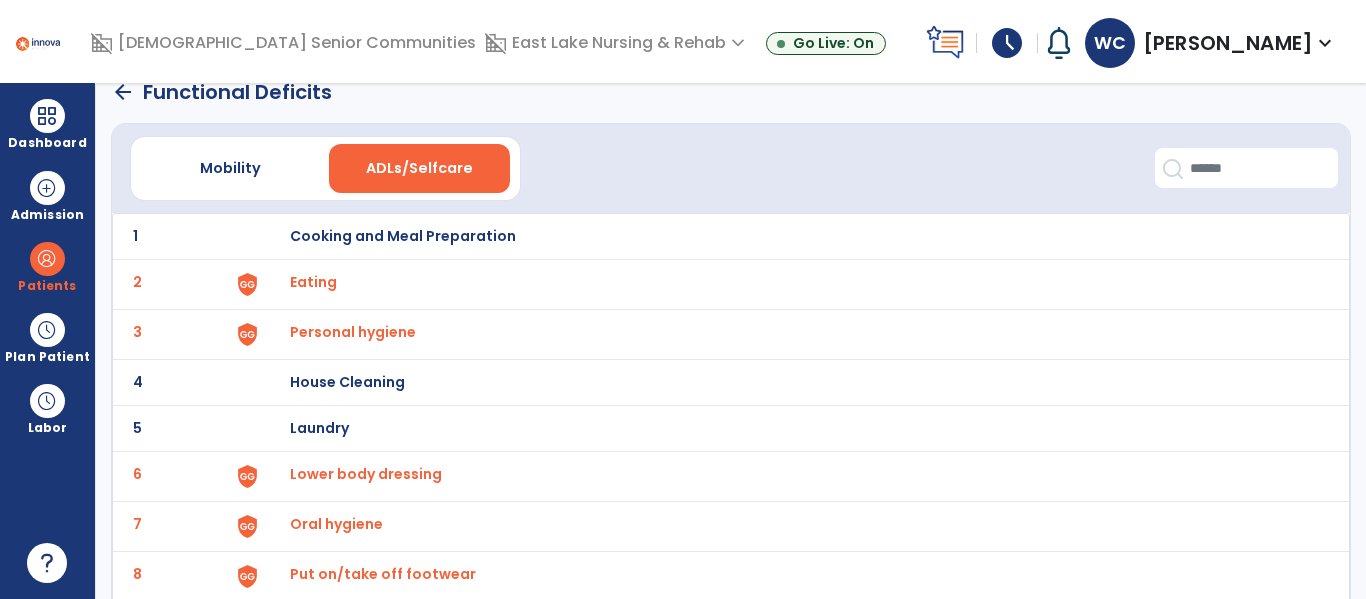 scroll, scrollTop: 0, scrollLeft: 0, axis: both 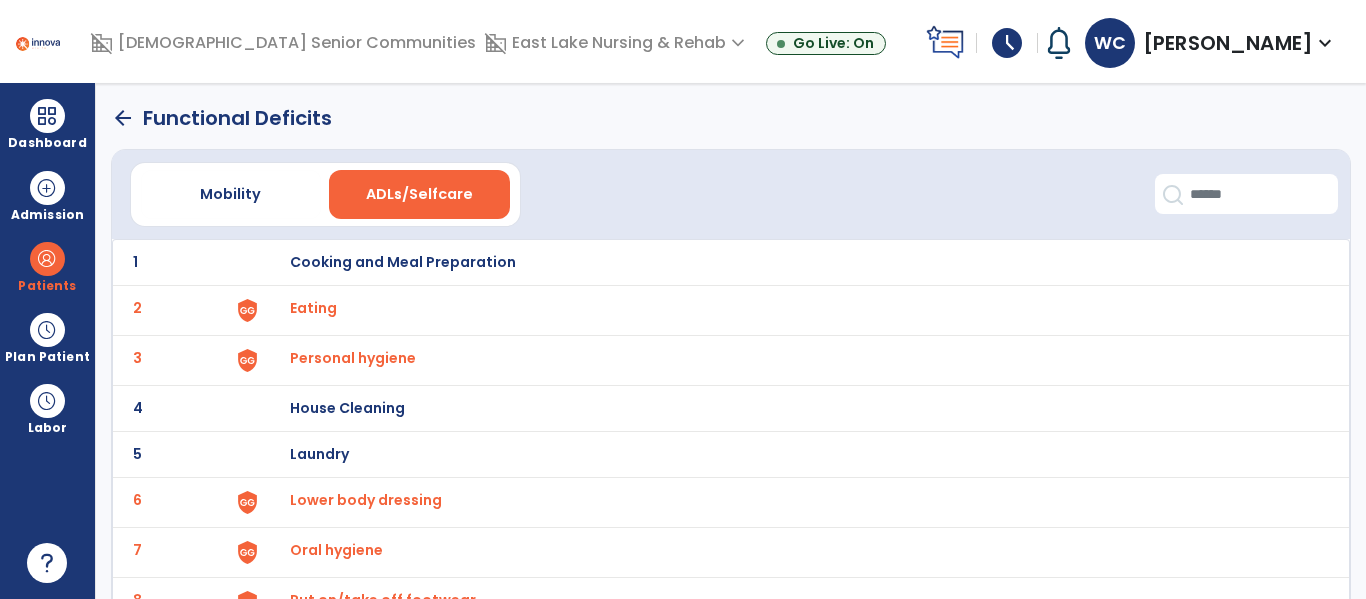 click on "arrow_back" 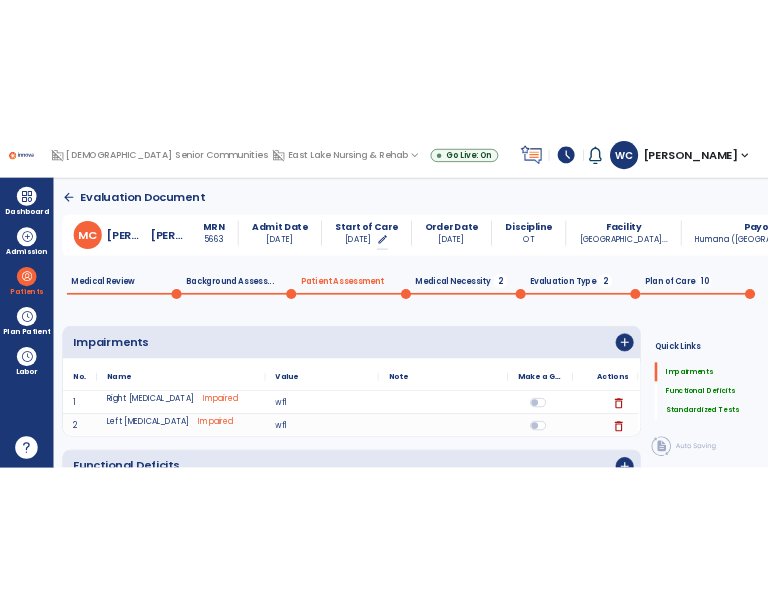 scroll, scrollTop: 20, scrollLeft: 0, axis: vertical 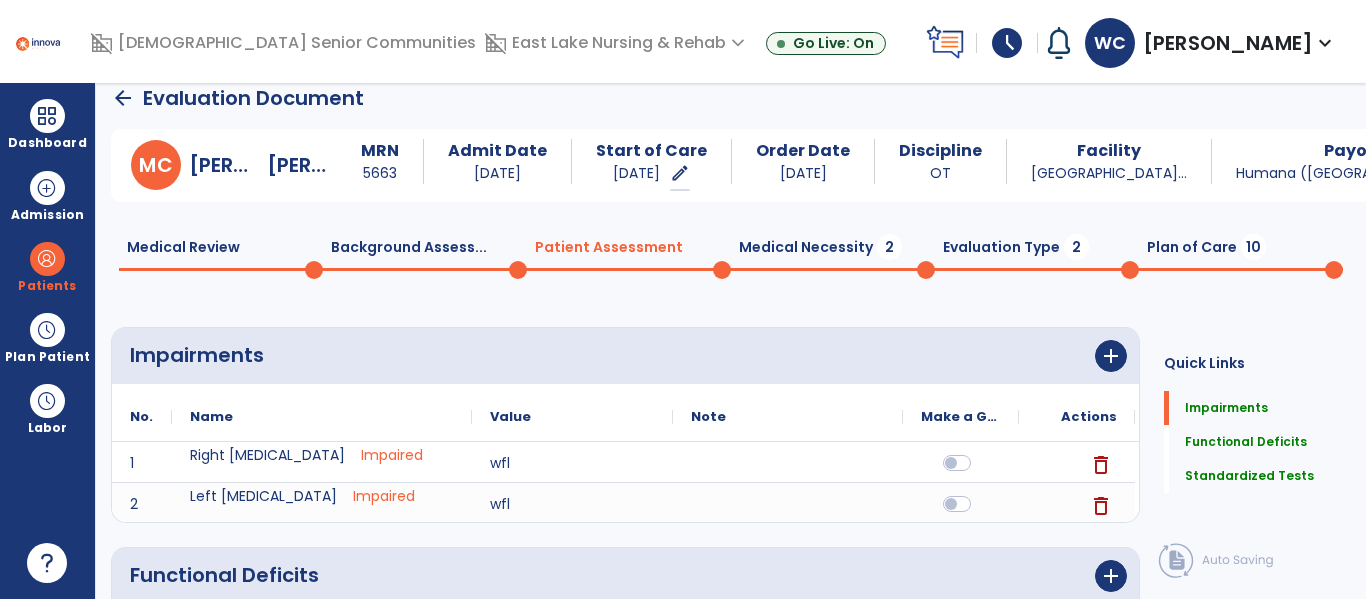 click on "Medical Necessity  2" 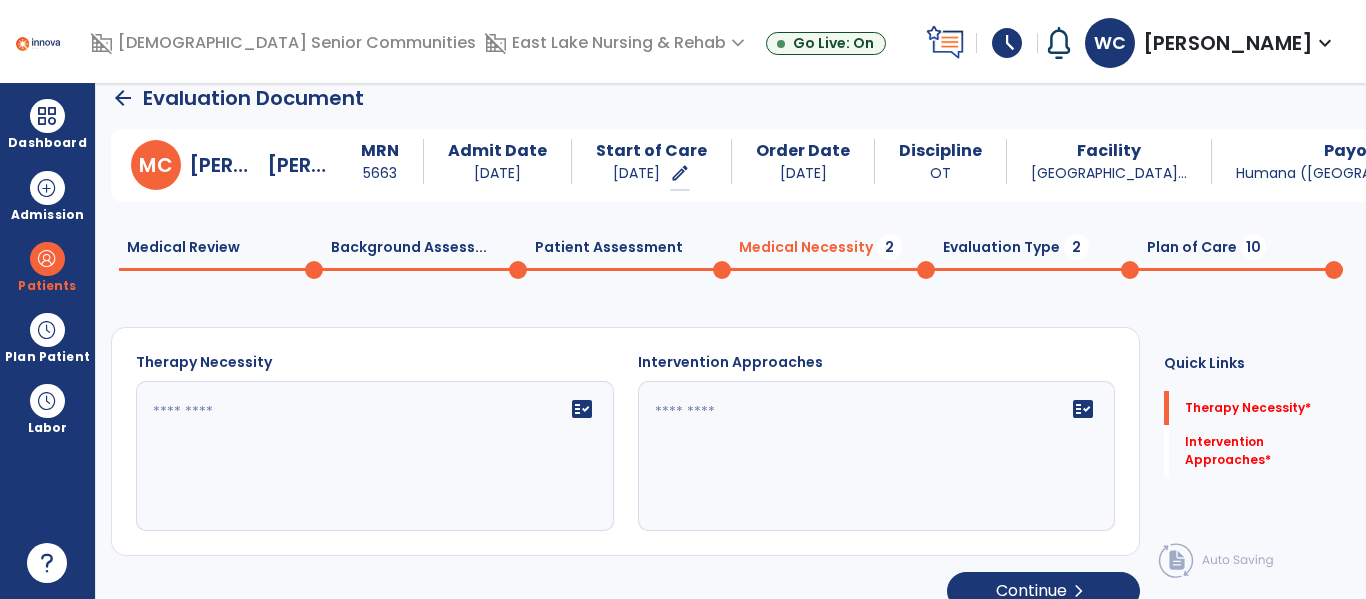 click on "fact_check" 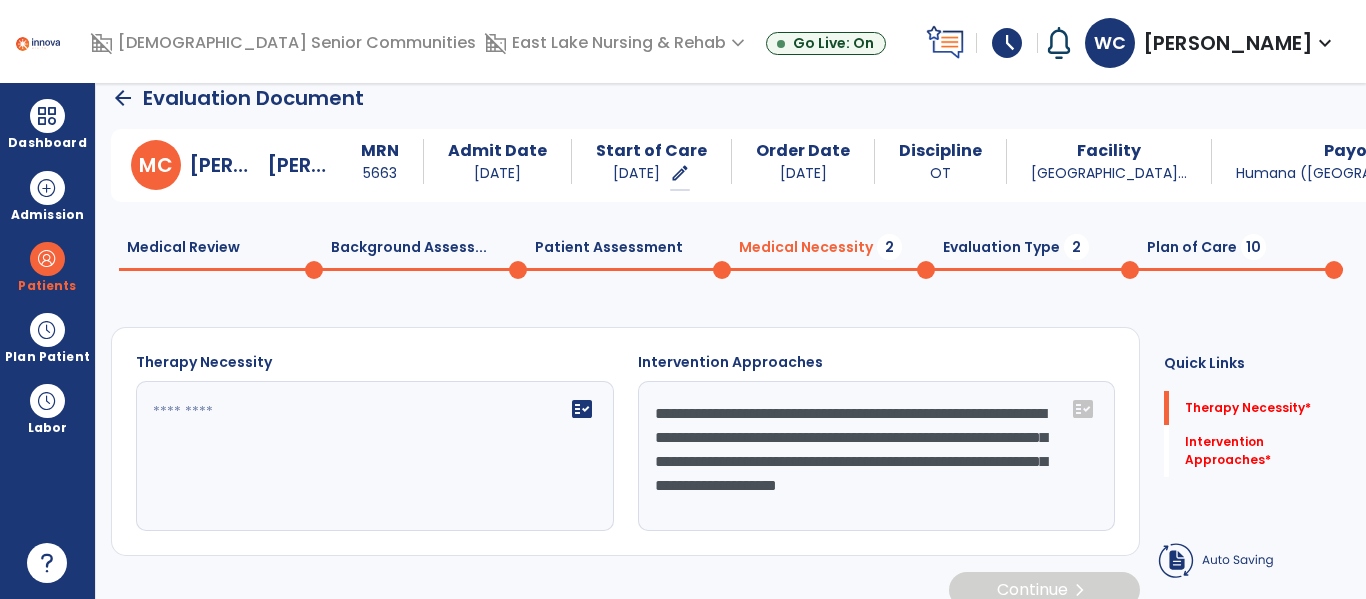 type on "**********" 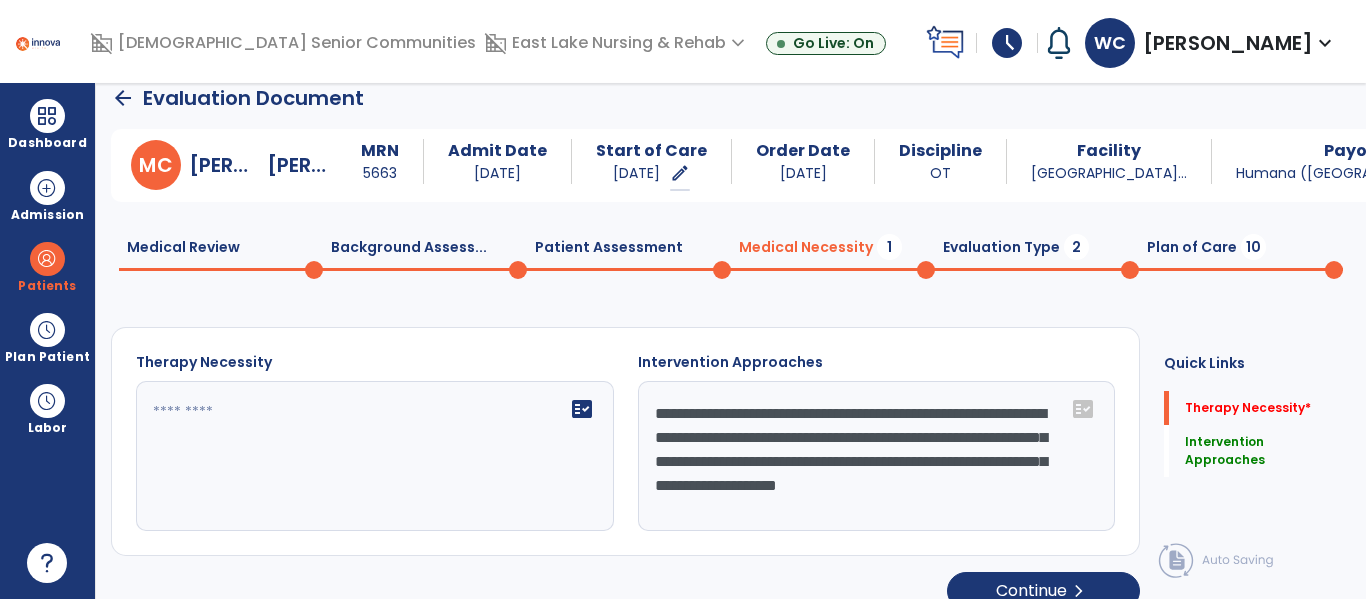 click on "fact_check" 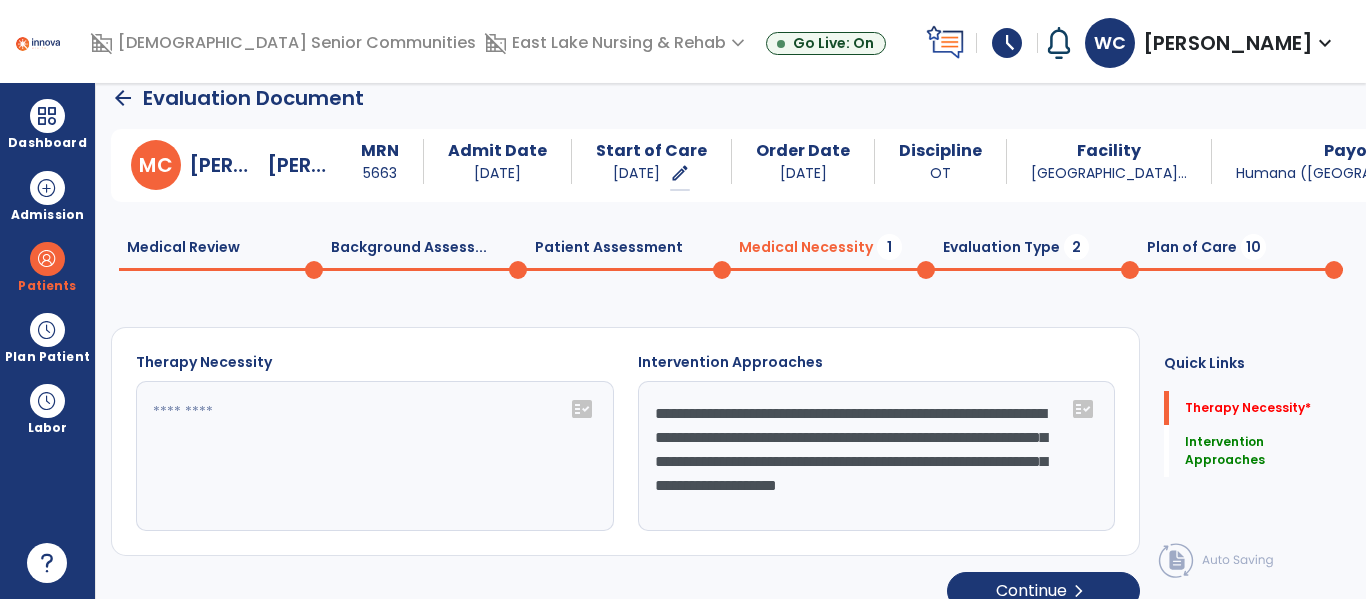click 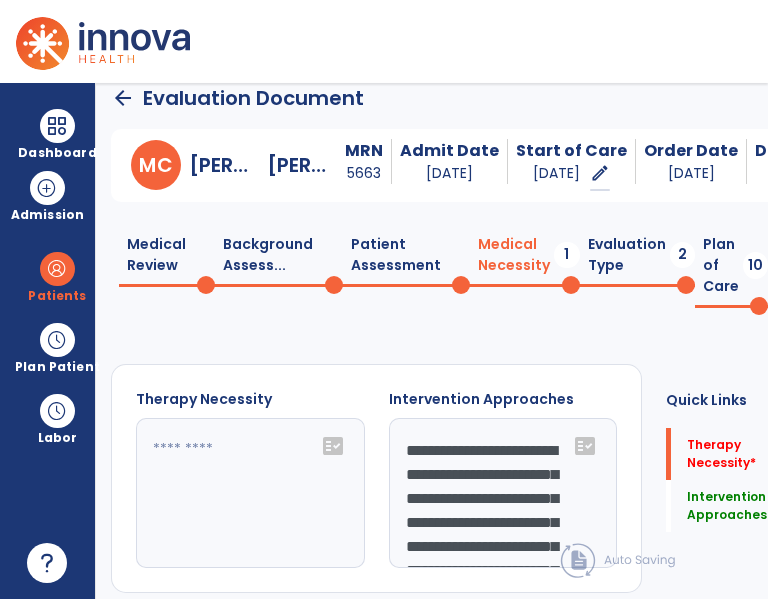 click 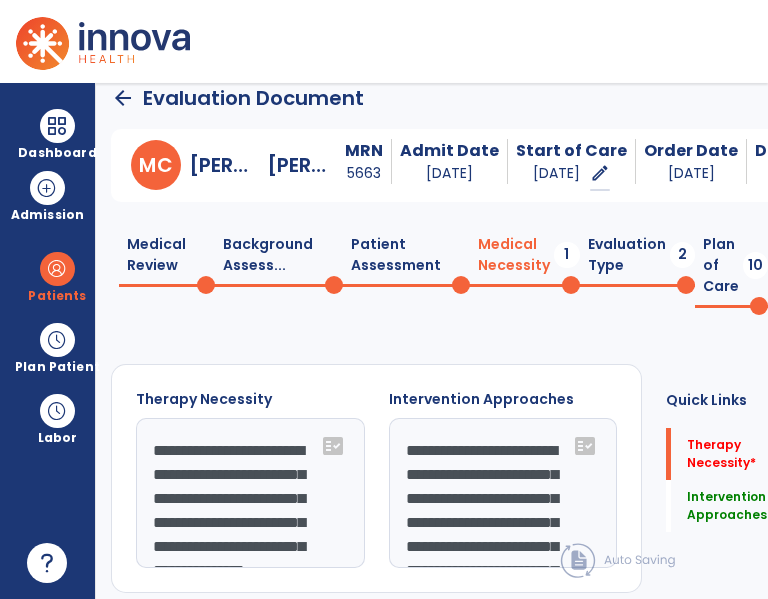 scroll, scrollTop: 111, scrollLeft: 0, axis: vertical 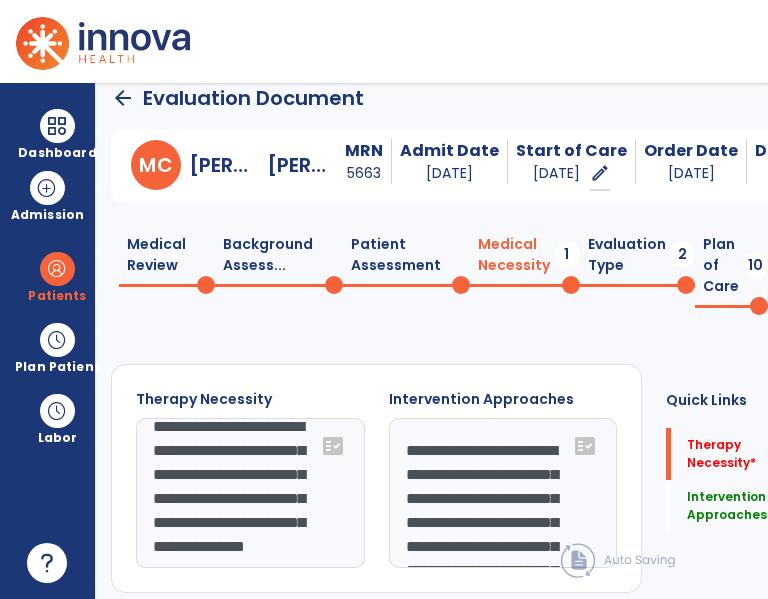 click on "Patient Assessment  0" 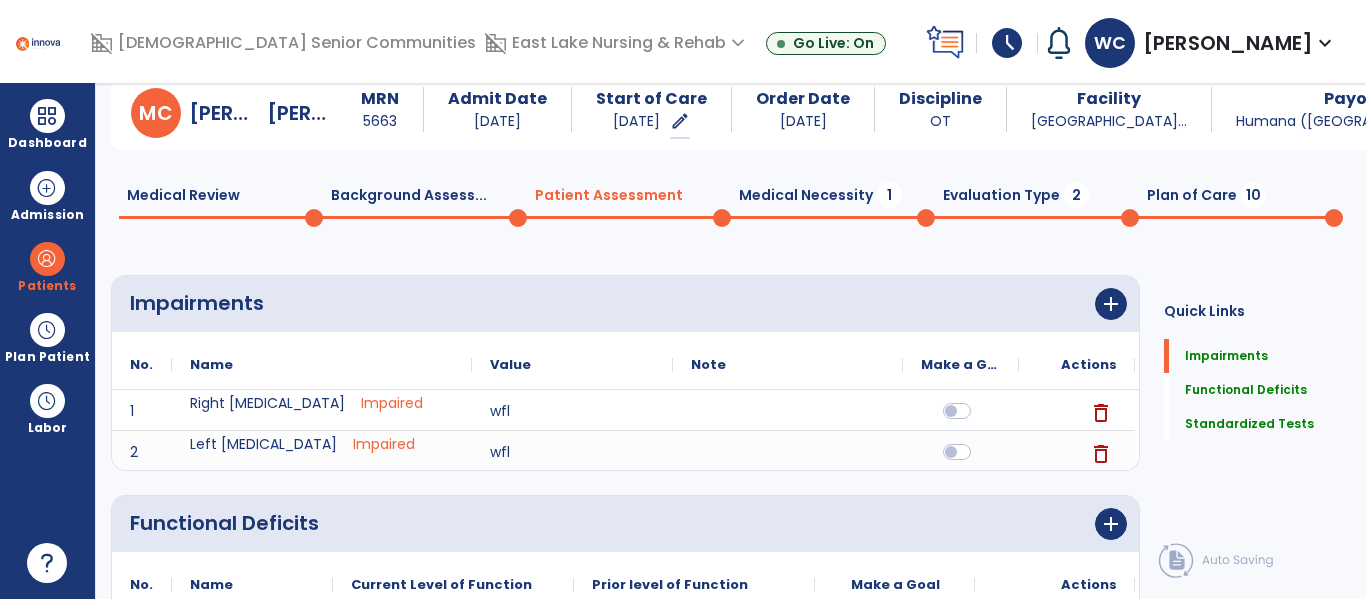scroll, scrollTop: 0, scrollLeft: 0, axis: both 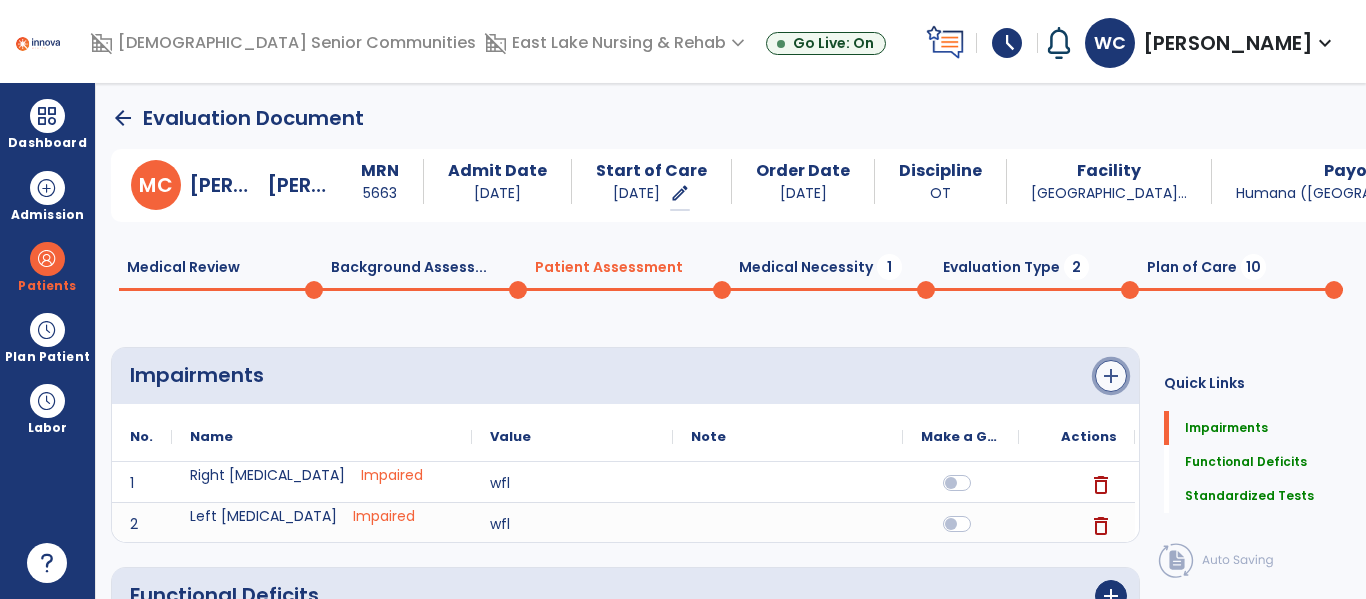 click on "add" 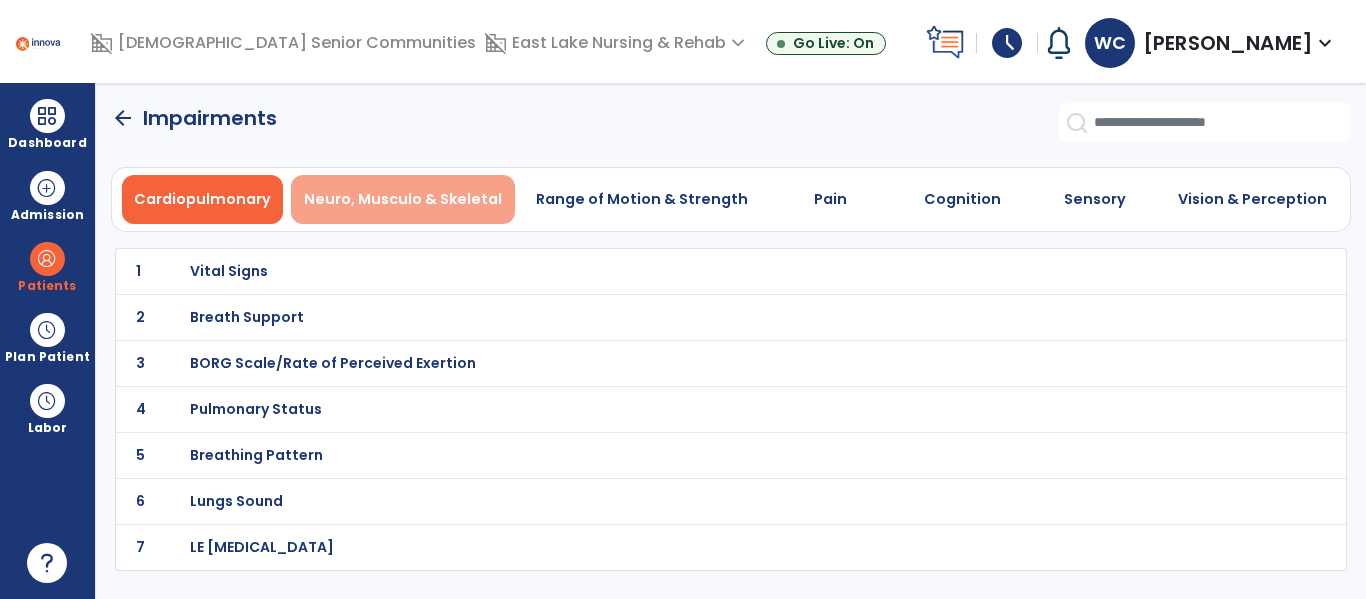 click on "Neuro, Musculo & Skeletal" at bounding box center (403, 199) 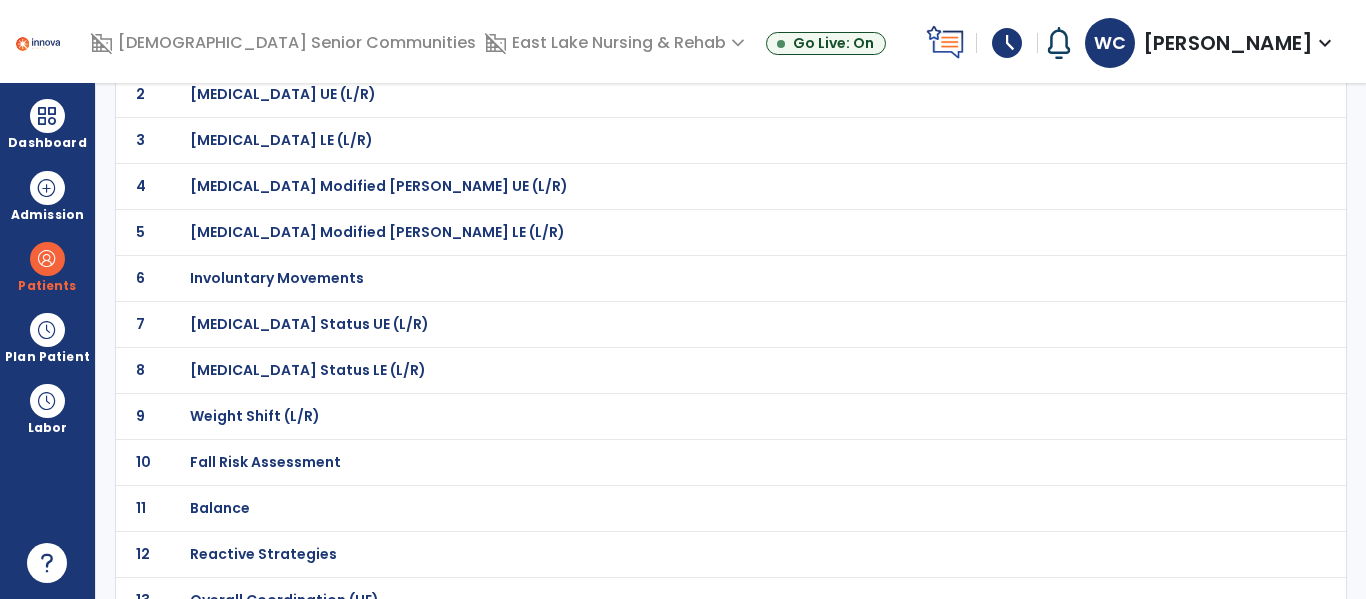 scroll, scrollTop: 225, scrollLeft: 0, axis: vertical 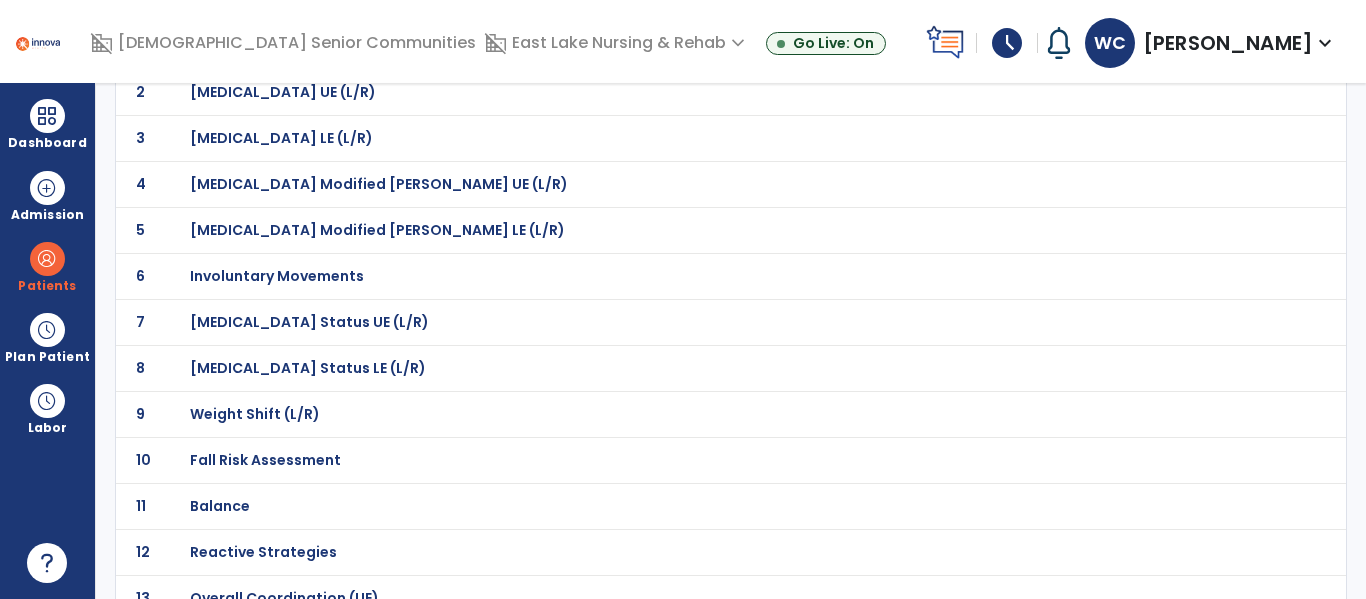 click on "Balance" at bounding box center [687, 46] 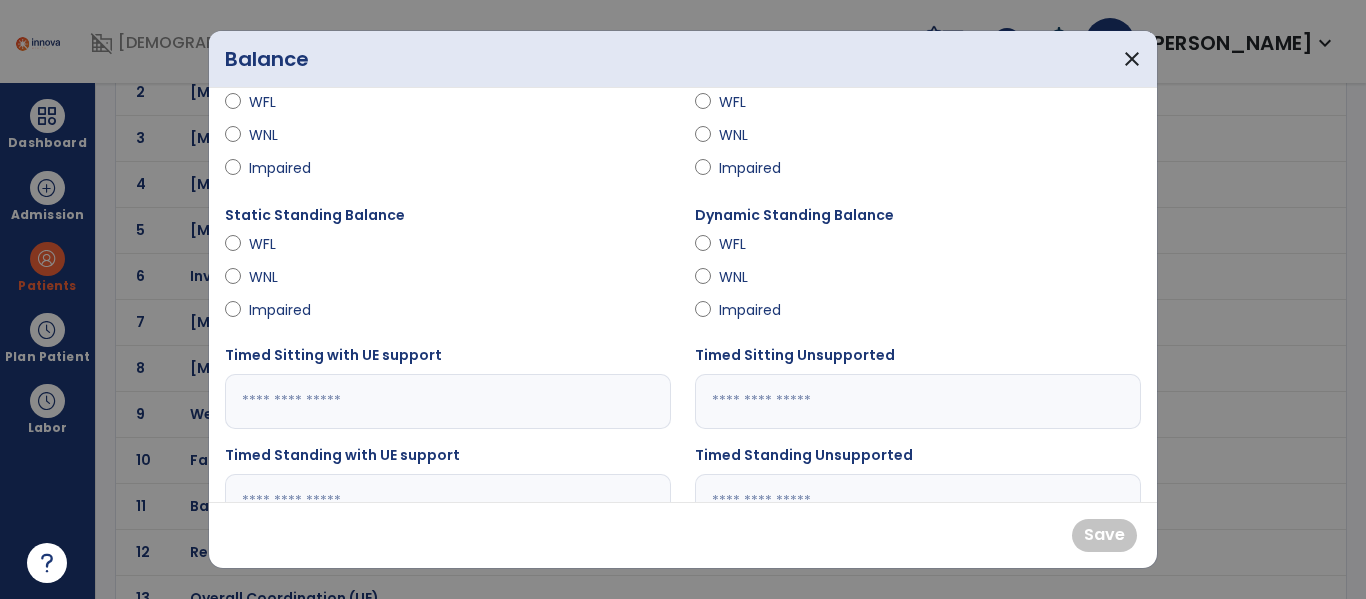 scroll, scrollTop: 44, scrollLeft: 0, axis: vertical 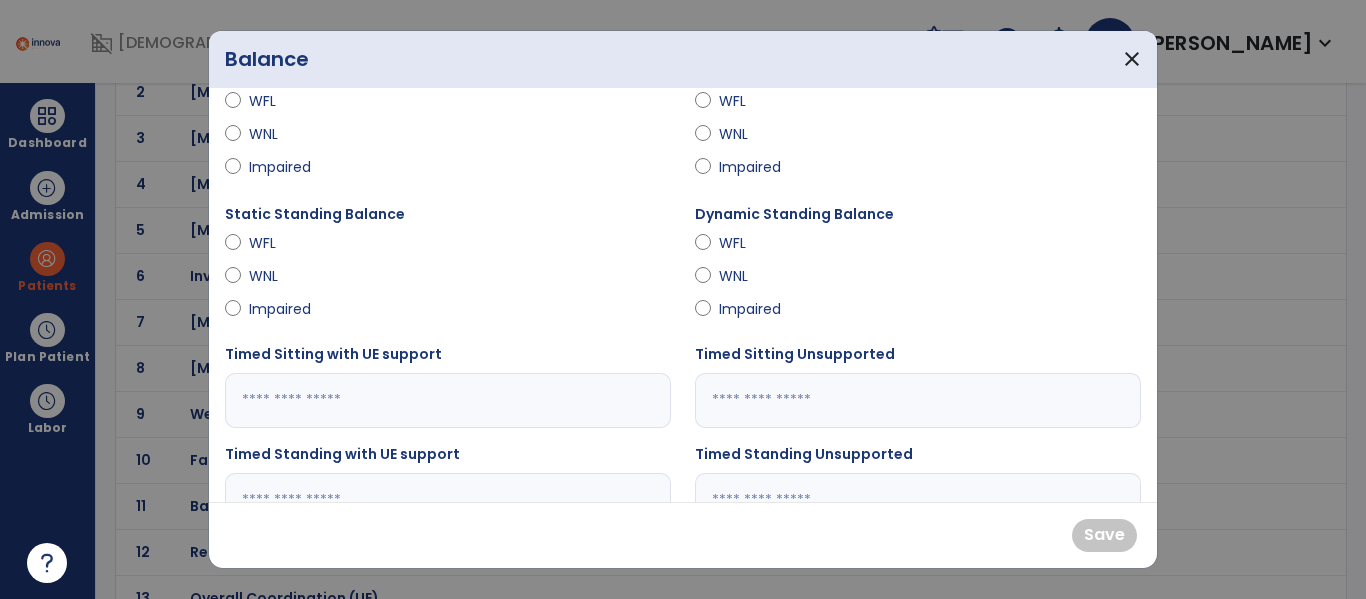 click at bounding box center (448, 400) 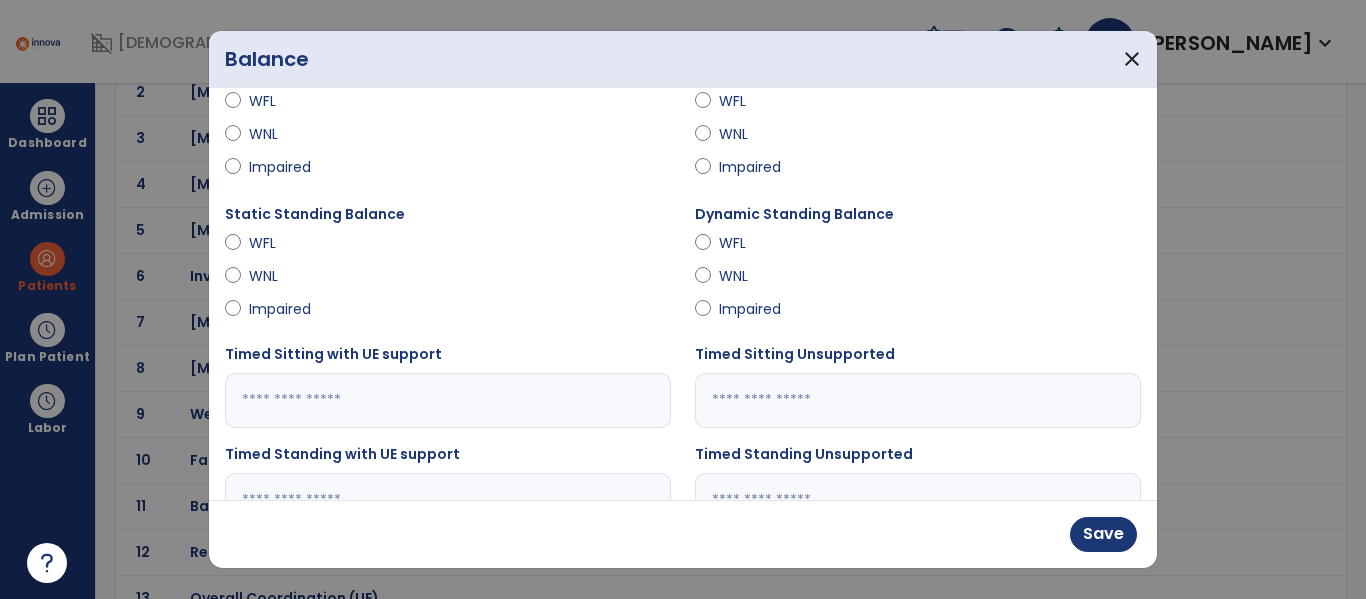 type on "*" 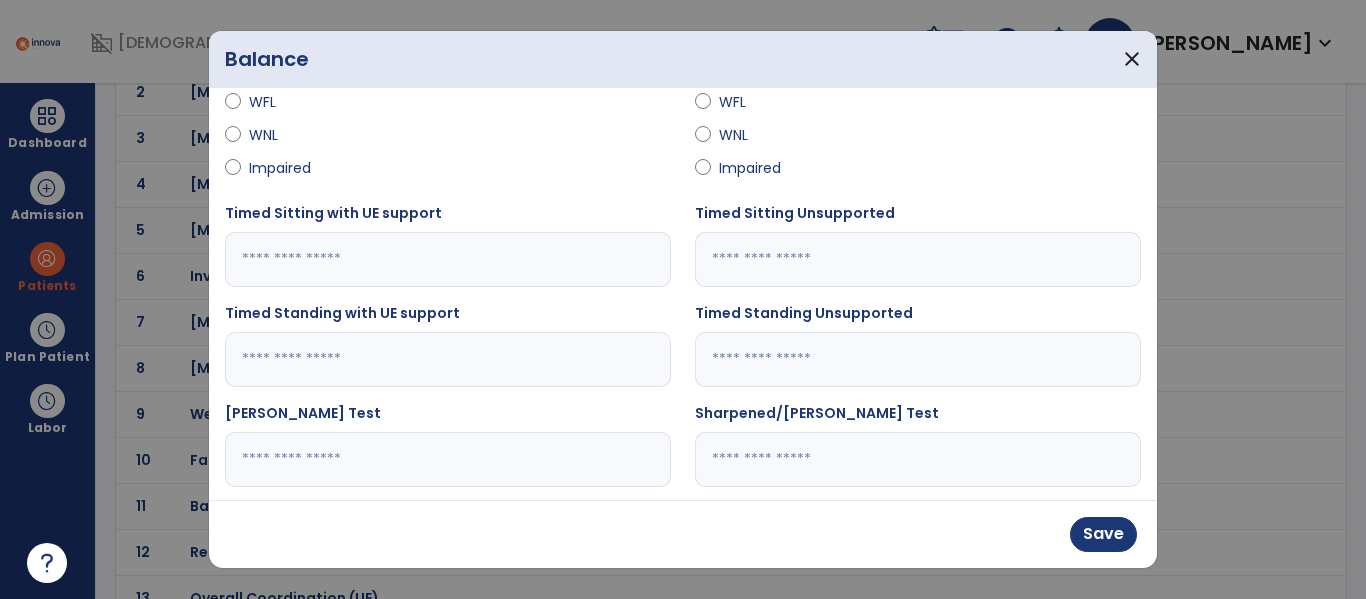 scroll, scrollTop: 203, scrollLeft: 0, axis: vertical 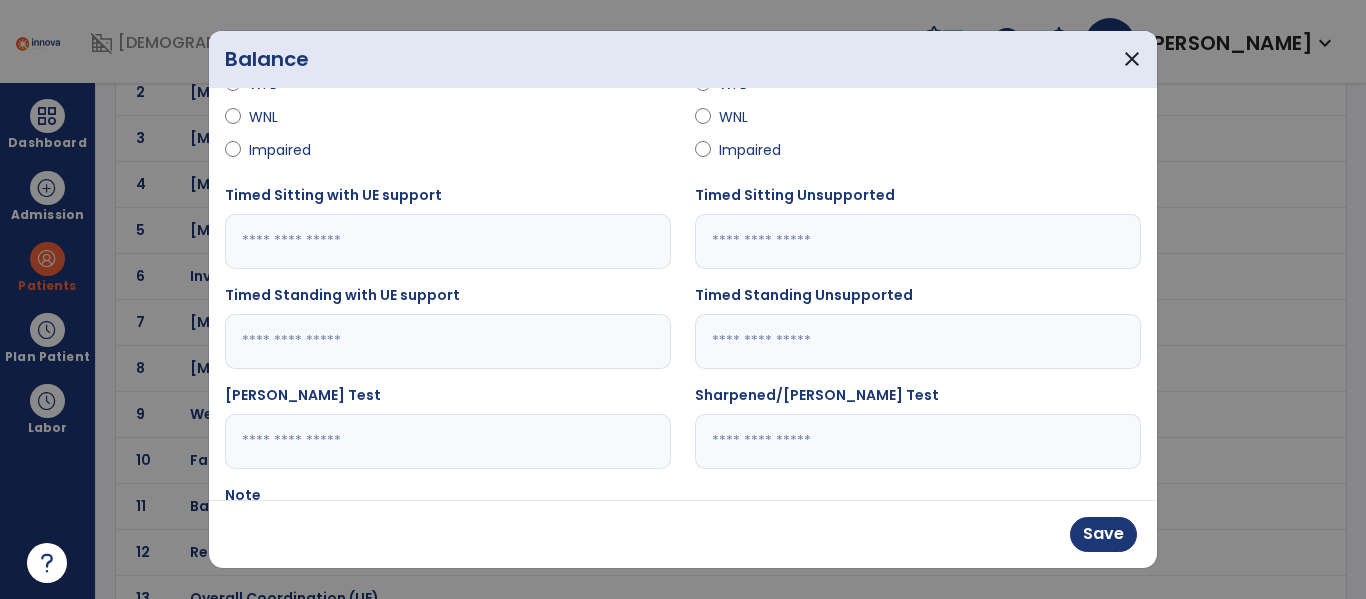 click at bounding box center (918, 341) 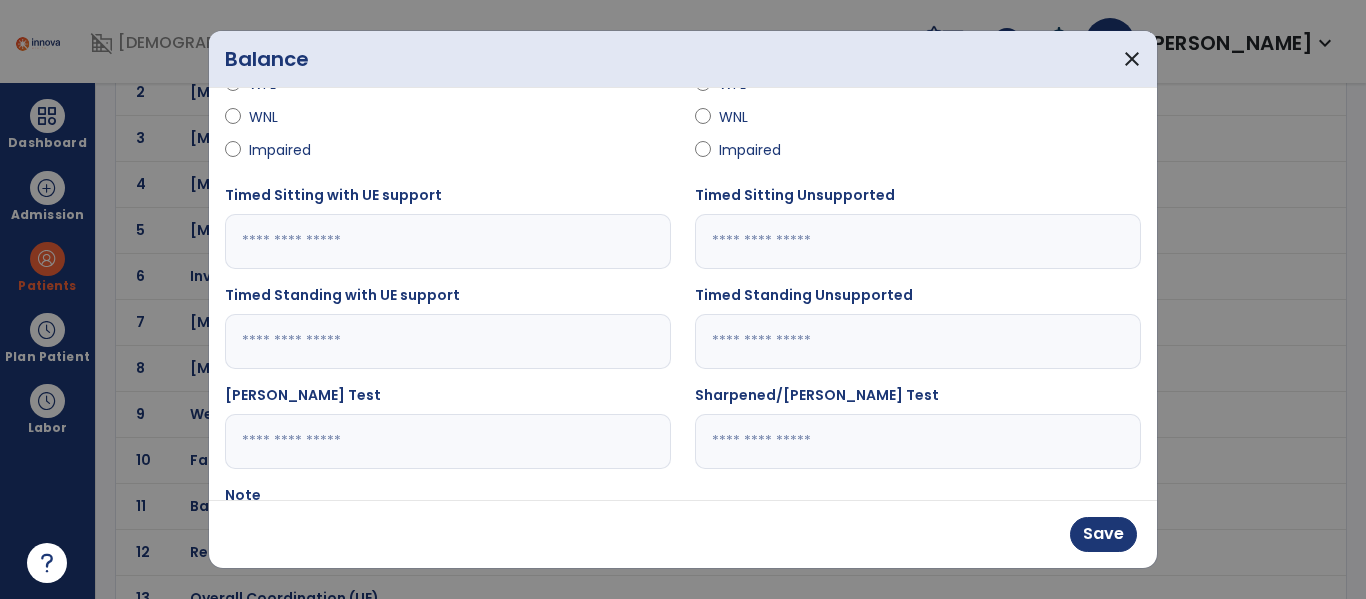 type 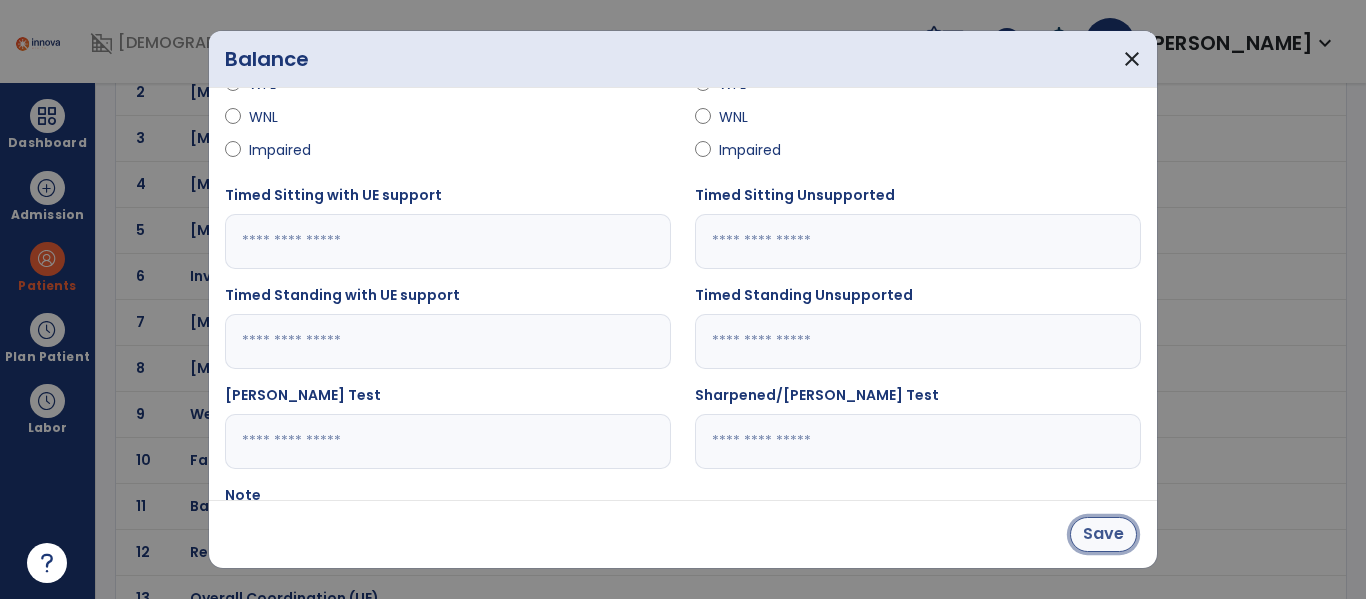 click on "Save" at bounding box center (1103, 534) 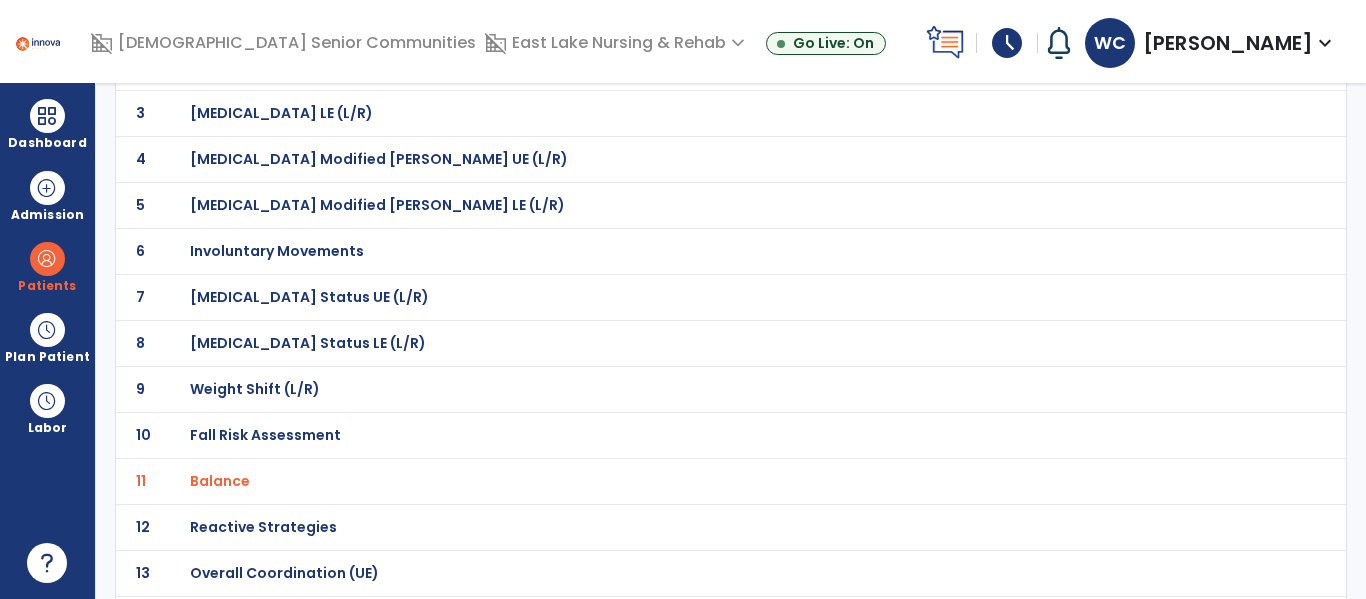 scroll, scrollTop: 253, scrollLeft: 0, axis: vertical 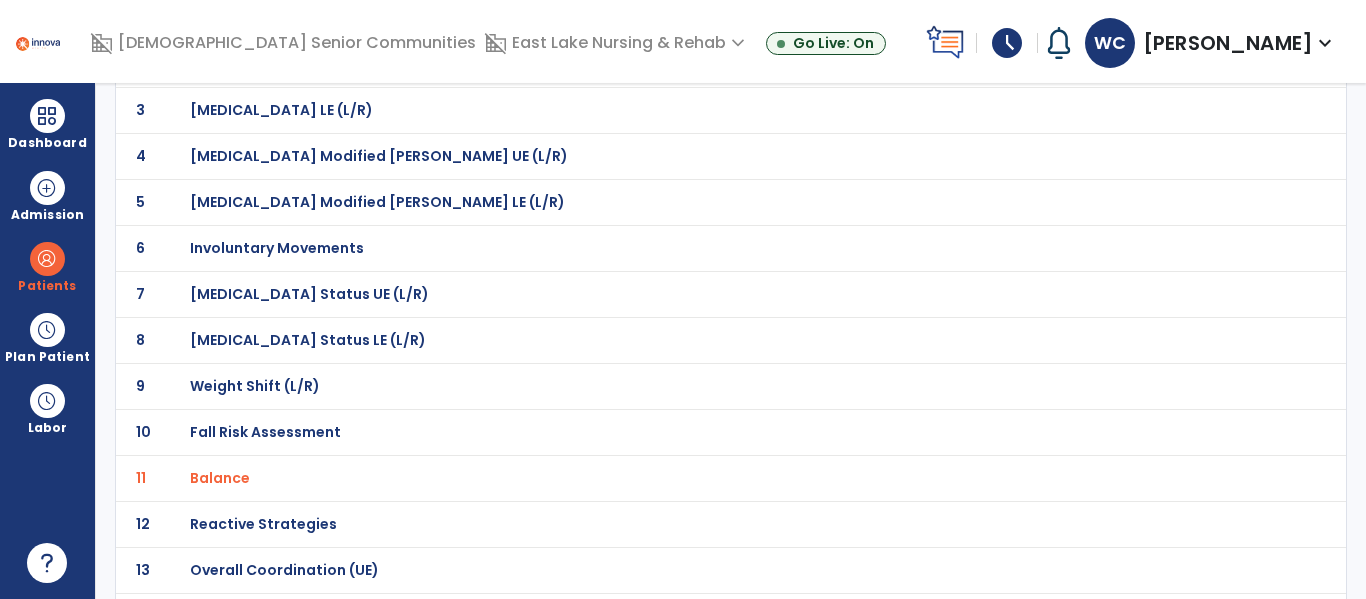 click on "11 Balance" 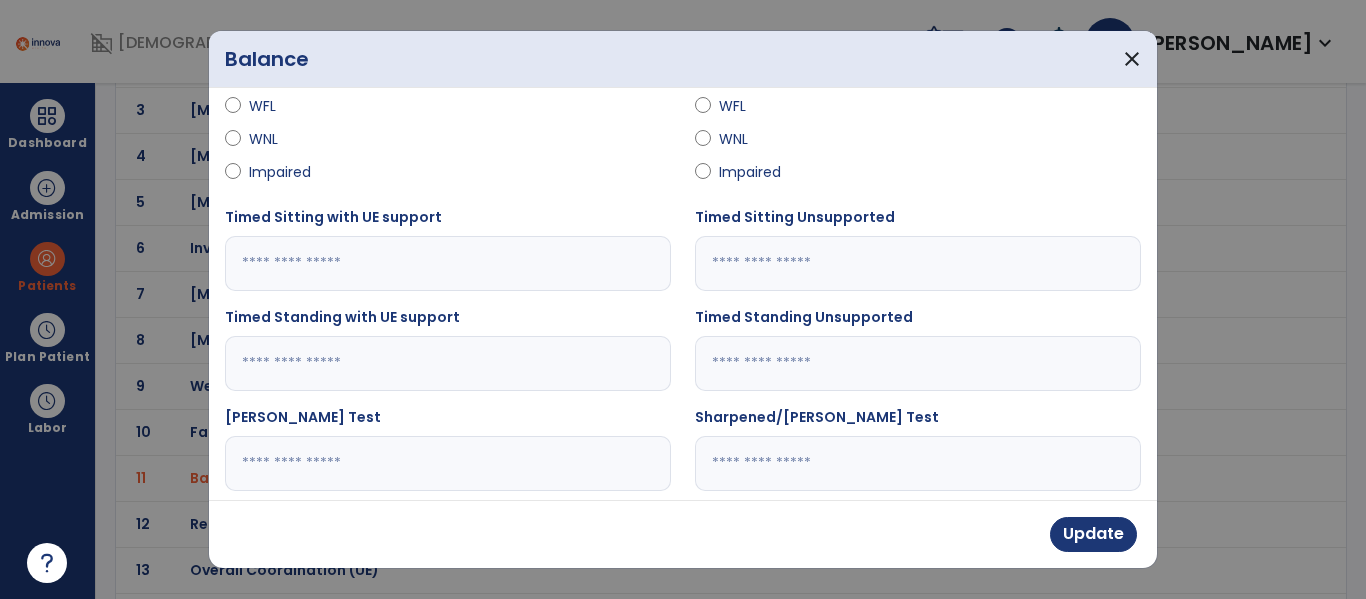 scroll, scrollTop: 185, scrollLeft: 0, axis: vertical 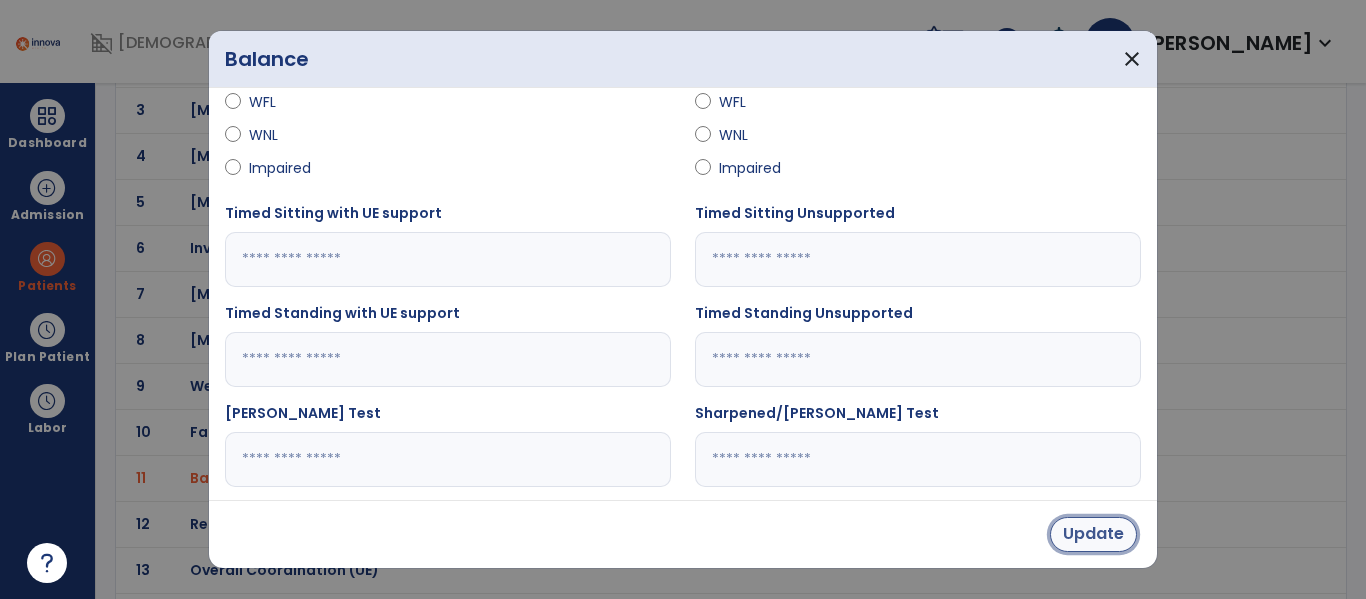click on "Update" at bounding box center [1093, 534] 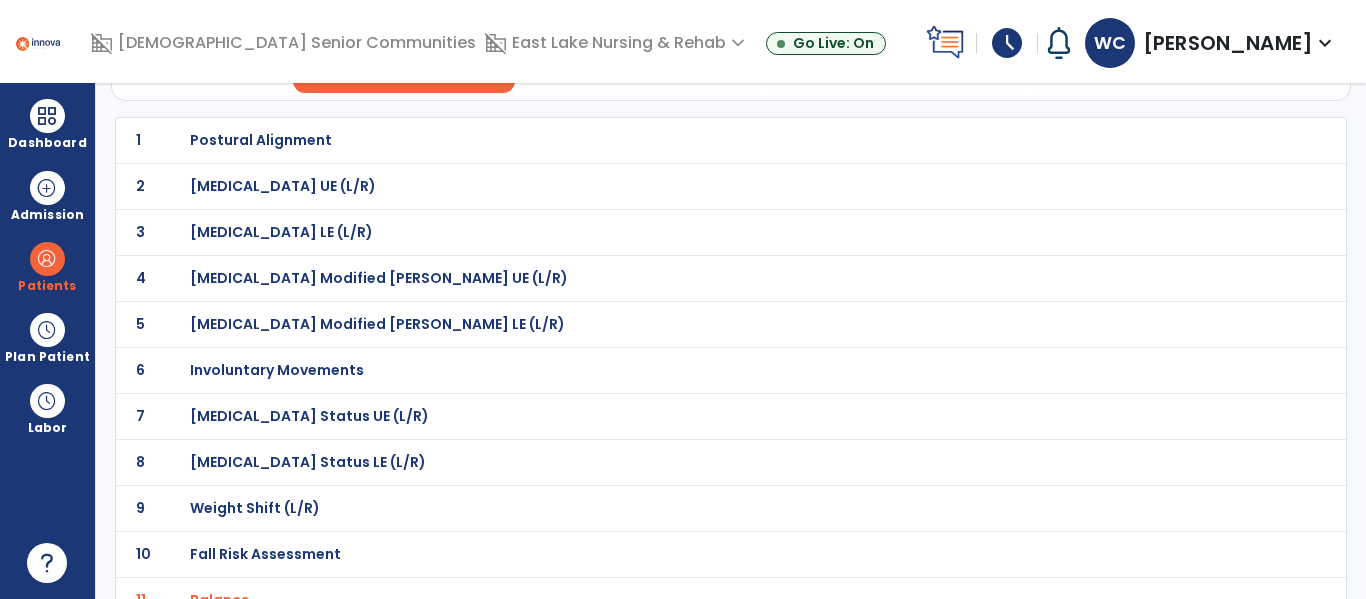 scroll, scrollTop: 0, scrollLeft: 0, axis: both 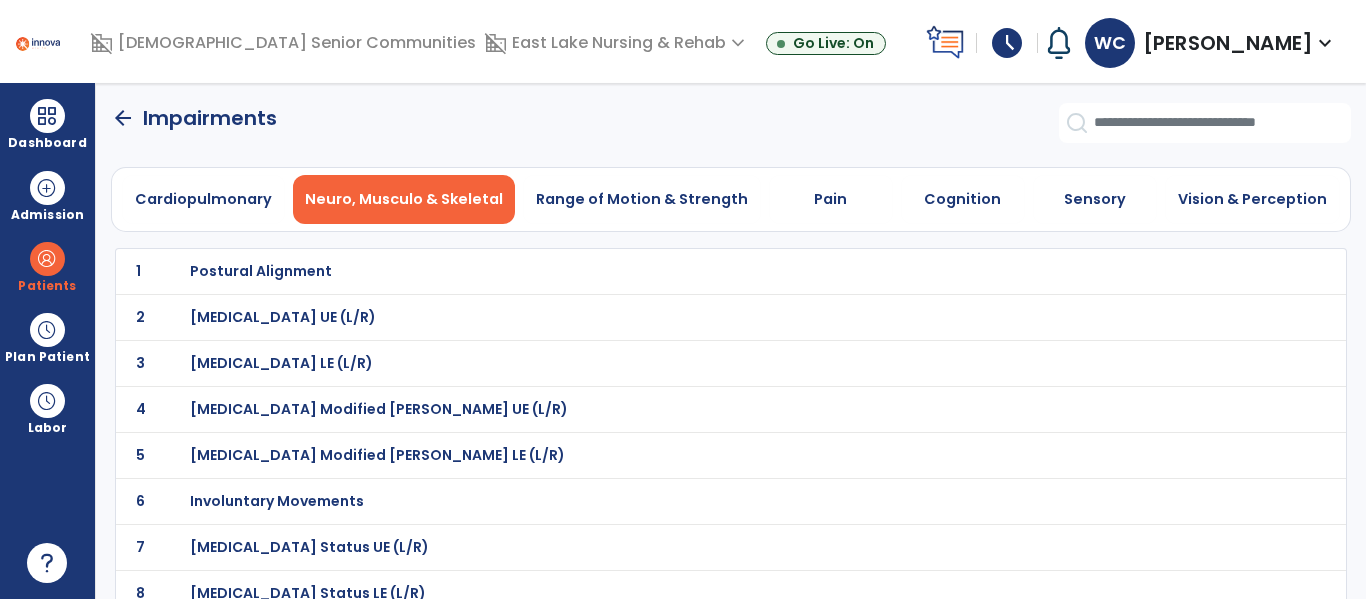 click on "arrow_back" 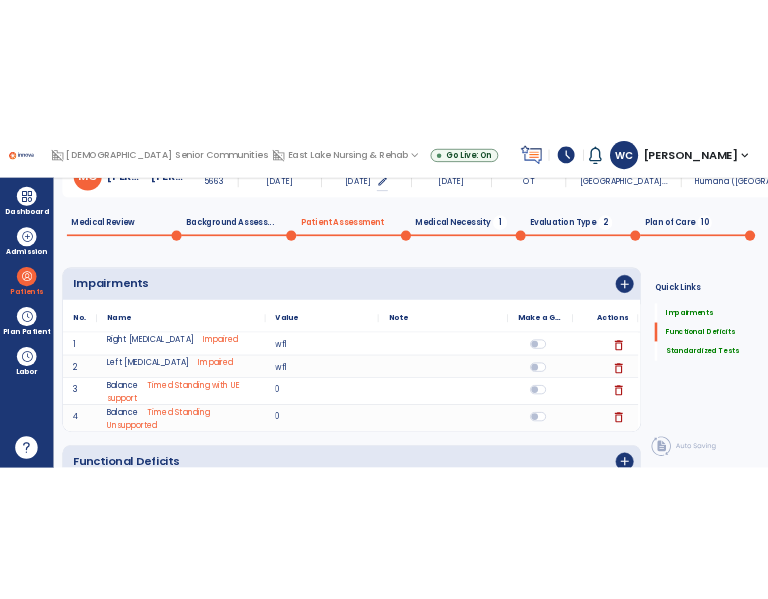 scroll, scrollTop: 0, scrollLeft: 0, axis: both 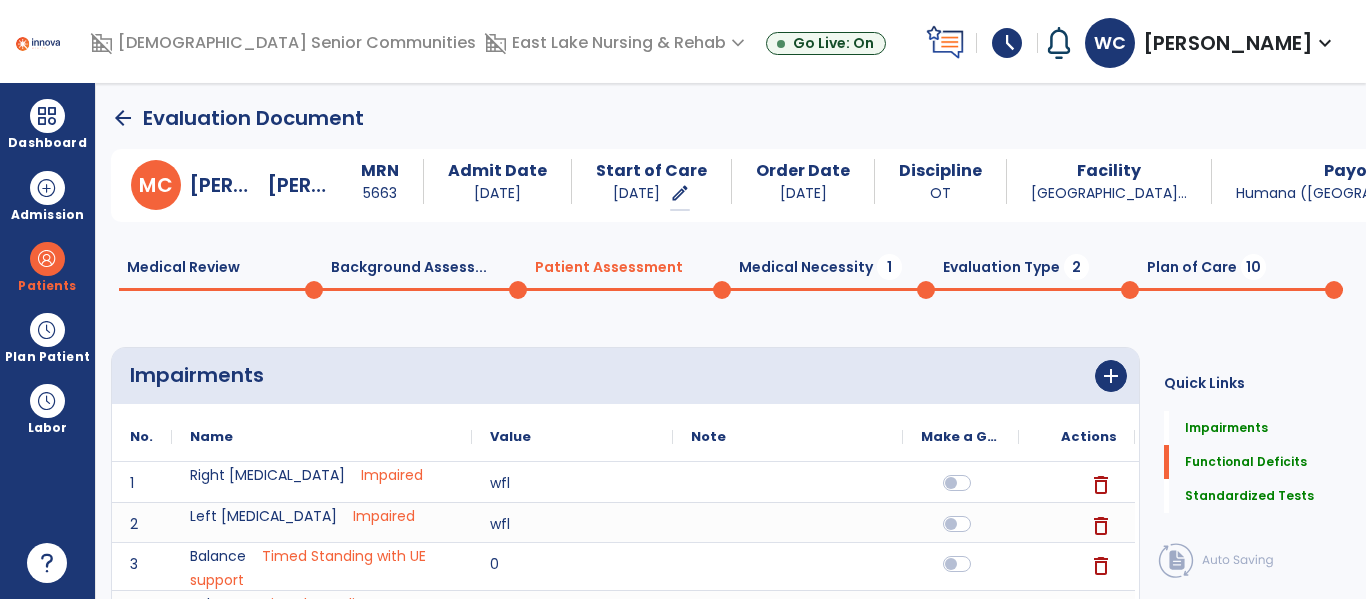 click on "Evaluation Type  2" 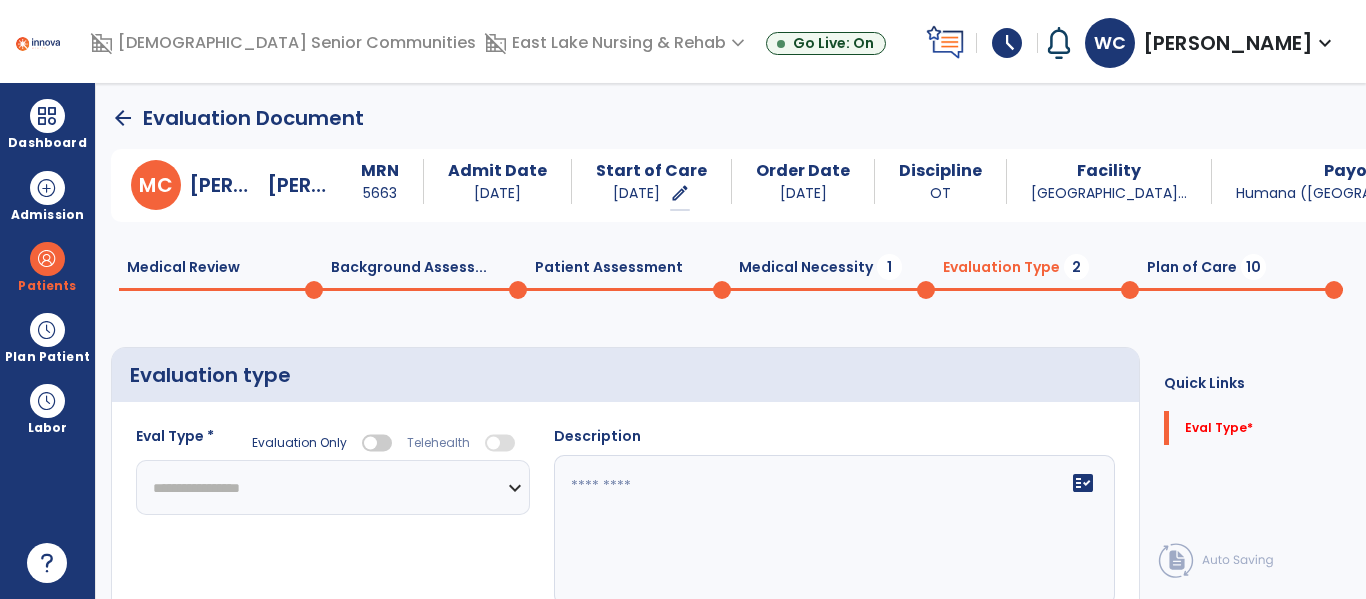 click on "**********" 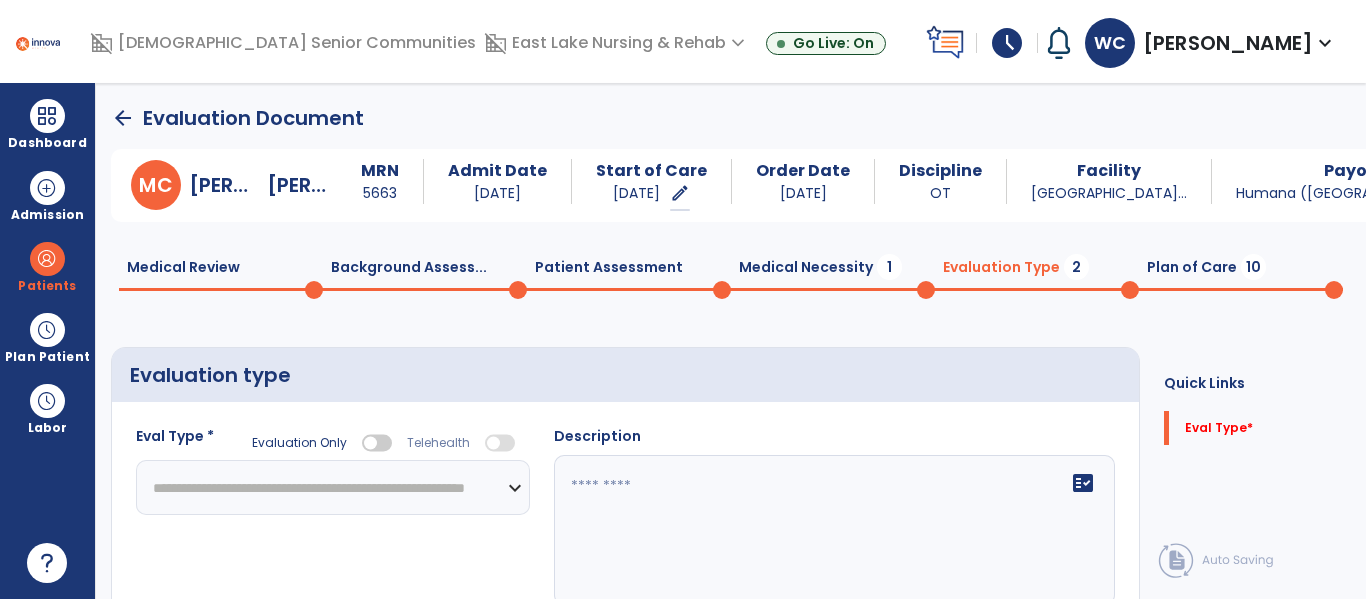 click on "**********" 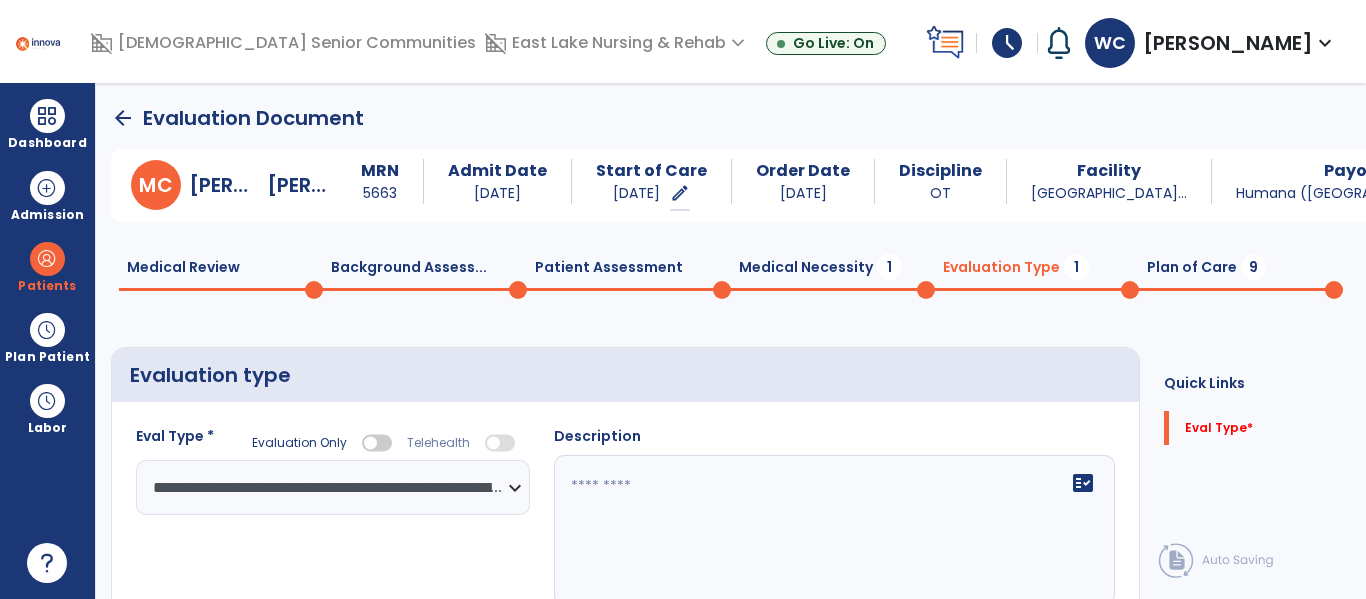 click 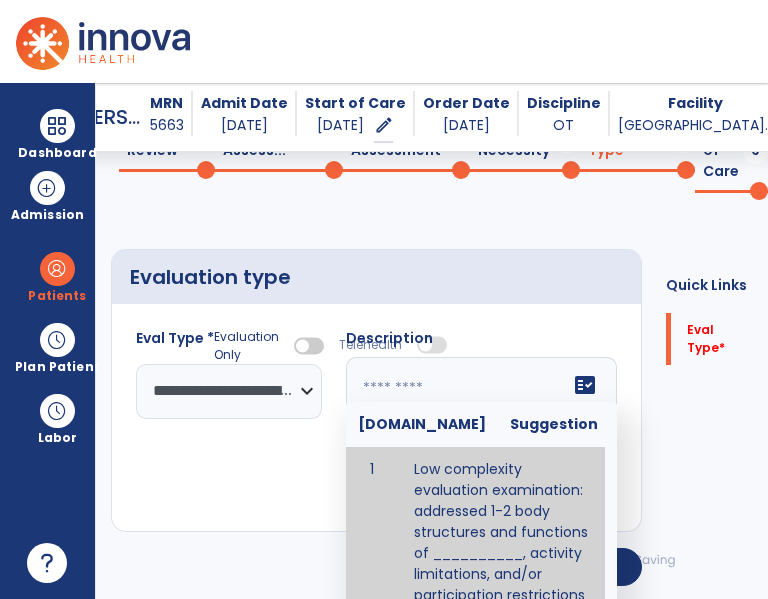 scroll, scrollTop: 86, scrollLeft: 0, axis: vertical 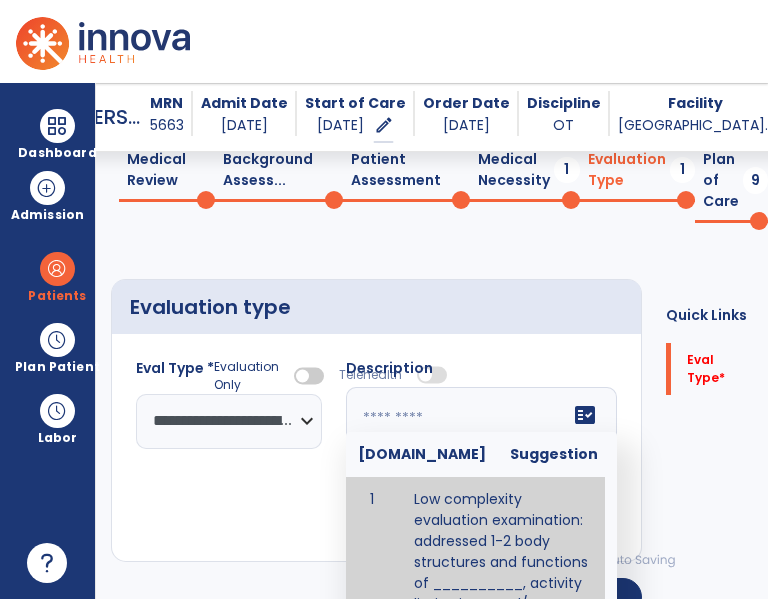 click 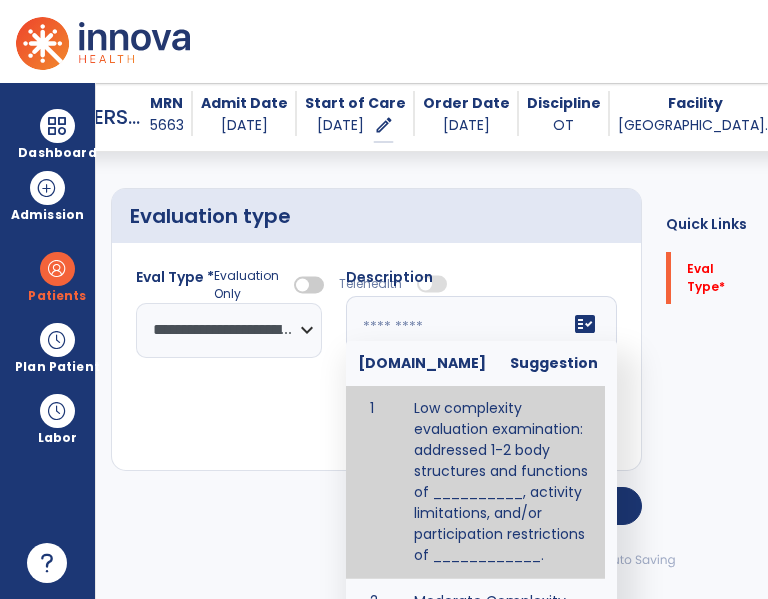 paste on "**********" 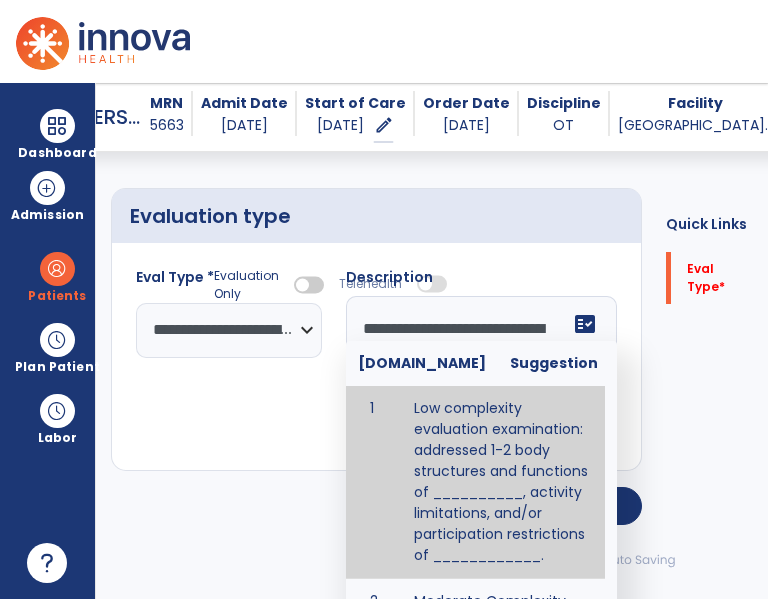 scroll, scrollTop: 159, scrollLeft: 0, axis: vertical 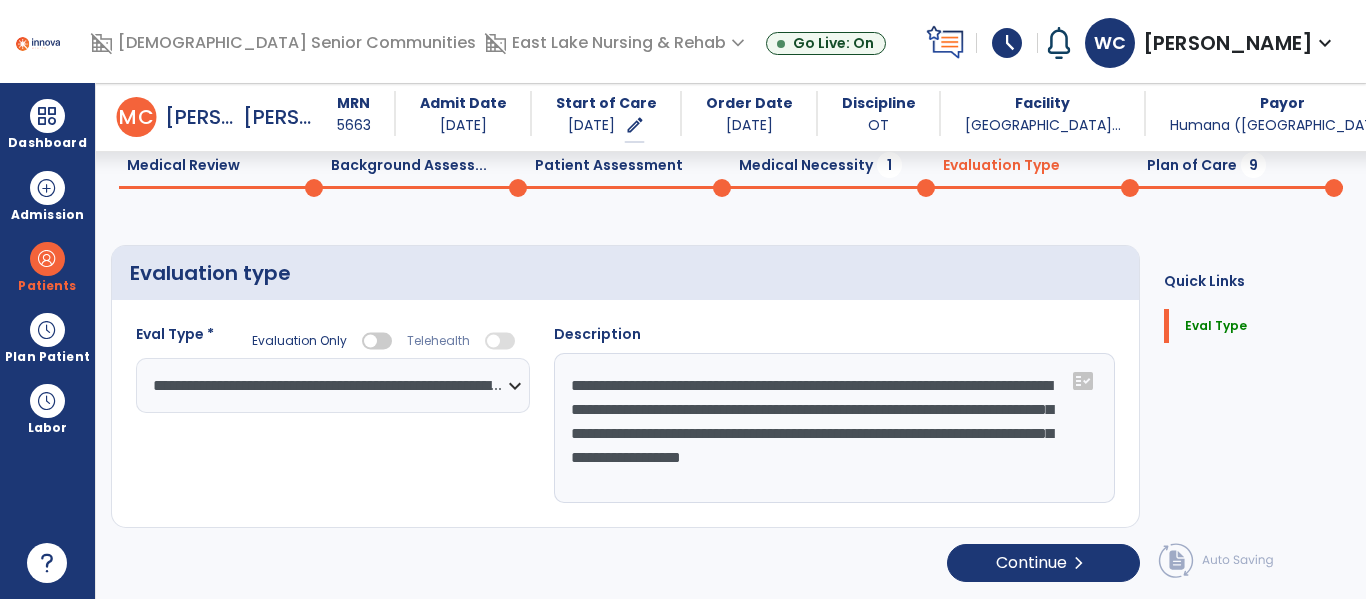 click on "**********" 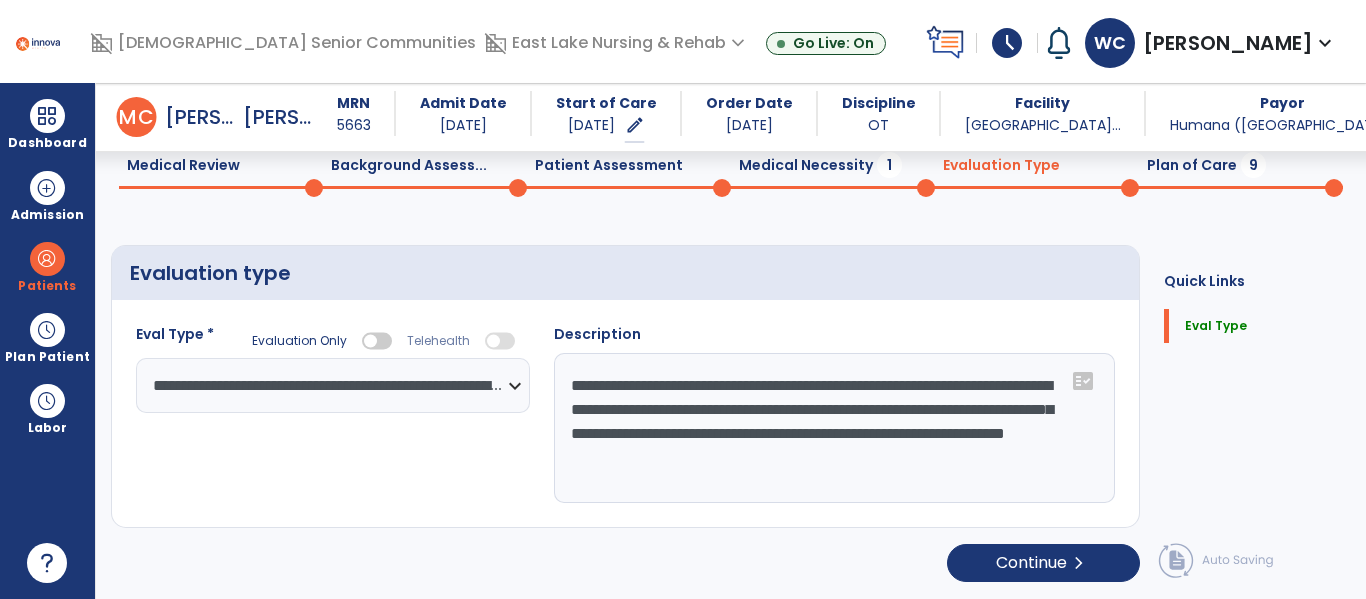 type on "**********" 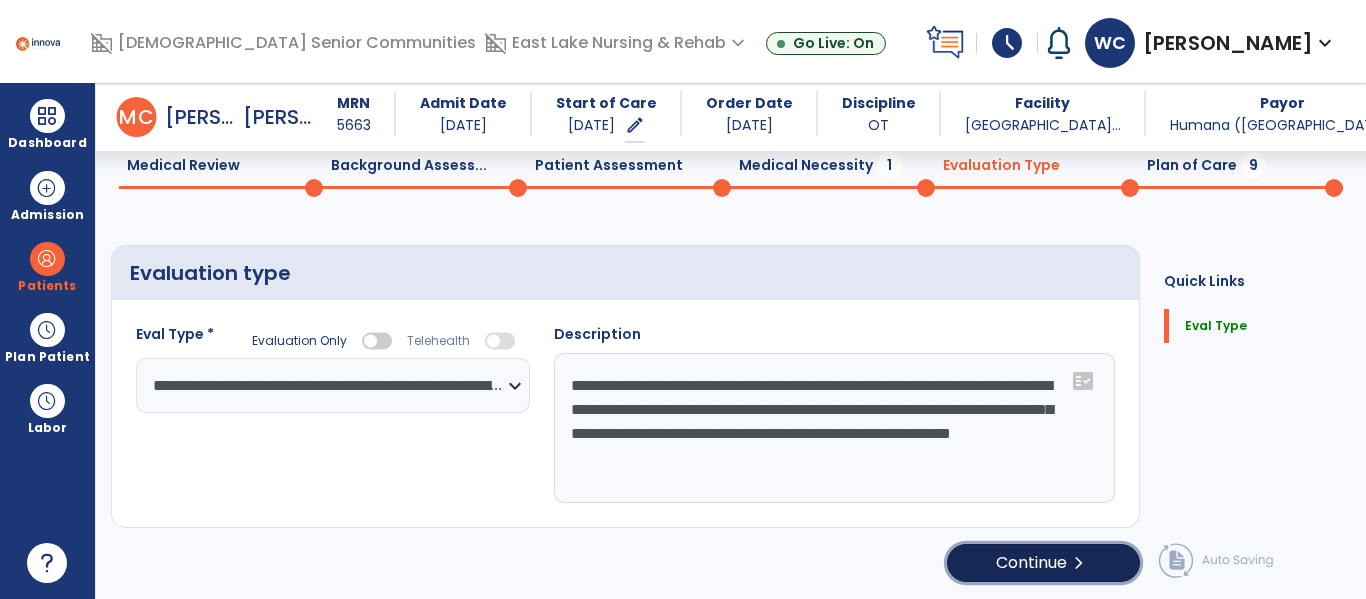 click on "Continue  chevron_right" 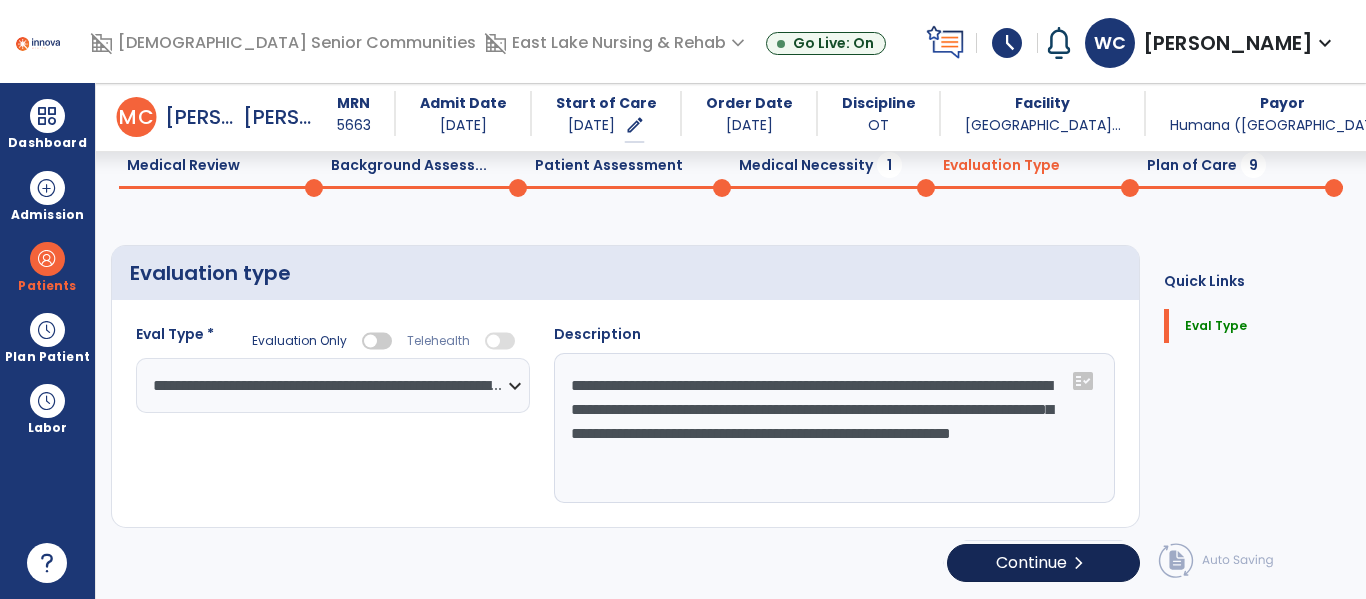 select on "*****" 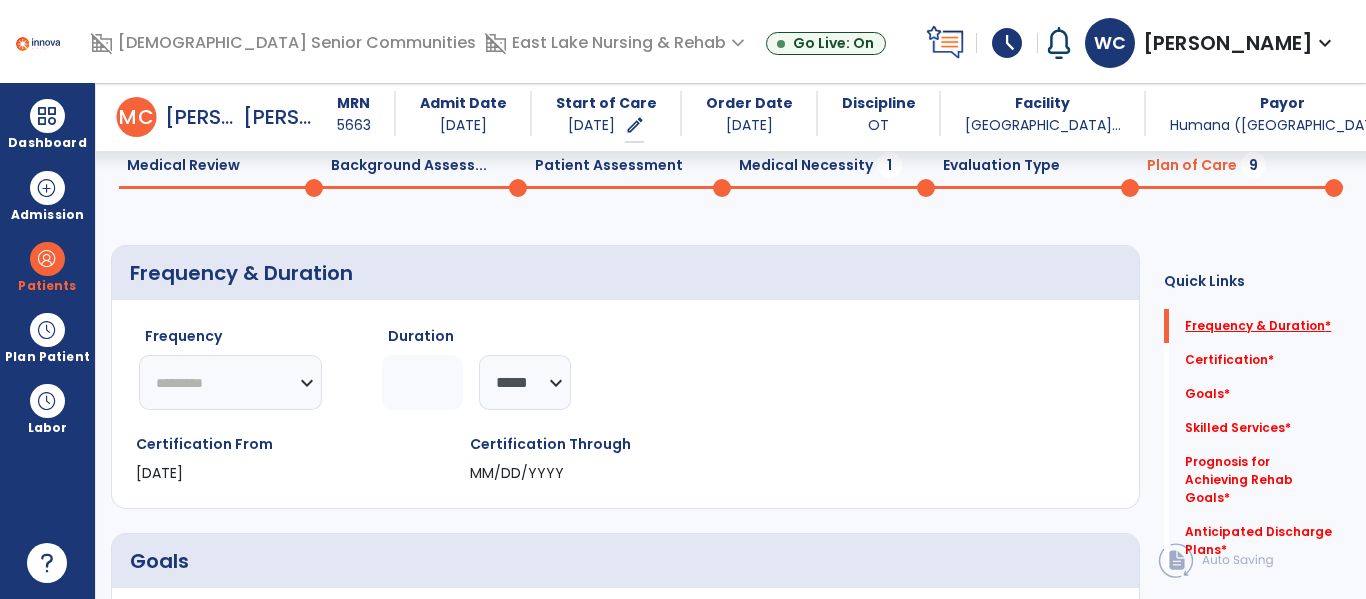 click on "Frequency & Duration   *" 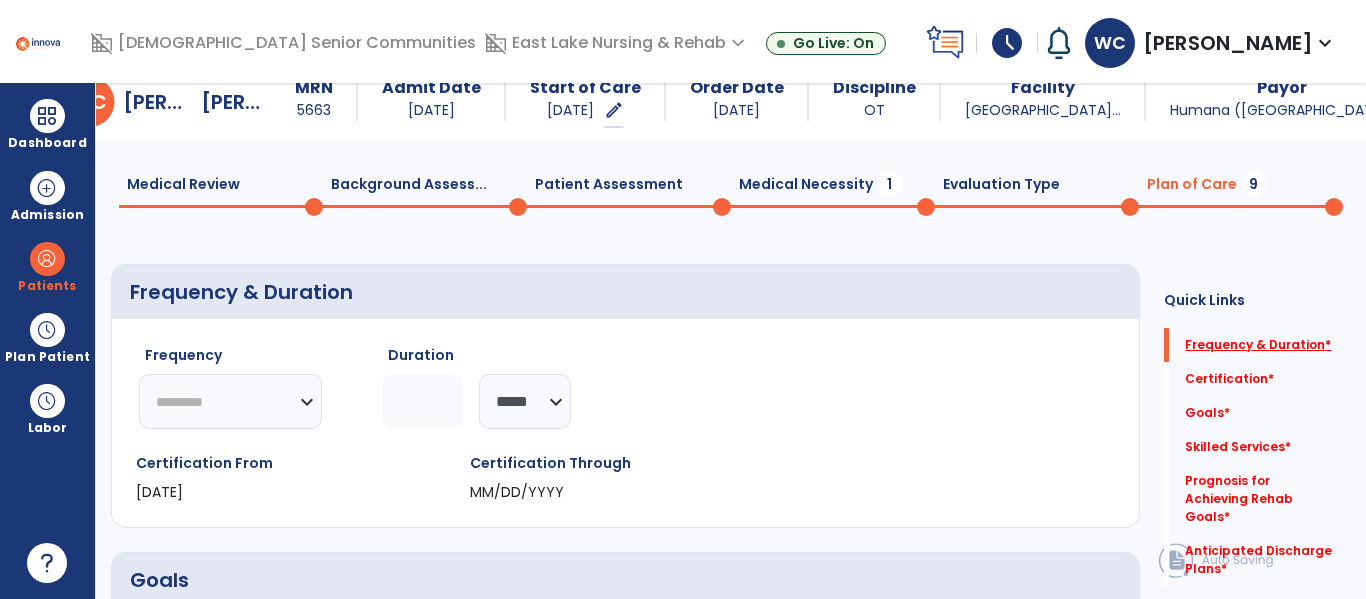 scroll, scrollTop: 16, scrollLeft: 0, axis: vertical 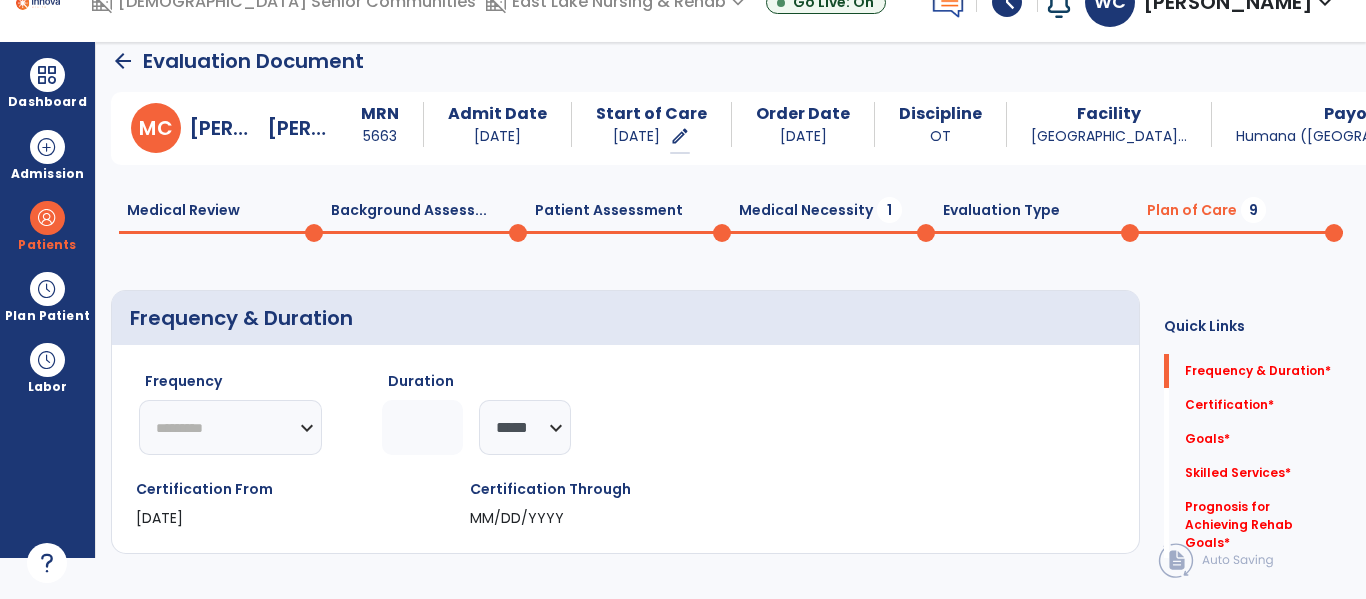 click on "********* ** ** ** ** ** ** **" 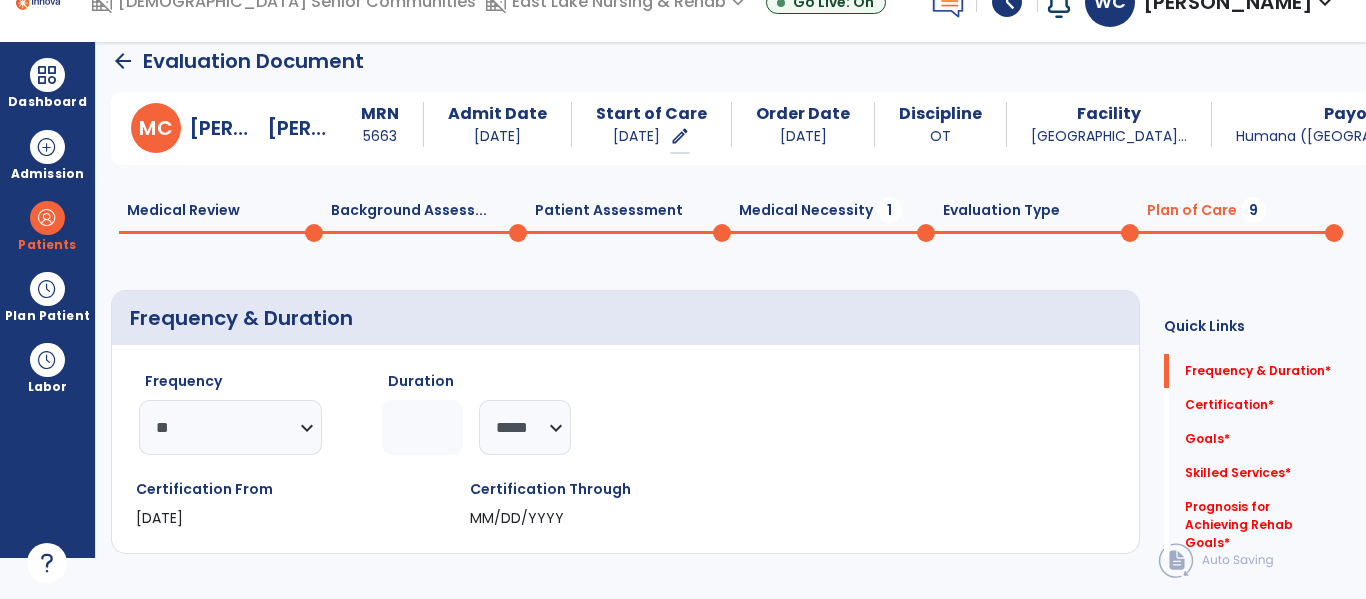 click 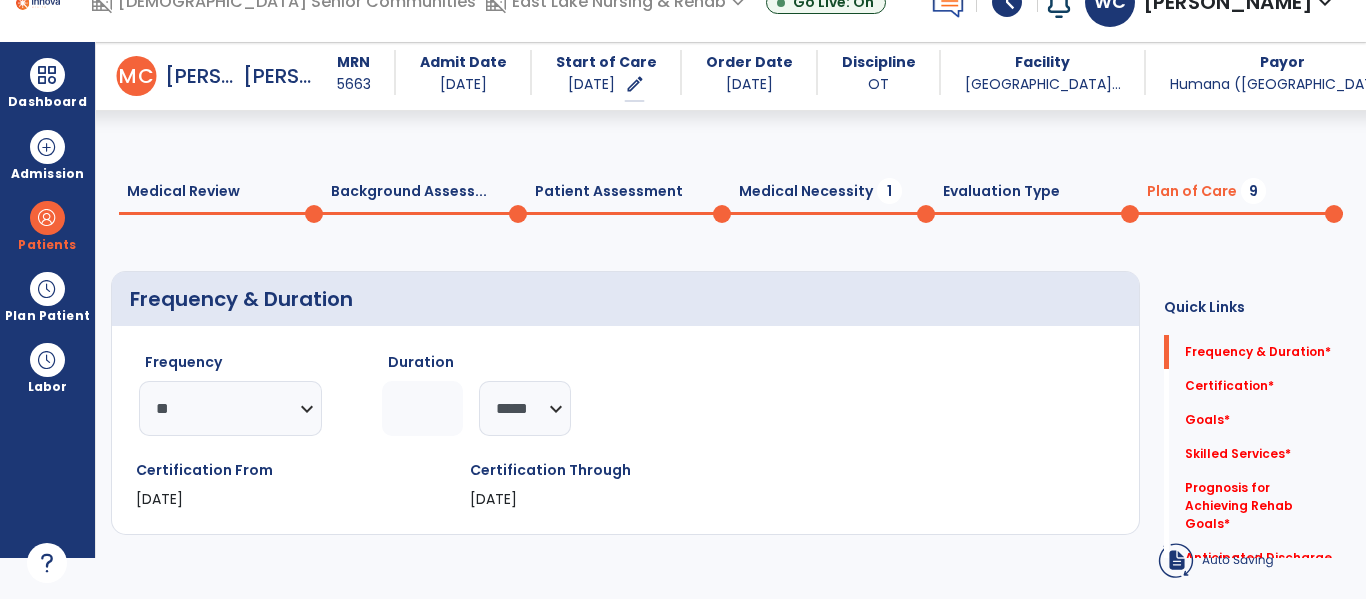 scroll, scrollTop: 232, scrollLeft: 0, axis: vertical 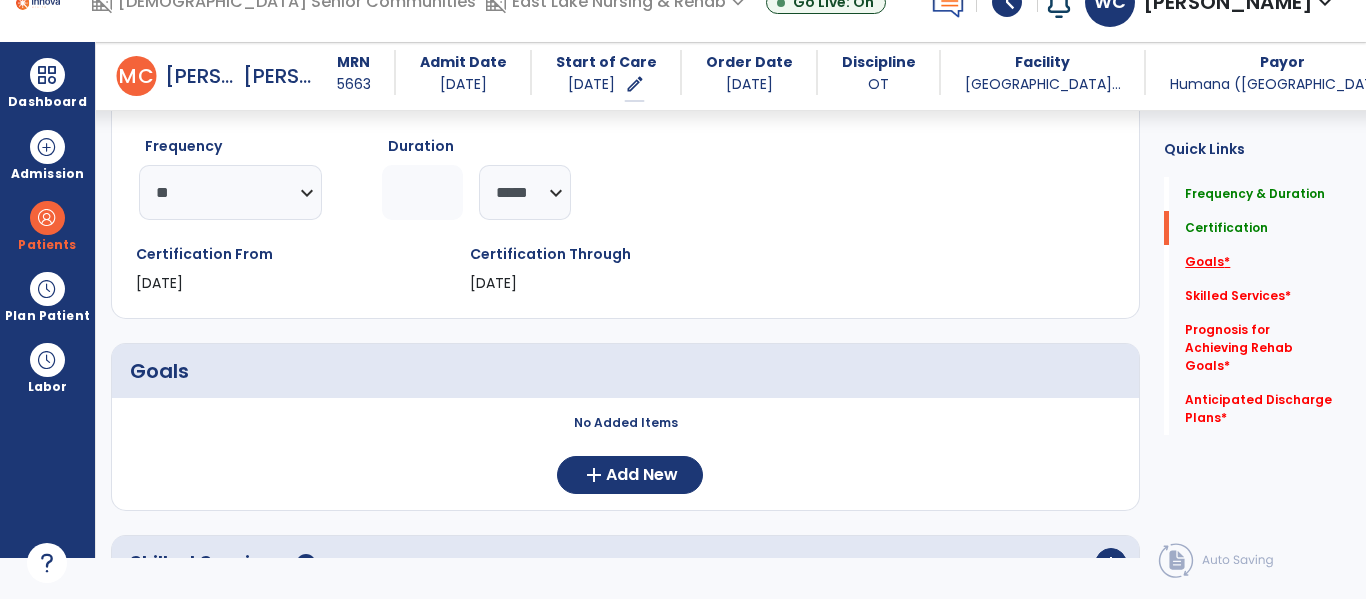type on "*" 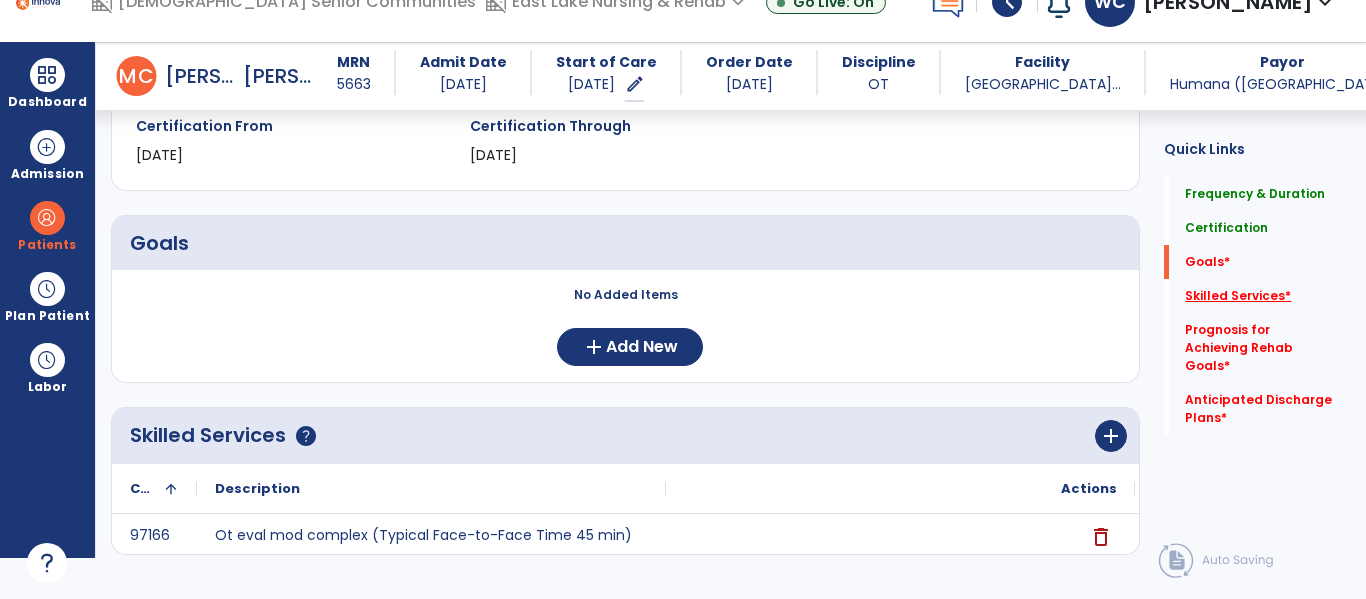 click on "Skilled Services   *" 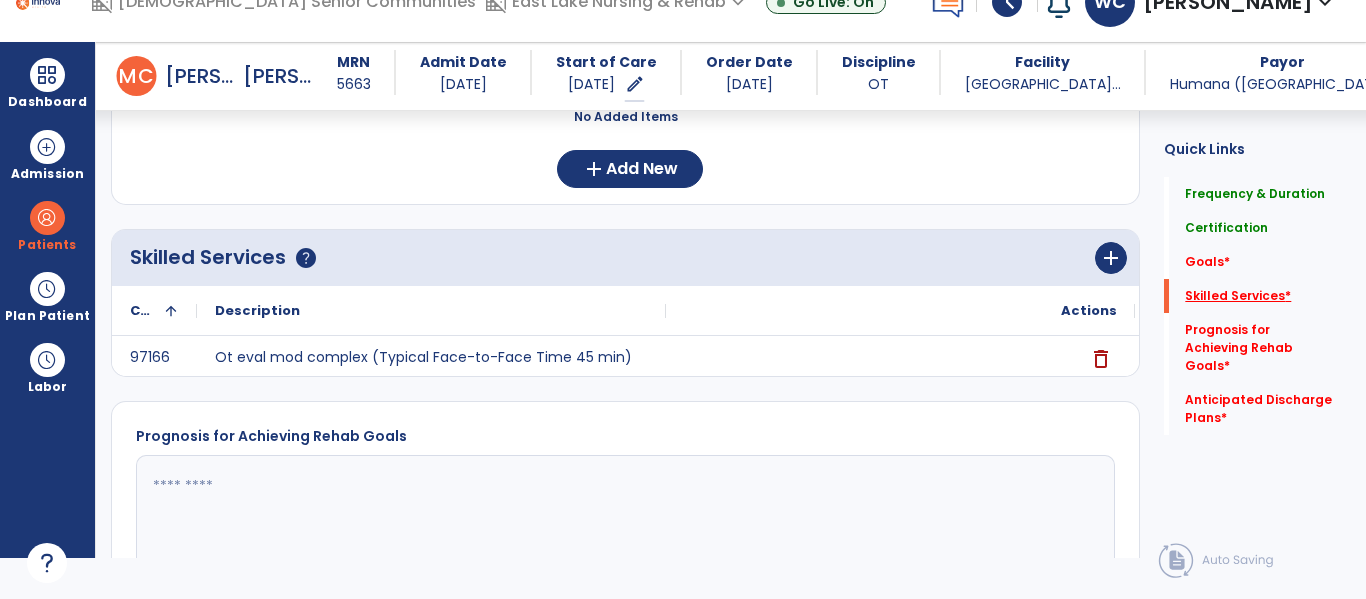 scroll, scrollTop: 542, scrollLeft: 0, axis: vertical 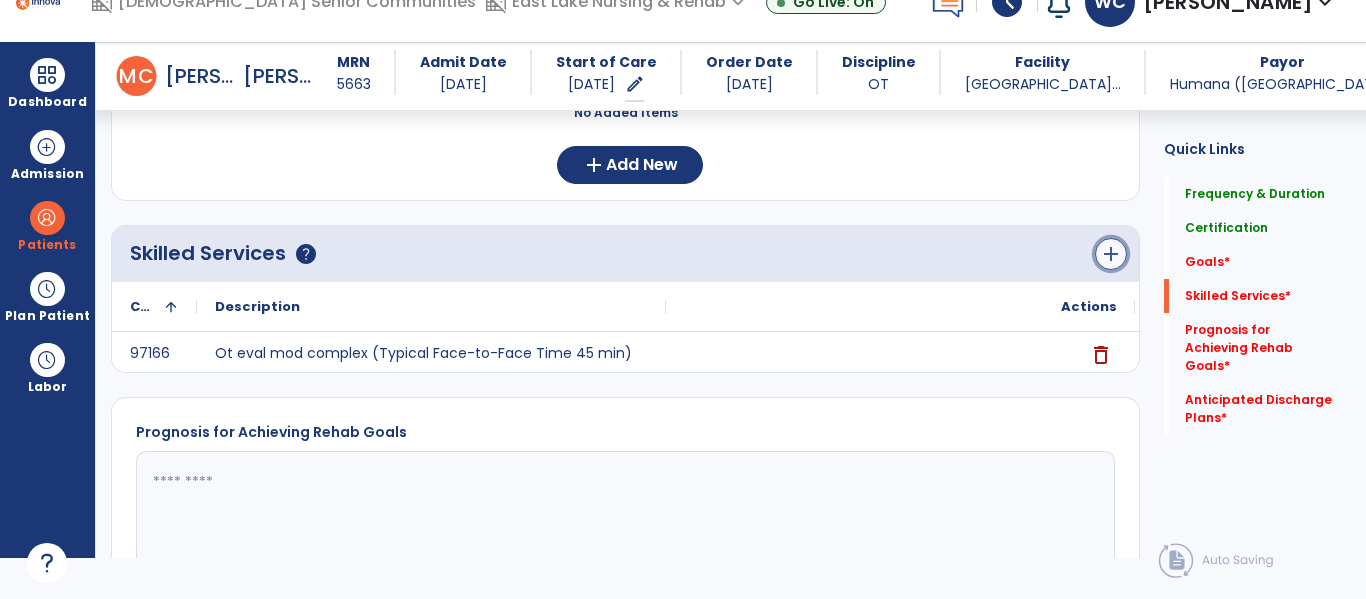 click on "add" 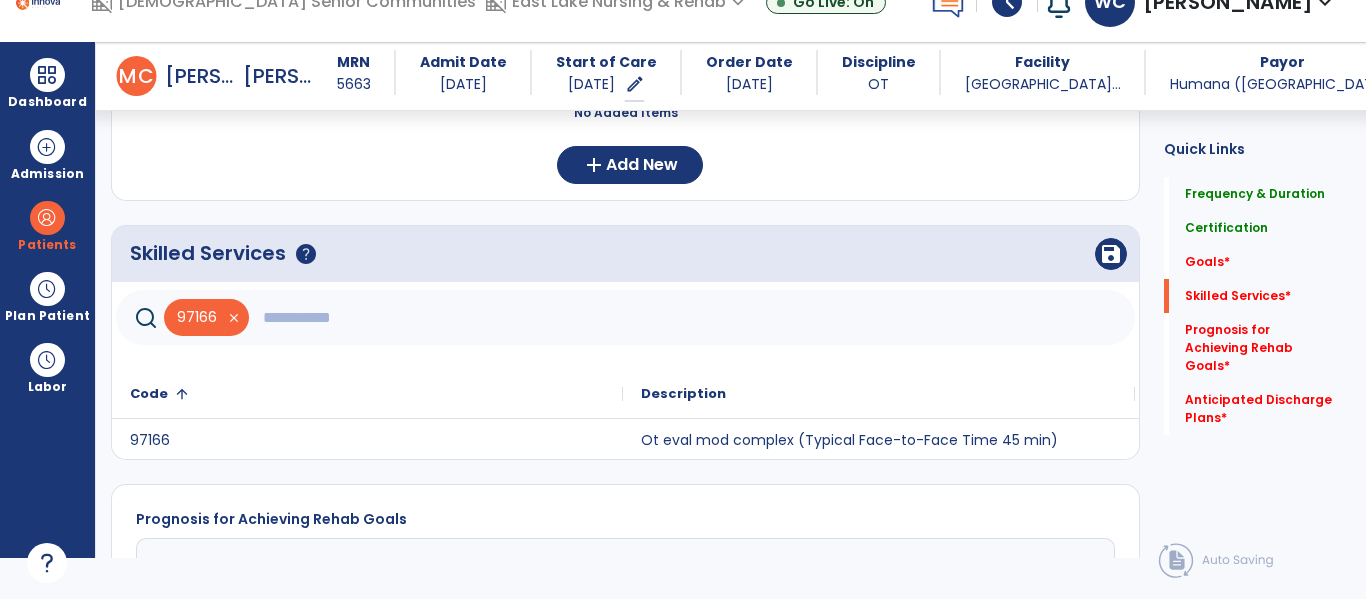click 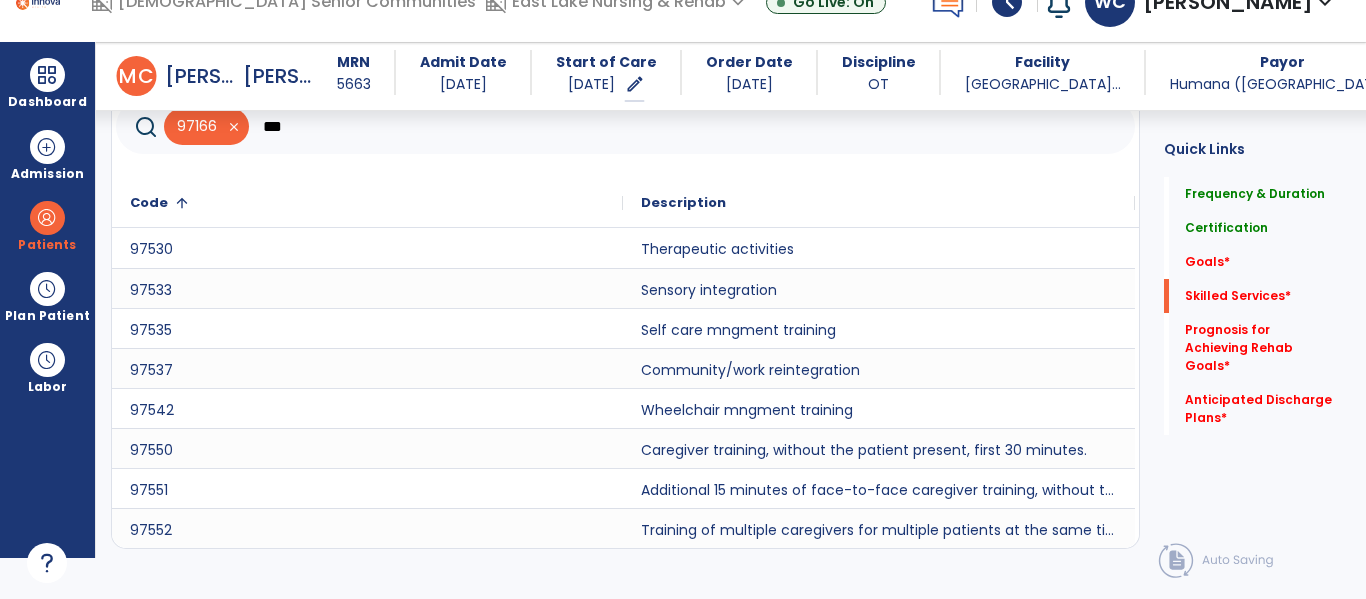 scroll, scrollTop: 741, scrollLeft: 0, axis: vertical 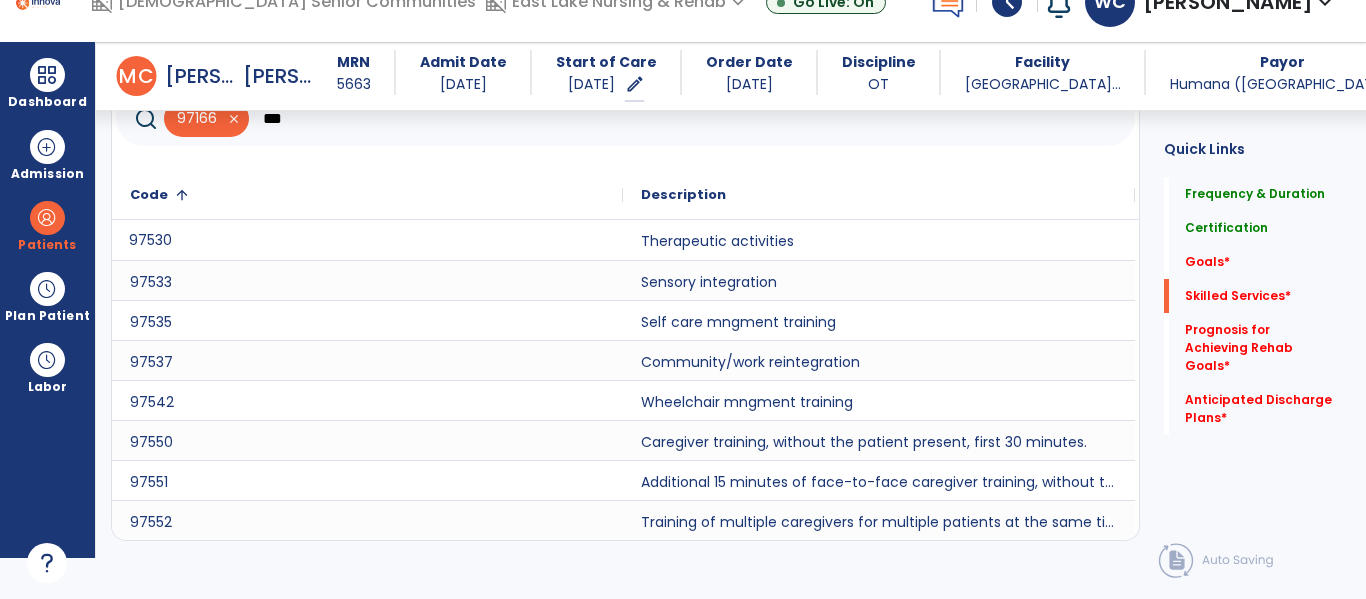 click on "97530" 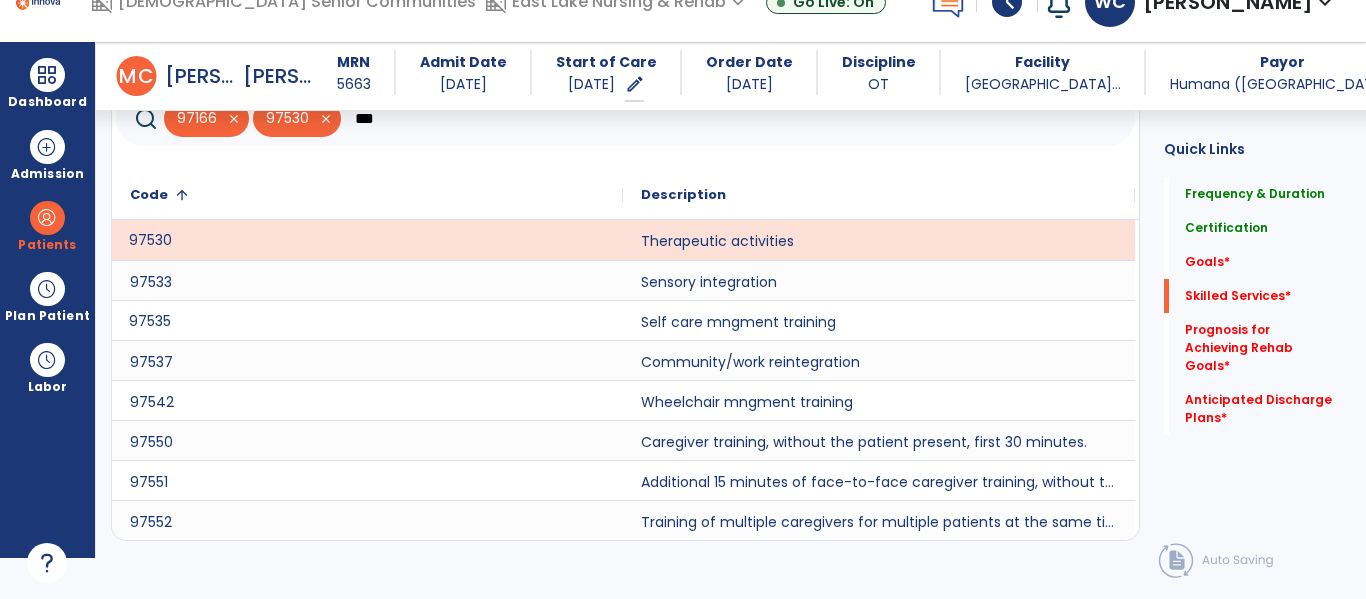 click on "97535" 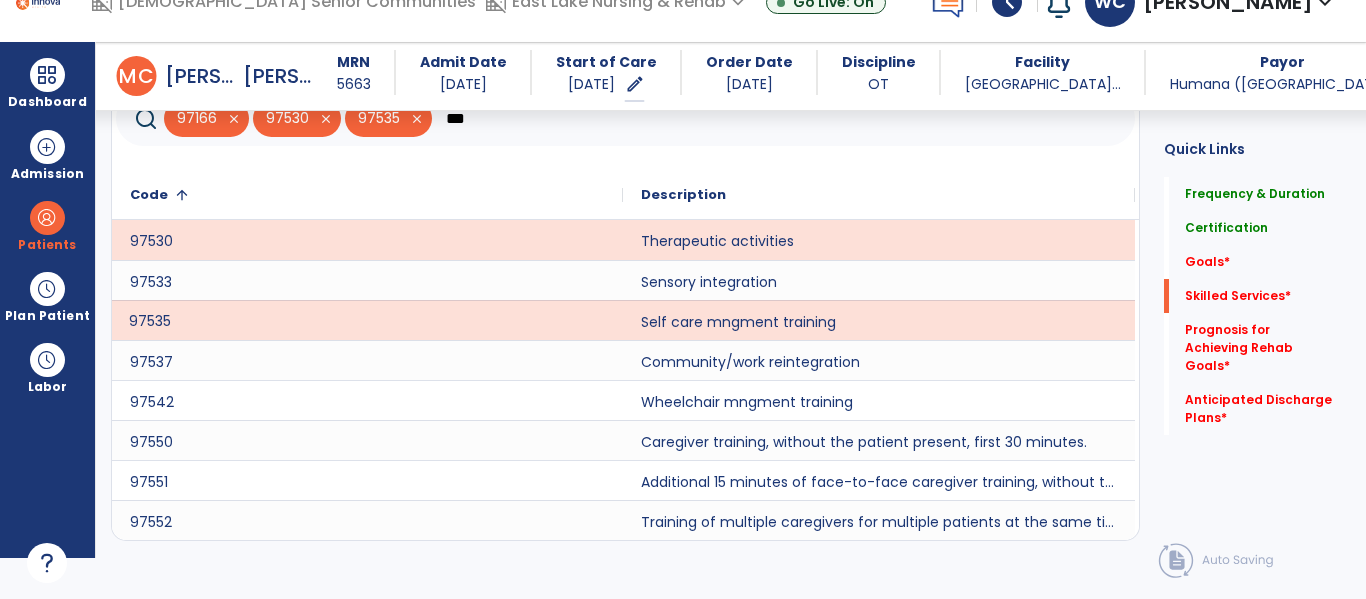 scroll, scrollTop: 745, scrollLeft: 0, axis: vertical 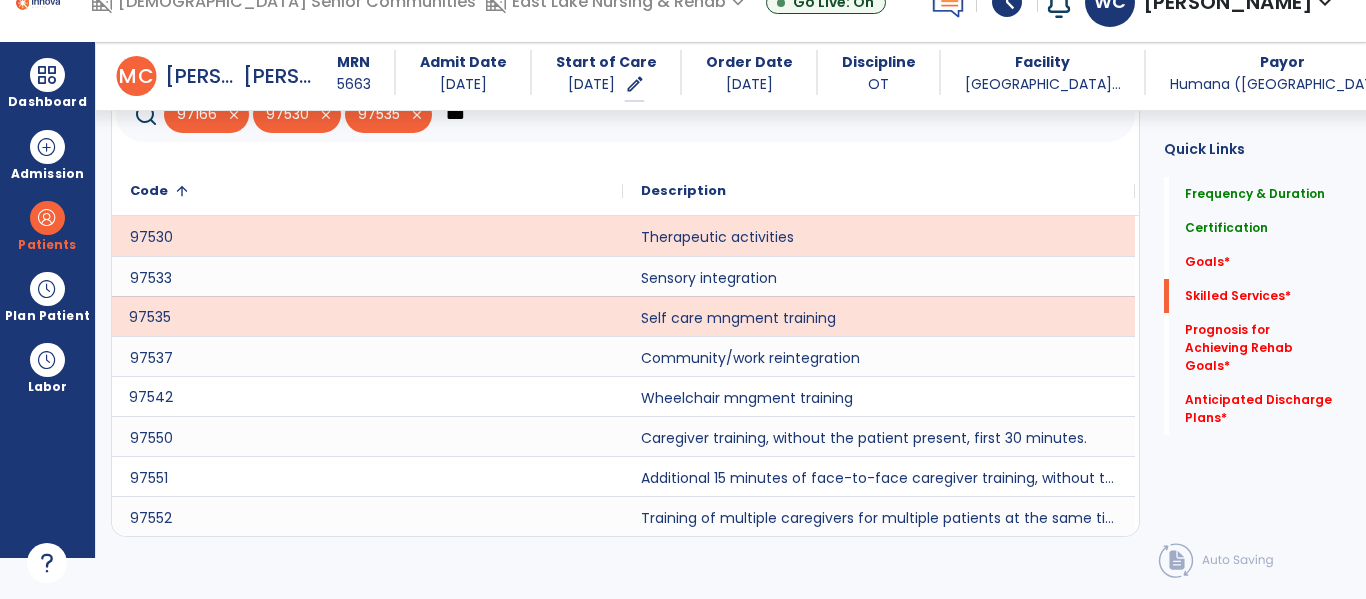 click on "97542" 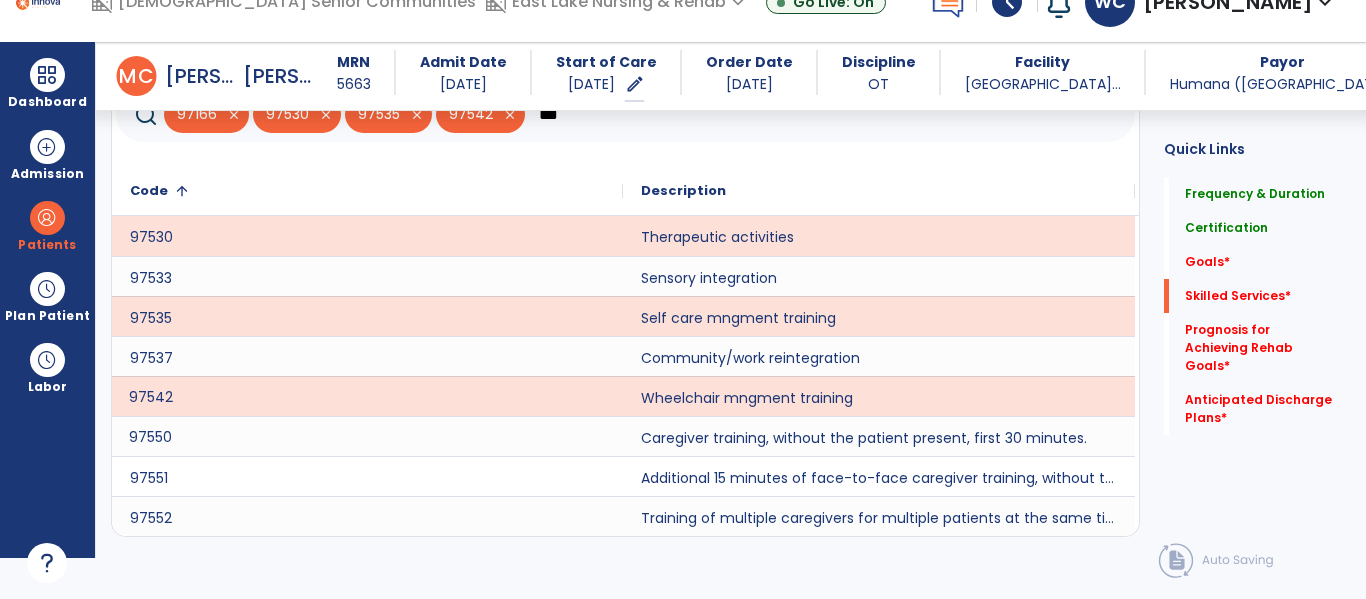 click on "97550" 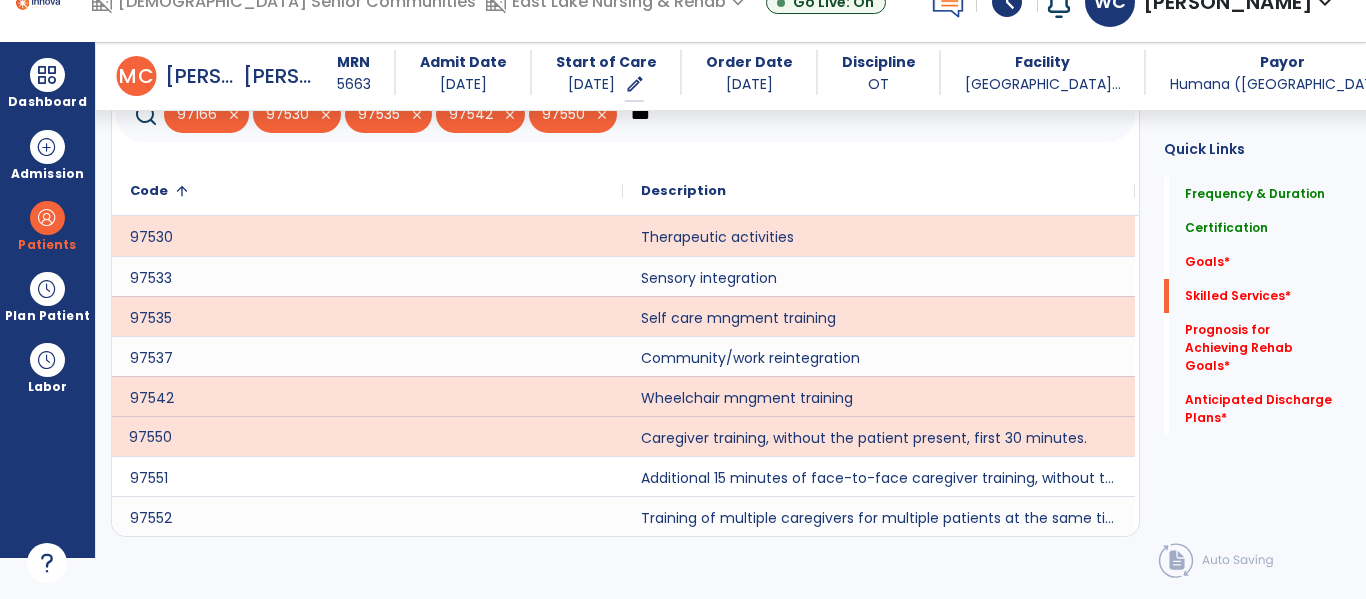 click on "97550" 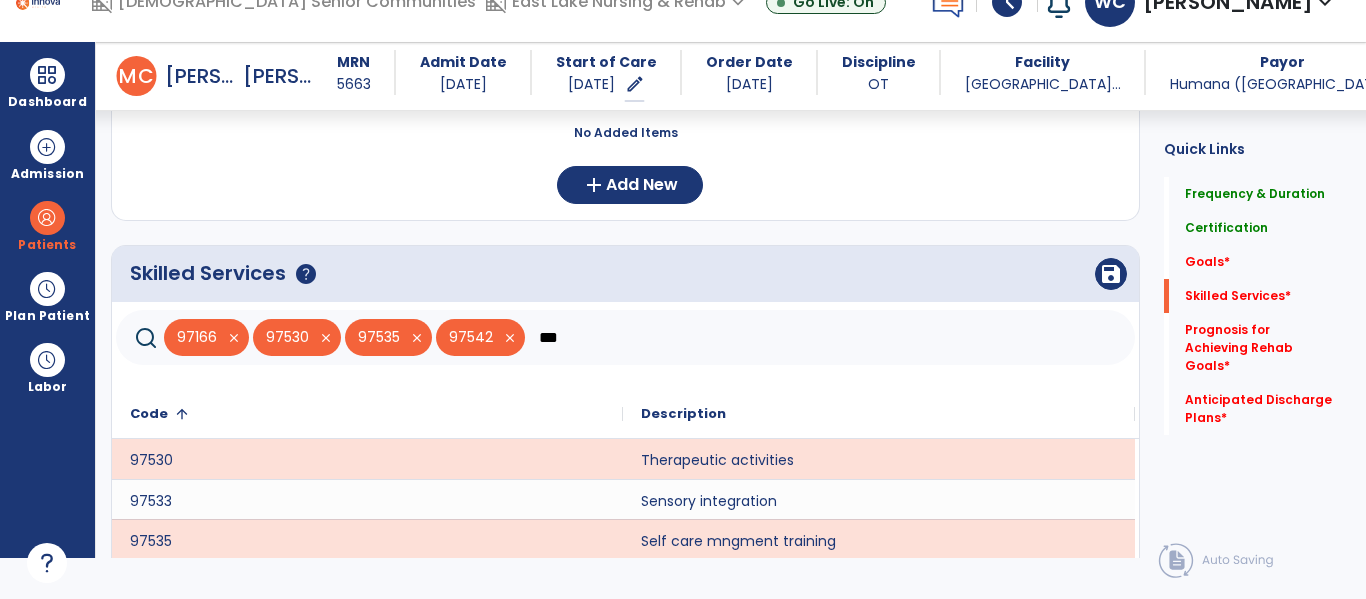 scroll, scrollTop: 503, scrollLeft: 0, axis: vertical 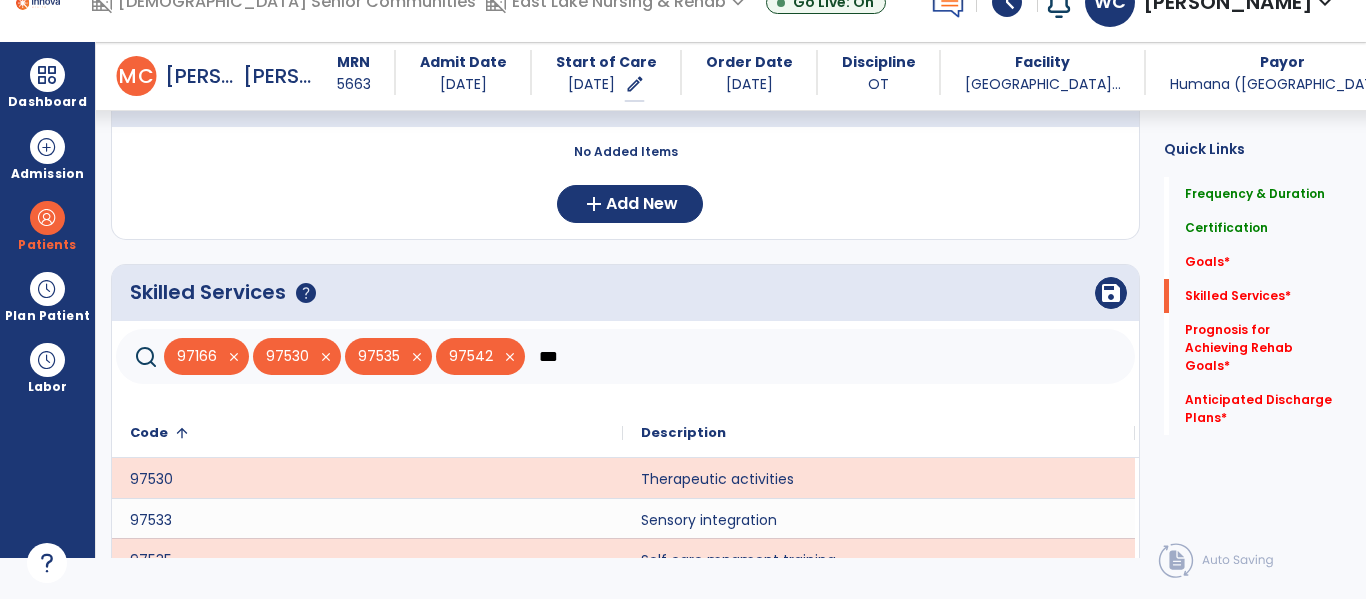 click on "***" 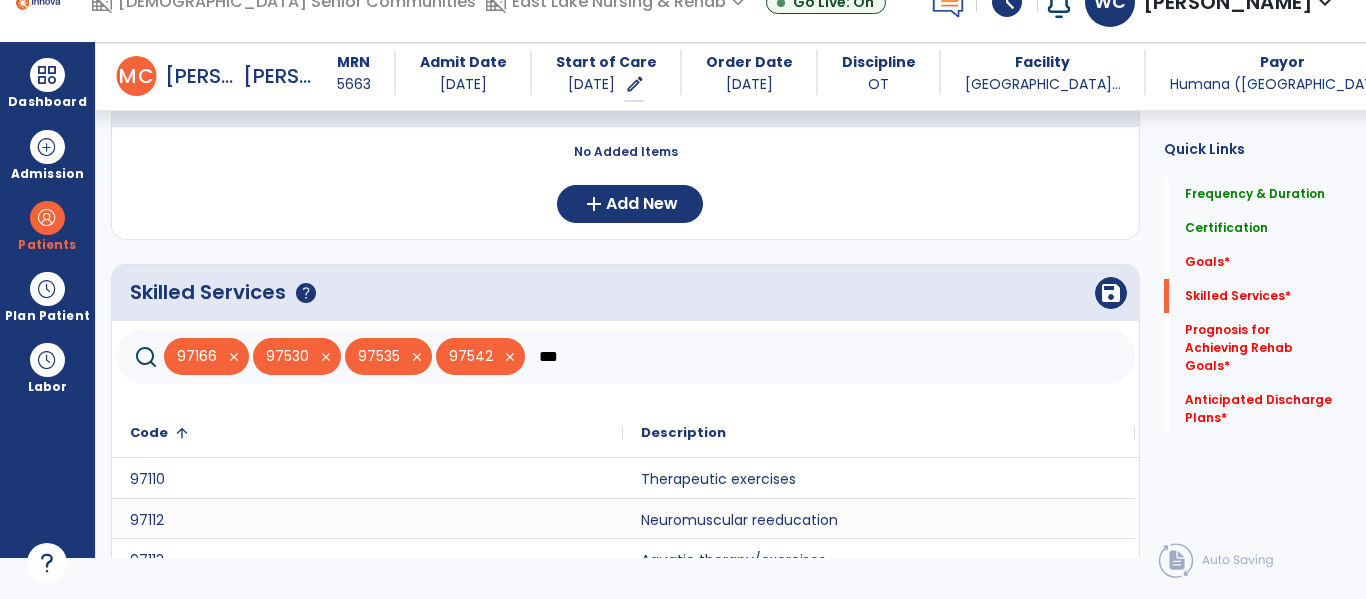 scroll, scrollTop: 0, scrollLeft: 0, axis: both 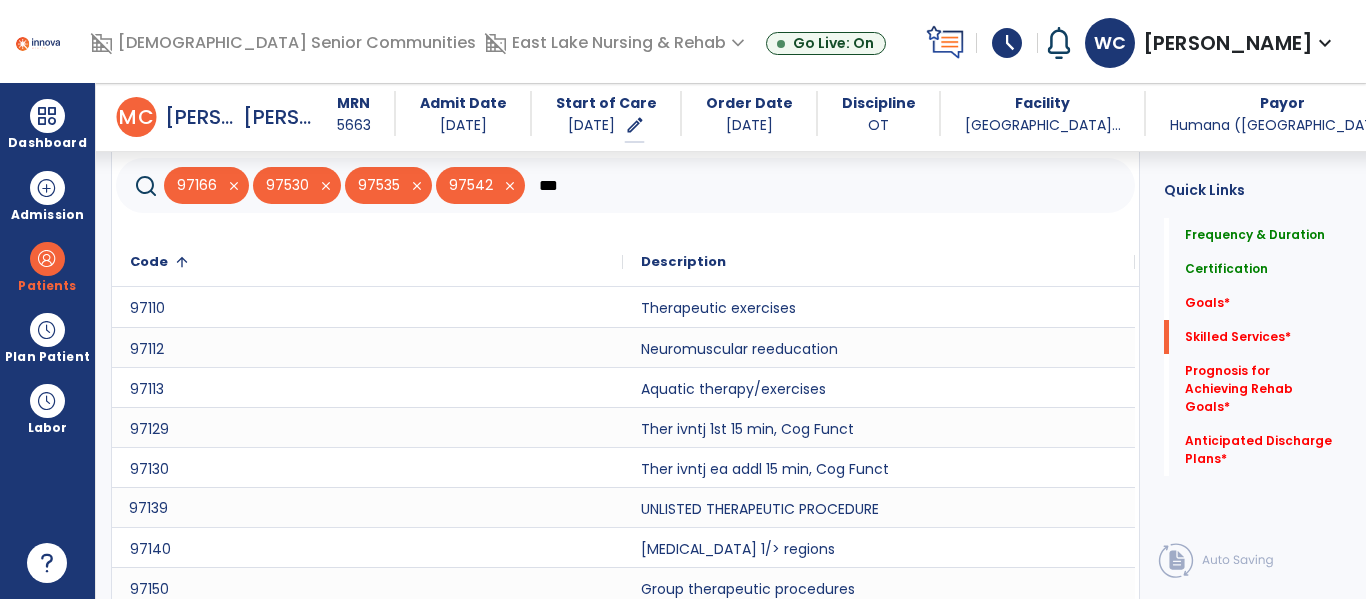 type on "***" 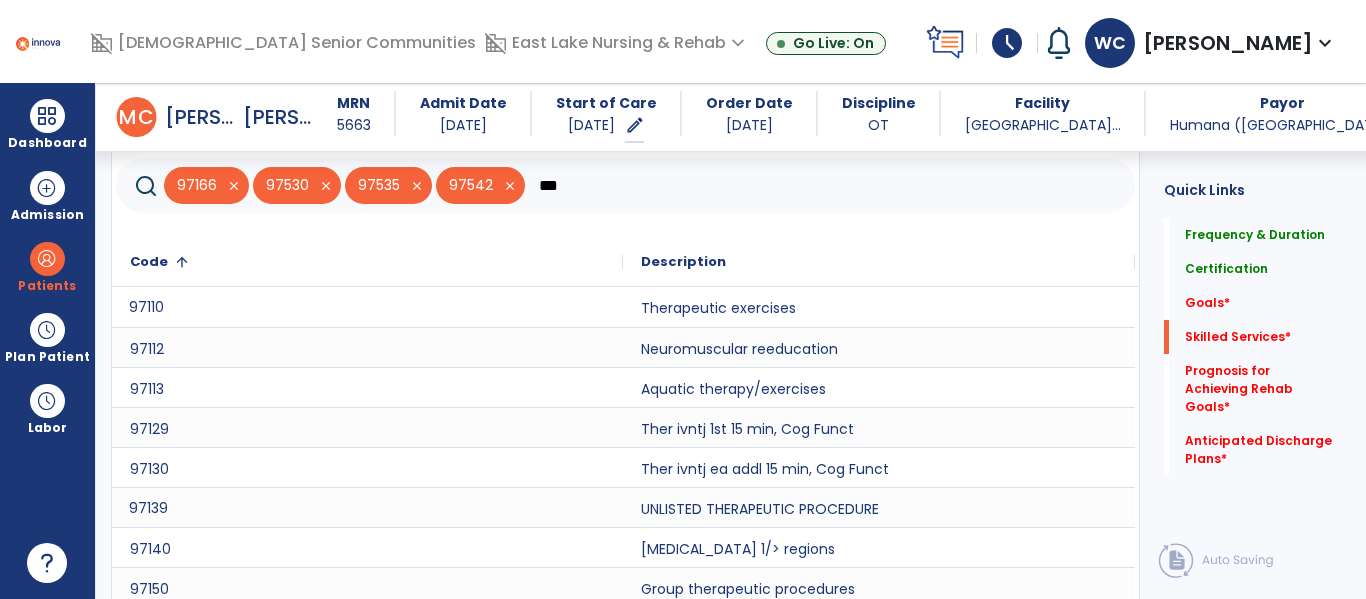 click on "97110" 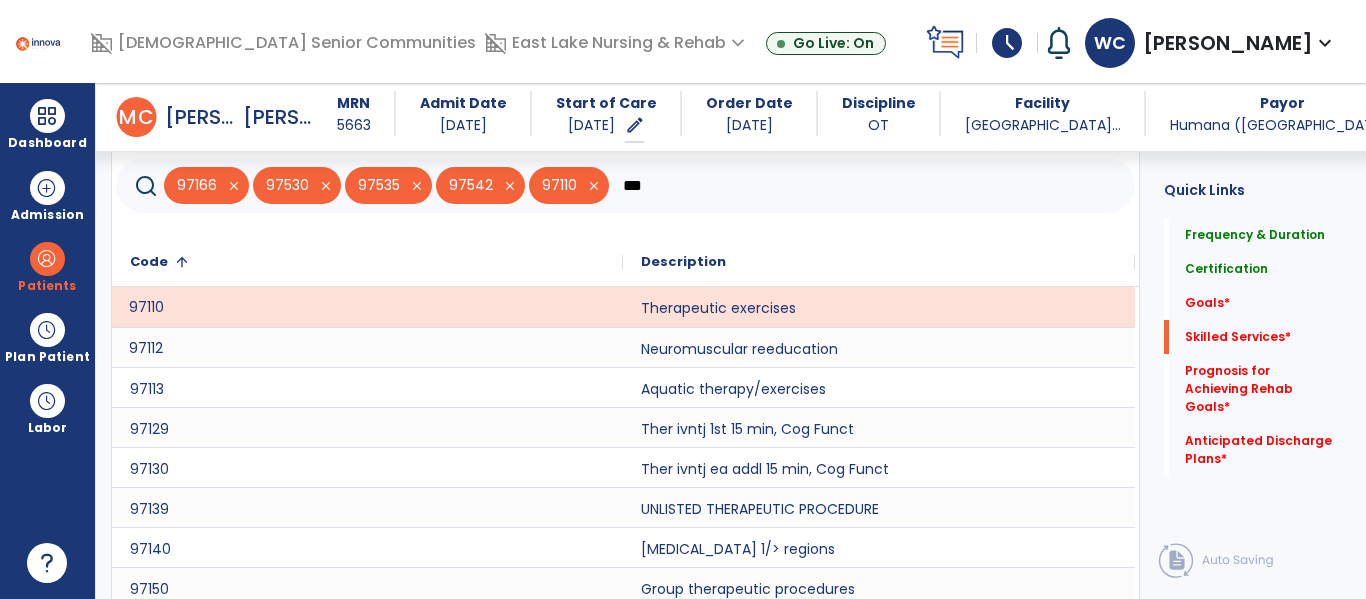 click on "97112" 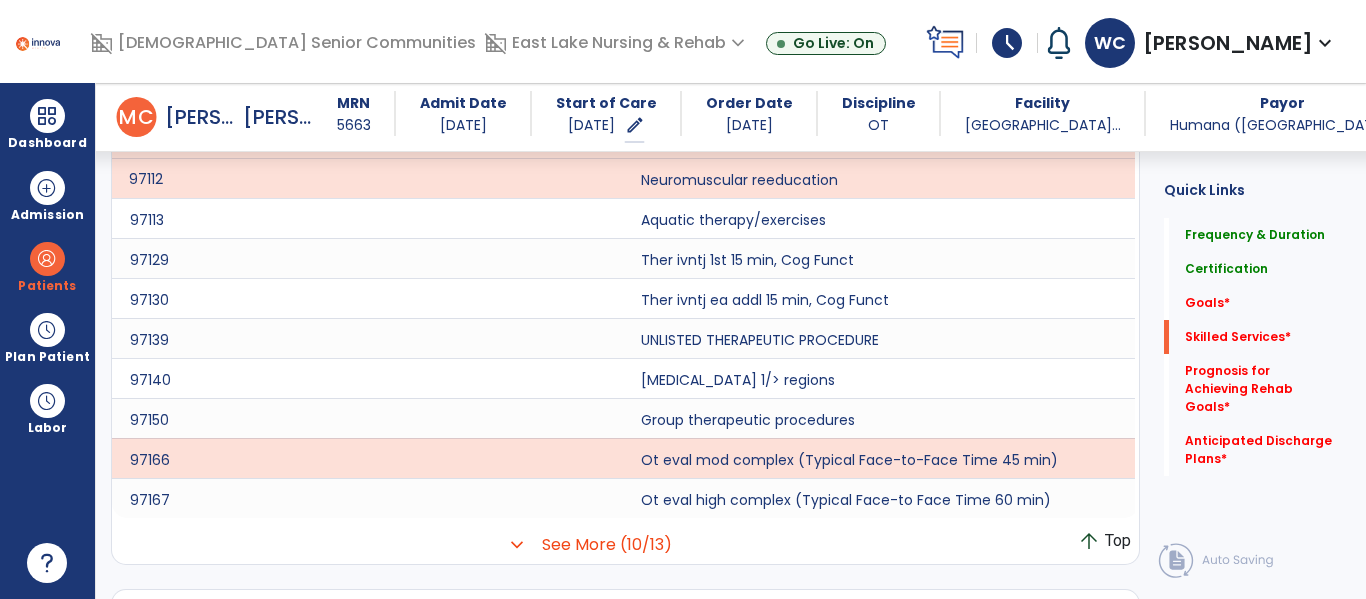 scroll, scrollTop: 879, scrollLeft: 0, axis: vertical 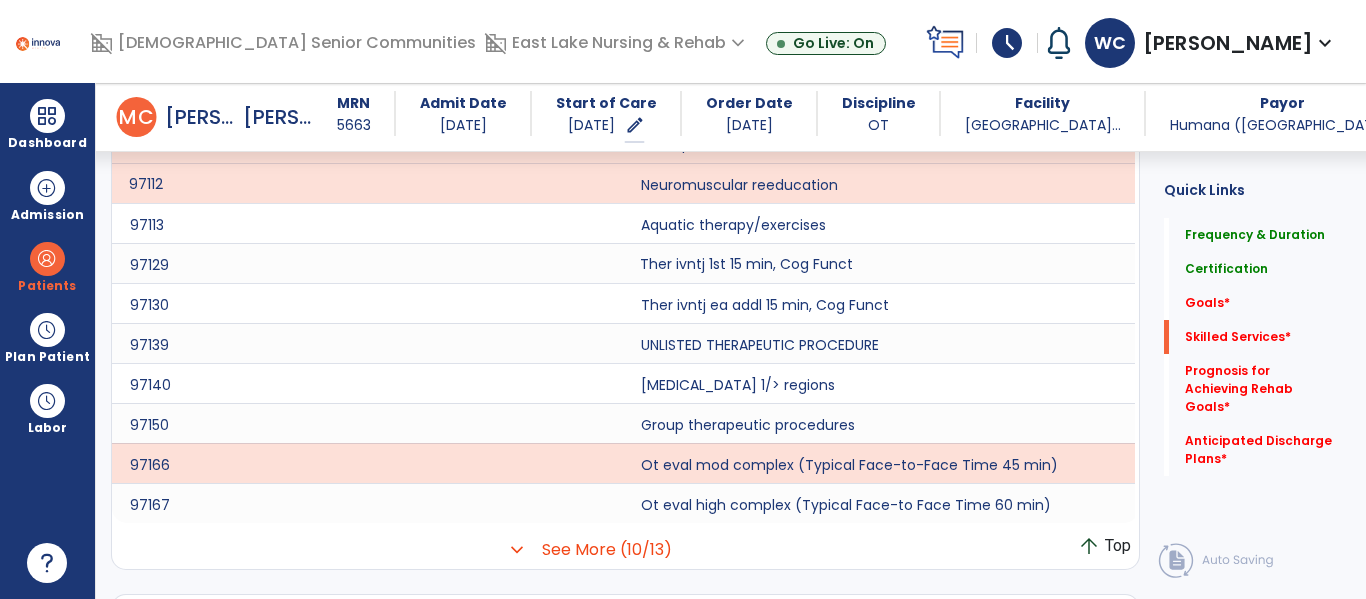 click on "Ther ivntj 1st 15 min, Cog Funct" 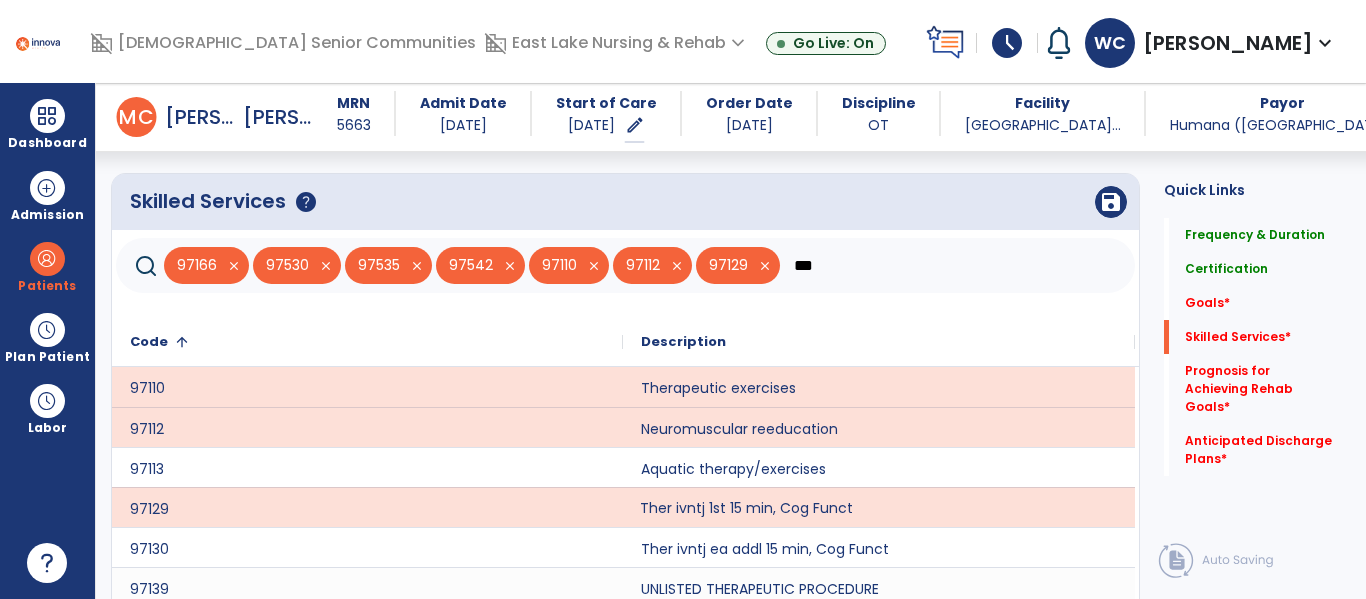 scroll, scrollTop: 640, scrollLeft: 0, axis: vertical 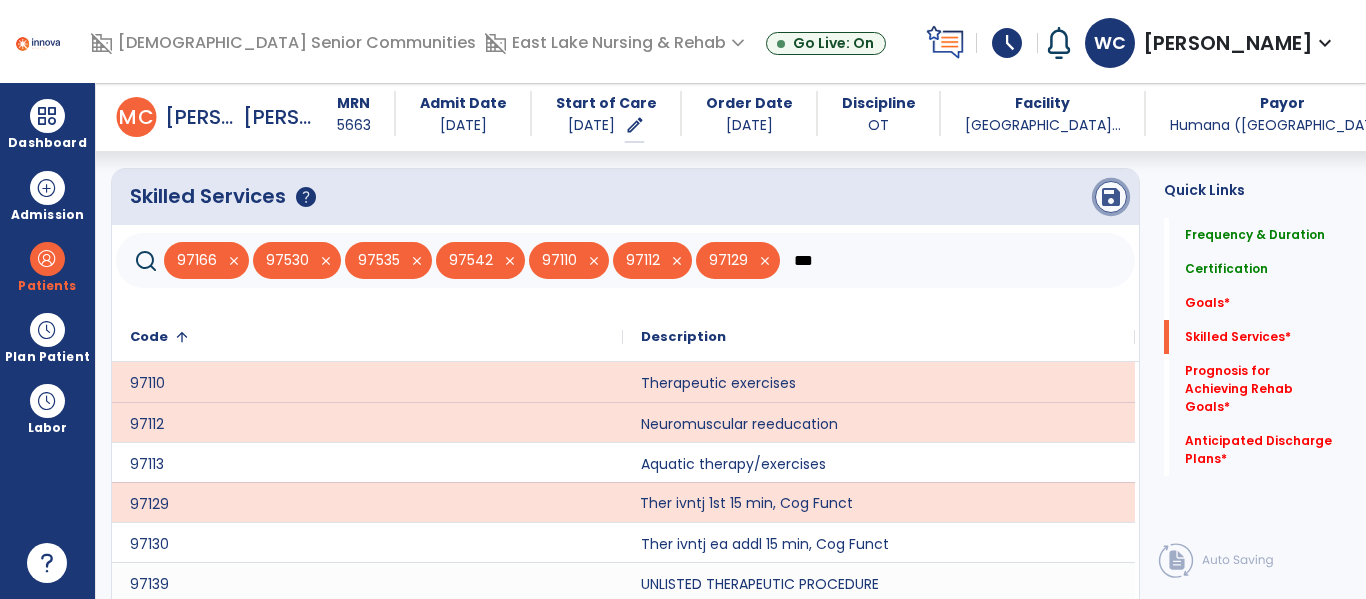click on "save" 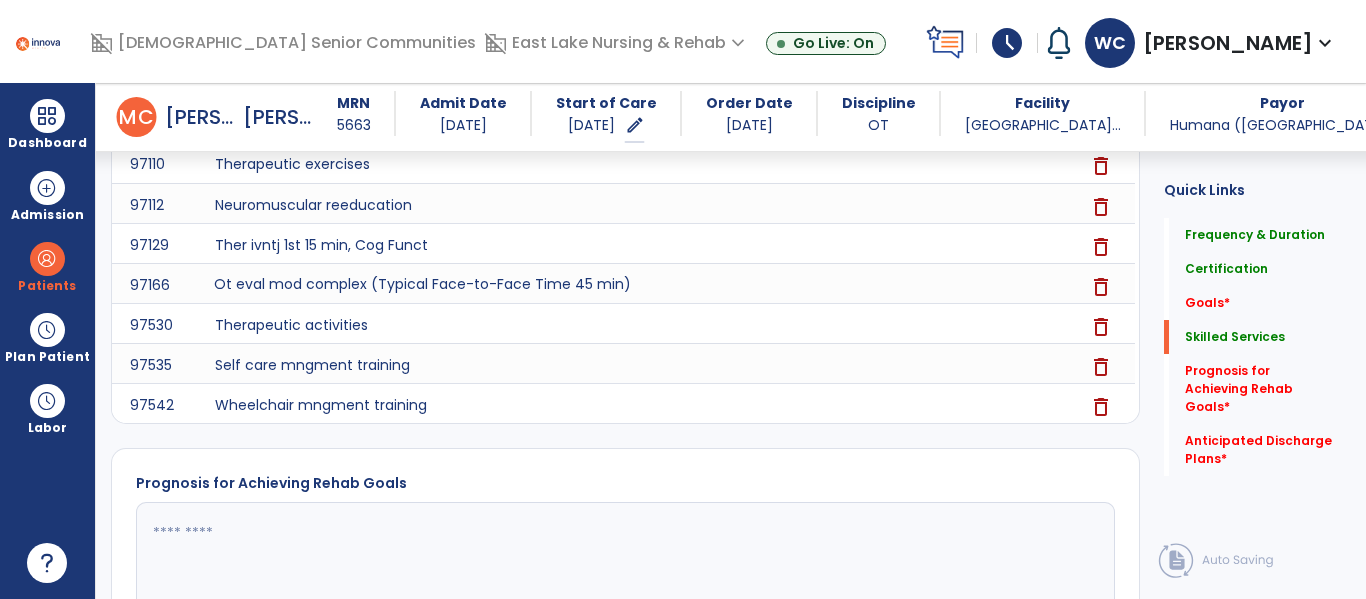 scroll, scrollTop: 777, scrollLeft: 0, axis: vertical 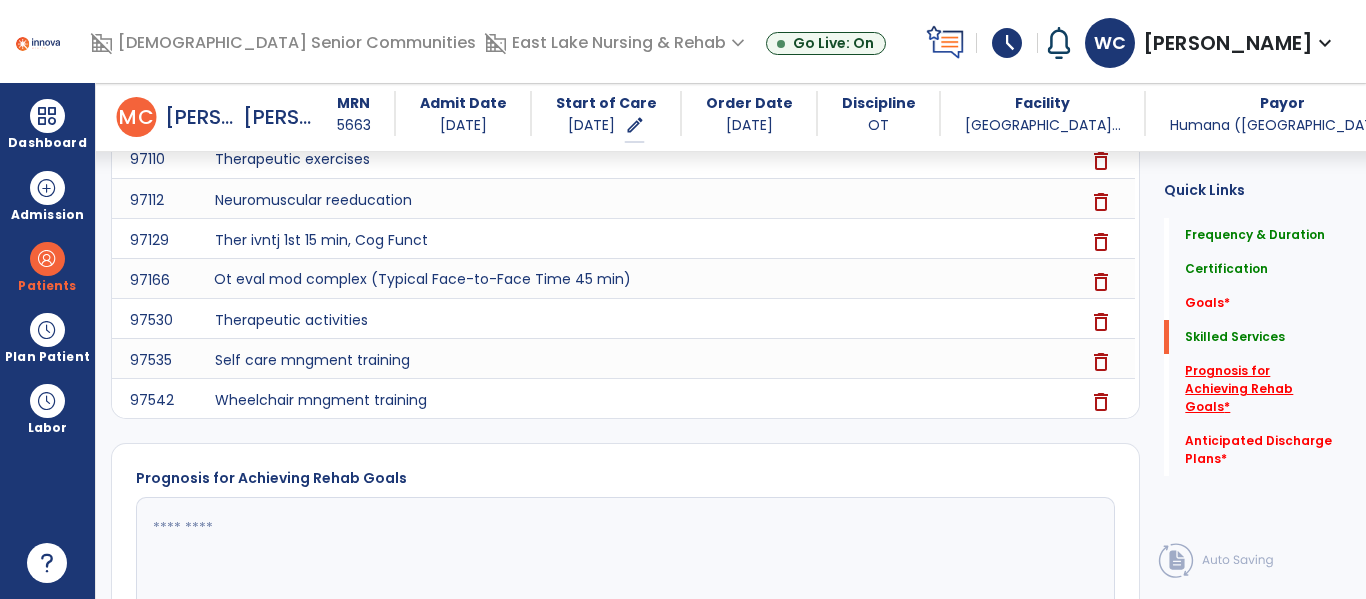 click on "Prognosis for Achieving Rehab Goals   *" 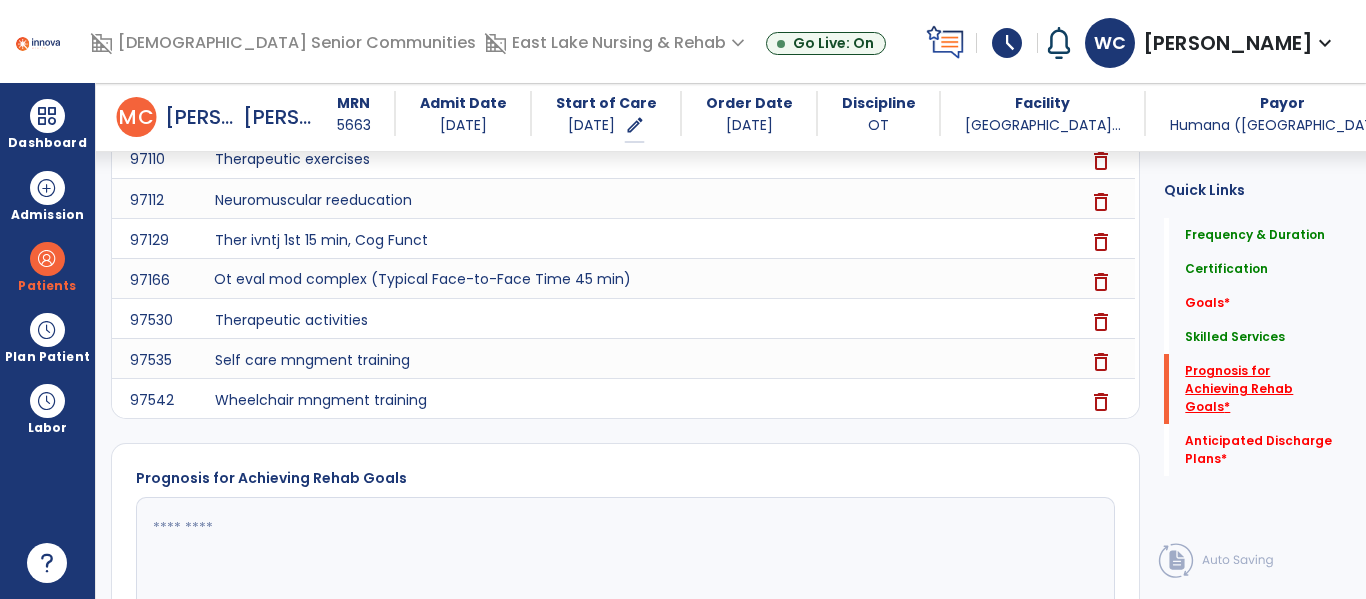 scroll, scrollTop: 880, scrollLeft: 0, axis: vertical 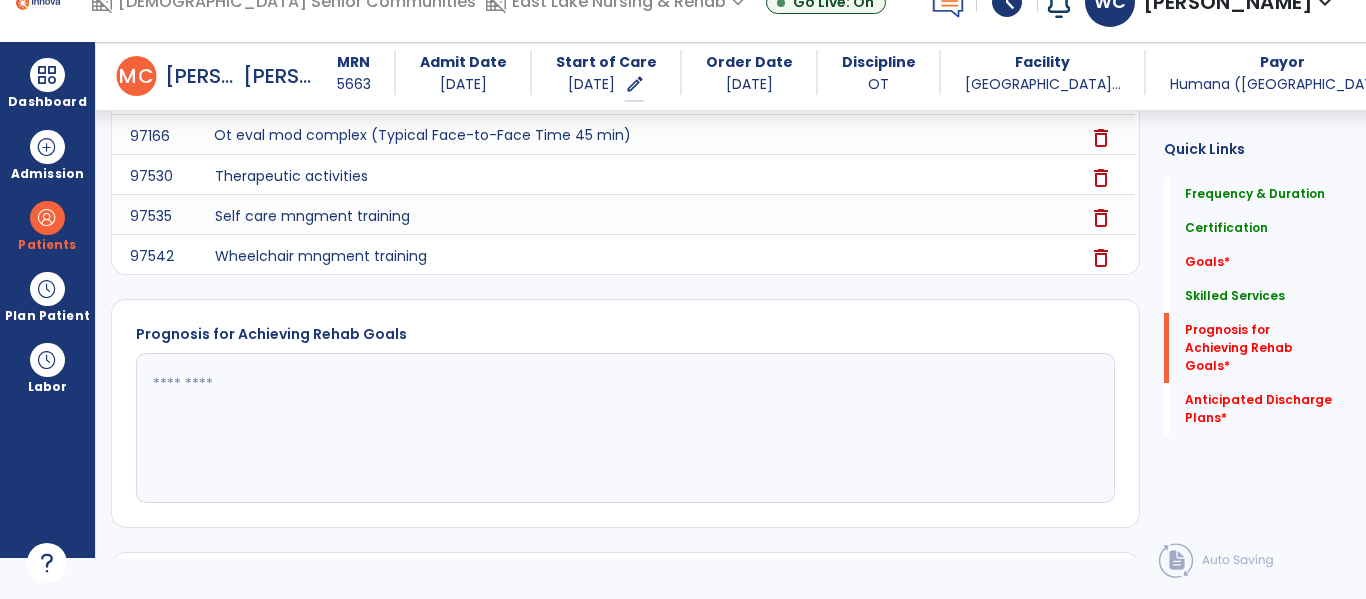 click 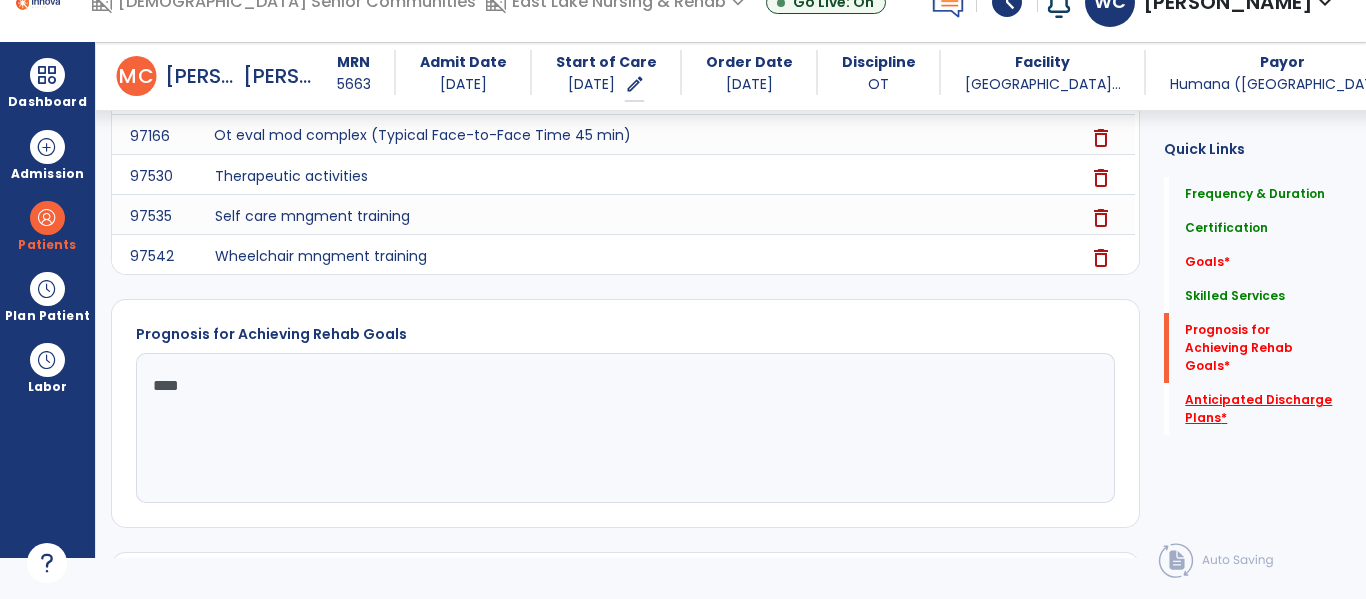 type on "****" 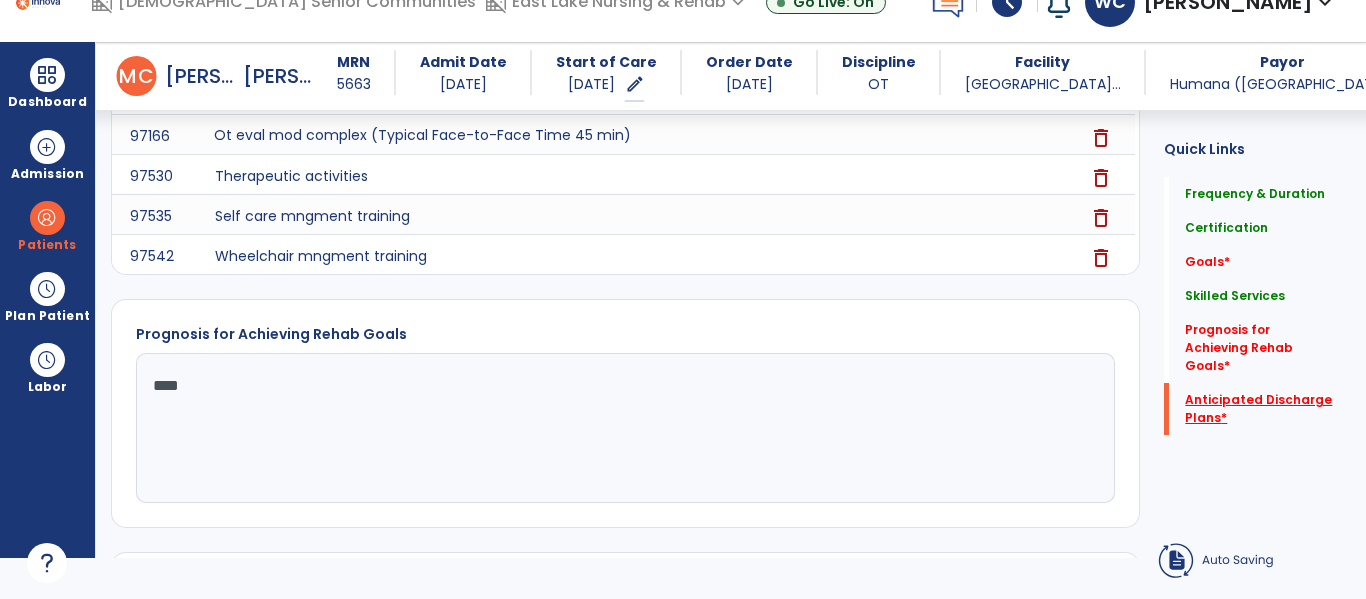 click on "Anticipated Discharge Plans   *" 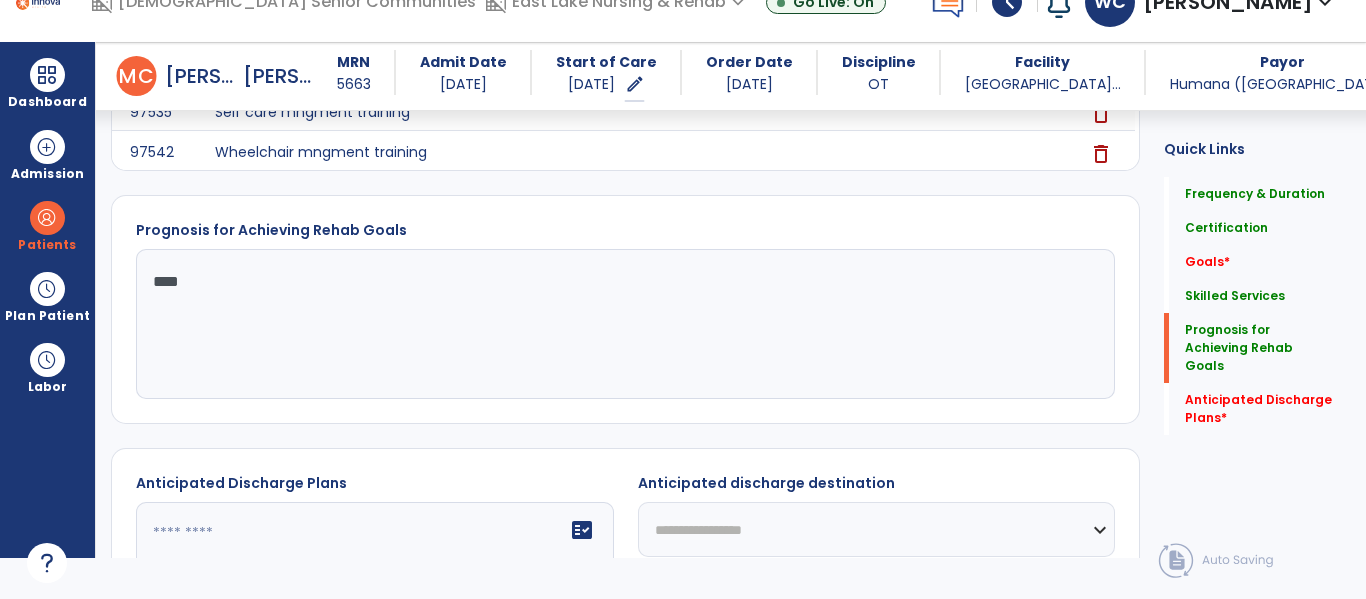 scroll, scrollTop: 996, scrollLeft: 0, axis: vertical 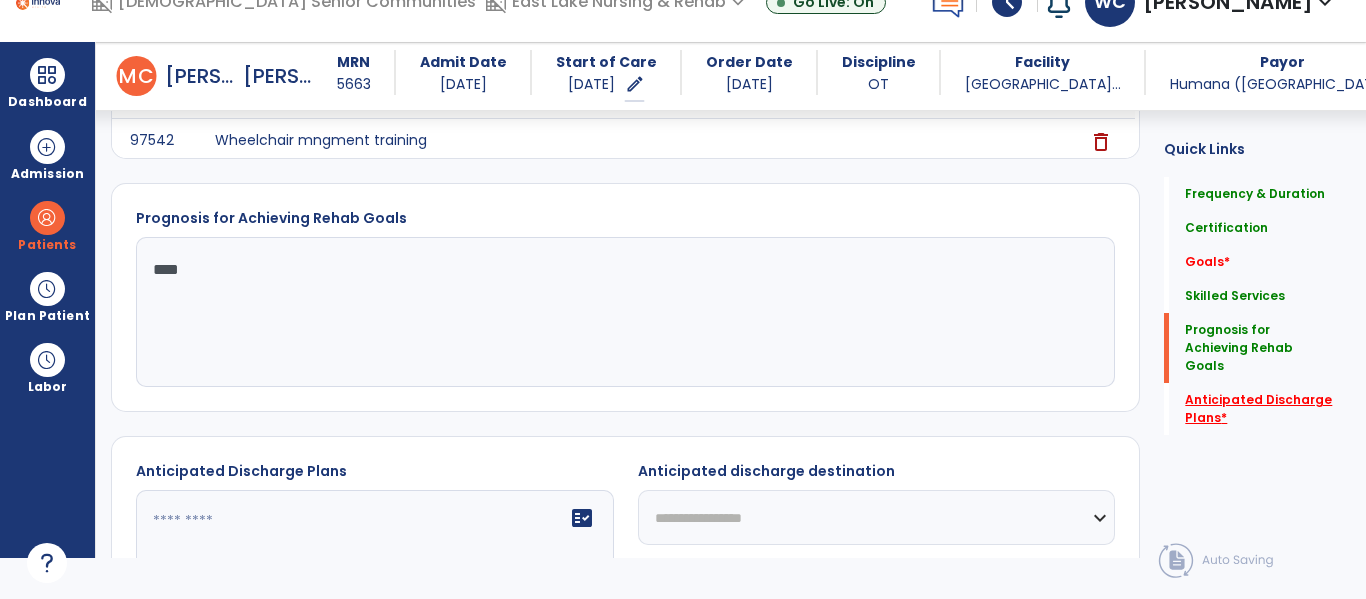 click on "Anticipated Discharge Plans   *" 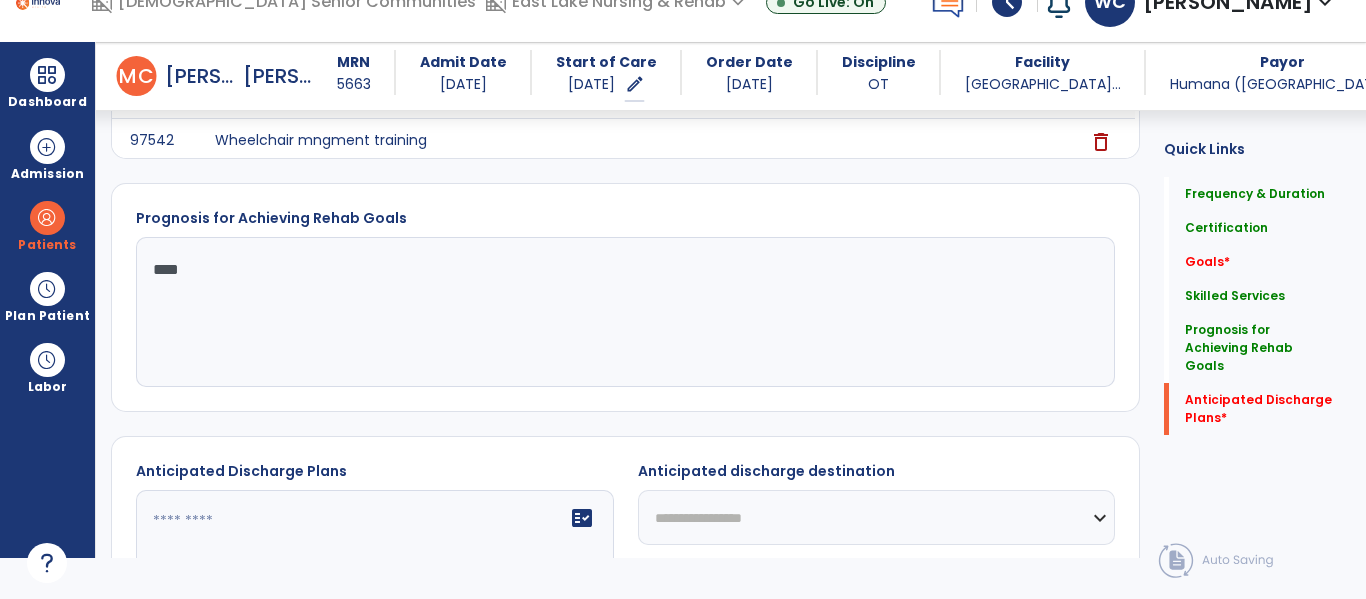 click 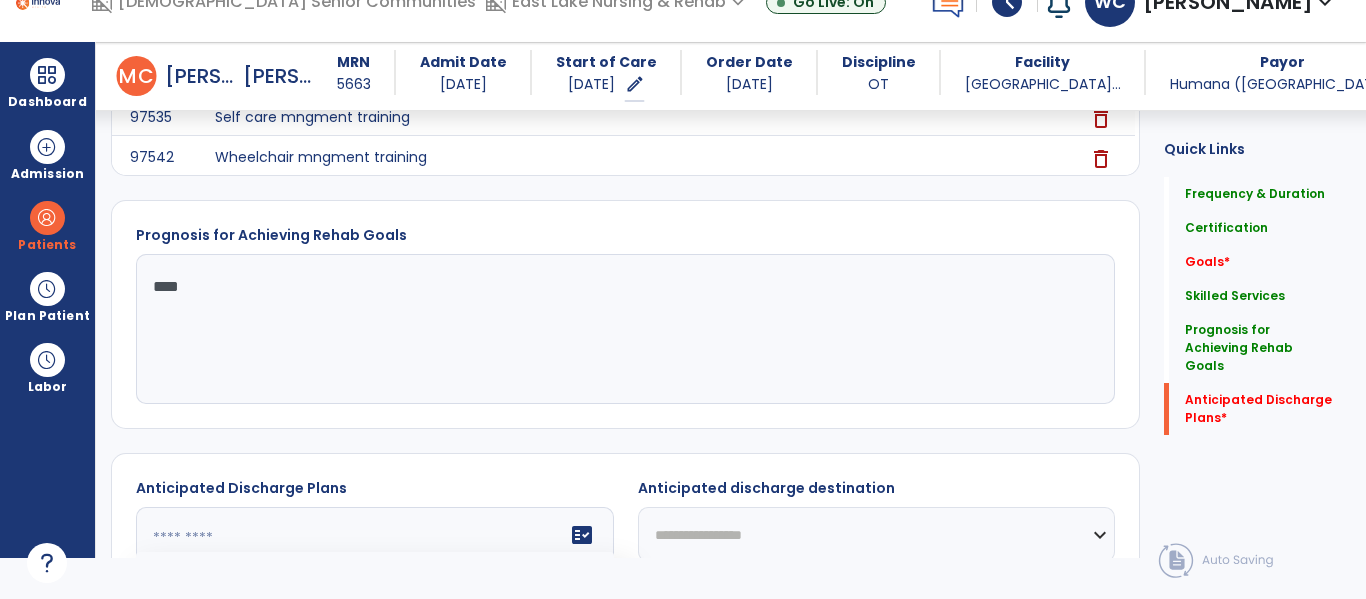 scroll, scrollTop: 962, scrollLeft: 0, axis: vertical 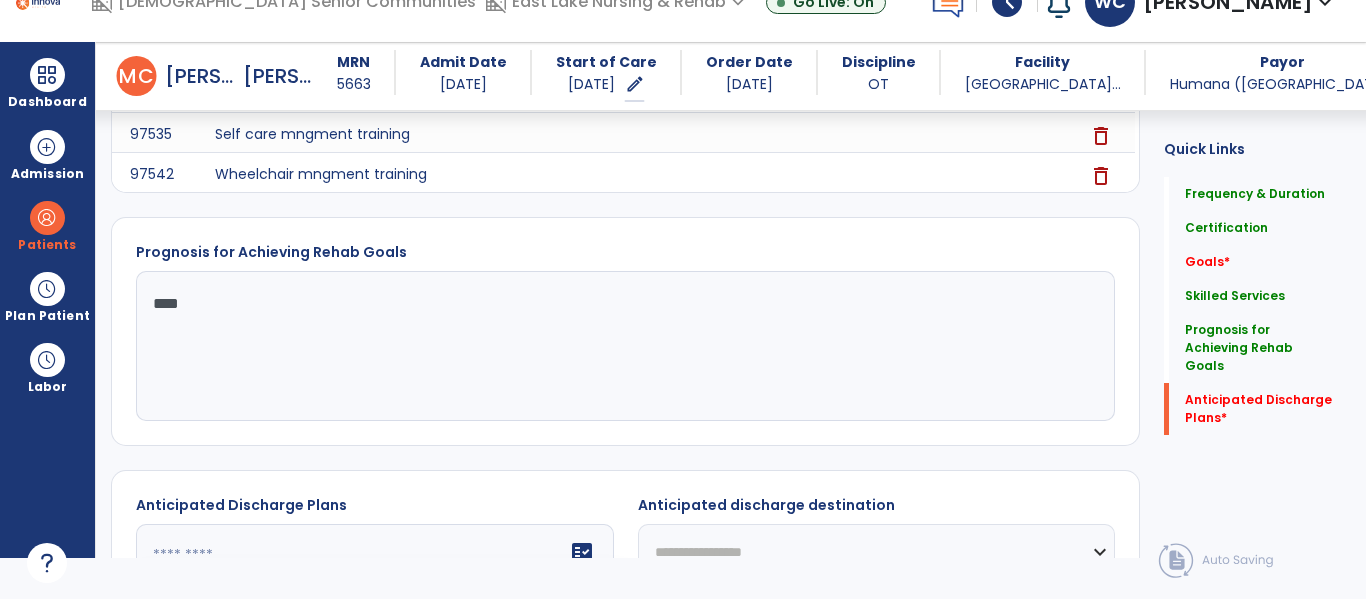click on "domain_disabled   American Senior Communities   domain_disabled   East Lake Nursing & Rehab   expand_more   East Lake Nursing & Rehab  Go Live: On schedule My Time:   Thursday, Jul 10   Open your timecard  arrow_right Notifications  No Notifications yet   WC   Cheng, Wai Fu   expand_more   home   Home   person   Profile   help   Help   logout   Log out  Dashboard  dashboard  Therapist Dashboard Admission Patients  format_list_bulleted  Patient List  space_dashboard  Patient Board  insert_chart  PDPM Board Plan Patient  event_note  Planner  content_paste_go  Scheduler  content_paste_go  Whiteboard Labor  content_paste_go  Timecards  arrow_back   Evaluation Document   arrow_back      M  C  Myers,   Cynthia  MRN 5663 Admit Date 07/09/2025 Start of Care 07/10/2025   edit  ********* Order Date 07/10/2025 Discipline OT Facility East Lake Nu... Payor Humana (MI) Service Date 07/10/2025  Medical Review  0  Background Assess...  0  Patient Assessment  0  Medical Necessity  1  Evaluation Type  0 3 **" at bounding box center (683, 258) 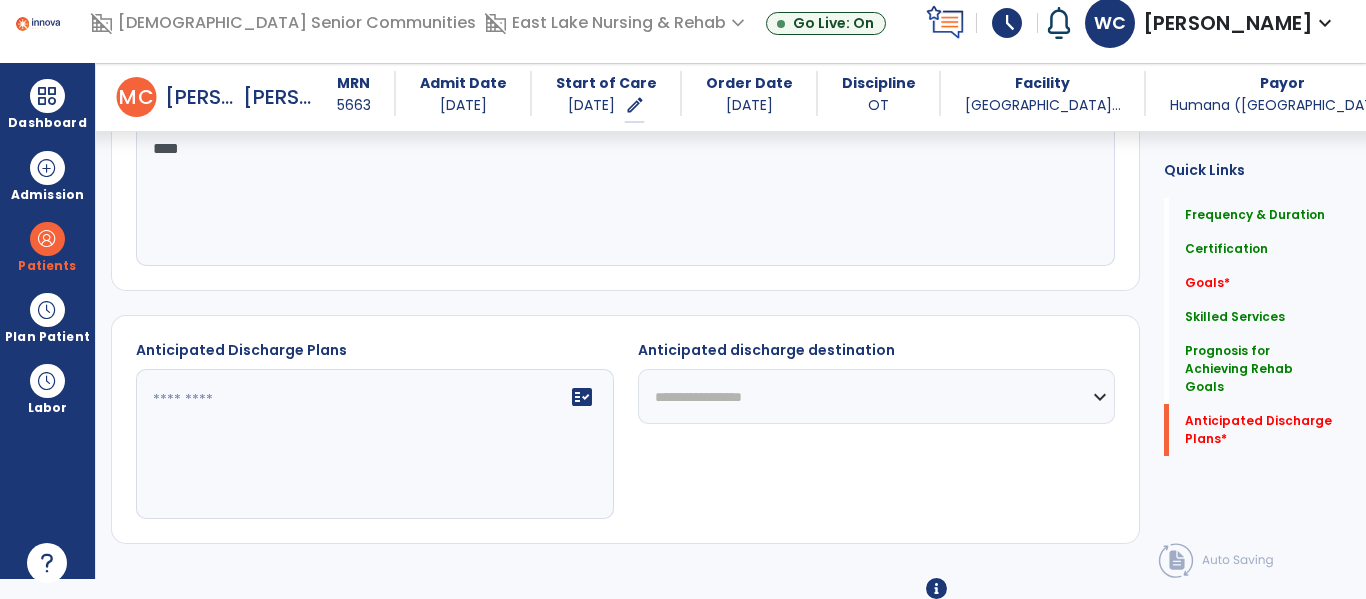 scroll, scrollTop: 1159, scrollLeft: 0, axis: vertical 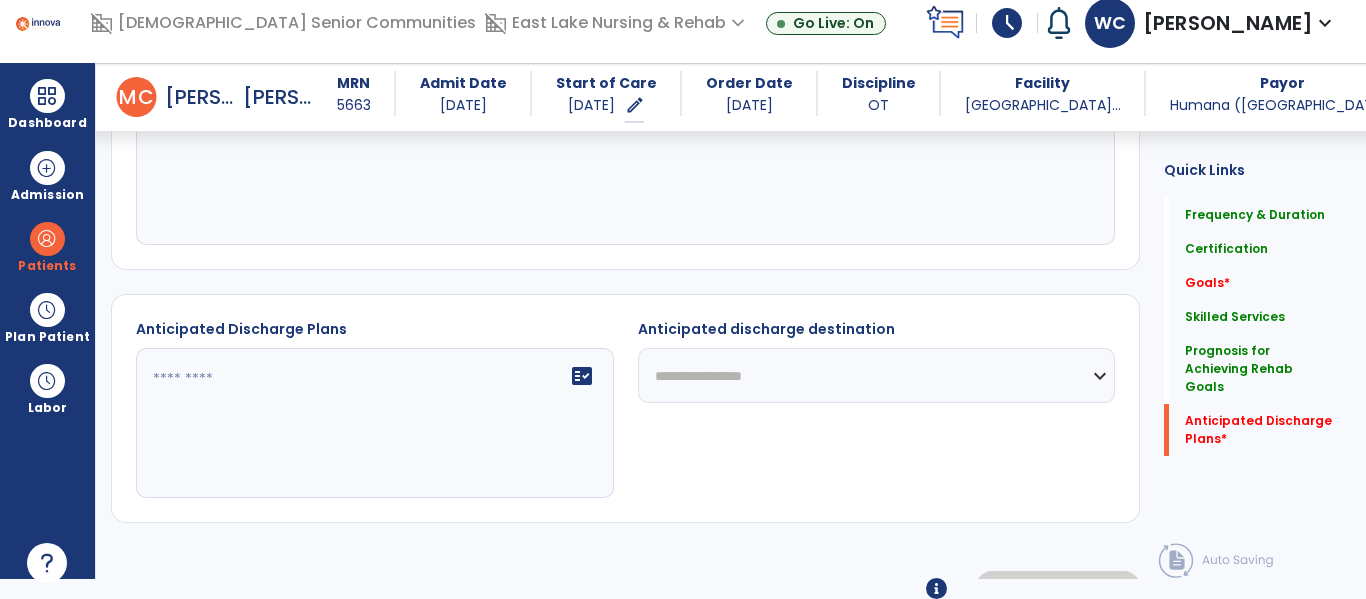 click on "fact_check" 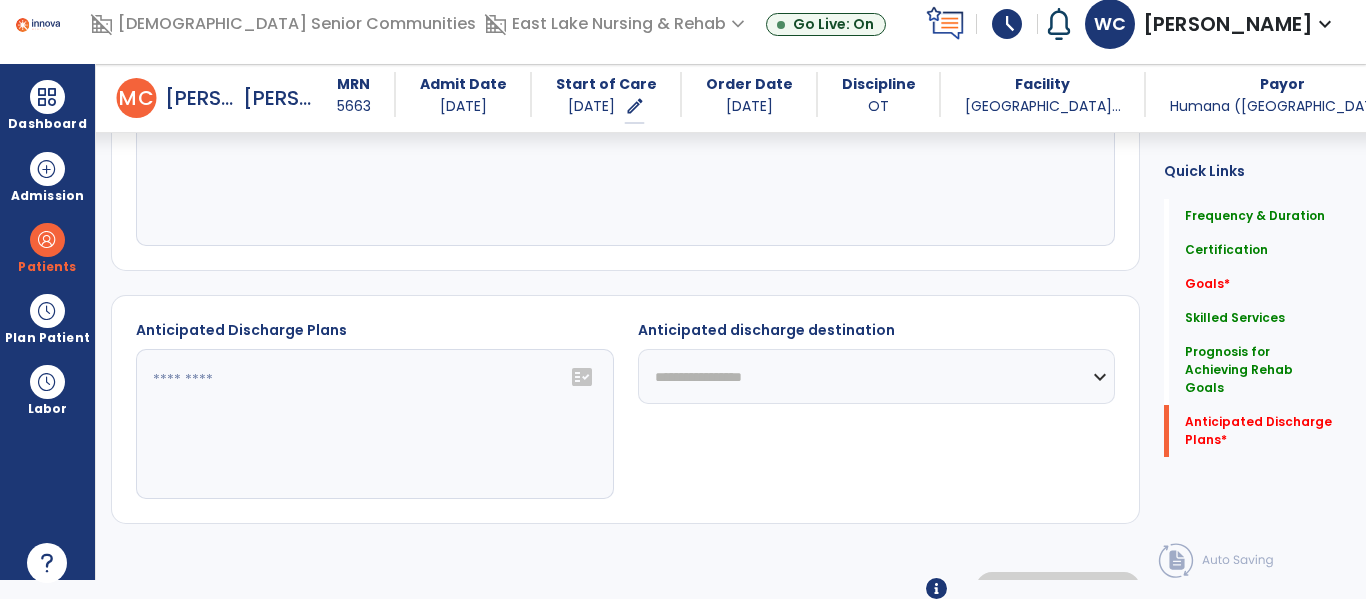 scroll, scrollTop: 19, scrollLeft: 0, axis: vertical 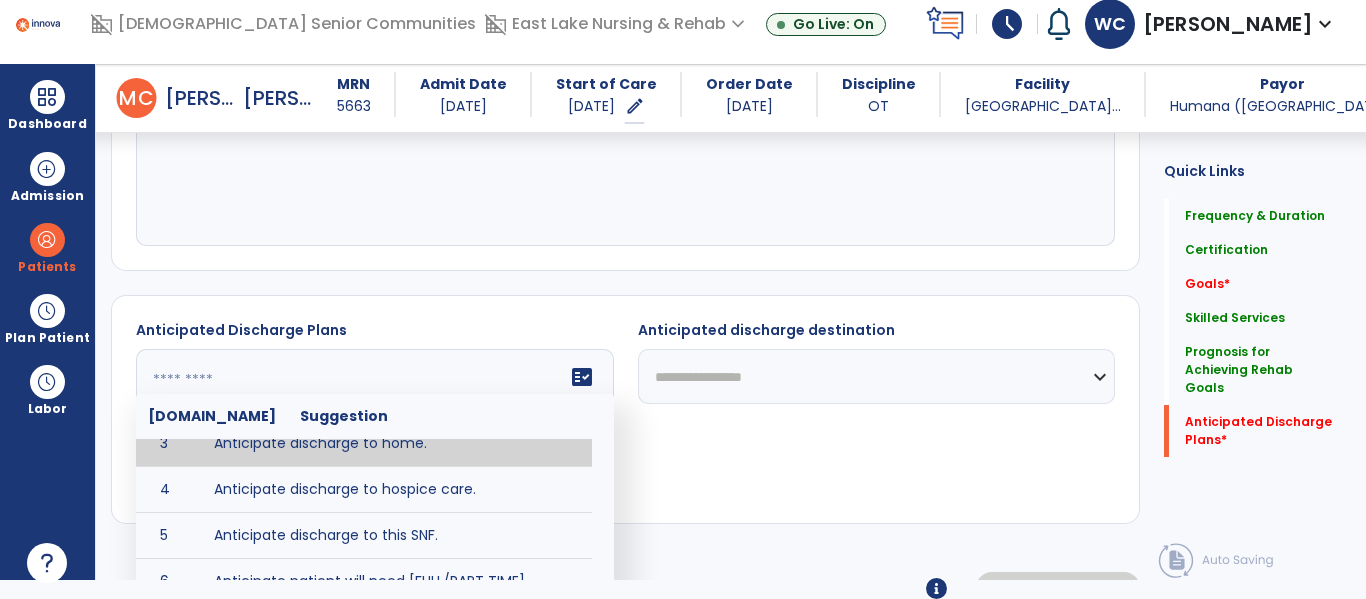 type on "**********" 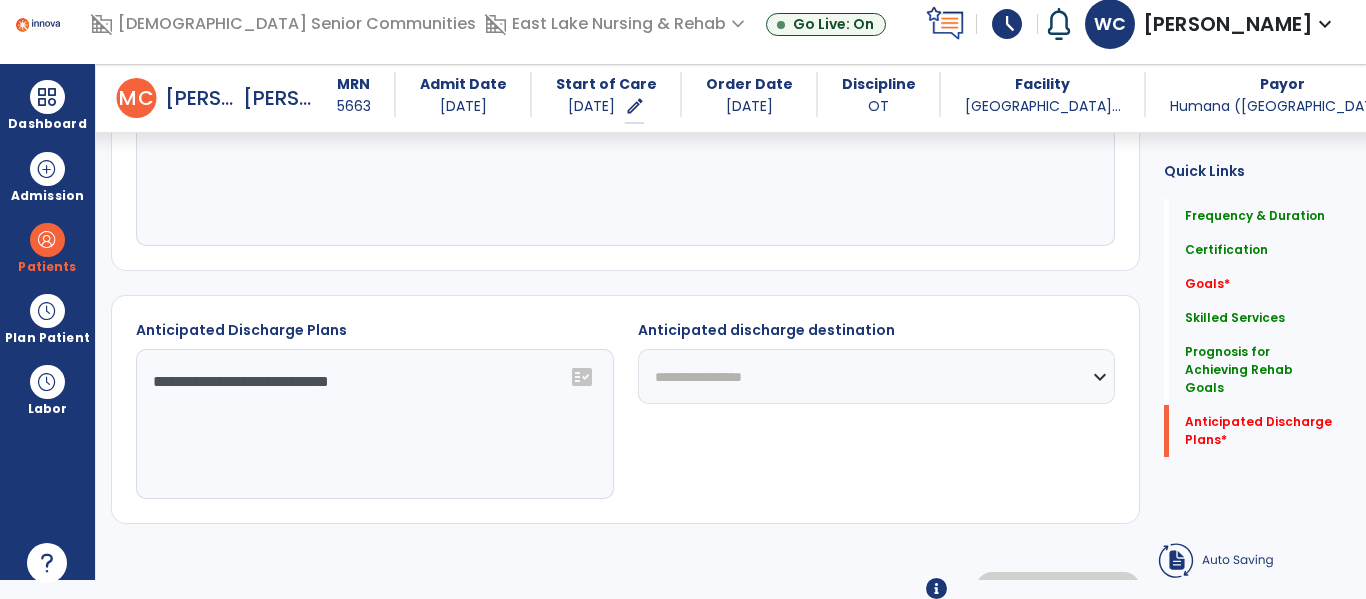 click on "**********" 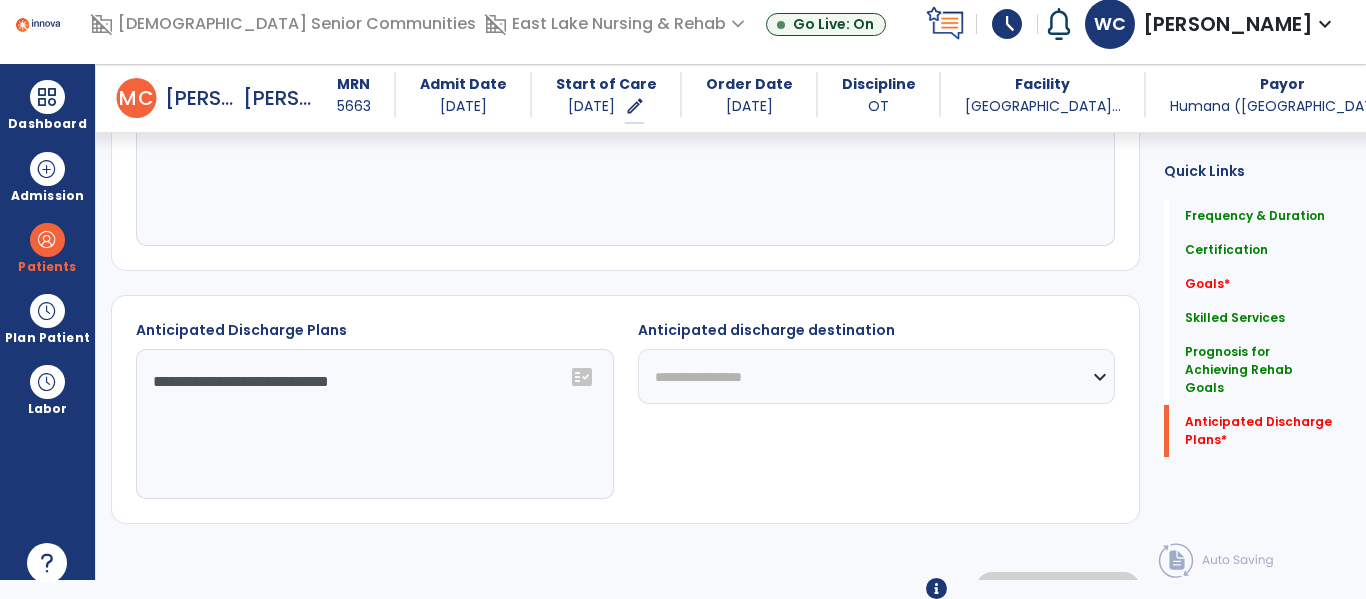 select on "**********" 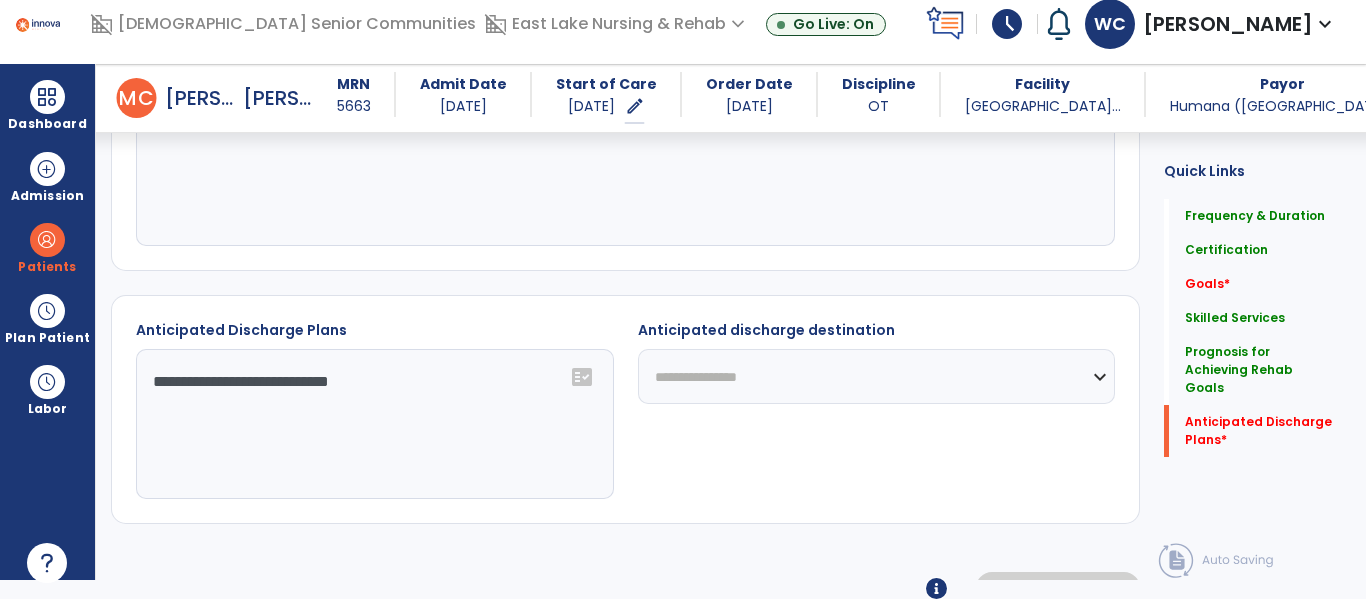 click on "**********" 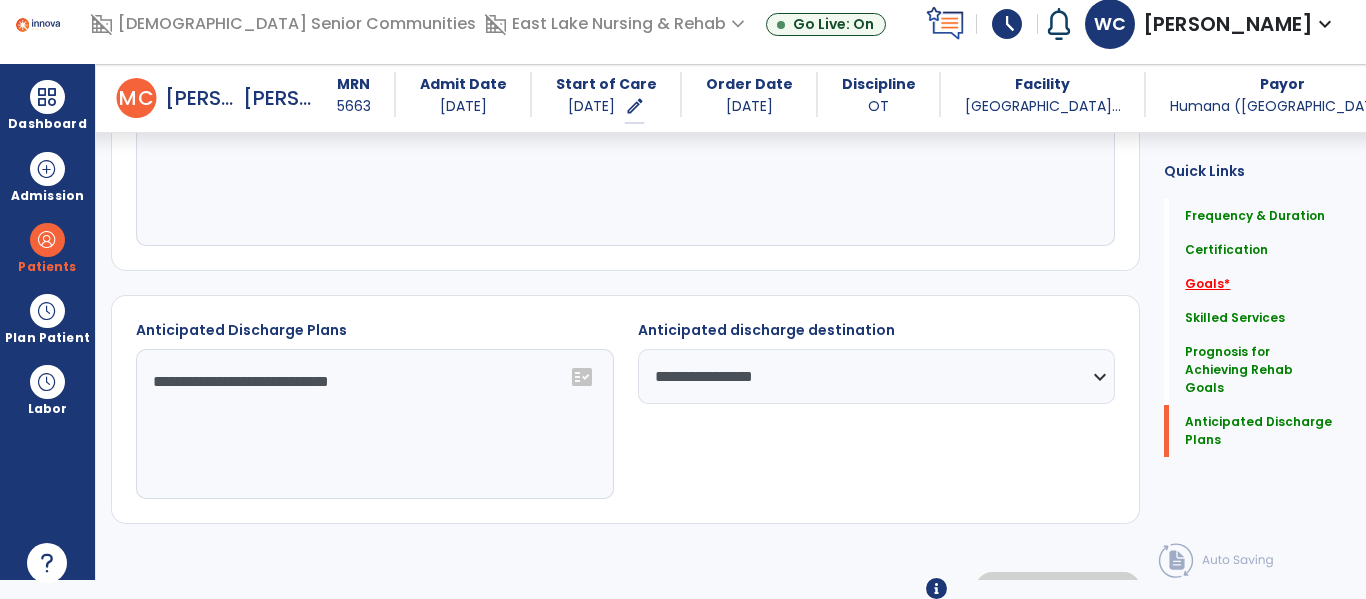 click on "*" 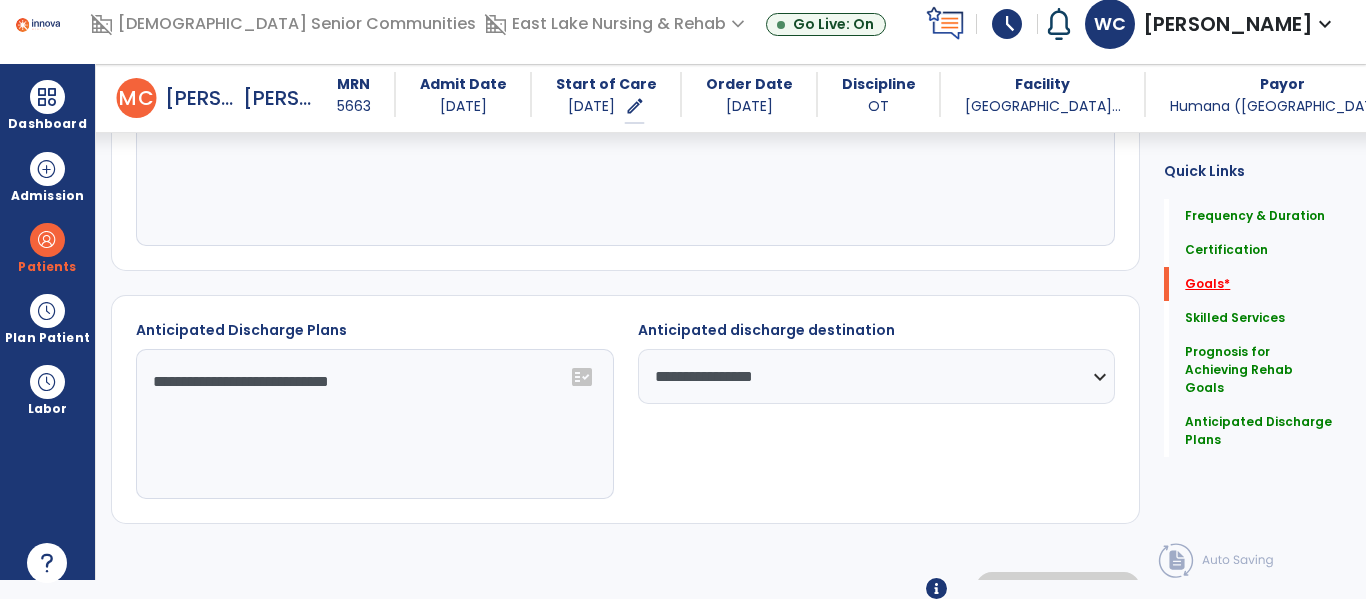 click on "Goals   *" 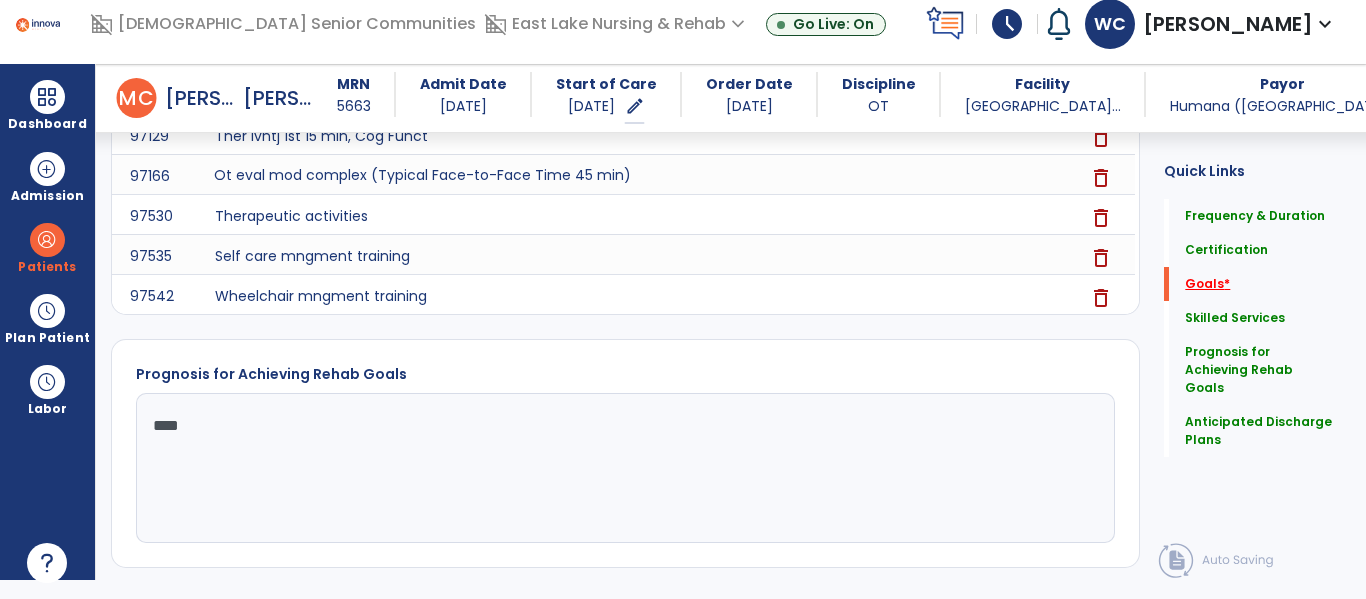 scroll, scrollTop: 360, scrollLeft: 0, axis: vertical 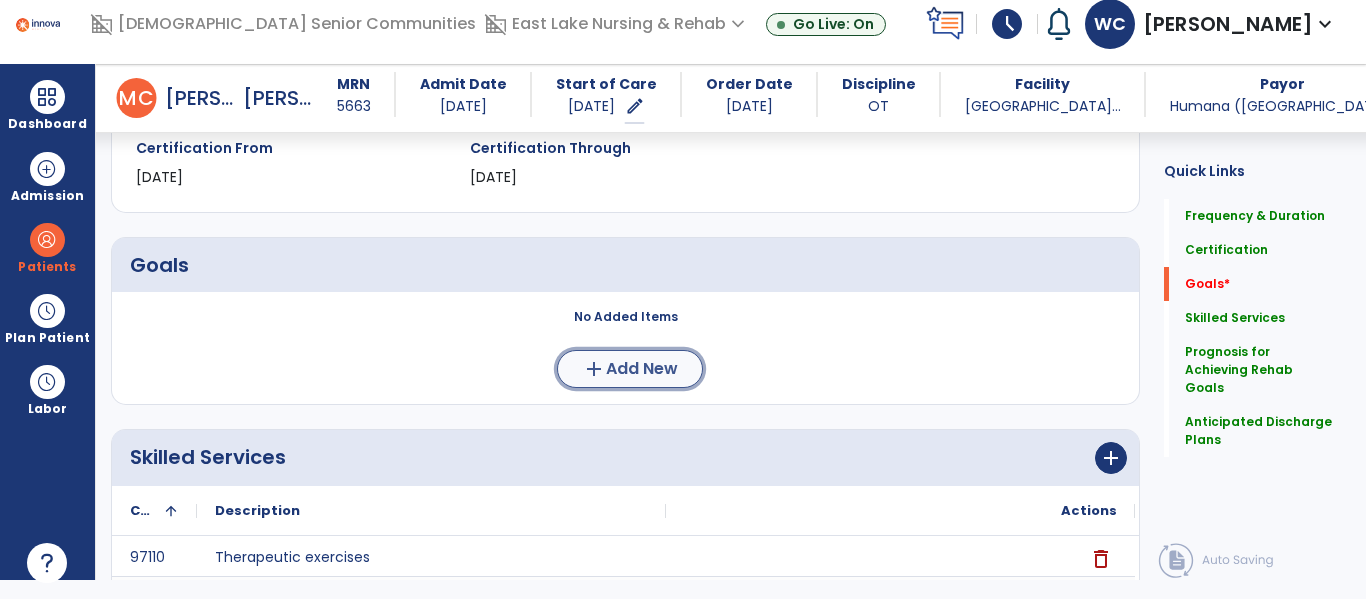 click on "Add New" at bounding box center (642, 369) 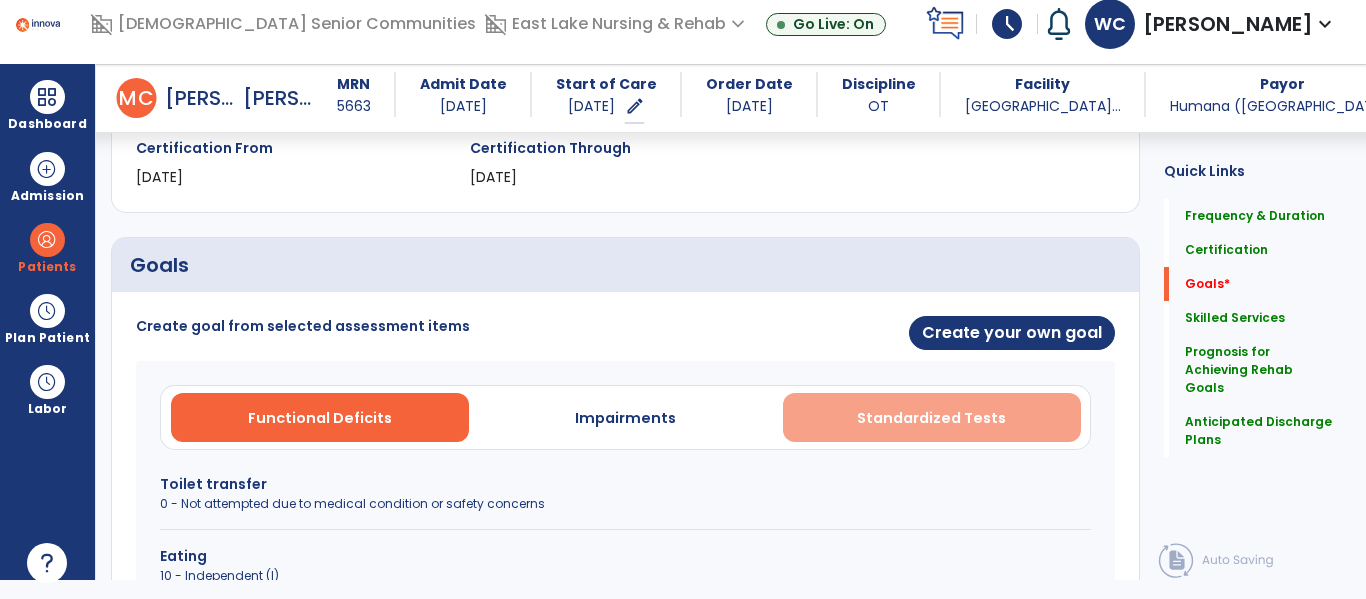 click on "Standardized Tests" at bounding box center [932, 417] 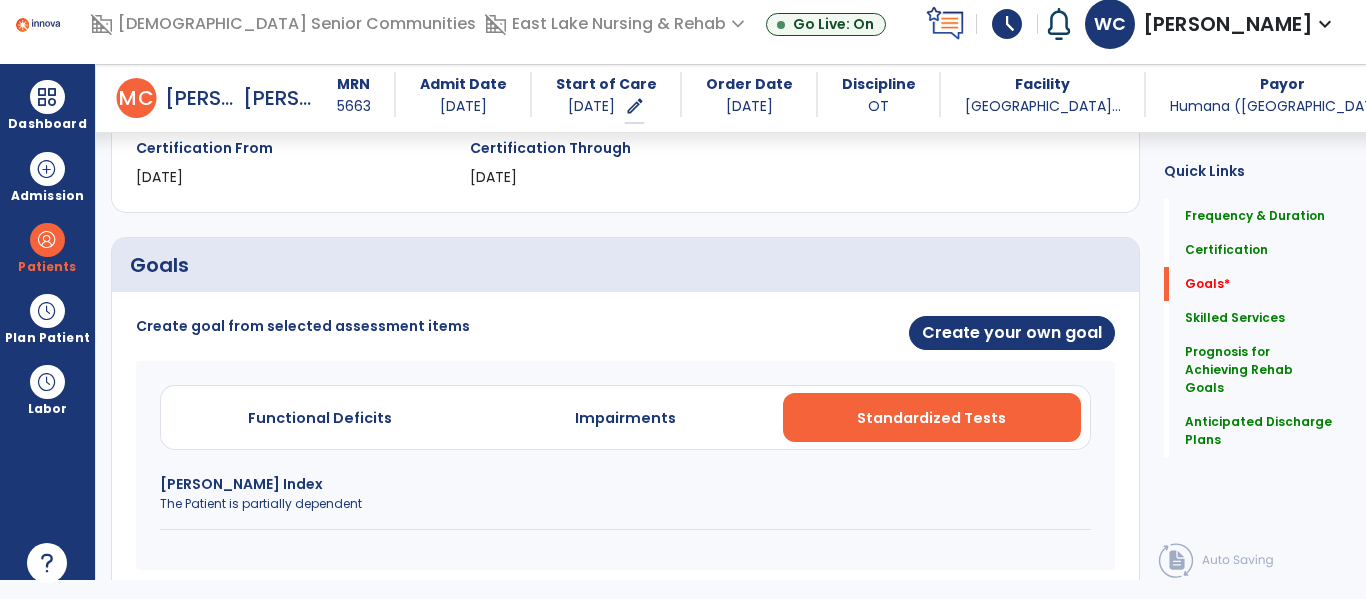 click on "The Patient is partially dependent" at bounding box center [625, 504] 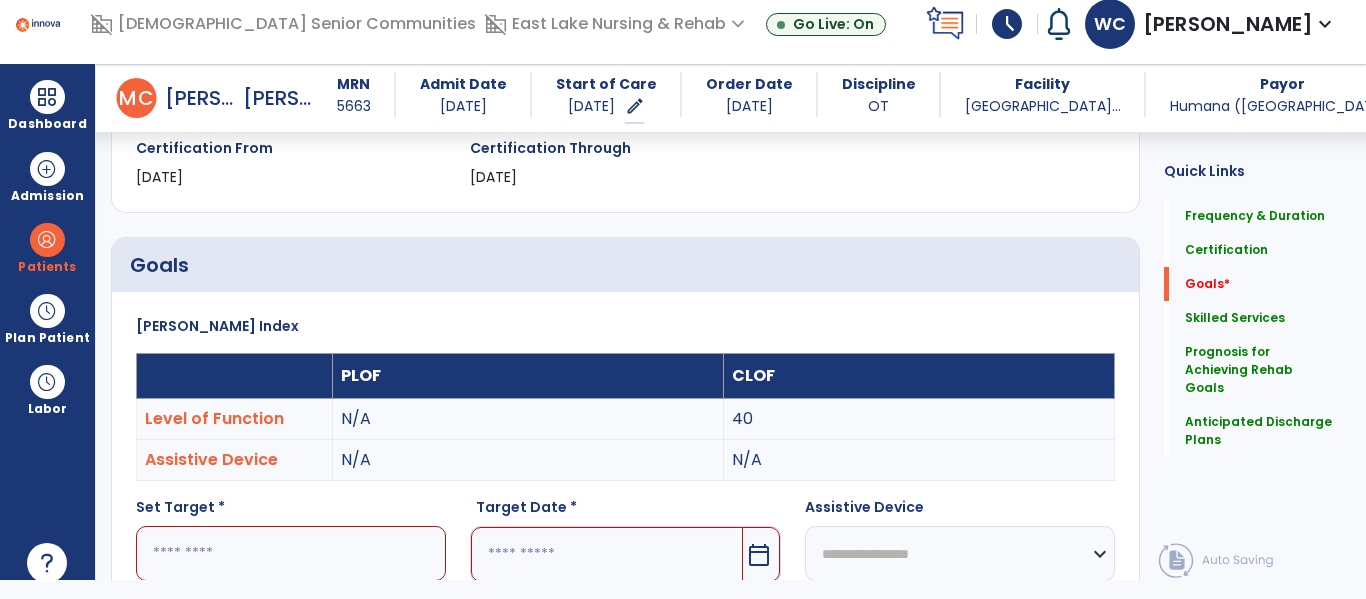 click at bounding box center [291, 553] 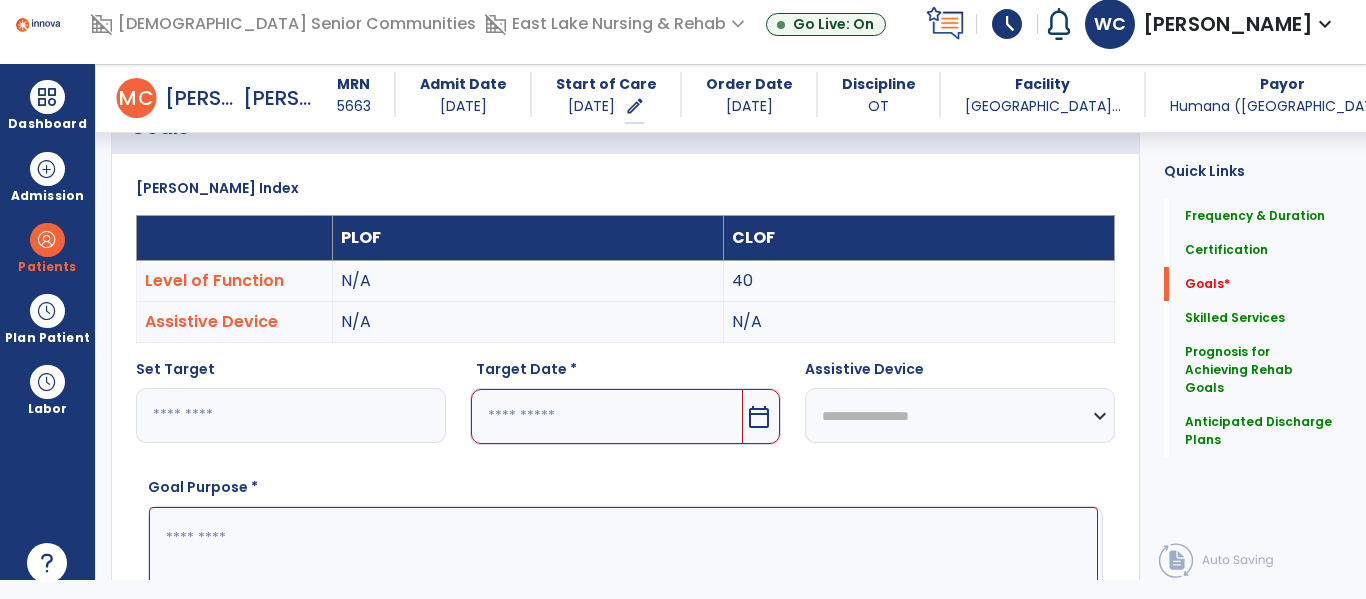 scroll, scrollTop: 499, scrollLeft: 0, axis: vertical 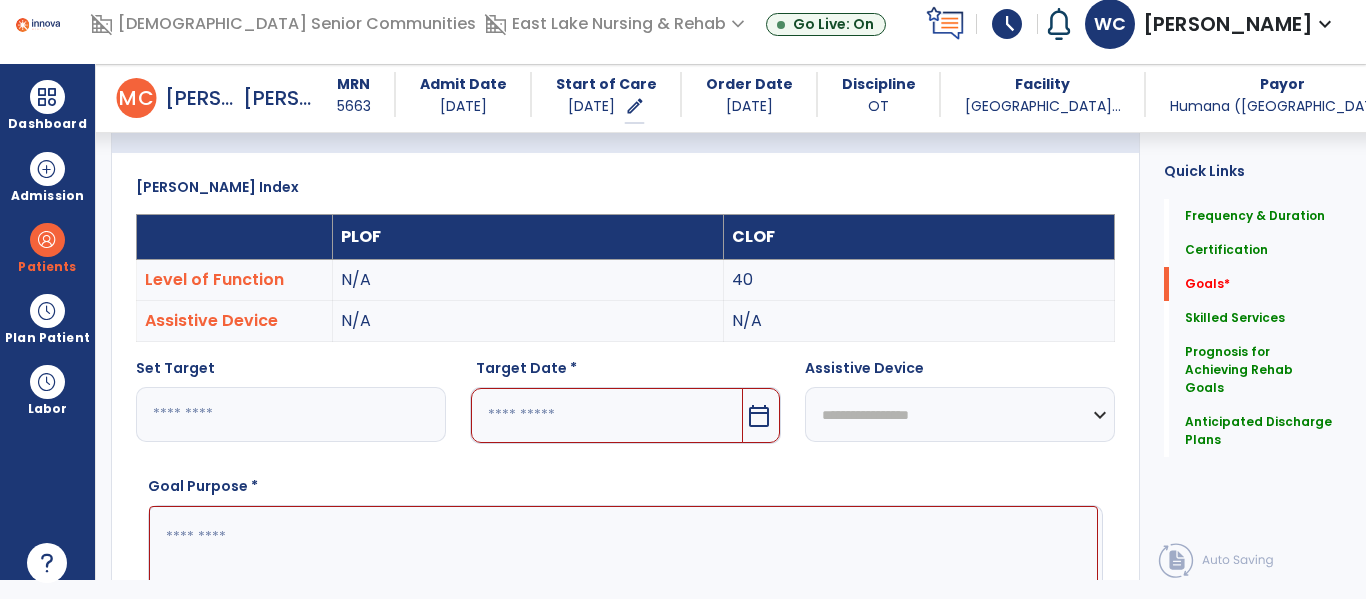 type on "**" 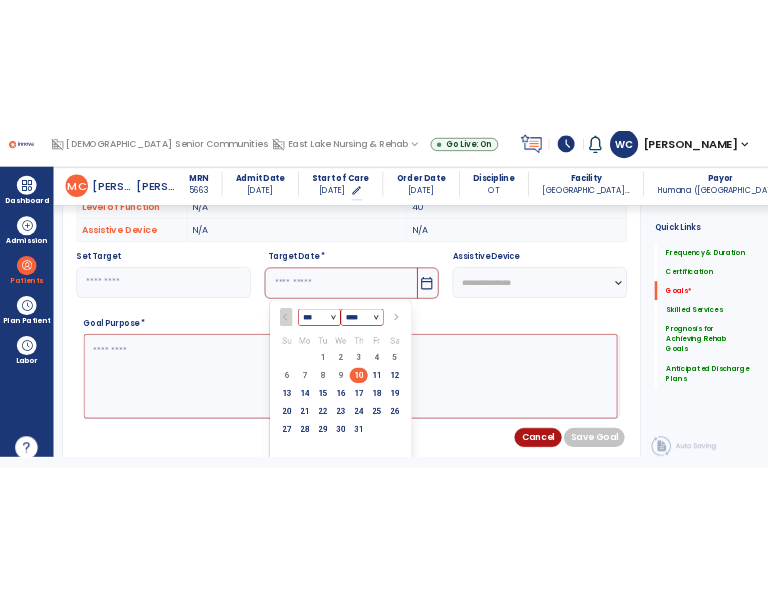 scroll, scrollTop: 654, scrollLeft: 0, axis: vertical 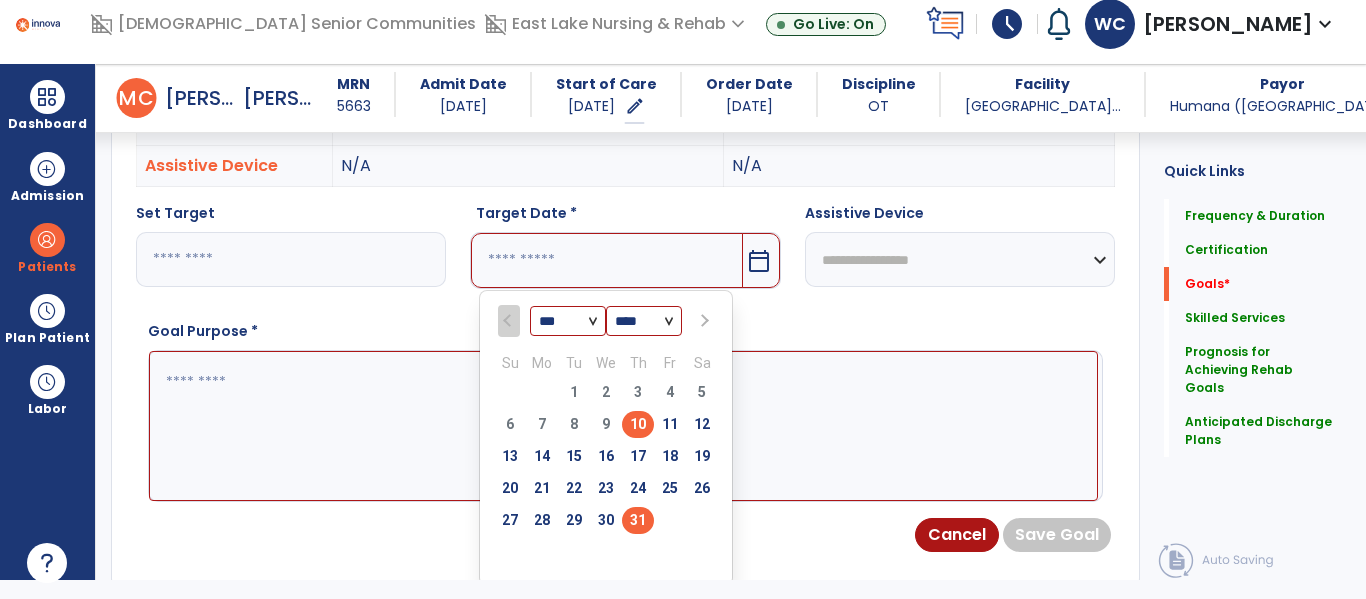 click on "31" at bounding box center (638, 520) 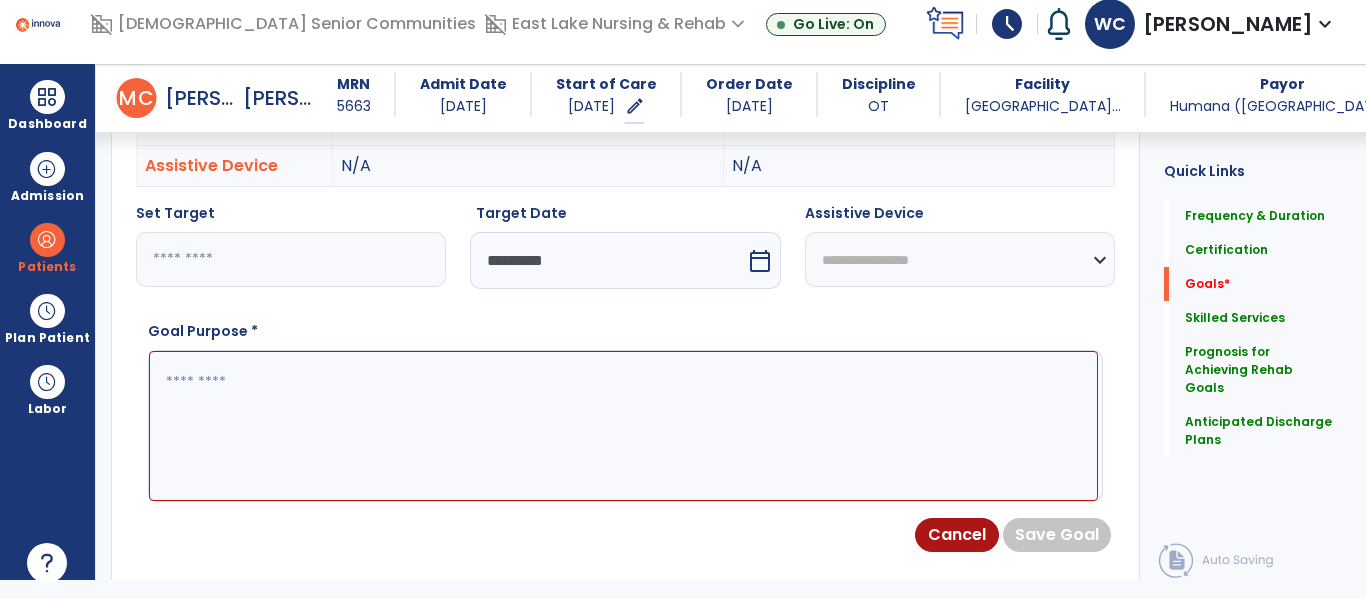 click on "calendar_today" at bounding box center [760, 261] 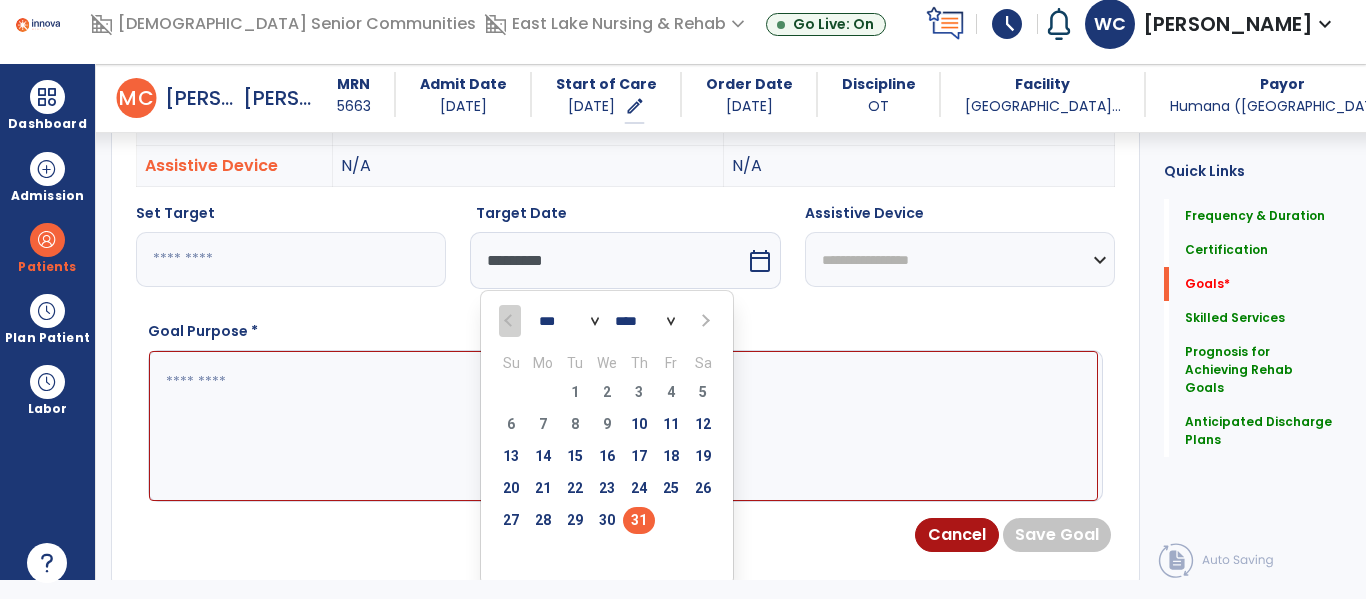 click at bounding box center (705, 321) 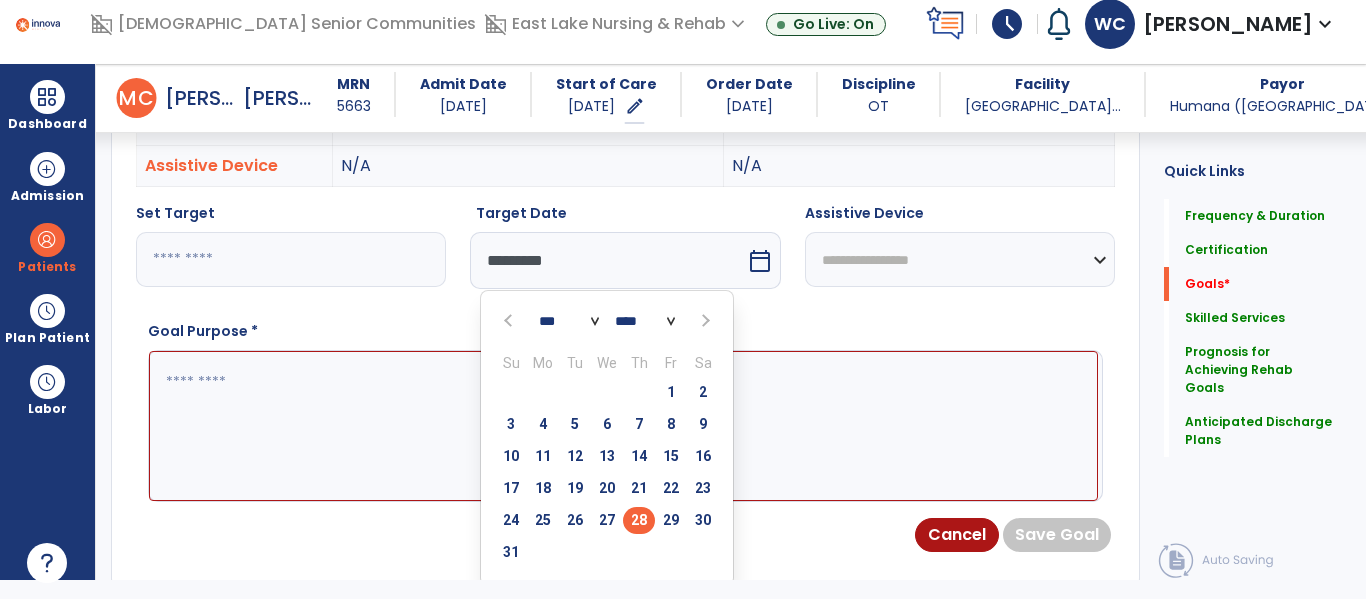 click on "28" at bounding box center (639, 520) 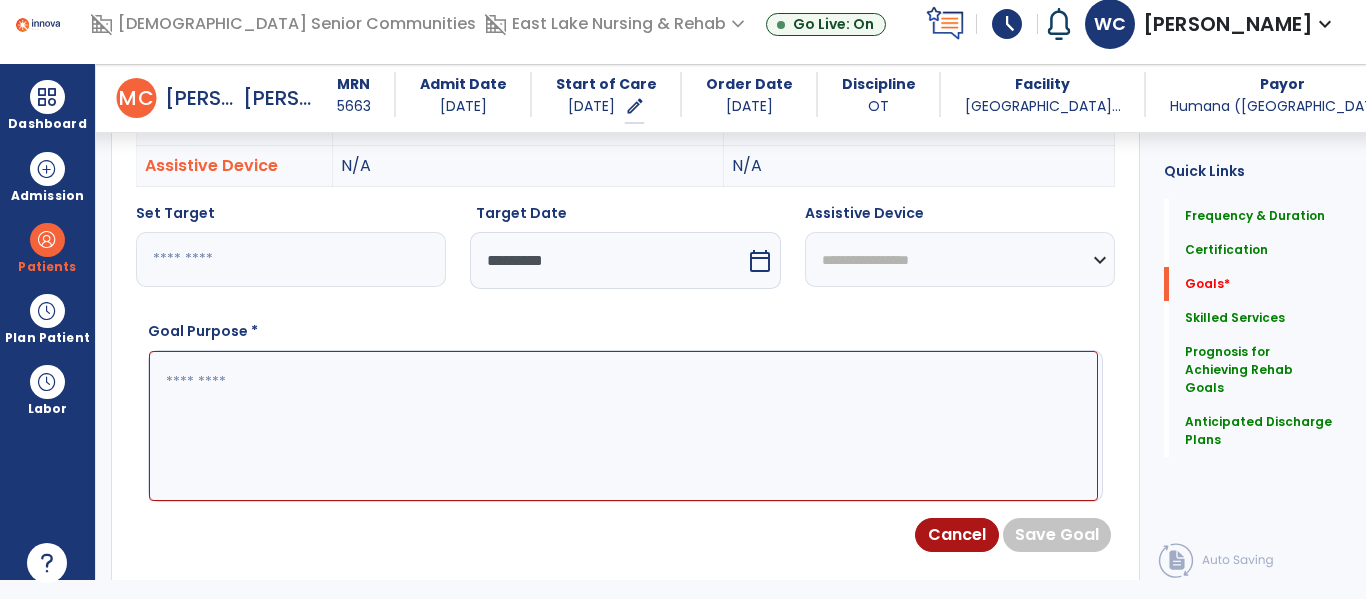 click at bounding box center (623, 426) 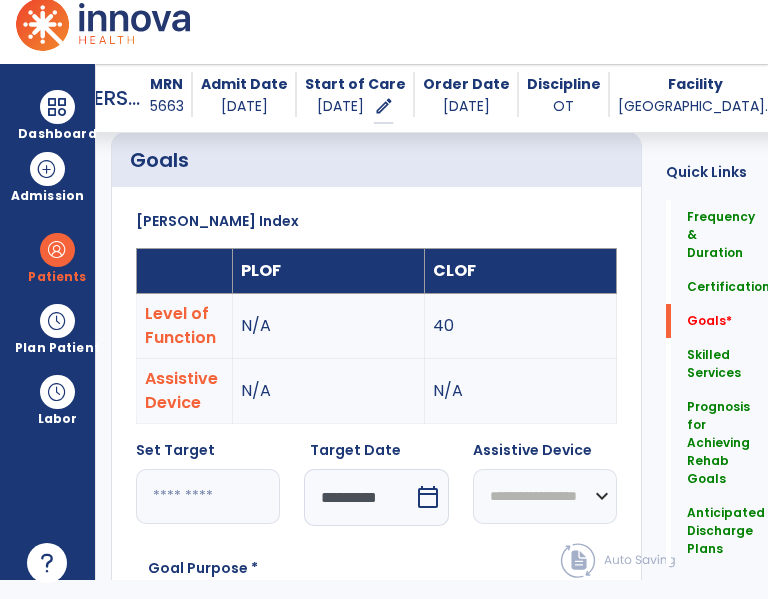 scroll, scrollTop: 843, scrollLeft: 0, axis: vertical 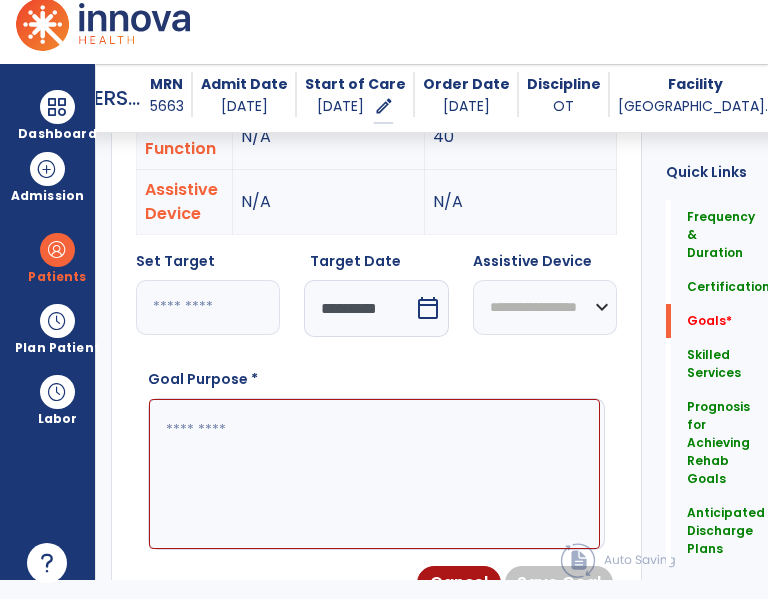 click at bounding box center [374, 474] 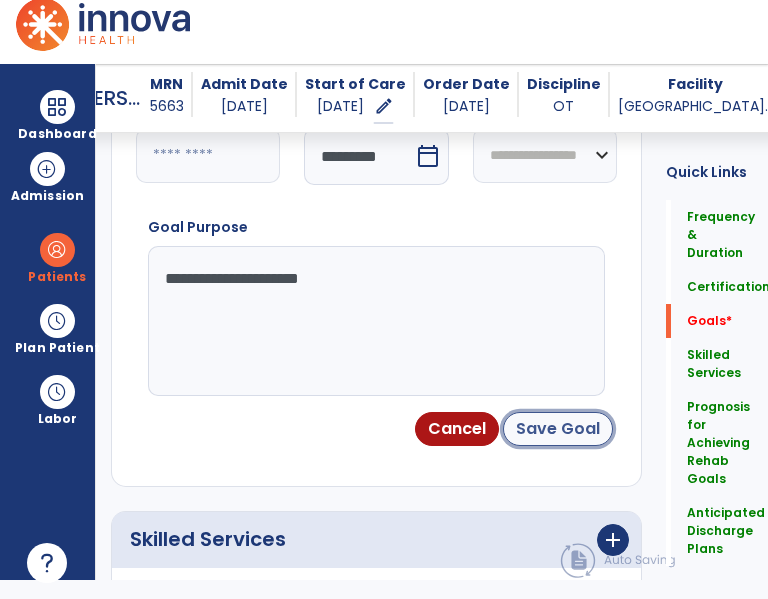 click on "Save Goal" at bounding box center (558, 429) 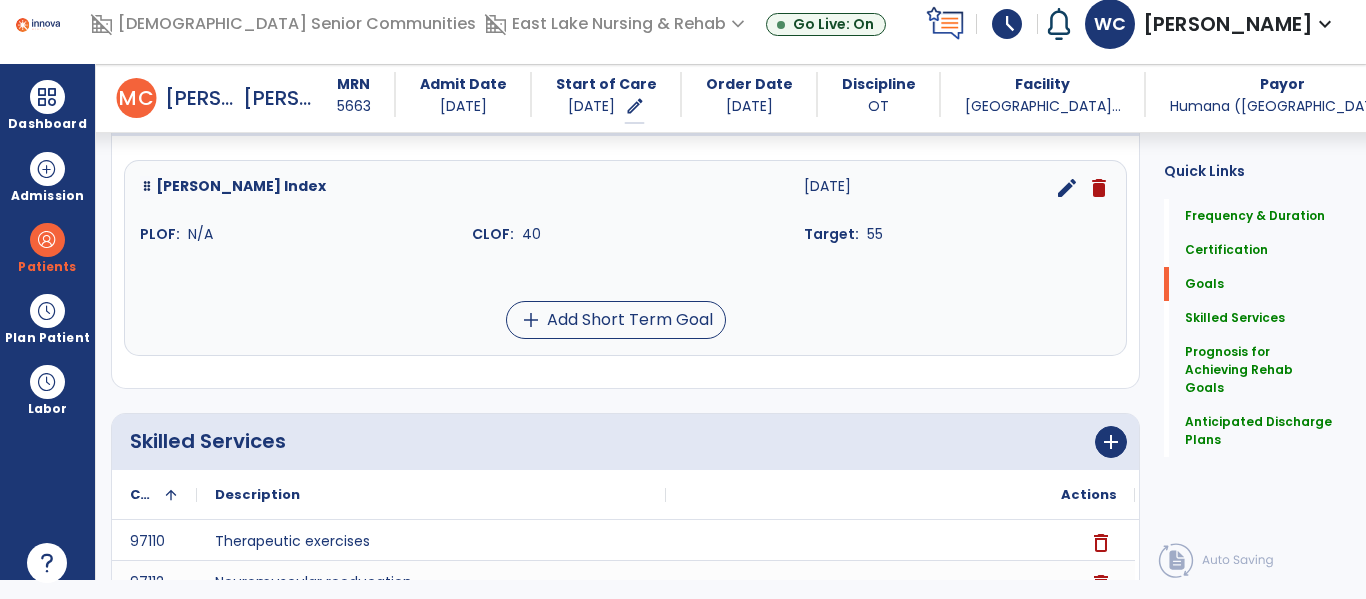 scroll, scrollTop: 519, scrollLeft: 0, axis: vertical 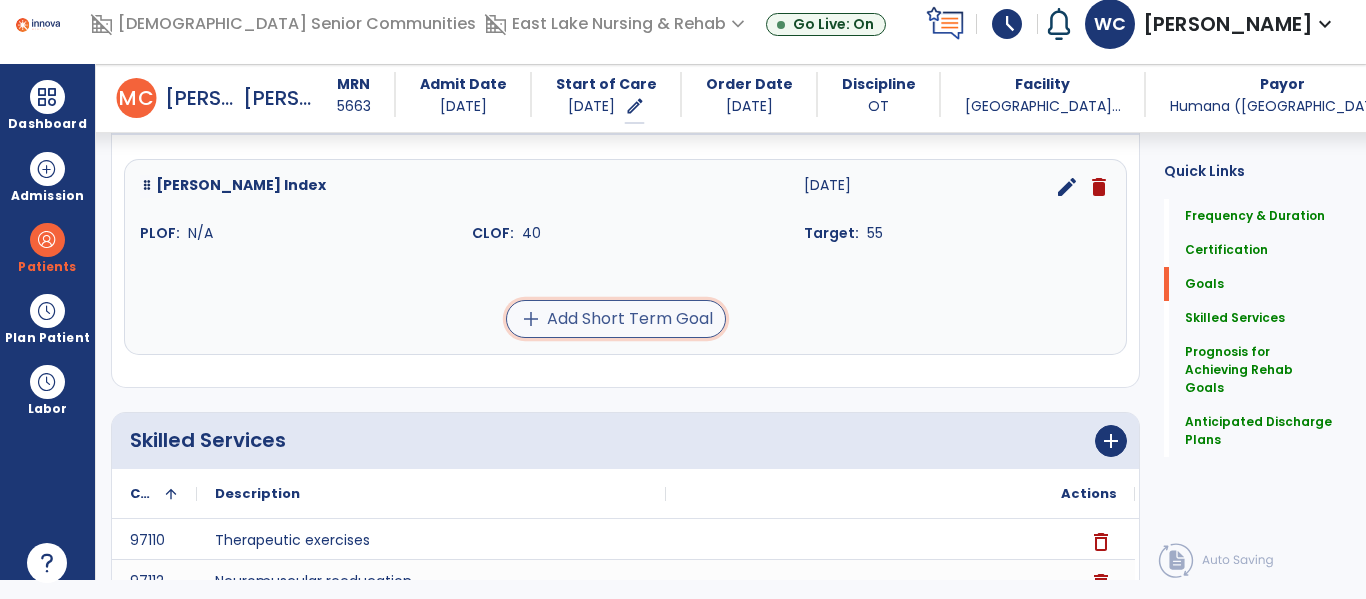 click on "add  Add Short Term Goal" at bounding box center (616, 319) 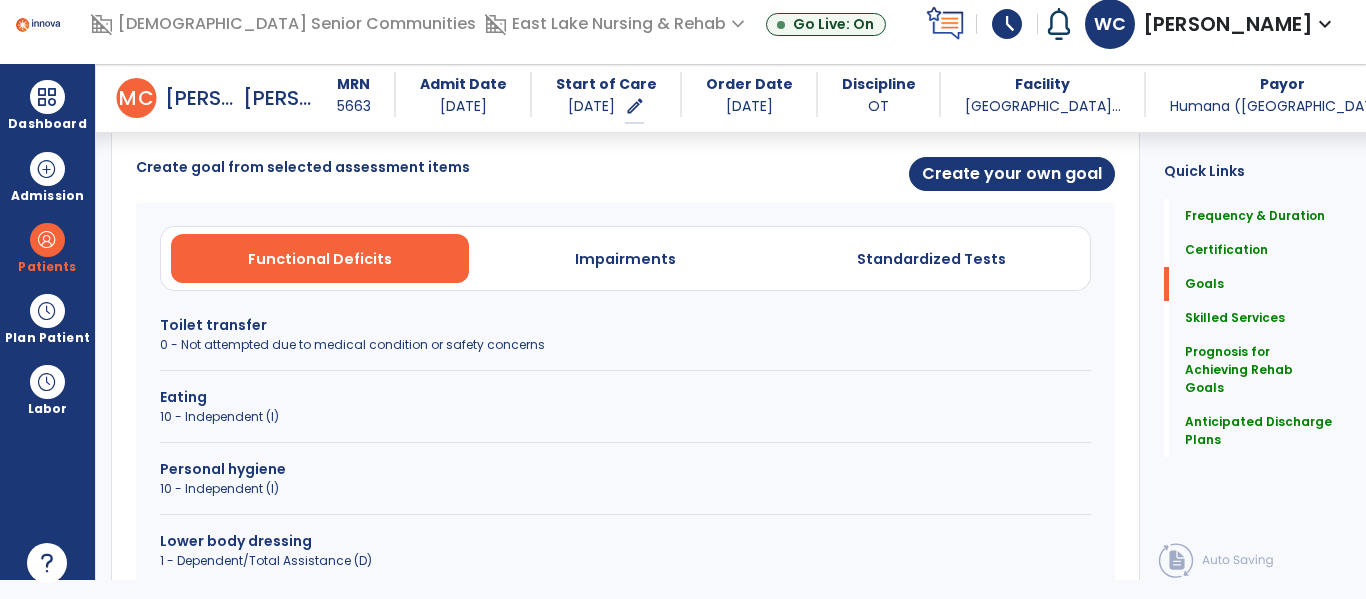 click on "Toilet transfer" at bounding box center (625, 325) 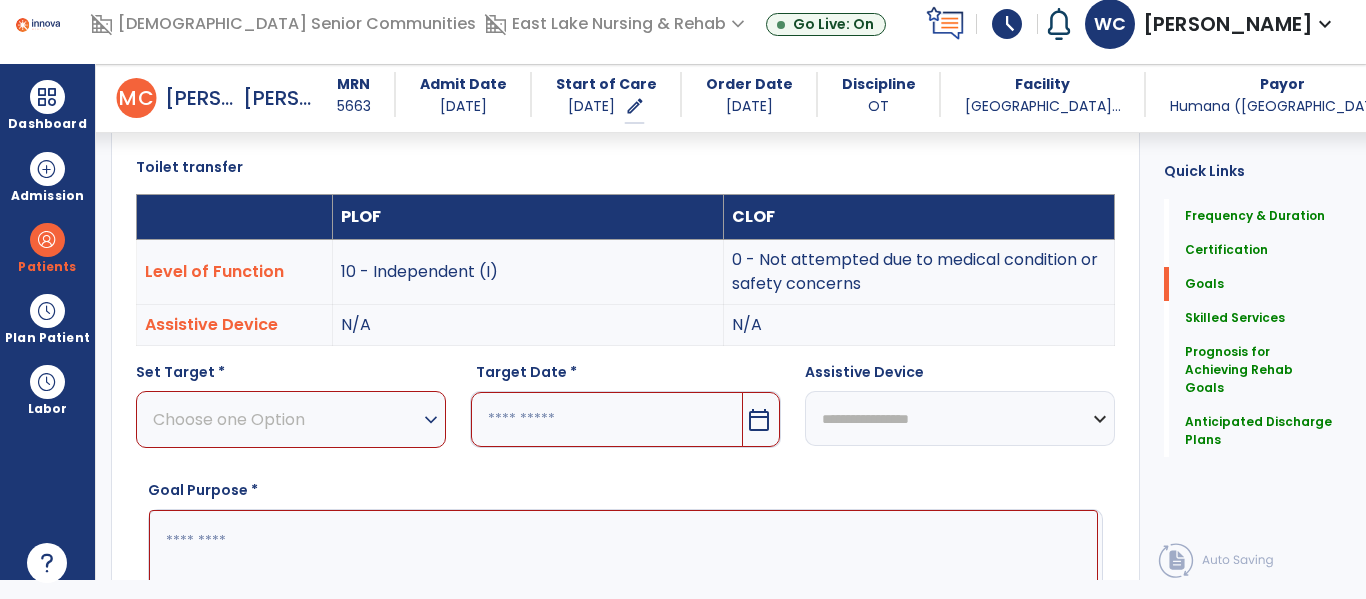 click on "expand_more" at bounding box center [431, 420] 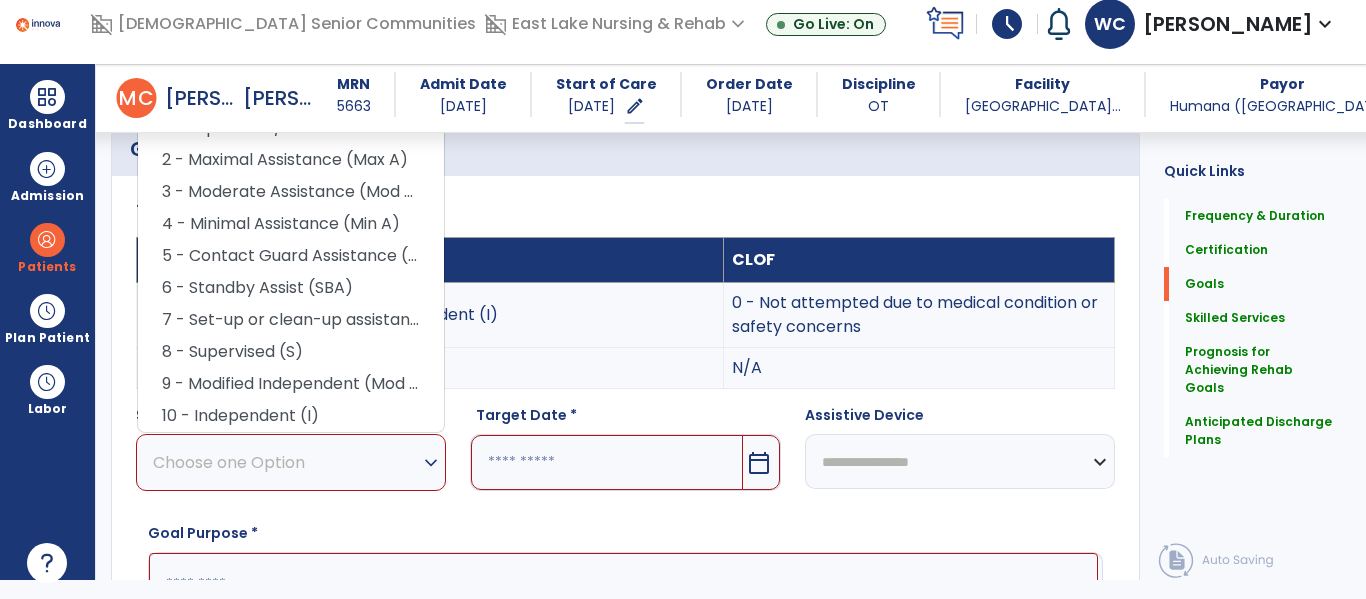 scroll, scrollTop: 467, scrollLeft: 0, axis: vertical 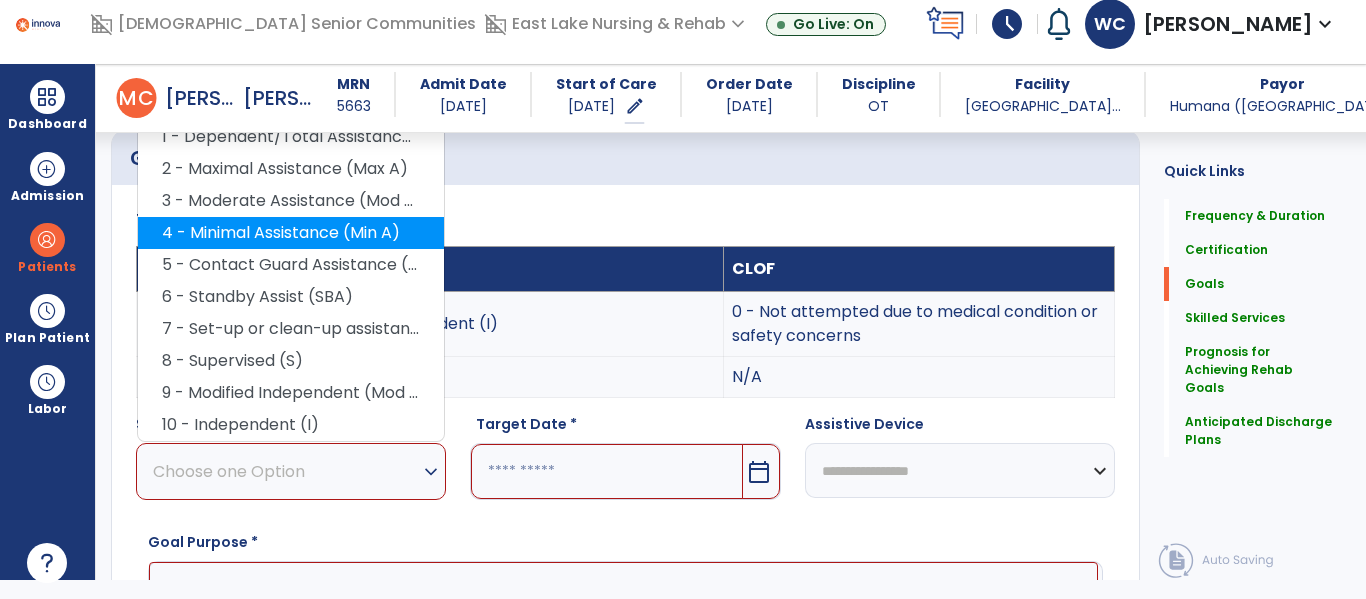 click on "4 - Minimal Assistance (Min A)" at bounding box center [291, 233] 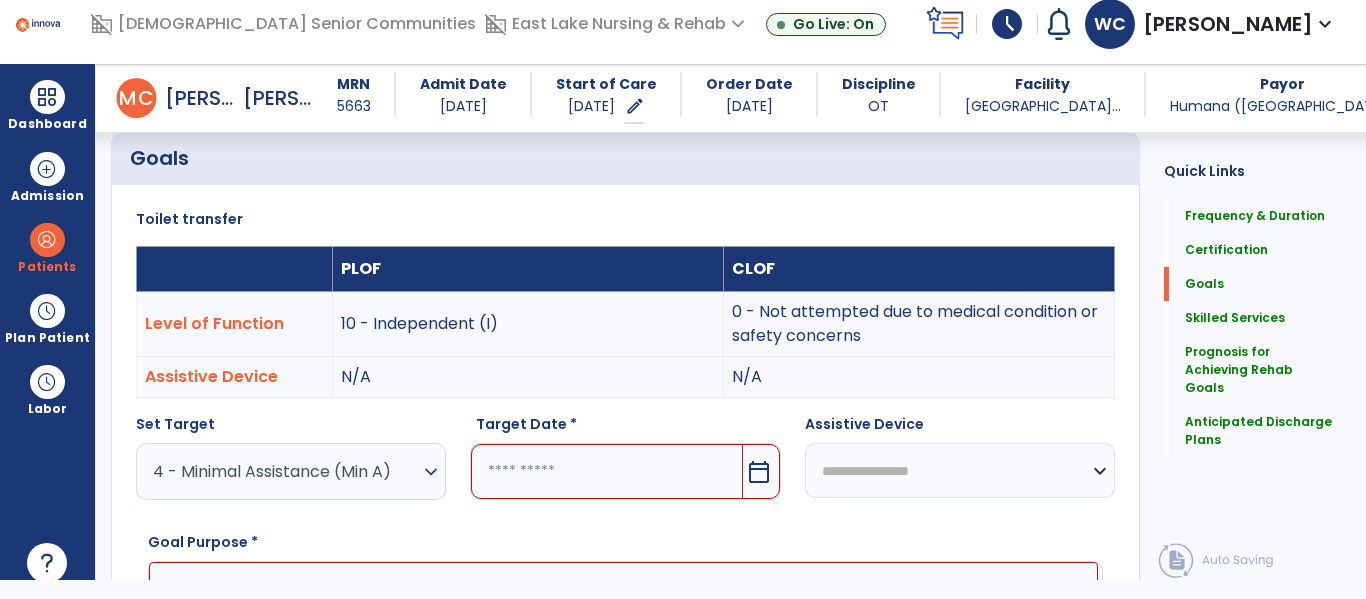 click on "calendar_today" at bounding box center (759, 472) 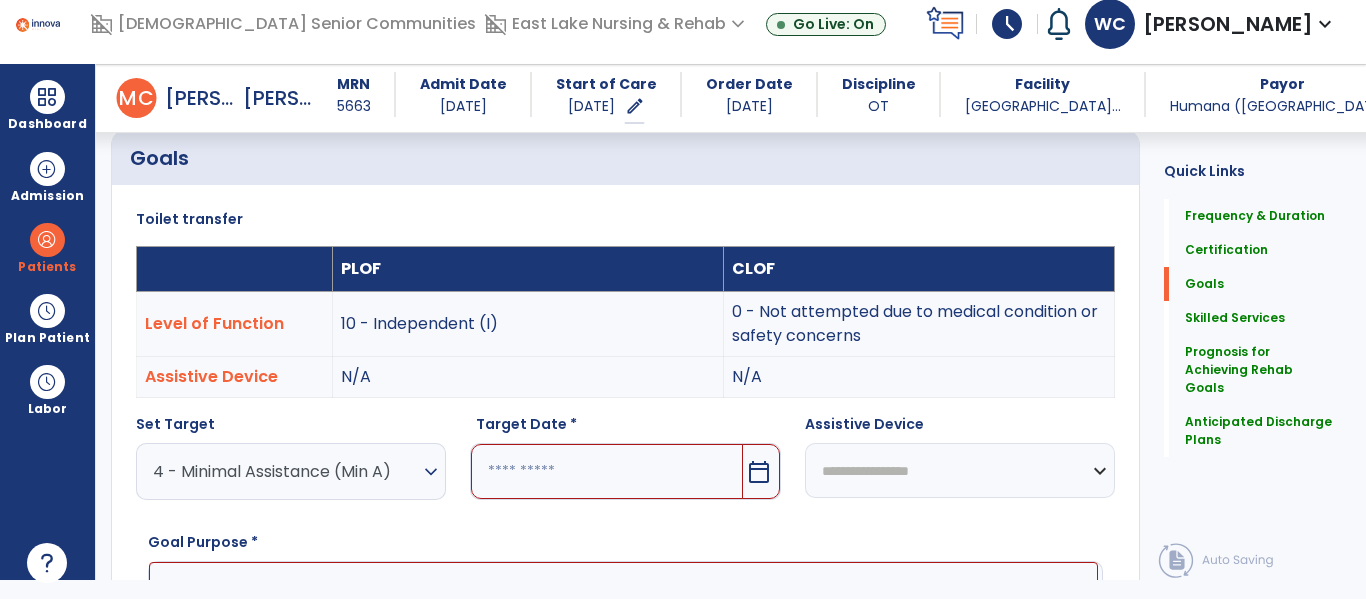 scroll, scrollTop: 784, scrollLeft: 0, axis: vertical 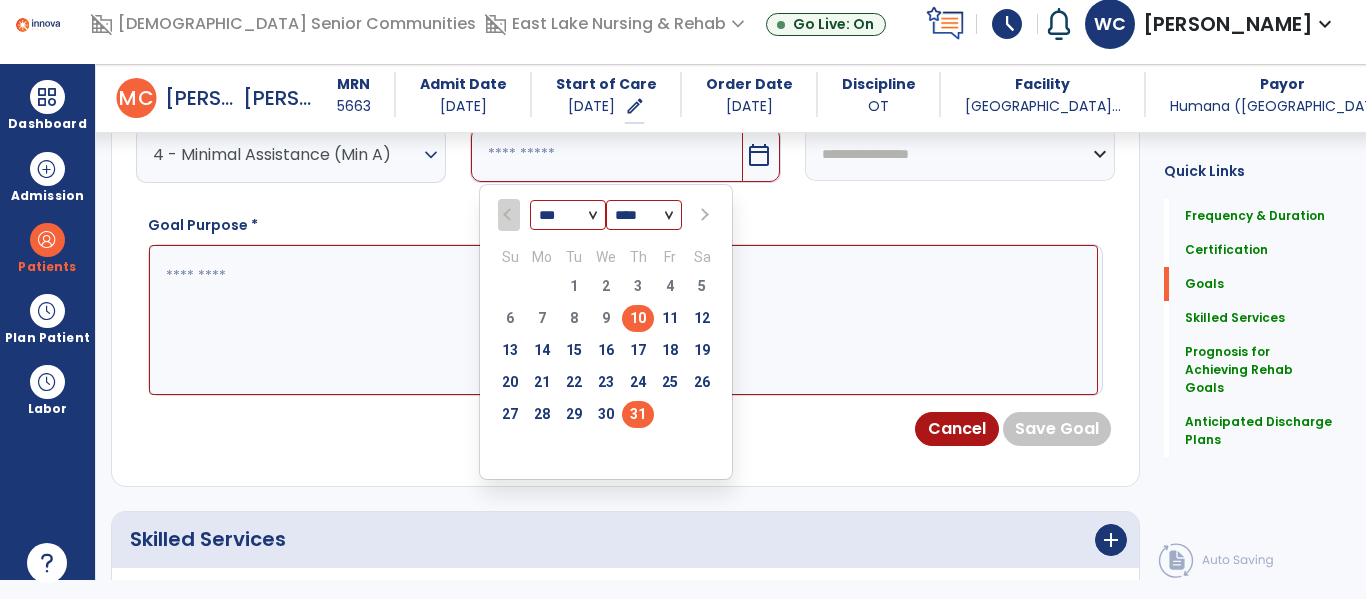 click on "31" at bounding box center (638, 414) 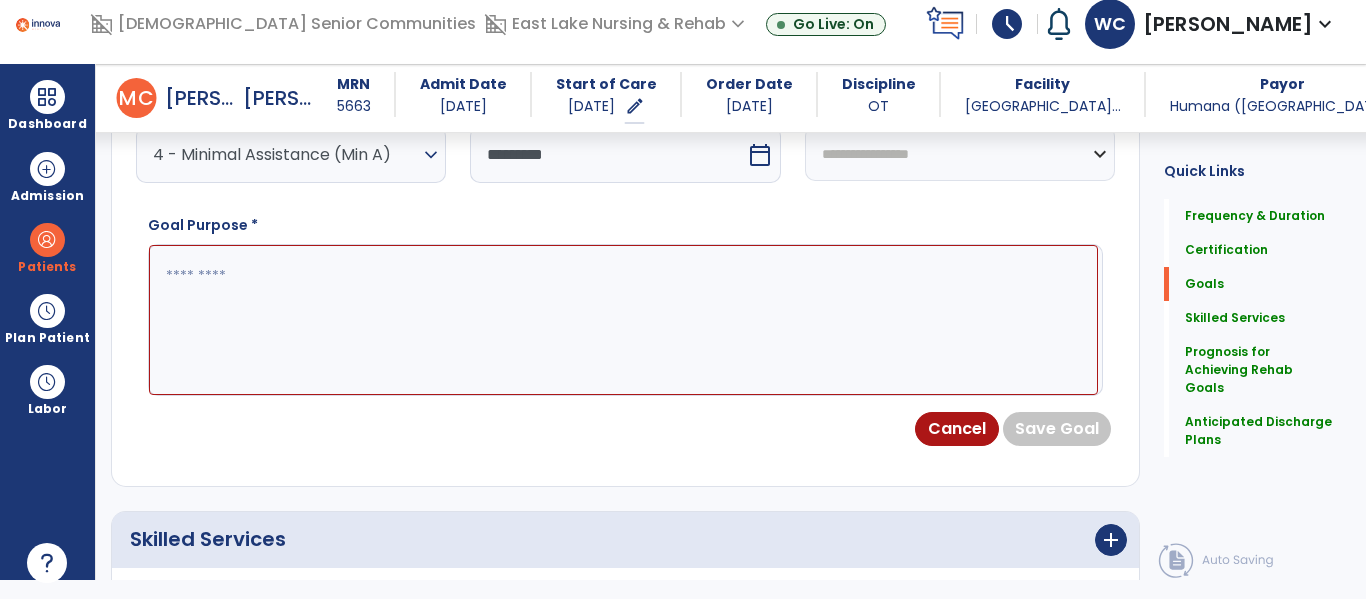 click at bounding box center [623, 320] 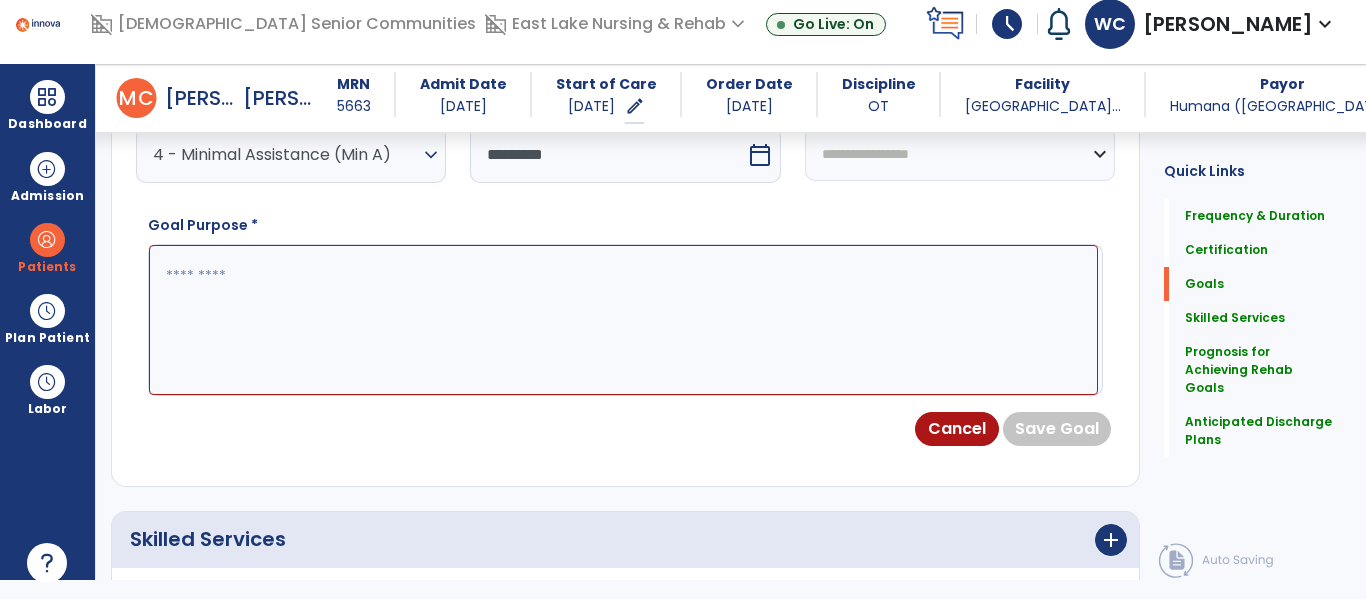 paste on "**********" 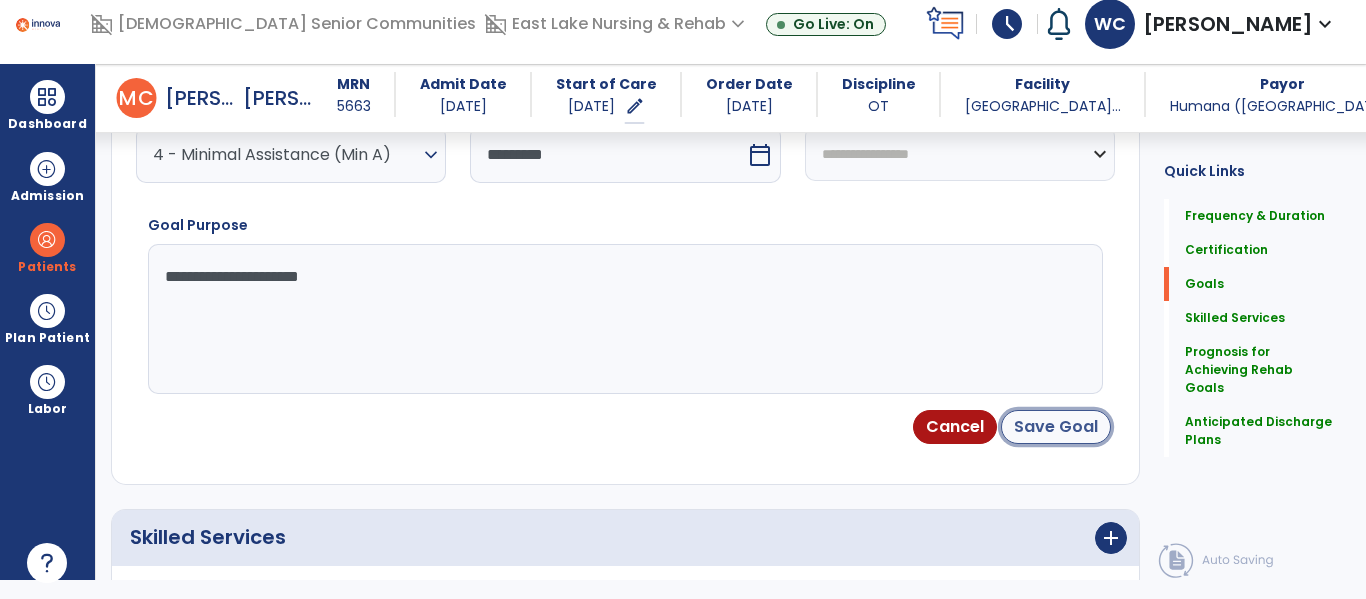 click on "Save Goal" at bounding box center [1056, 427] 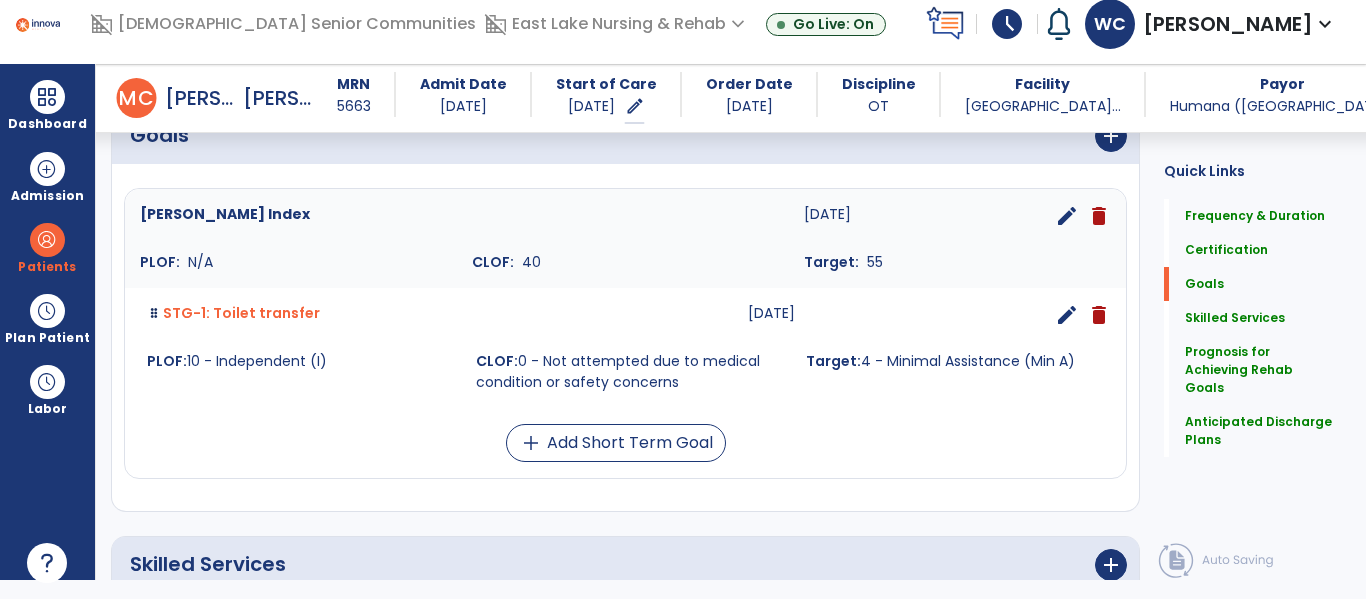scroll, scrollTop: 504, scrollLeft: 0, axis: vertical 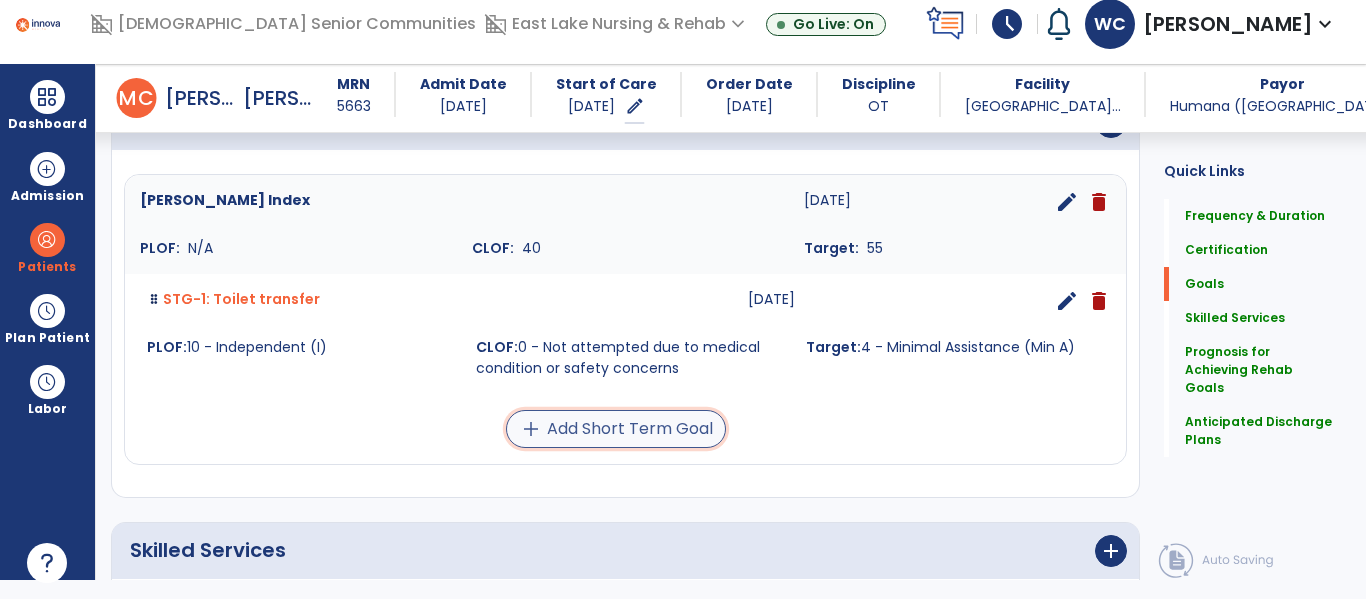 click on "add  Add Short Term Goal" at bounding box center [616, 429] 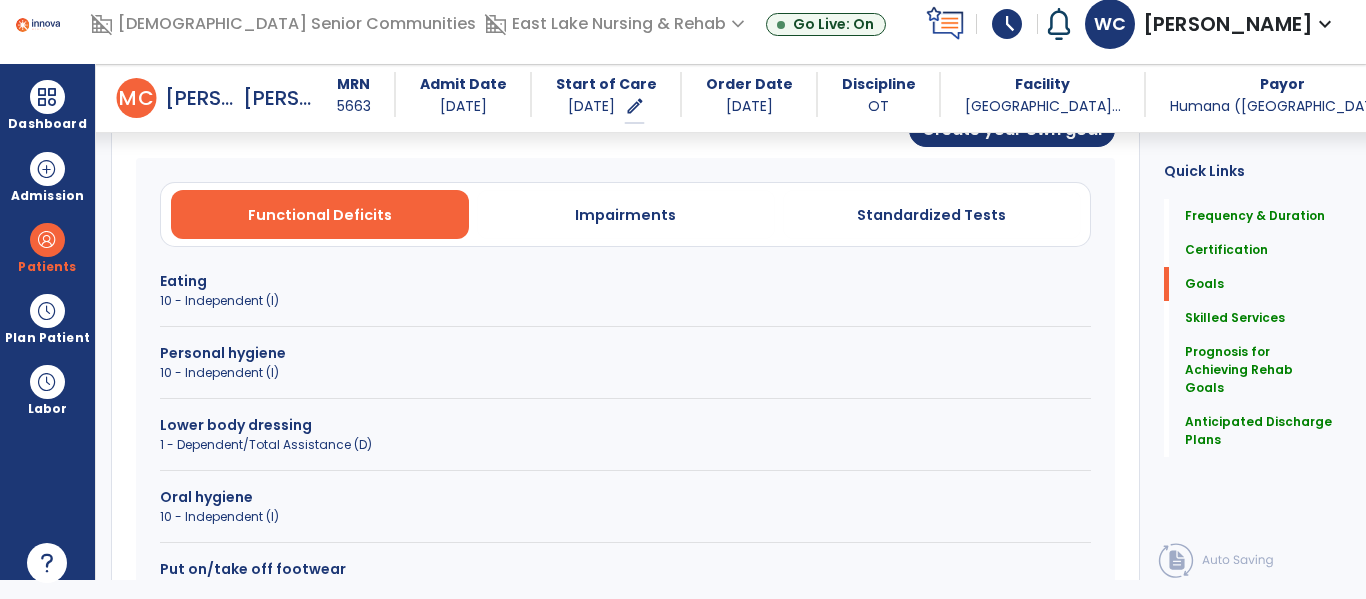 scroll, scrollTop: 580, scrollLeft: 0, axis: vertical 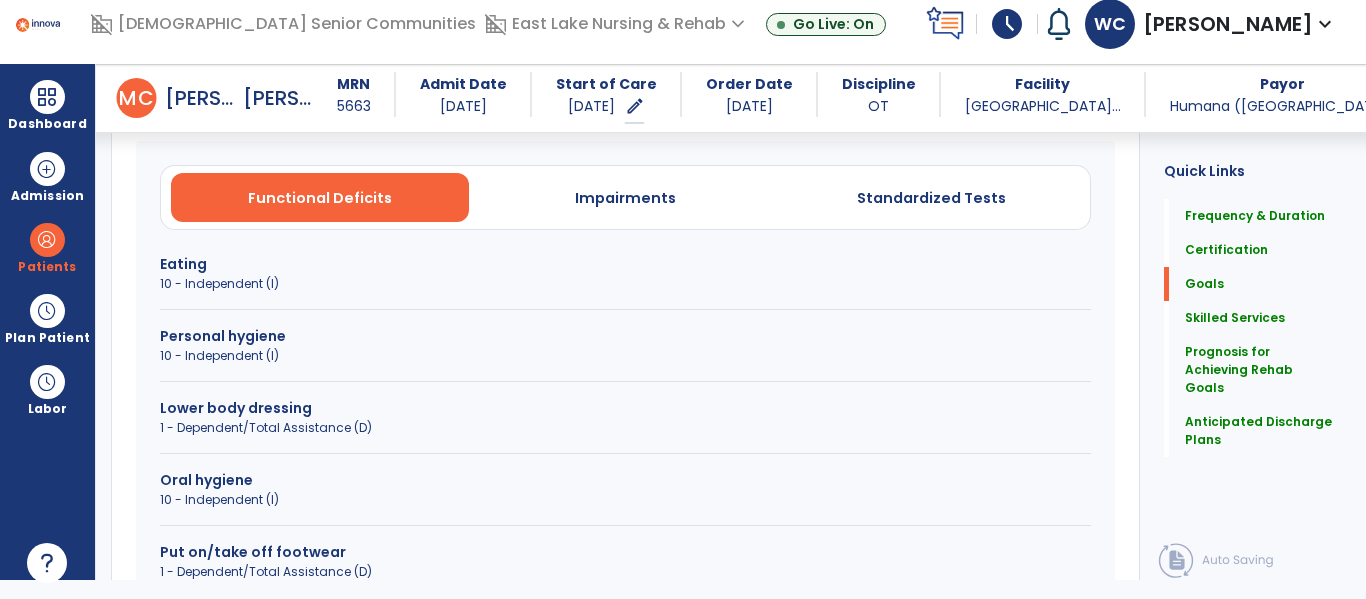 click on "Lower body dressing" at bounding box center (625, 408) 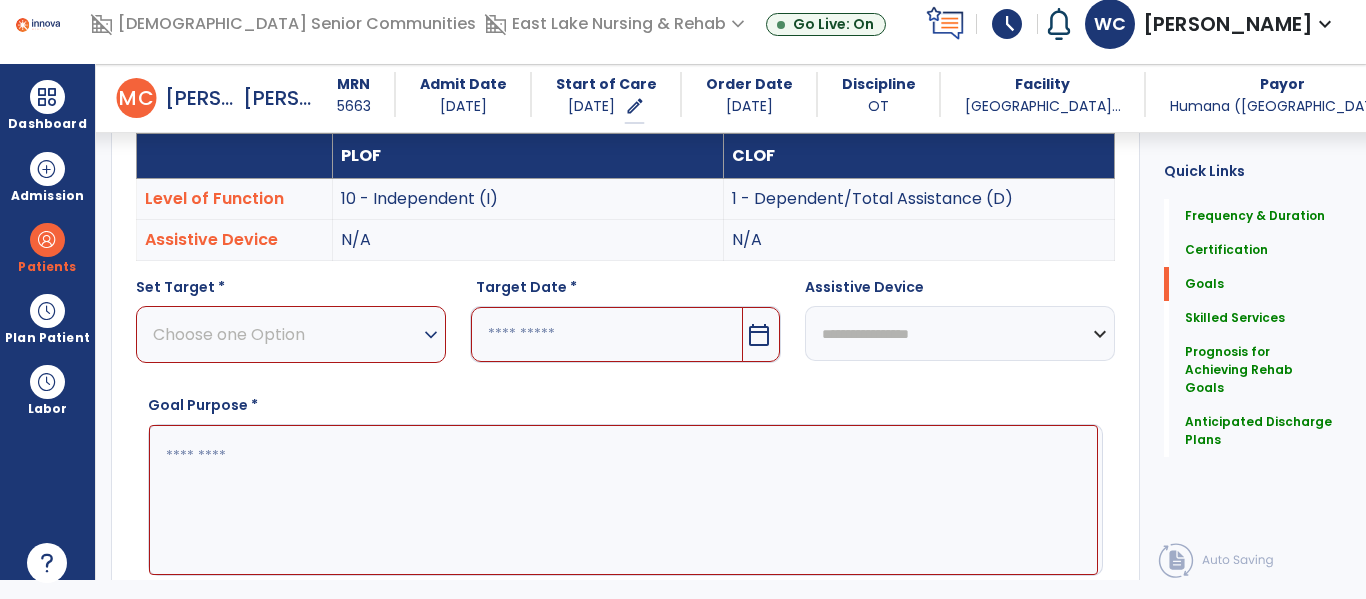 click on "expand_more" at bounding box center (431, 335) 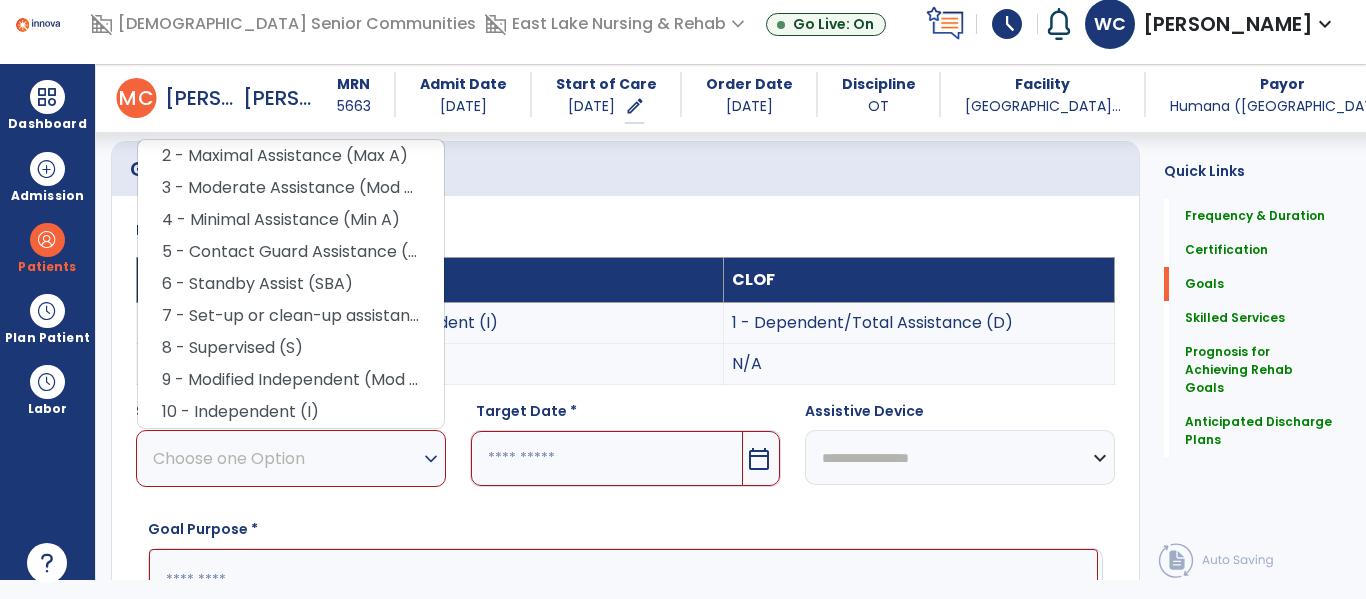 scroll, scrollTop: 450, scrollLeft: 0, axis: vertical 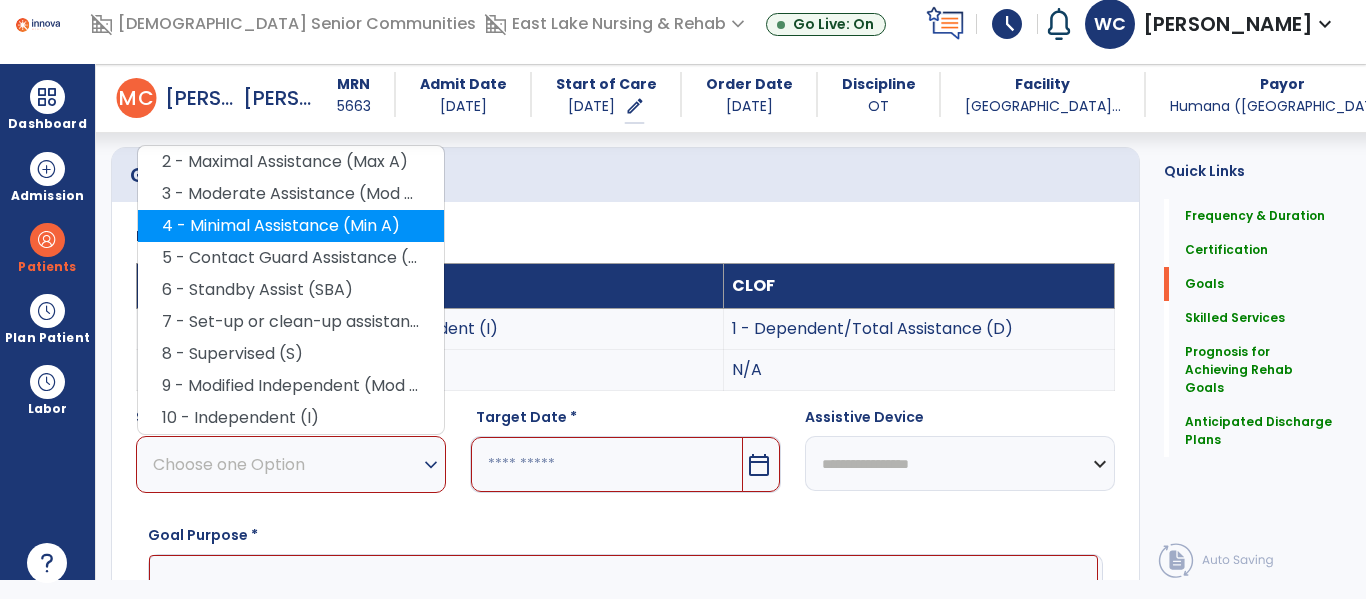 click on "4 - Minimal Assistance (Min A)" at bounding box center (291, 226) 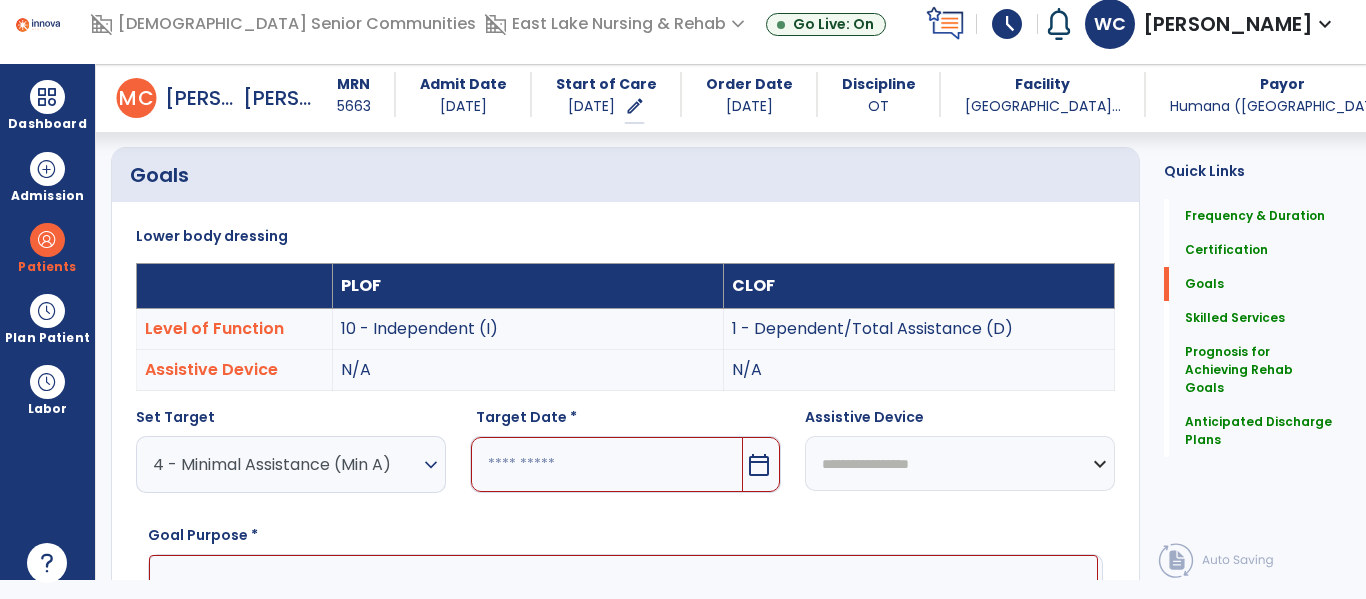 click on "calendar_today" at bounding box center (761, 464) 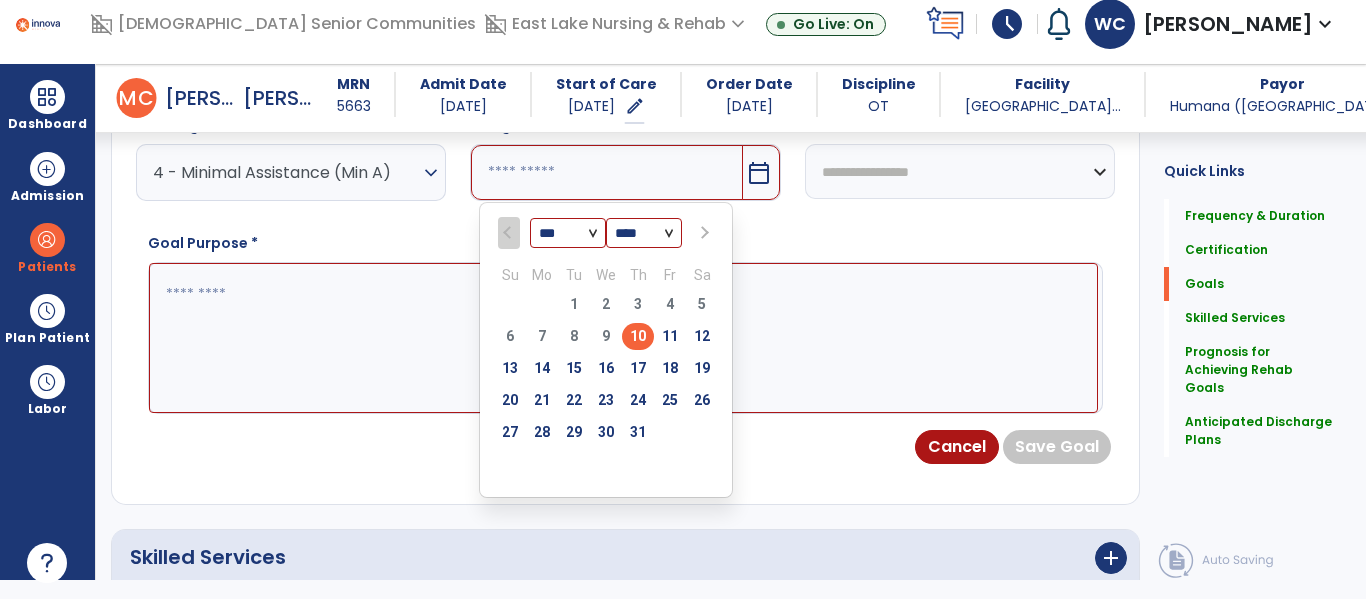 scroll, scrollTop: 743, scrollLeft: 0, axis: vertical 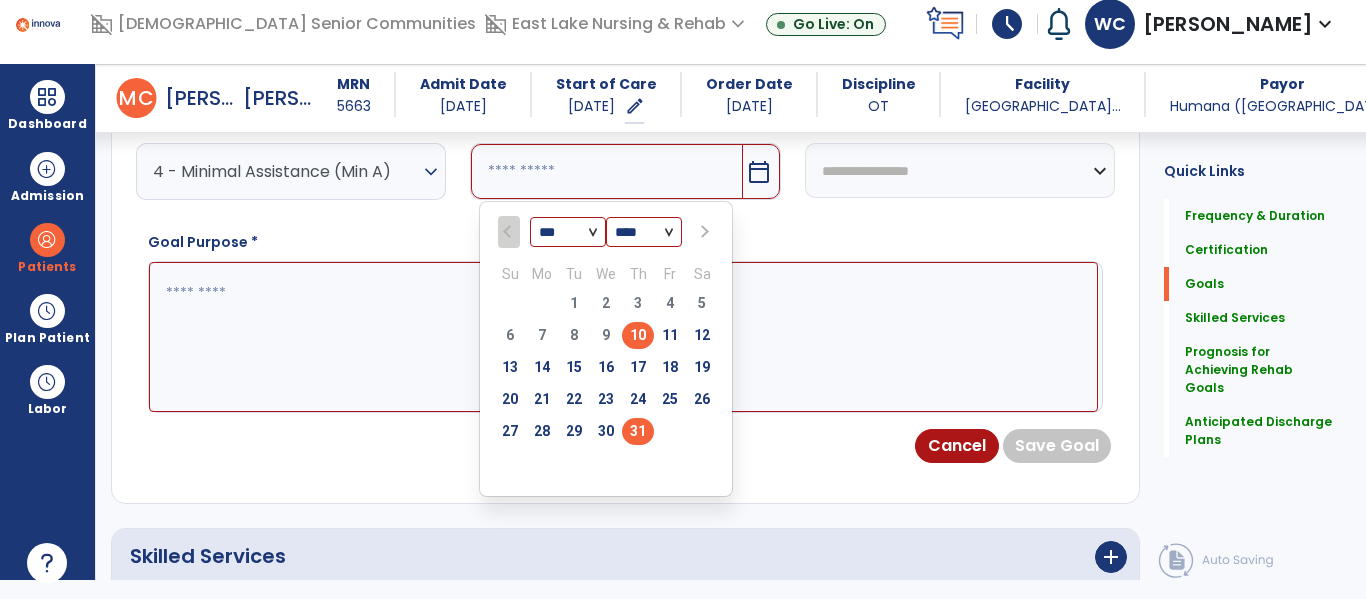click on "31" at bounding box center [638, 431] 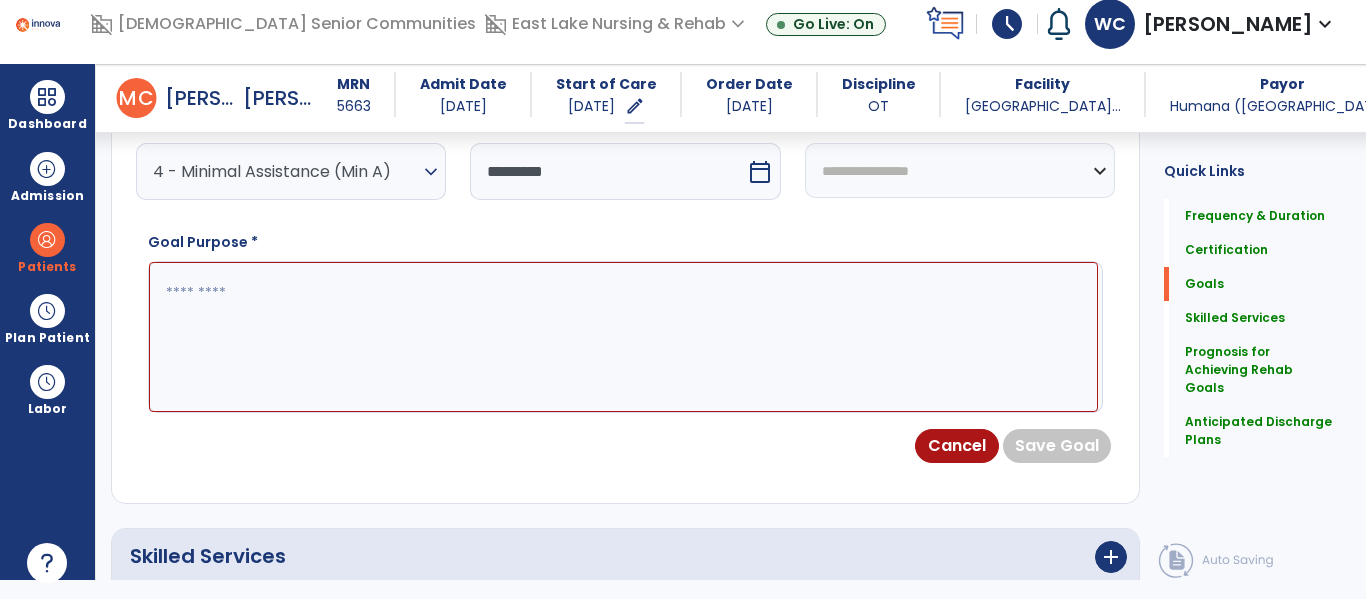 click at bounding box center (623, 337) 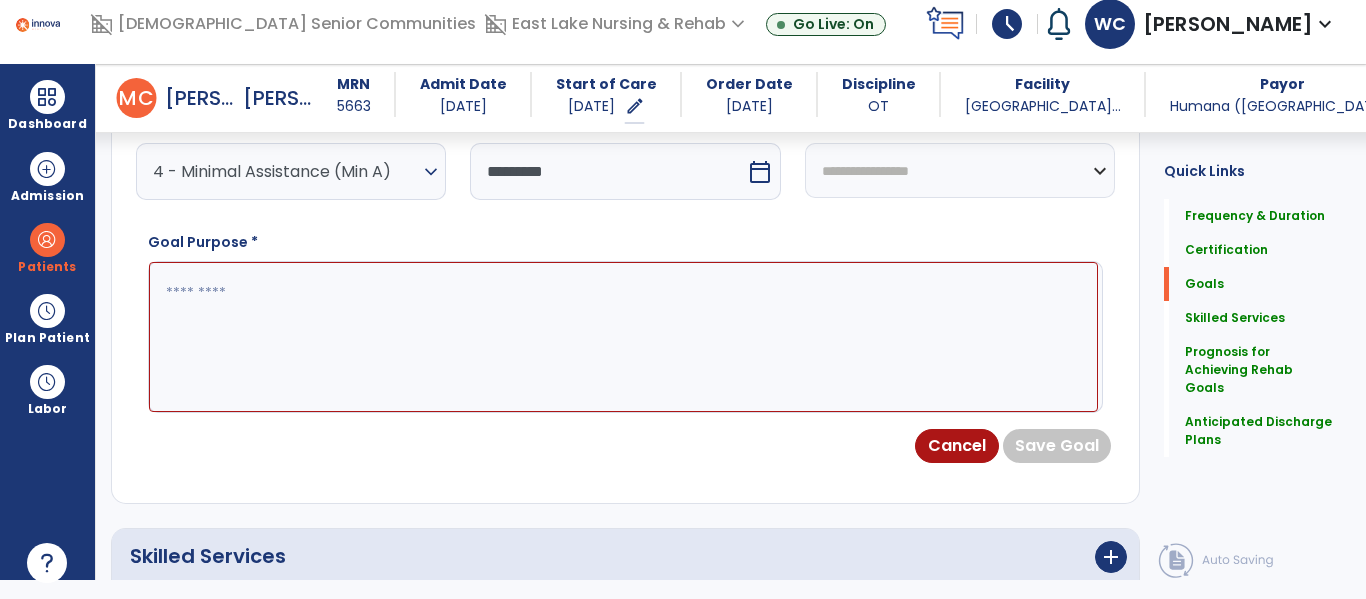 paste on "**********" 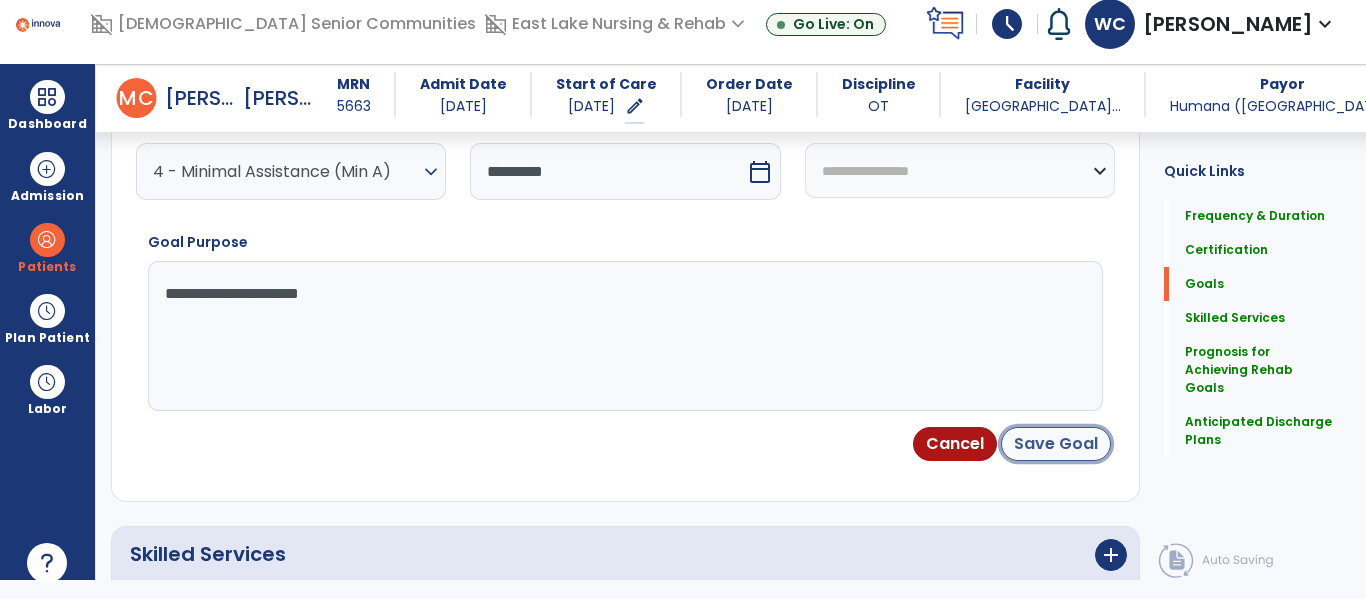 click on "Save Goal" at bounding box center (1056, 444) 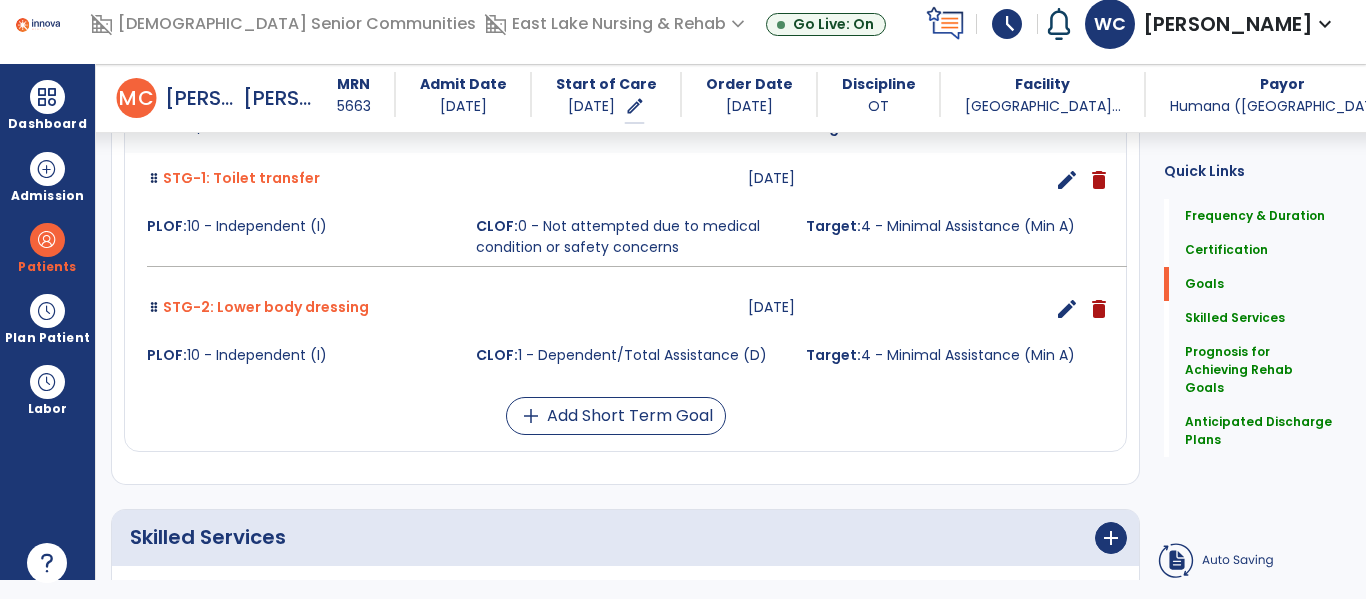 click on "add" at bounding box center [884, 1] 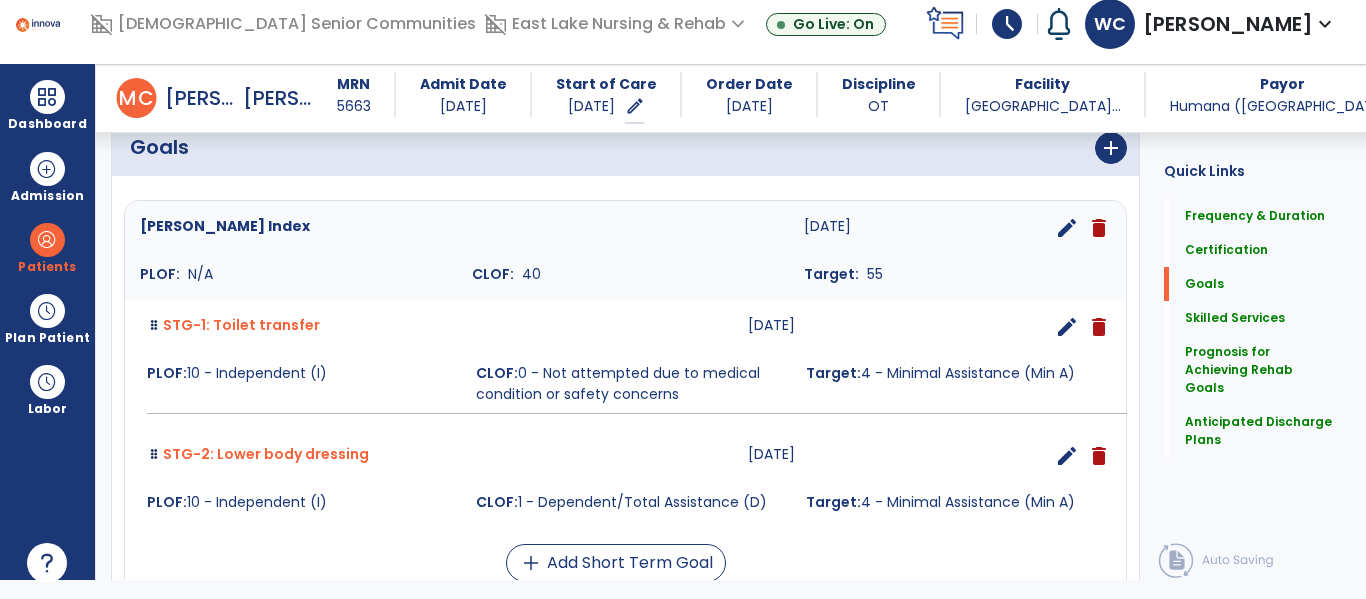 scroll, scrollTop: 526, scrollLeft: 0, axis: vertical 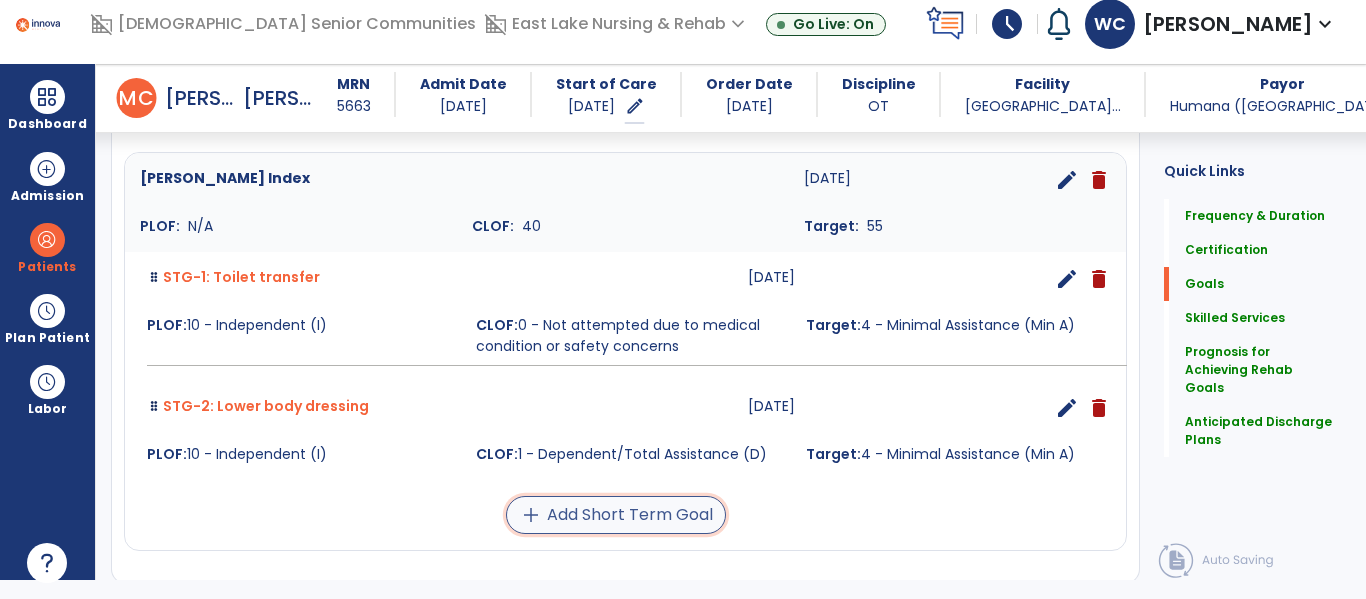 click on "add  Add Short Term Goal" at bounding box center [616, 515] 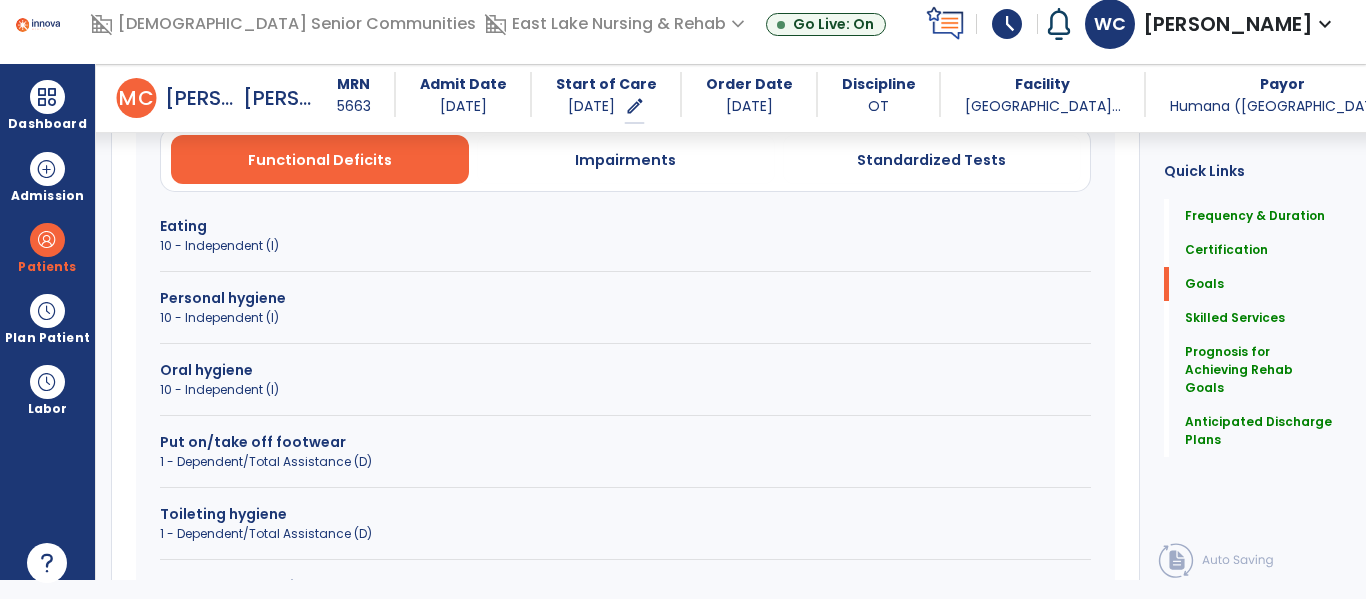 scroll, scrollTop: 620, scrollLeft: 0, axis: vertical 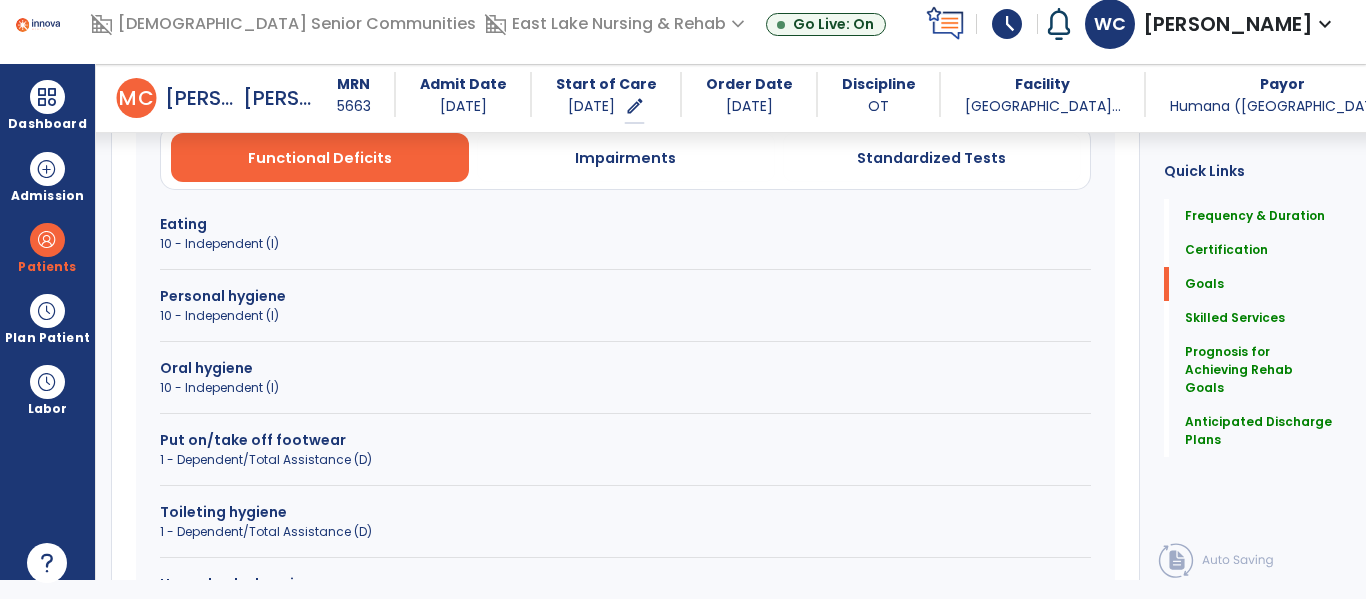 click on "Put on/take off footwear" at bounding box center (625, 440) 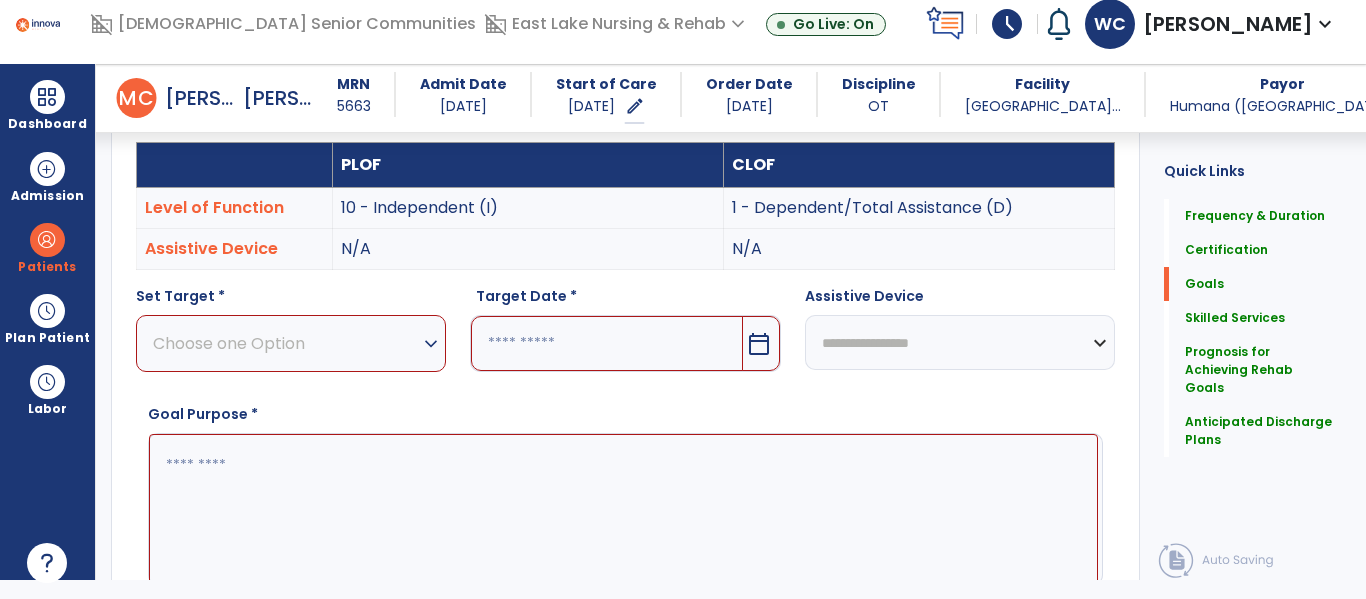 scroll, scrollTop: 569, scrollLeft: 0, axis: vertical 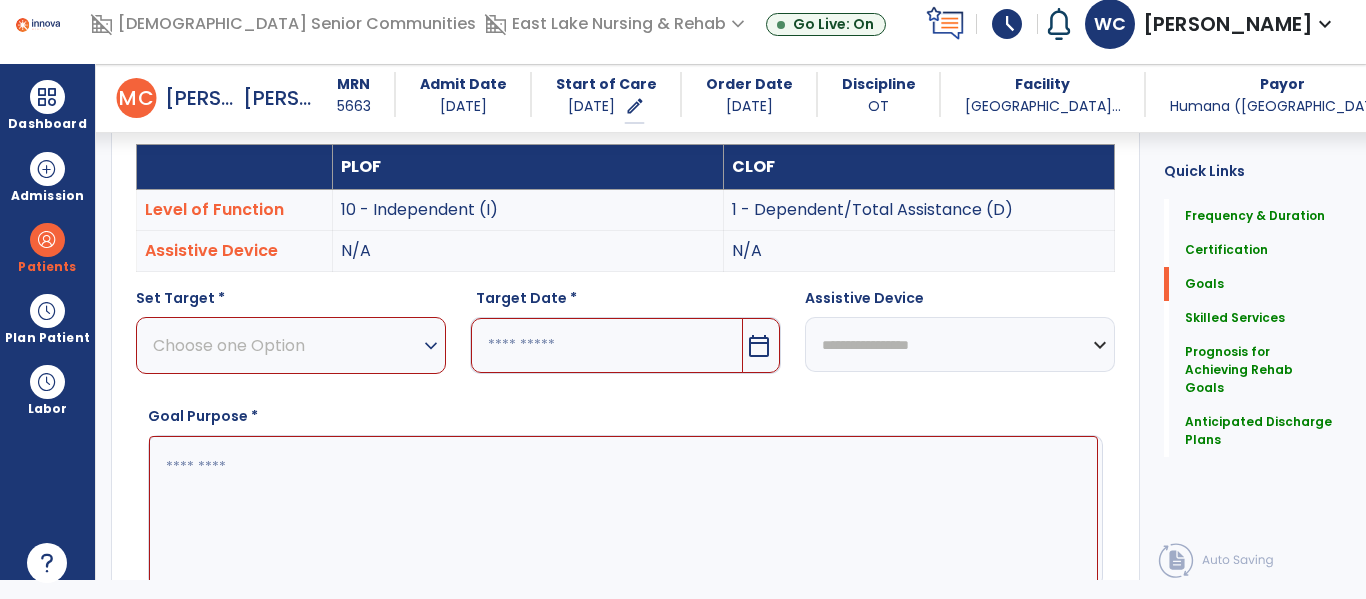 click on "Choose one Option" at bounding box center [286, 345] 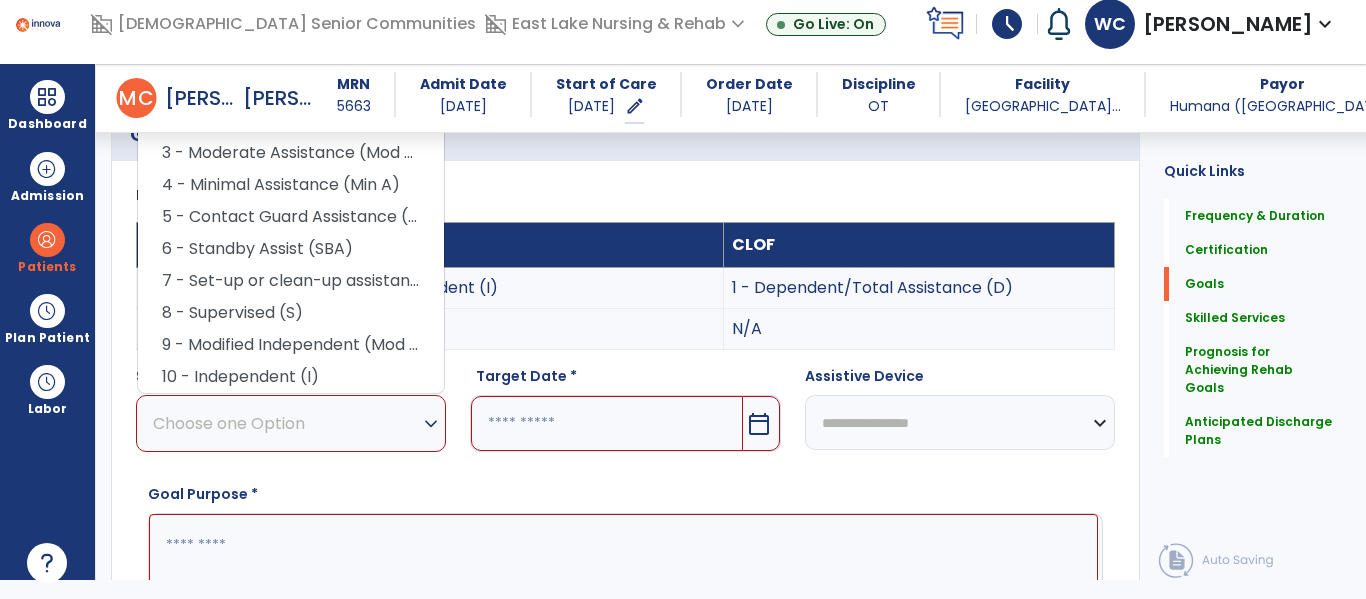 scroll, scrollTop: 484, scrollLeft: 0, axis: vertical 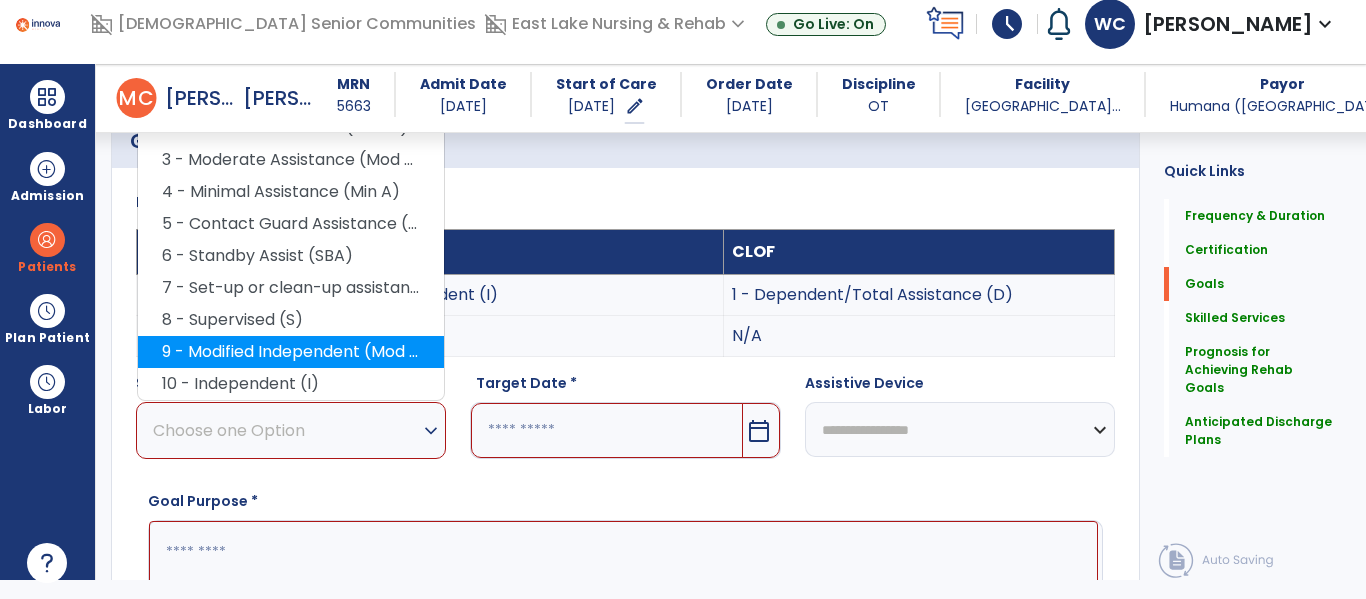 click on "9 - Modified Independent (Mod I)" at bounding box center (291, 352) 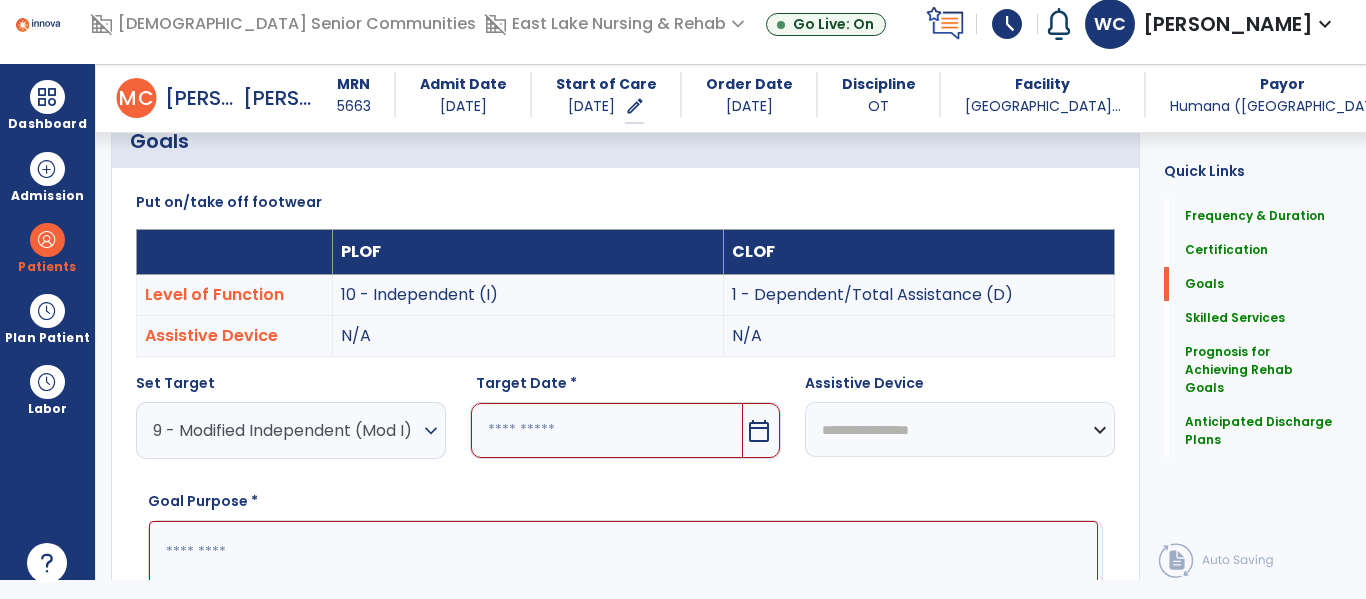click on "**********" at bounding box center [960, 429] 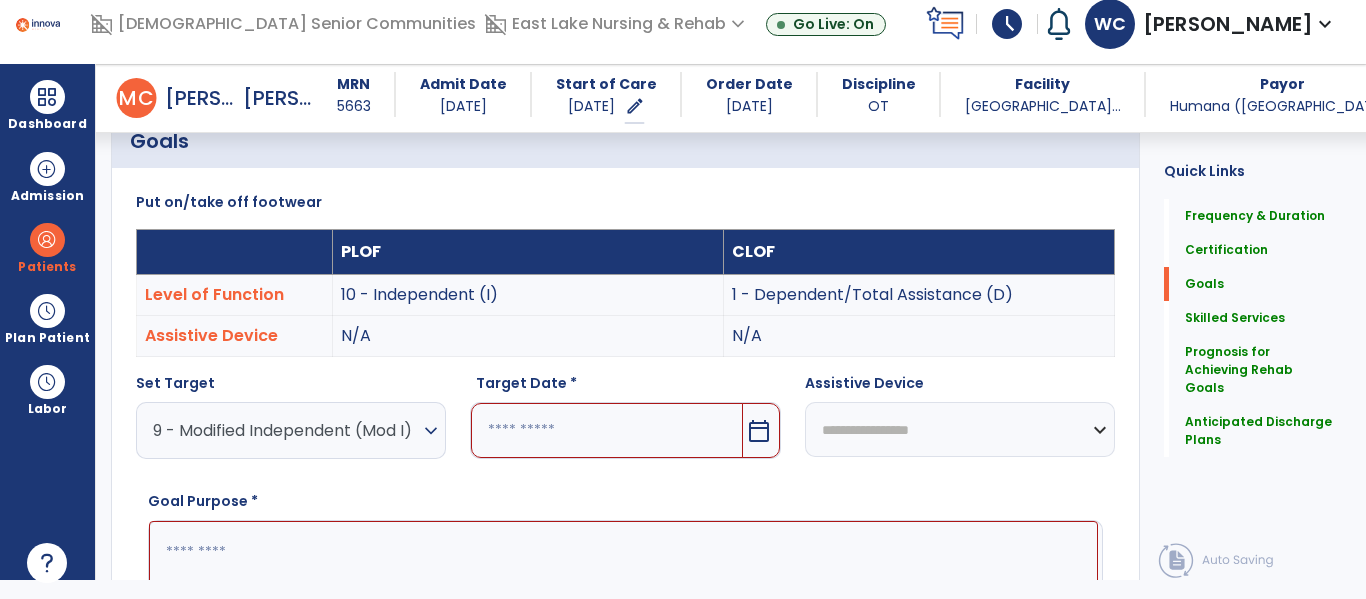select on "********" 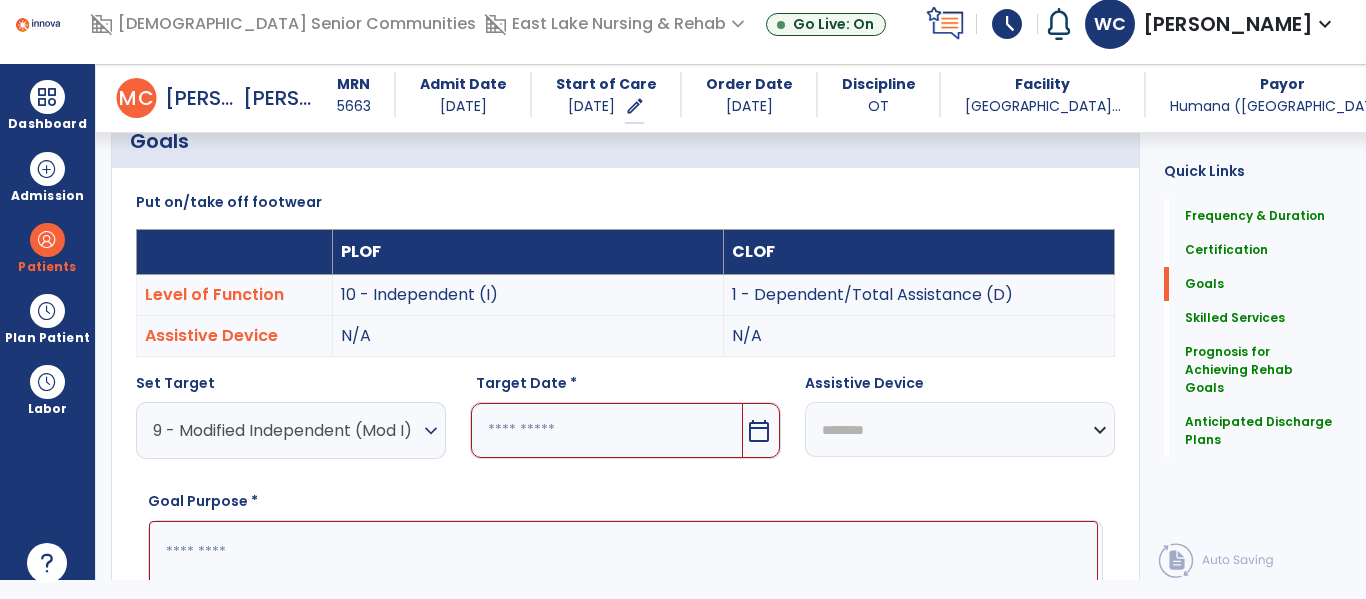 click on "**********" at bounding box center (960, 429) 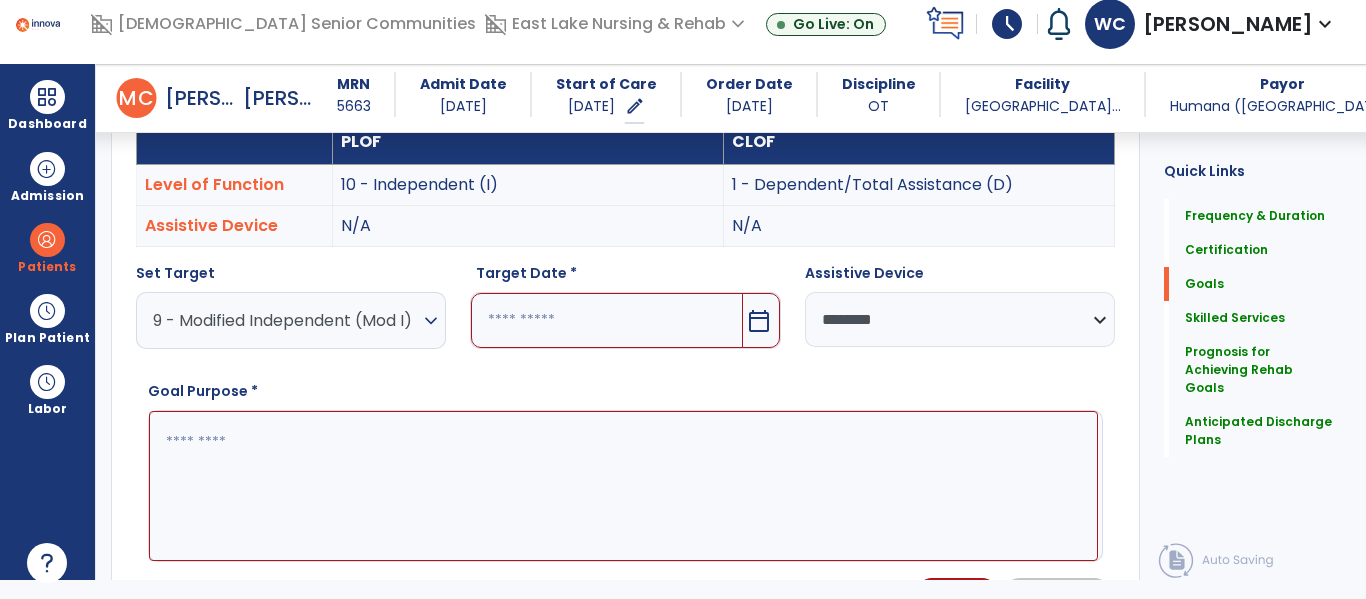 scroll, scrollTop: 606, scrollLeft: 0, axis: vertical 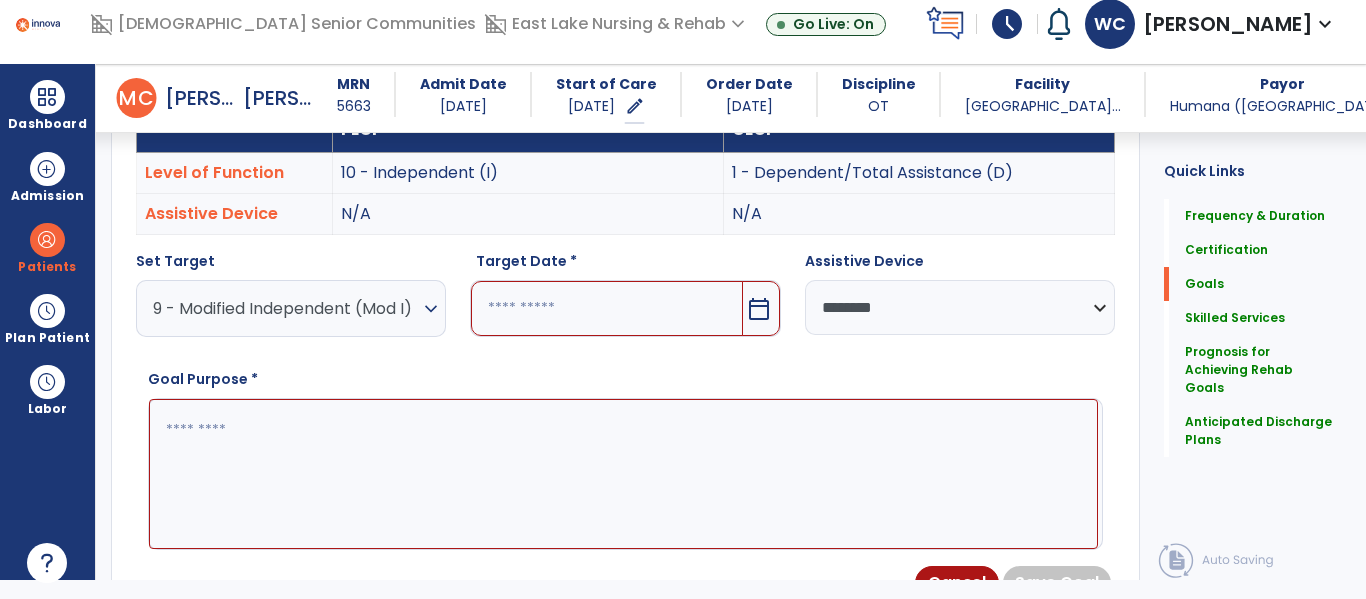 click on "calendar_today" at bounding box center [759, 309] 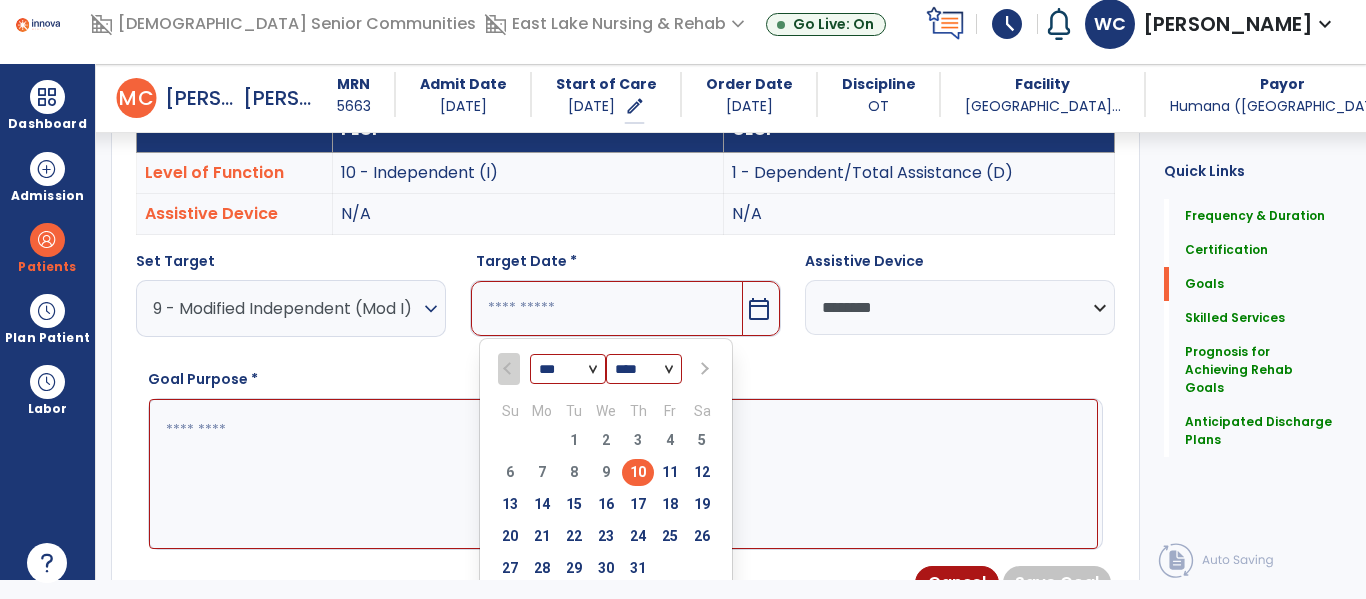 click on "27   28   29   30   31   1   2" at bounding box center [606, 571] 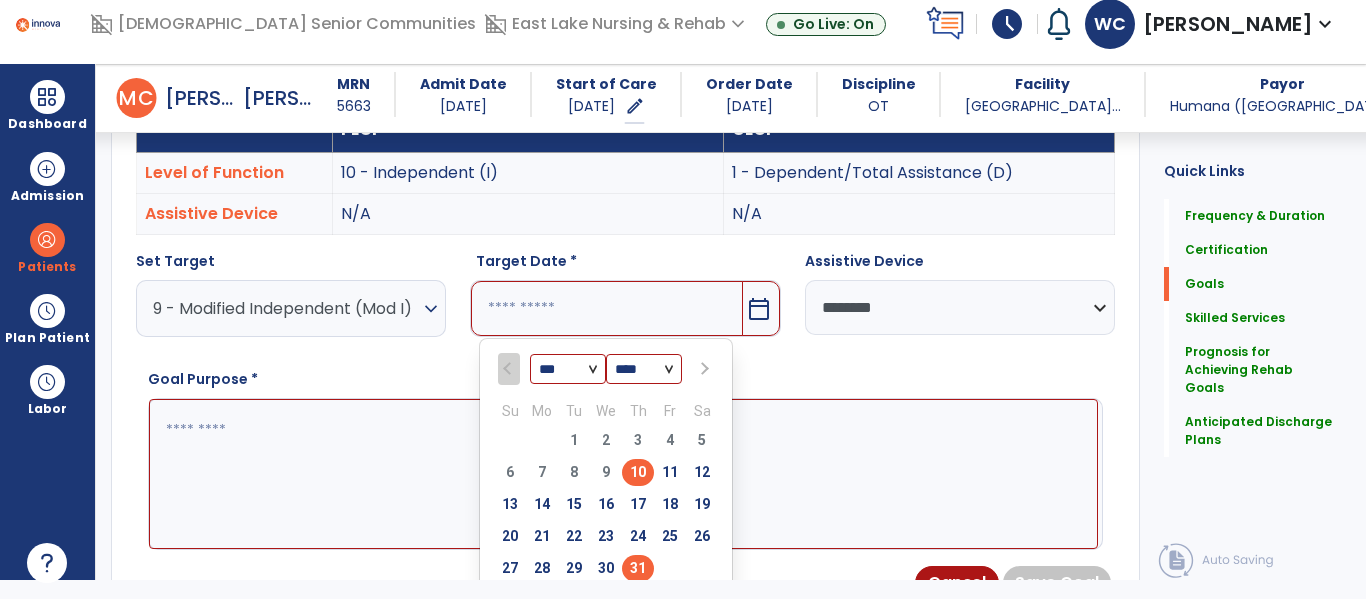 click on "31" at bounding box center [638, 568] 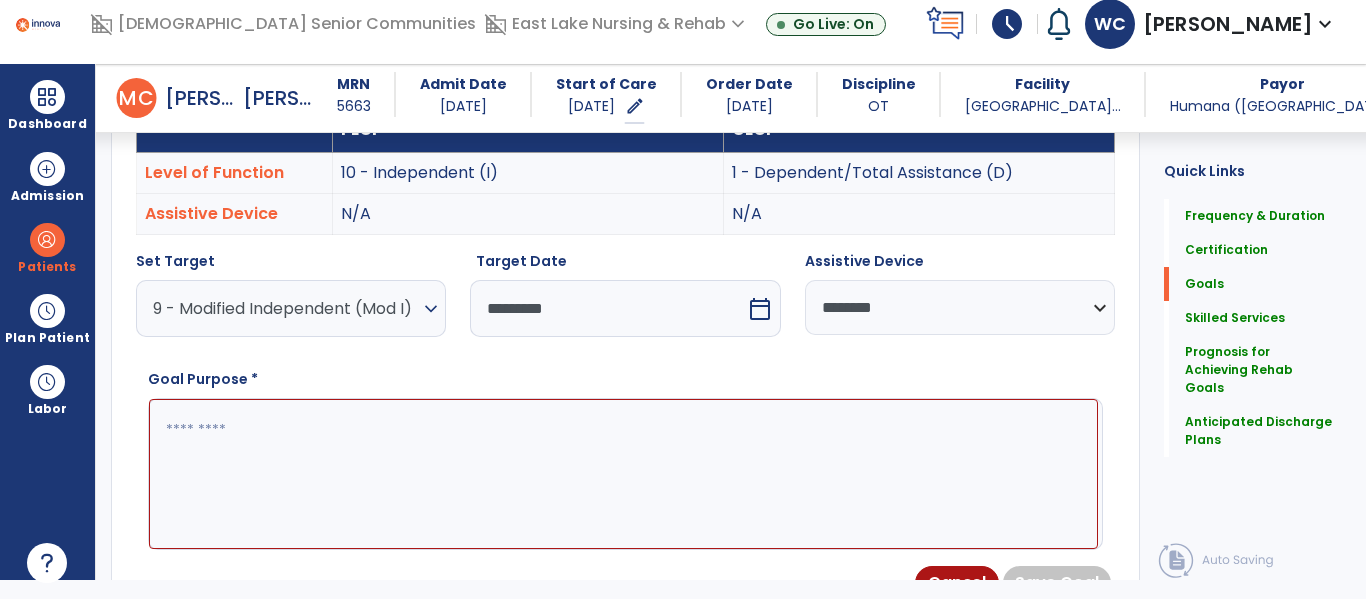 click at bounding box center (623, 474) 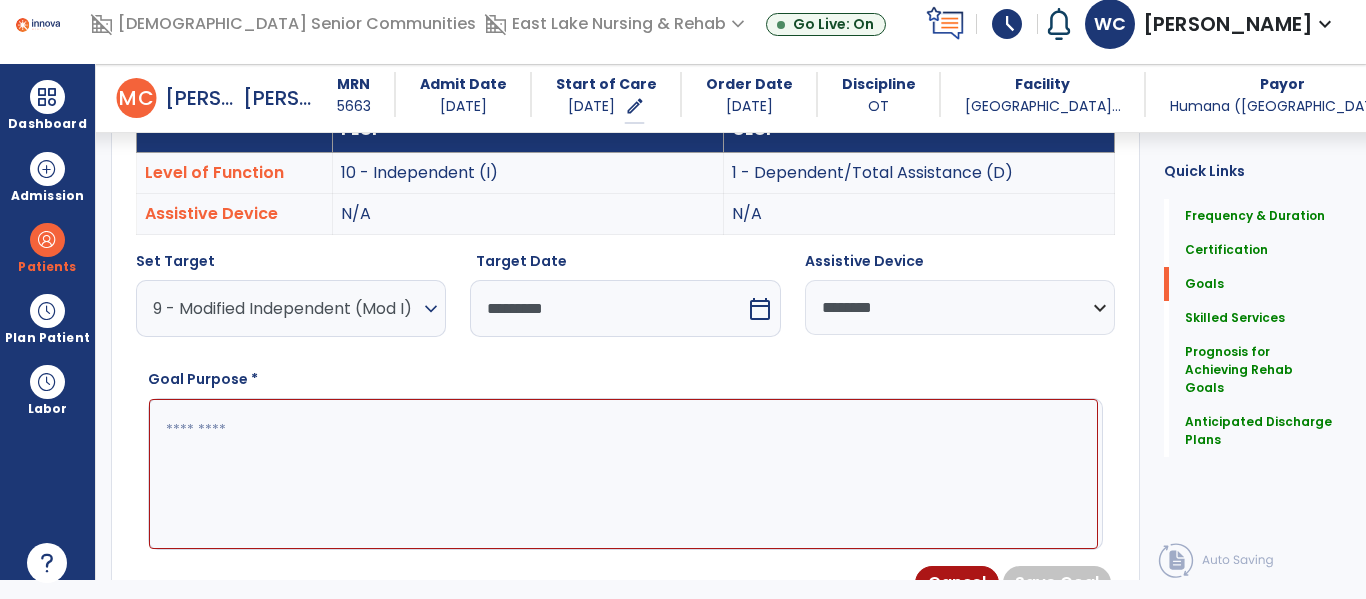 paste on "**********" 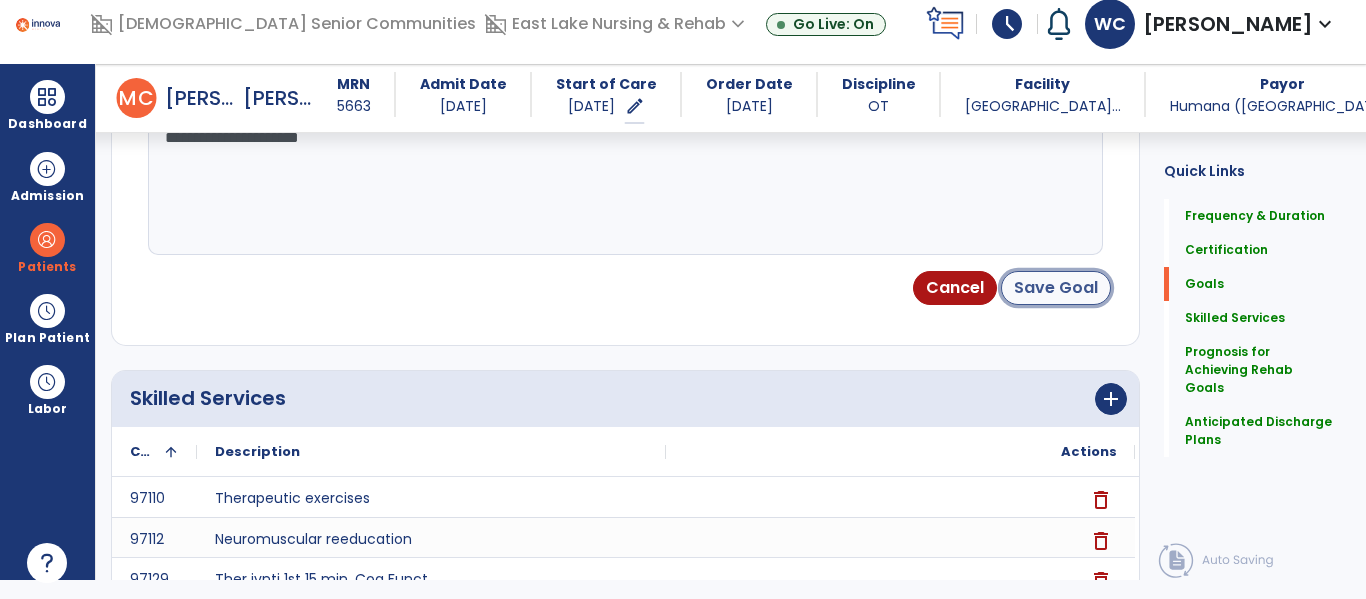 click on "Save Goal" at bounding box center (1056, 288) 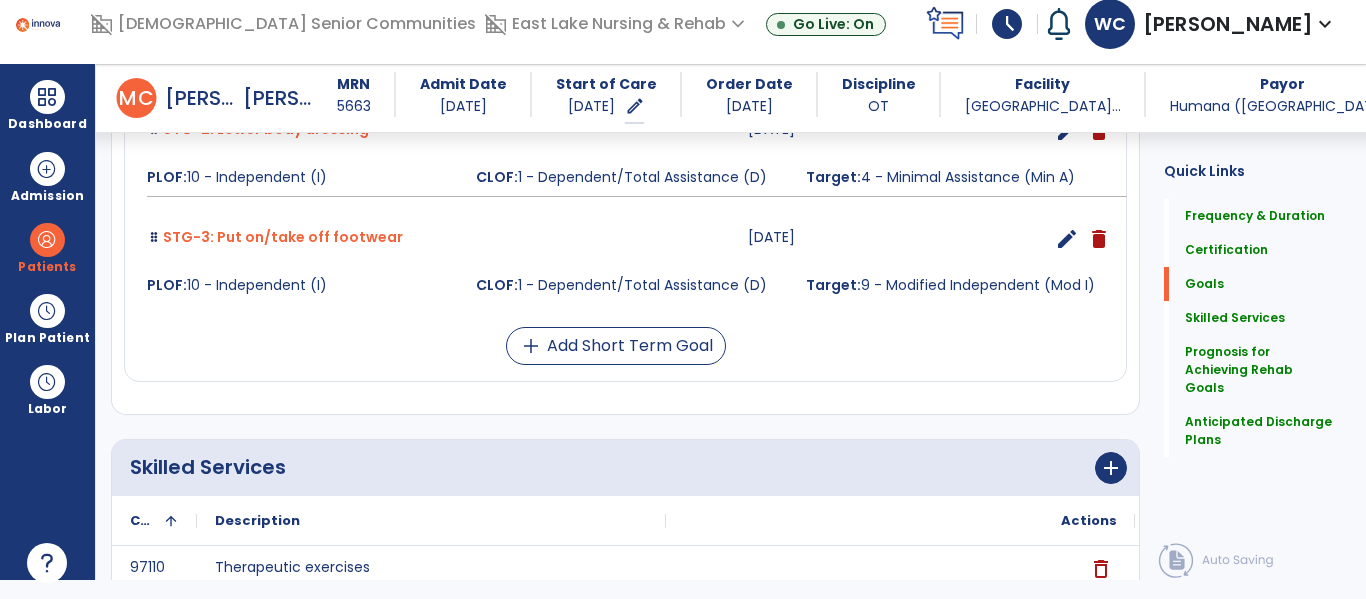 scroll, scrollTop: 255, scrollLeft: 0, axis: vertical 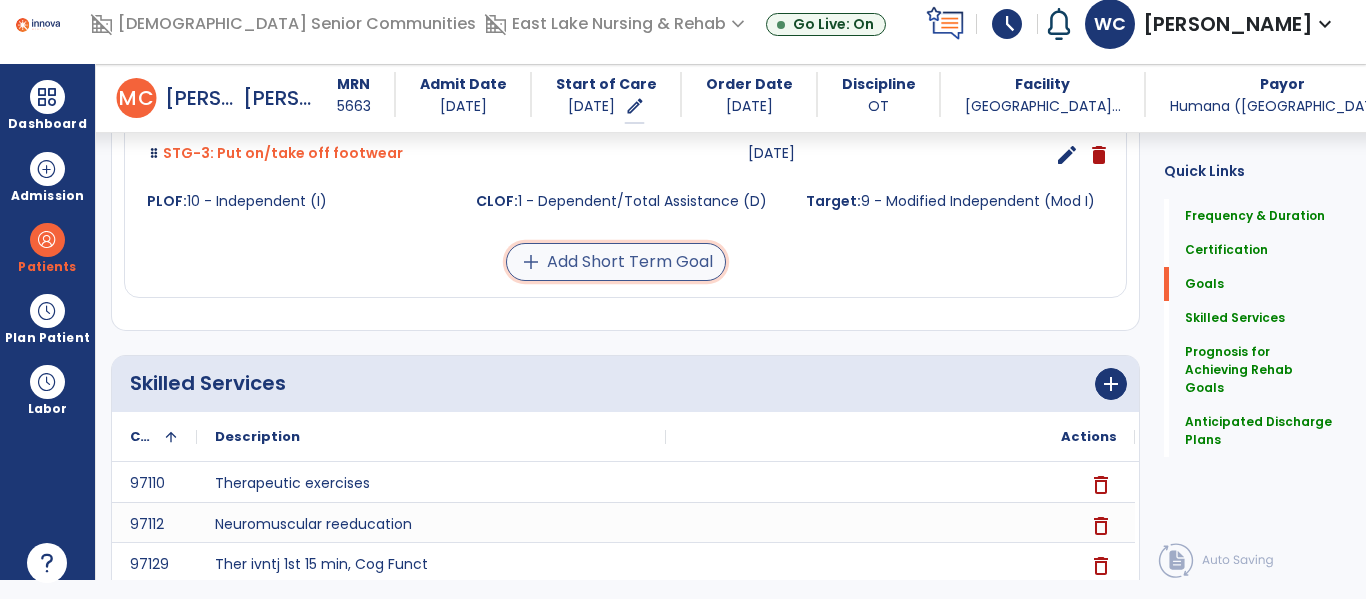click on "add  Add Short Term Goal" at bounding box center [616, 262] 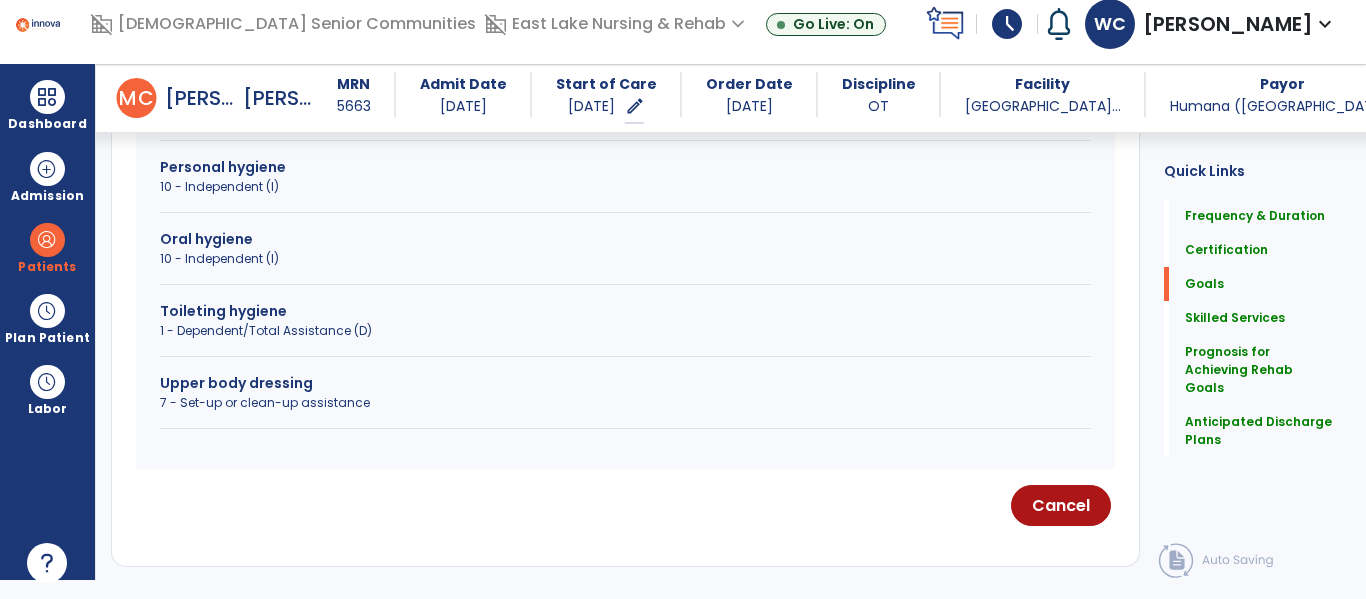 scroll, scrollTop: 564, scrollLeft: 0, axis: vertical 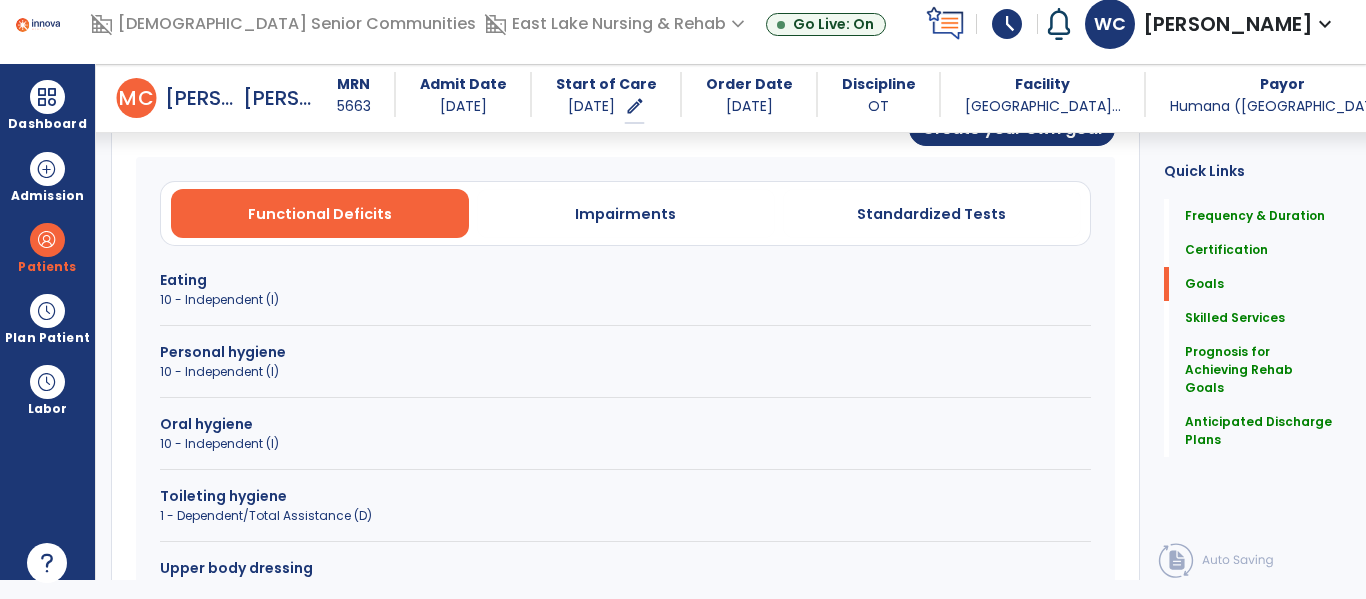 click on "1 - Dependent/Total Assistance (D)" at bounding box center (625, 516) 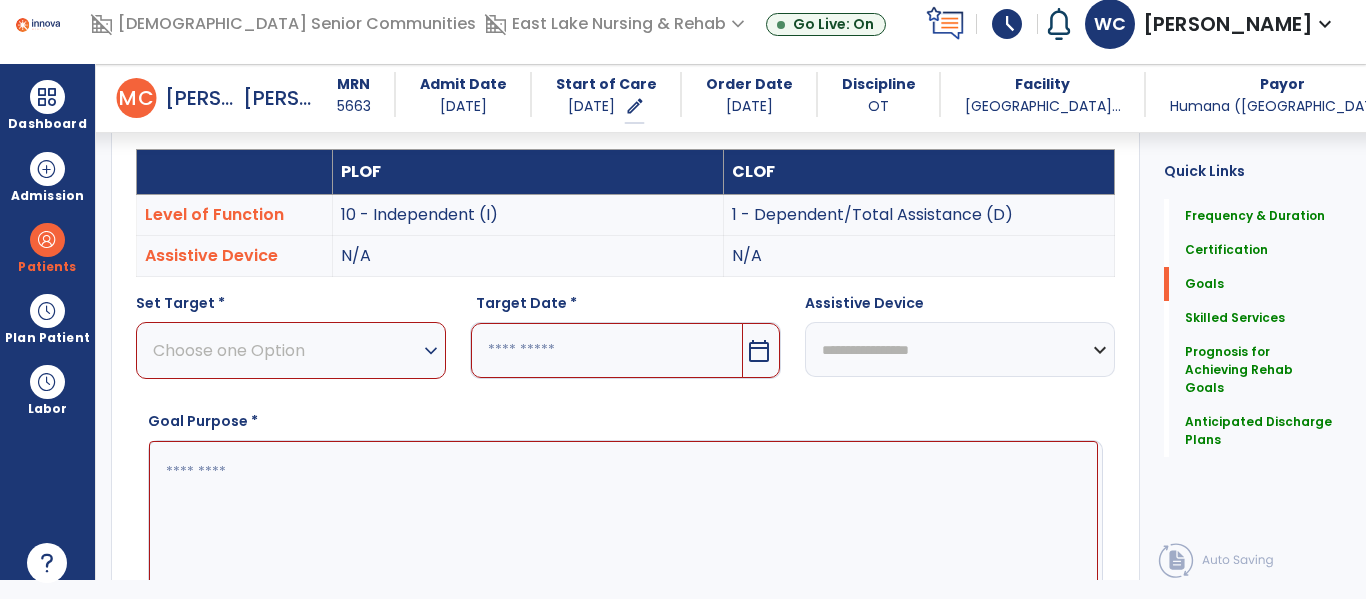 click on "expand_more" at bounding box center (431, 351) 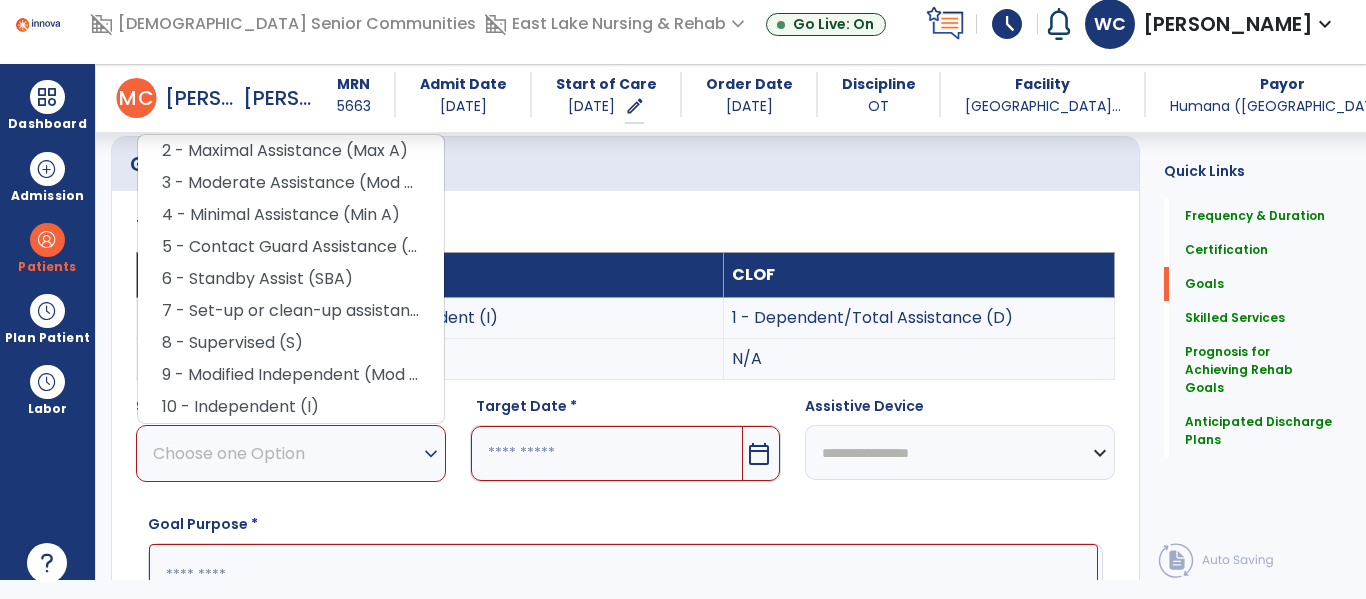 scroll, scrollTop: 418, scrollLeft: 0, axis: vertical 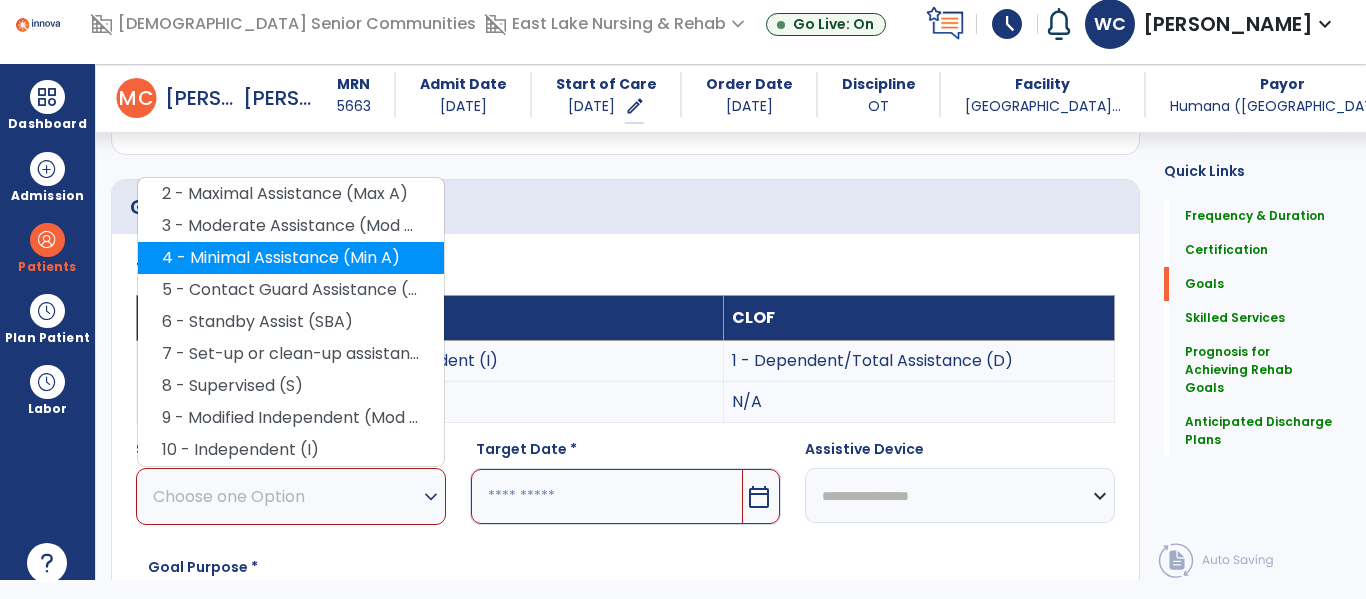 click on "4 - Minimal Assistance (Min A)" at bounding box center [291, 258] 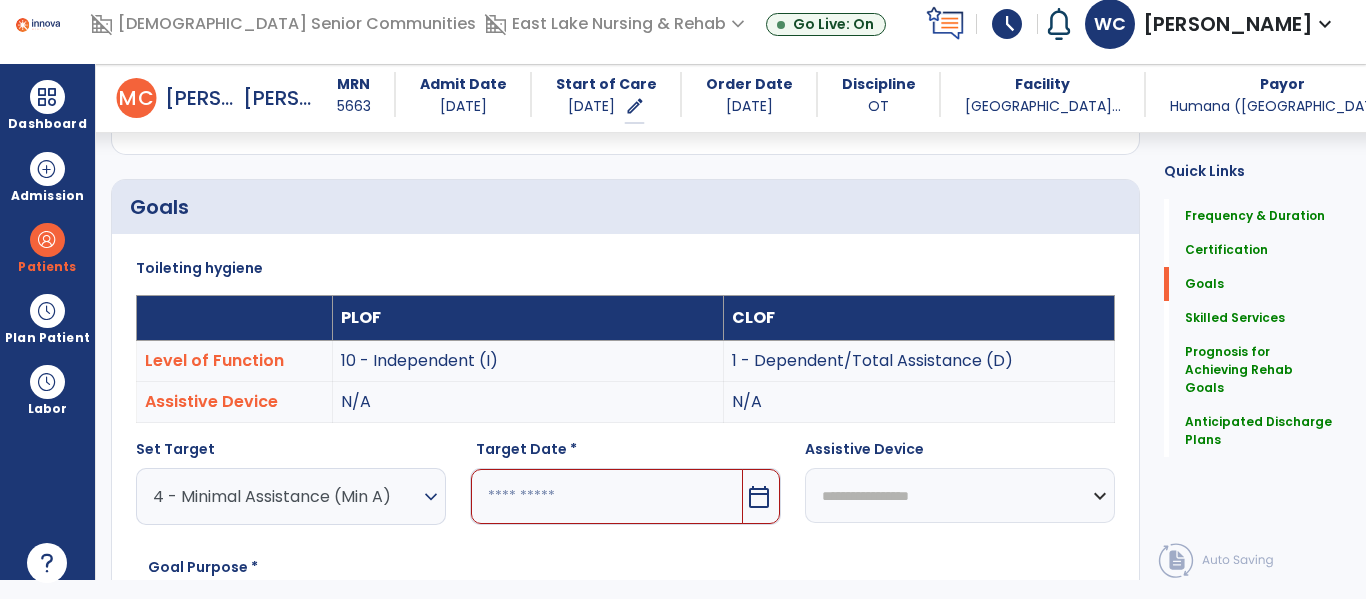 click on "calendar_today" at bounding box center (761, 496) 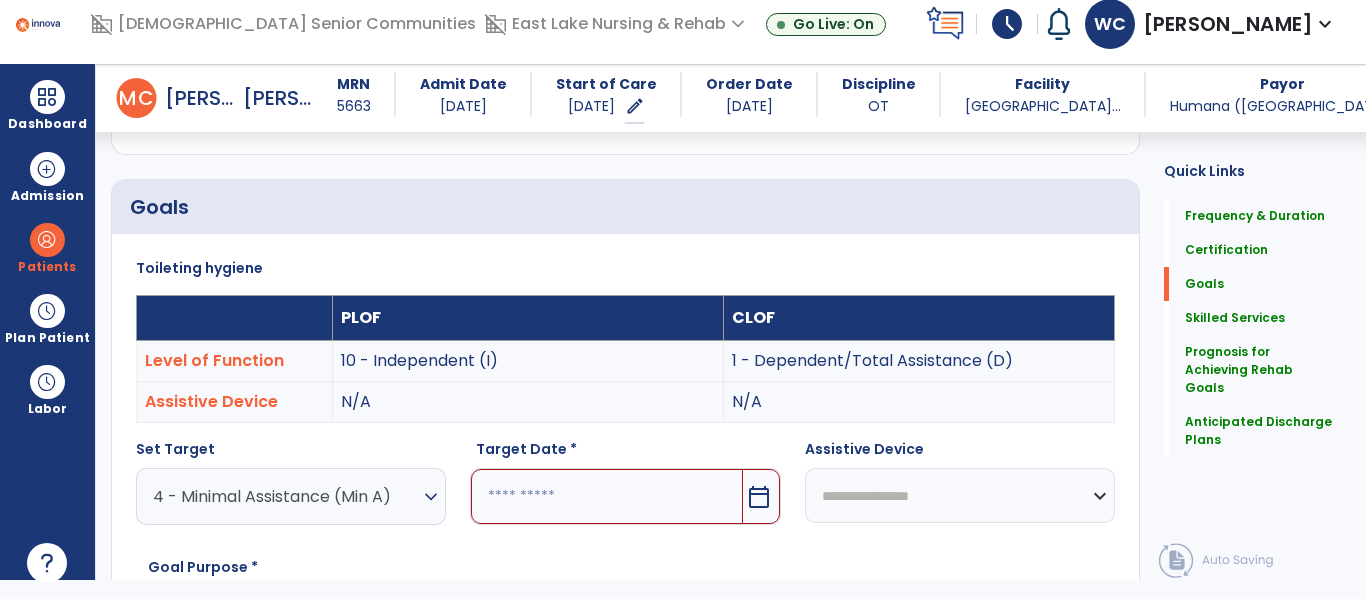 scroll, scrollTop: 760, scrollLeft: 0, axis: vertical 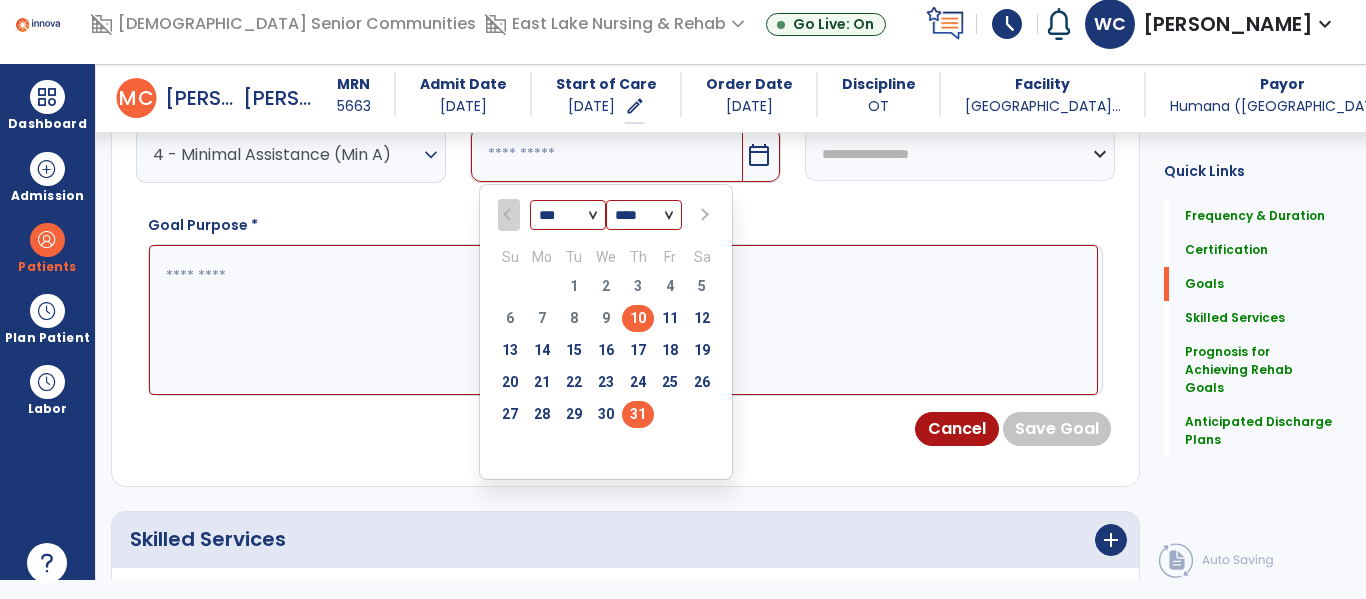 click on "31" at bounding box center [638, 414] 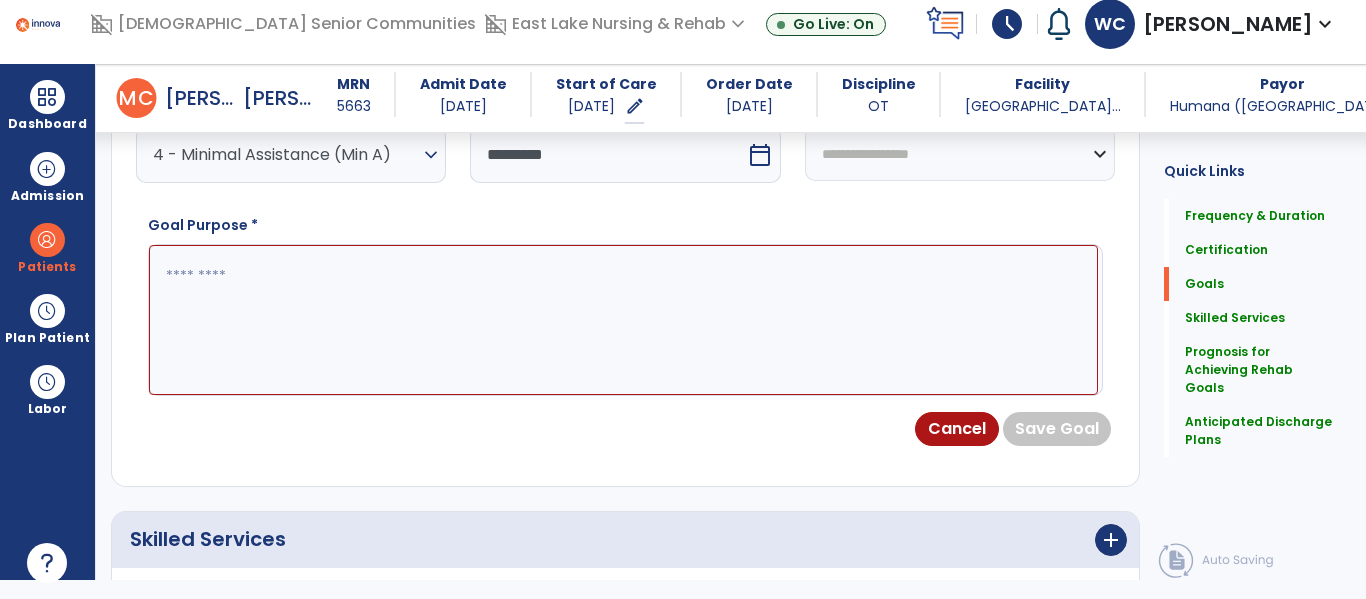 click at bounding box center (623, 320) 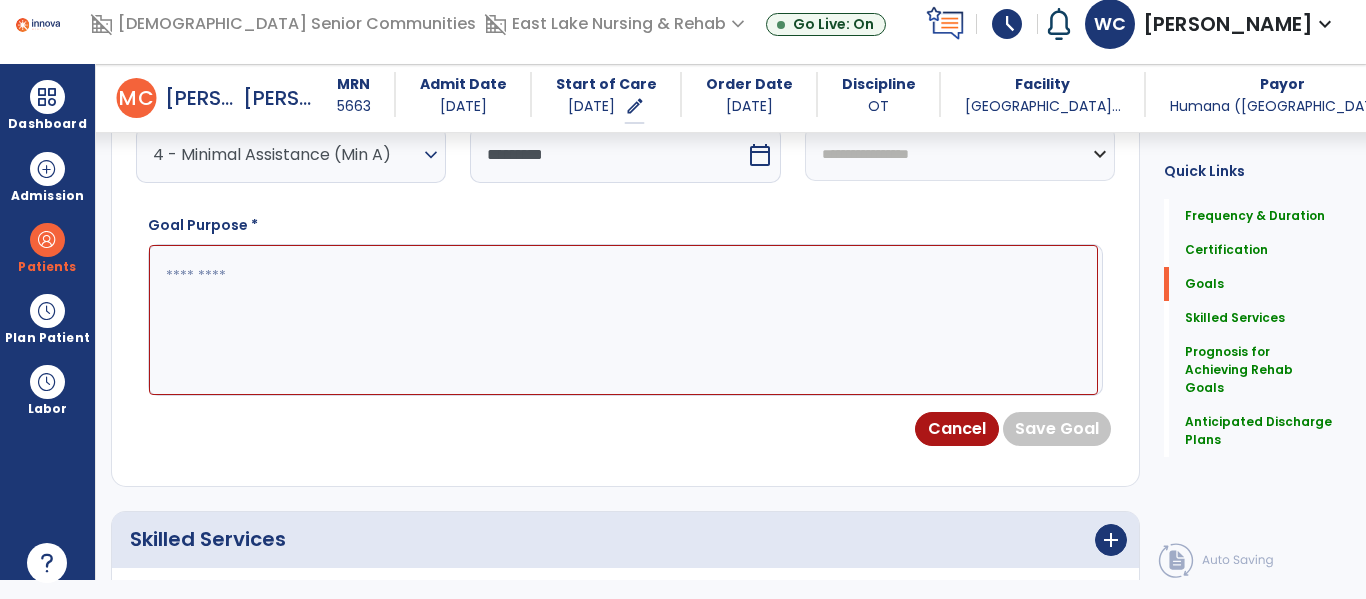 paste on "**********" 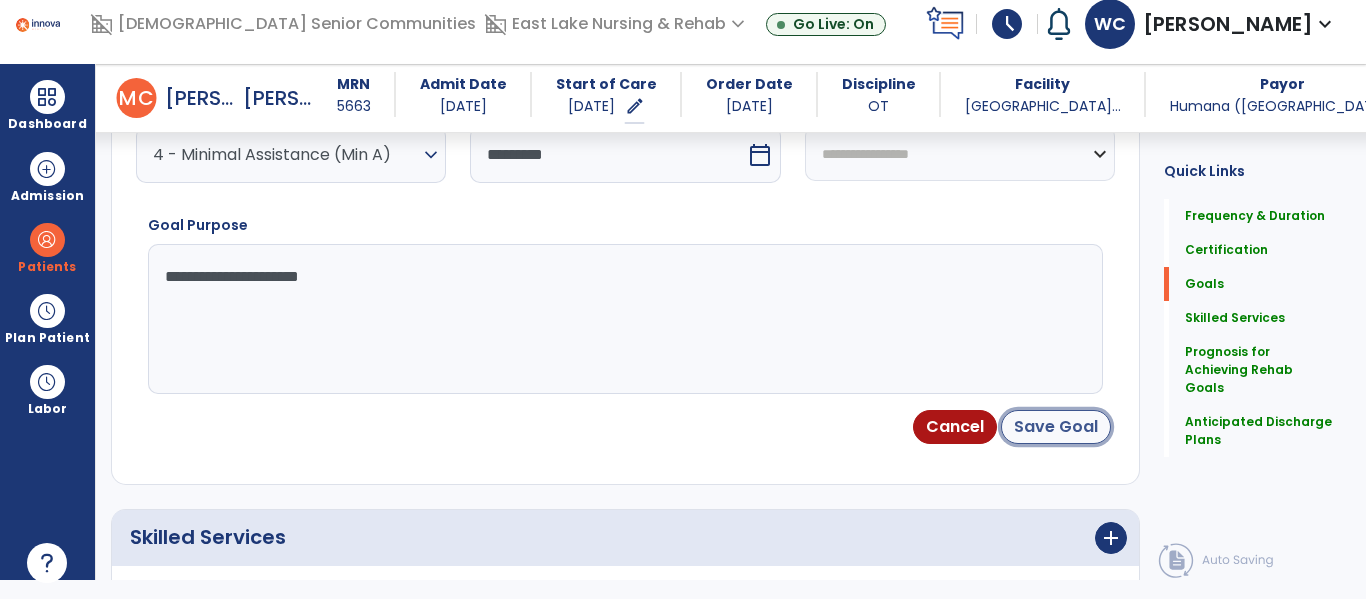 click on "Save Goal" at bounding box center [1056, 427] 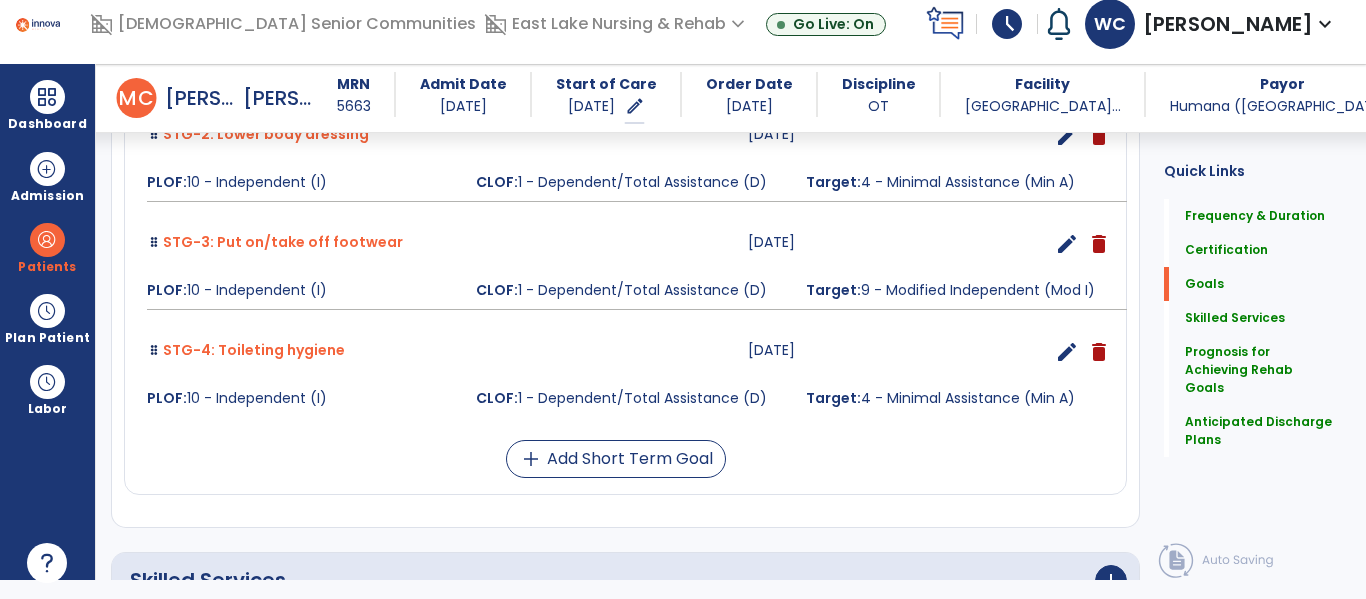 scroll, scrollTop: 837, scrollLeft: 0, axis: vertical 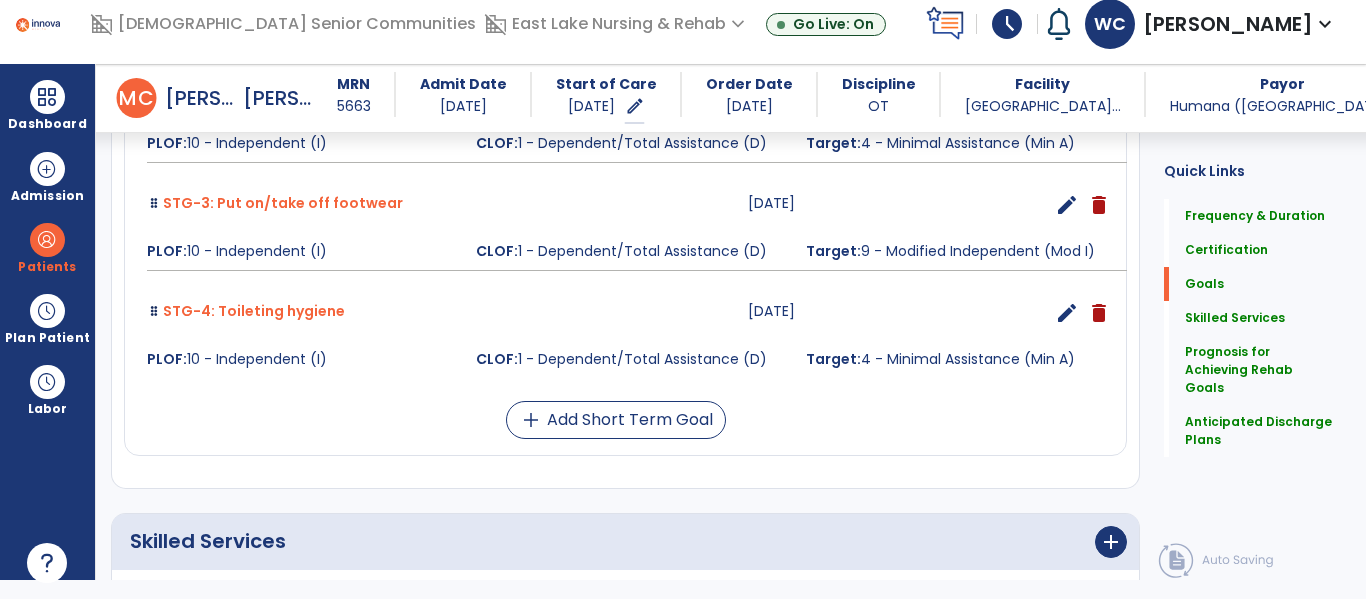 click on "Quick Links  Frequency & Duration   Frequency & Duration   Certification   Certification   Goals   Goals   Skilled Services   Skilled Services   Prognosis for Achieving Rehab Goals   Prognosis for Achieving Rehab Goals   Anticipated Discharge Plans   Anticipated Discharge Plans" 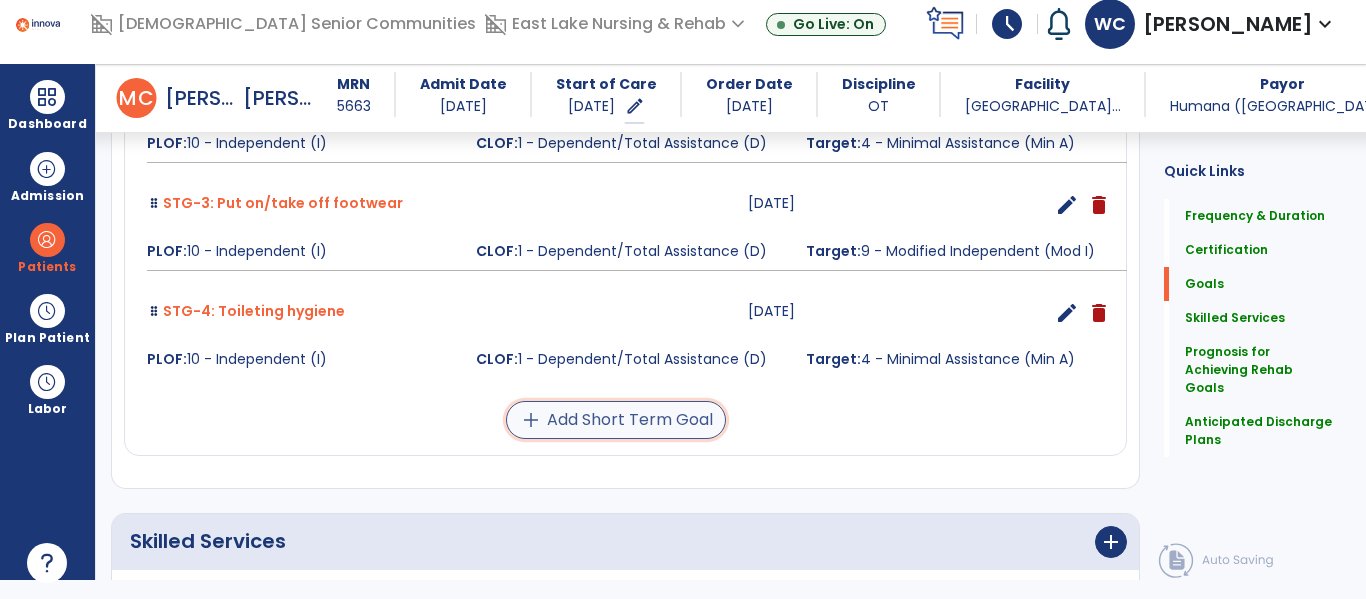 click on "add  Add Short Term Goal" at bounding box center [616, 420] 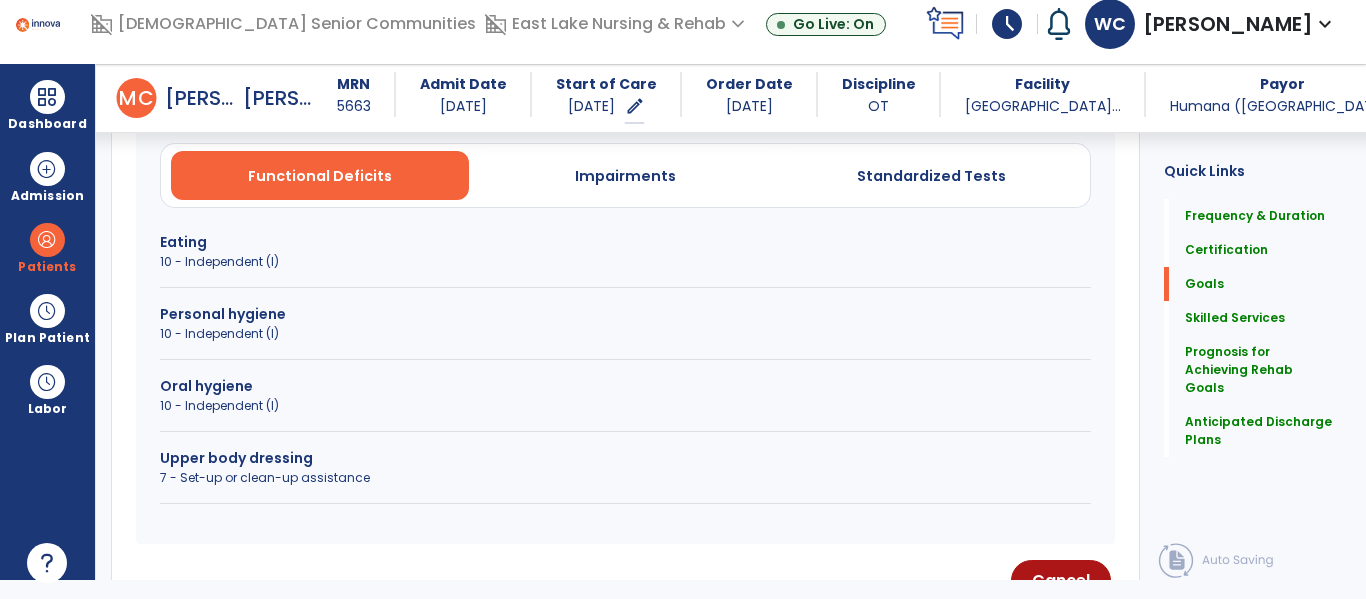 scroll, scrollTop: 596, scrollLeft: 0, axis: vertical 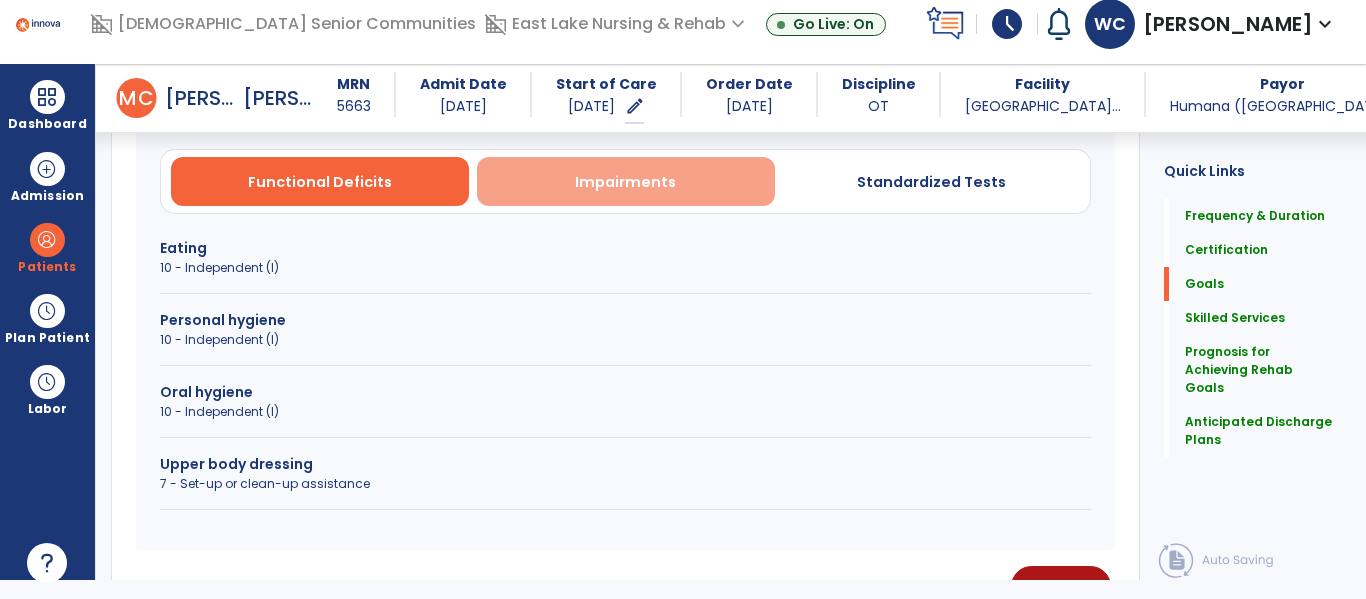 click on "Impairments" at bounding box center [626, 181] 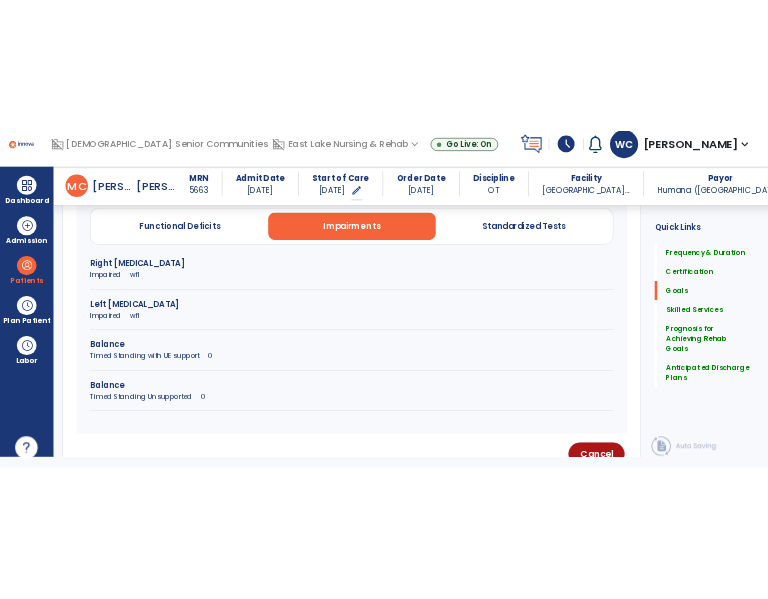 scroll, scrollTop: 609, scrollLeft: 0, axis: vertical 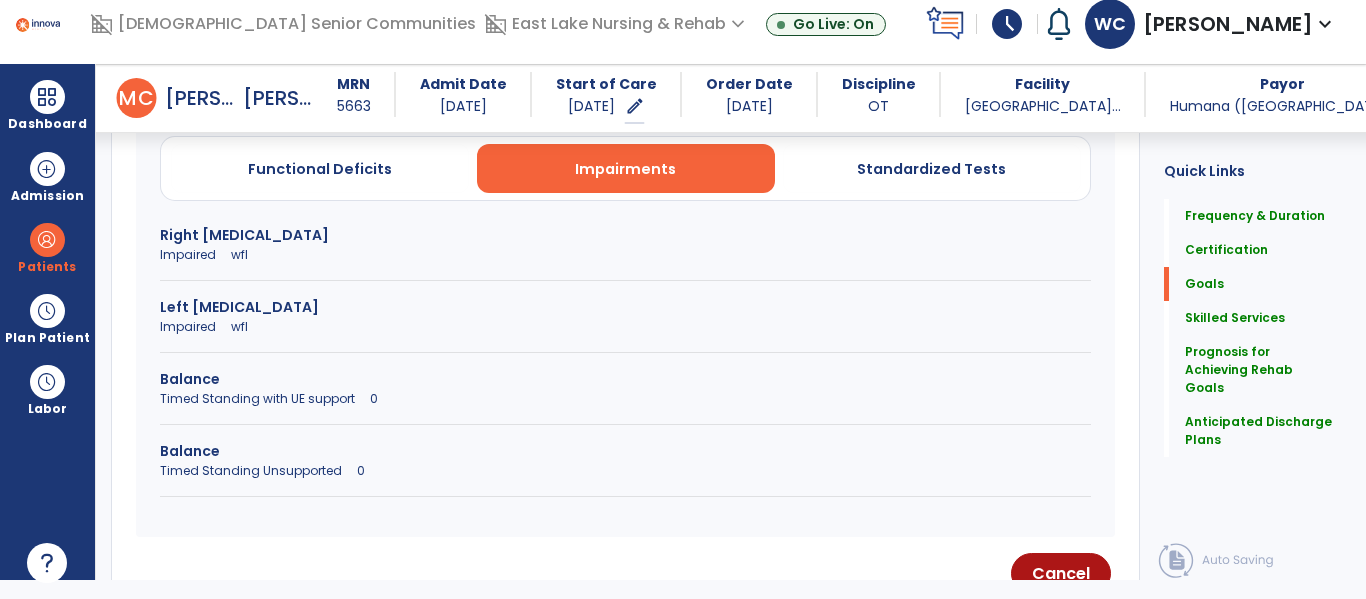 click on "Timed Standing with UE support      0" at bounding box center (625, 399) 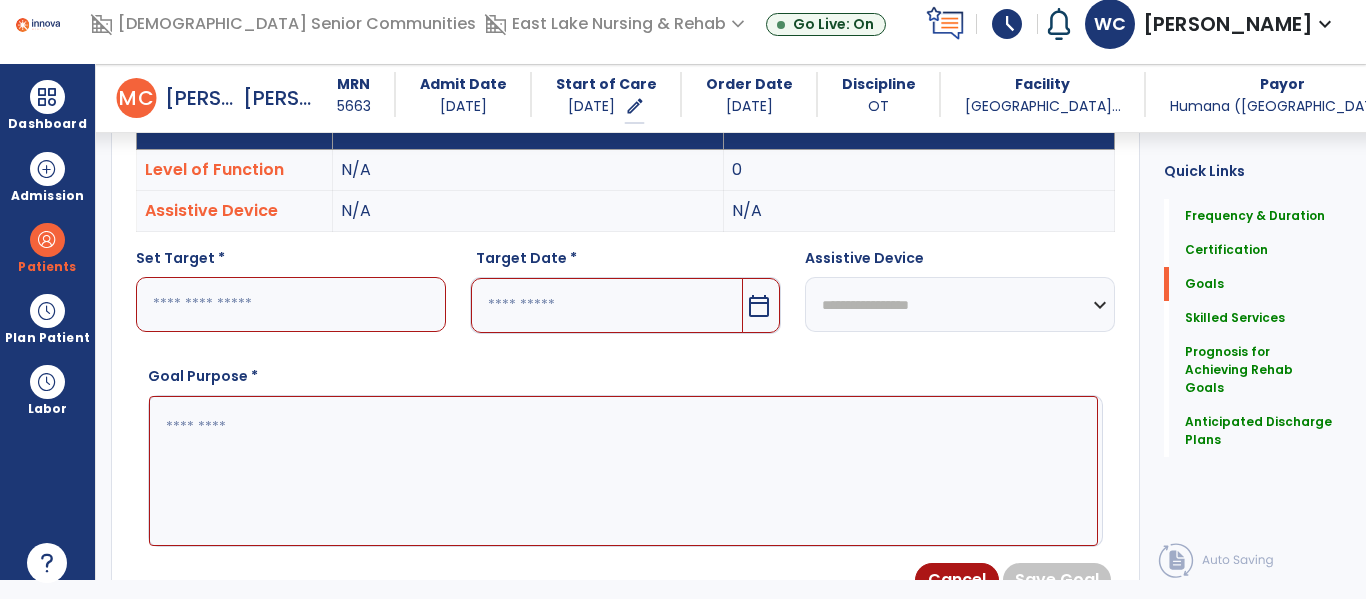 click at bounding box center (291, 304) 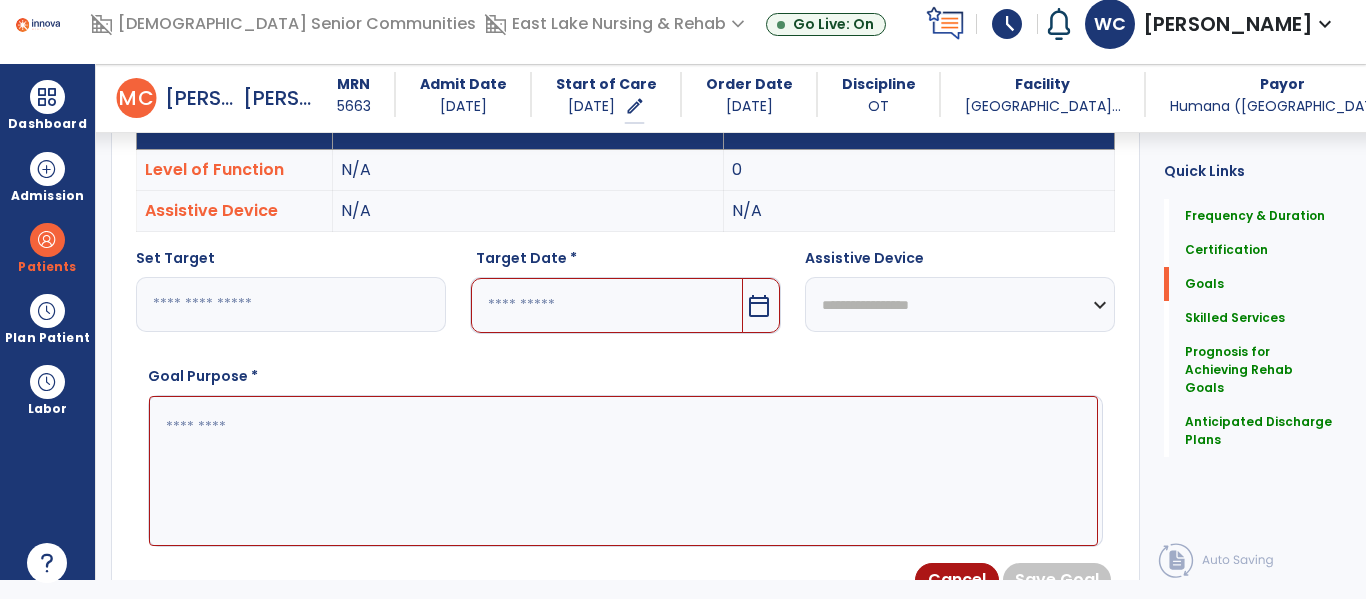 type on "*" 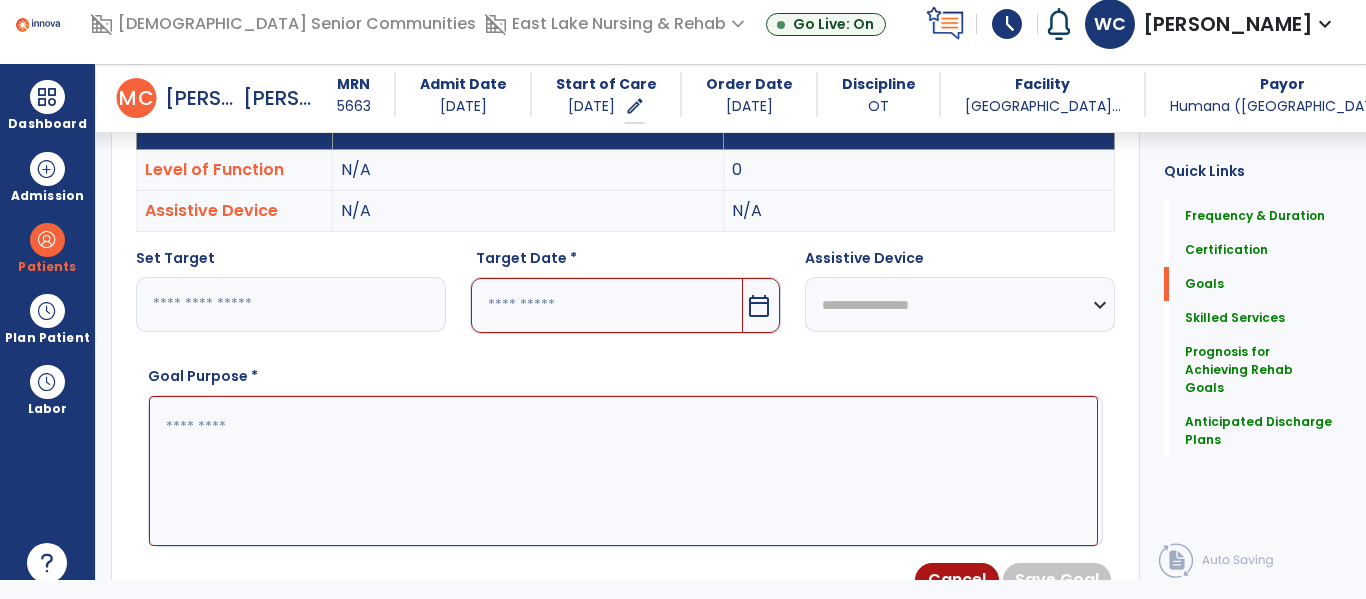 click on "calendar_today" at bounding box center (759, 306) 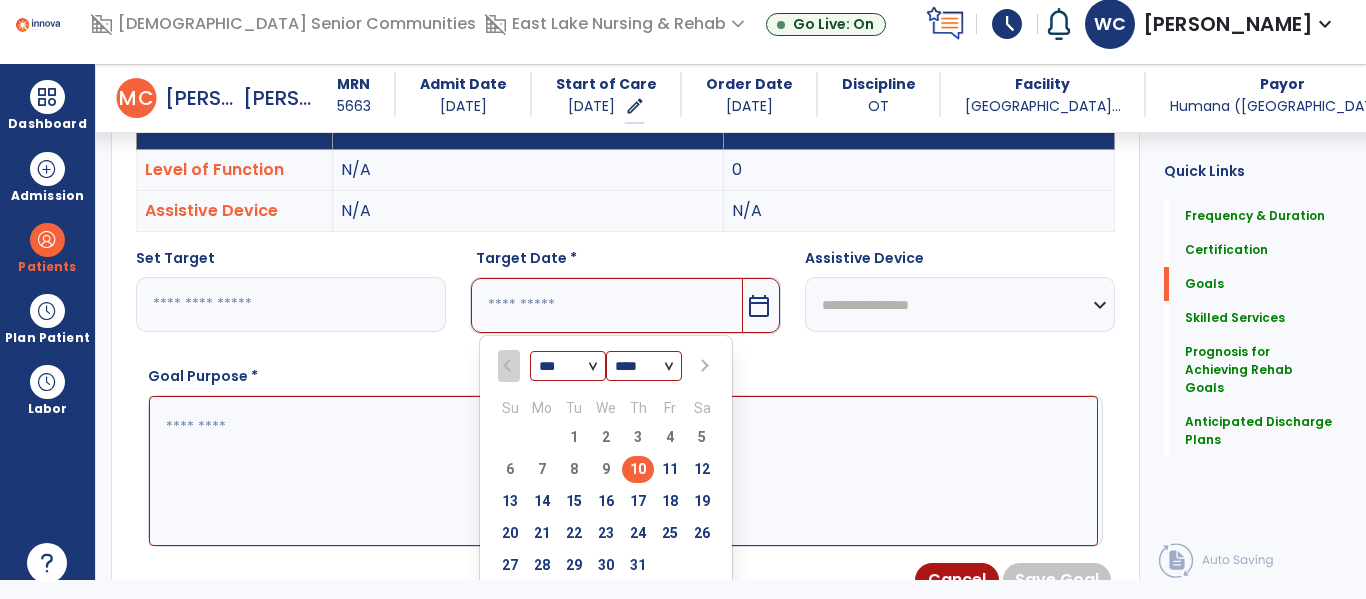 click at bounding box center [703, 366] 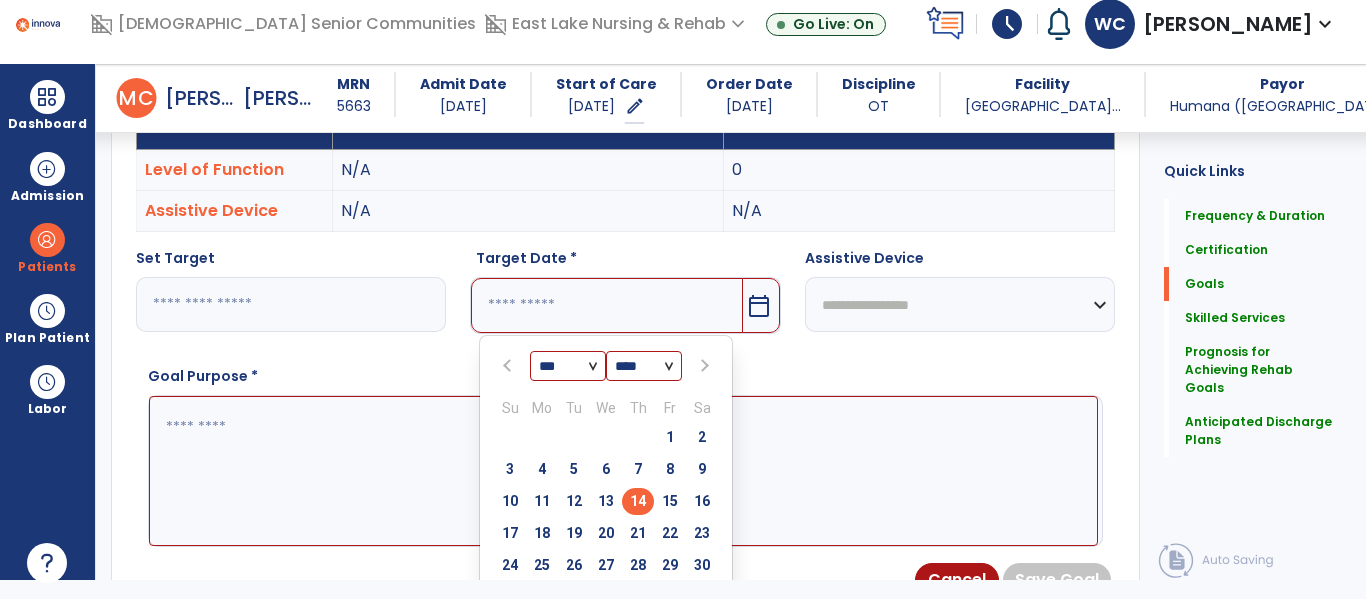 click on "14" at bounding box center [638, 501] 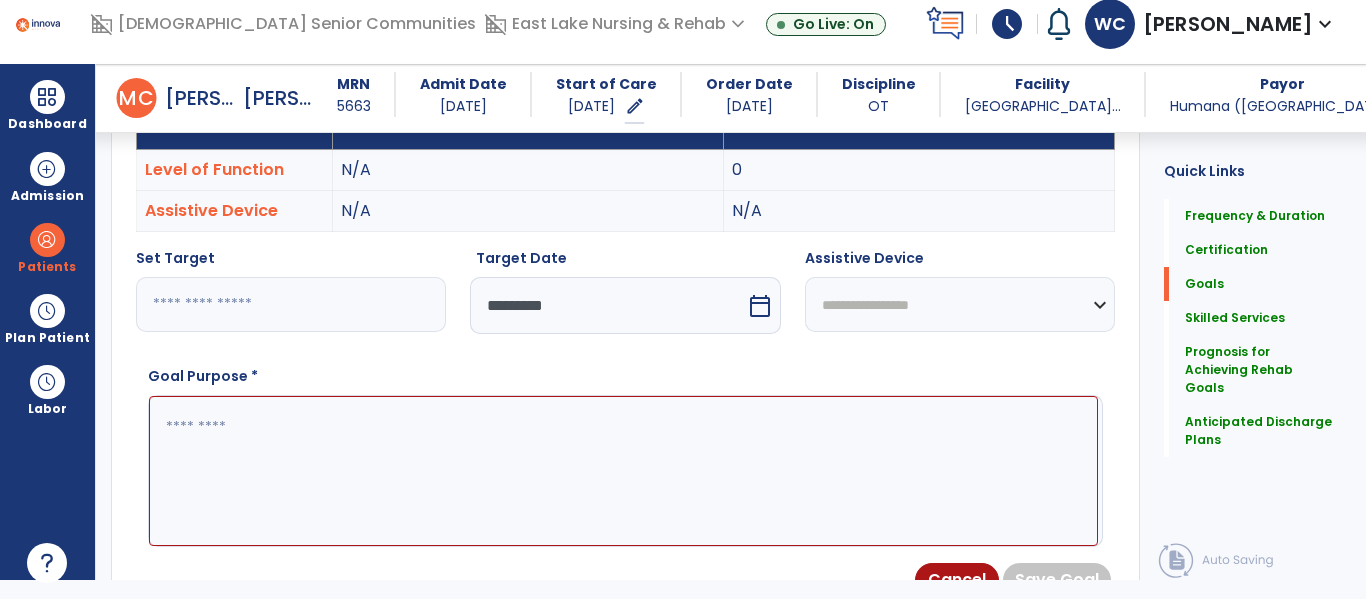 click at bounding box center [623, 471] 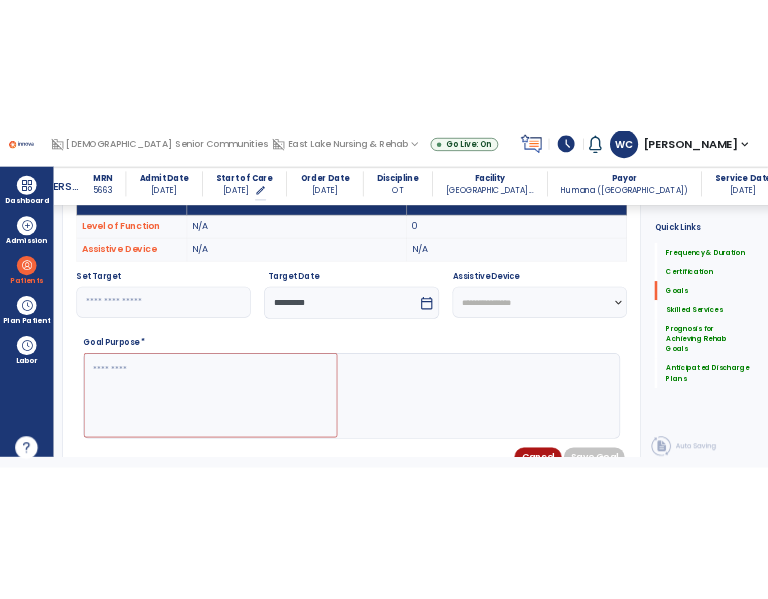 scroll, scrollTop: 797, scrollLeft: 0, axis: vertical 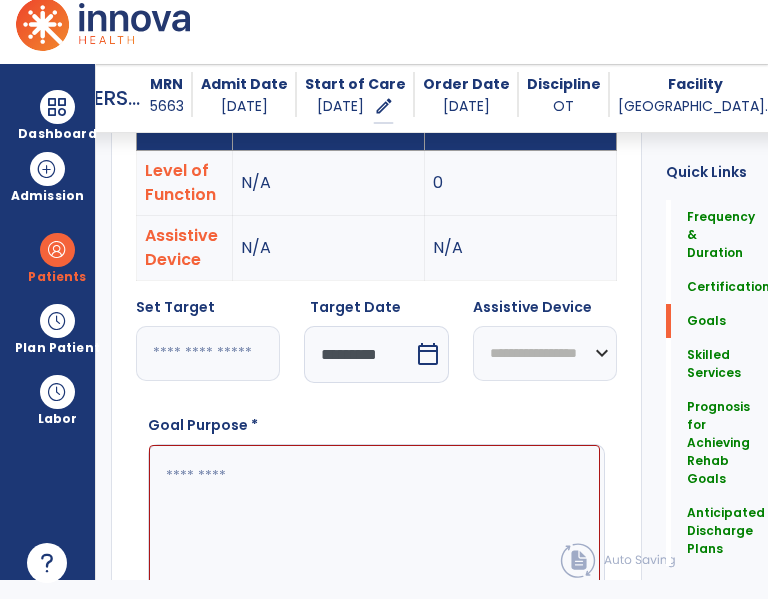 click at bounding box center (374, 520) 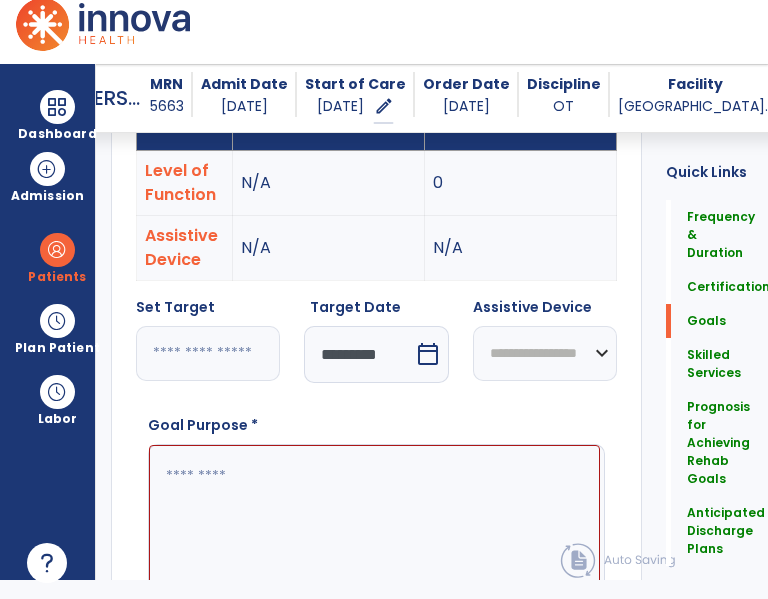 paste on "**********" 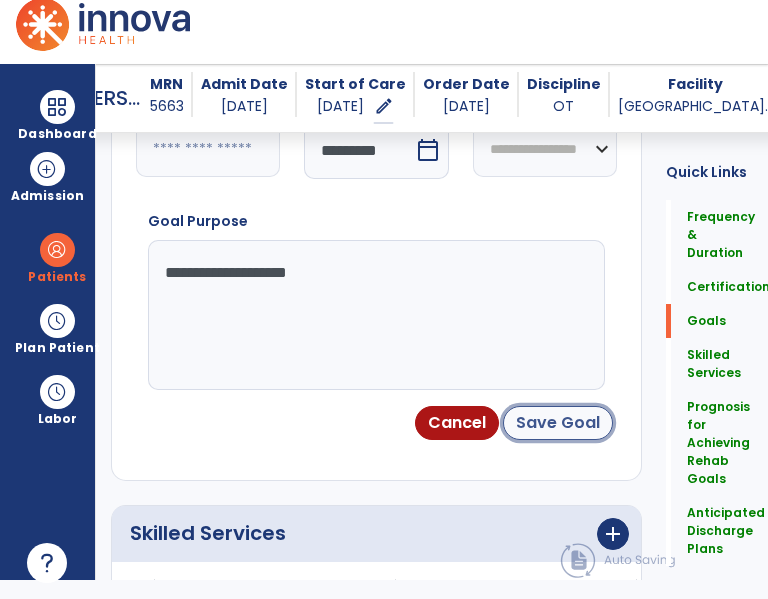 click on "Save Goal" at bounding box center [558, 423] 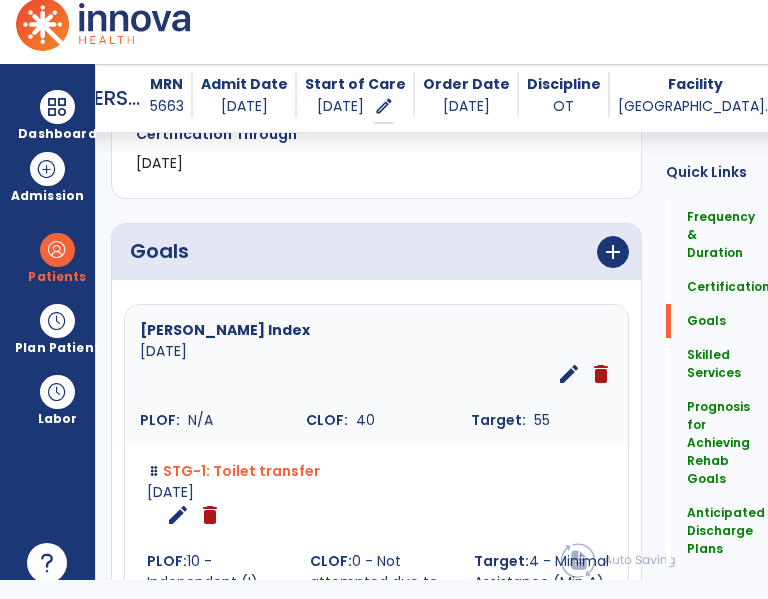 scroll, scrollTop: 572, scrollLeft: 0, axis: vertical 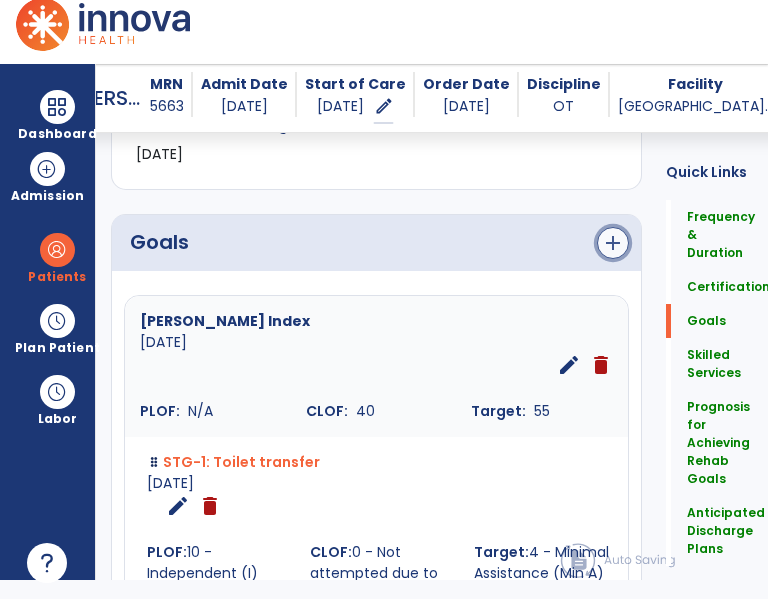 click on "add" at bounding box center [613, 243] 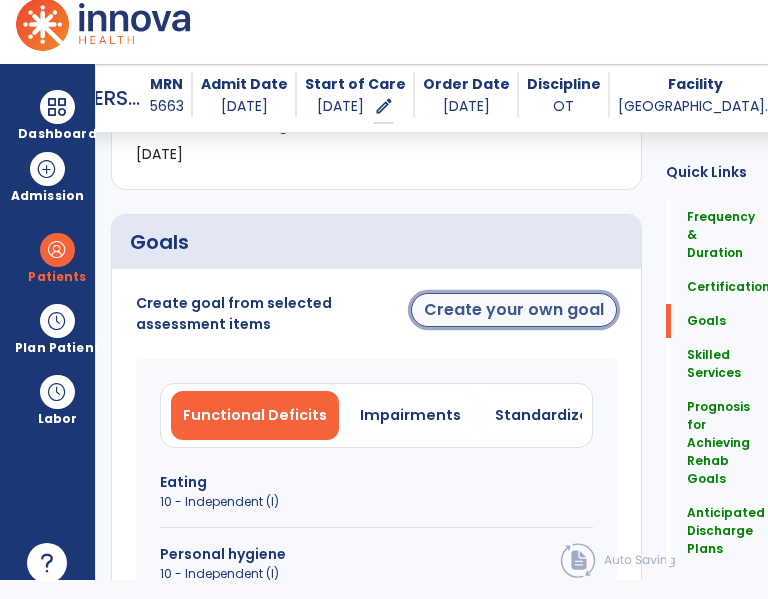 click on "Create your own goal" at bounding box center (514, 310) 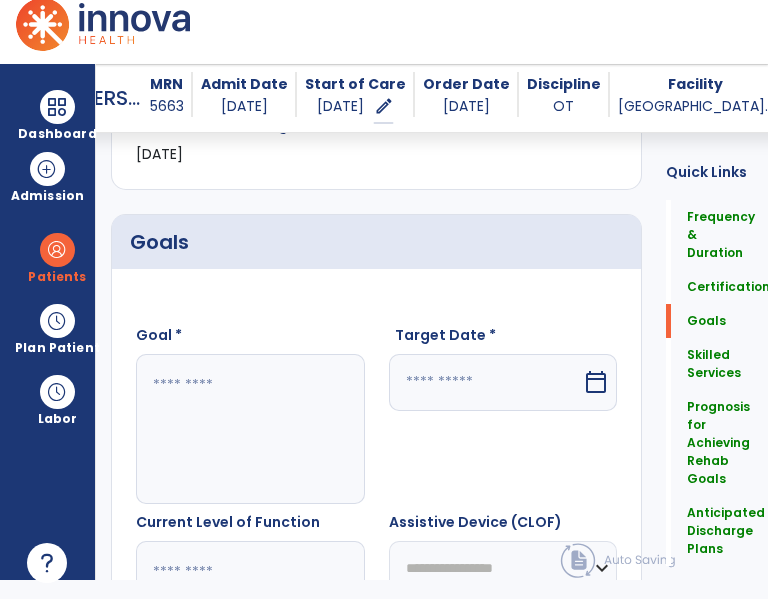 click at bounding box center [249, 429] 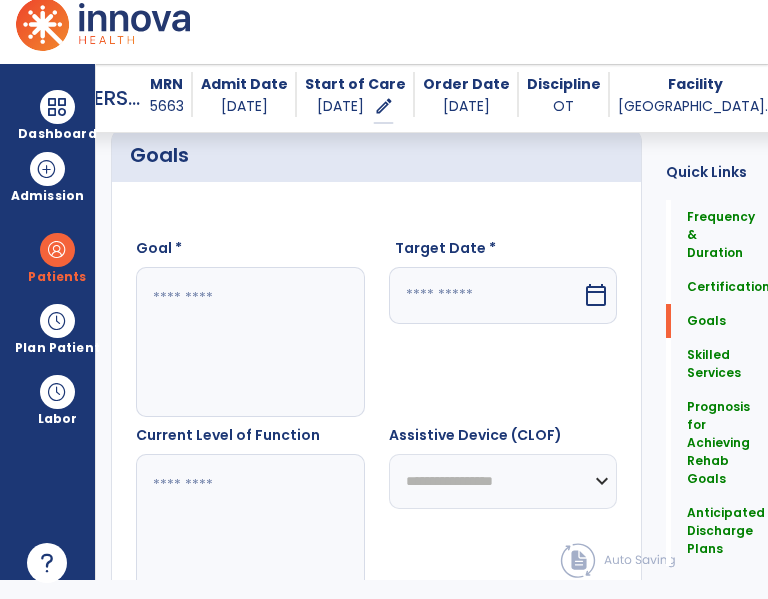 scroll, scrollTop: 647, scrollLeft: 0, axis: vertical 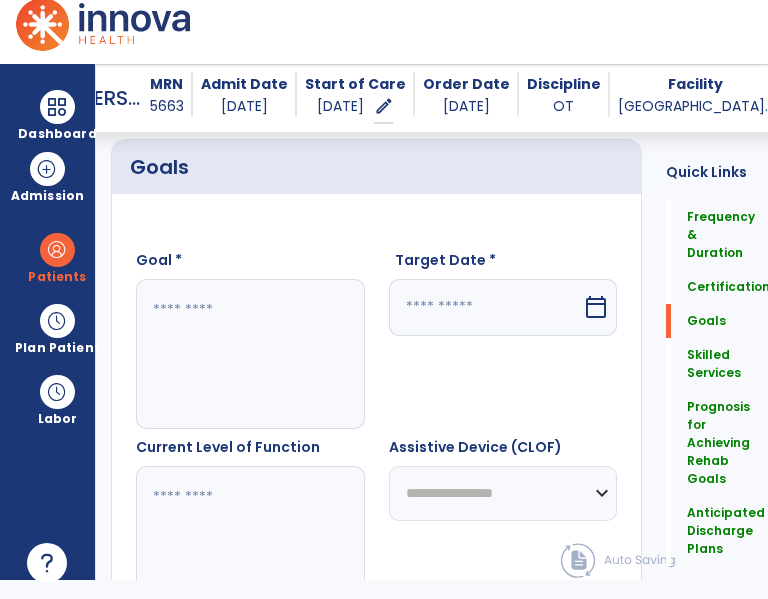 click at bounding box center [249, 354] 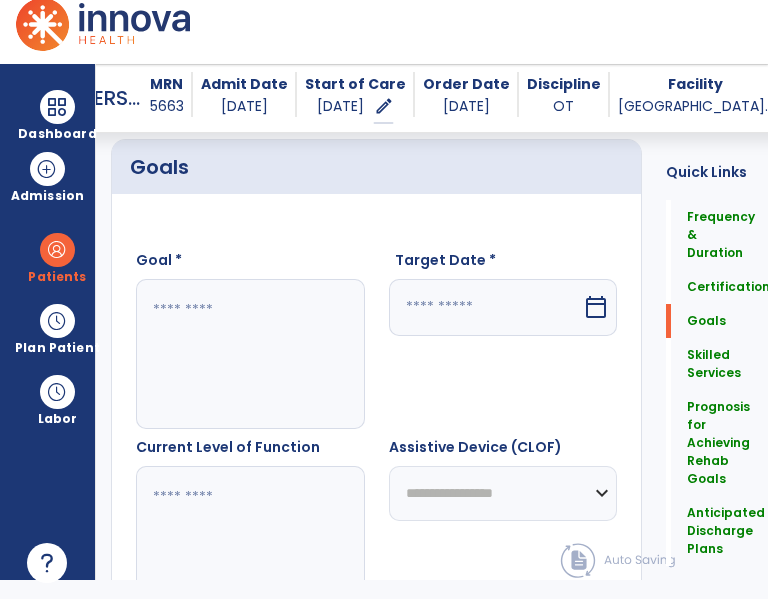 paste on "**********" 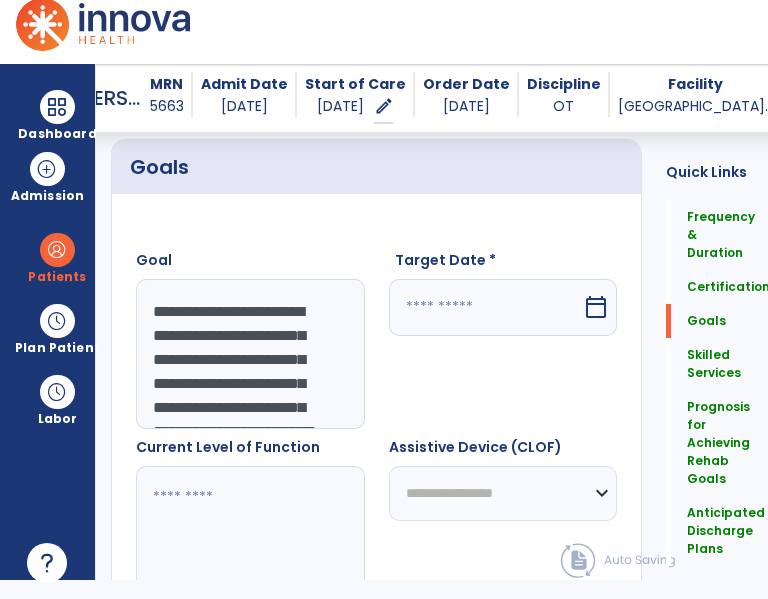 scroll, scrollTop: 135, scrollLeft: 0, axis: vertical 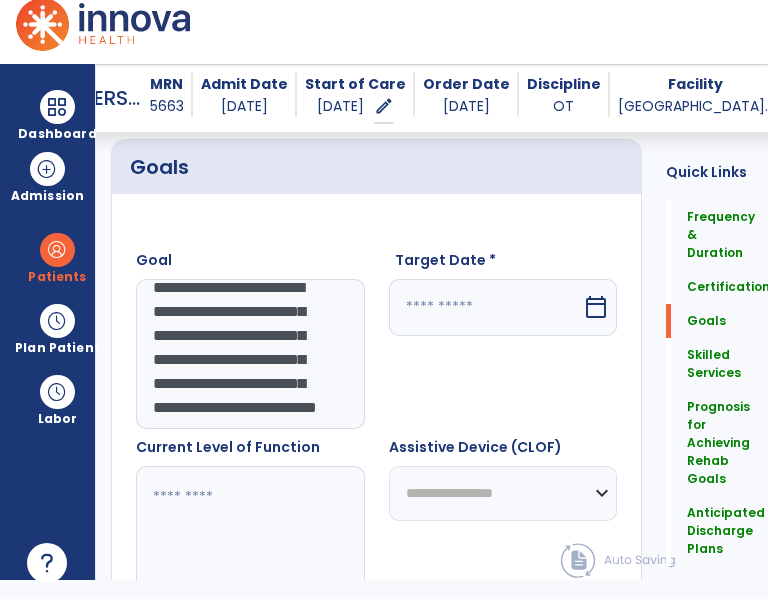 type on "**********" 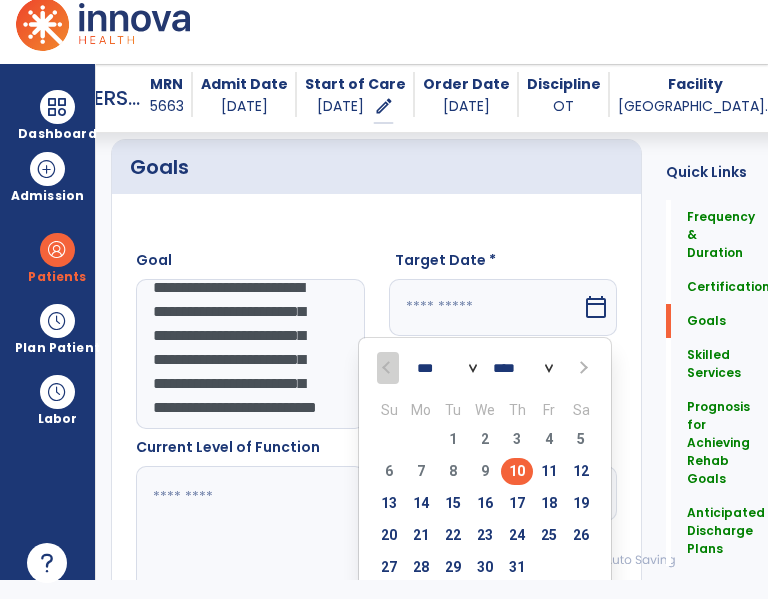 click at bounding box center (581, 367) 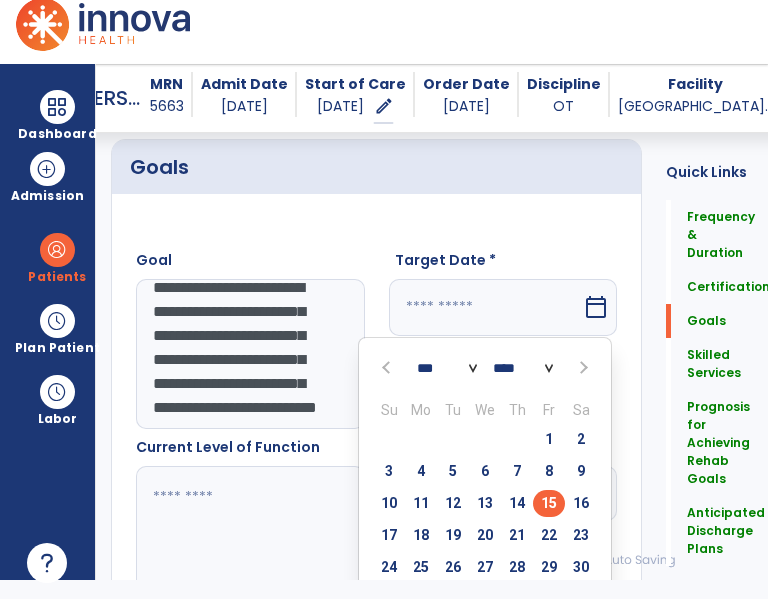 click on "15" at bounding box center (549, 503) 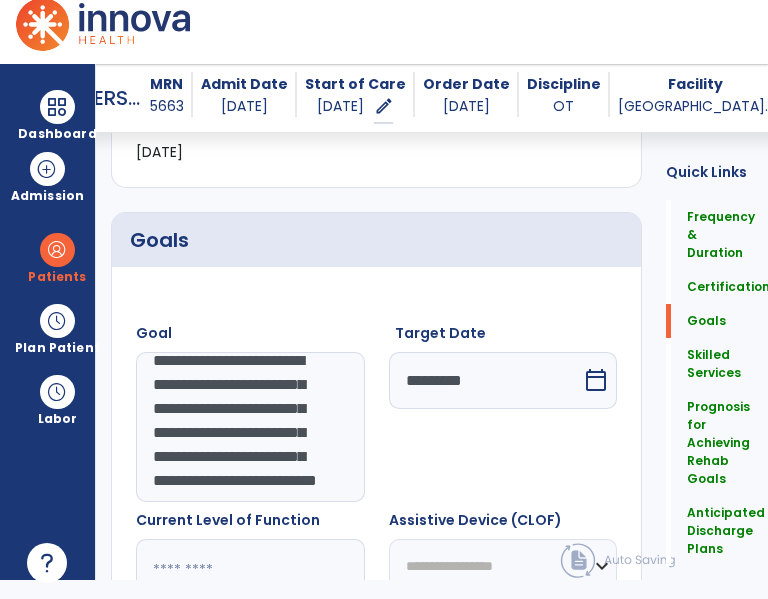 scroll, scrollTop: 572, scrollLeft: 0, axis: vertical 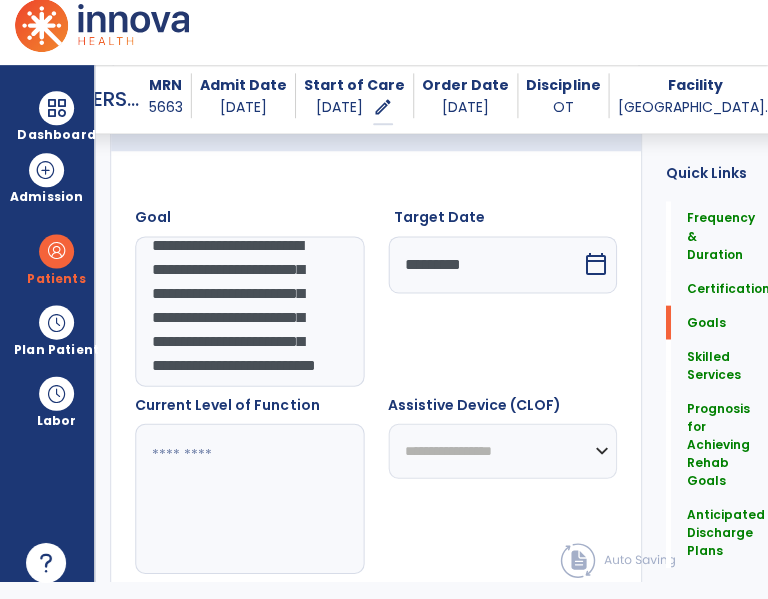 click on "**********" at bounding box center [249, 312] 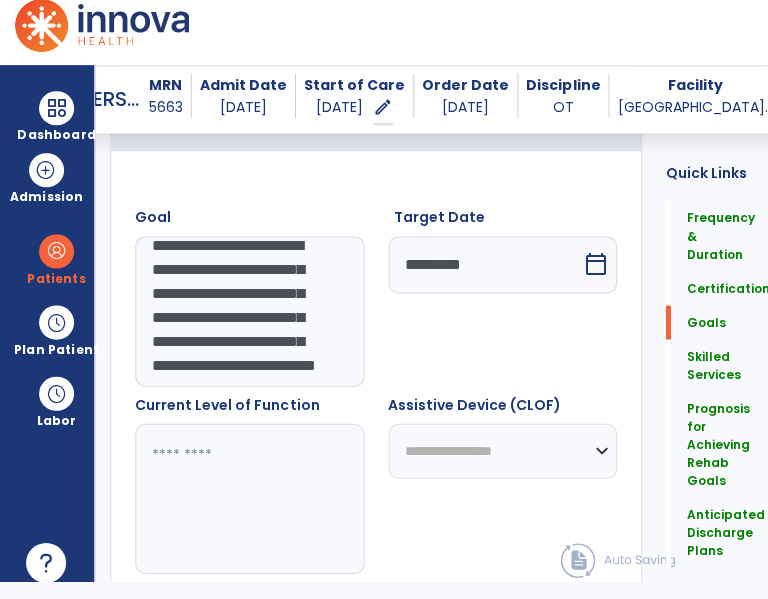 scroll, scrollTop: 135, scrollLeft: 0, axis: vertical 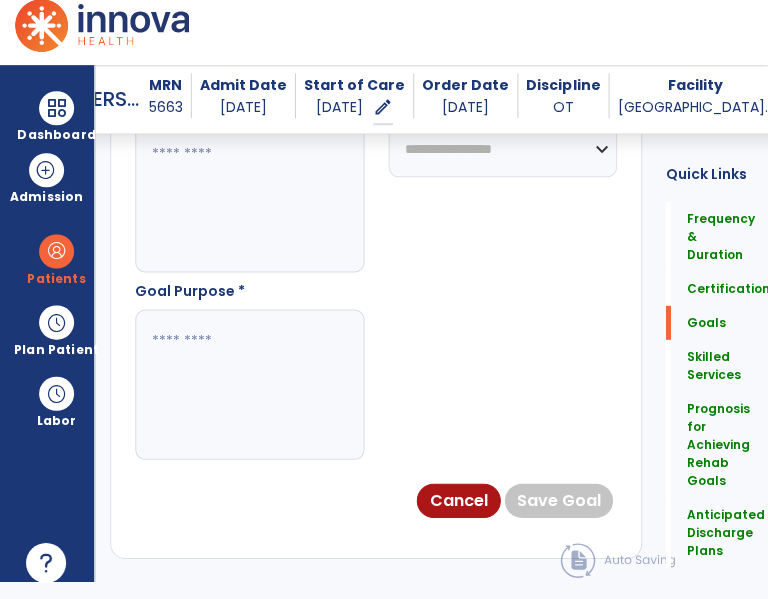type on "**********" 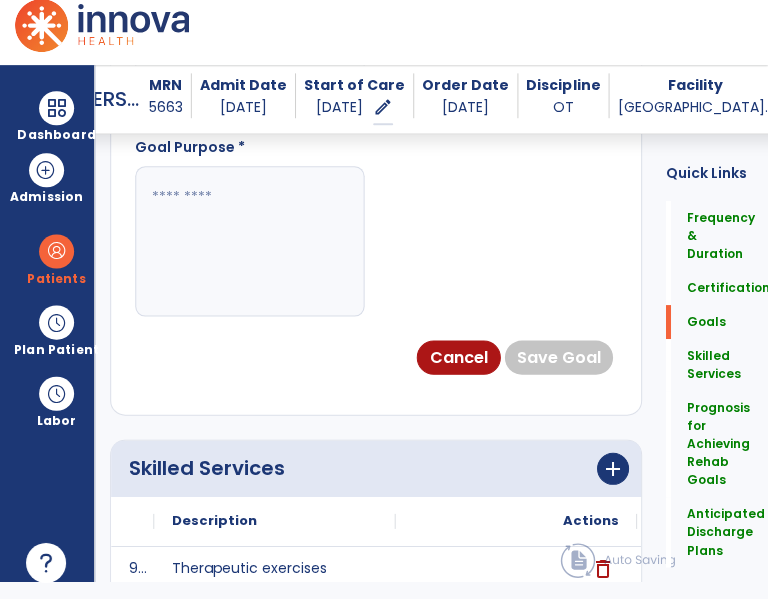 scroll, scrollTop: 1493, scrollLeft: 0, axis: vertical 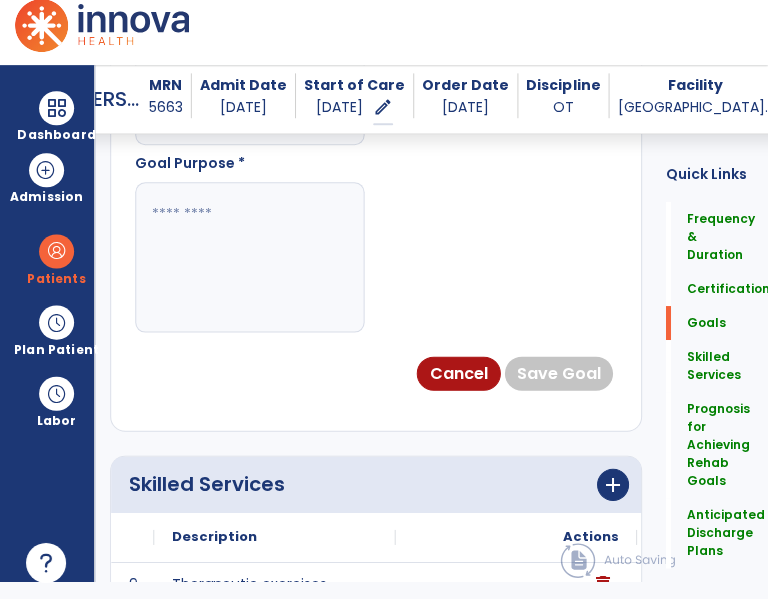 click at bounding box center [249, 258] 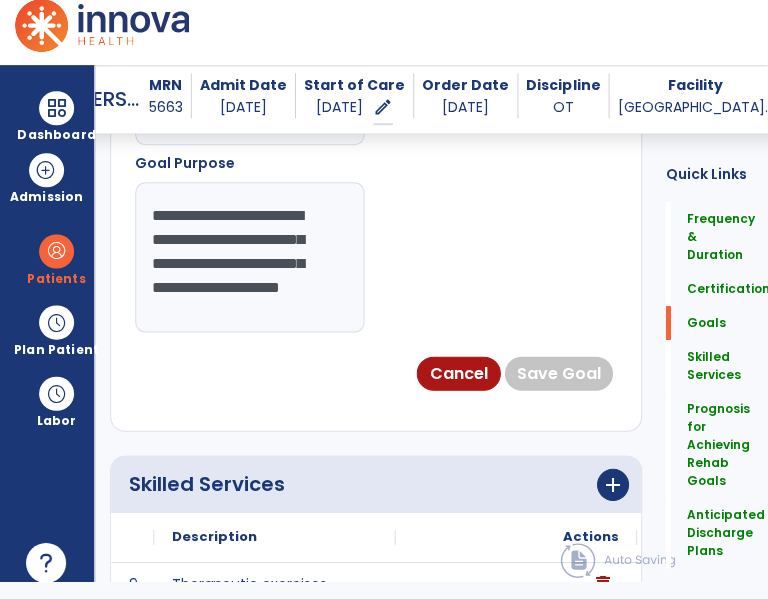 scroll, scrollTop: 39, scrollLeft: 0, axis: vertical 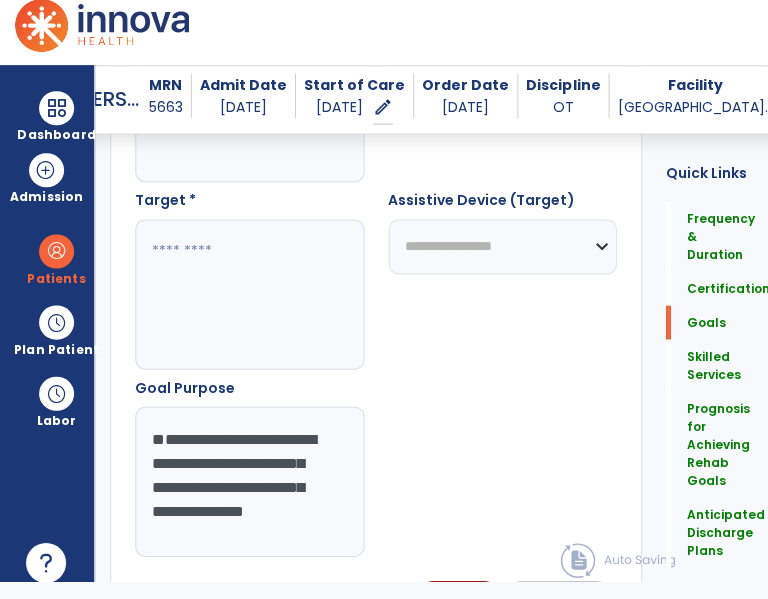 type on "**********" 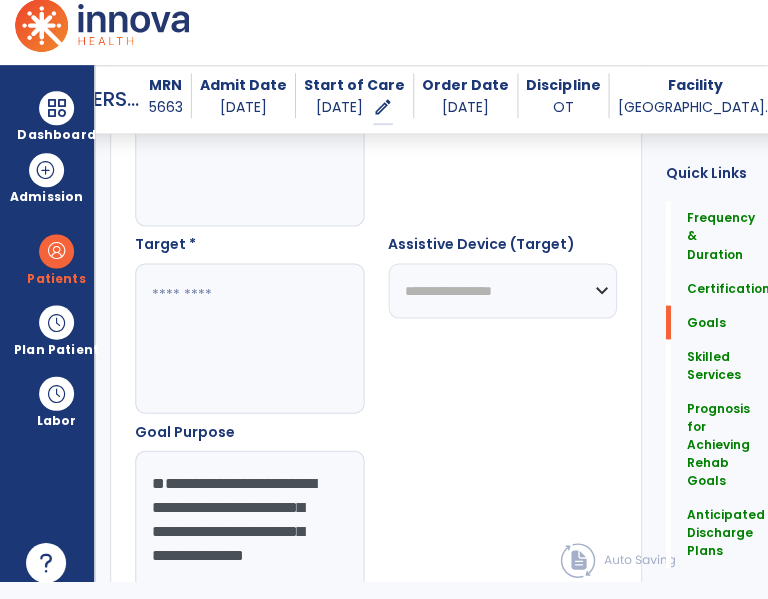 click at bounding box center (249, 339) 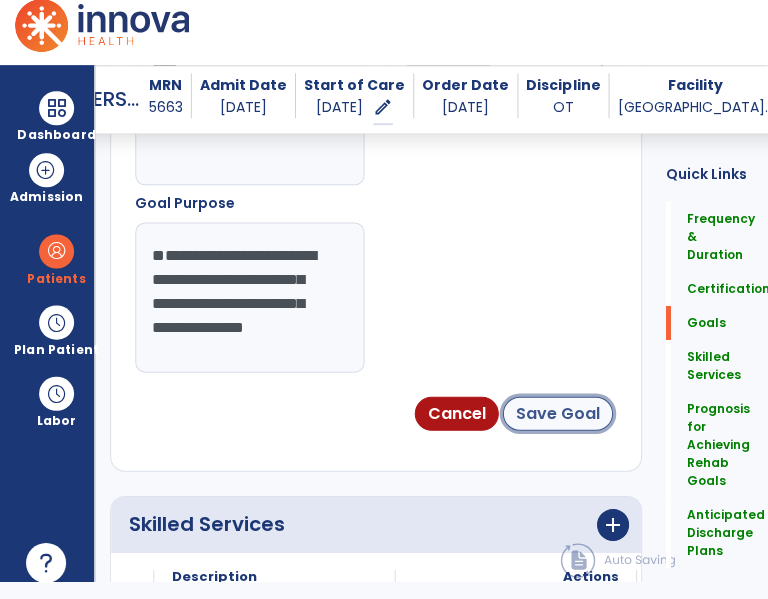 click on "Save Goal" at bounding box center (558, 414) 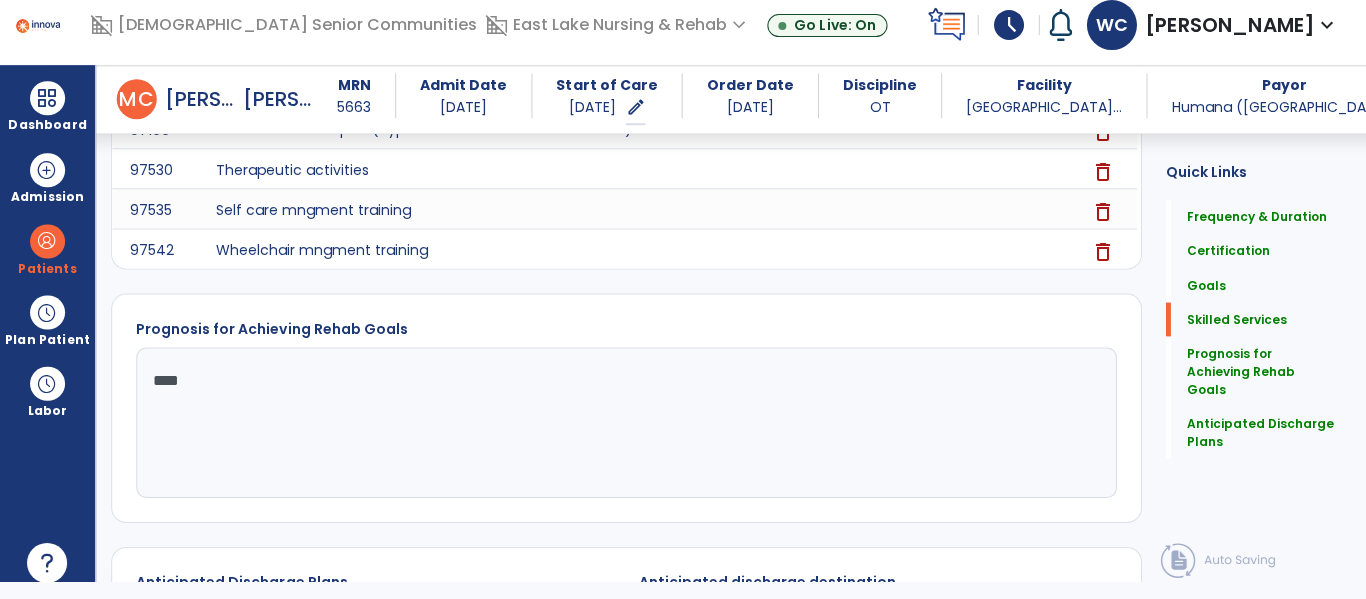 scroll, scrollTop: 2072, scrollLeft: 0, axis: vertical 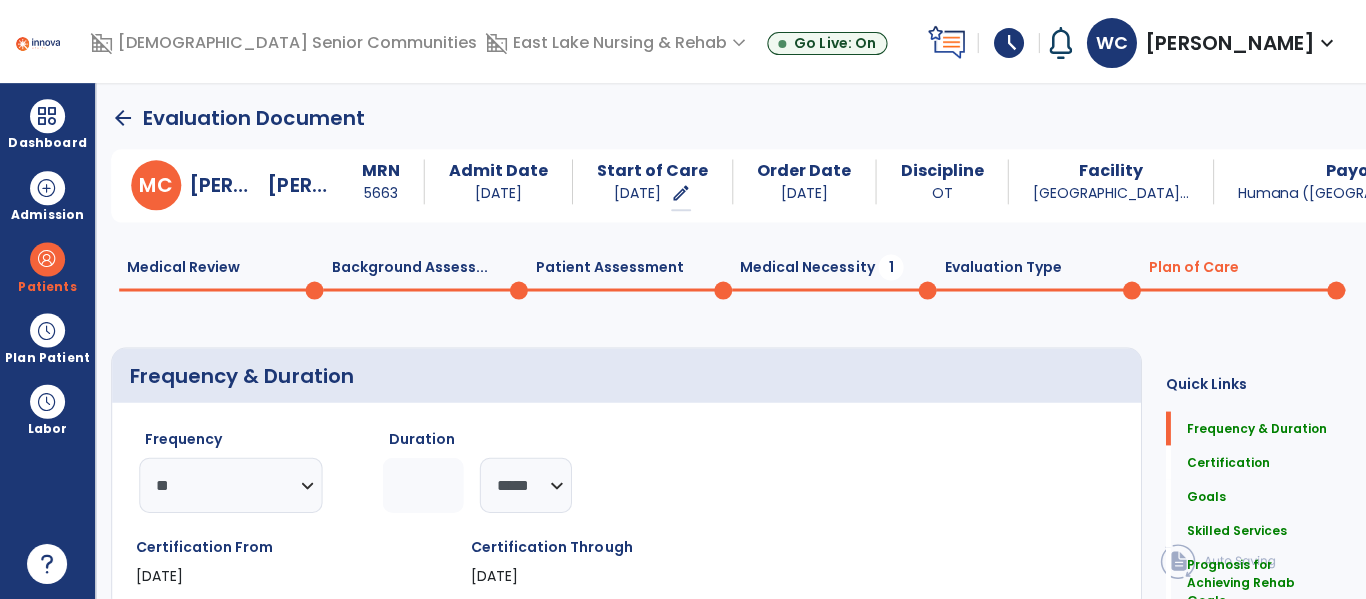 click on "Evaluation Type  0" 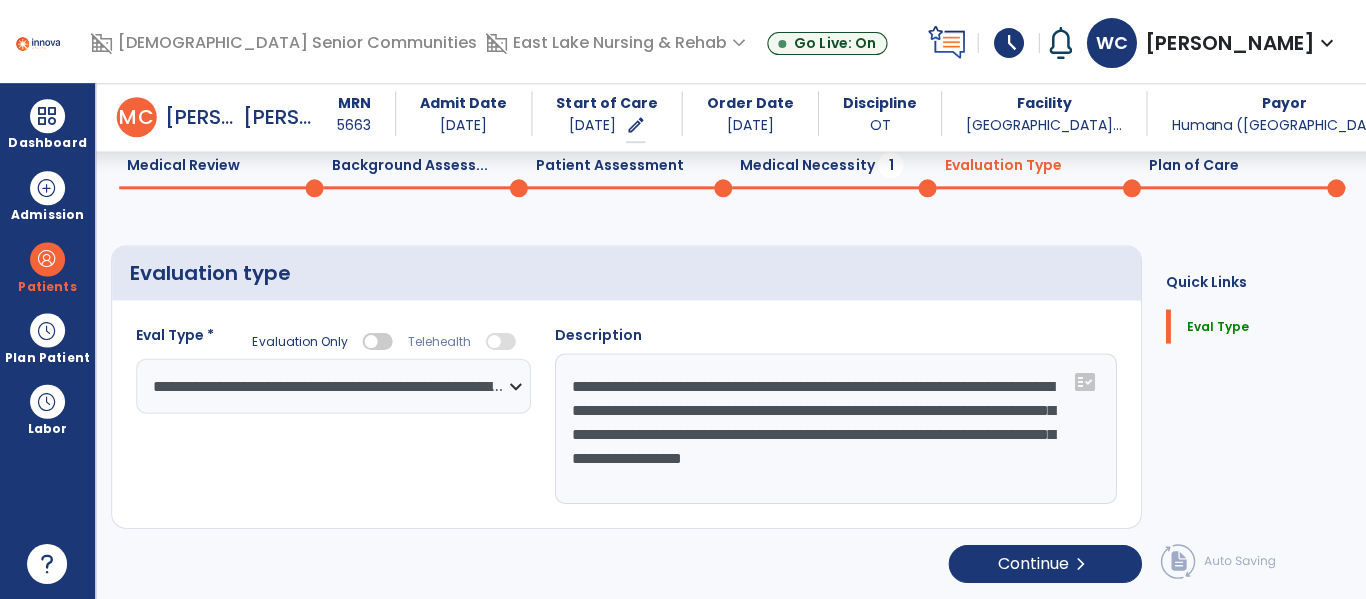 scroll, scrollTop: 0, scrollLeft: 0, axis: both 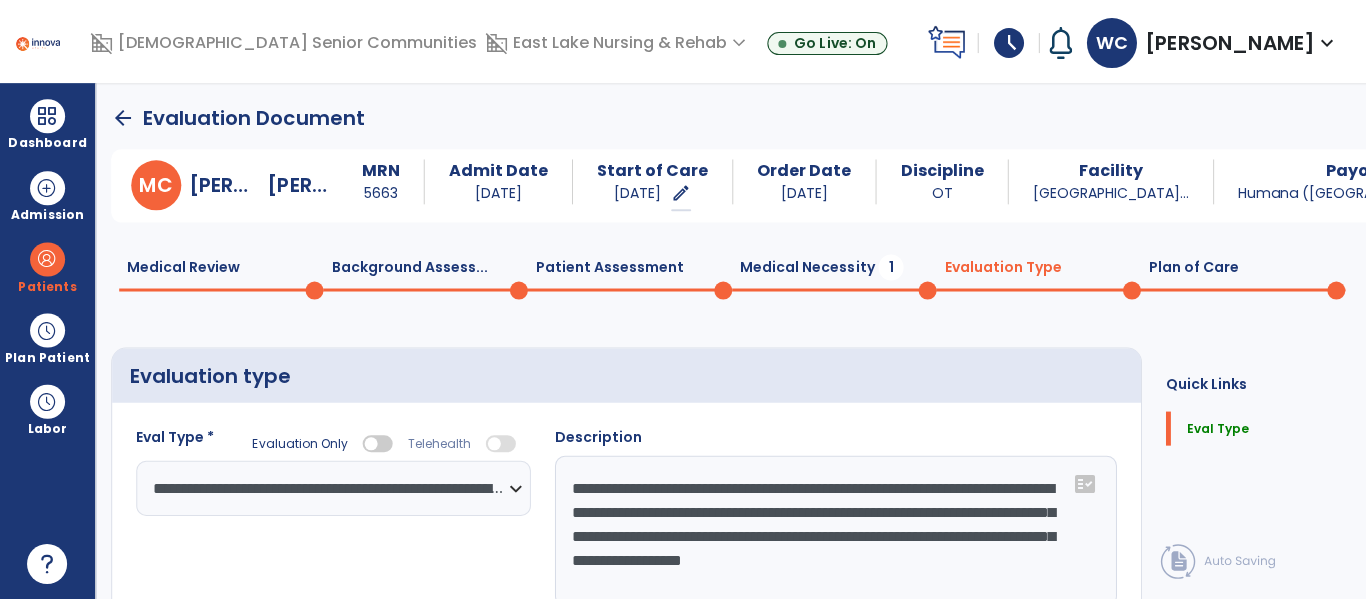 click 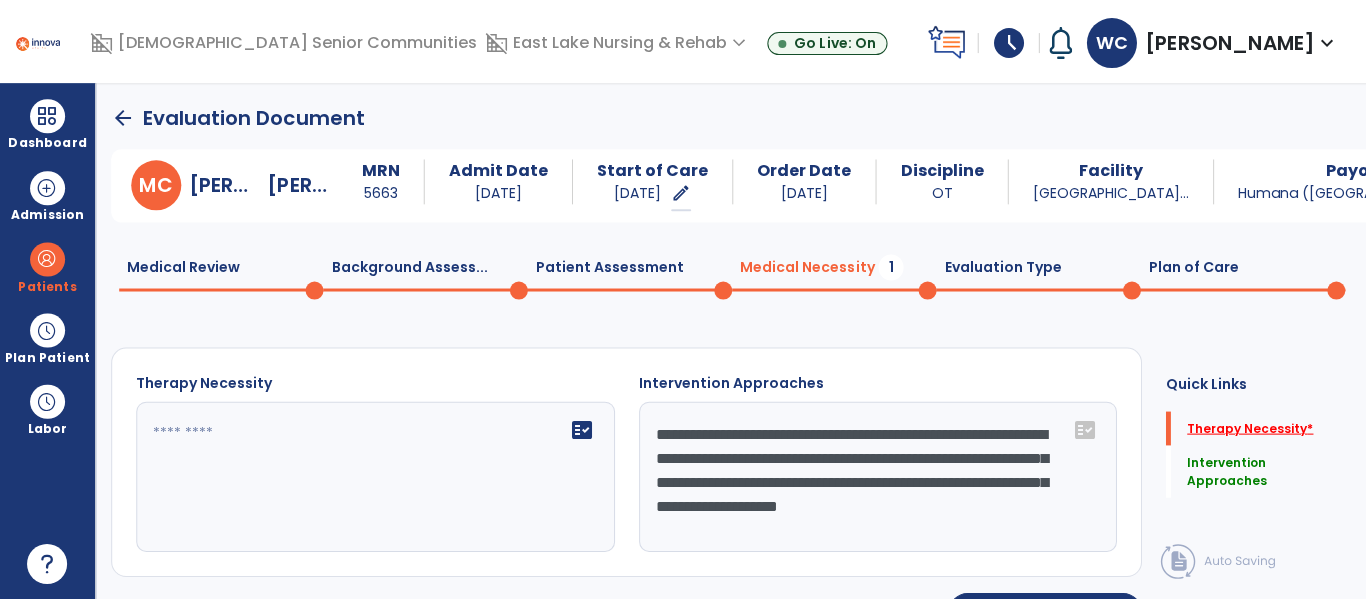click on "Therapy Necessity   *" 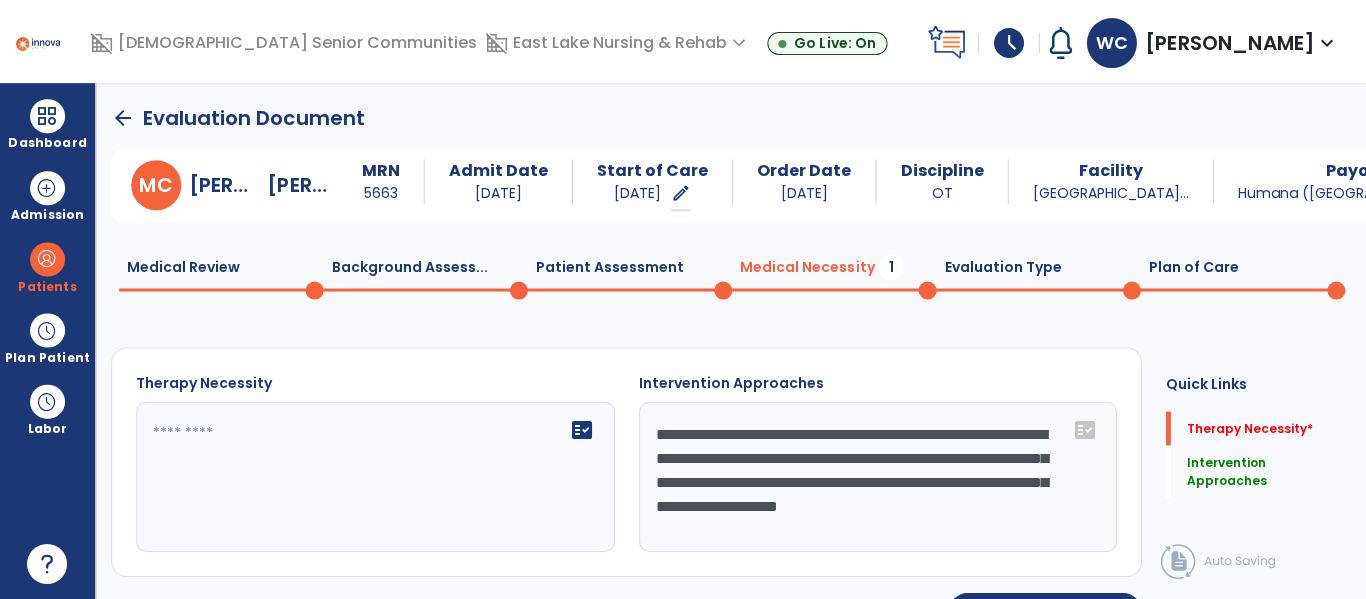 click 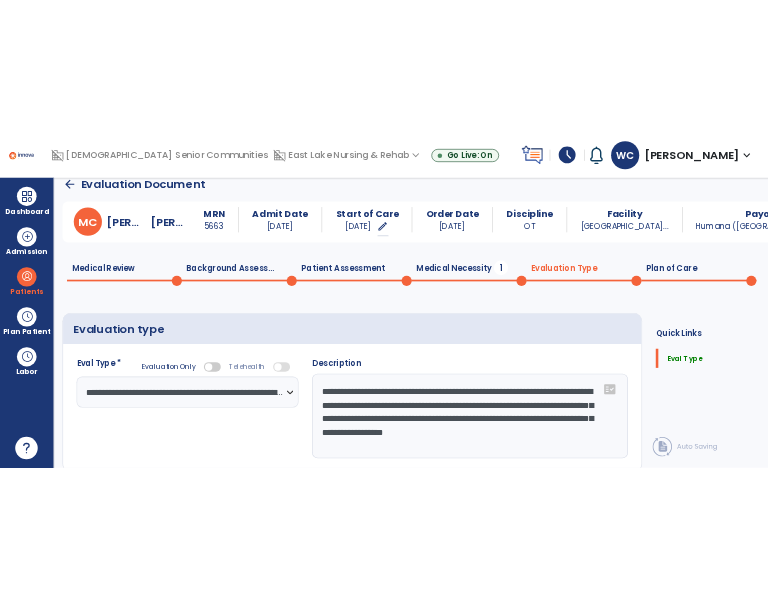 scroll, scrollTop: 18, scrollLeft: 0, axis: vertical 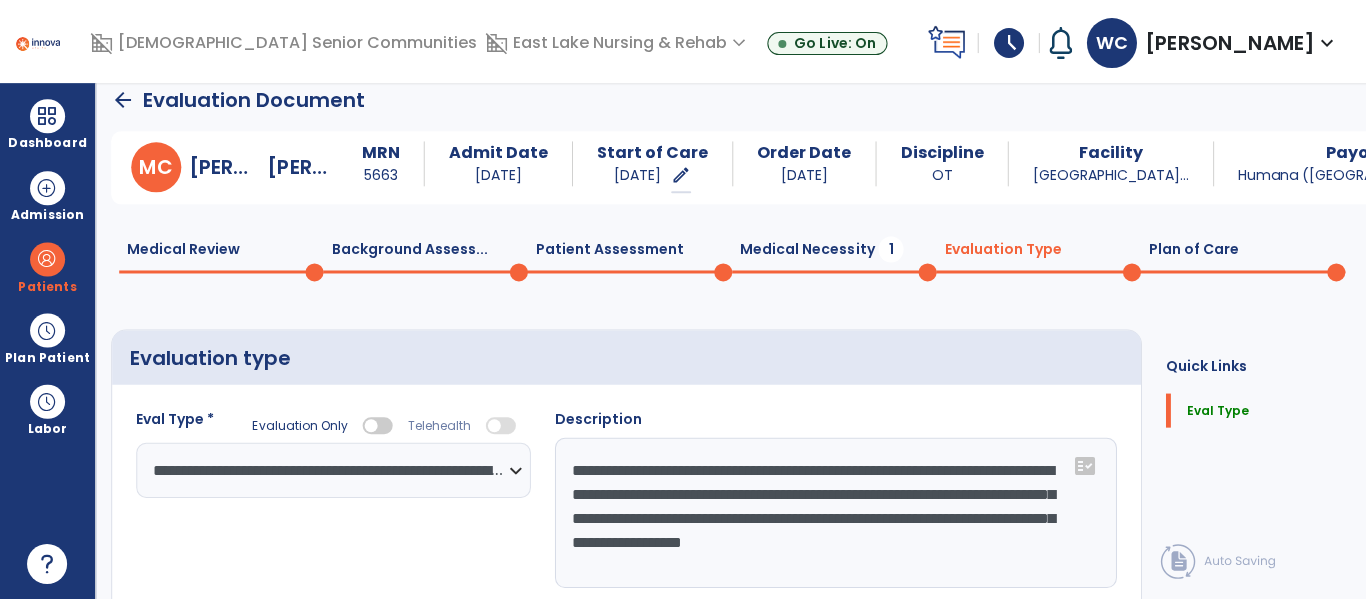 click 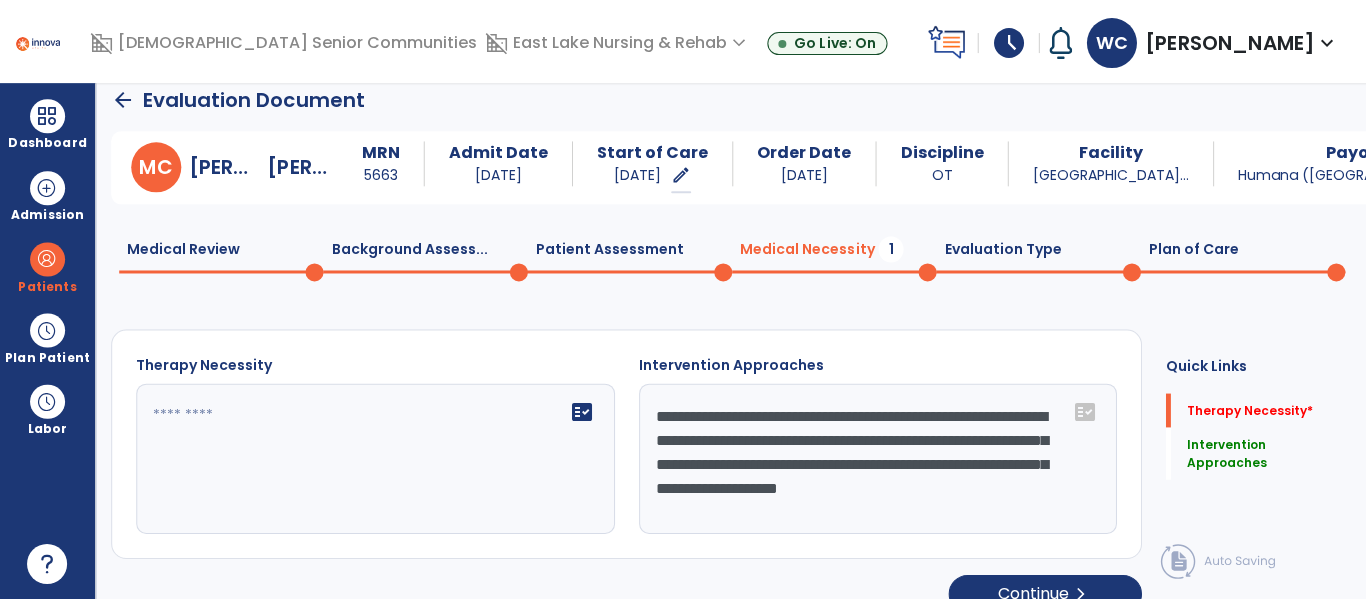 click on "fact_check" 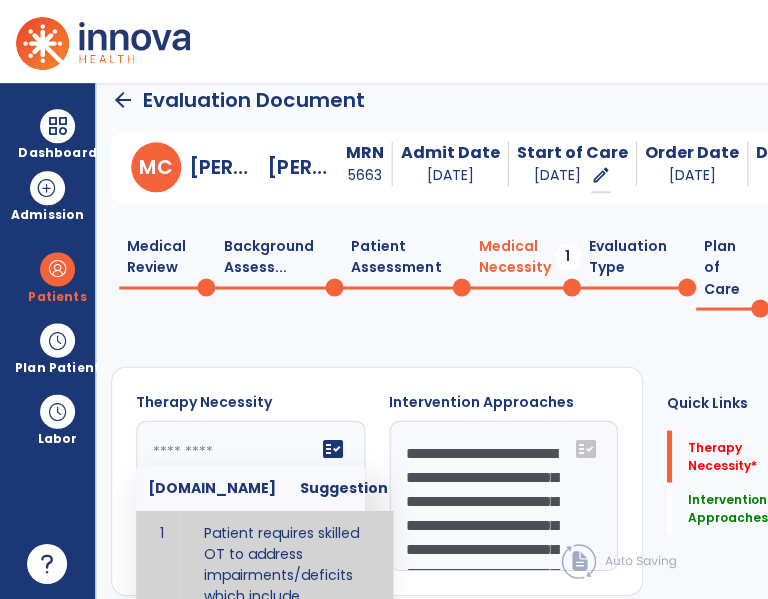 click 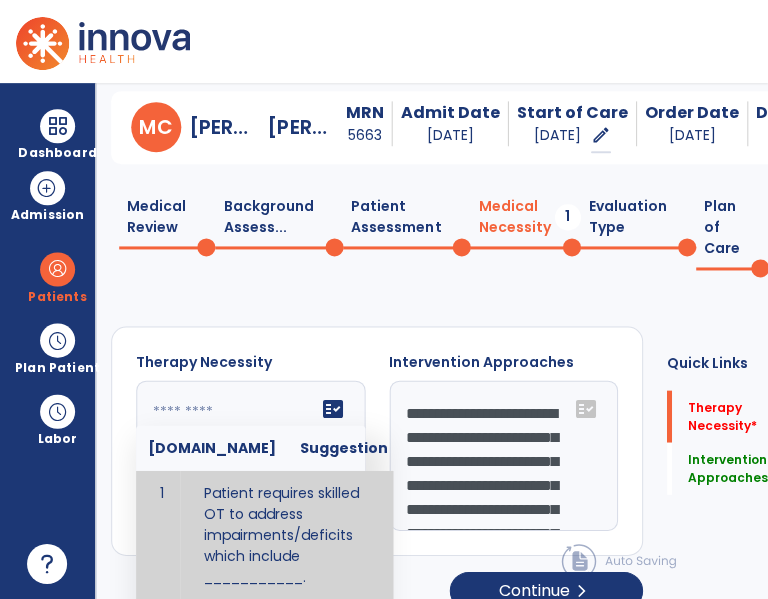 scroll, scrollTop: 0, scrollLeft: 0, axis: both 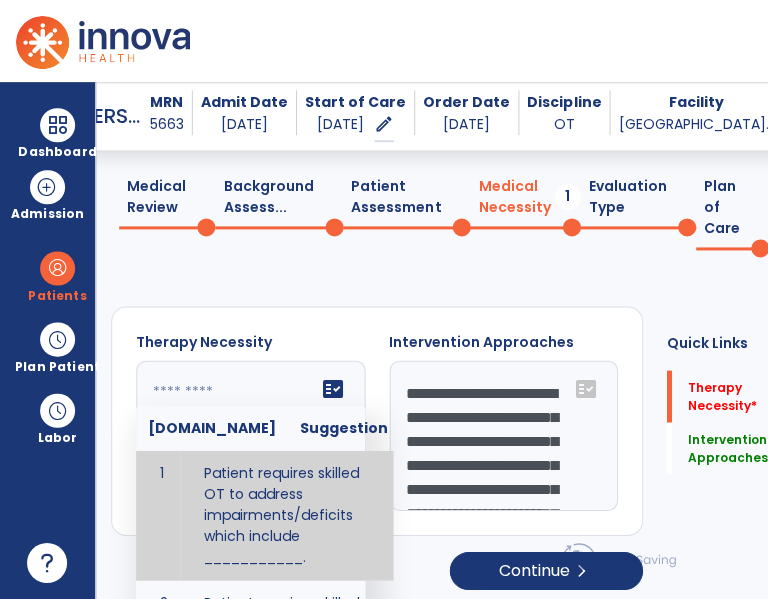 paste on "**********" 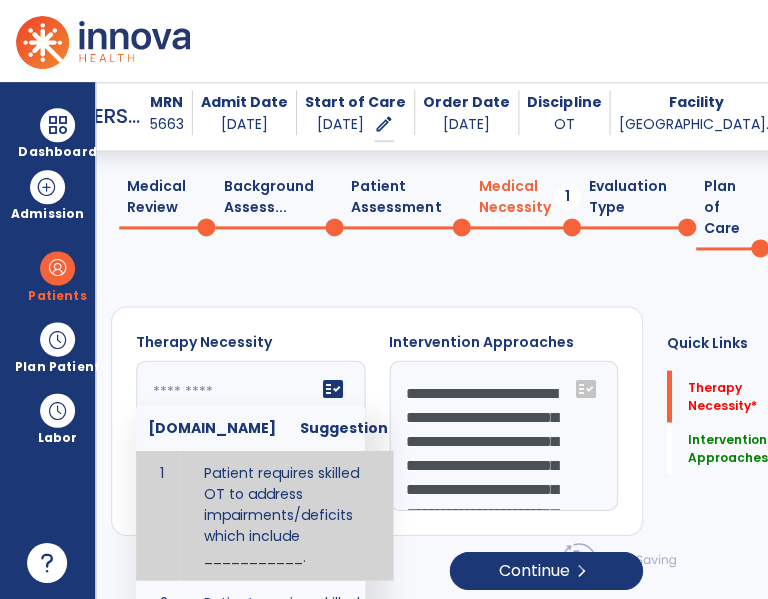 type on "**********" 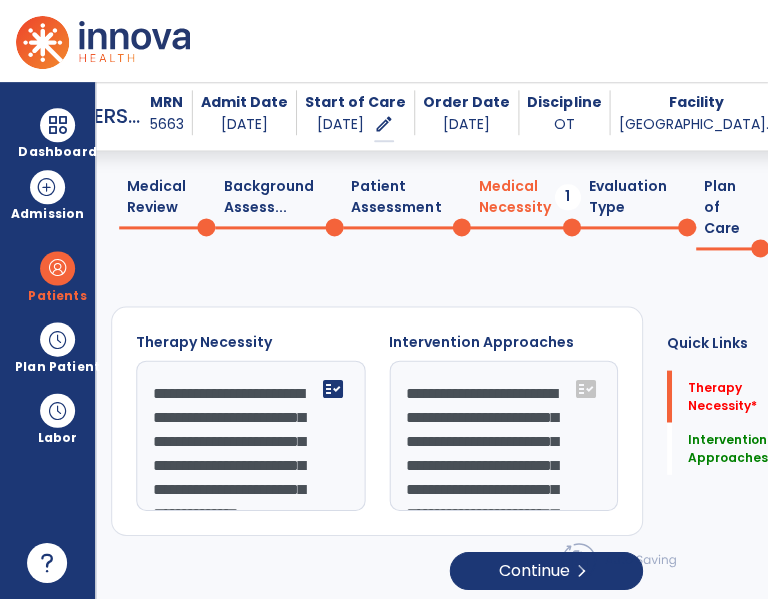 scroll, scrollTop: 111, scrollLeft: 0, axis: vertical 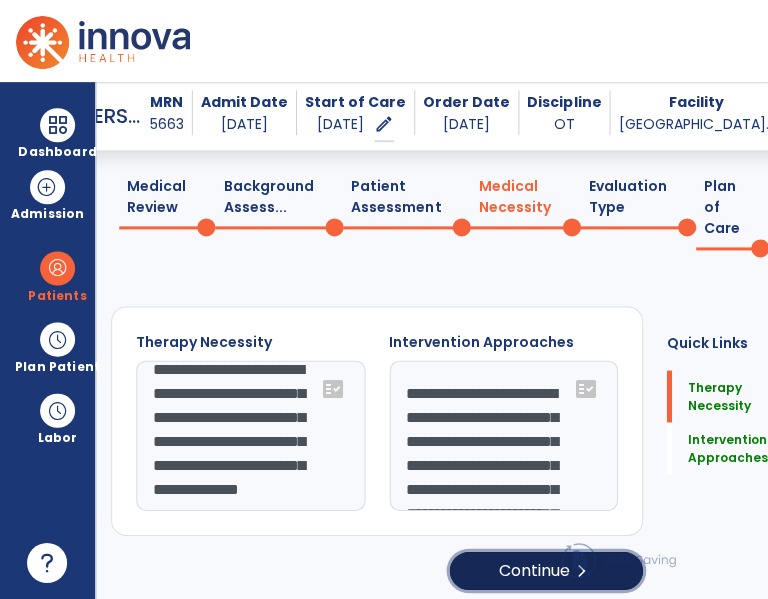 click on "Continue  chevron_right" 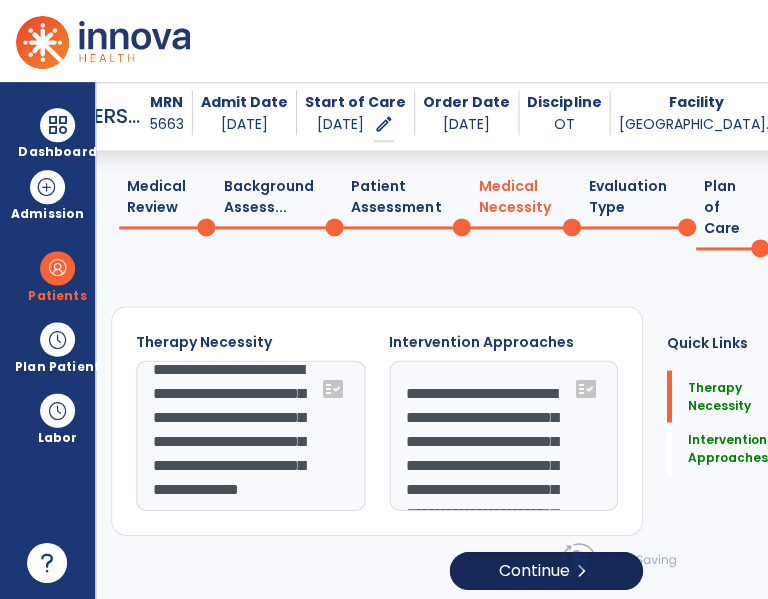 select on "**********" 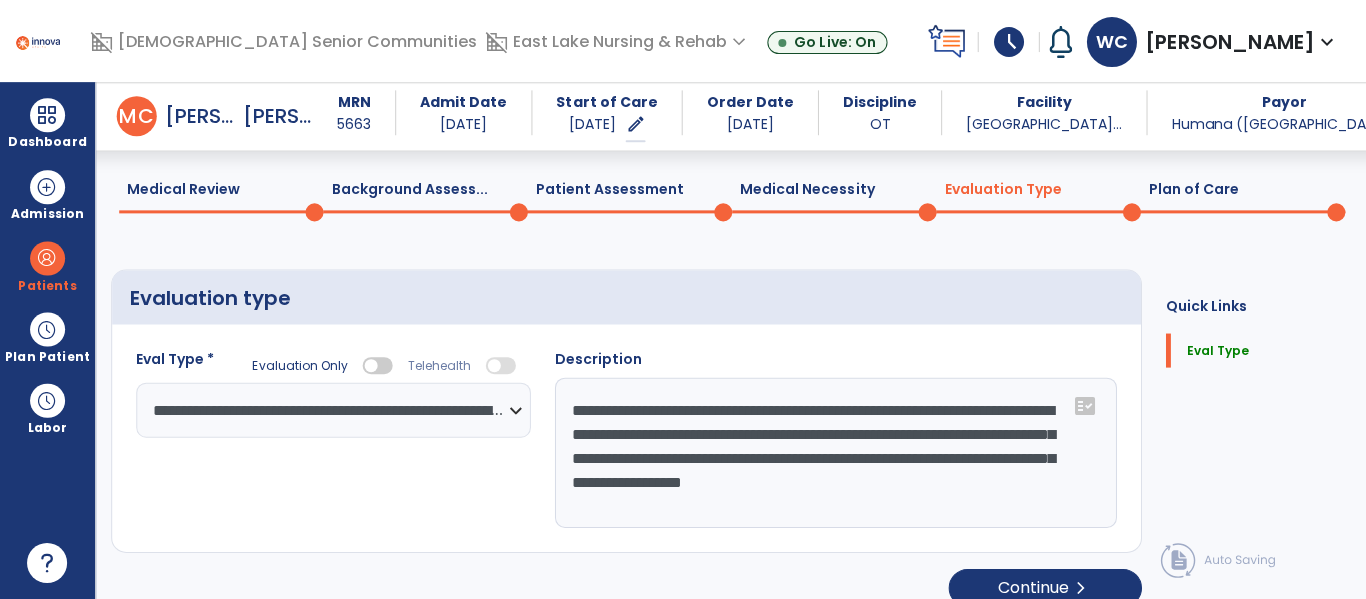 scroll, scrollTop: 82, scrollLeft: 0, axis: vertical 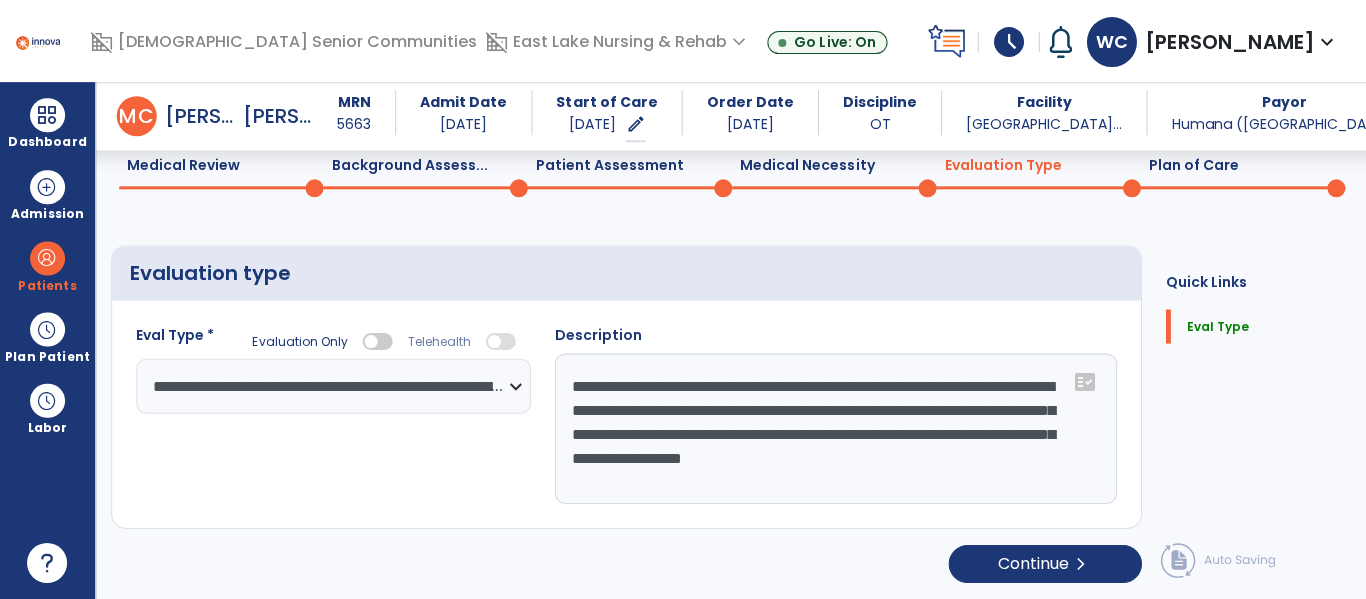 click on "Plan of Care  0" 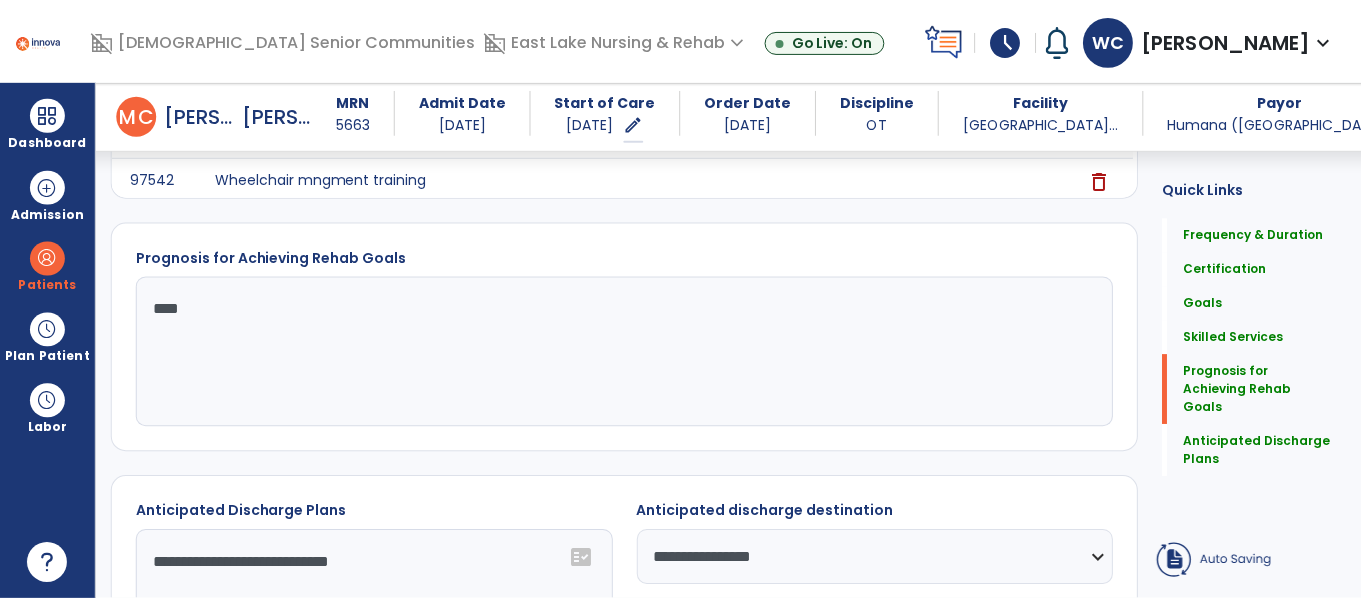 scroll, scrollTop: 1976, scrollLeft: 0, axis: vertical 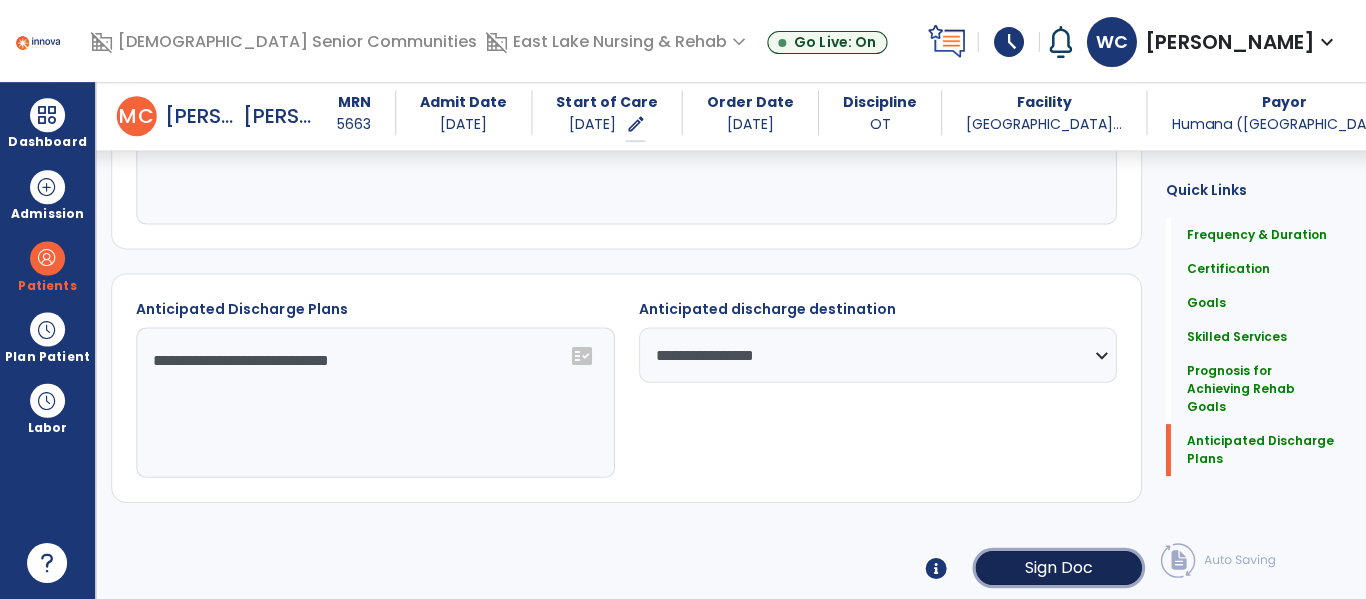 click on "Sign Doc" 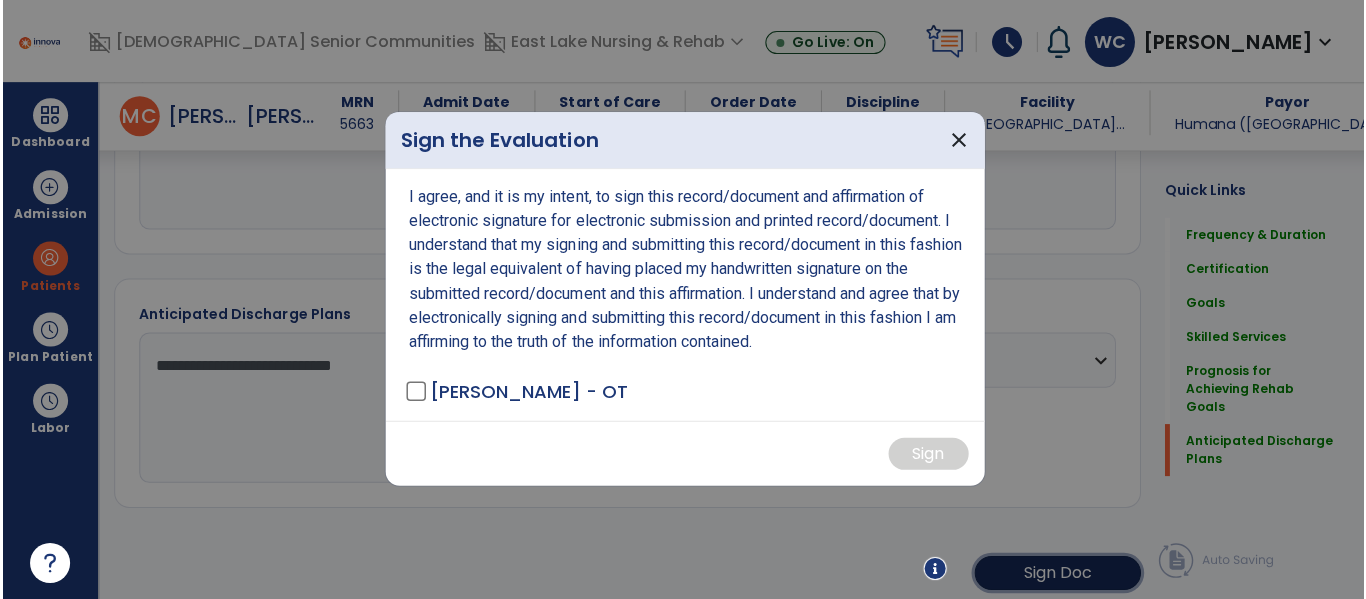 scroll, scrollTop: 1976, scrollLeft: 0, axis: vertical 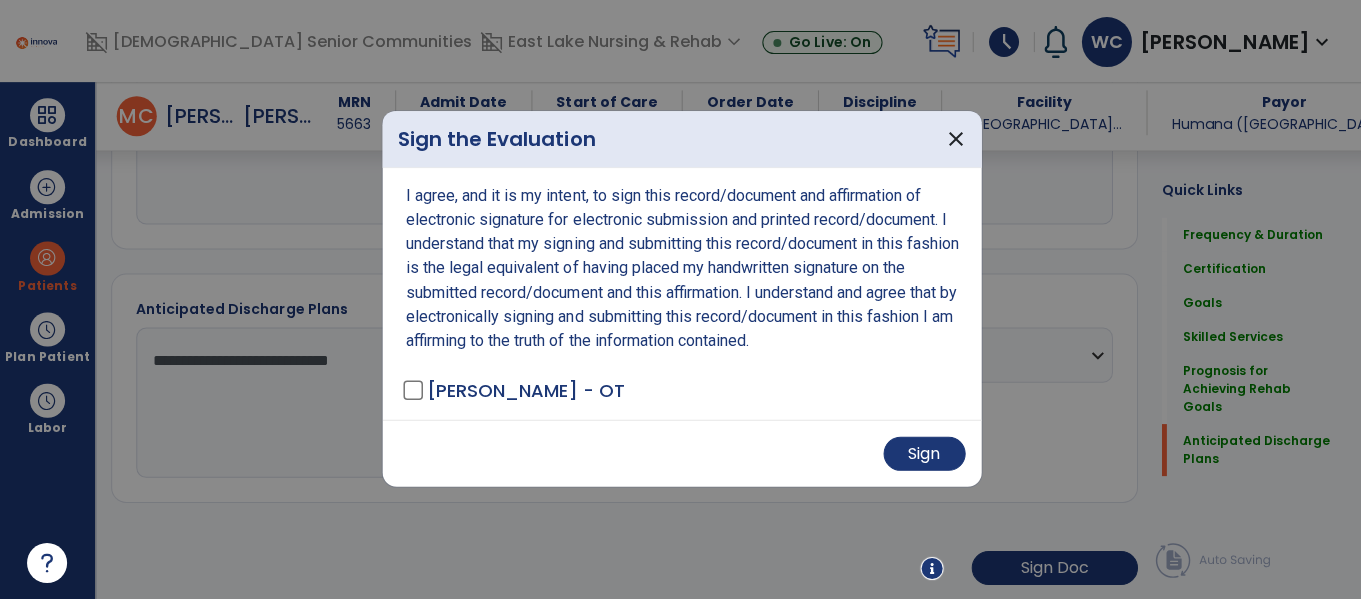 click on "Sign" at bounding box center (681, 453) 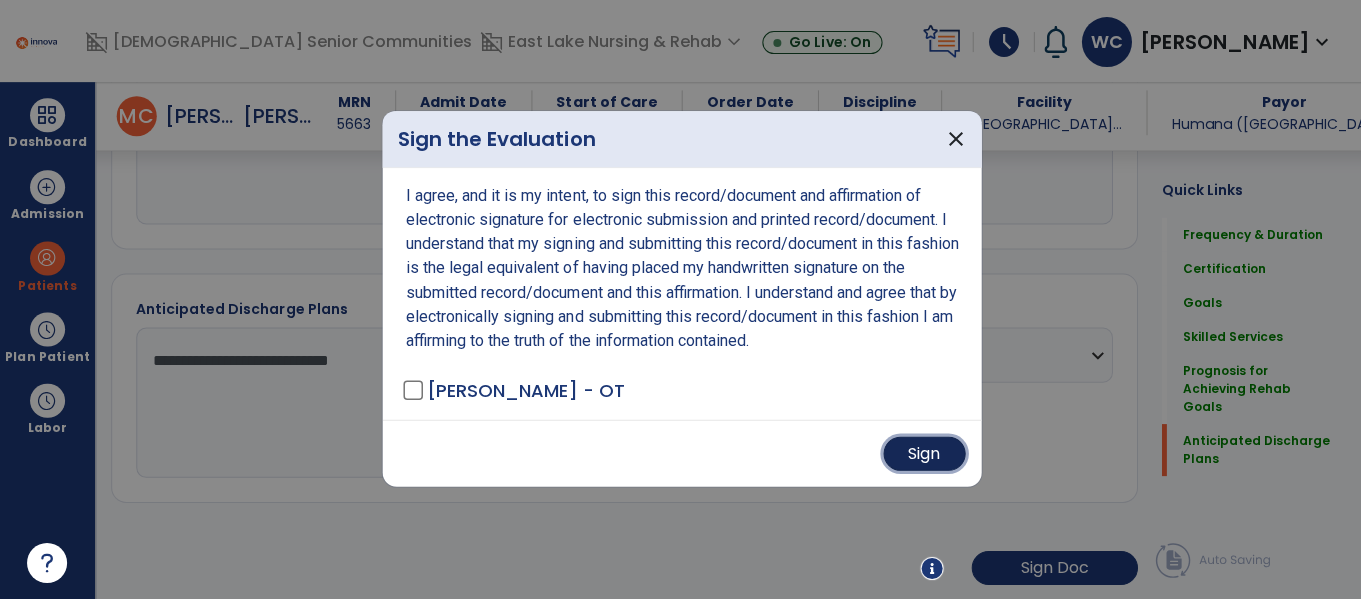 click on "Sign" at bounding box center [923, 454] 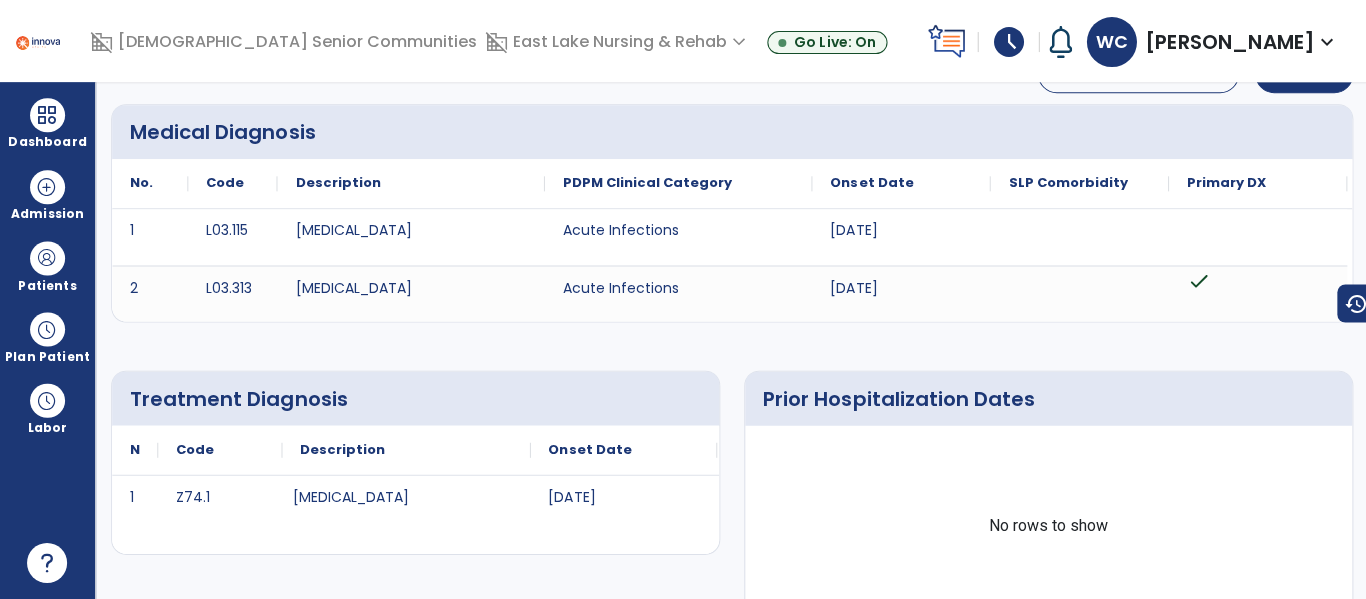 scroll, scrollTop: 0, scrollLeft: 0, axis: both 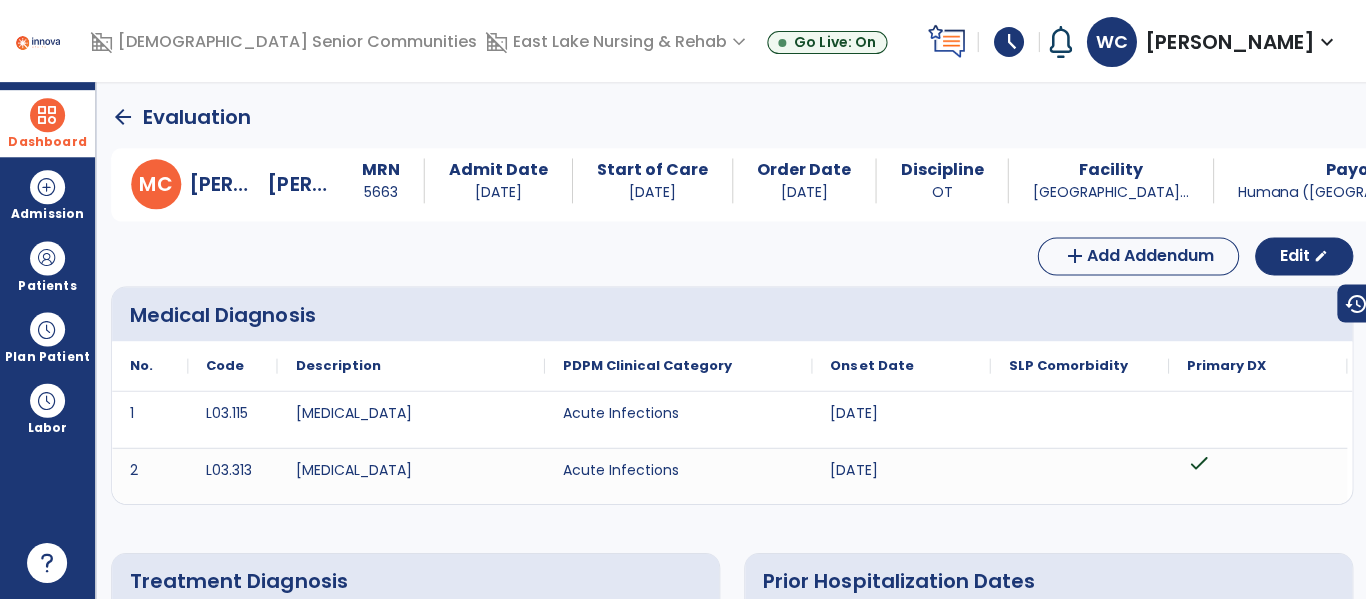click at bounding box center (47, 116) 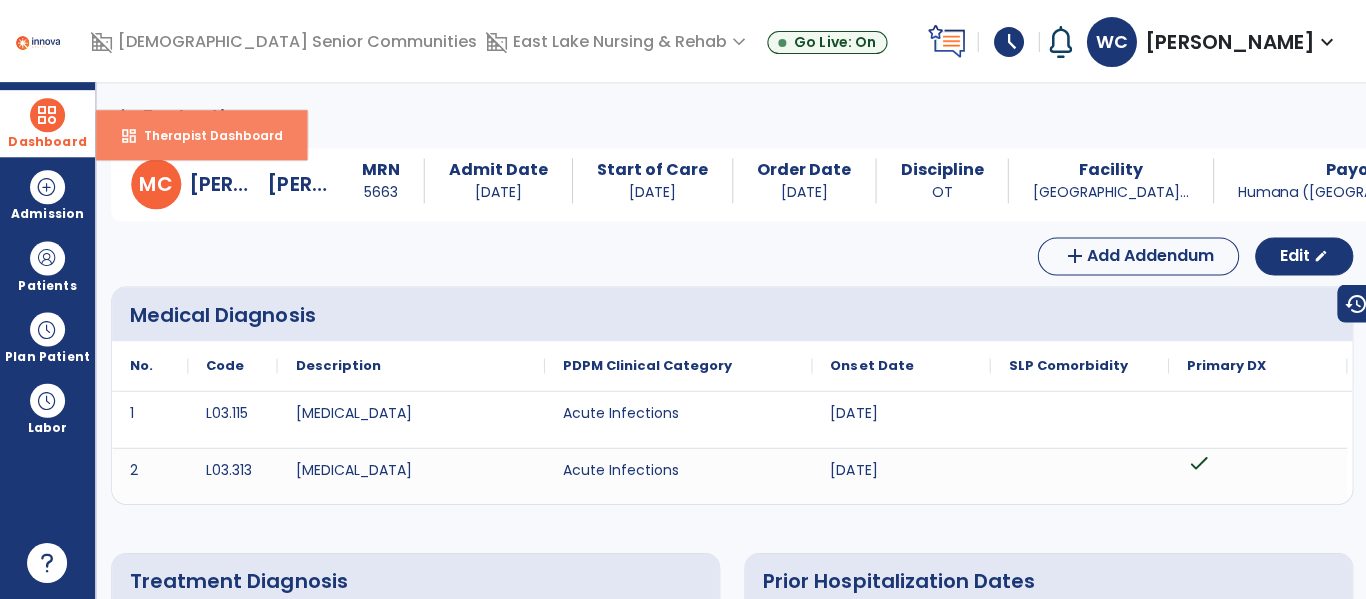 click on "dashboard  Therapist Dashboard" at bounding box center (201, 136) 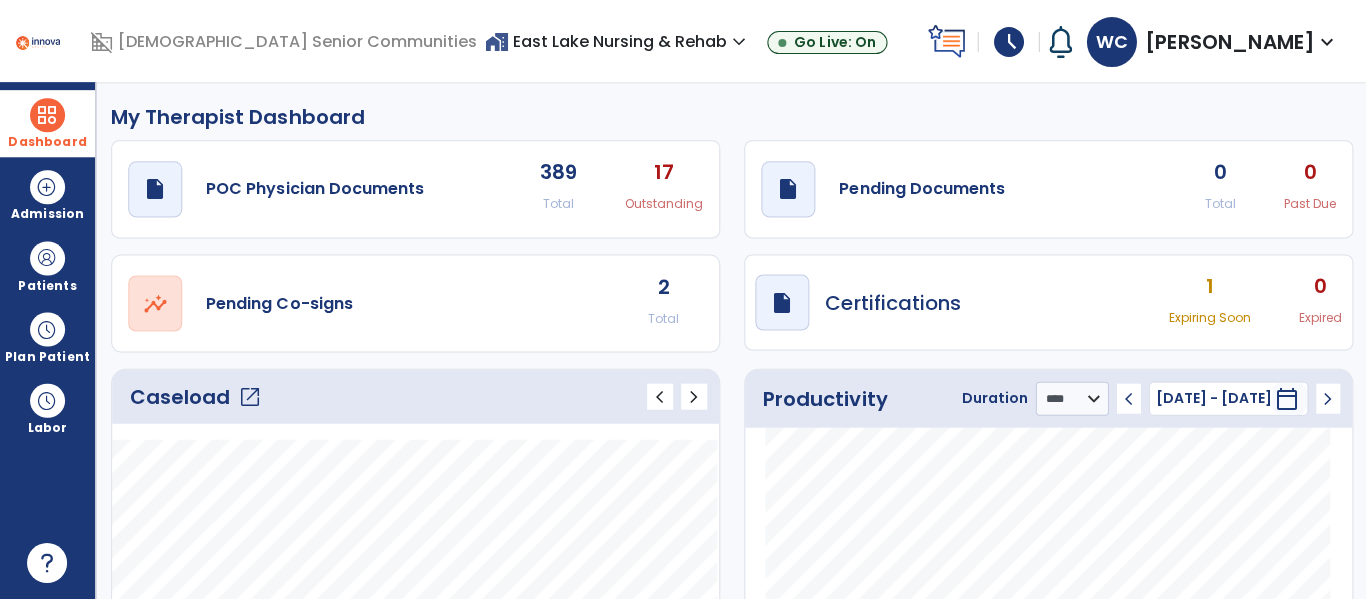 scroll, scrollTop: 111, scrollLeft: 0, axis: vertical 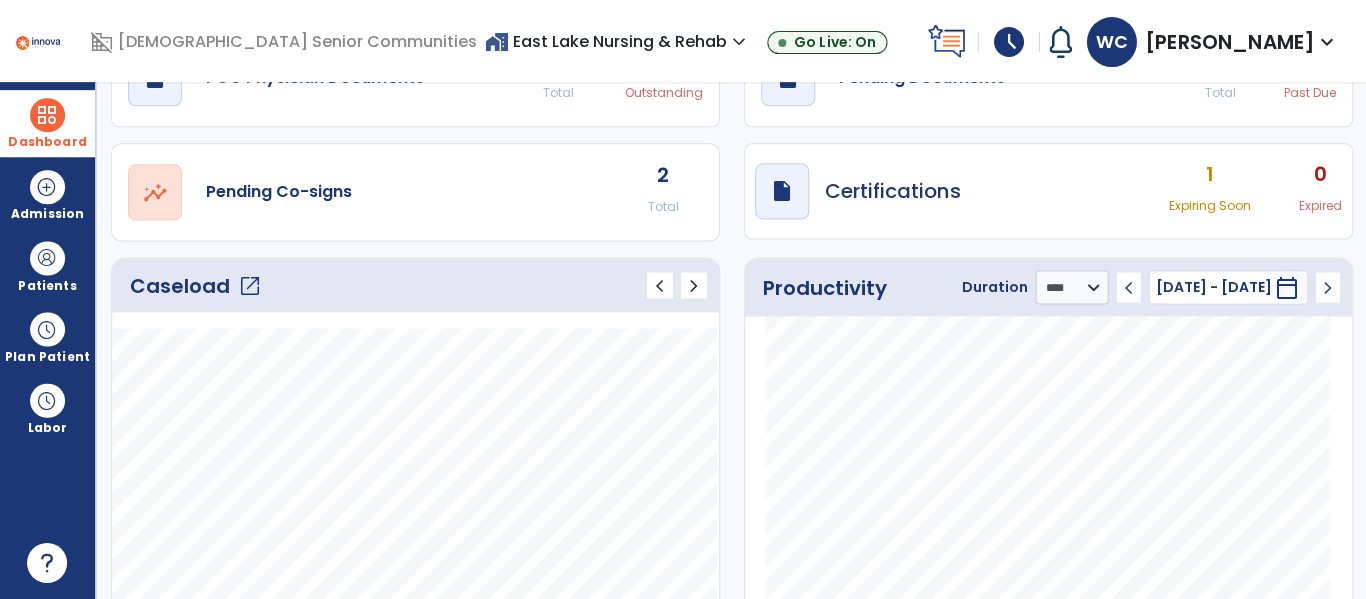 click on "Caseload   open_in_new" 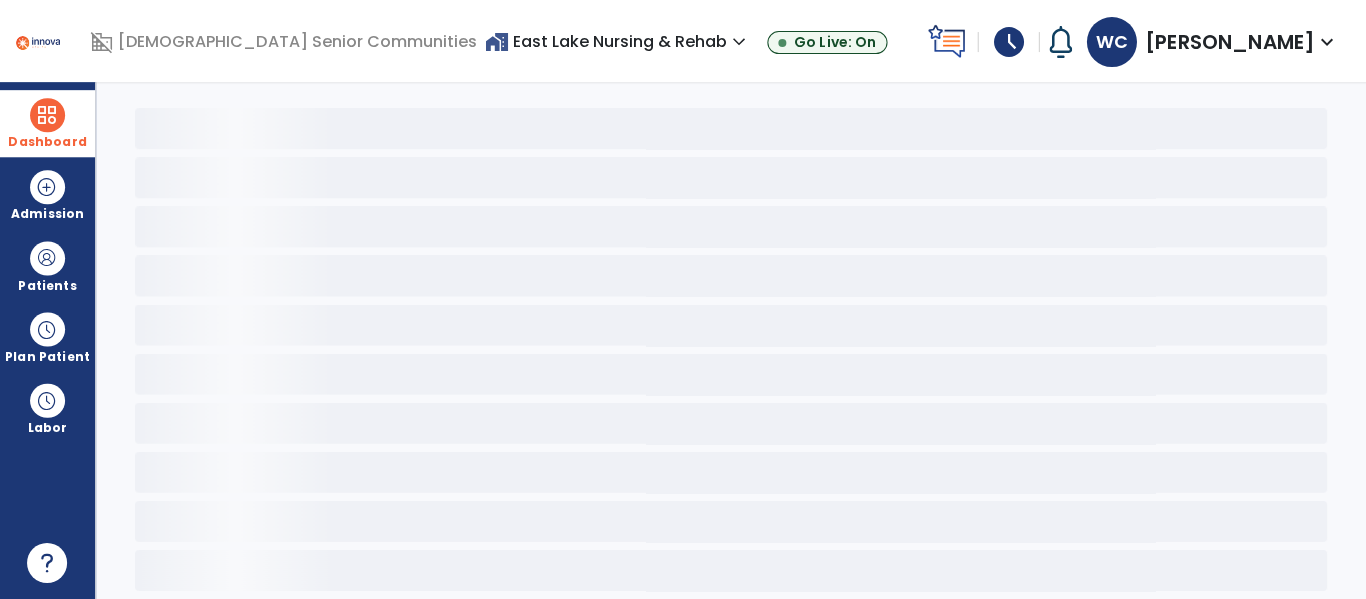 scroll, scrollTop: 78, scrollLeft: 0, axis: vertical 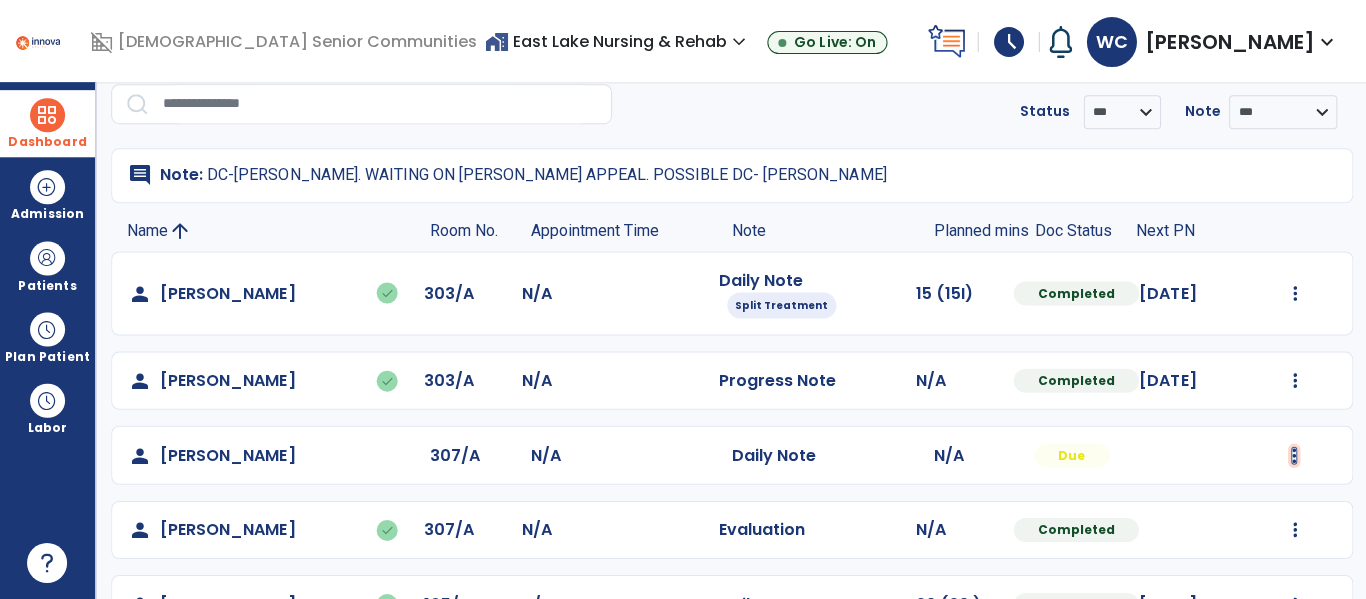 click at bounding box center [1293, 294] 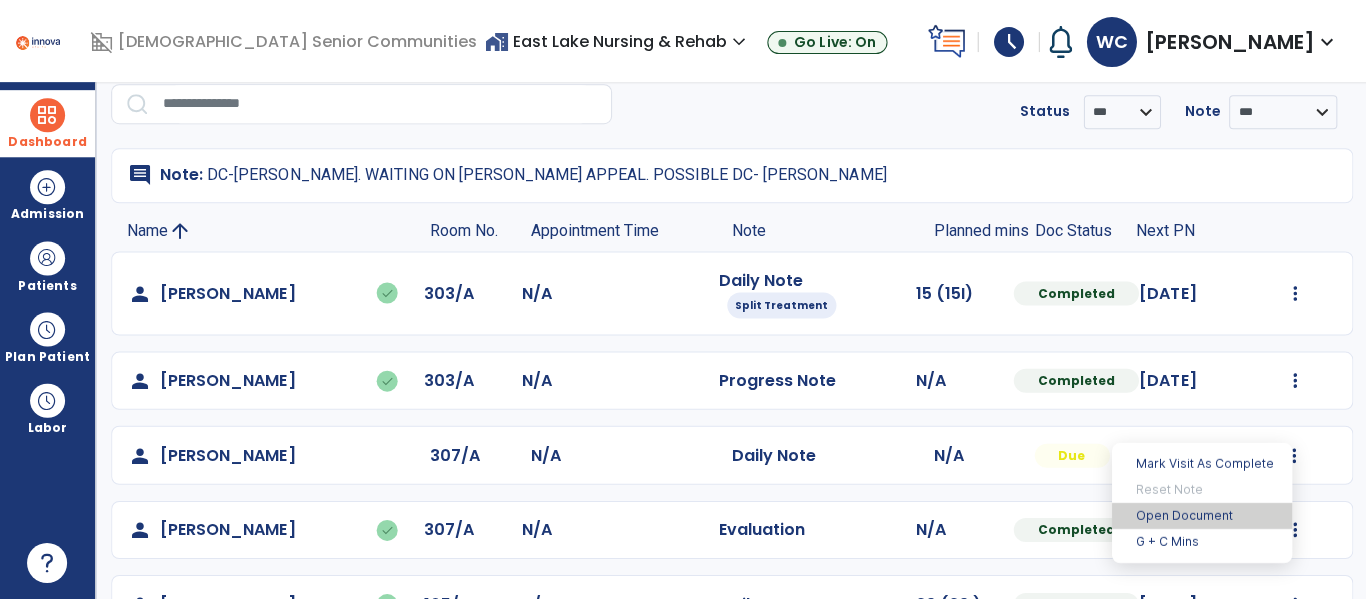 click on "Open Document" at bounding box center [1200, 516] 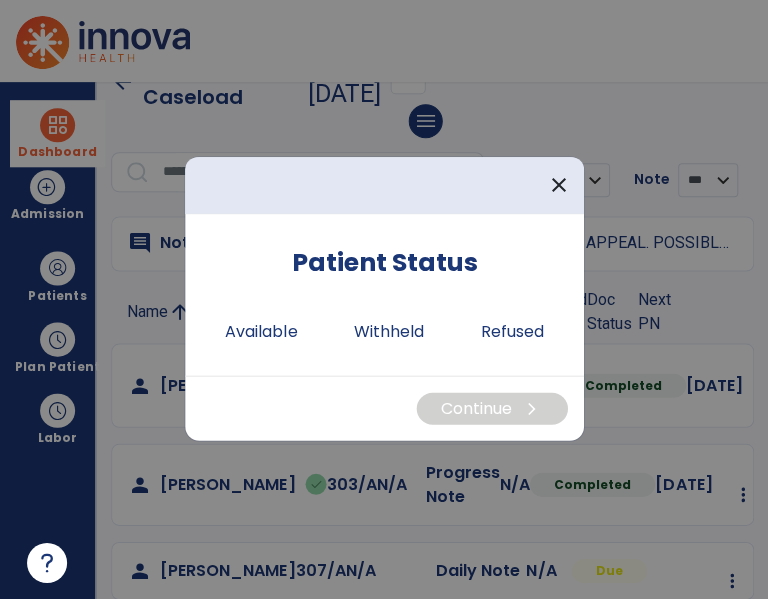 scroll, scrollTop: 146, scrollLeft: 0, axis: vertical 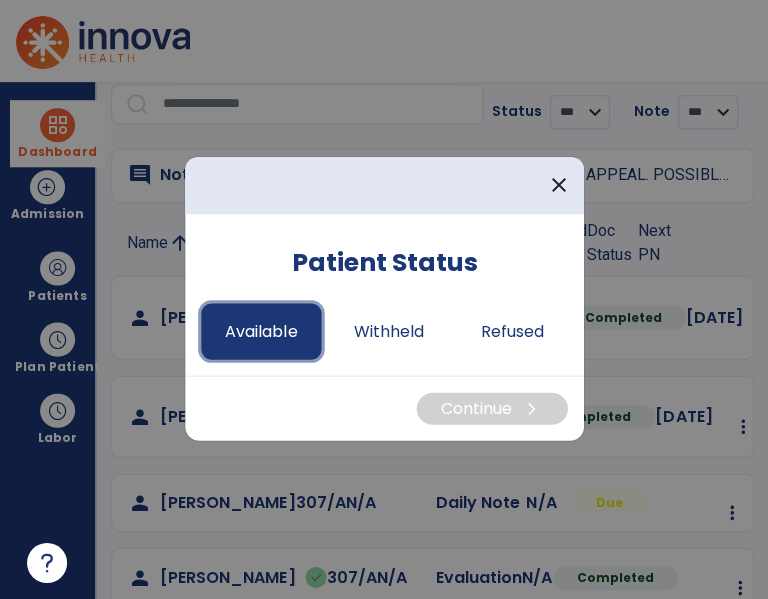 click on "Available" at bounding box center [261, 332] 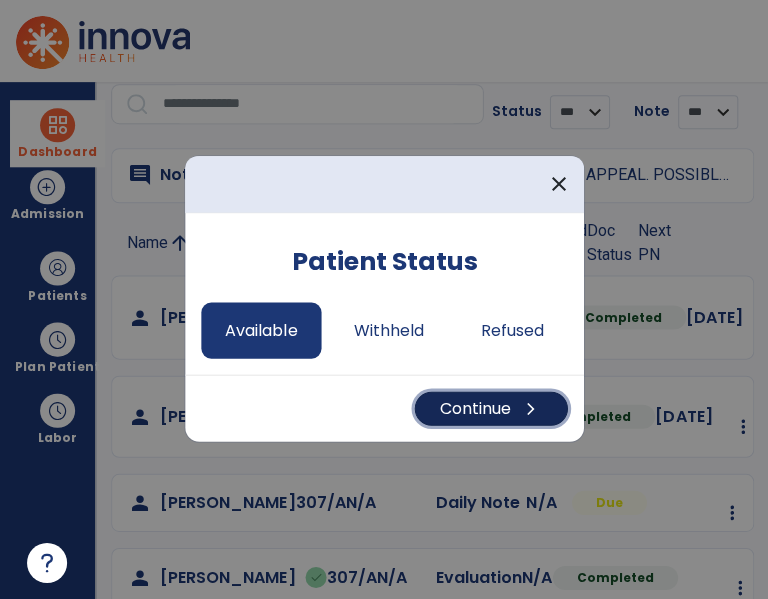 click on "Continue   chevron_right" at bounding box center (490, 409) 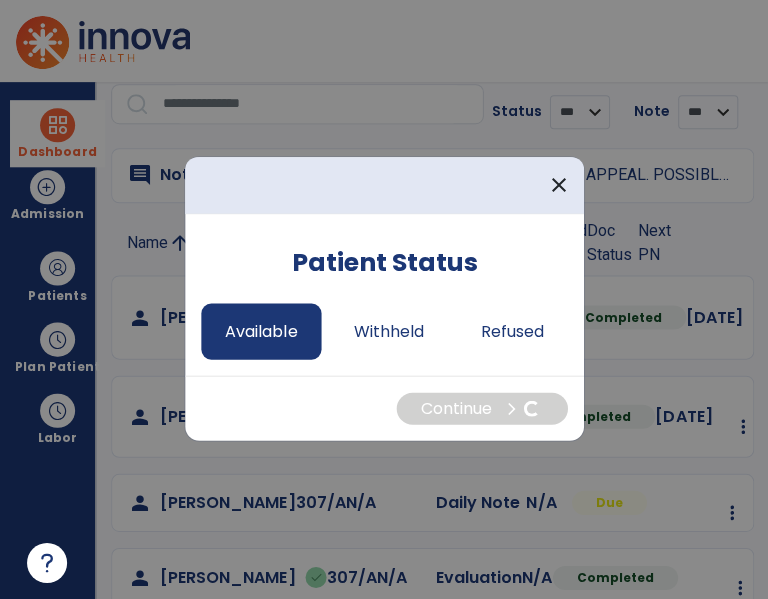select on "*" 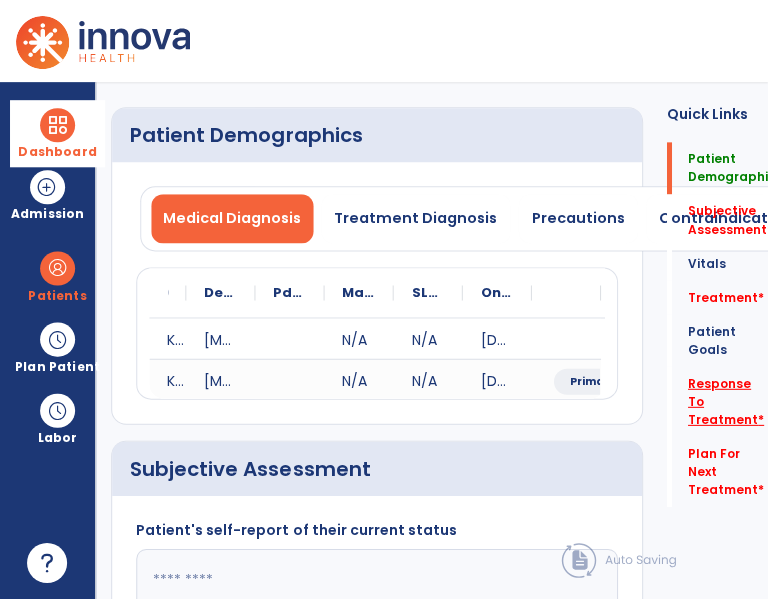 click on "Response To Treatment   *" 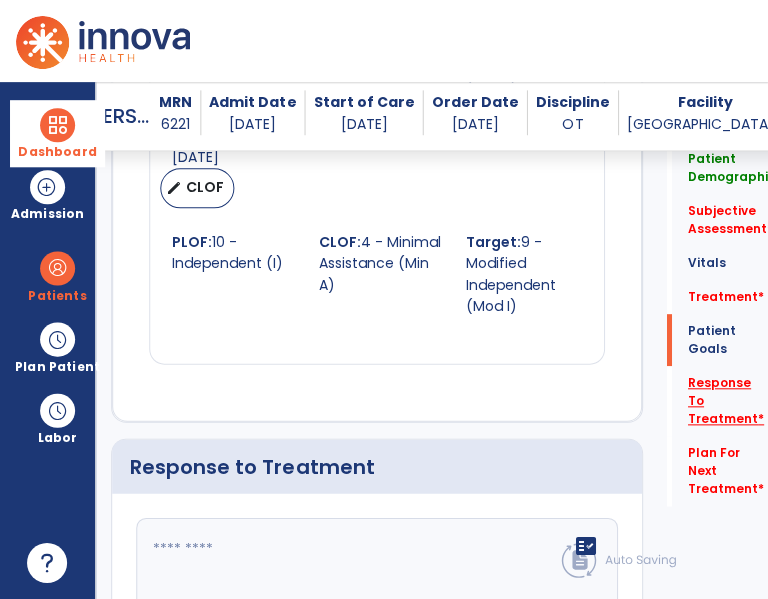 scroll, scrollTop: 2966, scrollLeft: 0, axis: vertical 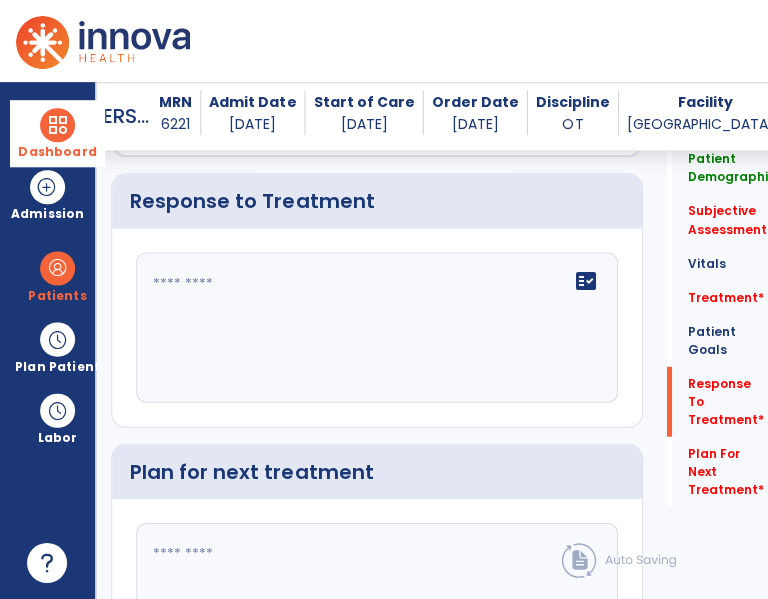 click on "fact_check" 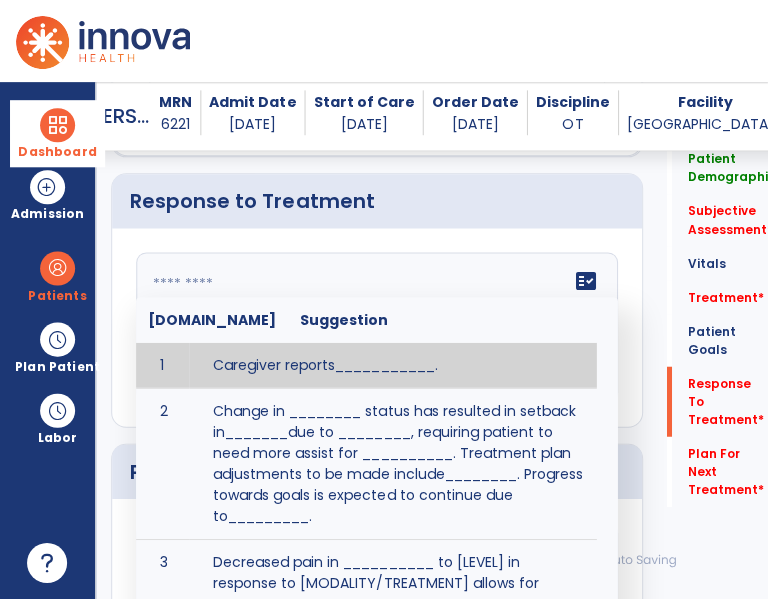 paste on "**********" 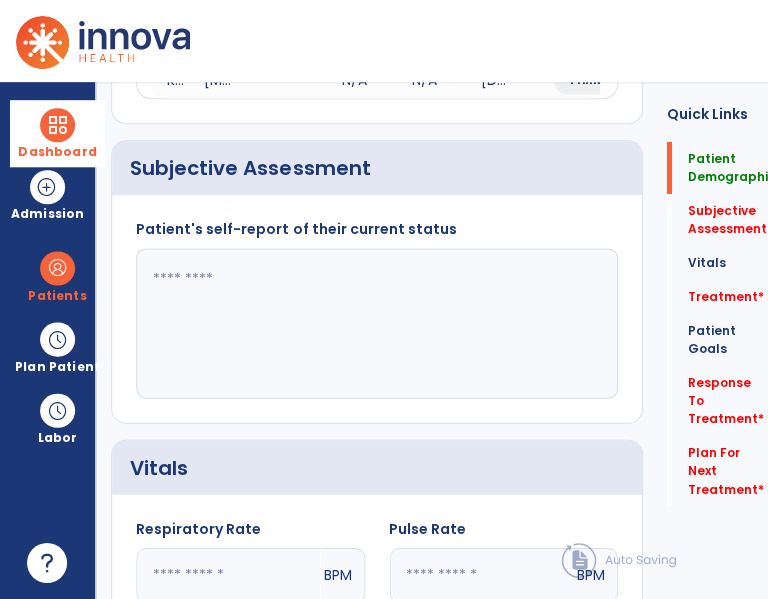 scroll, scrollTop: 0, scrollLeft: 0, axis: both 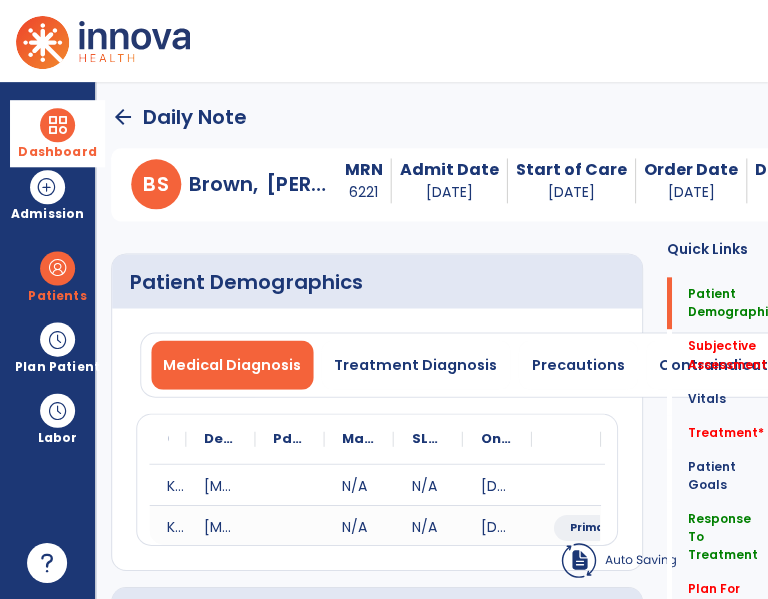 type on "**********" 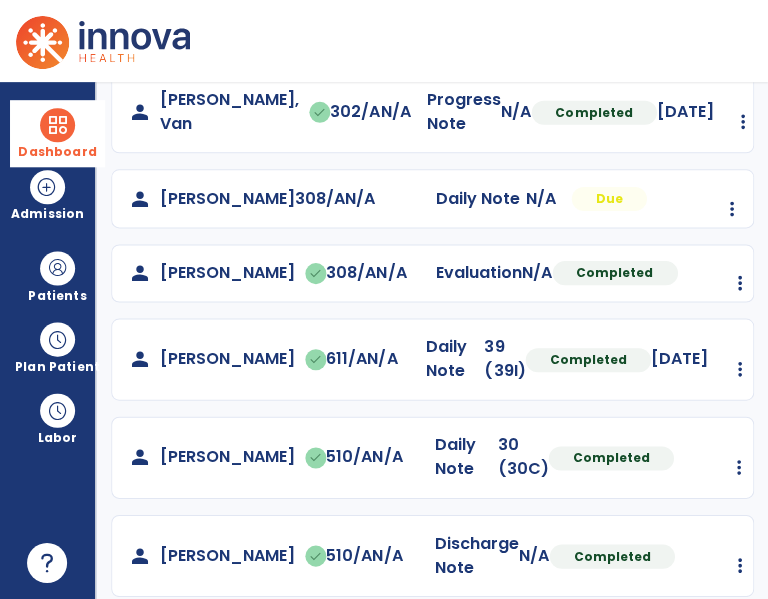 scroll, scrollTop: 1020, scrollLeft: 0, axis: vertical 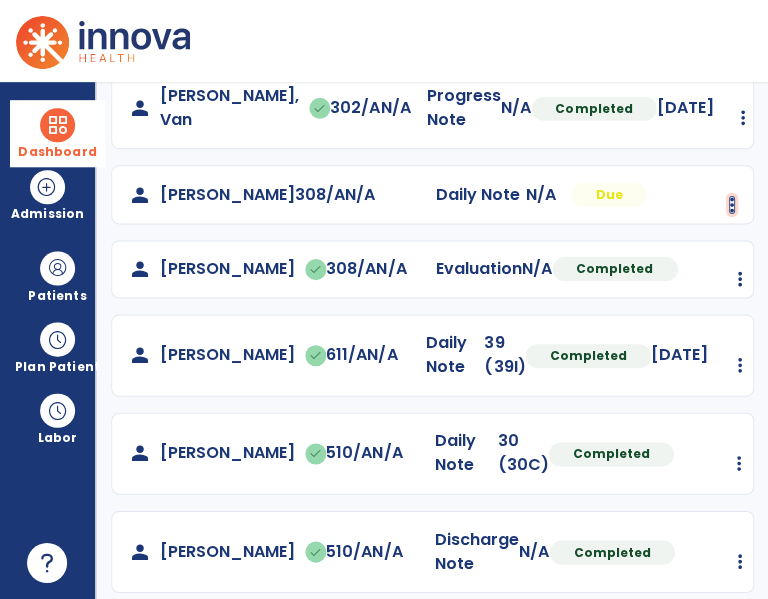 click at bounding box center (771, -546) 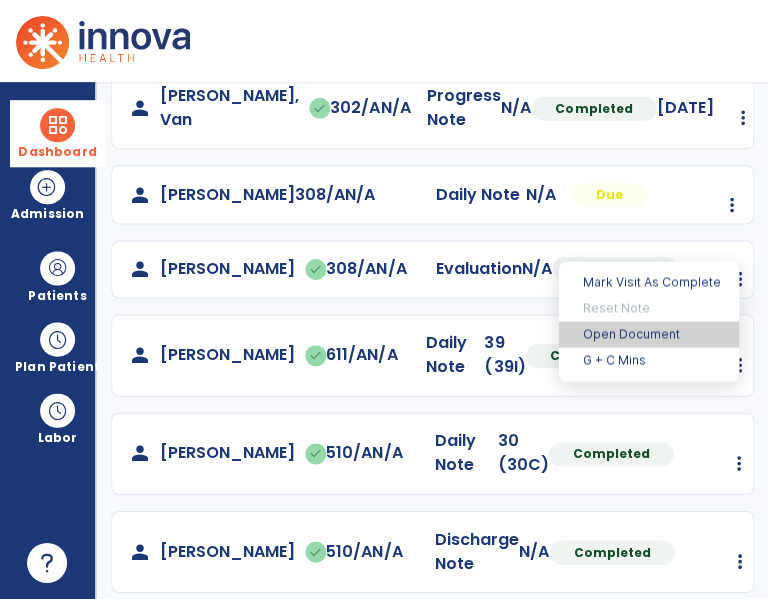 click on "Open Document" at bounding box center (648, 335) 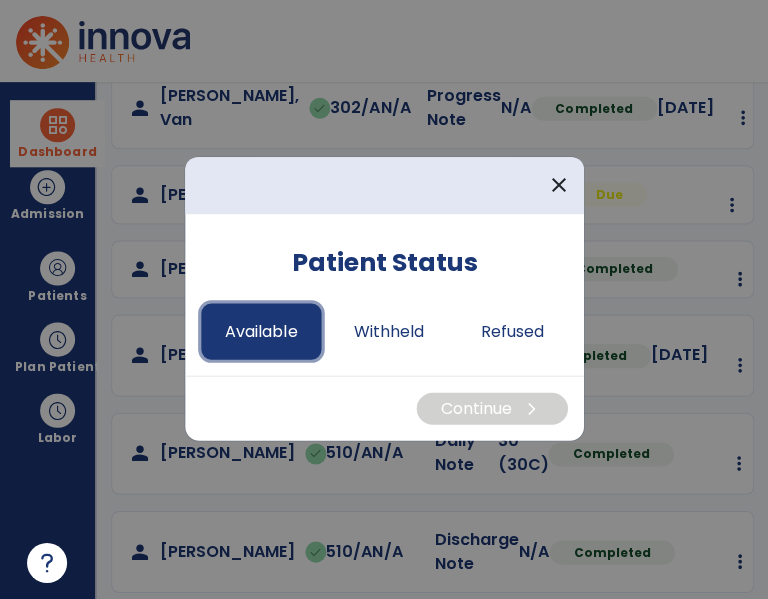 click on "Available" at bounding box center (261, 332) 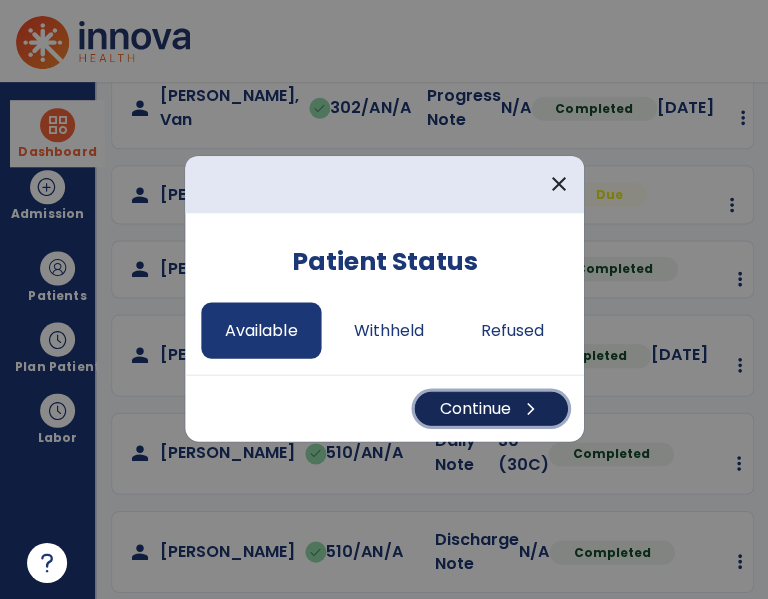 click on "Continue   chevron_right" at bounding box center [490, 409] 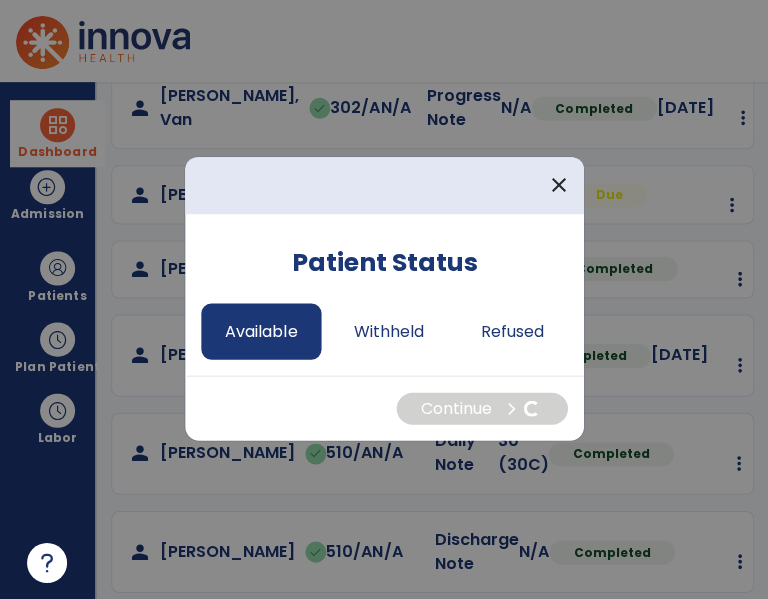 select on "*" 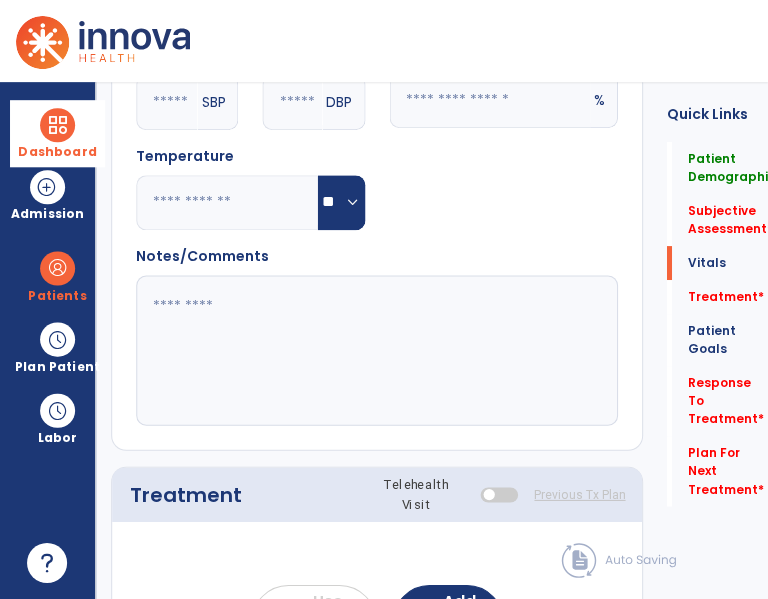 scroll, scrollTop: 1015, scrollLeft: 0, axis: vertical 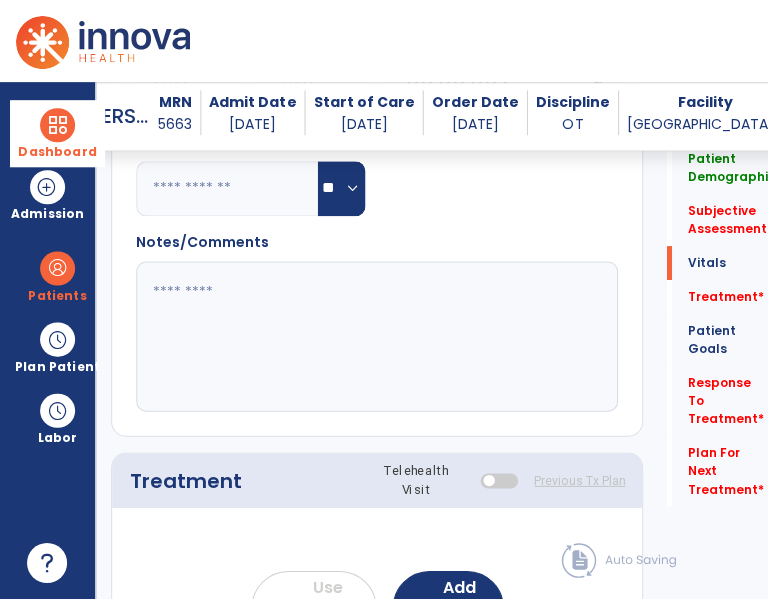 click 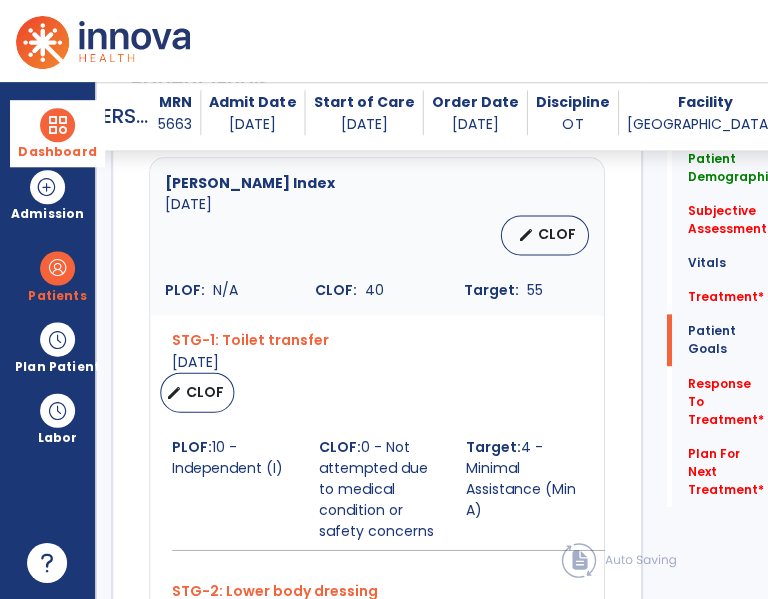 scroll, scrollTop: 1688, scrollLeft: 0, axis: vertical 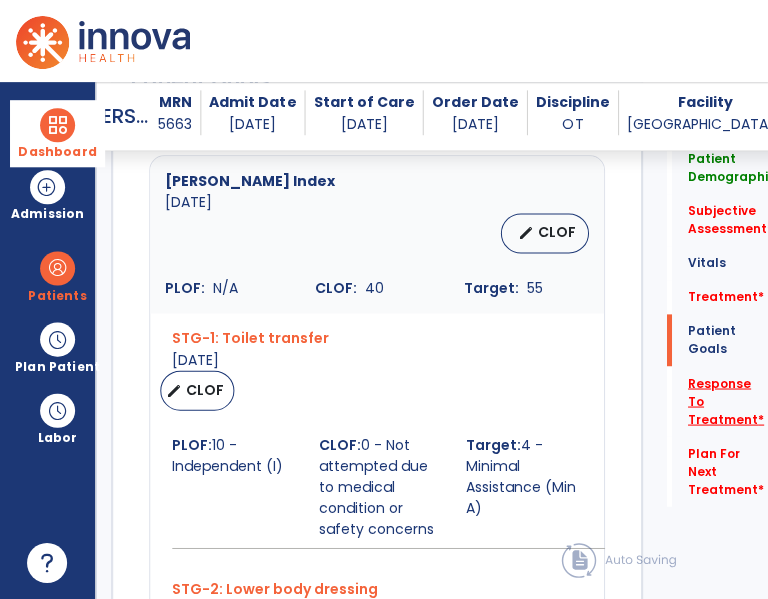 click on "Response To Treatment   *" 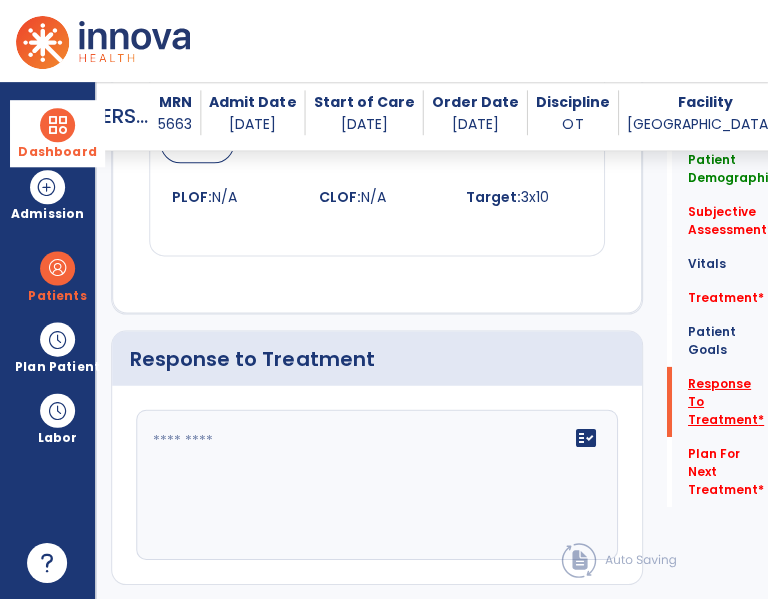 scroll, scrollTop: 3176, scrollLeft: 0, axis: vertical 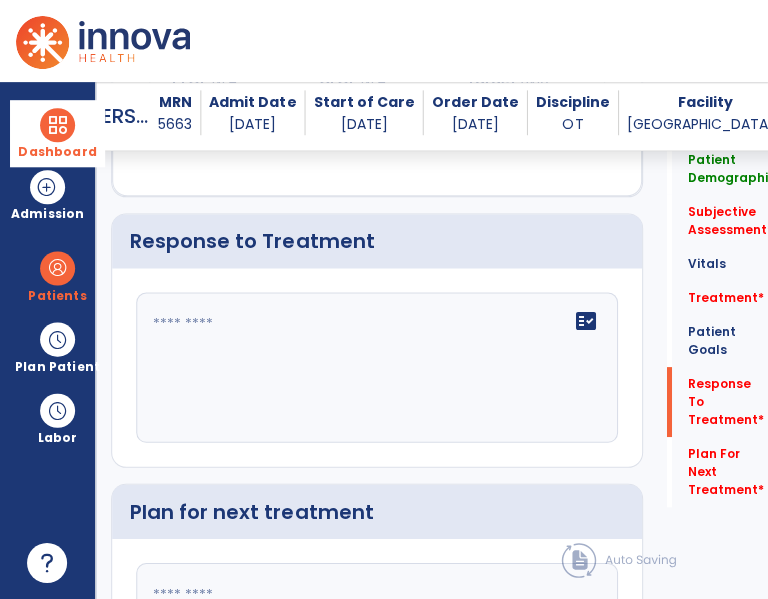 click on "fact_check" 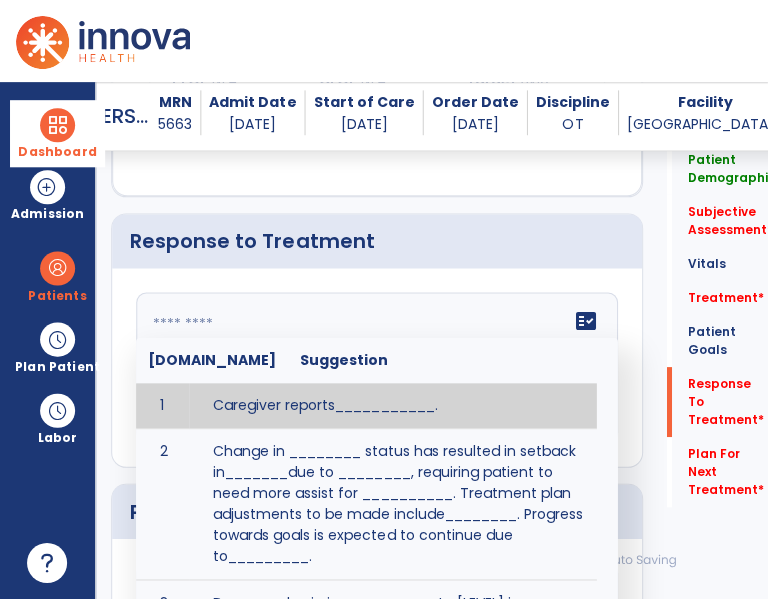 paste on "**********" 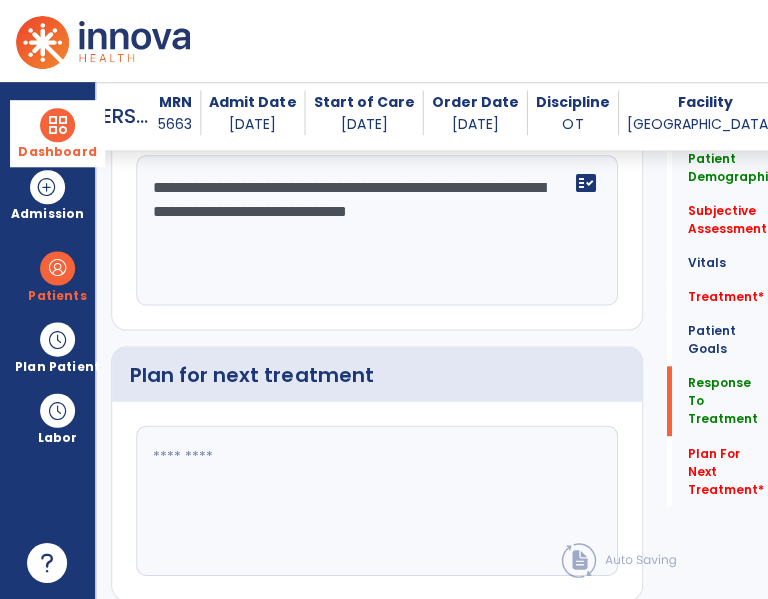 scroll, scrollTop: 3314, scrollLeft: 0, axis: vertical 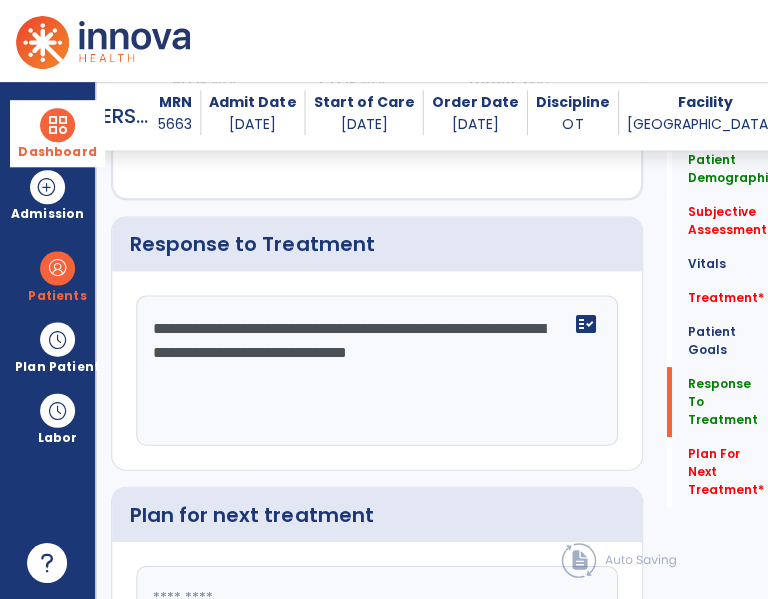 click on "**********" 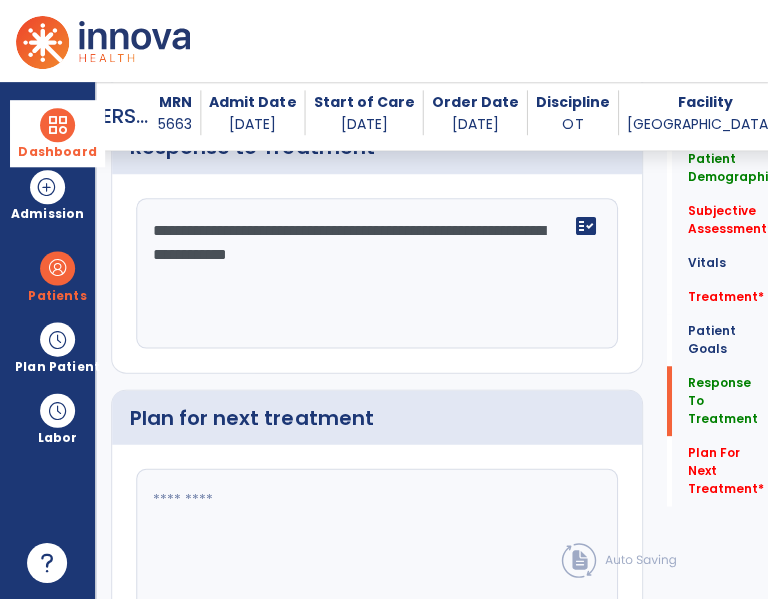 scroll, scrollTop: 3279, scrollLeft: 0, axis: vertical 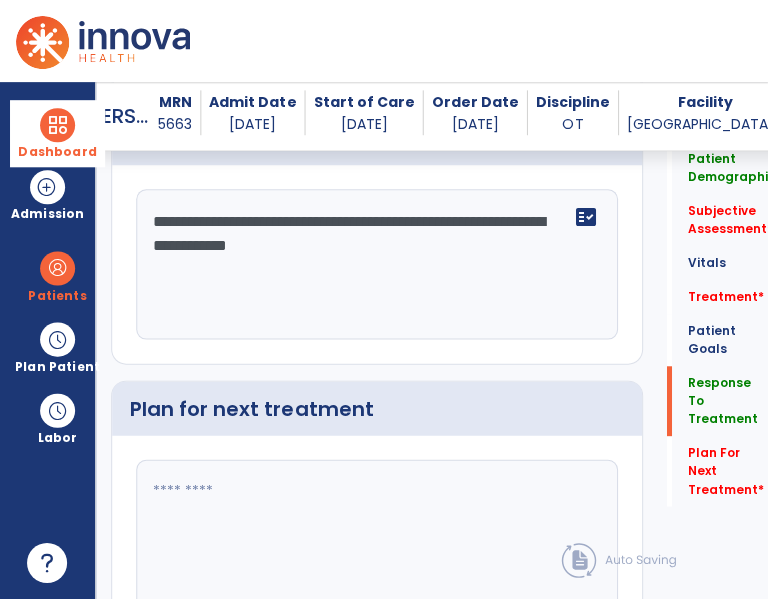 type on "**********" 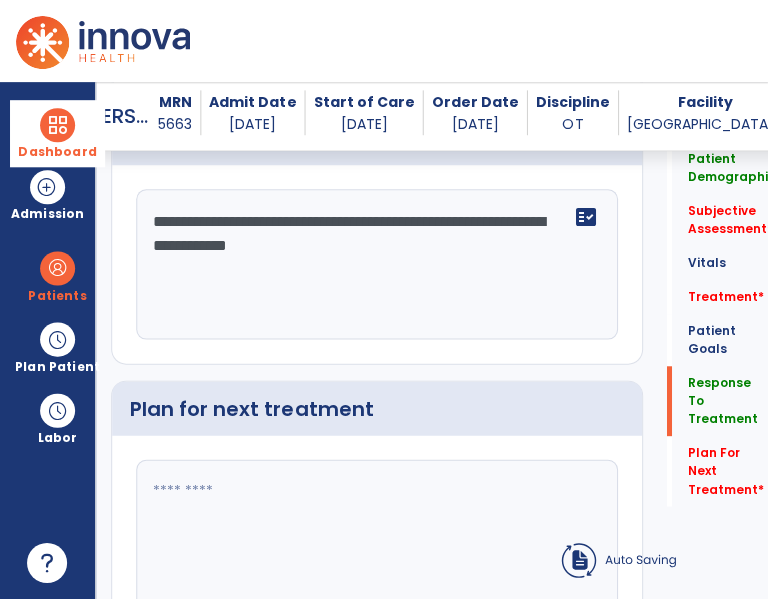 paste on "**********" 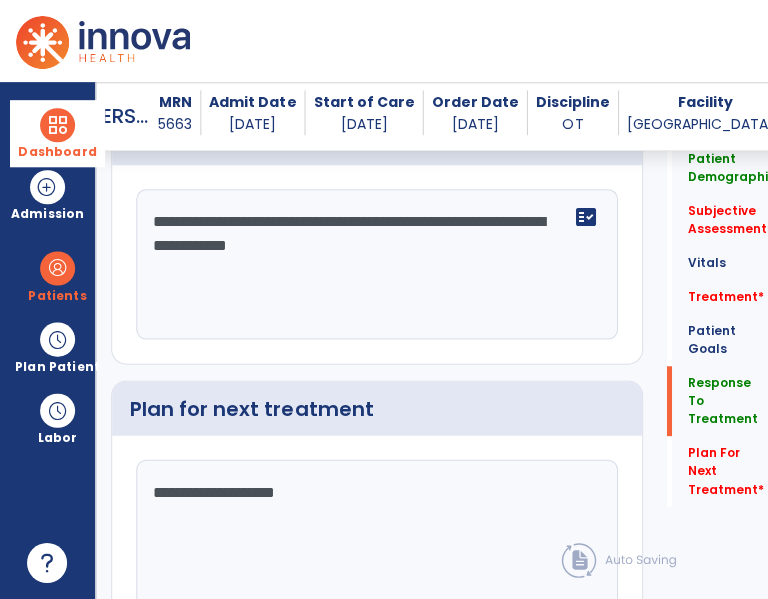 type on "**********" 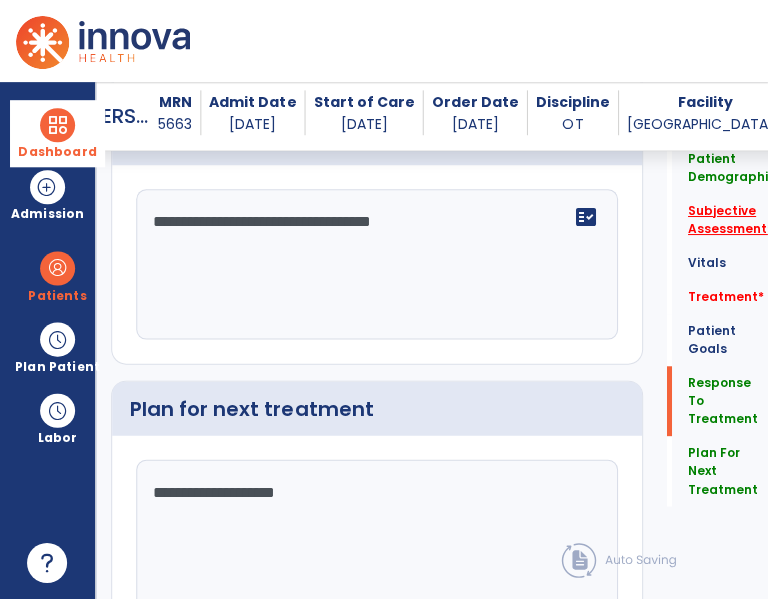 type on "**********" 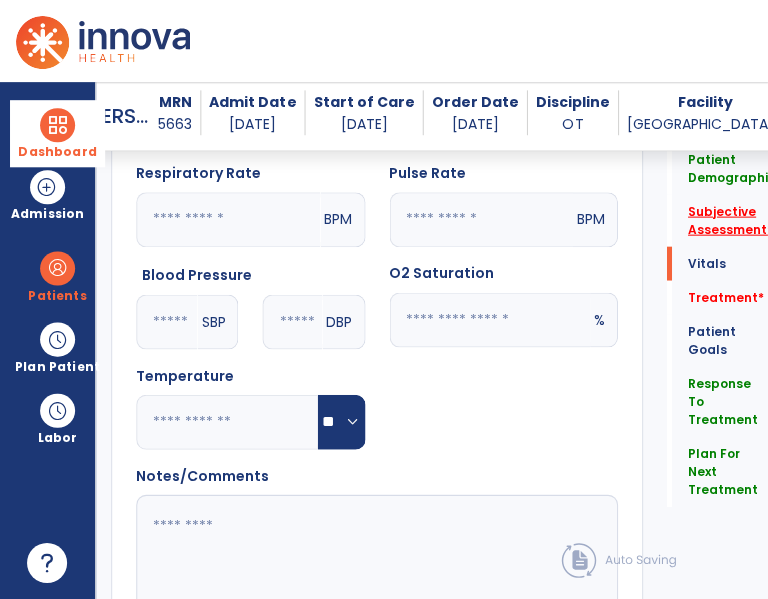scroll, scrollTop: 368, scrollLeft: 0, axis: vertical 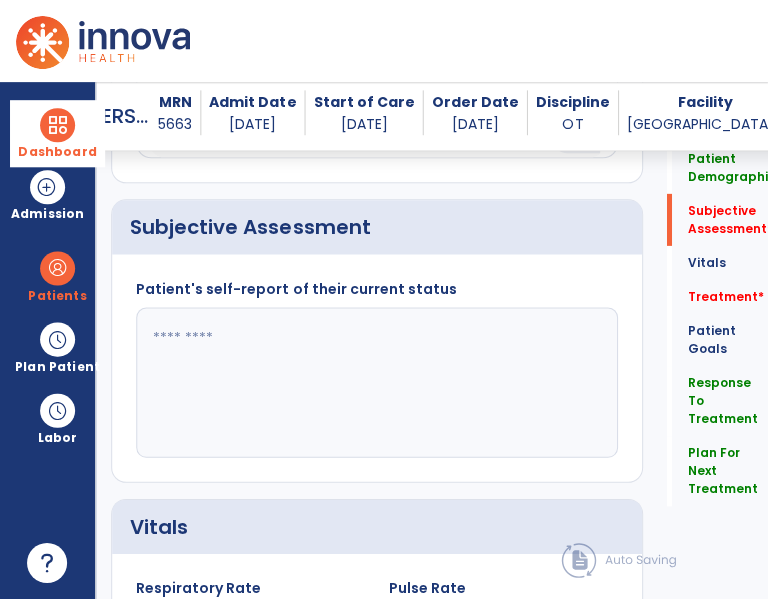 click 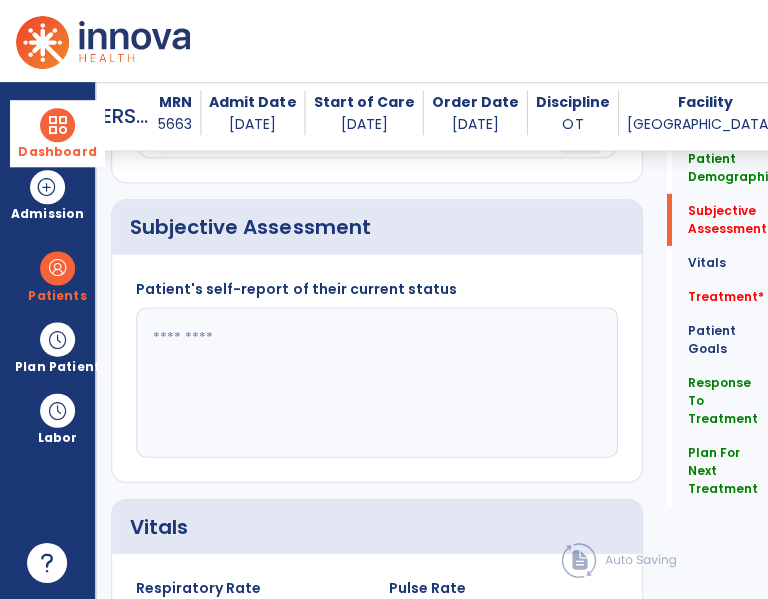 paste on "**********" 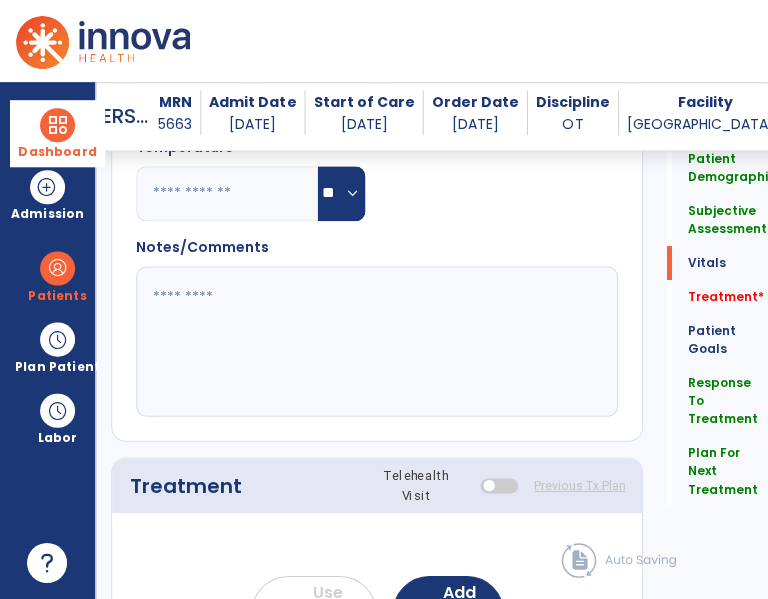 scroll, scrollTop: 1014, scrollLeft: 0, axis: vertical 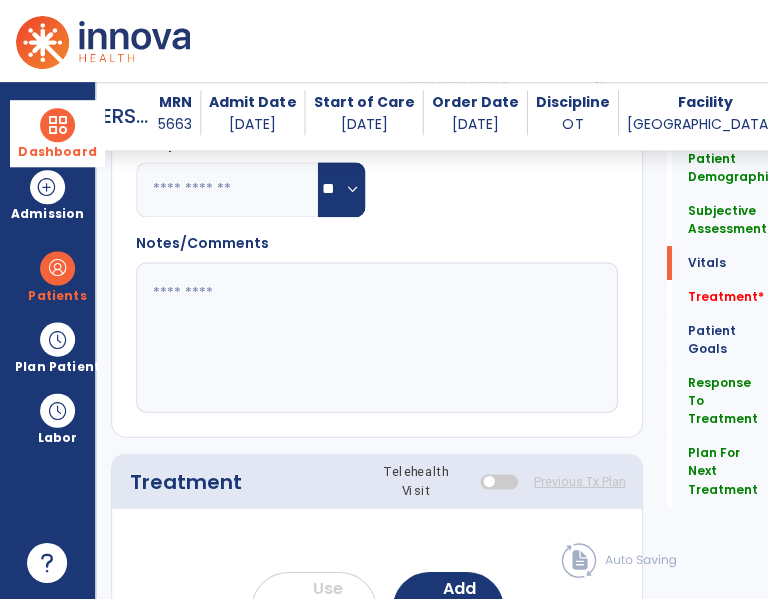 type on "**********" 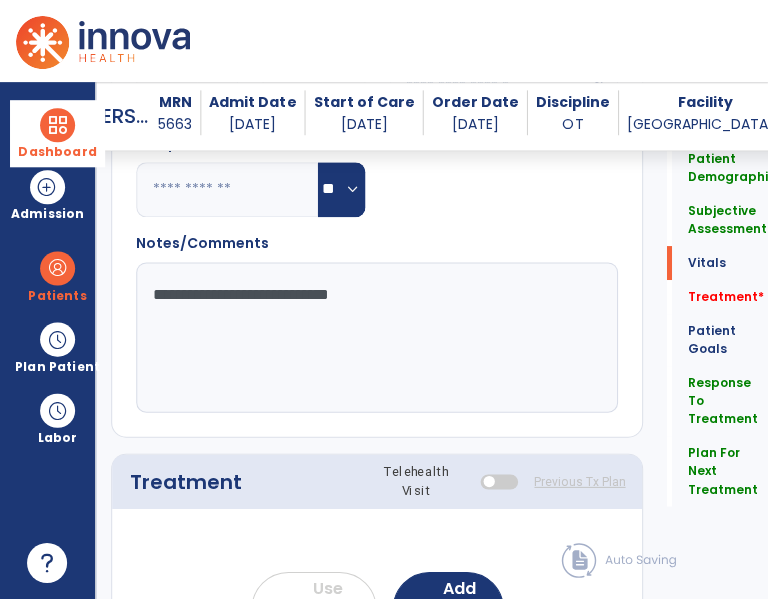 type on "**********" 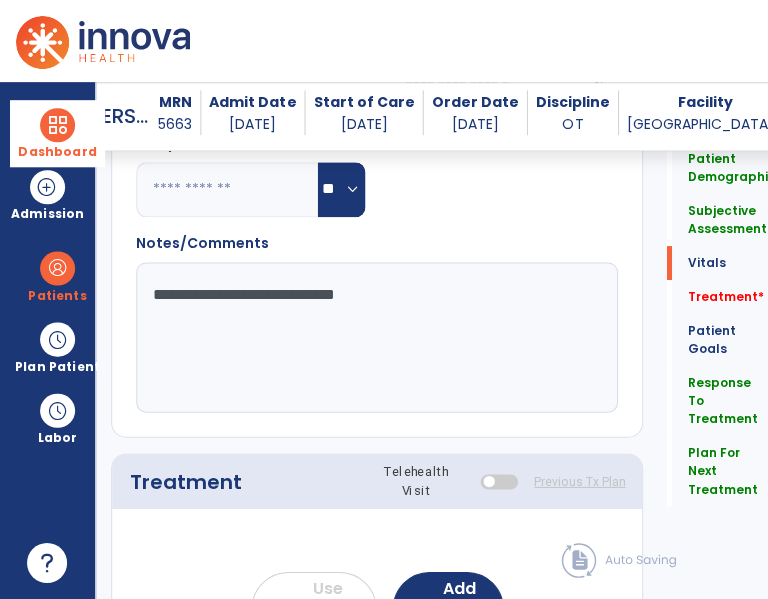 type 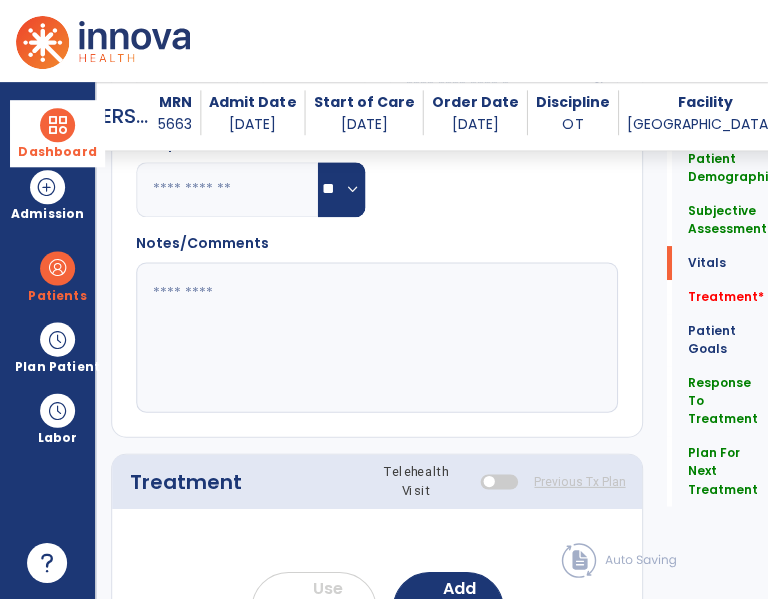 scroll, scrollTop: 0, scrollLeft: 0, axis: both 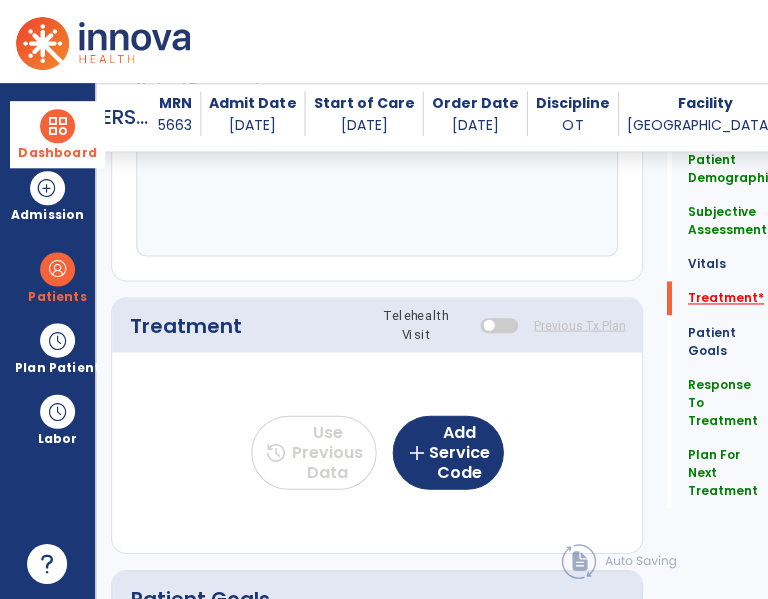 click on "Treatment   *" 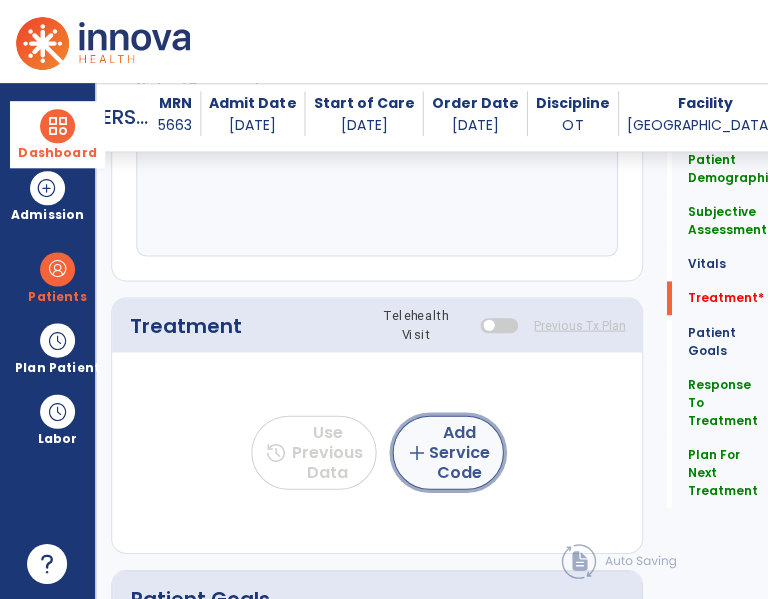 click on "add  Add Service Code" 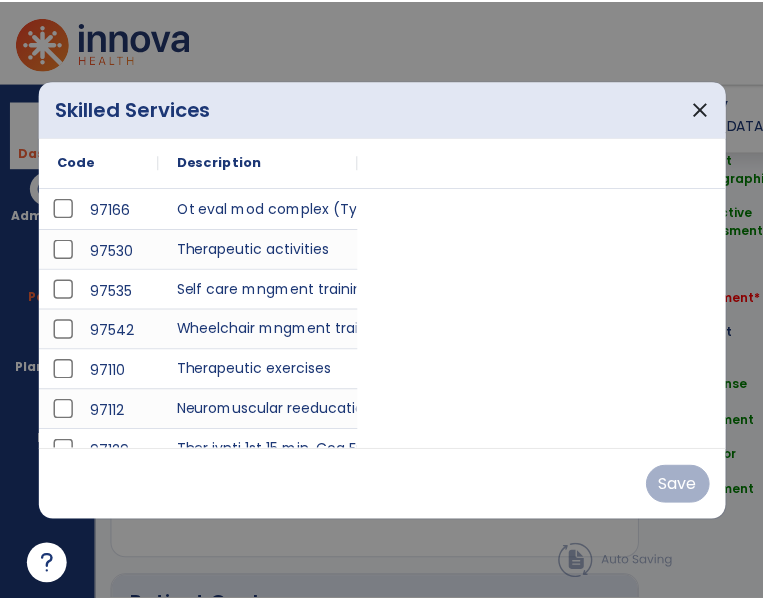 scroll, scrollTop: 0, scrollLeft: 0, axis: both 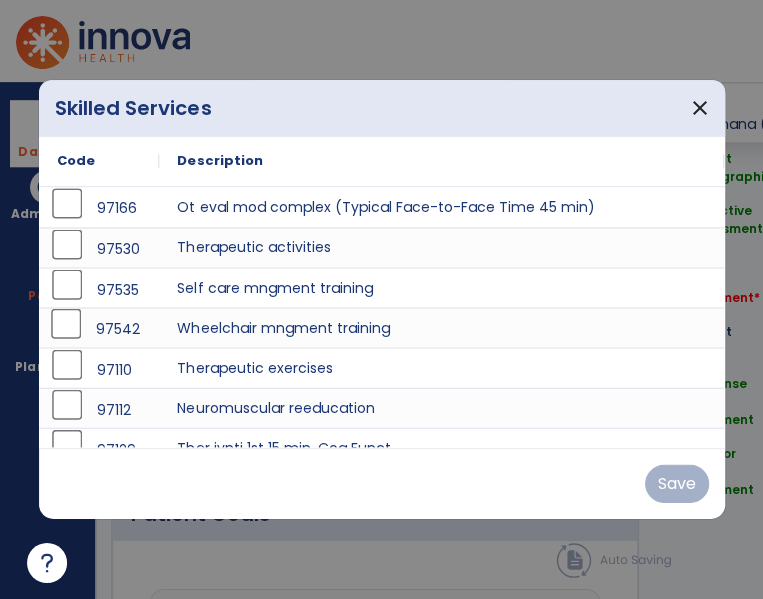 click on "97542" at bounding box center (99, 329) 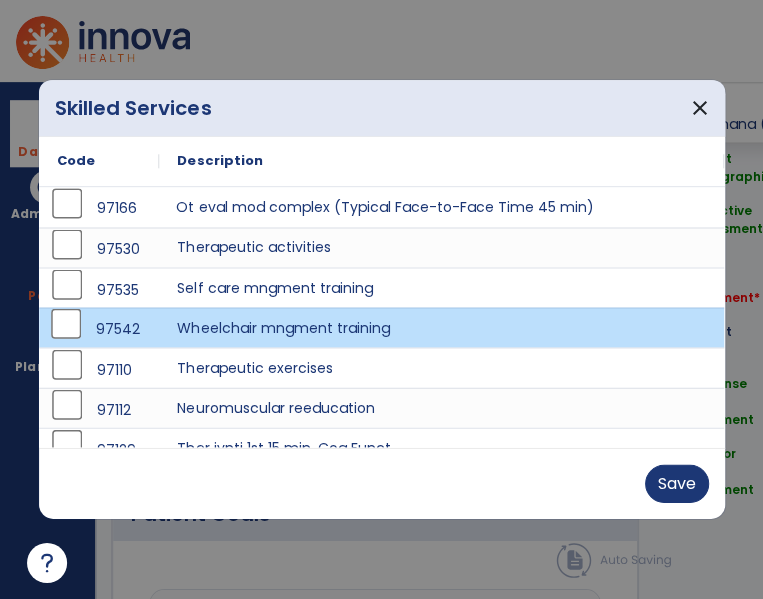 click on "Ot eval mod complex (Typical Face-to-Face Time 45 min)" at bounding box center (441, 208) 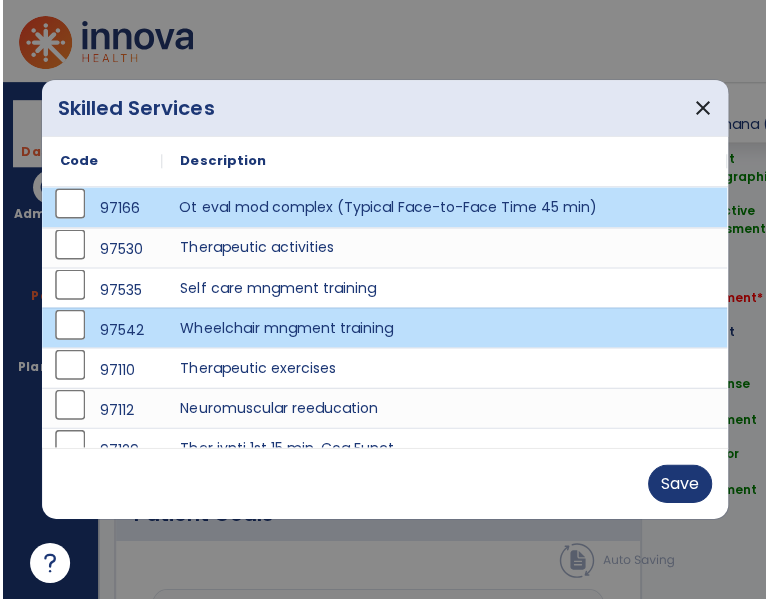 scroll, scrollTop: 0, scrollLeft: 0, axis: both 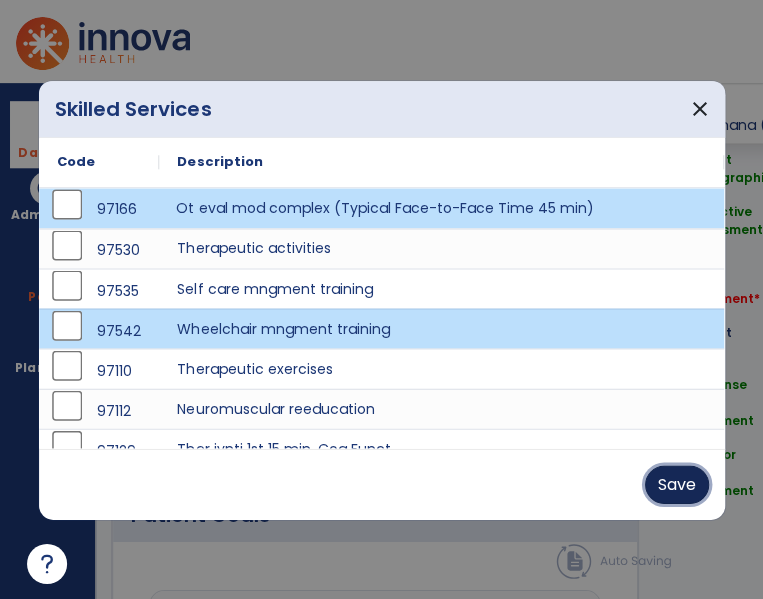 click on "Save" at bounding box center (676, 484) 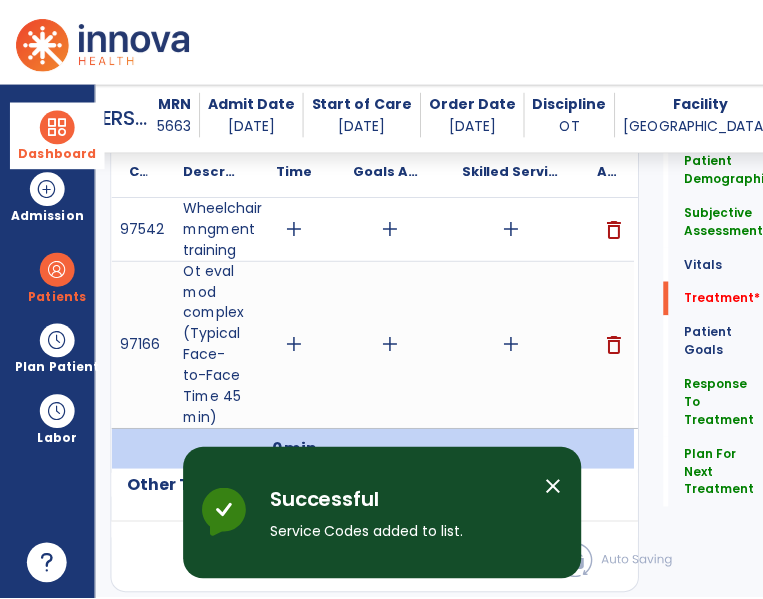 scroll, scrollTop: 1375, scrollLeft: 0, axis: vertical 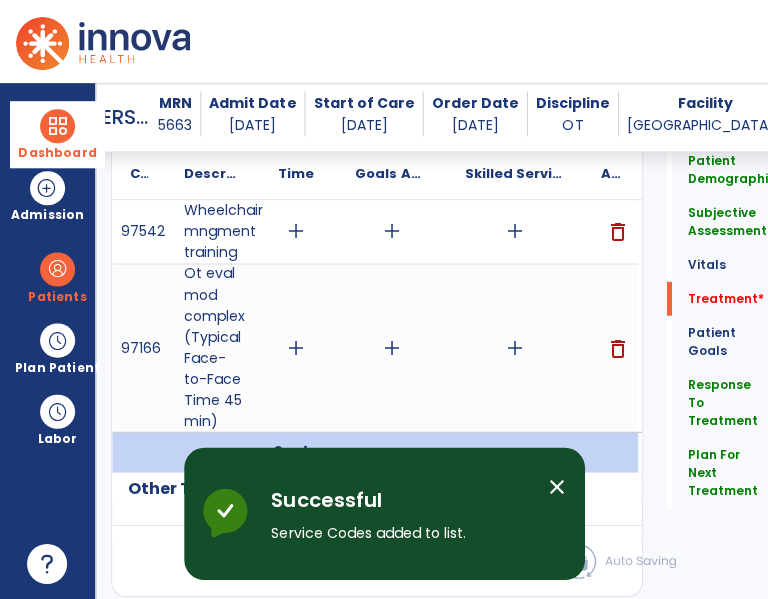 click on "add" at bounding box center [296, 231] 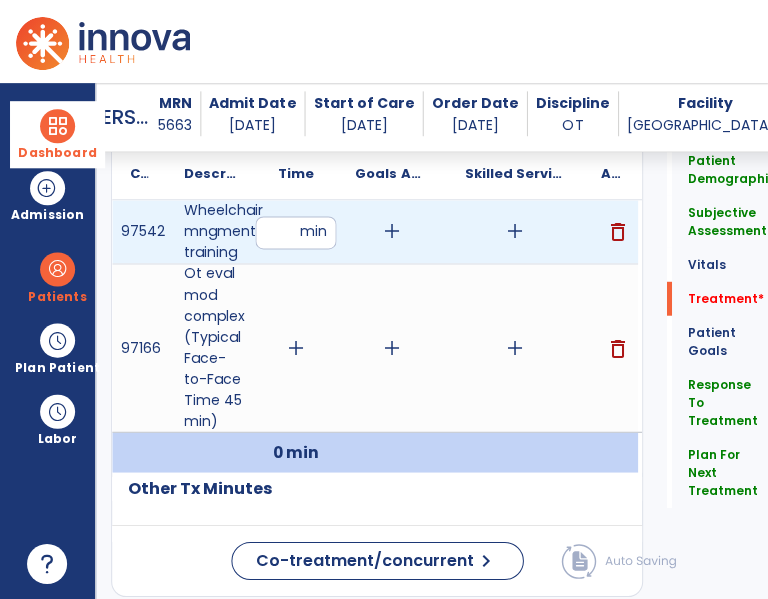 type on "*" 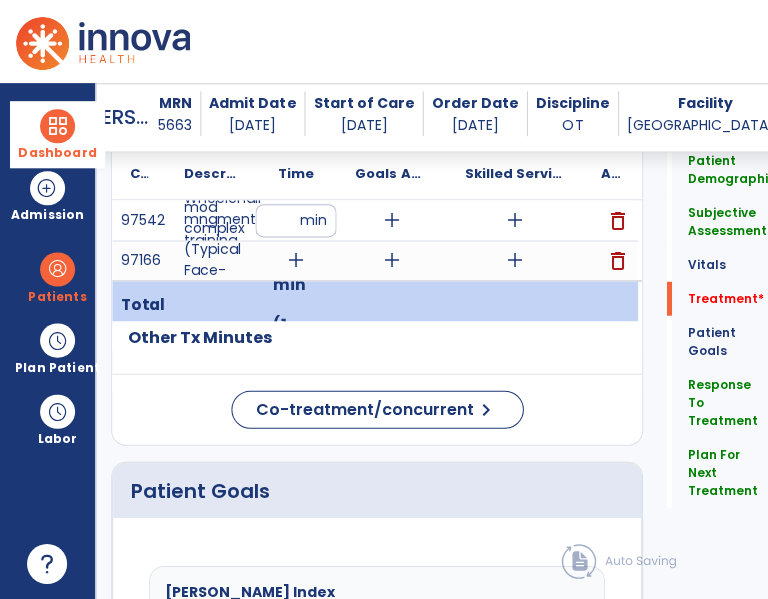 click on "Other Tx Minutes" 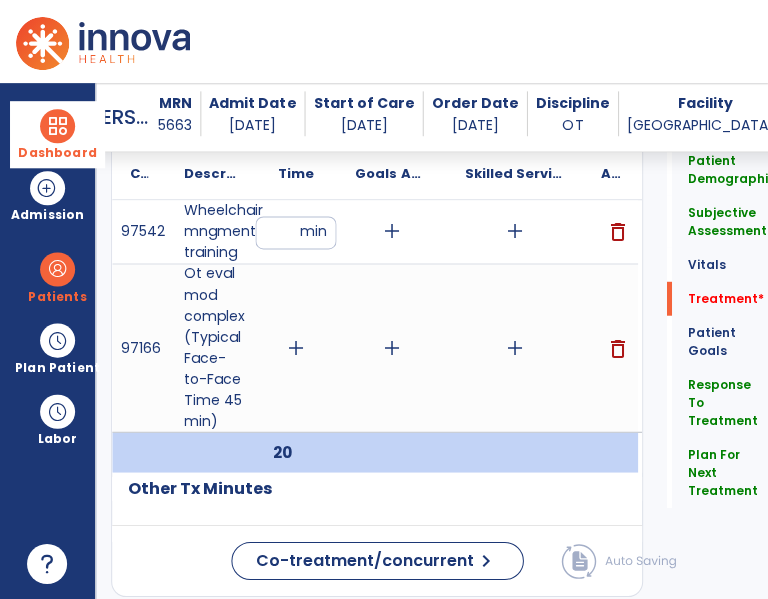 click on "add" at bounding box center [296, 347] 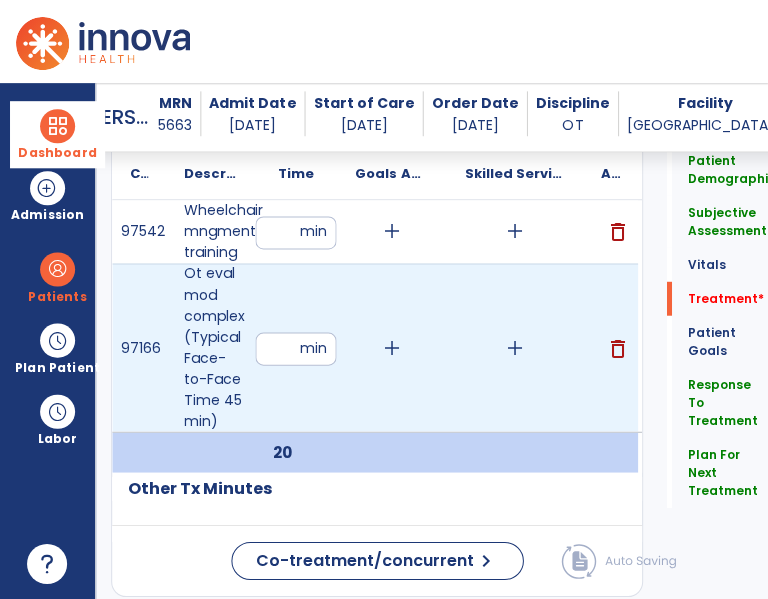 type on "**" 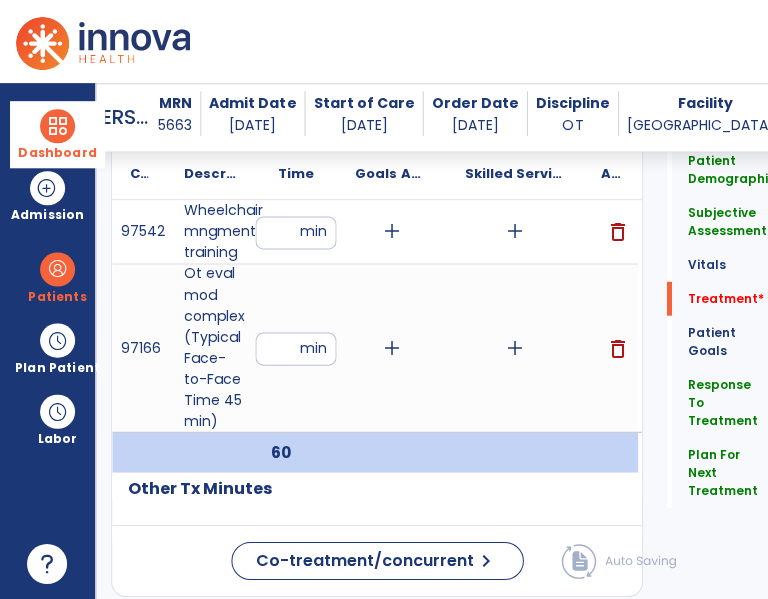 click on "add" at bounding box center (514, 231) 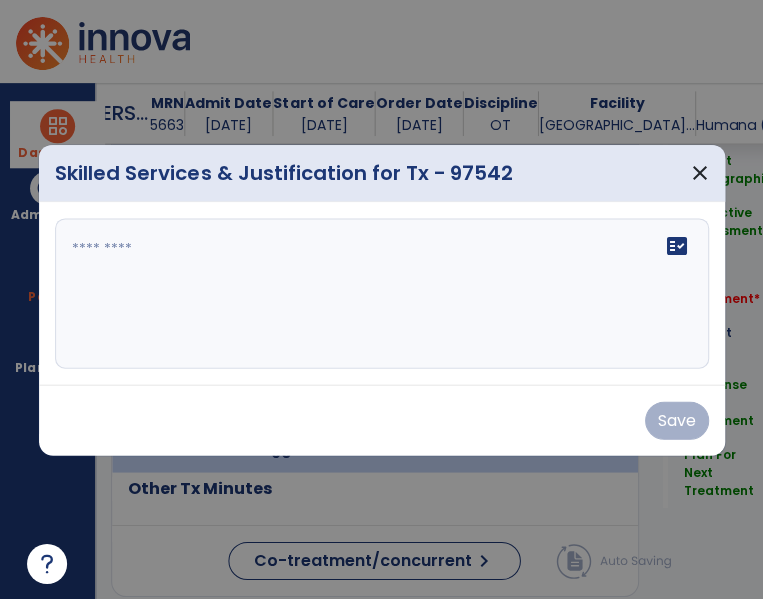 click at bounding box center (383, 293) 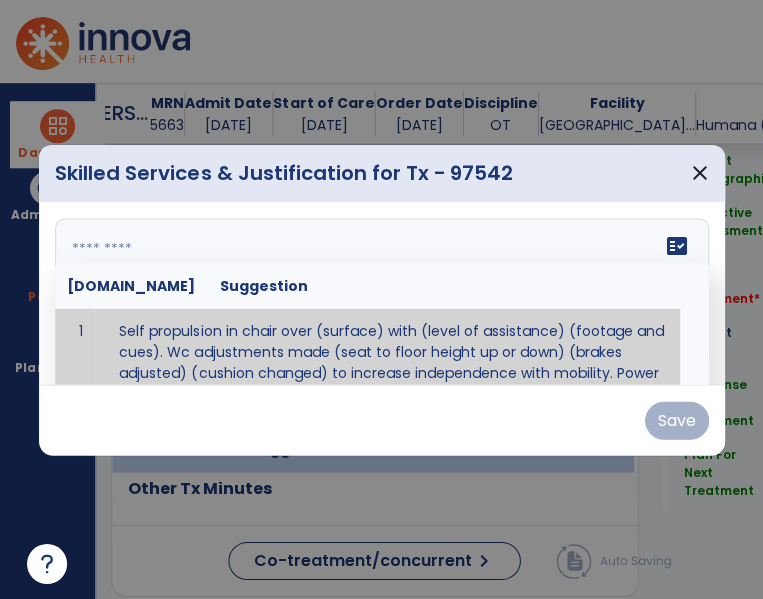 scroll, scrollTop: 1375, scrollLeft: 0, axis: vertical 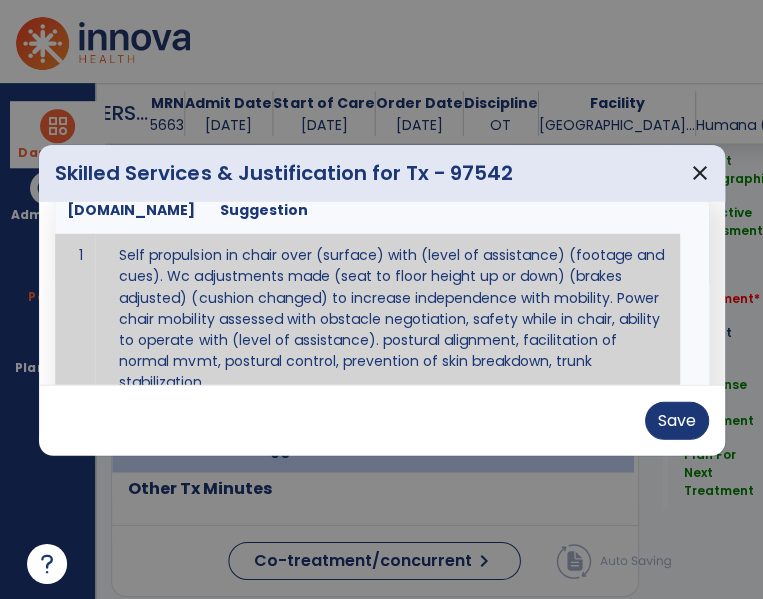 type on "*" 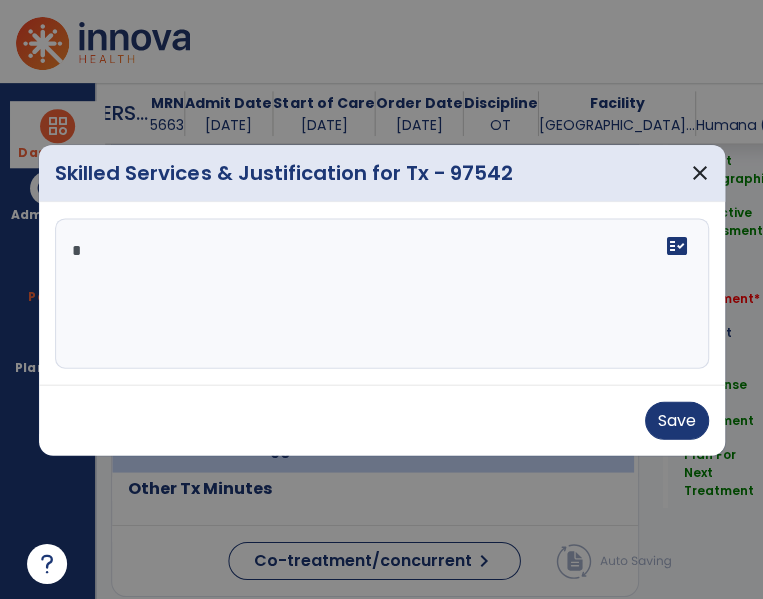 scroll, scrollTop: 0, scrollLeft: 0, axis: both 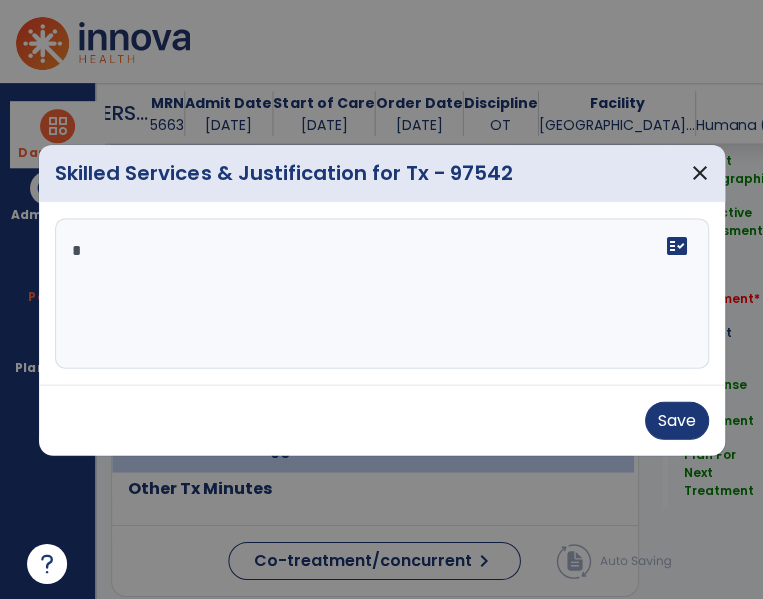 click on "*" at bounding box center (383, 293) 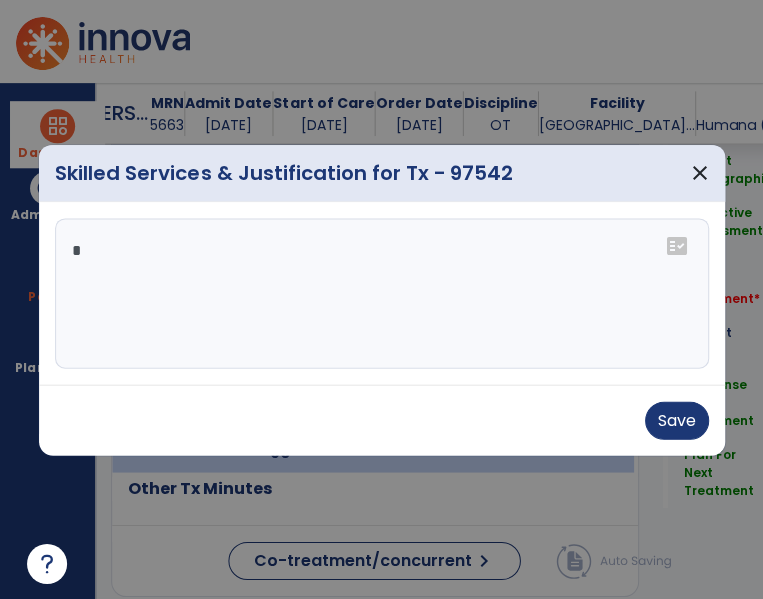 click on "*" at bounding box center (383, 293) 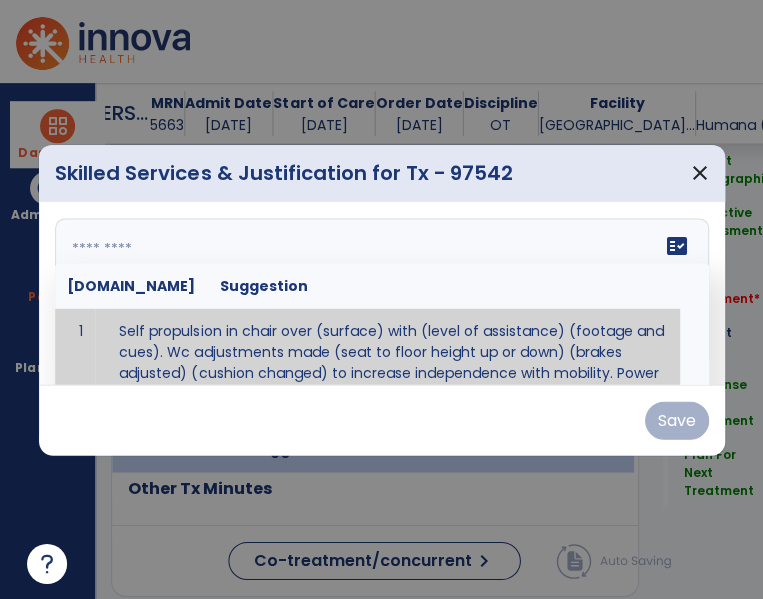 scroll, scrollTop: 75, scrollLeft: 0, axis: vertical 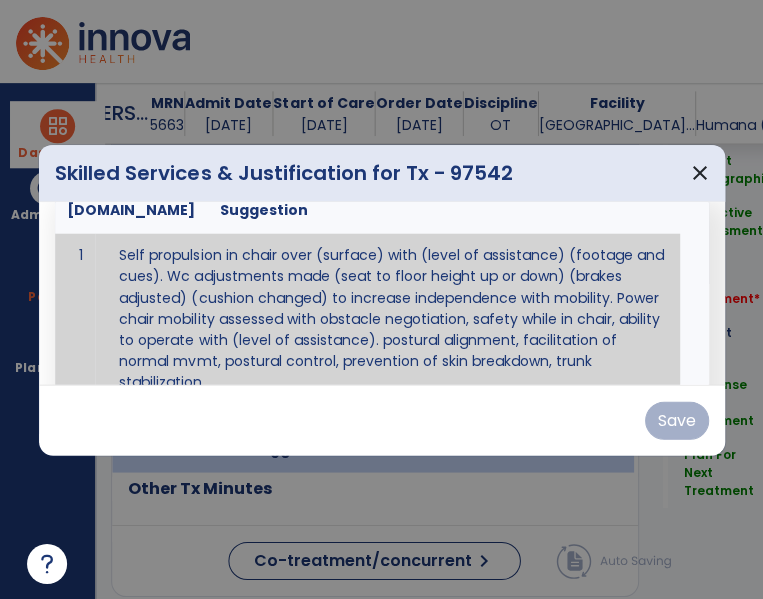 paste on "**********" 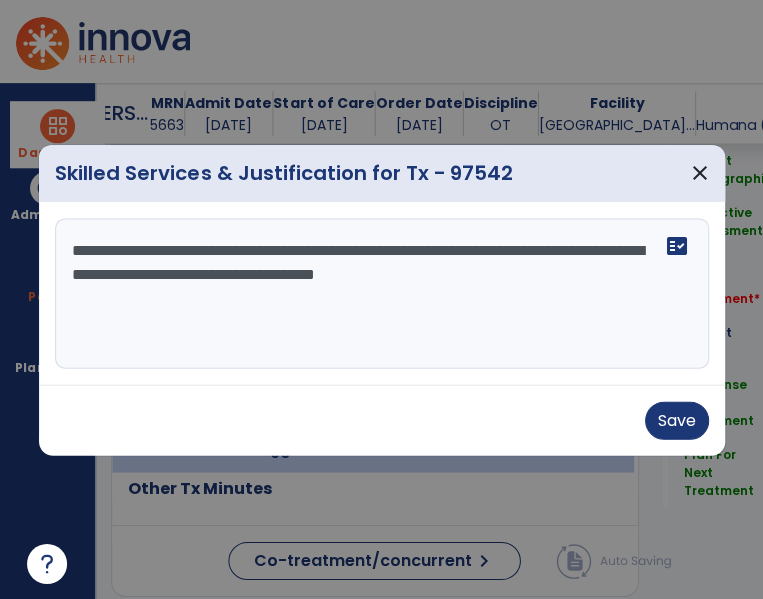 scroll, scrollTop: 0, scrollLeft: 0, axis: both 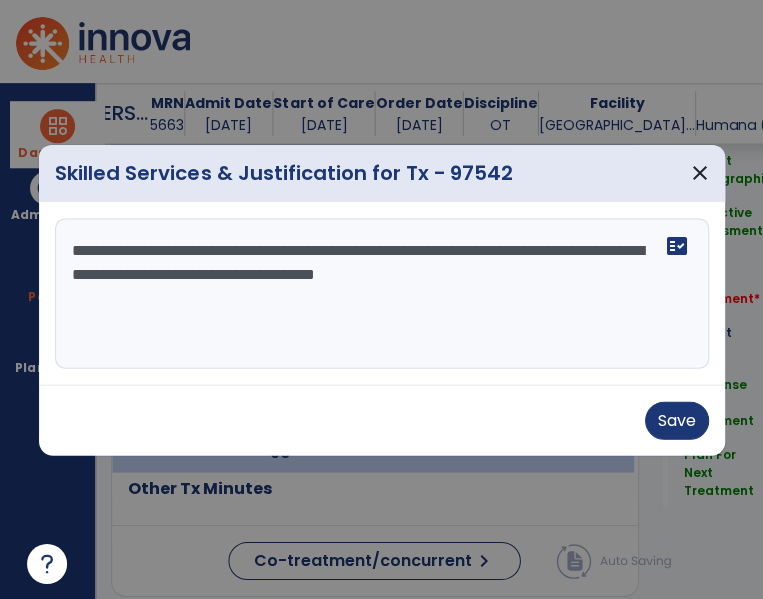 click on "**********" at bounding box center [383, 293] 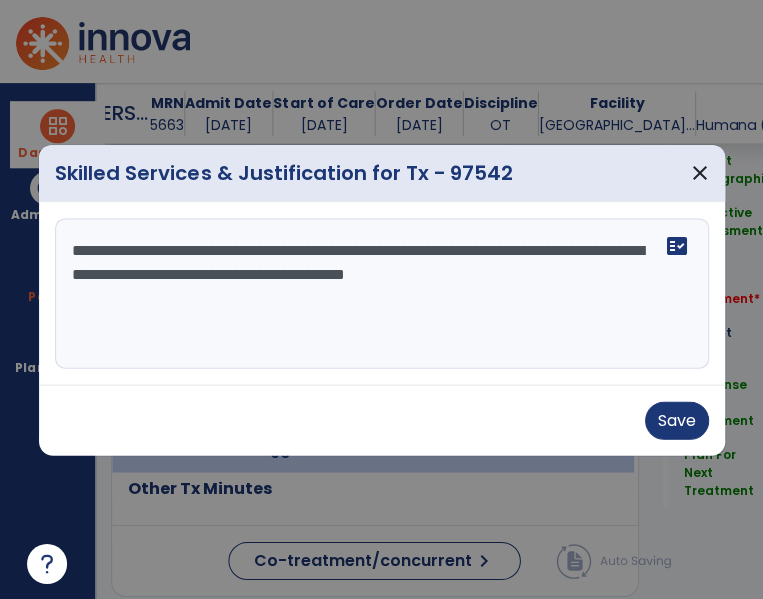 click on "**********" at bounding box center [383, 293] 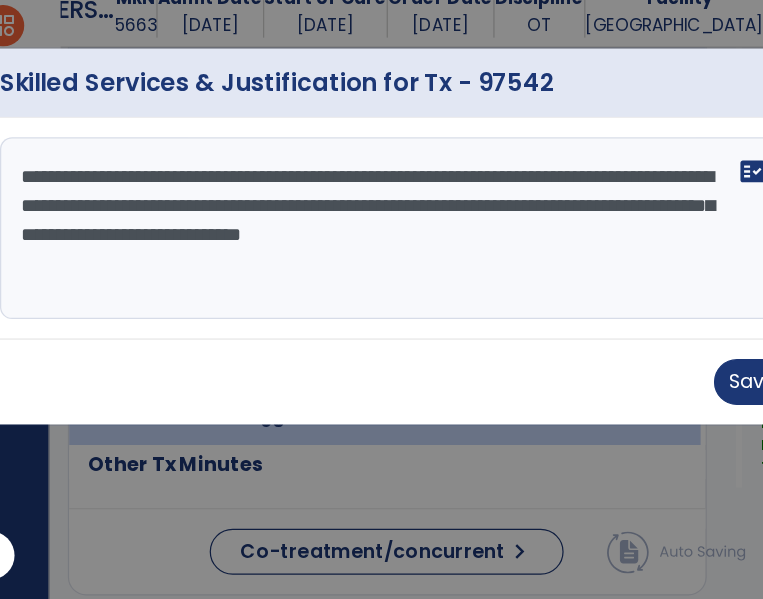 scroll, scrollTop: 0, scrollLeft: 0, axis: both 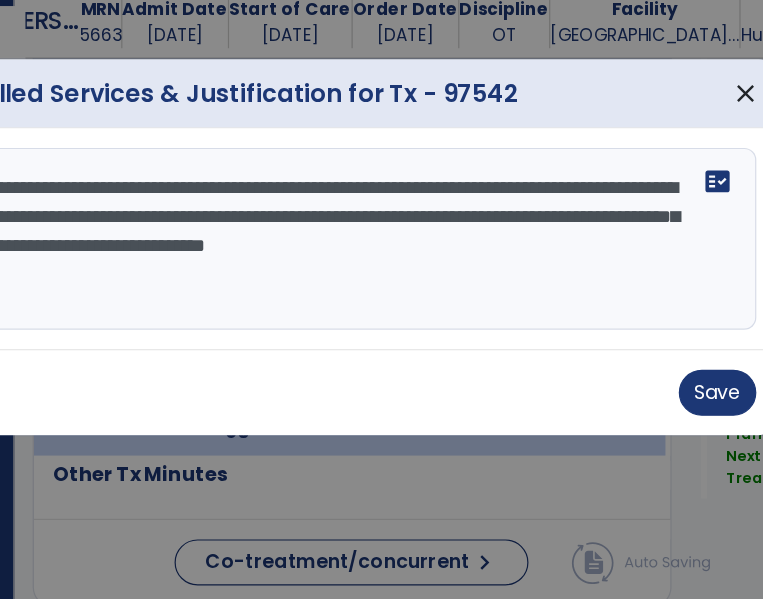 click on "**********" at bounding box center (383, 293) 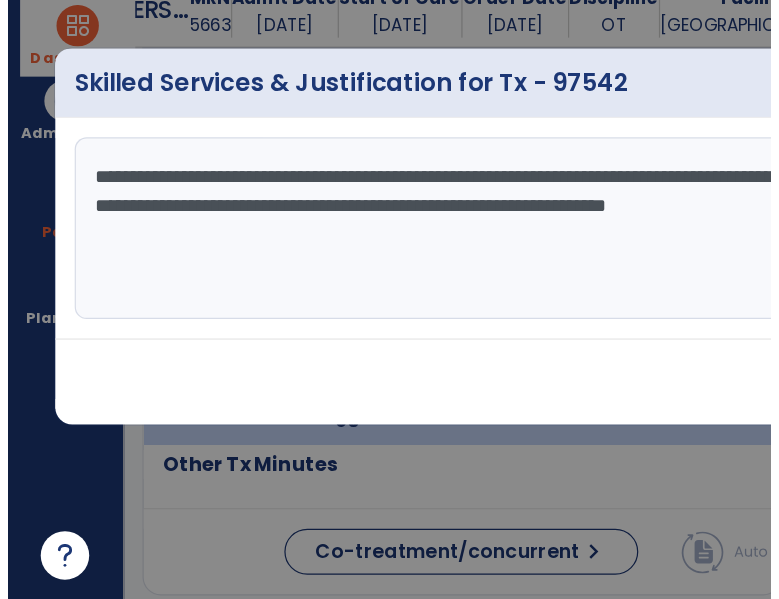 scroll, scrollTop: 0, scrollLeft: 0, axis: both 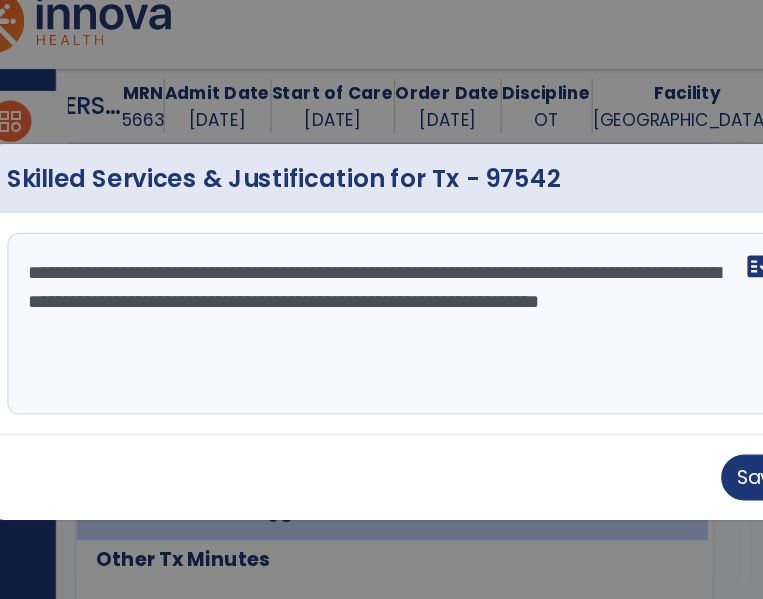 type on "**********" 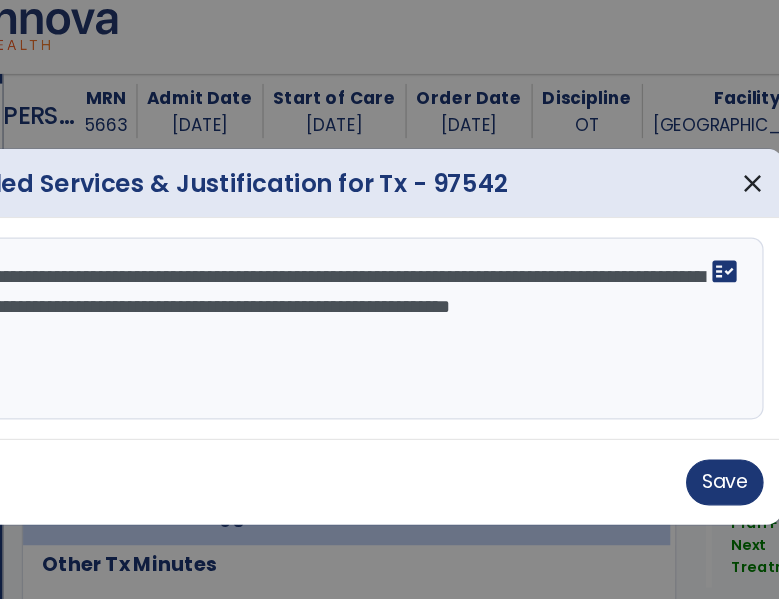 click on "Skilled Services & Justification for Tx - 97542   close" at bounding box center (389, 173) 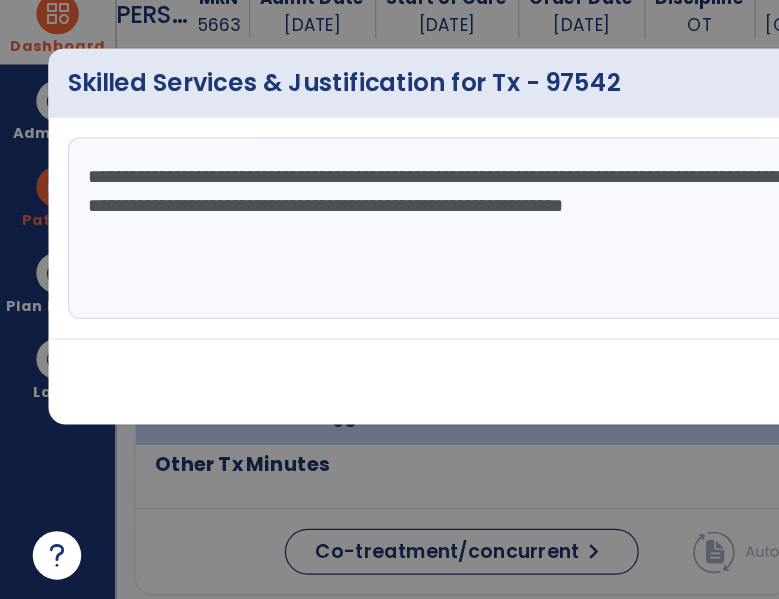 scroll, scrollTop: 0, scrollLeft: 0, axis: both 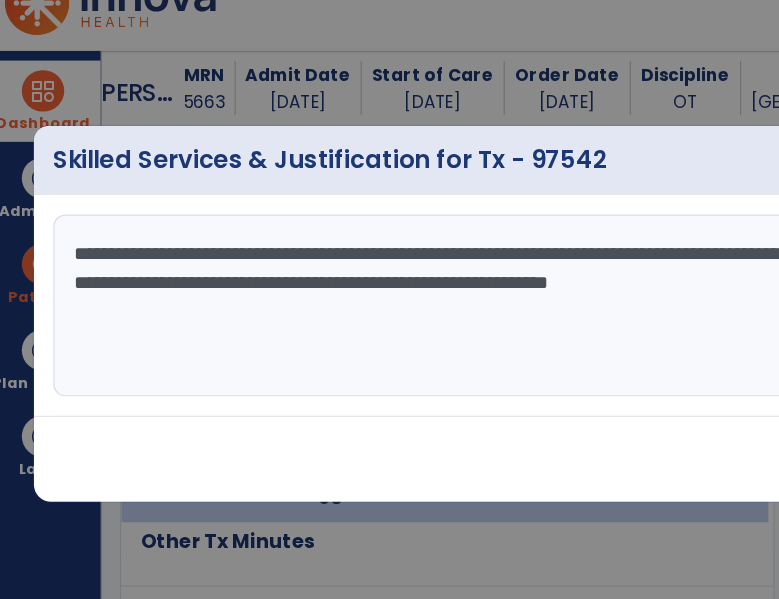 click on "**********" at bounding box center [392, 293] 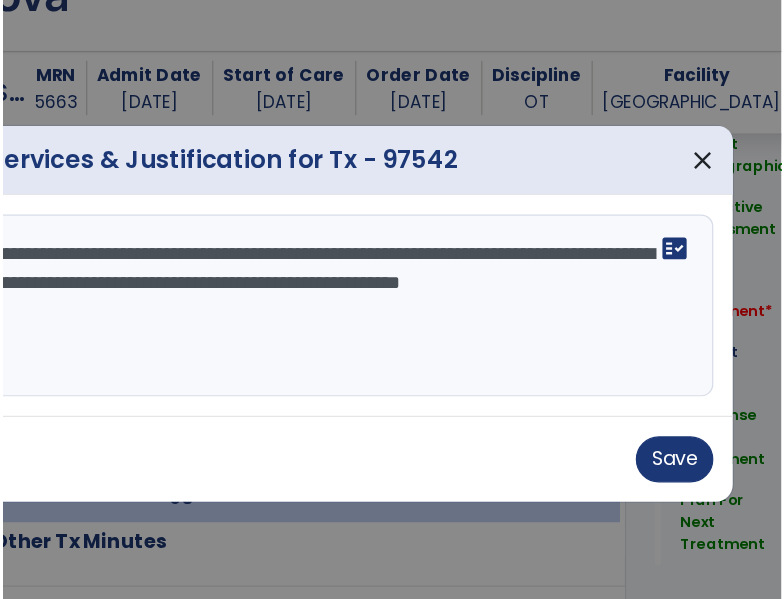 scroll, scrollTop: 0, scrollLeft: 0, axis: both 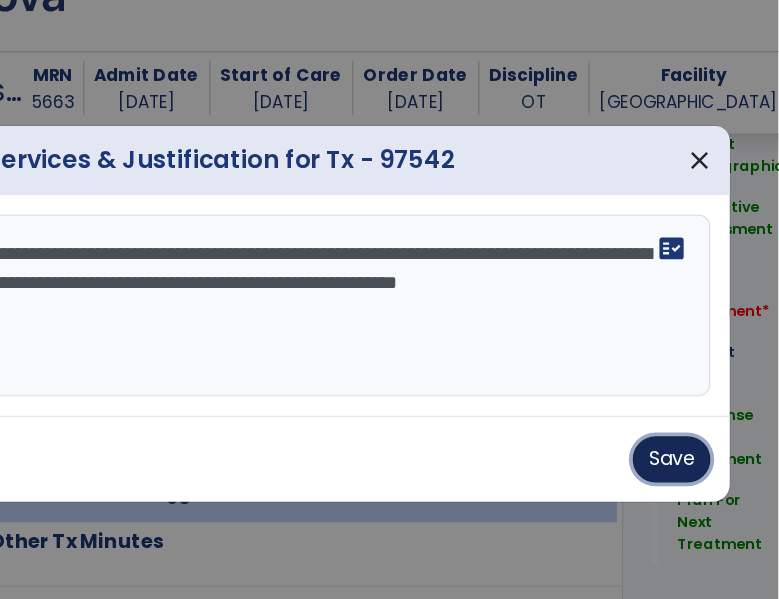 click on "Save" at bounding box center [691, 420] 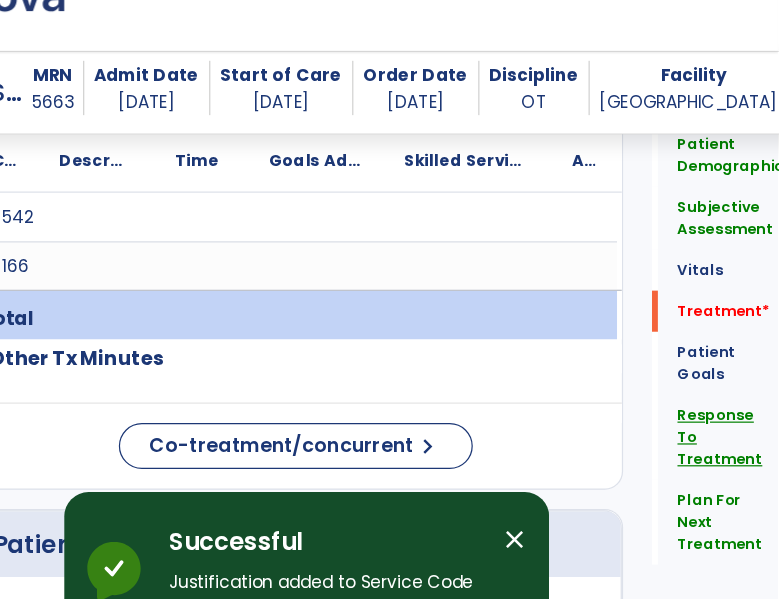 click on "Response To Treatment" 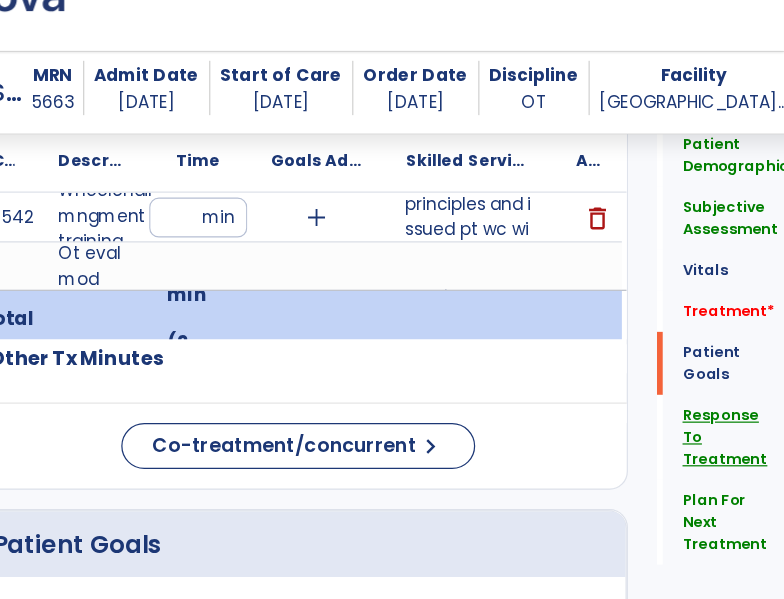 scroll, scrollTop: 0, scrollLeft: 0, axis: both 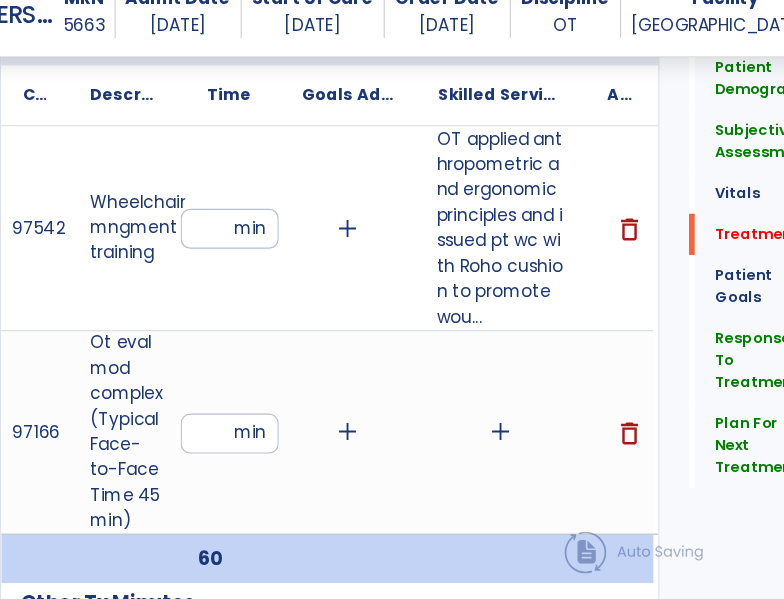 click on "add" at bounding box center (524, 461) 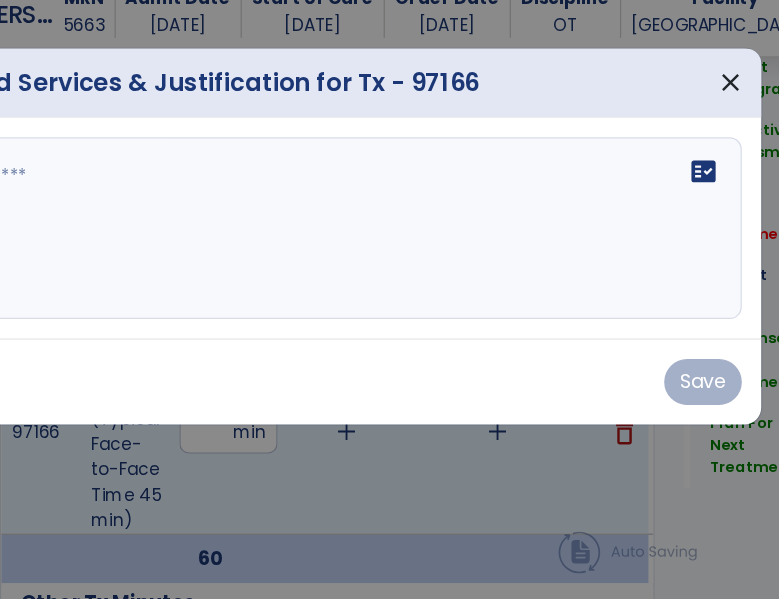 scroll, scrollTop: 1366, scrollLeft: 0, axis: vertical 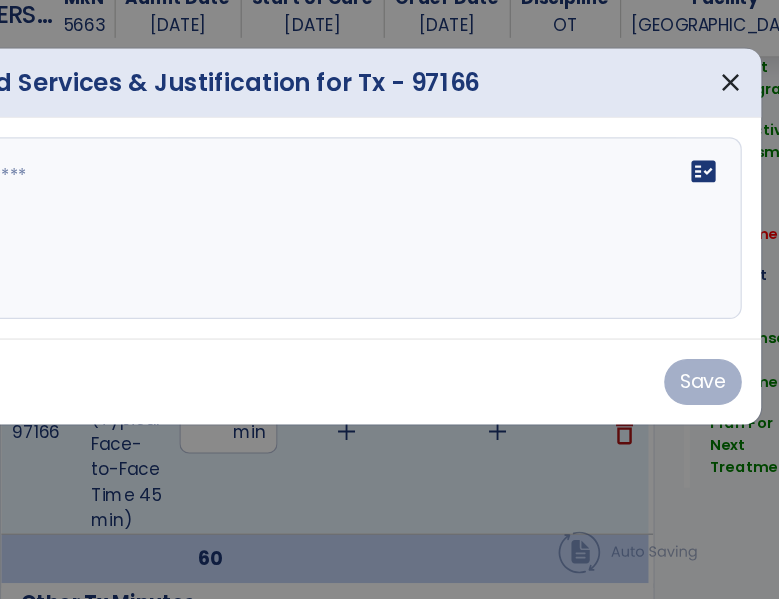 click on "fact_check" at bounding box center (691, 246) 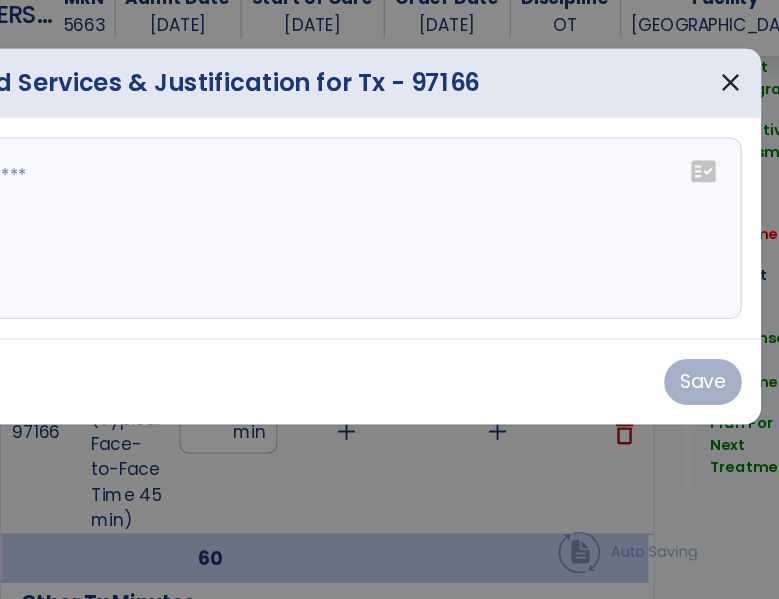 click at bounding box center [392, 293] 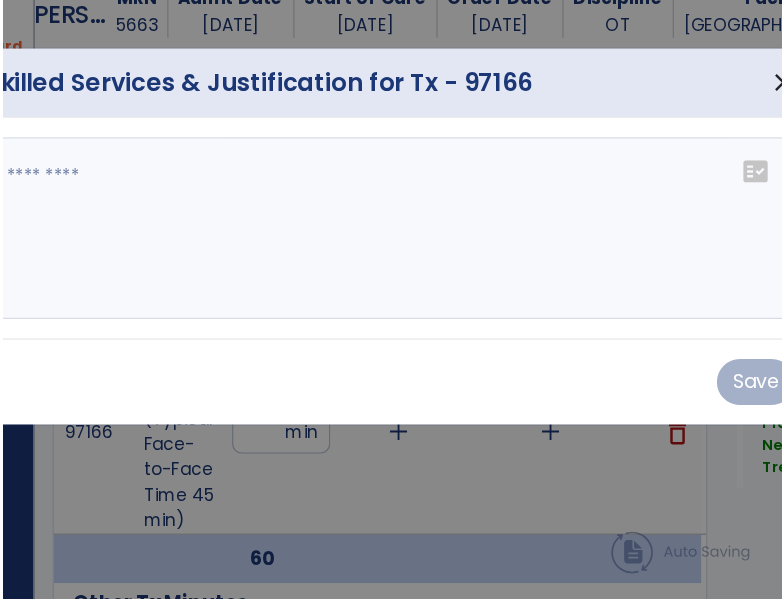 scroll, scrollTop: 0, scrollLeft: 0, axis: both 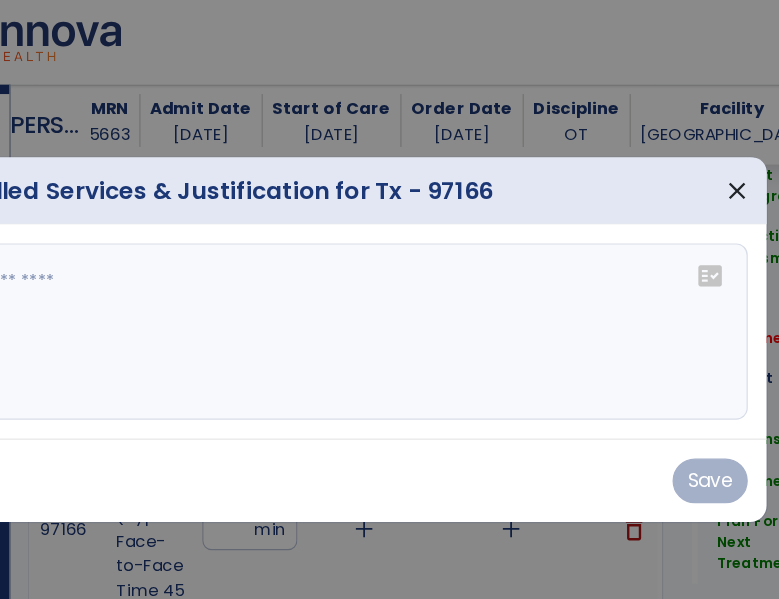 click at bounding box center [392, 293] 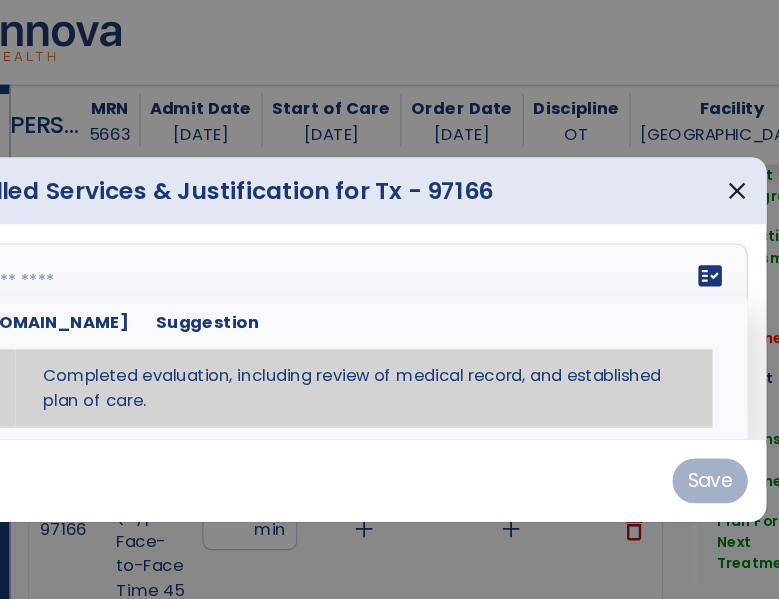 click on "fact_check" at bounding box center [691, 246] 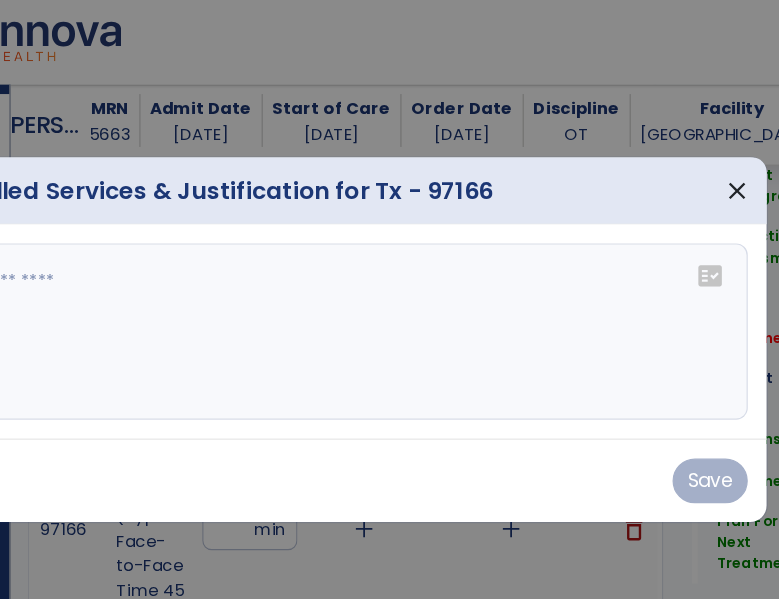 click on "fact_check" at bounding box center [691, 246] 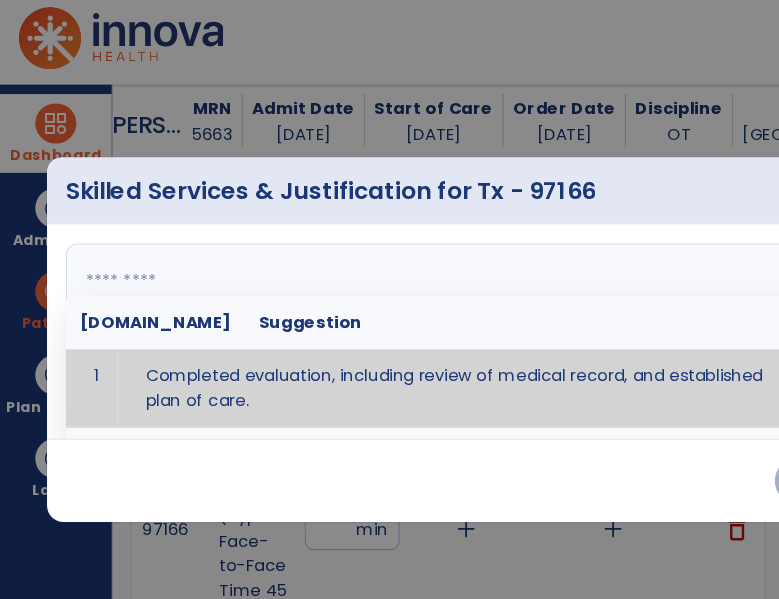 type on "**********" 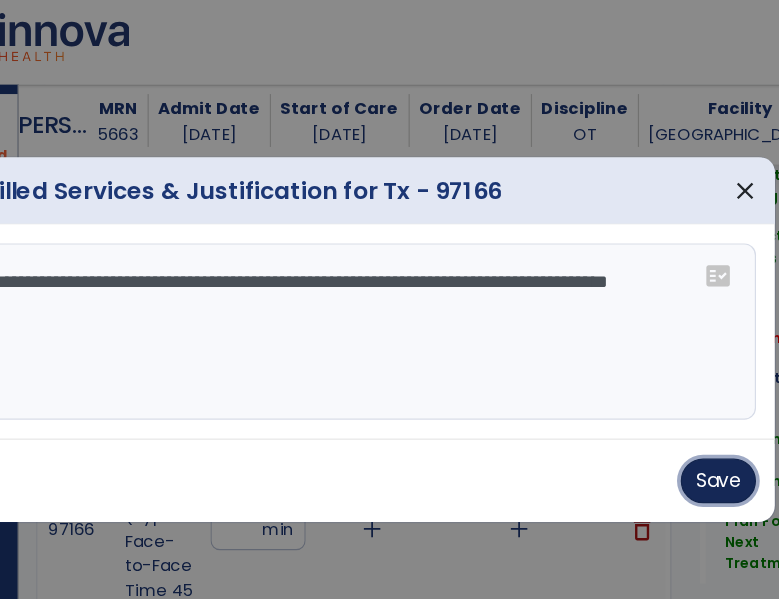 click on "Save" at bounding box center [691, 420] 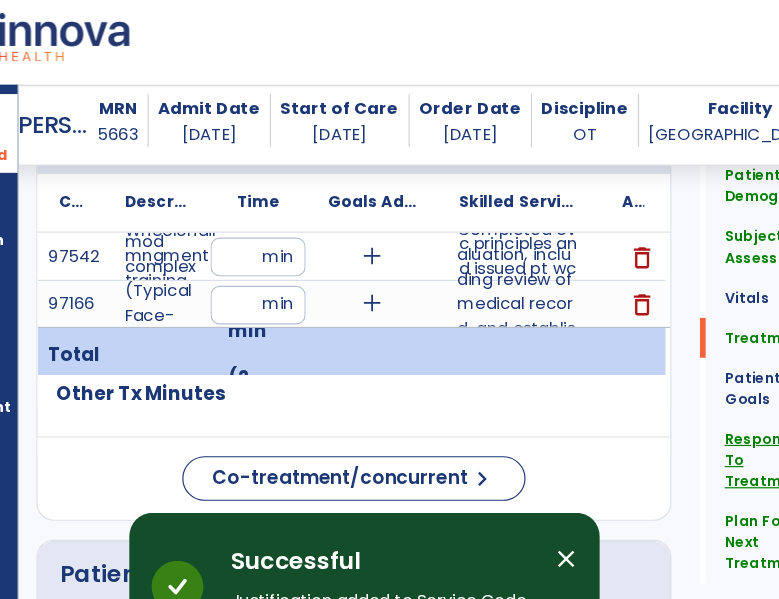 click on "Response To Treatment" 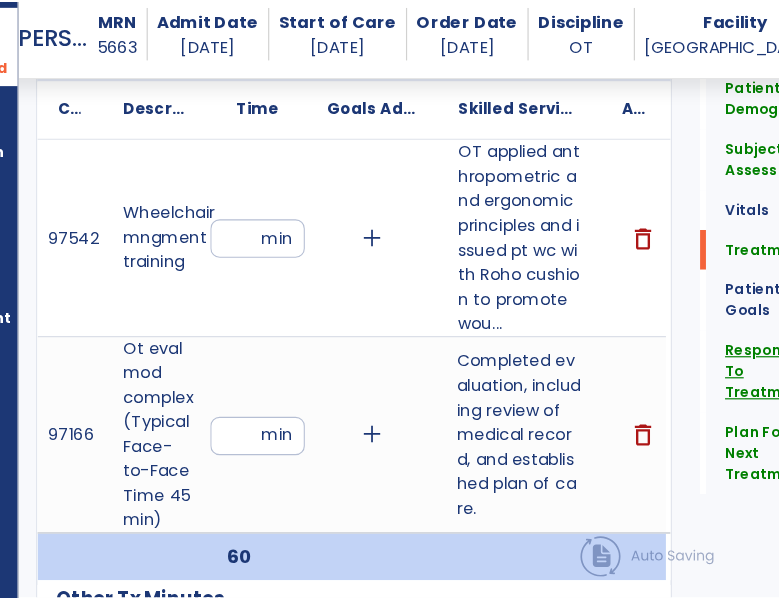 scroll, scrollTop: 3733, scrollLeft: 0, axis: vertical 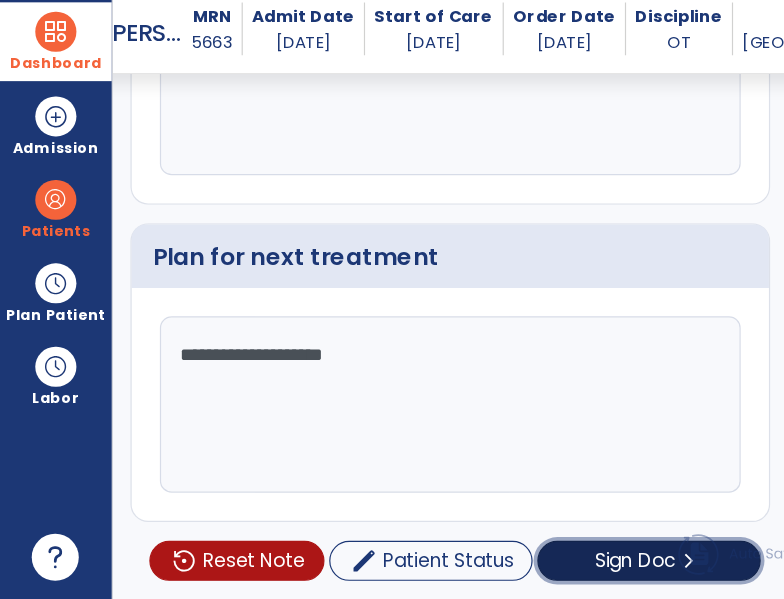 click on "Sign Doc  chevron_right" 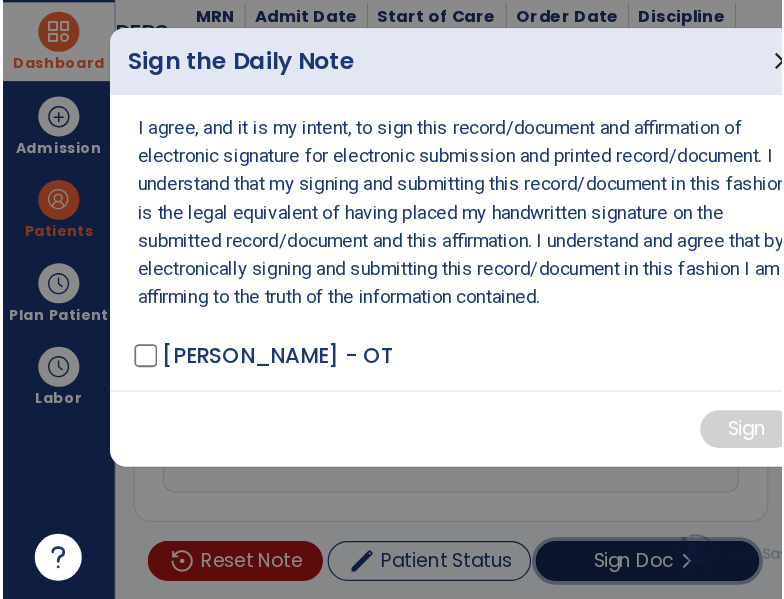 scroll, scrollTop: 3733, scrollLeft: 0, axis: vertical 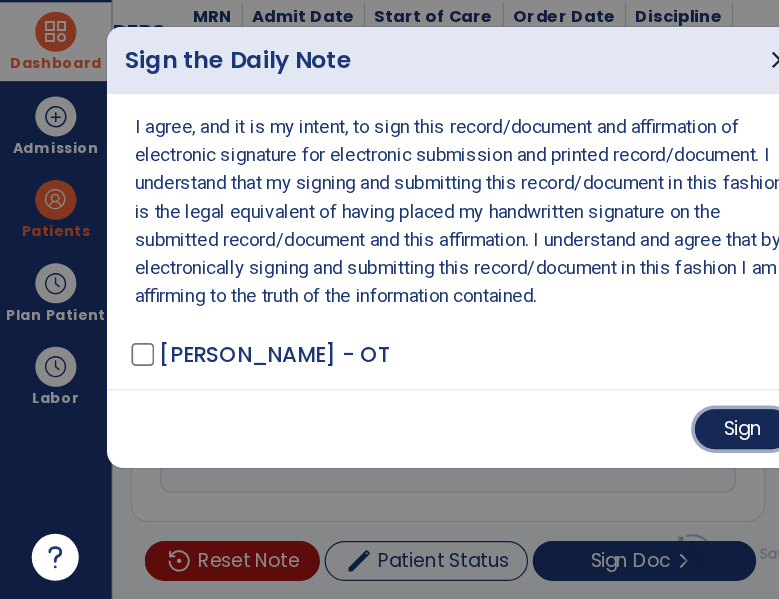 click on "Sign" at bounding box center [632, 454] 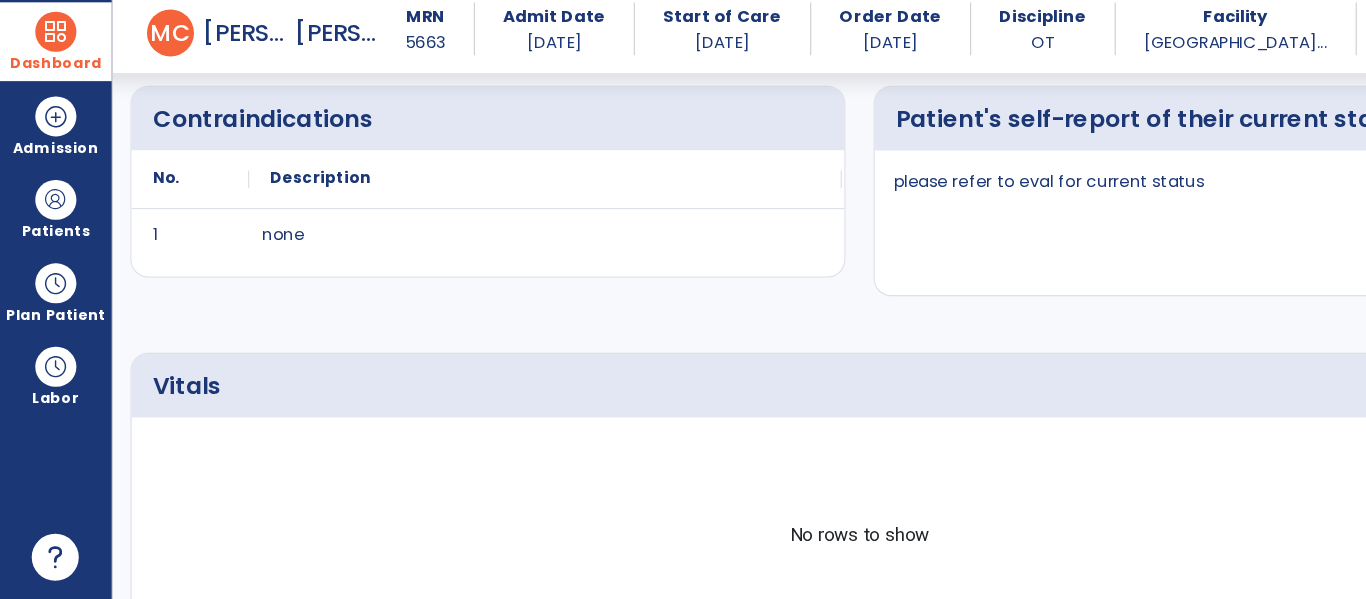 scroll, scrollTop: 553, scrollLeft: 0, axis: vertical 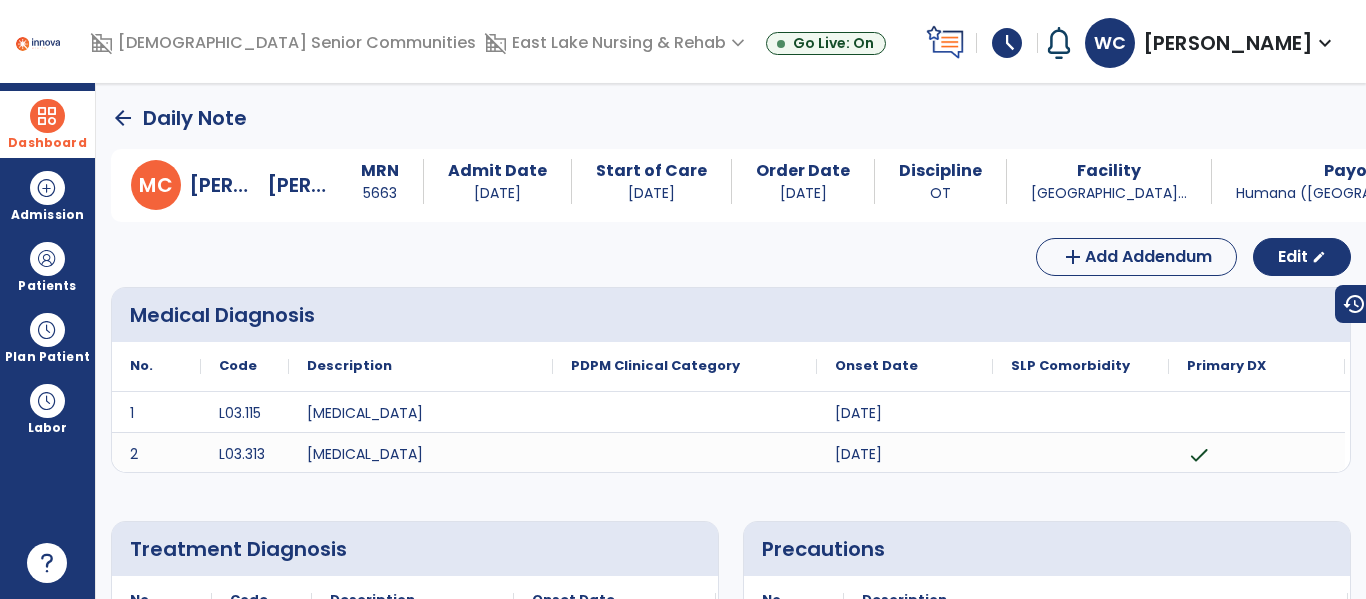 click on "arrow_back" 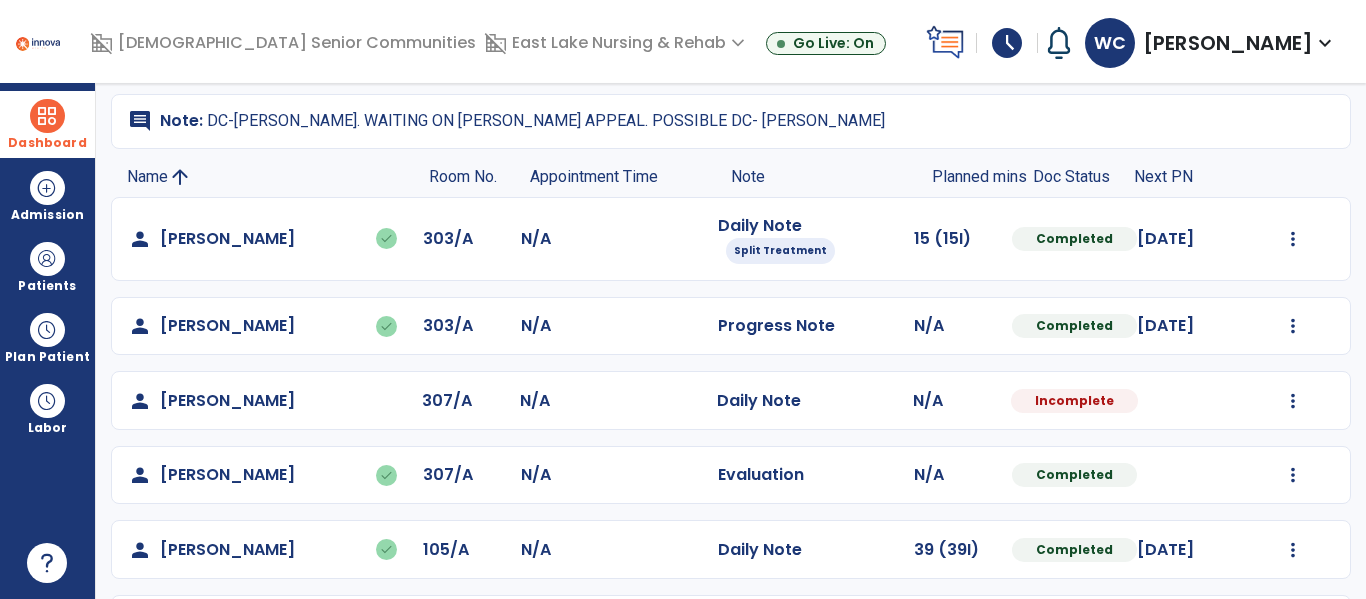 scroll, scrollTop: 134, scrollLeft: 0, axis: vertical 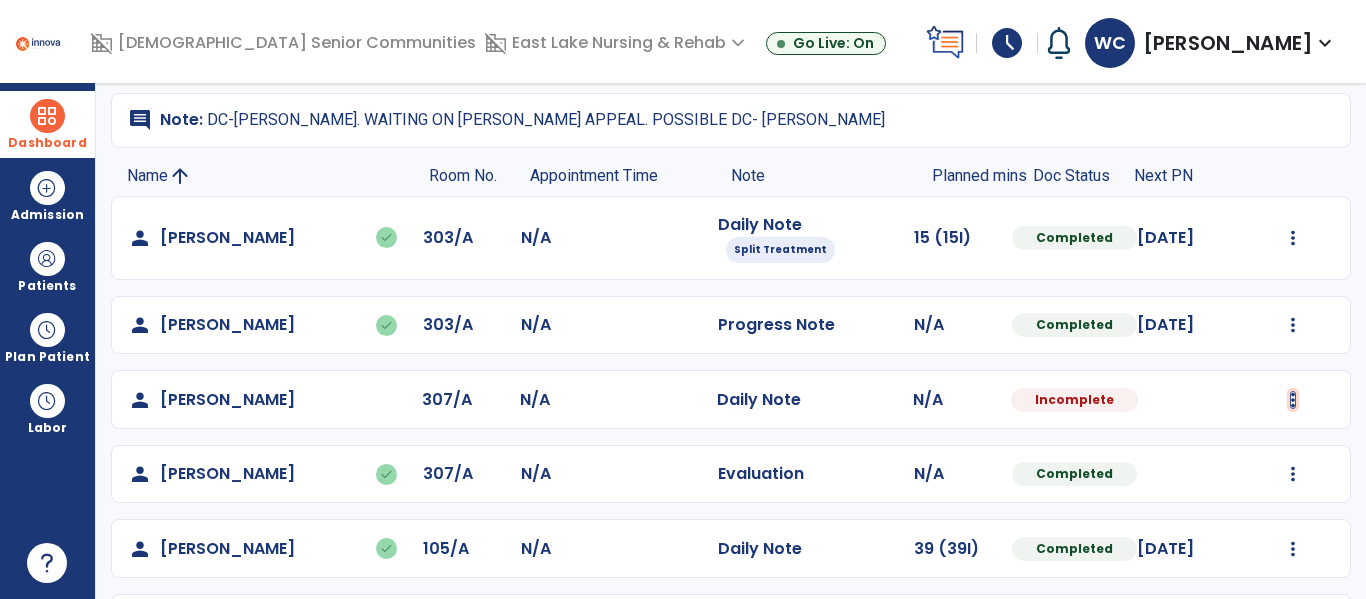 click at bounding box center [1293, 238] 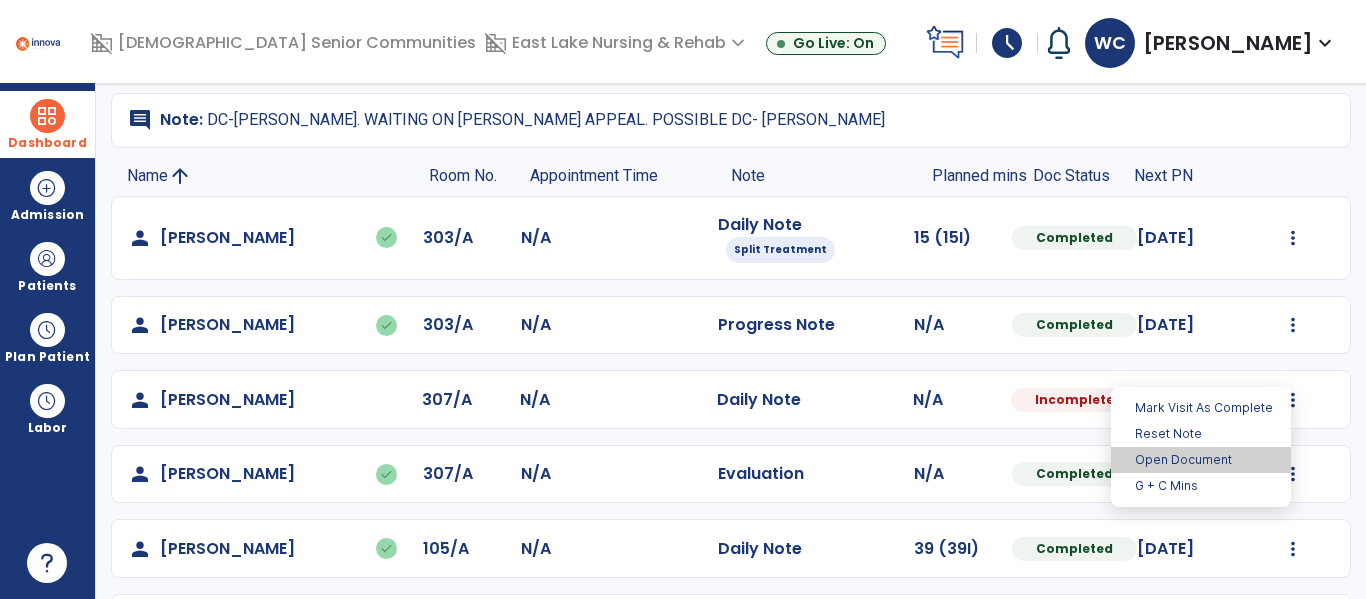 click on "Open Document" at bounding box center [1201, 460] 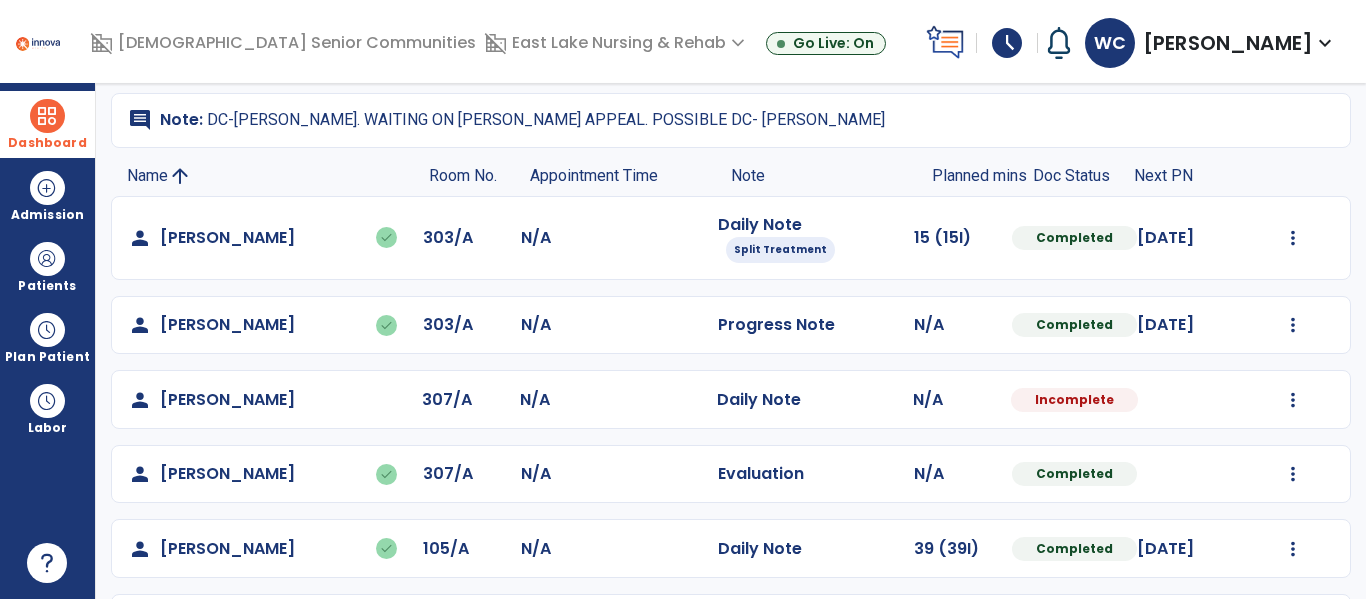 select on "*" 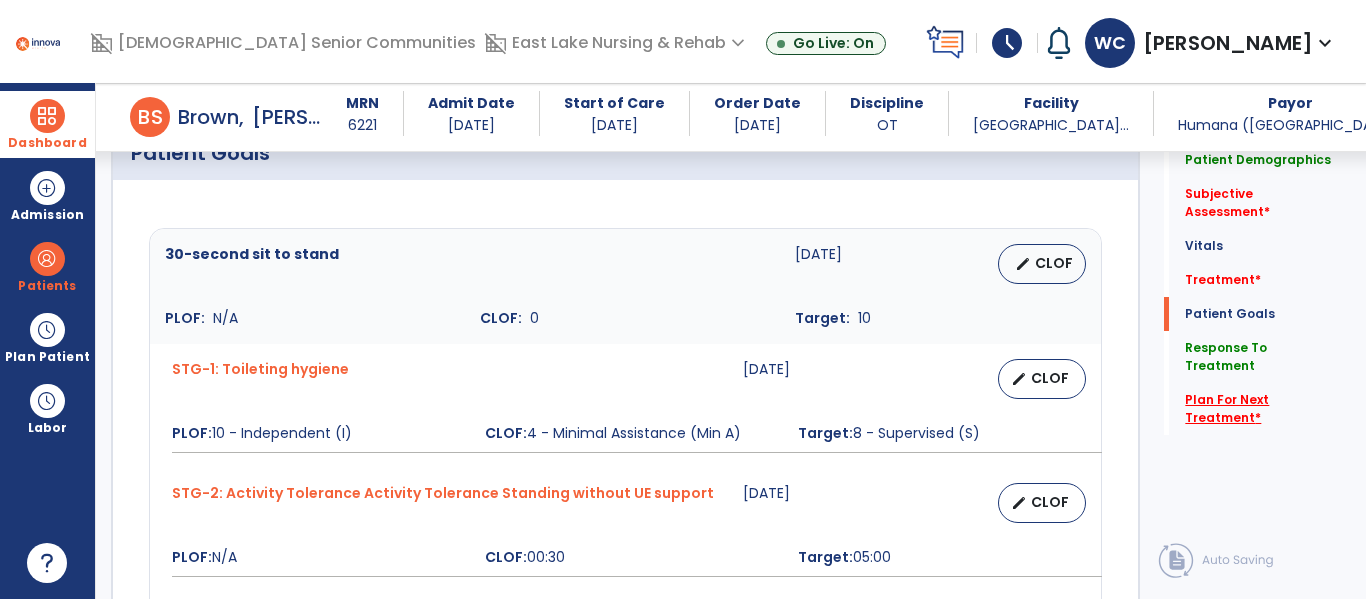 click on "Plan For Next Treatment   *" 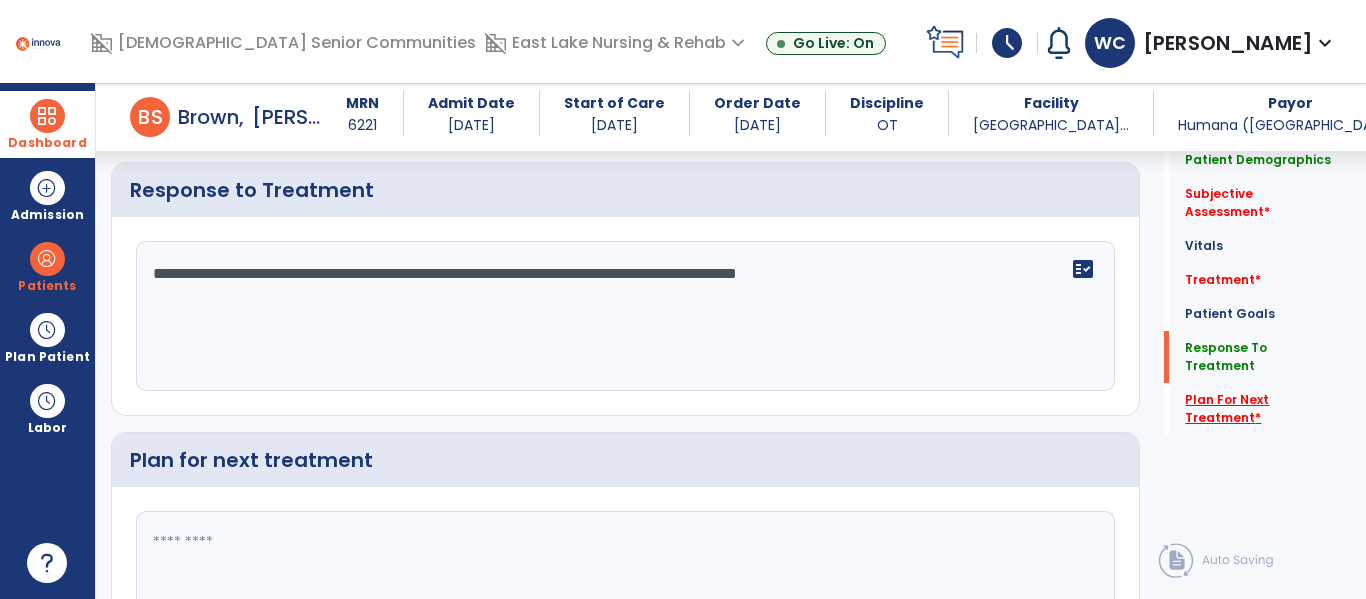 scroll, scrollTop: 2377, scrollLeft: 0, axis: vertical 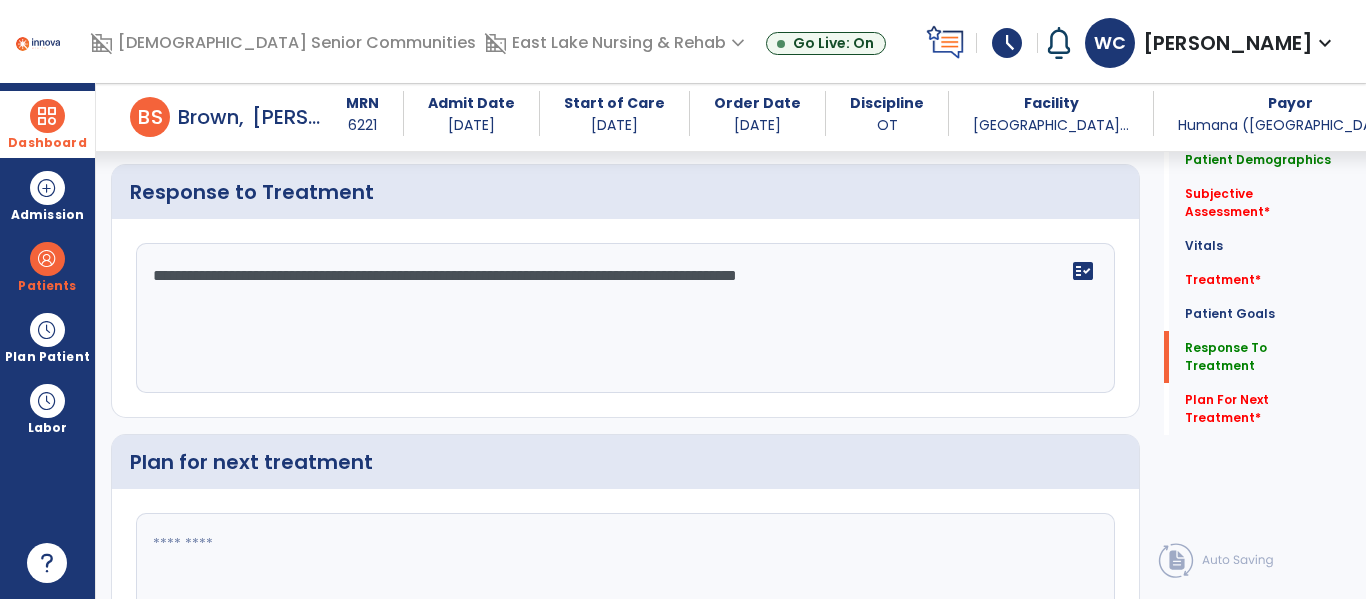 click on "**********" 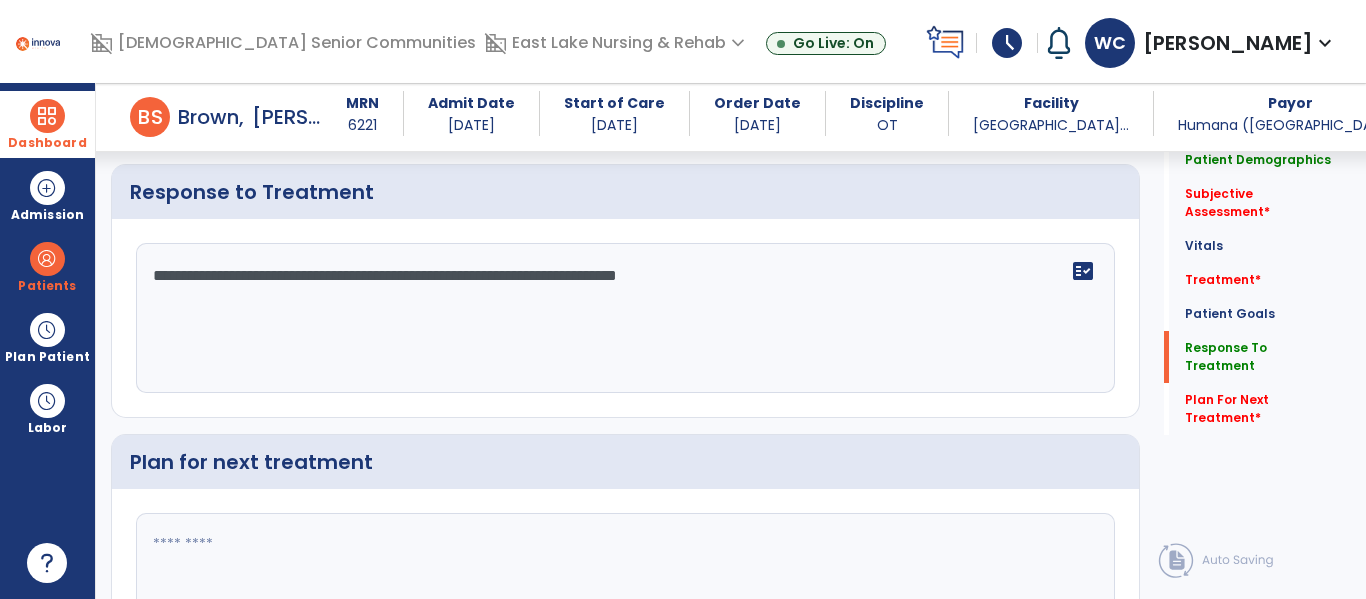 type on "**********" 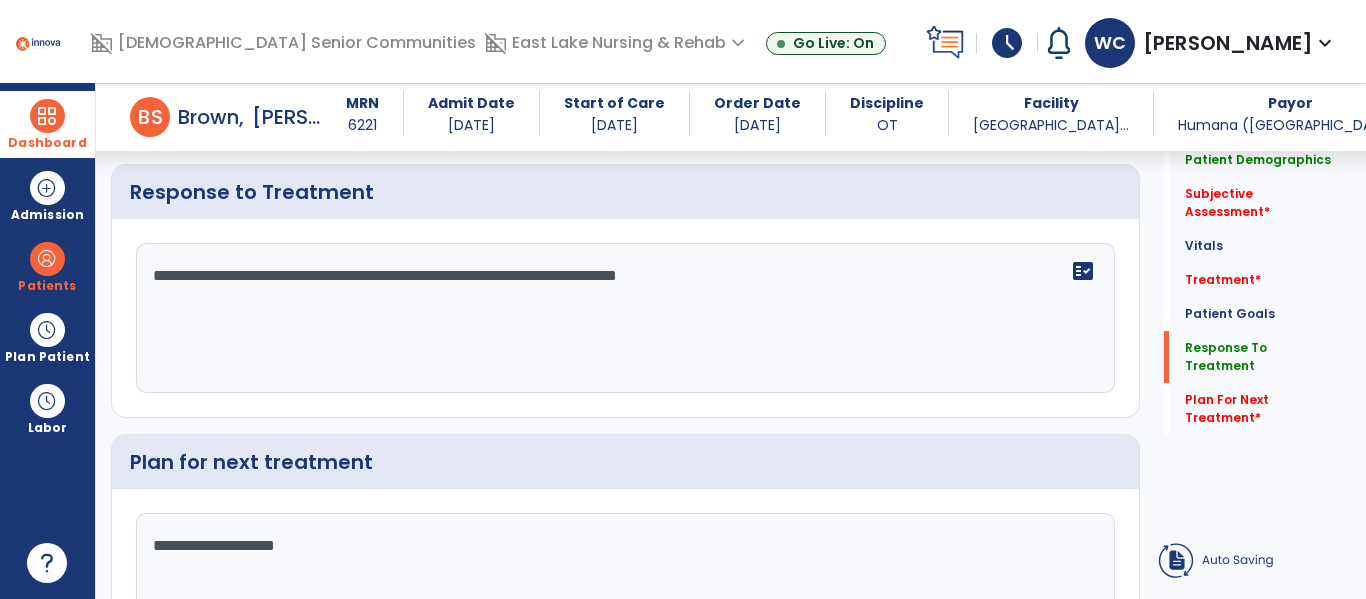 type on "**********" 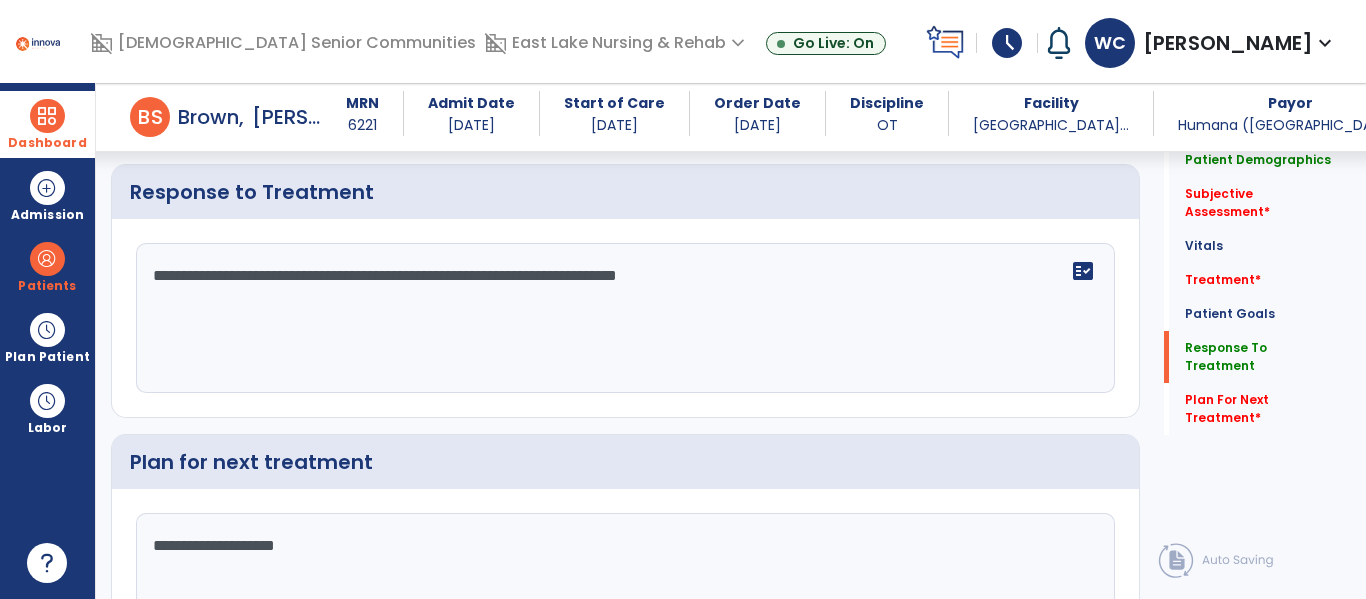 click on "**********" 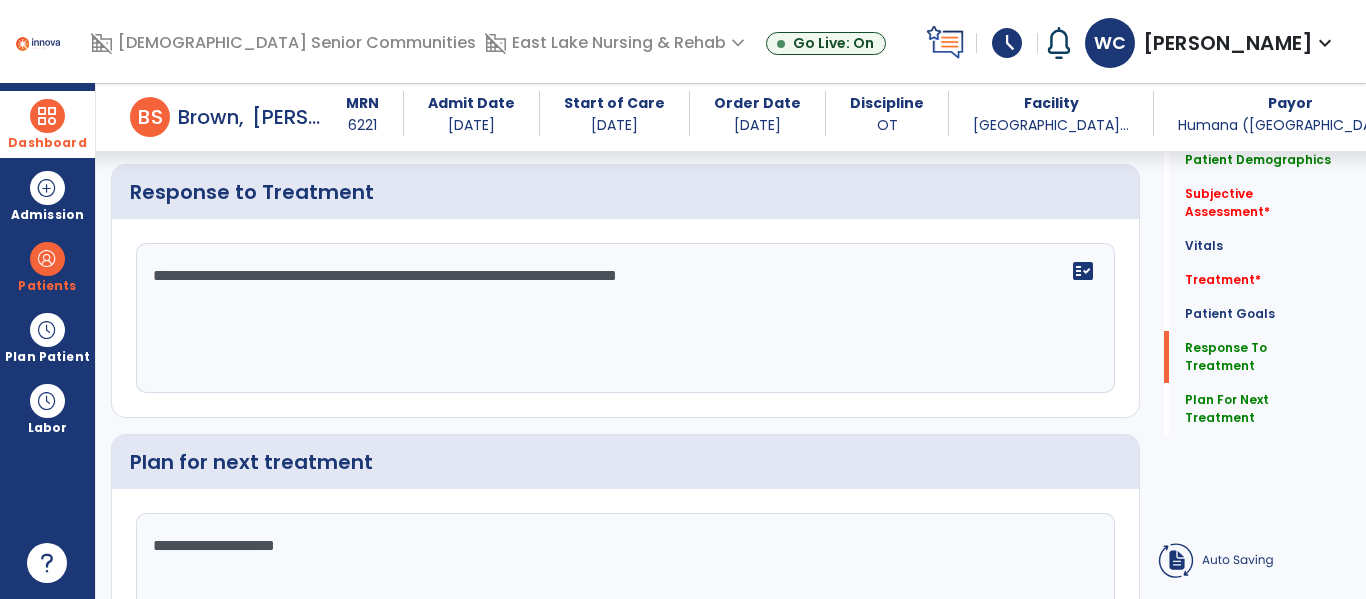 click on "**********" 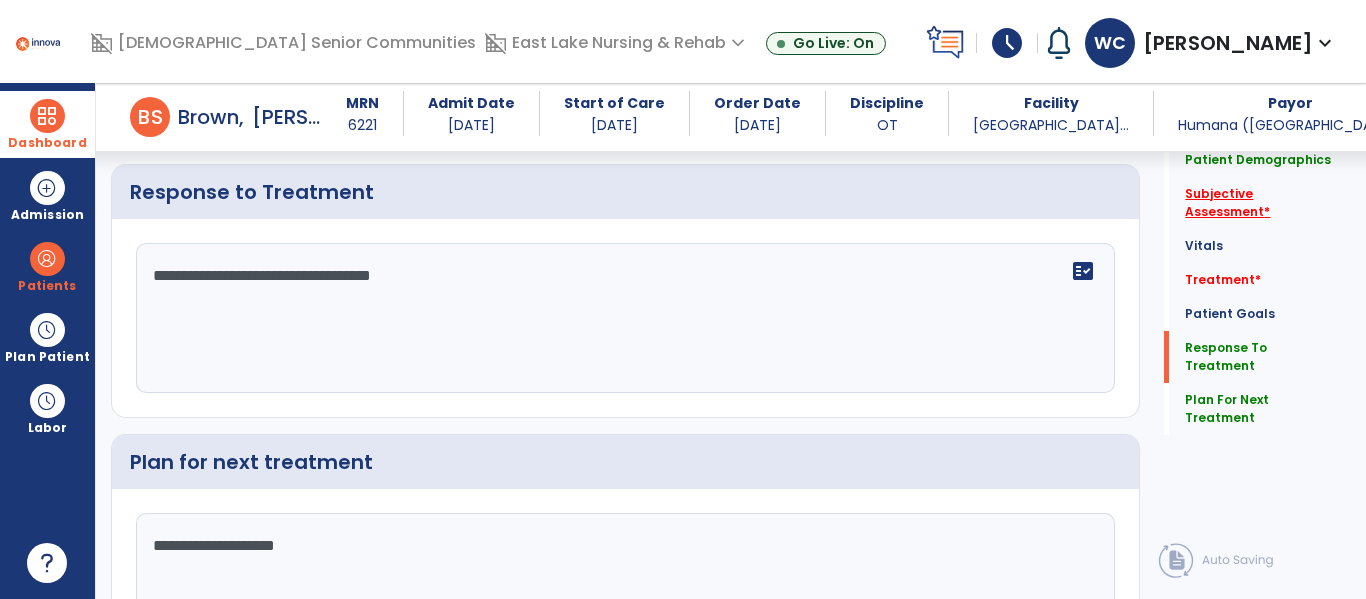 type on "**********" 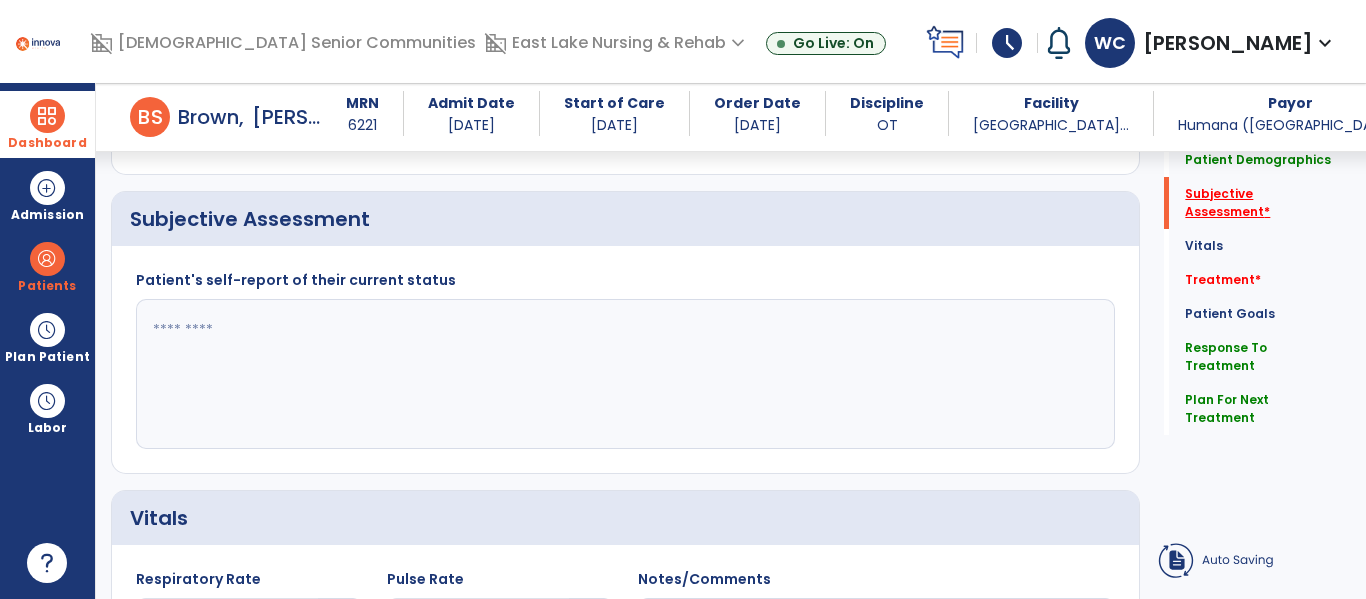 scroll, scrollTop: 368, scrollLeft: 0, axis: vertical 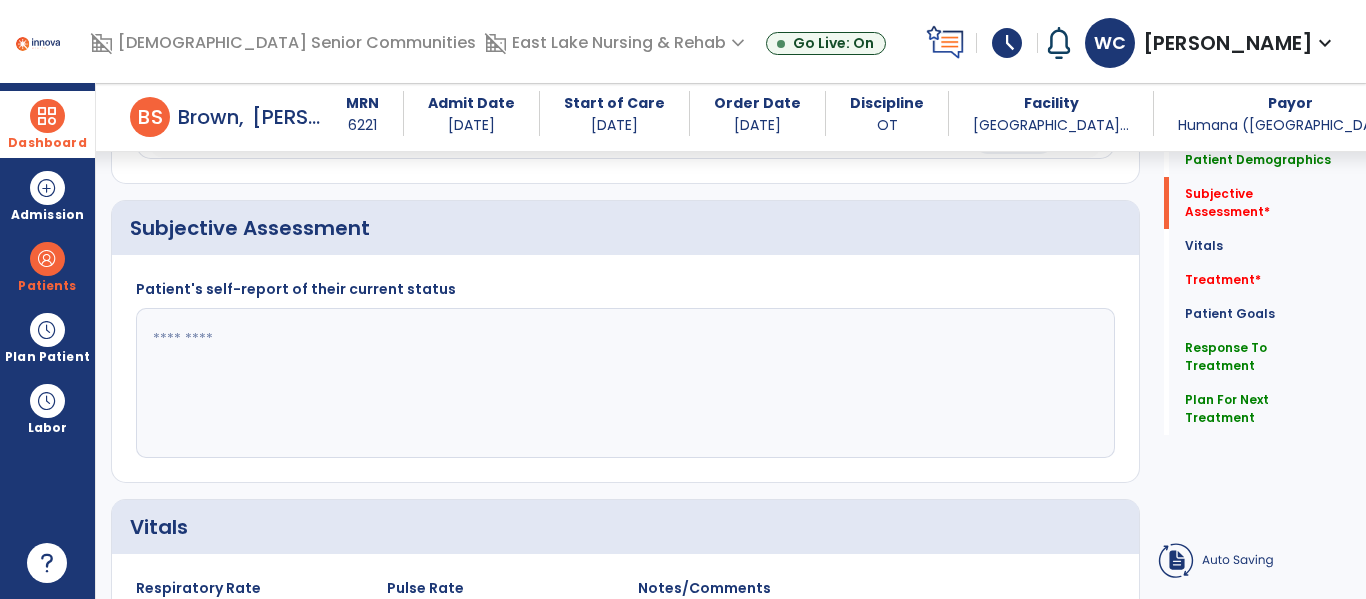 click 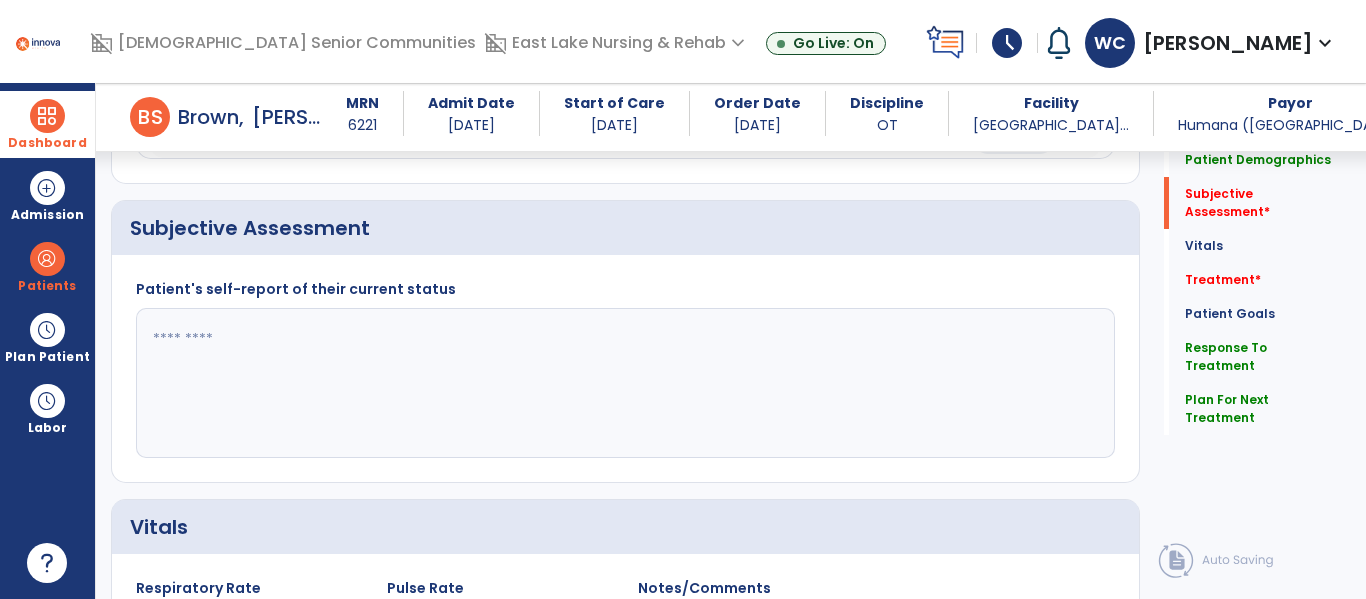 paste on "**********" 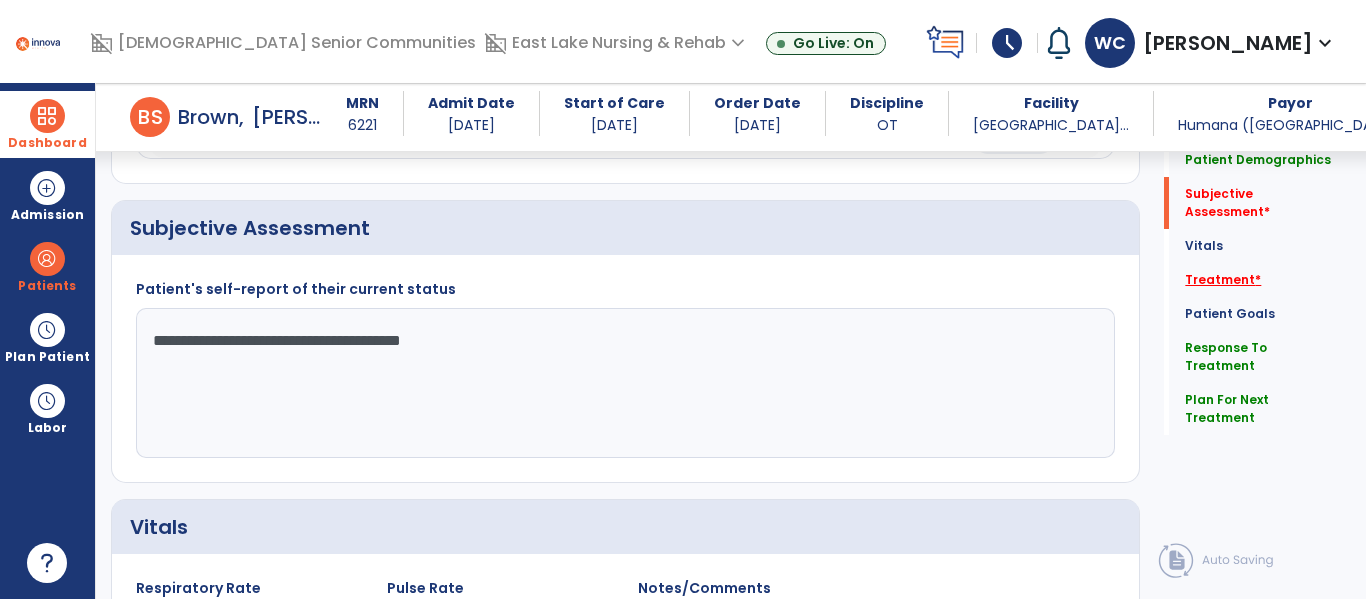 type on "**********" 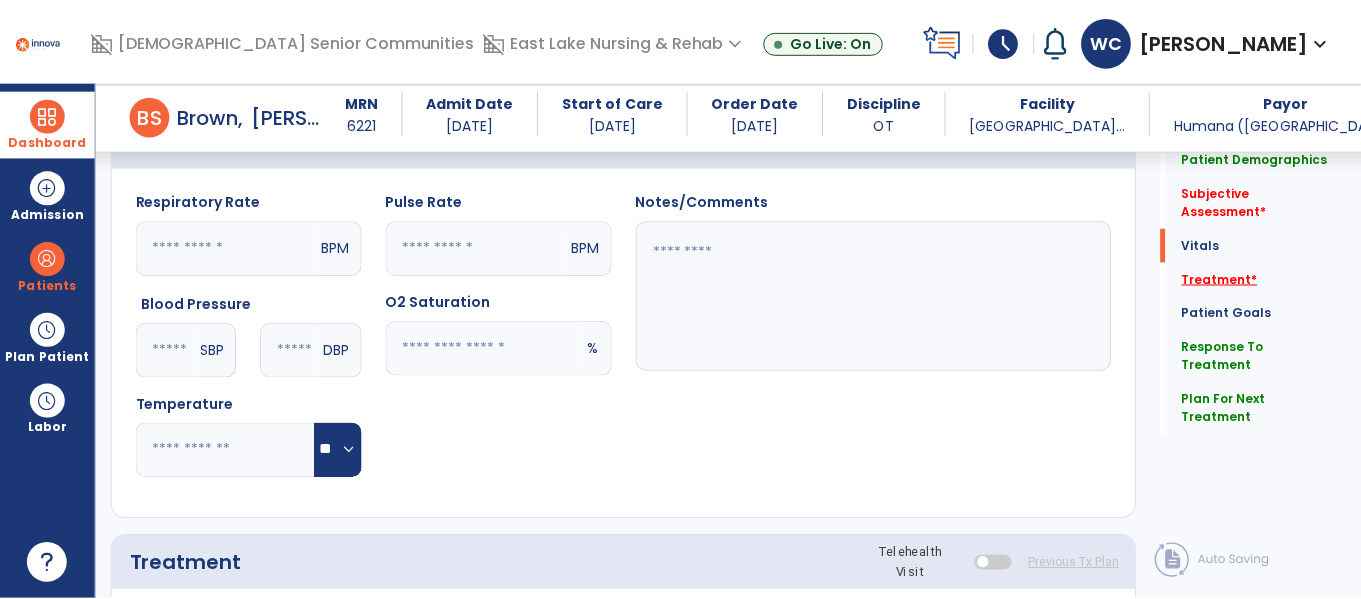 scroll, scrollTop: 1076, scrollLeft: 0, axis: vertical 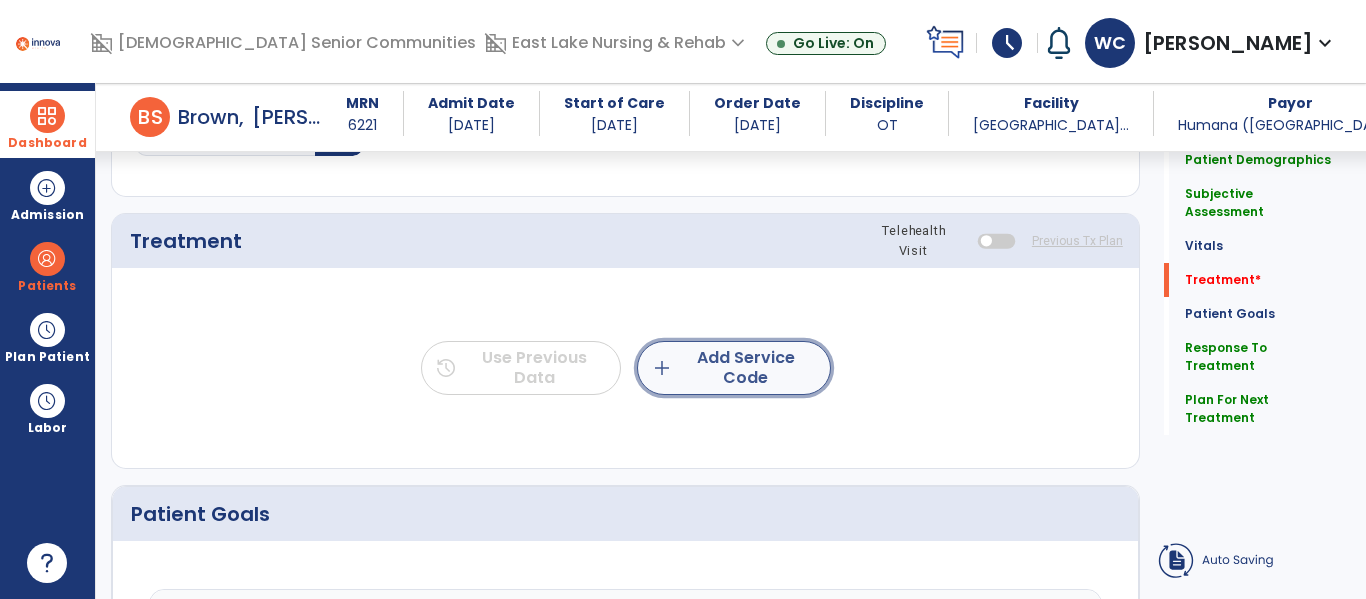 click on "add  Add Service Code" 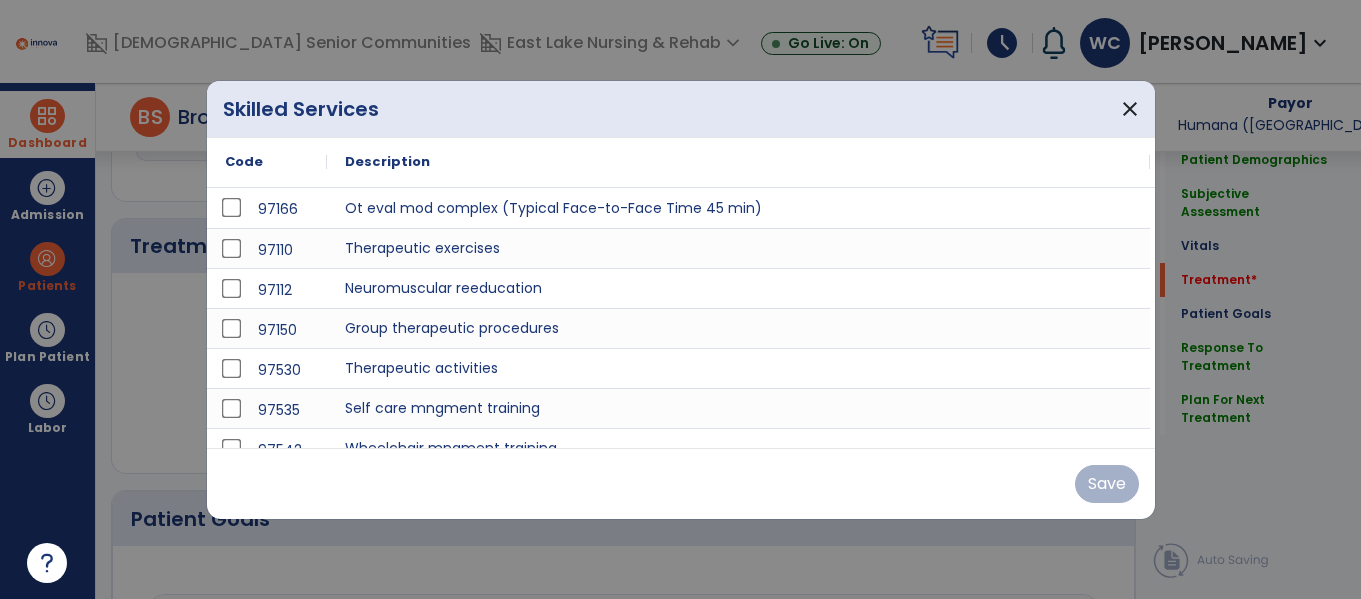 scroll, scrollTop: 1076, scrollLeft: 0, axis: vertical 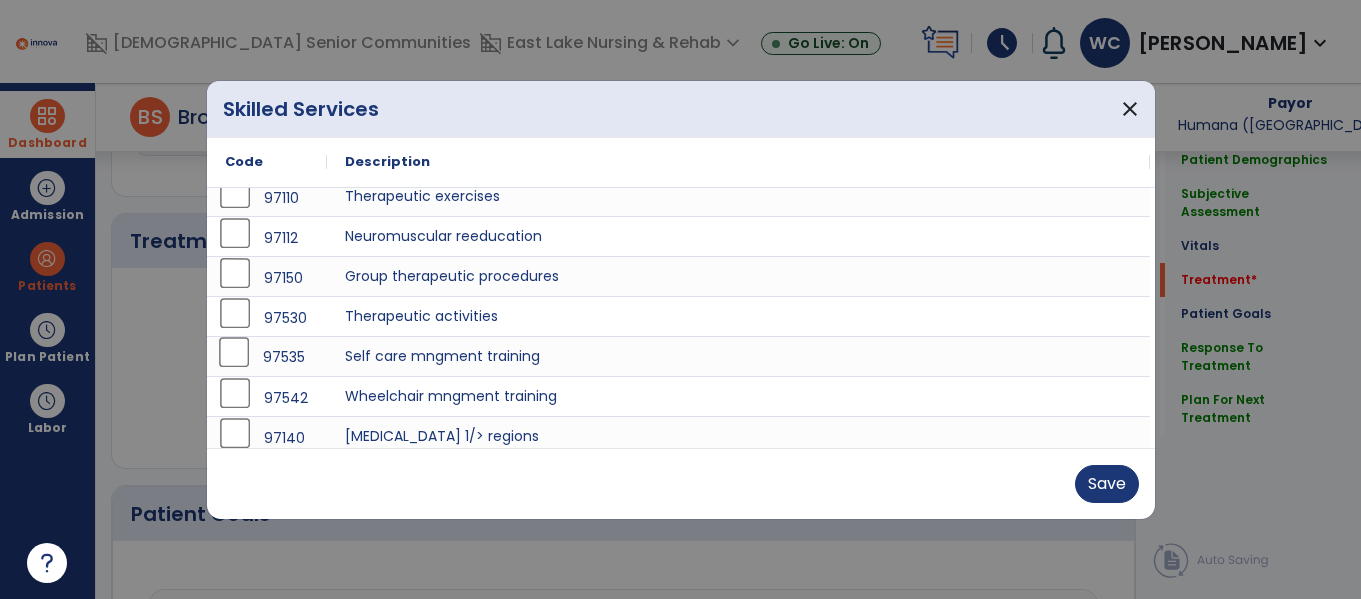 click on "97535" at bounding box center (267, 357) 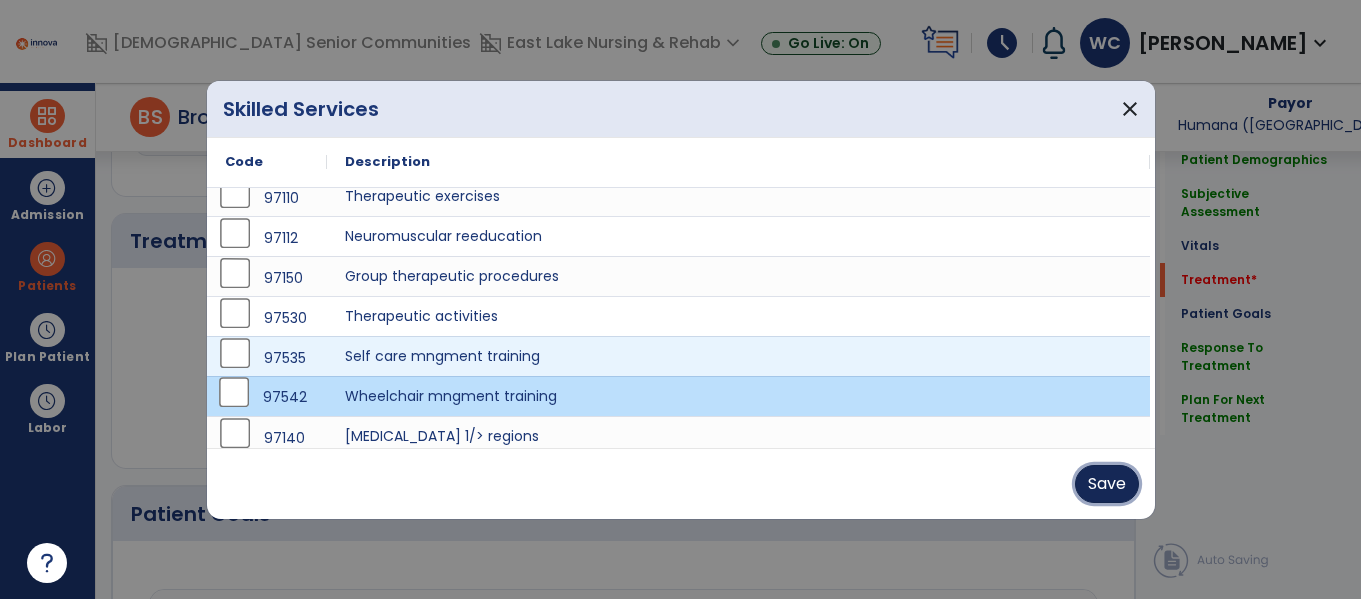 click on "Save" at bounding box center [1107, 484] 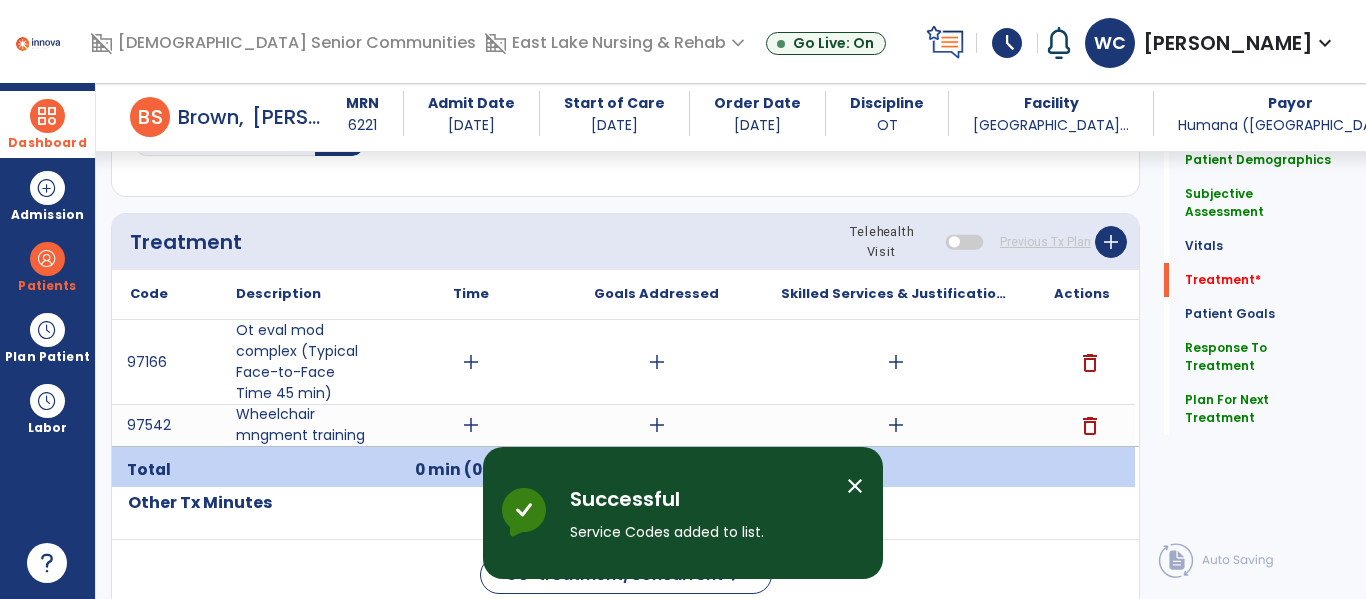 click on "add" at bounding box center (896, 425) 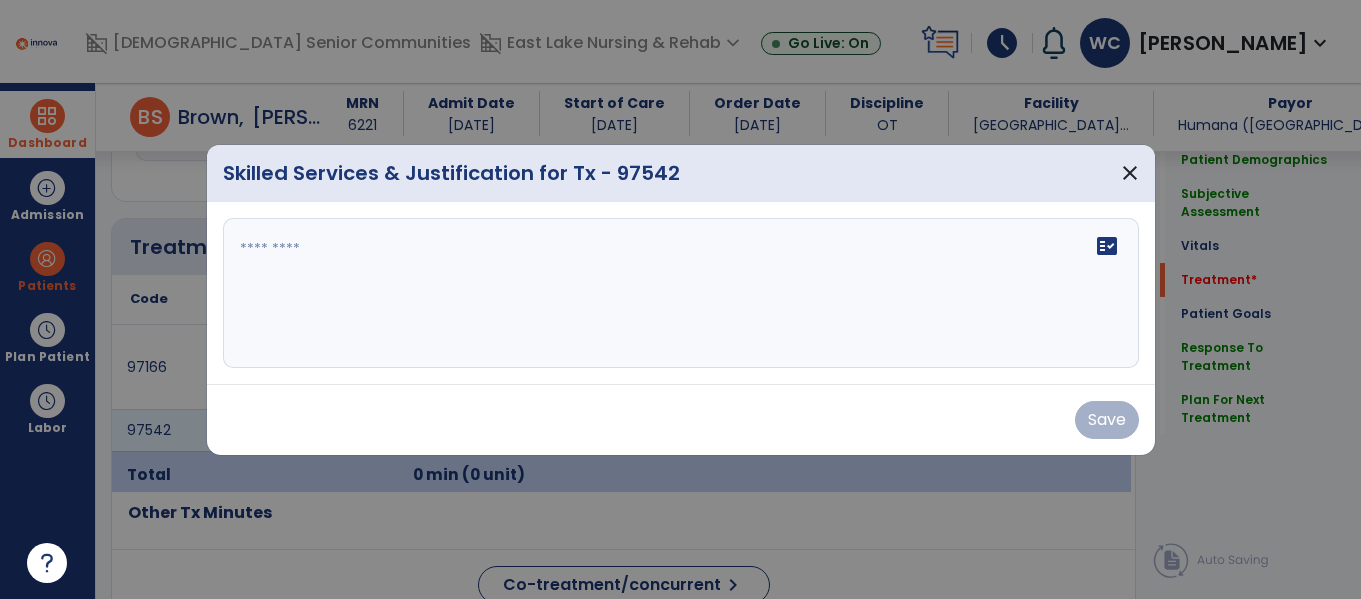 scroll, scrollTop: 1076, scrollLeft: 0, axis: vertical 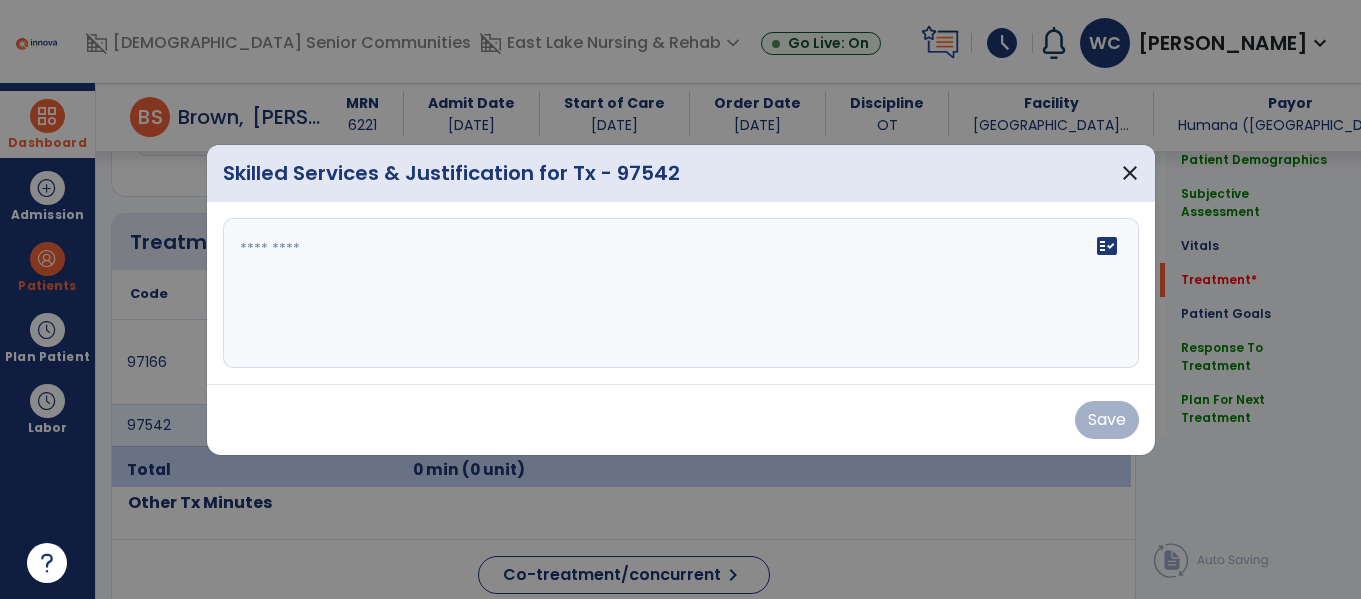 click on "fact_check" at bounding box center (681, 293) 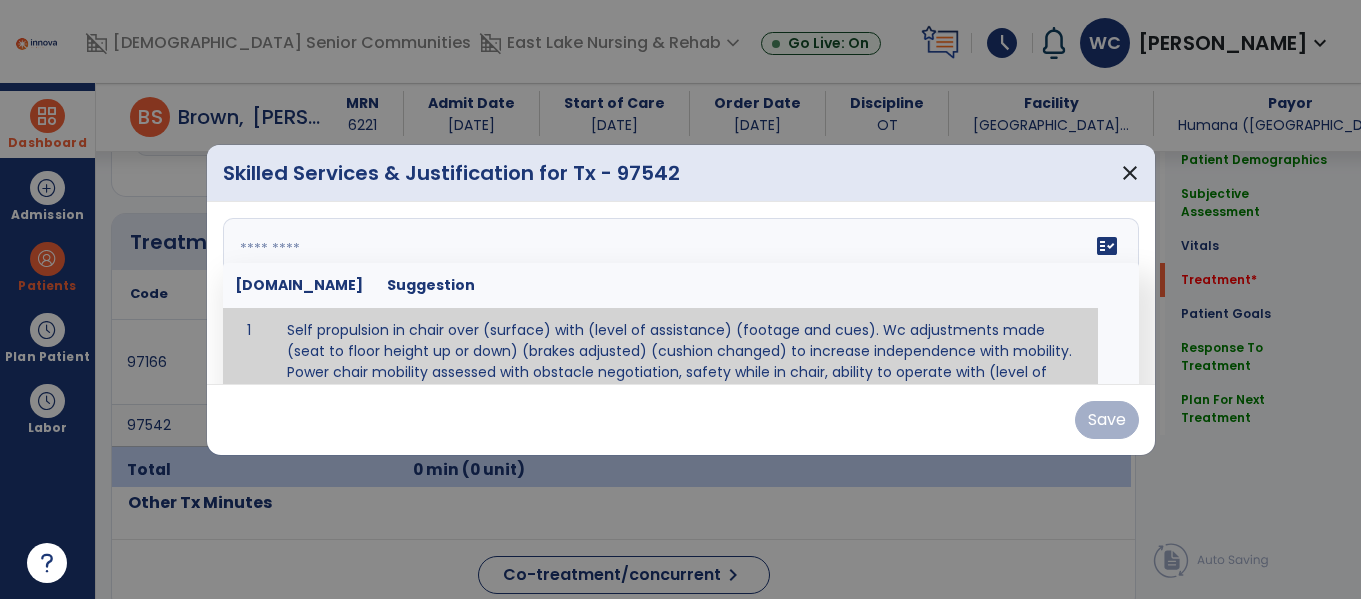 scroll, scrollTop: 54, scrollLeft: 0, axis: vertical 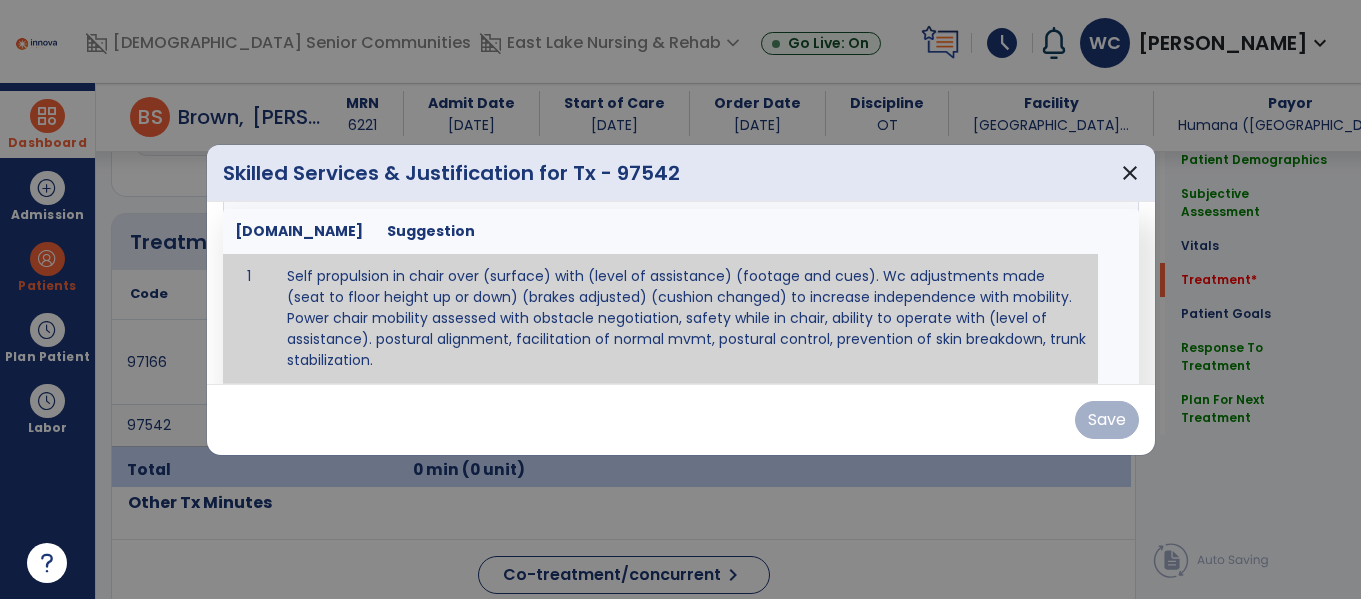 paste on "**********" 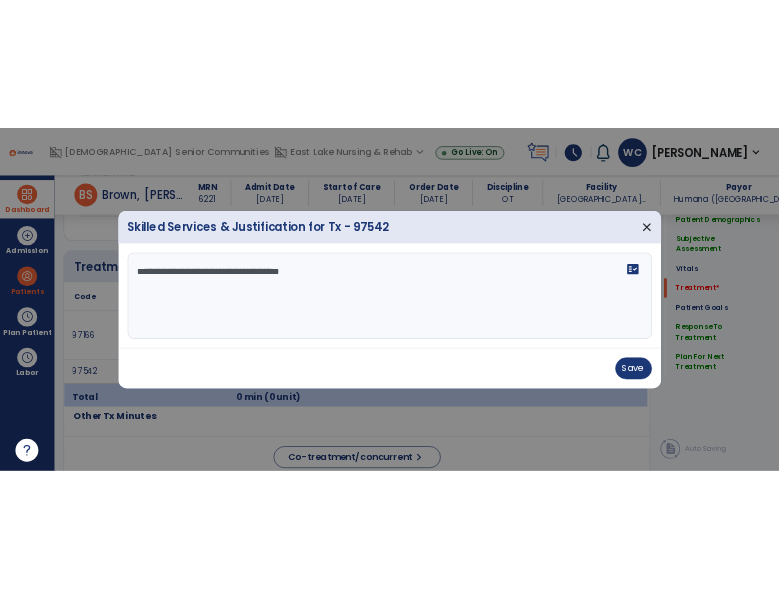 scroll, scrollTop: 0, scrollLeft: 0, axis: both 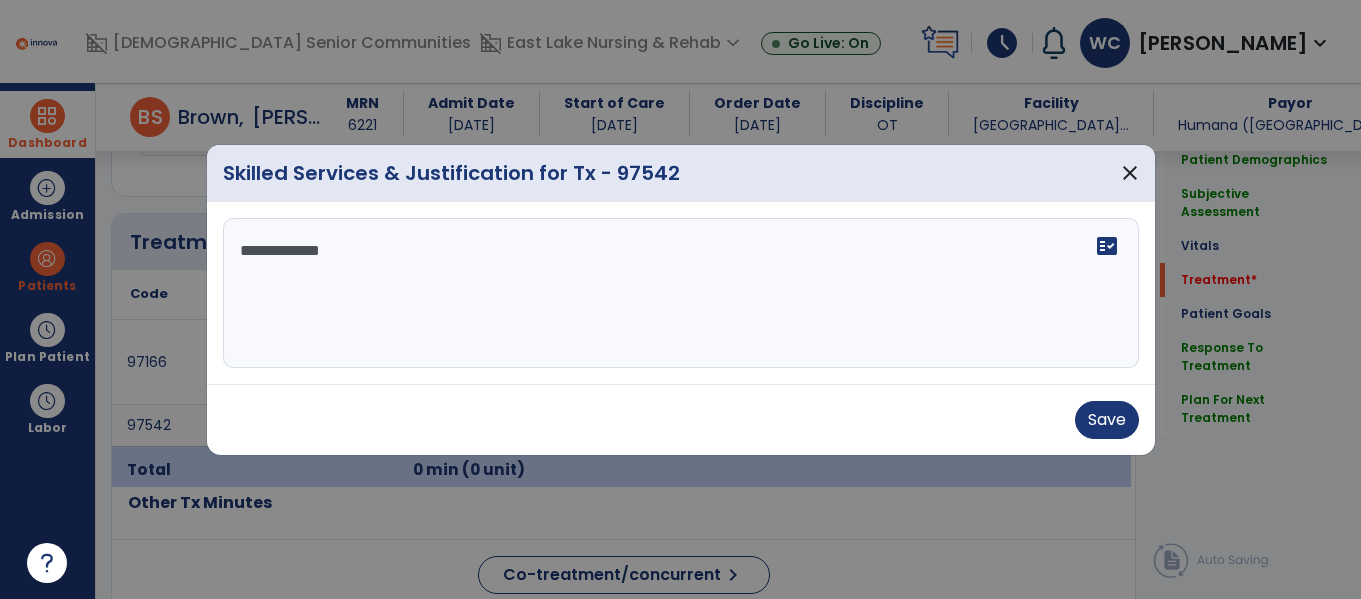 type on "******" 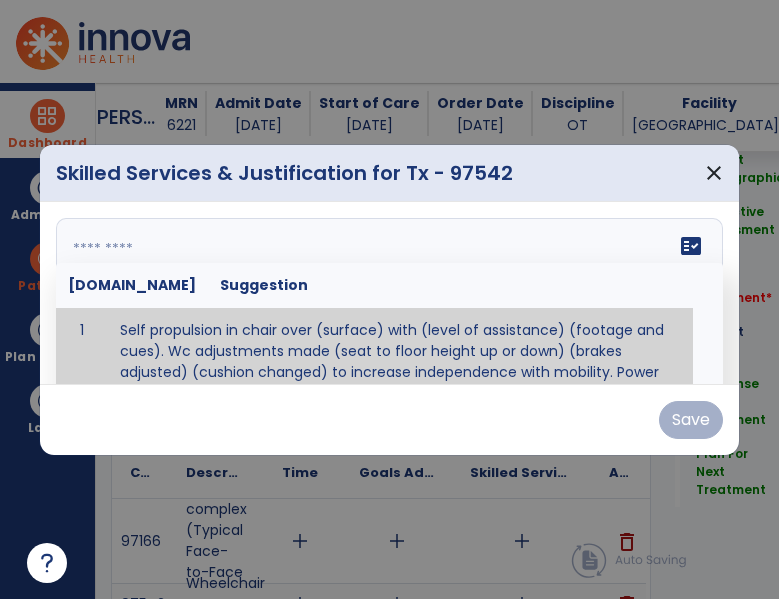 scroll, scrollTop: 1076, scrollLeft: 0, axis: vertical 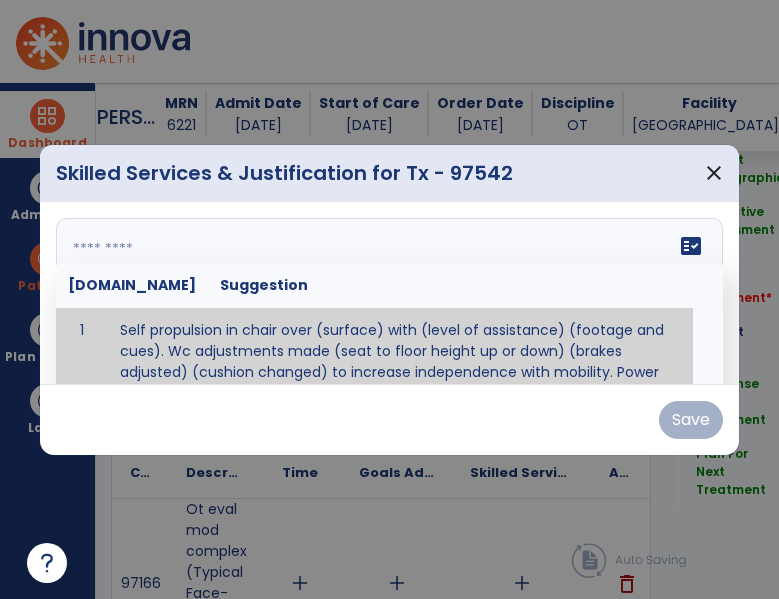 click at bounding box center [389, 293] 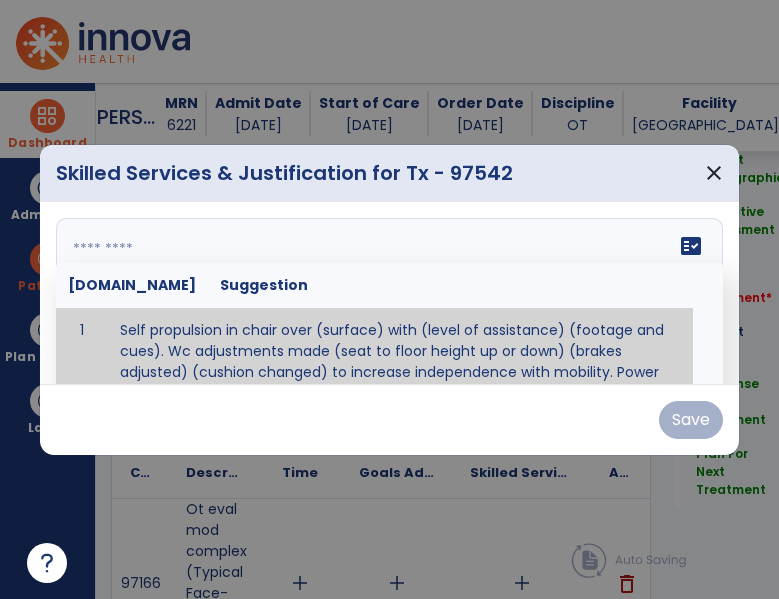 scroll, scrollTop: 75, scrollLeft: 0, axis: vertical 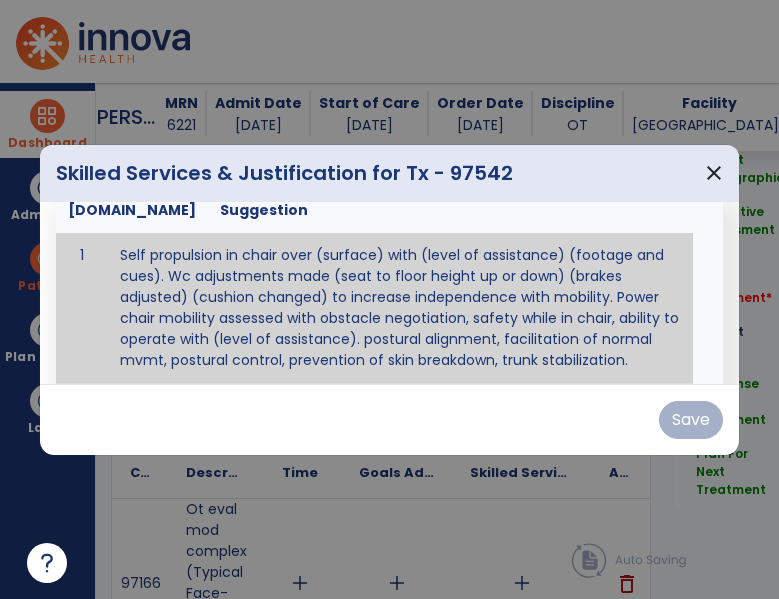 paste on "**********" 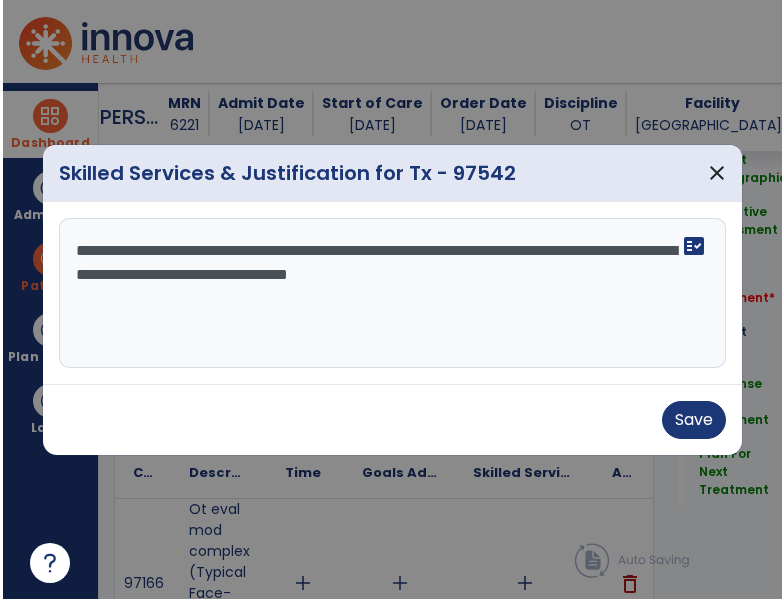 scroll, scrollTop: 0, scrollLeft: 0, axis: both 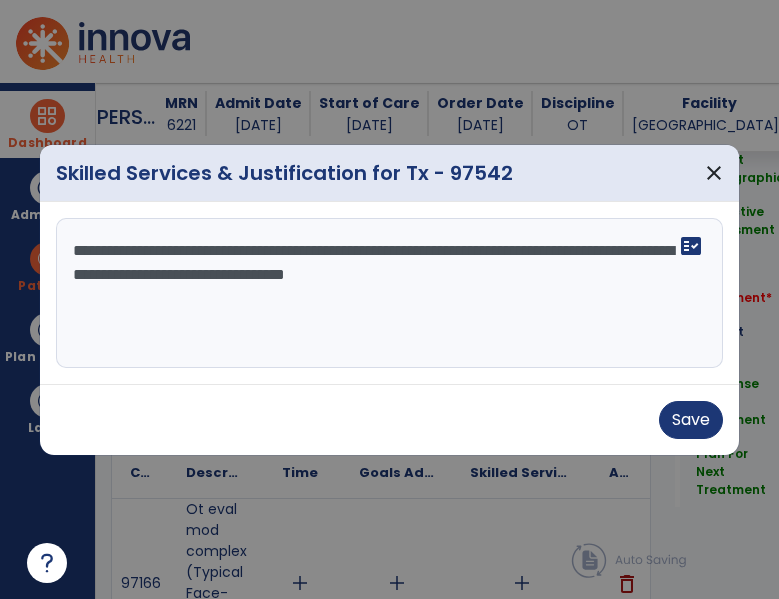 click on "**********" at bounding box center (392, 293) 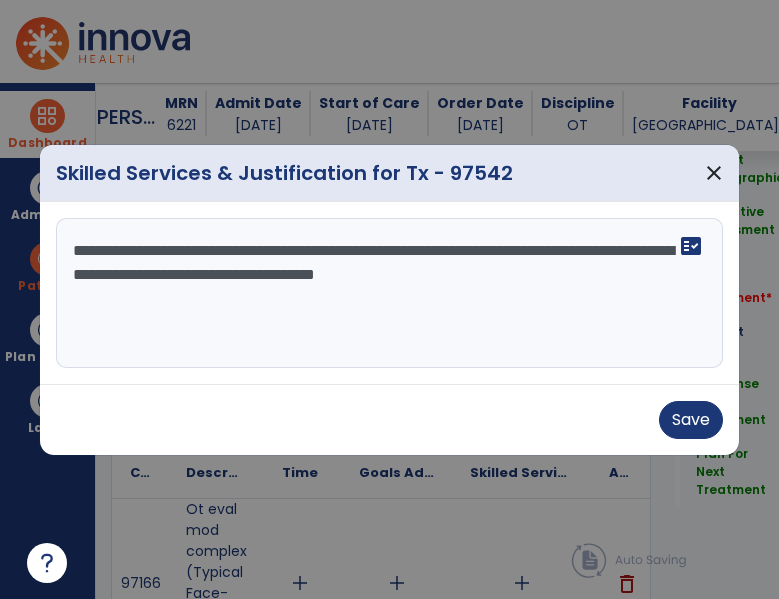 click on "**********" at bounding box center [392, 293] 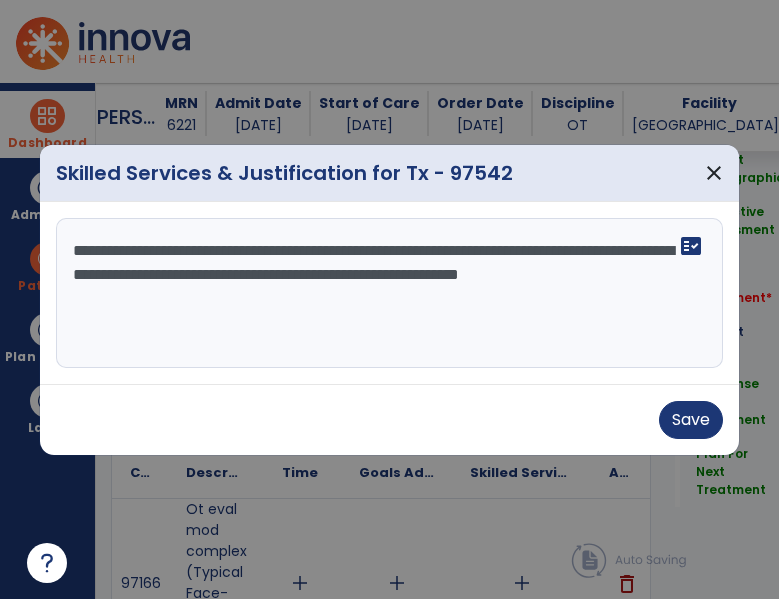 type on "**********" 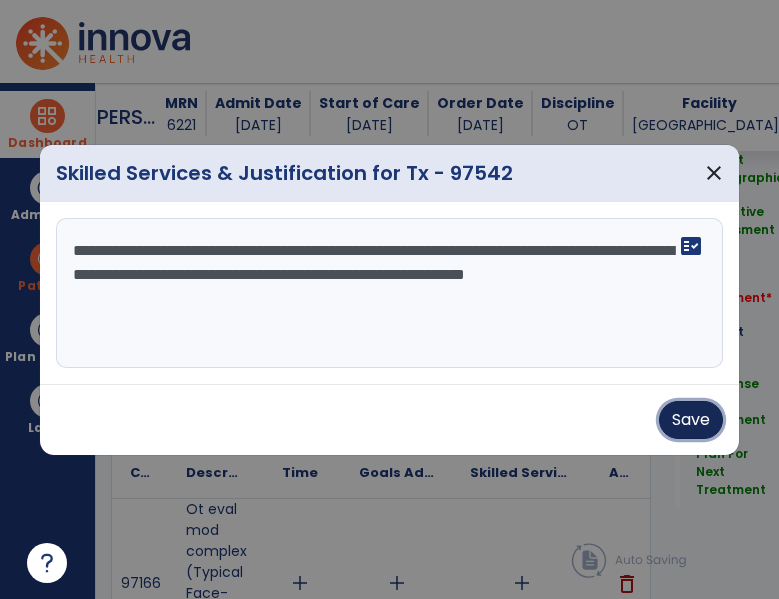 click on "Save" at bounding box center (691, 420) 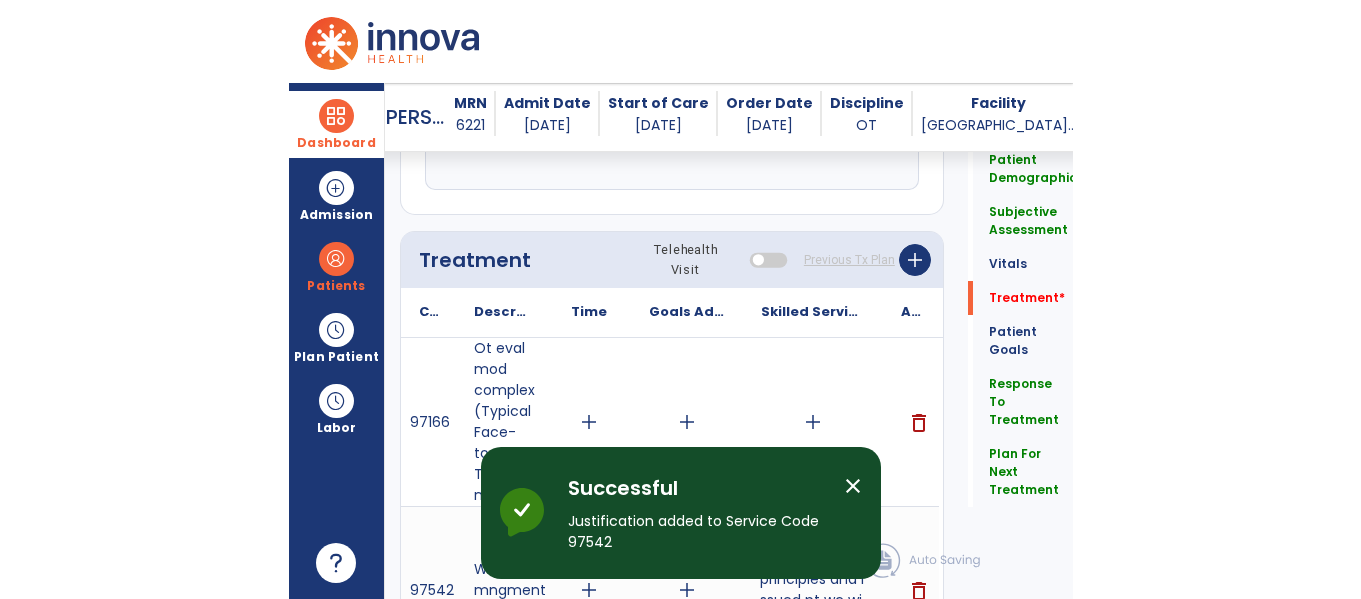 scroll, scrollTop: 1238, scrollLeft: 0, axis: vertical 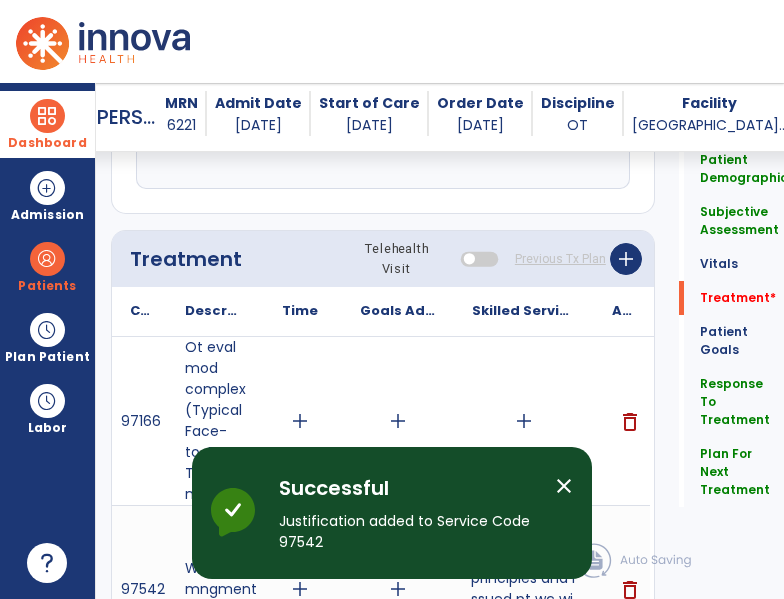 click on "close" at bounding box center [564, 486] 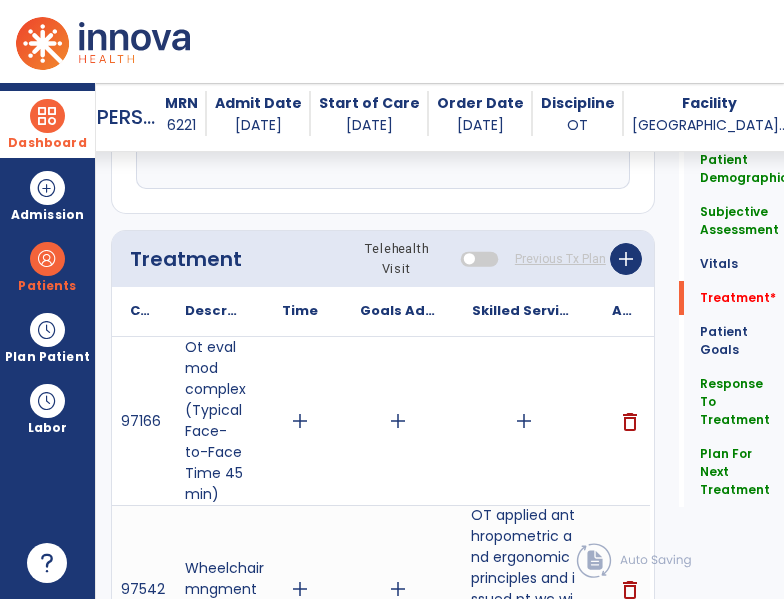click on "add" at bounding box center [300, 421] 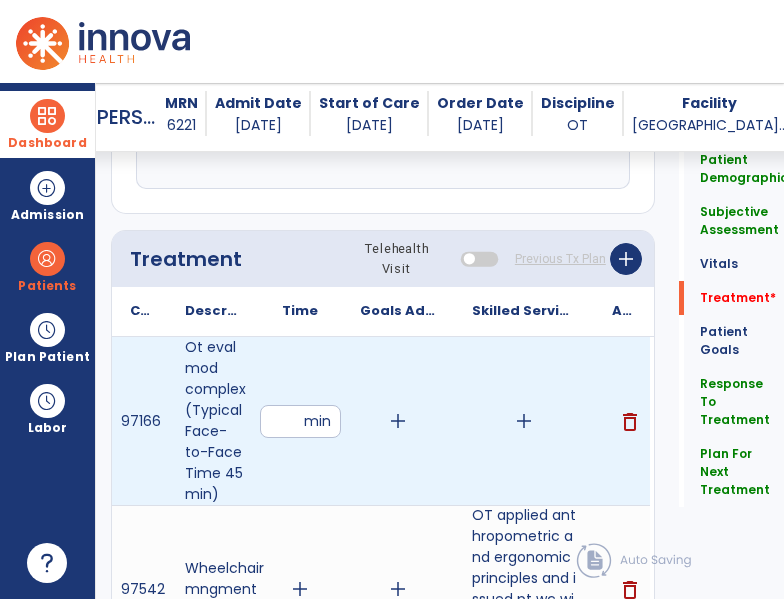 type on "**" 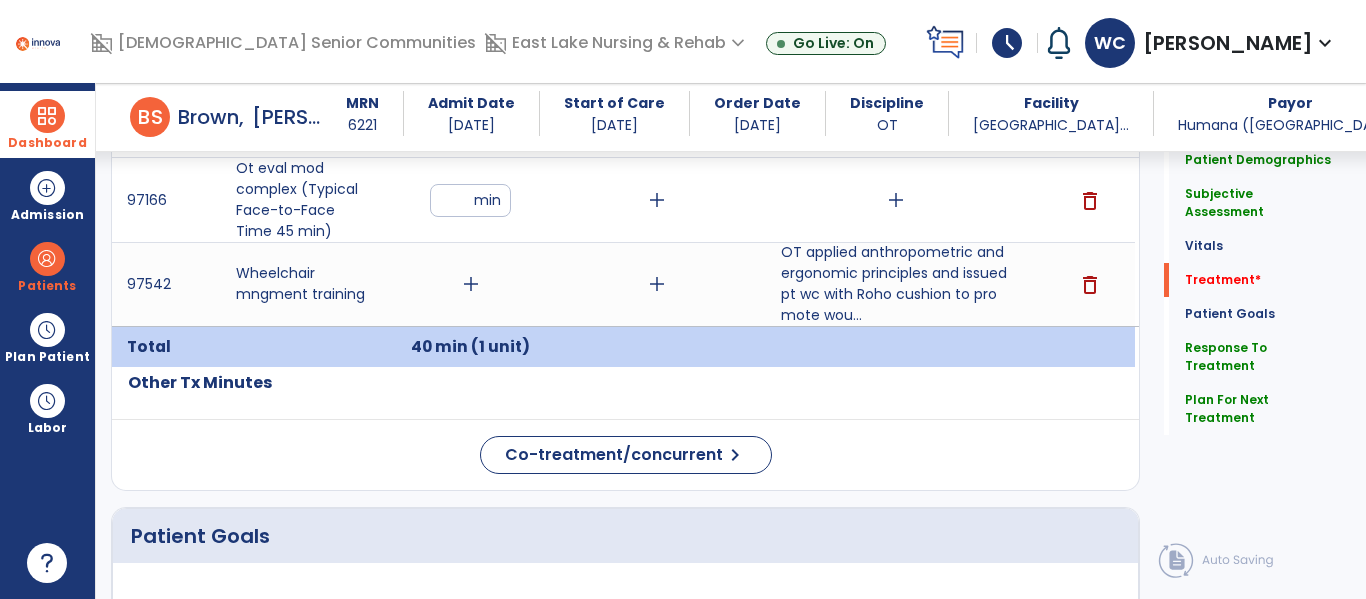 click on "add" at bounding box center [896, 200] 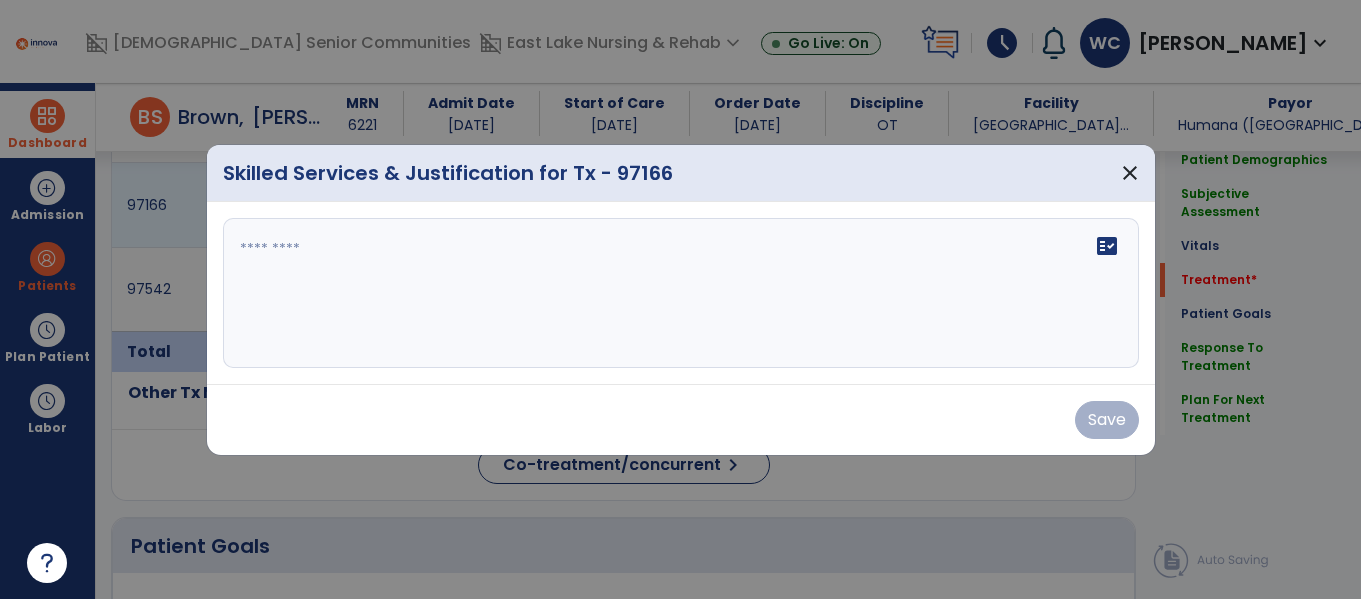 scroll, scrollTop: 1238, scrollLeft: 0, axis: vertical 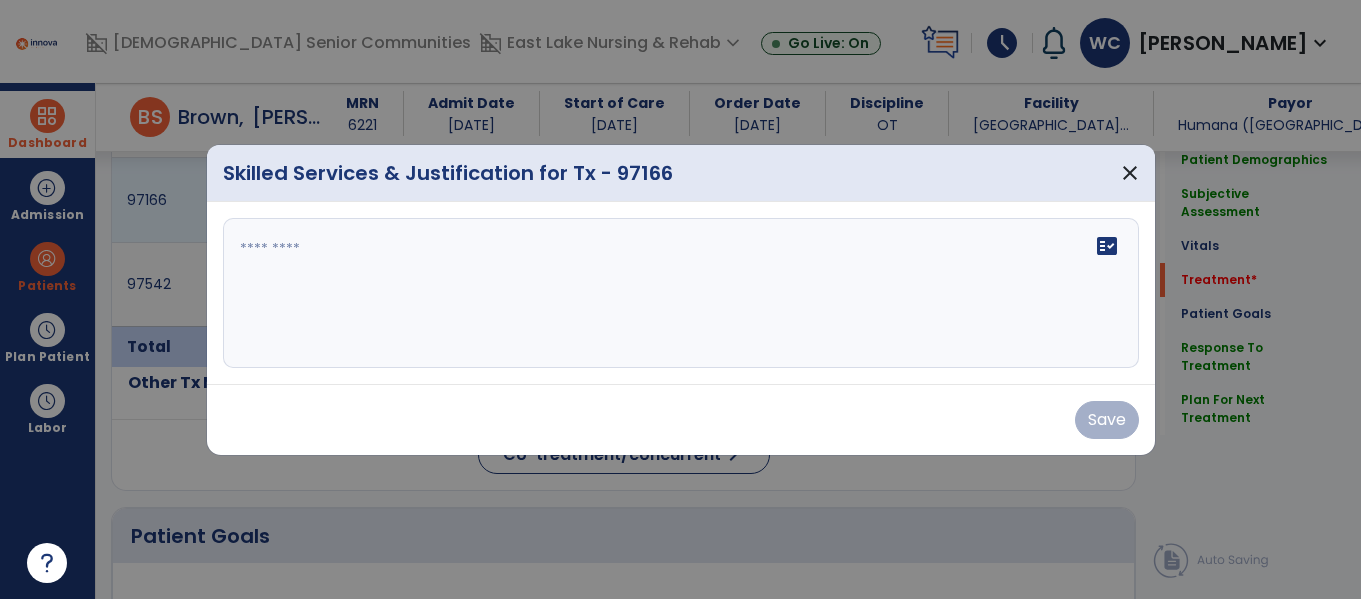 click at bounding box center [681, 293] 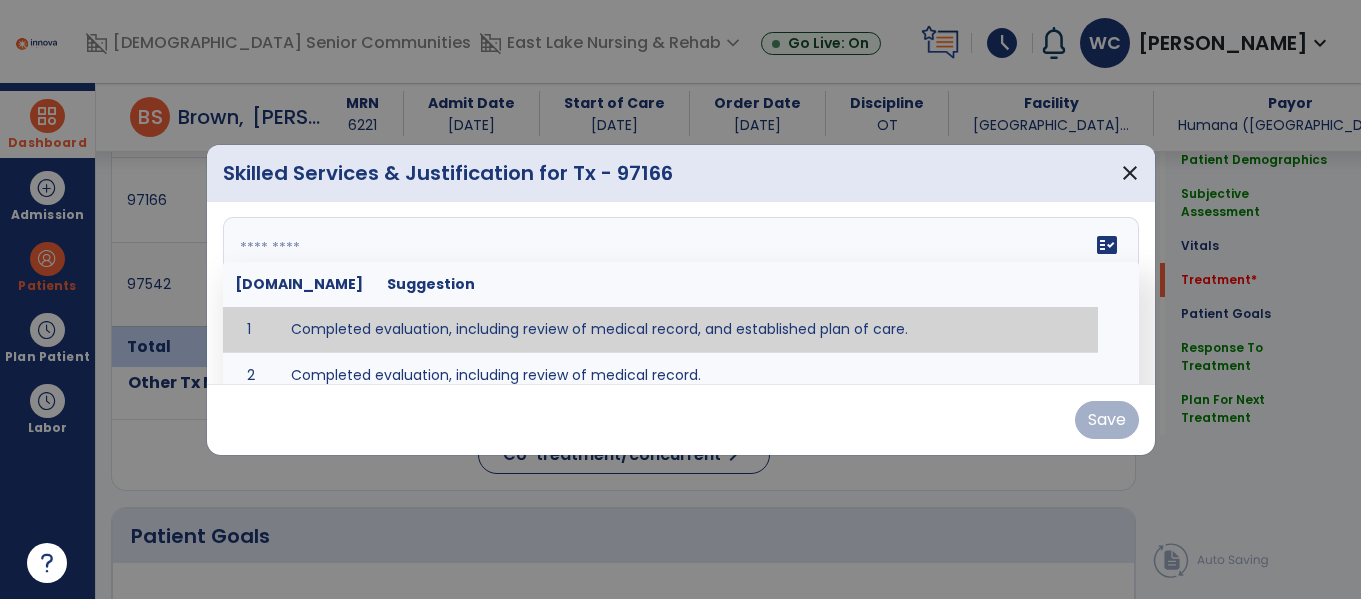 scroll, scrollTop: 0, scrollLeft: 0, axis: both 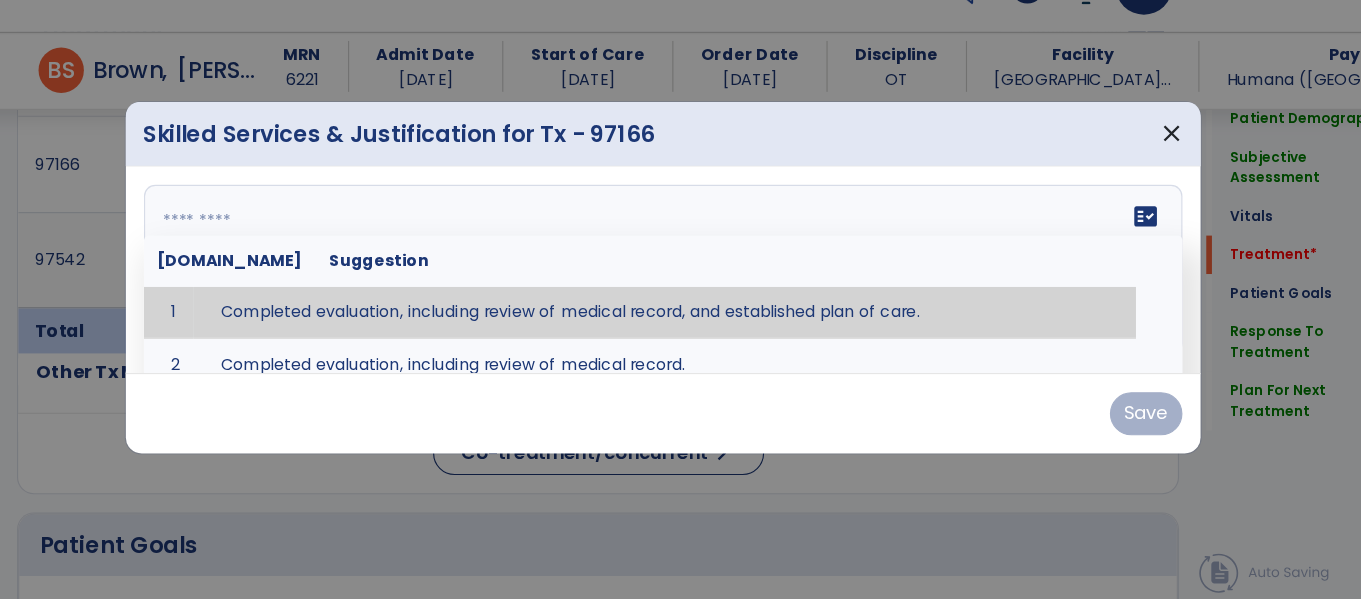 click at bounding box center [678, 293] 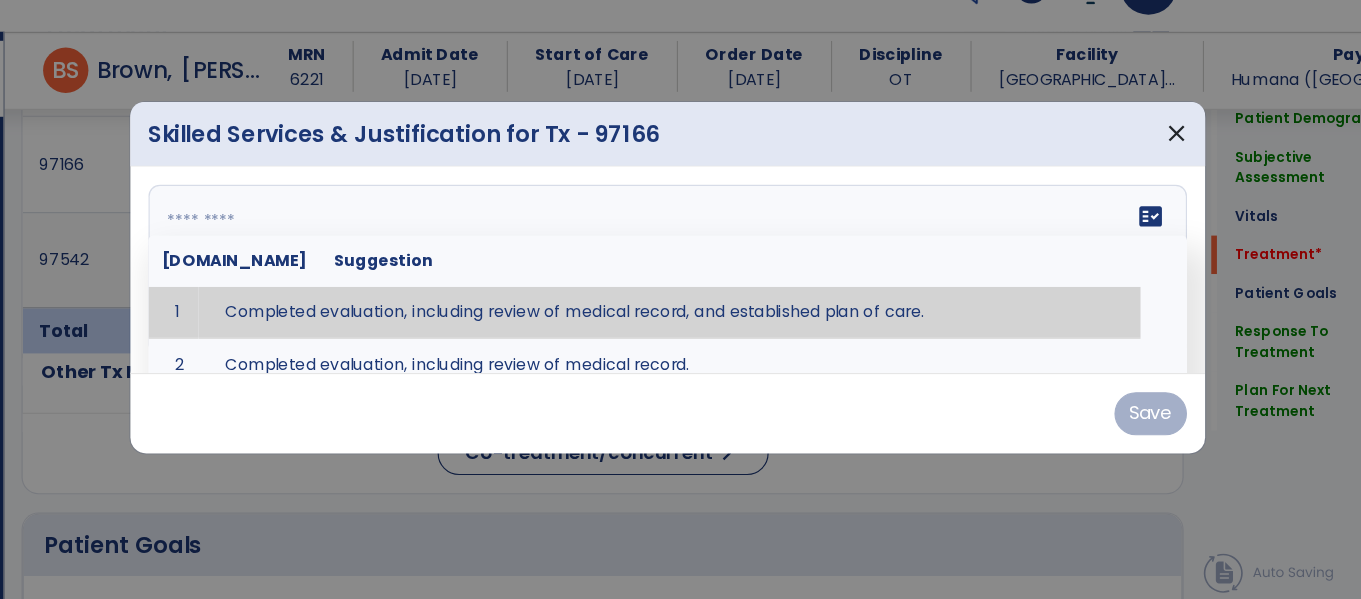 type on "**********" 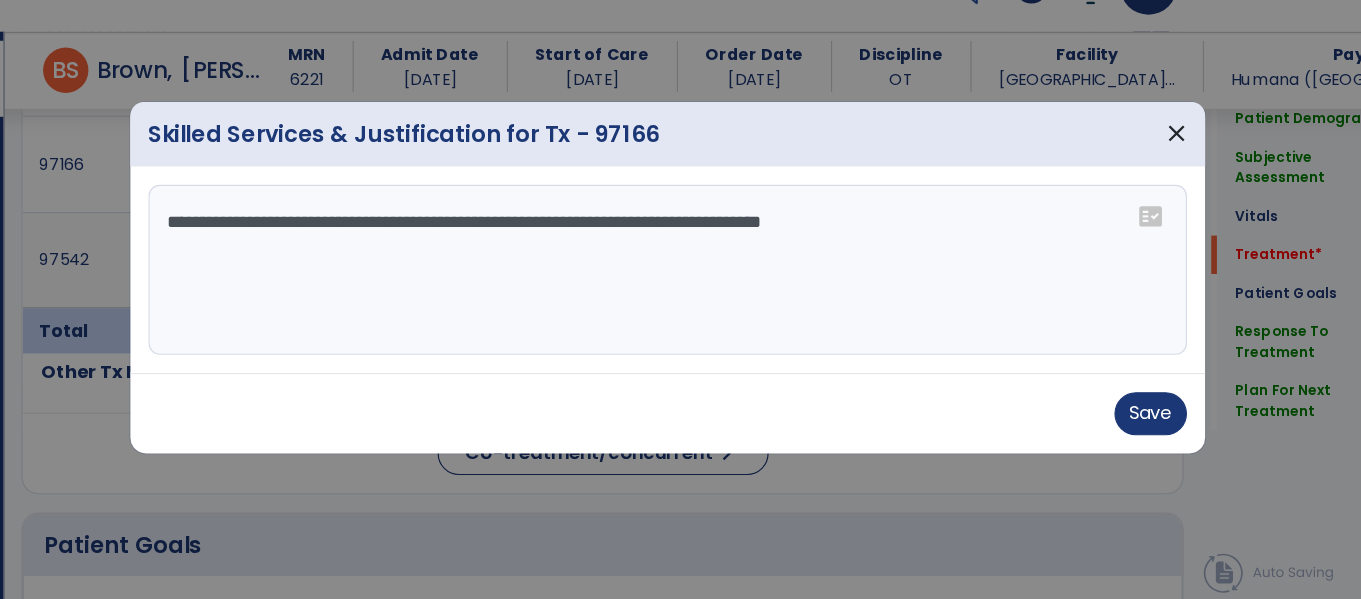 click on "**********" at bounding box center [681, 293] 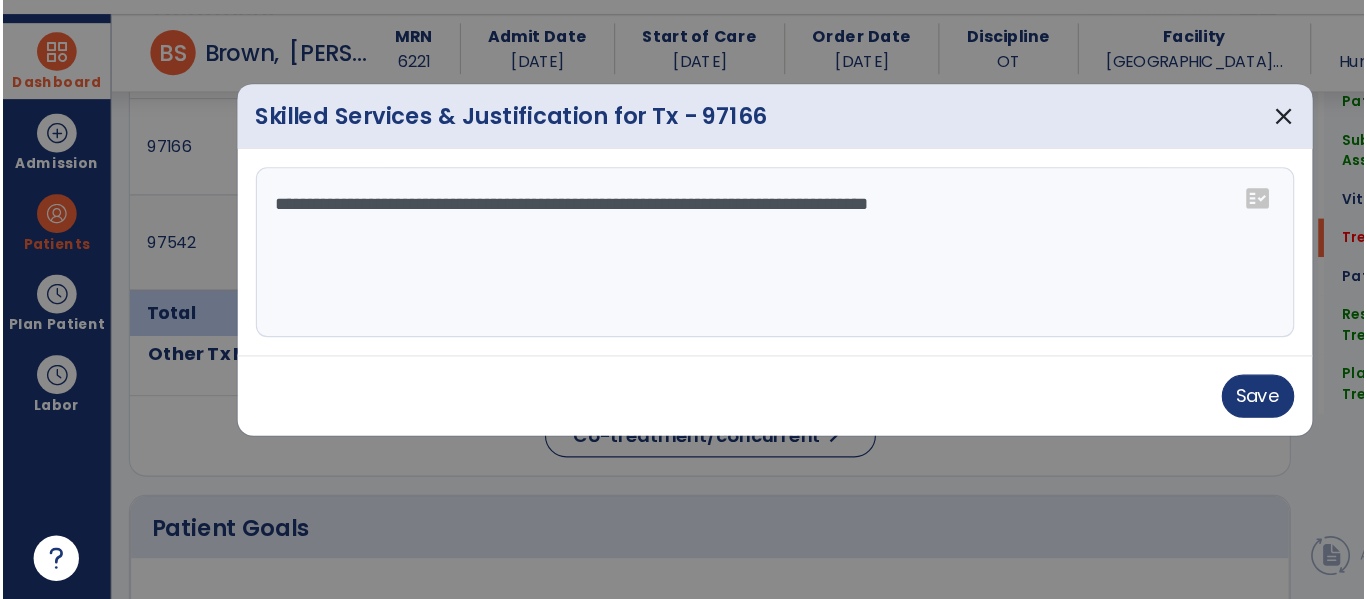 scroll, scrollTop: 0, scrollLeft: 0, axis: both 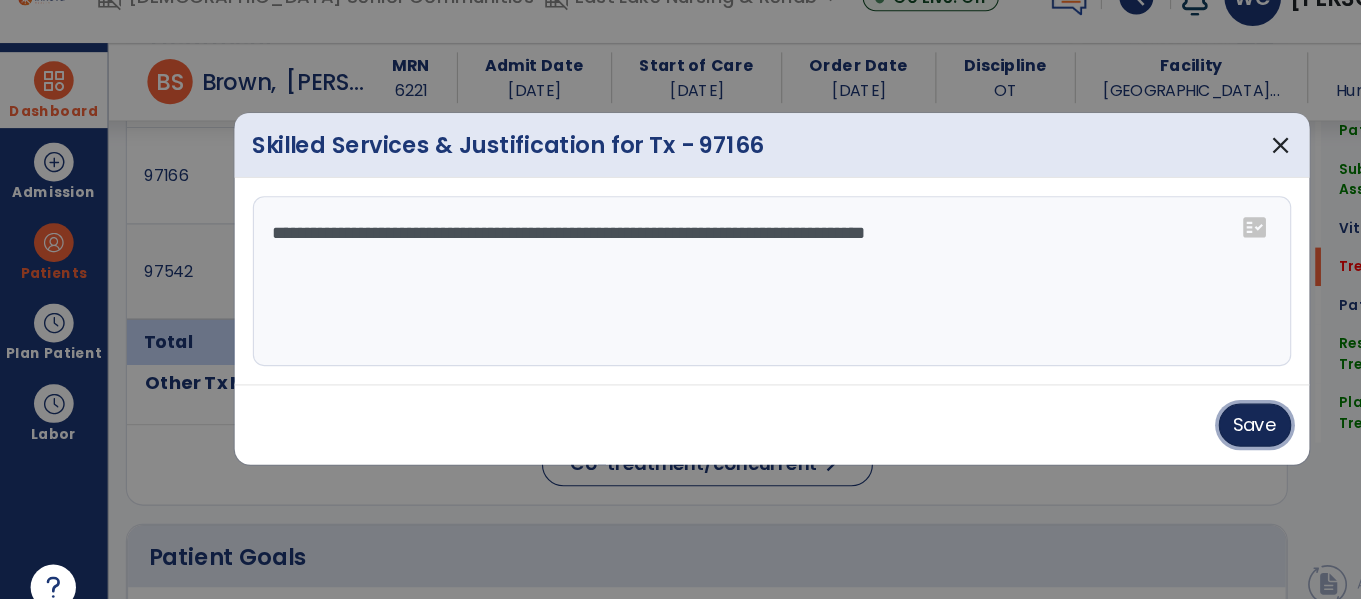 click on "Save" at bounding box center (1107, 420) 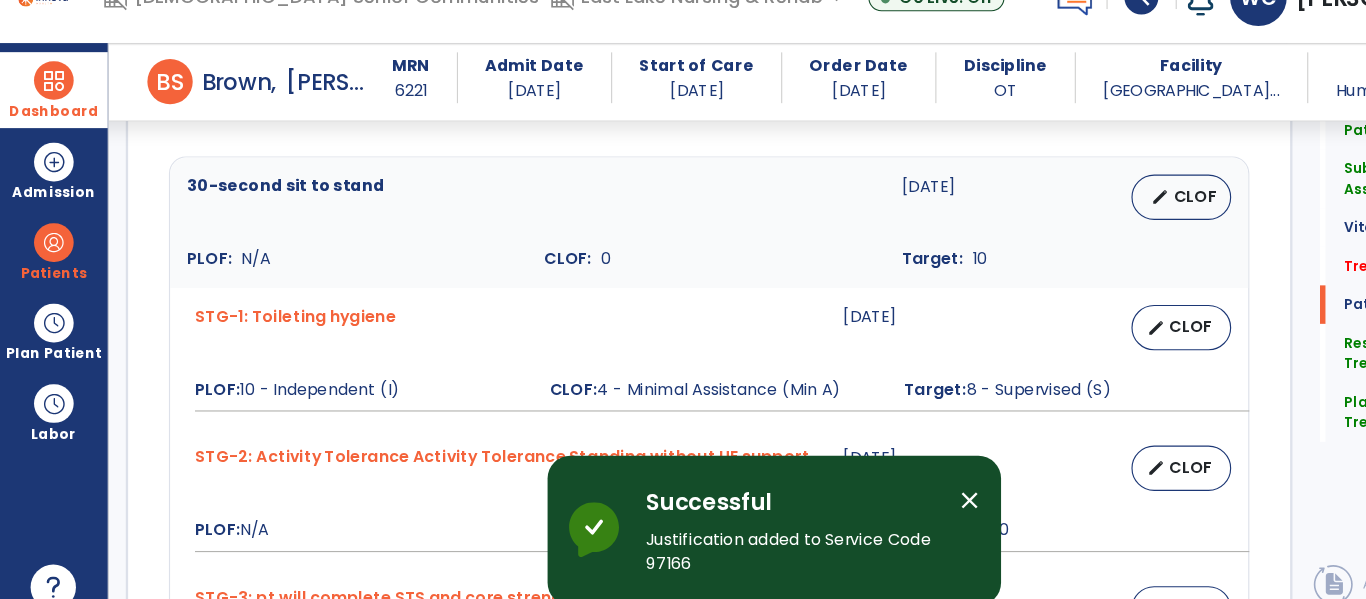 click on "close" at bounding box center [855, 486] 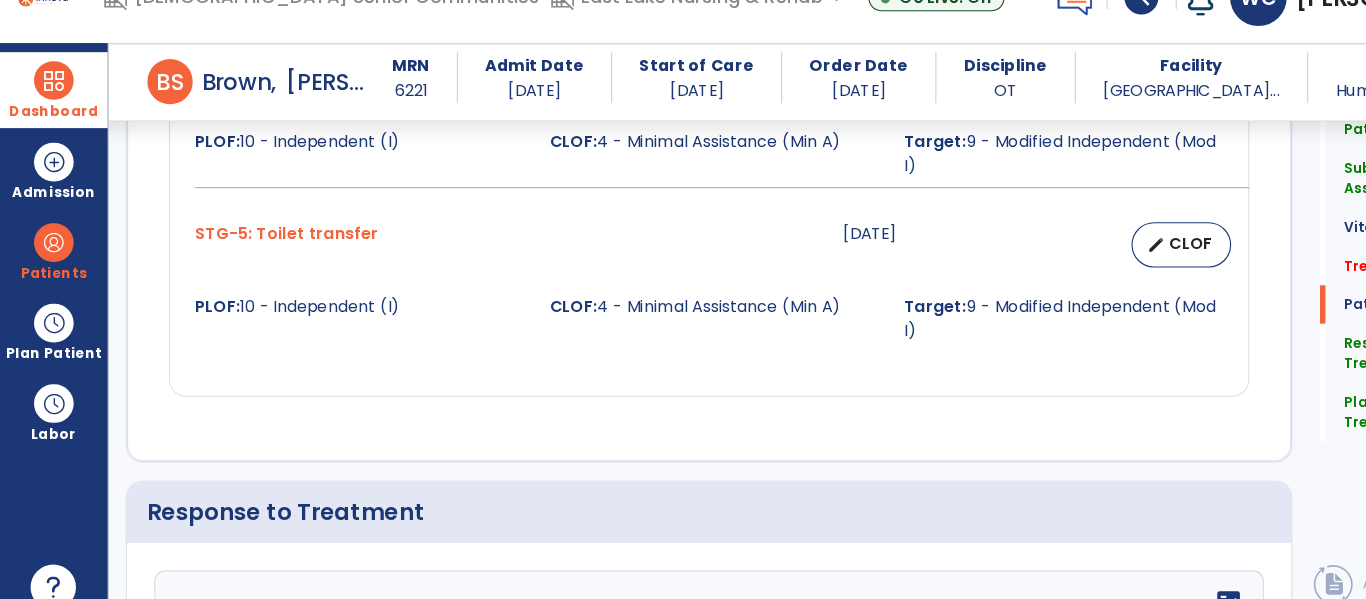scroll, scrollTop: 2674, scrollLeft: 0, axis: vertical 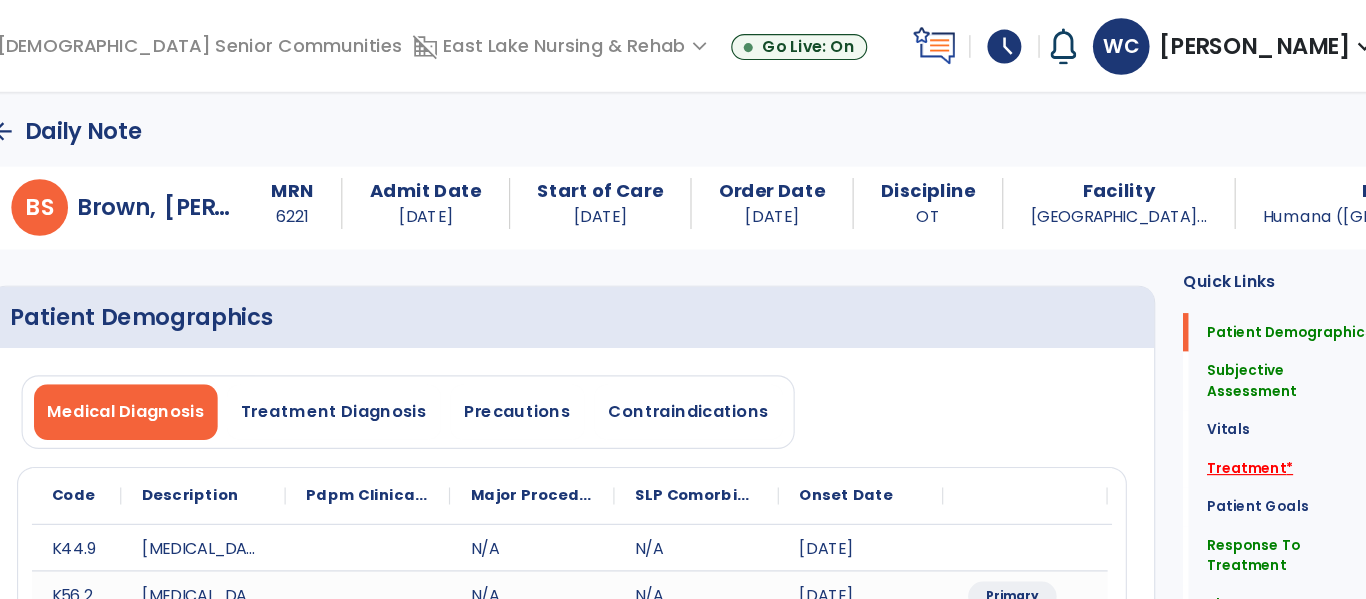 click on "Treatment   *" 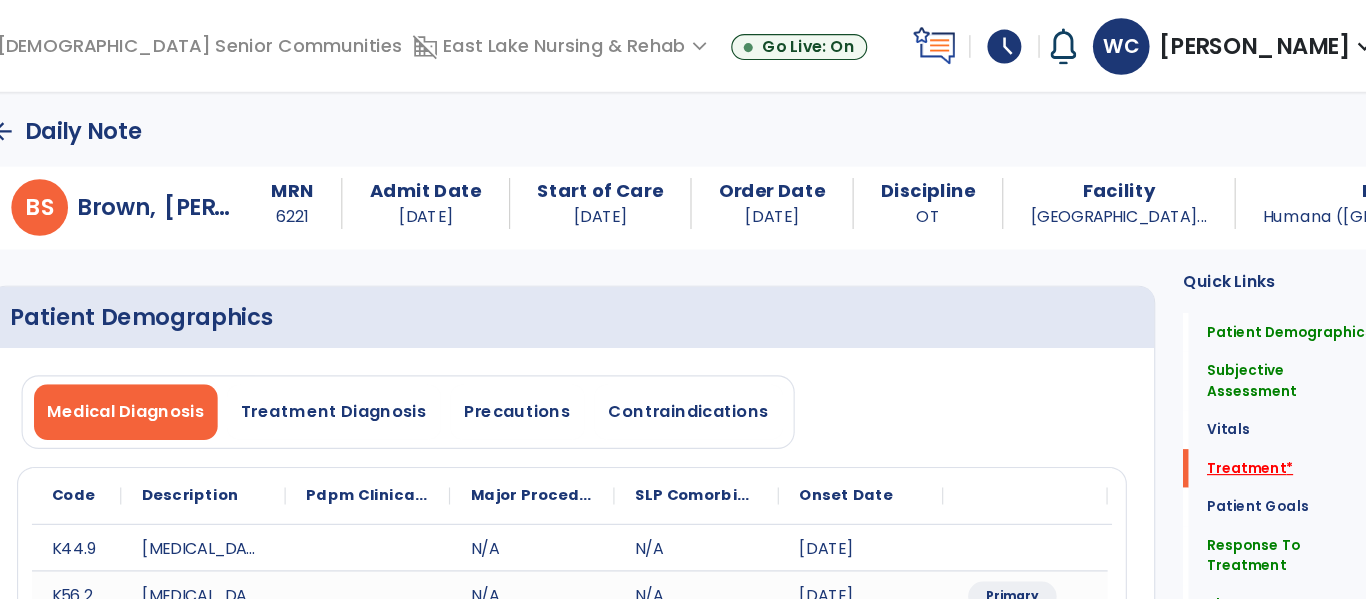 scroll, scrollTop: 0, scrollLeft: 0, axis: both 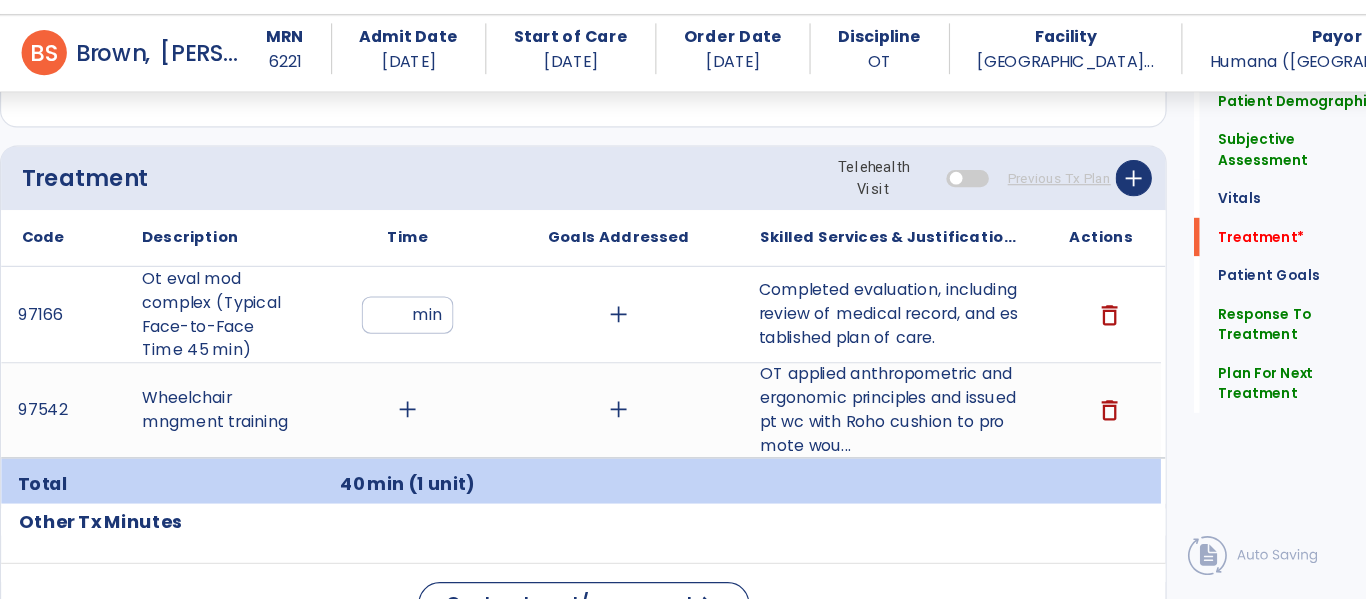 click on "add" at bounding box center [471, 432] 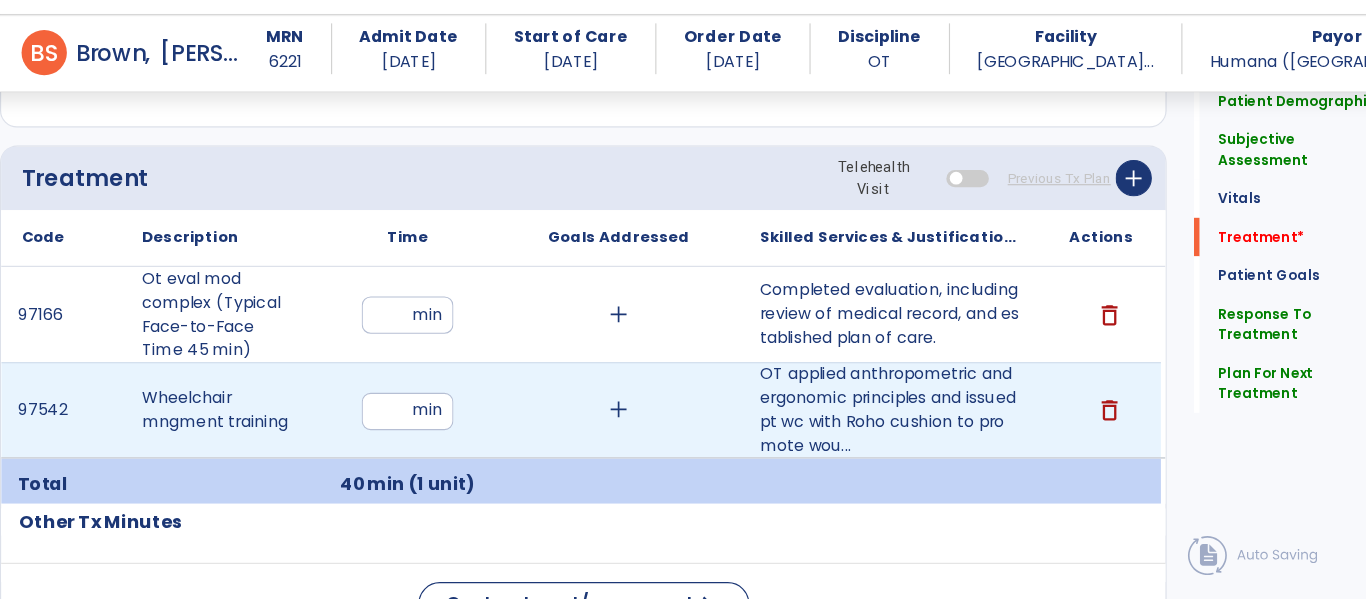 type on "**" 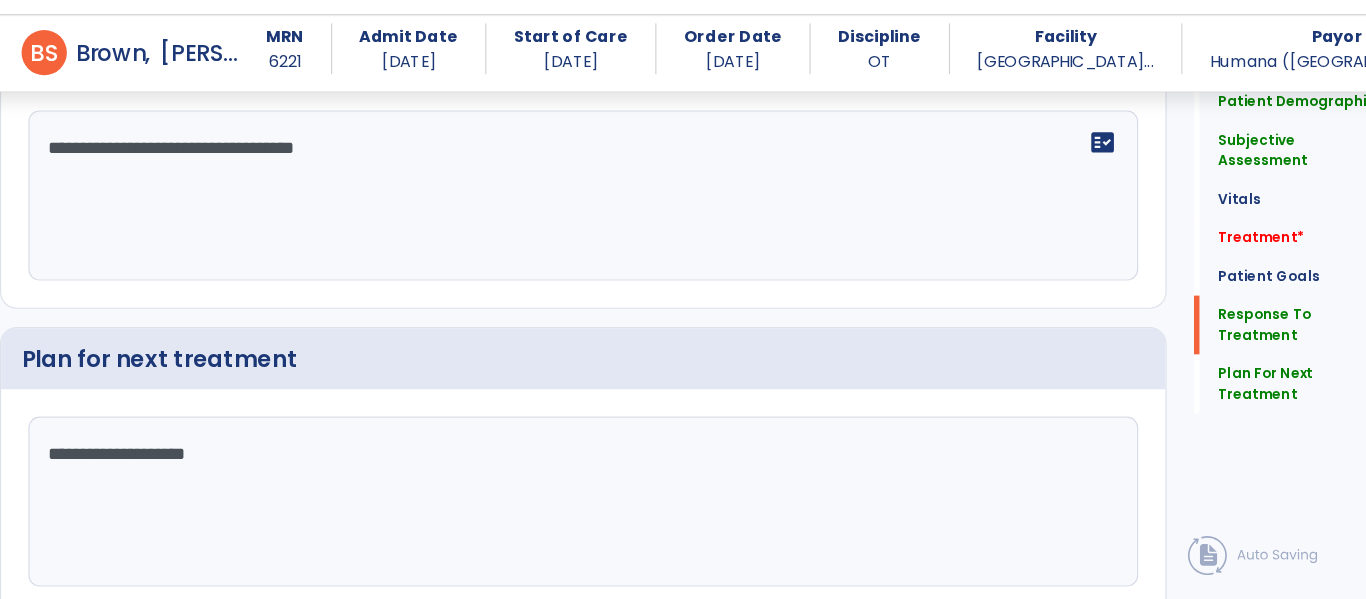 scroll, scrollTop: 2674, scrollLeft: 0, axis: vertical 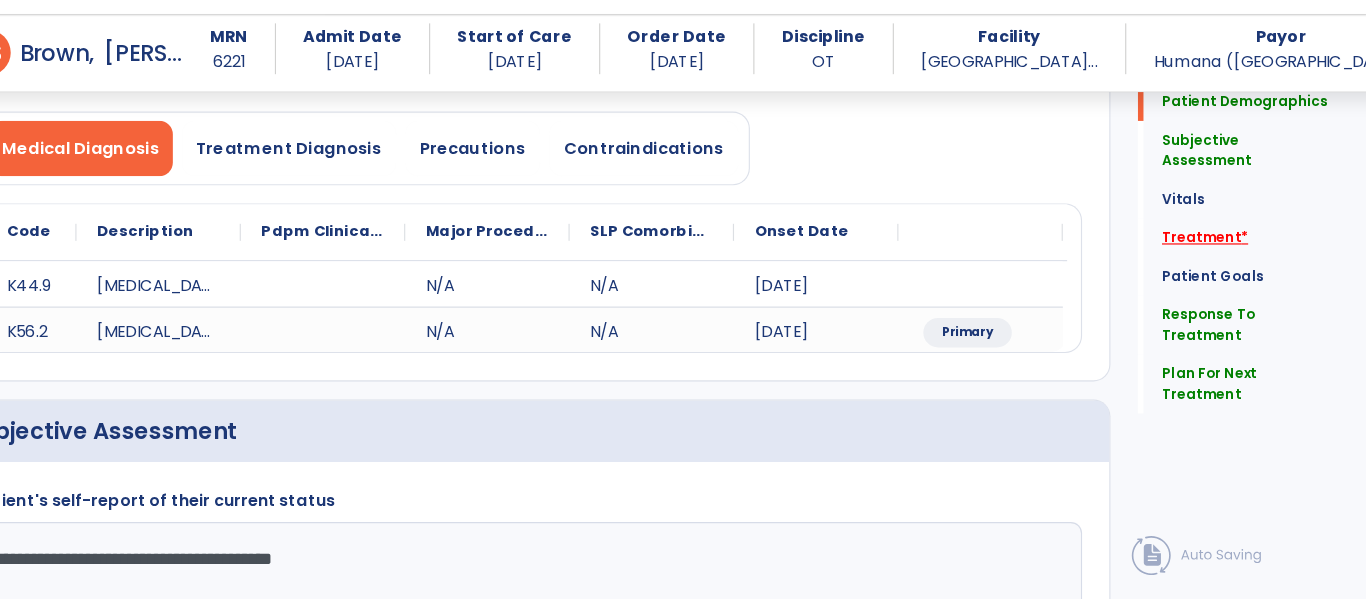 click on "Treatment   *" 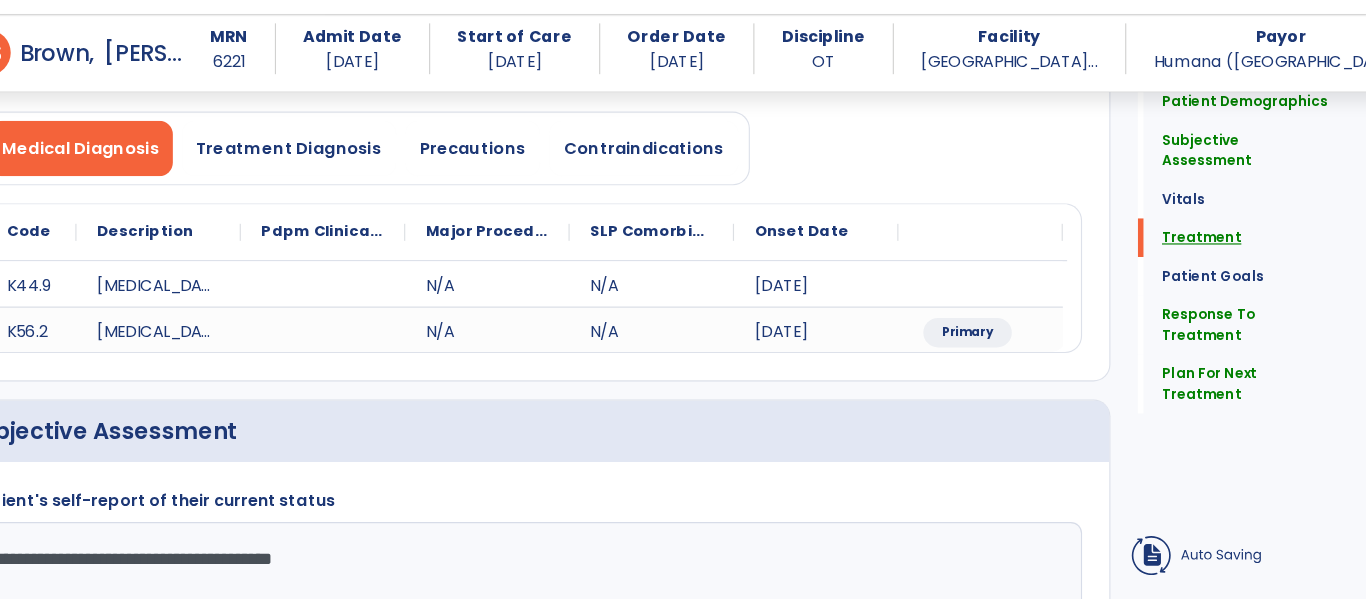 scroll, scrollTop: 0, scrollLeft: 0, axis: both 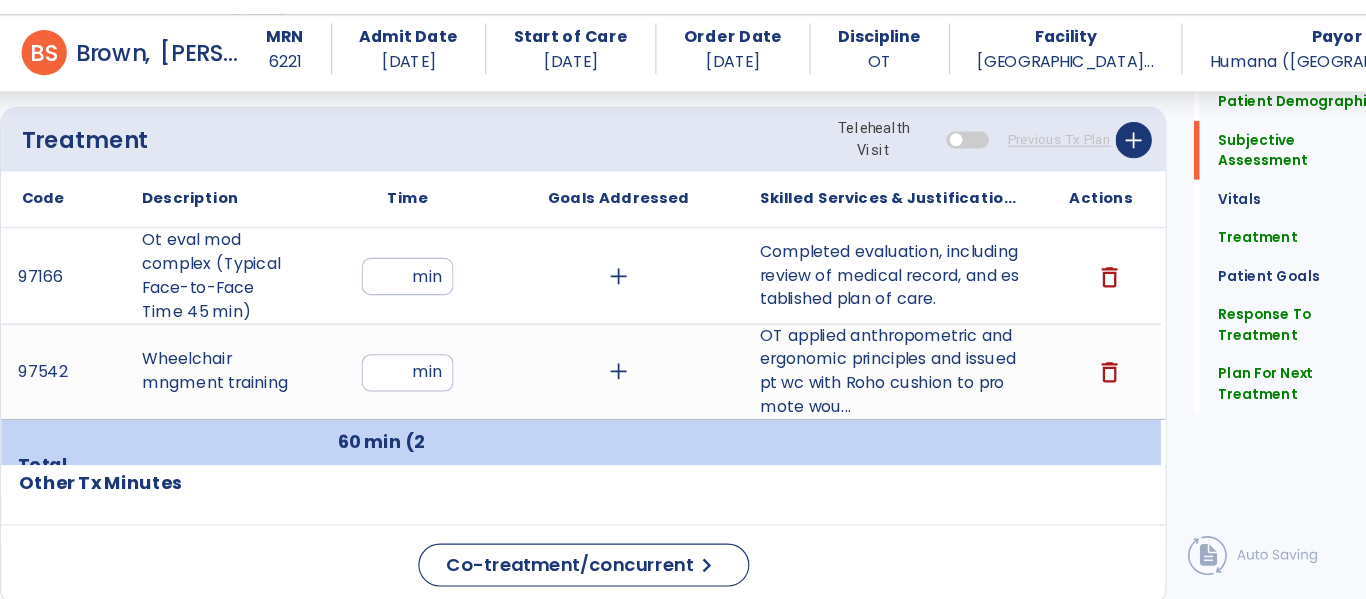 click on "Sign Doc" 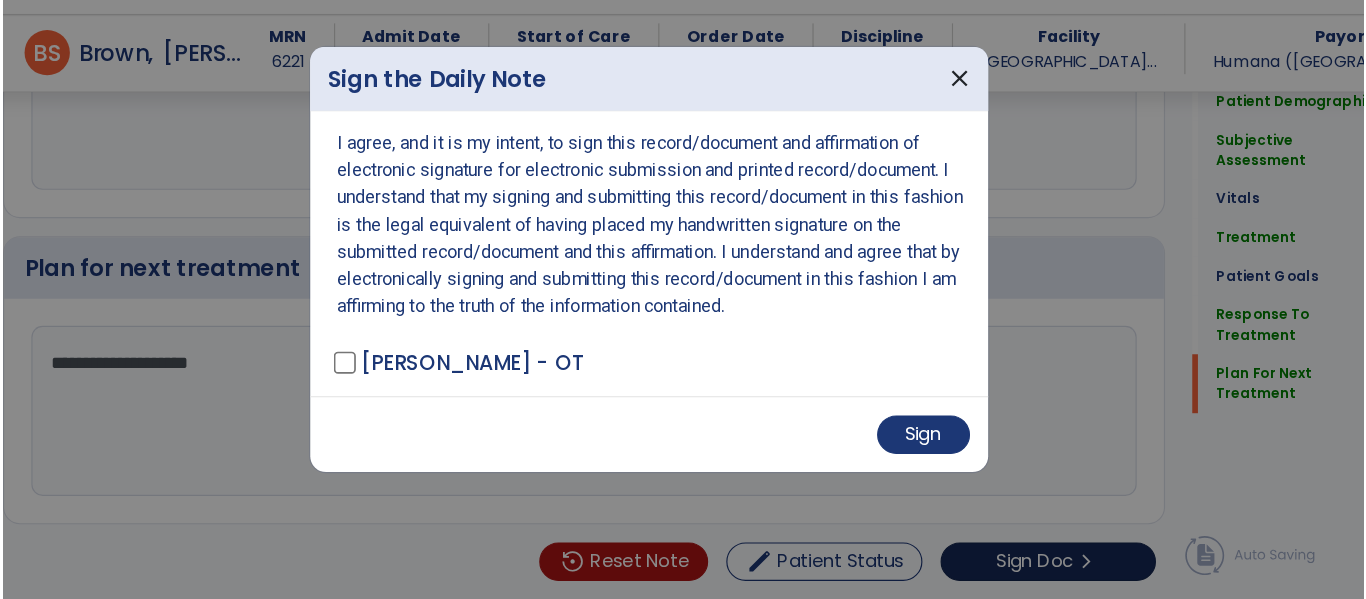 scroll, scrollTop: 2716, scrollLeft: 0, axis: vertical 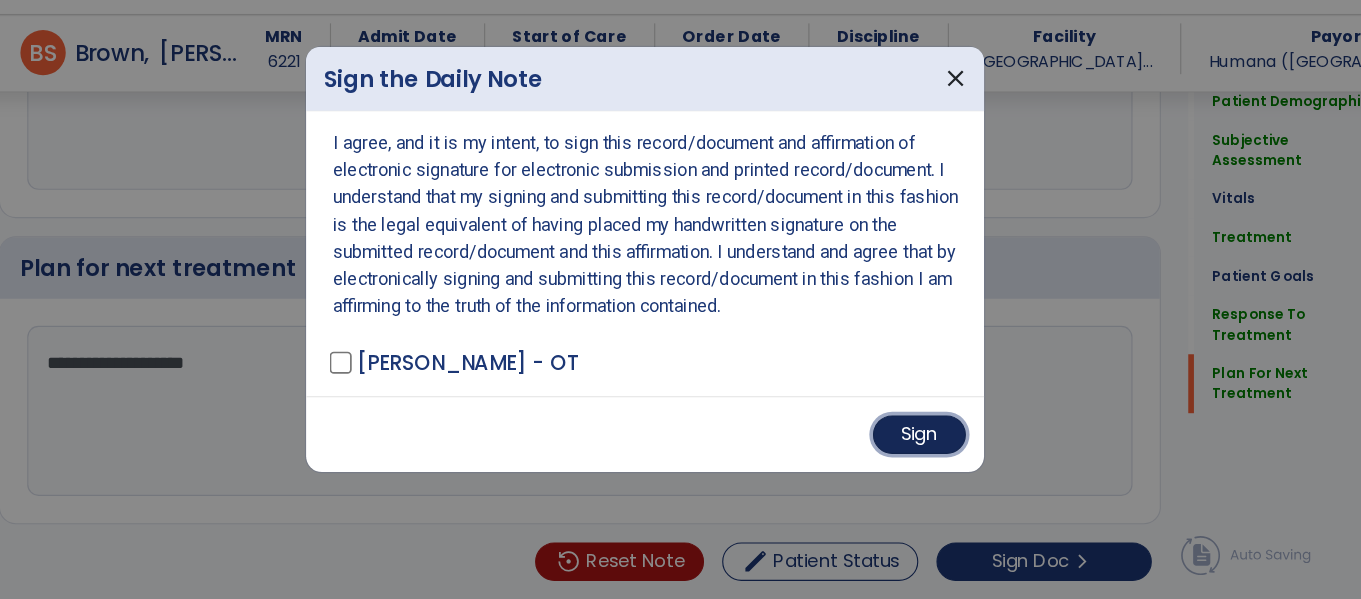 click on "Sign" at bounding box center [923, 454] 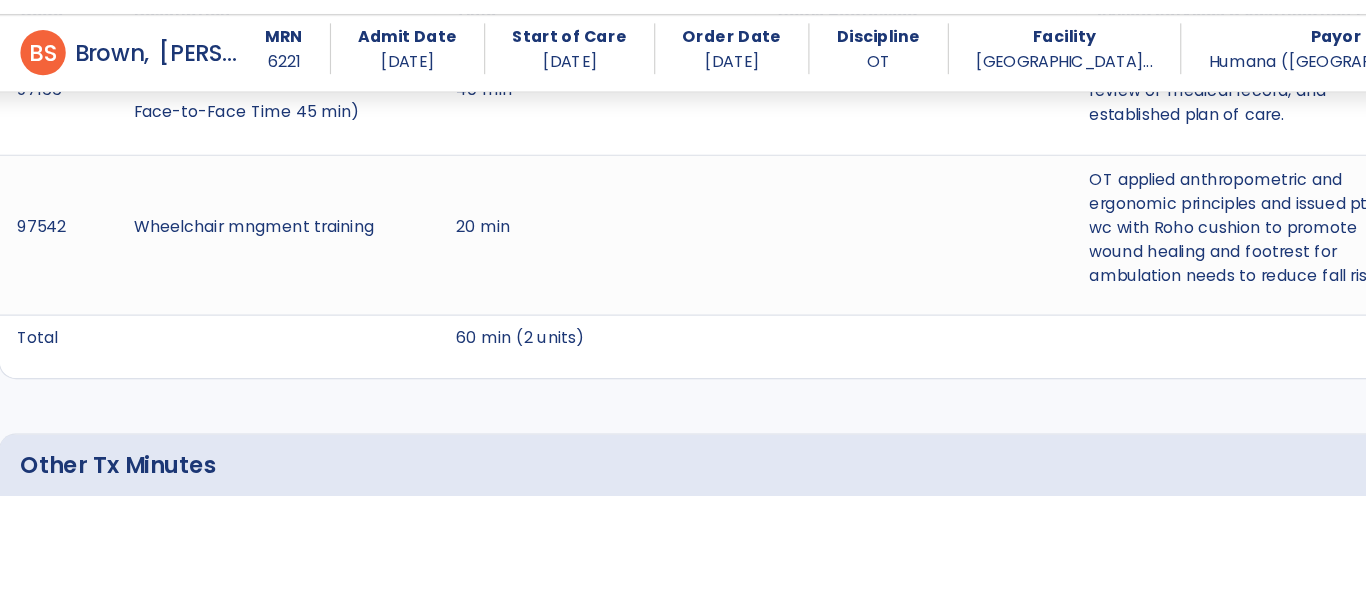 scroll, scrollTop: 0, scrollLeft: 0, axis: both 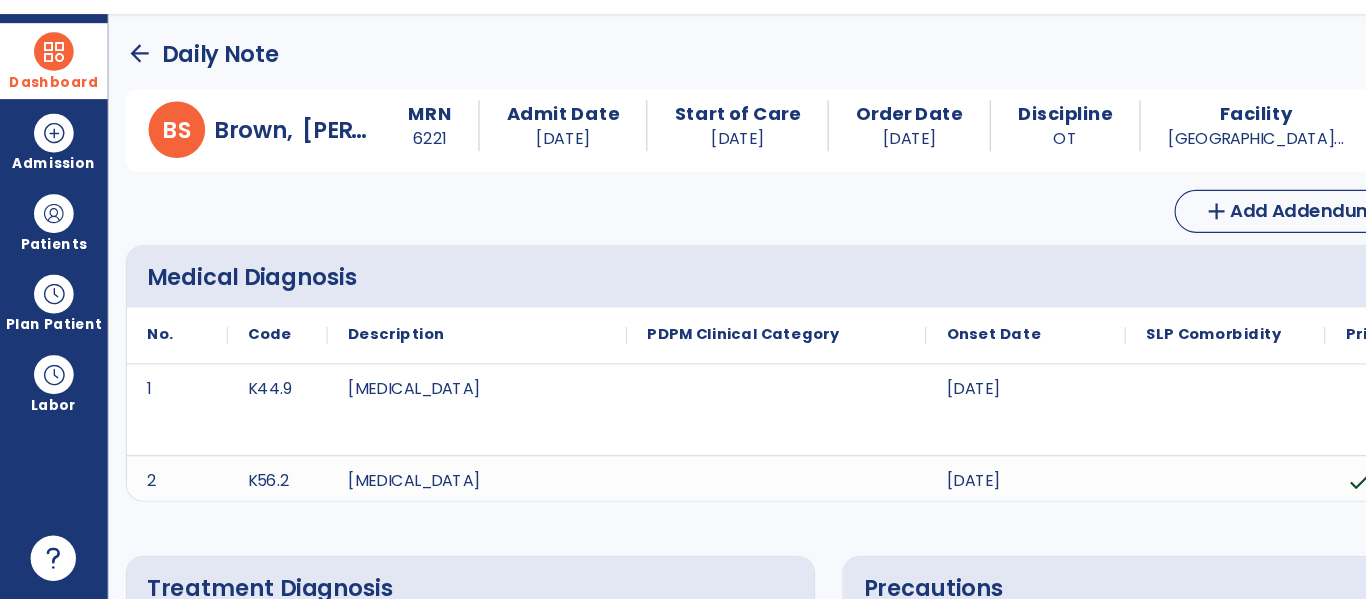 click on "arrow_back" 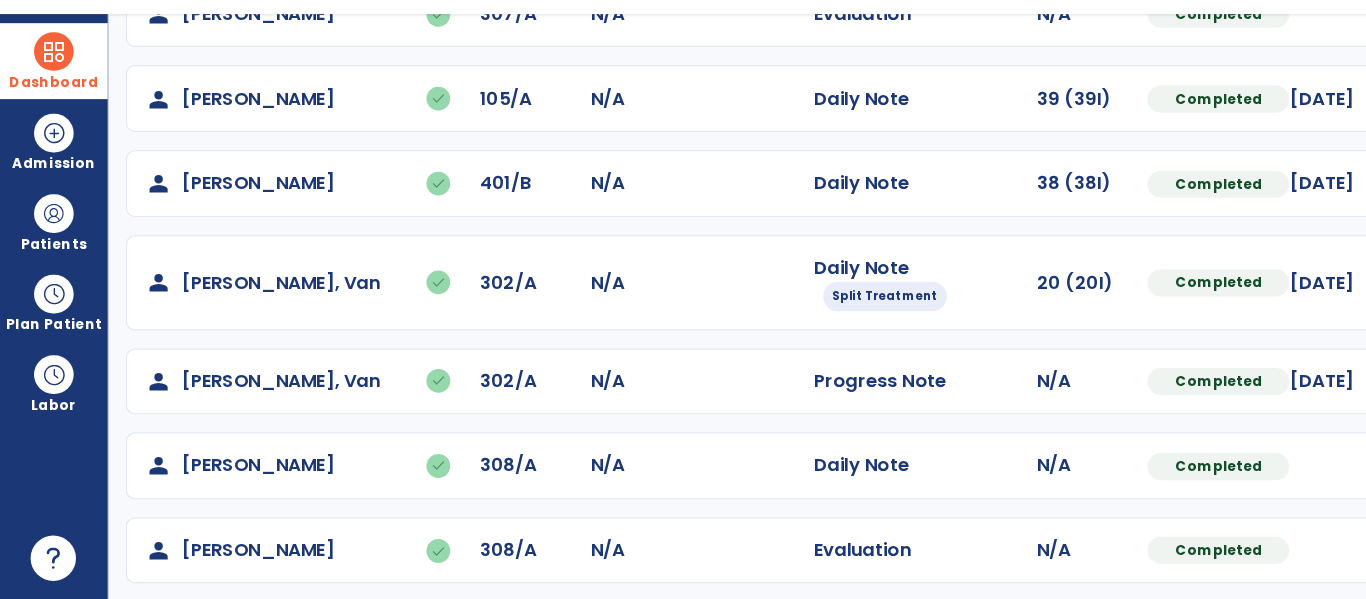 scroll, scrollTop: 711, scrollLeft: 0, axis: vertical 